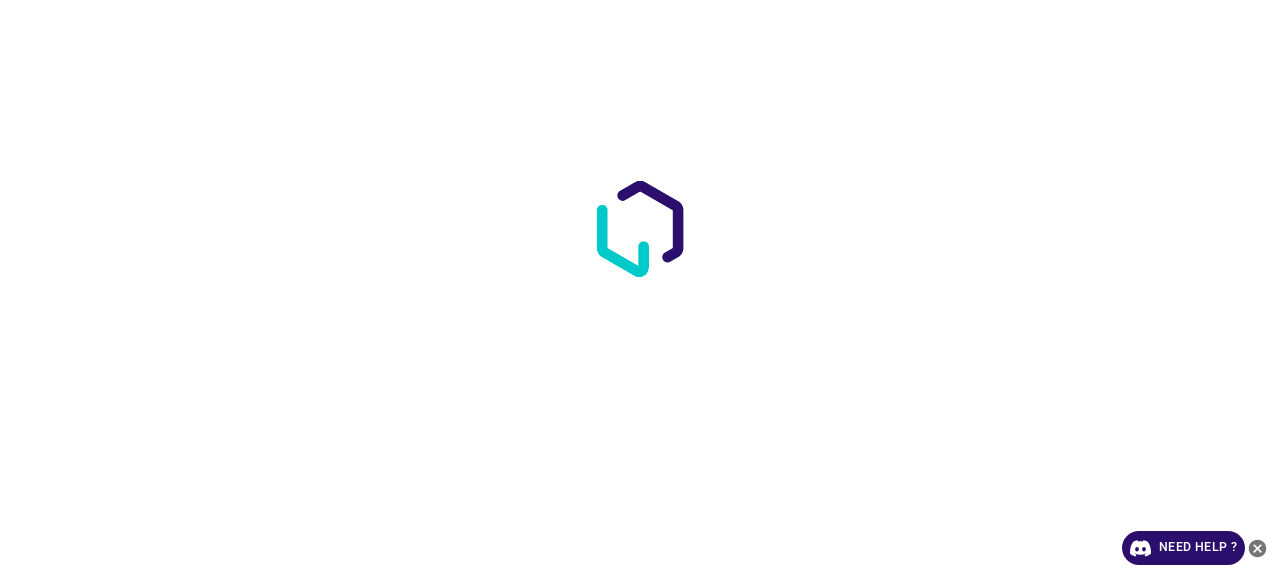 scroll, scrollTop: 0, scrollLeft: 0, axis: both 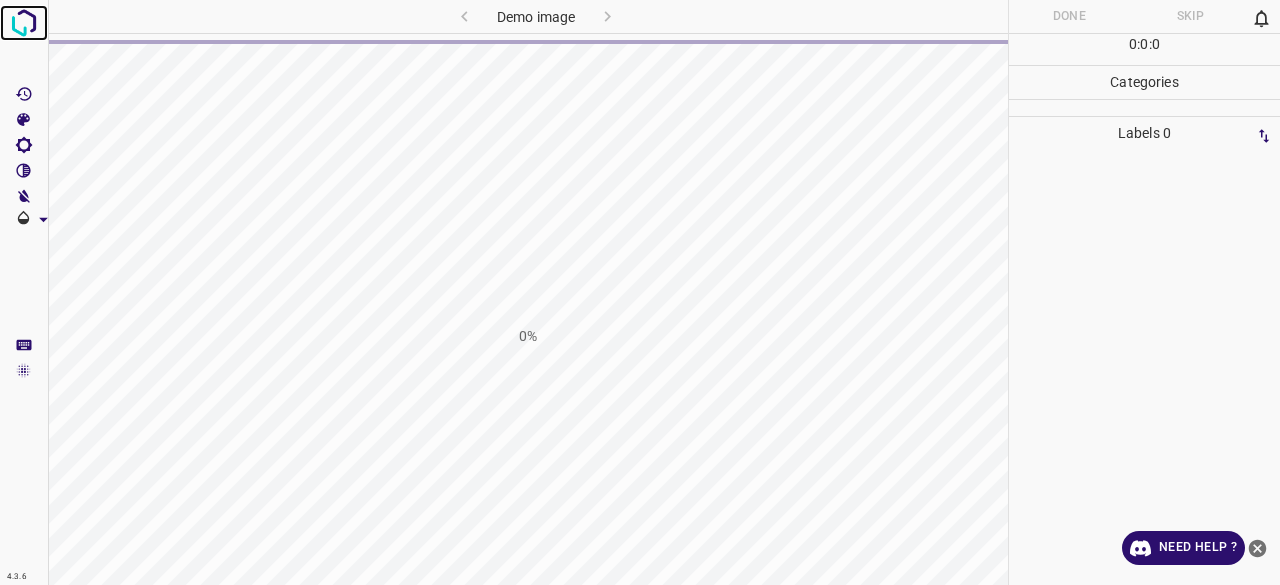 click at bounding box center (24, 23) 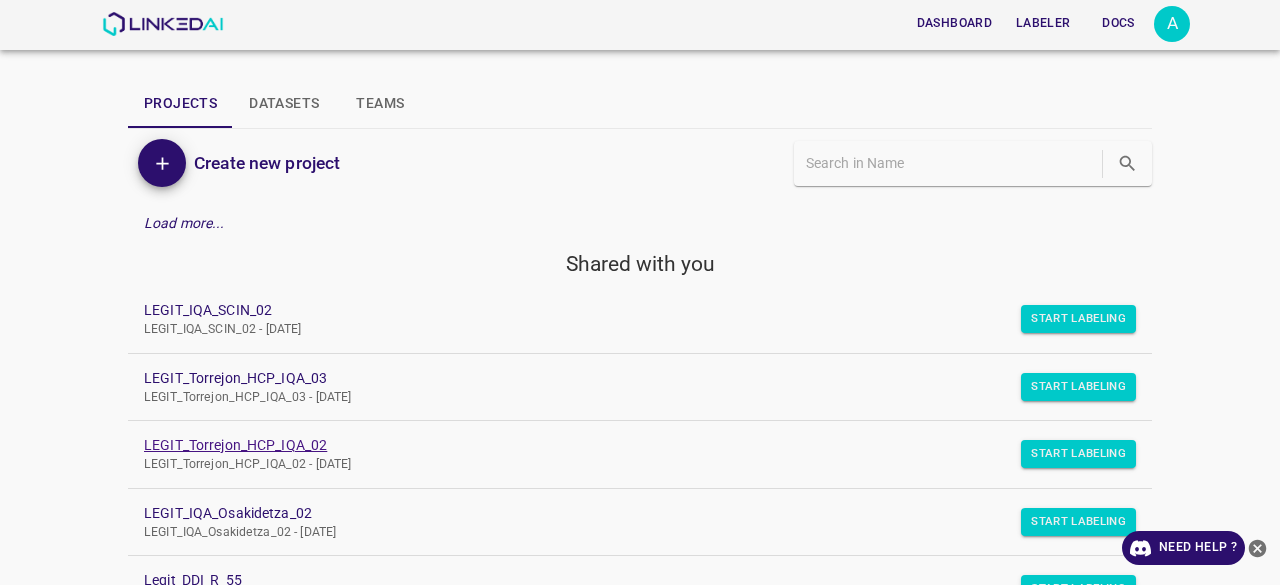 scroll, scrollTop: 104, scrollLeft: 0, axis: vertical 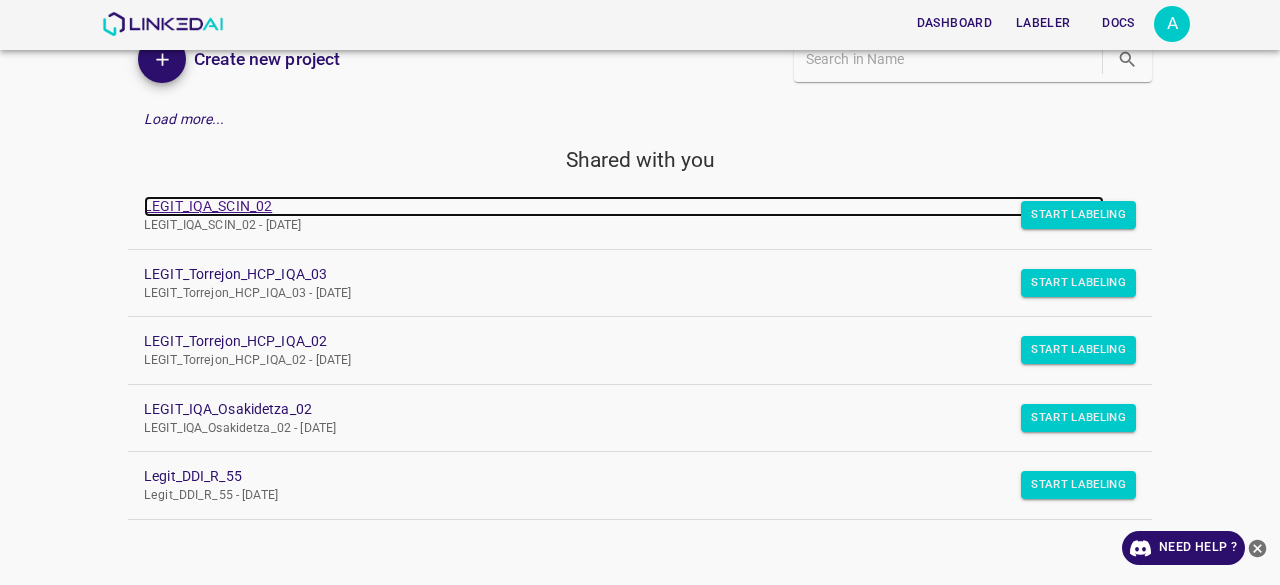 click on "LEGIT_IQA_SCIN_02" at bounding box center (624, 206) 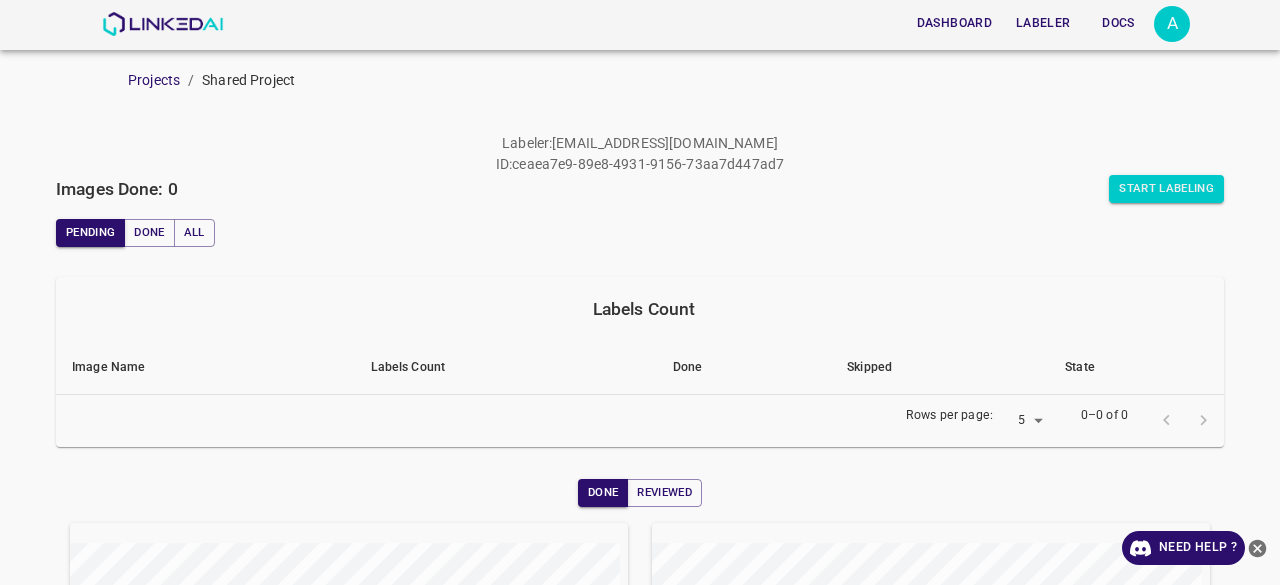 scroll, scrollTop: 0, scrollLeft: 0, axis: both 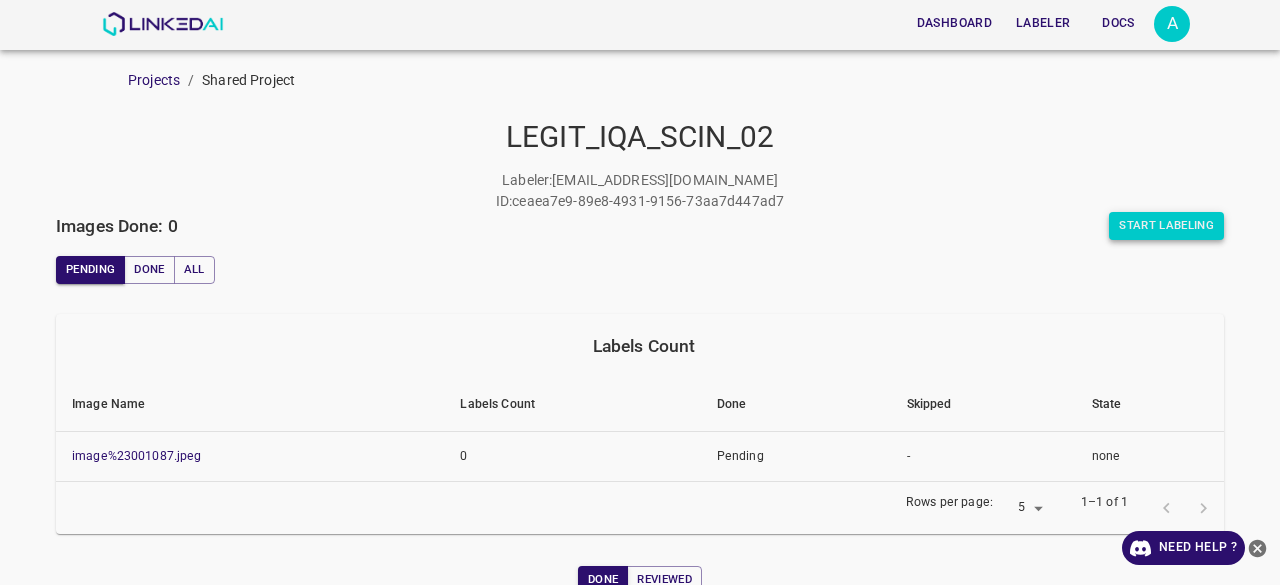 click on "Start Labeling" at bounding box center [1166, 226] 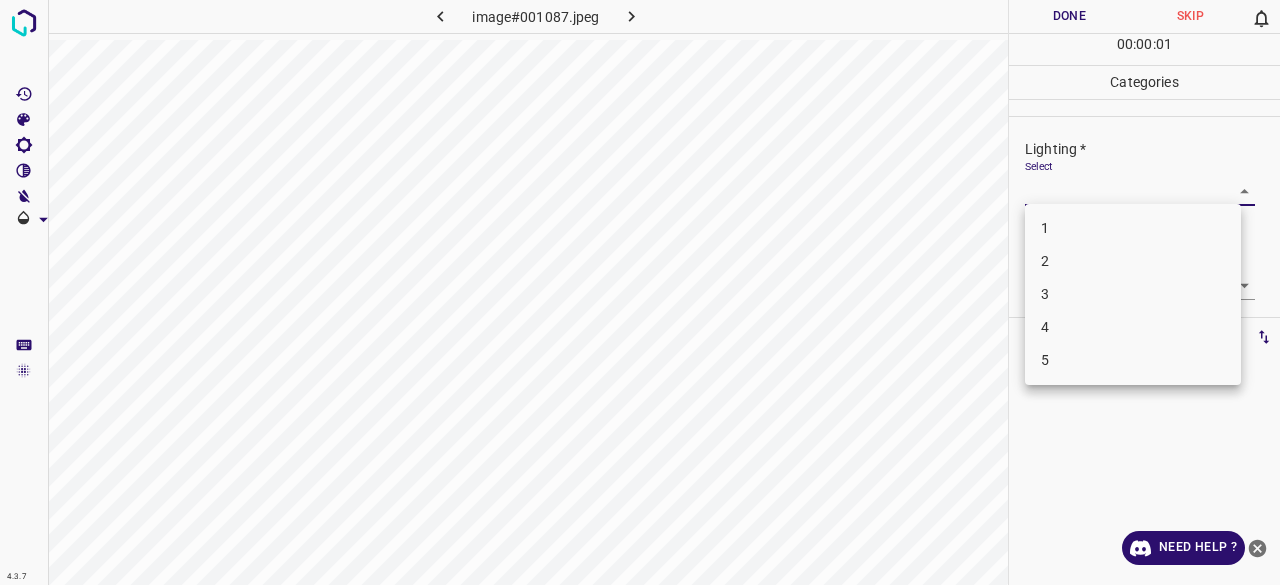 click on "4.3.7 image#001087.jpeg Done Skip 0 00   : 00   : 01   Categories Lighting *  Select ​ Focus *  Select ​ Overall *  Select ​ Labels   0 Categories 1 Lighting 2 Focus 3 Overall Tools Space Change between modes (Draw & Edit) I Auto labeling R Restore zoom M Zoom in N Zoom out Delete Delete selecte label Filters Z Restore filters X Saturation filter C Brightness filter V Contrast filter B Gray scale filter General O Download Need Help ? - Text - Hide - Delete 1 2 3 4 5" at bounding box center [640, 292] 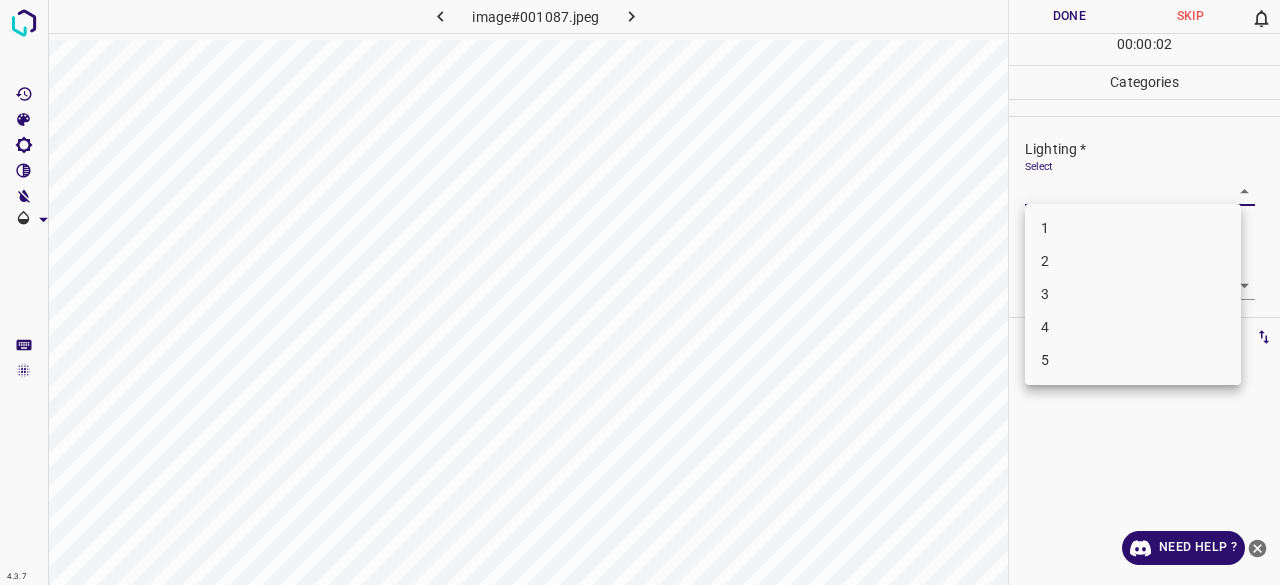 click on "3" at bounding box center [1133, 294] 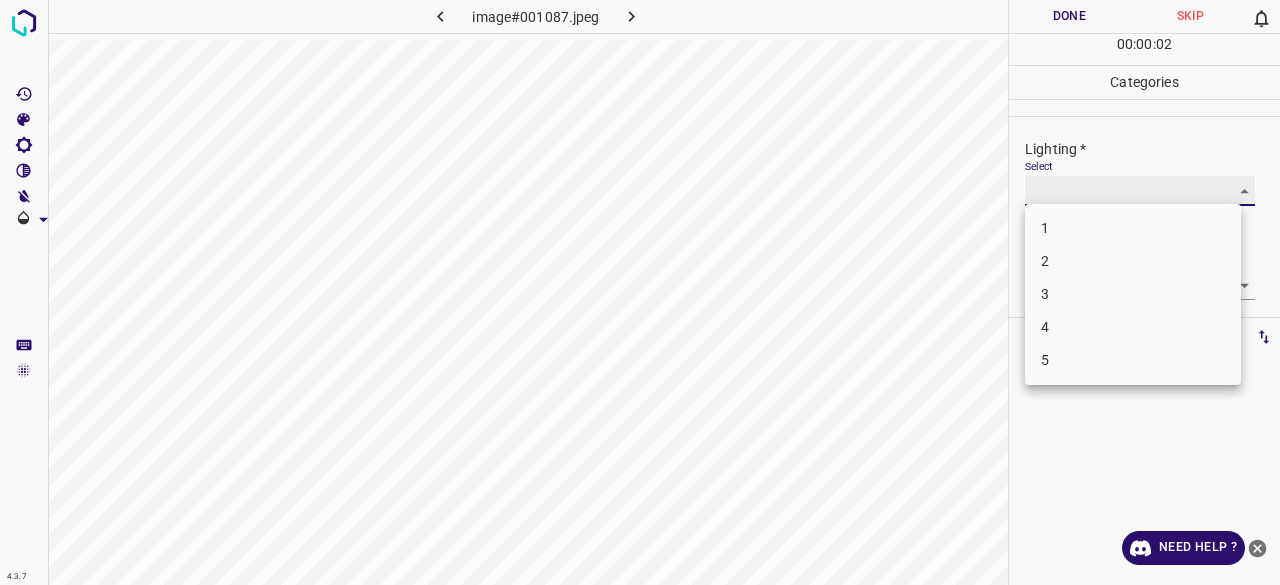 type on "3" 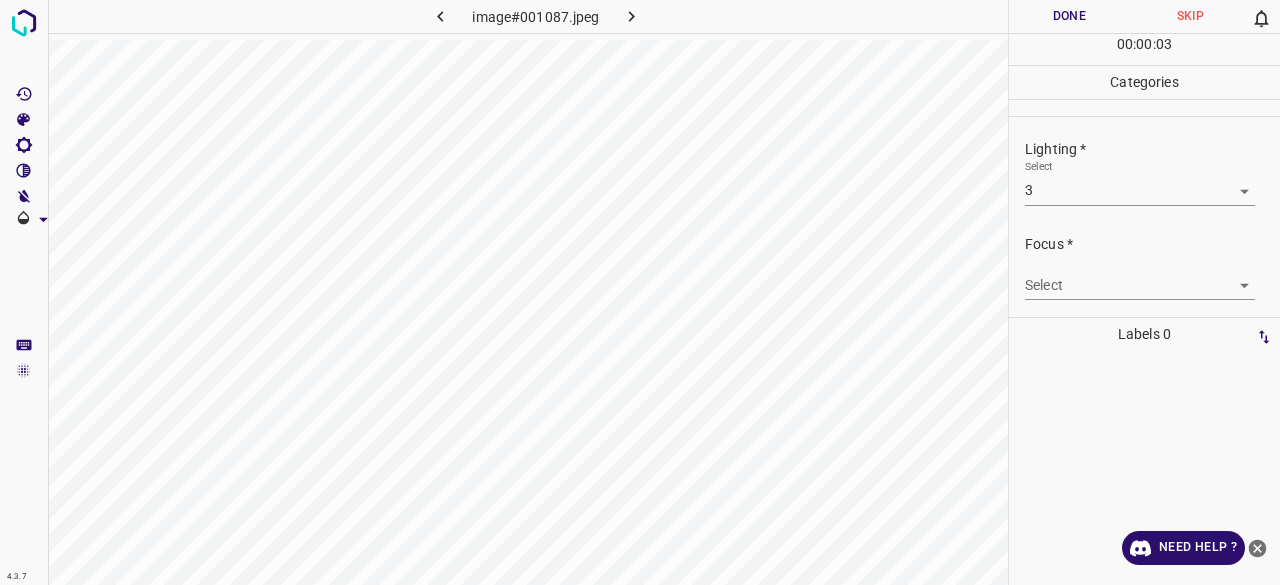 click on "4.3.7 image#001087.jpeg Done Skip 0 00   : 00   : 03   Categories Lighting *  Select 3 3 Focus *  Select ​ Overall *  Select ​ Labels   0 Categories 1 Lighting 2 Focus 3 Overall Tools Space Change between modes (Draw & Edit) I Auto labeling R Restore zoom M Zoom in N Zoom out Delete Delete selecte label Filters Z Restore filters X Saturation filter C Brightness filter V Contrast filter B Gray scale filter General O Download Need Help ? - Text - Hide - Delete" at bounding box center (640, 292) 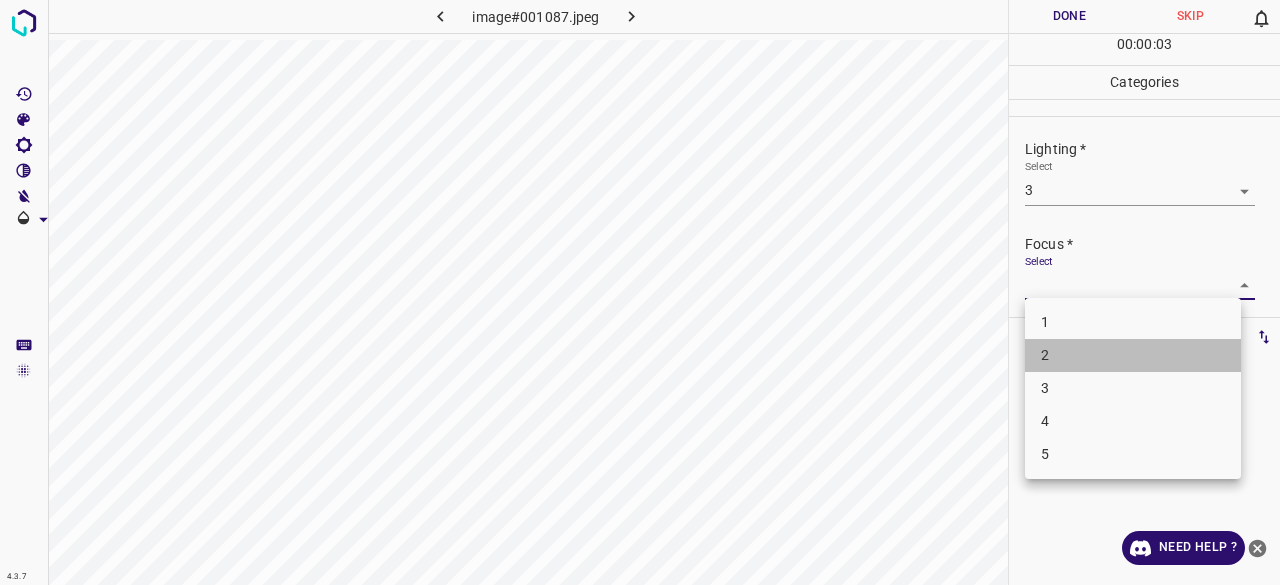 click on "2" at bounding box center (1133, 355) 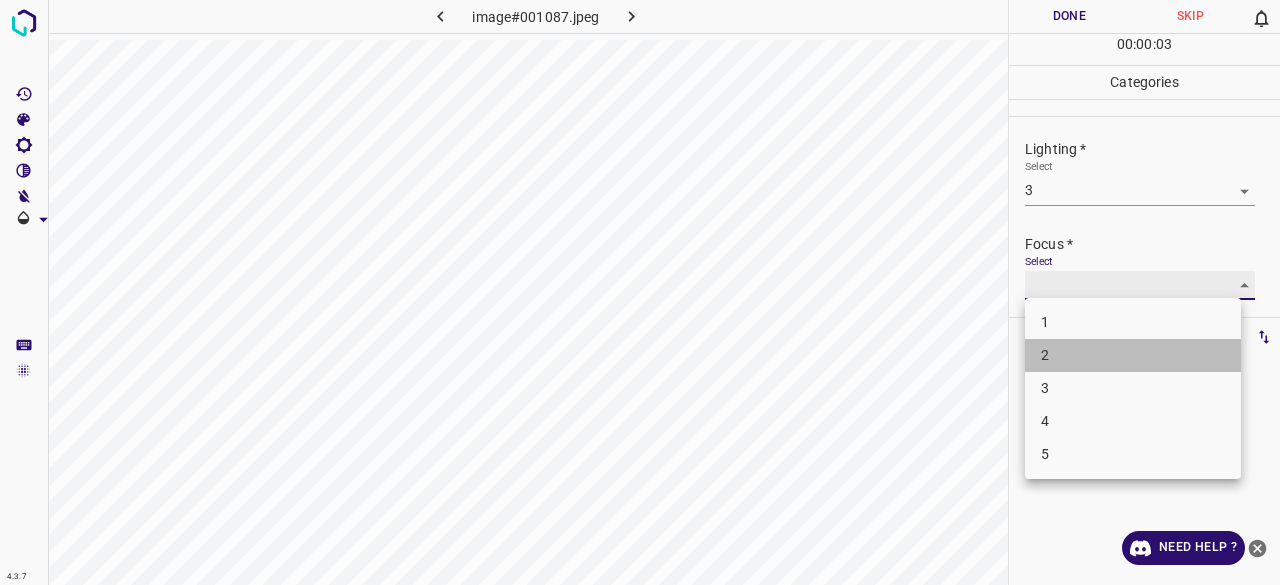 type on "2" 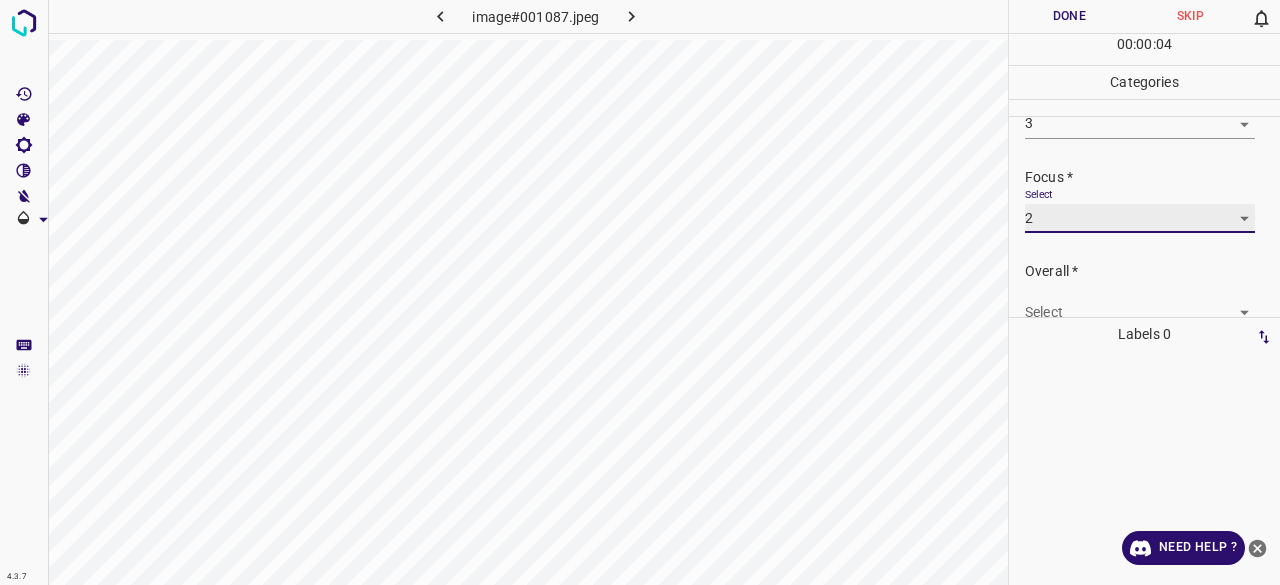 scroll, scrollTop: 98, scrollLeft: 0, axis: vertical 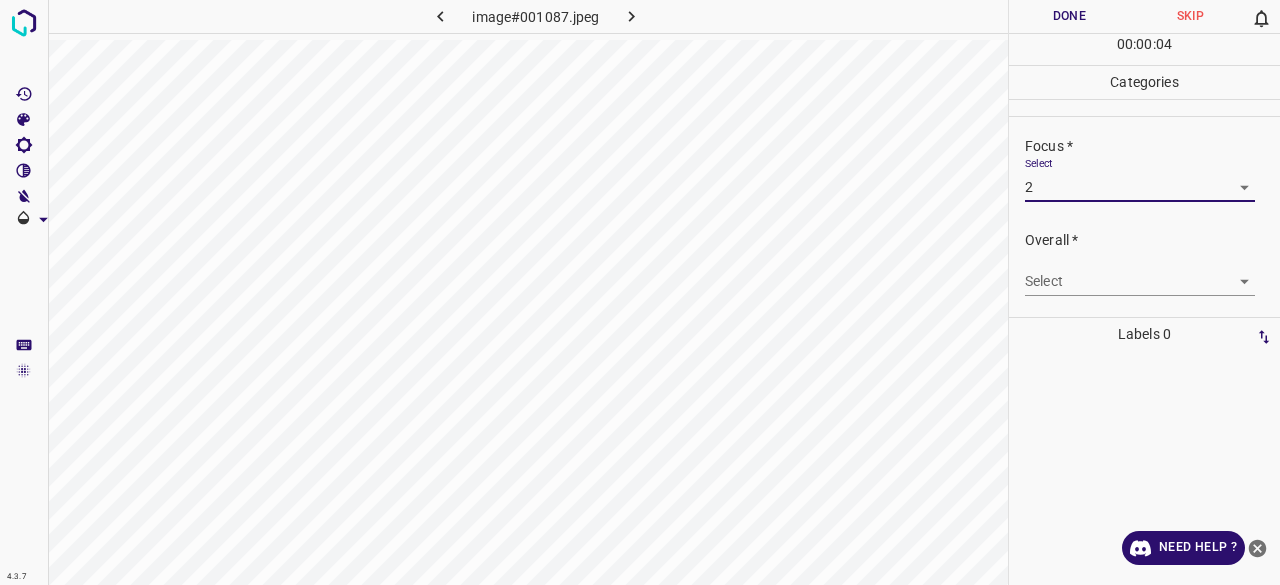 click on "4.3.7 image#001087.jpeg Done Skip 0 00   : 00   : 04   Categories Lighting *  Select 3 3 Focus *  Select 2 2 Overall *  Select ​ Labels   0 Categories 1 Lighting 2 Focus 3 Overall Tools Space Change between modes (Draw & Edit) I Auto labeling R Restore zoom M Zoom in N Zoom out Delete Delete selecte label Filters Z Restore filters X Saturation filter C Brightness filter V Contrast filter B Gray scale filter General O Download Need Help ? - Text - Hide - Delete" at bounding box center (640, 292) 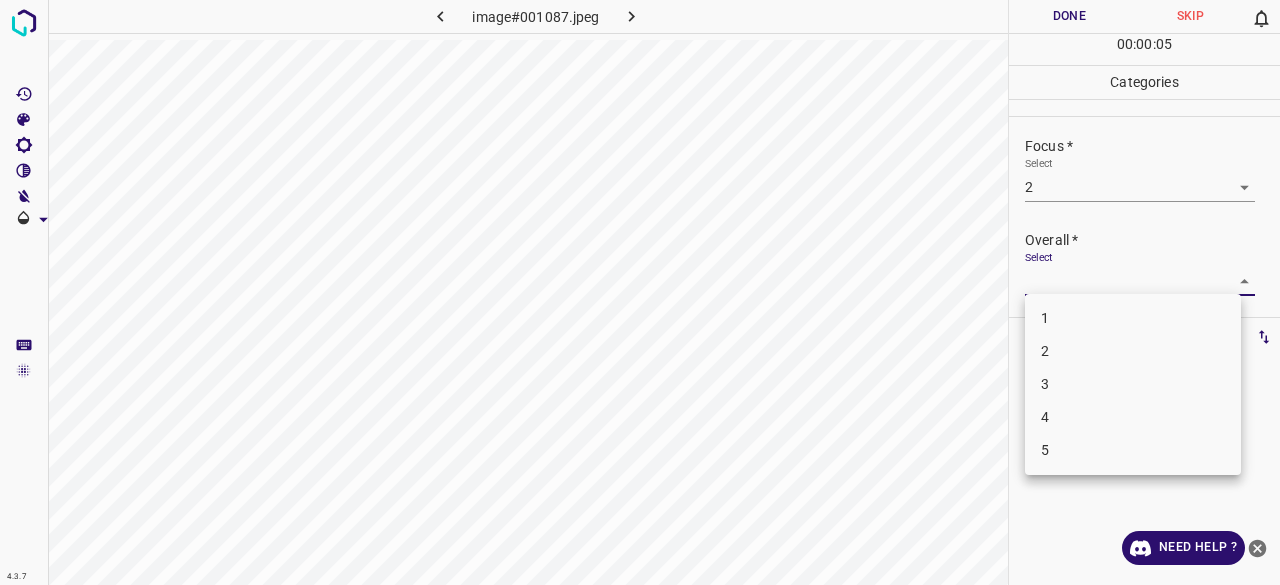 click on "3" at bounding box center [1133, 384] 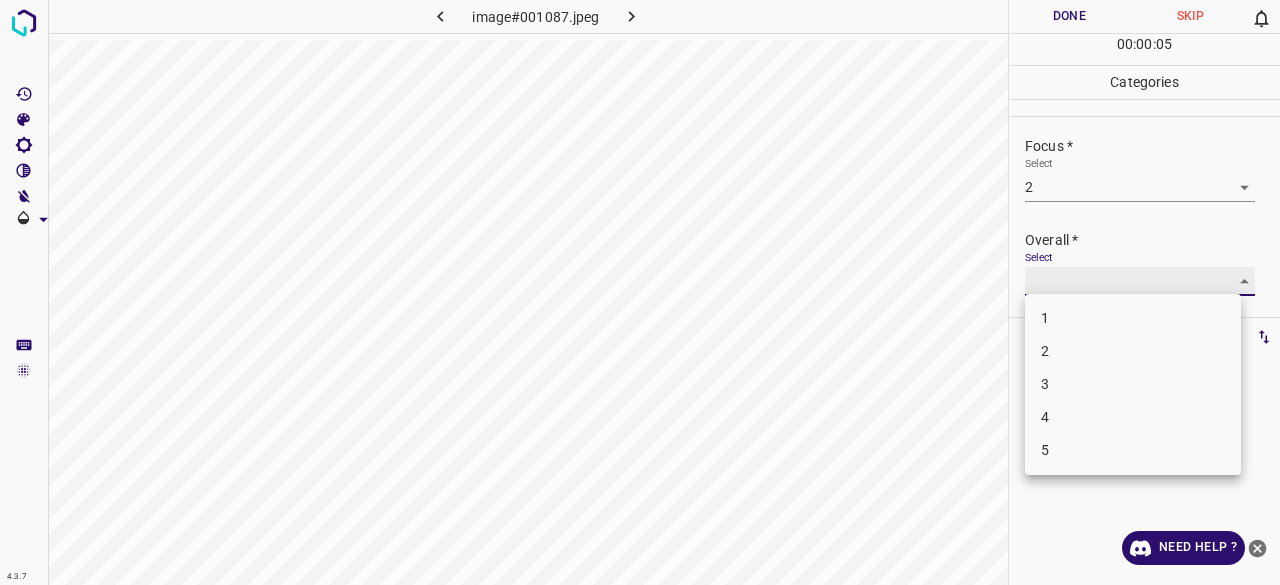 type on "3" 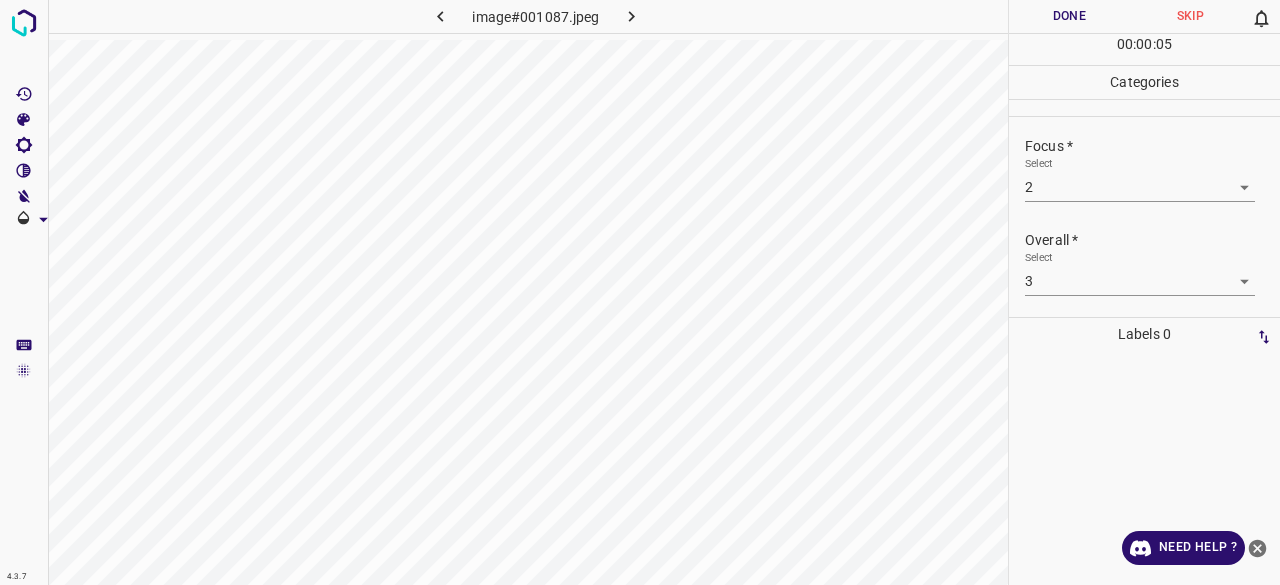 click on "00   : 00   : 05" at bounding box center (1144, 49) 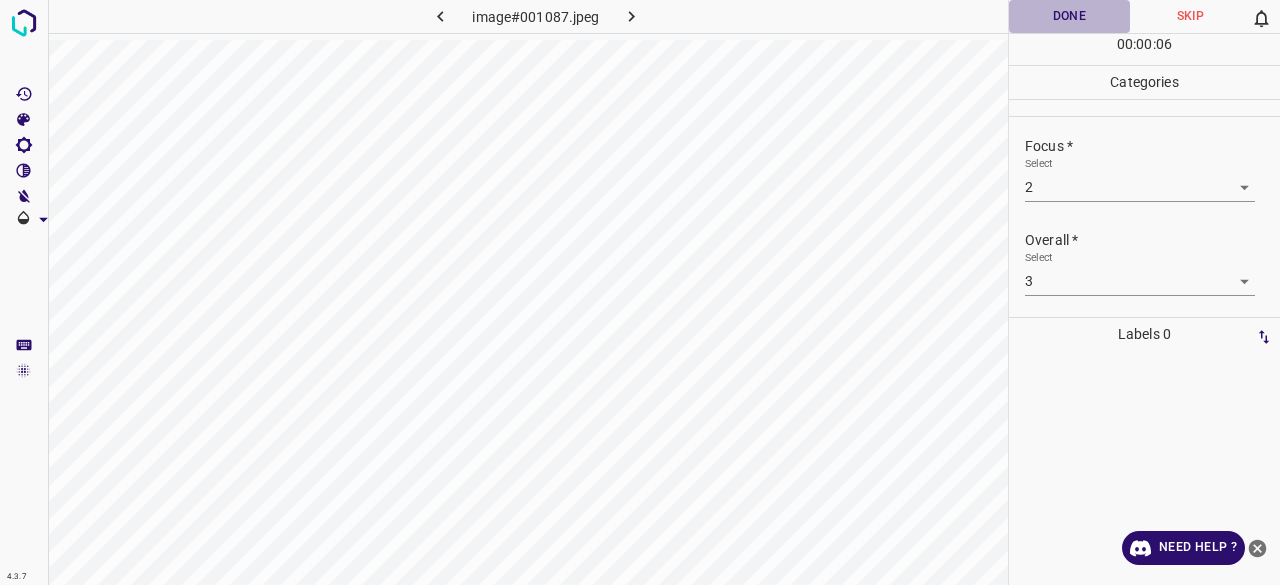 click on "Done" at bounding box center (1069, 16) 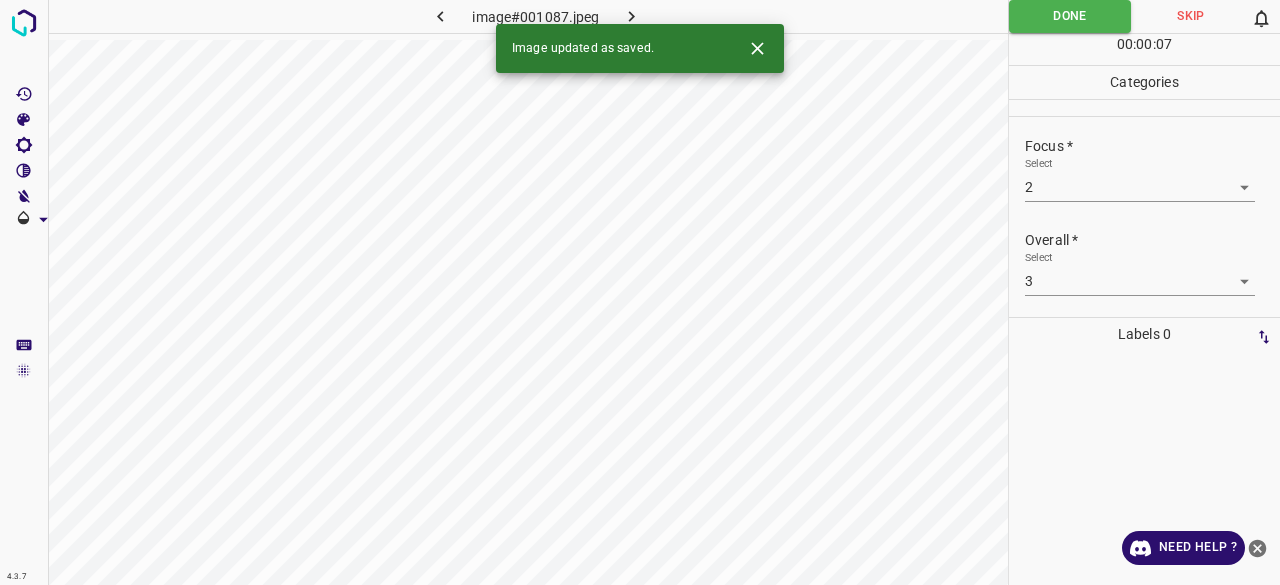 click 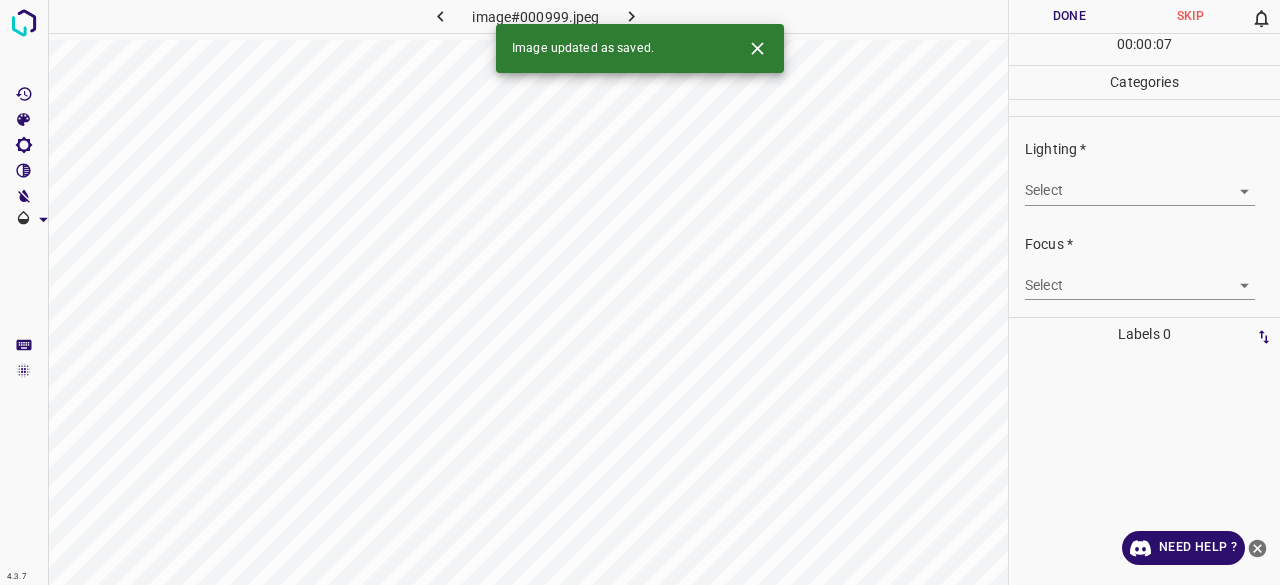 click on "4.3.7 image#000999.jpeg Done Skip 0 00   : 00   : 07   Categories Lighting *  Select ​ Focus *  Select ​ Overall *  Select ​ Labels   0 Categories 1 Lighting 2 Focus 3 Overall Tools Space Change between modes (Draw & Edit) I Auto labeling R Restore zoom M Zoom in N Zoom out Delete Delete selecte label Filters Z Restore filters X Saturation filter C Brightness filter V Contrast filter B Gray scale filter General O Download Image updated as saved. Need Help ? - Text - Hide - Delete" at bounding box center [640, 292] 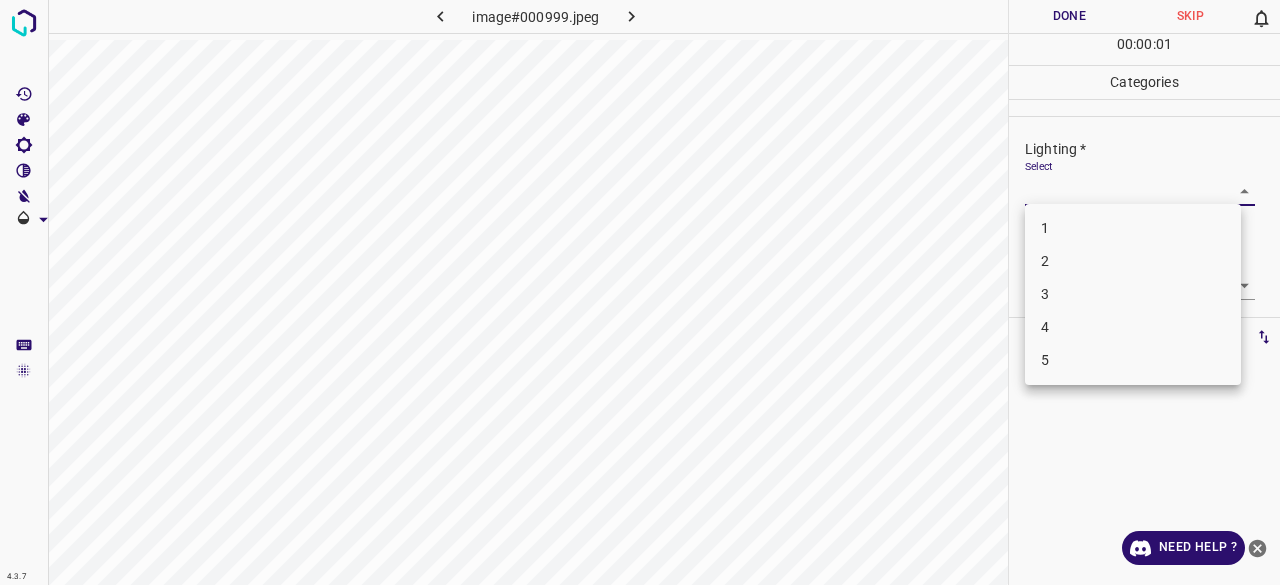 click on "3" at bounding box center [1133, 294] 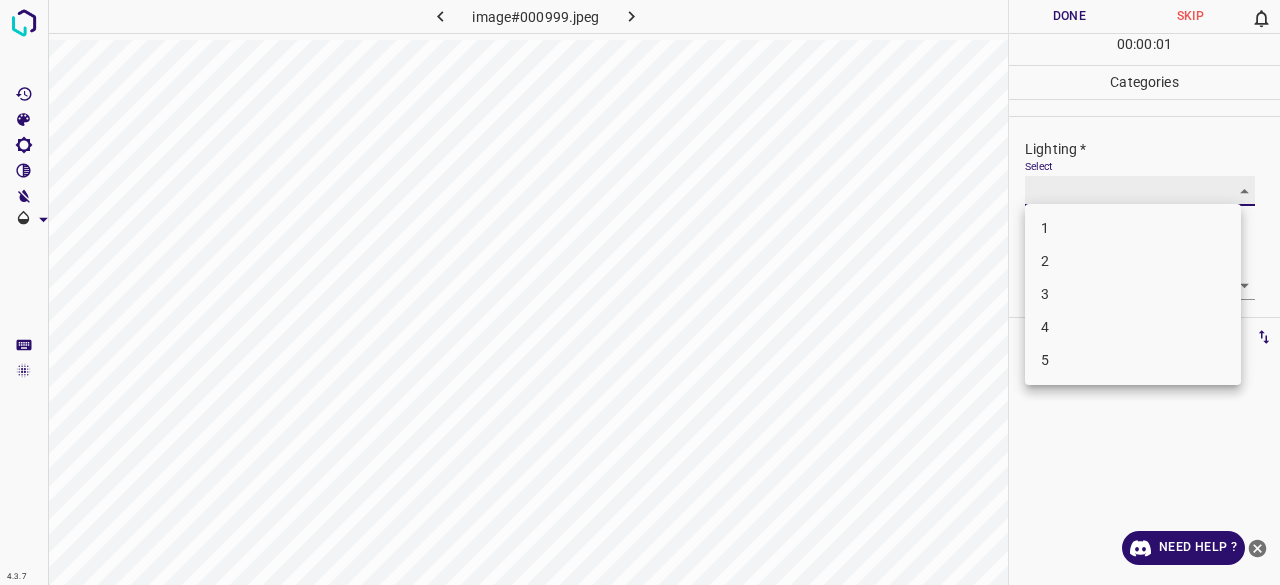 type on "3" 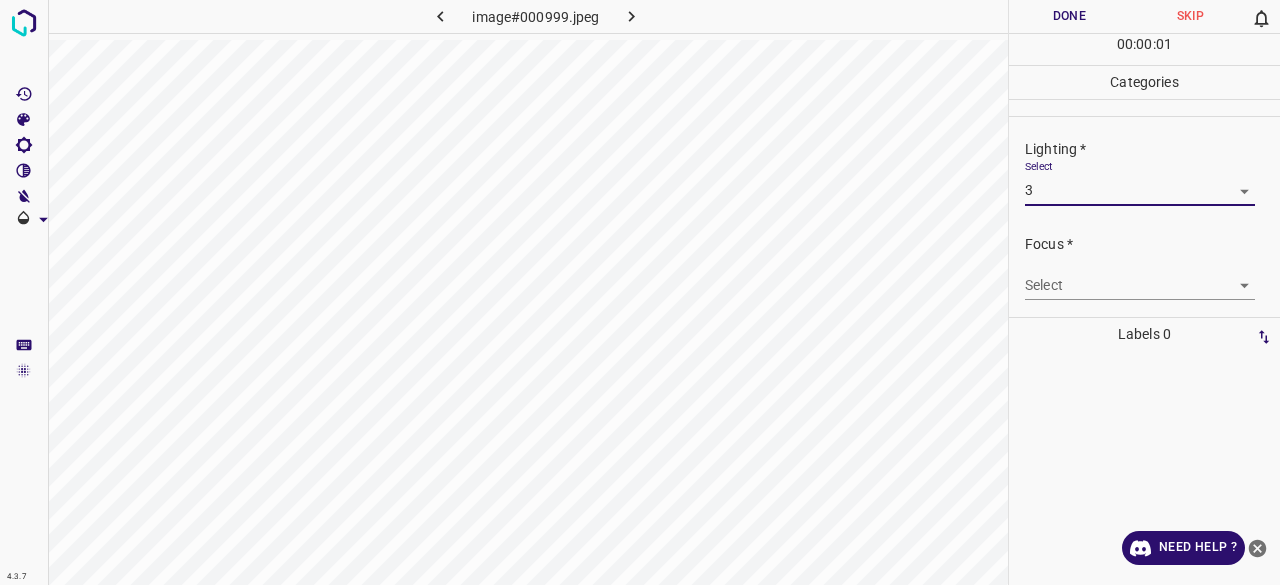 click on "4.3.7 image#000999.jpeg Done Skip 0 00   : 00   : 01   Categories Lighting *  Select 3 3 Focus *  Select ​ Overall *  Select ​ Labels   0 Categories 1 Lighting 2 Focus 3 Overall Tools Space Change between modes (Draw & Edit) I Auto labeling R Restore zoom M Zoom in N Zoom out Delete Delete selecte label Filters Z Restore filters X Saturation filter C Brightness filter V Contrast filter B Gray scale filter General O Download Need Help ? - Text - Hide - Delete 1 2 3 4 5" at bounding box center (640, 292) 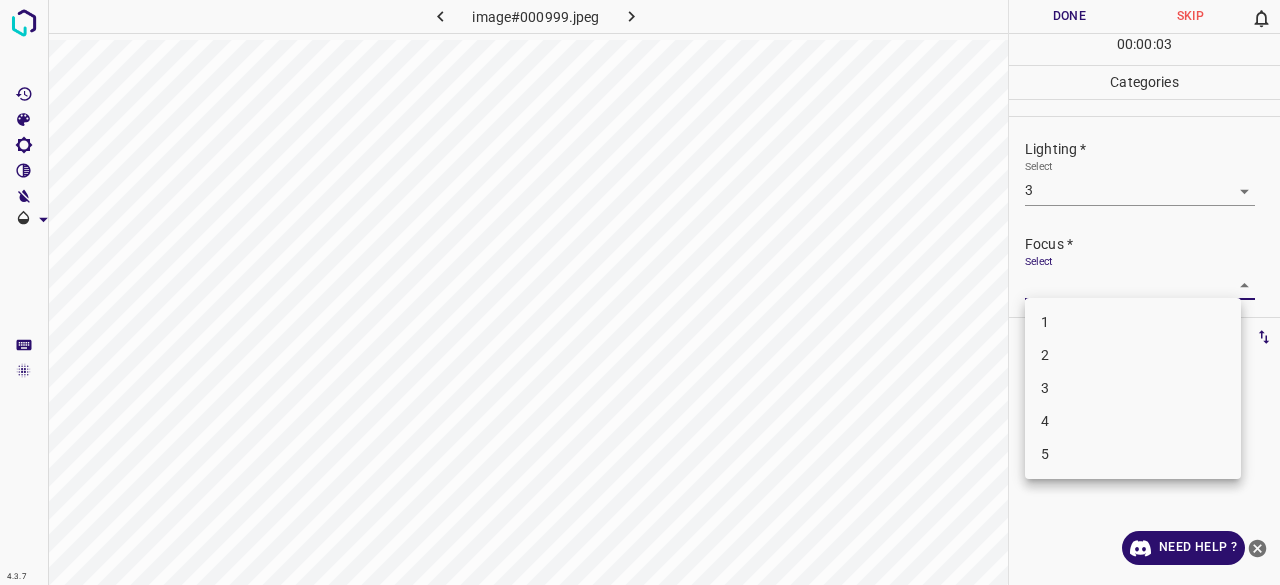 click on "3" at bounding box center (1133, 388) 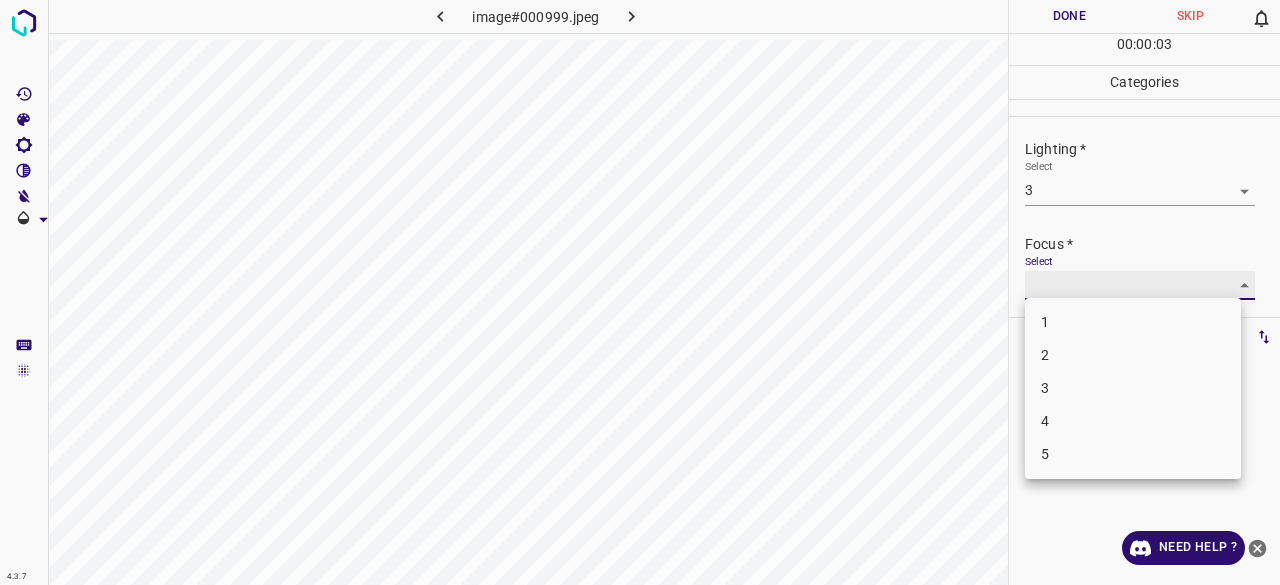type on "3" 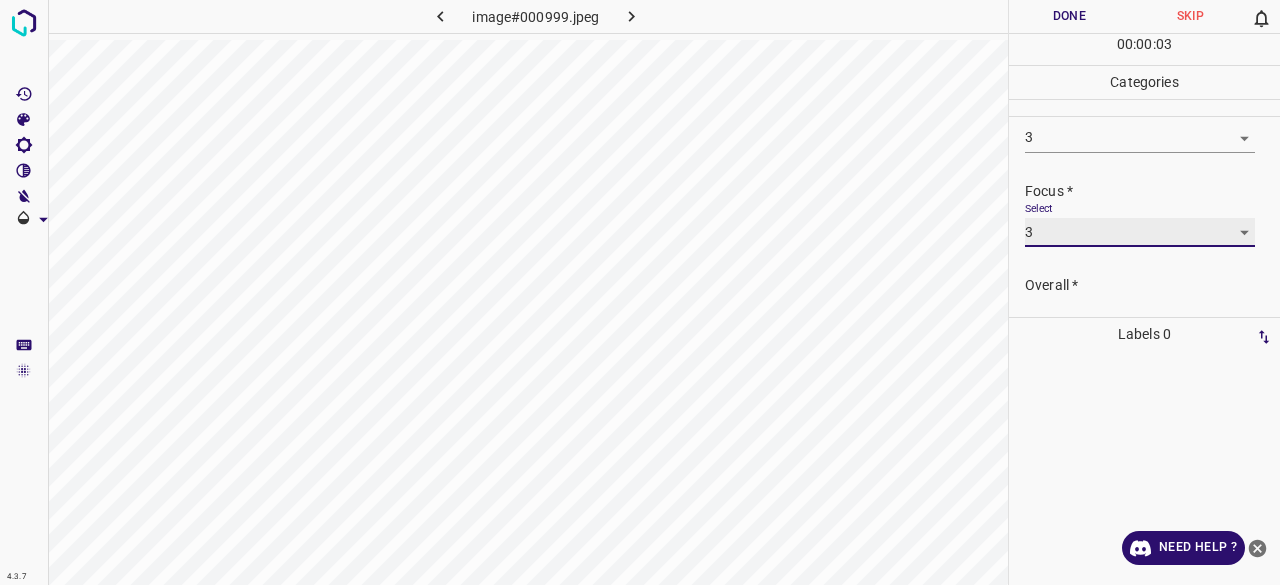 scroll, scrollTop: 98, scrollLeft: 0, axis: vertical 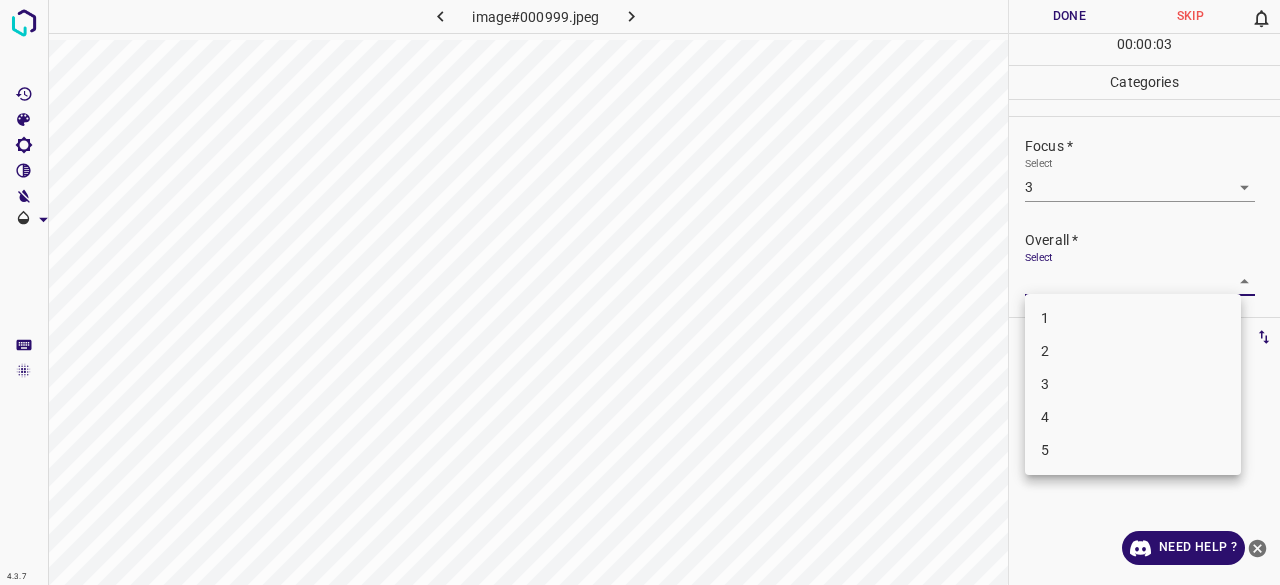 click on "4.3.7 image#000999.jpeg Done Skip 0 00   : 00   : 03   Categories Lighting *  Select 3 3 Focus *  Select 3 3 Overall *  Select ​ Labels   0 Categories 1 Lighting 2 Focus 3 Overall Tools Space Change between modes (Draw & Edit) I Auto labeling R Restore zoom M Zoom in N Zoom out Delete Delete selecte label Filters Z Restore filters X Saturation filter C Brightness filter V Contrast filter B Gray scale filter General O Download Need Help ? - Text - Hide - Delete 1 2 3 4 5" at bounding box center [640, 292] 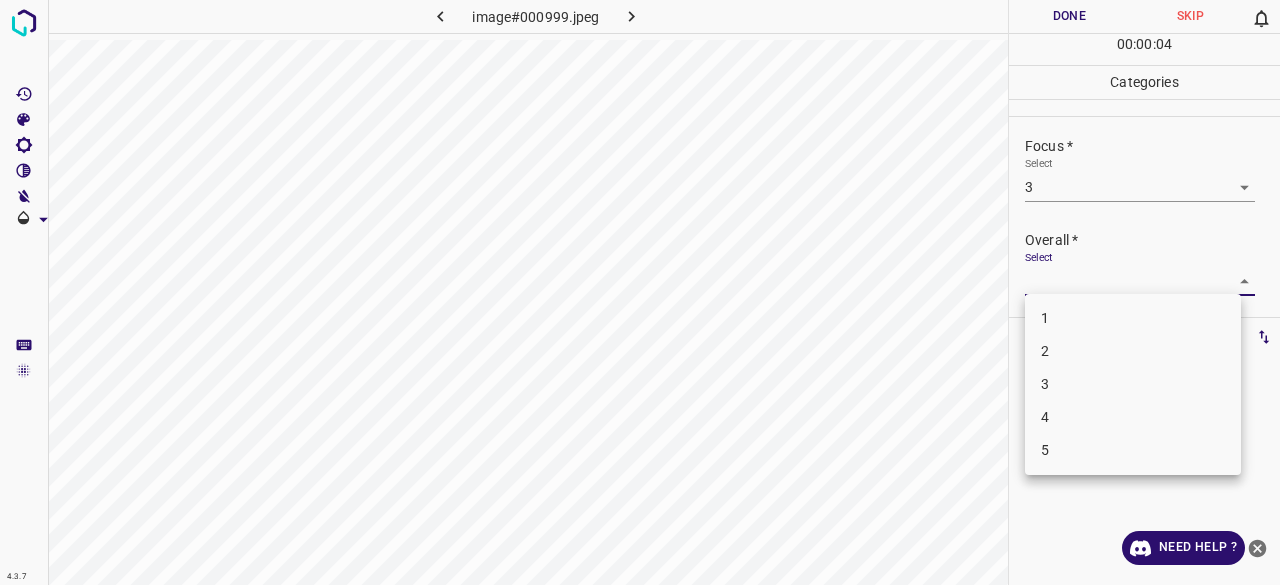 click on "1 2 3 4 5" at bounding box center (1133, 384) 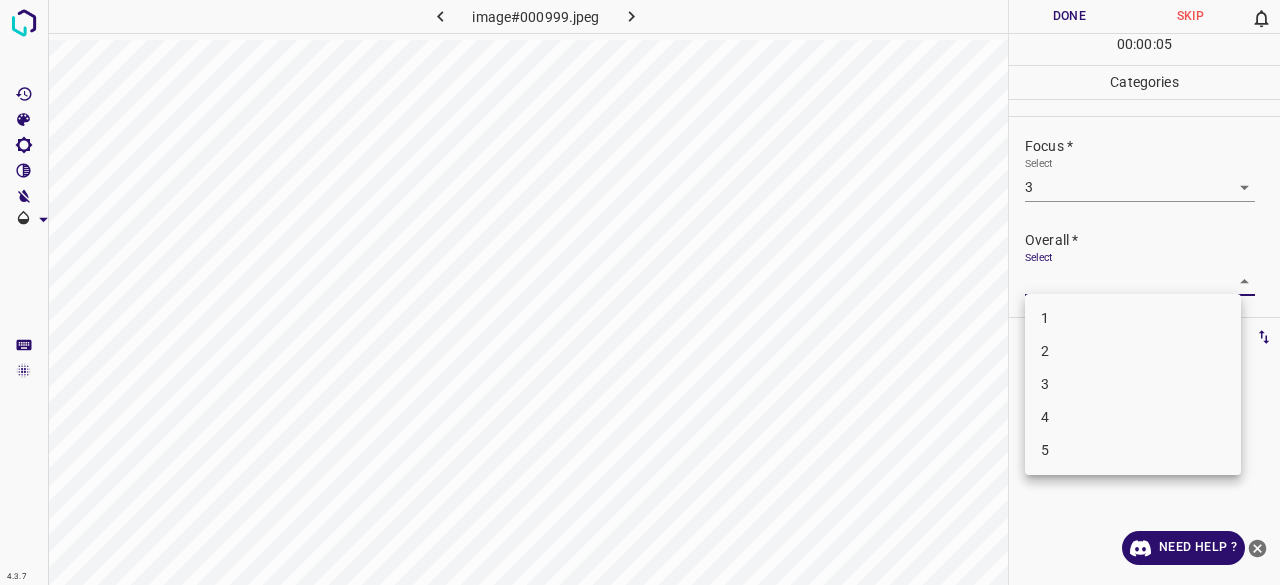 click on "3" at bounding box center [1133, 384] 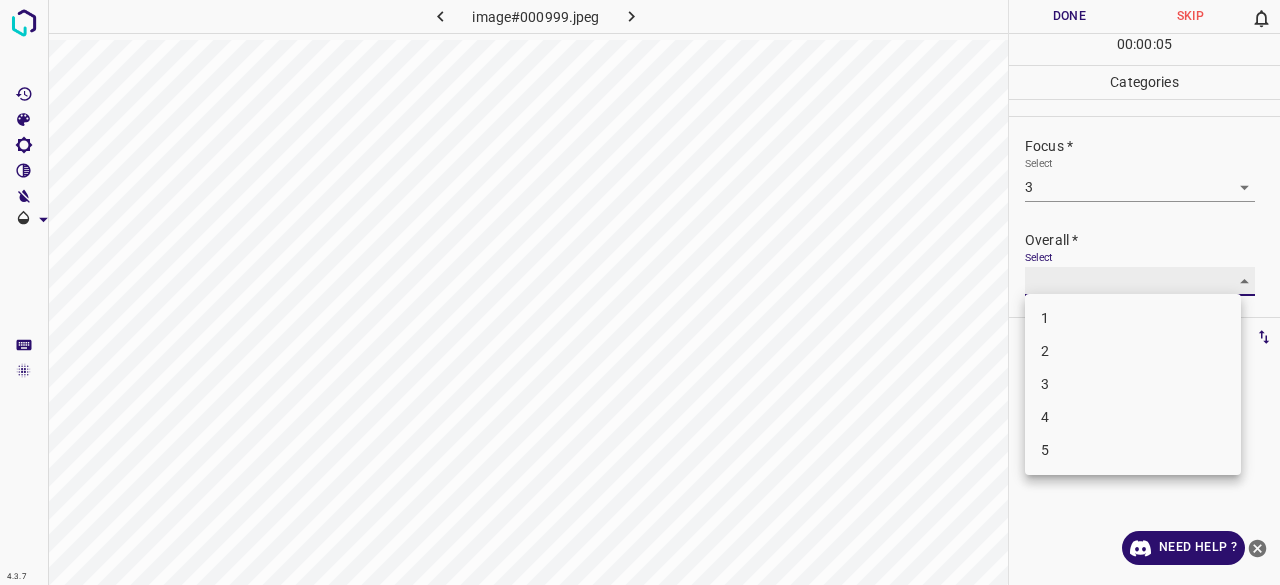 type on "3" 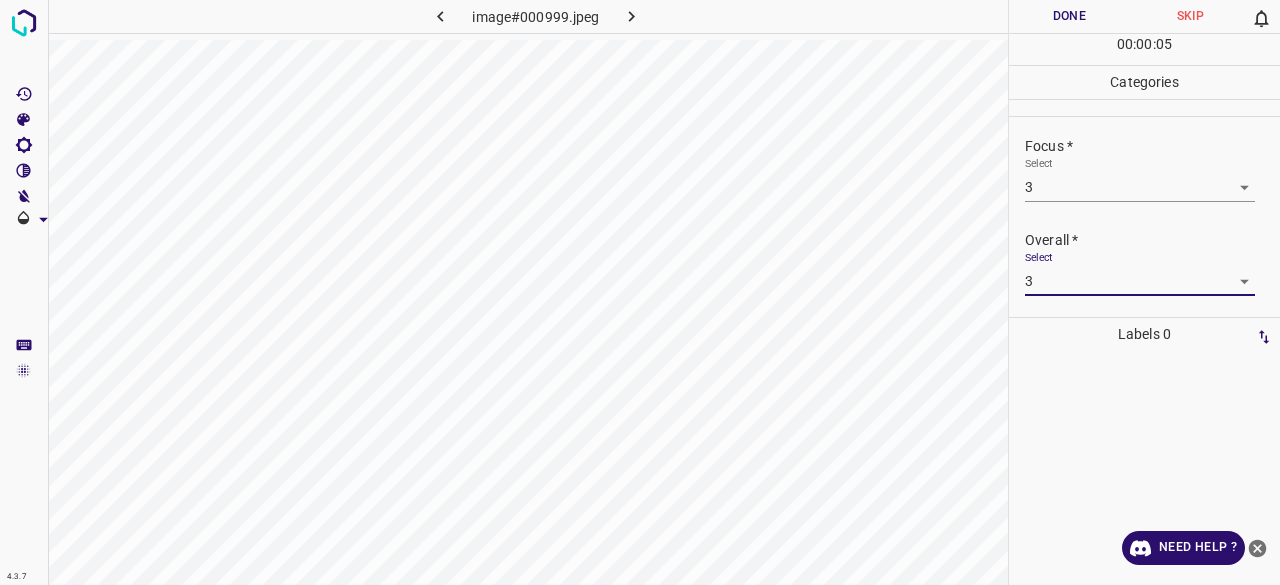 click on "00   : 00   : 05" at bounding box center (1144, 49) 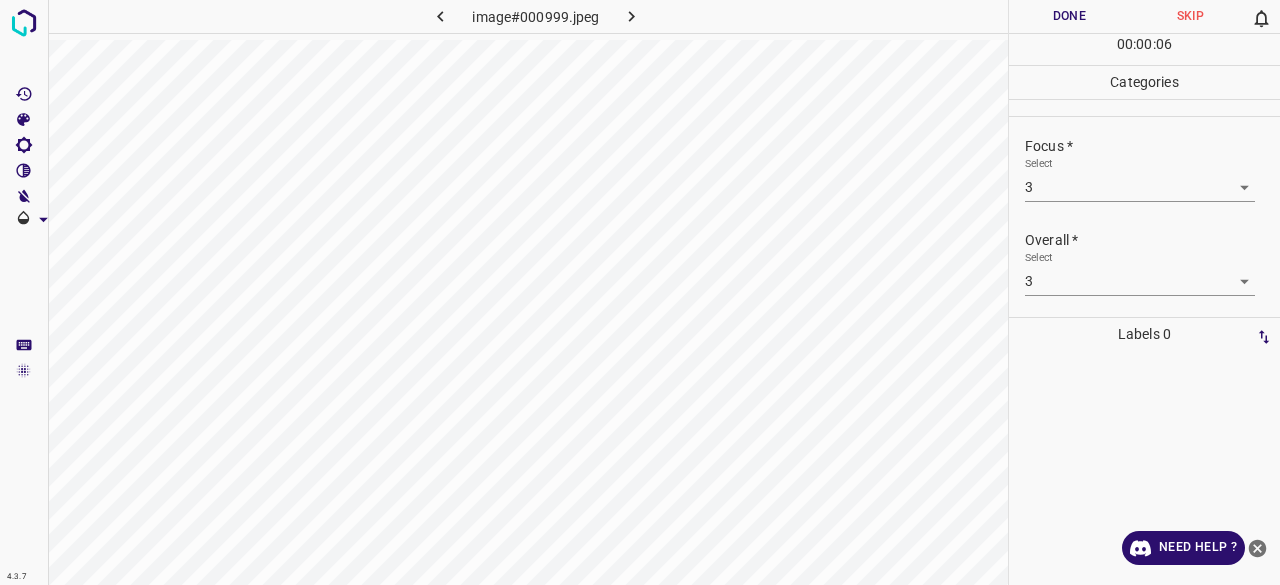 click on "Done" at bounding box center [1069, 16] 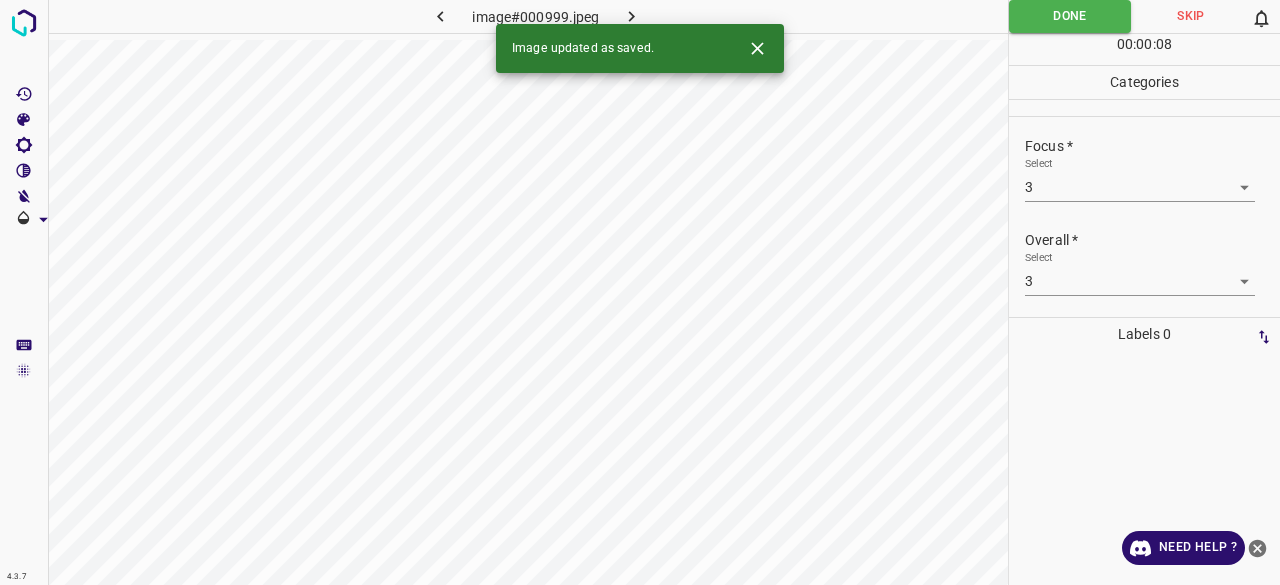 click at bounding box center (632, 16) 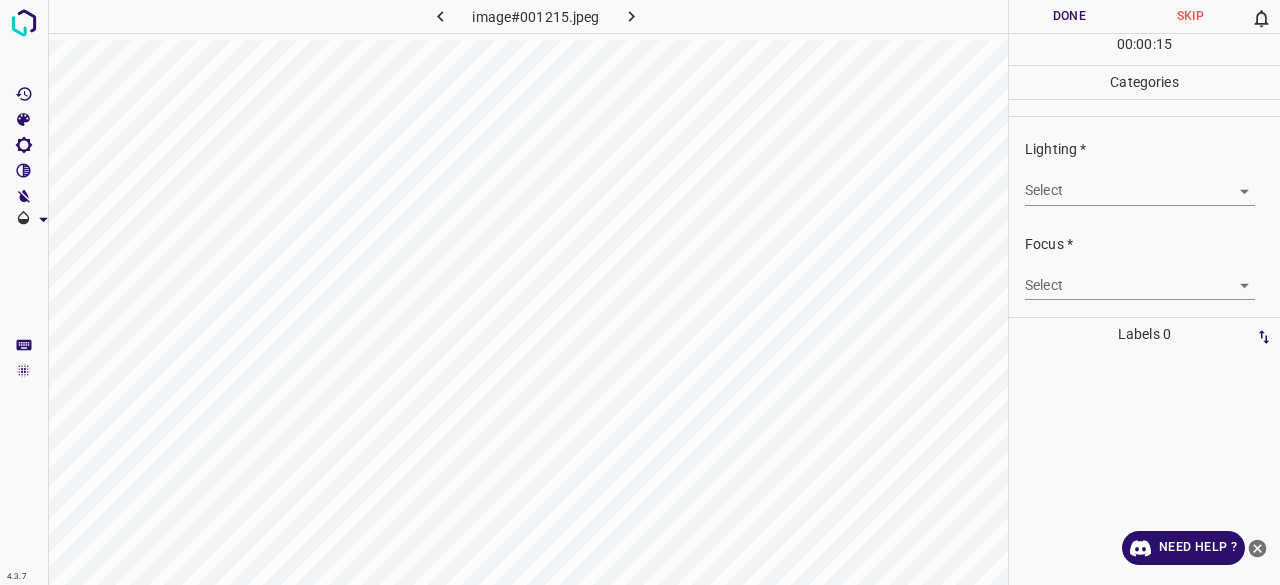 click on "Lighting *  Select ​" at bounding box center (1144, 172) 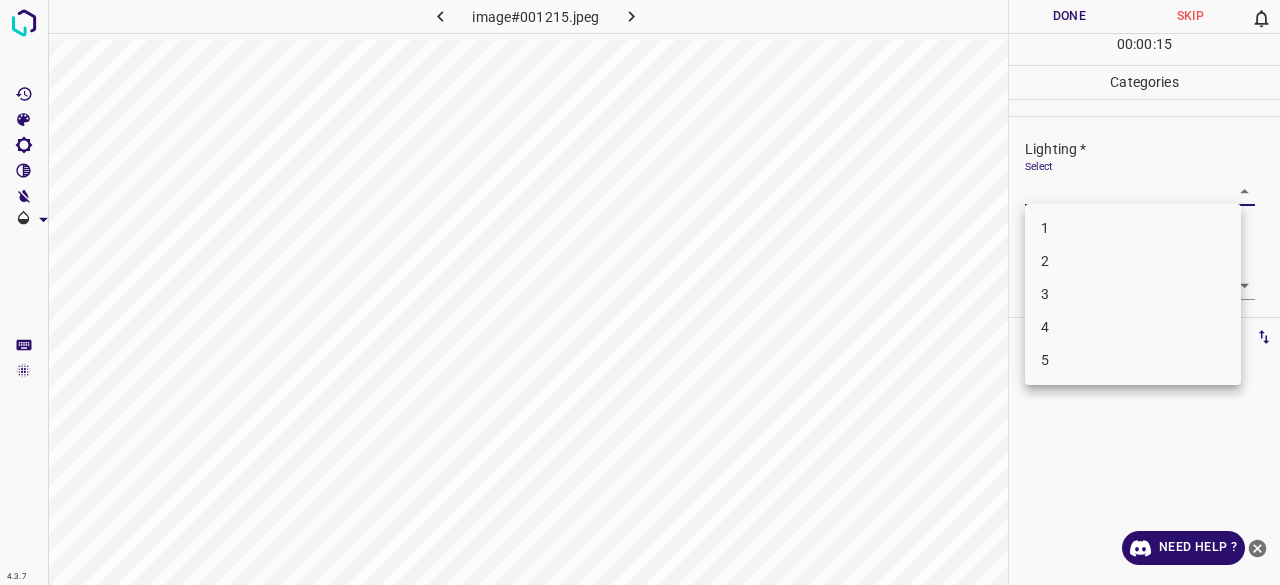 click on "4.3.7 image#001215.jpeg Done Skip 0 00   : 00   : 15   Categories Lighting *  Select ​ Focus *  Select ​ Overall *  Select ​ Labels   0 Categories 1 Lighting 2 Focus 3 Overall Tools Space Change between modes (Draw & Edit) I Auto labeling R Restore zoom M Zoom in N Zoom out Delete Delete selecte label Filters Z Restore filters X Saturation filter C Brightness filter V Contrast filter B Gray scale filter General O Download Need Help ? - Text - Hide - Delete 1 2 3 4 5" at bounding box center (640, 292) 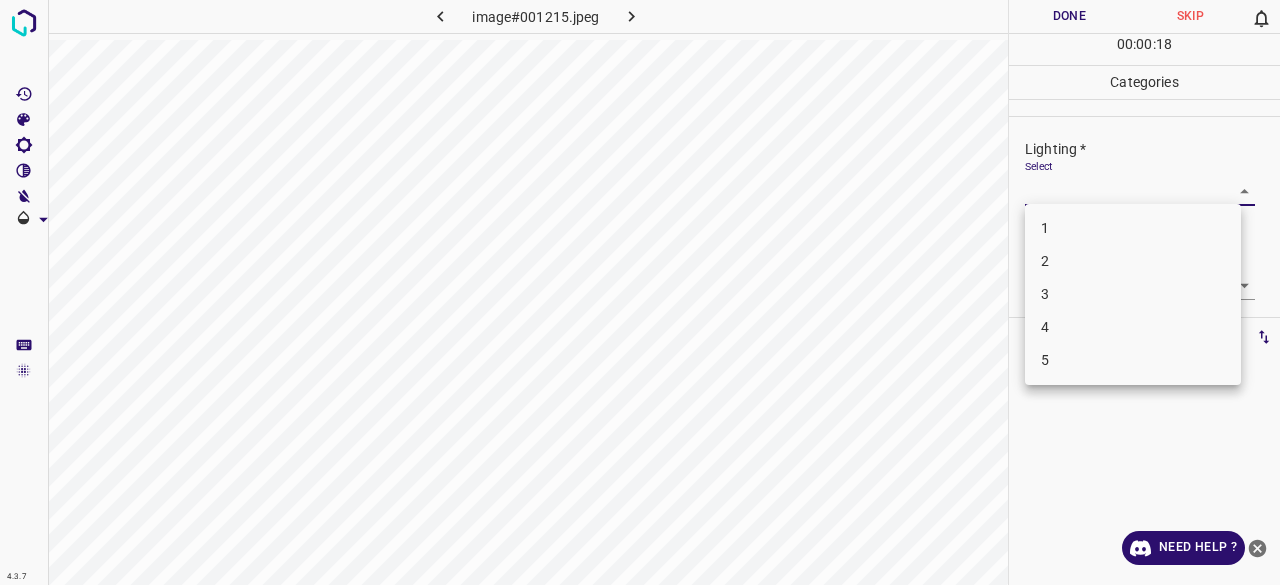 click on "4" at bounding box center (1133, 327) 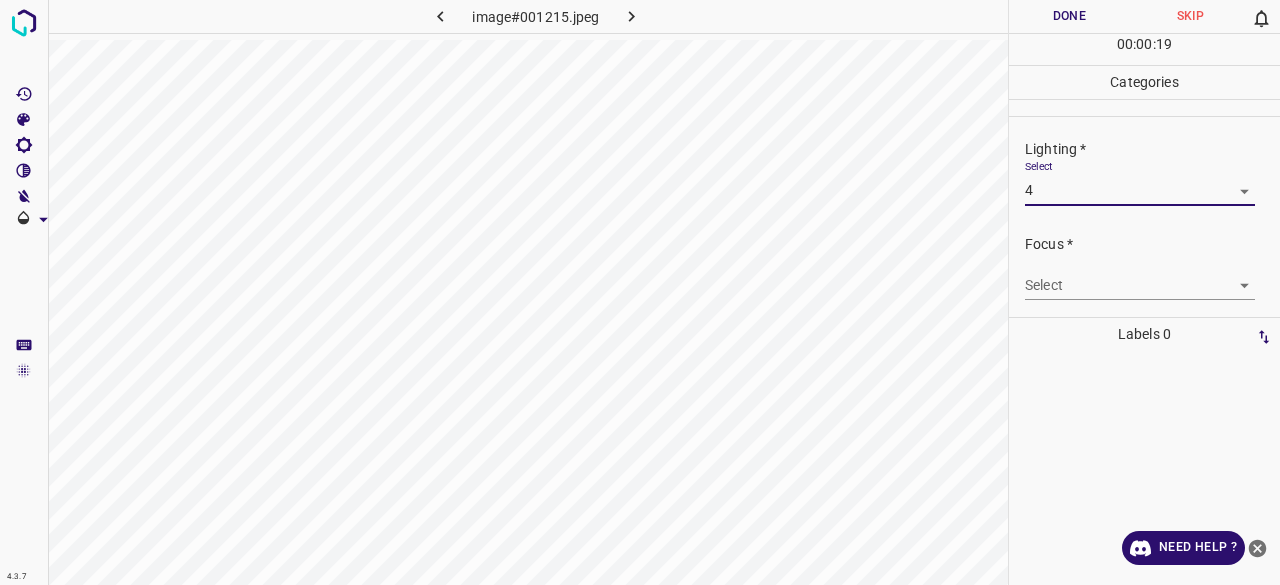 click on "4.3.7 image#001215.jpeg Done Skip 0 00   : 00   : 19   Categories Lighting *  Select 4 4 Focus *  Select ​ Overall *  Select ​ Labels   0 Categories 1 Lighting 2 Focus 3 Overall Tools Space Change between modes (Draw & Edit) I Auto labeling R Restore zoom M Zoom in N Zoom out Delete Delete selecte label Filters Z Restore filters X Saturation filter C Brightness filter V Contrast filter B Gray scale filter General O Download Need Help ? - Text - Hide - Delete" at bounding box center (640, 292) 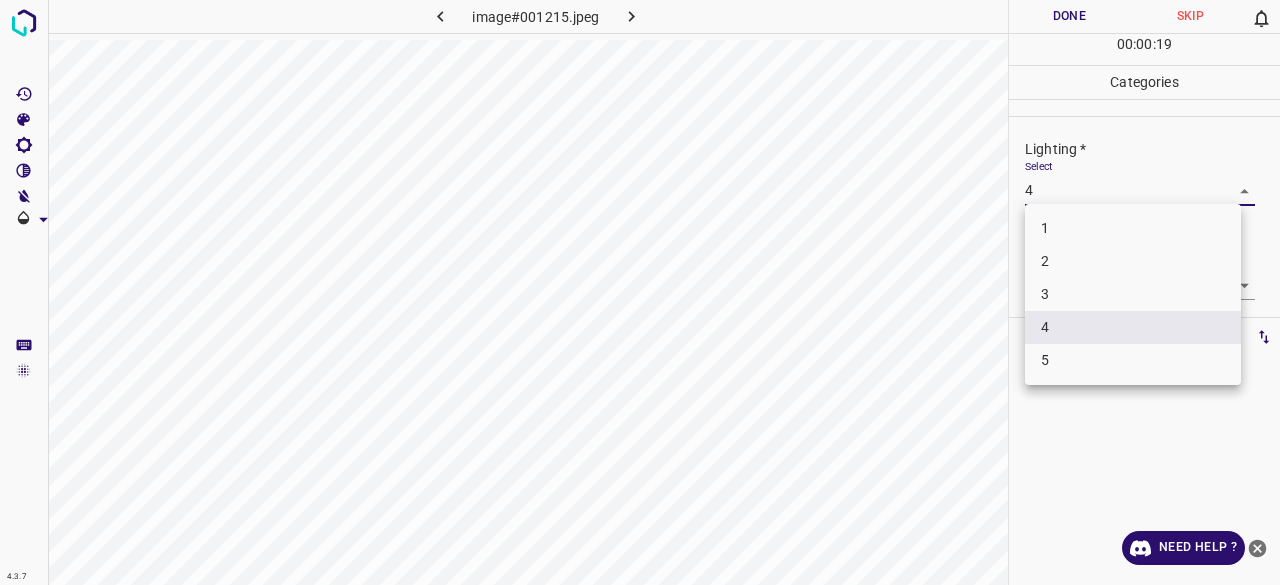 click on "3" at bounding box center (1133, 294) 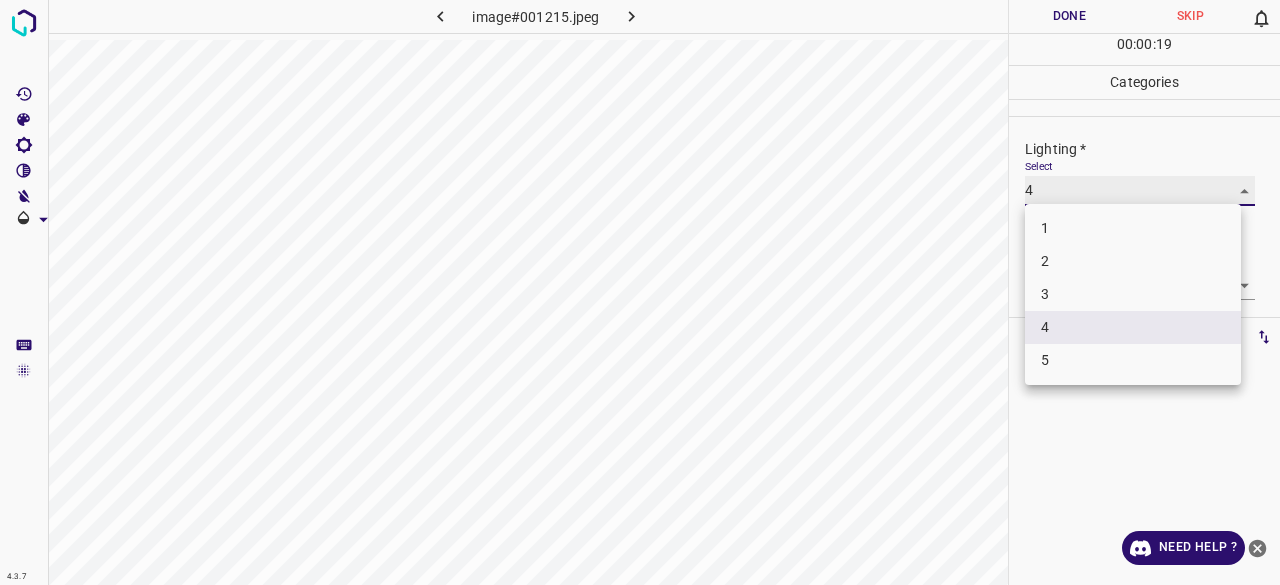 type on "3" 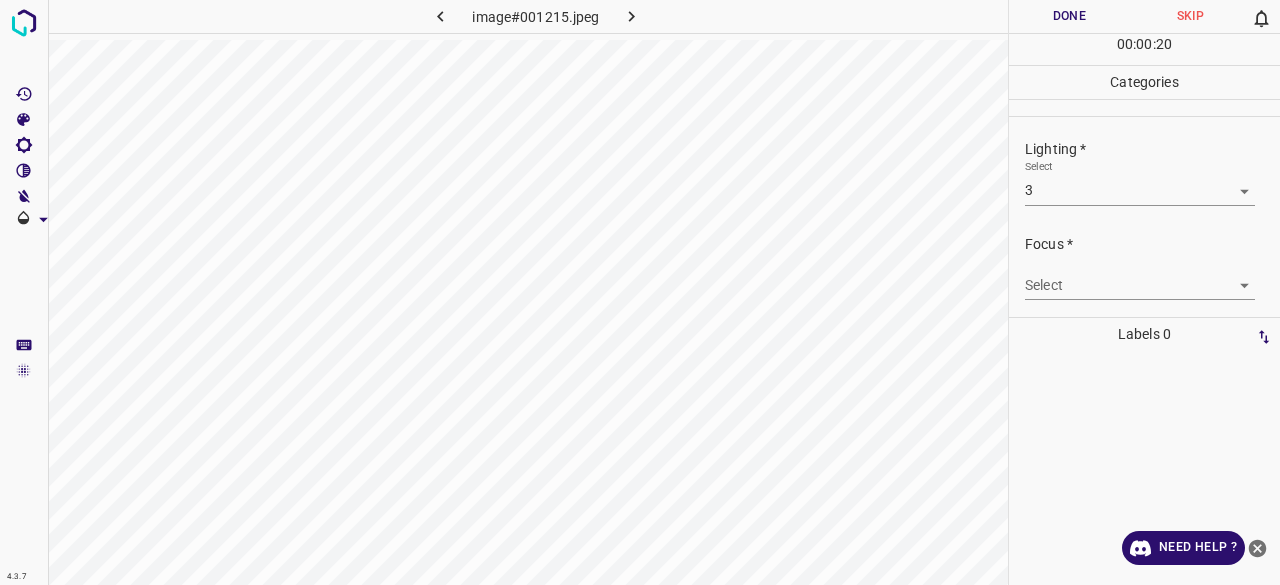 drag, startPoint x: 1054, startPoint y: 314, endPoint x: 1049, endPoint y: 298, distance: 16.763054 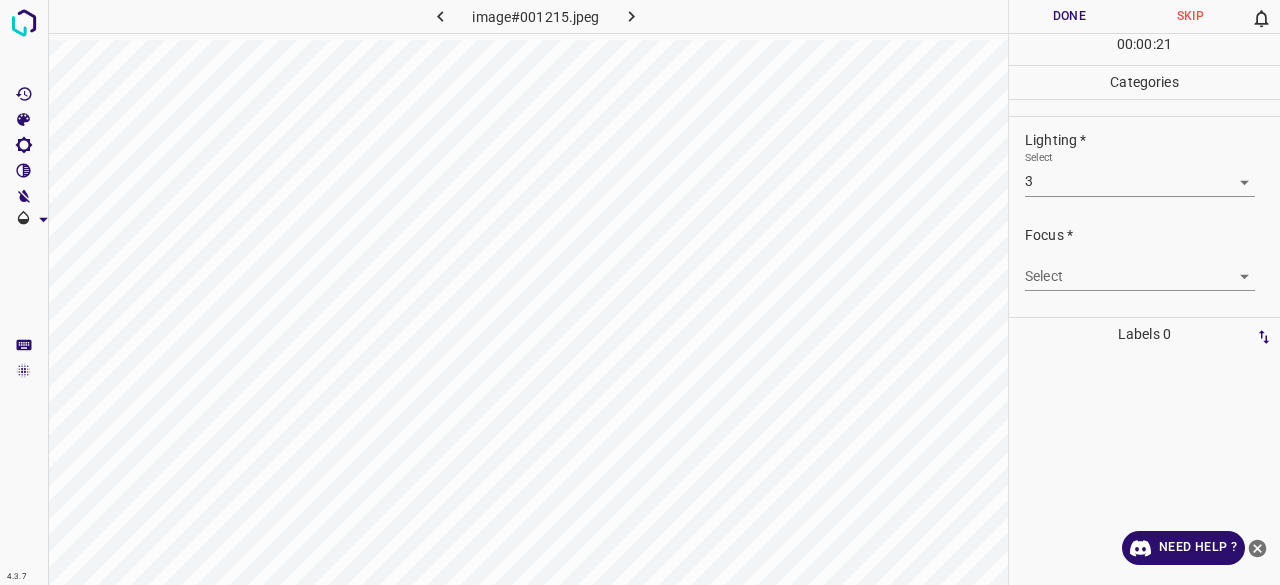 click on "Focus *  Select ​" at bounding box center [1144, 258] 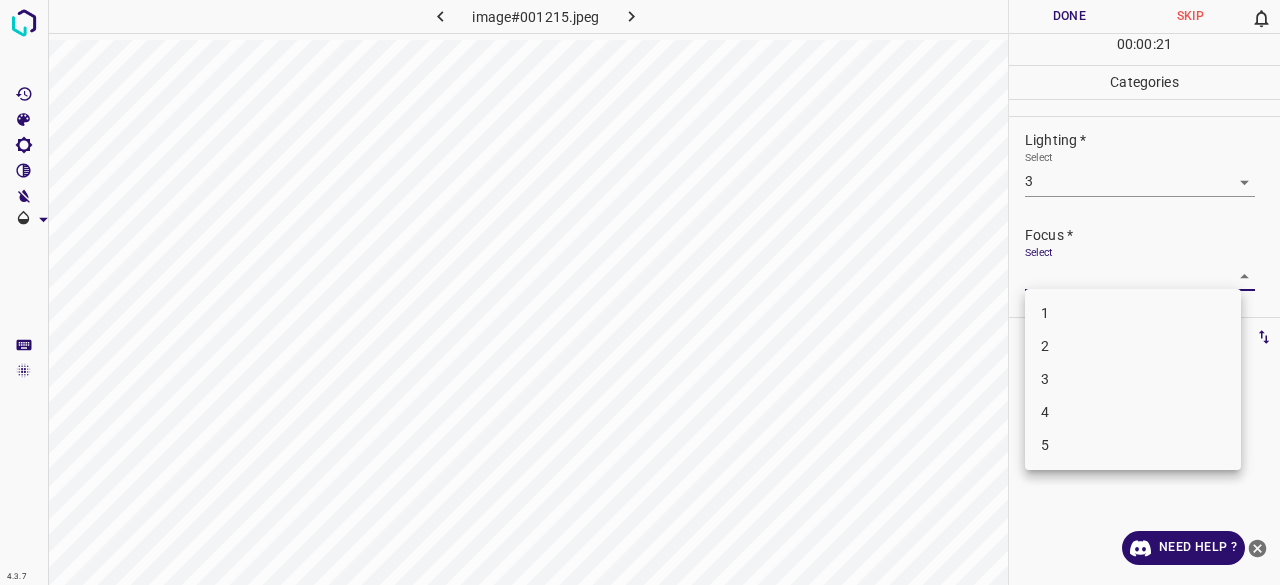 drag, startPoint x: 1064, startPoint y: 341, endPoint x: 1074, endPoint y: 289, distance: 52.95281 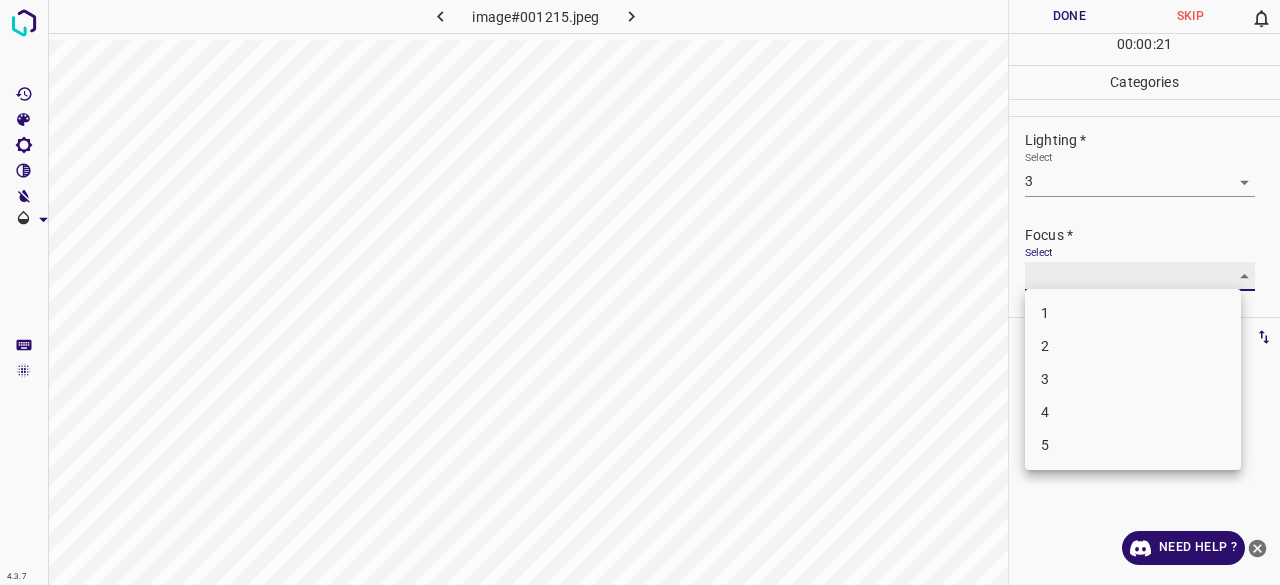 type on "2" 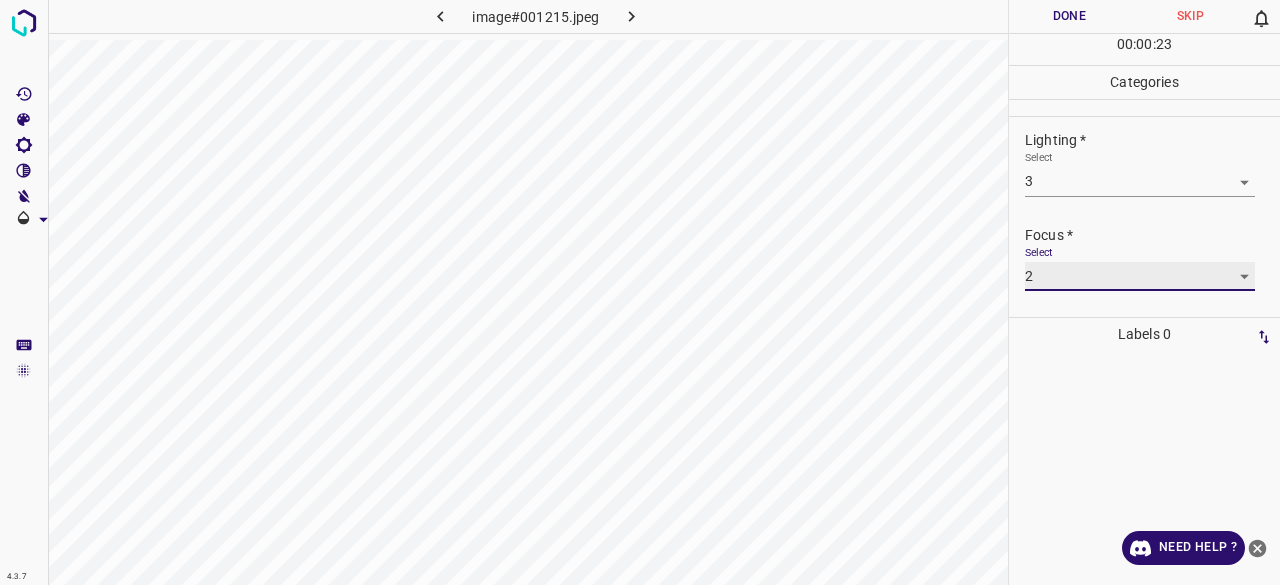 scroll, scrollTop: 98, scrollLeft: 0, axis: vertical 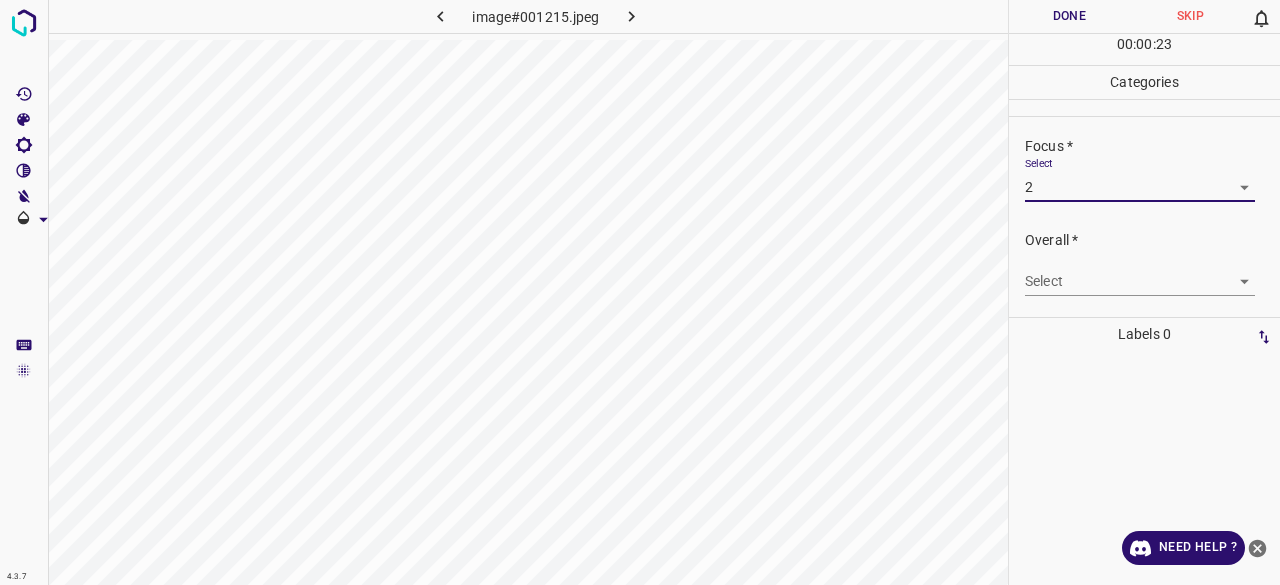 click on "4.3.7 image#001215.jpeg Done Skip 0 00   : 00   : 23   Categories Lighting *  Select 3 3 Focus *  Select 2 2 Overall *  Select ​ Labels   0 Categories 1 Lighting 2 Focus 3 Overall Tools Space Change between modes (Draw & Edit) I Auto labeling R Restore zoom M Zoom in N Zoom out Delete Delete selecte label Filters Z Restore filters X Saturation filter C Brightness filter V Contrast filter B Gray scale filter General O Download Need Help ? - Text - Hide - Delete" at bounding box center (640, 292) 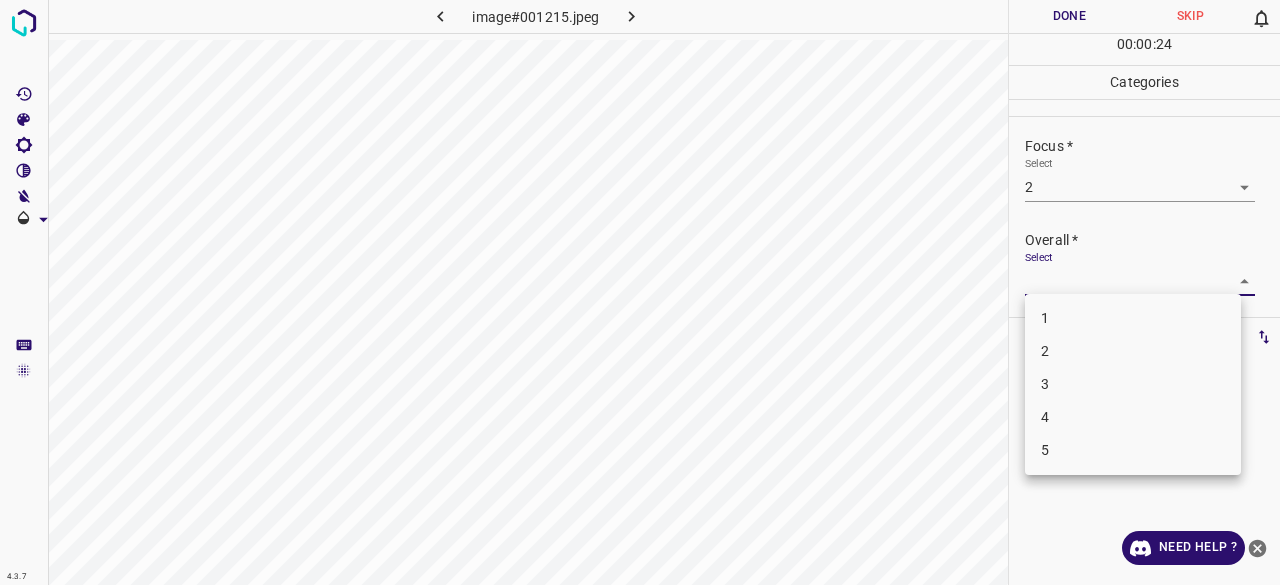 click on "2" at bounding box center (1133, 351) 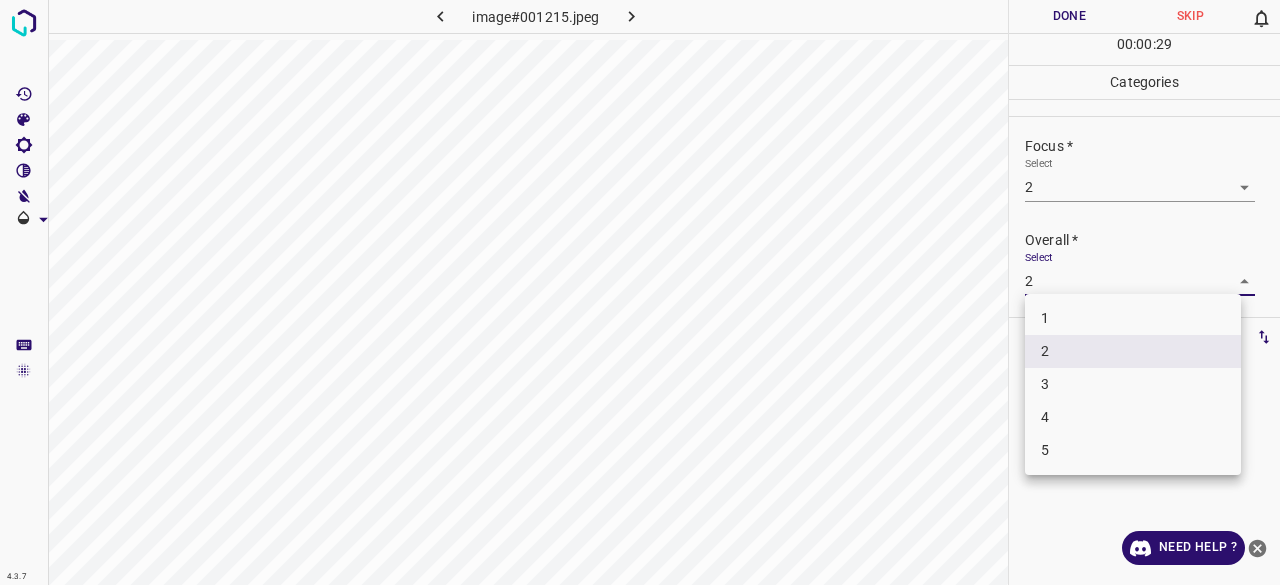 drag, startPoint x: 1041, startPoint y: 278, endPoint x: 1039, endPoint y: 311, distance: 33.06055 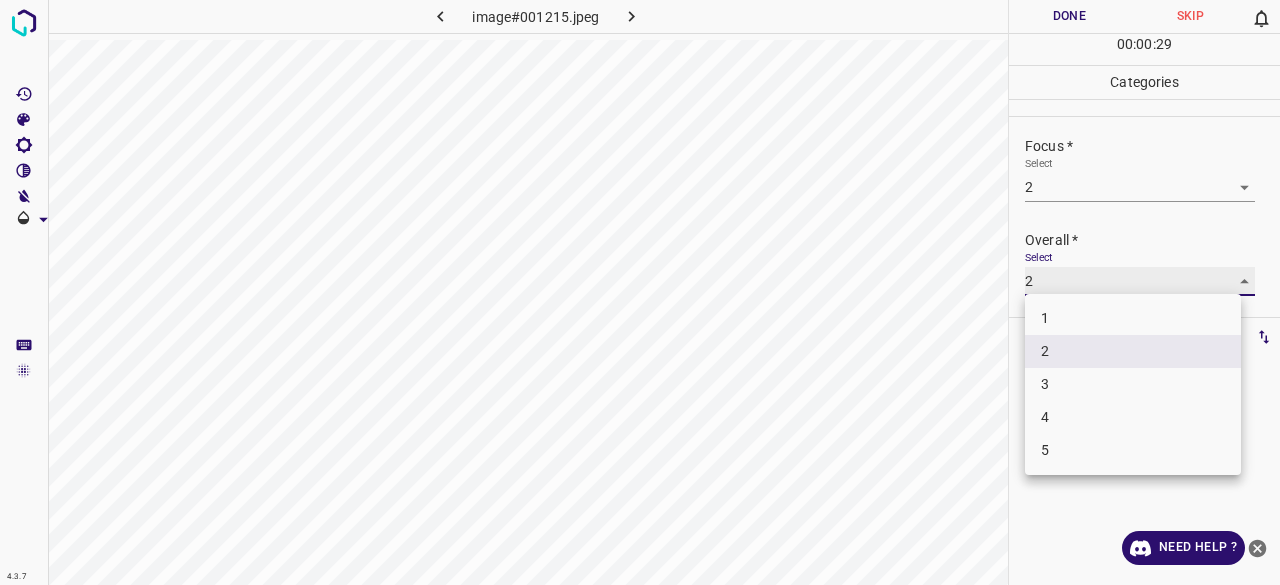 type on "3" 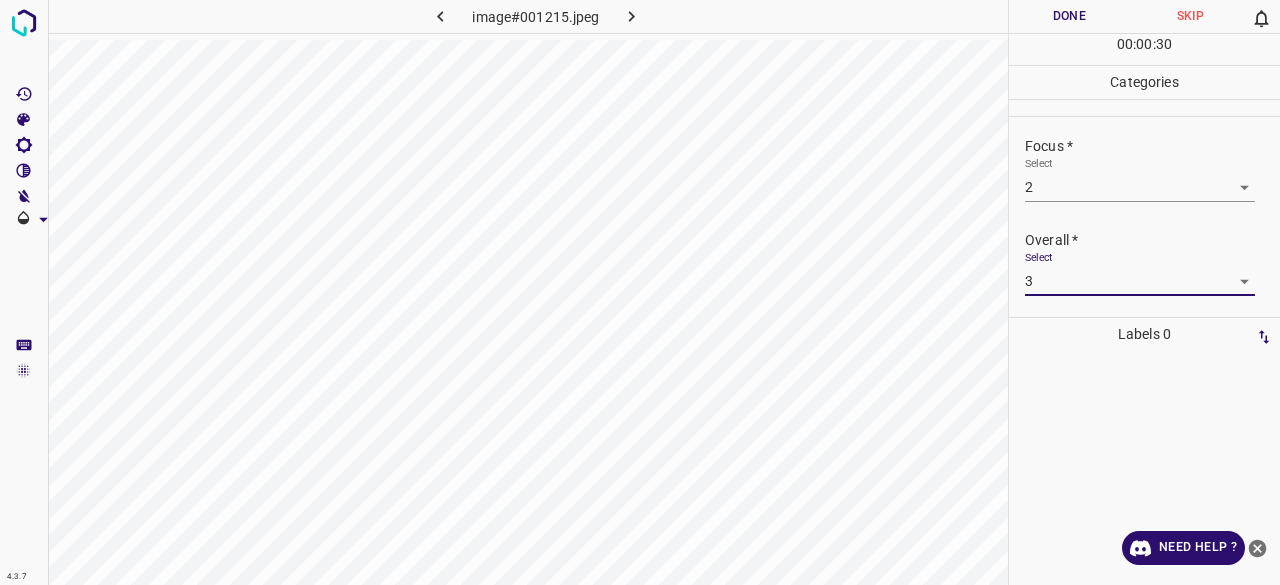 click on "Focus *  Select 2 2" at bounding box center (1144, 169) 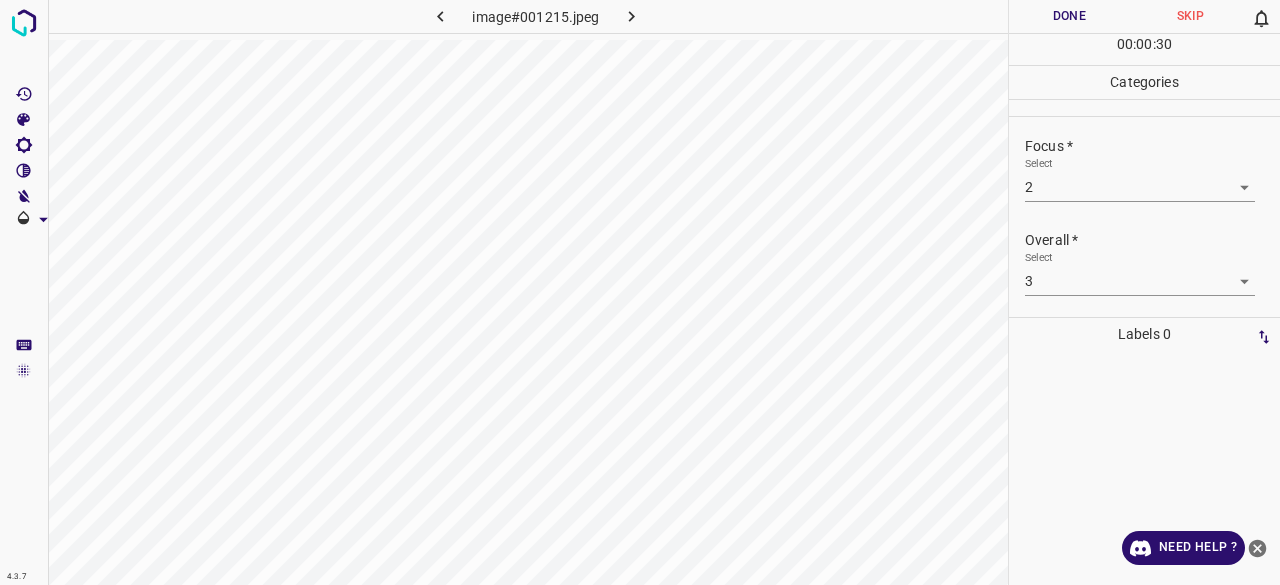 click on "4.3.7 image#001215.jpeg Done Skip 0 00   : 00   : 30   Categories Lighting *  Select 3 3 Focus *  Select 2 2 Overall *  Select 3 3 Labels   0 Categories 1 Lighting 2 Focus 3 Overall Tools Space Change between modes (Draw & Edit) I Auto labeling R Restore zoom M Zoom in N Zoom out Delete Delete selecte label Filters Z Restore filters X Saturation filter C Brightness filter V Contrast filter B Gray scale filter General O Download Need Help ? - Text - Hide - Delete" at bounding box center (640, 292) 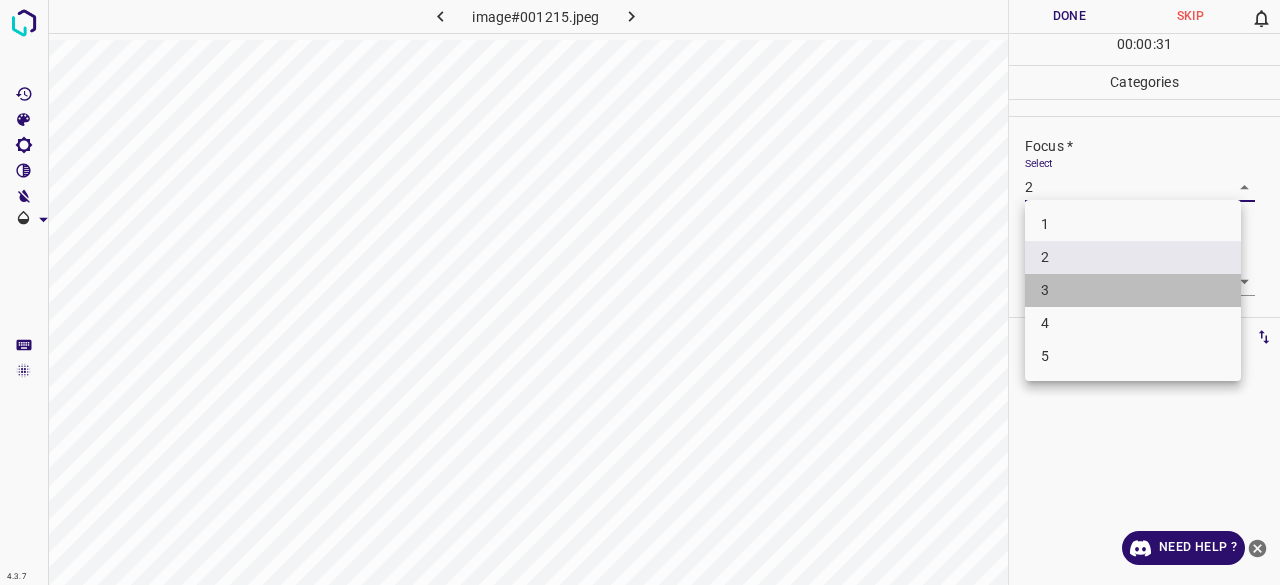 click on "3" at bounding box center (1133, 290) 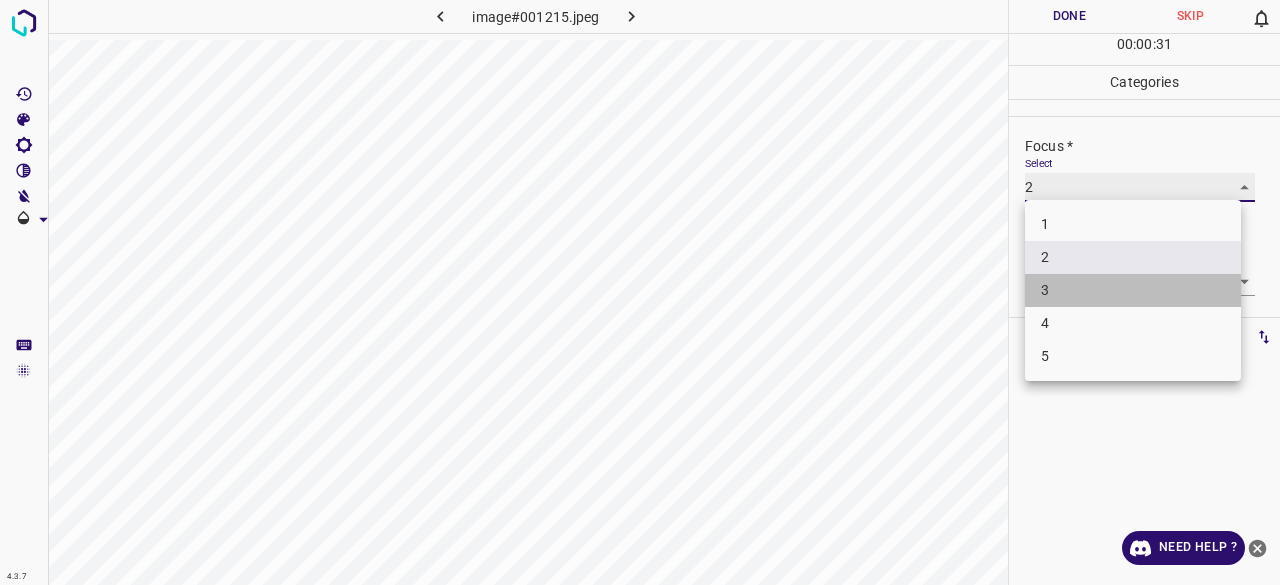 type on "3" 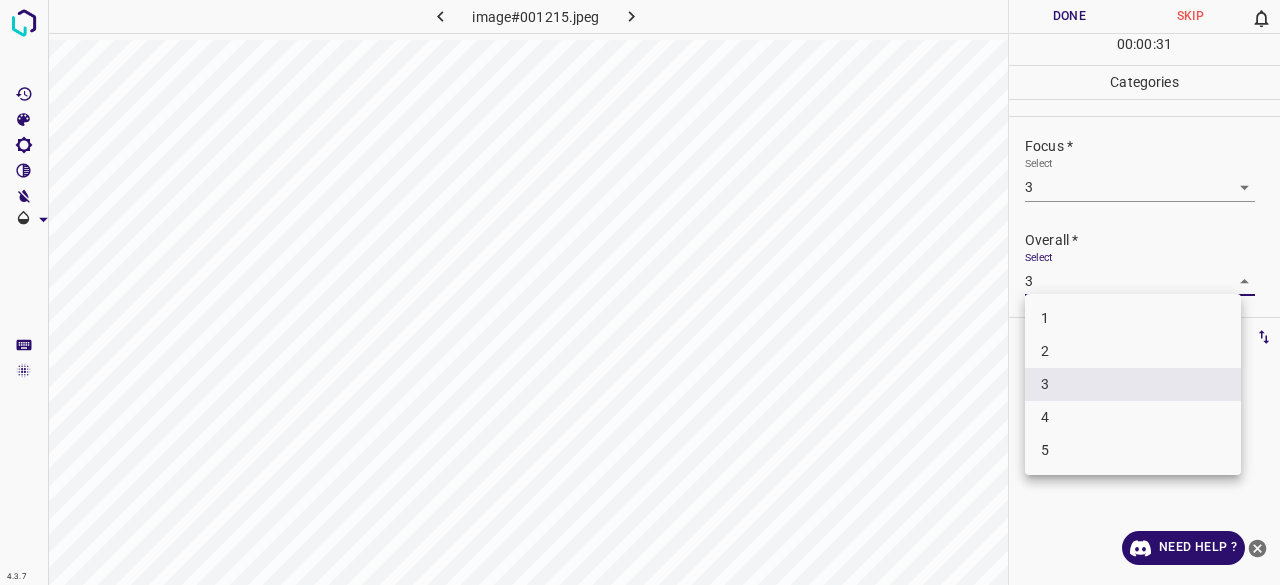 click on "4.3.7 image#001215.jpeg Done Skip 0 00   : 00   : 31   Categories Lighting *  Select 3 3 Focus *  Select 3 3 Overall *  Select 3 3 Labels   0 Categories 1 Lighting 2 Focus 3 Overall Tools Space Change between modes (Draw & Edit) I Auto labeling R Restore zoom M Zoom in N Zoom out Delete Delete selecte label Filters Z Restore filters X Saturation filter C Brightness filter V Contrast filter B Gray scale filter General O Download Need Help ? - Text - Hide - Delete 1 2 3 4 5" at bounding box center (640, 292) 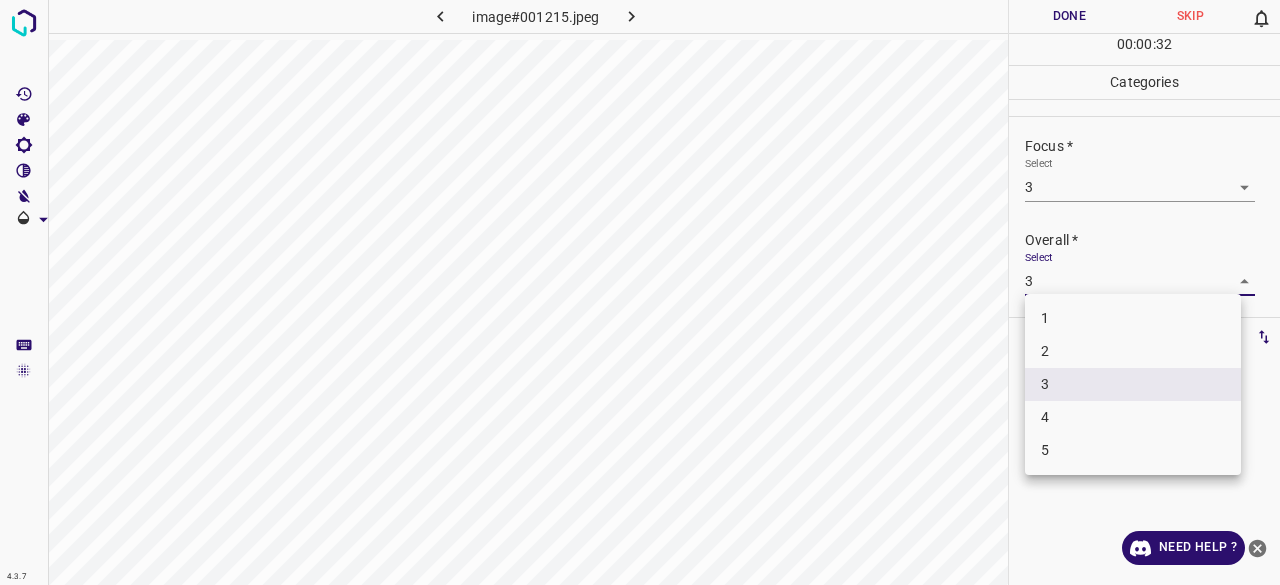 click at bounding box center [640, 292] 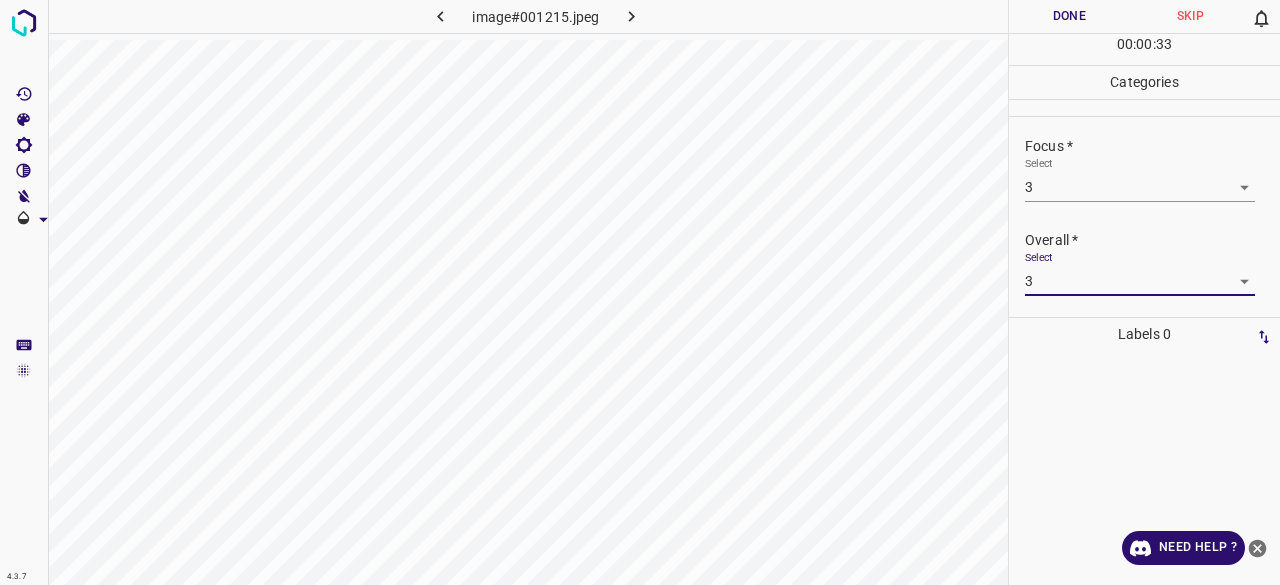click on "Done" at bounding box center (1069, 16) 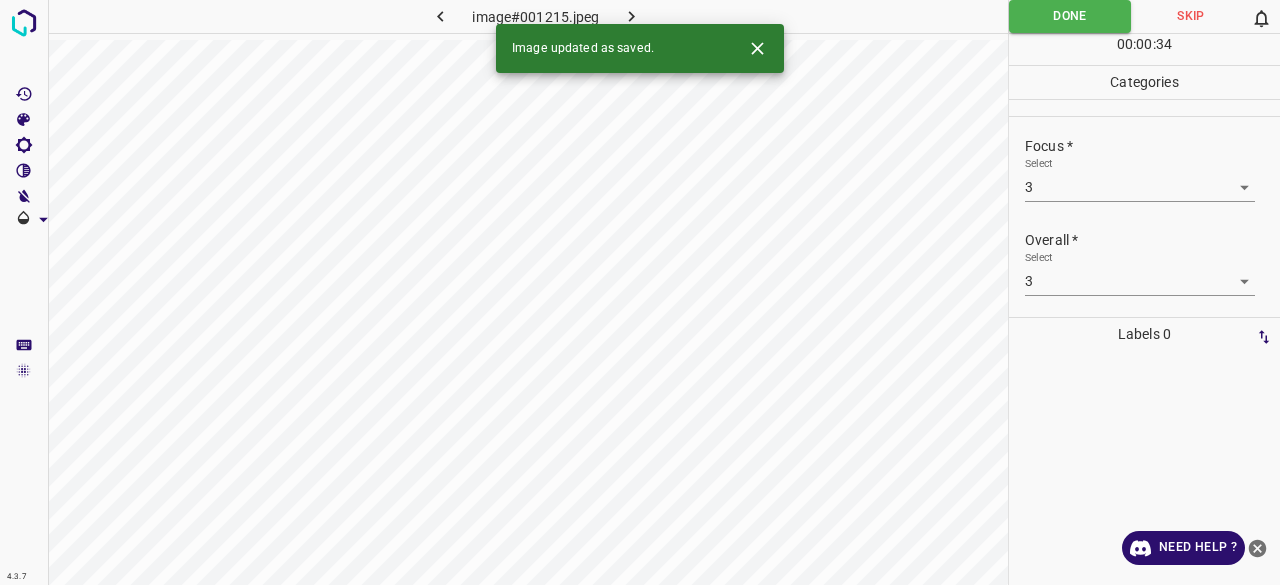 click 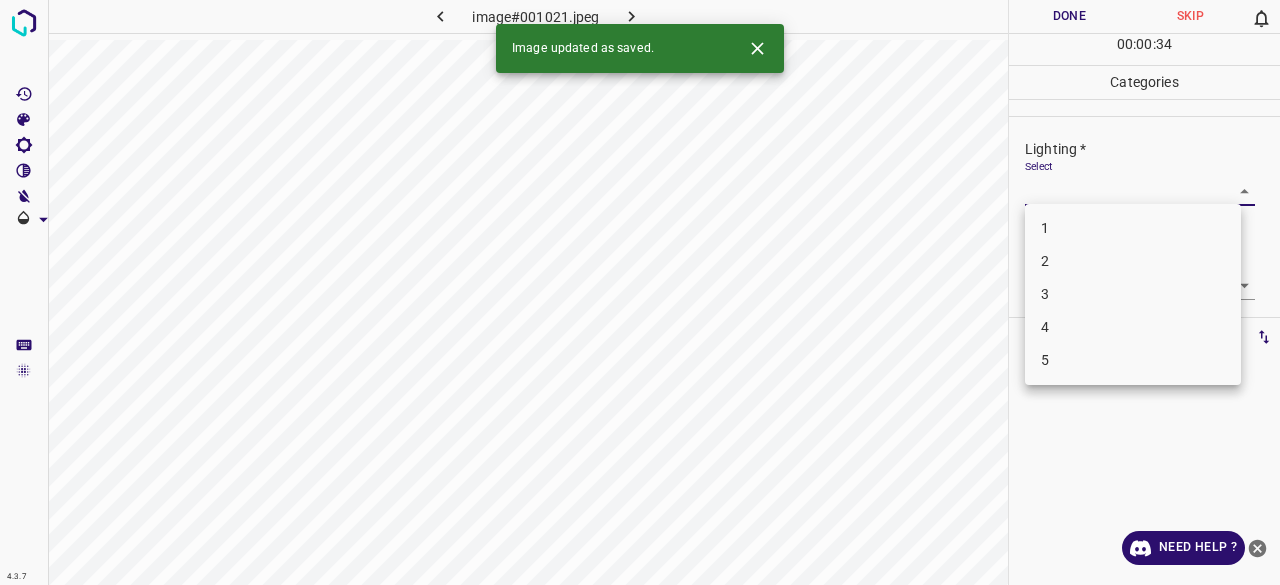 click on "4.3.7 image#001021.jpeg Done Skip 0 00   : 00   : 34   Categories Lighting *  Select ​ Focus *  Select ​ Overall *  Select ​ Labels   0 Categories 1 Lighting 2 Focus 3 Overall Tools Space Change between modes (Draw & Edit) I Auto labeling R Restore zoom M Zoom in N Zoom out Delete Delete selecte label Filters Z Restore filters X Saturation filter C Brightness filter V Contrast filter B Gray scale filter General O Download Image updated as saved. Need Help ? - Text - Hide - Delete 1 2 3 4 5" at bounding box center (640, 292) 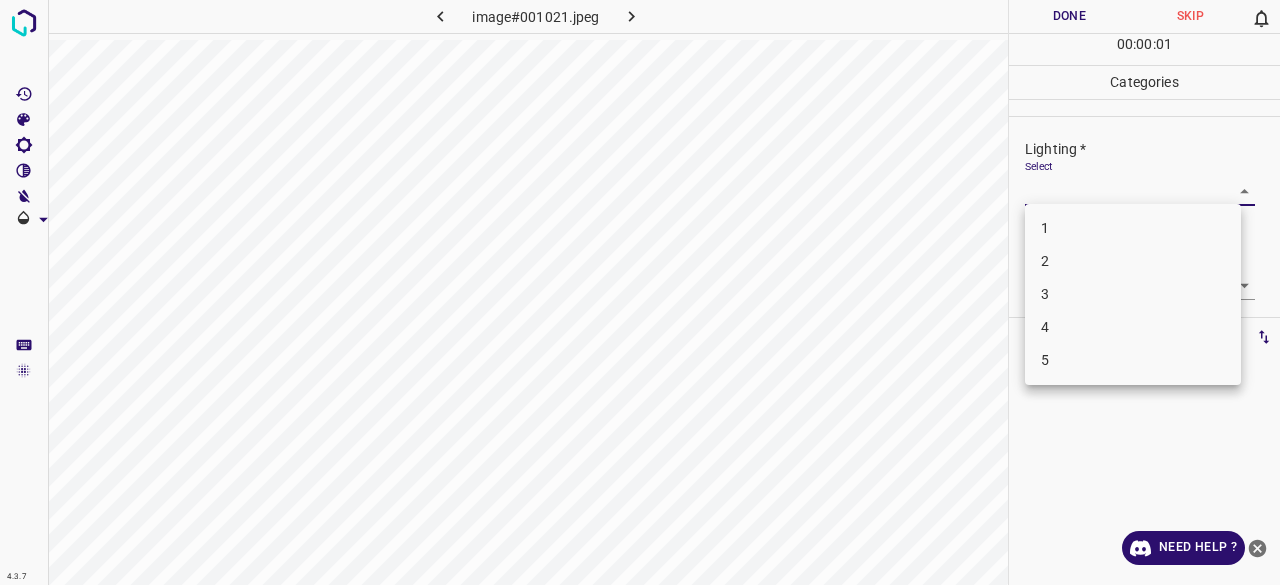 click on "3" at bounding box center [1133, 294] 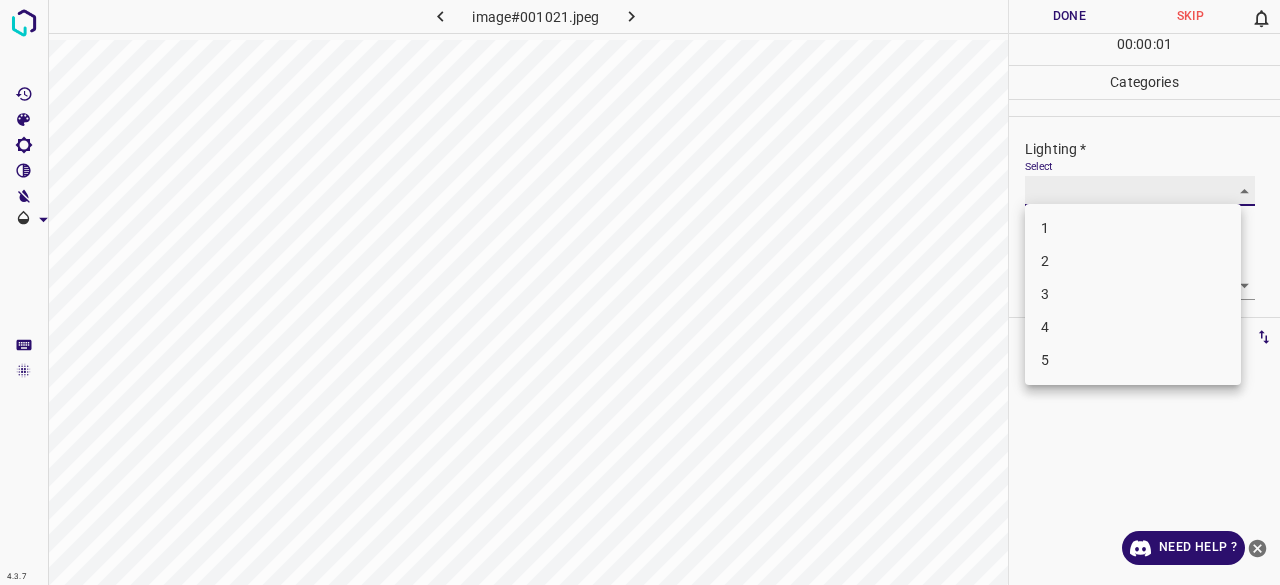 type on "3" 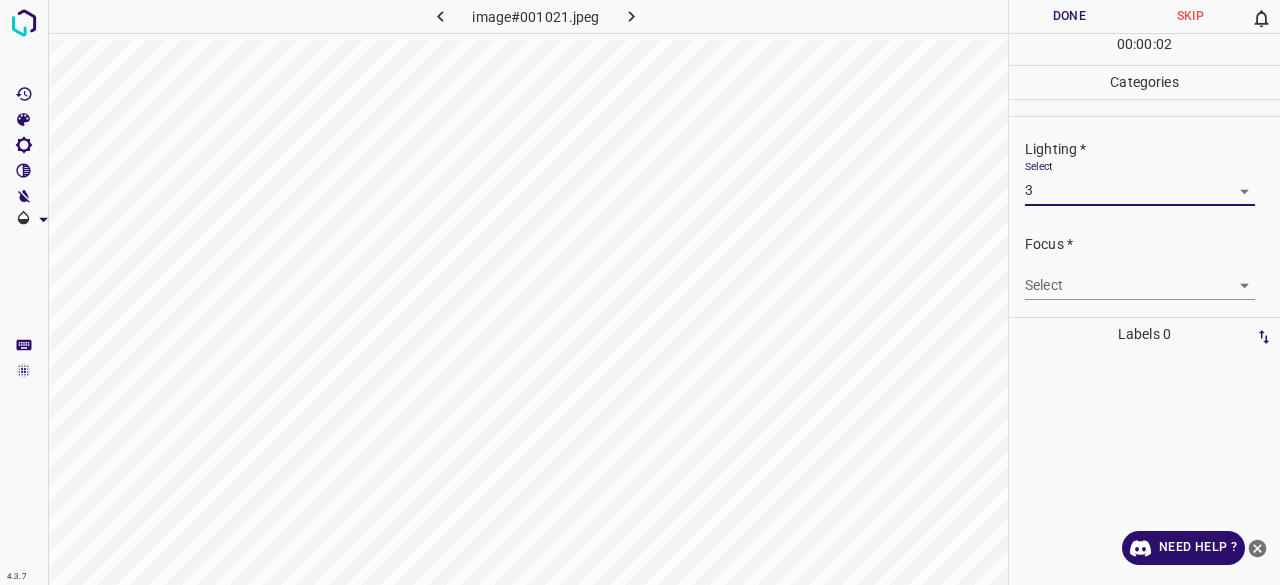 click on "4.3.7 image#001021.jpeg Done Skip 0 00   : 00   : 02   Categories Lighting *  Select 3 3 Focus *  Select ​ Overall *  Select ​ Labels   0 Categories 1 Lighting 2 Focus 3 Overall Tools Space Change between modes (Draw & Edit) I Auto labeling R Restore zoom M Zoom in N Zoom out Delete Delete selecte label Filters Z Restore filters X Saturation filter C Brightness filter V Contrast filter B Gray scale filter General O Download Need Help ? - Text - Hide - Delete 1 2 3 4 5" at bounding box center (640, 292) 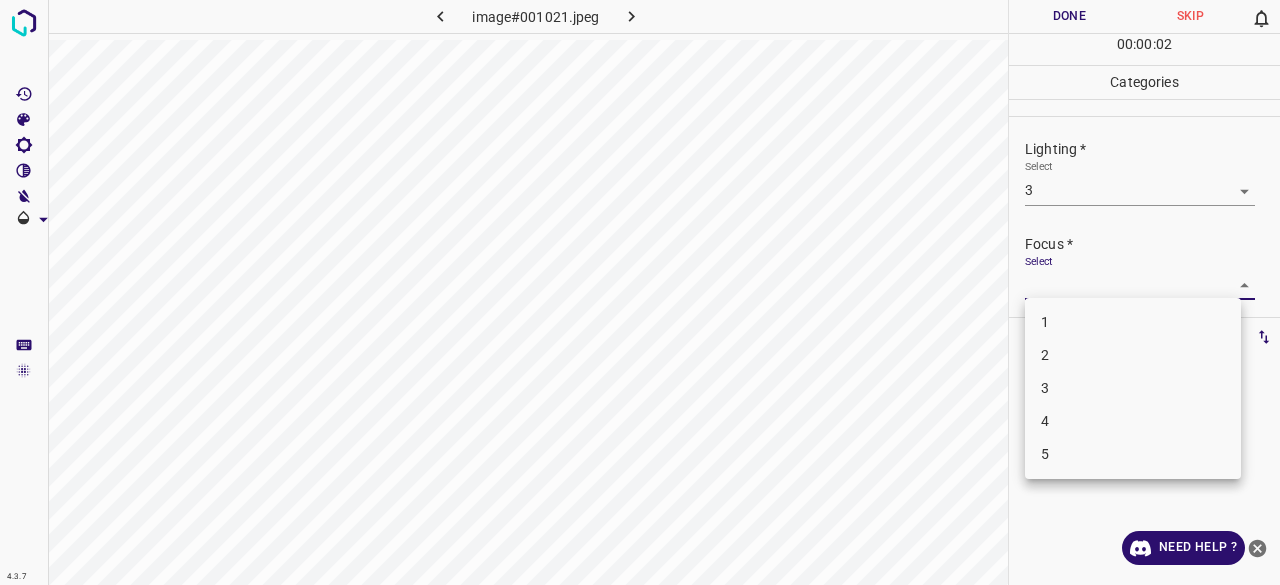 drag, startPoint x: 1057, startPoint y: 393, endPoint x: 1055, endPoint y: 383, distance: 10.198039 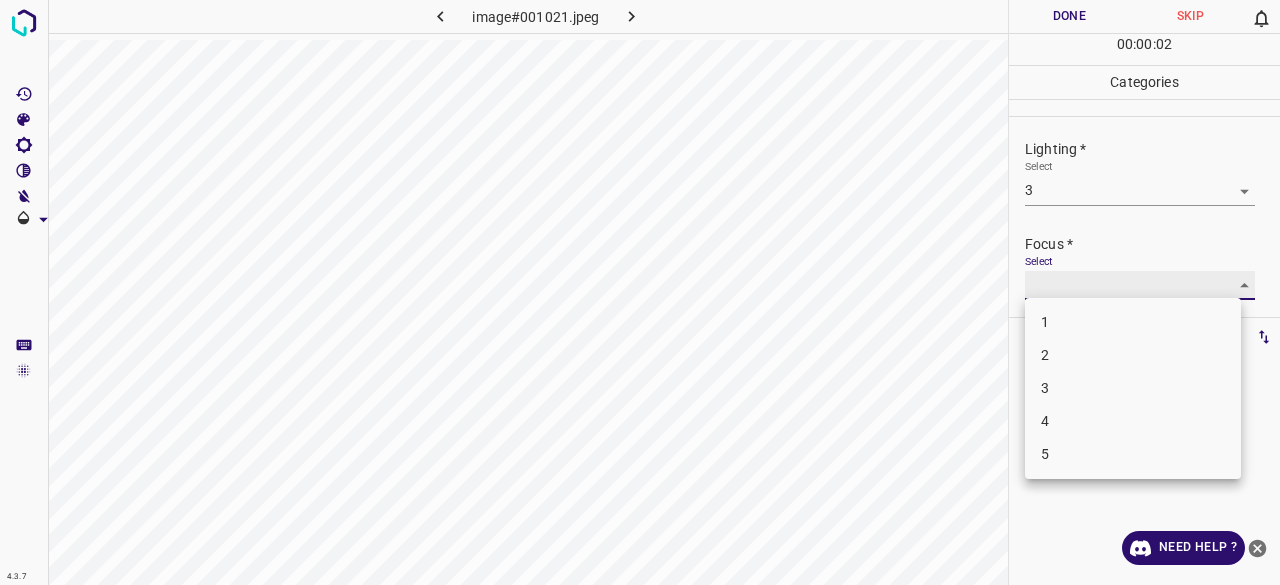 type on "3" 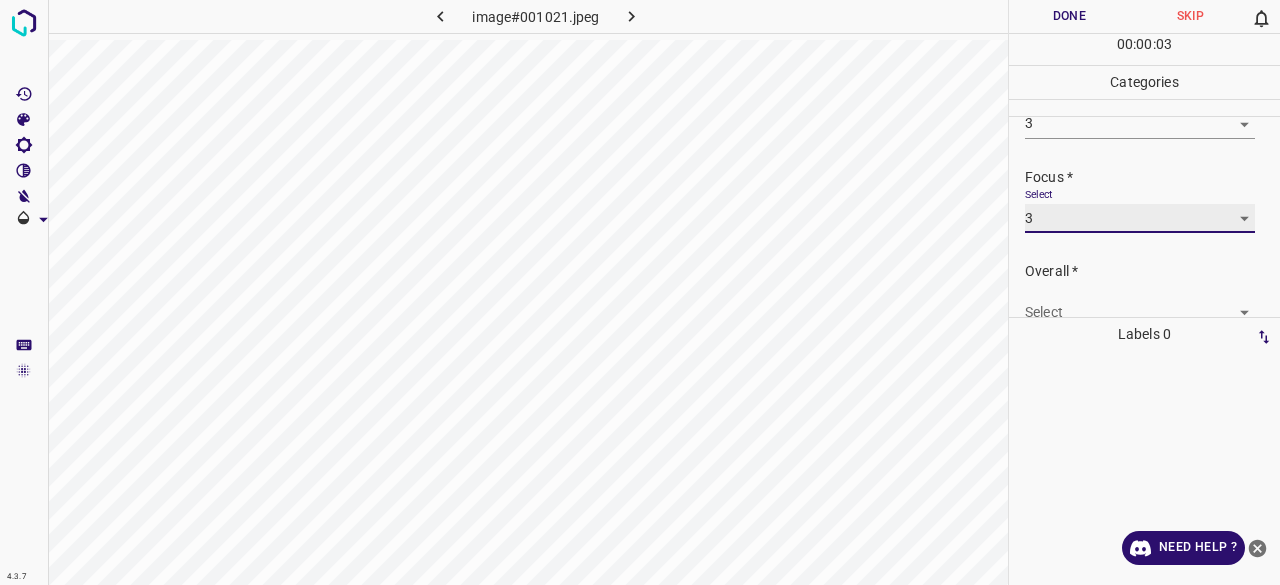 scroll, scrollTop: 98, scrollLeft: 0, axis: vertical 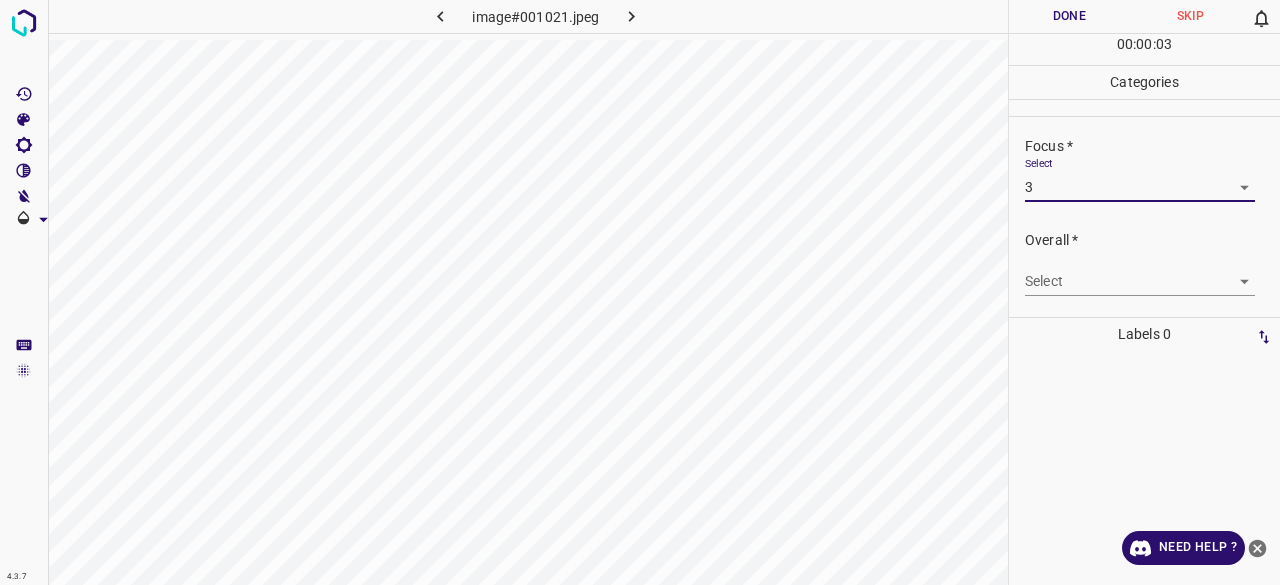 click on "4.3.7 image#001021.jpeg Done Skip 0 00   : 00   : 03   Categories Lighting *  Select 3 3 Focus *  Select 3 3 Overall *  Select ​ Labels   0 Categories 1 Lighting 2 Focus 3 Overall Tools Space Change between modes (Draw & Edit) I Auto labeling R Restore zoom M Zoom in N Zoom out Delete Delete selecte label Filters Z Restore filters X Saturation filter C Brightness filter V Contrast filter B Gray scale filter General O Download Need Help ? - Text - Hide - Delete" at bounding box center [640, 292] 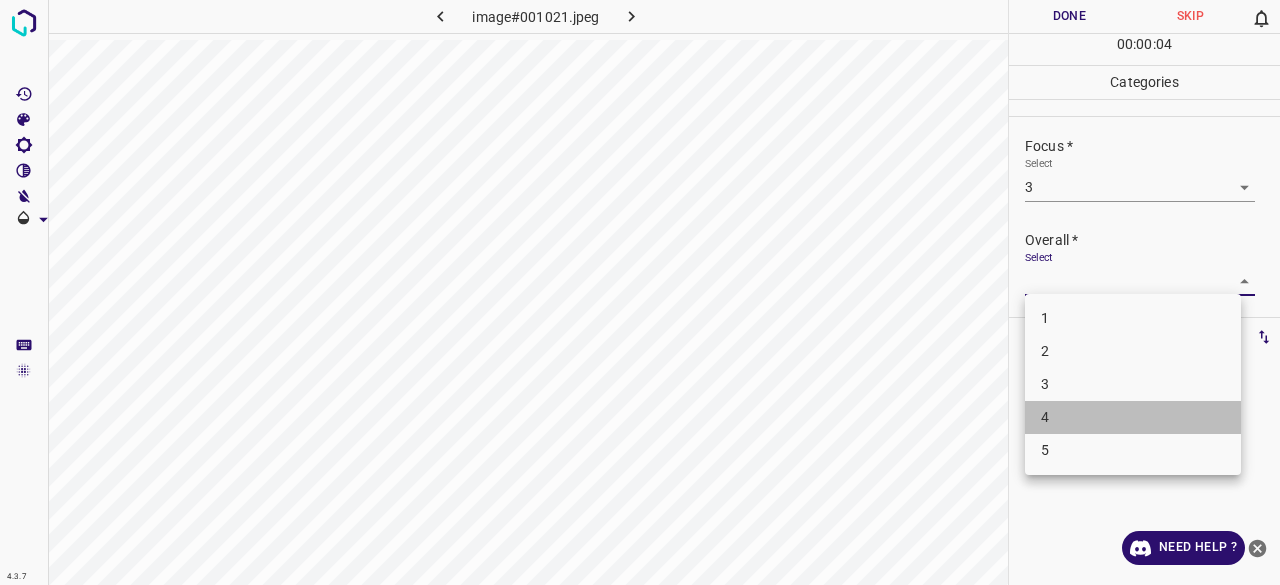 drag, startPoint x: 1055, startPoint y: 403, endPoint x: 1054, endPoint y: 383, distance: 20.024984 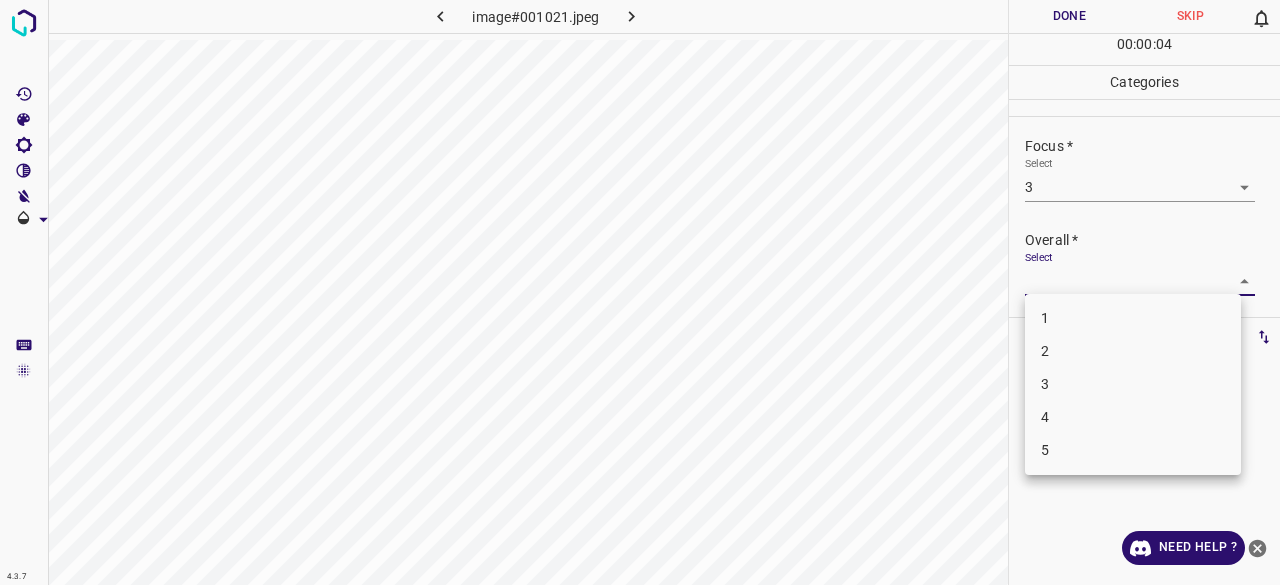 click on "3" at bounding box center [1133, 384] 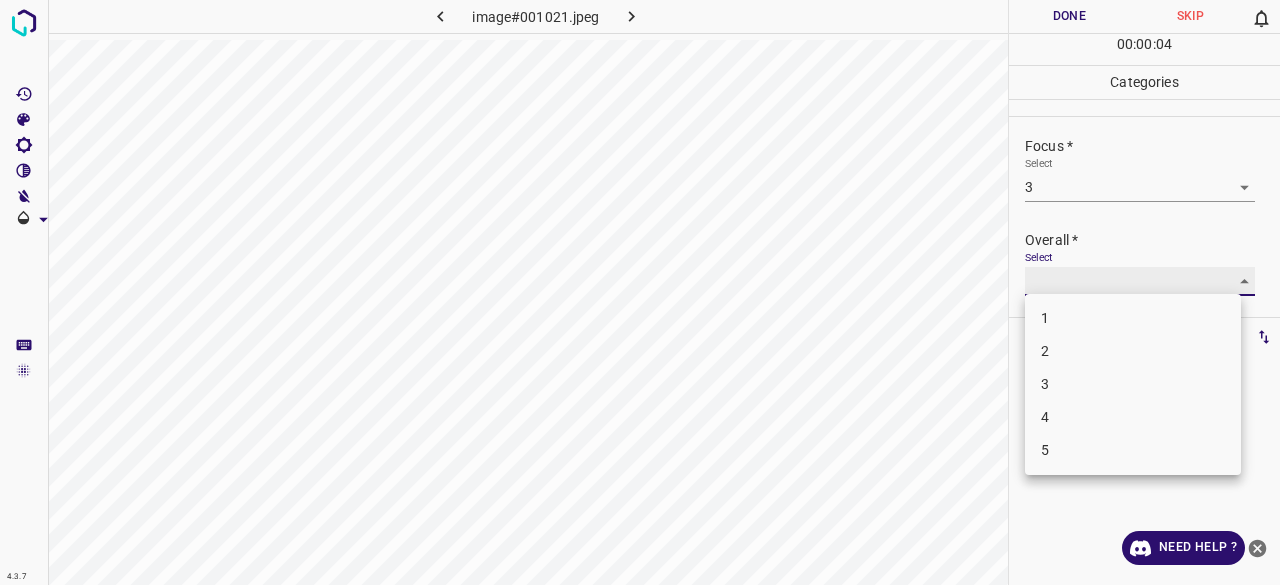 type on "3" 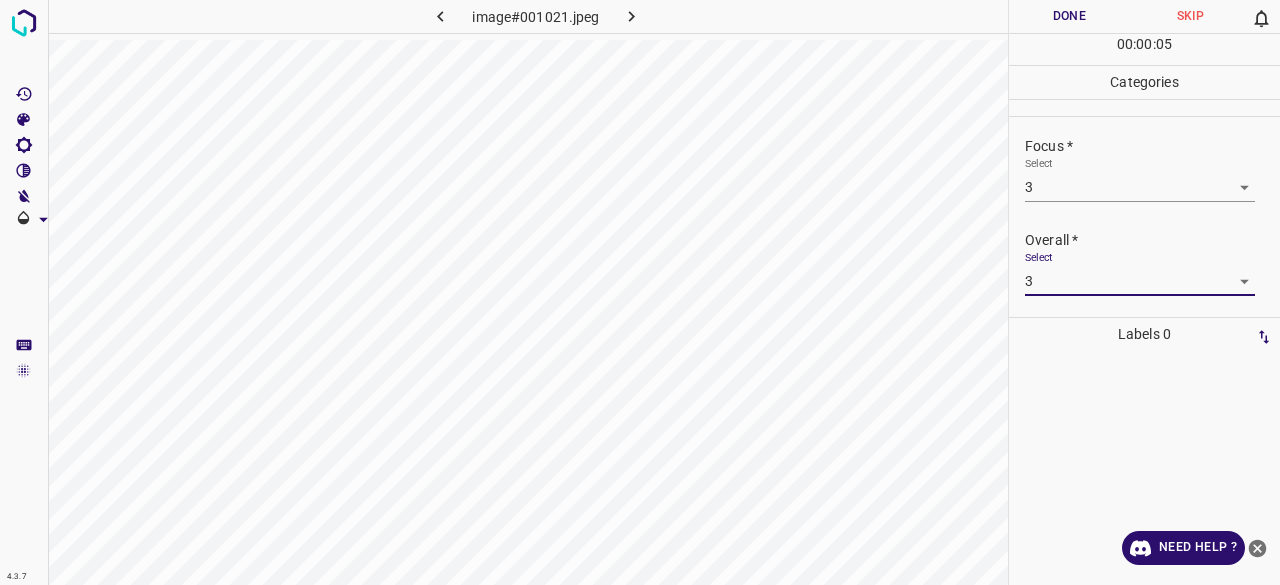 click on "Done" at bounding box center (1069, 16) 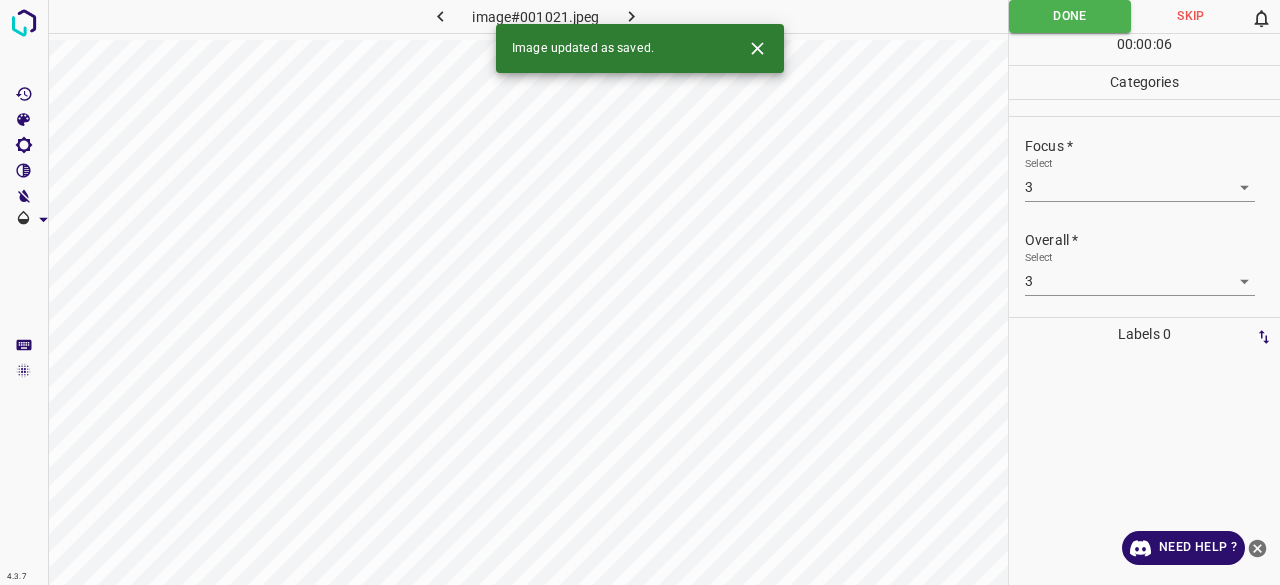 click at bounding box center (632, 16) 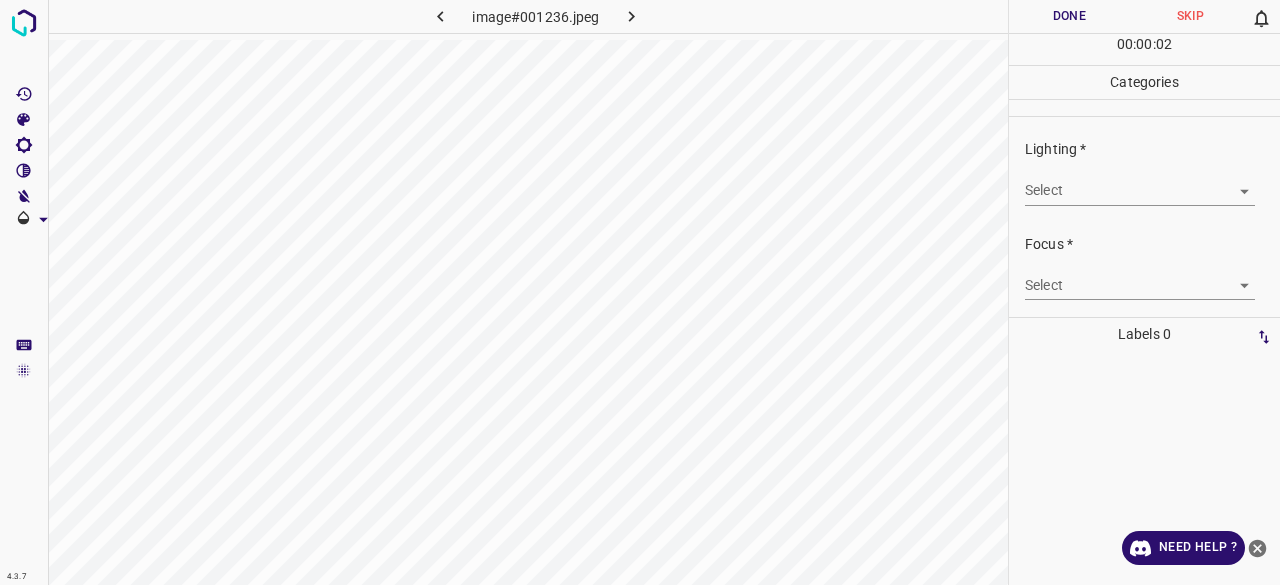 click on "4.3.7 image#001236.jpeg Done Skip 0 00   : 00   : 02   Categories Lighting *  Select ​ Focus *  Select ​ Overall *  Select ​ Labels   0 Categories 1 Lighting 2 Focus 3 Overall Tools Space Change between modes (Draw & Edit) I Auto labeling R Restore zoom M Zoom in N Zoom out Delete Delete selecte label Filters Z Restore filters X Saturation filter C Brightness filter V Contrast filter B Gray scale filter General O Download Need Help ? - Text - Hide - Delete" at bounding box center [640, 292] 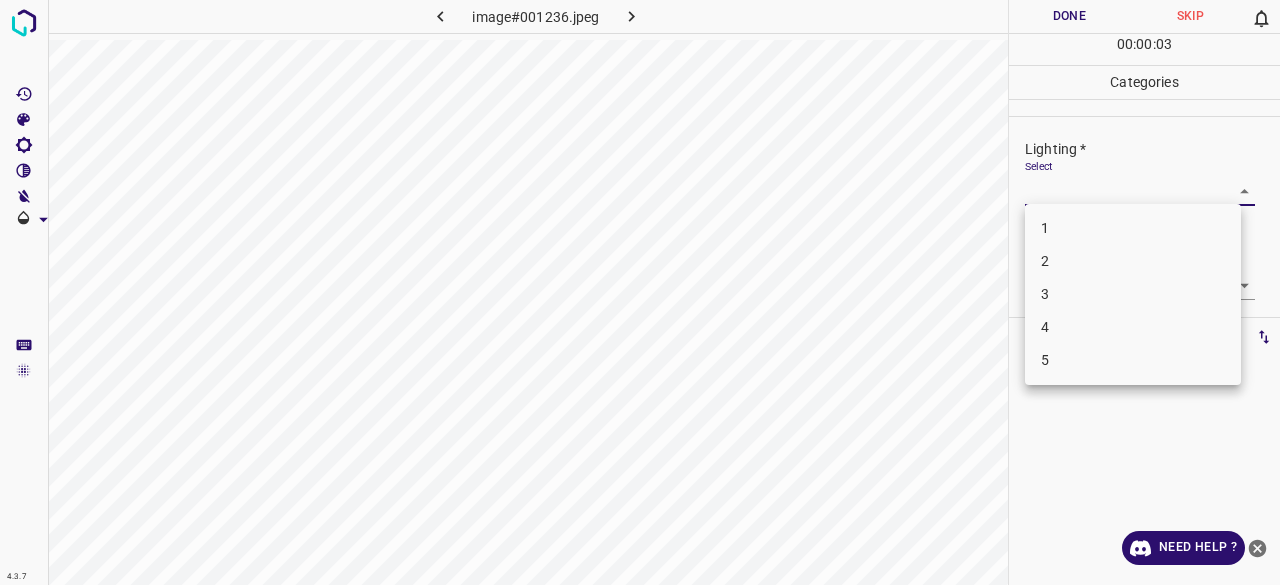 click on "3" at bounding box center [1133, 294] 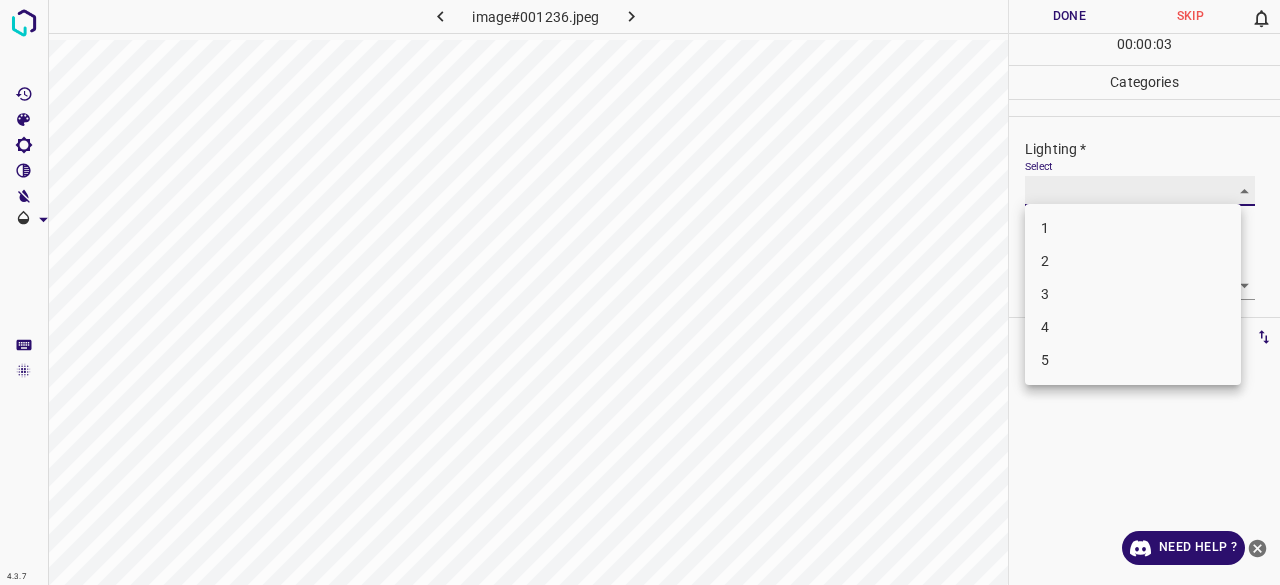 type on "3" 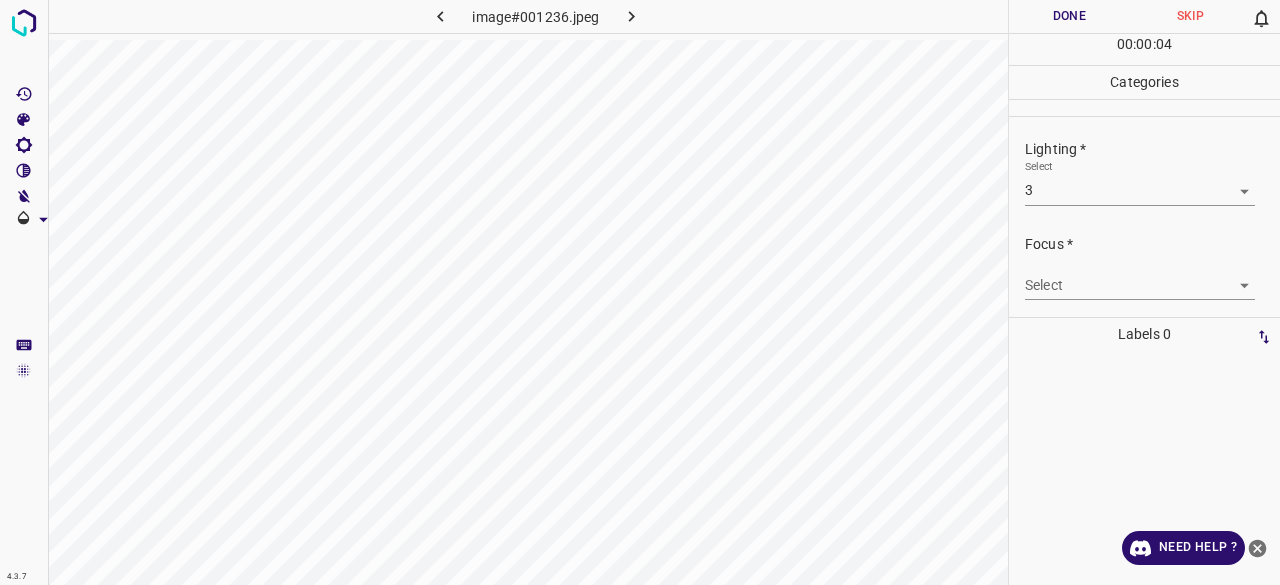 click on "4.3.7 image#001236.jpeg Done Skip 0 00   : 00   : 04   Categories Lighting *  Select 3 3 Focus *  Select ​ Overall *  Select ​ Labels   0 Categories 1 Lighting 2 Focus 3 Overall Tools Space Change between modes (Draw & Edit) I Auto labeling R Restore zoom M Zoom in N Zoom out Delete Delete selecte label Filters Z Restore filters X Saturation filter C Brightness filter V Contrast filter B Gray scale filter General O Download Need Help ? - Text - Hide - Delete" at bounding box center [640, 292] 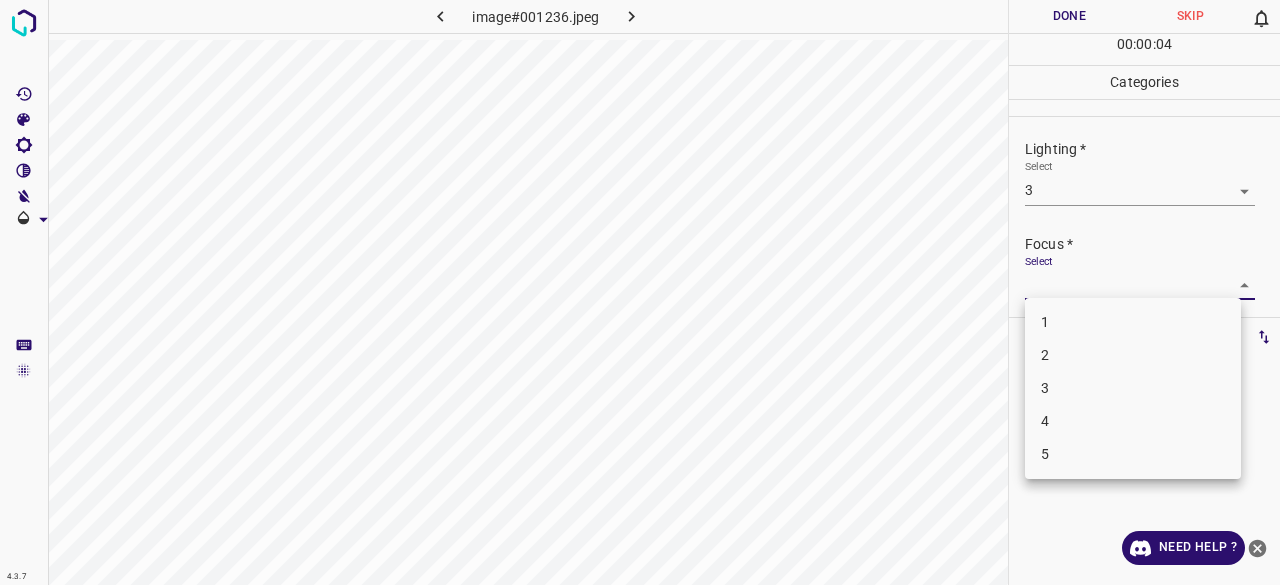 drag, startPoint x: 1044, startPoint y: 382, endPoint x: 1057, endPoint y: 283, distance: 99.849884 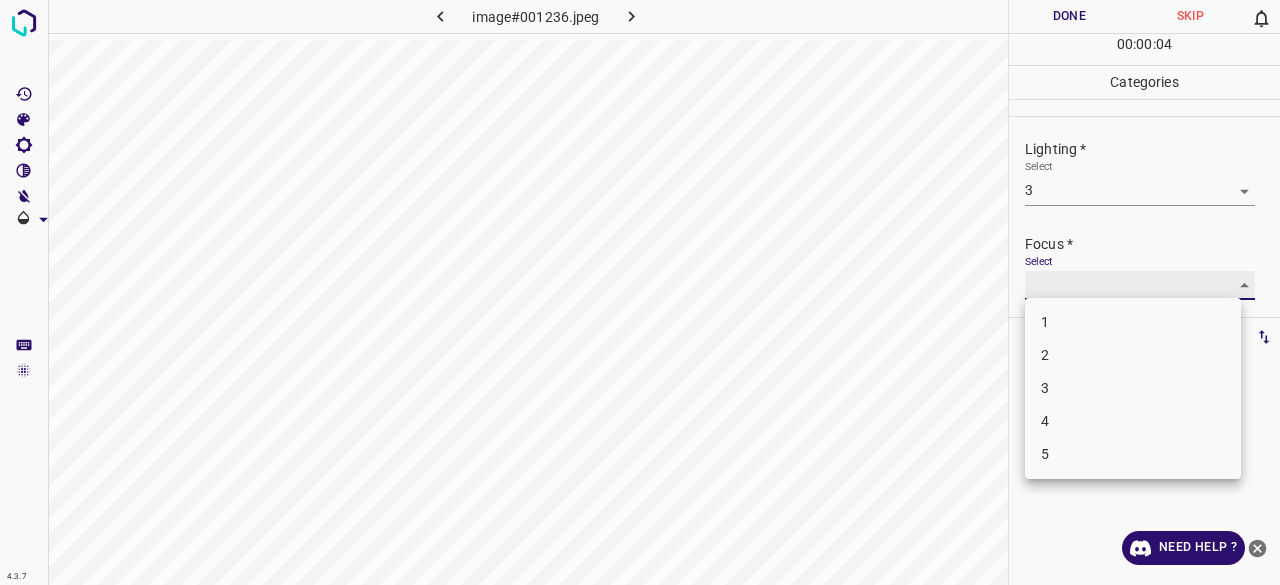 type on "3" 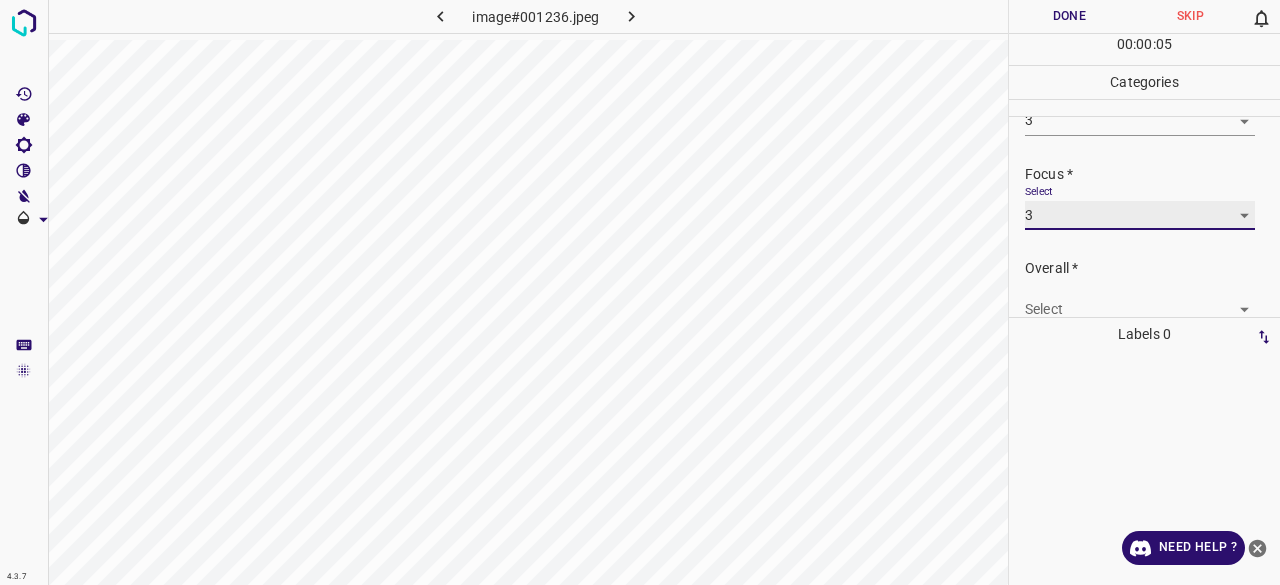 scroll, scrollTop: 98, scrollLeft: 0, axis: vertical 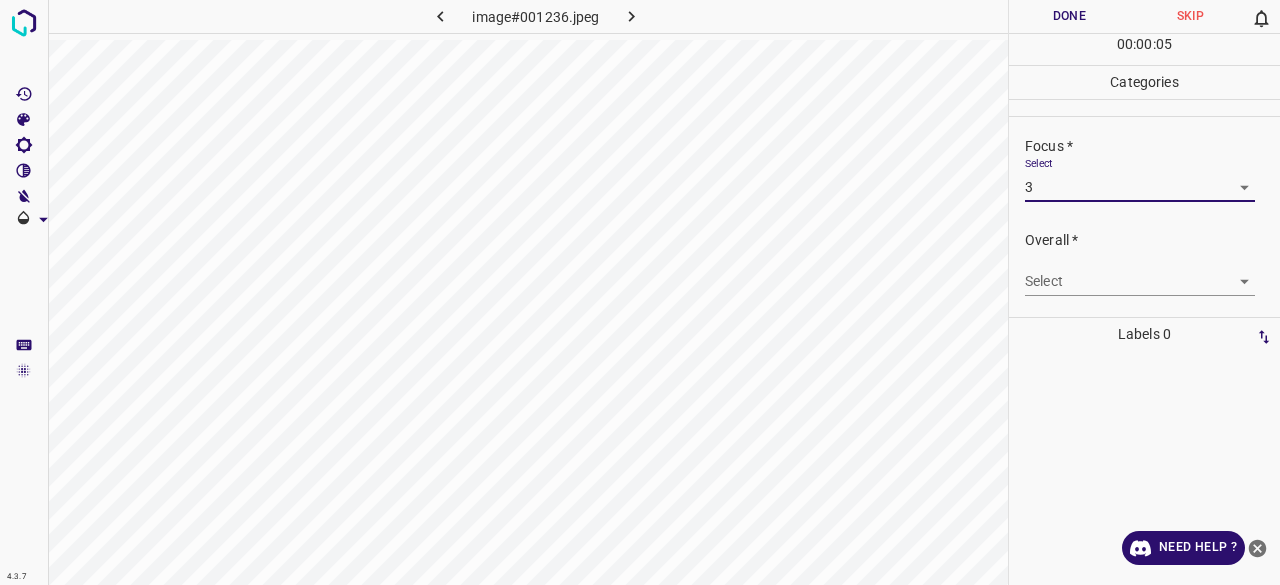 click on "4.3.7 image#001236.jpeg Done Skip 0 00   : 00   : 05   Categories Lighting *  Select 3 3 Focus *  Select 3 3 Overall *  Select ​ Labels   0 Categories 1 Lighting 2 Focus 3 Overall Tools Space Change between modes (Draw & Edit) I Auto labeling R Restore zoom M Zoom in N Zoom out Delete Delete selecte label Filters Z Restore filters X Saturation filter C Brightness filter V Contrast filter B Gray scale filter General O Download Need Help ? - Text - Hide - Delete" at bounding box center (640, 292) 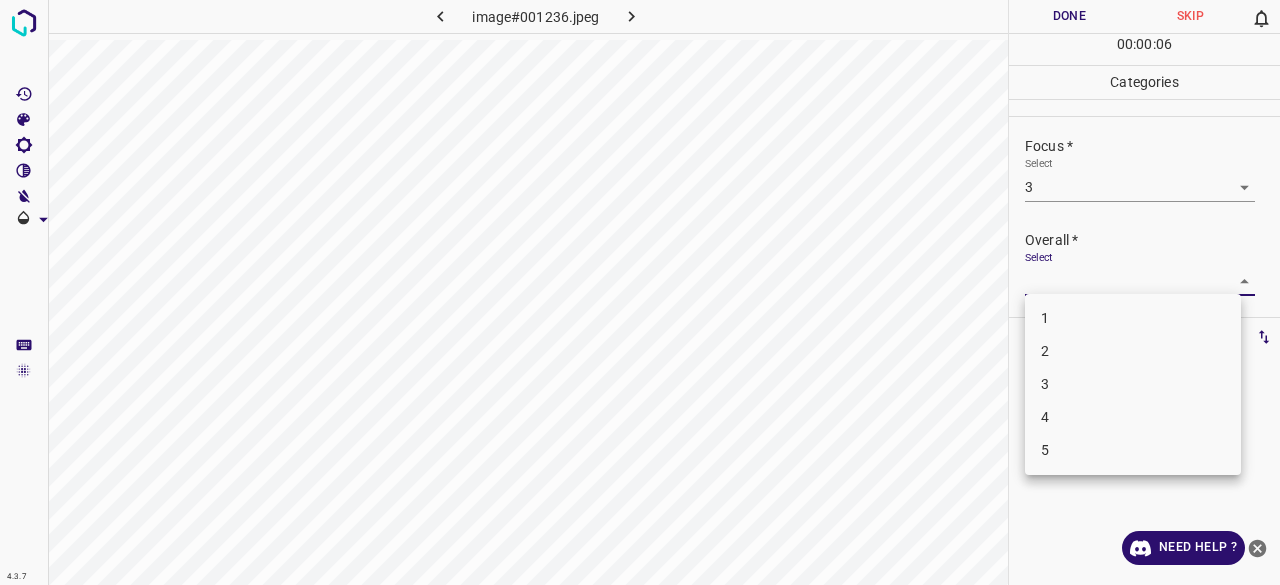 drag, startPoint x: 1022, startPoint y: 397, endPoint x: 1032, endPoint y: 390, distance: 12.206555 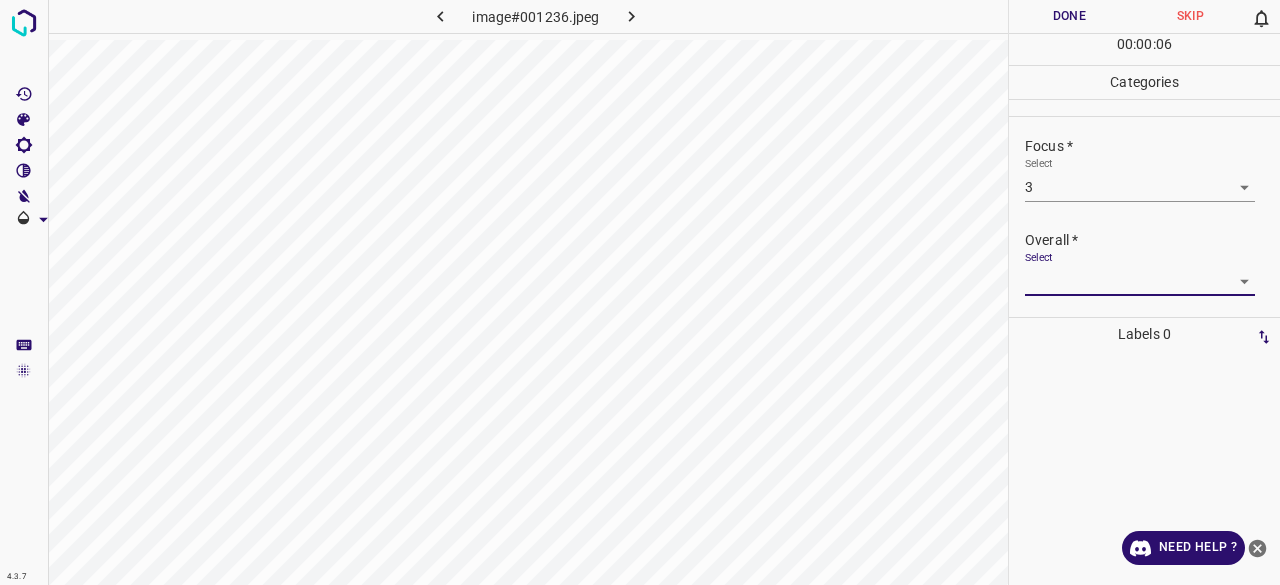 click on "1 2 3 4 5" at bounding box center (1133, 345) 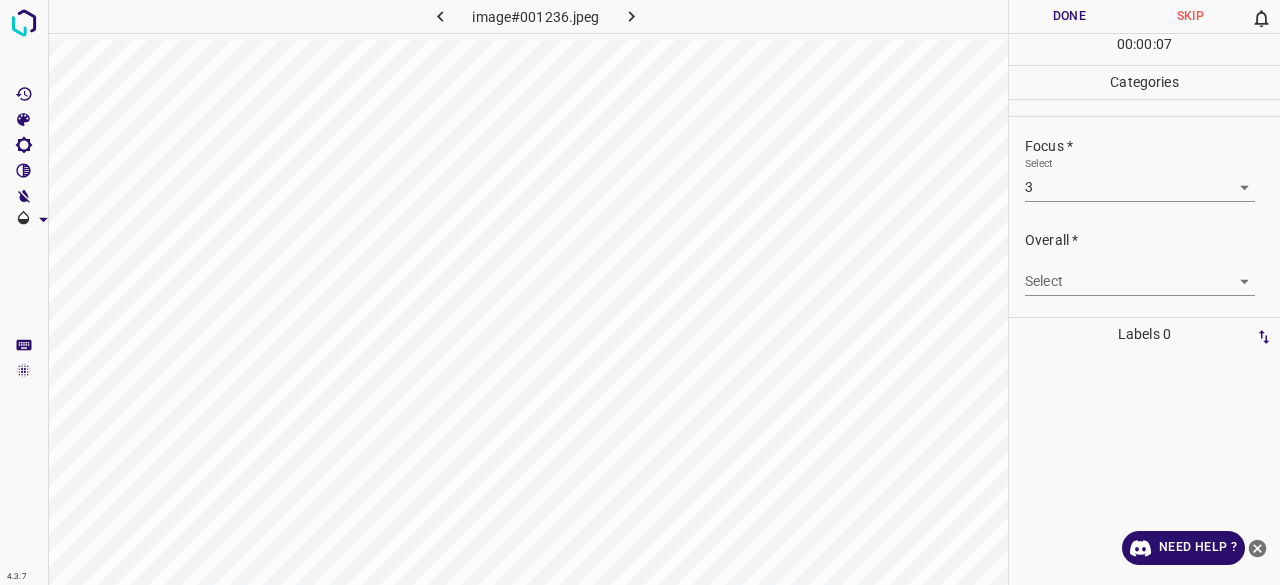 click on "Overall *  Select ​" at bounding box center (1144, 263) 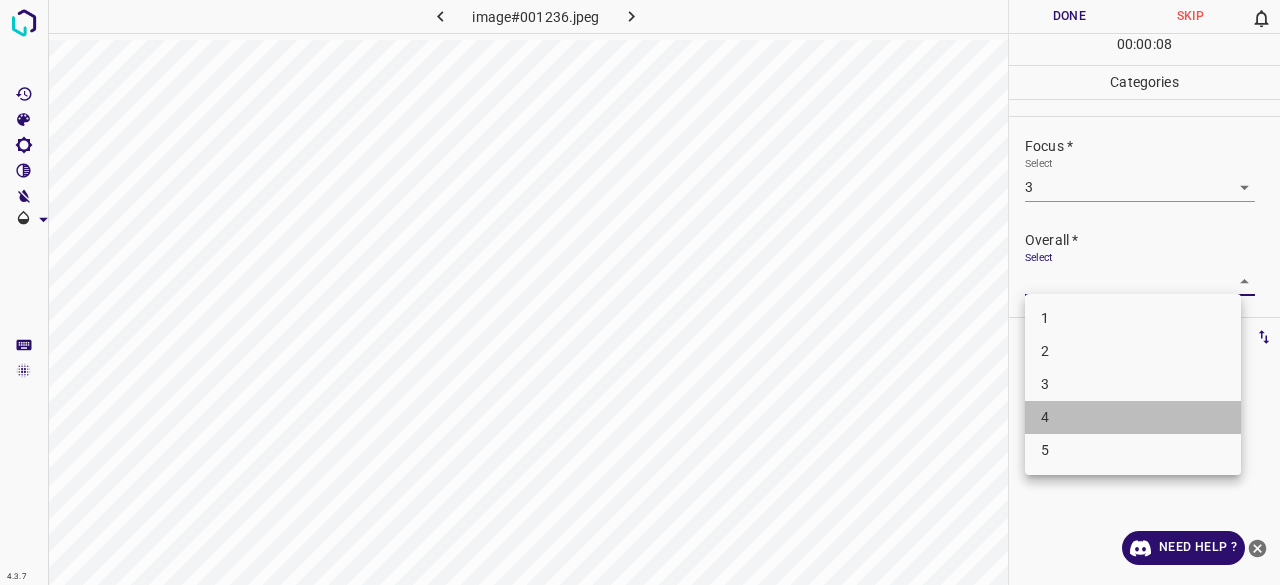 drag, startPoint x: 1039, startPoint y: 402, endPoint x: 1042, endPoint y: 389, distance: 13.341664 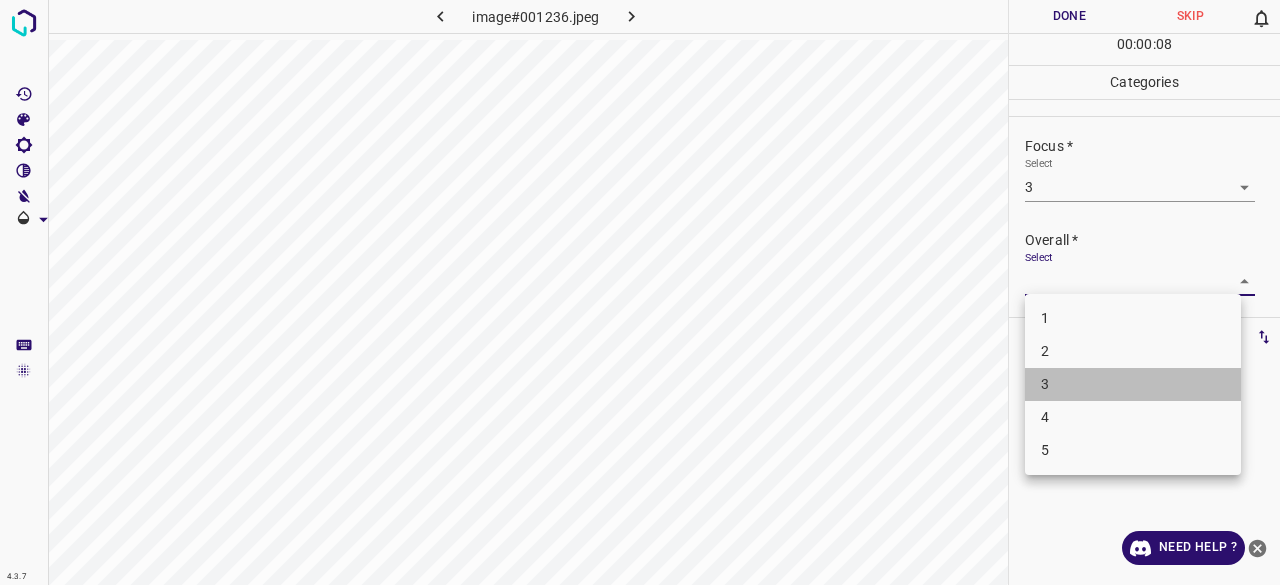 click on "3" at bounding box center [1133, 384] 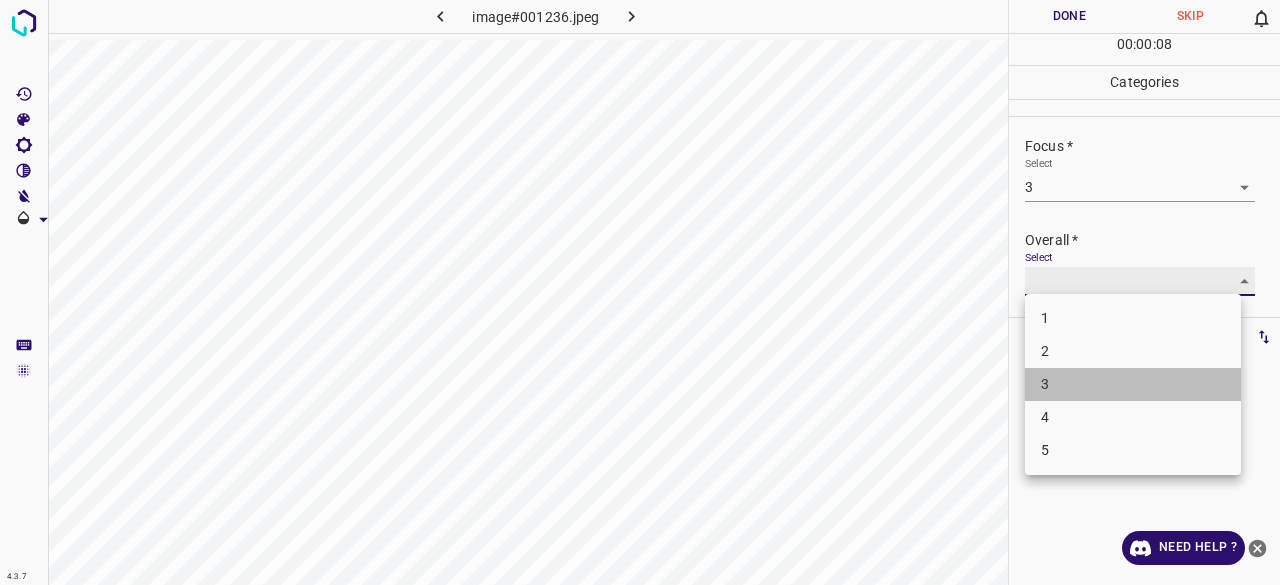 type on "3" 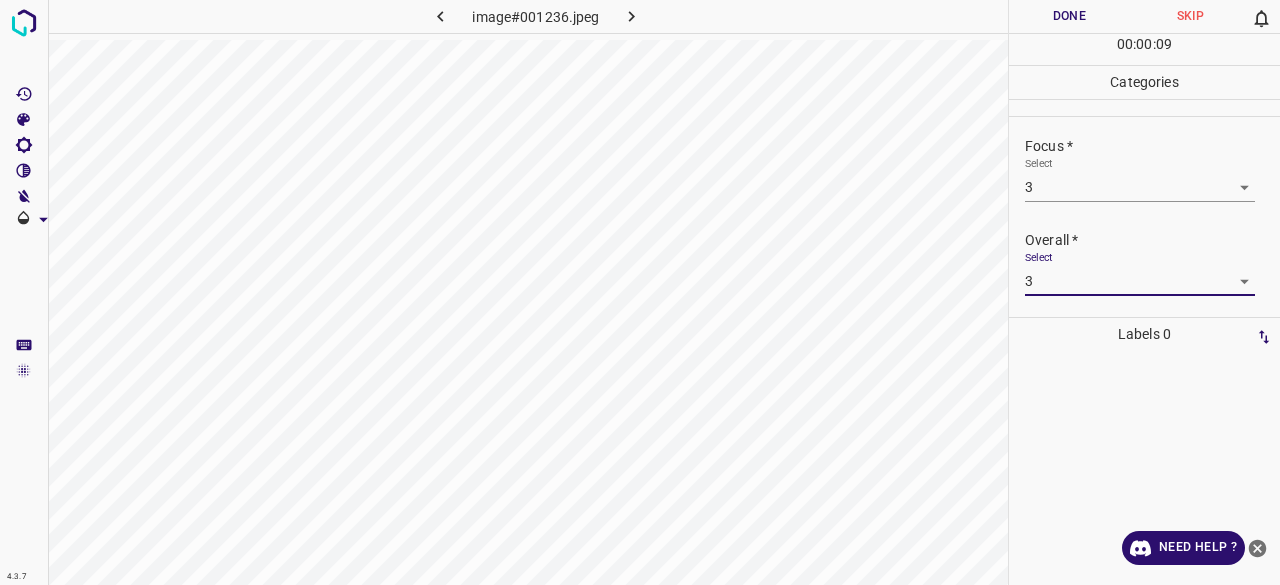 click on "Done" at bounding box center (1069, 16) 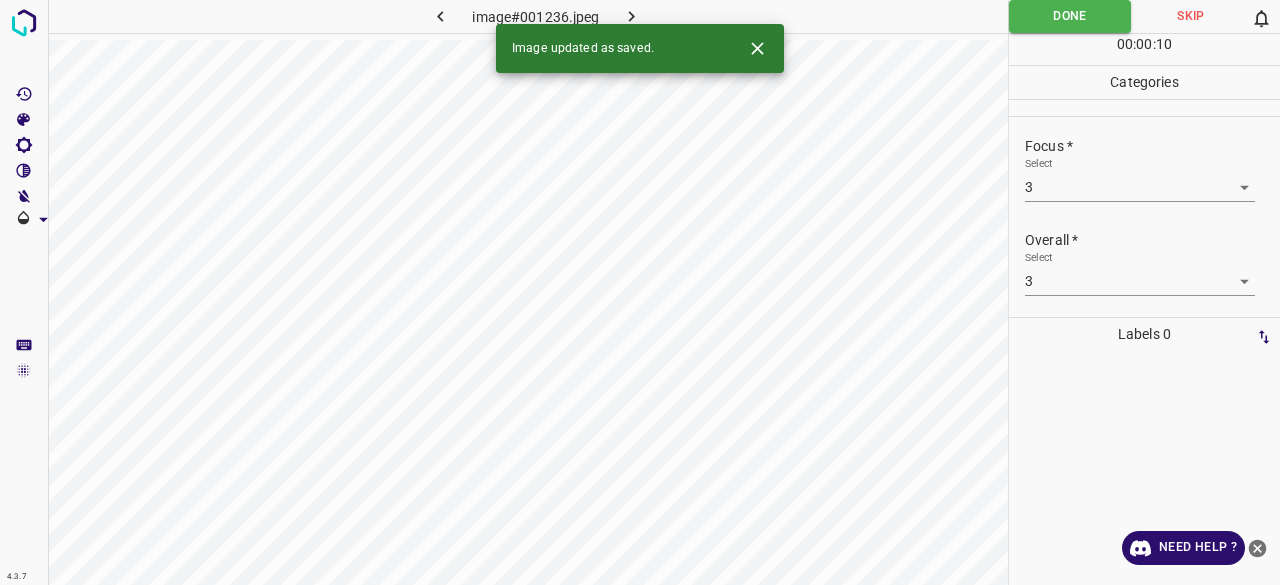 click 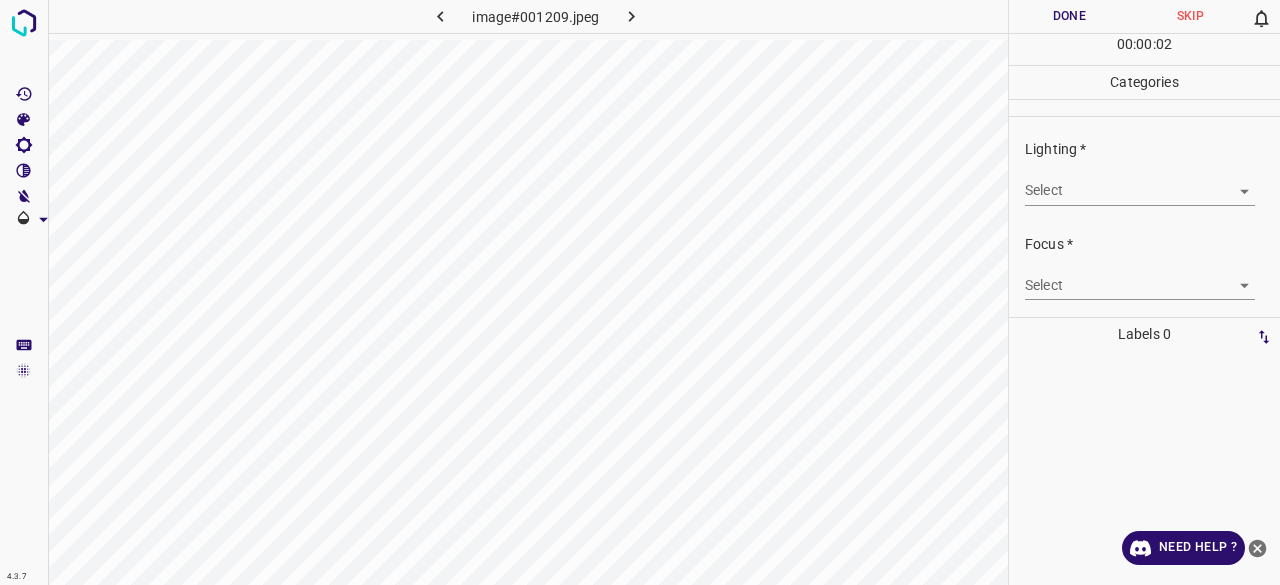 click on "4.3.7 image#001209.jpeg Done Skip 0 00   : 00   : 02   Categories Lighting *  Select ​ Focus *  Select ​ Overall *  Select ​ Labels   0 Categories 1 Lighting 2 Focus 3 Overall Tools Space Change between modes (Draw & Edit) I Auto labeling R Restore zoom M Zoom in N Zoom out Delete Delete selecte label Filters Z Restore filters X Saturation filter C Brightness filter V Contrast filter B Gray scale filter General O Download Need Help ? - Text - Hide - Delete" at bounding box center (640, 292) 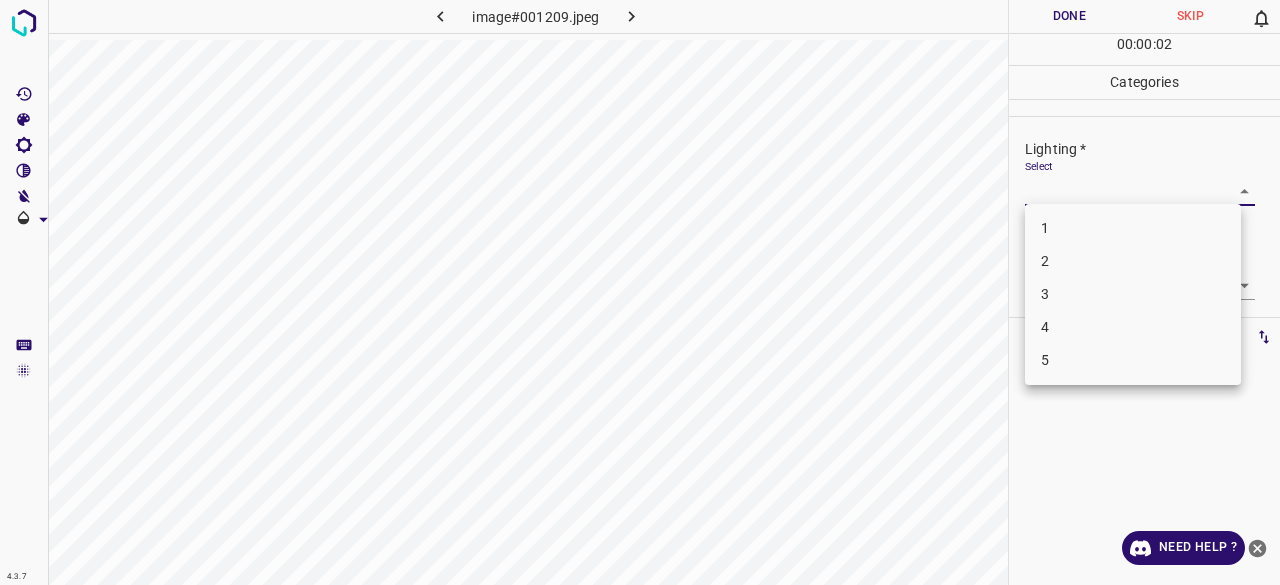 click on "3" at bounding box center (1133, 294) 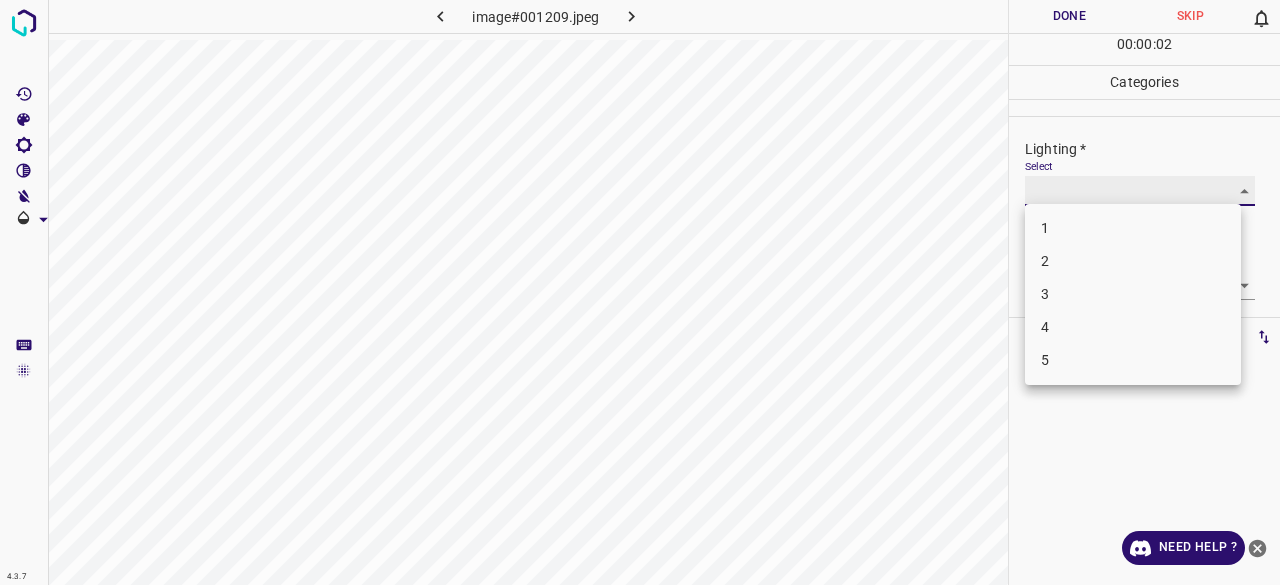 type on "3" 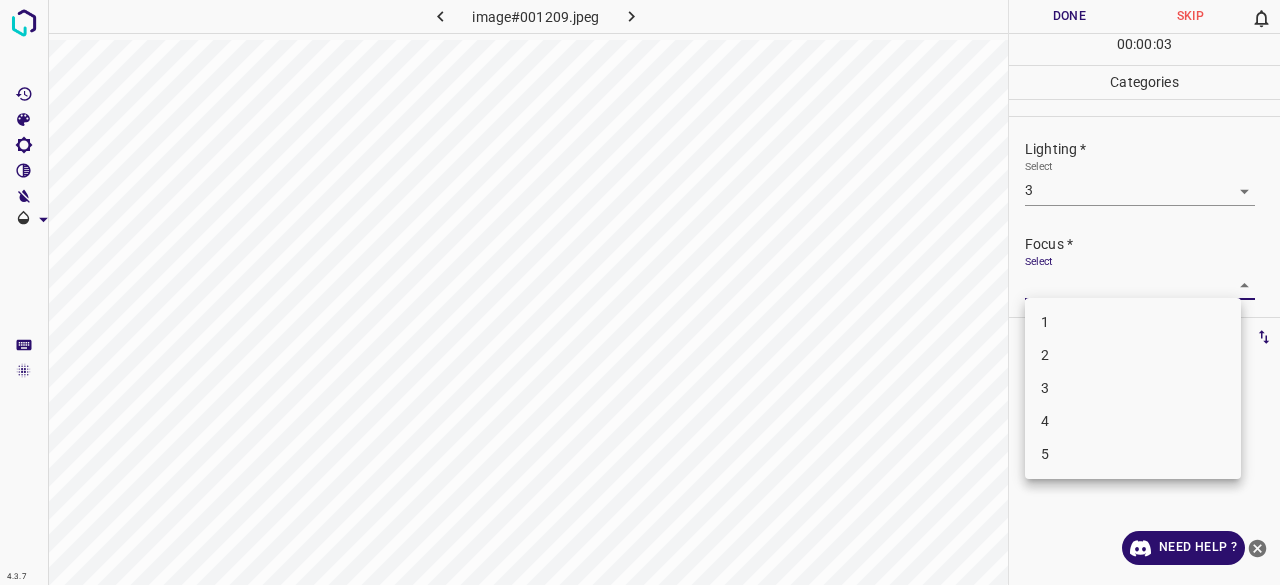 click on "4.3.7 image#001209.jpeg Done Skip 0 00   : 00   : 03   Categories Lighting *  Select 3 3 Focus *  Select ​ Overall *  Select ​ Labels   0 Categories 1 Lighting 2 Focus 3 Overall Tools Space Change between modes (Draw & Edit) I Auto labeling R Restore zoom M Zoom in N Zoom out Delete Delete selecte label Filters Z Restore filters X Saturation filter C Brightness filter V Contrast filter B Gray scale filter General O Download Need Help ? - Text - Hide - Delete 1 2 3 4 5" at bounding box center (640, 292) 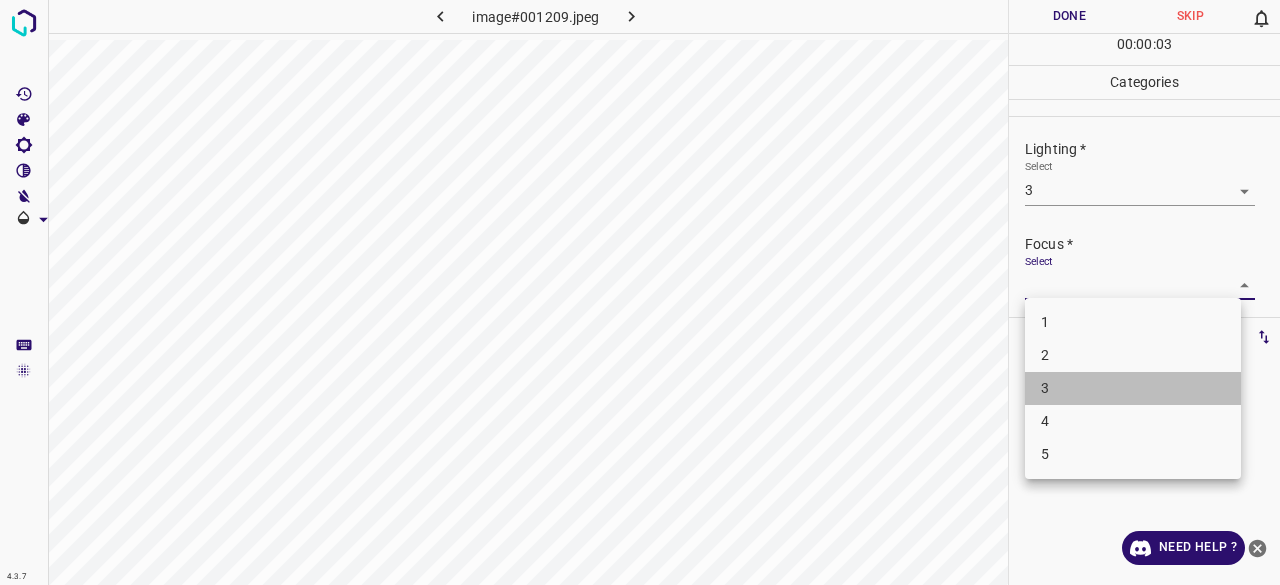 click on "3" at bounding box center (1133, 388) 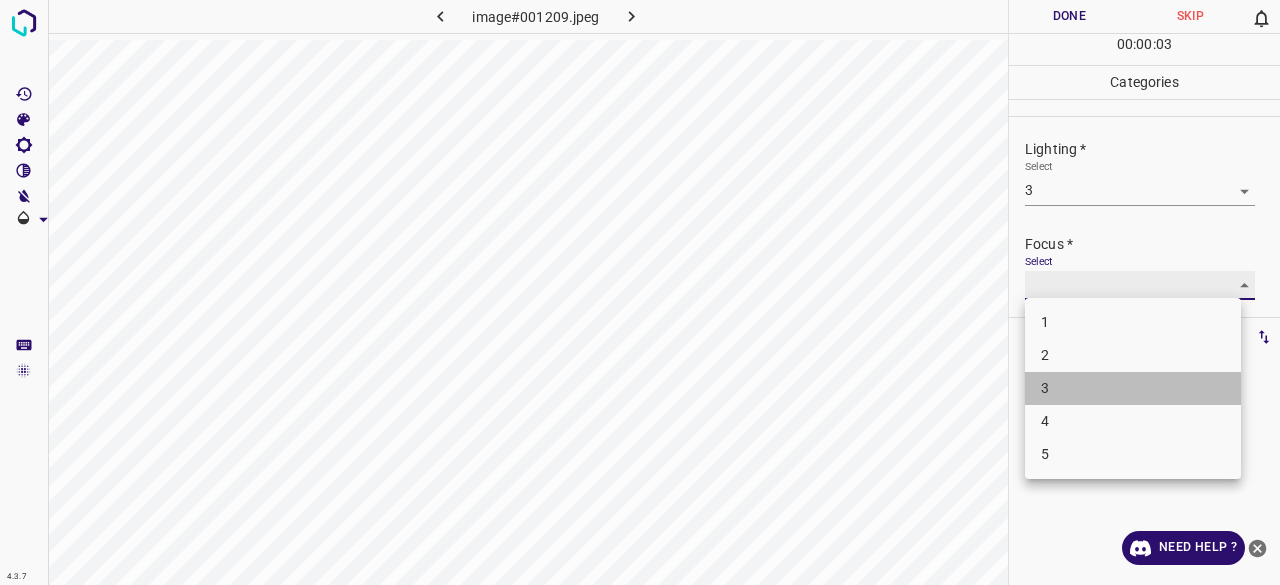 type on "3" 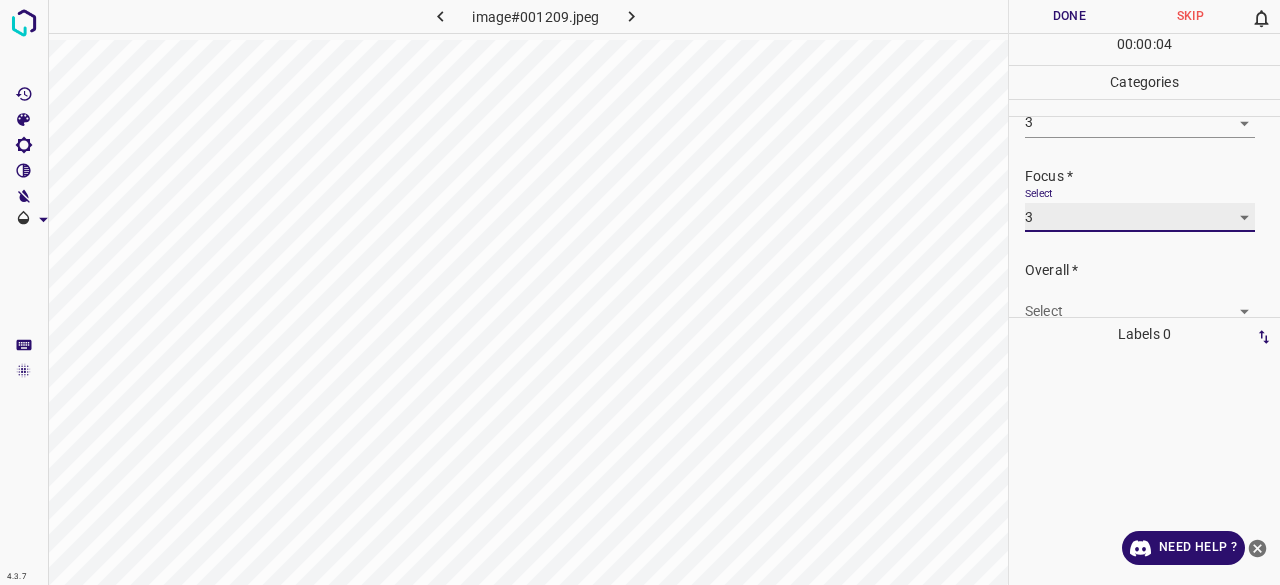 scroll, scrollTop: 98, scrollLeft: 0, axis: vertical 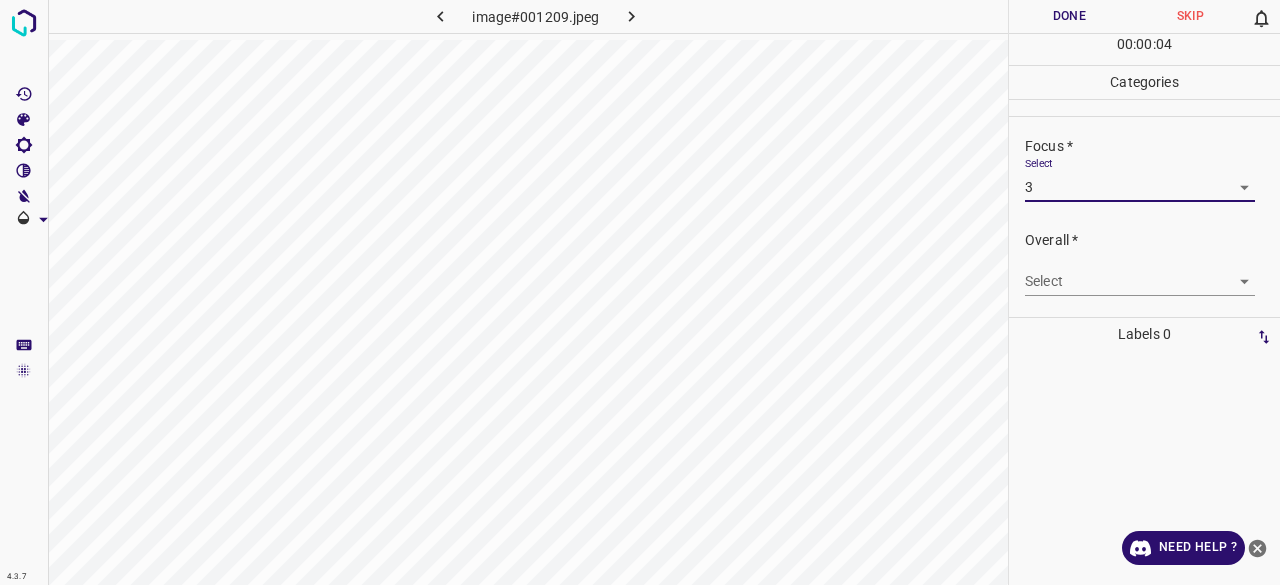 click on "4.3.7 image#001209.jpeg Done Skip 0 00   : 00   : 04   Categories Lighting *  Select 3 3 Focus *  Select 3 3 Overall *  Select ​ Labels   0 Categories 1 Lighting 2 Focus 3 Overall Tools Space Change between modes (Draw & Edit) I Auto labeling R Restore zoom M Zoom in N Zoom out Delete Delete selecte label Filters Z Restore filters X Saturation filter C Brightness filter V Contrast filter B Gray scale filter General O Download Need Help ? - Text - Hide - Delete" at bounding box center (640, 292) 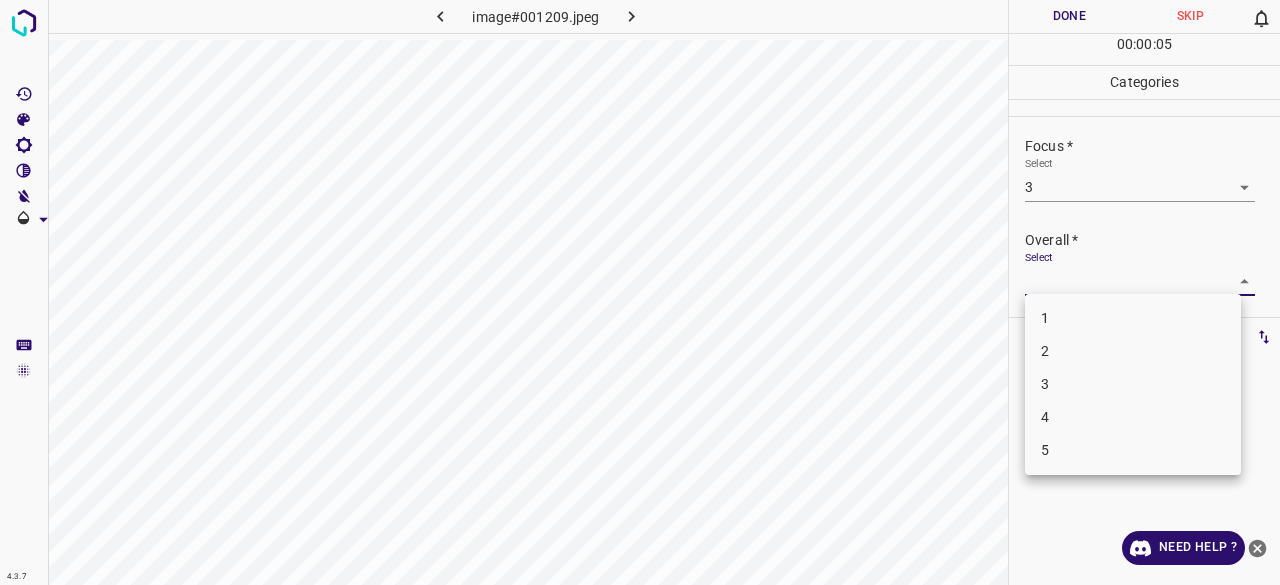 click on "1 2 3 4 5" at bounding box center (1133, 384) 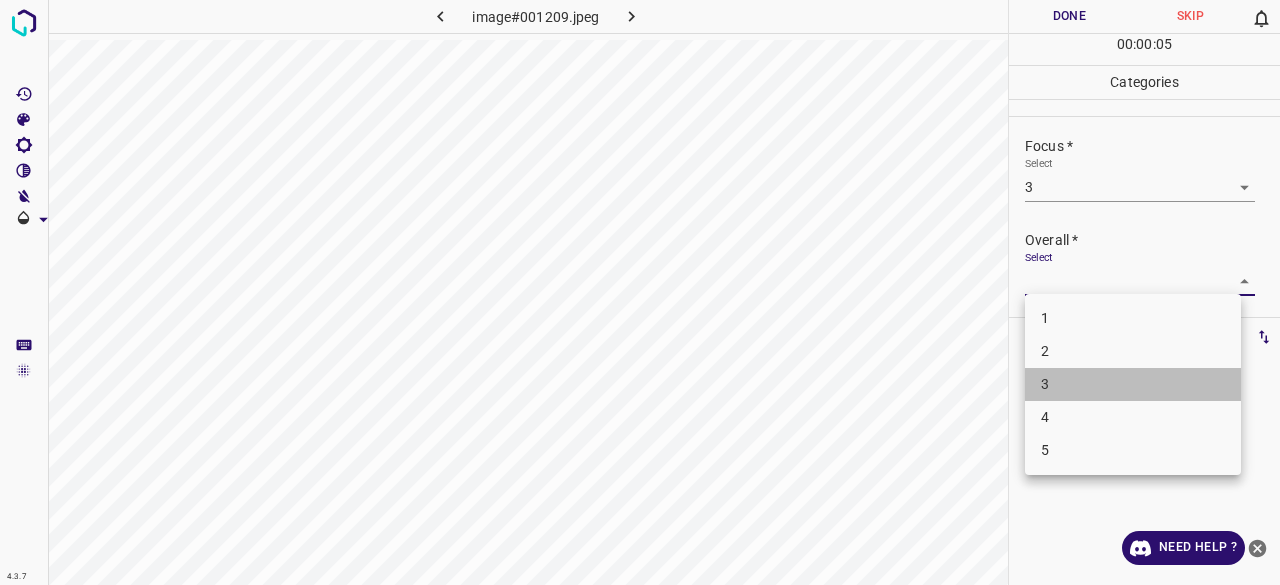 click on "3" at bounding box center [1133, 384] 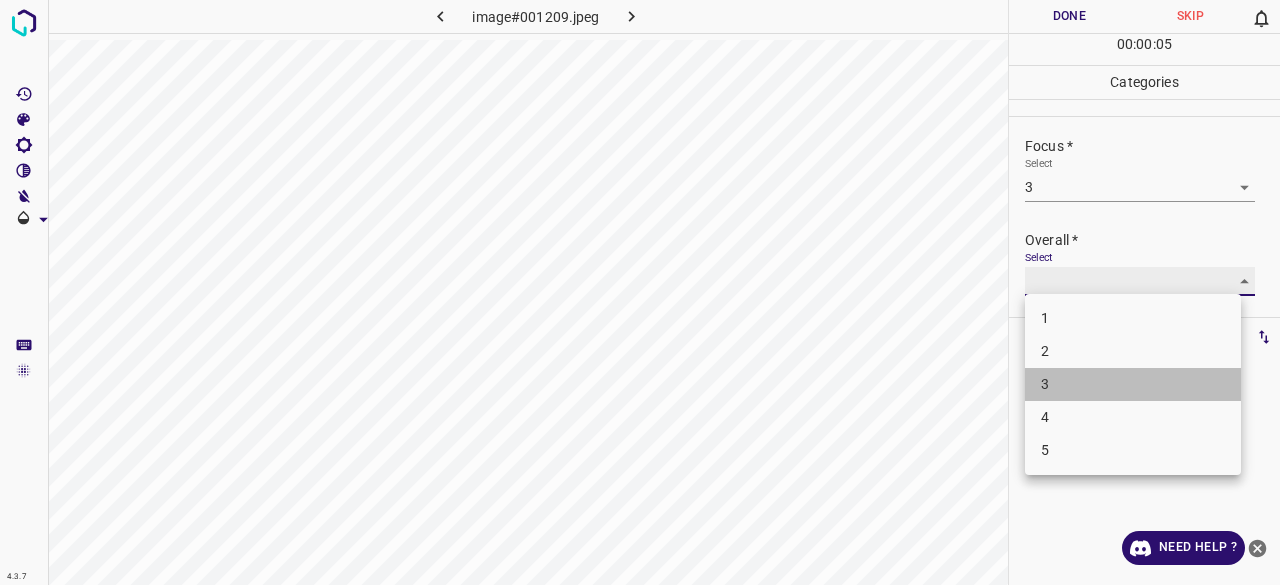 type on "3" 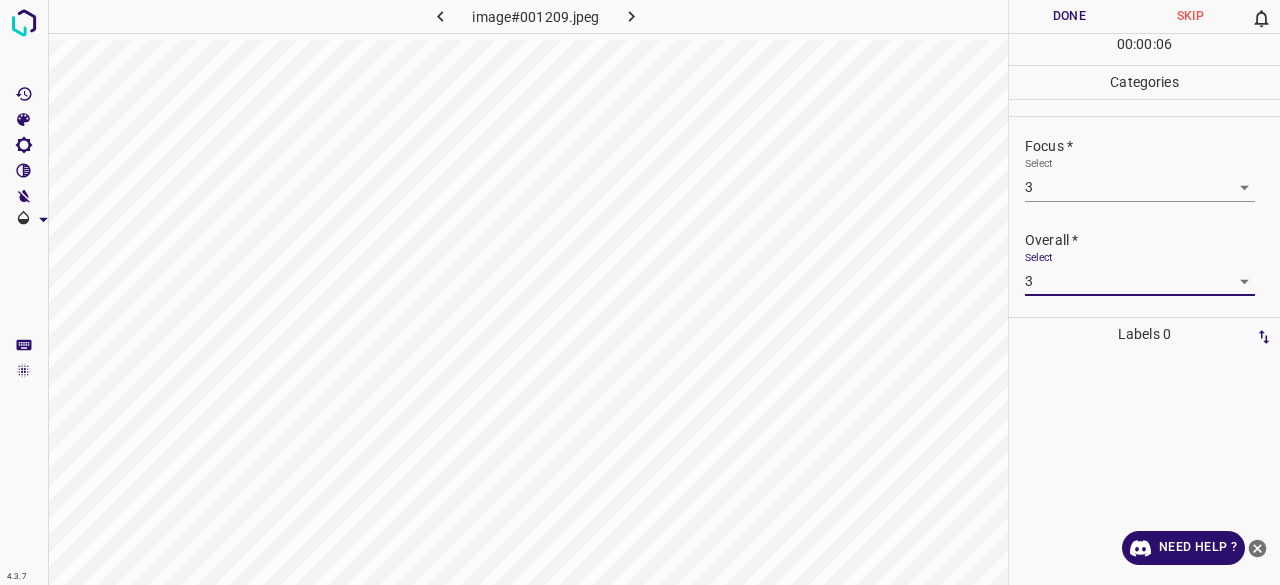 click on "Done" at bounding box center [1069, 16] 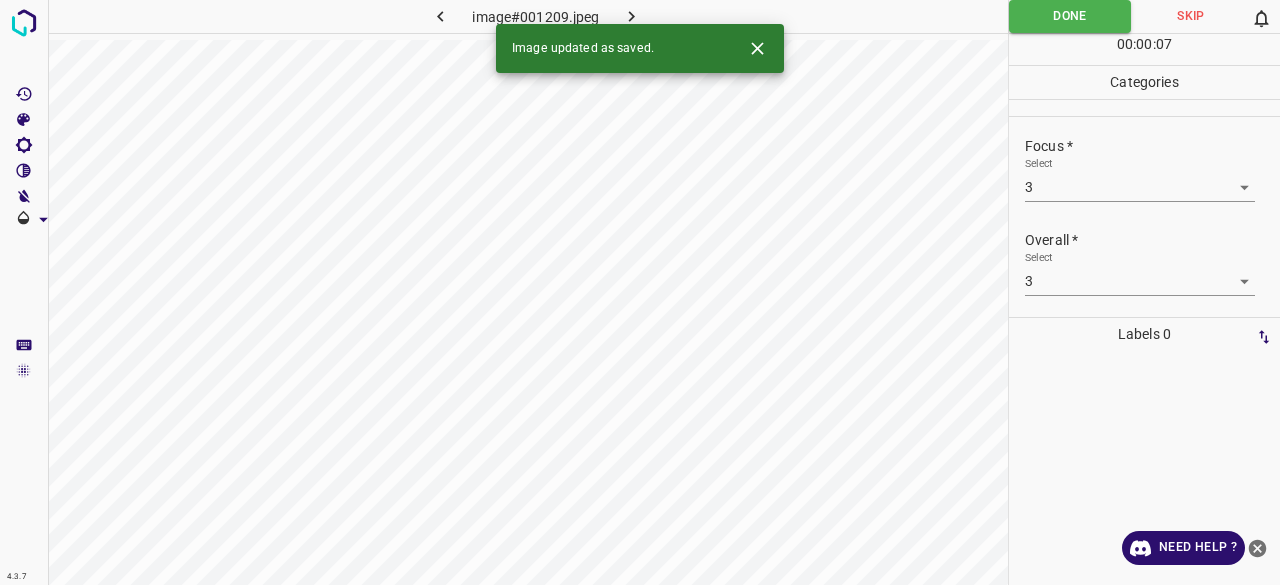 click 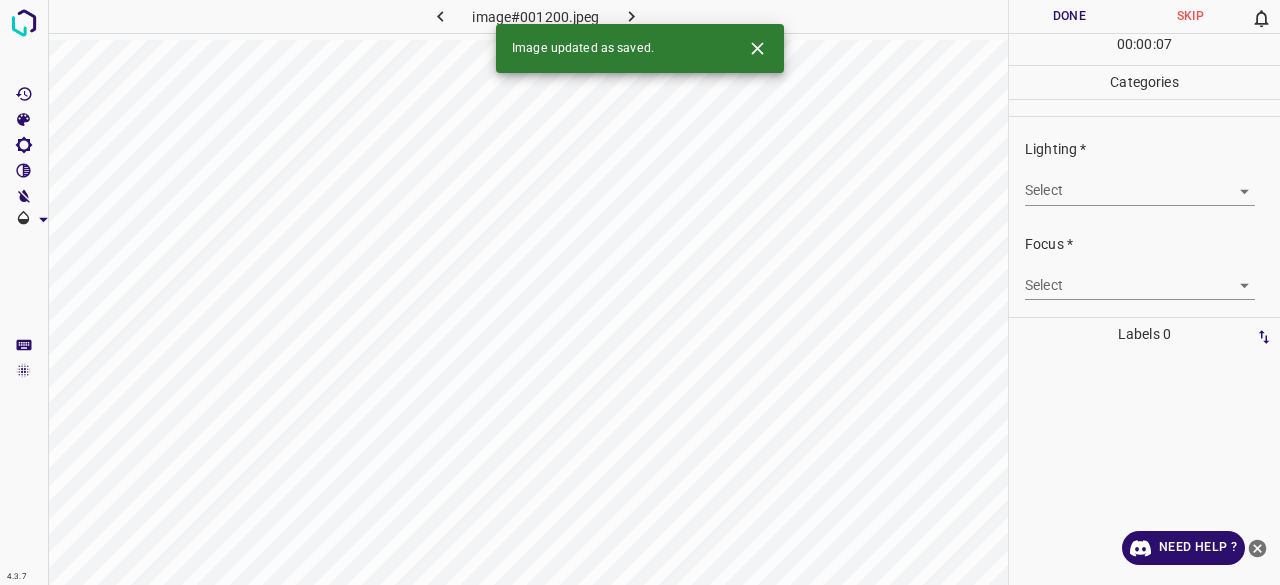 click on "4.3.7 image#001200.jpeg Done Skip 0 00   : 00   : 07   Categories Lighting *  Select ​ Focus *  Select ​ Overall *  Select ​ Labels   0 Categories 1 Lighting 2 Focus 3 Overall Tools Space Change between modes (Draw & Edit) I Auto labeling R Restore zoom M Zoom in N Zoom out Delete Delete selecte label Filters Z Restore filters X Saturation filter C Brightness filter V Contrast filter B Gray scale filter General O Download Image updated as saved. Need Help ? - Text - Hide - Delete" at bounding box center [640, 292] 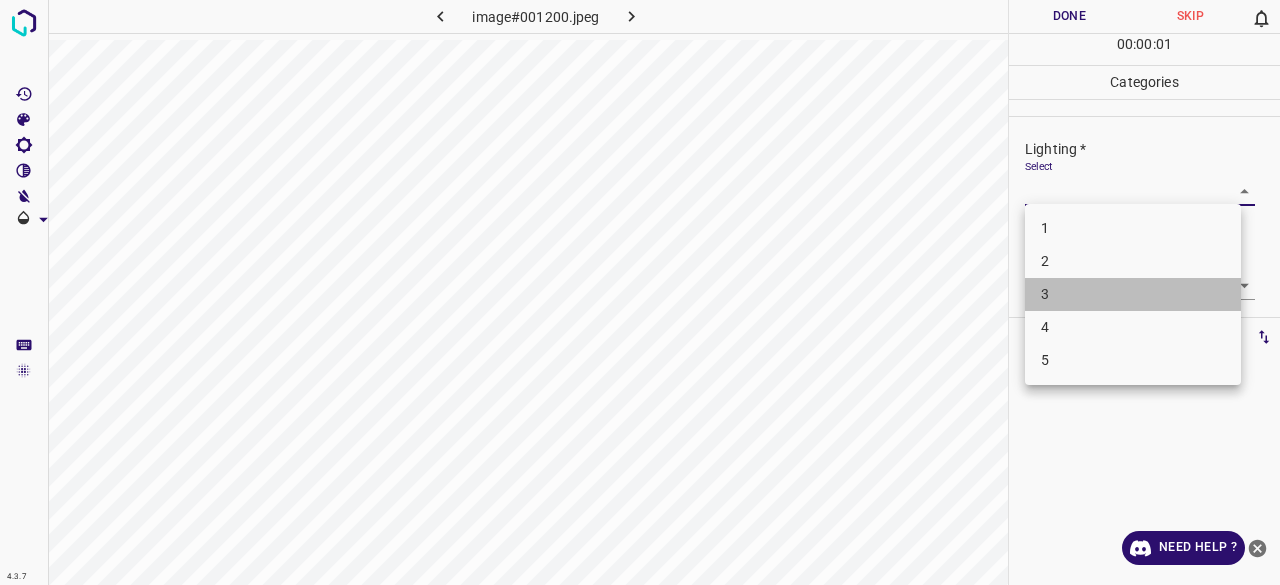 click on "3" at bounding box center [1133, 294] 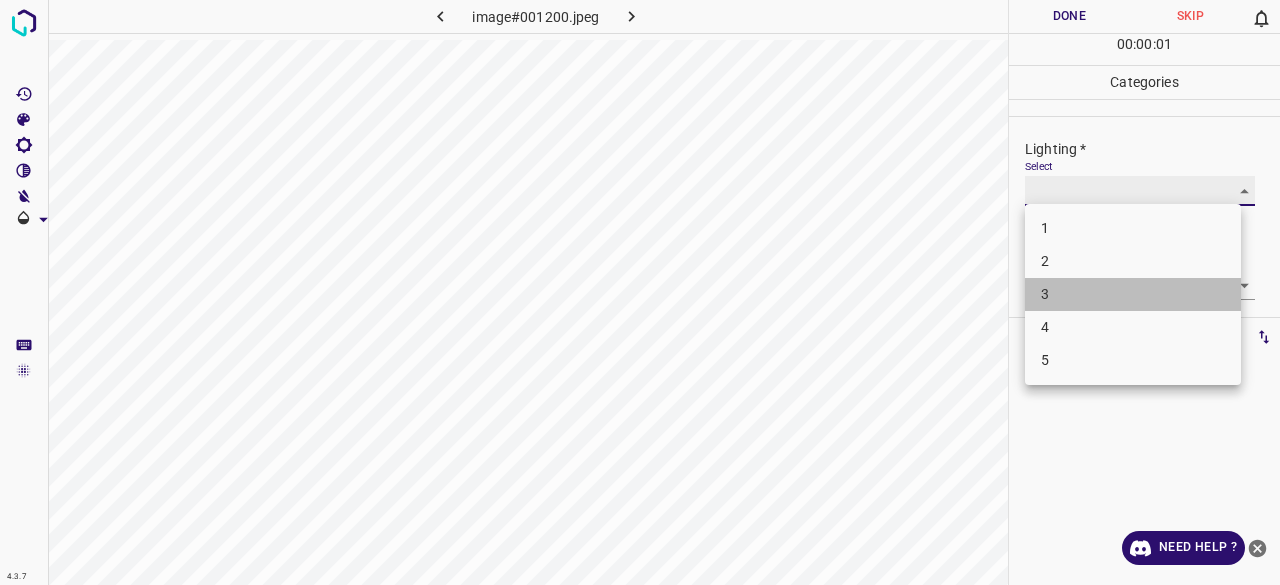 type on "3" 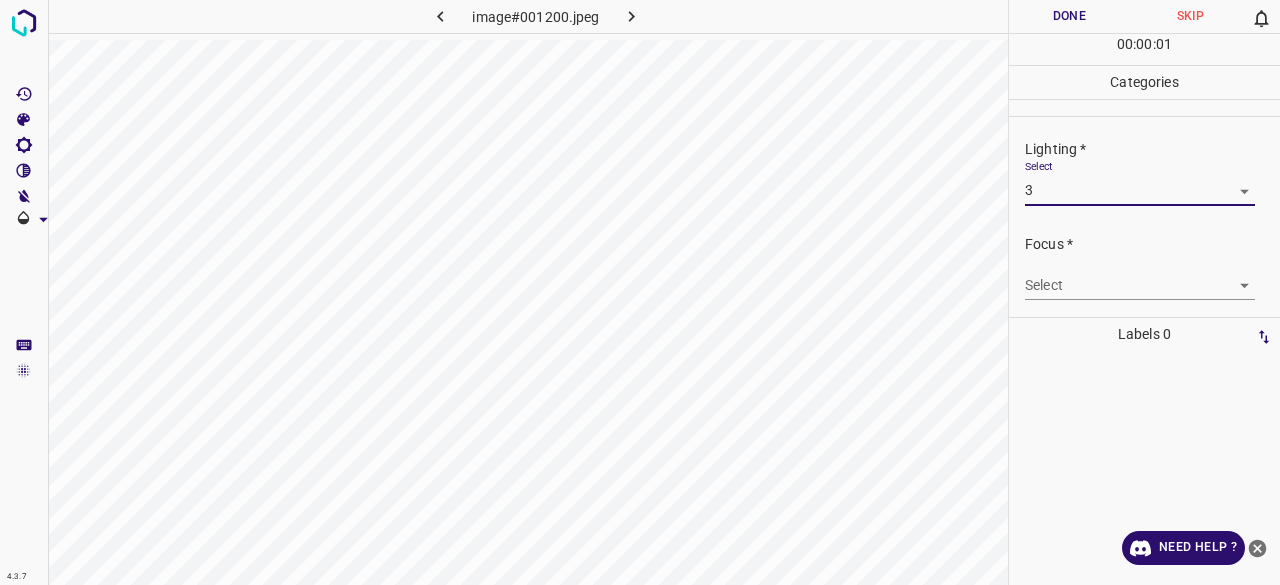 click on "4.3.7 image#001200.jpeg Done Skip 0 00   : 00   : 01   Categories Lighting *  Select 3 3 Focus *  Select ​ Overall *  Select ​ Labels   0 Categories 1 Lighting 2 Focus 3 Overall Tools Space Change between modes (Draw & Edit) I Auto labeling R Restore zoom M Zoom in N Zoom out Delete Delete selecte label Filters Z Restore filters X Saturation filter C Brightness filter V Contrast filter B Gray scale filter General O Download Need Help ? - Text - Hide - Delete 1 2 3 4 5" at bounding box center [640, 292] 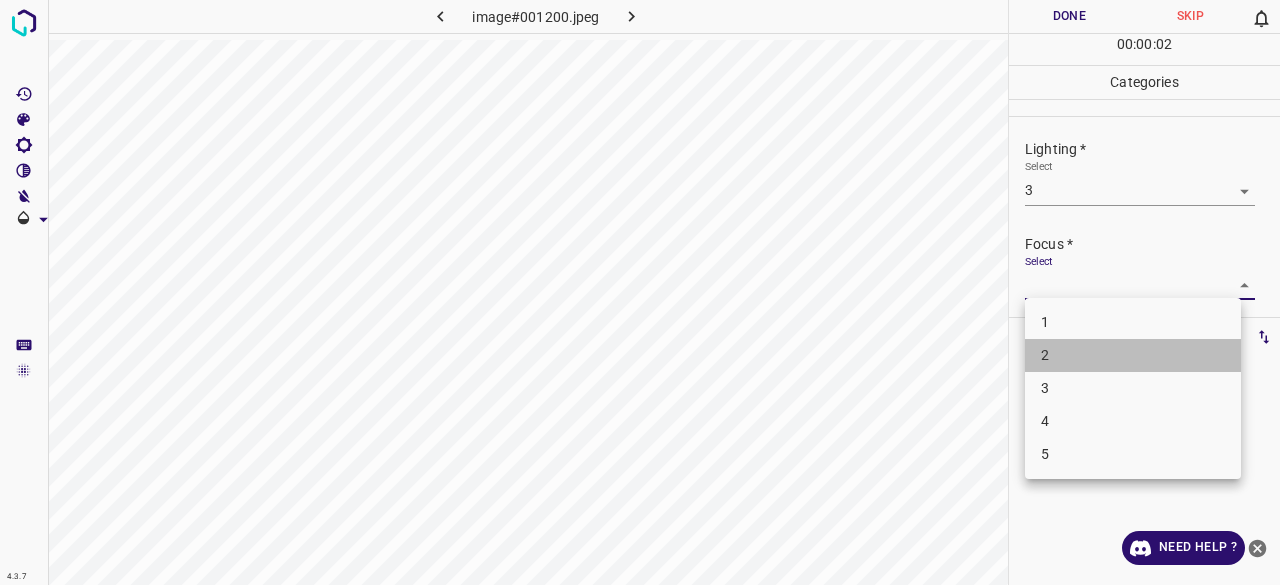 click on "2" at bounding box center (1133, 355) 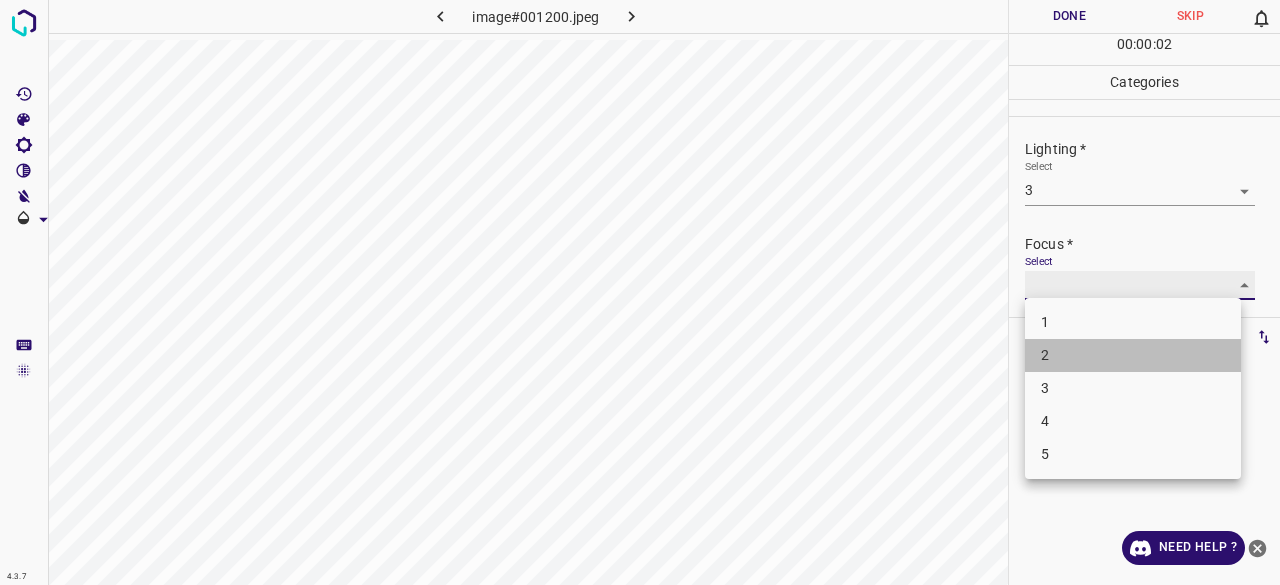 type on "2" 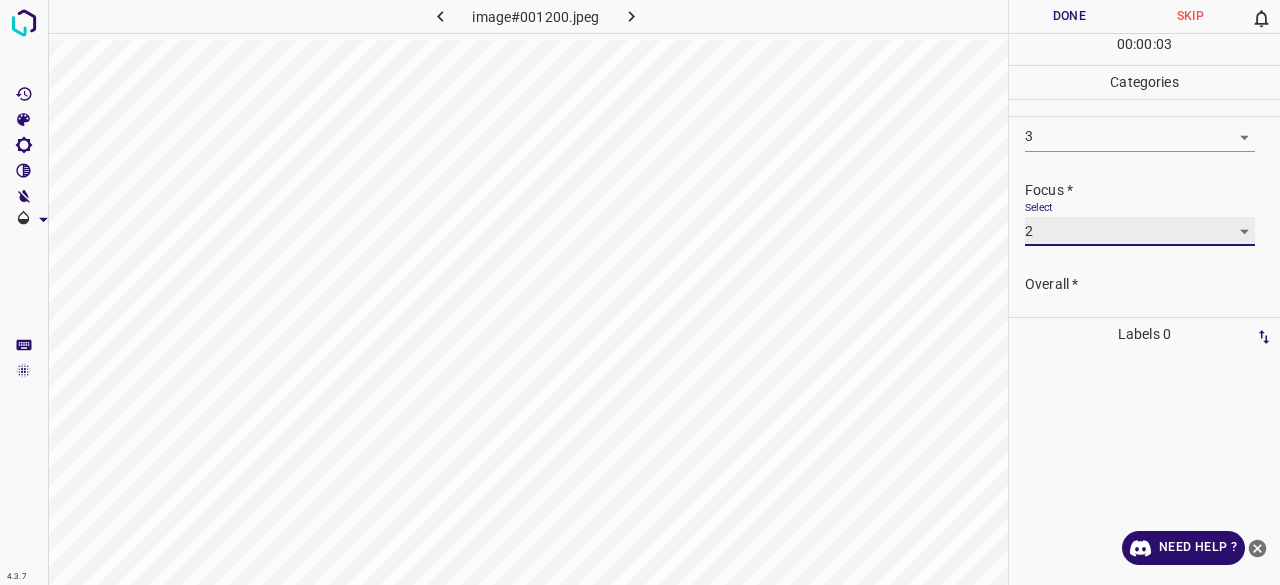 scroll, scrollTop: 98, scrollLeft: 0, axis: vertical 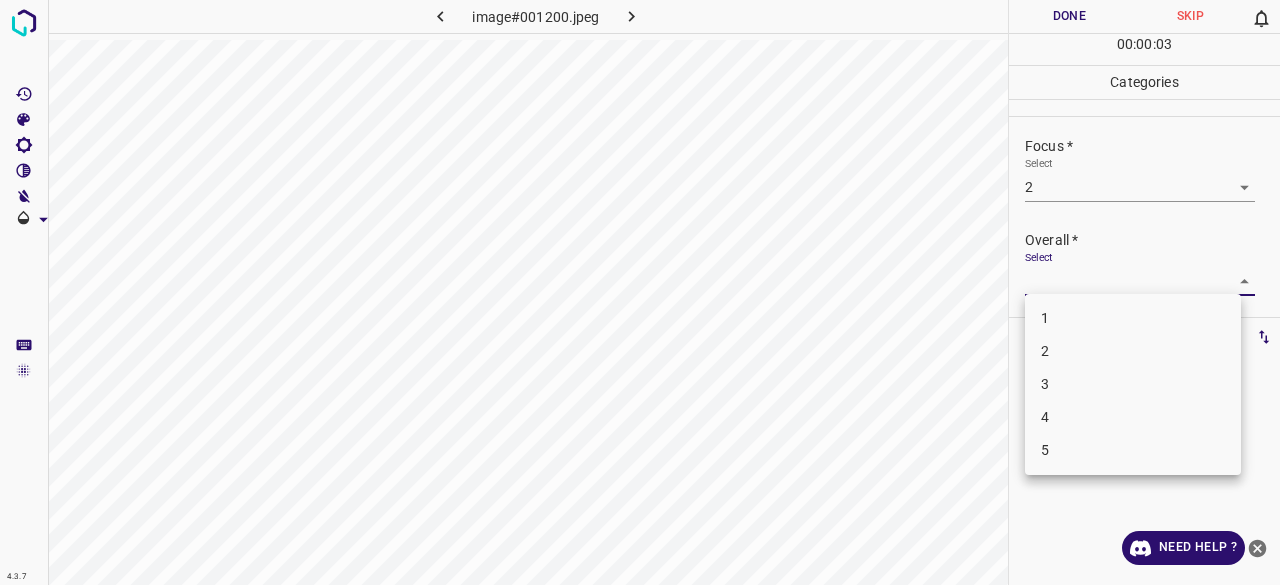 click on "4.3.7 image#001200.jpeg Done Skip 0 00   : 00   : 03   Categories Lighting *  Select 3 3 Focus *  Select 2 2 Overall *  Select ​ Labels   0 Categories 1 Lighting 2 Focus 3 Overall Tools Space Change between modes (Draw & Edit) I Auto labeling R Restore zoom M Zoom in N Zoom out Delete Delete selecte label Filters Z Restore filters X Saturation filter C Brightness filter V Contrast filter B Gray scale filter General O Download Need Help ? - Text - Hide - Delete 1 2 3 4 5" at bounding box center [640, 292] 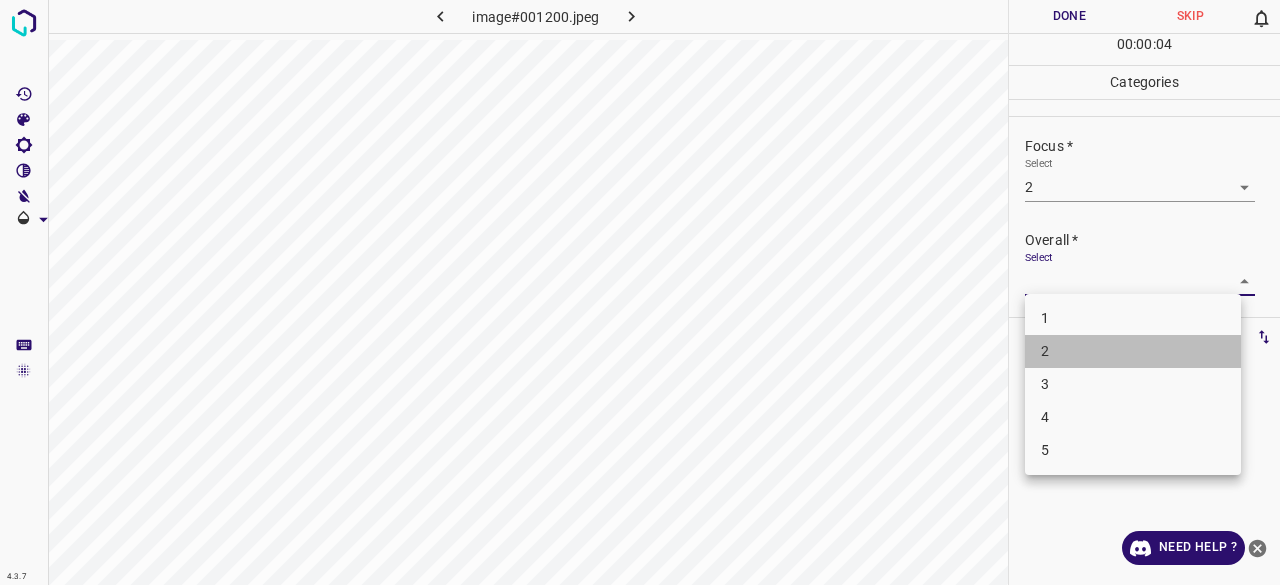 drag, startPoint x: 1044, startPoint y: 355, endPoint x: 1045, endPoint y: 162, distance: 193.0026 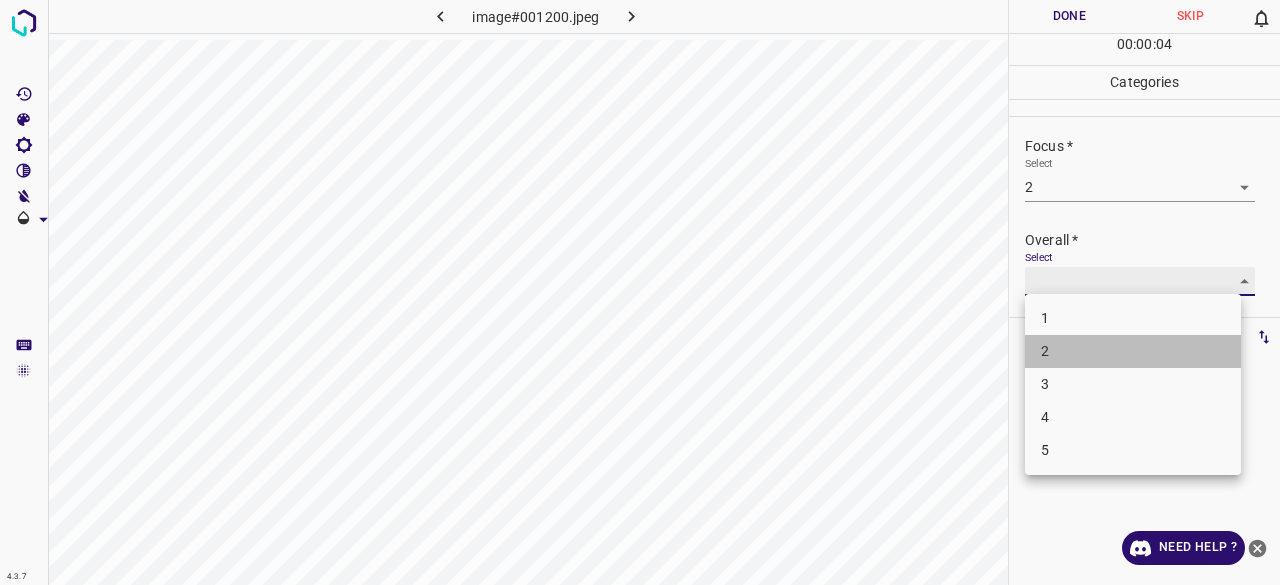 type on "2" 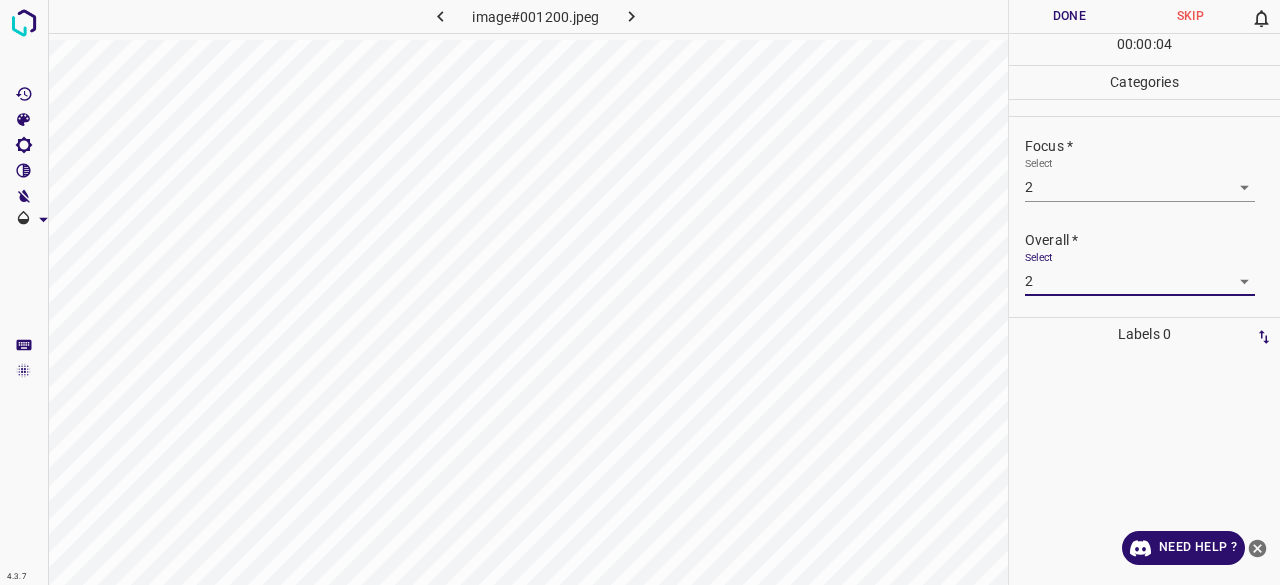 click on "Done" at bounding box center (1069, 16) 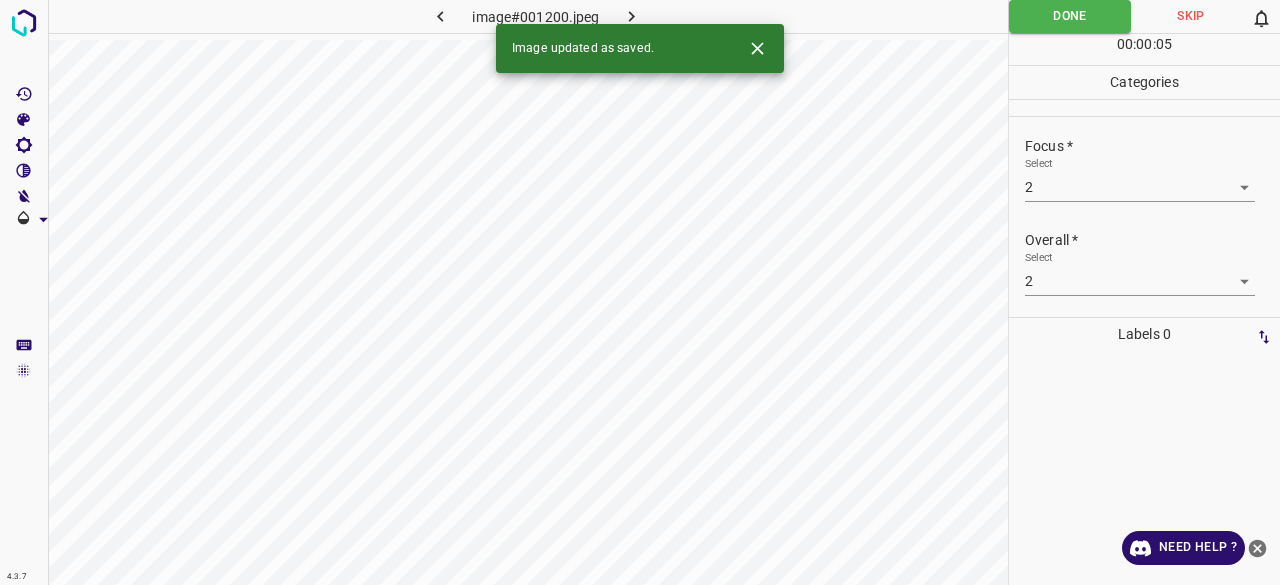 click 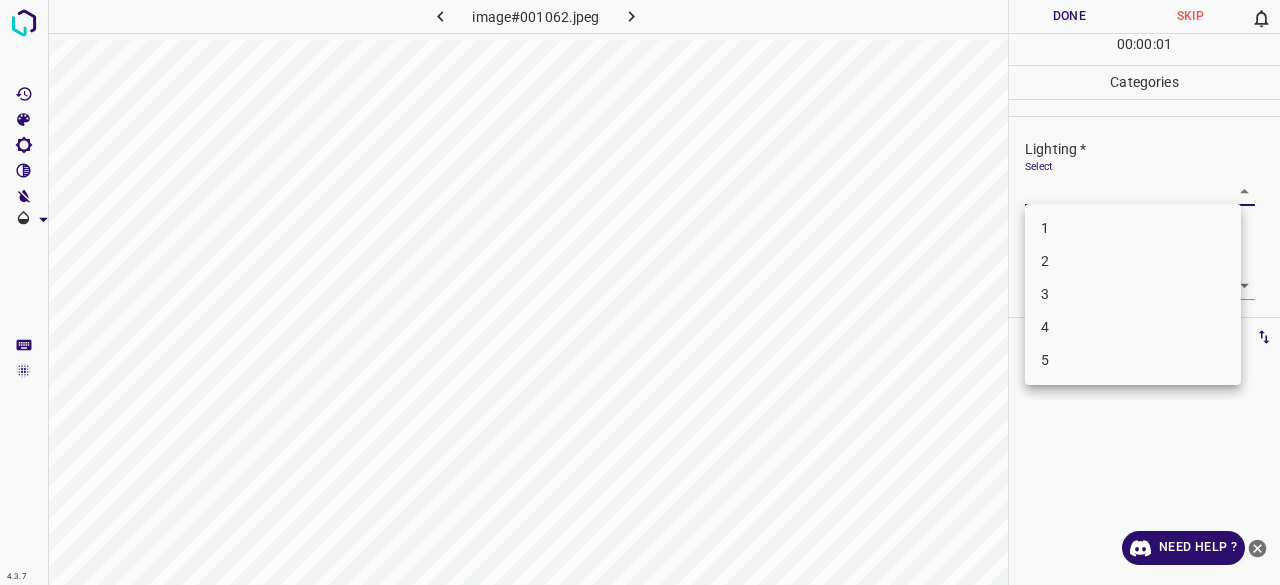 click on "4.3.7 image#001062.jpeg Done Skip 0 00   : 00   : 01   Categories Lighting *  Select ​ Focus *  Select ​ Overall *  Select ​ Labels   0 Categories 1 Lighting 2 Focus 3 Overall Tools Space Change between modes (Draw & Edit) I Auto labeling R Restore zoom M Zoom in N Zoom out Delete Delete selecte label Filters Z Restore filters X Saturation filter C Brightness filter V Contrast filter B Gray scale filter General O Download Need Help ? - Text - Hide - Delete 1 2 3 4 5" at bounding box center (640, 292) 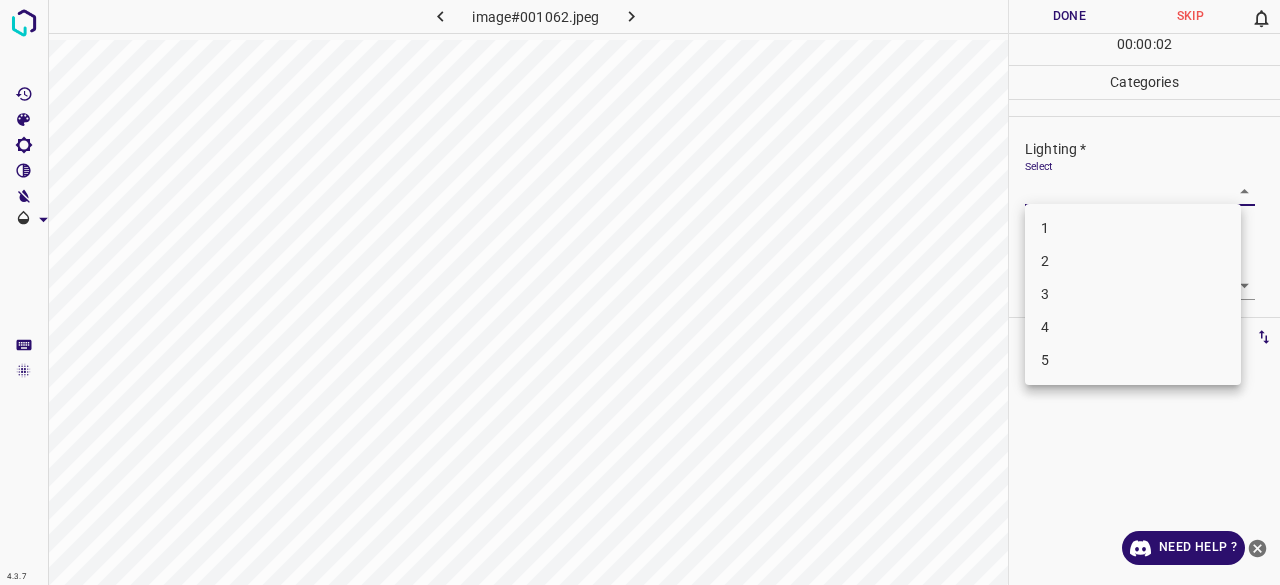 click on "3" at bounding box center [1133, 294] 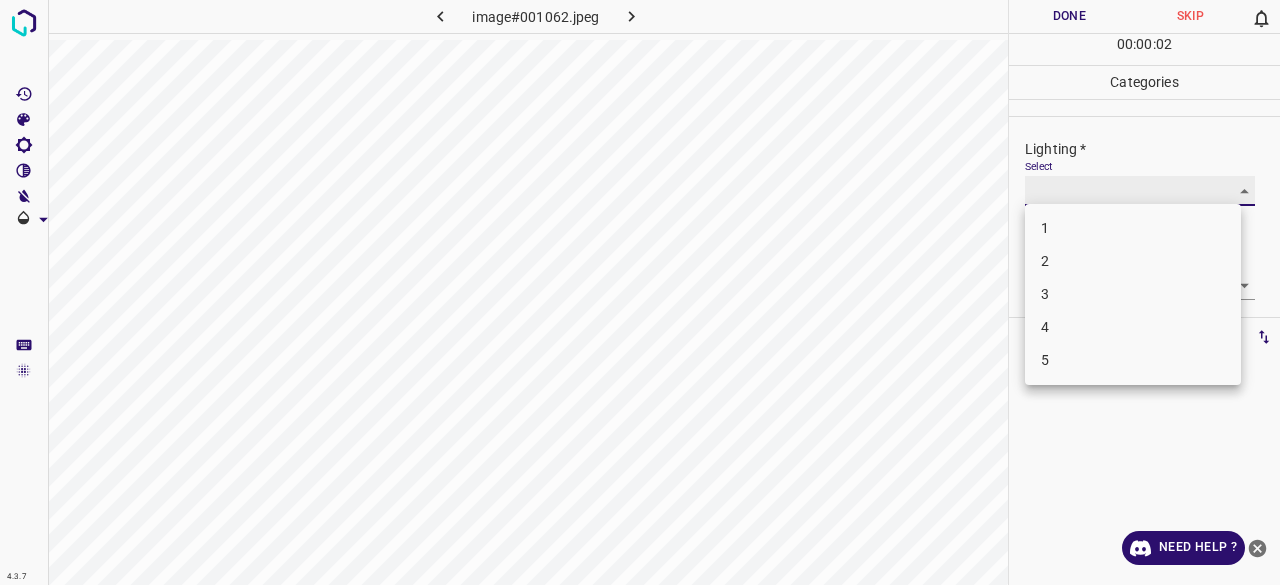 type on "3" 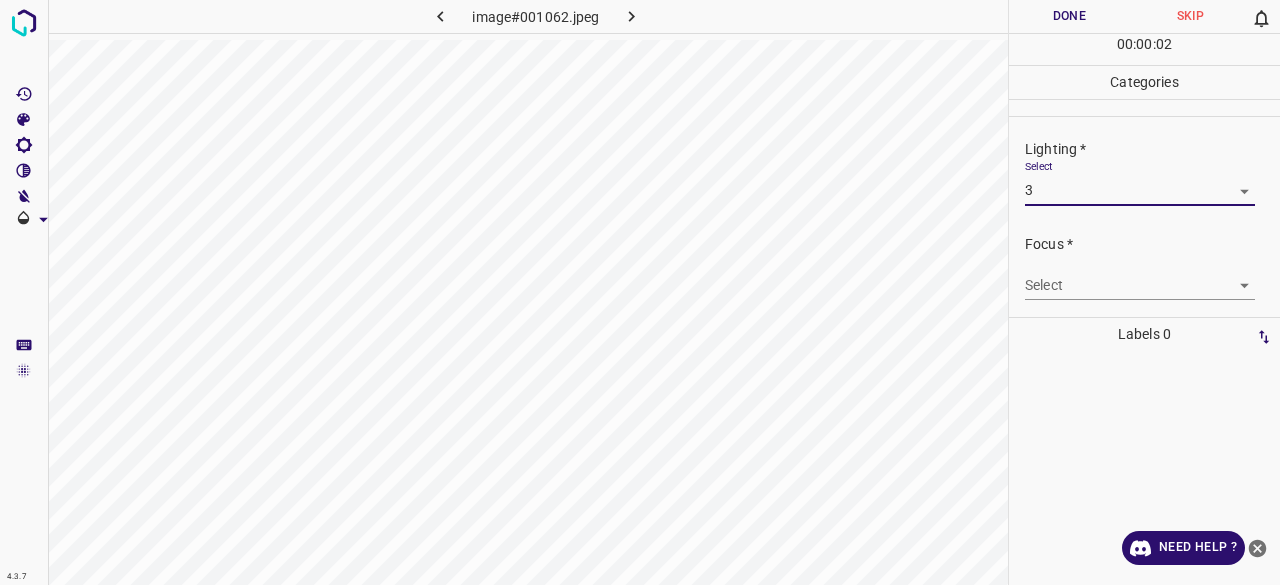 click on "4.3.7 image#001062.jpeg Done Skip 0 00   : 00   : 02   Categories Lighting *  Select 3 3 Focus *  Select ​ Overall *  Select ​ Labels   0 Categories 1 Lighting 2 Focus 3 Overall Tools Space Change between modes (Draw & Edit) I Auto labeling R Restore zoom M Zoom in N Zoom out Delete Delete selecte label Filters Z Restore filters X Saturation filter C Brightness filter V Contrast filter B Gray scale filter General O Download Need Help ? - Text - Hide - Delete 1 2 3 4 5" at bounding box center [640, 292] 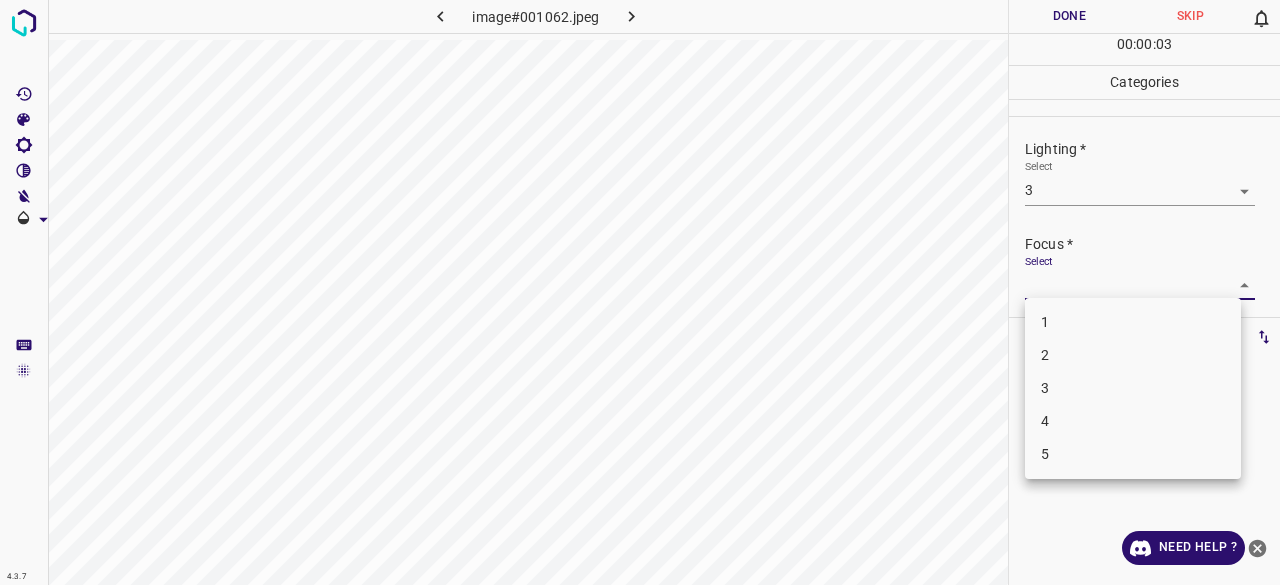 click on "2" at bounding box center (1133, 355) 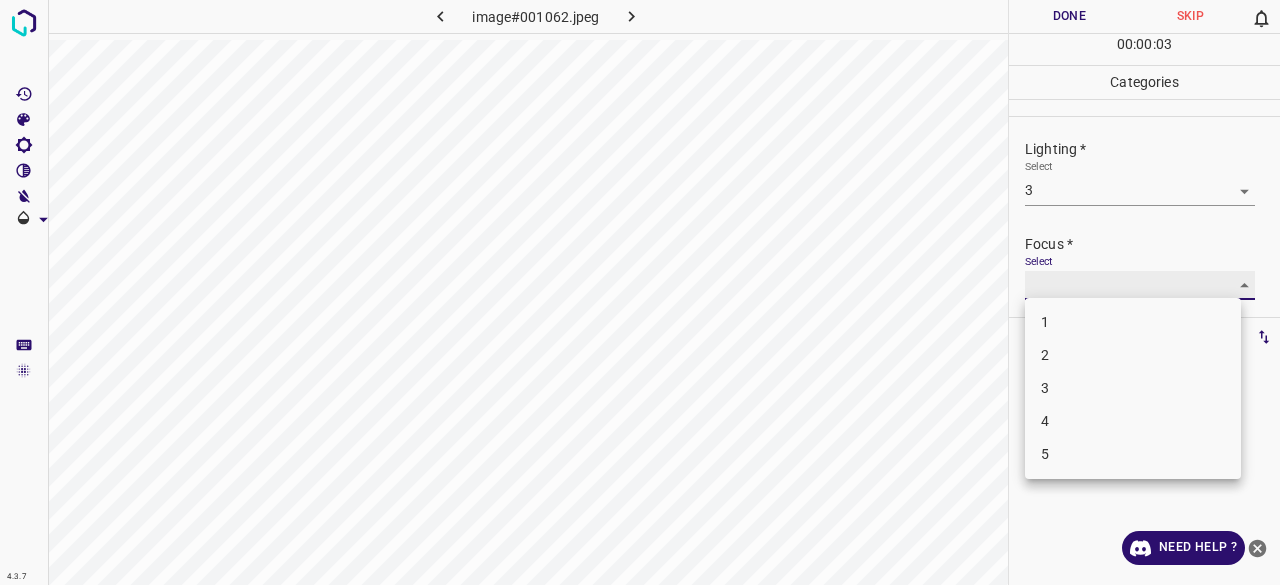 type on "2" 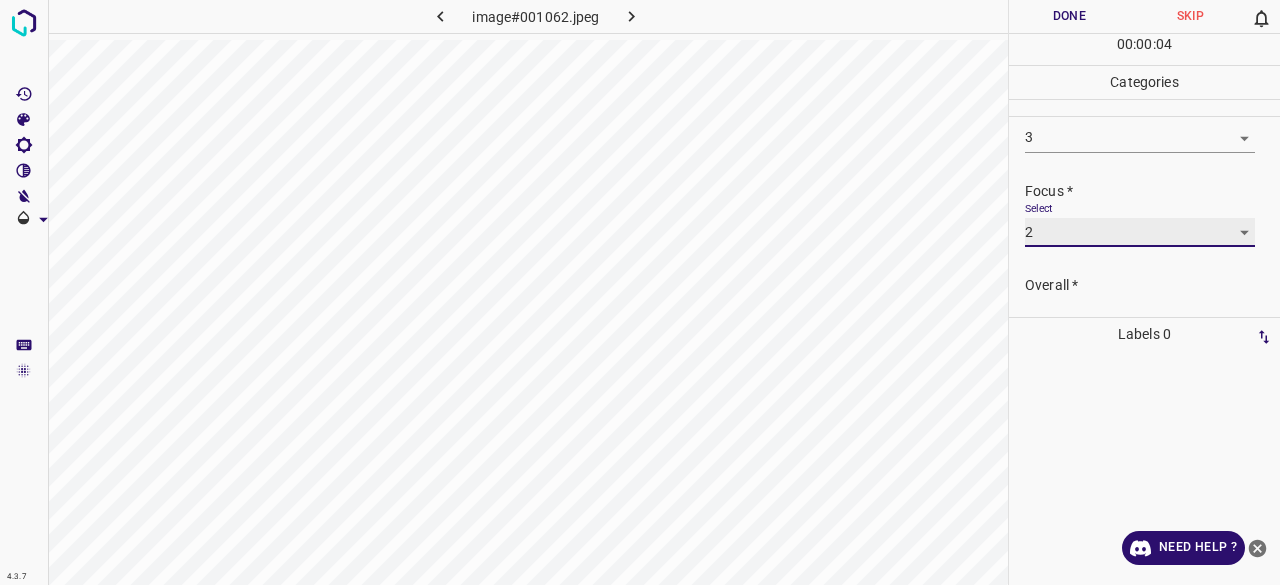 scroll, scrollTop: 98, scrollLeft: 0, axis: vertical 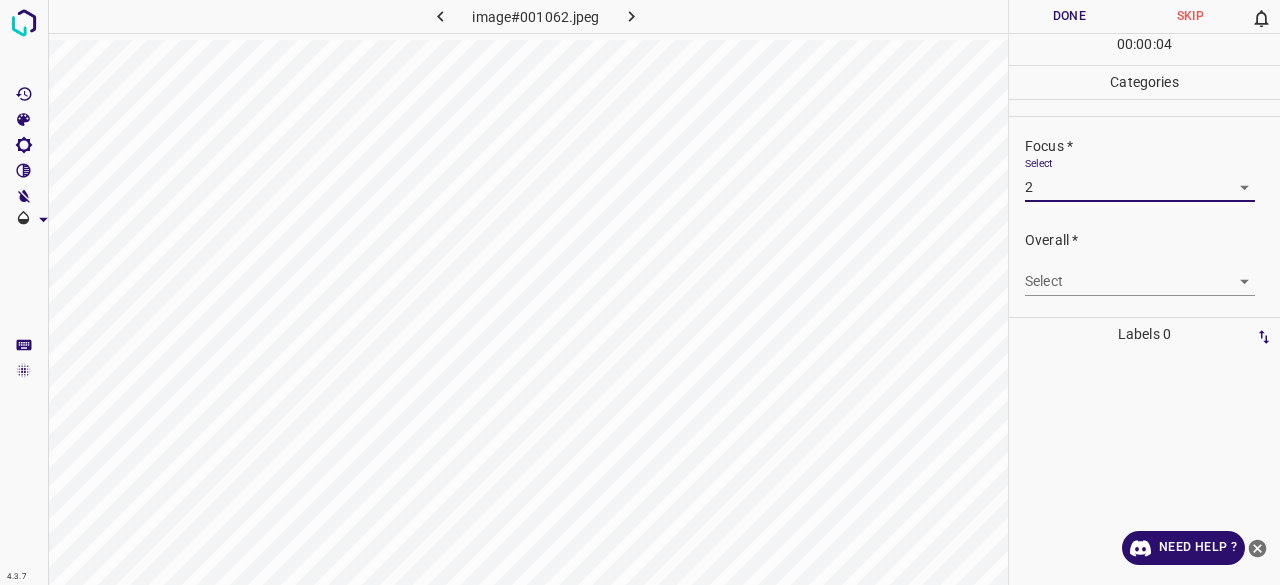 click on "4.3.7 image#001062.jpeg Done Skip 0 00   : 00   : 04   Categories Lighting *  Select 3 3 Focus *  Select 2 2 Overall *  Select ​ Labels   0 Categories 1 Lighting 2 Focus 3 Overall Tools Space Change between modes (Draw & Edit) I Auto labeling R Restore zoom M Zoom in N Zoom out Delete Delete selecte label Filters Z Restore filters X Saturation filter C Brightness filter V Contrast filter B Gray scale filter General O Download Need Help ? - Text - Hide - Delete" at bounding box center [640, 292] 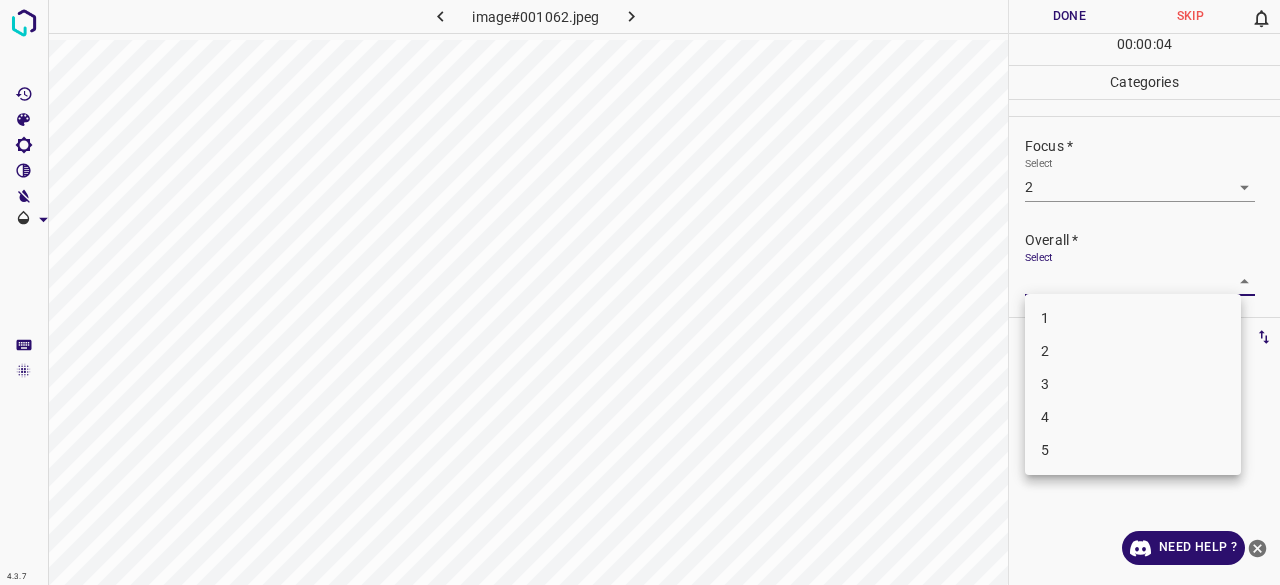 click on "2" at bounding box center (1133, 351) 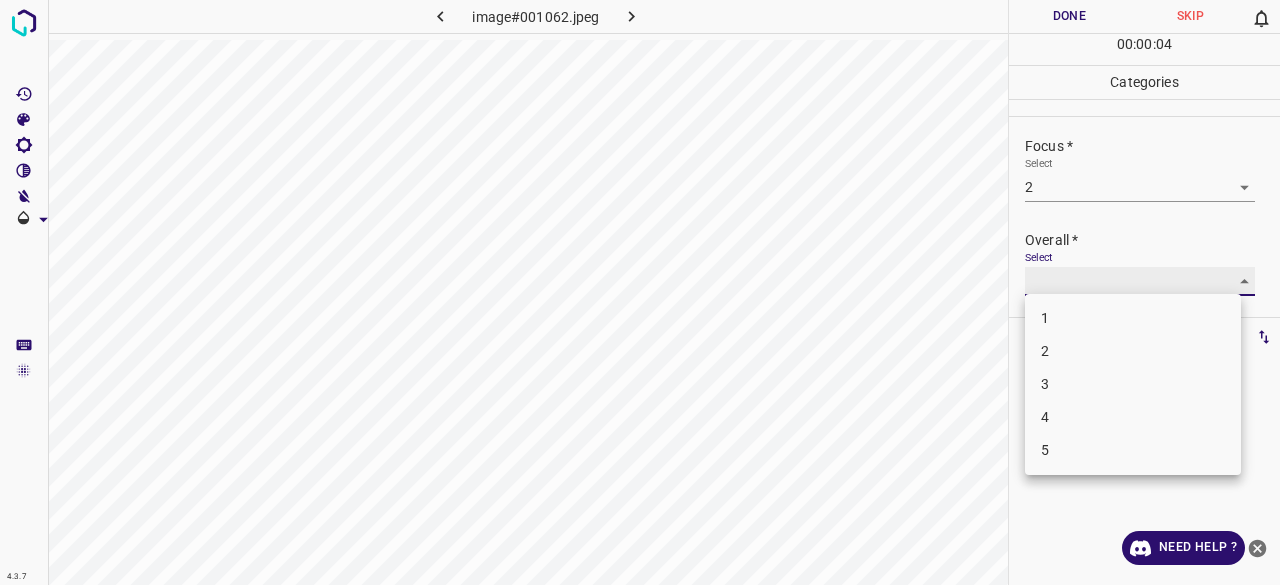 type on "2" 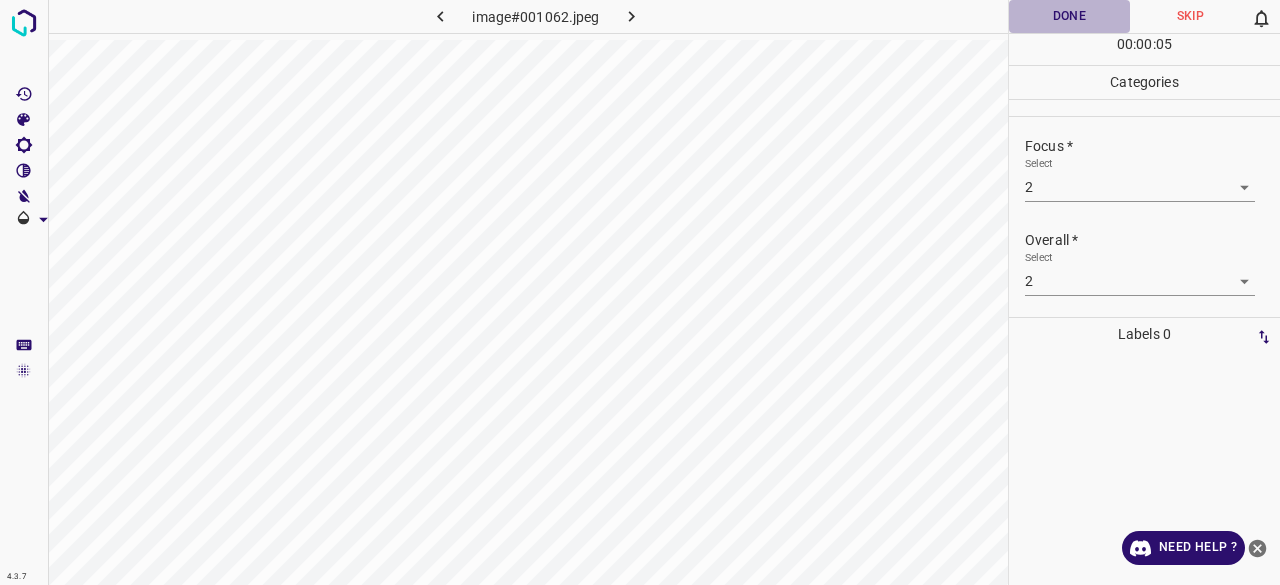 click on "Done" at bounding box center [1069, 16] 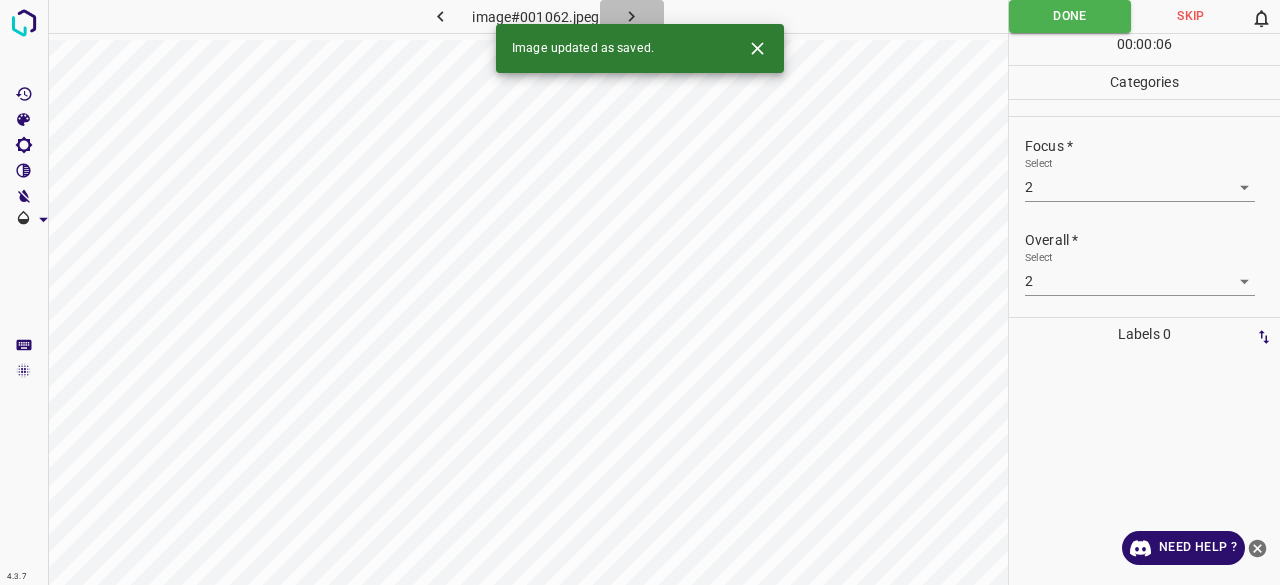 click 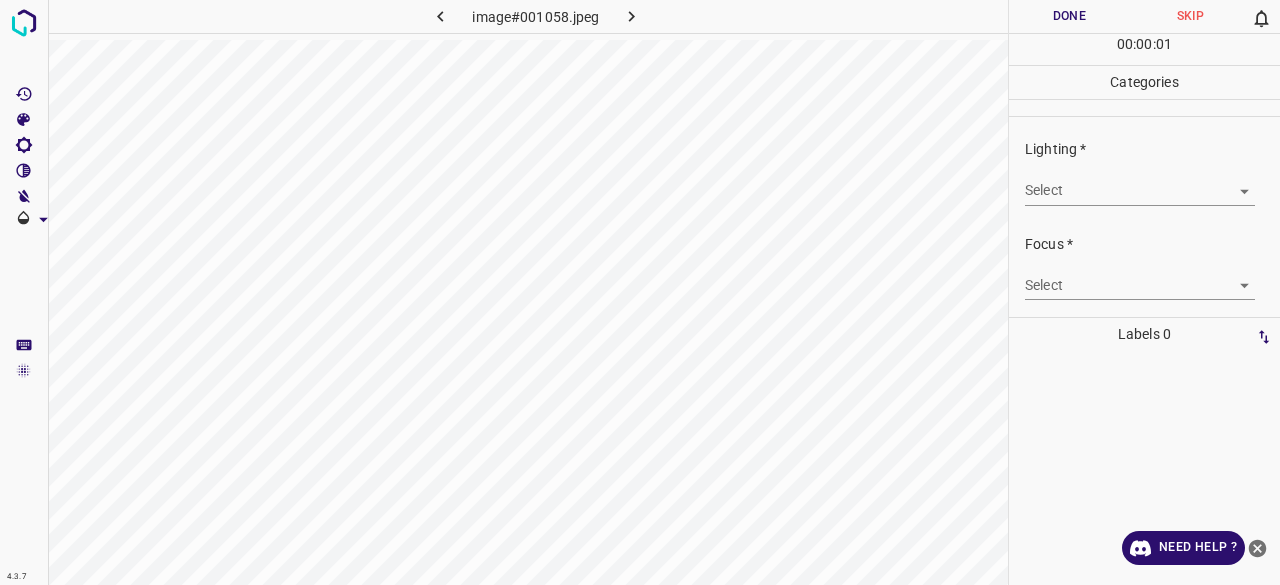 click on "4.3.7 image#001058.jpeg Done Skip 0 00   : 00   : 01   Categories Lighting *  Select ​ Focus *  Select ​ Overall *  Select ​ Labels   0 Categories 1 Lighting 2 Focus 3 Overall Tools Space Change between modes (Draw & Edit) I Auto labeling R Restore zoom M Zoom in N Zoom out Delete Delete selecte label Filters Z Restore filters X Saturation filter C Brightness filter V Contrast filter B Gray scale filter General O Download Need Help ? - Text - Hide - Delete" at bounding box center (640, 292) 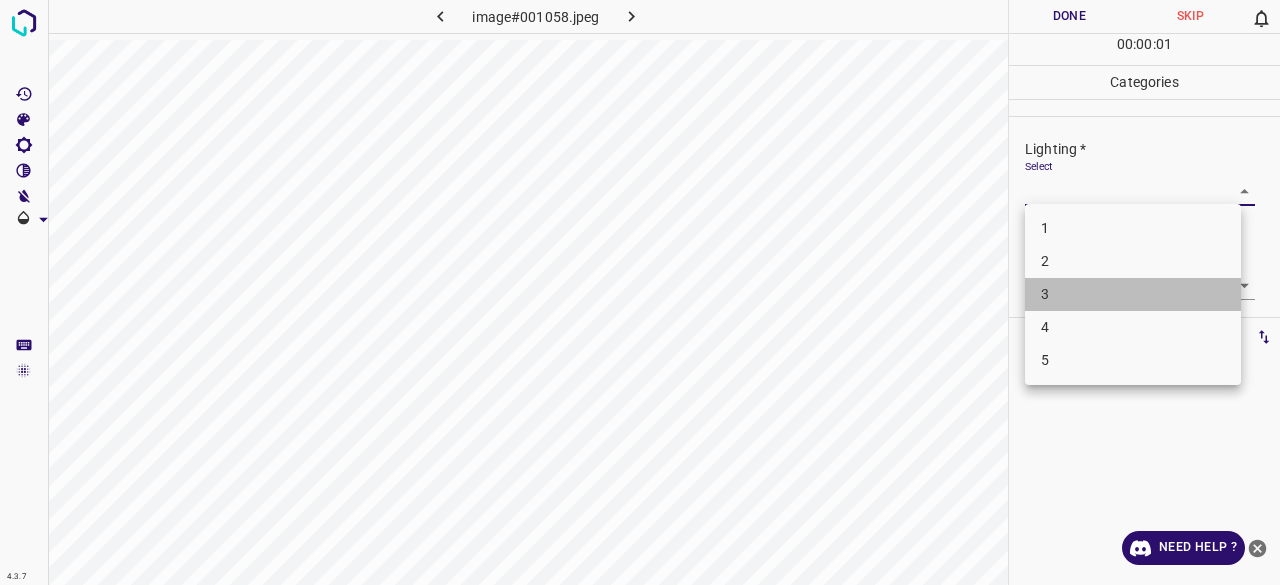 click on "3" at bounding box center [1133, 294] 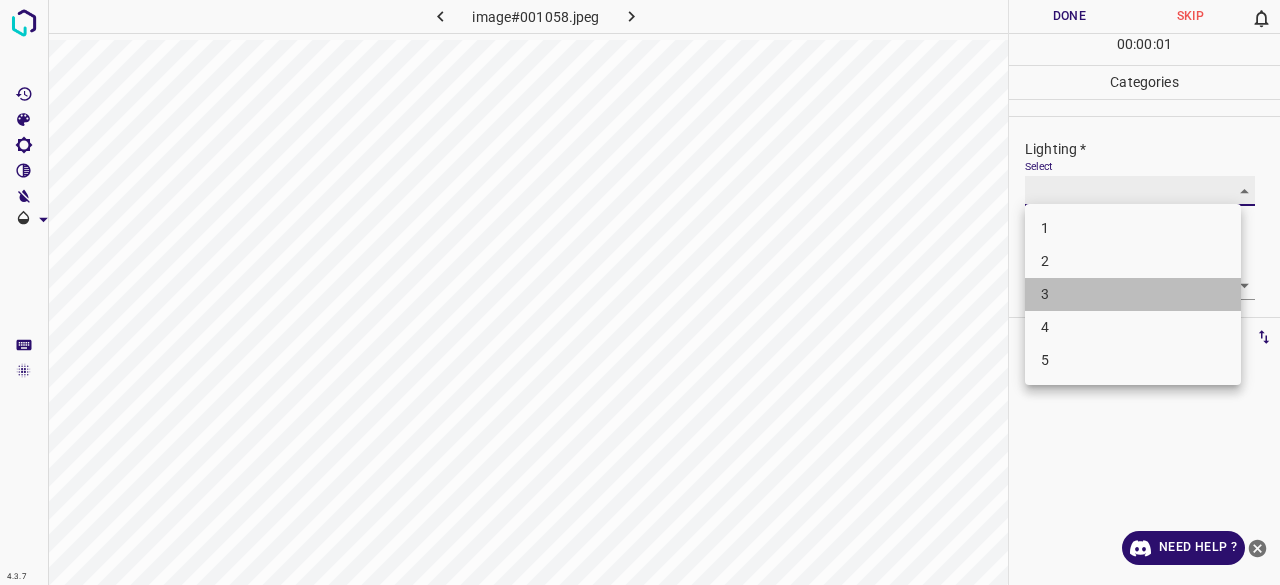 type on "3" 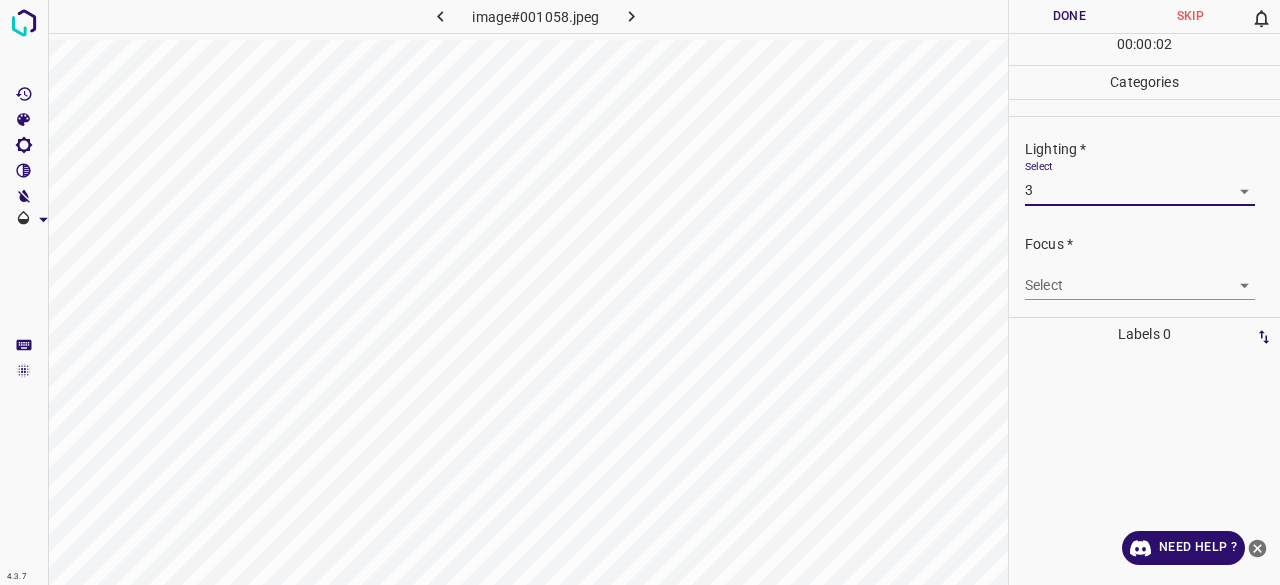 click on "4.3.7 image#001058.jpeg Done Skip 0 00   : 00   : 02   Categories Lighting *  Select 3 3 Focus *  Select ​ Overall *  Select ​ Labels   0 Categories 1 Lighting 2 Focus 3 Overall Tools Space Change between modes (Draw & Edit) I Auto labeling R Restore zoom M Zoom in N Zoom out Delete Delete selecte label Filters Z Restore filters X Saturation filter C Brightness filter V Contrast filter B Gray scale filter General O Download Need Help ? - Text - Hide - Delete 1 2 3 4 5" at bounding box center [640, 292] 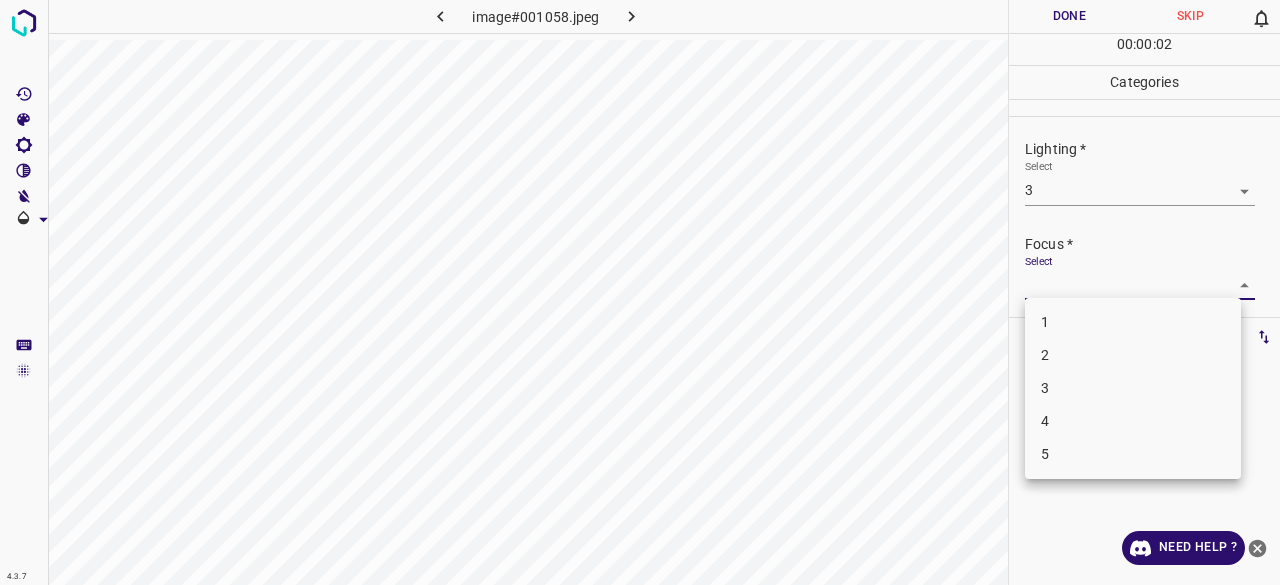 click on "3" at bounding box center [1133, 388] 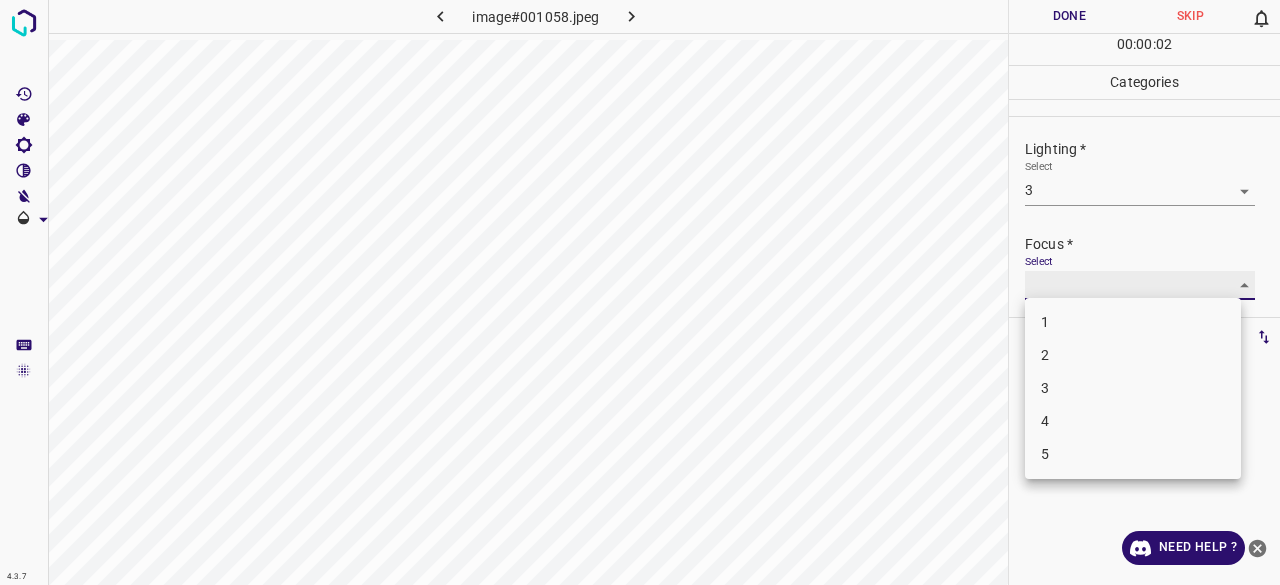 type on "3" 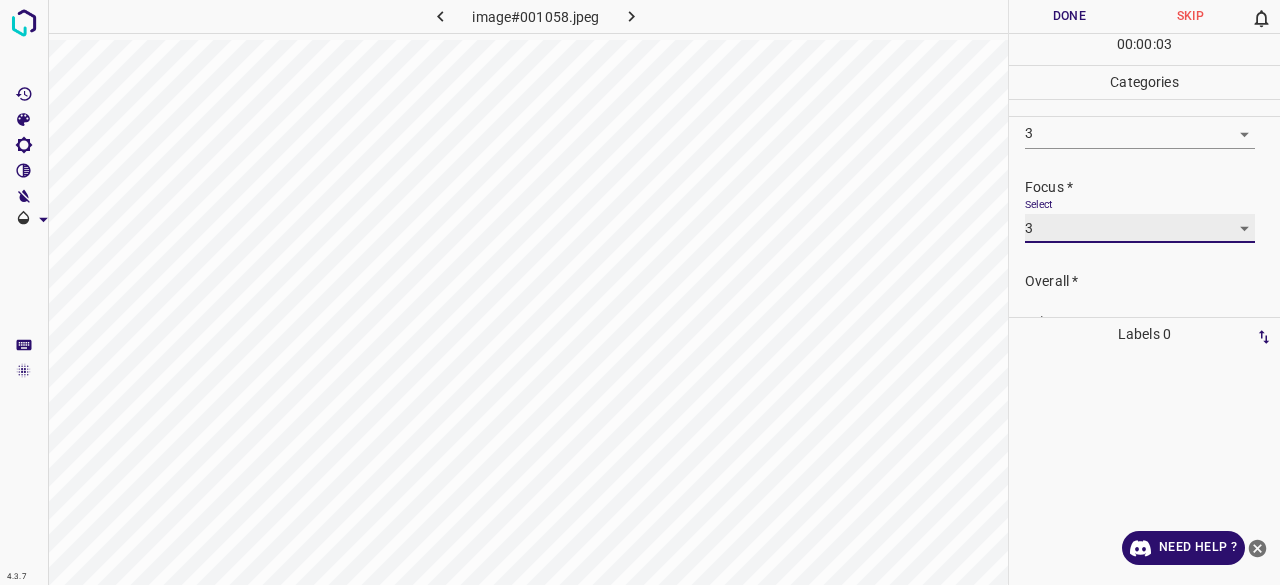 scroll, scrollTop: 98, scrollLeft: 0, axis: vertical 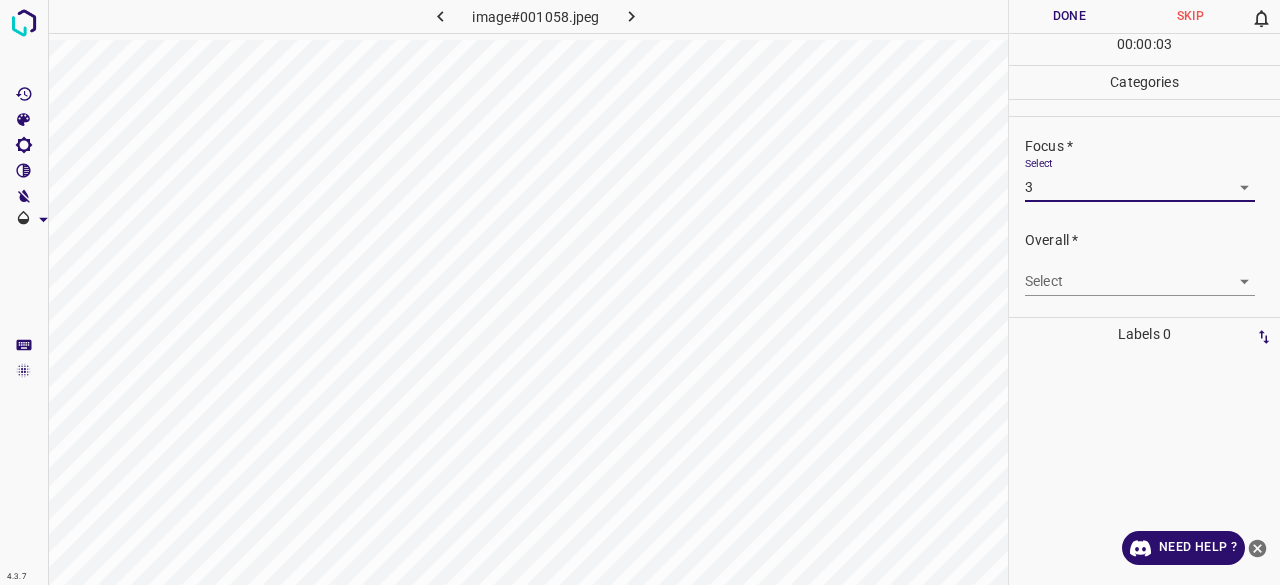 click on "4.3.7 image#001058.jpeg Done Skip 0 00   : 00   : 03   Categories Lighting *  Select 3 3 Focus *  Select 3 3 Overall *  Select ​ Labels   0 Categories 1 Lighting 2 Focus 3 Overall Tools Space Change between modes (Draw & Edit) I Auto labeling R Restore zoom M Zoom in N Zoom out Delete Delete selecte label Filters Z Restore filters X Saturation filter C Brightness filter V Contrast filter B Gray scale filter General O Download Need Help ? - Text - Hide - Delete" at bounding box center [640, 292] 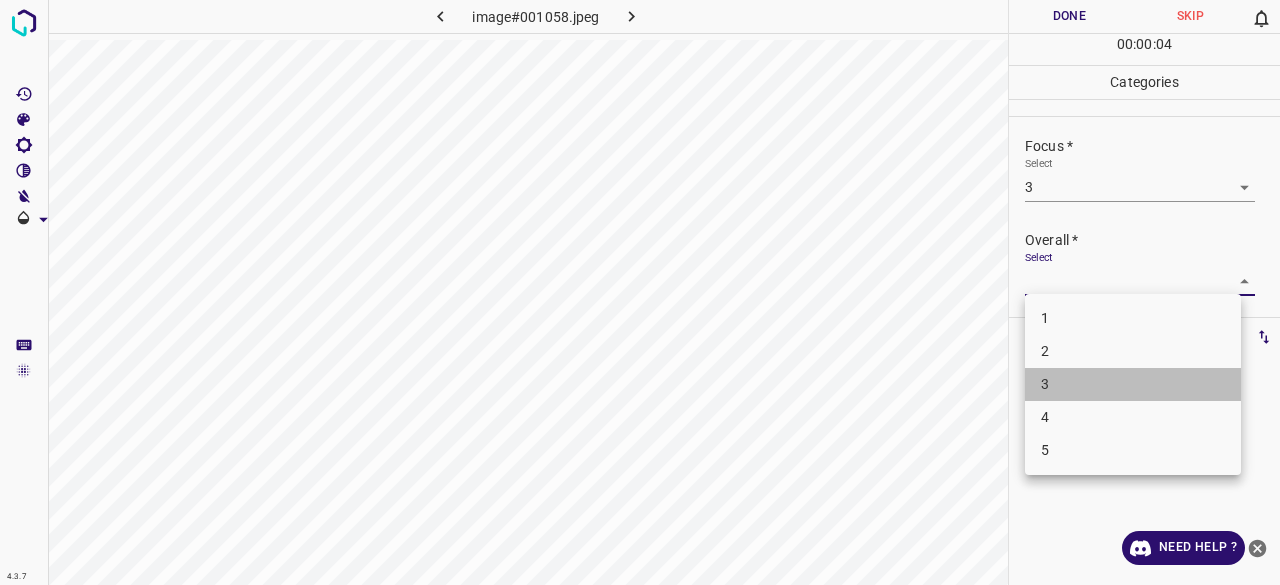 click on "3" at bounding box center [1133, 384] 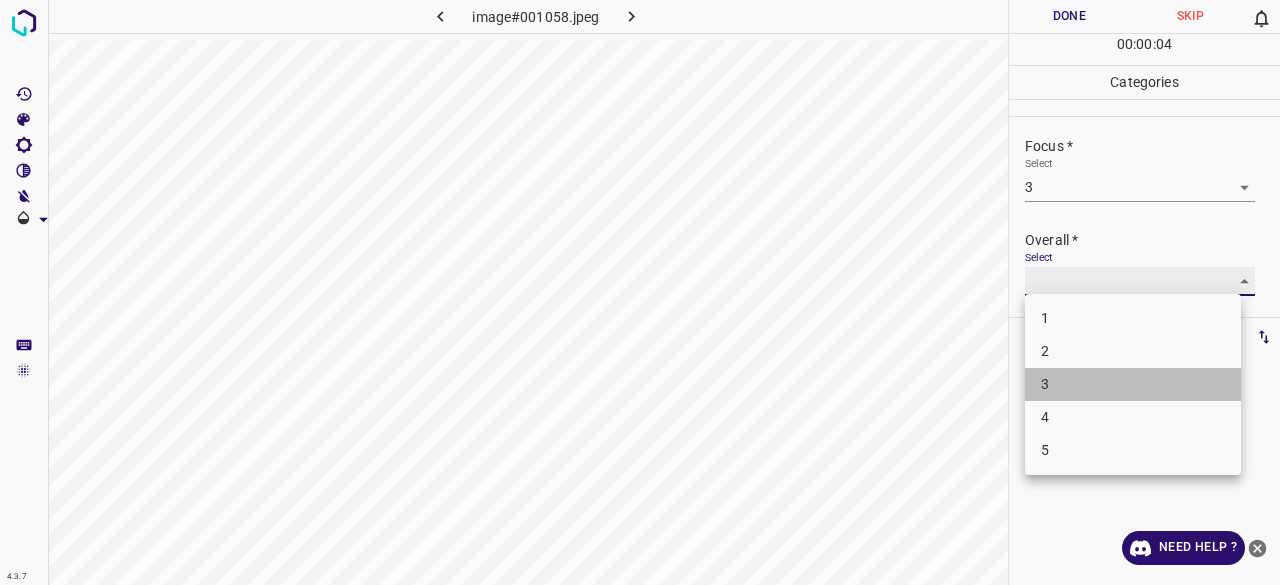 type on "3" 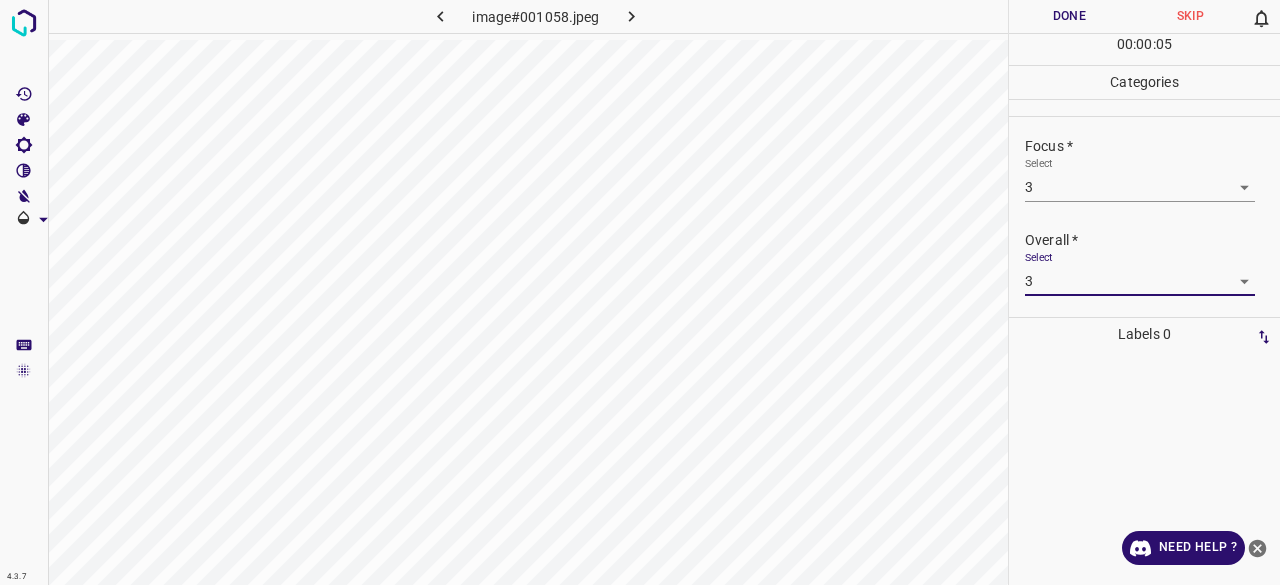 click on "4.3.7 image#001058.jpeg Done Skip 0 00   : 00   : 05   Categories Lighting *  Select 3 3 Focus *  Select 3 3 Overall *  Select 3 3 Labels   0 Categories 1 Lighting 2 Focus 3 Overall Tools Space Change between modes (Draw & Edit) I Auto labeling R Restore zoom M Zoom in N Zoom out Delete Delete selecte label Filters Z Restore filters X Saturation filter C Brightness filter V Contrast filter B Gray scale filter General O Download Need Help ? - Text - Hide - Delete" at bounding box center (640, 292) 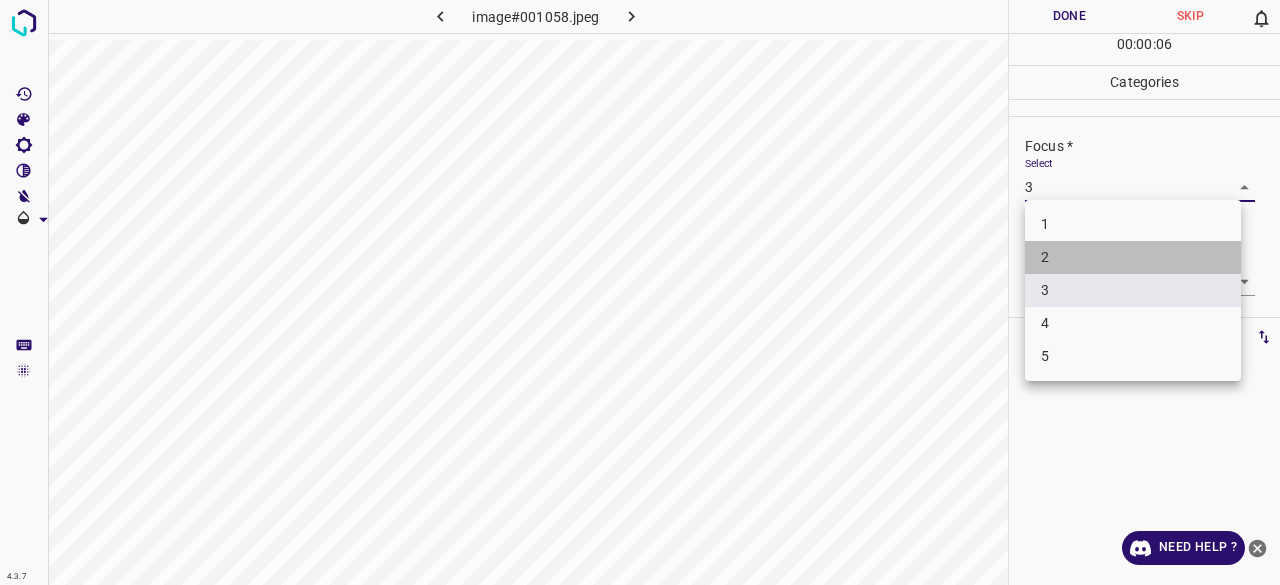 click on "2" at bounding box center [1133, 257] 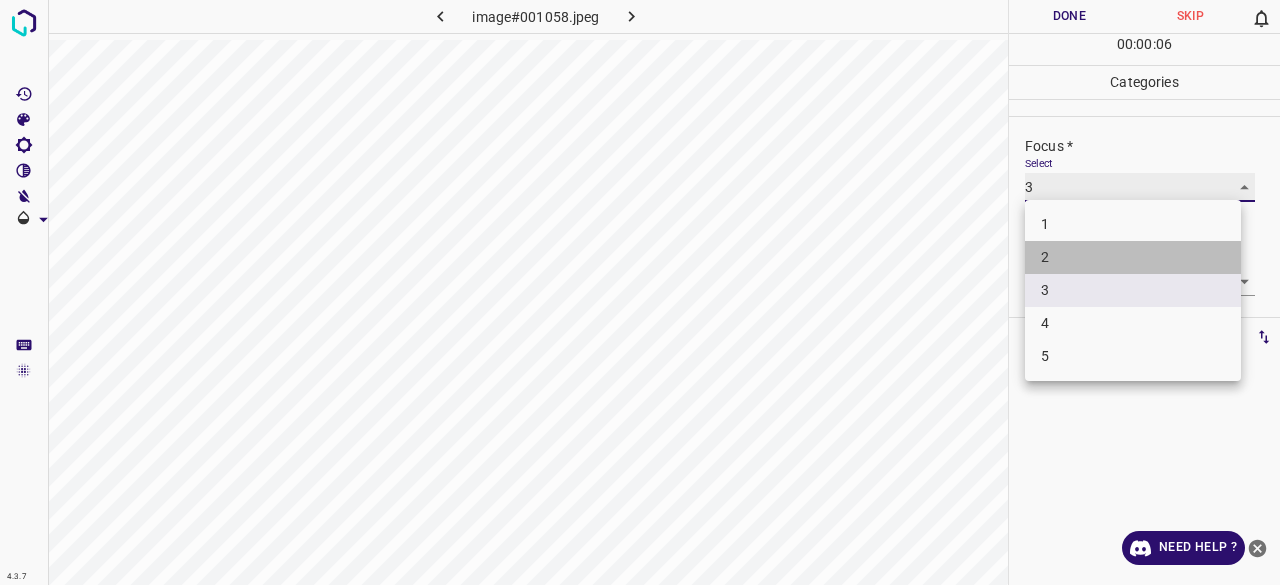 type on "2" 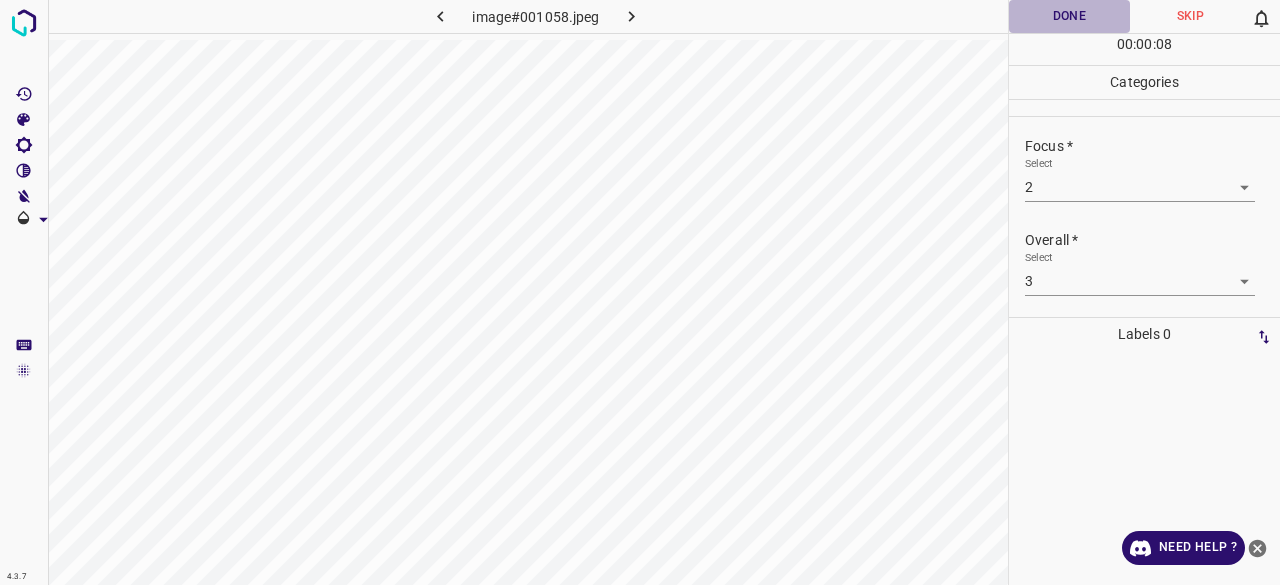 click on "Done" at bounding box center [1069, 16] 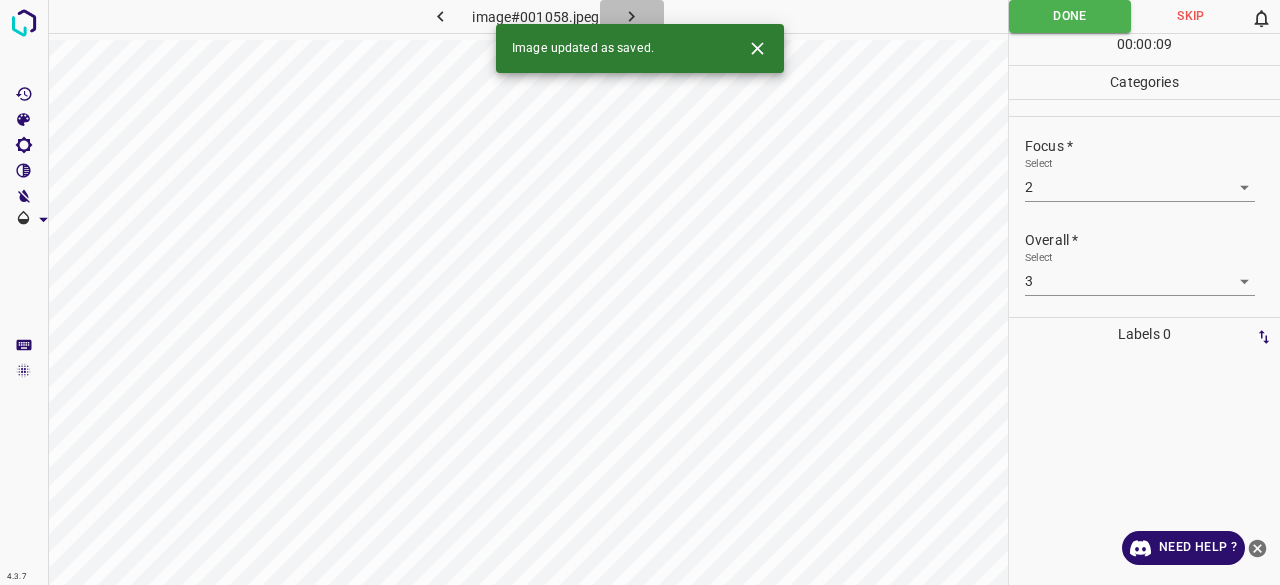 click at bounding box center (632, 16) 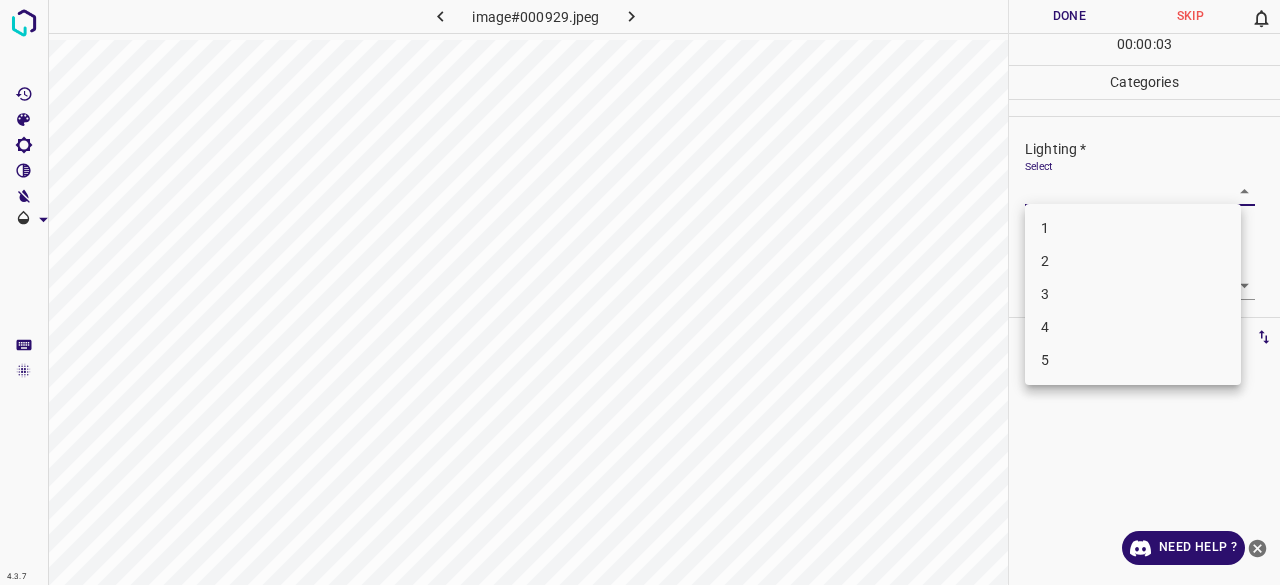 click on "4.3.7 image#000929.jpeg Done Skip 0 00   : 00   : 03   Categories Lighting *  Select ​ Focus *  Select ​ Overall *  Select ​ Labels   0 Categories 1 Lighting 2 Focus 3 Overall Tools Space Change between modes (Draw & Edit) I Auto labeling R Restore zoom M Zoom in N Zoom out Delete Delete selecte label Filters Z Restore filters X Saturation filter C Brightness filter V Contrast filter B Gray scale filter General O Download Need Help ? - Text - Hide - Delete 1 2 3 4 5" at bounding box center [640, 292] 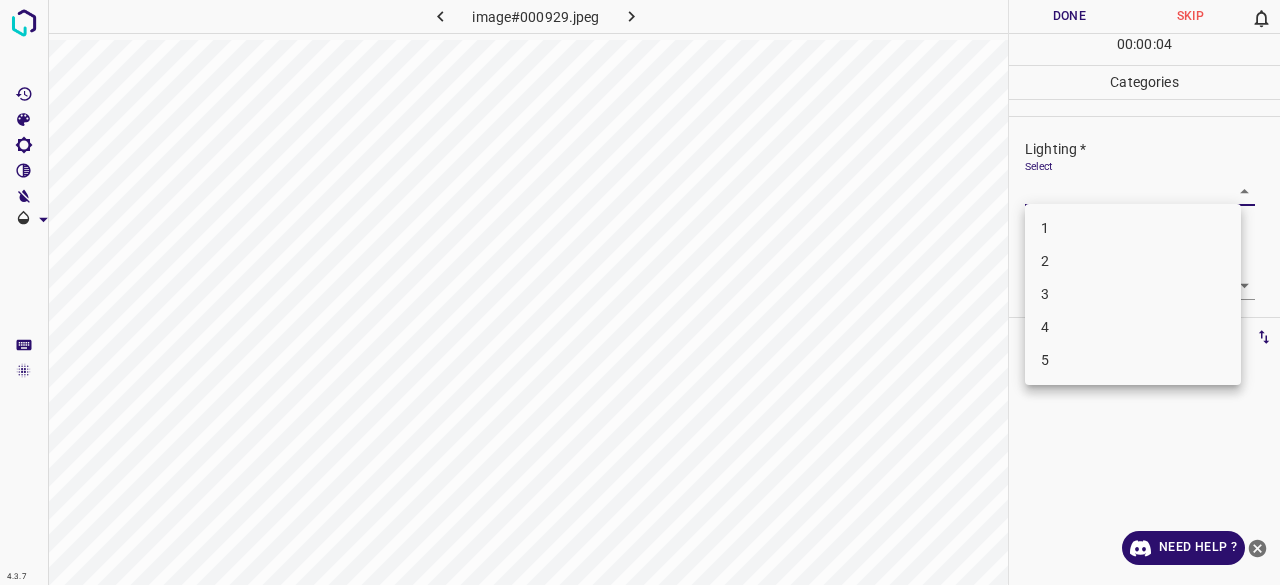 click on "3" at bounding box center [1133, 294] 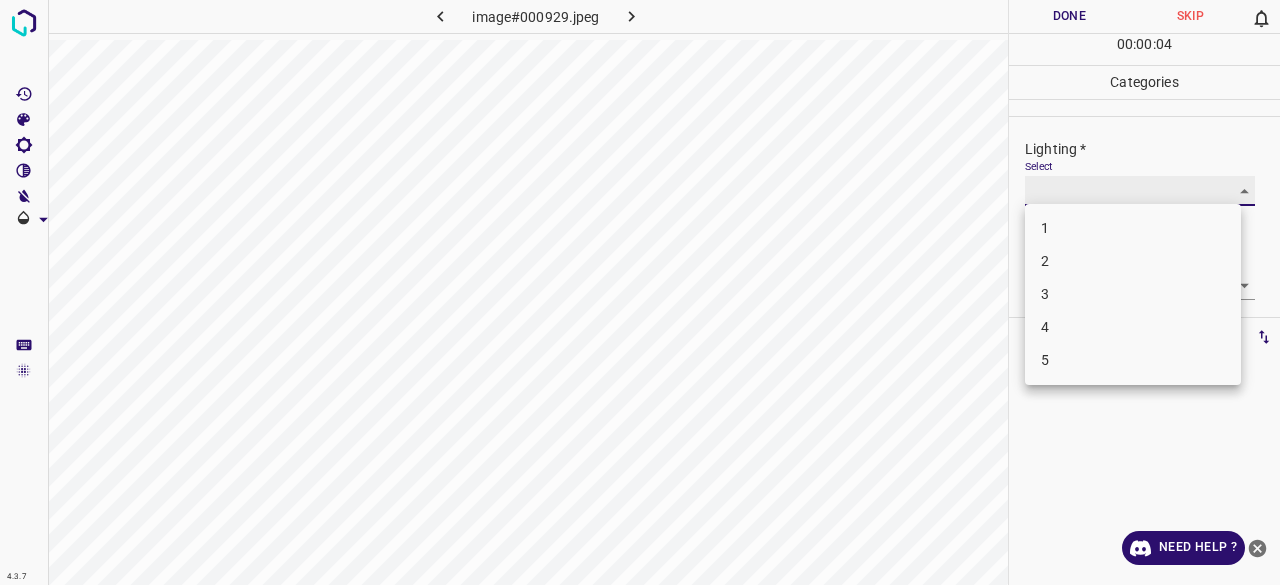 type on "3" 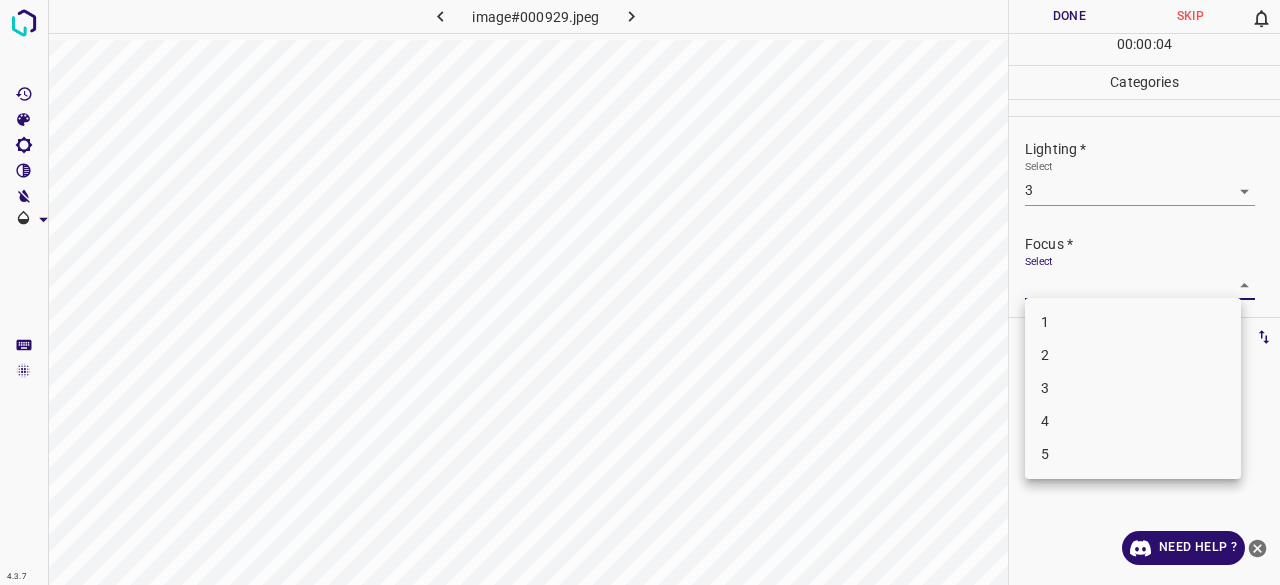 click on "4.3.7 image#000929.jpeg Done Skip 0 00   : 00   : 04   Categories Lighting *  Select 3 3 Focus *  Select ​ Overall *  Select ​ Labels   0 Categories 1 Lighting 2 Focus 3 Overall Tools Space Change between modes (Draw & Edit) I Auto labeling R Restore zoom M Zoom in N Zoom out Delete Delete selecte label Filters Z Restore filters X Saturation filter C Brightness filter V Contrast filter B Gray scale filter General O Download Need Help ? - Text - Hide - Delete 1 2 3 4 5" at bounding box center [640, 292] 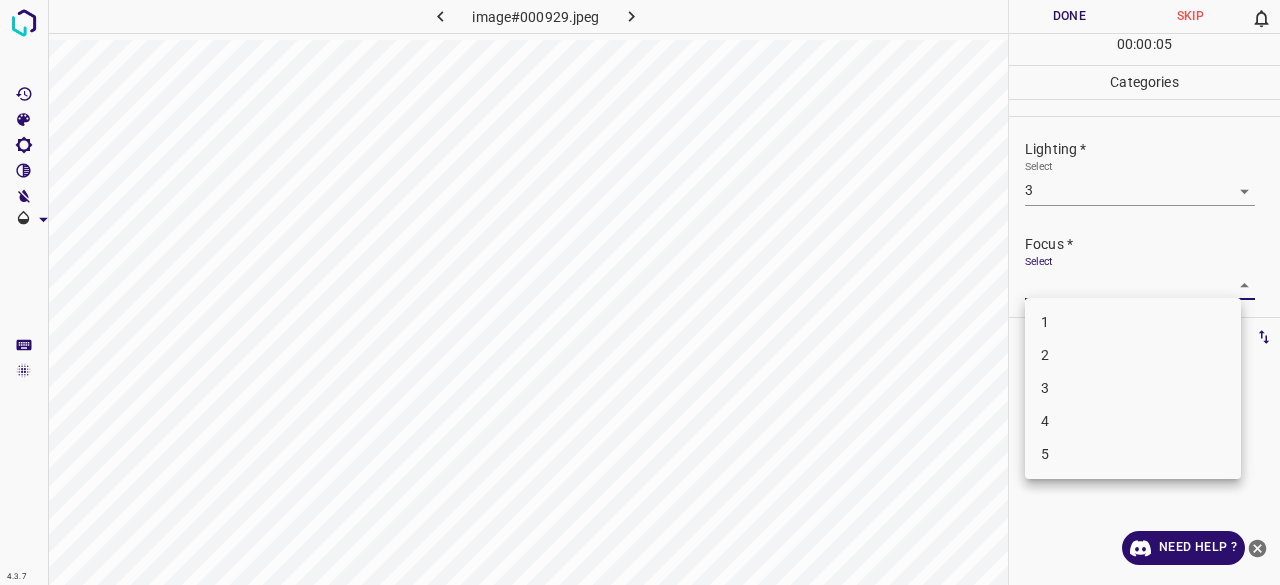 click on "3" at bounding box center [1133, 388] 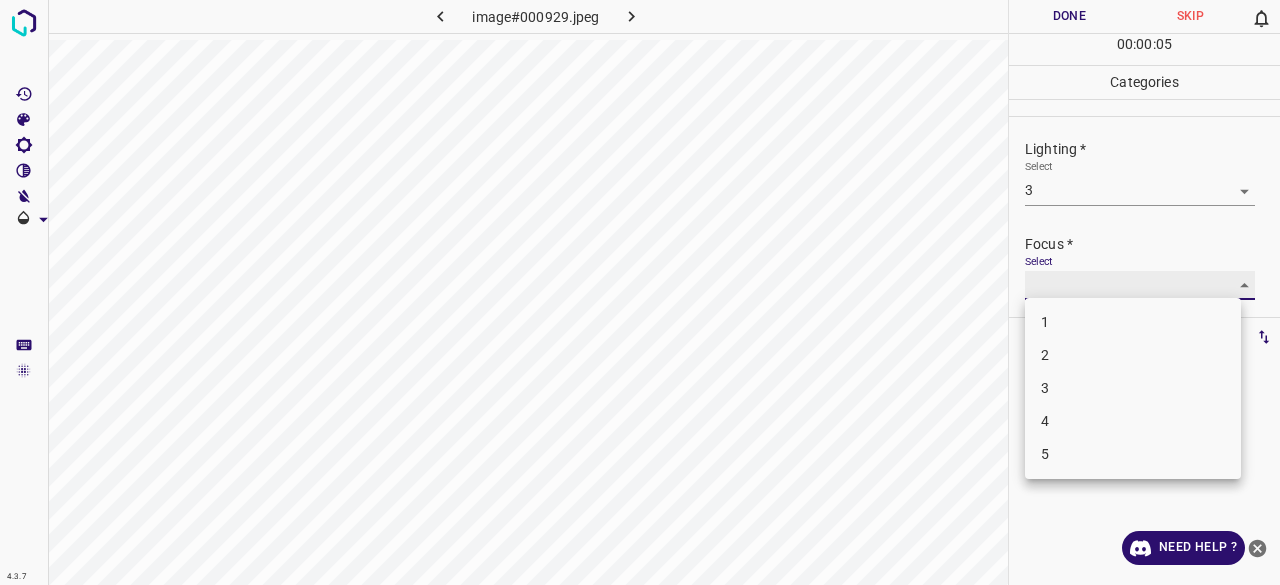 type on "3" 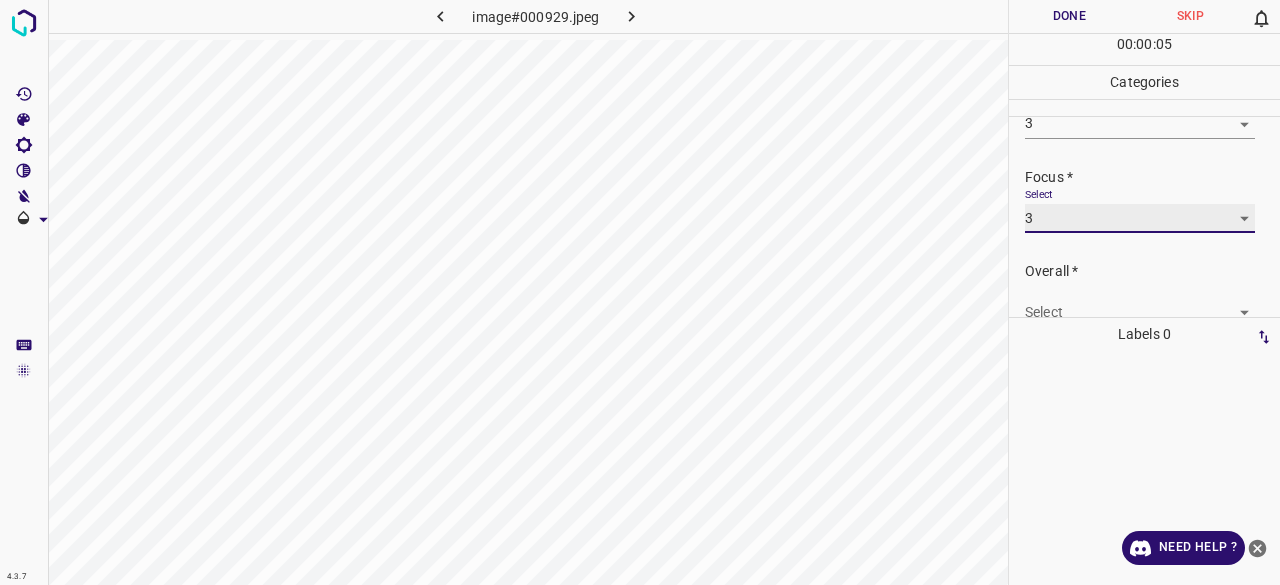 scroll, scrollTop: 98, scrollLeft: 0, axis: vertical 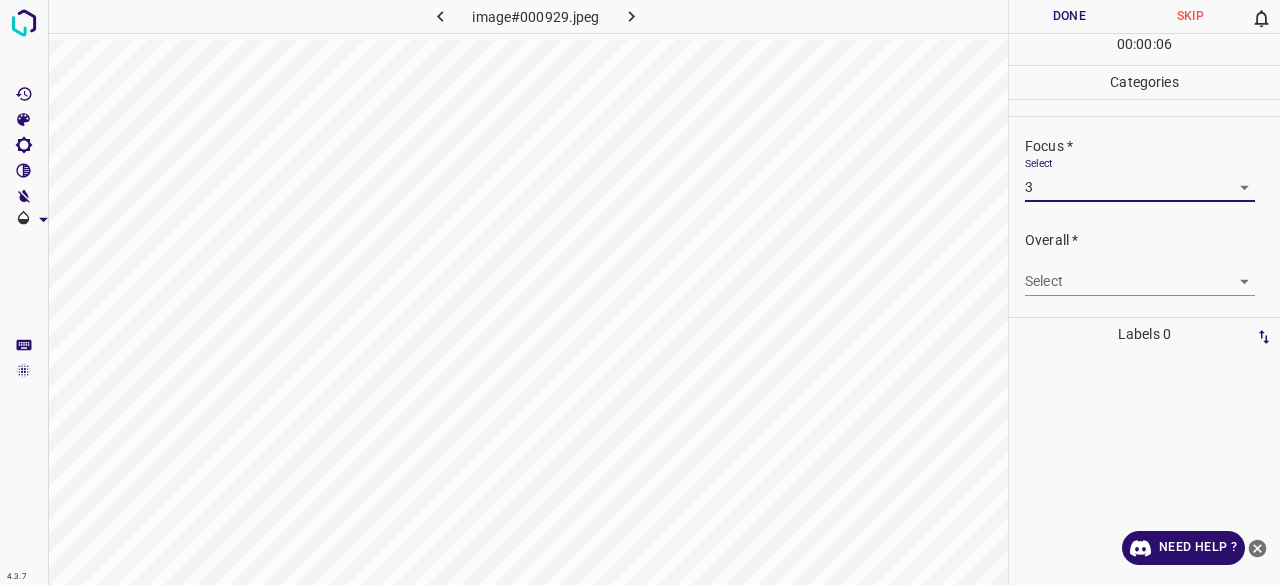 click on "4.3.7 image#000929.jpeg Done Skip 0 00   : 00   : 06   Categories Lighting *  Select 3 3 Focus *  Select 3 3 Overall *  Select ​ Labels   0 Categories 1 Lighting 2 Focus 3 Overall Tools Space Change between modes (Draw & Edit) I Auto labeling R Restore zoom M Zoom in N Zoom out Delete Delete selecte label Filters Z Restore filters X Saturation filter C Brightness filter V Contrast filter B Gray scale filter General O Download Need Help ? - Text - Hide - Delete" at bounding box center [640, 292] 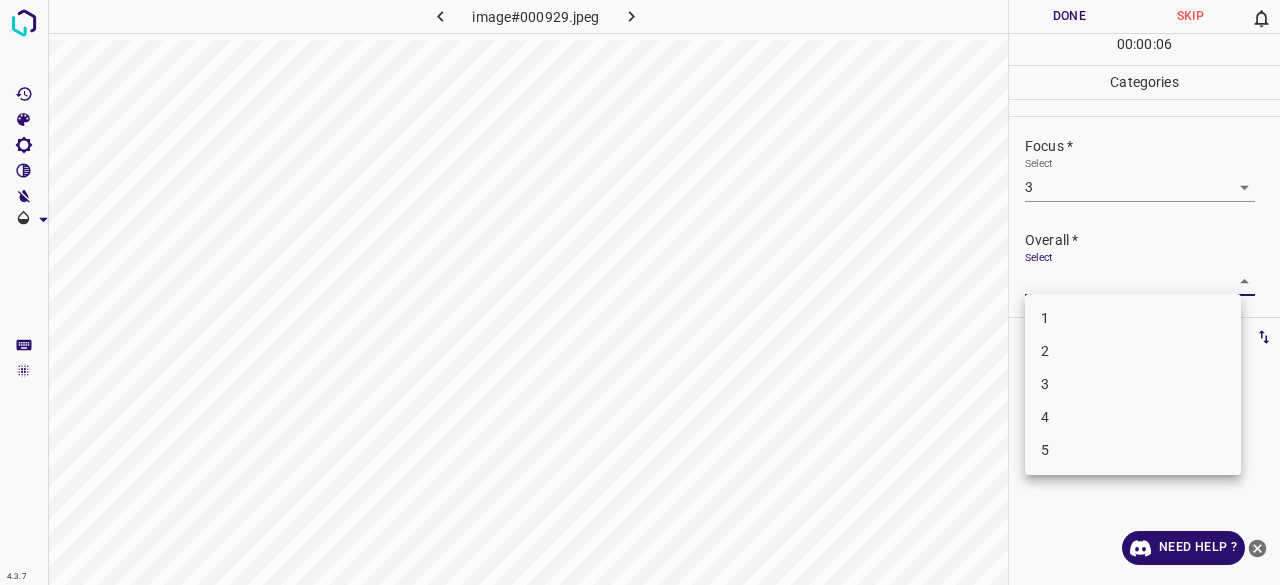 click on "3" at bounding box center (1133, 384) 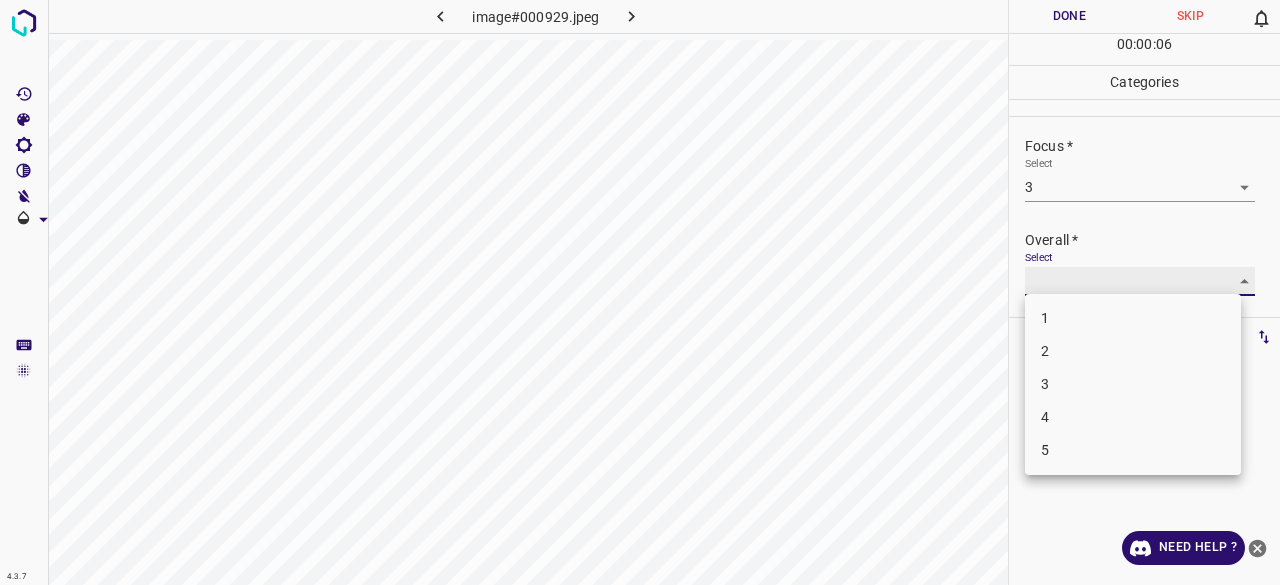 type on "3" 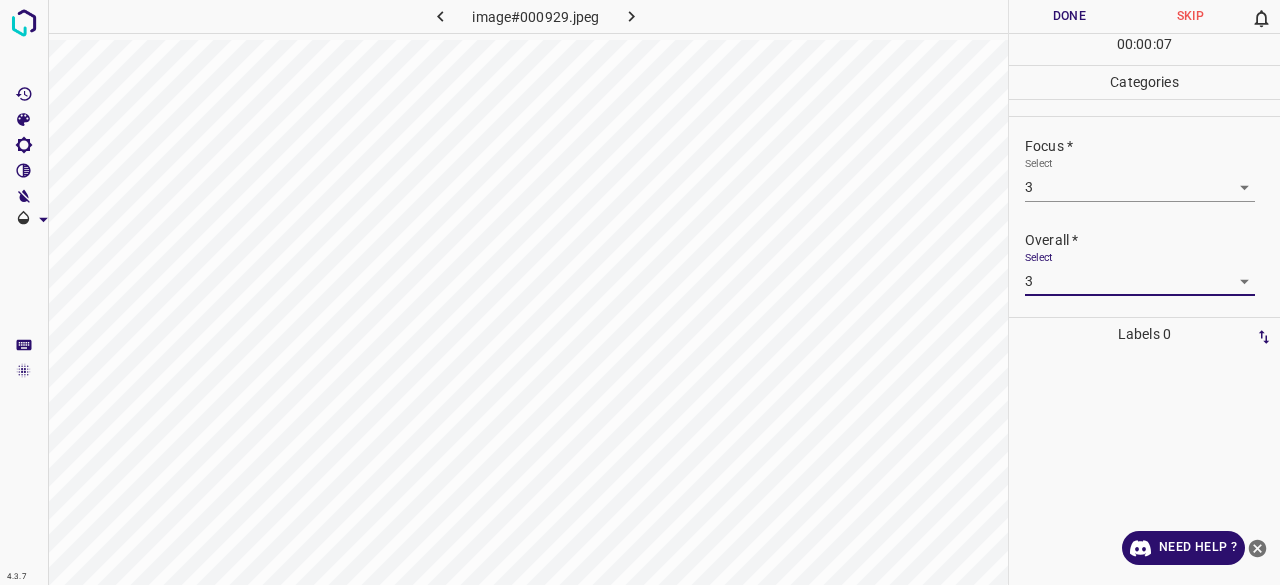 click on "Done" at bounding box center (1069, 16) 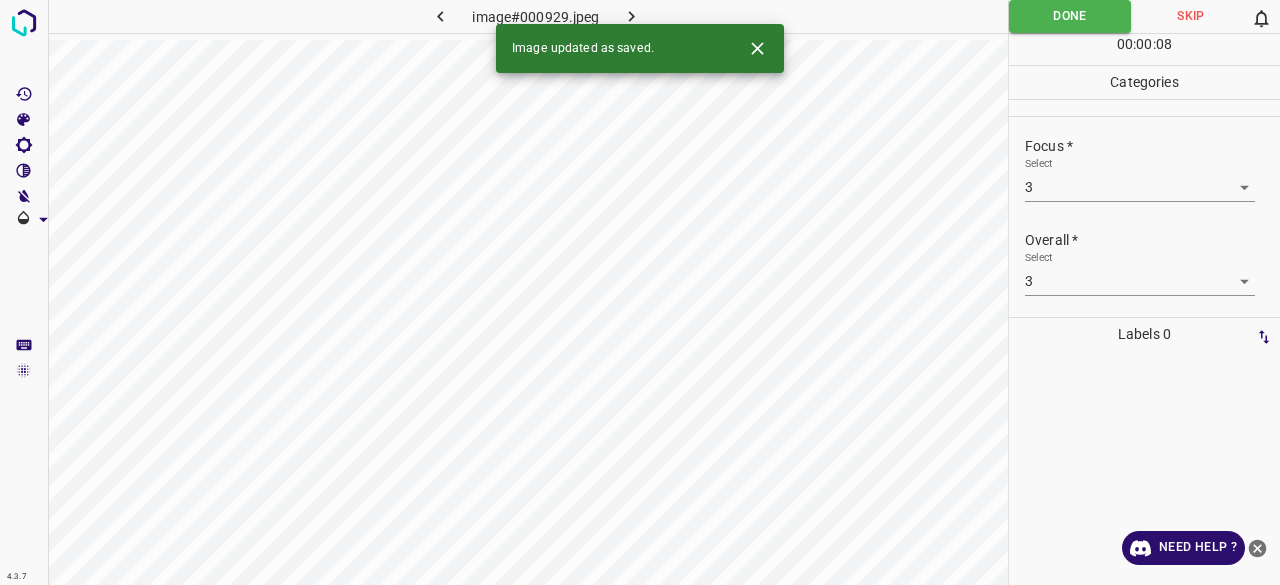 click 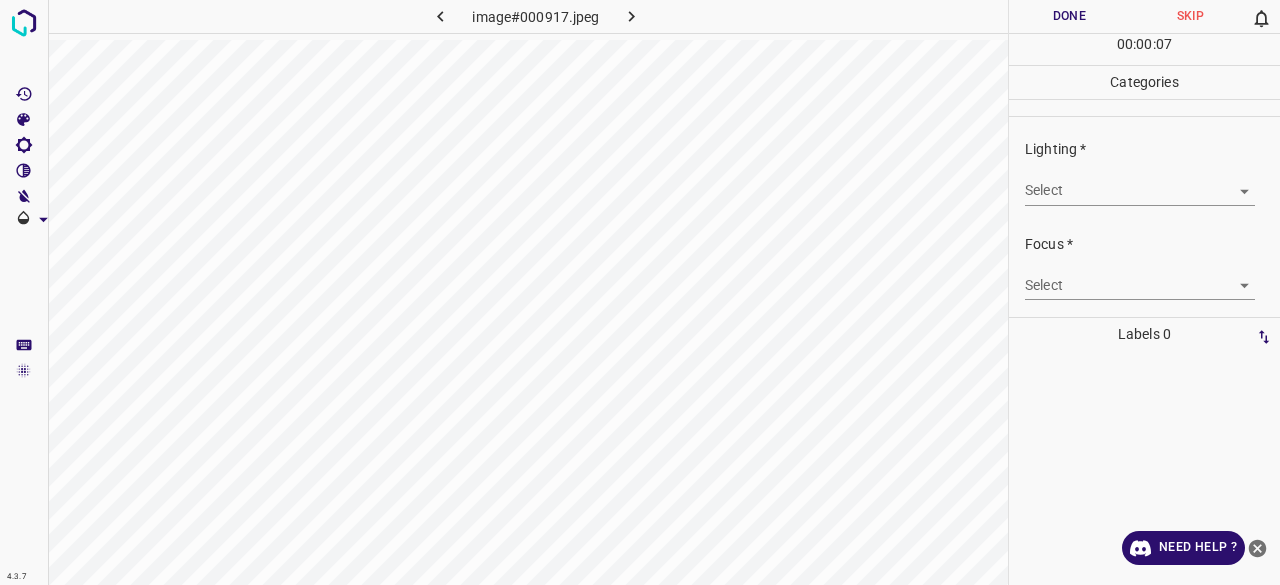 click on "4.3.7 image#000917.jpeg Done Skip 0 00   : 00   : 07   Categories Lighting *  Select ​ Focus *  Select ​ Overall *  Select ​ Labels   0 Categories 1 Lighting 2 Focus 3 Overall Tools Space Change between modes (Draw & Edit) I Auto labeling R Restore zoom M Zoom in N Zoom out Delete Delete selecte label Filters Z Restore filters X Saturation filter C Brightness filter V Contrast filter B Gray scale filter General O Download Need Help ? - Text - Hide - Delete" at bounding box center (640, 292) 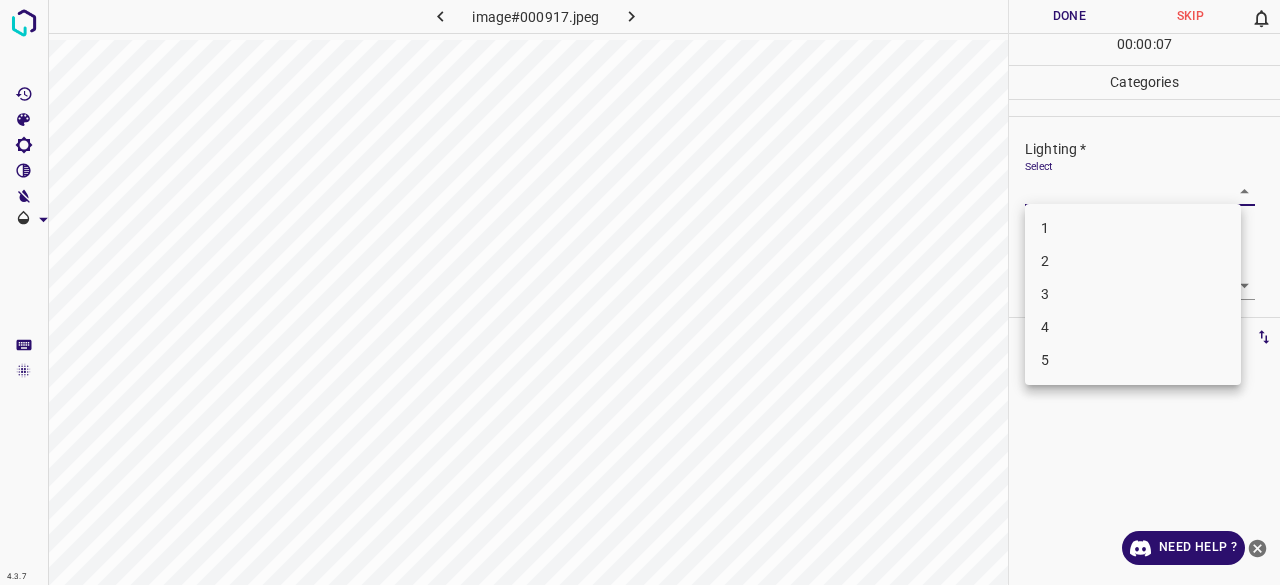 click on "3" at bounding box center (1133, 294) 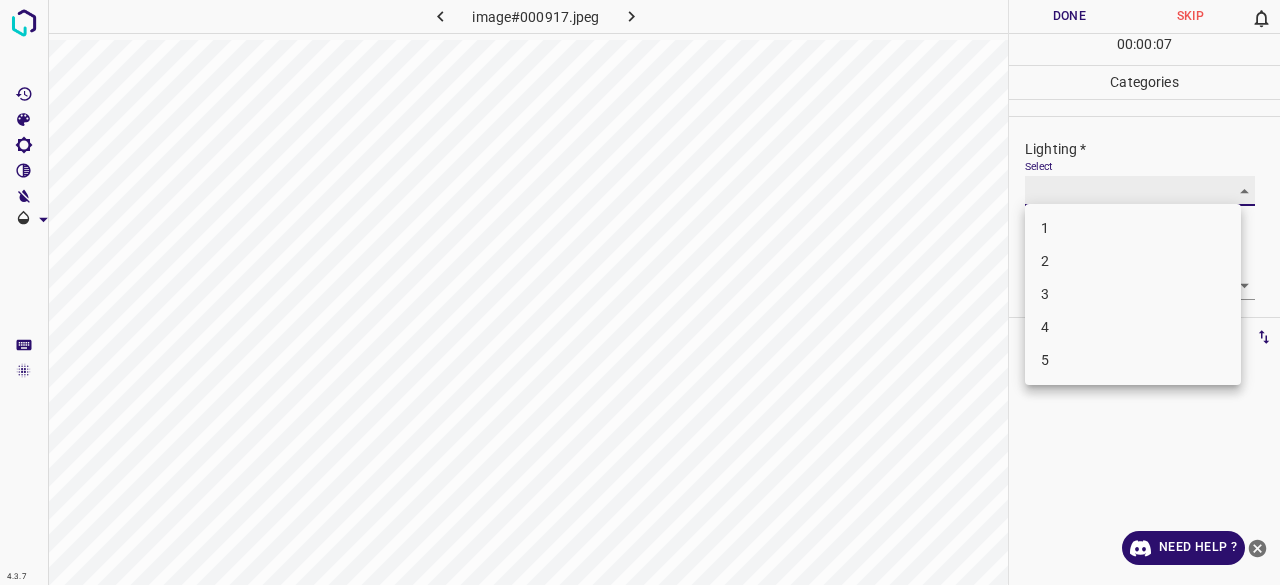 type on "3" 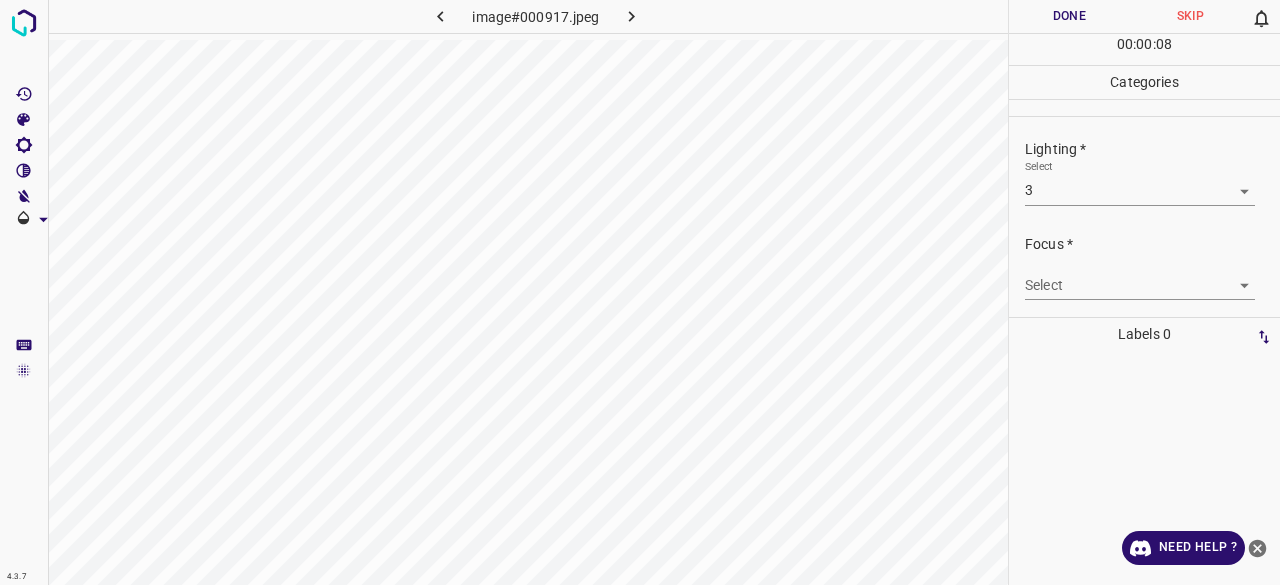 click on "4.3.7 image#000917.jpeg Done Skip 0 00   : 00   : 08   Categories Lighting *  Select 3 3 Focus *  Select ​ Overall *  Select ​ Labels   0 Categories 1 Lighting 2 Focus 3 Overall Tools Space Change between modes (Draw & Edit) I Auto labeling R Restore zoom M Zoom in N Zoom out Delete Delete selecte label Filters Z Restore filters X Saturation filter C Brightness filter V Contrast filter B Gray scale filter General O Download Need Help ? - Text - Hide - Delete" at bounding box center [640, 292] 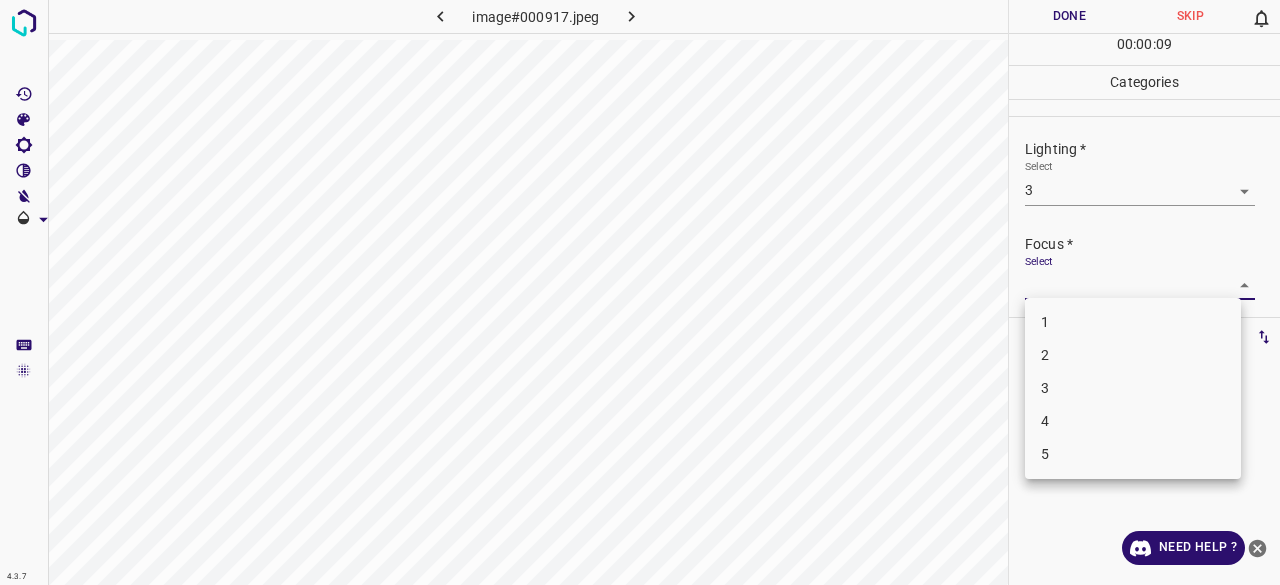 click on "2" at bounding box center [1133, 355] 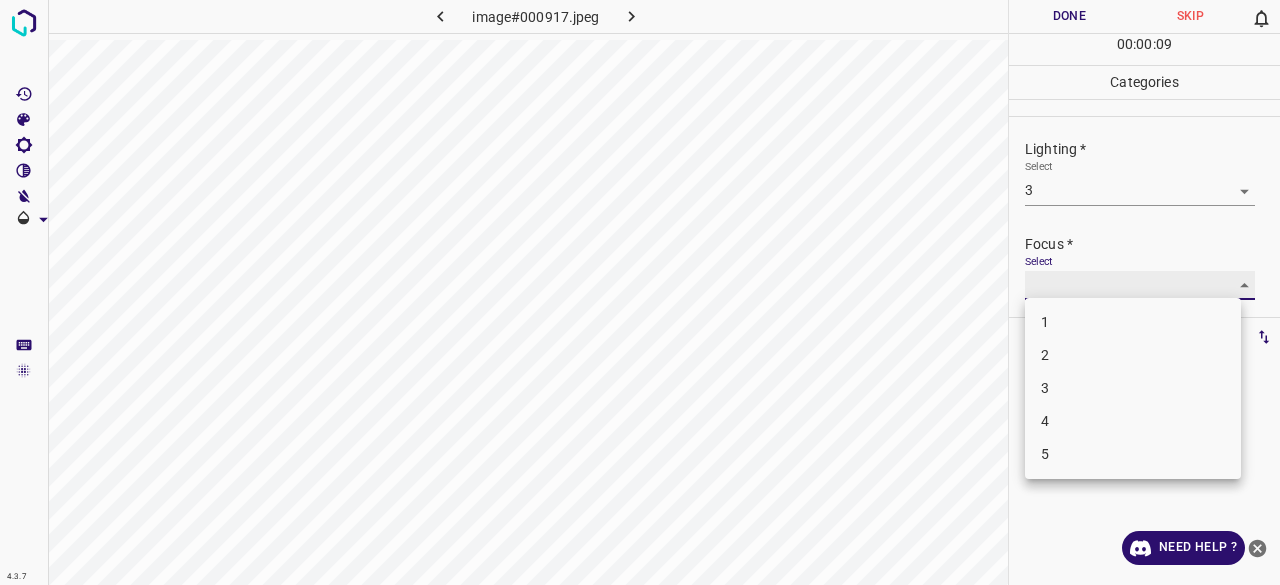 type on "2" 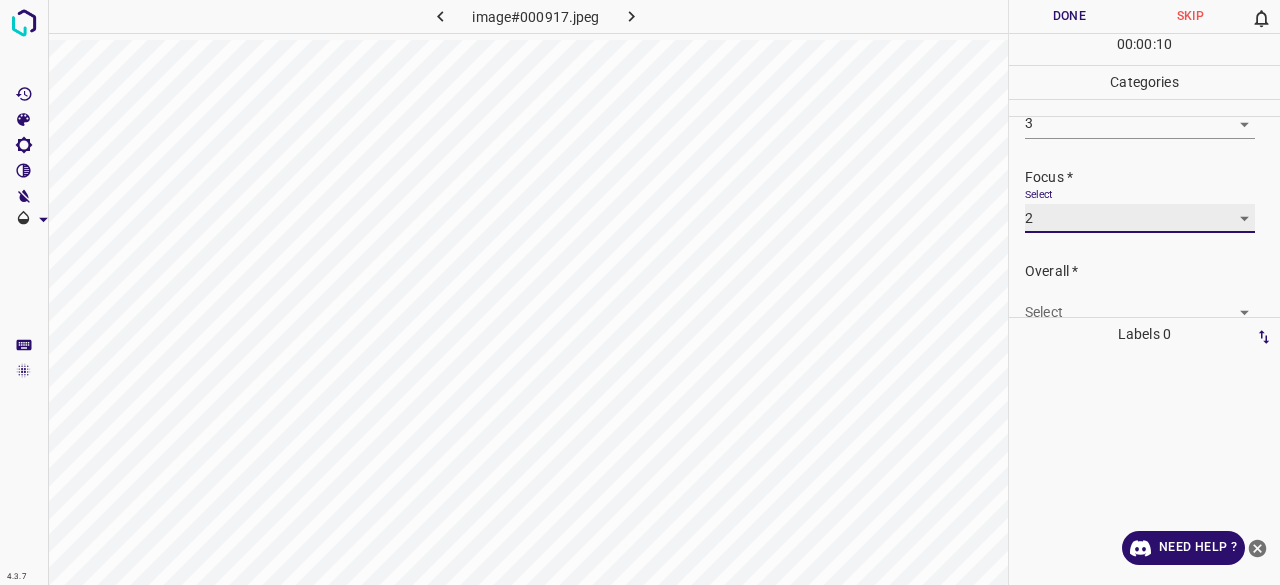 scroll, scrollTop: 98, scrollLeft: 0, axis: vertical 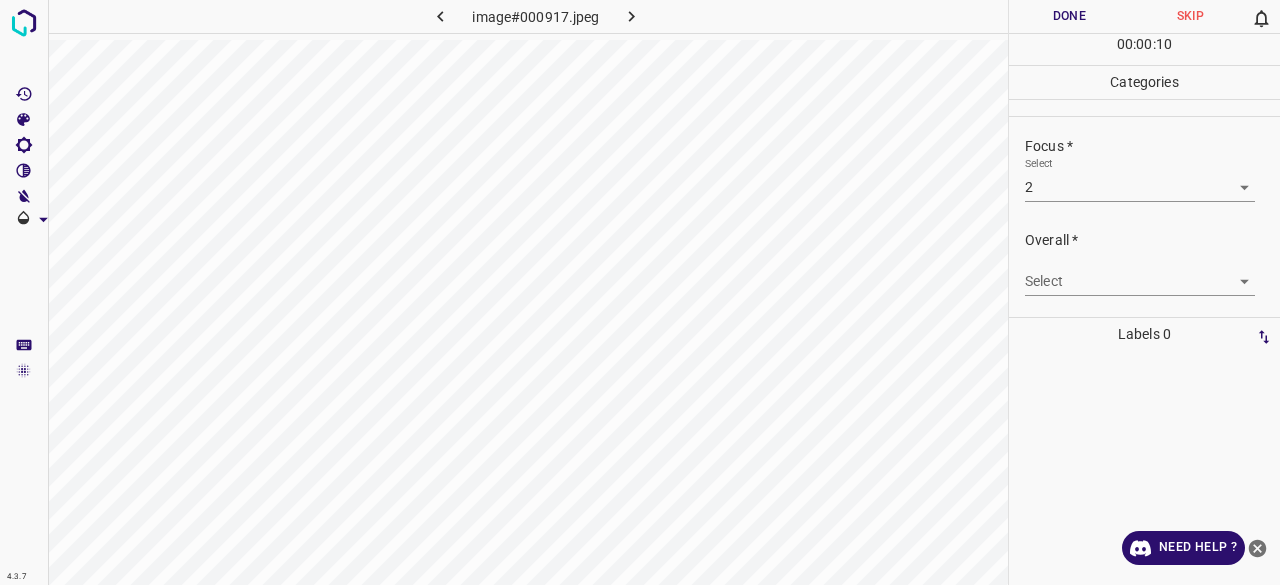 drag, startPoint x: 1036, startPoint y: 253, endPoint x: 1034, endPoint y: 268, distance: 15.132746 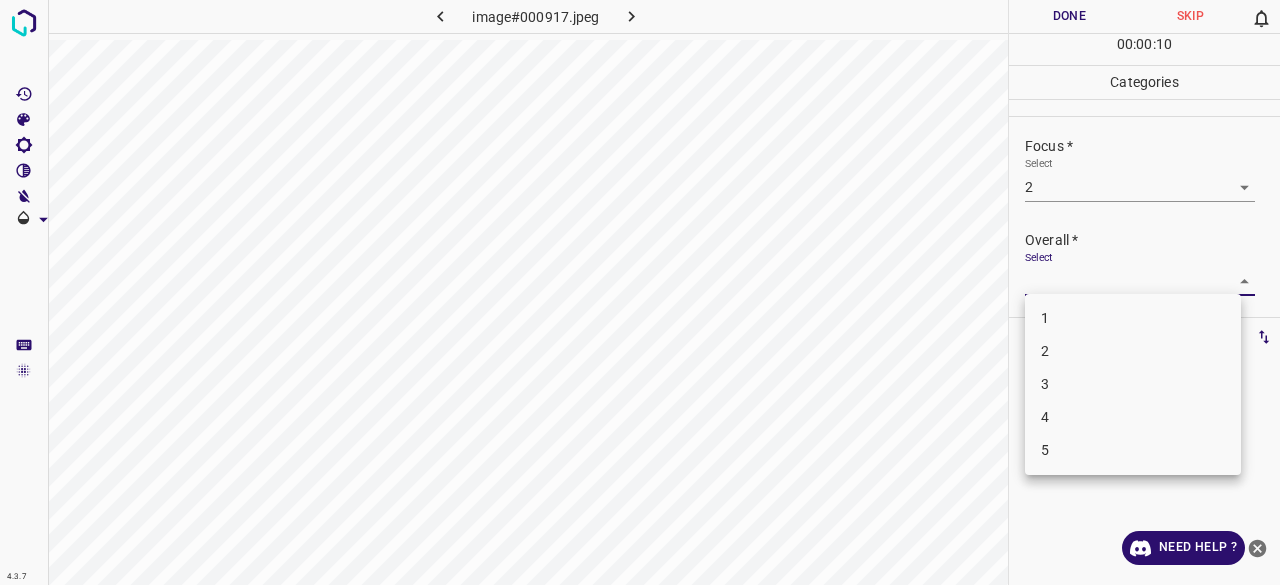 click on "4.3.7 image#000917.jpeg Done Skip 0 00   : 00   : 10   Categories Lighting *  Select 3 3 Focus *  Select 2 2 Overall *  Select ​ Labels   0 Categories 1 Lighting 2 Focus 3 Overall Tools Space Change between modes (Draw & Edit) I Auto labeling R Restore zoom M Zoom in N Zoom out Delete Delete selecte label Filters Z Restore filters X Saturation filter C Brightness filter V Contrast filter B Gray scale filter General O Download Need Help ? - Text - Hide - Delete 1 2 3 4 5" at bounding box center [640, 292] 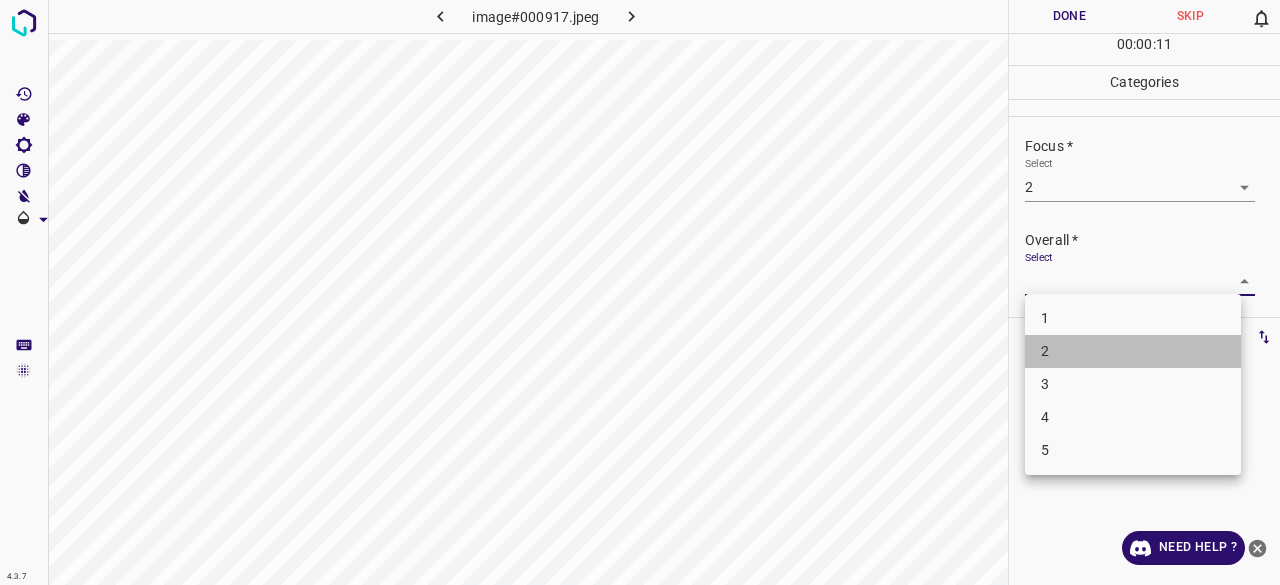 click on "2" at bounding box center (1133, 351) 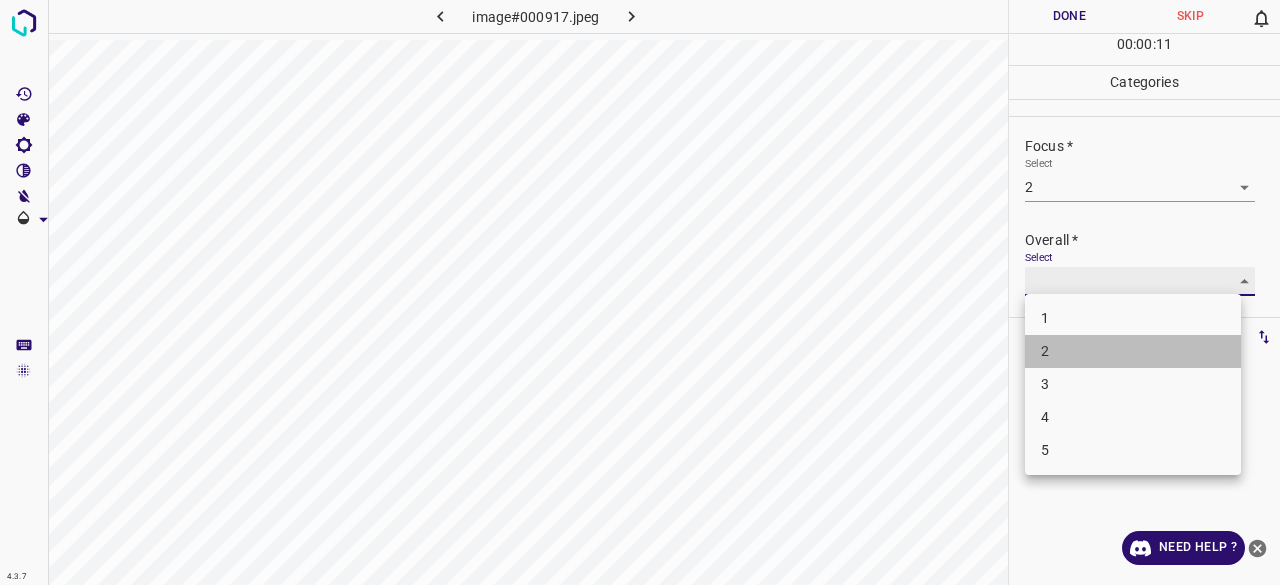 type on "2" 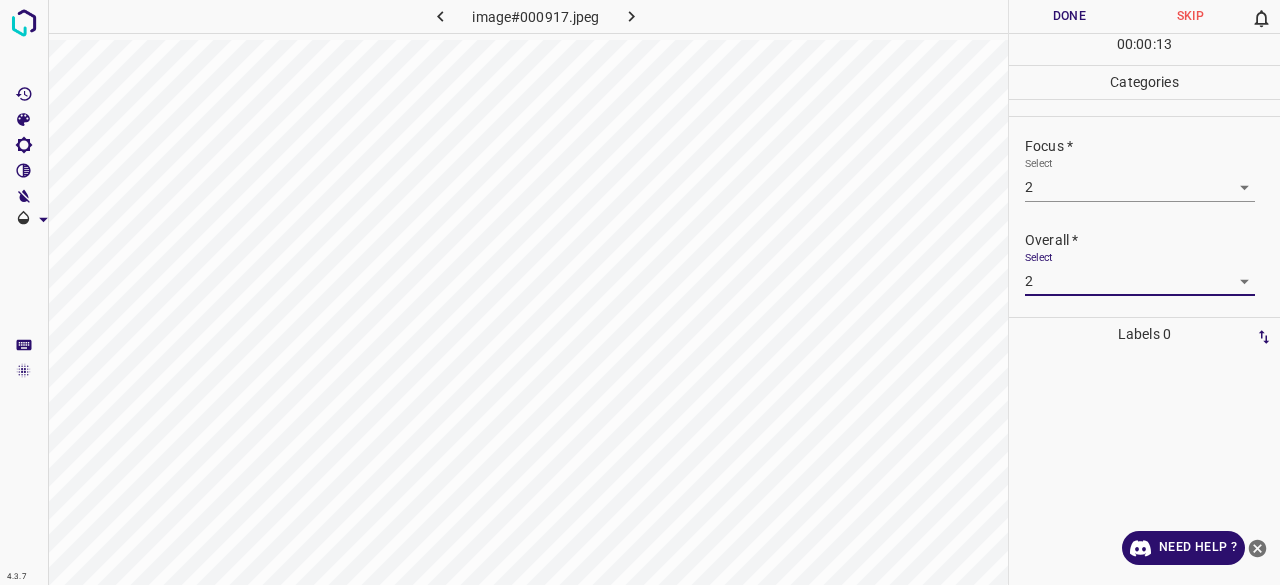 click on "Done" at bounding box center (1069, 16) 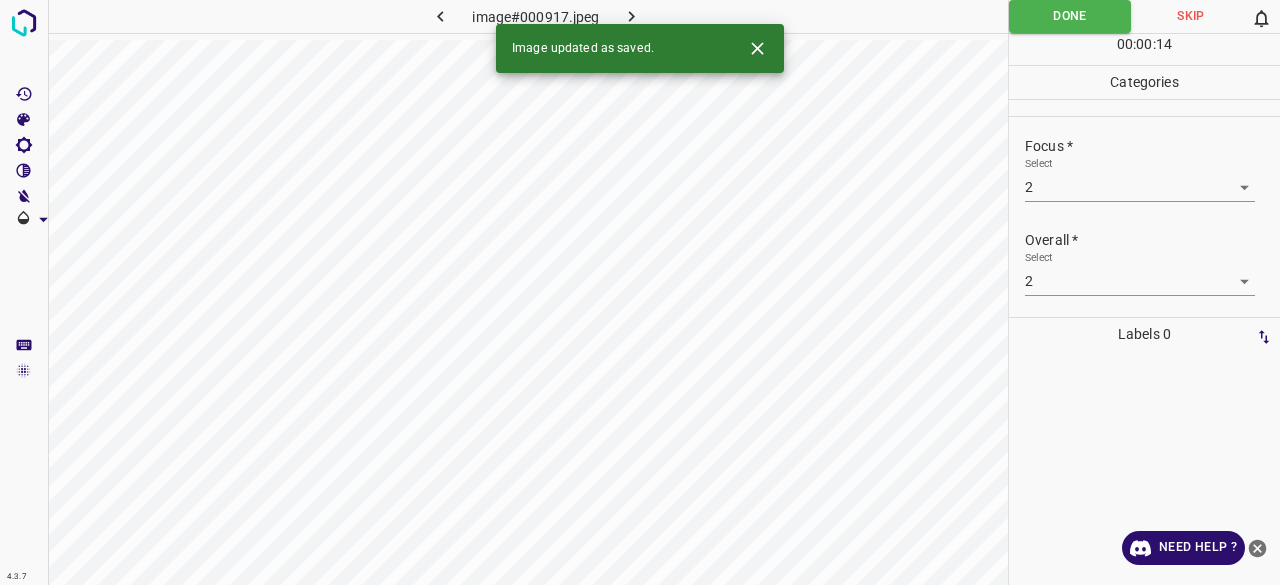 click 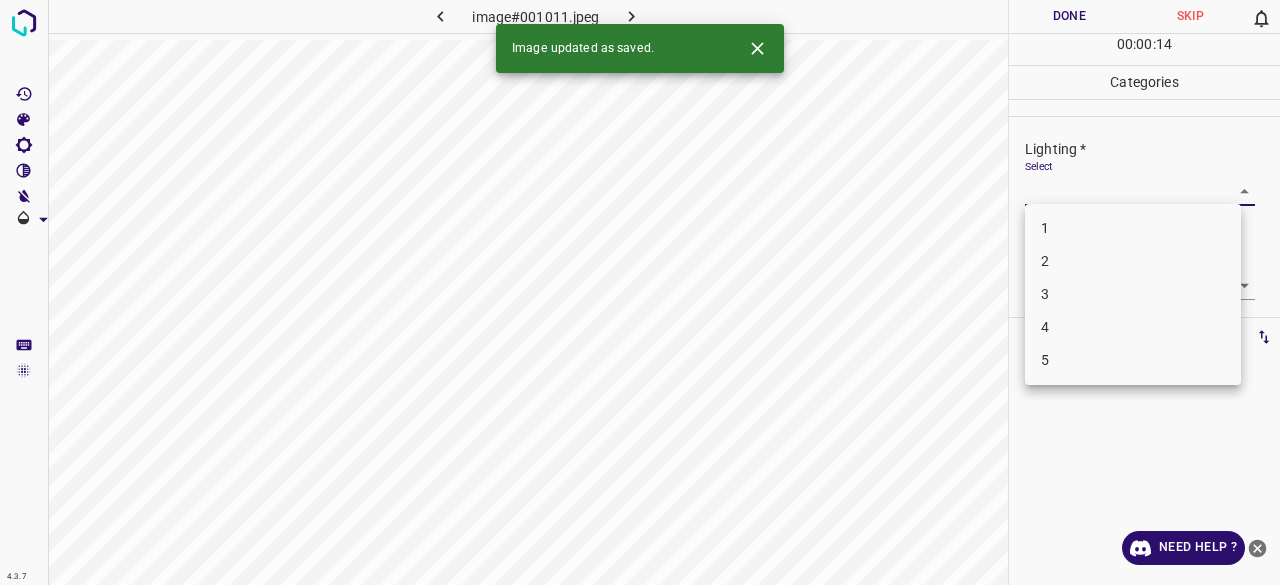 click on "4.3.7 image#001011.jpeg Done Skip 0 00   : 00   : 14   Categories Lighting *  Select ​ Focus *  Select ​ Overall *  Select ​ Labels   0 Categories 1 Lighting 2 Focus 3 Overall Tools Space Change between modes (Draw & Edit) I Auto labeling R Restore zoom M Zoom in N Zoom out Delete Delete selecte label Filters Z Restore filters X Saturation filter C Brightness filter V Contrast filter B Gray scale filter General O Download Image updated as saved. Need Help ? - Text - Hide - Delete 1 2 3 4 5" at bounding box center [640, 292] 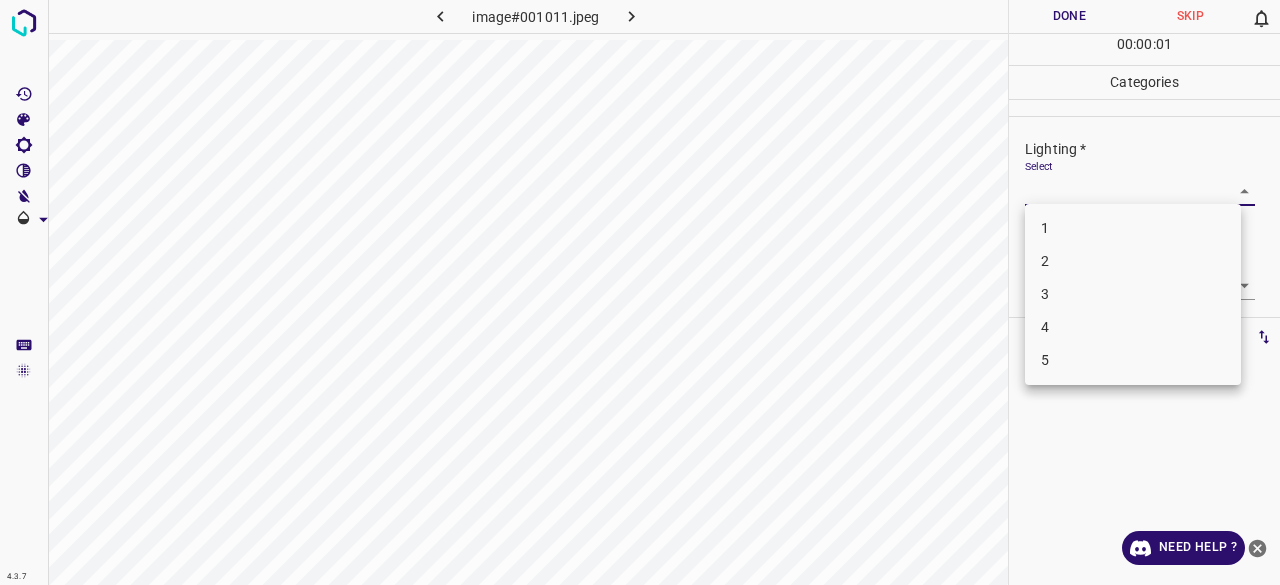 click on "3" at bounding box center (1133, 294) 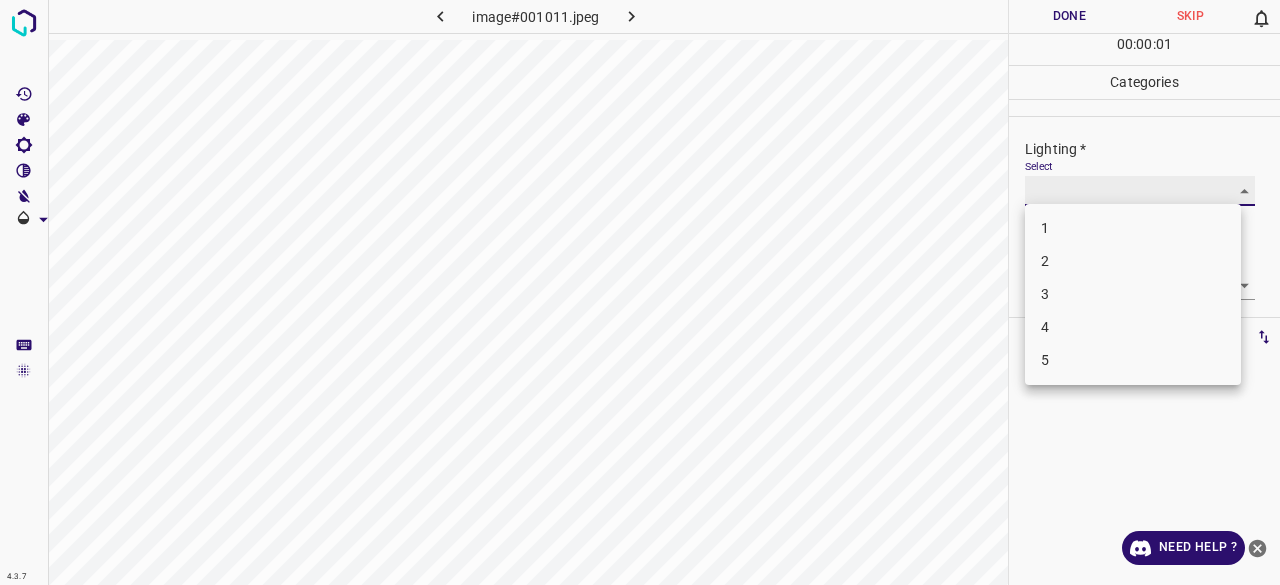 type on "3" 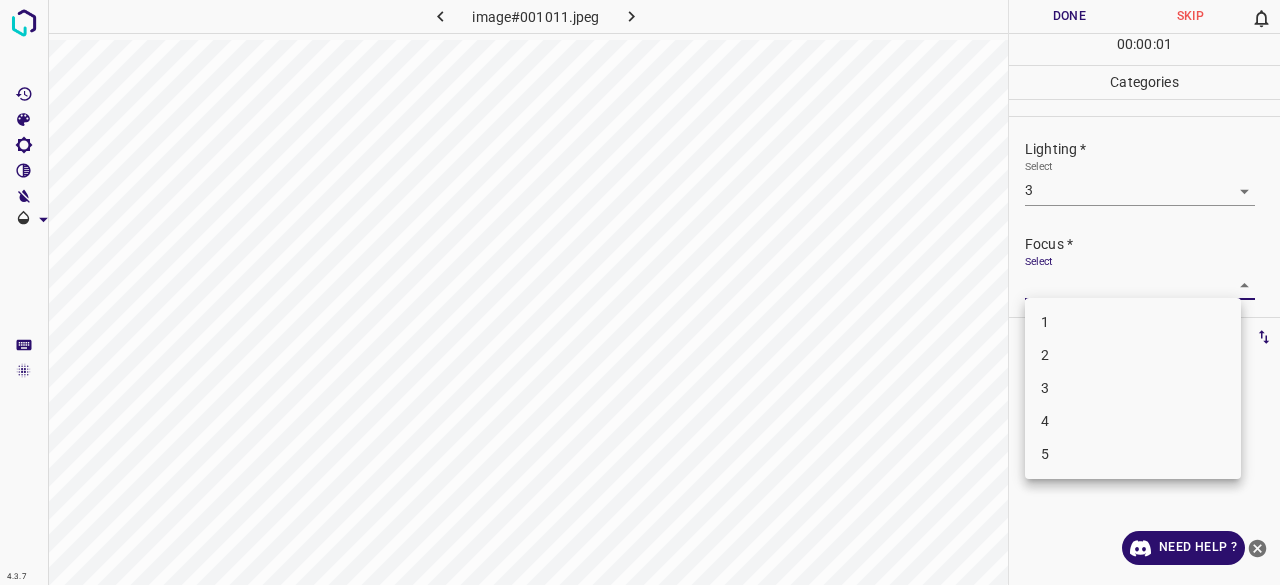 click on "4.3.7 image#001011.jpeg Done Skip 0 00   : 00   : 01   Categories Lighting *  Select 3 3 Focus *  Select ​ Overall *  Select ​ Labels   0 Categories 1 Lighting 2 Focus 3 Overall Tools Space Change between modes (Draw & Edit) I Auto labeling R Restore zoom M Zoom in N Zoom out Delete Delete selecte label Filters Z Restore filters X Saturation filter C Brightness filter V Contrast filter B Gray scale filter General O Download Need Help ? - Text - Hide - Delete 1 2 3 4 5" at bounding box center [640, 292] 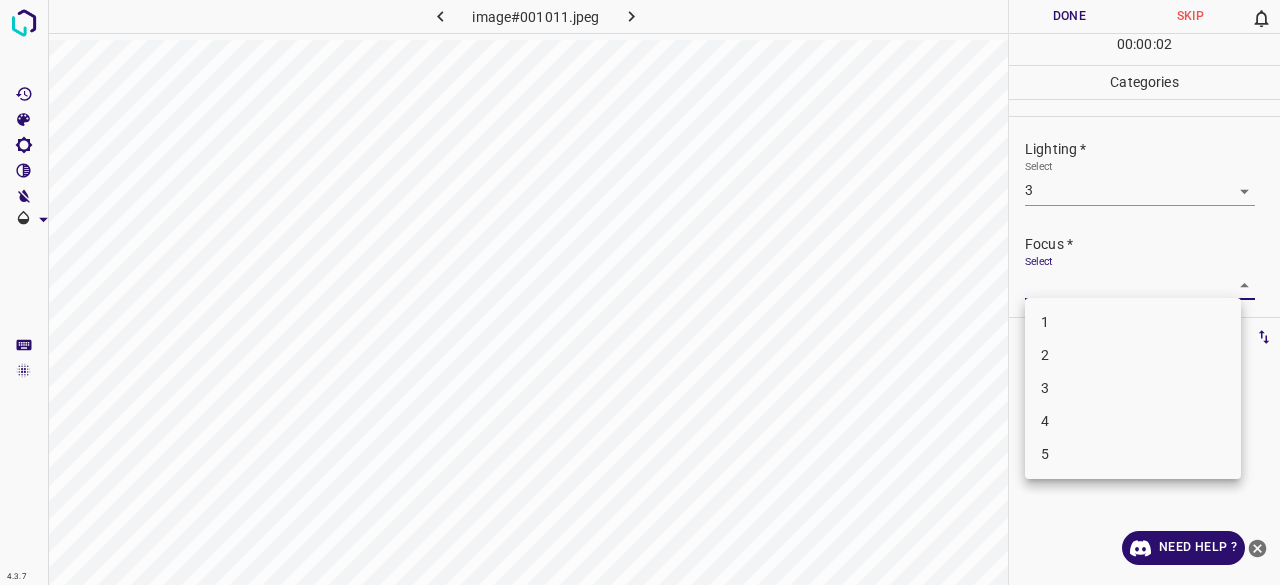 click on "2" at bounding box center [1133, 355] 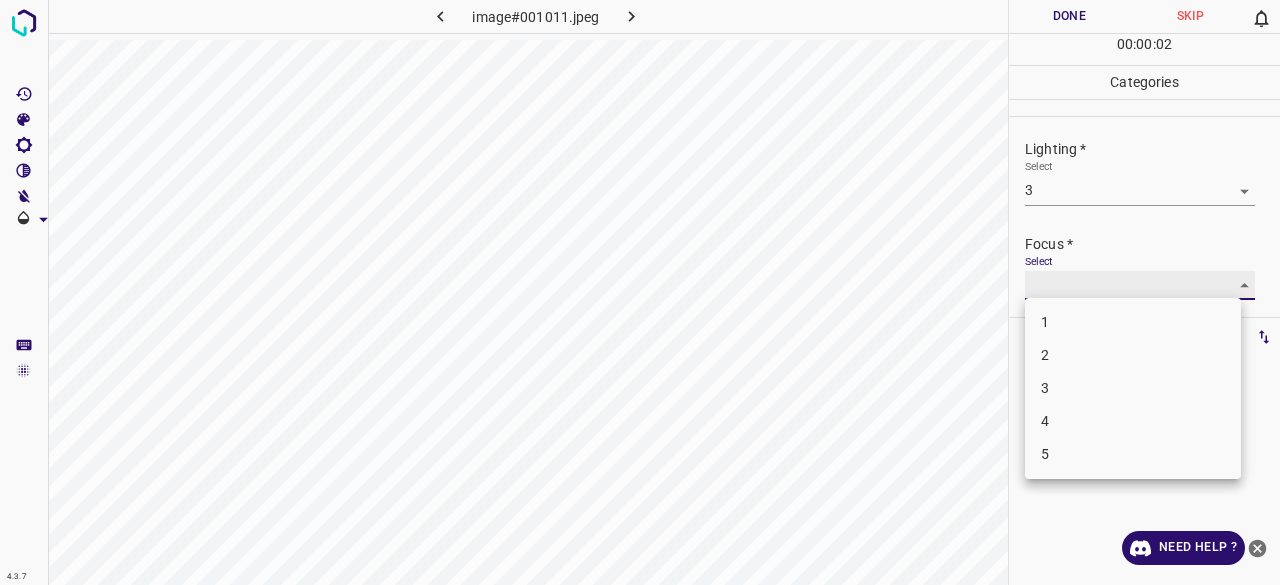 type on "2" 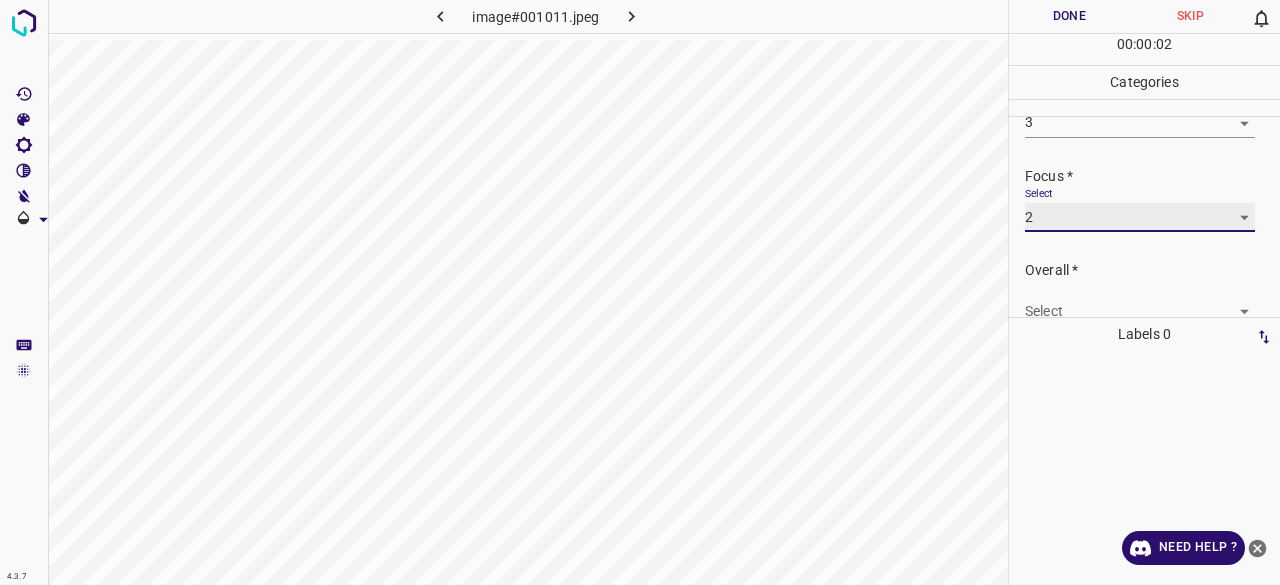 scroll, scrollTop: 98, scrollLeft: 0, axis: vertical 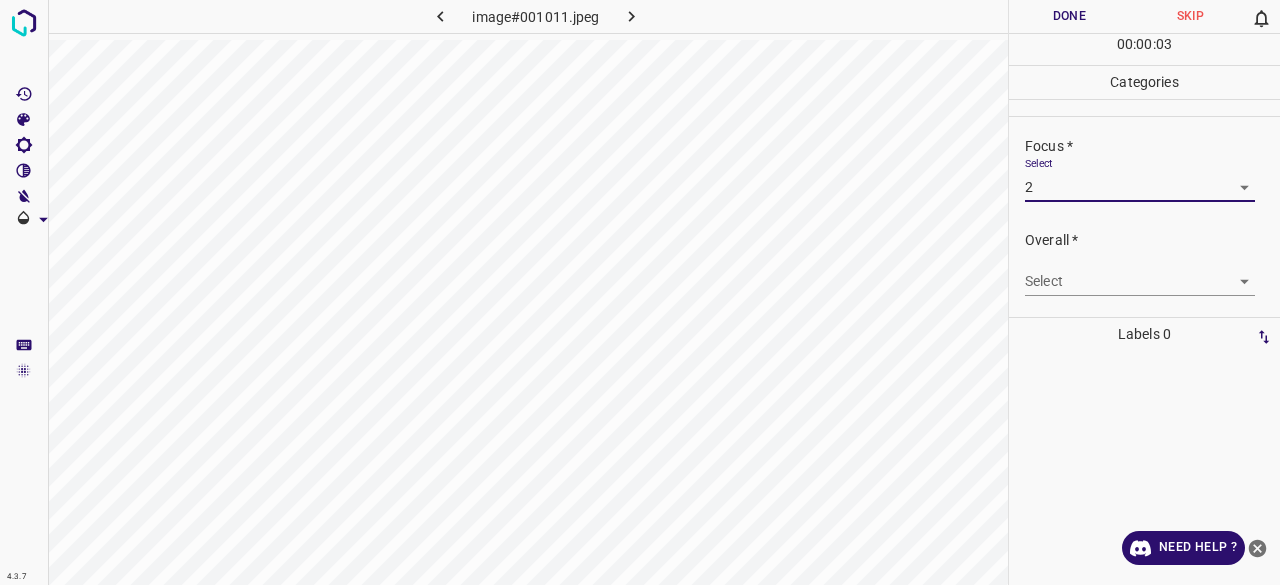 click on "Select ​" at bounding box center (1140, 273) 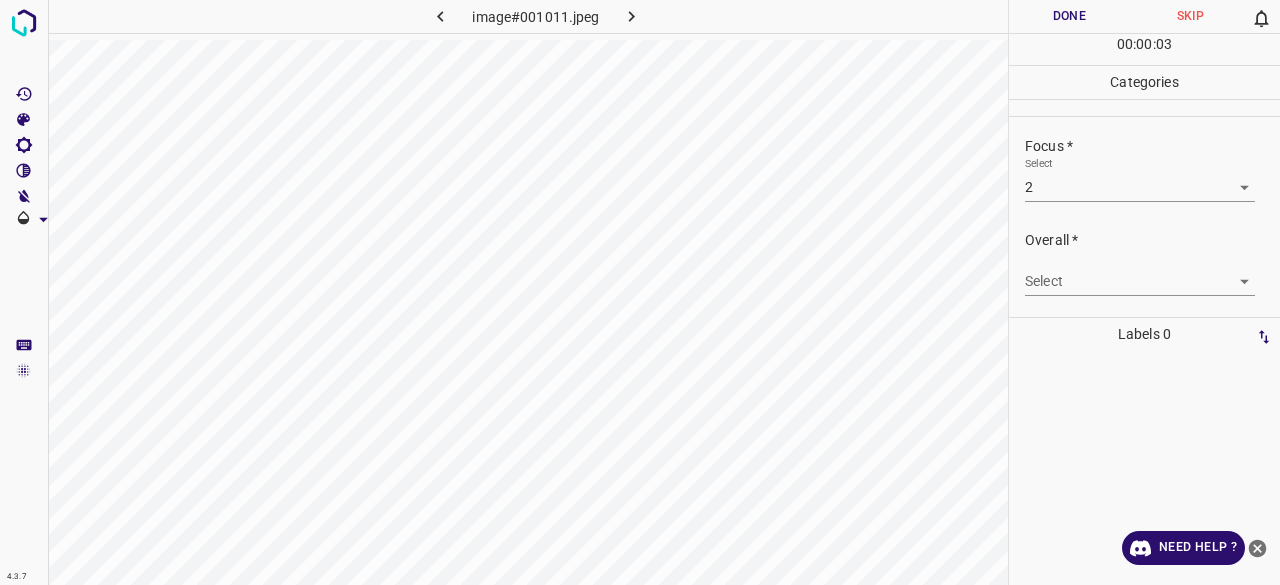 click on "4.3.7 image#001011.jpeg Done Skip 0 00   : 00   : 03   Categories Lighting *  Select 3 3 Focus *  Select 2 2 Overall *  Select ​ Labels   0 Categories 1 Lighting 2 Focus 3 Overall Tools Space Change between modes (Draw & Edit) I Auto labeling R Restore zoom M Zoom in N Zoom out Delete Delete selecte label Filters Z Restore filters X Saturation filter C Brightness filter V Contrast filter B Gray scale filter General O Download Need Help ? - Text - Hide - Delete" at bounding box center (640, 292) 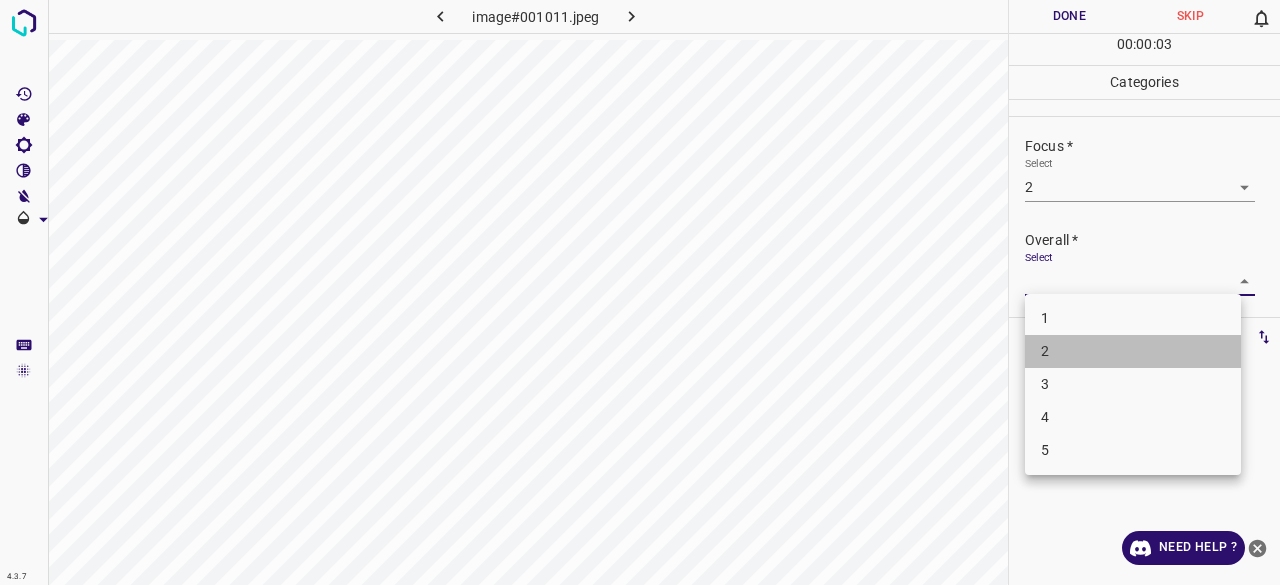 click on "2" at bounding box center (1133, 351) 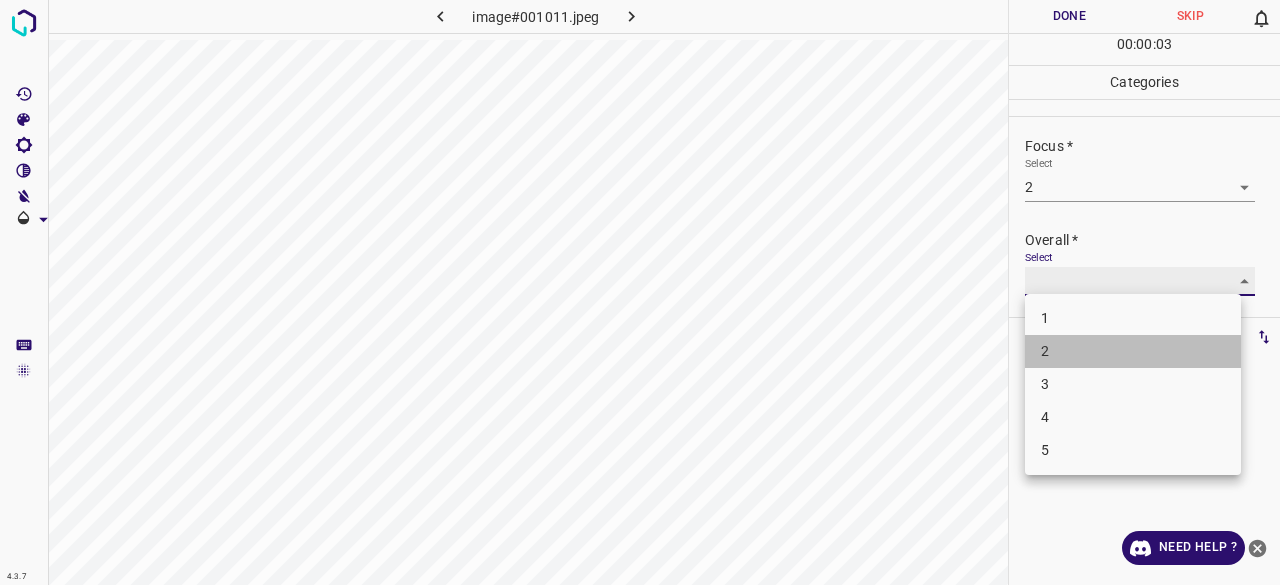 type on "2" 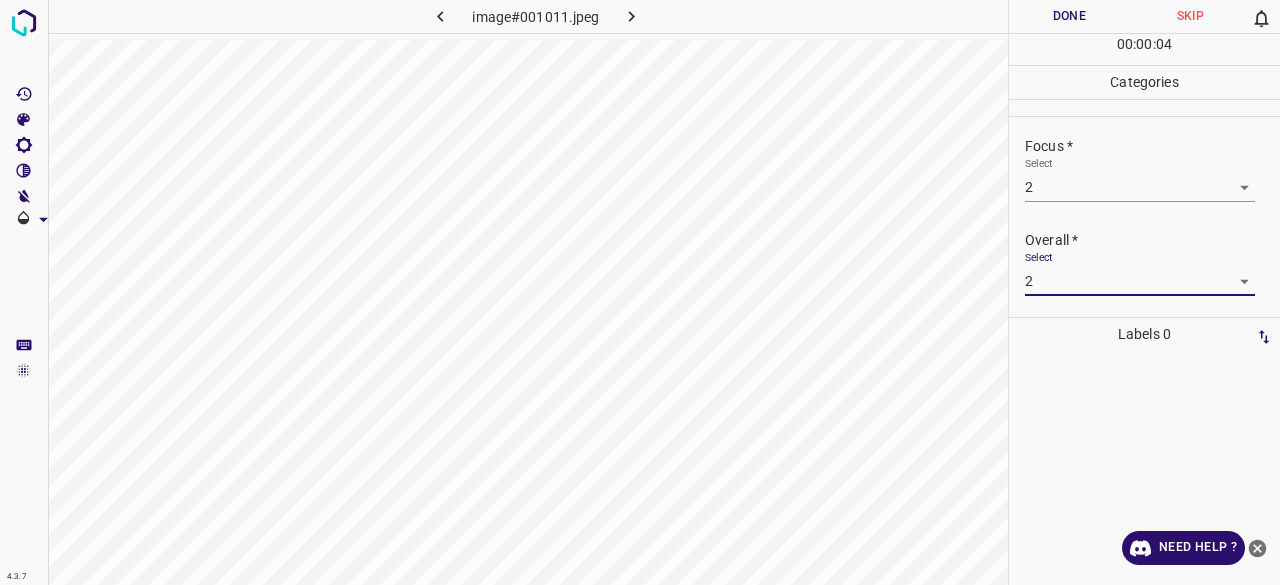 click on "Done" at bounding box center [1069, 16] 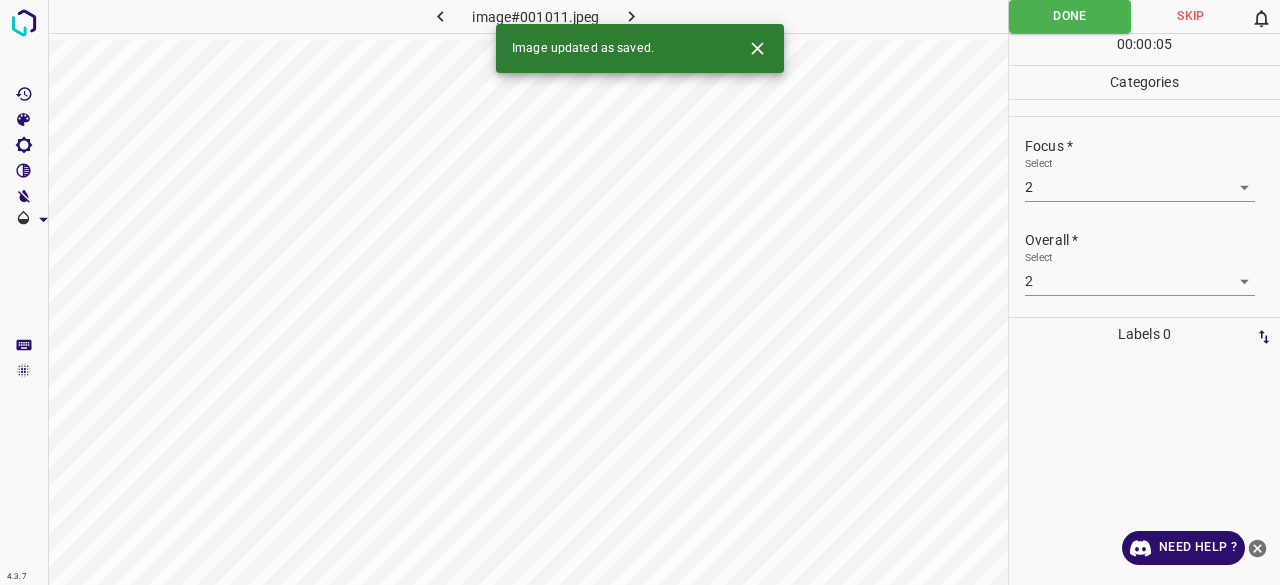 click at bounding box center (632, 16) 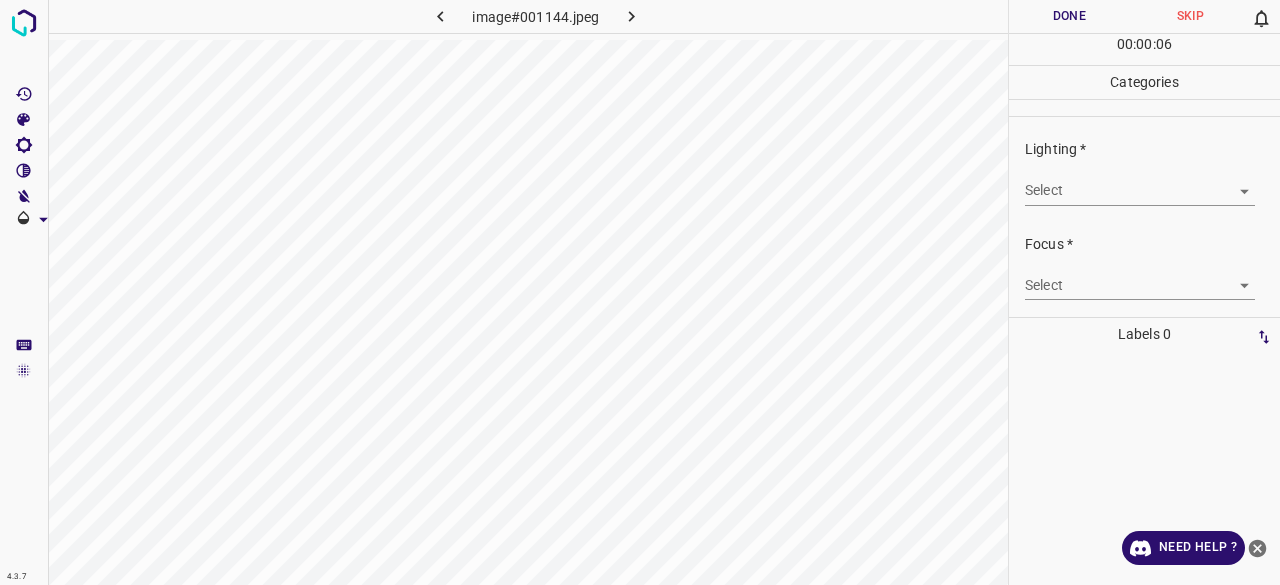 click on "4.3.7 image#001144.jpeg Done Skip 0 00   : 00   : 06   Categories Lighting *  Select ​ Focus *  Select ​ Overall *  Select ​ Labels   0 Categories 1 Lighting 2 Focus 3 Overall Tools Space Change between modes (Draw & Edit) I Auto labeling R Restore zoom M Zoom in N Zoom out Delete Delete selecte label Filters Z Restore filters X Saturation filter C Brightness filter V Contrast filter B Gray scale filter General O Download Need Help ? - Text - Hide - Delete" at bounding box center (640, 292) 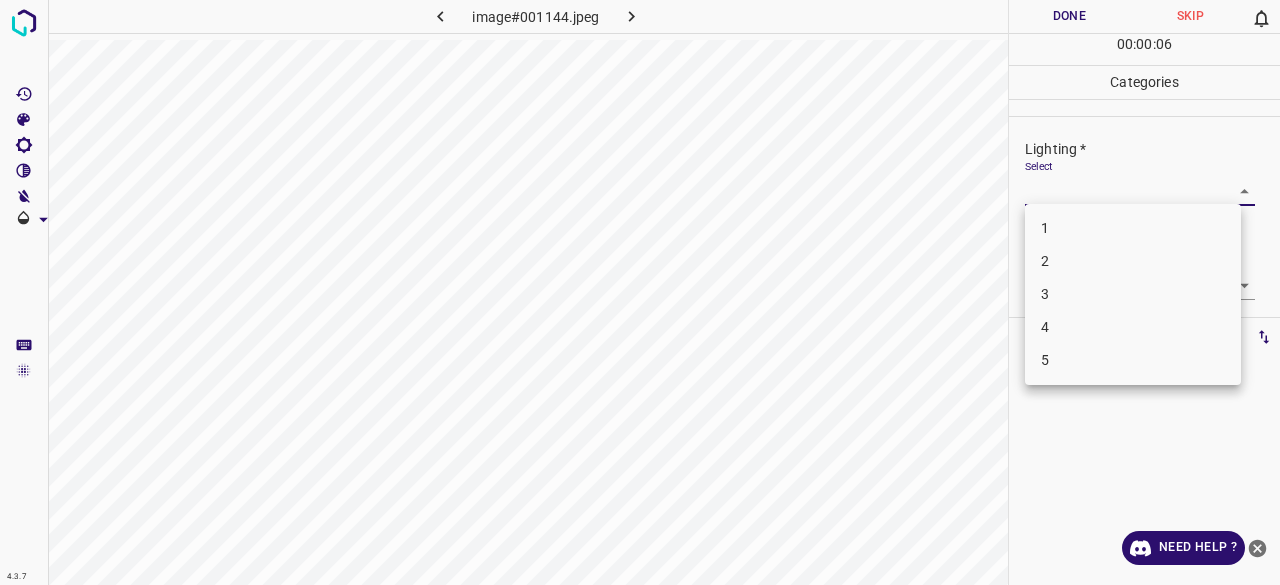 click on "2" at bounding box center (1133, 261) 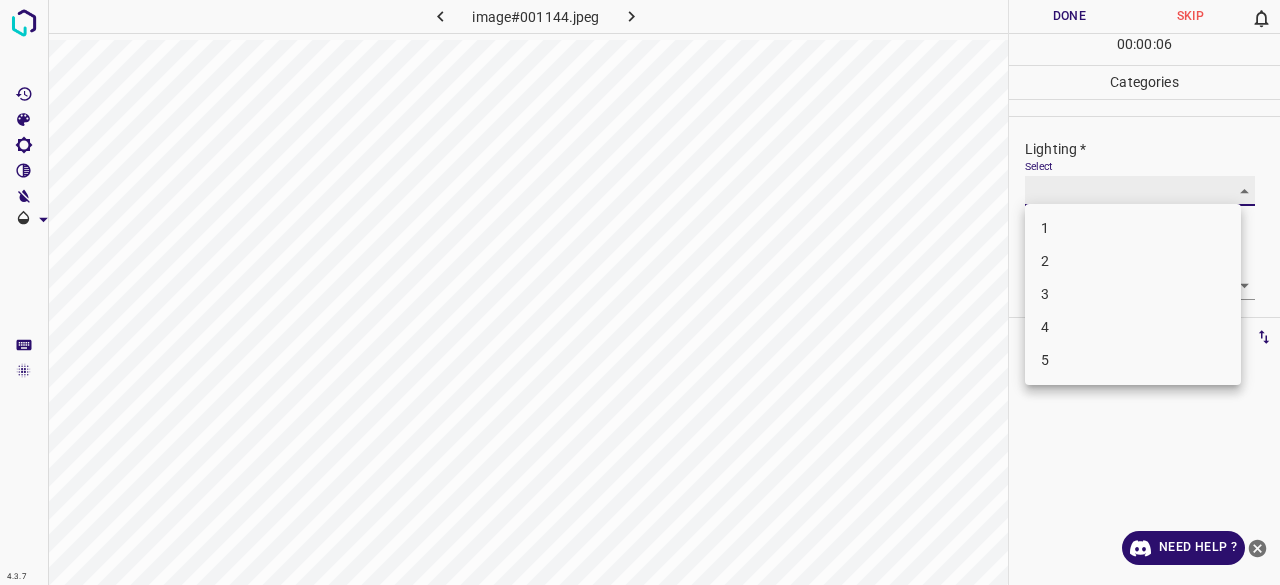 type on "2" 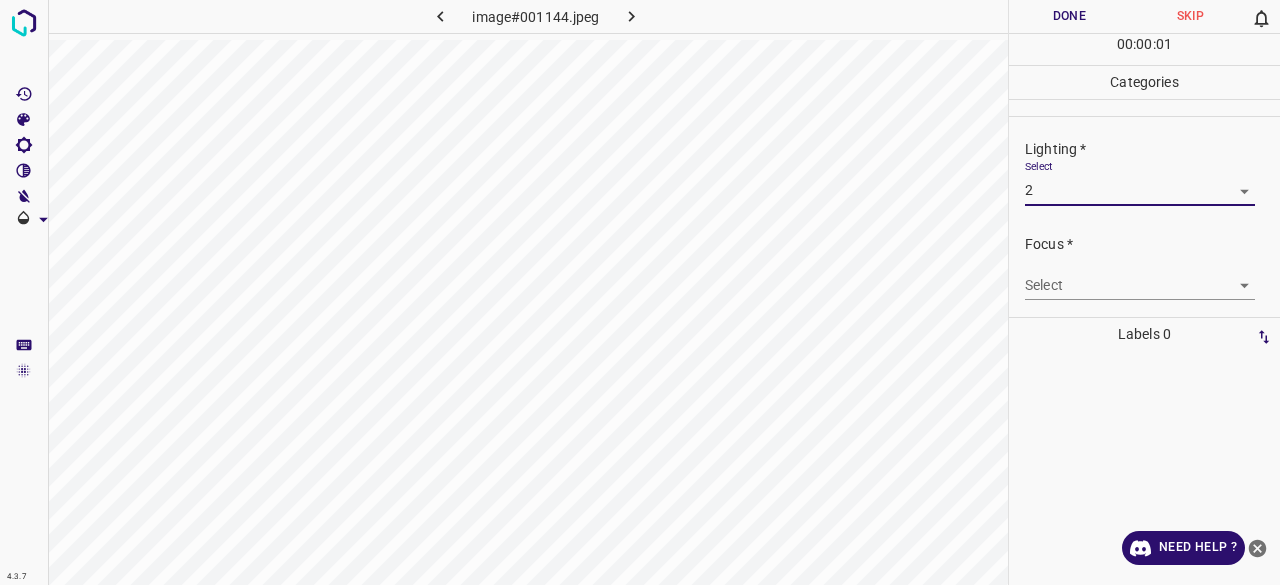 click on "4.3.7 image#001144.jpeg Done Skip 0 00   : 00   : 01   Categories Lighting *  Select 2 2 Focus *  Select ​ Overall *  Select ​ Labels   0 Categories 1 Lighting 2 Focus 3 Overall Tools Space Change between modes (Draw & Edit) I Auto labeling R Restore zoom M Zoom in N Zoom out Delete Delete selecte label Filters Z Restore filters X Saturation filter C Brightness filter V Contrast filter B Gray scale filter General O Download Need Help ? - Text - Hide - Delete 1 2 3 4 5" at bounding box center [640, 292] 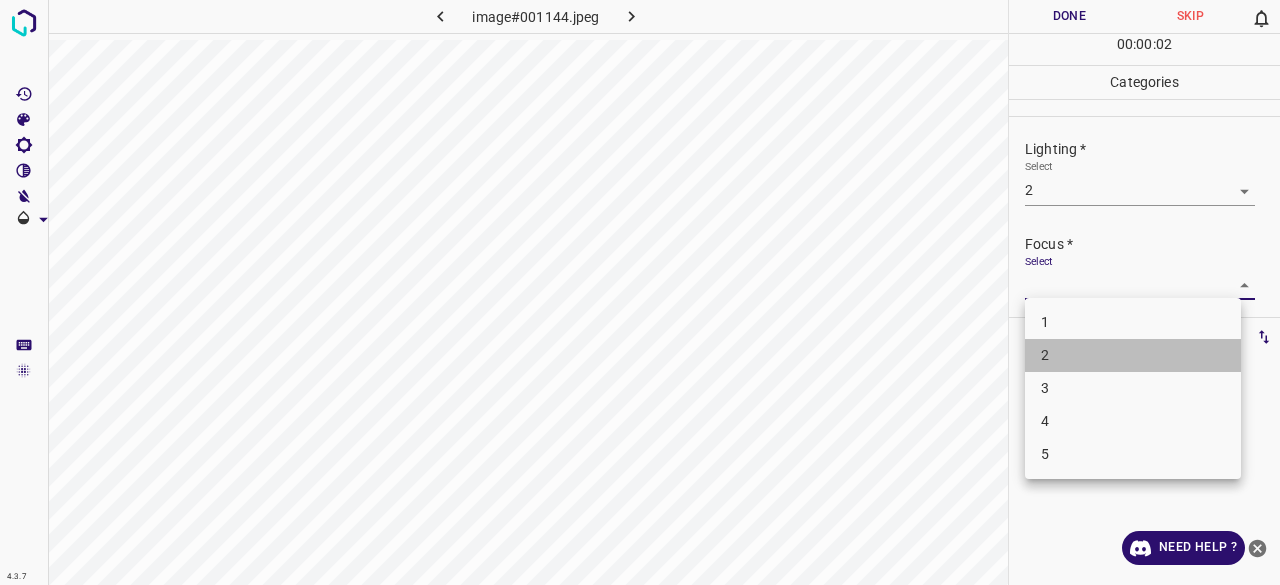 click on "2" at bounding box center [1133, 355] 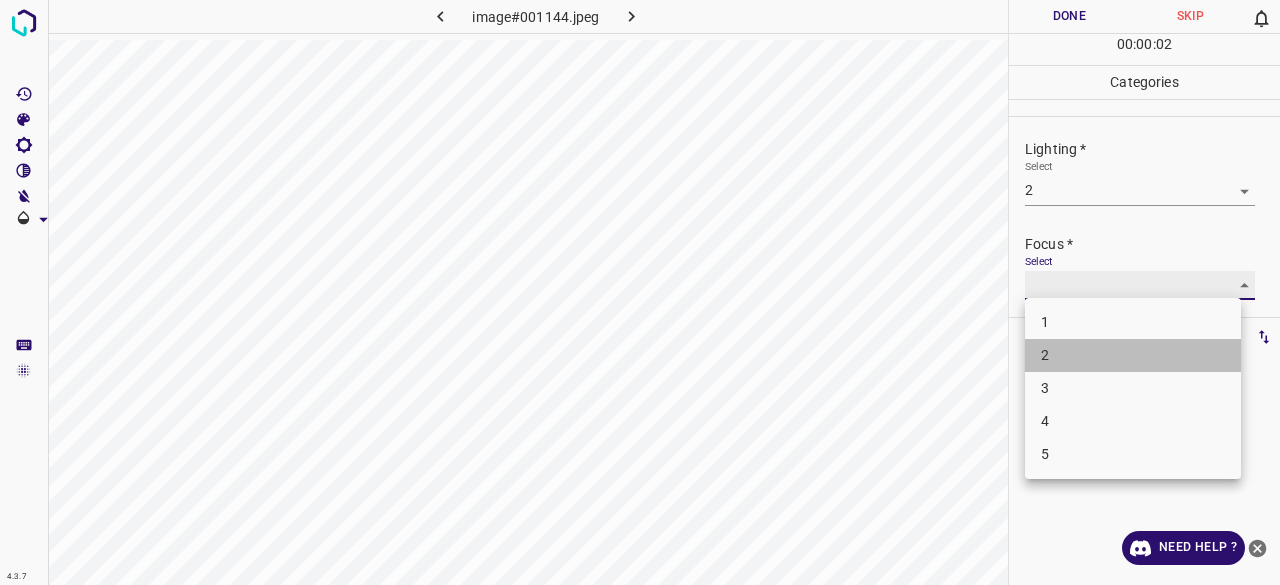 type on "2" 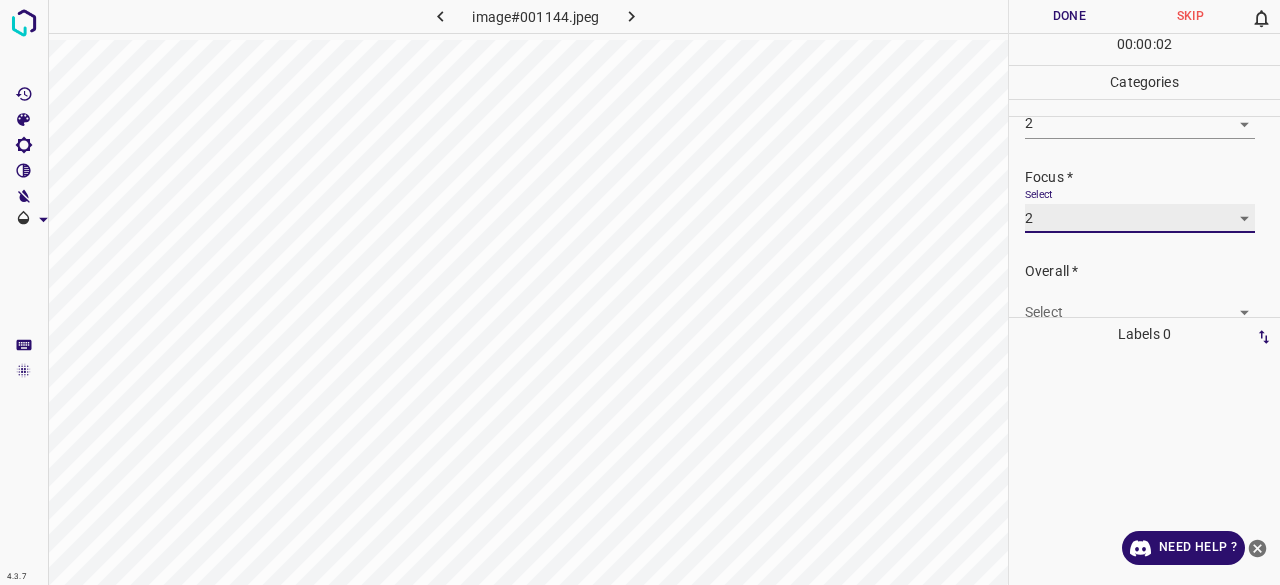 scroll, scrollTop: 98, scrollLeft: 0, axis: vertical 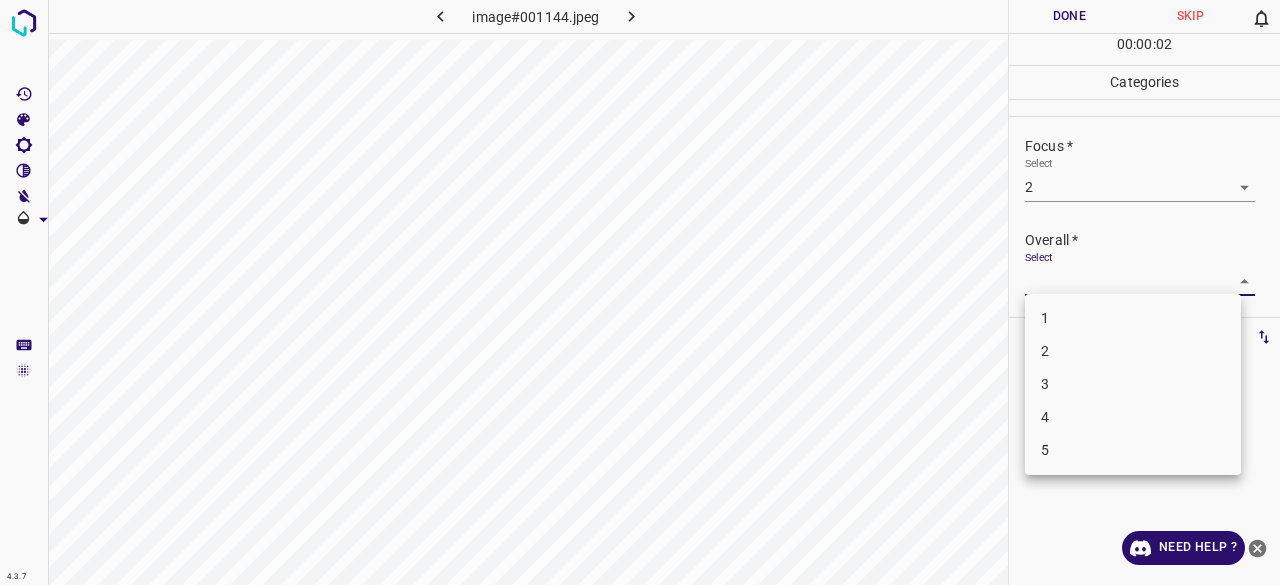 click on "4.3.7 image#001144.jpeg Done Skip 0 00   : 00   : 02   Categories Lighting *  Select 2 2 Focus *  Select 2 2 Overall *  Select ​ Labels   0 Categories 1 Lighting 2 Focus 3 Overall Tools Space Change between modes (Draw & Edit) I Auto labeling R Restore zoom M Zoom in N Zoom out Delete Delete selecte label Filters Z Restore filters X Saturation filter C Brightness filter V Contrast filter B Gray scale filter General O Download Need Help ? - Text - Hide - Delete 1 2 3 4 5" at bounding box center (640, 292) 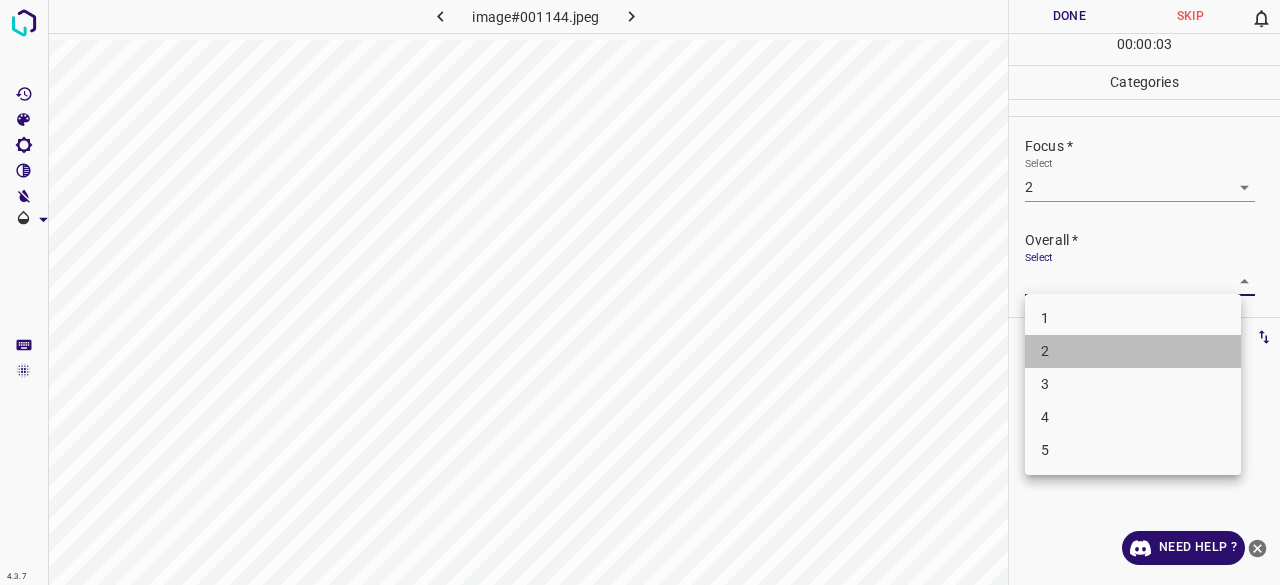 click on "2" at bounding box center (1133, 351) 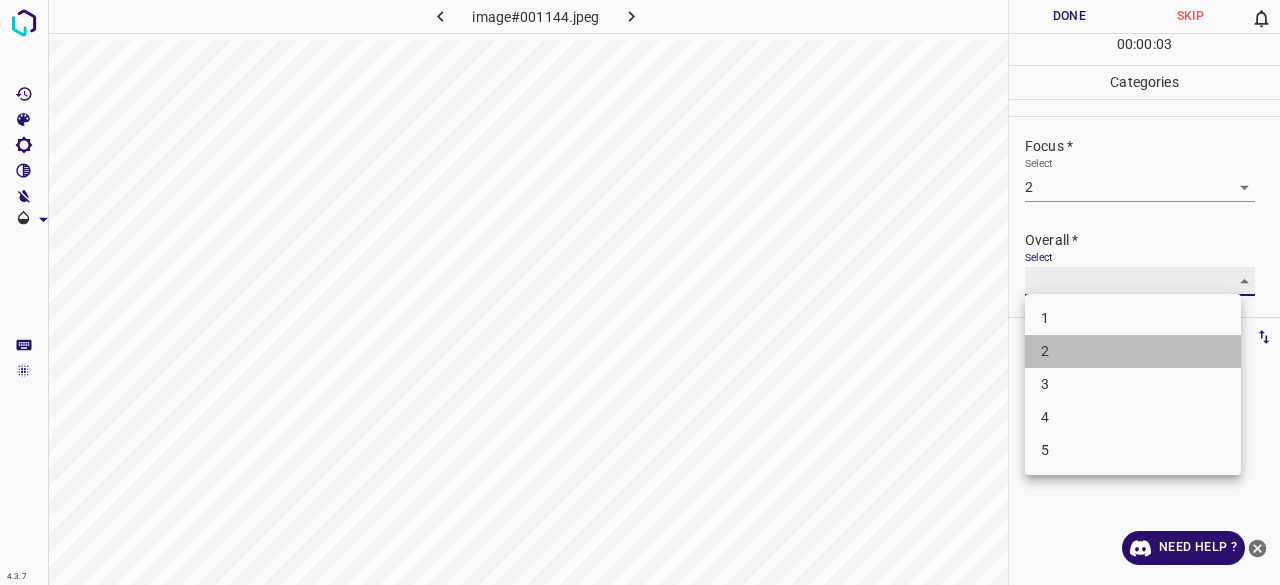 type on "2" 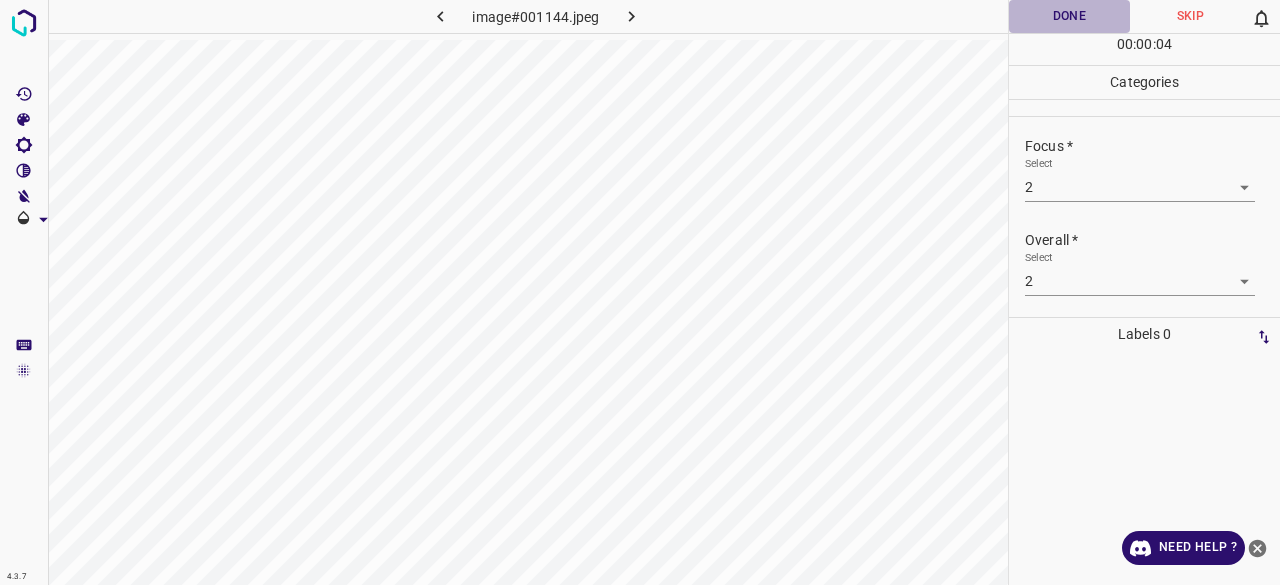 click on "Done" at bounding box center [1069, 16] 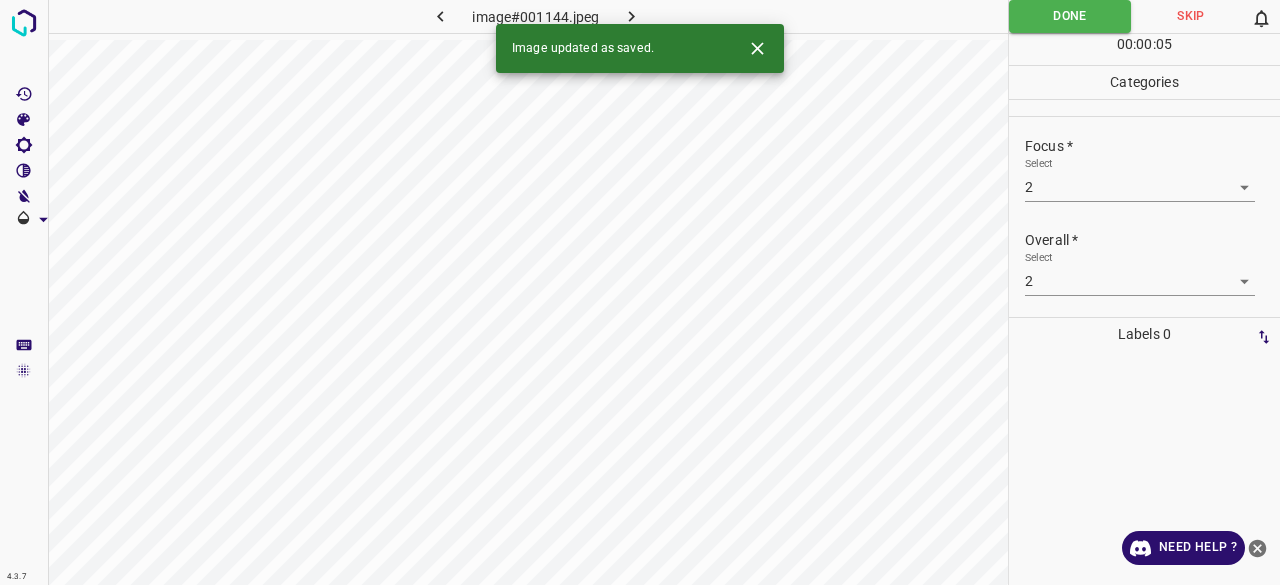click 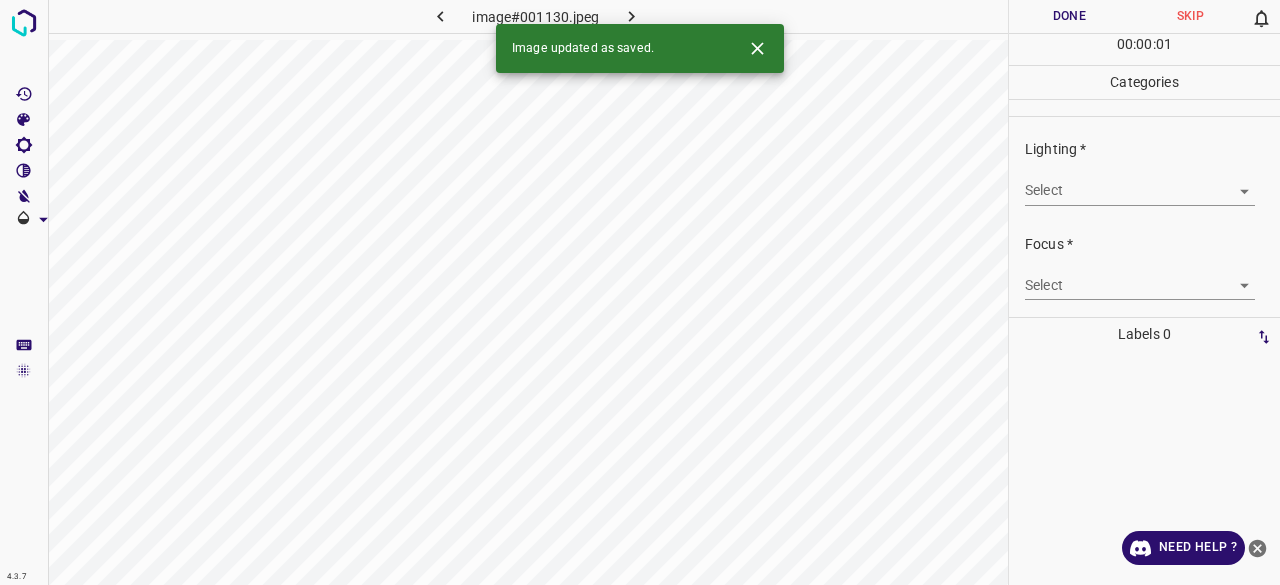 click on "4.3.7 image#001130.jpeg Done Skip 0 00   : 00   : 01   Categories Lighting *  Select ​ Focus *  Select ​ Overall *  Select ​ Labels   0 Categories 1 Lighting 2 Focus 3 Overall Tools Space Change between modes (Draw & Edit) I Auto labeling R Restore zoom M Zoom in N Zoom out Delete Delete selecte label Filters Z Restore filters X Saturation filter C Brightness filter V Contrast filter B Gray scale filter General O Download Image updated as saved. Need Help ? - Text - Hide - Delete" at bounding box center (640, 292) 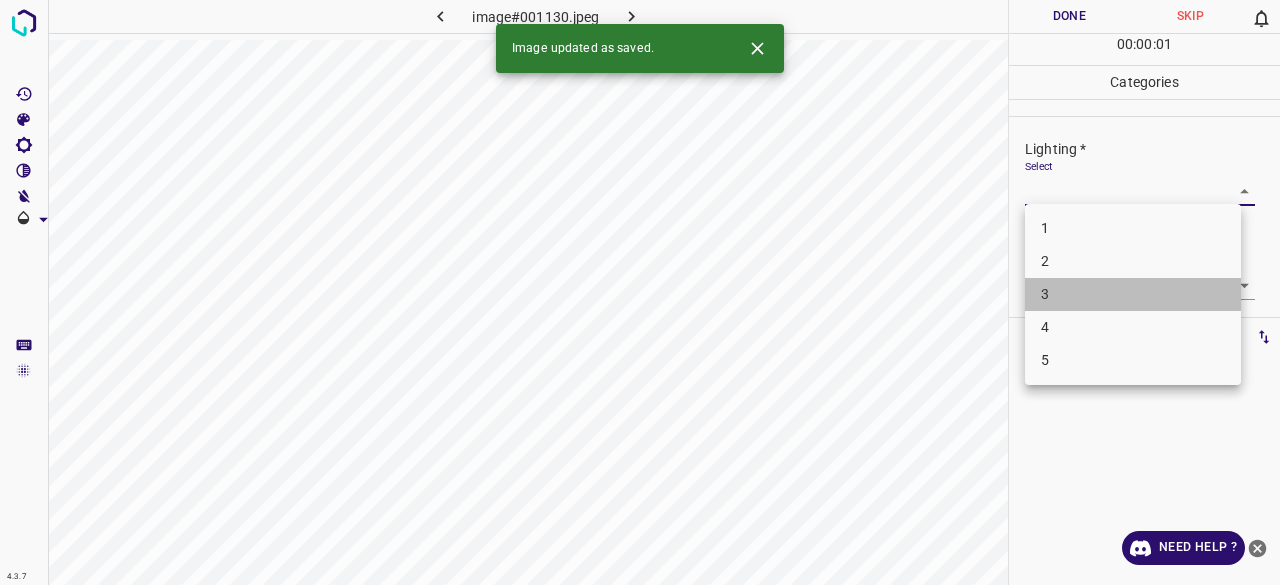 click on "3" at bounding box center [1133, 294] 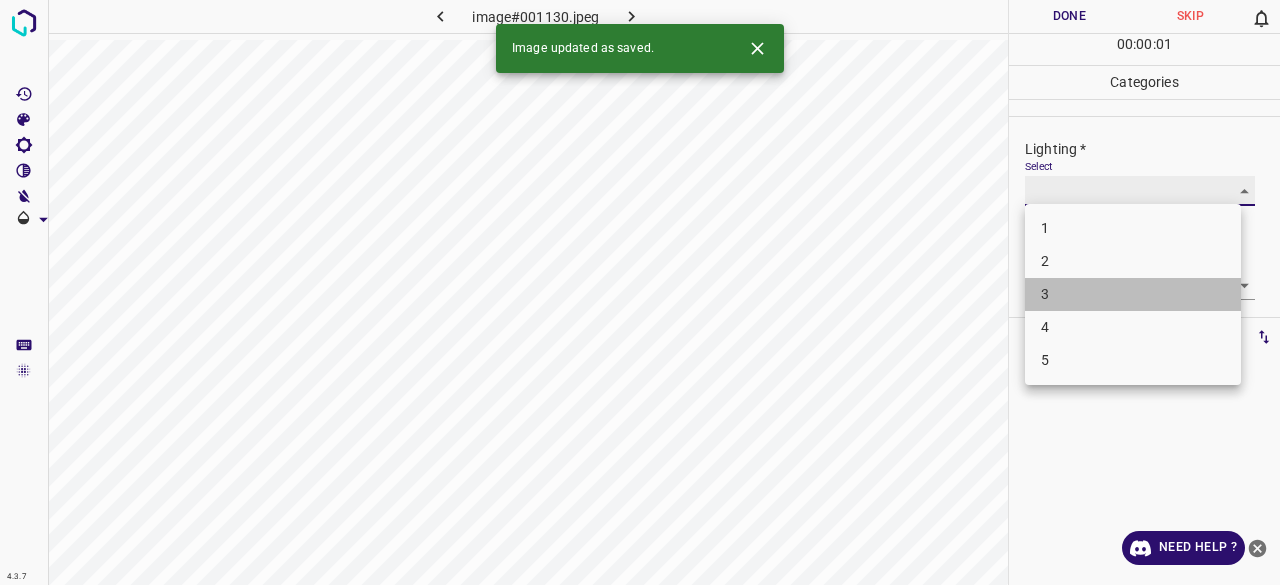type on "3" 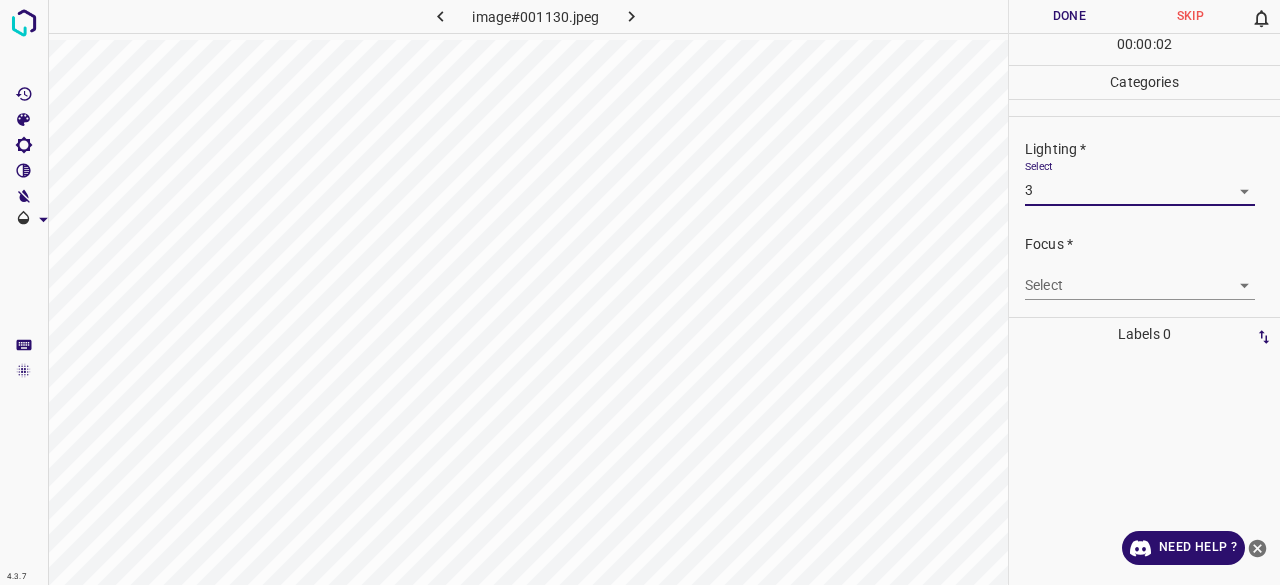 click on "4.3.7 image#001130.jpeg Done Skip 0 00   : 00   : 02   Categories Lighting *  Select 3 3 Focus *  Select ​ Overall *  Select ​ Labels   0 Categories 1 Lighting 2 Focus 3 Overall Tools Space Change between modes (Draw & Edit) I Auto labeling R Restore zoom M Zoom in N Zoom out Delete Delete selecte label Filters Z Restore filters X Saturation filter C Brightness filter V Contrast filter B Gray scale filter General O Download Need Help ? - Text - Hide - Delete 1 2 3 4 5" at bounding box center [640, 292] 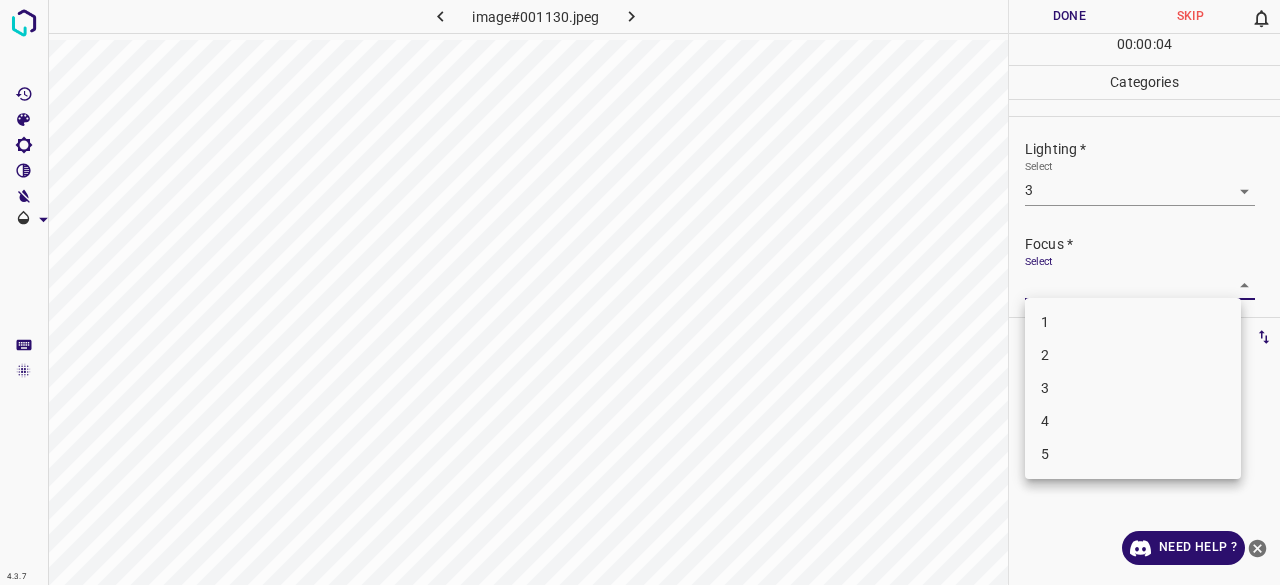 drag, startPoint x: 1058, startPoint y: 388, endPoint x: 1065, endPoint y: 312, distance: 76.321686 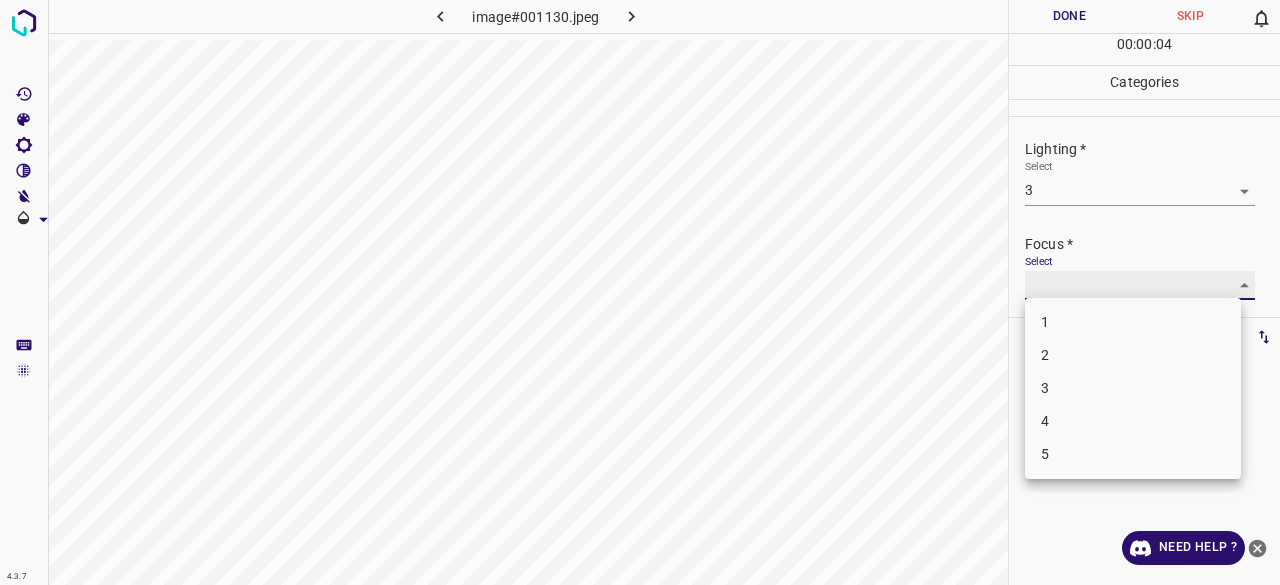 type on "3" 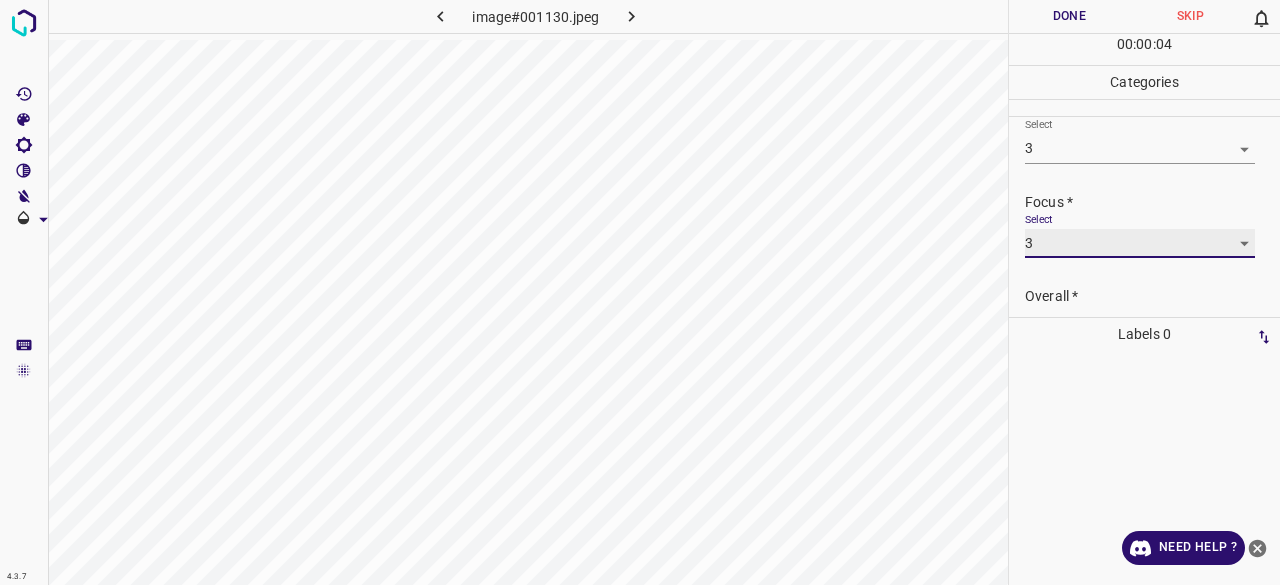 scroll, scrollTop: 98, scrollLeft: 0, axis: vertical 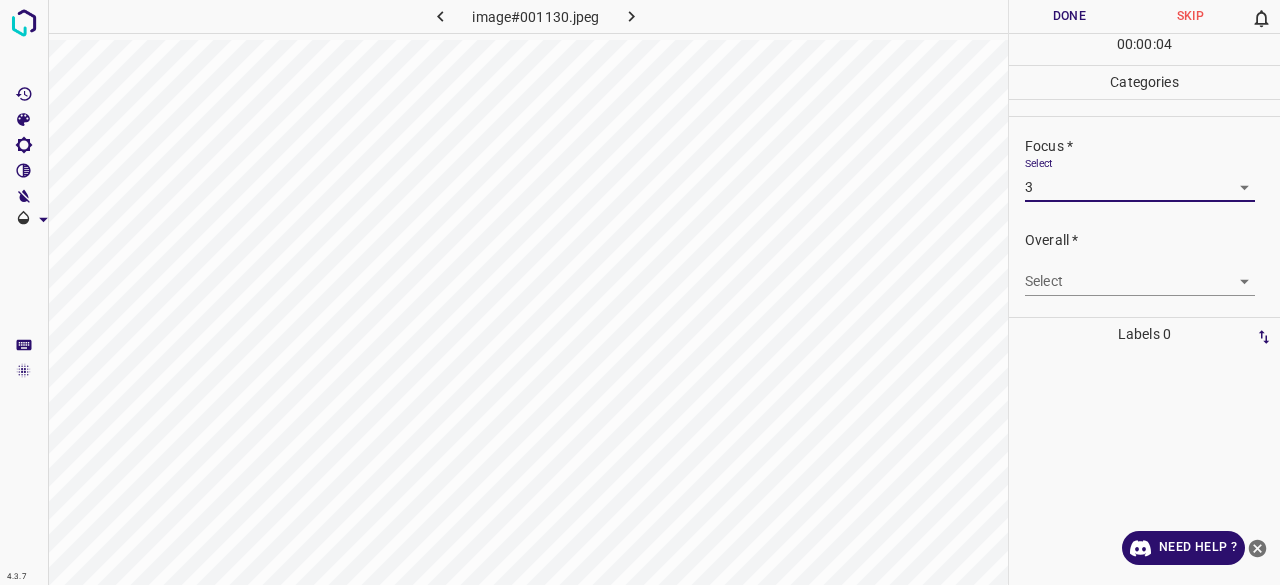 click on "Overall *  Select ​" at bounding box center (1144, 263) 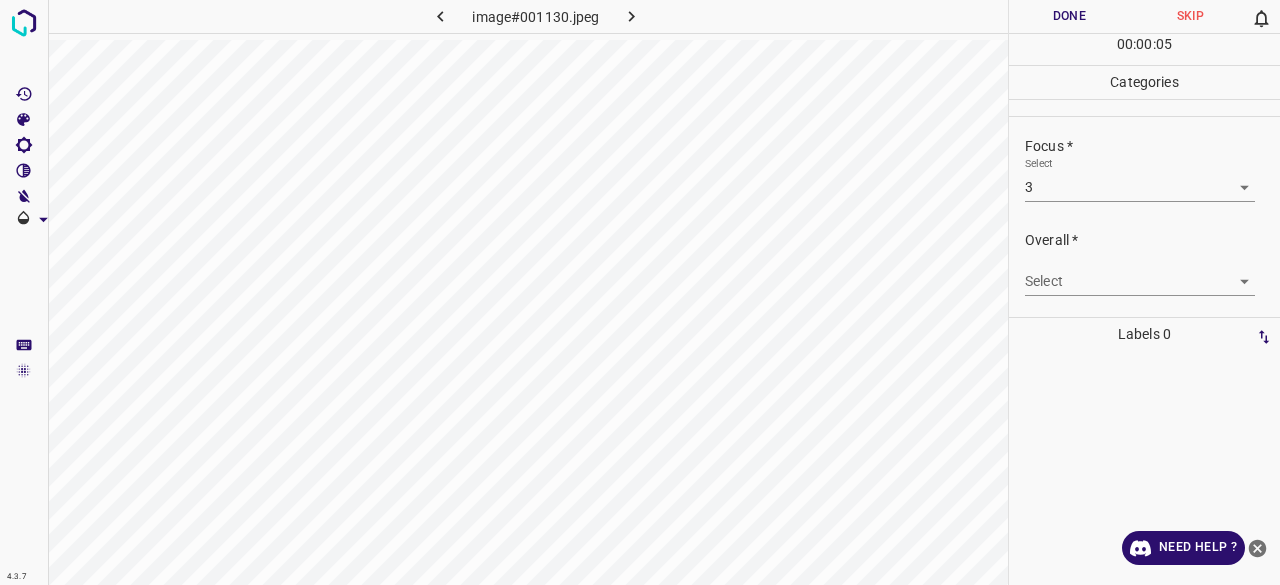click on "4.3.7 image#001130.jpeg Done Skip 0 00   : 00   : 05   Categories Lighting *  Select 3 3 Focus *  Select 3 3 Overall *  Select ​ Labels   0 Categories 1 Lighting 2 Focus 3 Overall Tools Space Change between modes (Draw & Edit) I Auto labeling R Restore zoom M Zoom in N Zoom out Delete Delete selecte label Filters Z Restore filters X Saturation filter C Brightness filter V Contrast filter B Gray scale filter General O Download Need Help ? - Text - Hide - Delete" at bounding box center [640, 292] 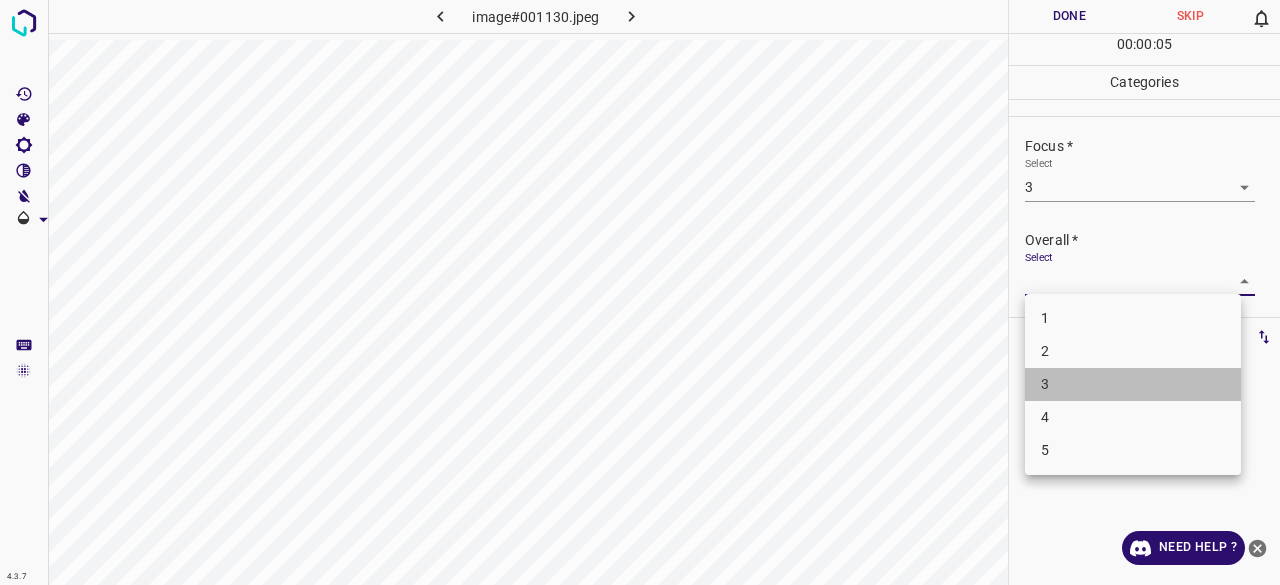click on "3" at bounding box center [1133, 384] 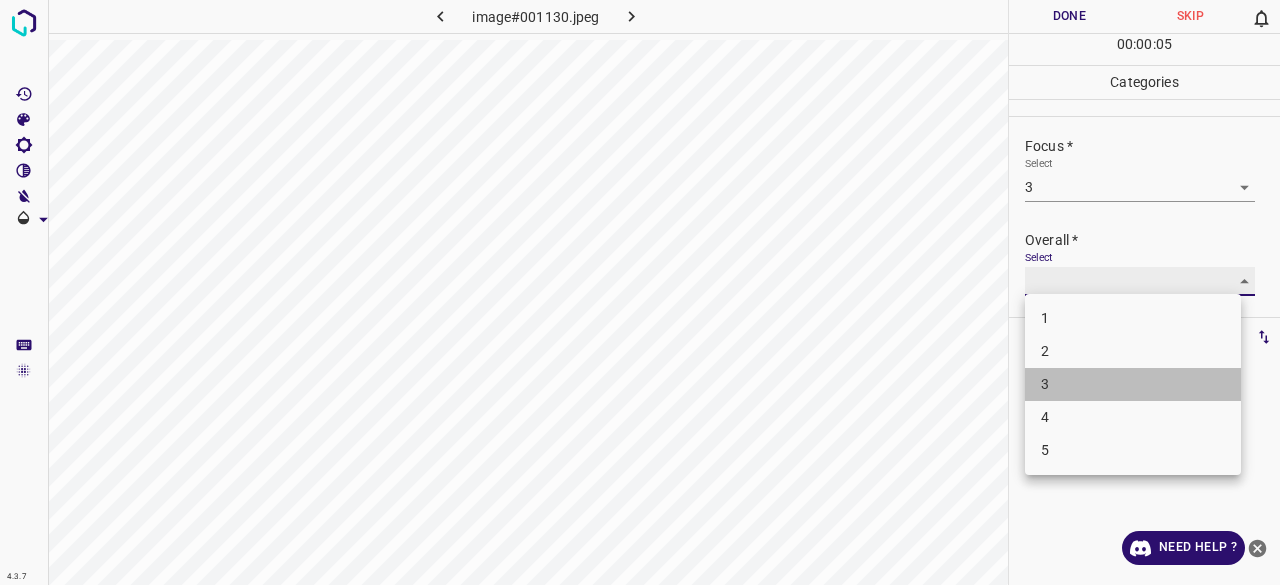 type on "3" 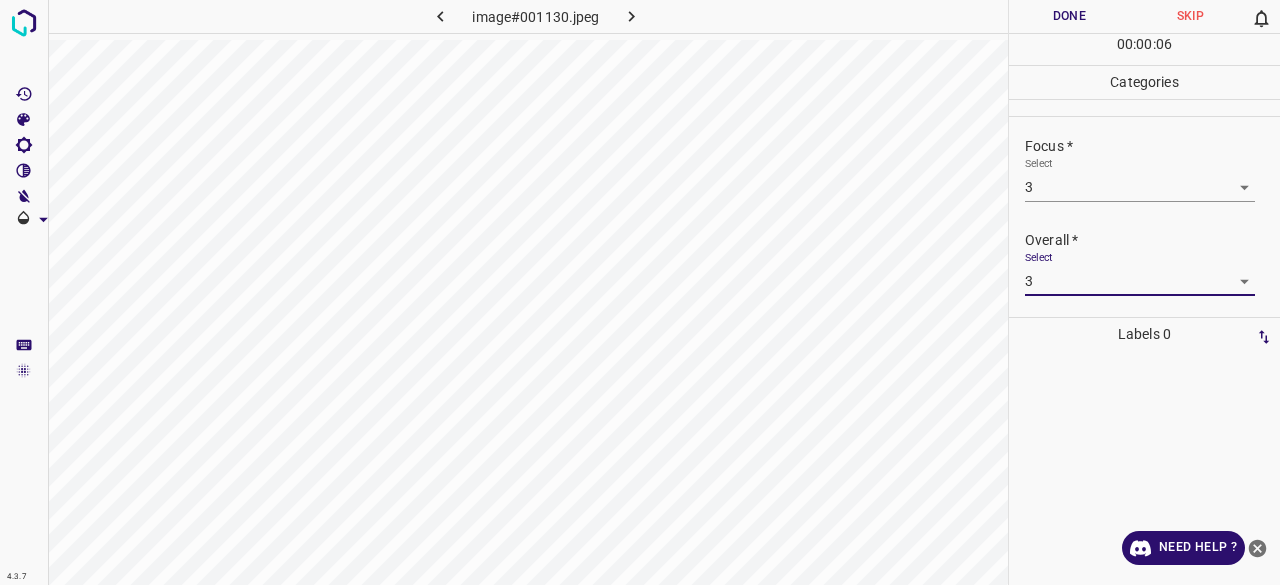 click on "Done" at bounding box center [1069, 16] 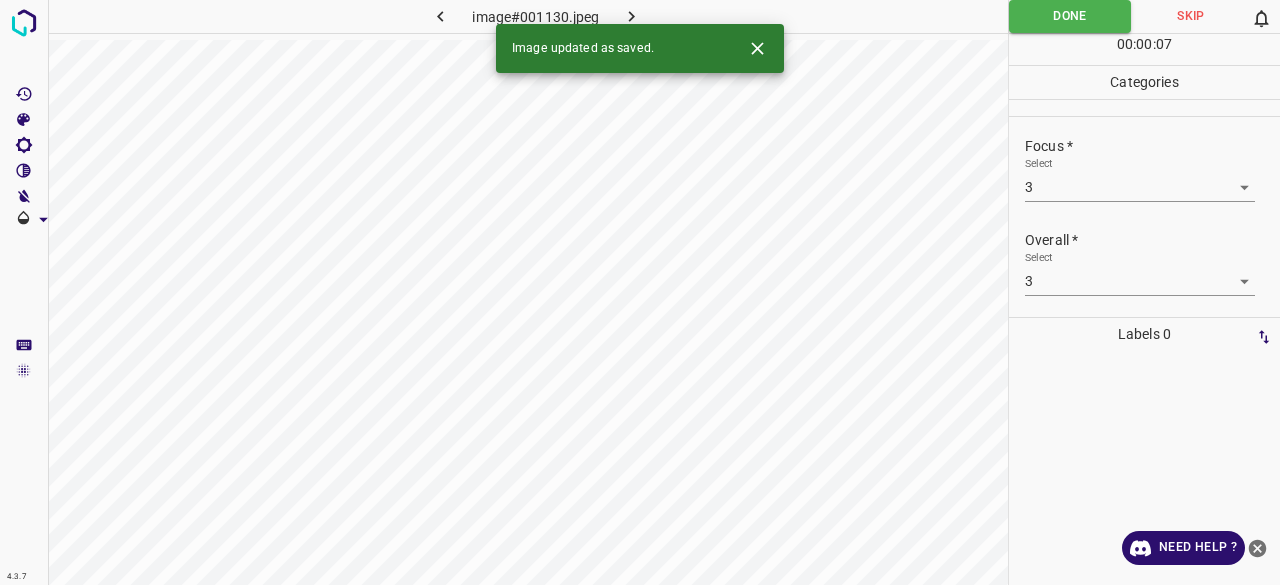 click 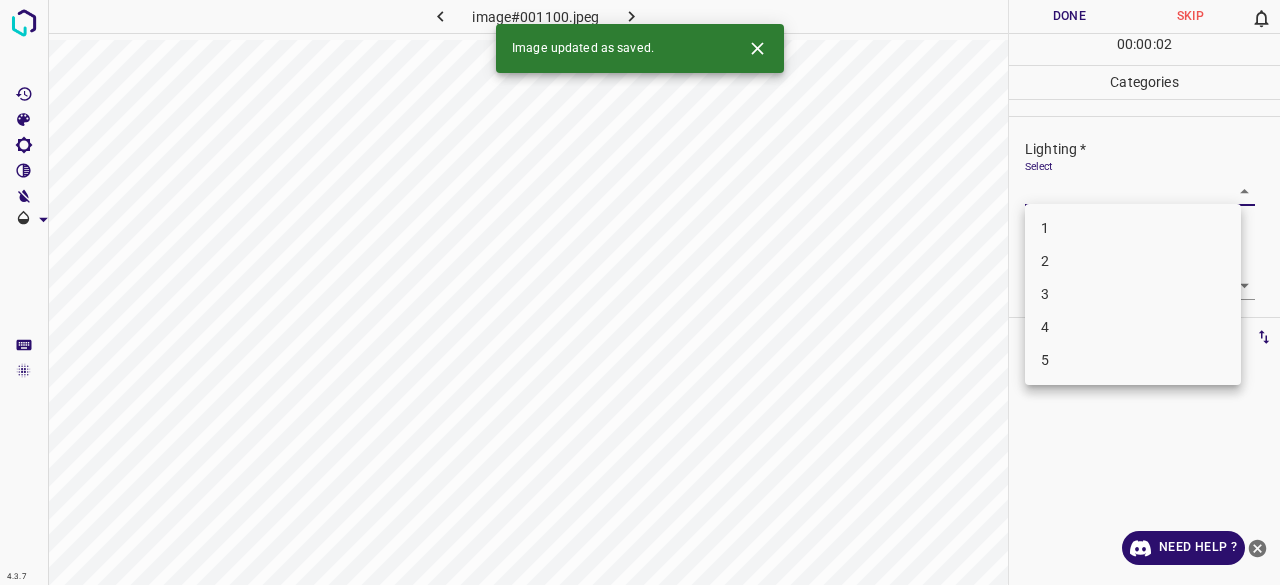 drag, startPoint x: 1028, startPoint y: 189, endPoint x: 1056, endPoint y: 253, distance: 69.856995 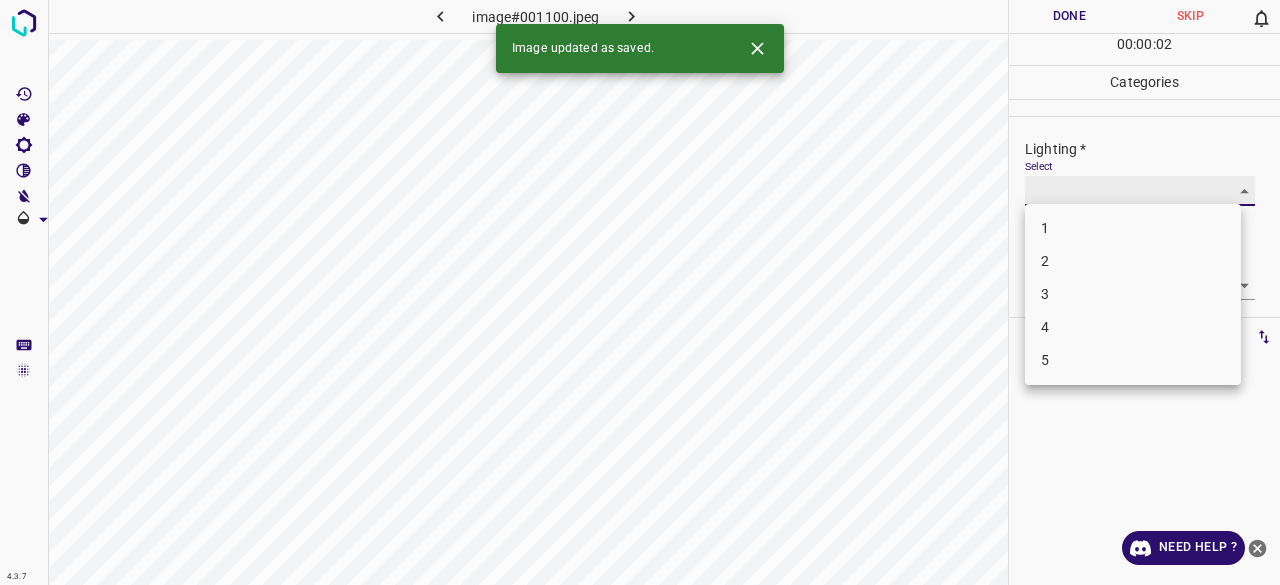 type on "3" 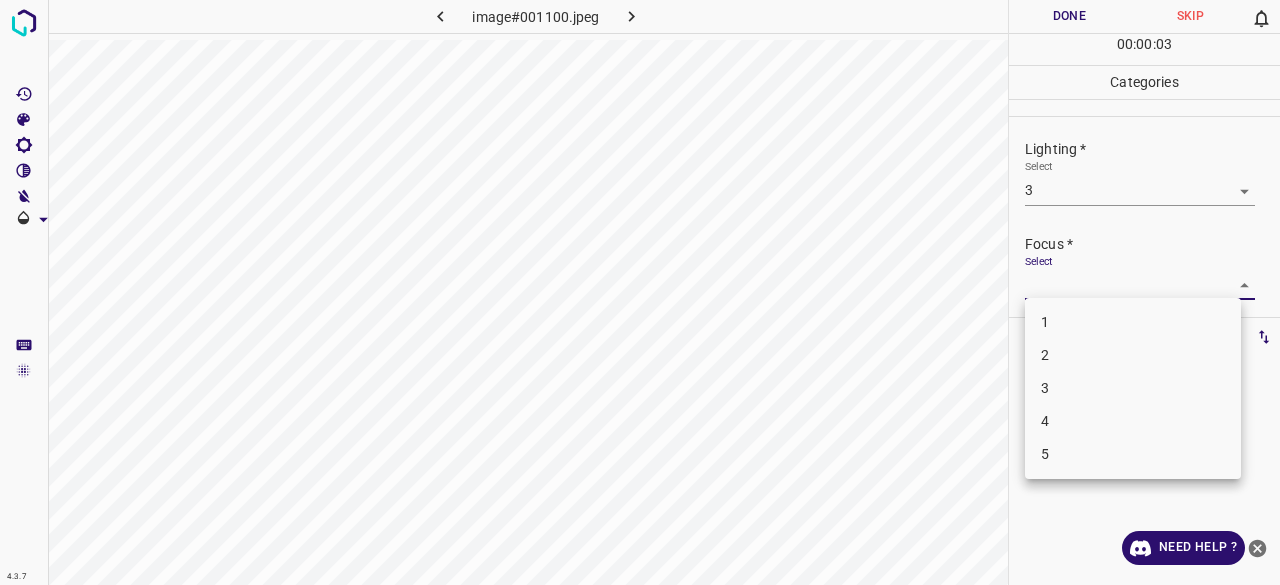 click on "4.3.7 image#001100.jpeg Done Skip 0 00   : 00   : 03   Categories Lighting *  Select 3 3 Focus *  Select ​ Overall *  Select ​ Labels   0 Categories 1 Lighting 2 Focus 3 Overall Tools Space Change between modes (Draw & Edit) I Auto labeling R Restore zoom M Zoom in N Zoom out Delete Delete selecte label Filters Z Restore filters X Saturation filter C Brightness filter V Contrast filter B Gray scale filter General O Download Need Help ? - Text - Hide - Delete 1 2 3 4 5" at bounding box center [640, 292] 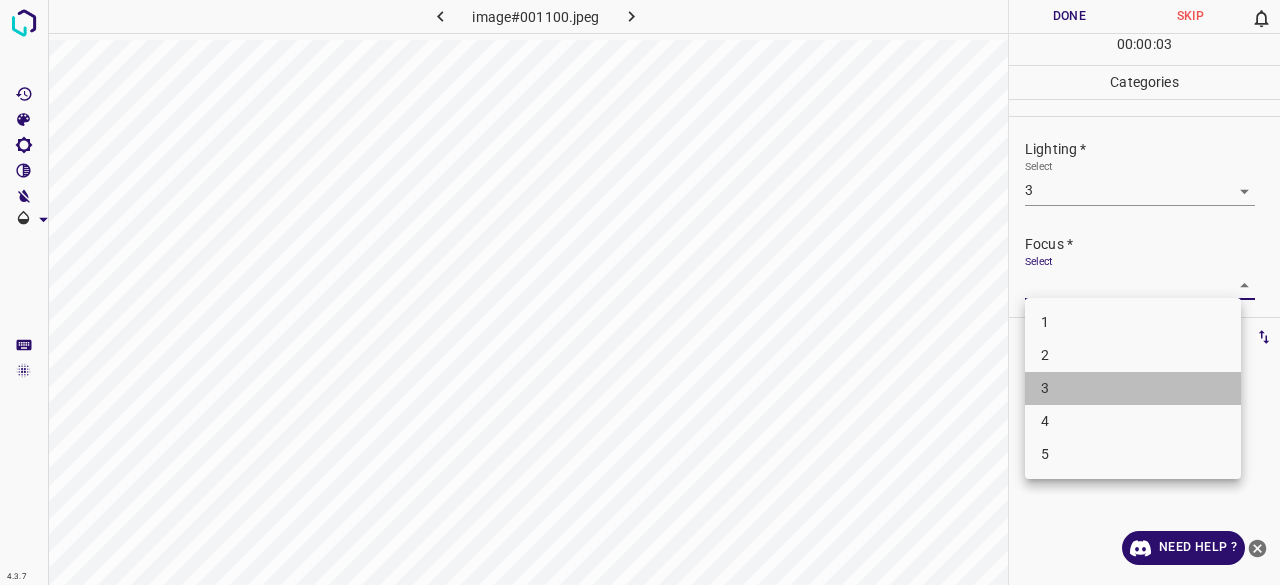 click on "3" at bounding box center (1133, 388) 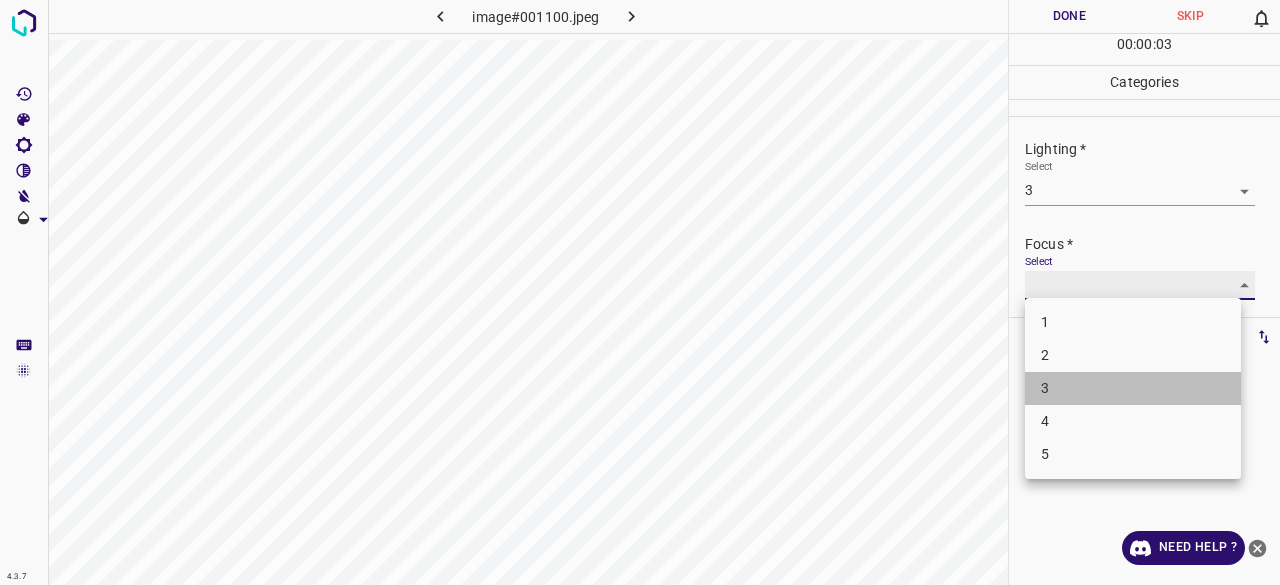 type on "3" 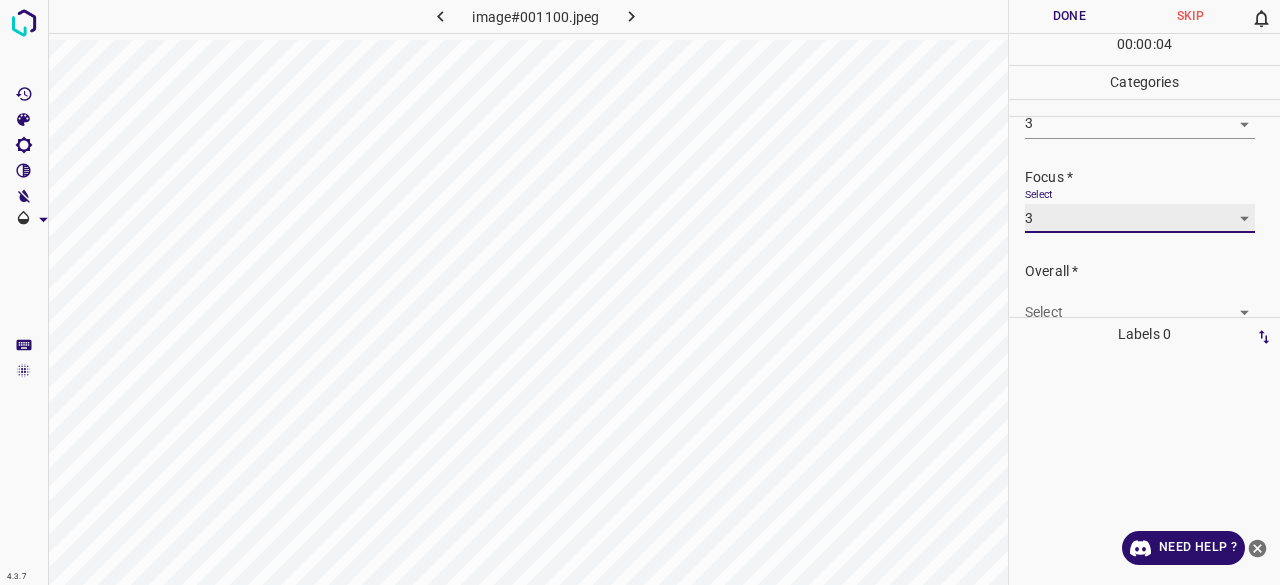 scroll, scrollTop: 98, scrollLeft: 0, axis: vertical 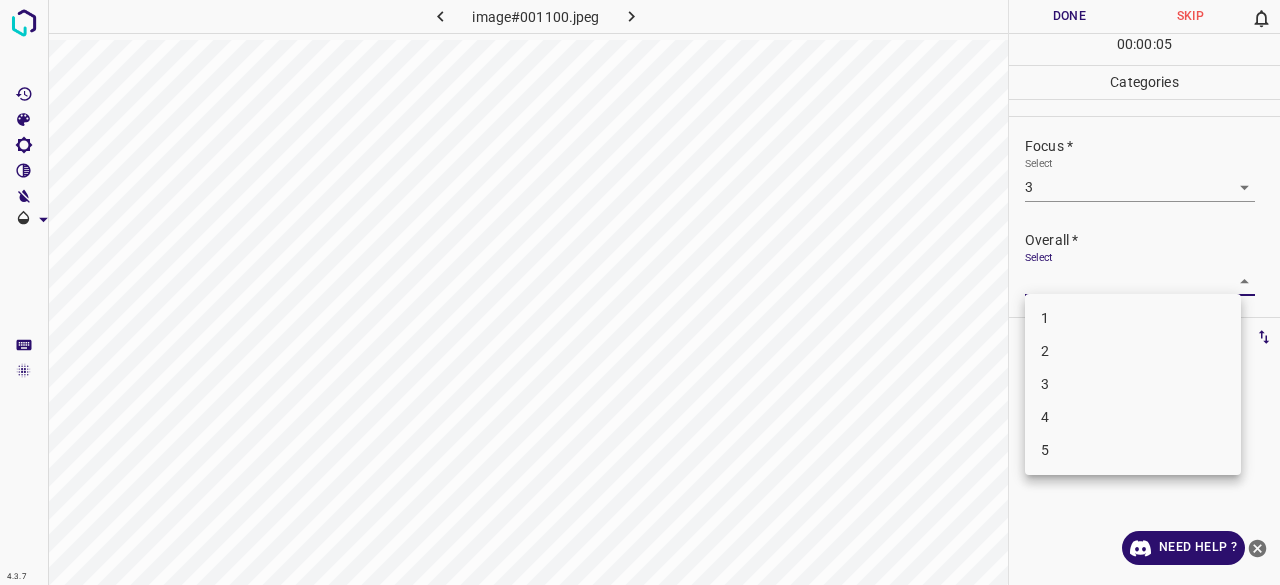 click on "4.3.7 image#001100.jpeg Done Skip 0 00   : 00   : 05   Categories Lighting *  Select 3 3 Focus *  Select 3 3 Overall *  Select ​ Labels   0 Categories 1 Lighting 2 Focus 3 Overall Tools Space Change between modes (Draw & Edit) I Auto labeling R Restore zoom M Zoom in N Zoom out Delete Delete selecte label Filters Z Restore filters X Saturation filter C Brightness filter V Contrast filter B Gray scale filter General O Download Need Help ? - Text - Hide - Delete 1 2 3 4 5" at bounding box center (640, 292) 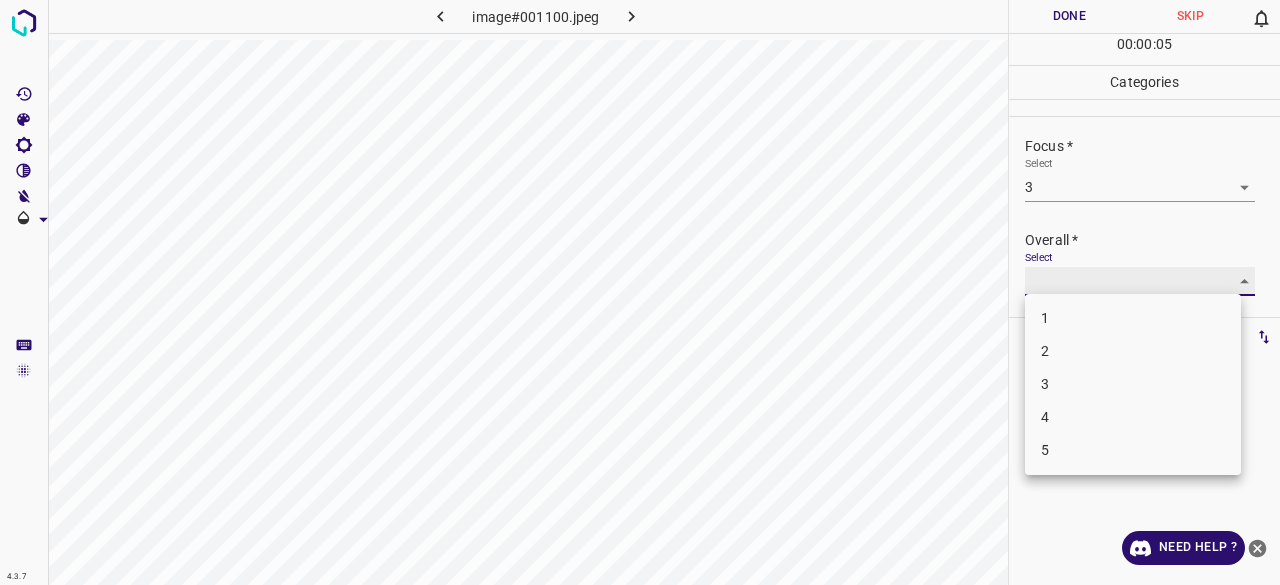 type on "3" 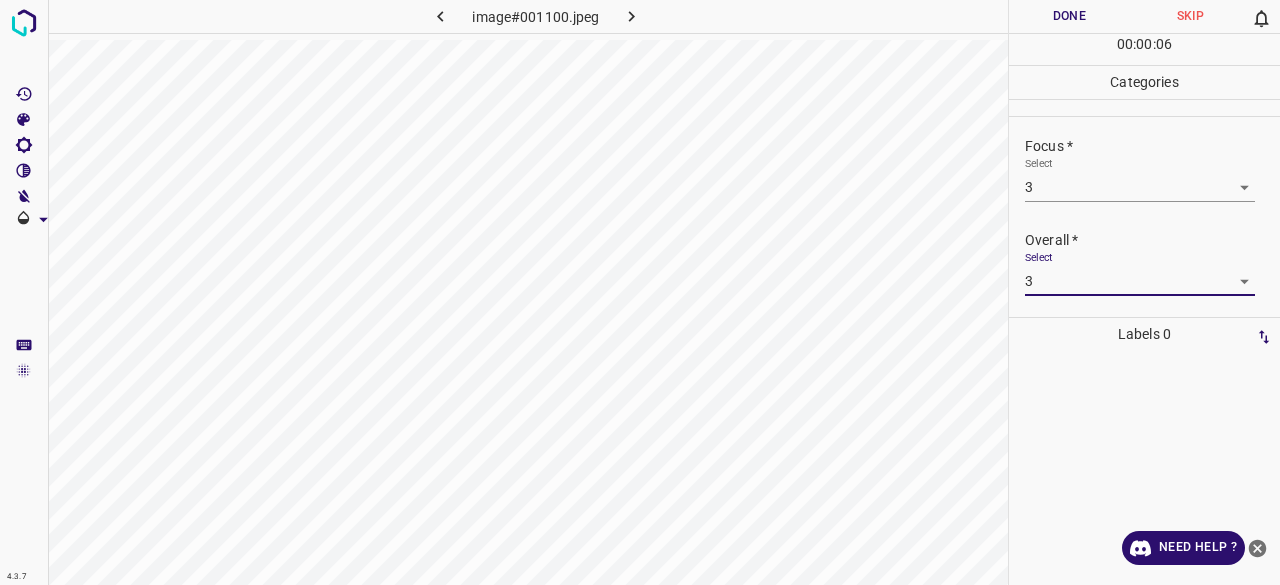 click on "Done" at bounding box center [1069, 16] 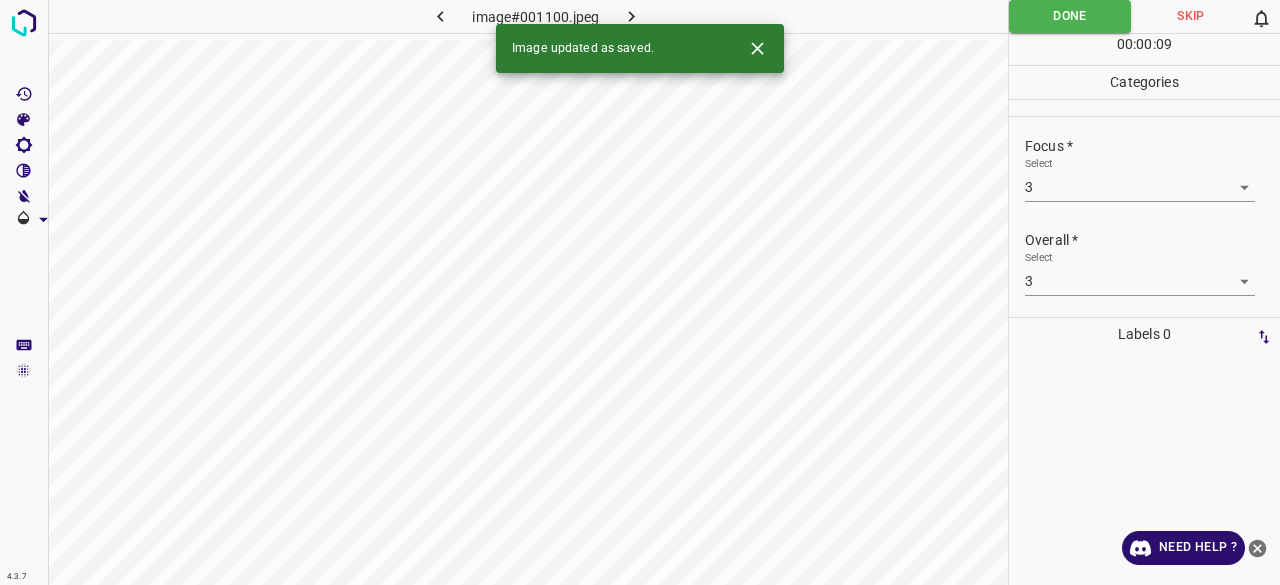 click 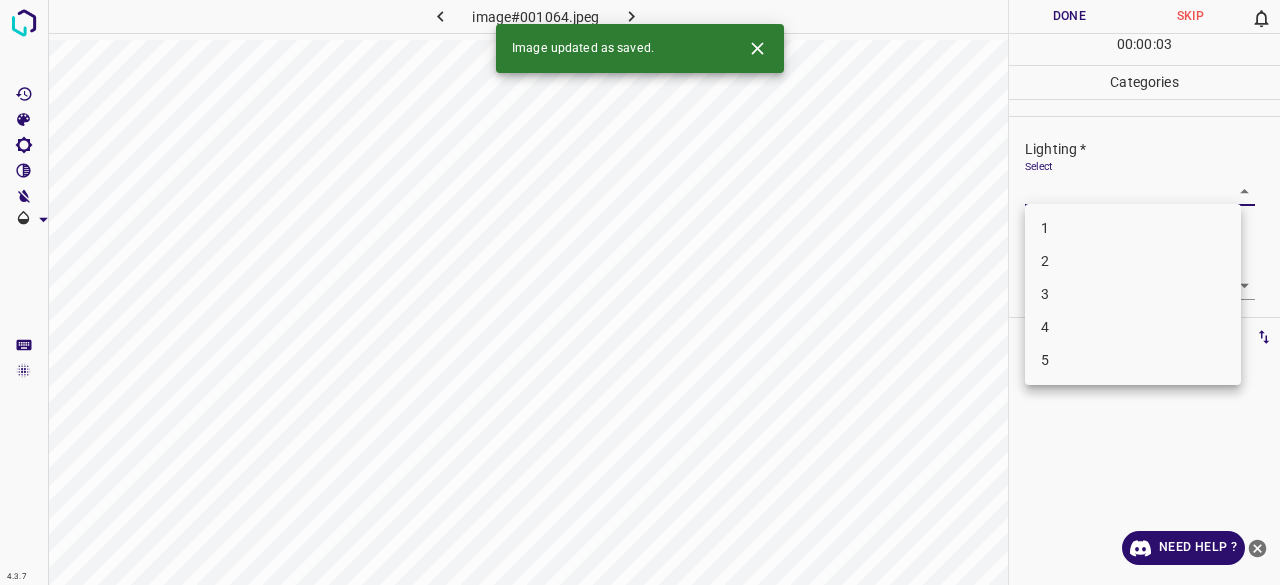 click on "4.3.7 image#001064.jpeg Done Skip 0 00   : 00   : 03   Categories Lighting *  Select ​ Focus *  Select ​ Overall *  Select ​ Labels   0 Categories 1 Lighting 2 Focus 3 Overall Tools Space Change between modes (Draw & Edit) I Auto labeling R Restore zoom M Zoom in N Zoom out Delete Delete selecte label Filters Z Restore filters X Saturation filter C Brightness filter V Contrast filter B Gray scale filter General O Download Image updated as saved. Need Help ? - Text - Hide - Delete 1 2 3 4 5" at bounding box center [640, 292] 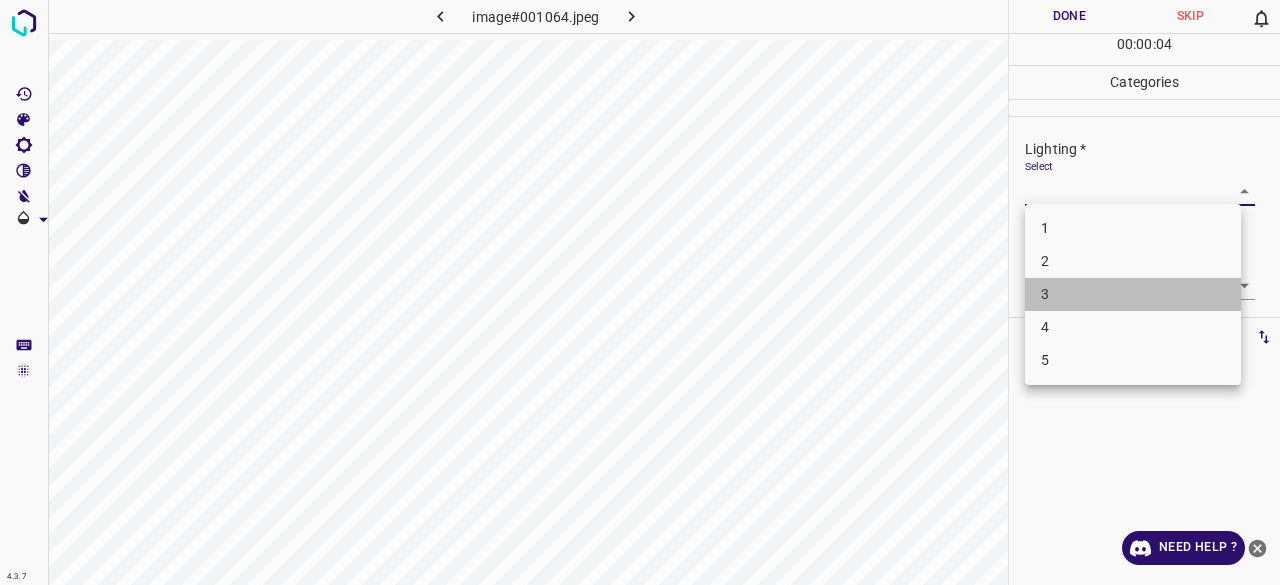click on "3" at bounding box center (1133, 294) 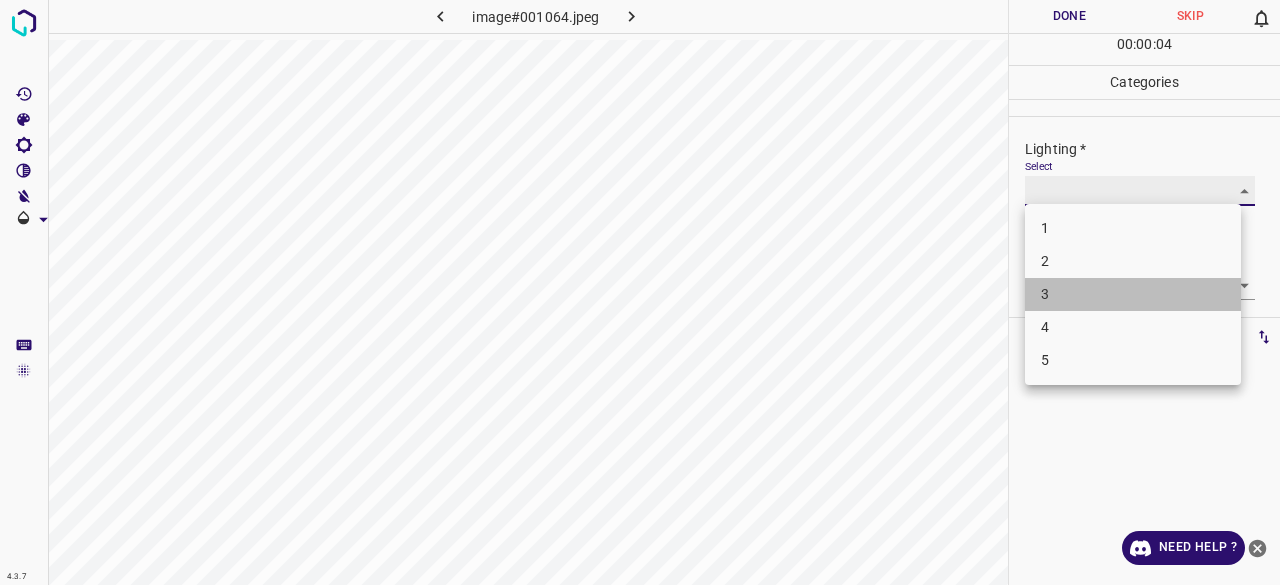 type on "3" 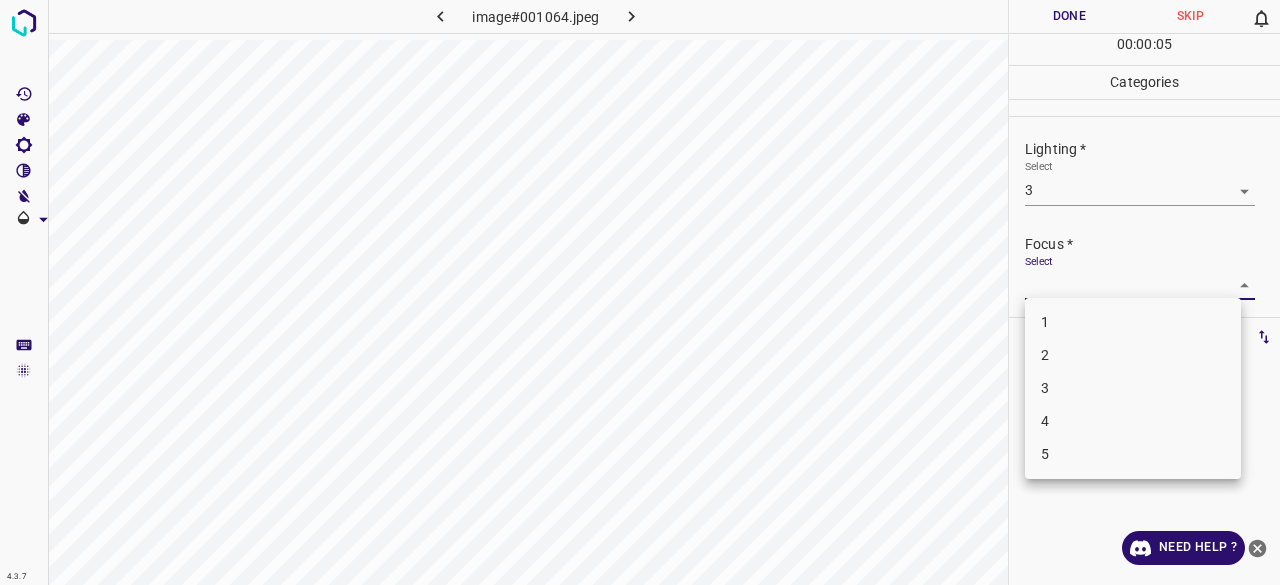click on "4.3.7 image#001064.jpeg Done Skip 0 00   : 00   : 05   Categories Lighting *  Select 3 3 Focus *  Select ​ Overall *  Select ​ Labels   0 Categories 1 Lighting 2 Focus 3 Overall Tools Space Change between modes (Draw & Edit) I Auto labeling R Restore zoom M Zoom in N Zoom out Delete Delete selecte label Filters Z Restore filters X Saturation filter C Brightness filter V Contrast filter B Gray scale filter General O Download Need Help ? - Text - Hide - Delete 1 2 3 4 5" at bounding box center [640, 292] 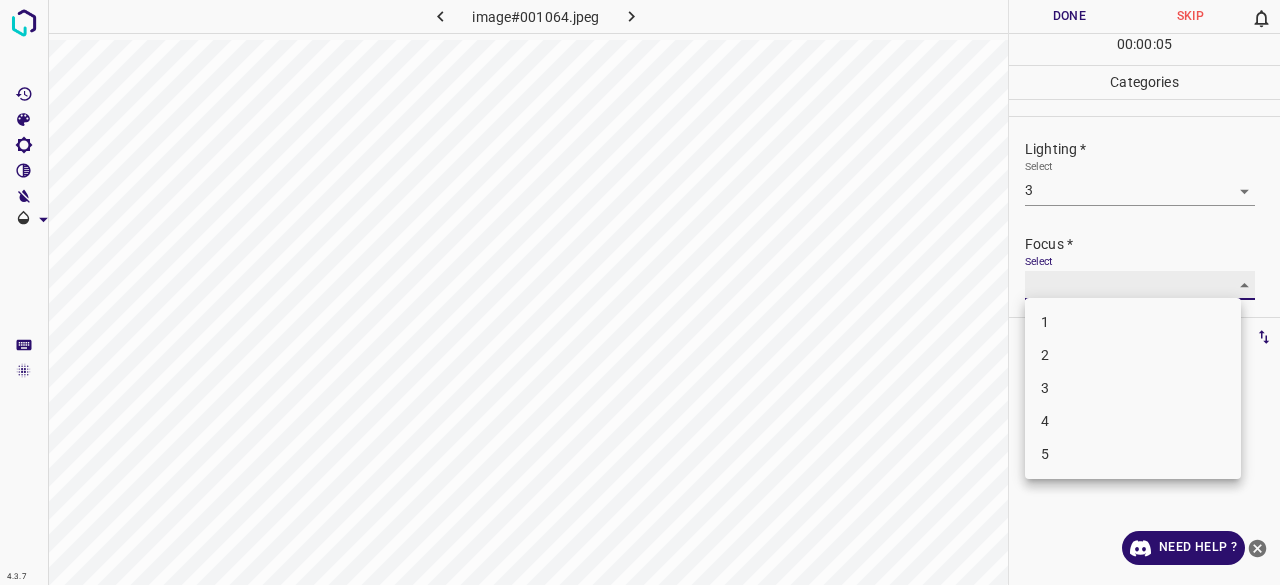 type on "2" 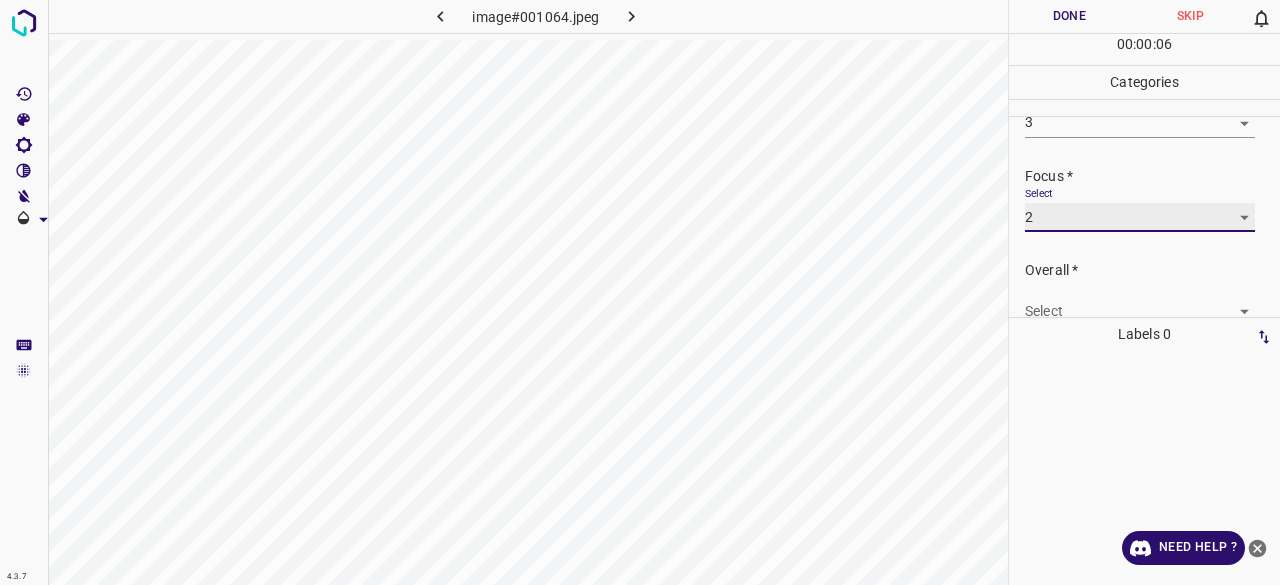 scroll, scrollTop: 98, scrollLeft: 0, axis: vertical 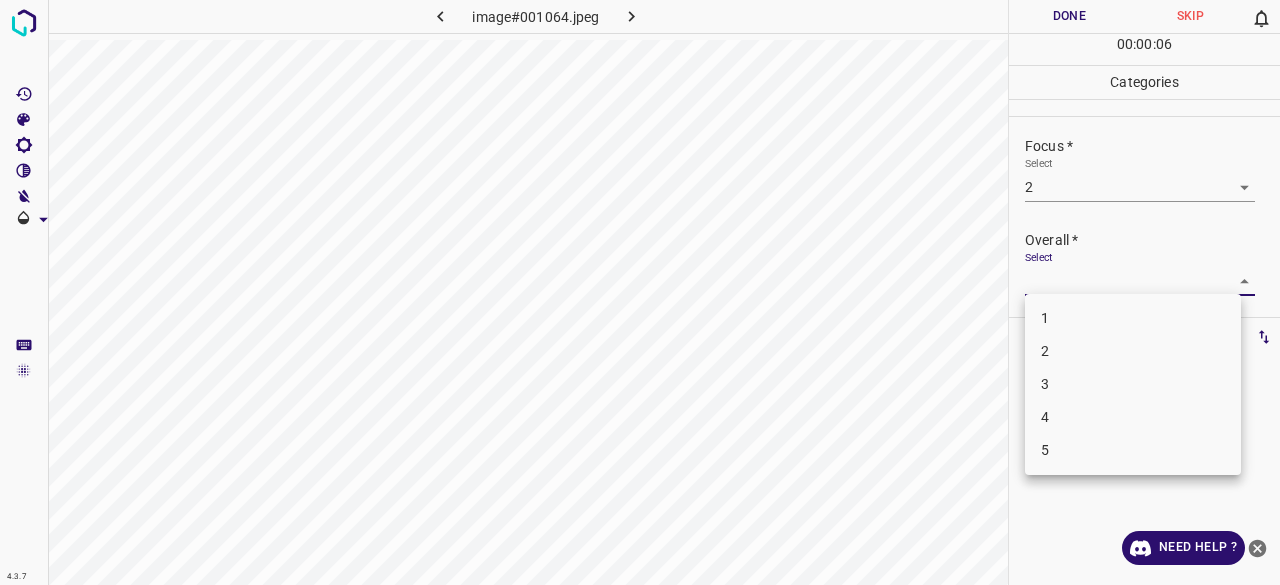 click on "4.3.7 image#001064.jpeg Done Skip 0 00   : 00   : 06   Categories Lighting *  Select 3 3 Focus *  Select 2 2 Overall *  Select ​ Labels   0 Categories 1 Lighting 2 Focus 3 Overall Tools Space Change between modes (Draw & Edit) I Auto labeling R Restore zoom M Zoom in N Zoom out Delete Delete selecte label Filters Z Restore filters X Saturation filter C Brightness filter V Contrast filter B Gray scale filter General O Download Need Help ? - Text - Hide - Delete 1 2 3 4 5" at bounding box center [640, 292] 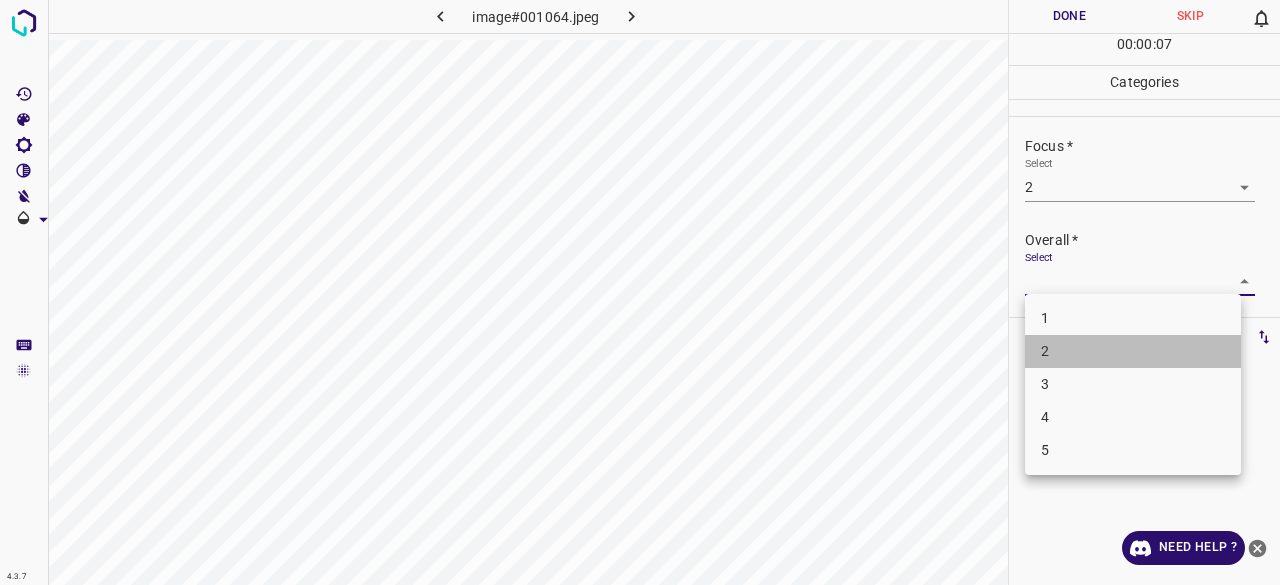 drag, startPoint x: 1046, startPoint y: 358, endPoint x: 1046, endPoint y: 202, distance: 156 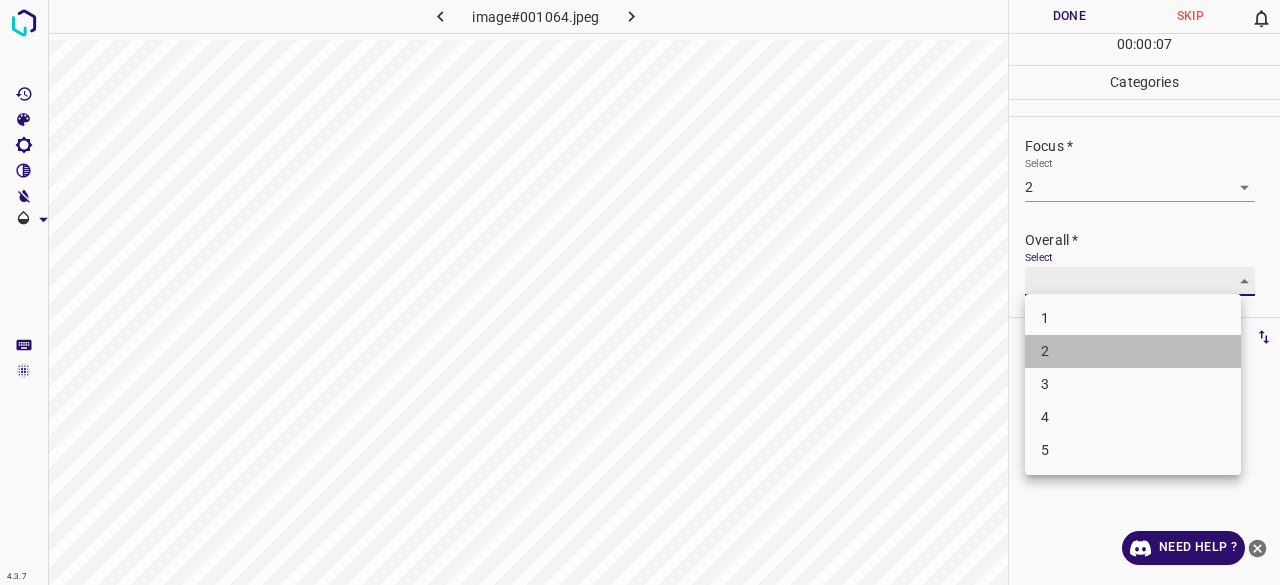 type on "2" 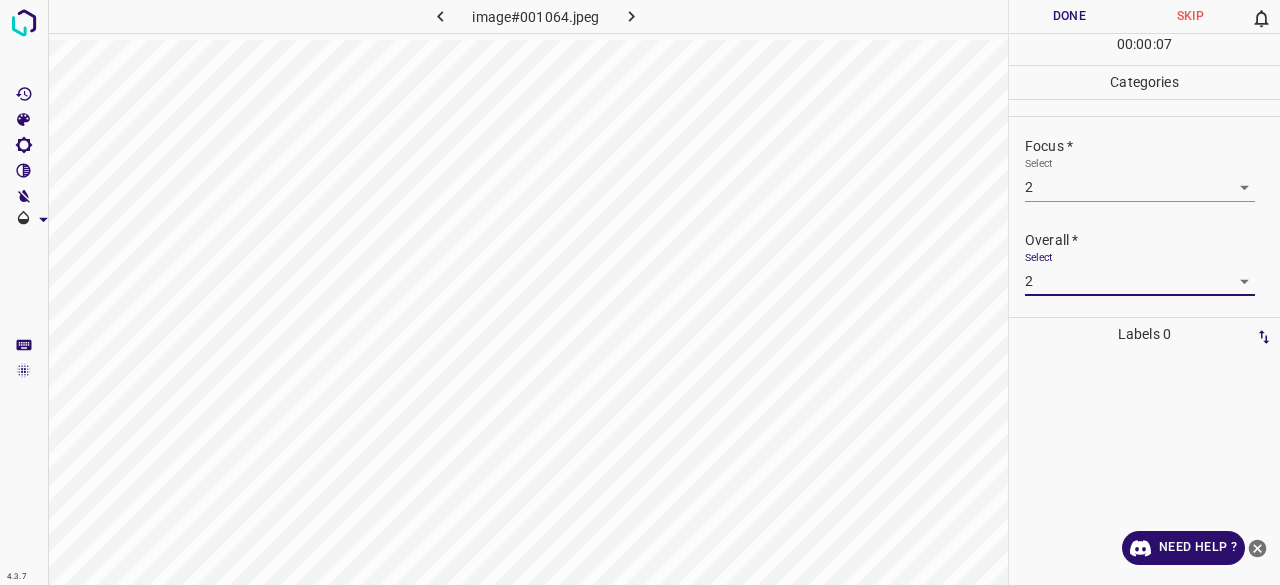 click on "Done" at bounding box center [1069, 16] 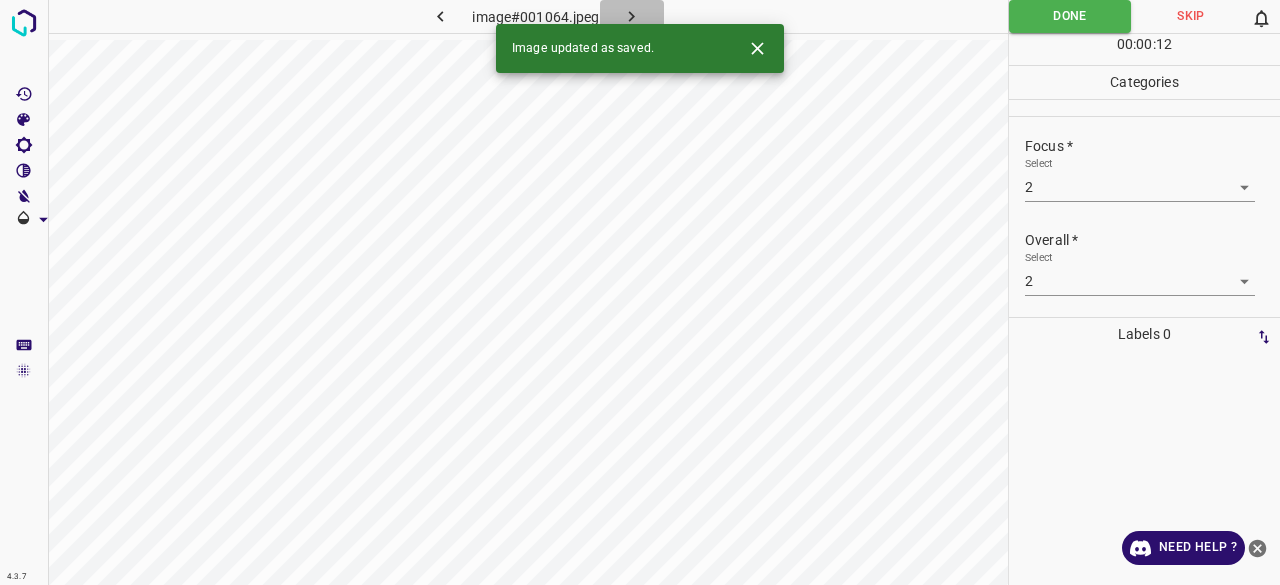 click 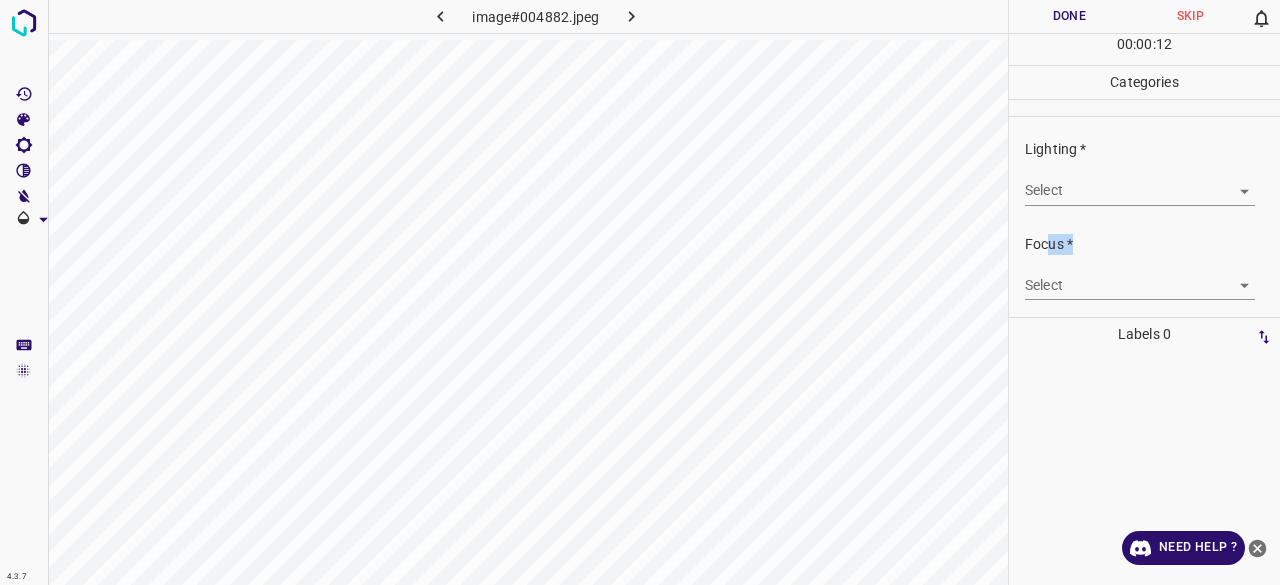 drag, startPoint x: 1071, startPoint y: 251, endPoint x: 1048, endPoint y: 217, distance: 41.04875 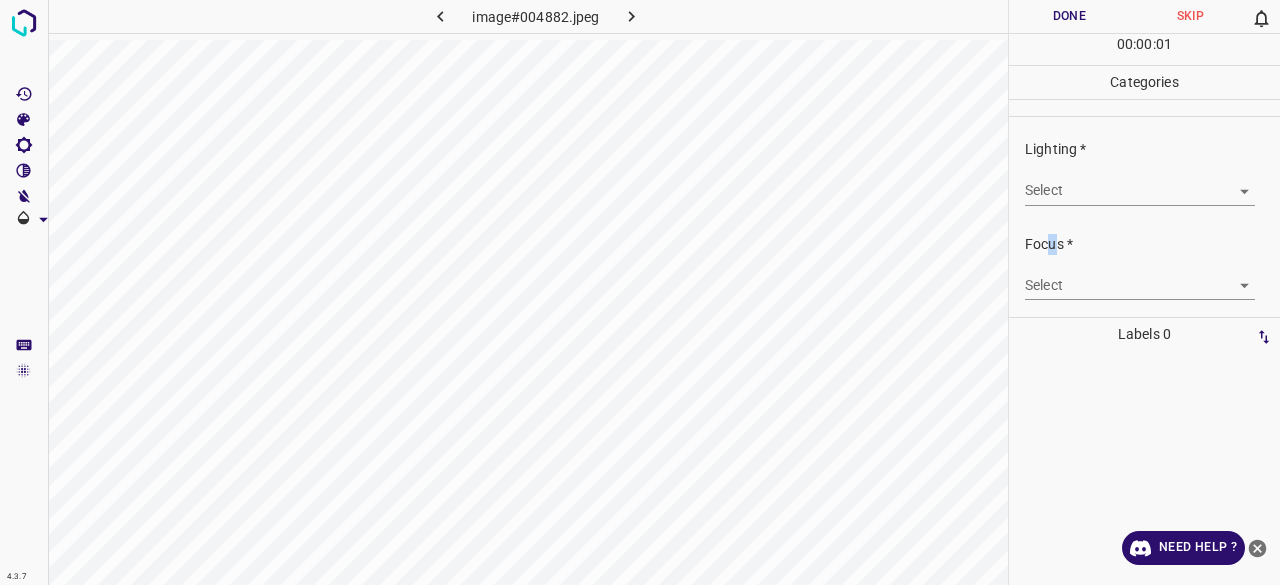 click on "4.3.7 image#004882.jpeg Done Skip 0 00   : 00   : 01   Categories Lighting *  Select ​ Focus *  Select ​ Overall *  Select ​ Labels   0 Categories 1 Lighting 2 Focus 3 Overall Tools Space Change between modes (Draw & Edit) I Auto labeling R Restore zoom M Zoom in N Zoom out Delete Delete selecte label Filters Z Restore filters X Saturation filter C Brightness filter V Contrast filter B Gray scale filter General O Download Need Help ? - Text - Hide - Delete" at bounding box center [640, 292] 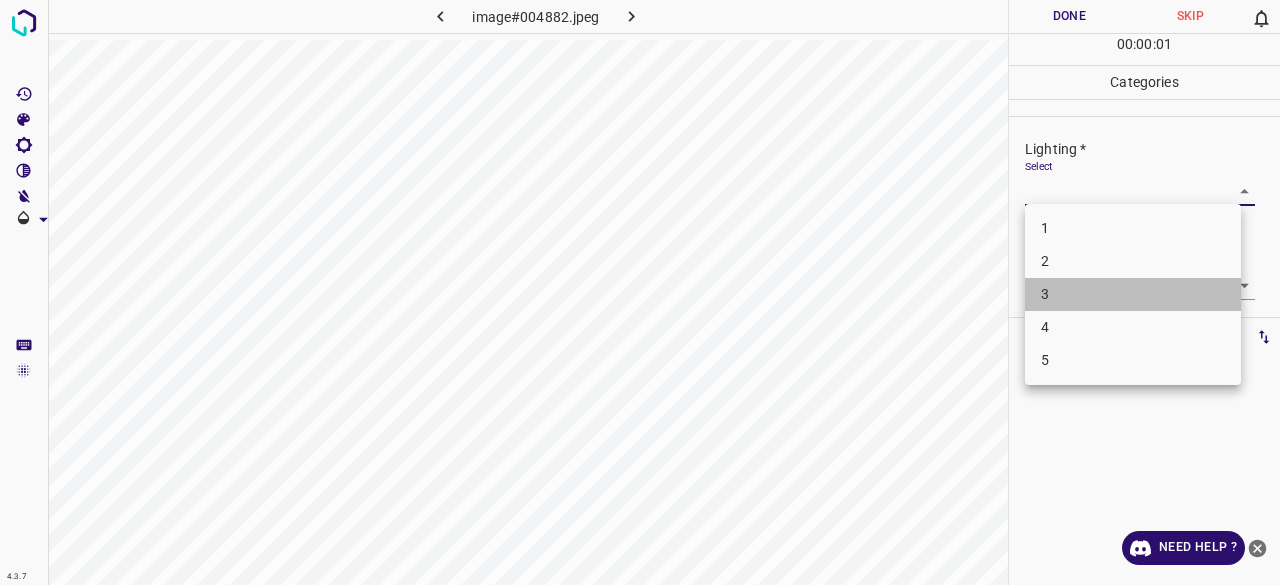 click on "3" at bounding box center [1133, 294] 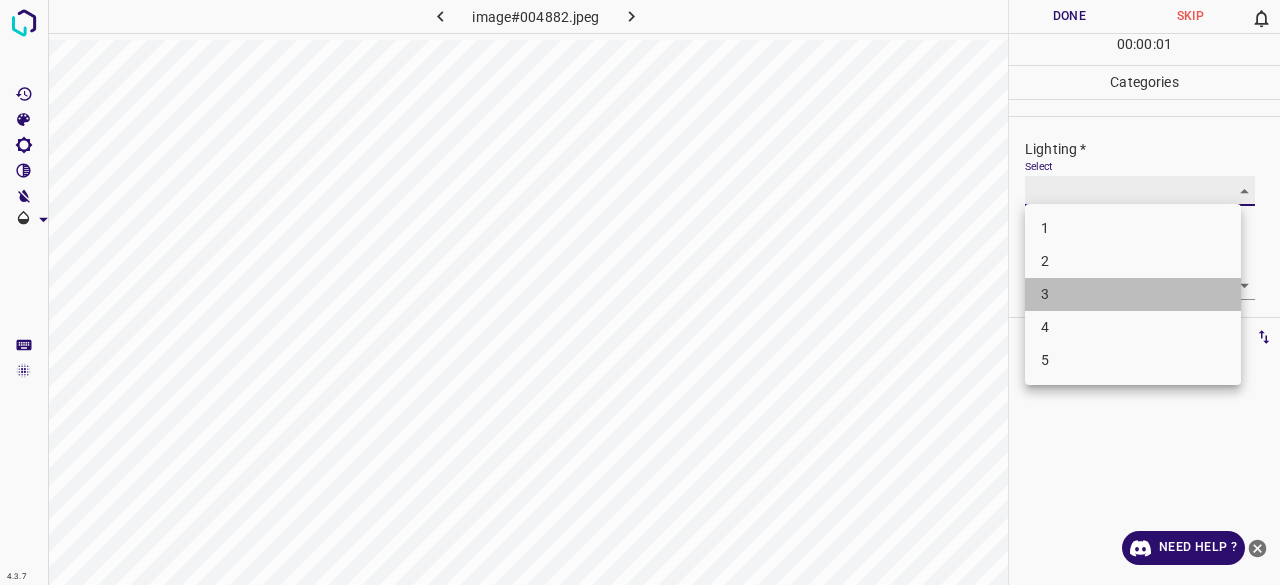 type on "3" 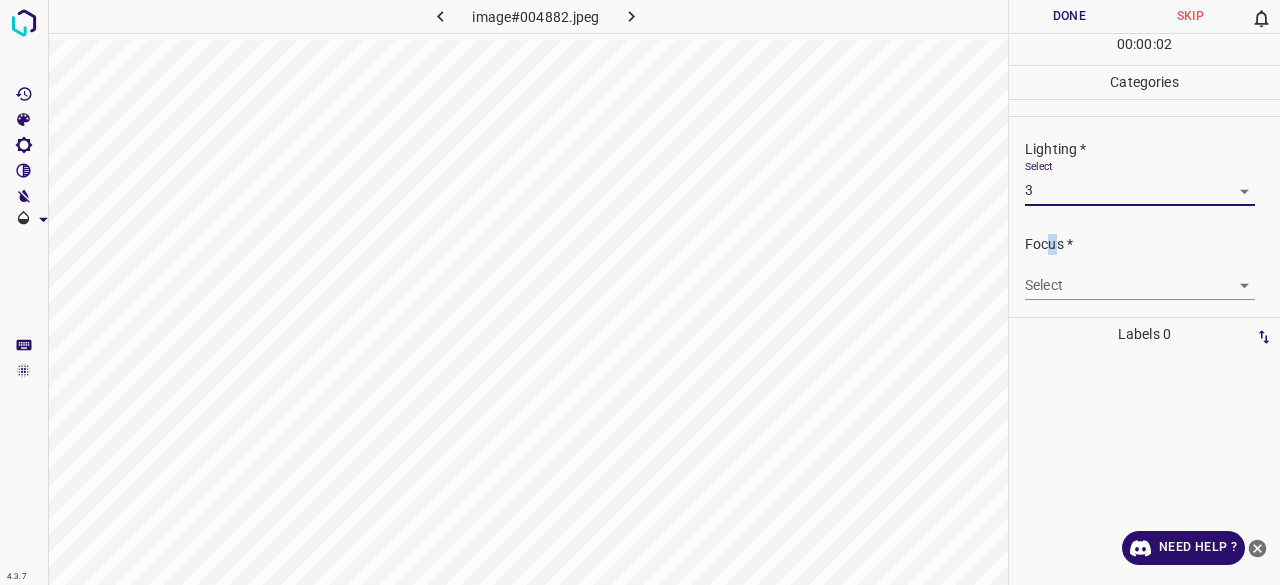 click on "4.3.7 image#004882.jpeg Done Skip 0 00   : 00   : 02   Categories Lighting *  Select 3 3 Focus *  Select ​ Overall *  Select ​ Labels   0 Categories 1 Lighting 2 Focus 3 Overall Tools Space Change between modes (Draw & Edit) I Auto labeling R Restore zoom M Zoom in N Zoom out Delete Delete selecte label Filters Z Restore filters X Saturation filter C Brightness filter V Contrast filter B Gray scale filter General O Download Need Help ? - Text - Hide - Delete 1 2 3 4 5" at bounding box center (640, 292) 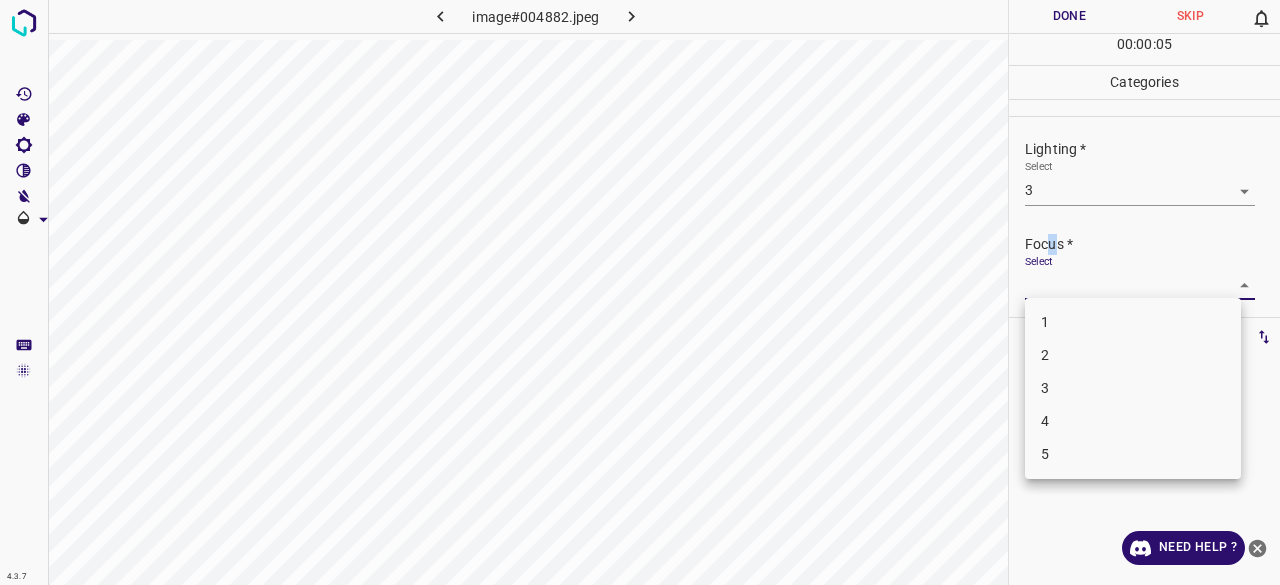 click on "2" at bounding box center [1133, 355] 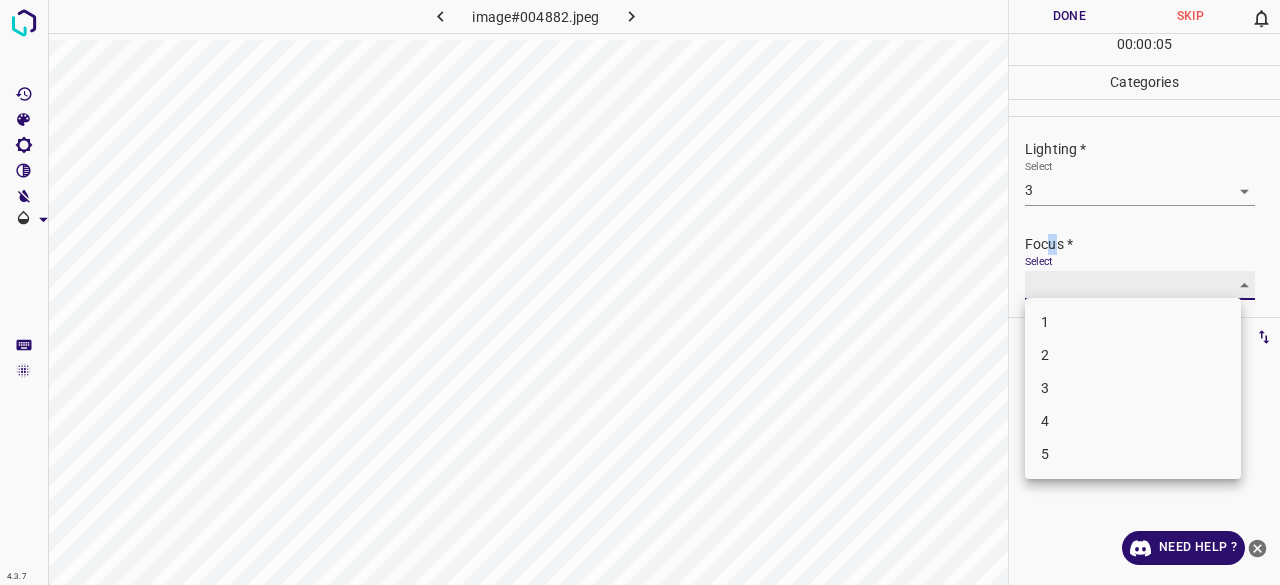 type on "2" 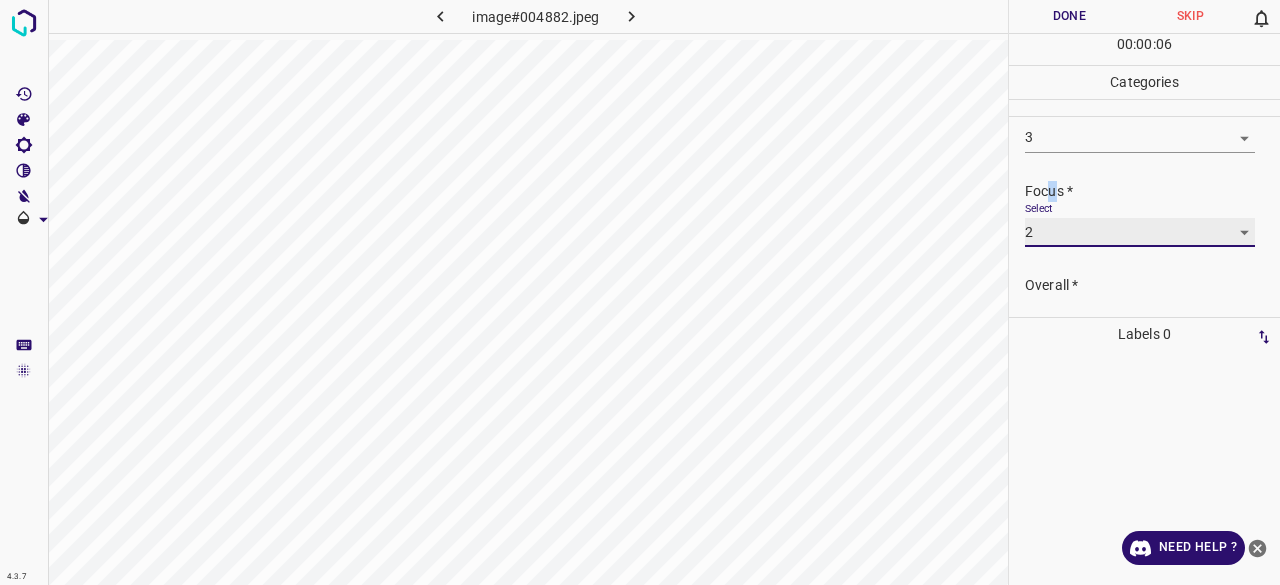 scroll, scrollTop: 98, scrollLeft: 0, axis: vertical 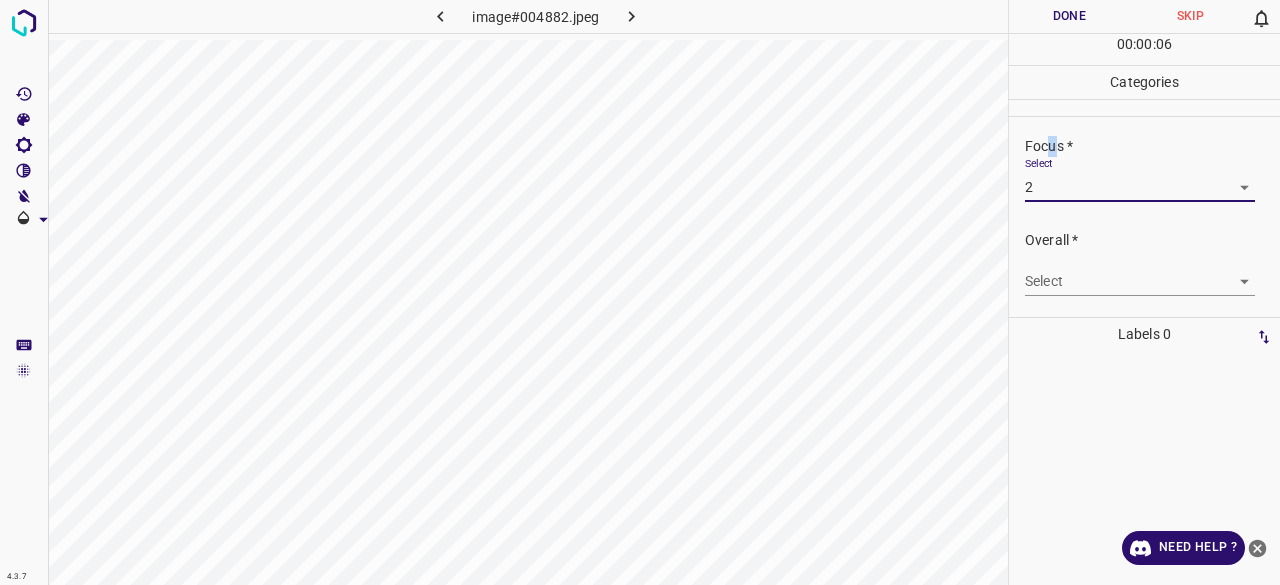 click on "4.3.7 image#004882.jpeg Done Skip 0 00   : 00   : 06   Categories Lighting *  Select 3 3 Focus *  Select 2 2 Overall *  Select ​ Labels   0 Categories 1 Lighting 2 Focus 3 Overall Tools Space Change between modes (Draw & Edit) I Auto labeling R Restore zoom M Zoom in N Zoom out Delete Delete selecte label Filters Z Restore filters X Saturation filter C Brightness filter V Contrast filter B Gray scale filter General O Download Need Help ? - Text - Hide - Delete" at bounding box center (640, 292) 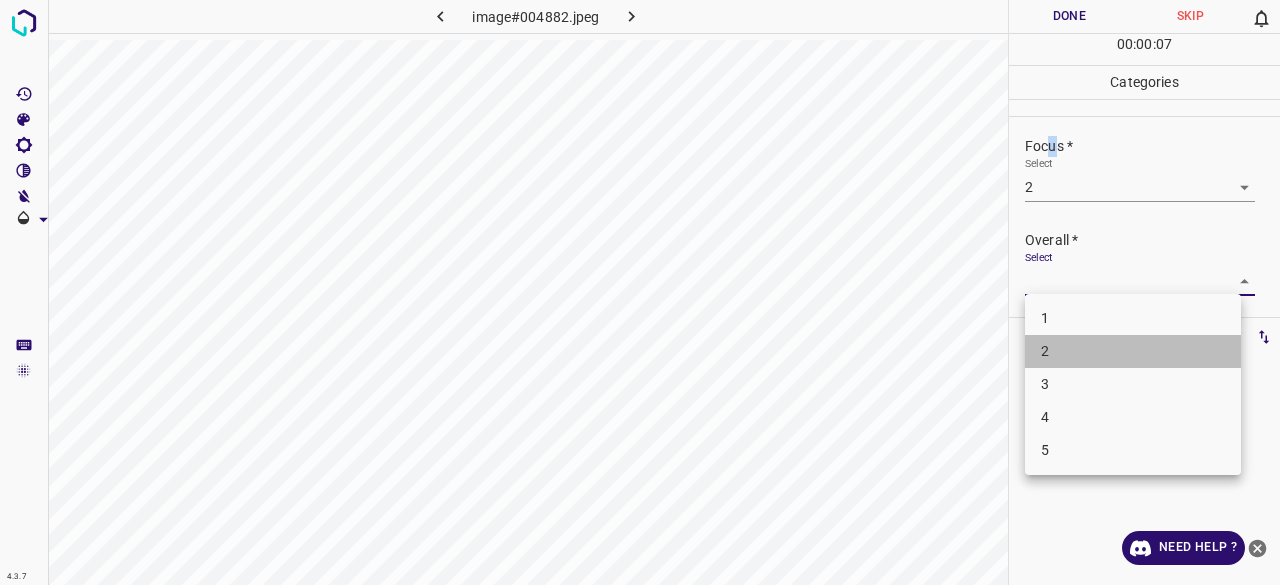 click on "2" at bounding box center [1133, 351] 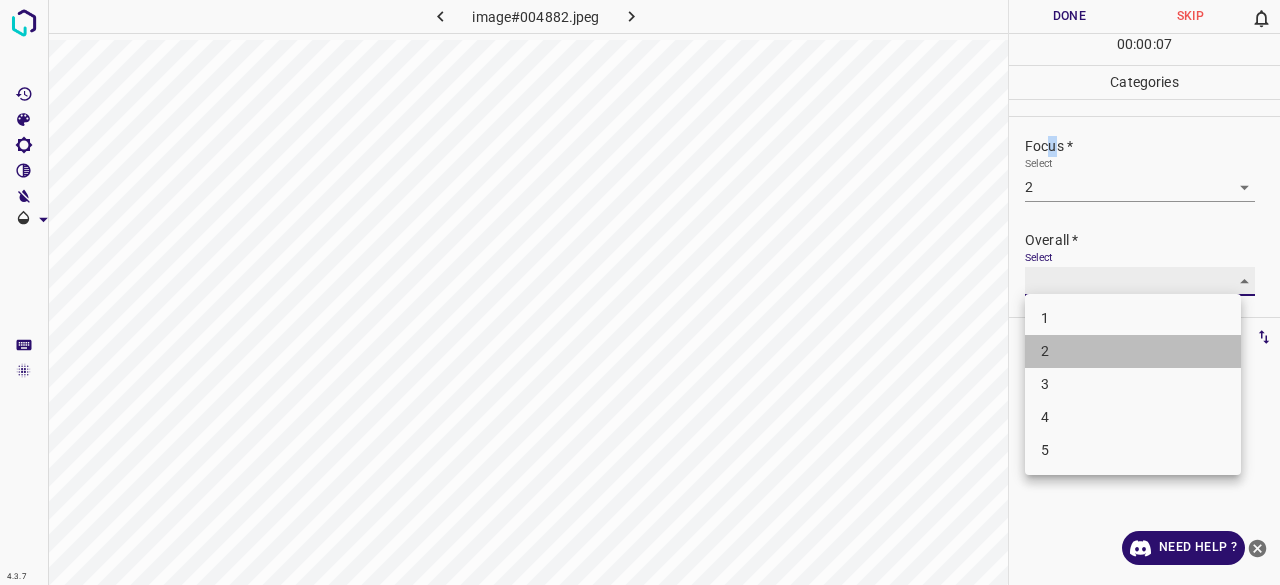 type on "2" 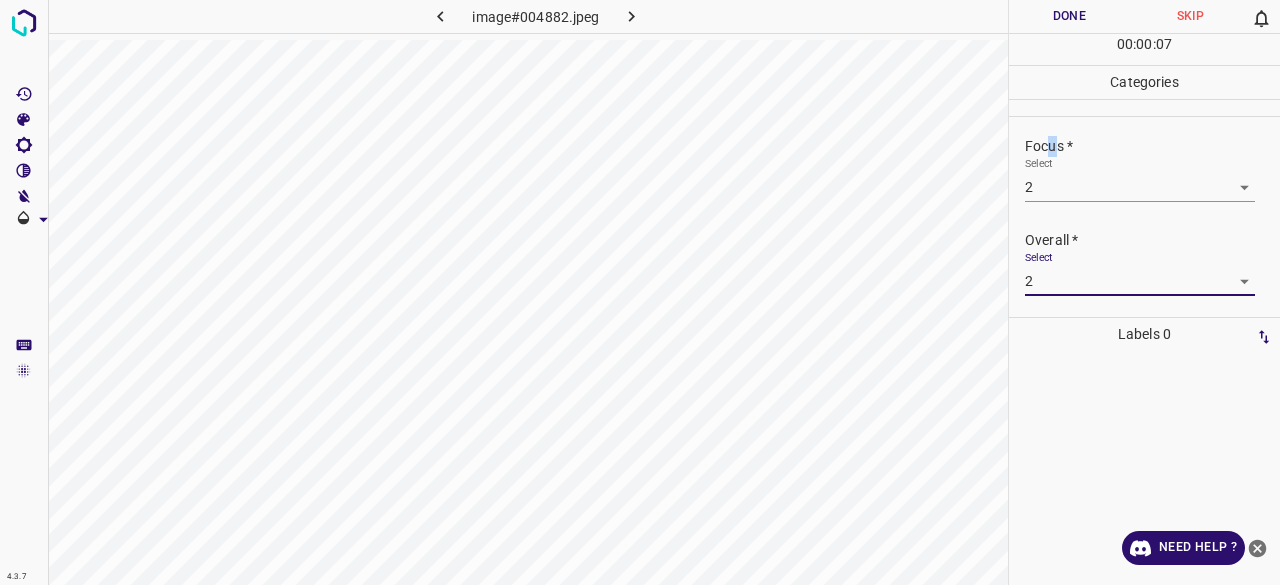 click on "Done" at bounding box center (1069, 16) 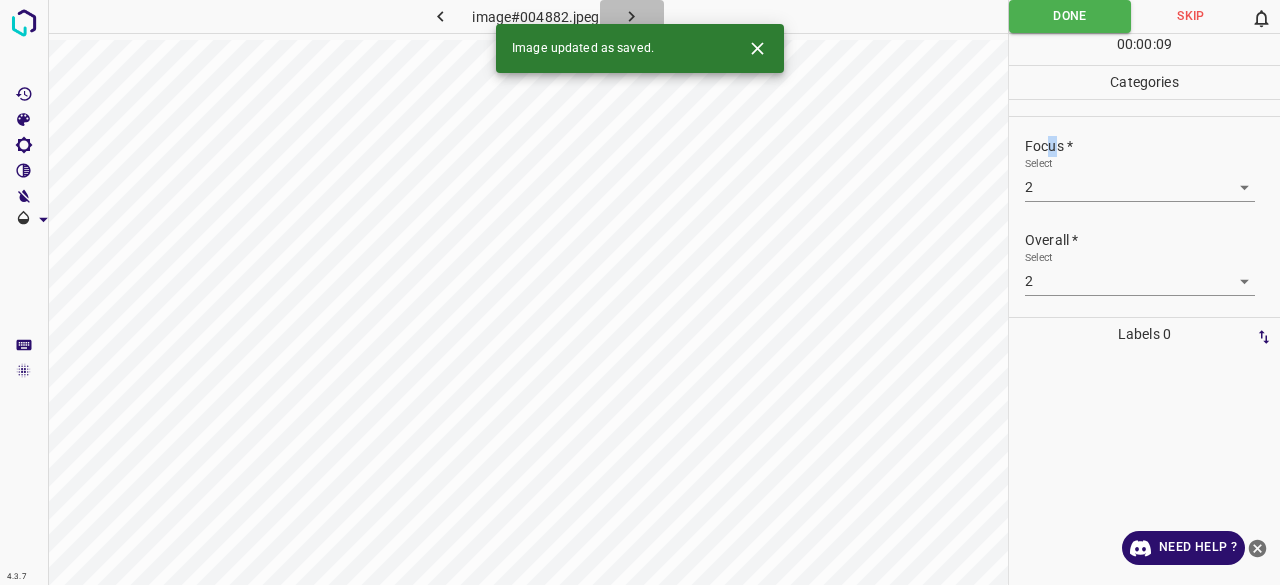 click 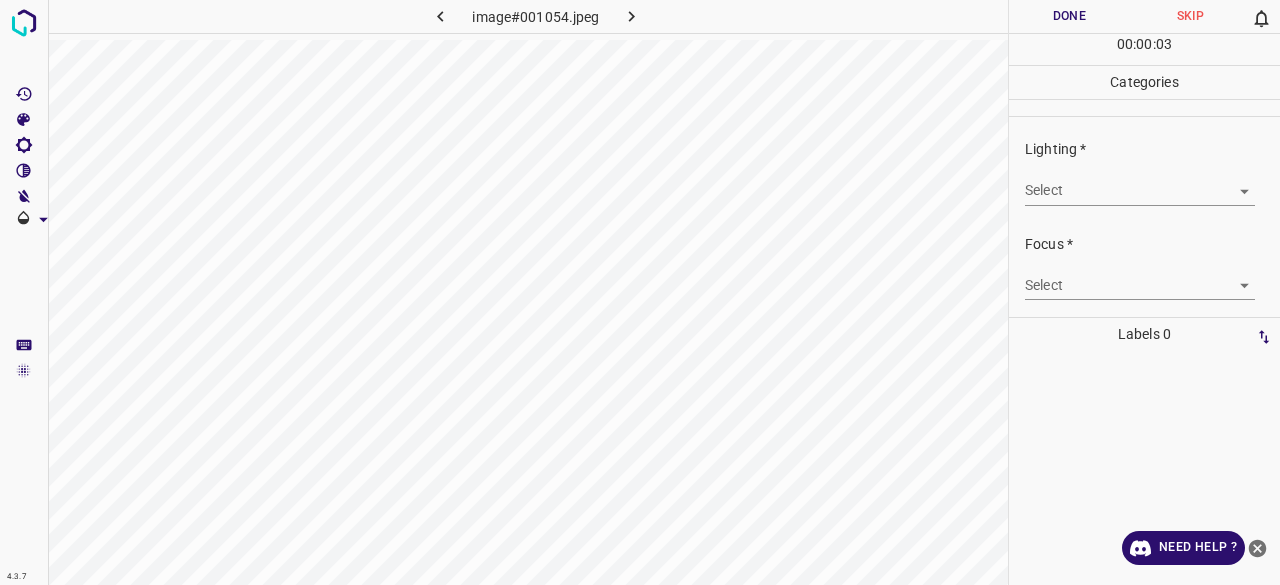 click on "4.3.7 image#001054.jpeg Done Skip 0 00   : 00   : 03   Categories Lighting *  Select ​ Focus *  Select ​ Overall *  Select ​ Labels   0 Categories 1 Lighting 2 Focus 3 Overall Tools Space Change between modes (Draw & Edit) I Auto labeling R Restore zoom M Zoom in N Zoom out Delete Delete selecte label Filters Z Restore filters X Saturation filter C Brightness filter V Contrast filter B Gray scale filter General O Download Need Help ? - Text - Hide - Delete" at bounding box center [640, 292] 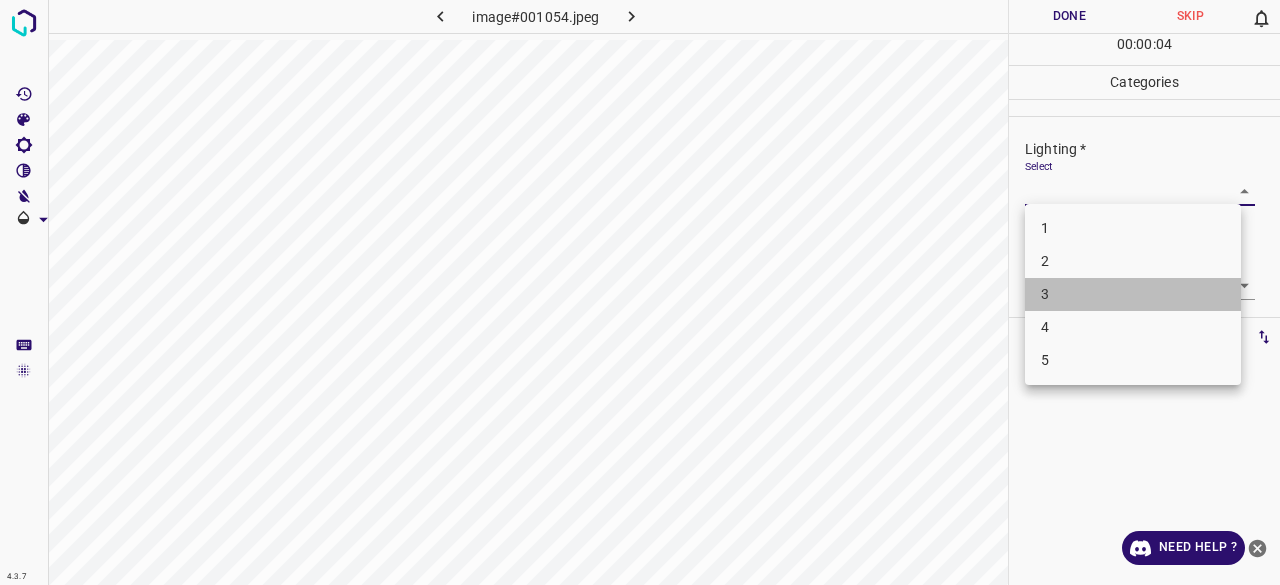 click on "3" at bounding box center (1133, 294) 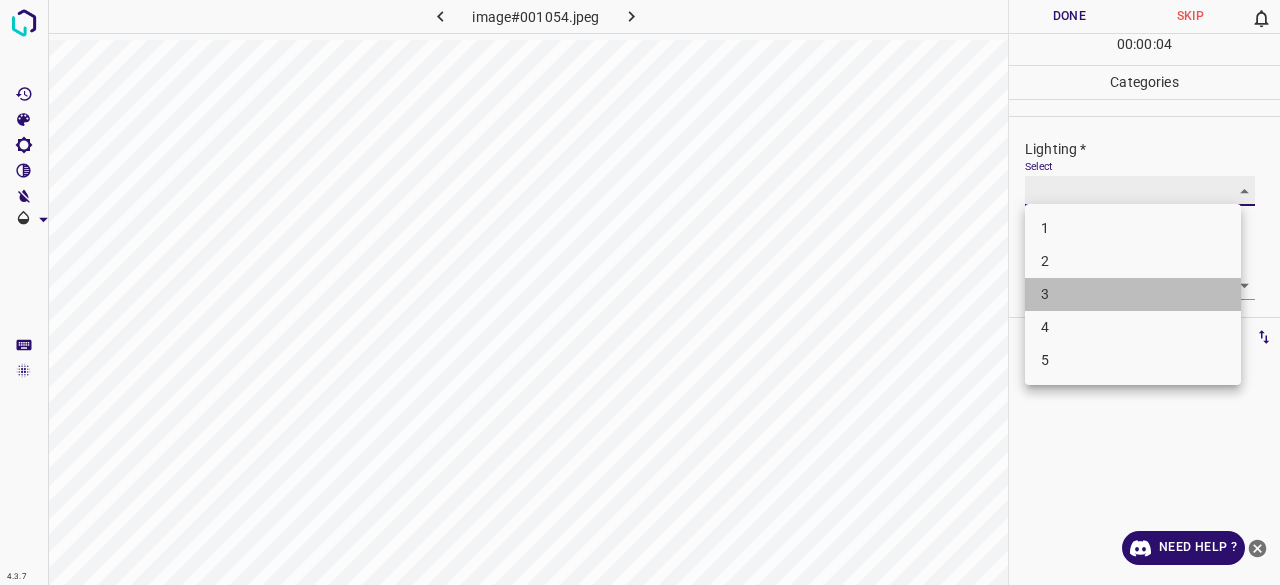 type on "3" 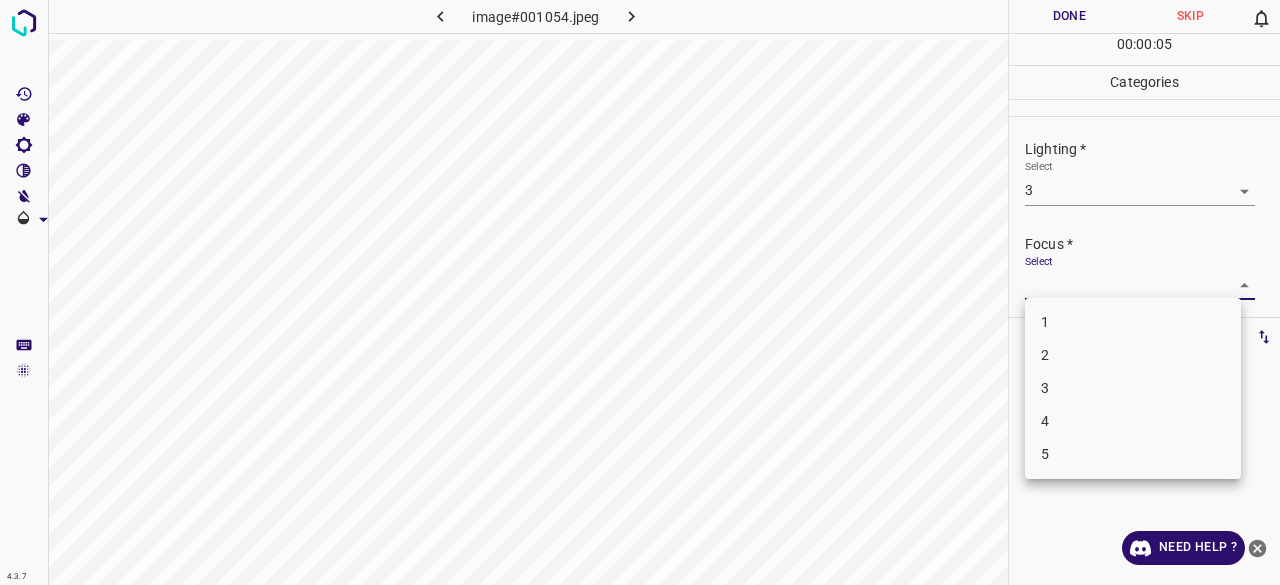 click on "4.3.7 image#001054.jpeg Done Skip 0 00   : 00   : 05   Categories Lighting *  Select 3 3 Focus *  Select ​ Overall *  Select ​ Labels   0 Categories 1 Lighting 2 Focus 3 Overall Tools Space Change between modes (Draw & Edit) I Auto labeling R Restore zoom M Zoom in N Zoom out Delete Delete selecte label Filters Z Restore filters X Saturation filter C Brightness filter V Contrast filter B Gray scale filter General O Download Need Help ? - Text - Hide - Delete 1 2 3 4 5" at bounding box center (640, 292) 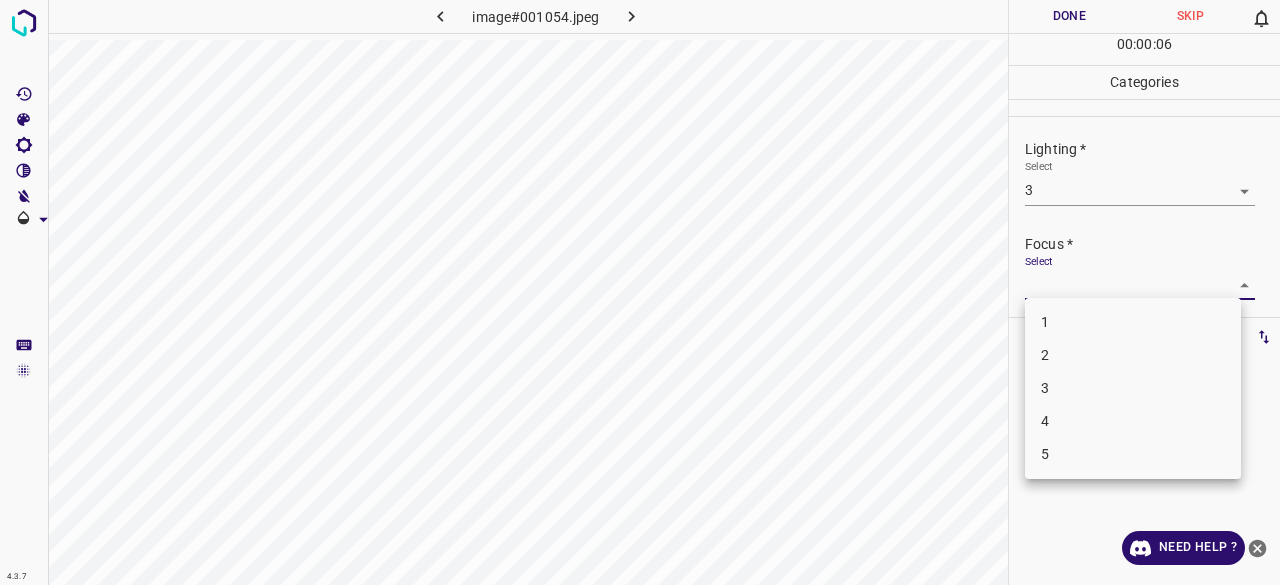 click on "2" at bounding box center (1133, 355) 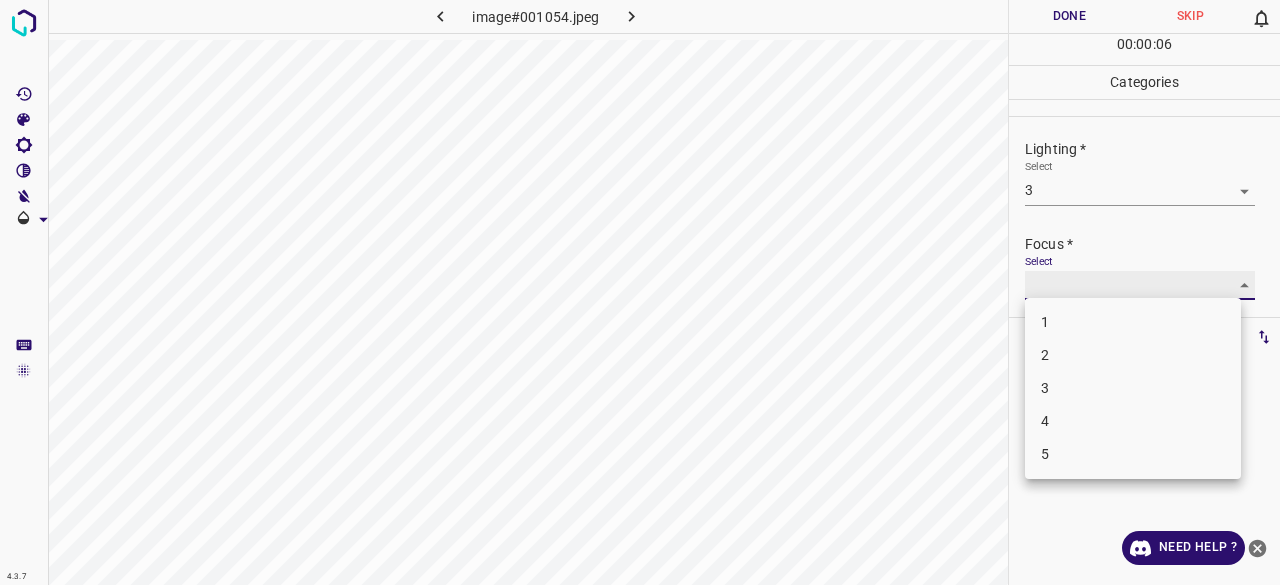 type on "2" 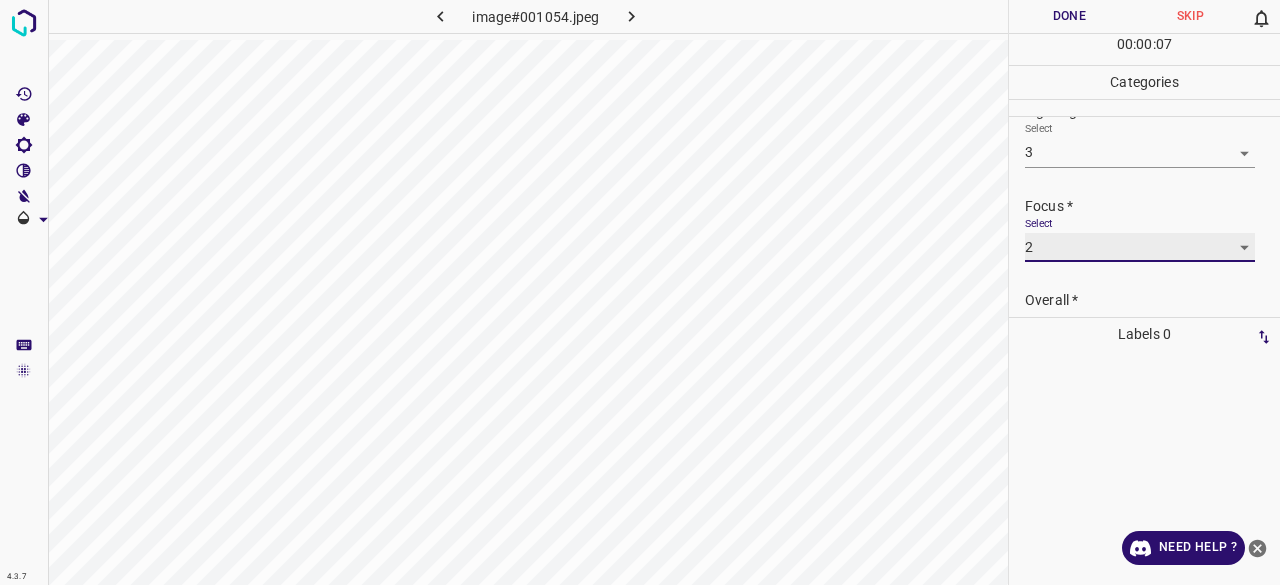 scroll, scrollTop: 98, scrollLeft: 0, axis: vertical 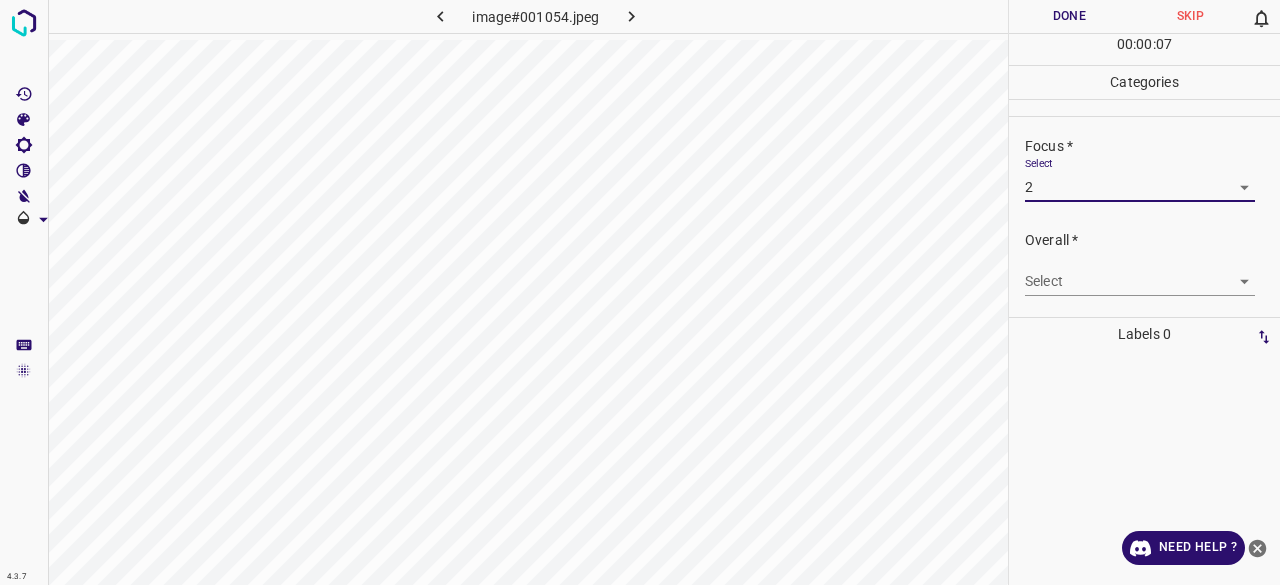 click on "4.3.7 image#001054.jpeg Done Skip 0 00   : 00   : 07   Categories Lighting *  Select 3 3 Focus *  Select 2 2 Overall *  Select ​ Labels   0 Categories 1 Lighting 2 Focus 3 Overall Tools Space Change between modes (Draw & Edit) I Auto labeling R Restore zoom M Zoom in N Zoom out Delete Delete selecte label Filters Z Restore filters X Saturation filter C Brightness filter V Contrast filter B Gray scale filter General O Download Need Help ? - Text - Hide - Delete" at bounding box center (640, 292) 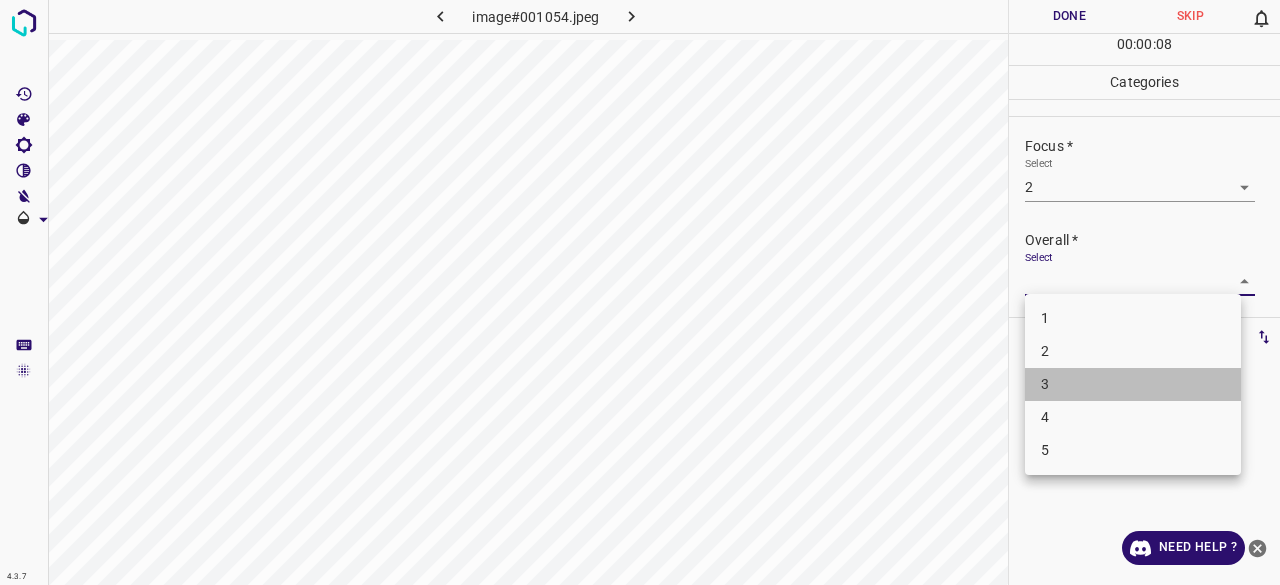 click on "3" at bounding box center [1133, 384] 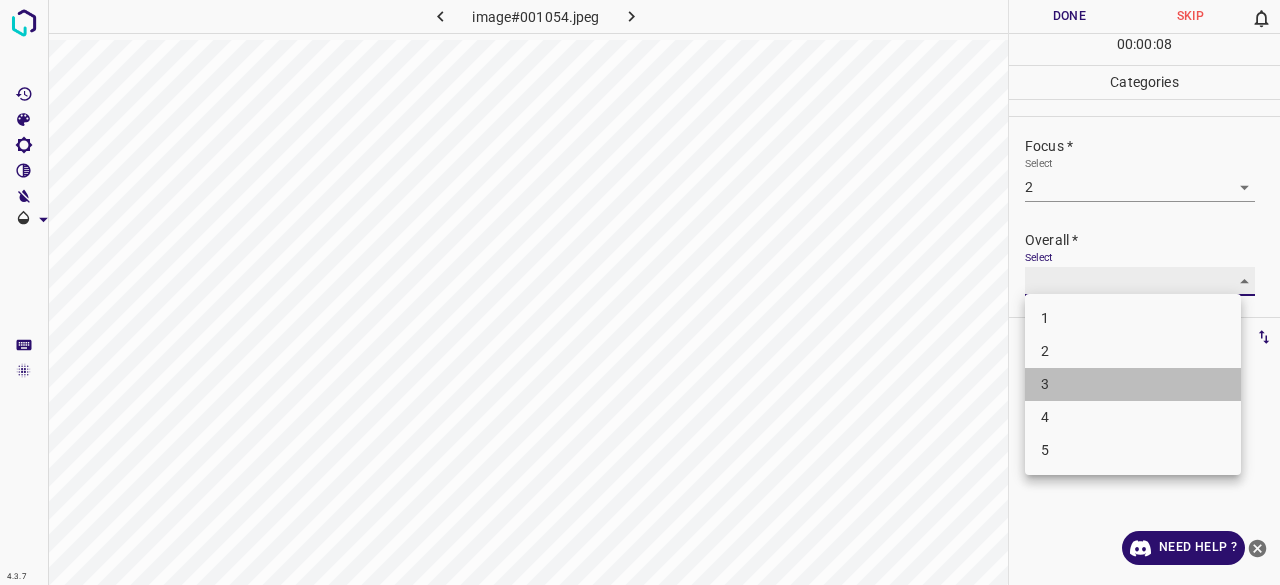 type on "3" 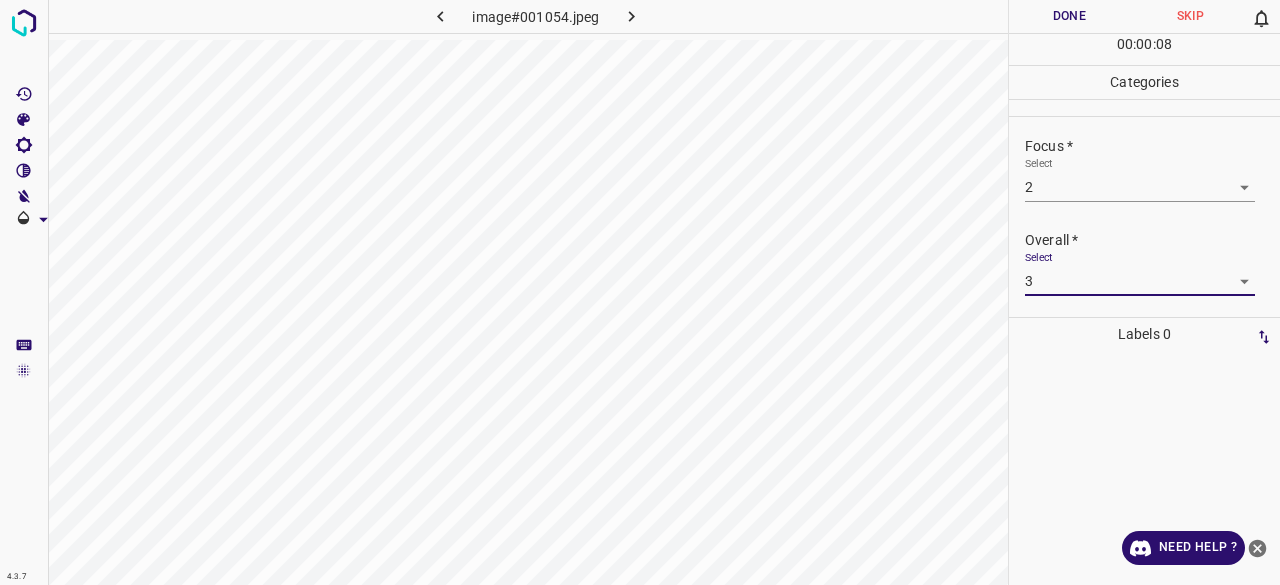 click on "Done" at bounding box center (1069, 16) 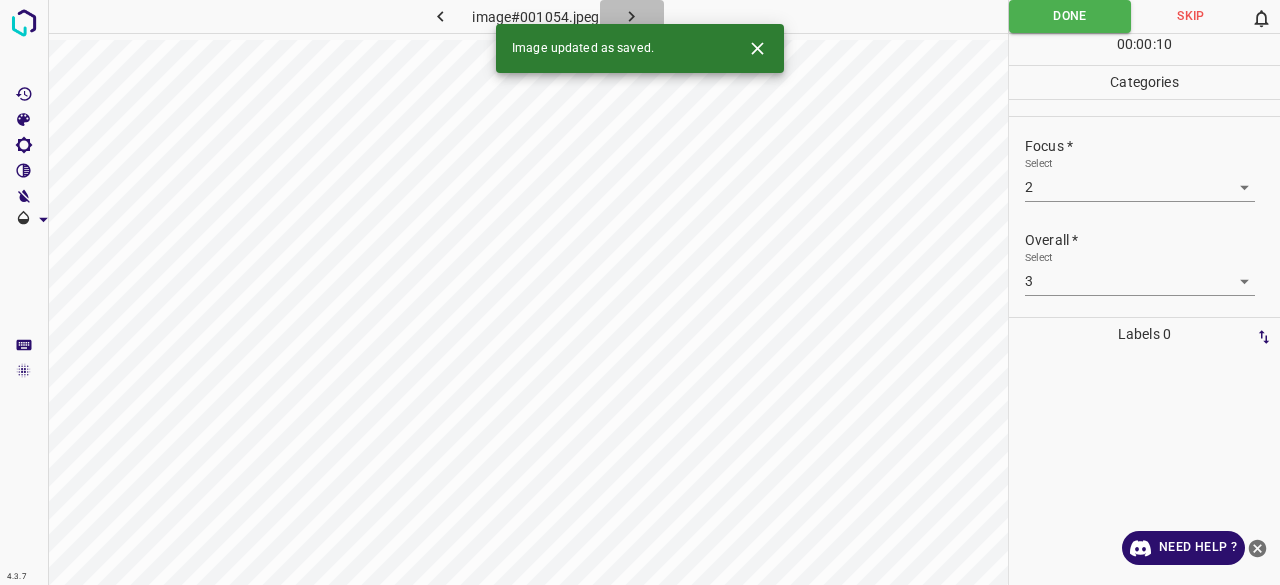 click 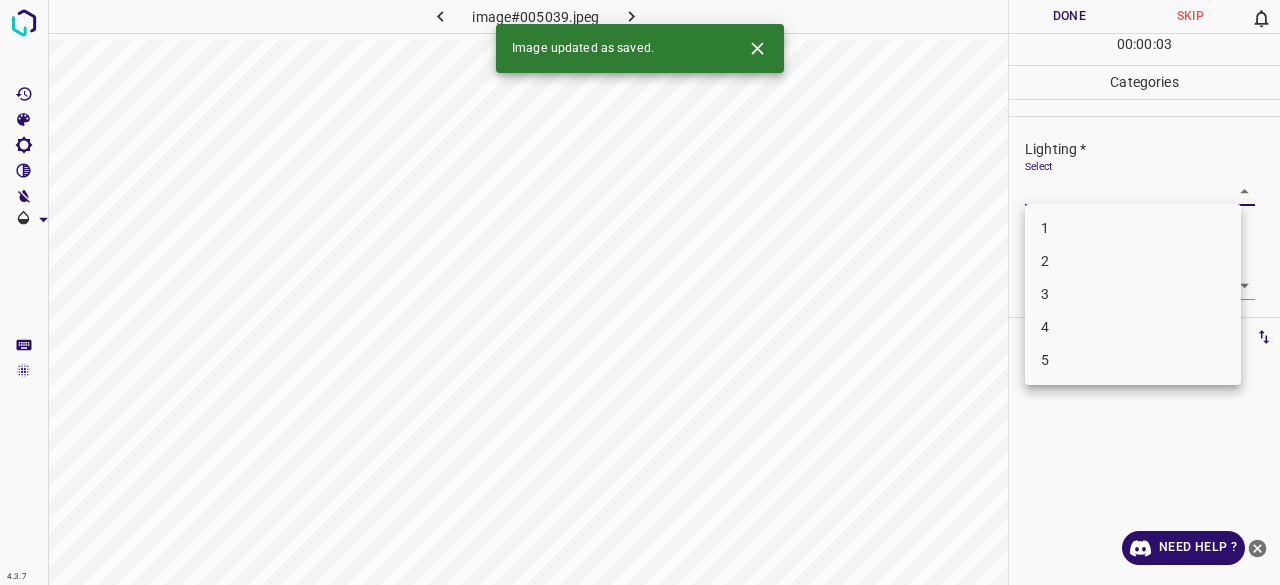 click on "4.3.7 image#005039.jpeg Done Skip 0 00   : 00   : 03   Categories Lighting *  Select ​ Focus *  Select ​ Overall *  Select ​ Labels   0 Categories 1 Lighting 2 Focus 3 Overall Tools Space Change between modes (Draw & Edit) I Auto labeling R Restore zoom M Zoom in N Zoom out Delete Delete selecte label Filters Z Restore filters X Saturation filter C Brightness filter V Contrast filter B Gray scale filter General O Download Image updated as saved. Need Help ? - Text - Hide - Delete 1 2 3 4 5" at bounding box center (640, 292) 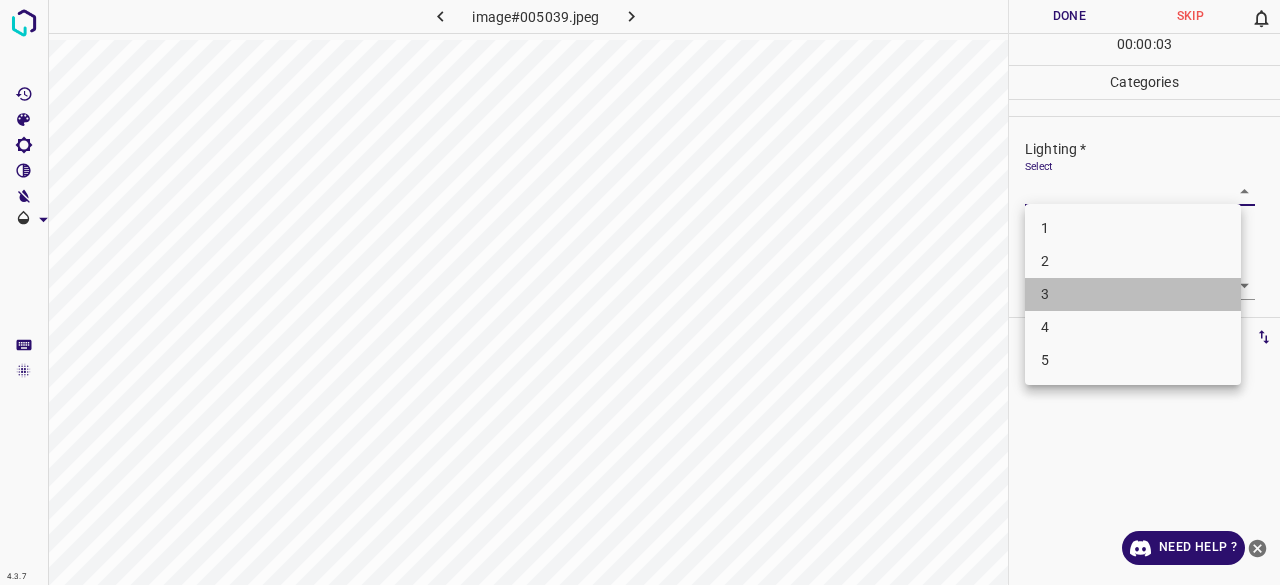 click on "3" at bounding box center [1133, 294] 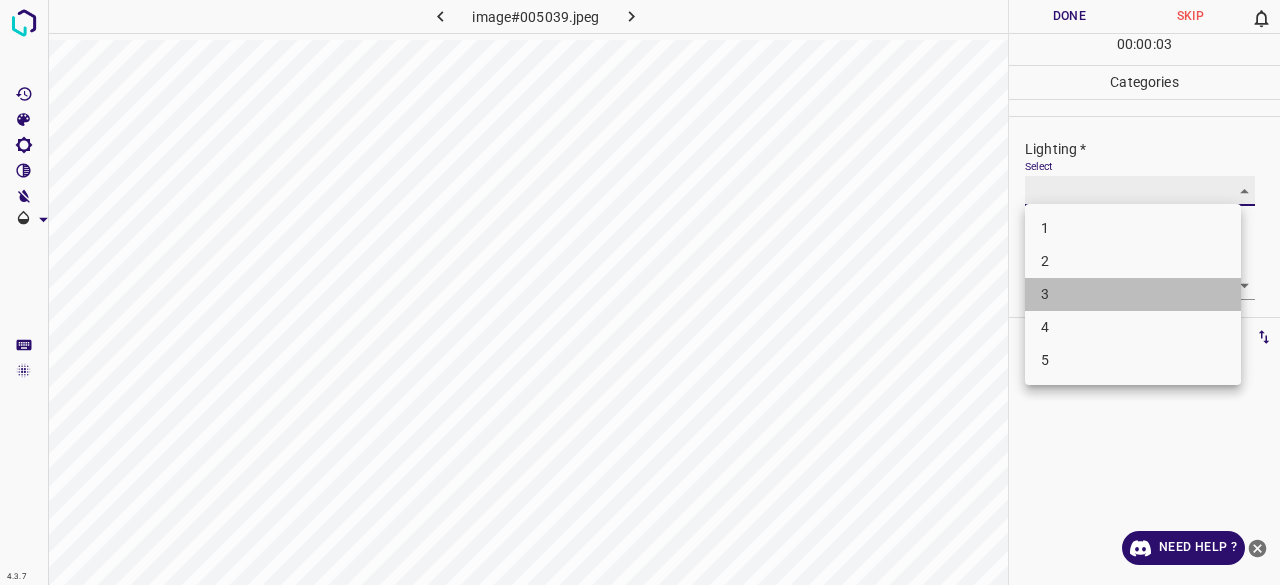type on "3" 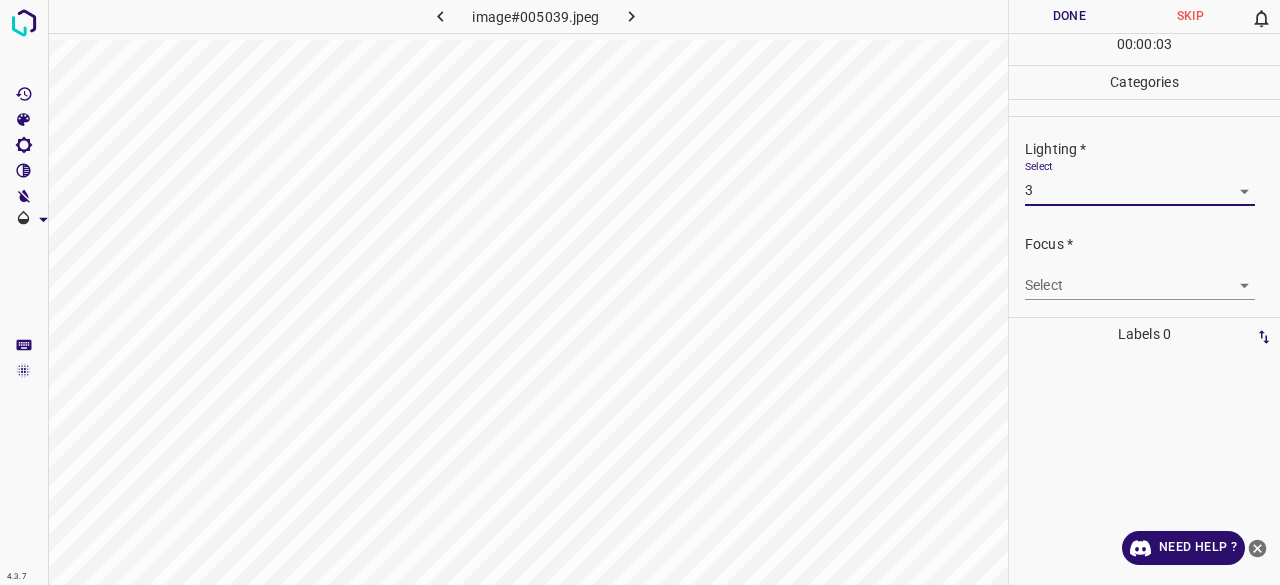 click on "4.3.7 image#005039.jpeg Done Skip 0 00   : 00   : 03   Categories Lighting *  Select 3 3 Focus *  Select ​ Overall *  Select ​ Labels   0 Categories 1 Lighting 2 Focus 3 Overall Tools Space Change between modes (Draw & Edit) I Auto labeling R Restore zoom M Zoom in N Zoom out Delete Delete selecte label Filters Z Restore filters X Saturation filter C Brightness filter V Contrast filter B Gray scale filter General O Download Need Help ? - Text - Hide - Delete 1 2 3 4 5" at bounding box center (640, 292) 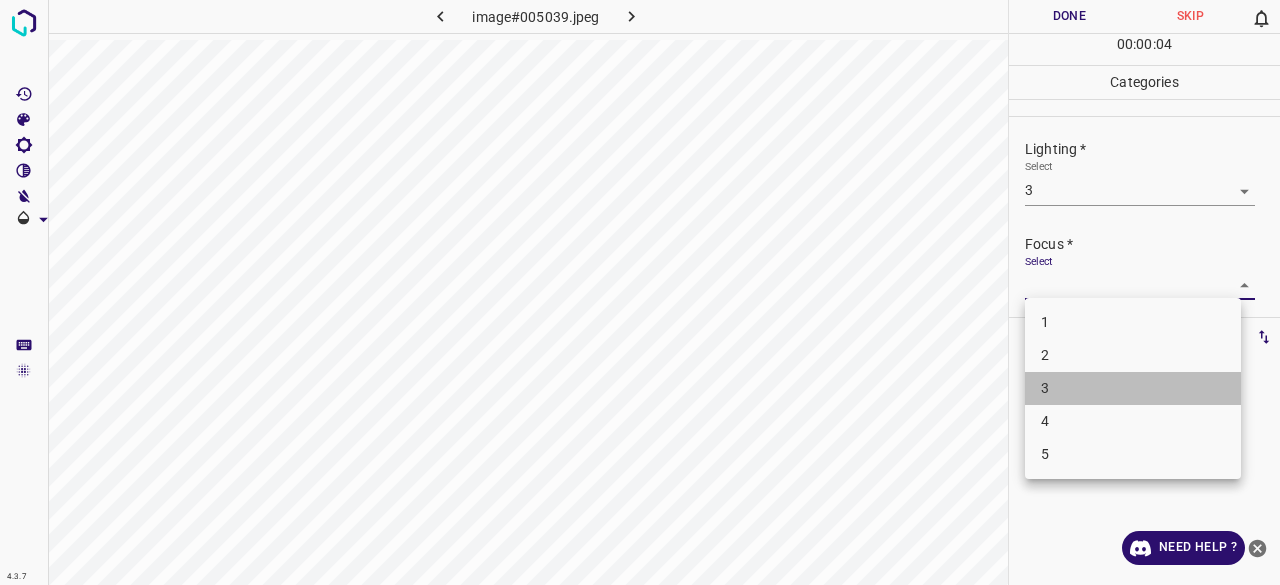 click on "3" at bounding box center [1133, 388] 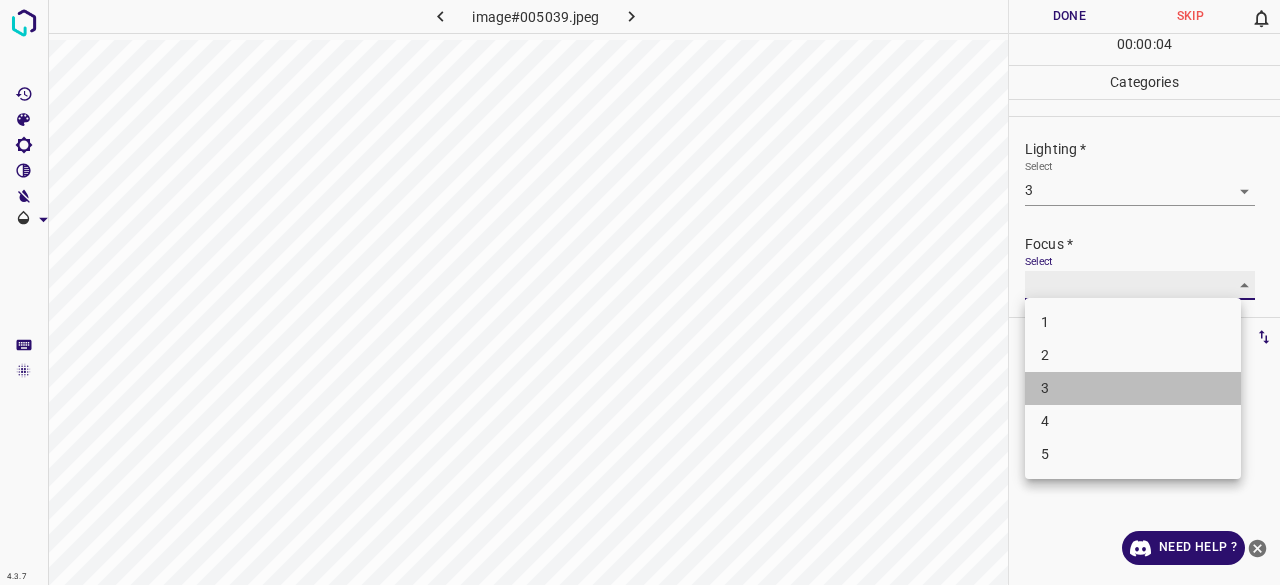 type on "3" 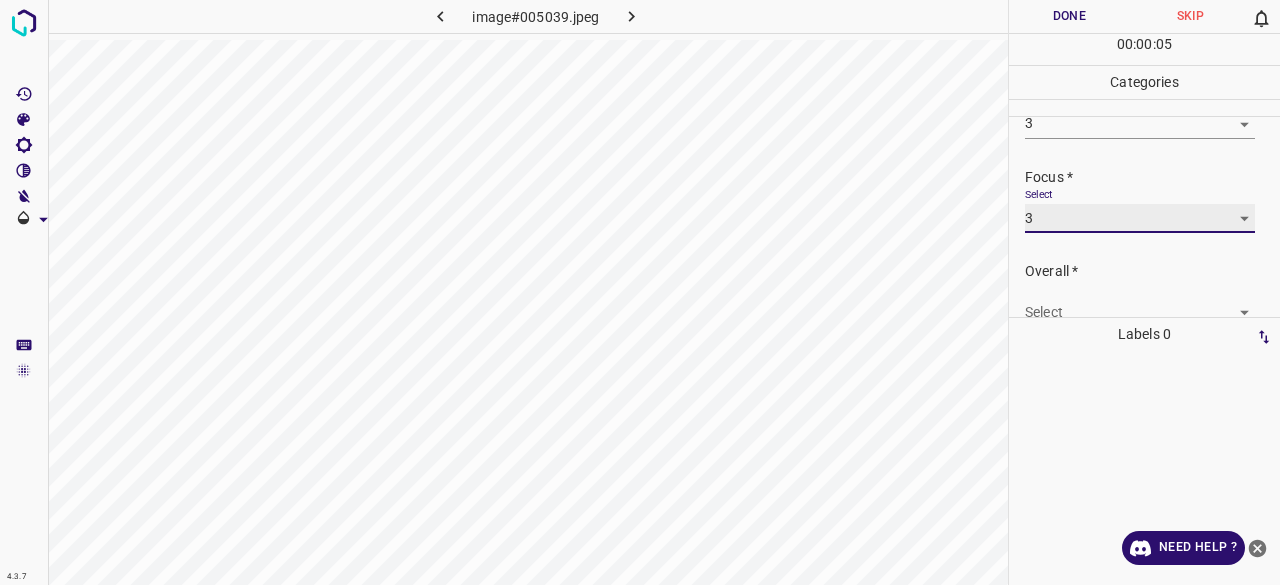 scroll, scrollTop: 98, scrollLeft: 0, axis: vertical 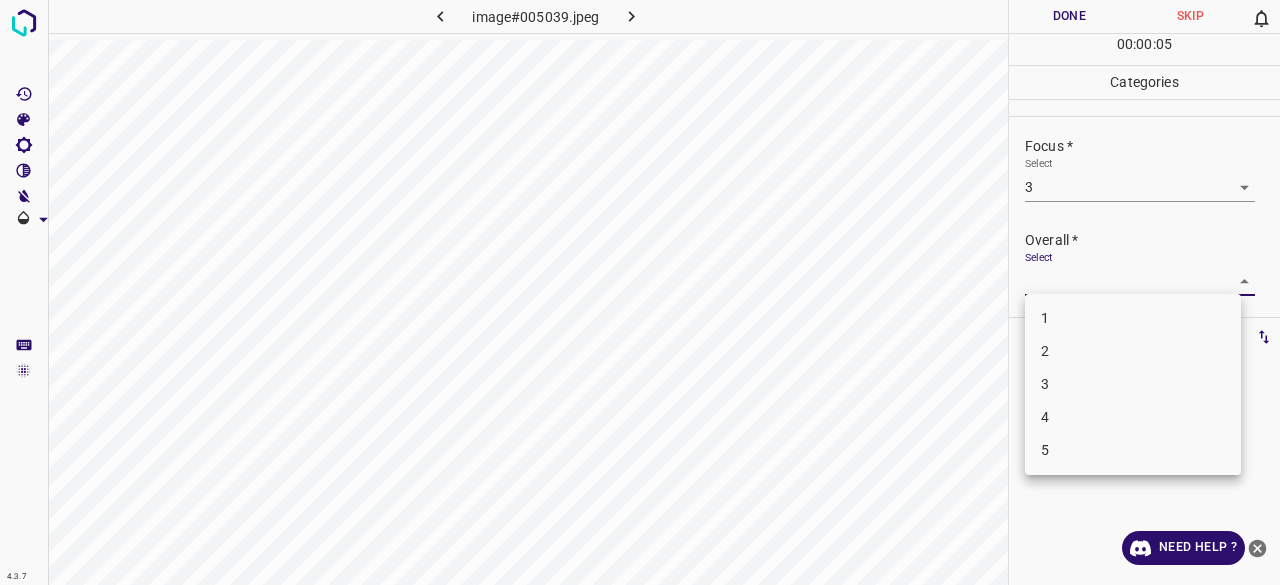 click on "4.3.7 image#005039.jpeg Done Skip 0 00   : 00   : 05   Categories Lighting *  Select 3 3 Focus *  Select 3 3 Overall *  Select ​ Labels   0 Categories 1 Lighting 2 Focus 3 Overall Tools Space Change between modes (Draw & Edit) I Auto labeling R Restore zoom M Zoom in N Zoom out Delete Delete selecte label Filters Z Restore filters X Saturation filter C Brightness filter V Contrast filter B Gray scale filter General O Download Need Help ? - Text - Hide - Delete 1 2 3 4 5" at bounding box center [640, 292] 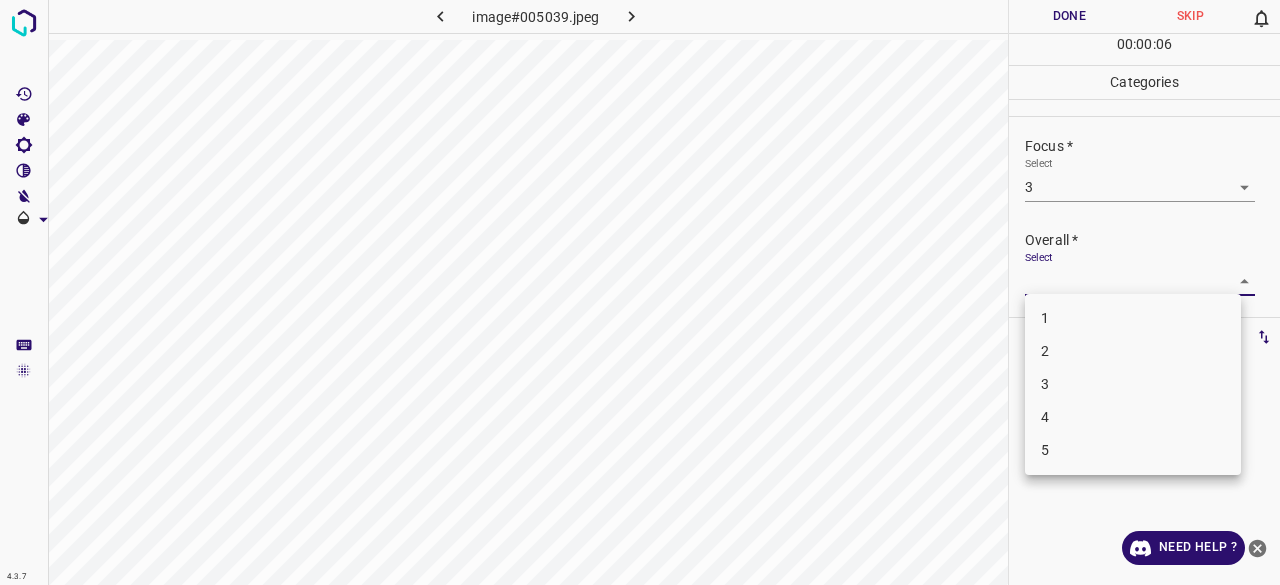 click on "3" at bounding box center [1133, 384] 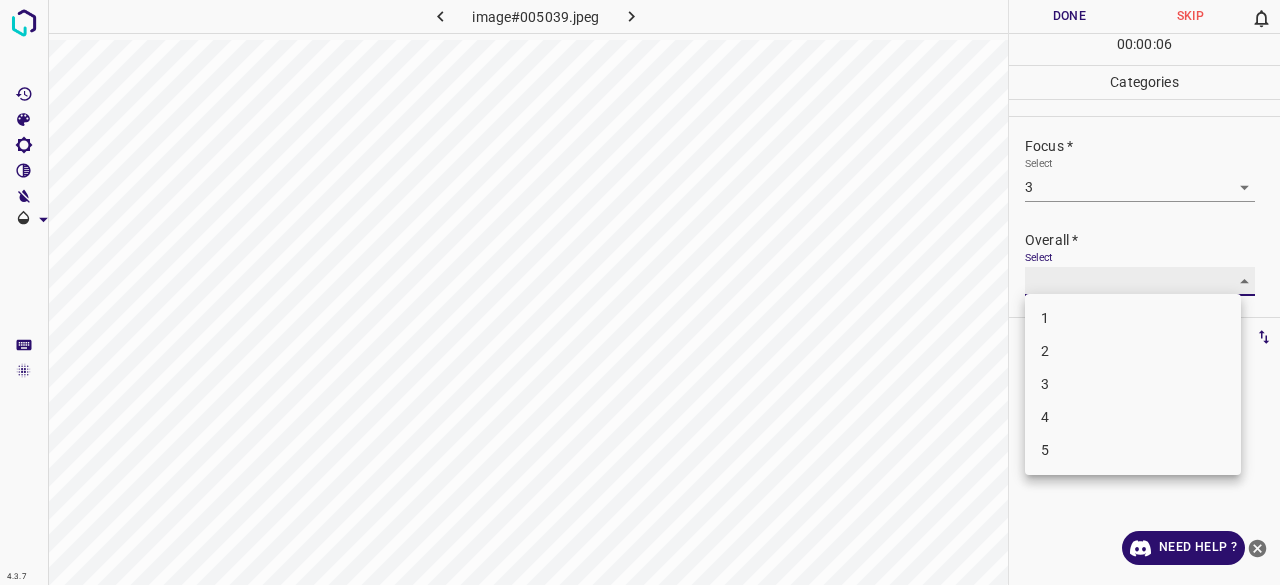 type on "3" 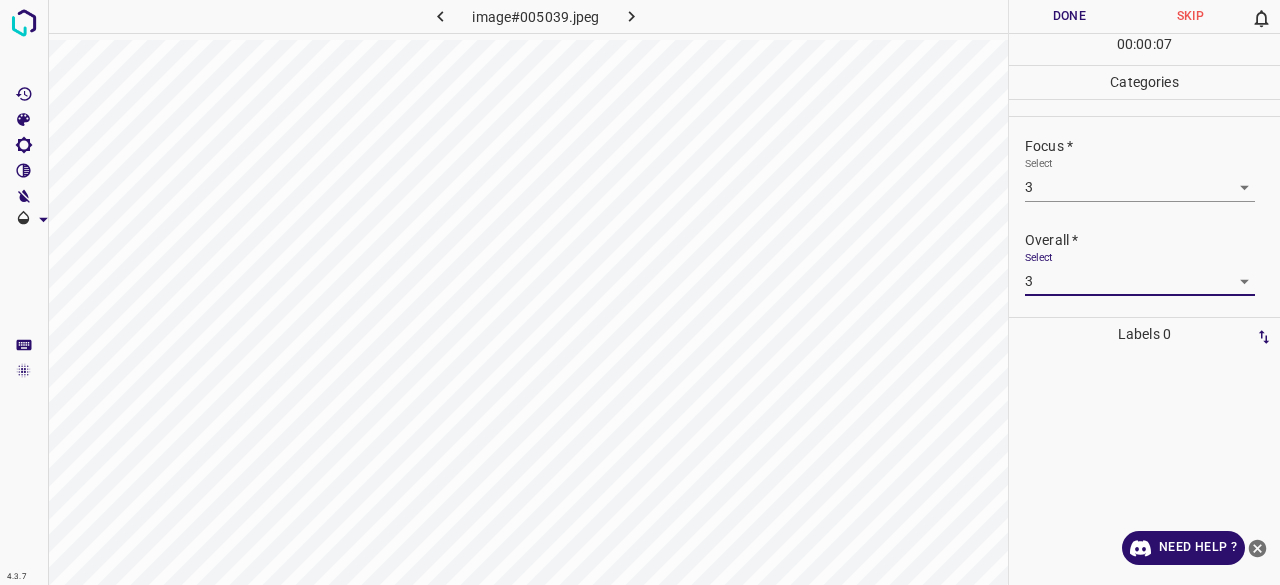 click on "Done" at bounding box center [1069, 16] 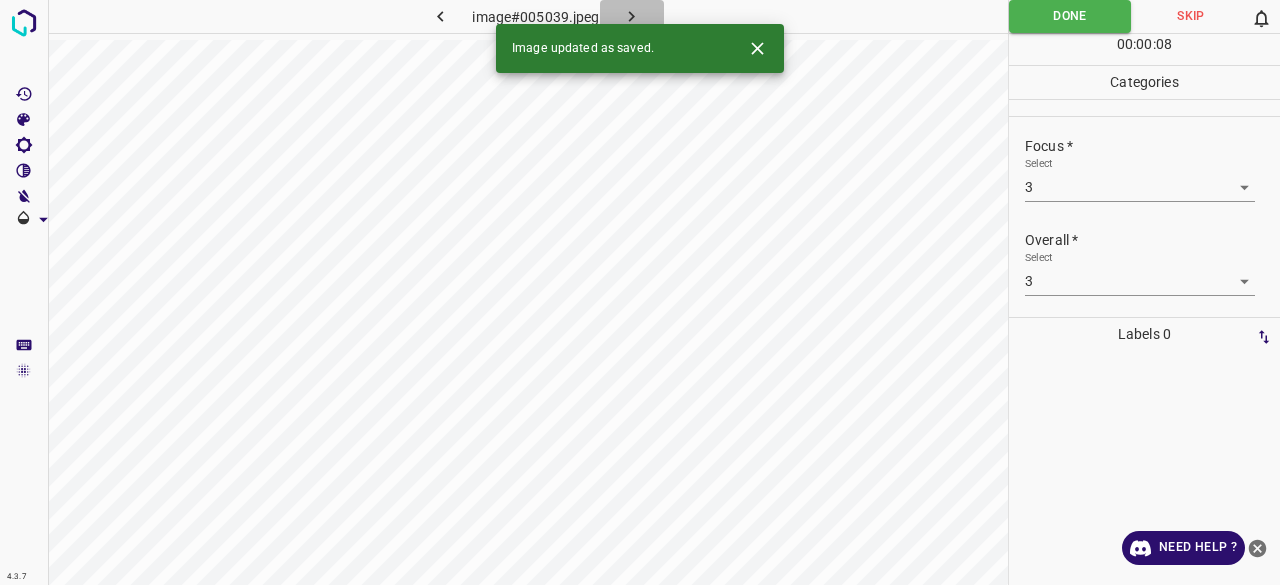 click 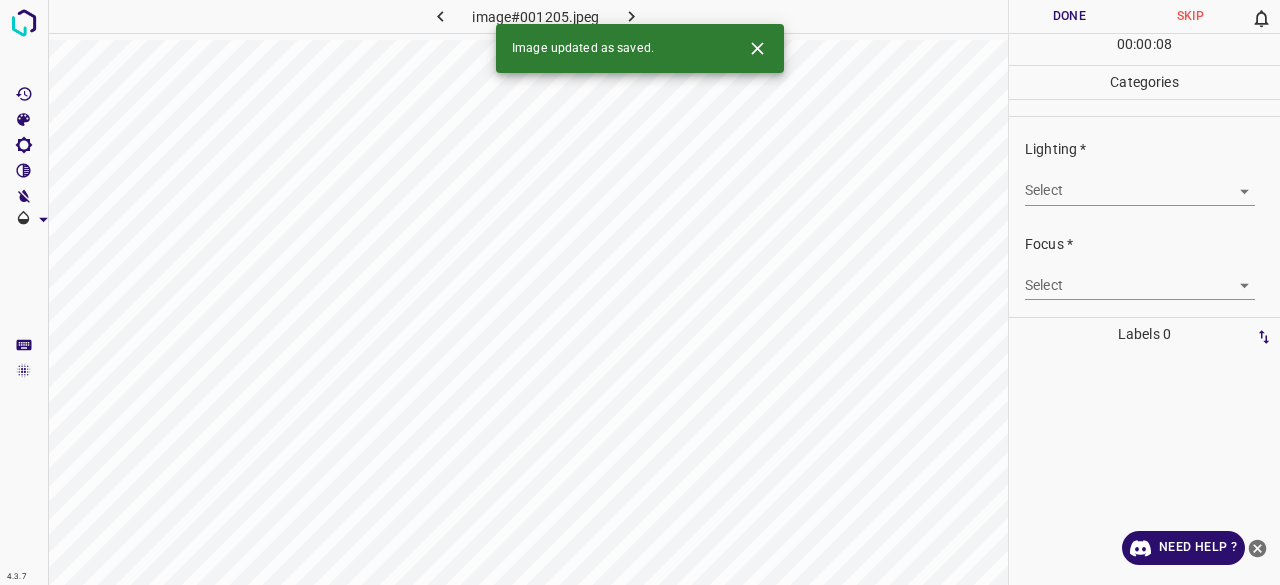 click on "4.3.7 image#001205.jpeg Done Skip 0 00   : 00   : 08   Categories Lighting *  Select ​ Focus *  Select ​ Overall *  Select ​ Labels   0 Categories 1 Lighting 2 Focus 3 Overall Tools Space Change between modes (Draw & Edit) I Auto labeling R Restore zoom M Zoom in N Zoom out Delete Delete selecte label Filters Z Restore filters X Saturation filter C Brightness filter V Contrast filter B Gray scale filter General O Download Image updated as saved. Need Help ? - Text - Hide - Delete" at bounding box center (640, 292) 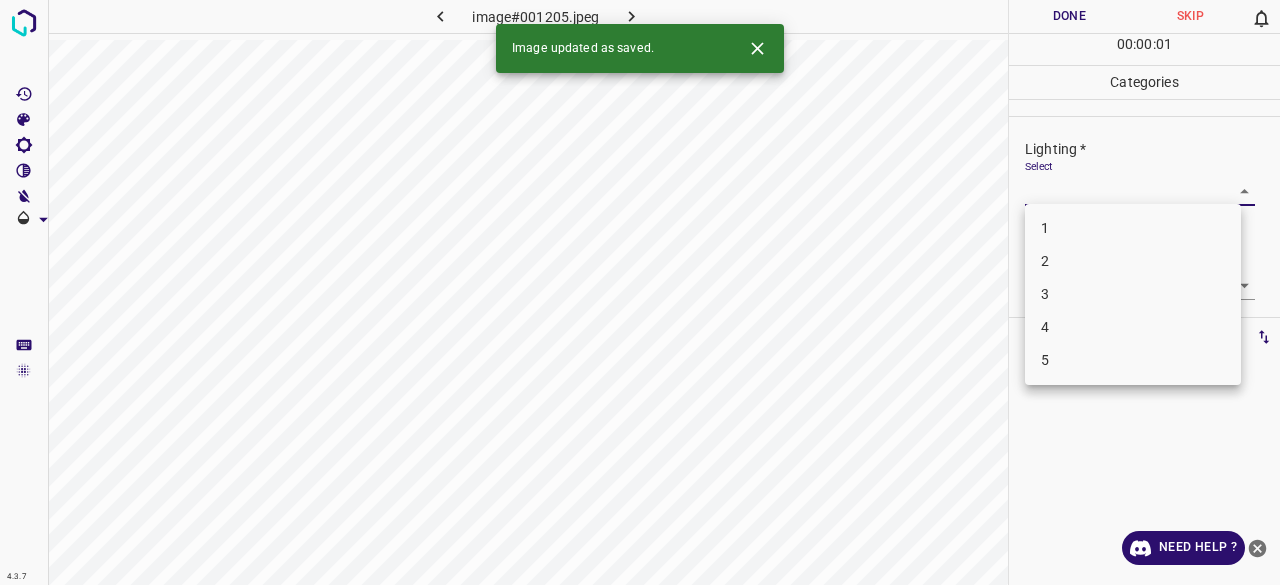 click on "3" at bounding box center [1133, 294] 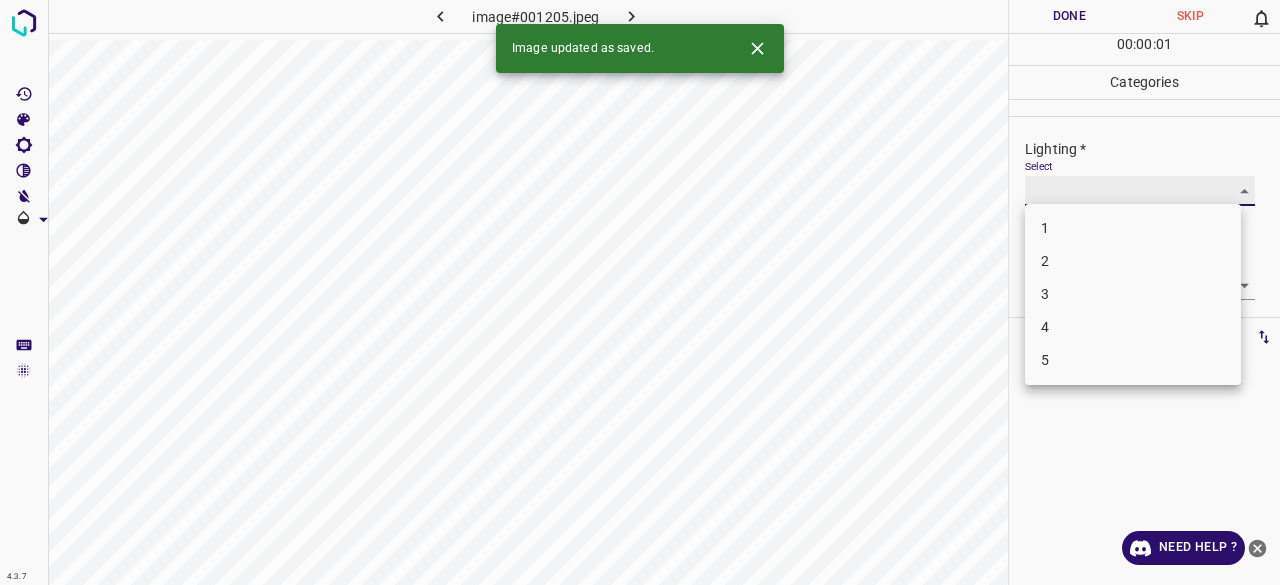 type on "3" 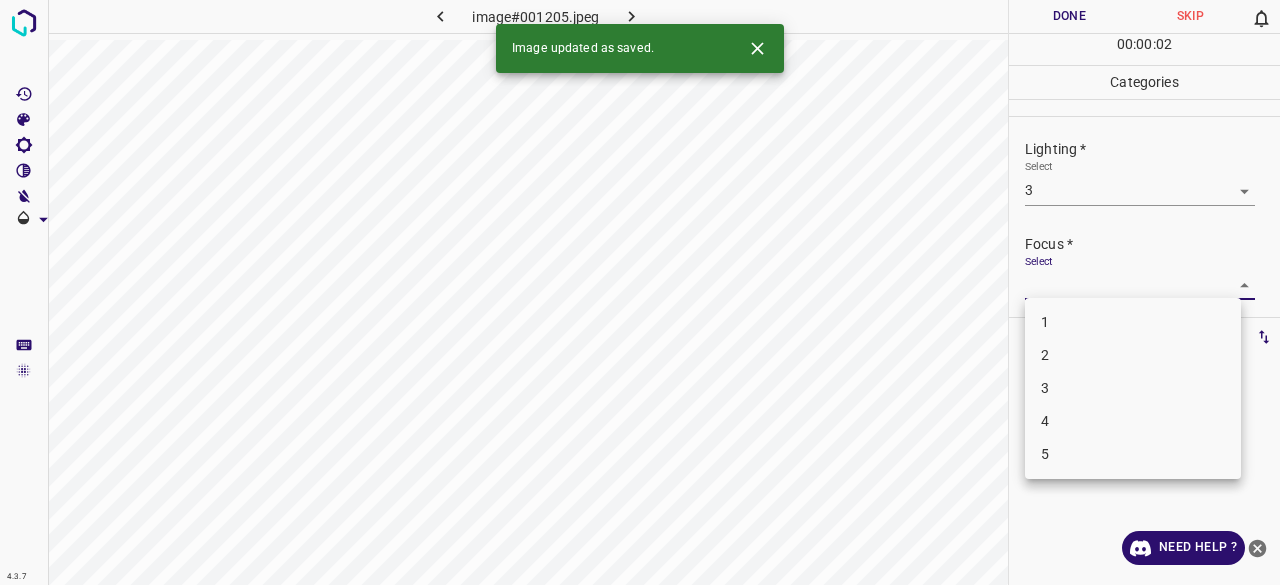 click on "4.3.7 image#001205.jpeg Done Skip 0 00   : 00   : 02   Categories Lighting *  Select 3 3 Focus *  Select ​ Overall *  Select ​ Labels   0 Categories 1 Lighting 2 Focus 3 Overall Tools Space Change between modes (Draw & Edit) I Auto labeling R Restore zoom M Zoom in N Zoom out Delete Delete selecte label Filters Z Restore filters X Saturation filter C Brightness filter V Contrast filter B Gray scale filter General O Download Image updated as saved. Need Help ? - Text - Hide - Delete 1 2 3 4 5" at bounding box center (640, 292) 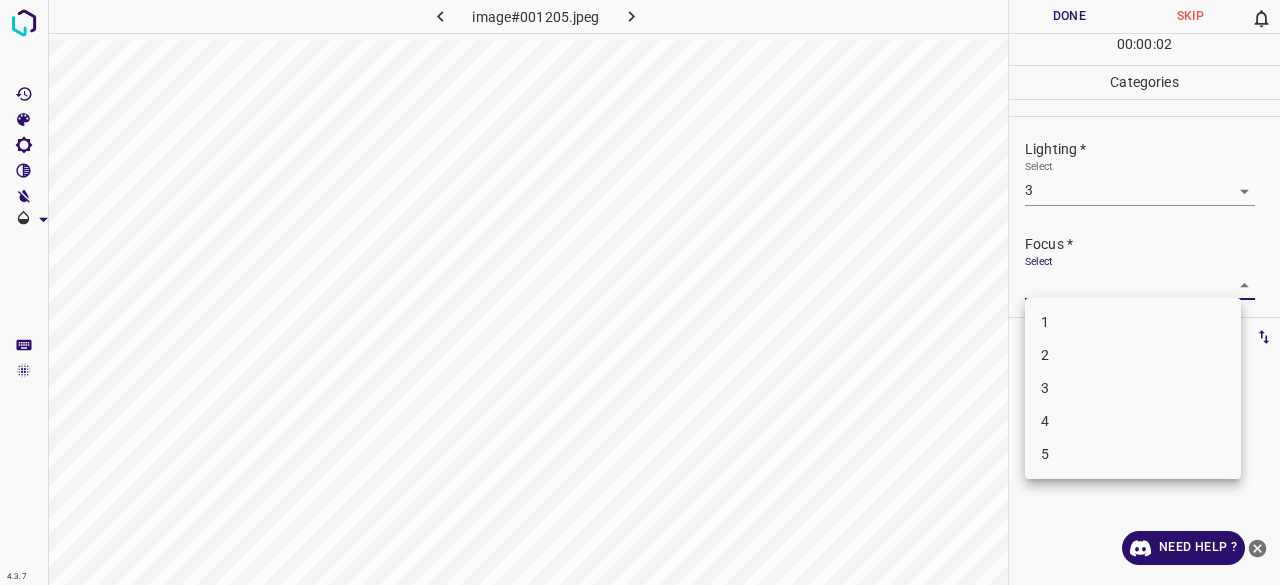 click on "2" at bounding box center (1133, 355) 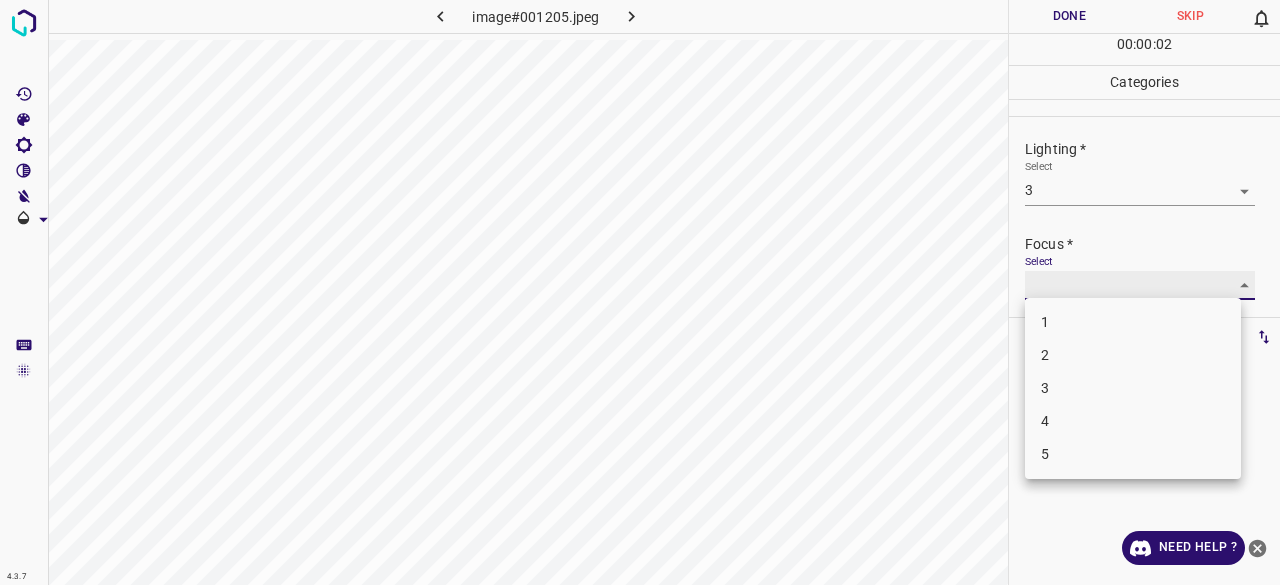 type on "2" 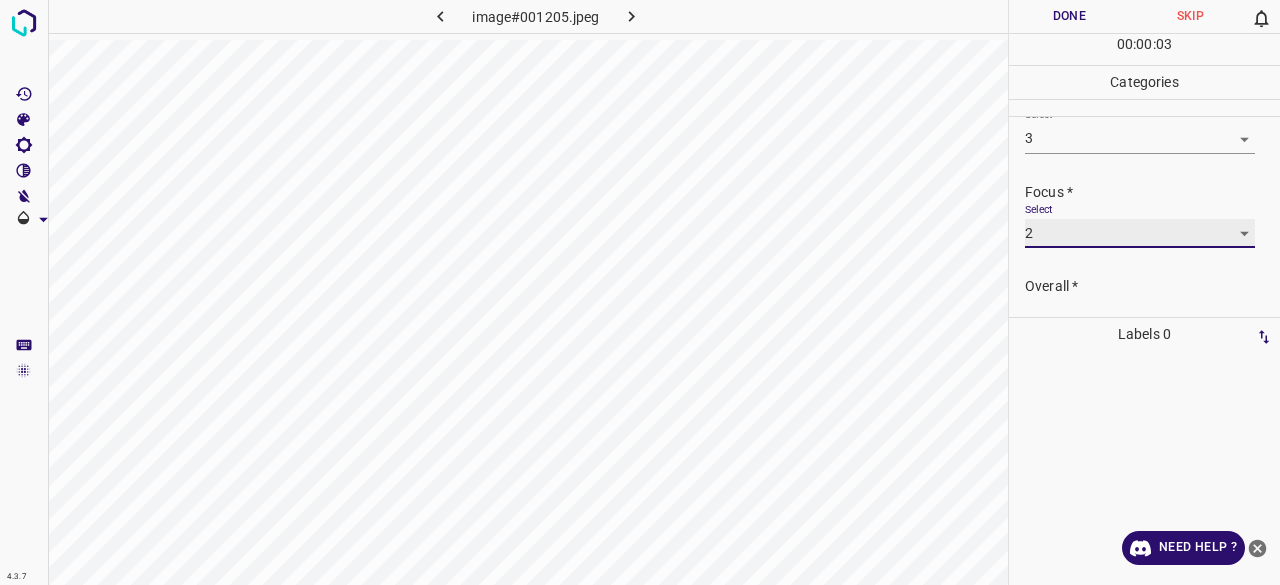 scroll, scrollTop: 98, scrollLeft: 0, axis: vertical 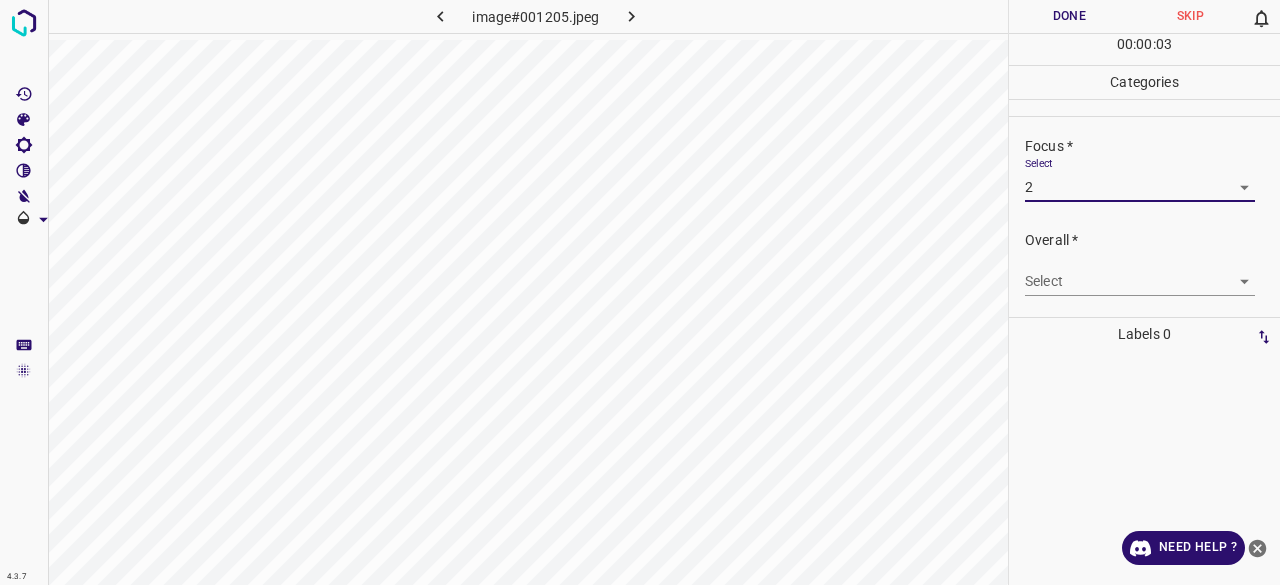 click on "4.3.7 image#001205.jpeg Done Skip 0 00   : 00   : 03   Categories Lighting *  Select 3 3 Focus *  Select 2 2 Overall *  Select ​ Labels   0 Categories 1 Lighting 2 Focus 3 Overall Tools Space Change between modes (Draw & Edit) I Auto labeling R Restore zoom M Zoom in N Zoom out Delete Delete selecte label Filters Z Restore filters X Saturation filter C Brightness filter V Contrast filter B Gray scale filter General O Download Need Help ? - Text - Hide - Delete" at bounding box center [640, 292] 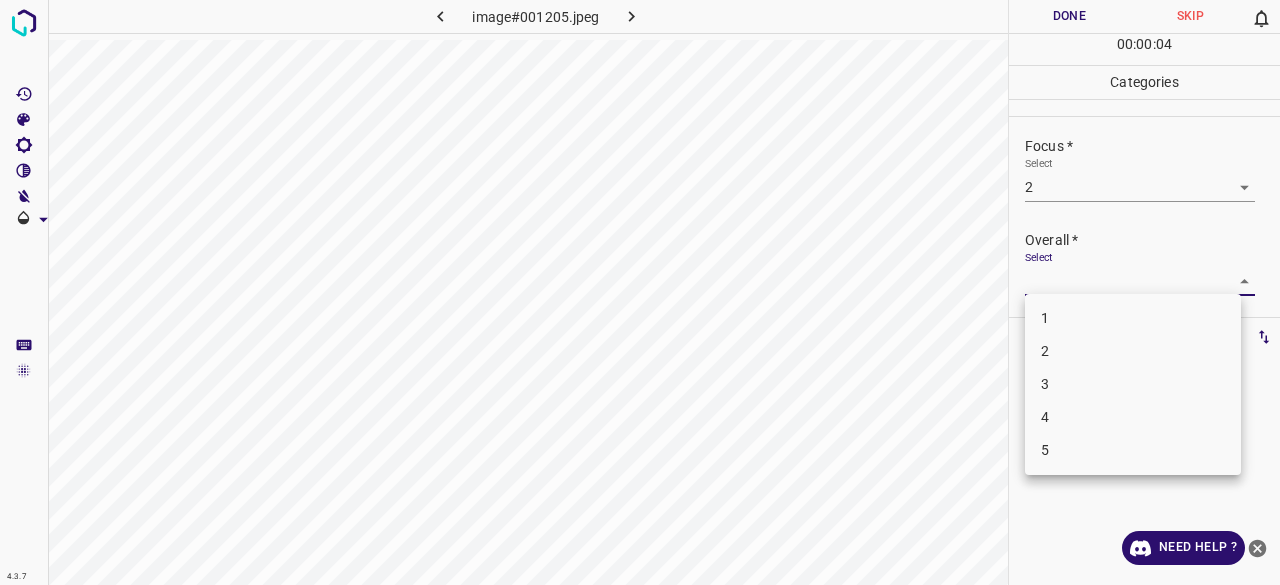 click on "3" at bounding box center (1133, 384) 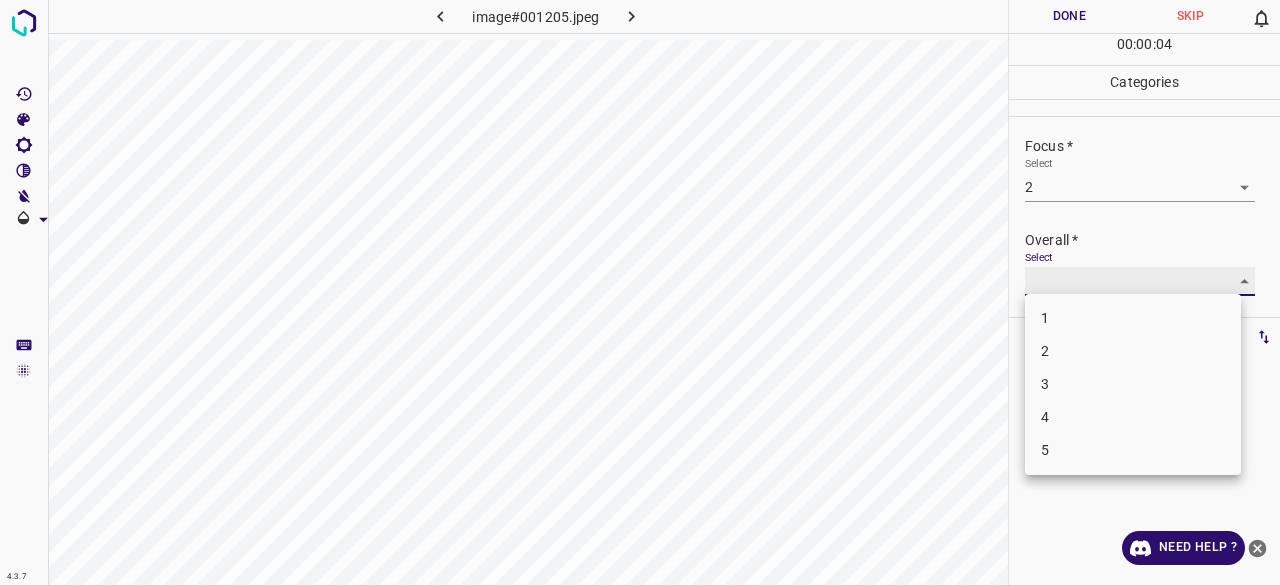 type on "3" 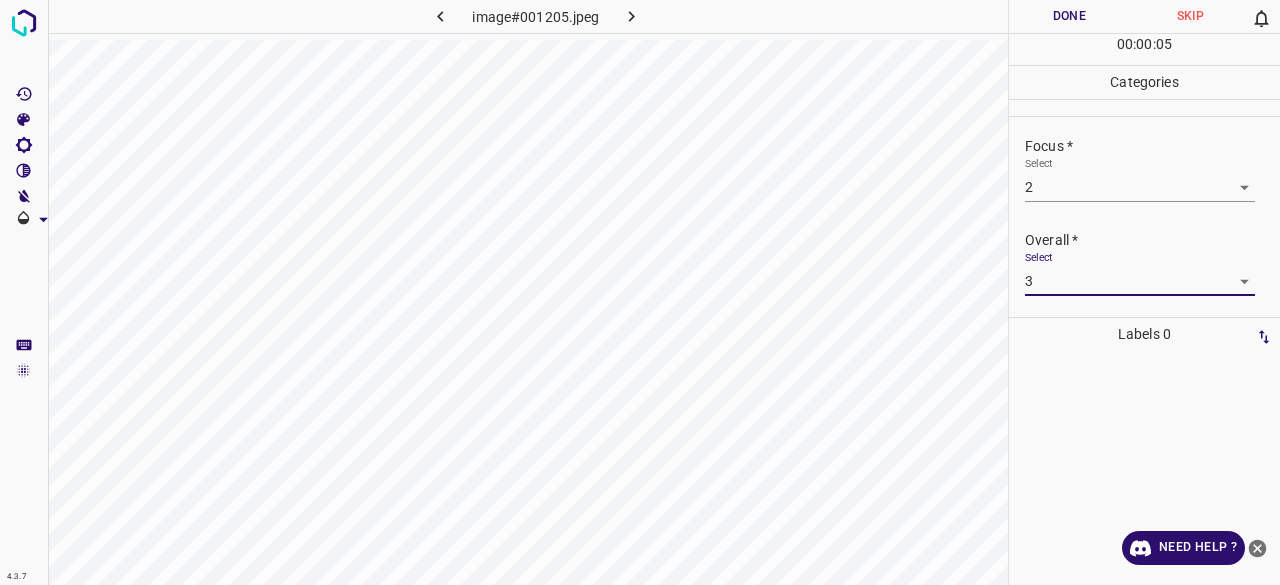 click on "Done" at bounding box center [1069, 16] 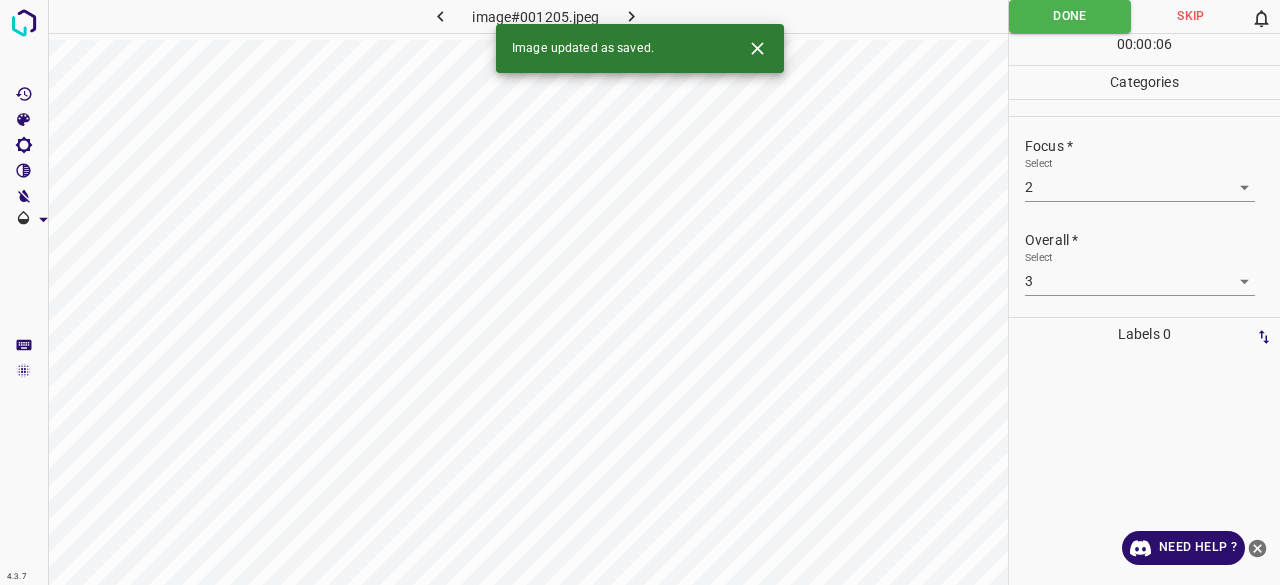 click on "4.3.7 image#001205.jpeg Done Skip 0 00   : 00   : 06   Categories Lighting *  Select 3 3 Focus *  Select 2 2 Overall *  Select 3 3 Labels   0 Categories 1 Lighting 2 Focus 3 Overall Tools Space Change between modes (Draw & Edit) I Auto labeling R Restore zoom M Zoom in N Zoom out Delete Delete selecte label Filters Z Restore filters X Saturation filter C Brightness filter V Contrast filter B Gray scale filter General O Download Image updated as saved. Need Help ?" at bounding box center [640, 292] 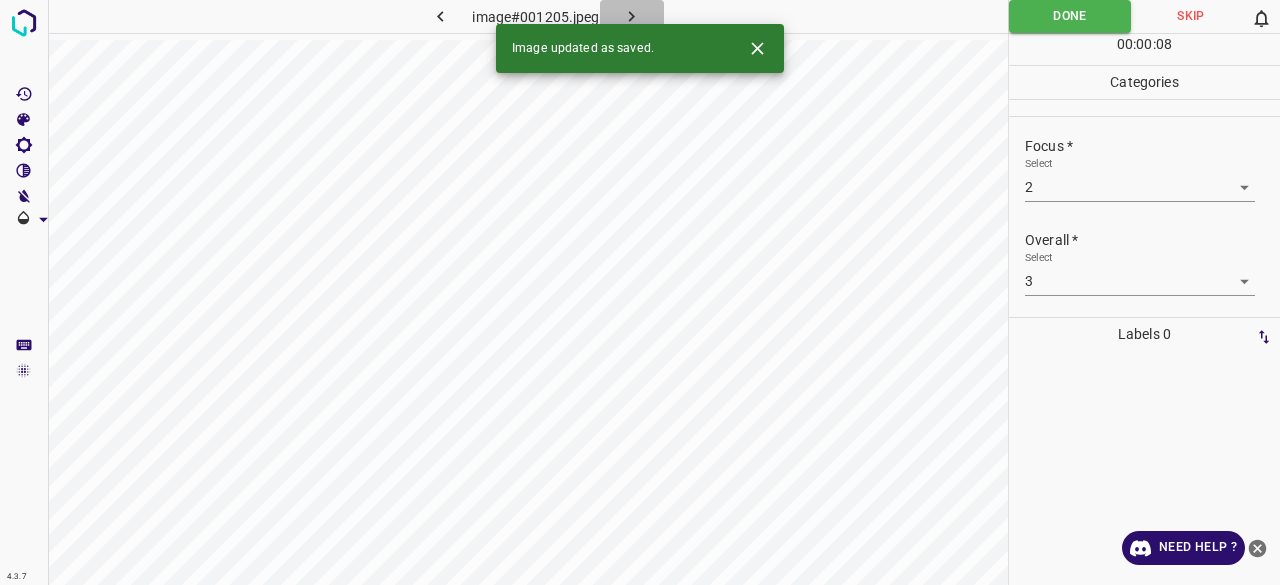 click 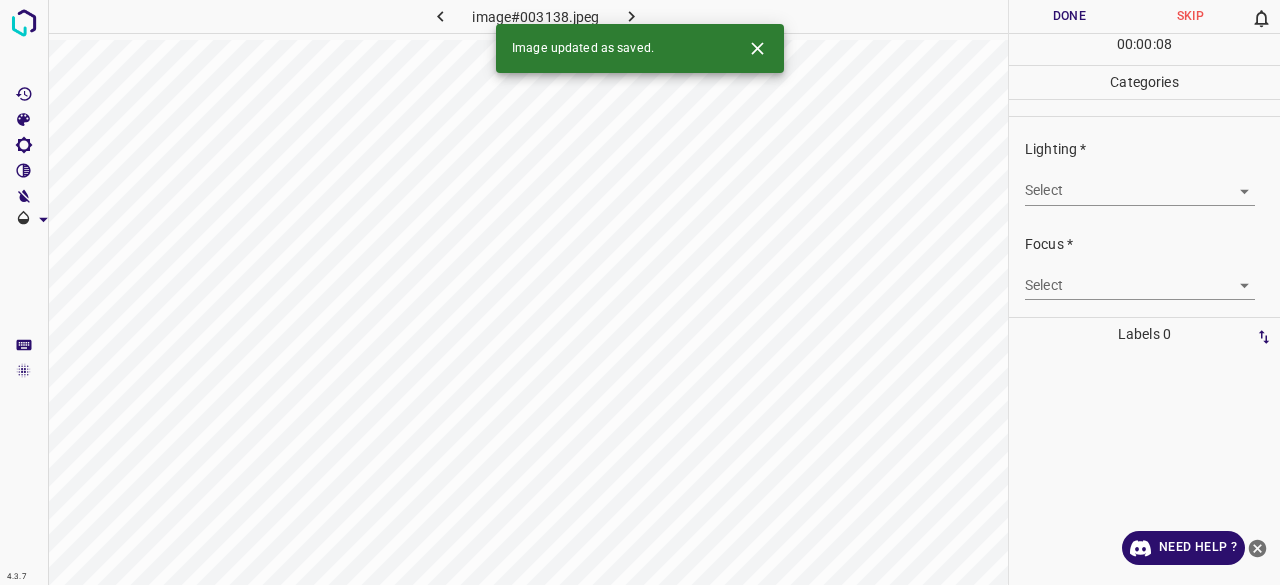 click on "4.3.7 image#003138.jpeg Done Skip 0 00   : 00   : 08   Categories Lighting *  Select ​ Focus *  Select ​ Overall *  Select ​ Labels   0 Categories 1 Lighting 2 Focus 3 Overall Tools Space Change between modes (Draw & Edit) I Auto labeling R Restore zoom M Zoom in N Zoom out Delete Delete selecte label Filters Z Restore filters X Saturation filter C Brightness filter V Contrast filter B Gray scale filter General O Download Image updated as saved. Need Help ? - Text - Hide - Delete" at bounding box center (640, 292) 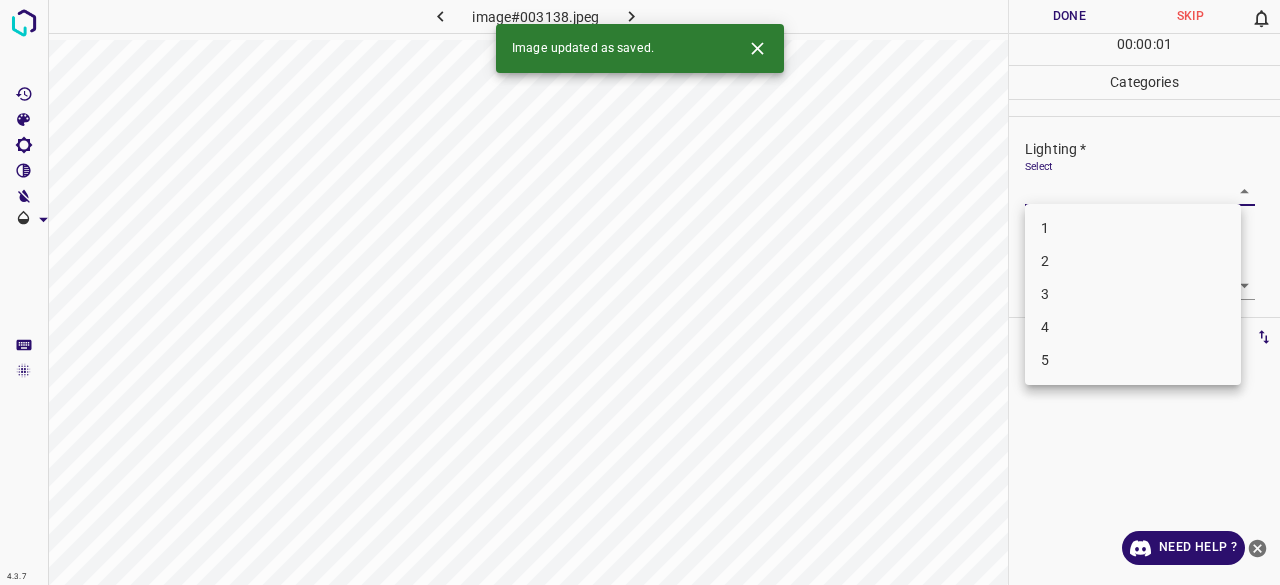 click on "3" at bounding box center [1133, 294] 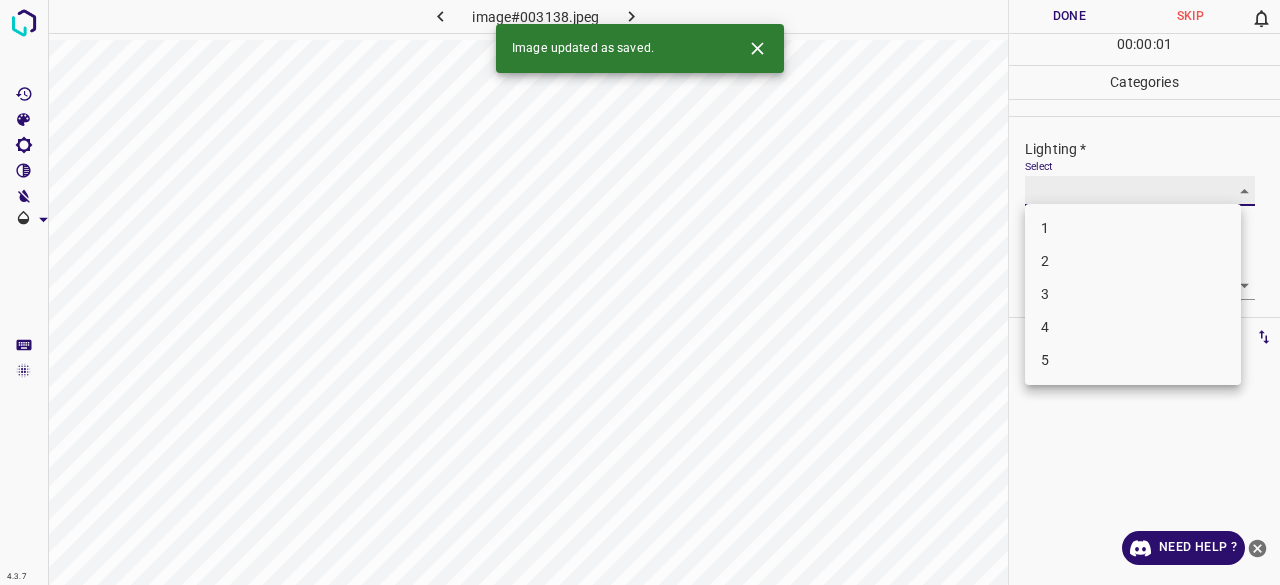 type on "3" 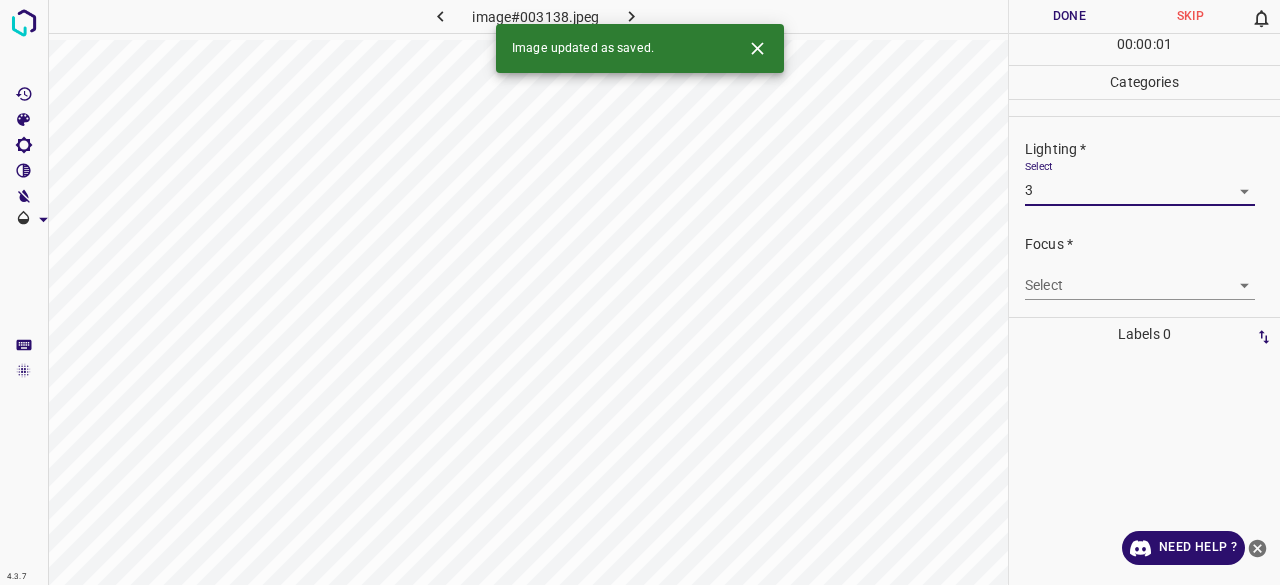 click on "4.3.7 image#003138.jpeg Done Skip 0 00   : 00   : 01   Categories Lighting *  Select 3 3 Focus *  Select ​ Overall *  Select ​ Labels   0 Categories 1 Lighting 2 Focus 3 Overall Tools Space Change between modes (Draw & Edit) I Auto labeling R Restore zoom M Zoom in N Zoom out Delete Delete selecte label Filters Z Restore filters X Saturation filter C Brightness filter V Contrast filter B Gray scale filter General O Download Image updated as saved. Need Help ? - Text - Hide - Delete" at bounding box center (640, 292) 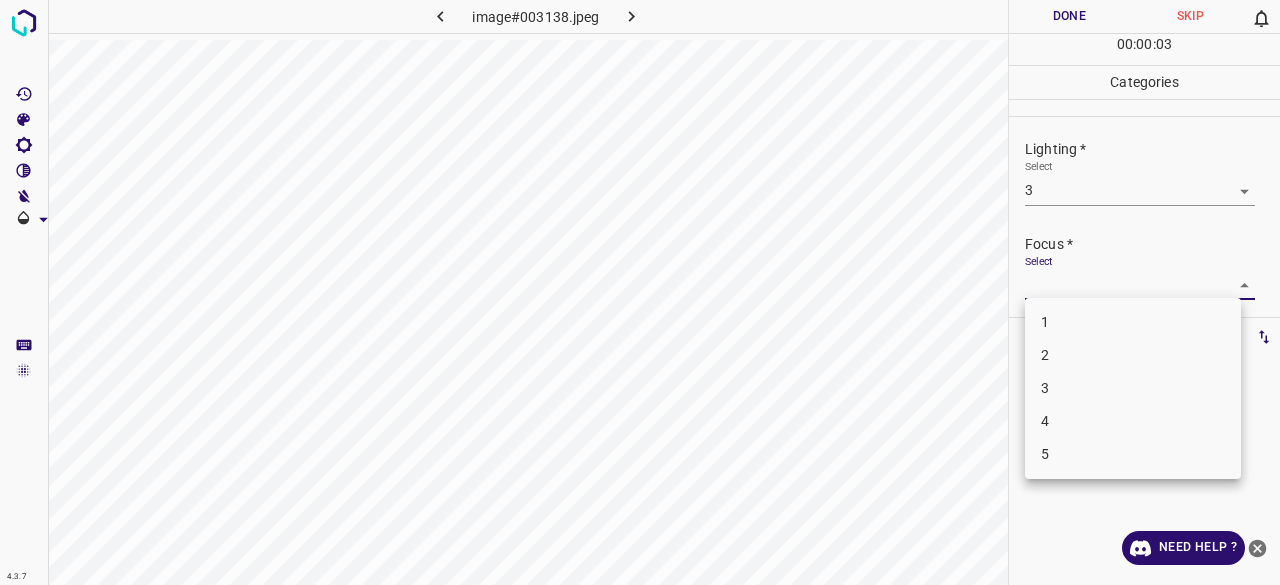 click on "3" at bounding box center [1133, 388] 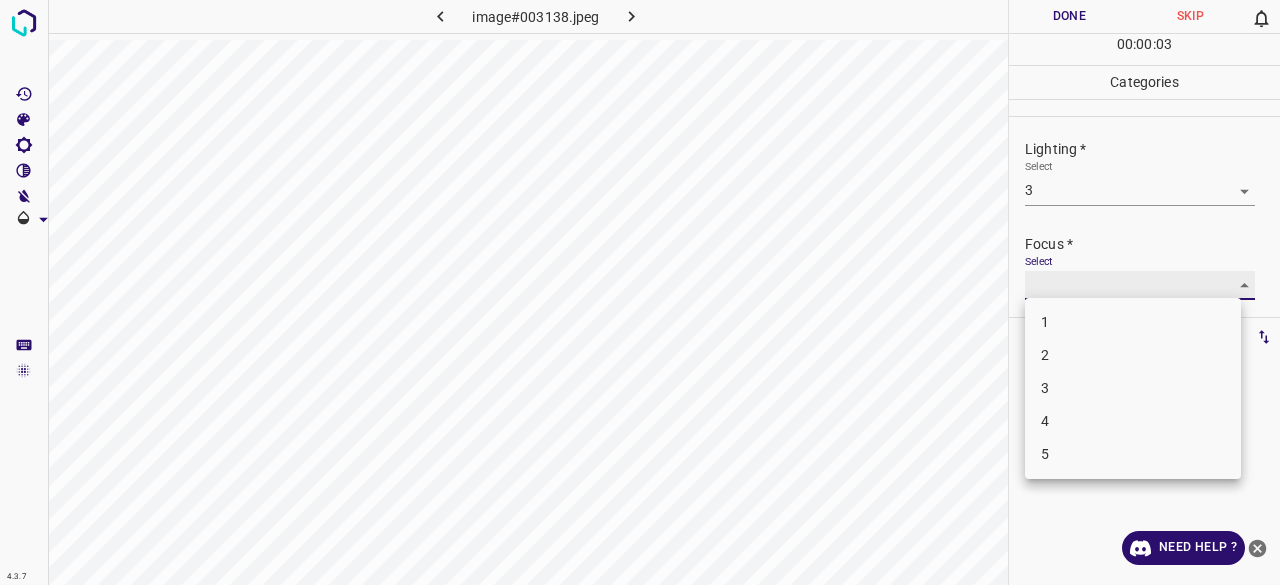 type on "3" 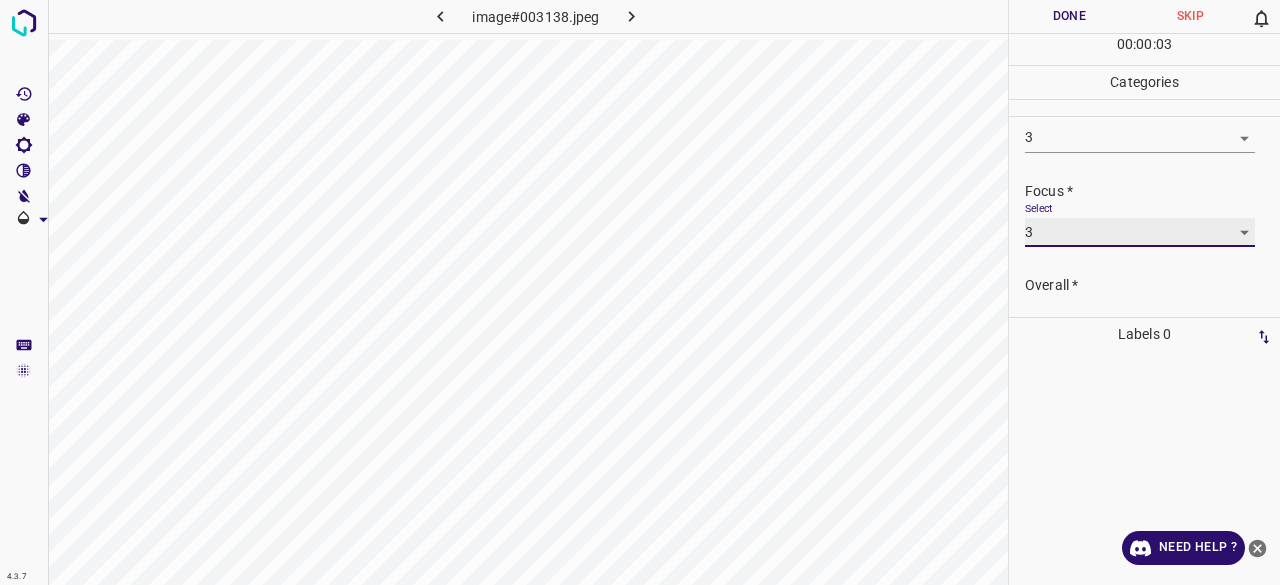 scroll, scrollTop: 98, scrollLeft: 0, axis: vertical 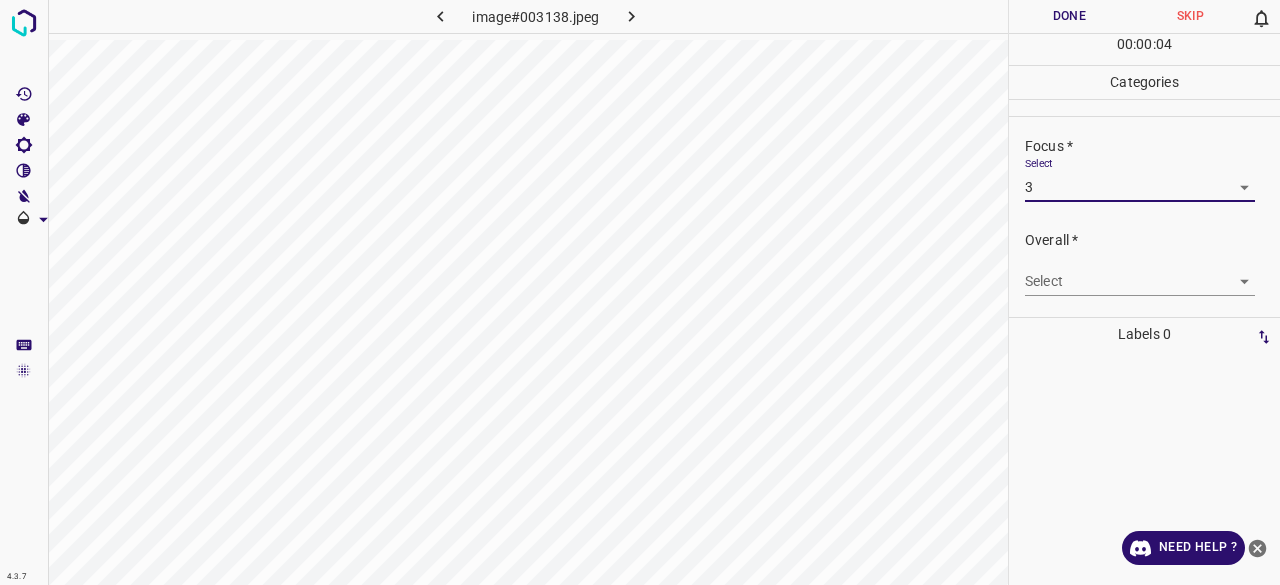 click on "4.3.7 image#003138.jpeg Done Skip 0 00   : 00   : 04   Categories Lighting *  Select 3 3 Focus *  Select 3 3 Overall *  Select ​ Labels   0 Categories 1 Lighting 2 Focus 3 Overall Tools Space Change between modes (Draw & Edit) I Auto labeling R Restore zoom M Zoom in N Zoom out Delete Delete selecte label Filters Z Restore filters X Saturation filter C Brightness filter V Contrast filter B Gray scale filter General O Download Need Help ? - Text - Hide - Delete" at bounding box center [640, 292] 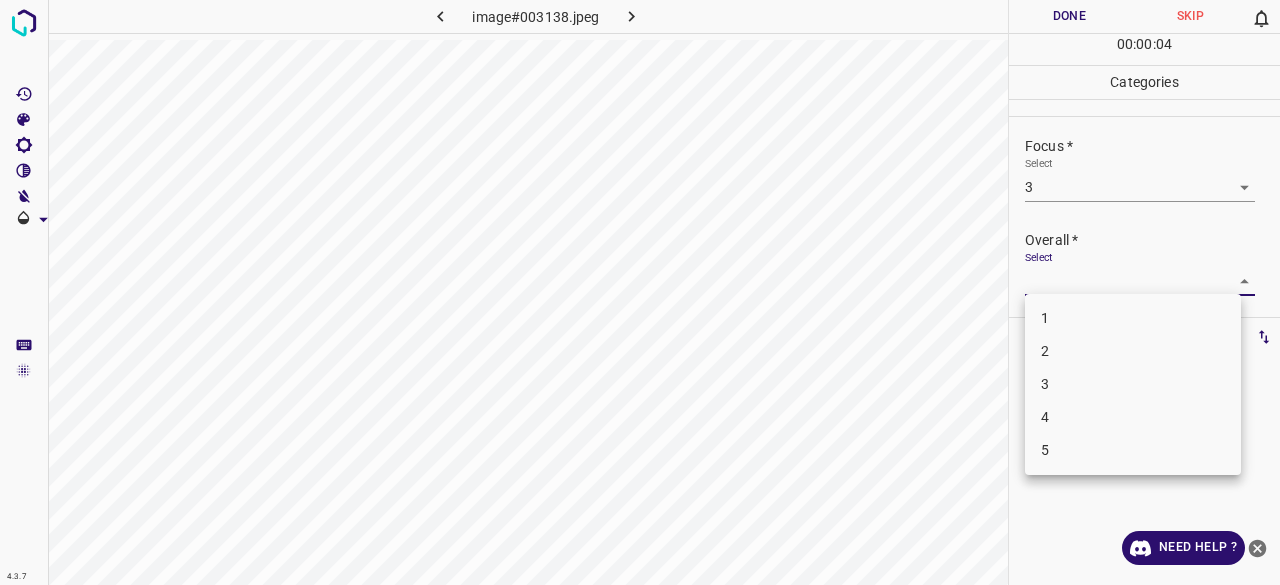click on "3" at bounding box center (1133, 384) 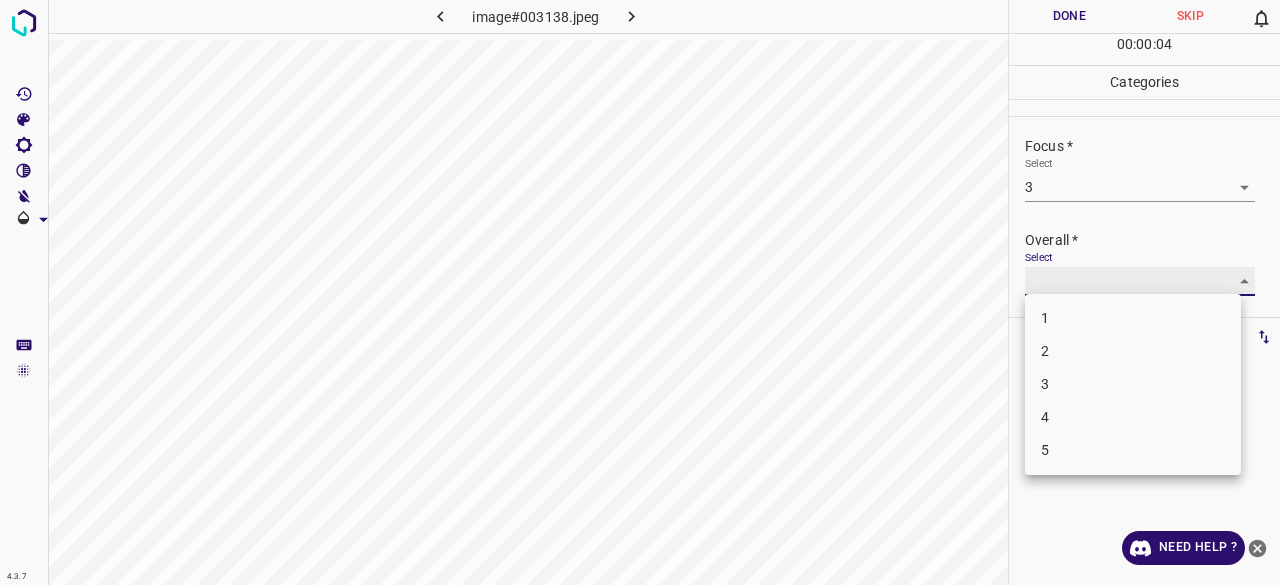 type on "3" 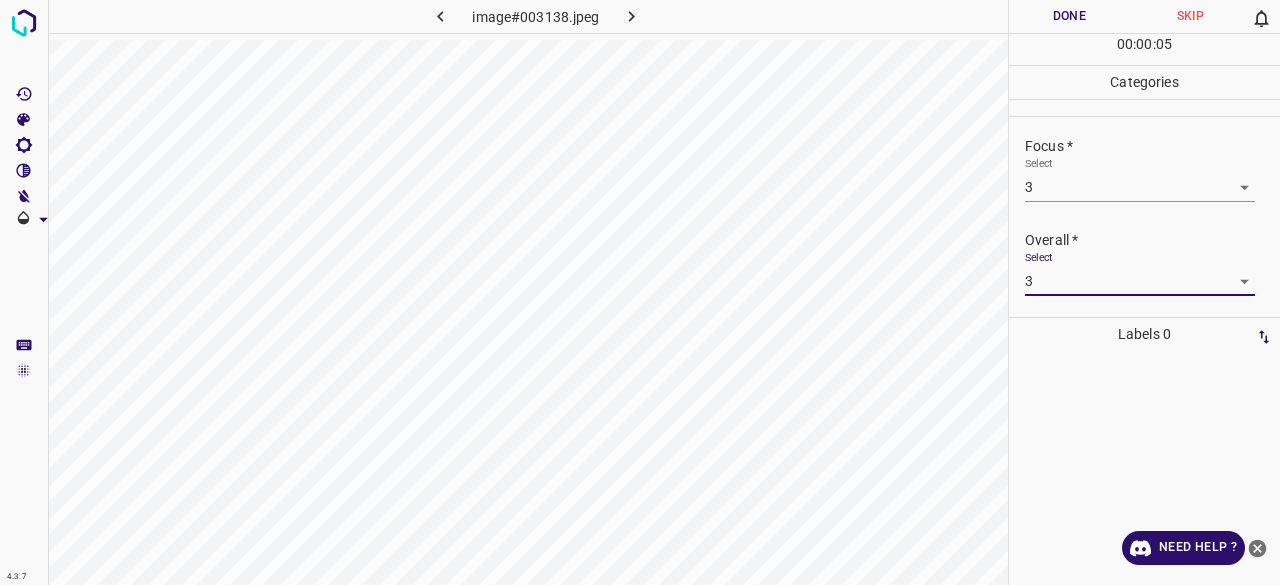 click on "Done" at bounding box center (1069, 16) 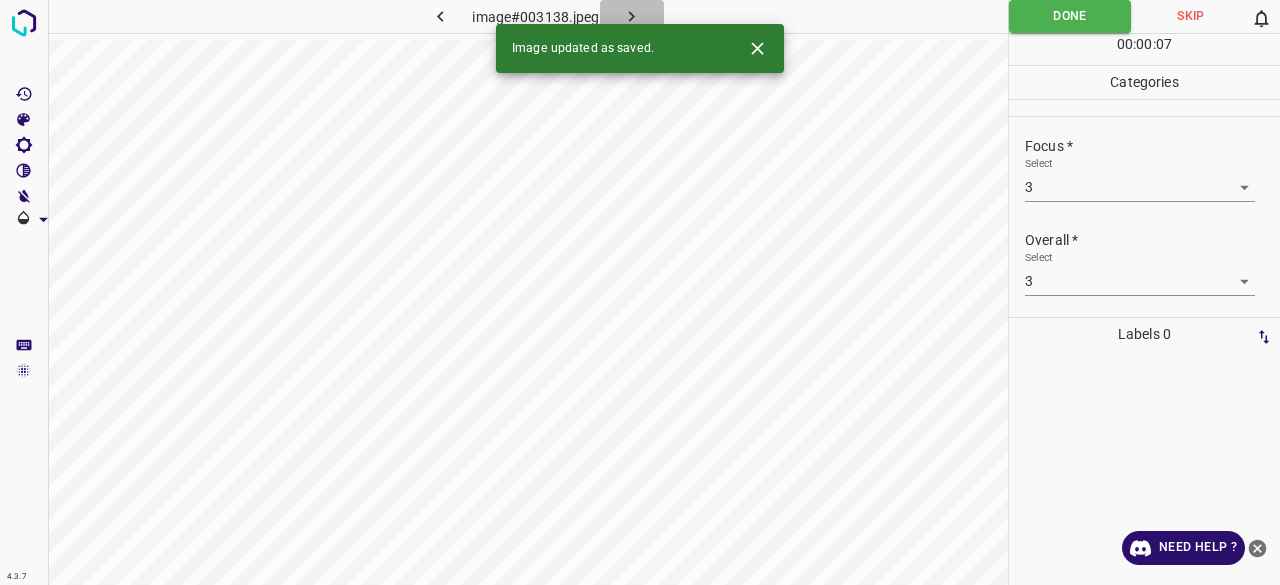 click at bounding box center (632, 16) 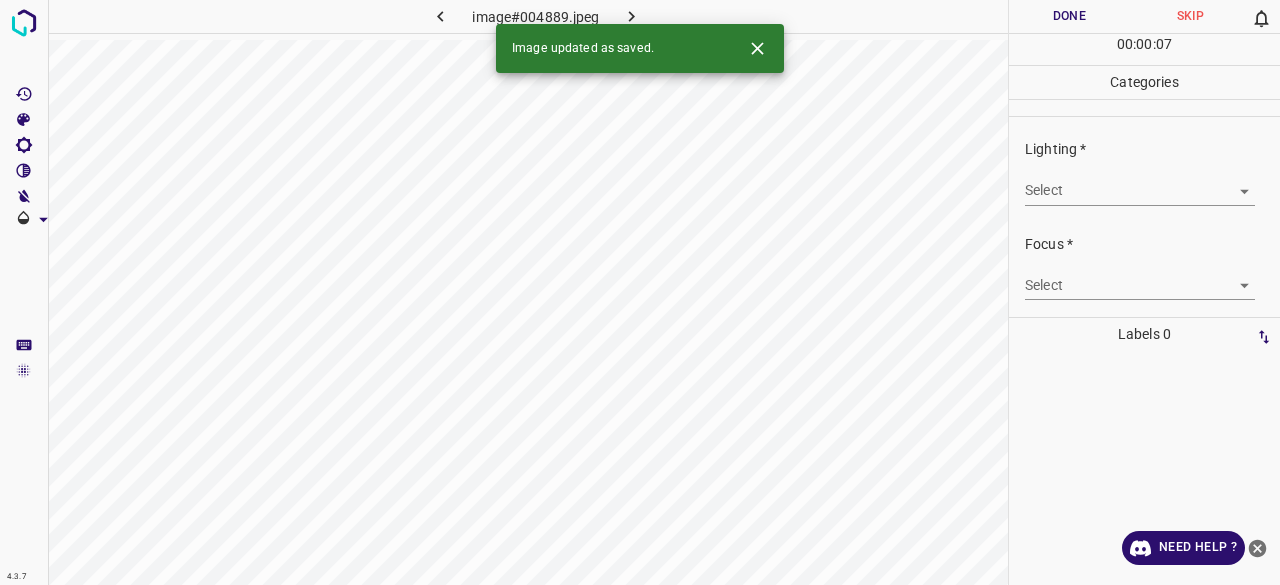 click on "4.3.7 image#004889.jpeg Done Skip 0 00   : 00   : 07   Categories Lighting *  Select ​ Focus *  Select ​ Overall *  Select ​ Labels   0 Categories 1 Lighting 2 Focus 3 Overall Tools Space Change between modes (Draw & Edit) I Auto labeling R Restore zoom M Zoom in N Zoom out Delete Delete selecte label Filters Z Restore filters X Saturation filter C Brightness filter V Contrast filter B Gray scale filter General O Download Image updated as saved. Need Help ? - Text - Hide - Delete" at bounding box center (640, 292) 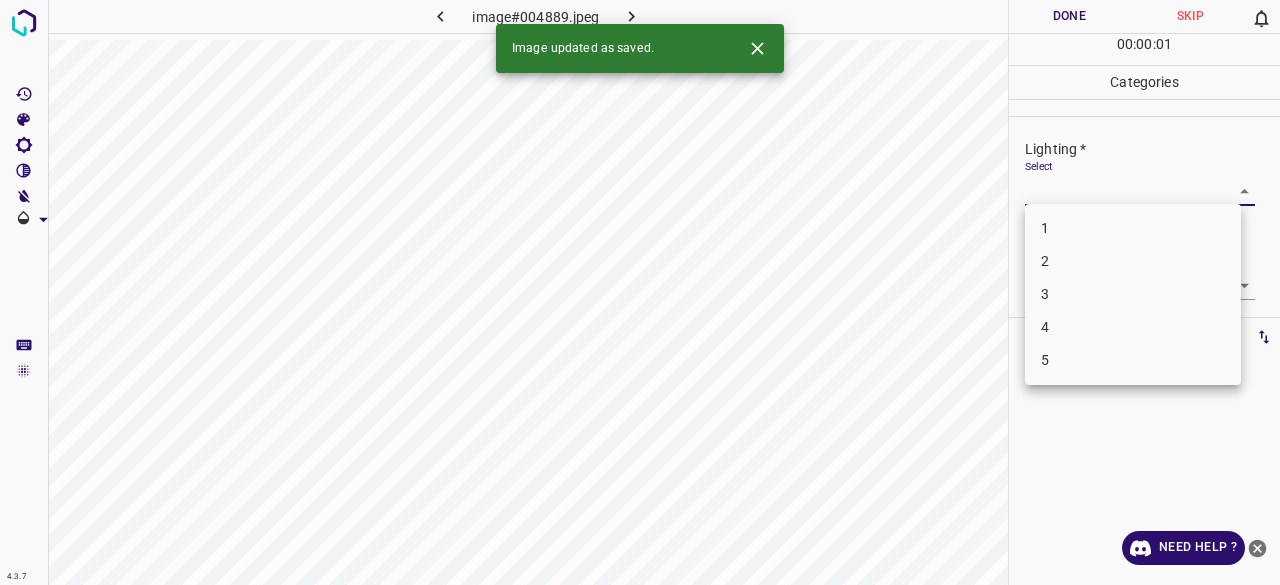 click on "3" at bounding box center [1133, 294] 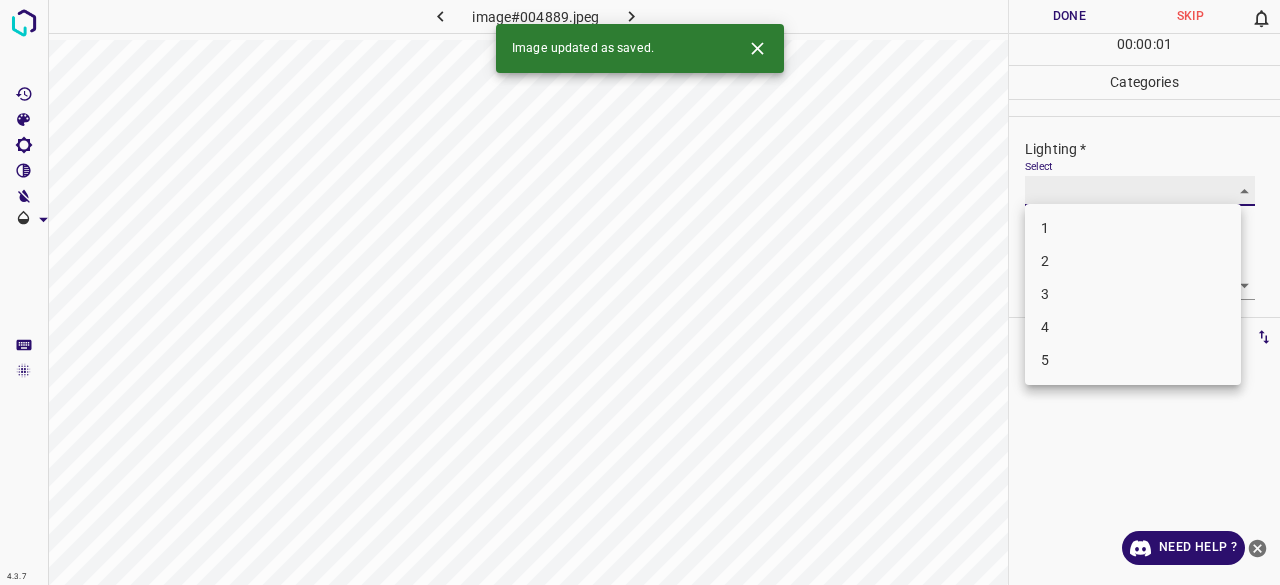 type on "3" 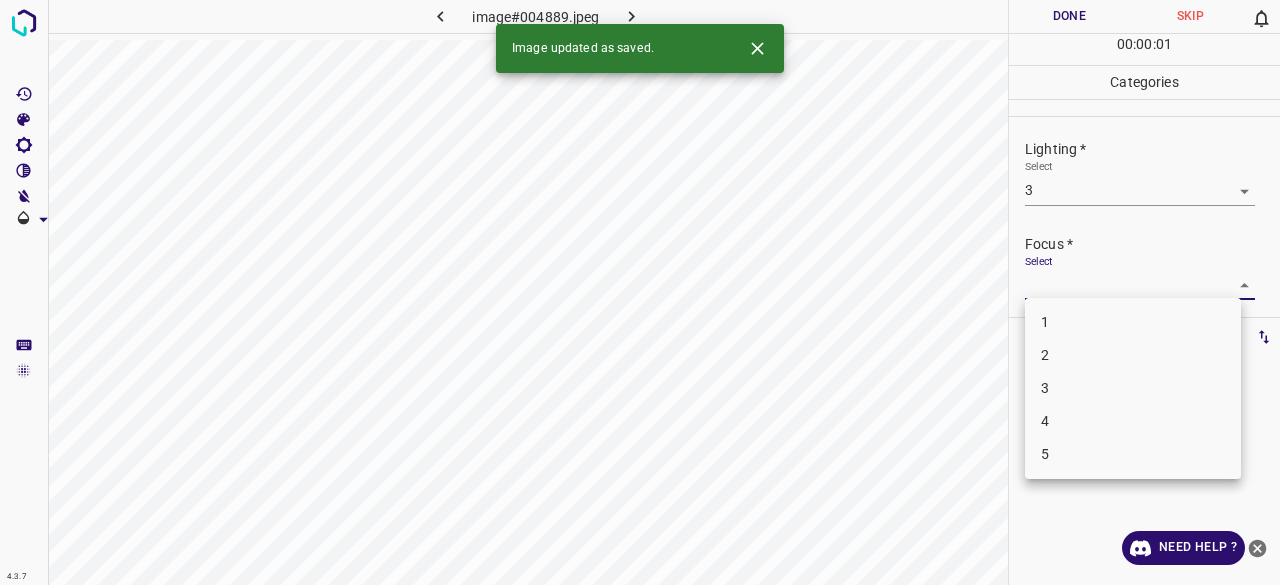 click on "4.3.7 image#004889.jpeg Done Skip 0 00   : 00   : 01   Categories Lighting *  Select 3 3 Focus *  Select ​ Overall *  Select ​ Labels   0 Categories 1 Lighting 2 Focus 3 Overall Tools Space Change between modes (Draw & Edit) I Auto labeling R Restore zoom M Zoom in N Zoom out Delete Delete selecte label Filters Z Restore filters X Saturation filter C Brightness filter V Contrast filter B Gray scale filter General O Download Image updated as saved. Need Help ? - Text - Hide - Delete 1 2 3 4 5" at bounding box center [640, 292] 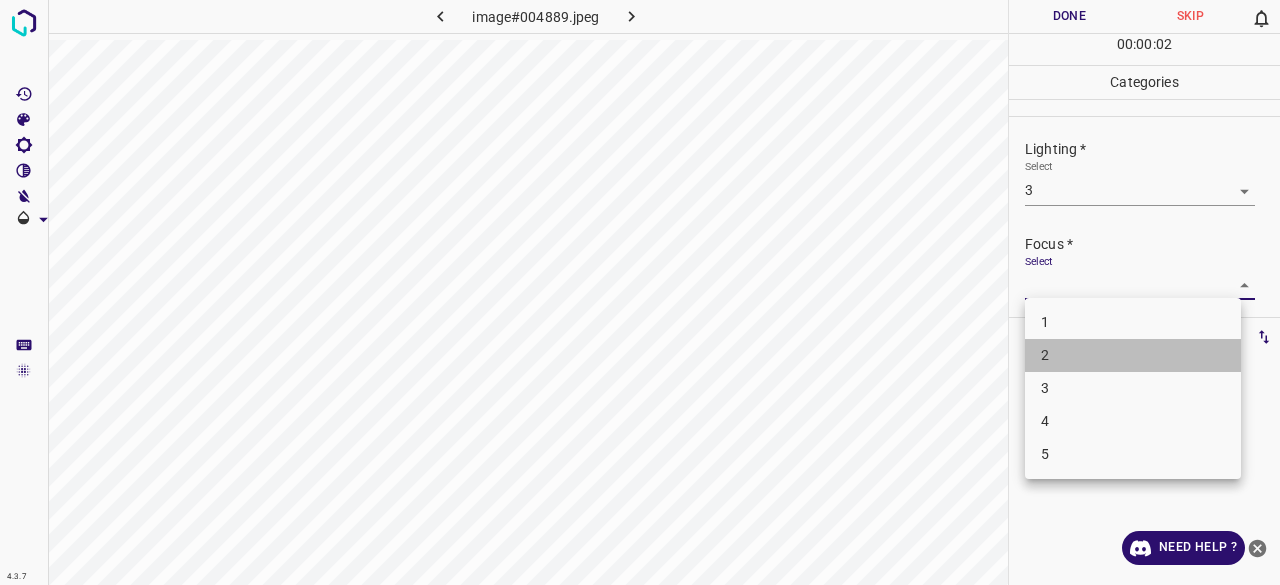 click on "2" at bounding box center [1133, 355] 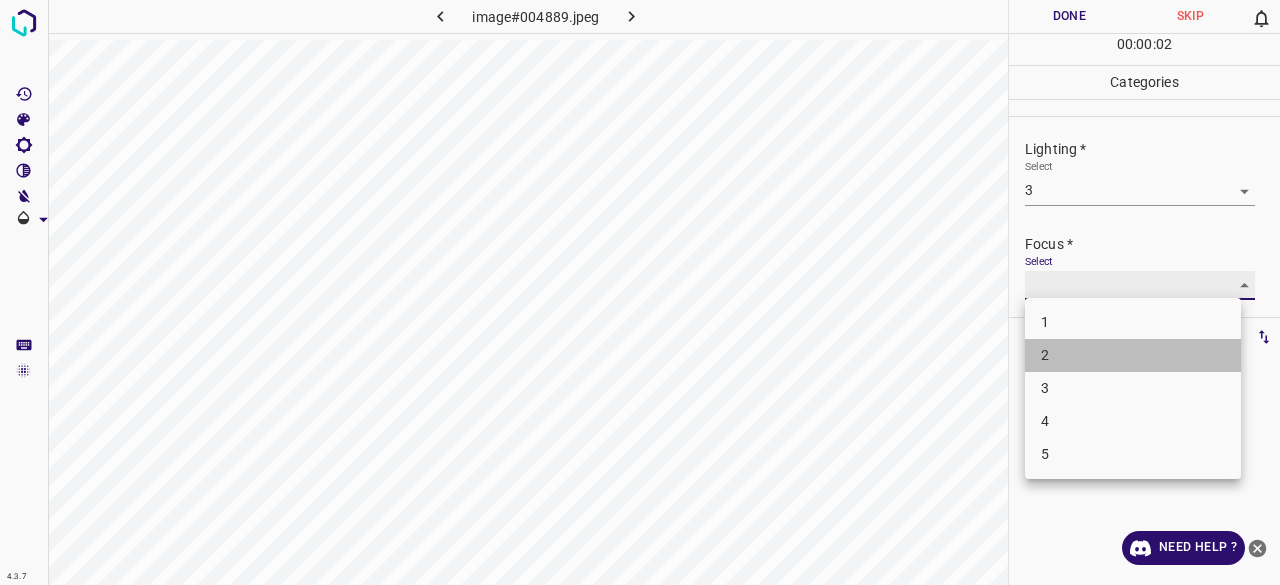 type on "2" 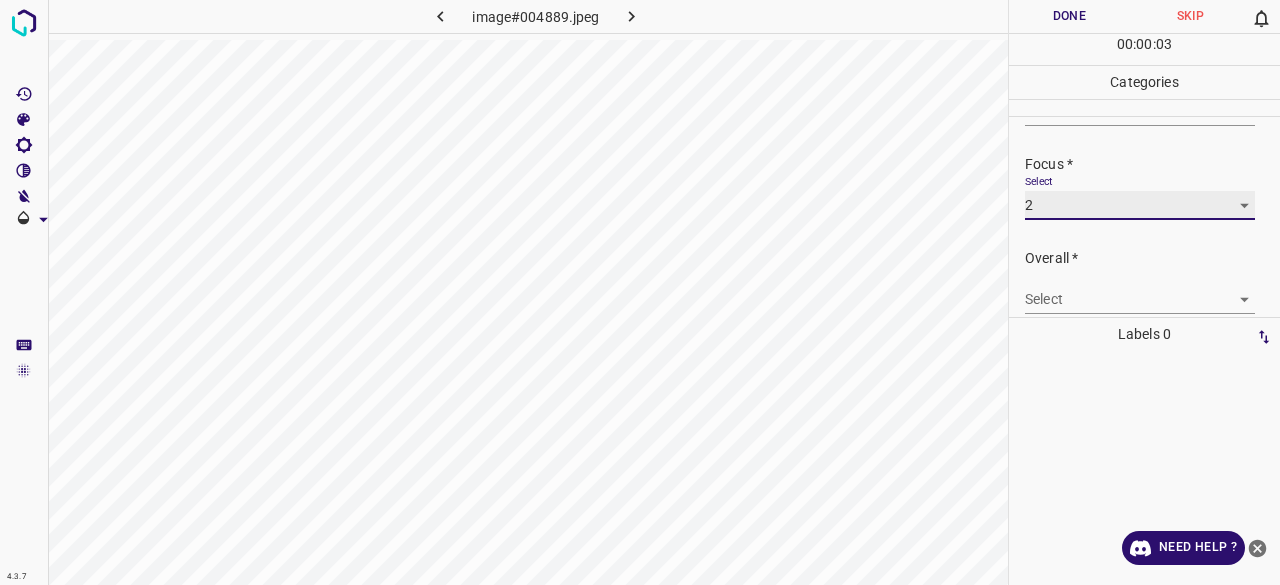 scroll, scrollTop: 98, scrollLeft: 0, axis: vertical 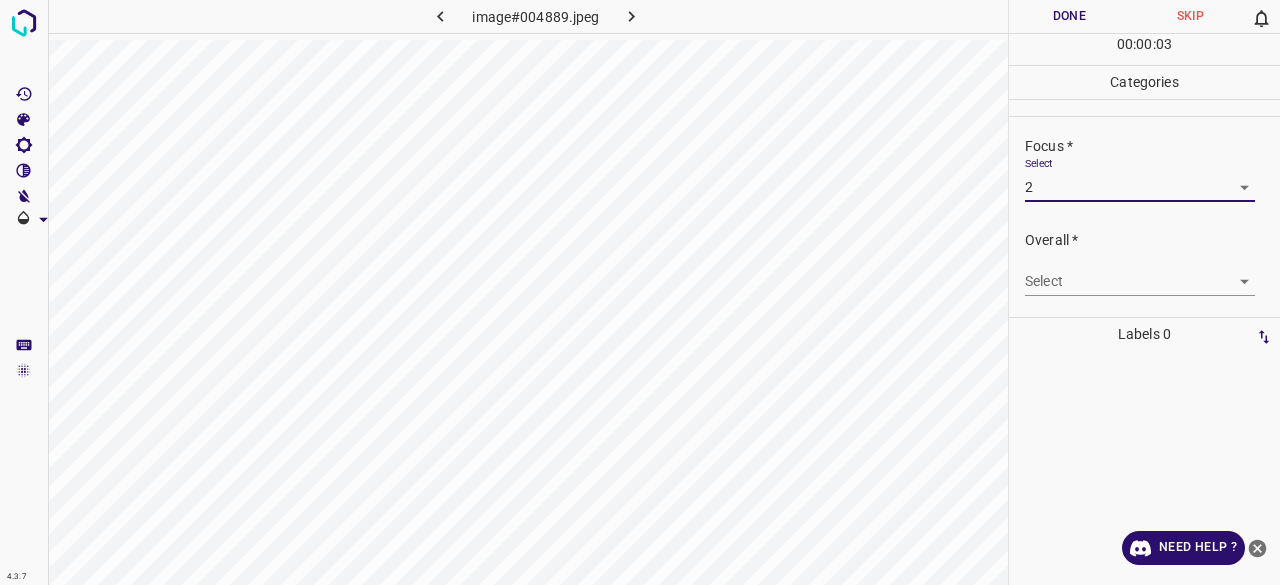 click on "4.3.7 image#004889.jpeg Done Skip 0 00   : 00   : 03   Categories Lighting *  Select 3 3 Focus *  Select 2 2 Overall *  Select ​ Labels   0 Categories 1 Lighting 2 Focus 3 Overall Tools Space Change between modes (Draw & Edit) I Auto labeling R Restore zoom M Zoom in N Zoom out Delete Delete selecte label Filters Z Restore filters X Saturation filter C Brightness filter V Contrast filter B Gray scale filter General O Download Need Help ? - Text - Hide - Delete" at bounding box center (640, 292) 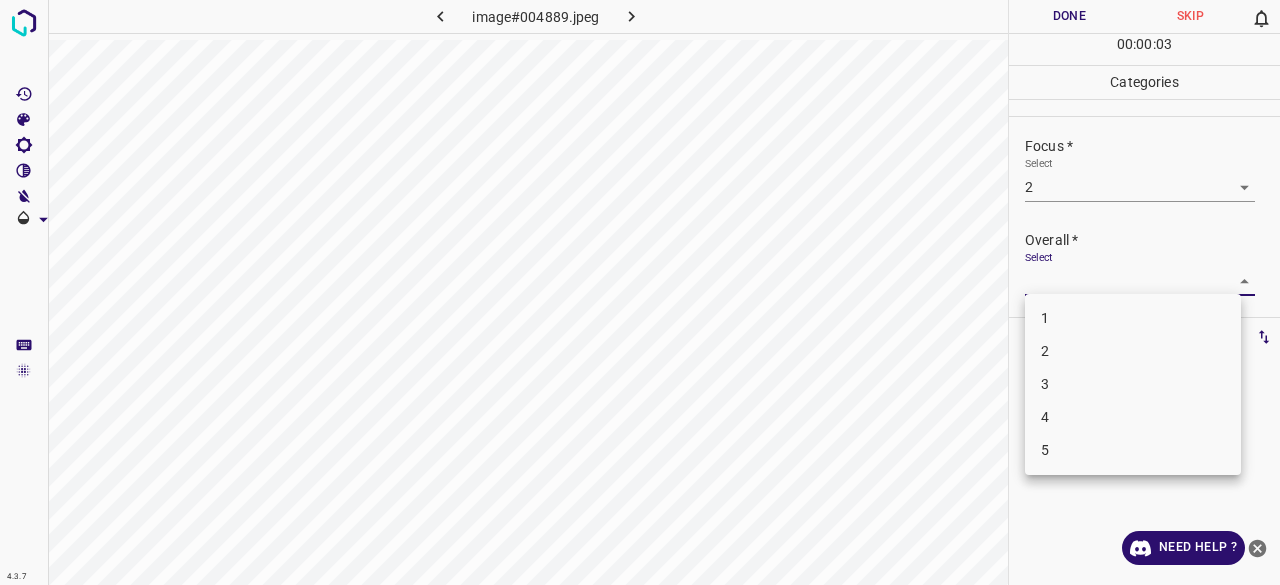 click on "3" at bounding box center (1133, 384) 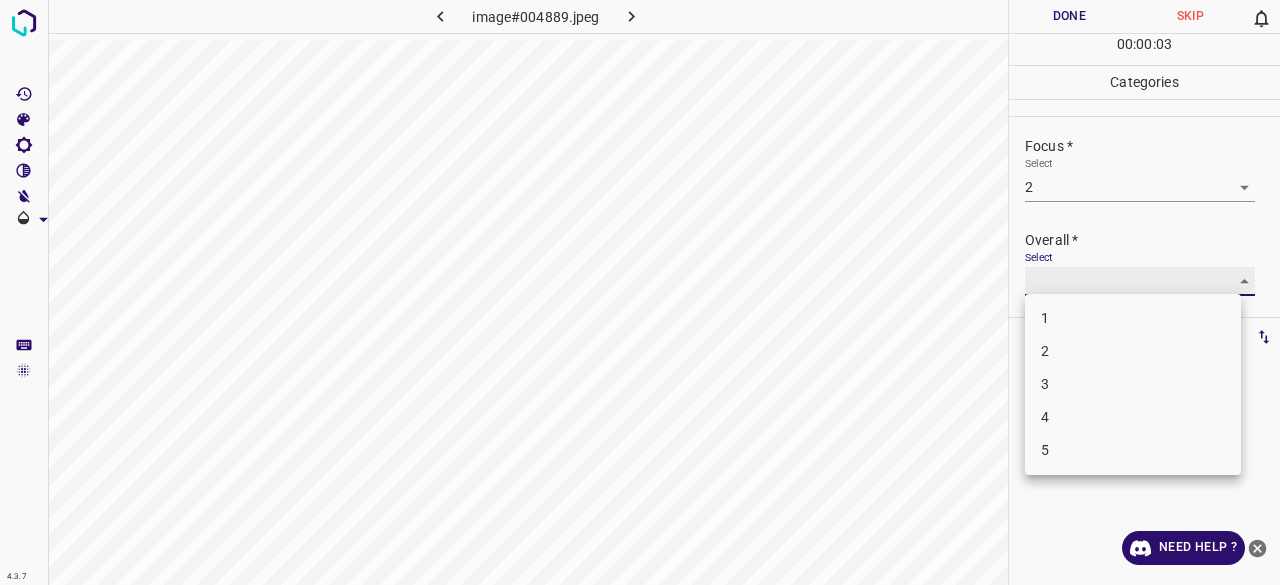 type on "3" 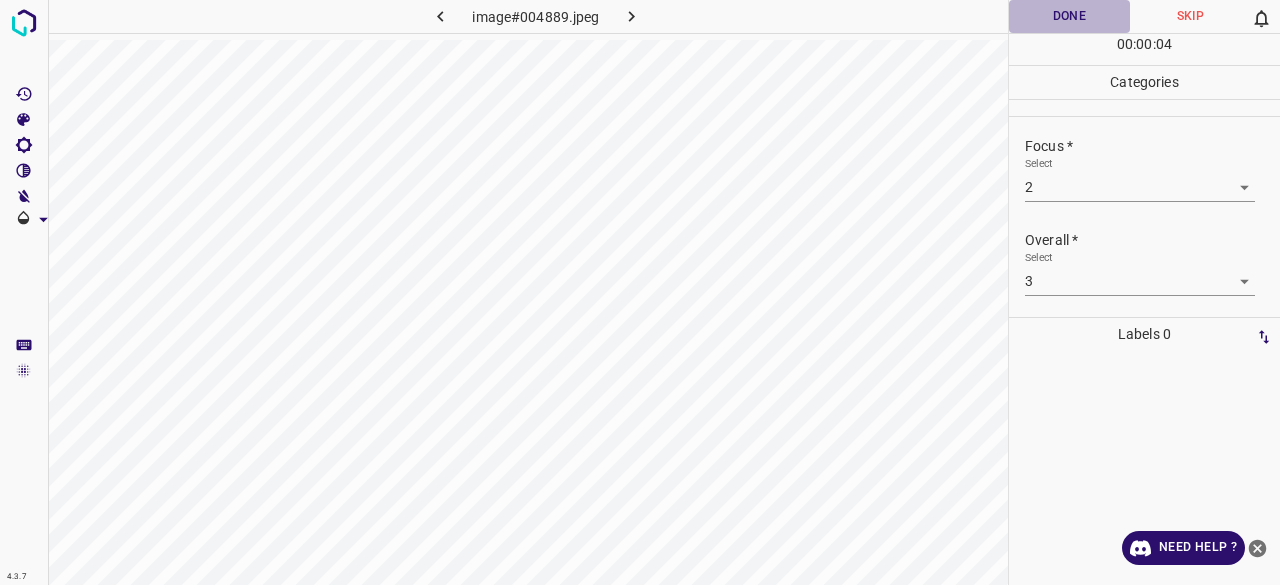 click on "Done" at bounding box center (1069, 16) 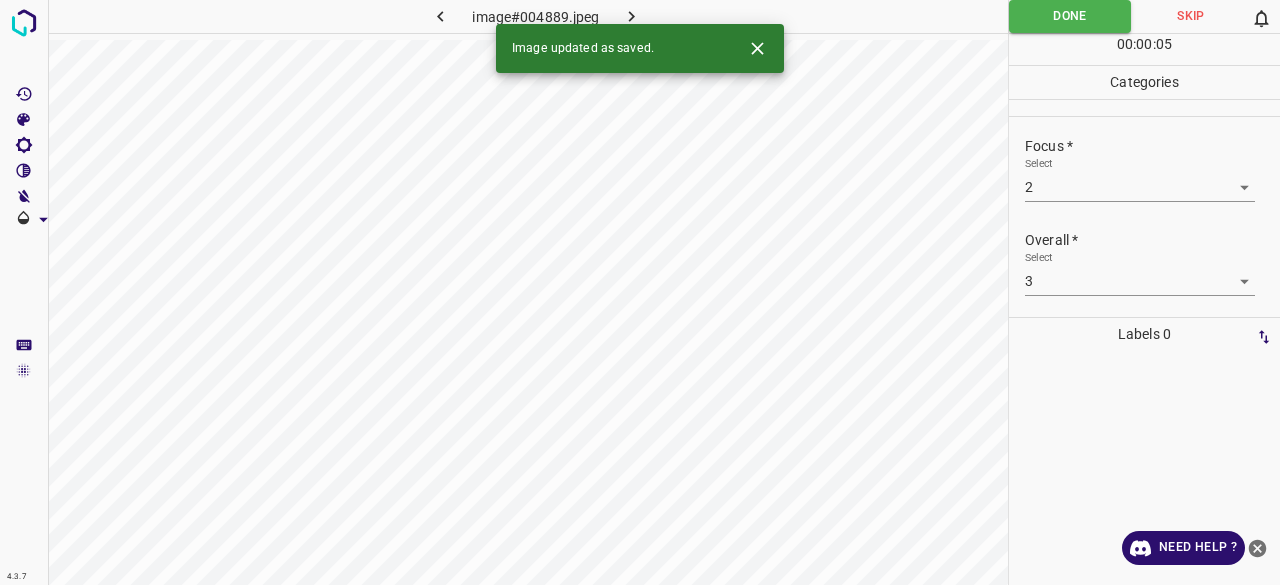 click 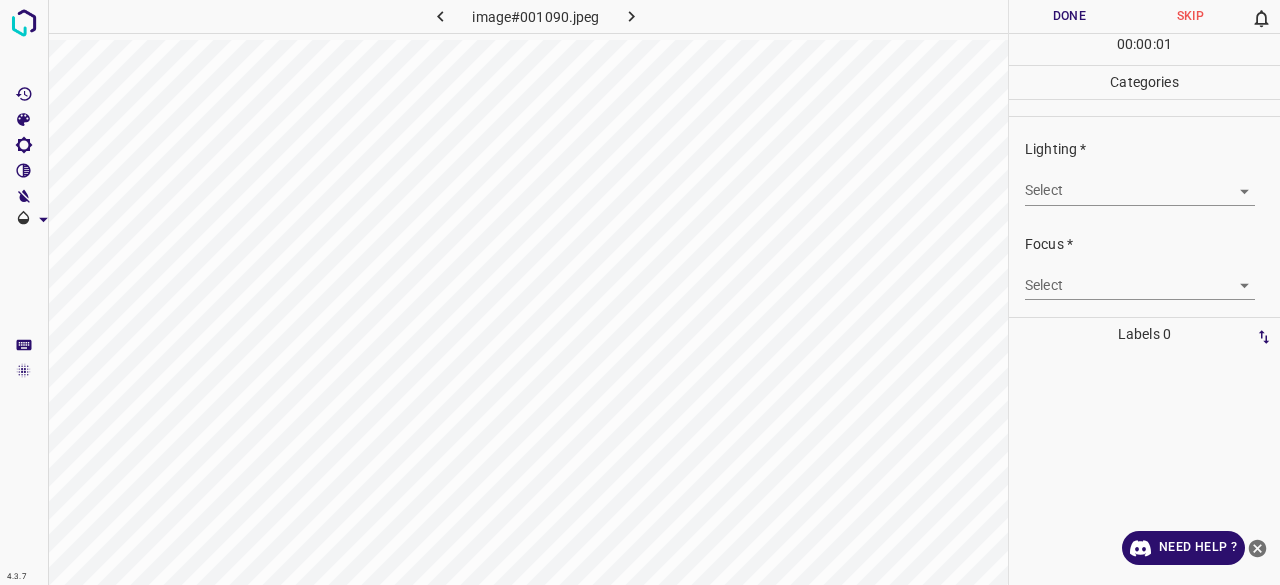 click on "4.3.7 image#001090.jpeg Done Skip 0 00   : 00   : 01   Categories Lighting *  Select ​ Focus *  Select ​ Overall *  Select ​ Labels   0 Categories 1 Lighting 2 Focus 3 Overall Tools Space Change between modes (Draw & Edit) I Auto labeling R Restore zoom M Zoom in N Zoom out Delete Delete selecte label Filters Z Restore filters X Saturation filter C Brightness filter V Contrast filter B Gray scale filter General O Download Need Help ? - Text - Hide - Delete" at bounding box center [640, 292] 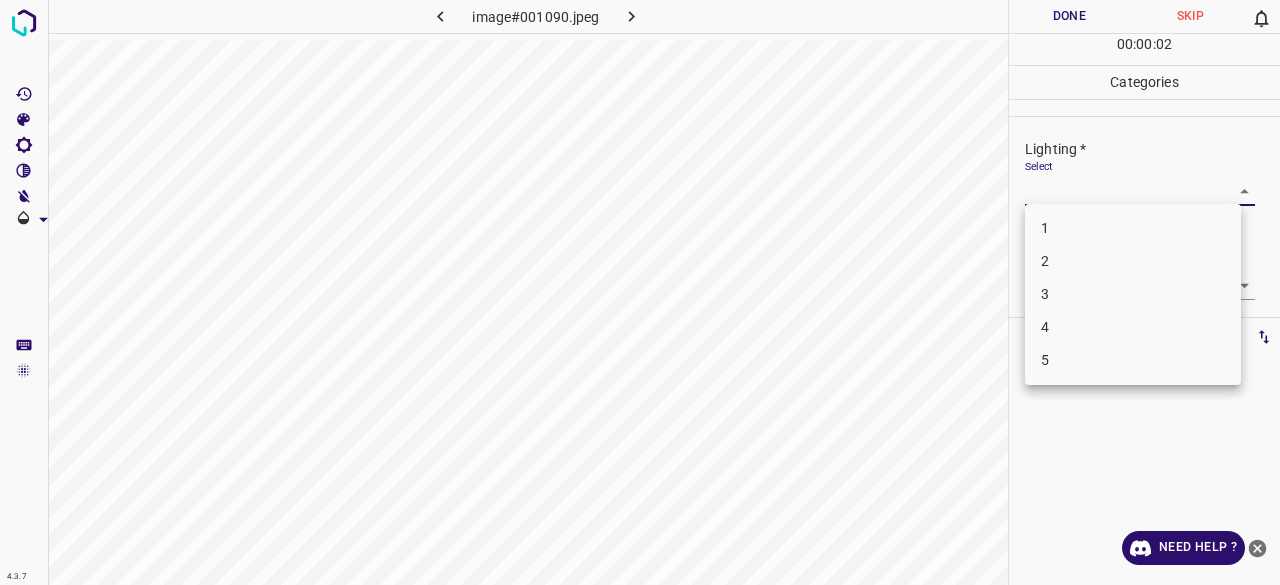 click on "3" at bounding box center [1133, 294] 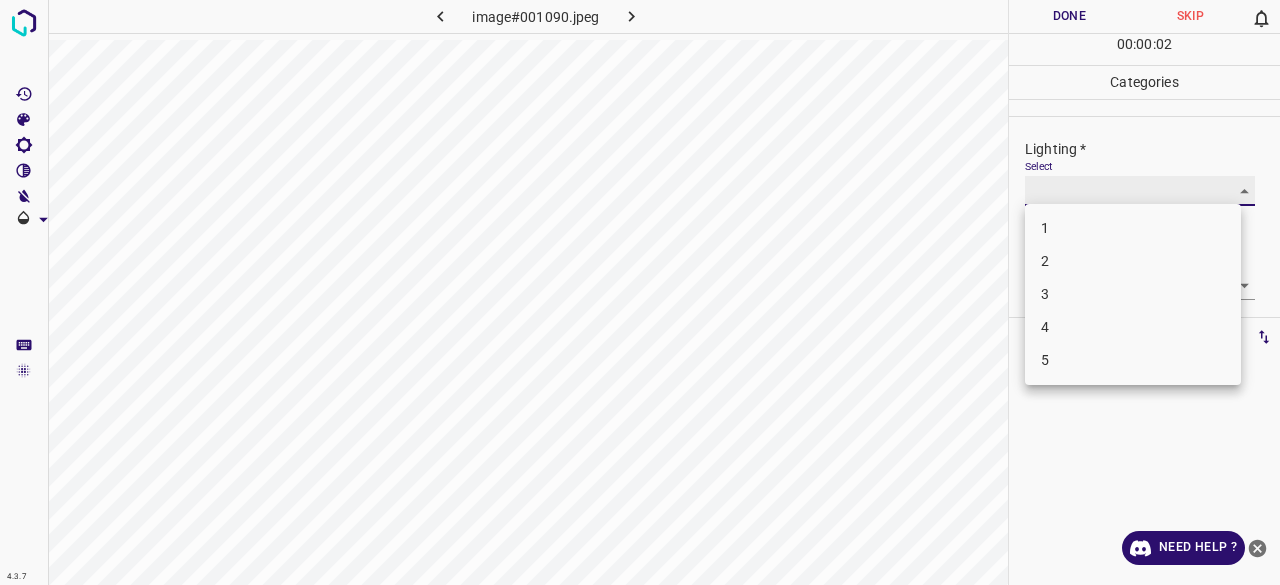 type on "3" 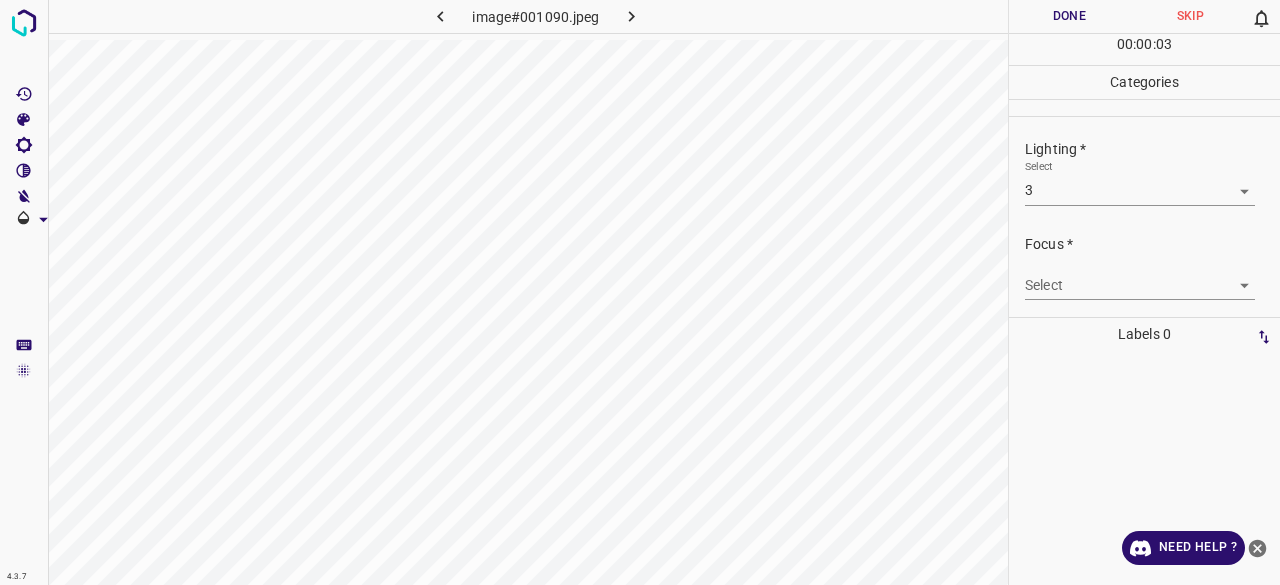 click on "4.3.7 image#001090.jpeg Done Skip 0 00   : 00   : 03   Categories Lighting *  Select 3 3 Focus *  Select ​ Overall *  Select ​ Labels   0 Categories 1 Lighting 2 Focus 3 Overall Tools Space Change between modes (Draw & Edit) I Auto labeling R Restore zoom M Zoom in N Zoom out Delete Delete selecte label Filters Z Restore filters X Saturation filter C Brightness filter V Contrast filter B Gray scale filter General O Download Need Help ? - Text - Hide - Delete" at bounding box center [640, 292] 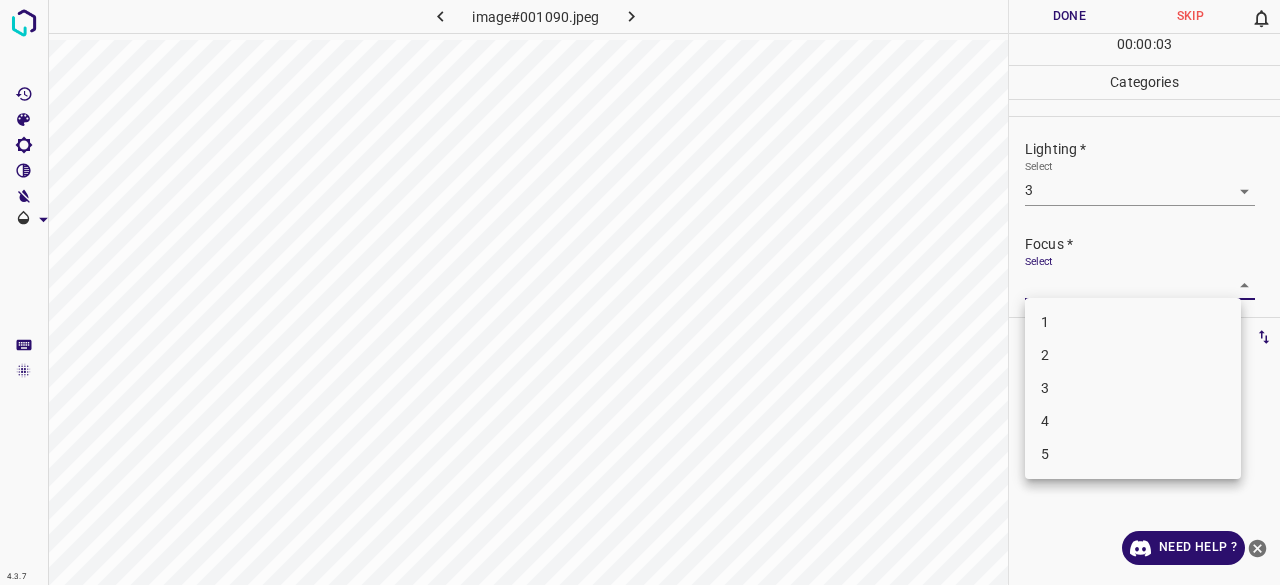 click on "2" at bounding box center (1133, 355) 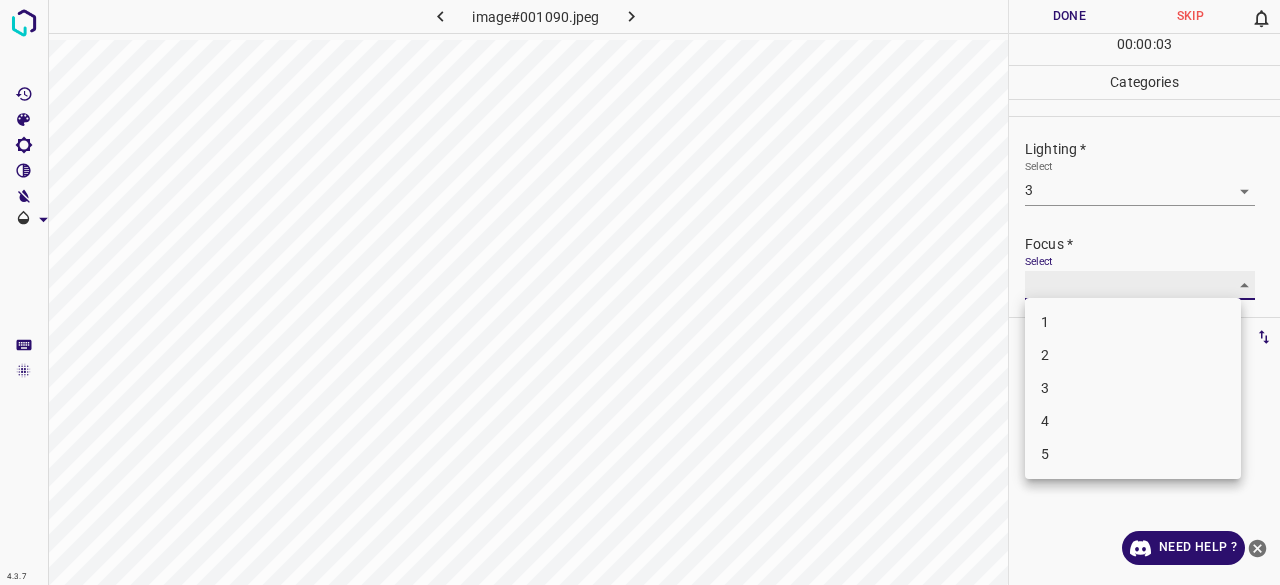type on "2" 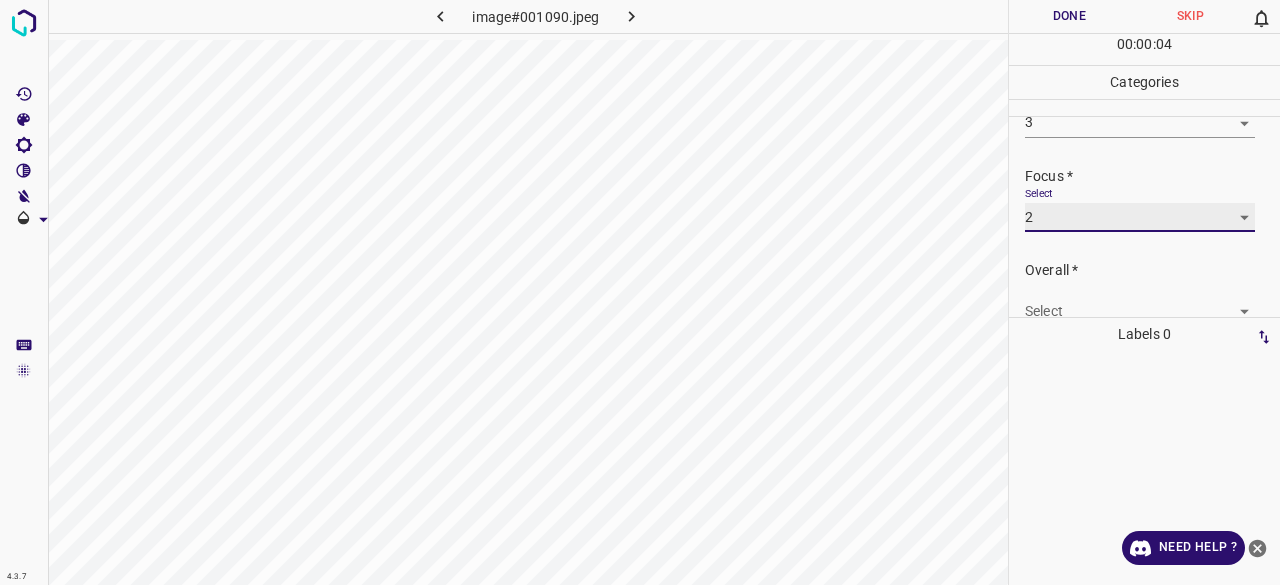 scroll, scrollTop: 98, scrollLeft: 0, axis: vertical 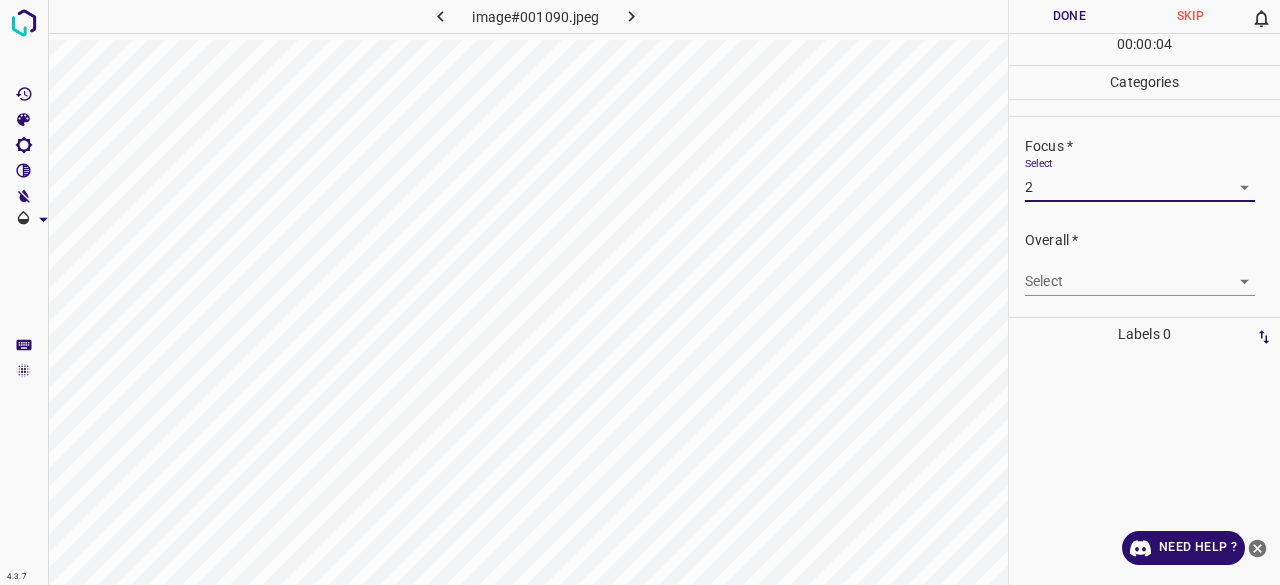 click on "4.3.7 image#001090.jpeg Done Skip 0 00   : 00   : 04   Categories Lighting *  Select 3 3 Focus *  Select 2 2 Overall *  Select ​ Labels   0 Categories 1 Lighting 2 Focus 3 Overall Tools Space Change between modes (Draw & Edit) I Auto labeling R Restore zoom M Zoom in N Zoom out Delete Delete selecte label Filters Z Restore filters X Saturation filter C Brightness filter V Contrast filter B Gray scale filter General O Download Need Help ? - Text - Hide - Delete" at bounding box center [640, 292] 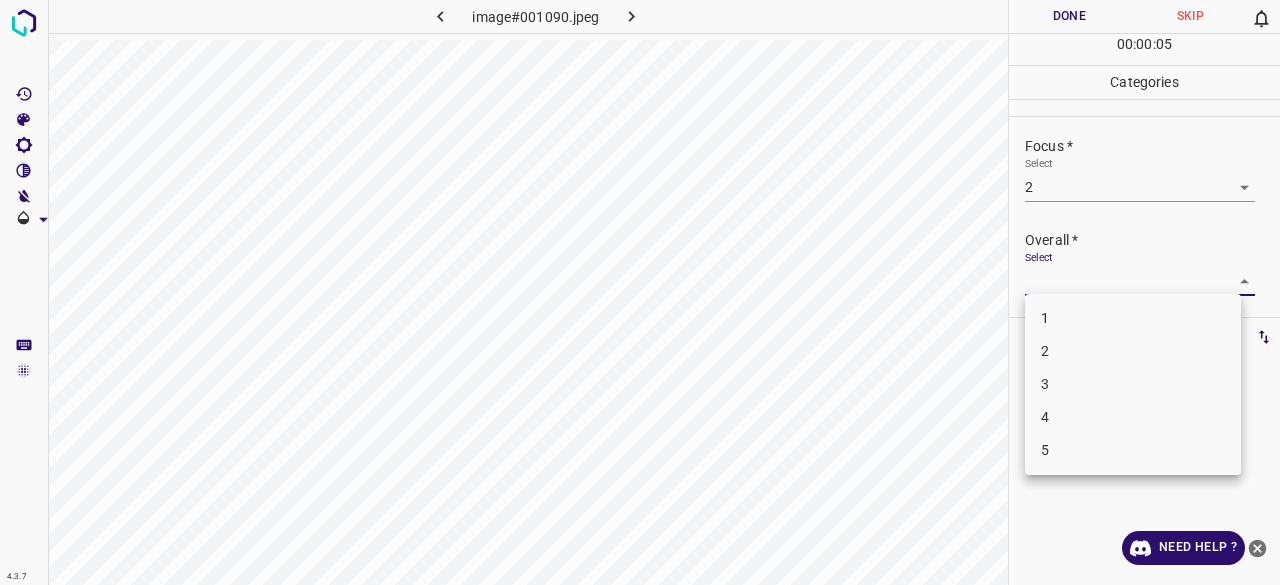 click on "2" at bounding box center [1133, 351] 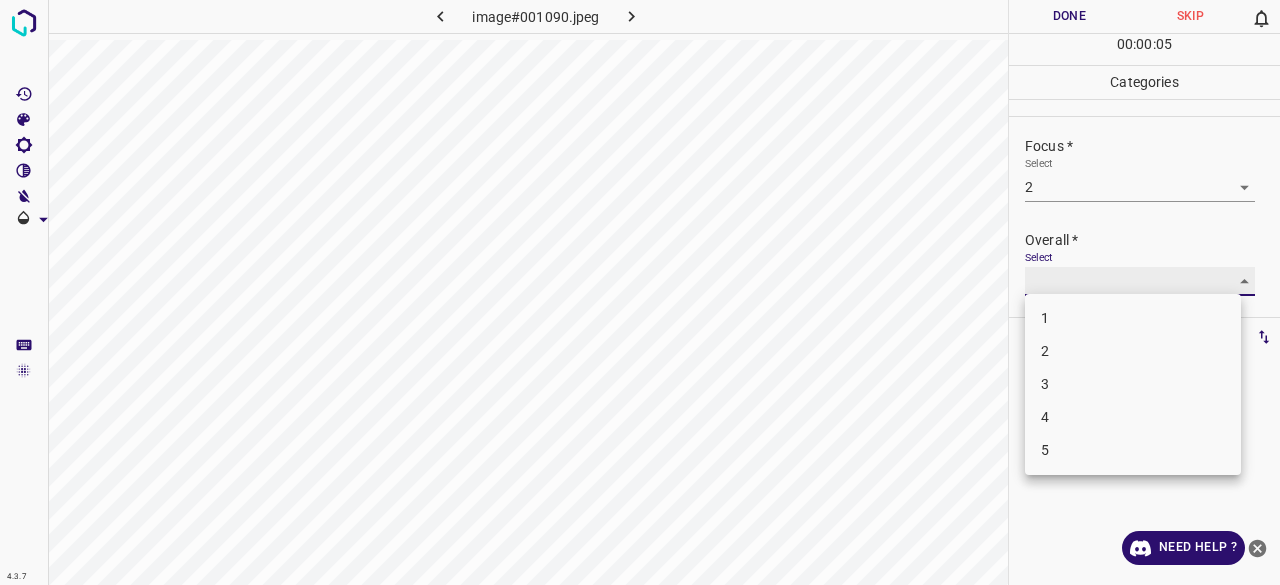 type on "2" 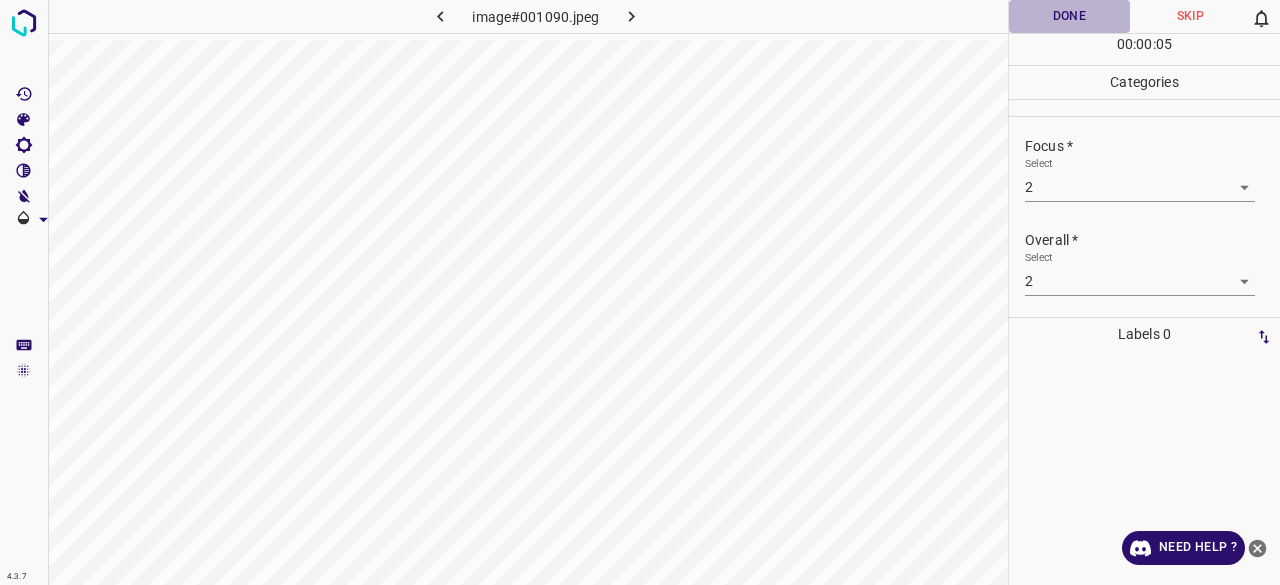 drag, startPoint x: 1059, startPoint y: 27, endPoint x: 1044, endPoint y: 37, distance: 18.027756 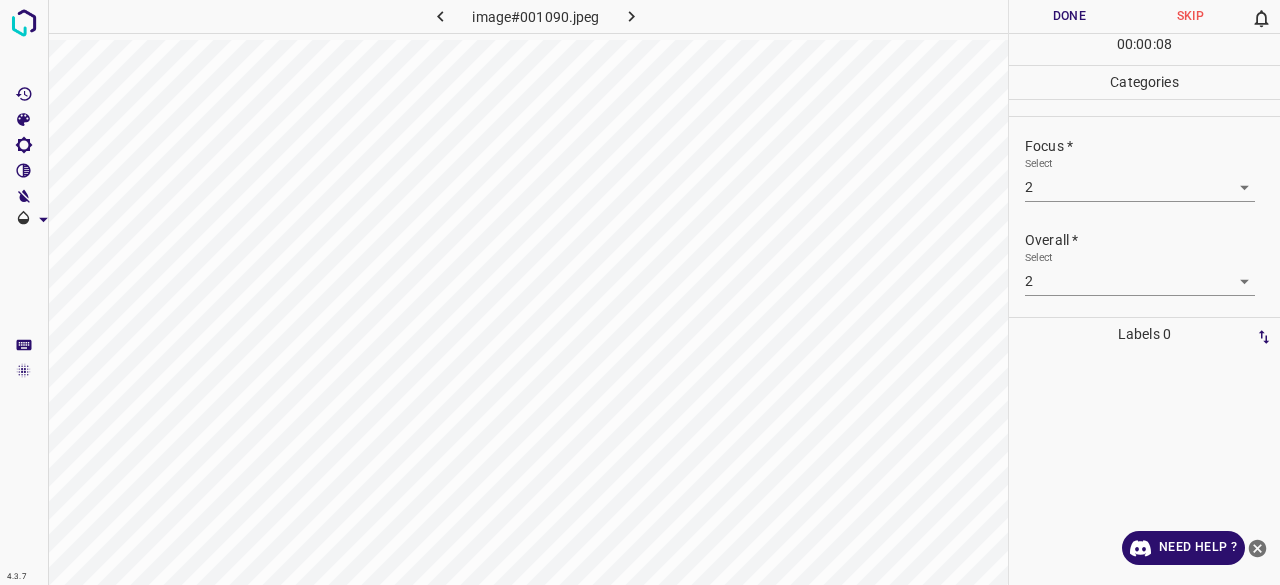 click on "Done" at bounding box center (1069, 16) 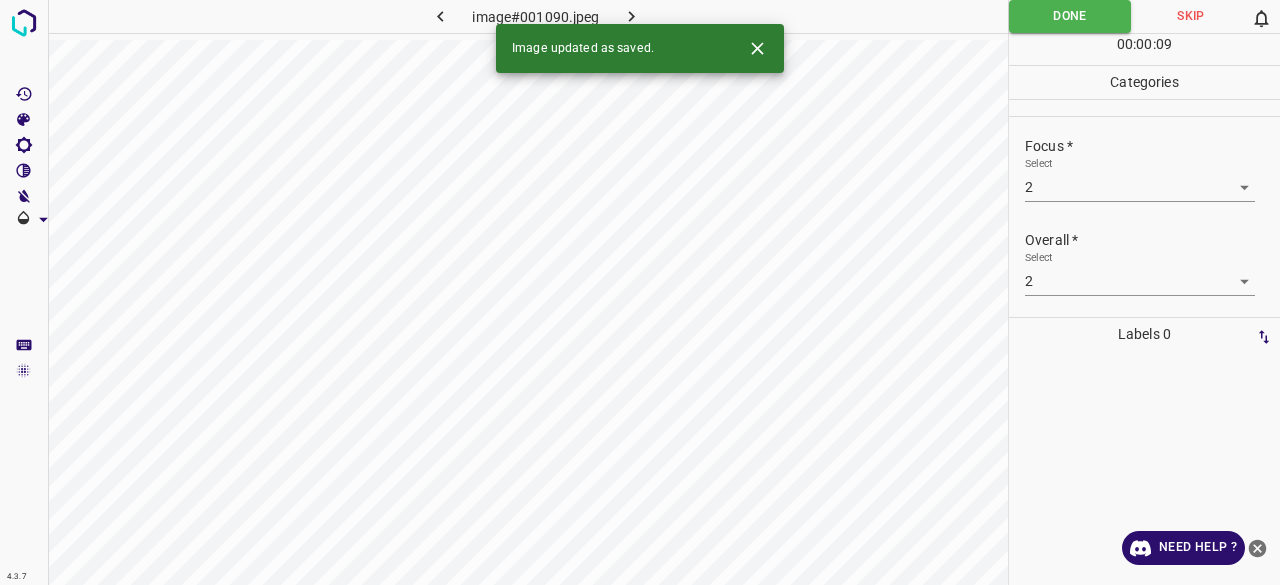 click 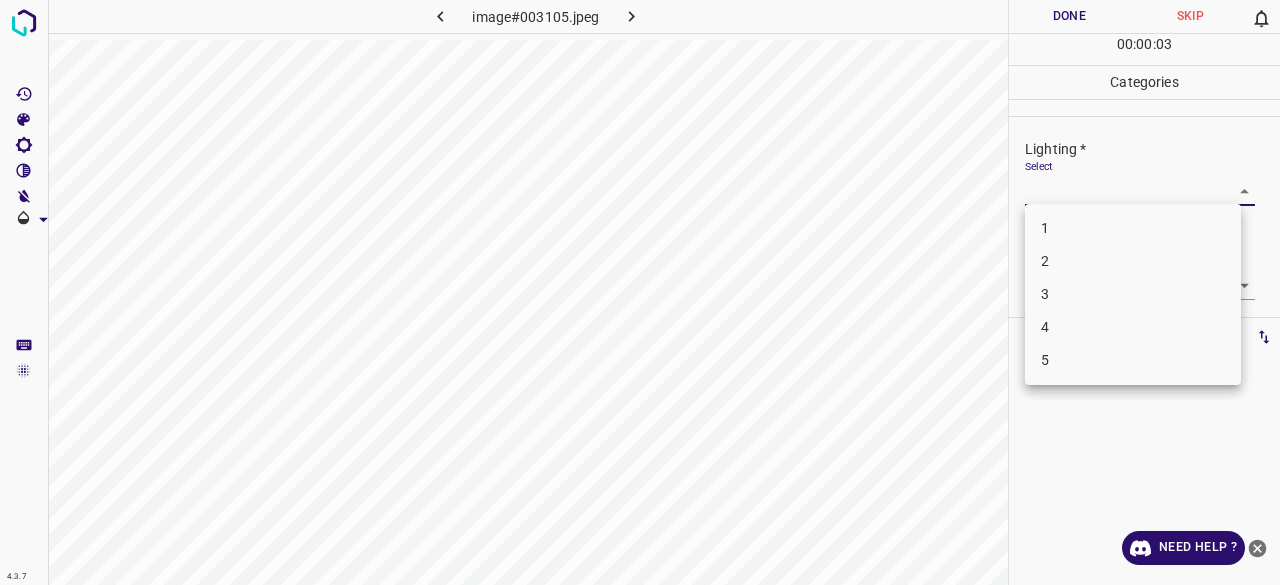 click on "4.3.7 image#003105.jpeg Done Skip 0 00   : 00   : 03   Categories Lighting *  Select ​ Focus *  Select ​ Overall *  Select ​ Labels   0 Categories 1 Lighting 2 Focus 3 Overall Tools Space Change between modes (Draw & Edit) I Auto labeling R Restore zoom M Zoom in N Zoom out Delete Delete selecte label Filters Z Restore filters X Saturation filter C Brightness filter V Contrast filter B Gray scale filter General O Download Need Help ? - Text - Hide - Delete 1 2 3 4 5" at bounding box center (640, 292) 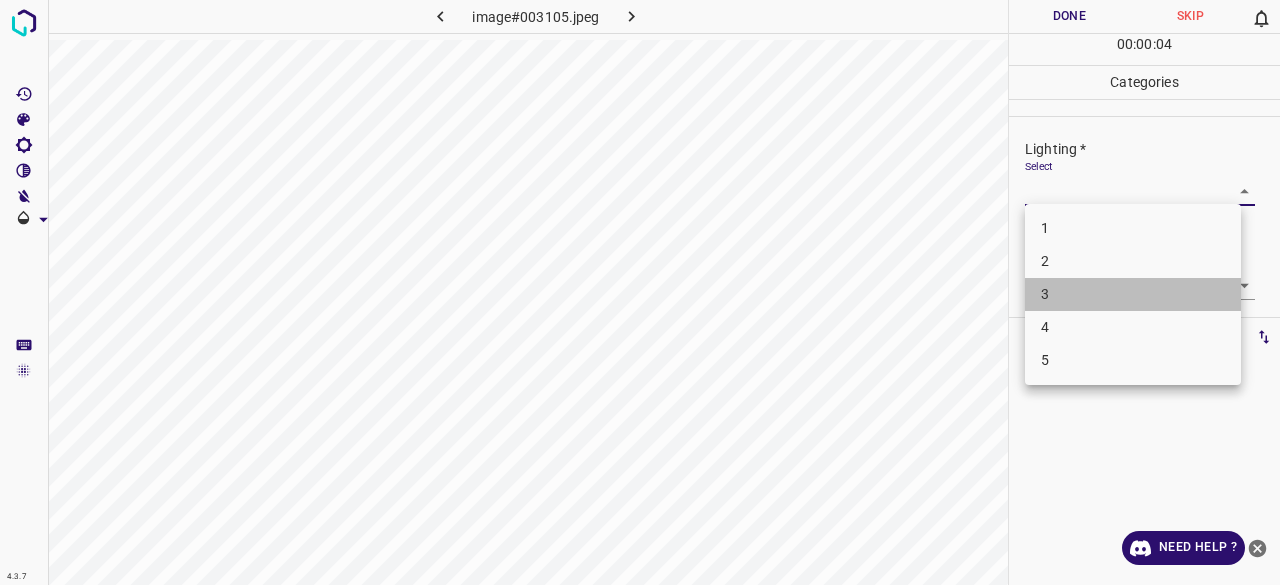 click on "3" at bounding box center [1133, 294] 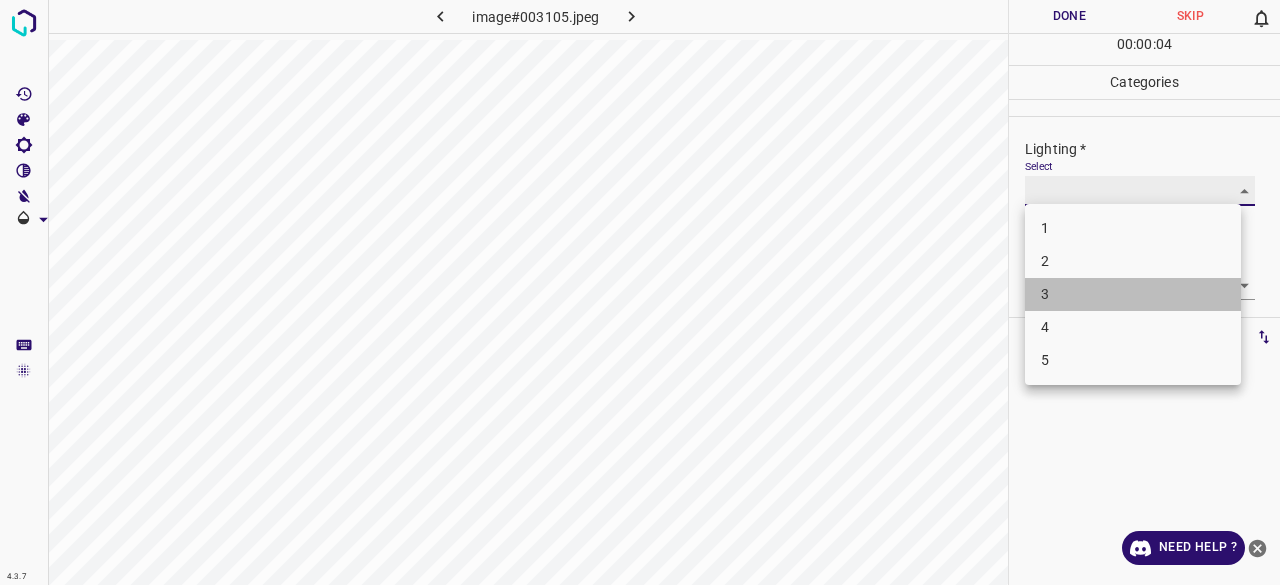 type on "3" 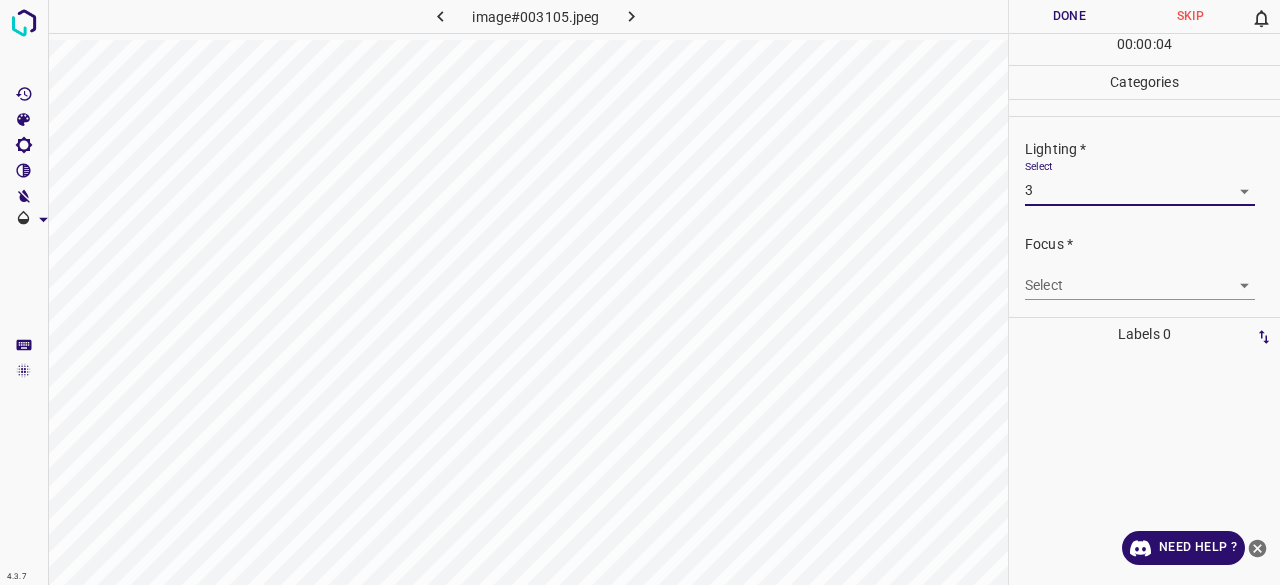click on "4.3.7 image#003105.jpeg Done Skip 0 00   : 00   : 04   Categories Lighting *  Select 3 3 Focus *  Select ​ Overall *  Select ​ Labels   0 Categories 1 Lighting 2 Focus 3 Overall Tools Space Change between modes (Draw & Edit) I Auto labeling R Restore zoom M Zoom in N Zoom out Delete Delete selecte label Filters Z Restore filters X Saturation filter C Brightness filter V Contrast filter B Gray scale filter General O Download Need Help ? - Text - Hide - Delete 1 2 3 4 5" at bounding box center [640, 292] 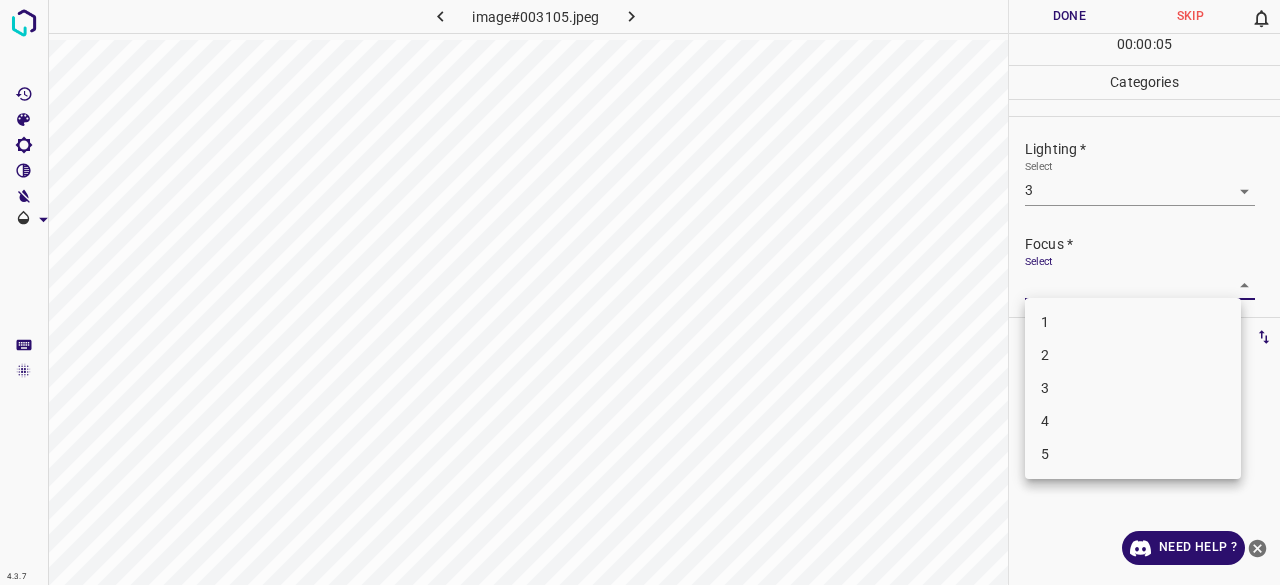 click on "2" at bounding box center [1133, 355] 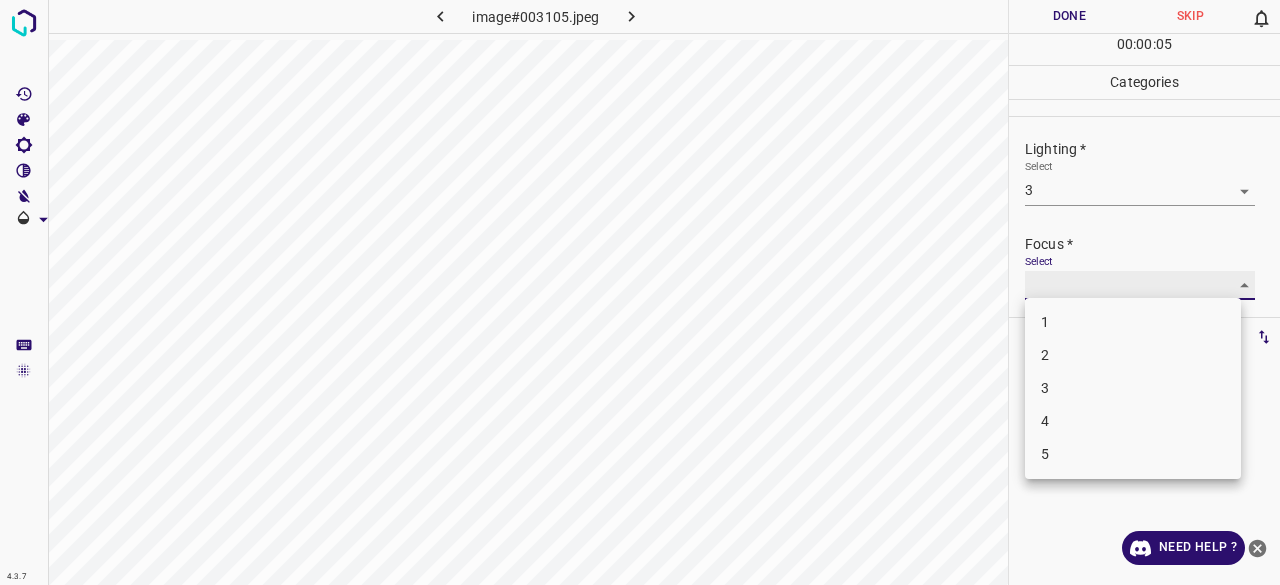 type on "2" 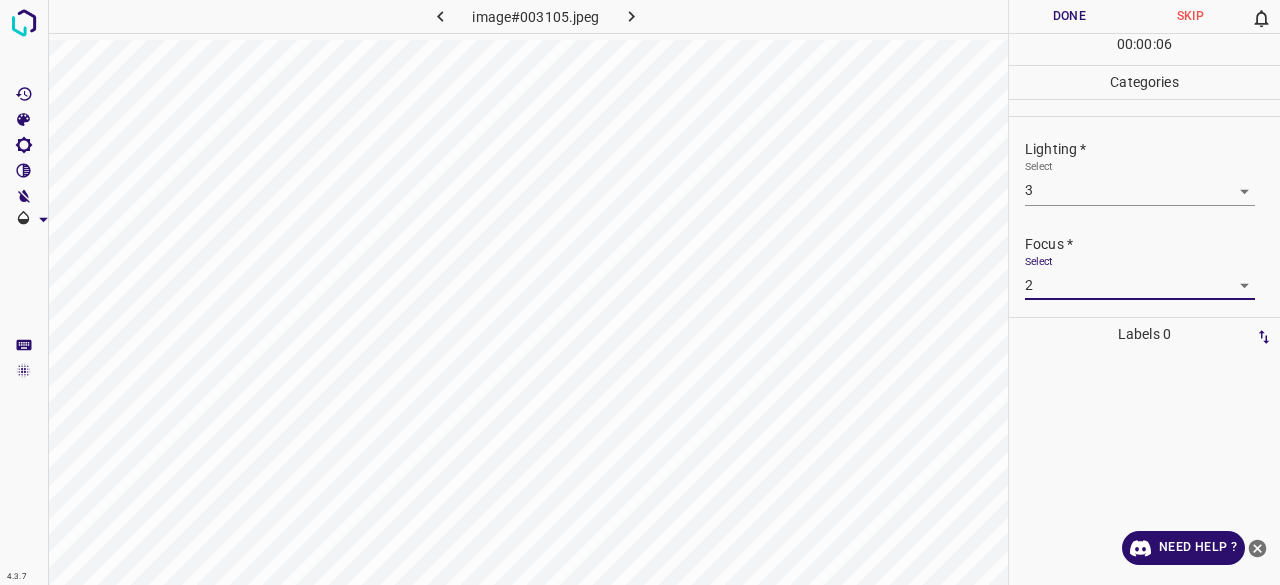click on "4.3.7 image#003105.jpeg Done Skip 0 00   : 00   : 06   Categories Lighting *  Select 3 3 Focus *  Select 2 2 Overall *  Select ​ Labels   0 Categories 1 Lighting 2 Focus 3 Overall Tools Space Change between modes (Draw & Edit) I Auto labeling R Restore zoom M Zoom in N Zoom out Delete Delete selecte label Filters Z Restore filters X Saturation filter C Brightness filter V Contrast filter B Gray scale filter General O Download Need Help ? - Text - Hide - Delete" at bounding box center [640, 292] 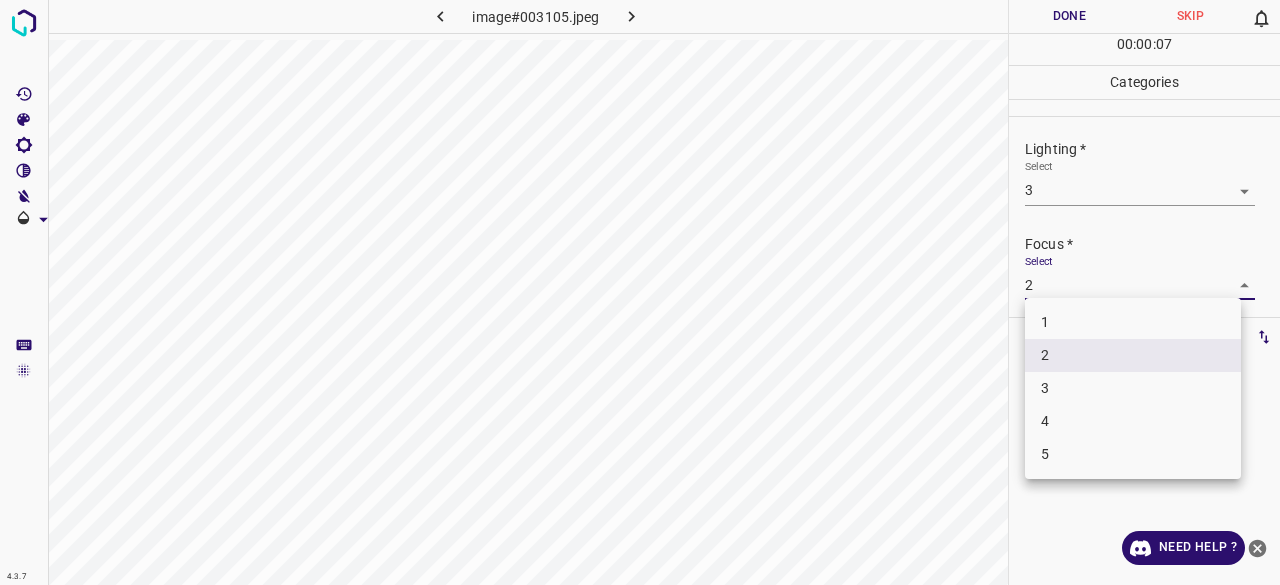 click at bounding box center (640, 292) 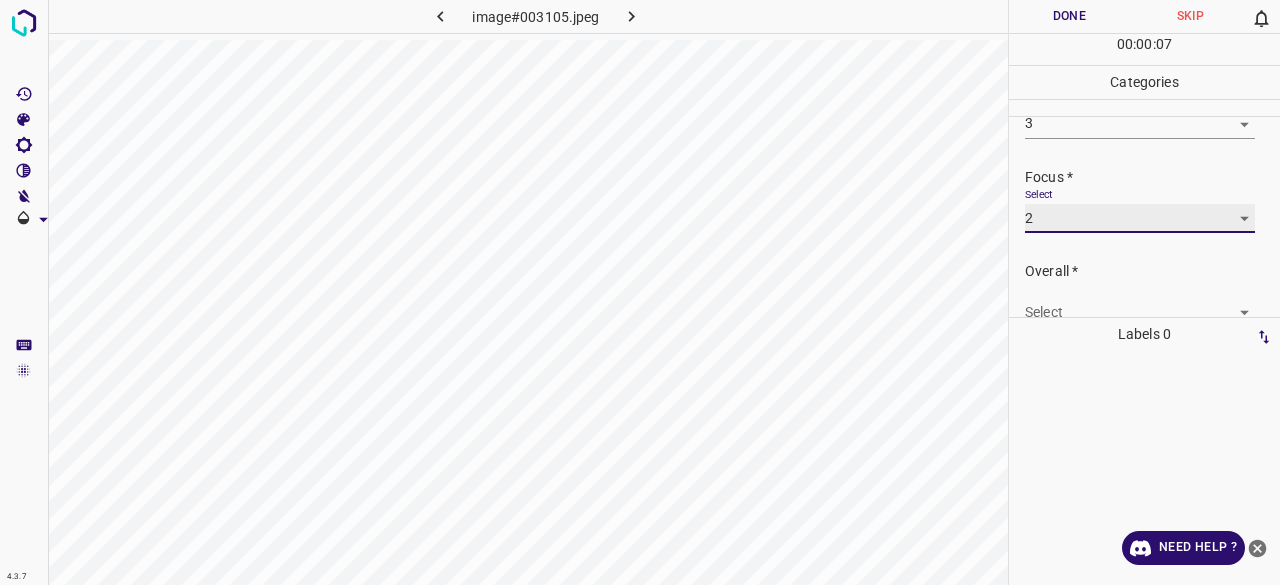 scroll, scrollTop: 98, scrollLeft: 0, axis: vertical 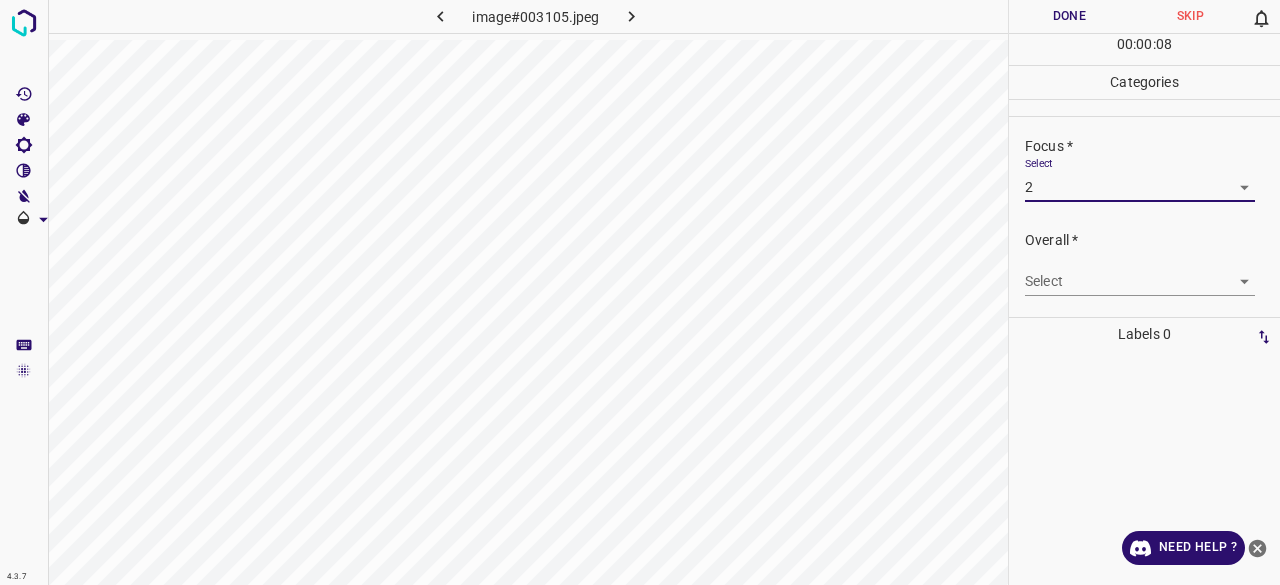 click on "4.3.7 image#003105.jpeg Done Skip 0 00   : 00   : 08   Categories Lighting *  Select 3 3 Focus *  Select 2 2 Overall *  Select ​ Labels   0 Categories 1 Lighting 2 Focus 3 Overall Tools Space Change between modes (Draw & Edit) I Auto labeling R Restore zoom M Zoom in N Zoom out Delete Delete selecte label Filters Z Restore filters X Saturation filter C Brightness filter V Contrast filter B Gray scale filter General O Download Need Help ? - Text - Hide - Delete" at bounding box center [640, 292] 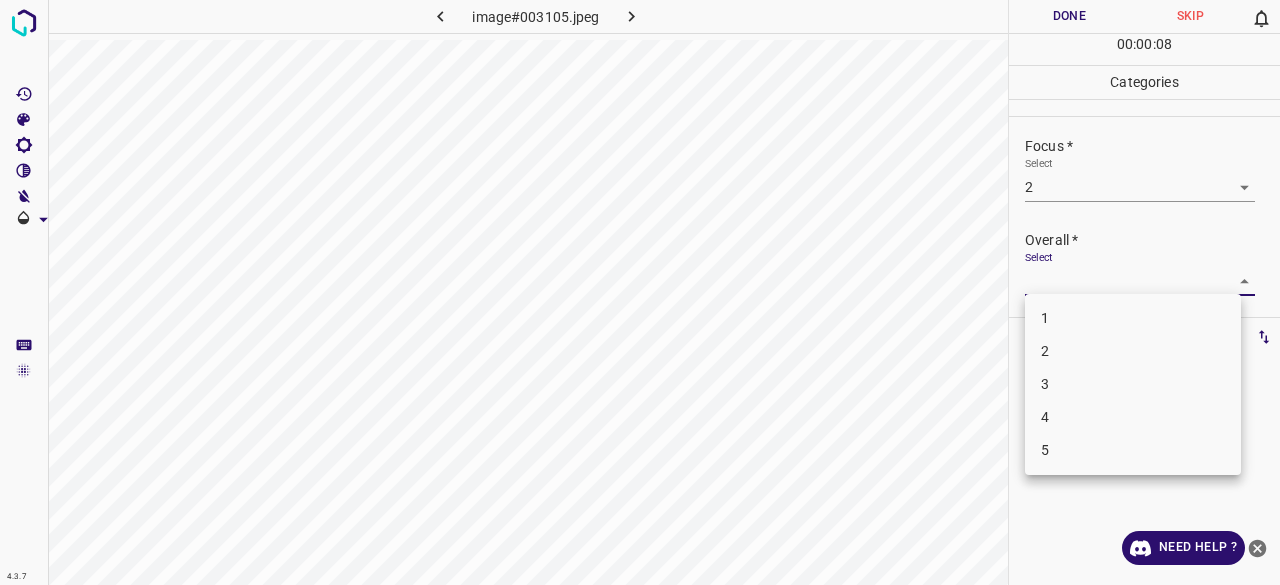 click on "3" at bounding box center (1133, 384) 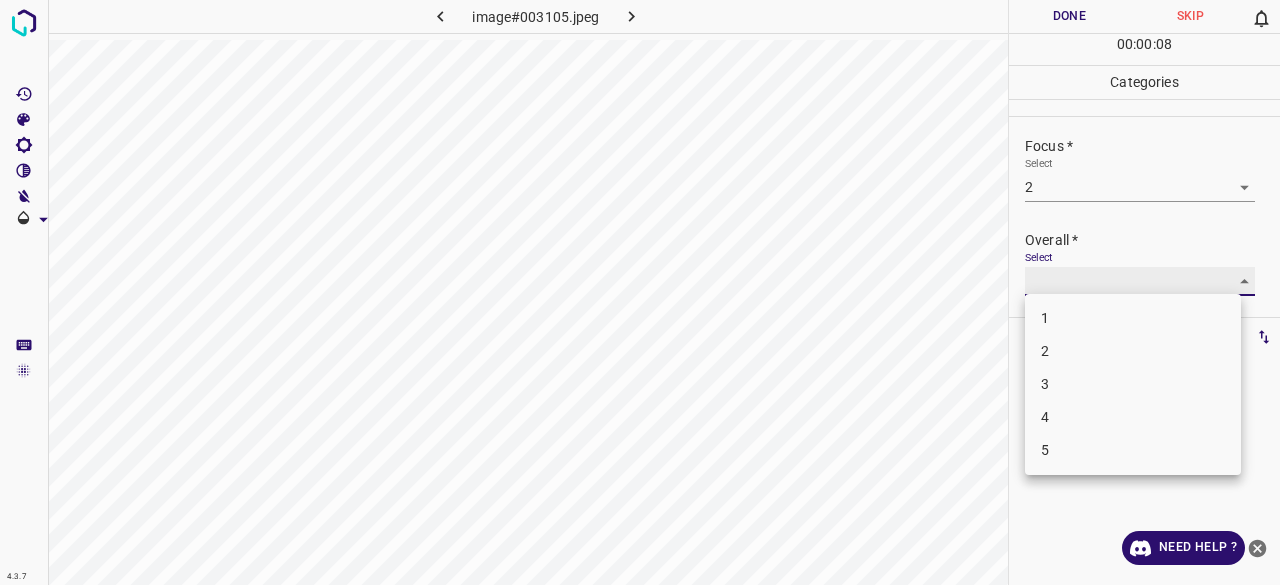 type on "3" 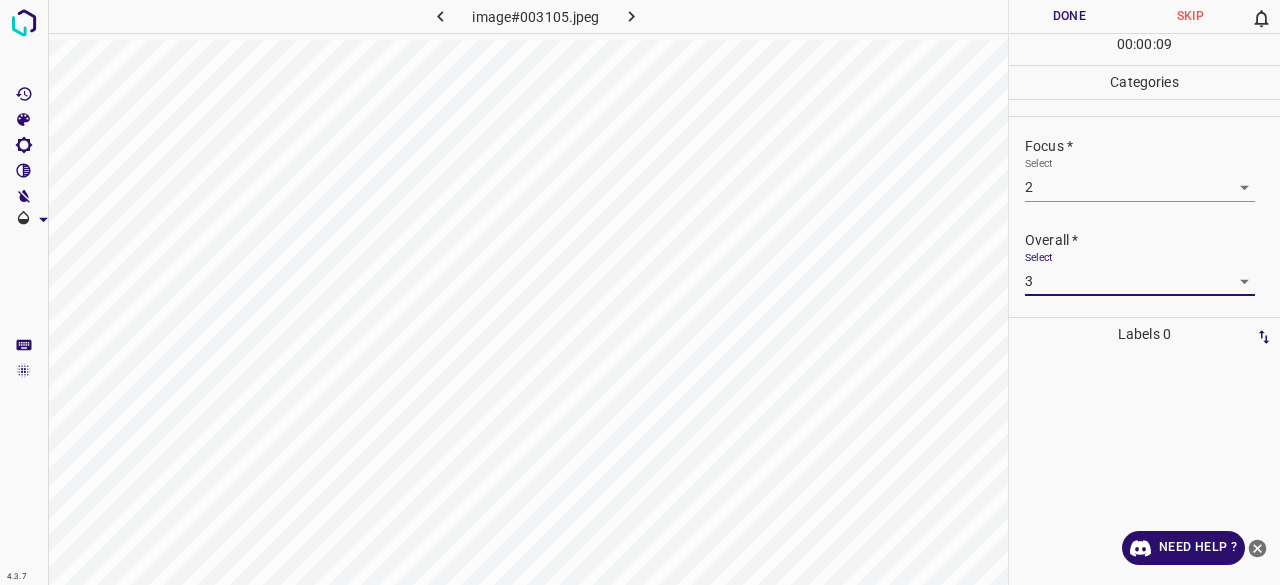 click on "Done" at bounding box center [1069, 16] 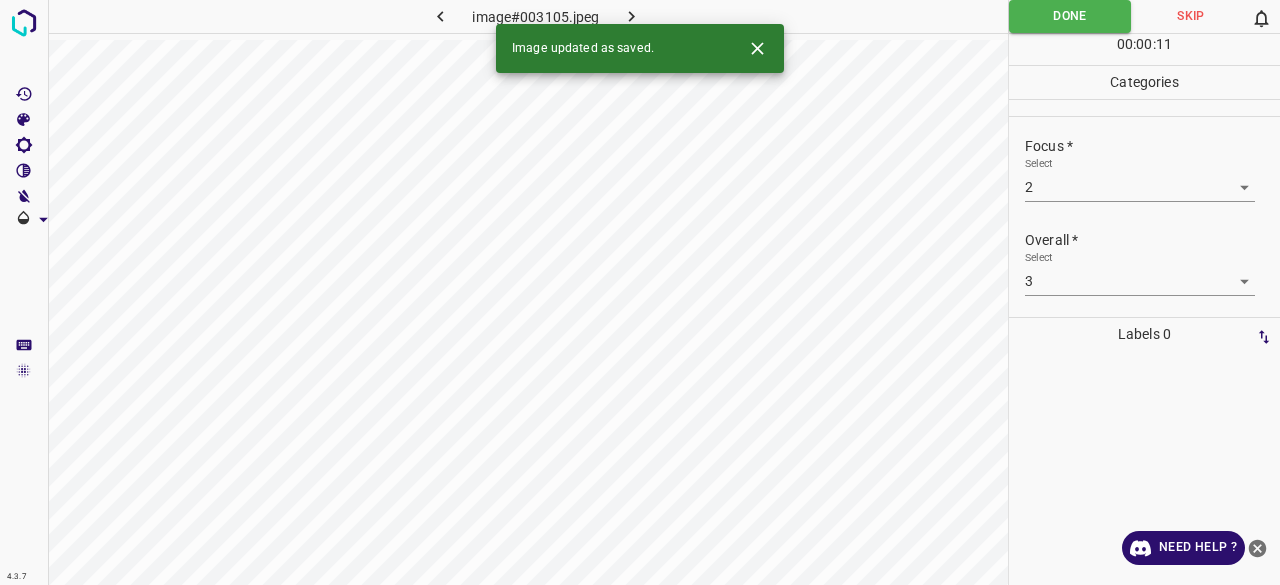 click 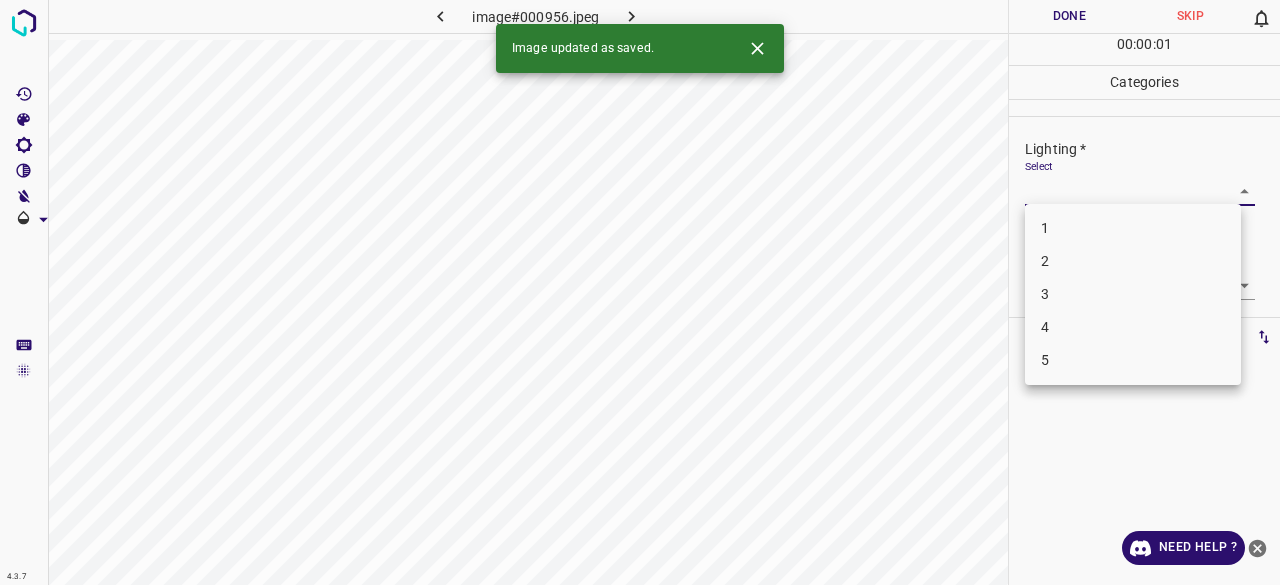 click on "4.3.7 image#000956.jpeg Done Skip 0 00   : 00   : 01   Categories Lighting *  Select ​ Focus *  Select ​ Overall *  Select ​ Labels   0 Categories 1 Lighting 2 Focus 3 Overall Tools Space Change between modes (Draw & Edit) I Auto labeling R Restore zoom M Zoom in N Zoom out Delete Delete selecte label Filters Z Restore filters X Saturation filter C Brightness filter V Contrast filter B Gray scale filter General O Download Image updated as saved. Need Help ? - Text - Hide - Delete 1 2 3 4 5" at bounding box center (640, 292) 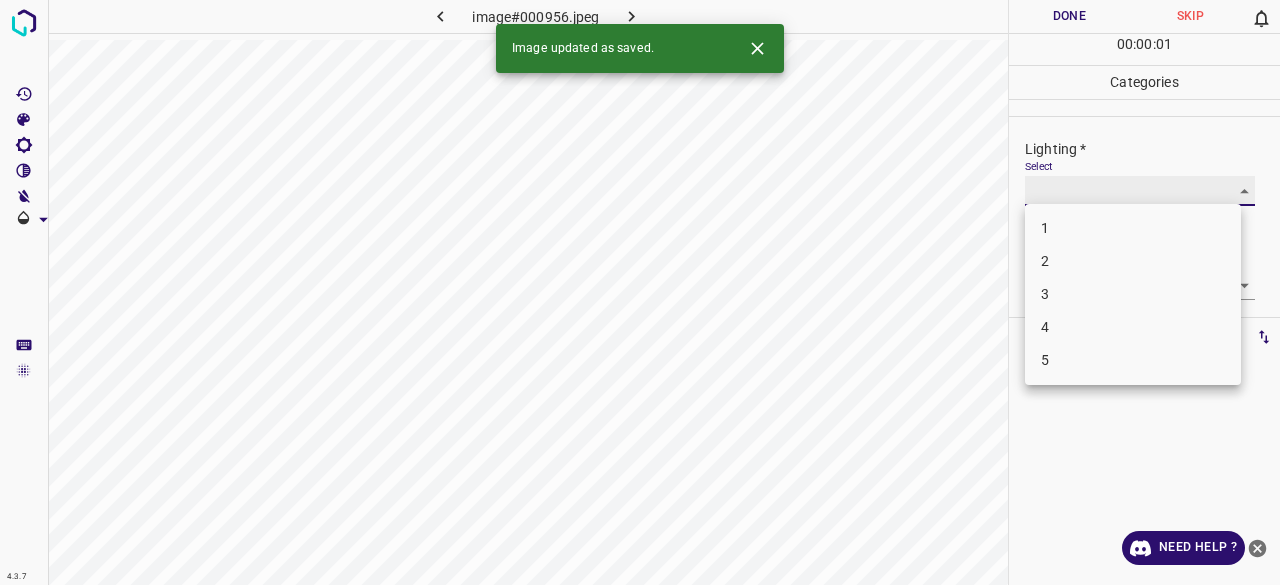 type on "3" 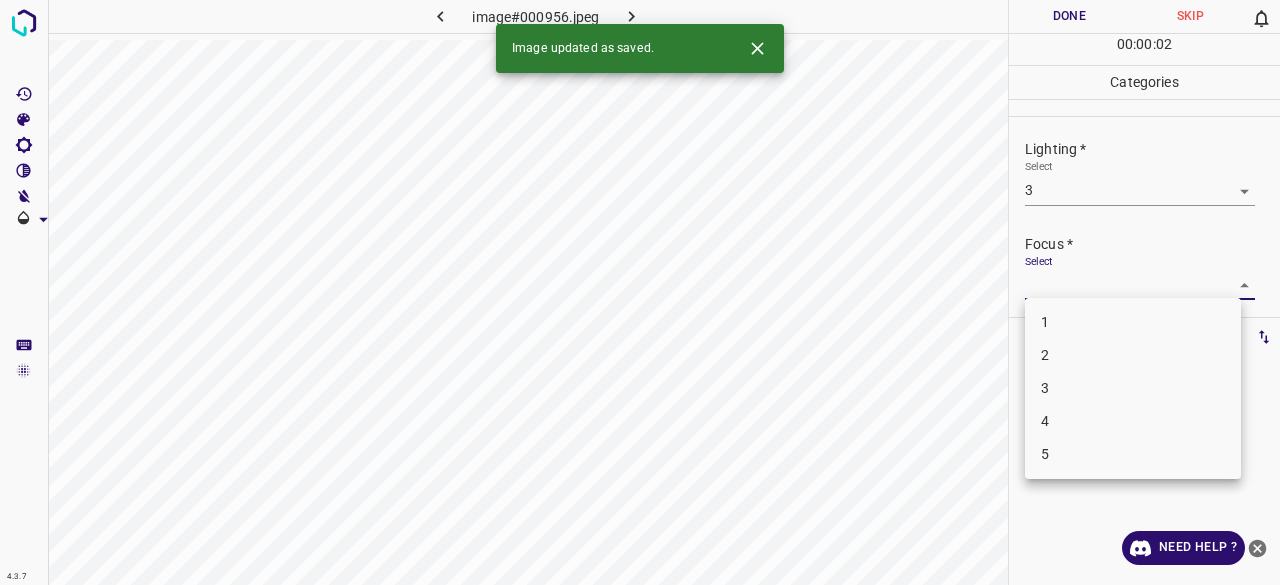 click on "4.3.7 image#000956.jpeg Done Skip 0 00   : 00   : 02   Categories Lighting *  Select 3 3 Focus *  Select ​ Overall *  Select ​ Labels   0 Categories 1 Lighting 2 Focus 3 Overall Tools Space Change between modes (Draw & Edit) I Auto labeling R Restore zoom M Zoom in N Zoom out Delete Delete selecte label Filters Z Restore filters X Saturation filter C Brightness filter V Contrast filter B Gray scale filter General O Download Image updated as saved. Need Help ? - Text - Hide - Delete 1 2 3 4 5" at bounding box center [640, 292] 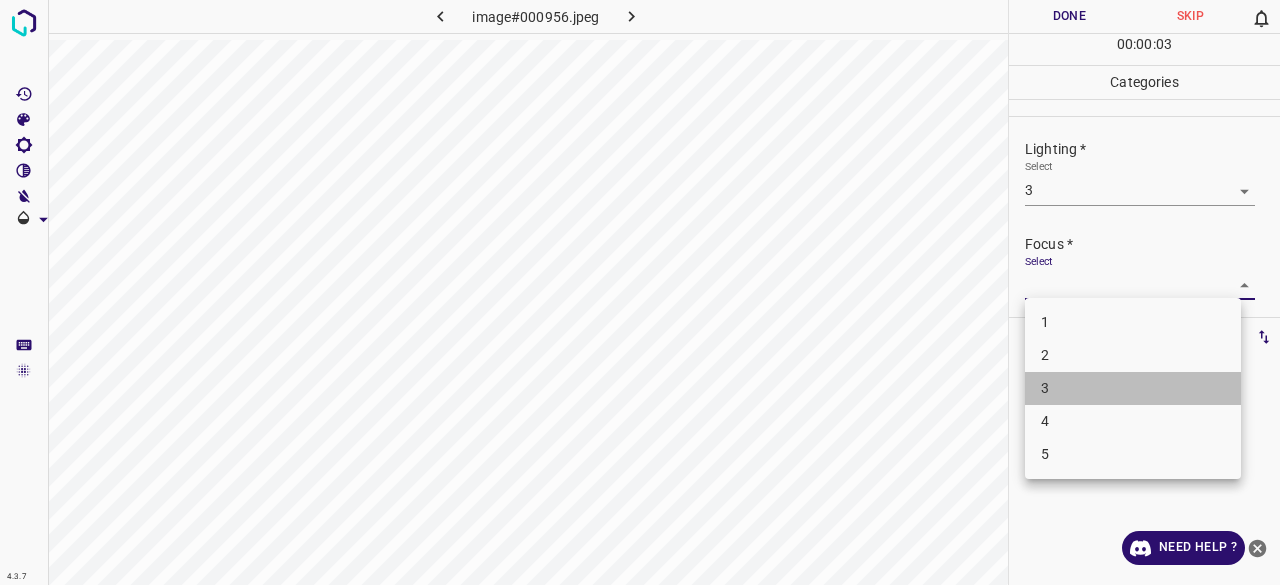 click on "3" at bounding box center (1133, 388) 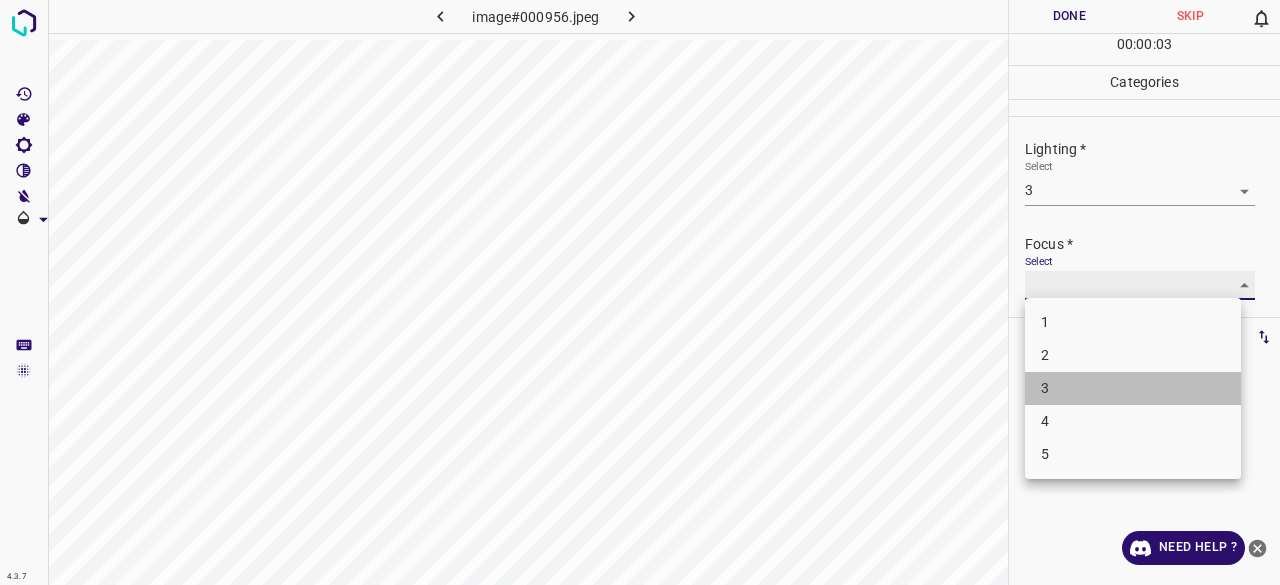 type on "3" 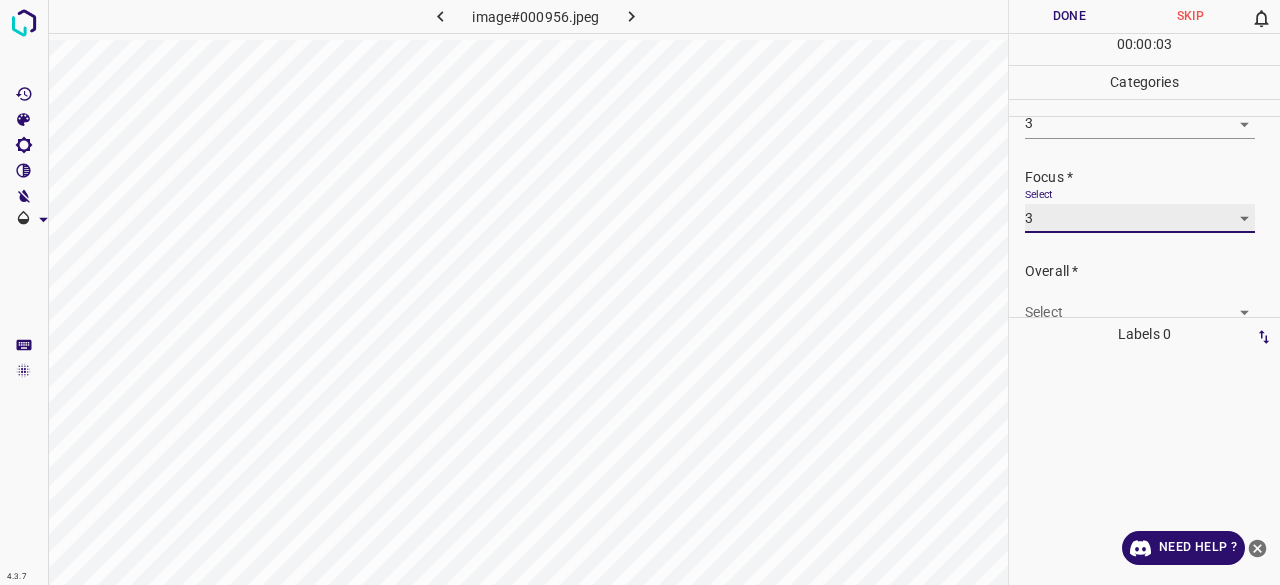 scroll, scrollTop: 98, scrollLeft: 0, axis: vertical 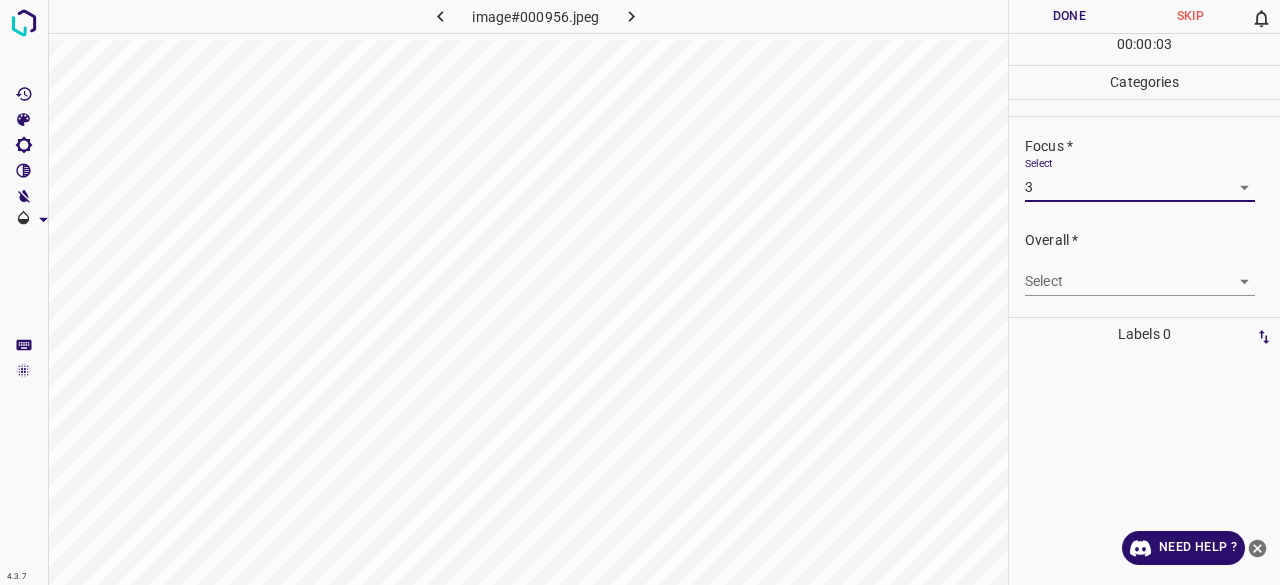 click on "4.3.7 image#000956.jpeg Done Skip 0 00   : 00   : 03   Categories Lighting *  Select 3 3 Focus *  Select 3 3 Overall *  Select ​ Labels   0 Categories 1 Lighting 2 Focus 3 Overall Tools Space Change between modes (Draw & Edit) I Auto labeling R Restore zoom M Zoom in N Zoom out Delete Delete selecte label Filters Z Restore filters X Saturation filter C Brightness filter V Contrast filter B Gray scale filter General O Download Need Help ? - Text - Hide - Delete" at bounding box center (640, 292) 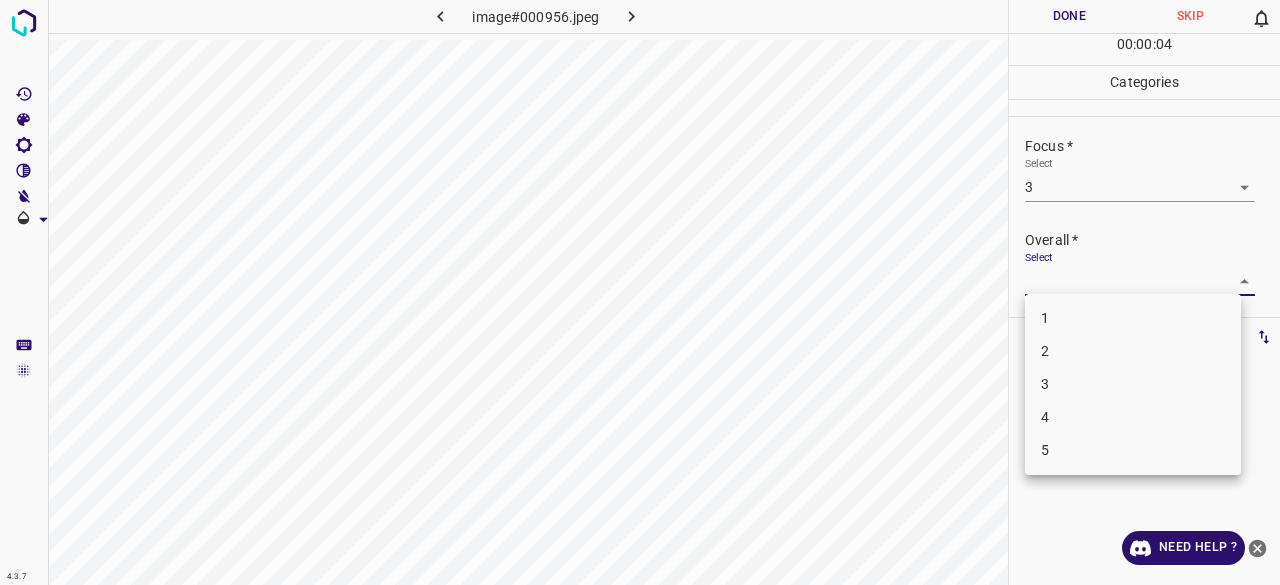 click on "3" at bounding box center (1133, 384) 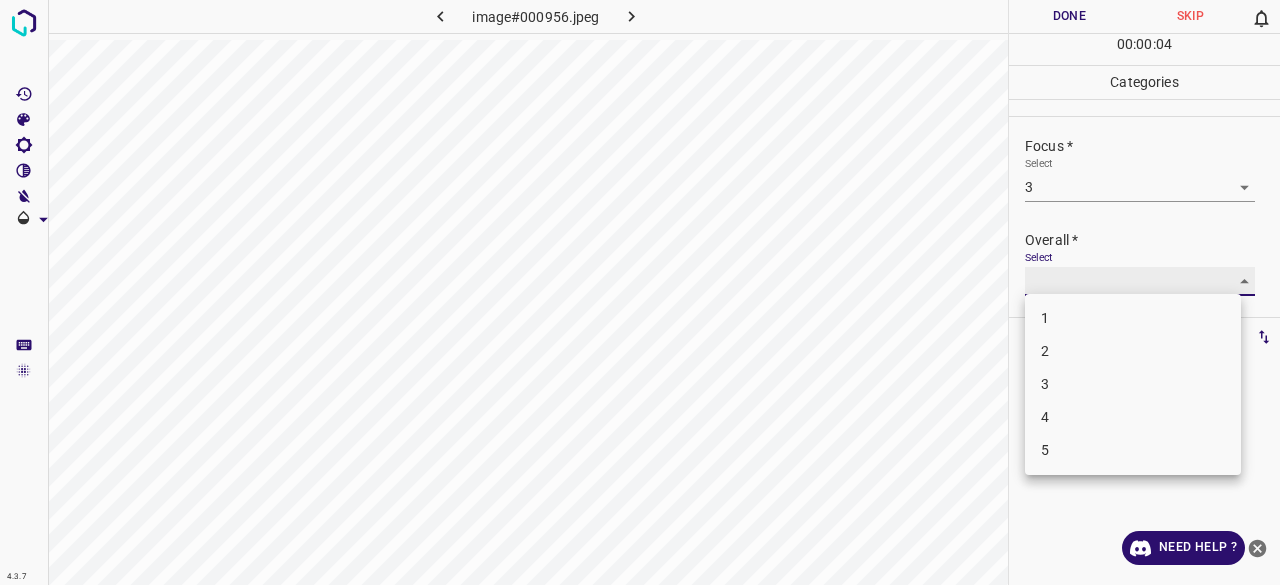 type on "3" 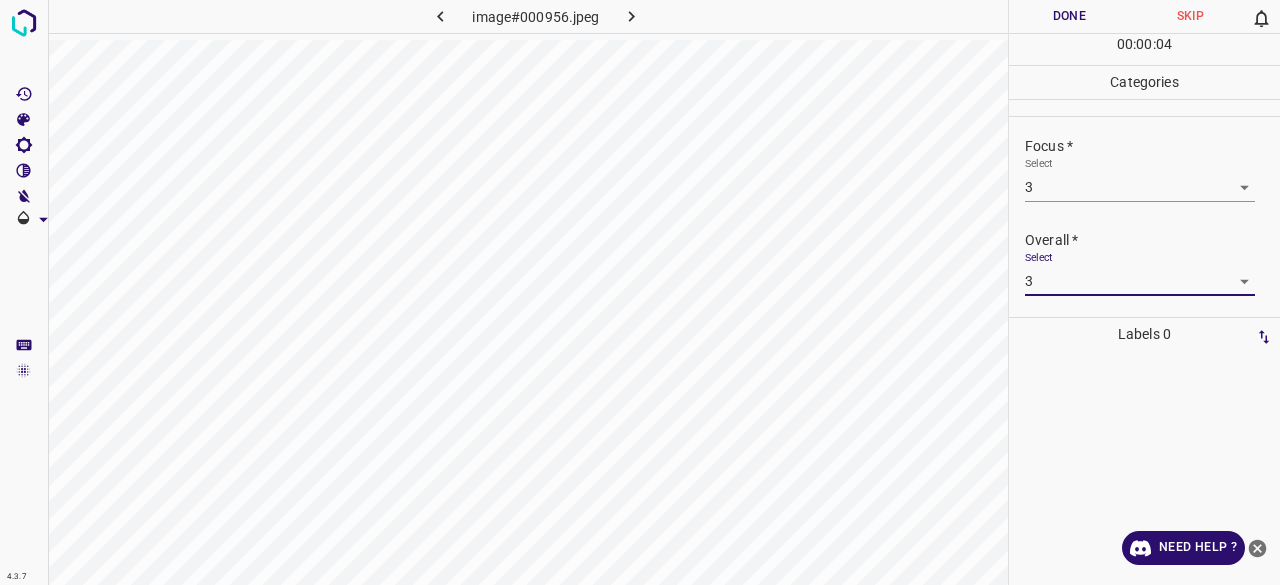 click on "Done" at bounding box center (1069, 16) 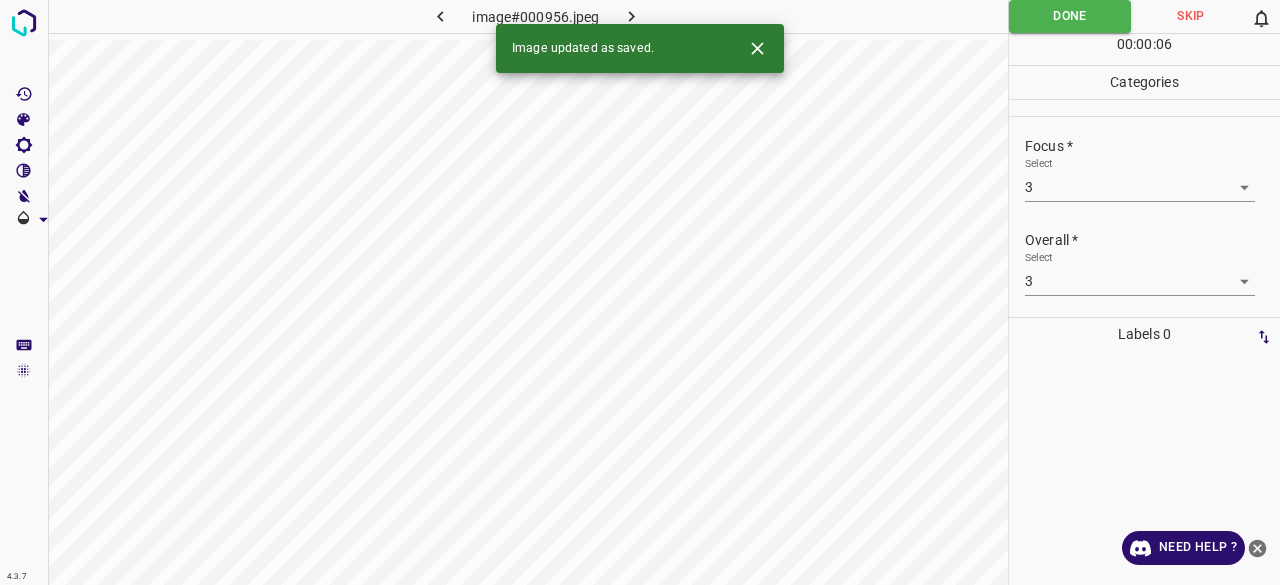 click 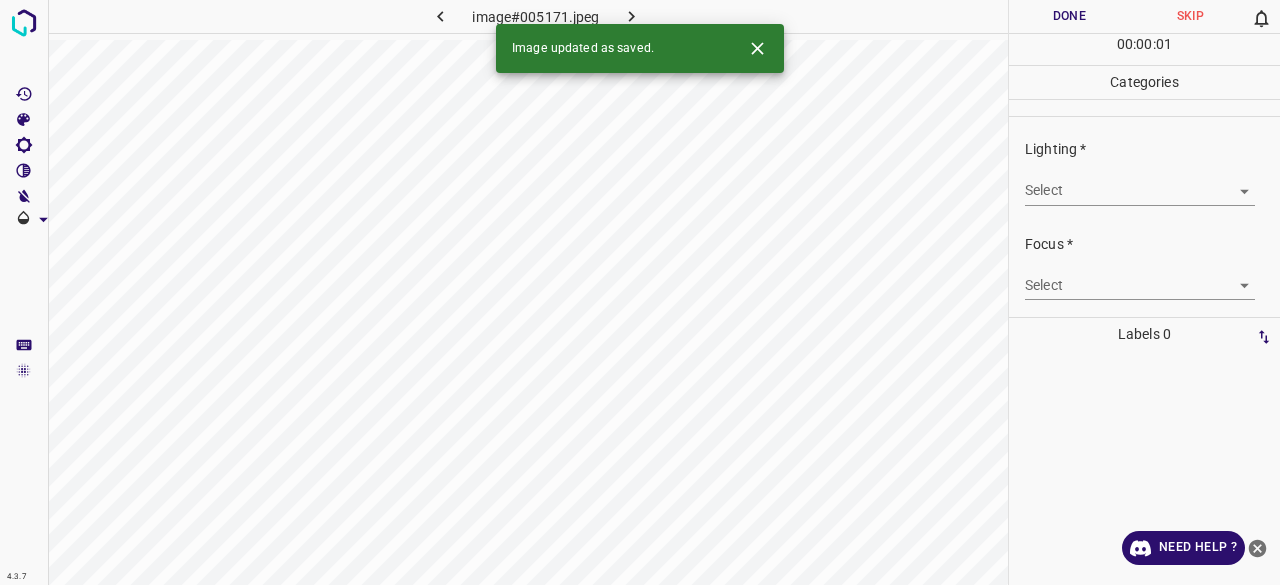 click on "4.3.7 image#005171.jpeg Done Skip 0 00   : 00   : 01   Categories Lighting *  Select ​ Focus *  Select ​ Overall *  Select ​ Labels   0 Categories 1 Lighting 2 Focus 3 Overall Tools Space Change between modes (Draw & Edit) I Auto labeling R Restore zoom M Zoom in N Zoom out Delete Delete selecte label Filters Z Restore filters X Saturation filter C Brightness filter V Contrast filter B Gray scale filter General O Download Image updated as saved. Need Help ? - Text - Hide - Delete" at bounding box center [640, 292] 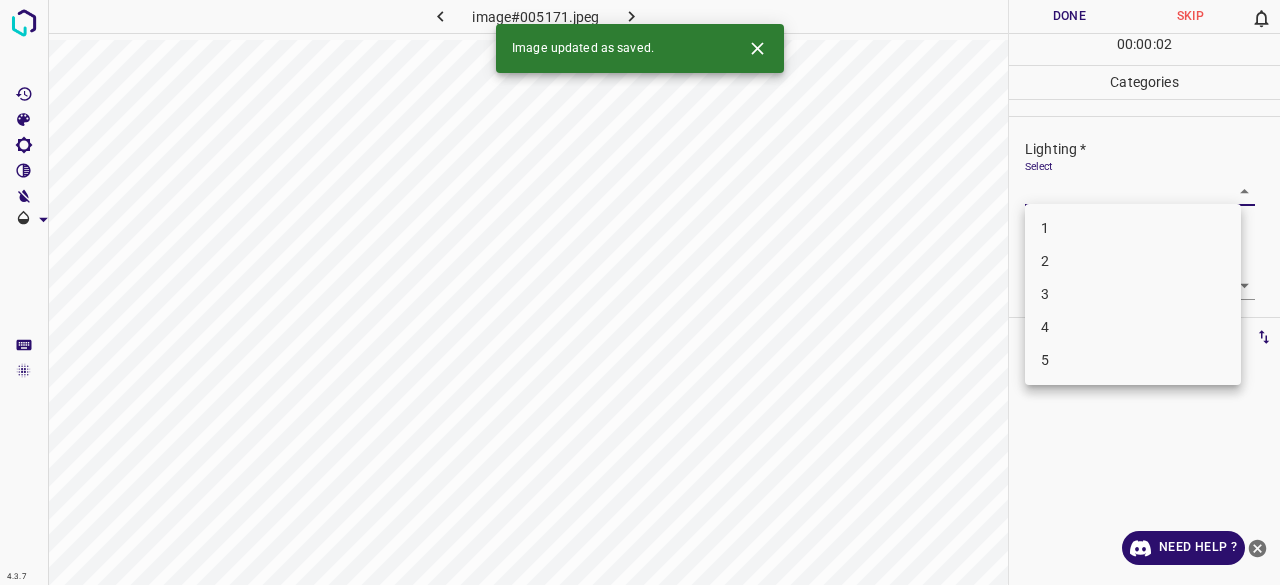 click on "3" at bounding box center [1133, 294] 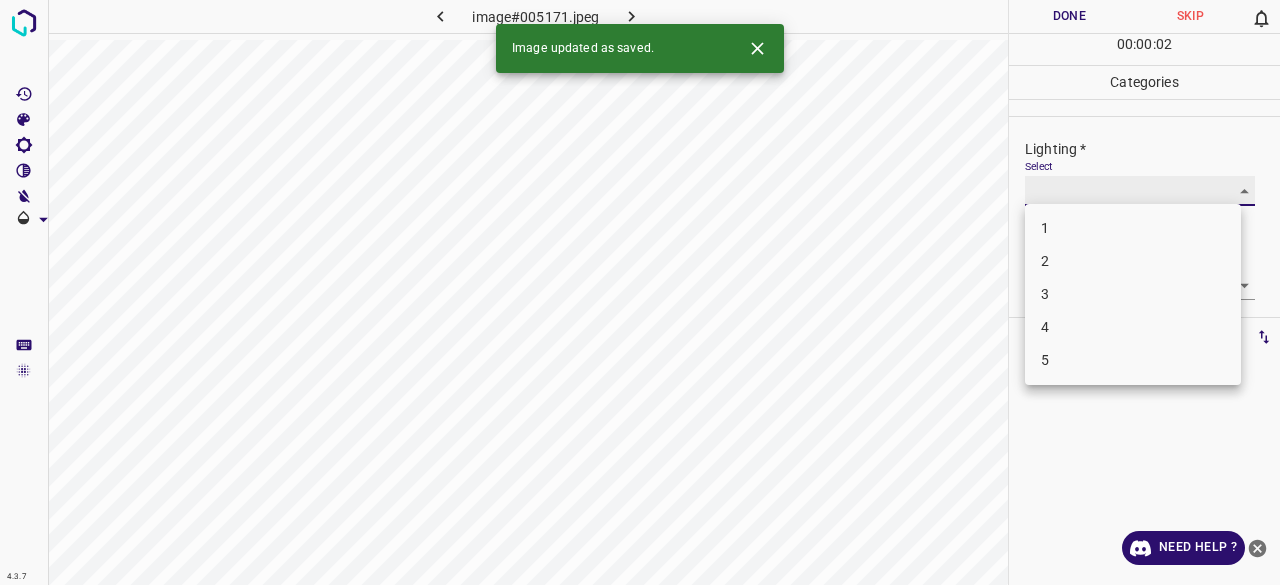 type on "3" 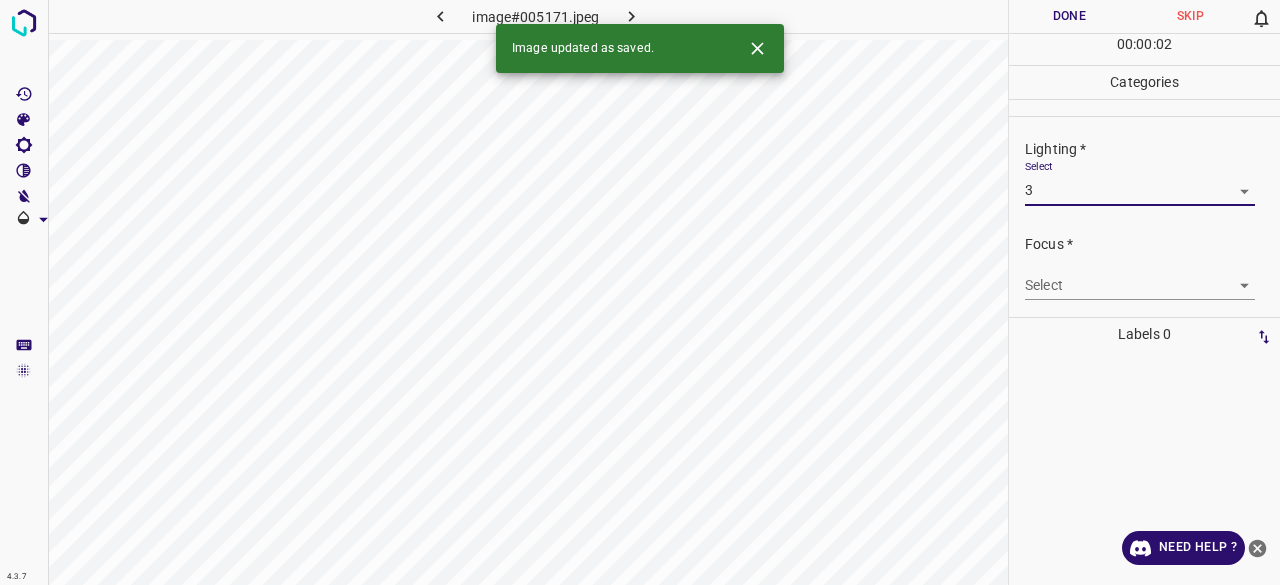 click on "4.3.7 image#005171.jpeg Done Skip 0 00   : 00   : 02   Categories Lighting *  Select 3 3 Focus *  Select ​ Overall *  Select ​ Labels   0 Categories 1 Lighting 2 Focus 3 Overall Tools Space Change between modes (Draw & Edit) I Auto labeling R Restore zoom M Zoom in N Zoom out Delete Delete selecte label Filters Z Restore filters X Saturation filter C Brightness filter V Contrast filter B Gray scale filter General O Download Image updated as saved. Need Help ? - Text - Hide - Delete" at bounding box center (640, 292) 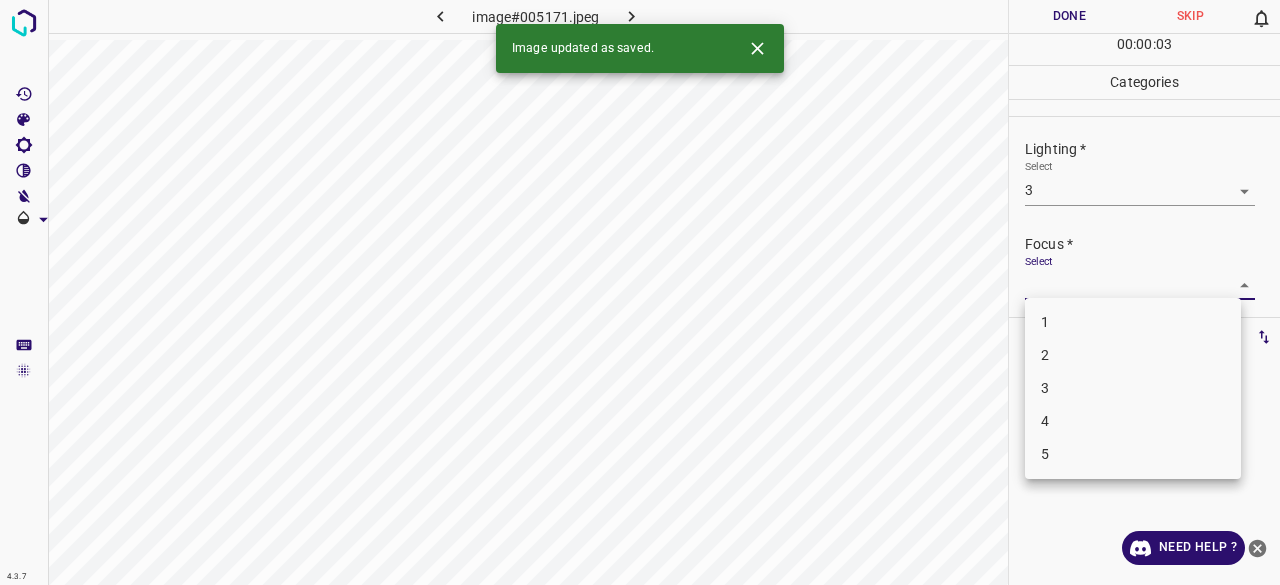 drag, startPoint x: 1065, startPoint y: 397, endPoint x: 1058, endPoint y: 267, distance: 130.18832 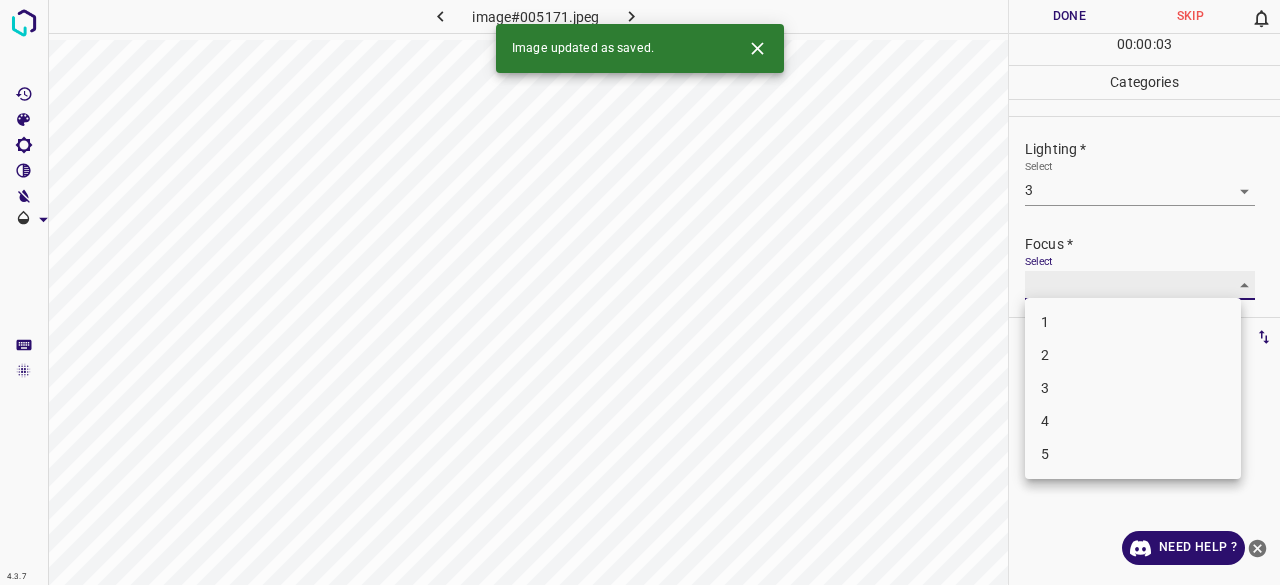 type on "3" 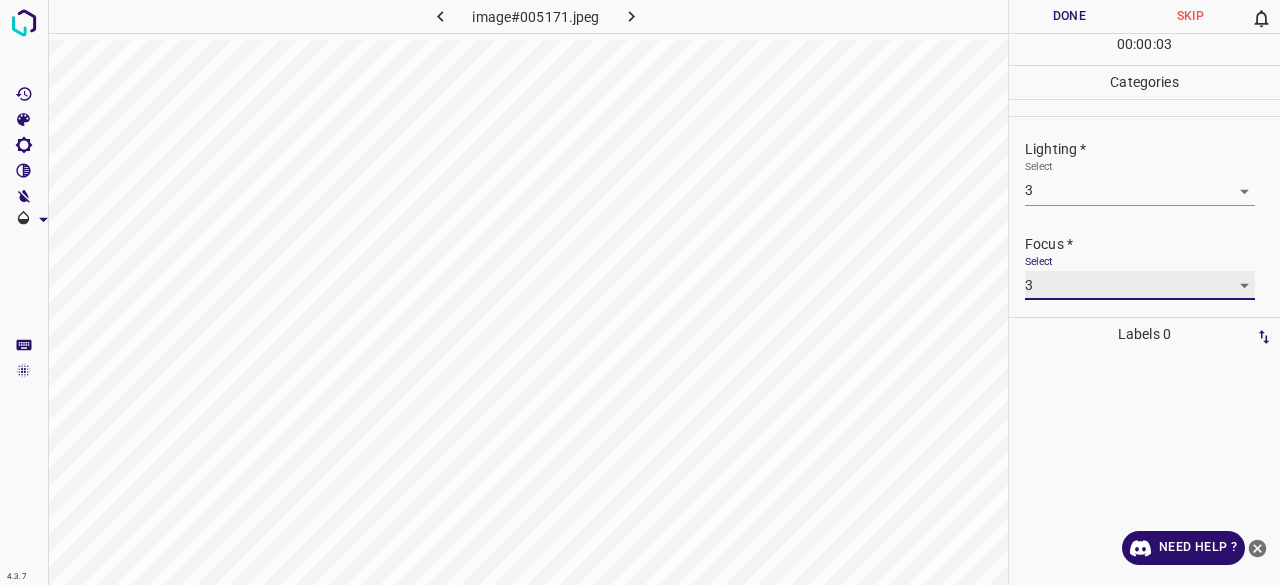 scroll, scrollTop: 98, scrollLeft: 0, axis: vertical 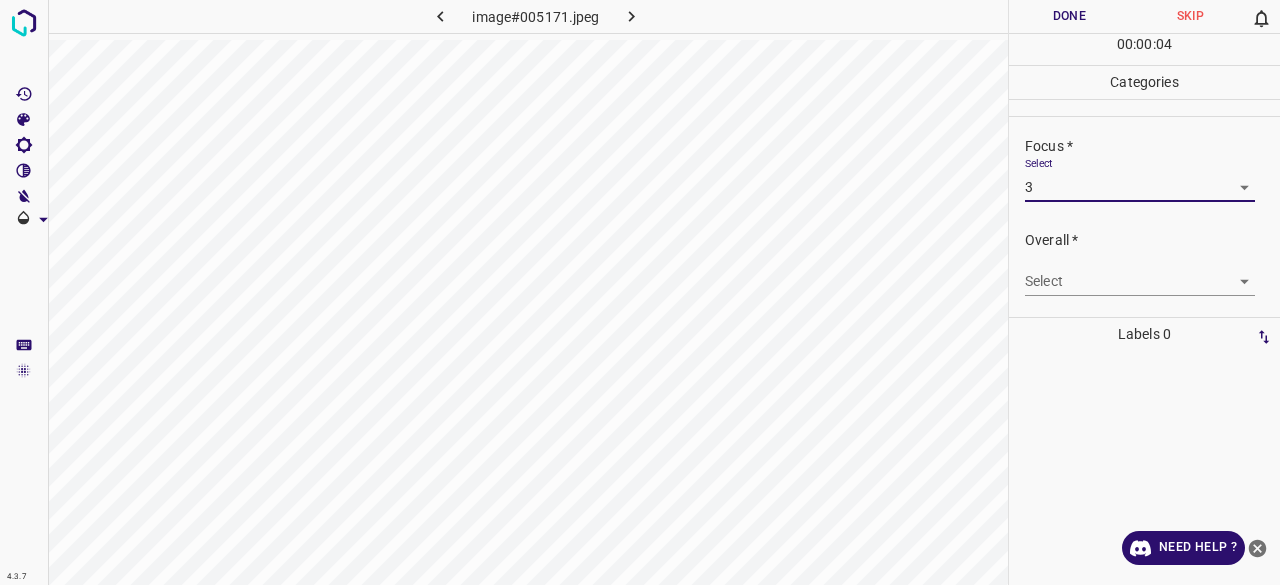 click on "4.3.7 image#005171.jpeg Done Skip 0 00   : 00   : 04   Categories Lighting *  Select 3 3 Focus *  Select 3 3 Overall *  Select ​ Labels   0 Categories 1 Lighting 2 Focus 3 Overall Tools Space Change between modes (Draw & Edit) I Auto labeling R Restore zoom M Zoom in N Zoom out Delete Delete selecte label Filters Z Restore filters X Saturation filter C Brightness filter V Contrast filter B Gray scale filter General O Download Need Help ? - Text - Hide - Delete" at bounding box center (640, 292) 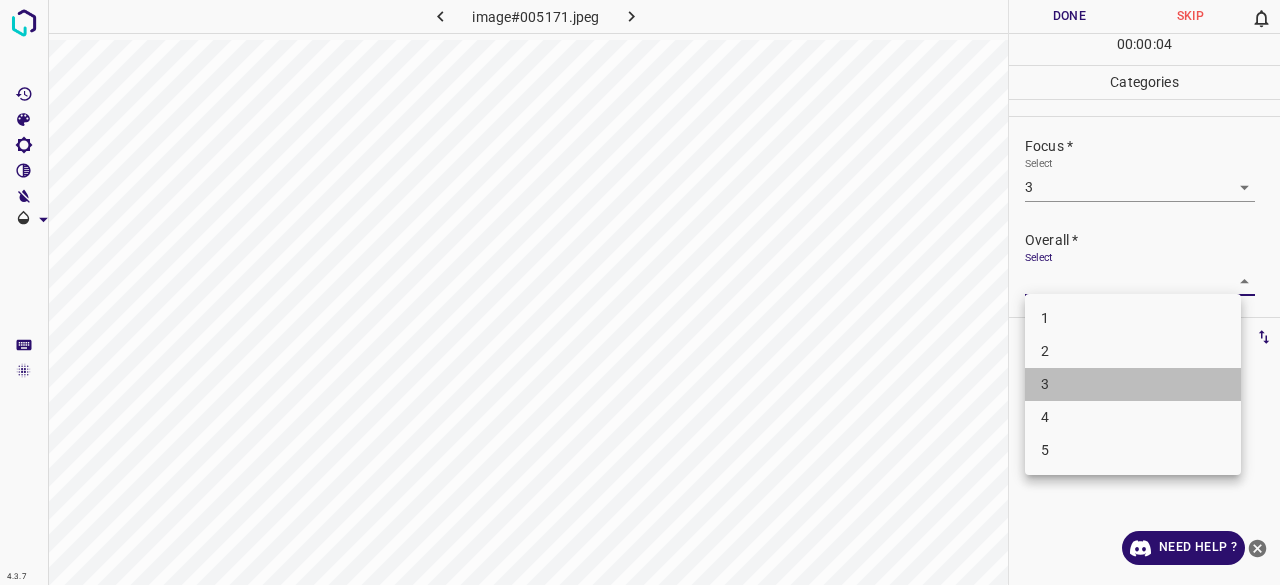 click on "3" at bounding box center [1133, 384] 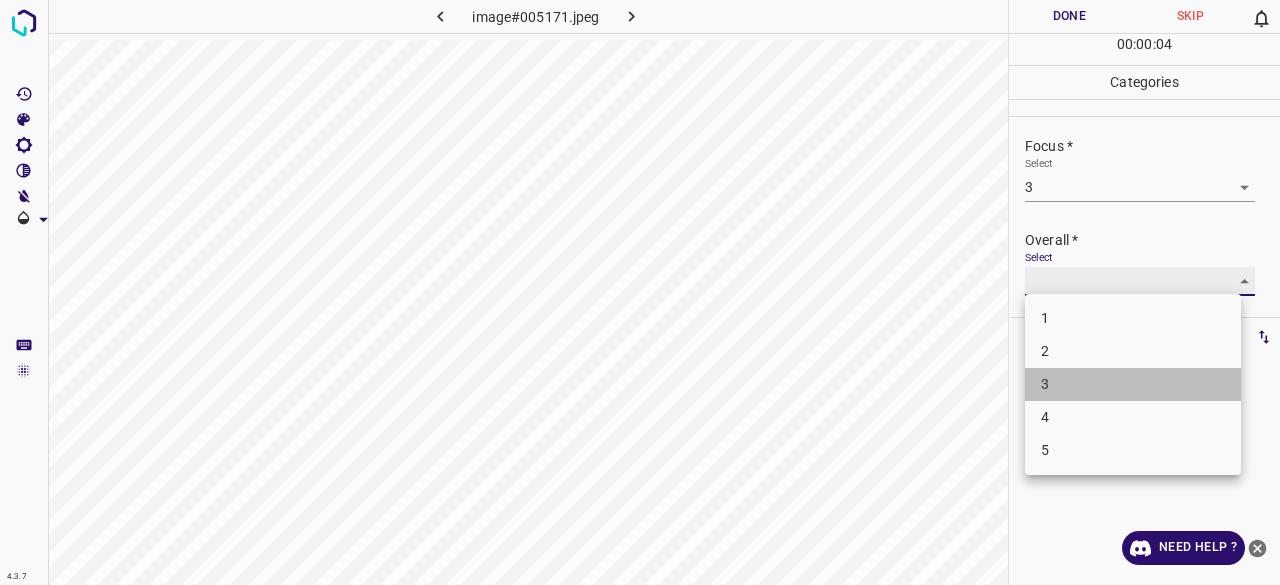 type on "3" 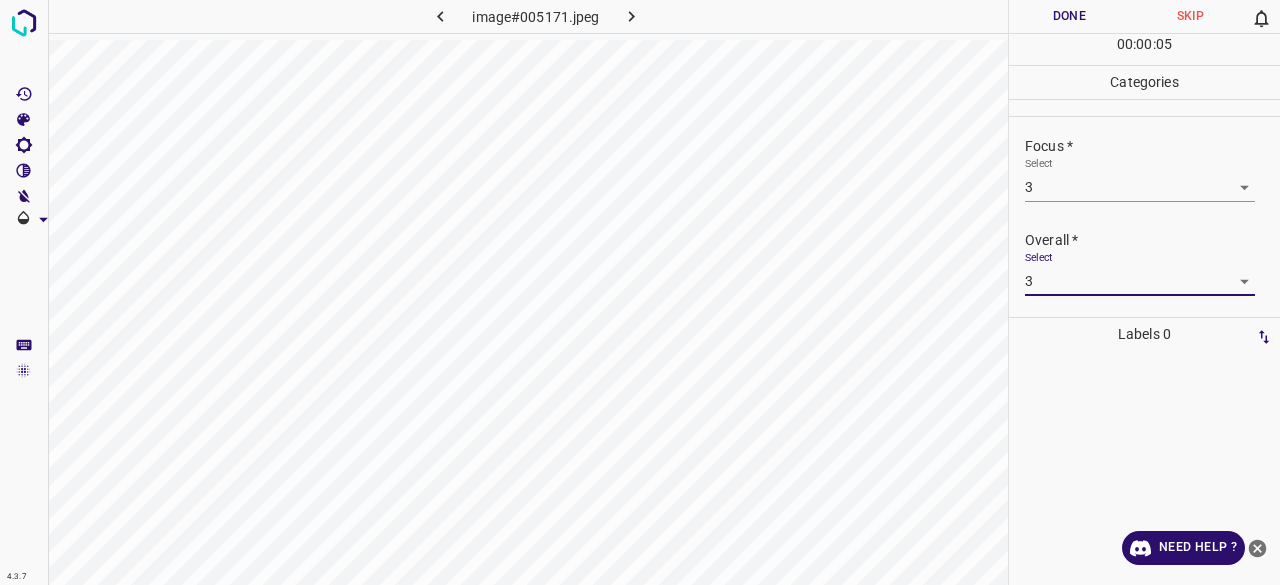 click on "00   : 00   : 05" at bounding box center (1144, 49) 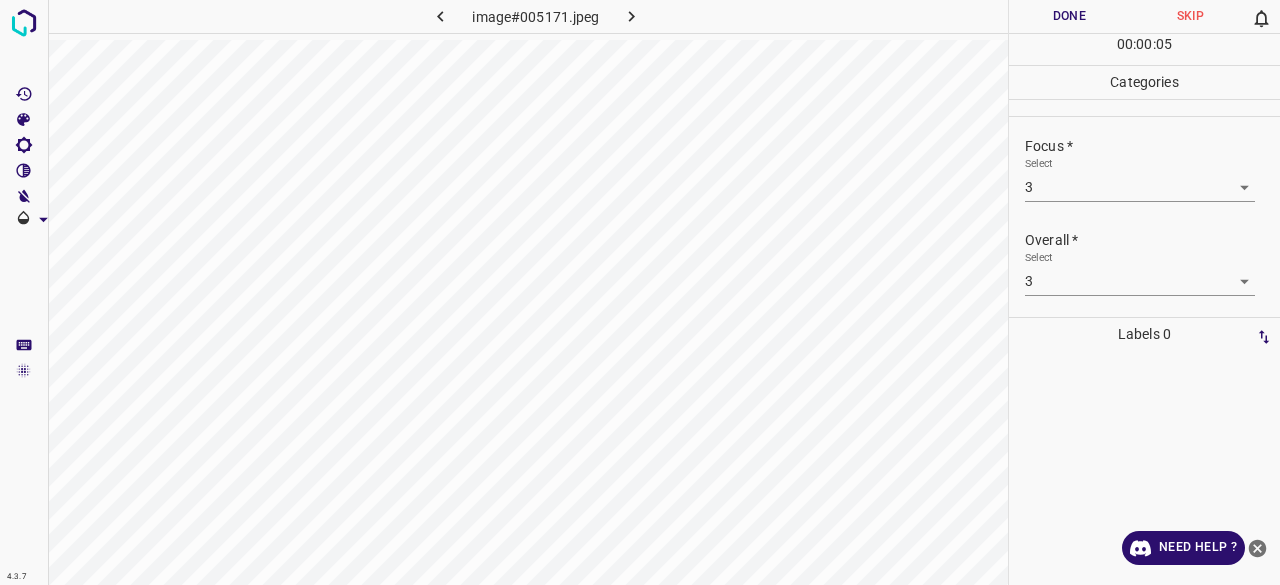 click on "Done" at bounding box center (1069, 16) 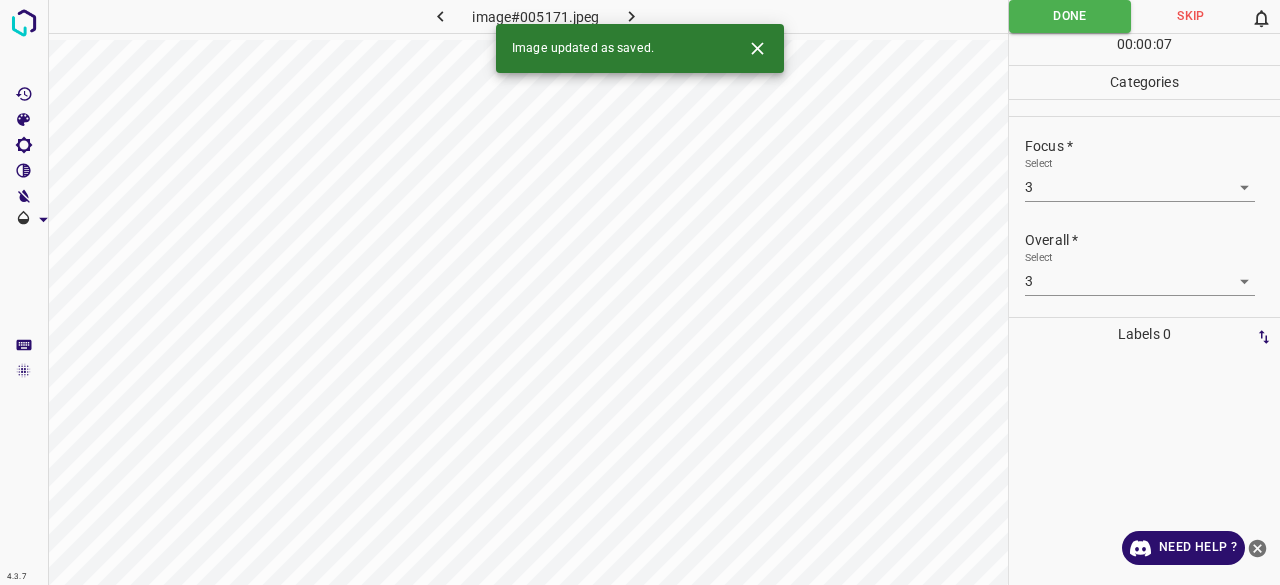 click 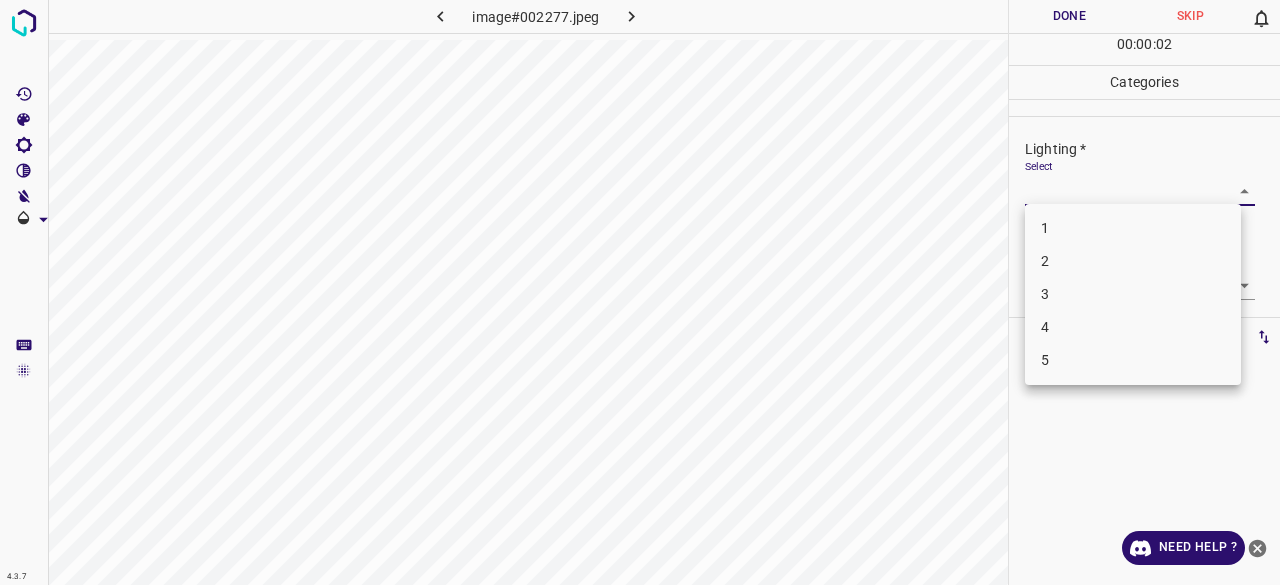 click on "4.3.7 image#002277.jpeg Done Skip 0 00   : 00   : 02   Categories Lighting *  Select ​ Focus *  Select ​ Overall *  Select ​ Labels   0 Categories 1 Lighting 2 Focus 3 Overall Tools Space Change between modes (Draw & Edit) I Auto labeling R Restore zoom M Zoom in N Zoom out Delete Delete selecte label Filters Z Restore filters X Saturation filter C Brightness filter V Contrast filter B Gray scale filter General O Download Need Help ? - Text - Hide - Delete 1 2 3 4 5" at bounding box center (640, 292) 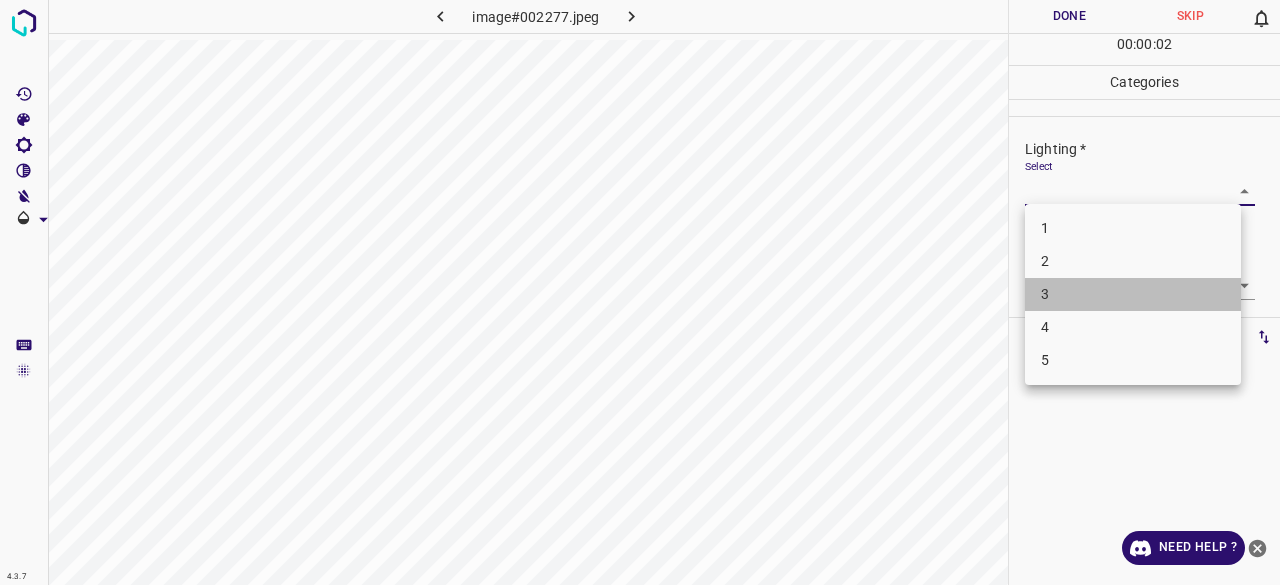 click on "3" at bounding box center [1133, 294] 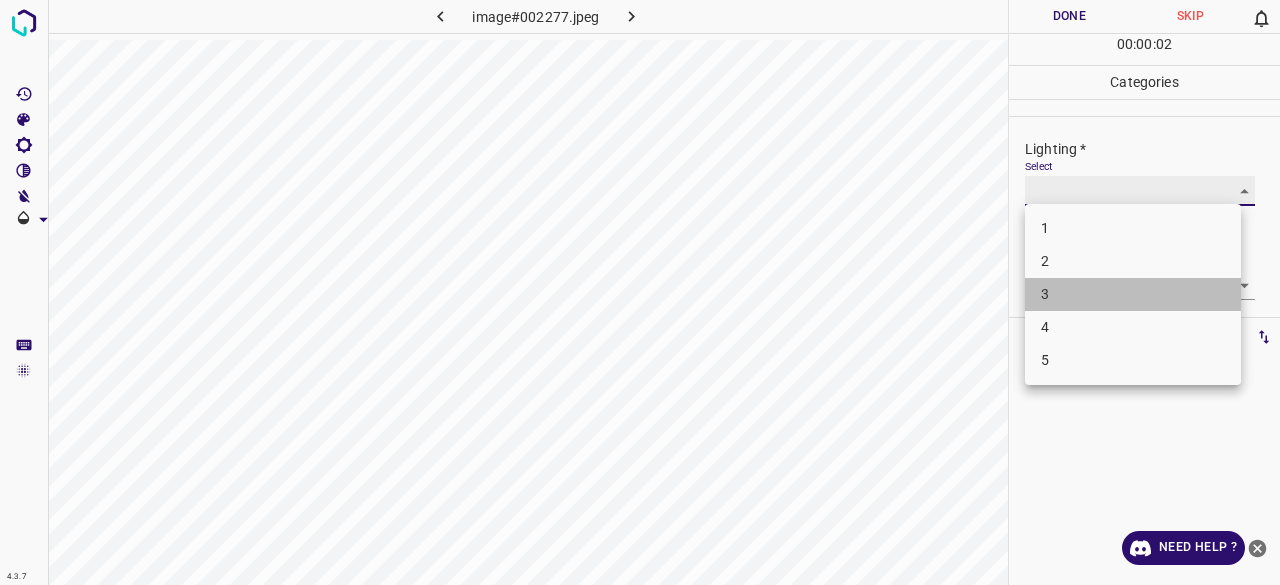 type on "3" 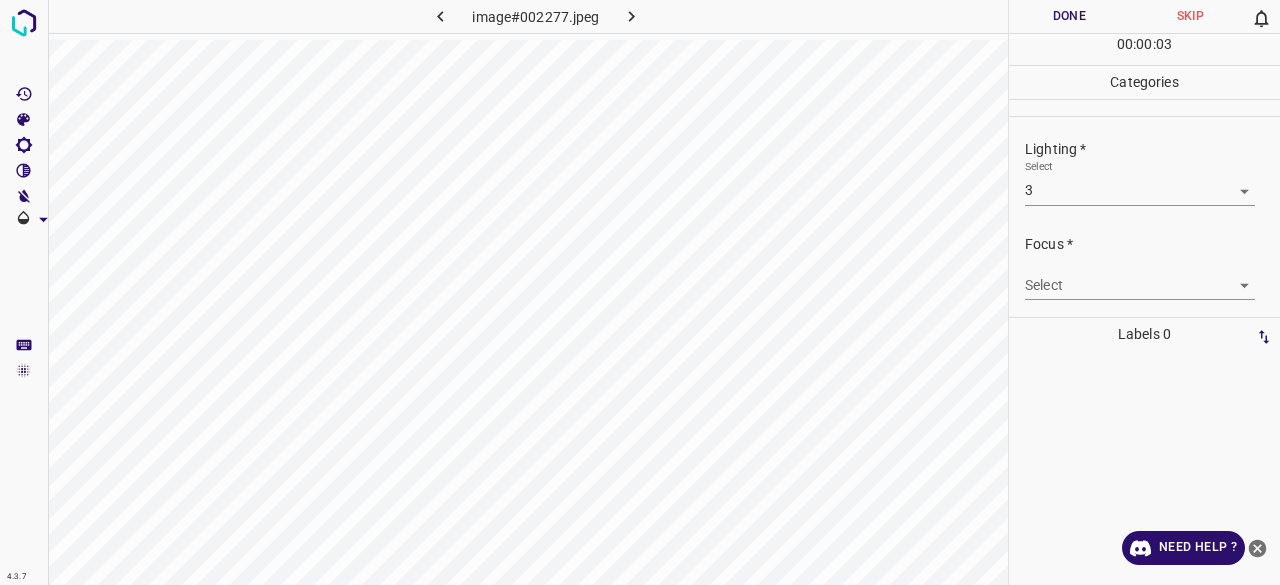 click on "4.3.7 image#002277.jpeg Done Skip 0 00   : 00   : 03   Categories Lighting *  Select 3 3 Focus *  Select ​ Overall *  Select ​ Labels   0 Categories 1 Lighting 2 Focus 3 Overall Tools Space Change between modes (Draw & Edit) I Auto labeling R Restore zoom M Zoom in N Zoom out Delete Delete selecte label Filters Z Restore filters X Saturation filter C Brightness filter V Contrast filter B Gray scale filter General O Download Need Help ? - Text - Hide - Delete" at bounding box center (640, 292) 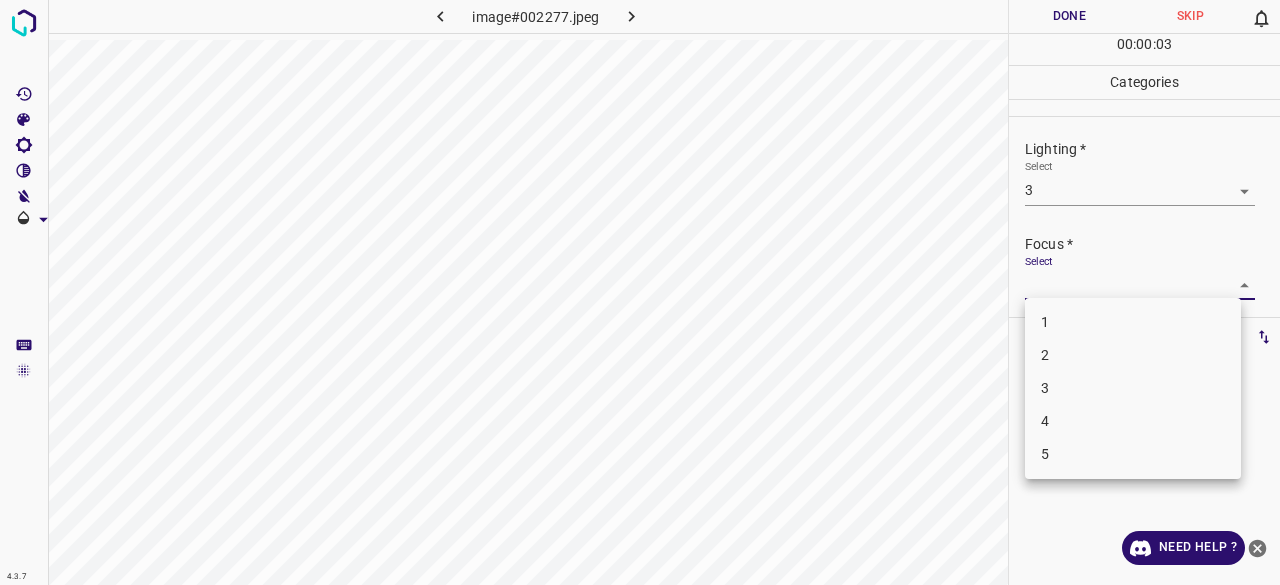 click on "3" at bounding box center (1133, 388) 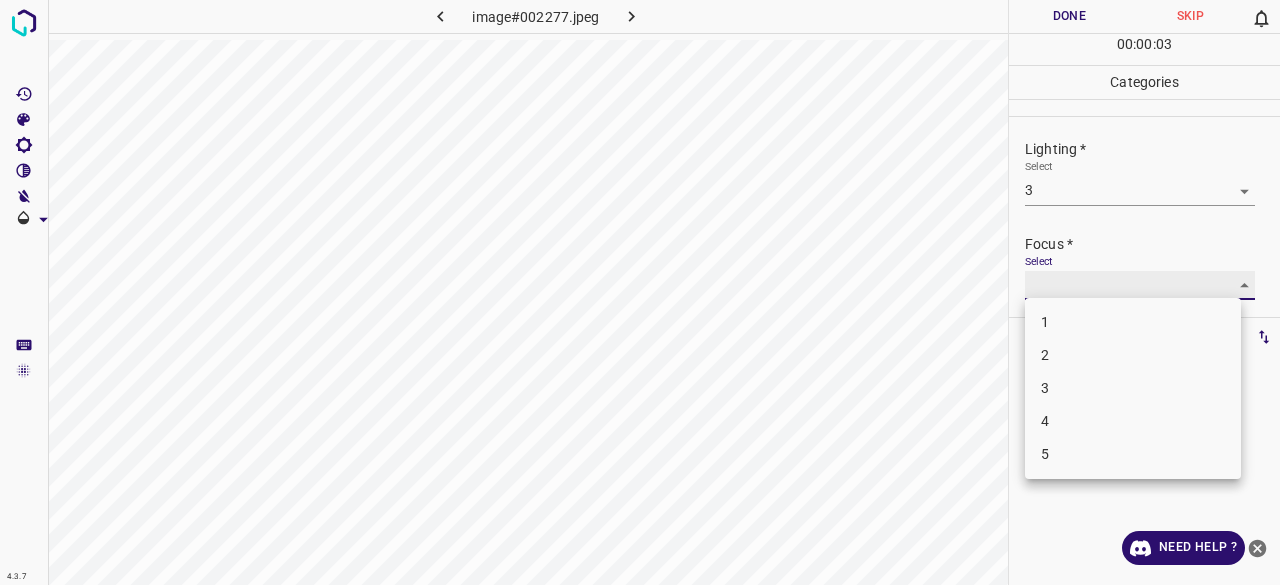 type on "3" 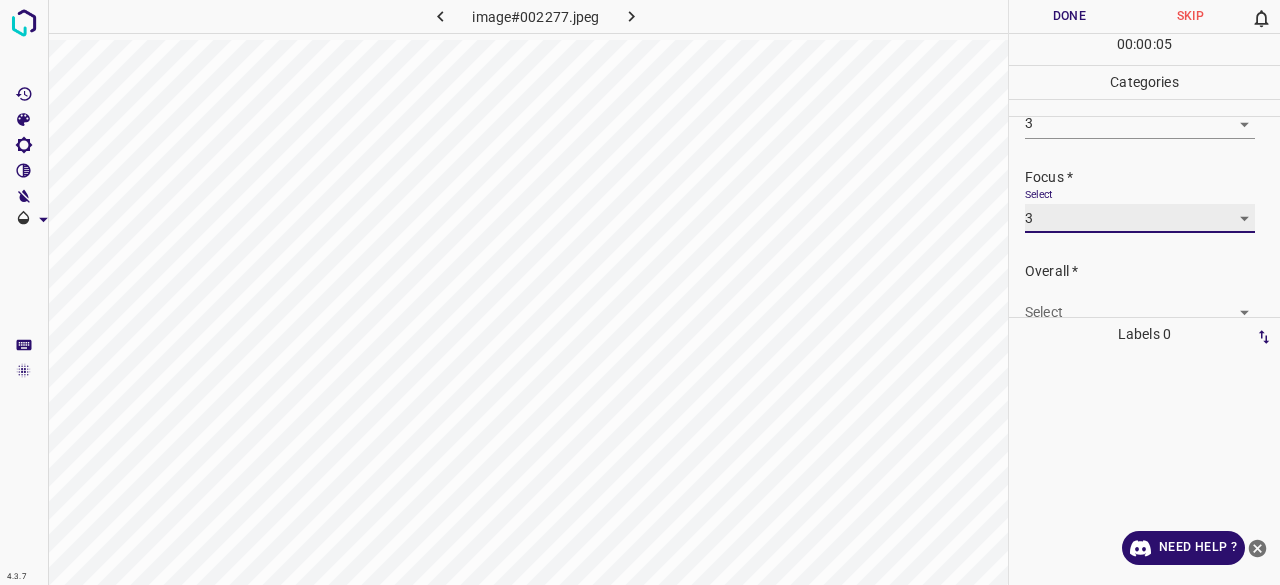 scroll, scrollTop: 98, scrollLeft: 0, axis: vertical 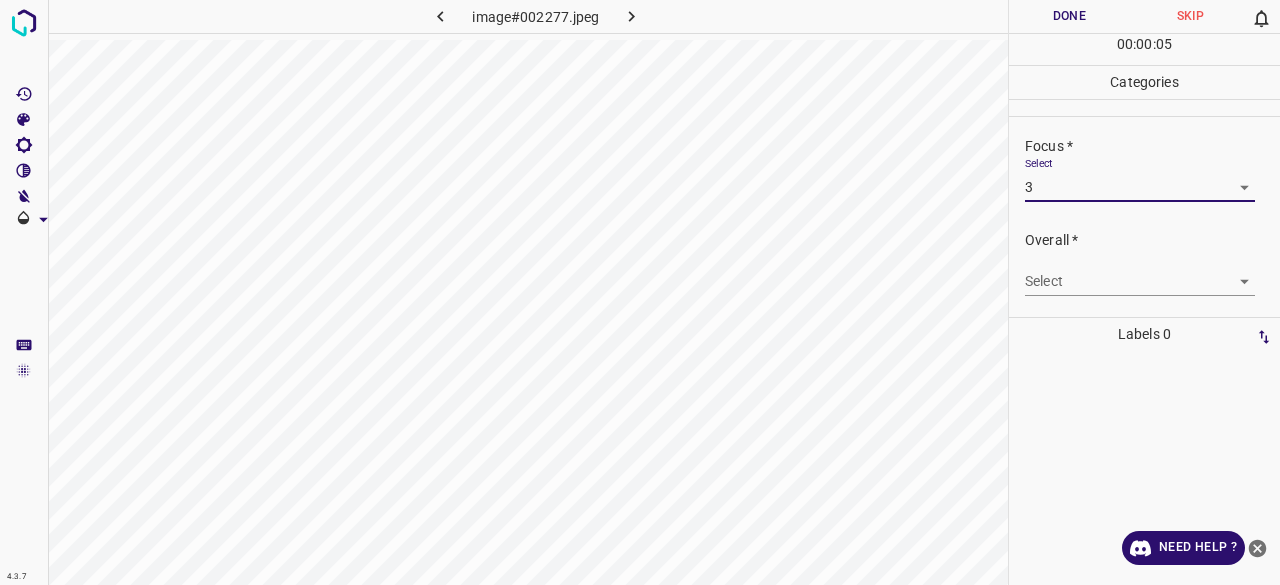drag, startPoint x: 1055, startPoint y: 253, endPoint x: 1051, endPoint y: 264, distance: 11.7046995 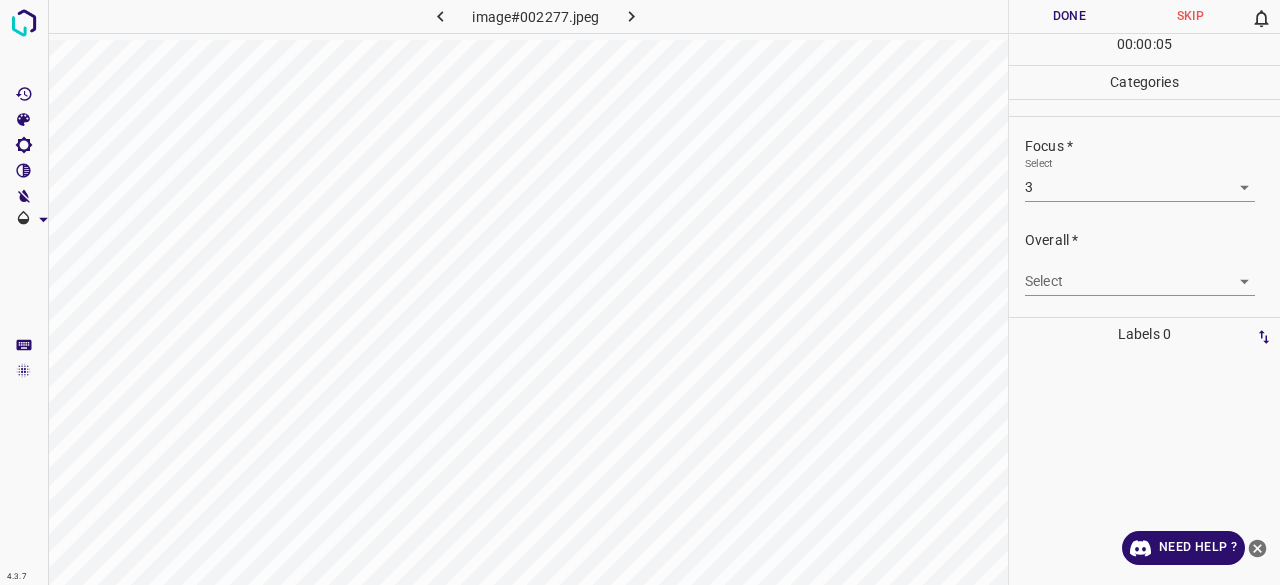 click on "4.3.7 image#002277.jpeg Done Skip 0 00   : 00   : 05   Categories Lighting *  Select 3 3 Focus *  Select 3 3 Overall *  Select ​ Labels   0 Categories 1 Lighting 2 Focus 3 Overall Tools Space Change between modes (Draw & Edit) I Auto labeling R Restore zoom M Zoom in N Zoom out Delete Delete selecte label Filters Z Restore filters X Saturation filter C Brightness filter V Contrast filter B Gray scale filter General O Download Need Help ? - Text - Hide - Delete" at bounding box center (640, 292) 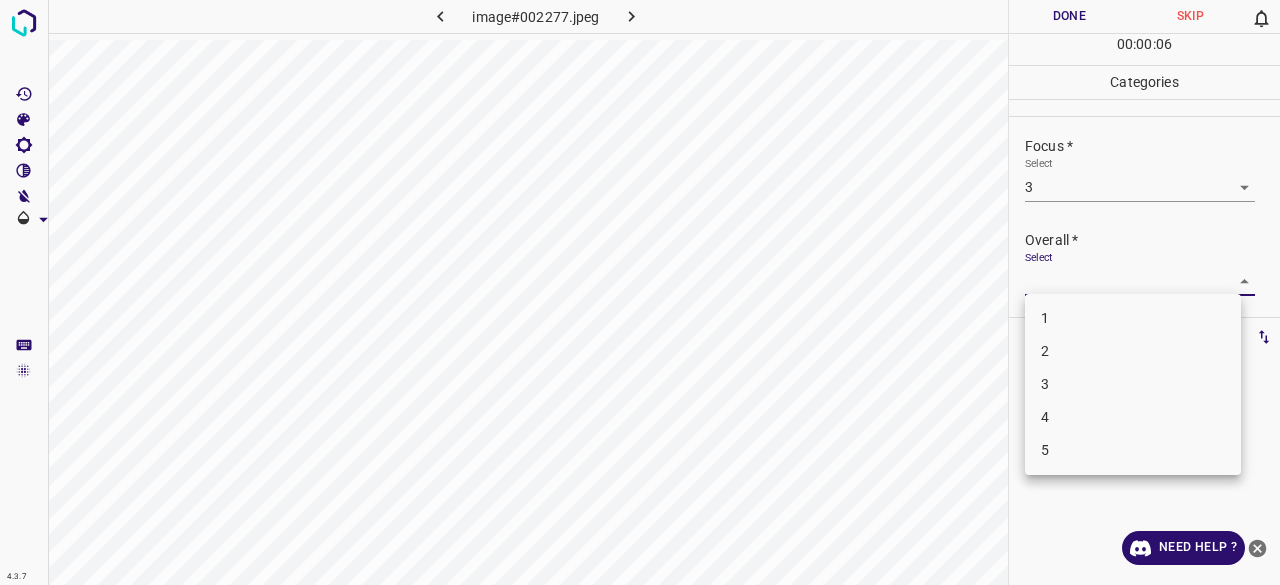 click on "3" at bounding box center (1133, 384) 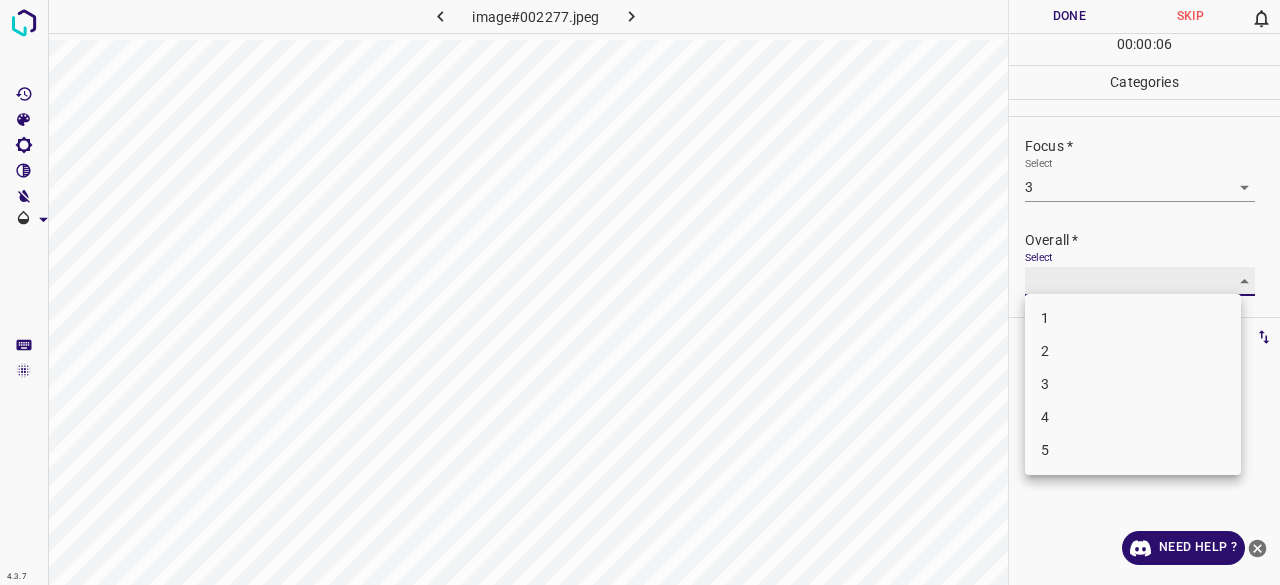 type on "3" 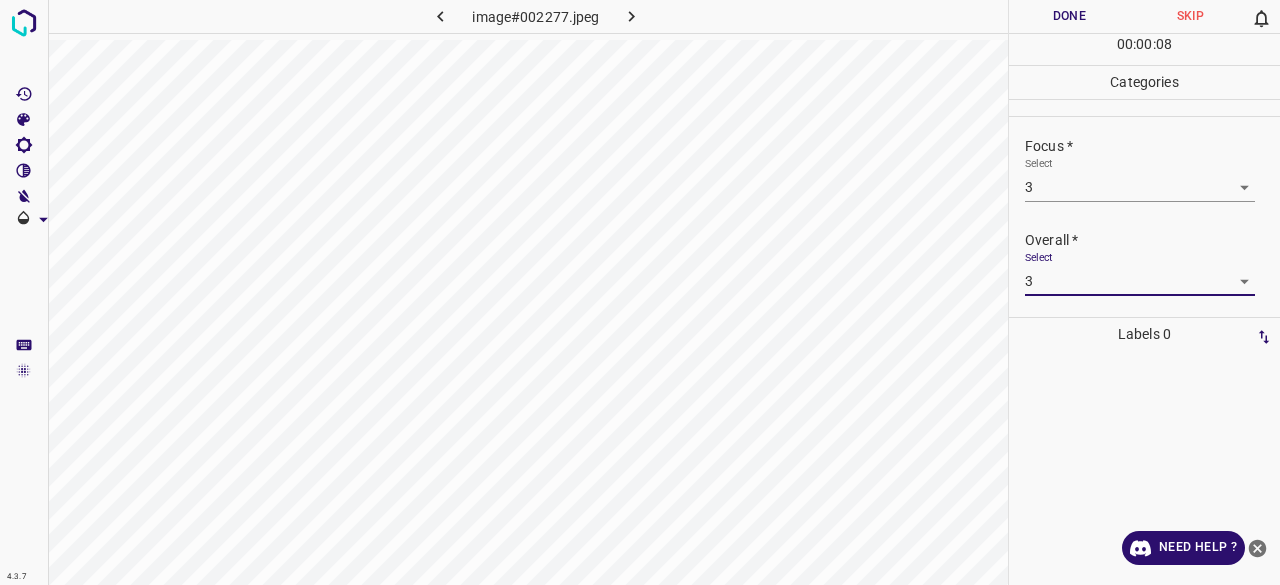 click on "Done" at bounding box center [1069, 16] 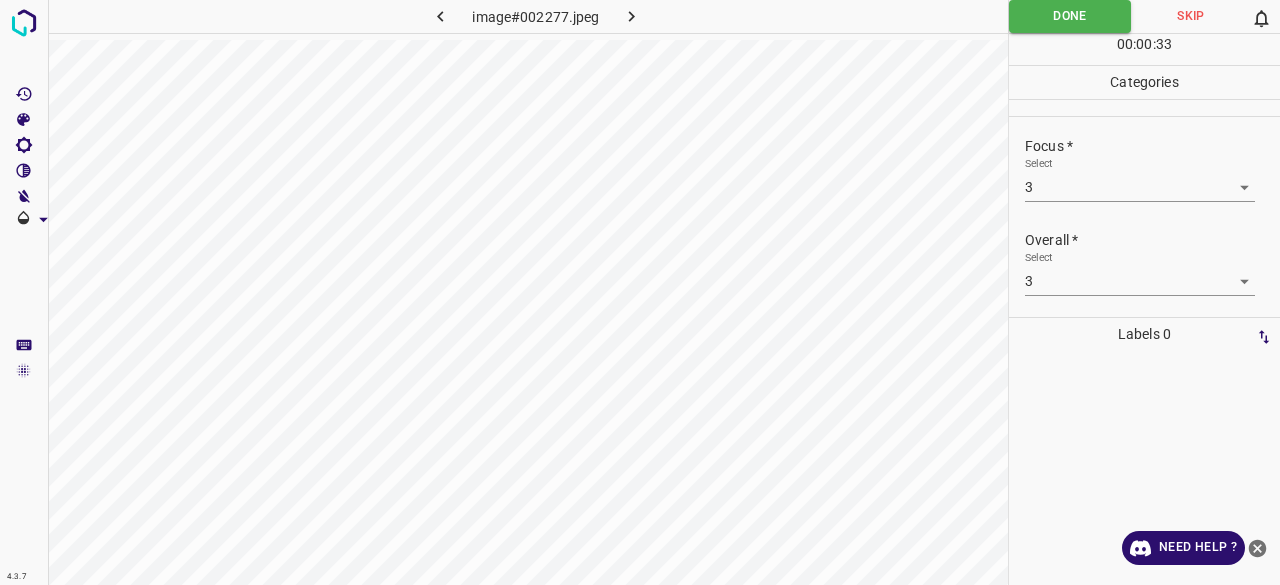 click 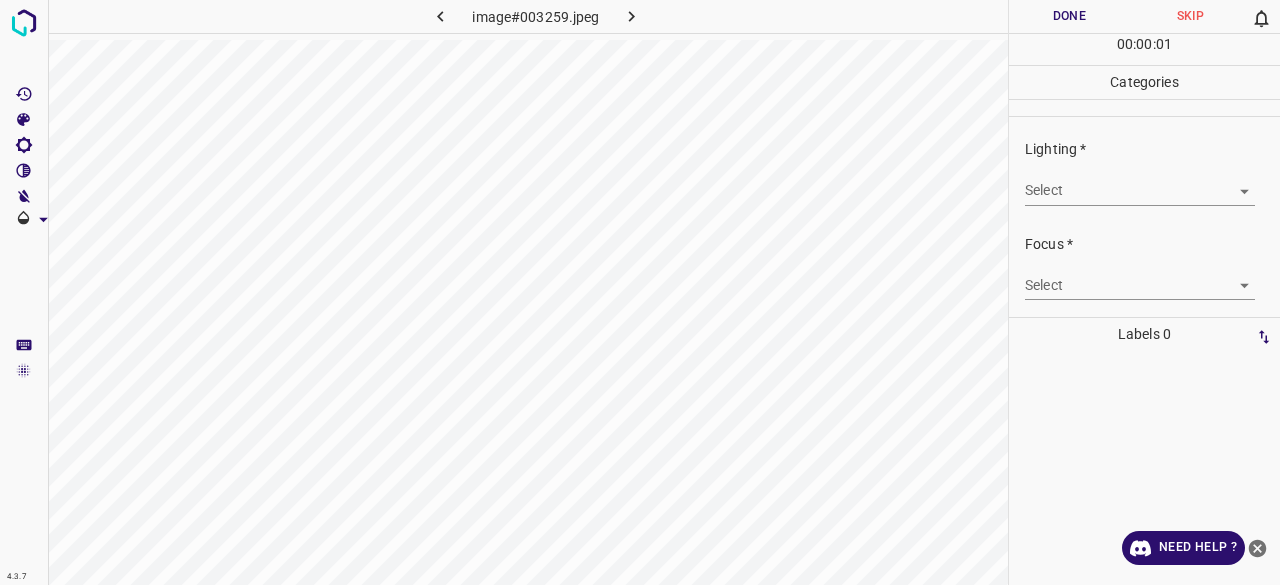 click on "Lighting *  Select ​" at bounding box center (1144, 172) 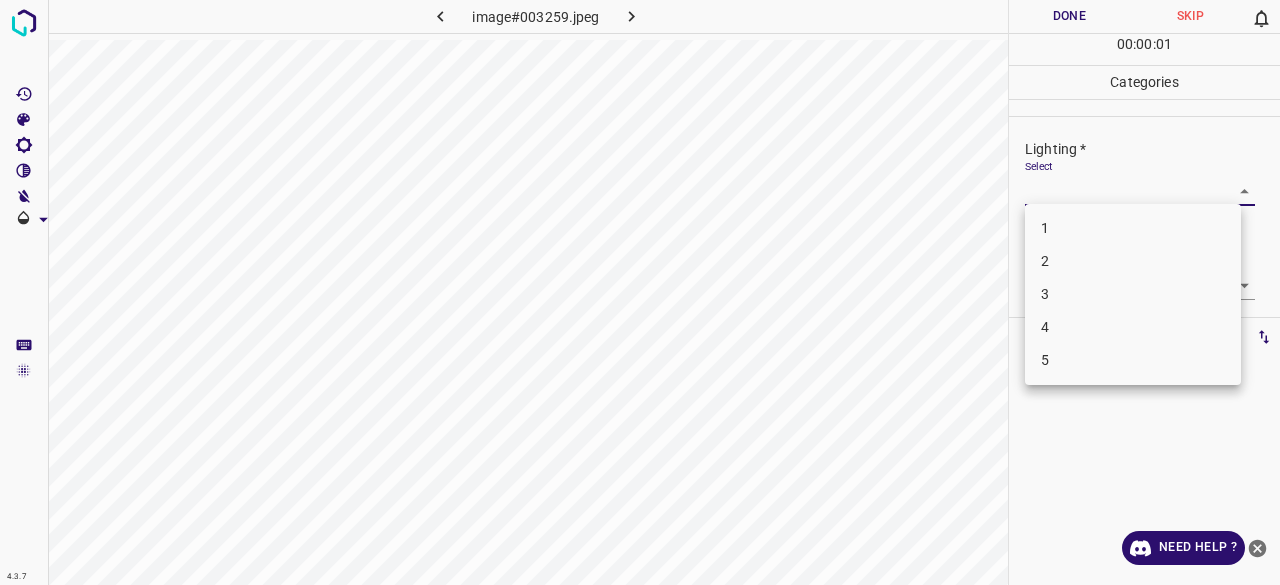 click on "4.3.7 image#003259.jpeg Done Skip 0 00   : 00   : 01   Categories Lighting *  Select ​ Focus *  Select ​ Overall *  Select ​ Labels   0 Categories 1 Lighting 2 Focus 3 Overall Tools Space Change between modes (Draw & Edit) I Auto labeling R Restore zoom M Zoom in N Zoom out Delete Delete selecte label Filters Z Restore filters X Saturation filter C Brightness filter V Contrast filter B Gray scale filter General O Download Need Help ? - Text - Hide - Delete 1 2 3 4 5" at bounding box center (640, 292) 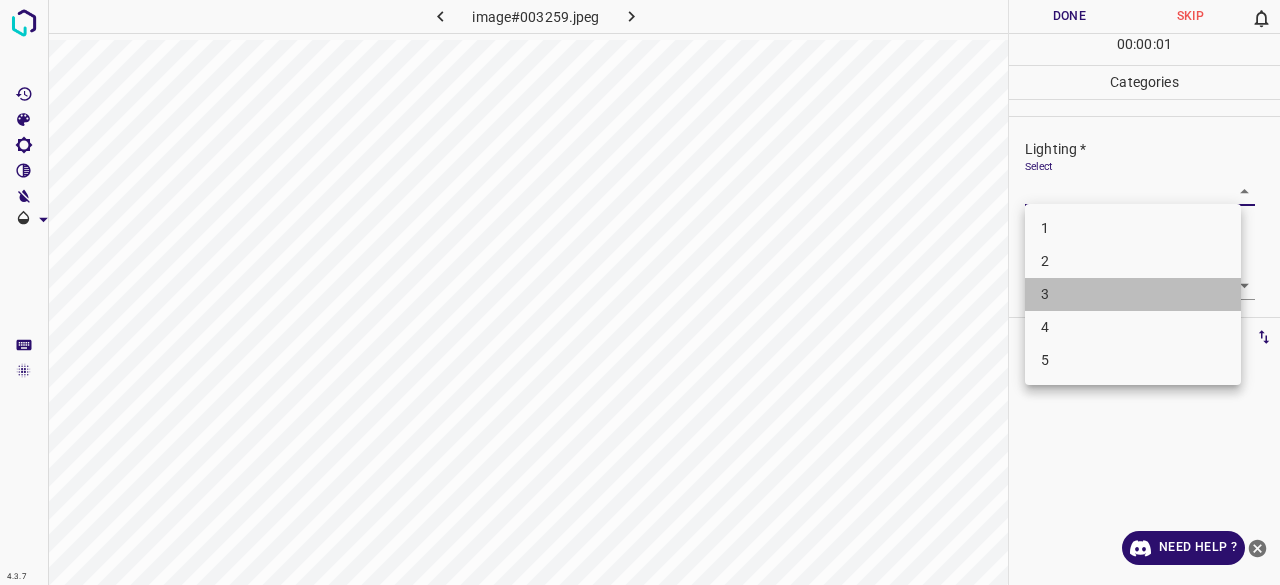 click on "3" at bounding box center (1133, 294) 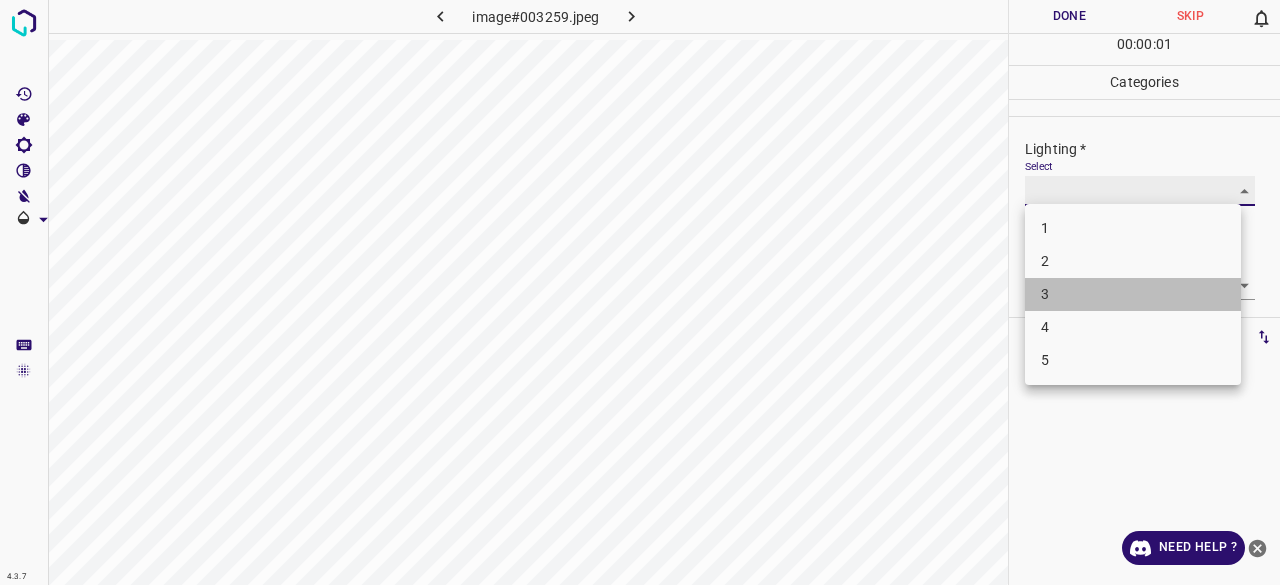 type on "3" 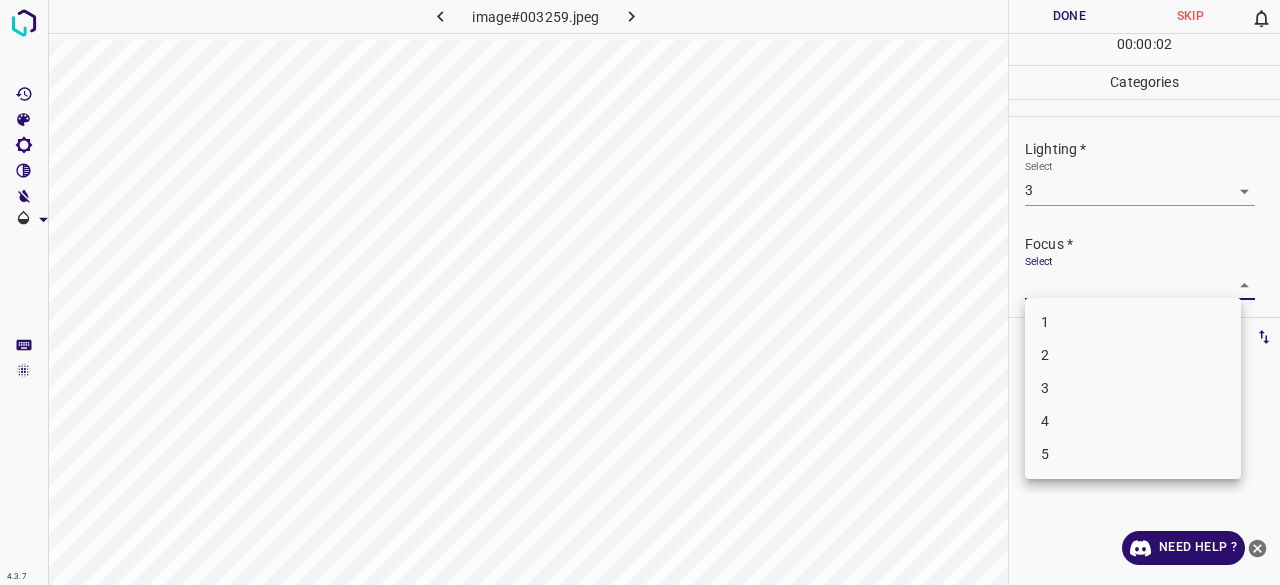 click on "4.3.7 image#003259.jpeg Done Skip 0 00   : 00   : 02   Categories Lighting *  Select 3 3 Focus *  Select ​ Overall *  Select ​ Labels   0 Categories 1 Lighting 2 Focus 3 Overall Tools Space Change between modes (Draw & Edit) I Auto labeling R Restore zoom M Zoom in N Zoom out Delete Delete selecte label Filters Z Restore filters X Saturation filter C Brightness filter V Contrast filter B Gray scale filter General O Download Need Help ? - Text - Hide - Delete 1 2 3 4 5" at bounding box center (640, 292) 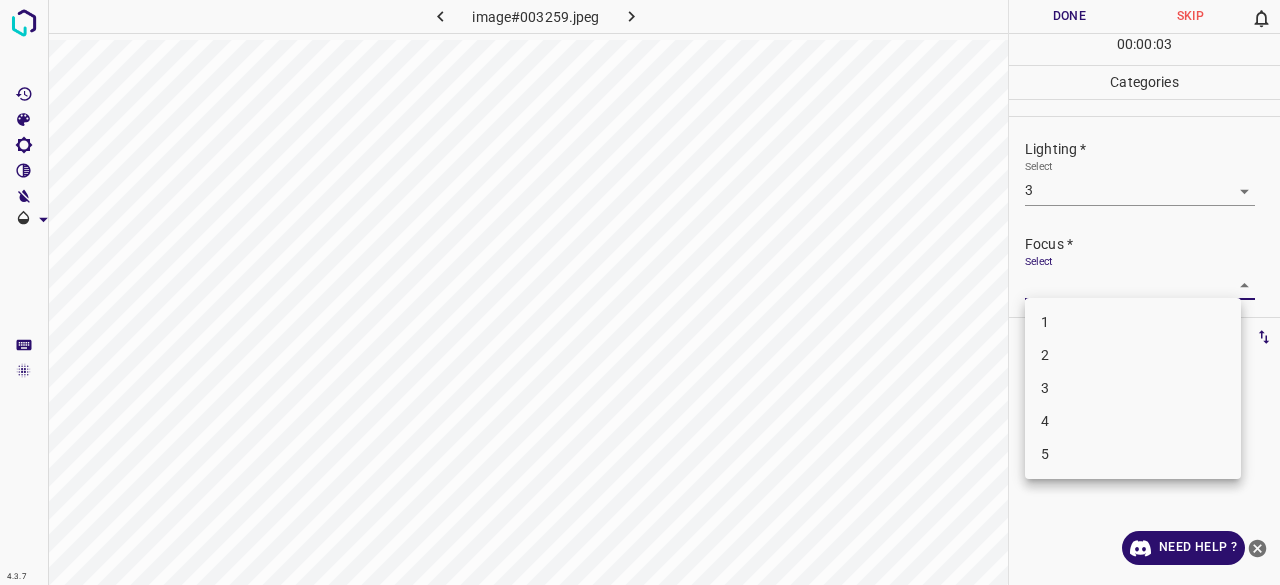 drag, startPoint x: 1051, startPoint y: 349, endPoint x: 1050, endPoint y: 339, distance: 10.049875 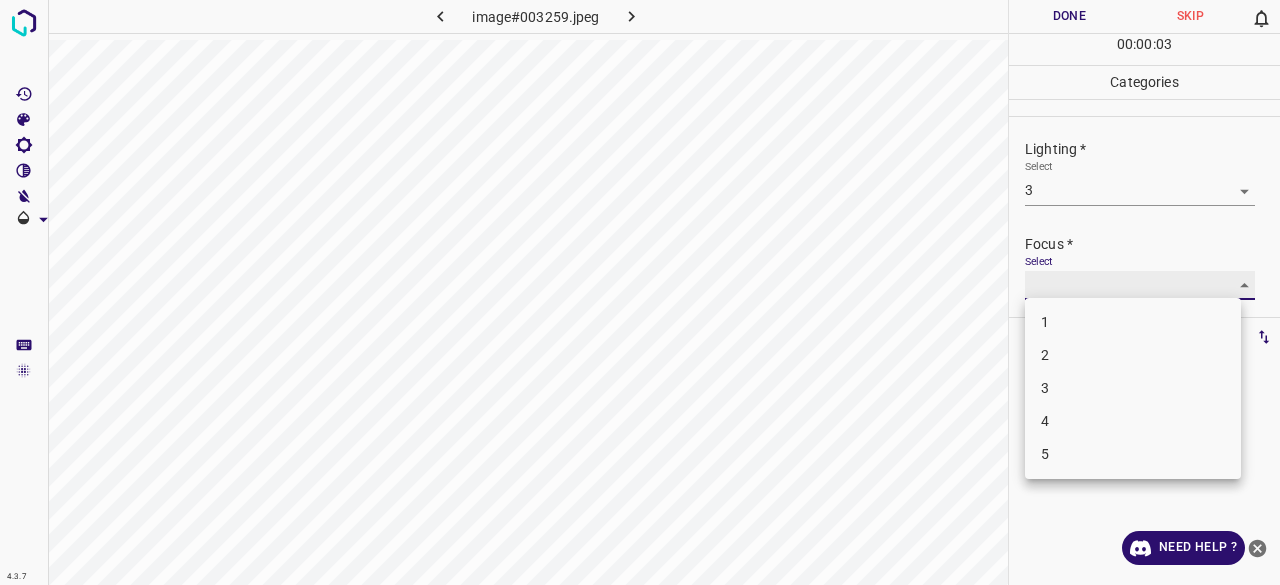 type on "2" 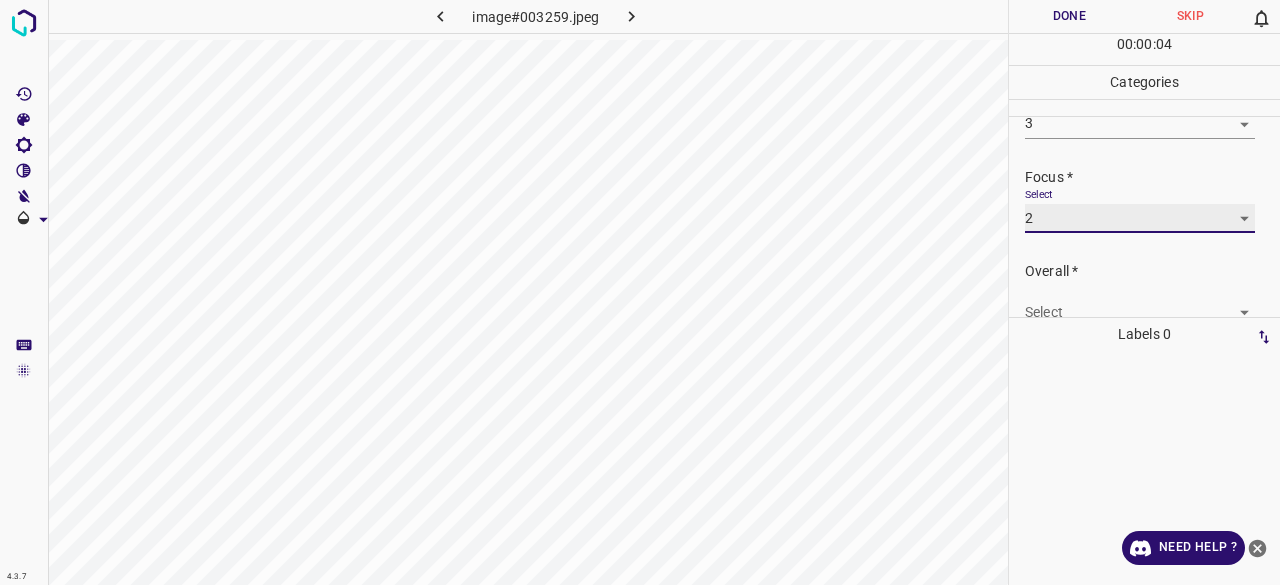 scroll, scrollTop: 98, scrollLeft: 0, axis: vertical 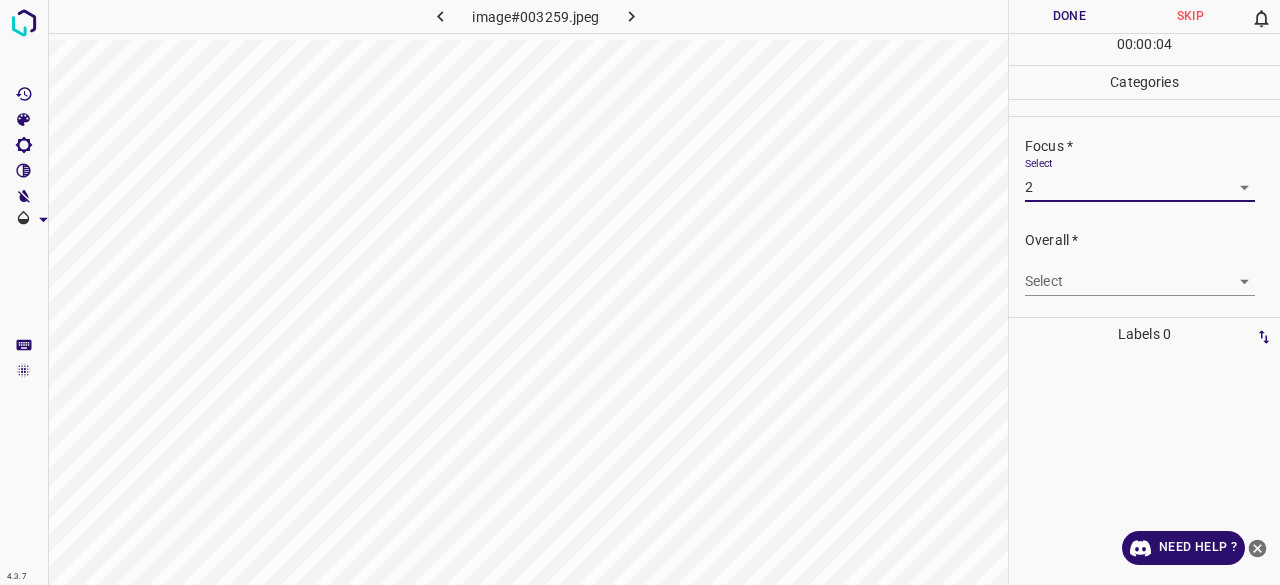 click on "4.3.7 image#003259.jpeg Done Skip 0 00   : 00   : 04   Categories Lighting *  Select 3 3 Focus *  Select 2 2 Overall *  Select ​ Labels   0 Categories 1 Lighting 2 Focus 3 Overall Tools Space Change between modes (Draw & Edit) I Auto labeling R Restore zoom M Zoom in N Zoom out Delete Delete selecte label Filters Z Restore filters X Saturation filter C Brightness filter V Contrast filter B Gray scale filter General O Download Need Help ? - Text - Hide - Delete" at bounding box center (640, 292) 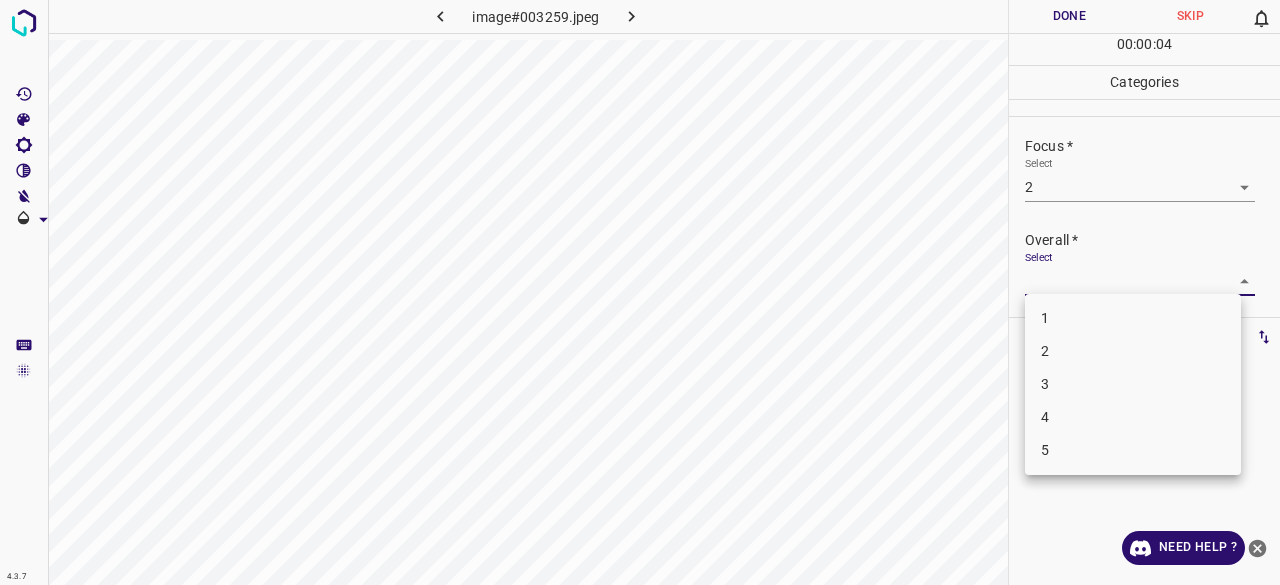click on "3" at bounding box center [1133, 384] 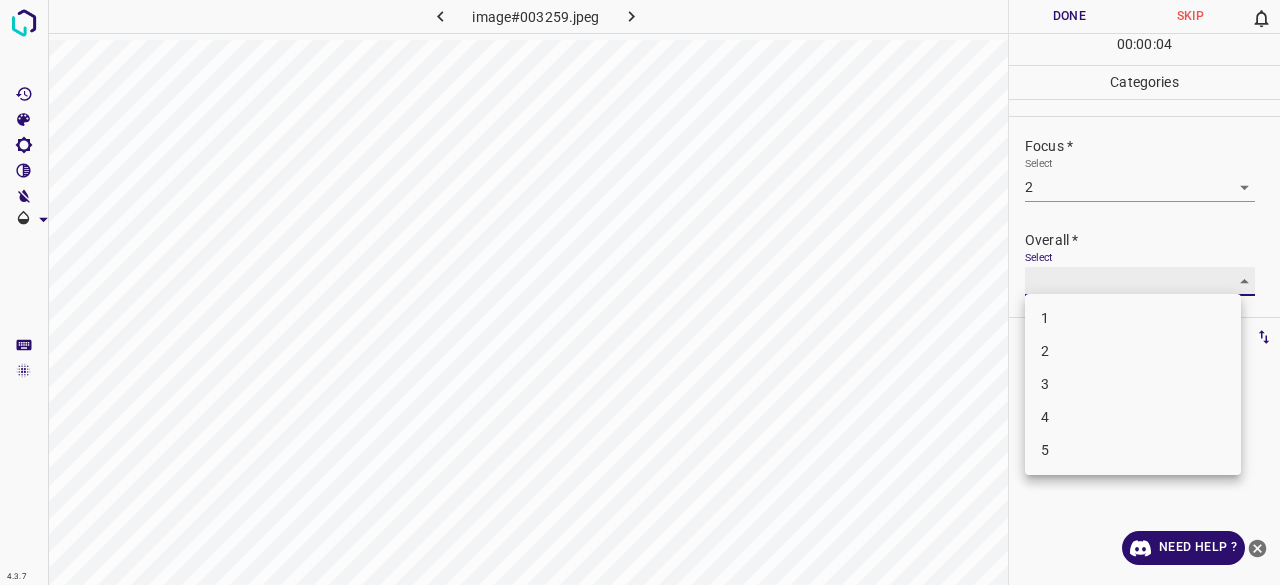 type on "3" 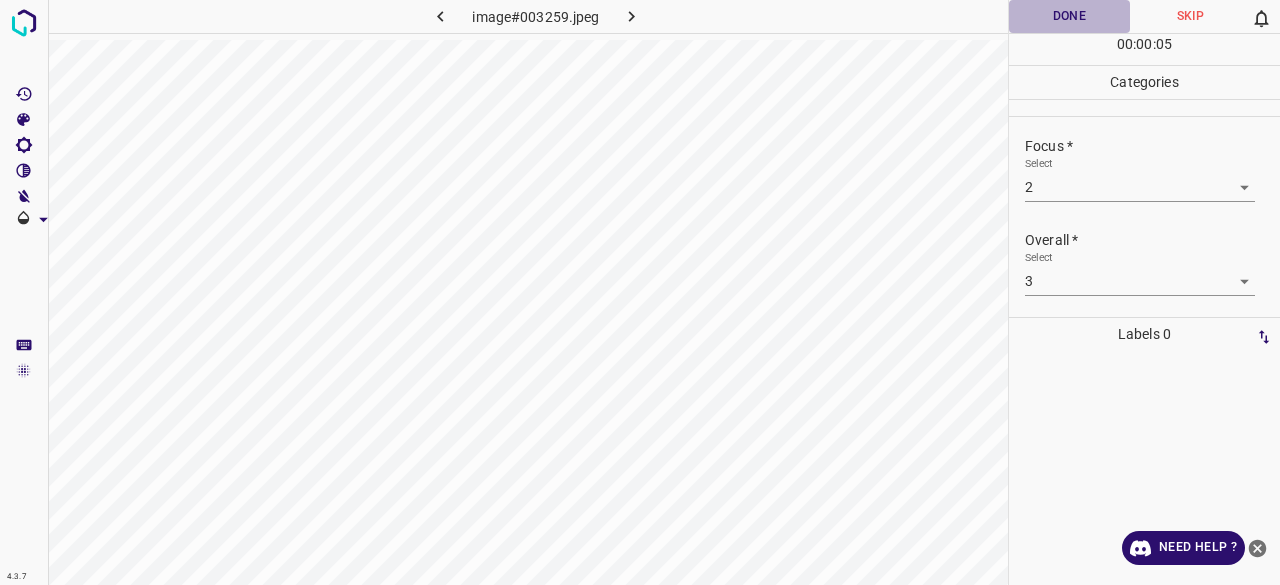 click on "Done" at bounding box center [1069, 16] 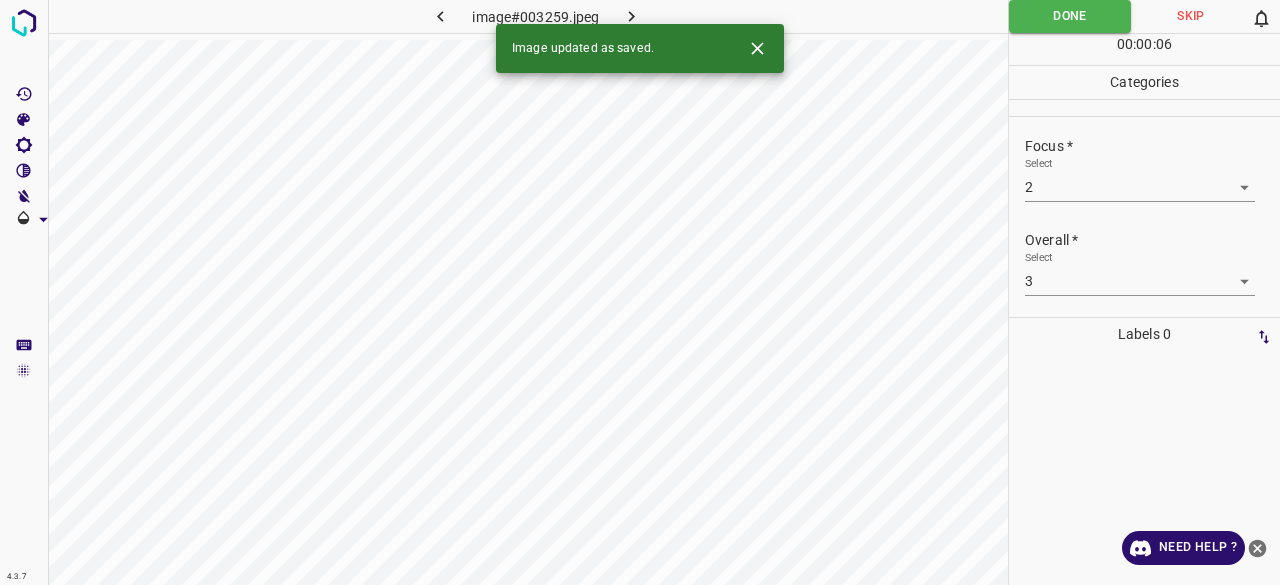 click on "Image updated as saved." at bounding box center [640, 48] 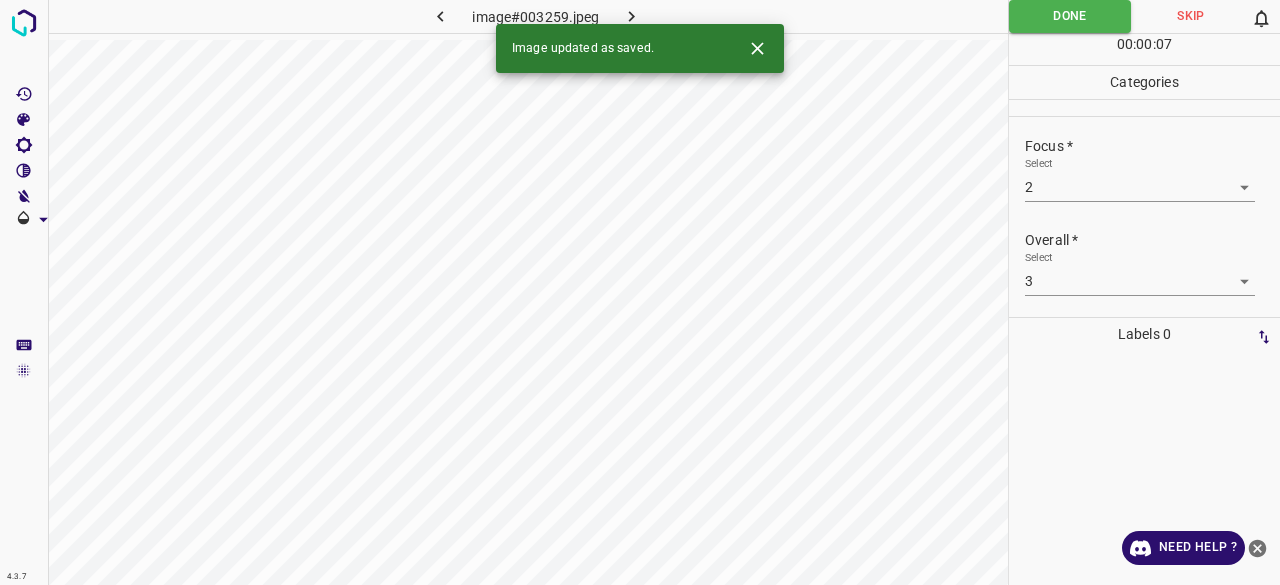 click 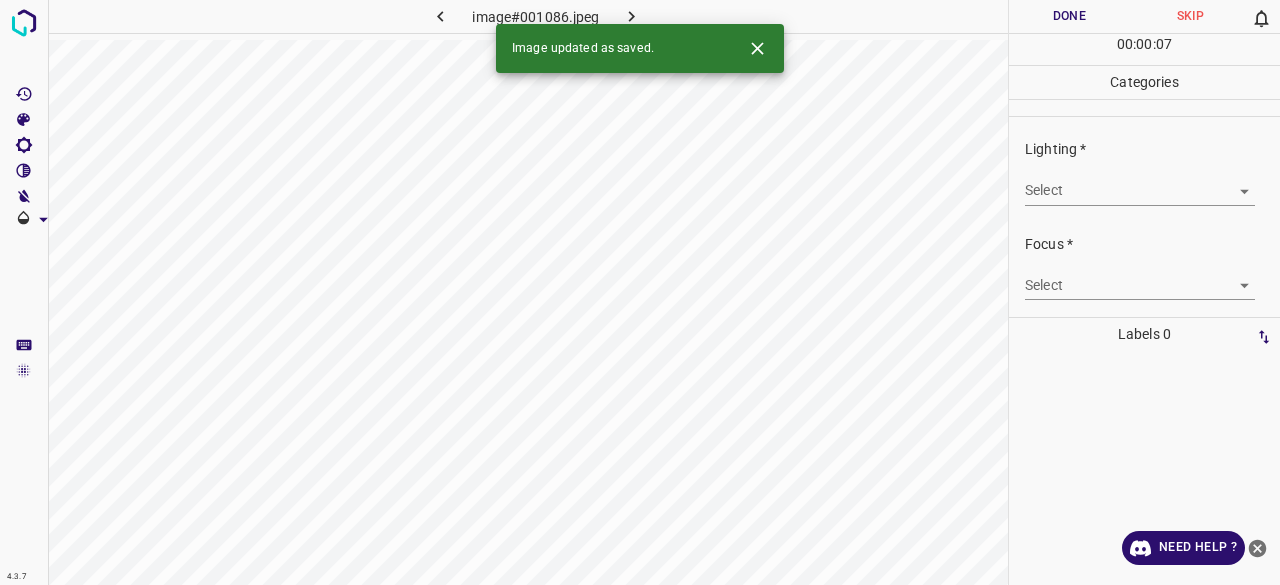 click on "4.3.7 image#001086.jpeg Done Skip 0 00   : 00   : 07   Categories Lighting *  Select ​ Focus *  Select ​ Overall *  Select ​ Labels   0 Categories 1 Lighting 2 Focus 3 Overall Tools Space Change between modes (Draw & Edit) I Auto labeling R Restore zoom M Zoom in N Zoom out Delete Delete selecte label Filters Z Restore filters X Saturation filter C Brightness filter V Contrast filter B Gray scale filter General O Download Image updated as saved. Need Help ? - Text - Hide - Delete" at bounding box center [640, 292] 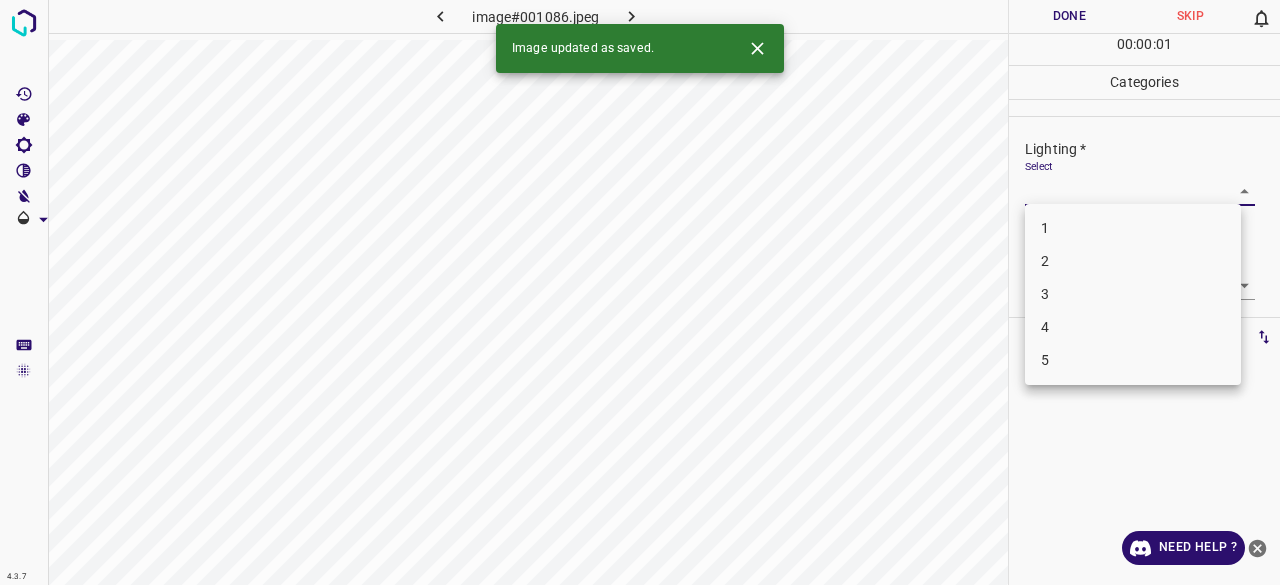 click on "3" at bounding box center [1133, 294] 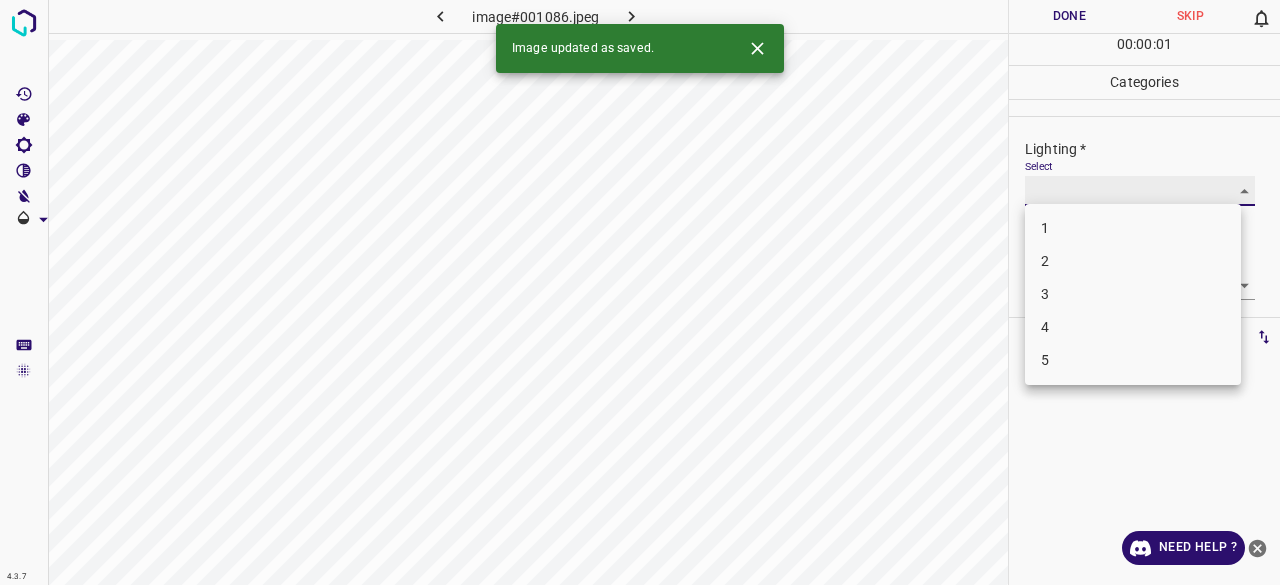 type on "3" 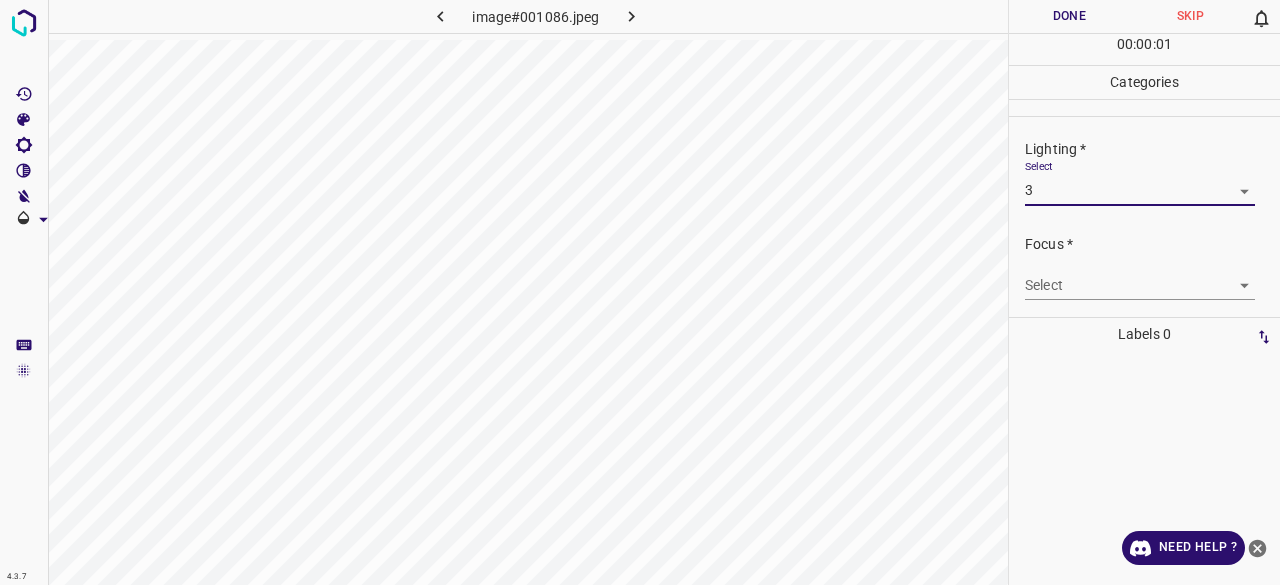 click on "4.3.7 image#001086.jpeg Done Skip 0 00   : 00   : 01   Categories Lighting *  Select 3 3 Focus *  Select ​ Overall *  Select ​ Labels   0 Categories 1 Lighting 2 Focus 3 Overall Tools Space Change between modes (Draw & Edit) I Auto labeling R Restore zoom M Zoom in N Zoom out Delete Delete selecte label Filters Z Restore filters X Saturation filter C Brightness filter V Contrast filter B Gray scale filter General O Download Need Help ? - Text - Hide - Delete 1 2 3 4 5" at bounding box center [640, 292] 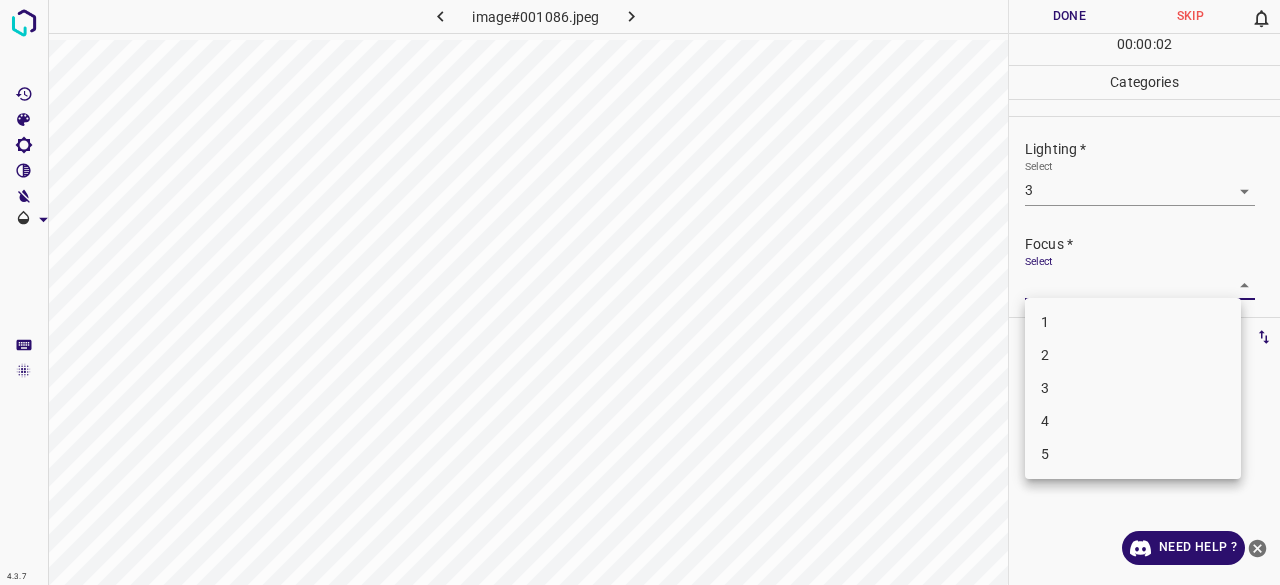 click on "3" at bounding box center [1133, 388] 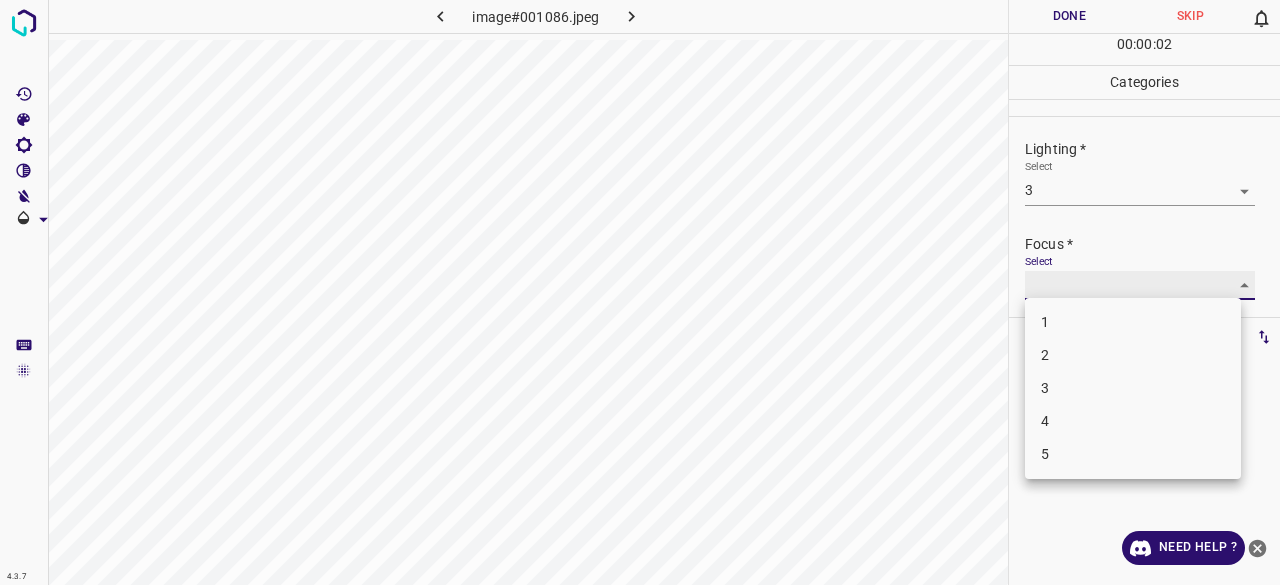 type on "3" 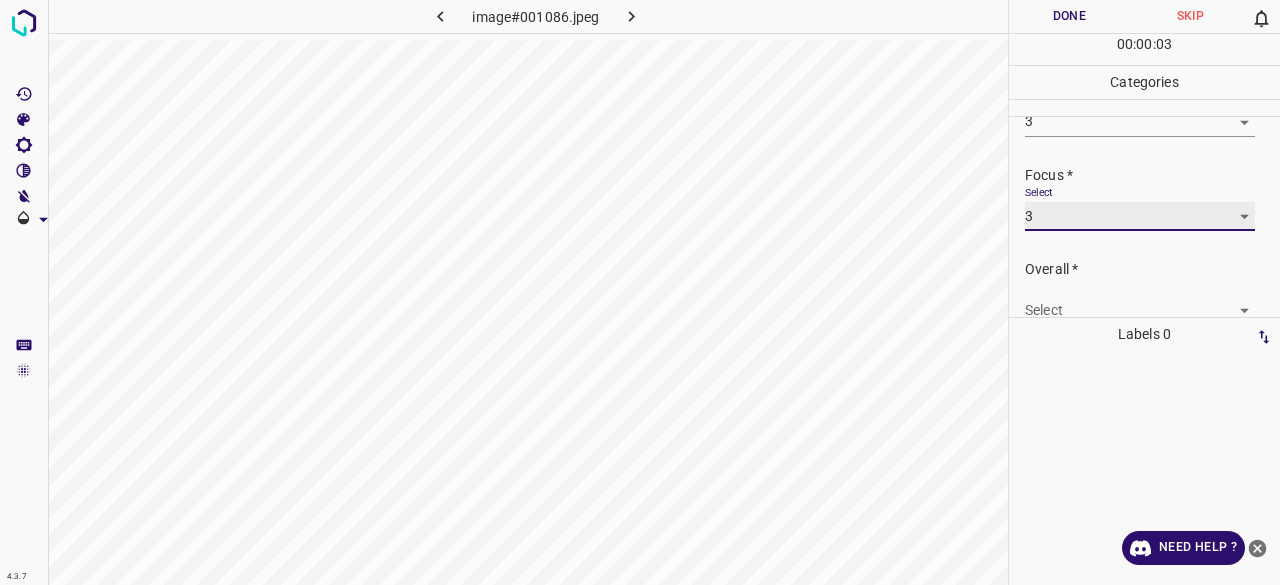 scroll, scrollTop: 98, scrollLeft: 0, axis: vertical 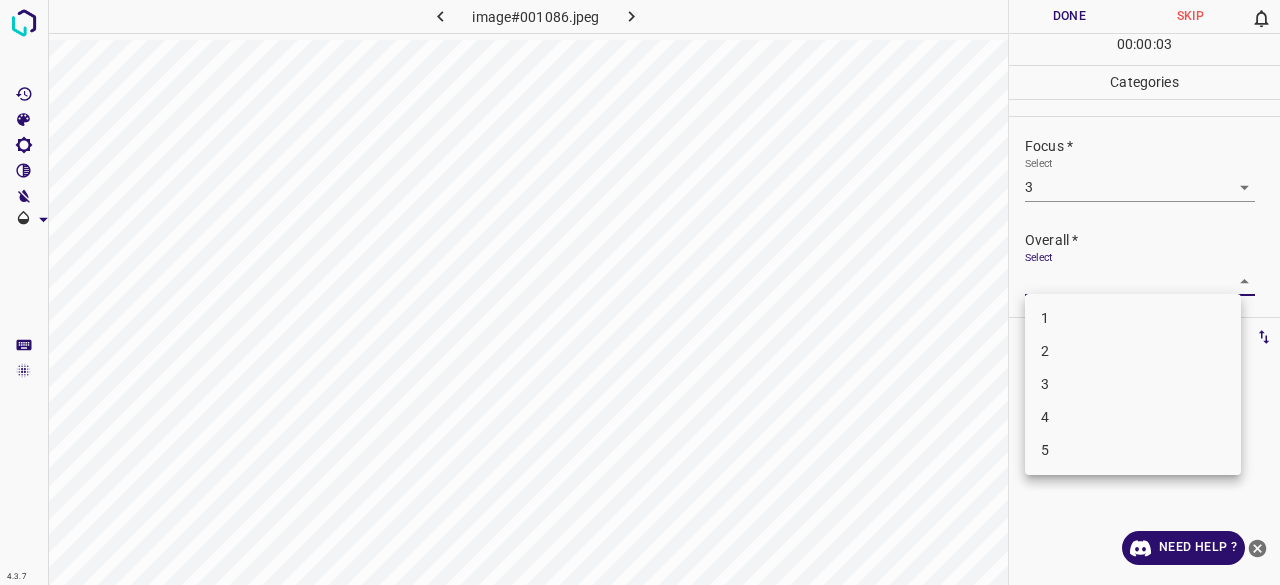 click on "4.3.7 image#001086.jpeg Done Skip 0 00   : 00   : 03   Categories Lighting *  Select 3 3 Focus *  Select 3 3 Overall *  Select ​ Labels   0 Categories 1 Lighting 2 Focus 3 Overall Tools Space Change between modes (Draw & Edit) I Auto labeling R Restore zoom M Zoom in N Zoom out Delete Delete selecte label Filters Z Restore filters X Saturation filter C Brightness filter V Contrast filter B Gray scale filter General O Download Need Help ? - Text - Hide - Delete 1 2 3 4 5" at bounding box center (640, 292) 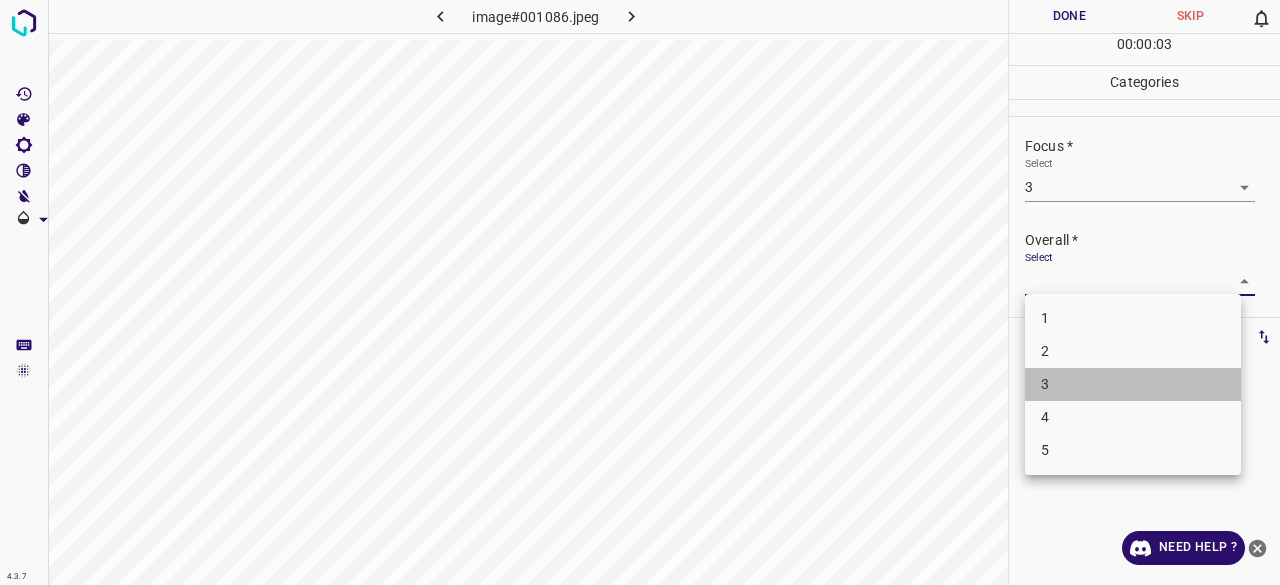 click on "3" at bounding box center [1133, 384] 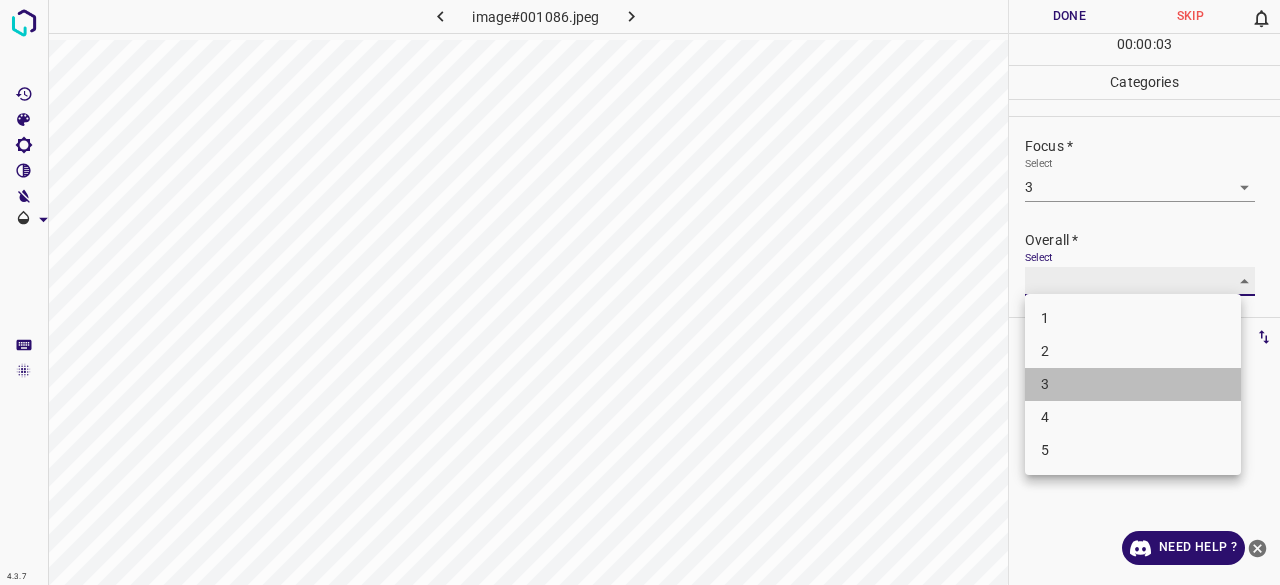 type on "3" 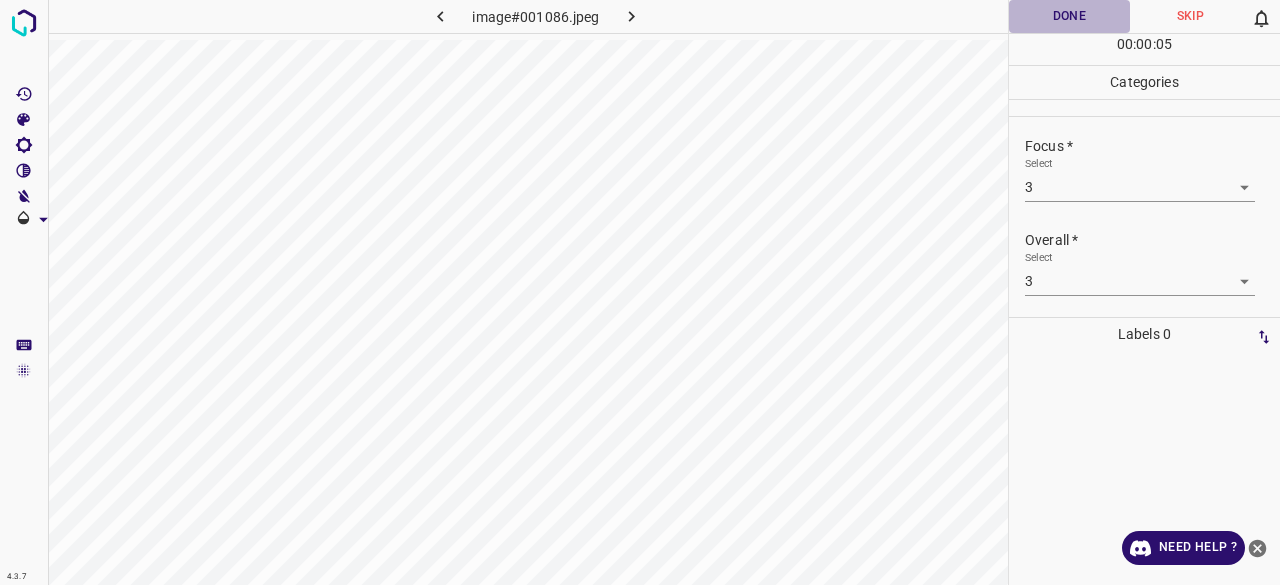 click on "Done" at bounding box center (1069, 16) 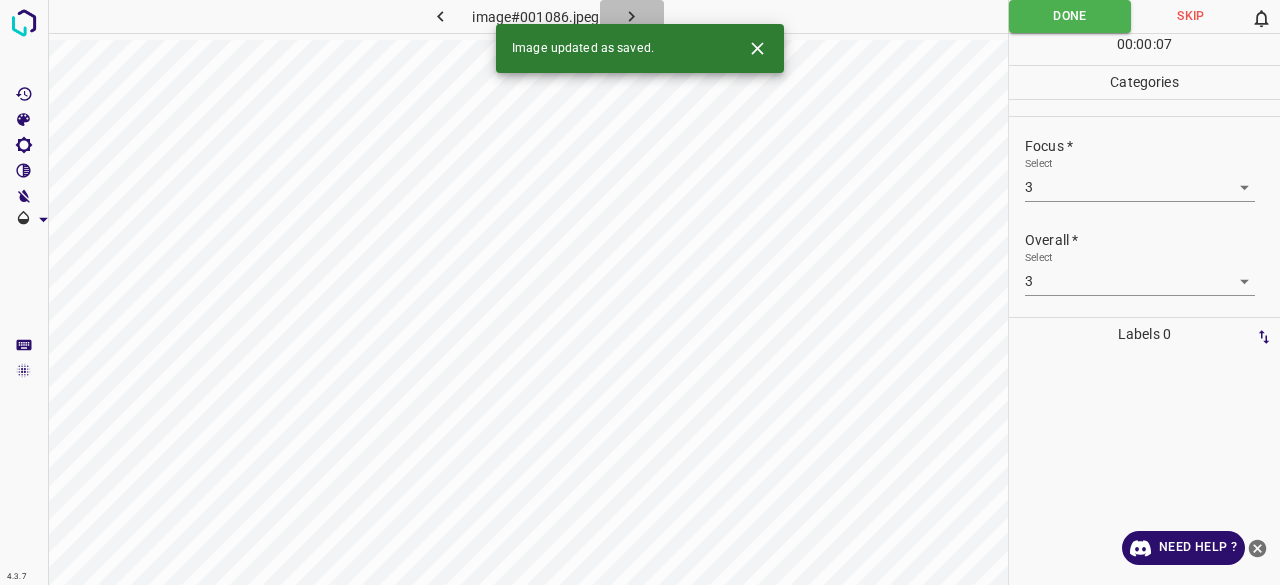 click at bounding box center [632, 16] 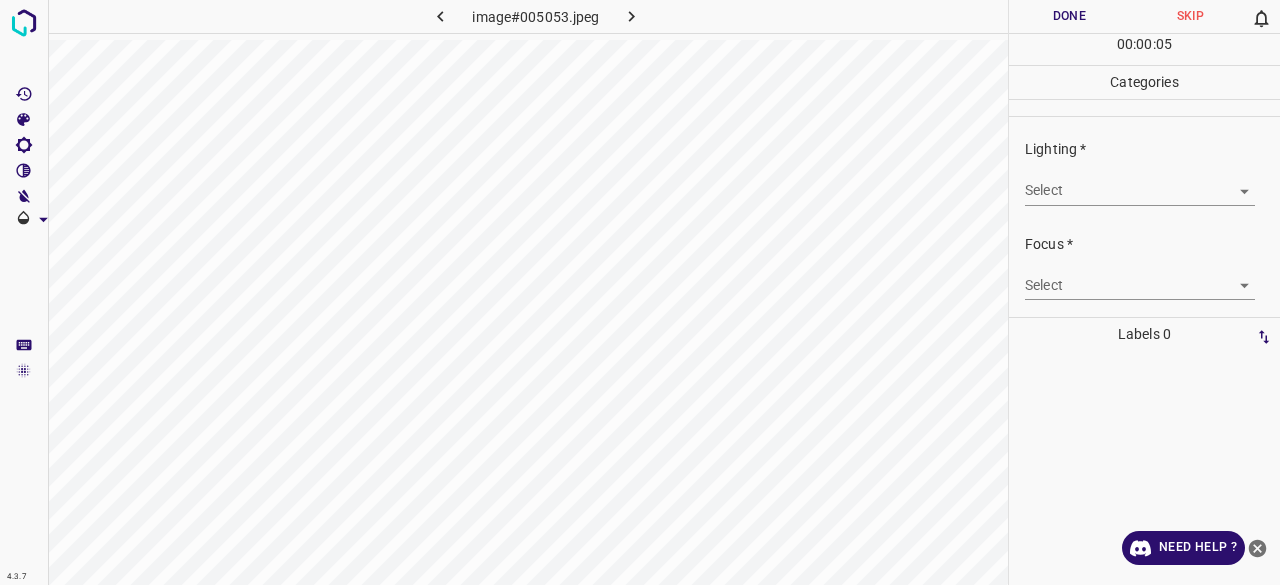 click on "4.3.7 image#005053.jpeg Done Skip 0 00   : 00   : 05   Categories Lighting *  Select ​ Focus *  Select ​ Overall *  Select ​ Labels   0 Categories 1 Lighting 2 Focus 3 Overall Tools Space Change between modes (Draw & Edit) I Auto labeling R Restore zoom M Zoom in N Zoom out Delete Delete selecte label Filters Z Restore filters X Saturation filter C Brightness filter V Contrast filter B Gray scale filter General O Download Need Help ? - Text - Hide - Delete" at bounding box center [640, 292] 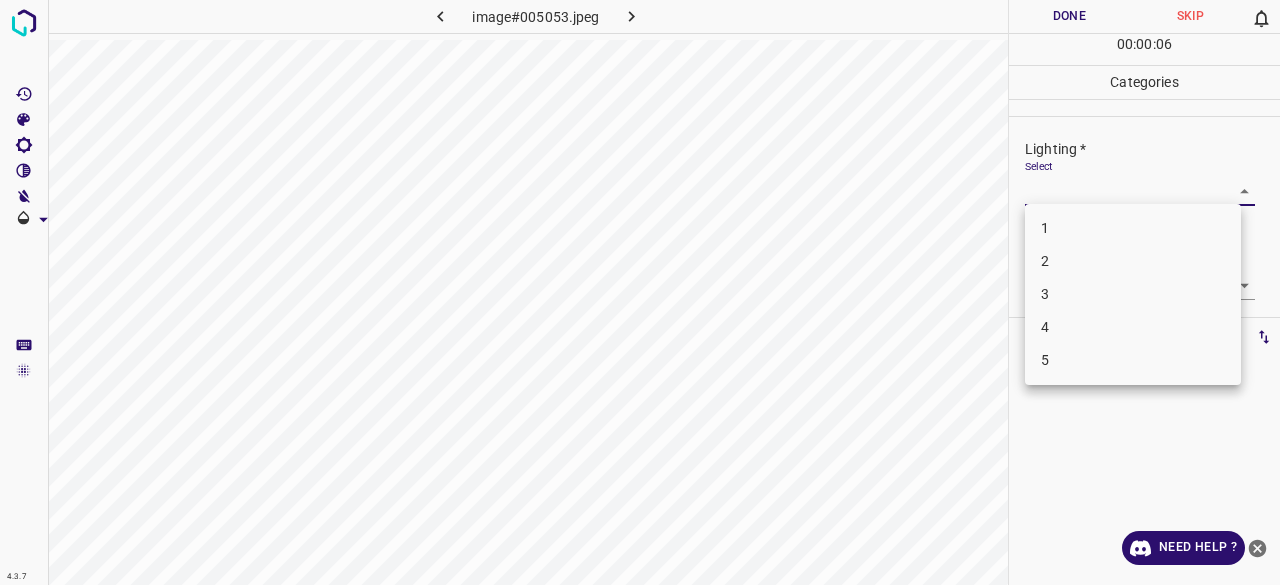 click on "3" at bounding box center [1133, 294] 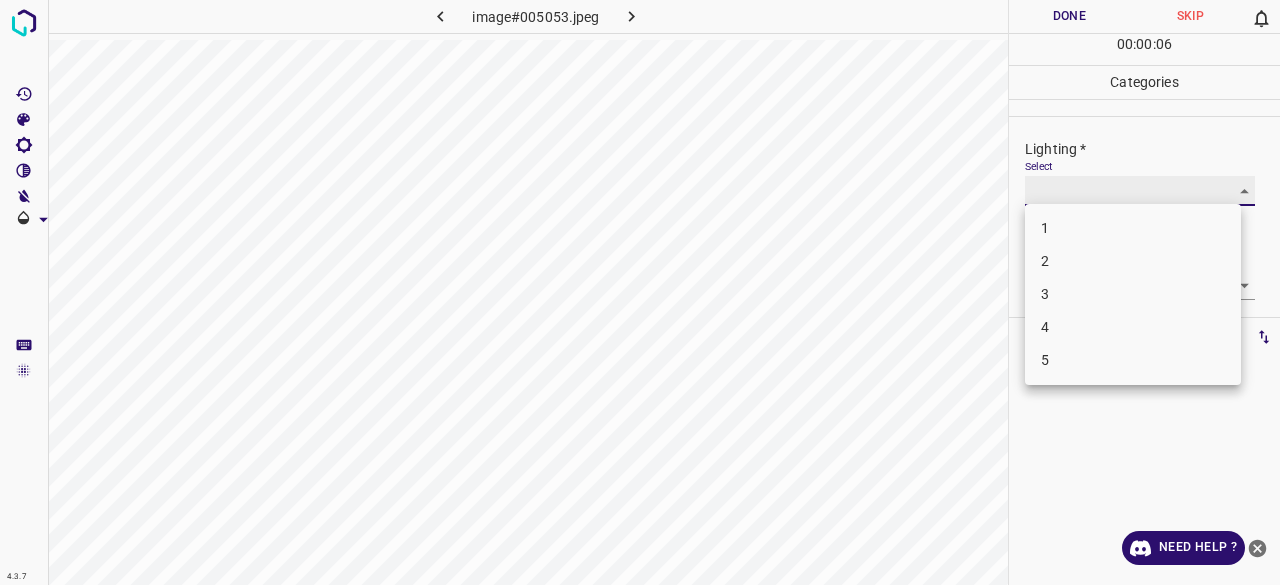type on "3" 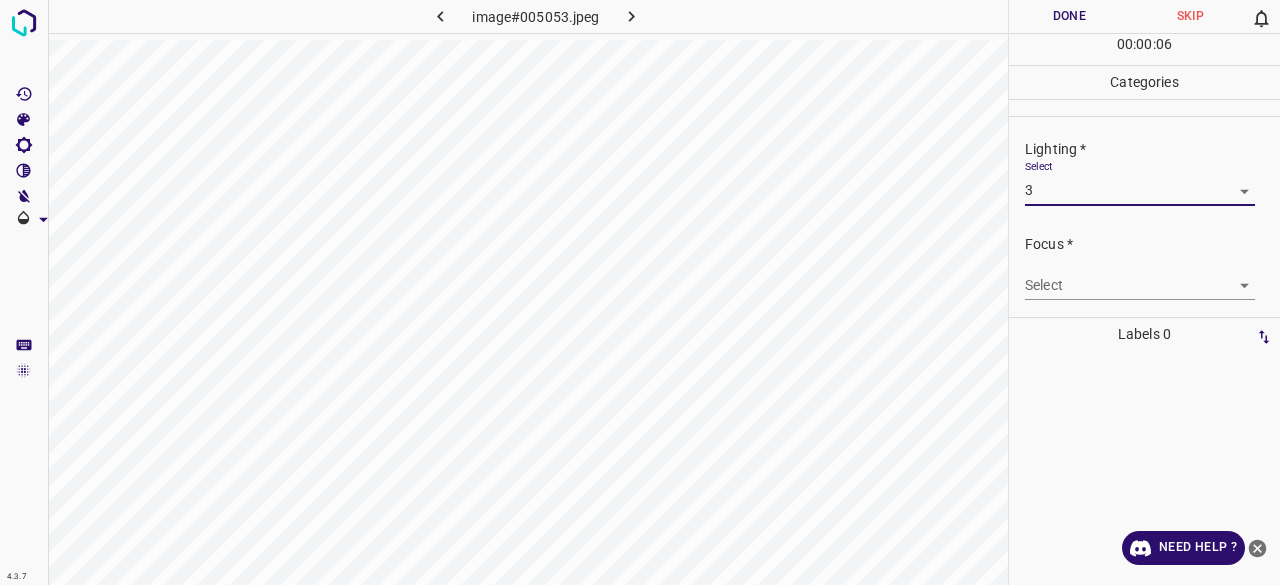 click on "4.3.7 image#005053.jpeg Done Skip 0 00   : 00   : 06   Categories Lighting *  Select 3 3 Focus *  Select ​ Overall *  Select ​ Labels   0 Categories 1 Lighting 2 Focus 3 Overall Tools Space Change between modes (Draw & Edit) I Auto labeling R Restore zoom M Zoom in N Zoom out Delete Delete selecte label Filters Z Restore filters X Saturation filter C Brightness filter V Contrast filter B Gray scale filter General O Download Need Help ? - Text - Hide - Delete 1 2 3 4 5" at bounding box center [640, 292] 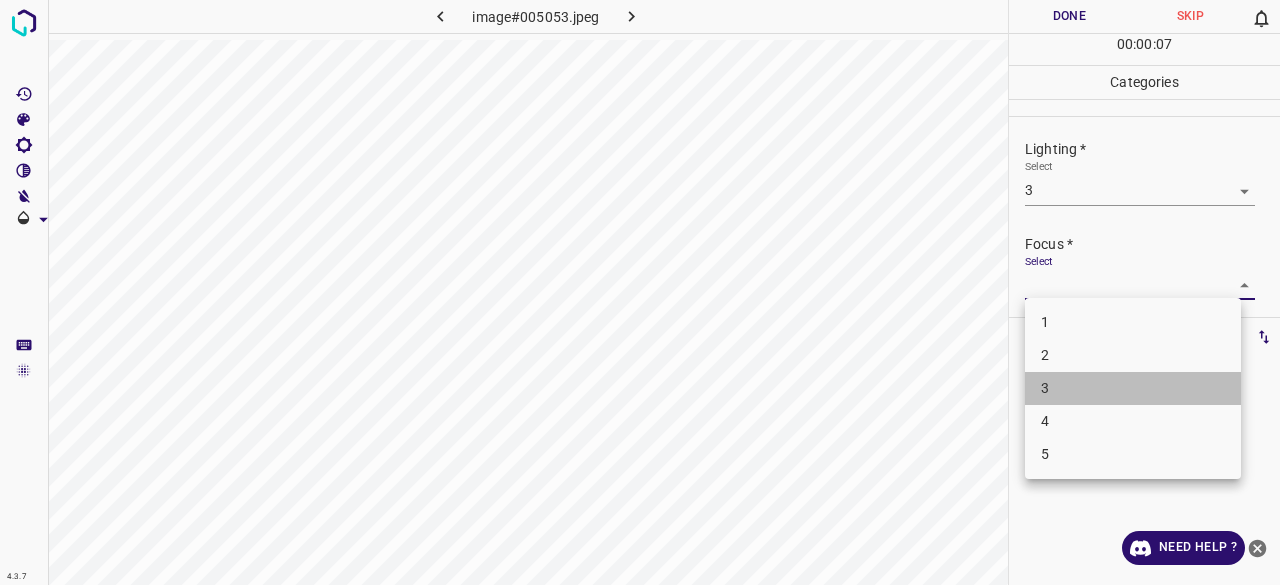 drag, startPoint x: 1054, startPoint y: 385, endPoint x: 1062, endPoint y: 277, distance: 108.29589 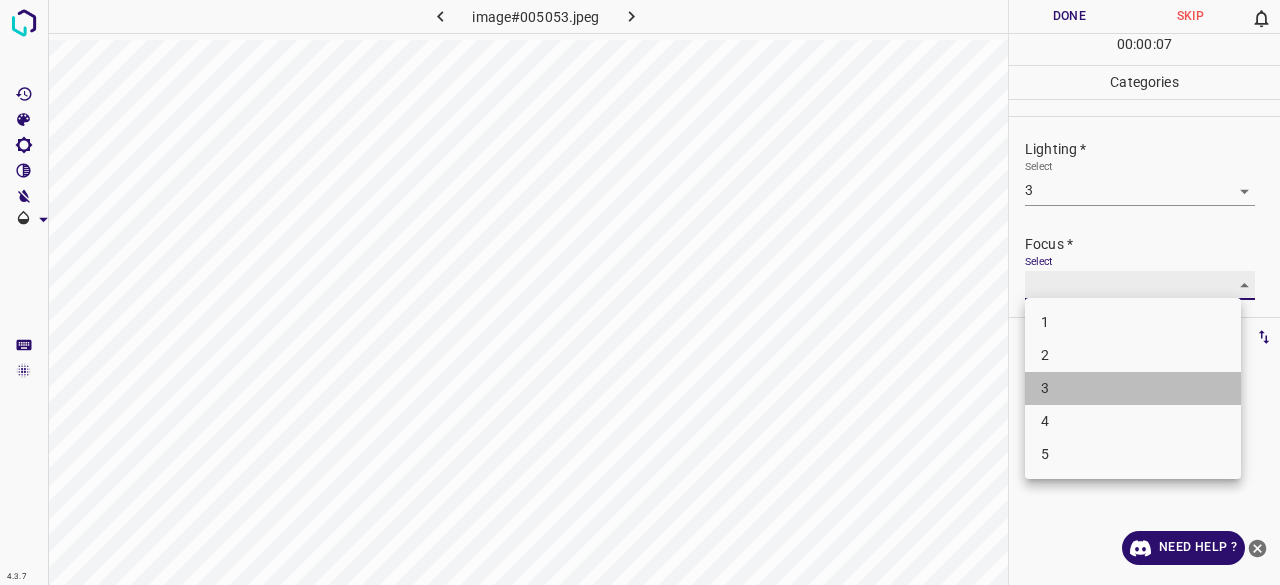 type on "3" 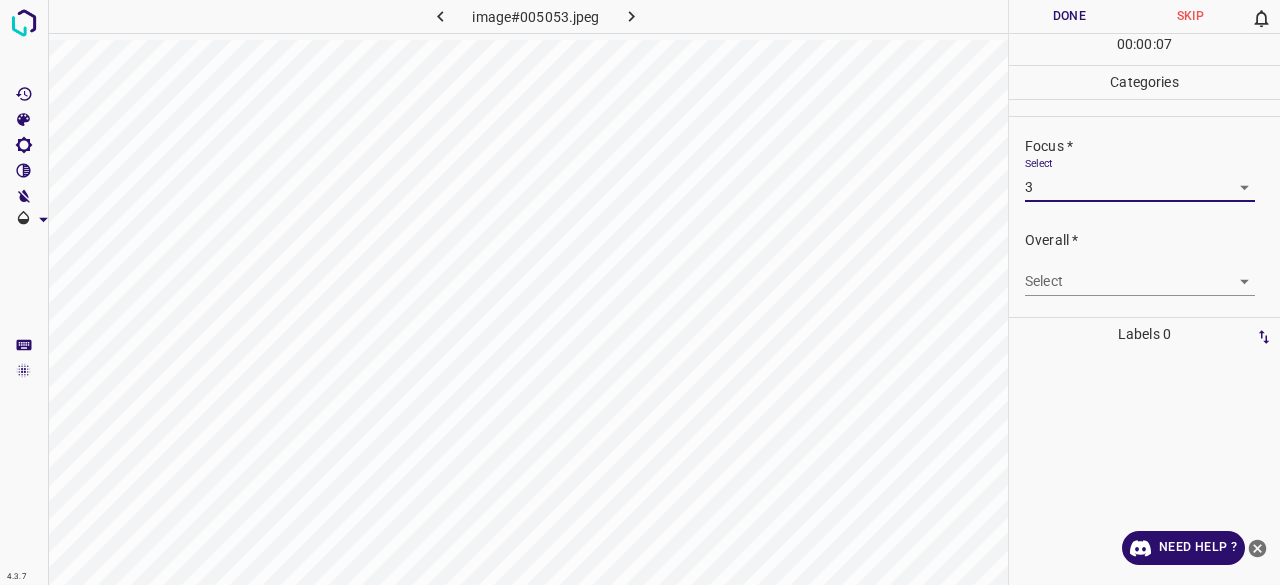 click on "4.3.7 image#005053.jpeg Done Skip 0 00   : 00   : 07   Categories Lighting *  Select 3 3 Focus *  Select 3 3 Overall *  Select ​ Labels   0 Categories 1 Lighting 2 Focus 3 Overall Tools Space Change between modes (Draw & Edit) I Auto labeling R Restore zoom M Zoom in N Zoom out Delete Delete selecte label Filters Z Restore filters X Saturation filter C Brightness filter V Contrast filter B Gray scale filter General O Download Need Help ? - Text - Hide - Delete" at bounding box center (640, 292) 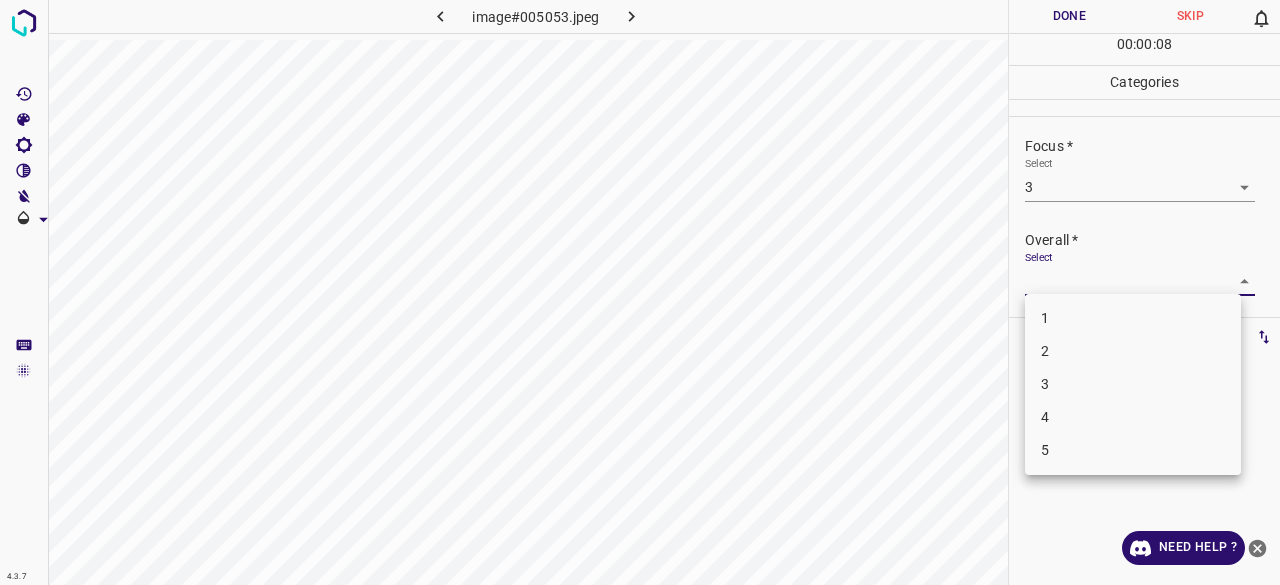 click on "3" at bounding box center [1133, 384] 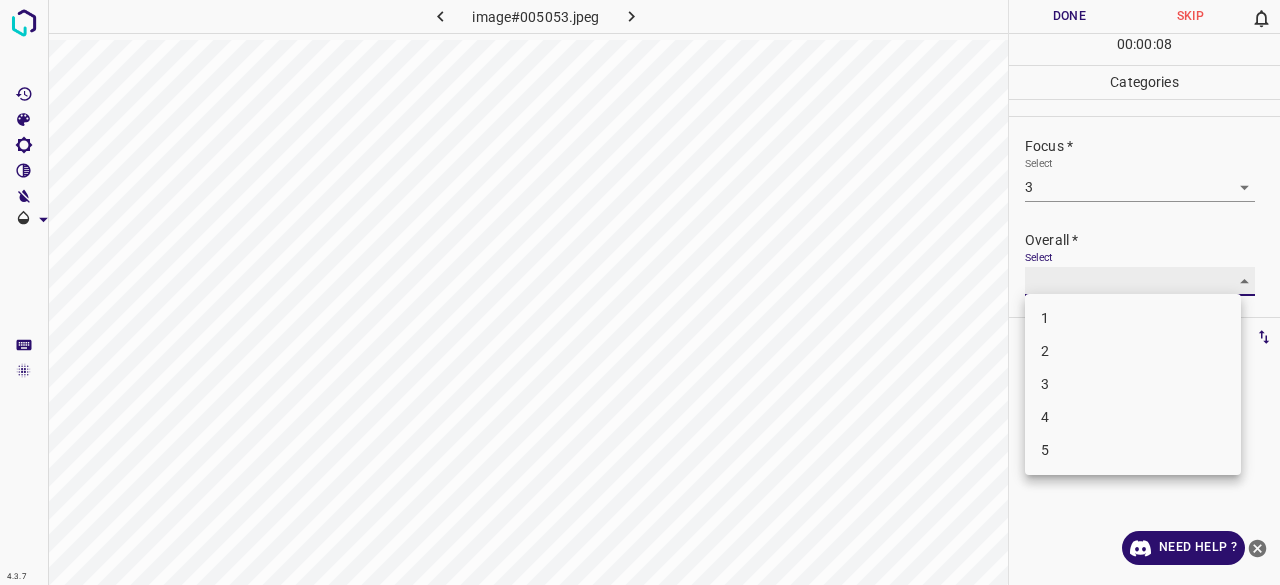 type on "3" 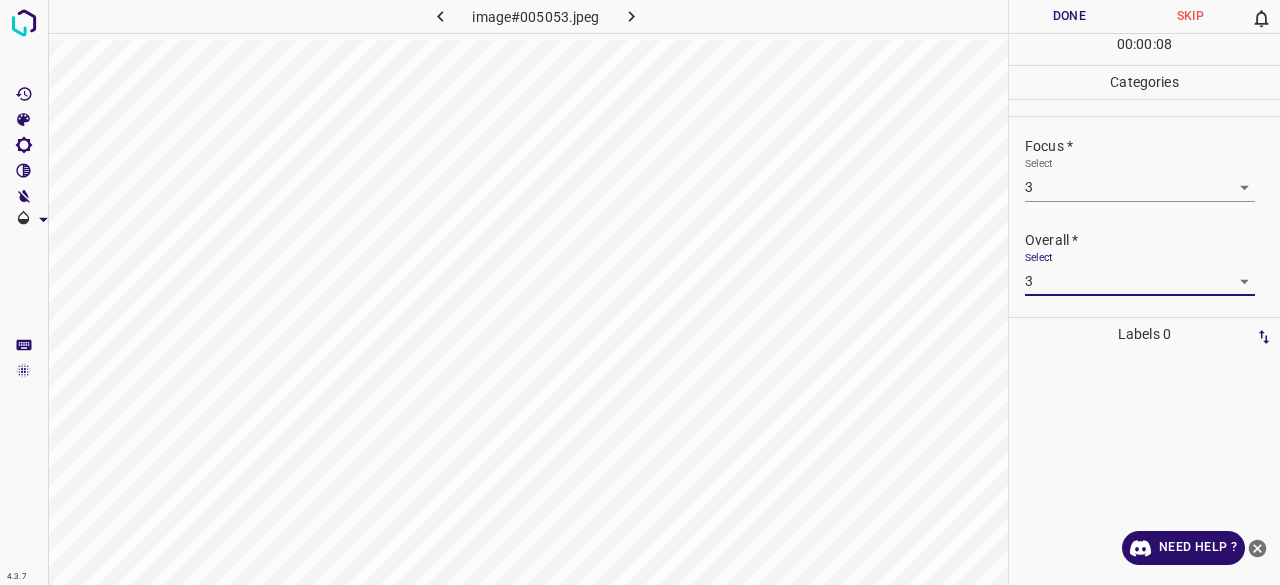 click on "Done" at bounding box center (1069, 16) 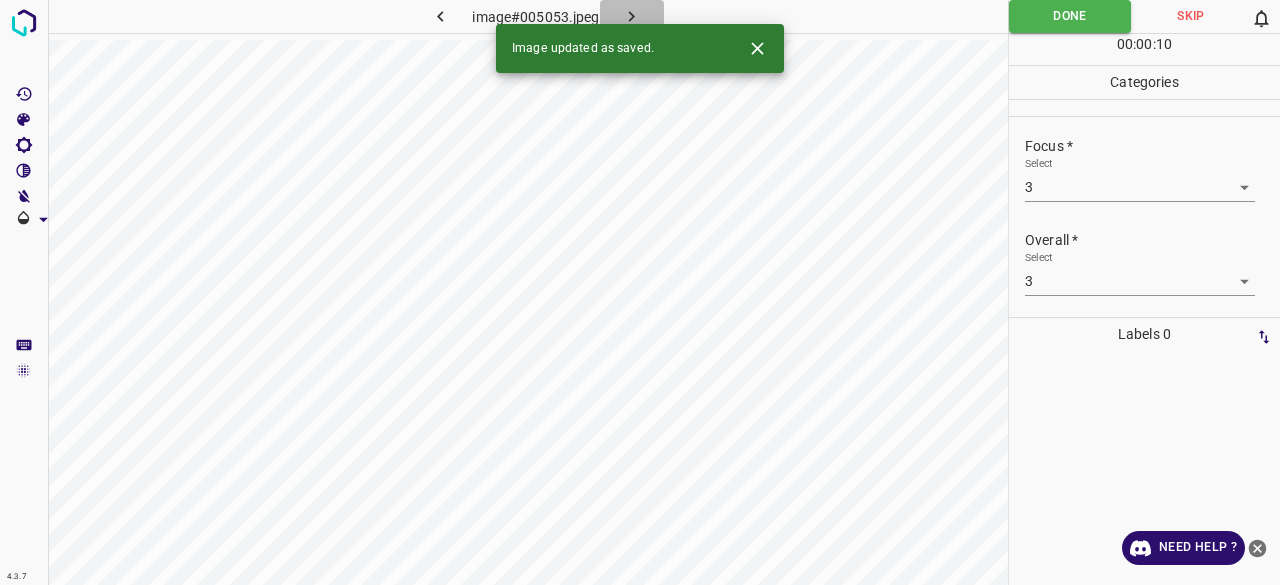 click at bounding box center [632, 16] 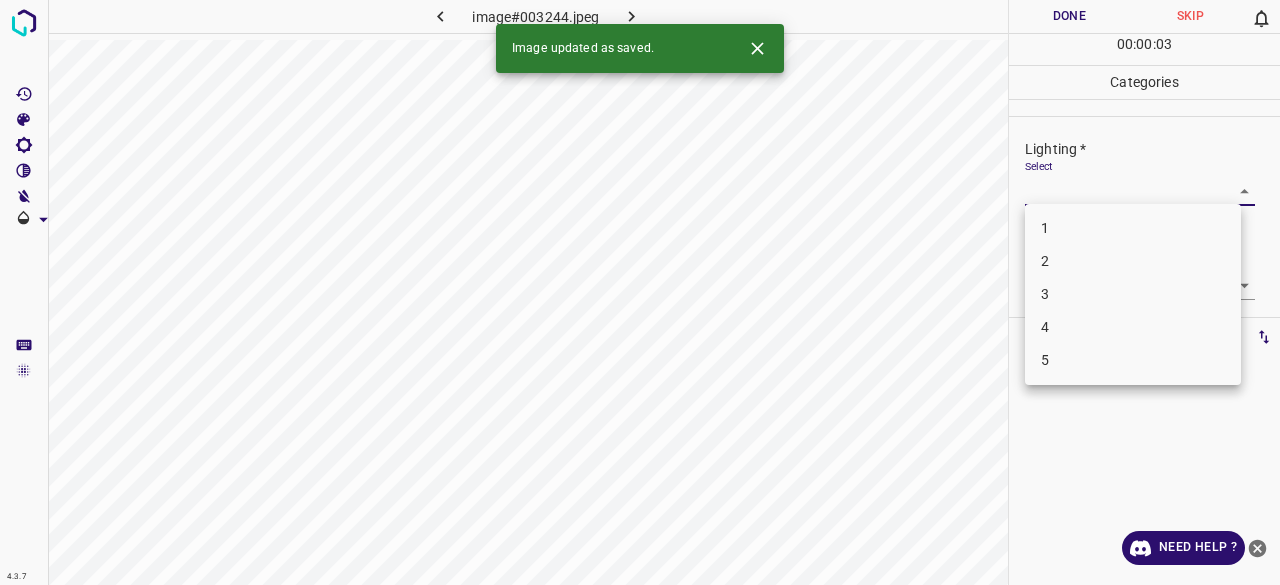 click on "4.3.7 image#003244.jpeg Done Skip 0 00   : 00   : 03   Categories Lighting *  Select ​ Focus *  Select ​ Overall *  Select ​ Labels   0 Categories 1 Lighting 2 Focus 3 Overall Tools Space Change between modes (Draw & Edit) I Auto labeling R Restore zoom M Zoom in N Zoom out Delete Delete selecte label Filters Z Restore filters X Saturation filter C Brightness filter V Contrast filter B Gray scale filter General O Download Image updated as saved. Need Help ? - Text - Hide - Delete 1 2 3 4 5" at bounding box center (640, 292) 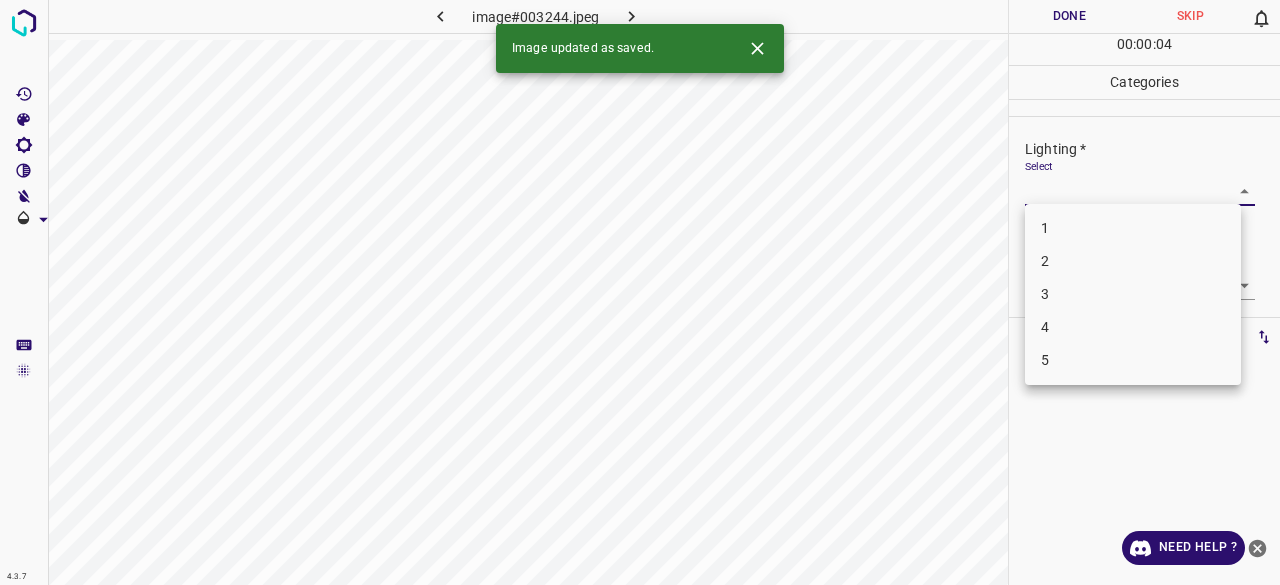 click on "3" at bounding box center [1133, 294] 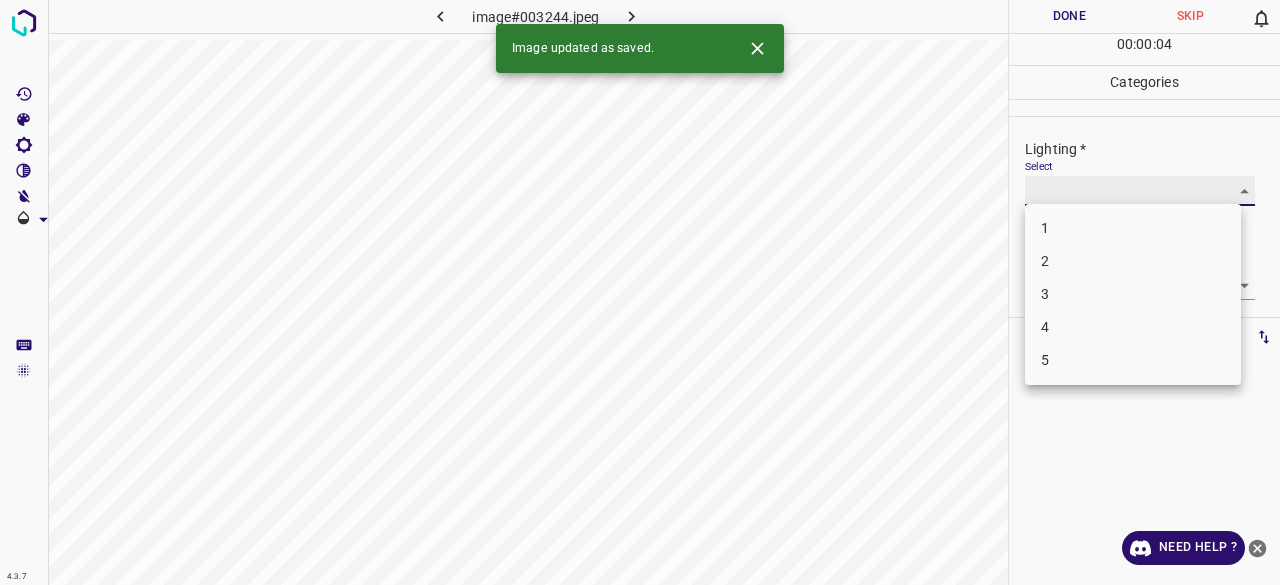 type on "3" 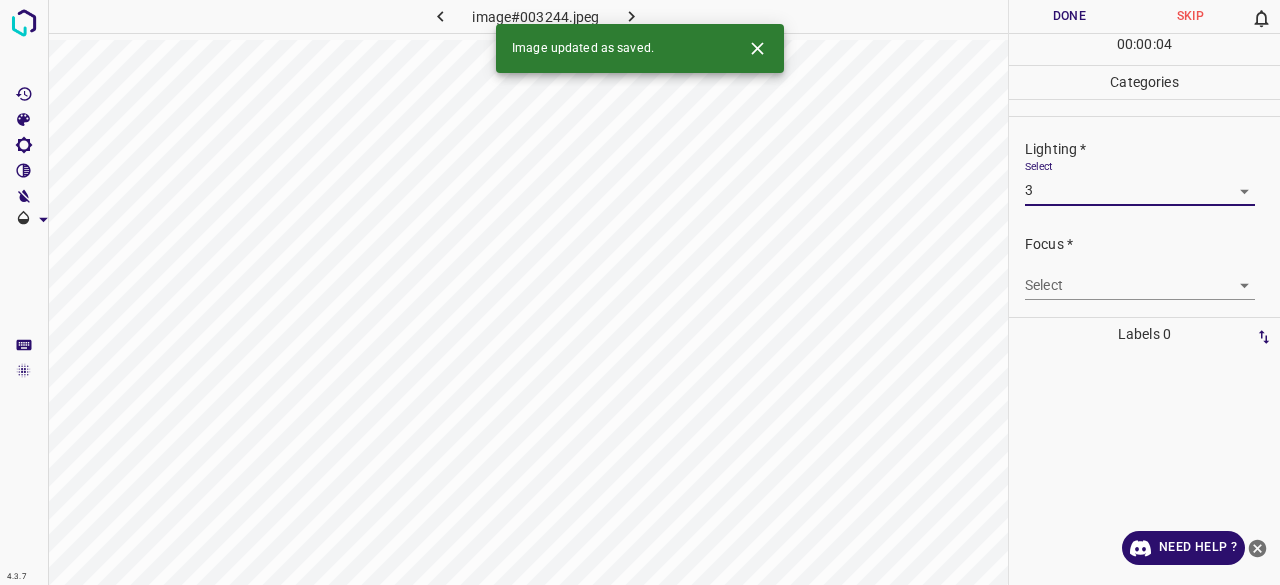 click on "4.3.7 image#003244.jpeg Done Skip 0 00   : 00   : 04   Categories Lighting *  Select 3 3 Focus *  Select ​ Overall *  Select ​ Labels   0 Categories 1 Lighting 2 Focus 3 Overall Tools Space Change between modes (Draw & Edit) I Auto labeling R Restore zoom M Zoom in N Zoom out Delete Delete selecte label Filters Z Restore filters X Saturation filter C Brightness filter V Contrast filter B Gray scale filter General O Download Image updated as saved. Need Help ? - Text - Hide - Delete 1 2 3 4 5" at bounding box center (640, 292) 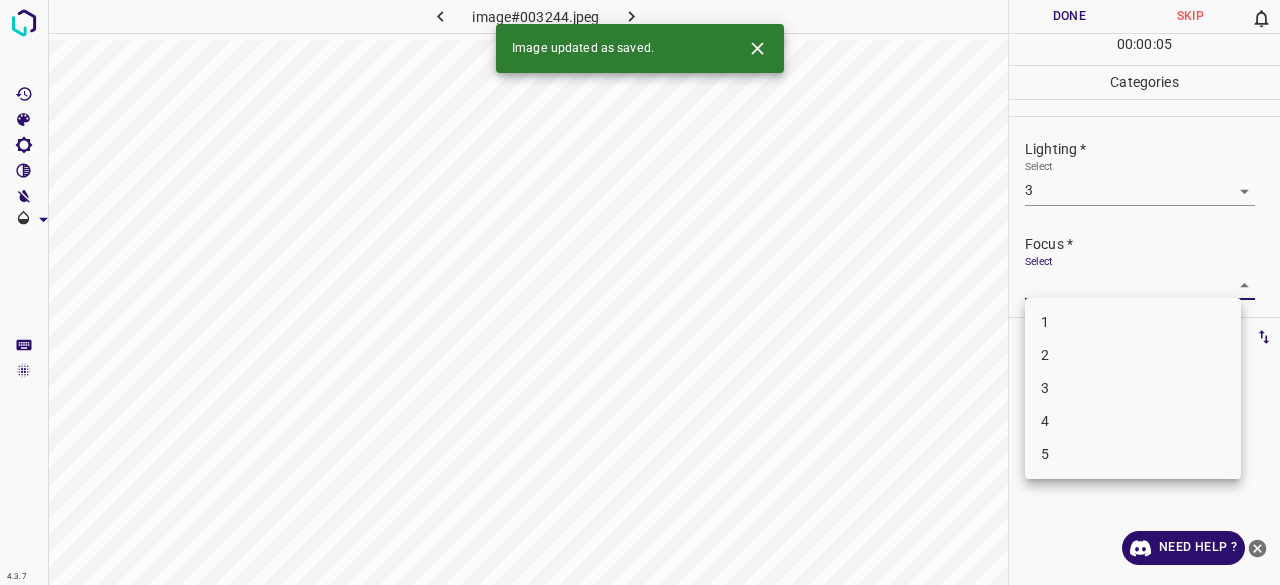 click on "2" at bounding box center (1133, 355) 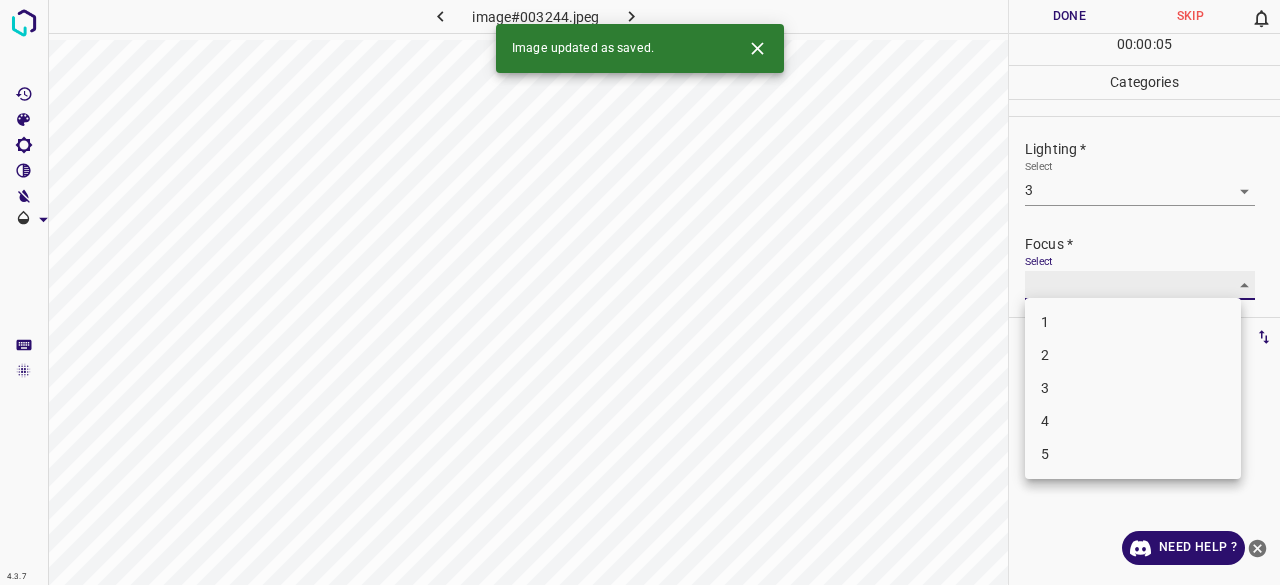 type on "2" 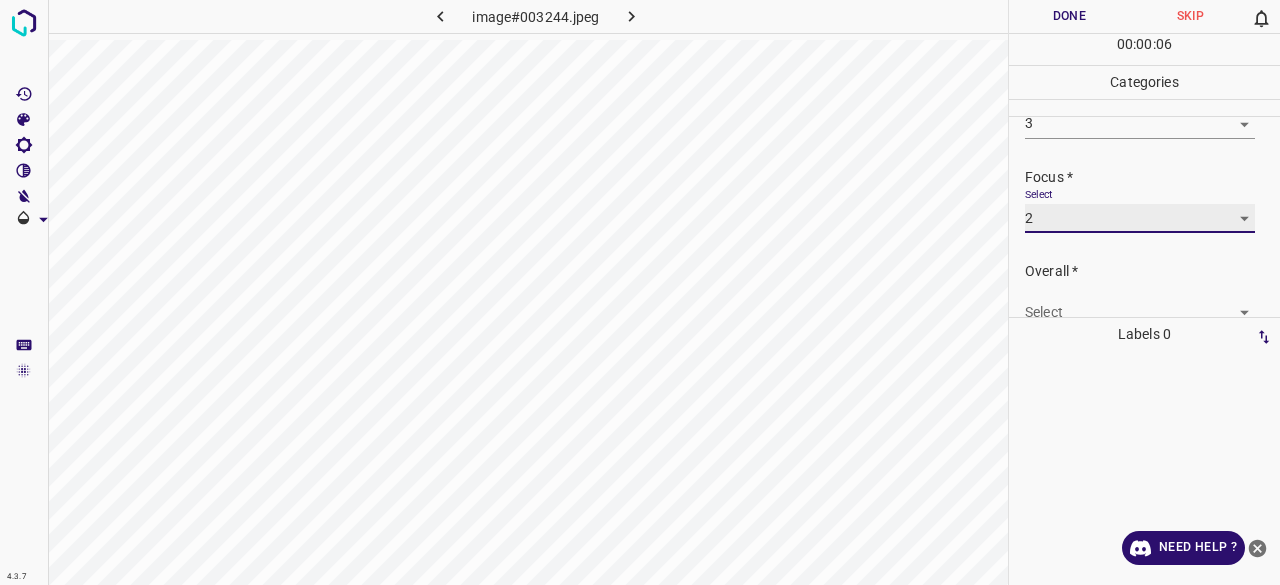 scroll, scrollTop: 98, scrollLeft: 0, axis: vertical 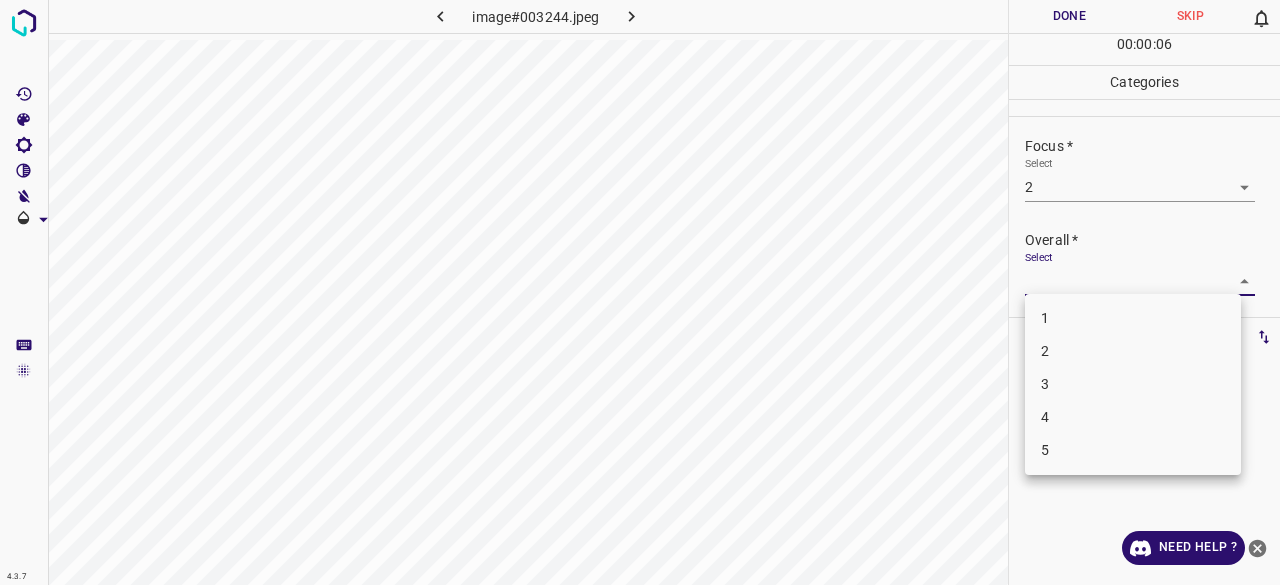 drag, startPoint x: 1066, startPoint y: 265, endPoint x: 1052, endPoint y: 296, distance: 34.0147 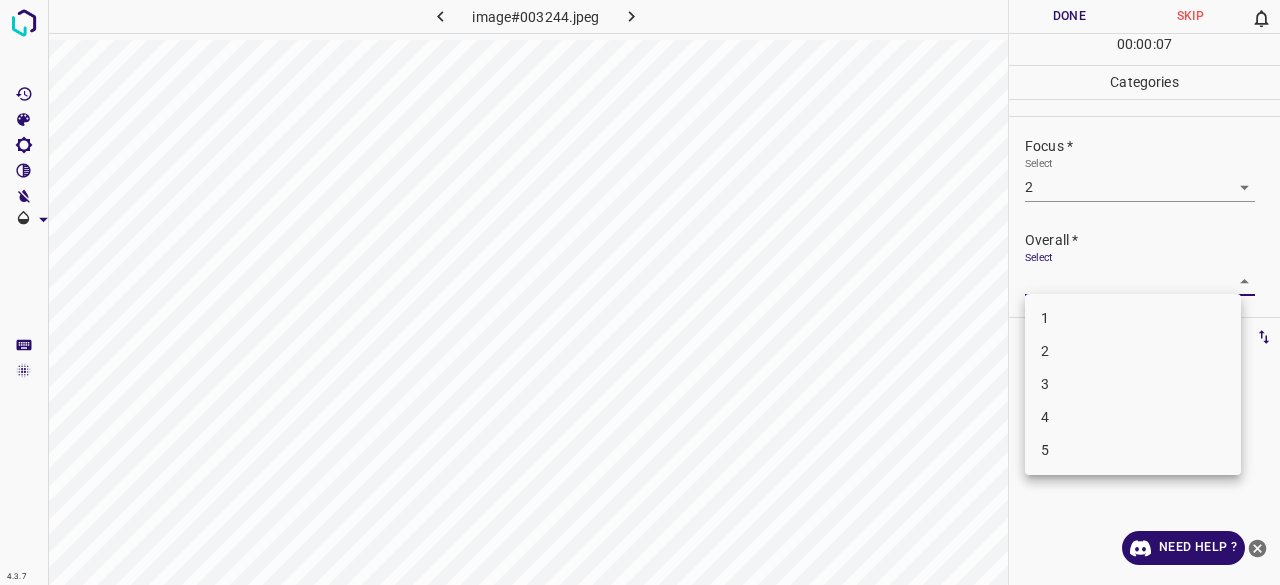 drag, startPoint x: 1044, startPoint y: 380, endPoint x: 1063, endPoint y: 297, distance: 85.146935 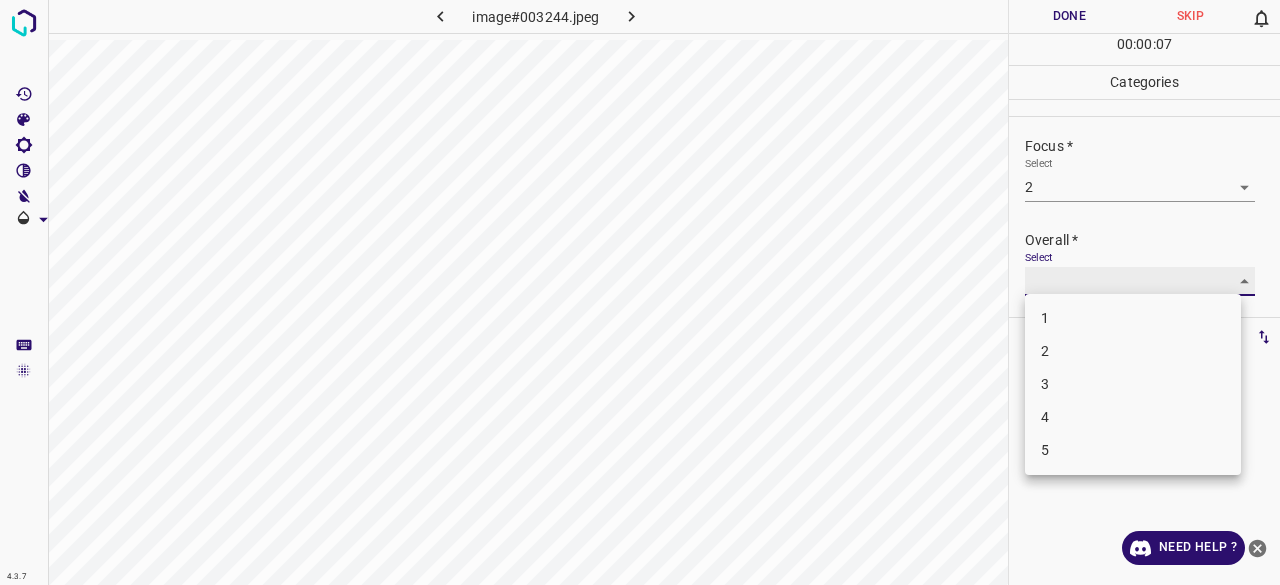 type on "3" 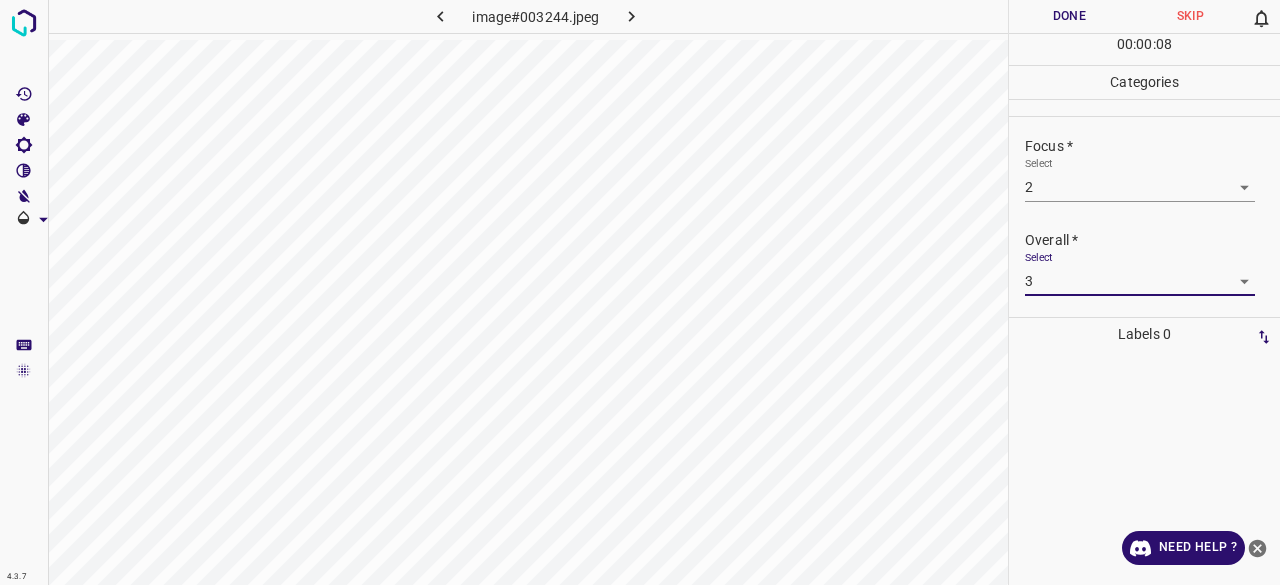 click on "Done" at bounding box center [1069, 16] 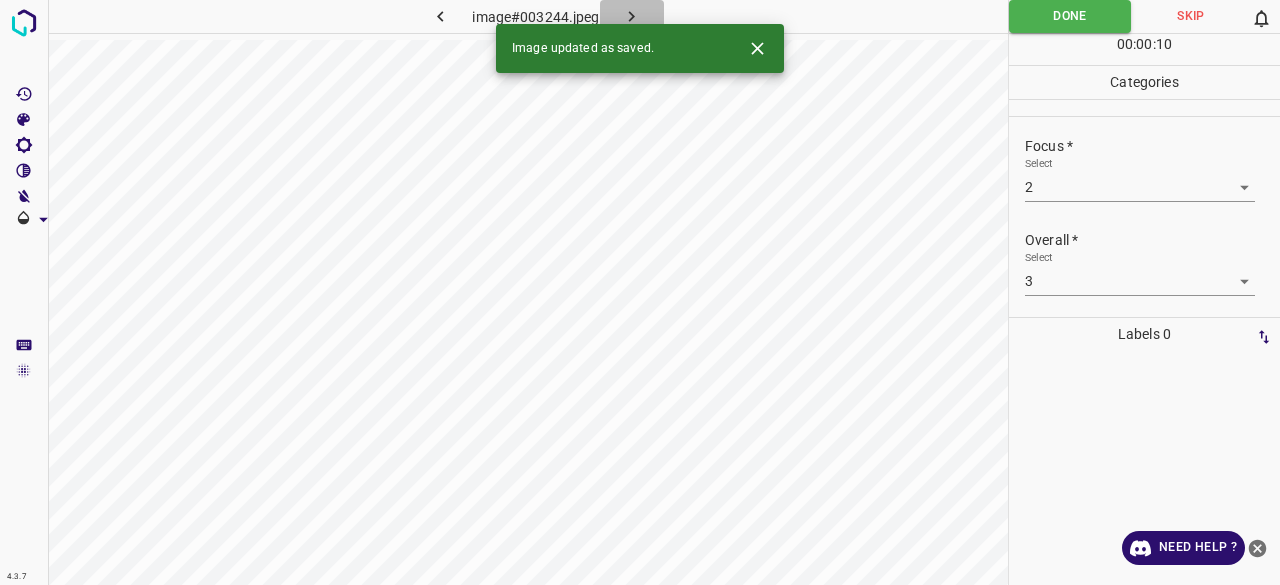 click 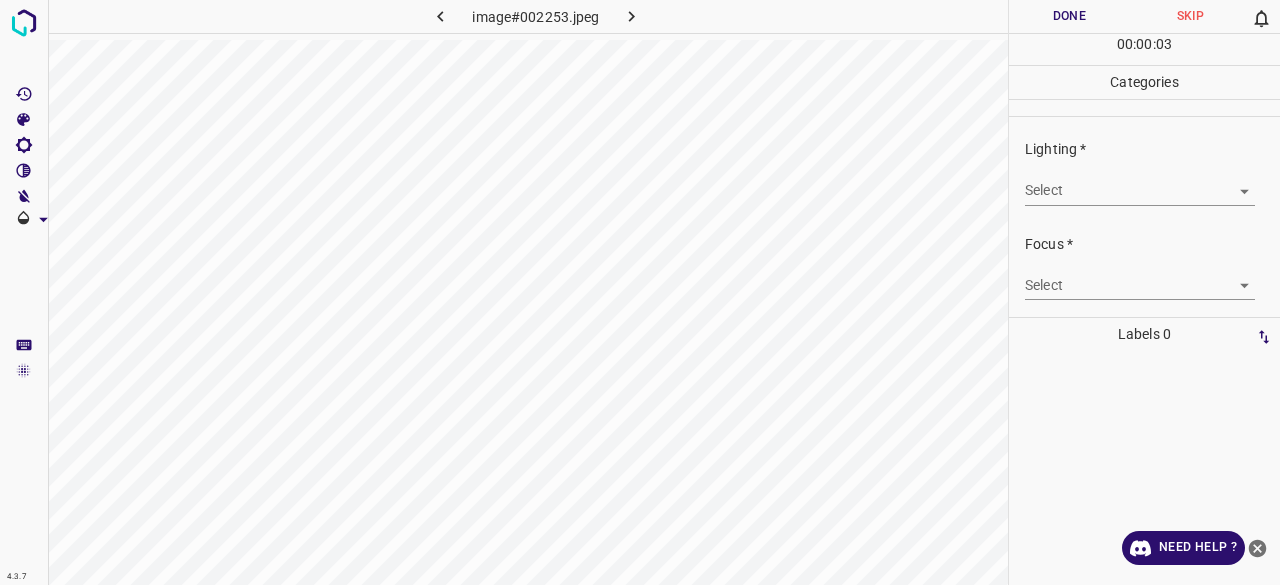 click on "4.3.7 image#002253.jpeg Done Skip 0 00   : 00   : 03   Categories Lighting *  Select ​ Focus *  Select ​ Overall *  Select ​ Labels   0 Categories 1 Lighting 2 Focus 3 Overall Tools Space Change between modes (Draw & Edit) I Auto labeling R Restore zoom M Zoom in N Zoom out Delete Delete selecte label Filters Z Restore filters X Saturation filter C Brightness filter V Contrast filter B Gray scale filter General O Download Need Help ? - Text - Hide - Delete" at bounding box center (640, 292) 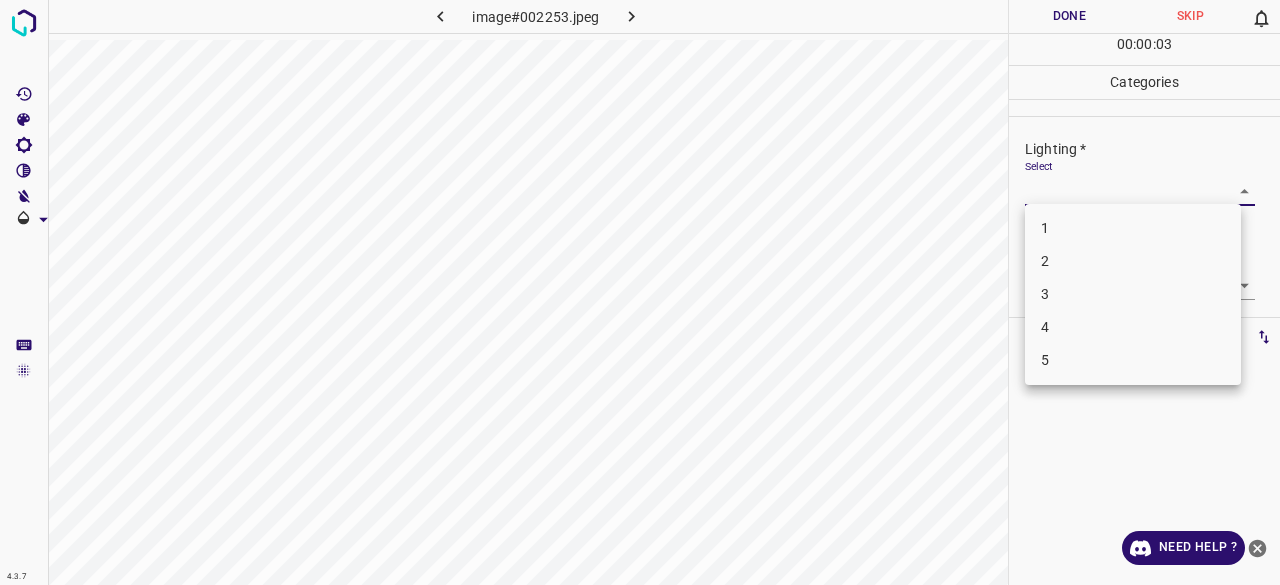 click on "3" at bounding box center [1133, 294] 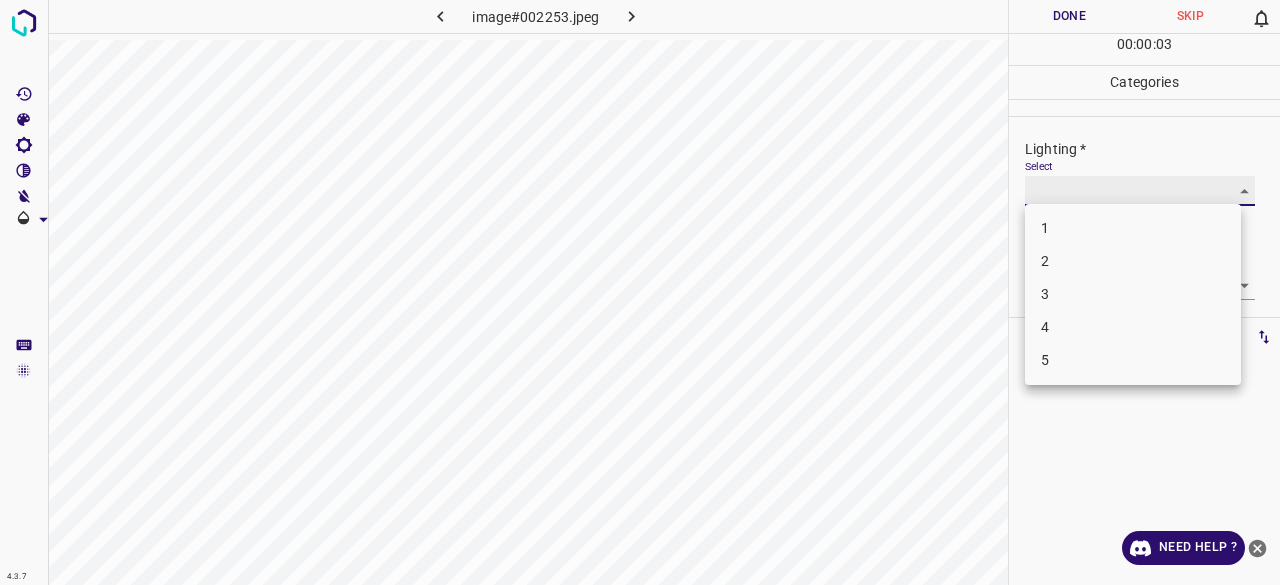 type on "3" 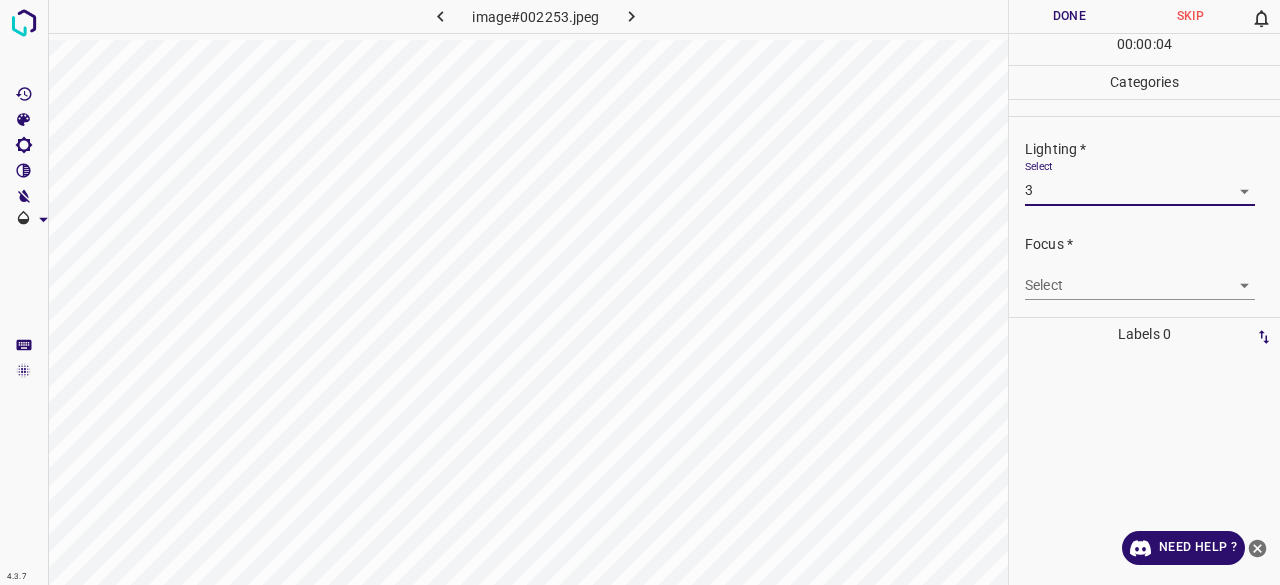 click on "4.3.7 image#002253.jpeg Done Skip 0 00   : 00   : 04   Categories Lighting *  Select 3 3 Focus *  Select ​ Overall *  Select ​ Labels   0 Categories 1 Lighting 2 Focus 3 Overall Tools Space Change between modes (Draw & Edit) I Auto labeling R Restore zoom M Zoom in N Zoom out Delete Delete selecte label Filters Z Restore filters X Saturation filter C Brightness filter V Contrast filter B Gray scale filter General O Download Need Help ? - Text - Hide - Delete" at bounding box center (640, 292) 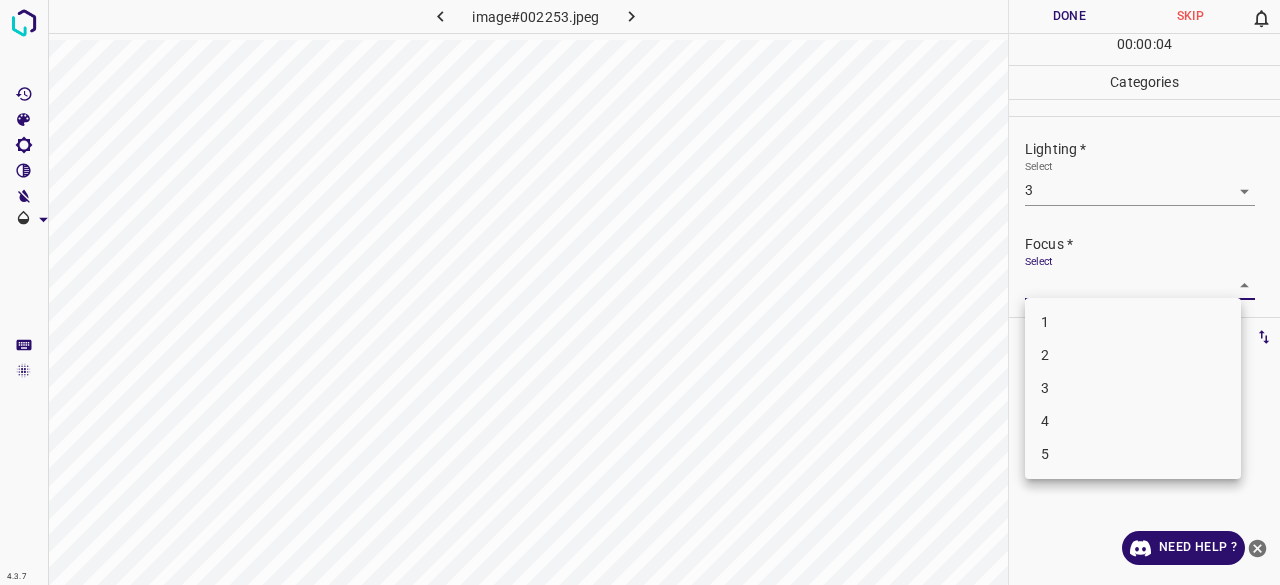 click on "3" at bounding box center [1133, 388] 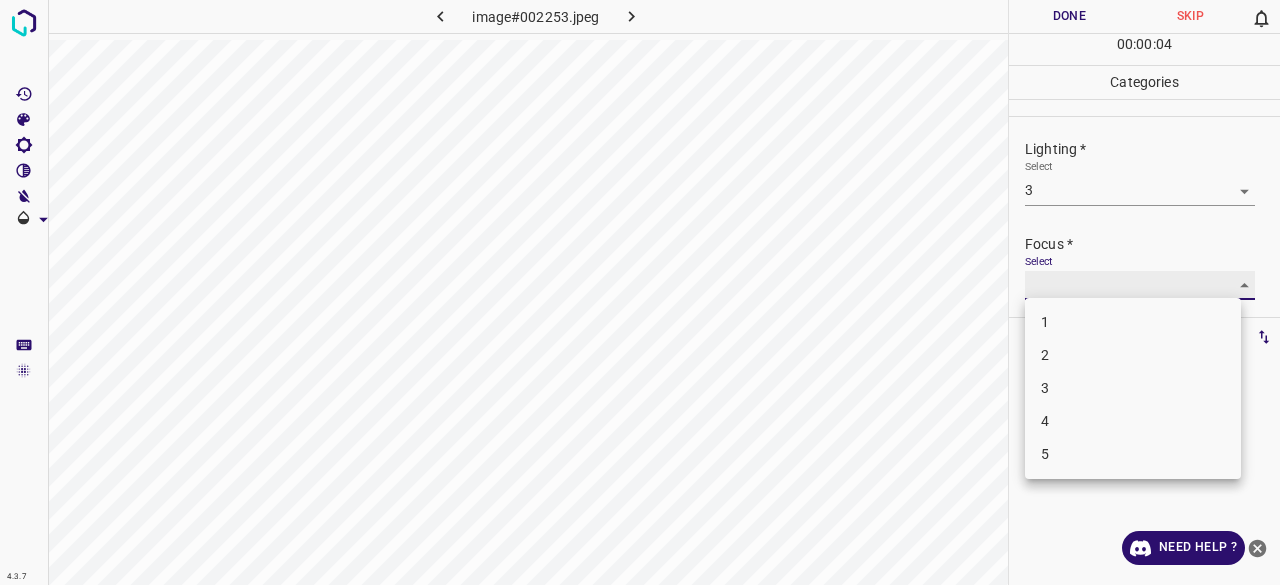 type on "3" 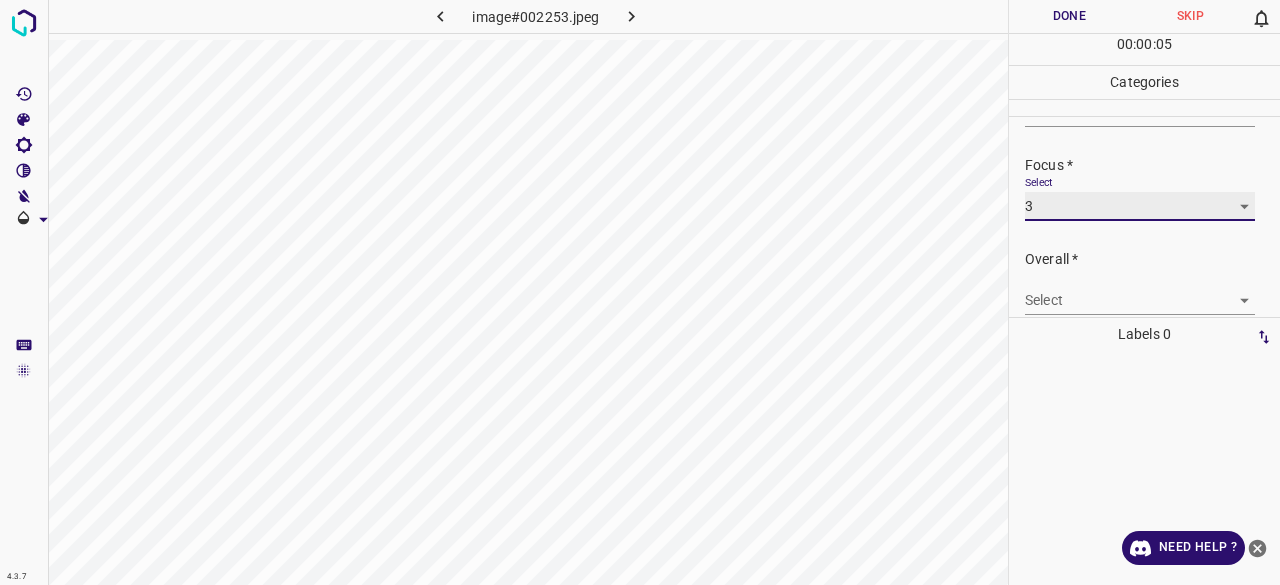 scroll, scrollTop: 98, scrollLeft: 0, axis: vertical 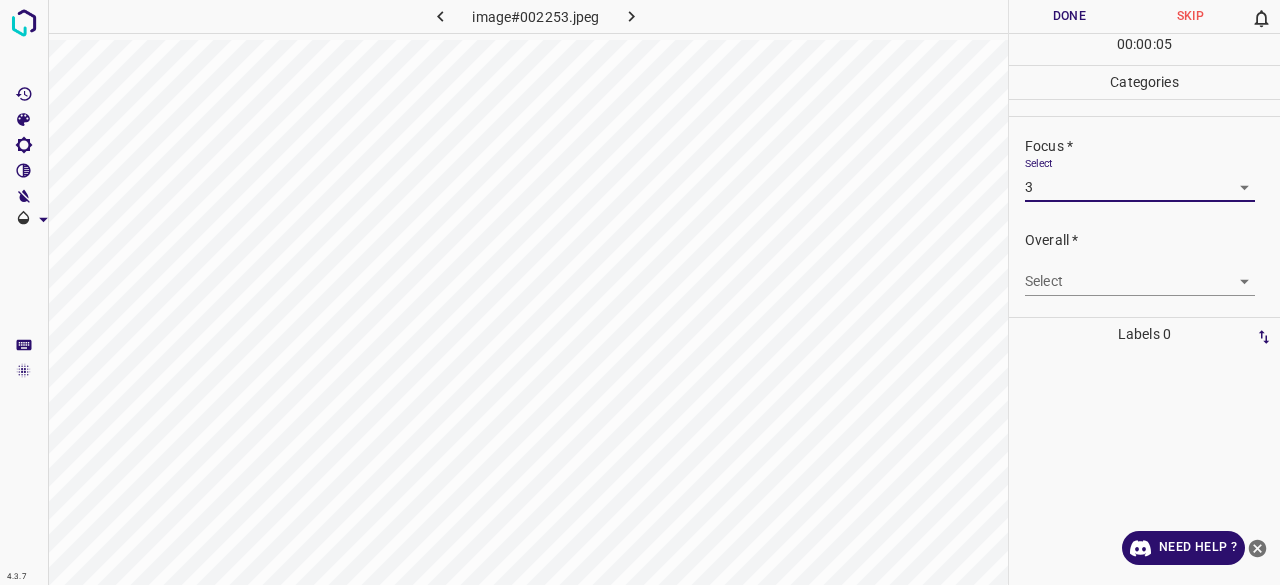 click on "Select ​" at bounding box center (1140, 273) 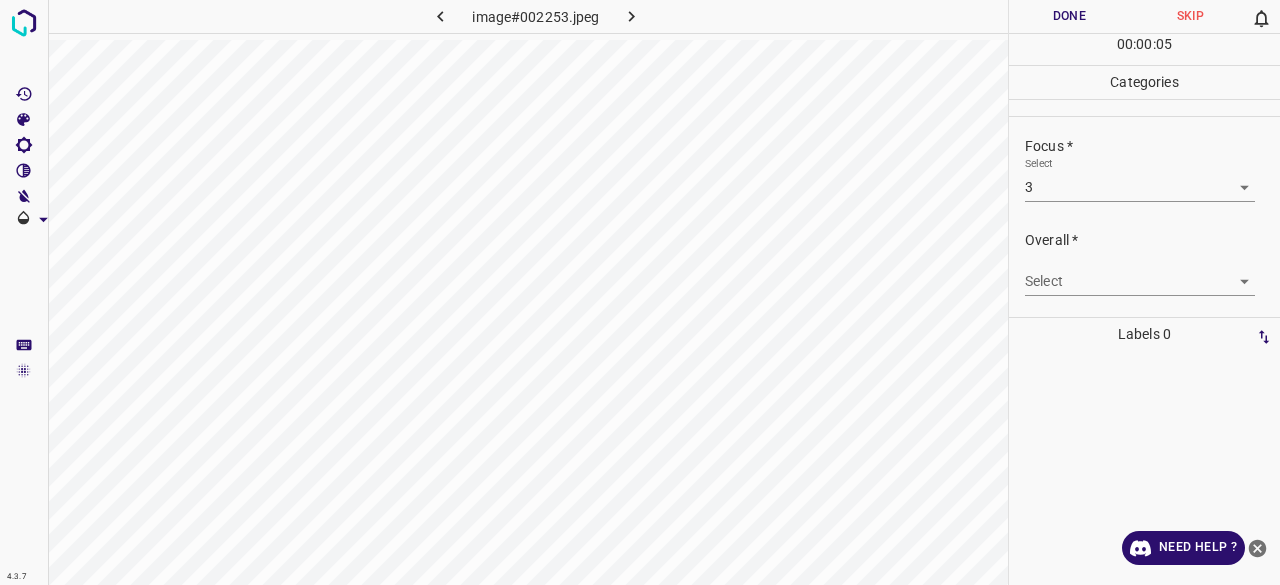 click on "Overall *  Select ​" at bounding box center (1144, 263) 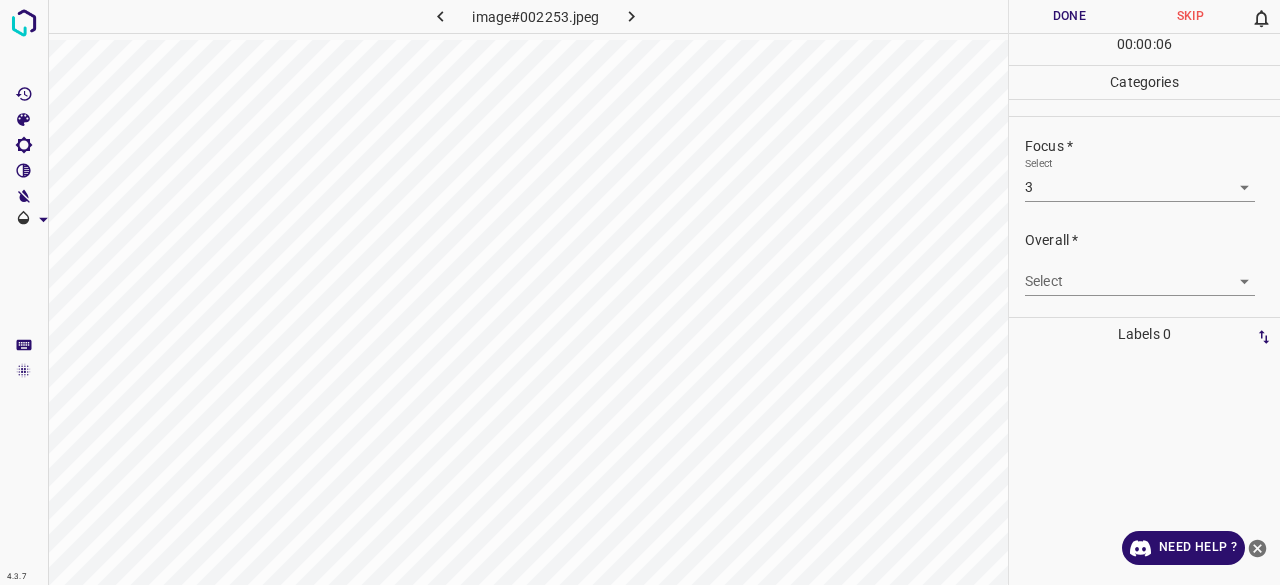 click on "Select ​" at bounding box center (1140, 273) 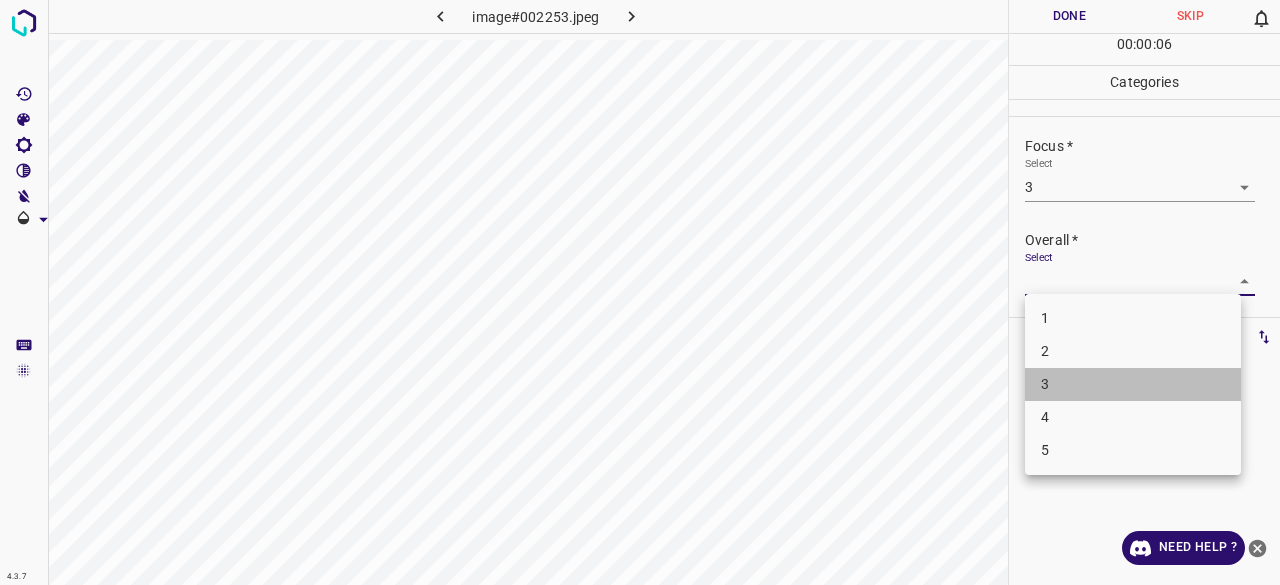 click on "3" at bounding box center [1133, 384] 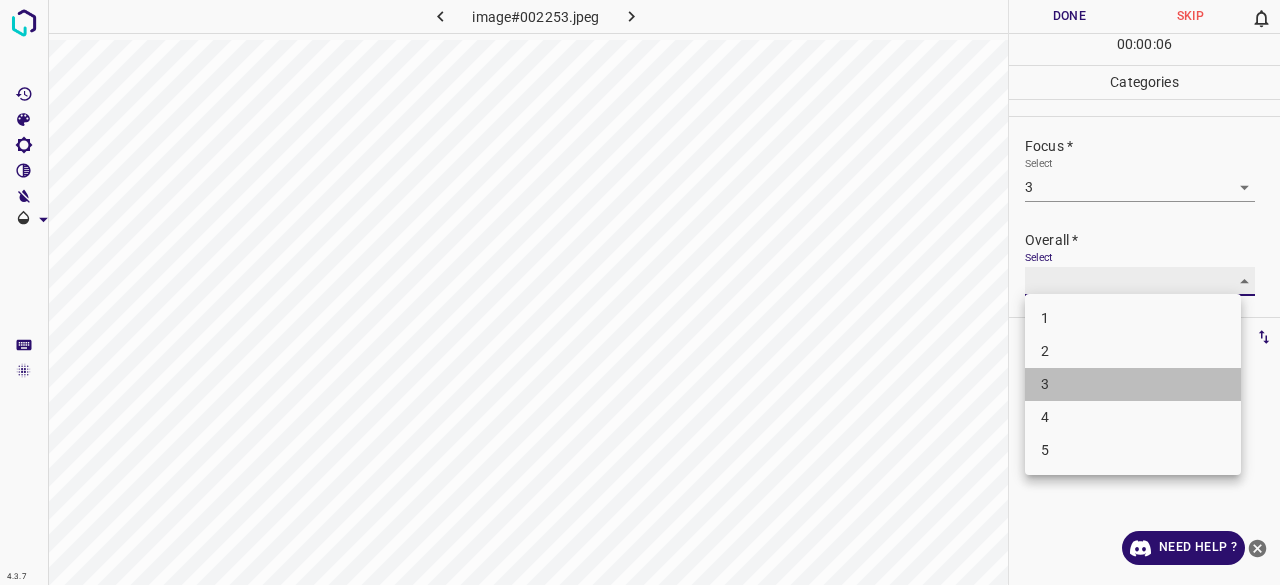 type on "3" 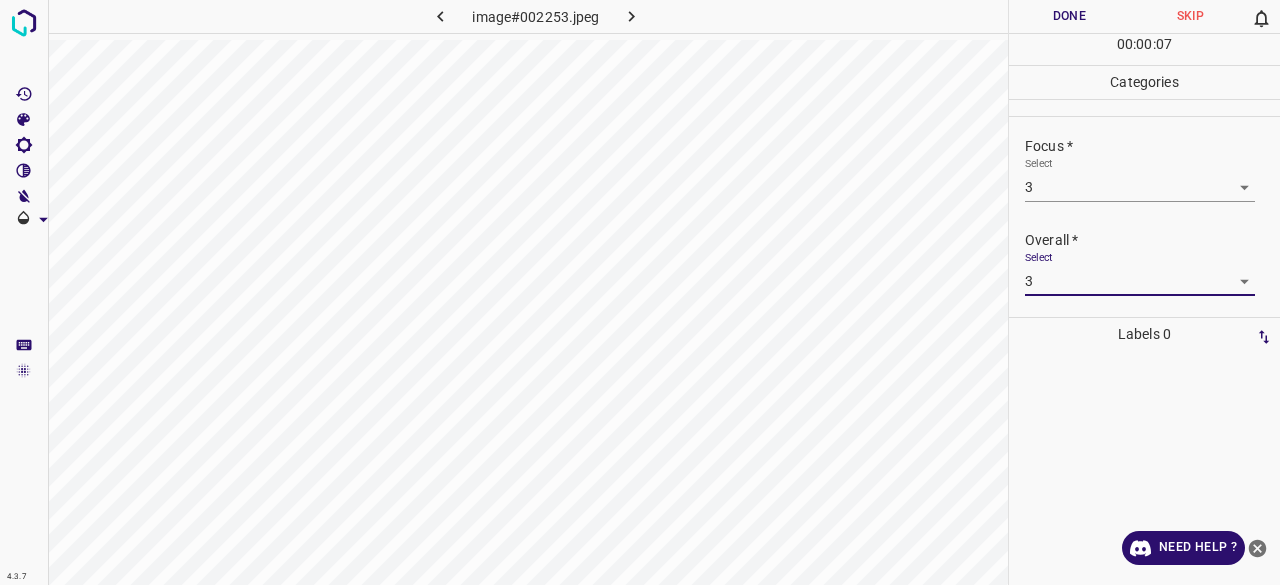click on "Done" at bounding box center [1069, 16] 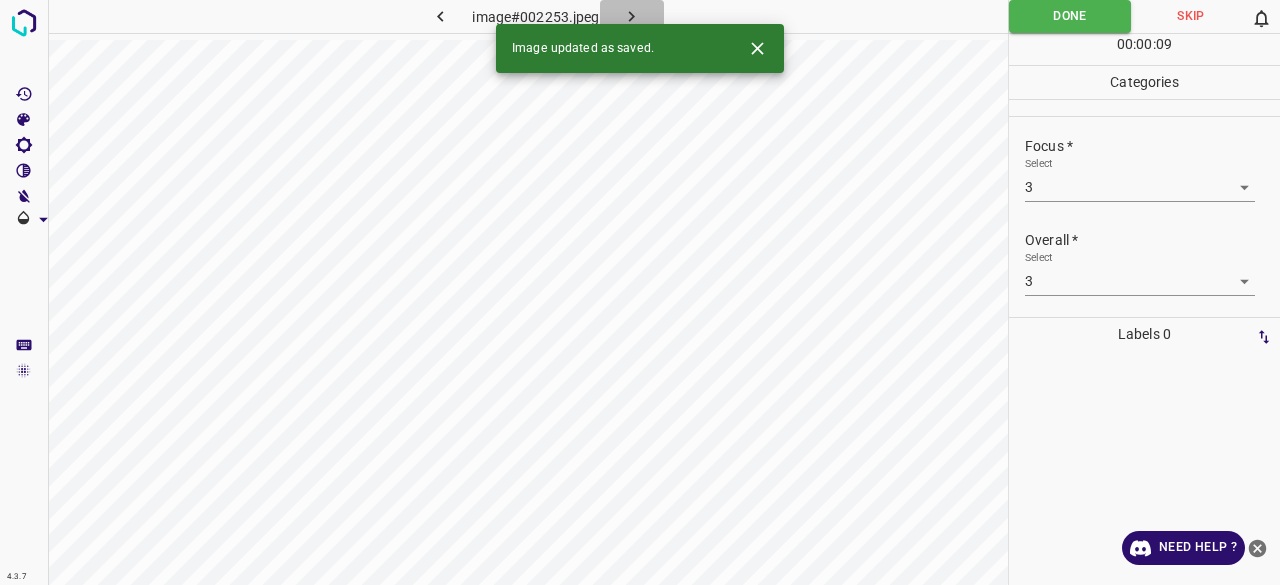 click 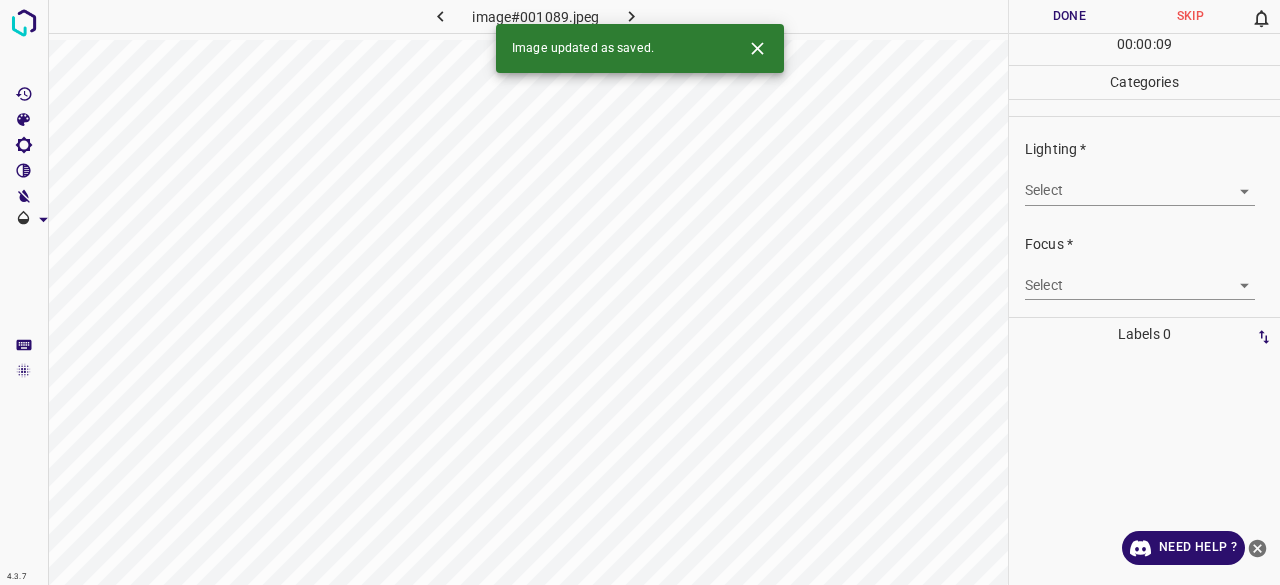 click on "4.3.7 image#001089.jpeg Done Skip 0 00   : 00   : 09   Categories Lighting *  Select ​ Focus *  Select ​ Overall *  Select ​ Labels   0 Categories 1 Lighting 2 Focus 3 Overall Tools Space Change between modes (Draw & Edit) I Auto labeling R Restore zoom M Zoom in N Zoom out Delete Delete selecte label Filters Z Restore filters X Saturation filter C Brightness filter V Contrast filter B Gray scale filter General O Download Image updated as saved. Need Help ? - Text - Hide - Delete" at bounding box center (640, 292) 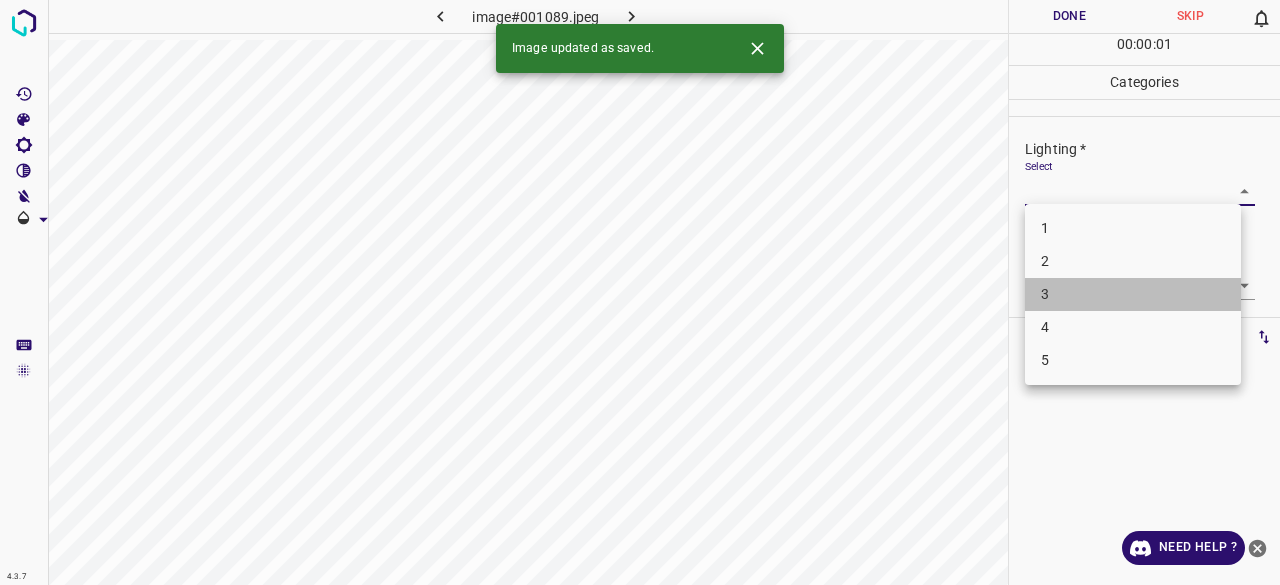 click on "3" at bounding box center [1133, 294] 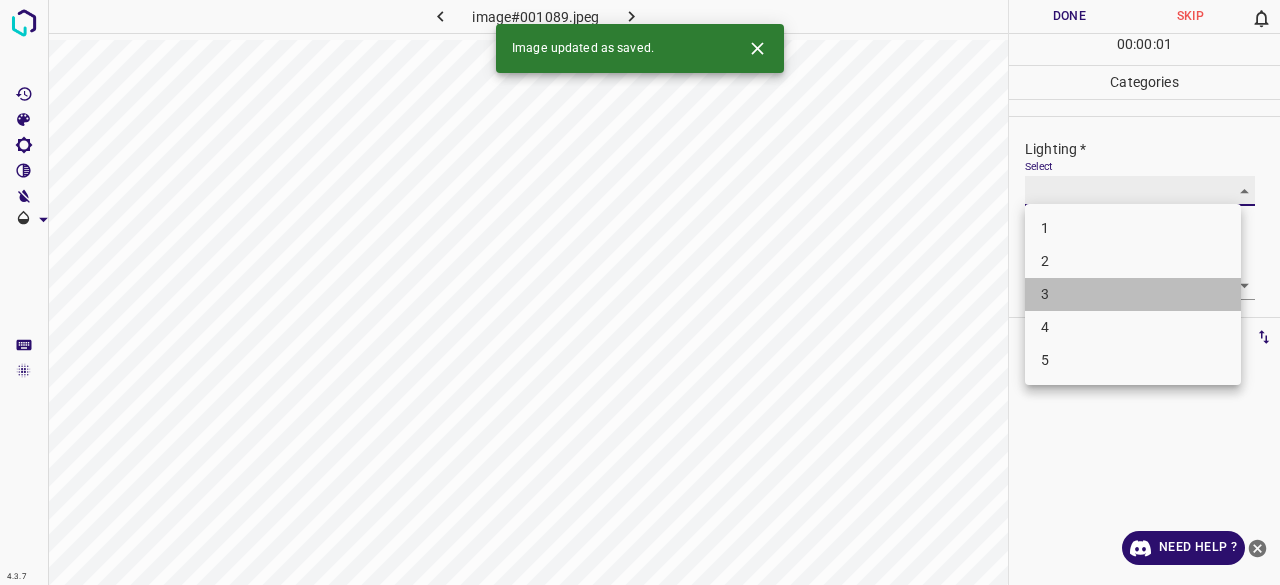 type on "3" 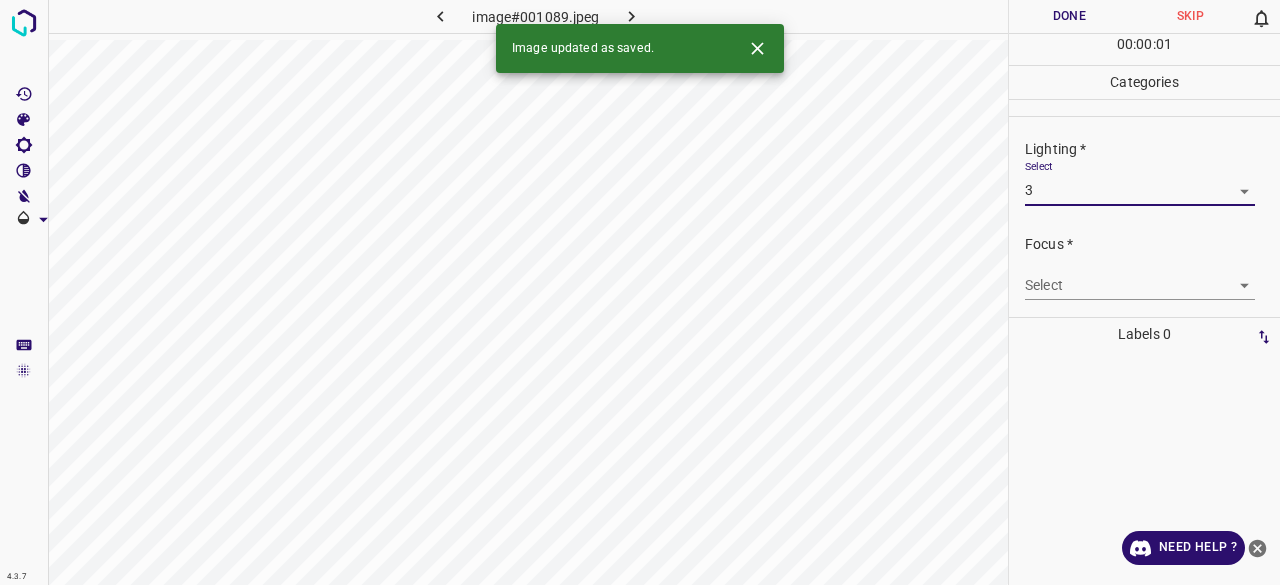 click on "4.3.7 image#001089.jpeg Done Skip 0 00   : 00   : 01   Categories Lighting *  Select 3 3 Focus *  Select ​ Overall *  Select ​ Labels   0 Categories 1 Lighting 2 Focus 3 Overall Tools Space Change between modes (Draw & Edit) I Auto labeling R Restore zoom M Zoom in N Zoom out Delete Delete selecte label Filters Z Restore filters X Saturation filter C Brightness filter V Contrast filter B Gray scale filter General O Download Image updated as saved. Need Help ? - Text - Hide - Delete 1 2 3 4 5" at bounding box center (640, 292) 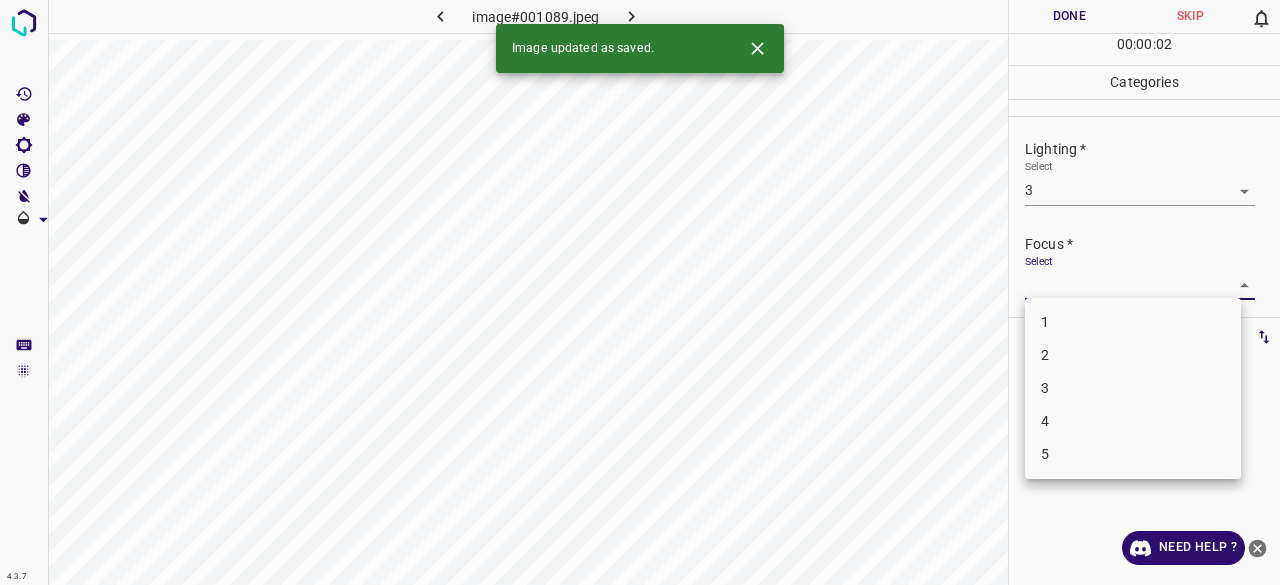 click on "3" at bounding box center [1133, 388] 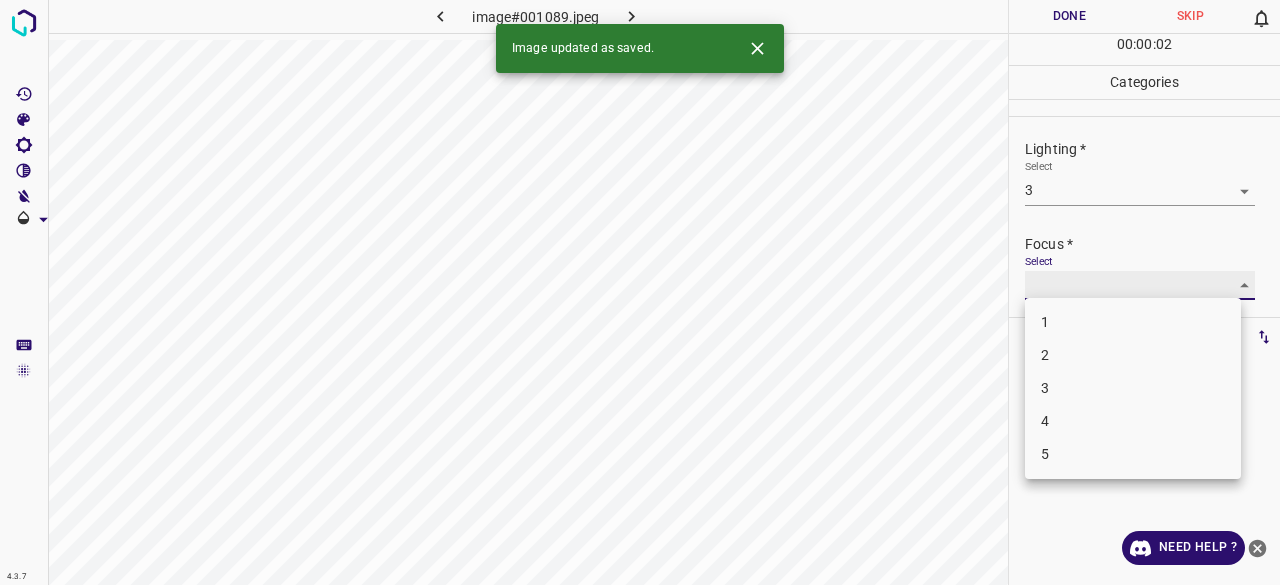 type on "3" 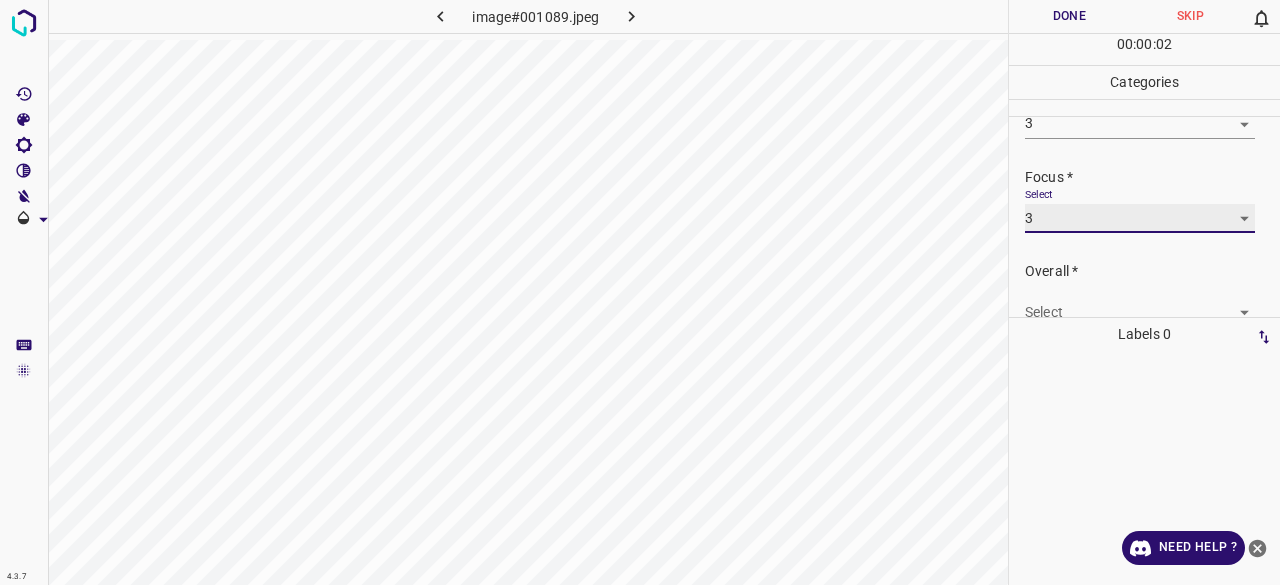 scroll, scrollTop: 98, scrollLeft: 0, axis: vertical 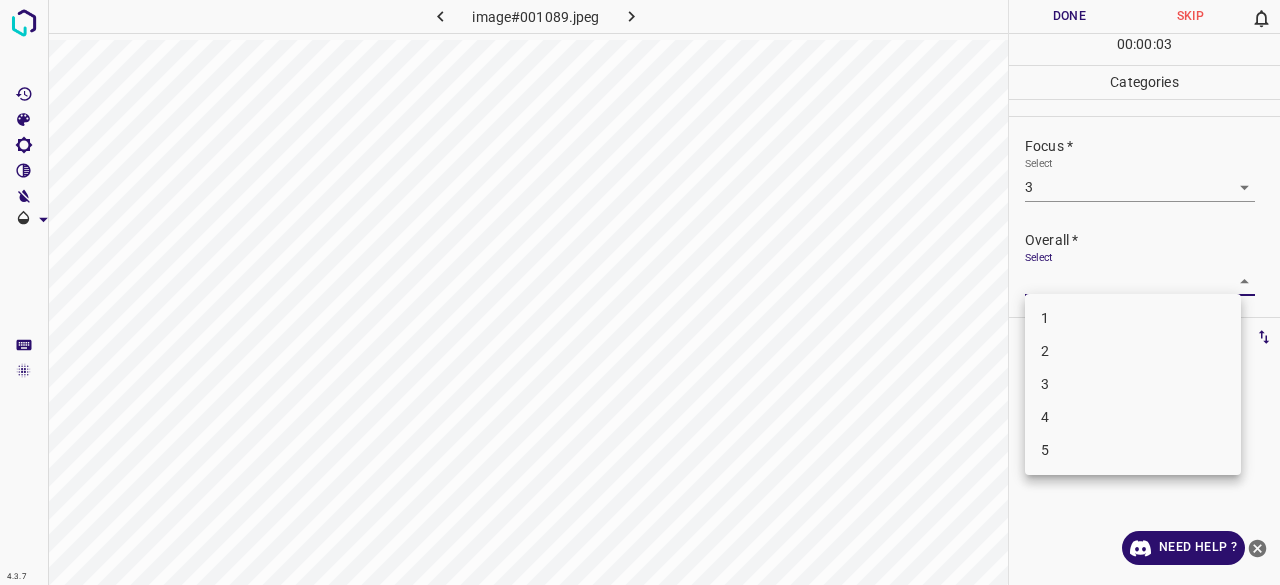 click on "4.3.7 image#001089.jpeg Done Skip 0 00   : 00   : 03   Categories Lighting *  Select 3 3 Focus *  Select 3 3 Overall *  Select ​ Labels   0 Categories 1 Lighting 2 Focus 3 Overall Tools Space Change between modes (Draw & Edit) I Auto labeling R Restore zoom M Zoom in N Zoom out Delete Delete selecte label Filters Z Restore filters X Saturation filter C Brightness filter V Contrast filter B Gray scale filter General O Download Need Help ? - Text - Hide - Delete 1 2 3 4 5" at bounding box center [640, 292] 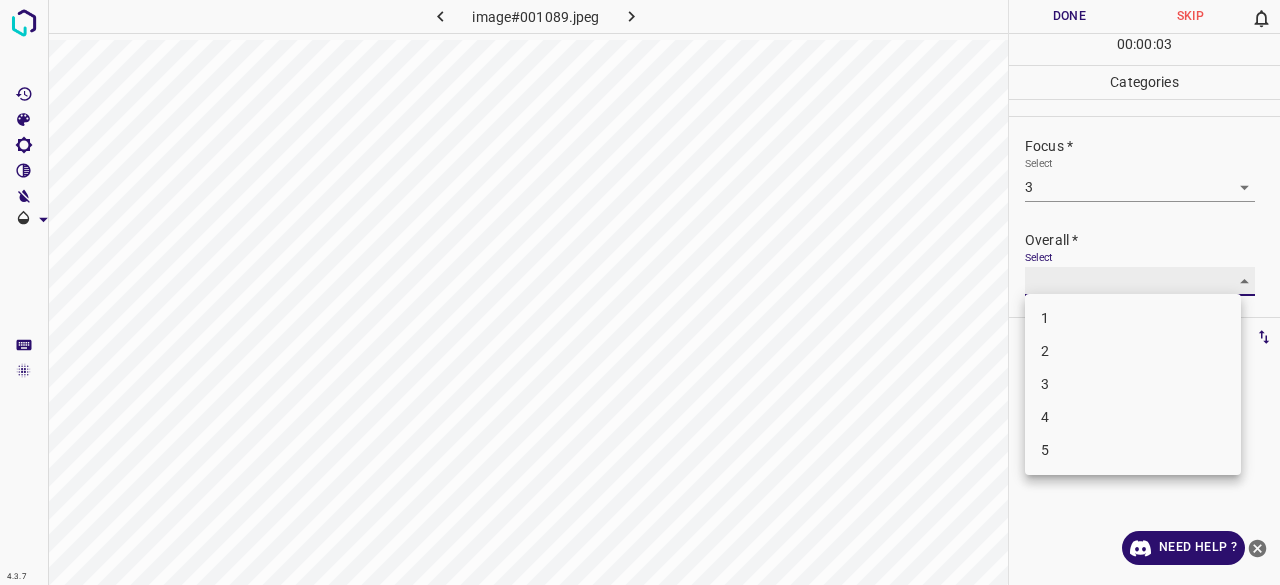 type on "3" 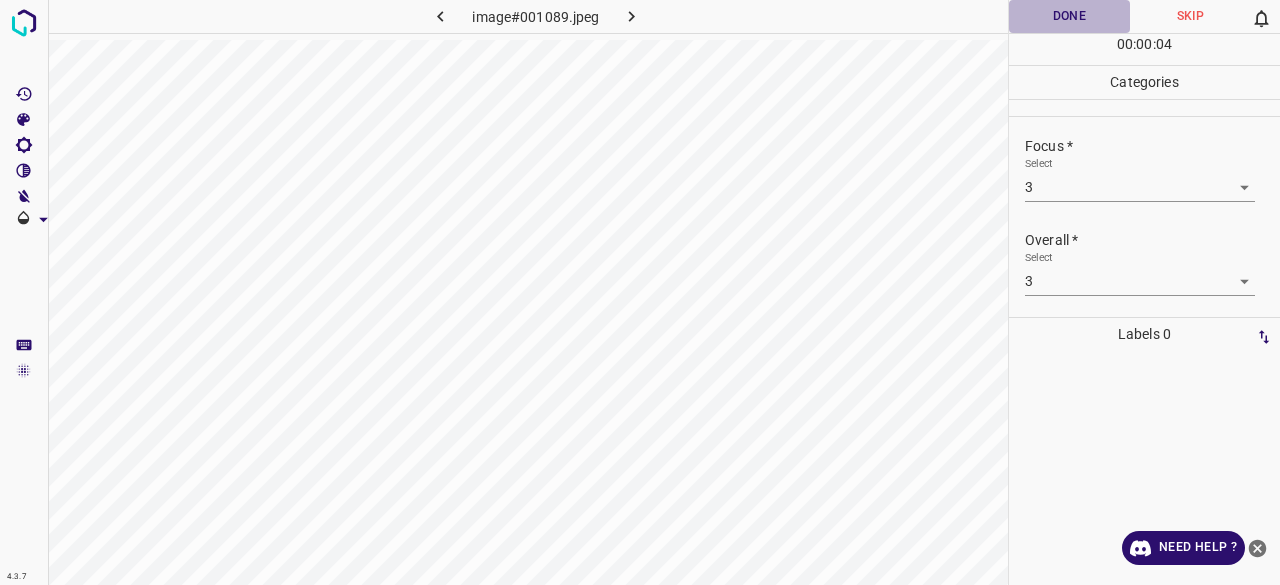 click on "Done" at bounding box center [1069, 16] 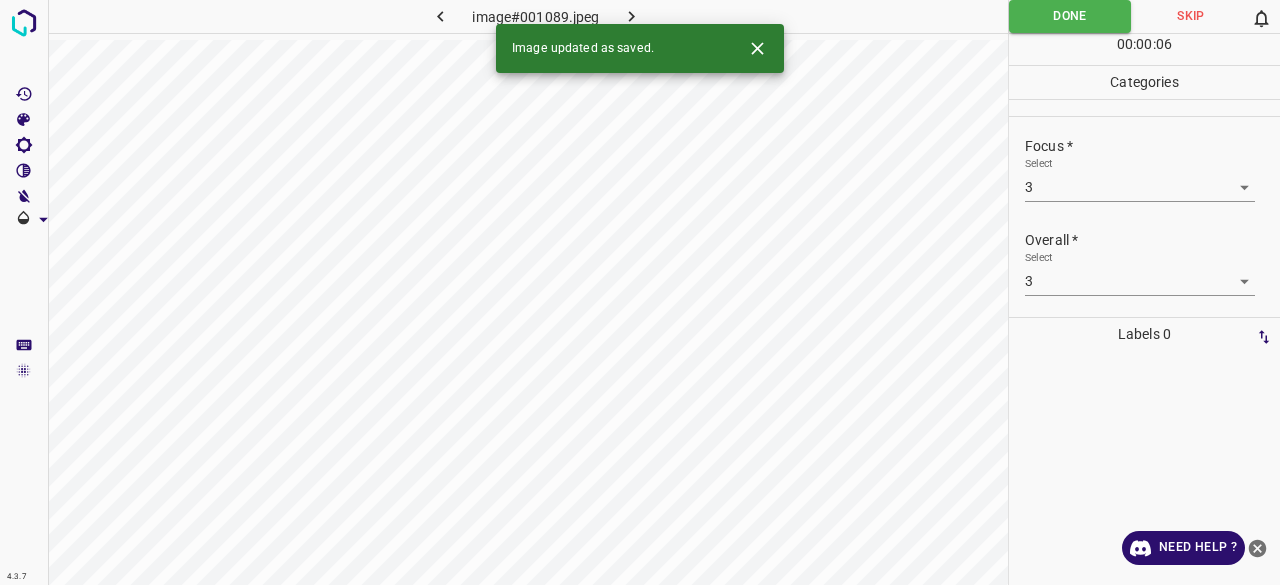 click 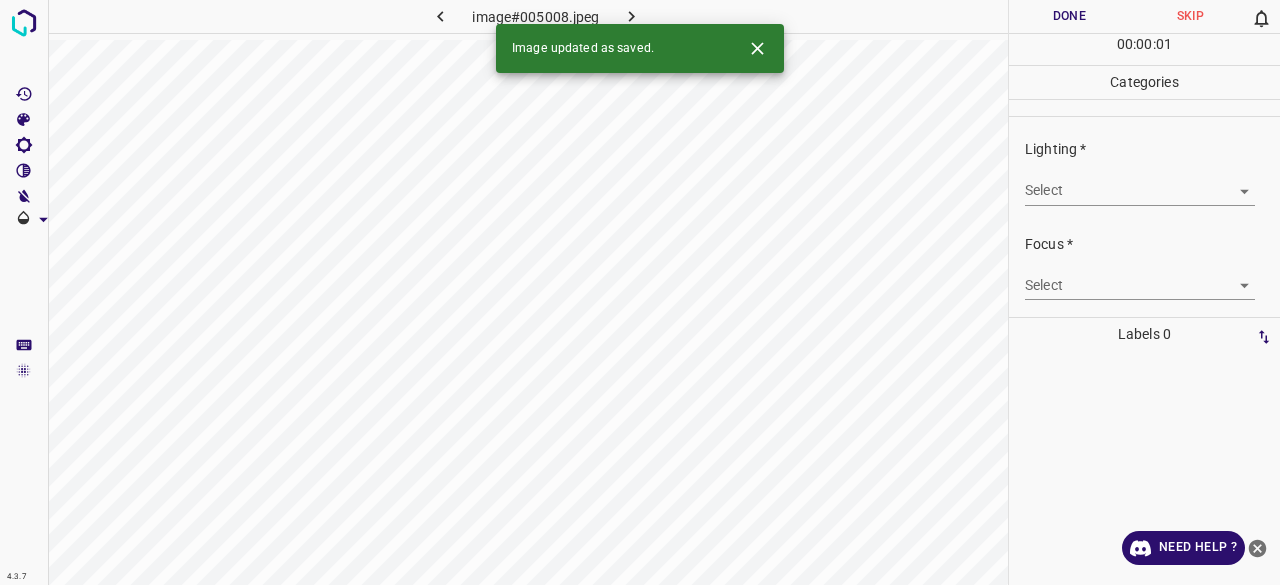 click on "Lighting *  Select ​" at bounding box center [1144, 172] 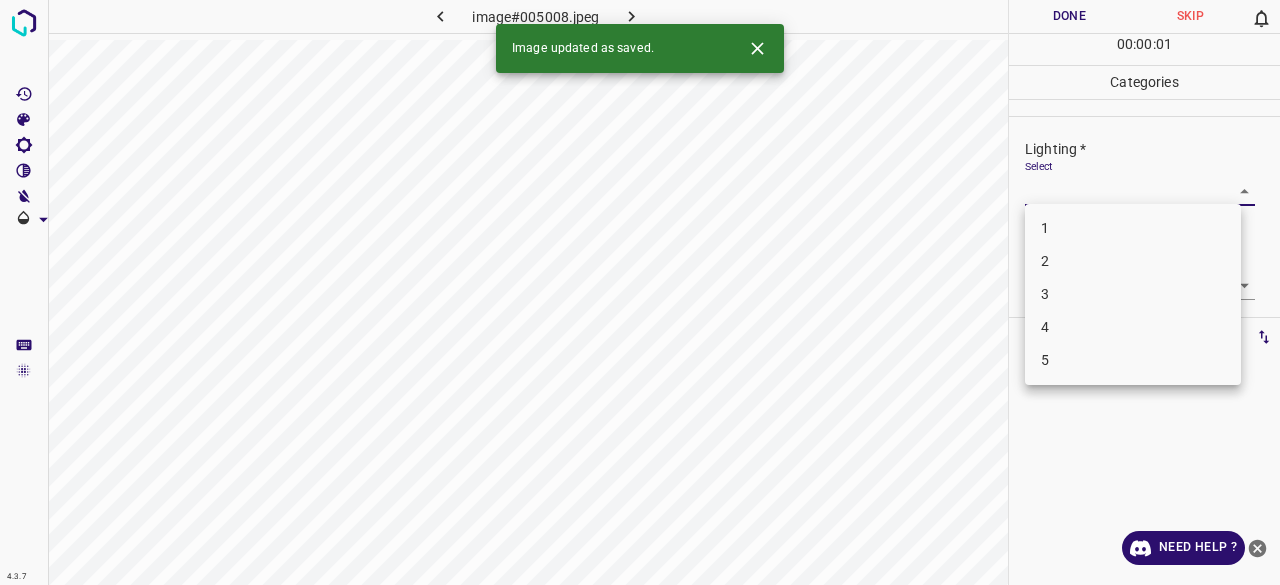 click on "4.3.7 image#005008.jpeg Done Skip 0 00   : 00   : 01   Categories Lighting *  Select ​ Focus *  Select ​ Overall *  Select ​ Labels   0 Categories 1 Lighting 2 Focus 3 Overall Tools Space Change between modes (Draw & Edit) I Auto labeling R Restore zoom M Zoom in N Zoom out Delete Delete selecte label Filters Z Restore filters X Saturation filter C Brightness filter V Contrast filter B Gray scale filter General O Download Image updated as saved. Need Help ? - Text - Hide - Delete 1 2 3 4 5" at bounding box center [640, 292] 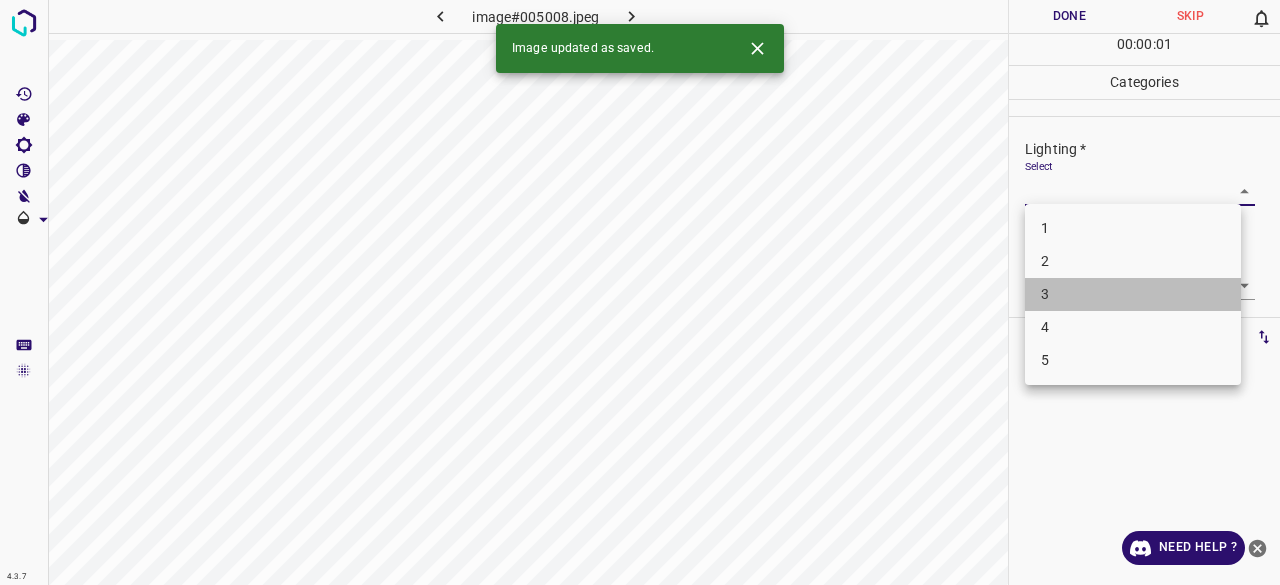 click on "3" at bounding box center [1133, 294] 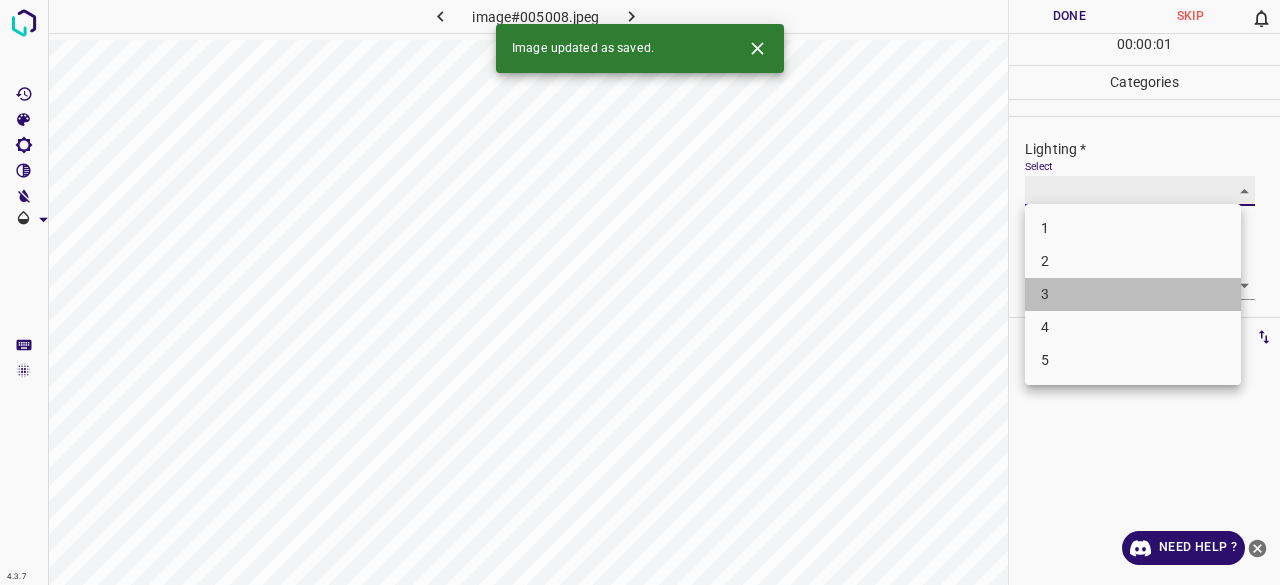 type on "3" 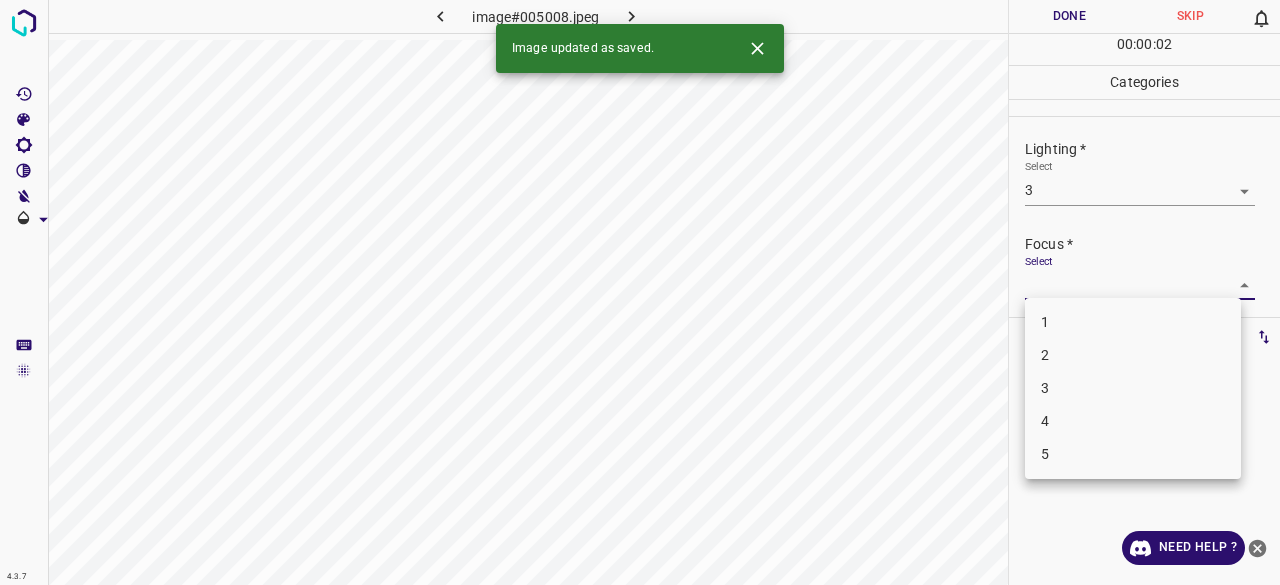 click on "4.3.7 image#005008.jpeg Done Skip 0 00   : 00   : 02   Categories Lighting *  Select 3 3 Focus *  Select ​ Overall *  Select ​ Labels   0 Categories 1 Lighting 2 Focus 3 Overall Tools Space Change between modes (Draw & Edit) I Auto labeling R Restore zoom M Zoom in N Zoom out Delete Delete selecte label Filters Z Restore filters X Saturation filter C Brightness filter V Contrast filter B Gray scale filter General O Download Image updated as saved. Need Help ? - Text - Hide - Delete 1 2 3 4 5" at bounding box center [640, 292] 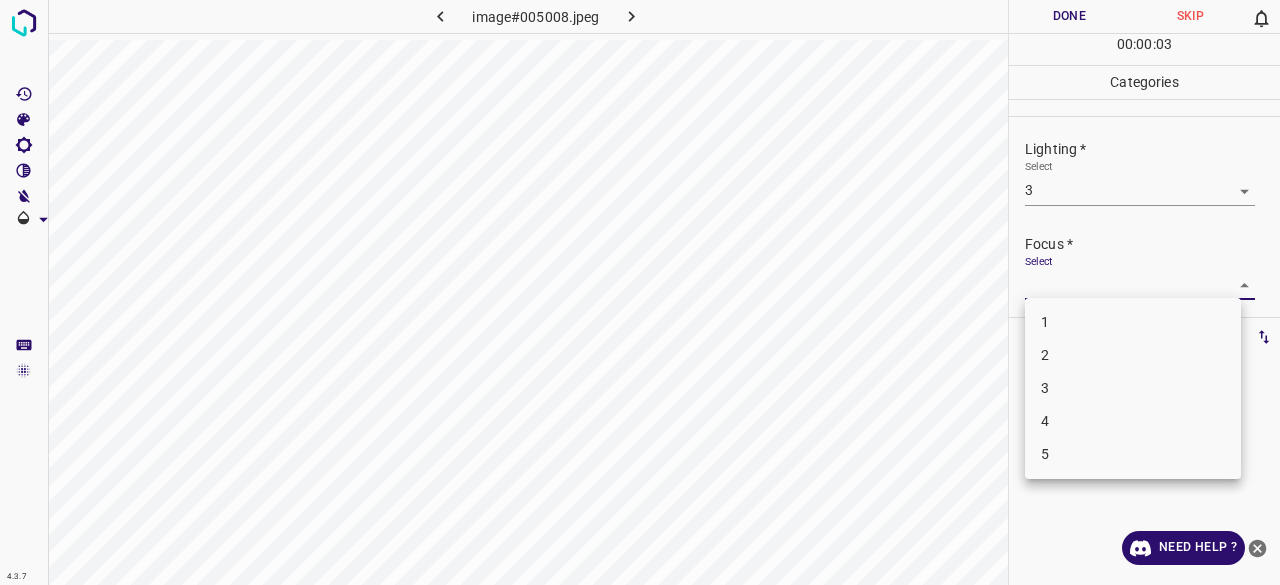 drag, startPoint x: 1048, startPoint y: 369, endPoint x: 1052, endPoint y: 381, distance: 12.649111 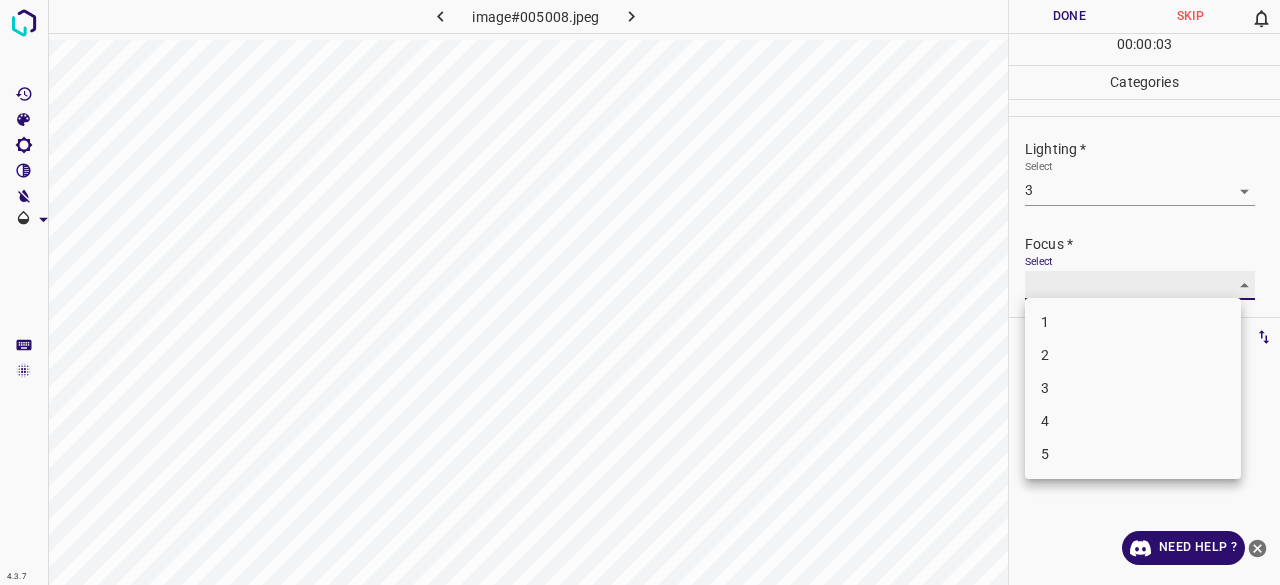 type on "3" 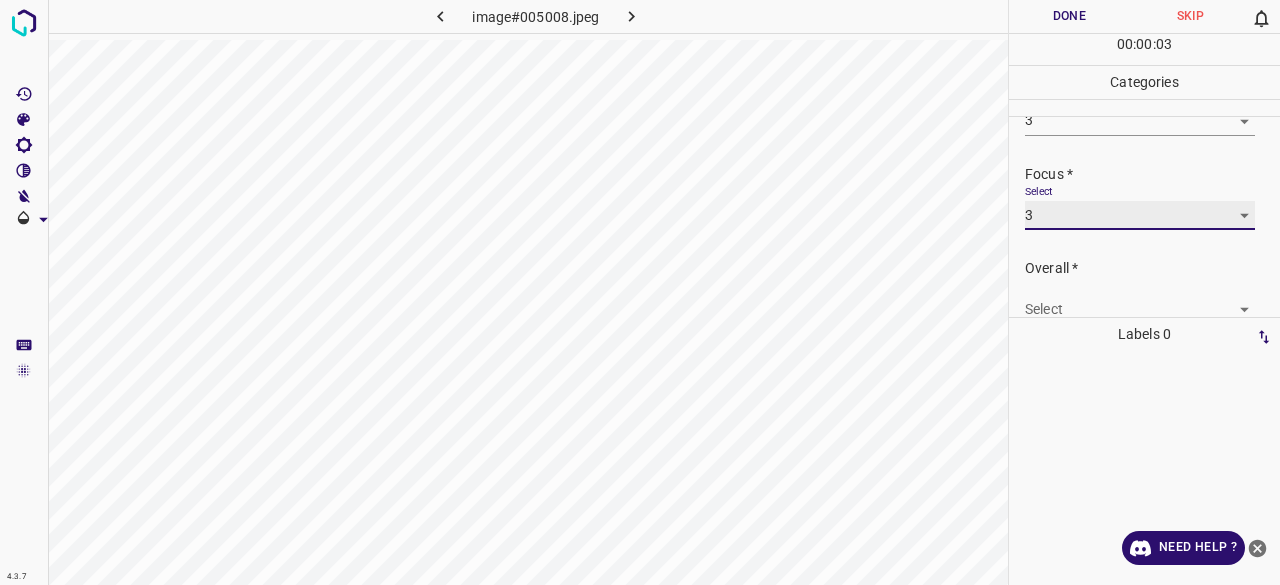 scroll, scrollTop: 98, scrollLeft: 0, axis: vertical 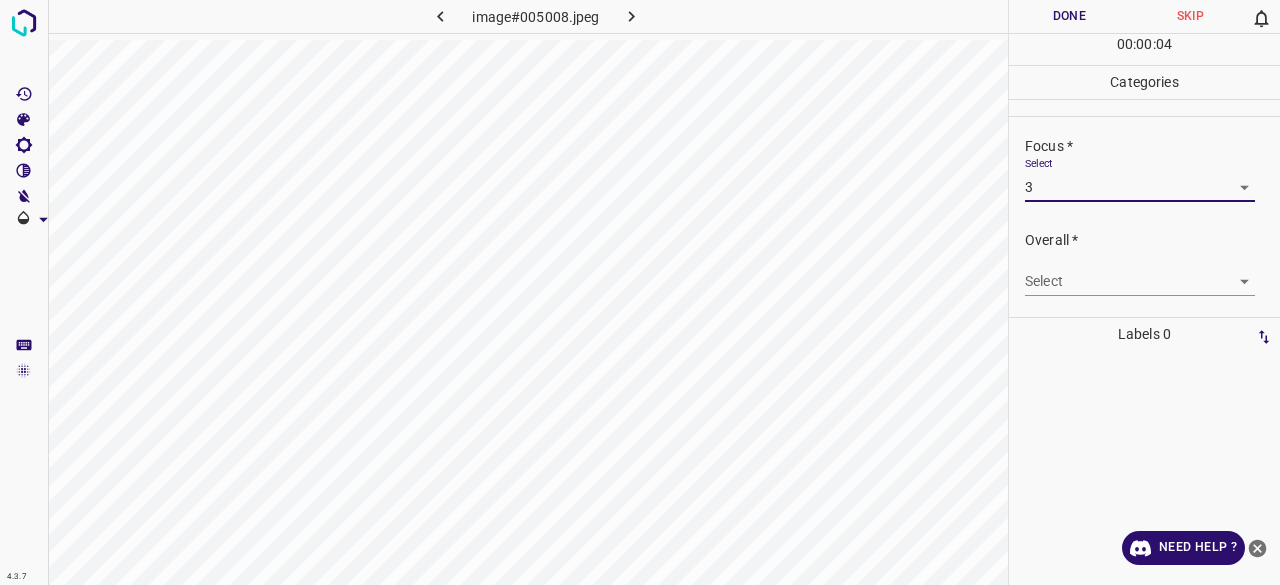 click on "4.3.7 image#005008.jpeg Done Skip 0 00   : 00   : 04   Categories Lighting *  Select 3 3 Focus *  Select 3 3 Overall *  Select ​ Labels   0 Categories 1 Lighting 2 Focus 3 Overall Tools Space Change between modes (Draw & Edit) I Auto labeling R Restore zoom M Zoom in N Zoom out Delete Delete selecte label Filters Z Restore filters X Saturation filter C Brightness filter V Contrast filter B Gray scale filter General O Download Need Help ? - Text - Hide - Delete" at bounding box center [640, 292] 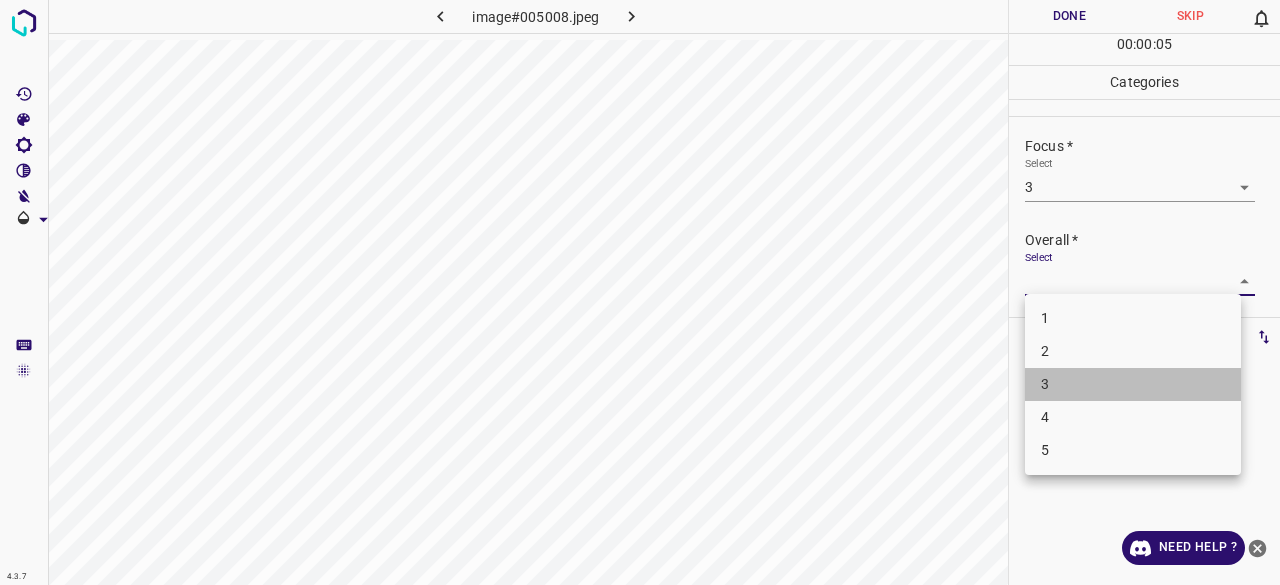 drag, startPoint x: 1050, startPoint y: 399, endPoint x: 1057, endPoint y: 281, distance: 118.20744 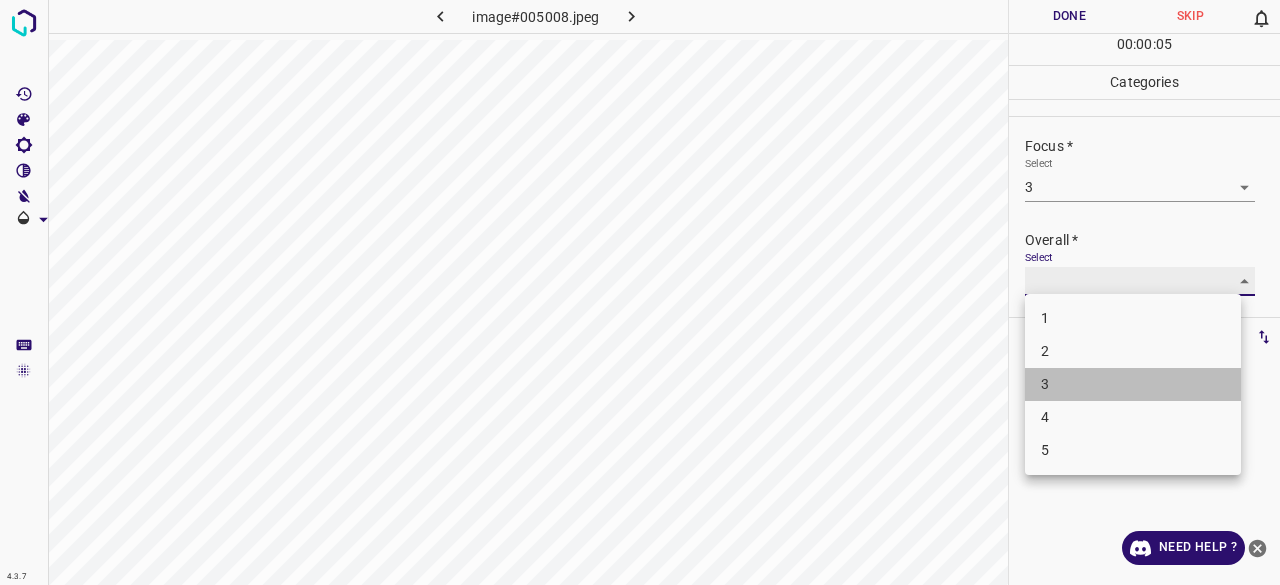 type on "3" 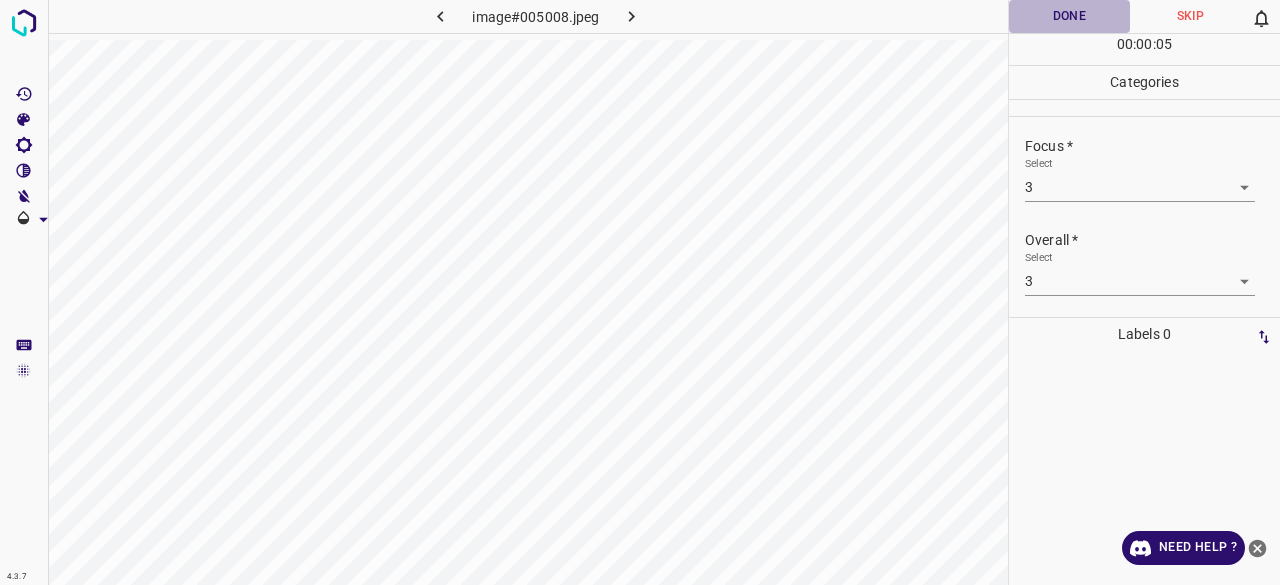 click on "Done" at bounding box center (1069, 16) 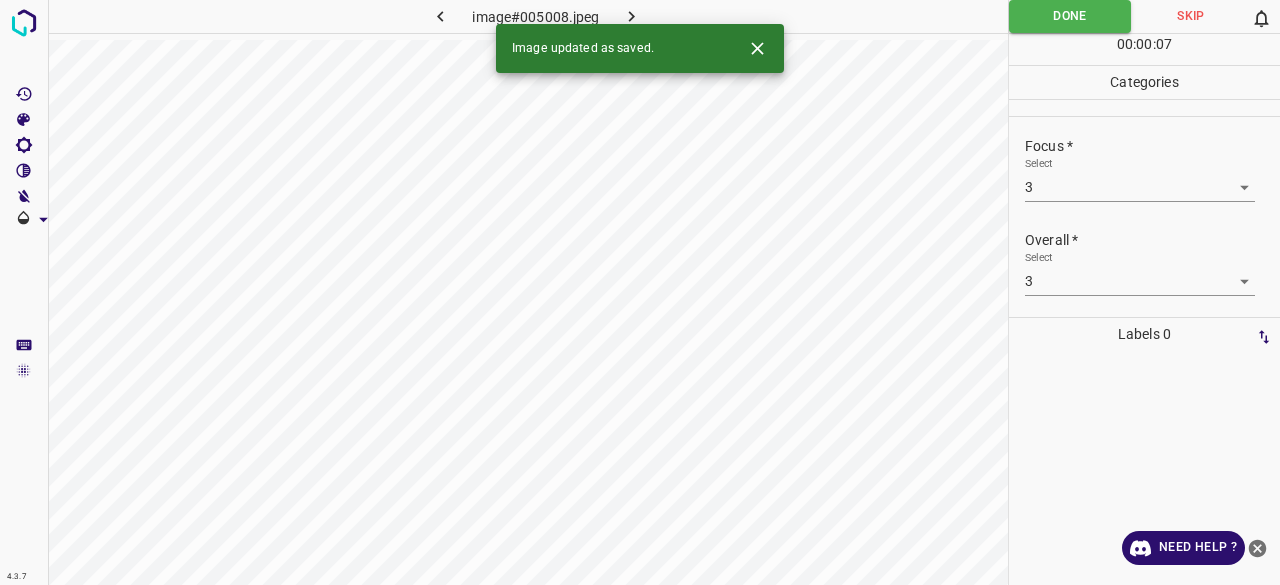 click 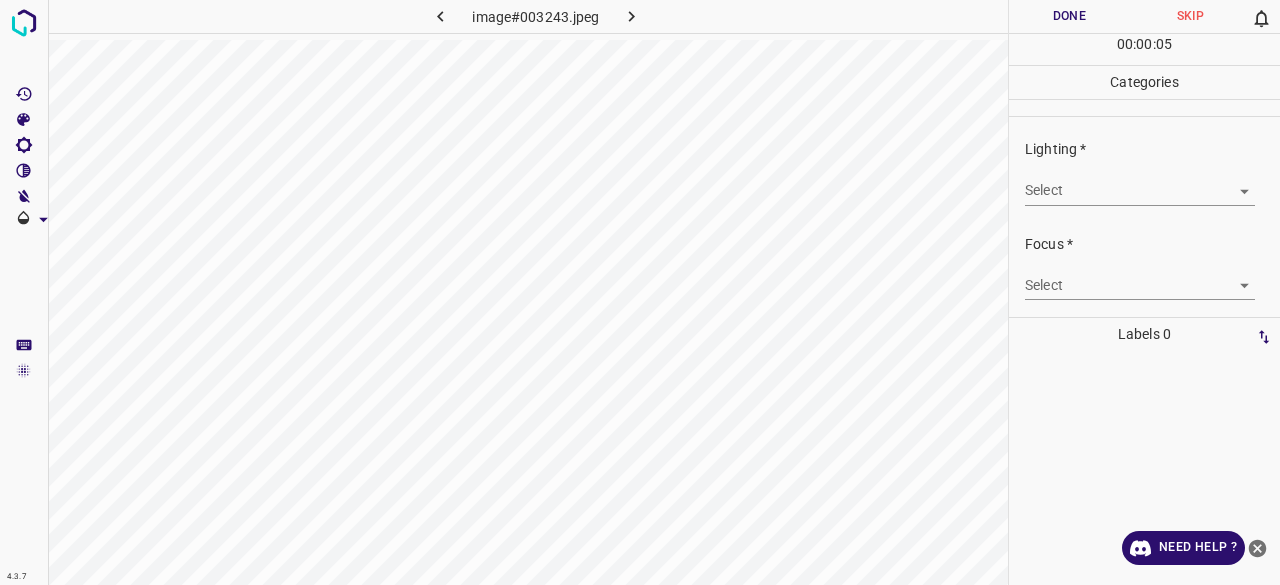 click on "4.3.7 image#003243.jpeg Done Skip 0 00   : 00   : 05   Categories Lighting *  Select ​ Focus *  Select ​ Overall *  Select ​ Labels   0 Categories 1 Lighting 2 Focus 3 Overall Tools Space Change between modes (Draw & Edit) I Auto labeling R Restore zoom M Zoom in N Zoom out Delete Delete selecte label Filters Z Restore filters X Saturation filter C Brightness filter V Contrast filter B Gray scale filter General O Download Need Help ? - Text - Hide - Delete" at bounding box center (640, 292) 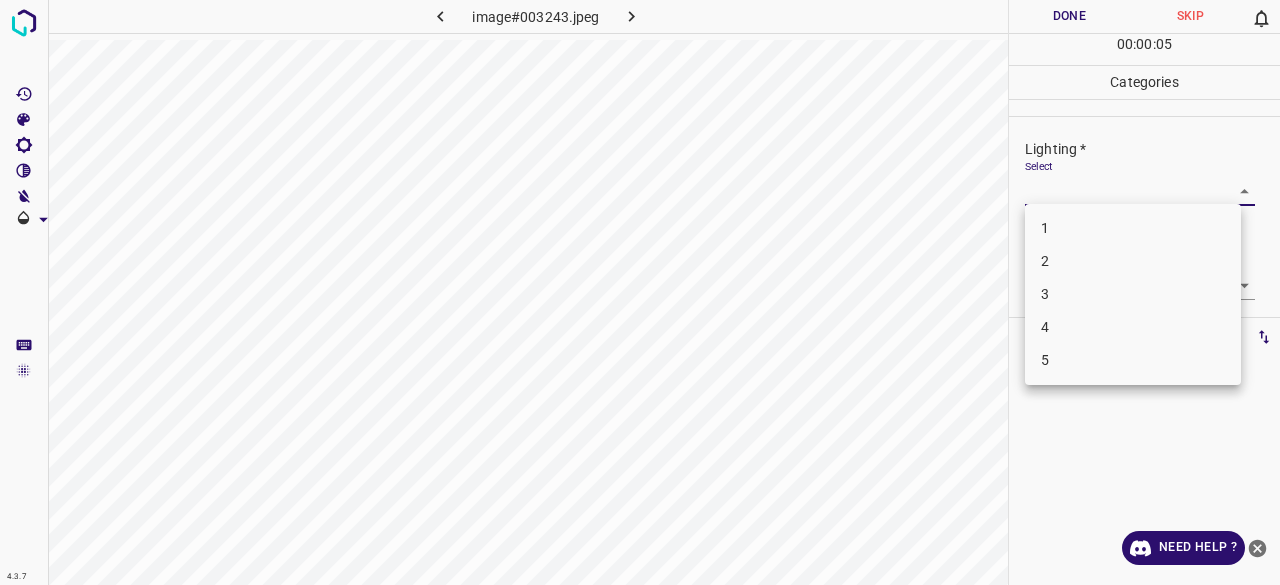 click on "3" at bounding box center [1133, 294] 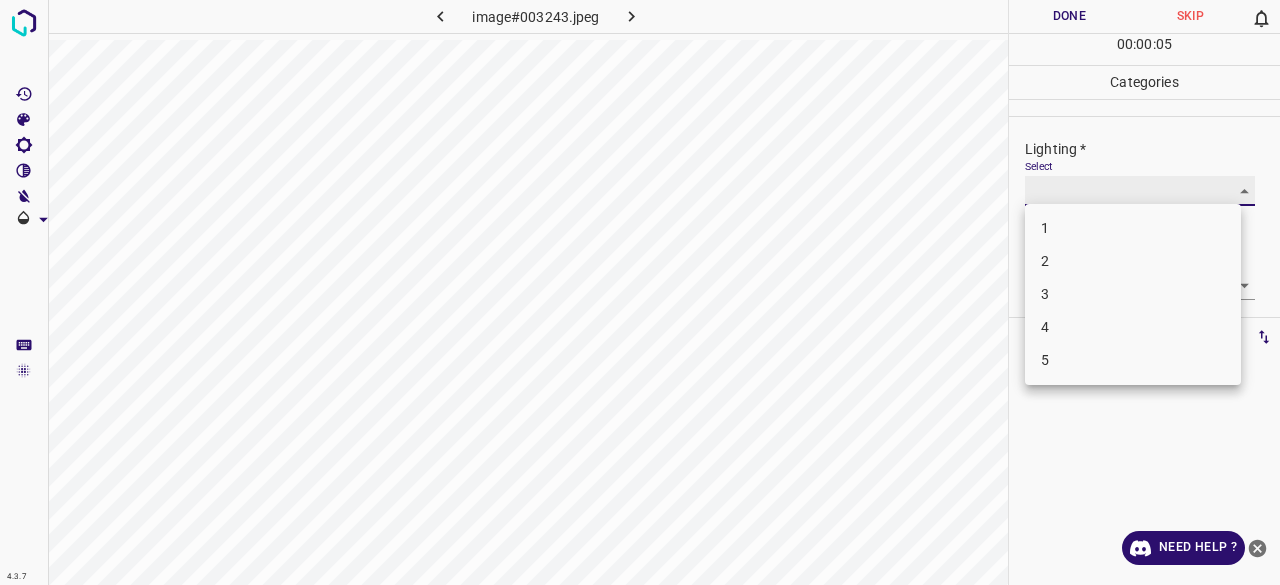 type on "3" 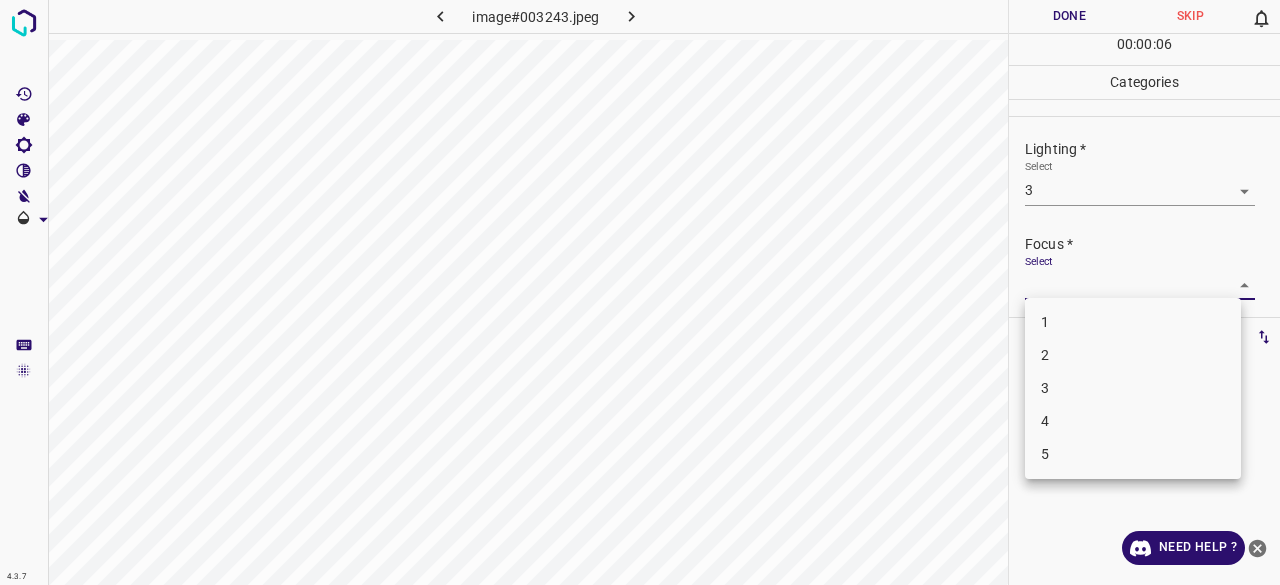 click on "4.3.7 image#003243.jpeg Done Skip 0 00   : 00   : 06   Categories Lighting *  Select 3 3 Focus *  Select ​ Overall *  Select ​ Labels   0 Categories 1 Lighting 2 Focus 3 Overall Tools Space Change between modes (Draw & Edit) I Auto labeling R Restore zoom M Zoom in N Zoom out Delete Delete selecte label Filters Z Restore filters X Saturation filter C Brightness filter V Contrast filter B Gray scale filter General O Download Need Help ? - Text - Hide - Delete 1 2 3 4 5" at bounding box center [640, 292] 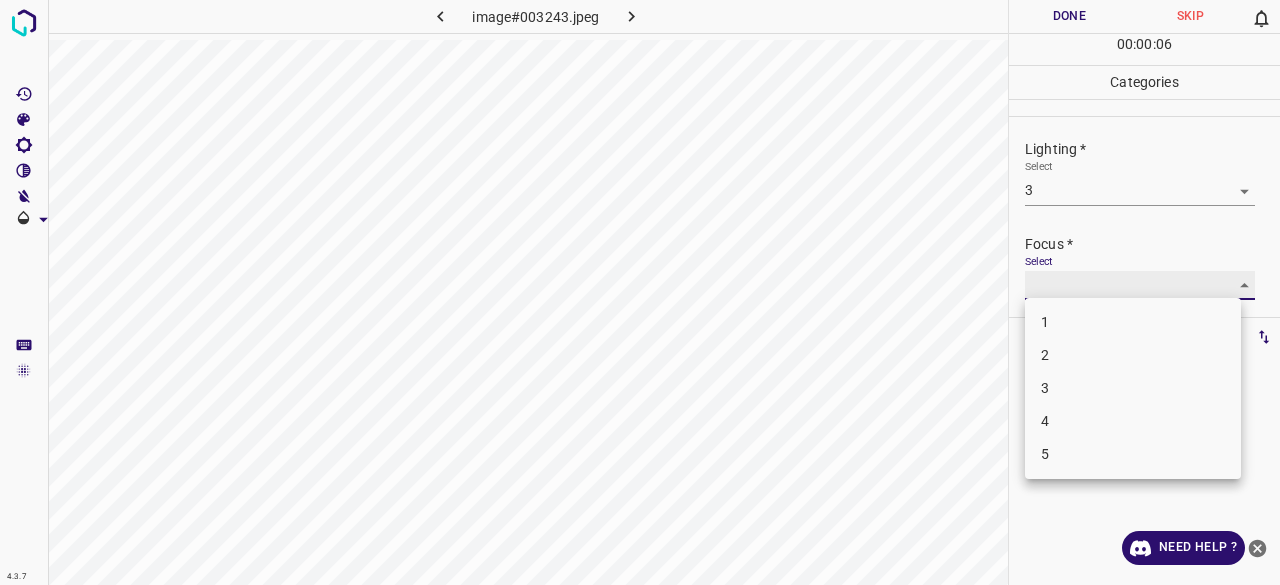 type on "2" 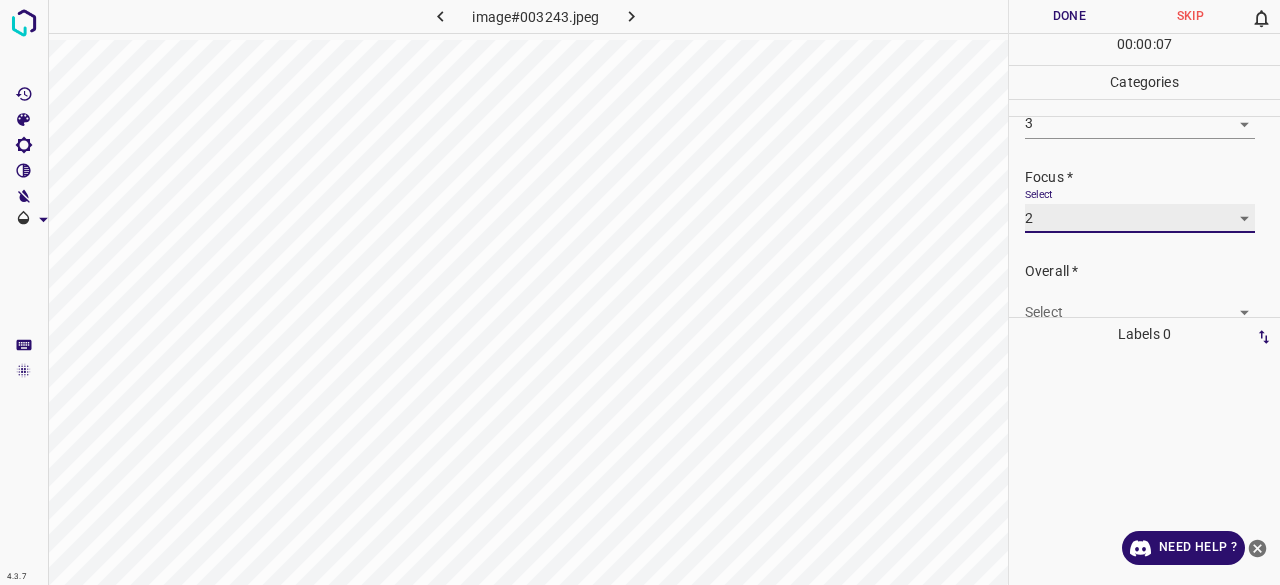scroll, scrollTop: 98, scrollLeft: 0, axis: vertical 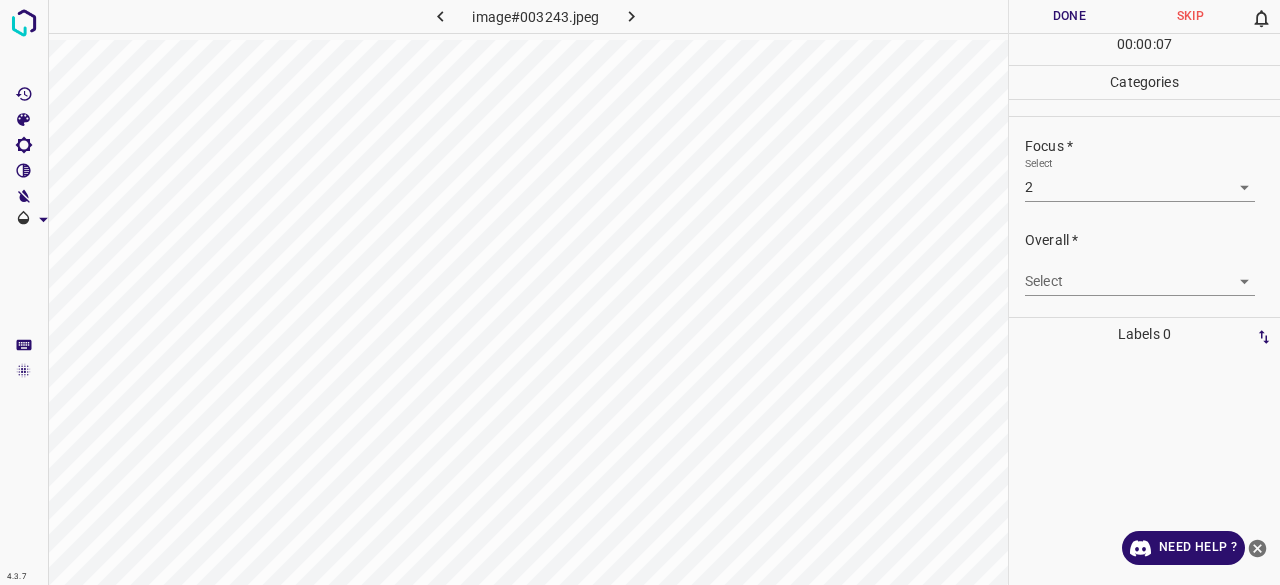 drag, startPoint x: 1056, startPoint y: 260, endPoint x: 1056, endPoint y: 285, distance: 25 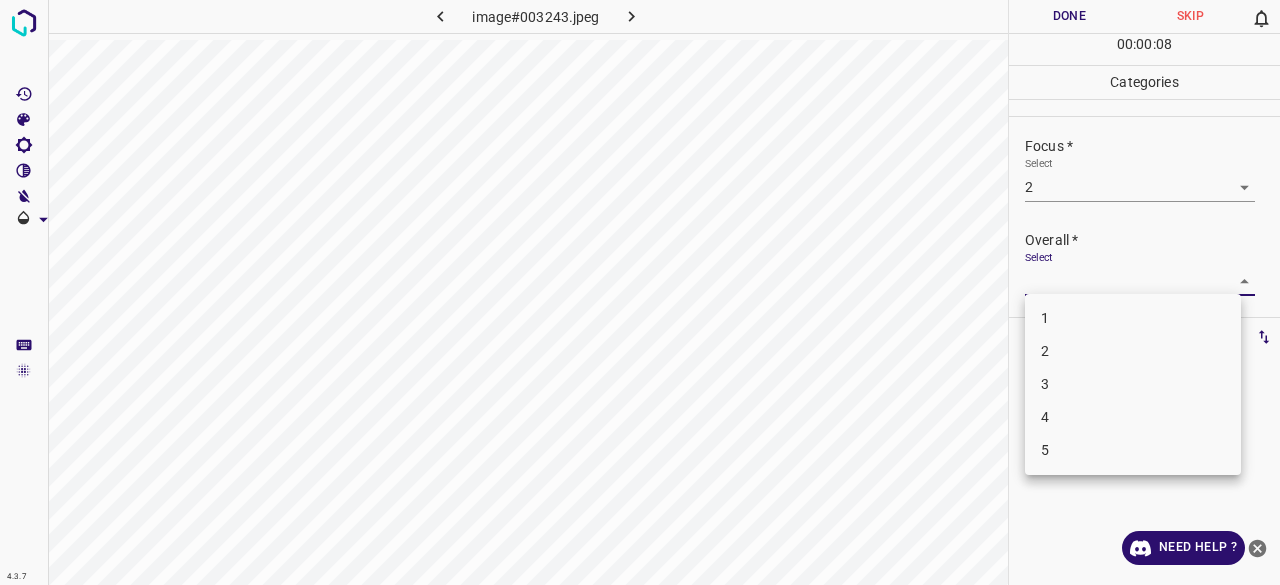 click on "4.3.7 image#003243.jpeg Done Skip 0 00   : 00   : 08   Categories Lighting *  Select 3 3 Focus *  Select 2 2 Overall *  Select ​ Labels   0 Categories 1 Lighting 2 Focus 3 Overall Tools Space Change between modes (Draw & Edit) I Auto labeling R Restore zoom M Zoom in N Zoom out Delete Delete selecte label Filters Z Restore filters X Saturation filter C Brightness filter V Contrast filter B Gray scale filter General O Download Need Help ? - Text - Hide - Delete 1 2 3 4 5" at bounding box center [640, 292] 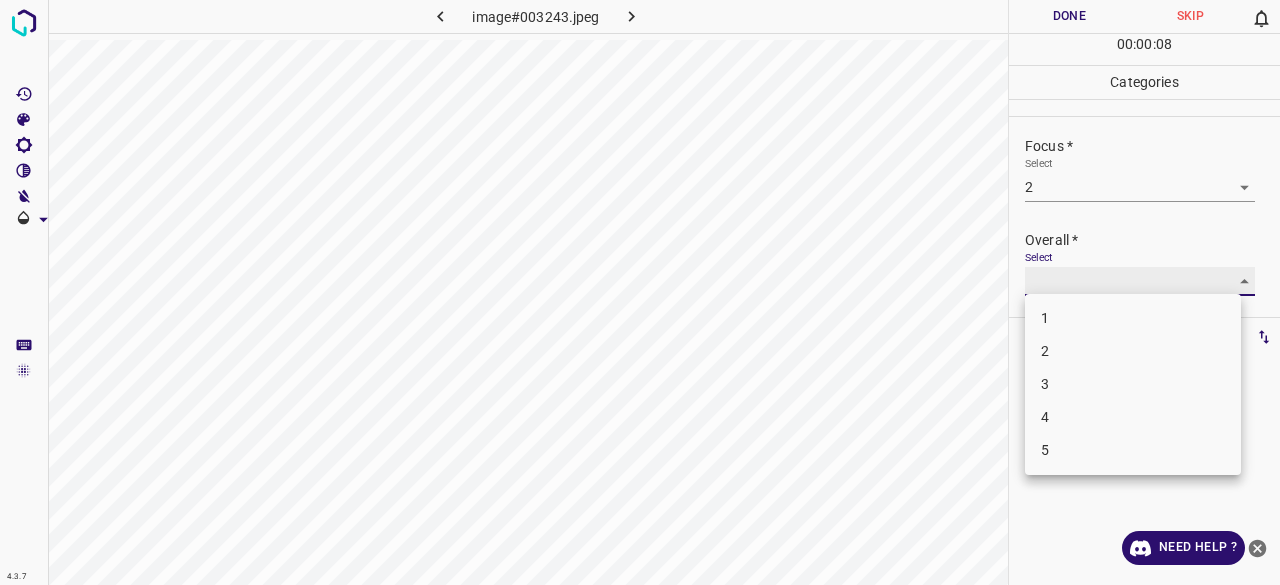 type on "2" 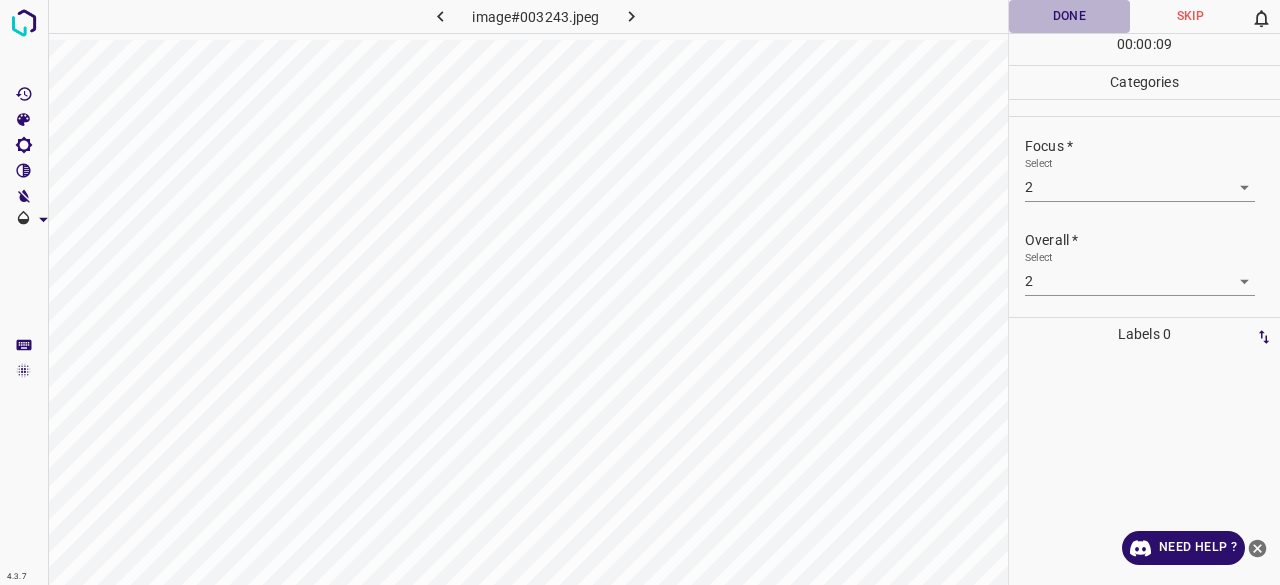 click on "Done" at bounding box center [1069, 16] 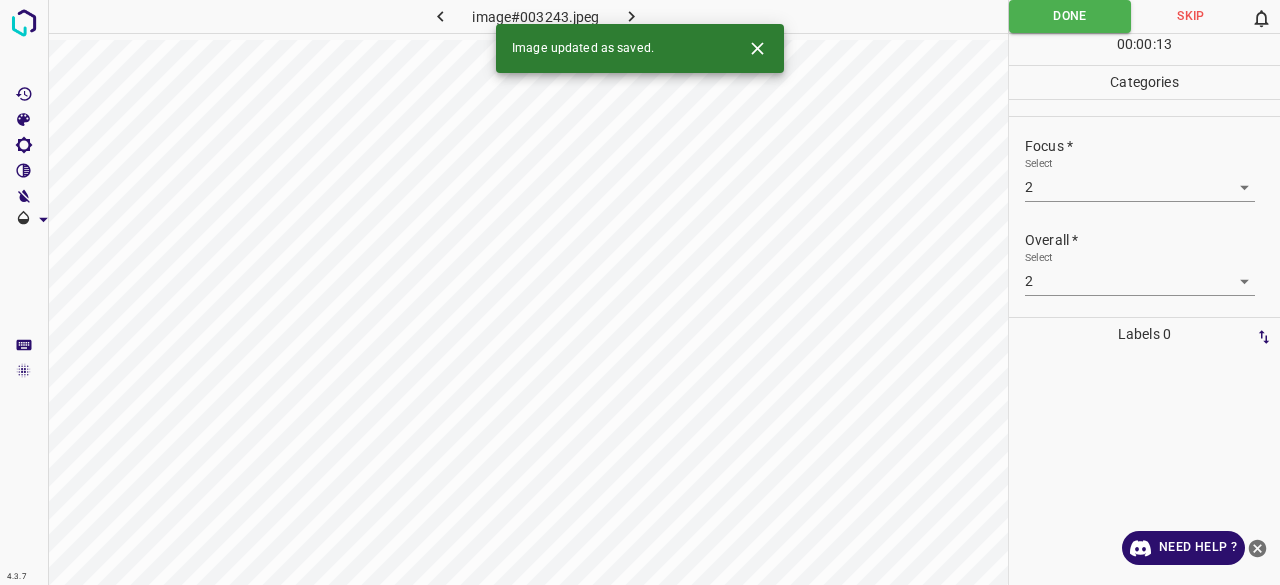 click 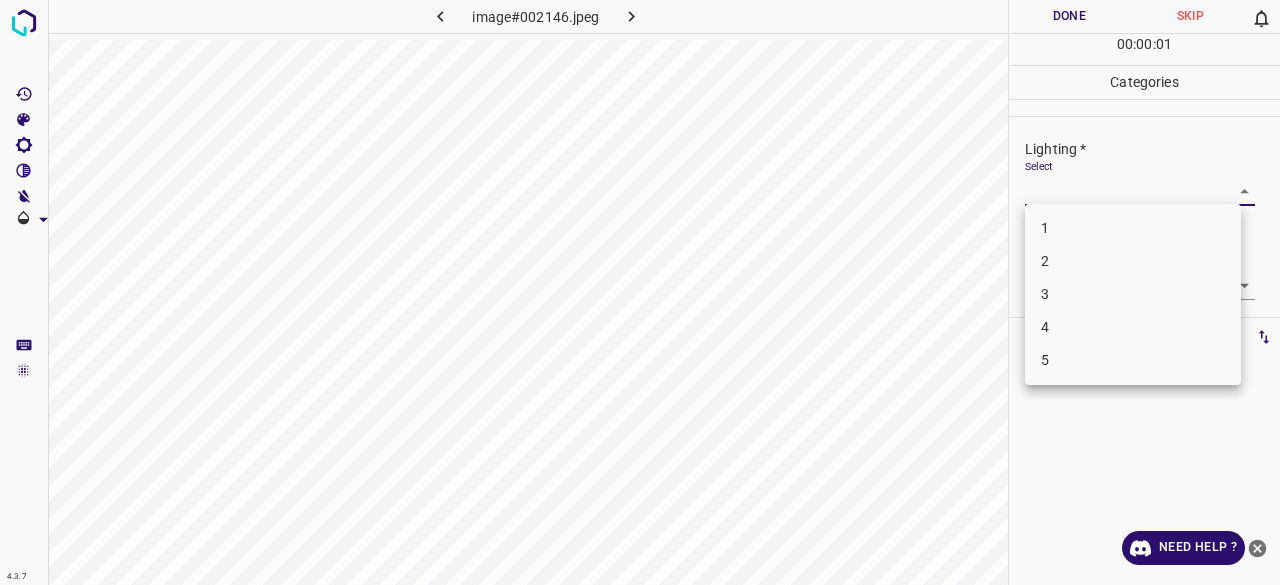 click on "4.3.7 image#002146.jpeg Done Skip 0 00   : 00   : 01   Categories Lighting *  Select ​ Focus *  Select ​ Overall *  Select ​ Labels   0 Categories 1 Lighting 2 Focus 3 Overall Tools Space Change between modes (Draw & Edit) I Auto labeling R Restore zoom M Zoom in N Zoom out Delete Delete selecte label Filters Z Restore filters X Saturation filter C Brightness filter V Contrast filter B Gray scale filter General O Download Need Help ? - Text - Hide - Delete 1 2 3 4 5" at bounding box center (640, 292) 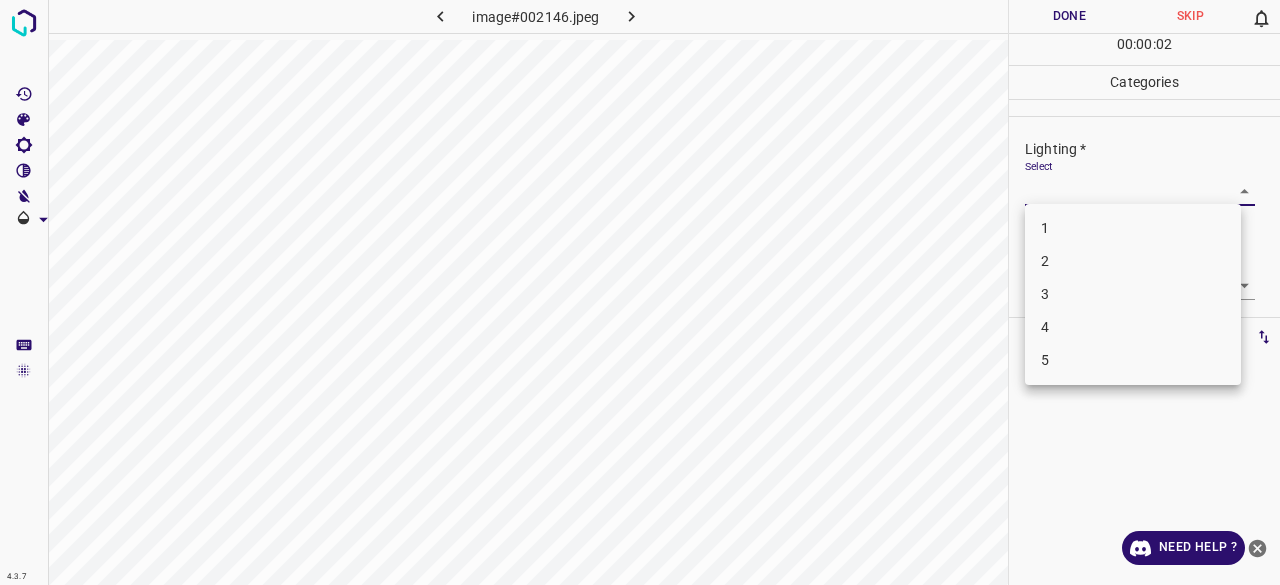 click on "3" at bounding box center [1133, 294] 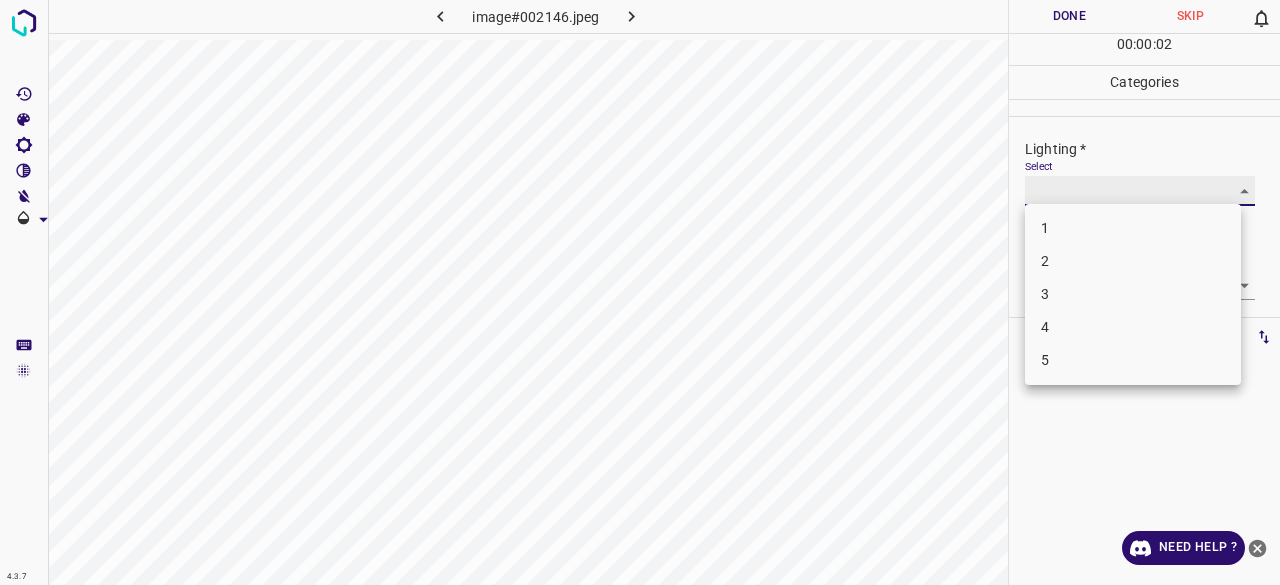 type on "3" 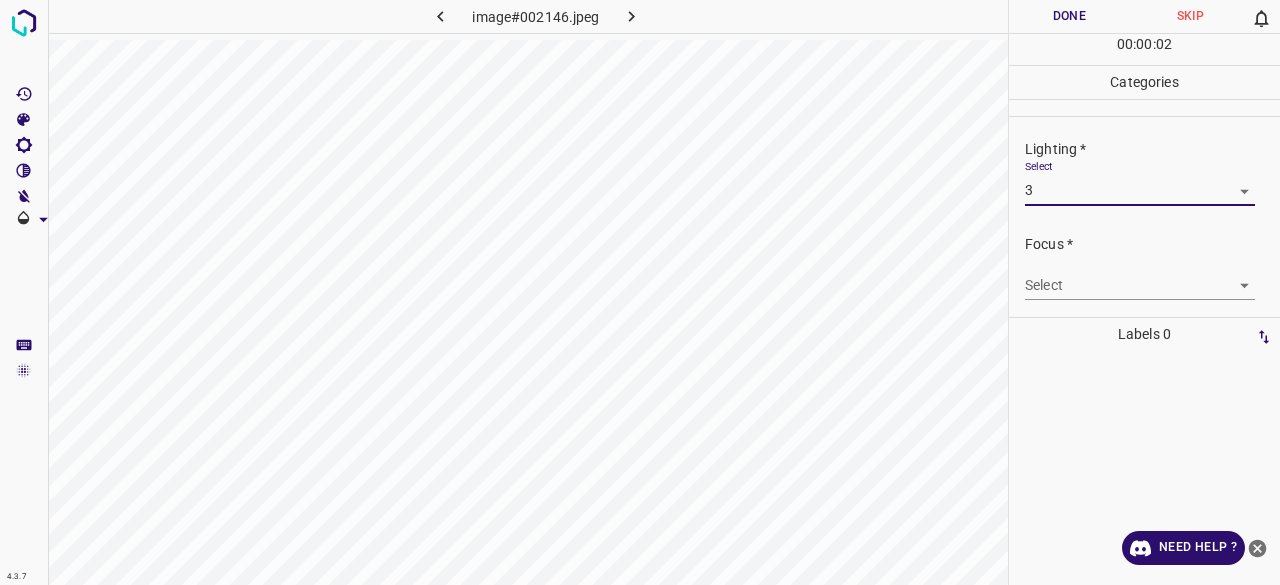 click on "4.3.7 image#002146.jpeg Done Skip 0 00   : 00   : 02   Categories Lighting *  Select 3 3 Focus *  Select ​ Overall *  Select ​ Labels   0 Categories 1 Lighting 2 Focus 3 Overall Tools Space Change between modes (Draw & Edit) I Auto labeling R Restore zoom M Zoom in N Zoom out Delete Delete selecte label Filters Z Restore filters X Saturation filter C Brightness filter V Contrast filter B Gray scale filter General O Download Need Help ? - Text - Hide - Delete 1 2 3 4 5" at bounding box center (640, 292) 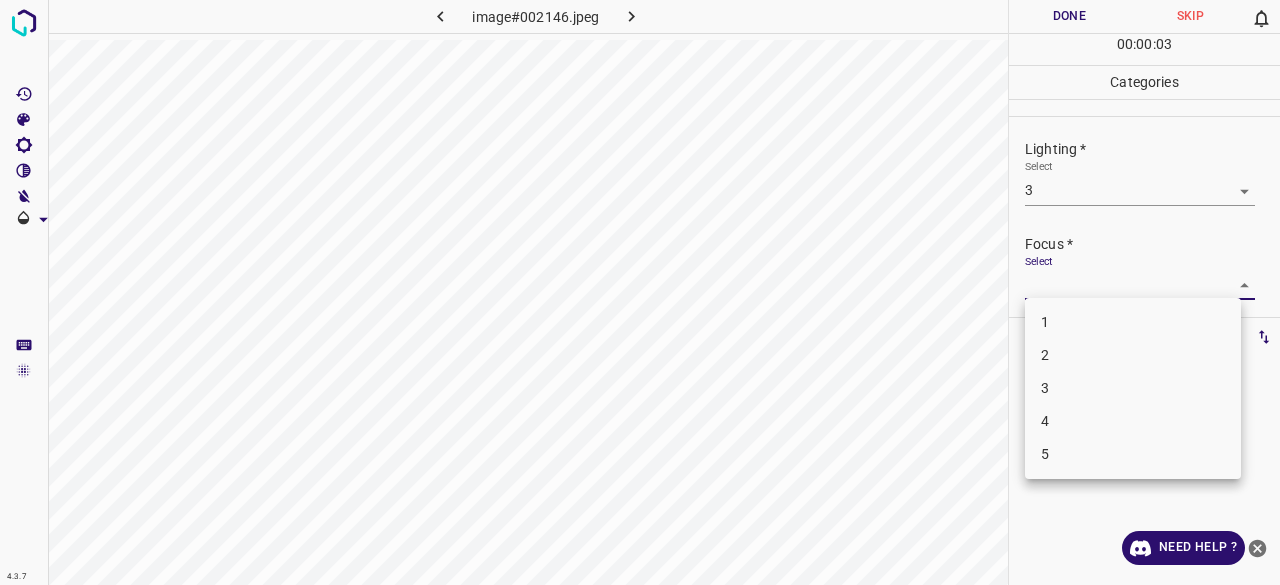 drag, startPoint x: 1075, startPoint y: 357, endPoint x: 1075, endPoint y: 309, distance: 48 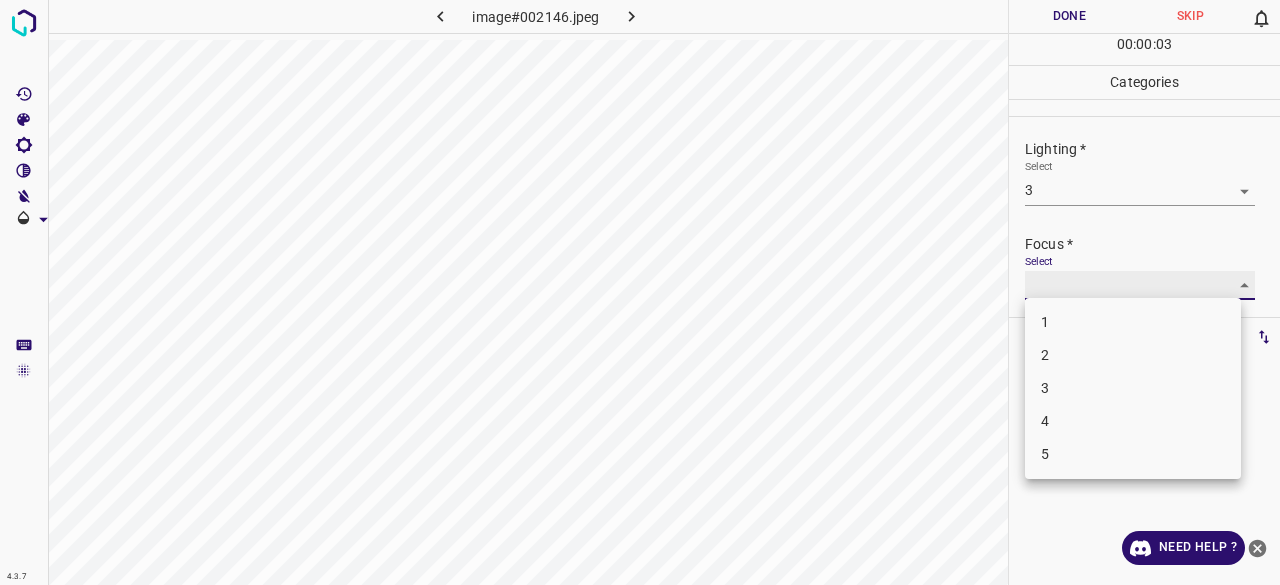type on "2" 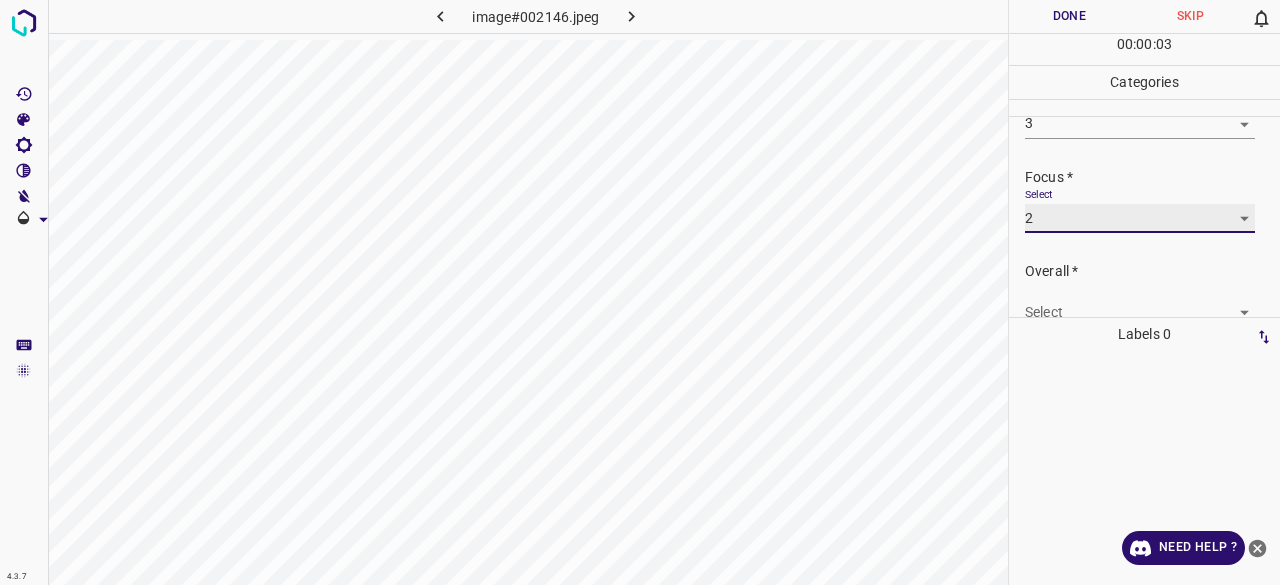 scroll, scrollTop: 98, scrollLeft: 0, axis: vertical 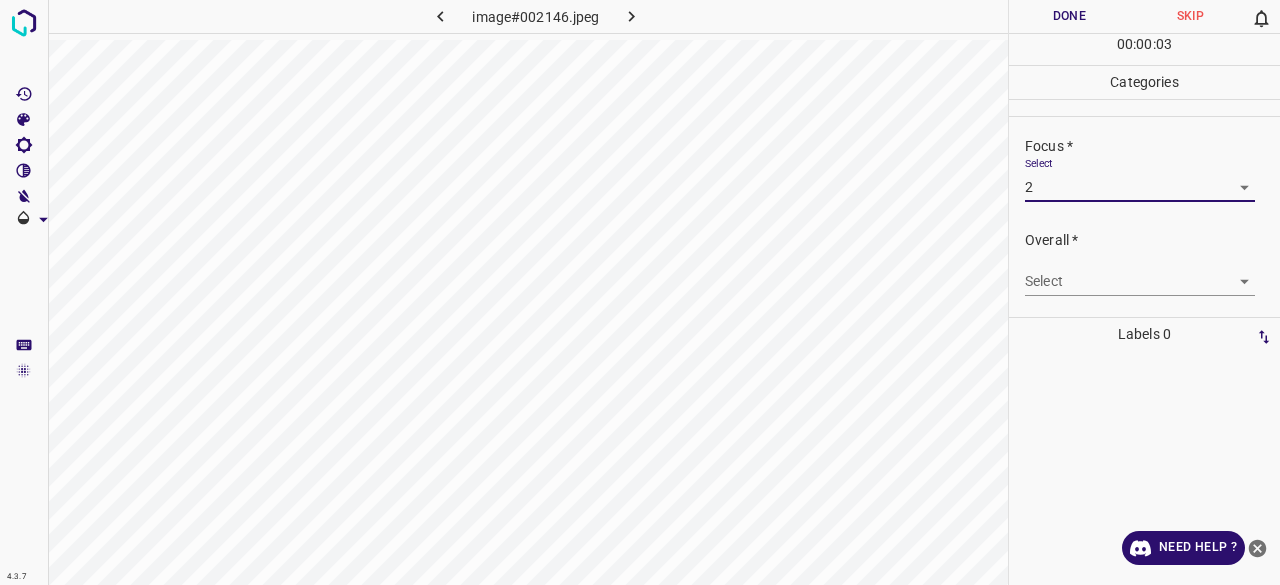 click on "4.3.7 image#002146.jpeg Done Skip 0 00   : 00   : 03   Categories Lighting *  Select 3 3 Focus *  Select 2 2 Overall *  Select ​ Labels   0 Categories 1 Lighting 2 Focus 3 Overall Tools Space Change between modes (Draw & Edit) I Auto labeling R Restore zoom M Zoom in N Zoom out Delete Delete selecte label Filters Z Restore filters X Saturation filter C Brightness filter V Contrast filter B Gray scale filter General O Download Need Help ? - Text - Hide - Delete" at bounding box center [640, 292] 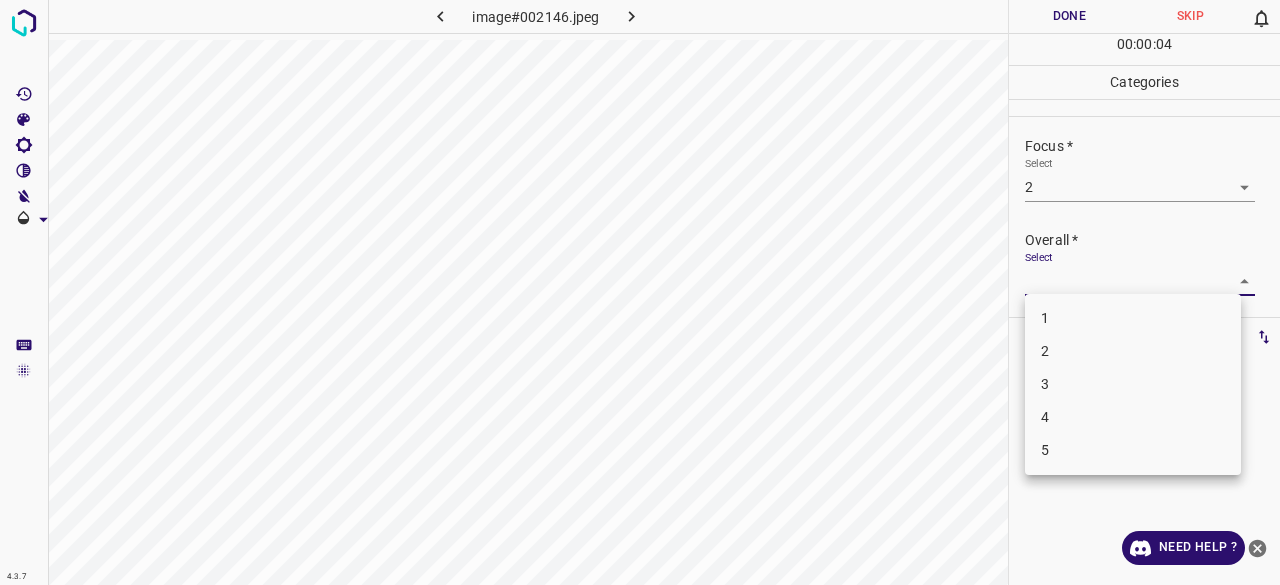 drag, startPoint x: 1058, startPoint y: 352, endPoint x: 1052, endPoint y: 278, distance: 74.24284 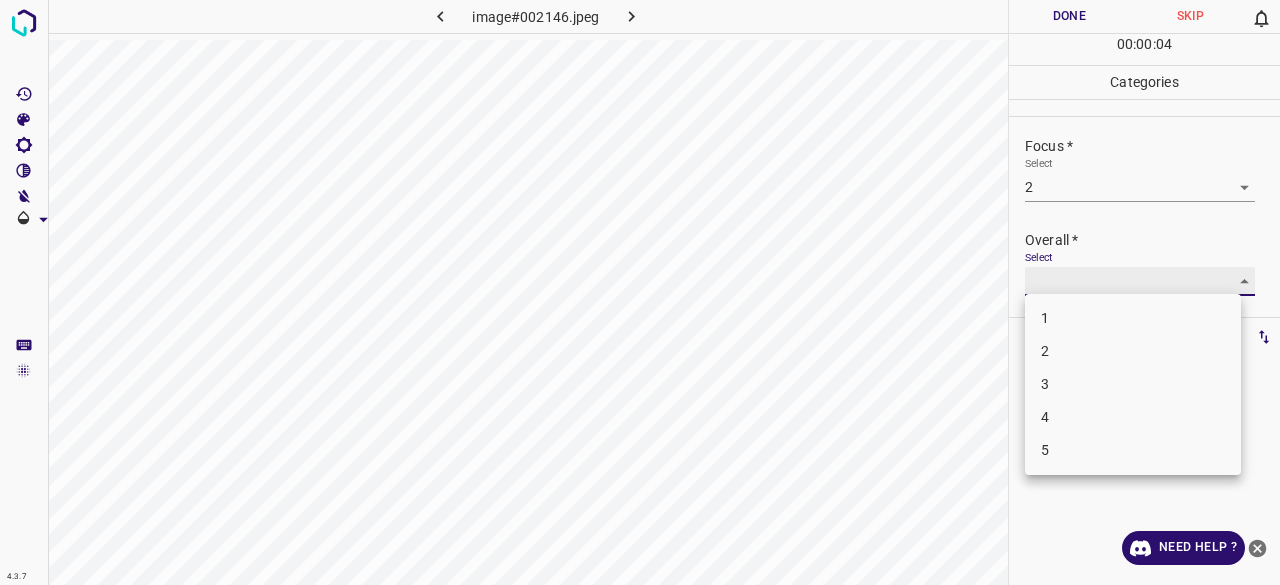 type on "2" 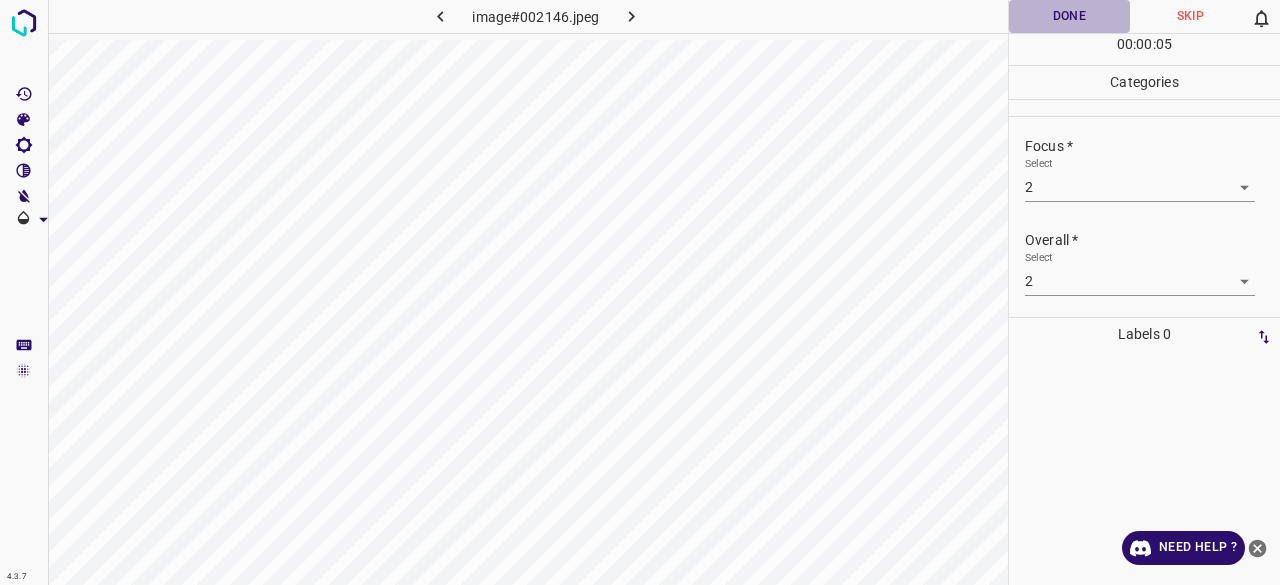 click on "Done" at bounding box center [1069, 16] 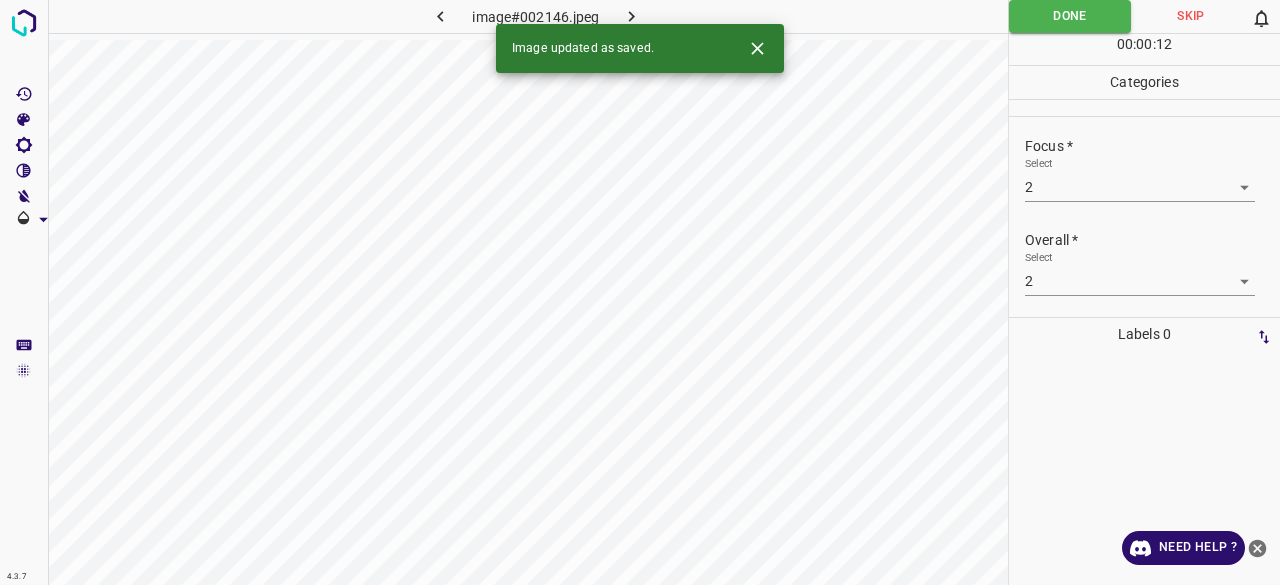 click 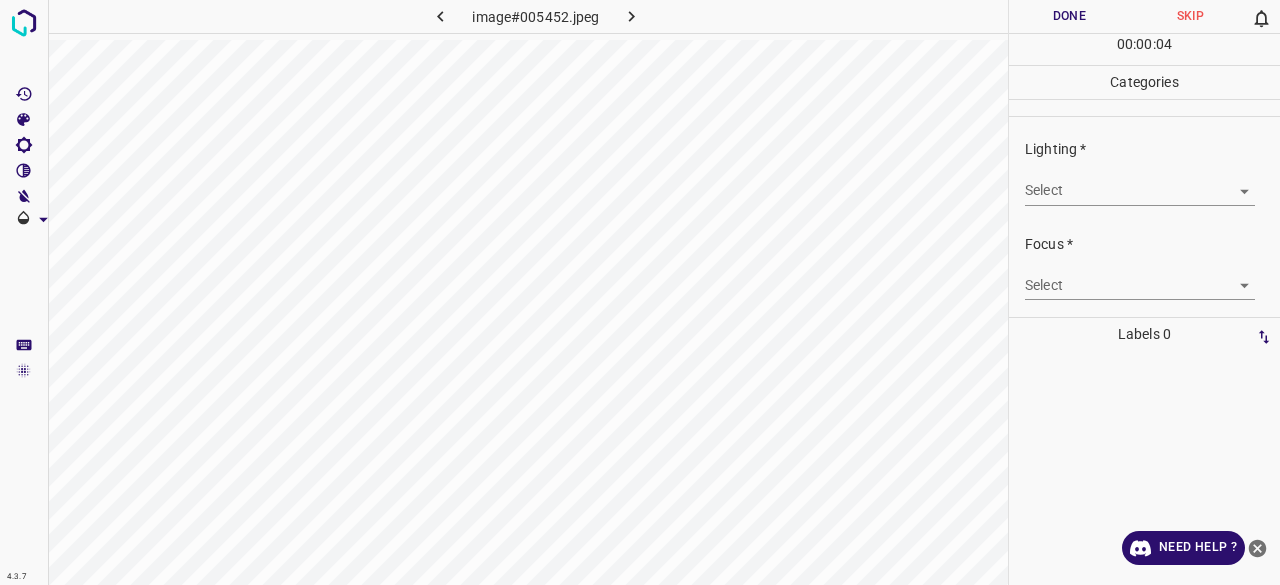 click on "4.3.7 image#005452.jpeg Done Skip 0 00   : 00   : 04   Categories Lighting *  Select ​ Focus *  Select ​ Overall *  Select ​ Labels   0 Categories 1 Lighting 2 Focus 3 Overall Tools Space Change between modes (Draw & Edit) I Auto labeling R Restore zoom M Zoom in N Zoom out Delete Delete selecte label Filters Z Restore filters X Saturation filter C Brightness filter V Contrast filter B Gray scale filter General O Download Need Help ? - Text - Hide - Delete" at bounding box center [640, 292] 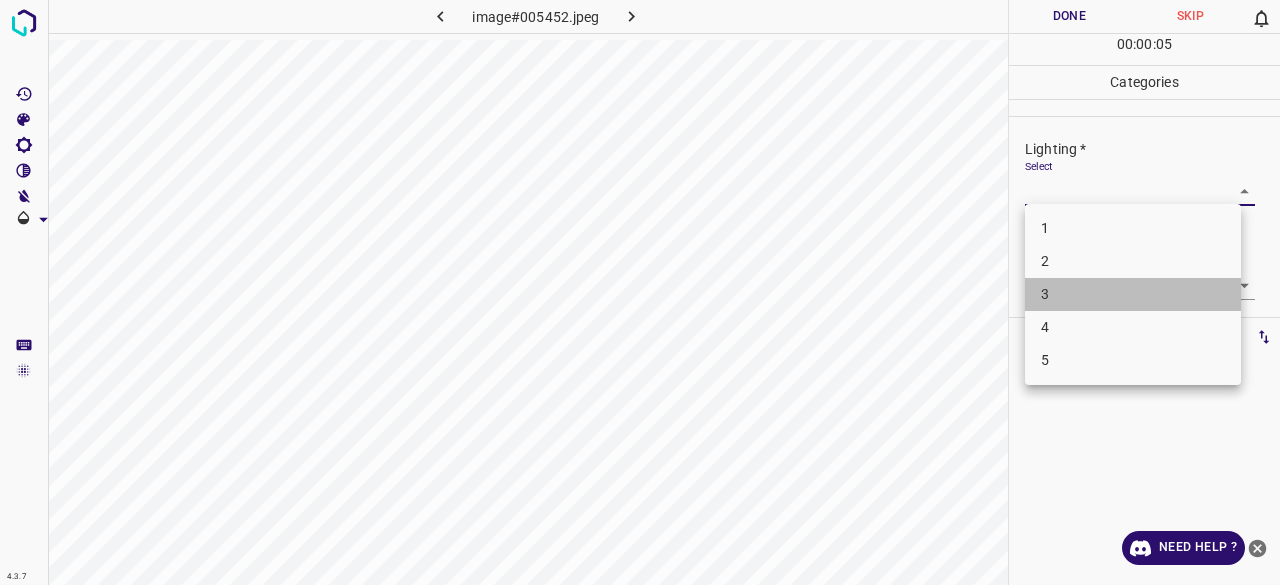 click on "3" at bounding box center (1133, 294) 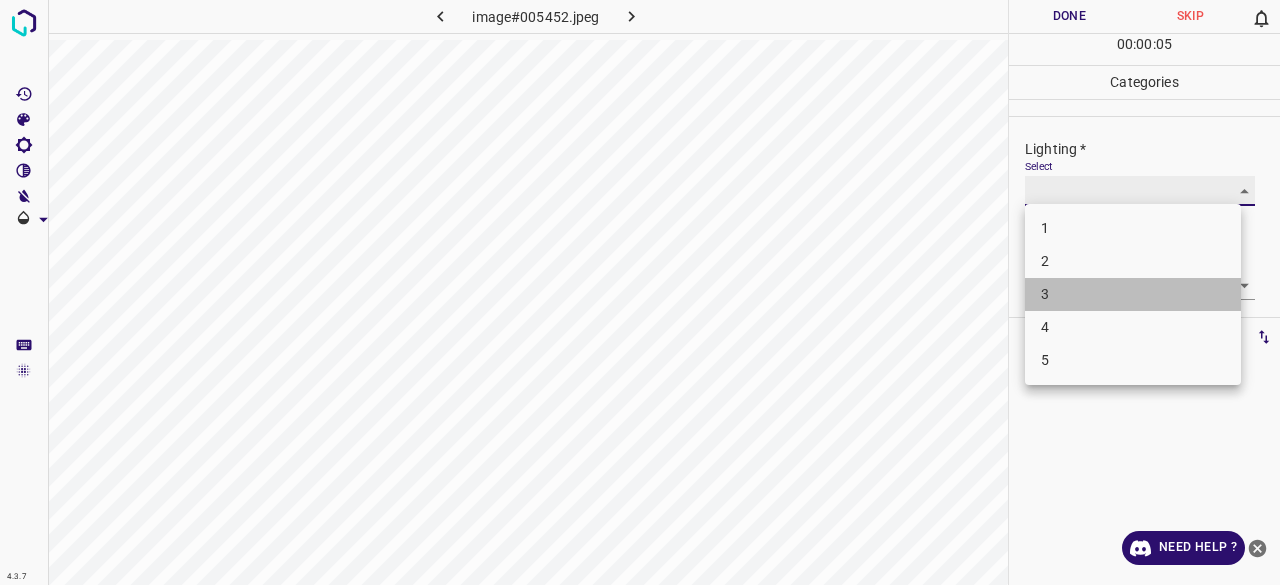 type on "3" 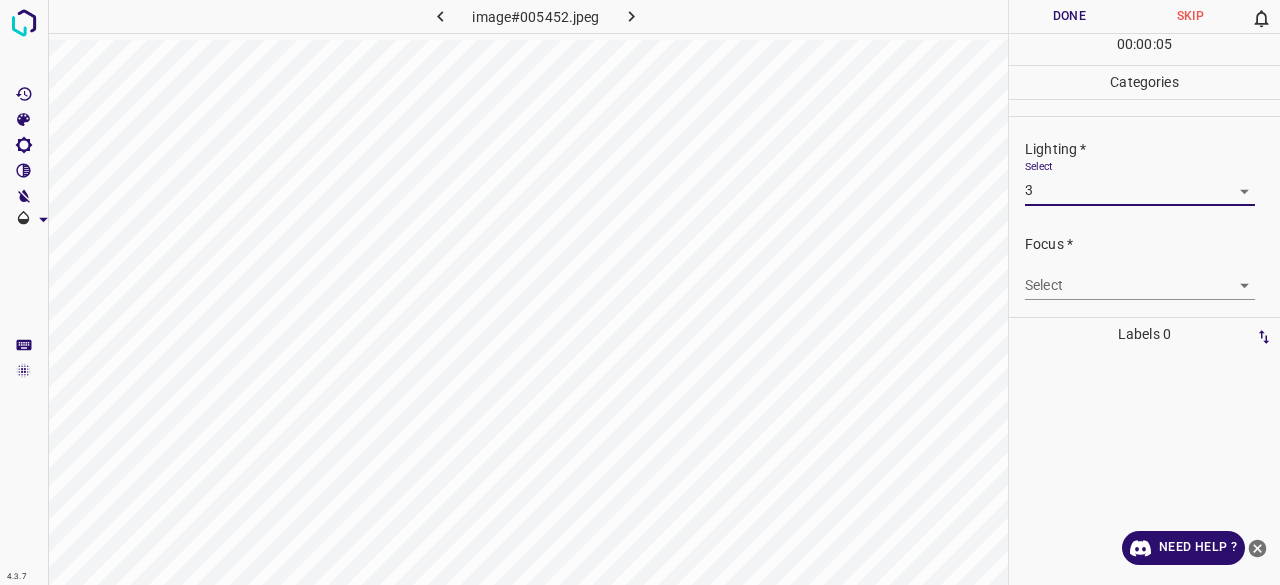 click on "4.3.7 image#005452.jpeg Done Skip 0 00   : 00   : 05   Categories Lighting *  Select 3 3 Focus *  Select ​ Overall *  Select ​ Labels   0 Categories 1 Lighting 2 Focus 3 Overall Tools Space Change between modes (Draw & Edit) I Auto labeling R Restore zoom M Zoom in N Zoom out Delete Delete selecte label Filters Z Restore filters X Saturation filter C Brightness filter V Contrast filter B Gray scale filter General O Download Need Help ? - Text - Hide - Delete" at bounding box center (640, 292) 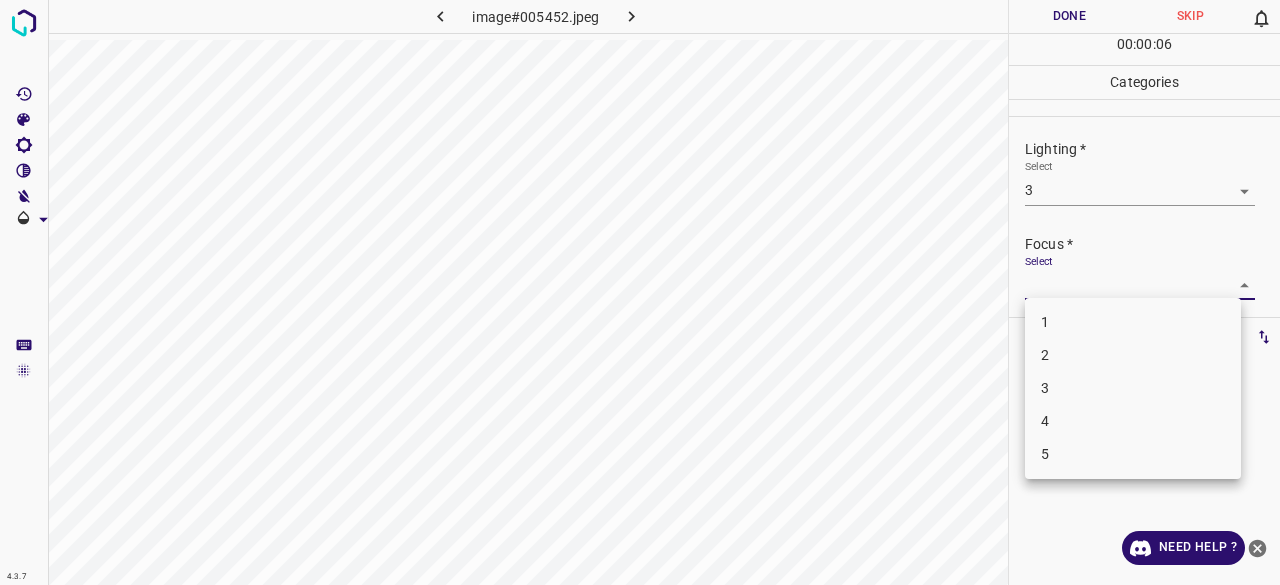 drag, startPoint x: 1069, startPoint y: 385, endPoint x: 1065, endPoint y: 293, distance: 92.086914 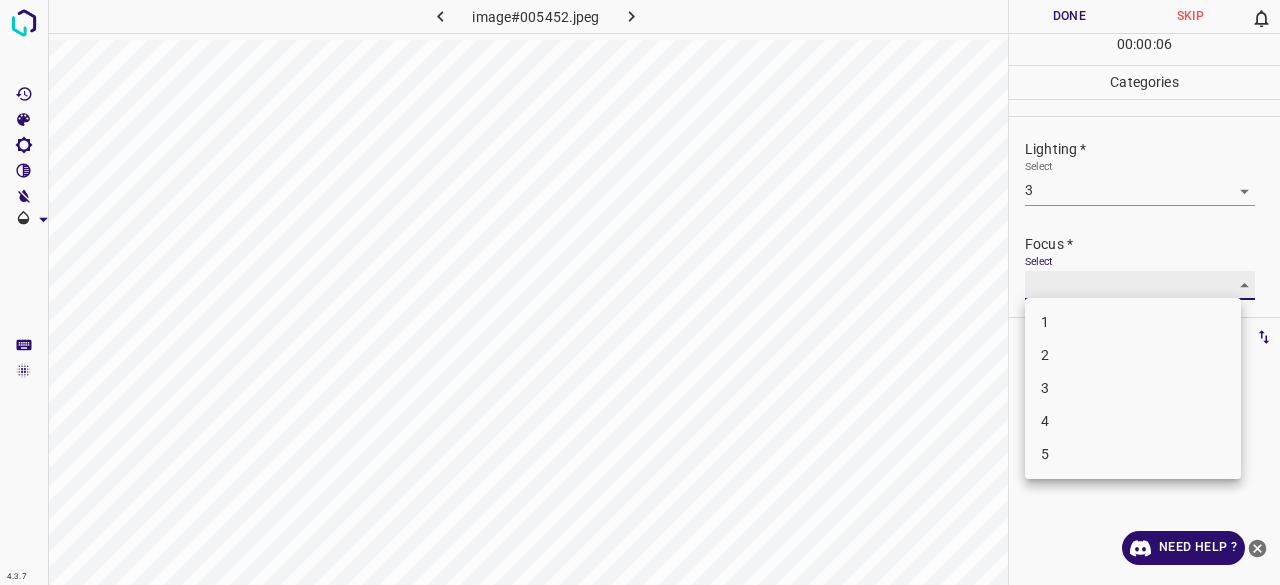 type on "3" 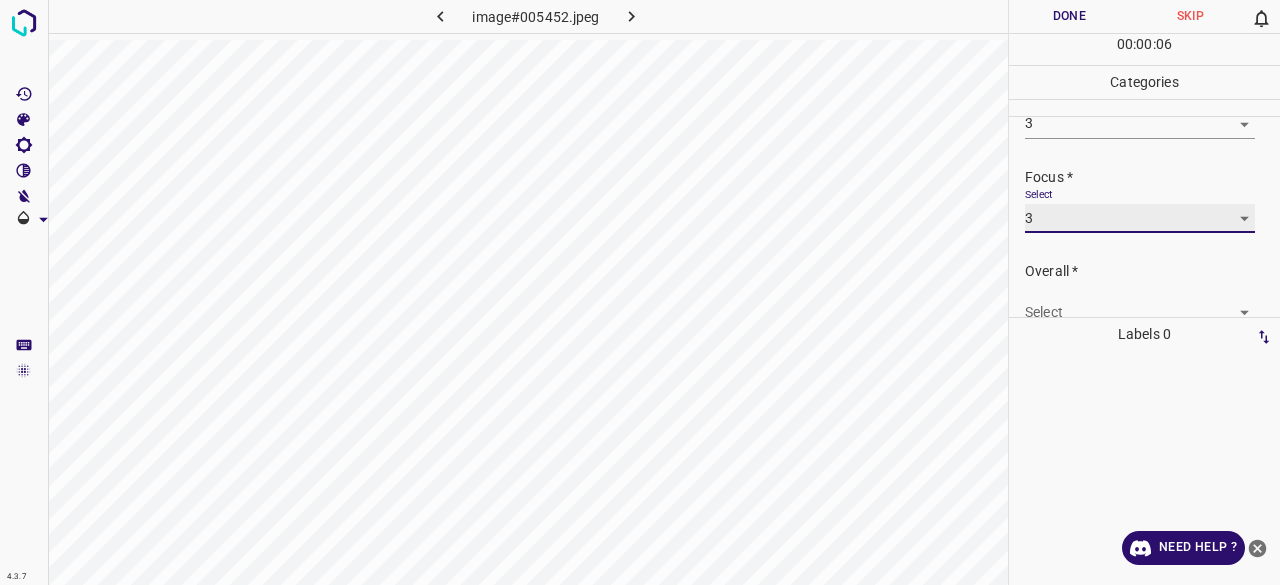 scroll, scrollTop: 98, scrollLeft: 0, axis: vertical 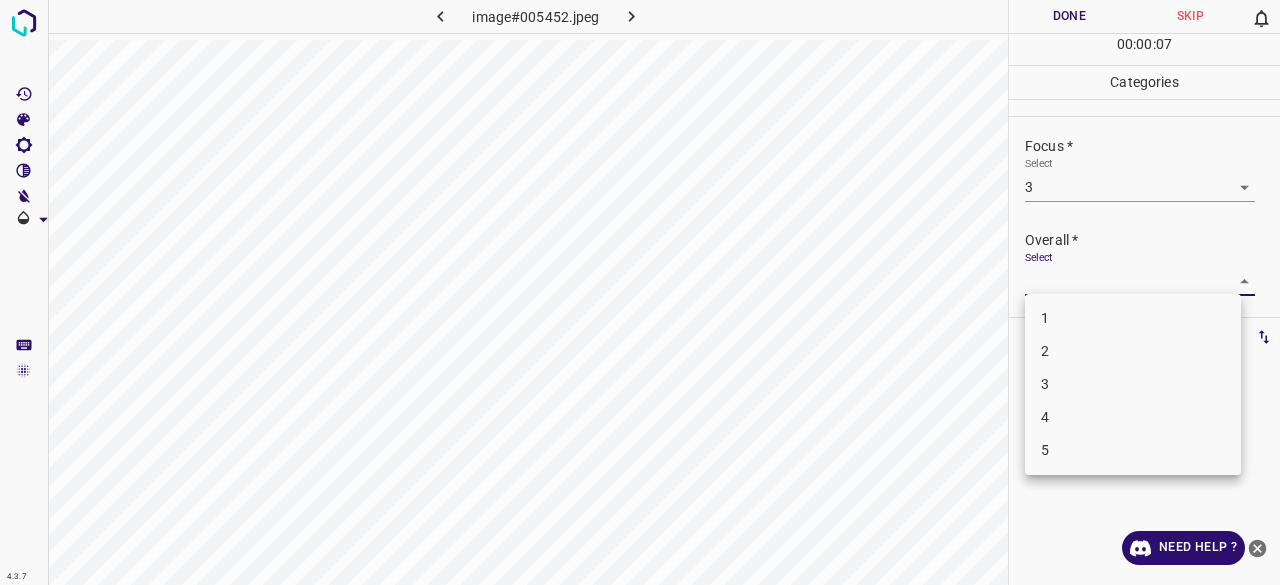 click on "4.3.7 image#005452.jpeg Done Skip 0 00   : 00   : 07   Categories Lighting *  Select 3 3 Focus *  Select 3 3 Overall *  Select ​ Labels   0 Categories 1 Lighting 2 Focus 3 Overall Tools Space Change between modes (Draw & Edit) I Auto labeling R Restore zoom M Zoom in N Zoom out Delete Delete selecte label Filters Z Restore filters X Saturation filter C Brightness filter V Contrast filter B Gray scale filter General O Download Need Help ? - Text - Hide - Delete 1 2 3 4 5" at bounding box center (640, 292) 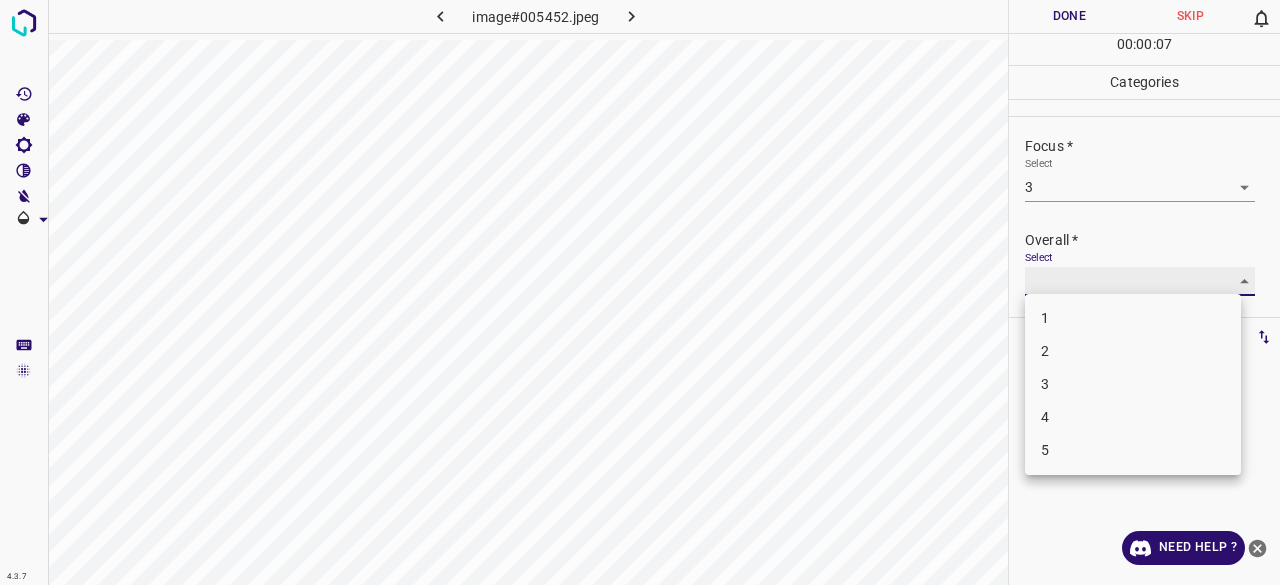 type on "3" 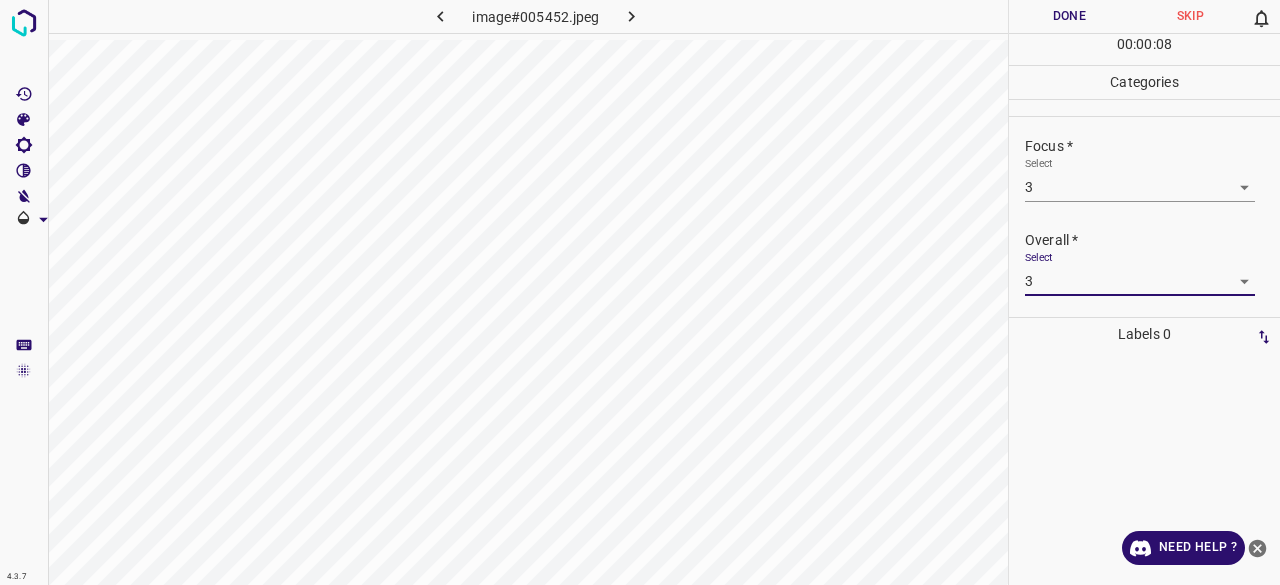 click on "Done" at bounding box center [1069, 16] 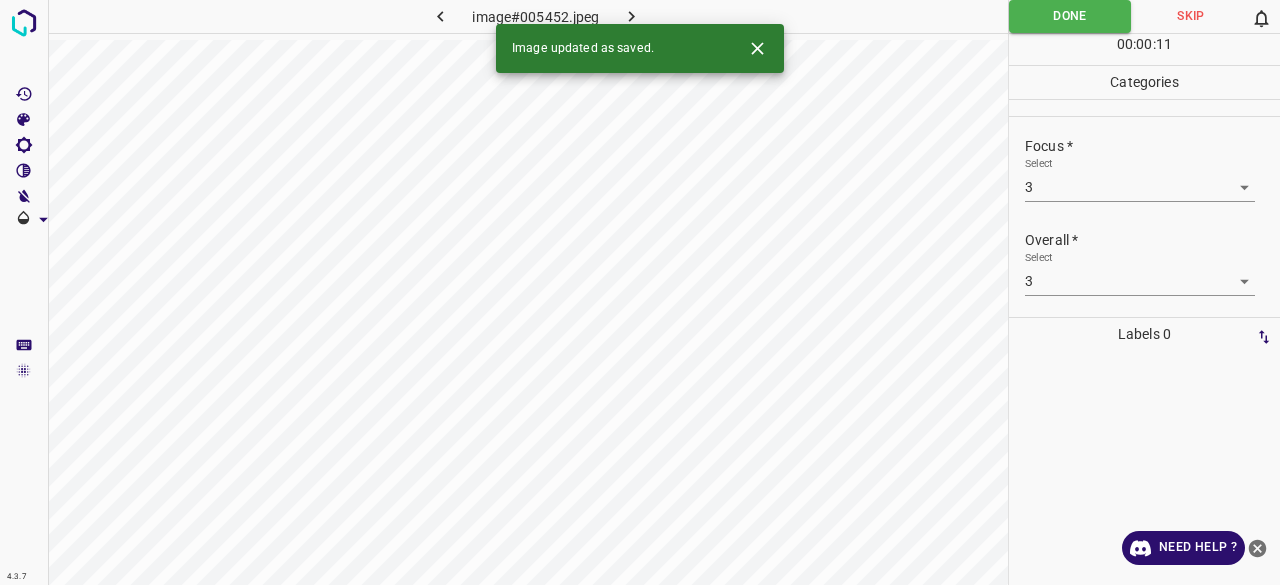 click 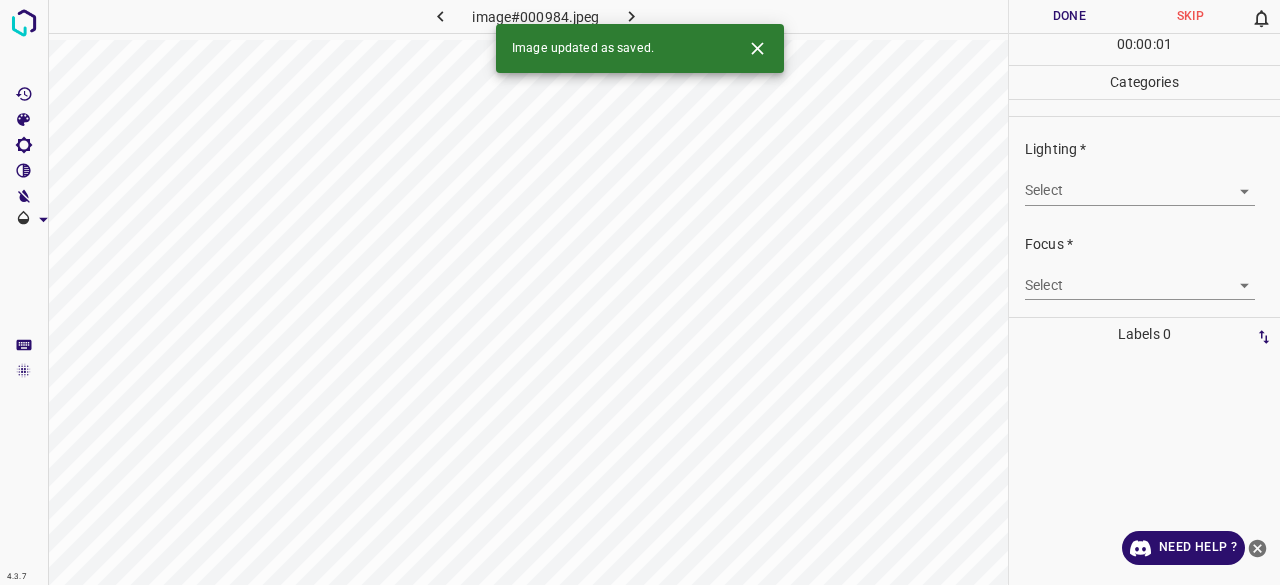 click on "Select ​" at bounding box center (1140, 182) 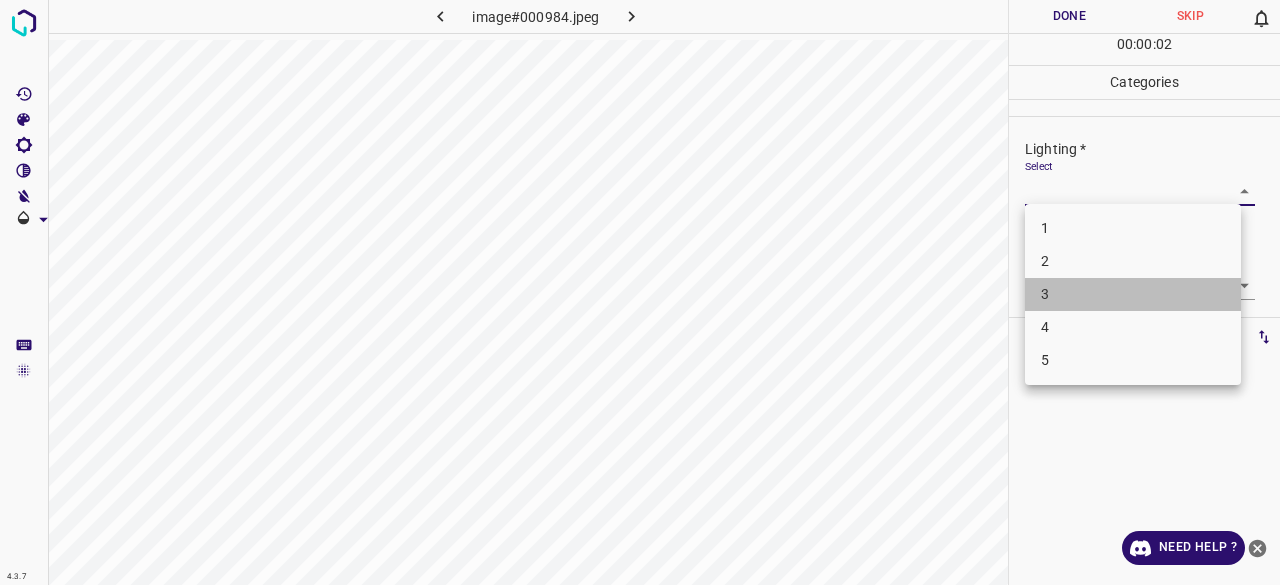 drag, startPoint x: 1064, startPoint y: 299, endPoint x: 1057, endPoint y: 285, distance: 15.652476 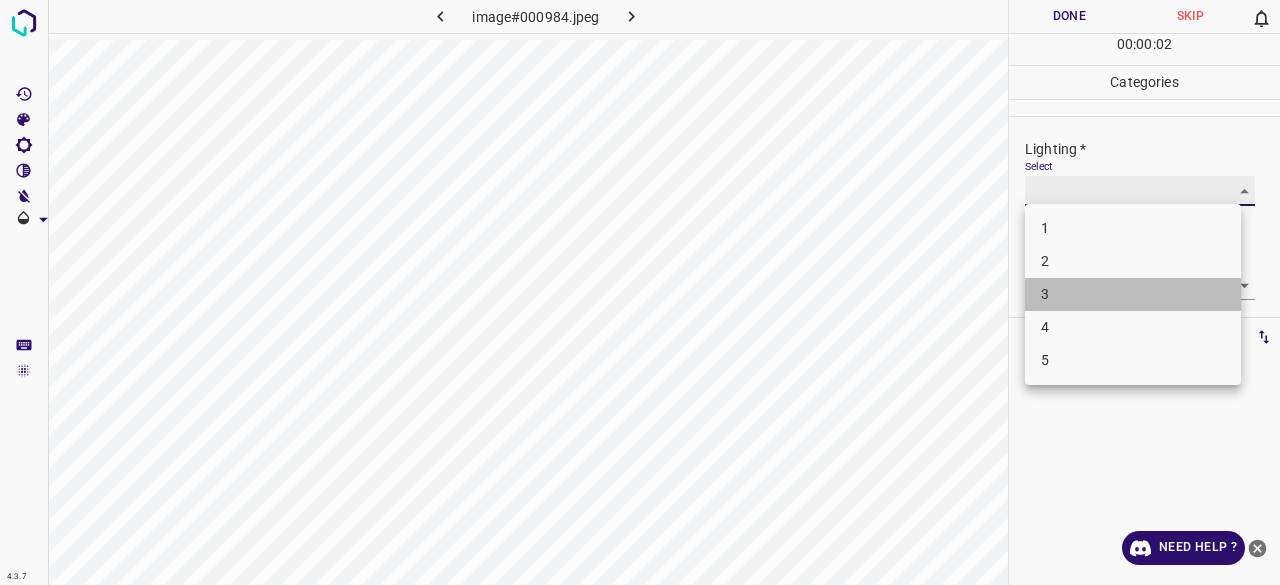 type on "3" 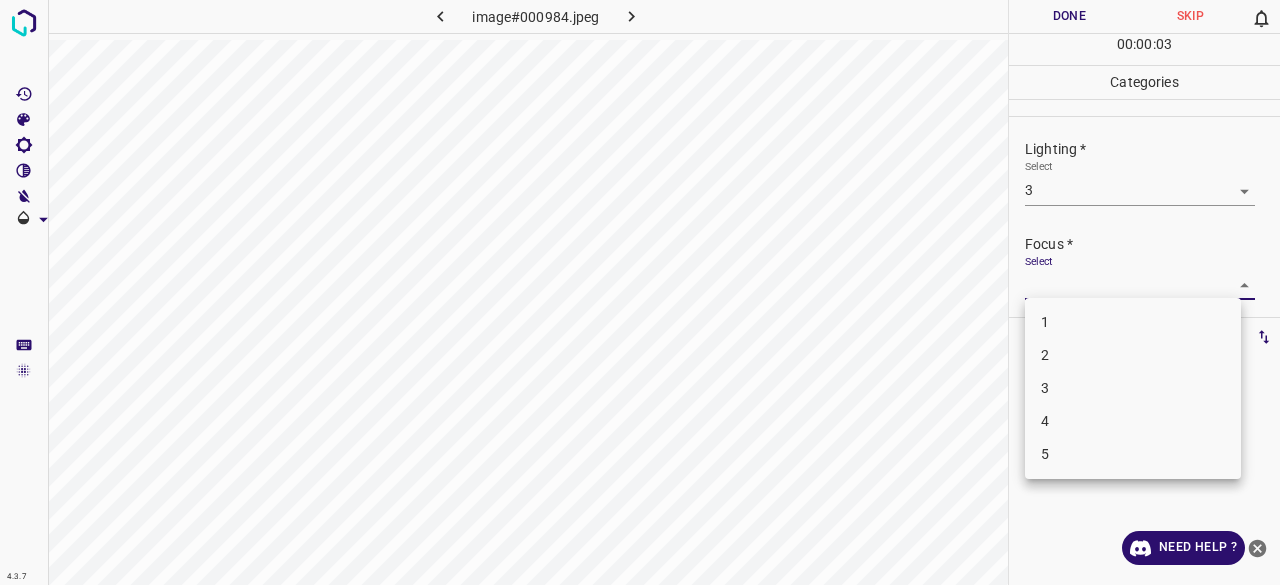 click on "4.3.7 image#000984.jpeg Done Skip 0 00   : 00   : 03   Categories Lighting *  Select 3 3 Focus *  Select ​ Overall *  Select ​ Labels   0 Categories 1 Lighting 2 Focus 3 Overall Tools Space Change between modes (Draw & Edit) I Auto labeling R Restore zoom M Zoom in N Zoom out Delete Delete selecte label Filters Z Restore filters X Saturation filter C Brightness filter V Contrast filter B Gray scale filter General O Download Need Help ? - Text - Hide - Delete 1 2 3 4 5" at bounding box center [640, 292] 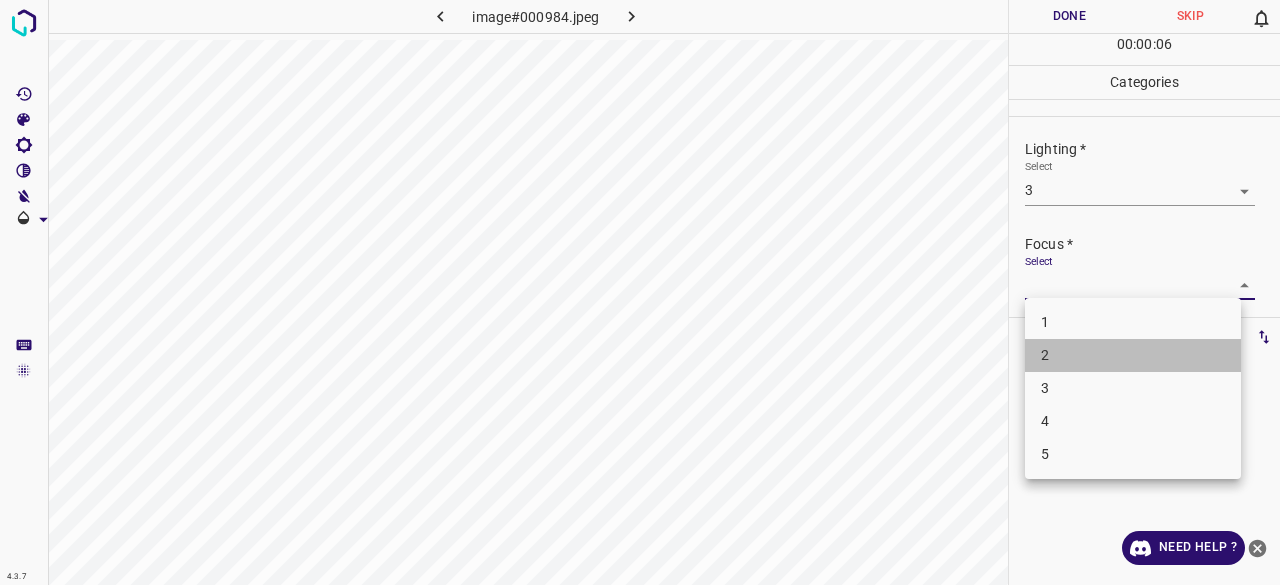 click on "2" at bounding box center (1133, 355) 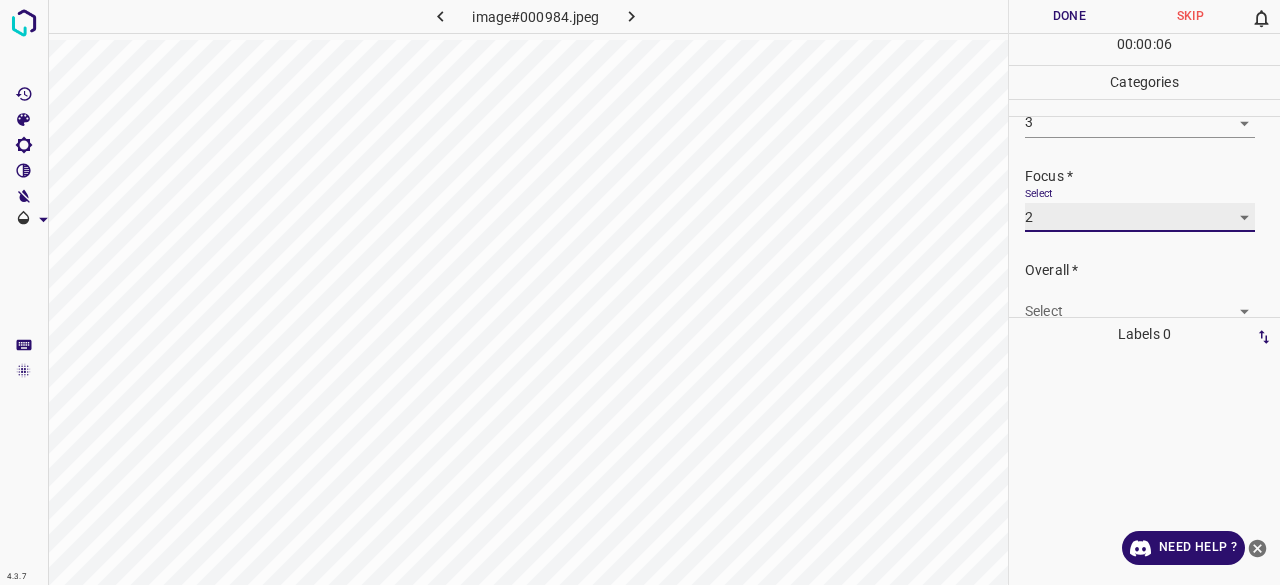 scroll, scrollTop: 98, scrollLeft: 0, axis: vertical 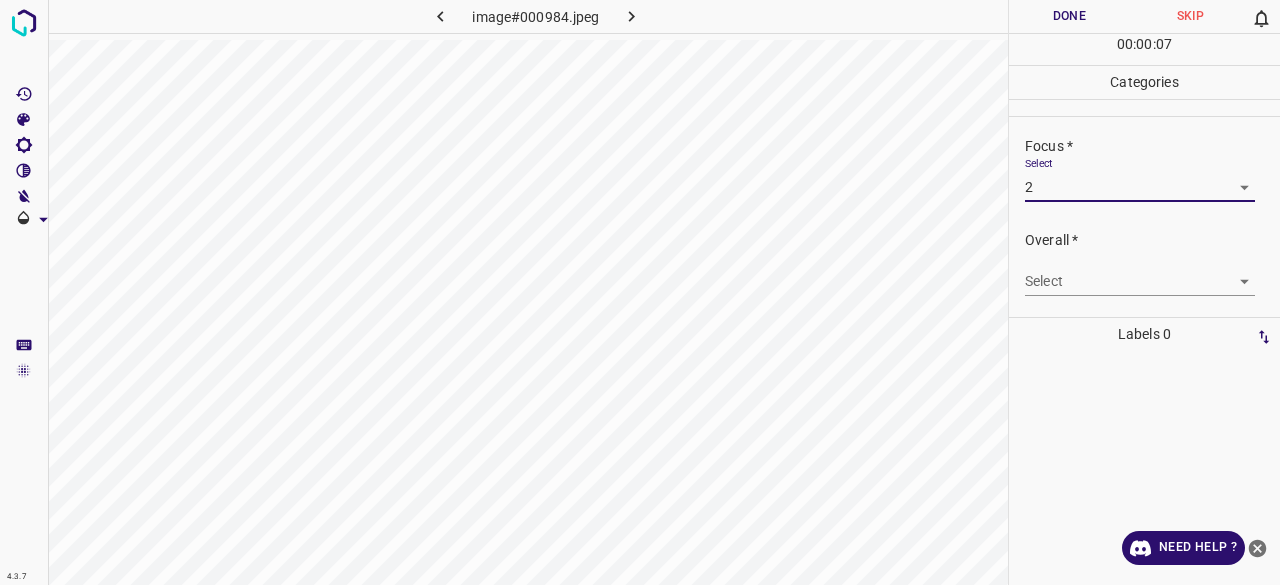 click on "4.3.7 image#000984.jpeg Done Skip 0 00   : 00   : 07   Categories Lighting *  Select 3 3 Focus *  Select 2 2 Overall *  Select ​ Labels   0 Categories 1 Lighting 2 Focus 3 Overall Tools Space Change between modes (Draw & Edit) I Auto labeling R Restore zoom M Zoom in N Zoom out Delete Delete selecte label Filters Z Restore filters X Saturation filter C Brightness filter V Contrast filter B Gray scale filter General O Download Need Help ? - Text - Hide - Delete" at bounding box center [640, 292] 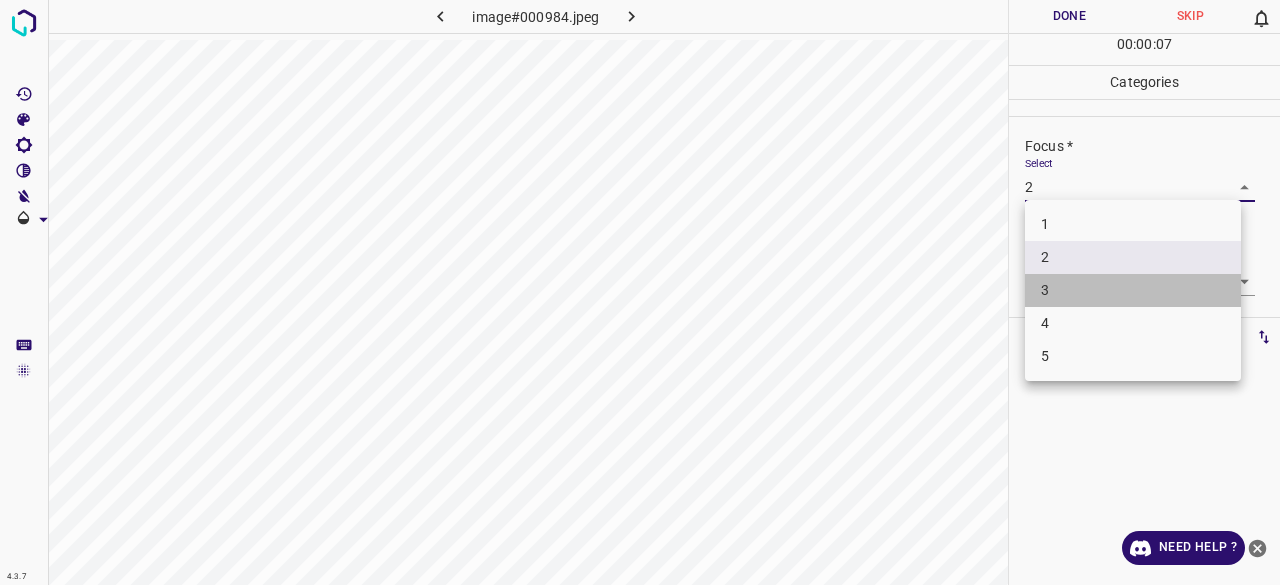 click on "3" at bounding box center (1133, 290) 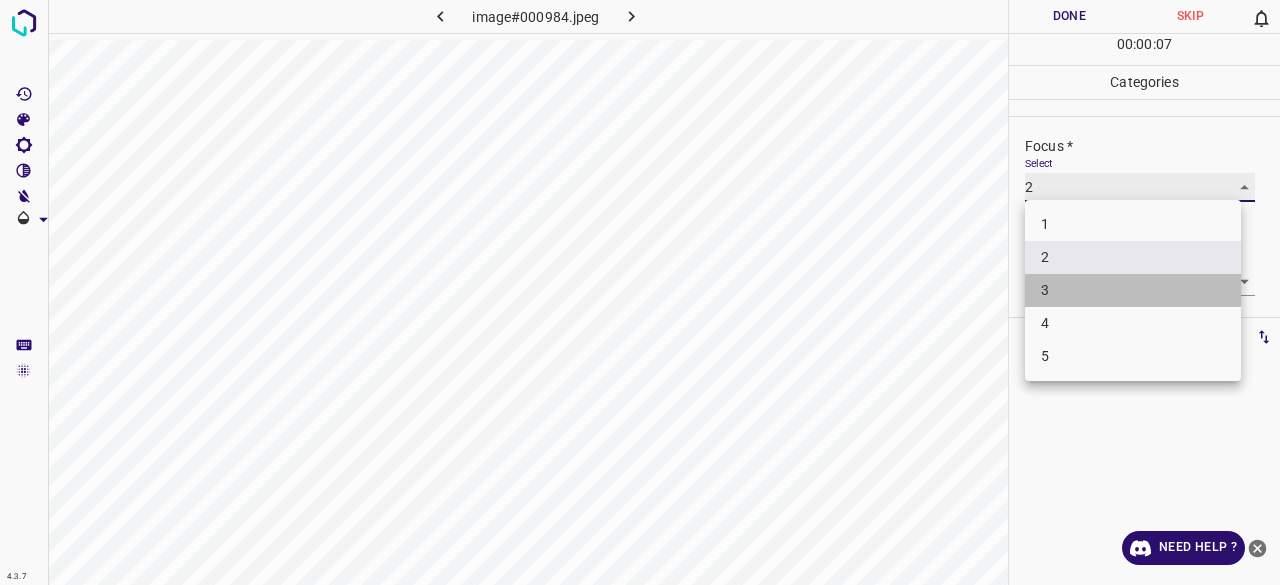 type on "3" 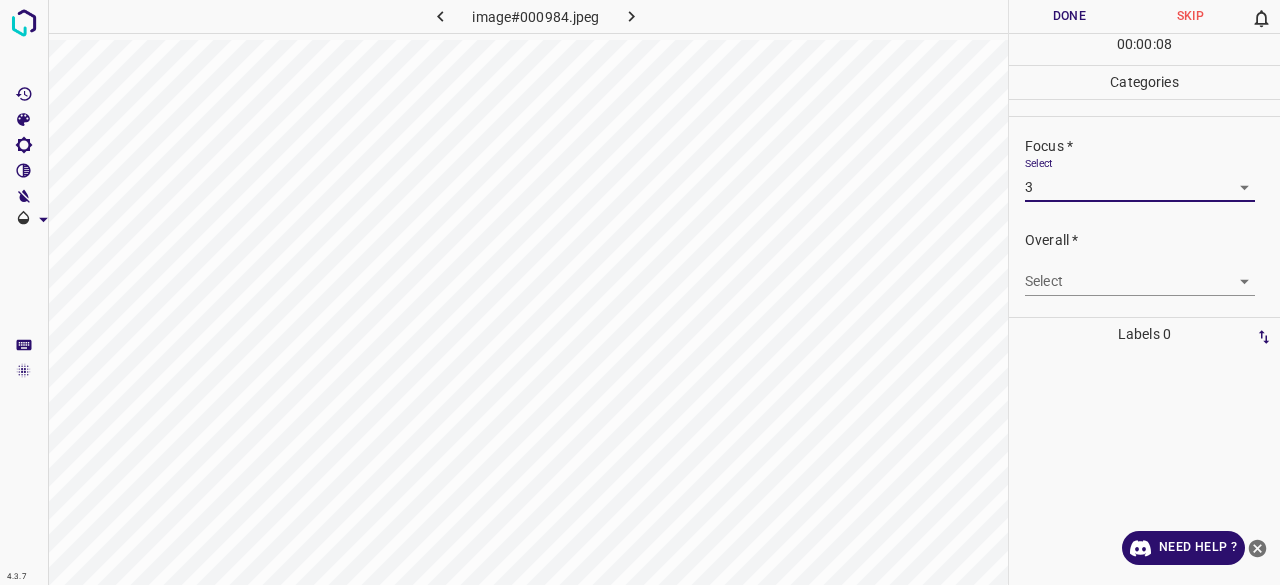 click on "4.3.7 image#000984.jpeg Done Skip 0 00   : 00   : 08   Categories Lighting *  Select 3 3 Focus *  Select 3 3 Overall *  Select ​ Labels   0 Categories 1 Lighting 2 Focus 3 Overall Tools Space Change between modes (Draw & Edit) I Auto labeling R Restore zoom M Zoom in N Zoom out Delete Delete selecte label Filters Z Restore filters X Saturation filter C Brightness filter V Contrast filter B Gray scale filter General O Download Need Help ? - Text - Hide - Delete 1 2 3 4 5" at bounding box center [640, 292] 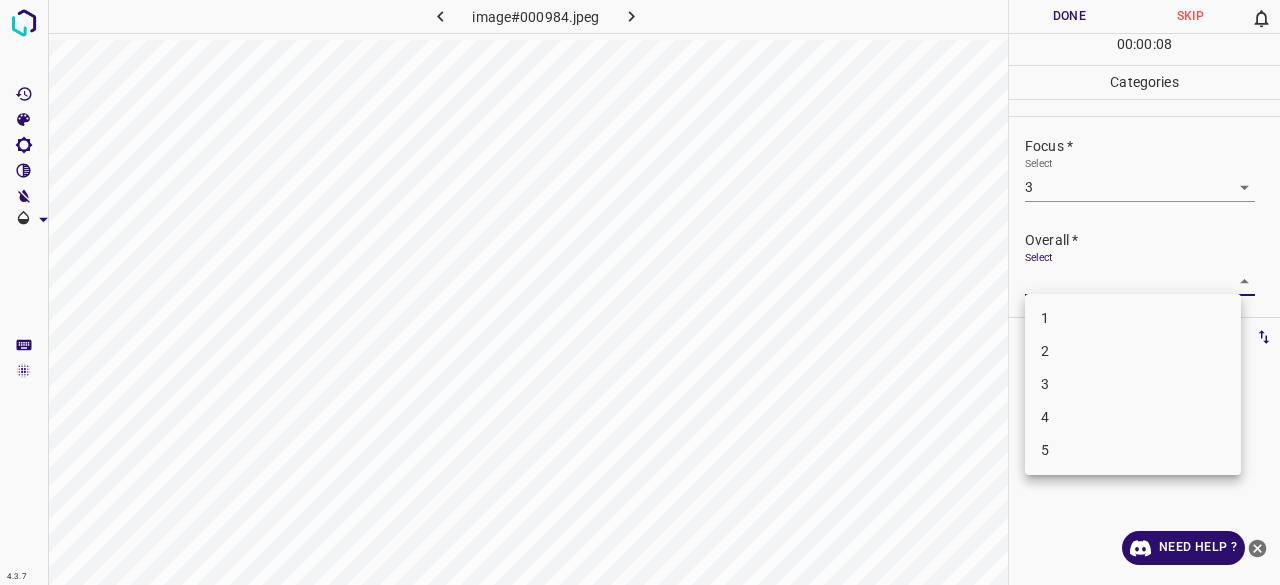drag, startPoint x: 1058, startPoint y: 389, endPoint x: 1058, endPoint y: 375, distance: 14 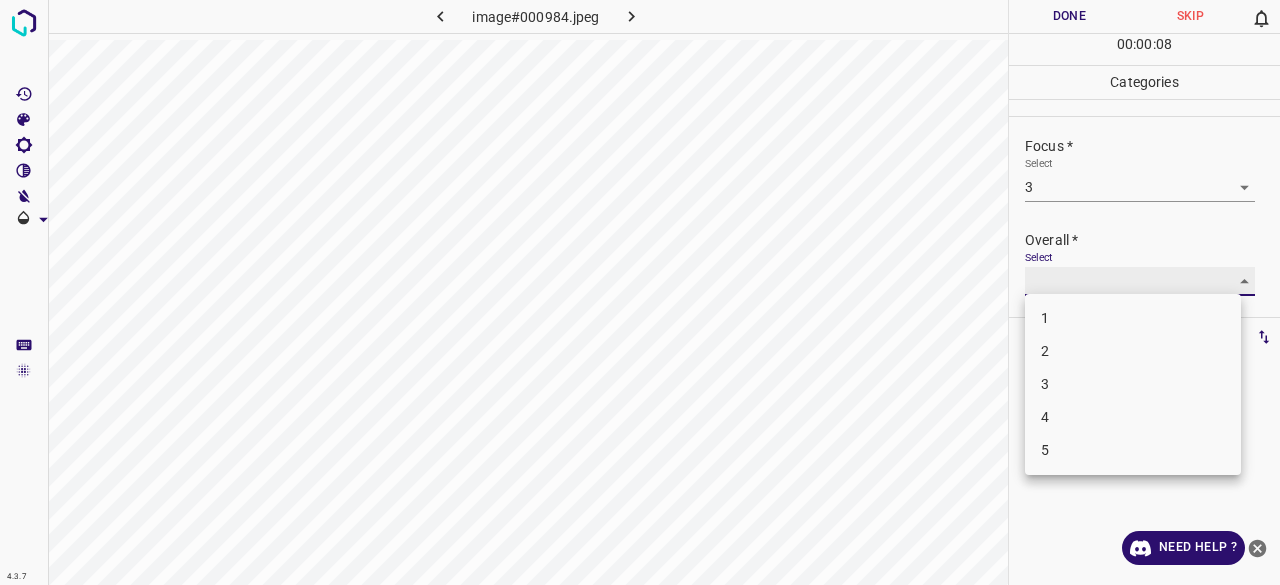 type on "3" 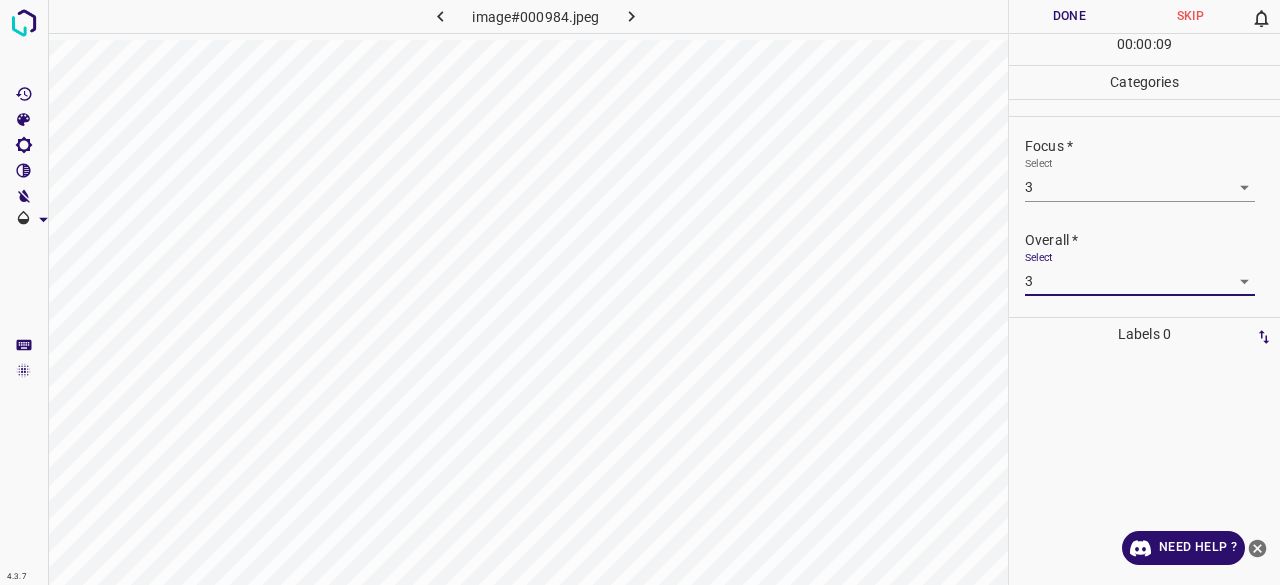 click on "Done" at bounding box center (1069, 16) 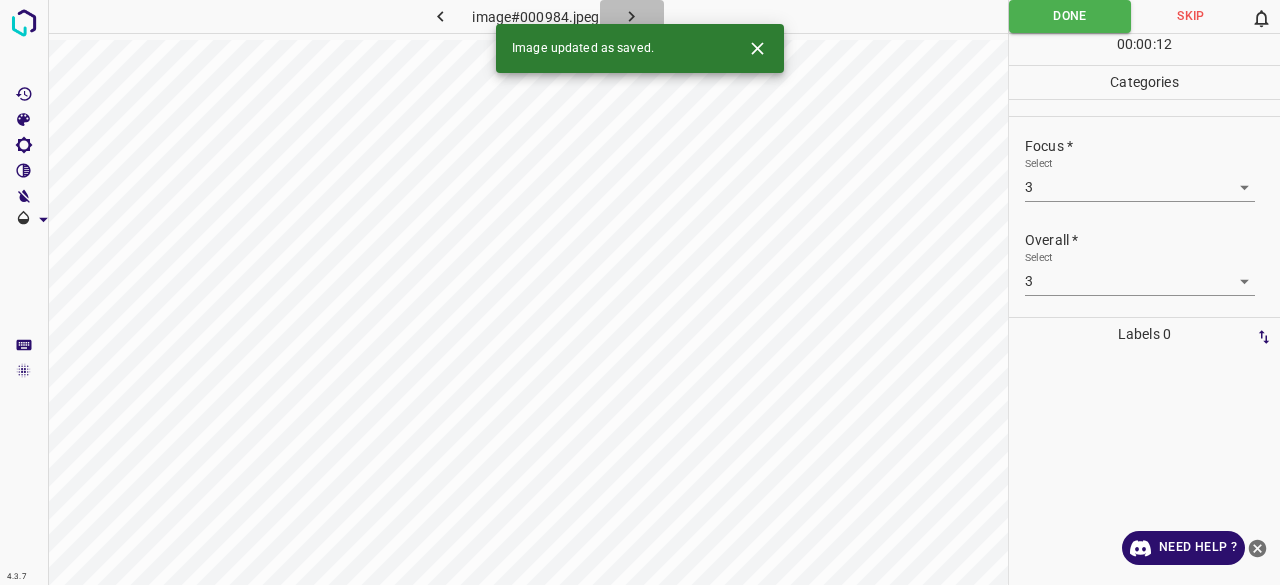click 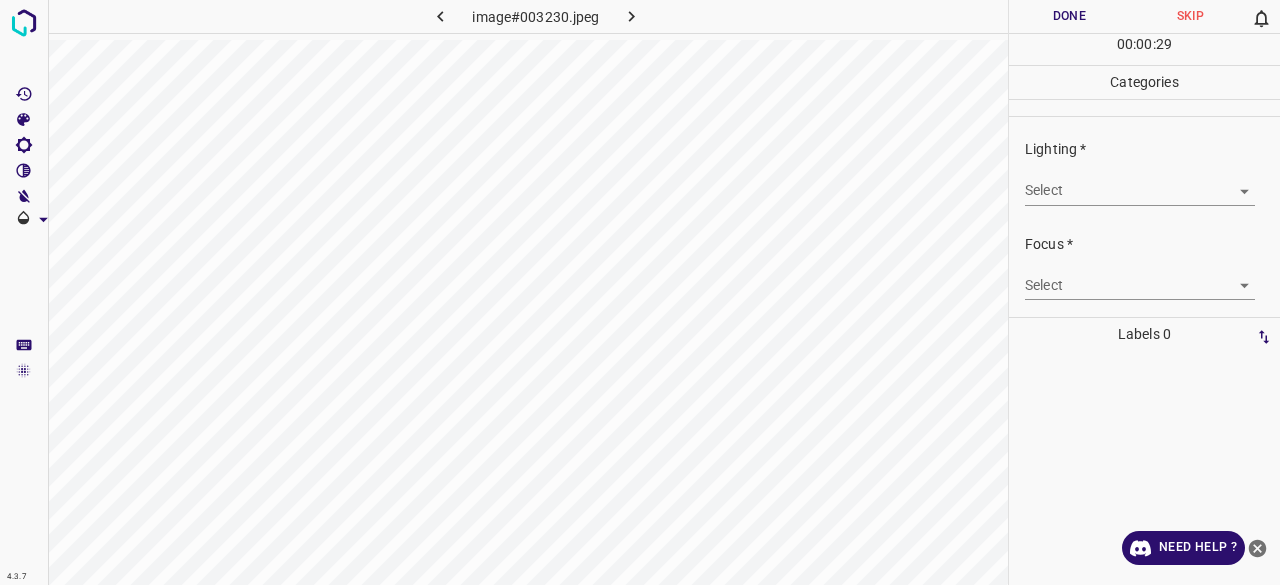 click on "4.3.7 image#003230.jpeg Done Skip 0 00   : 00   : 29   Categories Lighting *  Select ​ Focus *  Select ​ Overall *  Select ​ Labels   0 Categories 1 Lighting 2 Focus 3 Overall Tools Space Change between modes (Draw & Edit) I Auto labeling R Restore zoom M Zoom in N Zoom out Delete Delete selecte label Filters Z Restore filters X Saturation filter C Brightness filter V Contrast filter B Gray scale filter General O Download Need Help ? - Text - Hide - Delete" at bounding box center [640, 292] 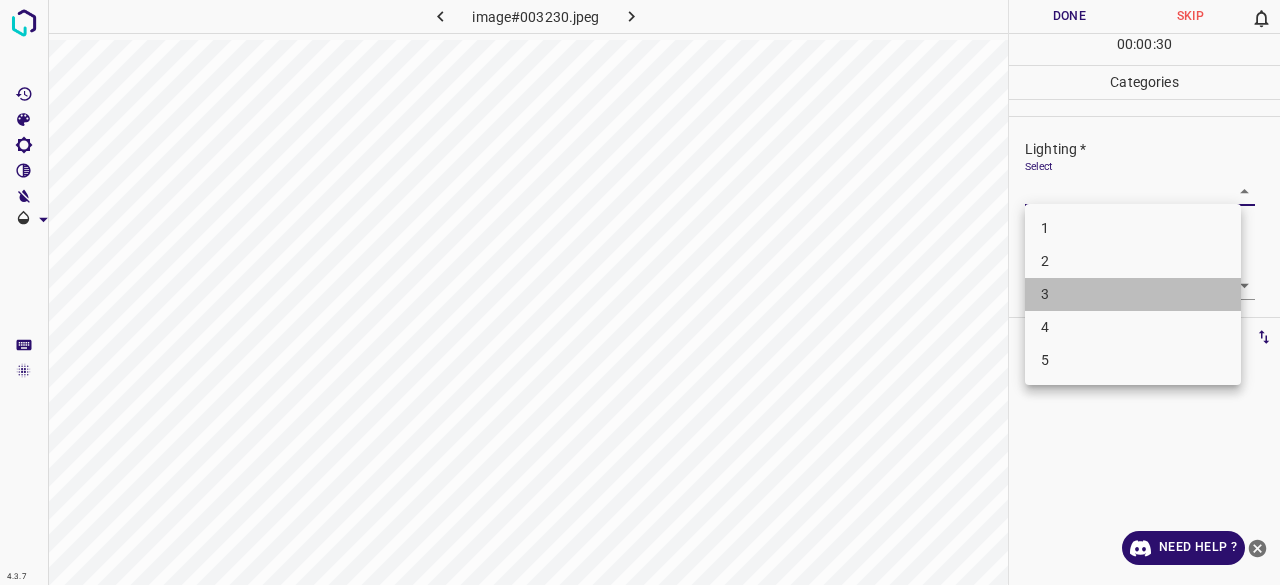 click on "3" at bounding box center (1133, 294) 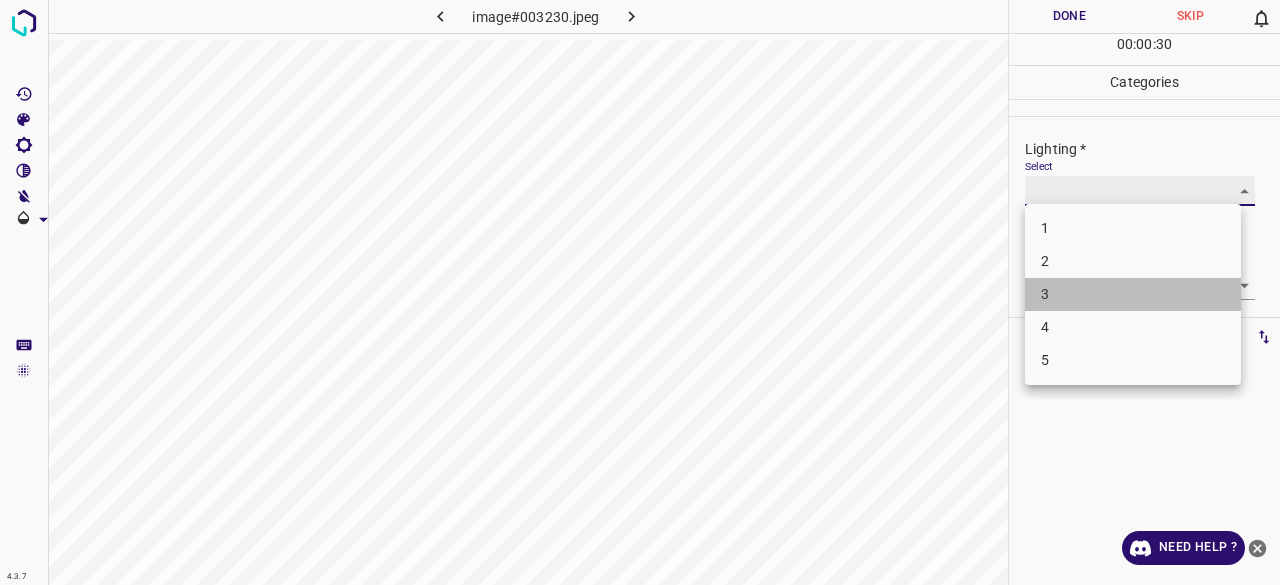 type on "3" 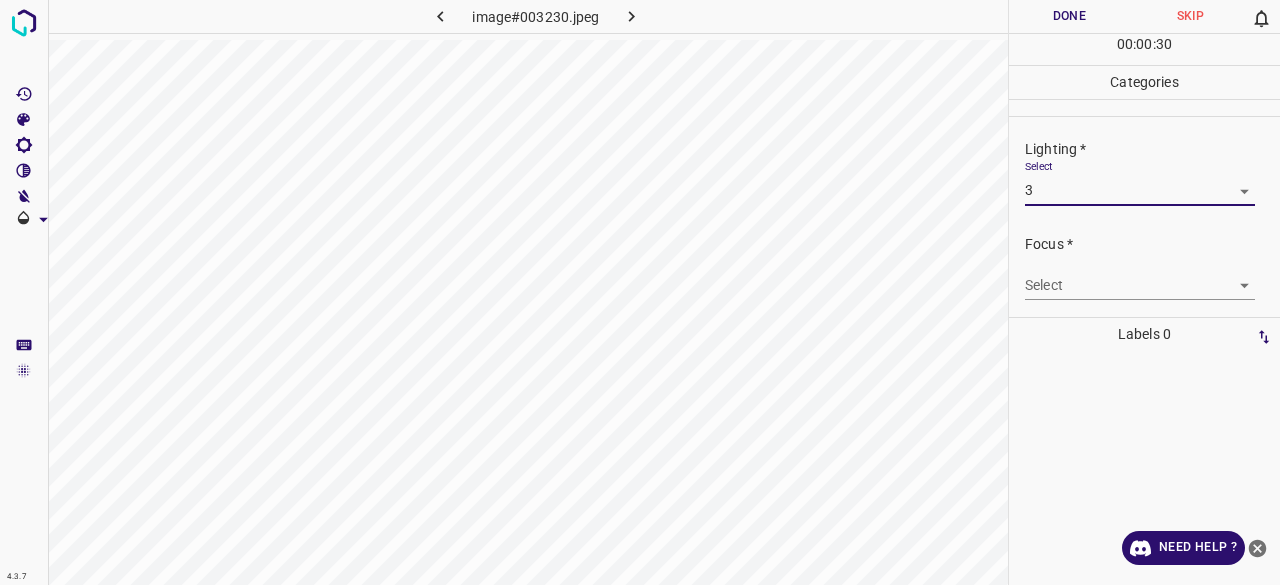 click on "4.3.7 image#003230.jpeg Done Skip 0 00   : 00   : 30   Categories Lighting *  Select 3 3 Focus *  Select ​ Overall *  Select ​ Labels   0 Categories 1 Lighting 2 Focus 3 Overall Tools Space Change between modes (Draw & Edit) I Auto labeling R Restore zoom M Zoom in N Zoom out Delete Delete selecte label Filters Z Restore filters X Saturation filter C Brightness filter V Contrast filter B Gray scale filter General O Download Need Help ? - Text - Hide - Delete 1 2 3 4 5" at bounding box center [640, 292] 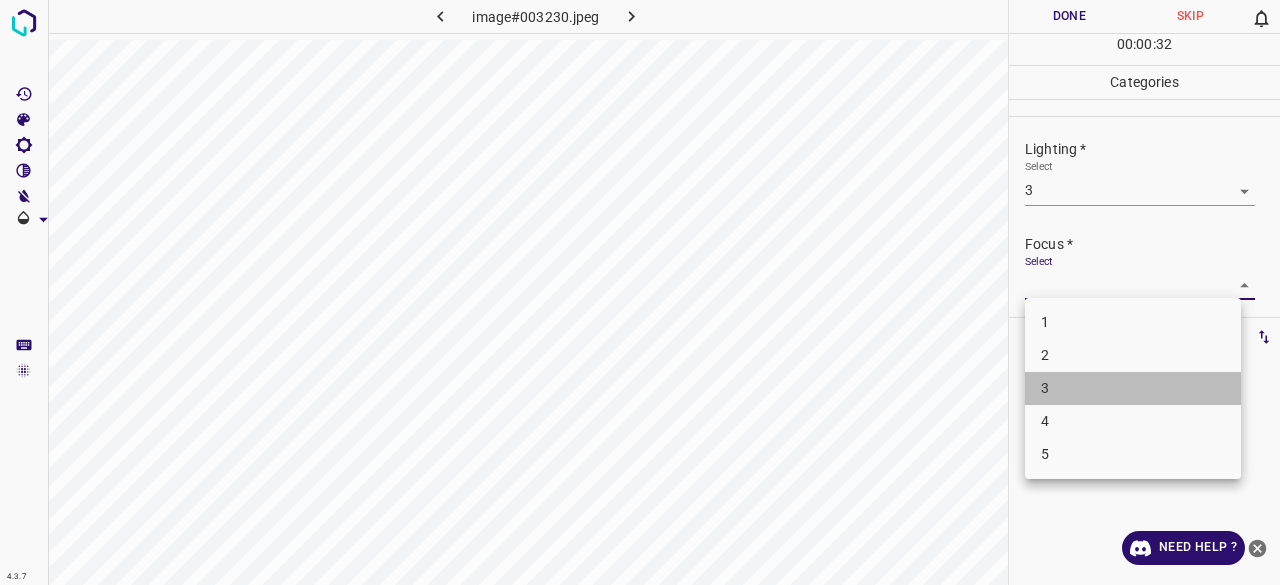 click on "3" at bounding box center [1133, 388] 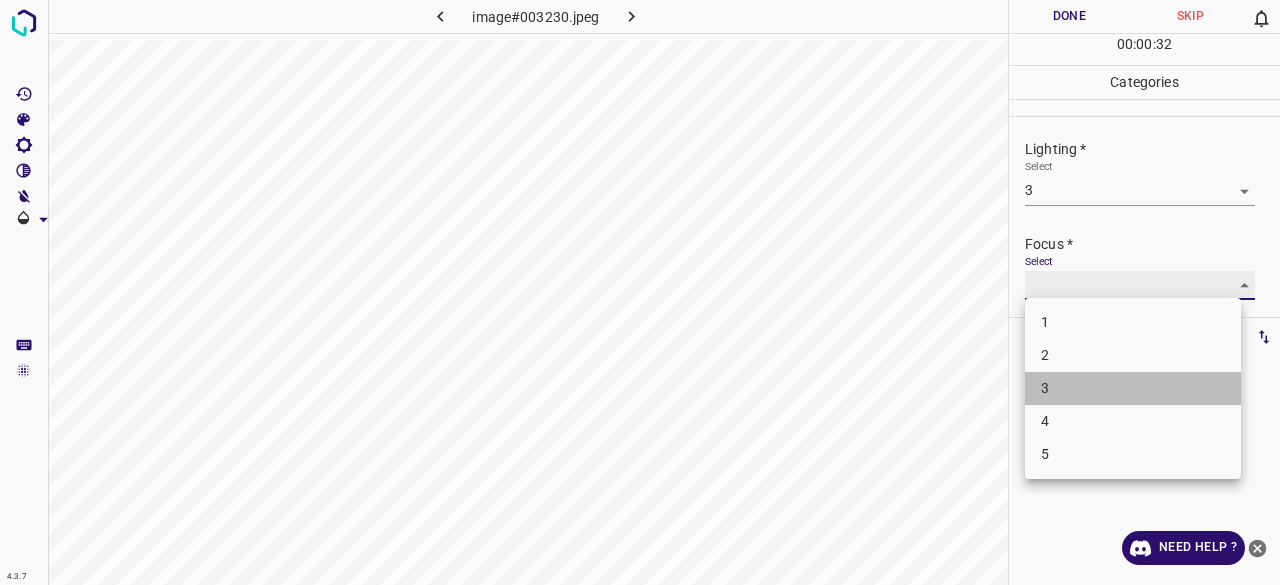 type on "3" 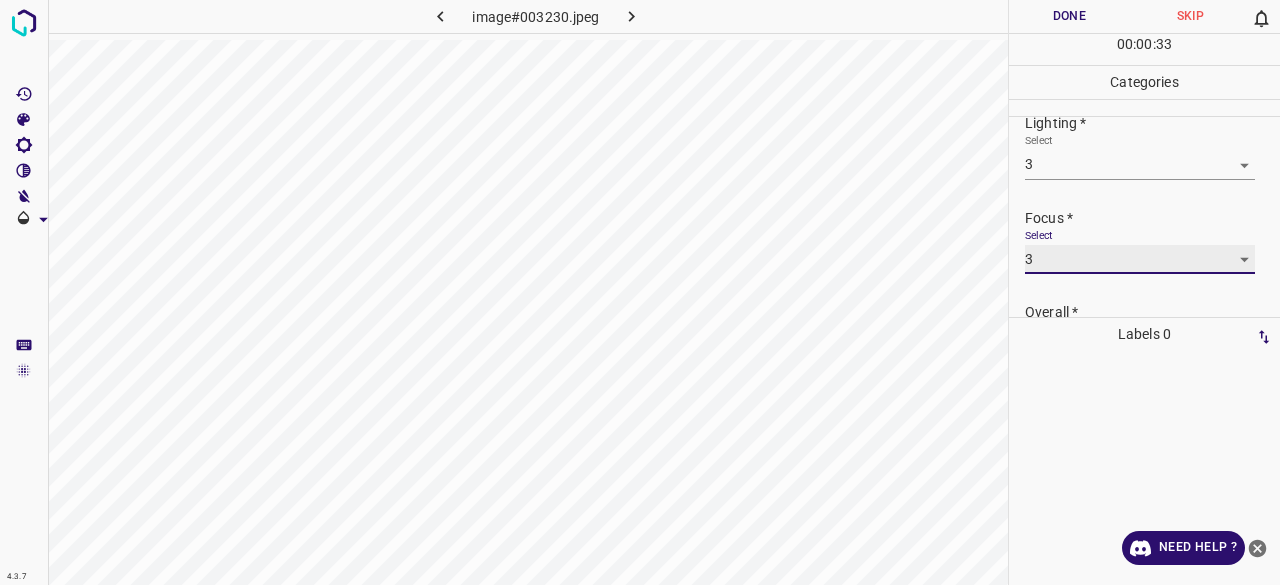 scroll, scrollTop: 0, scrollLeft: 0, axis: both 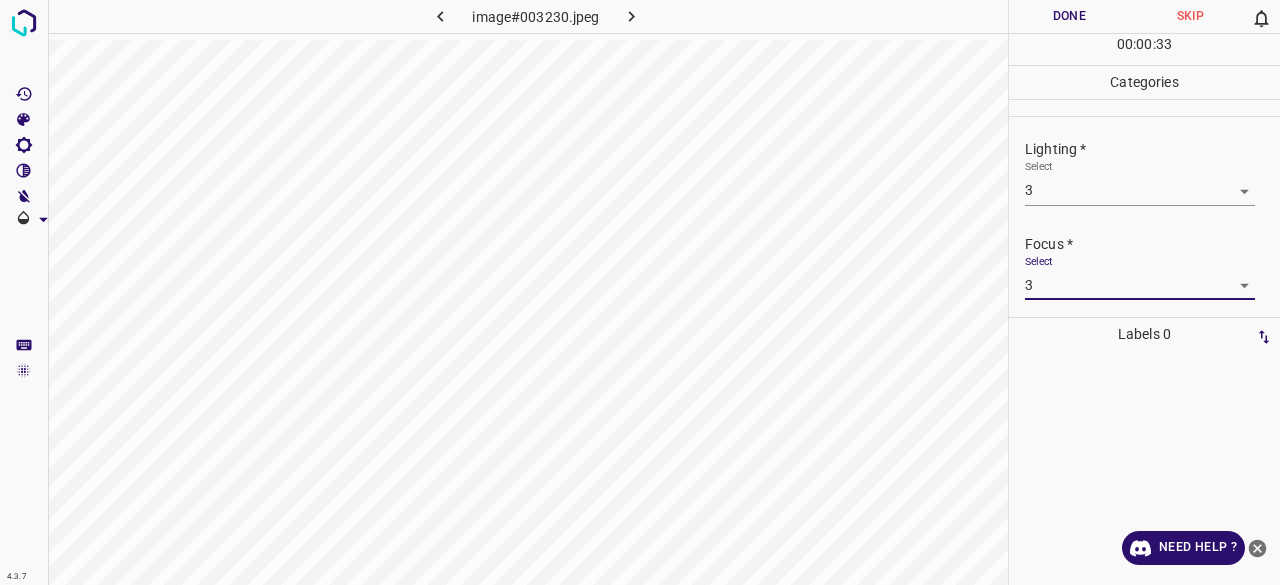 click on "4.3.7 image#003230.jpeg Done Skip 0 00   : 00   : 33   Categories Lighting *  Select 3 3 Focus *  Select 3 3 Overall *  Select ​ Labels   0 Categories 1 Lighting 2 Focus 3 Overall Tools Space Change between modes (Draw & Edit) I Auto labeling R Restore zoom M Zoom in N Zoom out Delete Delete selecte label Filters Z Restore filters X Saturation filter C Brightness filter V Contrast filter B Gray scale filter General O Download Need Help ? - Text - Hide - Delete" at bounding box center (640, 292) 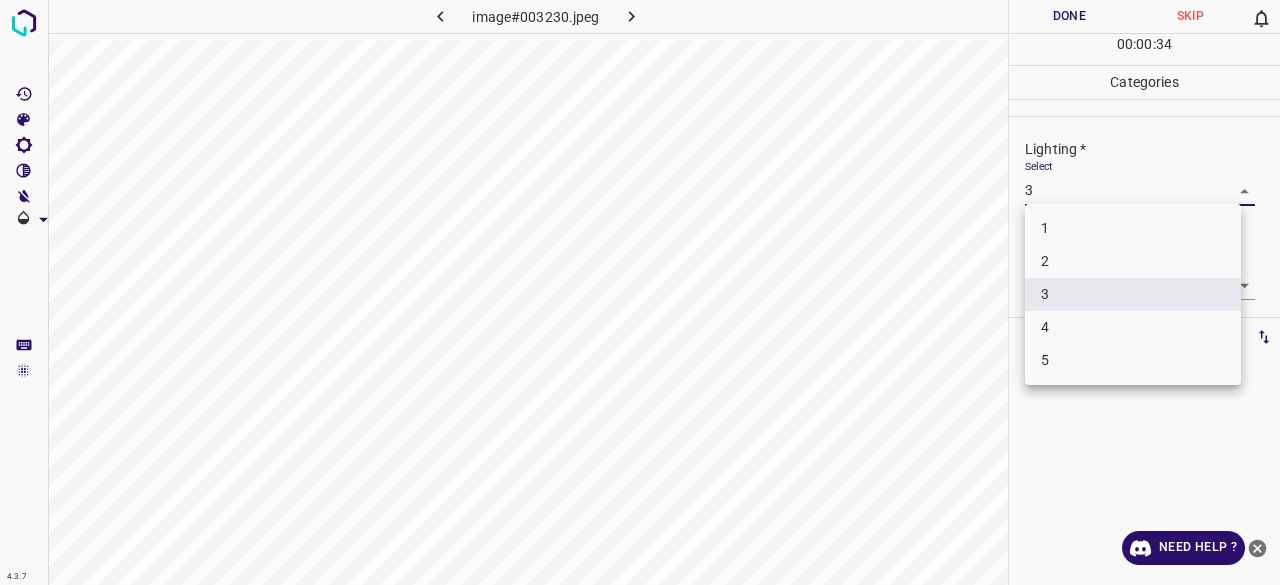 drag, startPoint x: 1058, startPoint y: 281, endPoint x: 1062, endPoint y: 265, distance: 16.492422 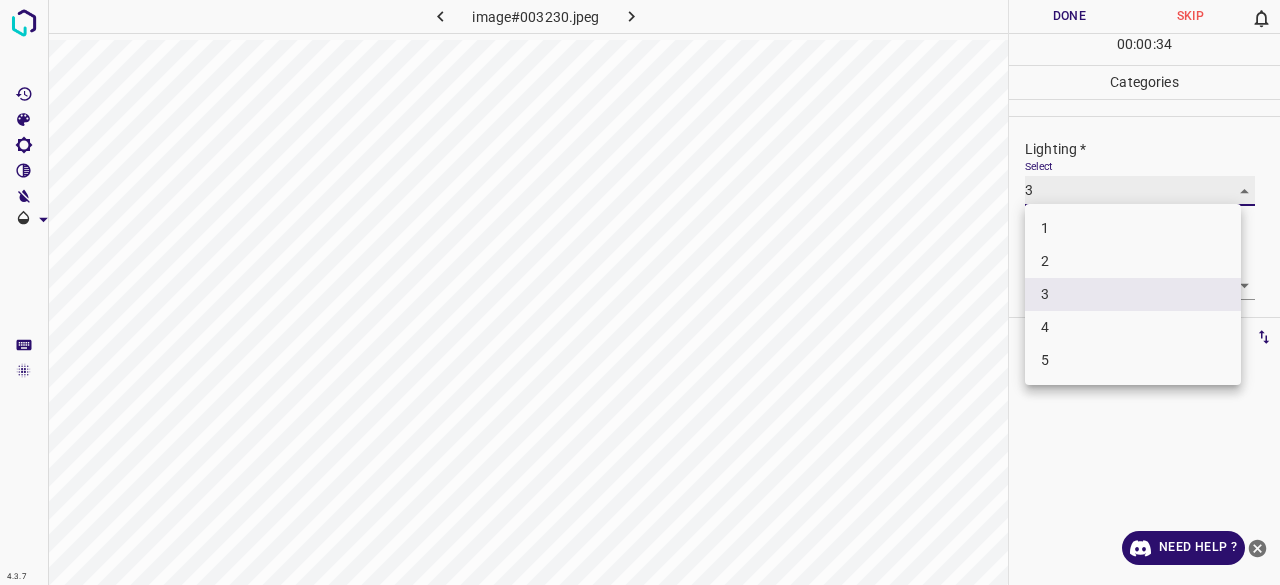 type on "2" 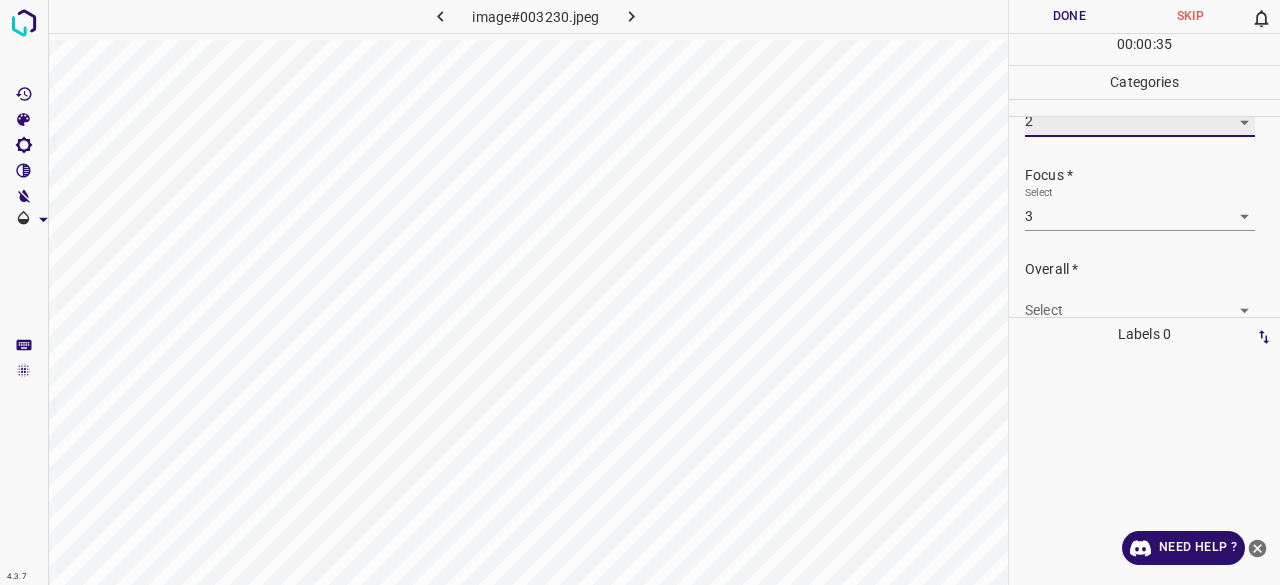 scroll, scrollTop: 98, scrollLeft: 0, axis: vertical 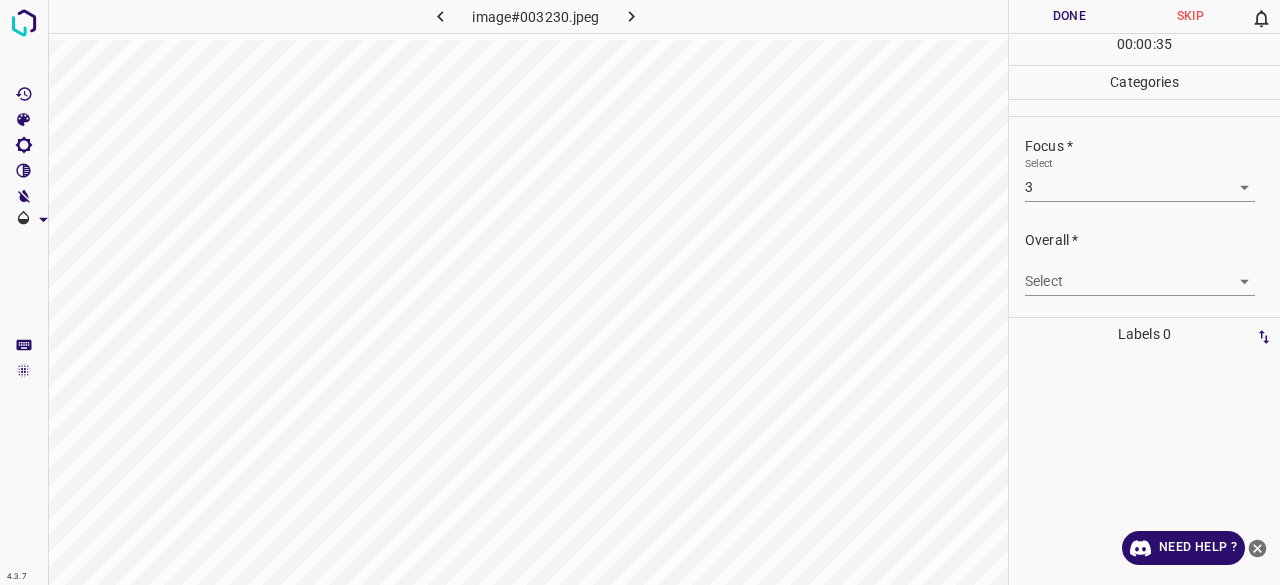 click on "Select ​" at bounding box center (1140, 273) 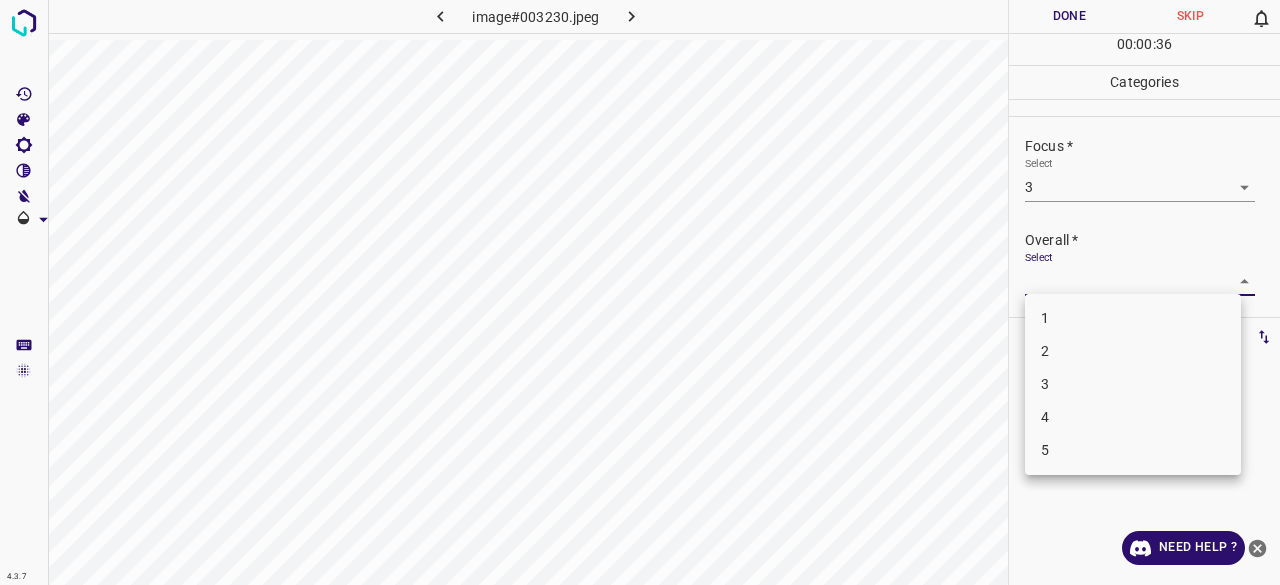 click on "4.3.7 image#003230.jpeg Done Skip 0 00   : 00   : 36   Categories Lighting *  Select 2 2 Focus *  Select 3 3 Overall *  Select ​ Labels   0 Categories 1 Lighting 2 Focus 3 Overall Tools Space Change between modes (Draw & Edit) I Auto labeling R Restore zoom M Zoom in N Zoom out Delete Delete selecte label Filters Z Restore filters X Saturation filter C Brightness filter V Contrast filter B Gray scale filter General O Download Need Help ? - Text - Hide - Delete 1 2 3 4 5" at bounding box center [640, 292] 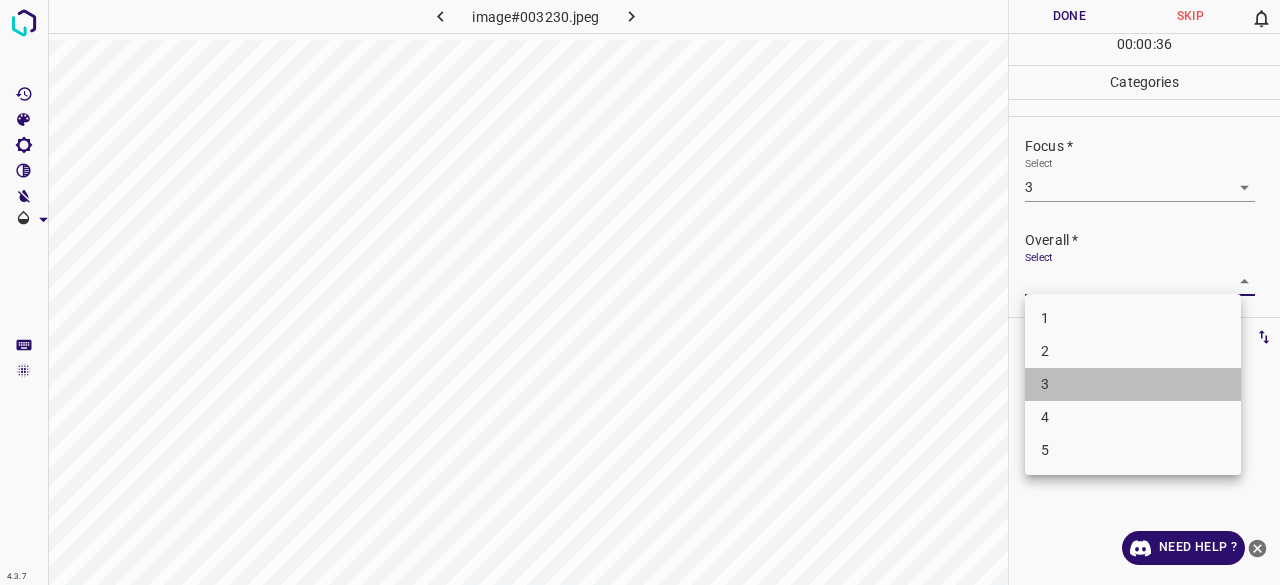 click on "3" at bounding box center (1133, 384) 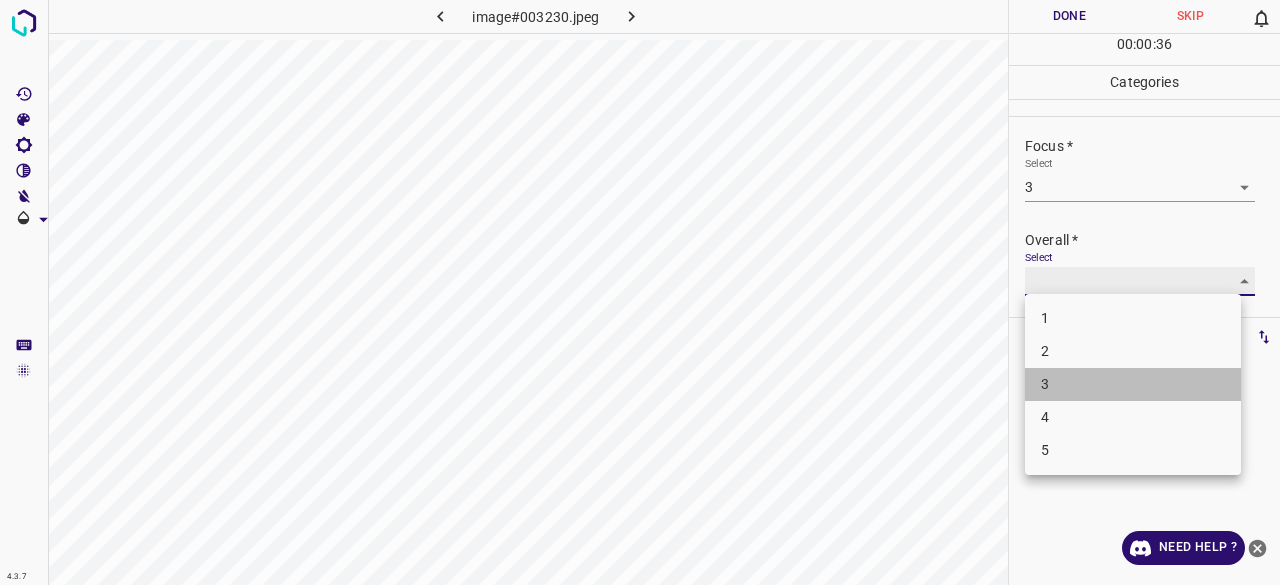 type on "3" 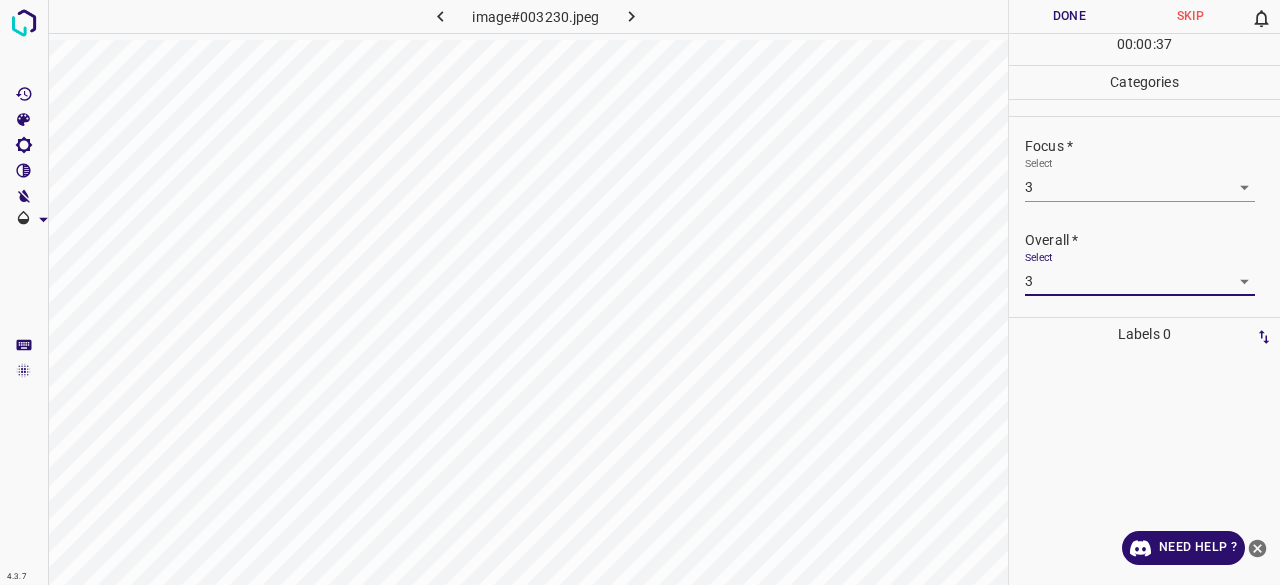 click on "Done" at bounding box center (1069, 16) 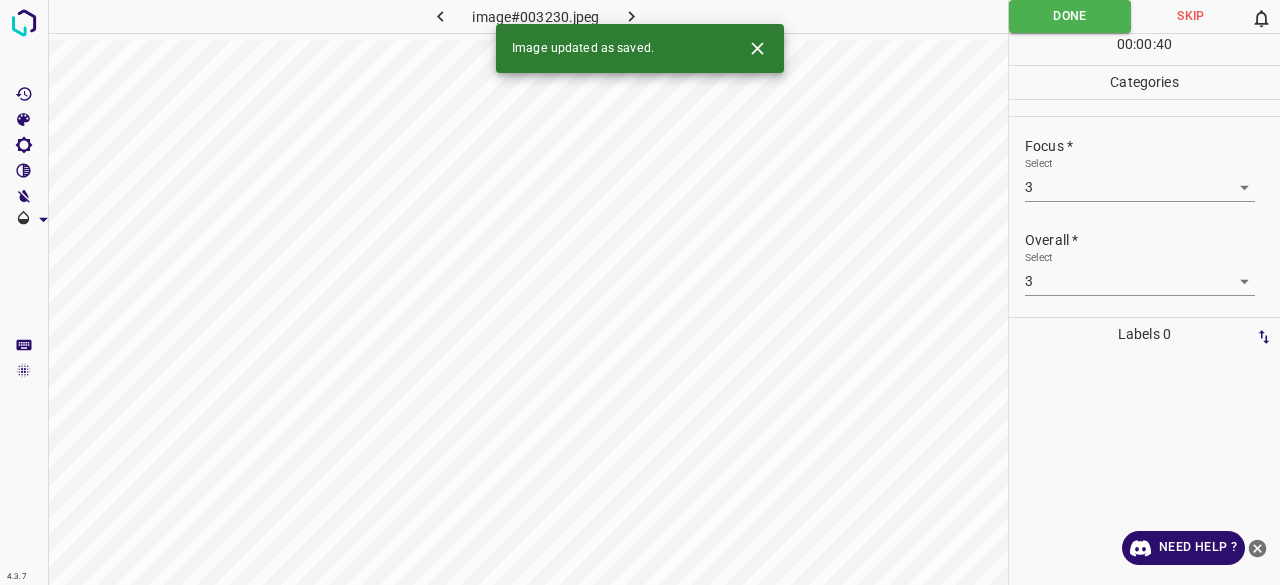 click 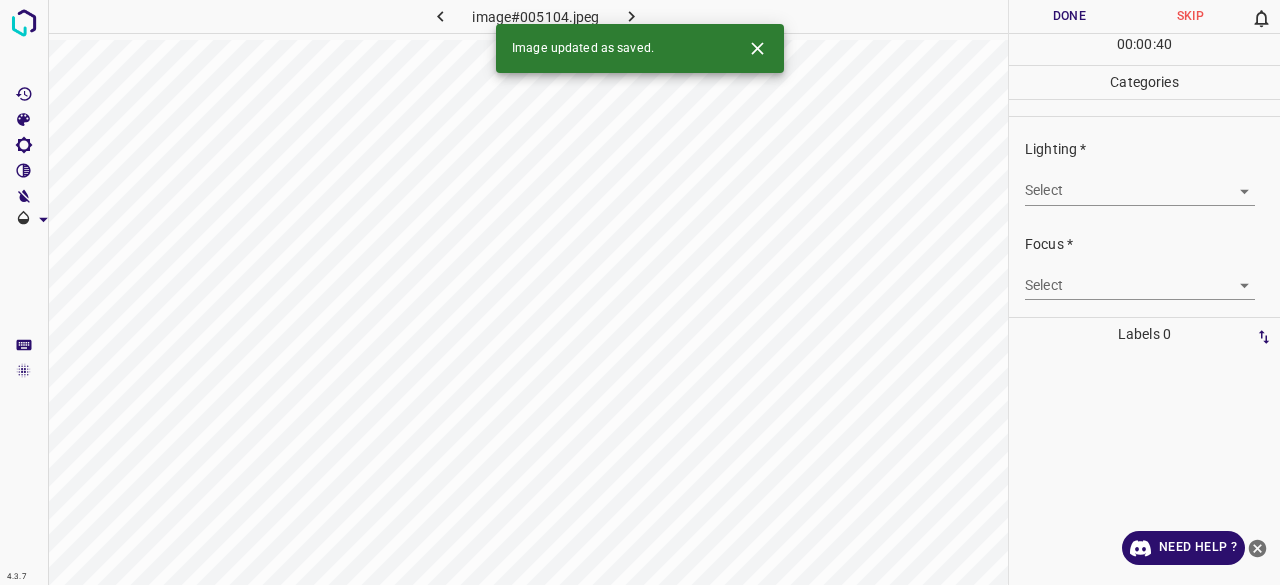 click on "4.3.7 image#005104.jpeg Done Skip 0 00   : 00   : 40   Categories Lighting *  Select ​ Focus *  Select ​ Overall *  Select ​ Labels   0 Categories 1 Lighting 2 Focus 3 Overall Tools Space Change between modes (Draw & Edit) I Auto labeling R Restore zoom M Zoom in N Zoom out Delete Delete selecte label Filters Z Restore filters X Saturation filter C Brightness filter V Contrast filter B Gray scale filter General O Download Image updated as saved. Need Help ? - Text - Hide - Delete" at bounding box center [640, 292] 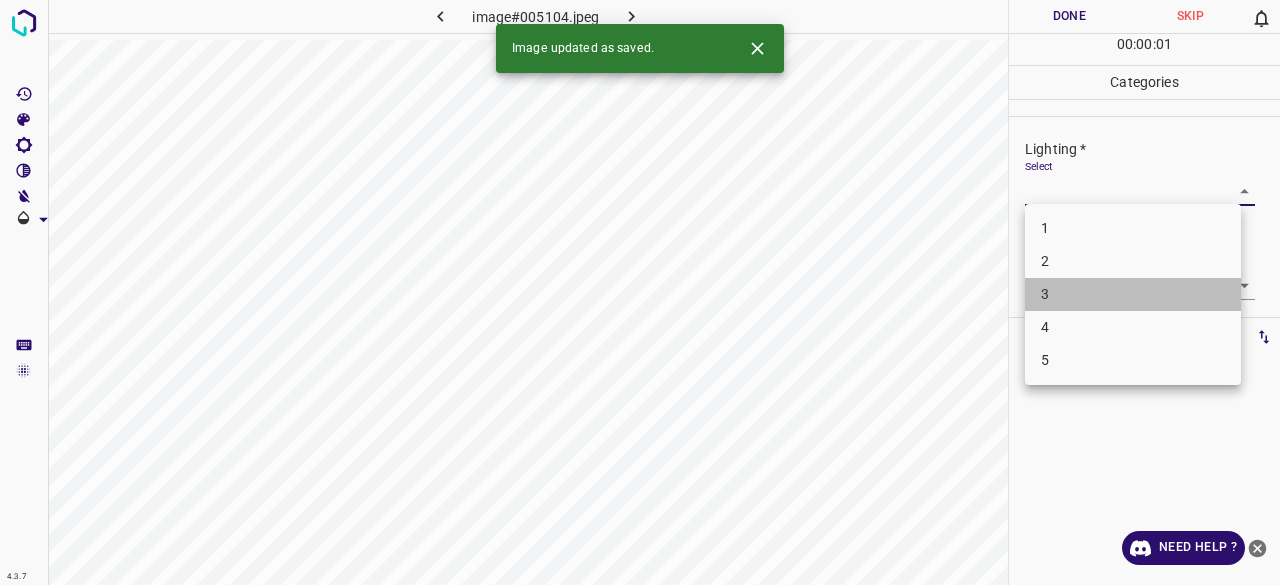 click on "3" at bounding box center [1133, 294] 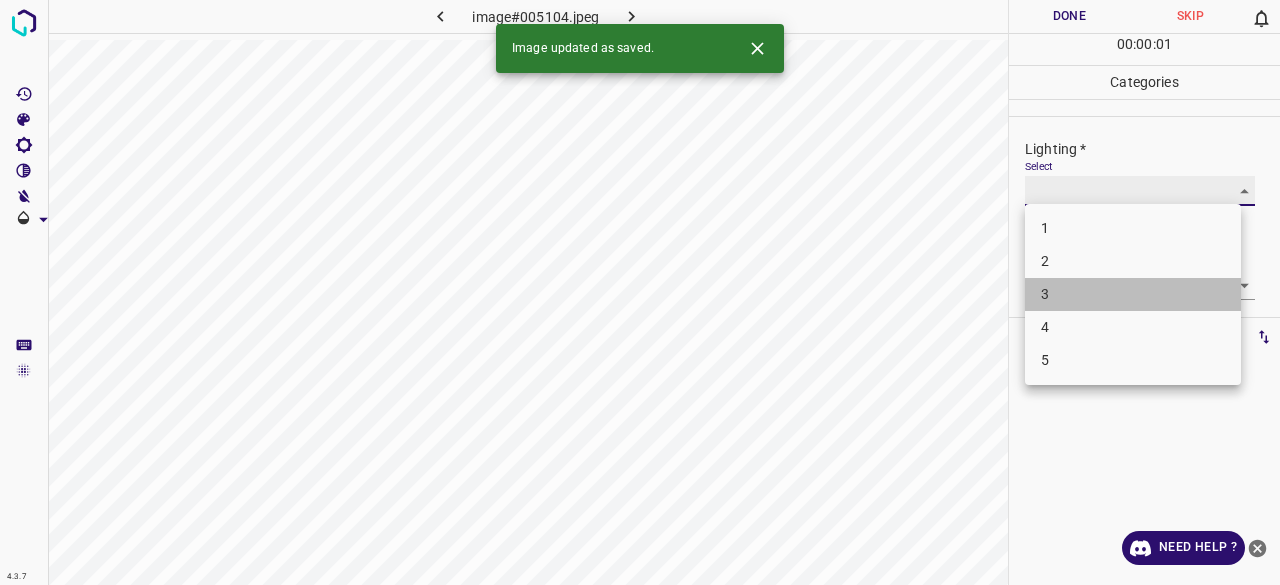 type on "3" 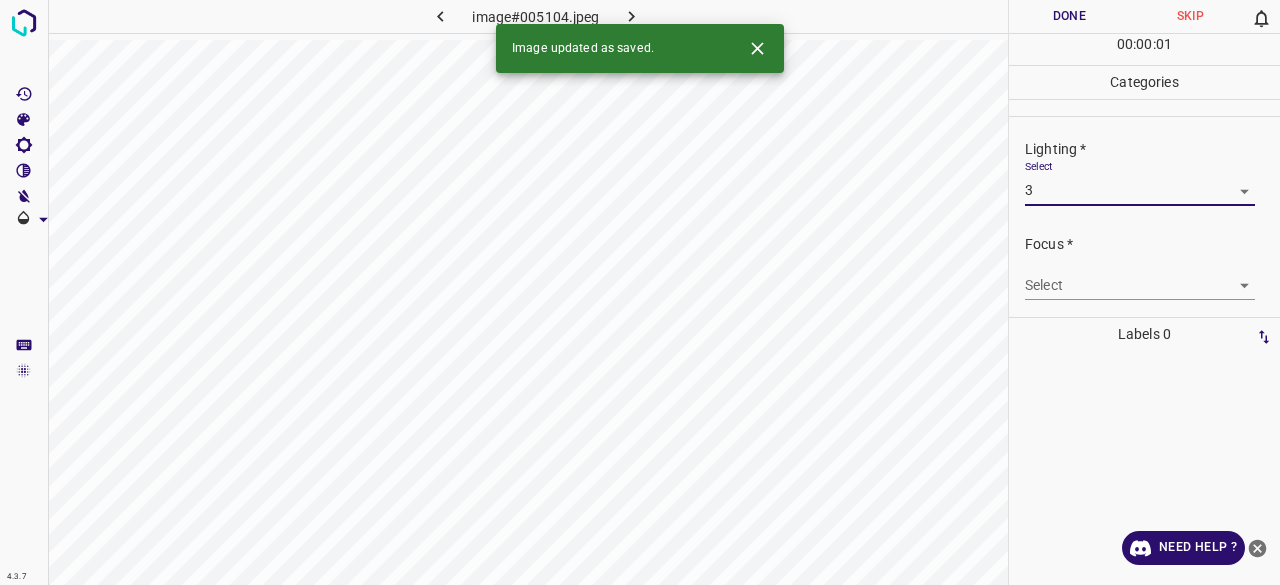 click on "4.3.7 image#005104.jpeg Done Skip 0 00   : 00   : 01   Categories Lighting *  Select 3 3 Focus *  Select ​ Overall *  Select ​ Labels   0 Categories 1 Lighting 2 Focus 3 Overall Tools Space Change between modes (Draw & Edit) I Auto labeling R Restore zoom M Zoom in N Zoom out Delete Delete selecte label Filters Z Restore filters X Saturation filter C Brightness filter V Contrast filter B Gray scale filter General O Download Image updated as saved. Need Help ? - Text - Hide - Delete 1 2 3 4 5" at bounding box center (640, 292) 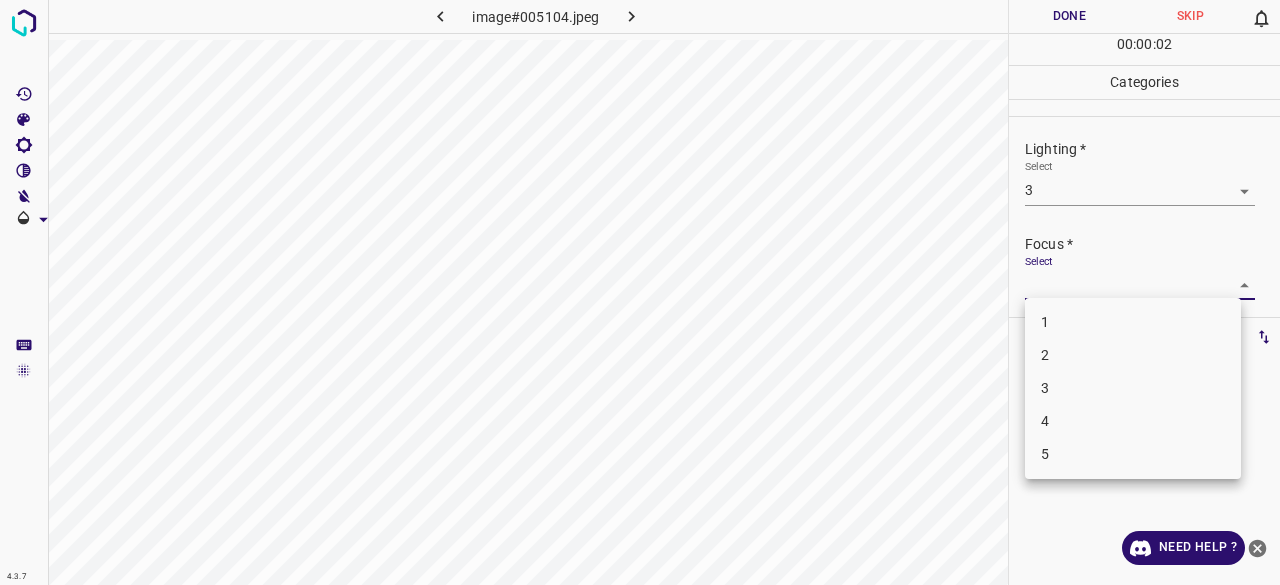 click on "3" at bounding box center (1133, 388) 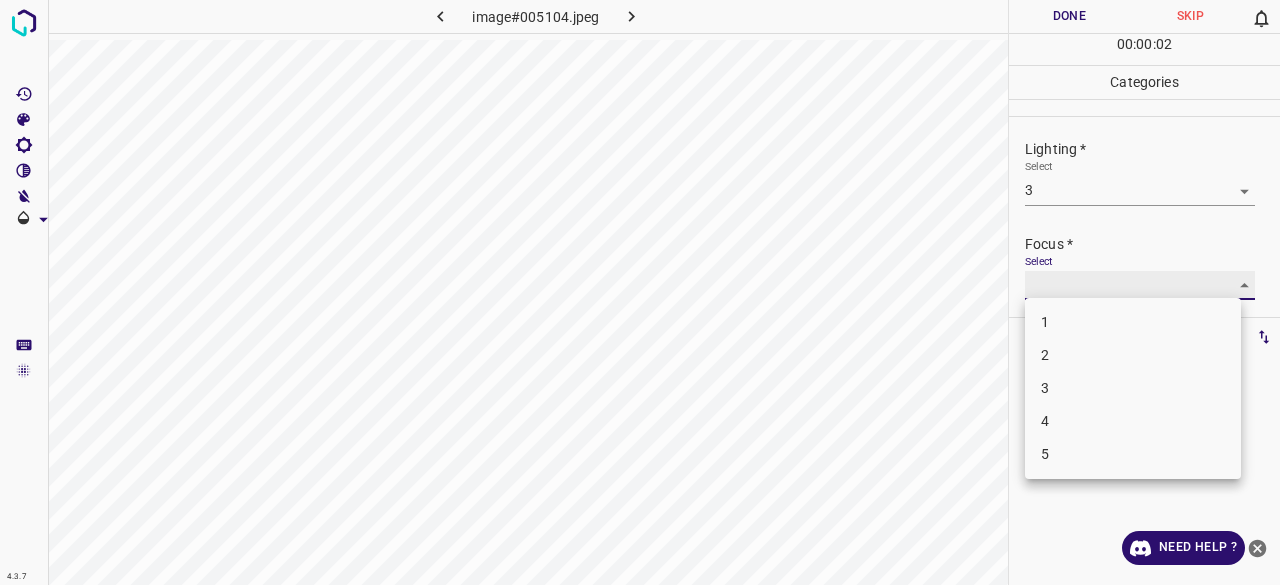 type on "3" 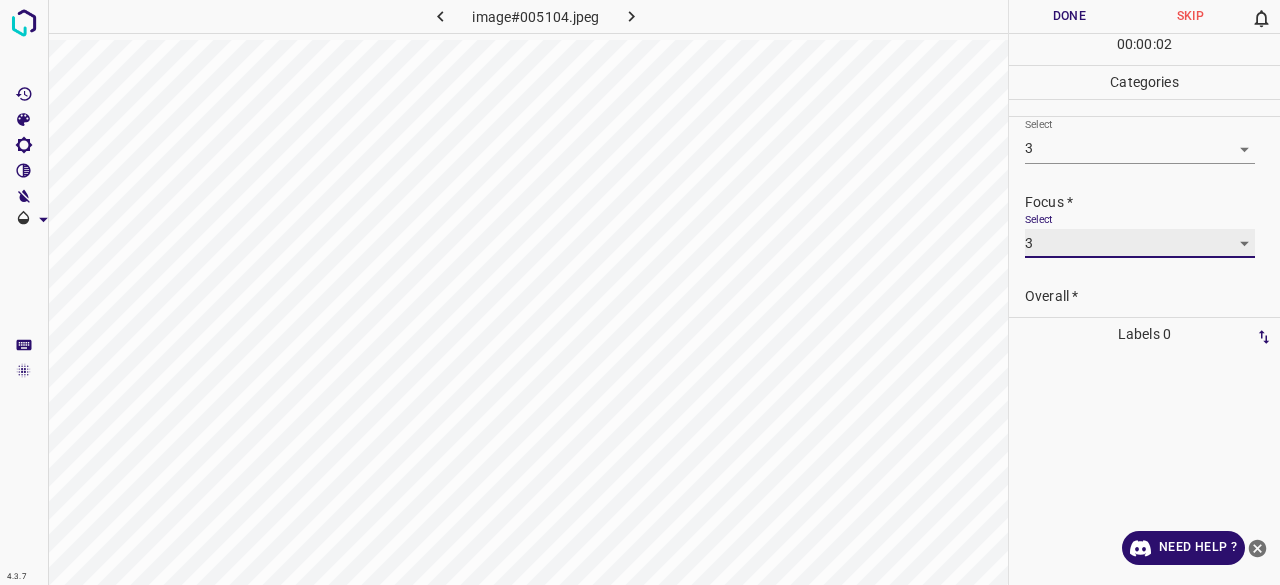 scroll, scrollTop: 98, scrollLeft: 0, axis: vertical 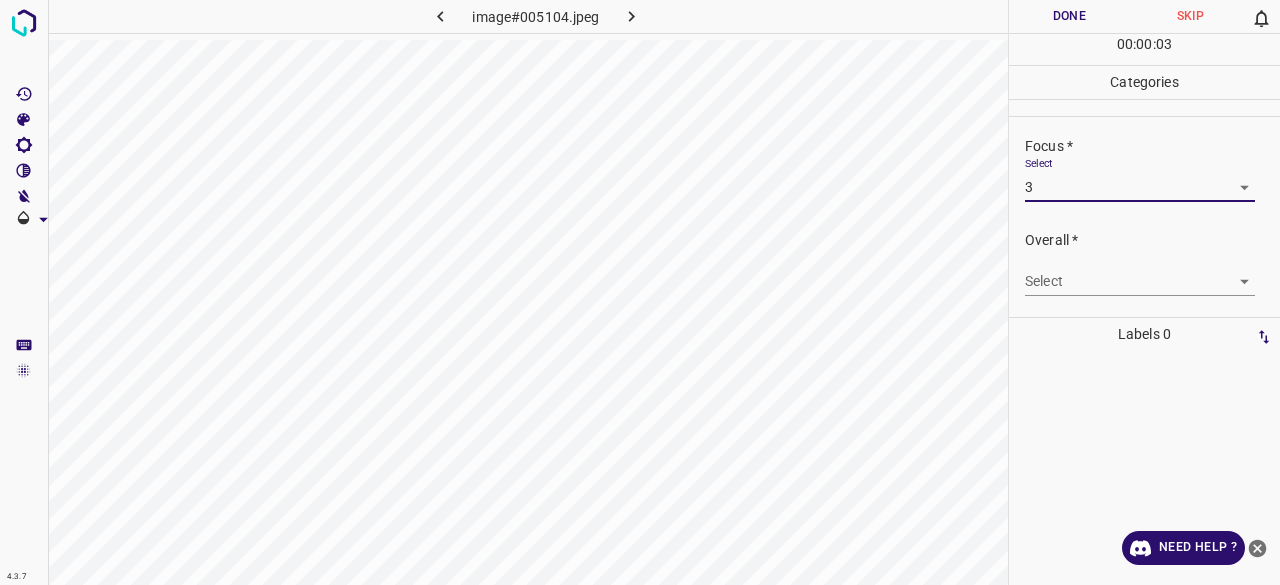 drag, startPoint x: 1016, startPoint y: 287, endPoint x: 1082, endPoint y: 272, distance: 67.68308 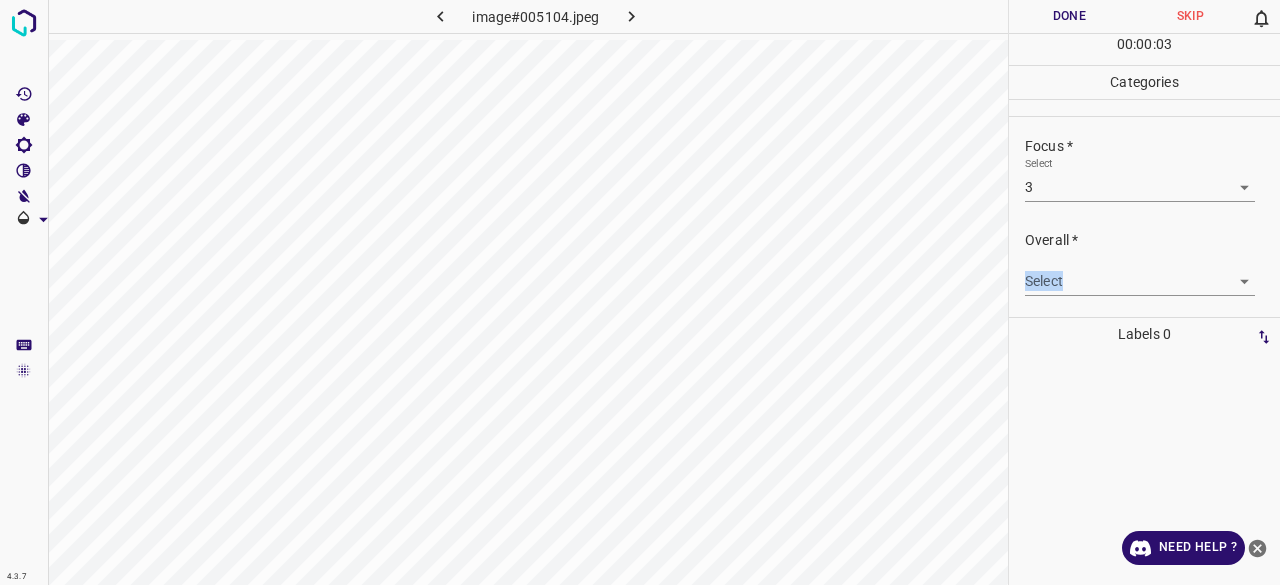 click on "4.3.7 image#005104.jpeg Done Skip 0 00   : 00   : 03   Categories Lighting *  Select 3 3 Focus *  Select 3 3 Overall *  Select ​ Labels   0 Categories 1 Lighting 2 Focus 3 Overall Tools Space Change between modes (Draw & Edit) I Auto labeling R Restore zoom M Zoom in N Zoom out Delete Delete selecte label Filters Z Restore filters X Saturation filter C Brightness filter V Contrast filter B Gray scale filter General O Download Need Help ? - Text - Hide - Delete" at bounding box center [640, 292] 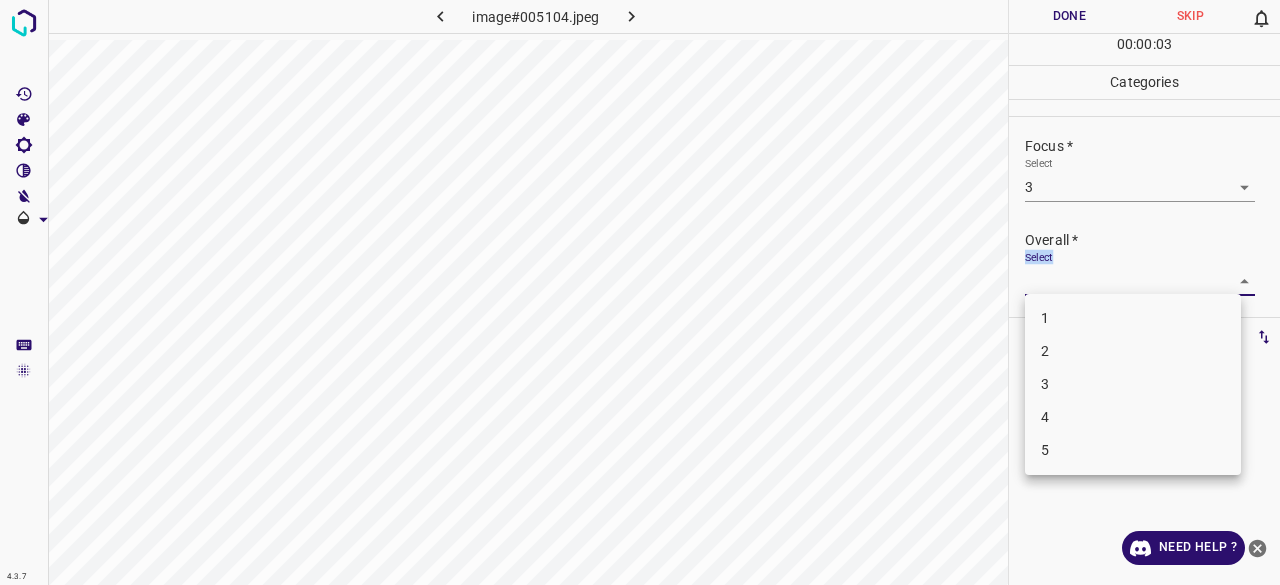 click on "3" at bounding box center [1133, 384] 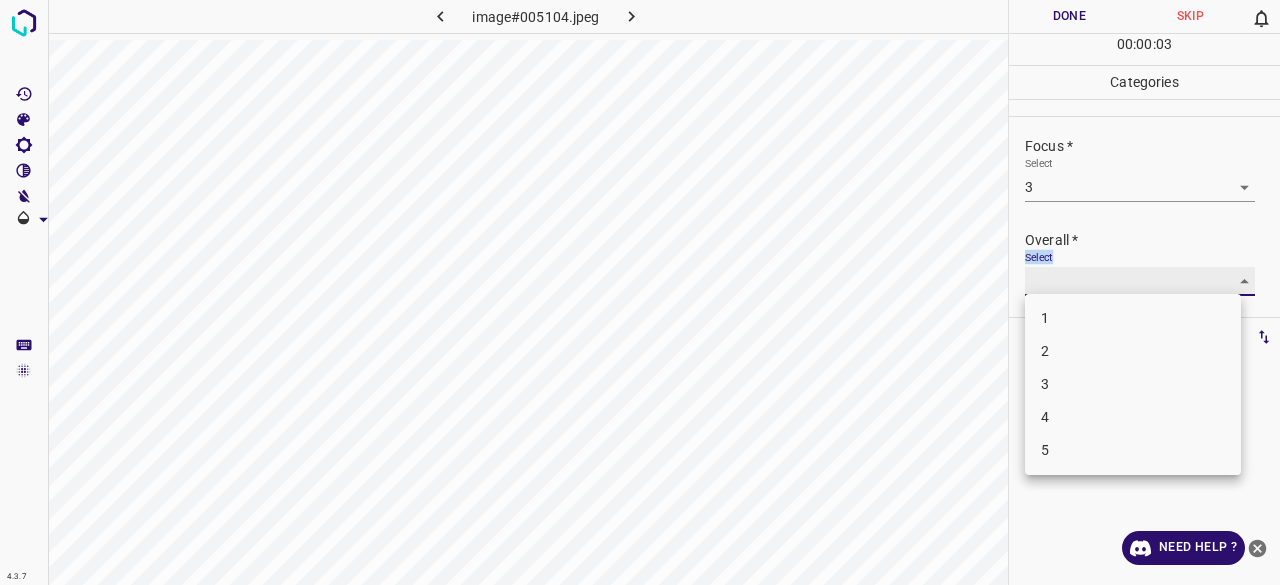 type on "3" 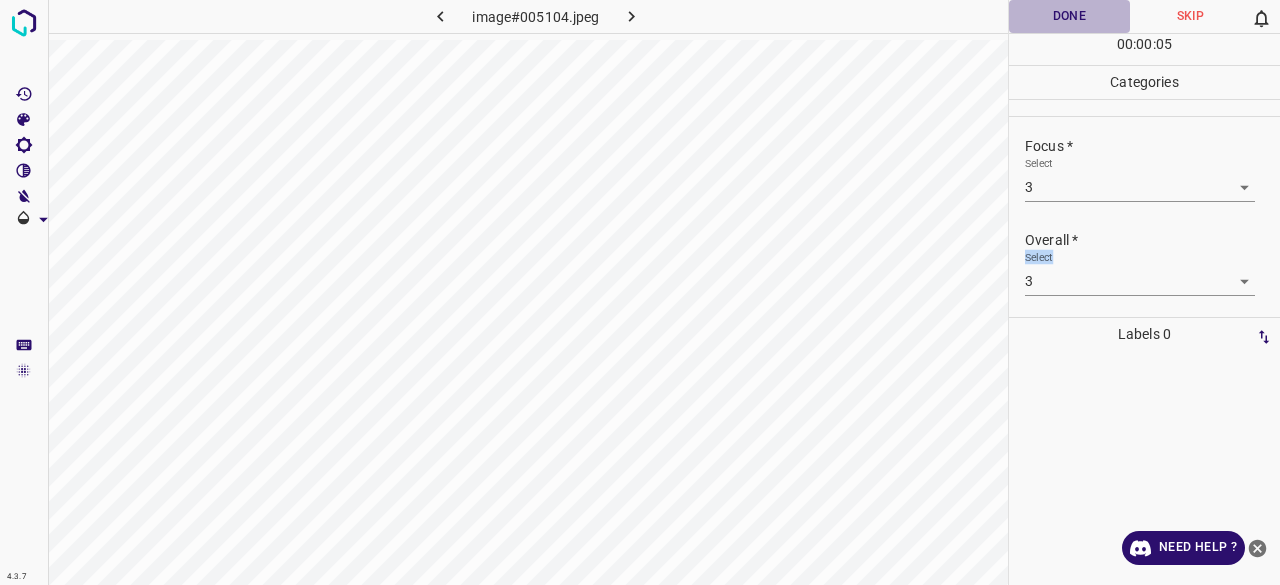 click on "Done" at bounding box center [1069, 16] 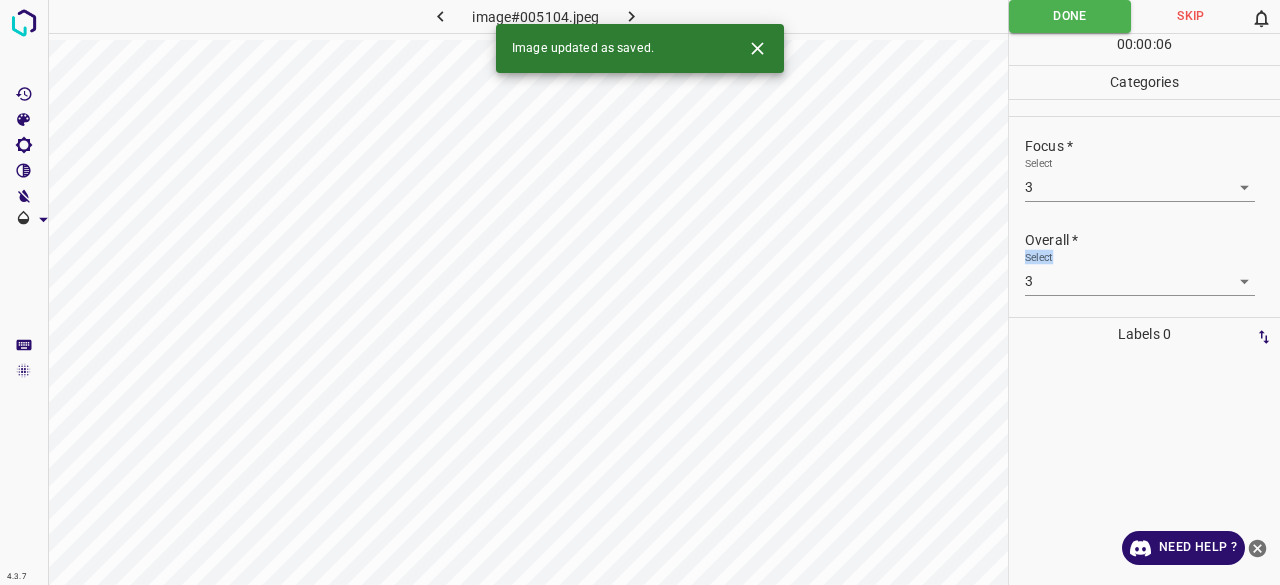 click 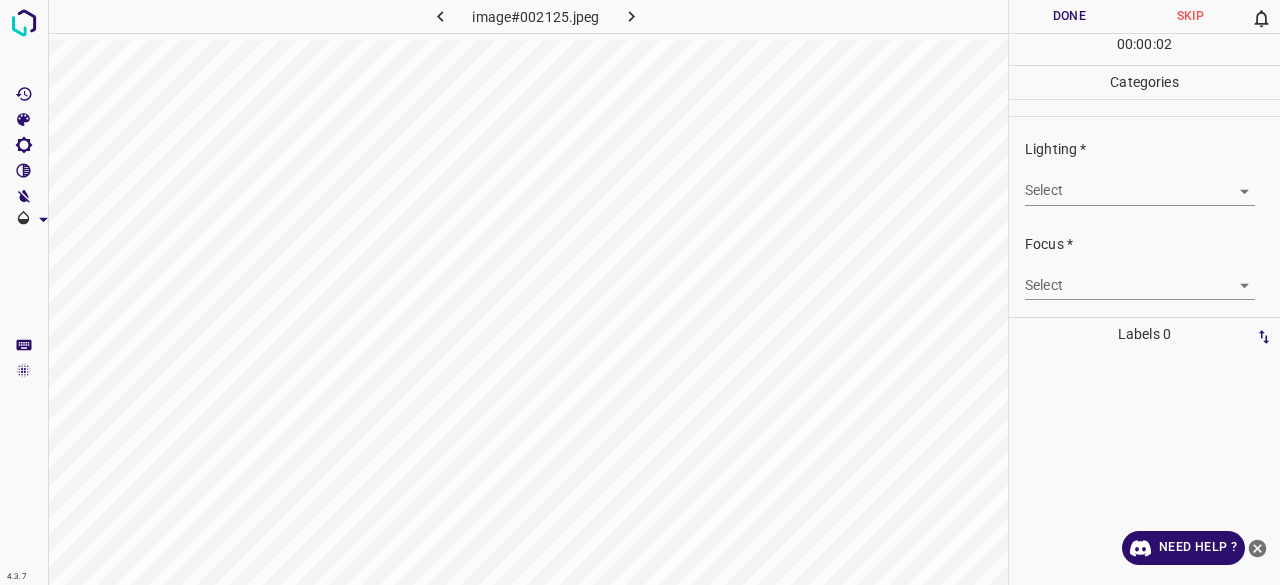 drag, startPoint x: 1059, startPoint y: 206, endPoint x: 1065, endPoint y: 196, distance: 11.661903 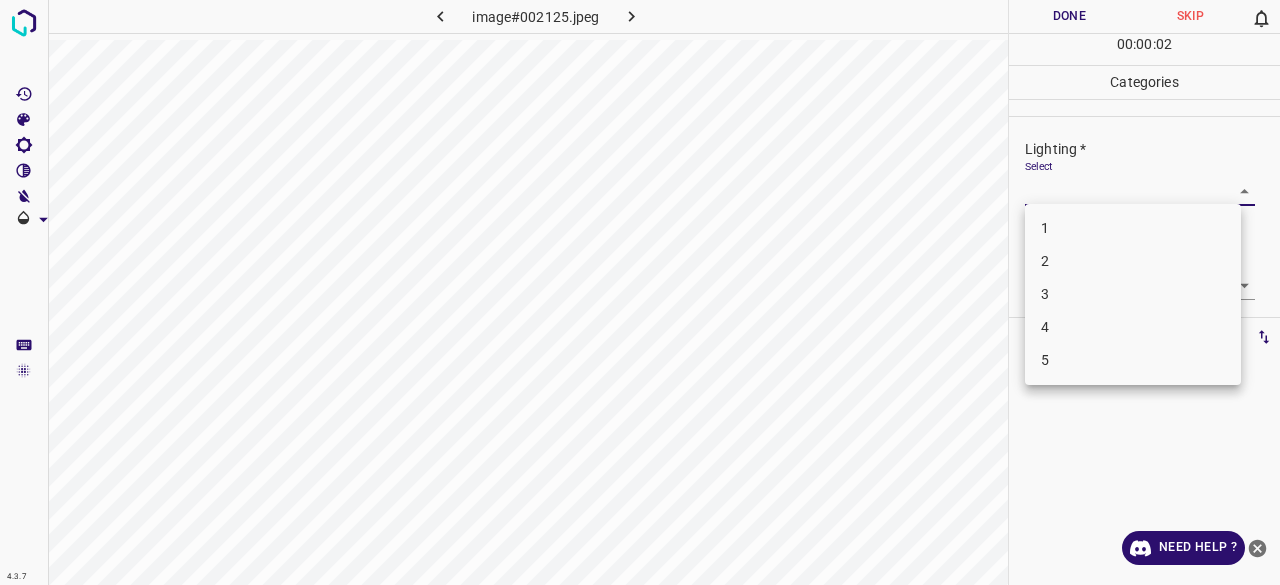 click on "2" at bounding box center [1133, 261] 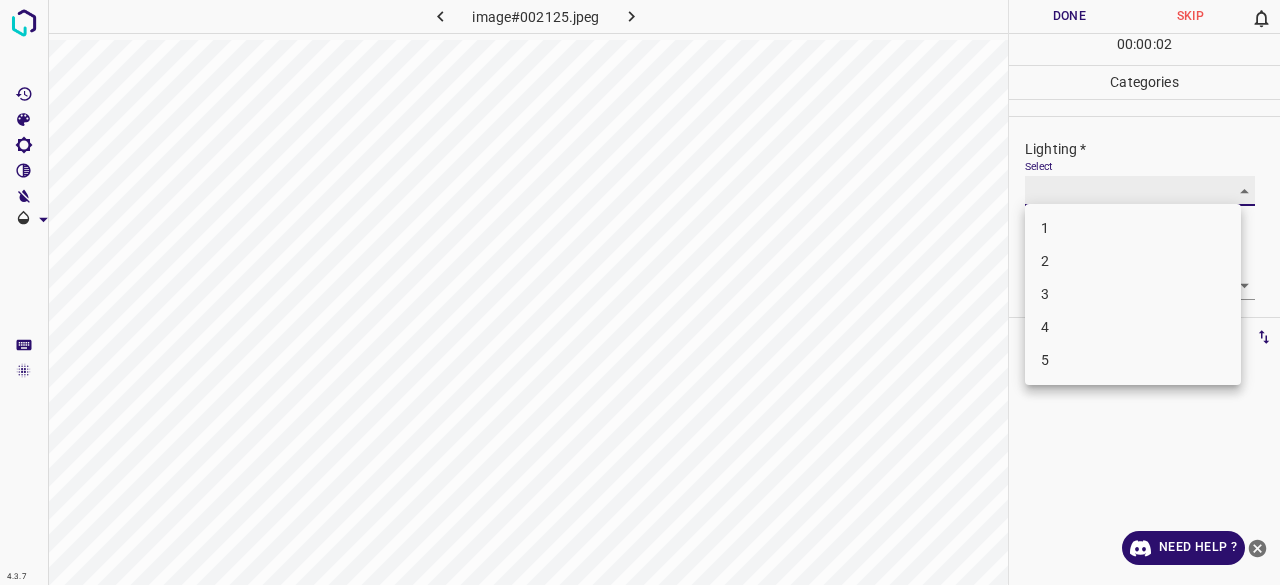 type on "2" 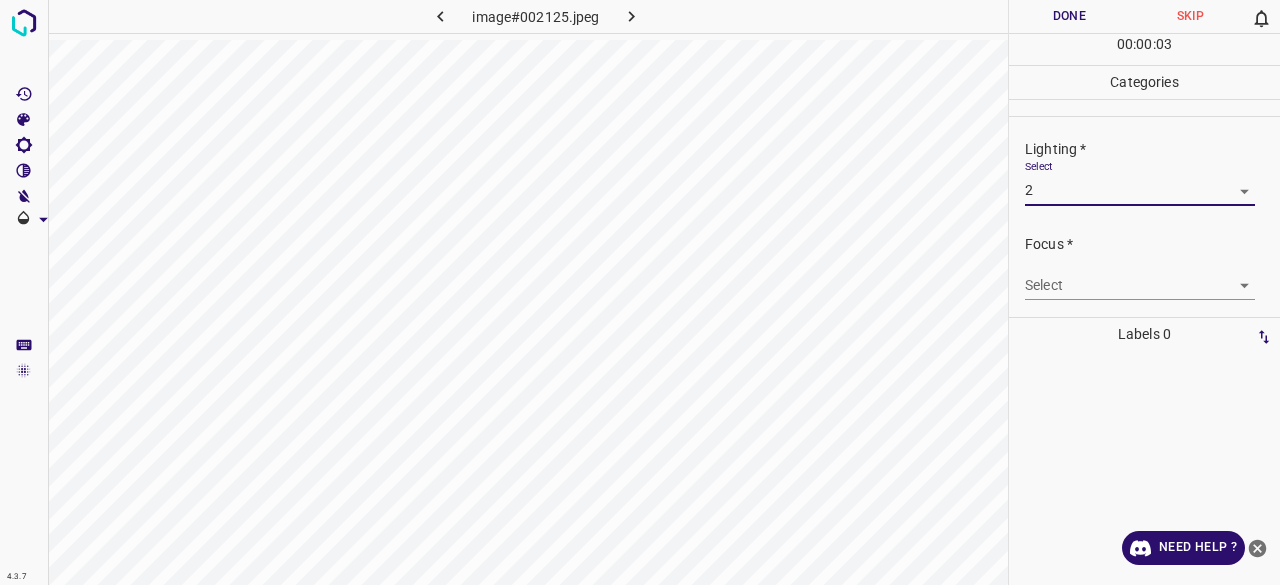 click on "4.3.7 image#002125.jpeg Done Skip 0 00   : 00   : 03   Categories Lighting *  Select 2 2 Focus *  Select ​ Overall *  Select ​ Labels   0 Categories 1 Lighting 2 Focus 3 Overall Tools Space Change between modes (Draw & Edit) I Auto labeling R Restore zoom M Zoom in N Zoom out Delete Delete selecte label Filters Z Restore filters X Saturation filter C Brightness filter V Contrast filter B Gray scale filter General O Download Need Help ? - Text - Hide - Delete" at bounding box center (640, 292) 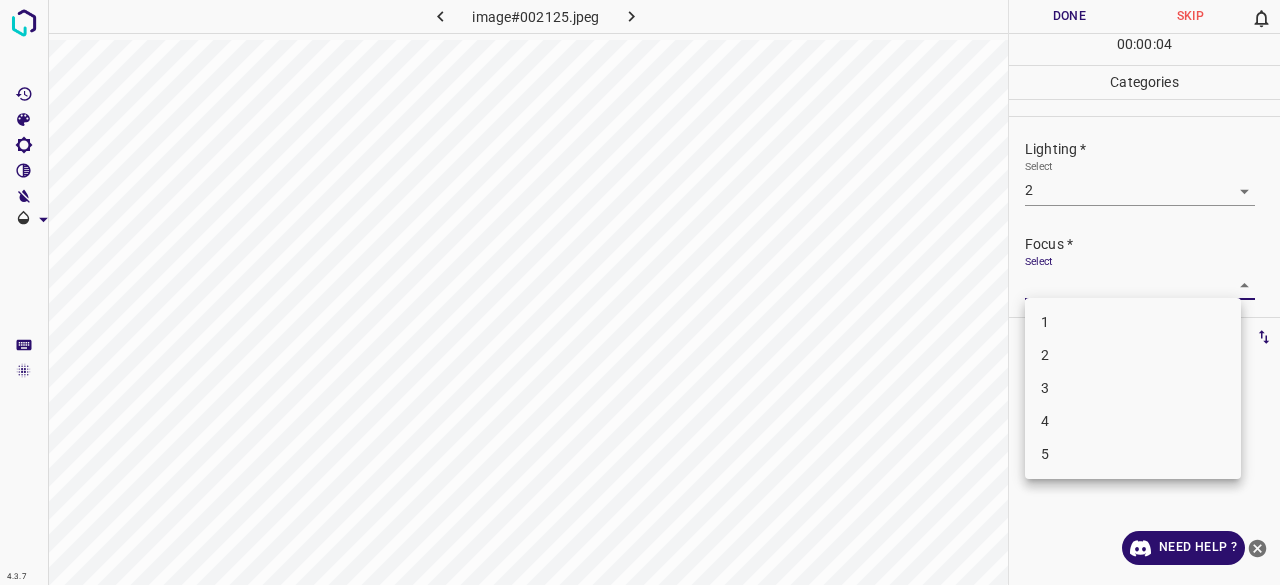 drag, startPoint x: 1055, startPoint y: 359, endPoint x: 1071, endPoint y: 290, distance: 70.83079 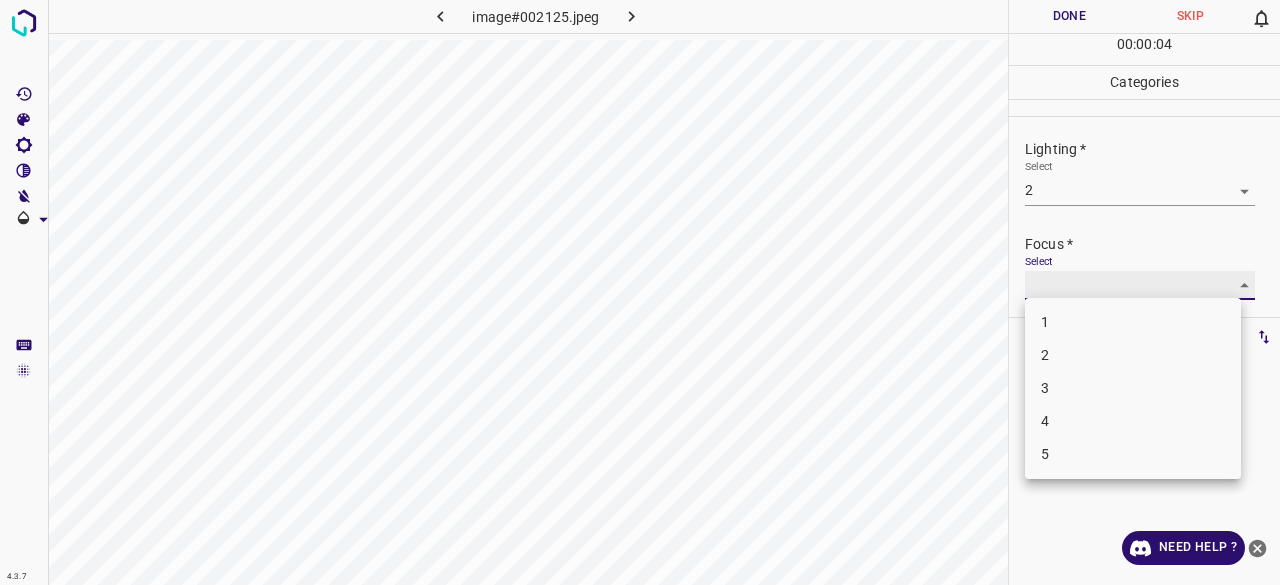 type on "2" 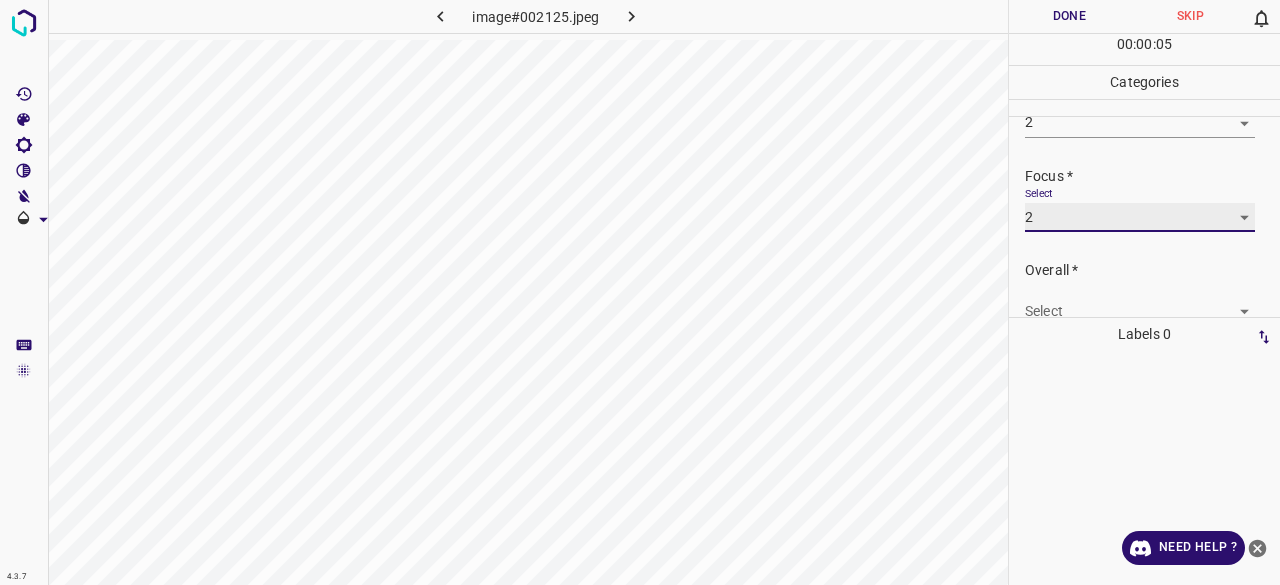scroll, scrollTop: 98, scrollLeft: 0, axis: vertical 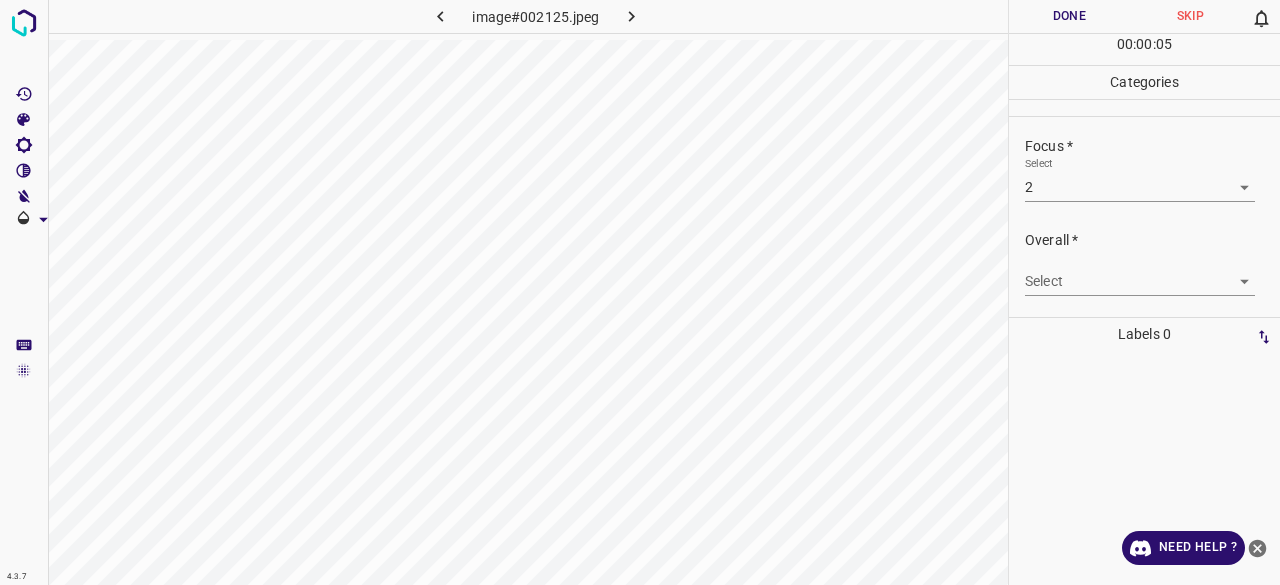 drag, startPoint x: 1043, startPoint y: 297, endPoint x: 1044, endPoint y: 281, distance: 16.03122 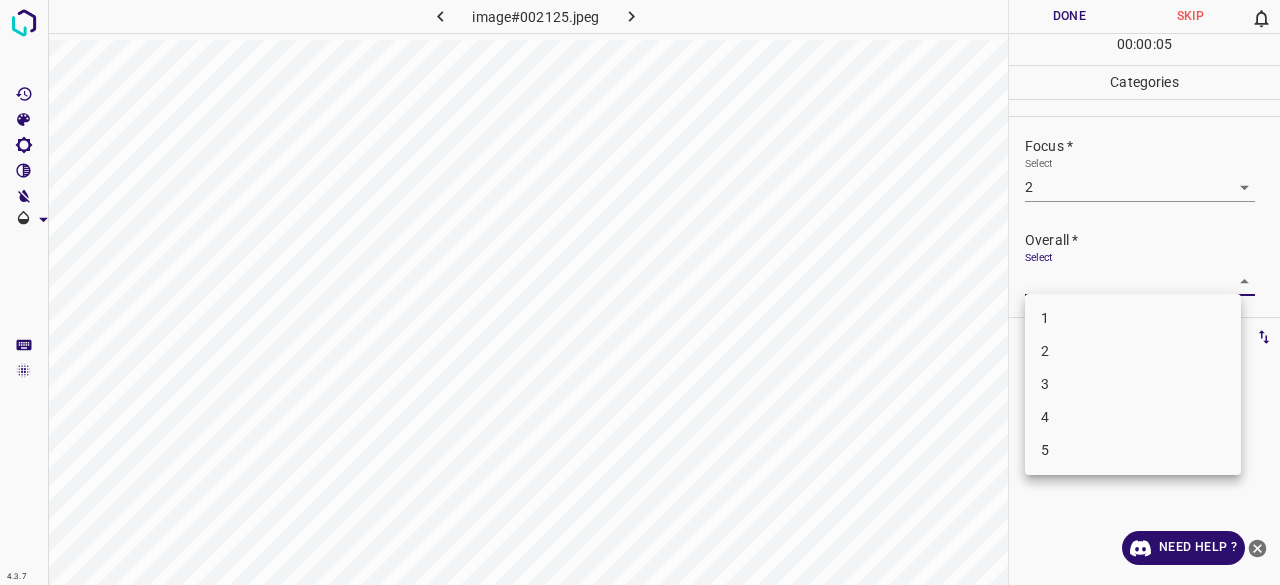 click on "4.3.7 image#002125.jpeg Done Skip 0 00   : 00   : 05   Categories Lighting *  Select 2 2 Focus *  Select 2 2 Overall *  Select ​ Labels   0 Categories 1 Lighting 2 Focus 3 Overall Tools Space Change between modes (Draw & Edit) I Auto labeling R Restore zoom M Zoom in N Zoom out Delete Delete selecte label Filters Z Restore filters X Saturation filter C Brightness filter V Contrast filter B Gray scale filter General O Download Need Help ? - Text - Hide - Delete 1 2 3 4 5" at bounding box center (640, 292) 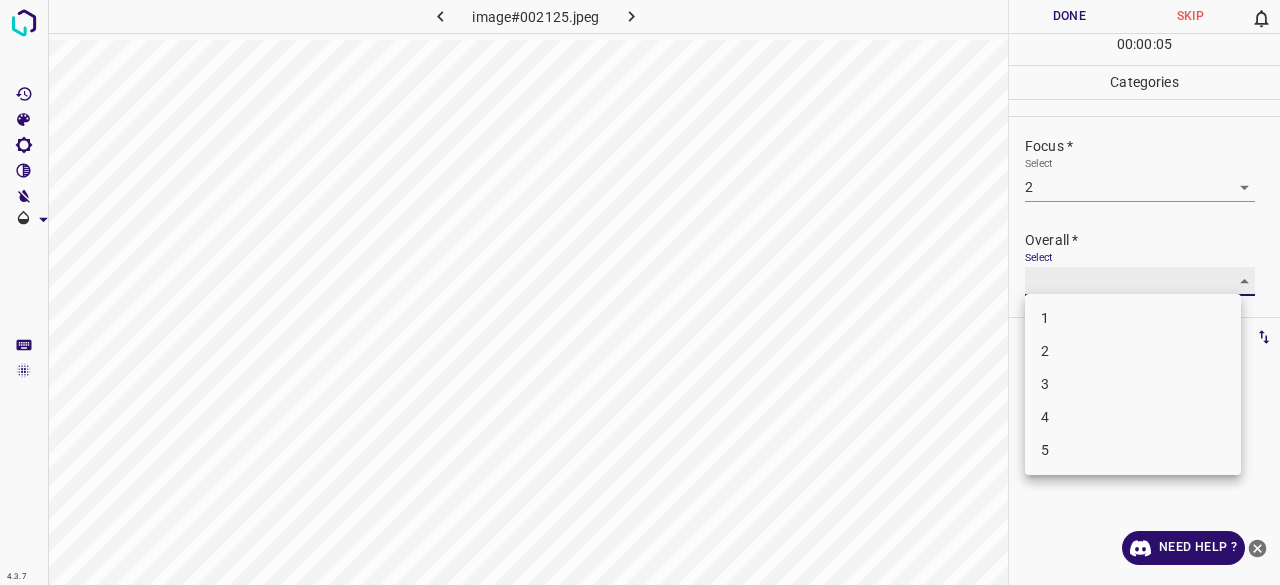 type on "2" 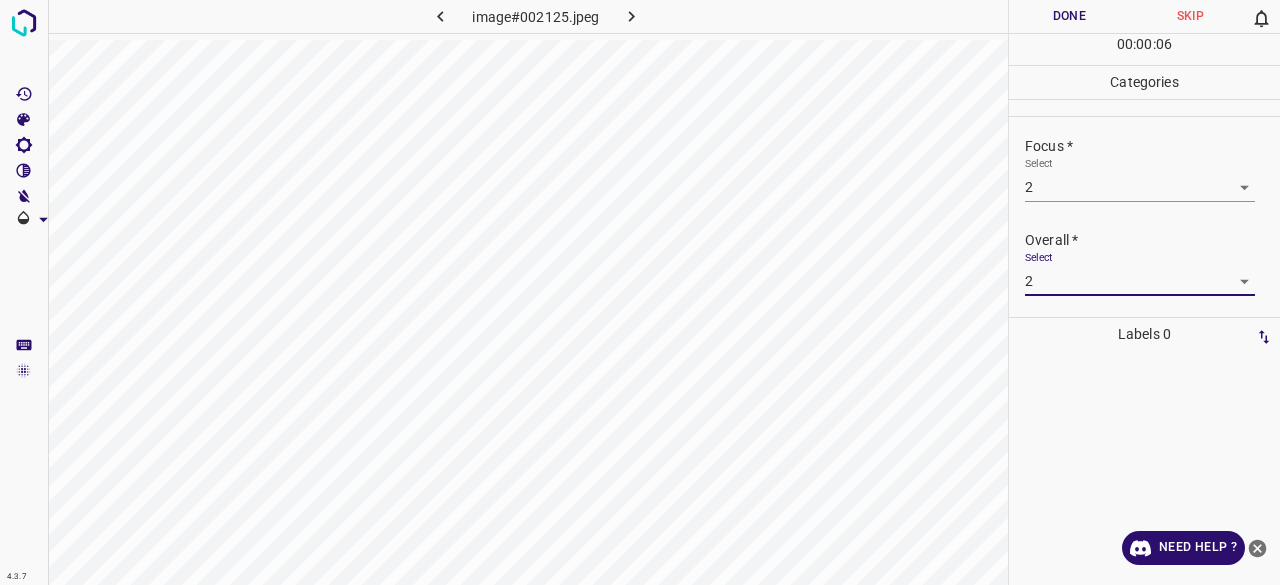 click on "Done" at bounding box center [1069, 16] 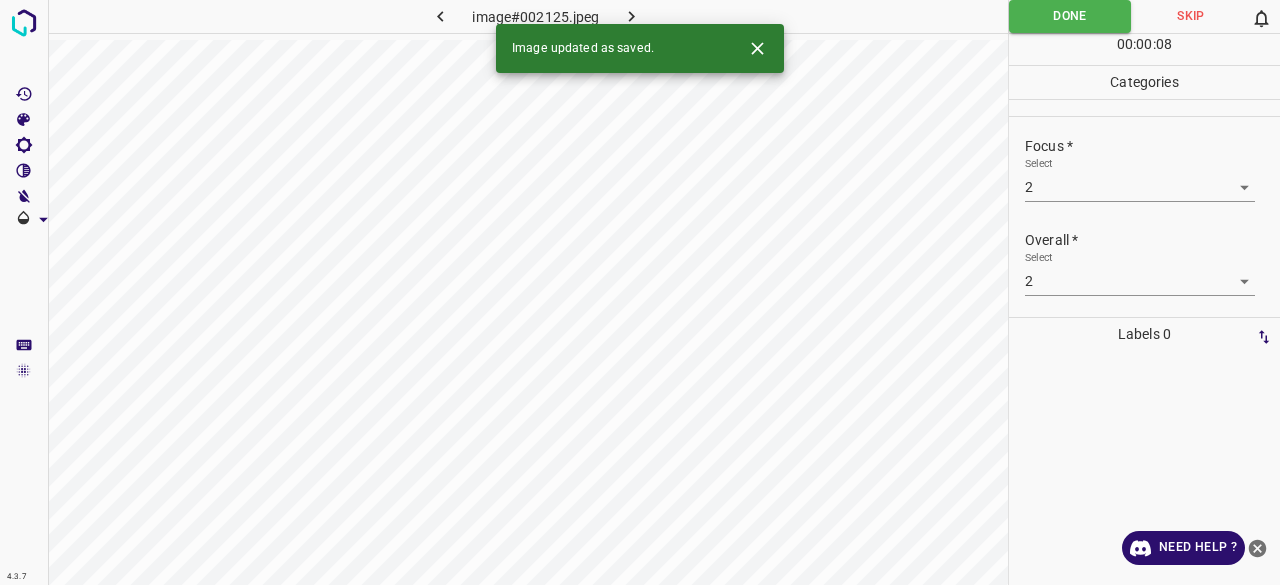 click 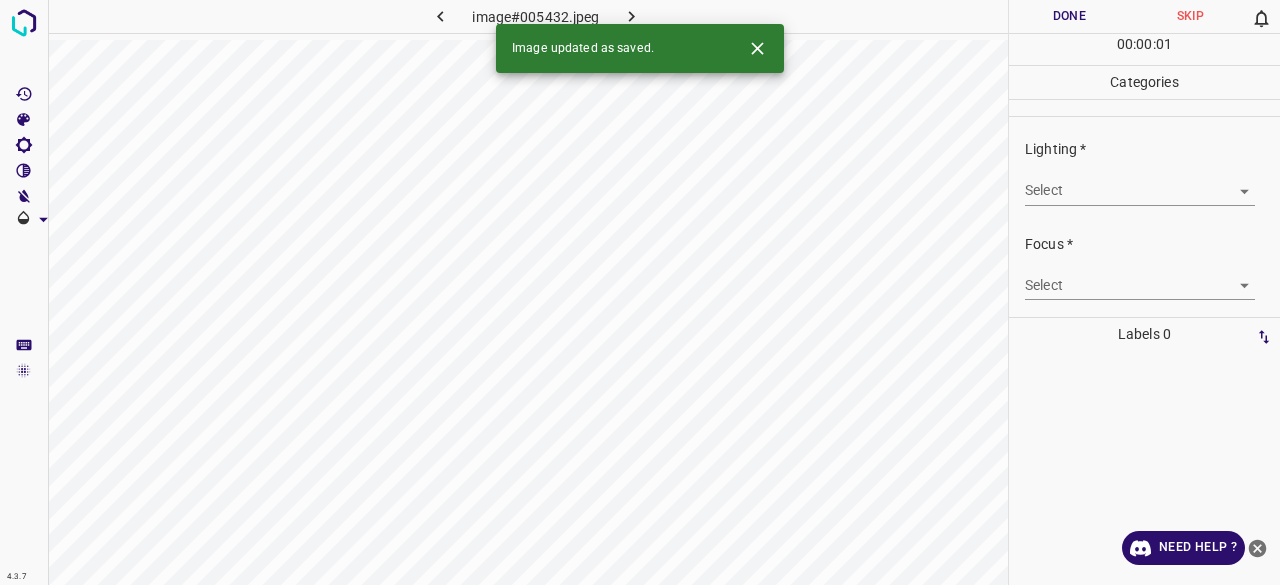 click on "4.3.7 image#005432.jpeg Done Skip 0 00   : 00   : 01   Categories Lighting *  Select ​ Focus *  Select ​ Overall *  Select ​ Labels   0 Categories 1 Lighting 2 Focus 3 Overall Tools Space Change between modes (Draw & Edit) I Auto labeling R Restore zoom M Zoom in N Zoom out Delete Delete selecte label Filters Z Restore filters X Saturation filter C Brightness filter V Contrast filter B Gray scale filter General O Download Image updated as saved. Need Help ? - Text - Hide - Delete" at bounding box center (640, 292) 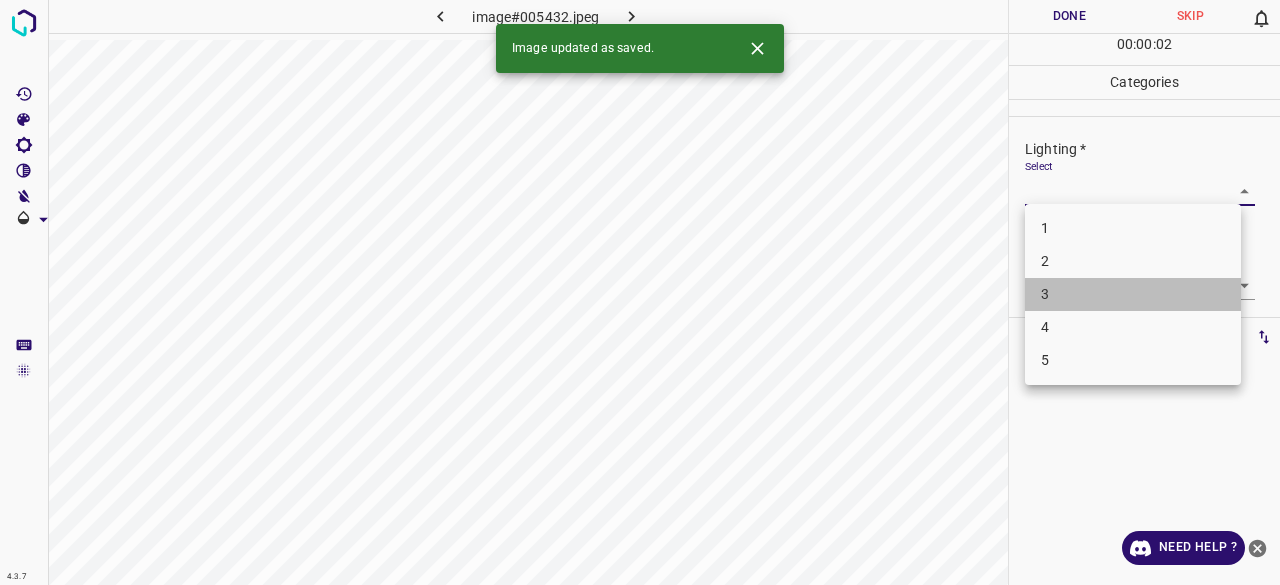 click on "3" at bounding box center (1133, 294) 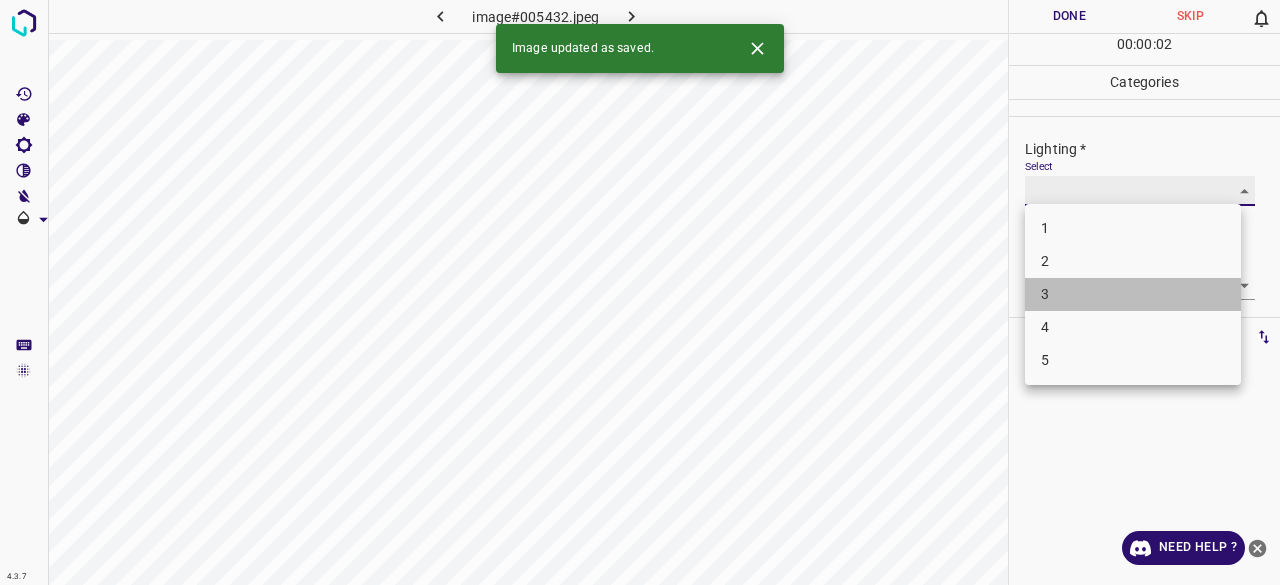 type on "3" 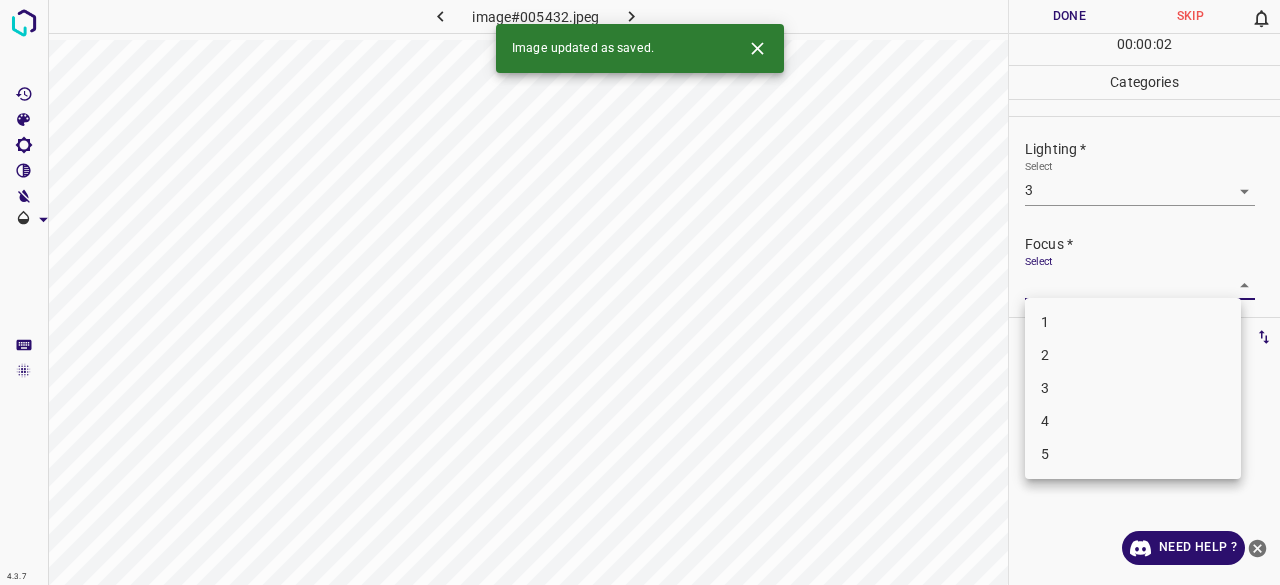 click on "4.3.7 image#005432.jpeg Done Skip 0 00   : 00   : 02   Categories Lighting *  Select 3 3 Focus *  Select ​ Overall *  Select ​ Labels   0 Categories 1 Lighting 2 Focus 3 Overall Tools Space Change between modes (Draw & Edit) I Auto labeling R Restore zoom M Zoom in N Zoom out Delete Delete selecte label Filters Z Restore filters X Saturation filter C Brightness filter V Contrast filter B Gray scale filter General O Download Image updated as saved. Need Help ? - Text - Hide - Delete 1 2 3 4 5" at bounding box center (640, 292) 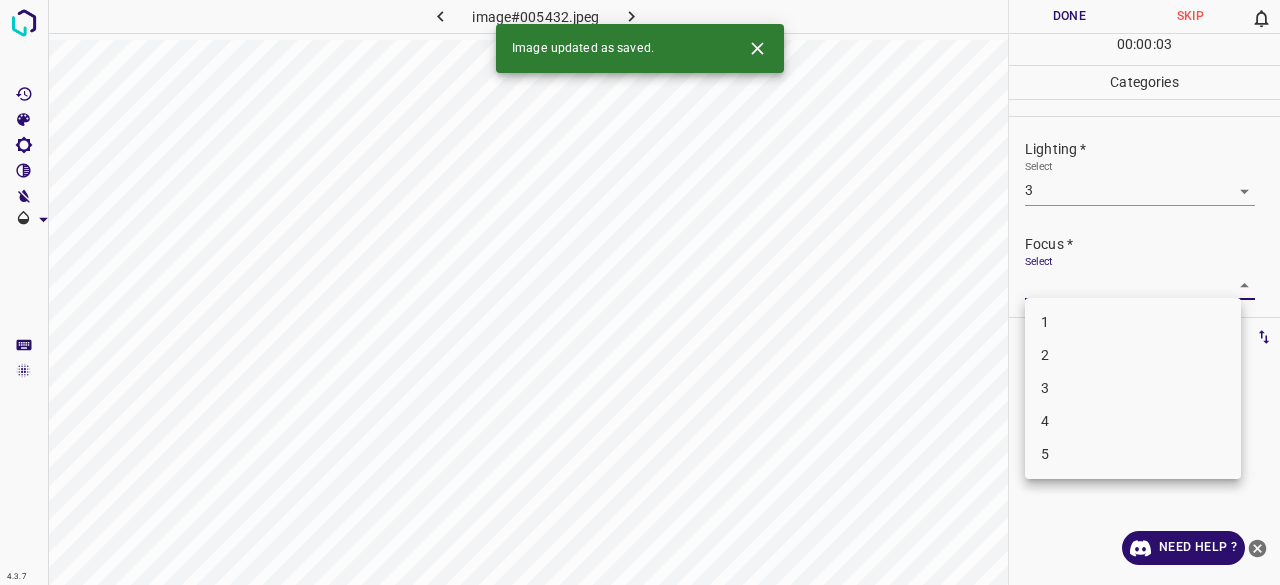 click on "3" at bounding box center [1133, 388] 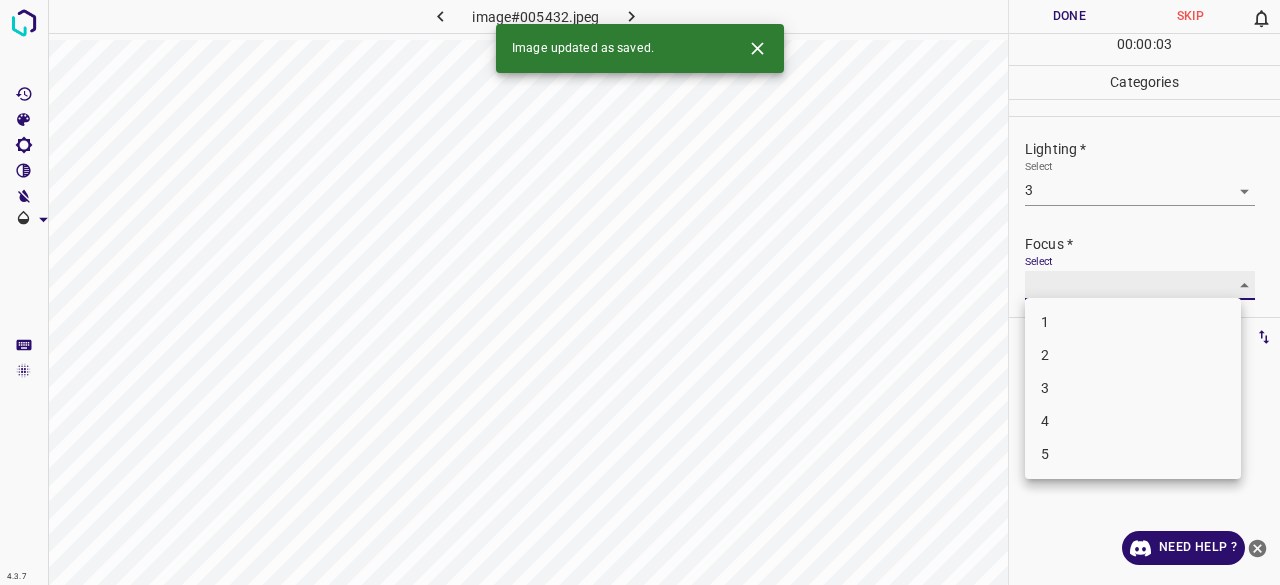 type on "3" 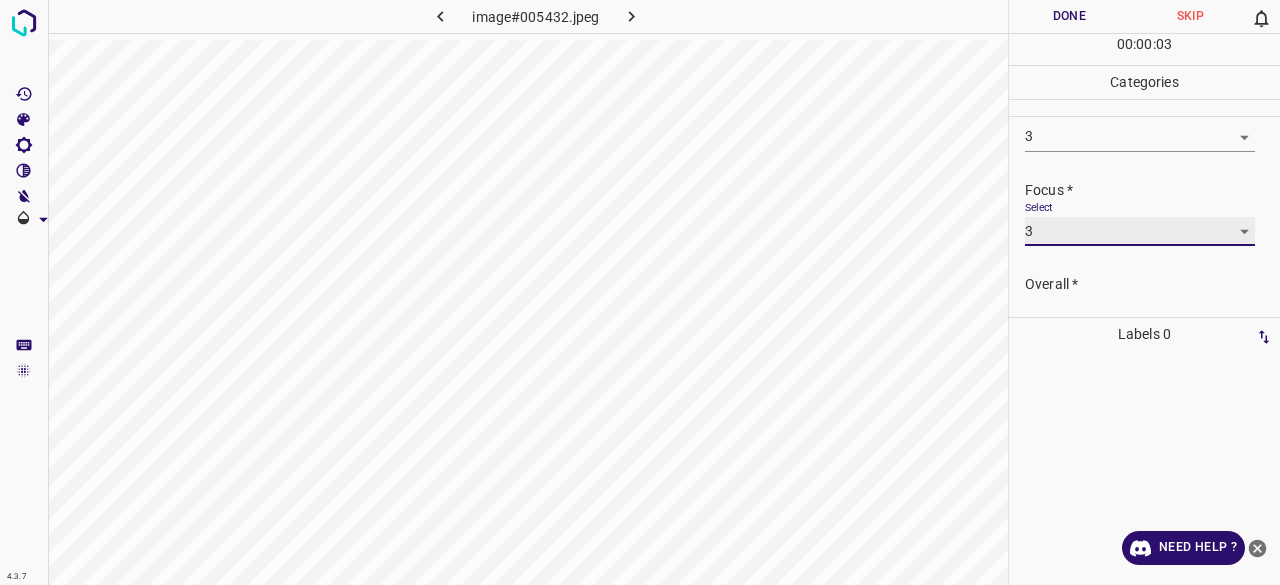 scroll, scrollTop: 98, scrollLeft: 0, axis: vertical 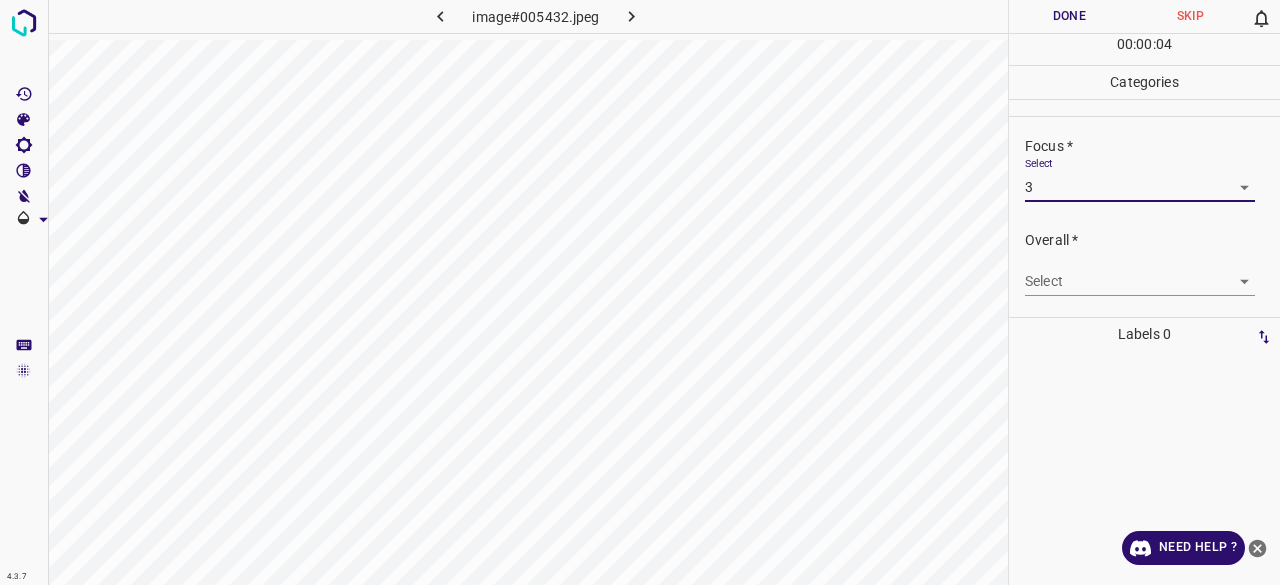click on "4.3.7 image#005432.jpeg Done Skip 0 00   : 00   : 04   Categories Lighting *  Select 3 3 Focus *  Select 3 3 Overall *  Select ​ Labels   0 Categories 1 Lighting 2 Focus 3 Overall Tools Space Change between modes (Draw & Edit) I Auto labeling R Restore zoom M Zoom in N Zoom out Delete Delete selecte label Filters Z Restore filters X Saturation filter C Brightness filter V Contrast filter B Gray scale filter General O Download Need Help ? - Text - Hide - Delete" at bounding box center [640, 292] 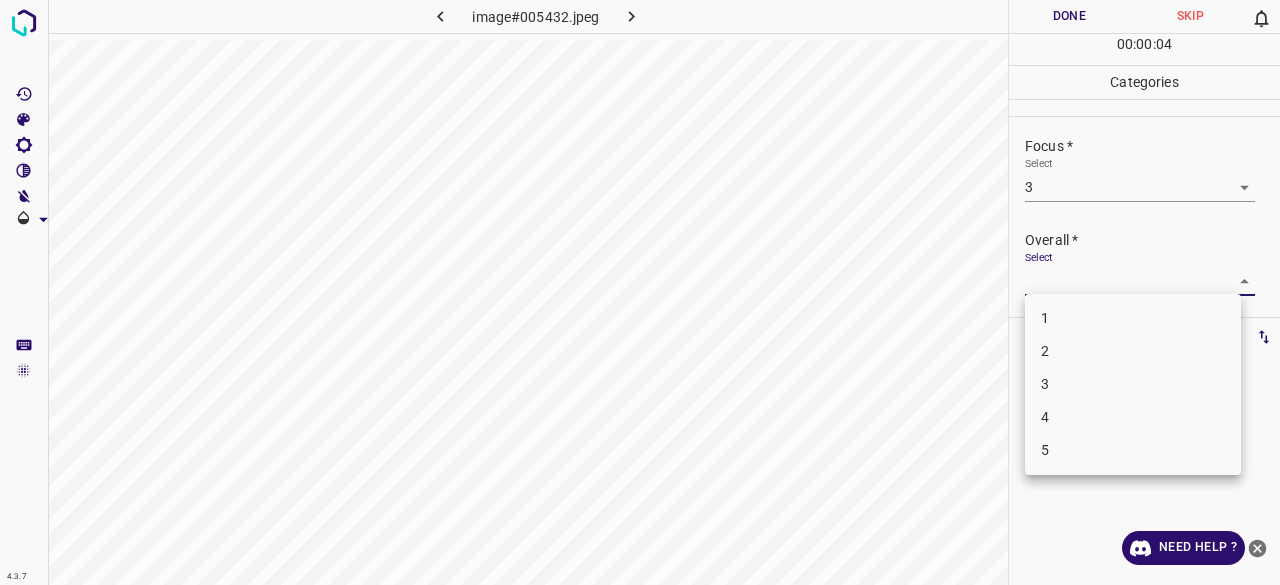 drag, startPoint x: 1063, startPoint y: 393, endPoint x: 1071, endPoint y: 289, distance: 104.307236 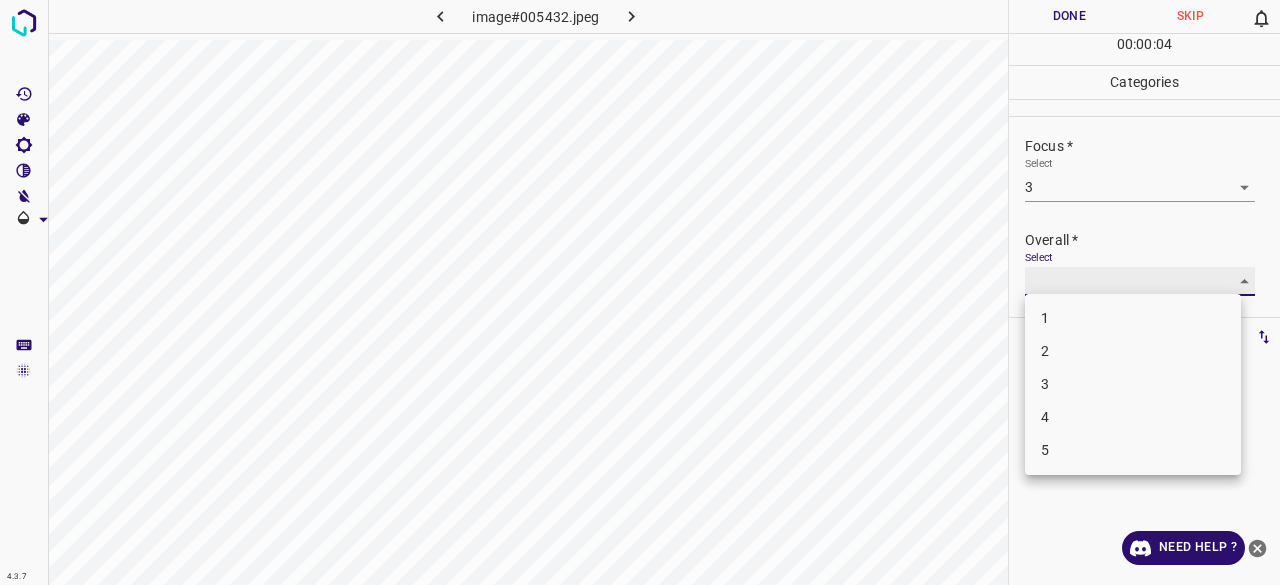 type on "3" 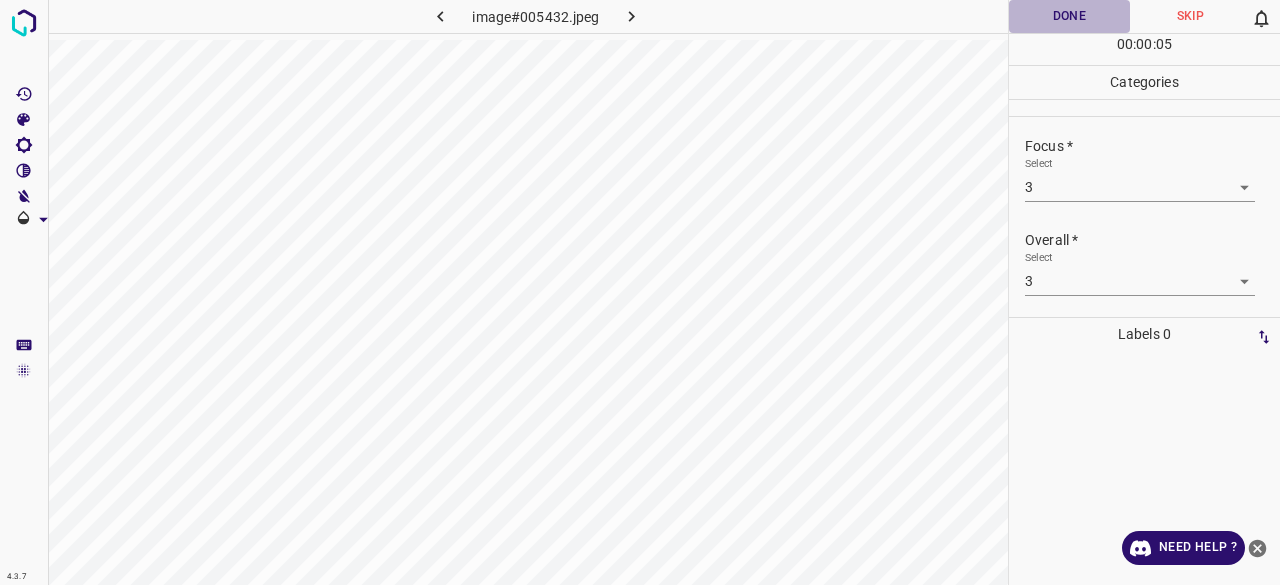 click on "Done" at bounding box center (1069, 16) 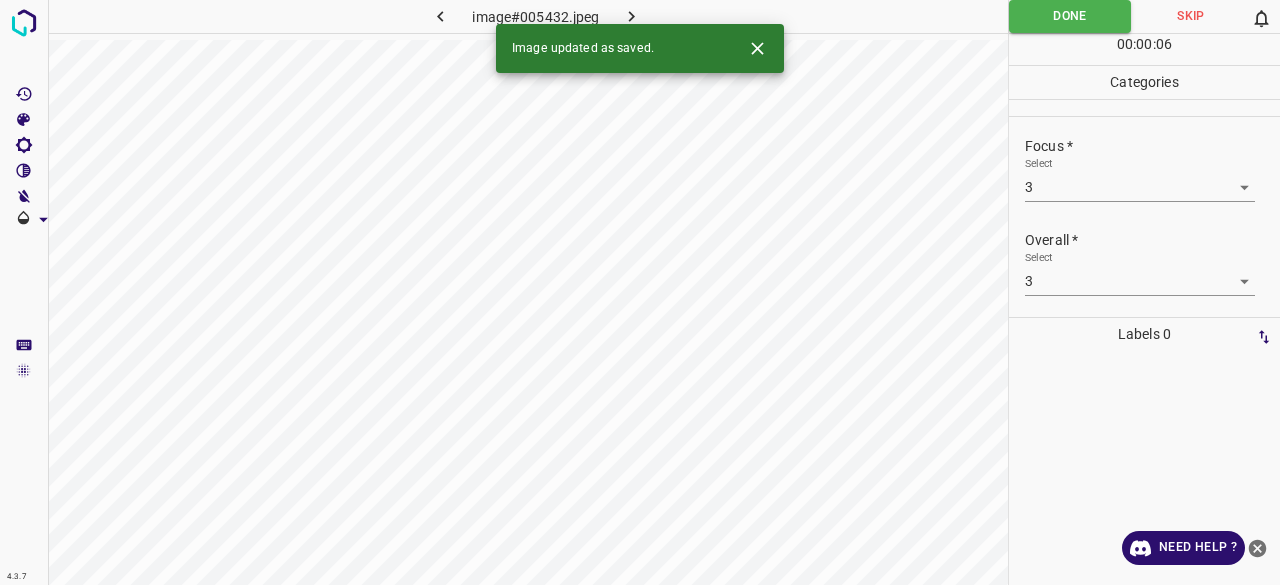 click 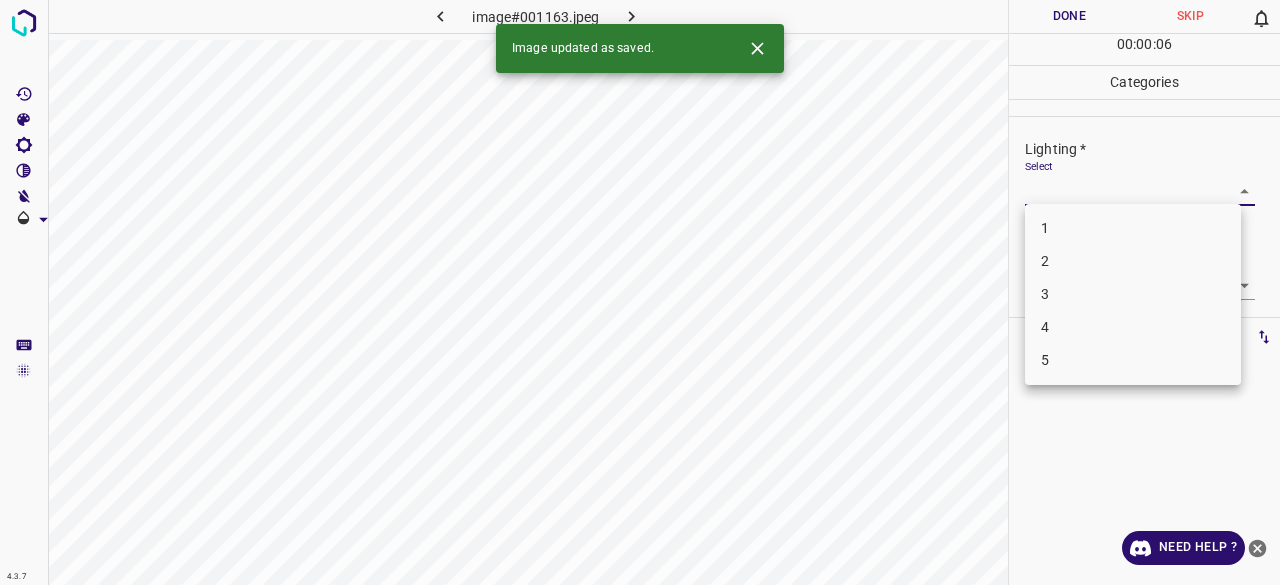 click on "4.3.7 image#001163.jpeg Done Skip 0 00   : 00   : 06   Categories Lighting *  Select ​ Focus *  Select ​ Overall *  Select ​ Labels   0 Categories 1 Lighting 2 Focus 3 Overall Tools Space Change between modes (Draw & Edit) I Auto labeling R Restore zoom M Zoom in N Zoom out Delete Delete selecte label Filters Z Restore filters X Saturation filter C Brightness filter V Contrast filter B Gray scale filter General O Download Image updated as saved. Need Help ? - Text - Hide - Delete 1 2 3 4 5" at bounding box center [640, 292] 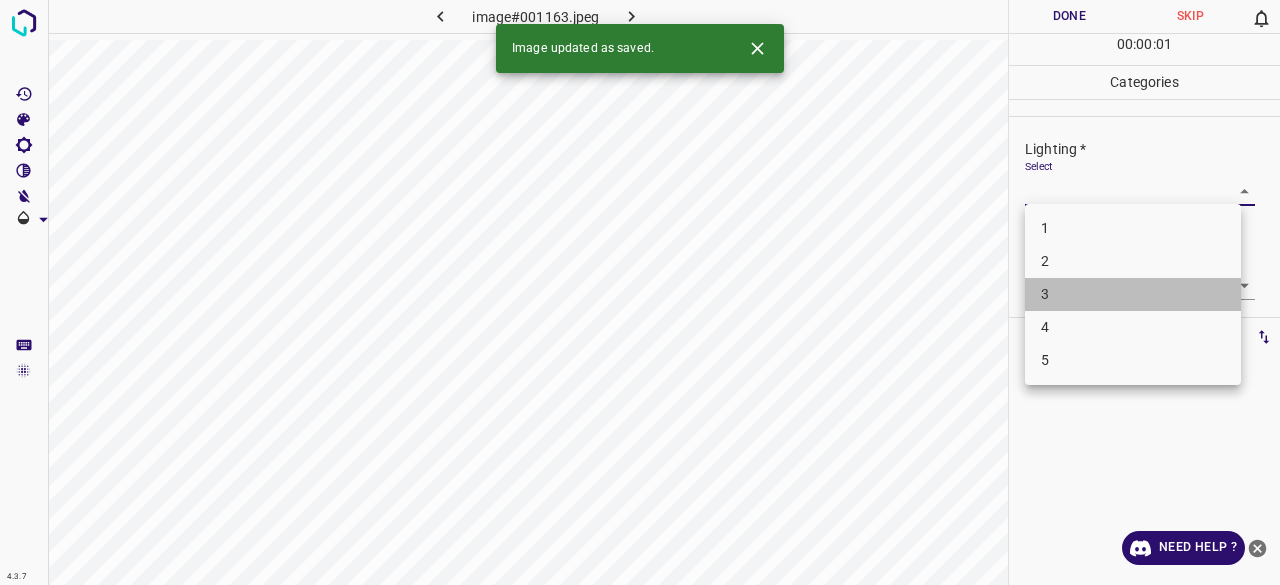 click on "3" at bounding box center [1133, 294] 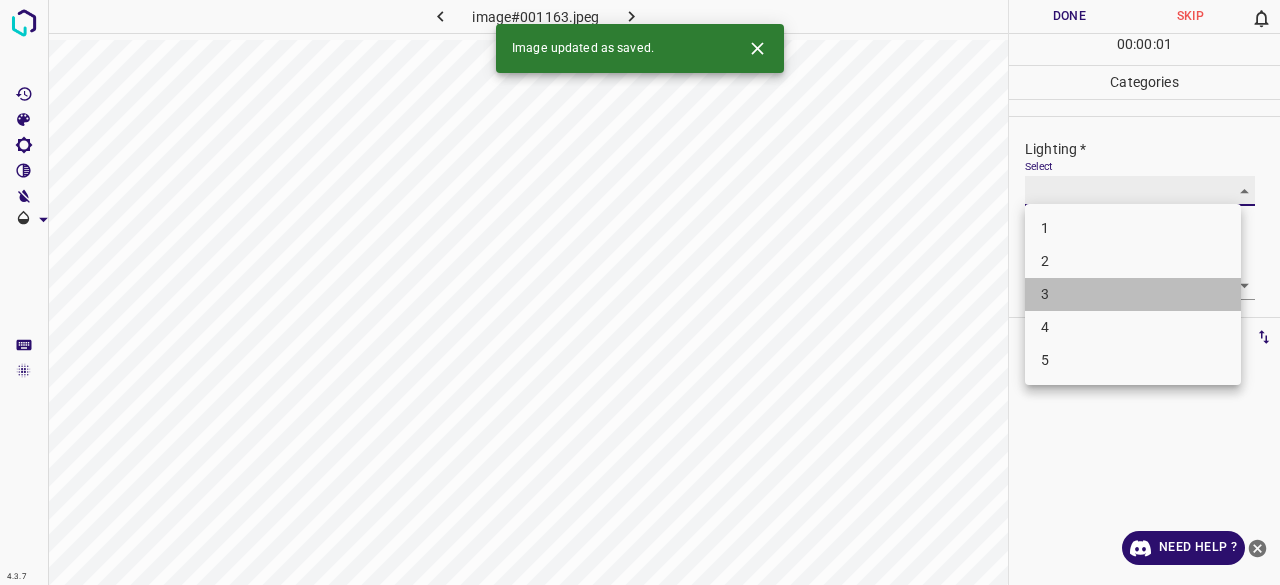type on "3" 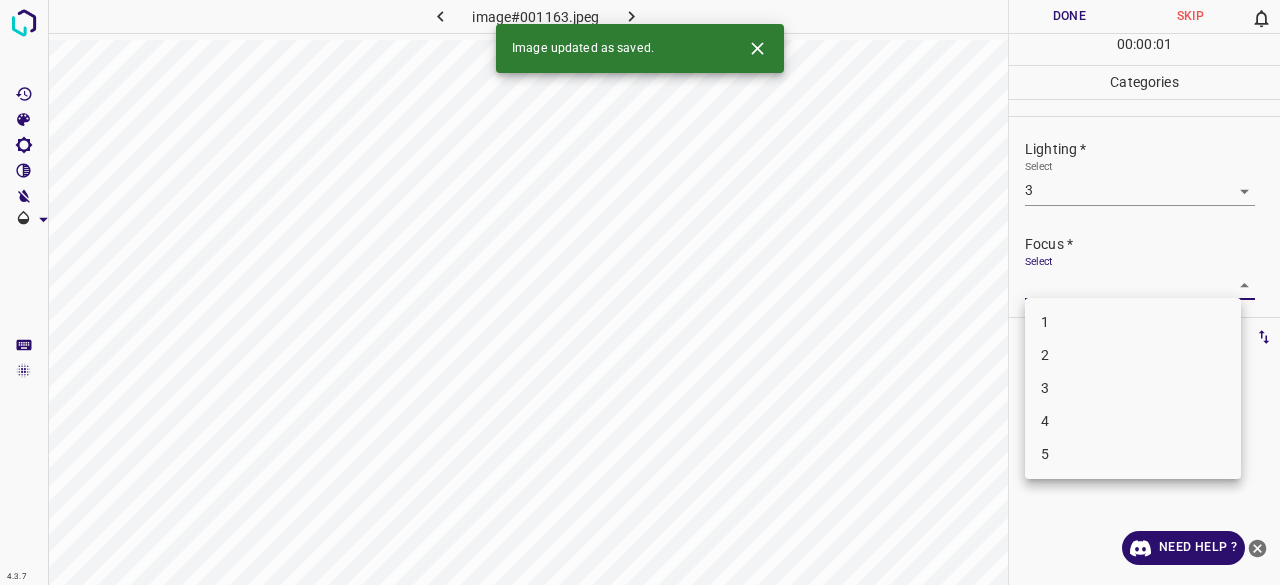 click on "4.3.7 image#001163.jpeg Done Skip 0 00   : 00   : 01   Categories Lighting *  Select 3 3 Focus *  Select ​ Overall *  Select ​ Labels   0 Categories 1 Lighting 2 Focus 3 Overall Tools Space Change between modes (Draw & Edit) I Auto labeling R Restore zoom M Zoom in N Zoom out Delete Delete selecte label Filters Z Restore filters X Saturation filter C Brightness filter V Contrast filter B Gray scale filter General O Download Image updated as saved. Need Help ? - Text - Hide - Delete 1 2 3 4 5" at bounding box center (640, 292) 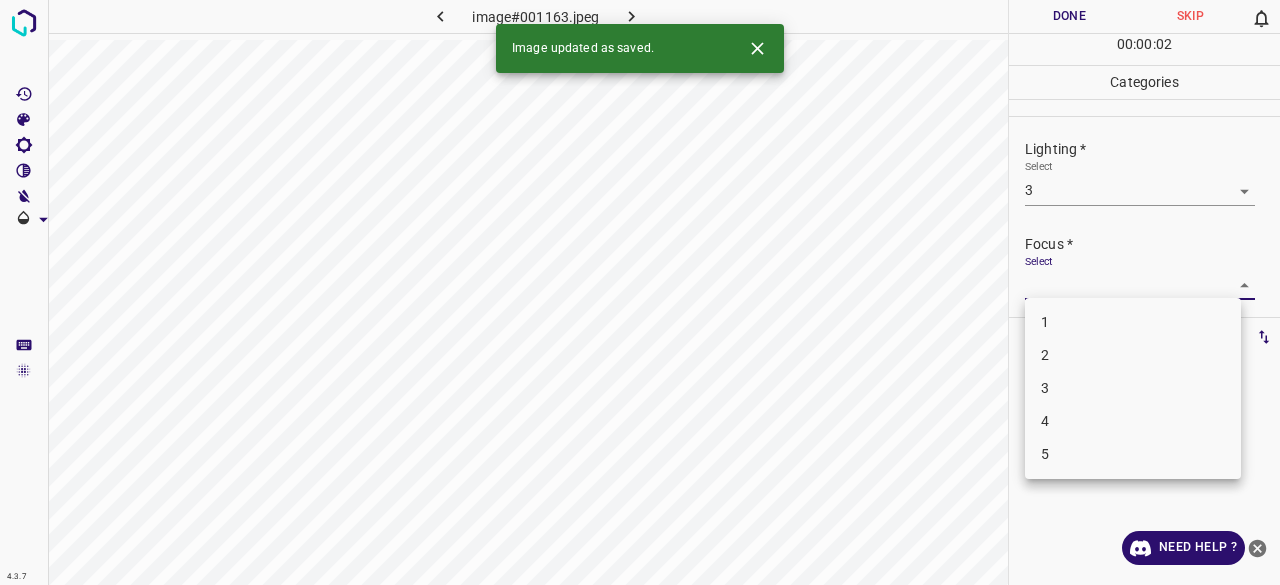 click on "2" at bounding box center (1133, 355) 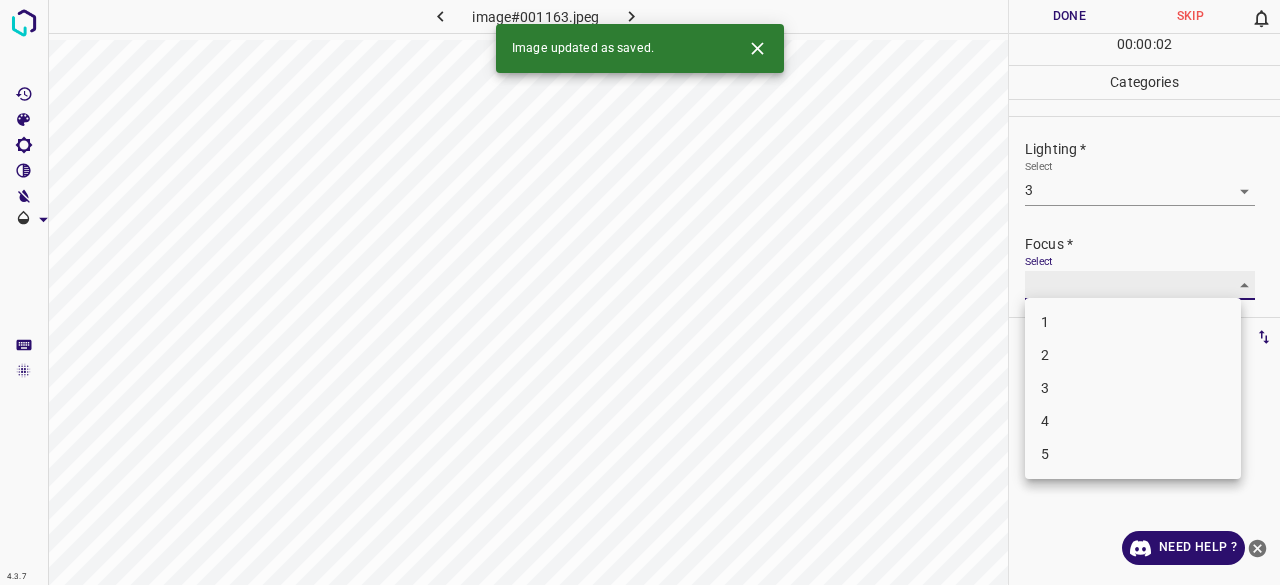 type on "2" 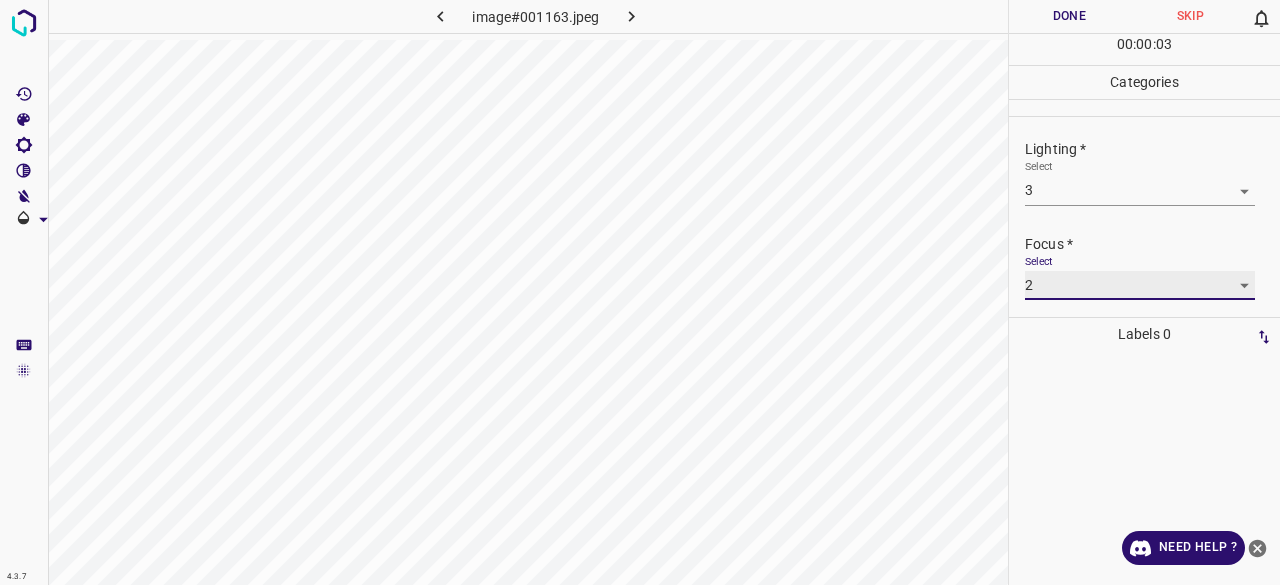 scroll, scrollTop: 98, scrollLeft: 0, axis: vertical 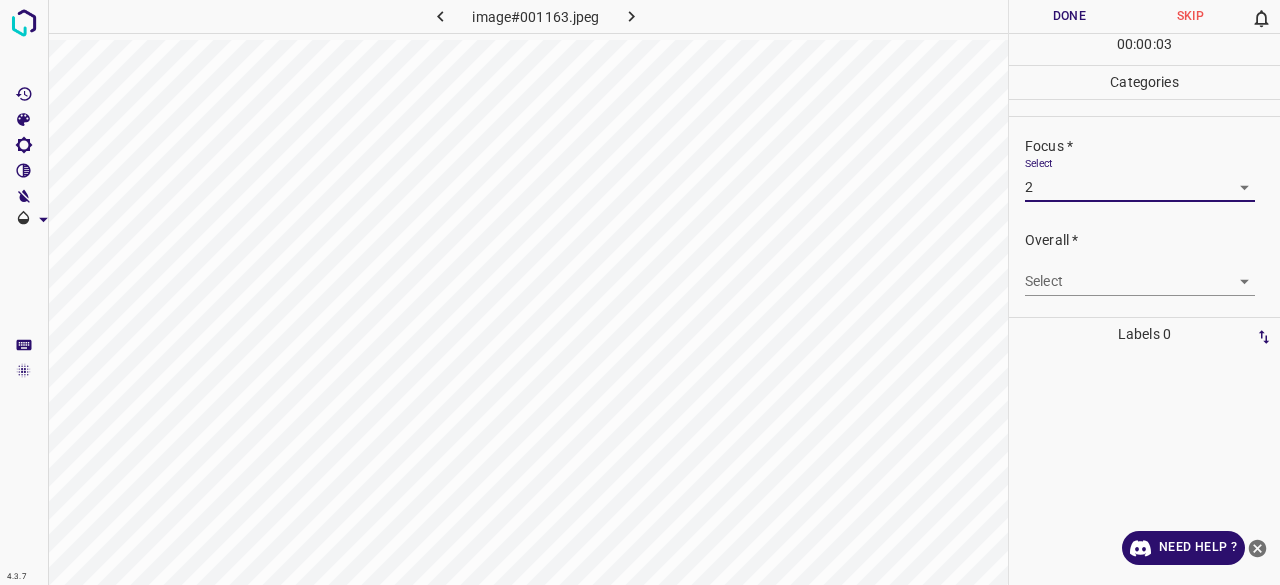 click on "4.3.7 image#001163.jpeg Done Skip 0 00   : 00   : 03   Categories Lighting *  Select 3 3 Focus *  Select 2 2 Overall *  Select ​ Labels   0 Categories 1 Lighting 2 Focus 3 Overall Tools Space Change between modes (Draw & Edit) I Auto labeling R Restore zoom M Zoom in N Zoom out Delete Delete selecte label Filters Z Restore filters X Saturation filter C Brightness filter V Contrast filter B Gray scale filter General O Download Need Help ? - Text - Hide - Delete" at bounding box center (640, 292) 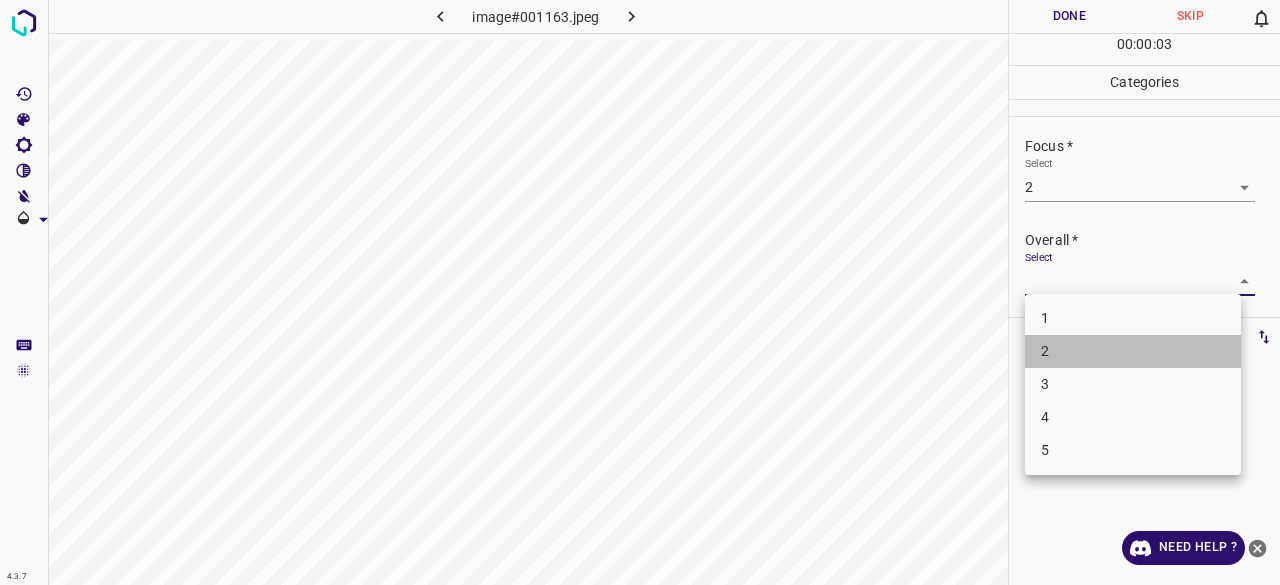 drag, startPoint x: 1055, startPoint y: 353, endPoint x: 1052, endPoint y: 171, distance: 182.02472 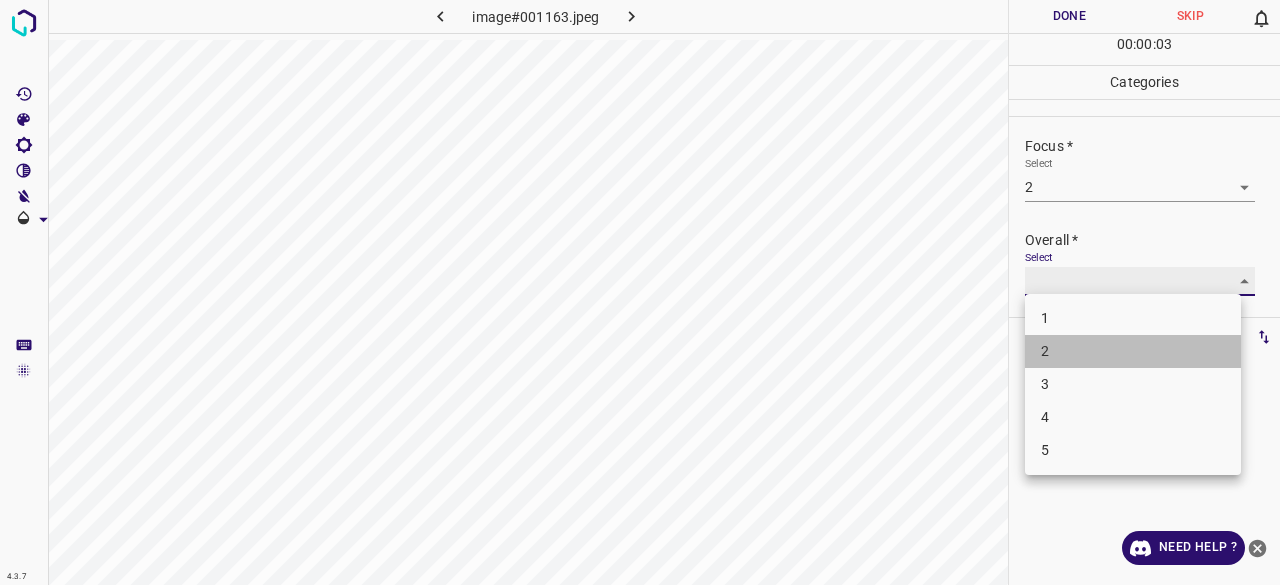type on "2" 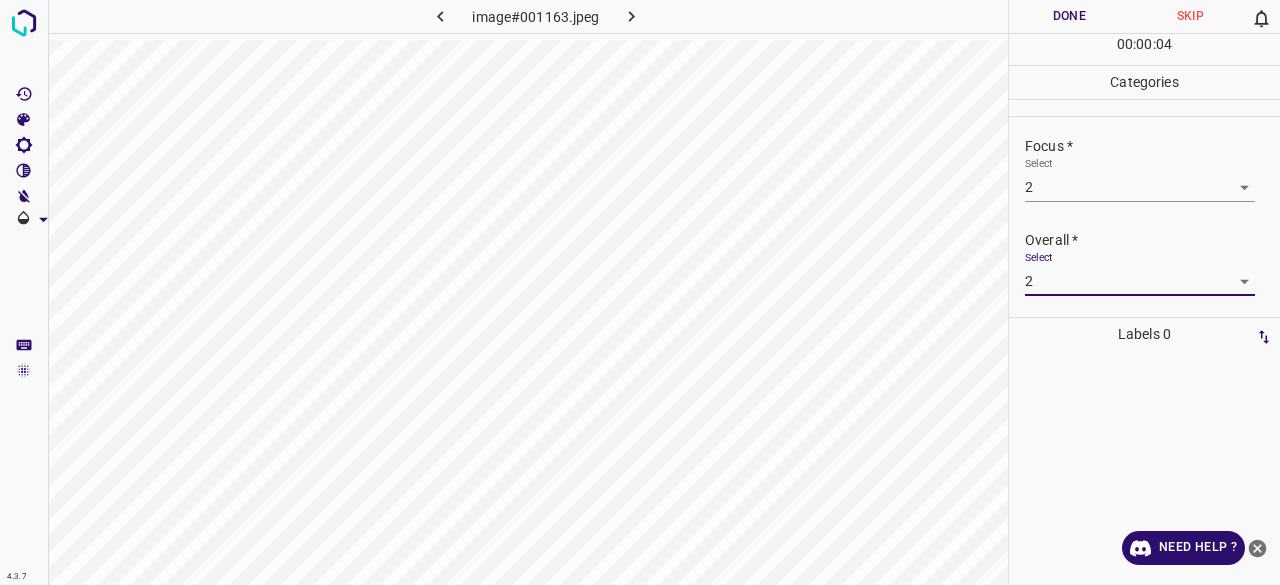 click on "Done" at bounding box center [1069, 16] 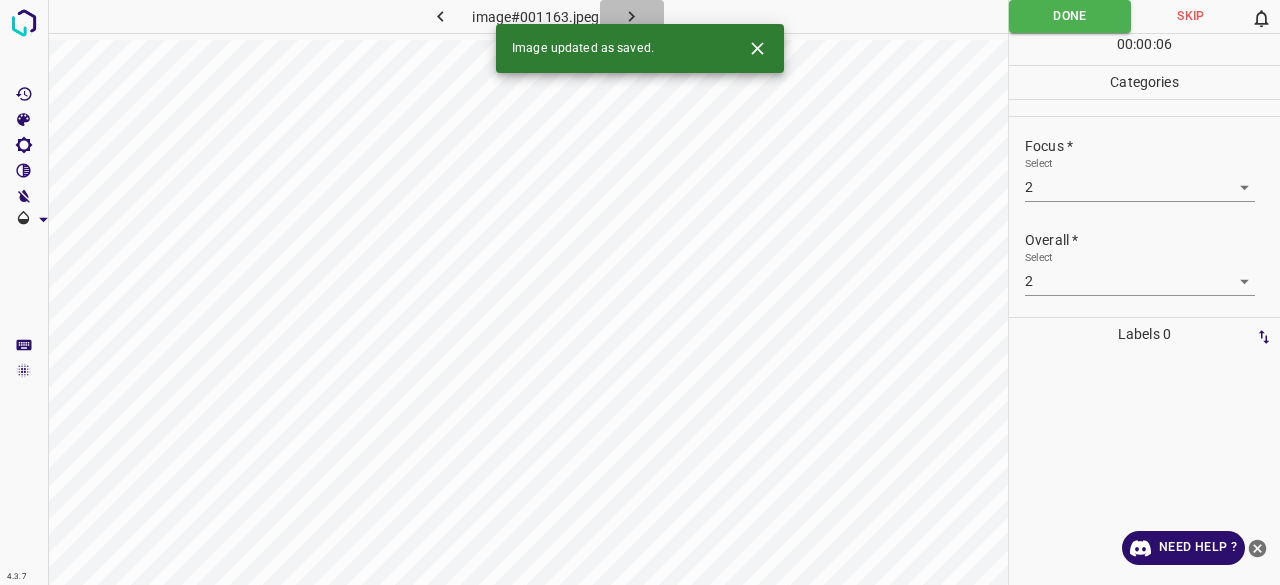click 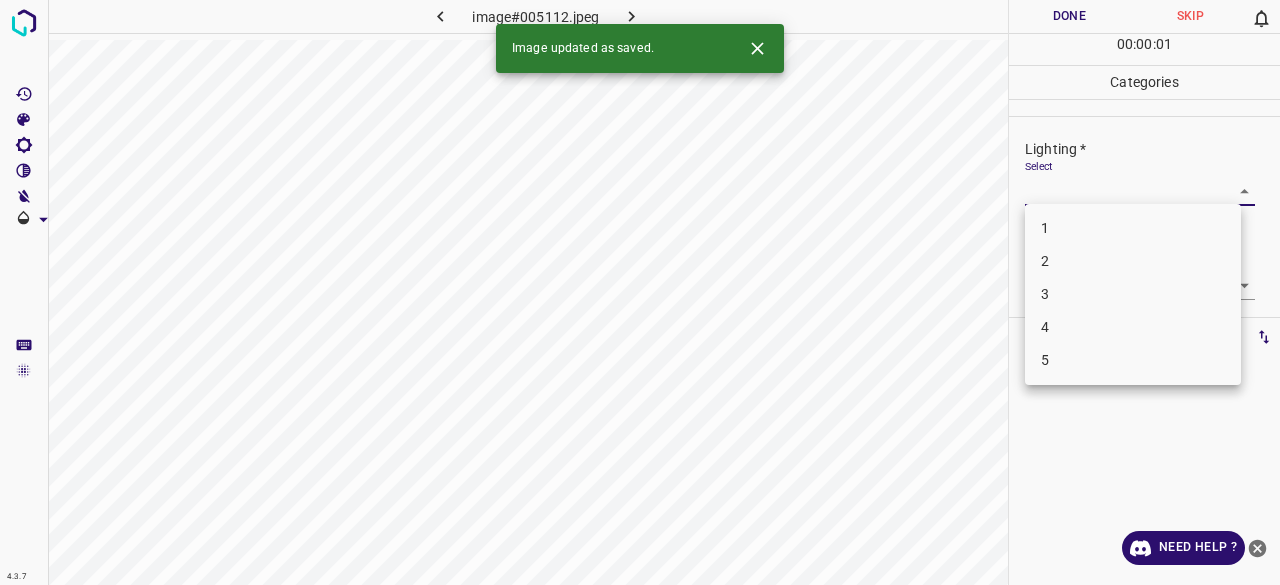 click on "4.3.7 image#005112.jpeg Done Skip 0 00   : 00   : 01   Categories Lighting *  Select ​ Focus *  Select ​ Overall *  Select ​ Labels   0 Categories 1 Lighting 2 Focus 3 Overall Tools Space Change between modes (Draw & Edit) I Auto labeling R Restore zoom M Zoom in N Zoom out Delete Delete selecte label Filters Z Restore filters X Saturation filter C Brightness filter V Contrast filter B Gray scale filter General O Download Image updated as saved. Need Help ? - Text - Hide - Delete 1 2 3 4 5" at bounding box center (640, 292) 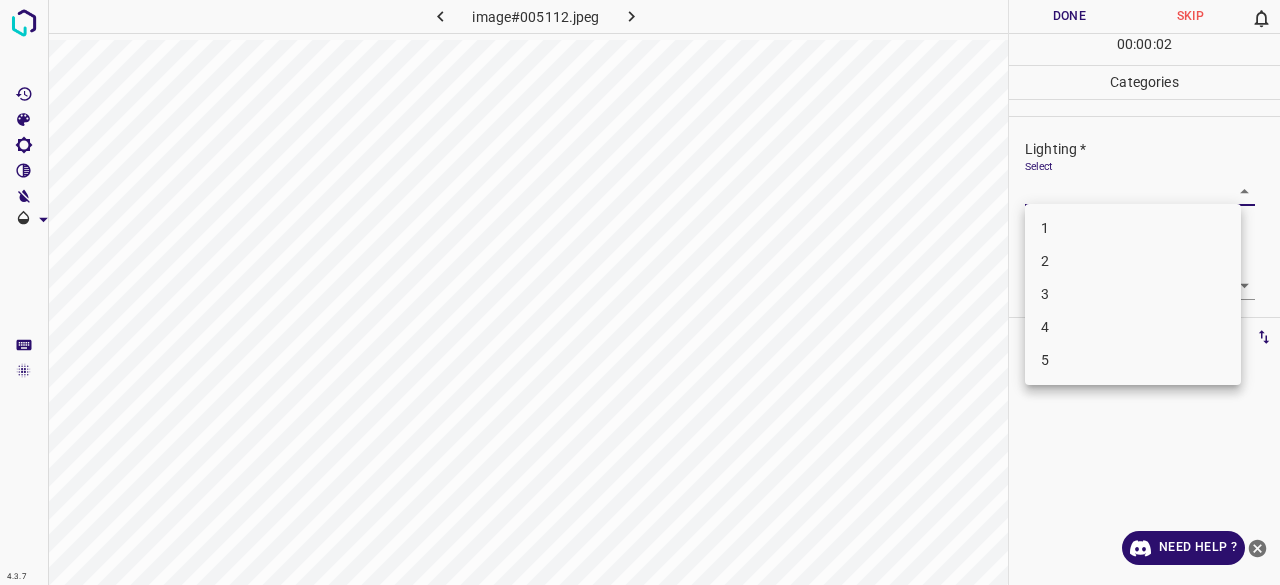 click on "3" at bounding box center [1133, 294] 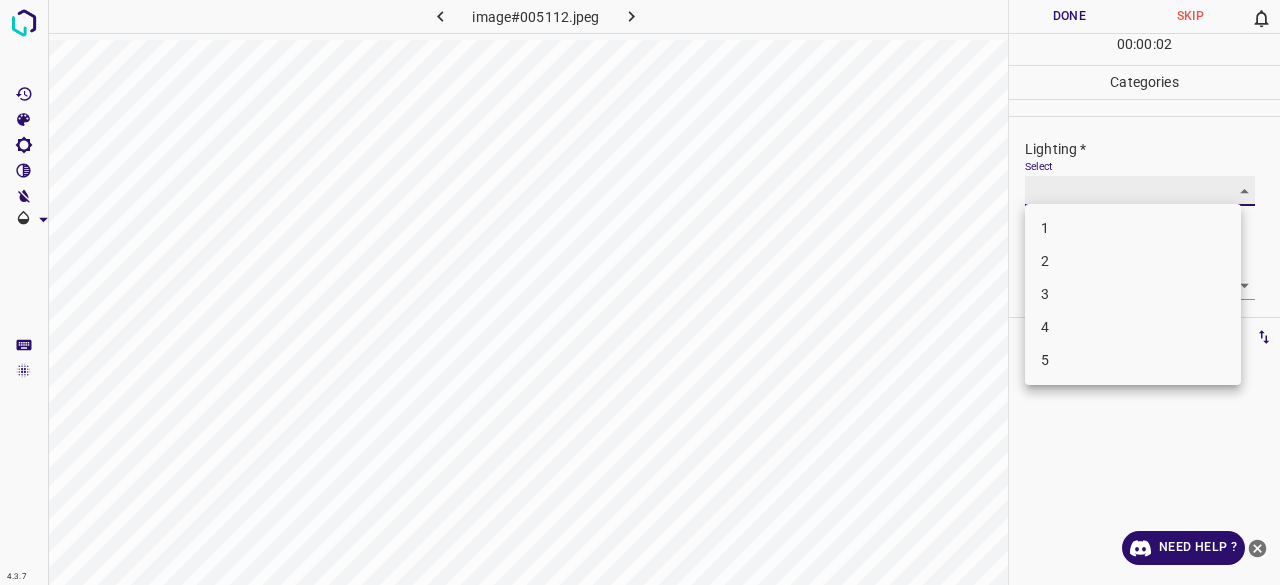 type on "3" 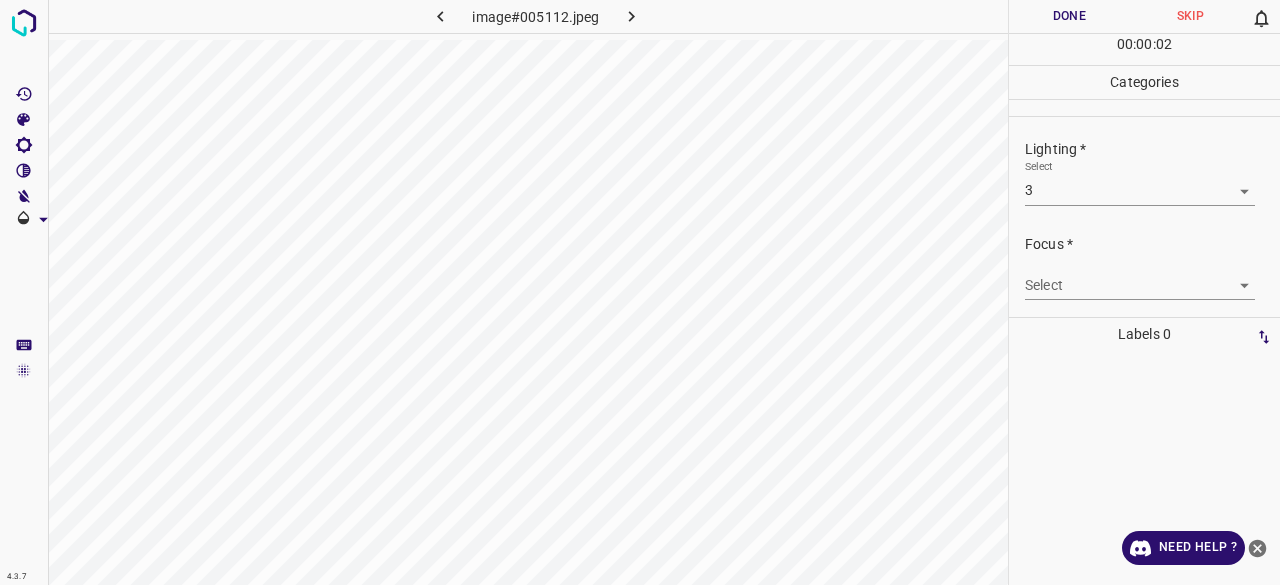 click on "Focus *  Select ​" at bounding box center (1144, 267) 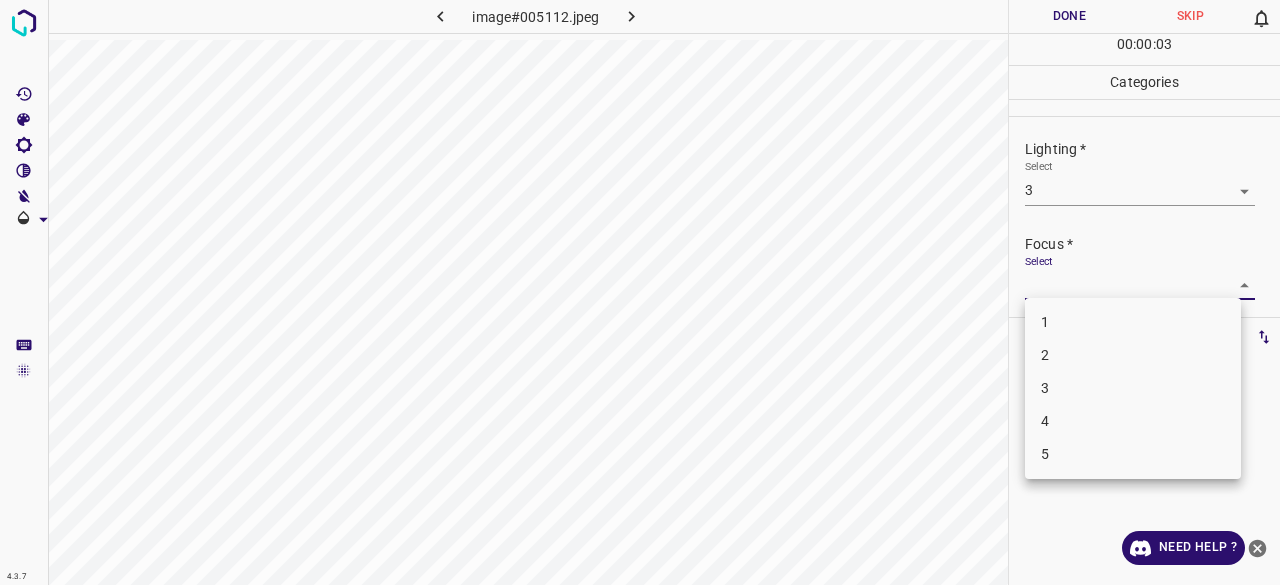 click on "4.3.7 image#005112.jpeg Done Skip 0 00   : 00   : 03   Categories Lighting *  Select 3 3 Focus *  Select ​ Overall *  Select ​ Labels   0 Categories 1 Lighting 2 Focus 3 Overall Tools Space Change between modes (Draw & Edit) I Auto labeling R Restore zoom M Zoom in N Zoom out Delete Delete selecte label Filters Z Restore filters X Saturation filter C Brightness filter V Contrast filter B Gray scale filter General O Download Need Help ? - Text - Hide - Delete 1 2 3 4 5" at bounding box center [640, 292] 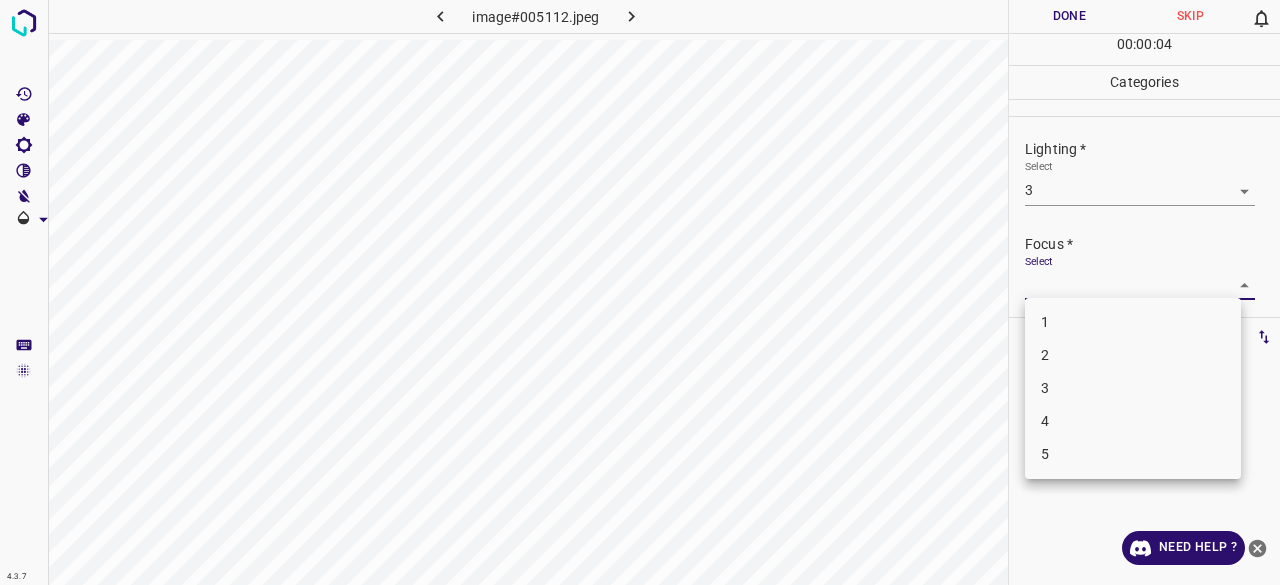 click on "2" at bounding box center [1133, 355] 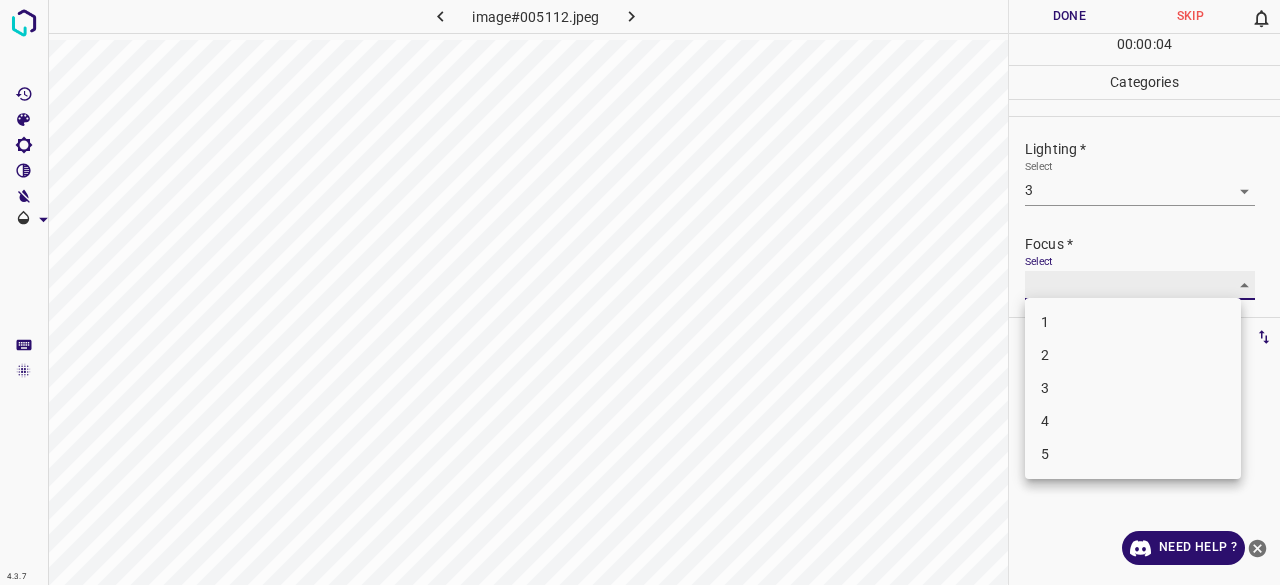 type on "2" 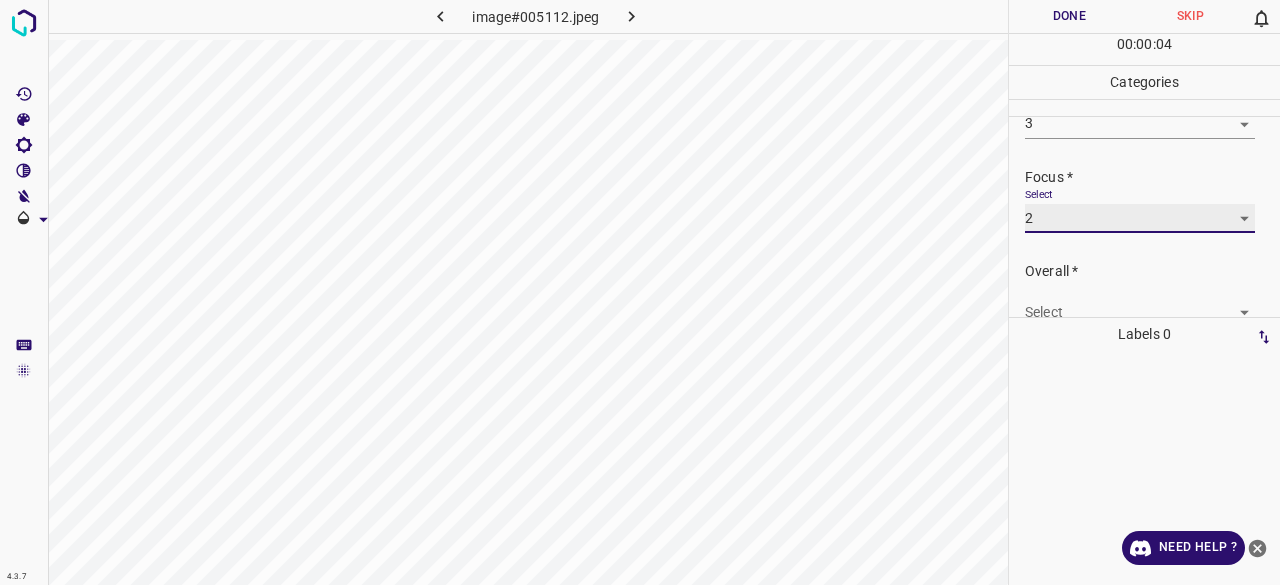 scroll, scrollTop: 98, scrollLeft: 0, axis: vertical 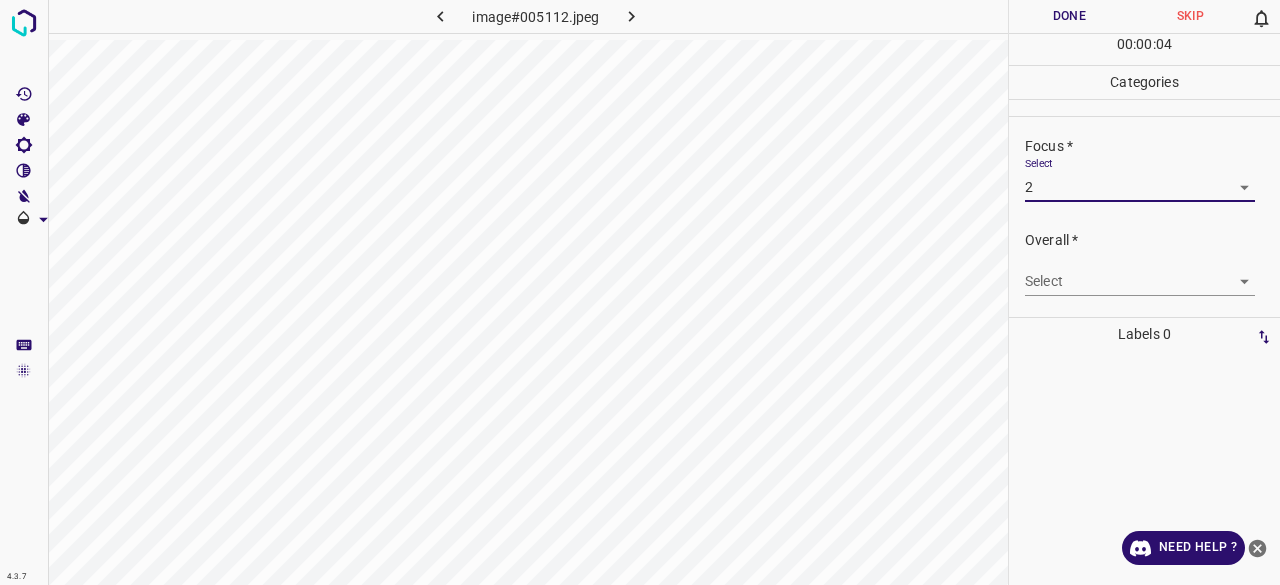 click on "4.3.7 image#005112.jpeg Done Skip 0 00   : 00   : 04   Categories Lighting *  Select 3 3 Focus *  Select 2 2 Overall *  Select ​ Labels   0 Categories 1 Lighting 2 Focus 3 Overall Tools Space Change between modes (Draw & Edit) I Auto labeling R Restore zoom M Zoom in N Zoom out Delete Delete selecte label Filters Z Restore filters X Saturation filter C Brightness filter V Contrast filter B Gray scale filter General O Download Need Help ? - Text - Hide - Delete" at bounding box center [640, 292] 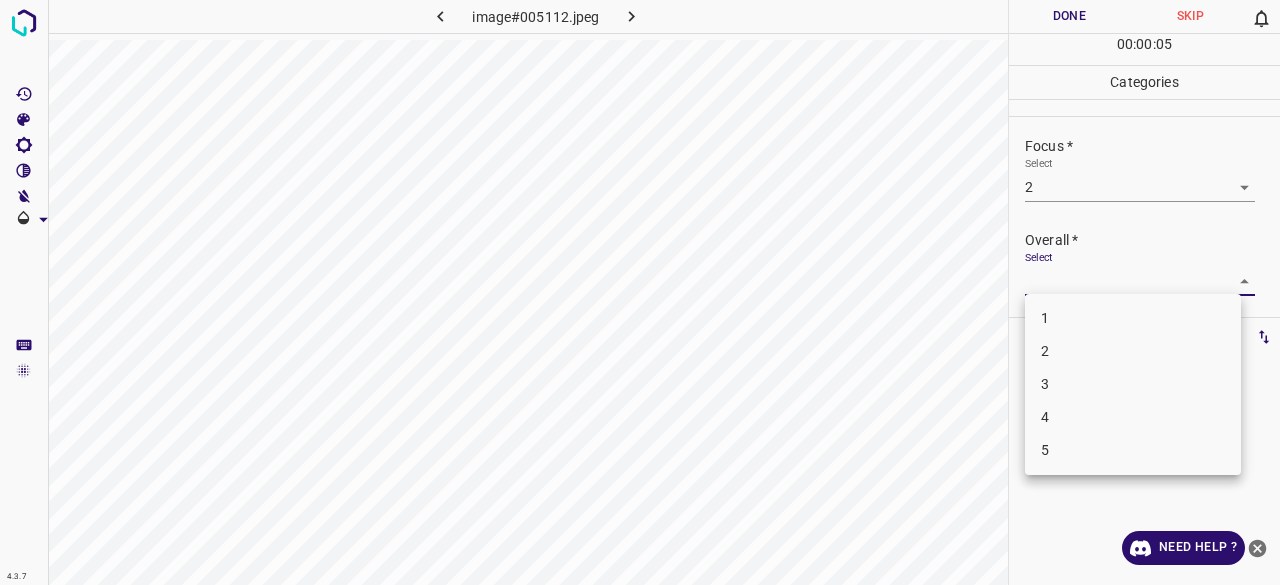 click on "1 2 3 4 5" at bounding box center [1133, 384] 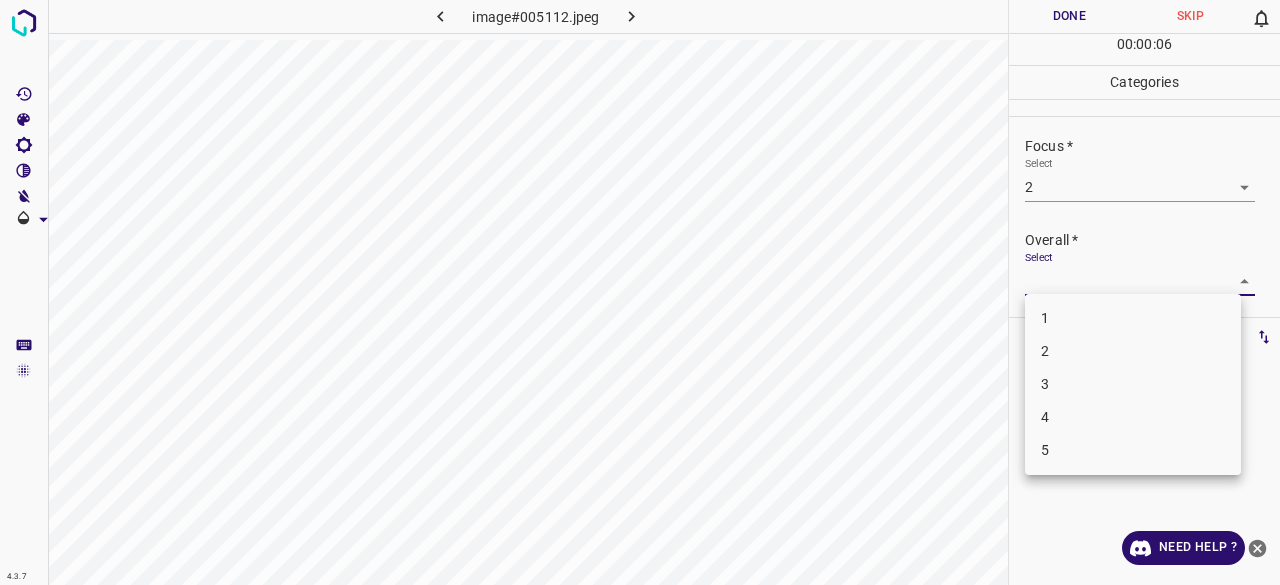 drag, startPoint x: 1074, startPoint y: 378, endPoint x: 1076, endPoint y: 351, distance: 27.073973 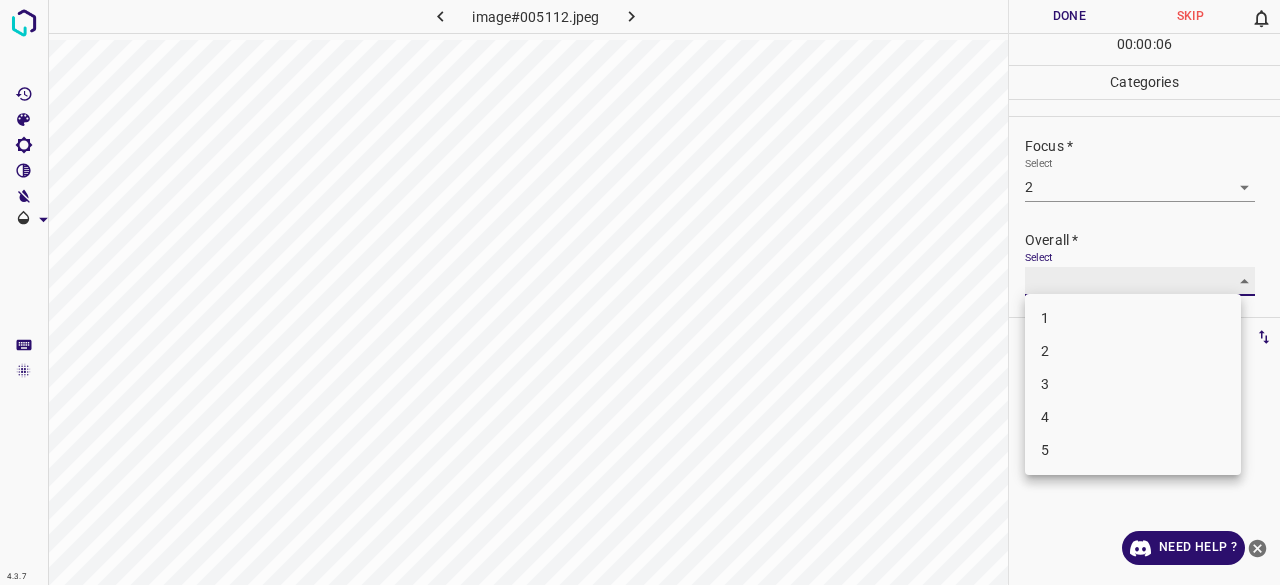 type on "3" 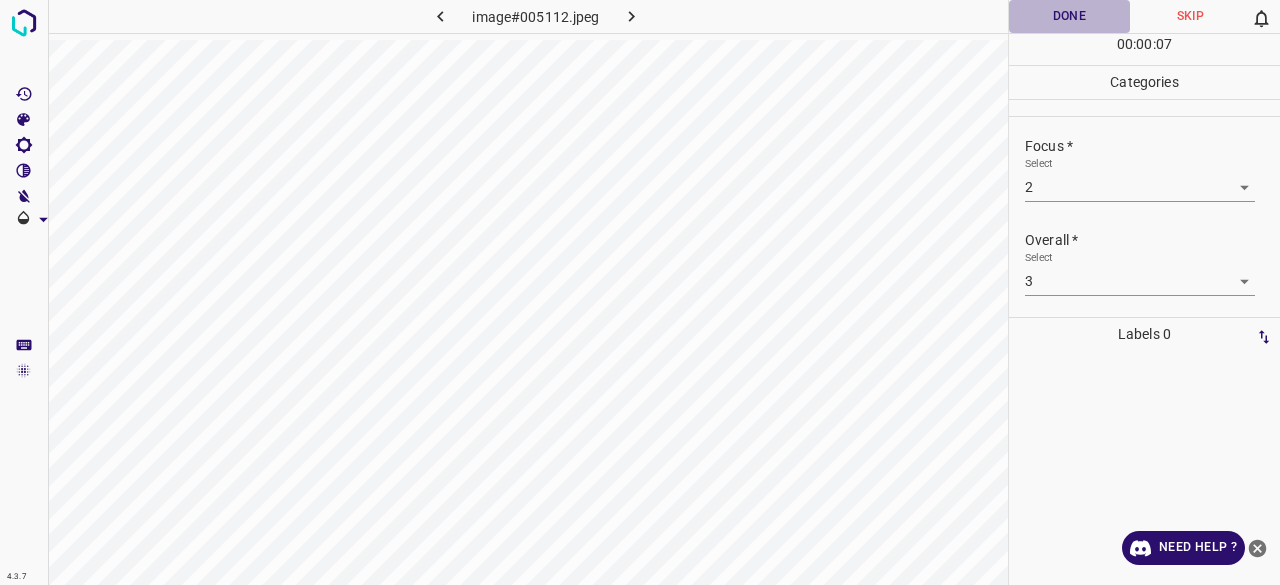 click on "Done" at bounding box center [1069, 16] 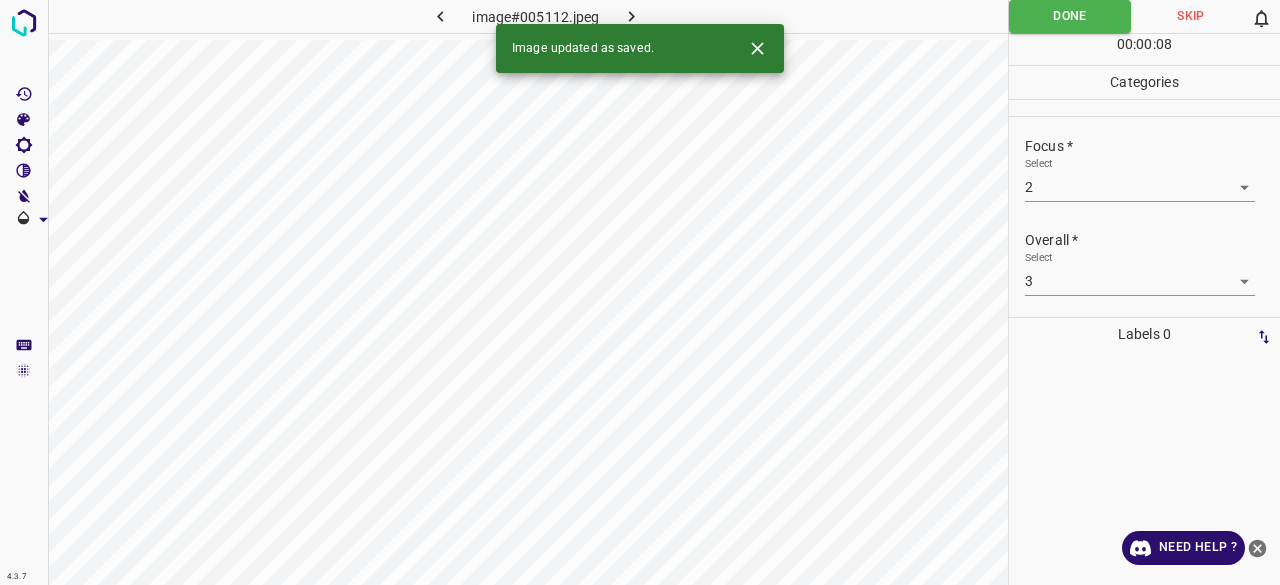 click at bounding box center [632, 16] 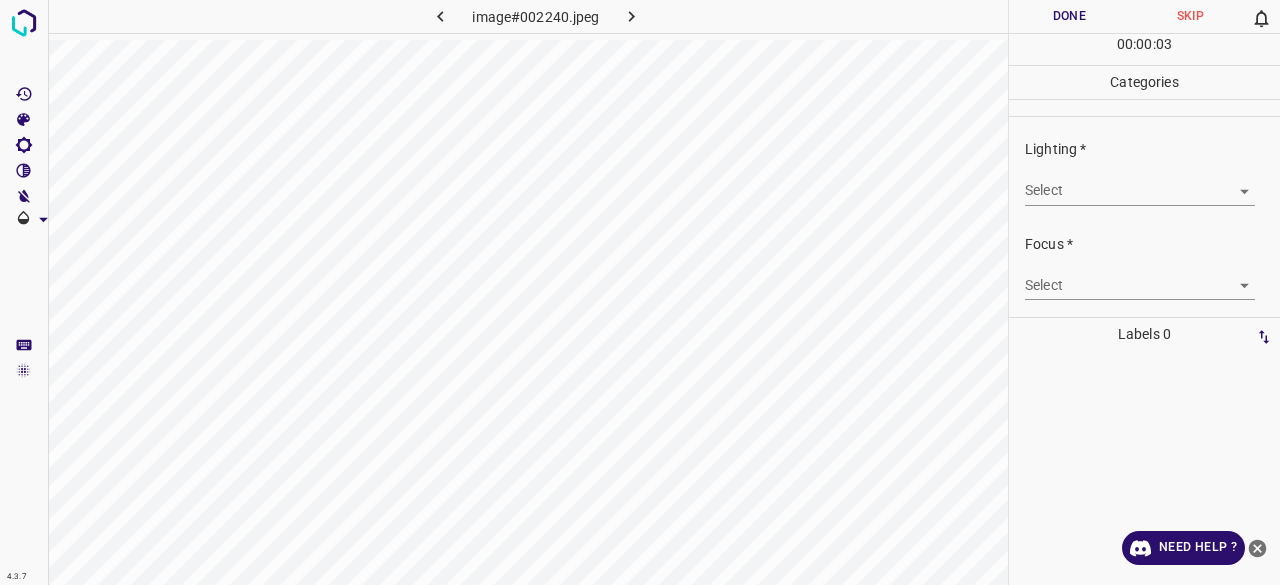 click on "Lighting *  Select ​" at bounding box center [1144, 172] 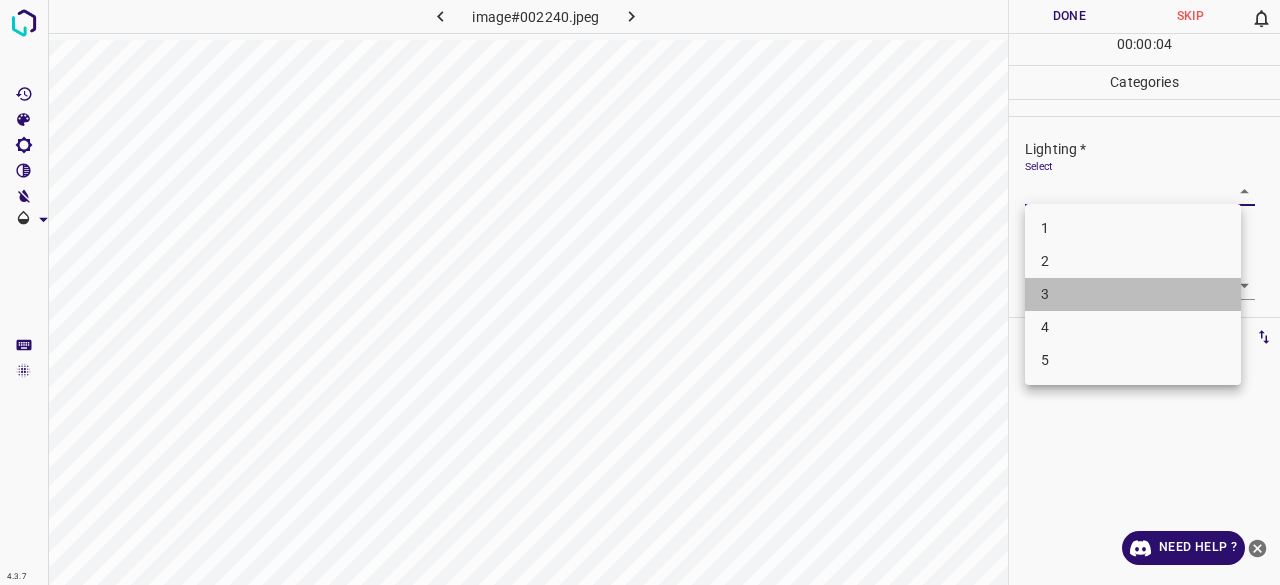 click on "3" at bounding box center [1133, 294] 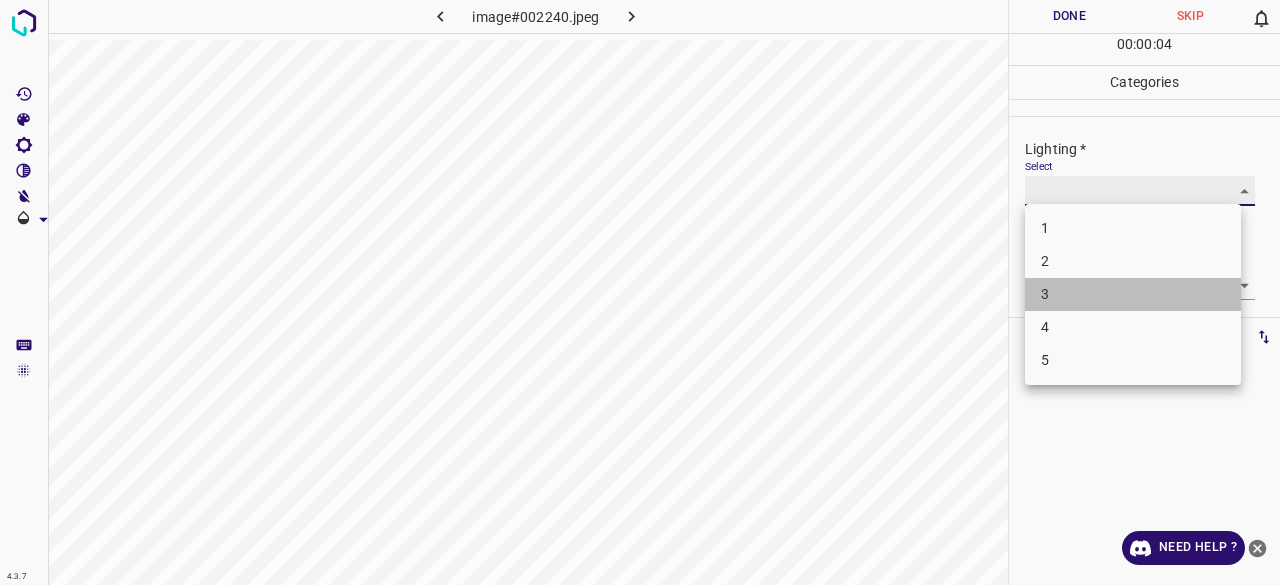 type on "3" 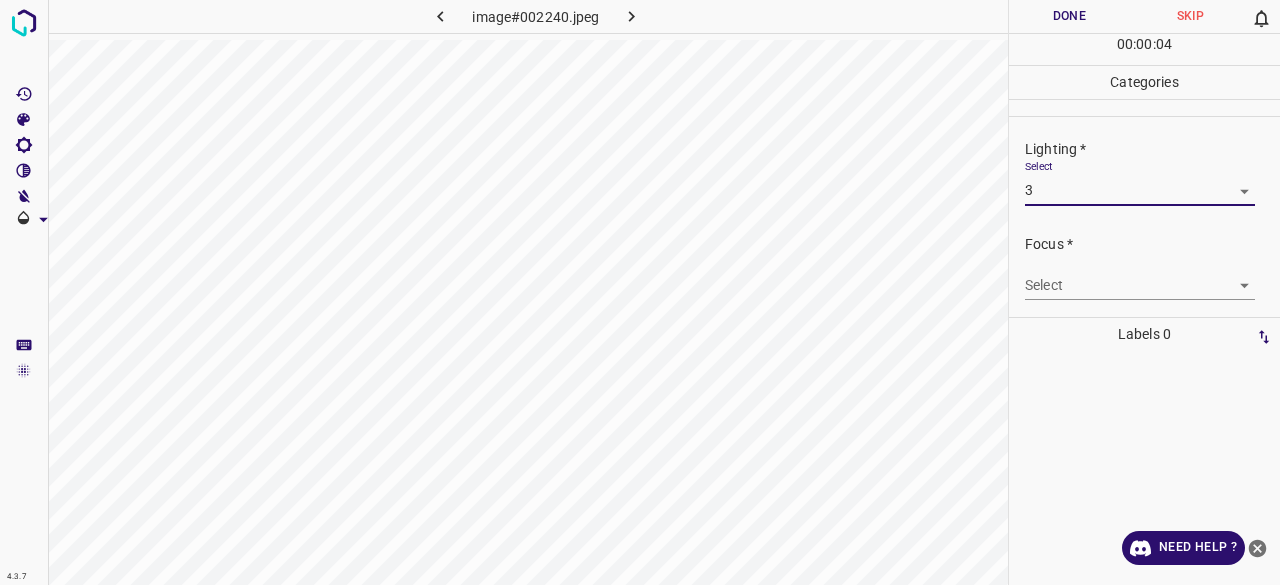 click on "4.3.7 image#002240.jpeg Done Skip 0 00   : 00   : 04   Categories Lighting *  Select 3 3 Focus *  Select ​ Overall *  Select ​ Labels   0 Categories 1 Lighting 2 Focus 3 Overall Tools Space Change between modes (Draw & Edit) I Auto labeling R Restore zoom M Zoom in N Zoom out Delete Delete selecte label Filters Z Restore filters X Saturation filter C Brightness filter V Contrast filter B Gray scale filter General O Download Need Help ? - Text - Hide - Delete 1 2 3 4 5" at bounding box center (640, 292) 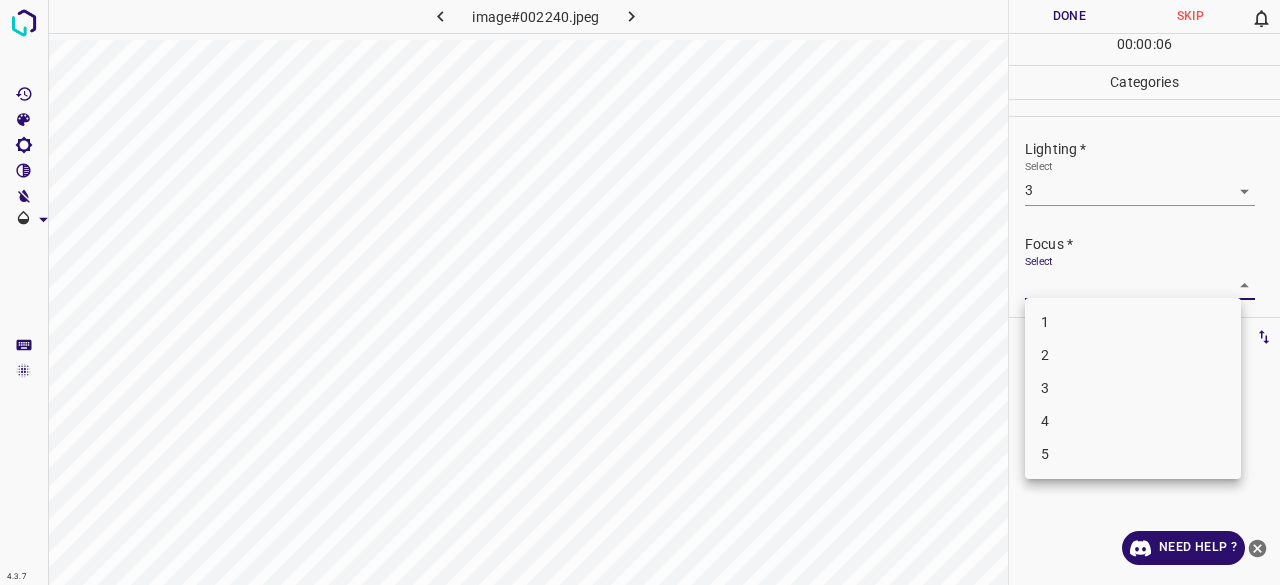click on "2" at bounding box center [1133, 355] 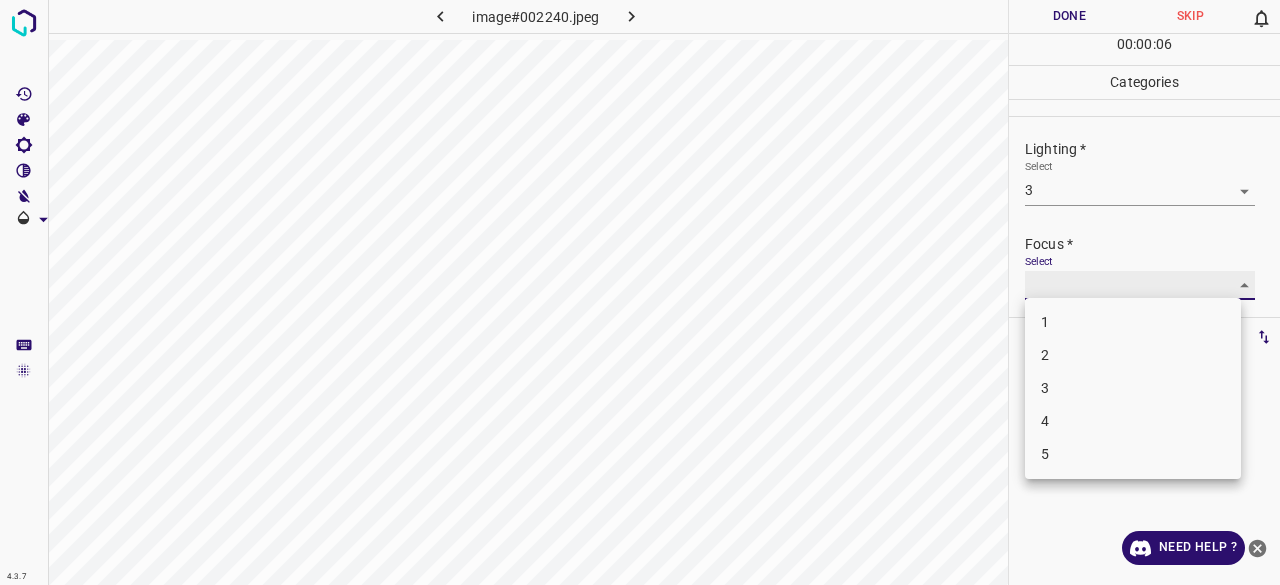 type on "2" 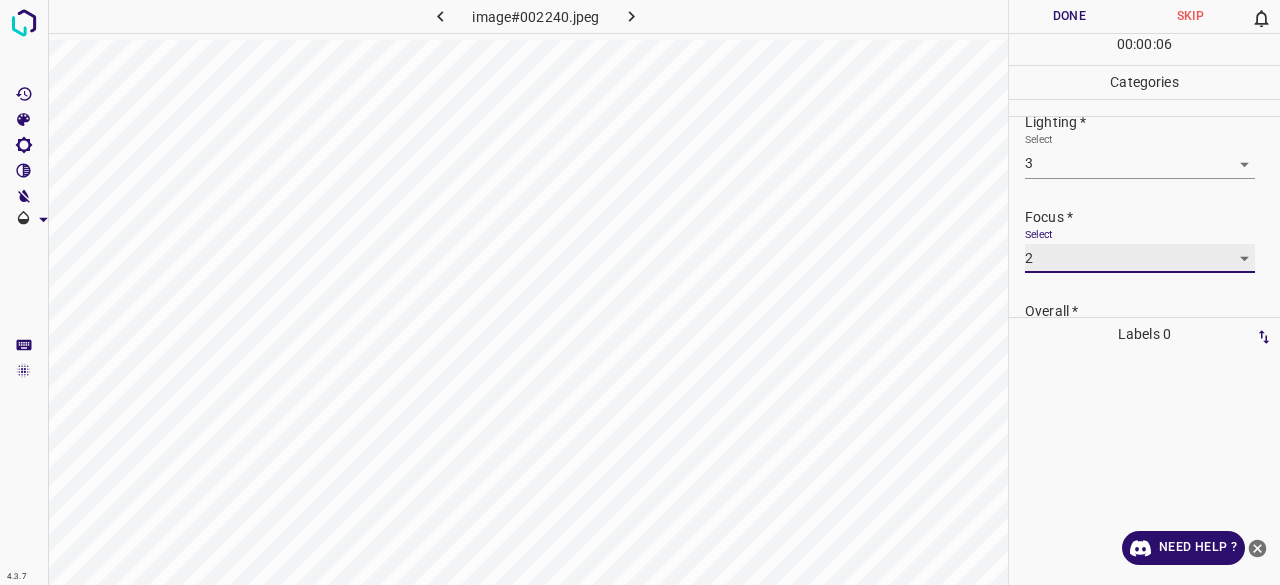 scroll, scrollTop: 98, scrollLeft: 0, axis: vertical 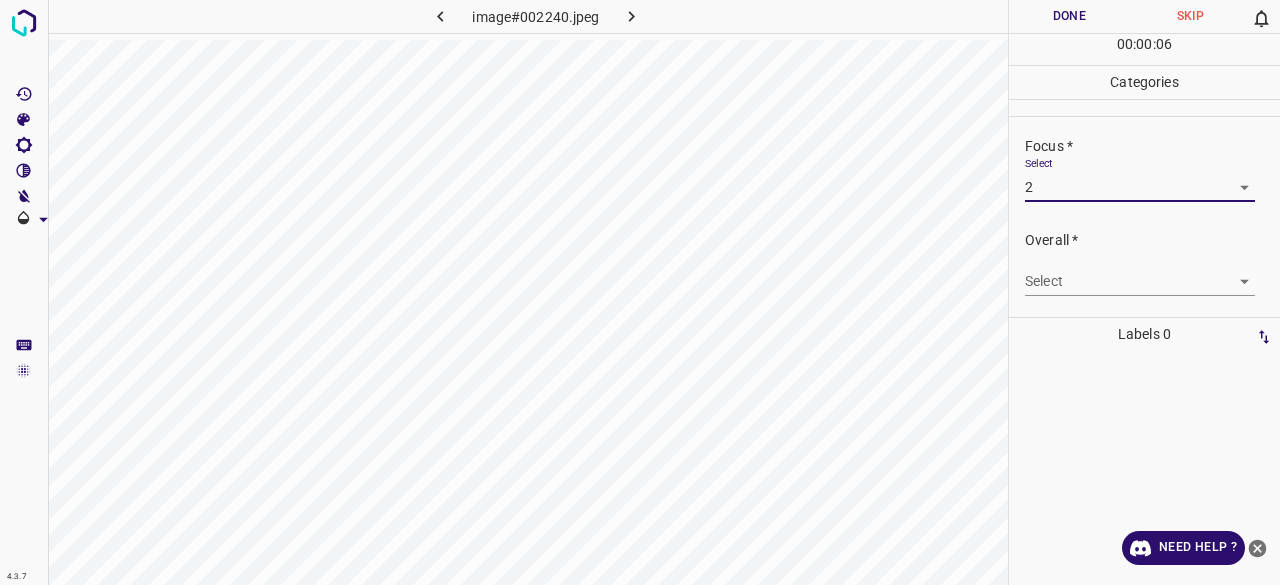 click on "4.3.7 image#002240.jpeg Done Skip 0 00   : 00   : 06   Categories Lighting *  Select 3 3 Focus *  Select 2 2 Overall *  Select ​ Labels   0 Categories 1 Lighting 2 Focus 3 Overall Tools Space Change between modes (Draw & Edit) I Auto labeling R Restore zoom M Zoom in N Zoom out Delete Delete selecte label Filters Z Restore filters X Saturation filter C Brightness filter V Contrast filter B Gray scale filter General O Download Need Help ? - Text - Hide - Delete" at bounding box center [640, 292] 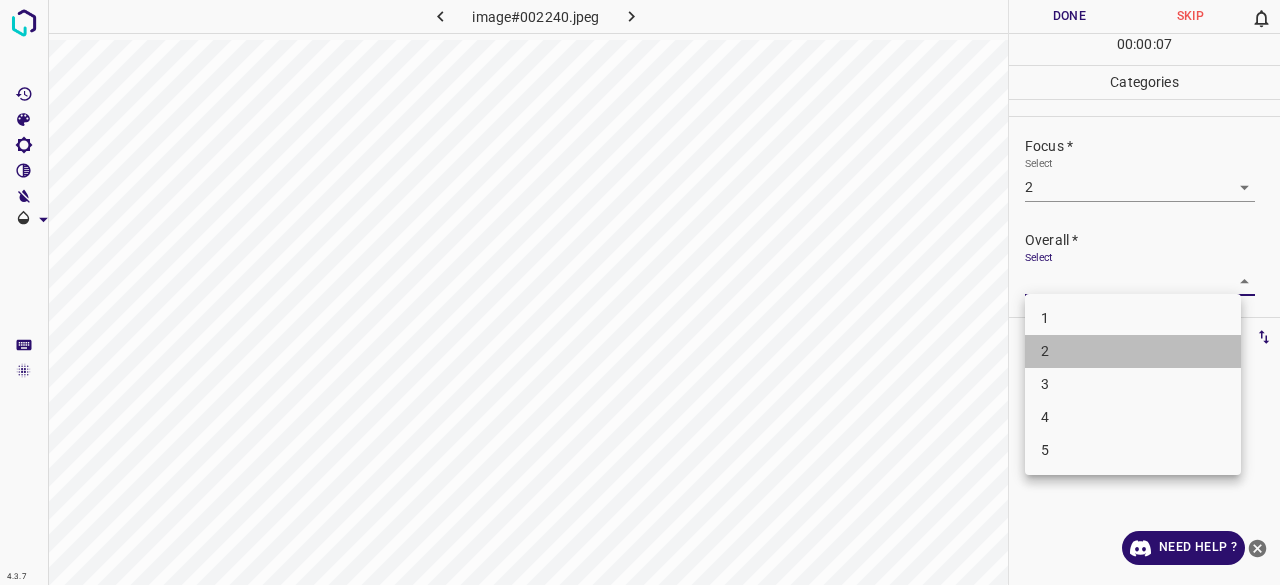 click on "2" at bounding box center [1133, 351] 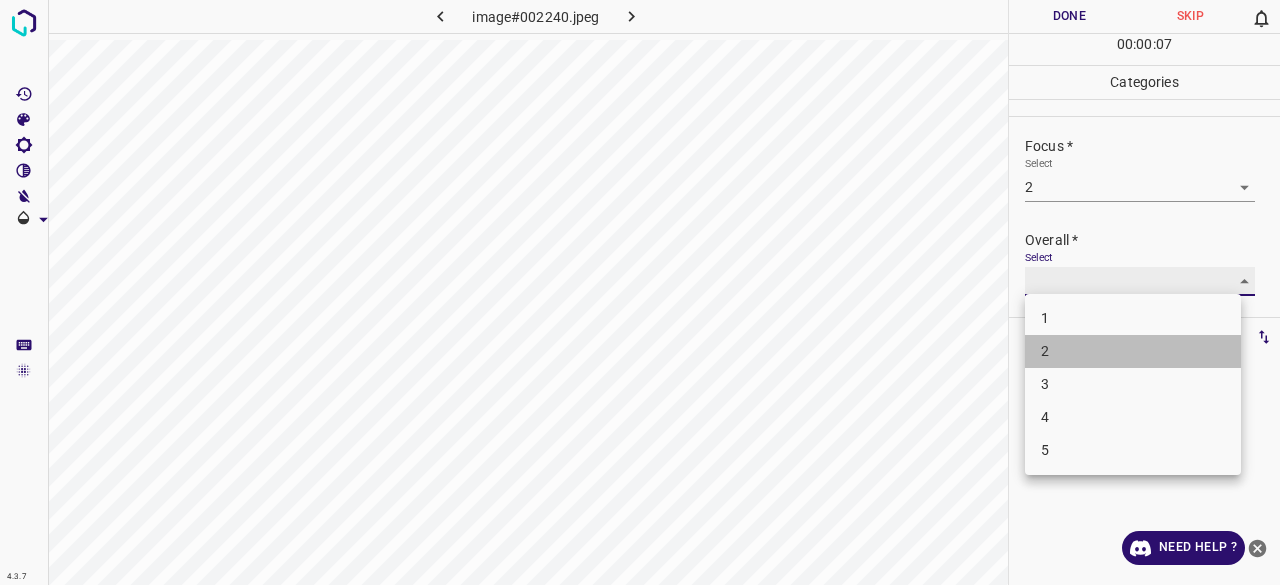 type on "2" 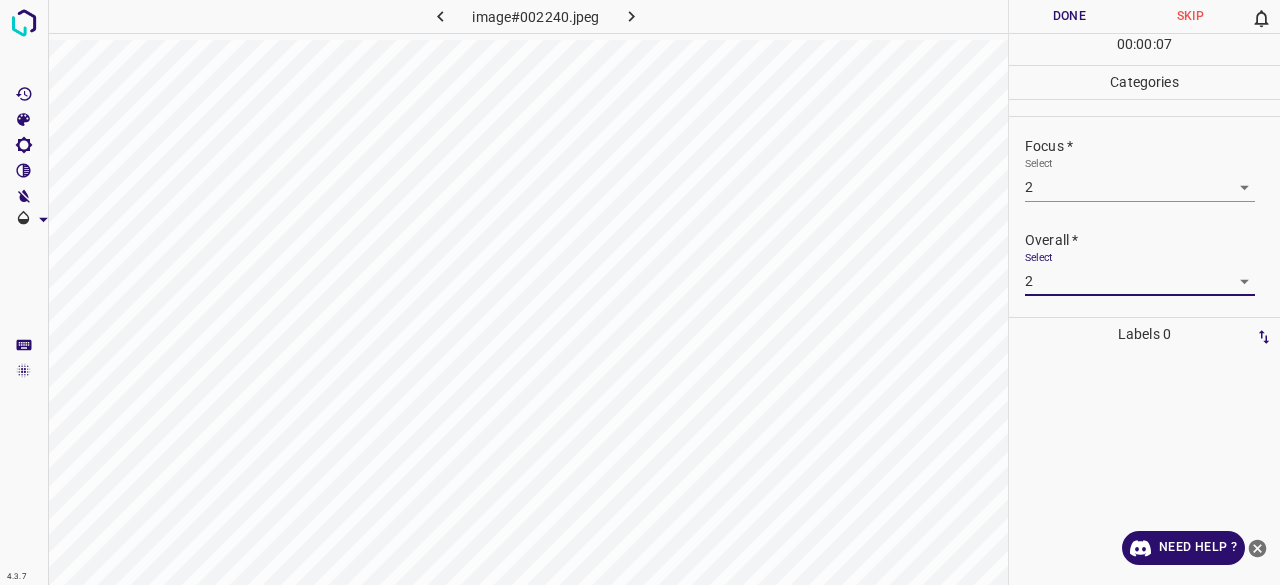 click on "Done" at bounding box center (1069, 16) 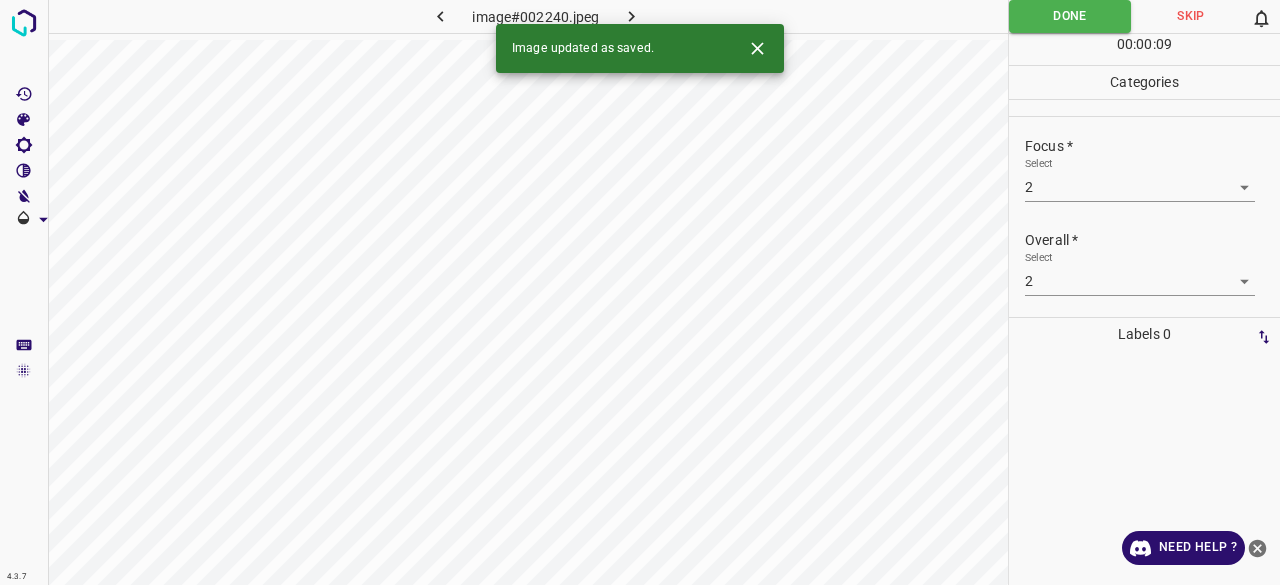 click 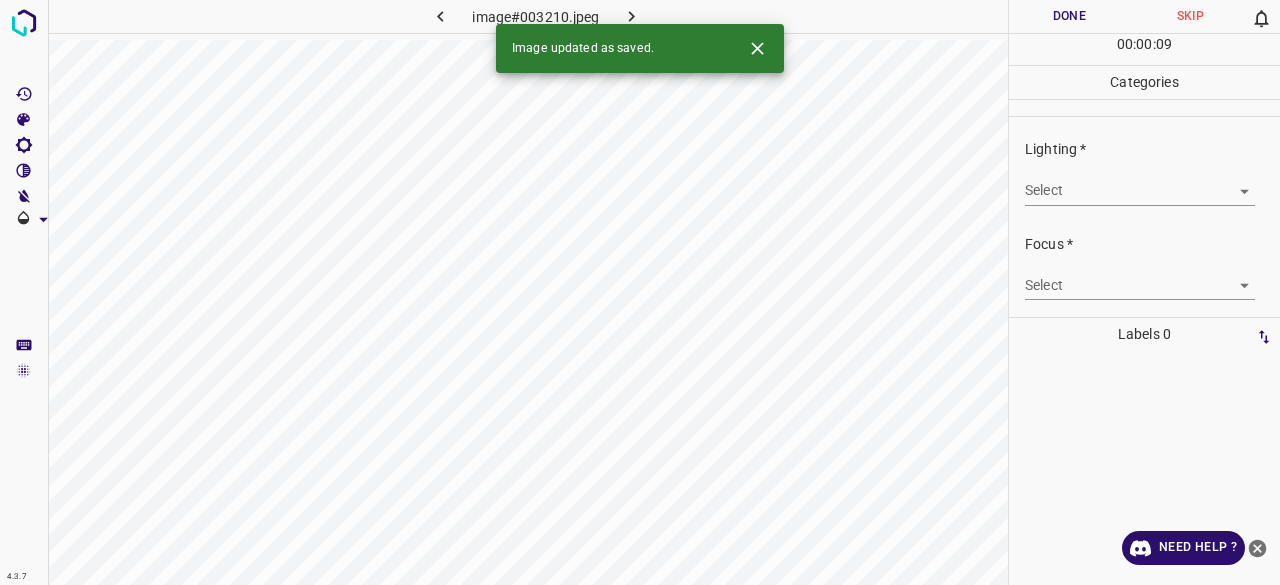 click on "4.3.7 image#003210.jpeg Done Skip 0 00   : 00   : 09   Categories Lighting *  Select ​ Focus *  Select ​ Overall *  Select ​ Labels   0 Categories 1 Lighting 2 Focus 3 Overall Tools Space Change between modes (Draw & Edit) I Auto labeling R Restore zoom M Zoom in N Zoom out Delete Delete selecte label Filters Z Restore filters X Saturation filter C Brightness filter V Contrast filter B Gray scale filter General O Download Image updated as saved. Need Help ? - Text - Hide - Delete" at bounding box center [640, 292] 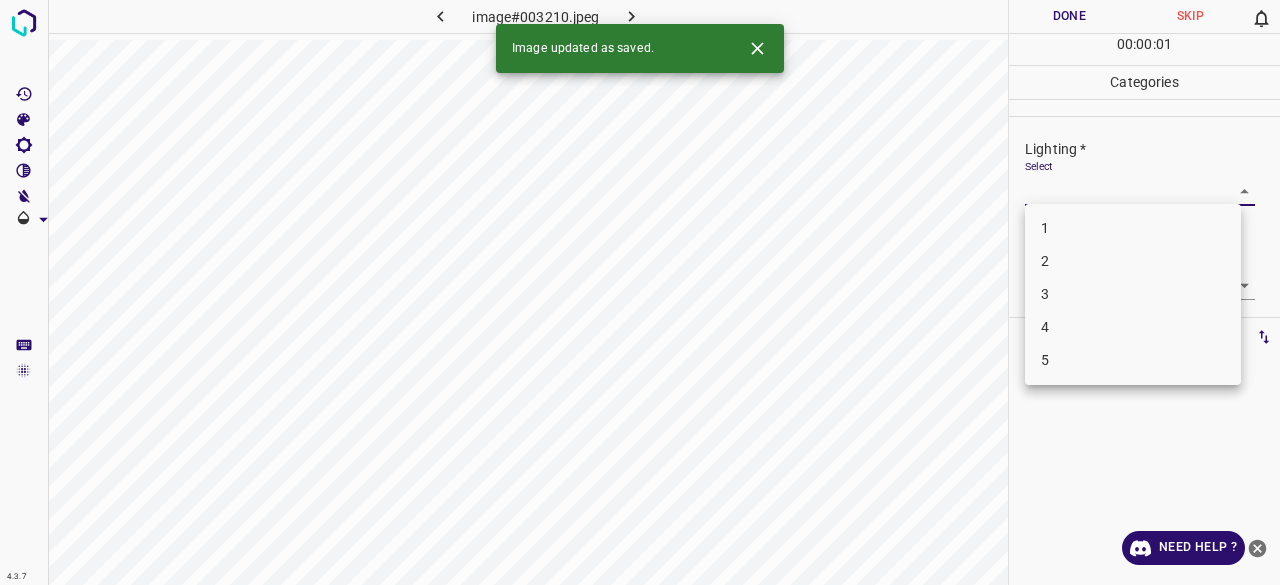 click on "3" at bounding box center [1133, 294] 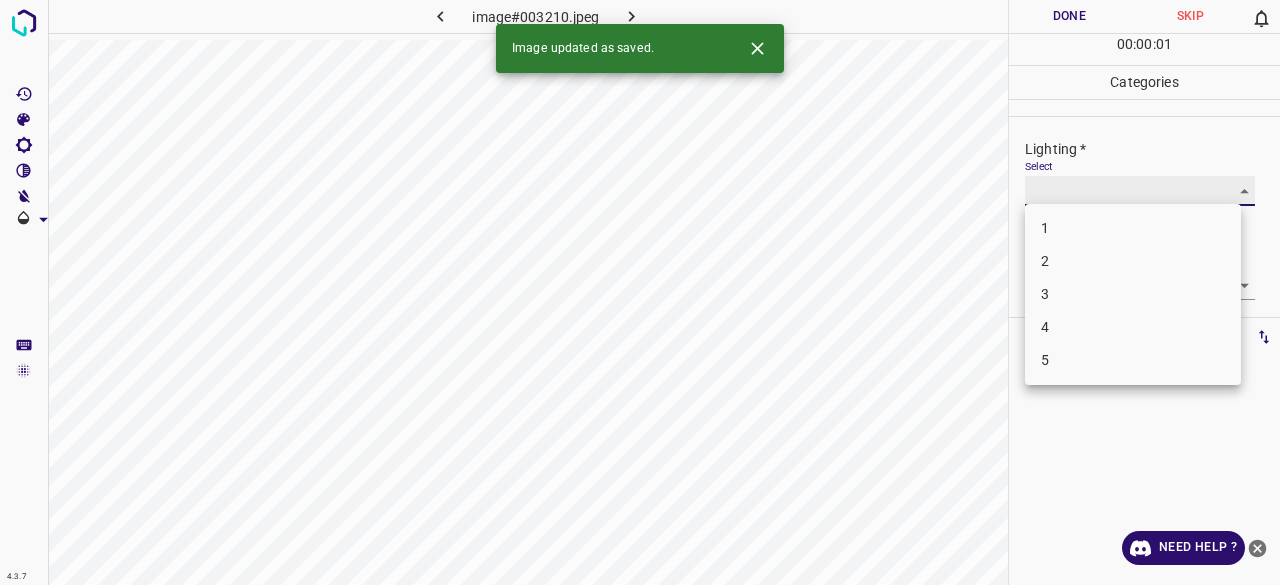 type on "3" 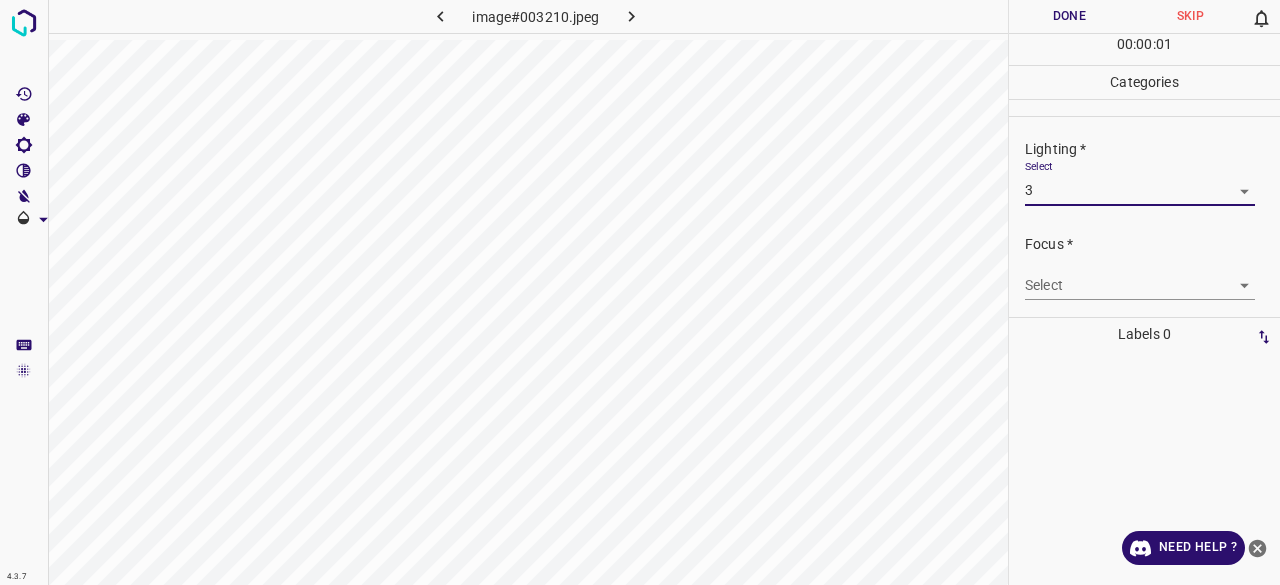 click on "4.3.7 image#003210.jpeg Done Skip 0 00   : 00   : 01   Categories Lighting *  Select 3 3 Focus *  Select ​ Overall *  Select ​ Labels   0 Categories 1 Lighting 2 Focus 3 Overall Tools Space Change between modes (Draw & Edit) I Auto labeling R Restore zoom M Zoom in N Zoom out Delete Delete selecte label Filters Z Restore filters X Saturation filter C Brightness filter V Contrast filter B Gray scale filter General O Download Need Help ? - Text - Hide - Delete" at bounding box center [640, 292] 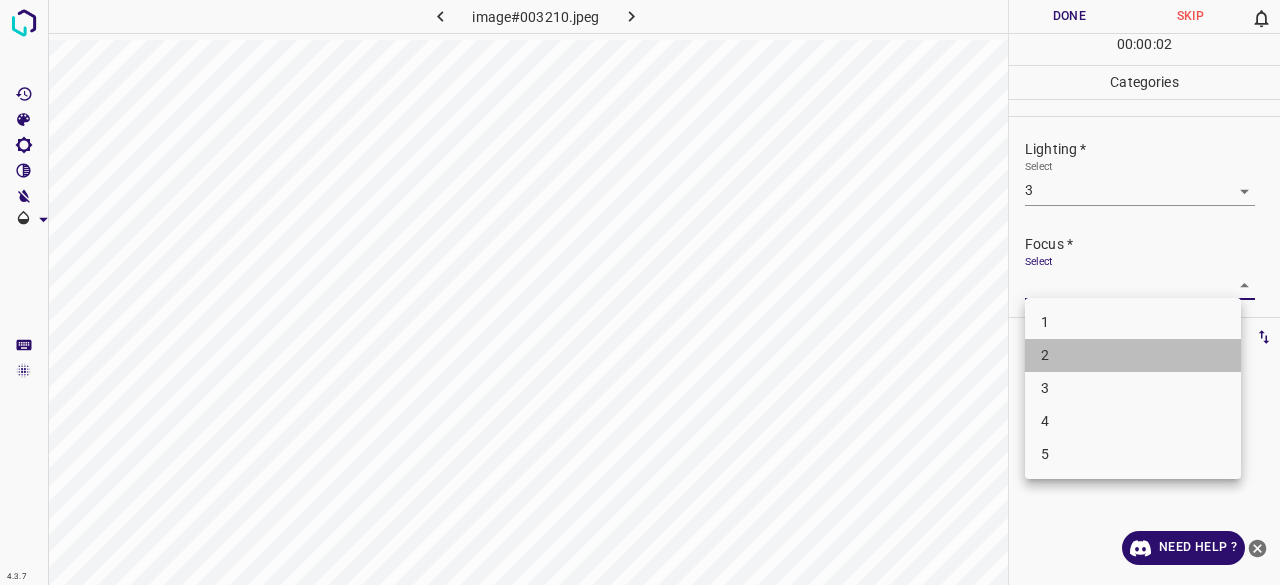 click on "2" at bounding box center [1133, 355] 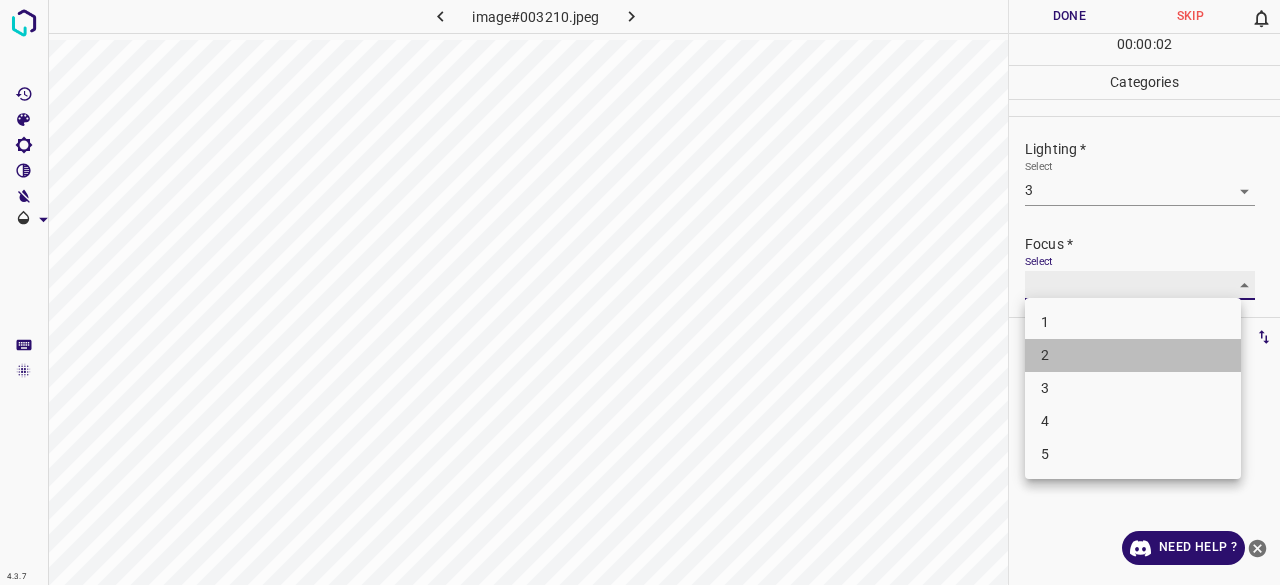type on "2" 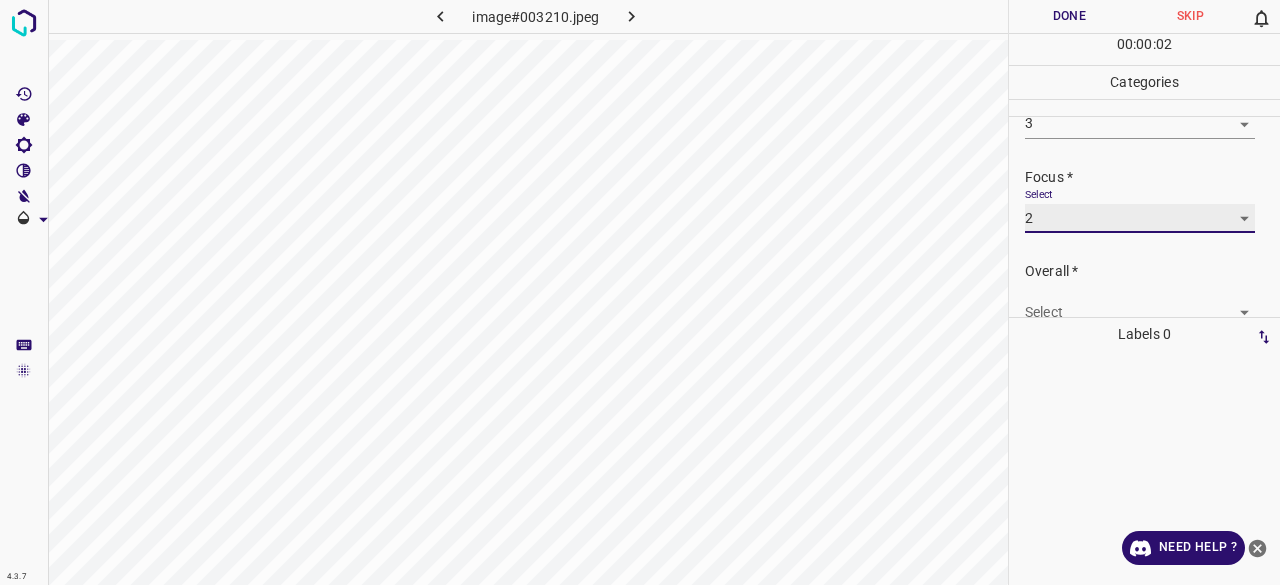 scroll, scrollTop: 98, scrollLeft: 0, axis: vertical 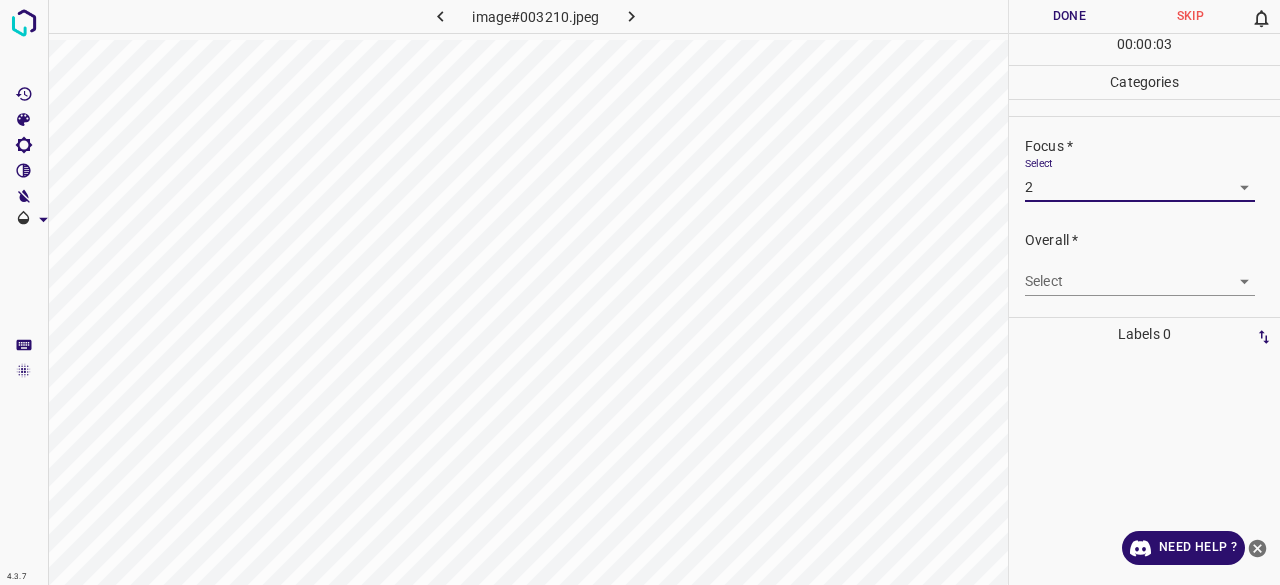click on "4.3.7 image#003210.jpeg Done Skip 0 00   : 00   : 03   Categories Lighting *  Select 3 3 Focus *  Select 2 2 Overall *  Select ​ Labels   0 Categories 1 Lighting 2 Focus 3 Overall Tools Space Change between modes (Draw & Edit) I Auto labeling R Restore zoom M Zoom in N Zoom out Delete Delete selecte label Filters Z Restore filters X Saturation filter C Brightness filter V Contrast filter B Gray scale filter General O Download Need Help ? - Text - Hide - Delete" at bounding box center (640, 292) 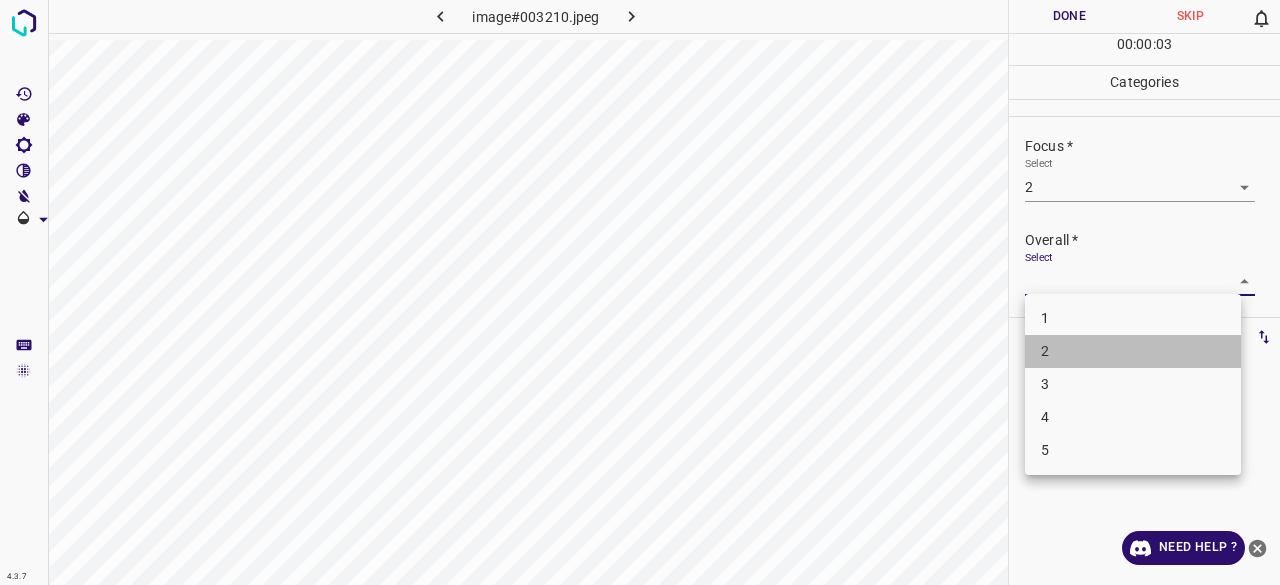 click on "2" at bounding box center (1133, 351) 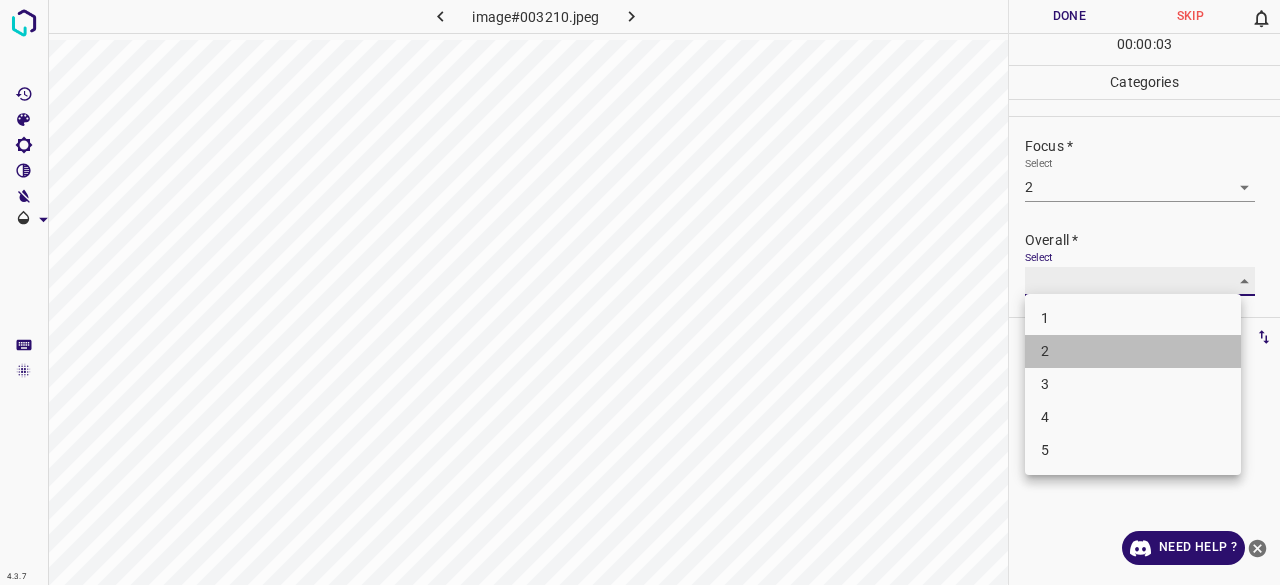 type on "2" 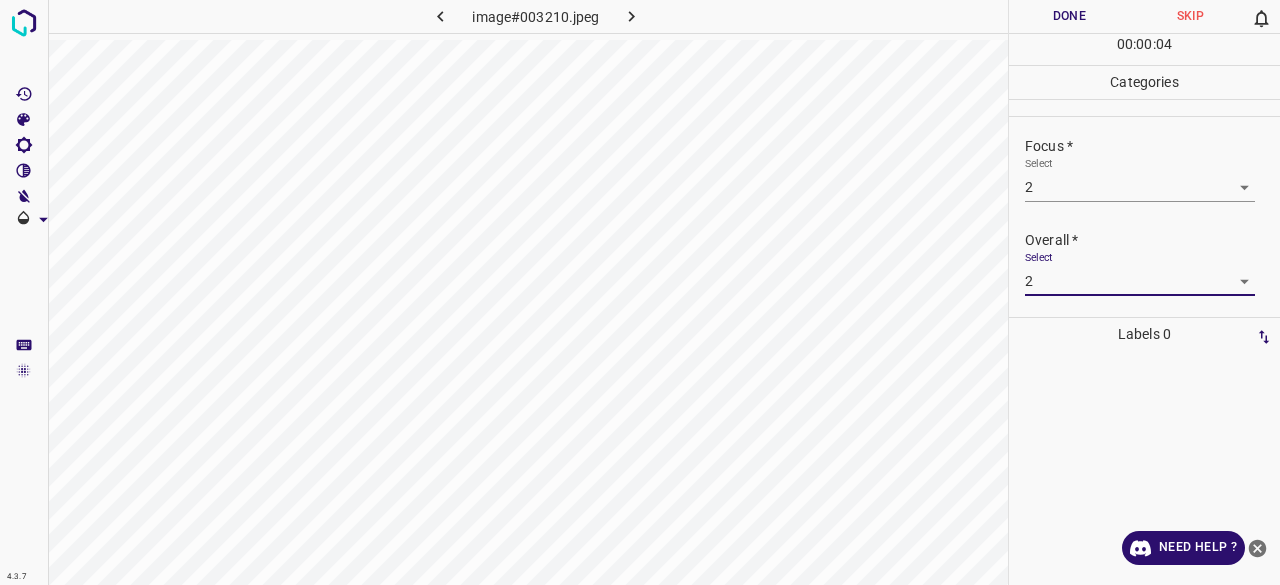 click on "Done" at bounding box center (1069, 16) 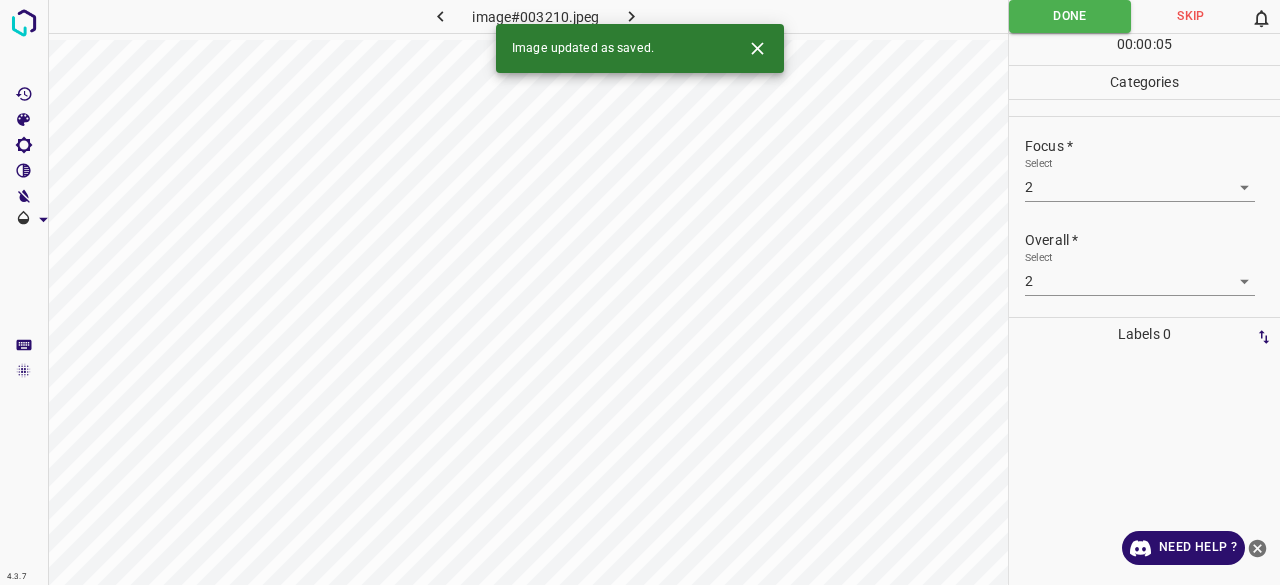 click at bounding box center [632, 16] 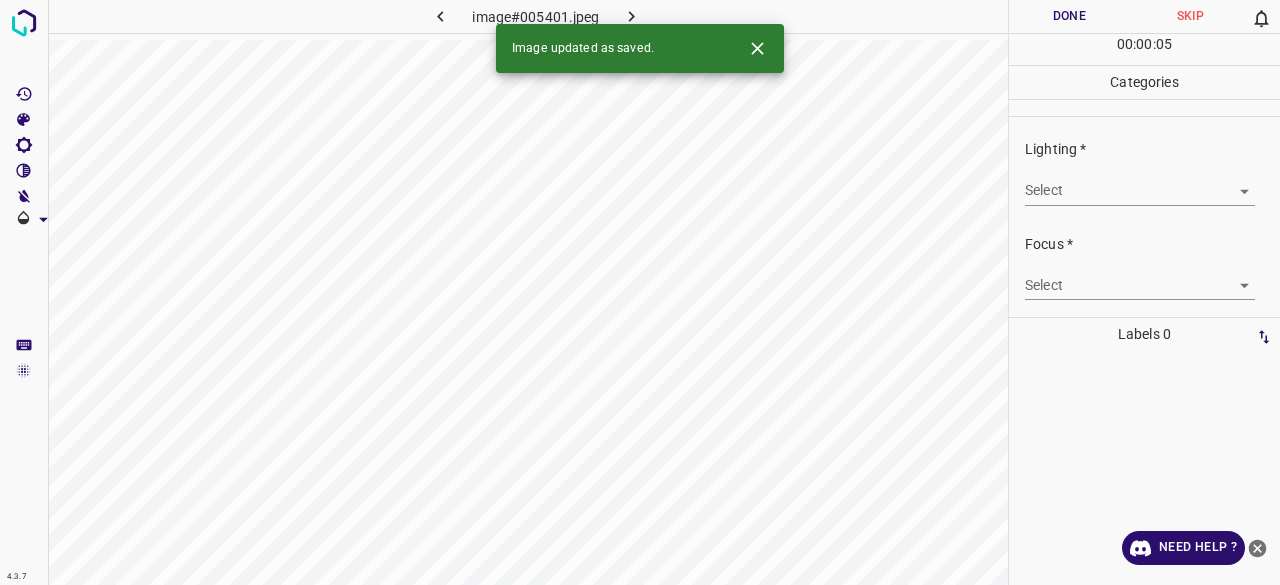 click on "Select ​" at bounding box center (1140, 182) 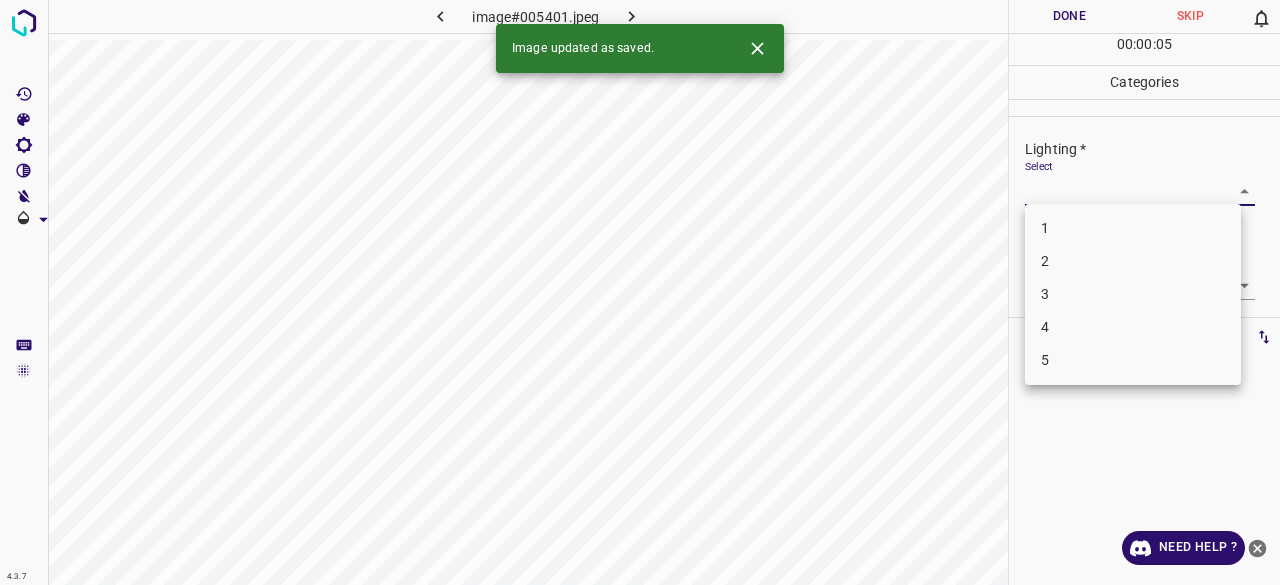 drag, startPoint x: 1066, startPoint y: 187, endPoint x: 1036, endPoint y: 226, distance: 49.20366 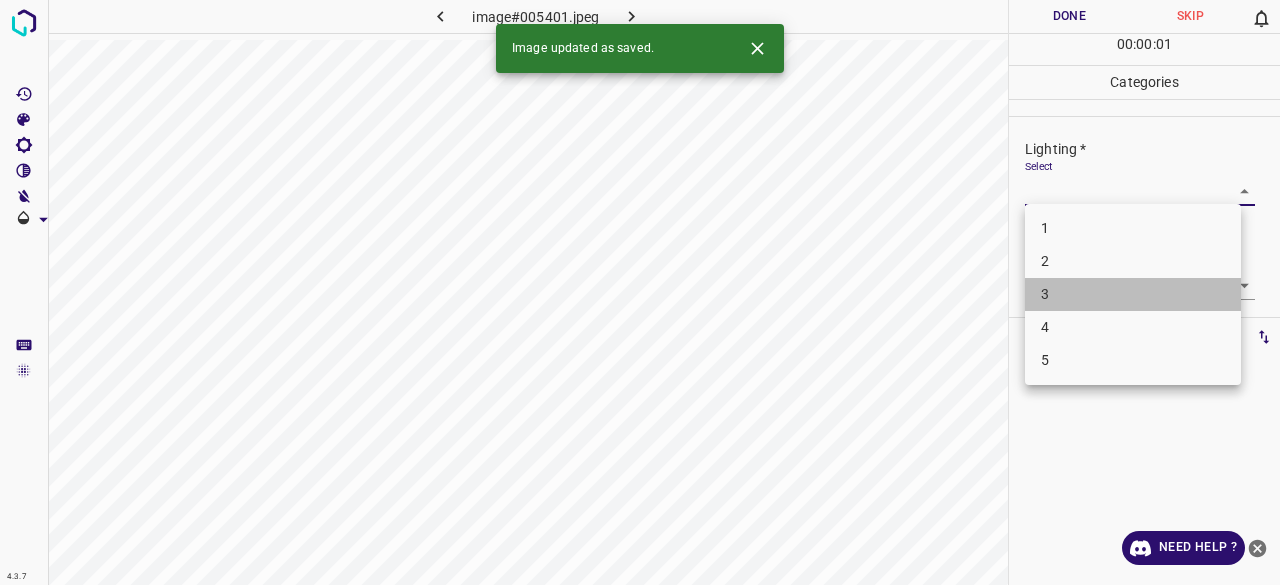 click on "3" at bounding box center (1133, 294) 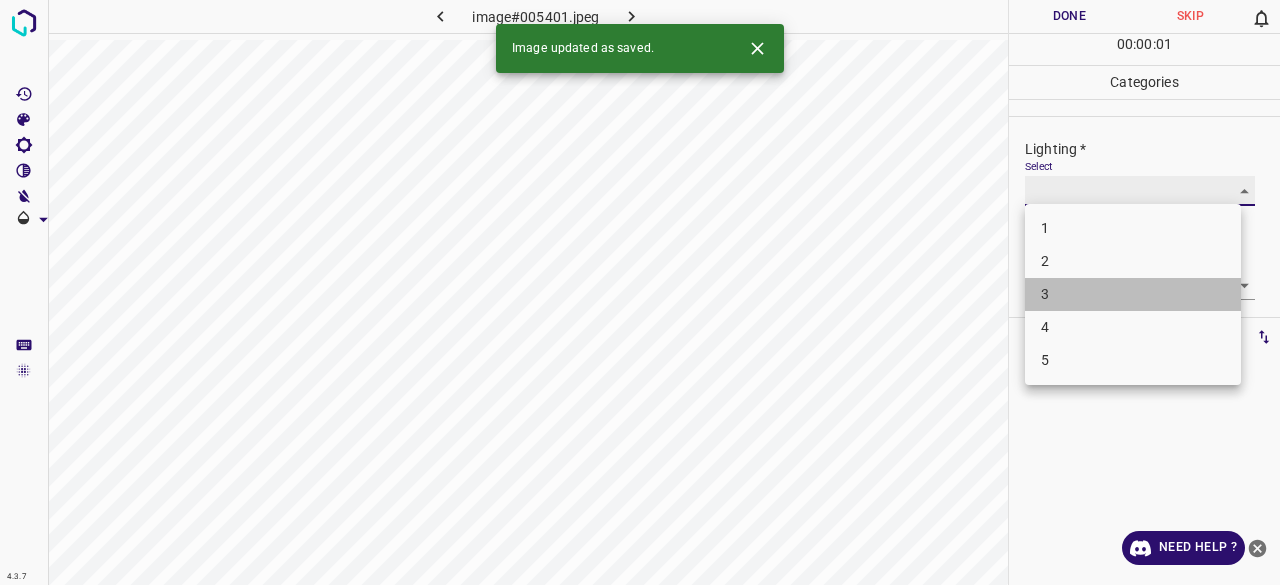 type on "3" 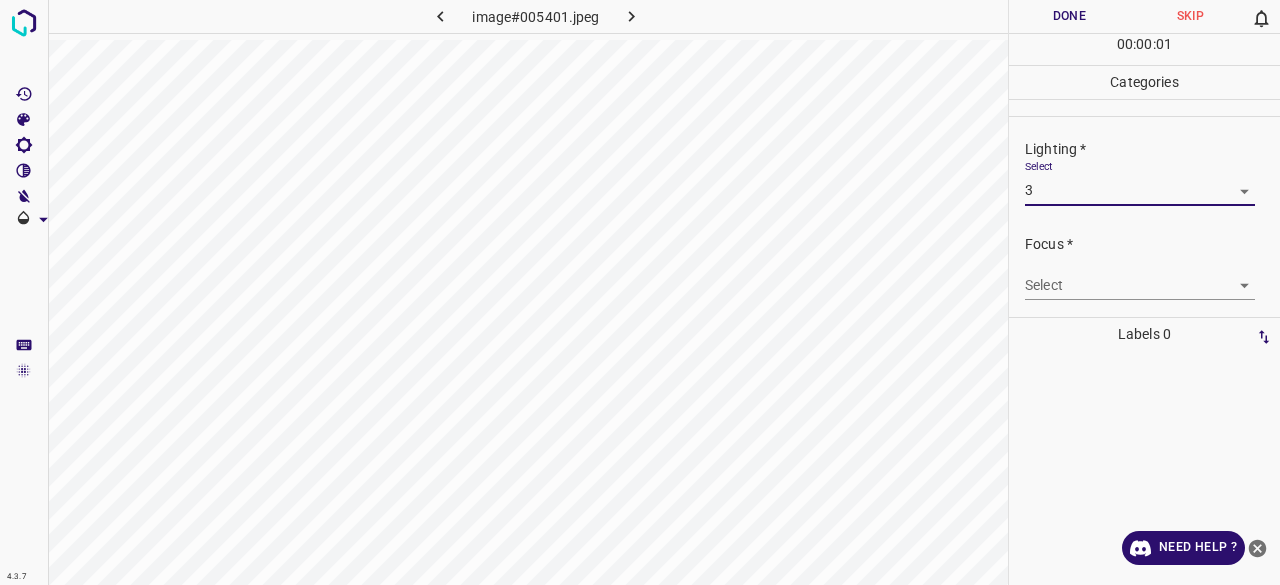 click on "4.3.7 image#005401.jpeg Done Skip 0 00   : 00   : 01   Categories Lighting *  Select 3 3 Focus *  Select ​ Overall *  Select ​ Labels   0 Categories 1 Lighting 2 Focus 3 Overall Tools Space Change between modes (Draw & Edit) I Auto labeling R Restore zoom M Zoom in N Zoom out Delete Delete selecte label Filters Z Restore filters X Saturation filter C Brightness filter V Contrast filter B Gray scale filter General O Download Need Help ? - Text - Hide - Delete 1 2 3 4 5" at bounding box center [640, 292] 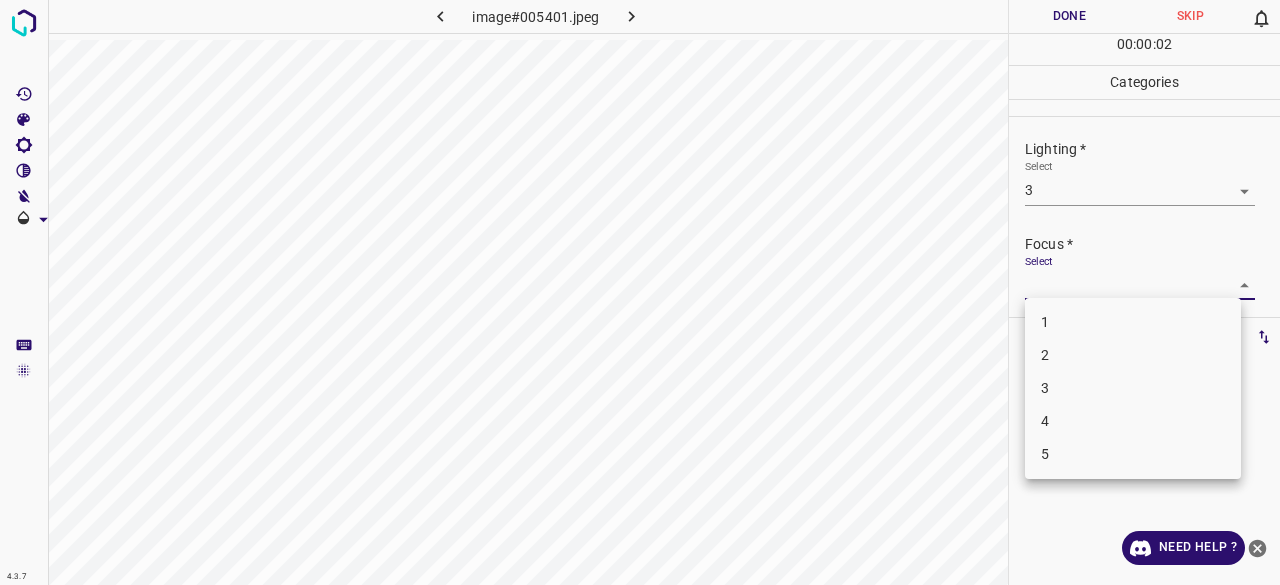 click on "2" at bounding box center [1133, 355] 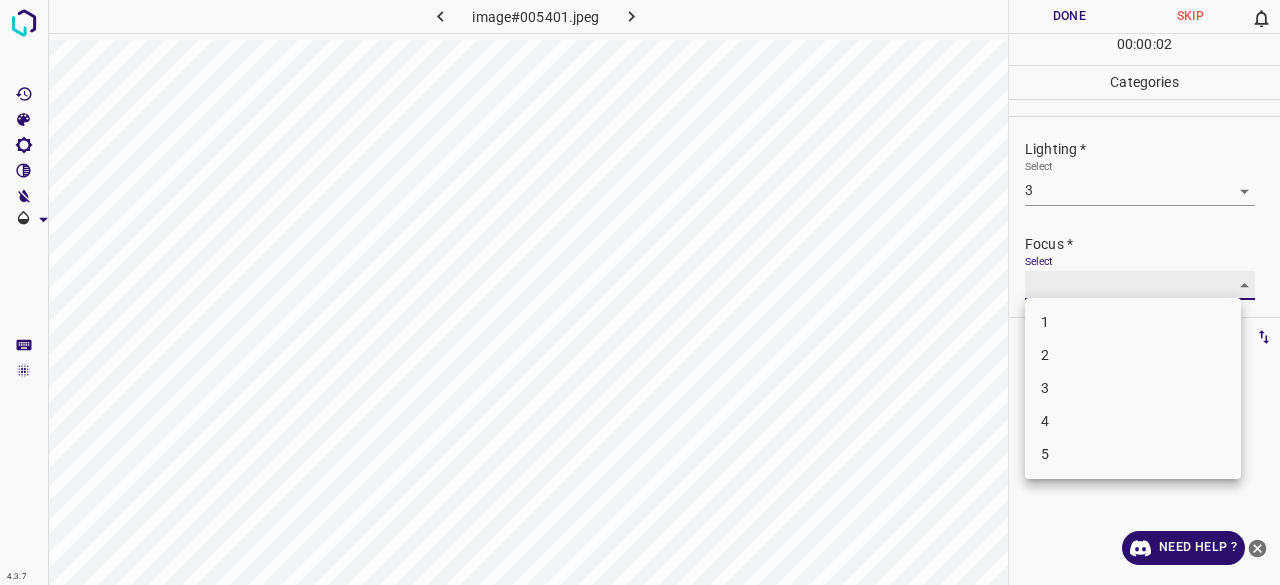 type on "2" 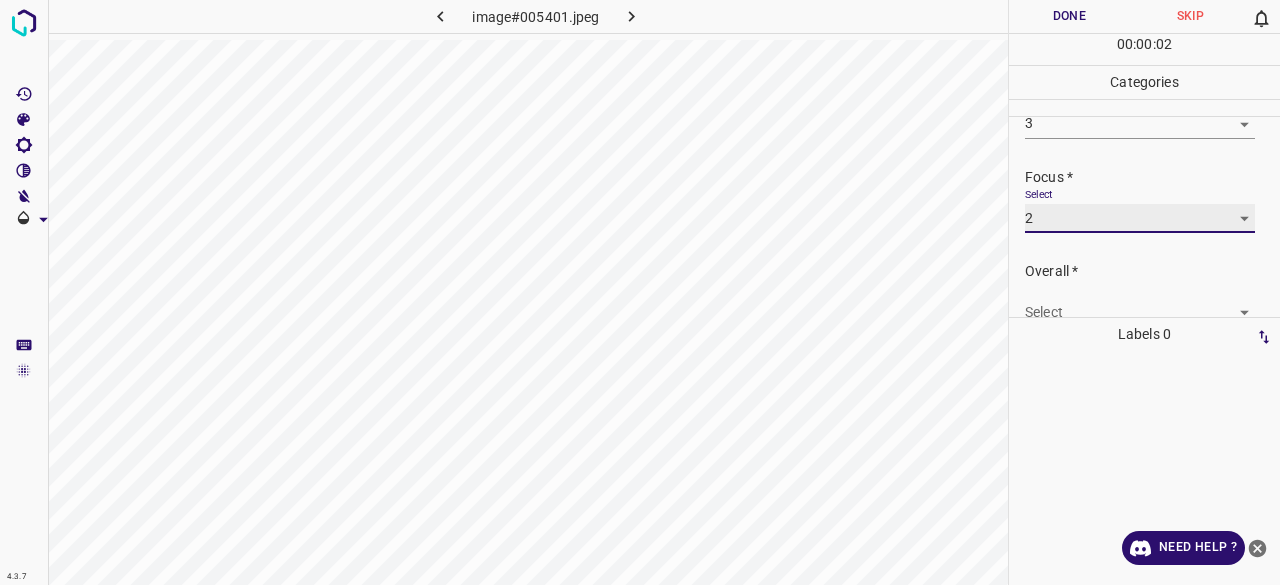scroll, scrollTop: 98, scrollLeft: 0, axis: vertical 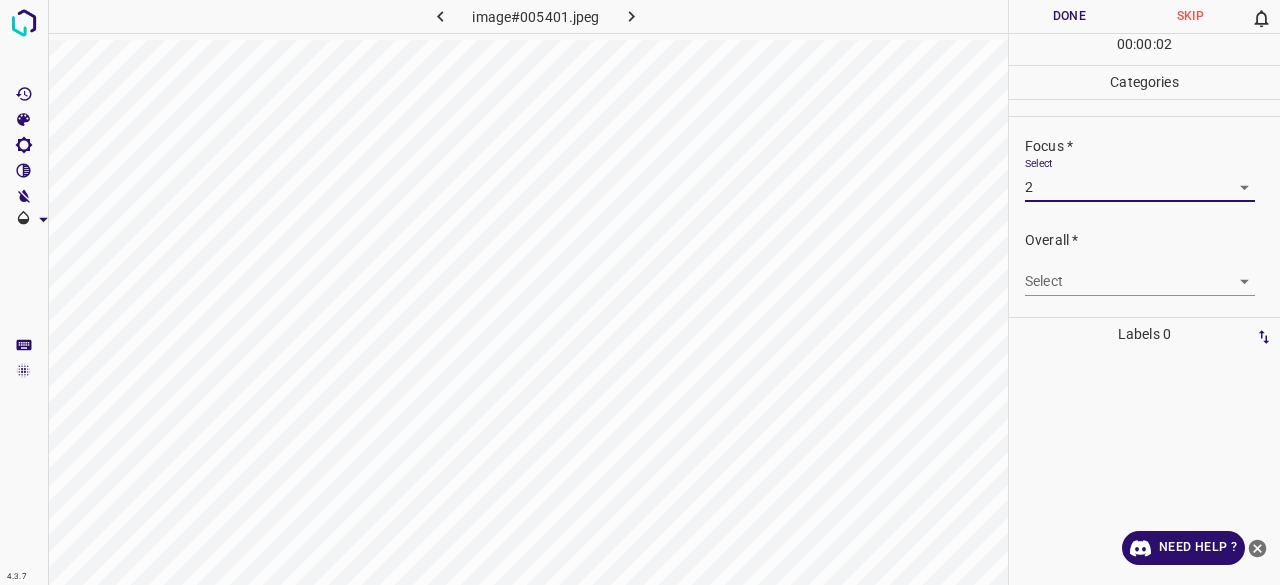 click on "Overall *  Select ​" at bounding box center [1144, 263] 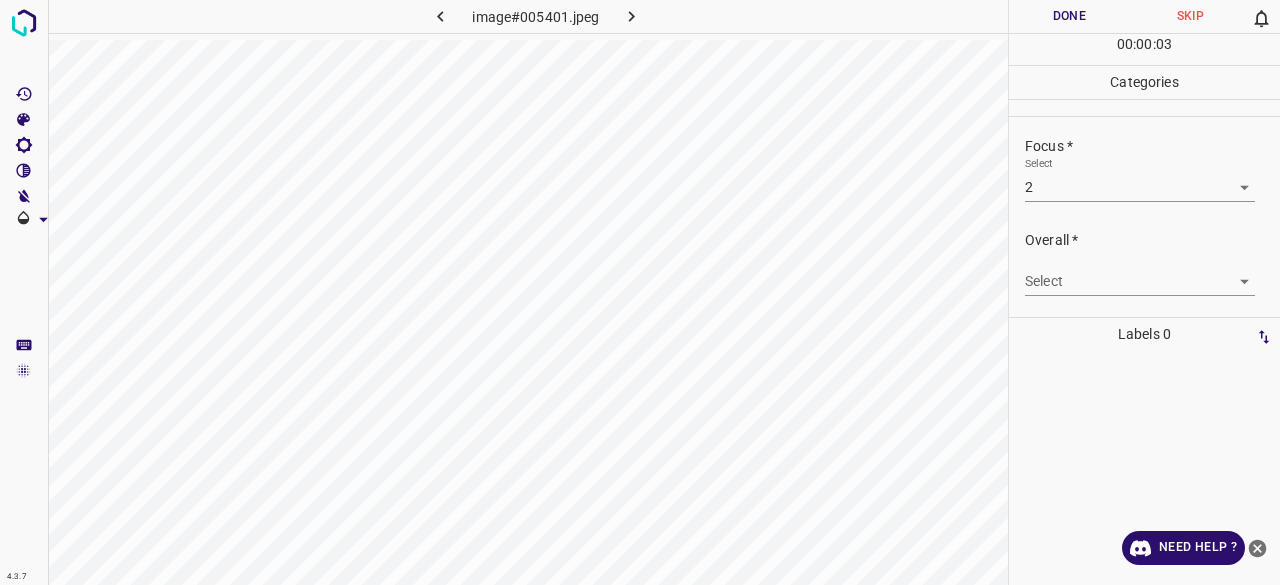 click on "4.3.7 image#005401.jpeg Done Skip 0 00   : 00   : 03   Categories Lighting *  Select 3 3 Focus *  Select 2 2 Overall *  Select ​ Labels   0 Categories 1 Lighting 2 Focus 3 Overall Tools Space Change between modes (Draw & Edit) I Auto labeling R Restore zoom M Zoom in N Zoom out Delete Delete selecte label Filters Z Restore filters X Saturation filter C Brightness filter V Contrast filter B Gray scale filter General O Download Need Help ? - Text - Hide - Delete" at bounding box center (640, 292) 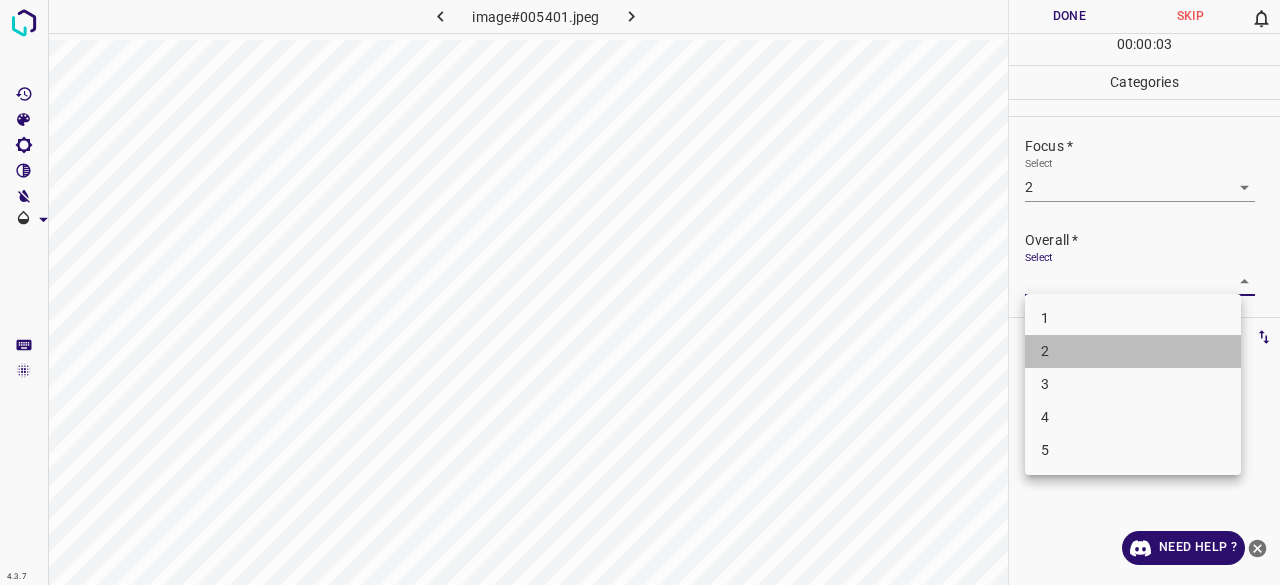 click on "2" at bounding box center [1133, 351] 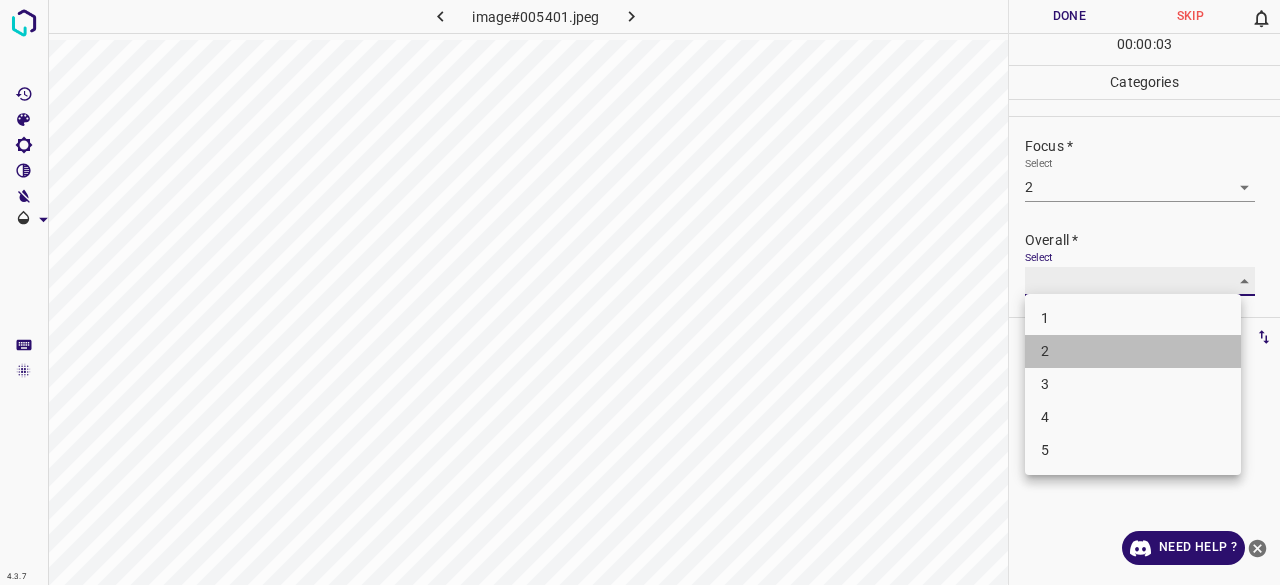 type on "2" 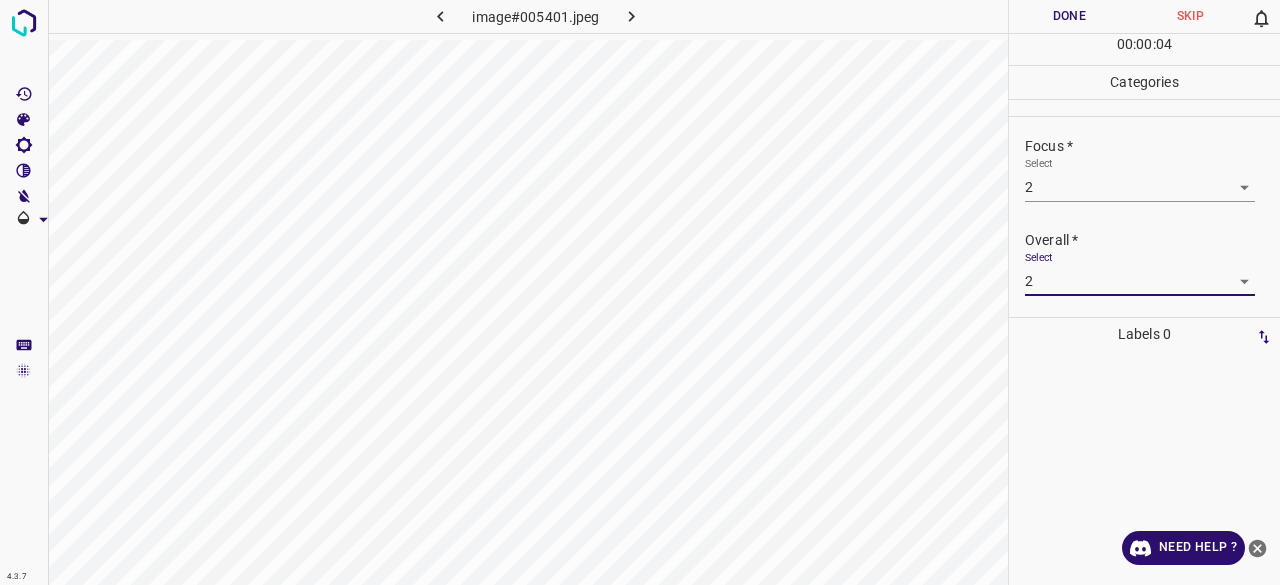 click on "Done" at bounding box center [1069, 16] 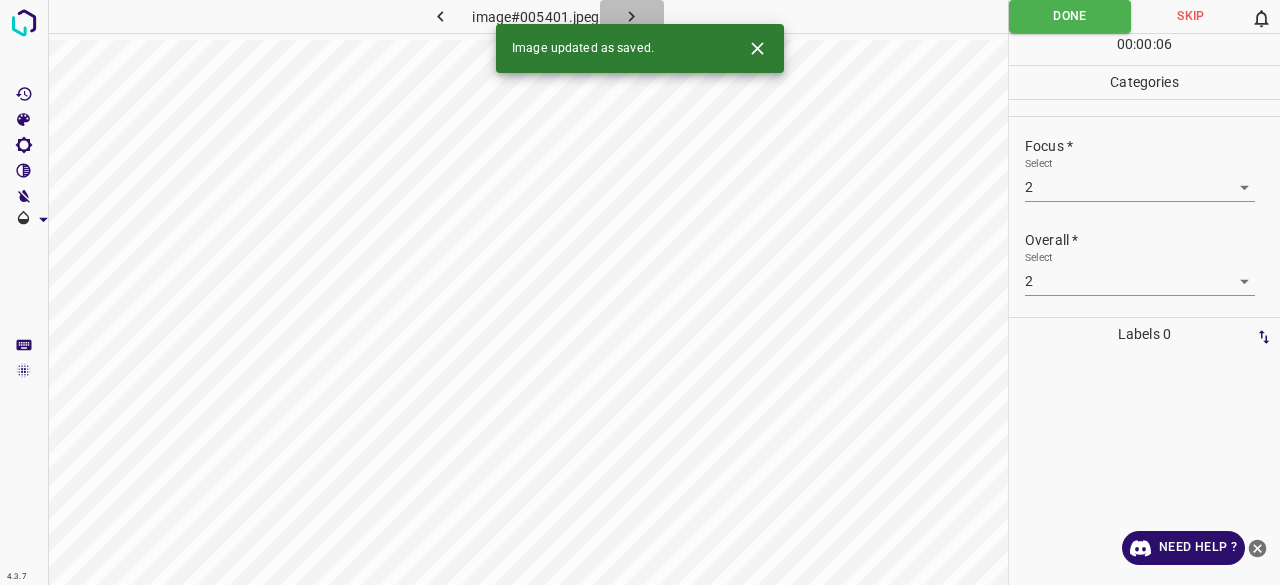 click 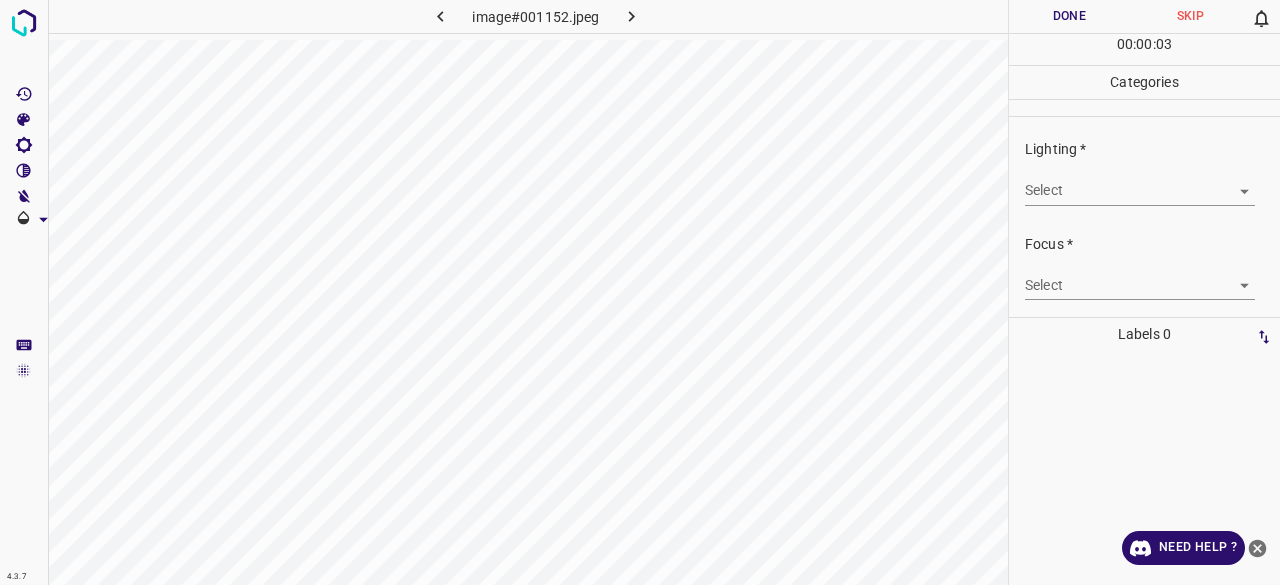 click on "Lighting *  Select ​" at bounding box center [1144, 172] 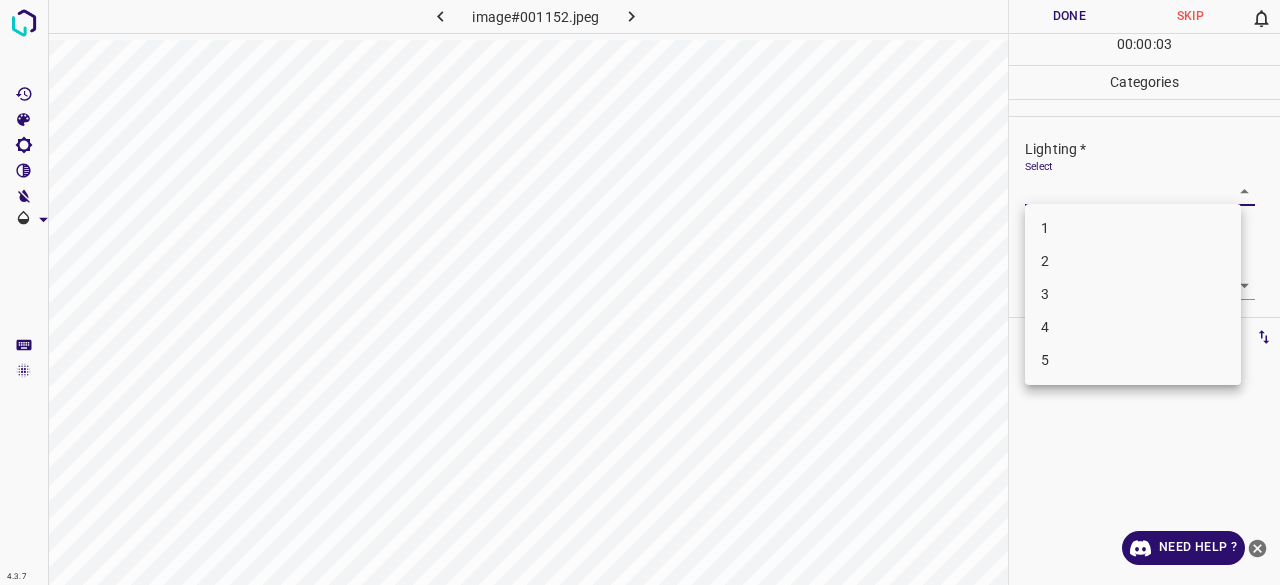 click on "4.3.7 image#001152.jpeg Done Skip 0 00   : 00   : 03   Categories Lighting *  Select ​ Focus *  Select ​ Overall *  Select ​ Labels   0 Categories 1 Lighting 2 Focus 3 Overall Tools Space Change between modes (Draw & Edit) I Auto labeling R Restore zoom M Zoom in N Zoom out Delete Delete selecte label Filters Z Restore filters X Saturation filter C Brightness filter V Contrast filter B Gray scale filter General O Download Need Help ? - Text - Hide - Delete 1 2 3 4 5" at bounding box center (640, 292) 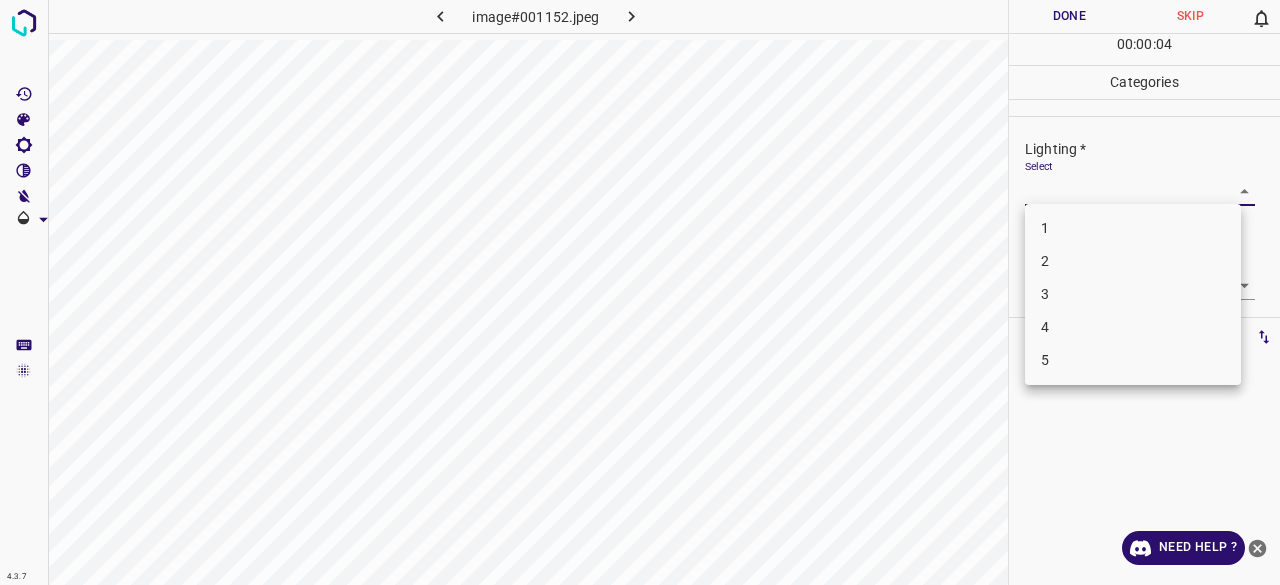 click on "3" at bounding box center (1133, 294) 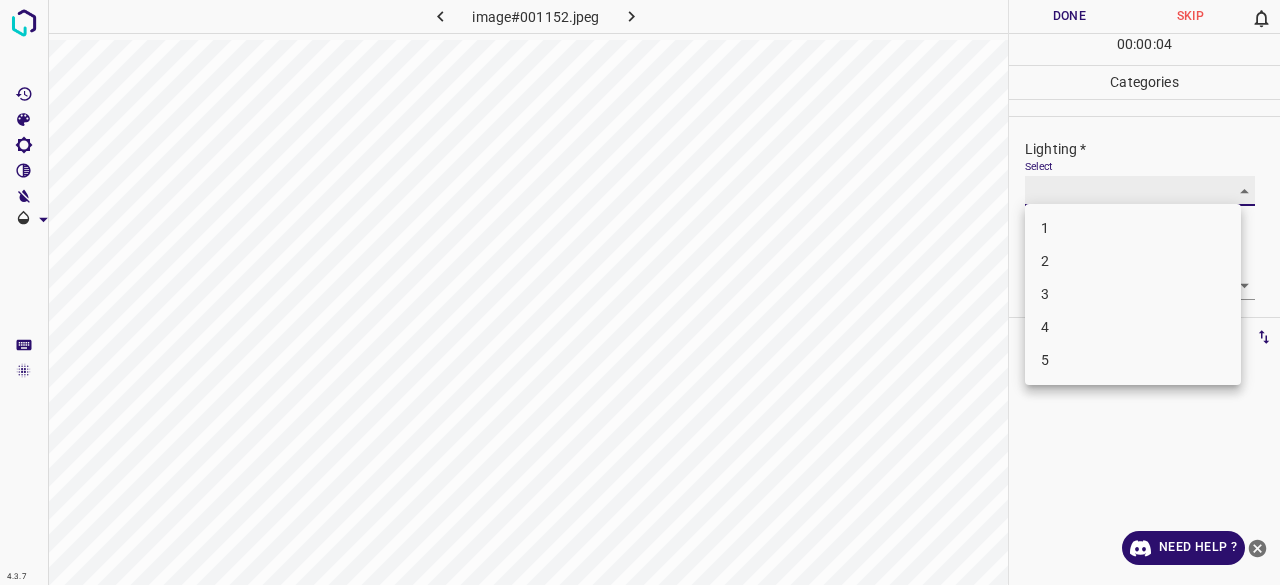 type on "3" 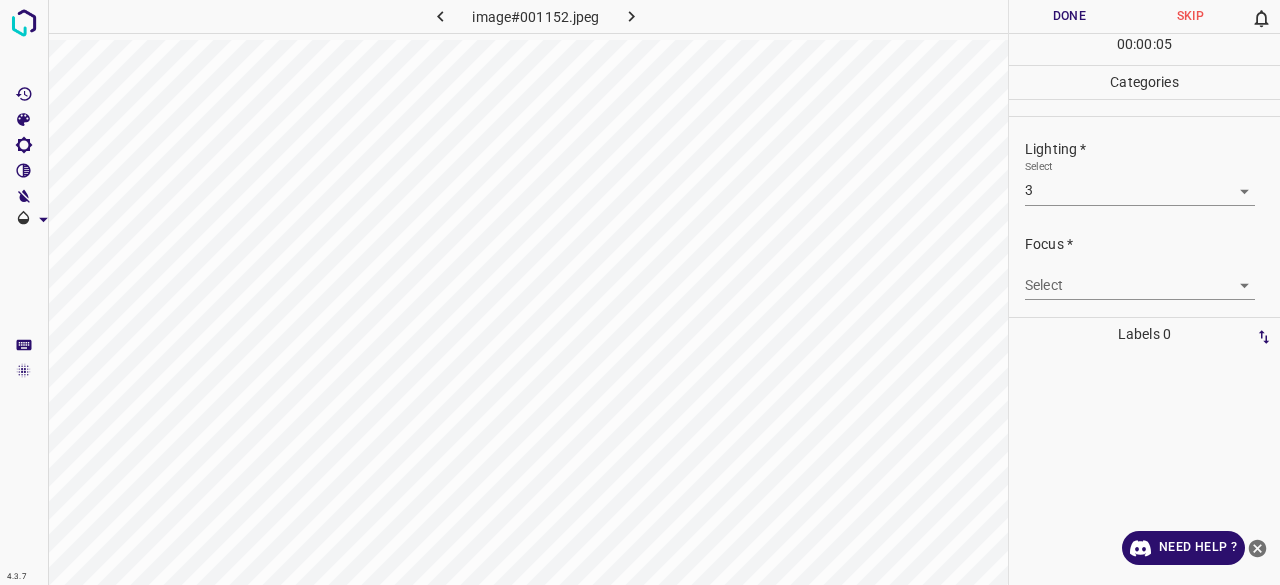 click on "4.3.7 image#001152.jpeg Done Skip 0 00   : 00   : 05   Categories Lighting *  Select 3 3 Focus *  Select ​ Overall *  Select ​ Labels   0 Categories 1 Lighting 2 Focus 3 Overall Tools Space Change between modes (Draw & Edit) I Auto labeling R Restore zoom M Zoom in N Zoom out Delete Delete selecte label Filters Z Restore filters X Saturation filter C Brightness filter V Contrast filter B Gray scale filter General O Download Need Help ? - Text - Hide - Delete" at bounding box center [640, 292] 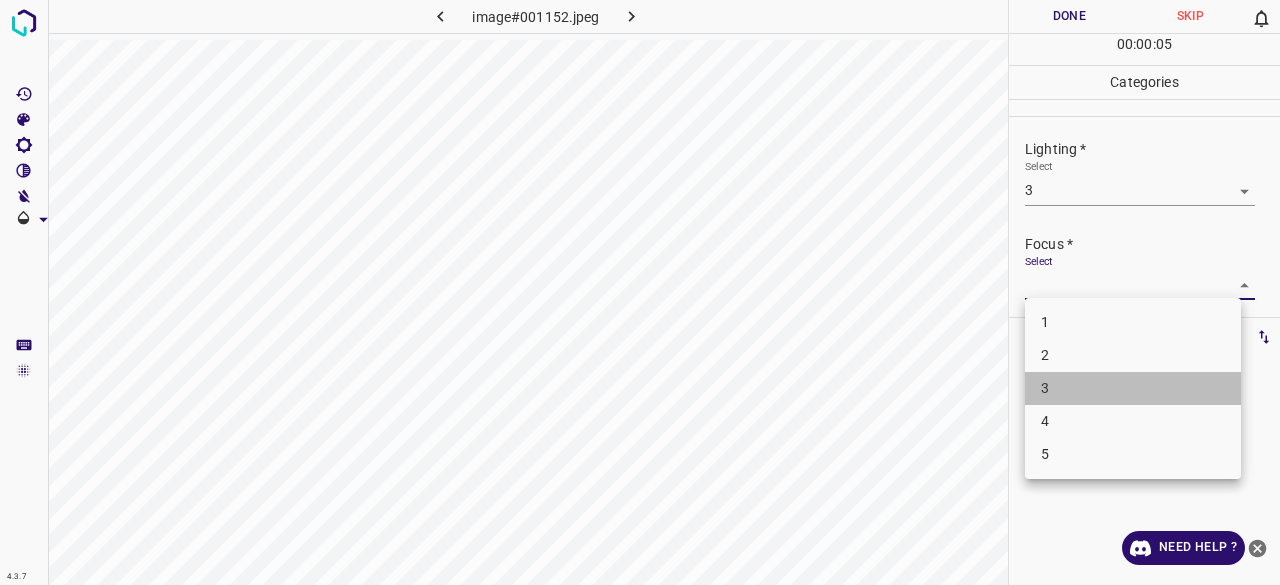 drag, startPoint x: 1057, startPoint y: 376, endPoint x: 1064, endPoint y: 351, distance: 25.96151 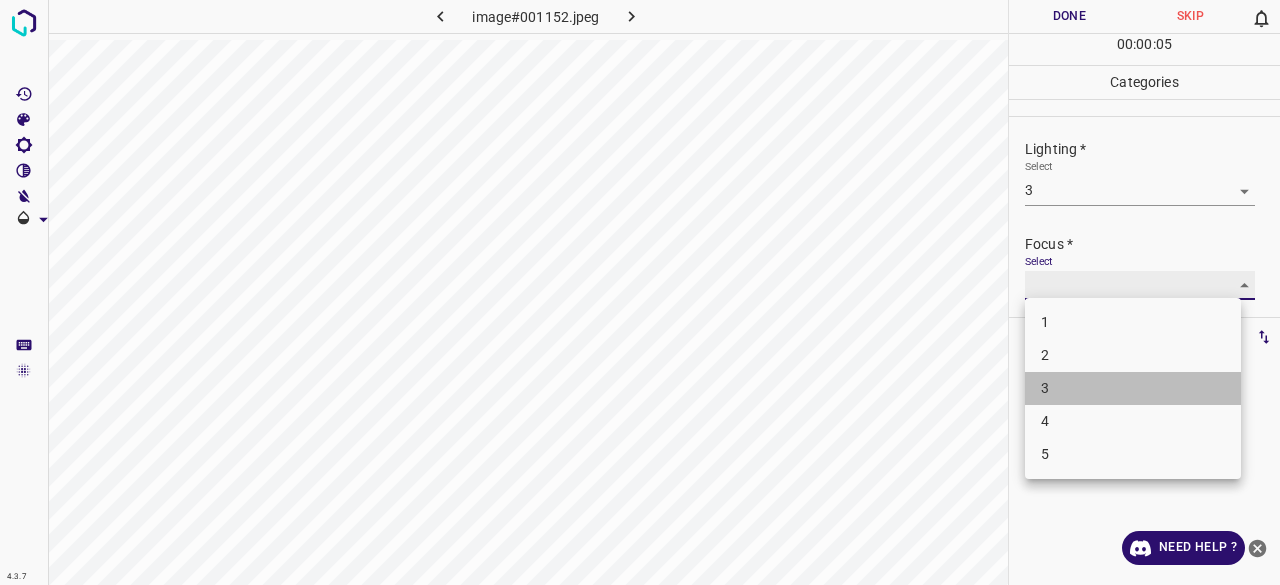 type on "3" 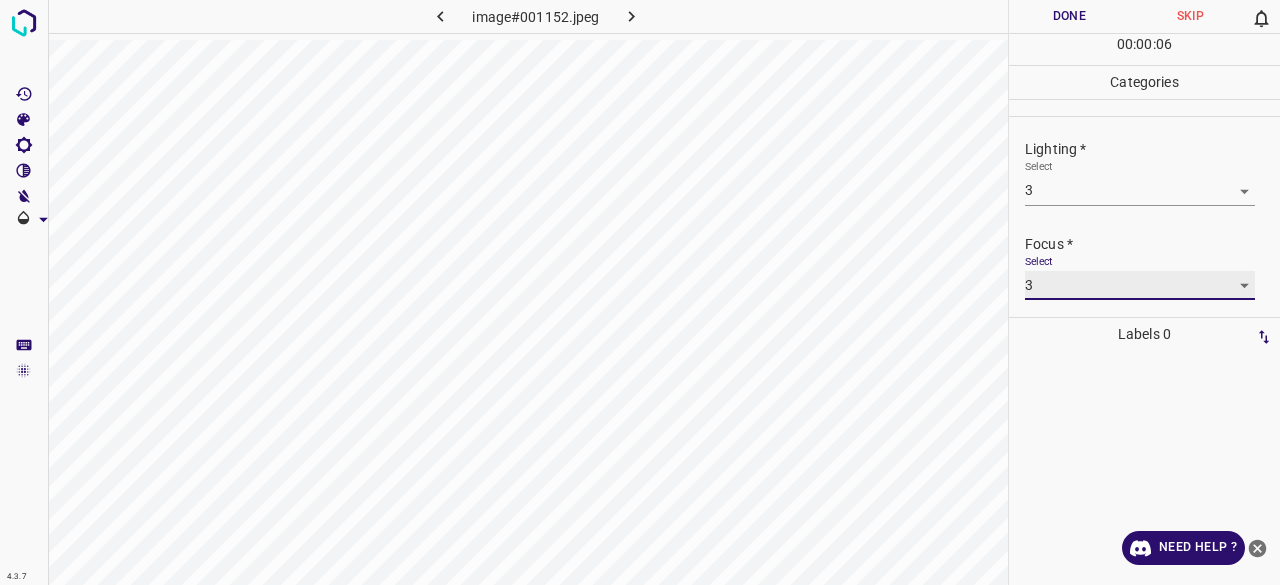 scroll, scrollTop: 98, scrollLeft: 0, axis: vertical 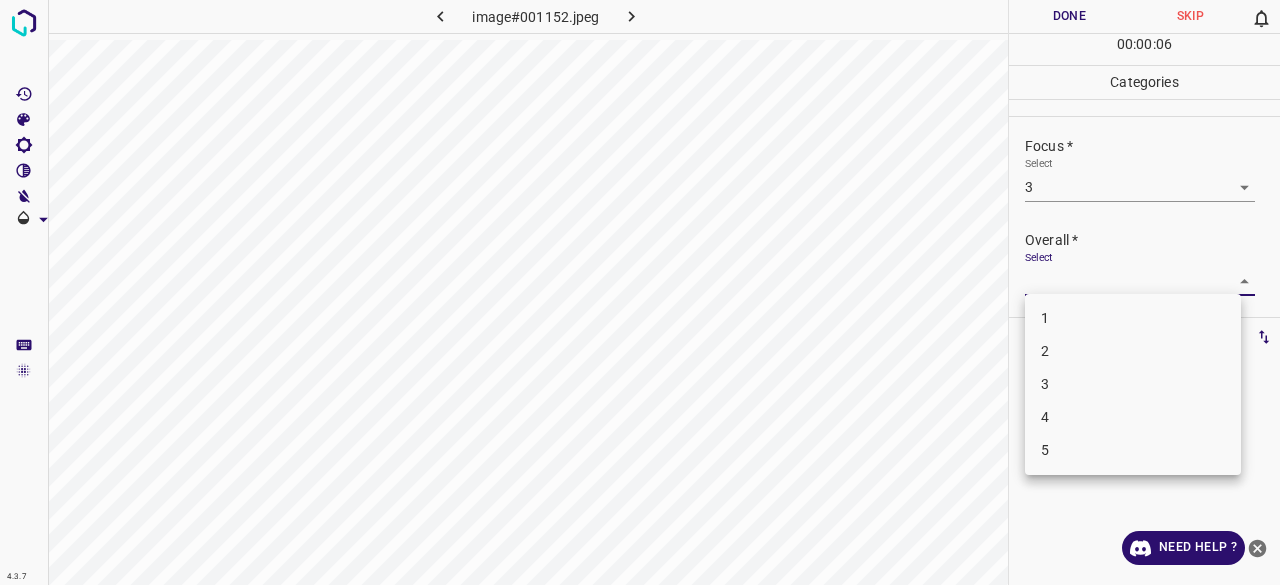 drag, startPoint x: 1058, startPoint y: 281, endPoint x: 1050, endPoint y: 307, distance: 27.202942 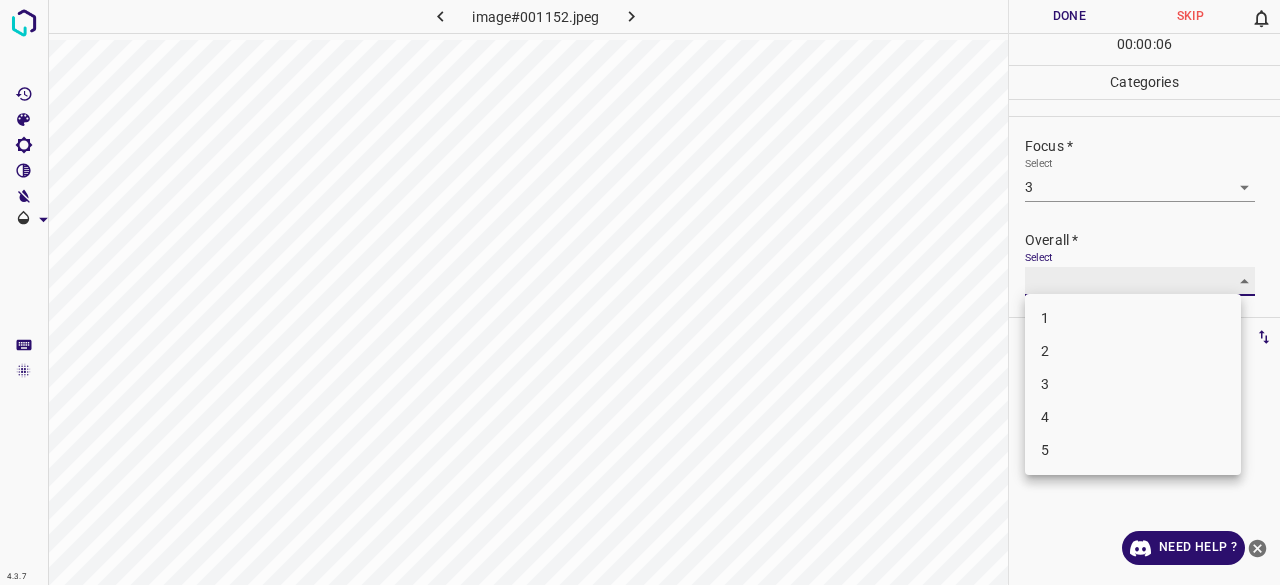 type on "3" 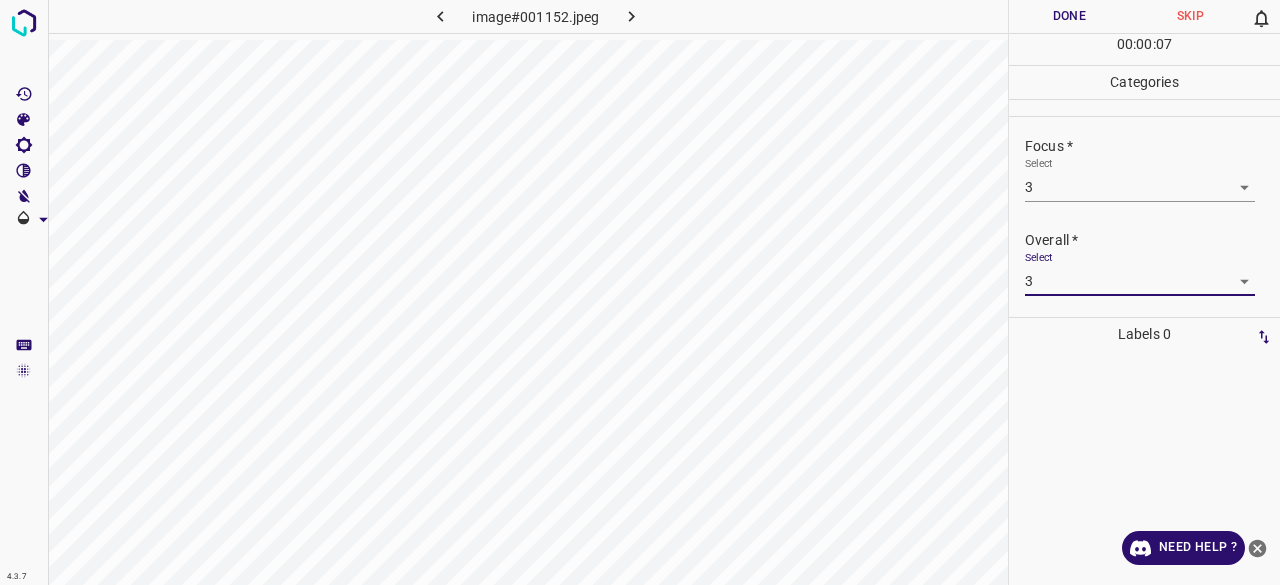 click on "Done" at bounding box center [1069, 16] 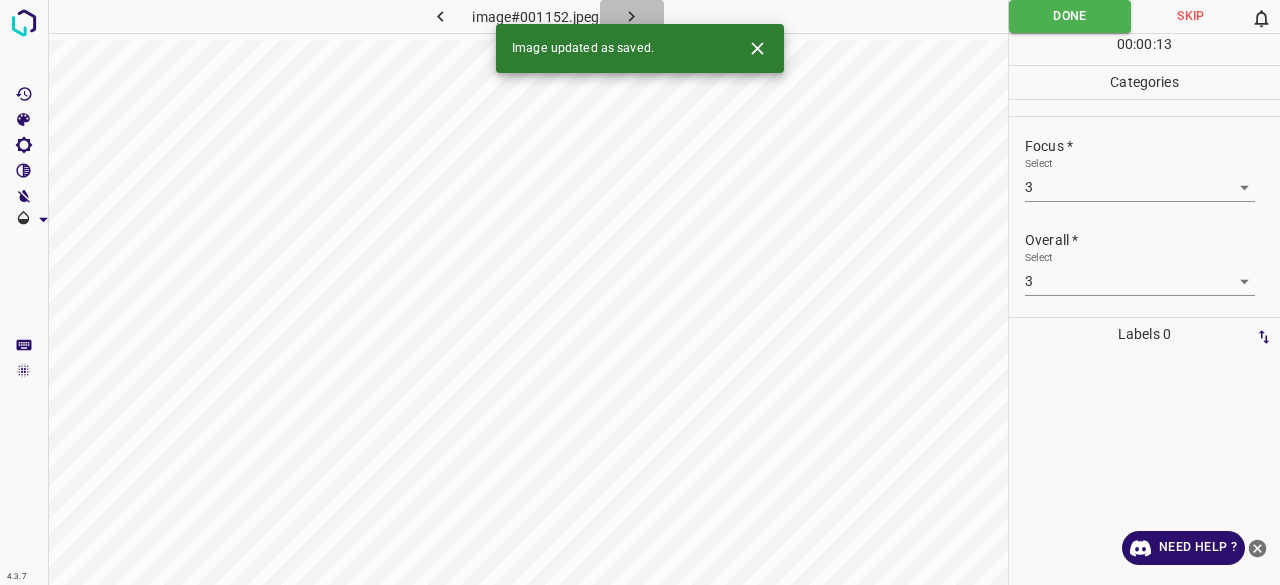 click 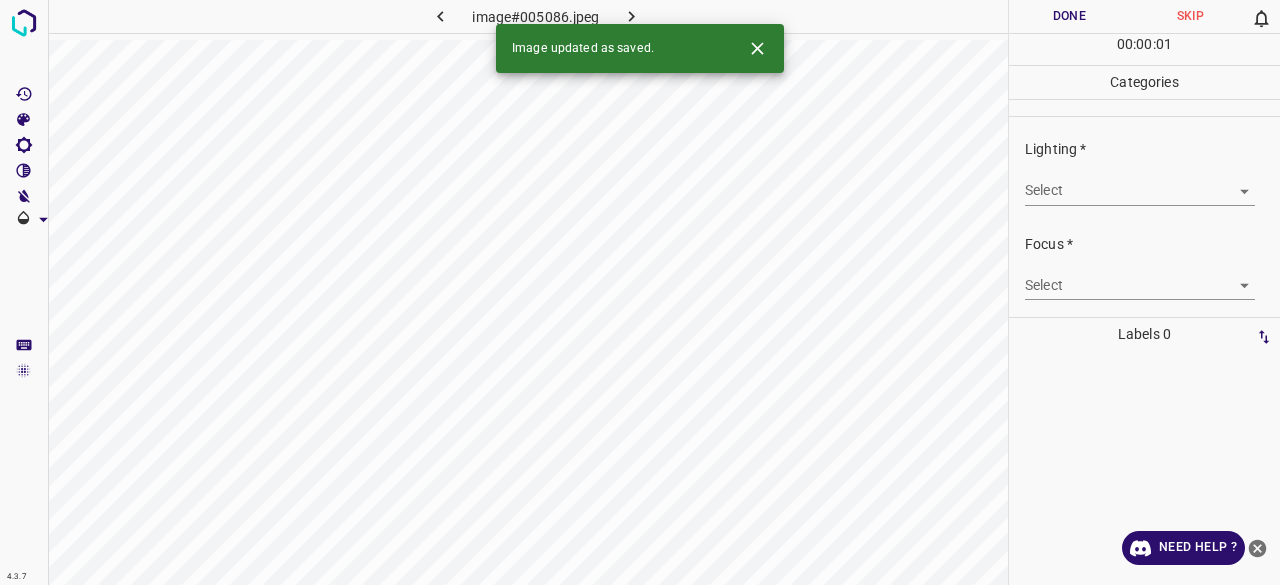 click on "Select ​" at bounding box center [1140, 182] 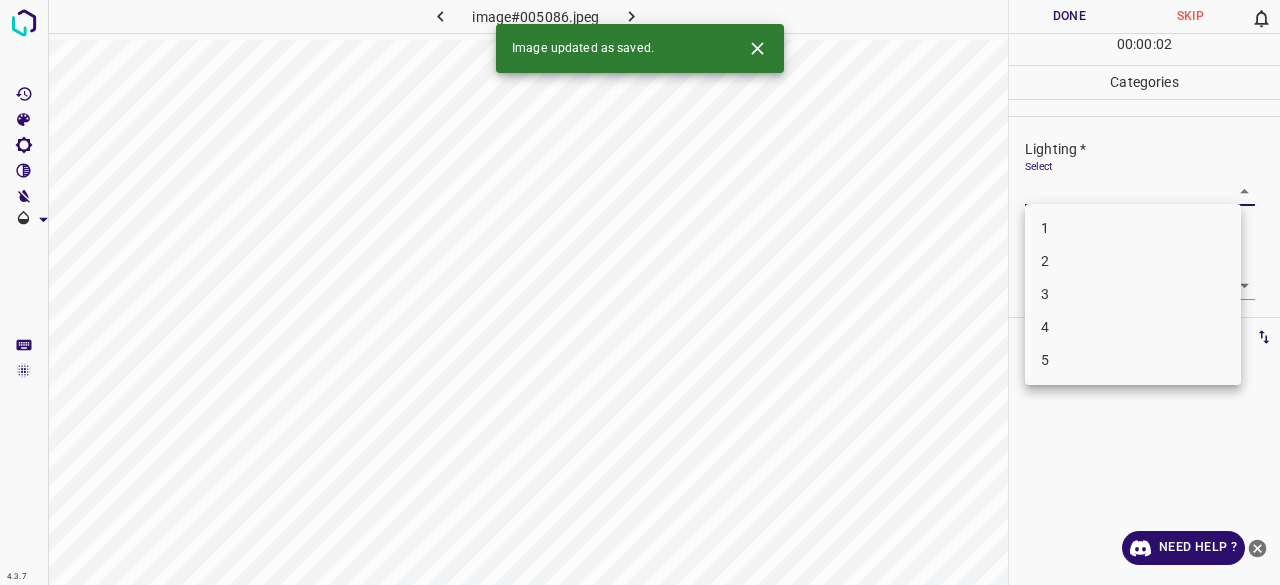 click on "4.3.7 image#005086.jpeg Done Skip 0 00   : 00   : 02   Categories Lighting *  Select ​ Focus *  Select ​ Overall *  Select ​ Labels   0 Categories 1 Lighting 2 Focus 3 Overall Tools Space Change between modes (Draw & Edit) I Auto labeling R Restore zoom M Zoom in N Zoom out Delete Delete selecte label Filters Z Restore filters X Saturation filter C Brightness filter V Contrast filter B Gray scale filter General O Download Image updated as saved. Need Help ? - Text - Hide - Delete 1 2 3 4 5" at bounding box center [640, 292] 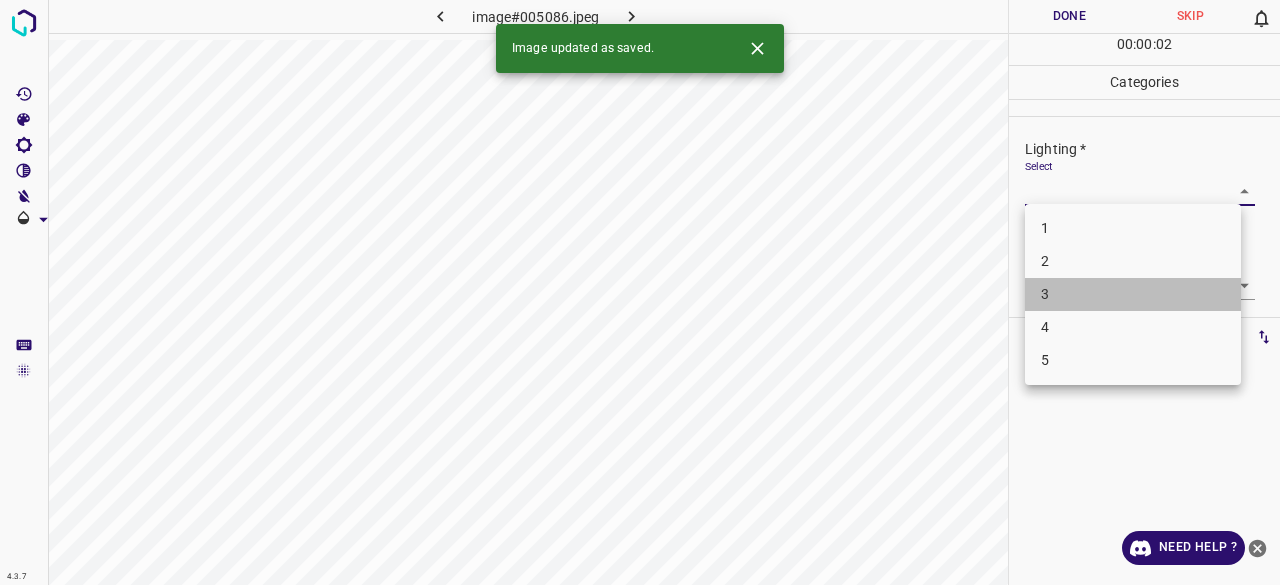 click on "3" at bounding box center (1133, 294) 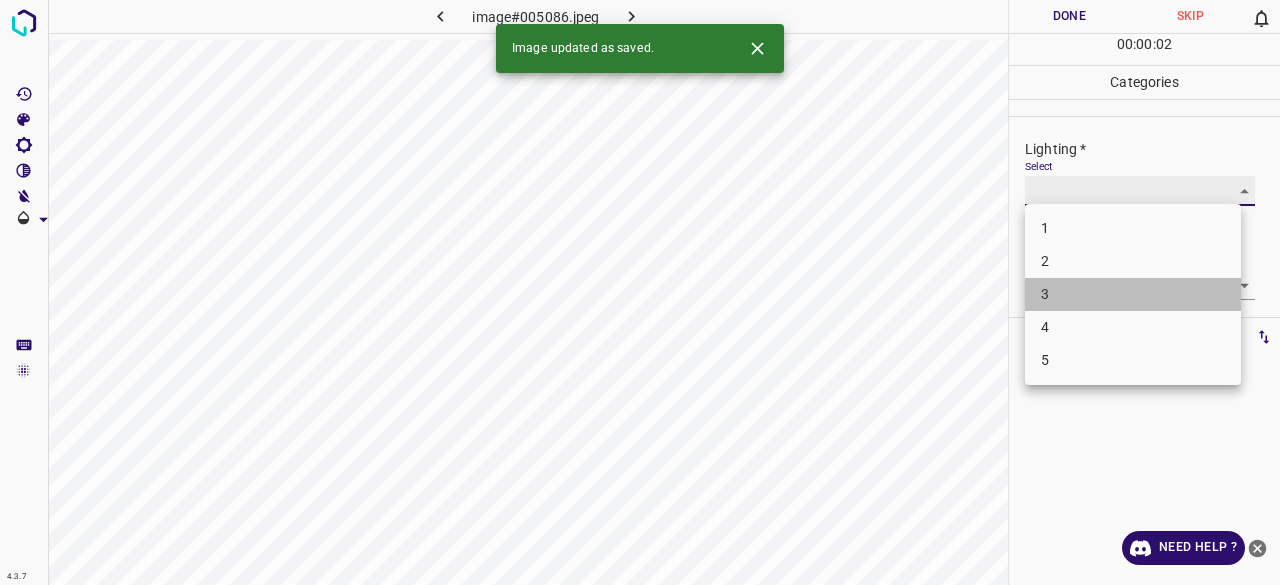 type on "3" 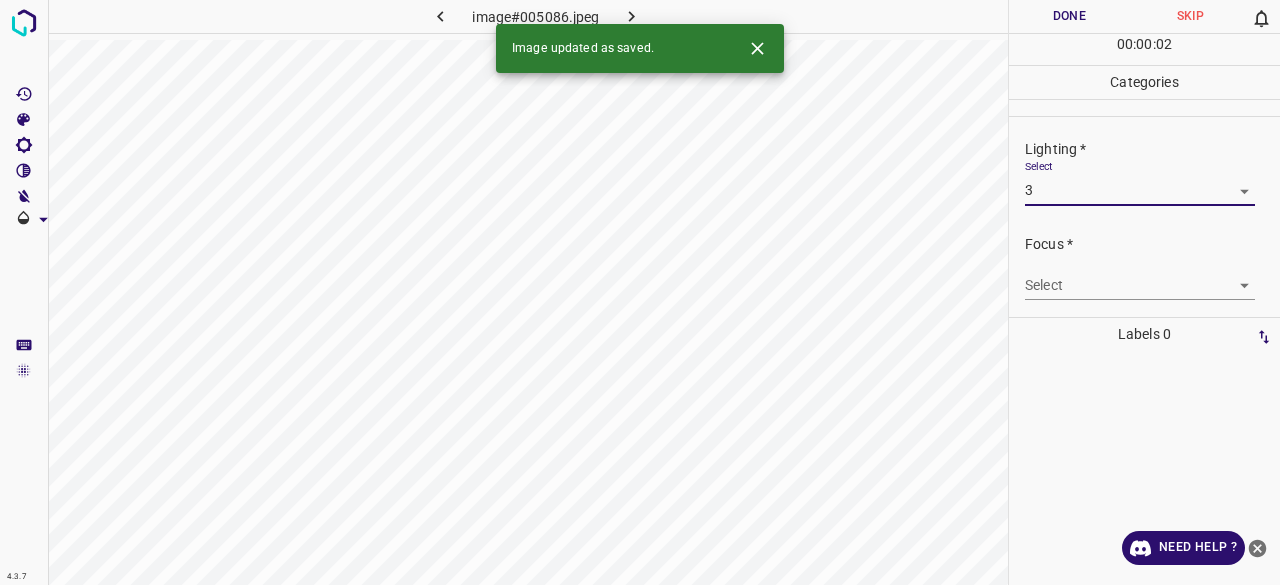 click on "4.3.7 image#005086.jpeg Done Skip 0 00   : 00   : 02   Categories Lighting *  Select 3 3 Focus *  Select ​ Overall *  Select ​ Labels   0 Categories 1 Lighting 2 Focus 3 Overall Tools Space Change between modes (Draw & Edit) I Auto labeling R Restore zoom M Zoom in N Zoom out Delete Delete selecte label Filters Z Restore filters X Saturation filter C Brightness filter V Contrast filter B Gray scale filter General O Download Image updated as saved. Need Help ? - Text - Hide - Delete 1 2 3 4 5" at bounding box center (640, 292) 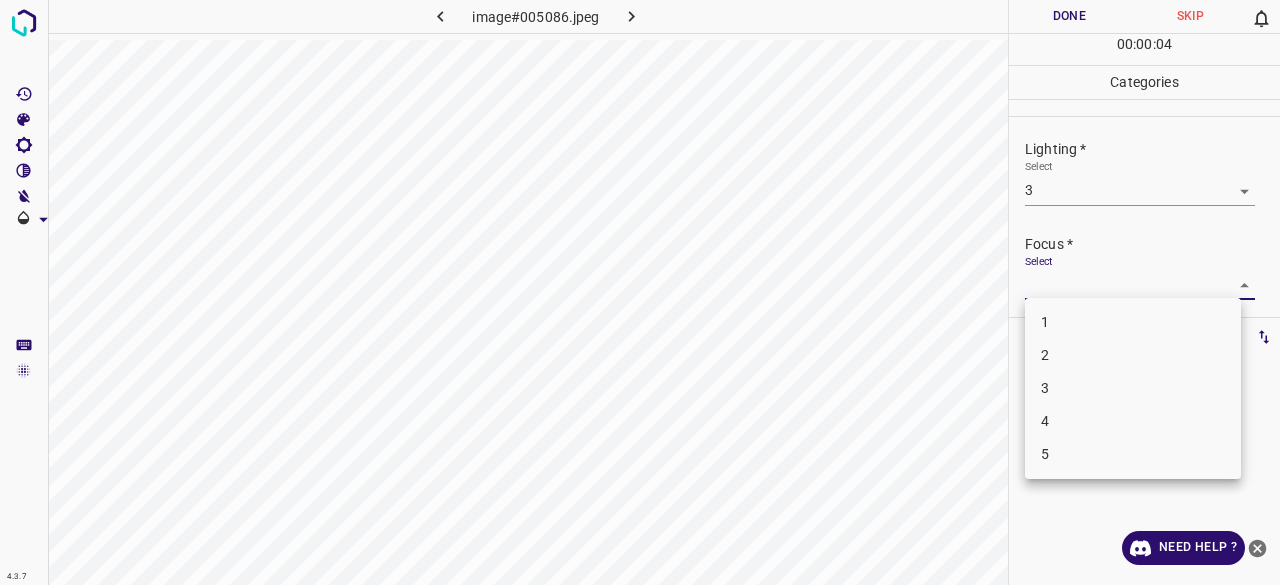 click on "3" at bounding box center (1133, 388) 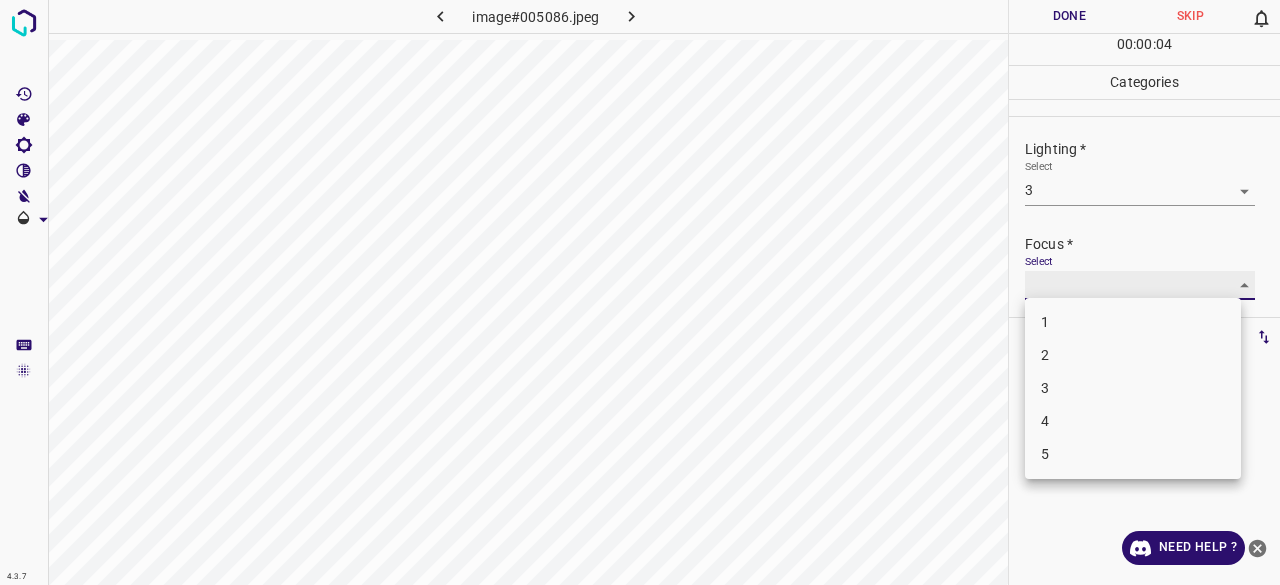 type on "3" 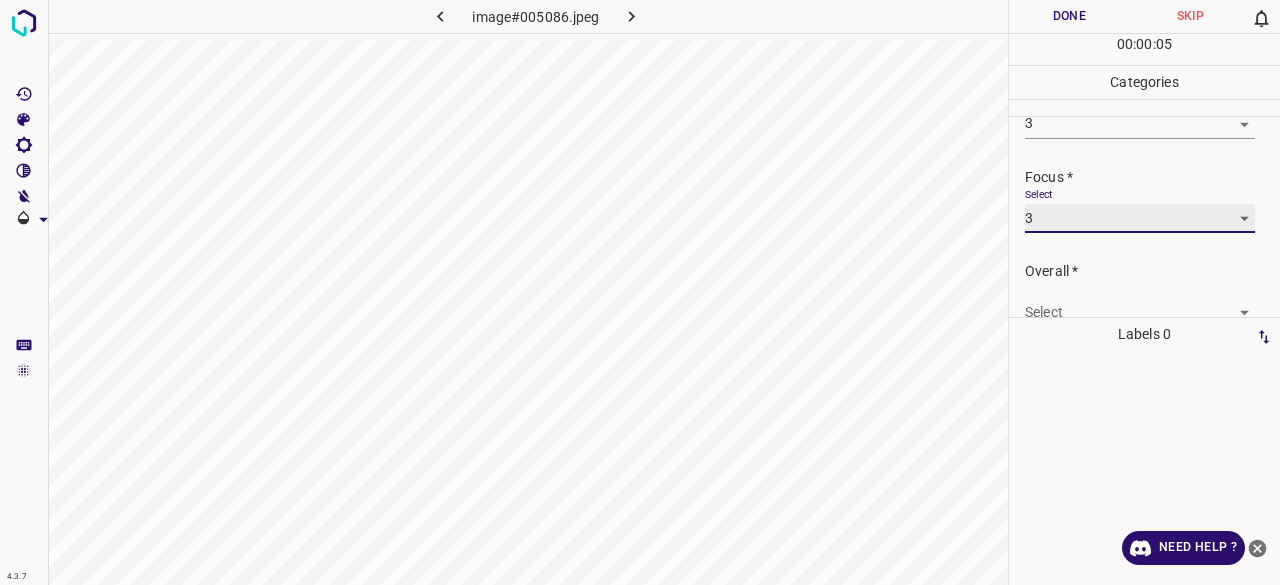 scroll, scrollTop: 98, scrollLeft: 0, axis: vertical 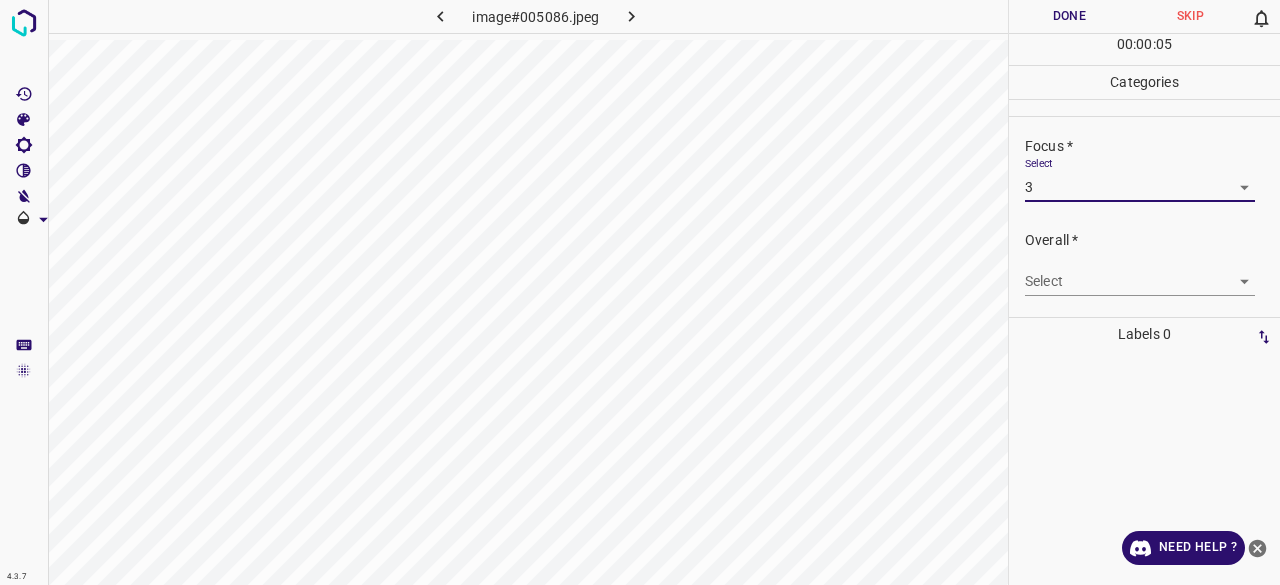 click on "Select ​" at bounding box center (1140, 273) 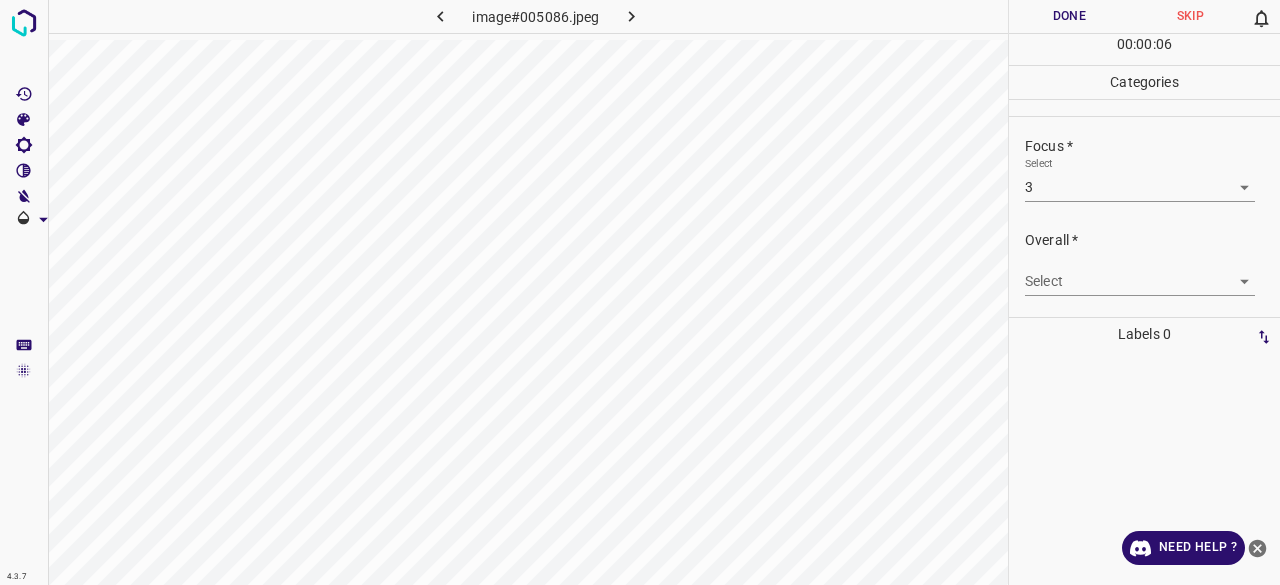 click on "4.3.7 image#005086.jpeg Done Skip 0 00   : 00   : 06   Categories Lighting *  Select 3 3 Focus *  Select 3 3 Overall *  Select ​ Labels   0 Categories 1 Lighting 2 Focus 3 Overall Tools Space Change between modes (Draw & Edit) I Auto labeling R Restore zoom M Zoom in N Zoom out Delete Delete selecte label Filters Z Restore filters X Saturation filter C Brightness filter V Contrast filter B Gray scale filter General O Download Need Help ? - Text - Hide - Delete" at bounding box center (640, 292) 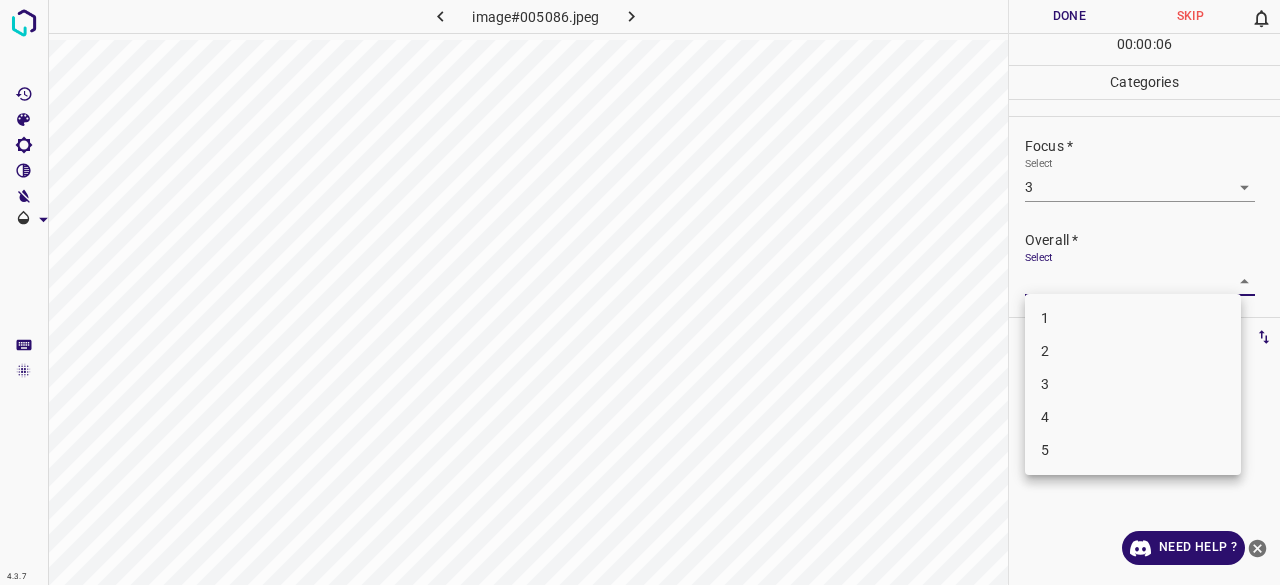 click on "3" at bounding box center (1133, 384) 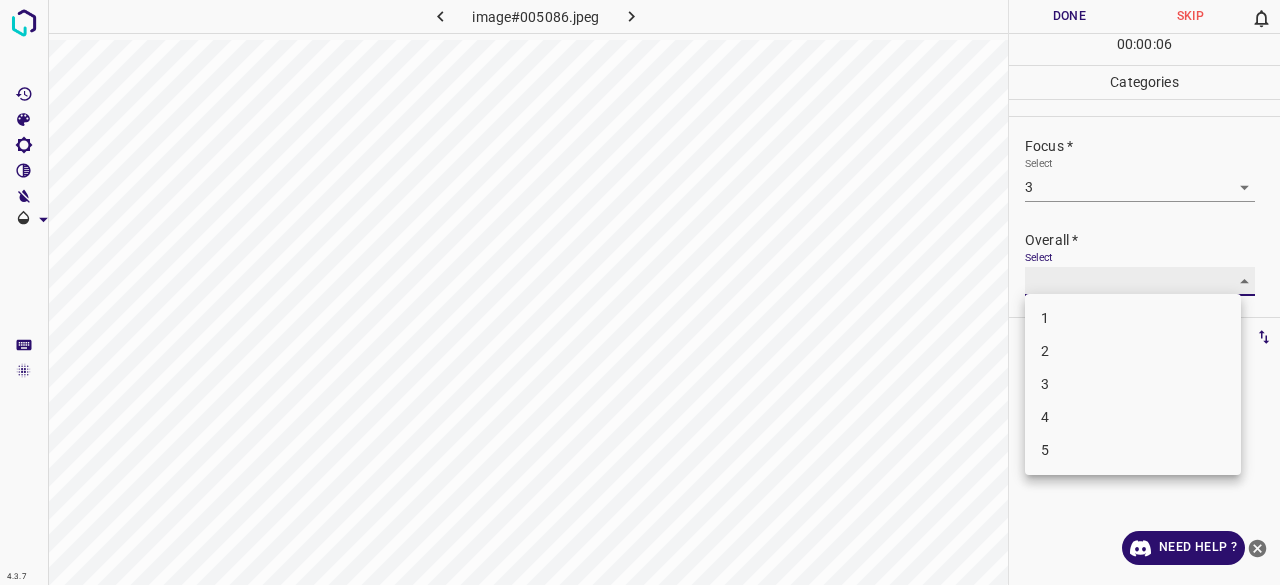 type on "3" 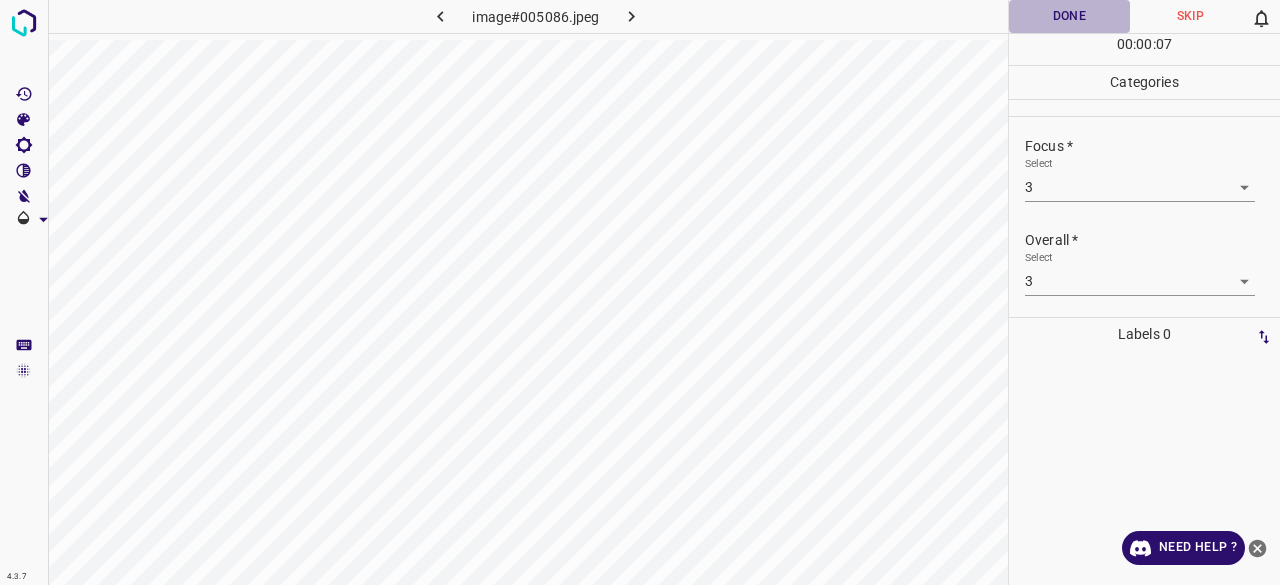 click on "Done" at bounding box center (1069, 16) 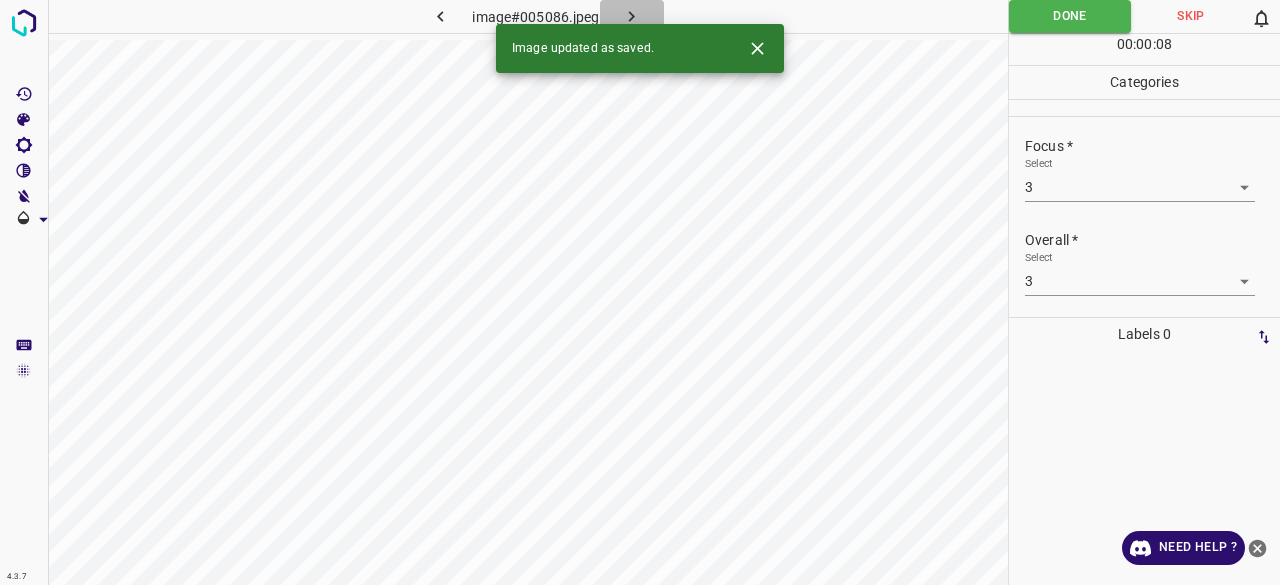 click 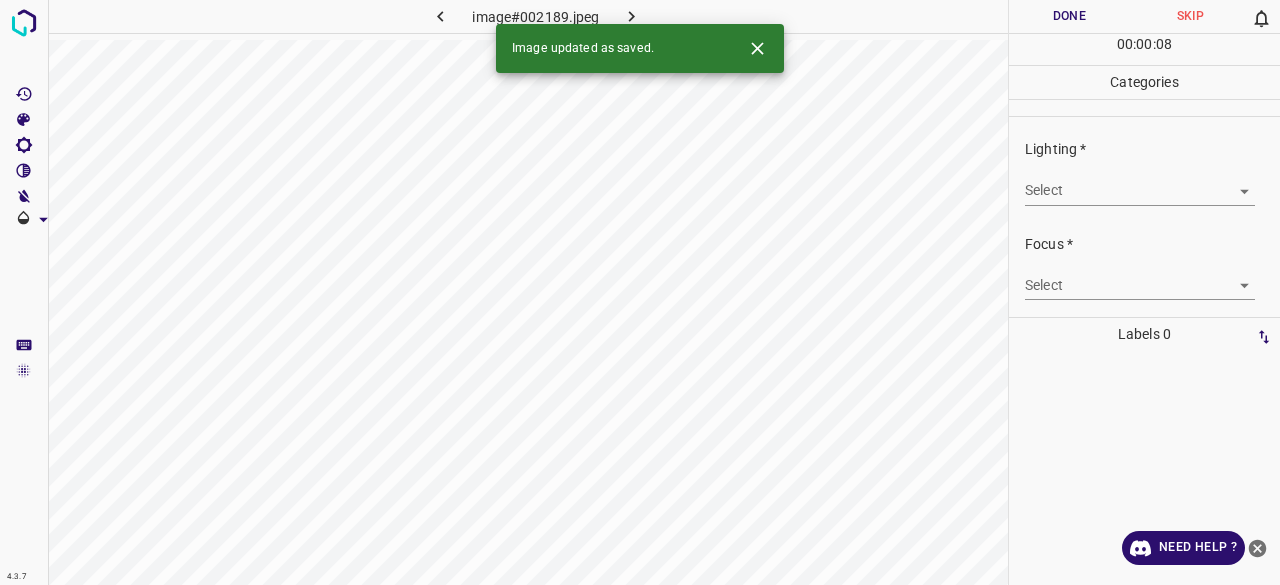 click on "Lighting *  Select ​" at bounding box center (1144, 172) 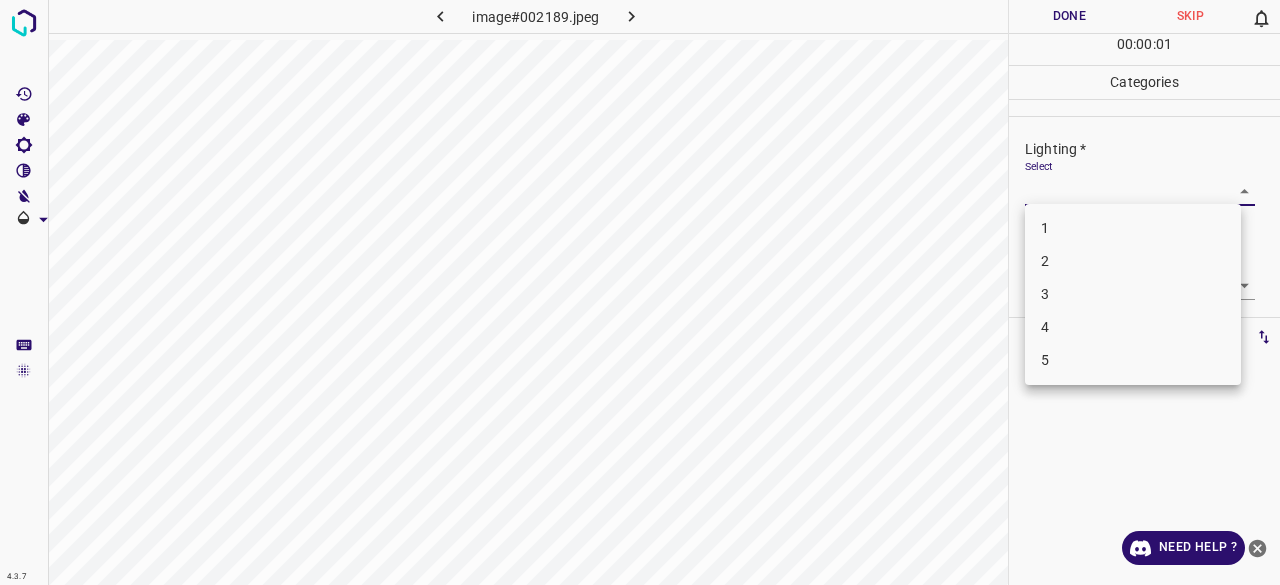 click on "4" at bounding box center [1133, 327] 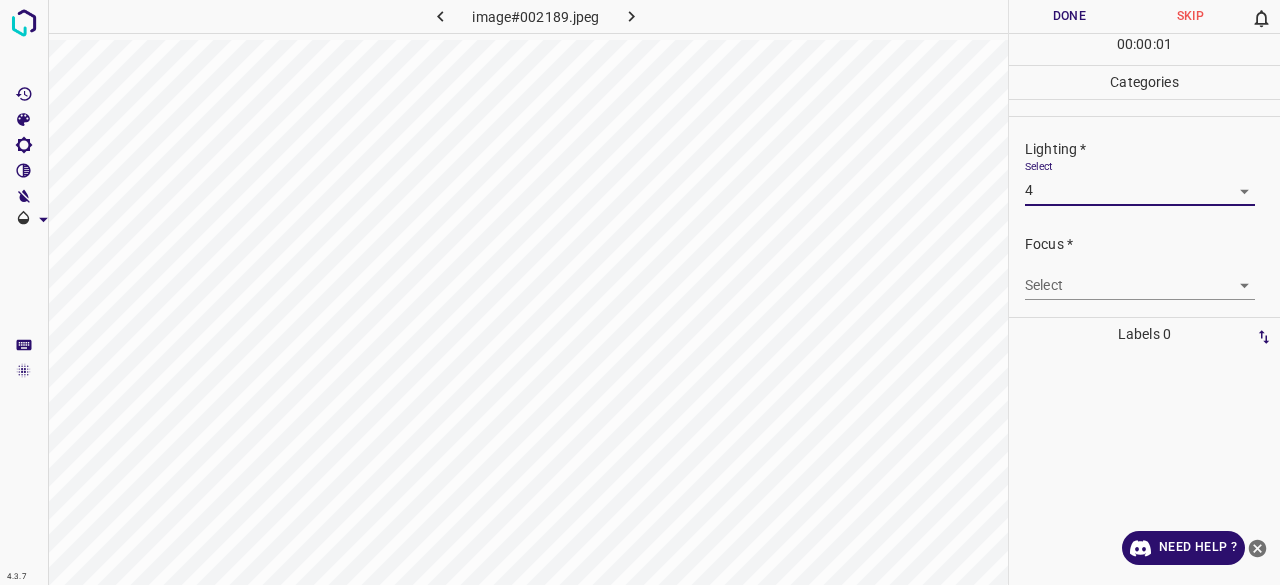 click on "4.3.7 image#002189.jpeg Done Skip 0 00   : 00   : 01   Categories Lighting *  Select 4 4 Focus *  Select ​ Overall *  Select ​ Labels   0 Categories 1 Lighting 2 Focus 3 Overall Tools Space Change between modes (Draw & Edit) I Auto labeling R Restore zoom M Zoom in N Zoom out Delete Delete selecte label Filters Z Restore filters X Saturation filter C Brightness filter V Contrast filter B Gray scale filter General O Download Need Help ? - Text - Hide - Delete" at bounding box center (640, 292) 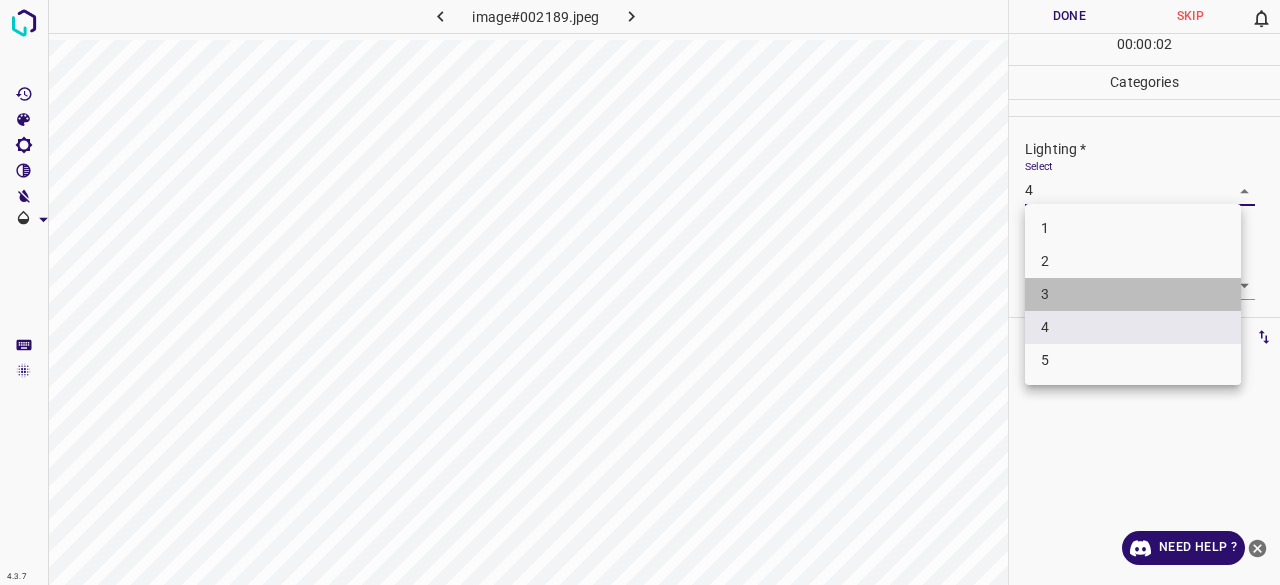click on "3" at bounding box center [1133, 294] 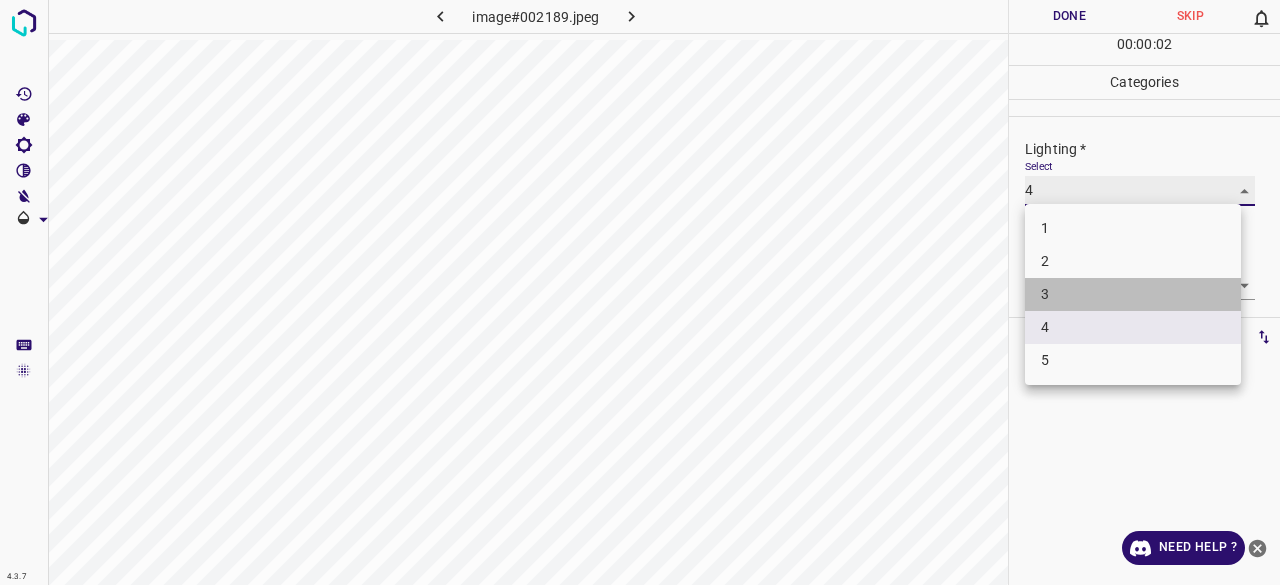 type on "3" 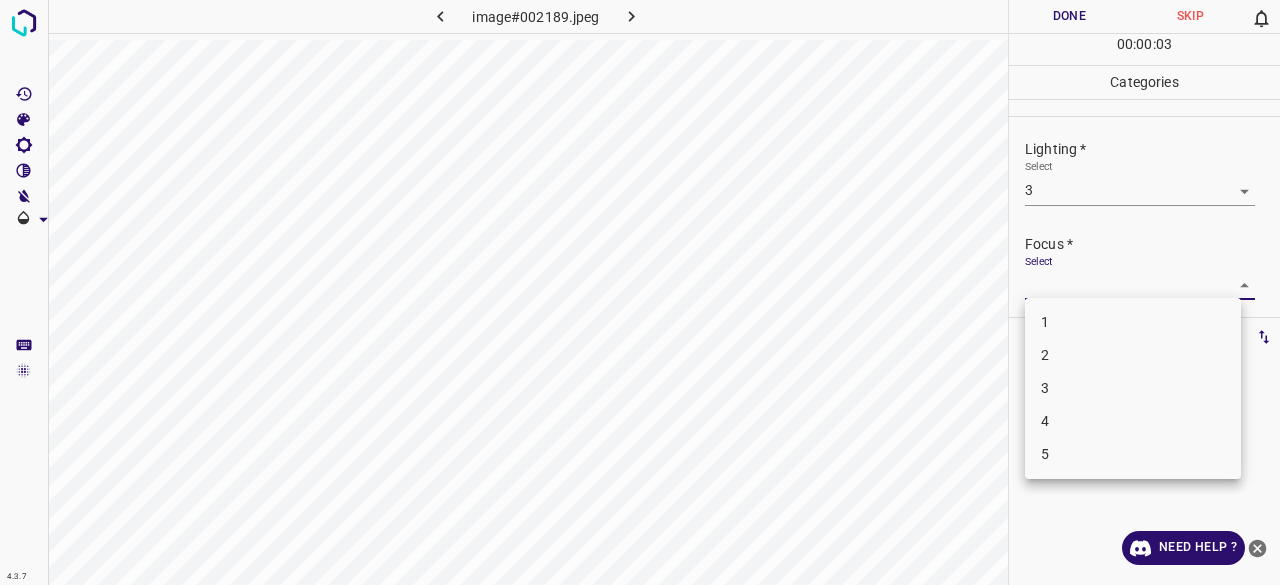 click on "4.3.7 image#002189.jpeg Done Skip 0 00   : 00   : 03   Categories Lighting *  Select 3 3 Focus *  Select ​ Overall *  Select ​ Labels   0 Categories 1 Lighting 2 Focus 3 Overall Tools Space Change between modes (Draw & Edit) I Auto labeling R Restore zoom M Zoom in N Zoom out Delete Delete selecte label Filters Z Restore filters X Saturation filter C Brightness filter V Contrast filter B Gray scale filter General O Download Need Help ? - Text - Hide - Delete 1 2 3 4 5" at bounding box center (640, 292) 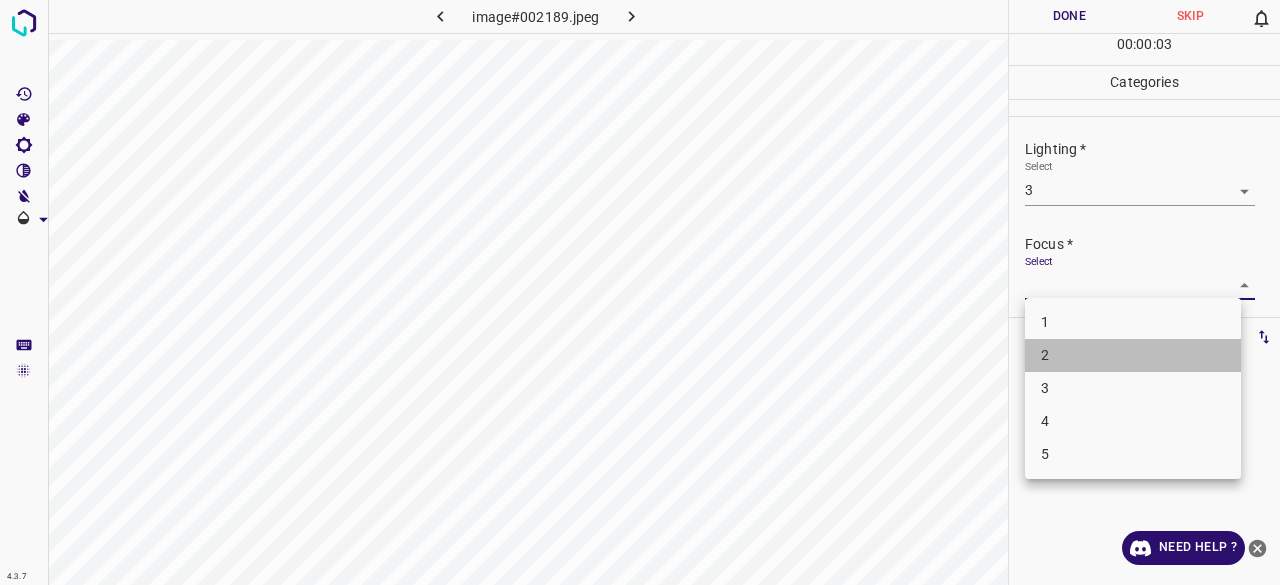 drag, startPoint x: 1048, startPoint y: 346, endPoint x: 1049, endPoint y: 333, distance: 13.038404 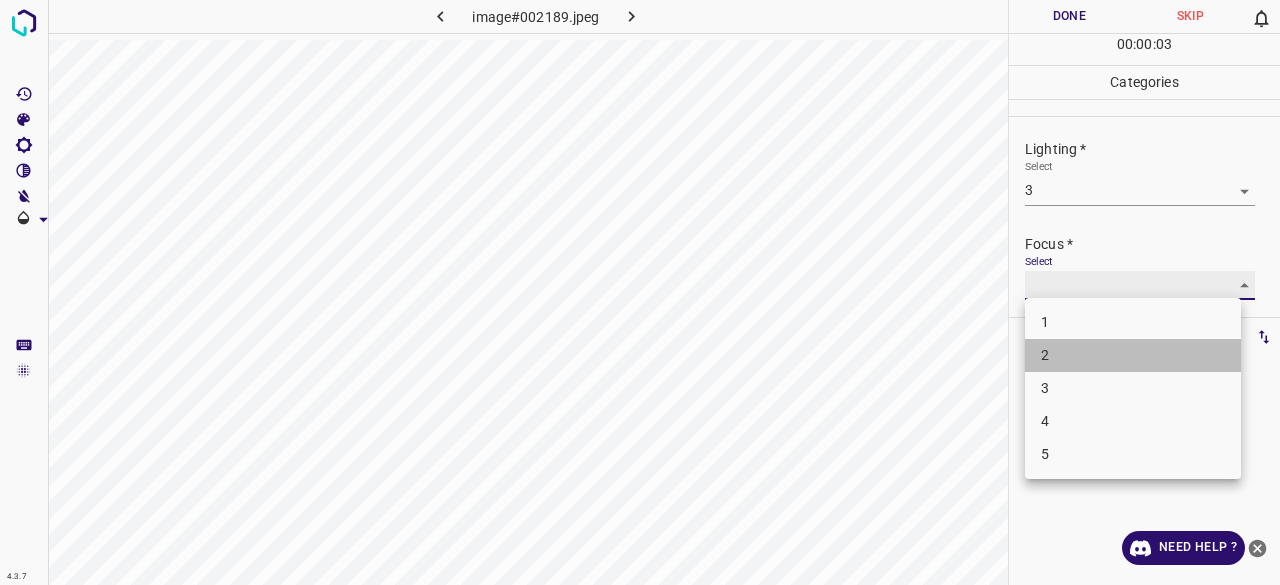 type on "2" 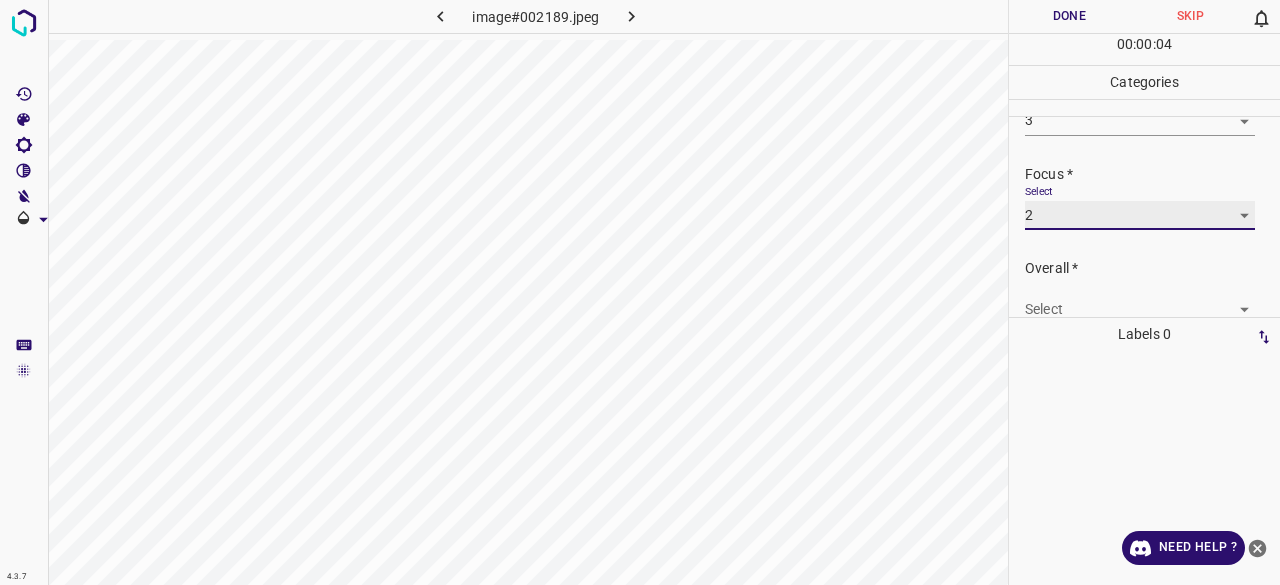 scroll, scrollTop: 98, scrollLeft: 0, axis: vertical 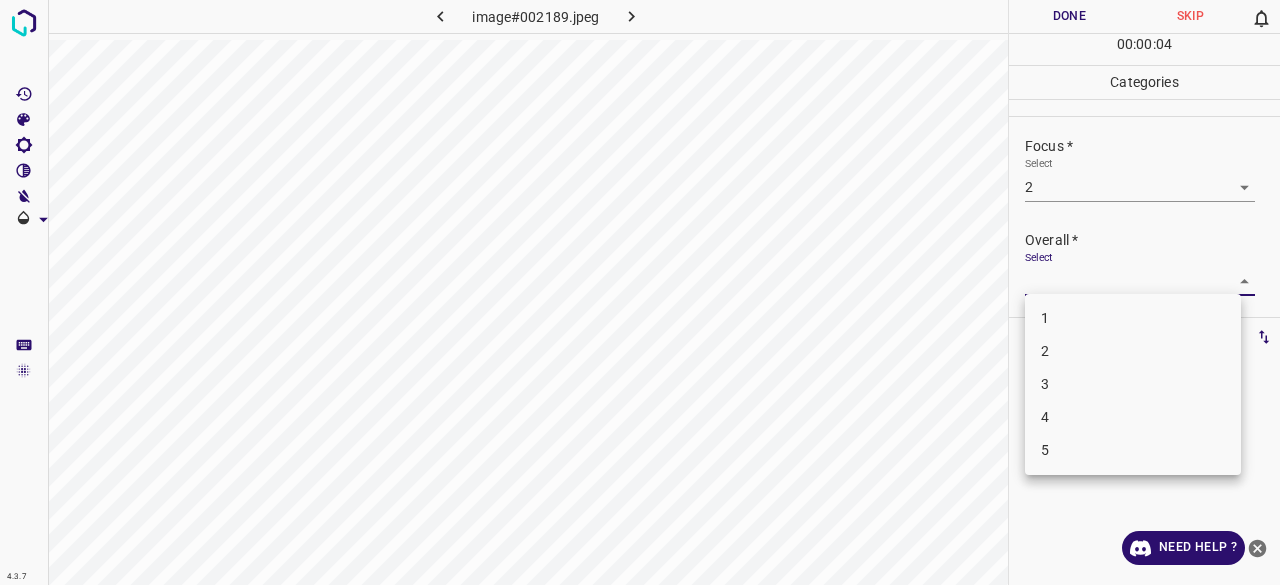 drag, startPoint x: 1055, startPoint y: 272, endPoint x: 1051, endPoint y: 305, distance: 33.24154 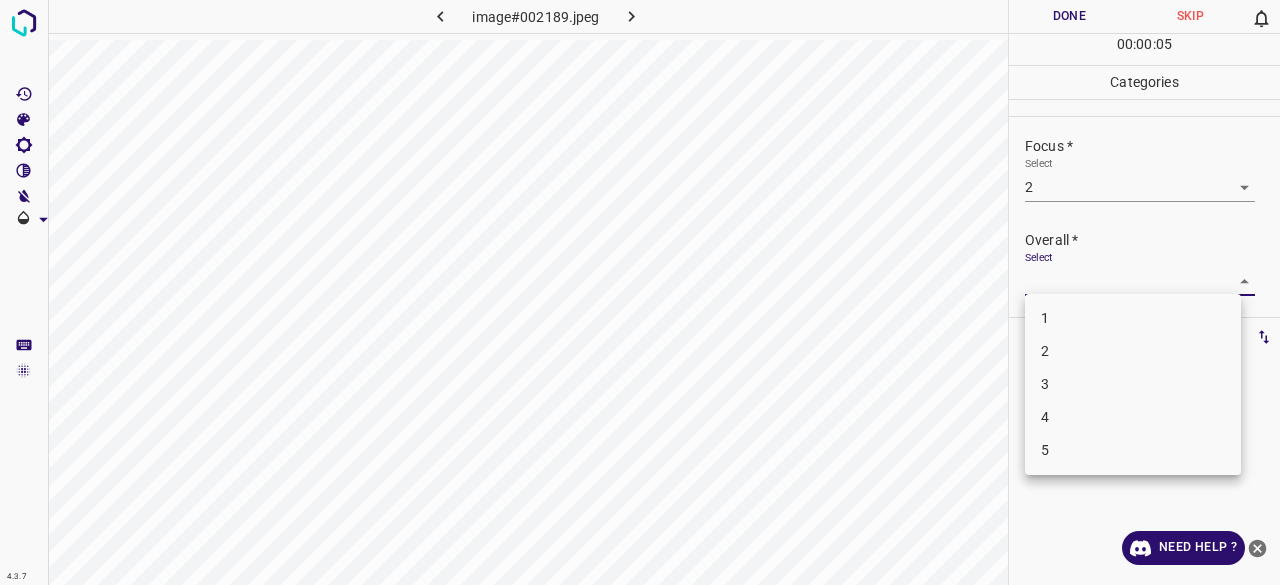 click on "2" at bounding box center [1133, 351] 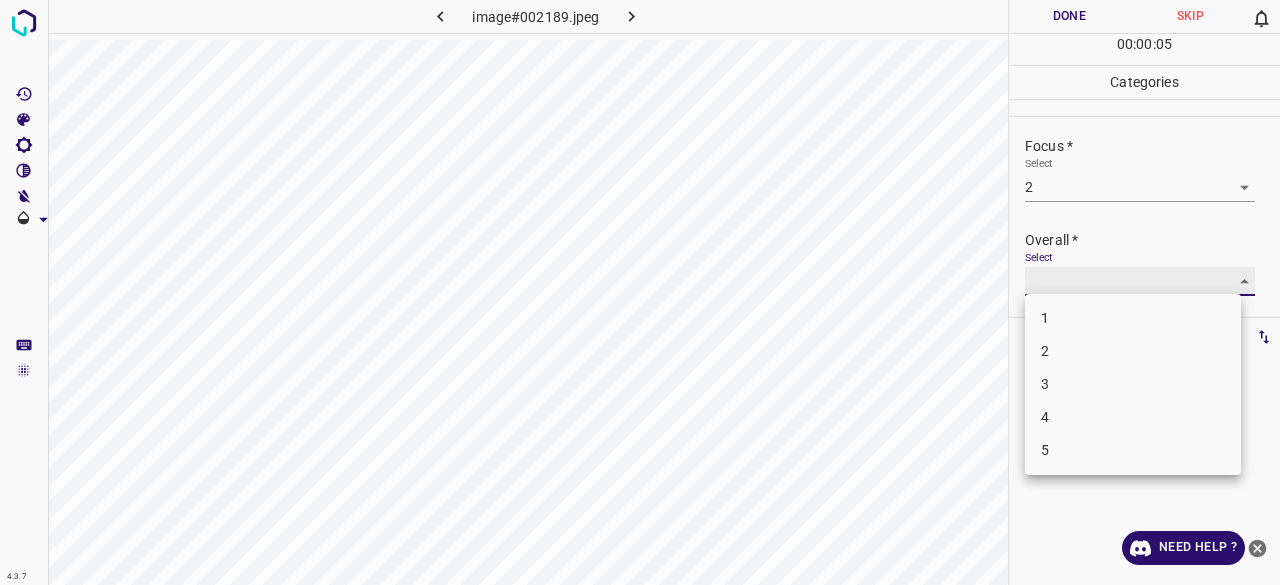 type on "2" 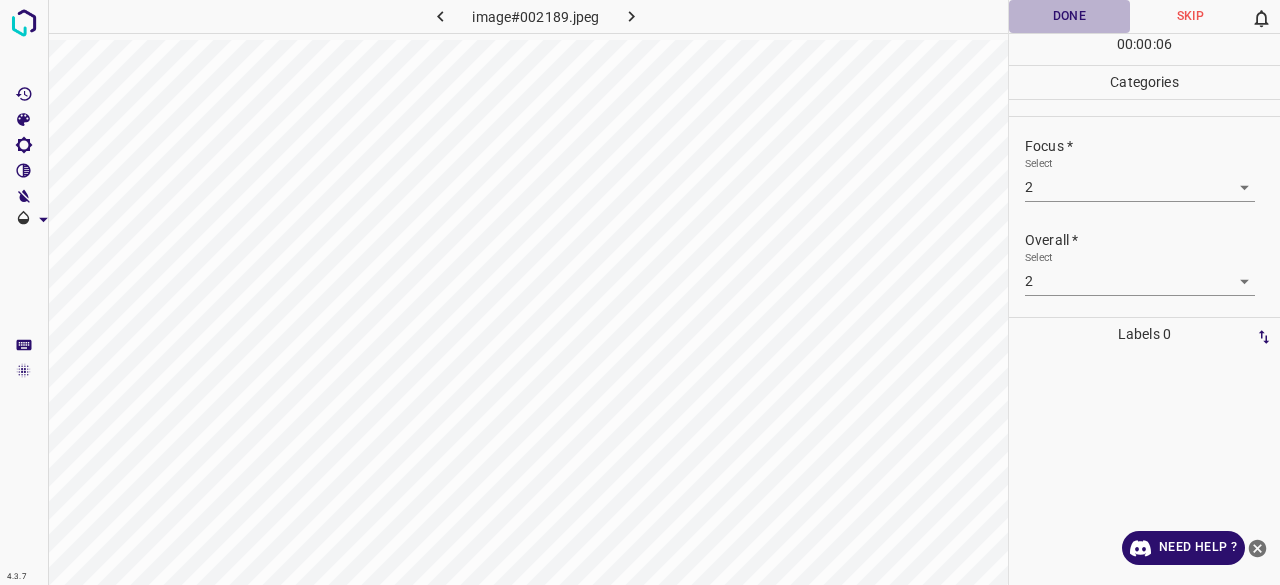 click on "Done" at bounding box center (1069, 16) 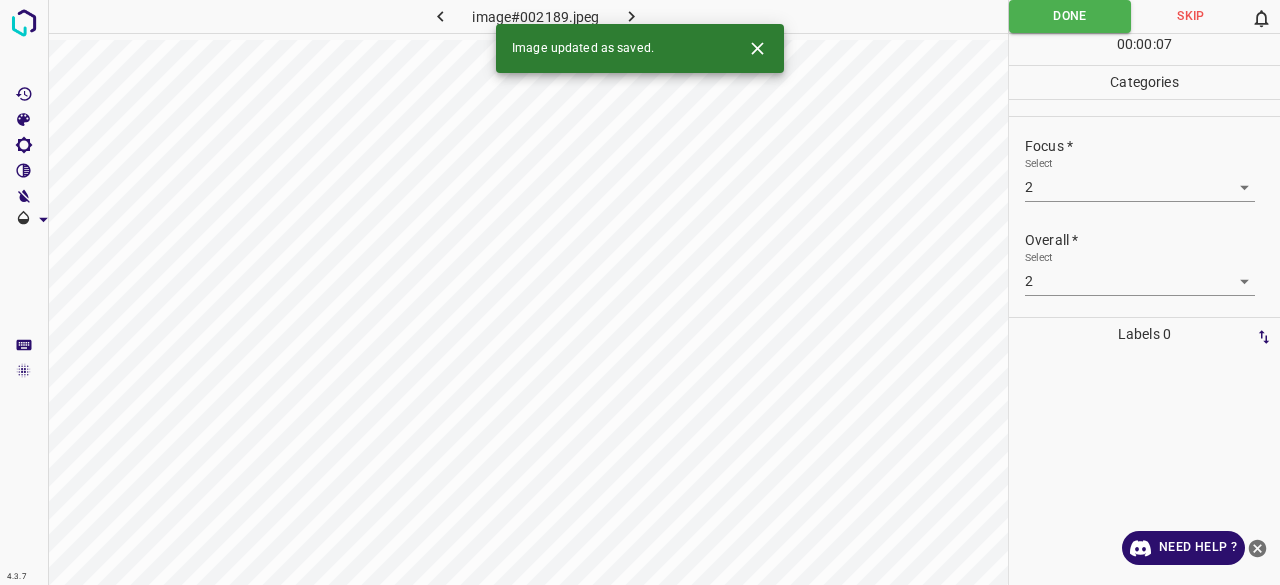 click 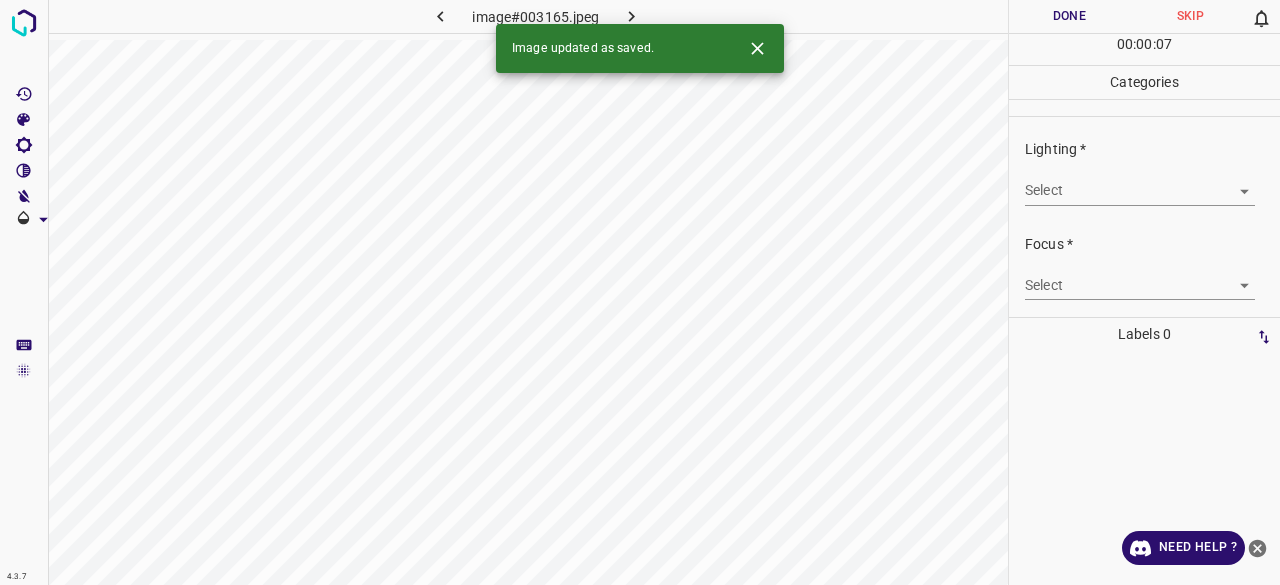 click on "Select ​" at bounding box center [1140, 182] 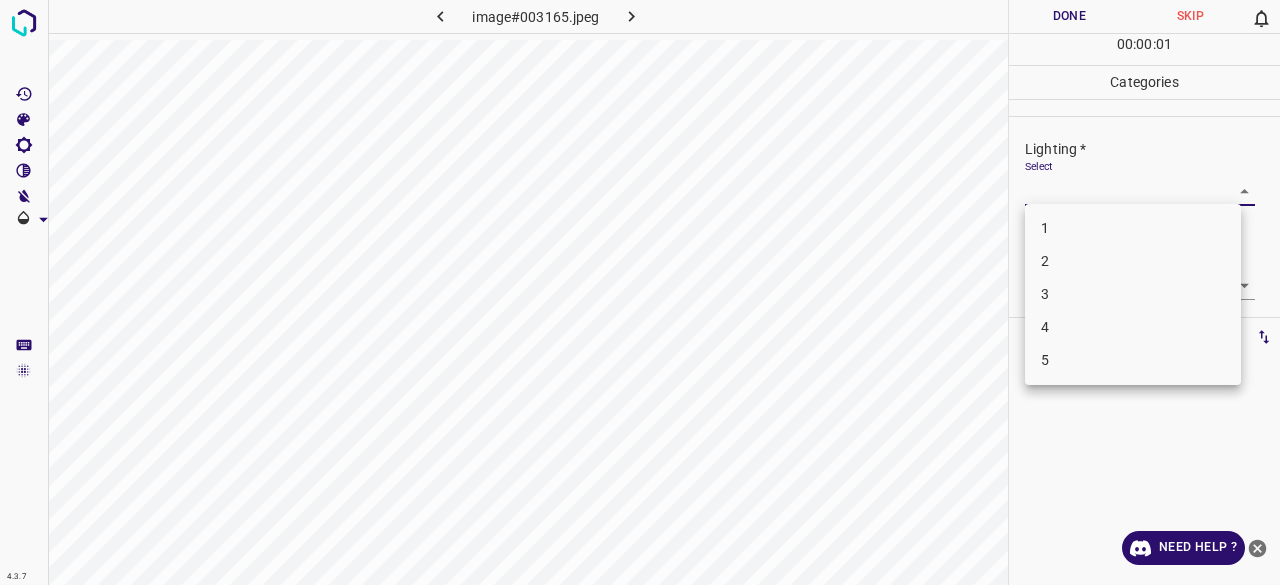 drag, startPoint x: 1066, startPoint y: 183, endPoint x: 1058, endPoint y: 218, distance: 35.902645 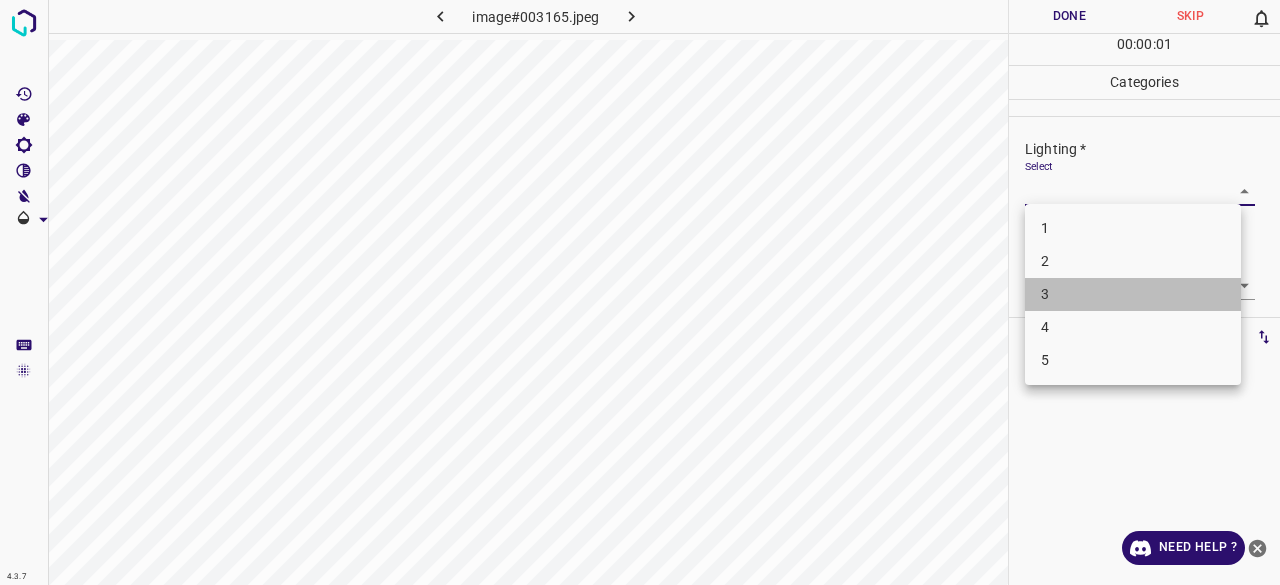 click on "3" at bounding box center (1133, 294) 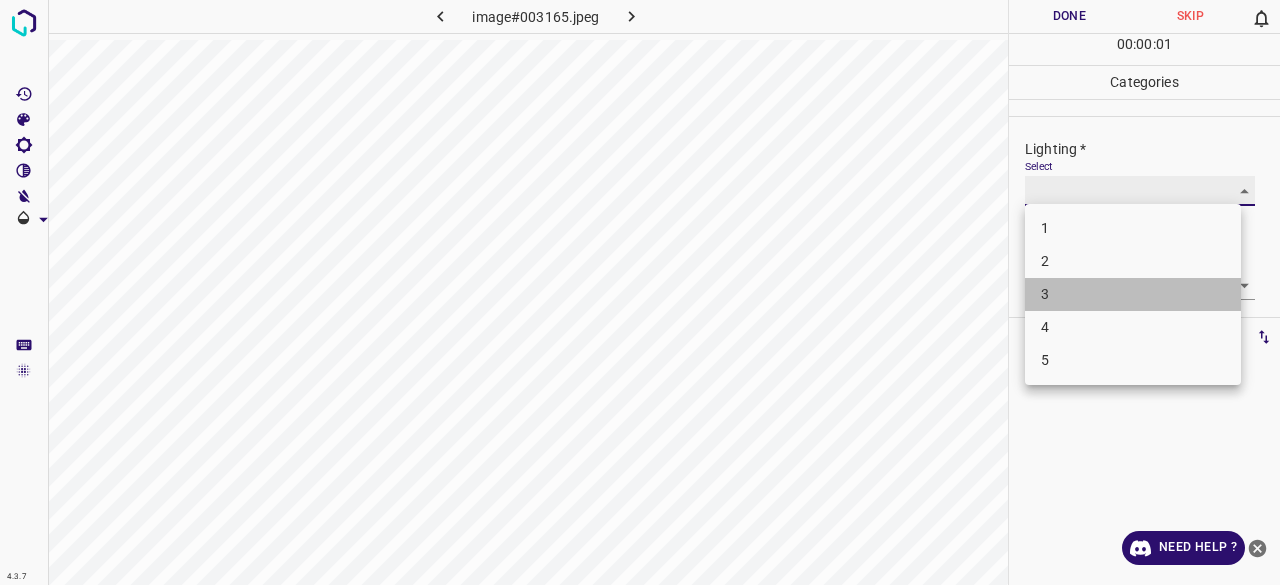 type on "3" 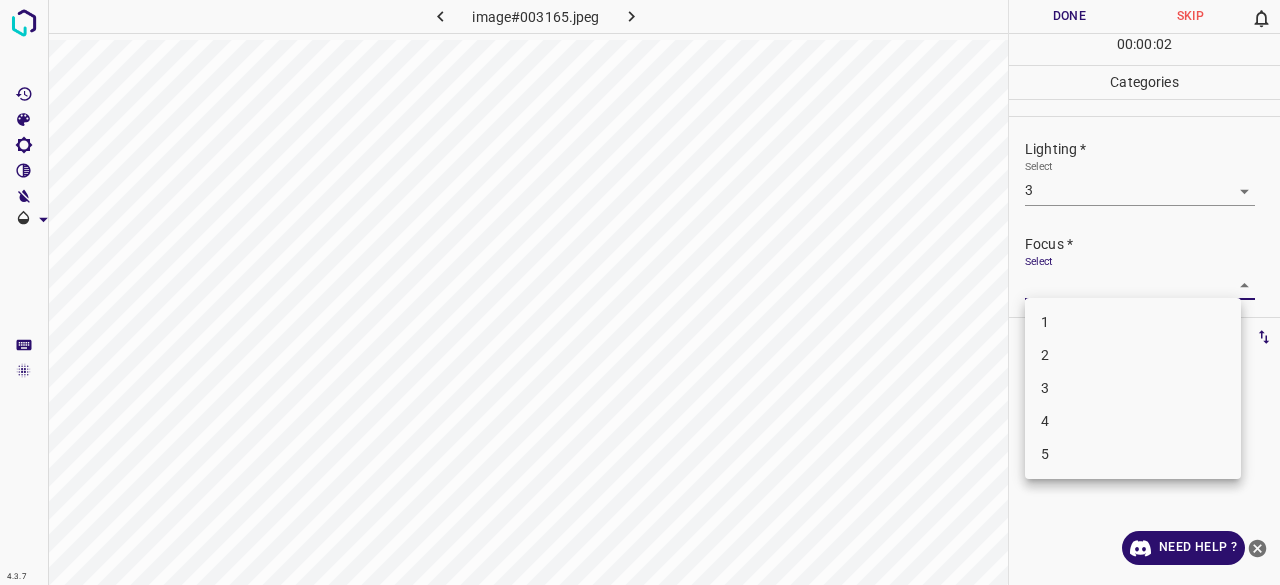 click on "4.3.7 image#003165.jpeg Done Skip 0 00   : 00   : 02   Categories Lighting *  Select 3 3 Focus *  Select ​ Overall *  Select ​ Labels   0 Categories 1 Lighting 2 Focus 3 Overall Tools Space Change between modes (Draw & Edit) I Auto labeling R Restore zoom M Zoom in N Zoom out Delete Delete selecte label Filters Z Restore filters X Saturation filter C Brightness filter V Contrast filter B Gray scale filter General O Download Need Help ? - Text - Hide - Delete 1 2 3 4 5" at bounding box center (640, 292) 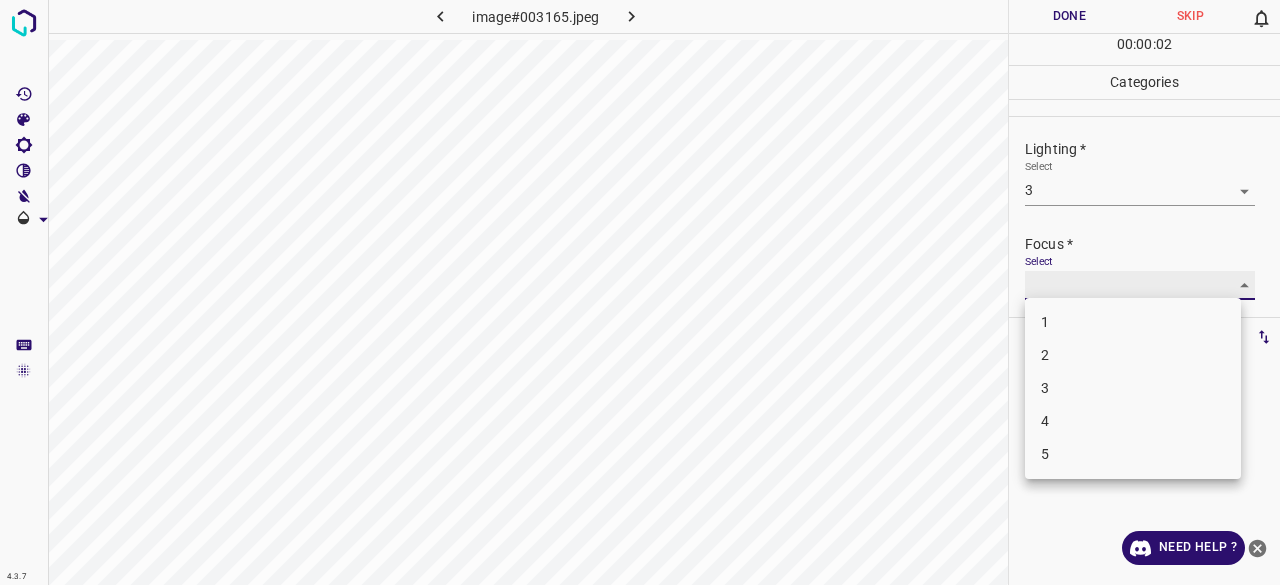 type on "2" 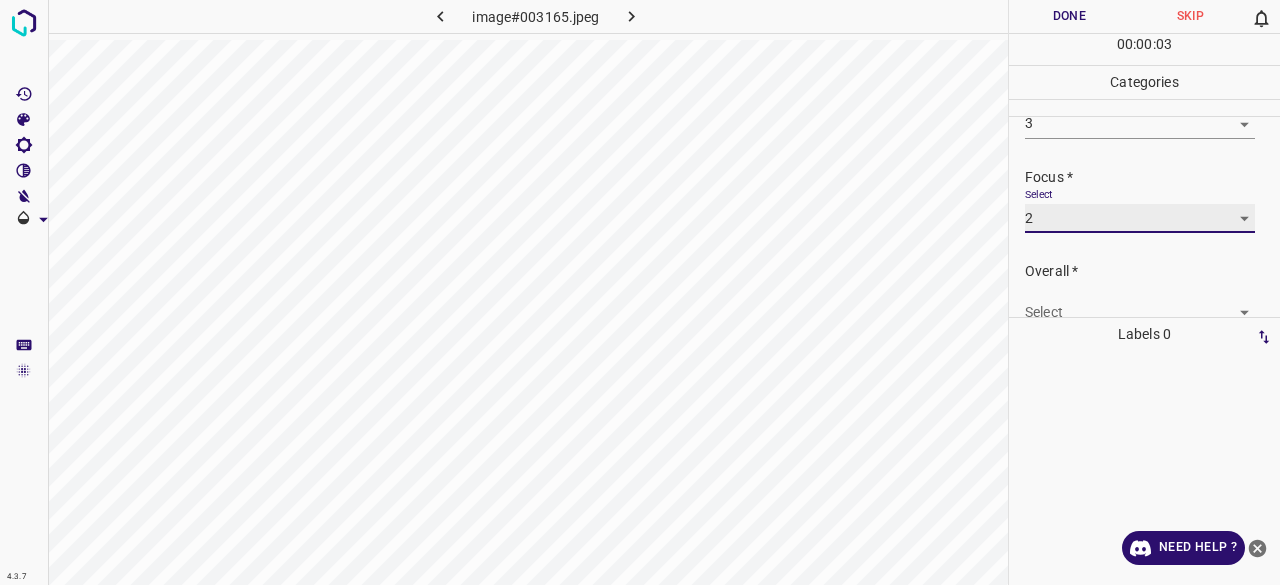 scroll, scrollTop: 98, scrollLeft: 0, axis: vertical 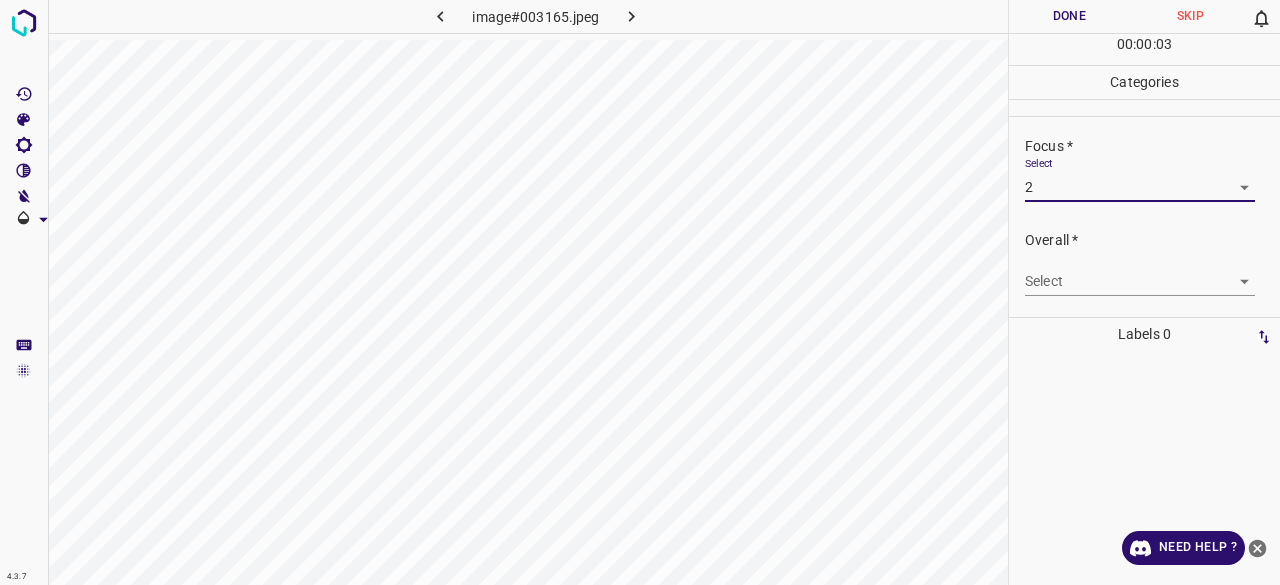 click on "Select ​" at bounding box center (1140, 273) 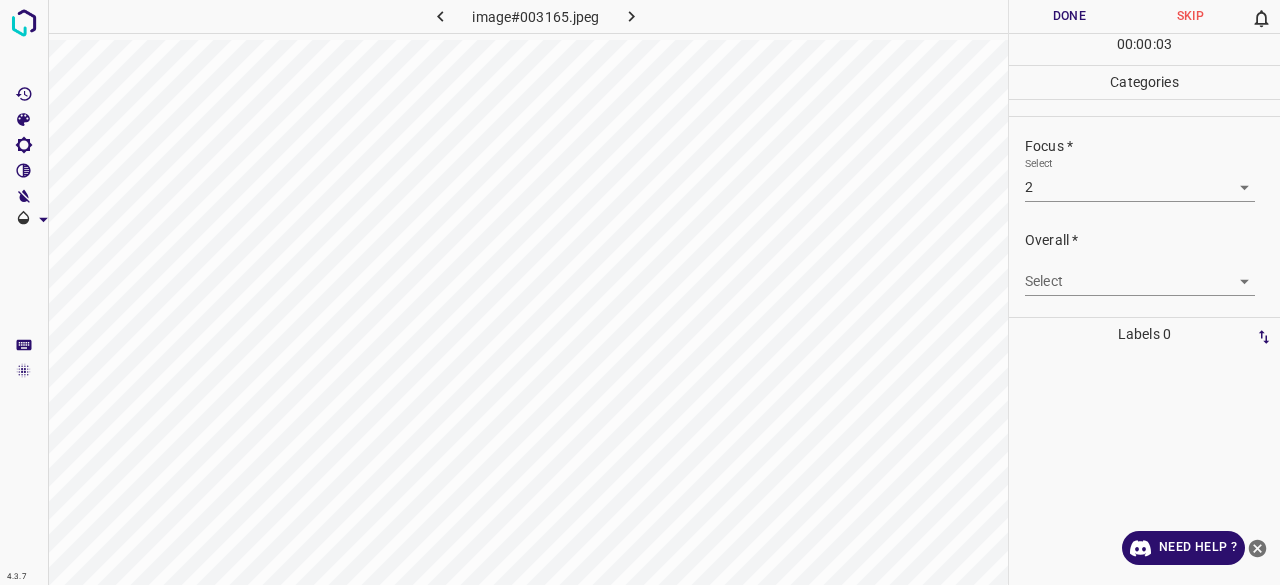 click on "4.3.7 image#003165.jpeg Done Skip 0 00   : 00   : 03   Categories Lighting *  Select 3 3 Focus *  Select 2 2 Overall *  Select ​ Labels   0 Categories 1 Lighting 2 Focus 3 Overall Tools Space Change between modes (Draw & Edit) I Auto labeling R Restore zoom M Zoom in N Zoom out Delete Delete selecte label Filters Z Restore filters X Saturation filter C Brightness filter V Contrast filter B Gray scale filter General O Download Need Help ? - Text - Hide - Delete" at bounding box center [640, 292] 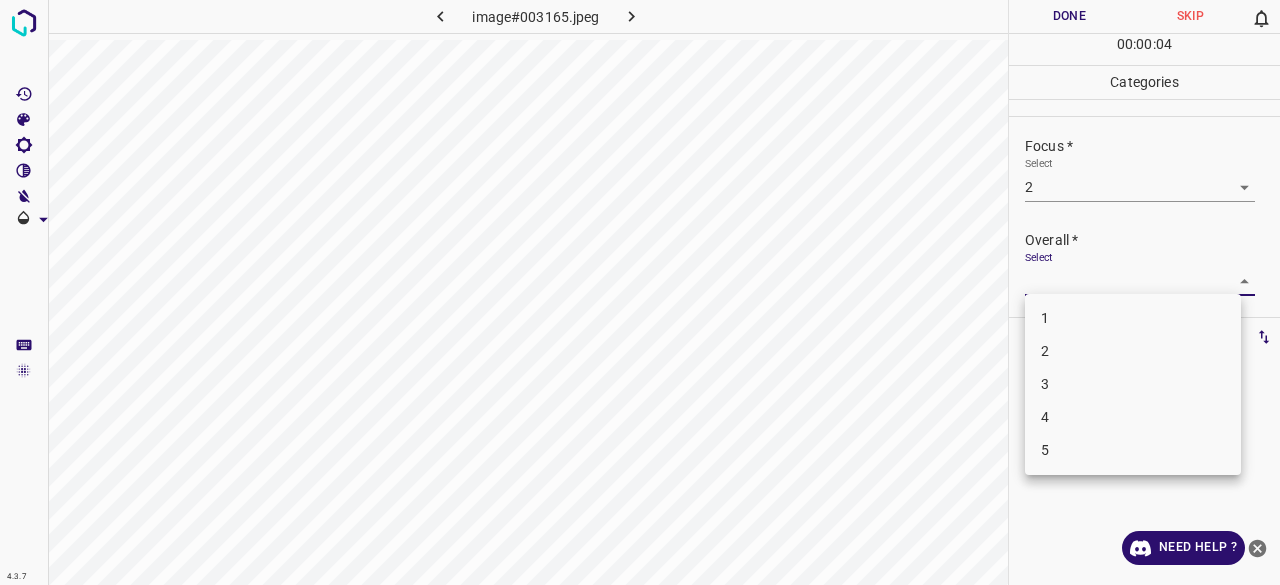 click on "3" at bounding box center [1133, 384] 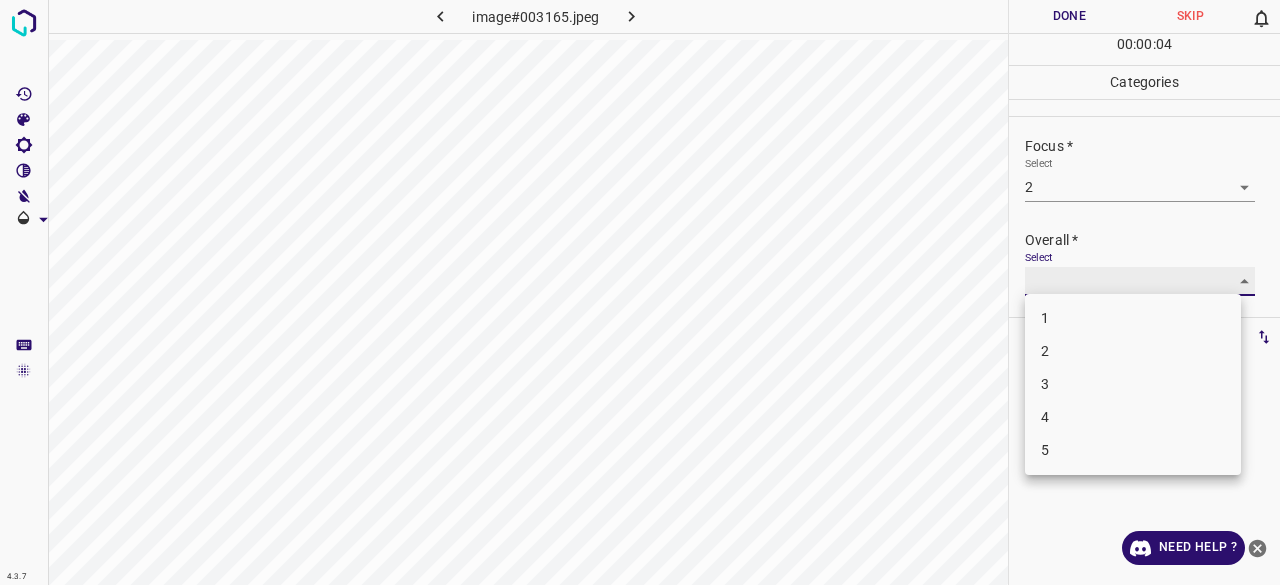 type on "3" 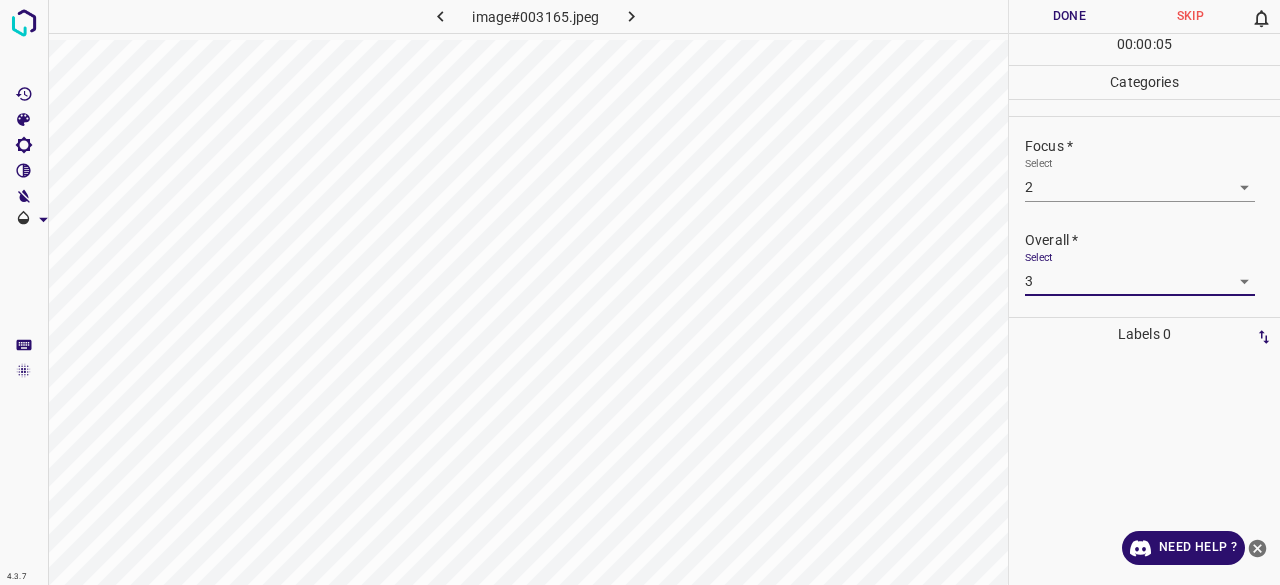click on "Done" at bounding box center (1069, 16) 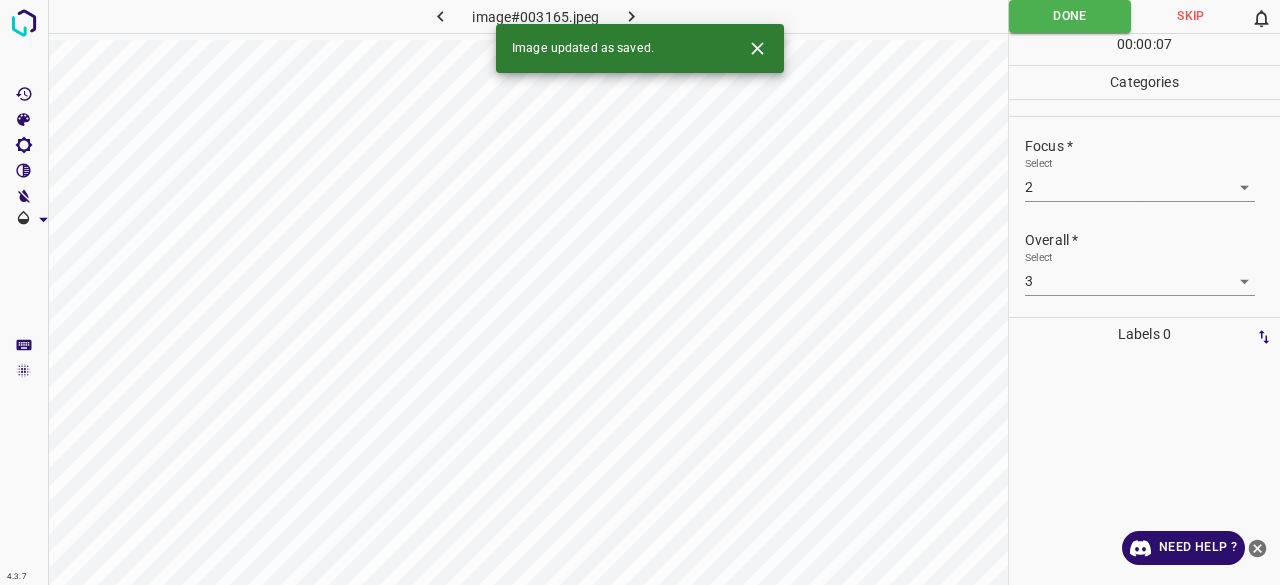 click 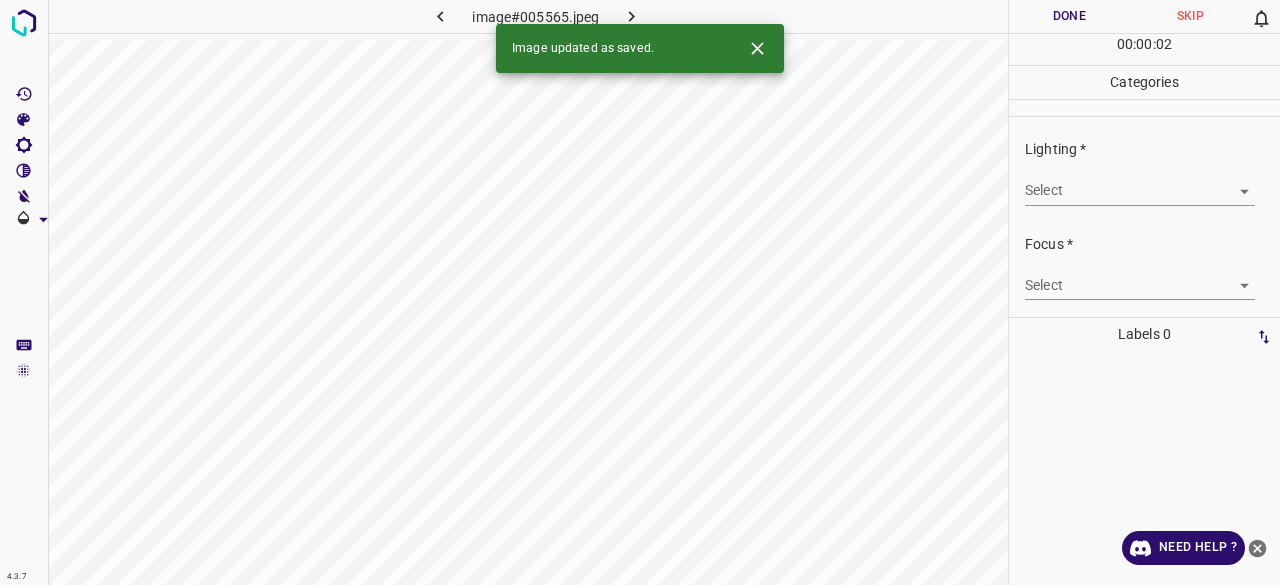 click on "Select ​" at bounding box center (1140, 182) 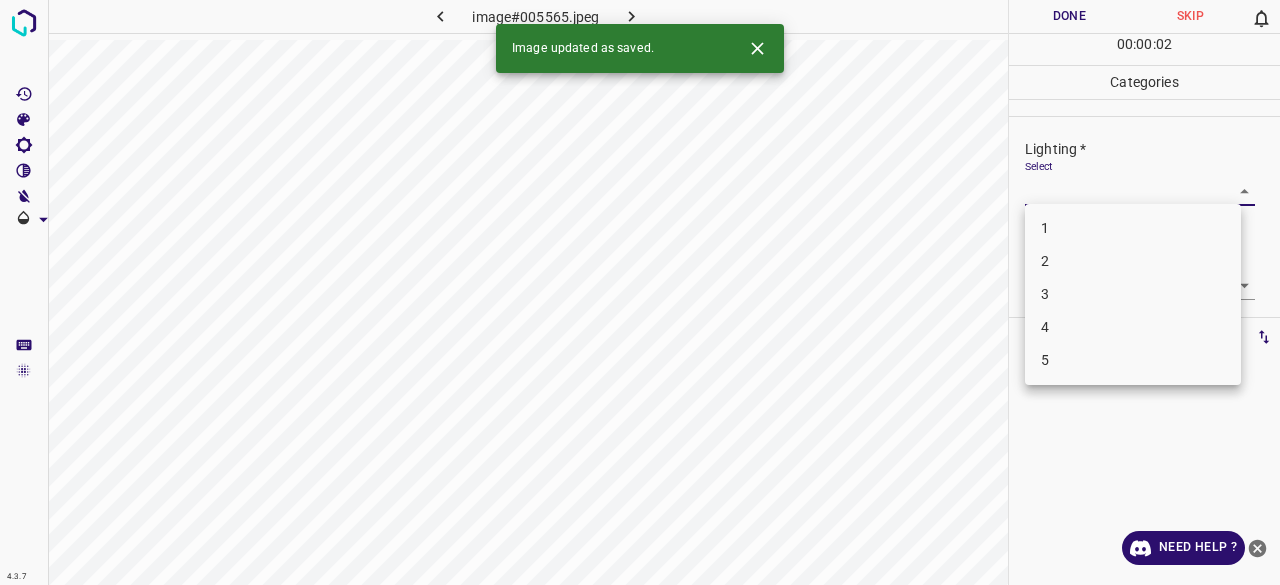 click on "4.3.7 image#005565.jpeg Done Skip 0 00   : 00   : 02   Categories Lighting *  Select ​ Focus *  Select ​ Overall *  Select ​ Labels   0 Categories 1 Lighting 2 Focus 3 Overall Tools Space Change between modes (Draw & Edit) I Auto labeling R Restore zoom M Zoom in N Zoom out Delete Delete selecte label Filters Z Restore filters X Saturation filter C Brightness filter V Contrast filter B Gray scale filter General O Download Image updated as saved. Need Help ? - Text - Hide - Delete 1 2 3 4 5" at bounding box center [640, 292] 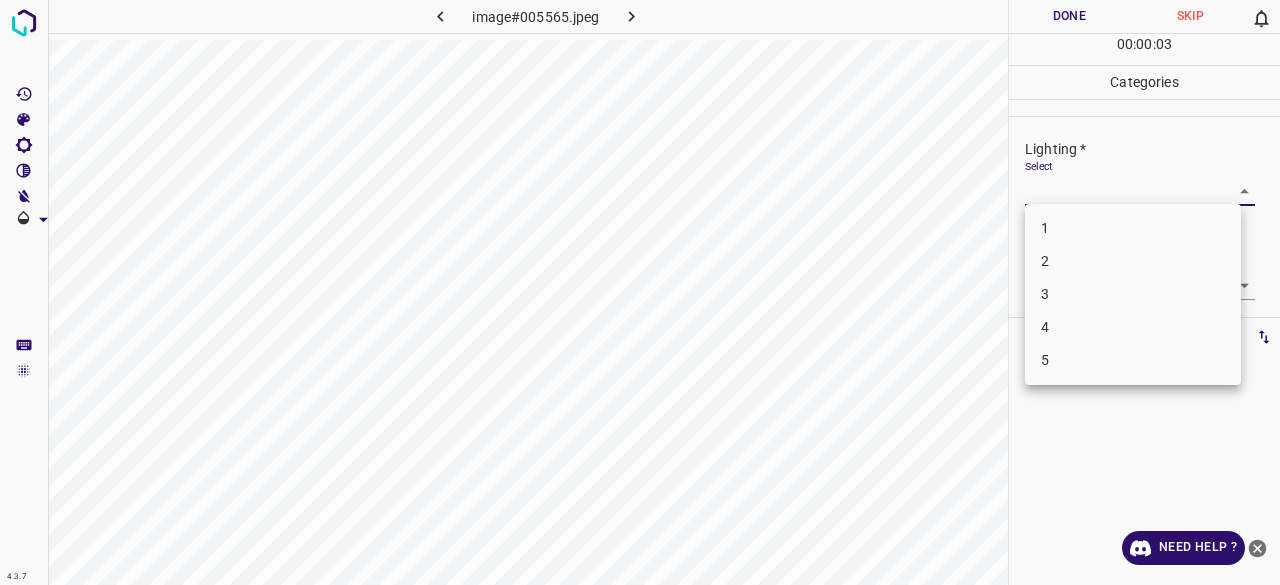 click on "3" at bounding box center (1133, 294) 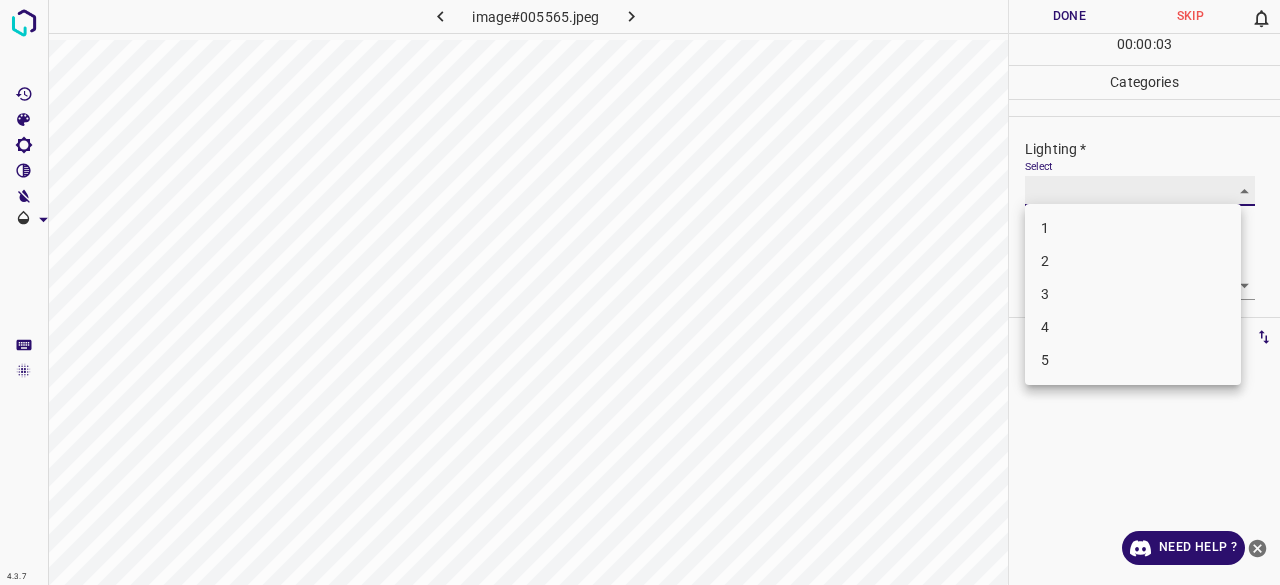 type on "3" 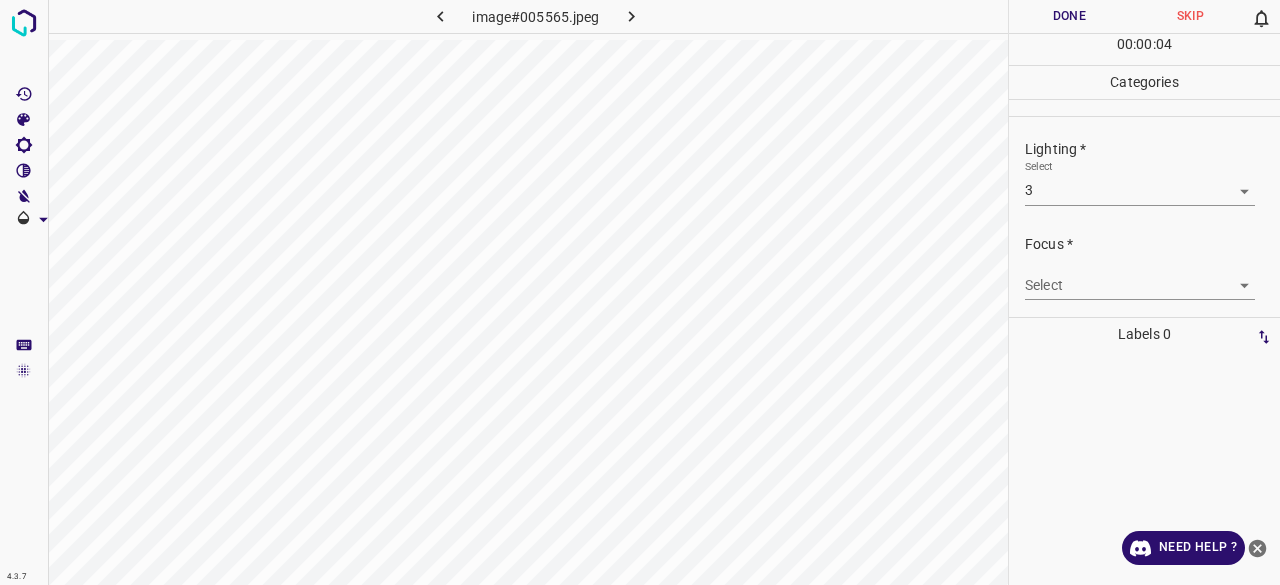 click on "Focus *  Select ​" at bounding box center [1144, 267] 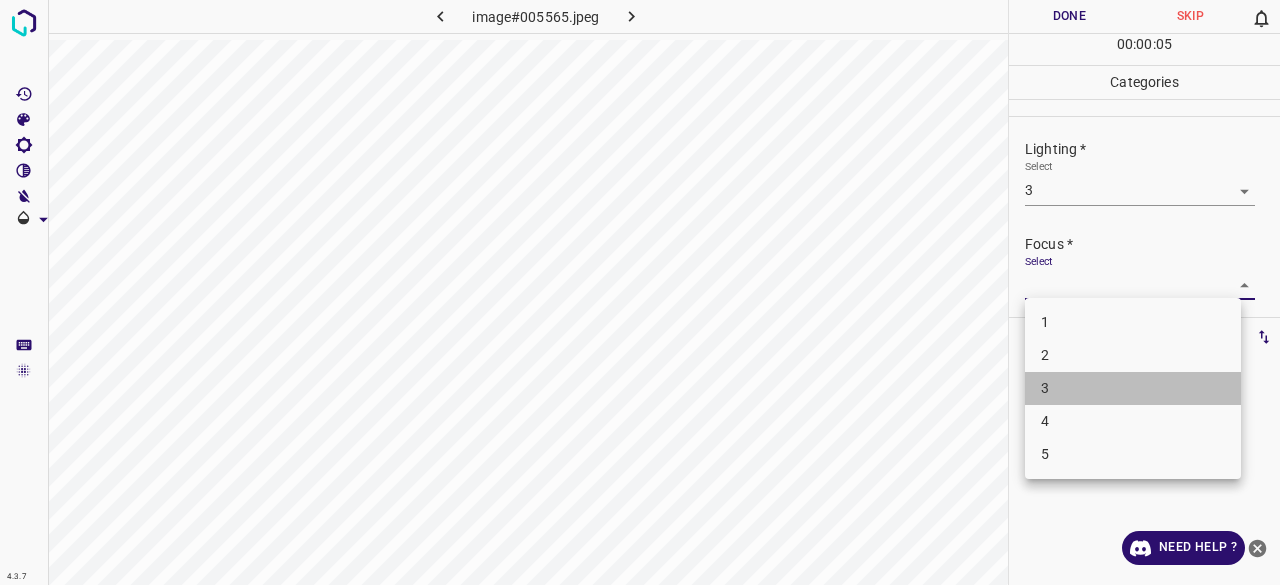 click on "3" at bounding box center [1133, 388] 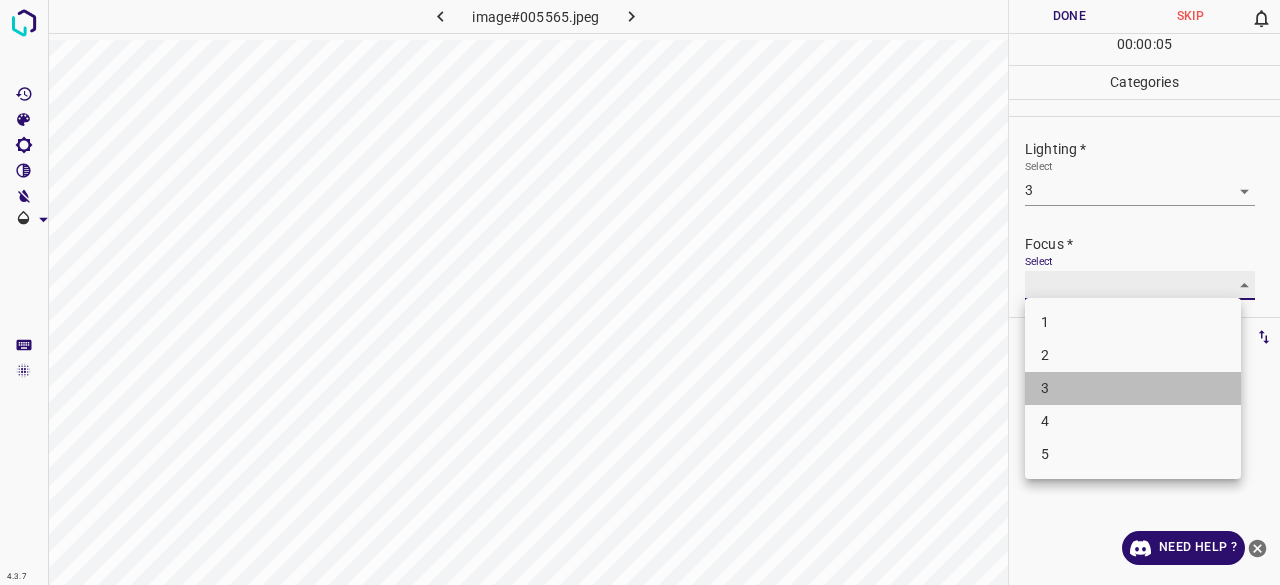 type on "3" 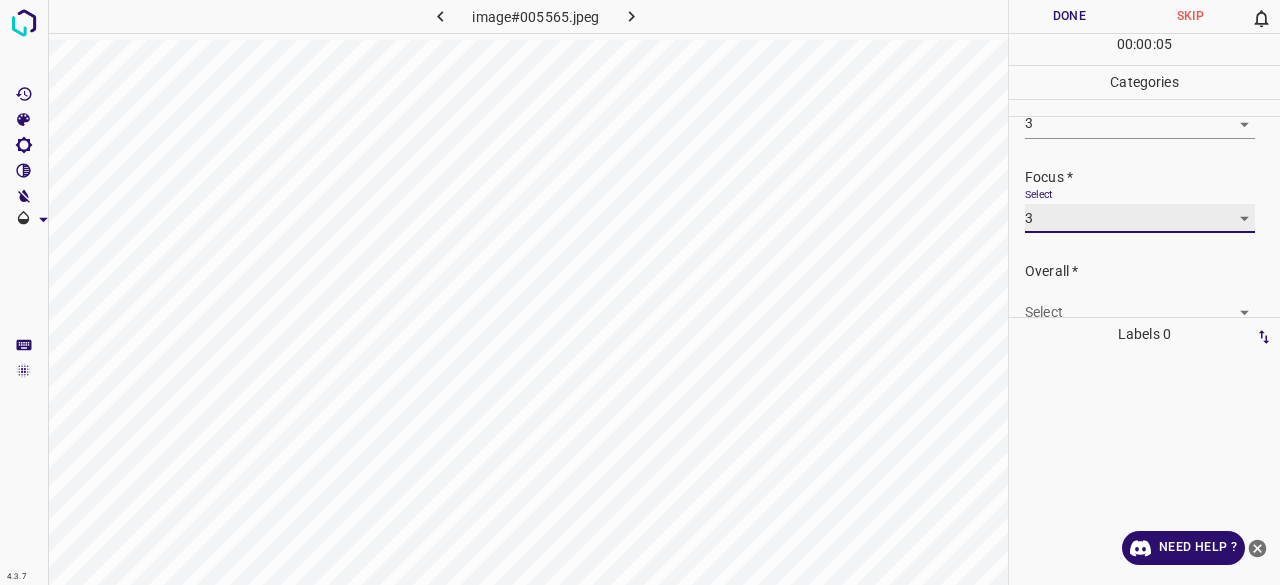 scroll, scrollTop: 98, scrollLeft: 0, axis: vertical 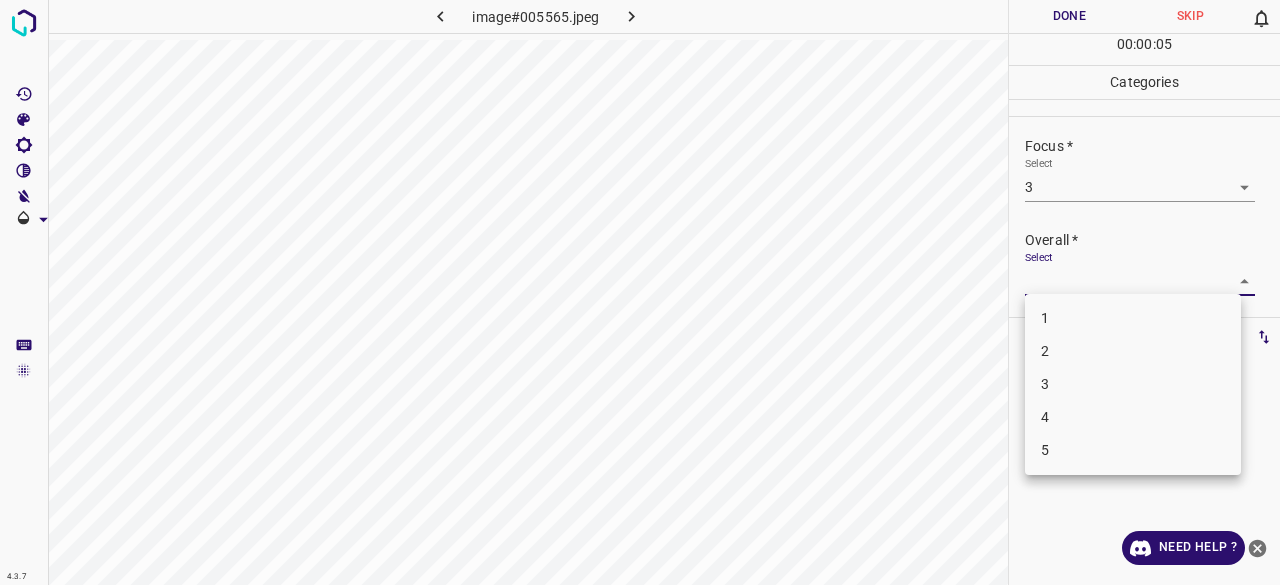 click on "4.3.7 image#005565.jpeg Done Skip 0 00   : 00   : 05   Categories Lighting *  Select 3 3 Focus *  Select 3 3 Overall *  Select ​ Labels   0 Categories 1 Lighting 2 Focus 3 Overall Tools Space Change between modes (Draw & Edit) I Auto labeling R Restore zoom M Zoom in N Zoom out Delete Delete selecte label Filters Z Restore filters X Saturation filter C Brightness filter V Contrast filter B Gray scale filter General O Download Need Help ? - Text - Hide - Delete 1 2 3 4 5" at bounding box center (640, 292) 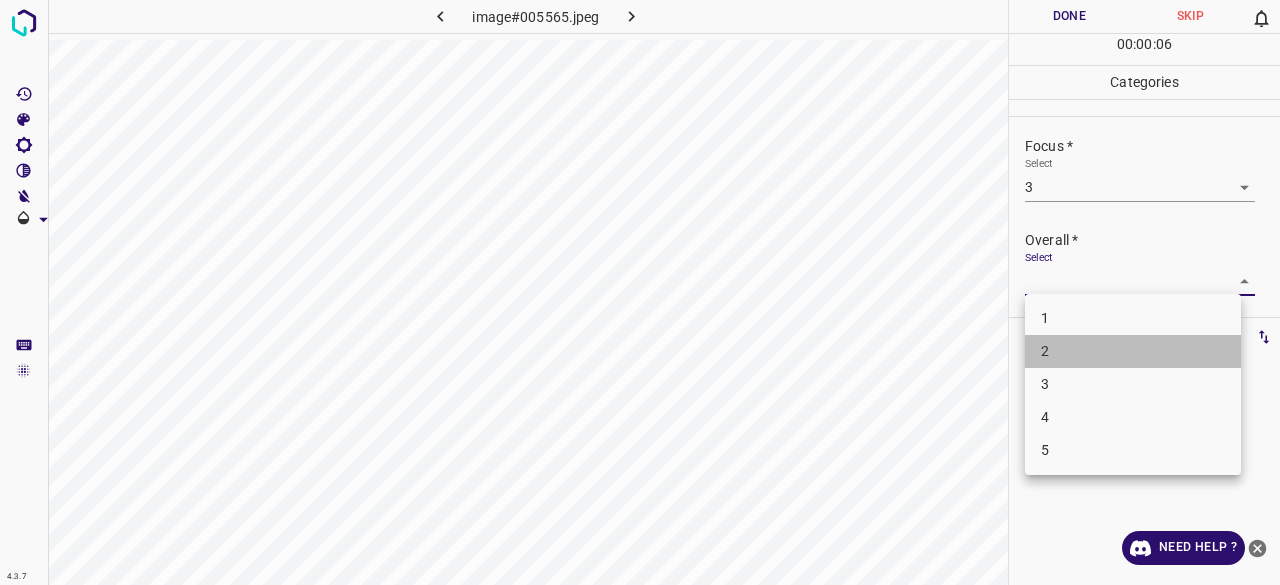 click on "2" at bounding box center (1133, 351) 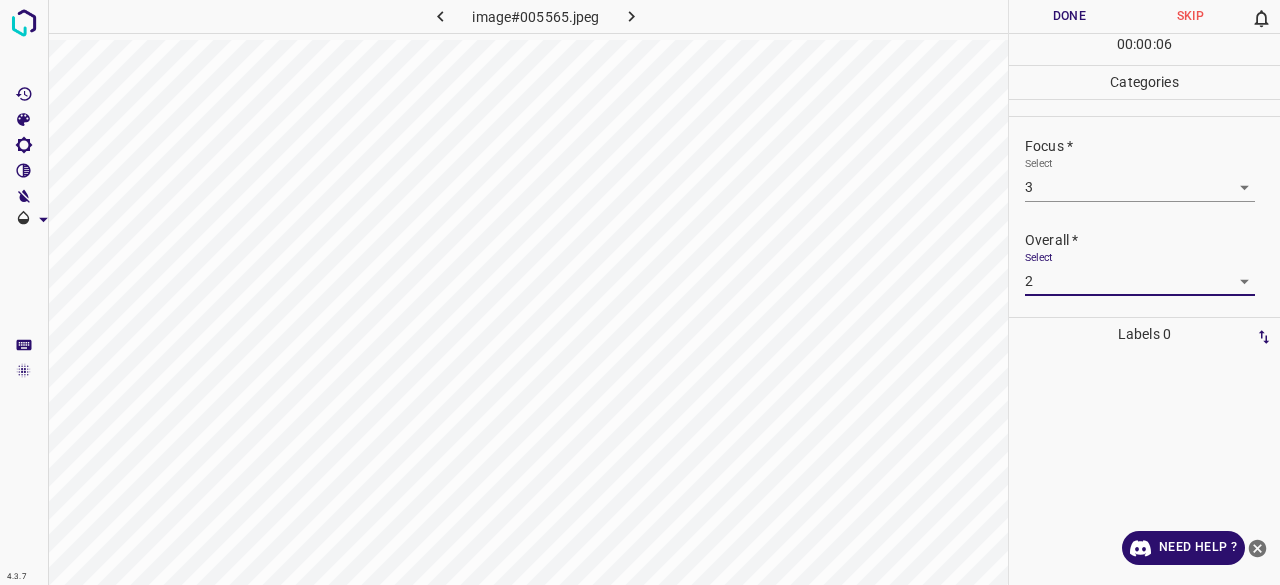 click on "4.3.7 image#005565.jpeg Done Skip 0 00   : 00   : 06   Categories Lighting *  Select 3 3 Focus *  Select 3 3 Overall *  Select 2 2 Labels   0 Categories 1 Lighting 2 Focus 3 Overall Tools Space Change between modes (Draw & Edit) I Auto labeling R Restore zoom M Zoom in N Zoom out Delete Delete selecte label Filters Z Restore filters X Saturation filter C Brightness filter V Contrast filter B Gray scale filter General O Download Need Help ? - Text - Hide - Delete" at bounding box center [640, 292] 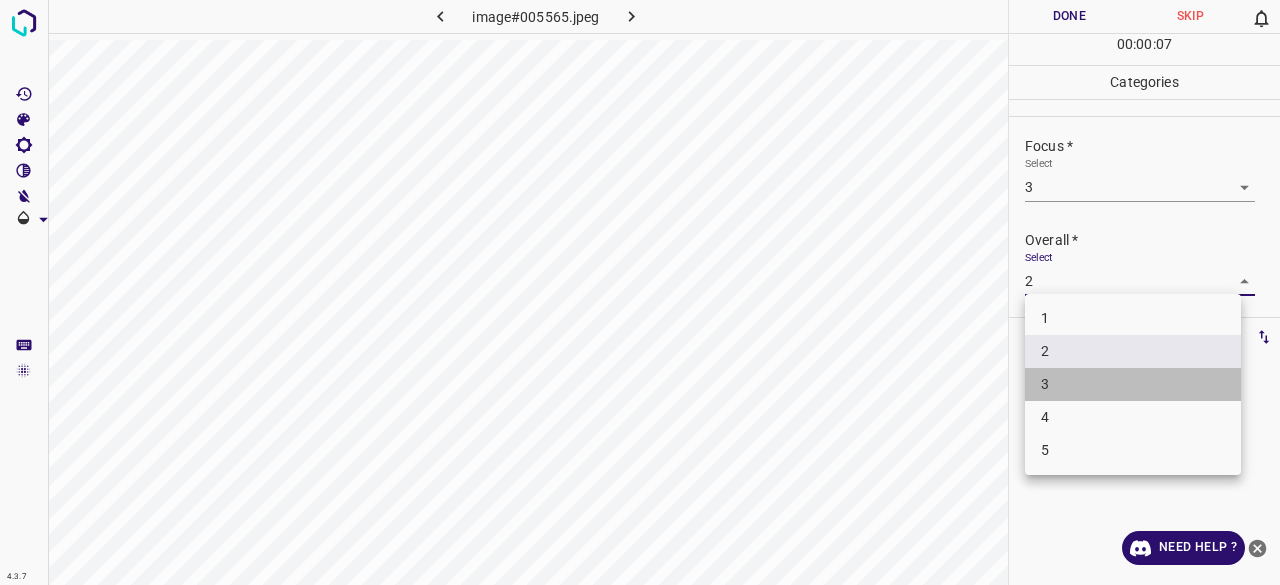 click on "3" at bounding box center (1133, 384) 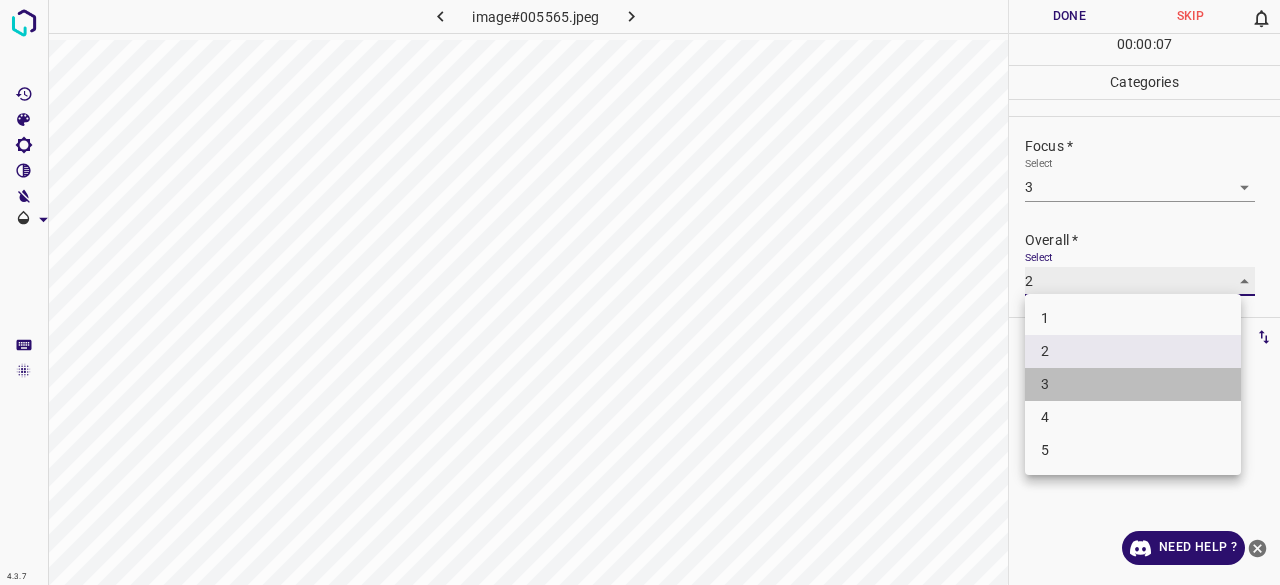 type on "3" 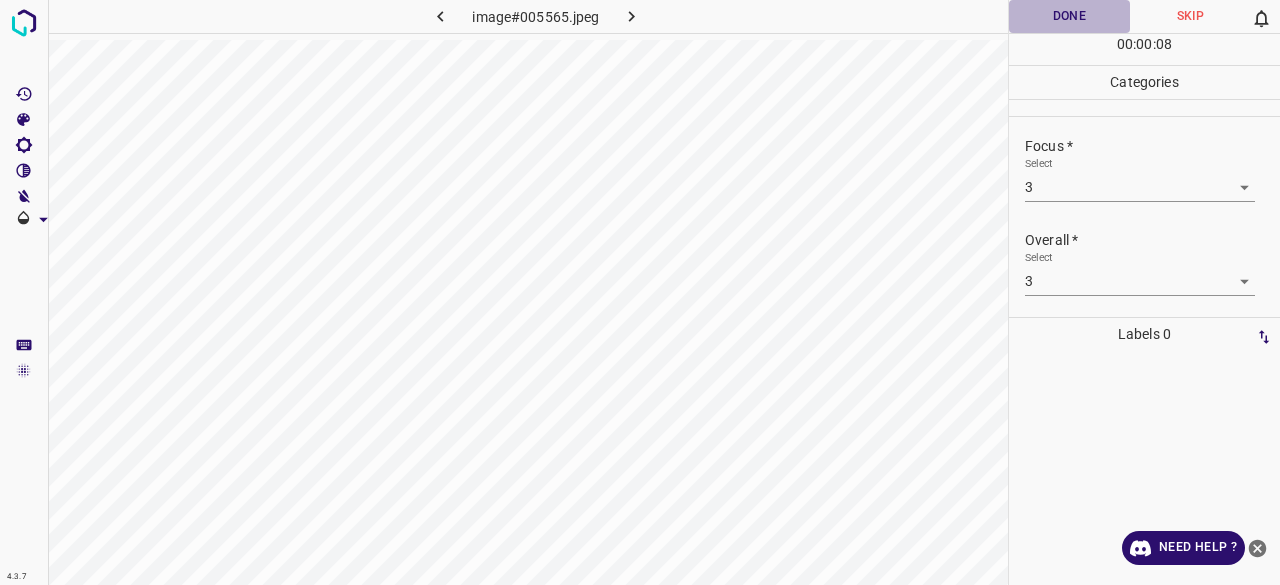 click on "Done" at bounding box center [1069, 16] 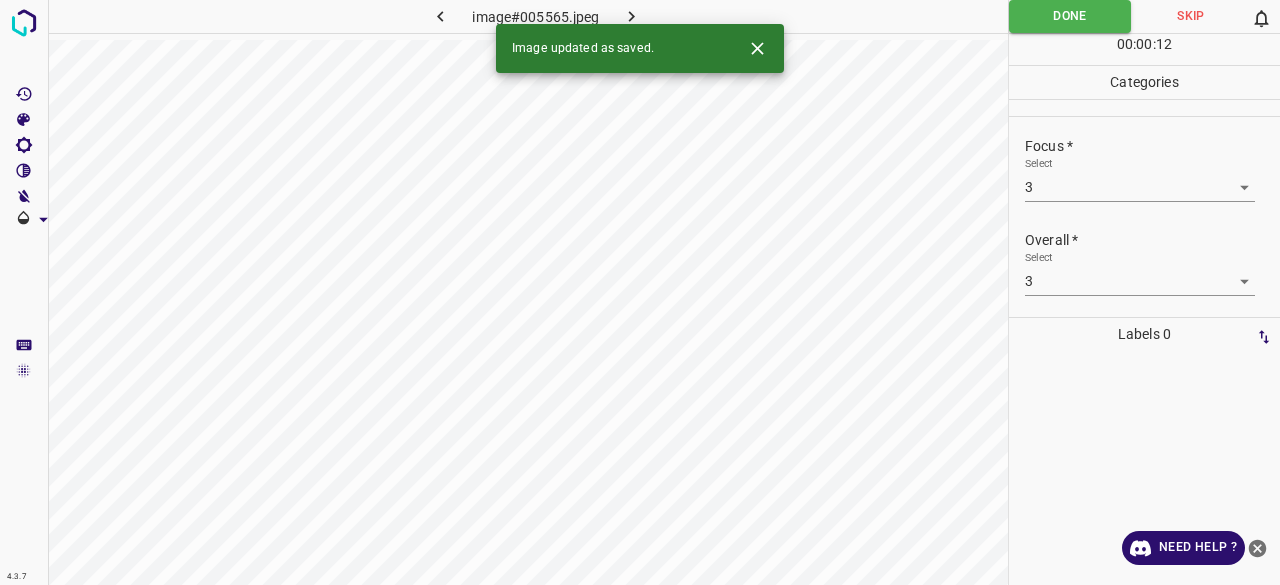 click on "Image updated as saved." at bounding box center (640, 48) 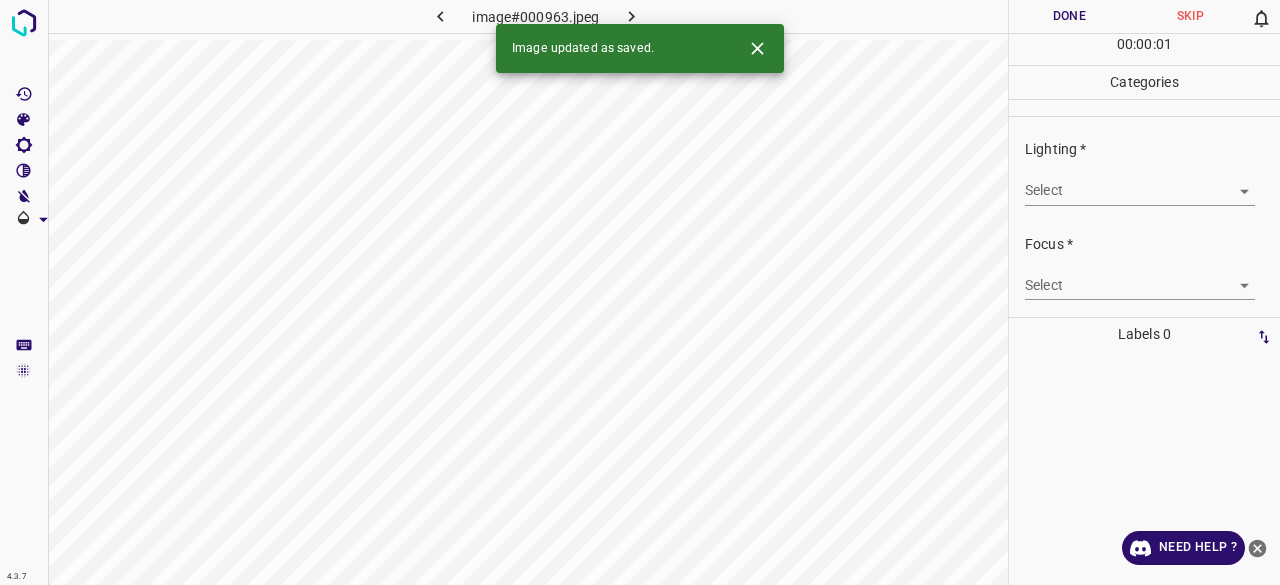 click on "Select ​" at bounding box center (1140, 182) 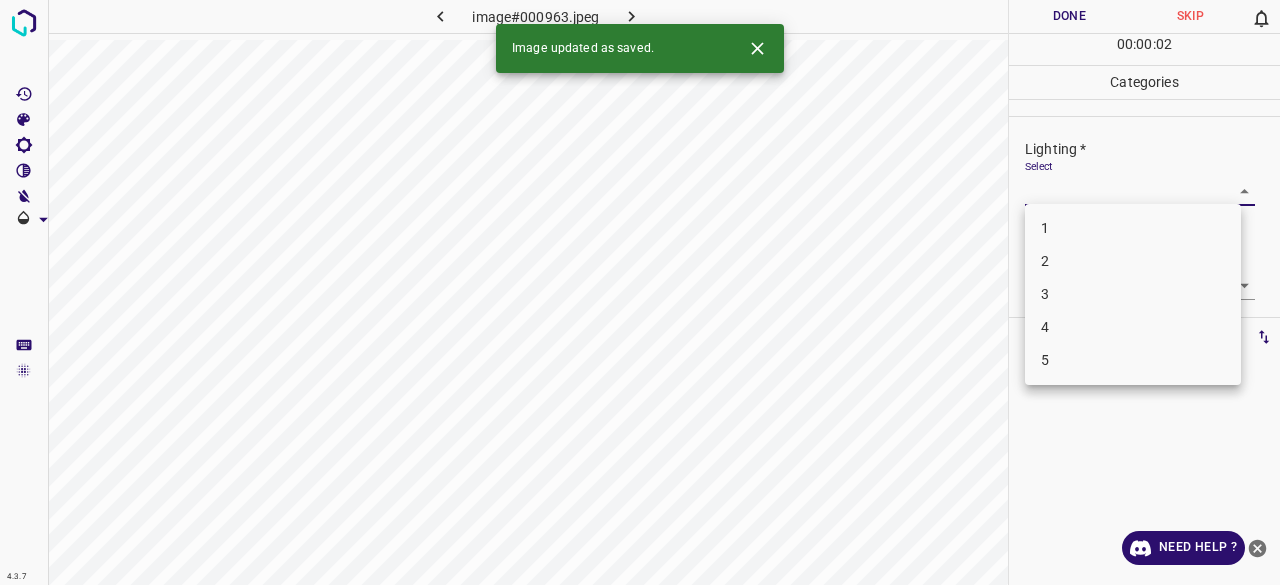 click on "2" at bounding box center [1133, 261] 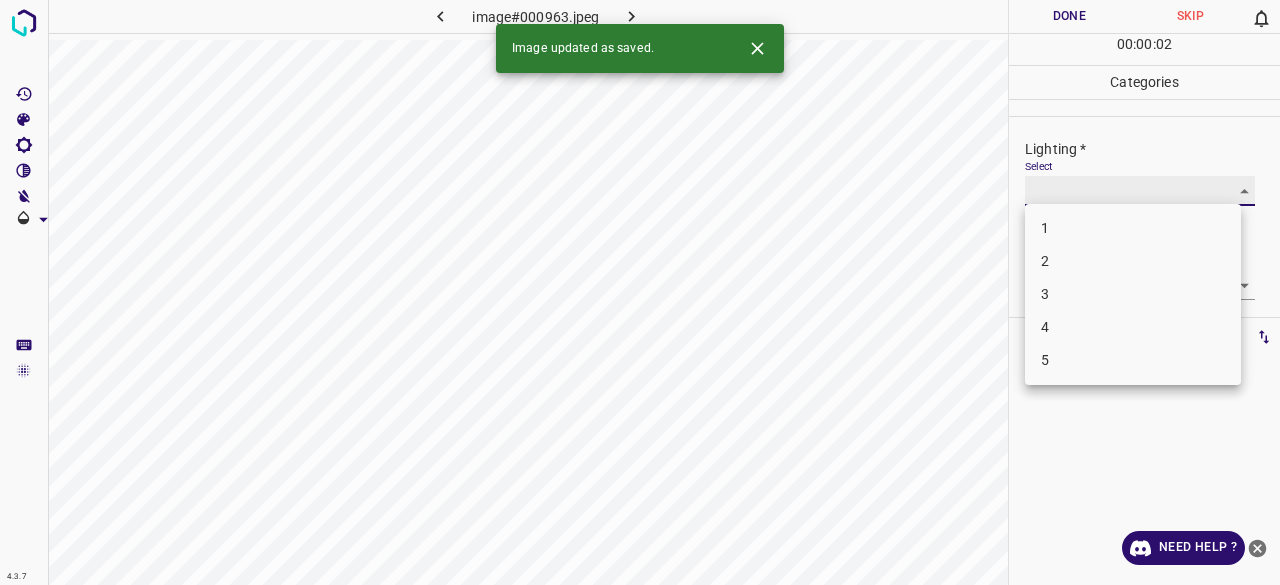 type on "2" 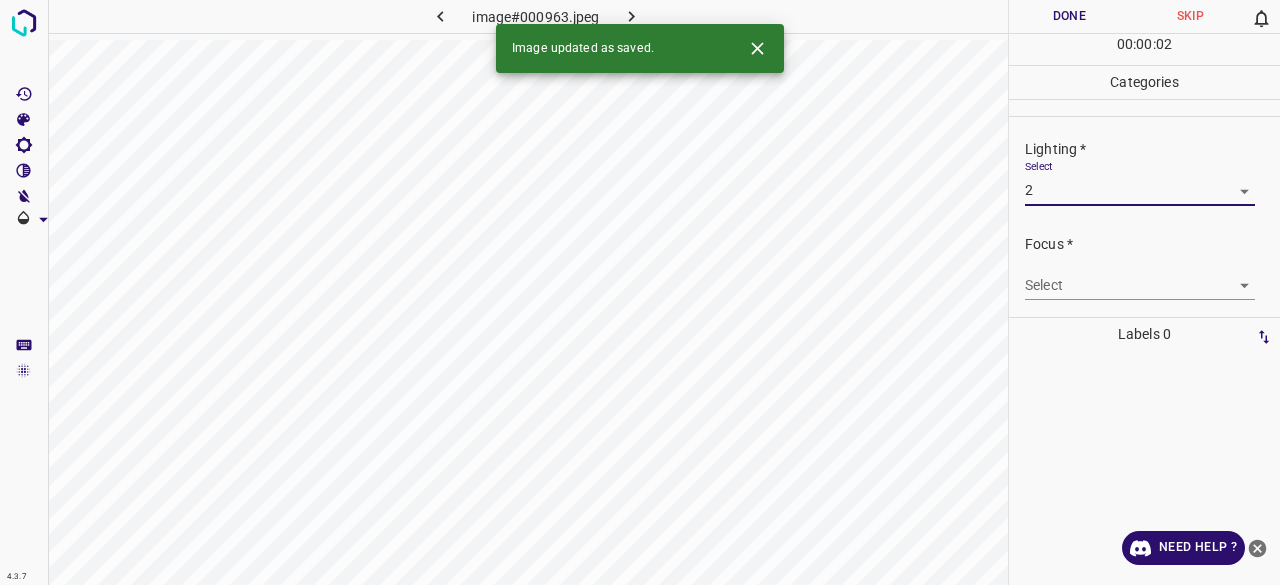 click on "4.3.7 image#000963.jpeg Done Skip 0 00   : 00   : 02   Categories Lighting *  Select 2 2 Focus *  Select ​ Overall *  Select ​ Labels   0 Categories 1 Lighting 2 Focus 3 Overall Tools Space Change between modes (Draw & Edit) I Auto labeling R Restore zoom M Zoom in N Zoom out Delete Delete selecte label Filters Z Restore filters X Saturation filter C Brightness filter V Contrast filter B Gray scale filter General O Download Image updated as saved. Need Help ? - Text - Hide - Delete 1 2 3 4 5" at bounding box center [640, 292] 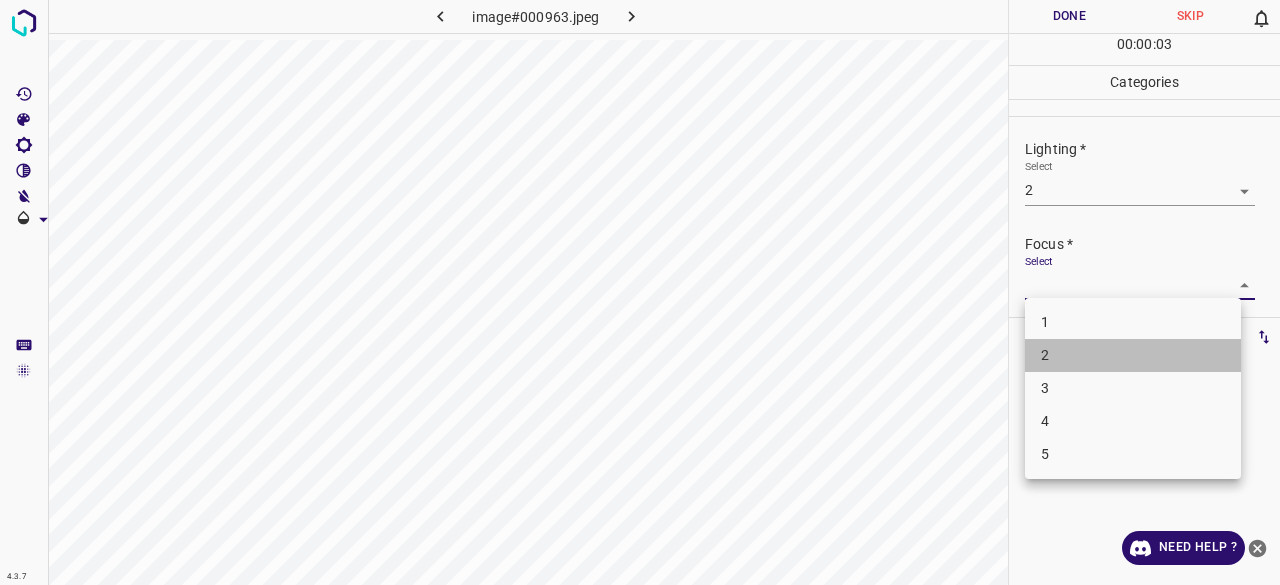 drag, startPoint x: 1057, startPoint y: 367, endPoint x: 1056, endPoint y: 347, distance: 20.024984 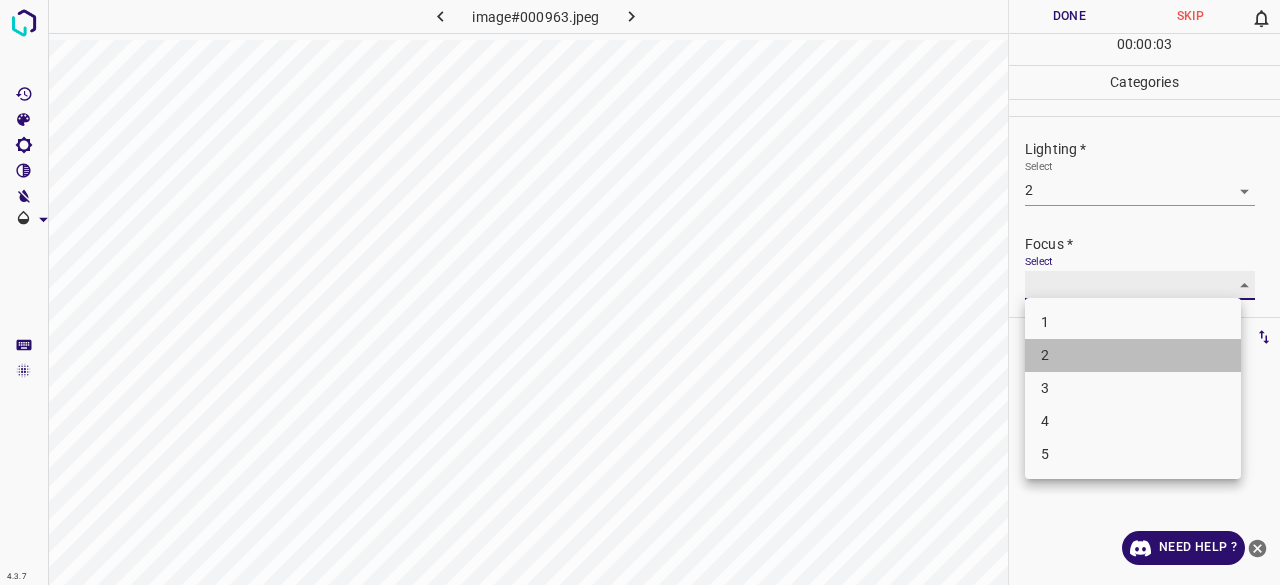 type on "2" 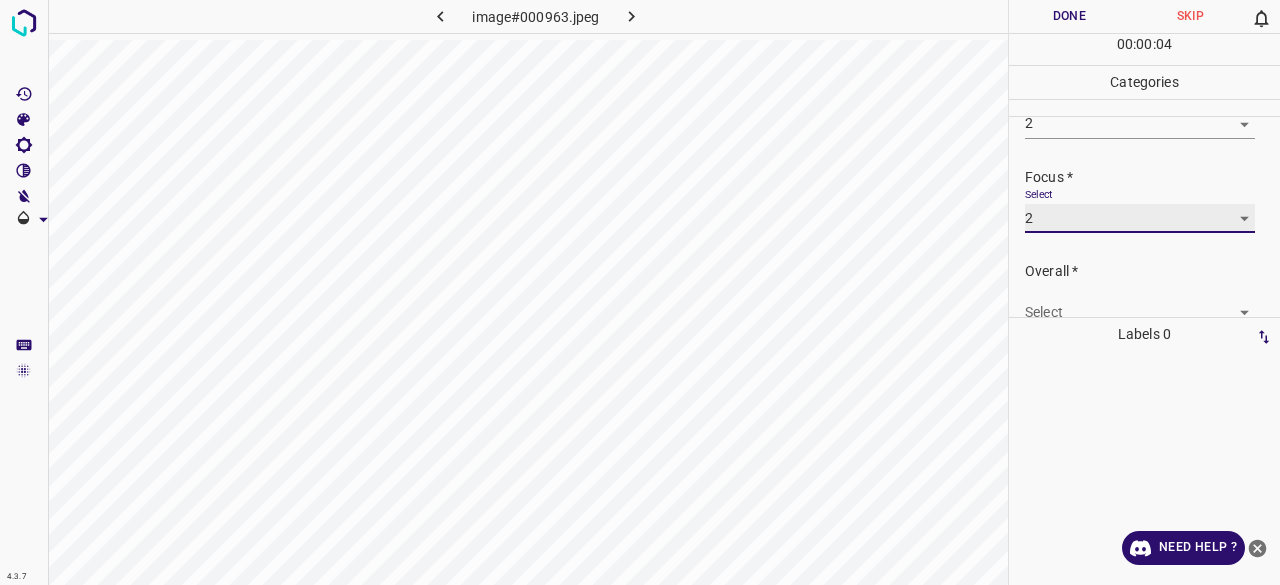 scroll, scrollTop: 98, scrollLeft: 0, axis: vertical 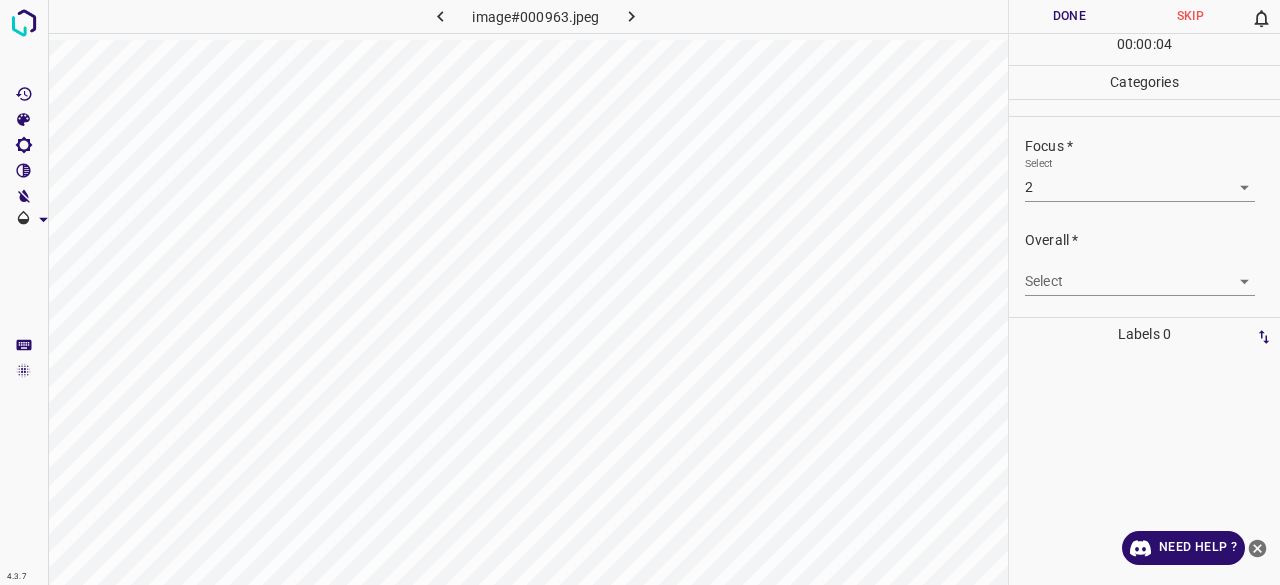 click on "Overall *  Select ​" at bounding box center [1144, 263] 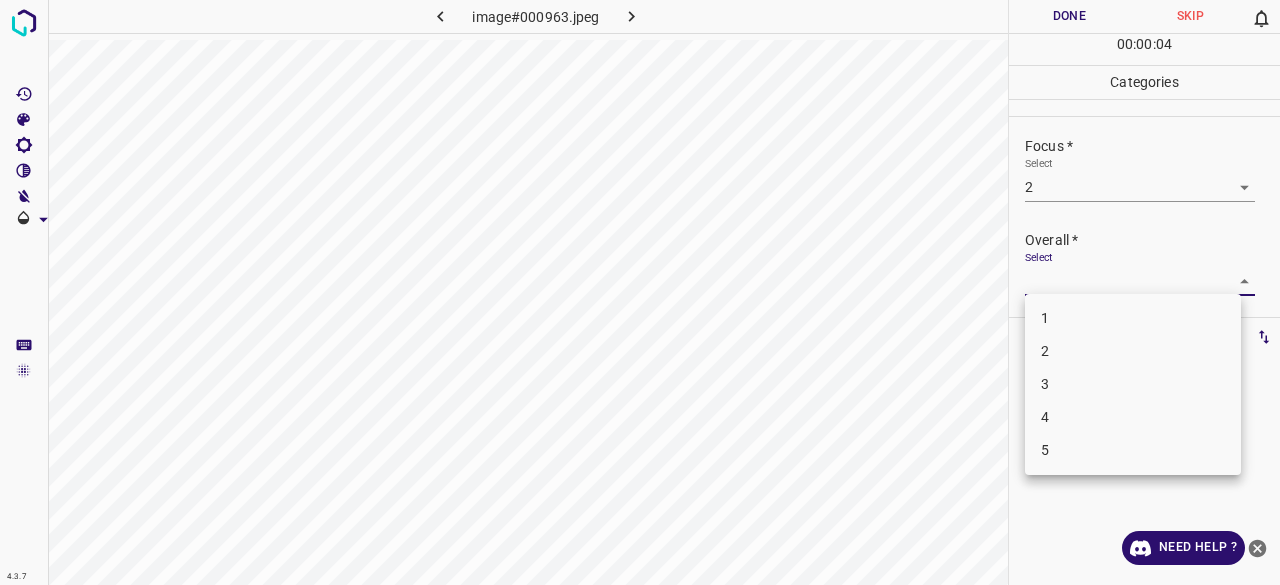 click on "2" at bounding box center [1133, 351] 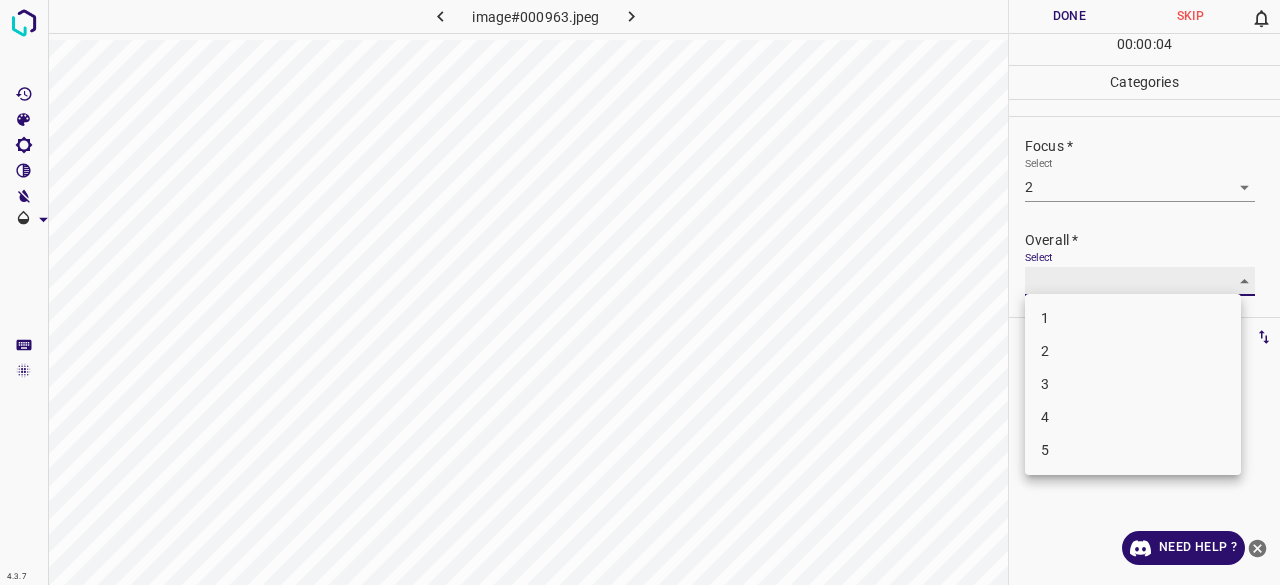 type on "2" 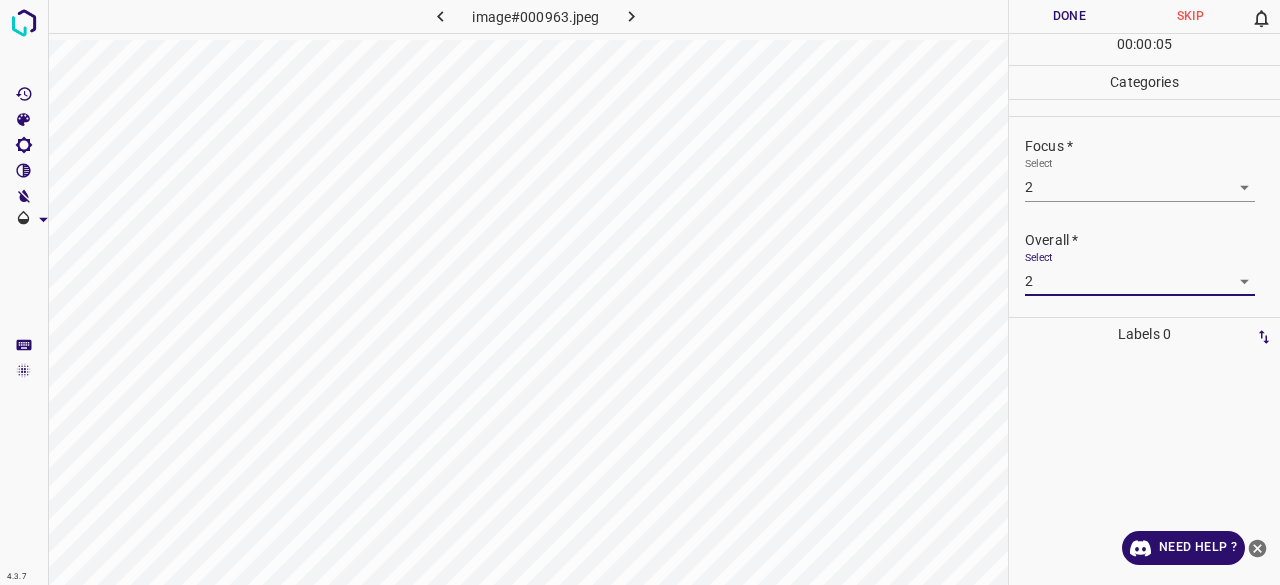 click on "00   : 00   : 05" at bounding box center [1144, 49] 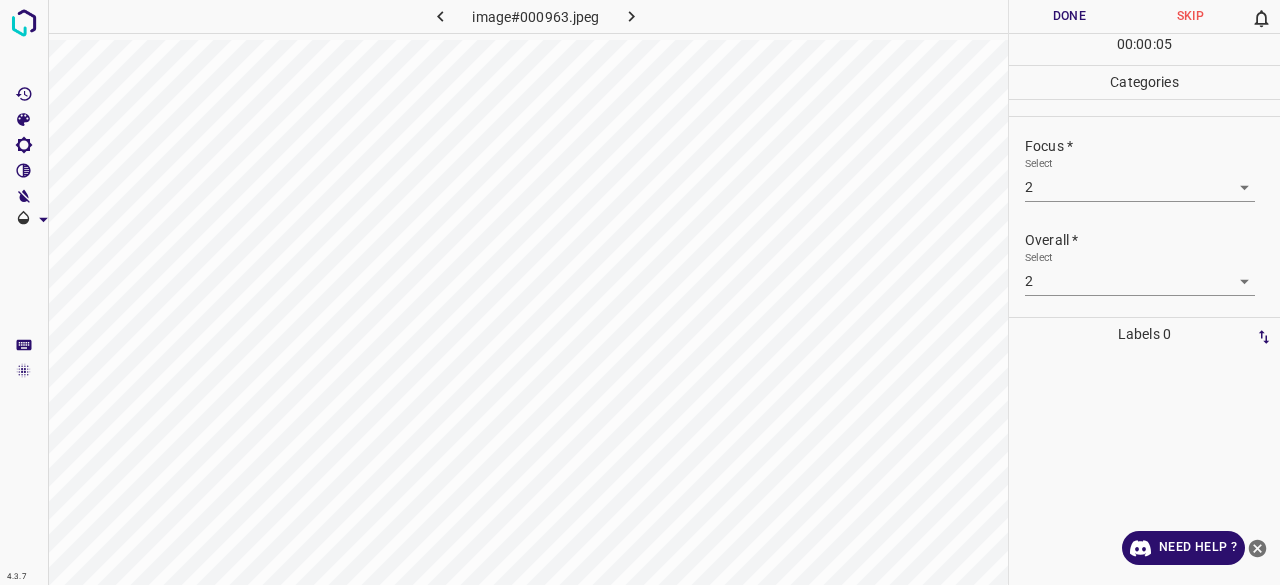 click on "Done" at bounding box center [1069, 16] 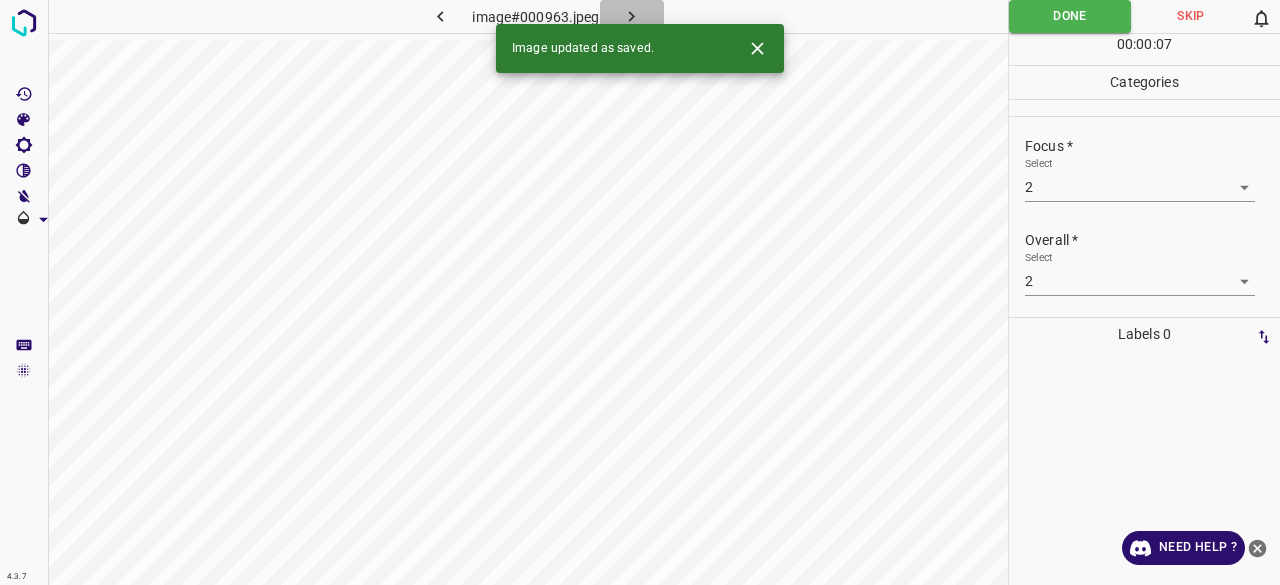 click 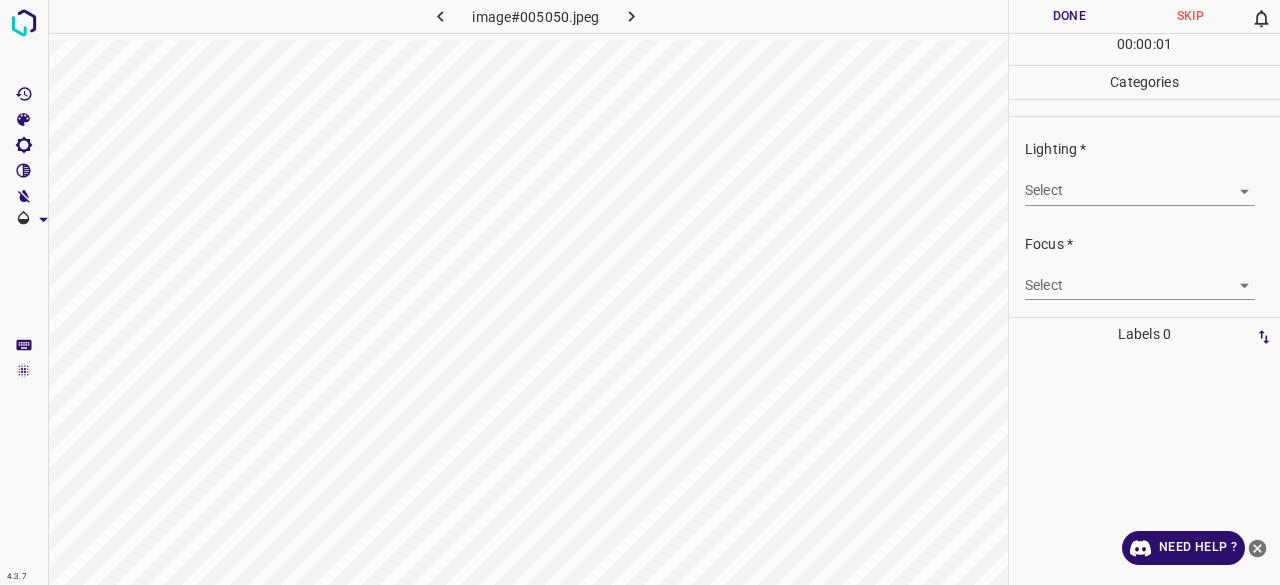 click on "4.3.7 image#005050.jpeg Done Skip 0 00   : 00   : 01   Categories Lighting *  Select ​ Focus *  Select ​ Overall *  Select ​ Labels   0 Categories 1 Lighting 2 Focus 3 Overall Tools Space Change between modes (Draw & Edit) I Auto labeling R Restore zoom M Zoom in N Zoom out Delete Delete selecte label Filters Z Restore filters X Saturation filter C Brightness filter V Contrast filter B Gray scale filter General O Download Need Help ? - Text - Hide - Delete" at bounding box center [640, 292] 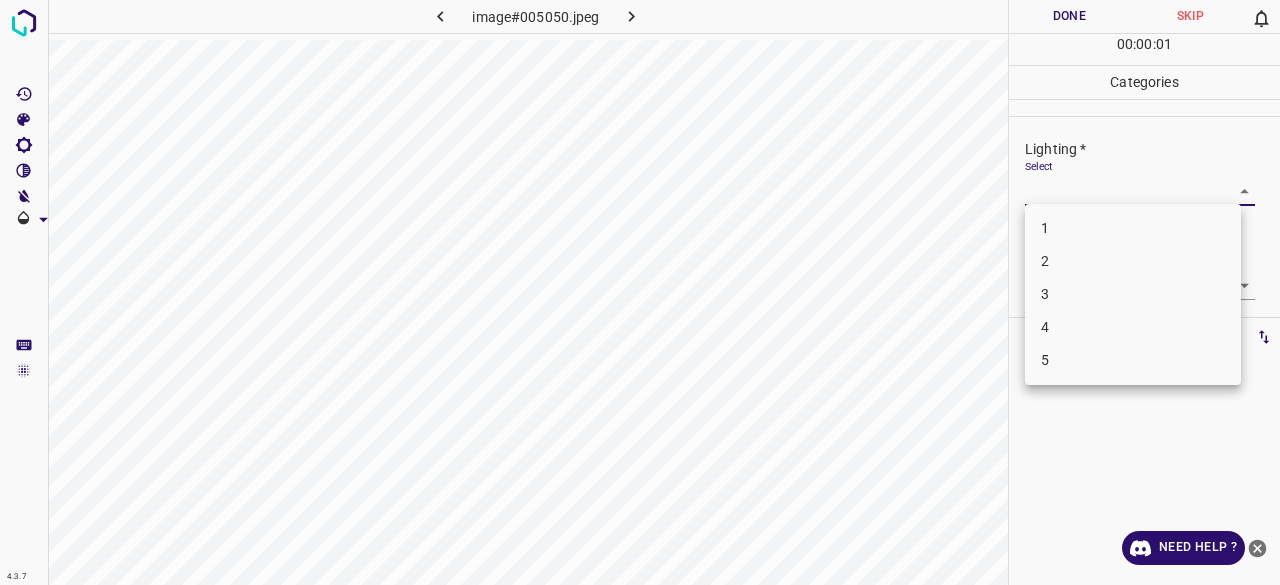 click on "3" at bounding box center (1133, 294) 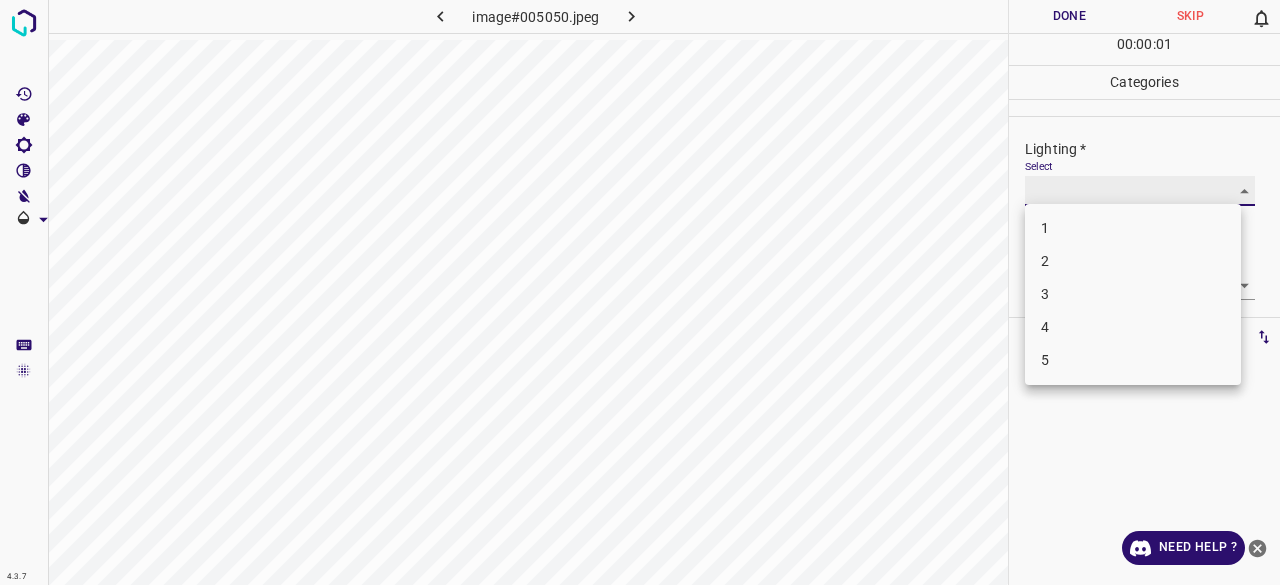 type on "3" 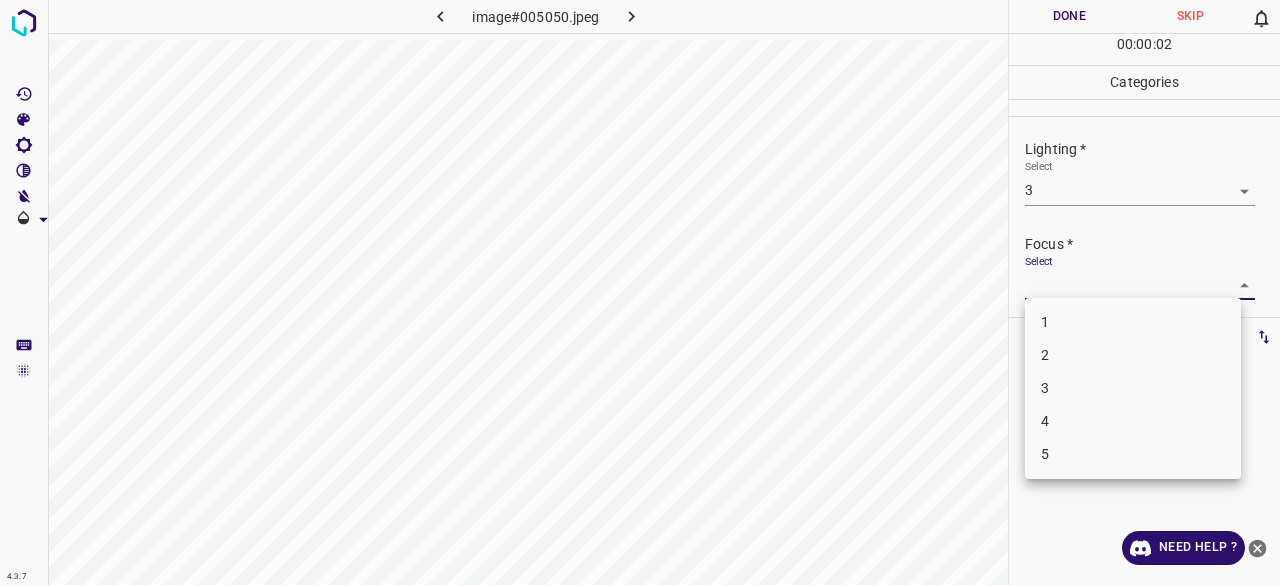 click on "4.3.7 image#005050.jpeg Done Skip 0 00   : 00   : 02   Categories Lighting *  Select 3 3 Focus *  Select ​ Overall *  Select ​ Labels   0 Categories 1 Lighting 2 Focus 3 Overall Tools Space Change between modes (Draw & Edit) I Auto labeling R Restore zoom M Zoom in N Zoom out Delete Delete selecte label Filters Z Restore filters X Saturation filter C Brightness filter V Contrast filter B Gray scale filter General O Download Need Help ? - Text - Hide - Delete 1 2 3 4 5" at bounding box center (640, 292) 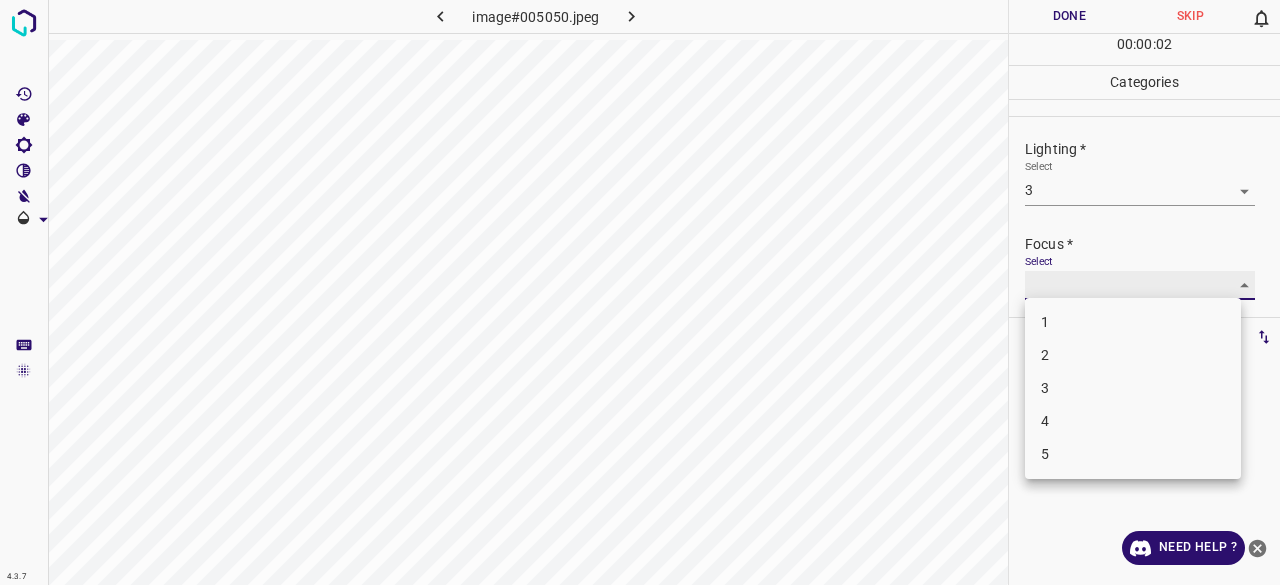 type on "2" 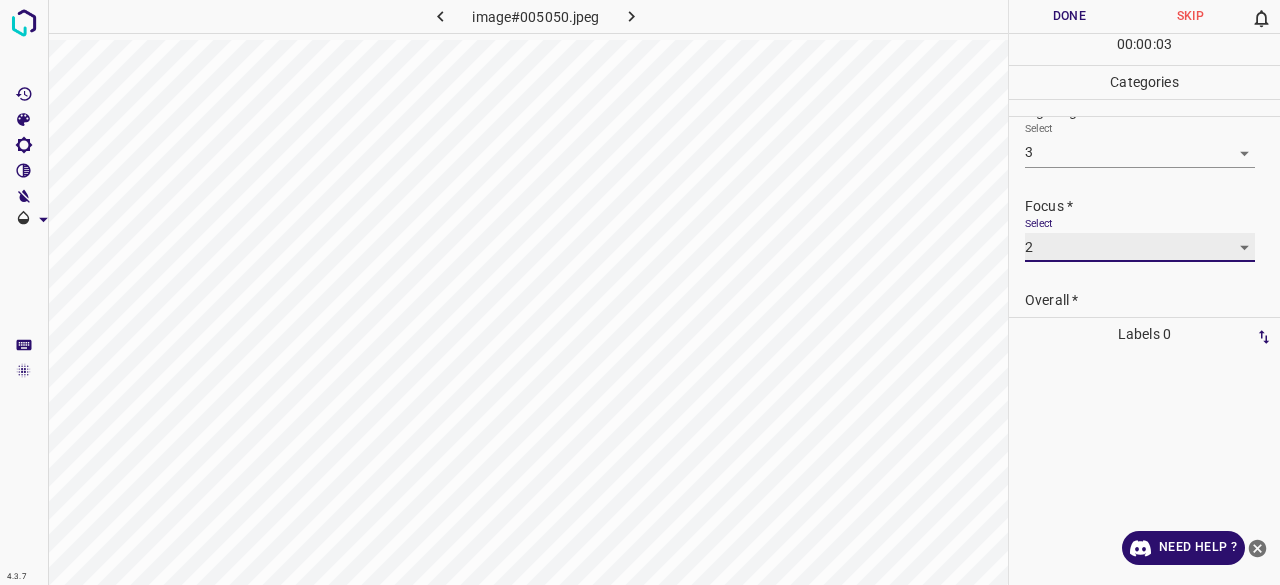 scroll, scrollTop: 98, scrollLeft: 0, axis: vertical 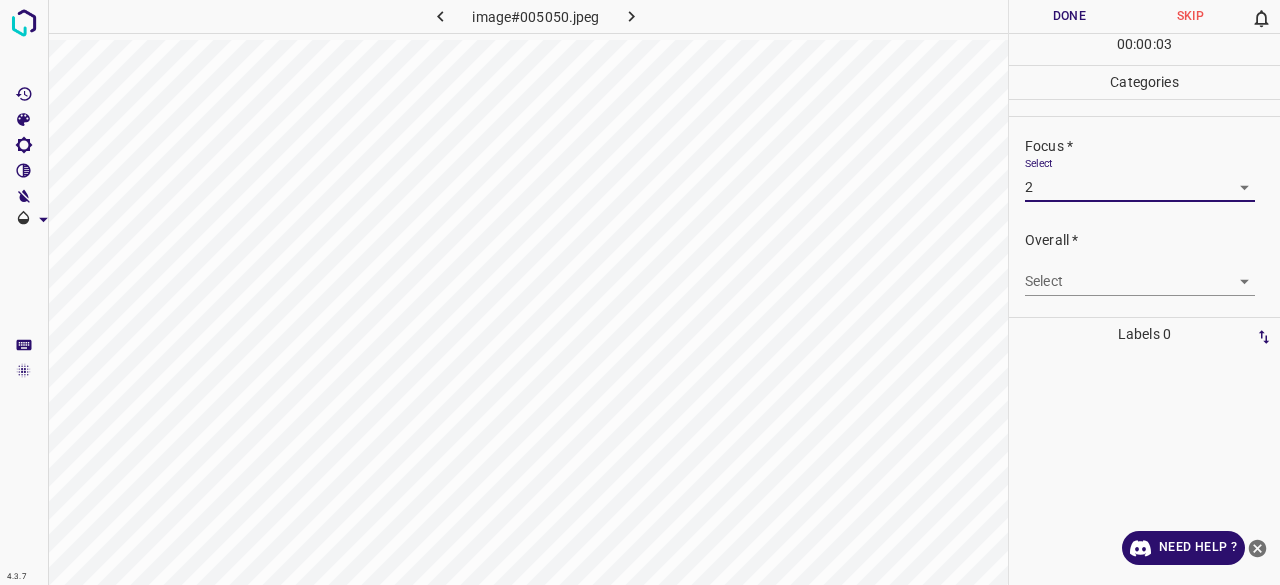 click on "4.3.7 image#005050.jpeg Done Skip 0 00   : 00   : 03   Categories Lighting *  Select 3 3 Focus *  Select 2 2 Overall *  Select ​ Labels   0 Categories 1 Lighting 2 Focus 3 Overall Tools Space Change between modes (Draw & Edit) I Auto labeling R Restore zoom M Zoom in N Zoom out Delete Delete selecte label Filters Z Restore filters X Saturation filter C Brightness filter V Contrast filter B Gray scale filter General O Download Need Help ? - Text - Hide - Delete" at bounding box center [640, 292] 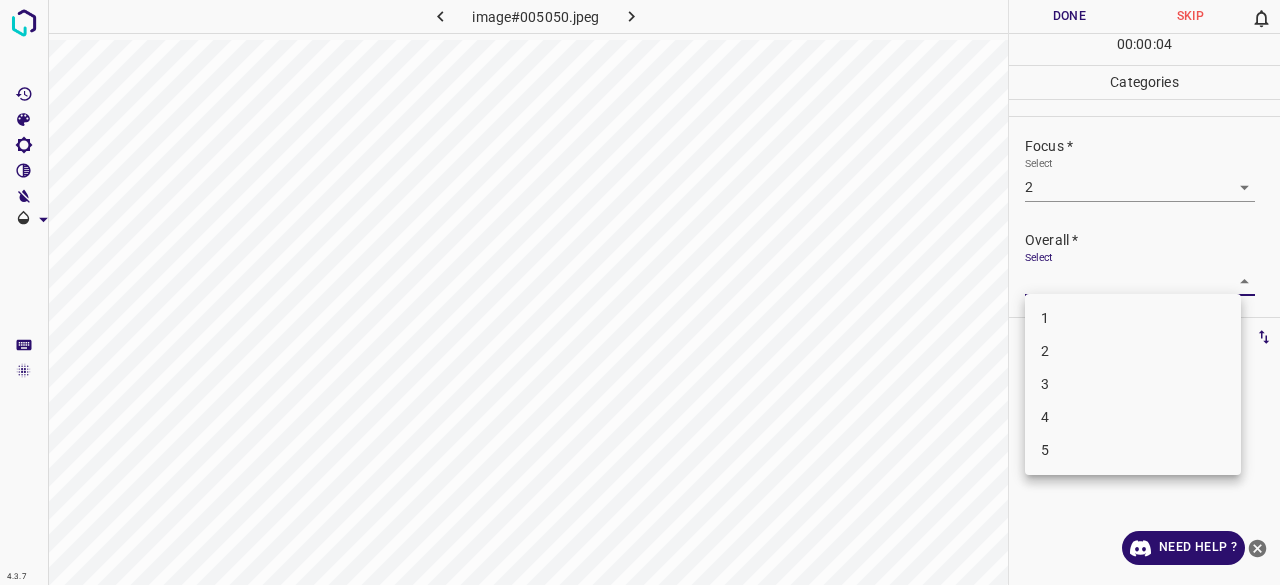 click on "2" at bounding box center (1133, 351) 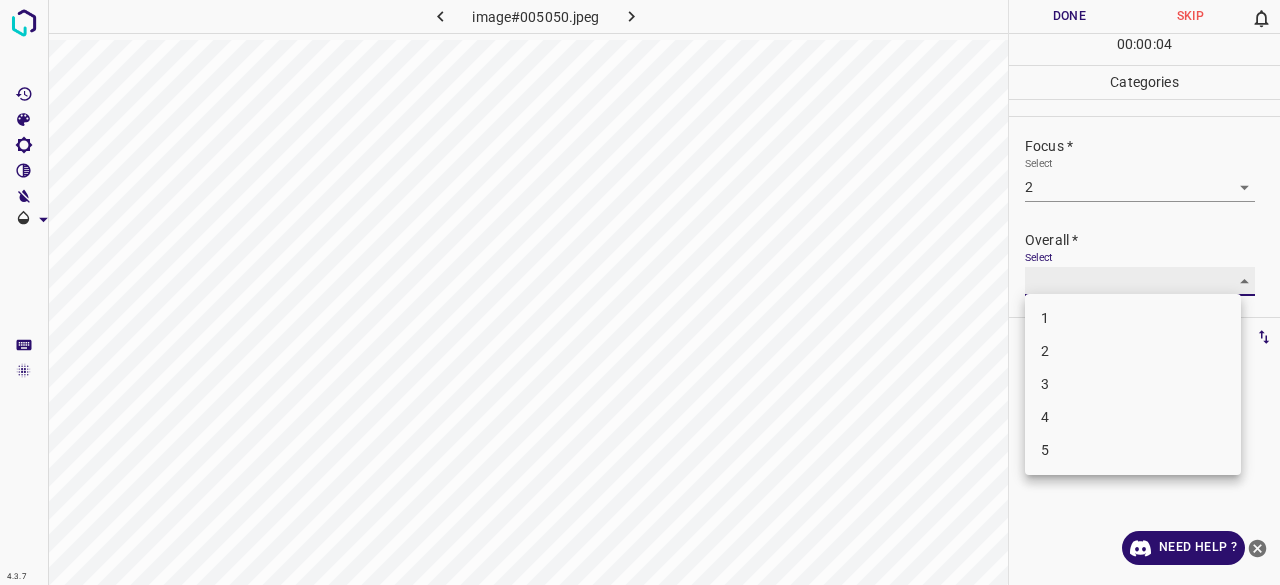 type on "2" 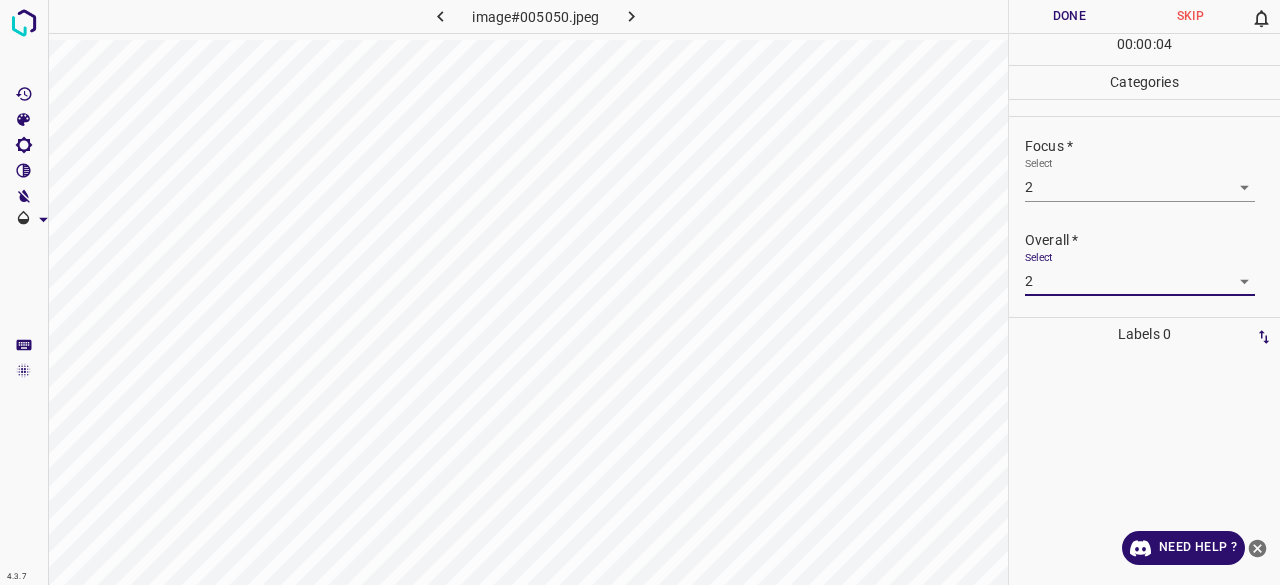 click on "Done" at bounding box center [1069, 16] 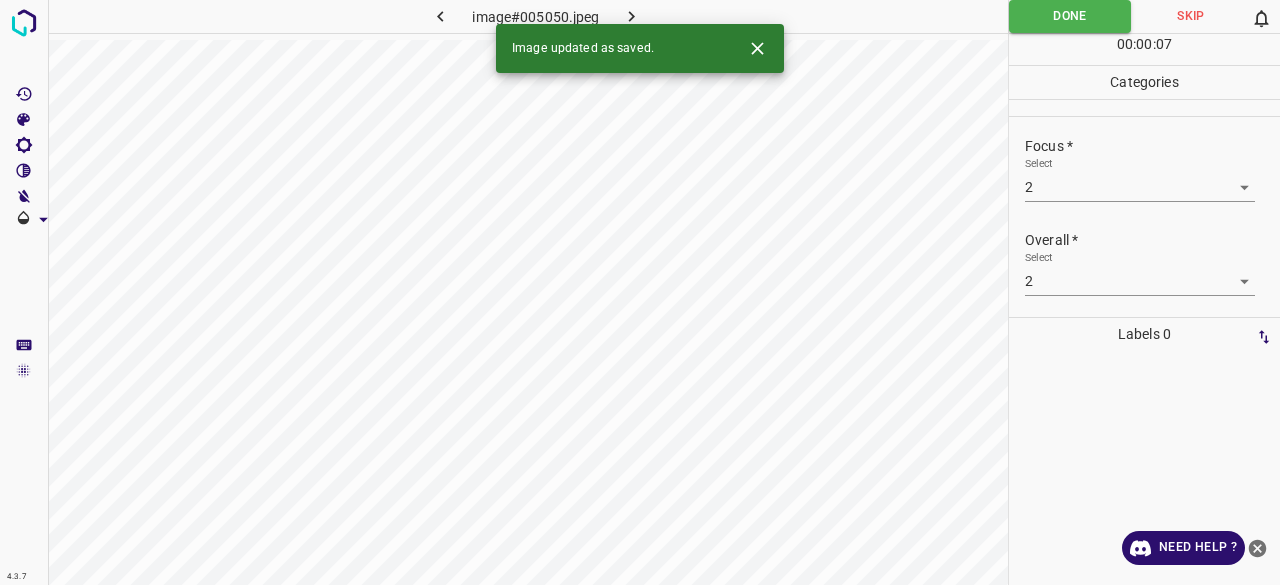 click 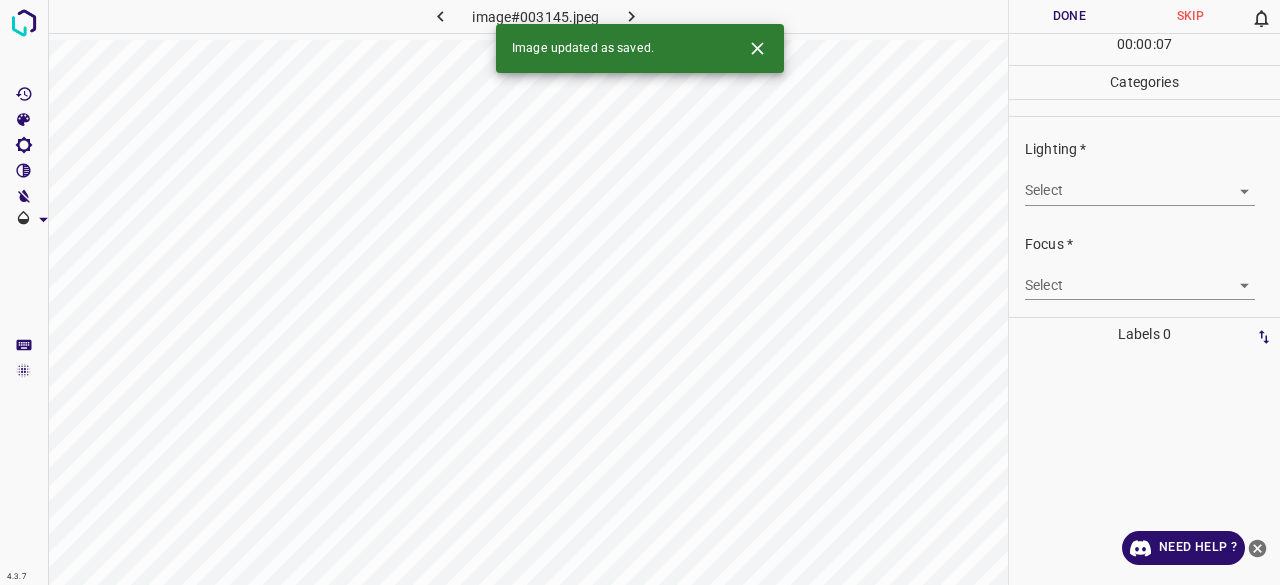 click on "4.3.7 image#003145.jpeg Done Skip 0 00   : 00   : 07   Categories Lighting *  Select ​ Focus *  Select ​ Overall *  Select ​ Labels   0 Categories 1 Lighting 2 Focus 3 Overall Tools Space Change between modes (Draw & Edit) I Auto labeling R Restore zoom M Zoom in N Zoom out Delete Delete selecte label Filters Z Restore filters X Saturation filter C Brightness filter V Contrast filter B Gray scale filter General O Download Image updated as saved. Need Help ? - Text - Hide - Delete" at bounding box center (640, 292) 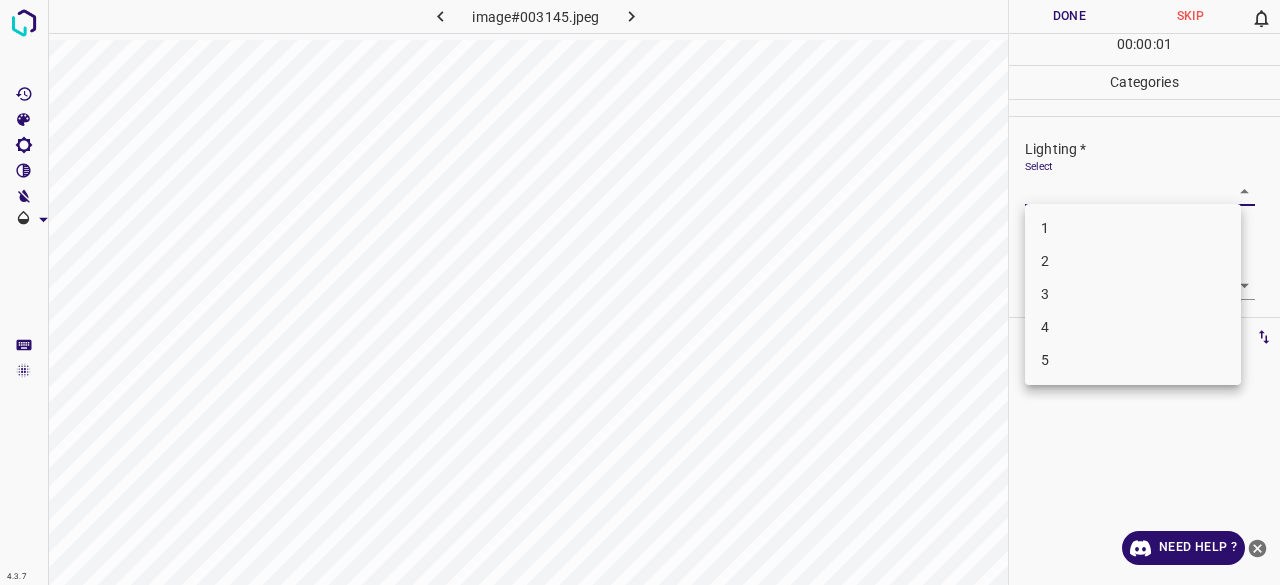 click on "3" at bounding box center (1133, 294) 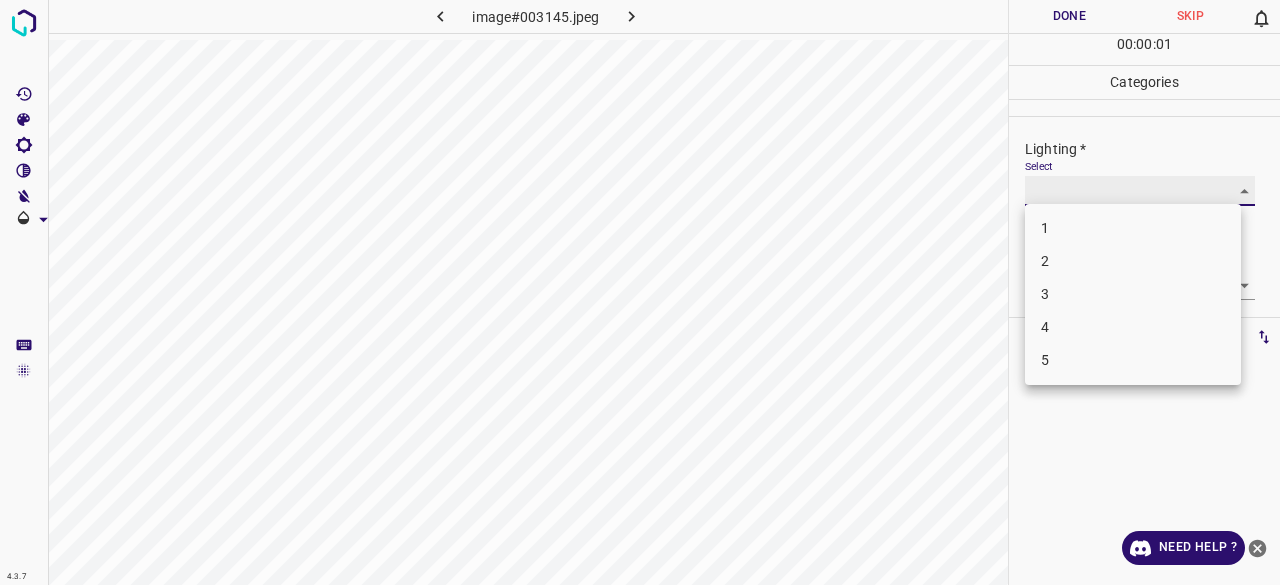 type on "3" 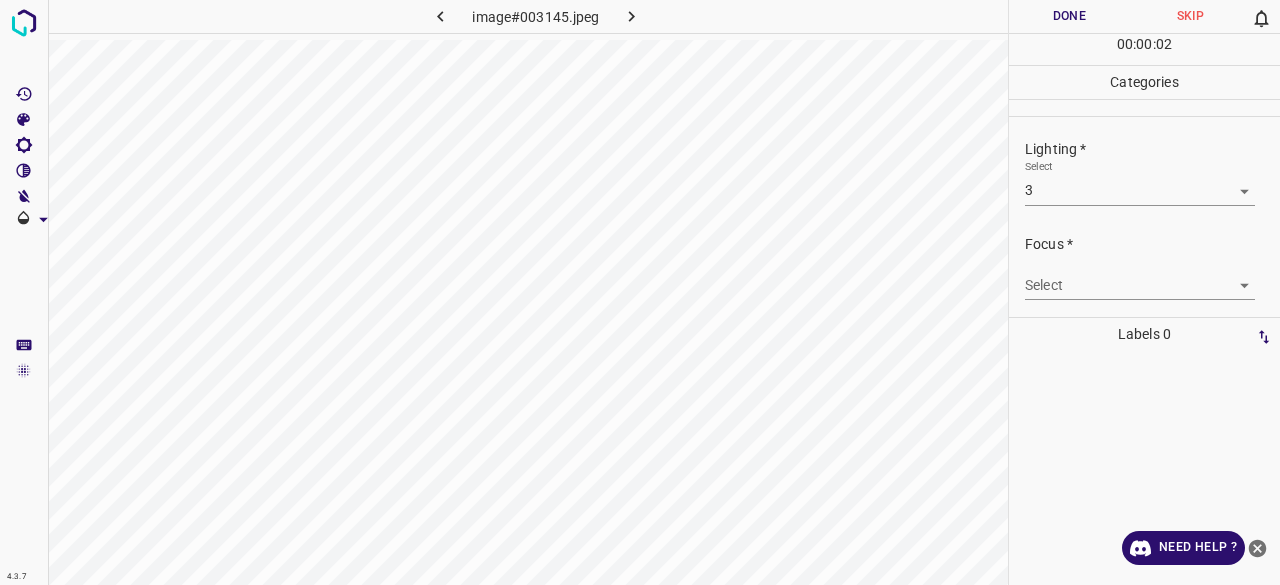 click on "4.3.7 image#003145.jpeg Done Skip 0 00   : 00   : 02   Categories Lighting *  Select 3 3 Focus *  Select ​ Overall *  Select ​ Labels   0 Categories 1 Lighting 2 Focus 3 Overall Tools Space Change between modes (Draw & Edit) I Auto labeling R Restore zoom M Zoom in N Zoom out Delete Delete selecte label Filters Z Restore filters X Saturation filter C Brightness filter V Contrast filter B Gray scale filter General O Download Need Help ? - Text - Hide - Delete" at bounding box center (640, 292) 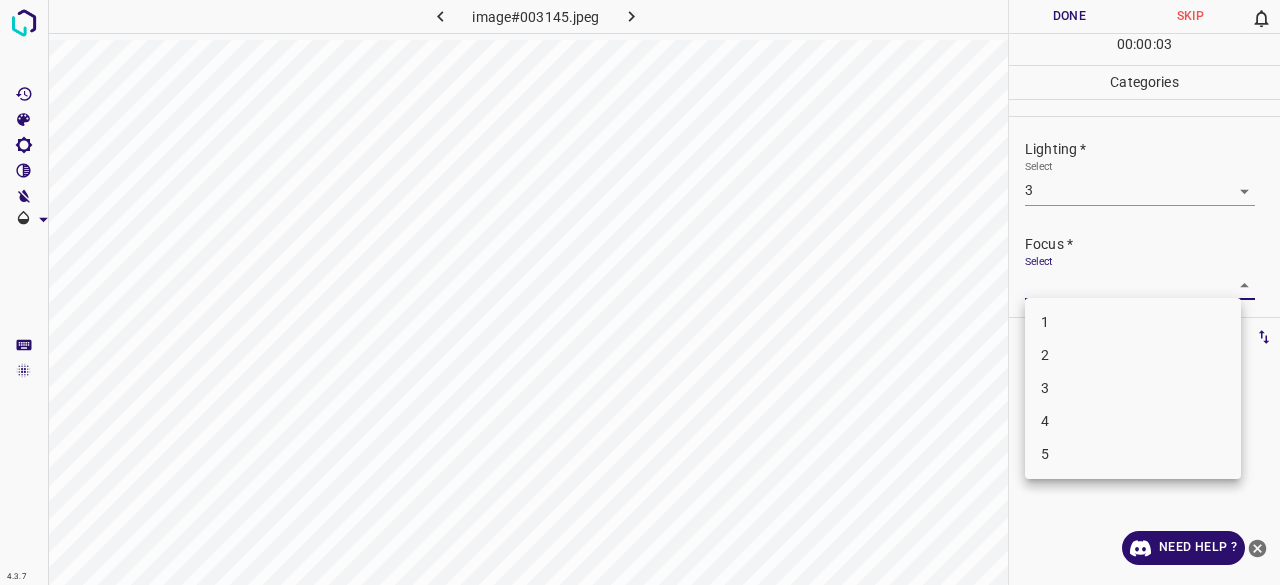 click on "2" at bounding box center [1133, 355] 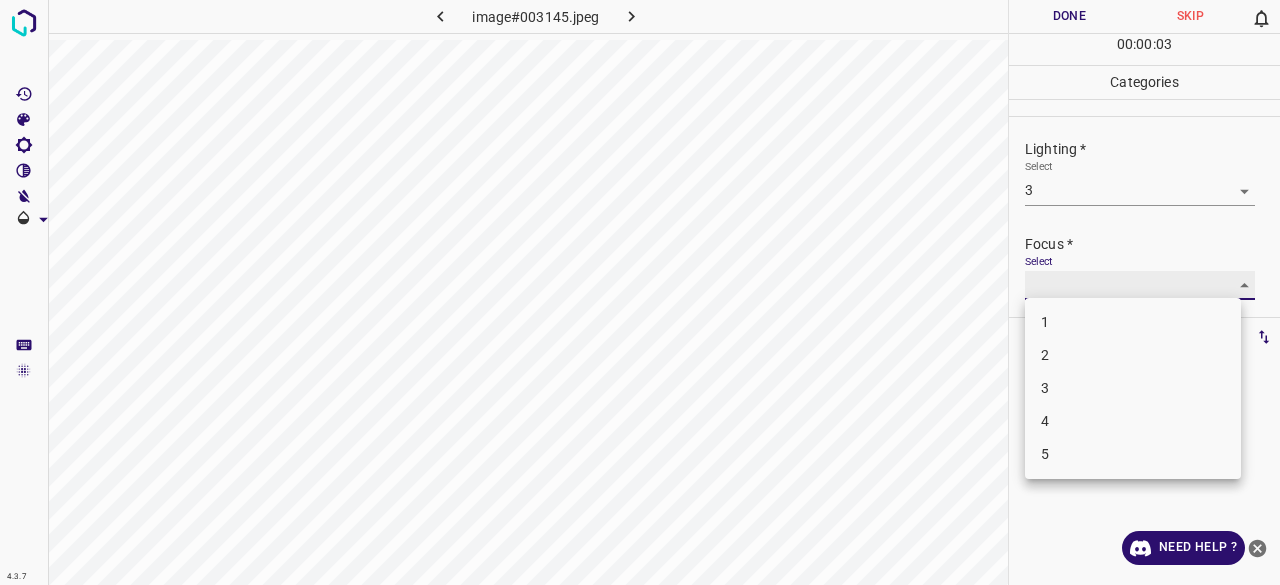 type on "2" 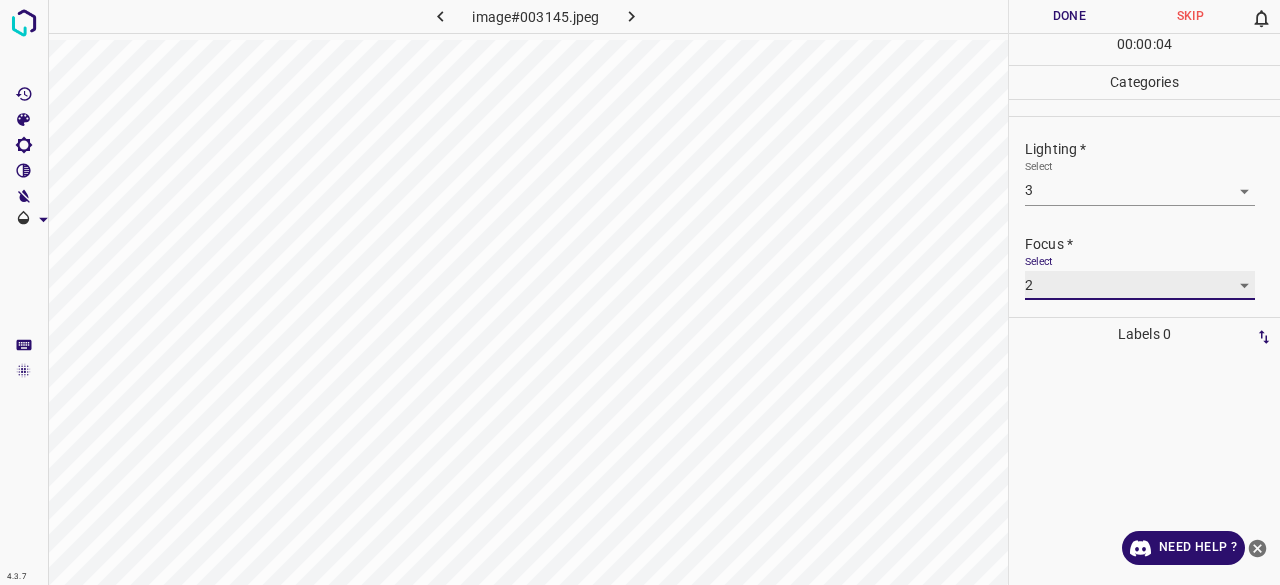 scroll, scrollTop: 98, scrollLeft: 0, axis: vertical 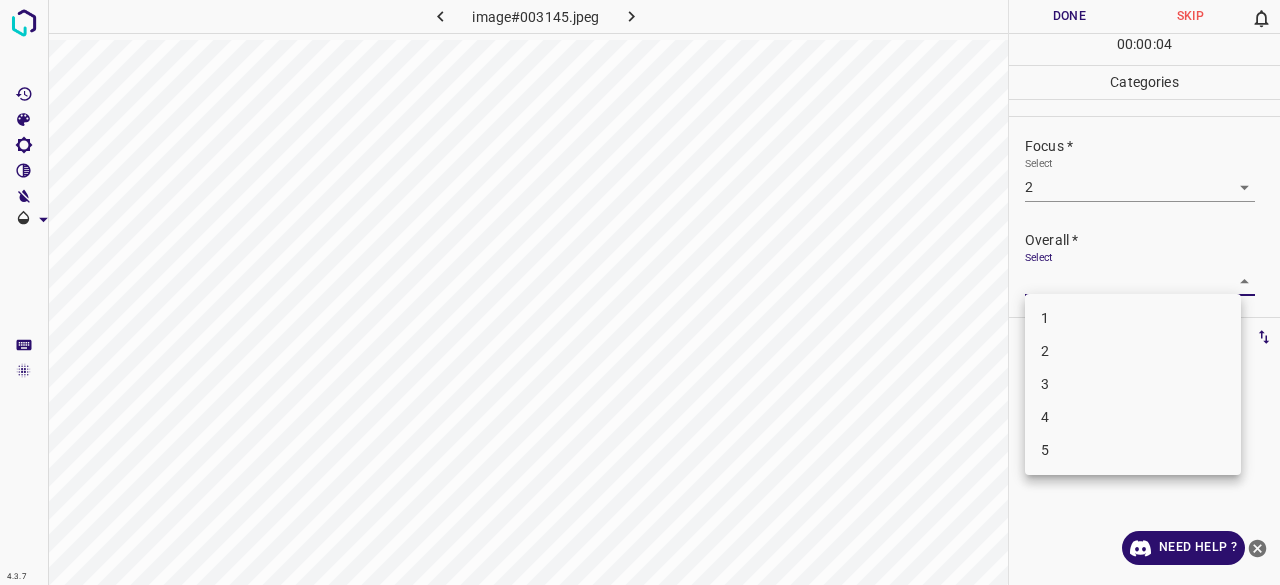 click on "4.3.7 image#003145.jpeg Done Skip 0 00   : 00   : 04   Categories Lighting *  Select 3 3 Focus *  Select 2 2 Overall *  Select ​ Labels   0 Categories 1 Lighting 2 Focus 3 Overall Tools Space Change between modes (Draw & Edit) I Auto labeling R Restore zoom M Zoom in N Zoom out Delete Delete selecte label Filters Z Restore filters X Saturation filter C Brightness filter V Contrast filter B Gray scale filter General O Download Need Help ? - Text - Hide - Delete 1 2 3 4 5" at bounding box center (640, 292) 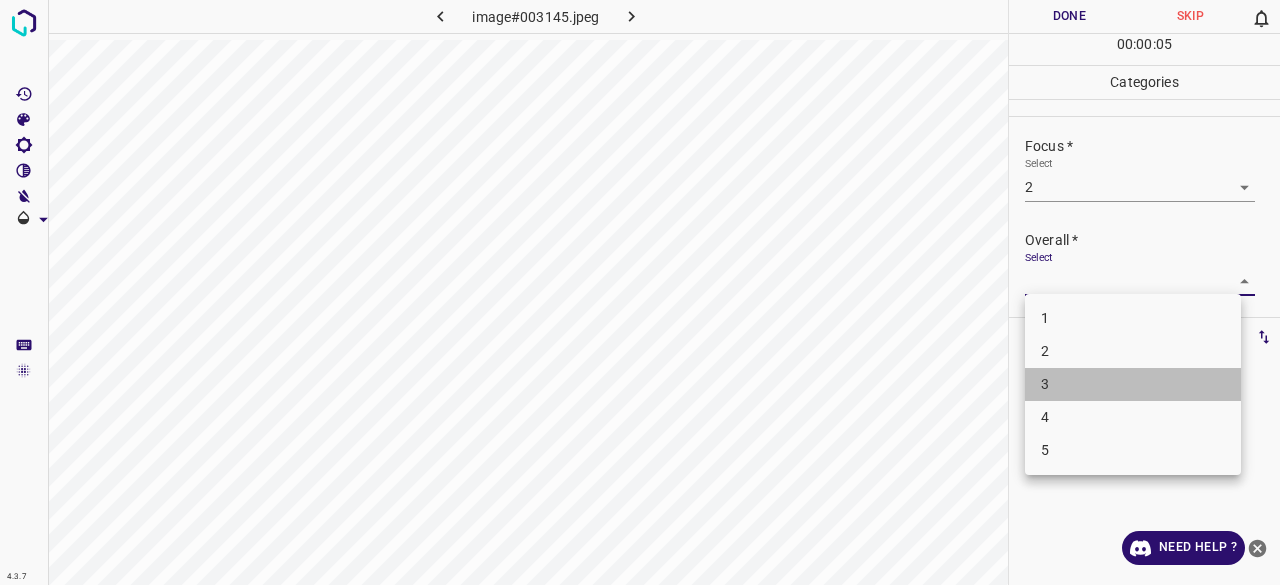 click on "3" at bounding box center (1133, 384) 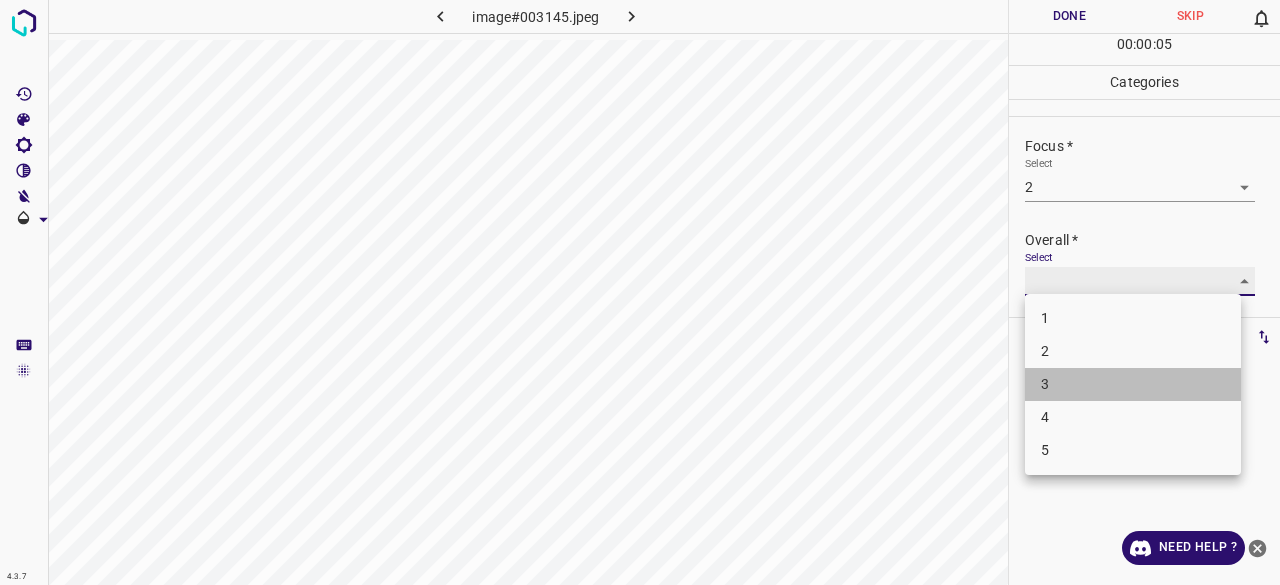 type on "3" 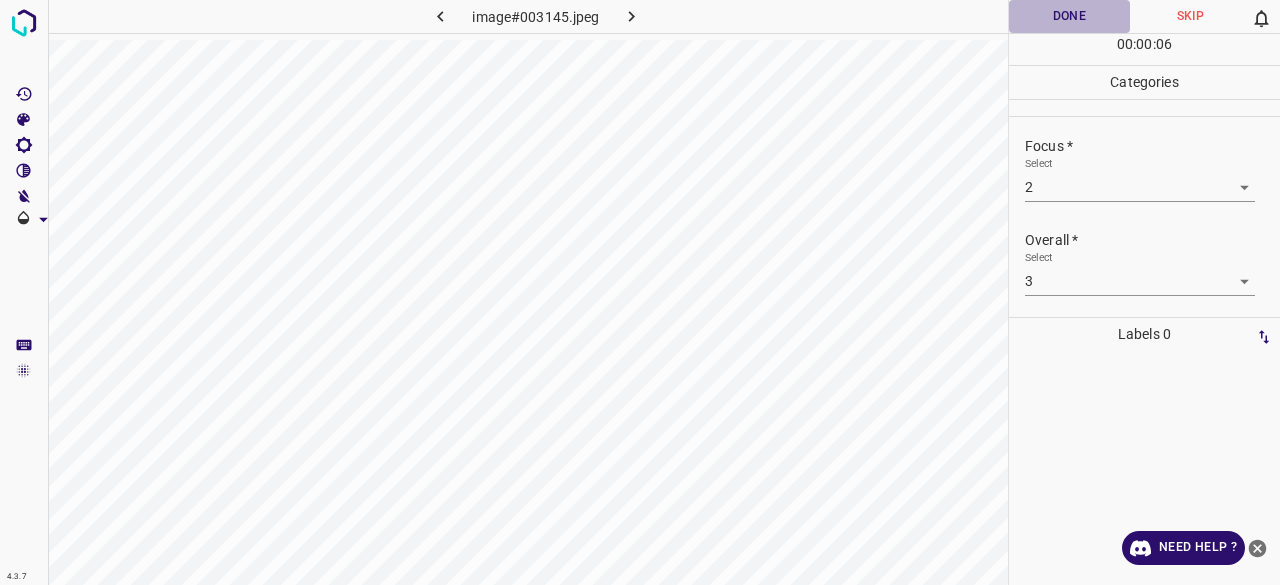 click on "Done" at bounding box center (1069, 16) 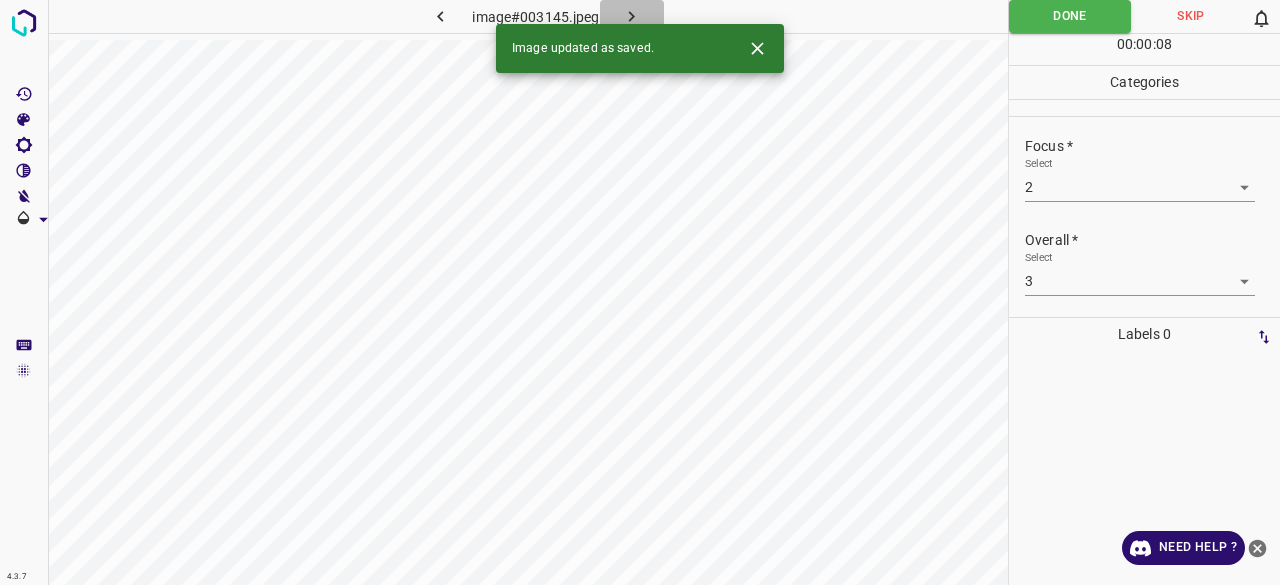 click 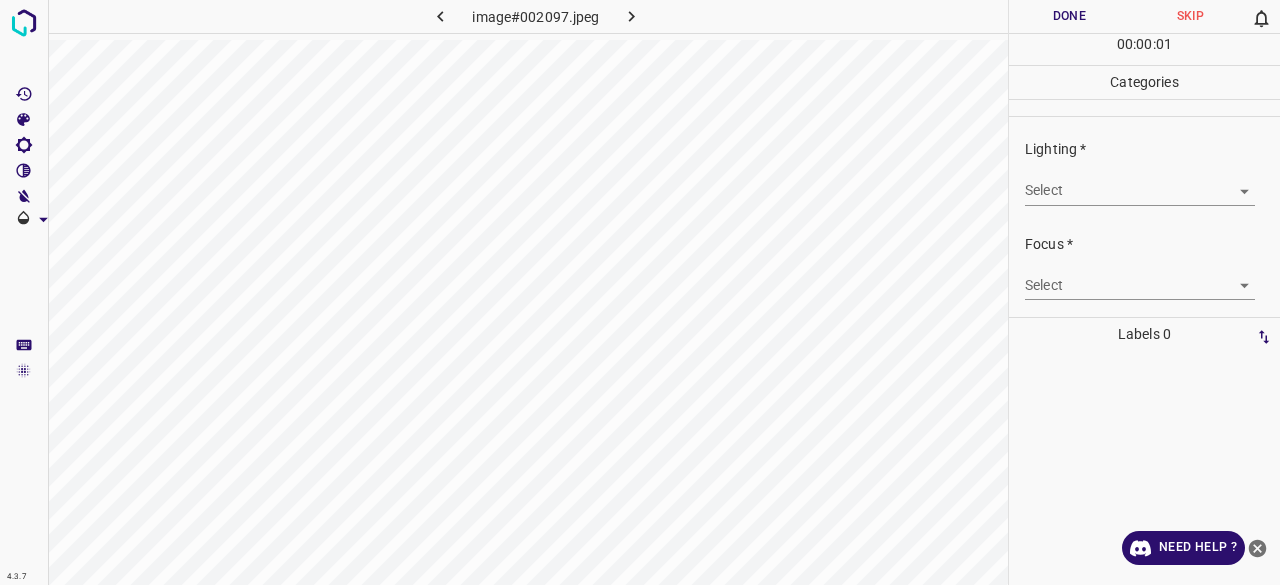 click on "Select ​" at bounding box center (1140, 182) 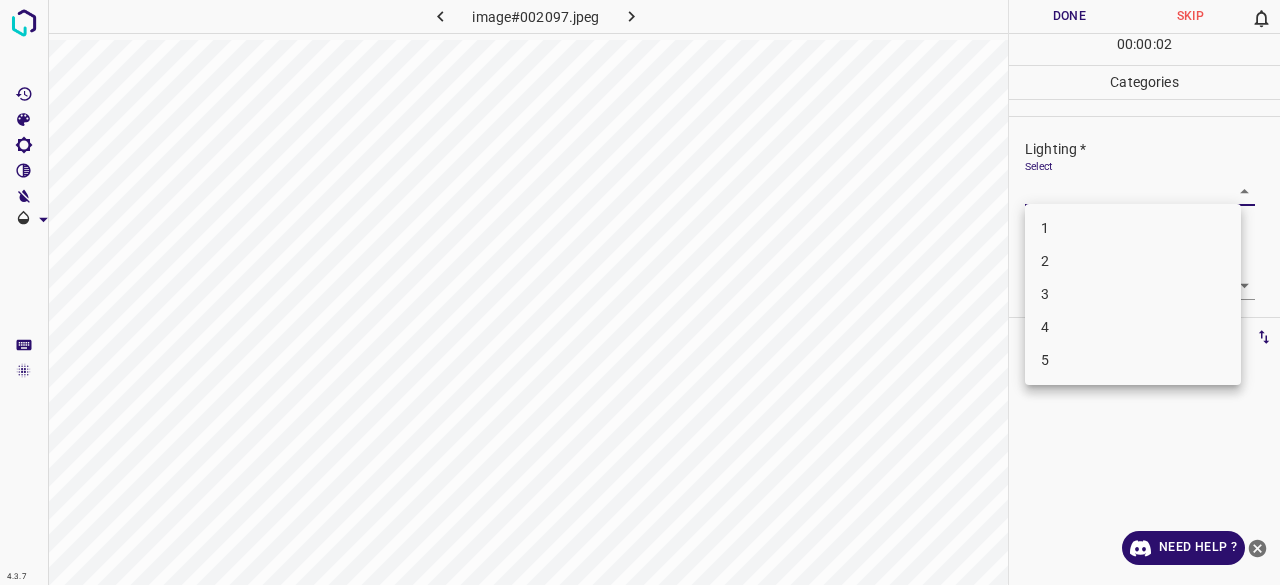 click on "4.3.7 image#002097.jpeg Done Skip 0 00   : 00   : 02   Categories Lighting *  Select ​ Focus *  Select ​ Overall *  Select ​ Labels   0 Categories 1 Lighting 2 Focus 3 Overall Tools Space Change between modes (Draw & Edit) I Auto labeling R Restore zoom M Zoom in N Zoom out Delete Delete selecte label Filters Z Restore filters X Saturation filter C Brightness filter V Contrast filter B Gray scale filter General O Download Need Help ? - Text - Hide - Delete 1 2 3 4 5" at bounding box center (640, 292) 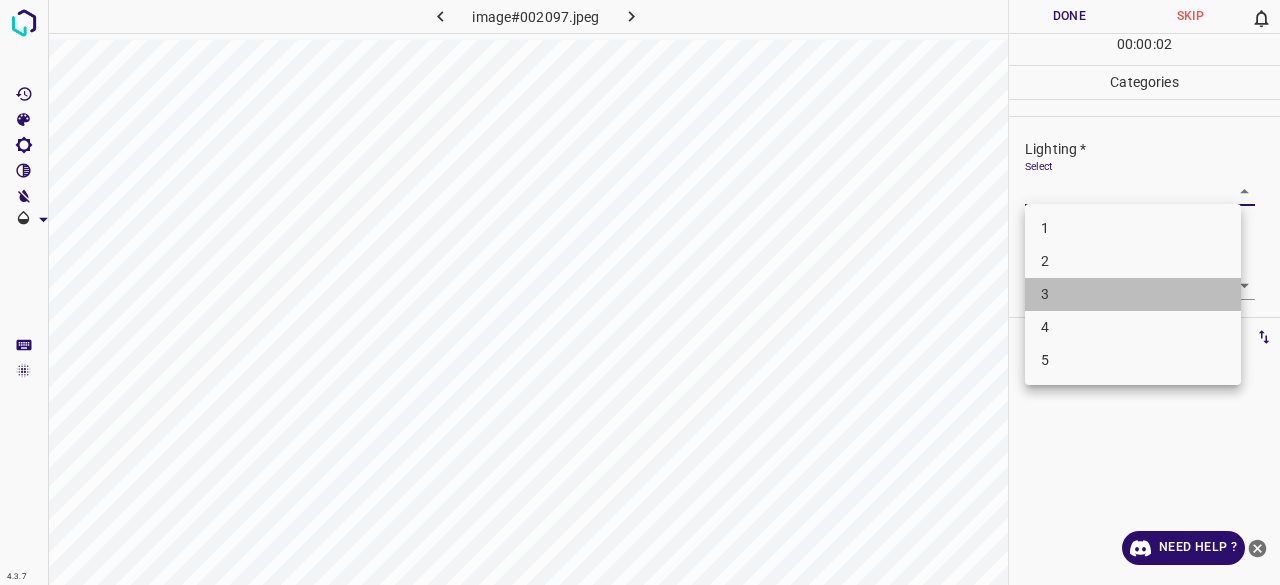 click on "3" at bounding box center [1133, 294] 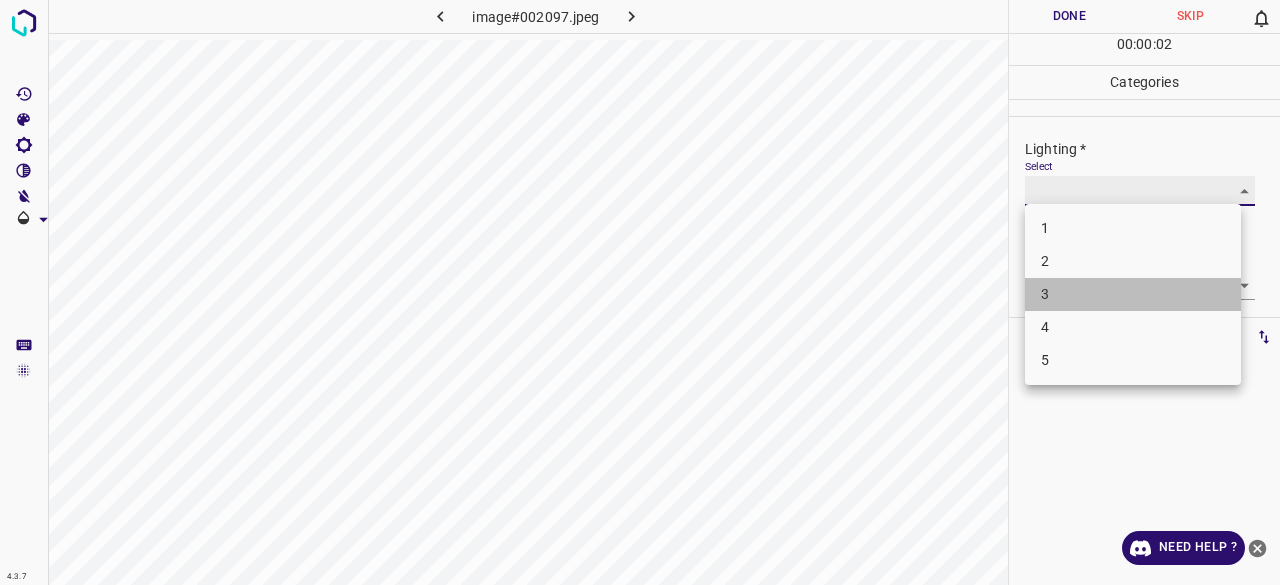 type on "3" 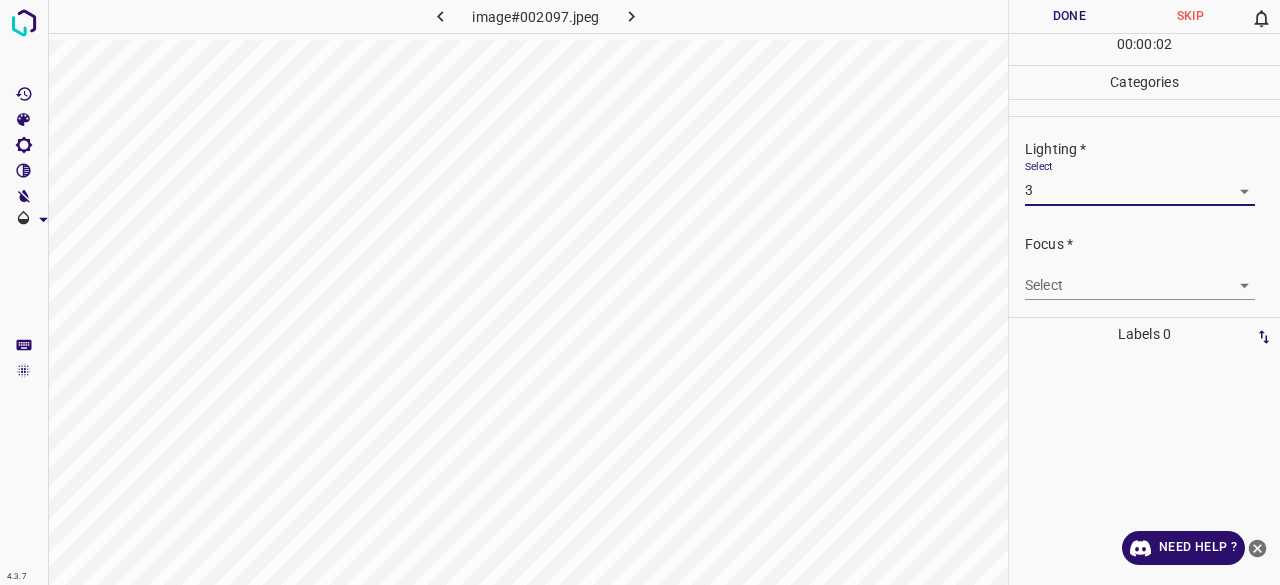 click on "4.3.7 image#002097.jpeg Done Skip 0 00   : 00   : 02   Categories Lighting *  Select 3 3 Focus *  Select ​ Overall *  Select ​ Labels   0 Categories 1 Lighting 2 Focus 3 Overall Tools Space Change between modes (Draw & Edit) I Auto labeling R Restore zoom M Zoom in N Zoom out Delete Delete selecte label Filters Z Restore filters X Saturation filter C Brightness filter V Contrast filter B Gray scale filter General O Download Need Help ? - Text - Hide - Delete 1 2 3 4 5" at bounding box center [640, 292] 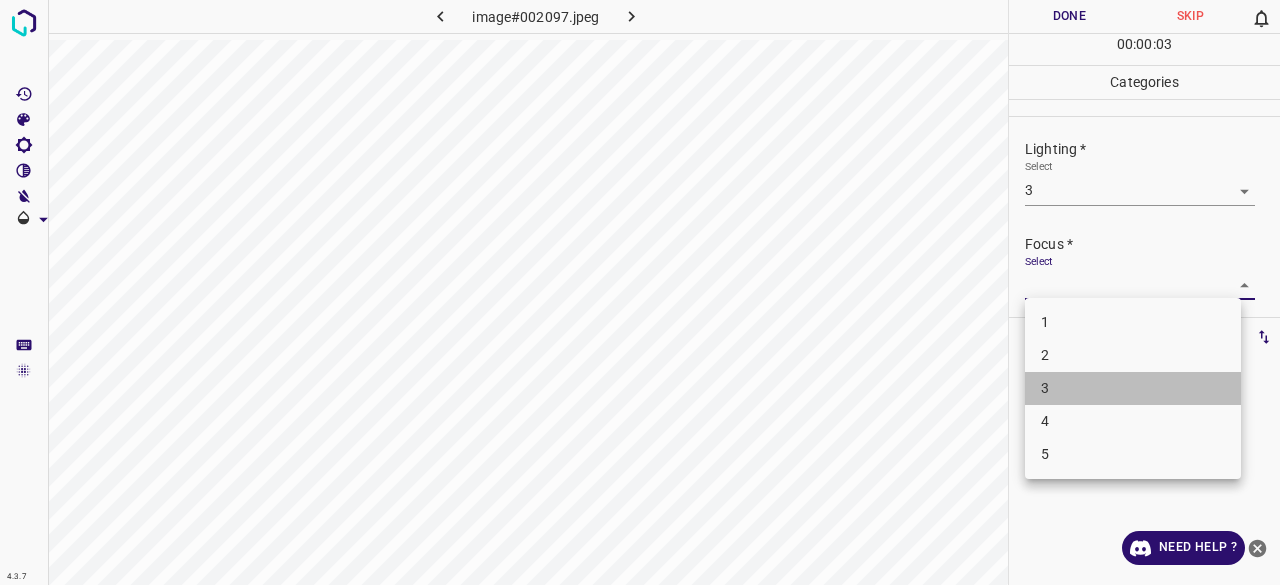 drag, startPoint x: 1056, startPoint y: 377, endPoint x: 1060, endPoint y: 312, distance: 65.12296 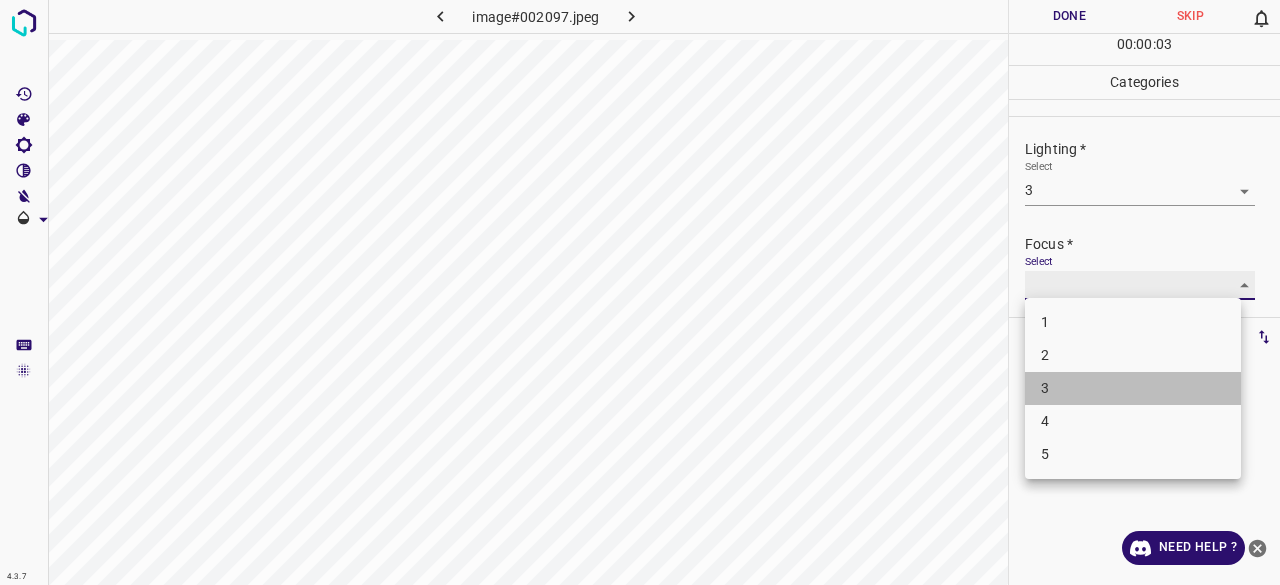 type on "3" 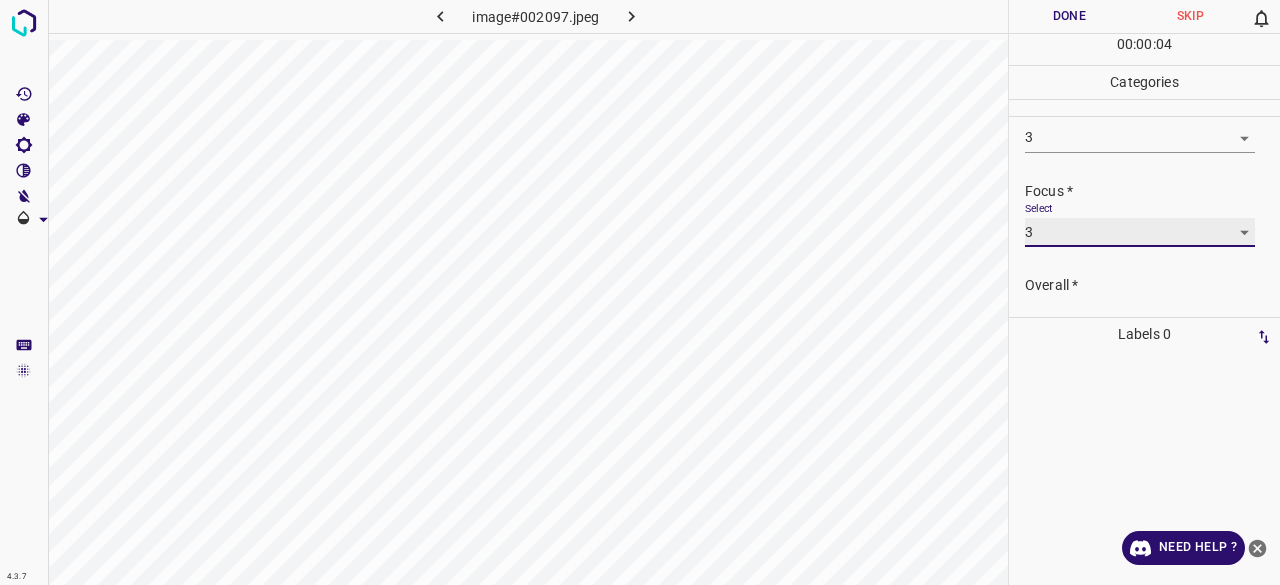 scroll, scrollTop: 98, scrollLeft: 0, axis: vertical 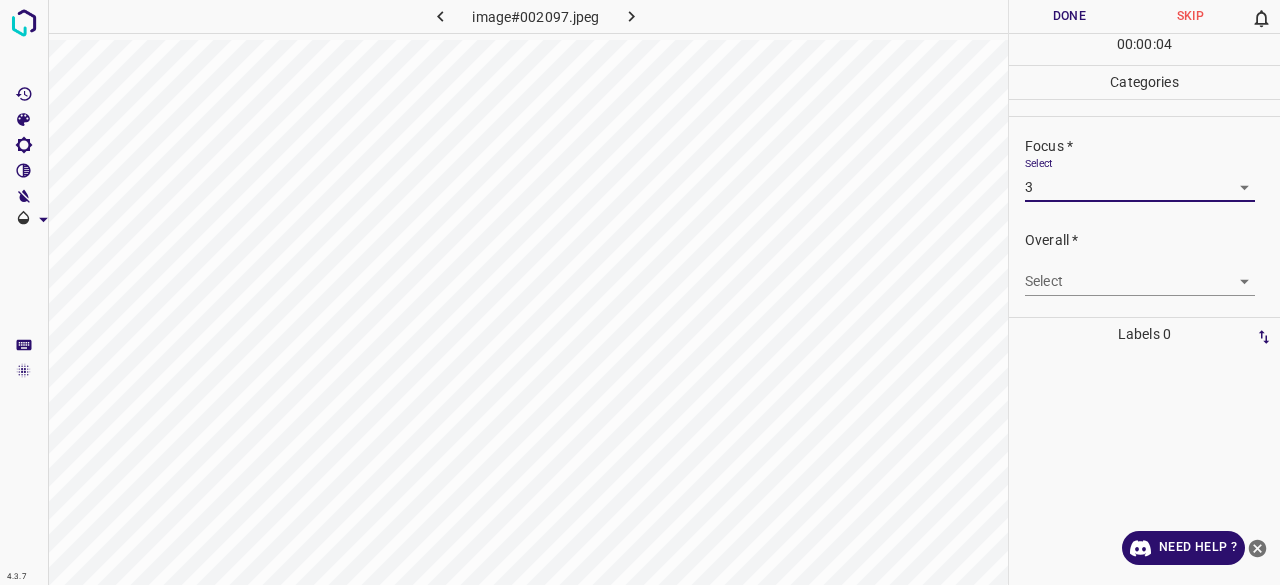 click on "4.3.7 image#002097.jpeg Done Skip 0 00   : 00   : 04   Categories Lighting *  Select 3 3 Focus *  Select 3 3 Overall *  Select ​ Labels   0 Categories 1 Lighting 2 Focus 3 Overall Tools Space Change between modes (Draw & Edit) I Auto labeling R Restore zoom M Zoom in N Zoom out Delete Delete selecte label Filters Z Restore filters X Saturation filter C Brightness filter V Contrast filter B Gray scale filter General O Download Need Help ? - Text - Hide - Delete" at bounding box center (640, 292) 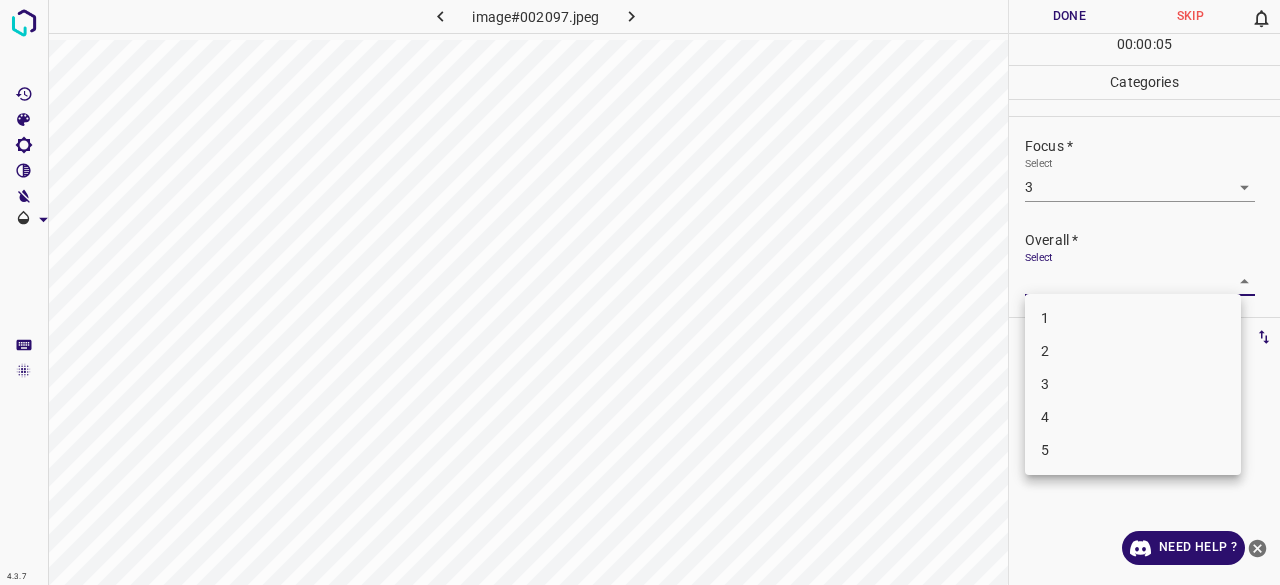 drag, startPoint x: 1078, startPoint y: 392, endPoint x: 1052, endPoint y: 303, distance: 92.72001 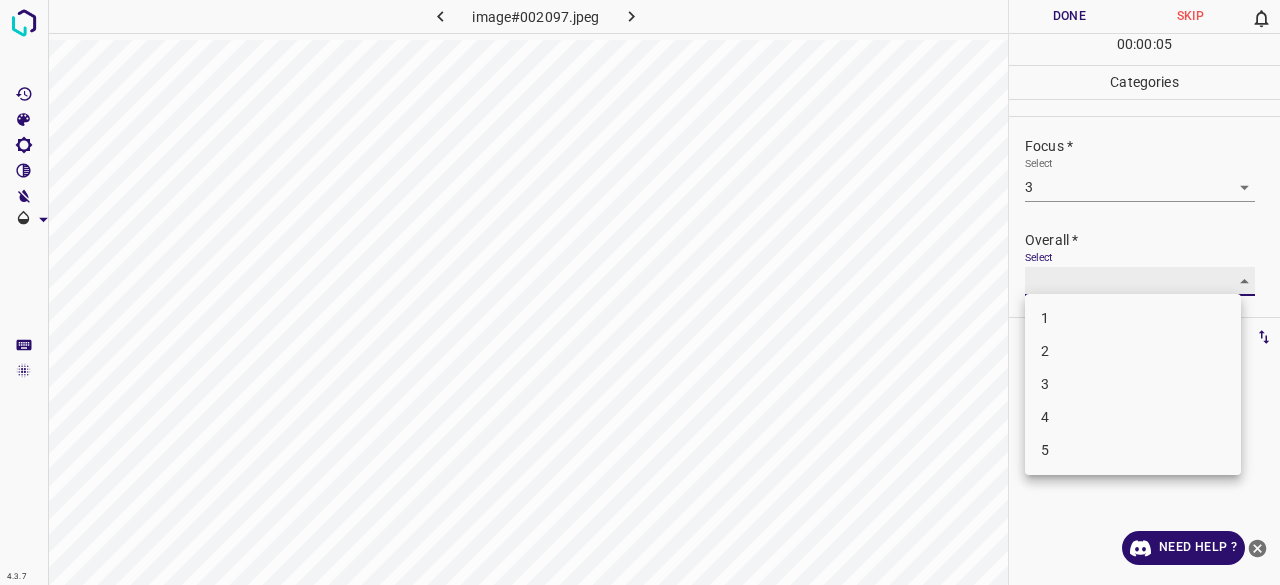 type on "3" 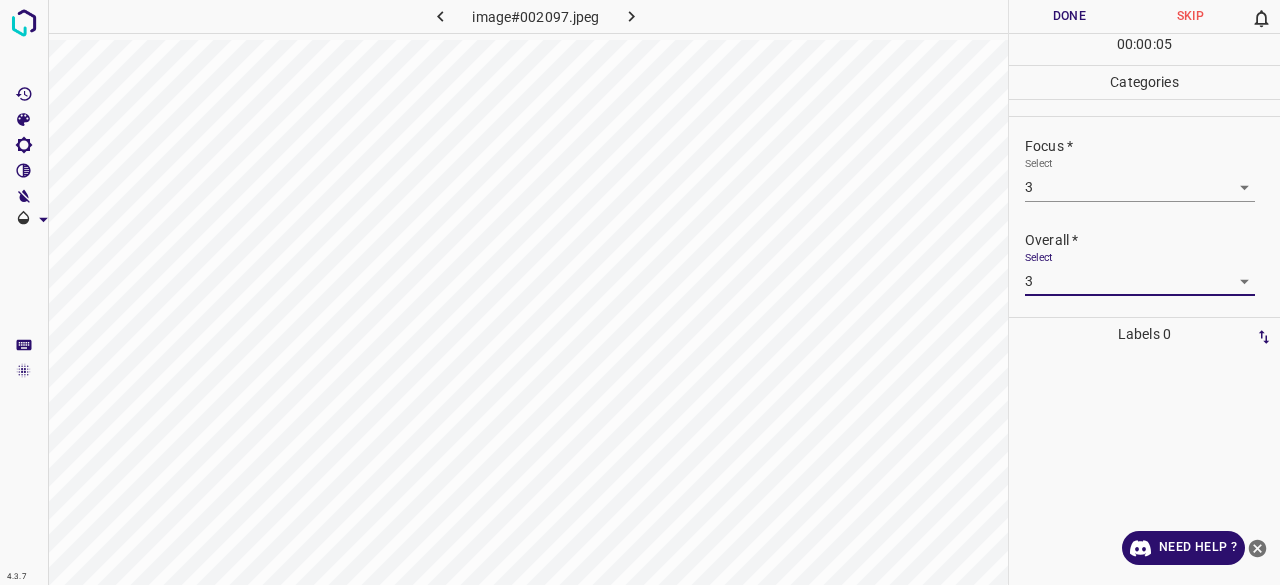 click on "Done" at bounding box center (1069, 16) 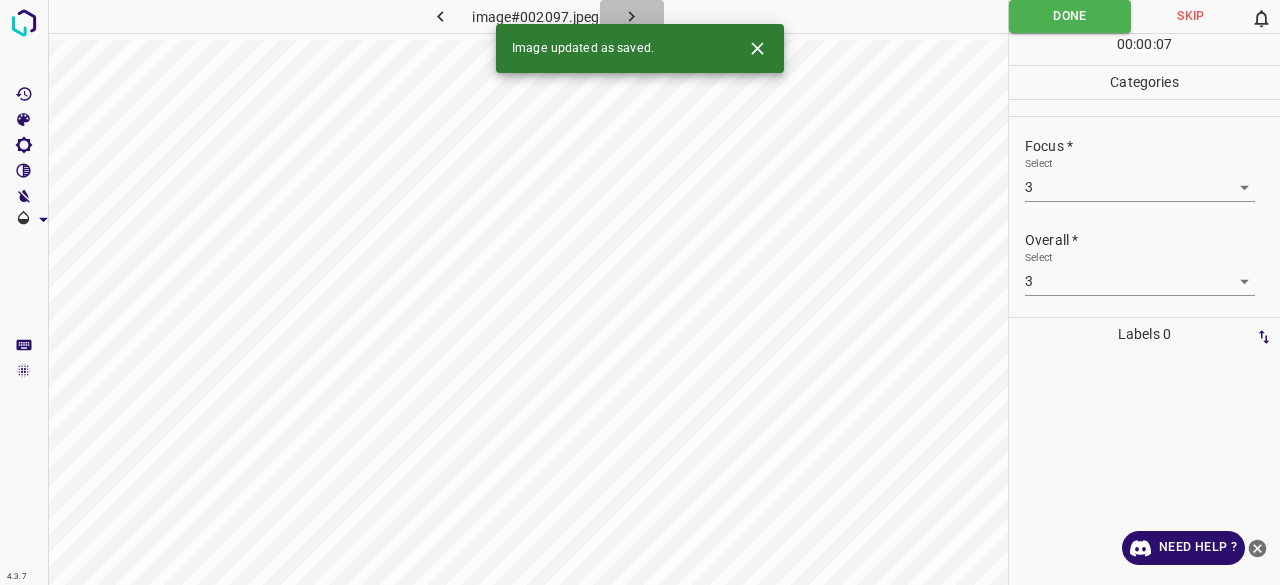 click at bounding box center [632, 16] 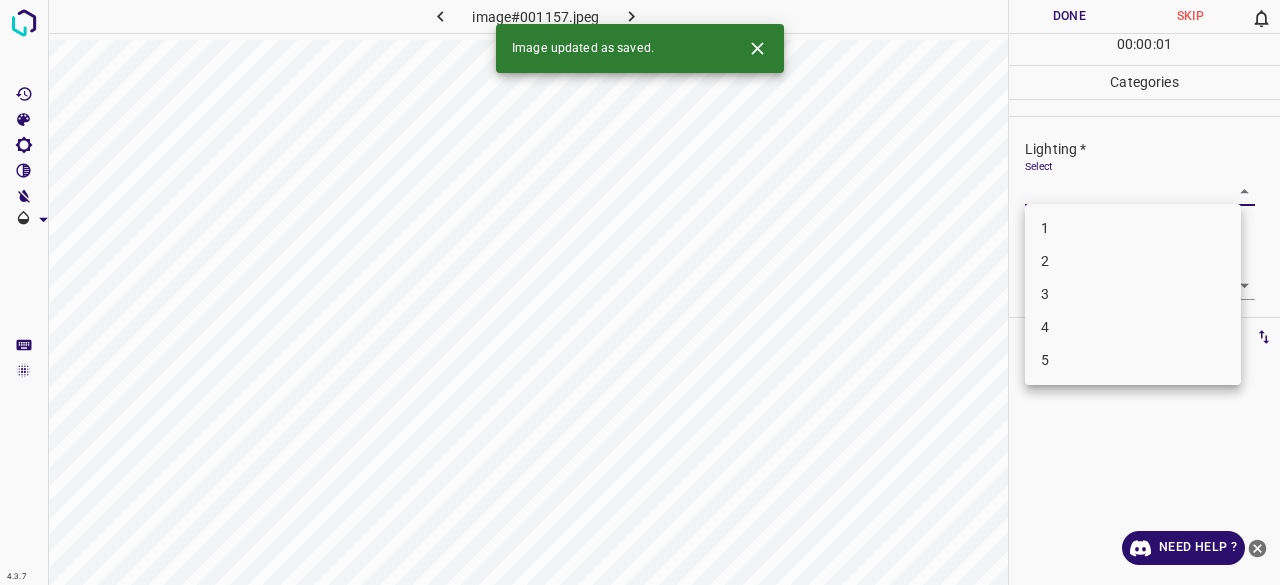 click on "4.3.7 image#001157.jpeg Done Skip 0 00   : 00   : 01   Categories Lighting *  Select ​ Focus *  Select ​ Overall *  Select ​ Labels   0 Categories 1 Lighting 2 Focus 3 Overall Tools Space Change between modes (Draw & Edit) I Auto labeling R Restore zoom M Zoom in N Zoom out Delete Delete selecte label Filters Z Restore filters X Saturation filter C Brightness filter V Contrast filter B Gray scale filter General O Download Image updated as saved. Need Help ? - Text - Hide - Delete 1 2 3 4 5" at bounding box center [640, 292] 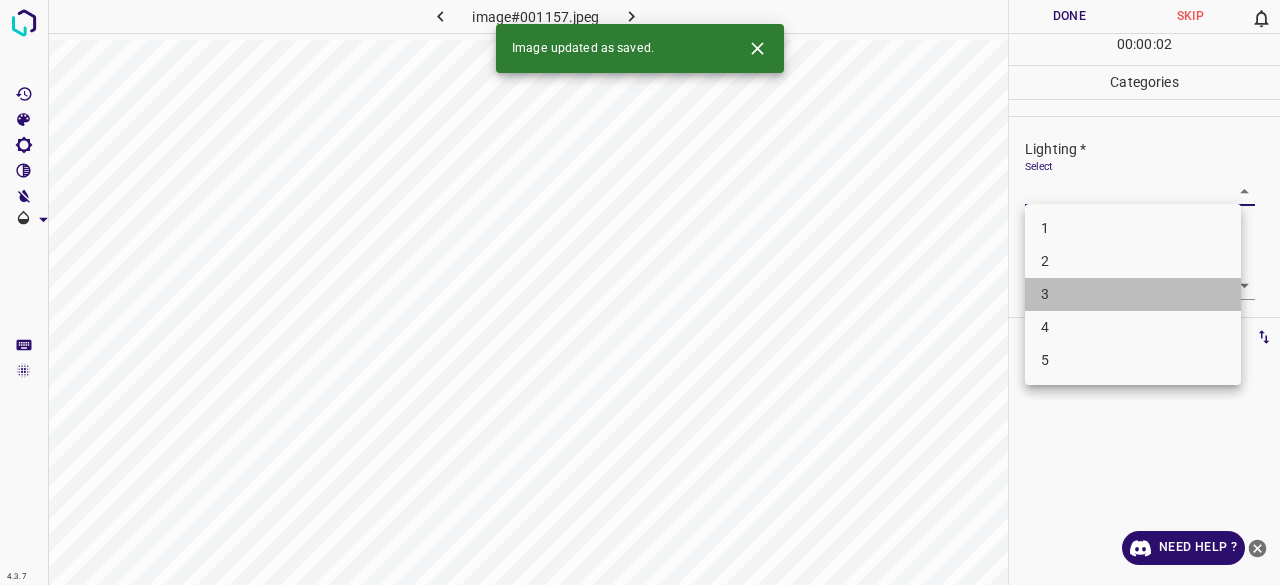 click on "3" at bounding box center (1133, 294) 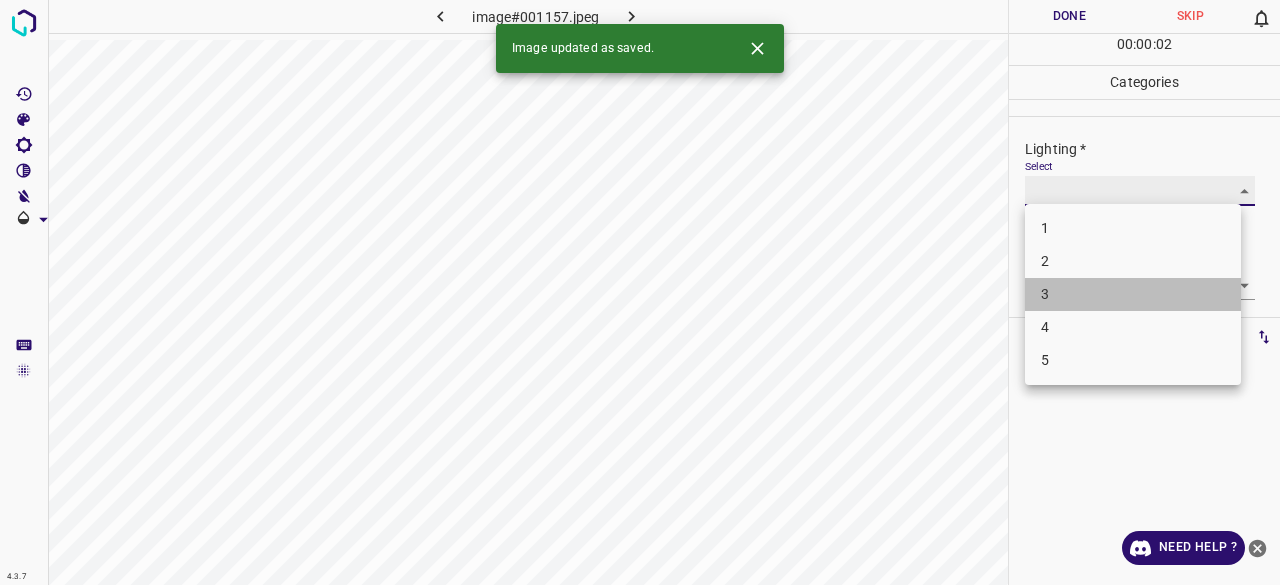 type on "3" 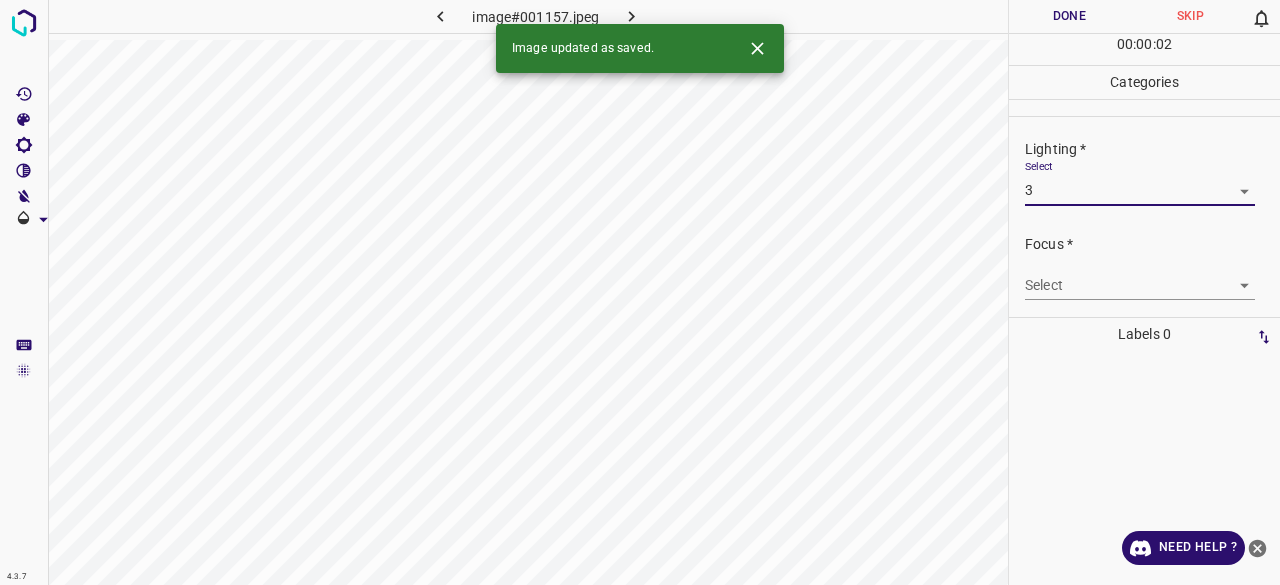 click on "4.3.7 image#001157.jpeg Done Skip 0 00   : 00   : 02   Categories Lighting *  Select 3 3 Focus *  Select ​ Overall *  Select ​ Labels   0 Categories 1 Lighting 2 Focus 3 Overall Tools Space Change between modes (Draw & Edit) I Auto labeling R Restore zoom M Zoom in N Zoom out Delete Delete selecte label Filters Z Restore filters X Saturation filter C Brightness filter V Contrast filter B Gray scale filter General O Download Image updated as saved. Need Help ? - Text - Hide - Delete 1 2 3 4 5" at bounding box center (640, 292) 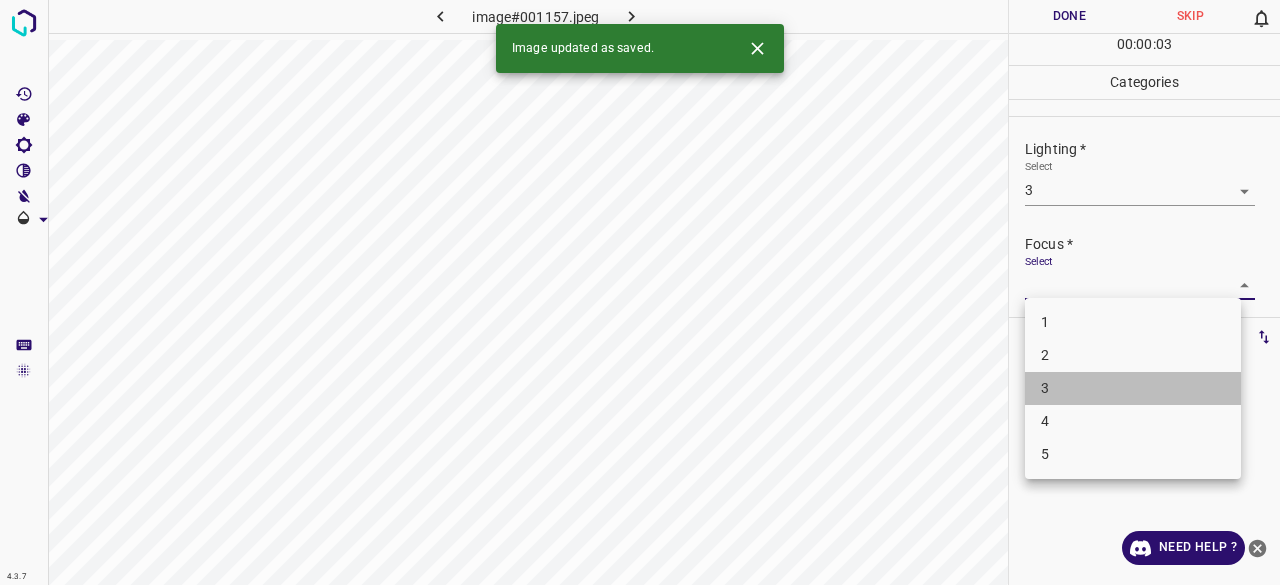 click on "3" at bounding box center (1133, 388) 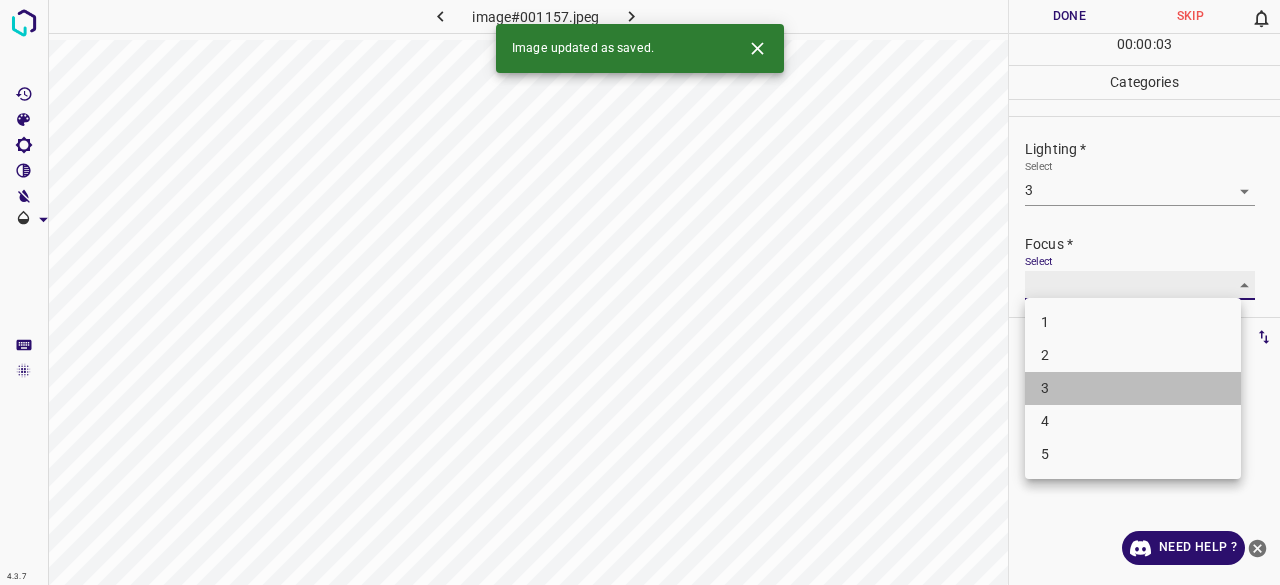 type on "3" 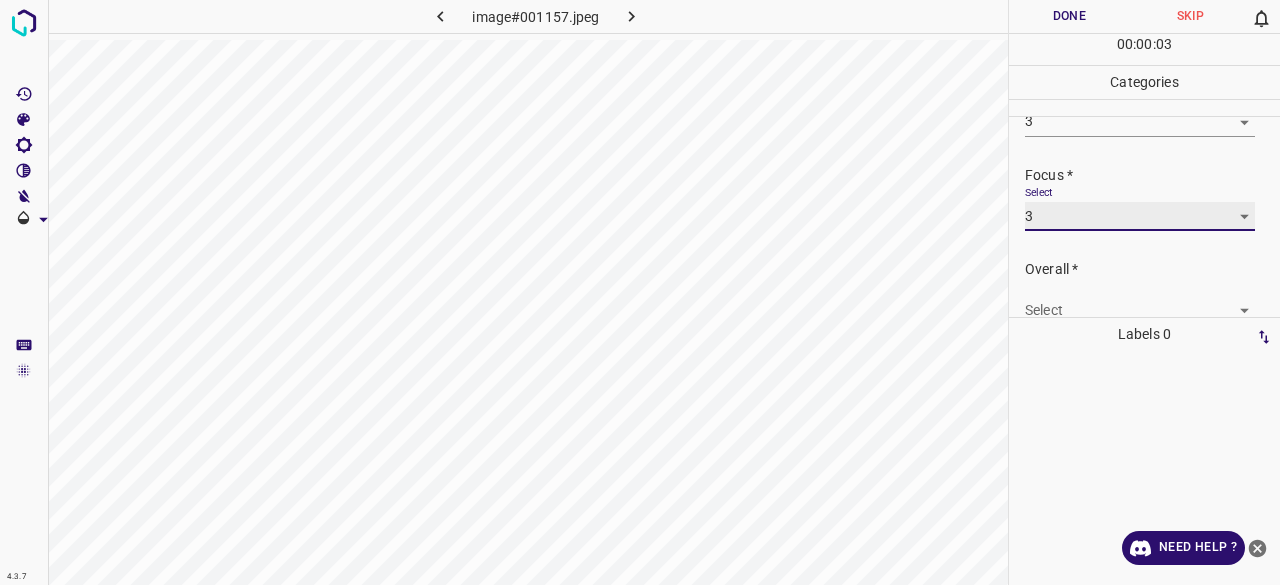 scroll, scrollTop: 98, scrollLeft: 0, axis: vertical 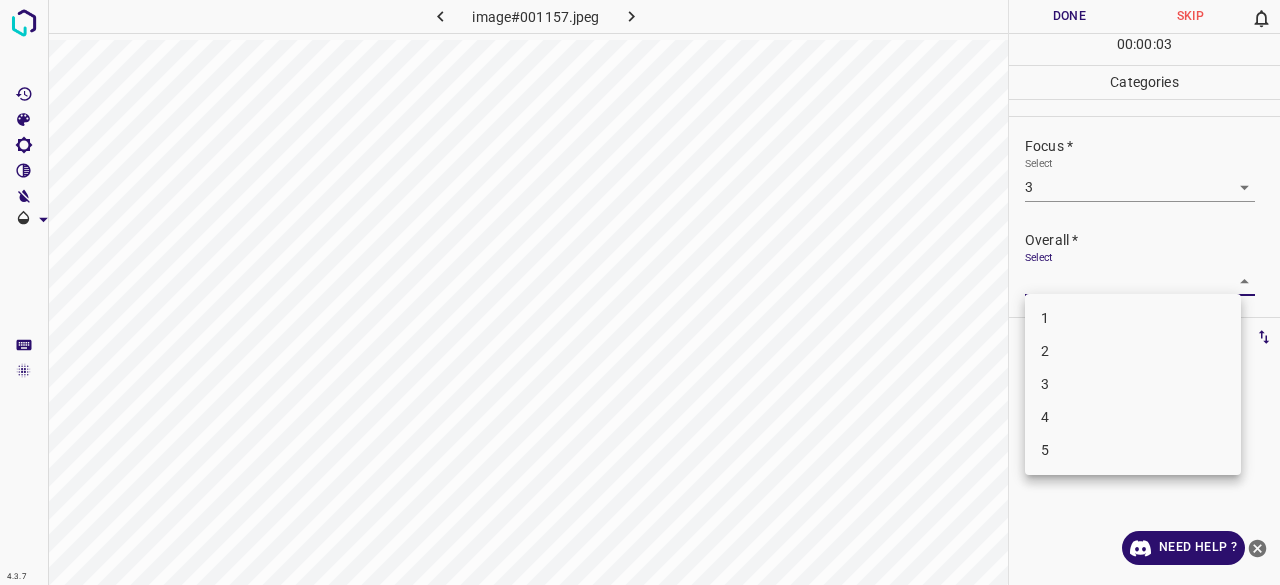click on "4.3.7 image#001157.jpeg Done Skip 0 00   : 00   : 03   Categories Lighting *  Select 3 3 Focus *  Select 3 3 Overall *  Select ​ Labels   0 Categories 1 Lighting 2 Focus 3 Overall Tools Space Change between modes (Draw & Edit) I Auto labeling R Restore zoom M Zoom in N Zoom out Delete Delete selecte label Filters Z Restore filters X Saturation filter C Brightness filter V Contrast filter B Gray scale filter General O Download Need Help ? - Text - Hide - Delete 1 2 3 4 5" at bounding box center (640, 292) 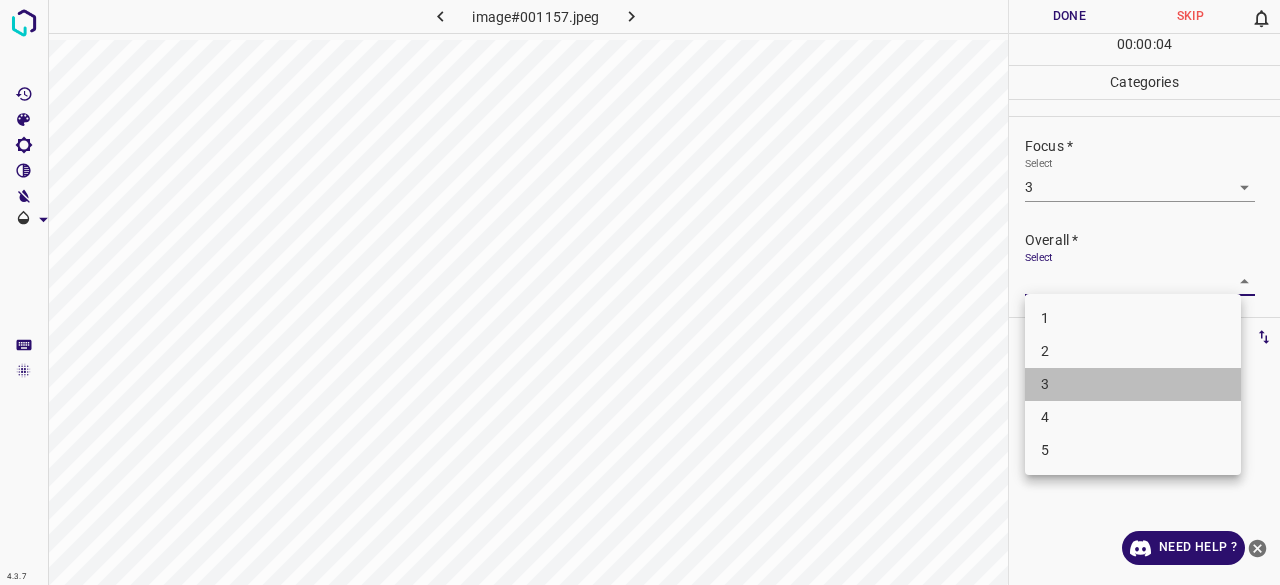 click on "3" at bounding box center (1133, 384) 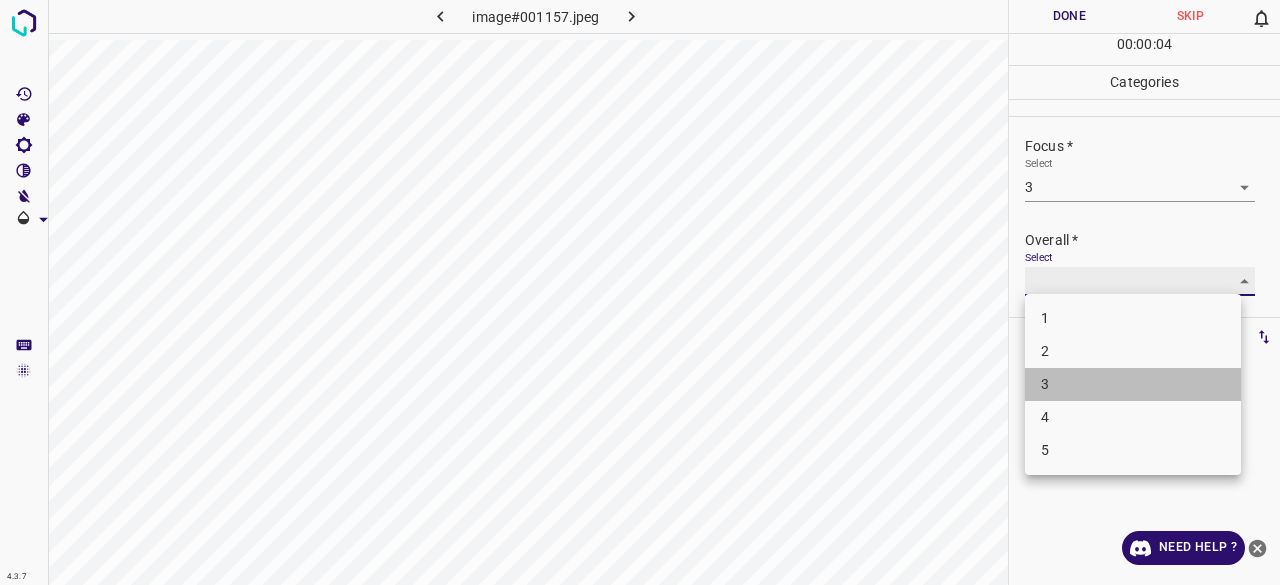 type on "3" 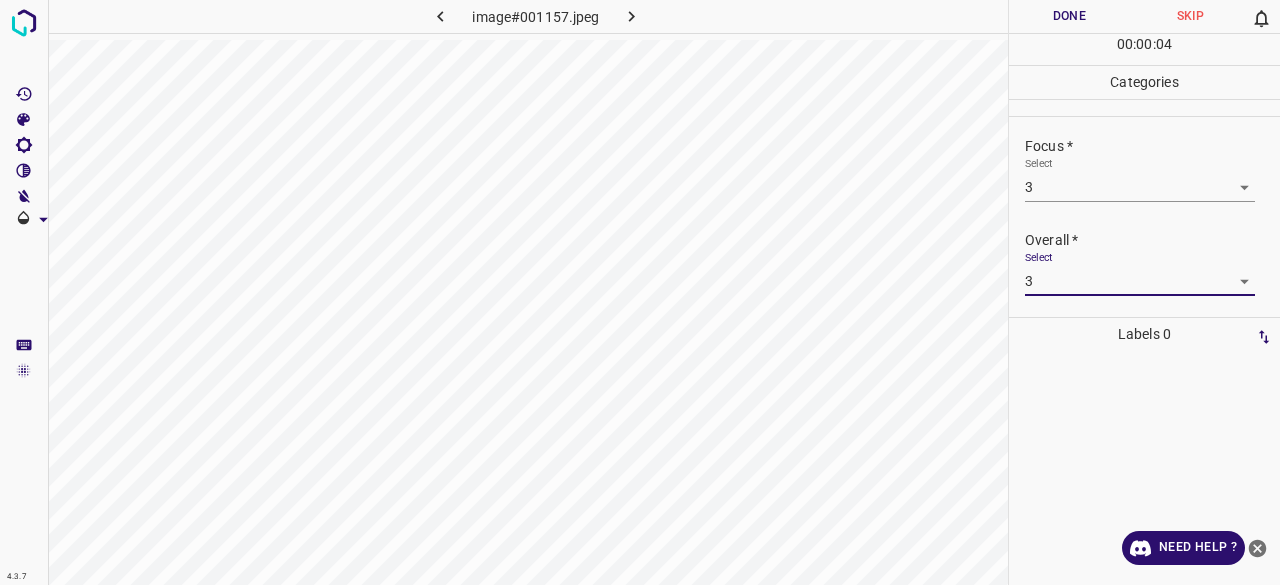 click on "Done" at bounding box center (1069, 16) 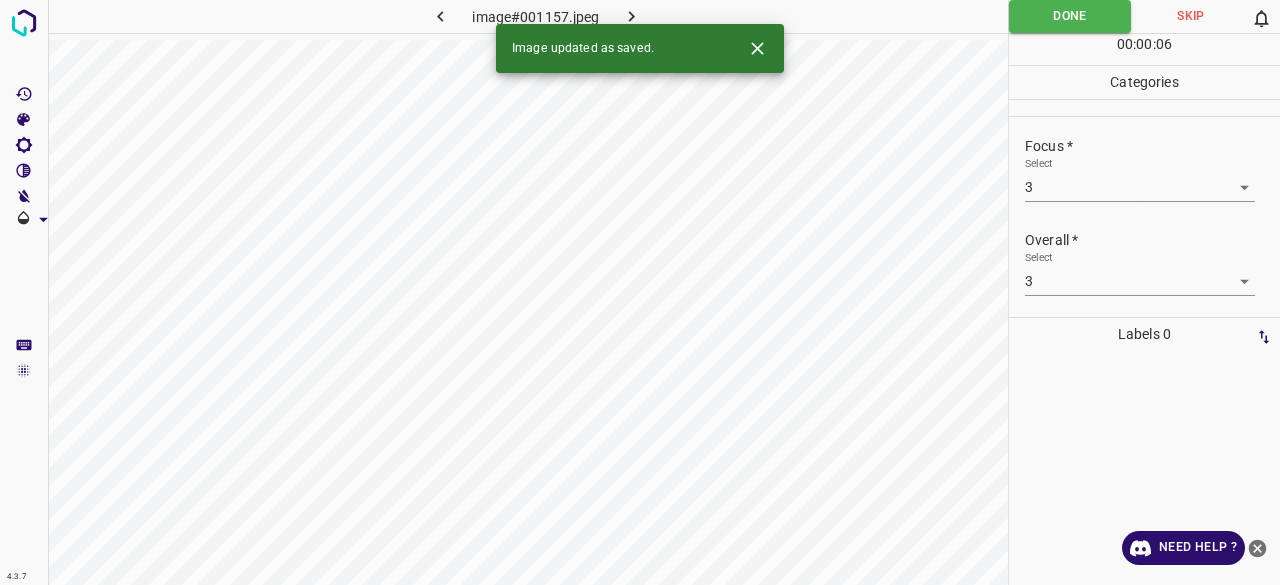 click at bounding box center (632, 16) 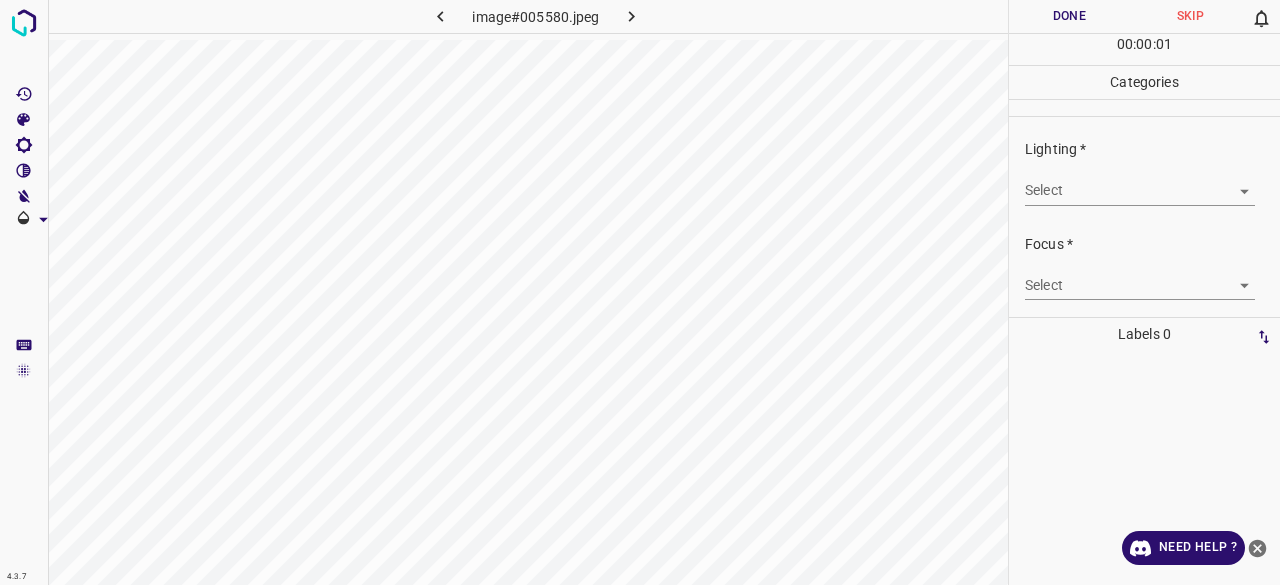 click on "4.3.7 image#005580.jpeg Done Skip 0 00   : 00   : 01   Categories Lighting *  Select ​ Focus *  Select ​ Overall *  Select ​ Labels   0 Categories 1 Lighting 2 Focus 3 Overall Tools Space Change between modes (Draw & Edit) I Auto labeling R Restore zoom M Zoom in N Zoom out Delete Delete selecte label Filters Z Restore filters X Saturation filter C Brightness filter V Contrast filter B Gray scale filter General O Download Need Help ? - Text - Hide - Delete" at bounding box center (640, 292) 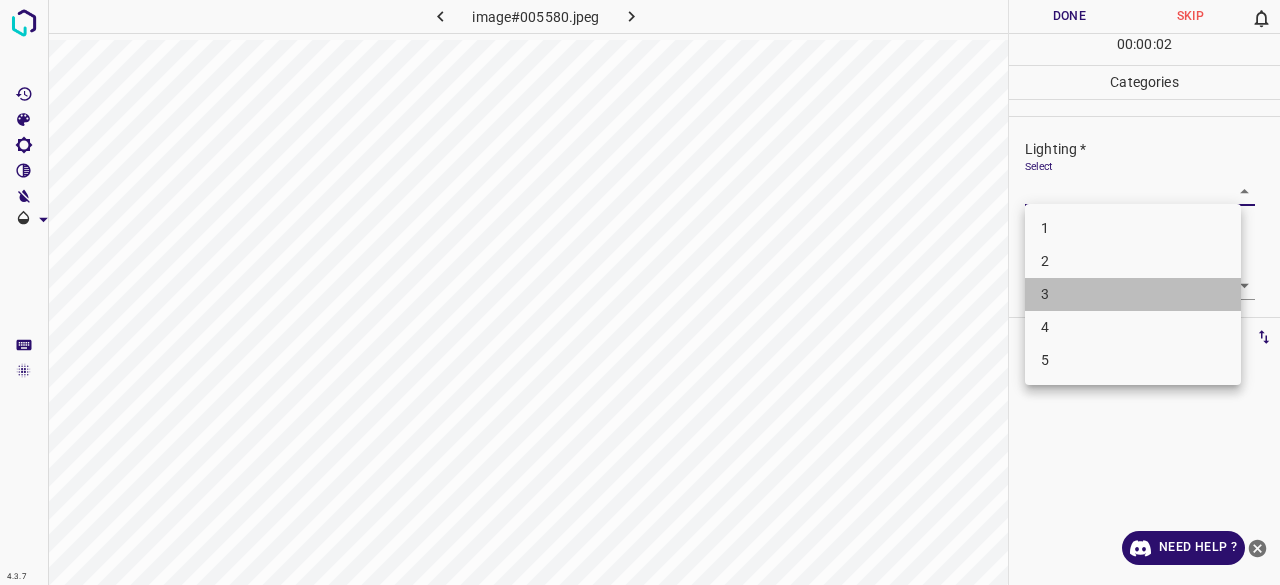 click on "3" at bounding box center [1133, 294] 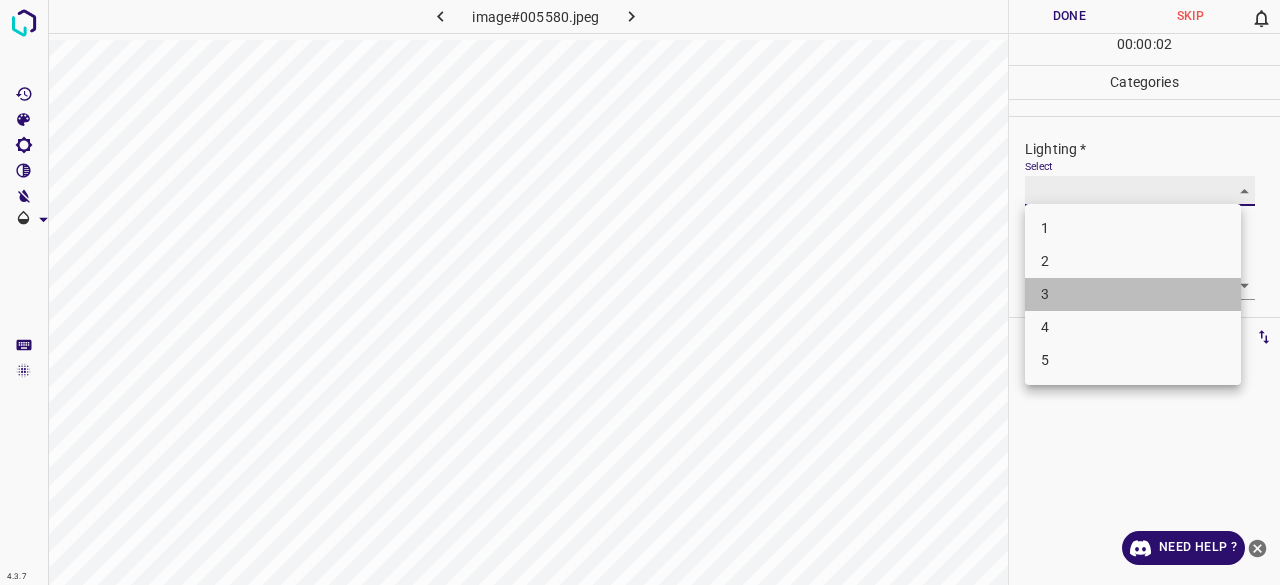 type on "3" 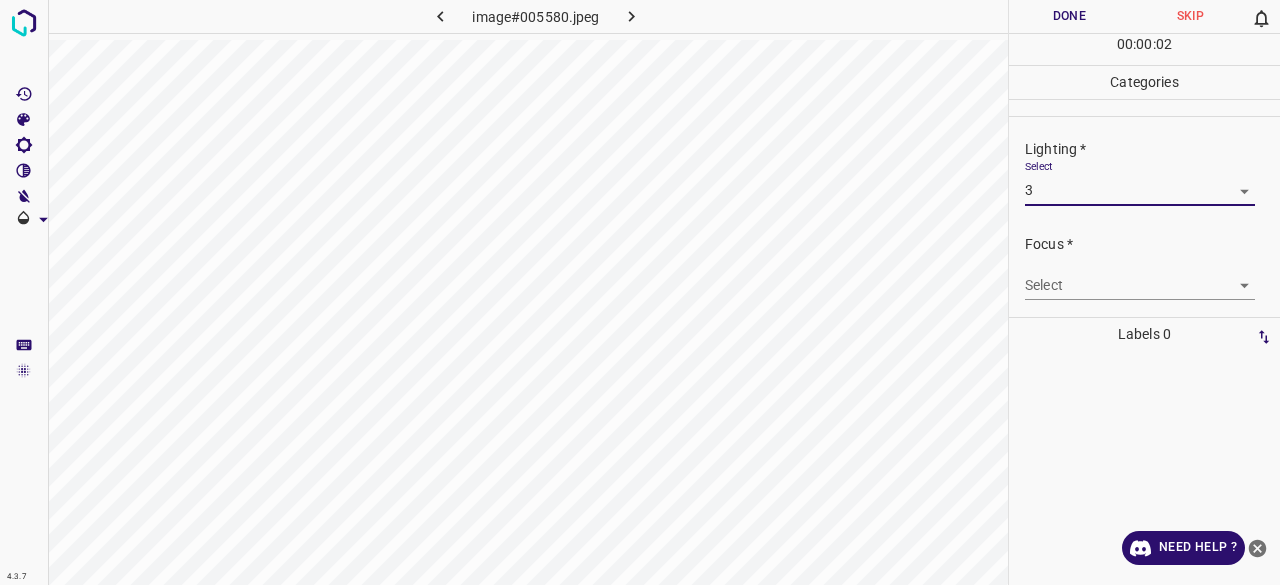 click on "4.3.7 image#005580.jpeg Done Skip 0 00   : 00   : 02   Categories Lighting *  Select 3 3 Focus *  Select ​ Overall *  Select ​ Labels   0 Categories 1 Lighting 2 Focus 3 Overall Tools Space Change between modes (Draw & Edit) I Auto labeling R Restore zoom M Zoom in N Zoom out Delete Delete selecte label Filters Z Restore filters X Saturation filter C Brightness filter V Contrast filter B Gray scale filter General O Download Need Help ? - Text - Hide - Delete 1 2 3 4 5" at bounding box center (640, 292) 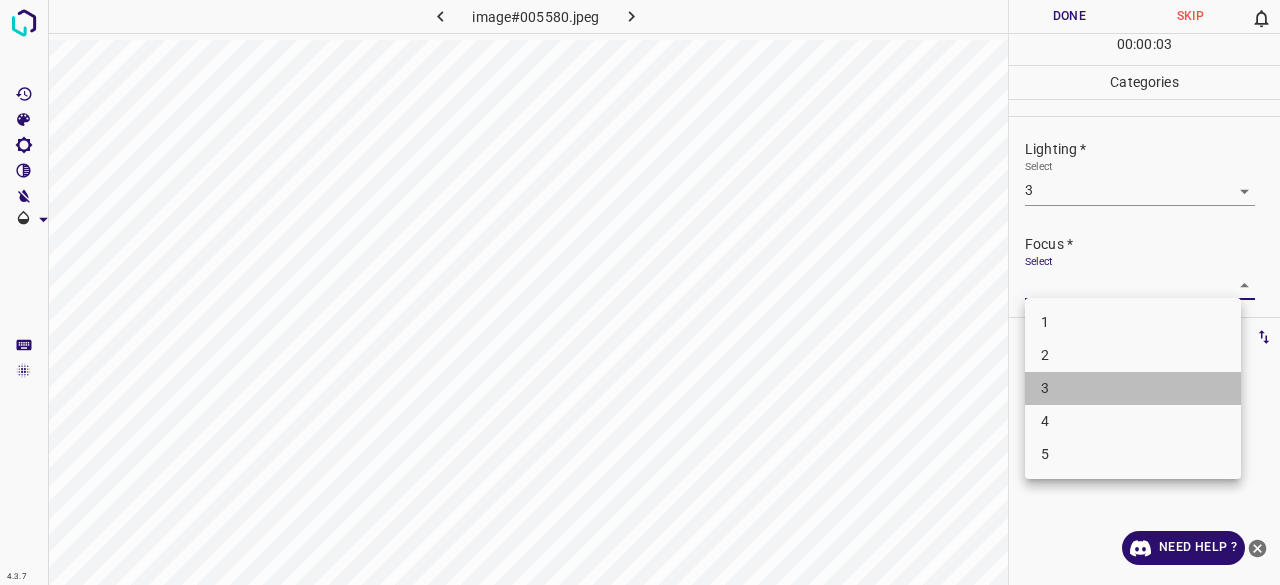 click on "3" at bounding box center (1133, 388) 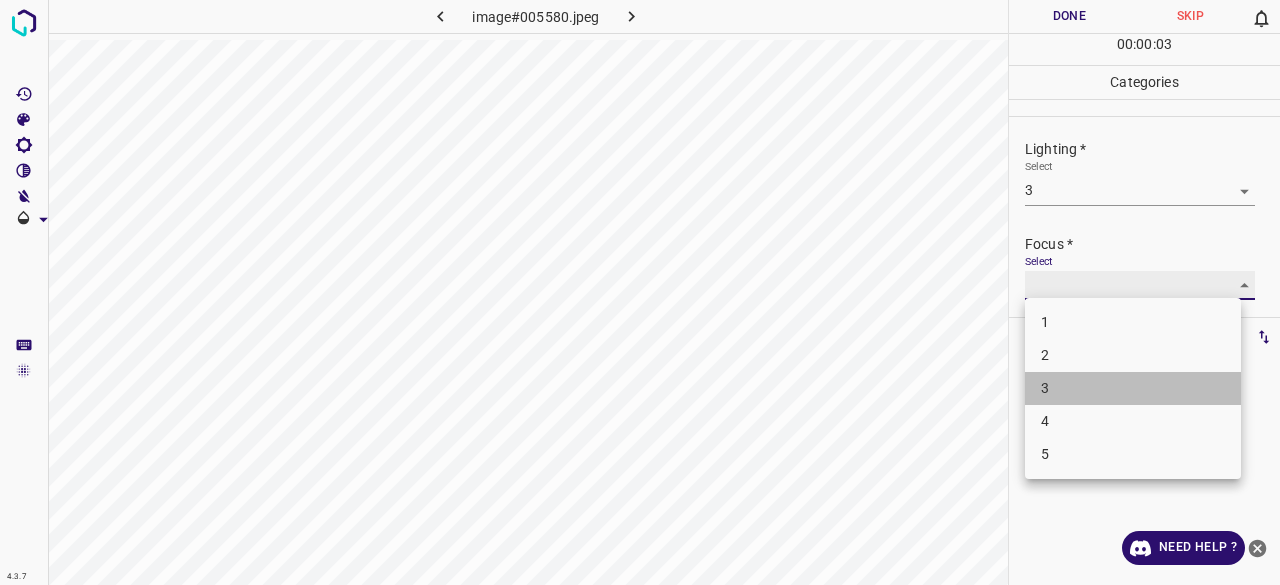 type on "3" 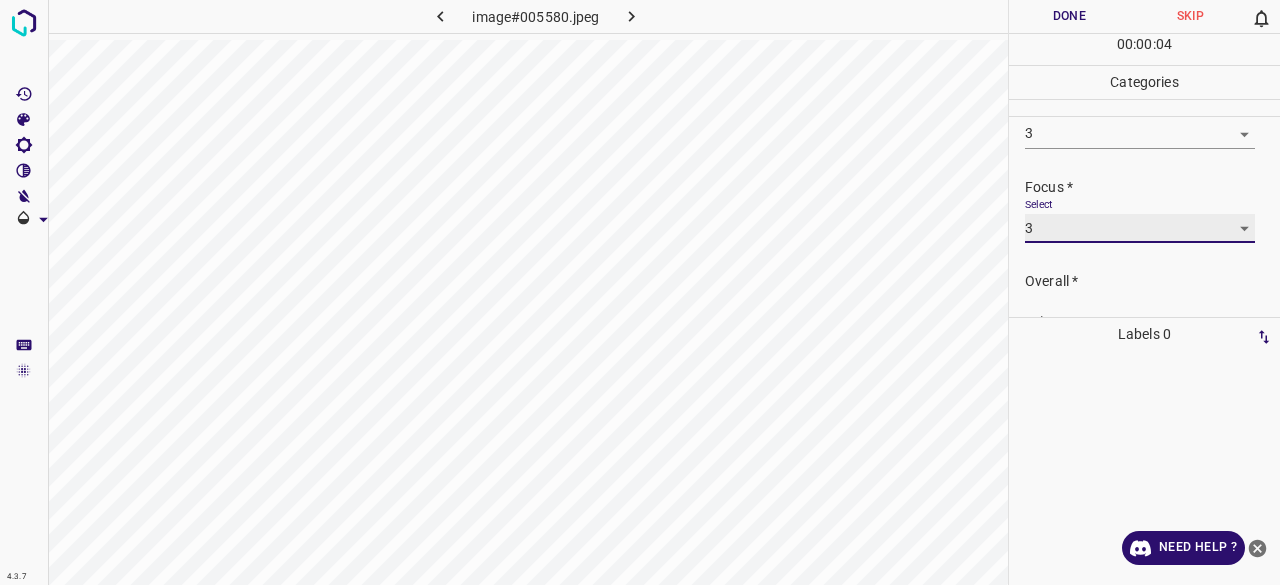 scroll, scrollTop: 98, scrollLeft: 0, axis: vertical 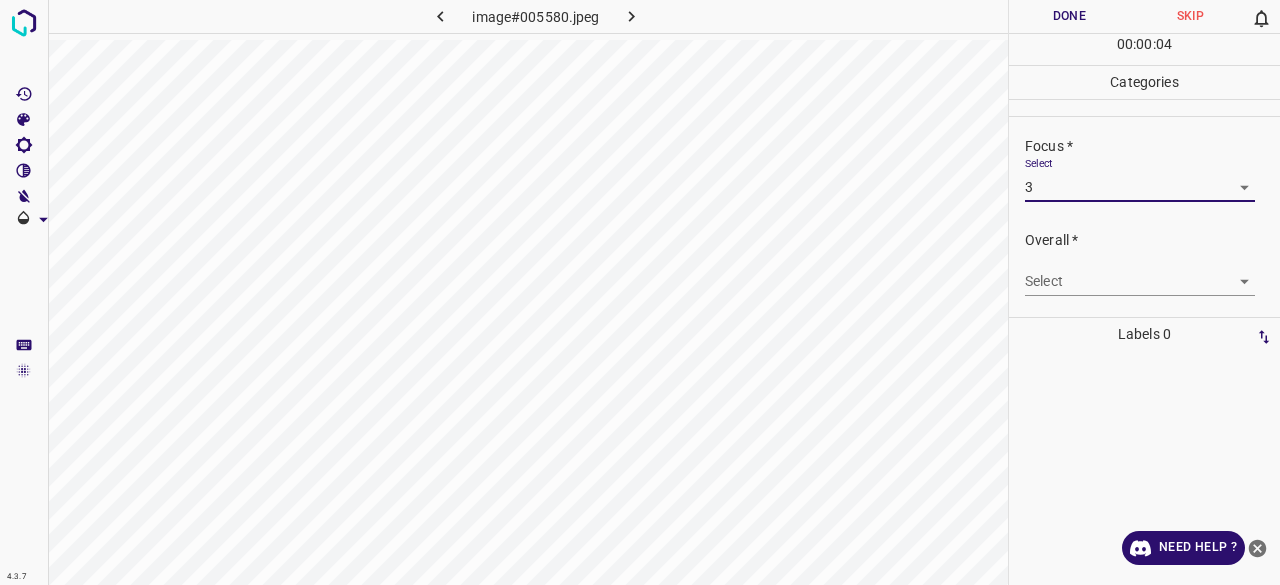 click on "4.3.7 image#005580.jpeg Done Skip 0 00   : 00   : 04   Categories Lighting *  Select 3 3 Focus *  Select 3 3 Overall *  Select ​ Labels   0 Categories 1 Lighting 2 Focus 3 Overall Tools Space Change between modes (Draw & Edit) I Auto labeling R Restore zoom M Zoom in N Zoom out Delete Delete selecte label Filters Z Restore filters X Saturation filter C Brightness filter V Contrast filter B Gray scale filter General O Download Need Help ? - Text - Hide - Delete" at bounding box center [640, 292] 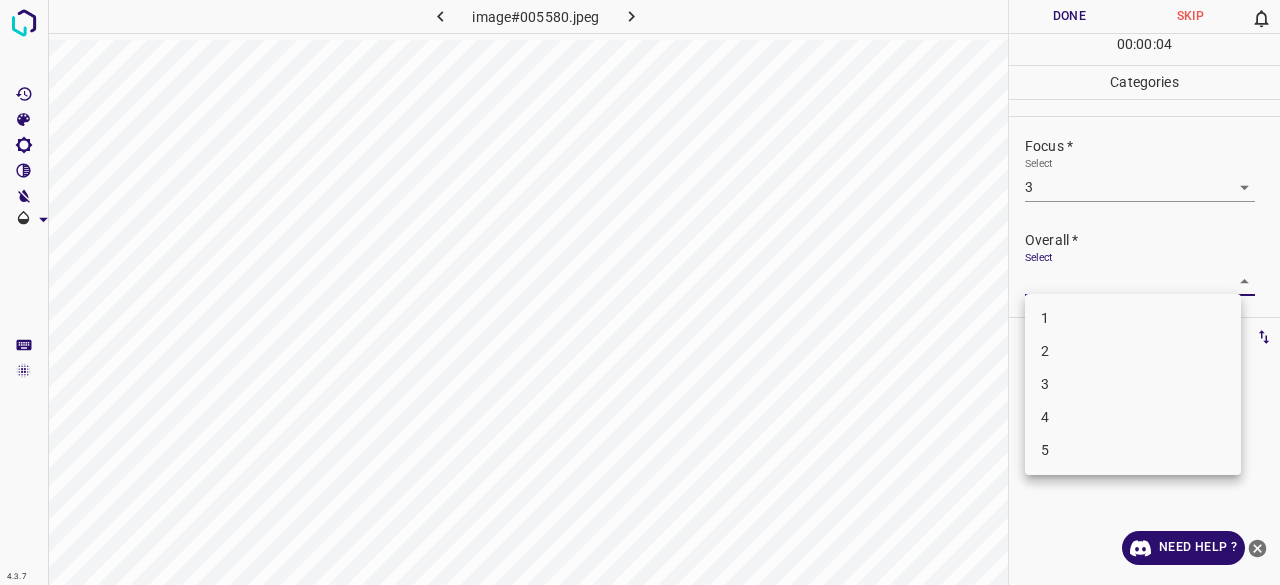 drag, startPoint x: 1046, startPoint y: 381, endPoint x: 1047, endPoint y: 347, distance: 34.0147 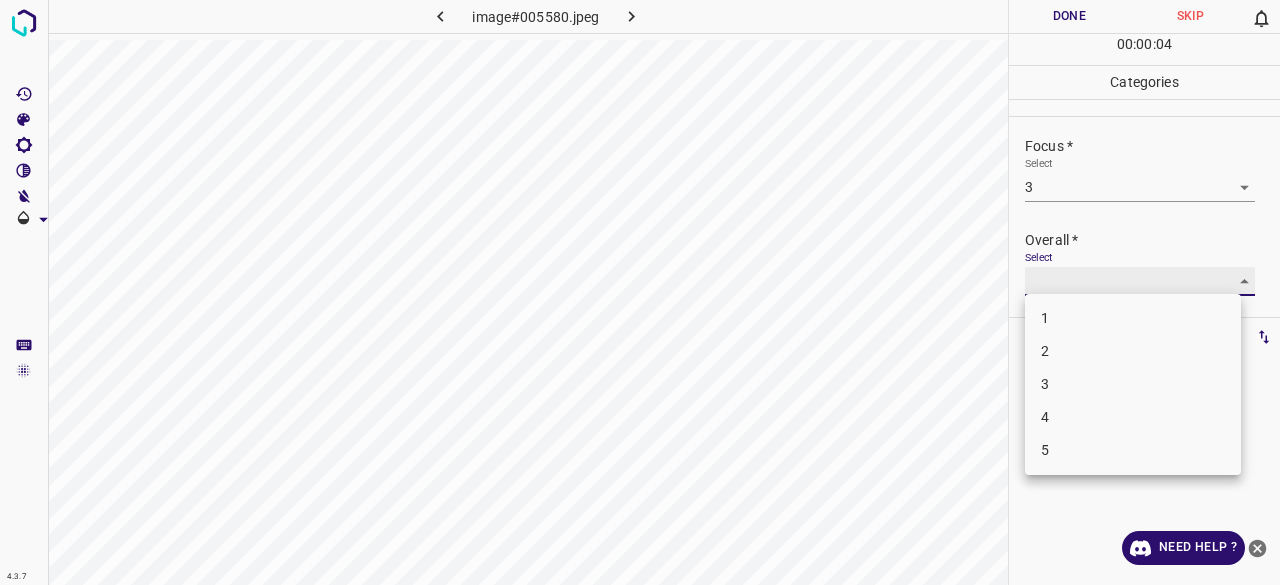 type on "3" 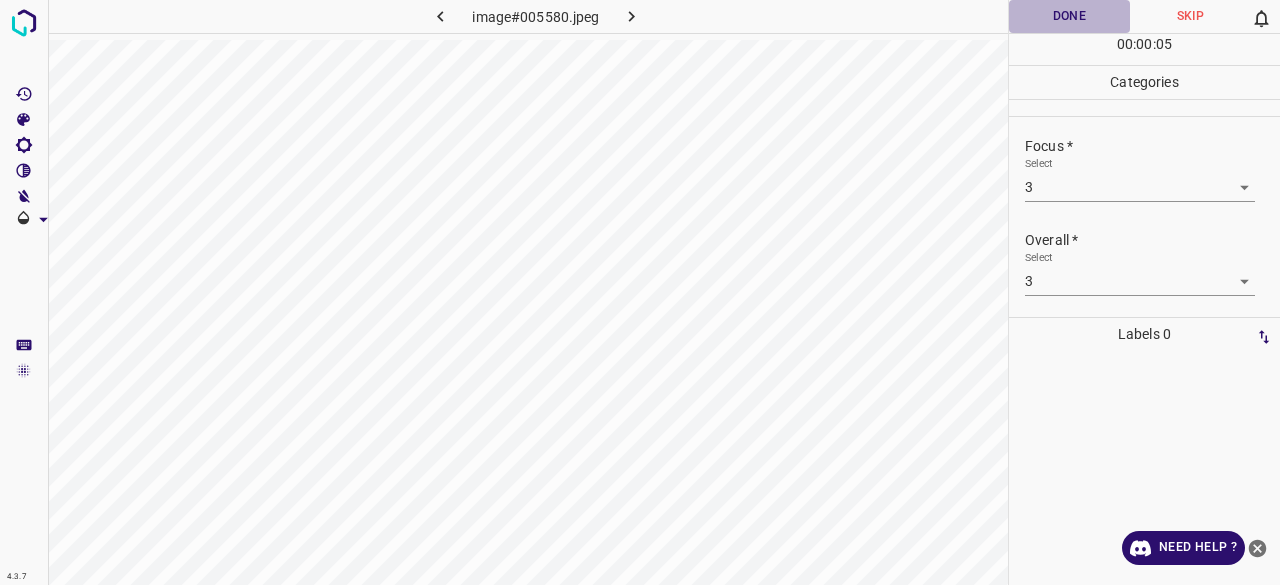 click on "Done" at bounding box center (1069, 16) 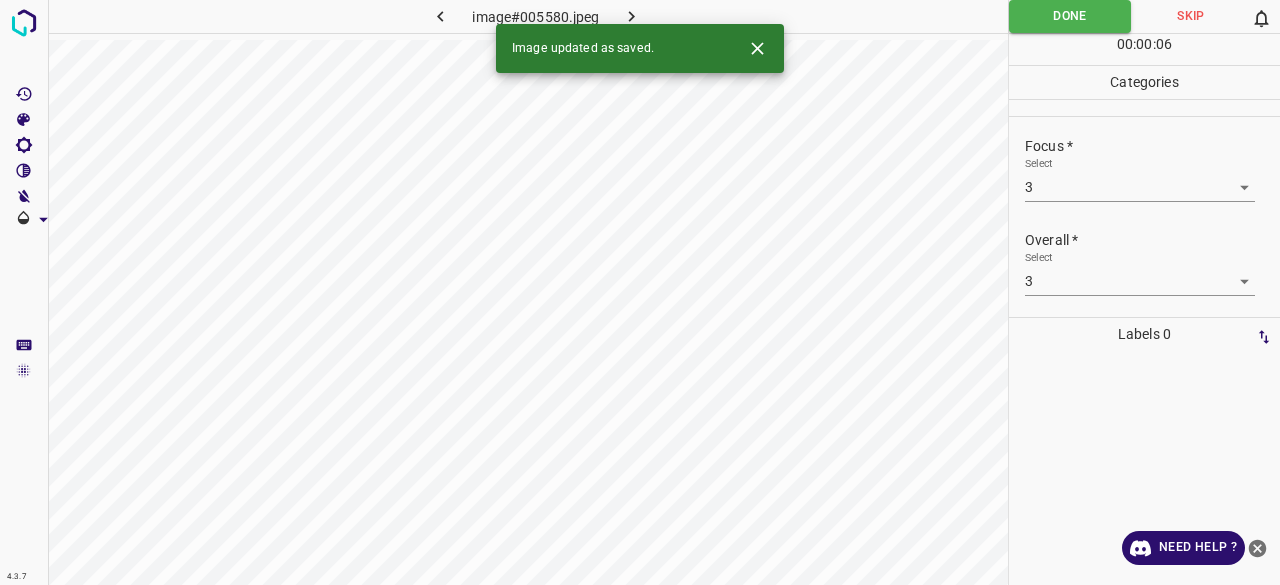 click 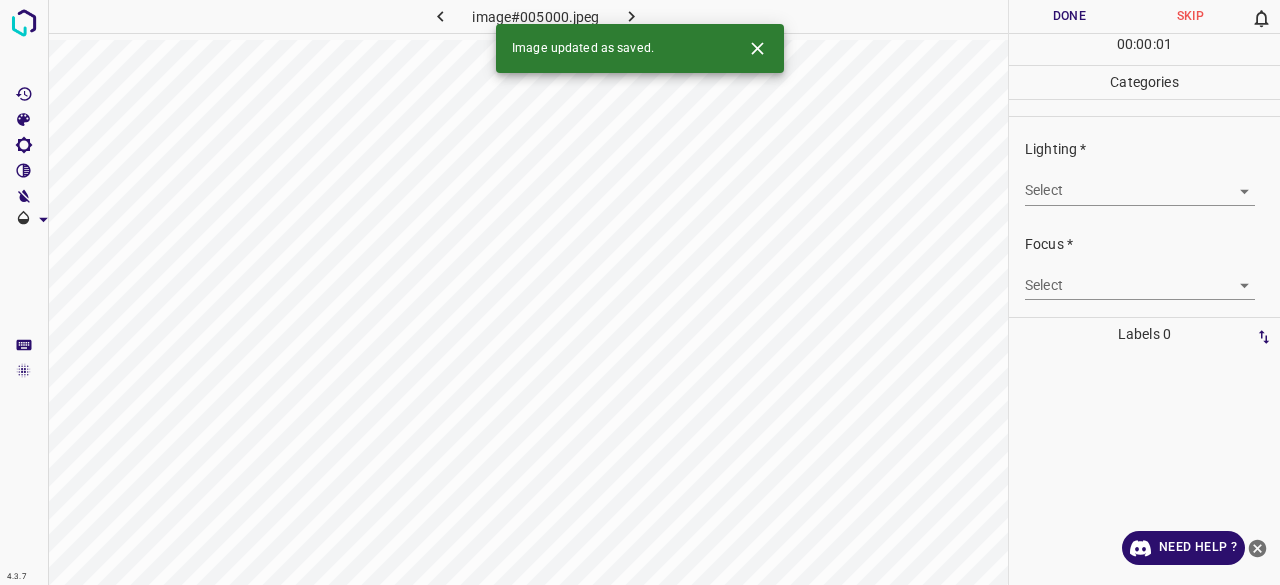 click on "4.3.7 image#005000.jpeg Done Skip 0 00   : 00   : 01   Categories Lighting *  Select ​ Focus *  Select ​ Overall *  Select ​ Labels   0 Categories 1 Lighting 2 Focus 3 Overall Tools Space Change between modes (Draw & Edit) I Auto labeling R Restore zoom M Zoom in N Zoom out Delete Delete selecte label Filters Z Restore filters X Saturation filter C Brightness filter V Contrast filter B Gray scale filter General O Download Image updated as saved. Need Help ? - Text - Hide - Delete" at bounding box center (640, 292) 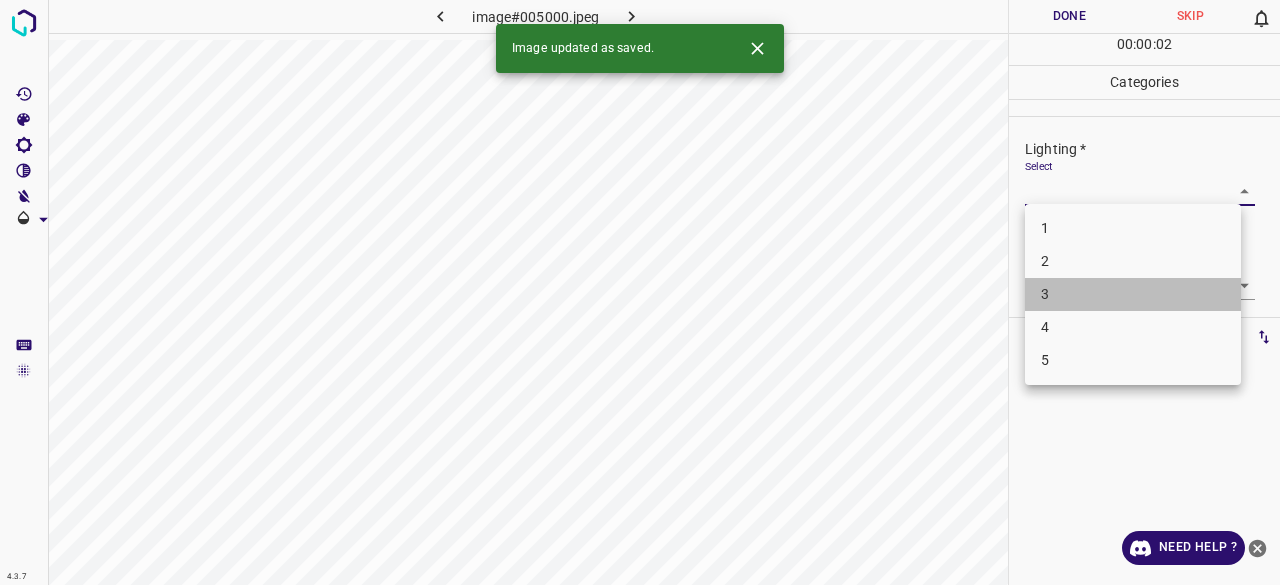 click on "3" at bounding box center [1133, 294] 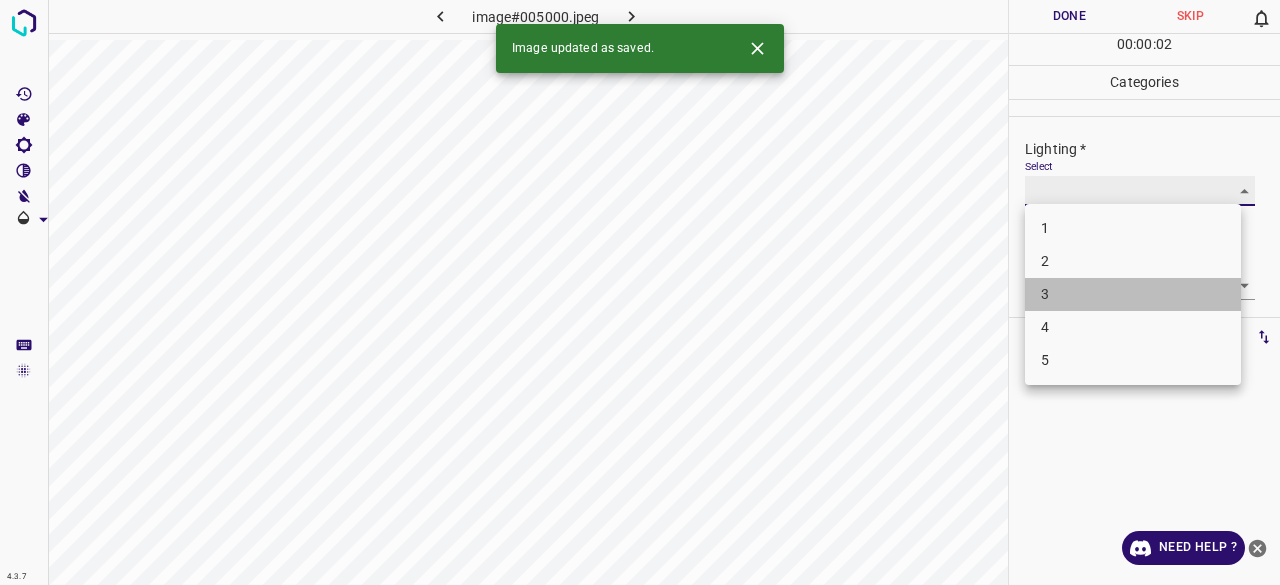 type on "3" 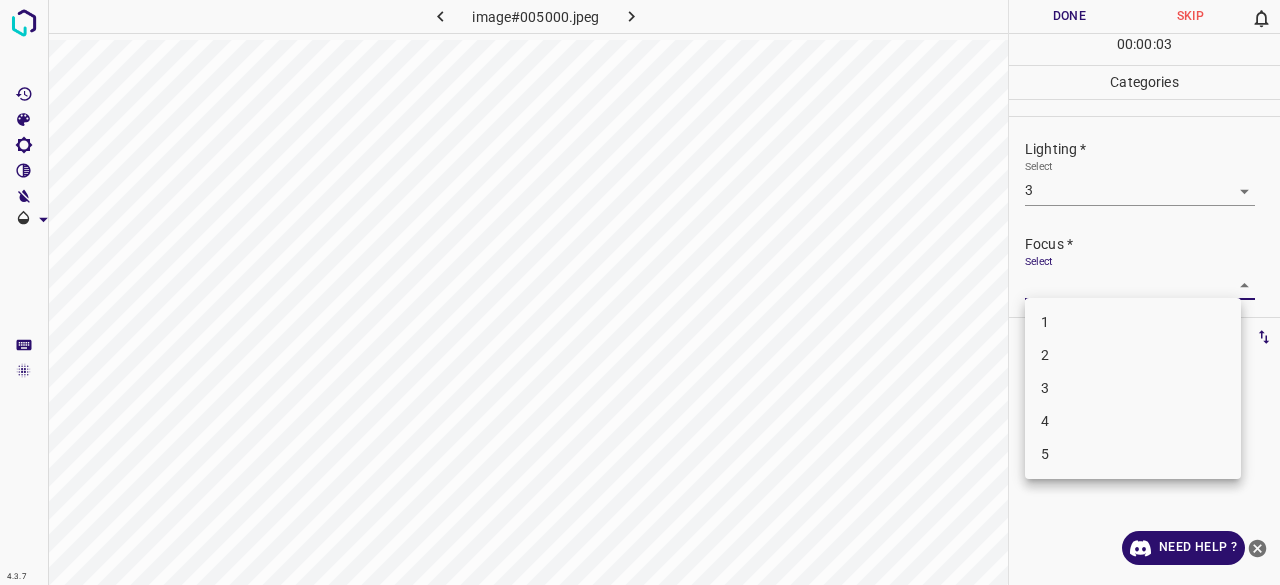 drag, startPoint x: 1030, startPoint y: 285, endPoint x: 1045, endPoint y: 289, distance: 15.524175 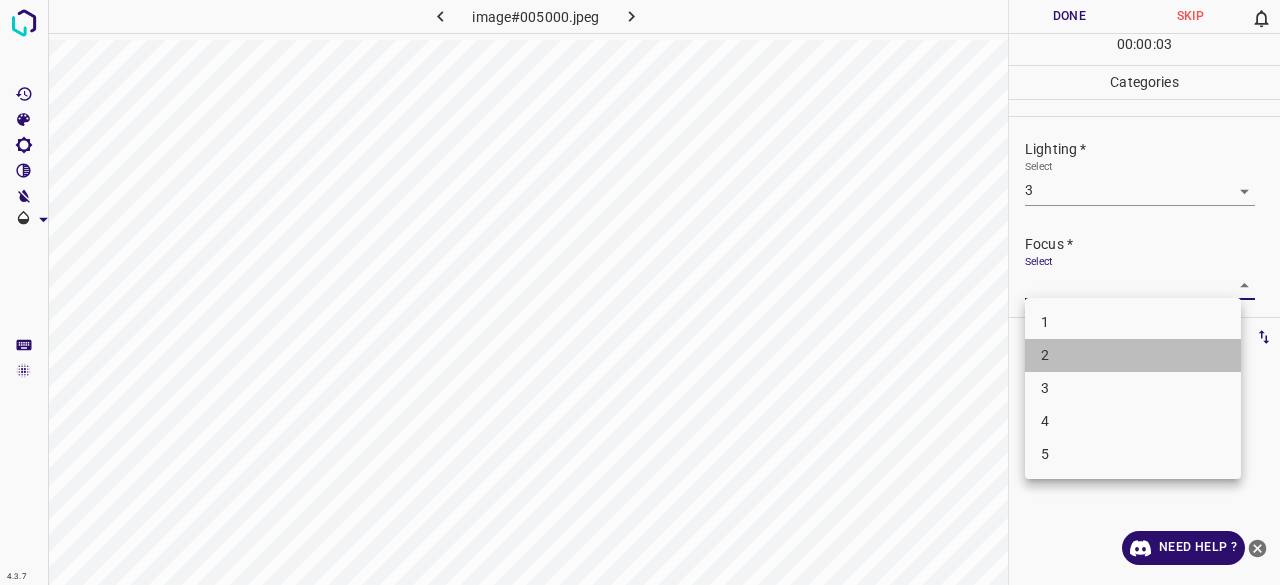 click on "2" at bounding box center [1133, 355] 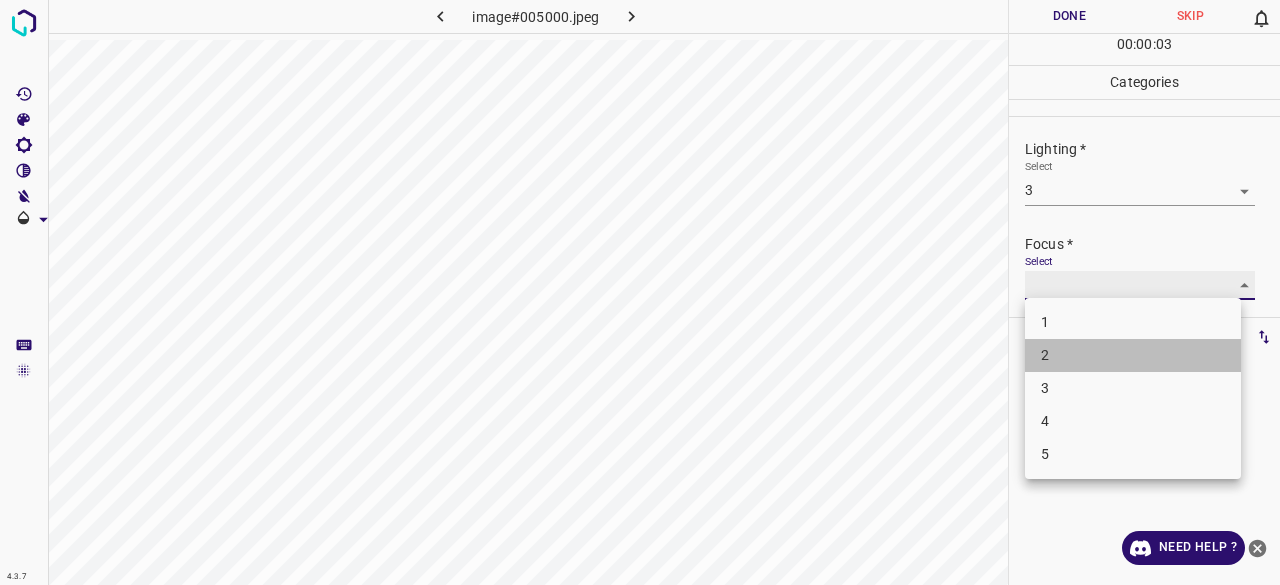 type on "2" 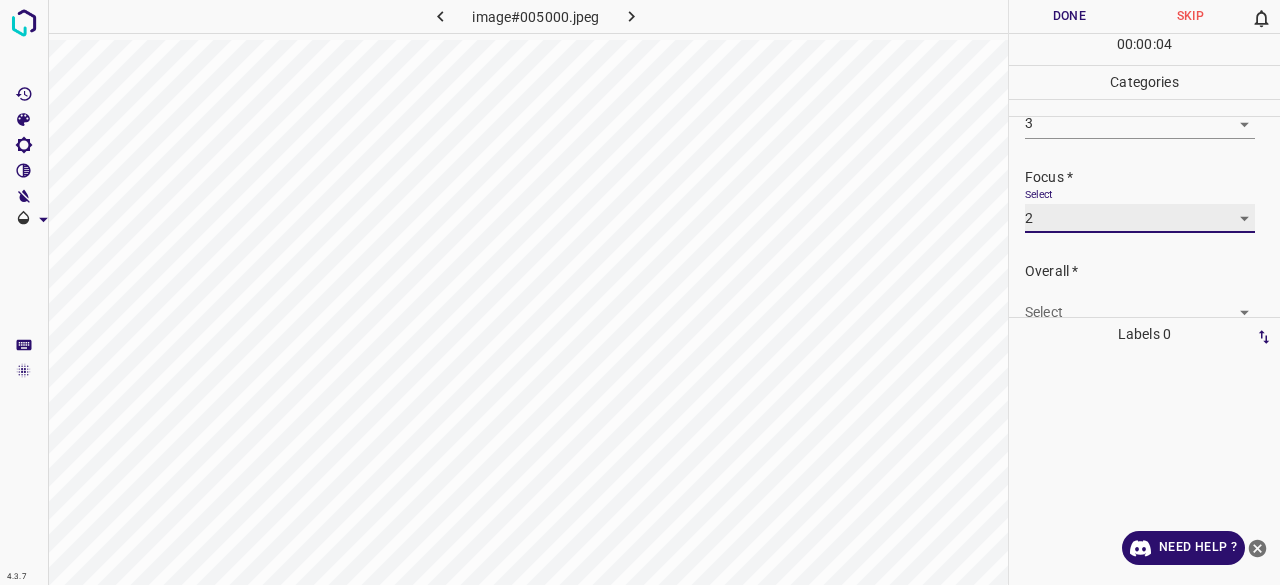 scroll, scrollTop: 98, scrollLeft: 0, axis: vertical 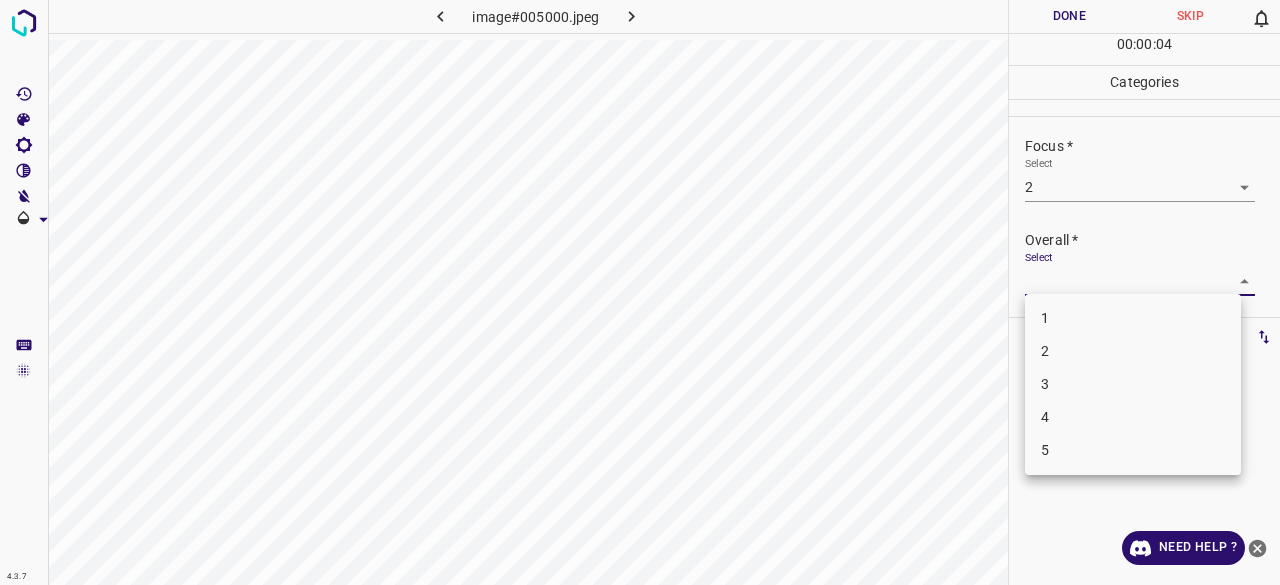 click on "4.3.7 image#005000.jpeg Done Skip 0 00   : 00   : 04   Categories Lighting *  Select 3 3 Focus *  Select 2 2 Overall *  Select ​ Labels   0 Categories 1 Lighting 2 Focus 3 Overall Tools Space Change between modes (Draw & Edit) I Auto labeling R Restore zoom M Zoom in N Zoom out Delete Delete selecte label Filters Z Restore filters X Saturation filter C Brightness filter V Contrast filter B Gray scale filter General O Download Need Help ? - Text - Hide - Delete 1 2 3 4 5" at bounding box center (640, 292) 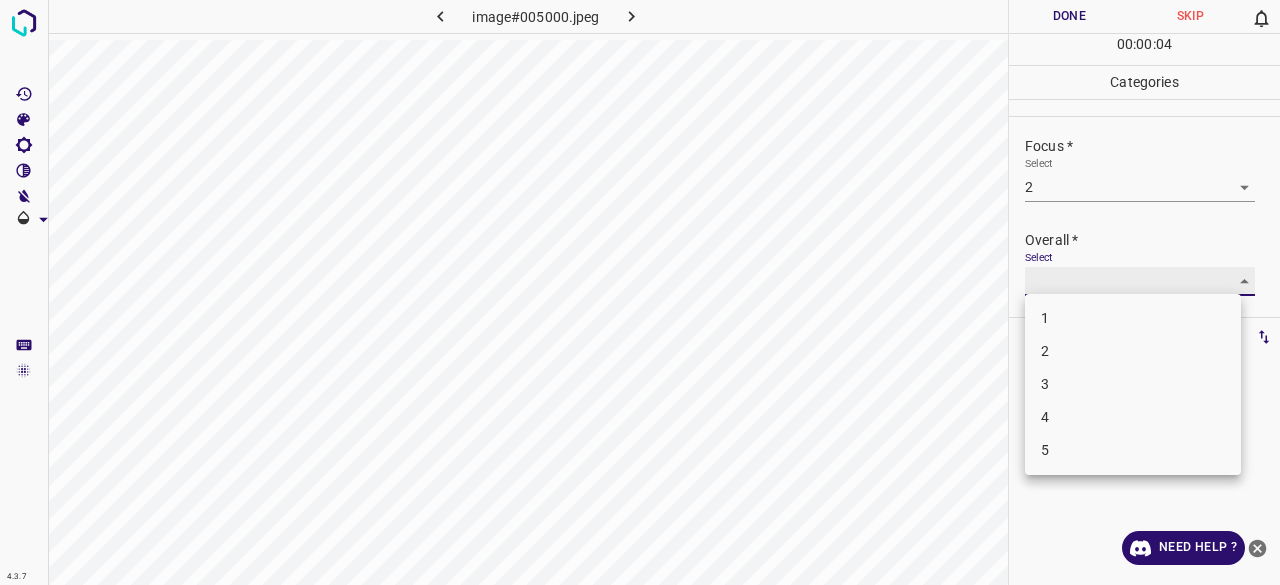 type on "2" 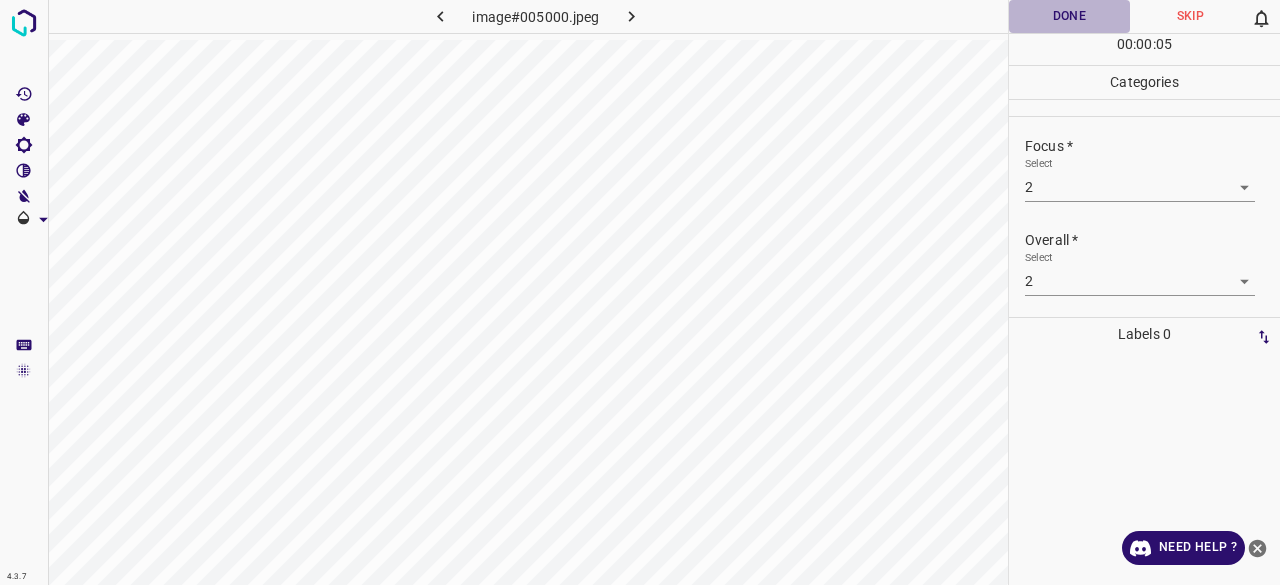 click on "Done" at bounding box center [1069, 16] 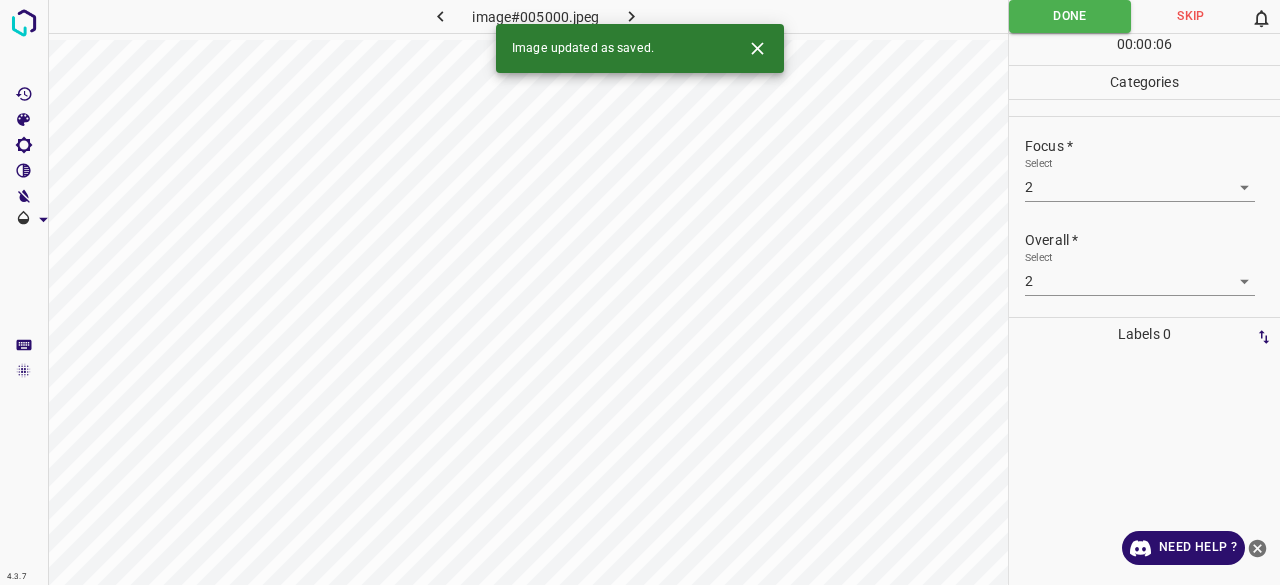 click 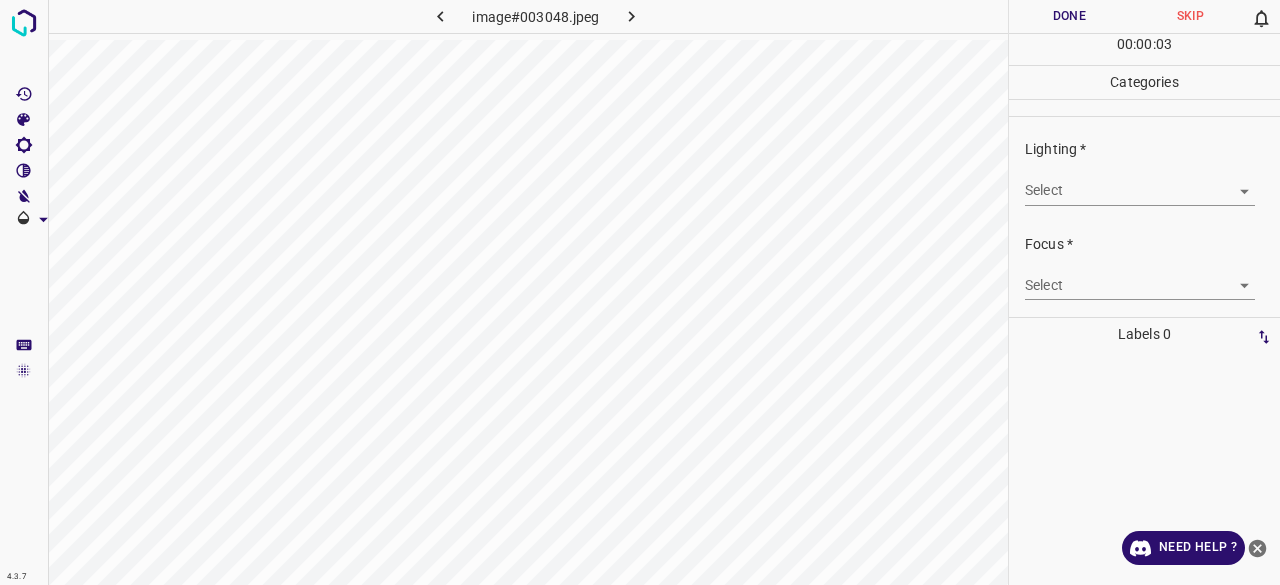 click on "4.3.7 image#003048.jpeg Done Skip 0 00   : 00   : 03   Categories Lighting *  Select ​ Focus *  Select ​ Overall *  Select ​ Labels   0 Categories 1 Lighting 2 Focus 3 Overall Tools Space Change between modes (Draw & Edit) I Auto labeling R Restore zoom M Zoom in N Zoom out Delete Delete selecte label Filters Z Restore filters X Saturation filter C Brightness filter V Contrast filter B Gray scale filter General O Download Need Help ? - Text - Hide - Delete" at bounding box center [640, 292] 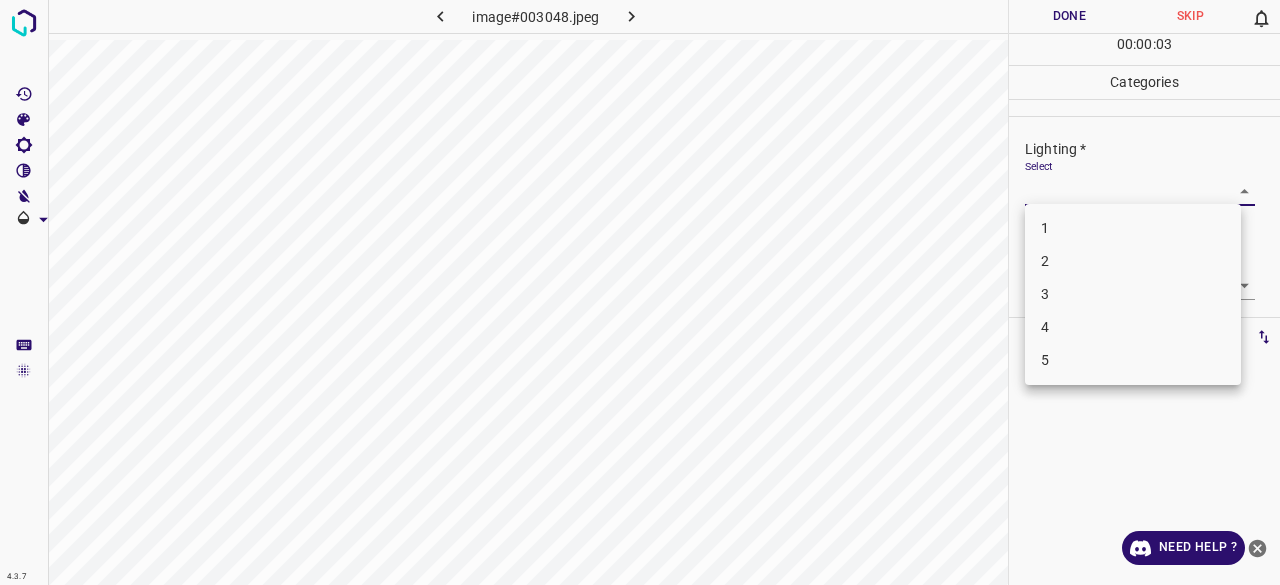 click on "3" at bounding box center [1133, 294] 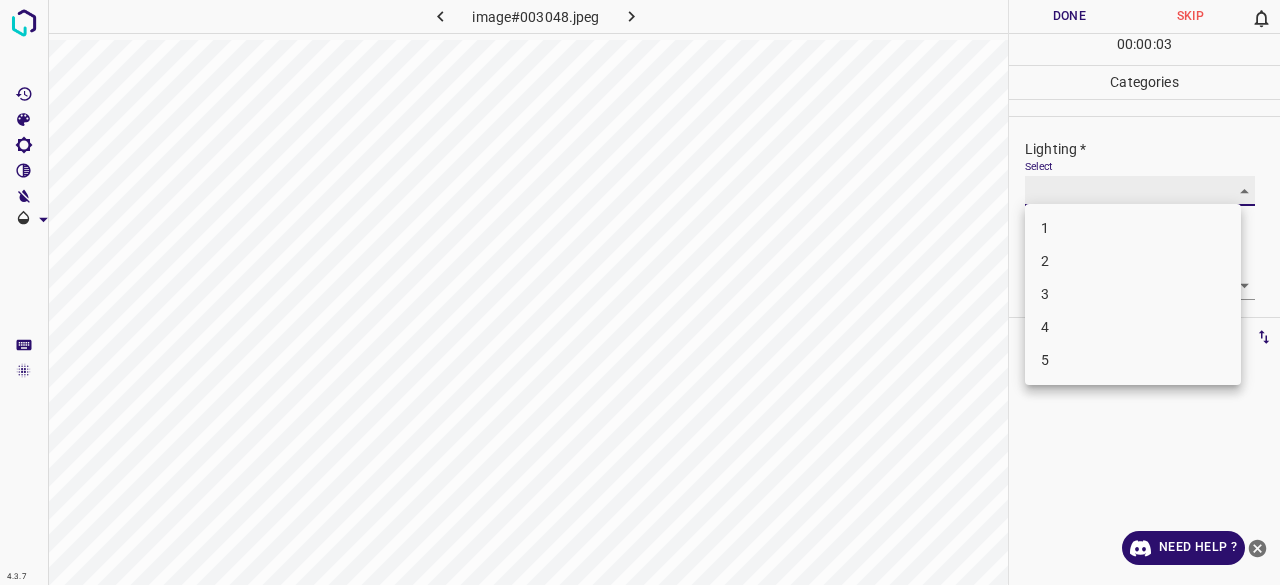 type on "3" 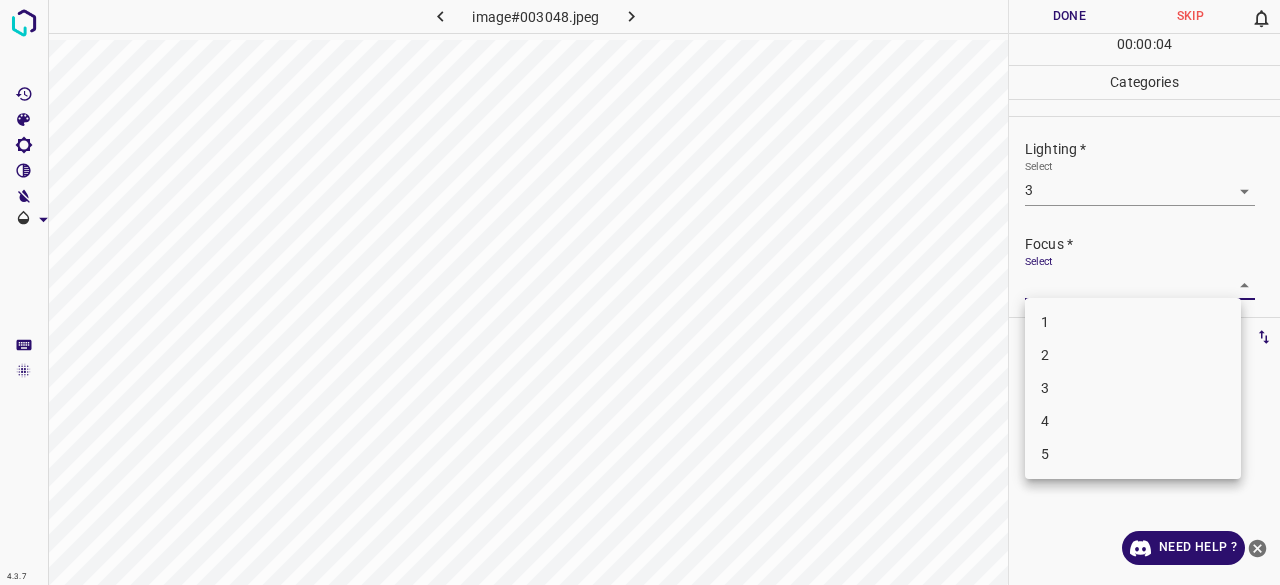 click on "4.3.7 image#003048.jpeg Done Skip 0 00   : 00   : 04   Categories Lighting *  Select 3 3 Focus *  Select ​ Overall *  Select ​ Labels   0 Categories 1 Lighting 2 Focus 3 Overall Tools Space Change between modes (Draw & Edit) I Auto labeling R Restore zoom M Zoom in N Zoom out Delete Delete selecte label Filters Z Restore filters X Saturation filter C Brightness filter V Contrast filter B Gray scale filter General O Download Need Help ? - Text - Hide - Delete 1 2 3 4 5" at bounding box center [640, 292] 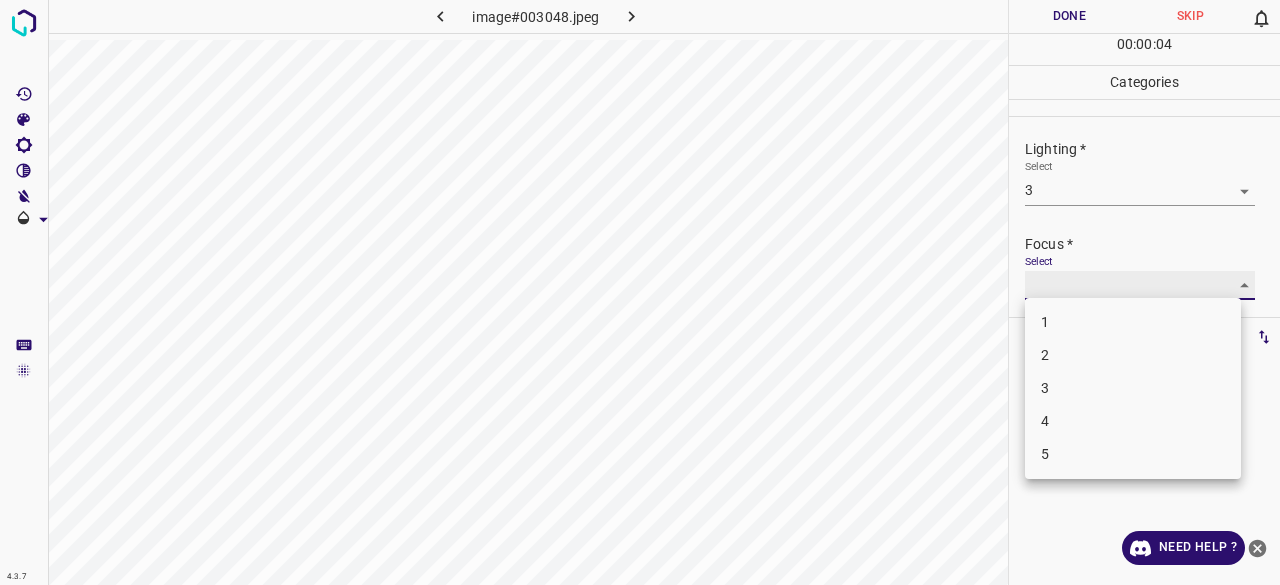 type on "2" 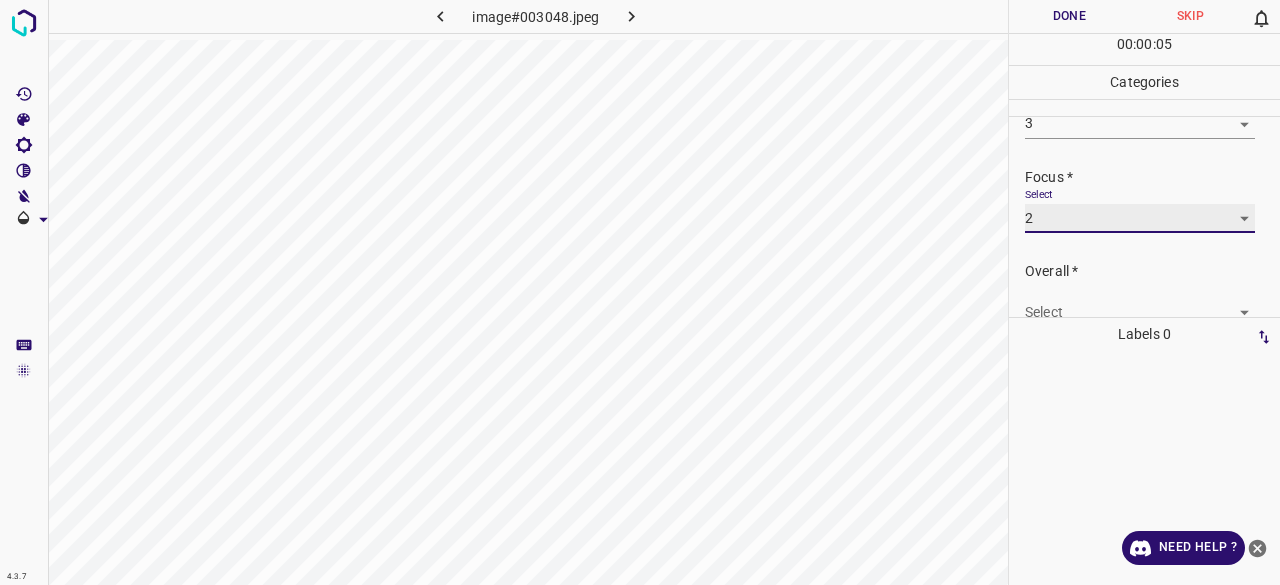 scroll, scrollTop: 98, scrollLeft: 0, axis: vertical 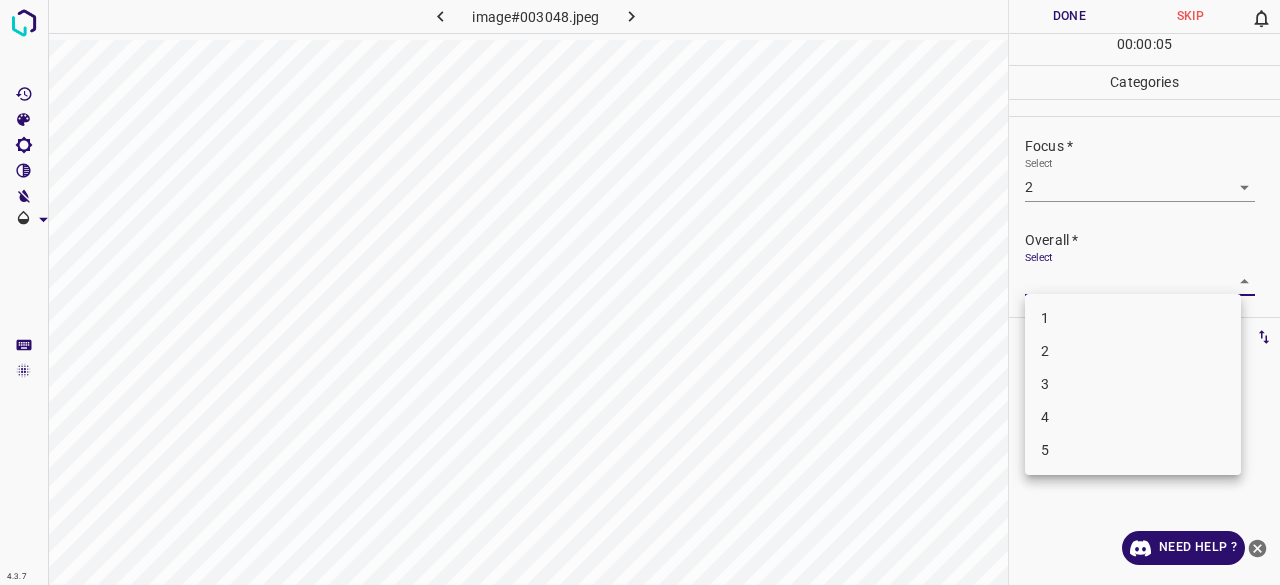 click on "4.3.7 image#003048.jpeg Done Skip 0 00   : 00   : 05   Categories Lighting *  Select 3 3 Focus *  Select 2 2 Overall *  Select ​ Labels   0 Categories 1 Lighting 2 Focus 3 Overall Tools Space Change between modes (Draw & Edit) I Auto labeling R Restore zoom M Zoom in N Zoom out Delete Delete selecte label Filters Z Restore filters X Saturation filter C Brightness filter V Contrast filter B Gray scale filter General O Download Need Help ? - Text - Hide - Delete 1 2 3 4 5" at bounding box center (640, 292) 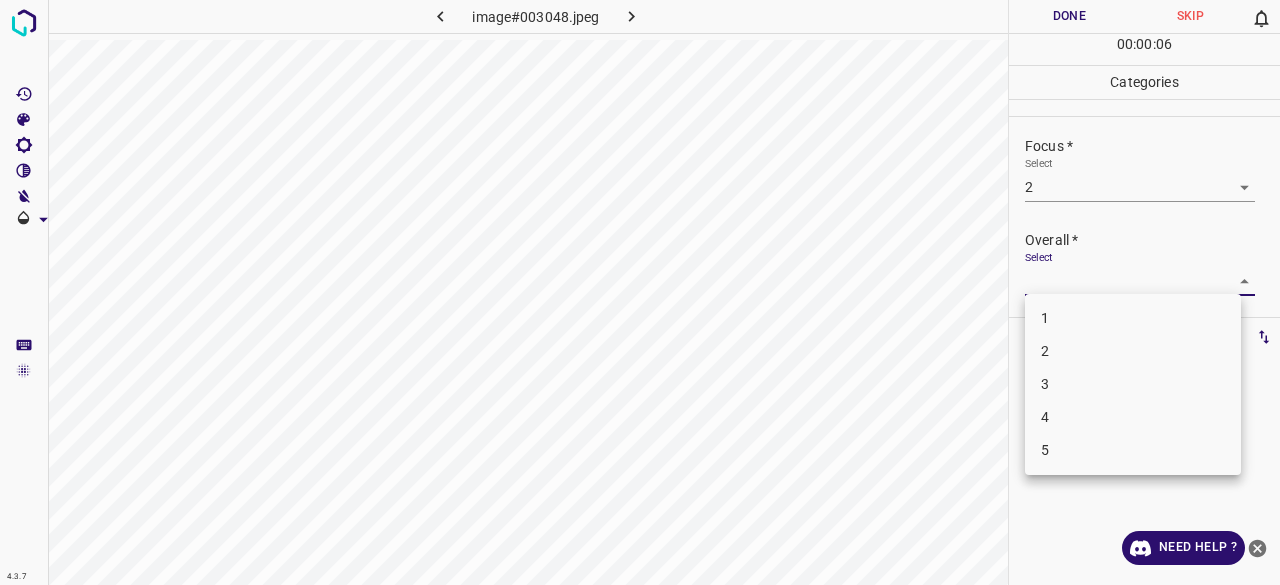 drag, startPoint x: 1054, startPoint y: 344, endPoint x: 1036, endPoint y: 211, distance: 134.21252 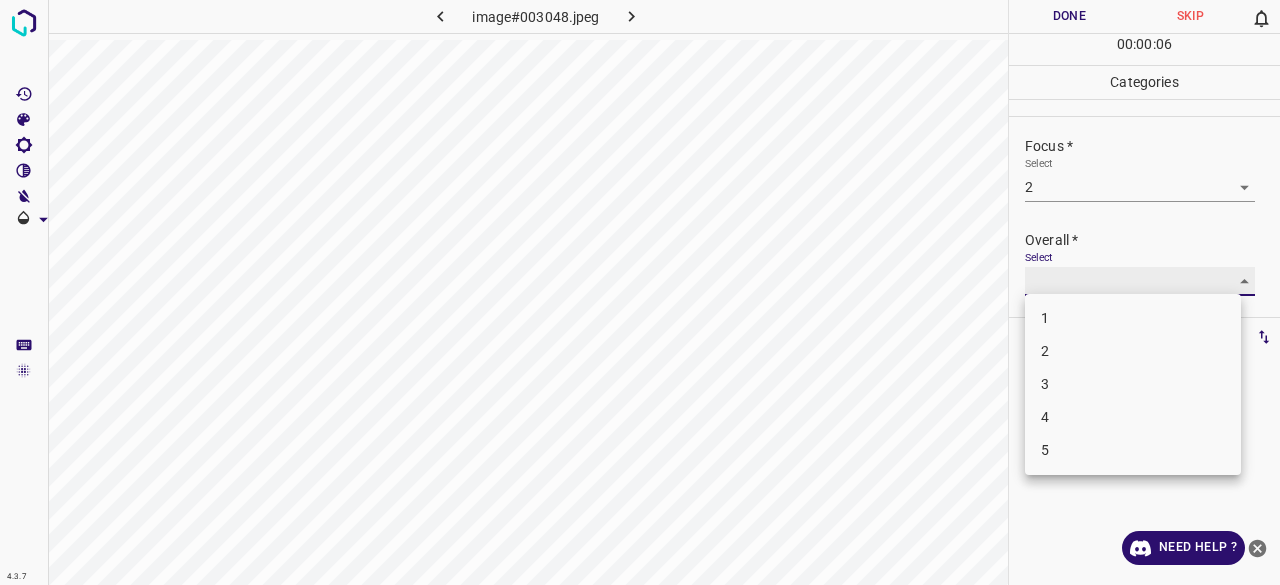 type on "2" 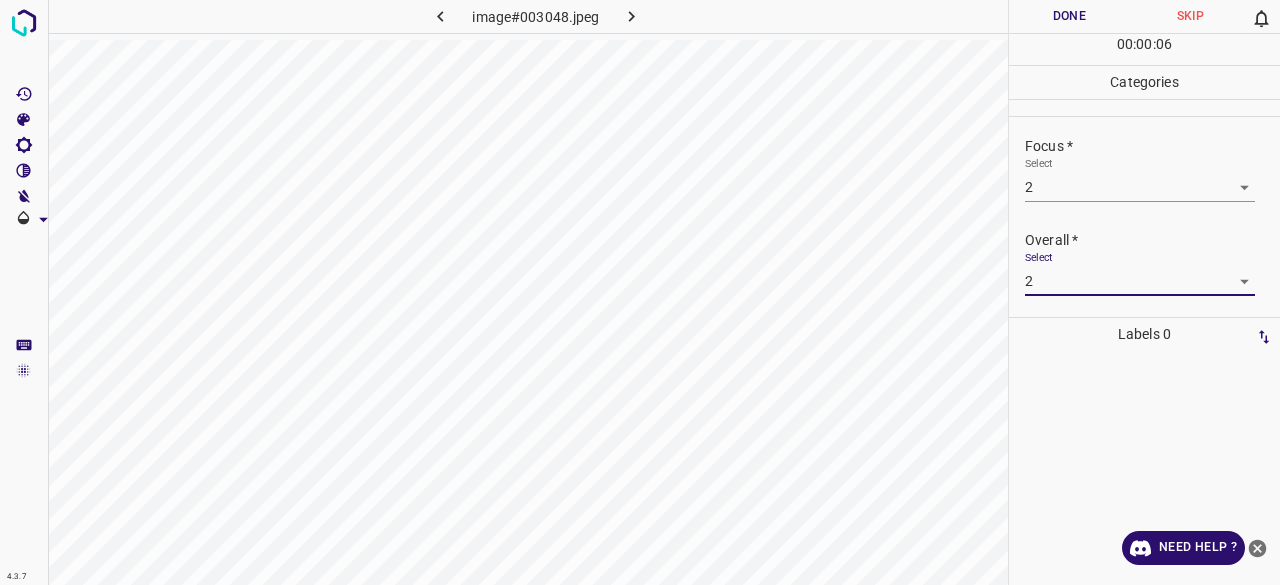 click on "Done" at bounding box center [1069, 16] 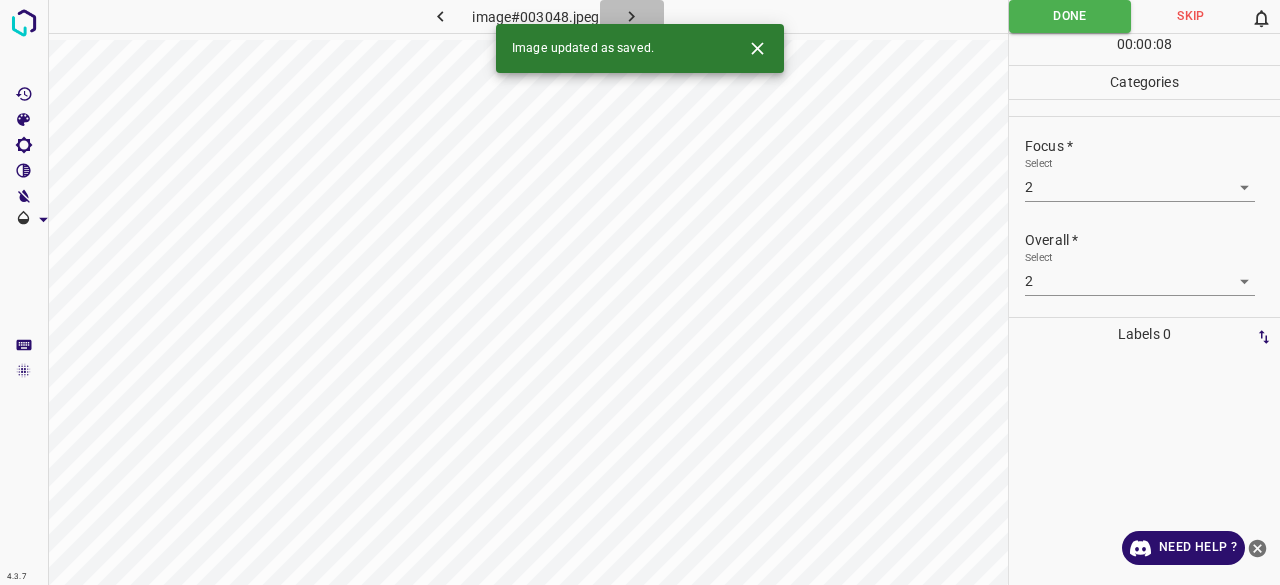 click 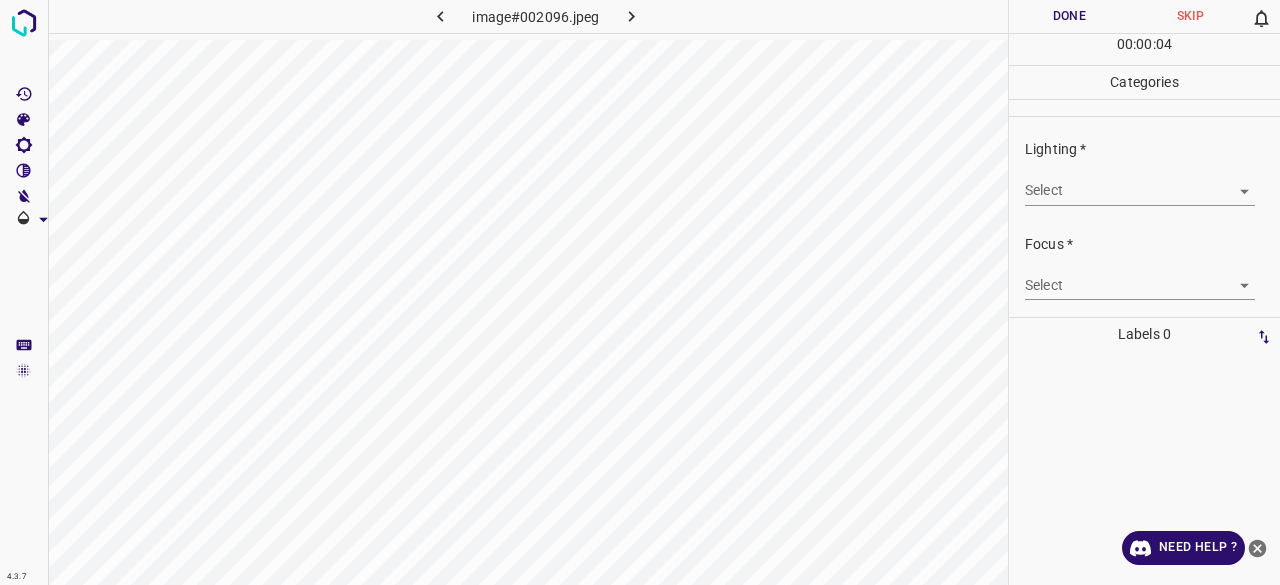 click on "4.3.7 image#002096.jpeg Done Skip 0 00   : 00   : 04   Categories Lighting *  Select ​ Focus *  Select ​ Overall *  Select ​ Labels   0 Categories 1 Lighting 2 Focus 3 Overall Tools Space Change between modes (Draw & Edit) I Auto labeling R Restore zoom M Zoom in N Zoom out Delete Delete selecte label Filters Z Restore filters X Saturation filter C Brightness filter V Contrast filter B Gray scale filter General O Download Need Help ? - Text - Hide - Delete" at bounding box center [640, 292] 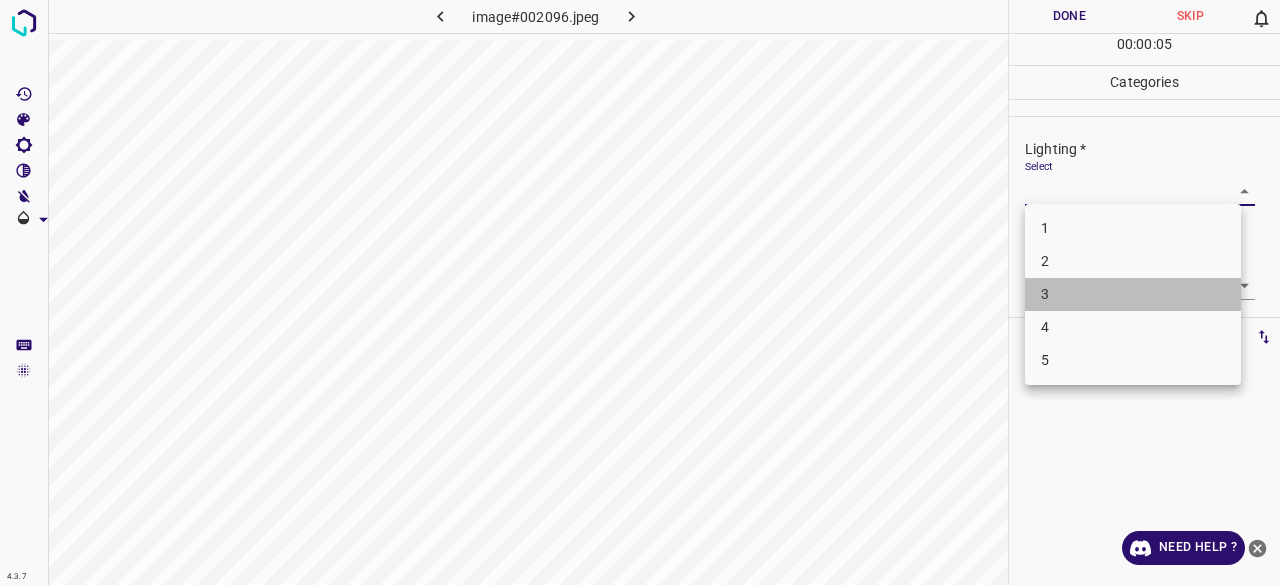 click on "3" at bounding box center [1133, 294] 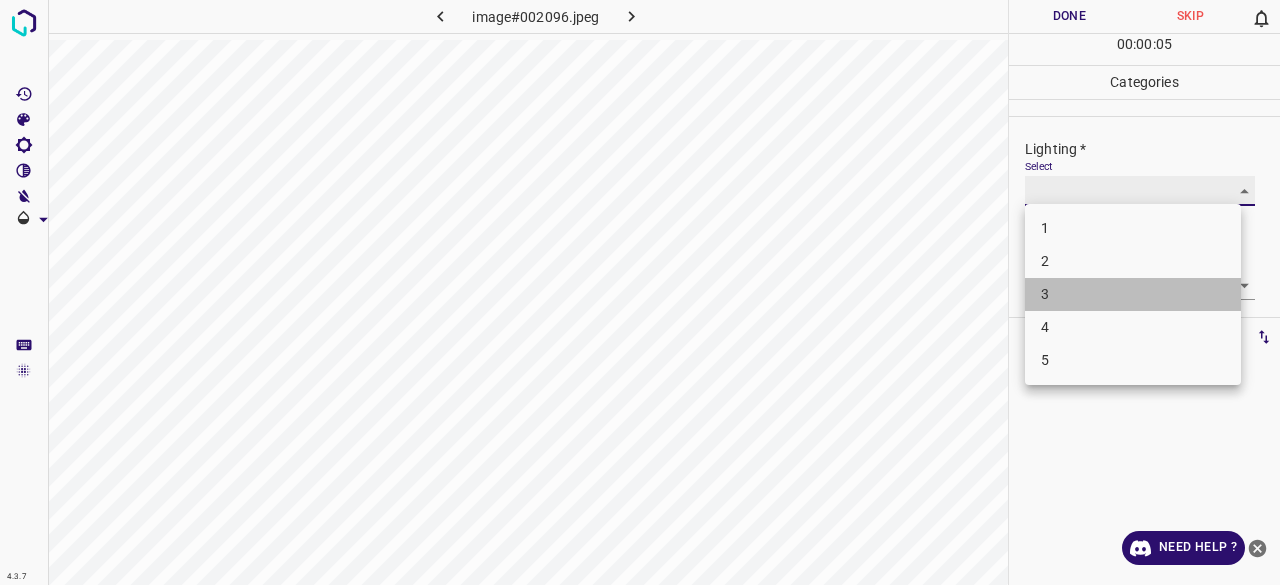 type on "3" 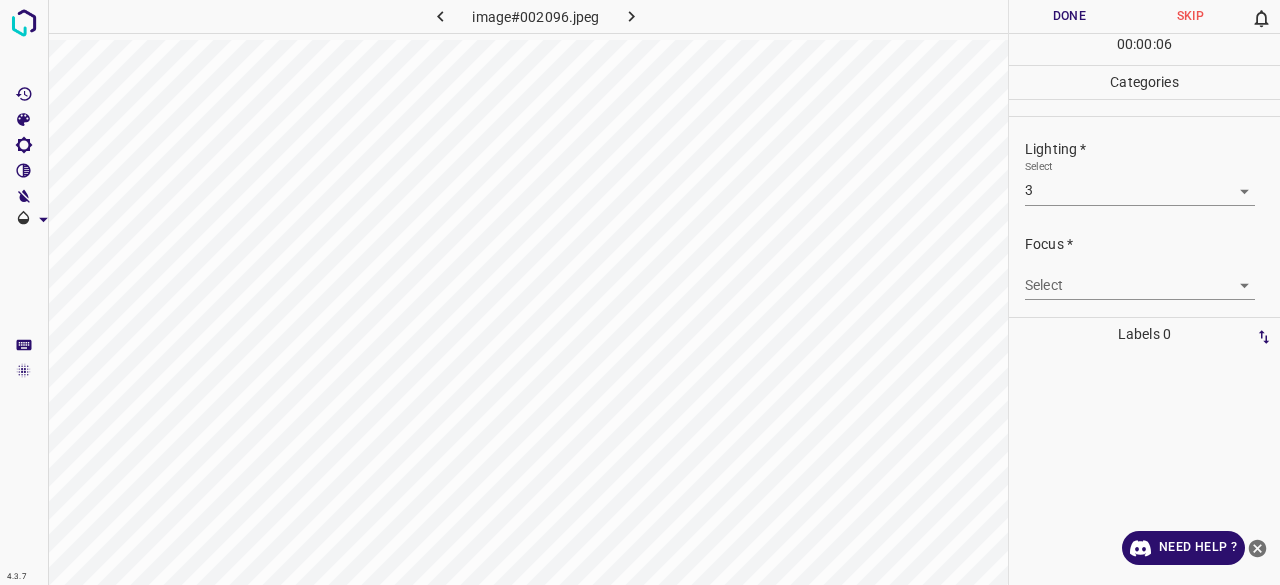 click on "Focus *  Select ​" at bounding box center (1144, 267) 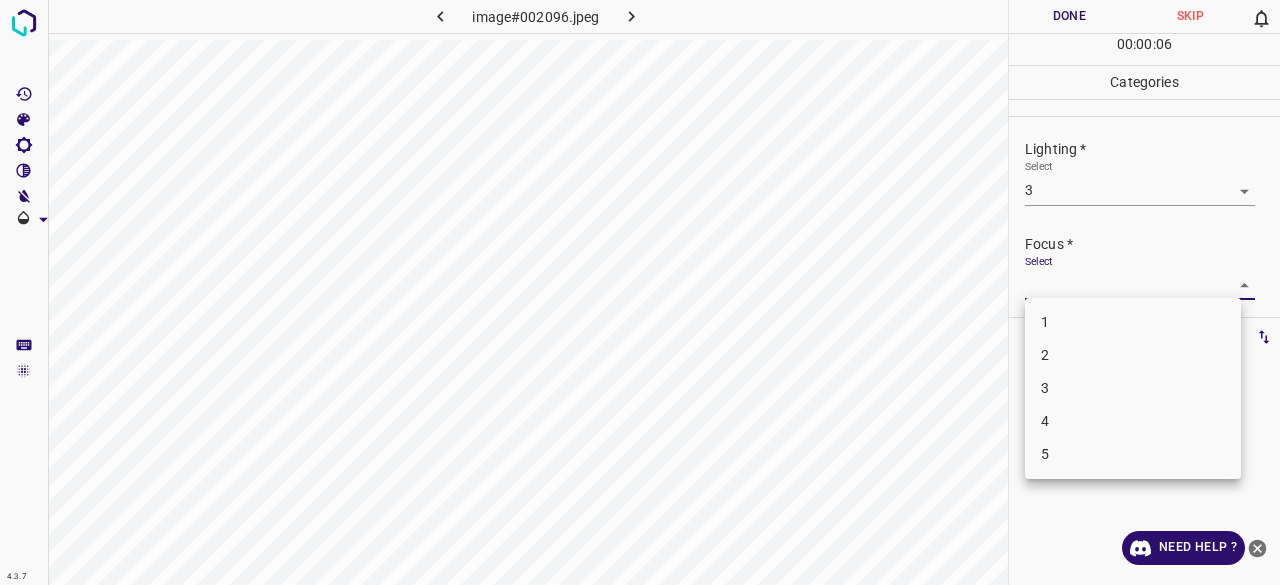 click on "4.3.7 image#002096.jpeg Done Skip 0 00   : 00   : 06   Categories Lighting *  Select 3 3 Focus *  Select ​ Overall *  Select ​ Labels   0 Categories 1 Lighting 2 Focus 3 Overall Tools Space Change between modes (Draw & Edit) I Auto labeling R Restore zoom M Zoom in N Zoom out Delete Delete selecte label Filters Z Restore filters X Saturation filter C Brightness filter V Contrast filter B Gray scale filter General O Download Need Help ? - Text - Hide - Delete 1 2 3 4 5" at bounding box center [640, 292] 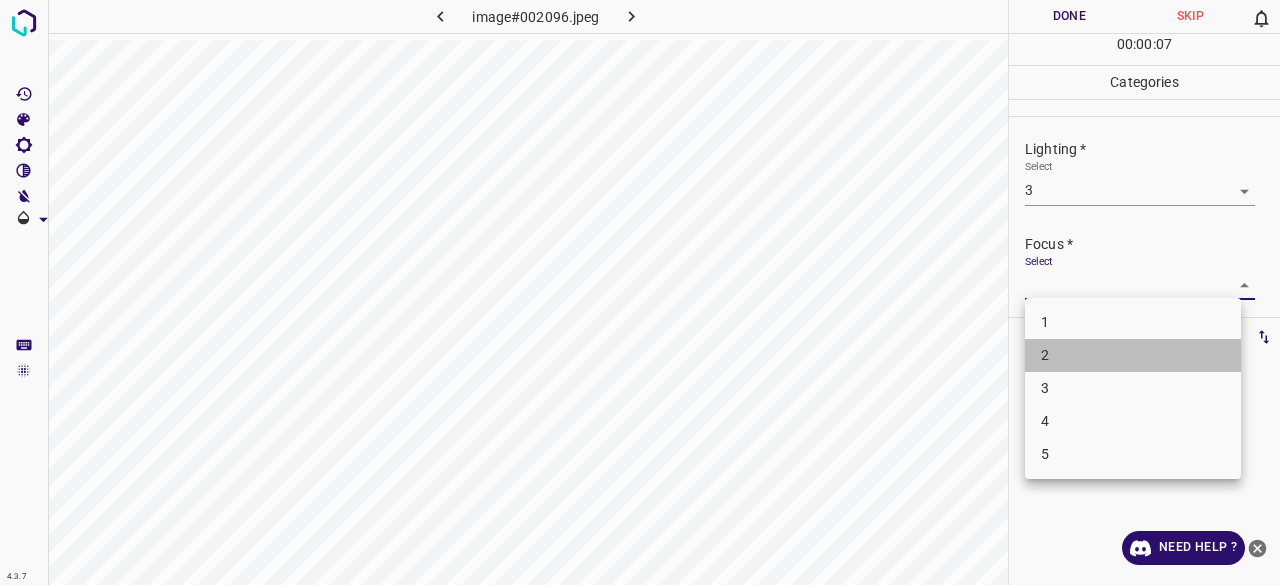click on "2" at bounding box center (1133, 355) 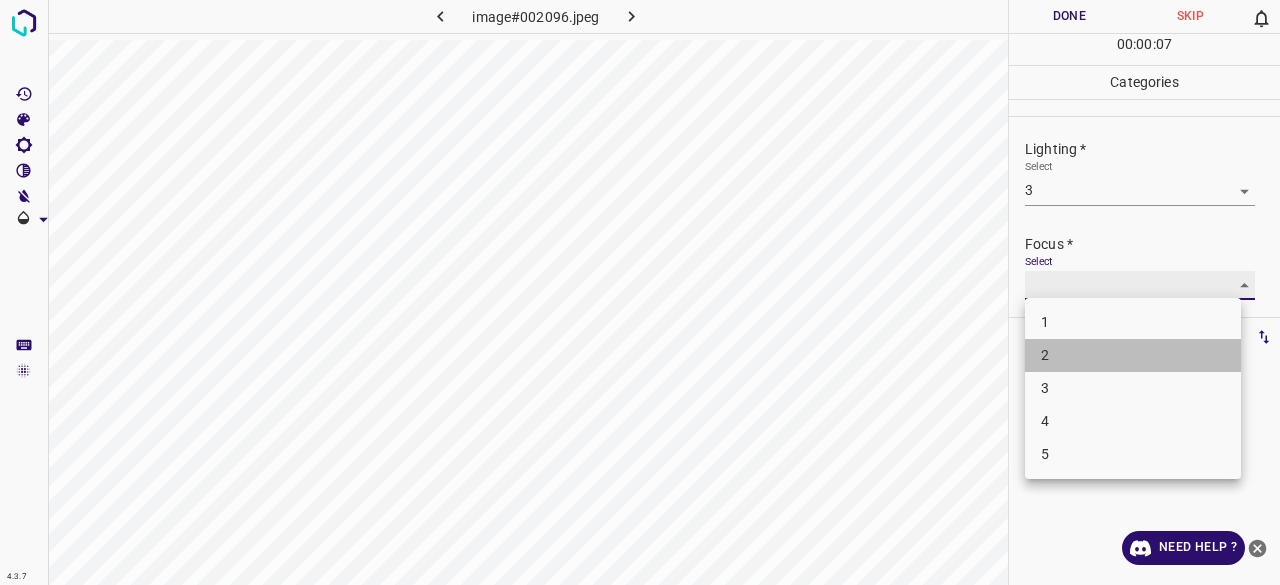 type on "2" 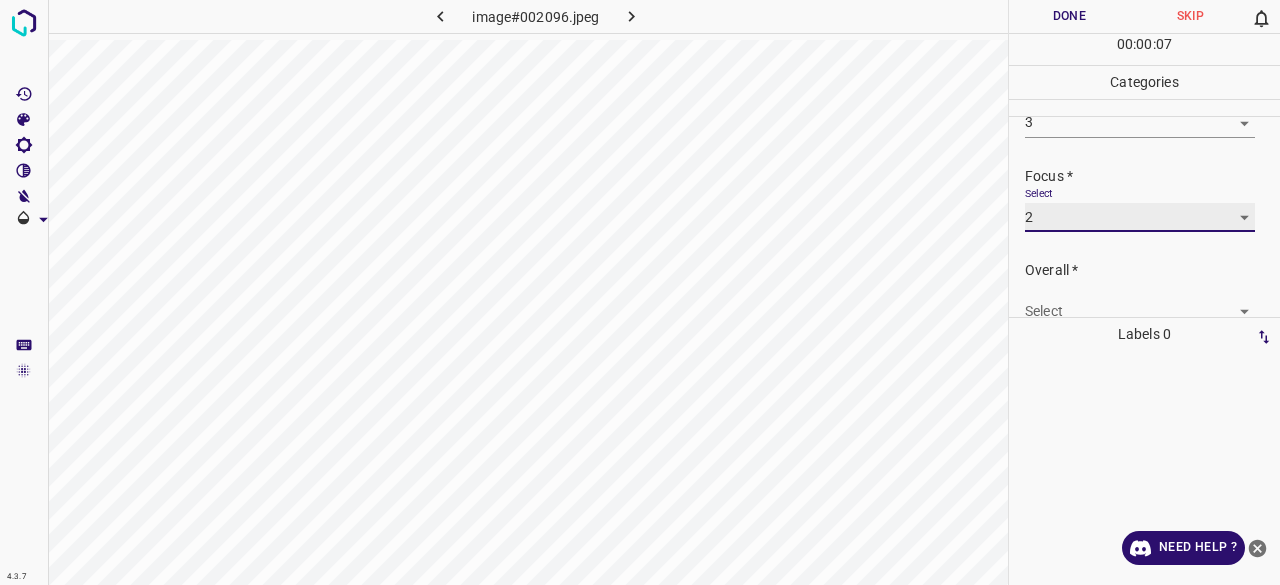 scroll, scrollTop: 98, scrollLeft: 0, axis: vertical 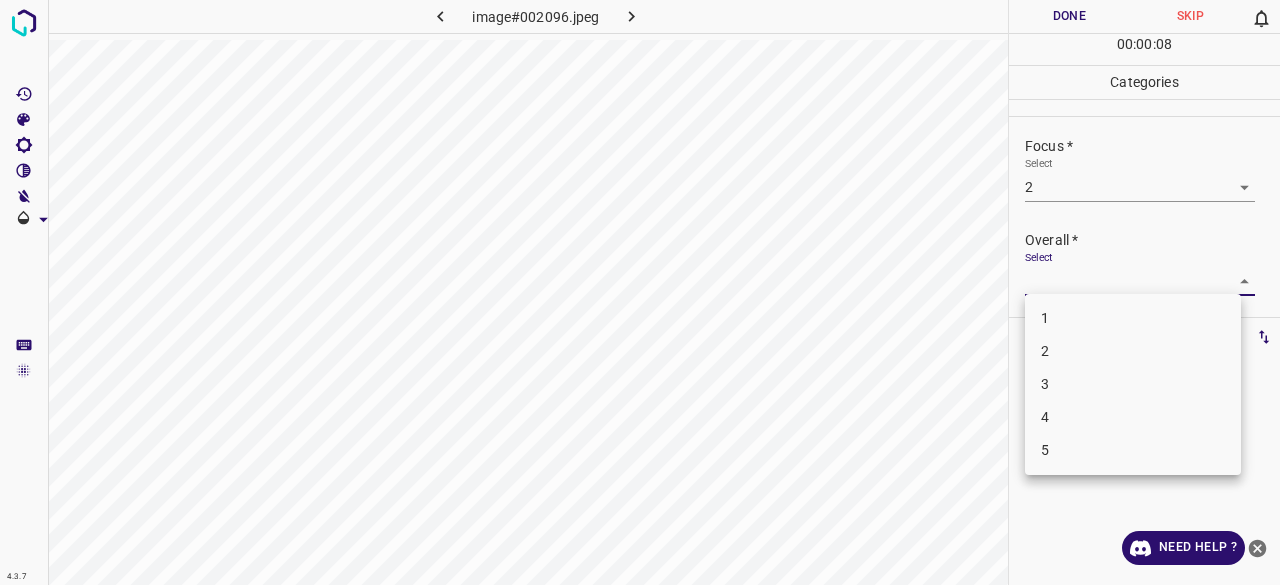 drag, startPoint x: 1068, startPoint y: 265, endPoint x: 1060, endPoint y: 283, distance: 19.697716 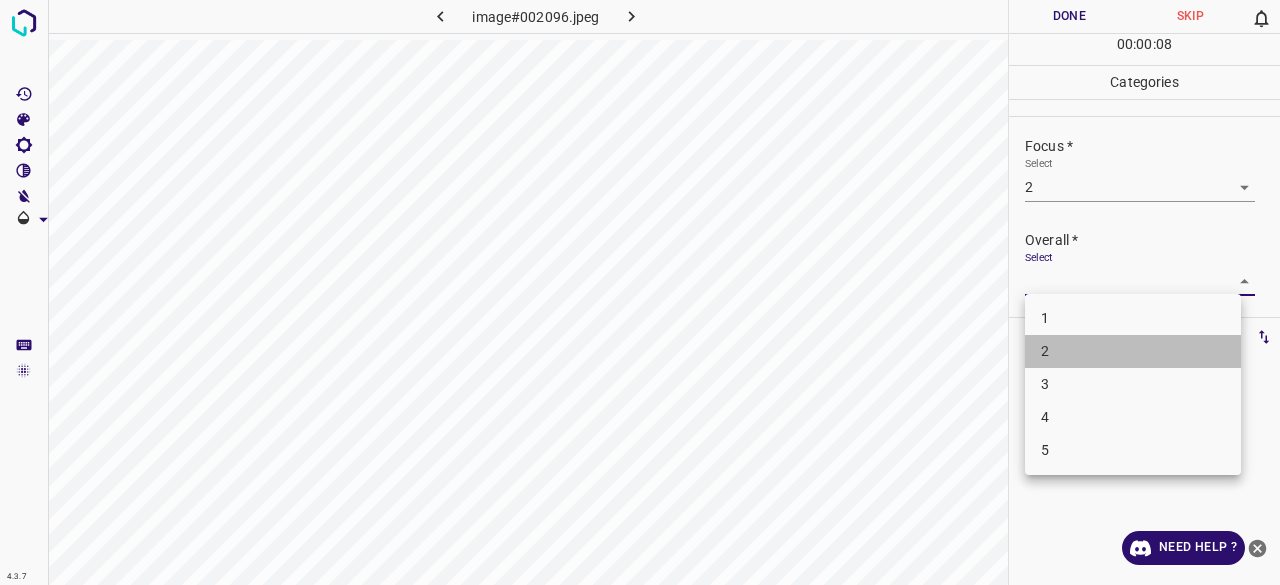 click on "2" at bounding box center (1133, 351) 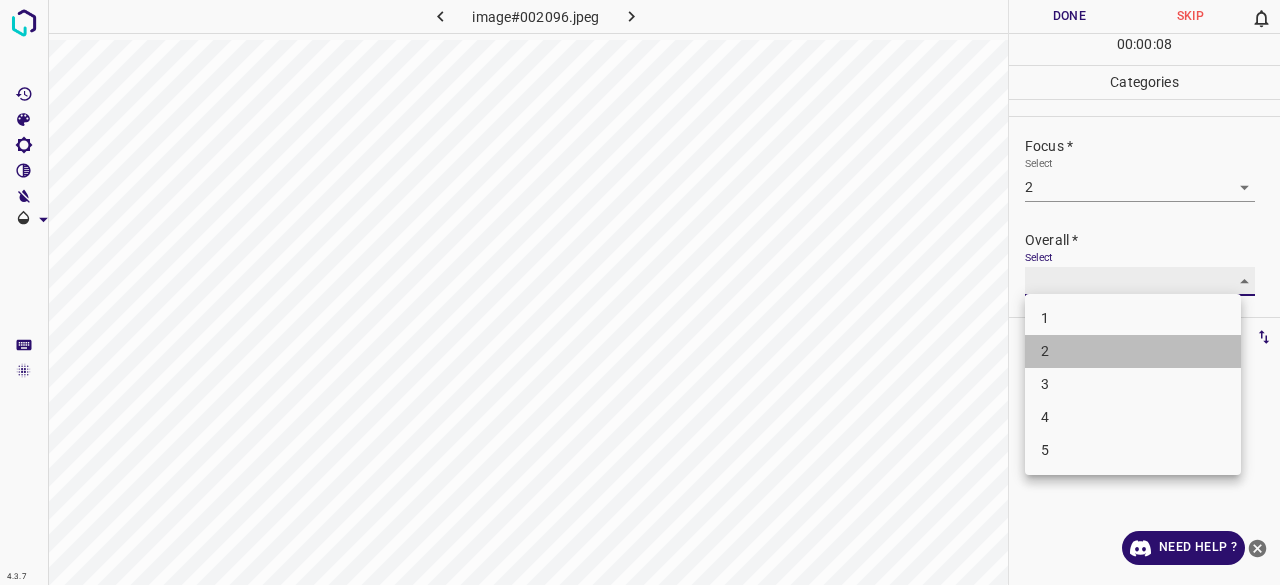 type on "2" 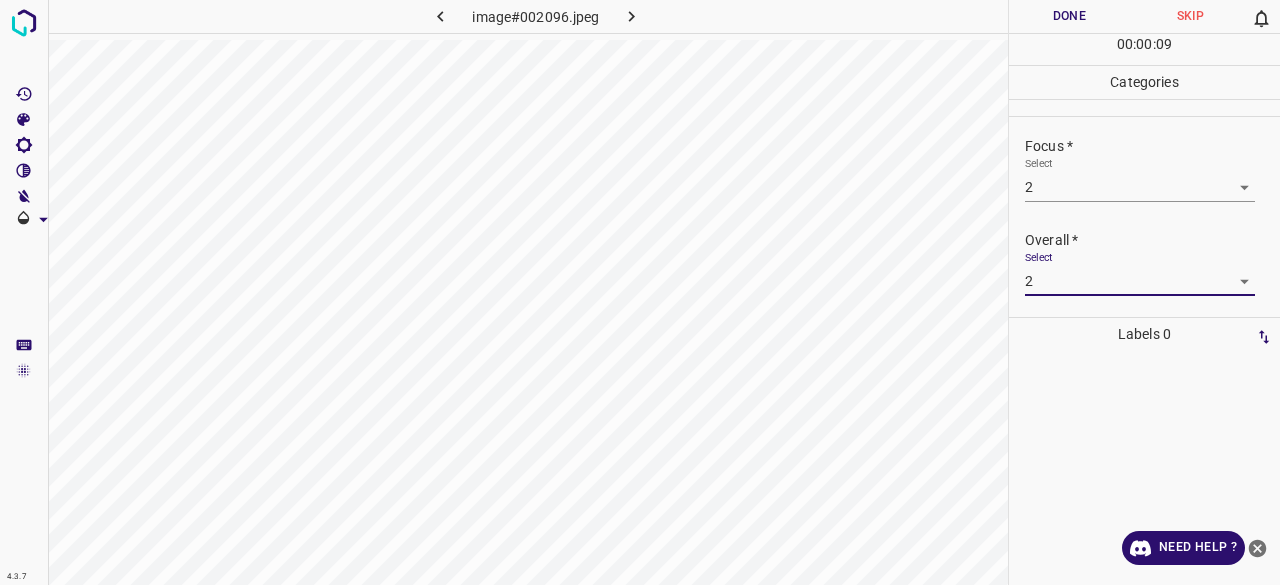 click on "Done" at bounding box center (1069, 16) 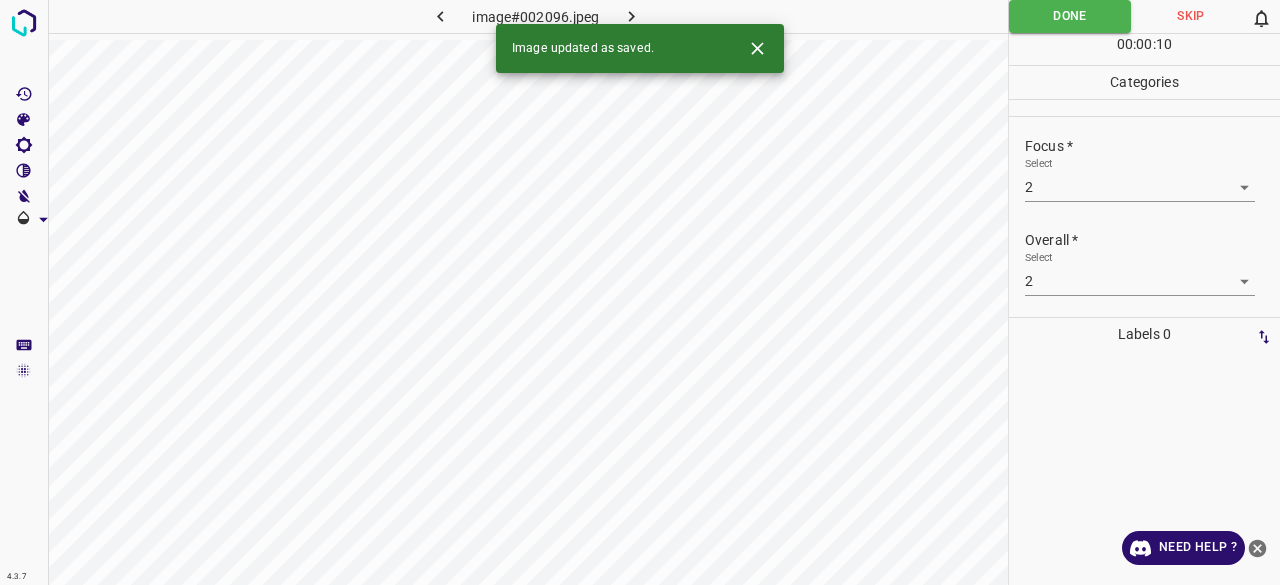 click at bounding box center (632, 16) 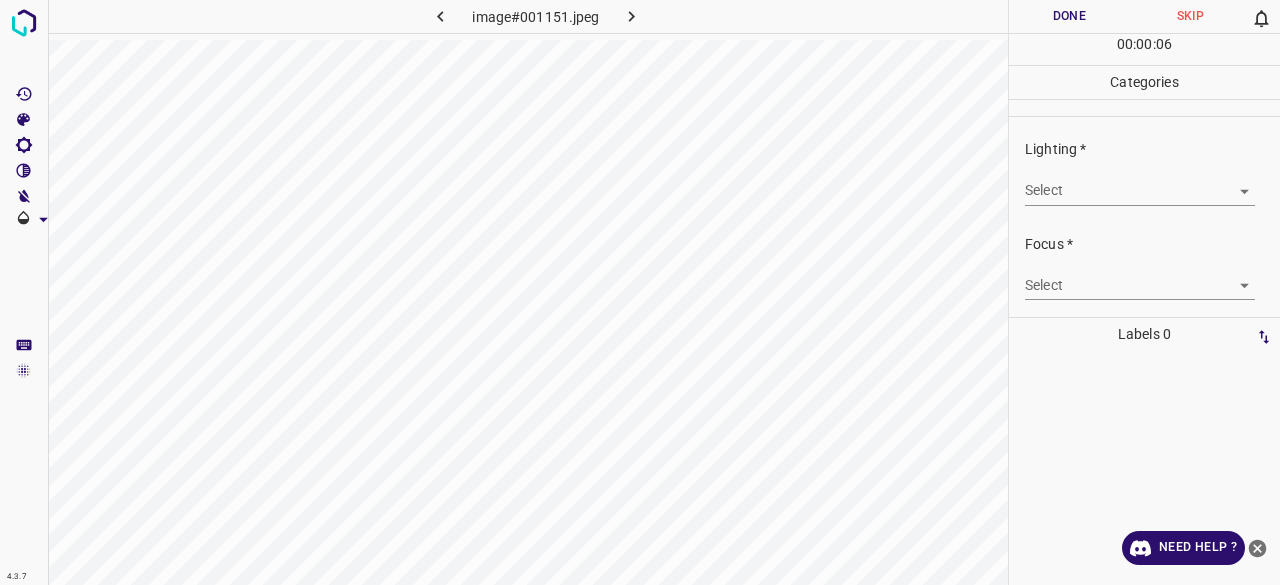 click on "4.3.7 image#001151.jpeg Done Skip 0 00   : 00   : 06   Categories Lighting *  Select ​ Focus *  Select ​ Overall *  Select ​ Labels   0 Categories 1 Lighting 2 Focus 3 Overall Tools Space Change between modes (Draw & Edit) I Auto labeling R Restore zoom M Zoom in N Zoom out Delete Delete selecte label Filters Z Restore filters X Saturation filter C Brightness filter V Contrast filter B Gray scale filter General O Download Need Help ? - Text - Hide - Delete" at bounding box center (640, 292) 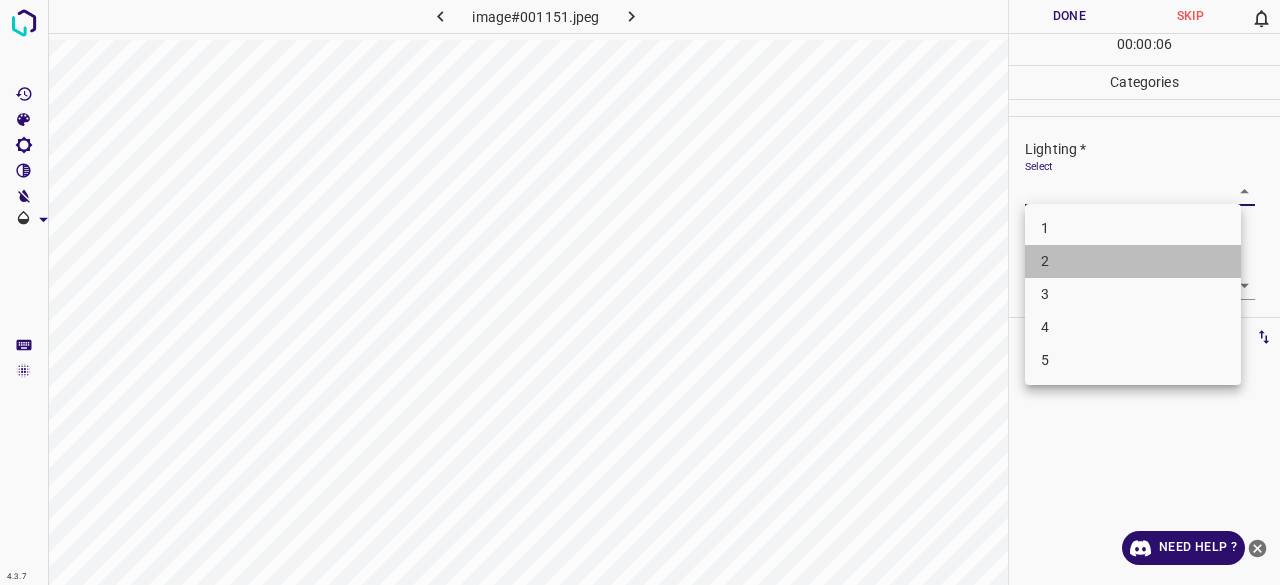 click on "2" at bounding box center (1133, 261) 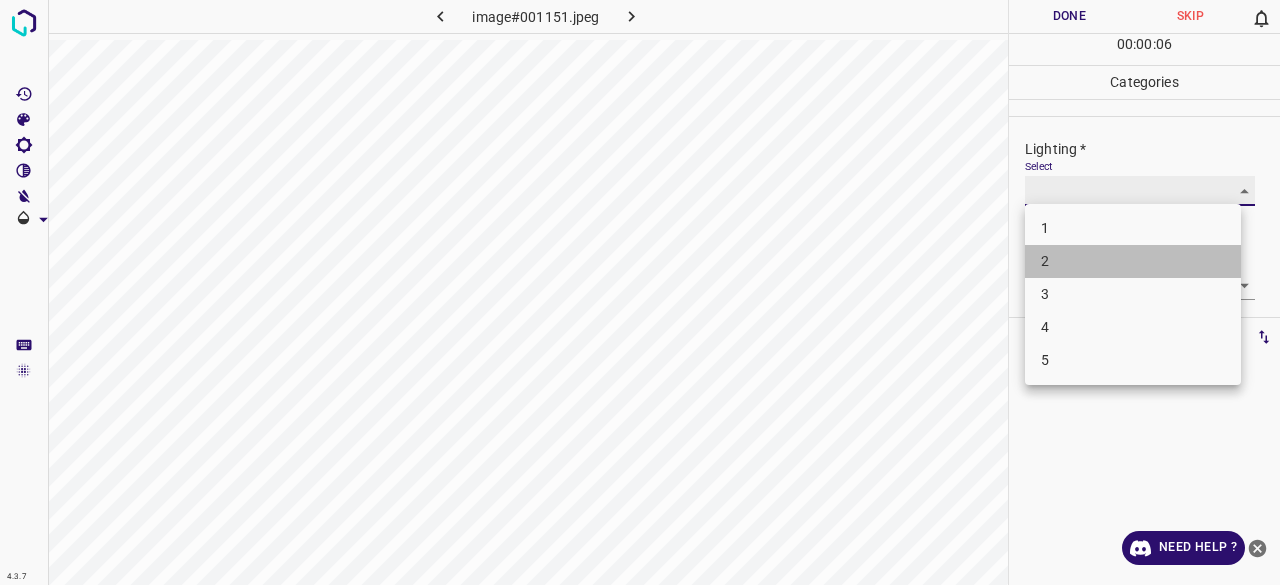 type on "2" 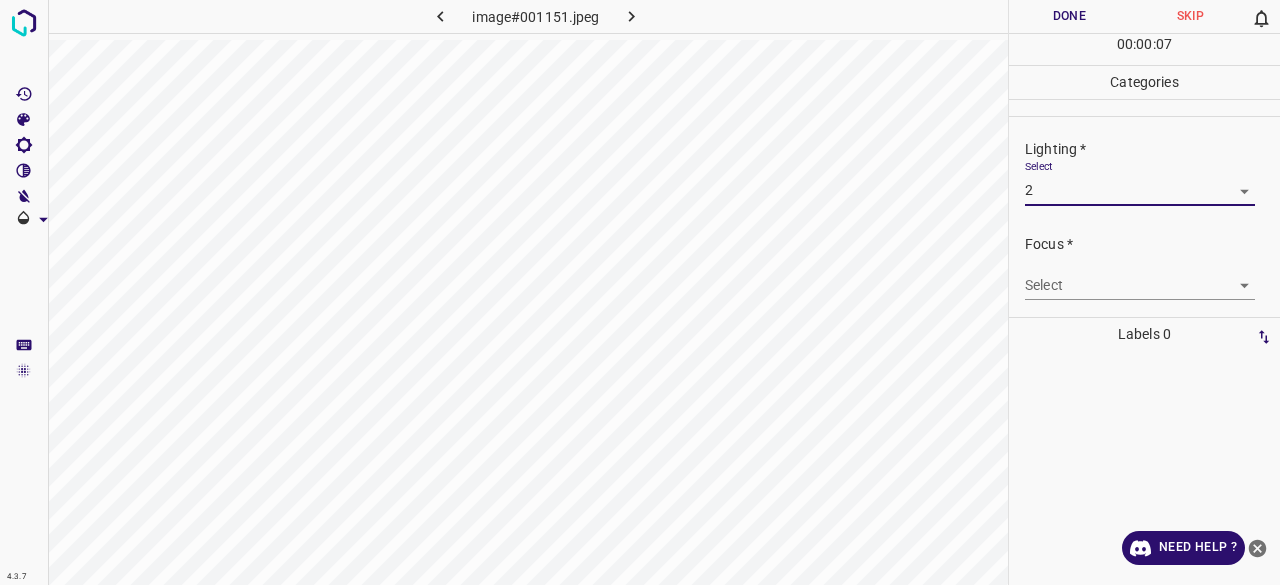 click on "4.3.7 image#001151.jpeg Done Skip 0 00   : 00   : 07   Categories Lighting *  Select 2 2 Focus *  Select ​ Overall *  Select ​ Labels   0 Categories 1 Lighting 2 Focus 3 Overall Tools Space Change between modes (Draw & Edit) I Auto labeling R Restore zoom M Zoom in N Zoom out Delete Delete selecte label Filters Z Restore filters X Saturation filter C Brightness filter V Contrast filter B Gray scale filter General O Download Need Help ? - Text - Hide - Delete 1 2 3 4 5" at bounding box center [640, 292] 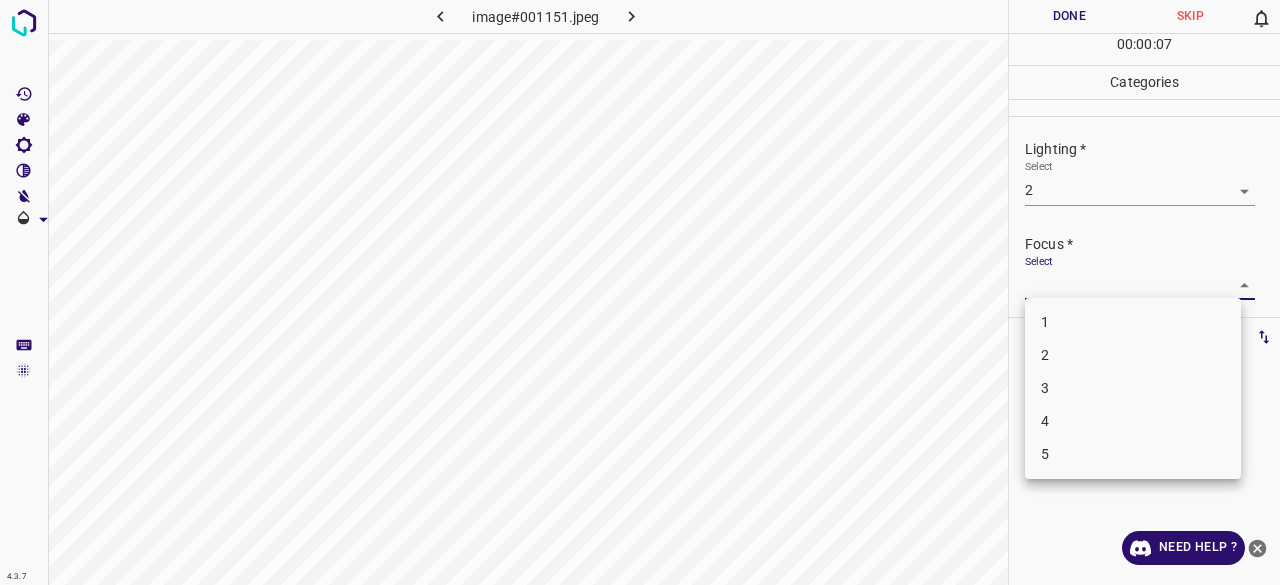 drag, startPoint x: 1056, startPoint y: 367, endPoint x: 1061, endPoint y: 351, distance: 16.763054 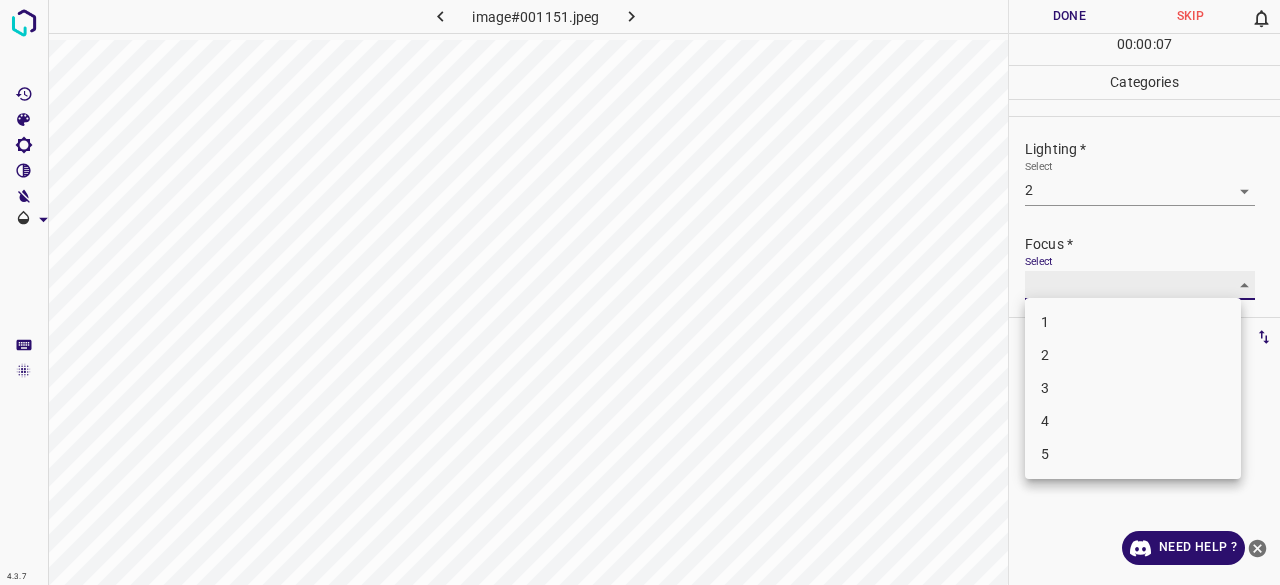 type on "2" 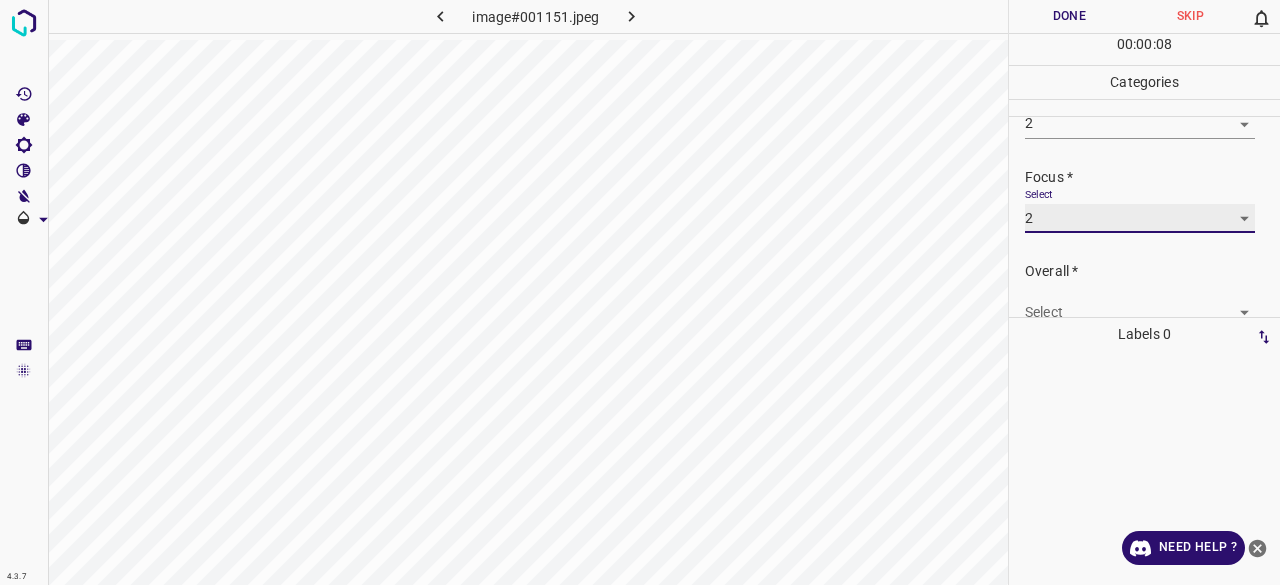 scroll, scrollTop: 98, scrollLeft: 0, axis: vertical 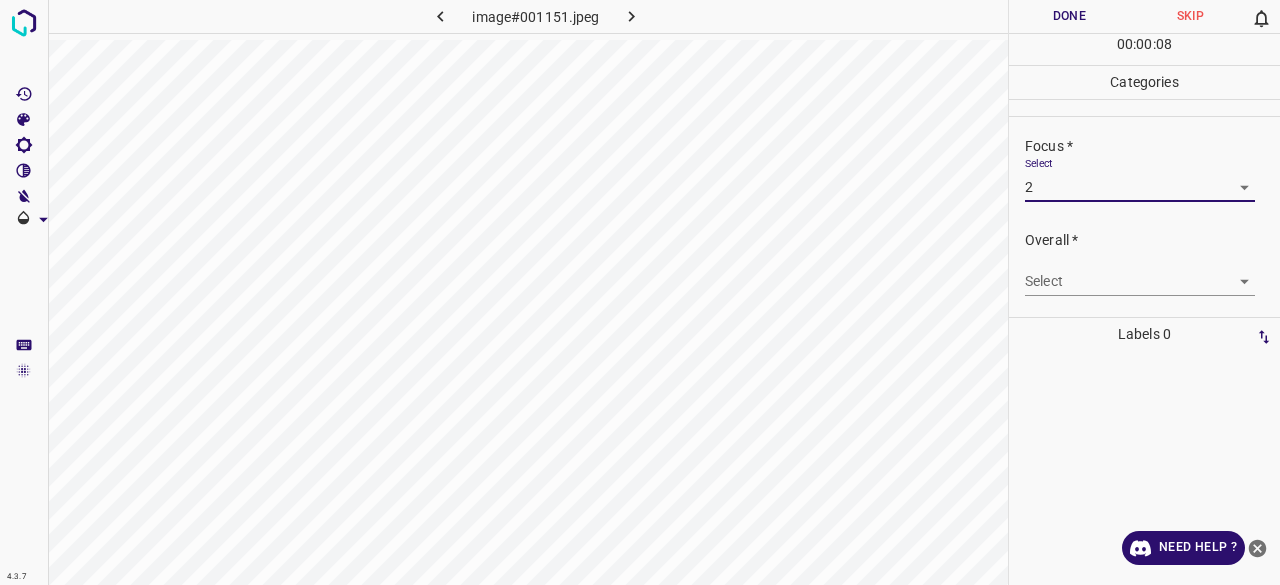 click on "Overall *  Select ​" at bounding box center [1144, 263] 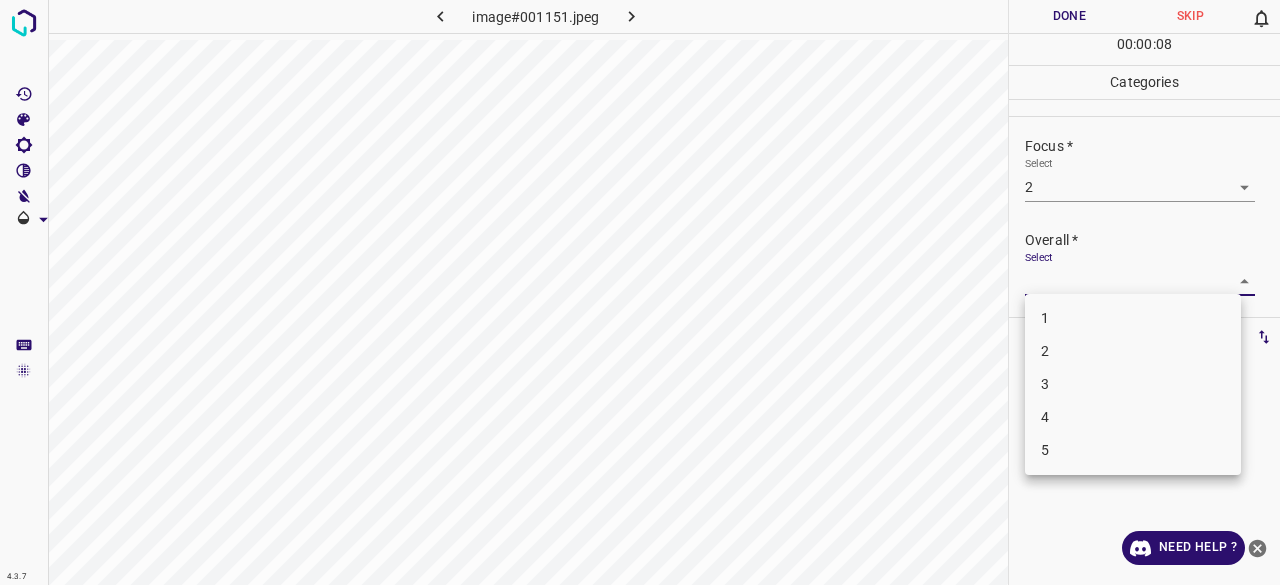 click on "4.3.7 image#001151.jpeg Done Skip 0 00   : 00   : 08   Categories Lighting *  Select 2 2 Focus *  Select 2 2 Overall *  Select ​ Labels   0 Categories 1 Lighting 2 Focus 3 Overall Tools Space Change between modes (Draw & Edit) I Auto labeling R Restore zoom M Zoom in N Zoom out Delete Delete selecte label Filters Z Restore filters X Saturation filter C Brightness filter V Contrast filter B Gray scale filter General O Download Need Help ? - Text - Hide - Delete 1 2 3 4 5" at bounding box center (640, 292) 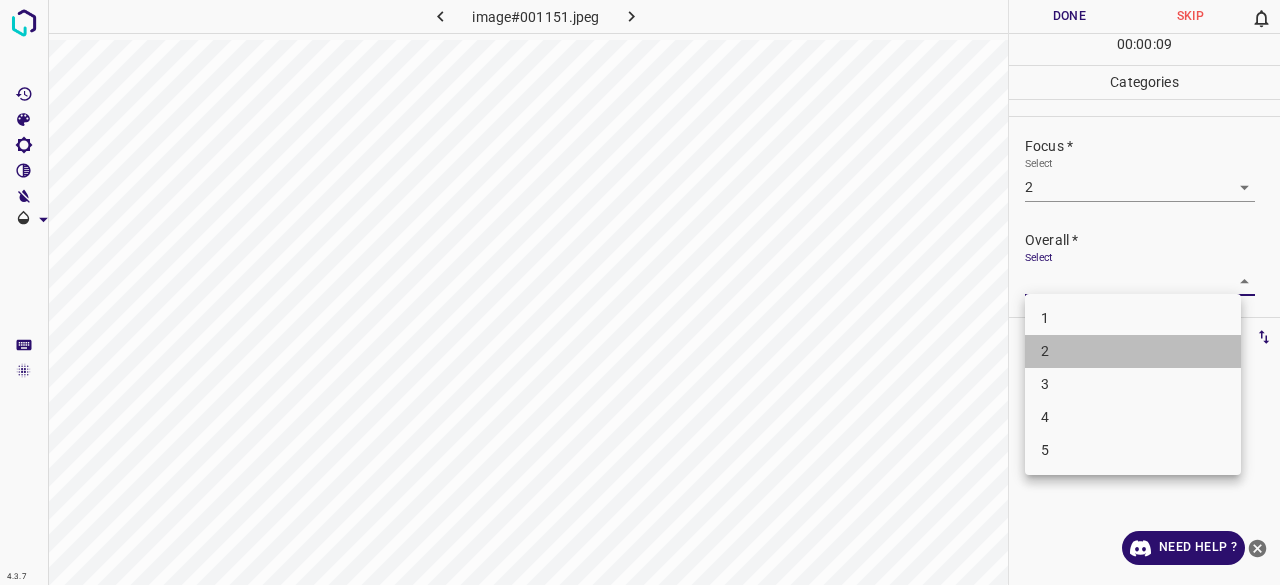 click on "2" at bounding box center [1133, 351] 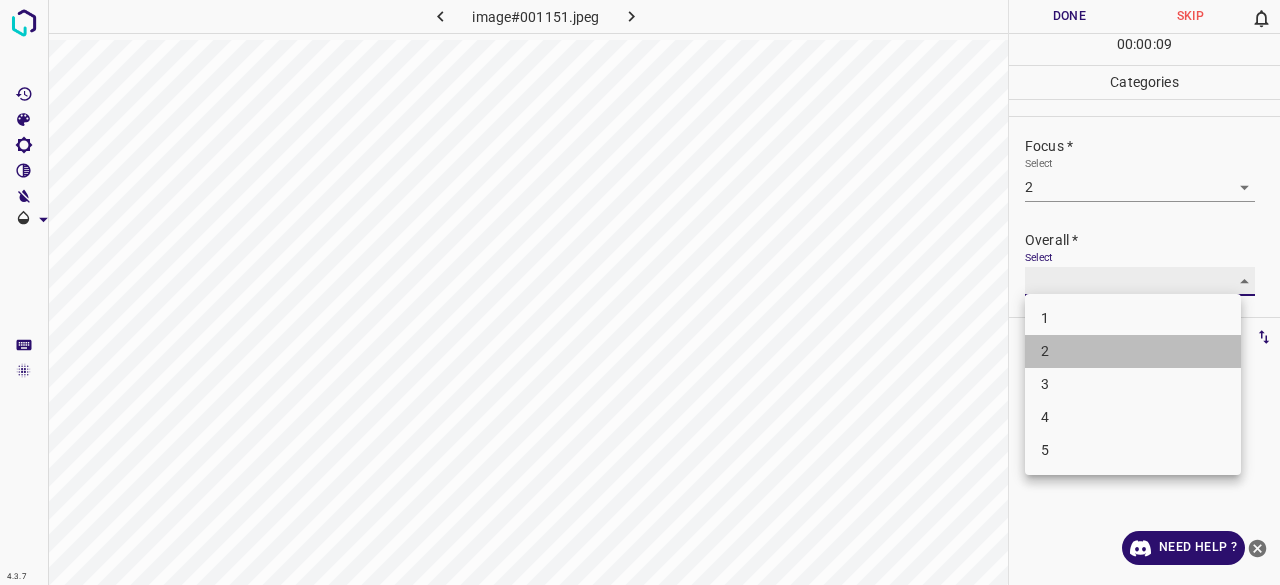type on "2" 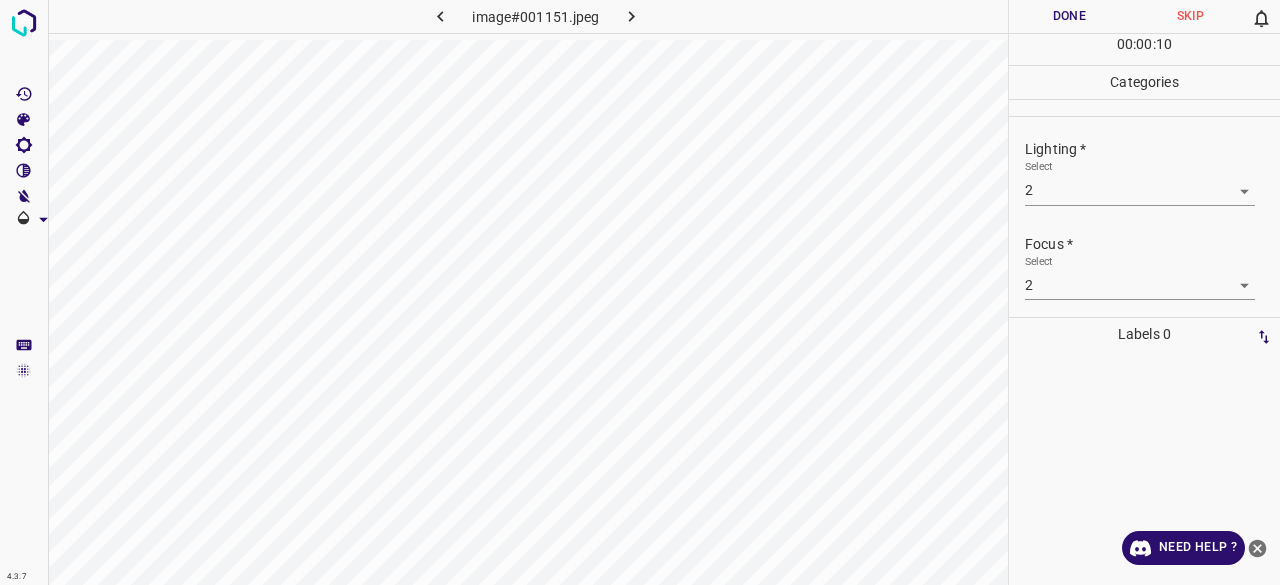 scroll, scrollTop: 98, scrollLeft: 0, axis: vertical 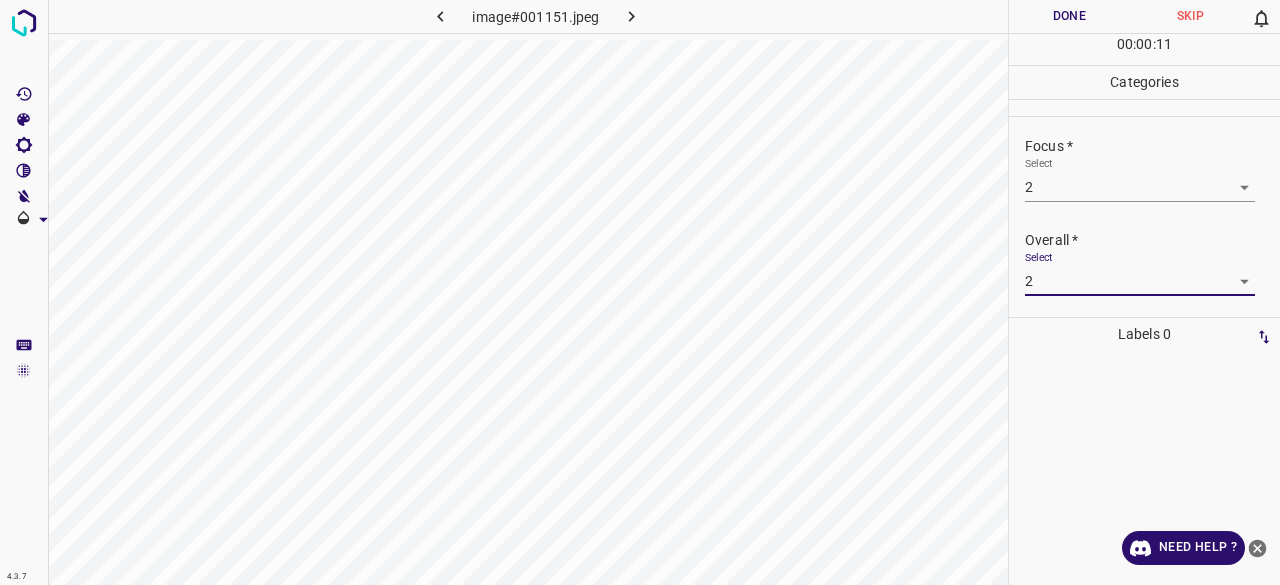 click on "Done" at bounding box center (1069, 16) 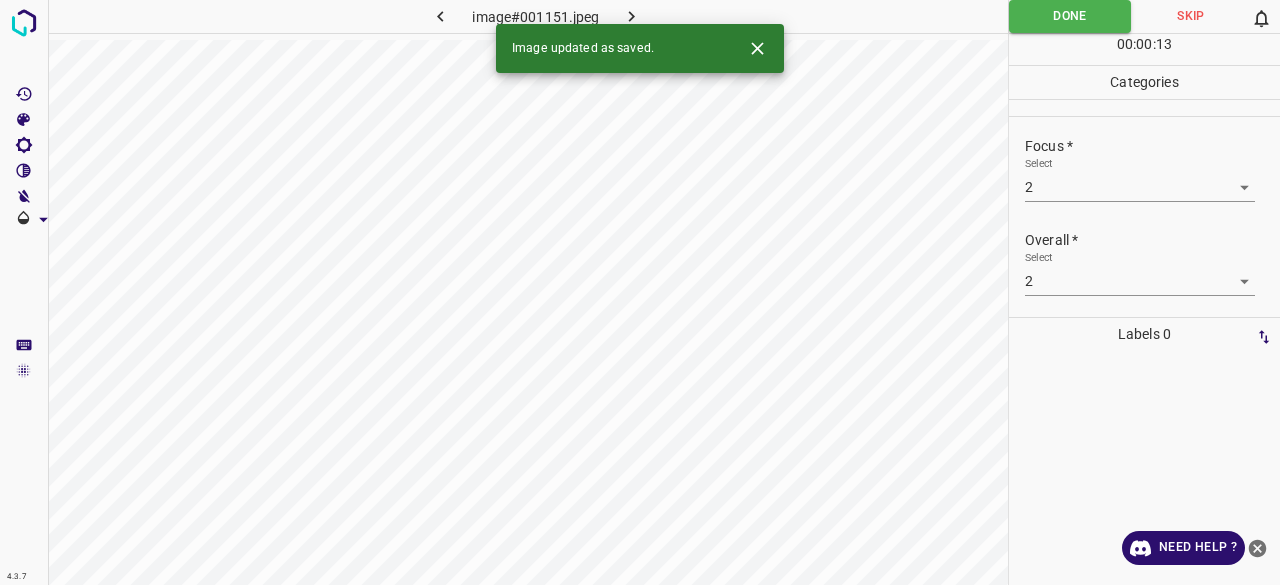 click at bounding box center (632, 16) 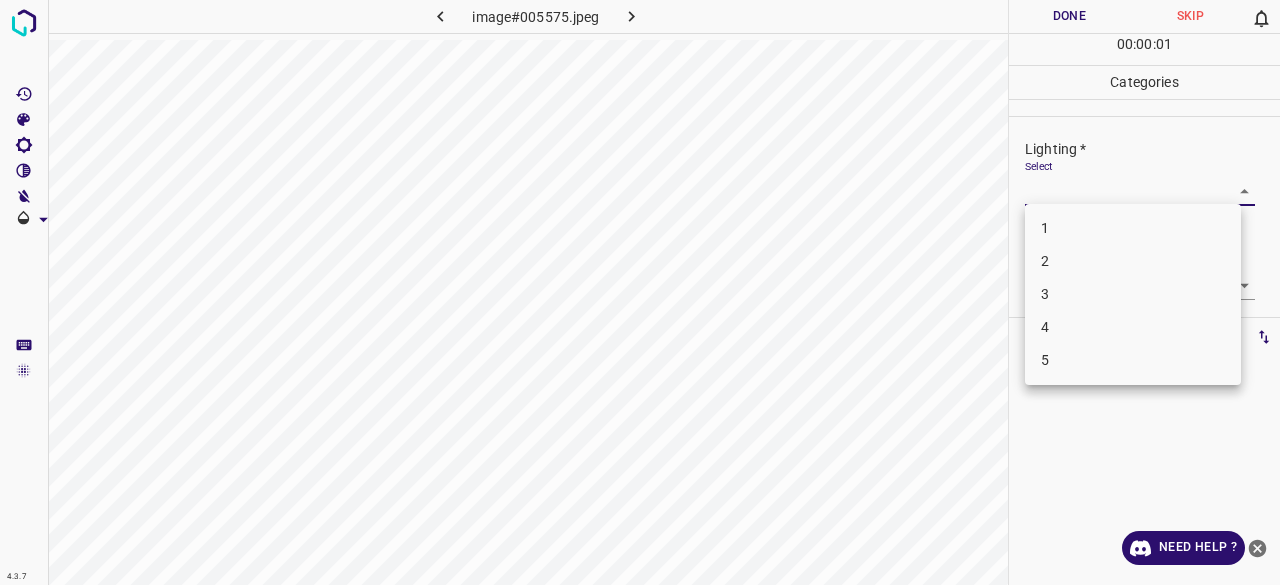 click on "4.3.7 image#005575.jpeg Done Skip 0 00   : 00   : 01   Categories Lighting *  Select ​ Focus *  Select ​ Overall *  Select ​ Labels   0 Categories 1 Lighting 2 Focus 3 Overall Tools Space Change between modes (Draw & Edit) I Auto labeling R Restore zoom M Zoom in N Zoom out Delete Delete selecte label Filters Z Restore filters X Saturation filter C Brightness filter V Contrast filter B Gray scale filter General O Download Need Help ? - Text - Hide - Delete 1 2 3 4 5" at bounding box center [640, 292] 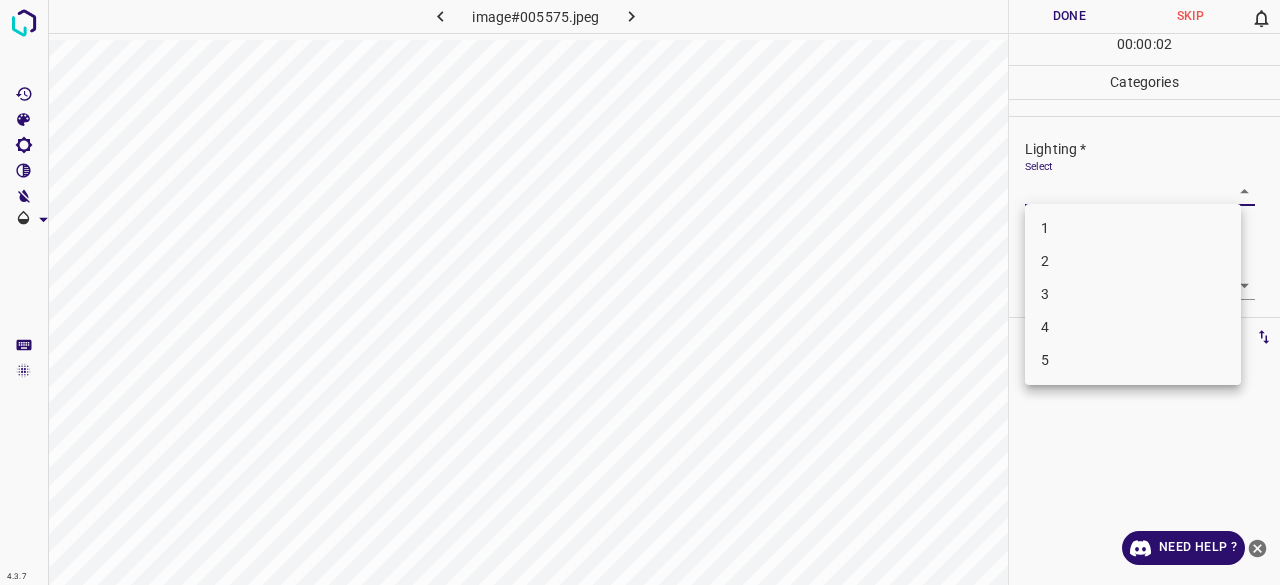 click on "4" at bounding box center (1133, 327) 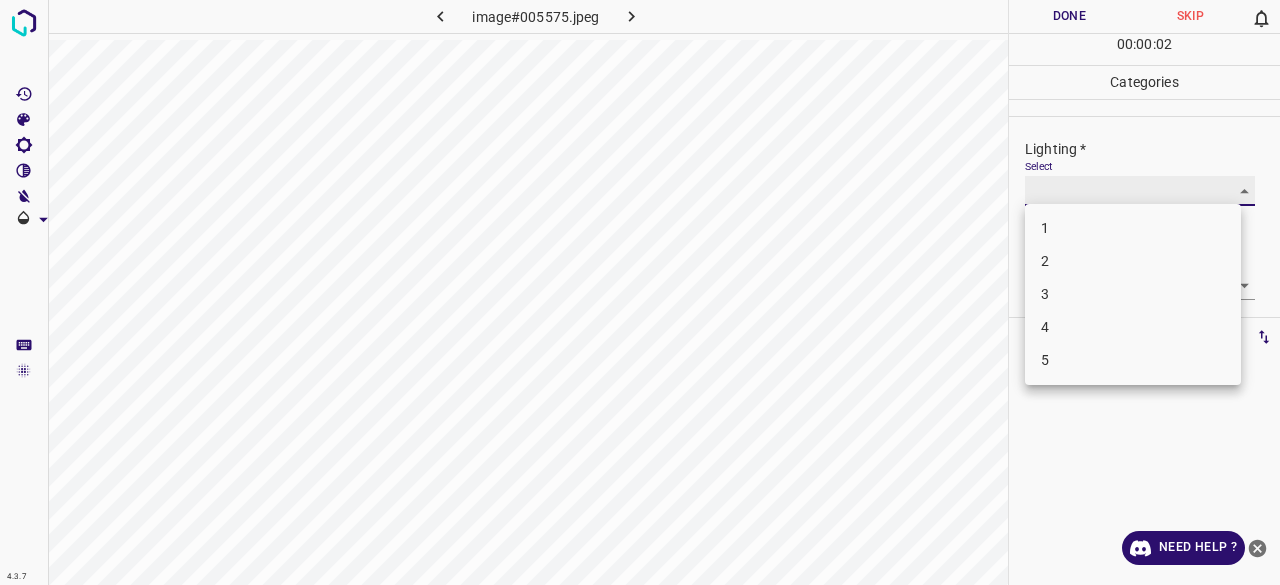 type on "4" 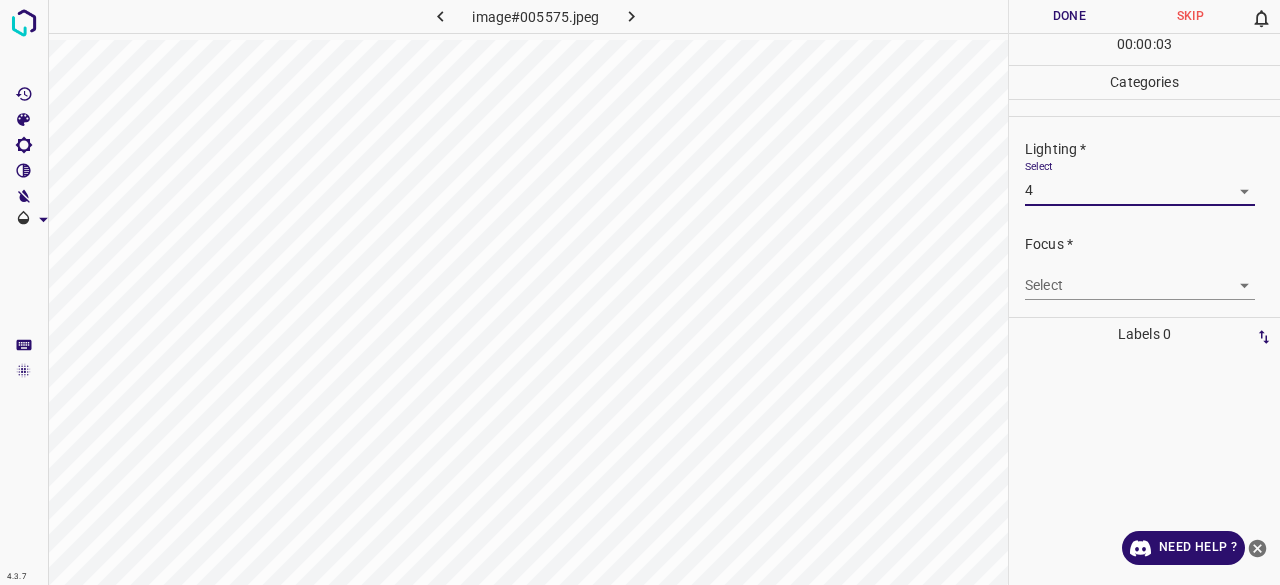 click on "4.3.7 image#005575.jpeg Done Skip 0 00   : 00   : 03   Categories Lighting *  Select 4 4 Focus *  Select ​ Overall *  Select ​ Labels   0 Categories 1 Lighting 2 Focus 3 Overall Tools Space Change between modes (Draw & Edit) I Auto labeling R Restore zoom M Zoom in N Zoom out Delete Delete selecte label Filters Z Restore filters X Saturation filter C Brightness filter V Contrast filter B Gray scale filter General O Download Need Help ? - Text - Hide - Delete" at bounding box center (640, 292) 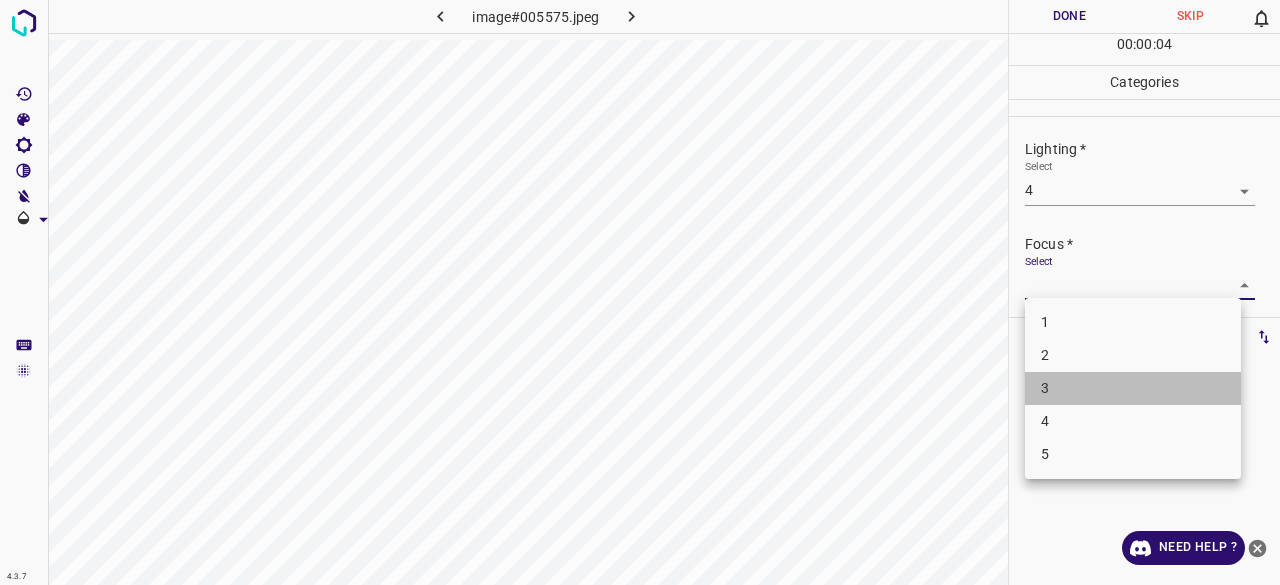 drag, startPoint x: 1062, startPoint y: 401, endPoint x: 1065, endPoint y: 342, distance: 59.07622 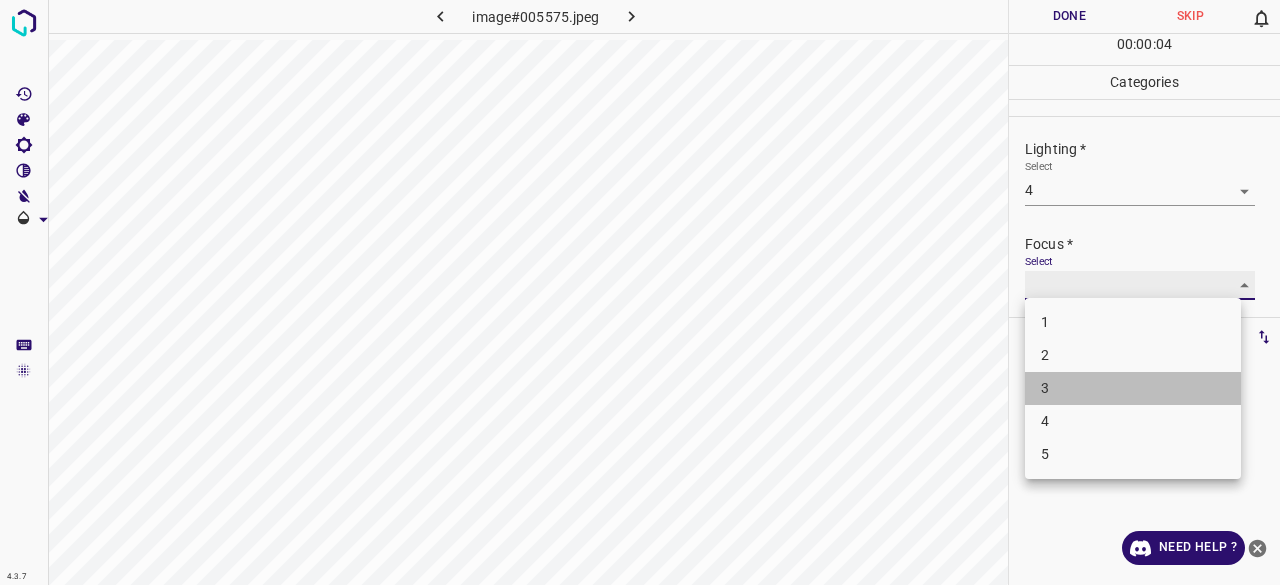 type on "3" 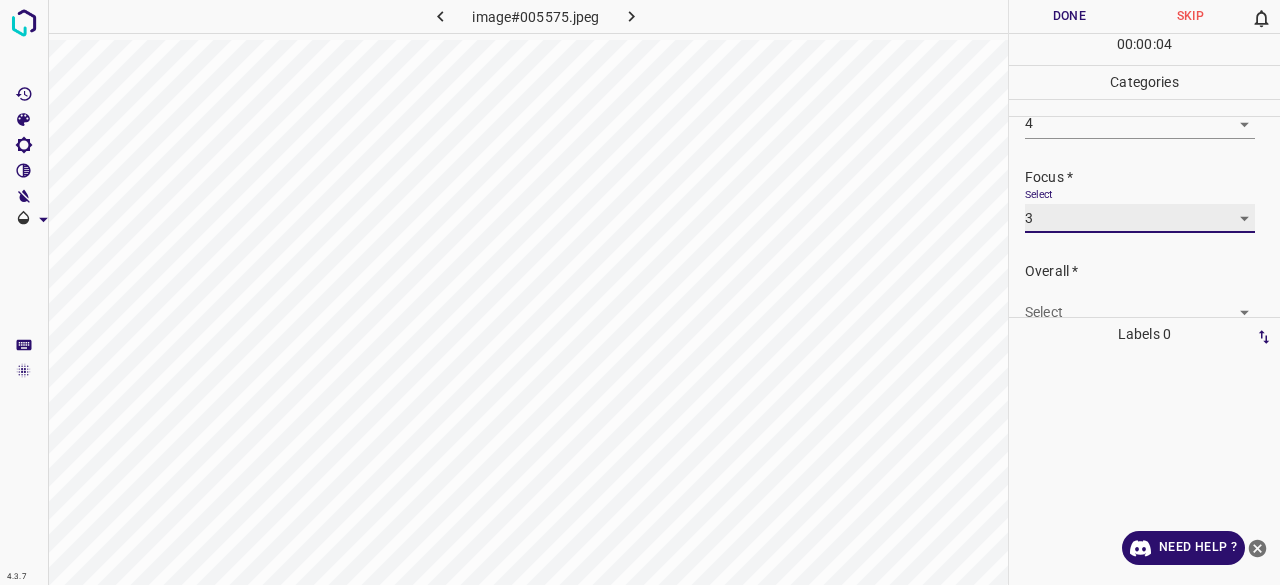 scroll, scrollTop: 98, scrollLeft: 0, axis: vertical 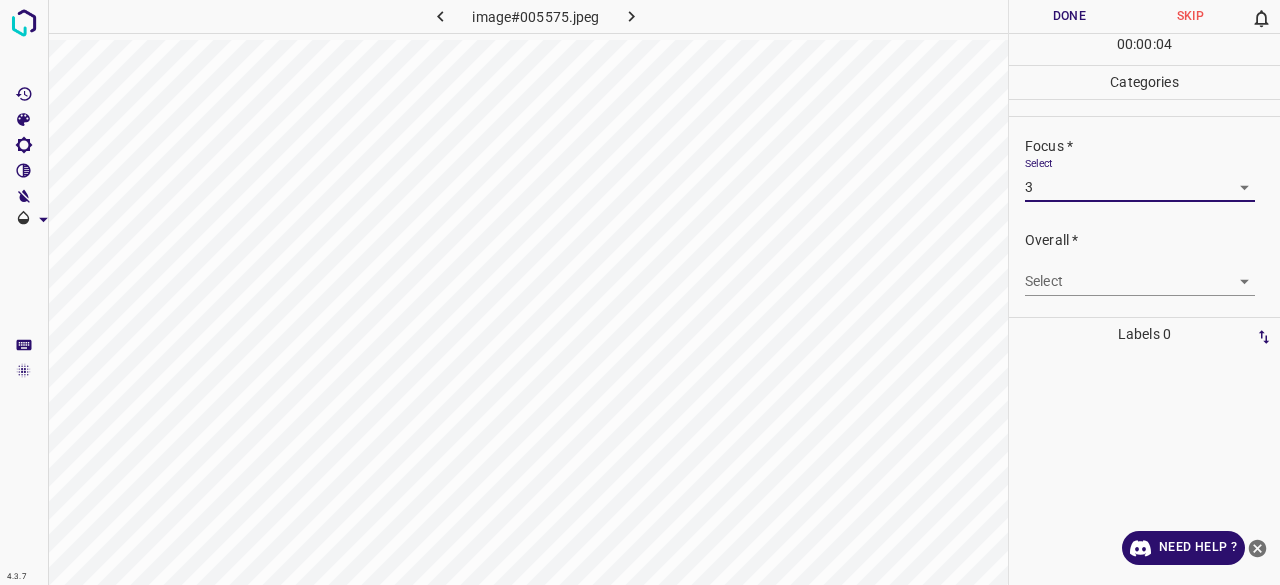 click on "4.3.7 image#005575.jpeg Done Skip 0 00   : 00   : 04   Categories Lighting *  Select 4 4 Focus *  Select 3 3 Overall *  Select ​ Labels   0 Categories 1 Lighting 2 Focus 3 Overall Tools Space Change between modes (Draw & Edit) I Auto labeling R Restore zoom M Zoom in N Zoom out Delete Delete selecte label Filters Z Restore filters X Saturation filter C Brightness filter V Contrast filter B Gray scale filter General O Download Need Help ? - Text - Hide - Delete" at bounding box center (640, 292) 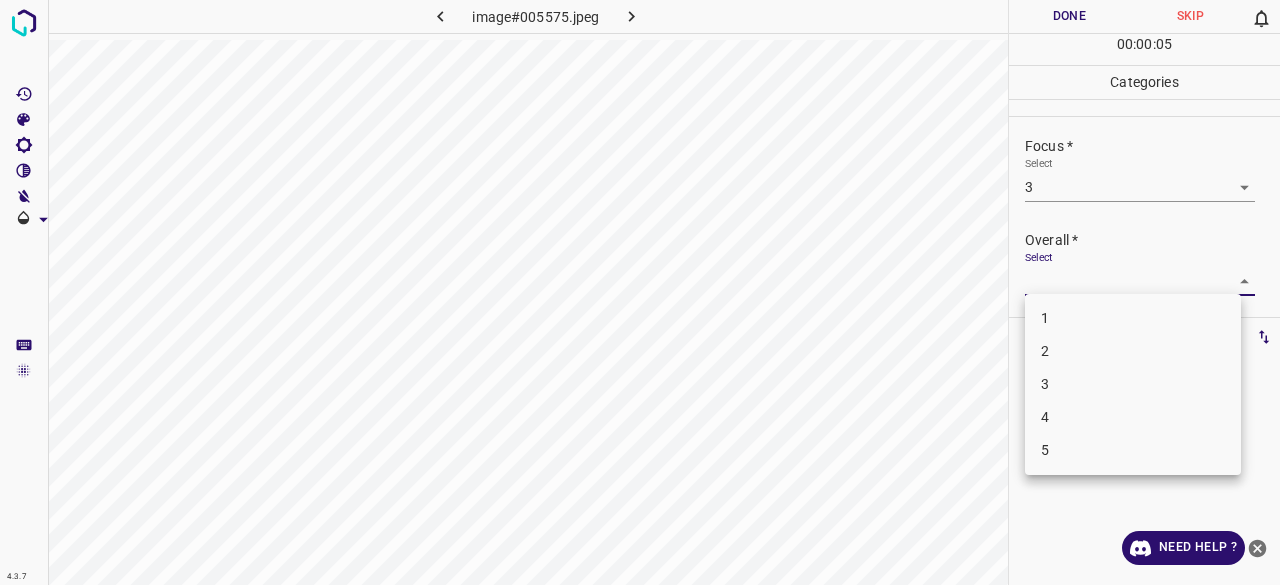 click at bounding box center (640, 292) 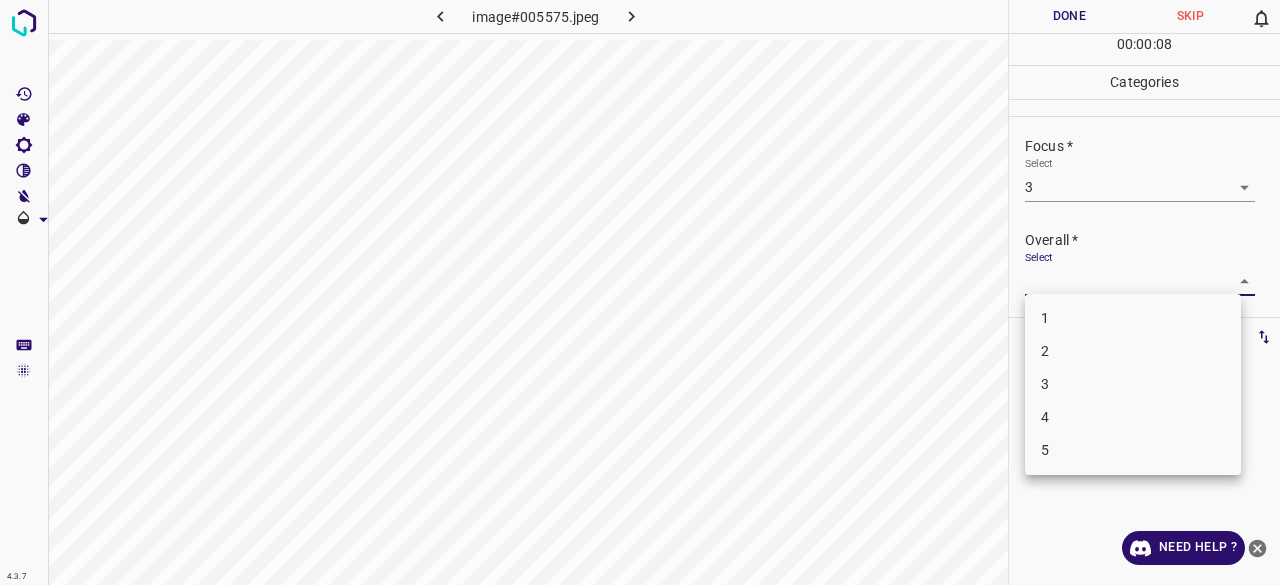 click on "3" at bounding box center [1133, 384] 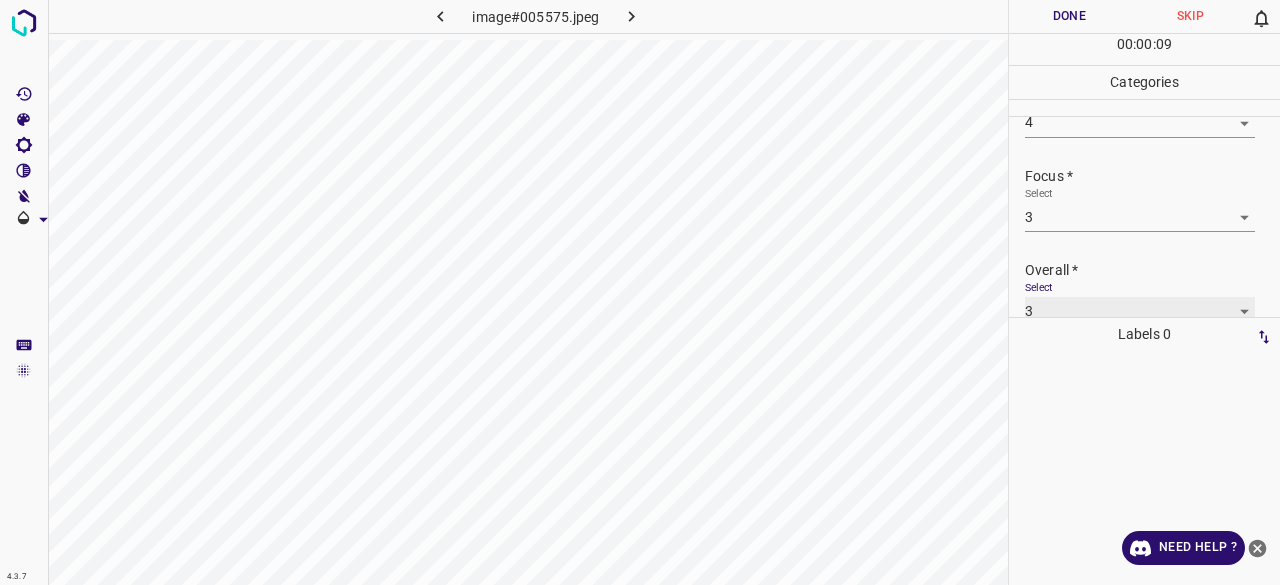 scroll, scrollTop: 98, scrollLeft: 0, axis: vertical 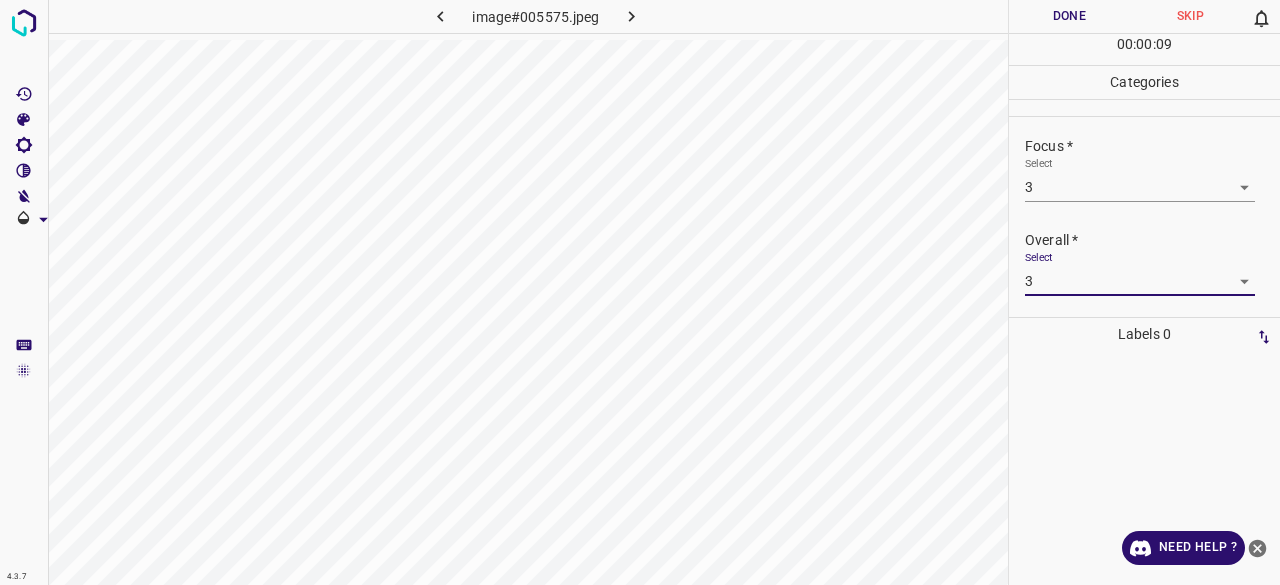 click on "4.3.7 image#005575.jpeg Done Skip 0 00   : 00   : 09   Categories Lighting *  Select 4 4 Focus *  Select 3 3 Overall *  Select 3 3 Labels   0 Categories 1 Lighting 2 Focus 3 Overall Tools Space Change between modes (Draw & Edit) I Auto labeling R Restore zoom M Zoom in N Zoom out Delete Delete selecte label Filters Z Restore filters X Saturation filter C Brightness filter V Contrast filter B Gray scale filter General O Download Need Help ? - Text - Hide - Delete" at bounding box center [640, 292] 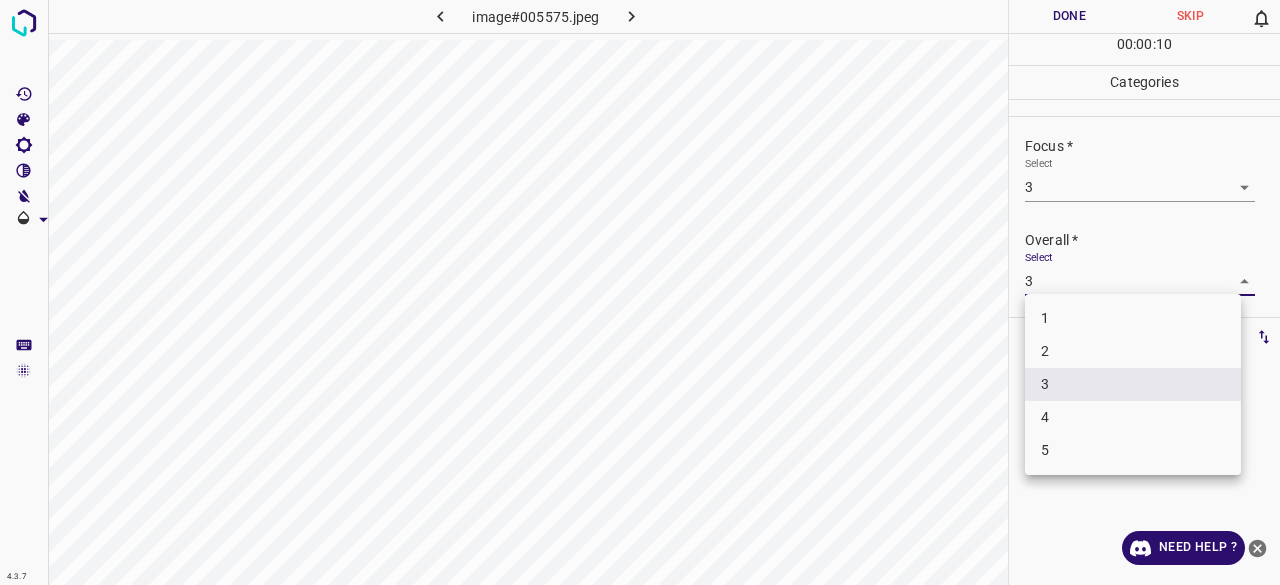 click on "3" at bounding box center [1133, 384] 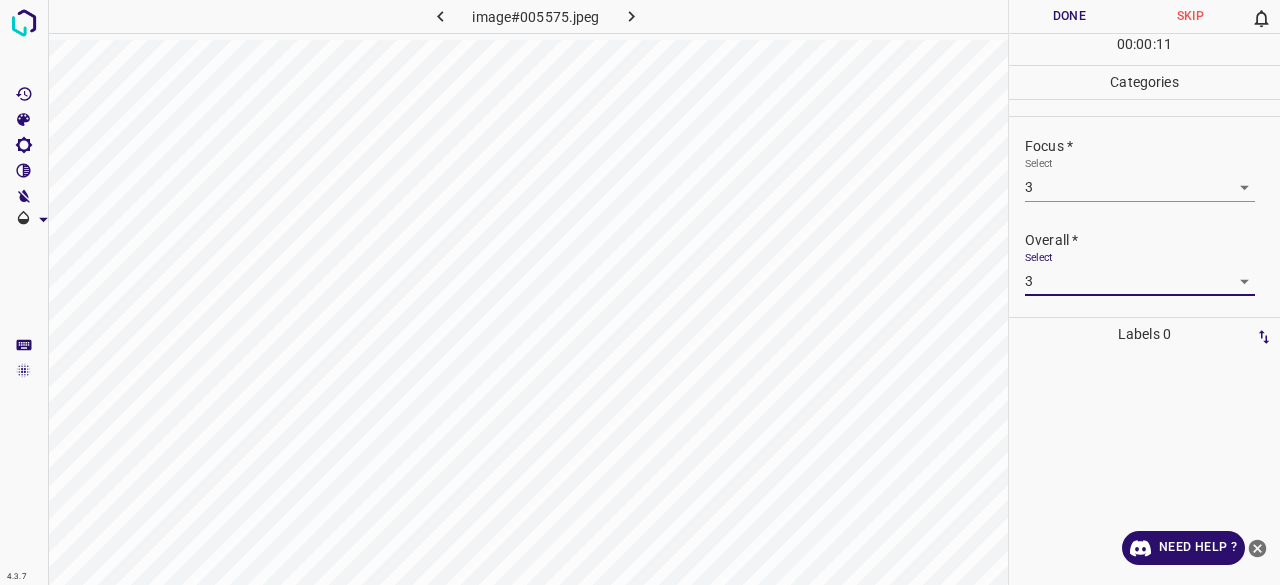click on "4.3.7 image#005575.jpeg Done Skip 0 00   : 00   : 11   Categories Lighting *  Select 4 4 Focus *  Select 3 3 Overall *  Select 3 3 Labels   0 Categories 1 Lighting 2 Focus 3 Overall Tools Space Change between modes (Draw & Edit) I Auto labeling R Restore zoom M Zoom in N Zoom out Delete Delete selecte label Filters Z Restore filters X Saturation filter C Brightness filter V Contrast filter B Gray scale filter General O Download Need Help ? - Text - Hide - Delete" at bounding box center [640, 292] 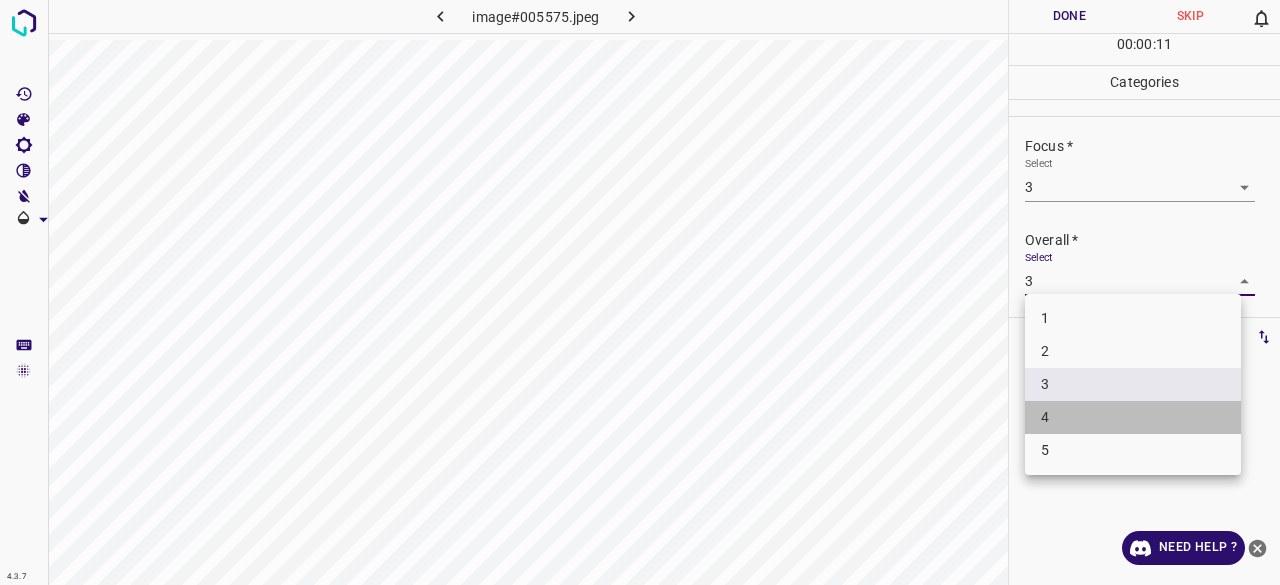 drag, startPoint x: 1058, startPoint y: 416, endPoint x: 1054, endPoint y: 252, distance: 164.04877 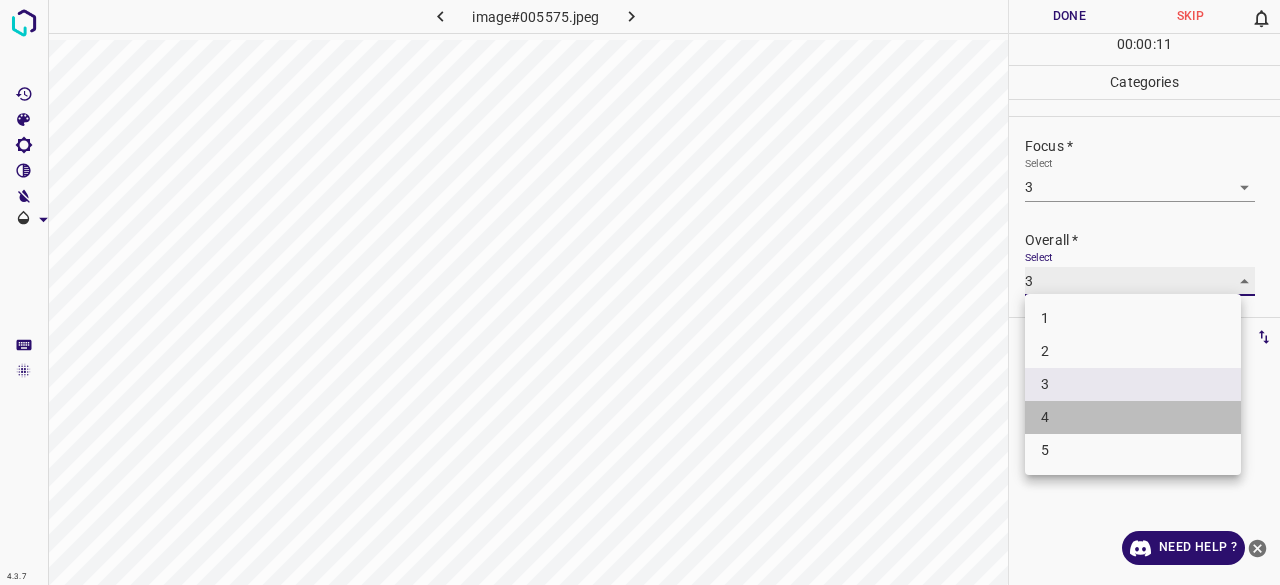 type on "4" 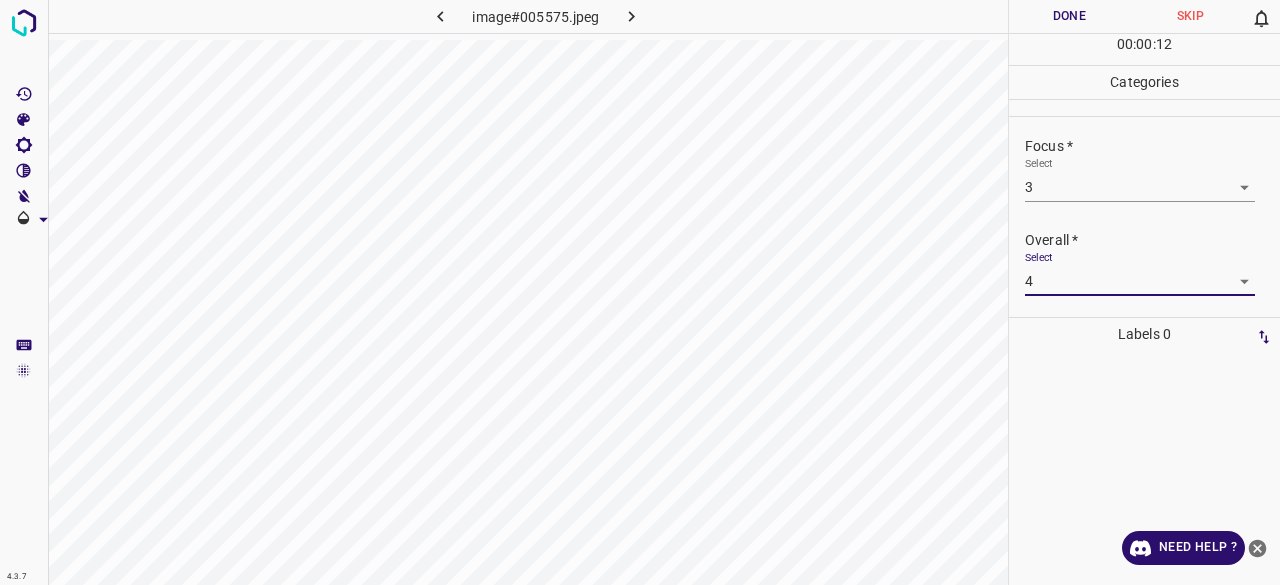 click on "Done" at bounding box center (1069, 16) 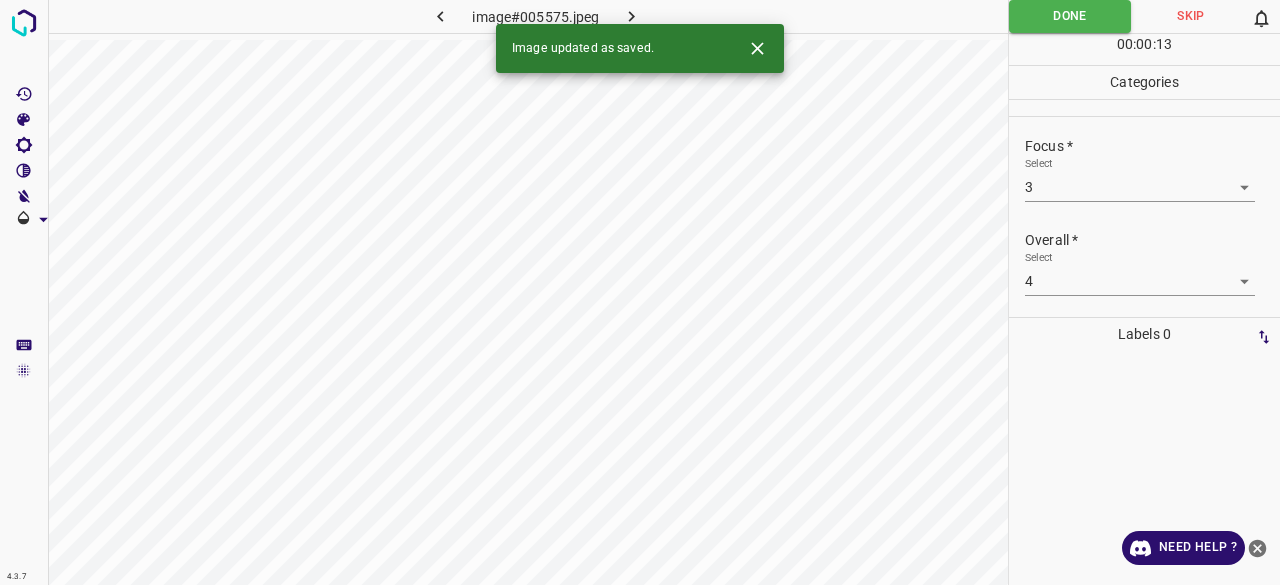 click at bounding box center (632, 16) 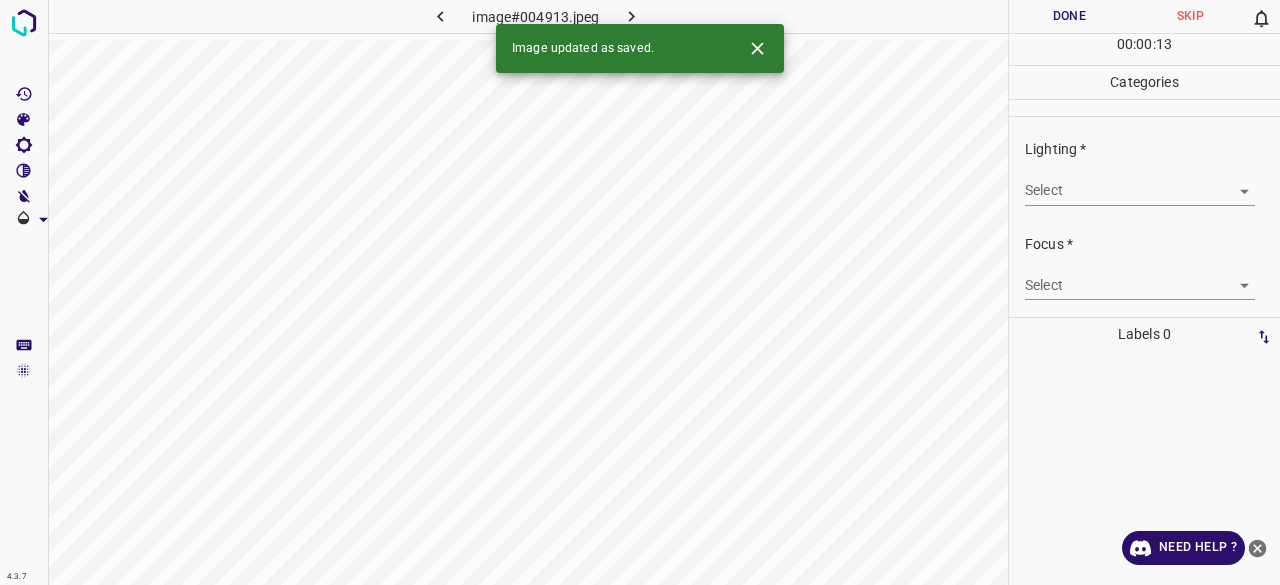 click on "Lighting *  Select ​" at bounding box center [1144, 172] 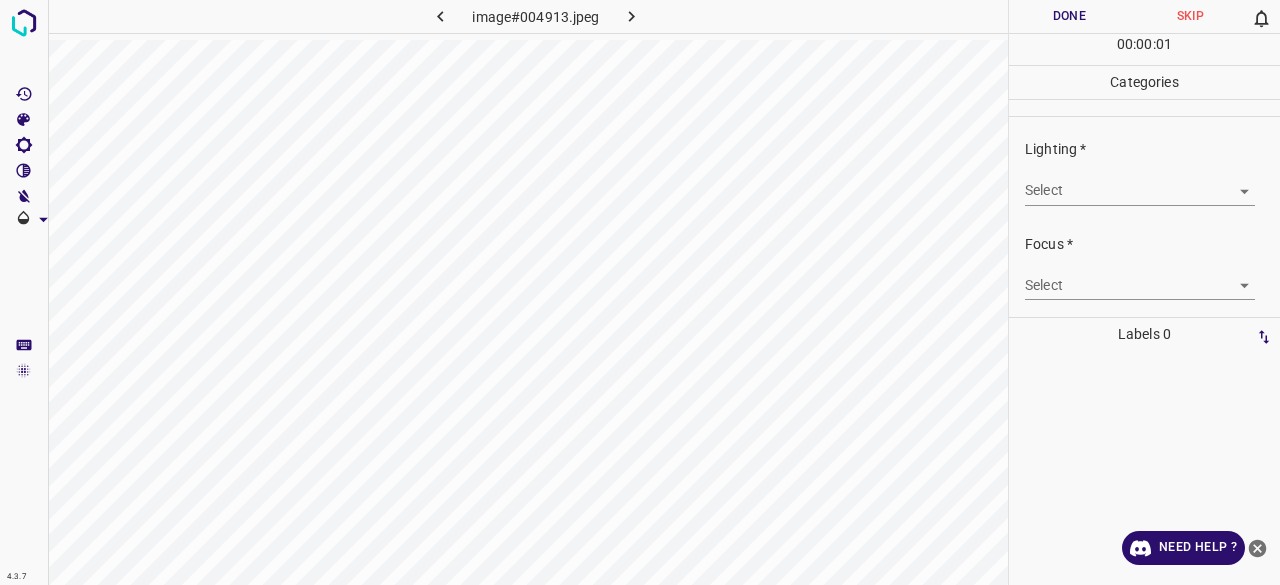 click on "4.3.7 image#004913.jpeg Done Skip 0 00   : 00   : 01   Categories Lighting *  Select ​ Focus *  Select ​ Overall *  Select ​ Labels   0 Categories 1 Lighting 2 Focus 3 Overall Tools Space Change between modes (Draw & Edit) I Auto labeling R Restore zoom M Zoom in N Zoom out Delete Delete selecte label Filters Z Restore filters X Saturation filter C Brightness filter V Contrast filter B Gray scale filter General O Download Need Help ? - Text - Hide - Delete" at bounding box center [640, 292] 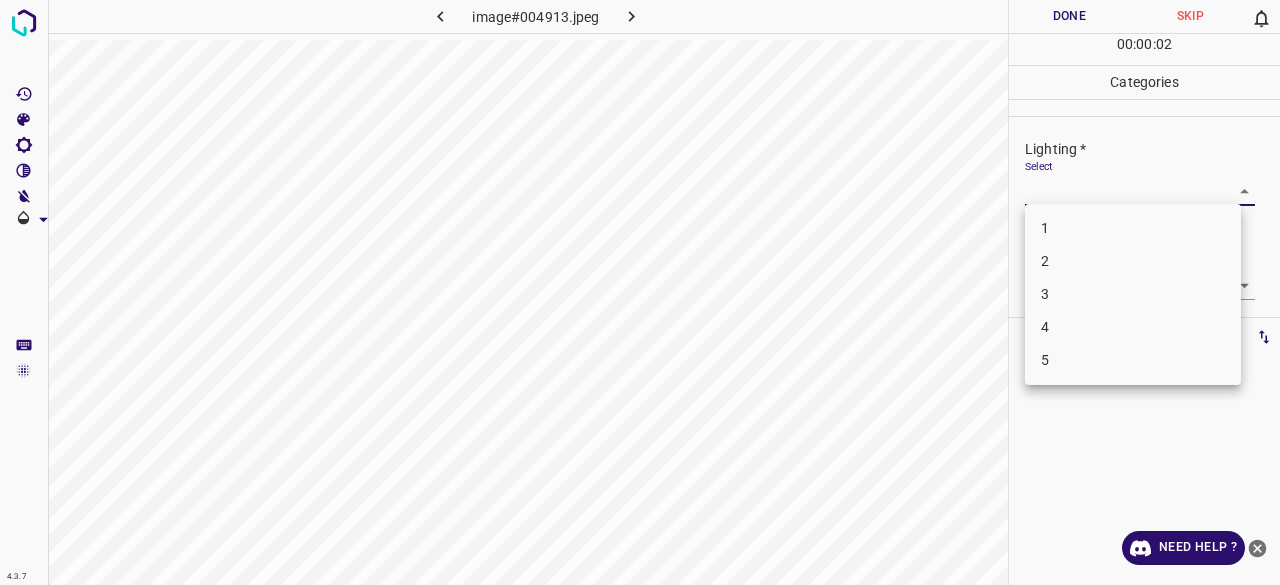 click on "3" at bounding box center (1133, 294) 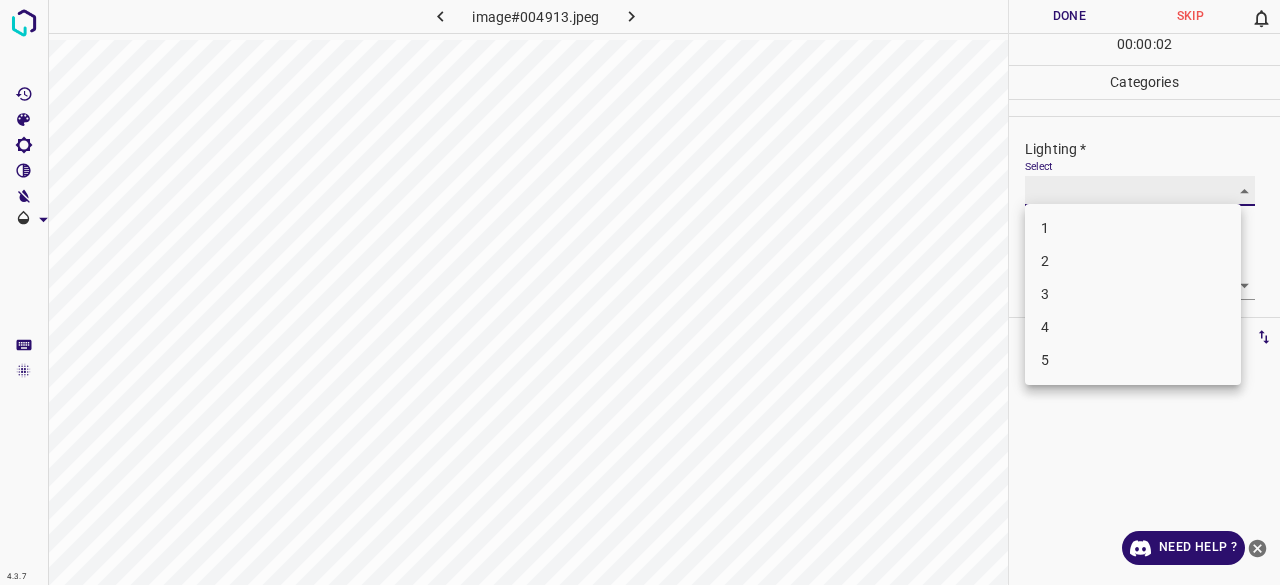 type on "3" 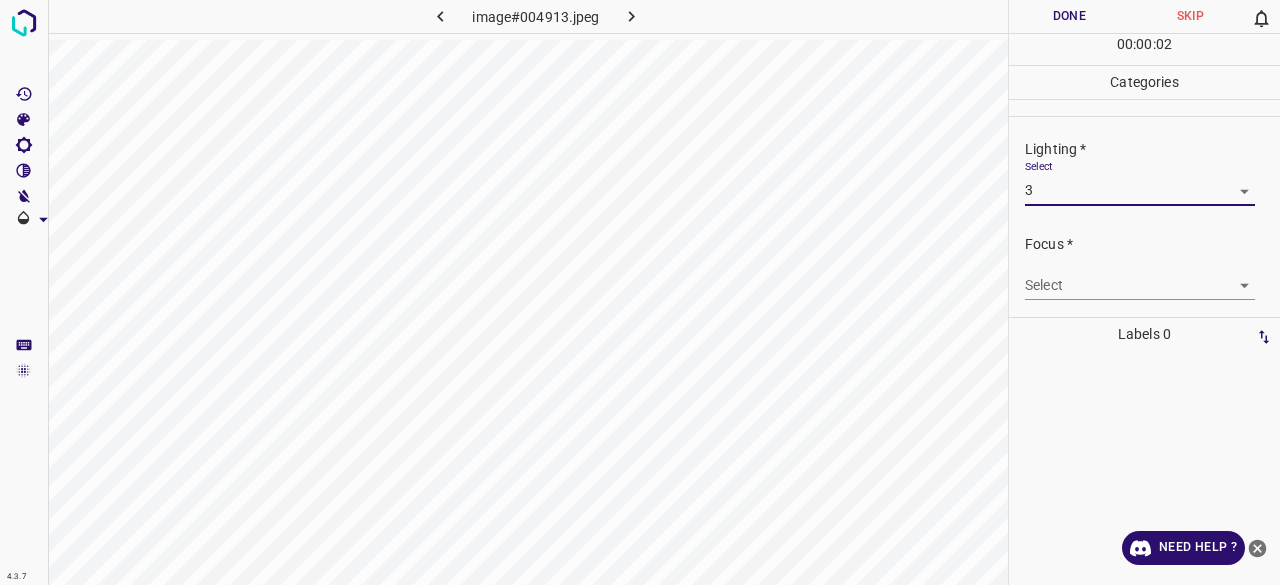 click on "4.3.7 image#004913.jpeg Done Skip 0 00   : 00   : 02   Categories Lighting *  Select 3 3 Focus *  Select ​ Overall *  Select ​ Labels   0 Categories 1 Lighting 2 Focus 3 Overall Tools Space Change between modes (Draw & Edit) I Auto labeling R Restore zoom M Zoom in N Zoom out Delete Delete selecte label Filters Z Restore filters X Saturation filter C Brightness filter V Contrast filter B Gray scale filter General O Download Need Help ? - Text - Hide - Delete" at bounding box center (640, 292) 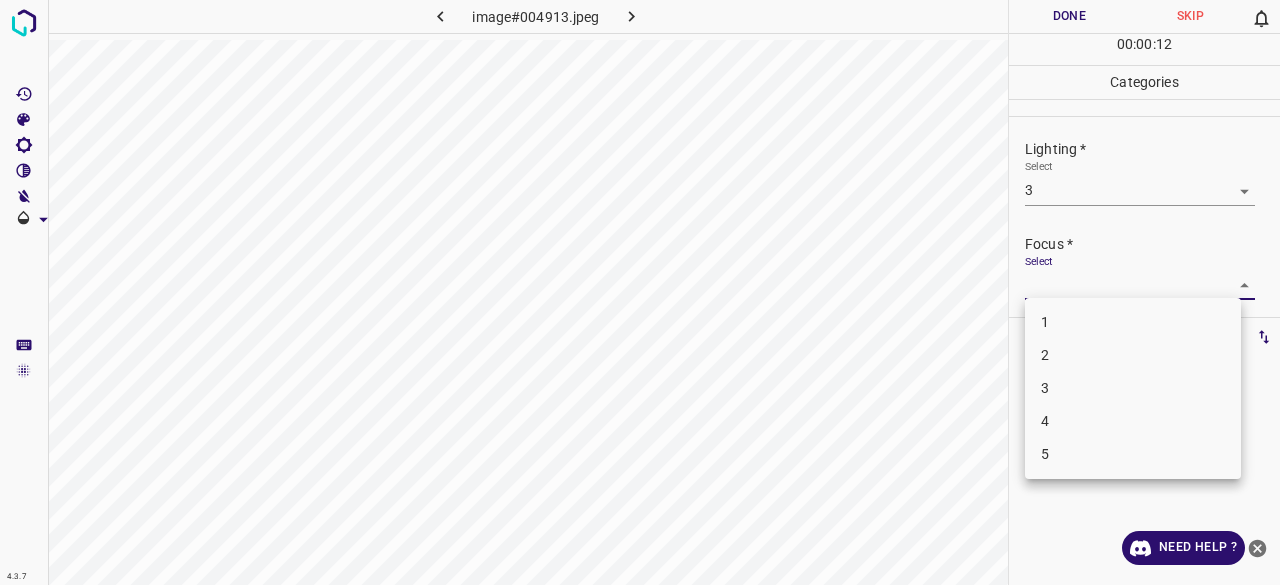 click on "3" at bounding box center [1133, 388] 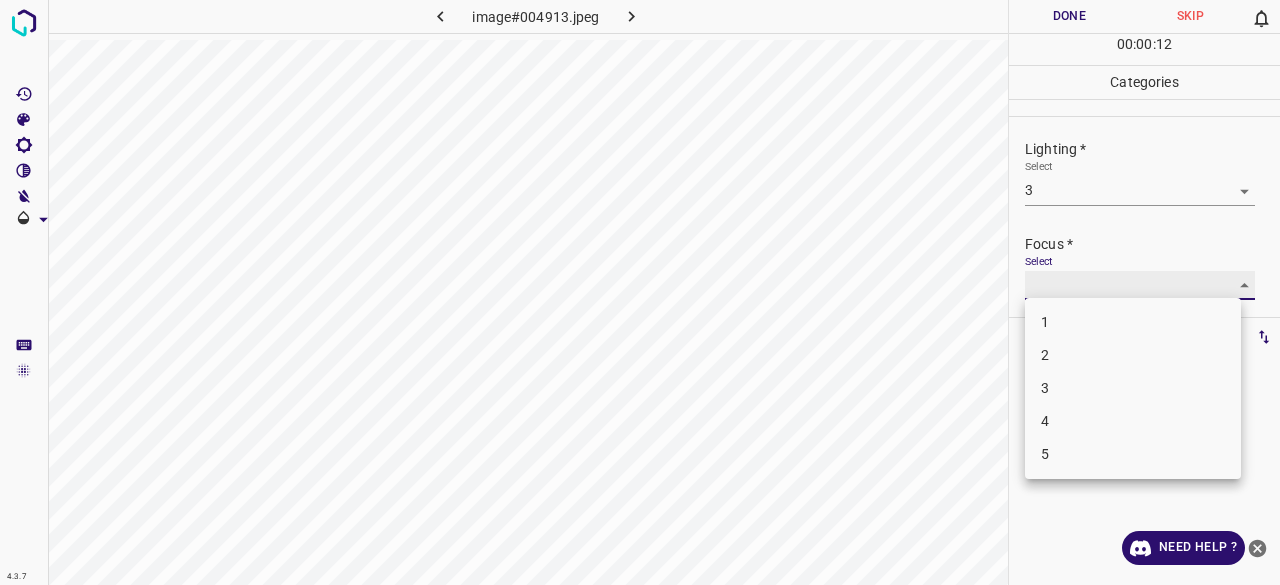 type on "3" 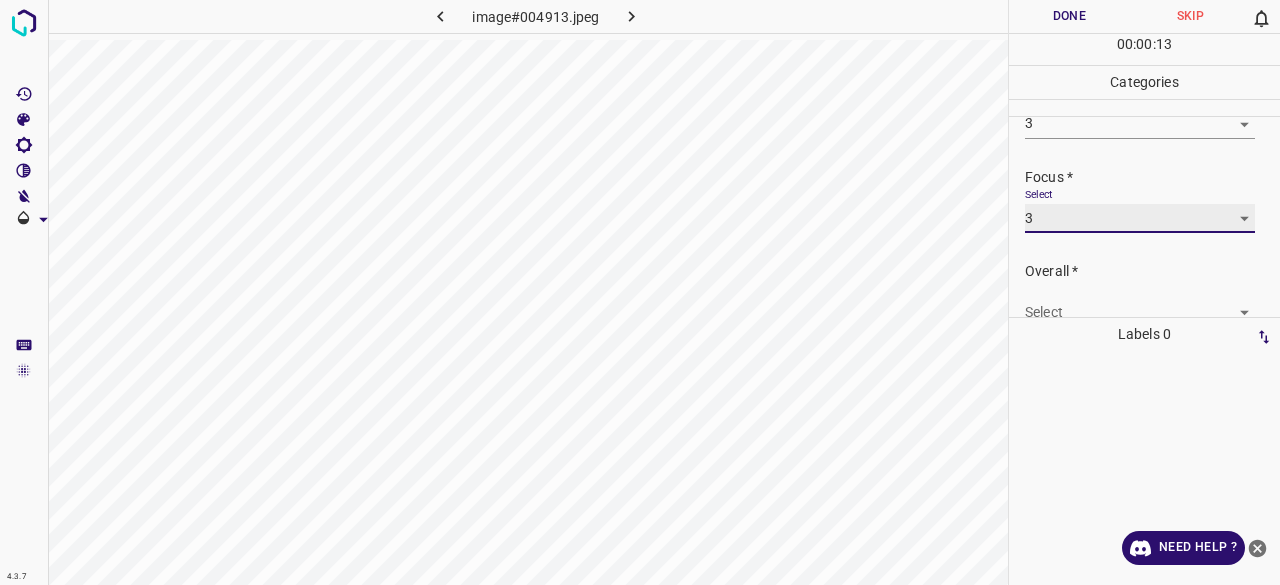 scroll, scrollTop: 98, scrollLeft: 0, axis: vertical 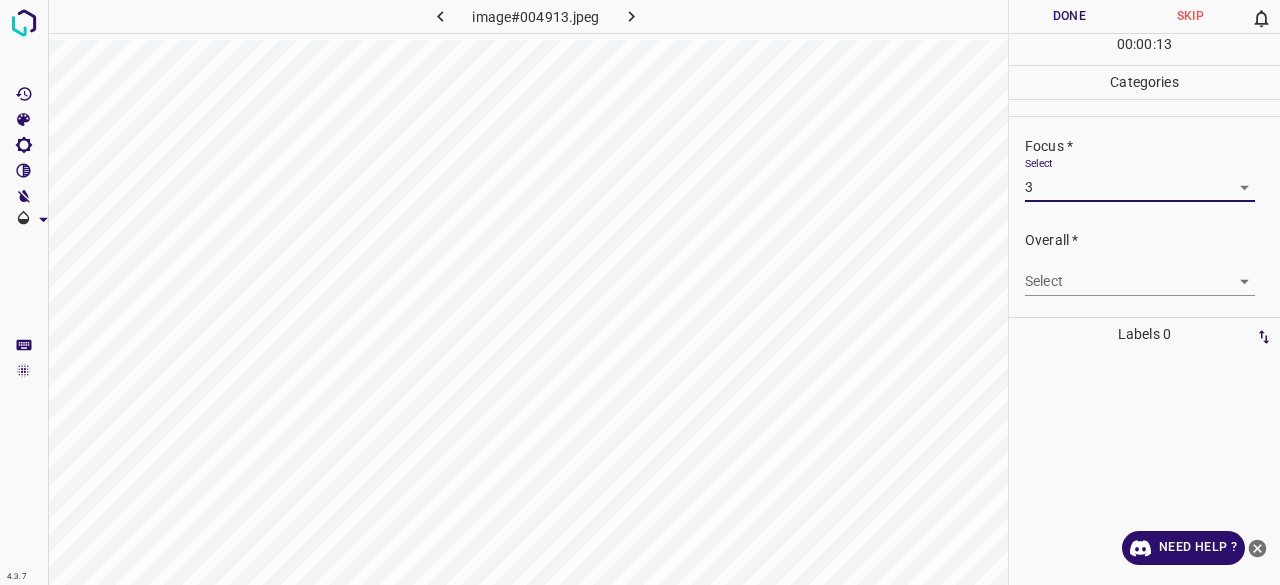 click on "4.3.7 image#004913.jpeg Done Skip 0 00   : 00   : 13   Categories Lighting *  Select 3 3 Focus *  Select 3 3 Overall *  Select ​ Labels   0 Categories 1 Lighting 2 Focus 3 Overall Tools Space Change between modes (Draw & Edit) I Auto labeling R Restore zoom M Zoom in N Zoom out Delete Delete selecte label Filters Z Restore filters X Saturation filter C Brightness filter V Contrast filter B Gray scale filter General O Download Need Help ? - Text - Hide - Delete" at bounding box center [640, 292] 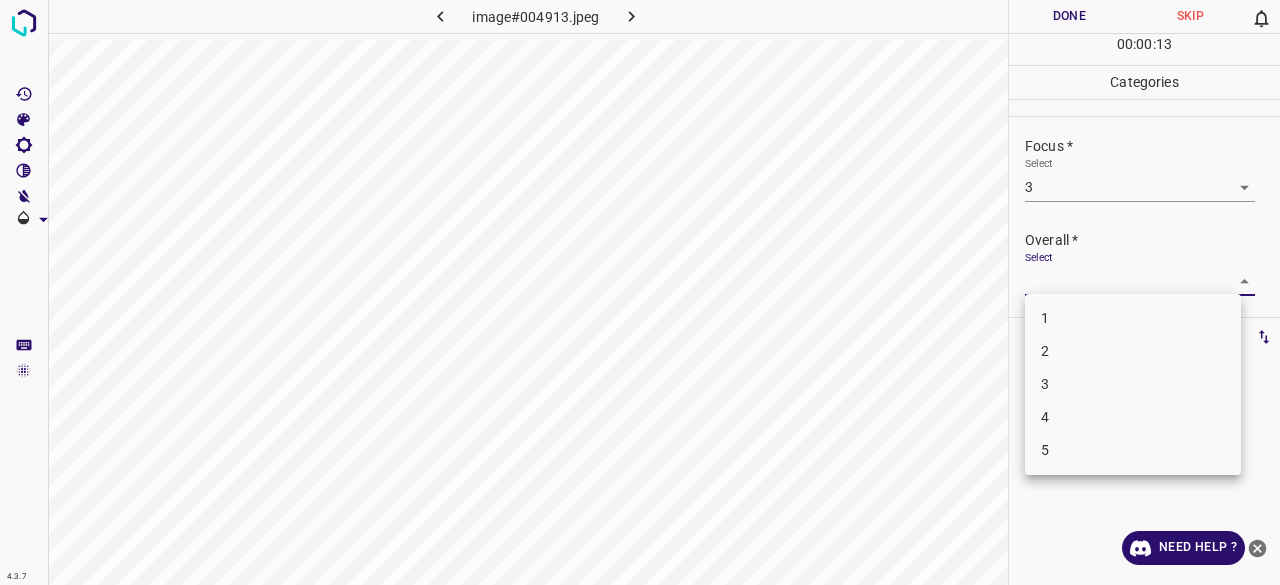 drag, startPoint x: 1057, startPoint y: 397, endPoint x: 1062, endPoint y: 369, distance: 28.442924 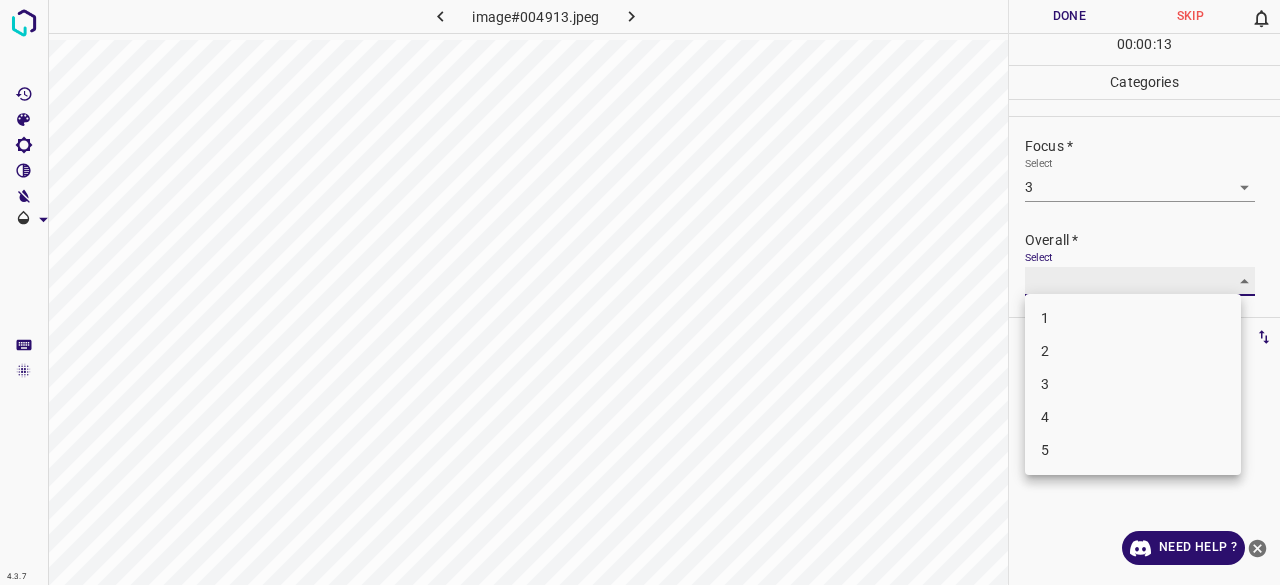 type on "3" 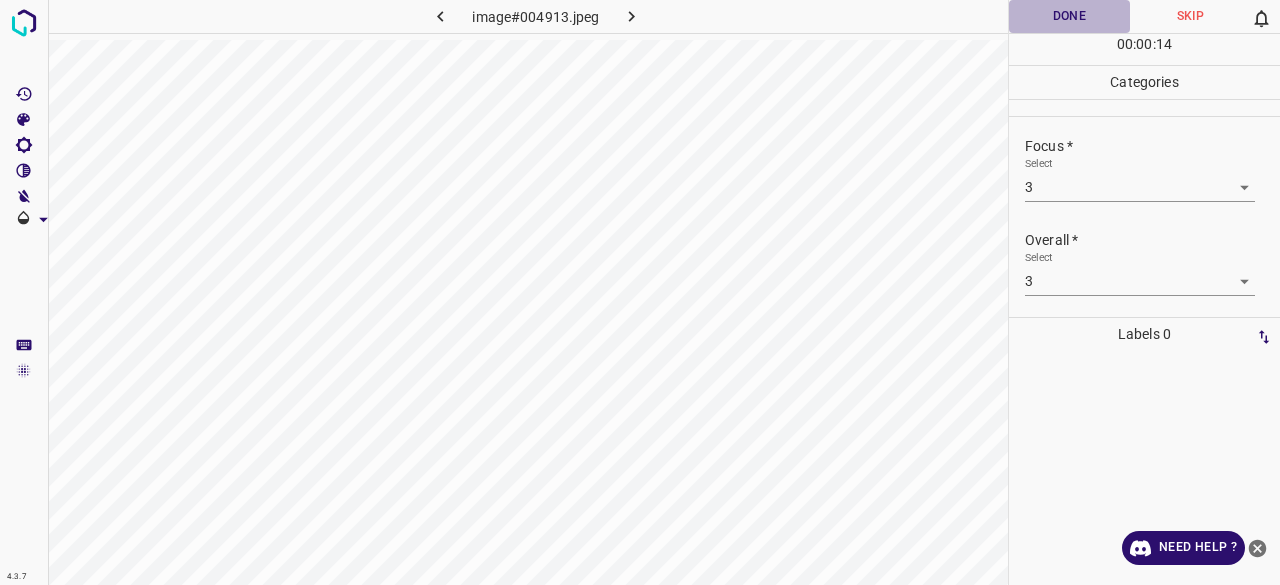 click on "Done" at bounding box center (1069, 16) 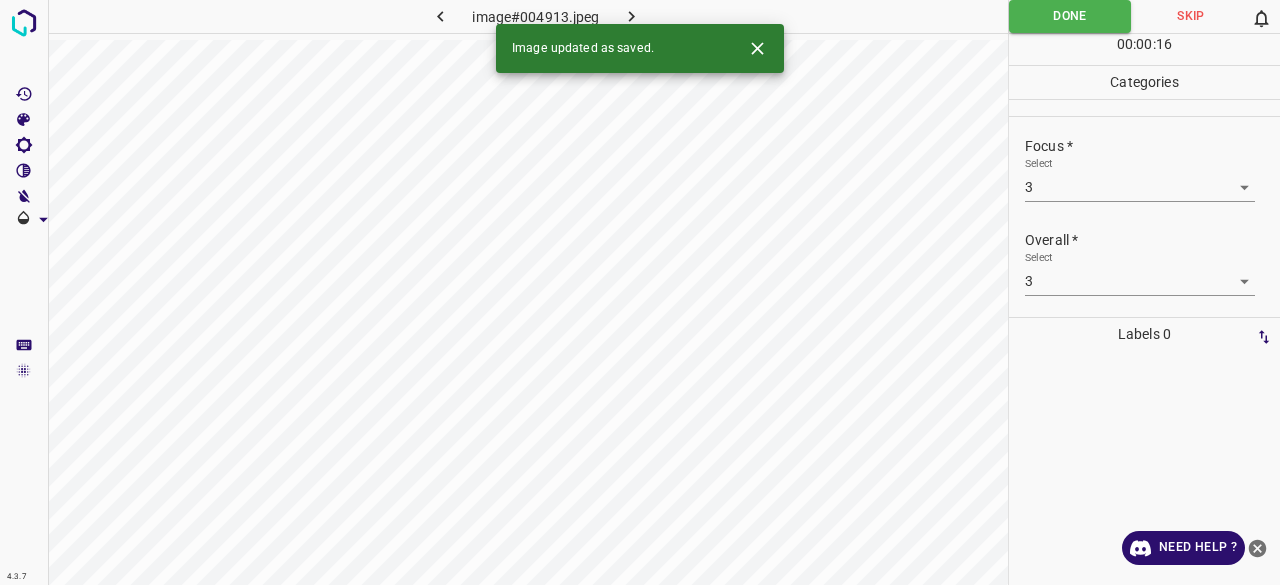 click 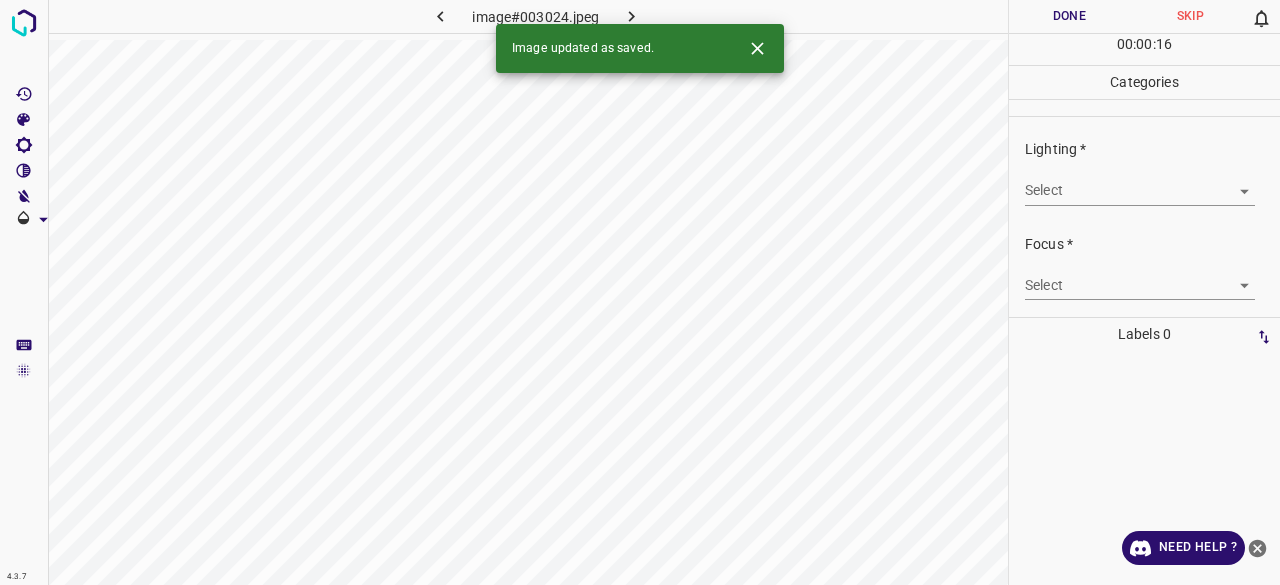 click on "4.3.7 image#003024.jpeg Done Skip 0 00   : 00   : 16   Categories Lighting *  Select ​ Focus *  Select ​ Overall *  Select ​ Labels   0 Categories 1 Lighting 2 Focus 3 Overall Tools Space Change between modes (Draw & Edit) I Auto labeling R Restore zoom M Zoom in N Zoom out Delete Delete selecte label Filters Z Restore filters X Saturation filter C Brightness filter V Contrast filter B Gray scale filter General O Download Image updated as saved. Need Help ? - Text - Hide - Delete" at bounding box center (640, 292) 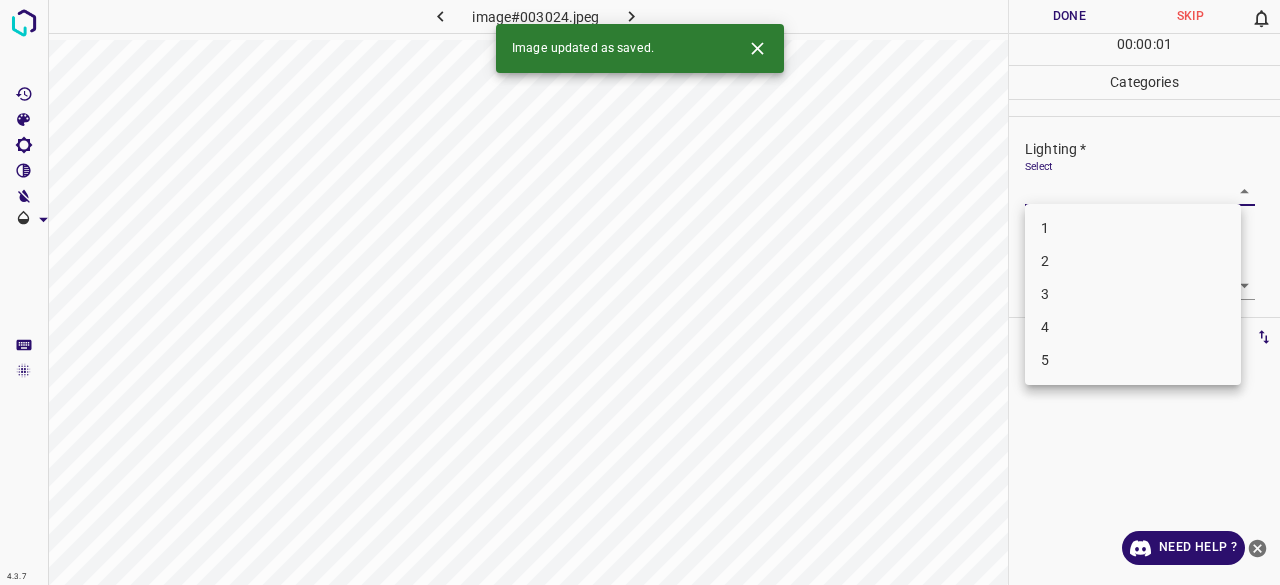 click on "3" at bounding box center [1133, 294] 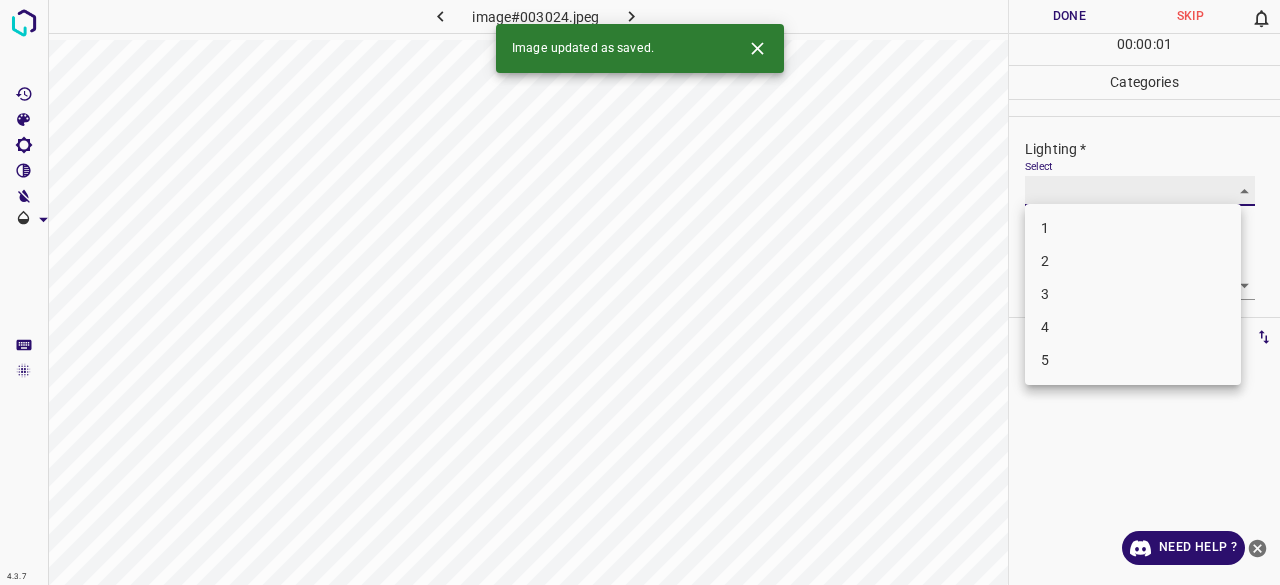 type on "3" 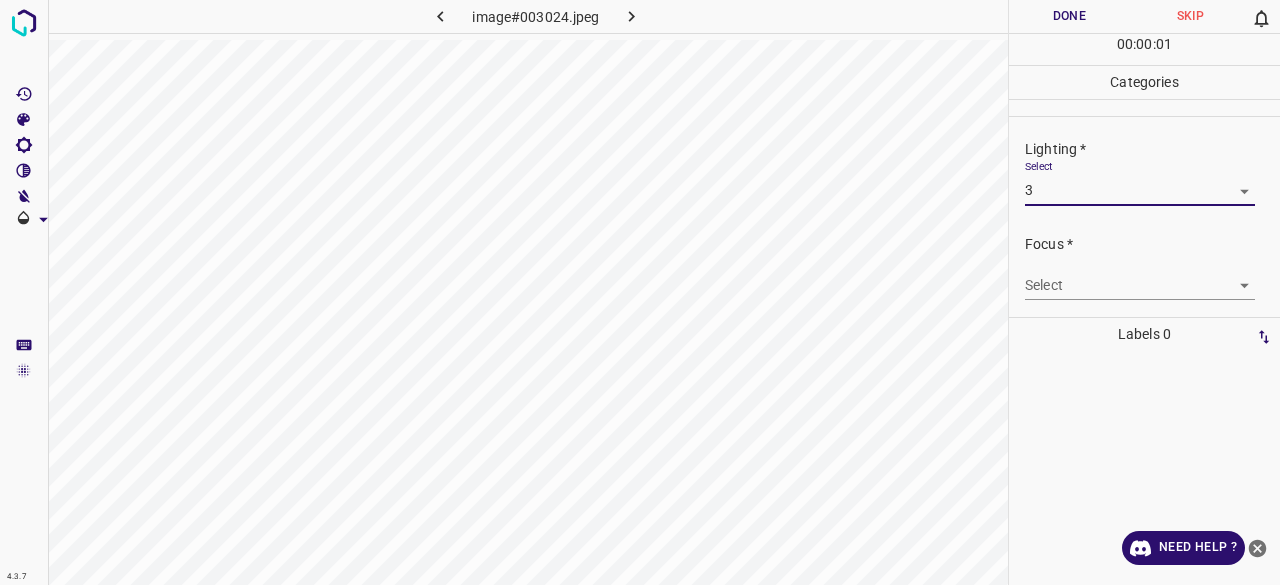 click on "Focus *  Select ​" at bounding box center (1144, 267) 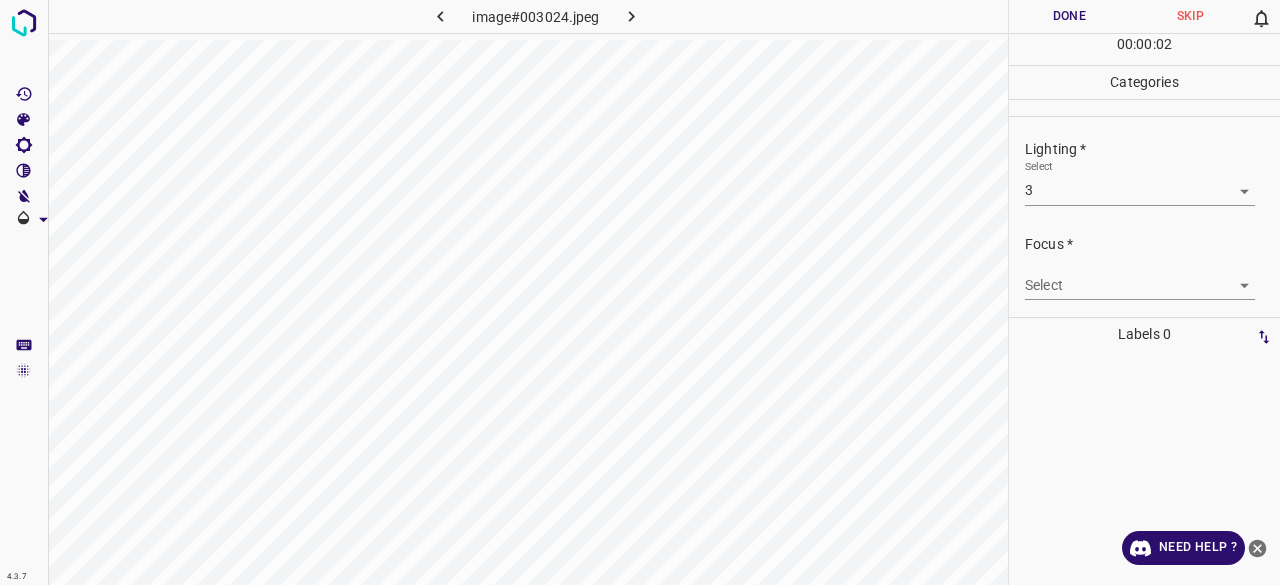 click on "4.3.7 image#003024.jpeg Done Skip 0 00   : 00   : 02   Categories Lighting *  Select 3 3 Focus *  Select ​ Overall *  Select ​ Labels   0 Categories 1 Lighting 2 Focus 3 Overall Tools Space Change between modes (Draw & Edit) I Auto labeling R Restore zoom M Zoom in N Zoom out Delete Delete selecte label Filters Z Restore filters X Saturation filter C Brightness filter V Contrast filter B Gray scale filter General O Download Need Help ? - Text - Hide - Delete" at bounding box center [640, 292] 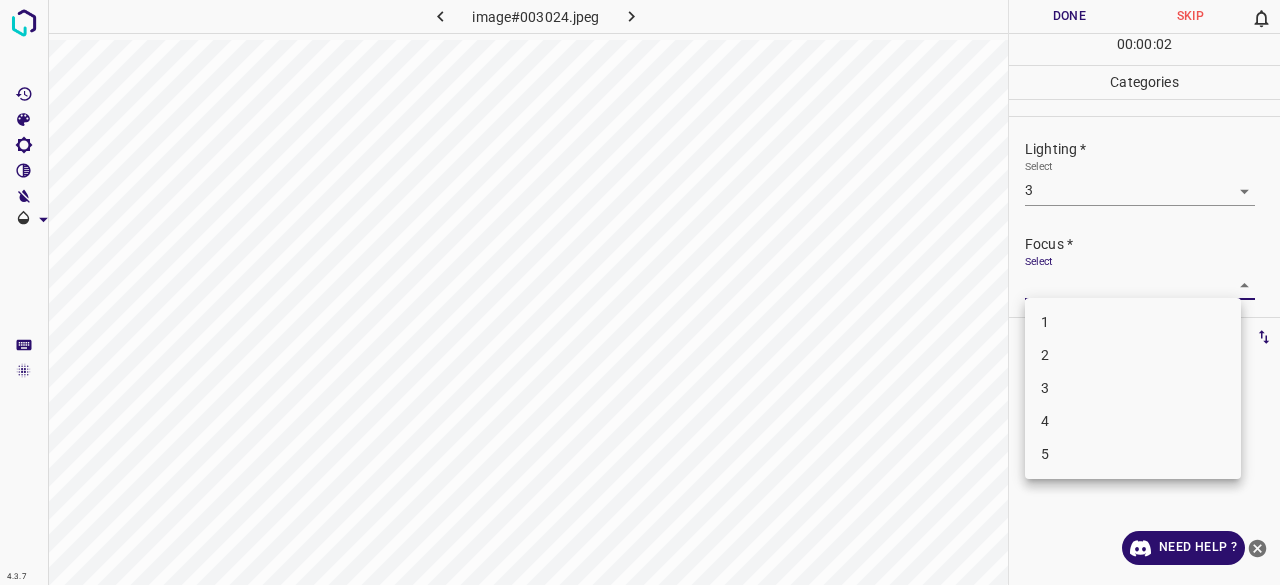 drag, startPoint x: 1030, startPoint y: 353, endPoint x: 1045, endPoint y: 343, distance: 18.027756 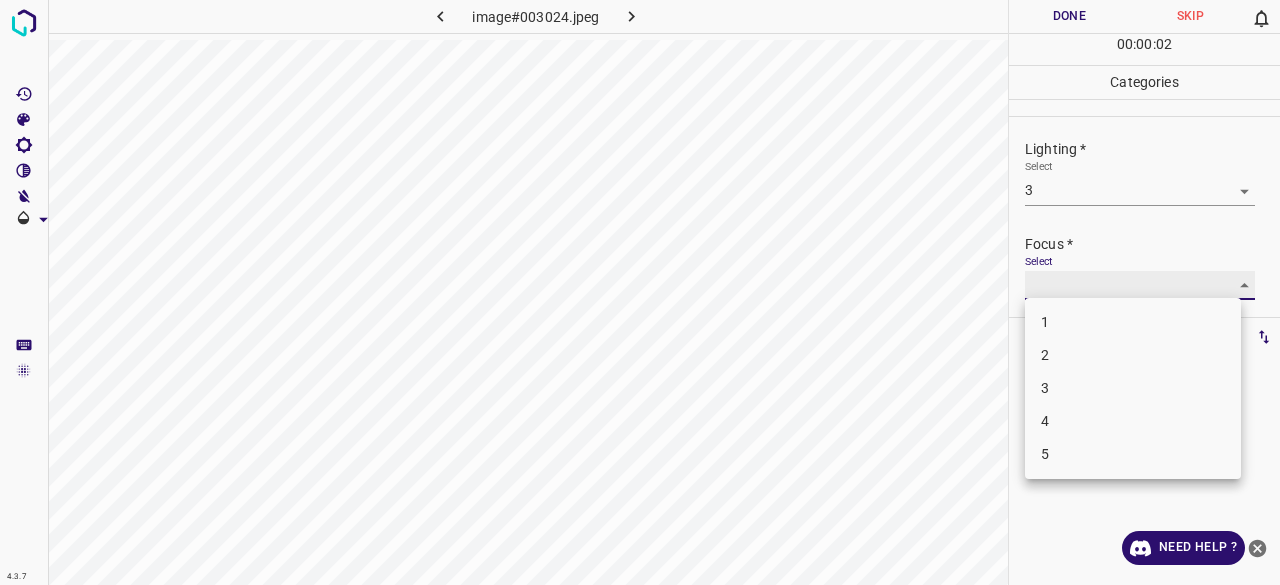 type on "2" 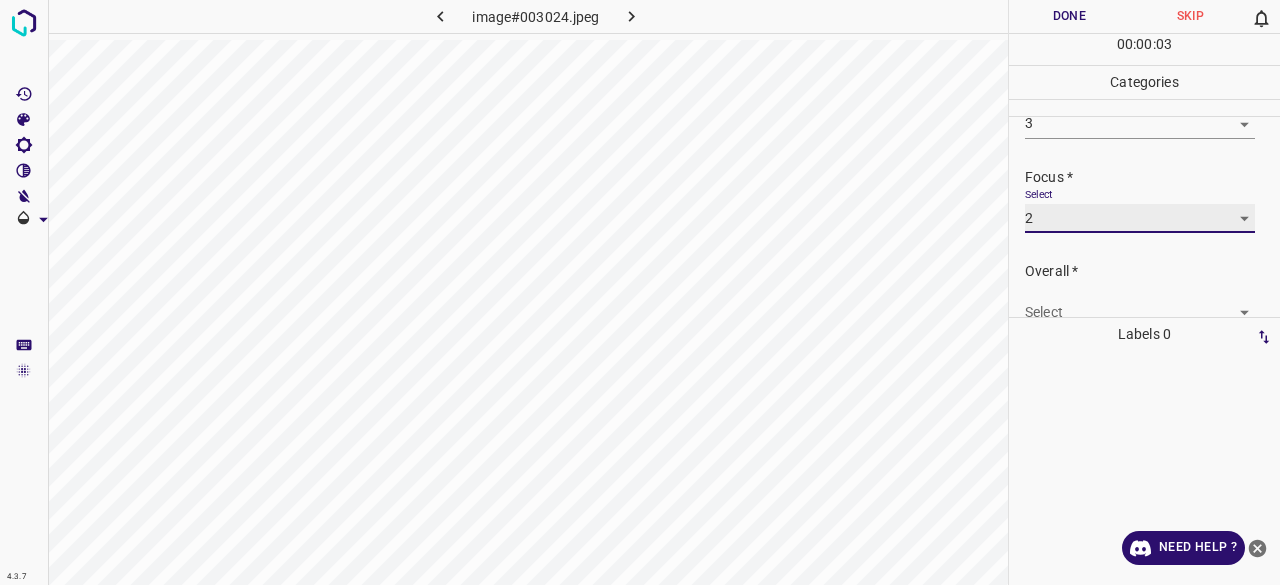 scroll, scrollTop: 98, scrollLeft: 0, axis: vertical 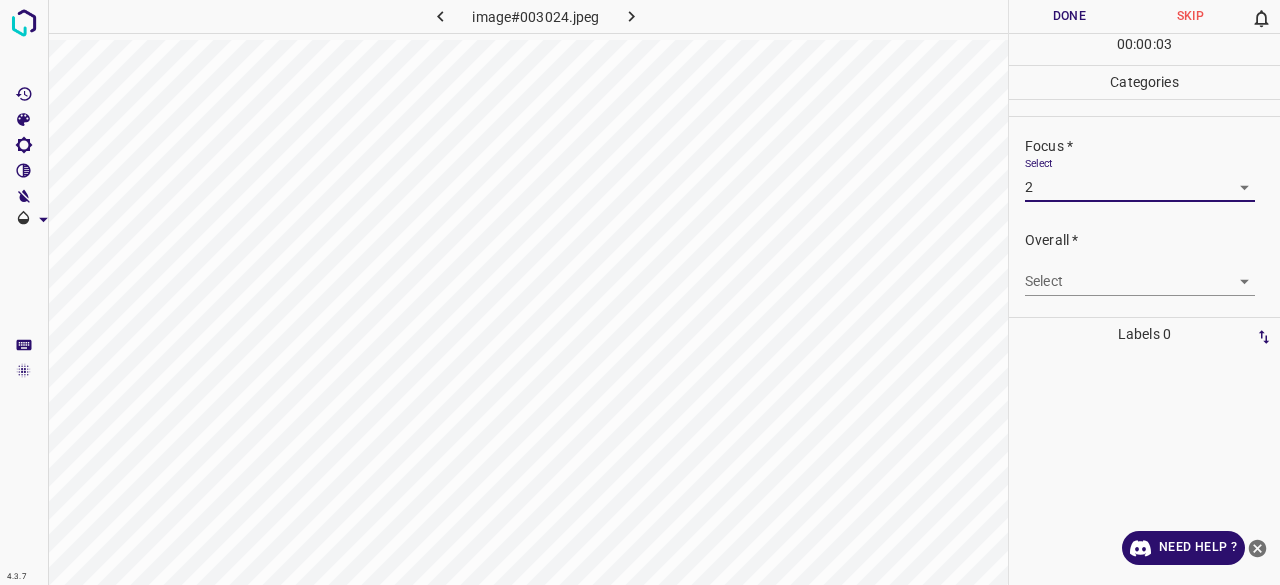 click on "4.3.7 image#003024.jpeg Done Skip 0 00   : 00   : 03   Categories Lighting *  Select 3 3 Focus *  Select 2 2 Overall *  Select ​ Labels   0 Categories 1 Lighting 2 Focus 3 Overall Tools Space Change between modes (Draw & Edit) I Auto labeling R Restore zoom M Zoom in N Zoom out Delete Delete selecte label Filters Z Restore filters X Saturation filter C Brightness filter V Contrast filter B Gray scale filter General O Download Need Help ? - Text - Hide - Delete" at bounding box center [640, 292] 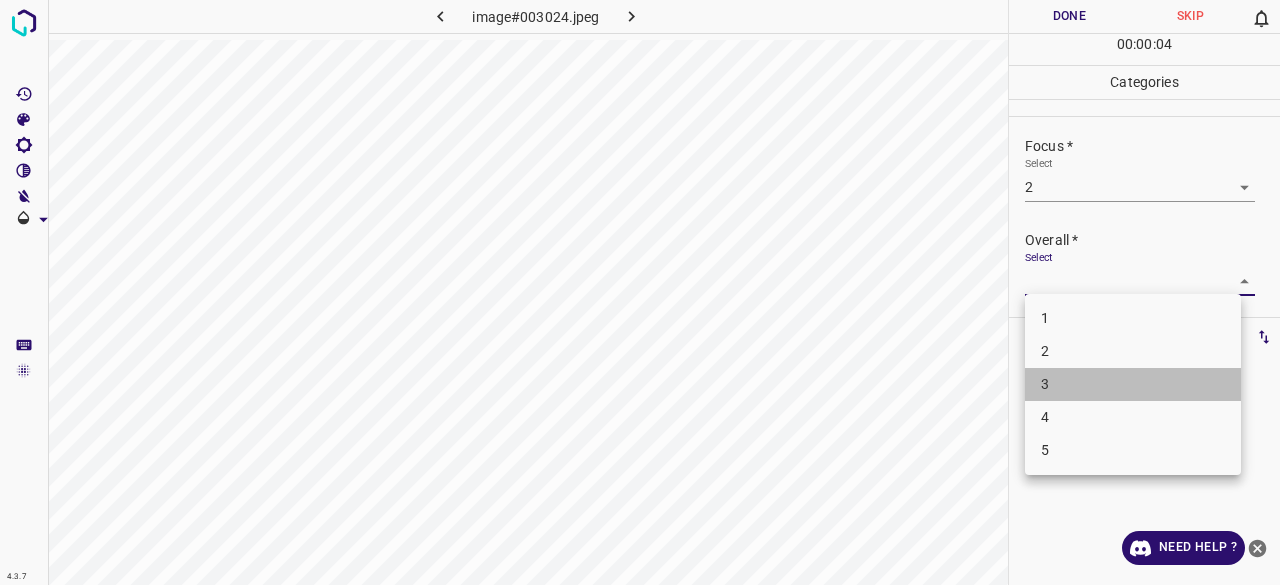 click on "3" at bounding box center (1133, 384) 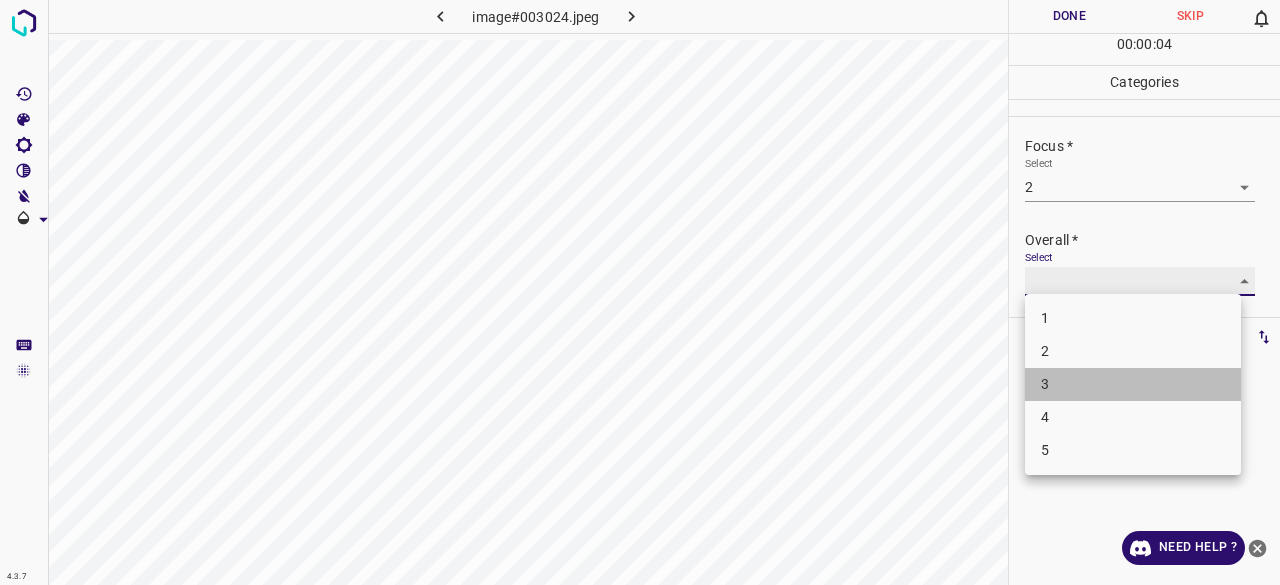 type on "3" 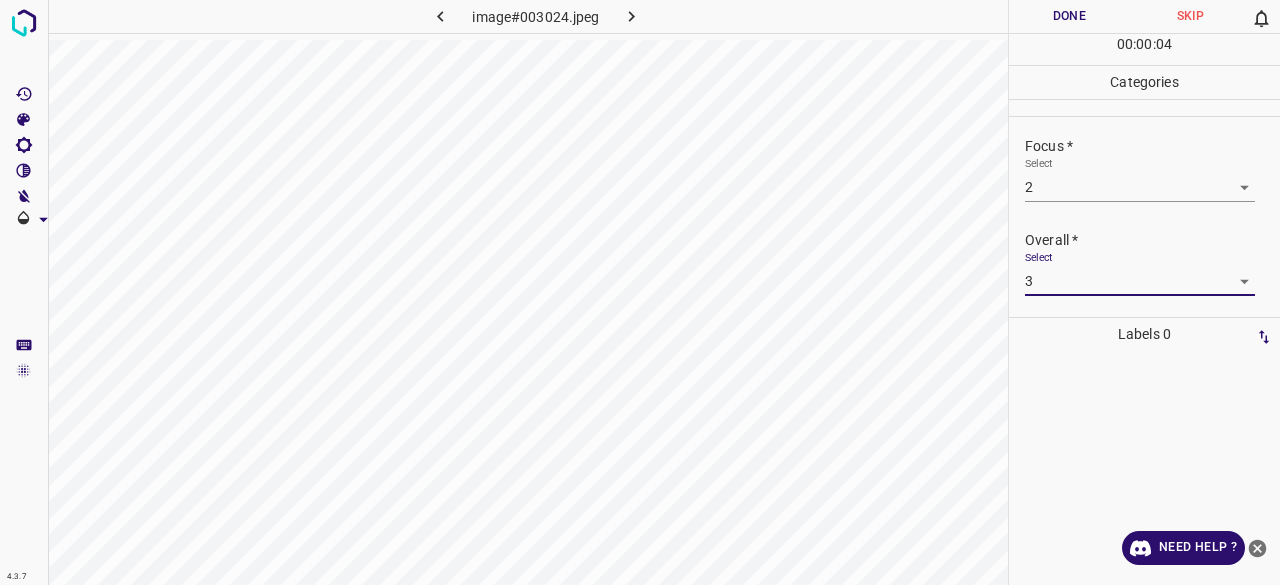 click on "Done" at bounding box center [1069, 16] 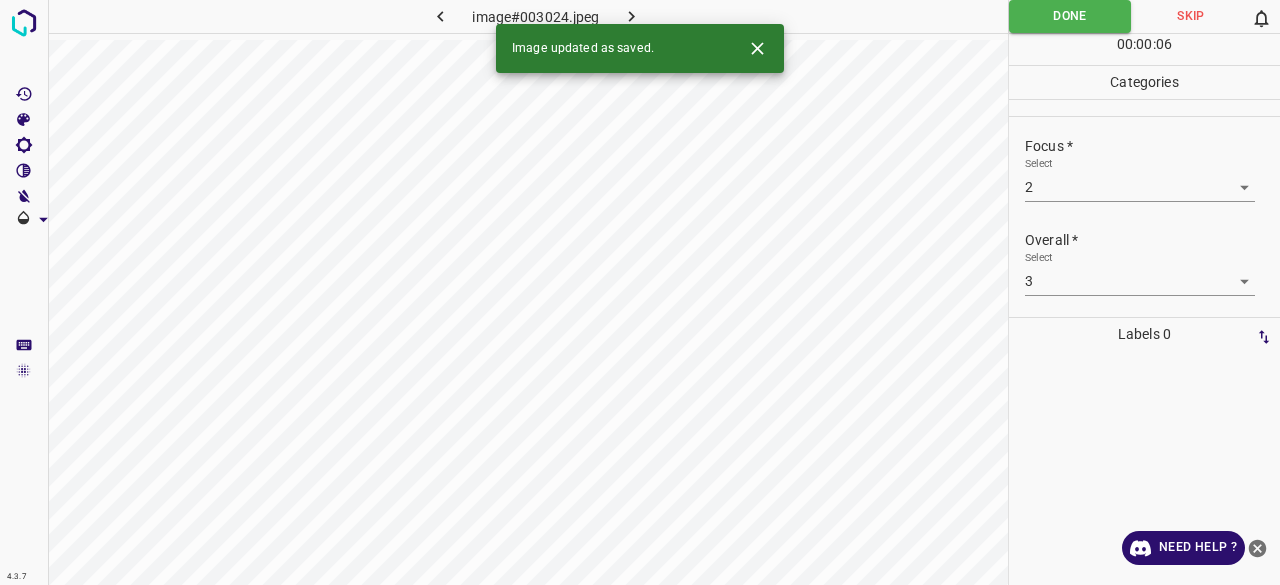 click 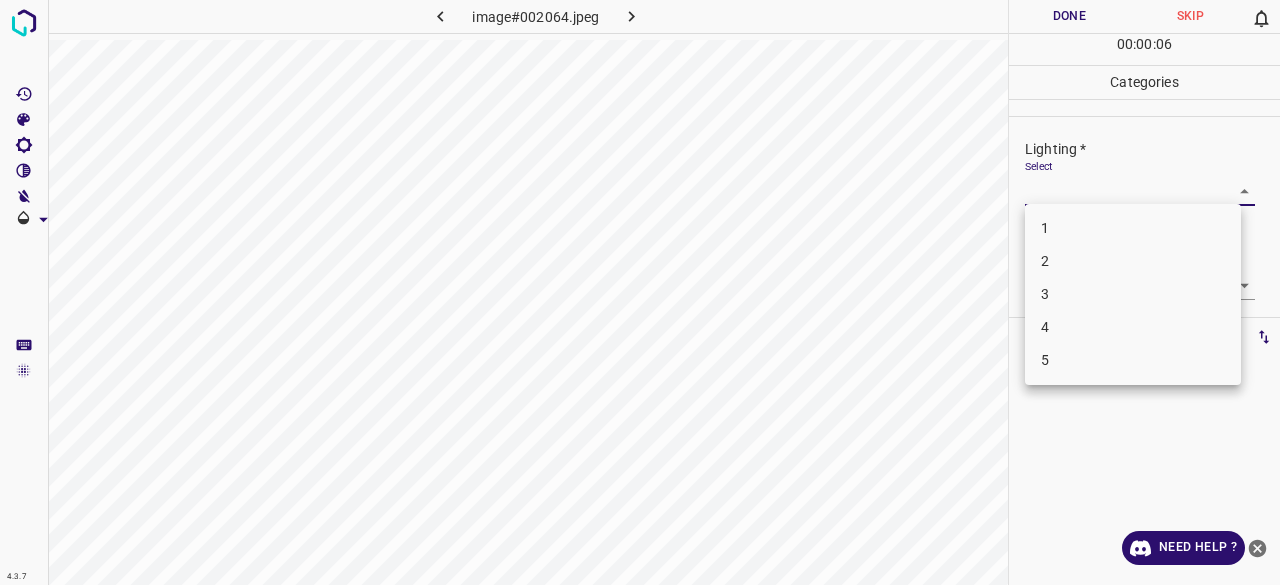 click on "4.3.7 image#002064.jpeg Done Skip 0 00   : 00   : 06   Categories Lighting *  Select ​ Focus *  Select ​ Overall *  Select ​ Labels   0 Categories 1 Lighting 2 Focus 3 Overall Tools Space Change between modes (Draw & Edit) I Auto labeling R Restore zoom M Zoom in N Zoom out Delete Delete selecte label Filters Z Restore filters X Saturation filter C Brightness filter V Contrast filter B Gray scale filter General O Download Need Help ? - Text - Hide - Delete 1 2 3 4 5" at bounding box center (640, 292) 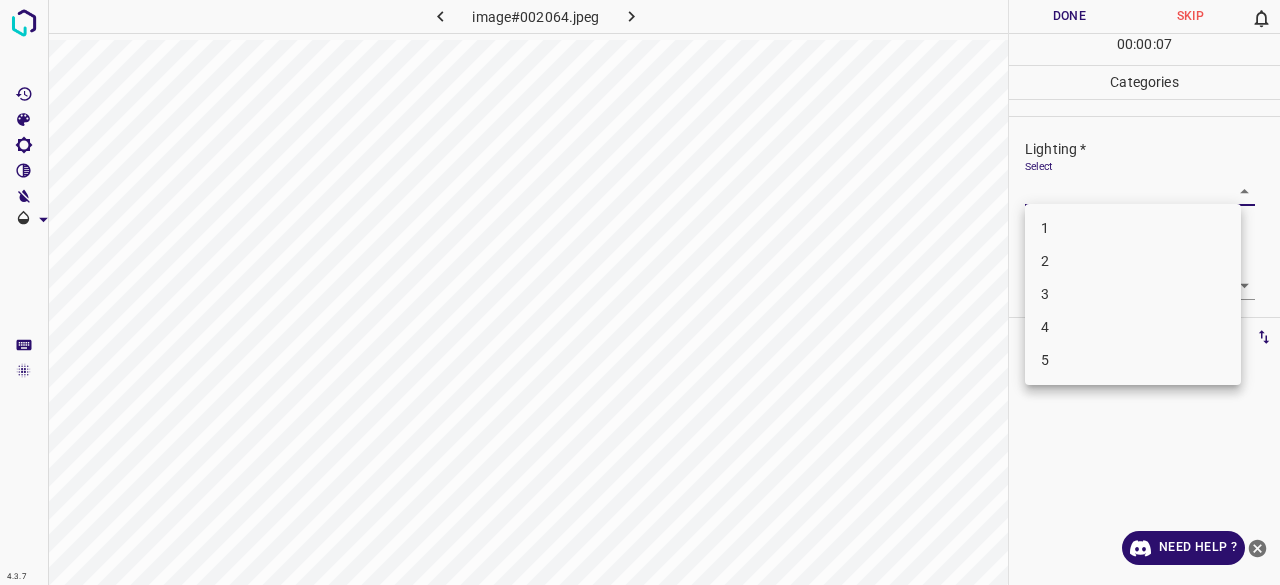 click on "3" at bounding box center [1133, 294] 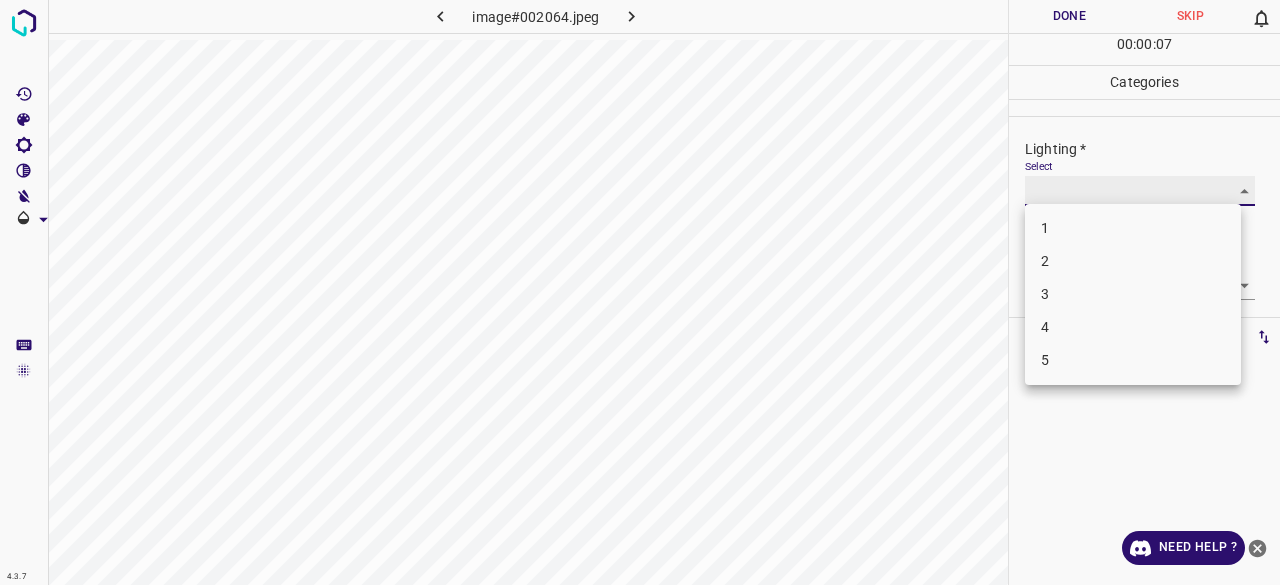 type on "3" 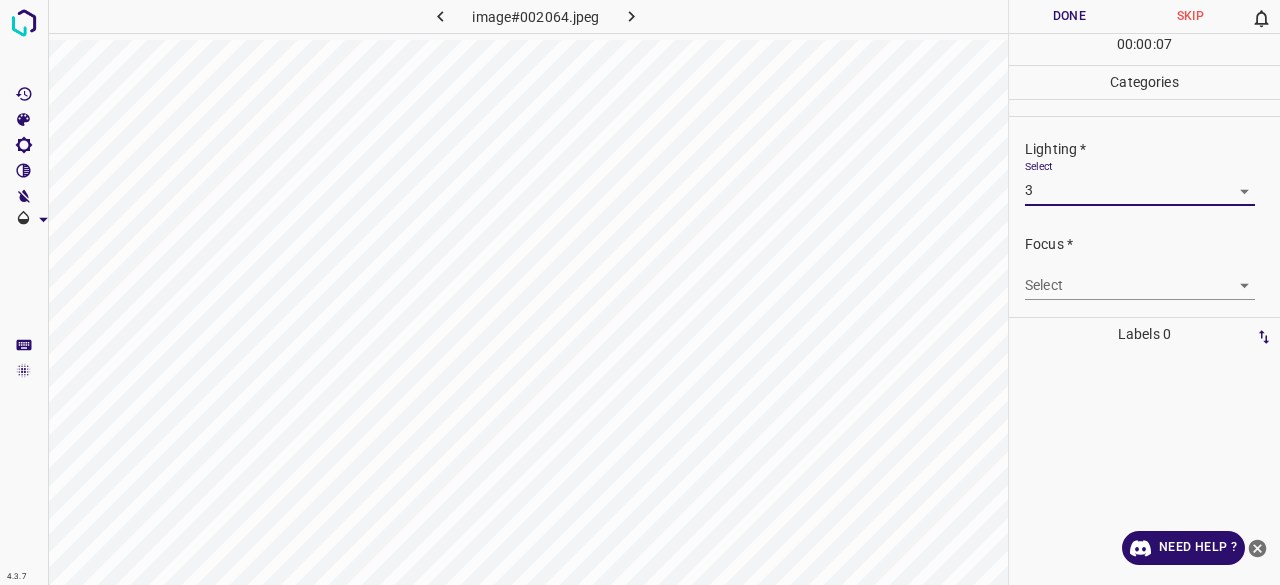 click on "4.3.7 image#002064.jpeg Done Skip 0 00   : 00   : 07   Categories Lighting *  Select 3 3 Focus *  Select ​ Overall *  Select ​ Labels   0 Categories 1 Lighting 2 Focus 3 Overall Tools Space Change between modes (Draw & Edit) I Auto labeling R Restore zoom M Zoom in N Zoom out Delete Delete selecte label Filters Z Restore filters X Saturation filter C Brightness filter V Contrast filter B Gray scale filter General O Download Need Help ? - Text - Hide - Delete" at bounding box center [640, 292] 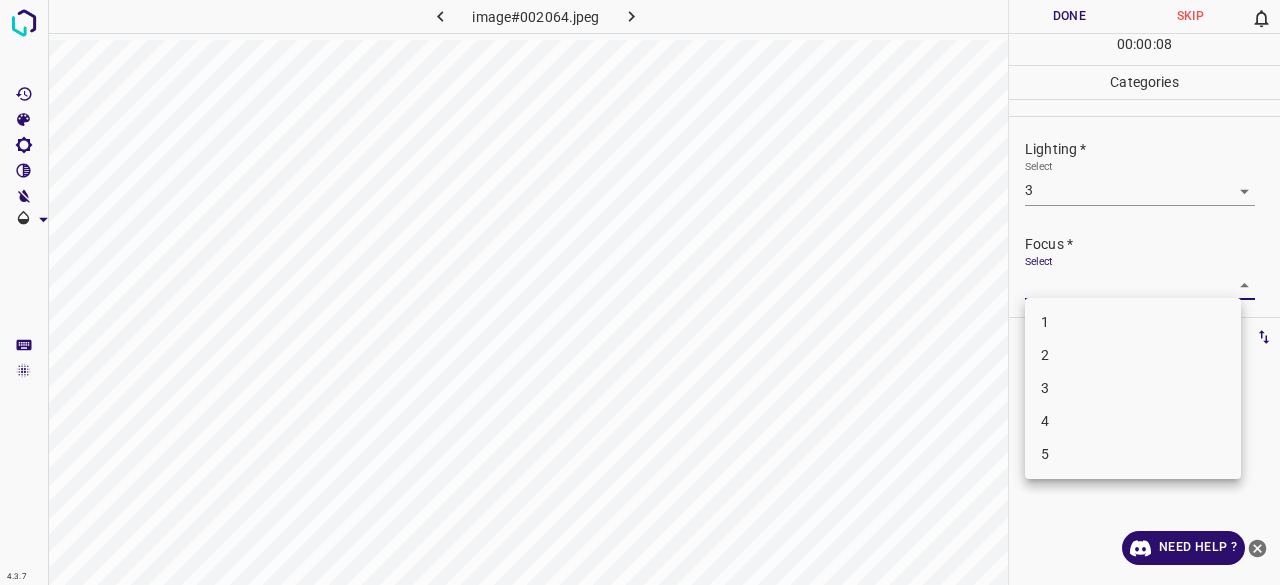 click on "3" at bounding box center [1133, 388] 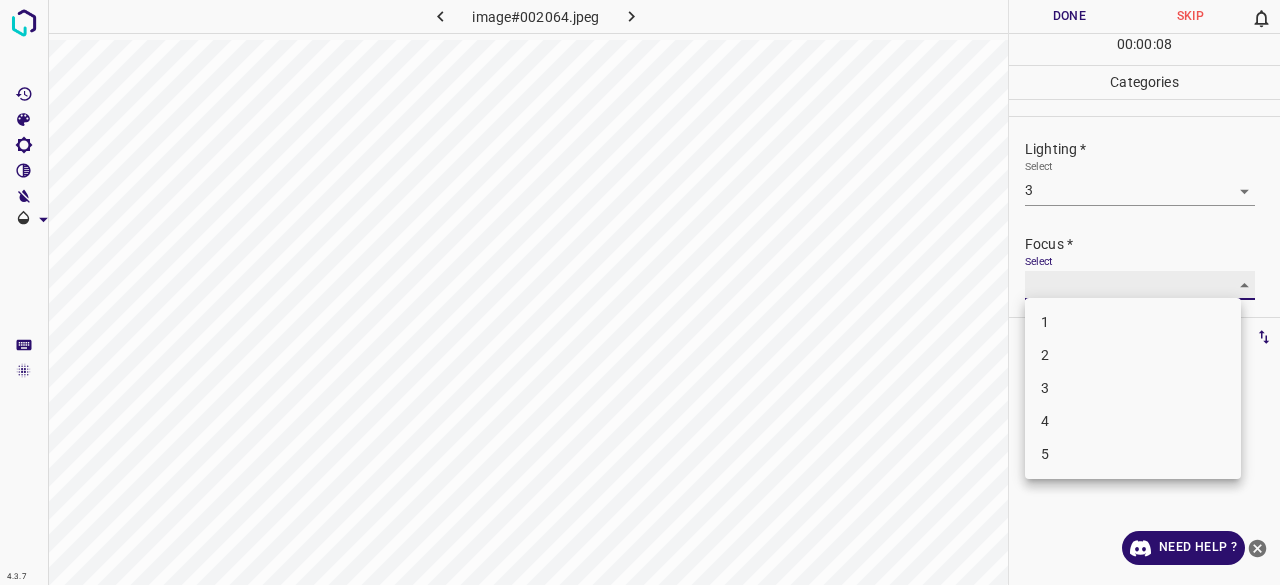 type on "3" 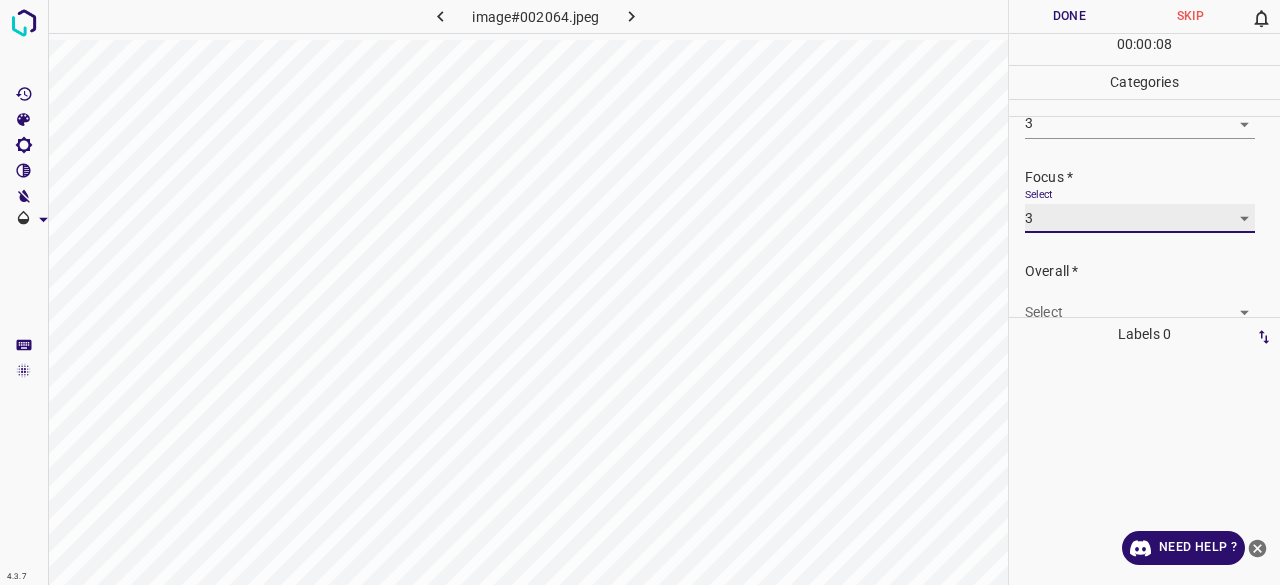 scroll, scrollTop: 98, scrollLeft: 0, axis: vertical 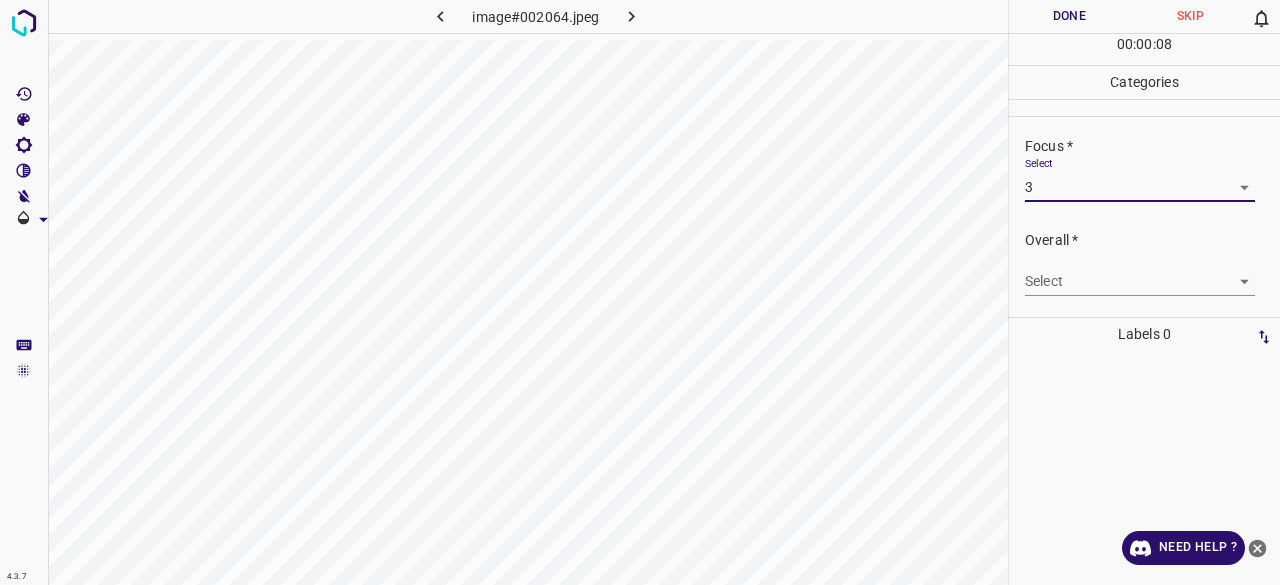 click on "4.3.7 image#002064.jpeg Done Skip 0 00   : 00   : 08   Categories Lighting *  Select 3 3 Focus *  Select 3 3 Overall *  Select ​ Labels   0 Categories 1 Lighting 2 Focus 3 Overall Tools Space Change between modes (Draw & Edit) I Auto labeling R Restore zoom M Zoom in N Zoom out Delete Delete selecte label Filters Z Restore filters X Saturation filter C Brightness filter V Contrast filter B Gray scale filter General O Download Need Help ? - Text - Hide - Delete" at bounding box center [640, 292] 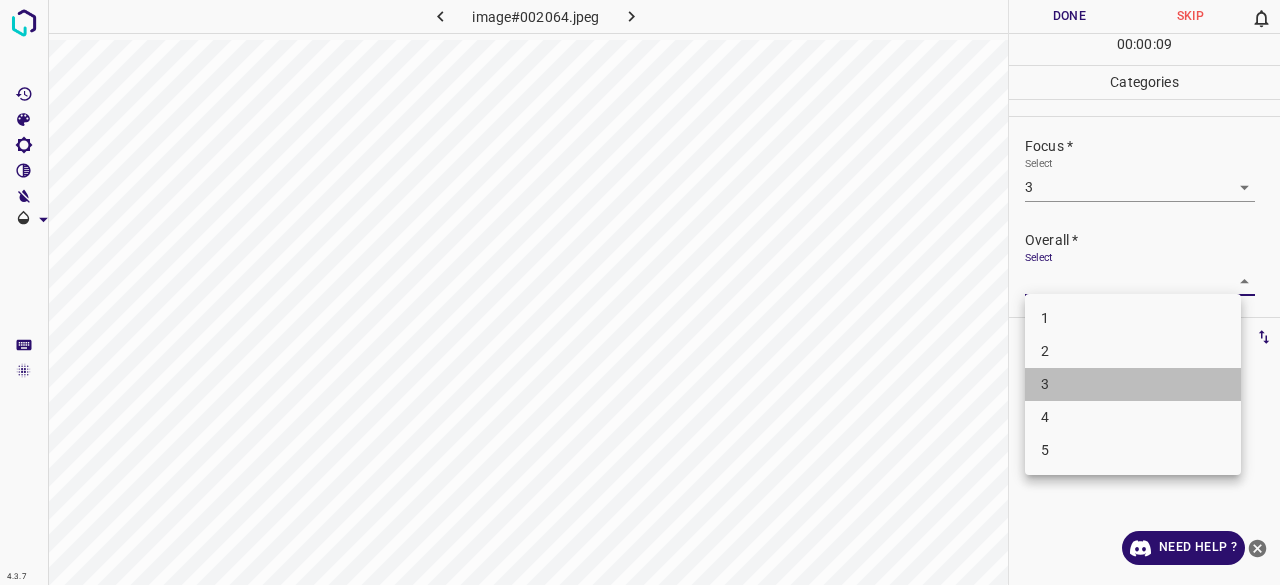 click on "3" at bounding box center (1133, 384) 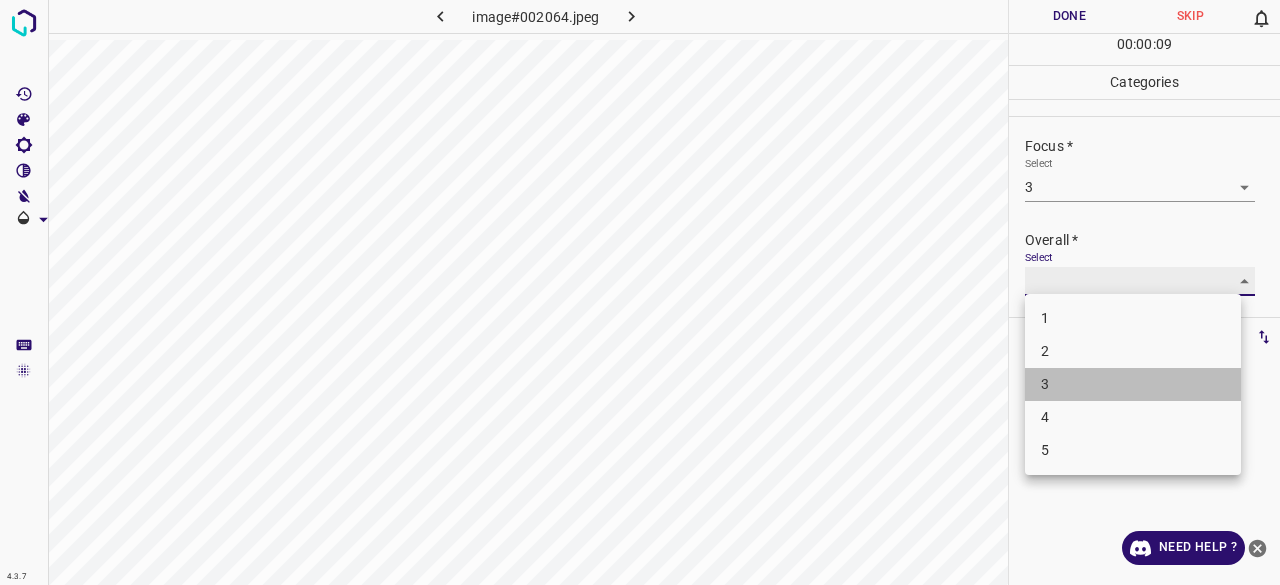 type 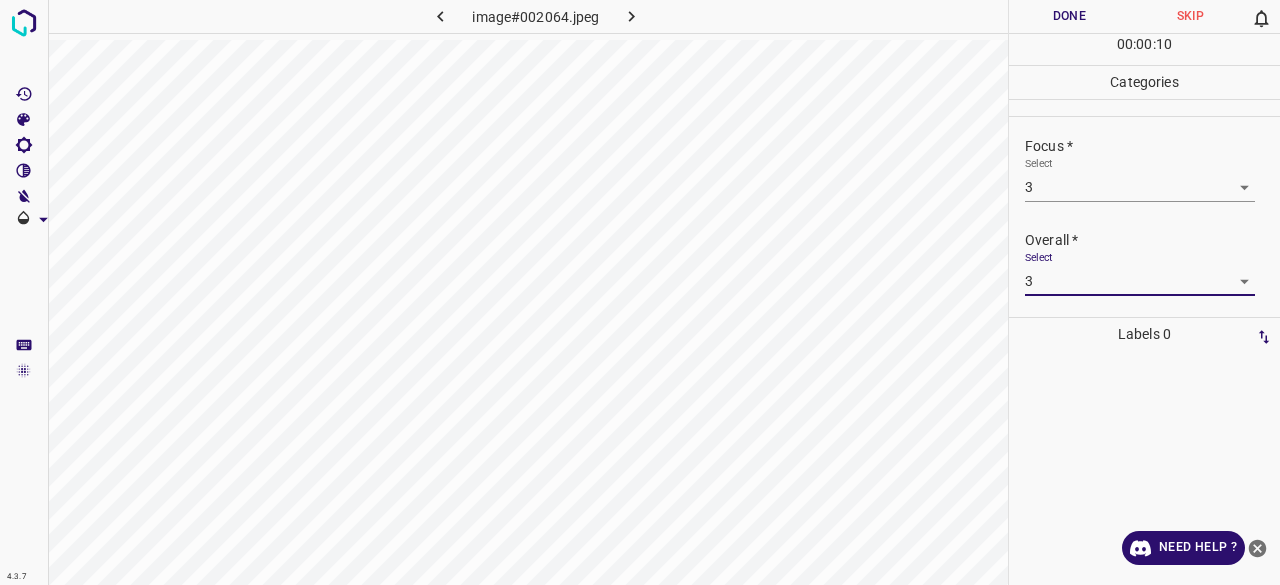drag, startPoint x: 1070, startPoint y: 41, endPoint x: 1070, endPoint y: 29, distance: 12 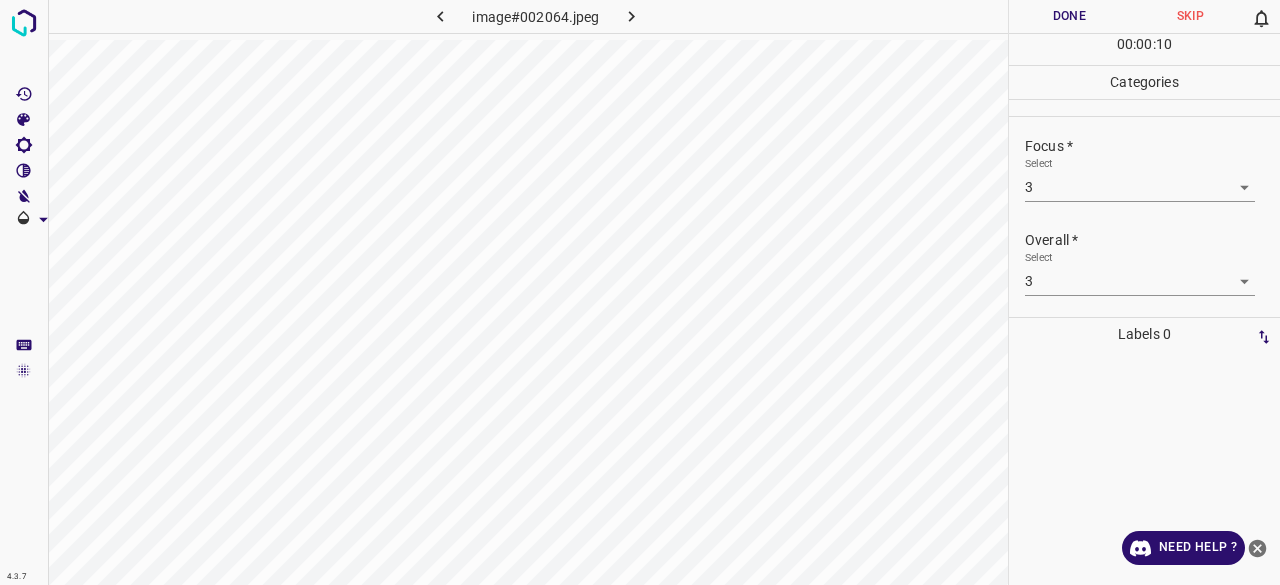 click on "Done" at bounding box center (1069, 16) 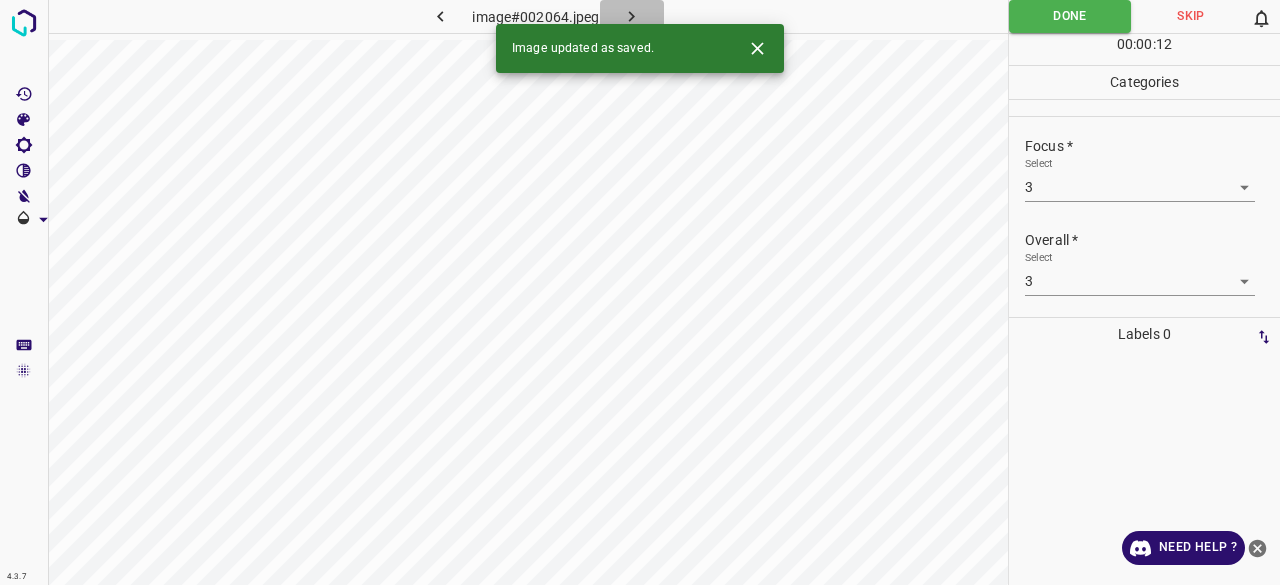 click 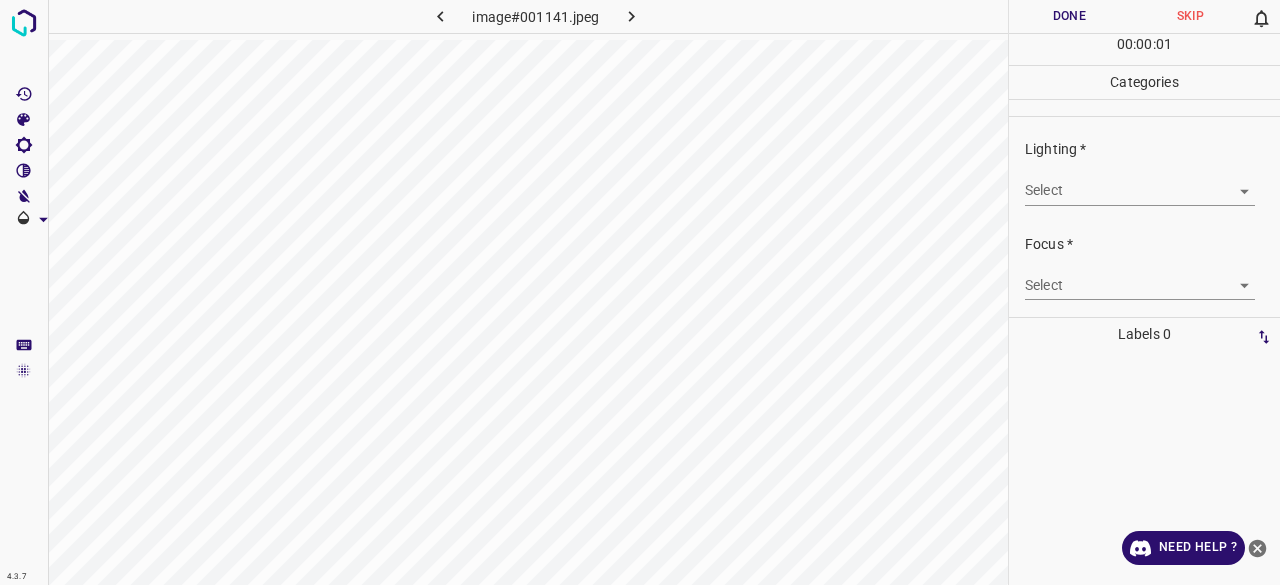 drag, startPoint x: 1085, startPoint y: 164, endPoint x: 1076, endPoint y: 182, distance: 20.12461 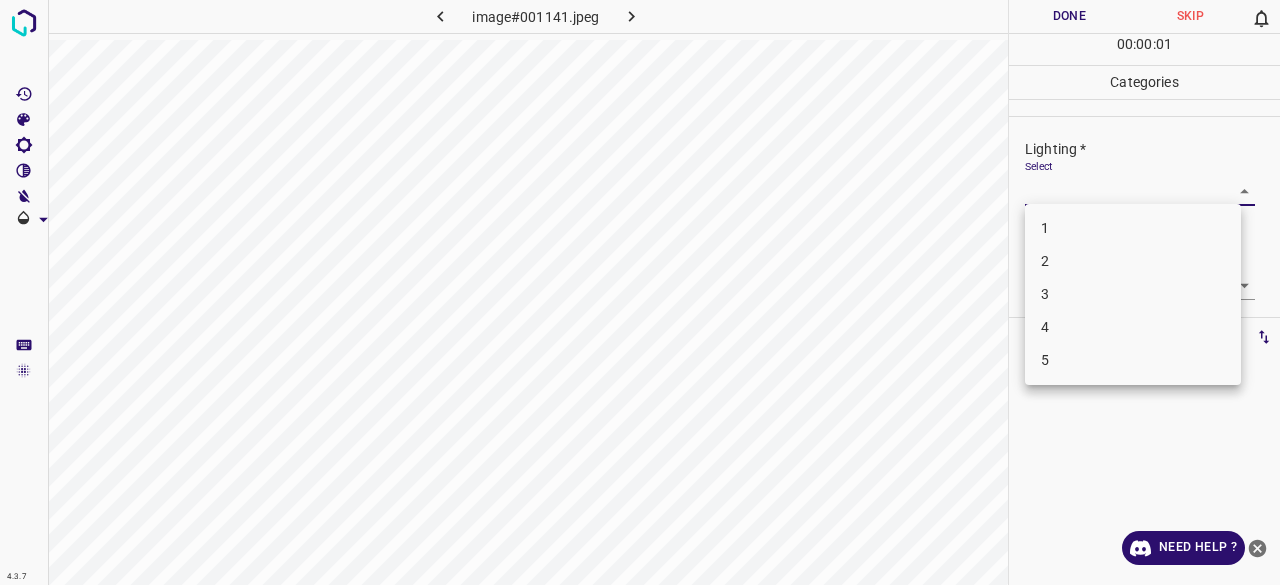 click on "4.3.7 image#001141.jpeg Done Skip 0 00   : 00   : 01   Categories Lighting *  Select ​ Focus *  Select ​ Overall *  Select ​ Labels   0 Categories 1 Lighting 2 Focus 3 Overall Tools Space Change between modes (Draw & Edit) I Auto labeling R Restore zoom M Zoom in N Zoom out Delete Delete selecte label Filters Z Restore filters X Saturation filter C Brightness filter V Contrast filter B Gray scale filter General O Download Need Help ? - Text - Hide - Delete 1 2 3 4 5" at bounding box center [640, 292] 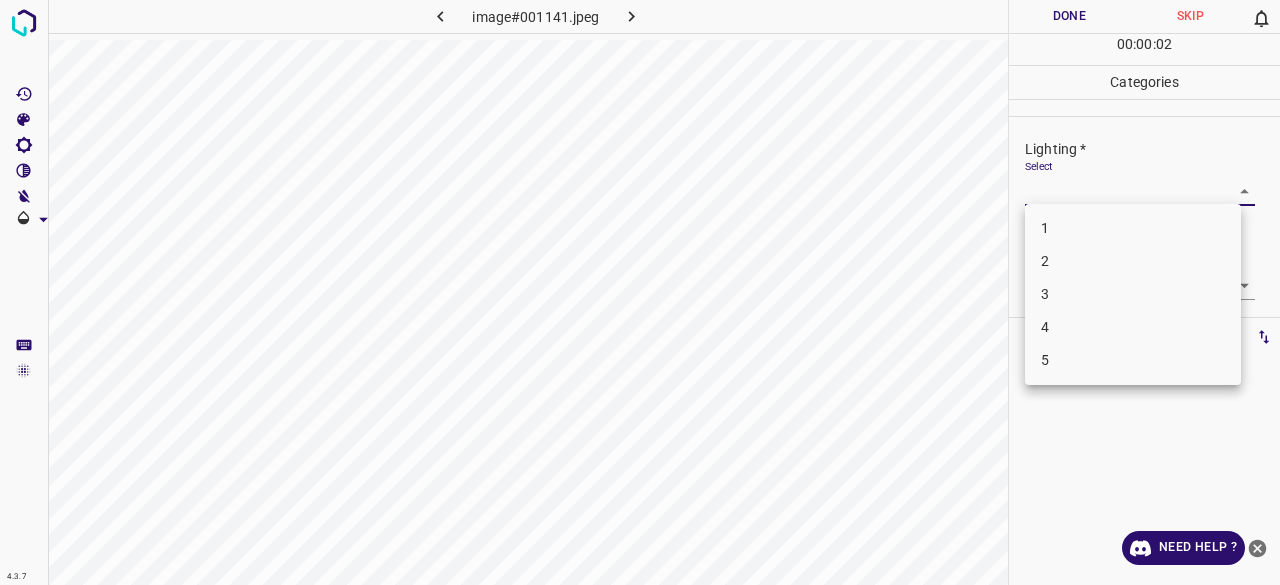 click on "3" at bounding box center [1133, 294] 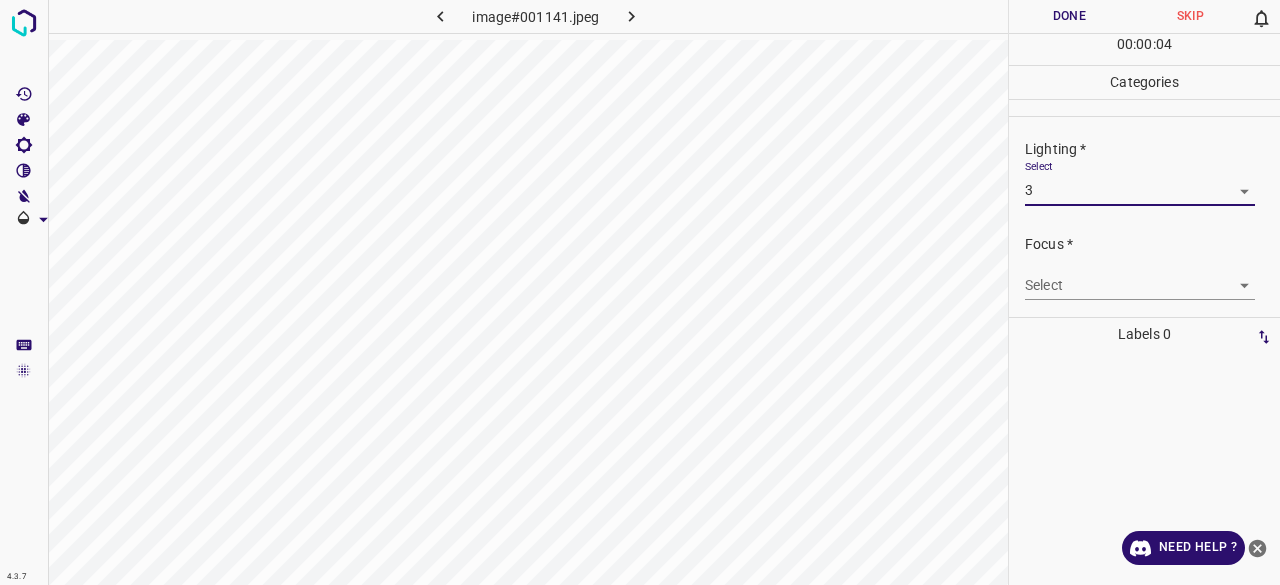 click on "4.3.7 image#001141.jpeg Done Skip 0 00   : 00   : 04   Categories Lighting *  Select 3 3 Focus *  Select ​ Overall *  Select ​ Labels   0 Categories 1 Lighting 2 Focus 3 Overall Tools Space Change between modes (Draw & Edit) I Auto labeling R Restore zoom M Zoom in N Zoom out Delete Delete selecte label Filters Z Restore filters X Saturation filter C Brightness filter V Contrast filter B Gray scale filter General O Download Need Help ? - Text - Hide - Delete" at bounding box center (640, 292) 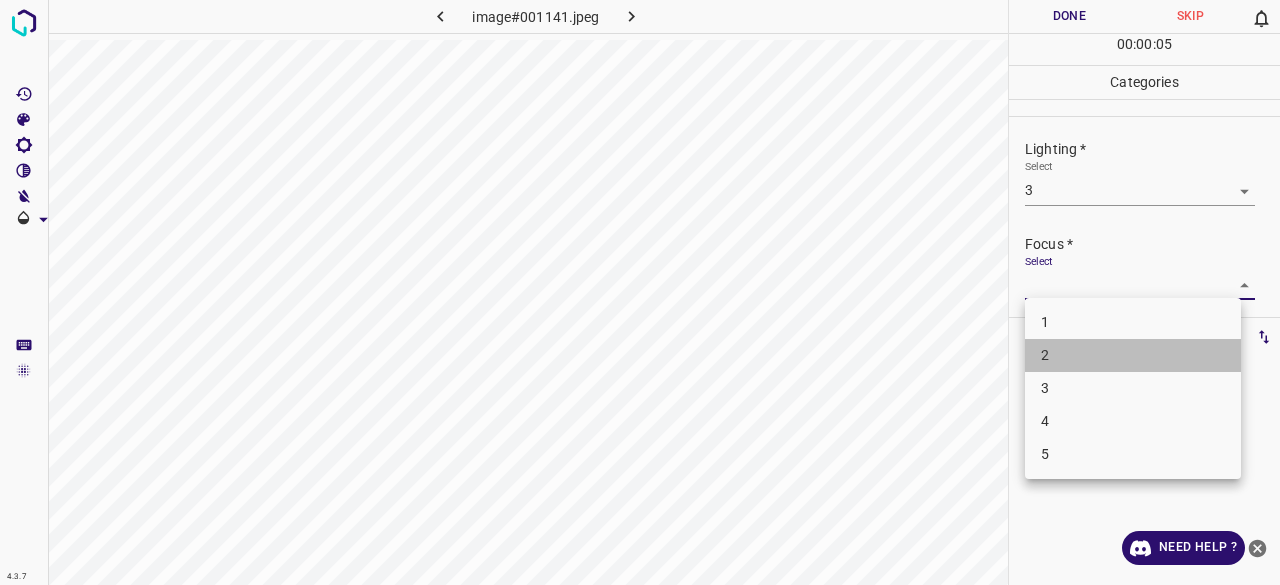 click on "2" at bounding box center [1133, 355] 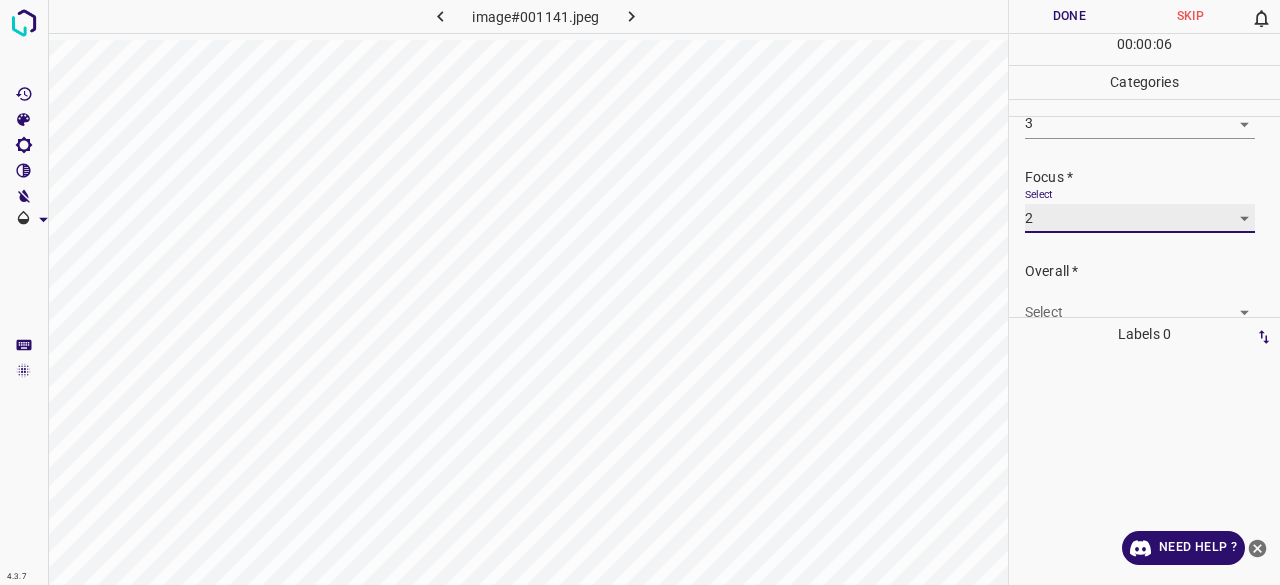 scroll, scrollTop: 98, scrollLeft: 0, axis: vertical 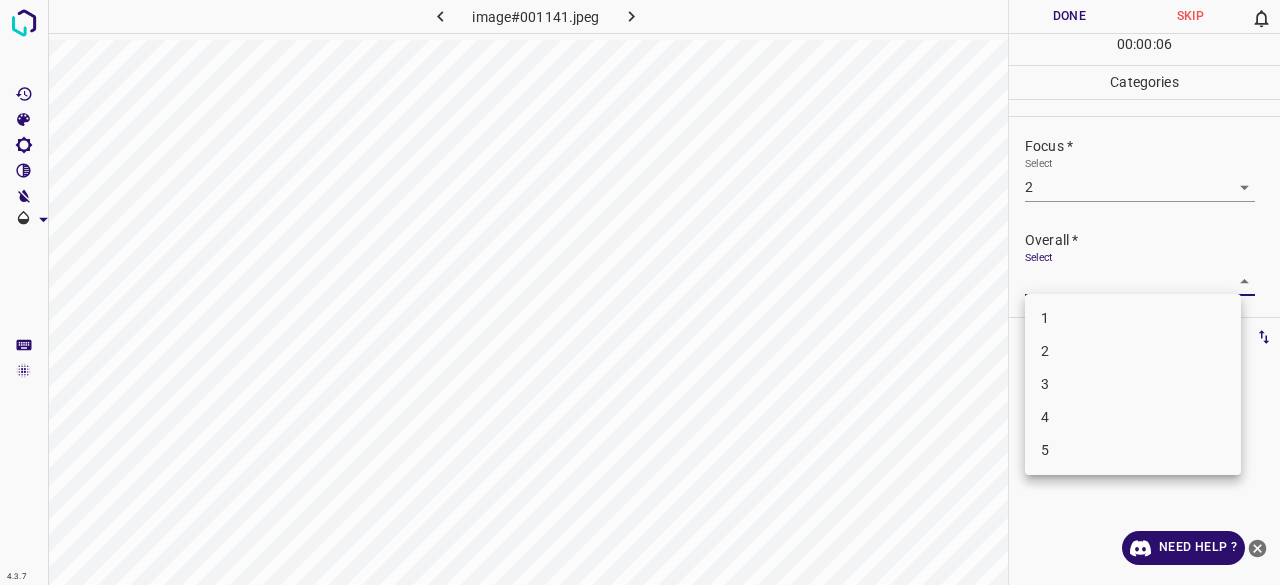 click on "4.3.7 image#001141.jpeg Done Skip 0 00   : 00   : 06   Categories Lighting *  Select 3 3 Focus *  Select 2 2 Overall *  Select ​ Labels   0 Categories 1 Lighting 2 Focus 3 Overall Tools Space Change between modes (Draw & Edit) I Auto labeling R Restore zoom M Zoom in N Zoom out Delete Delete selecte label Filters Z Restore filters X Saturation filter C Brightness filter V Contrast filter B Gray scale filter General O Download Need Help ? - Text - Hide - Delete 1 2 3 4 5" at bounding box center [640, 292] 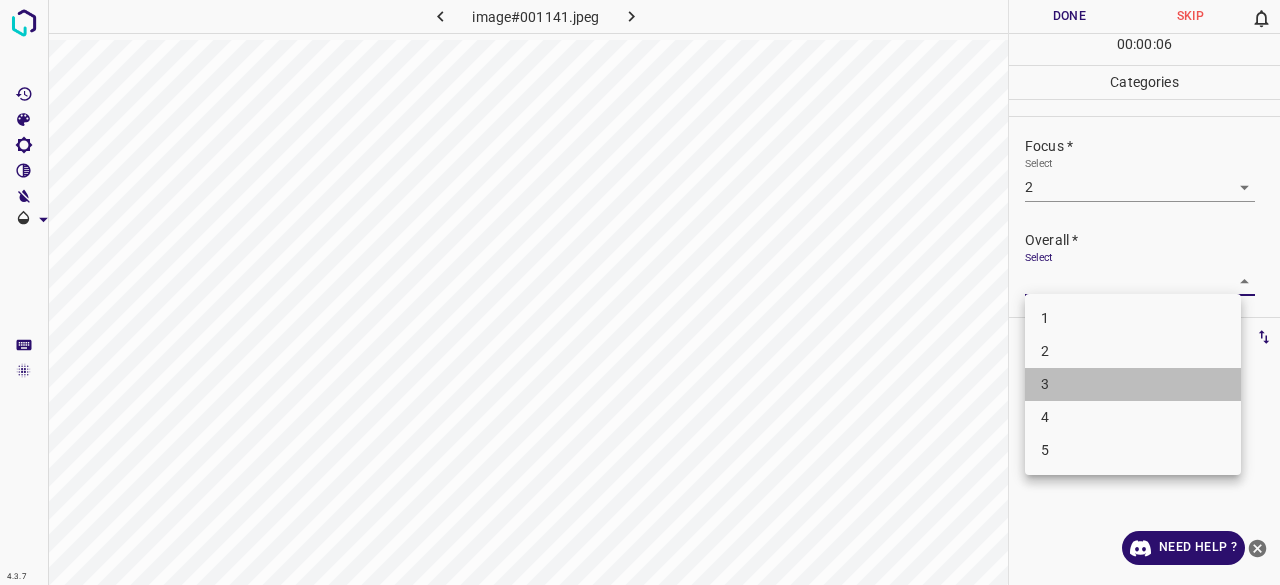 click on "3" at bounding box center [1133, 384] 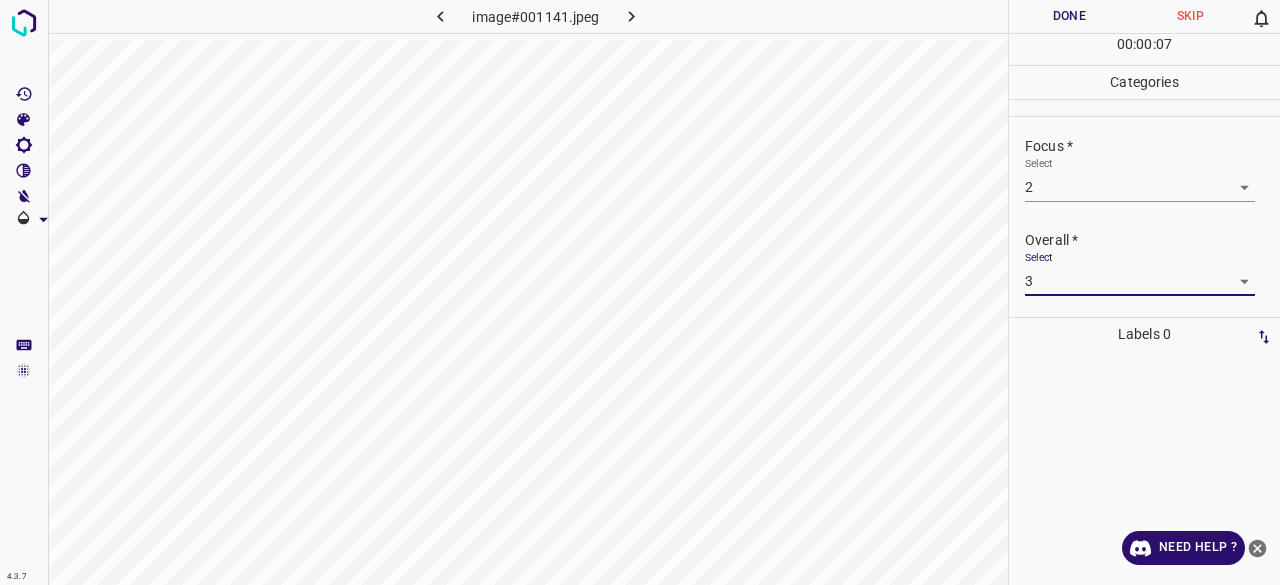 click on "Done" at bounding box center (1069, 16) 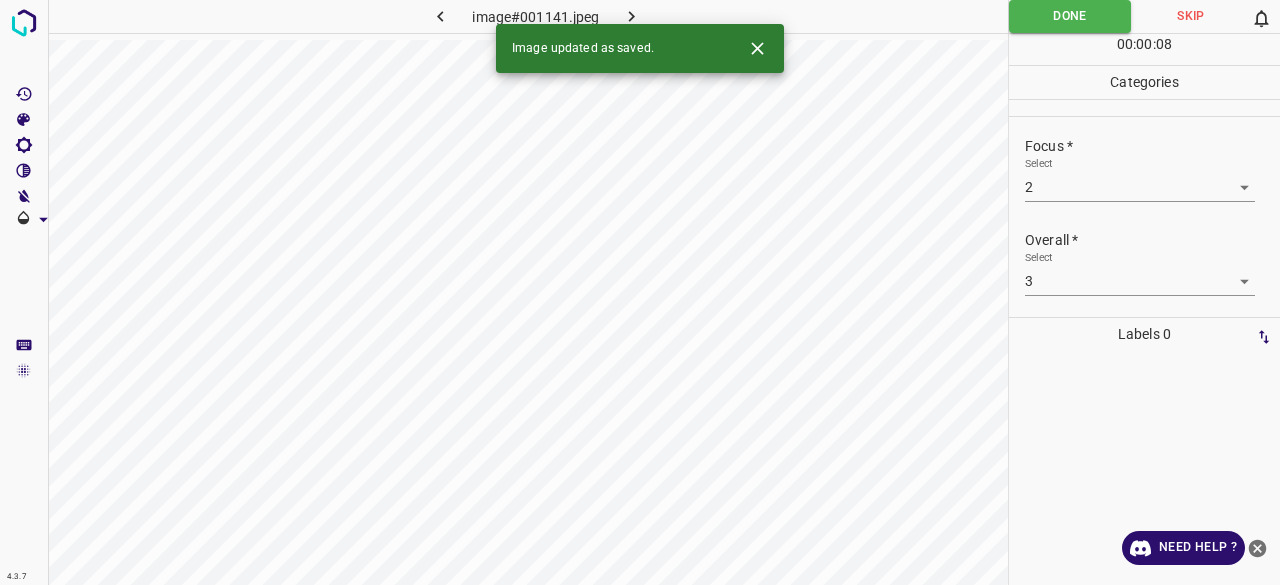 click 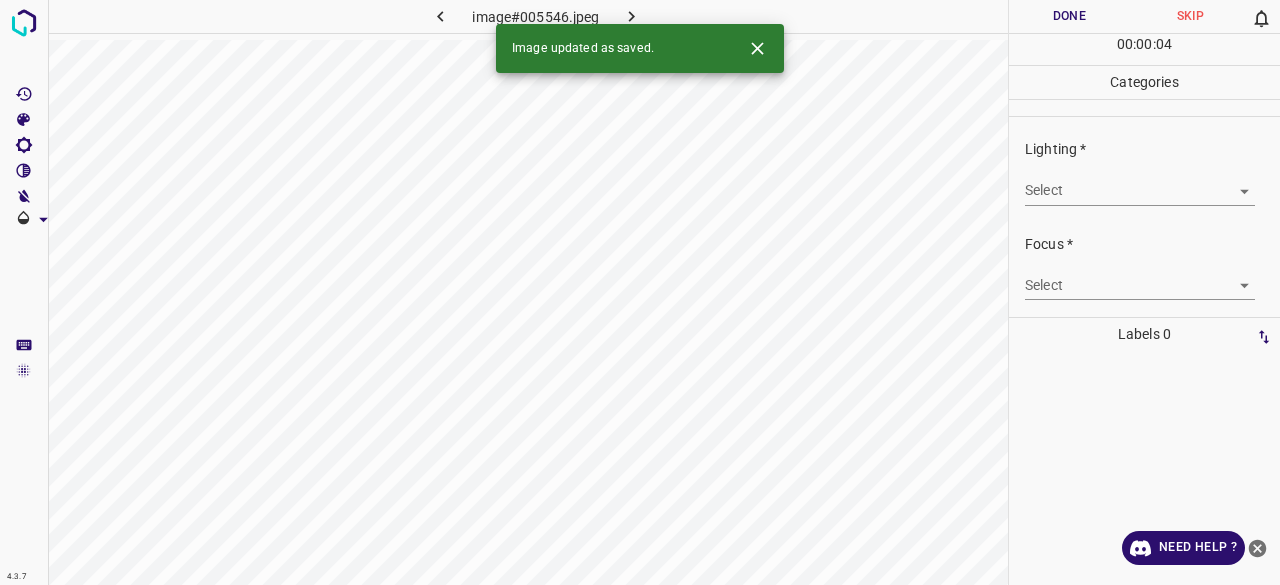 click on "4.3.7 image#005546.jpeg Done Skip 0 00   : 00   : 04   Categories Lighting *  Select ​ Focus *  Select ​ Overall *  Select ​ Labels   0 Categories 1 Lighting 2 Focus 3 Overall Tools Space Change between modes (Draw & Edit) I Auto labeling R Restore zoom M Zoom in N Zoom out Delete Delete selecte label Filters Z Restore filters X Saturation filter C Brightness filter V Contrast filter B Gray scale filter General O Download Image updated as saved. Need Help ? - Text - Hide - Delete" at bounding box center [640, 292] 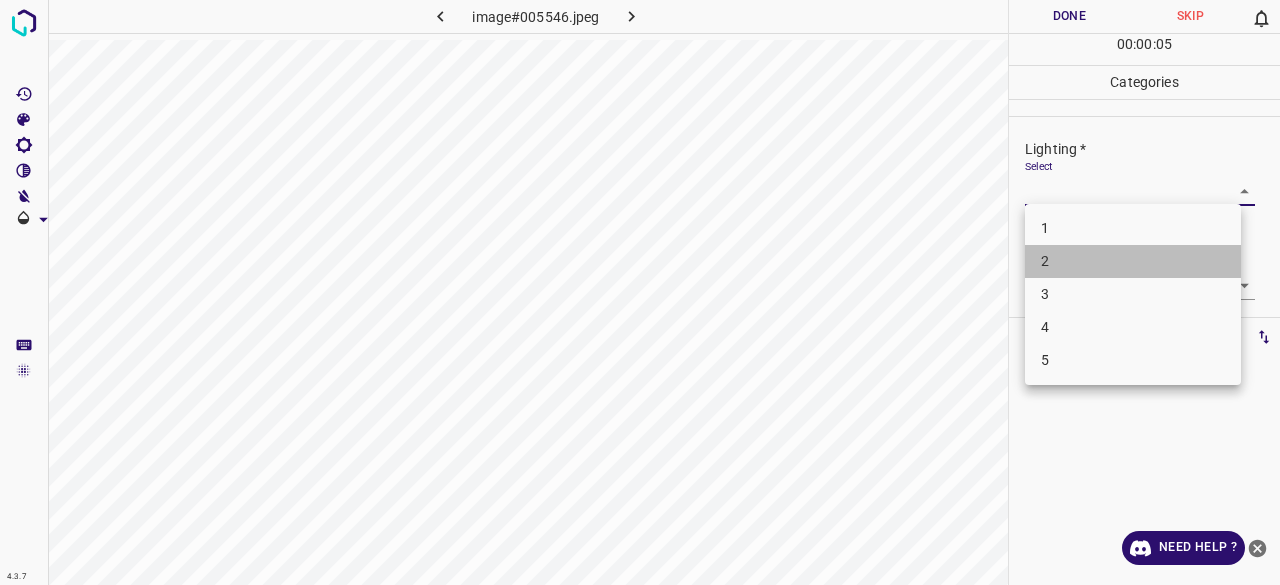 click on "2" at bounding box center [1133, 261] 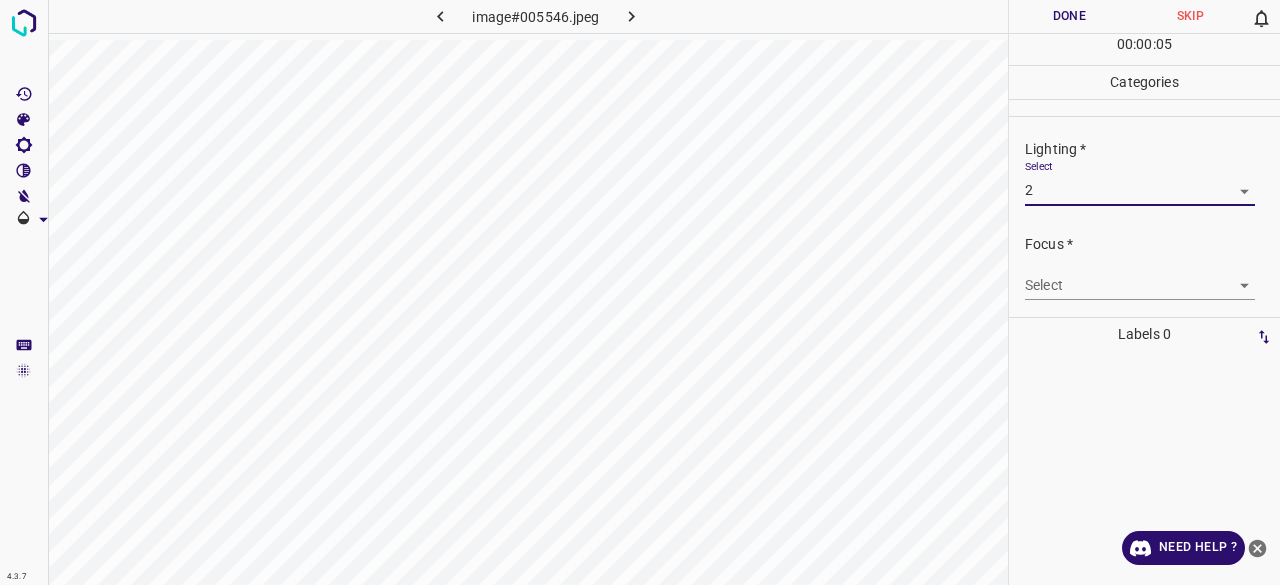 click on "Labels   0" at bounding box center [1144, 334] 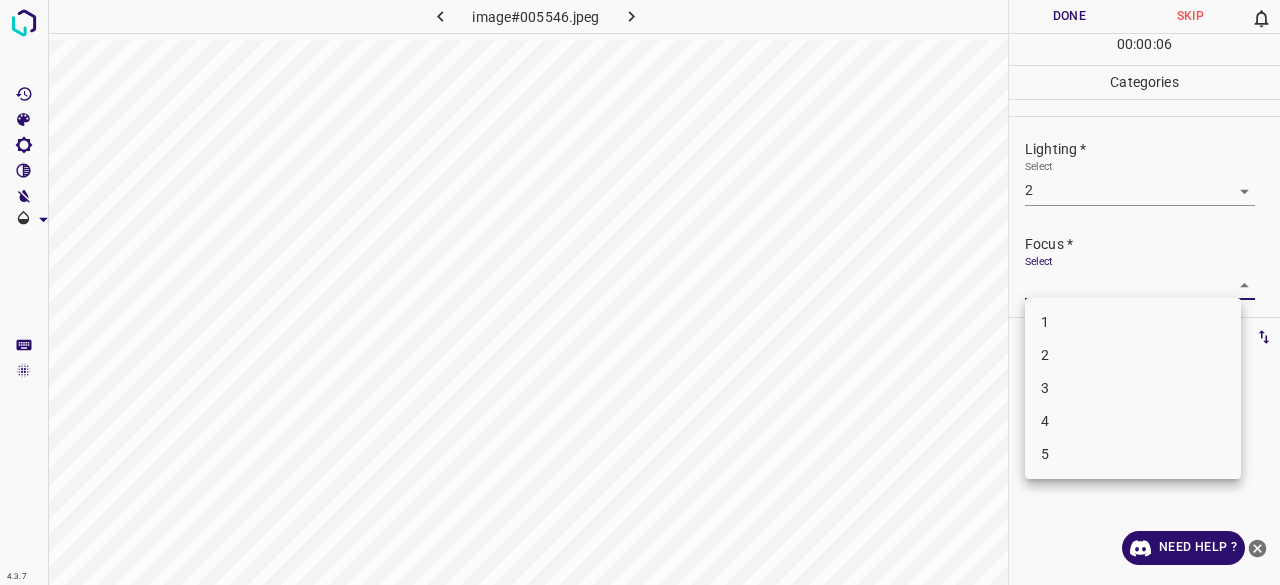 click on "4.3.7 image#005546.jpeg Done Skip 0 00   : 00   : 06   Categories Lighting *  Select 2 2 Focus *  Select ​ Overall *  Select ​ Labels   0 Categories 1 Lighting 2 Focus 3 Overall Tools Space Change between modes (Draw & Edit) I Auto labeling R Restore zoom M Zoom in N Zoom out Delete Delete selecte label Filters Z Restore filters X Saturation filter C Brightness filter V Contrast filter B Gray scale filter General O Download Need Help ? - Text - Hide - Delete 1 2 3 4 5" at bounding box center (640, 292) 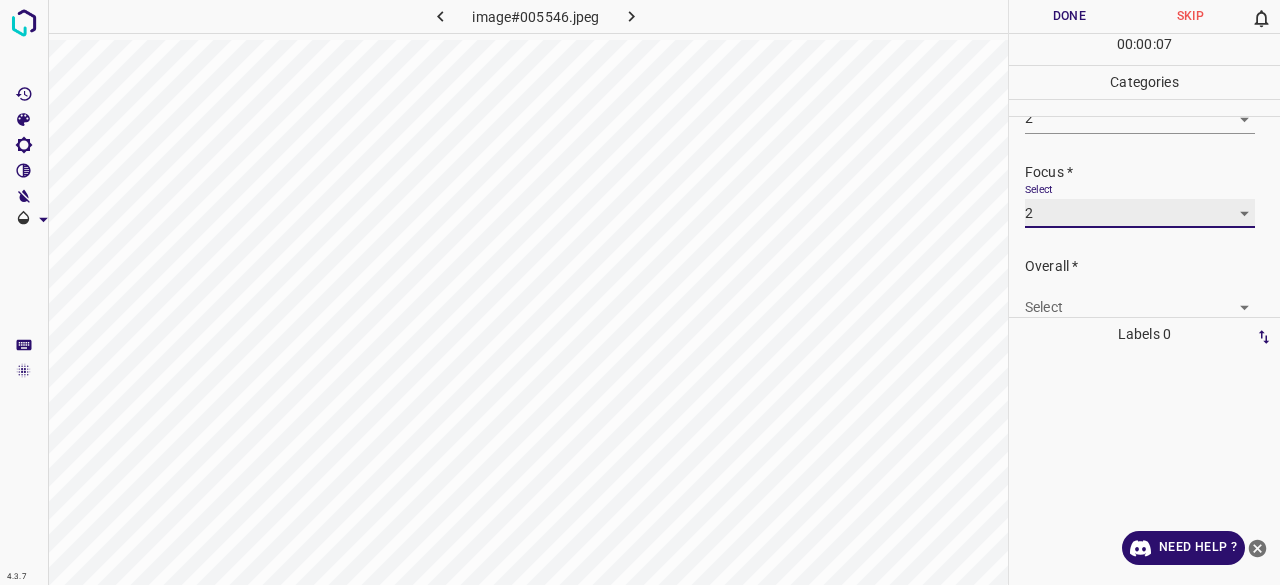 scroll, scrollTop: 98, scrollLeft: 0, axis: vertical 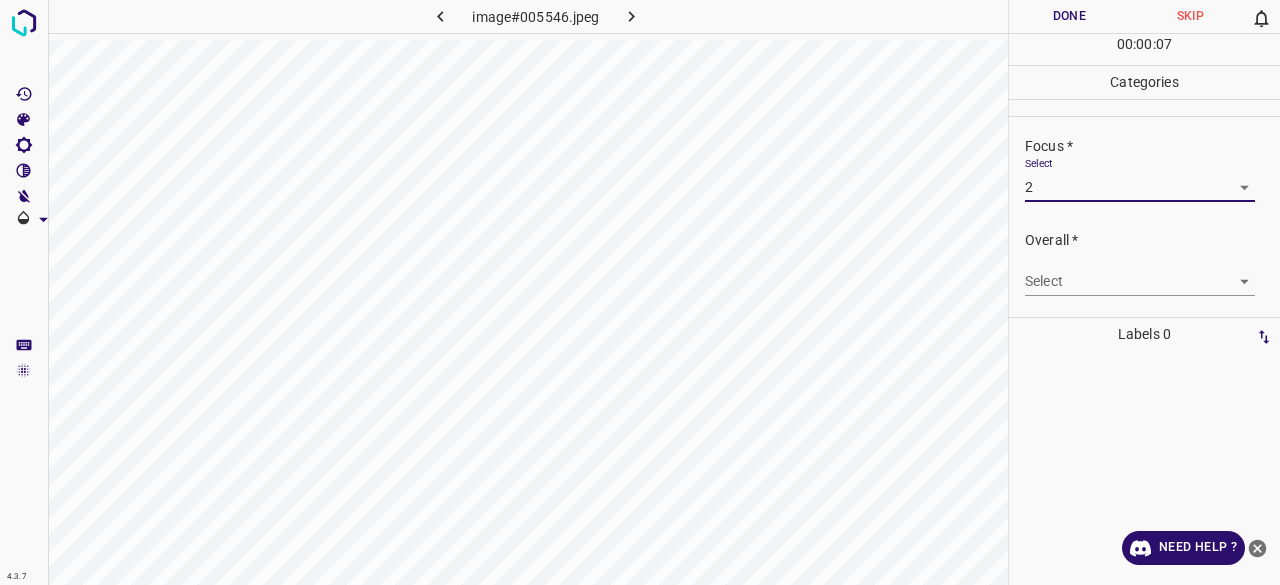 click on "4.3.7 image#005546.jpeg Done Skip 0 00   : 00   : 07   Categories Lighting *  Select 2 2 Focus *  Select 2 2 Overall *  Select ​ Labels   0 Categories 1 Lighting 2 Focus 3 Overall Tools Space Change between modes (Draw & Edit) I Auto labeling R Restore zoom M Zoom in N Zoom out Delete Delete selecte label Filters Z Restore filters X Saturation filter C Brightness filter V Contrast filter B Gray scale filter General O Download Need Help ? - Text - Hide - Delete" at bounding box center (640, 292) 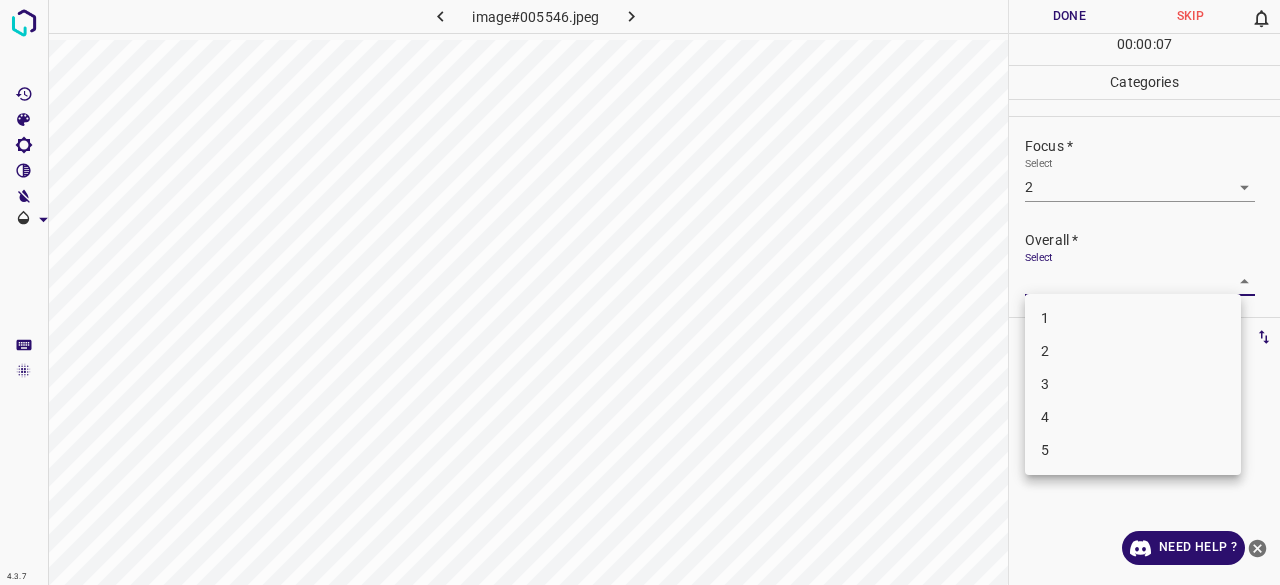 drag, startPoint x: 1068, startPoint y: 373, endPoint x: 1068, endPoint y: 343, distance: 30 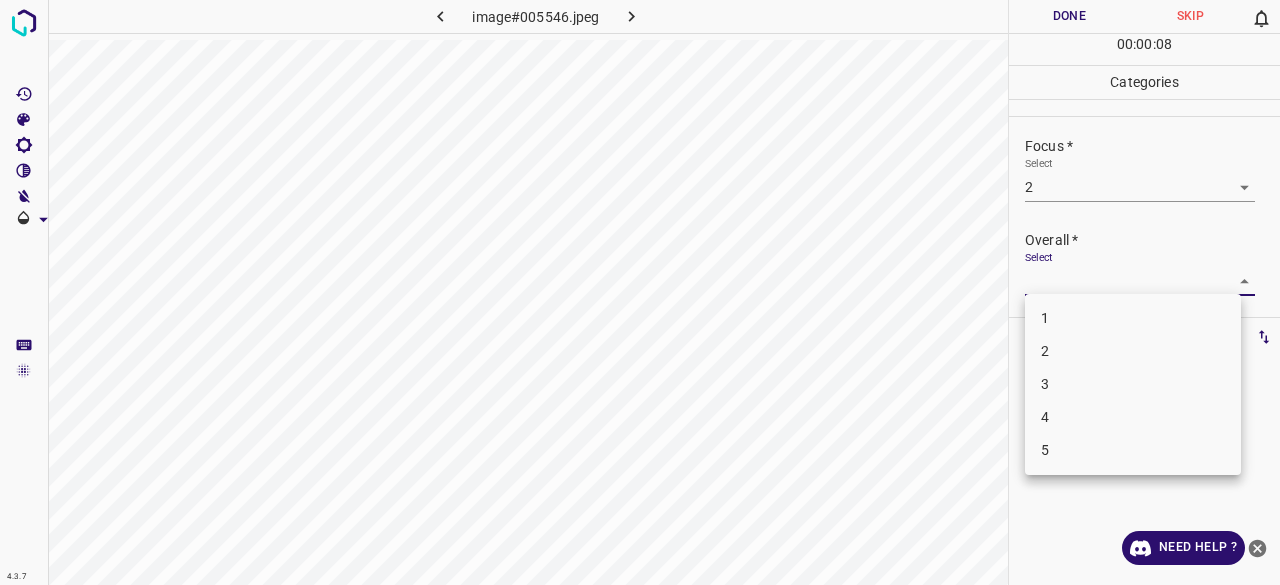 click on "2" at bounding box center (1133, 351) 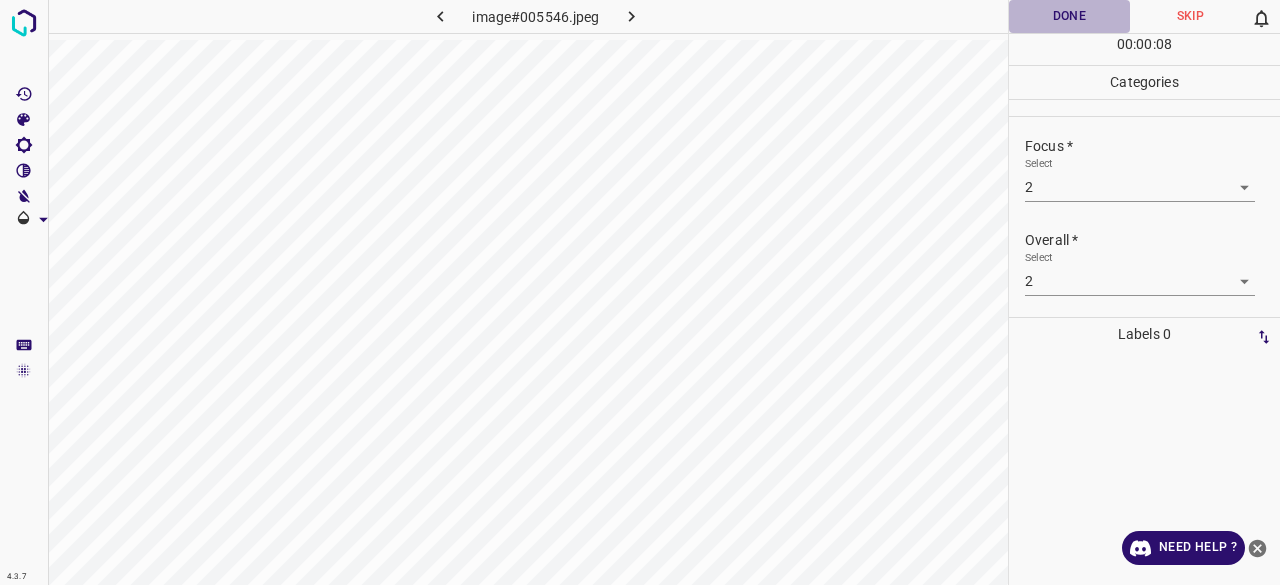 click on "Done" at bounding box center (1069, 16) 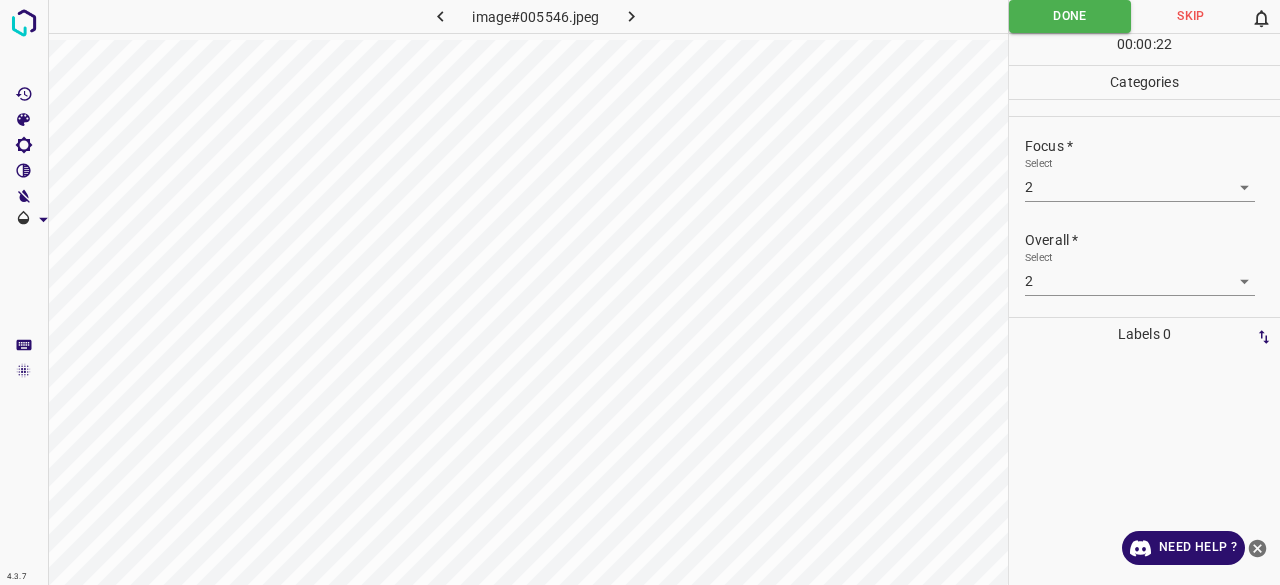click 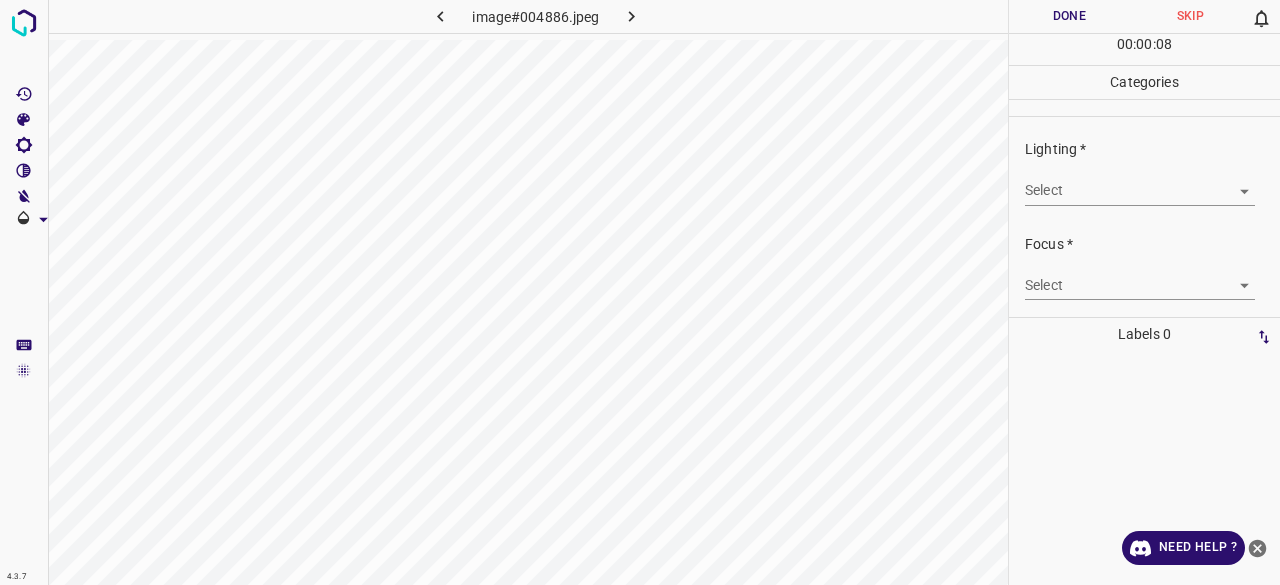click on "4.3.7 image#004886.jpeg Done Skip 0 00   : 00   : 08   Categories Lighting *  Select ​ Focus *  Select ​ Overall *  Select ​ Labels   0 Categories 1 Lighting 2 Focus 3 Overall Tools Space Change between modes (Draw & Edit) I Auto labeling R Restore zoom M Zoom in N Zoom out Delete Delete selecte label Filters Z Restore filters X Saturation filter C Brightness filter V Contrast filter B Gray scale filter General O Download Need Help ? - Text - Hide - Delete" at bounding box center [640, 292] 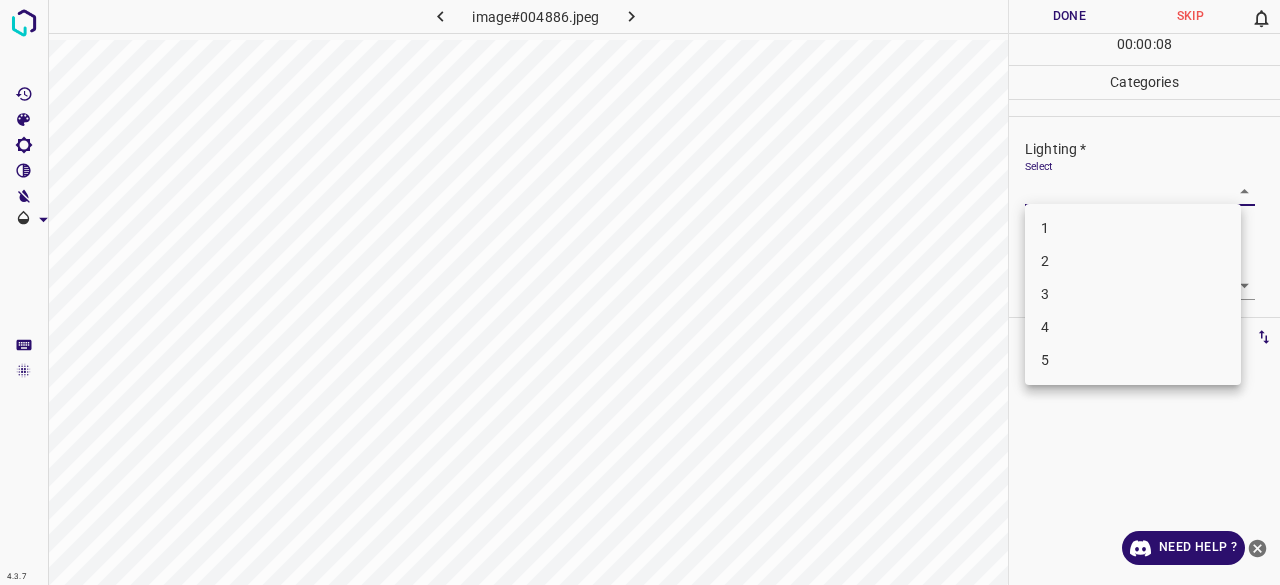 click on "3" at bounding box center [1133, 294] 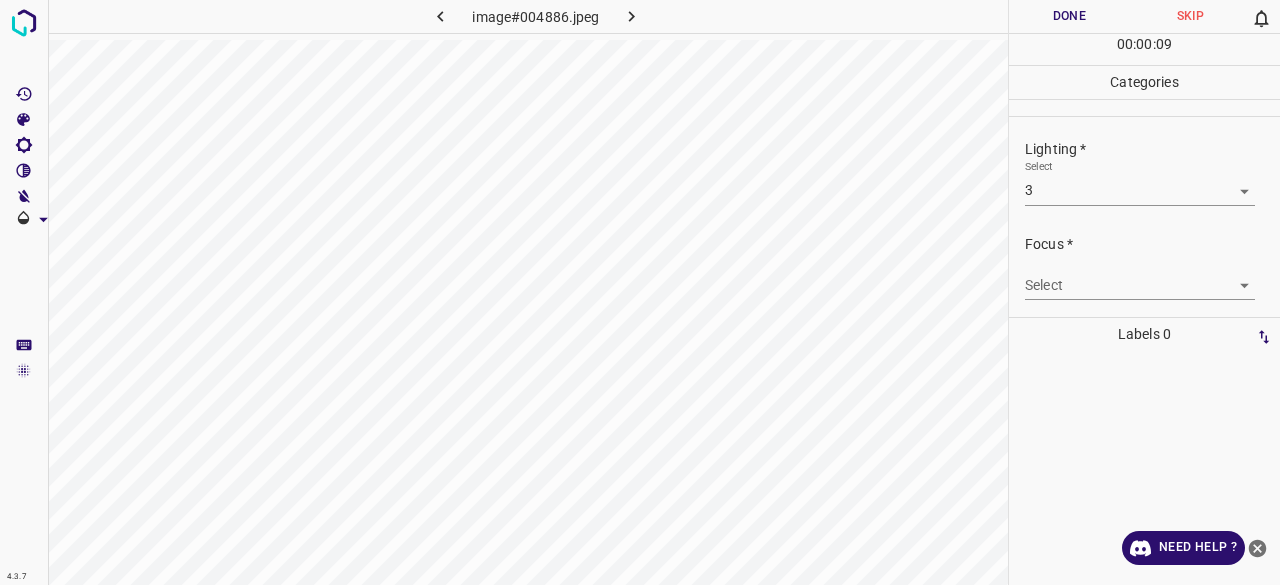 click on "4.3.7 image#004886.jpeg Done Skip 0 00   : 00   : 09   Categories Lighting *  Select 3 3 Focus *  Select ​ Overall *  Select ​ Labels   0 Categories 1 Lighting 2 Focus 3 Overall Tools Space Change between modes (Draw & Edit) I Auto labeling R Restore zoom M Zoom in N Zoom out Delete Delete selecte label Filters Z Restore filters X Saturation filter C Brightness filter V Contrast filter B Gray scale filter General O Download Need Help ? - Text - Hide - Delete" at bounding box center [640, 292] 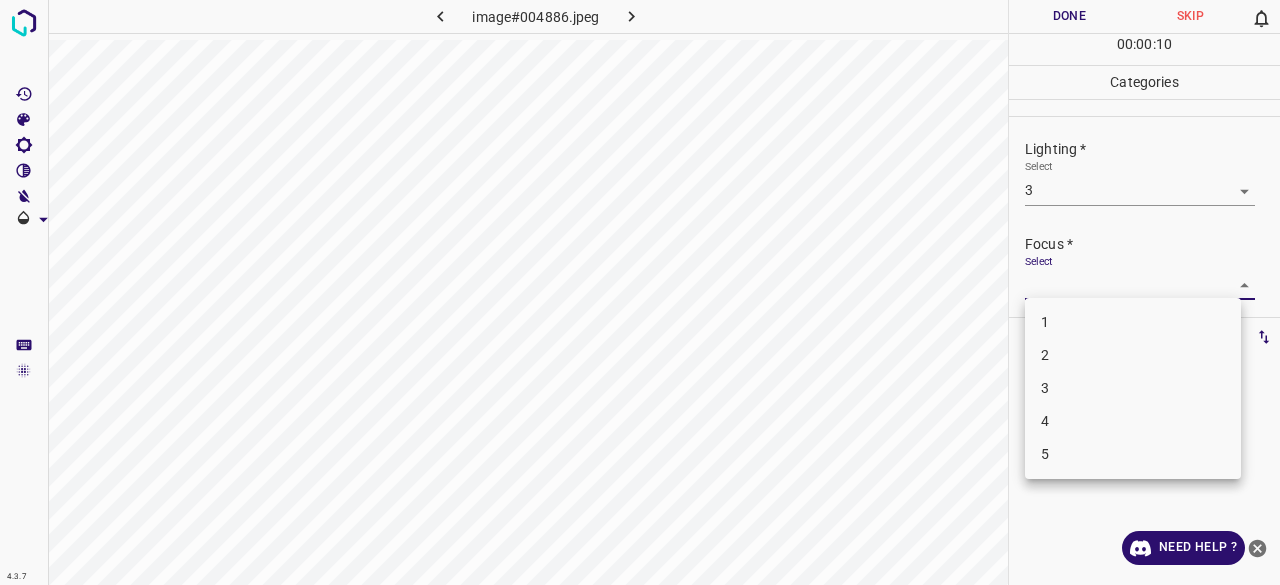 drag, startPoint x: 1058, startPoint y: 369, endPoint x: 1061, endPoint y: 379, distance: 10.440307 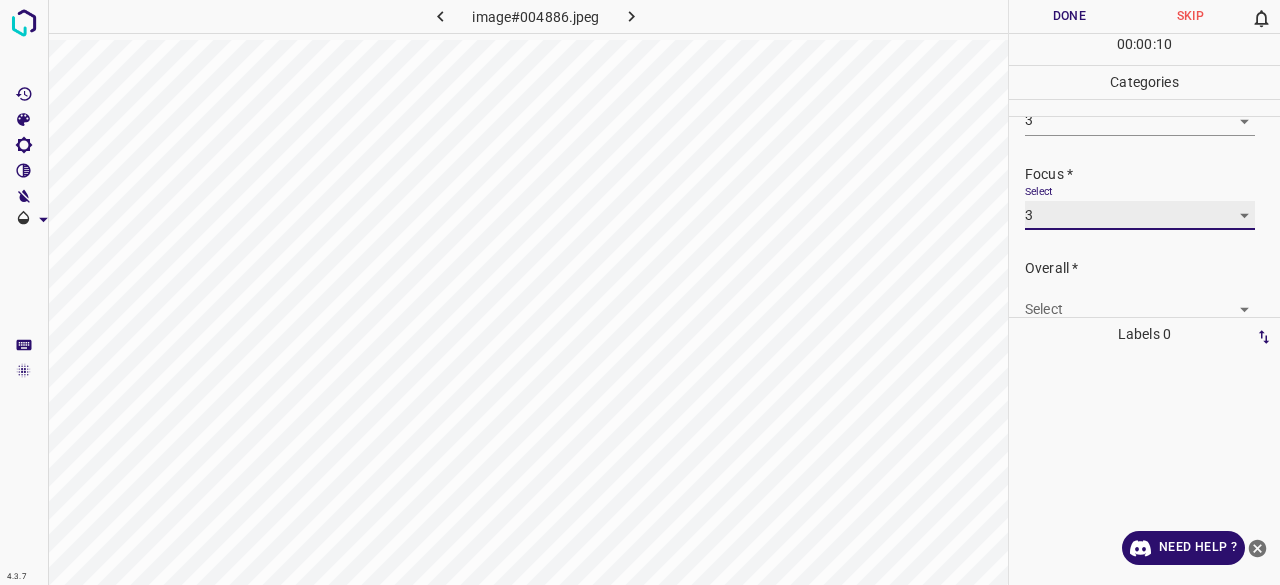 scroll, scrollTop: 98, scrollLeft: 0, axis: vertical 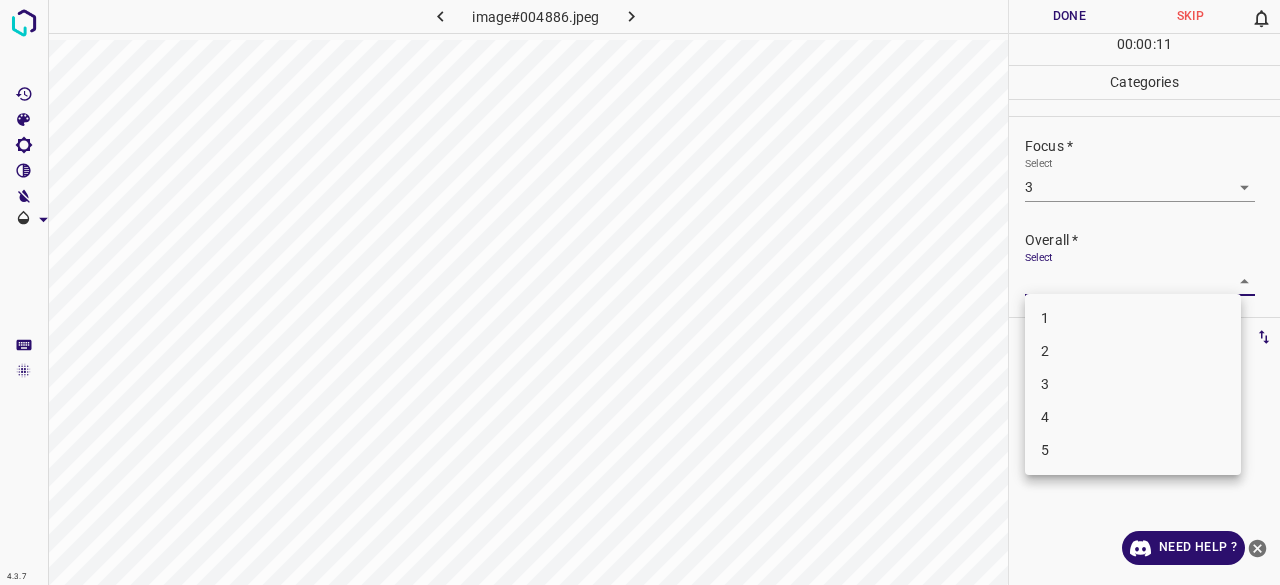 click on "4.3.7 image#004886.jpeg Done Skip 0 00   : 00   : 11   Categories Lighting *  Select 3 3 Focus *  Select 3 3 Overall *  Select ​ Labels   0 Categories 1 Lighting 2 Focus 3 Overall Tools Space Change between modes (Draw & Edit) I Auto labeling R Restore zoom M Zoom in N Zoom out Delete Delete selecte label Filters Z Restore filters X Saturation filter C Brightness filter V Contrast filter B Gray scale filter General O Download Need Help ? - Text - Hide - Delete 1 2 3 4 5" at bounding box center [640, 292] 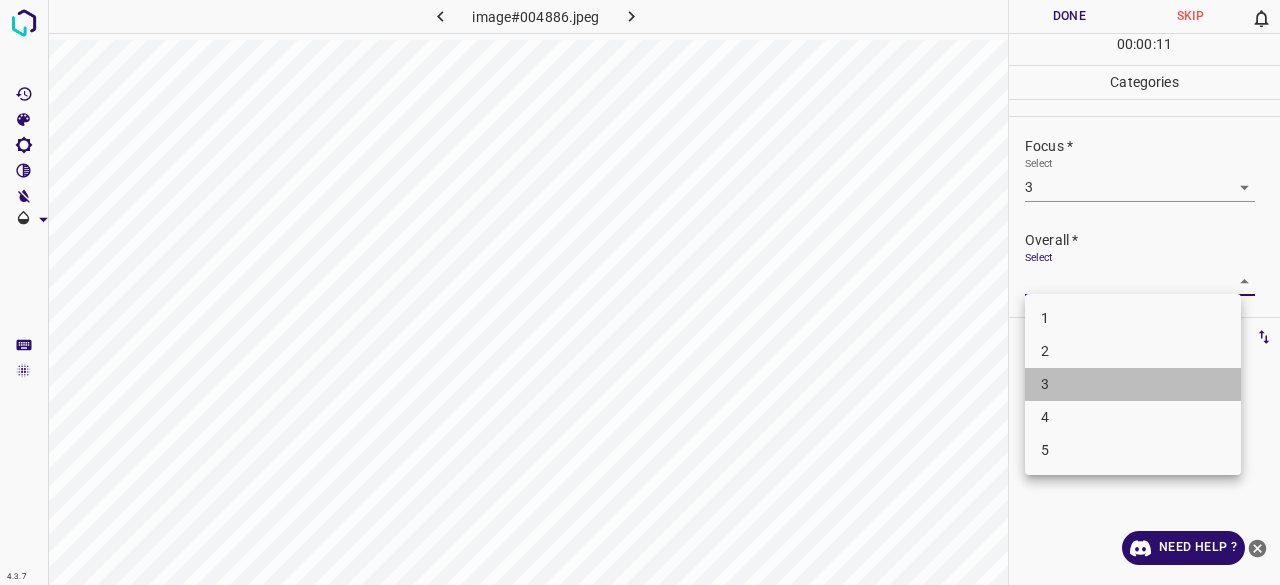 click on "3" at bounding box center (1133, 384) 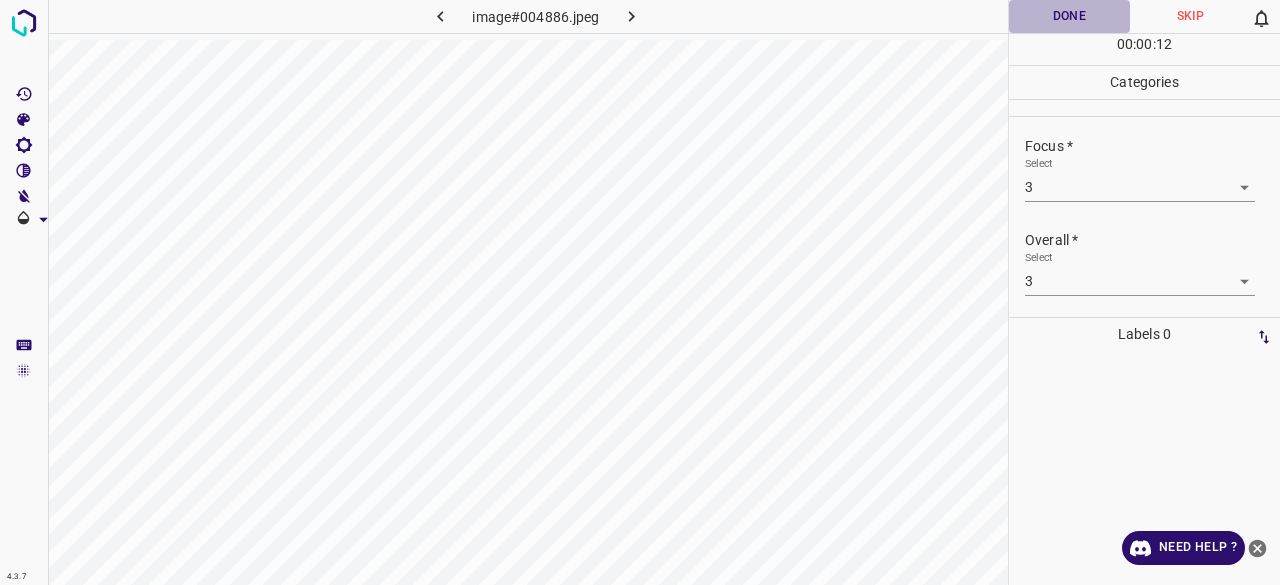 click on "Done" at bounding box center (1069, 16) 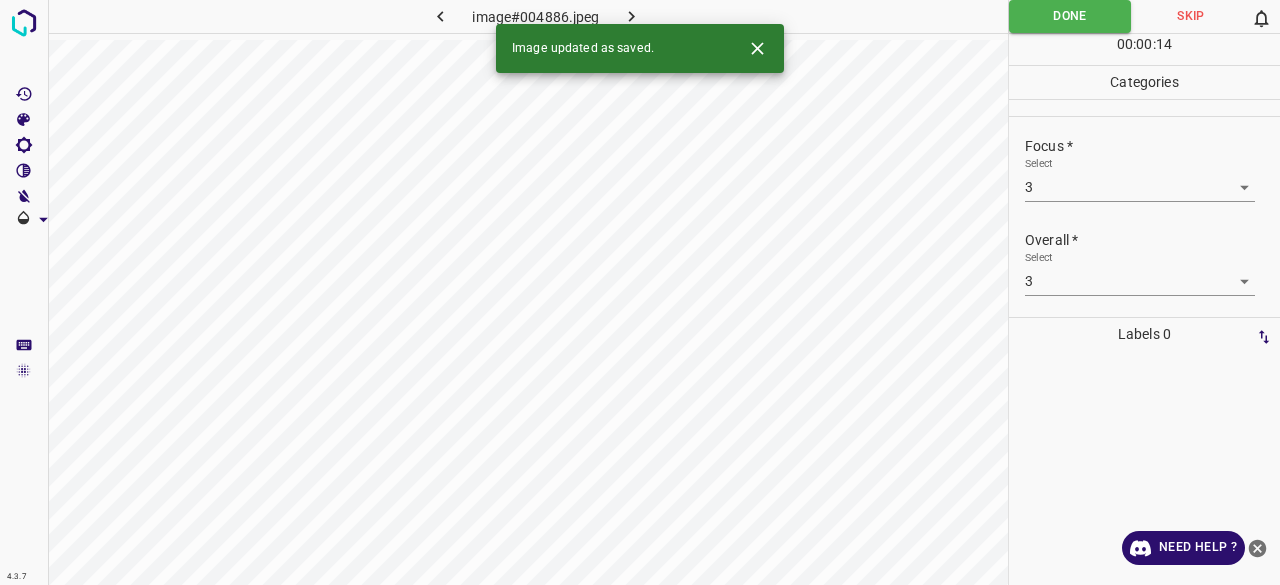 click at bounding box center (632, 16) 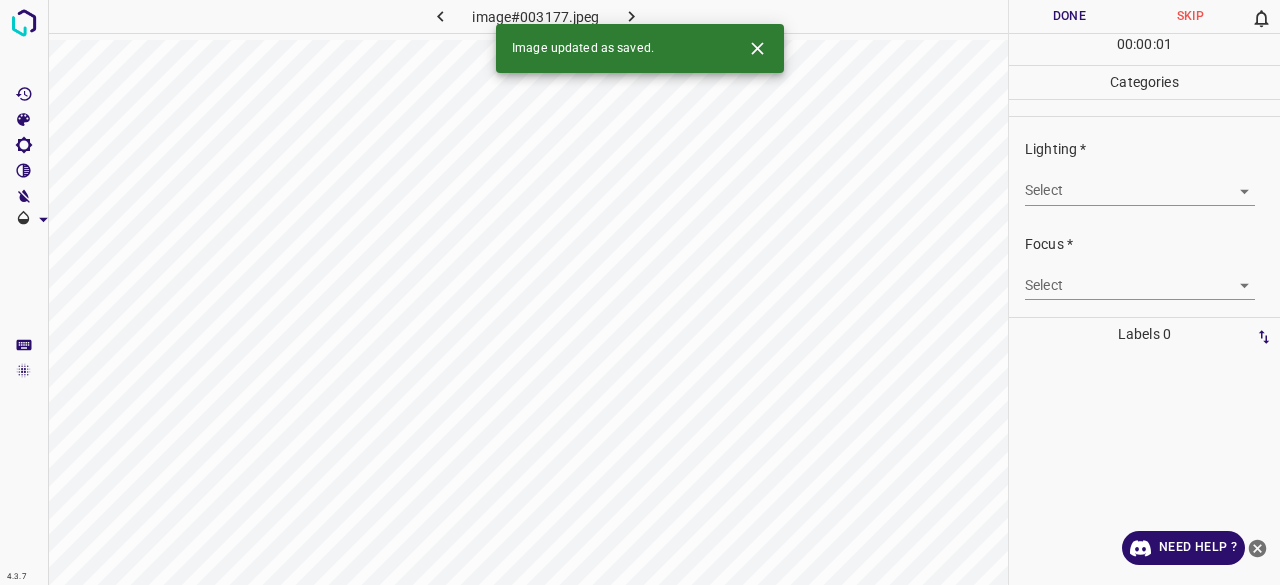 click on "4.3.7 image#003177.jpeg Done Skip 0 00   : 00   : 01   Categories Lighting *  Select ​ Focus *  Select ​ Overall *  Select ​ Labels   0 Categories 1 Lighting 2 Focus 3 Overall Tools Space Change between modes (Draw & Edit) I Auto labeling R Restore zoom M Zoom in N Zoom out Delete Delete selecte label Filters Z Restore filters X Saturation filter C Brightness filter V Contrast filter B Gray scale filter General O Download Image updated as saved. Need Help ? - Text - Hide - Delete" at bounding box center [640, 292] 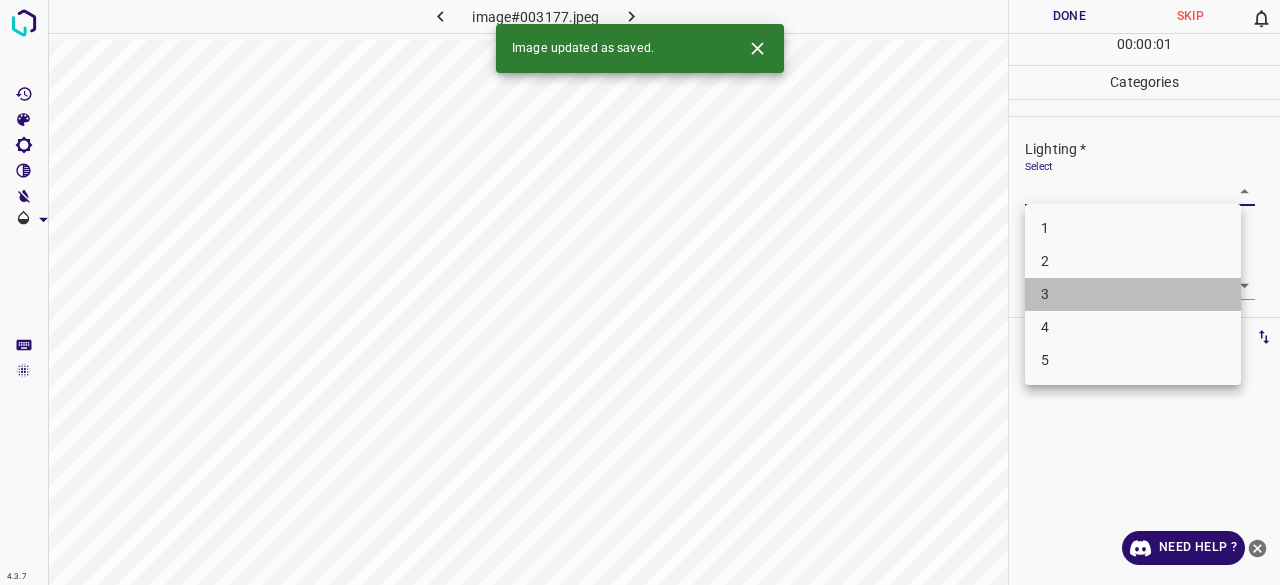 click on "3" at bounding box center (1133, 294) 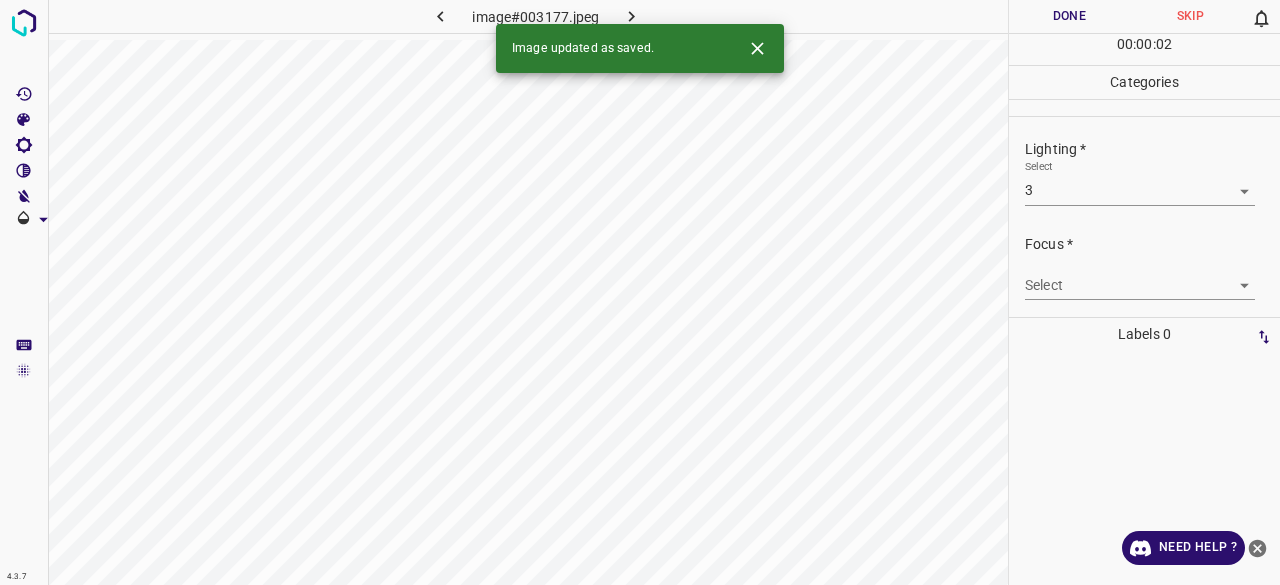 click on "Focus *  Select ​" at bounding box center (1144, 267) 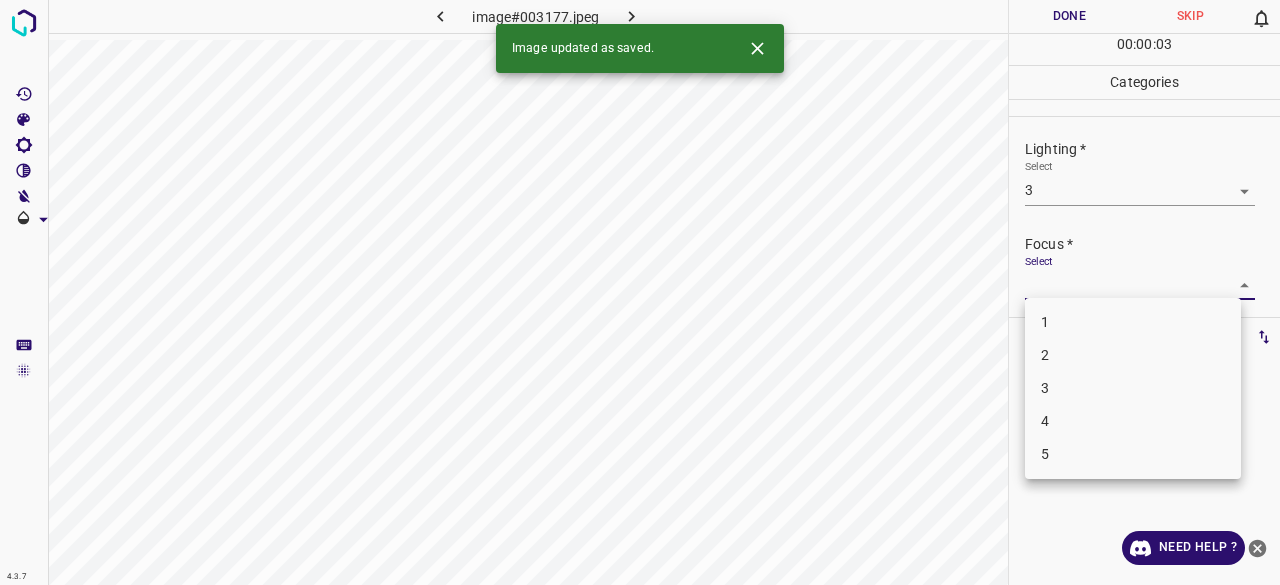 click on "4.3.7 image#003177.jpeg Done Skip 0 00   : 00   : 03   Categories Lighting *  Select 3 3 Focus *  Select ​ Overall *  Select ​ Labels   0 Categories 1 Lighting 2 Focus 3 Overall Tools Space Change between modes (Draw & Edit) I Auto labeling R Restore zoom M Zoom in N Zoom out Delete Delete selecte label Filters Z Restore filters X Saturation filter C Brightness filter V Contrast filter B Gray scale filter General O Download Image updated as saved. Need Help ? - Text - Hide - Delete 1 2 3 4 5" at bounding box center [640, 292] 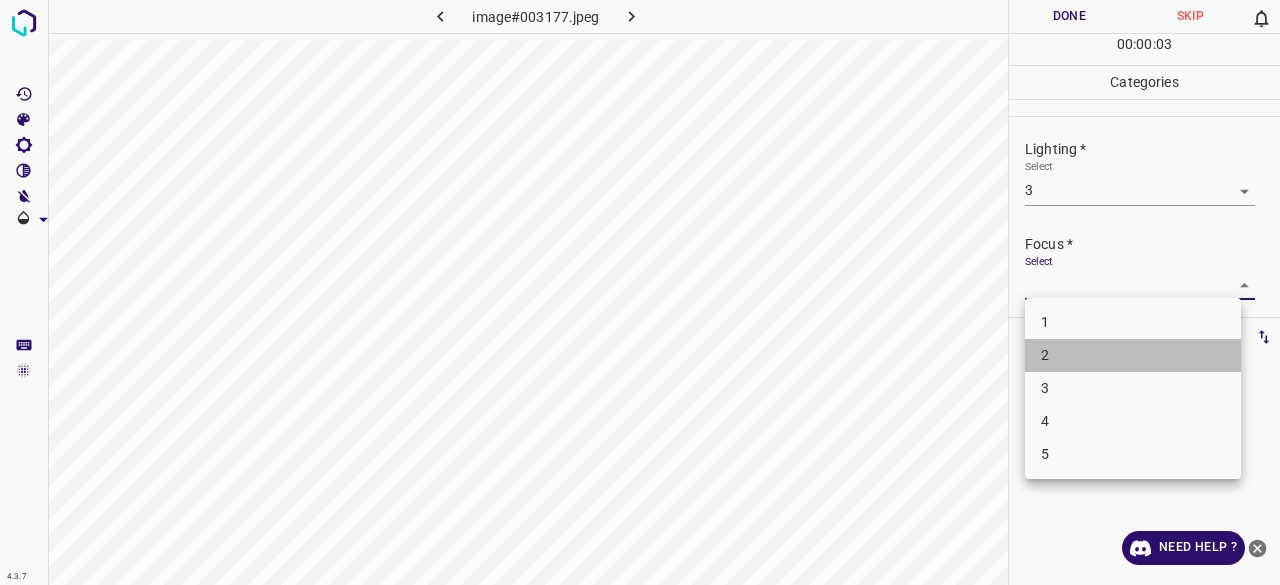 click on "2" at bounding box center (1133, 355) 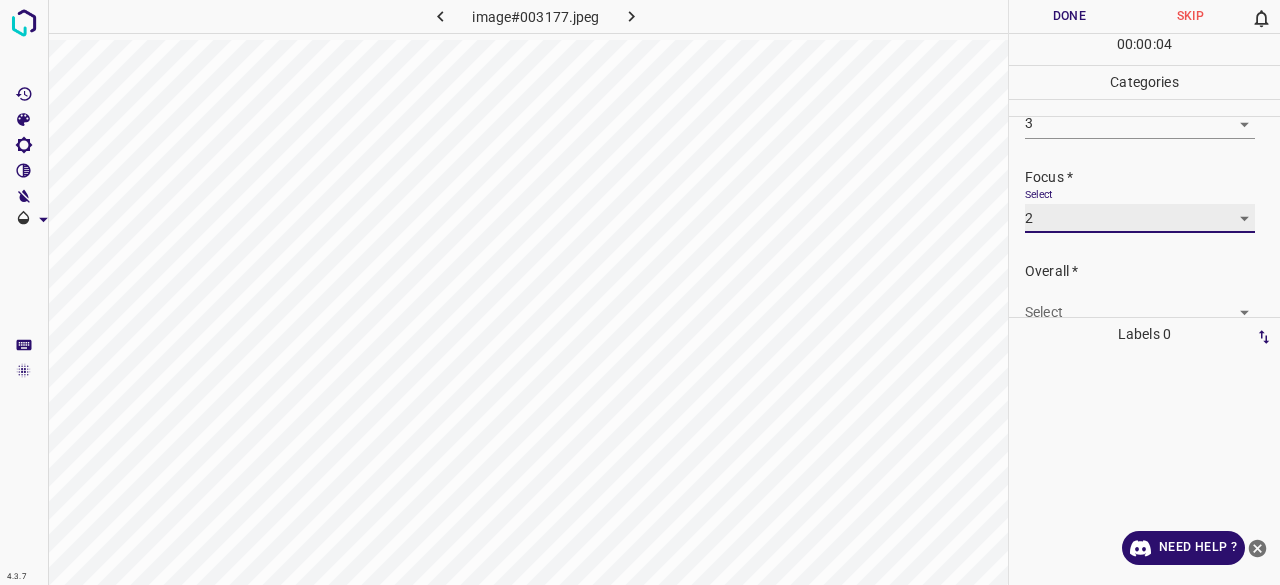 scroll, scrollTop: 98, scrollLeft: 0, axis: vertical 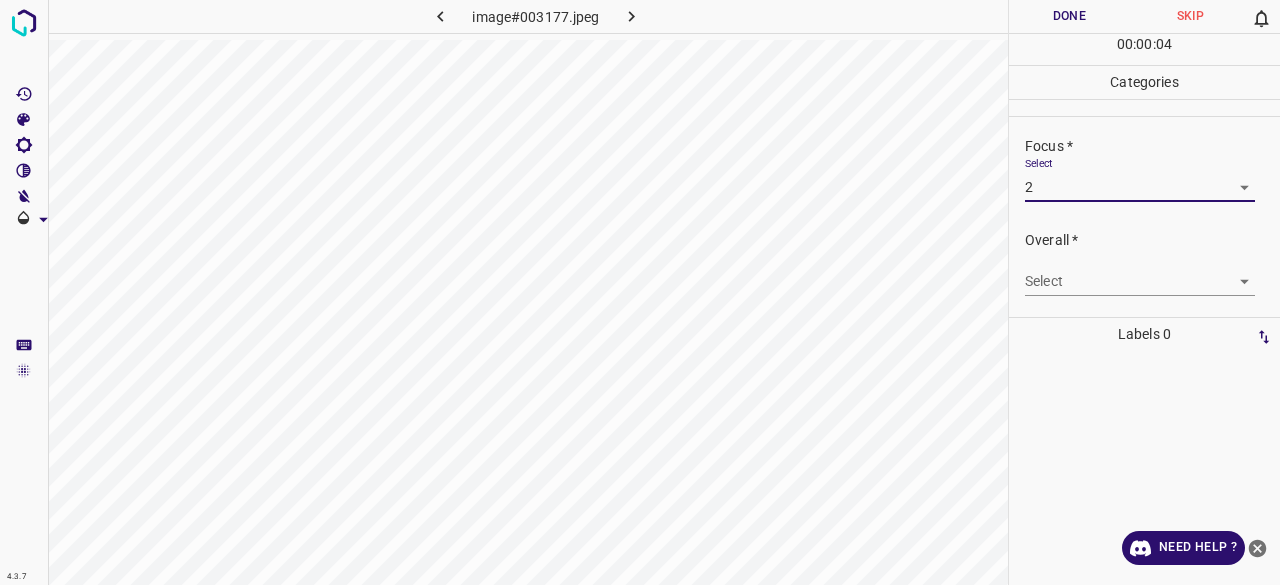 click on "4.3.7 image#003177.jpeg Done Skip 0 00   : 00   : 04   Categories Lighting *  Select 3 3 Focus *  Select 2 2 Overall *  Select ​ Labels   0 Categories 1 Lighting 2 Focus 3 Overall Tools Space Change between modes (Draw & Edit) I Auto labeling R Restore zoom M Zoom in N Zoom out Delete Delete selecte label Filters Z Restore filters X Saturation filter C Brightness filter V Contrast filter B Gray scale filter General O Download Need Help ? - Text - Hide - Delete" at bounding box center (640, 292) 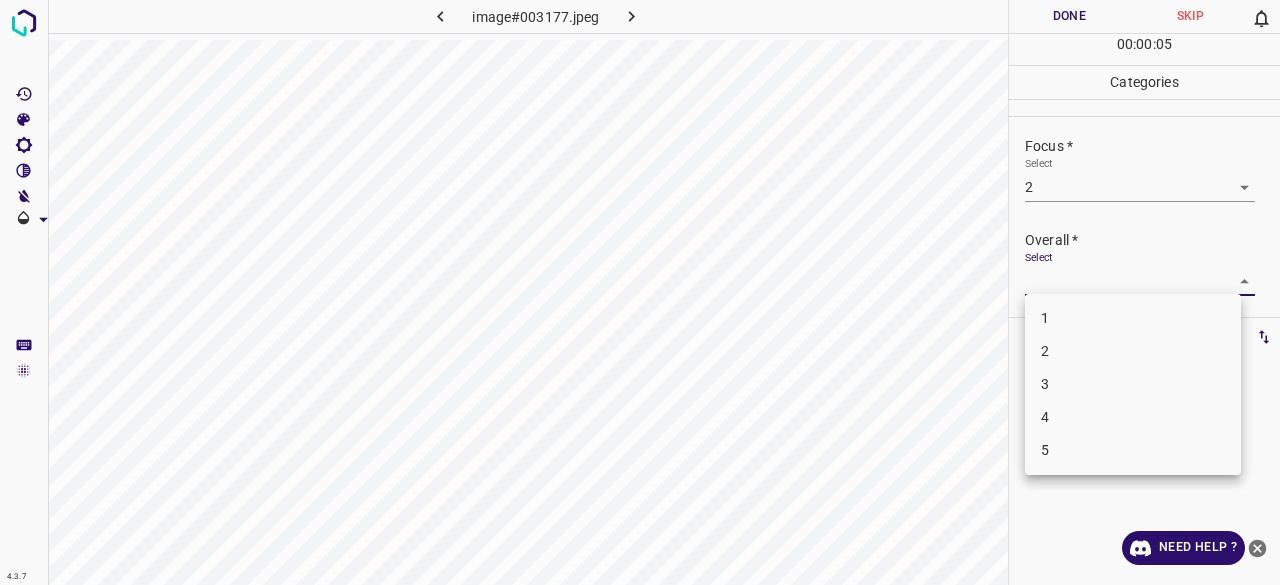 click on "2" at bounding box center [1133, 351] 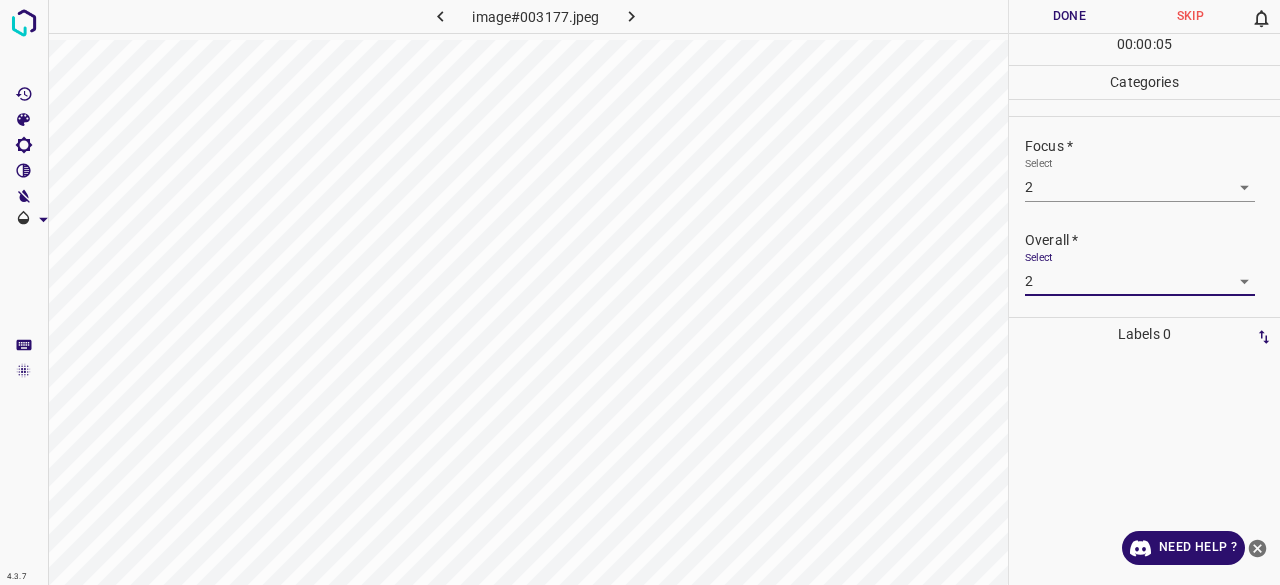click on "Done" at bounding box center [1069, 16] 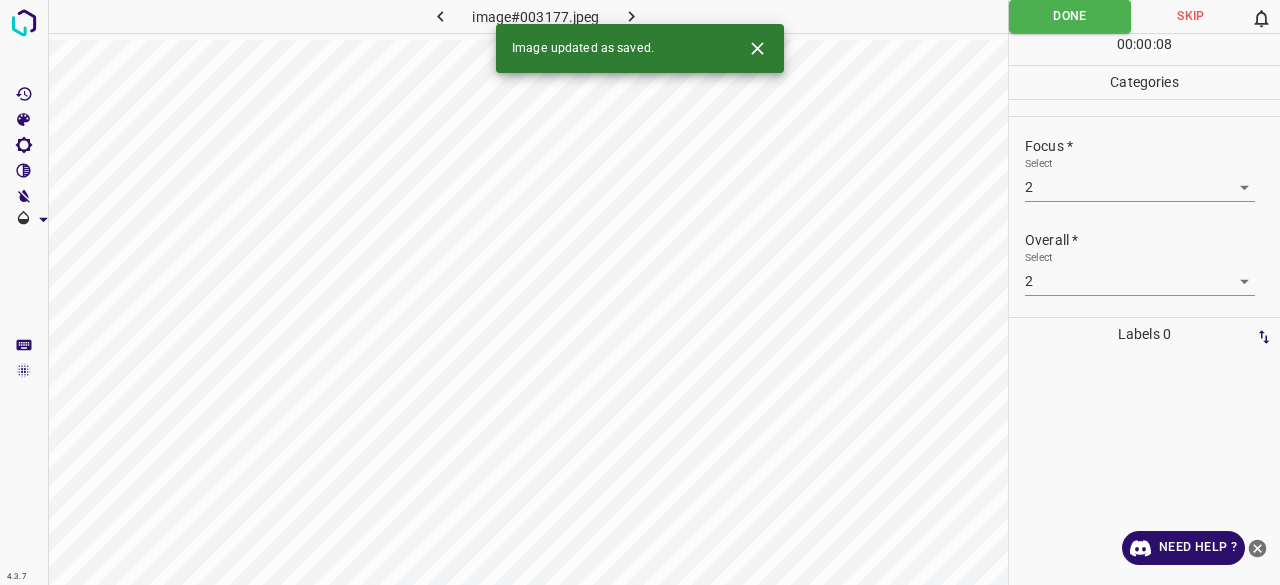 click at bounding box center [632, 16] 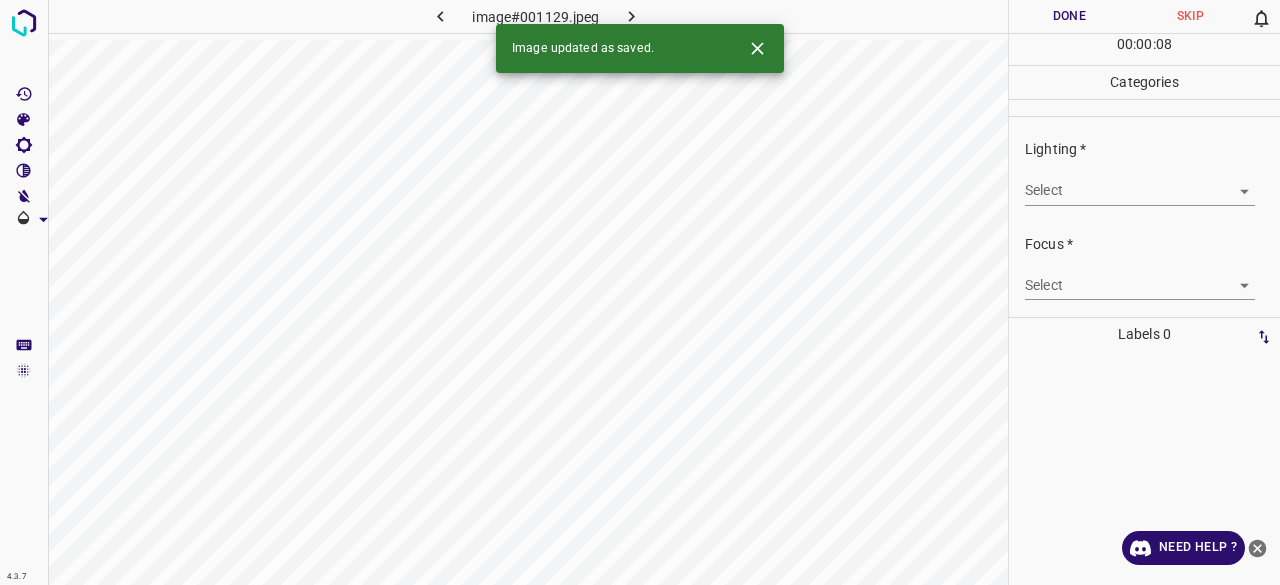click on "Select ​" at bounding box center (1140, 182) 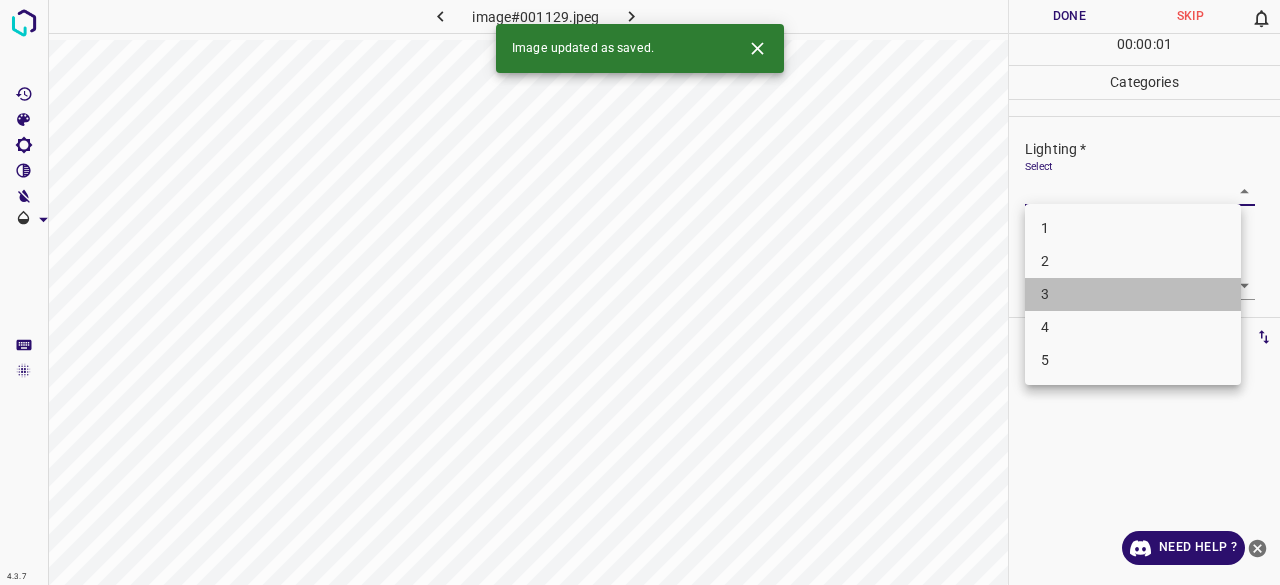 click on "3" at bounding box center [1133, 294] 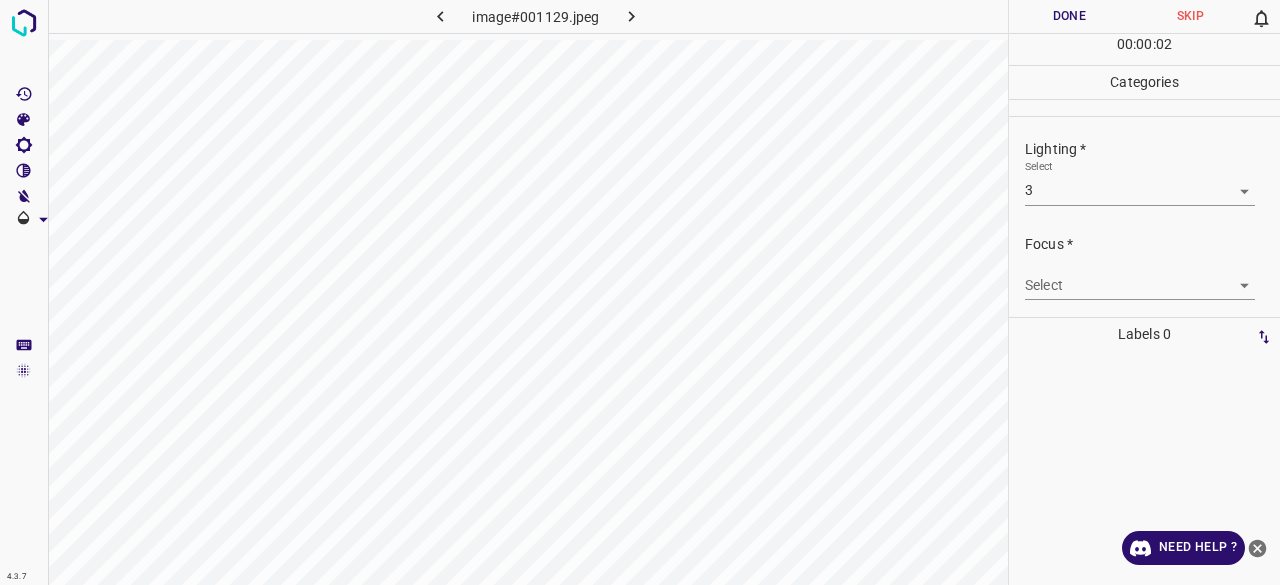 click on "4.3.7 image#001129.jpeg Done Skip 0 00   : 00   : 02   Categories Lighting *  Select 3 3 Focus *  Select ​ Overall *  Select ​ Labels   0 Categories 1 Lighting 2 Focus 3 Overall Tools Space Change between modes (Draw & Edit) I Auto labeling R Restore zoom M Zoom in N Zoom out Delete Delete selecte label Filters Z Restore filters X Saturation filter C Brightness filter V Contrast filter B Gray scale filter General O Download Need Help ? - Text - Hide - Delete" at bounding box center [640, 292] 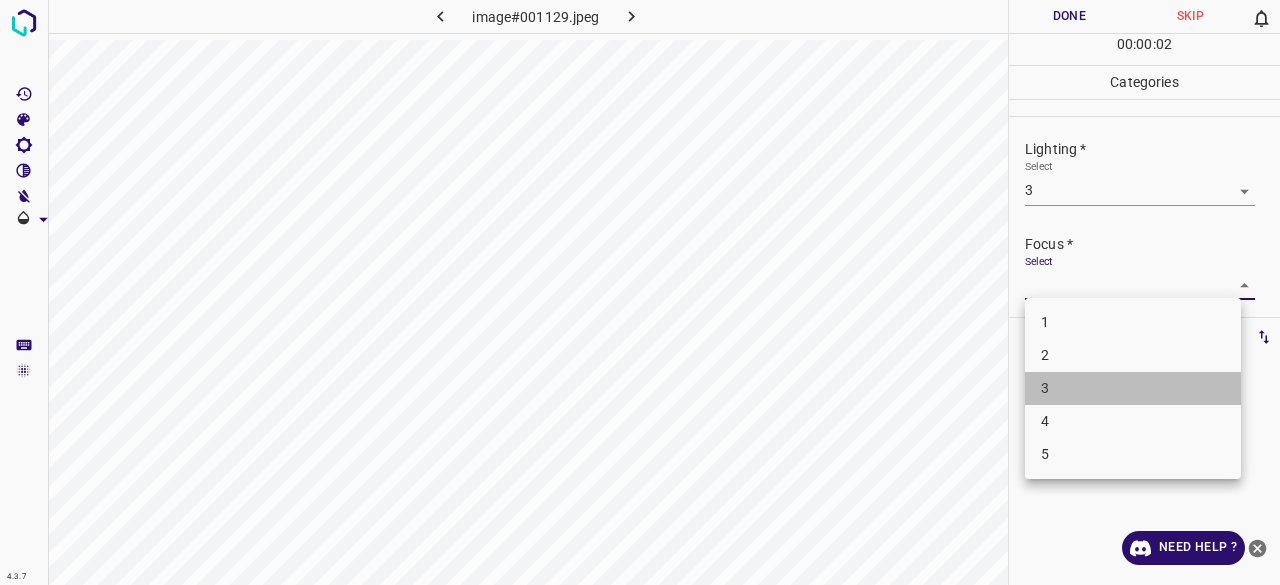 click on "3" at bounding box center (1133, 388) 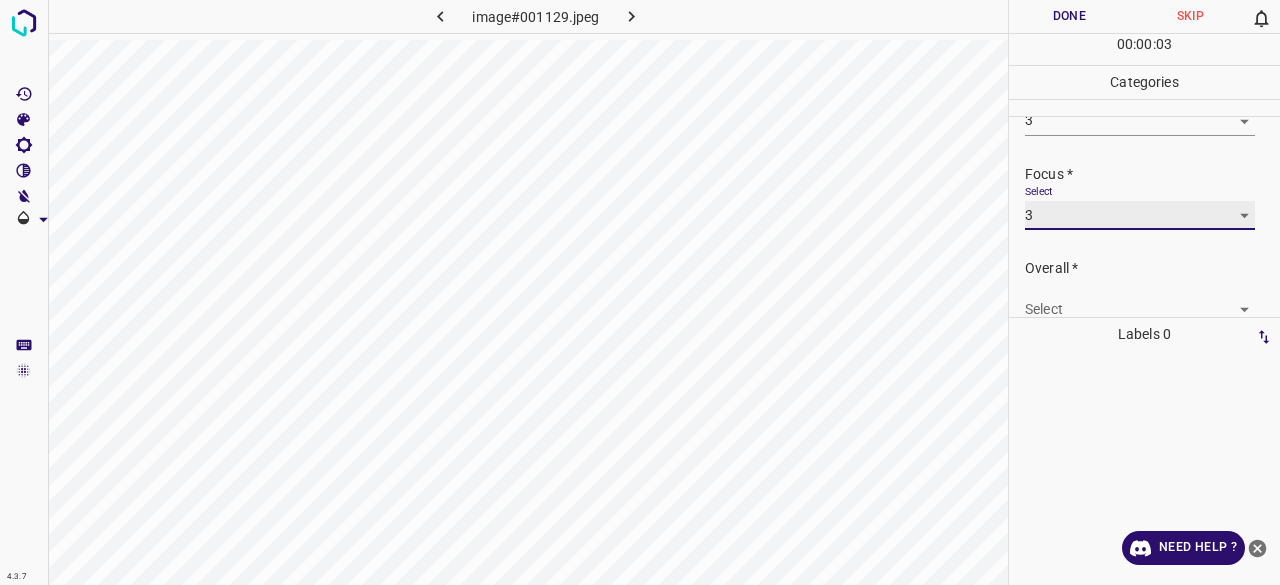 scroll, scrollTop: 98, scrollLeft: 0, axis: vertical 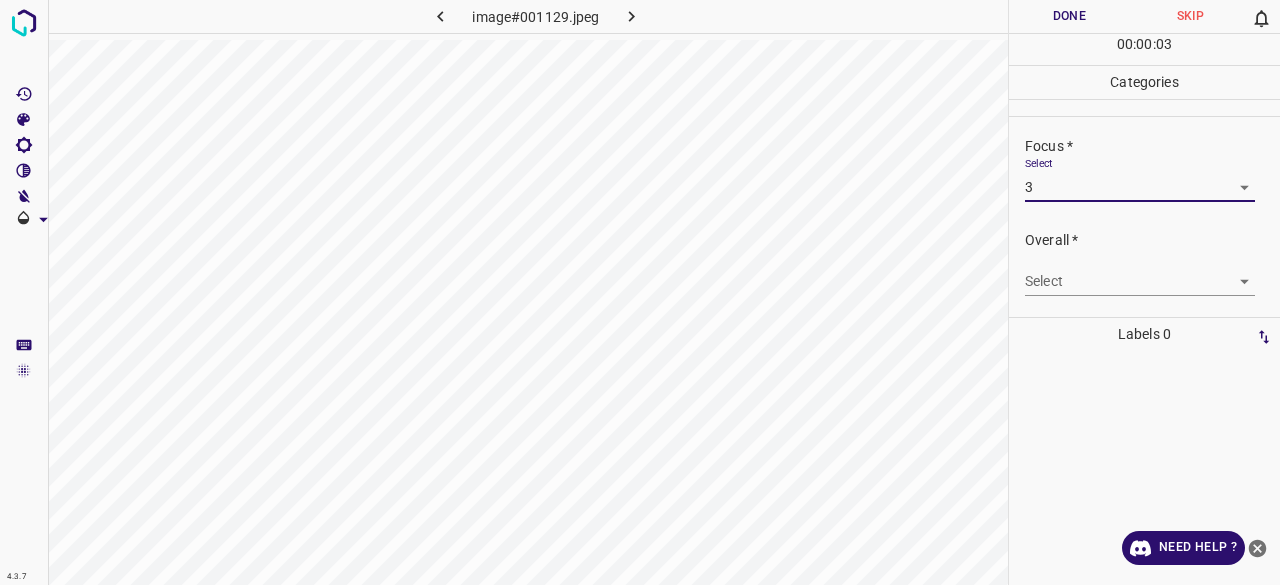 click on "4.3.7 image#001129.jpeg Done Skip 0 00   : 00   : 03   Categories Lighting *  Select 3 3 Focus *  Select 3 3 Overall *  Select ​ Labels   0 Categories 1 Lighting 2 Focus 3 Overall Tools Space Change between modes (Draw & Edit) I Auto labeling R Restore zoom M Zoom in N Zoom out Delete Delete selecte label Filters Z Restore filters X Saturation filter C Brightness filter V Contrast filter B Gray scale filter General O Download Need Help ? - Text - Hide - Delete" at bounding box center [640, 292] 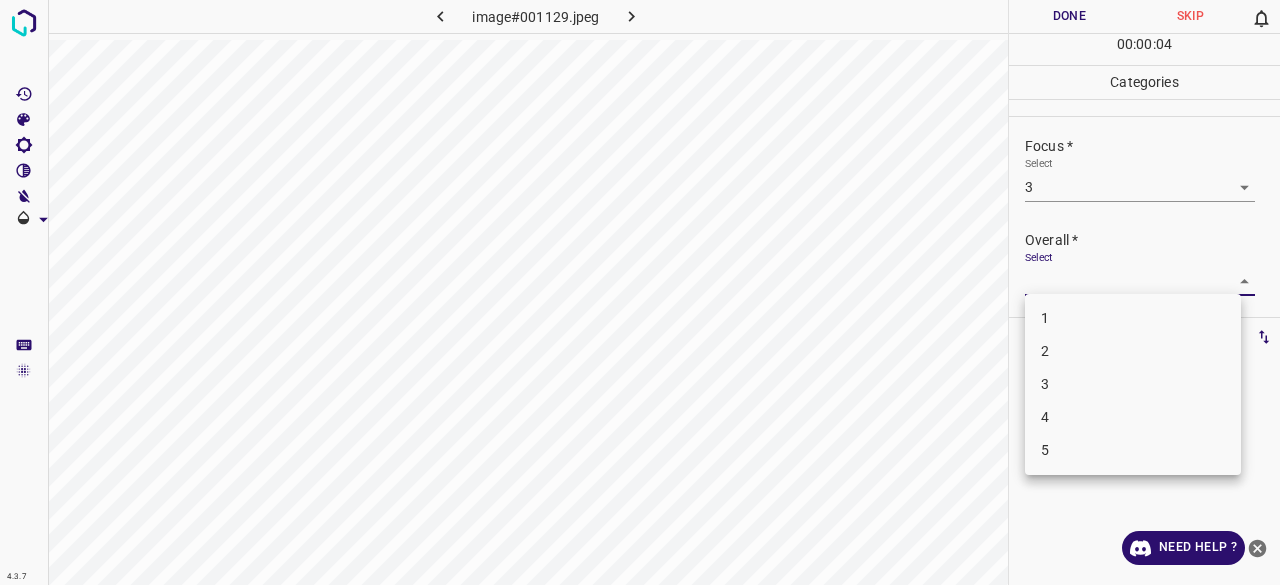 drag, startPoint x: 1055, startPoint y: 353, endPoint x: 1062, endPoint y: 392, distance: 39.623226 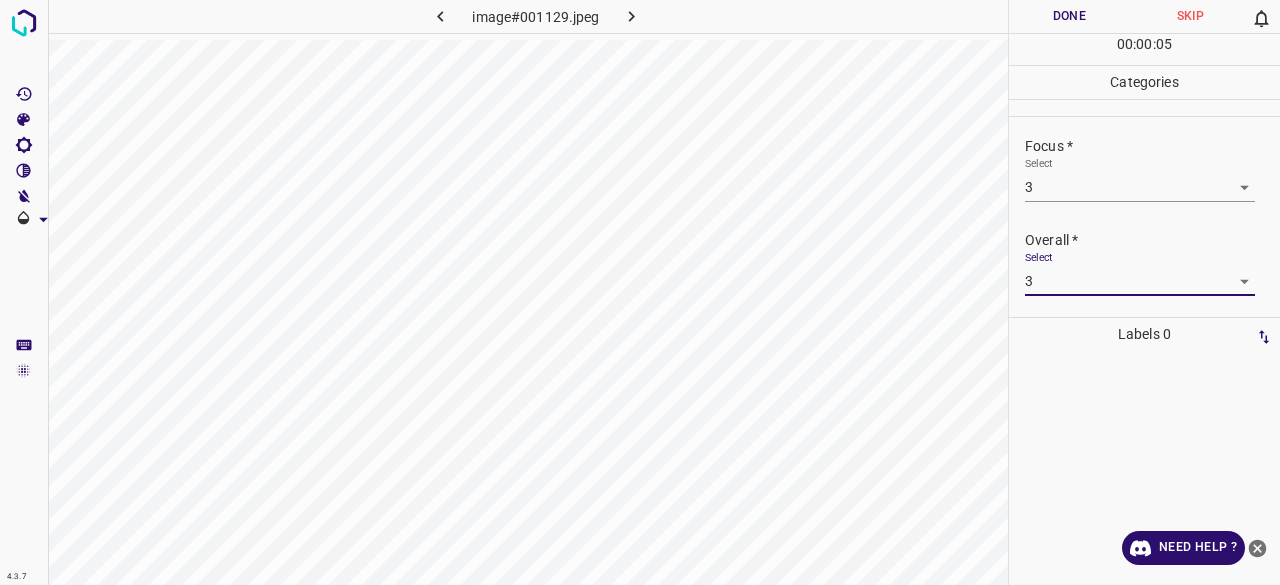 click on "Done" at bounding box center [1069, 16] 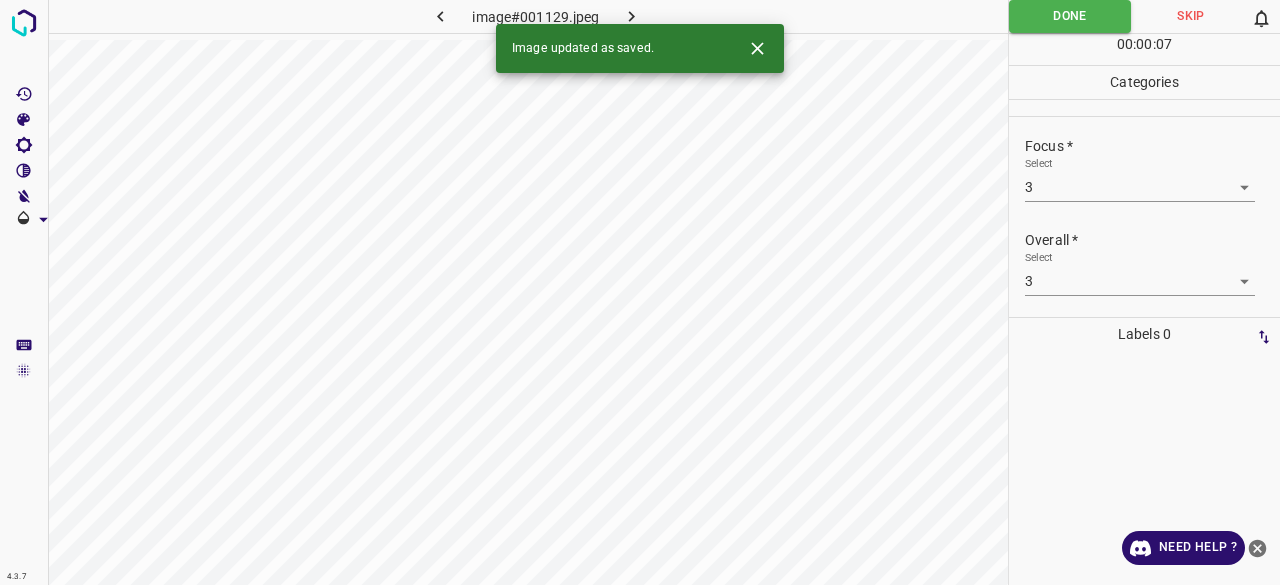 click on "Image updated as saved." at bounding box center [640, 48] 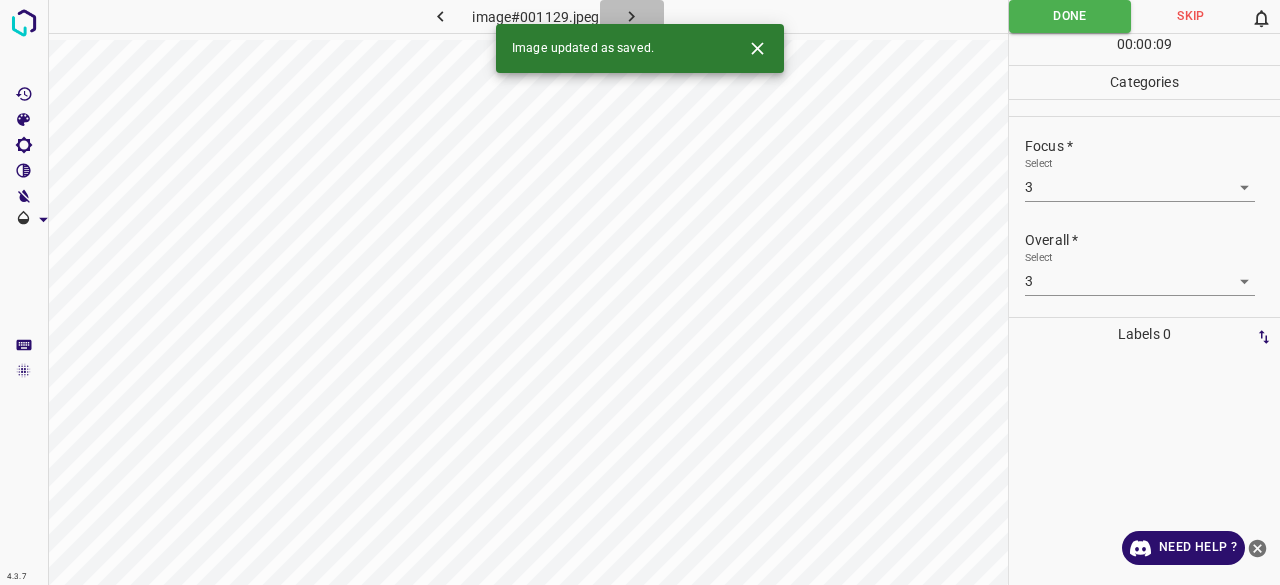 click 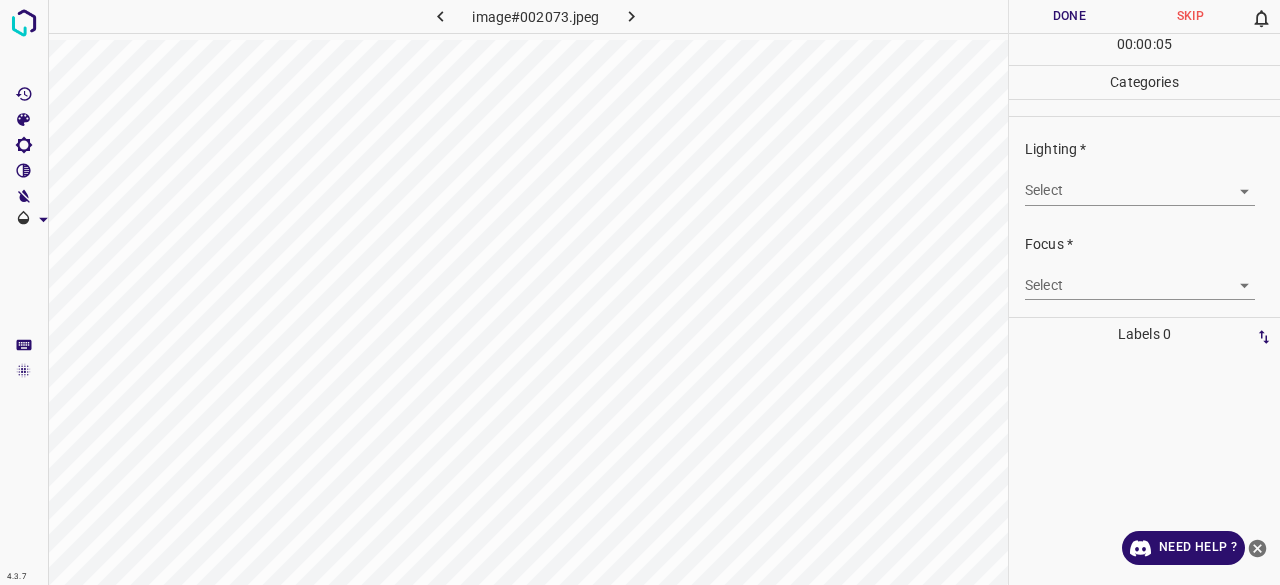 click on "4.3.7 image#002073.jpeg Done Skip 0 00   : 00   : 05   Categories Lighting *  Select ​ Focus *  Select ​ Overall *  Select ​ Labels   0 Categories 1 Lighting 2 Focus 3 Overall Tools Space Change between modes (Draw & Edit) I Auto labeling R Restore zoom M Zoom in N Zoom out Delete Delete selecte label Filters Z Restore filters X Saturation filter C Brightness filter V Contrast filter B Gray scale filter General O Download Need Help ? - Text - Hide - Delete" at bounding box center (640, 292) 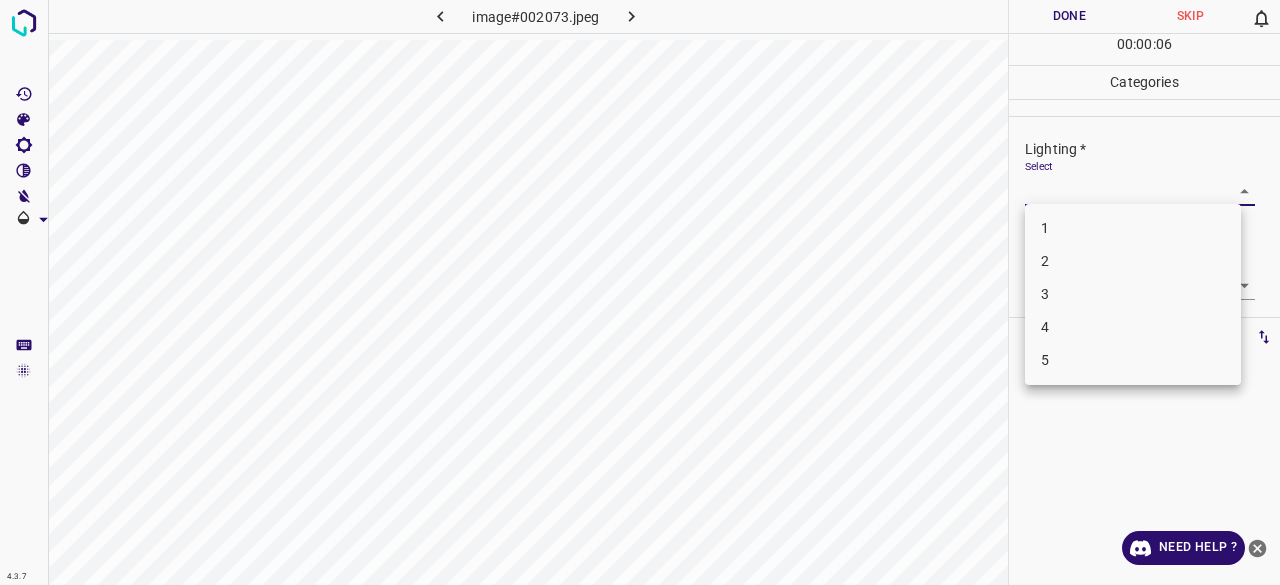 click on "3" at bounding box center [1133, 294] 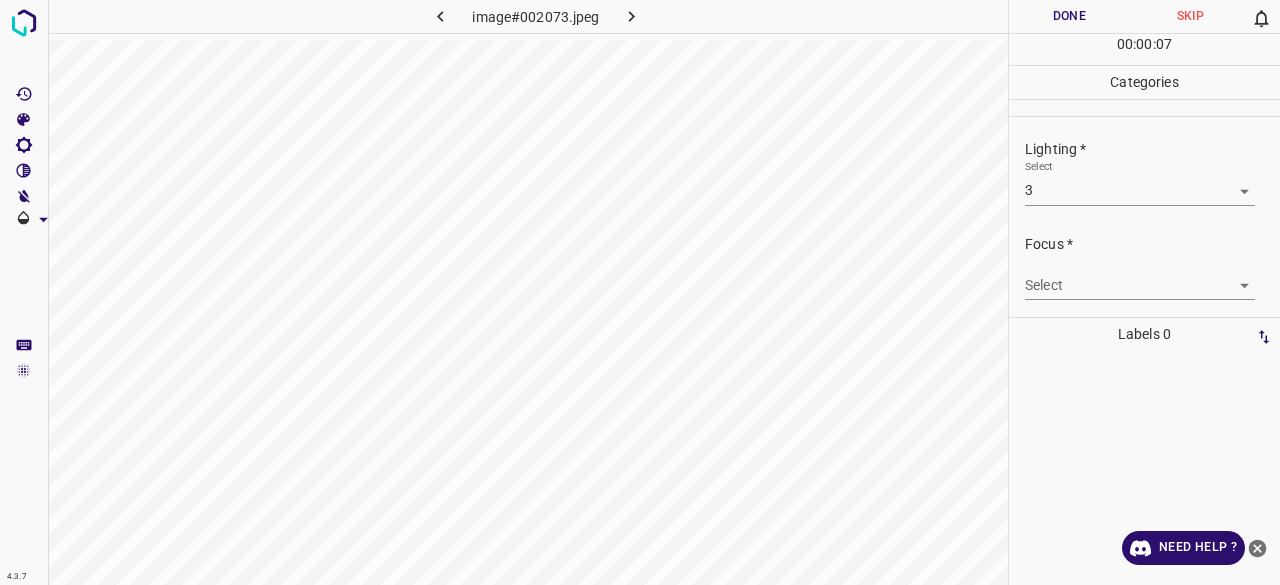 click on "Select ​" at bounding box center (1140, 277) 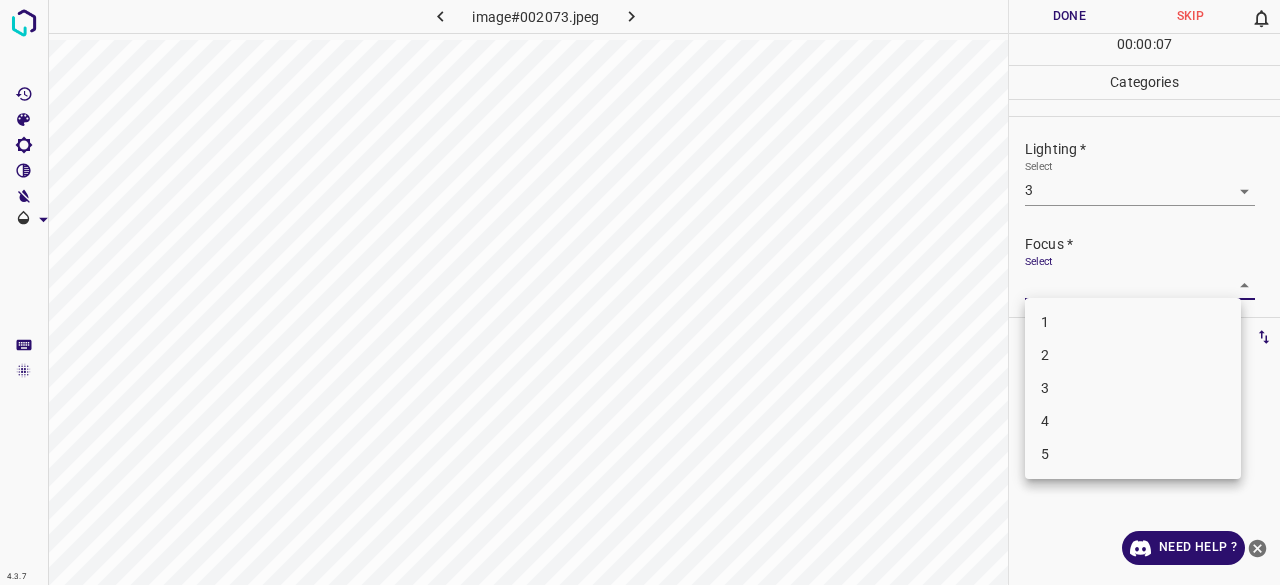 click on "4.3.7 image#002073.jpeg Done Skip 0 00   : 00   : 07   Categories Lighting *  Select 3 3 Focus *  Select ​ Overall *  Select ​ Labels   0 Categories 1 Lighting 2 Focus 3 Overall Tools Space Change between modes (Draw & Edit) I Auto labeling R Restore zoom M Zoom in N Zoom out Delete Delete selecte label Filters Z Restore filters X Saturation filter C Brightness filter V Contrast filter B Gray scale filter General O Download Need Help ? - Text - Hide - Delete 1 2 3 4 5" at bounding box center [640, 292] 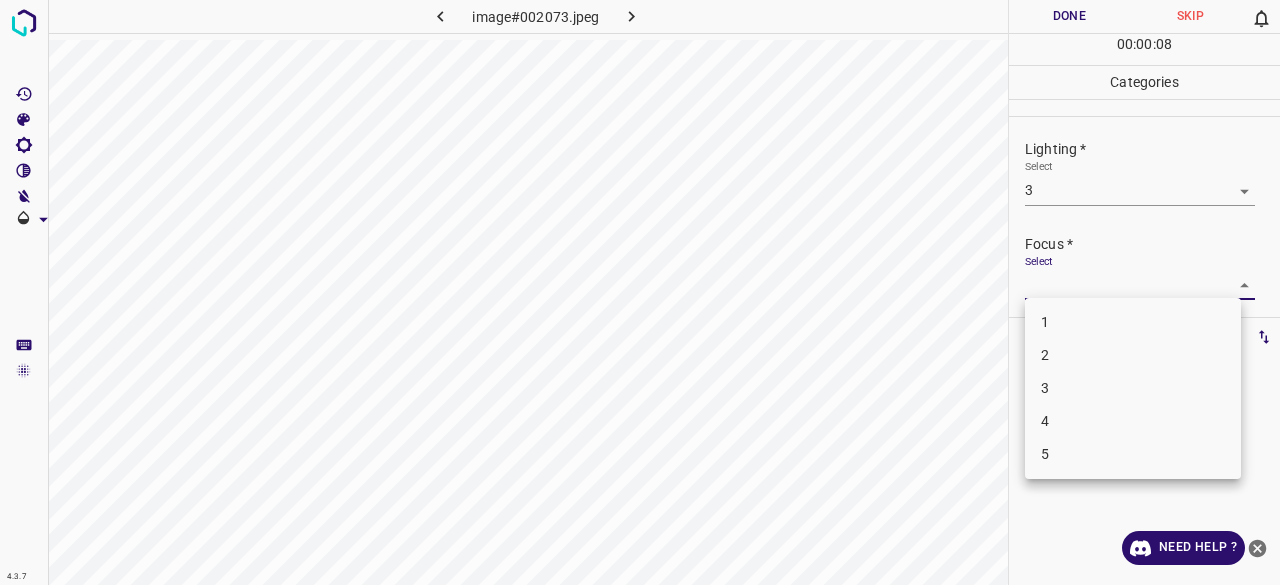 click on "3" at bounding box center (1133, 388) 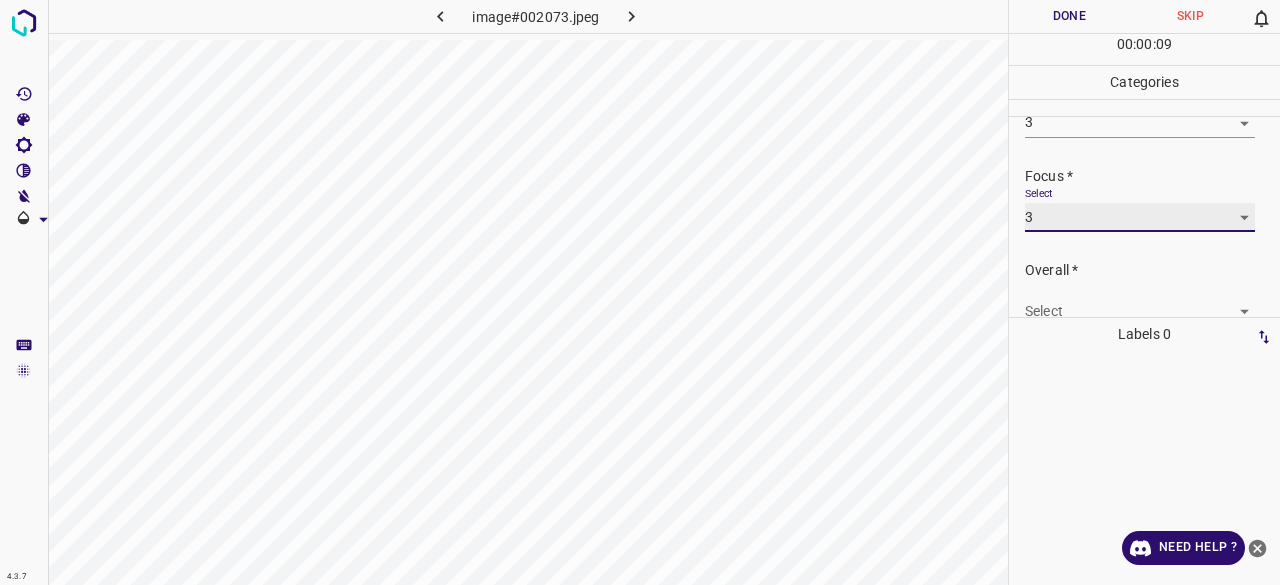 scroll, scrollTop: 98, scrollLeft: 0, axis: vertical 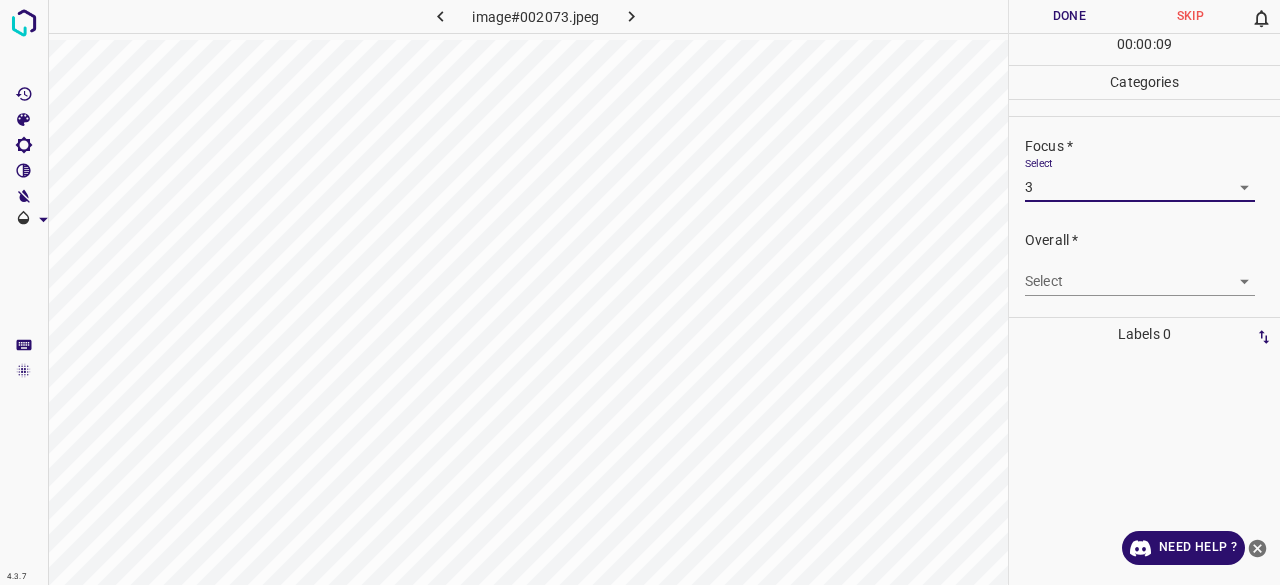 click on "4.3.7 image#002073.jpeg Done Skip 0 00   : 00   : 09   Categories Lighting *  Select 3 3 Focus *  Select 3 3 Overall *  Select ​ Labels   0 Categories 1 Lighting 2 Focus 3 Overall Tools Space Change between modes (Draw & Edit) I Auto labeling R Restore zoom M Zoom in N Zoom out Delete Delete selecte label Filters Z Restore filters X Saturation filter C Brightness filter V Contrast filter B Gray scale filter General O Download Need Help ? - Text - Hide - Delete" at bounding box center [640, 292] 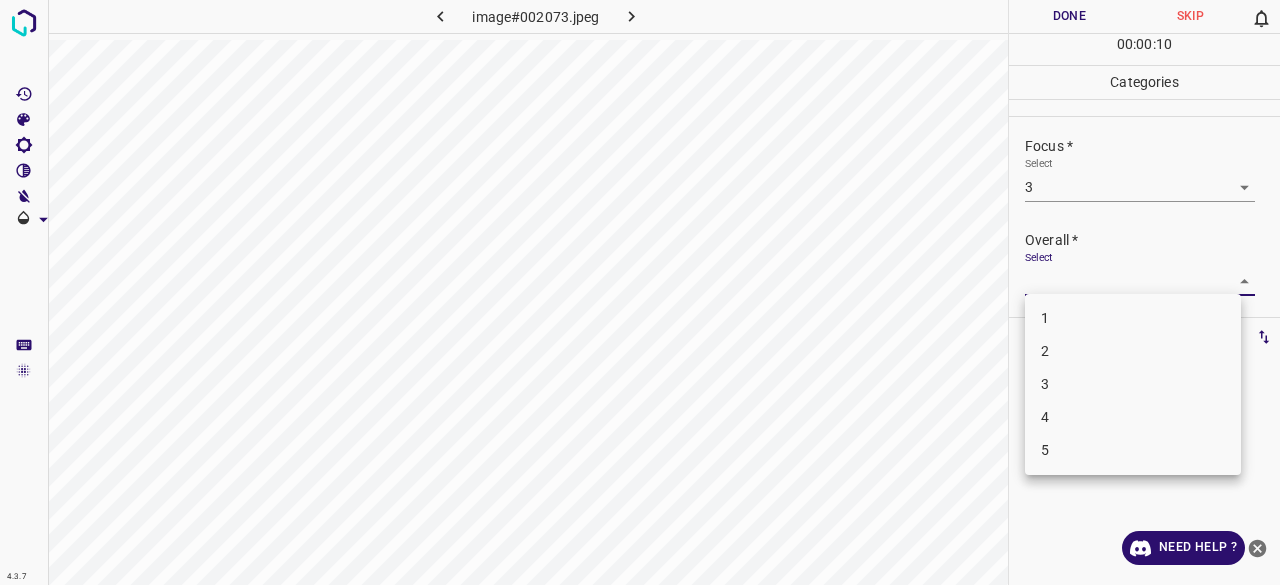 click on "1 2 3 4 5" at bounding box center [1133, 384] 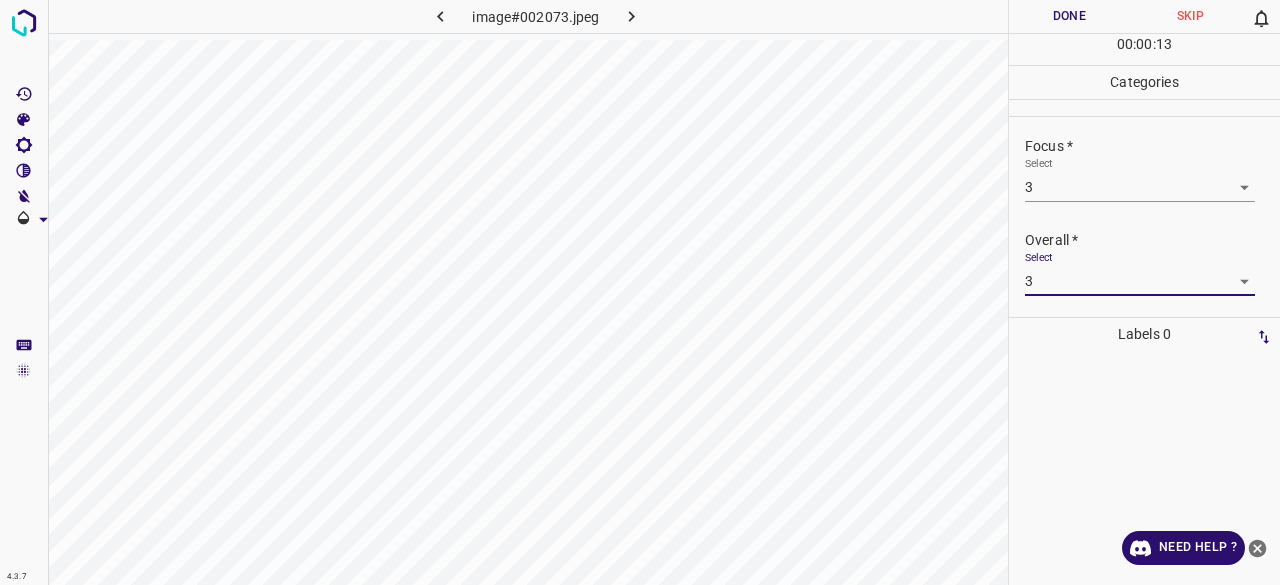 click on "Done" at bounding box center (1069, 16) 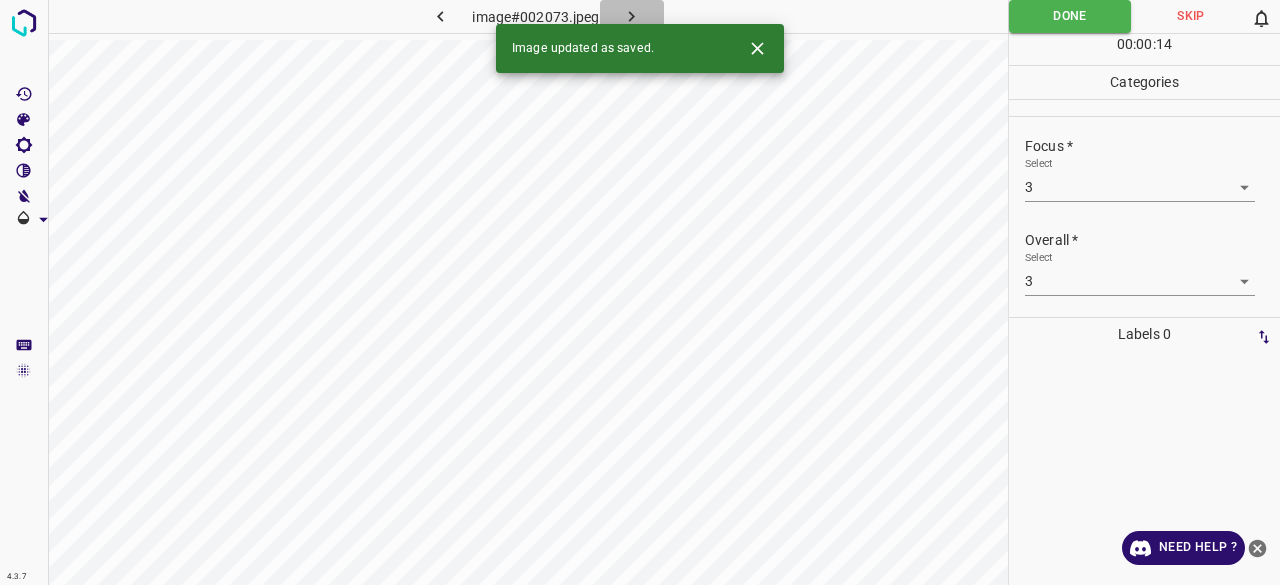 click 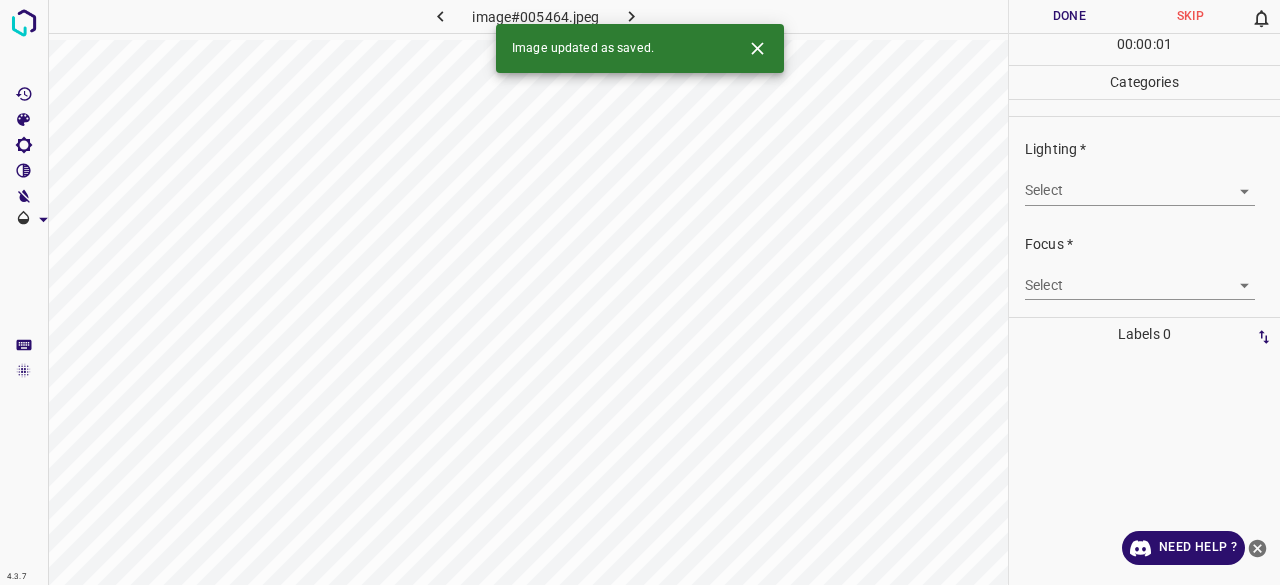 click on "4.3.7 image#005464.jpeg Done Skip 0 00   : 00   : 01   Categories Lighting *  Select ​ Focus *  Select ​ Overall *  Select ​ Labels   0 Categories 1 Lighting 2 Focus 3 Overall Tools Space Change between modes (Draw & Edit) I Auto labeling R Restore zoom M Zoom in N Zoom out Delete Delete selecte label Filters Z Restore filters X Saturation filter C Brightness filter V Contrast filter B Gray scale filter General O Download Image updated as saved. Need Help ? - Text - Hide - Delete" at bounding box center (640, 292) 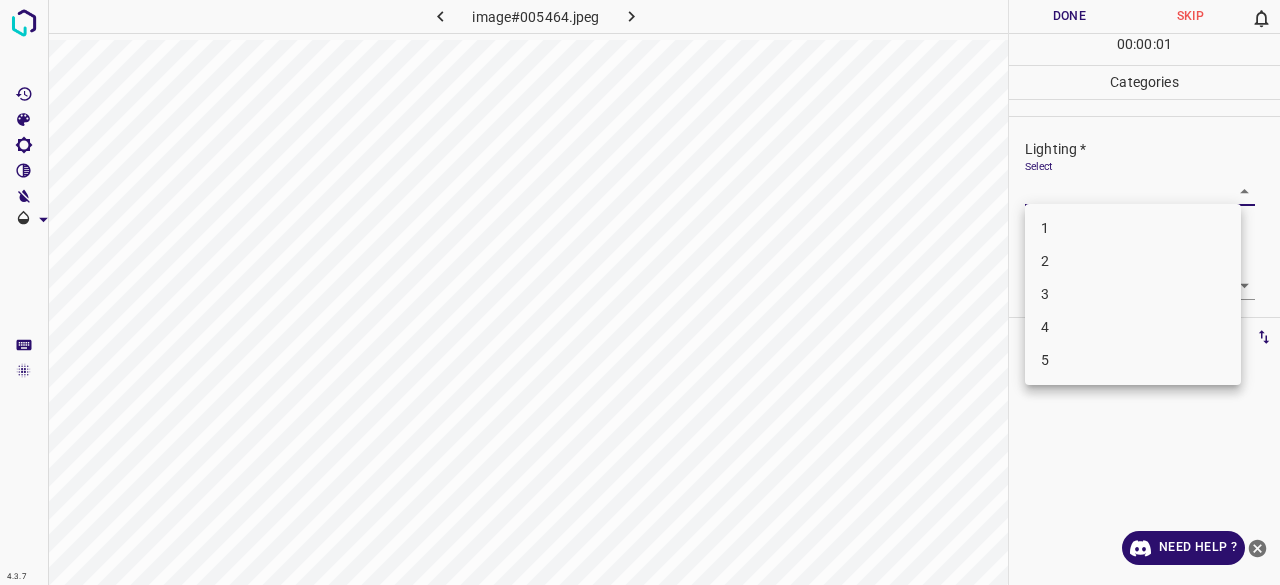 click on "3" at bounding box center (1133, 294) 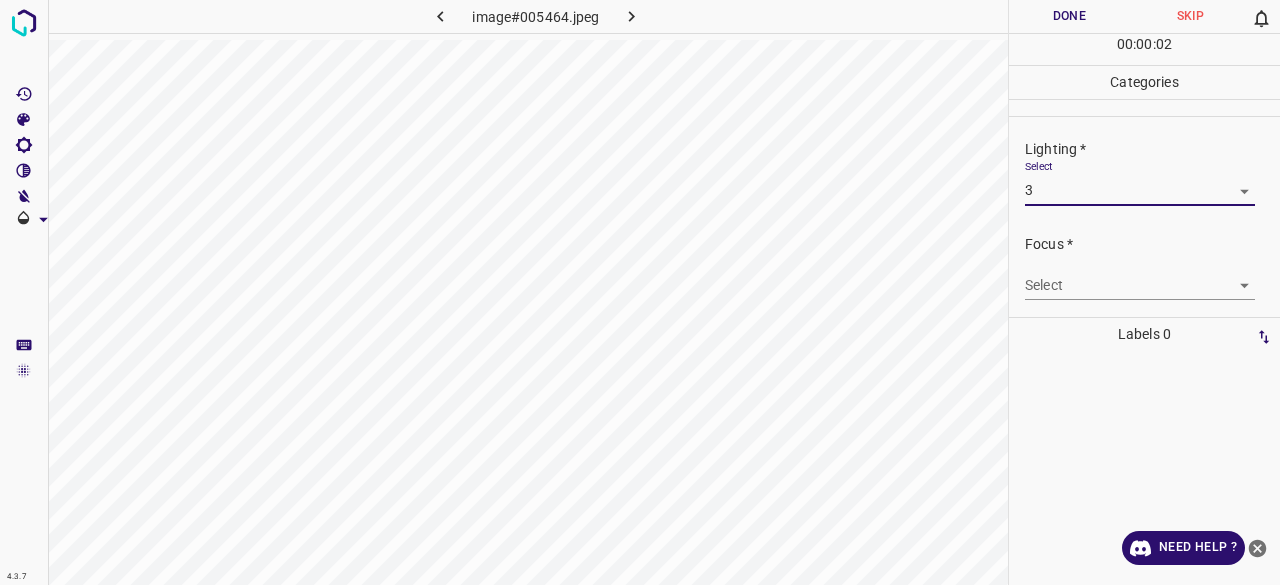 click on "4.3.7 image#005464.jpeg Done Skip 0 00   : 00   : 02   Categories Lighting *  Select 3 3 Focus *  Select ​ Overall *  Select ​ Labels   0 Categories 1 Lighting 2 Focus 3 Overall Tools Space Change between modes (Draw & Edit) I Auto labeling R Restore zoom M Zoom in N Zoom out Delete Delete selecte label Filters Z Restore filters X Saturation filter C Brightness filter V Contrast filter B Gray scale filter General O Download Need Help ? - Text - Hide - Delete" at bounding box center (640, 292) 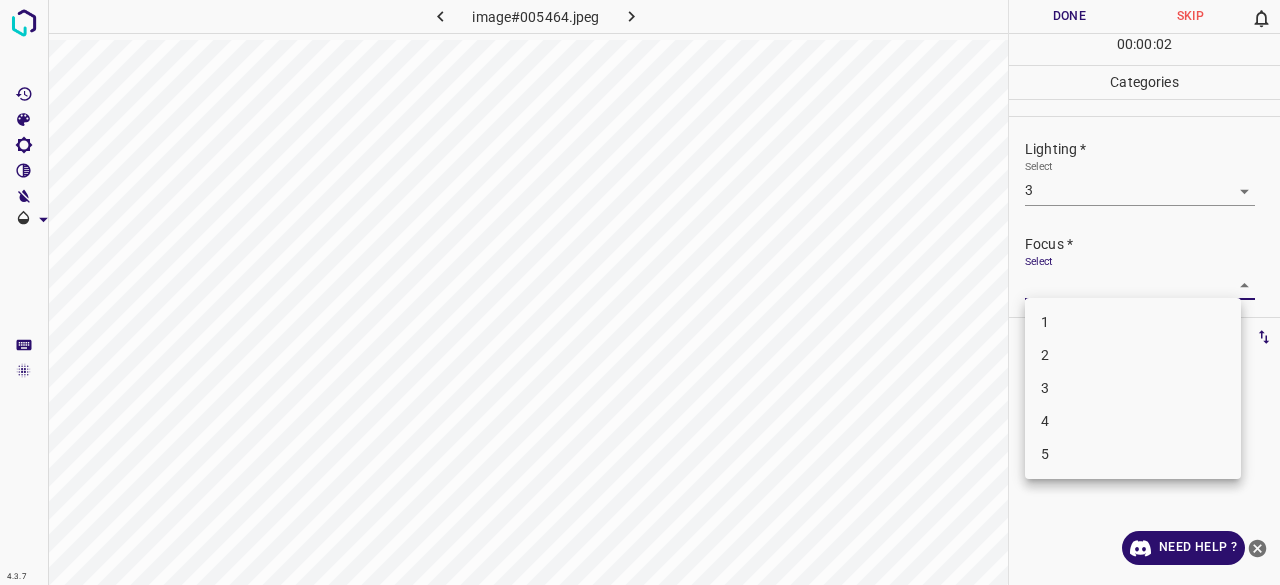 click on "1 2 3 4 5" at bounding box center [1133, 388] 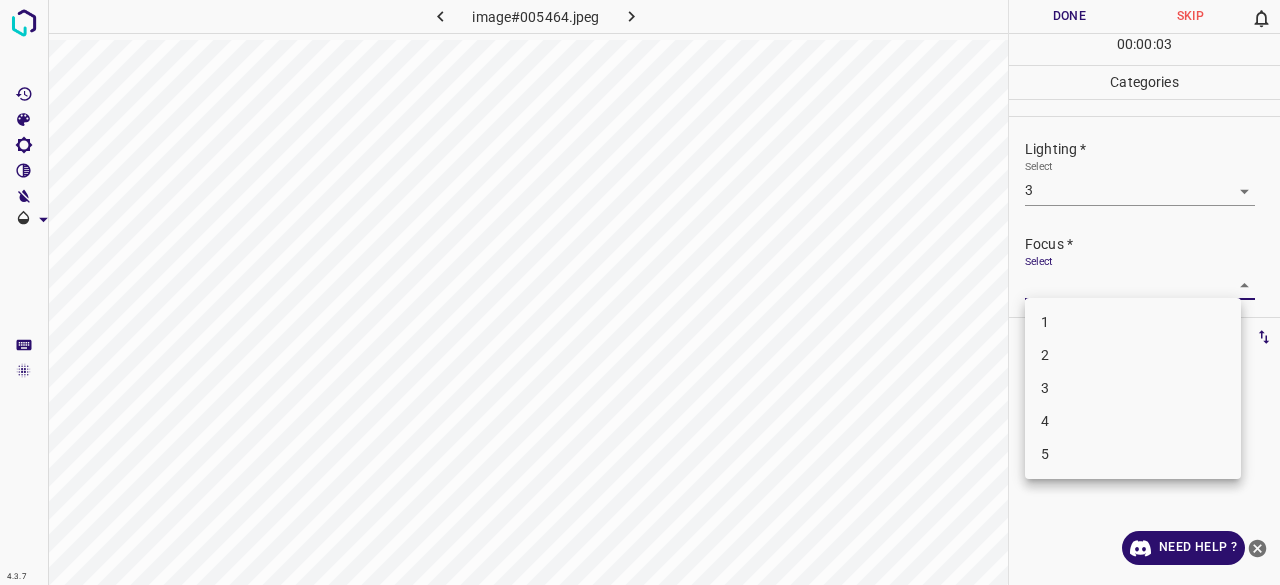 click on "2" at bounding box center (1133, 355) 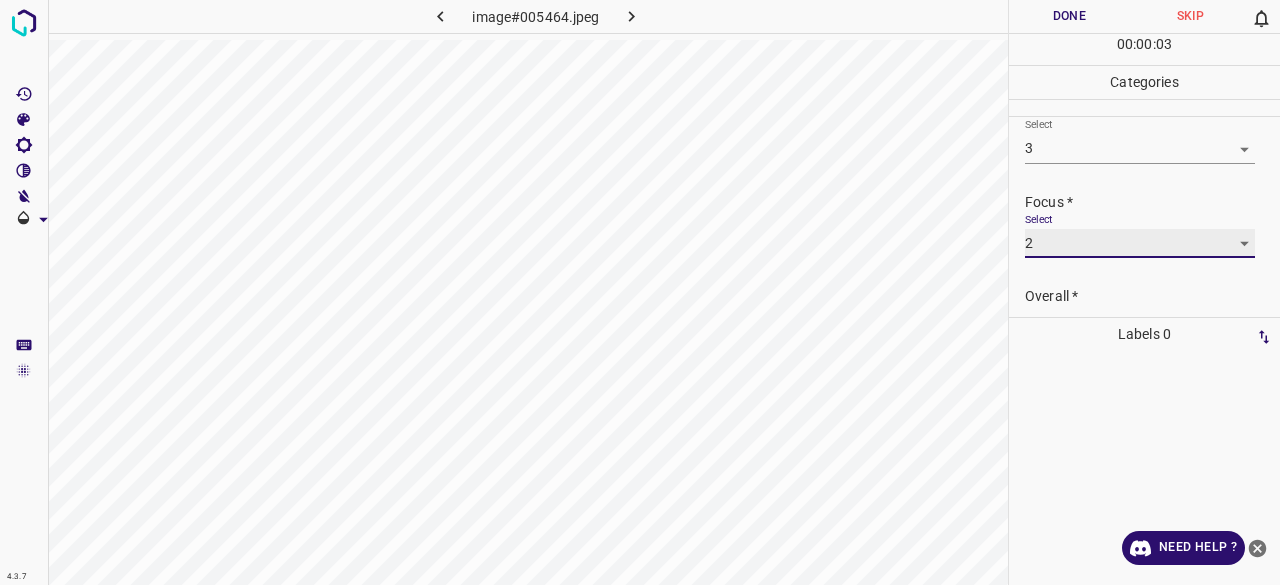 scroll, scrollTop: 98, scrollLeft: 0, axis: vertical 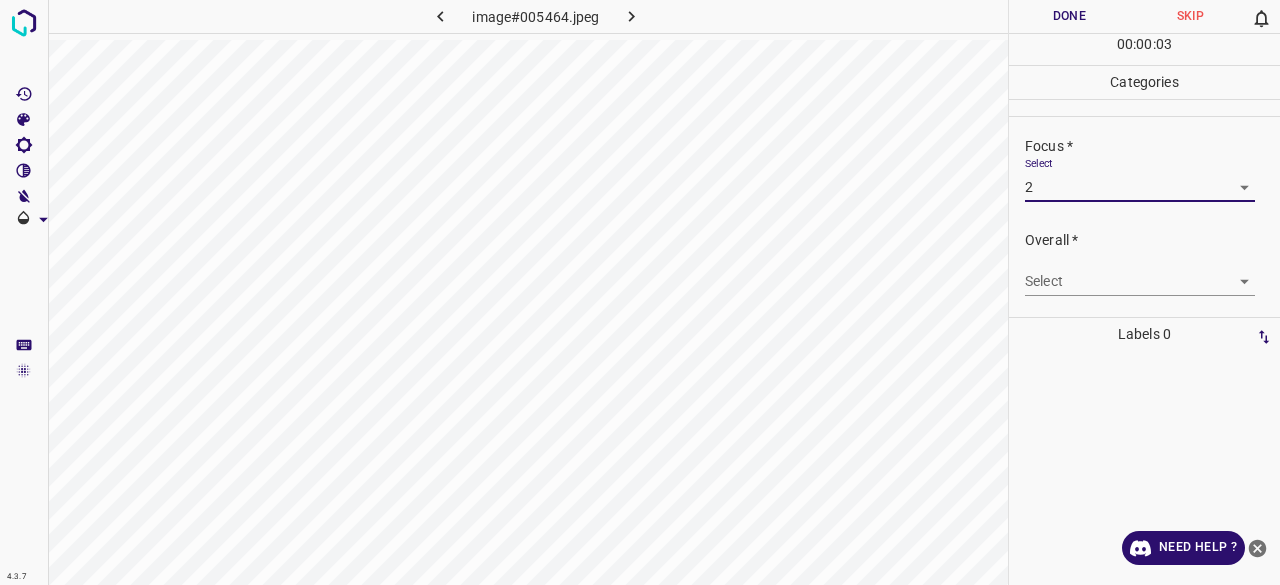 click on "4.3.7 image#005464.jpeg Done Skip 0 00   : 00   : 03   Categories Lighting *  Select 3 3 Focus *  Select 2 2 Overall *  Select ​ Labels   0 Categories 1 Lighting 2 Focus 3 Overall Tools Space Change between modes (Draw & Edit) I Auto labeling R Restore zoom M Zoom in N Zoom out Delete Delete selecte label Filters Z Restore filters X Saturation filter C Brightness filter V Contrast filter B Gray scale filter General O Download Need Help ? - Text - Hide - Delete" at bounding box center (640, 292) 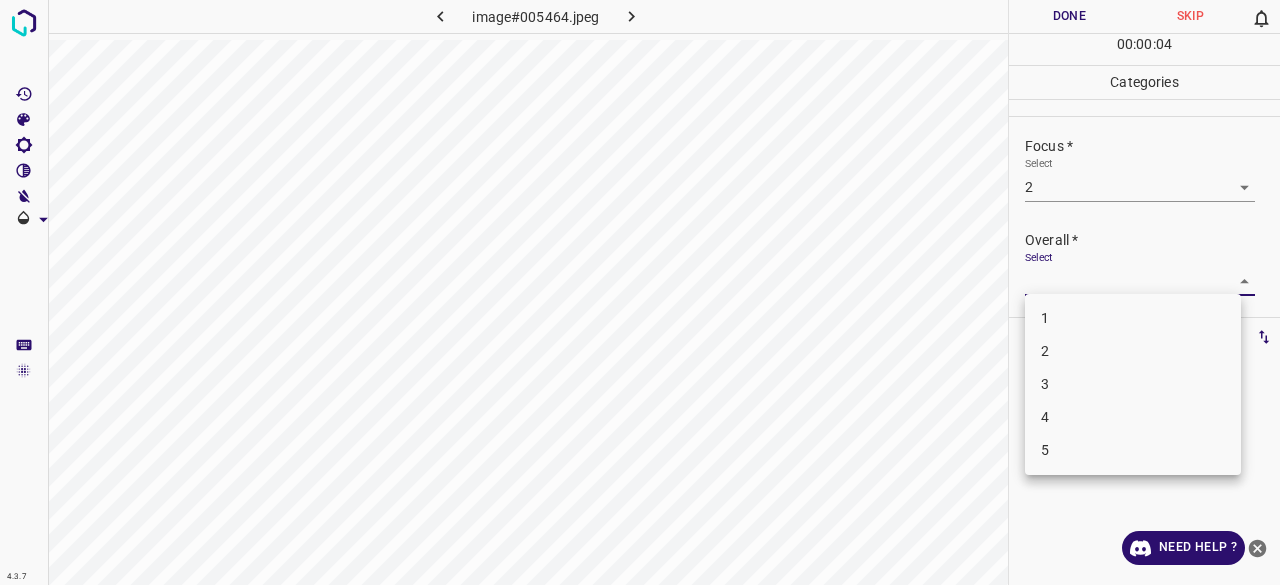 drag, startPoint x: 1059, startPoint y: 357, endPoint x: 1065, endPoint y: 379, distance: 22.803509 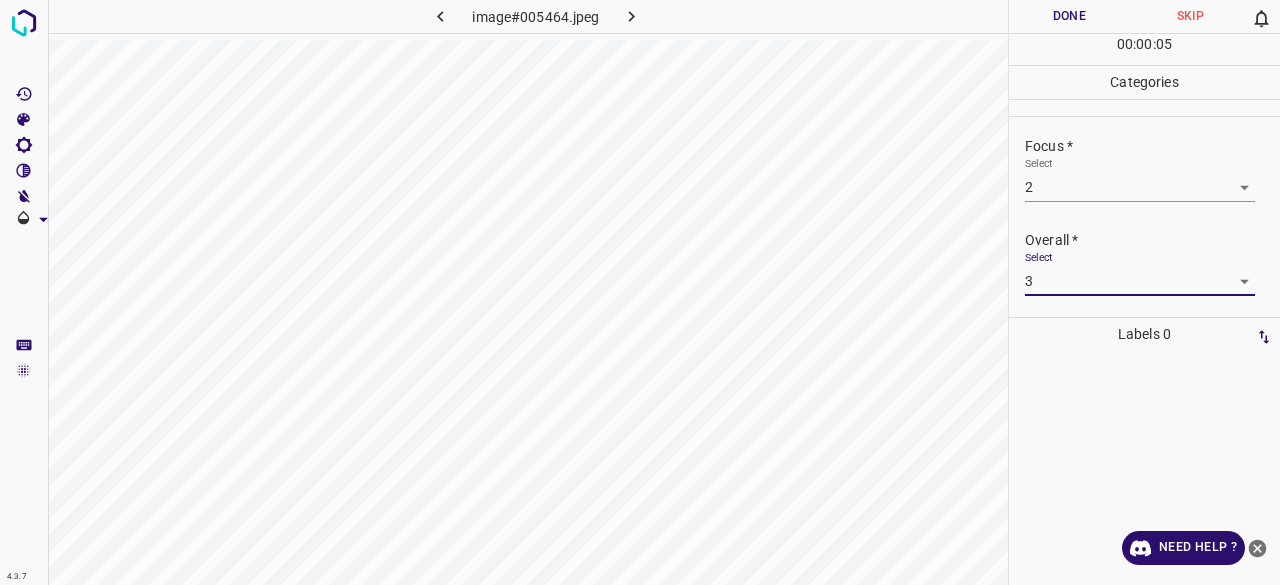 click on "Done" at bounding box center [1069, 16] 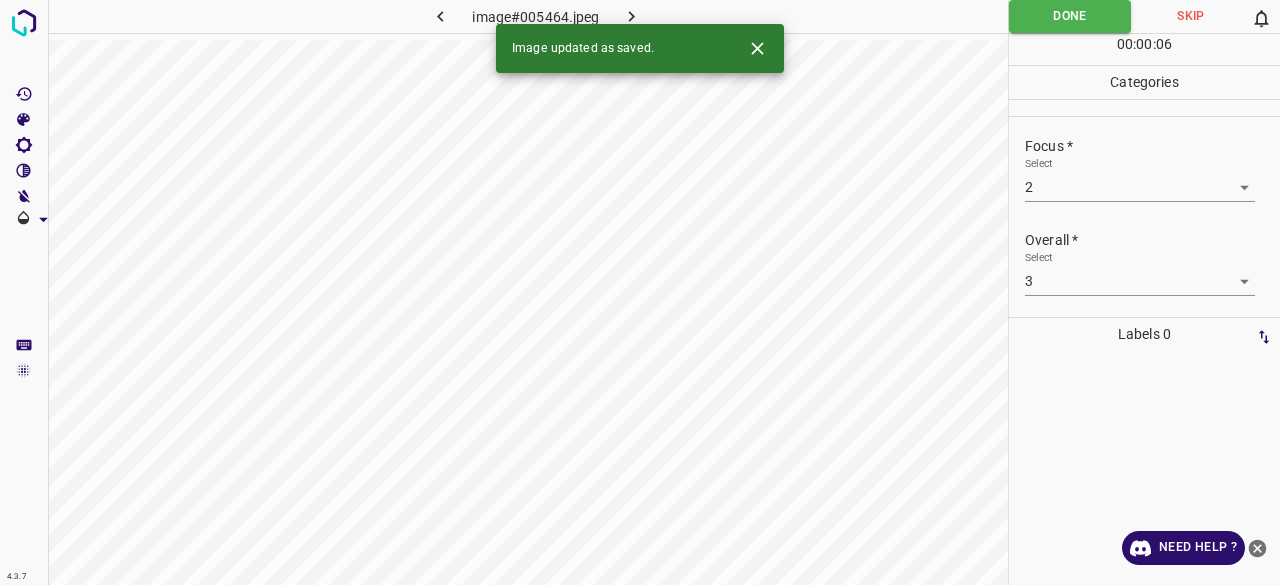 click 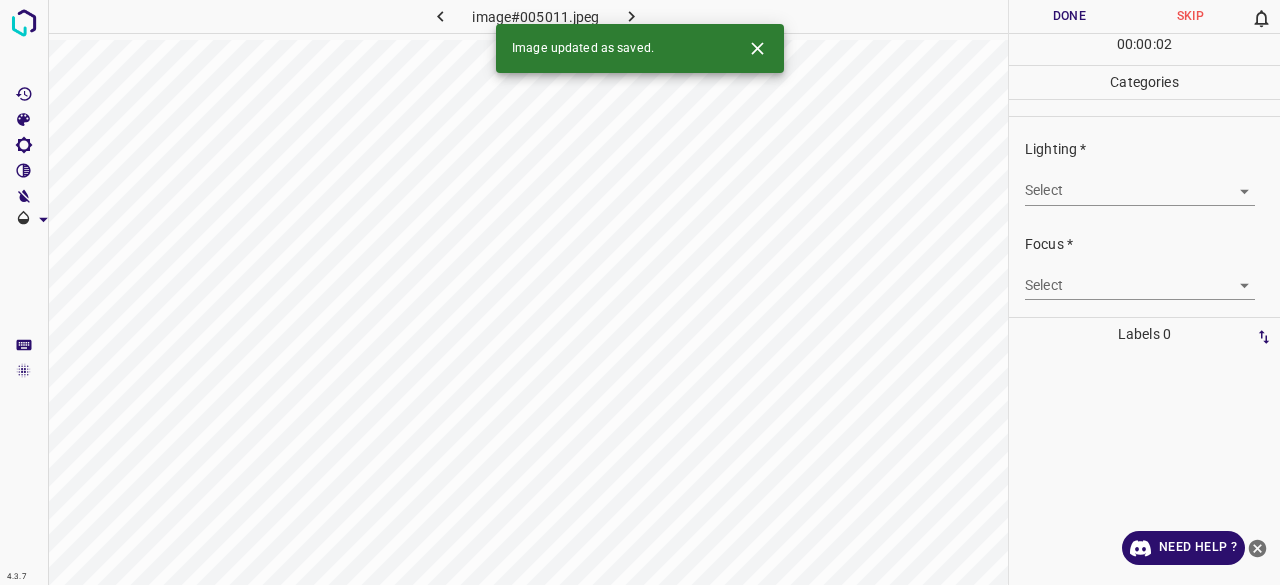 click on "4.3.7 image#005011.jpeg Done Skip 0 00   : 00   : 02   Categories Lighting *  Select ​ Focus *  Select ​ Overall *  Select ​ Labels   0 Categories 1 Lighting 2 Focus 3 Overall Tools Space Change between modes (Draw & Edit) I Auto labeling R Restore zoom M Zoom in N Zoom out Delete Delete selecte label Filters Z Restore filters X Saturation filter C Brightness filter V Contrast filter B Gray scale filter General O Download Image updated as saved. Need Help ? - Text - Hide - Delete" at bounding box center (640, 292) 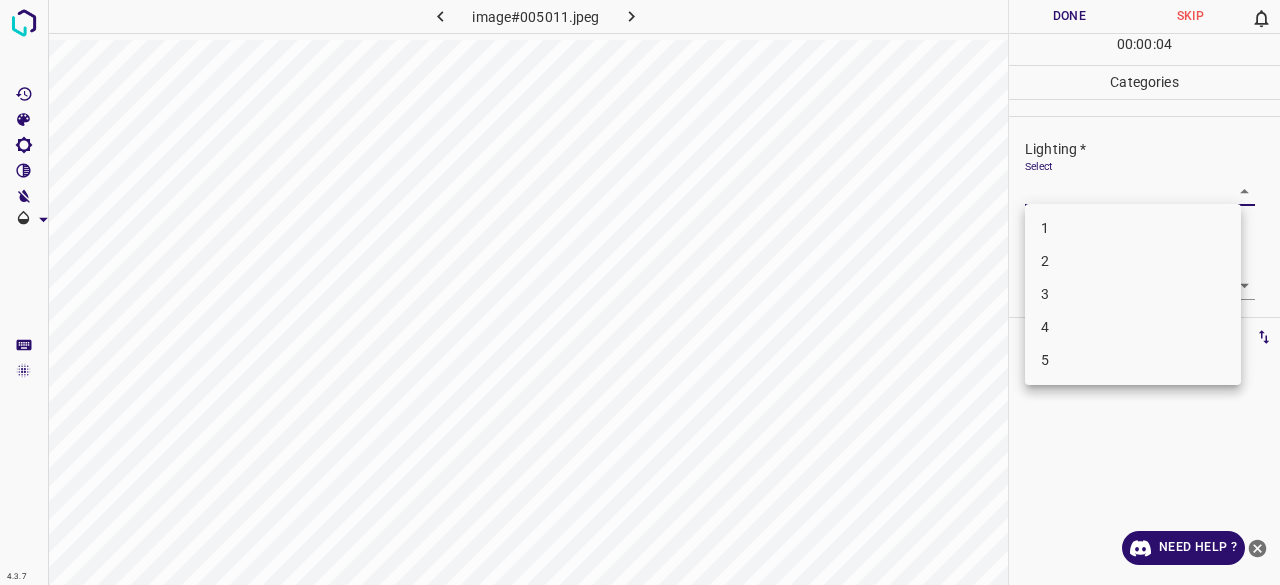 click on "3" at bounding box center [1133, 294] 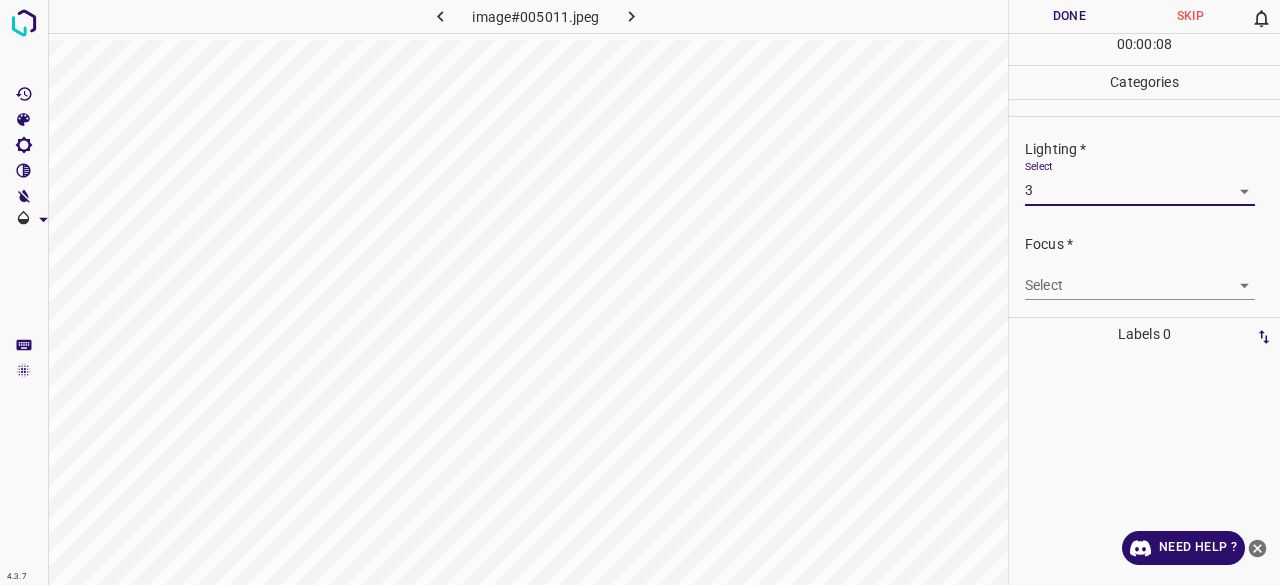click on "4.3.7 image#005011.jpeg Done Skip 0 00   : 00   : 08   Categories Lighting *  Select 3 3 Focus *  Select ​ Overall *  Select ​ Labels   0 Categories 1 Lighting 2 Focus 3 Overall Tools Space Change between modes (Draw & Edit) I Auto labeling R Restore zoom M Zoom in N Zoom out Delete Delete selecte label Filters Z Restore filters X Saturation filter C Brightness filter V Contrast filter B Gray scale filter General O Download Need Help ? - Text - Hide - Delete" at bounding box center [640, 292] 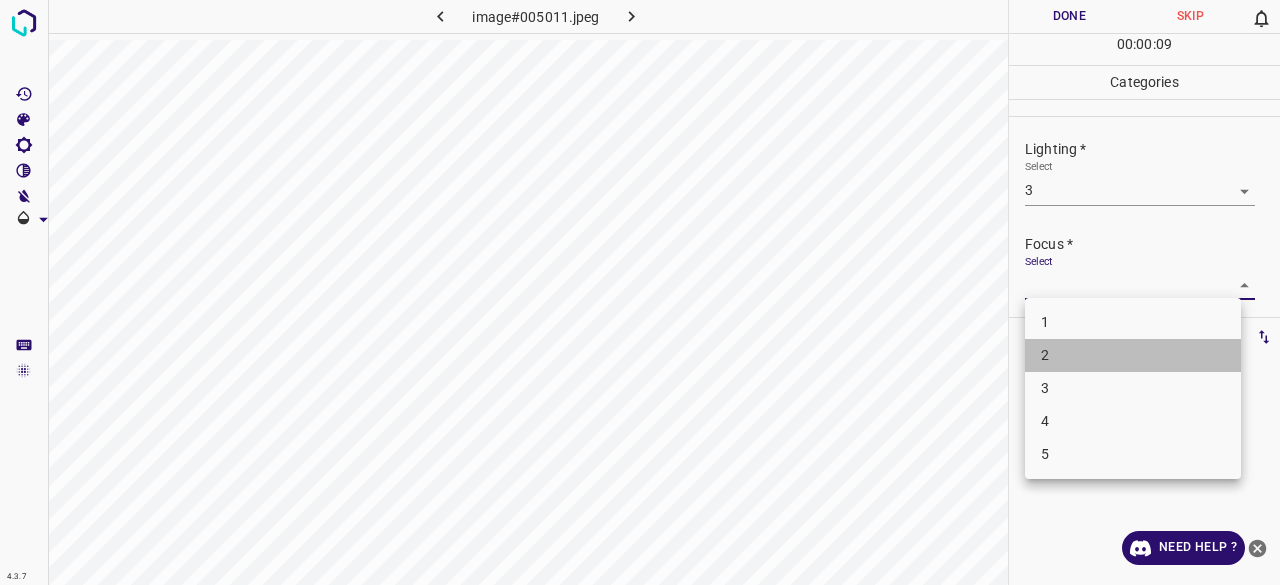 click on "2" at bounding box center [1133, 355] 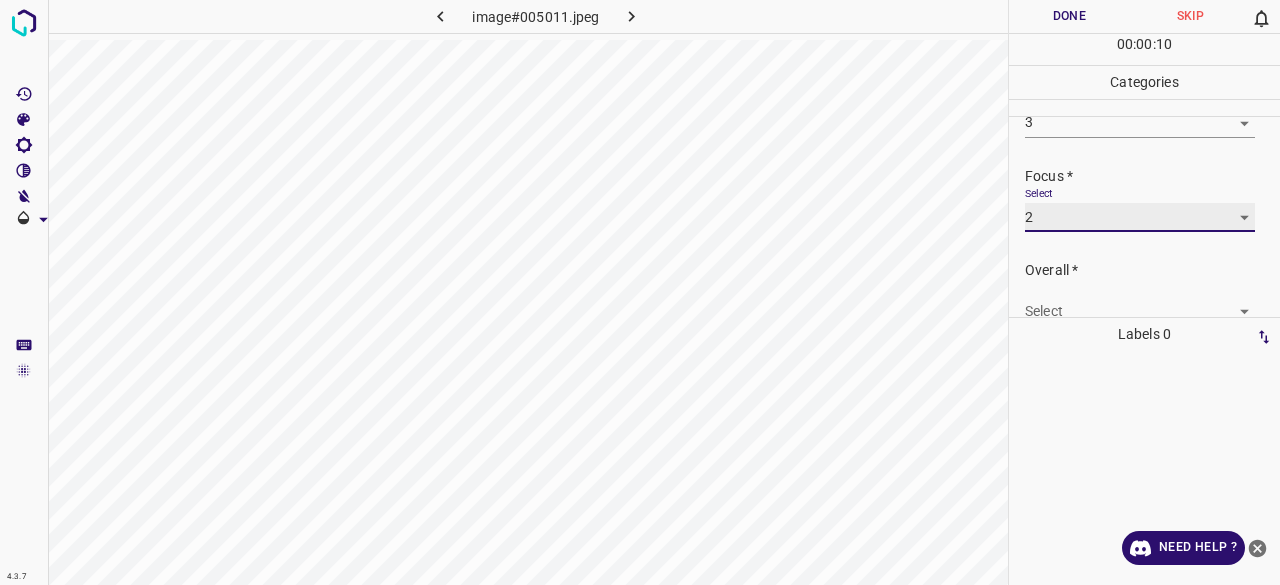 scroll, scrollTop: 98, scrollLeft: 0, axis: vertical 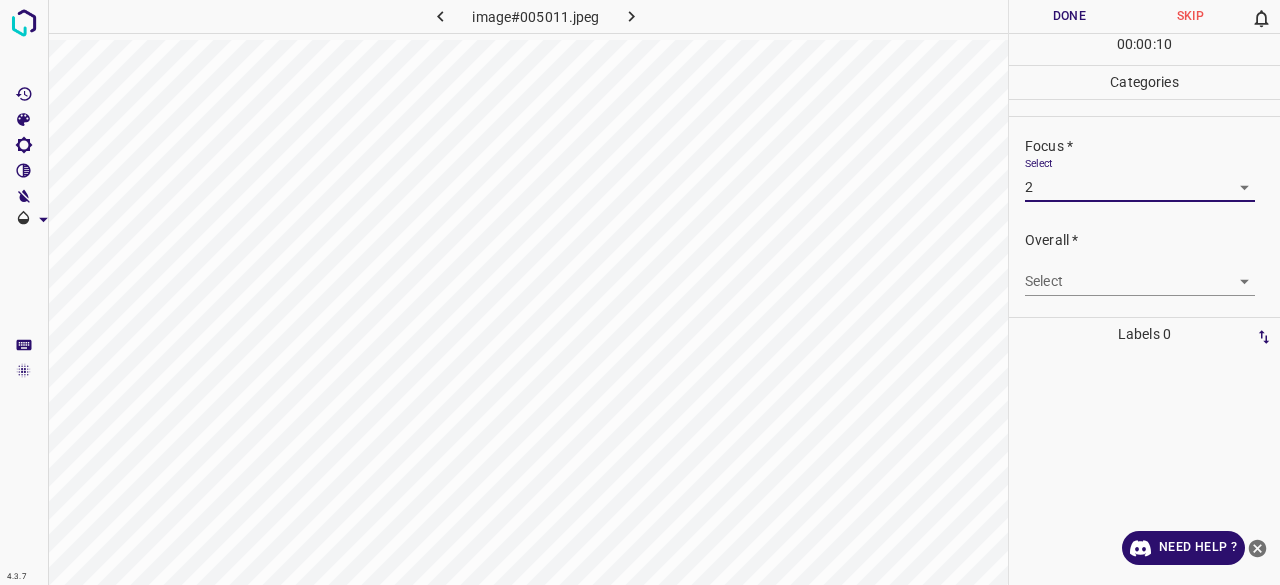 drag, startPoint x: 1058, startPoint y: 255, endPoint x: 1059, endPoint y: 278, distance: 23.021729 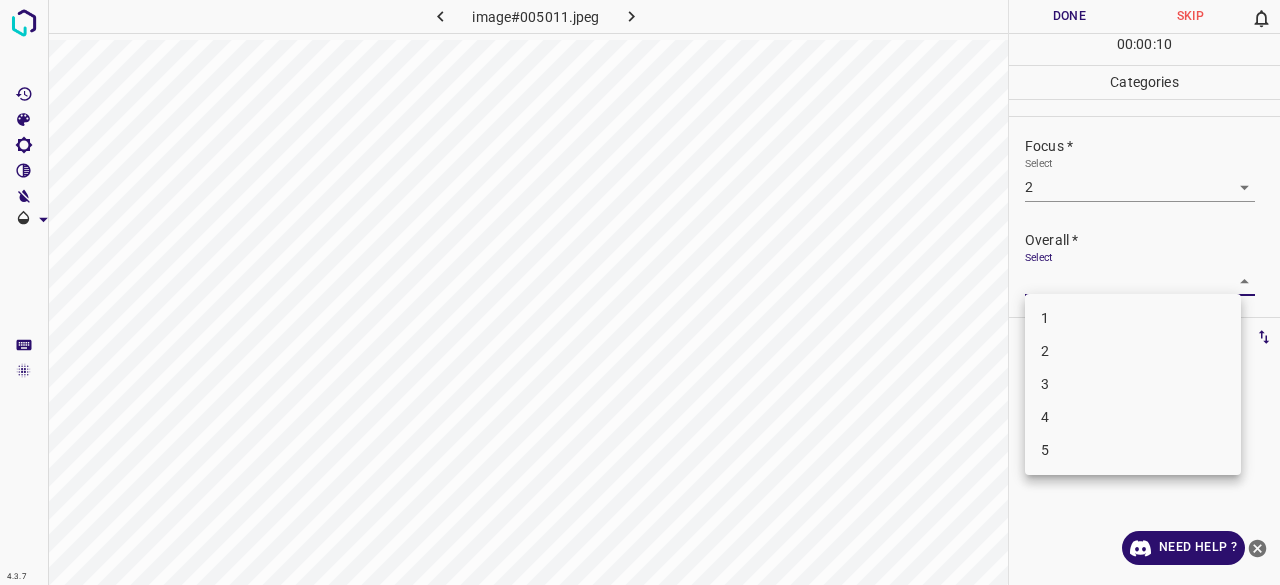 drag, startPoint x: 1059, startPoint y: 278, endPoint x: 1066, endPoint y: 327, distance: 49.497475 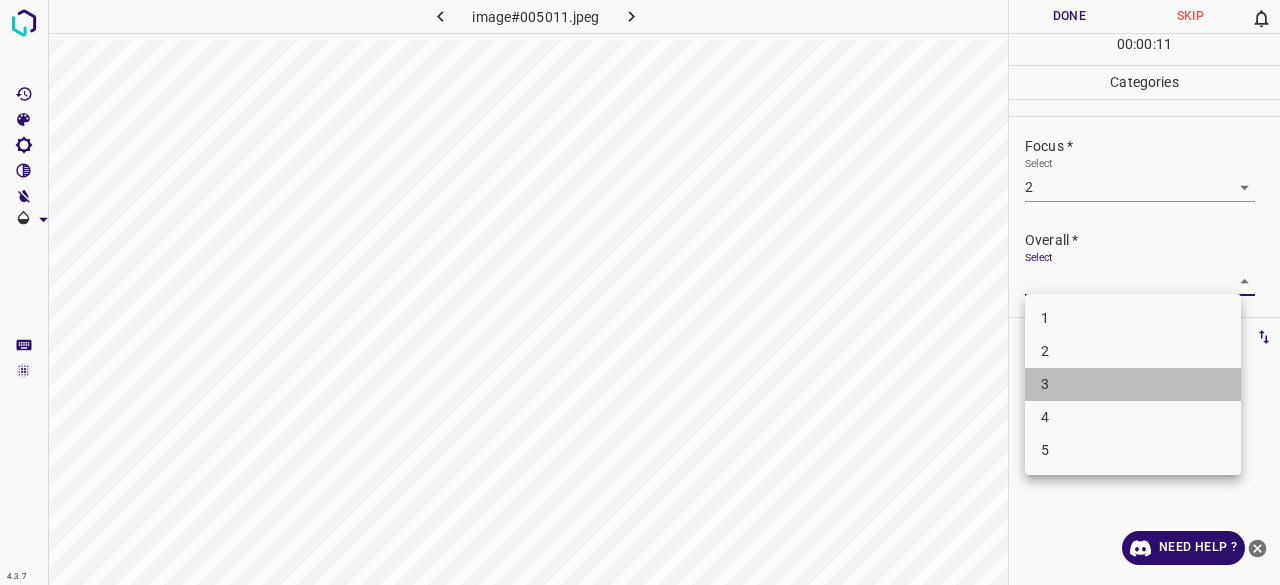 click on "3" at bounding box center (1133, 384) 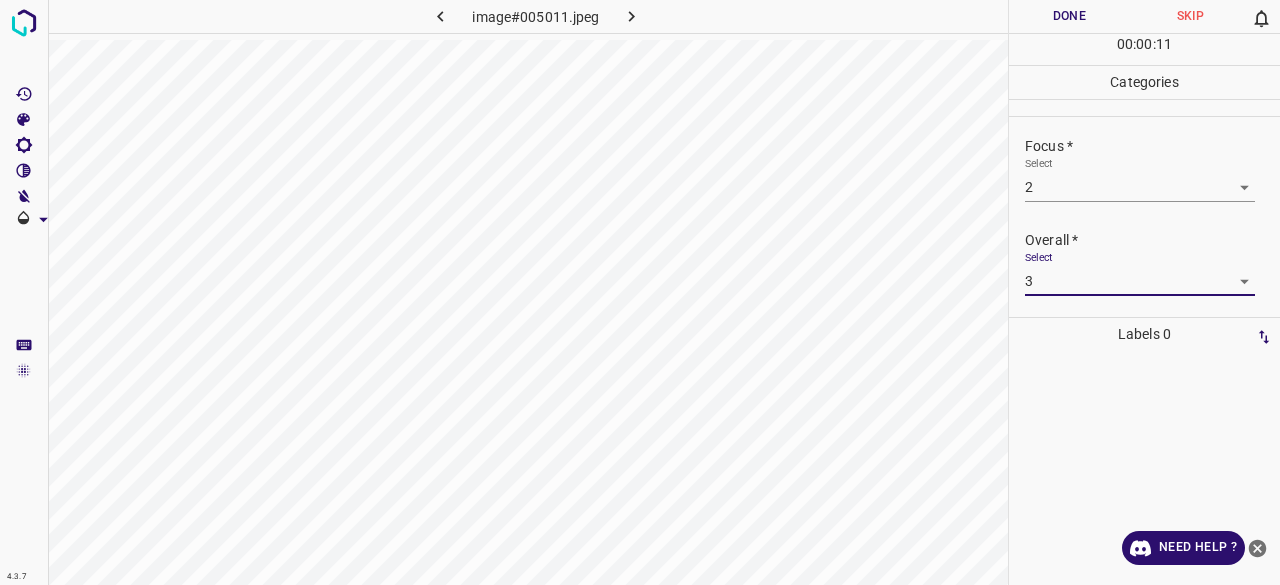 click on "Done" at bounding box center [1069, 16] 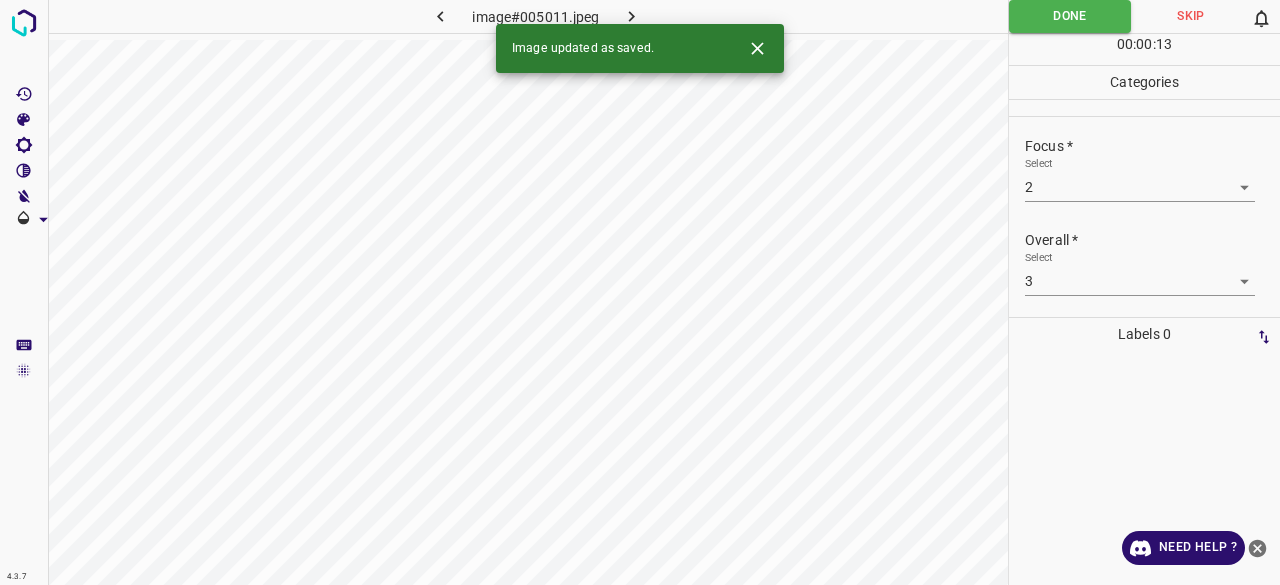 click 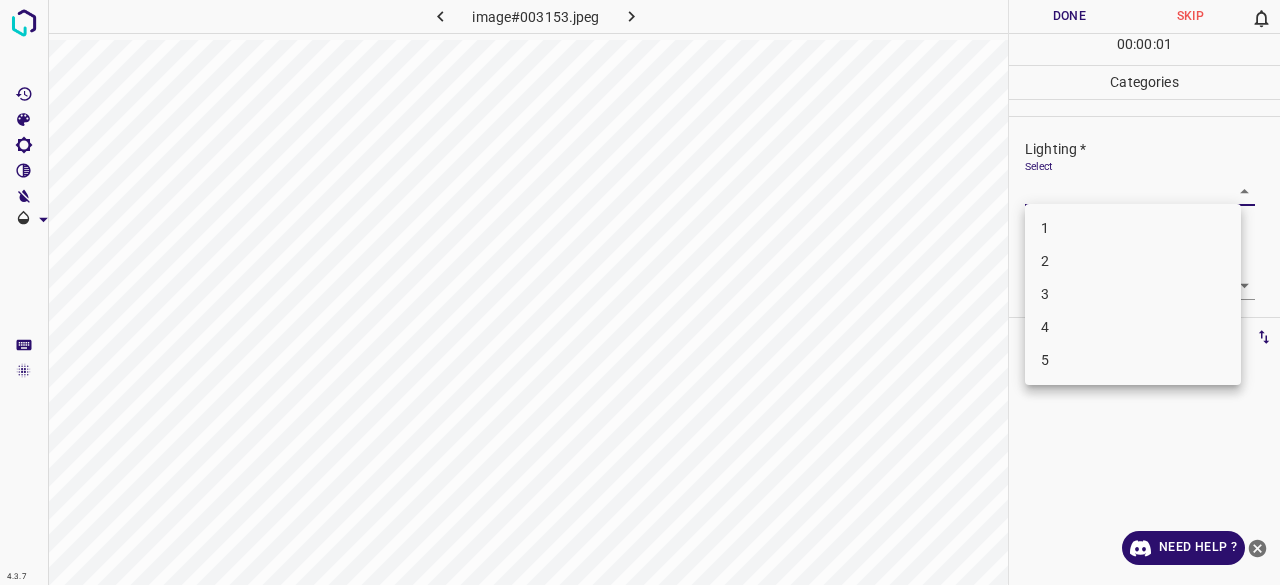 click on "4.3.7 image#003153.jpeg Done Skip 0 00   : 00   : 01   Categories Lighting *  Select ​ Focus *  Select ​ Overall *  Select ​ Labels   0 Categories 1 Lighting 2 Focus 3 Overall Tools Space Change between modes (Draw & Edit) I Auto labeling R Restore zoom M Zoom in N Zoom out Delete Delete selecte label Filters Z Restore filters X Saturation filter C Brightness filter V Contrast filter B Gray scale filter General O Download Need Help ? - Text - Hide - Delete 1 2 3 4 5" at bounding box center (640, 292) 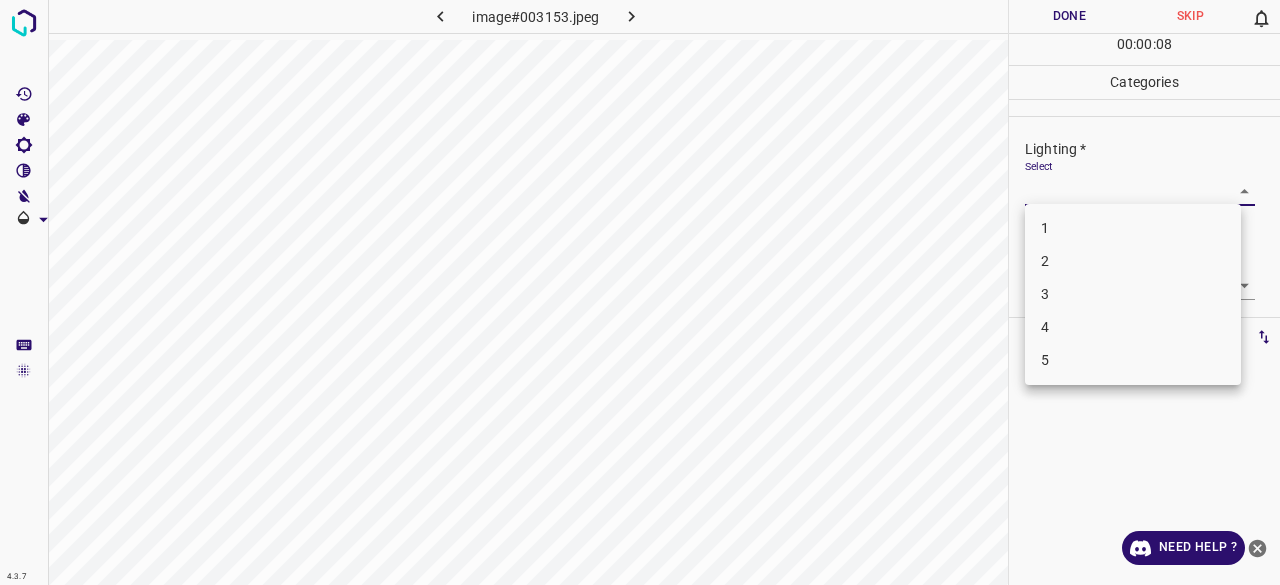 click on "3" at bounding box center (1133, 294) 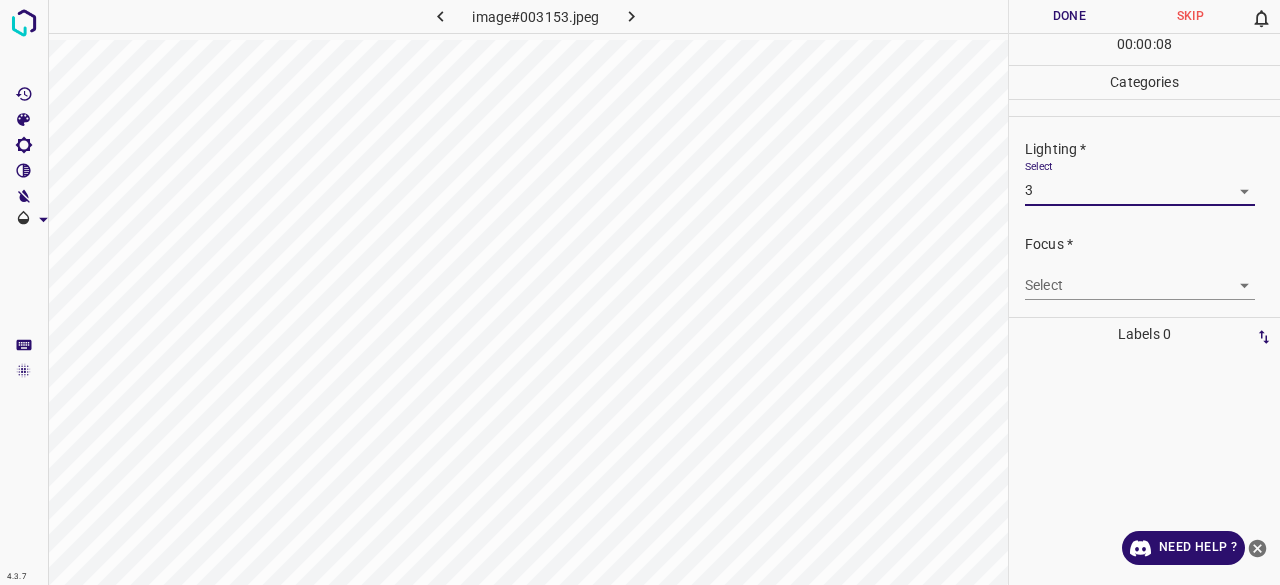 click on "4.3.7 image#003153.jpeg Done Skip 0 00   : 00   : 08   Categories Lighting *  Select 3 3 Focus *  Select ​ Overall *  Select ​ Labels   0 Categories 1 Lighting 2 Focus 3 Overall Tools Space Change between modes (Draw & Edit) I Auto labeling R Restore zoom M Zoom in N Zoom out Delete Delete selecte label Filters Z Restore filters X Saturation filter C Brightness filter V Contrast filter B Gray scale filter General O Download Need Help ? - Text - Hide - Delete" at bounding box center (640, 292) 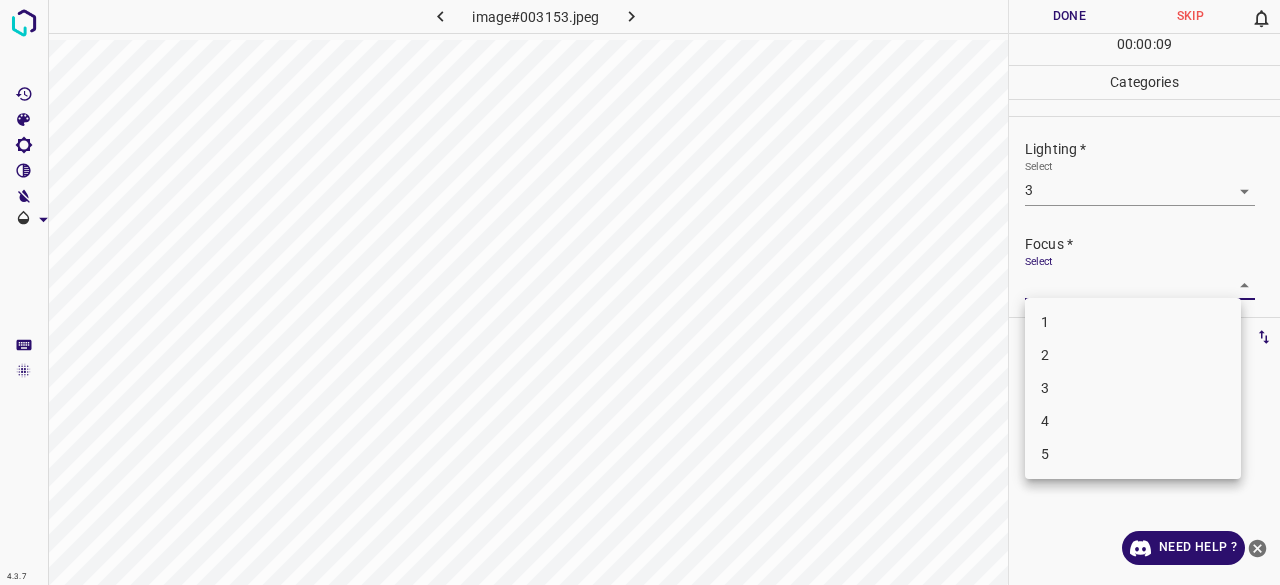 click on "3" at bounding box center (1133, 388) 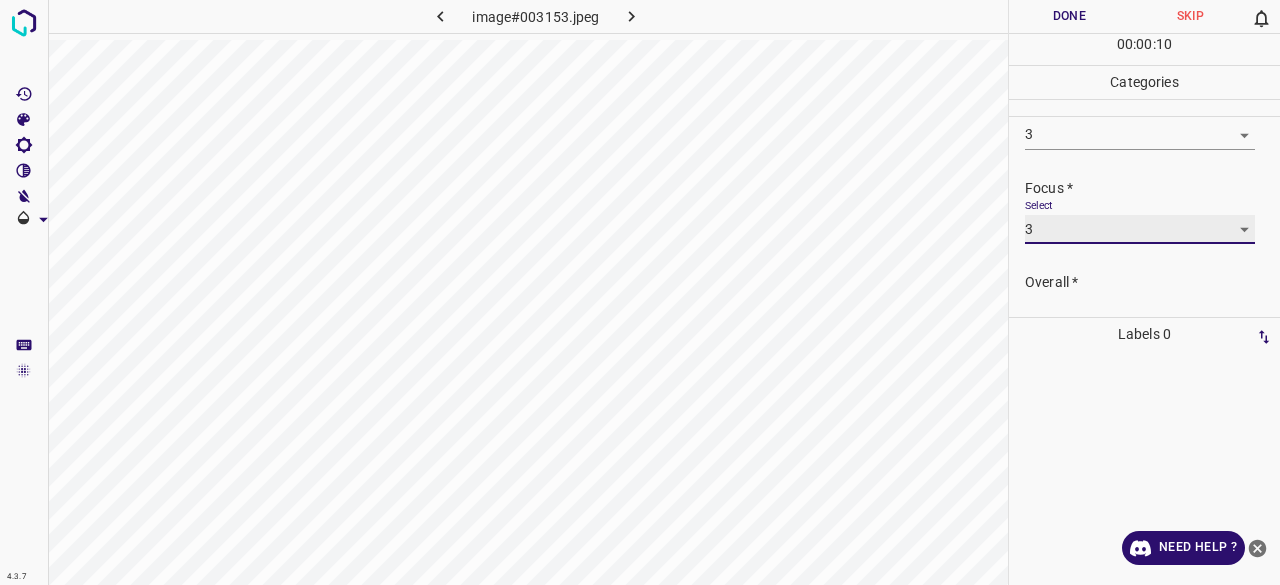 scroll, scrollTop: 98, scrollLeft: 0, axis: vertical 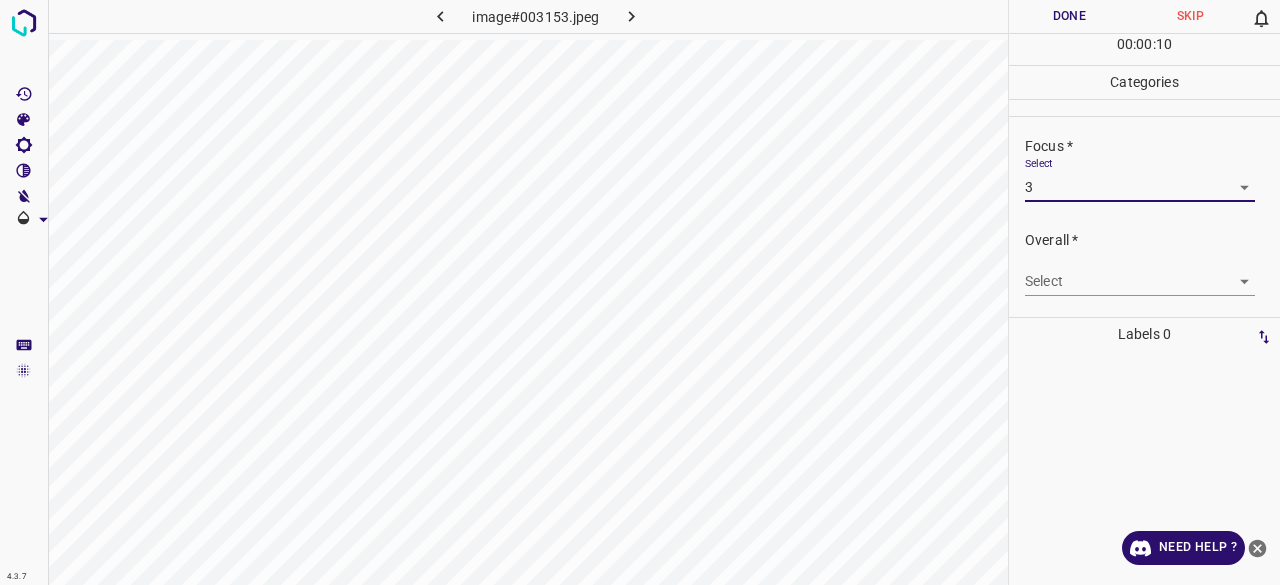 click on "4.3.7 image#003153.jpeg Done Skip 0 00   : 00   : 10   Categories Lighting *  Select 3 3 Focus *  Select 3 3 Overall *  Select ​ Labels   0 Categories 1 Lighting 2 Focus 3 Overall Tools Space Change between modes (Draw & Edit) I Auto labeling R Restore zoom M Zoom in N Zoom out Delete Delete selecte label Filters Z Restore filters X Saturation filter C Brightness filter V Contrast filter B Gray scale filter General O Download Need Help ? - Text - Hide - Delete" at bounding box center [640, 292] 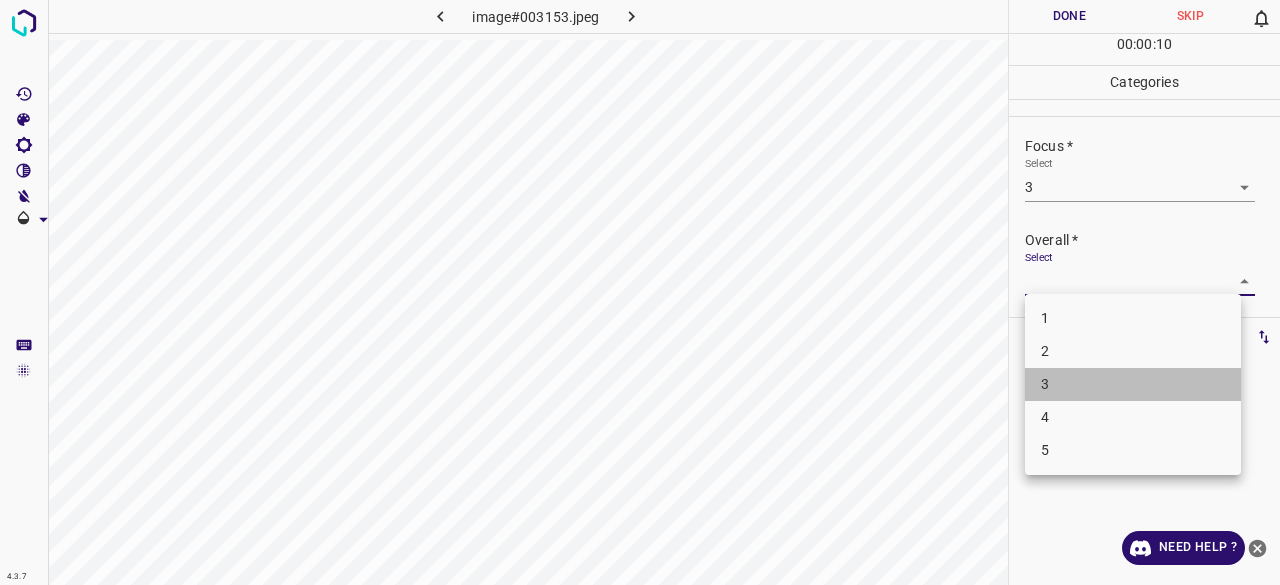 click on "3" at bounding box center [1133, 384] 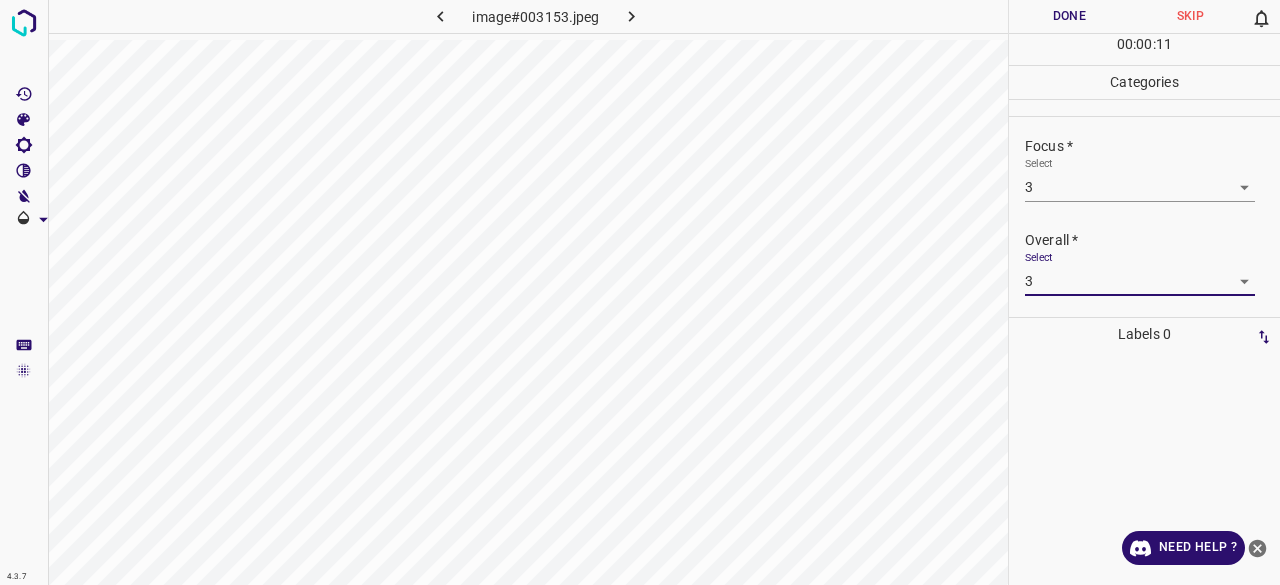 click on "Done" at bounding box center (1069, 16) 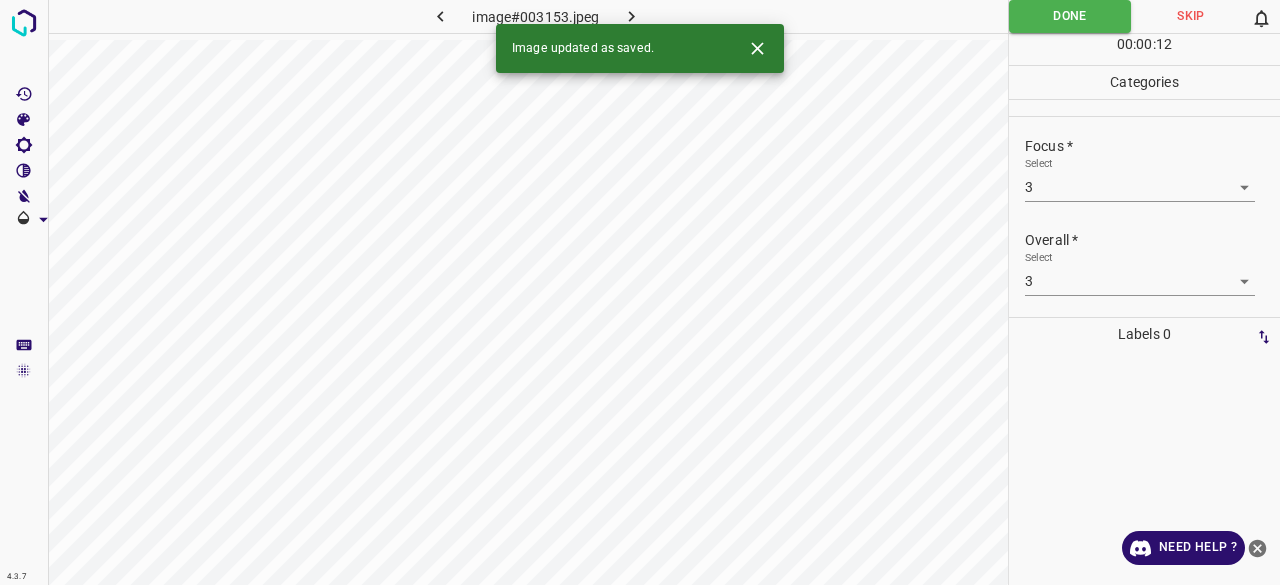 click 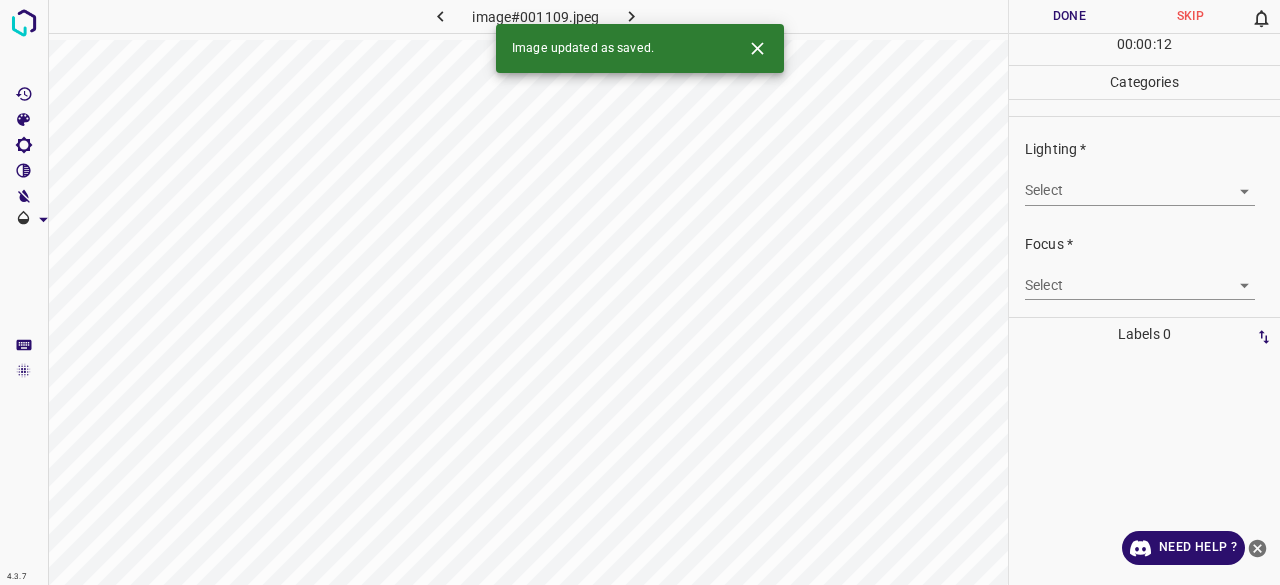 click on "4.3.7 image#001109.jpeg Done Skip 0 00   : 00   : 12   Categories Lighting *  Select ​ Focus *  Select ​ Overall *  Select ​ Labels   0 Categories 1 Lighting 2 Focus 3 Overall Tools Space Change between modes (Draw & Edit) I Auto labeling R Restore zoom M Zoom in N Zoom out Delete Delete selecte label Filters Z Restore filters X Saturation filter C Brightness filter V Contrast filter B Gray scale filter General O Download Image updated as saved. Need Help ? - Text - Hide - Delete" at bounding box center [640, 292] 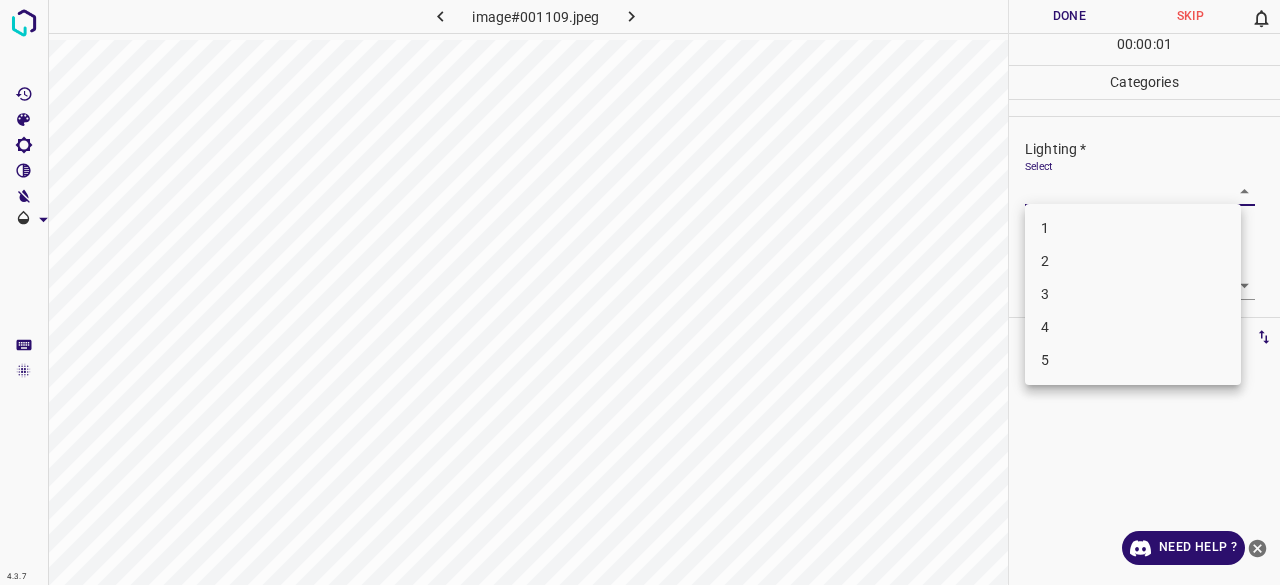 click on "3" at bounding box center (1133, 294) 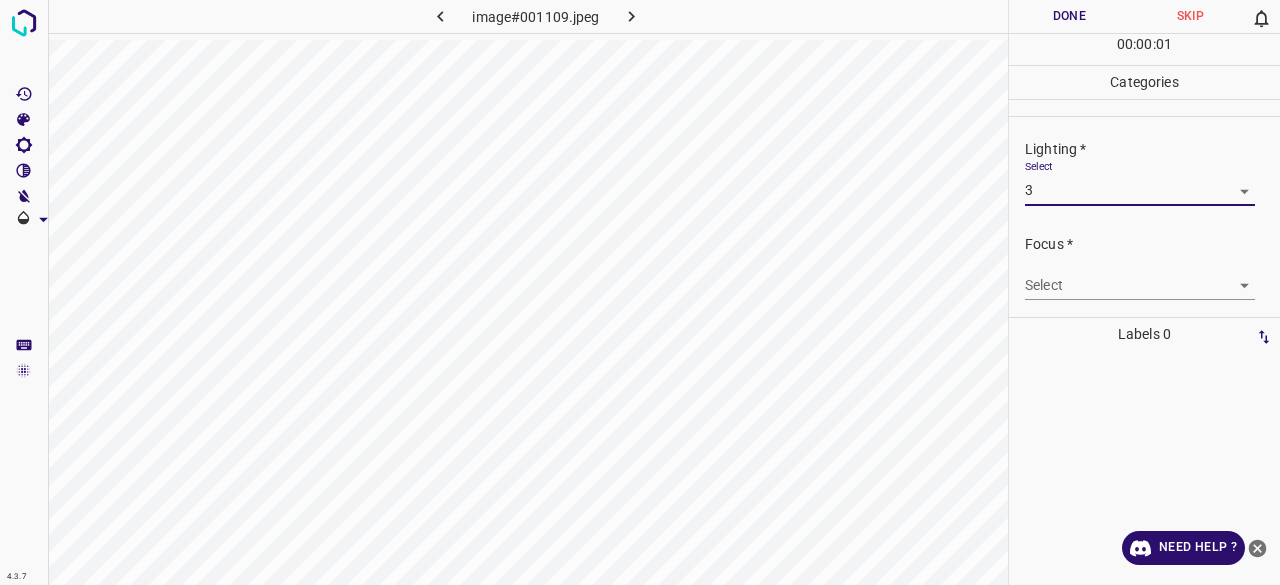 click on "4.3.7 image#001109.jpeg Done Skip 0 00   : 00   : 01   Categories Lighting *  Select 3 3 Focus *  Select ​ Overall *  Select ​ Labels   0 Categories 1 Lighting 2 Focus 3 Overall Tools Space Change between modes (Draw & Edit) I Auto labeling R Restore zoom M Zoom in N Zoom out Delete Delete selecte label Filters Z Restore filters X Saturation filter C Brightness filter V Contrast filter B Gray scale filter General O Download Need Help ? - Text - Hide - Delete 1 2 3 4 5" at bounding box center [640, 292] 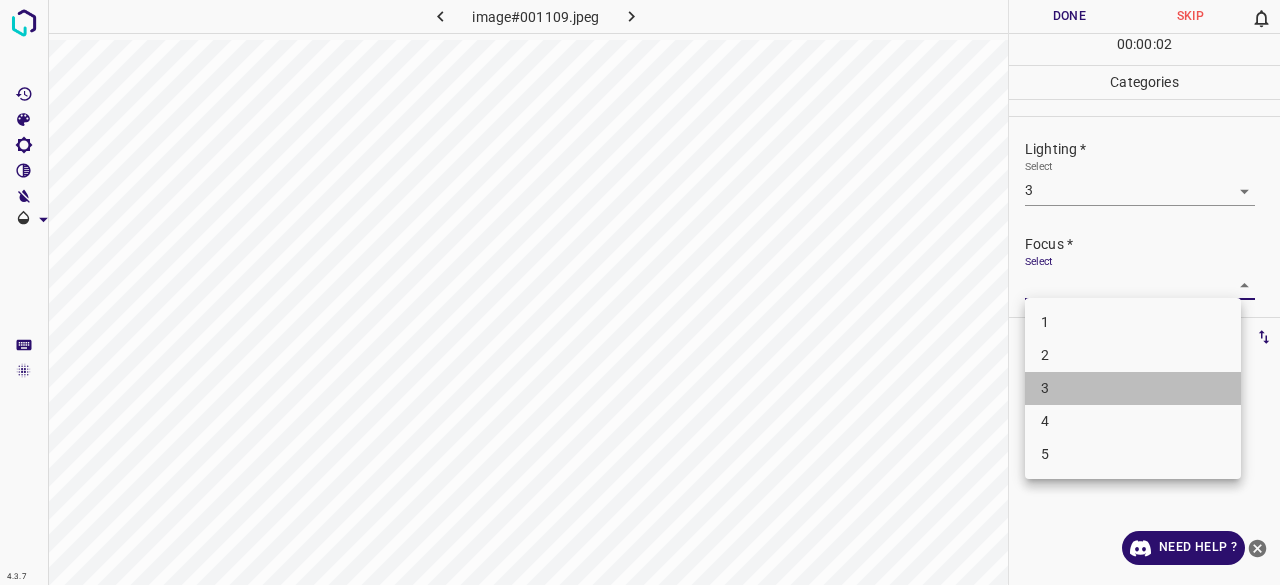 click on "3" at bounding box center (1133, 388) 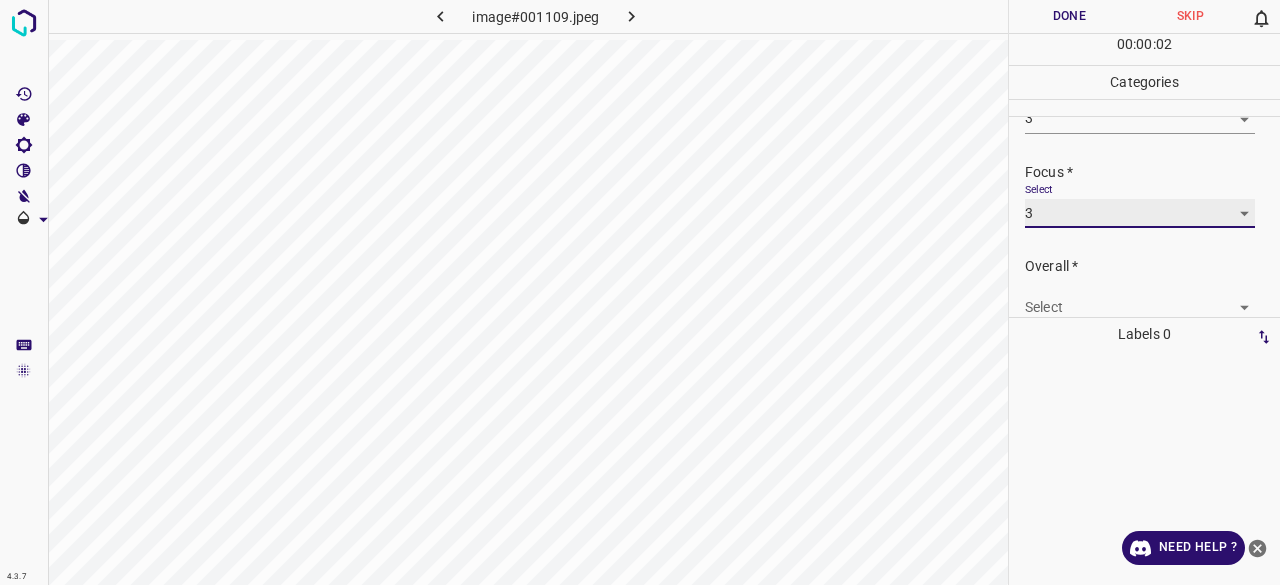 scroll, scrollTop: 98, scrollLeft: 0, axis: vertical 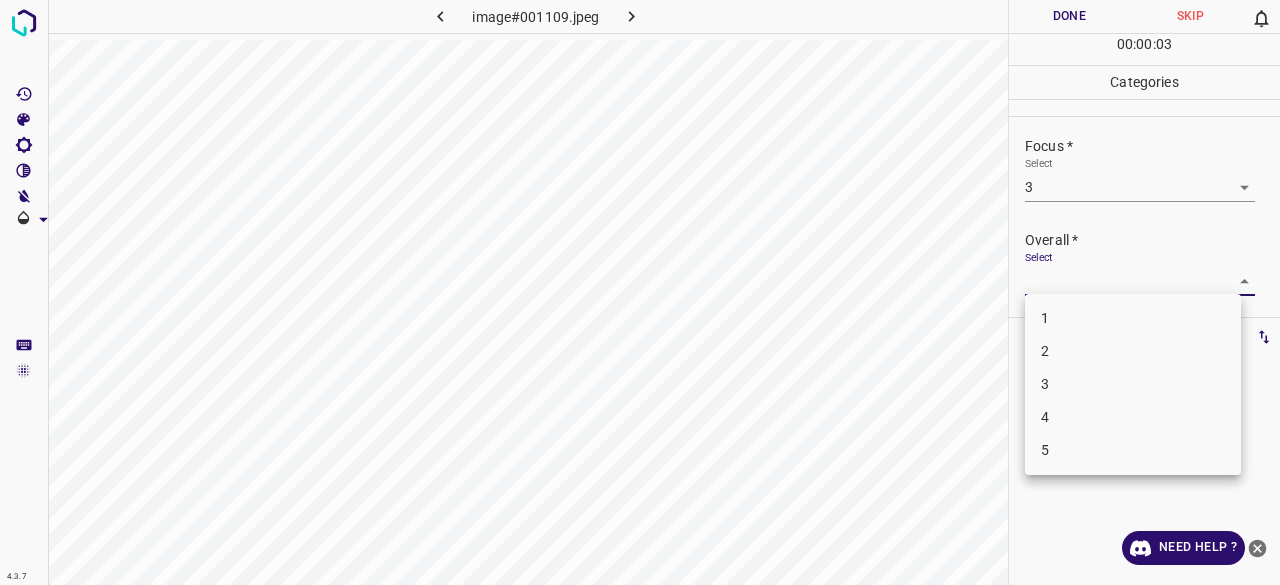 click on "4.3.7 image#001109.jpeg Done Skip 0 00   : 00   : 03   Categories Lighting *  Select 3 3 Focus *  Select 3 3 Overall *  Select ​ Labels   0 Categories 1 Lighting 2 Focus 3 Overall Tools Space Change between modes (Draw & Edit) I Auto labeling R Restore zoom M Zoom in N Zoom out Delete Delete selecte label Filters Z Restore filters X Saturation filter C Brightness filter V Contrast filter B Gray scale filter General O Download Need Help ? - Text - Hide - Delete 1 2 3 4 5" at bounding box center (640, 292) 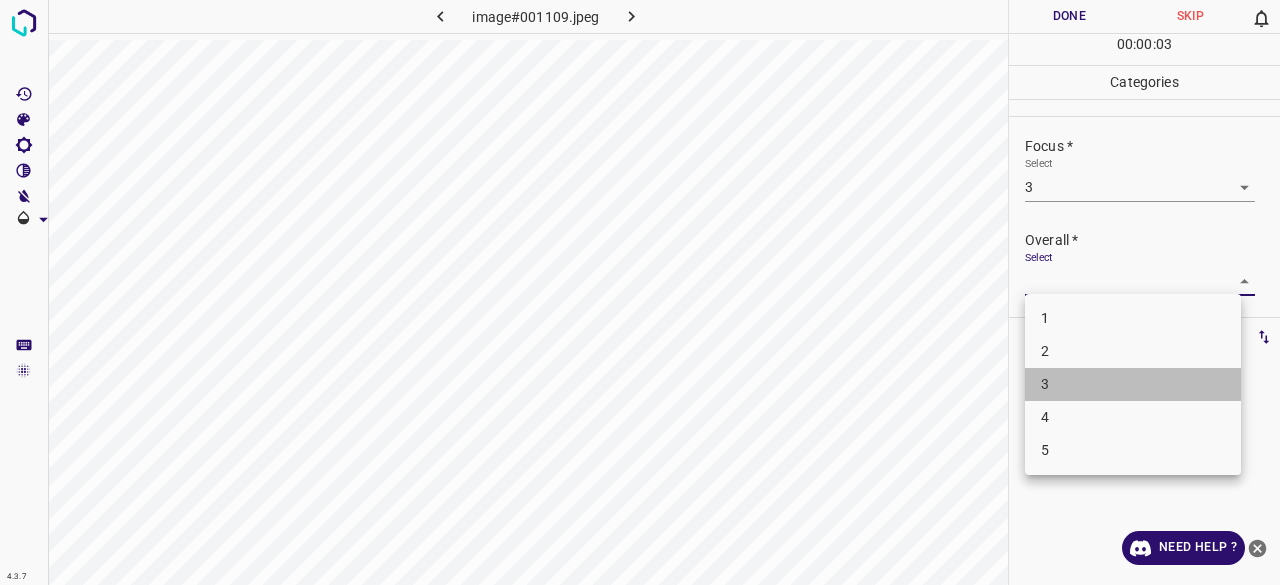 click on "3" at bounding box center [1133, 384] 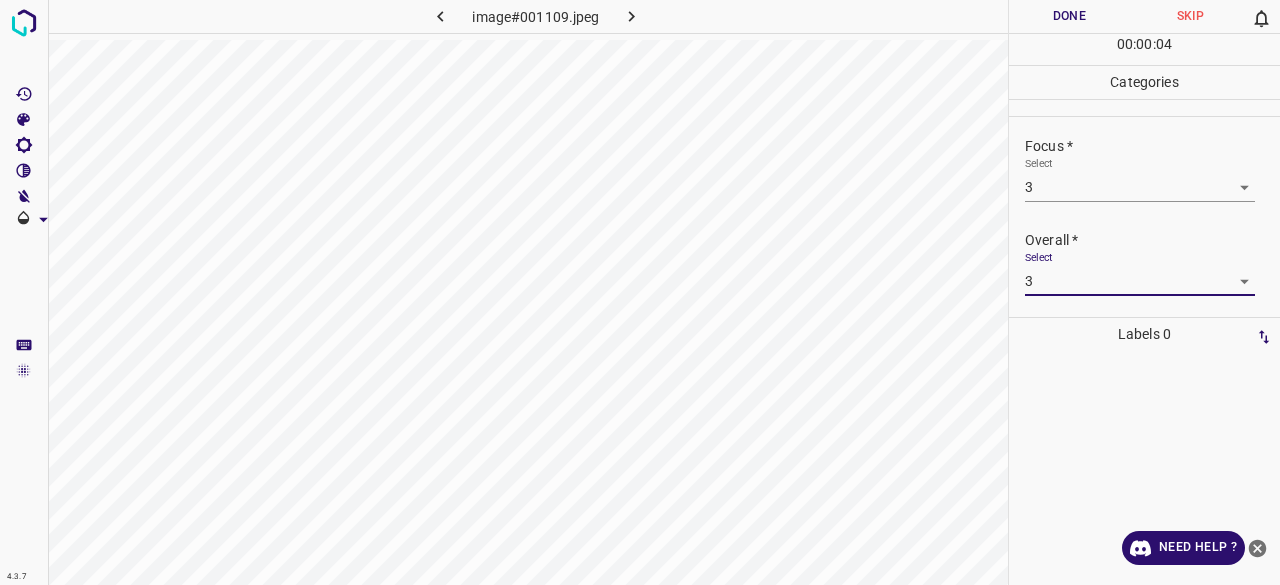 click on "Done" at bounding box center (1069, 16) 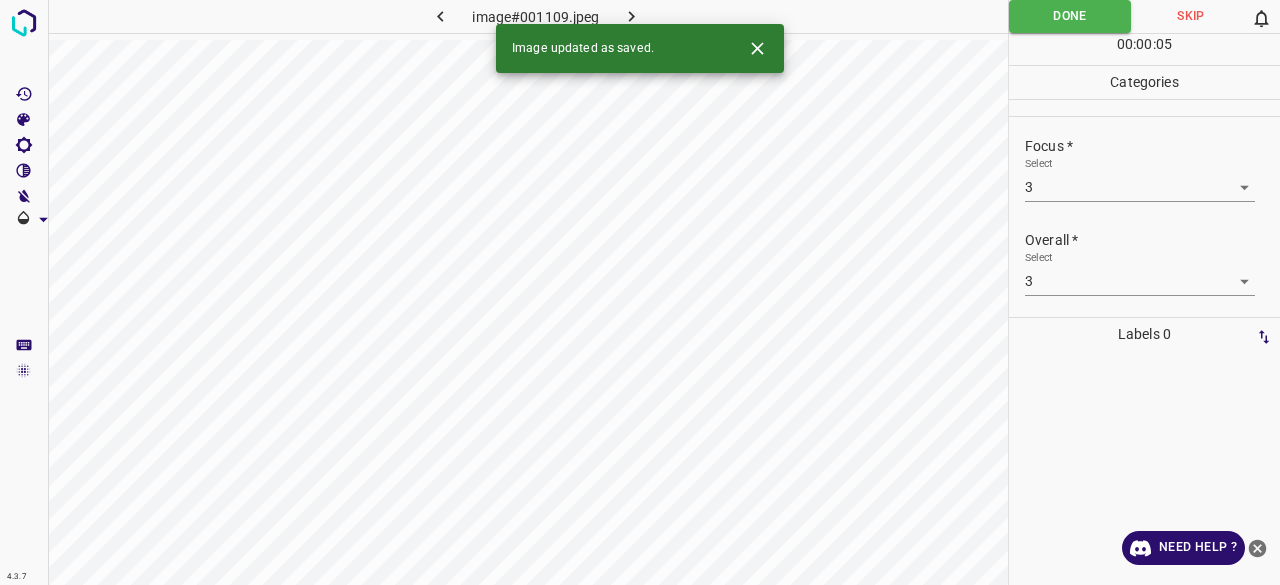 click 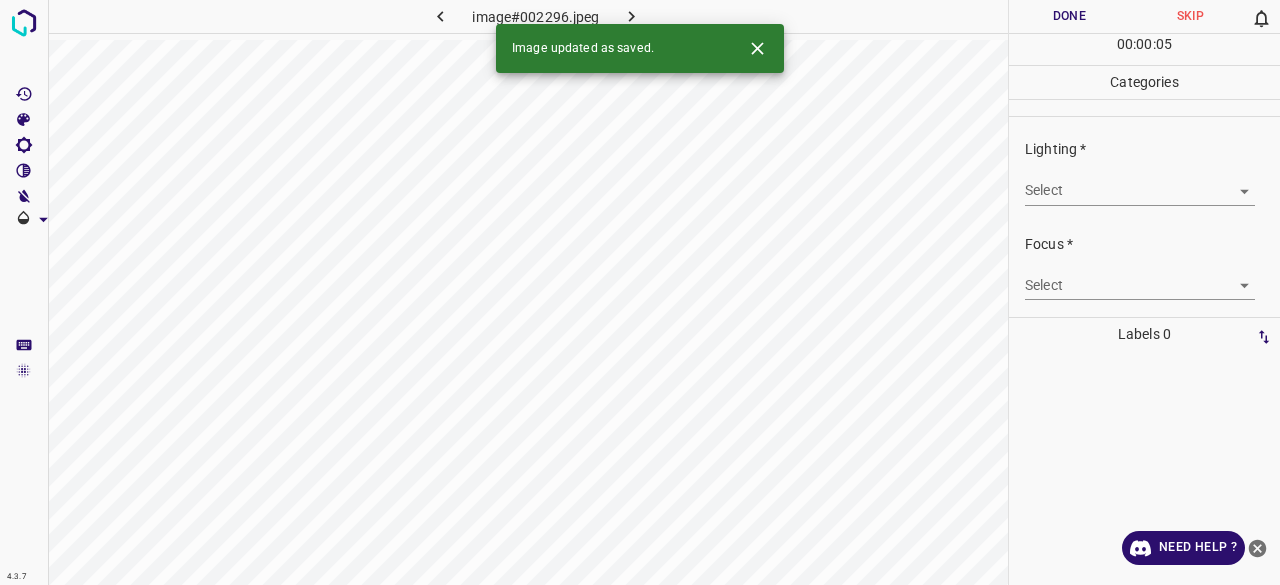 click on "4.3.7 image#002296.jpeg Done Skip 0 00   : 00   : 05   Categories Lighting *  Select ​ Focus *  Select ​ Overall *  Select ​ Labels   0 Categories 1 Lighting 2 Focus 3 Overall Tools Space Change between modes (Draw & Edit) I Auto labeling R Restore zoom M Zoom in N Zoom out Delete Delete selecte label Filters Z Restore filters X Saturation filter C Brightness filter V Contrast filter B Gray scale filter General O Download Image updated as saved. Need Help ? - Text - Hide - Delete" at bounding box center [640, 292] 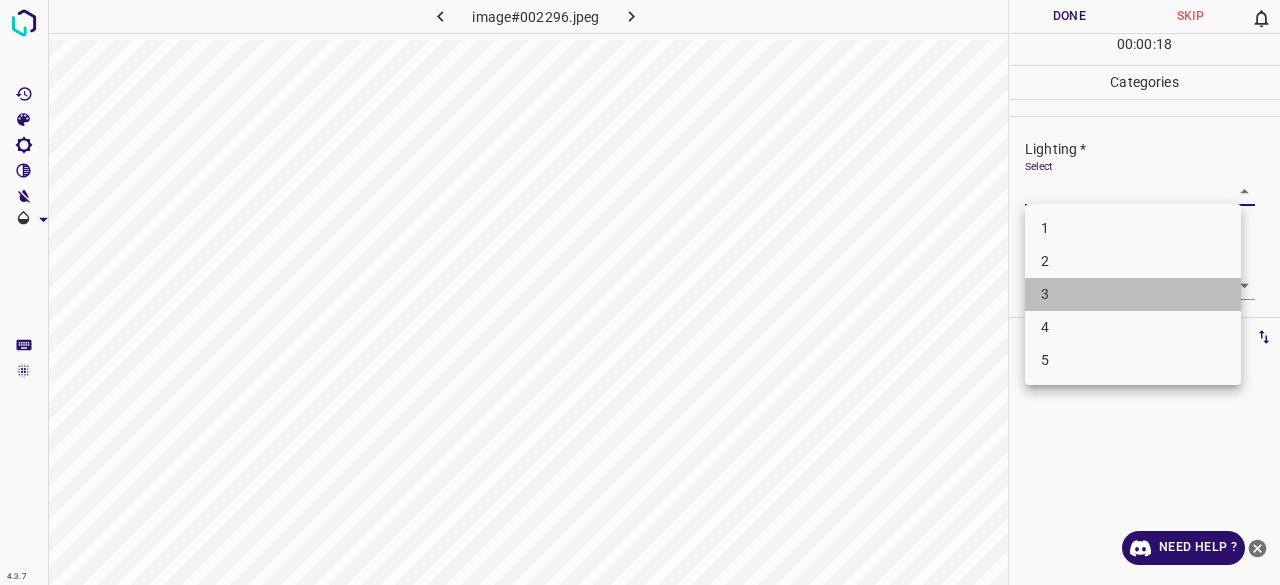 click on "3" at bounding box center (1133, 294) 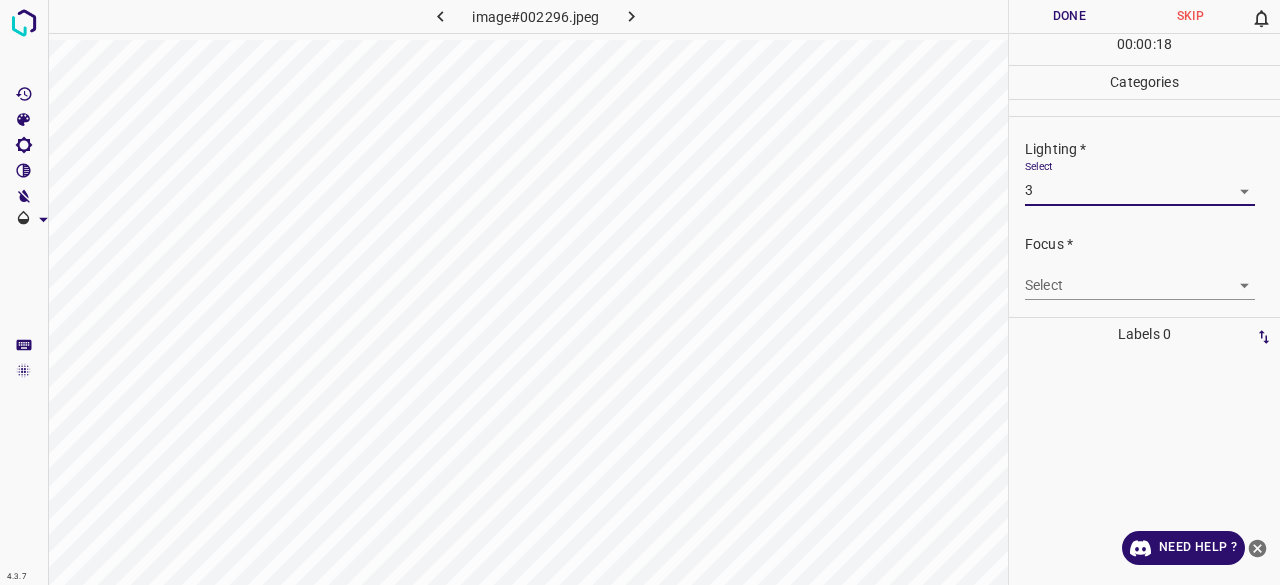 click on "Focus *  Select ​" at bounding box center (1144, 267) 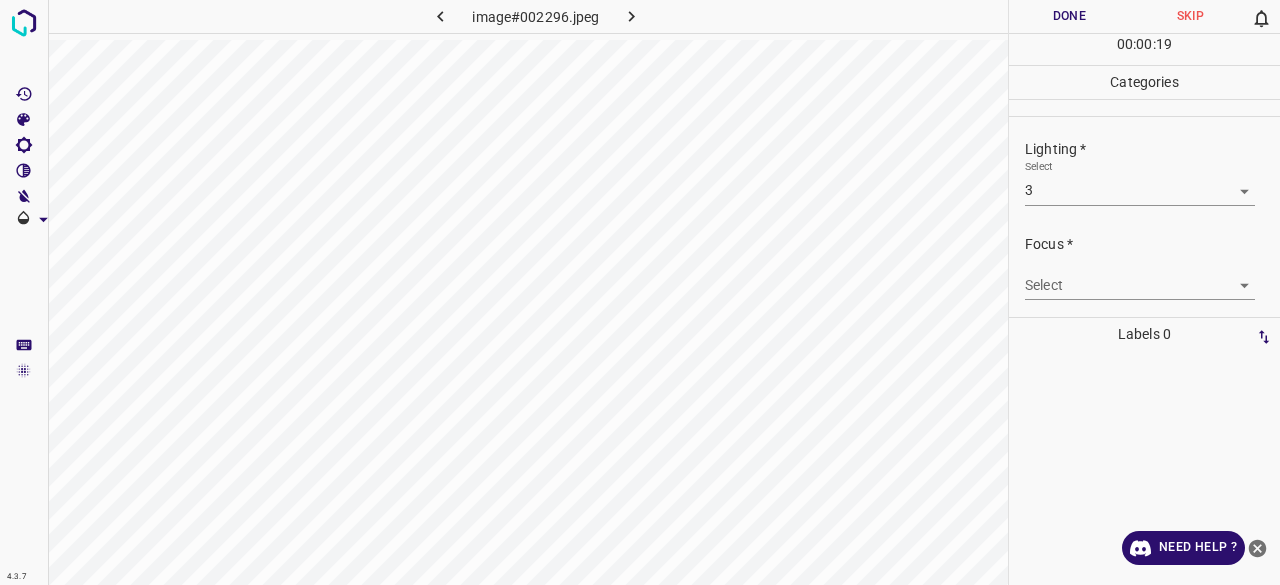 click on "4.3.7 image#002296.jpeg Done Skip 0 00   : 00   : 19   Categories Lighting *  Select 3 3 Focus *  Select ​ Overall *  Select ​ Labels   0 Categories 1 Lighting 2 Focus 3 Overall Tools Space Change between modes (Draw & Edit) I Auto labeling R Restore zoom M Zoom in N Zoom out Delete Delete selecte label Filters Z Restore filters X Saturation filter C Brightness filter V Contrast filter B Gray scale filter General O Download Need Help ? - Text - Hide - Delete" at bounding box center (640, 292) 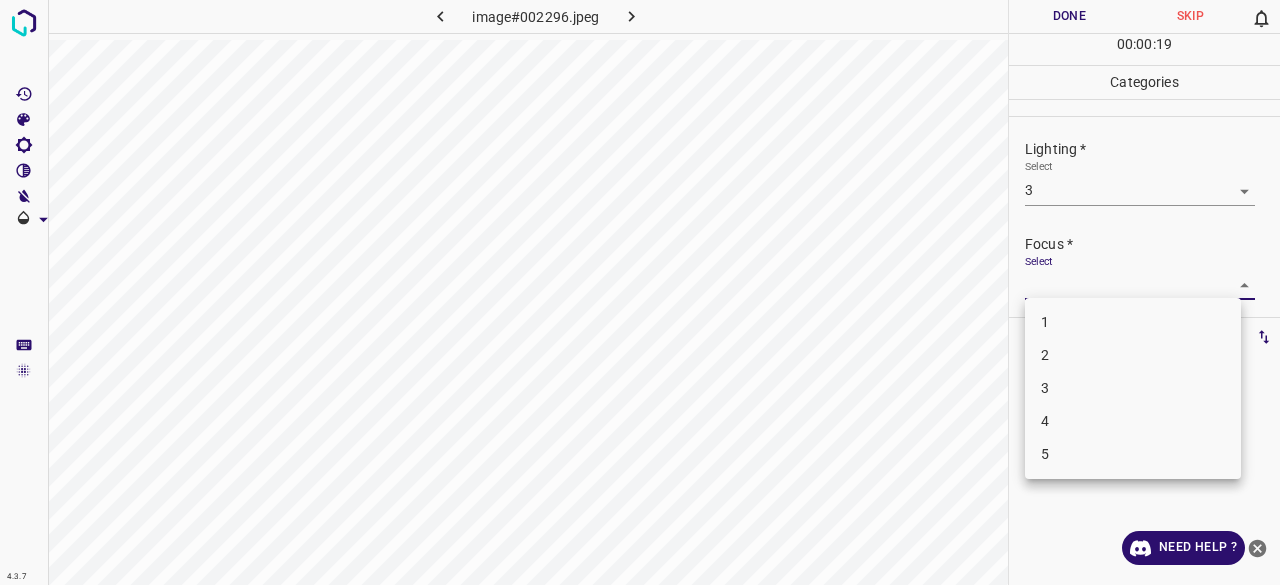 click on "2" at bounding box center (1133, 355) 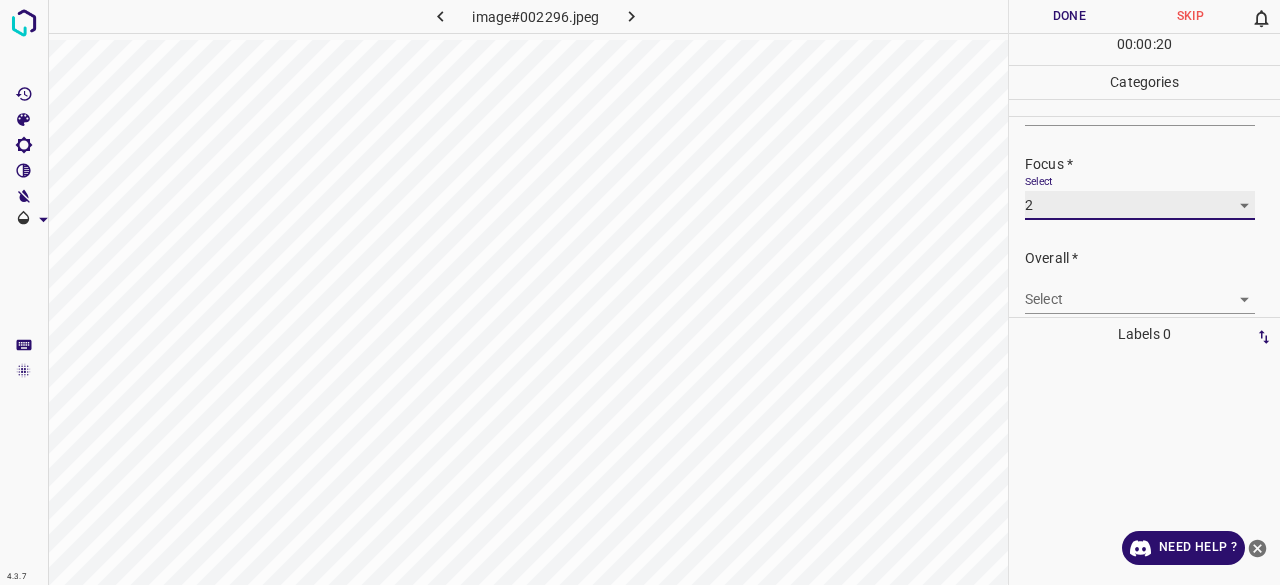 scroll, scrollTop: 98, scrollLeft: 0, axis: vertical 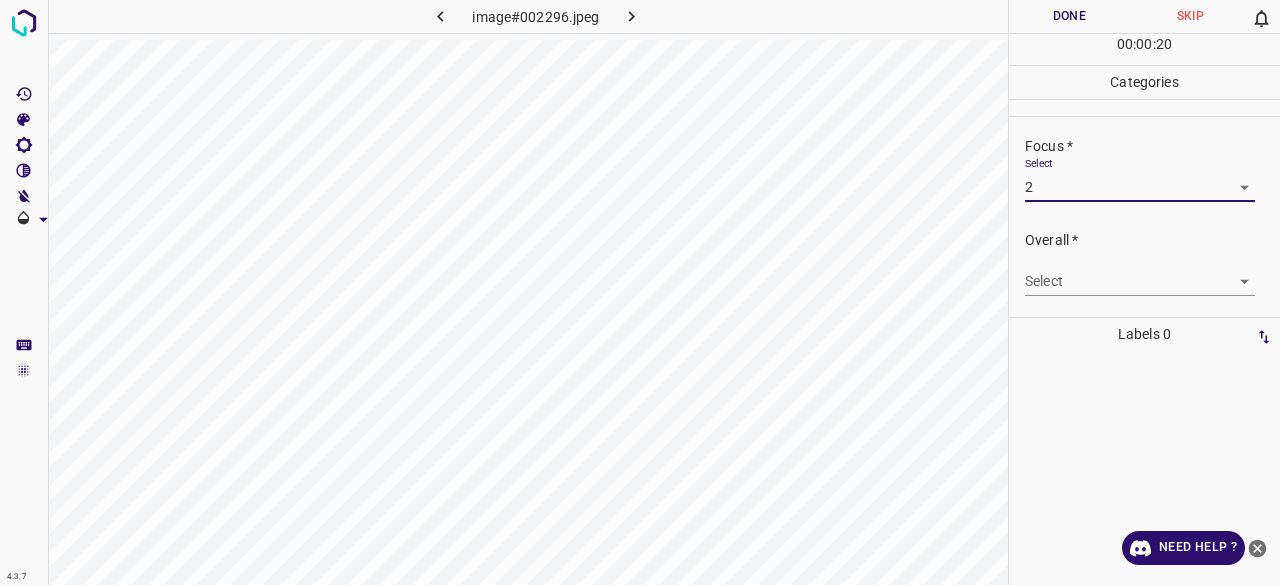 click on "4.3.7 image#002296.jpeg Done Skip 0 00   : 00   : 20   Categories Lighting *  Select 3 3 Focus *  Select 2 2 Overall *  Select ​ Labels   0 Categories 1 Lighting 2 Focus 3 Overall Tools Space Change between modes (Draw & Edit) I Auto labeling R Restore zoom M Zoom in N Zoom out Delete Delete selecte label Filters Z Restore filters X Saturation filter C Brightness filter V Contrast filter B Gray scale filter General O Download Need Help ? - Text - Hide - Delete" at bounding box center [640, 292] 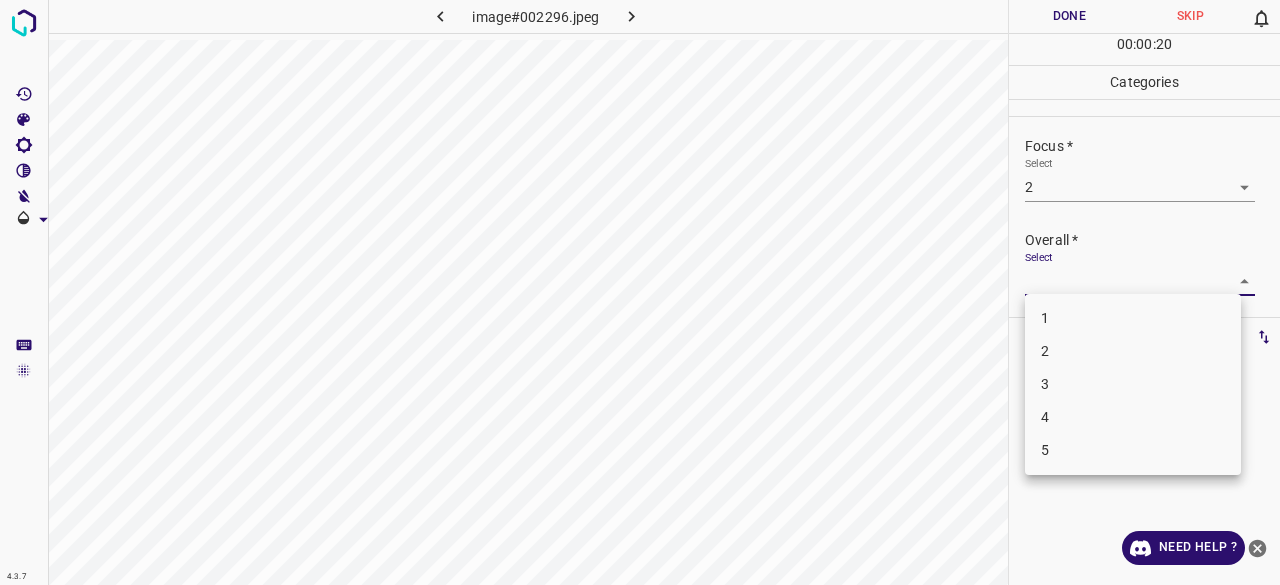 drag, startPoint x: 1055, startPoint y: 381, endPoint x: 1056, endPoint y: 281, distance: 100.005 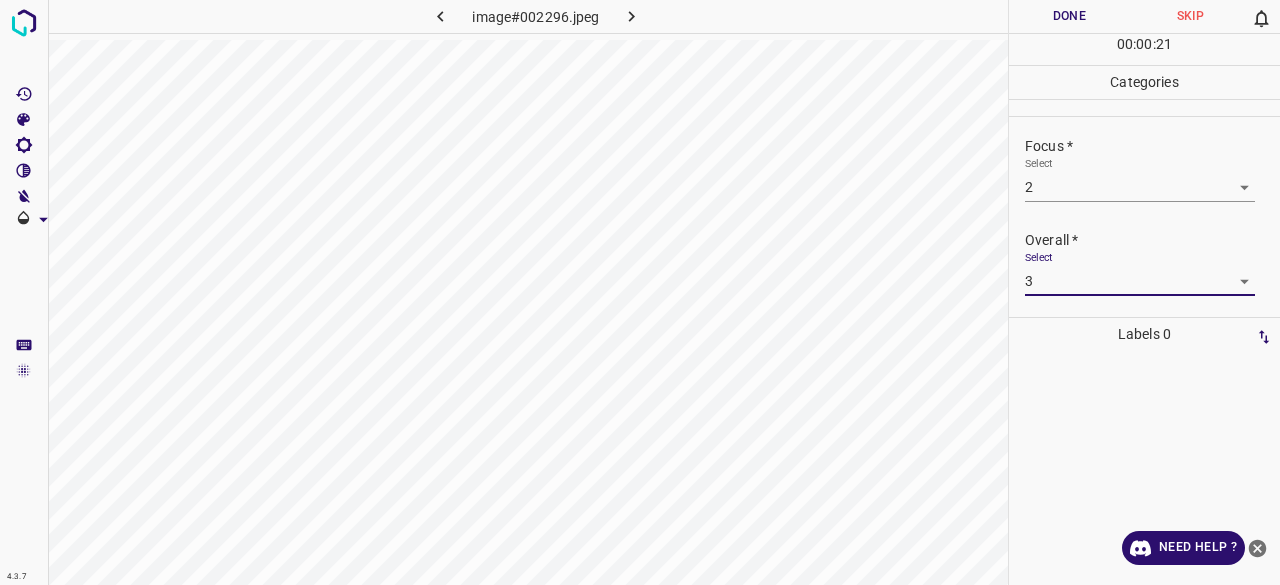 click on "Done" at bounding box center [1069, 16] 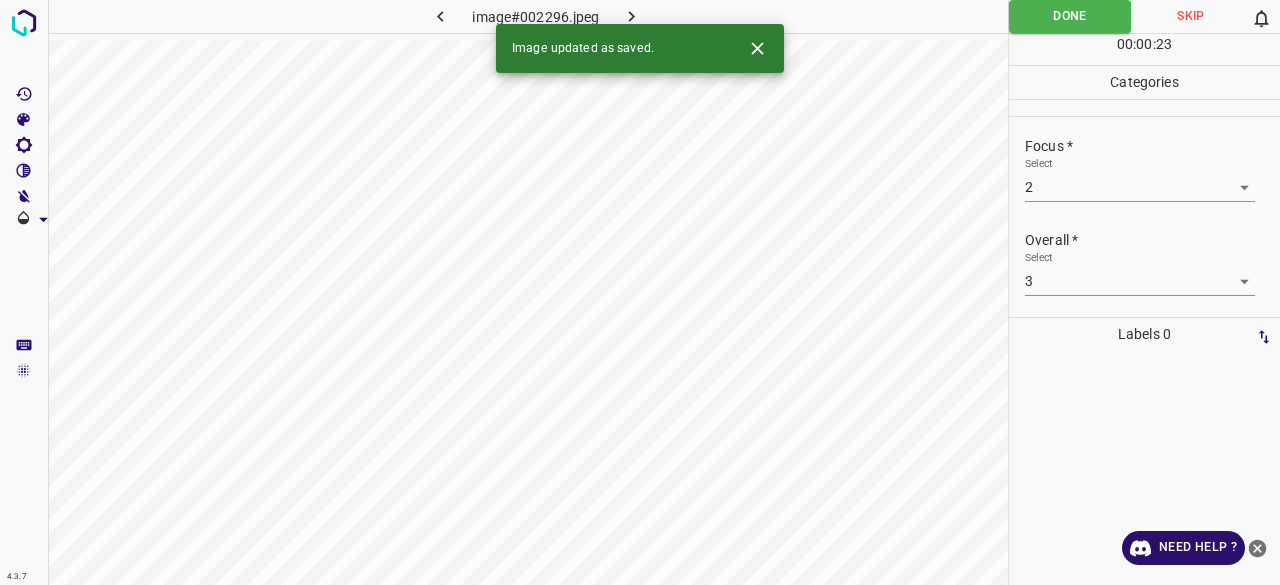 click at bounding box center [632, 16] 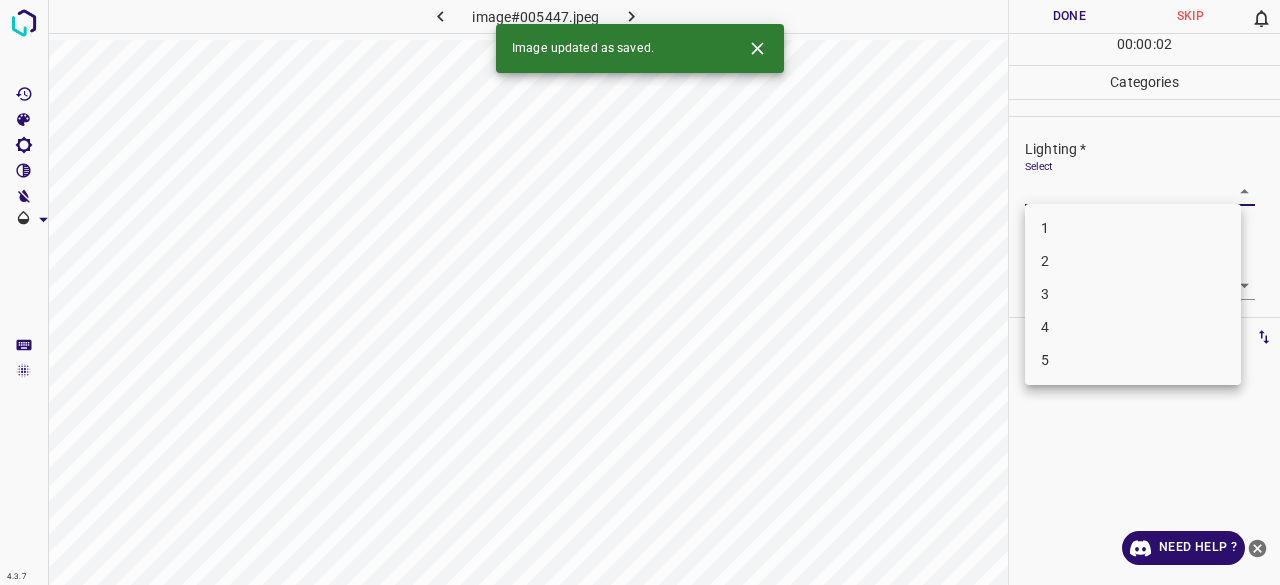 click on "4.3.7 image#005447.jpeg Done Skip 0 00   : 00   : 02   Categories Lighting *  Select ​ Focus *  Select ​ Overall *  Select ​ Labels   0 Categories 1 Lighting 2 Focus 3 Overall Tools Space Change between modes (Draw & Edit) I Auto labeling R Restore zoom M Zoom in N Zoom out Delete Delete selecte label Filters Z Restore filters X Saturation filter C Brightness filter V Contrast filter B Gray scale filter General O Download Image updated as saved. Need Help ? - Text - Hide - Delete 1 2 3 4 5" at bounding box center (640, 292) 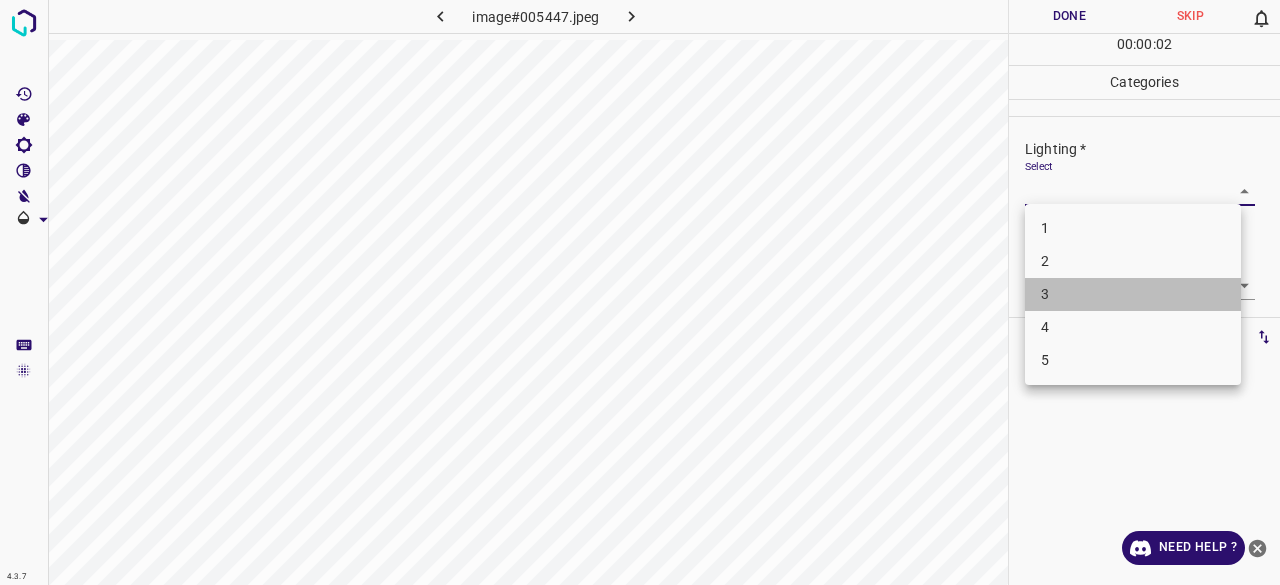 click on "3" at bounding box center (1133, 294) 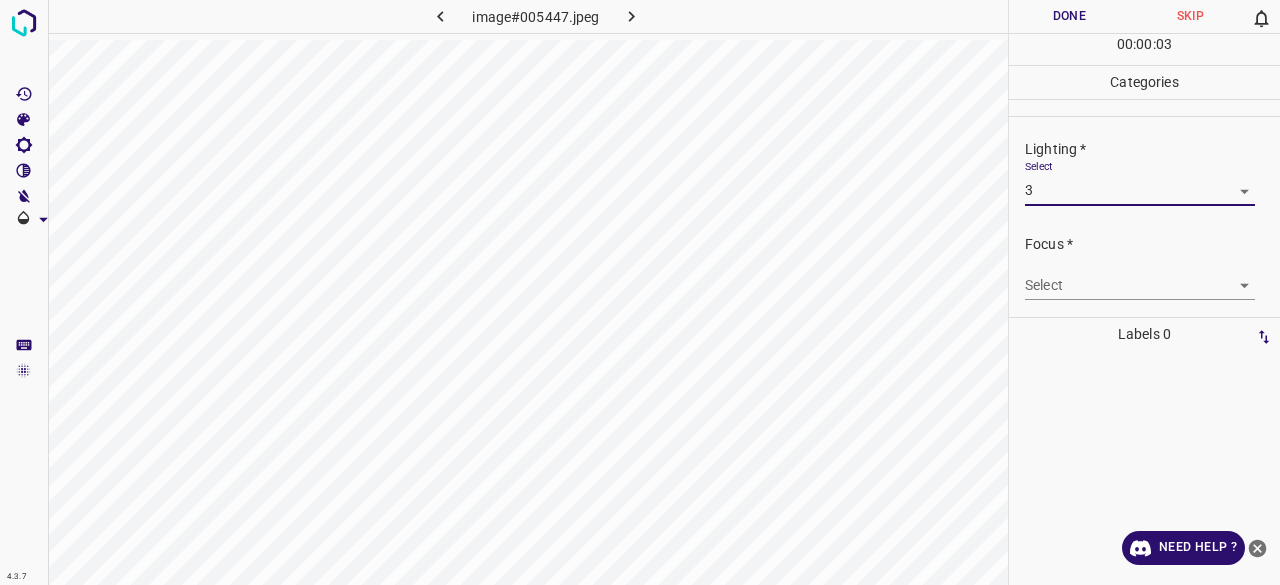 click on "4.3.7 image#005447.jpeg Done Skip 0 00   : 00   : 03   Categories Lighting *  Select 3 3 Focus *  Select ​ Overall *  Select ​ Labels   0 Categories 1 Lighting 2 Focus 3 Overall Tools Space Change between modes (Draw & Edit) I Auto labeling R Restore zoom M Zoom in N Zoom out Delete Delete selecte label Filters Z Restore filters X Saturation filter C Brightness filter V Contrast filter B Gray scale filter General O Download Need Help ? - Text - Hide - Delete 1 2 3 4 5" at bounding box center [640, 292] 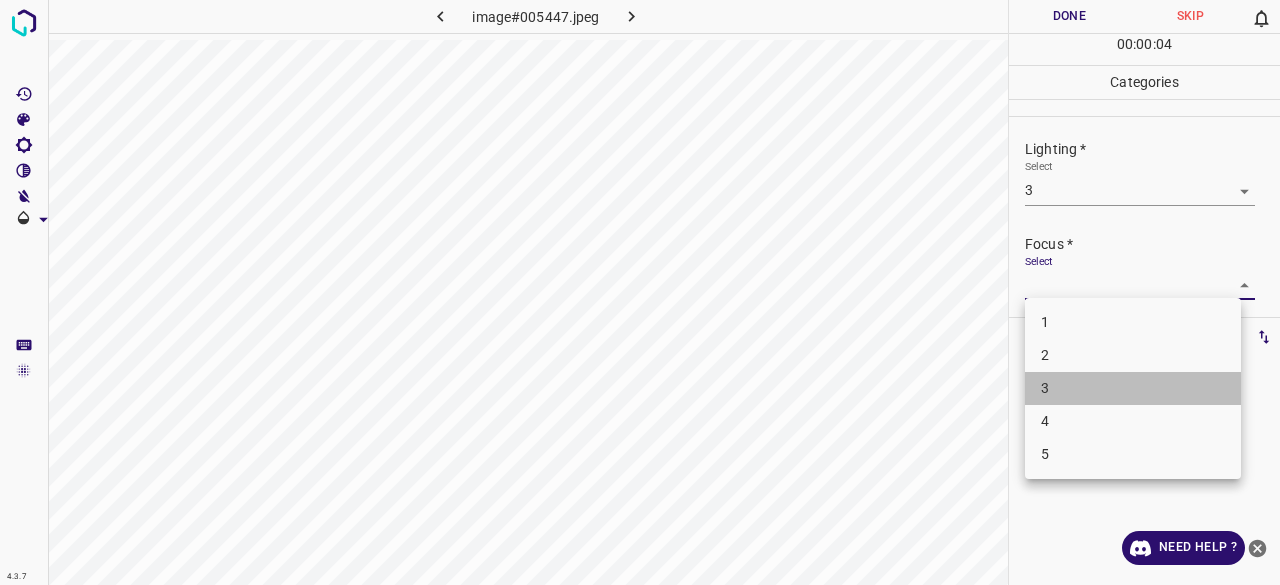 click on "3" at bounding box center [1133, 388] 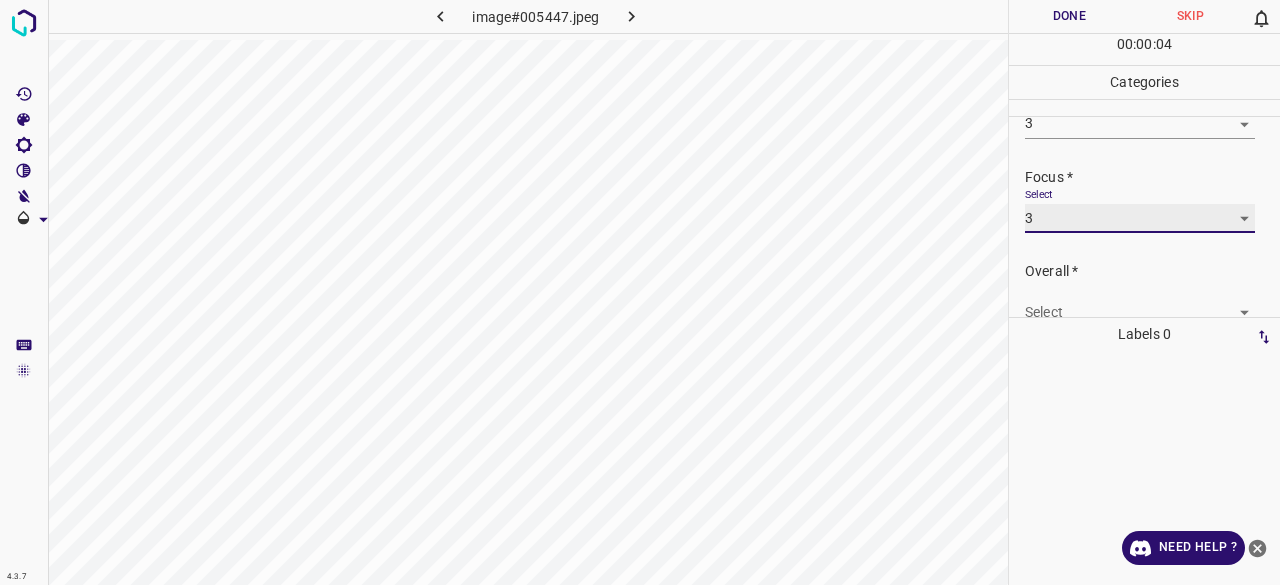 scroll, scrollTop: 98, scrollLeft: 0, axis: vertical 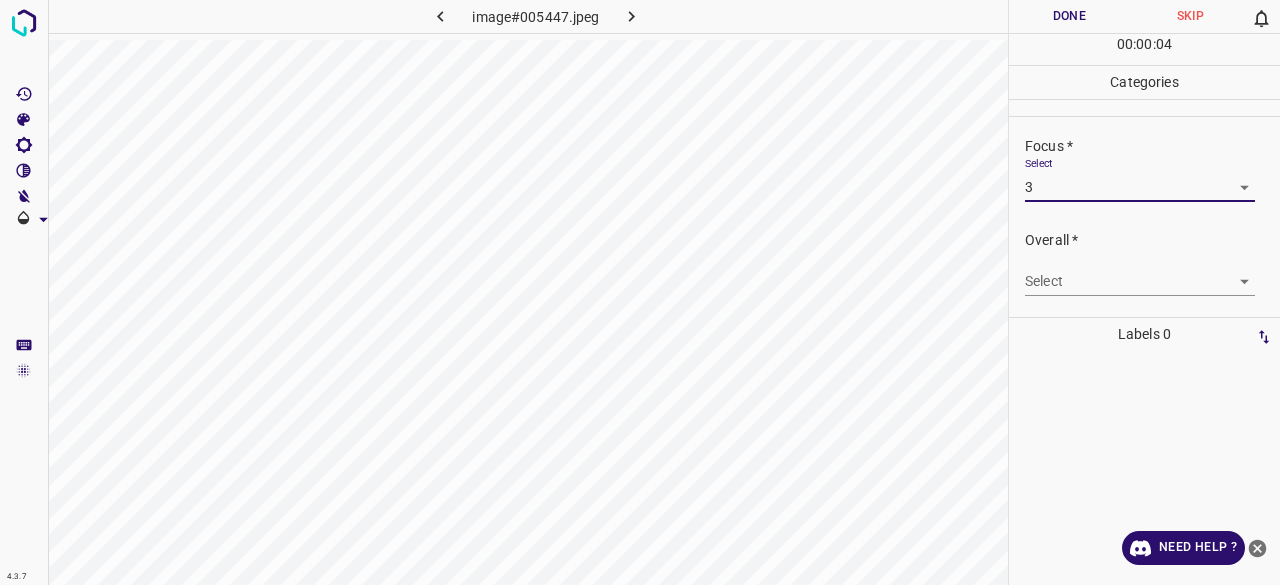 drag, startPoint x: 1052, startPoint y: 243, endPoint x: 1068, endPoint y: 278, distance: 38.483765 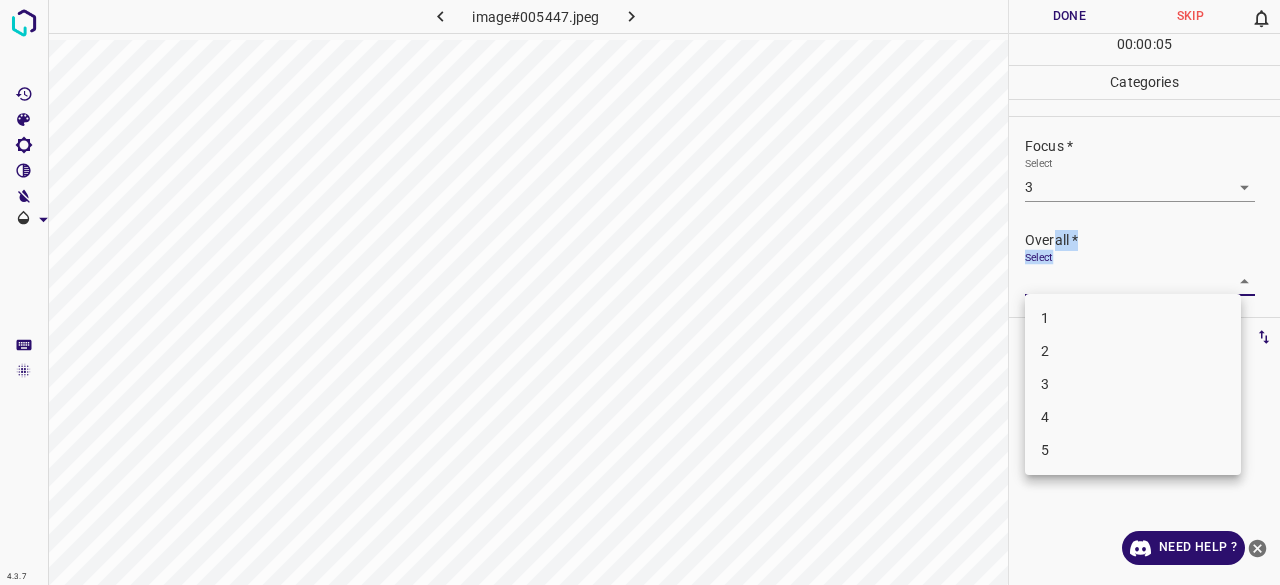 drag, startPoint x: 1068, startPoint y: 278, endPoint x: 1062, endPoint y: 335, distance: 57.31492 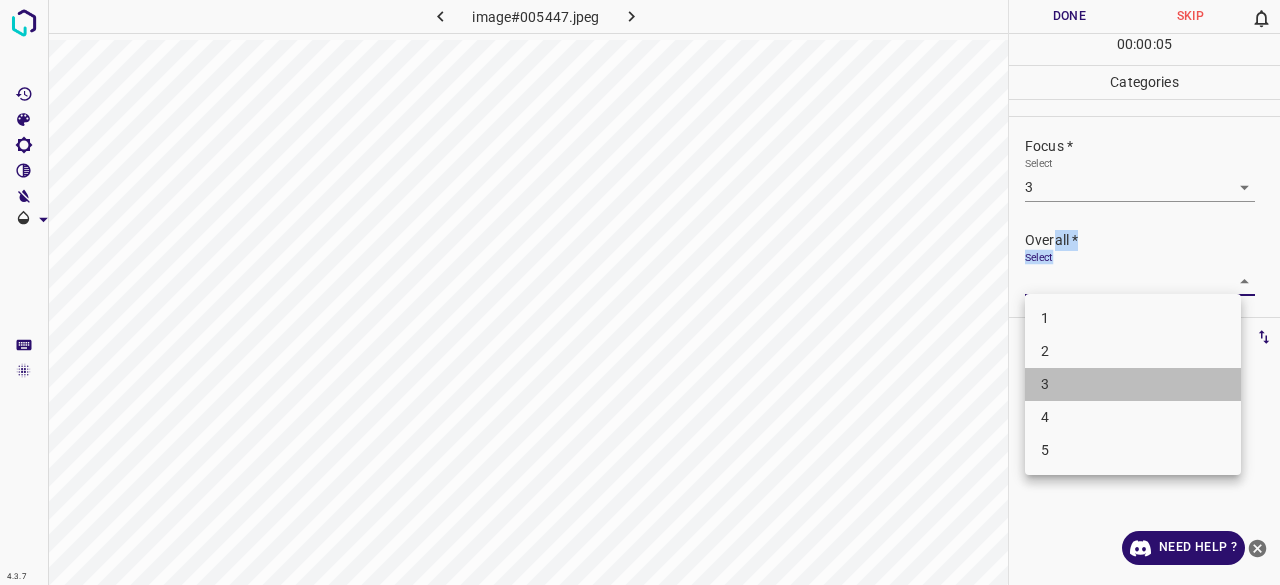 drag, startPoint x: 1067, startPoint y: 382, endPoint x: 1038, endPoint y: 282, distance: 104.120125 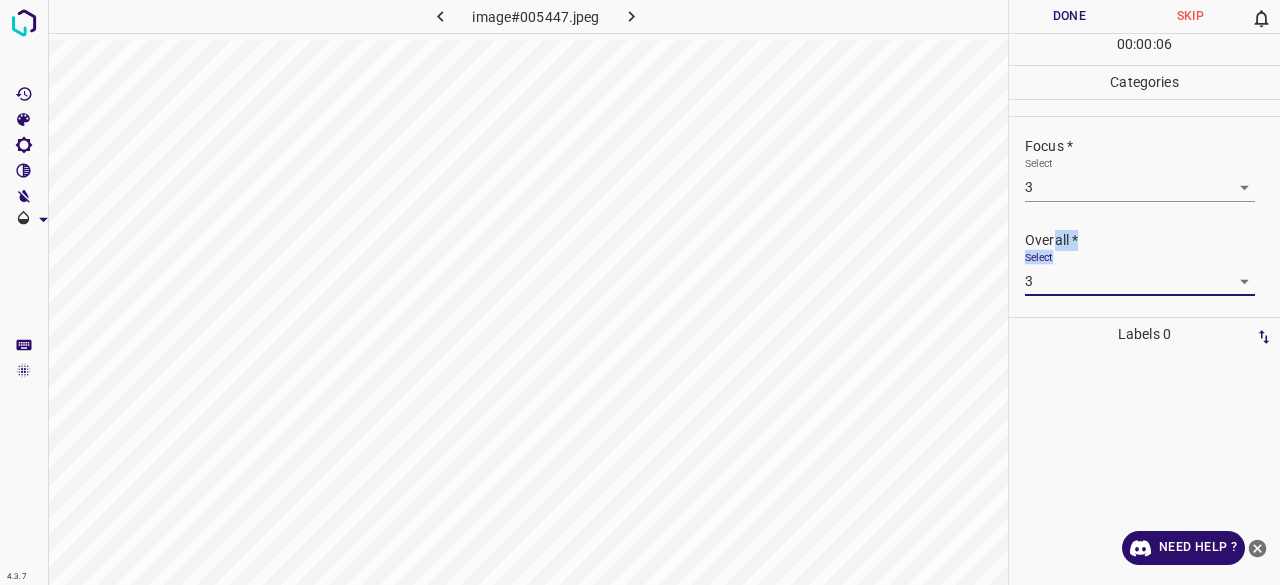 click on "Done" at bounding box center (1069, 16) 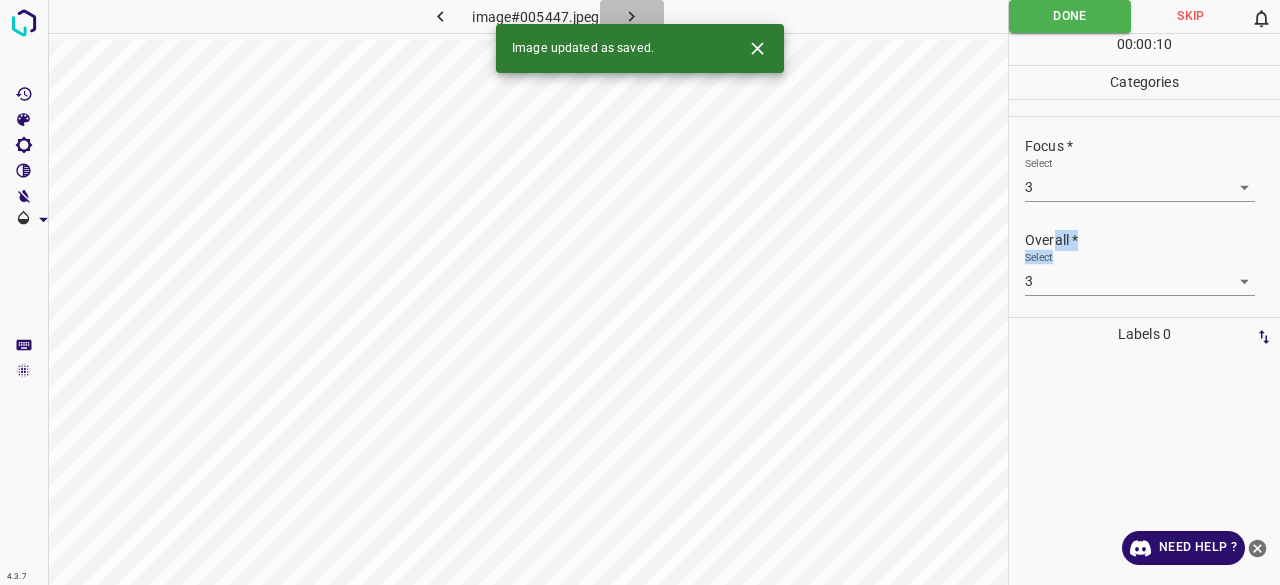 click at bounding box center (632, 16) 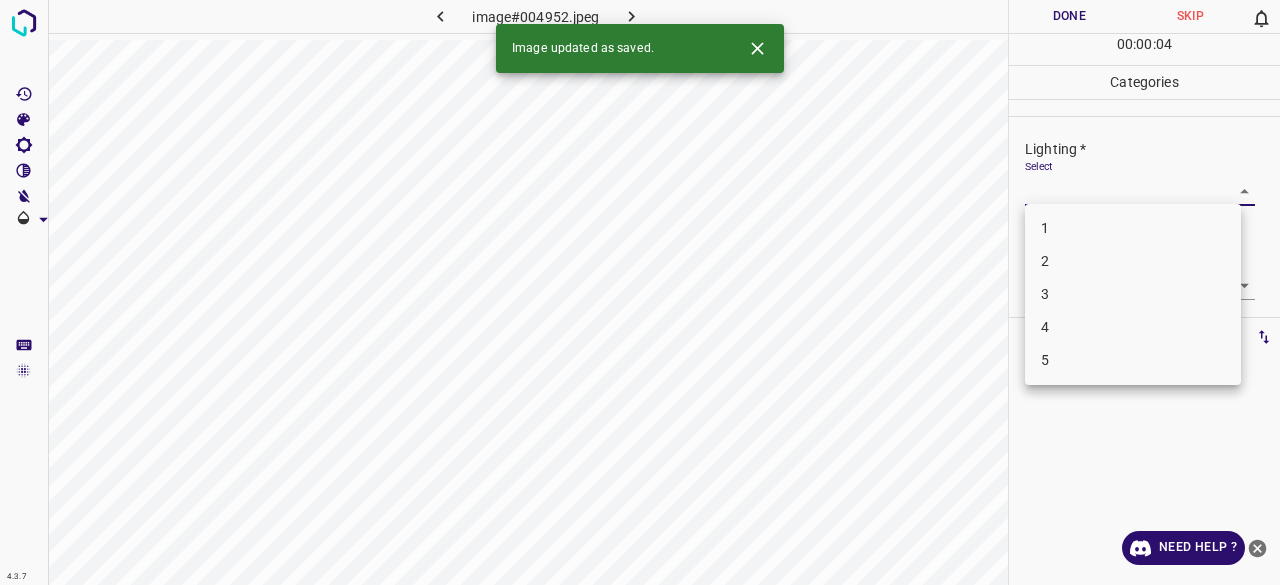 click on "4.3.7 image#004952.jpeg Done Skip 0 00   : 00   : 04   Categories Lighting *  Select ​ Focus *  Select ​ Overall *  Select ​ Labels   0 Categories 1 Lighting 2 Focus 3 Overall Tools Space Change between modes (Draw & Edit) I Auto labeling R Restore zoom M Zoom in N Zoom out Delete Delete selecte label Filters Z Restore filters X Saturation filter C Brightness filter V Contrast filter B Gray scale filter General O Download Image updated as saved. Need Help ? - Text - Hide - Delete 1 2 3 4 5" at bounding box center (640, 292) 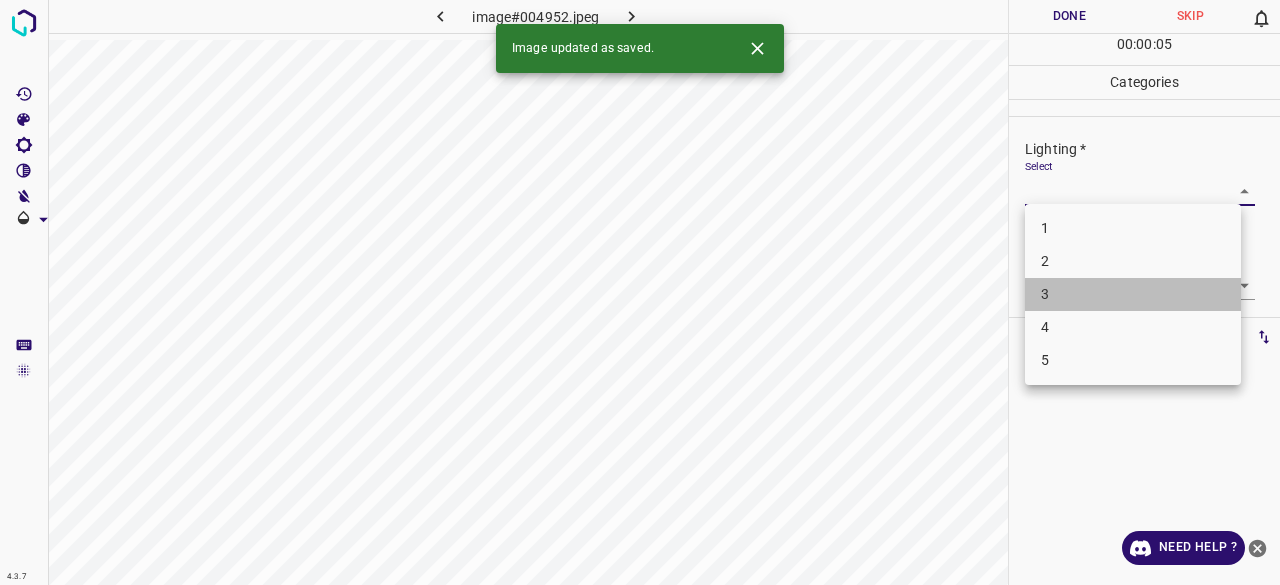 click on "3" at bounding box center [1133, 294] 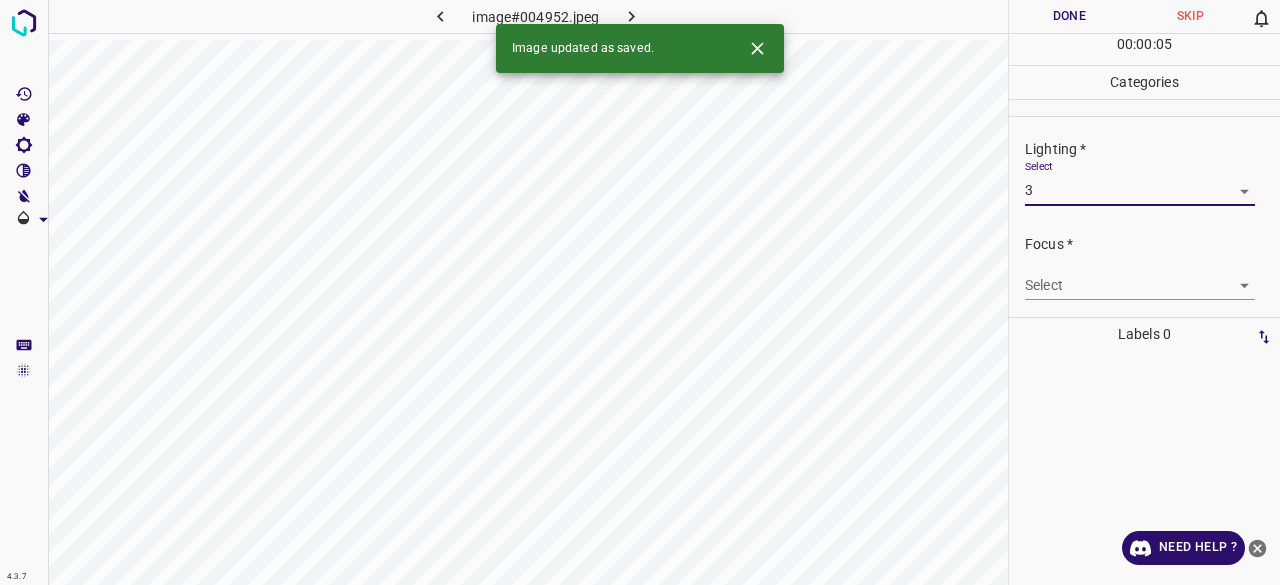 click on "4.3.7 image#004952.jpeg Done Skip 0 00   : 00   : 05   Categories Lighting *  Select 3 3 Focus *  Select ​ Overall *  Select ​ Labels   0 Categories 1 Lighting 2 Focus 3 Overall Tools Space Change between modes (Draw & Edit) I Auto labeling R Restore zoom M Zoom in N Zoom out Delete Delete selecte label Filters Z Restore filters X Saturation filter C Brightness filter V Contrast filter B Gray scale filter General O Download Image updated as saved. Need Help ? - Text - Hide - Delete 1 2 3 4 5" at bounding box center (640, 292) 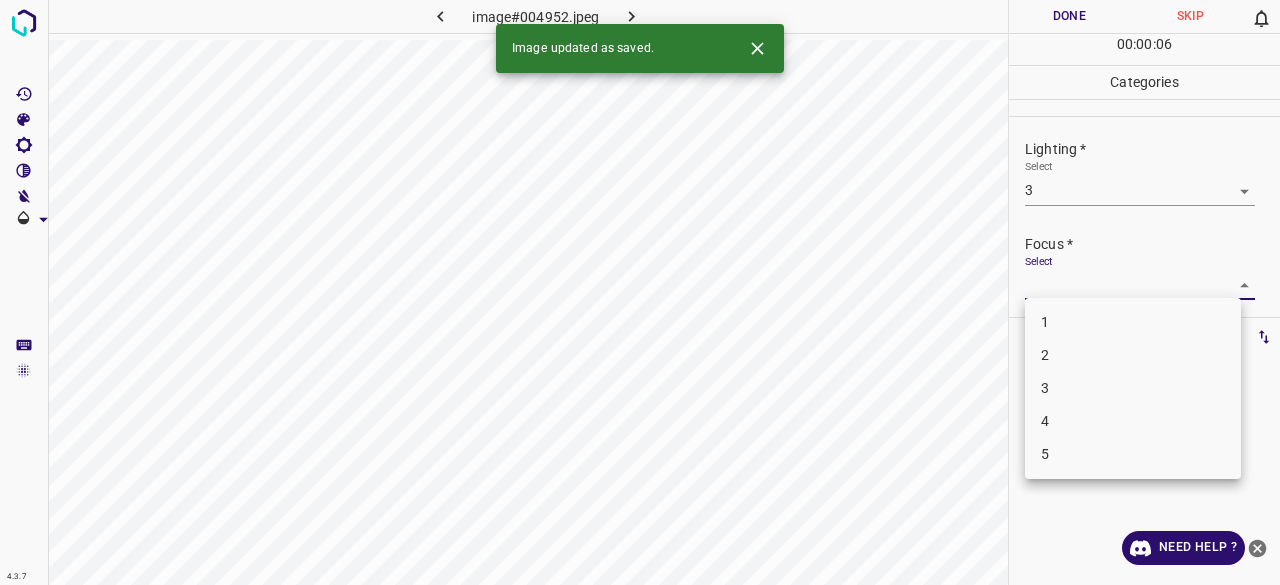 click on "3" at bounding box center [1133, 388] 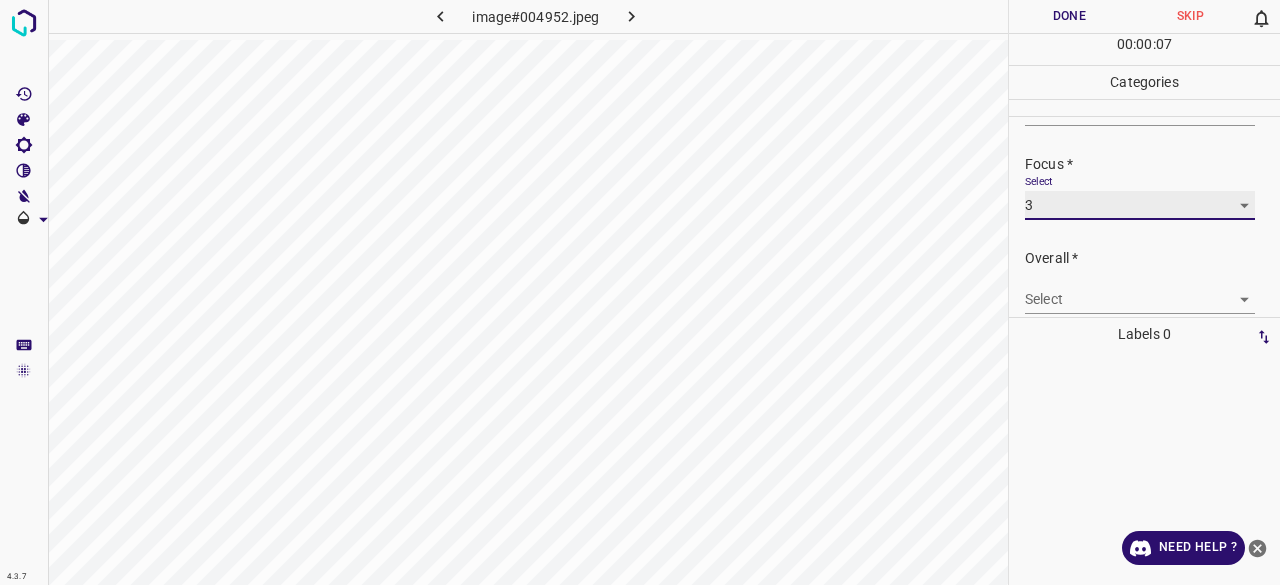 scroll, scrollTop: 98, scrollLeft: 0, axis: vertical 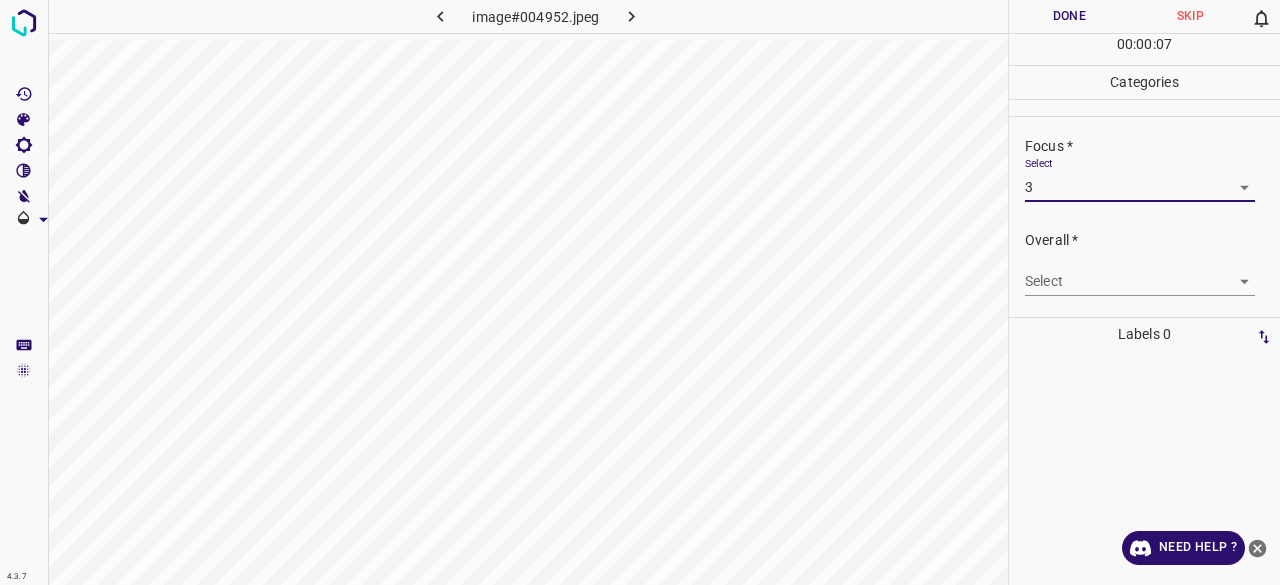 click on "4.3.7 image#004952.jpeg Done Skip 0 00   : 00   : 07   Categories Lighting *  Select 3 3 Focus *  Select 3 3 Overall *  Select ​ Labels   0 Categories 1 Lighting 2 Focus 3 Overall Tools Space Change between modes (Draw & Edit) I Auto labeling R Restore zoom M Zoom in N Zoom out Delete Delete selecte label Filters Z Restore filters X Saturation filter C Brightness filter V Contrast filter B Gray scale filter General O Download Need Help ? - Text - Hide - Delete" at bounding box center (640, 292) 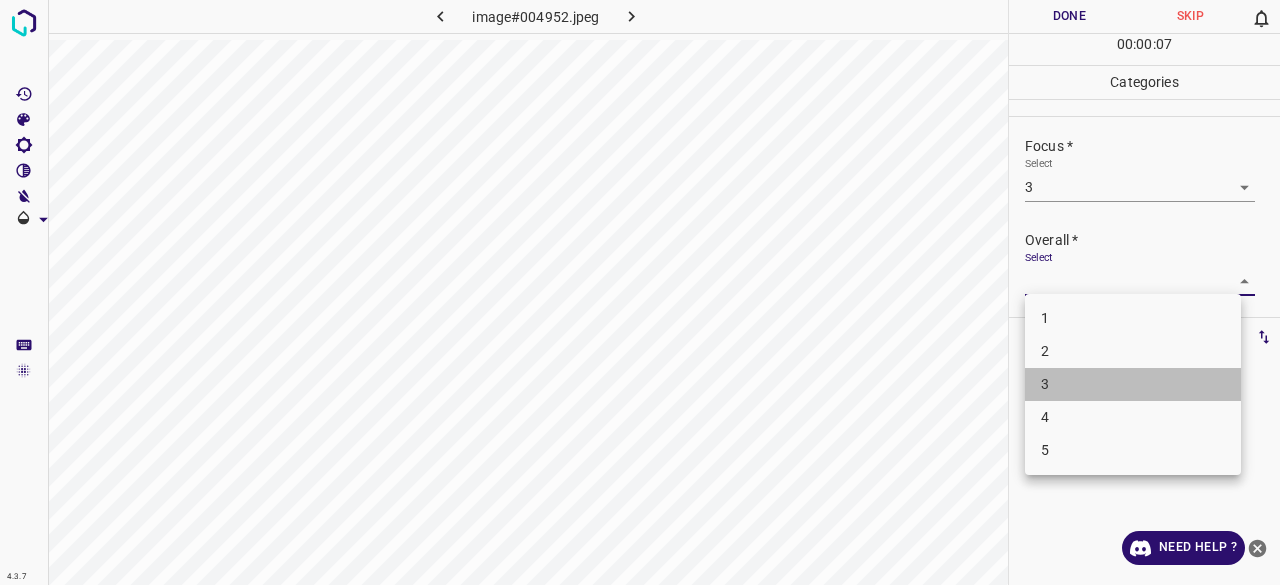 click on "3" at bounding box center [1133, 384] 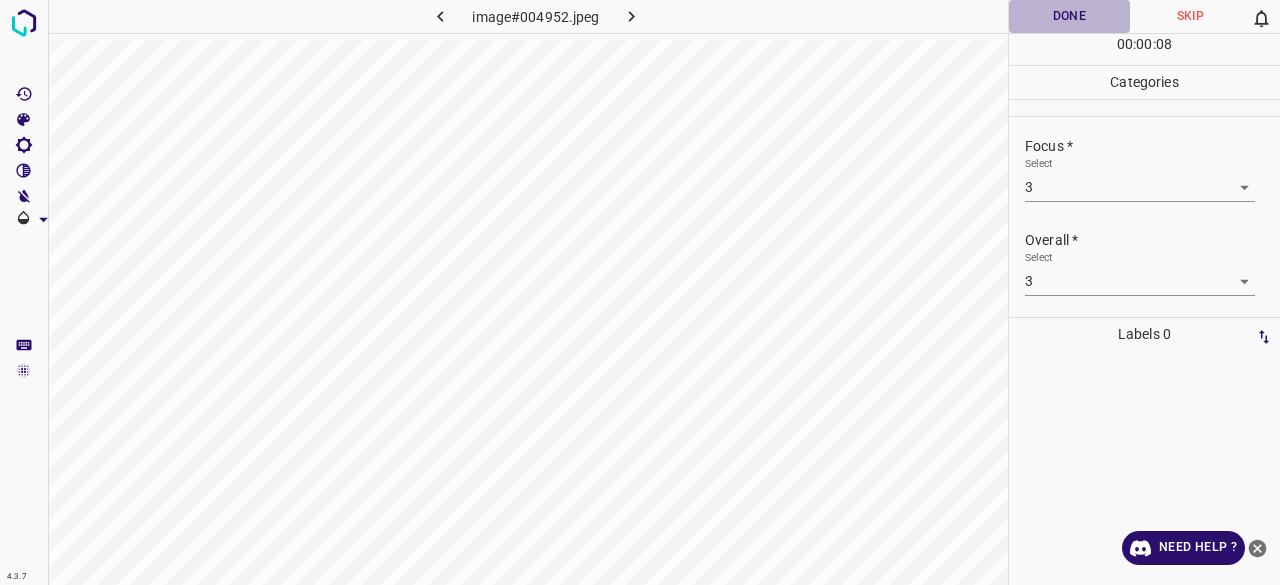 click on "Done" at bounding box center [1069, 16] 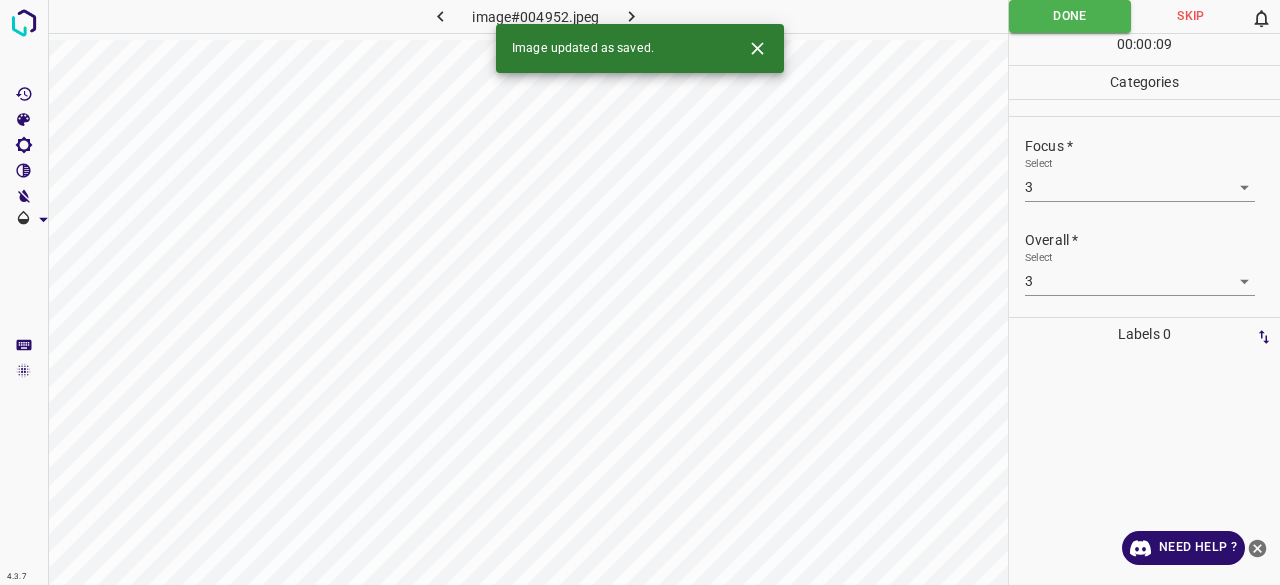 click at bounding box center [632, 16] 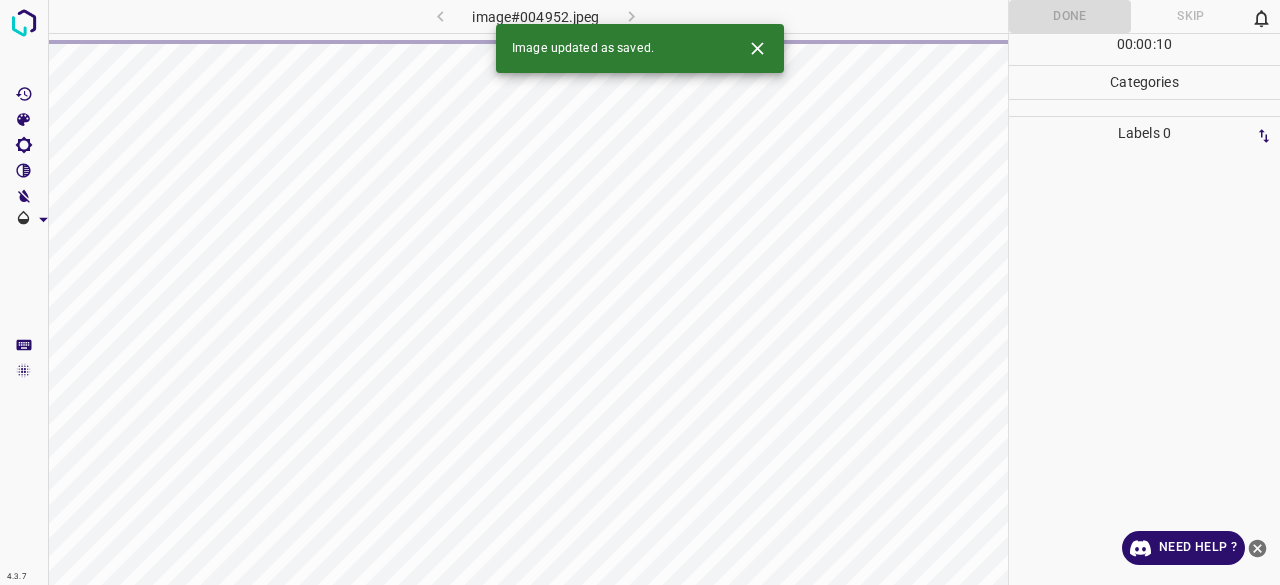 click on "image#004952.jpeg" at bounding box center [536, 16] 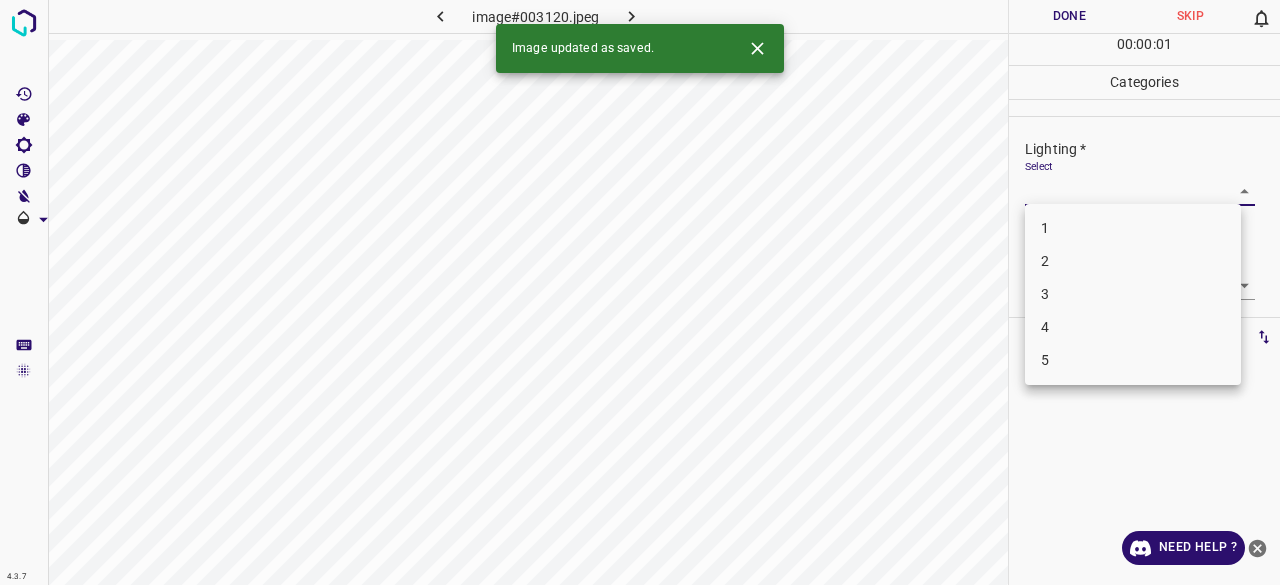 click on "4.3.7 image#003120.jpeg Done Skip 0 00   : 00   : 01   Categories Lighting *  Select ​ Focus *  Select ​ Overall *  Select ​ Labels   0 Categories 1 Lighting 2 Focus 3 Overall Tools Space Change between modes (Draw & Edit) I Auto labeling R Restore zoom M Zoom in N Zoom out Delete Delete selecte label Filters Z Restore filters X Saturation filter C Brightness filter V Contrast filter B Gray scale filter General O Download Image updated as saved. Need Help ? - Text - Hide - Delete 1 2 3 4 5" at bounding box center (640, 292) 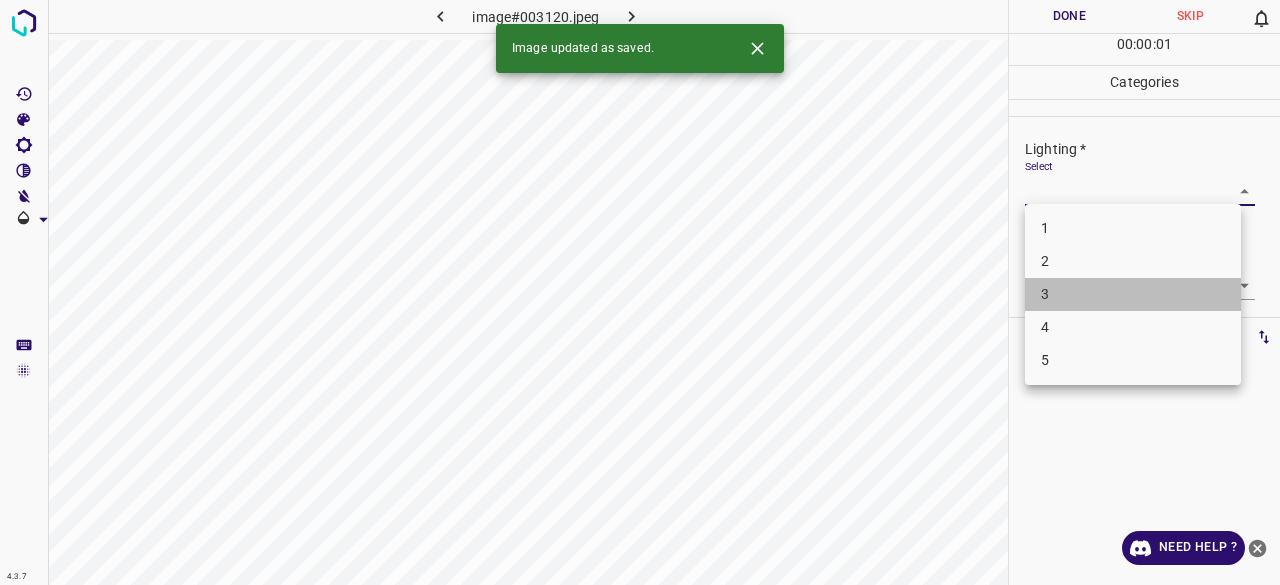 click on "3" at bounding box center (1133, 294) 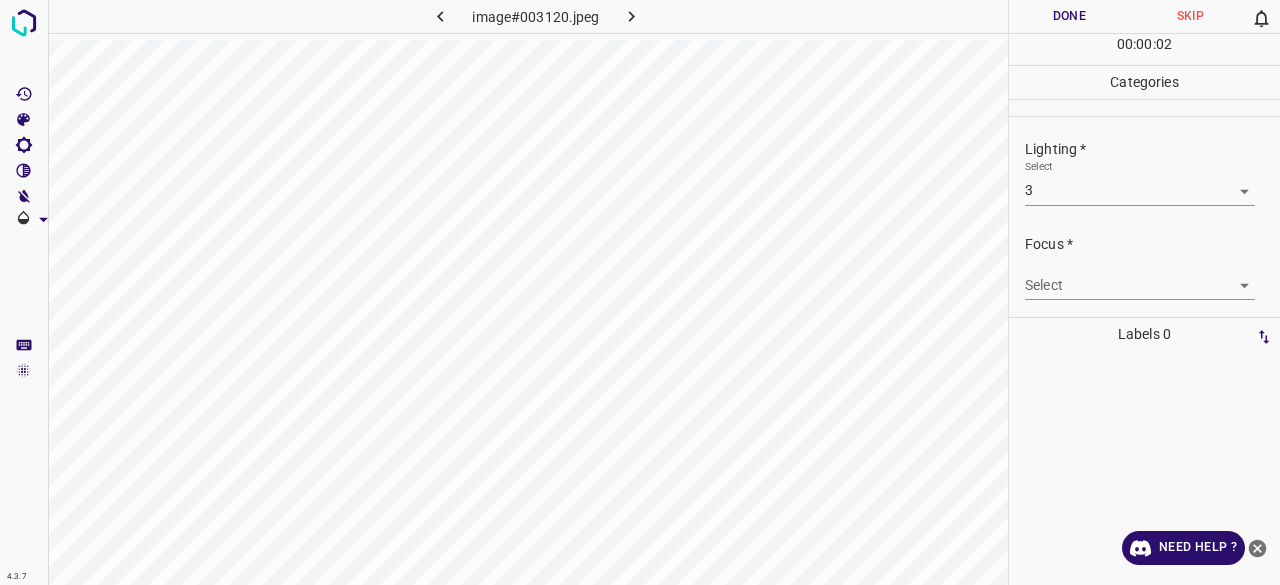 click on "4.3.7 image#003120.jpeg Done Skip 0 00   : 00   : 02   Categories Lighting *  Select 3 3 Focus *  Select ​ Overall *  Select ​ Labels   0 Categories 1 Lighting 2 Focus 3 Overall Tools Space Change between modes (Draw & Edit) I Auto labeling R Restore zoom M Zoom in N Zoom out Delete Delete selecte label Filters Z Restore filters X Saturation filter C Brightness filter V Contrast filter B Gray scale filter General O Download Need Help ? - Text - Hide - Delete" at bounding box center (640, 292) 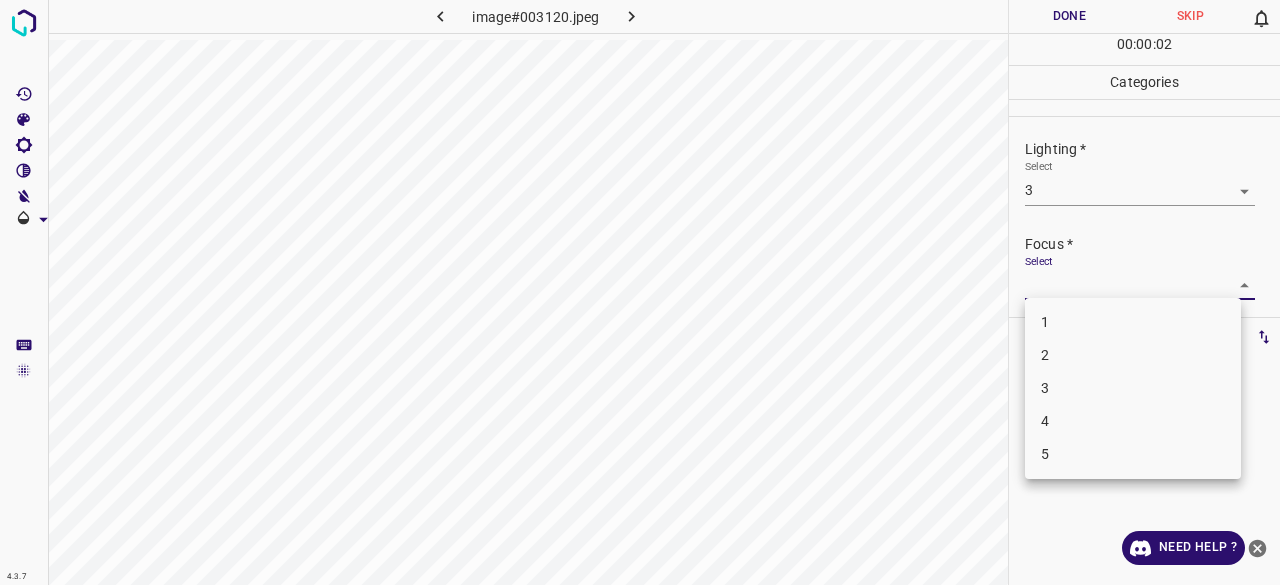 click on "2" at bounding box center (1133, 355) 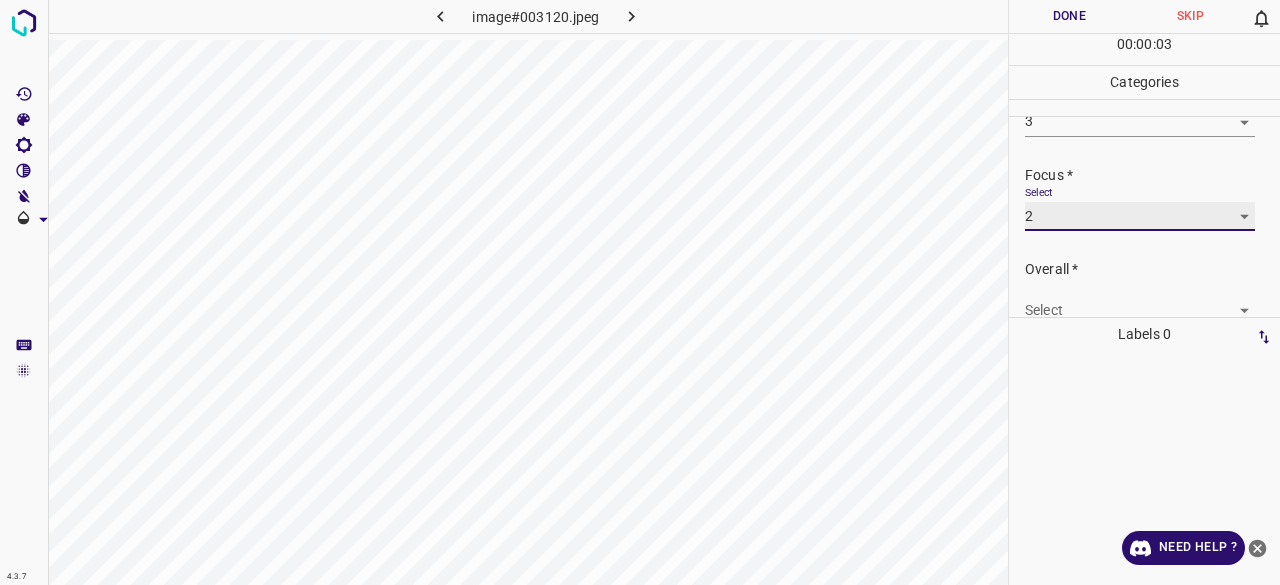scroll, scrollTop: 98, scrollLeft: 0, axis: vertical 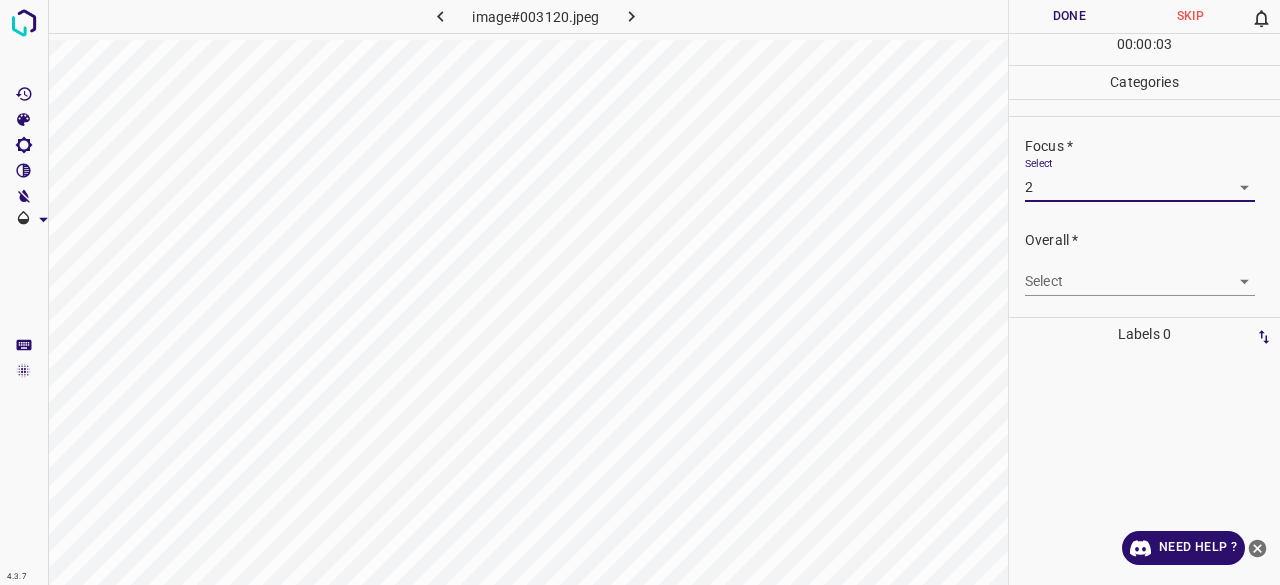 click on "4.3.7 image#003120.jpeg Done Skip 0 00   : 00   : 03   Categories Lighting *  Select 3 3 Focus *  Select 2 2 Overall *  Select ​ Labels   0 Categories 1 Lighting 2 Focus 3 Overall Tools Space Change between modes (Draw & Edit) I Auto labeling R Restore zoom M Zoom in N Zoom out Delete Delete selecte label Filters Z Restore filters X Saturation filter C Brightness filter V Contrast filter B Gray scale filter General O Download Need Help ? - Text - Hide - Delete" at bounding box center [640, 292] 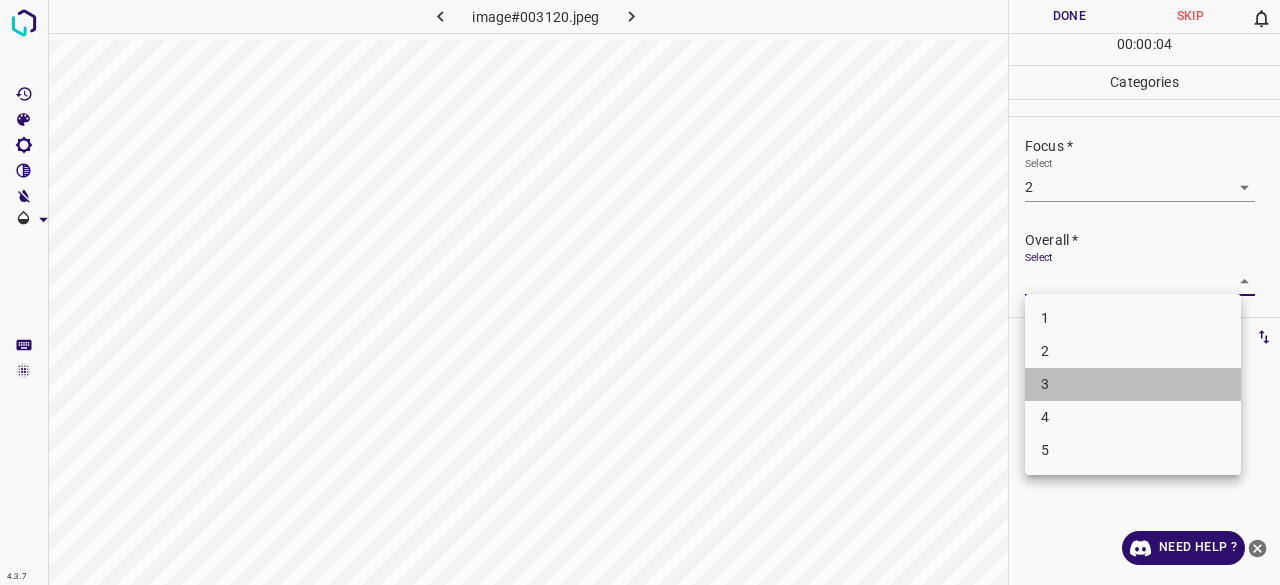 click on "3" at bounding box center [1133, 384] 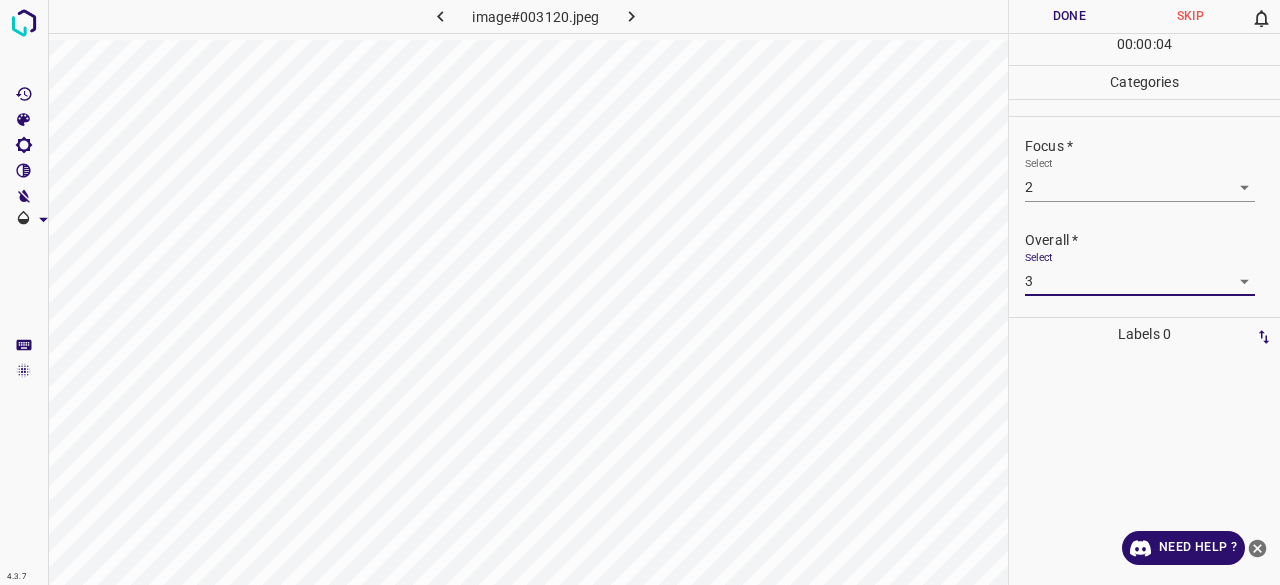 click on "Done" at bounding box center [1069, 16] 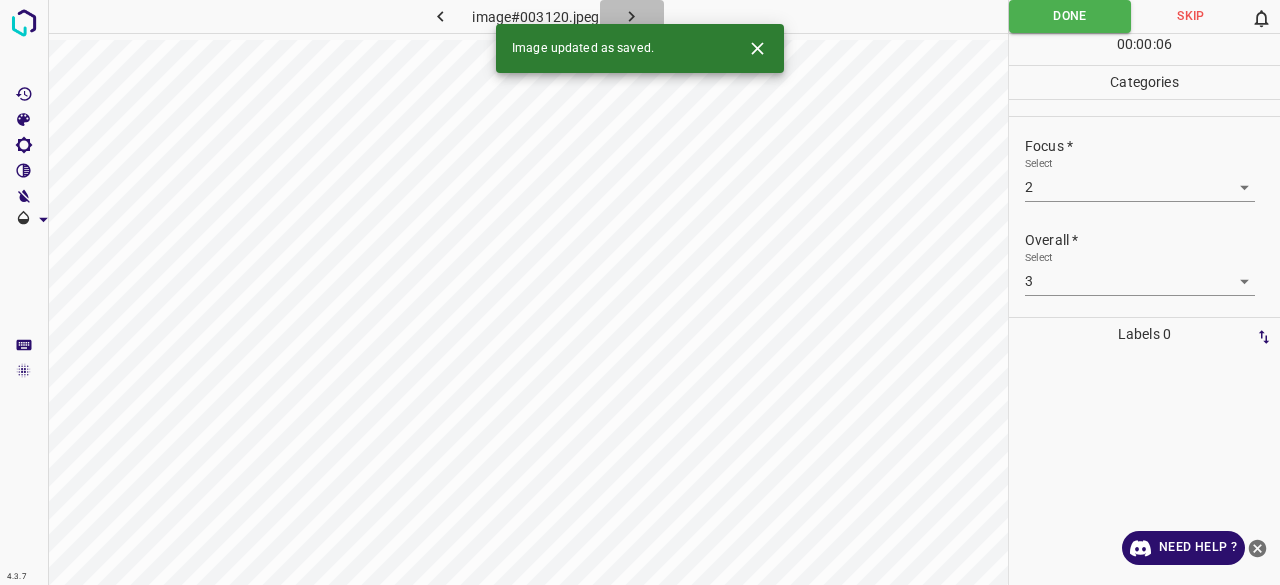 click at bounding box center (632, 16) 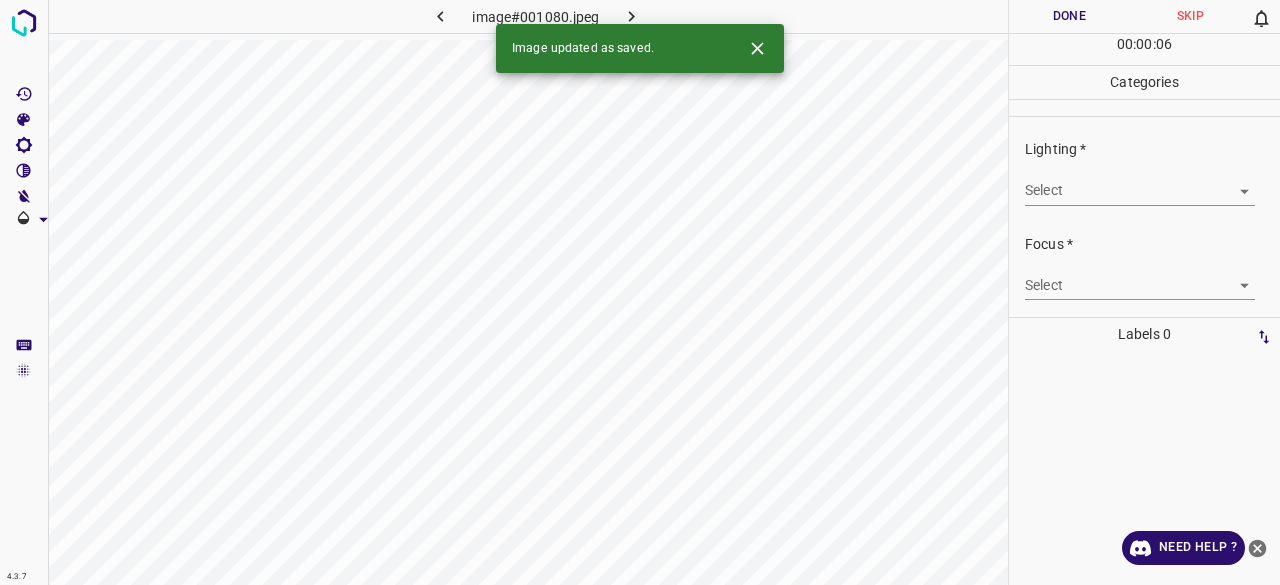 click on "Lighting *" at bounding box center [1152, 149] 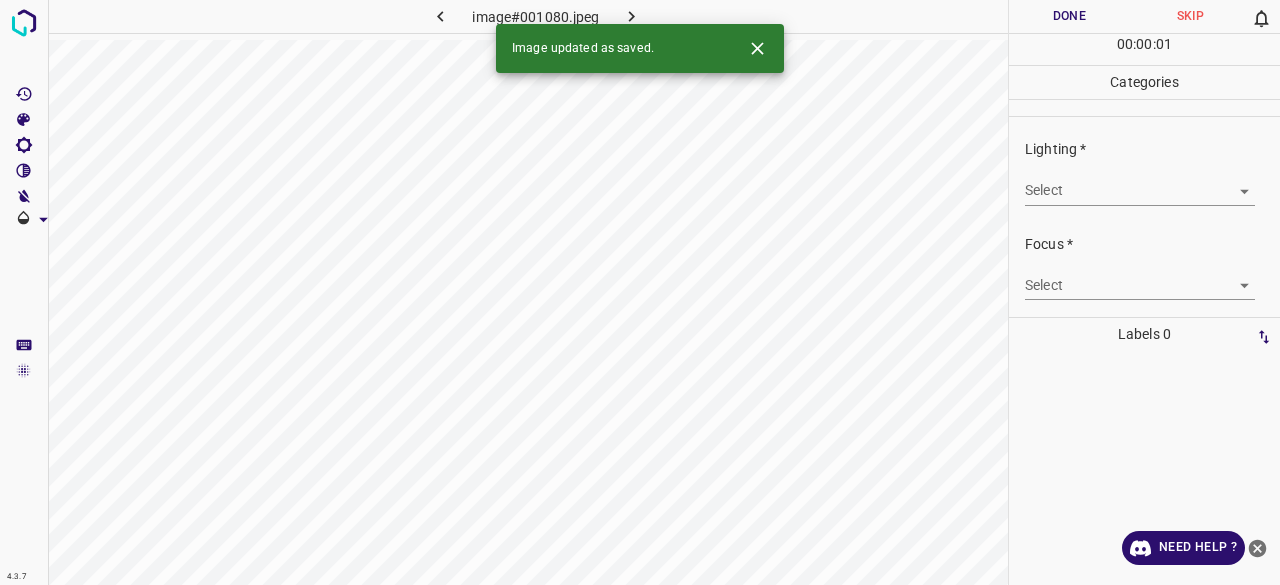 click on "Select ​" at bounding box center [1140, 182] 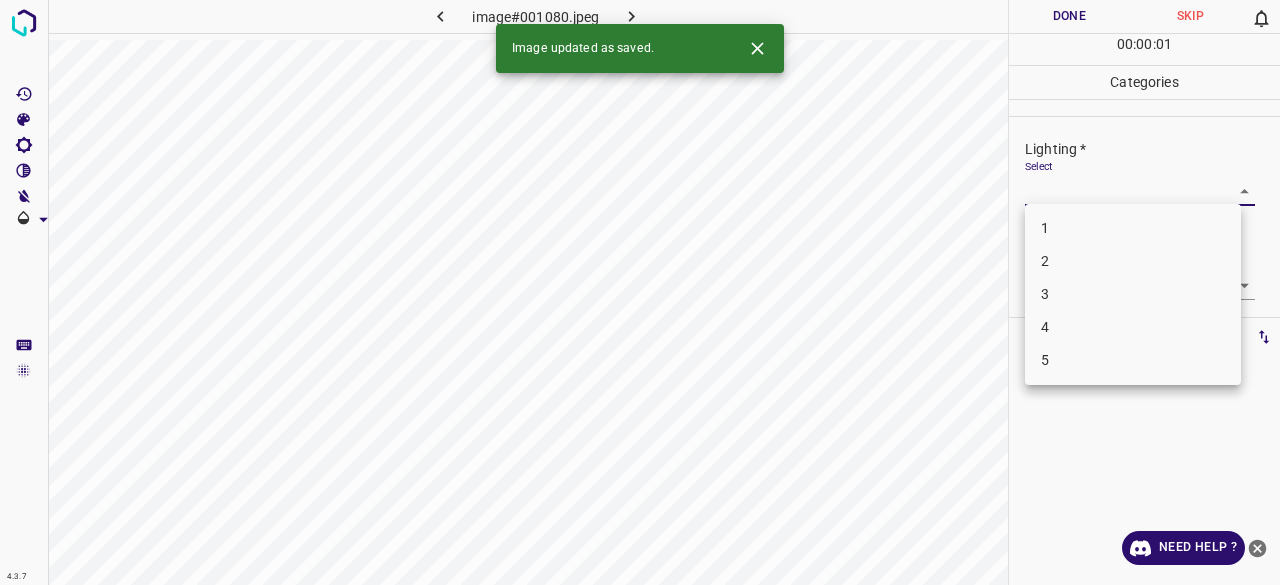 click on "4.3.7 image#001080.jpeg Done Skip 0 00   : 00   : 01   Categories Lighting *  Select ​ Focus *  Select ​ Overall *  Select ​ Labels   0 Categories 1 Lighting 2 Focus 3 Overall Tools Space Change between modes (Draw & Edit) I Auto labeling R Restore zoom M Zoom in N Zoom out Delete Delete selecte label Filters Z Restore filters X Saturation filter C Brightness filter V Contrast filter B Gray scale filter General O Download Image updated as saved. Need Help ? - Text - Hide - Delete 1 2 3 4 5" at bounding box center (640, 292) 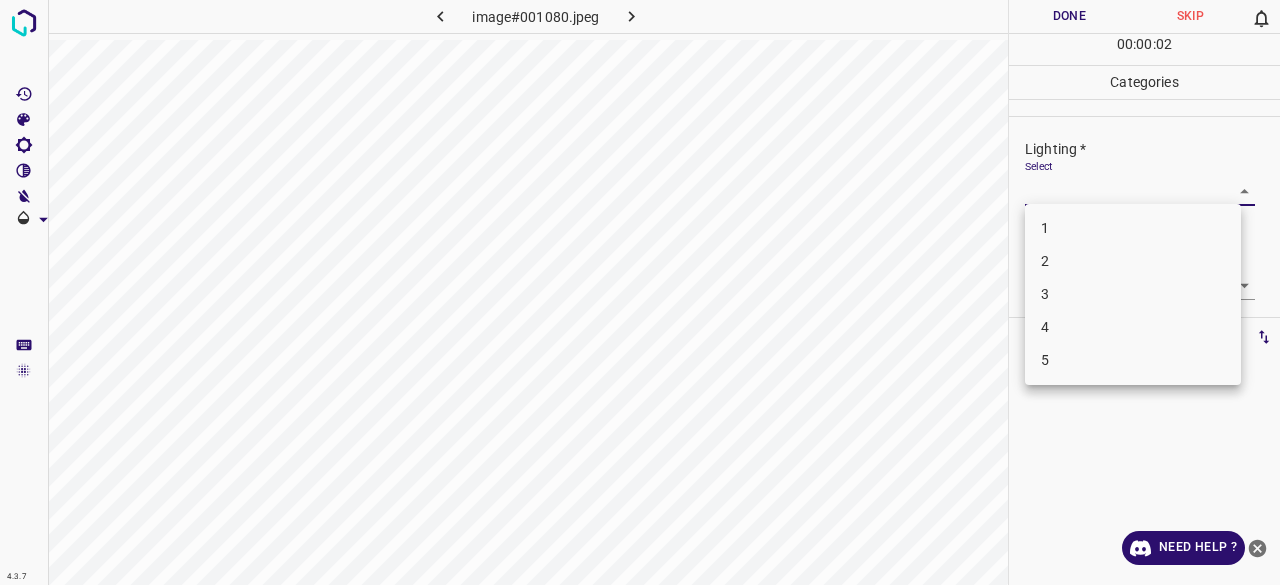 click on "3" at bounding box center (1133, 294) 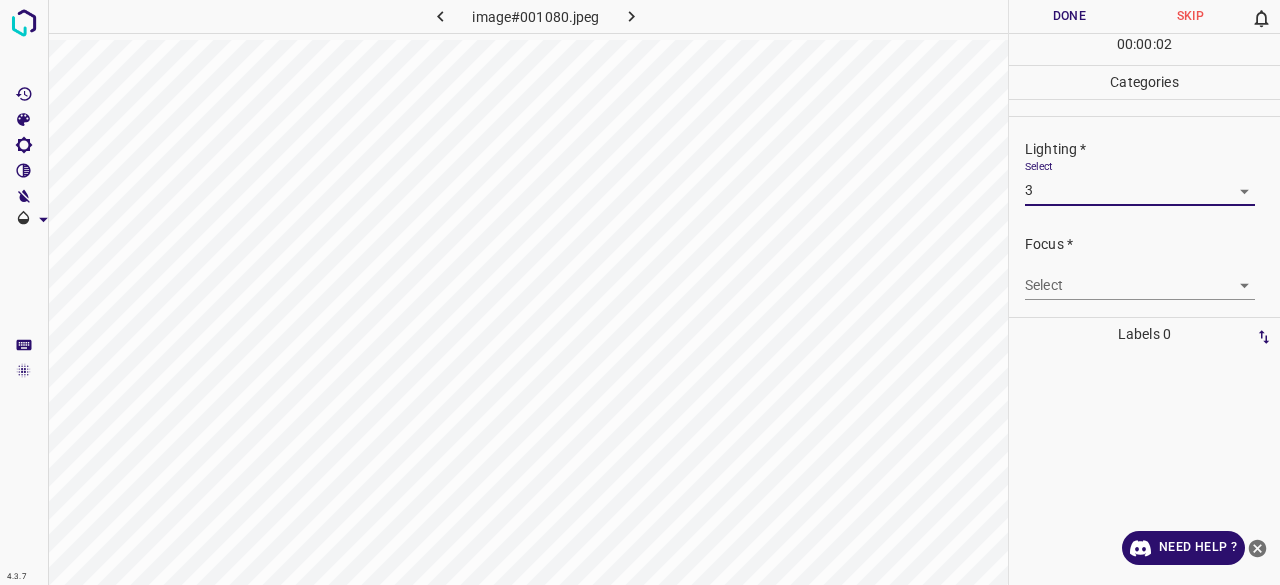 click on "4.3.7 image#001080.jpeg Done Skip 0 00   : 00   : 02   Categories Lighting *  Select 3 3 Focus *  Select ​ Overall *  Select ​ Labels   0 Categories 1 Lighting 2 Focus 3 Overall Tools Space Change between modes (Draw & Edit) I Auto labeling R Restore zoom M Zoom in N Zoom out Delete Delete selecte label Filters Z Restore filters X Saturation filter C Brightness filter V Contrast filter B Gray scale filter General O Download Need Help ? - Text - Hide - Delete 1 2 3 4 5" at bounding box center (640, 292) 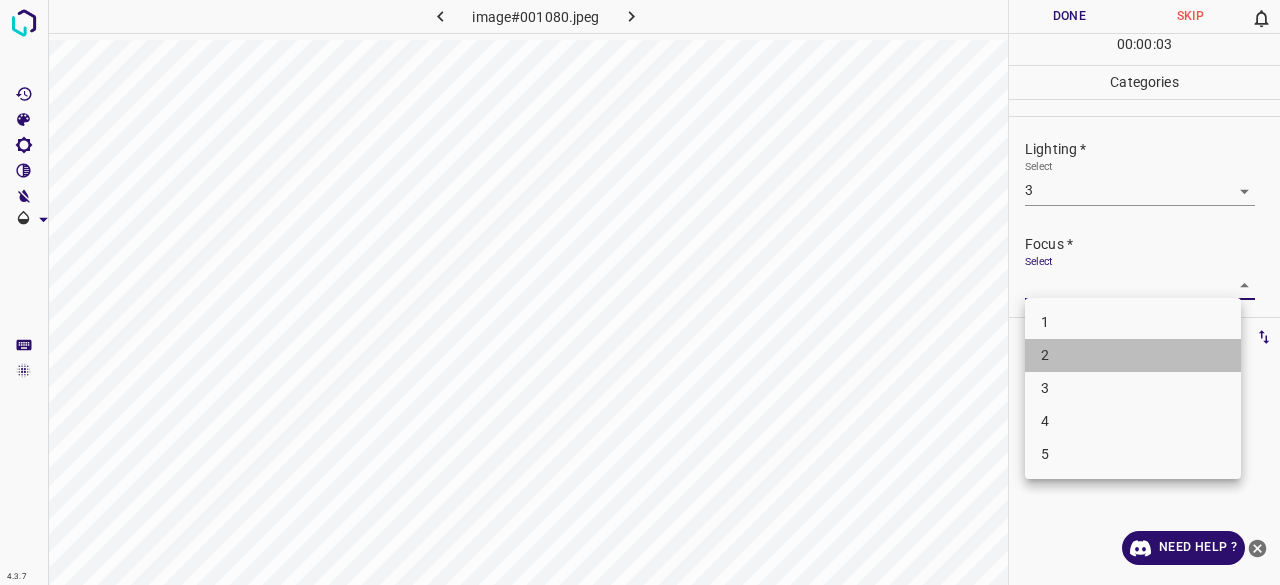 drag, startPoint x: 1071, startPoint y: 360, endPoint x: 1082, endPoint y: 263, distance: 97.62172 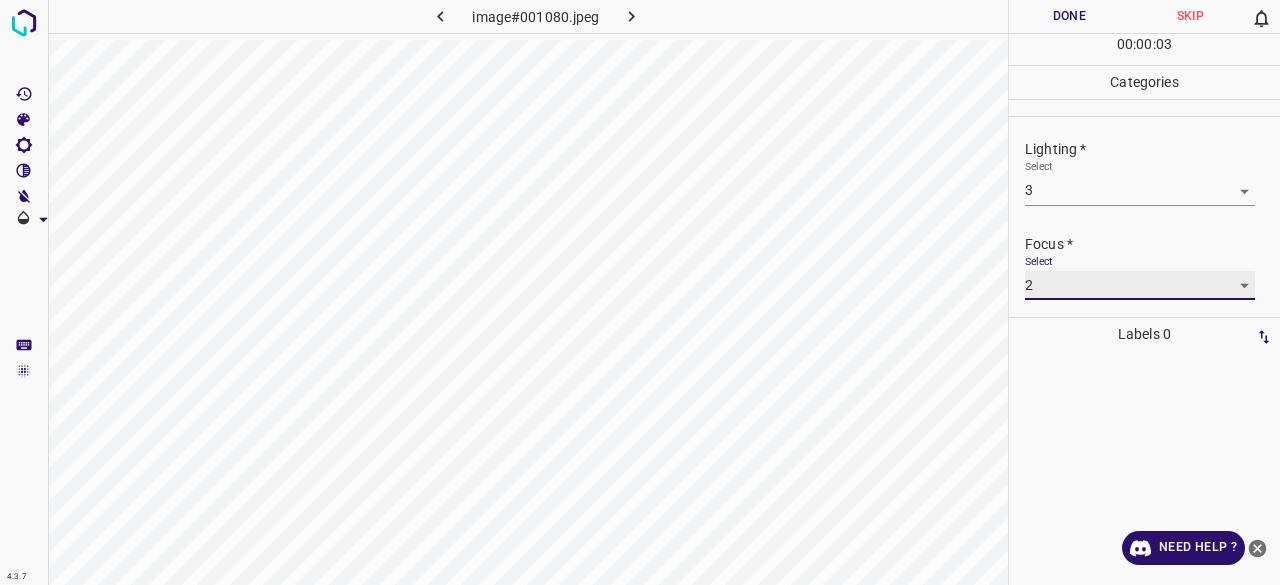scroll, scrollTop: 98, scrollLeft: 0, axis: vertical 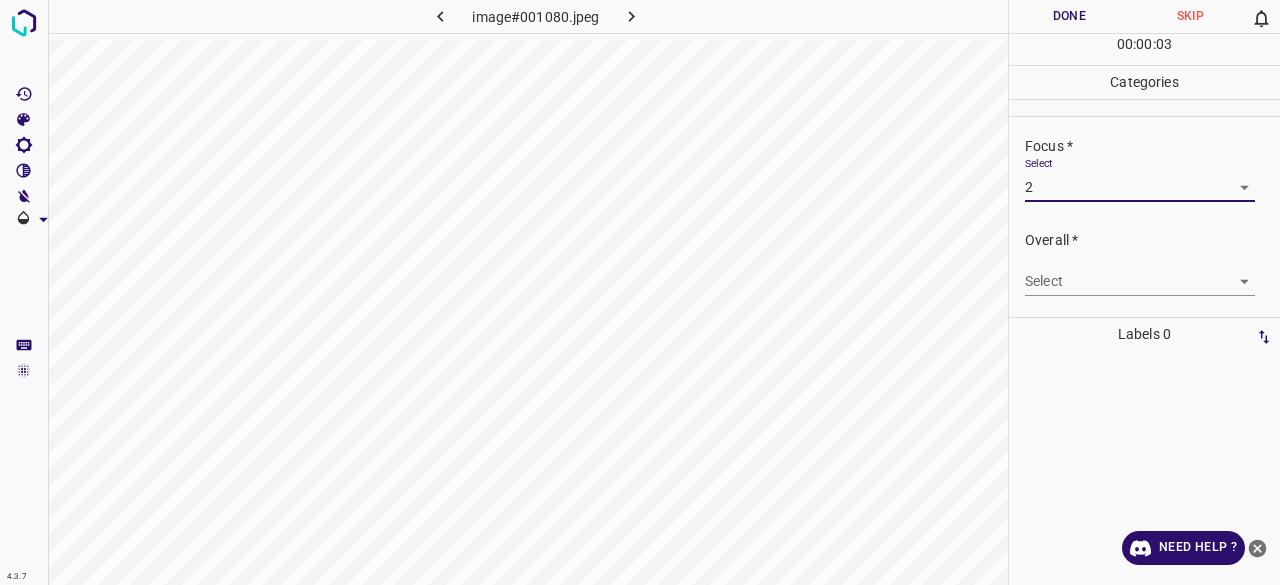 click on "4.3.7 image#001080.jpeg Done Skip 0 00   : 00   : 03   Categories Lighting *  Select 3 3 Focus *  Select 2 2 Overall *  Select ​ Labels   0 Categories 1 Lighting 2 Focus 3 Overall Tools Space Change between modes (Draw & Edit) I Auto labeling R Restore zoom M Zoom in N Zoom out Delete Delete selecte label Filters Z Restore filters X Saturation filter C Brightness filter V Contrast filter B Gray scale filter General O Download Need Help ? - Text - Hide - Delete" at bounding box center (640, 292) 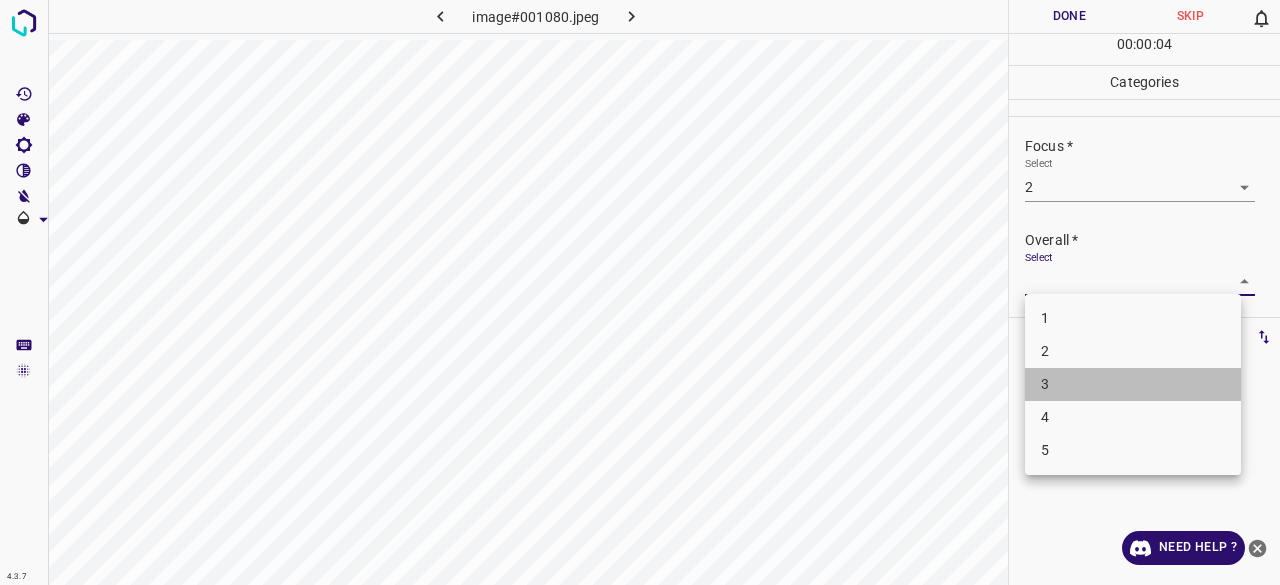 click on "3" at bounding box center [1133, 384] 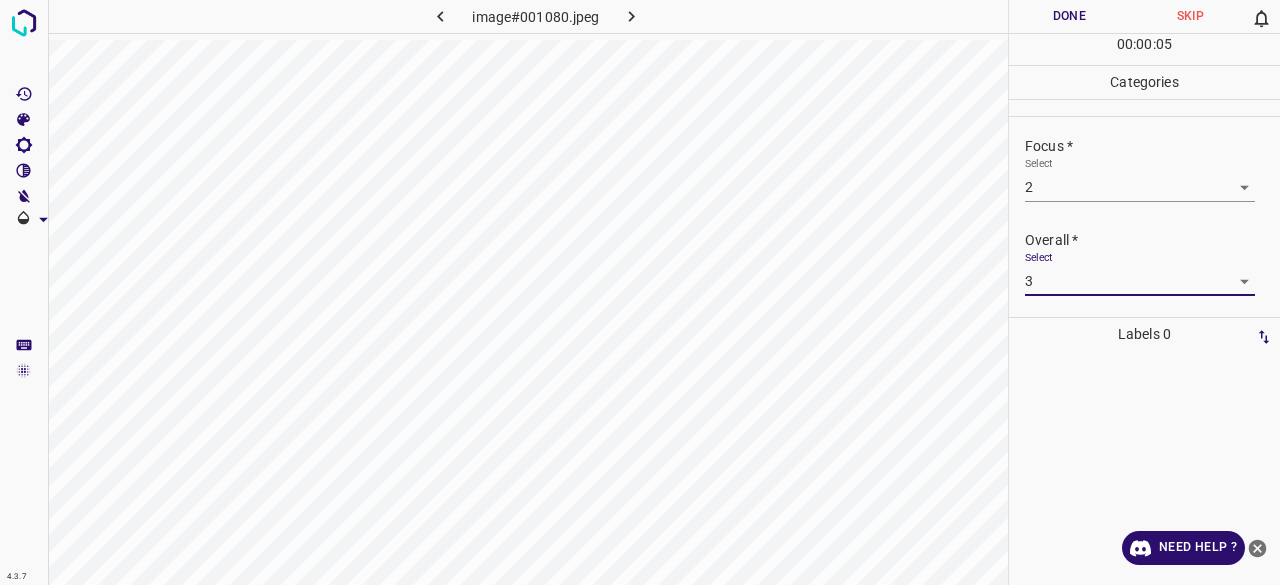click 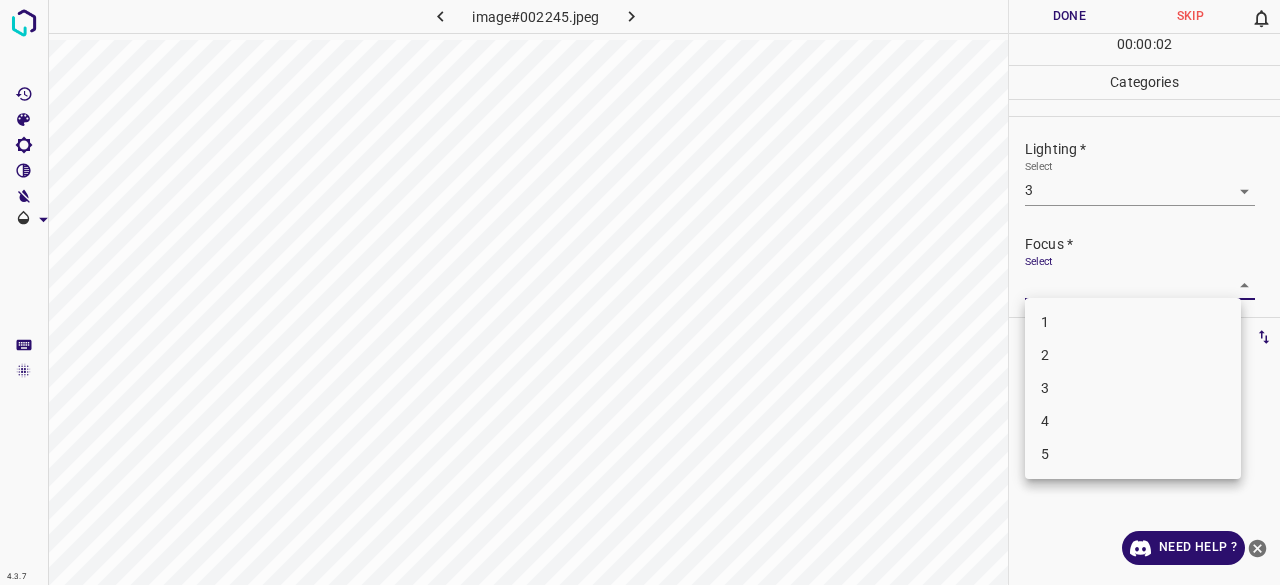 drag, startPoint x: 1058, startPoint y: 362, endPoint x: 1061, endPoint y: 291, distance: 71.063354 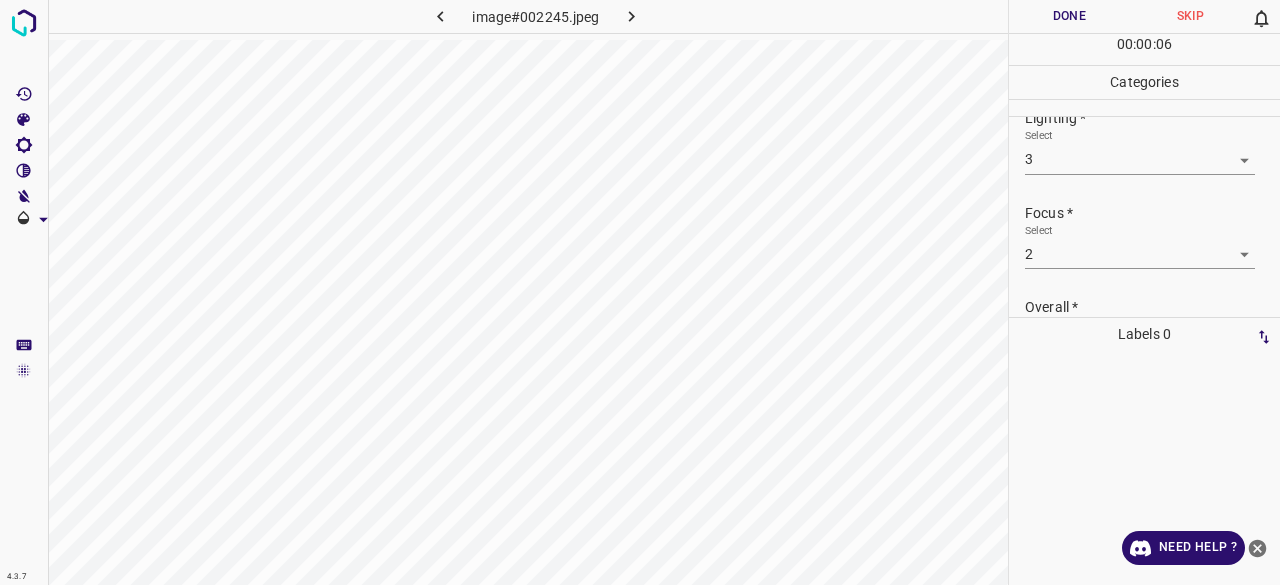 scroll, scrollTop: 0, scrollLeft: 0, axis: both 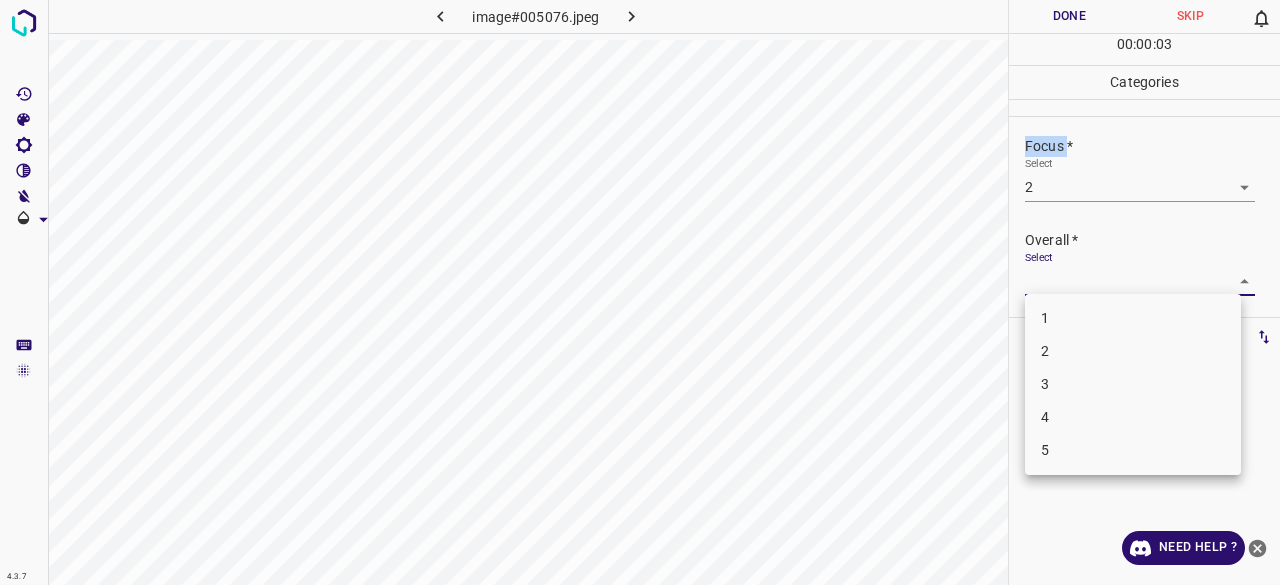 drag, startPoint x: 1035, startPoint y: 278, endPoint x: 1050, endPoint y: 308, distance: 33.54102 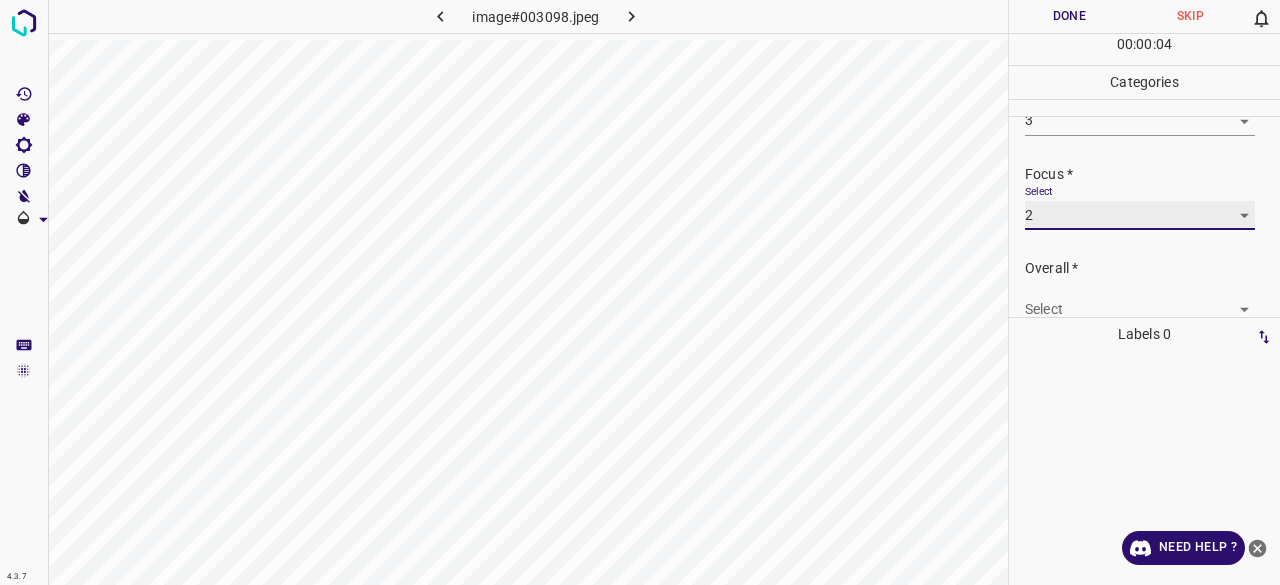 scroll, scrollTop: 98, scrollLeft: 0, axis: vertical 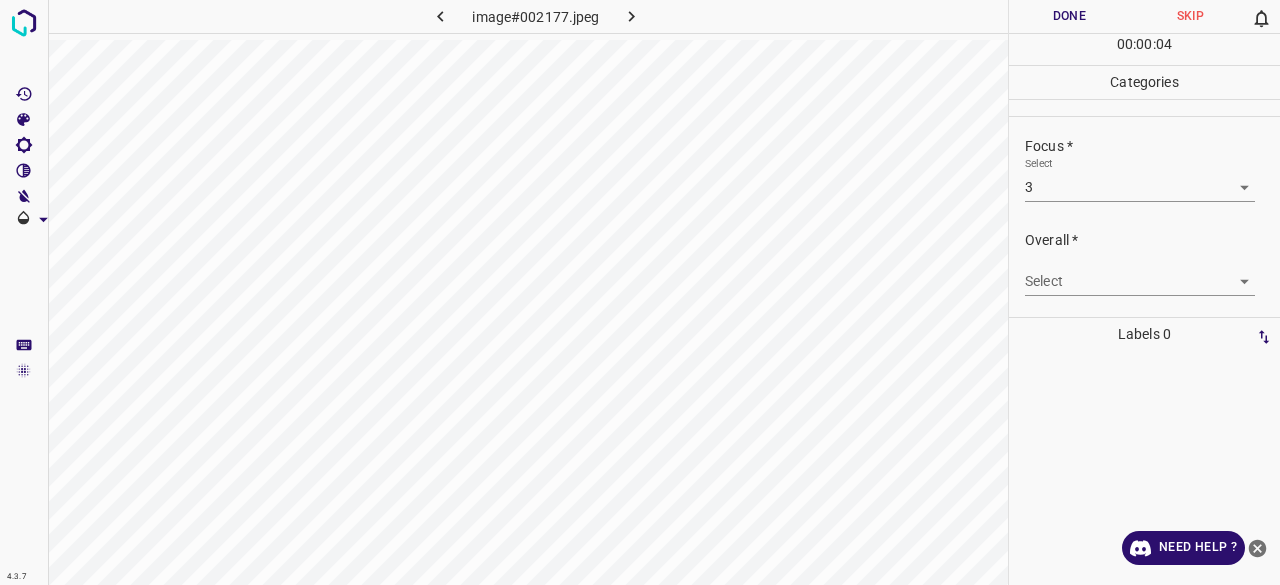 drag, startPoint x: 1073, startPoint y: 257, endPoint x: 1070, endPoint y: 297, distance: 40.112343 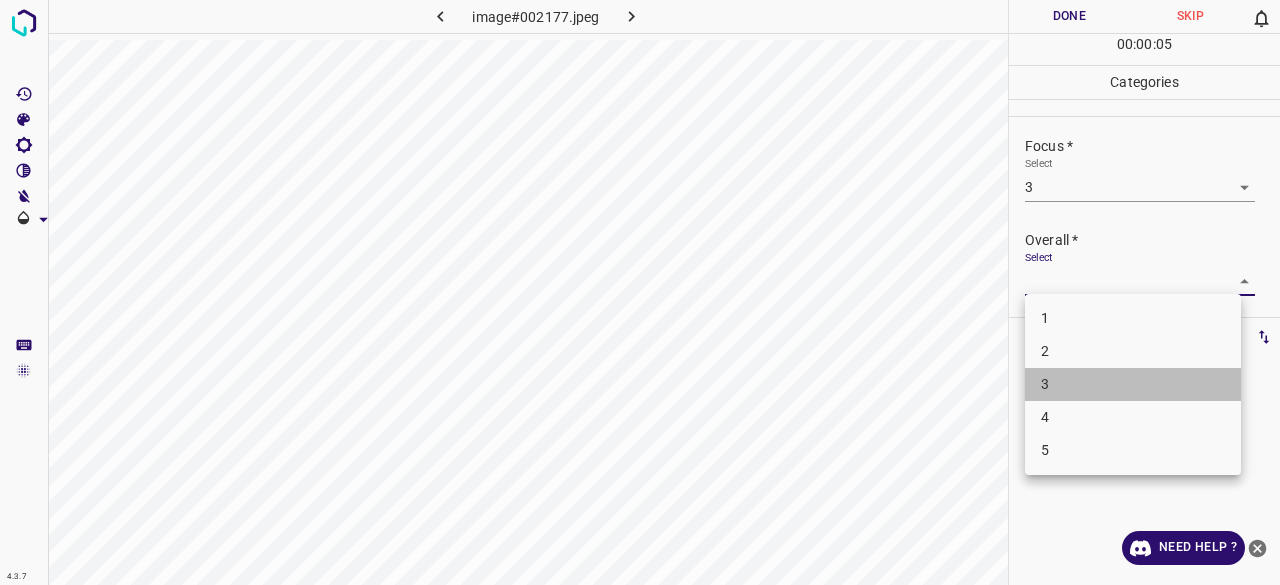 drag, startPoint x: 1072, startPoint y: 387, endPoint x: 1058, endPoint y: 215, distance: 172.56883 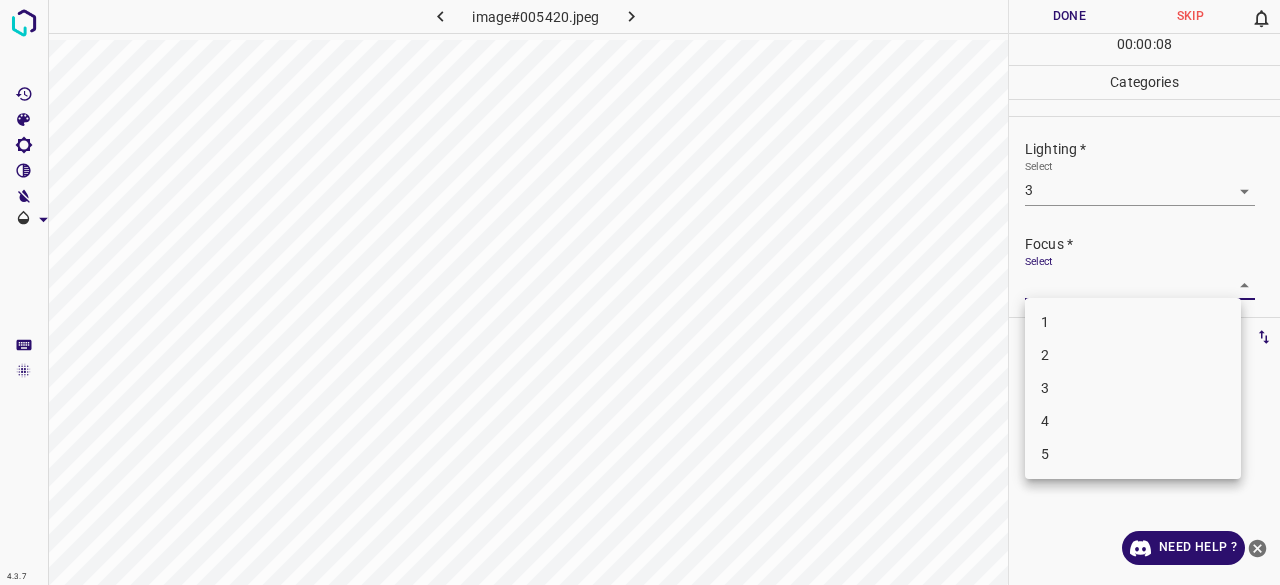 drag, startPoint x: 1084, startPoint y: 387, endPoint x: 1086, endPoint y: 372, distance: 15.132746 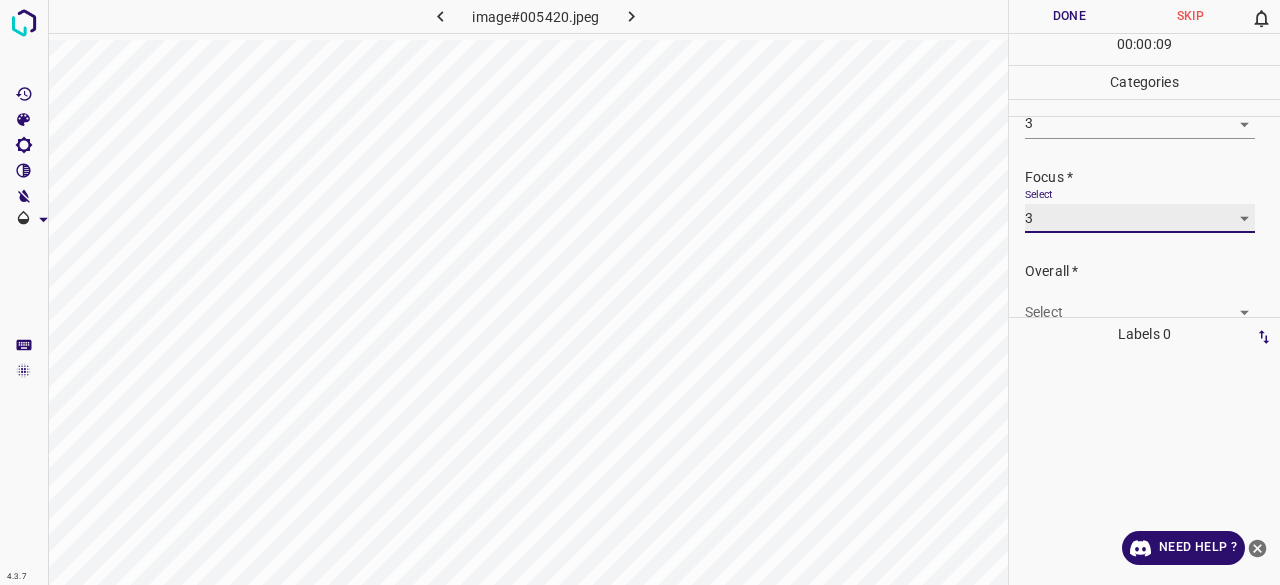 scroll, scrollTop: 98, scrollLeft: 0, axis: vertical 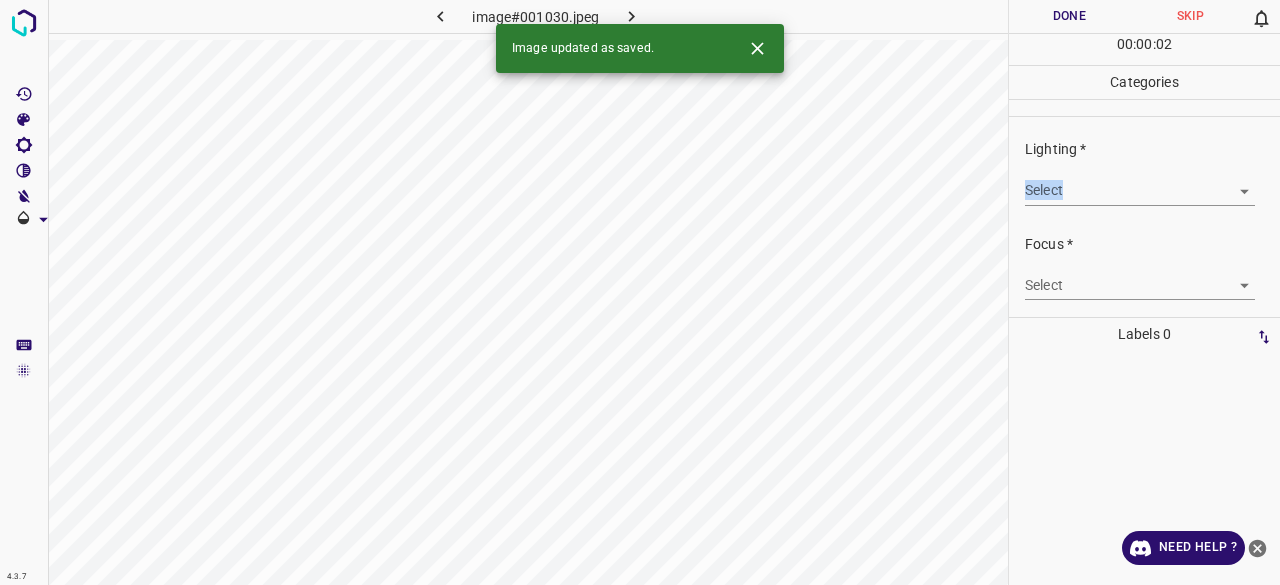 drag, startPoint x: 1106, startPoint y: 162, endPoint x: 1080, endPoint y: 175, distance: 29.068884 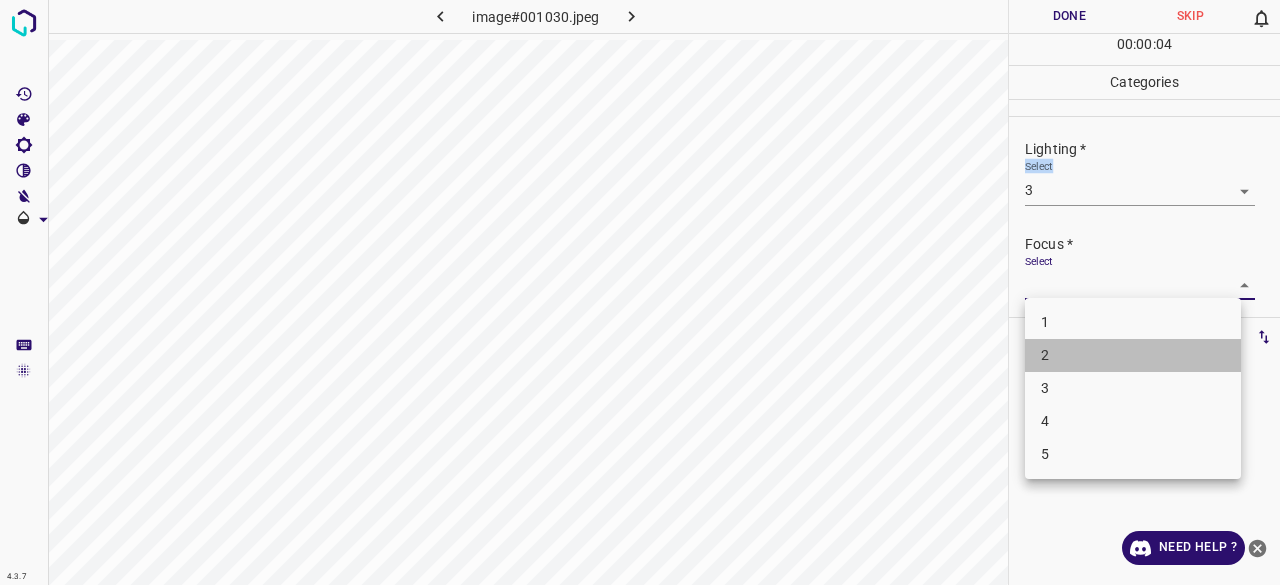 drag, startPoint x: 1070, startPoint y: 367, endPoint x: 1076, endPoint y: 309, distance: 58.30952 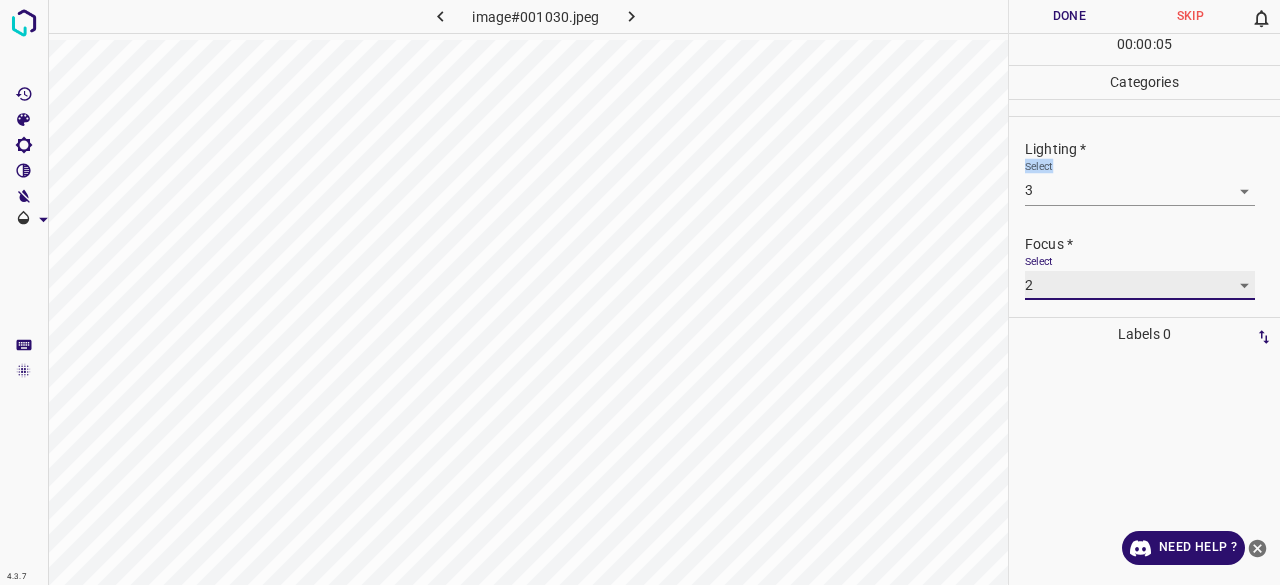 scroll, scrollTop: 98, scrollLeft: 0, axis: vertical 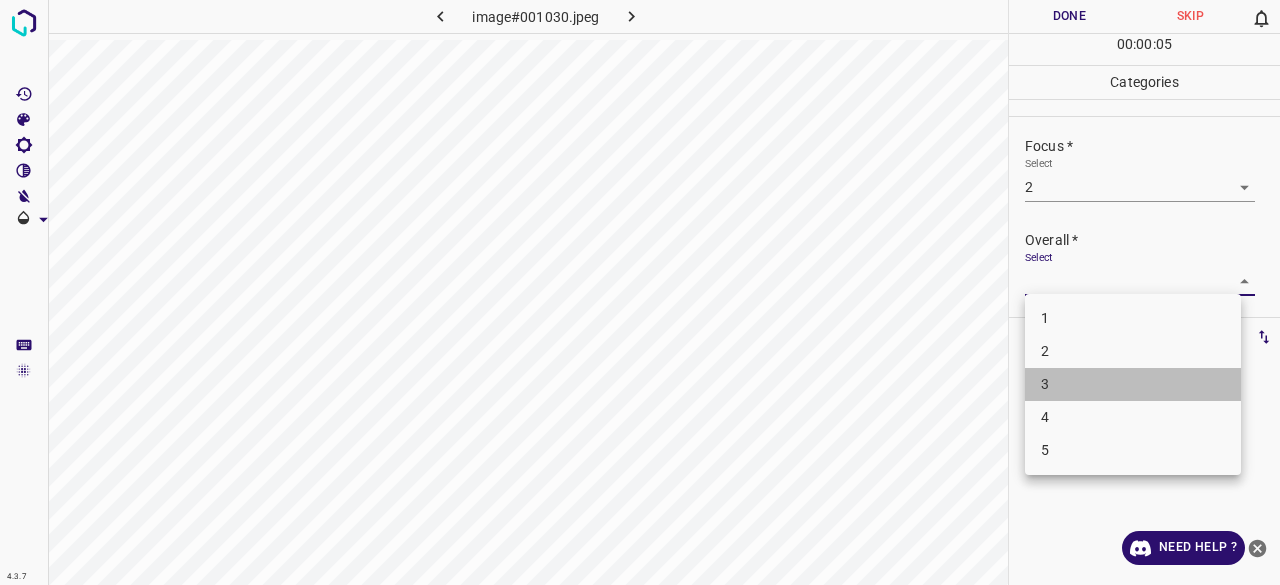 drag, startPoint x: 1048, startPoint y: 387, endPoint x: 1028, endPoint y: 152, distance: 235.84953 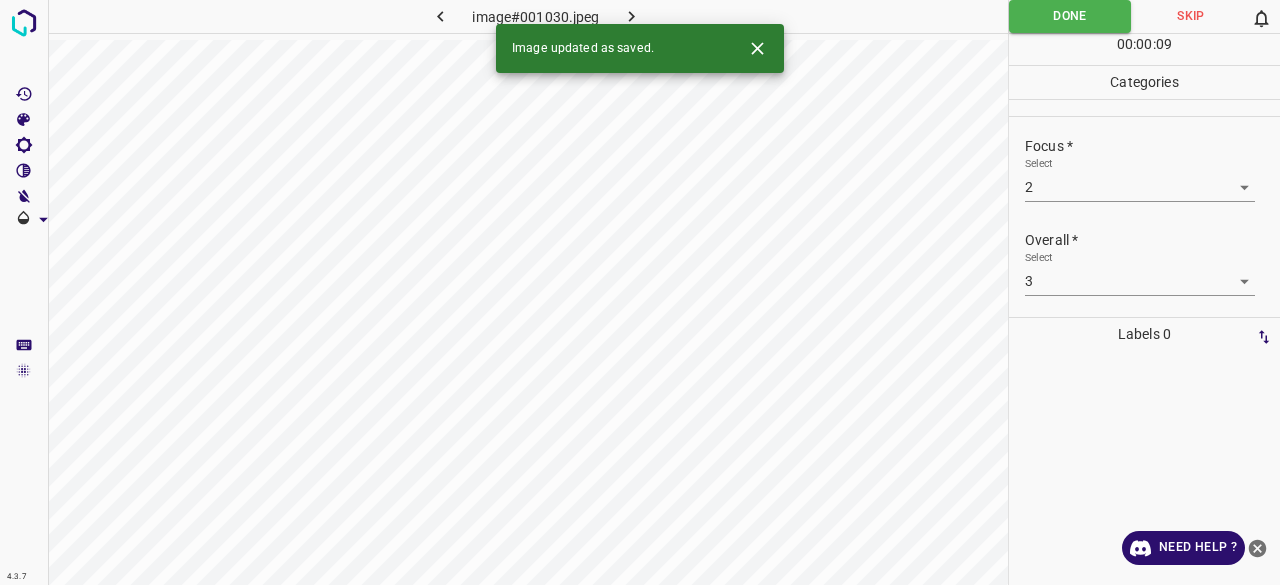 drag, startPoint x: 669, startPoint y: 10, endPoint x: 657, endPoint y: 10, distance: 12 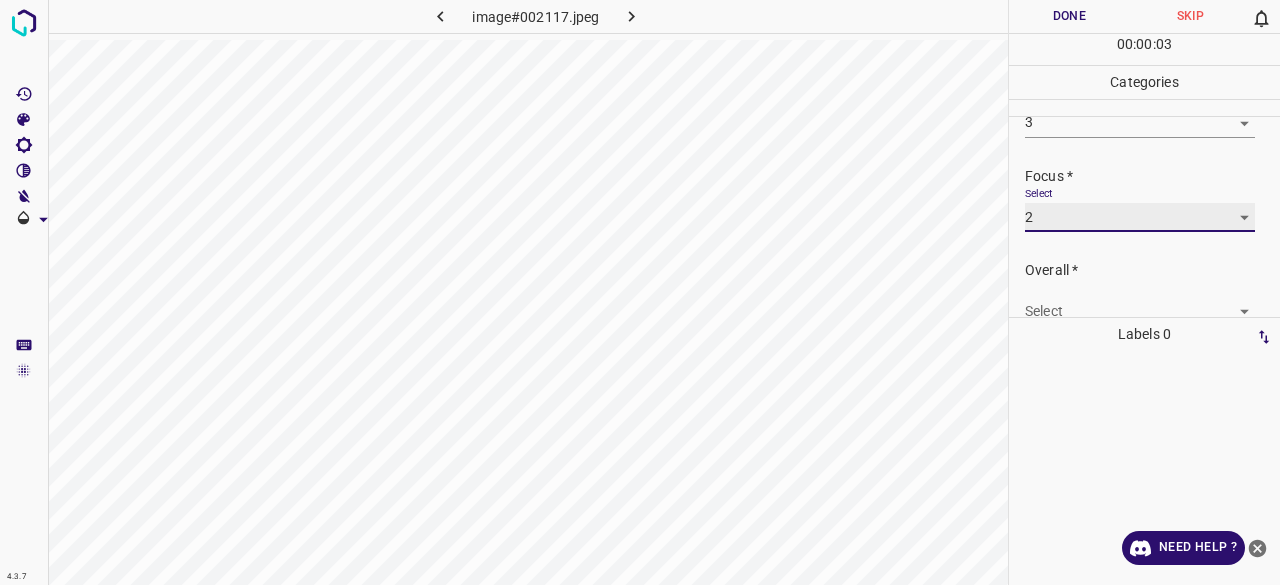 scroll, scrollTop: 98, scrollLeft: 0, axis: vertical 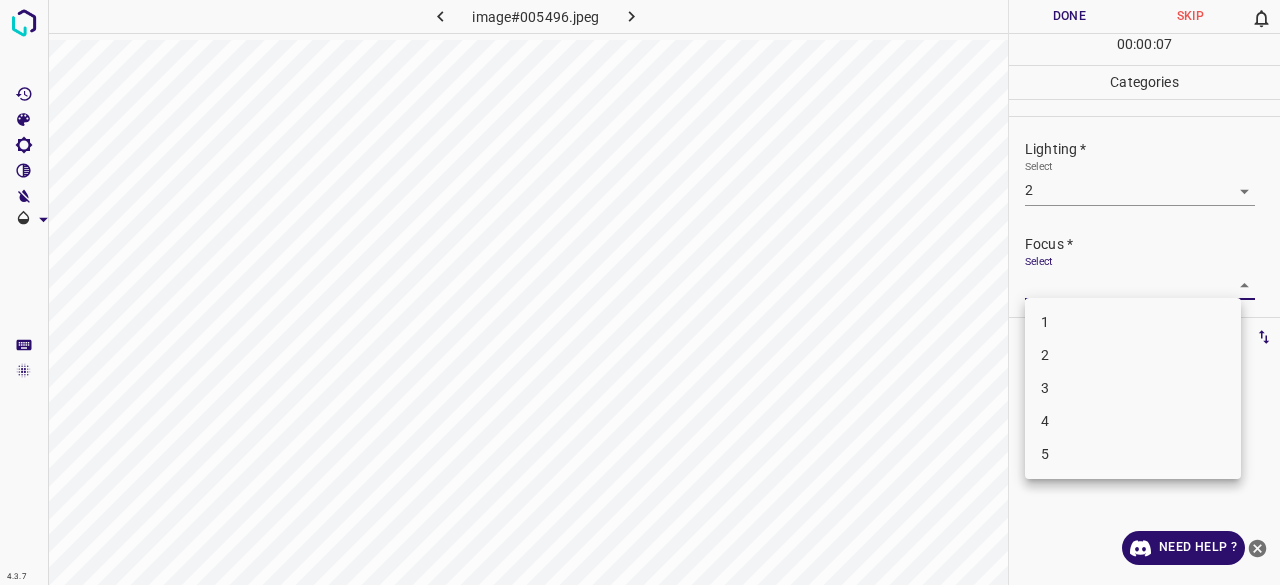 drag, startPoint x: 1051, startPoint y: 363, endPoint x: 1065, endPoint y: 307, distance: 57.72348 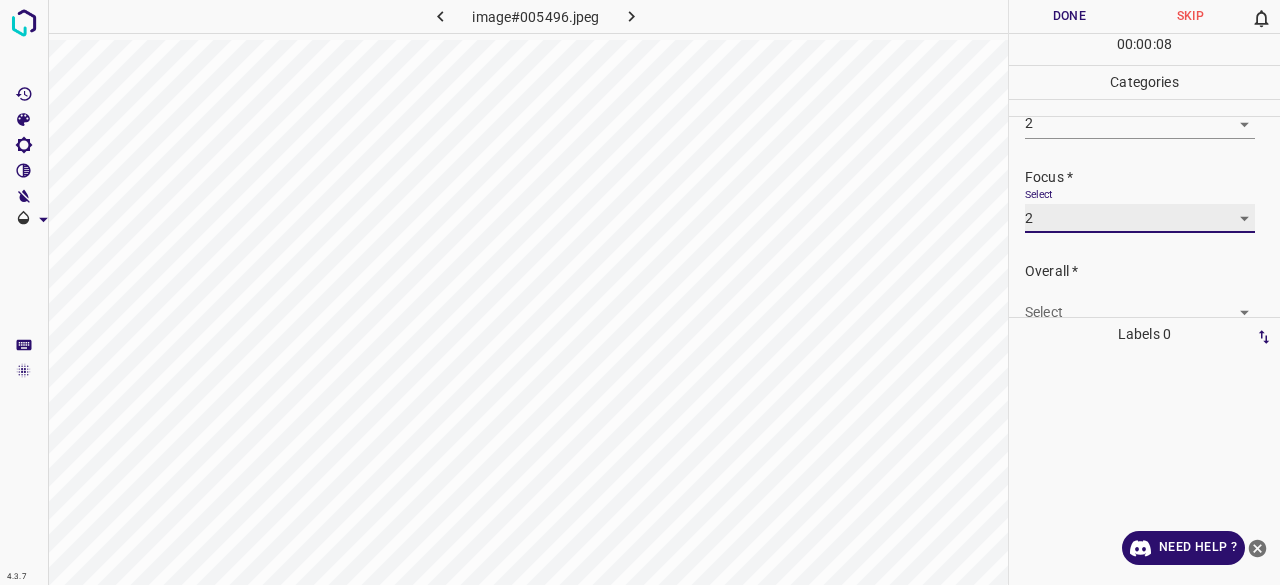 scroll, scrollTop: 98, scrollLeft: 0, axis: vertical 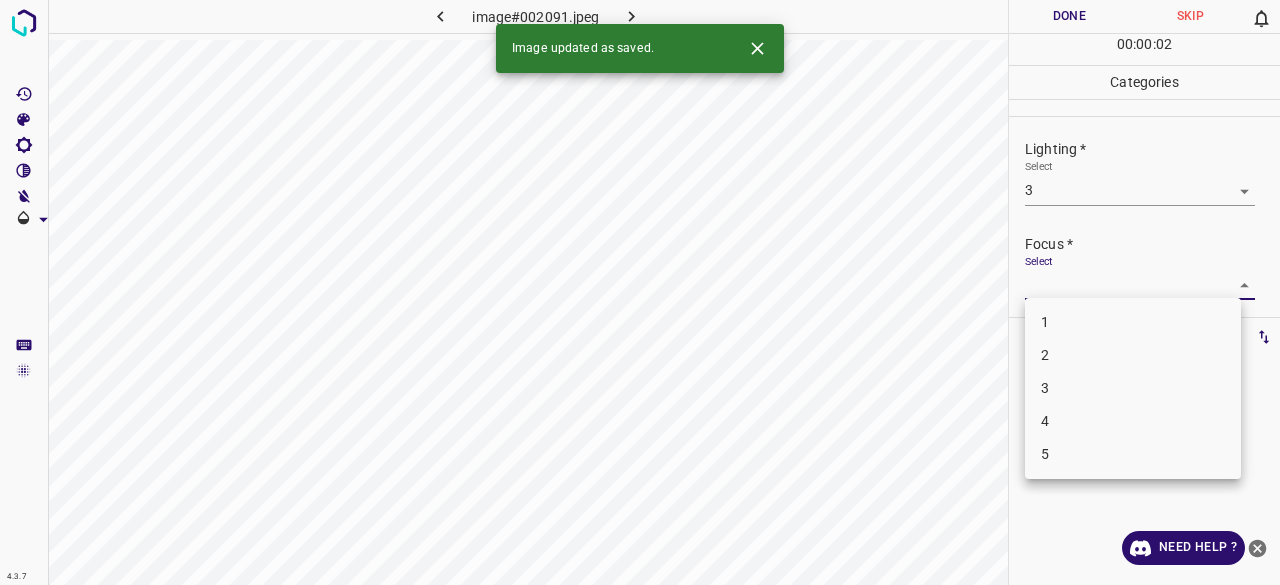 drag, startPoint x: 1061, startPoint y: 353, endPoint x: 1066, endPoint y: 332, distance: 21.587032 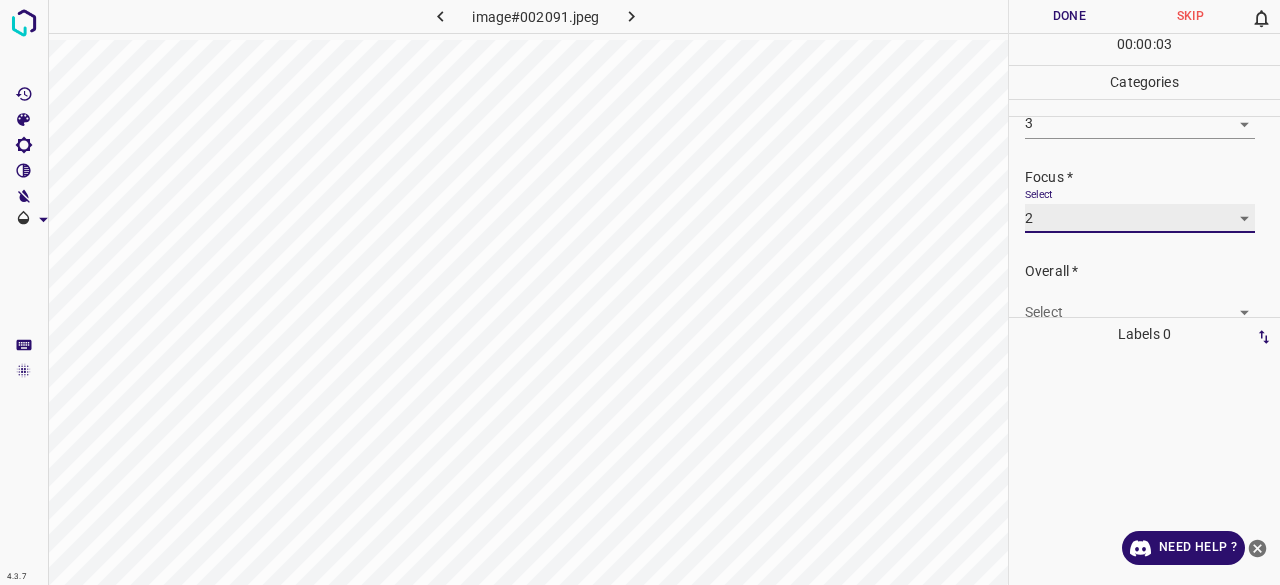 scroll, scrollTop: 98, scrollLeft: 0, axis: vertical 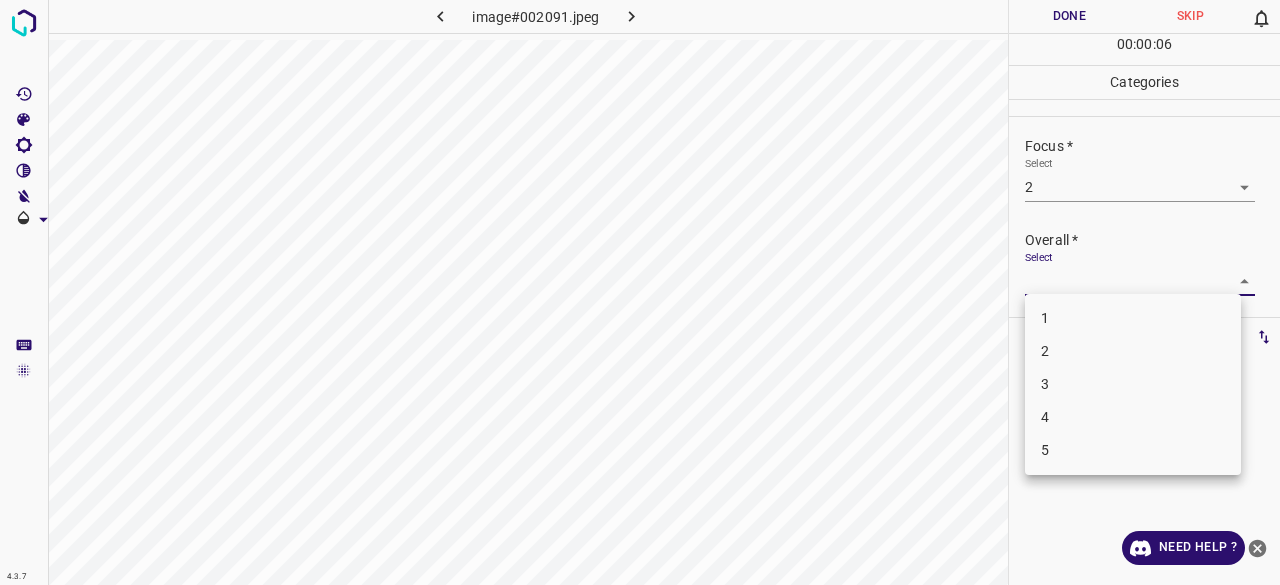 drag, startPoint x: 1069, startPoint y: 370, endPoint x: 1067, endPoint y: 353, distance: 17.117243 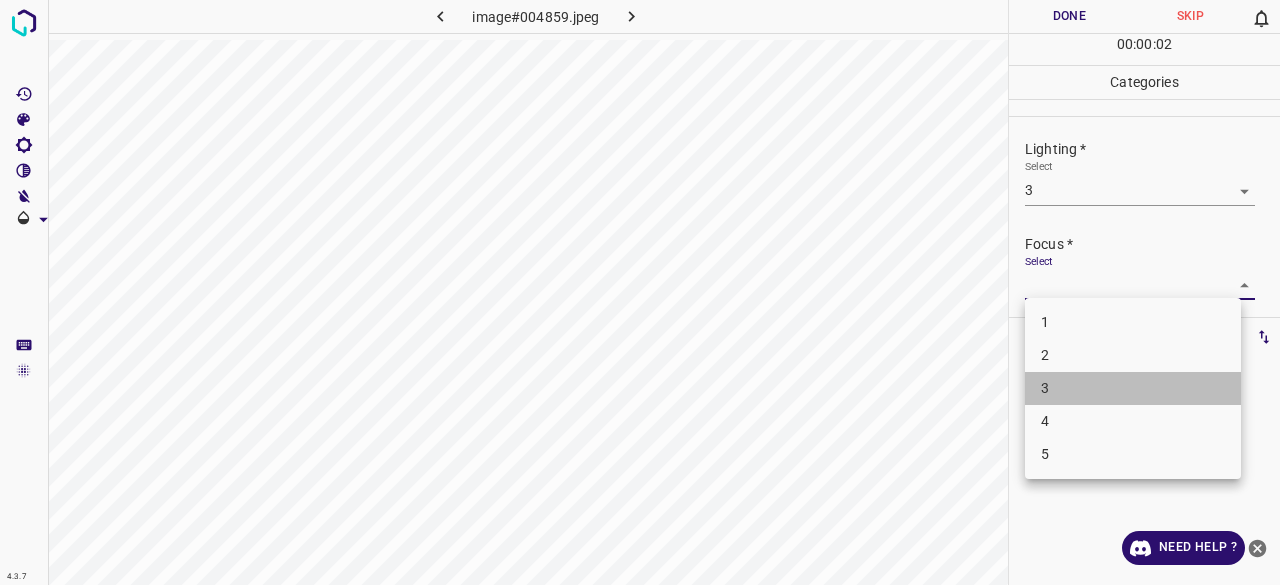 drag, startPoint x: 1076, startPoint y: 401, endPoint x: 1074, endPoint y: 331, distance: 70.028564 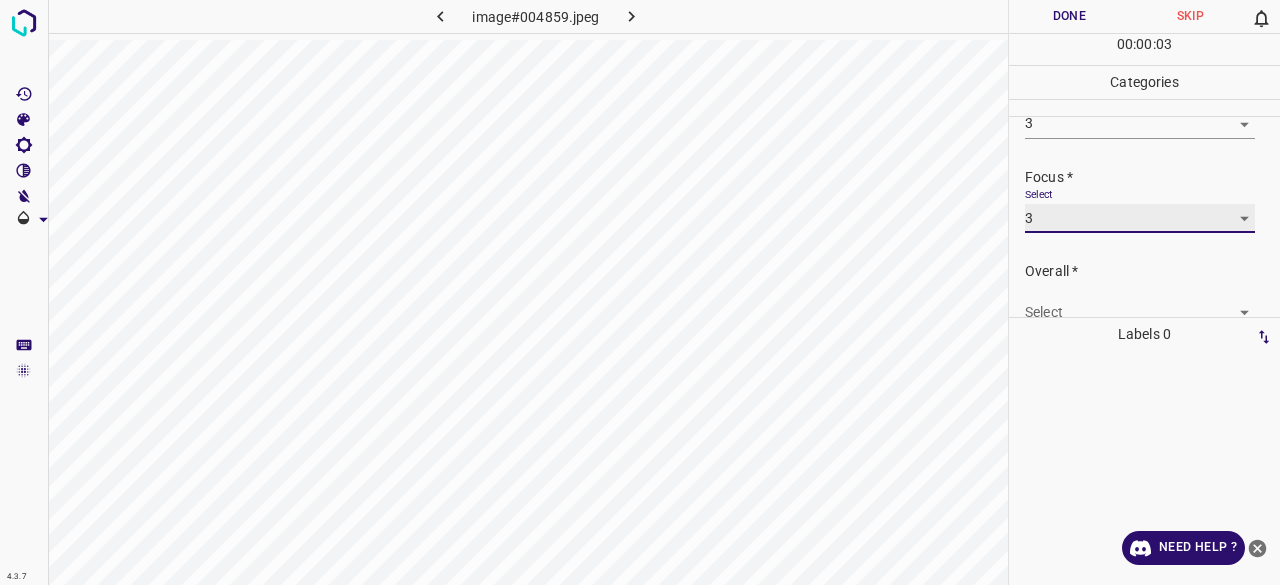 scroll, scrollTop: 98, scrollLeft: 0, axis: vertical 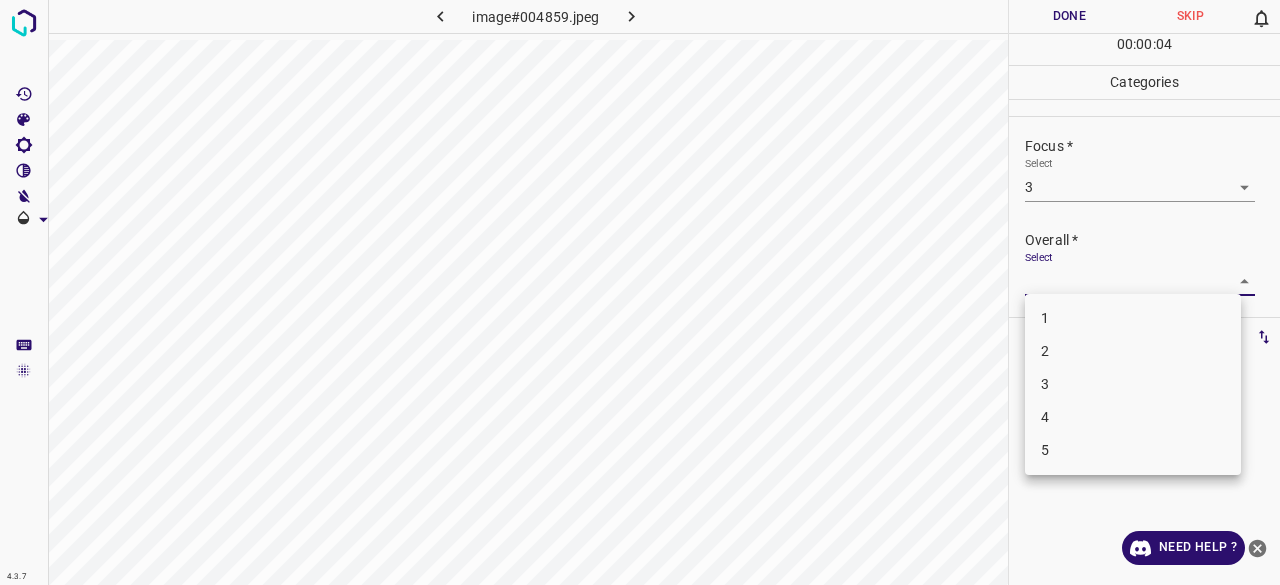 drag, startPoint x: 1059, startPoint y: 393, endPoint x: 1056, endPoint y: 288, distance: 105.04285 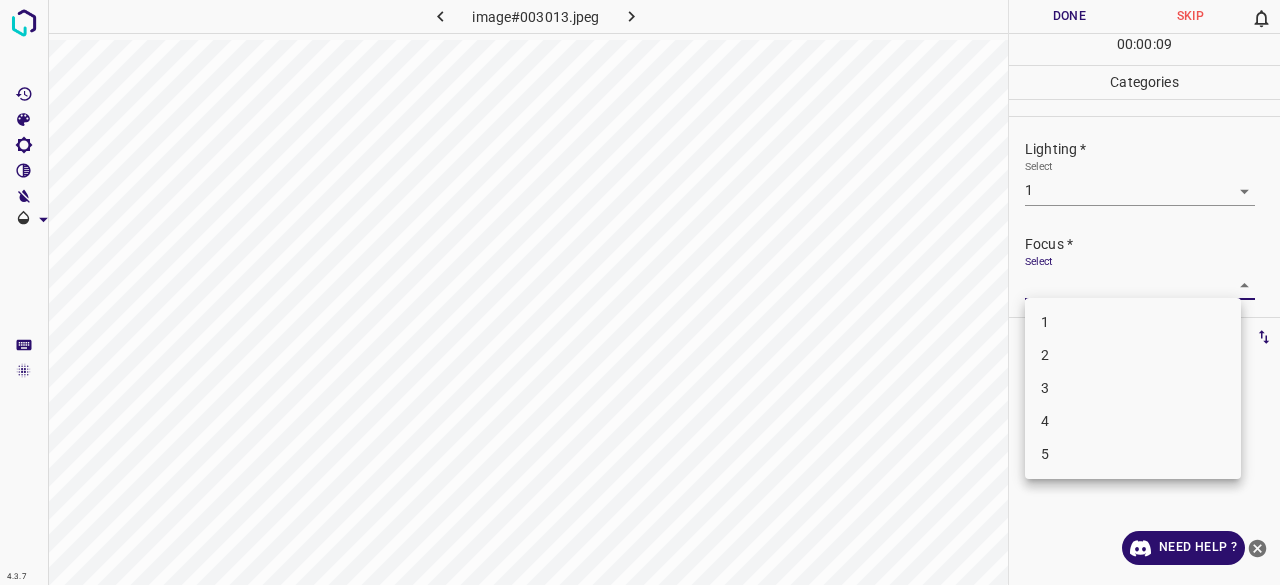 drag, startPoint x: 1052, startPoint y: 355, endPoint x: 1055, endPoint y: 303, distance: 52.086468 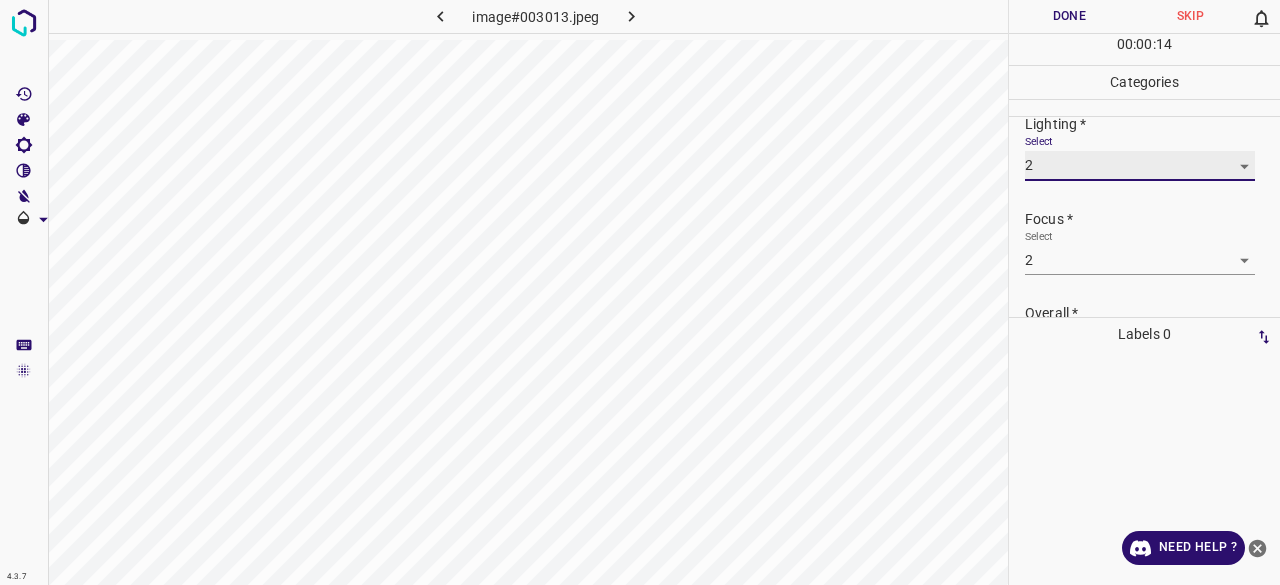 scroll, scrollTop: 98, scrollLeft: 0, axis: vertical 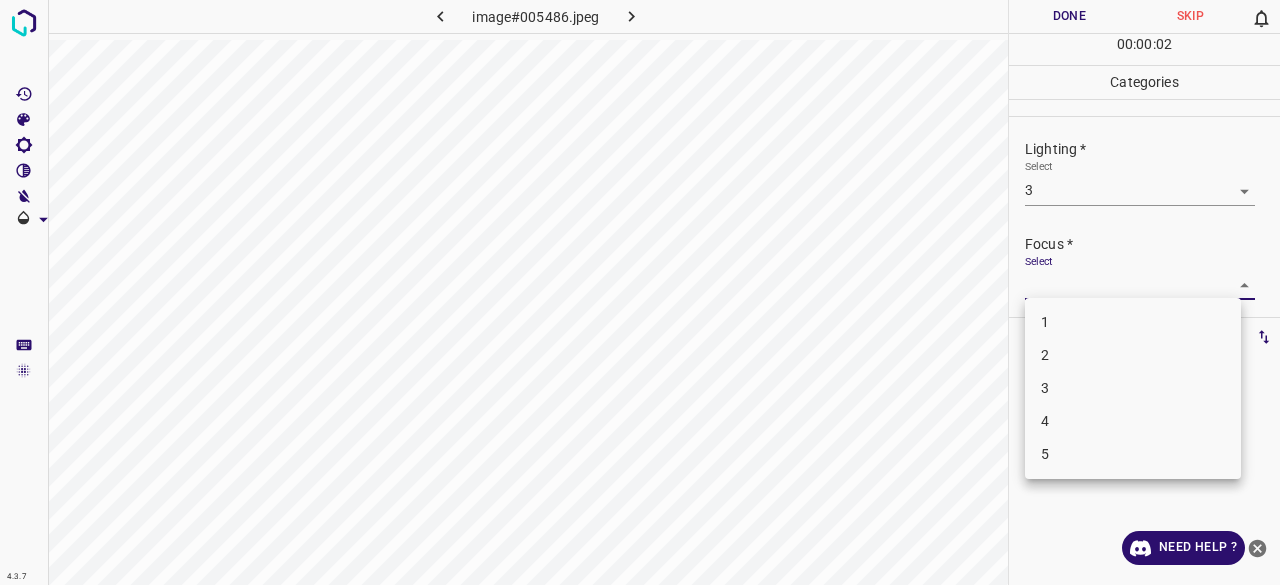 drag, startPoint x: 1062, startPoint y: 367, endPoint x: 1066, endPoint y: 357, distance: 10.770329 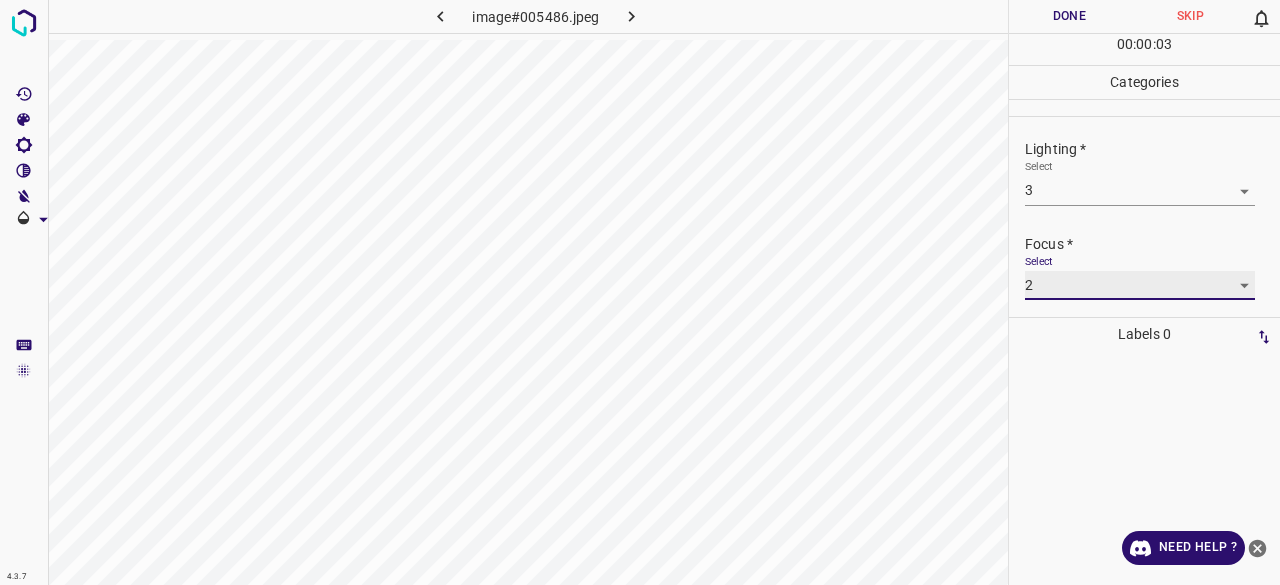 scroll, scrollTop: 98, scrollLeft: 0, axis: vertical 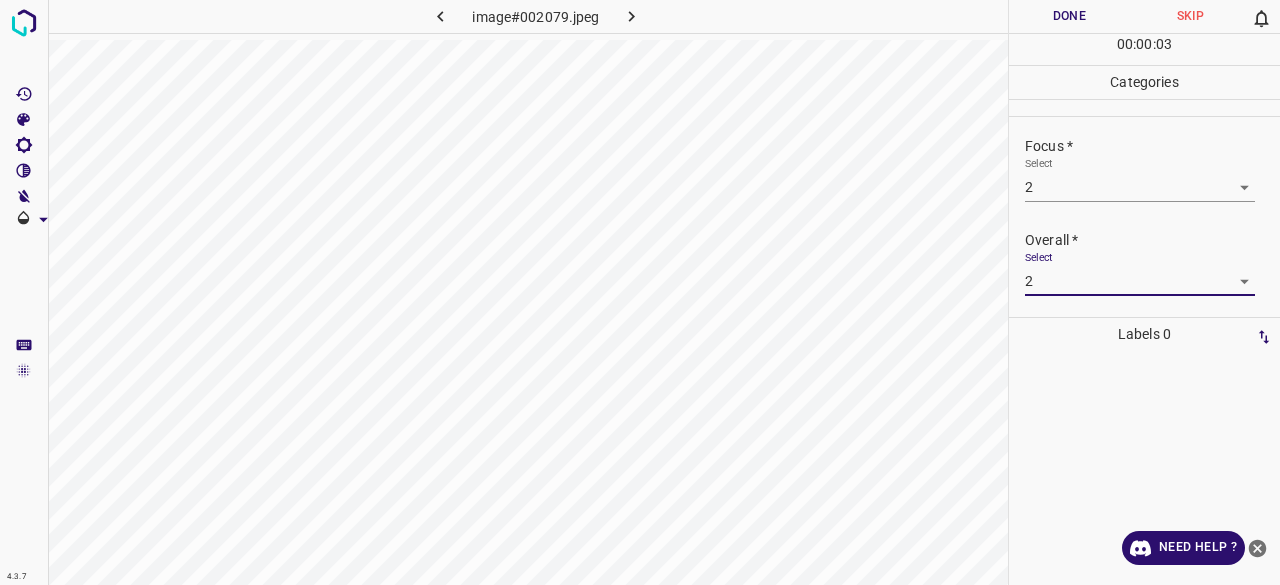 drag, startPoint x: 1020, startPoint y: 3, endPoint x: 1033, endPoint y: 11, distance: 15.264338 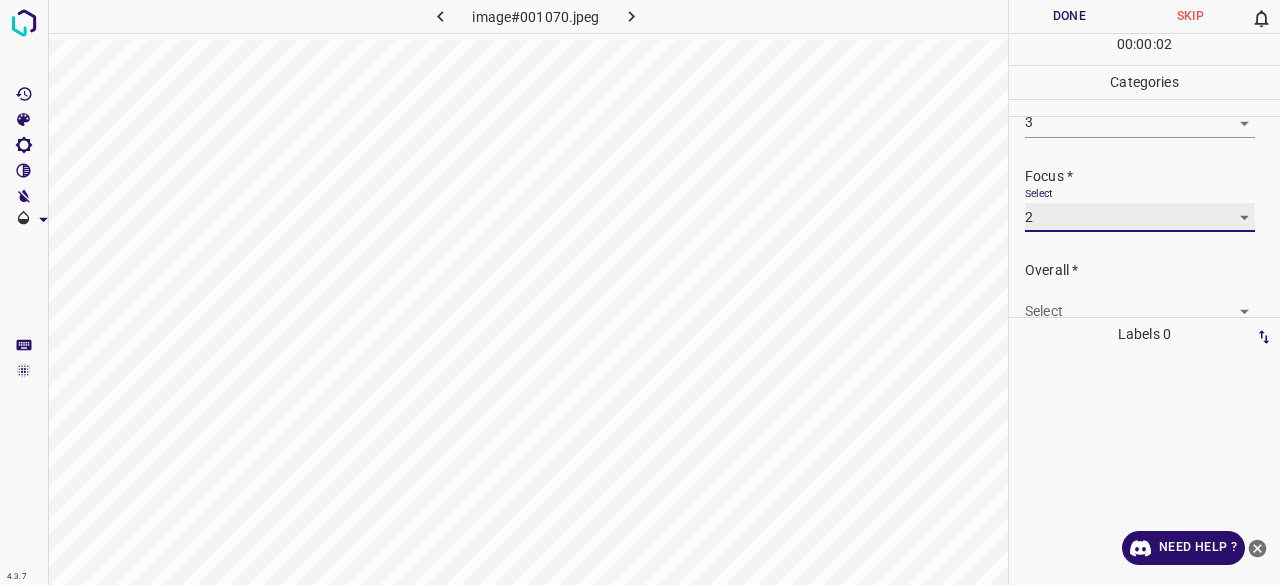 scroll, scrollTop: 98, scrollLeft: 0, axis: vertical 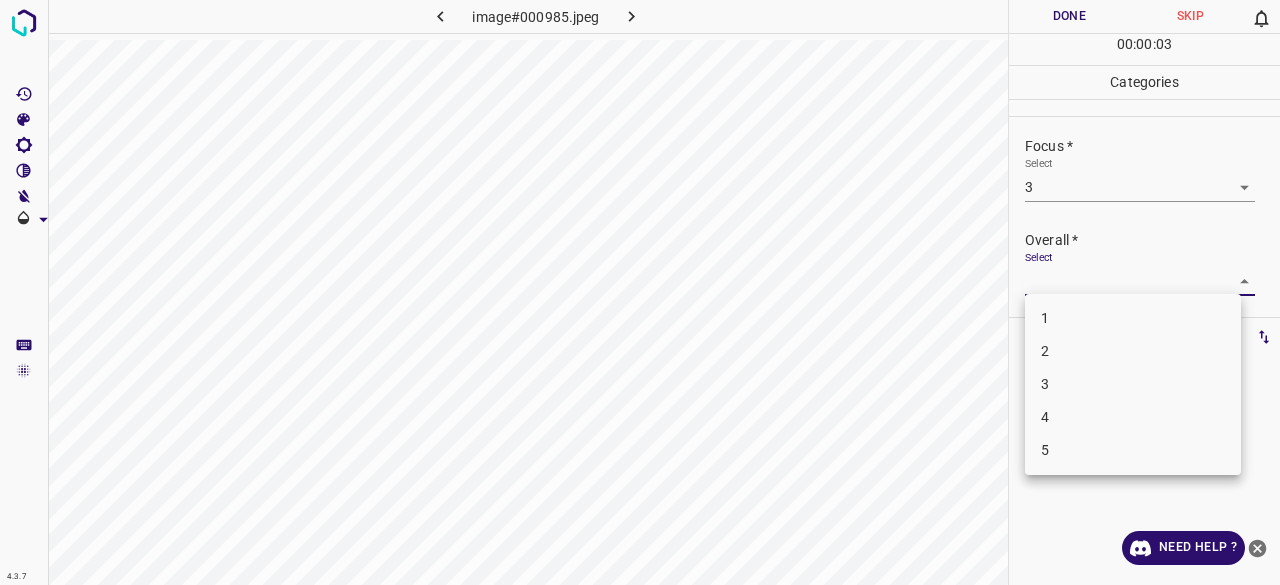 drag, startPoint x: 1066, startPoint y: 387, endPoint x: 1060, endPoint y: 255, distance: 132.13629 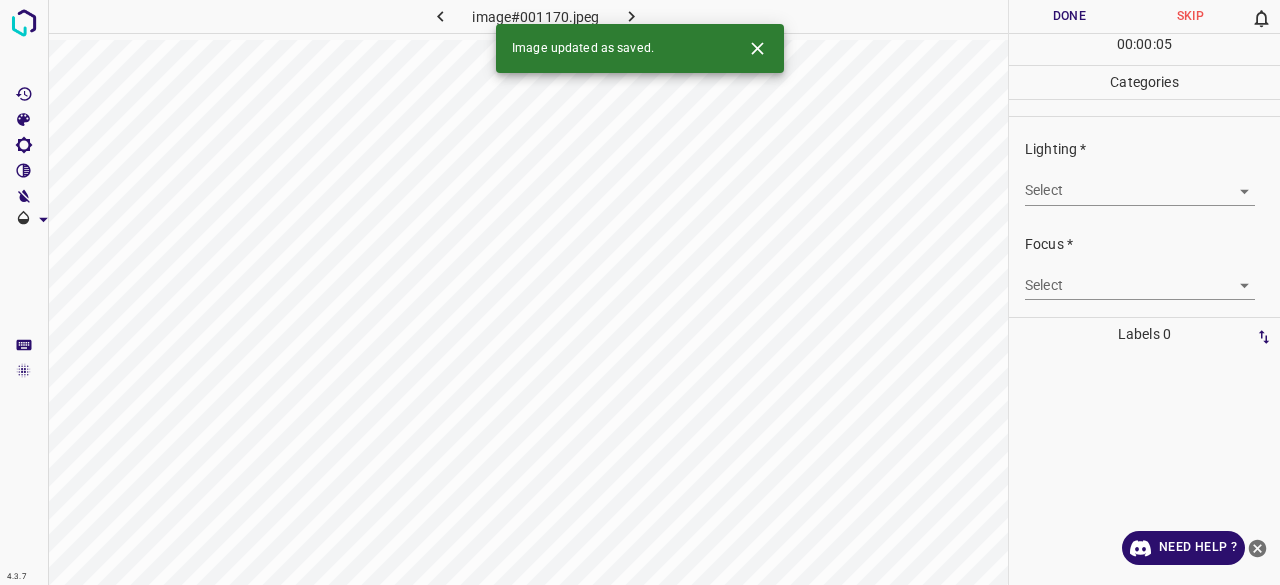 drag, startPoint x: 1106, startPoint y: 161, endPoint x: 1080, endPoint y: 181, distance: 32.80244 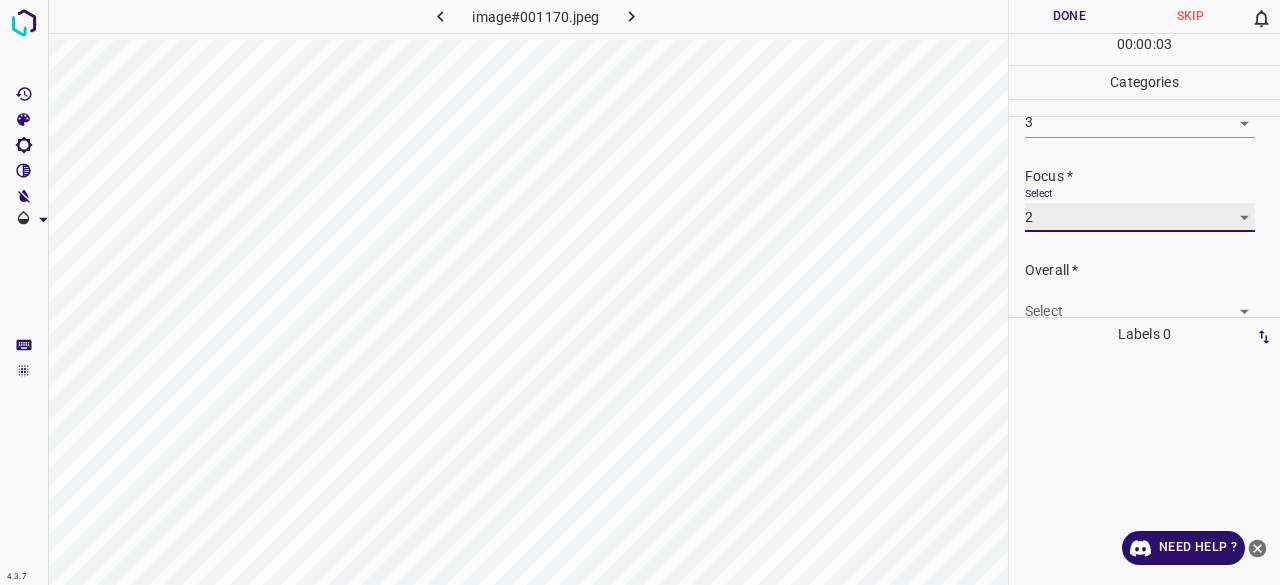 scroll, scrollTop: 98, scrollLeft: 0, axis: vertical 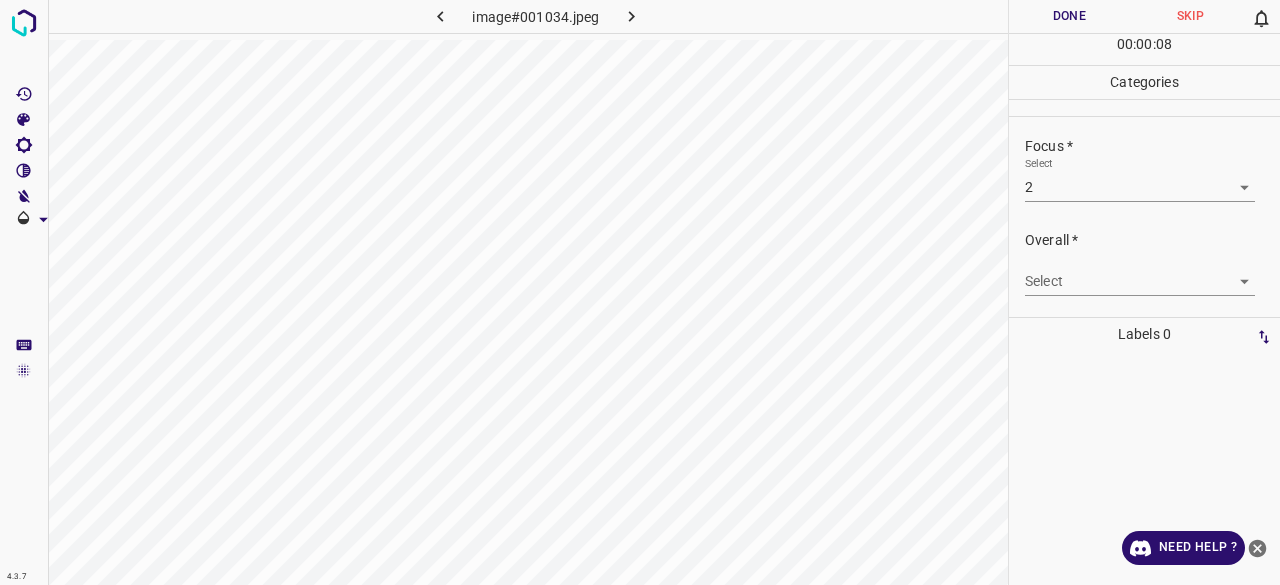 drag, startPoint x: 1068, startPoint y: 259, endPoint x: 1066, endPoint y: 273, distance: 14.142136 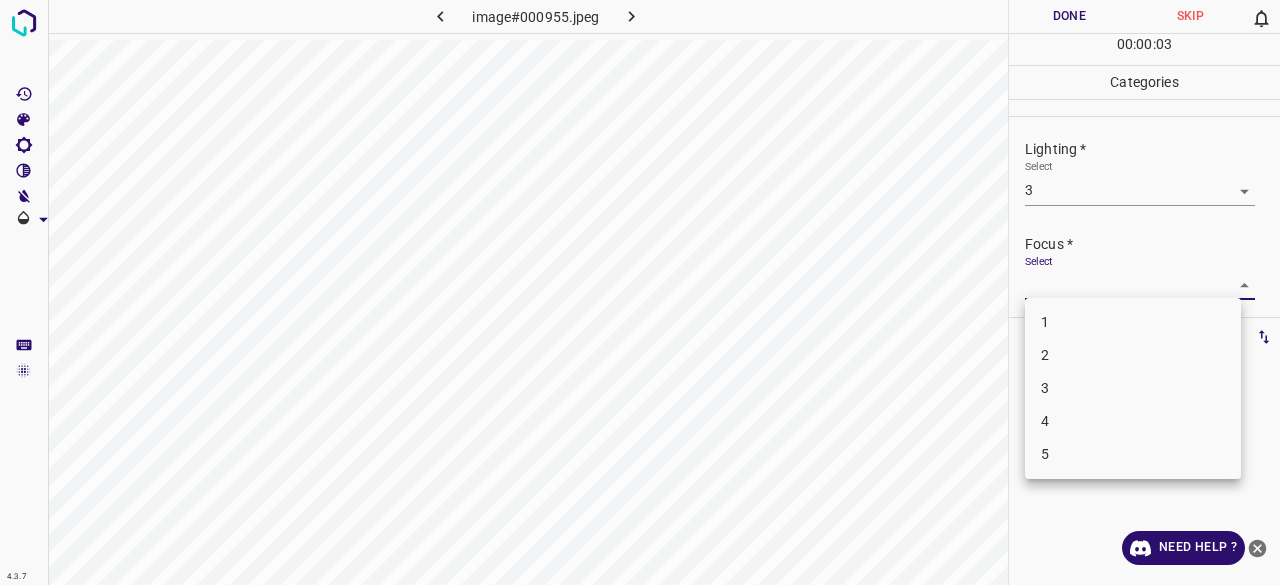drag, startPoint x: 1060, startPoint y: 355, endPoint x: 1063, endPoint y: 341, distance: 14.3178215 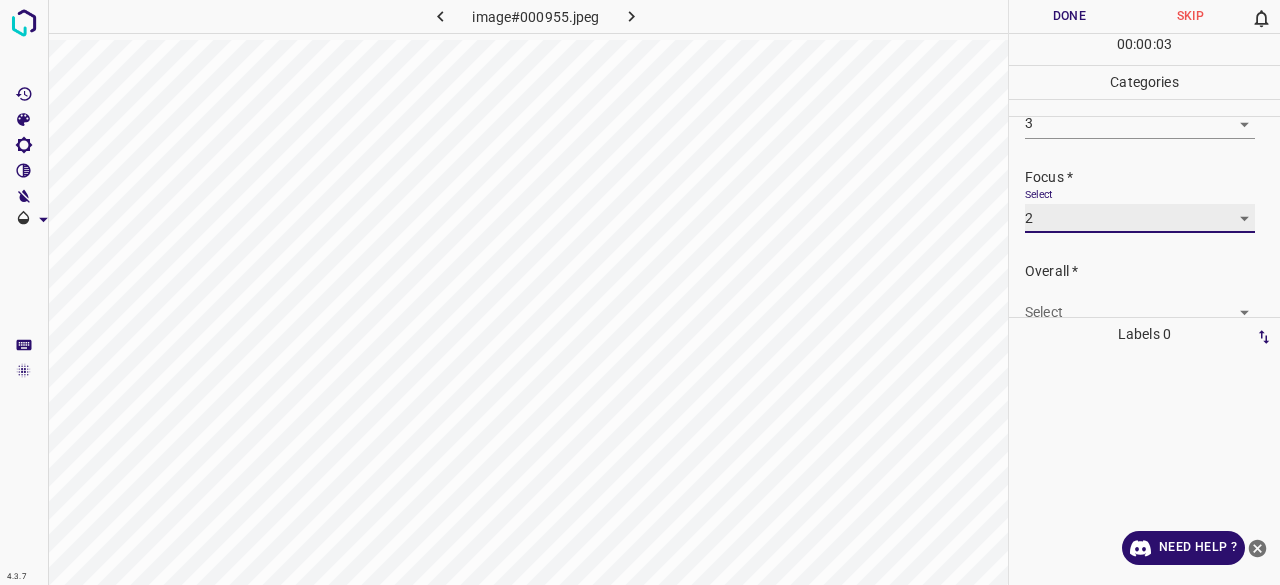 scroll, scrollTop: 98, scrollLeft: 0, axis: vertical 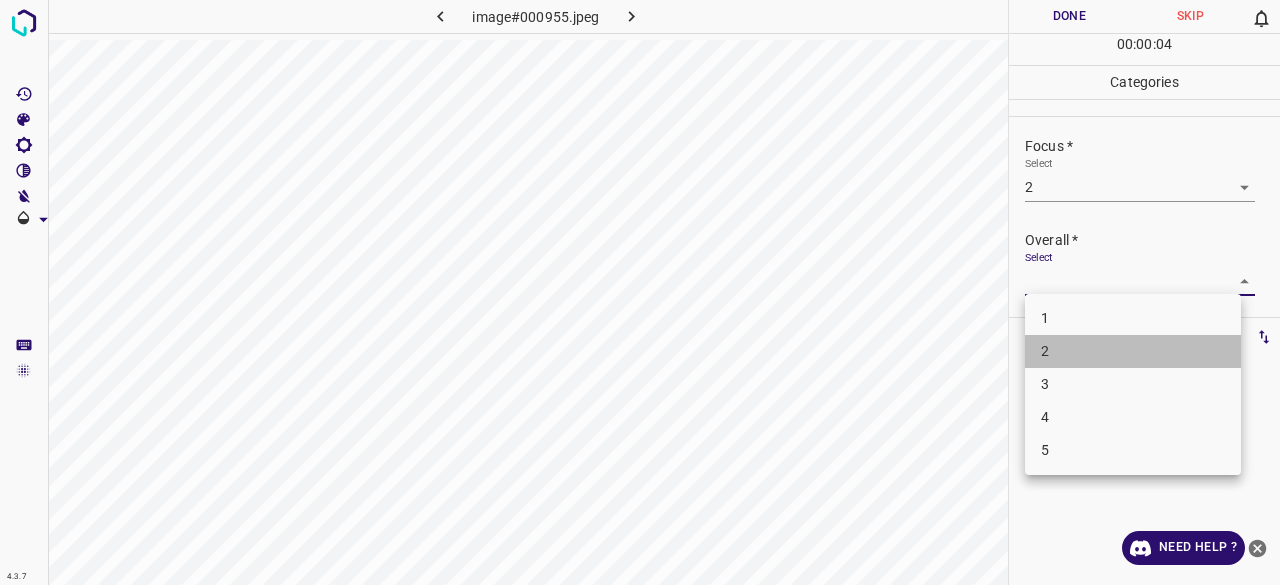 drag, startPoint x: 1053, startPoint y: 353, endPoint x: 1027, endPoint y: 152, distance: 202.67462 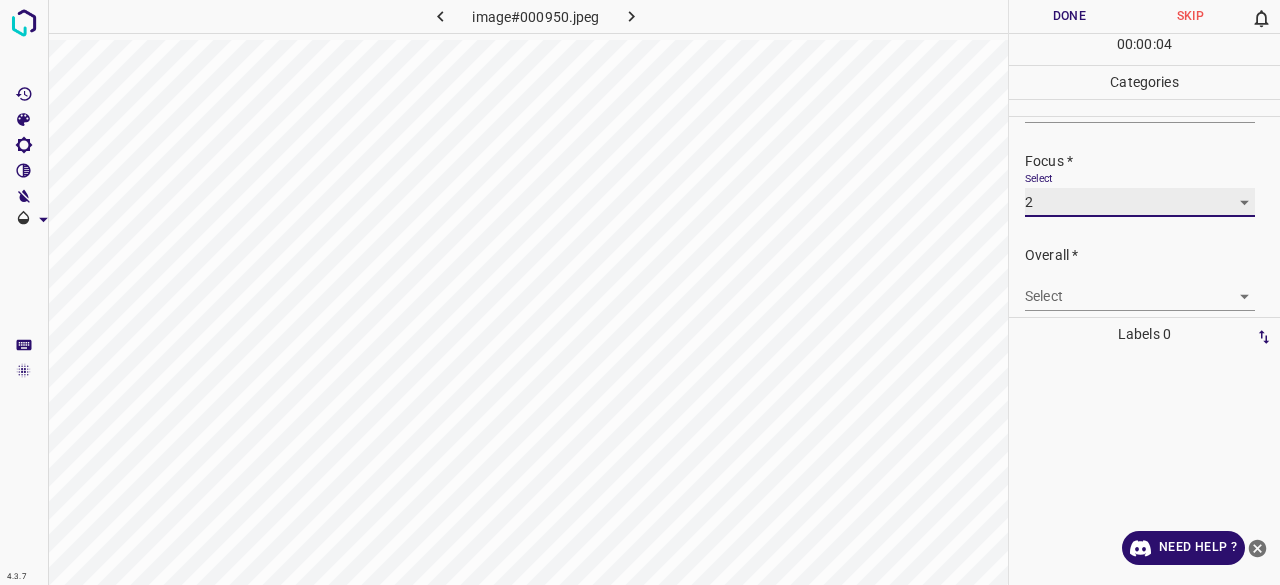 scroll, scrollTop: 98, scrollLeft: 0, axis: vertical 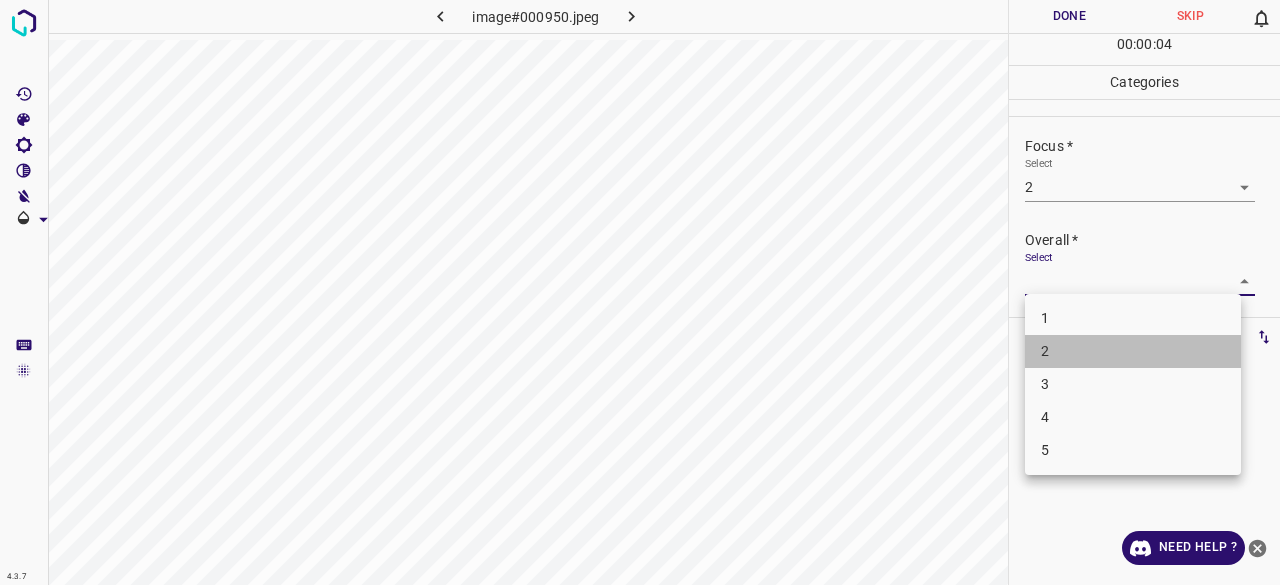 drag, startPoint x: 1060, startPoint y: 367, endPoint x: 1039, endPoint y: 185, distance: 183.20753 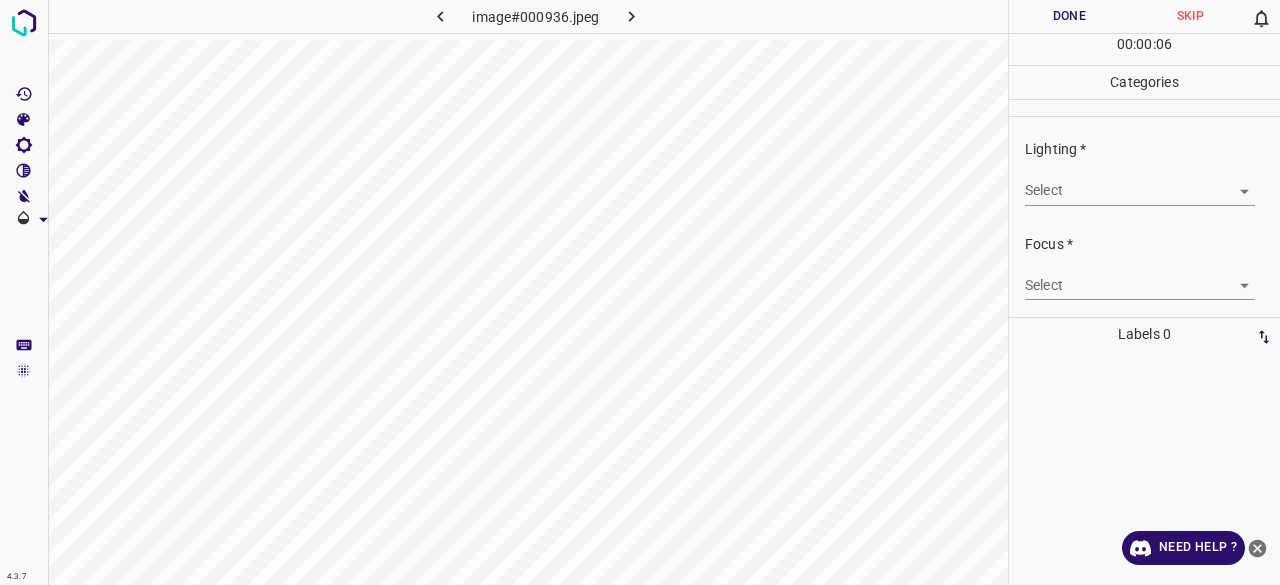drag, startPoint x: 1029, startPoint y: 209, endPoint x: 1037, endPoint y: 197, distance: 14.422205 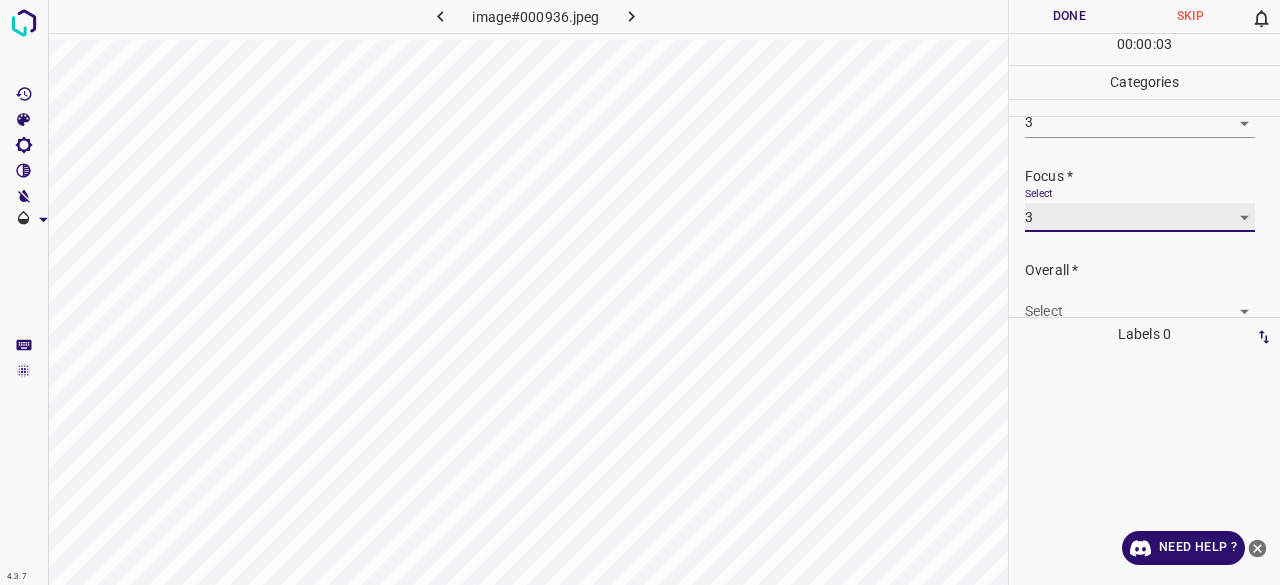 scroll, scrollTop: 98, scrollLeft: 0, axis: vertical 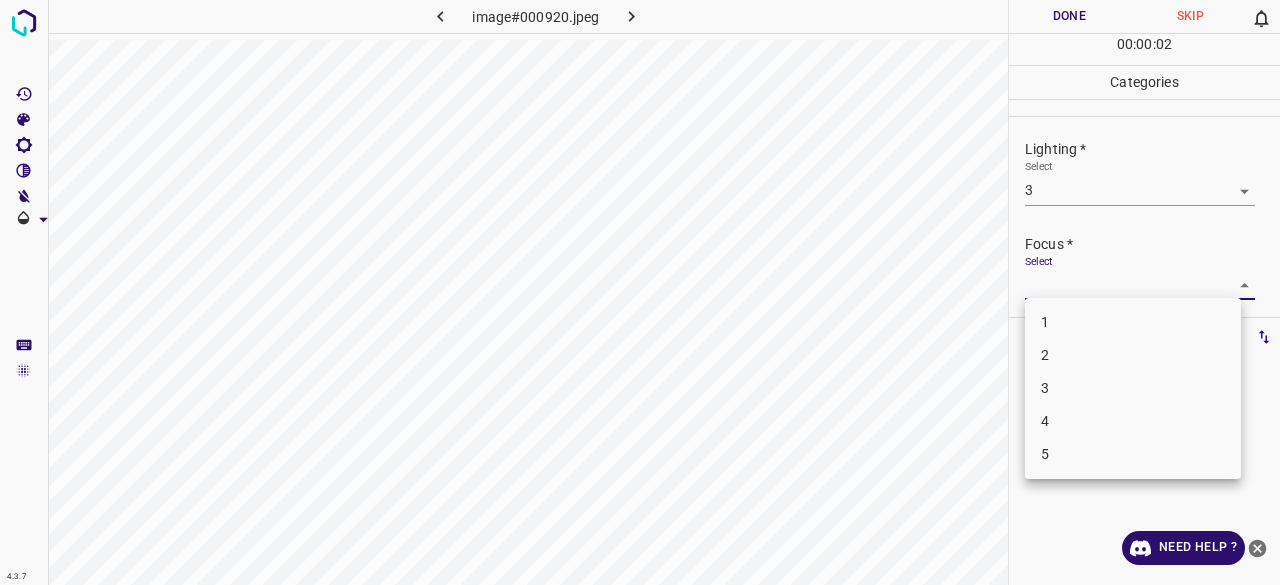 drag, startPoint x: 1052, startPoint y: 353, endPoint x: 1059, endPoint y: 343, distance: 12.206555 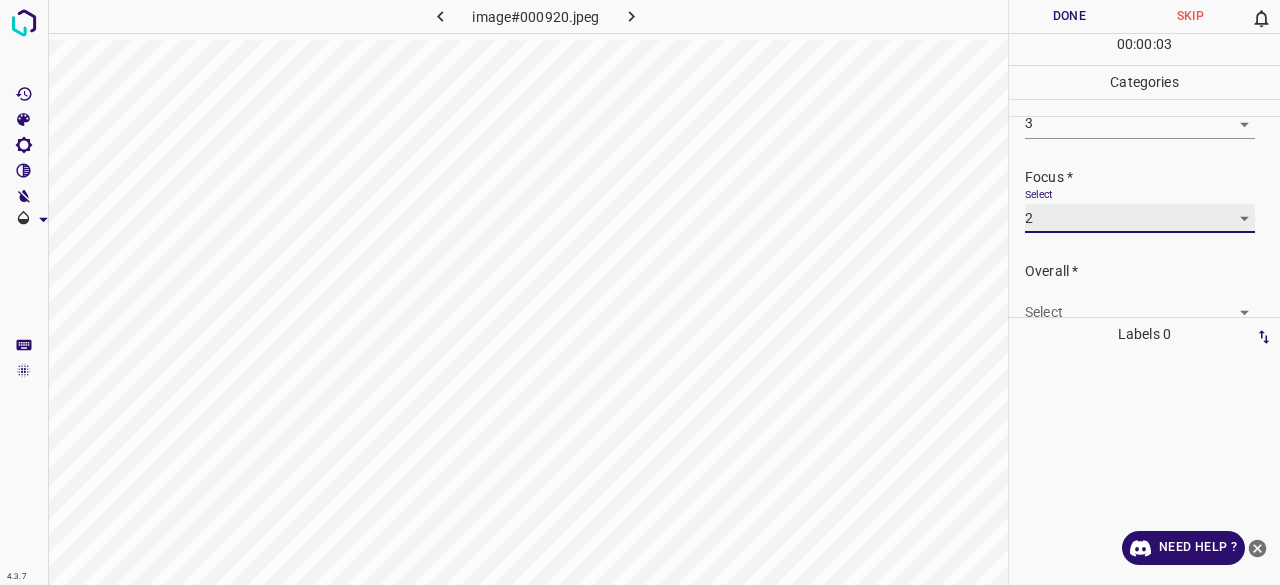 scroll, scrollTop: 98, scrollLeft: 0, axis: vertical 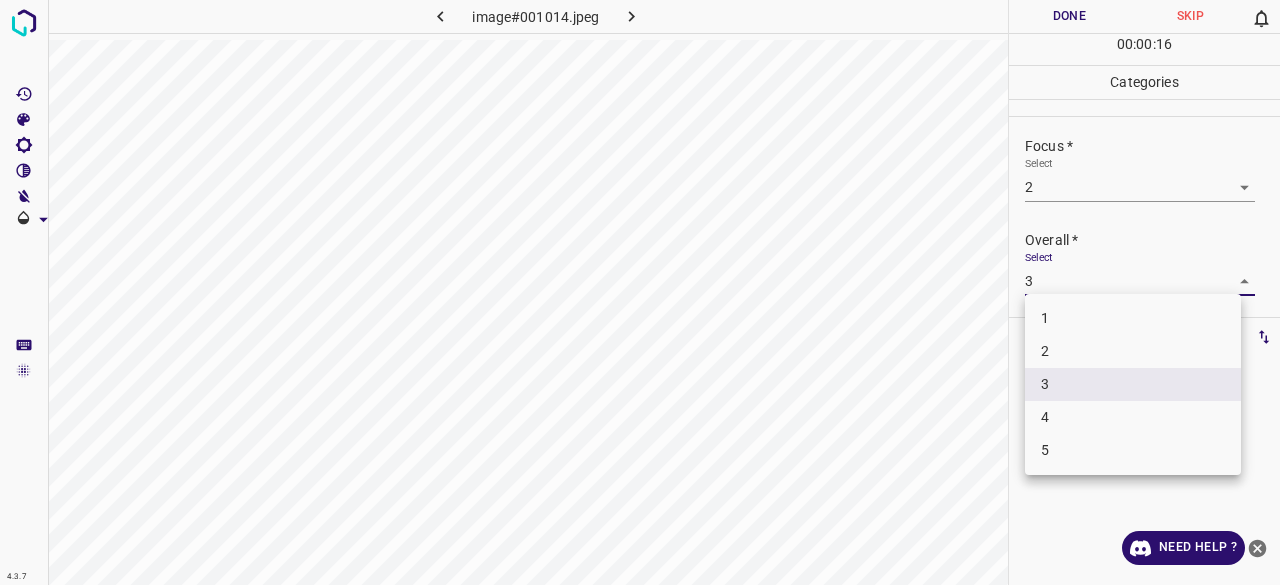 drag, startPoint x: 1046, startPoint y: 330, endPoint x: 1055, endPoint y: 349, distance: 21.023796 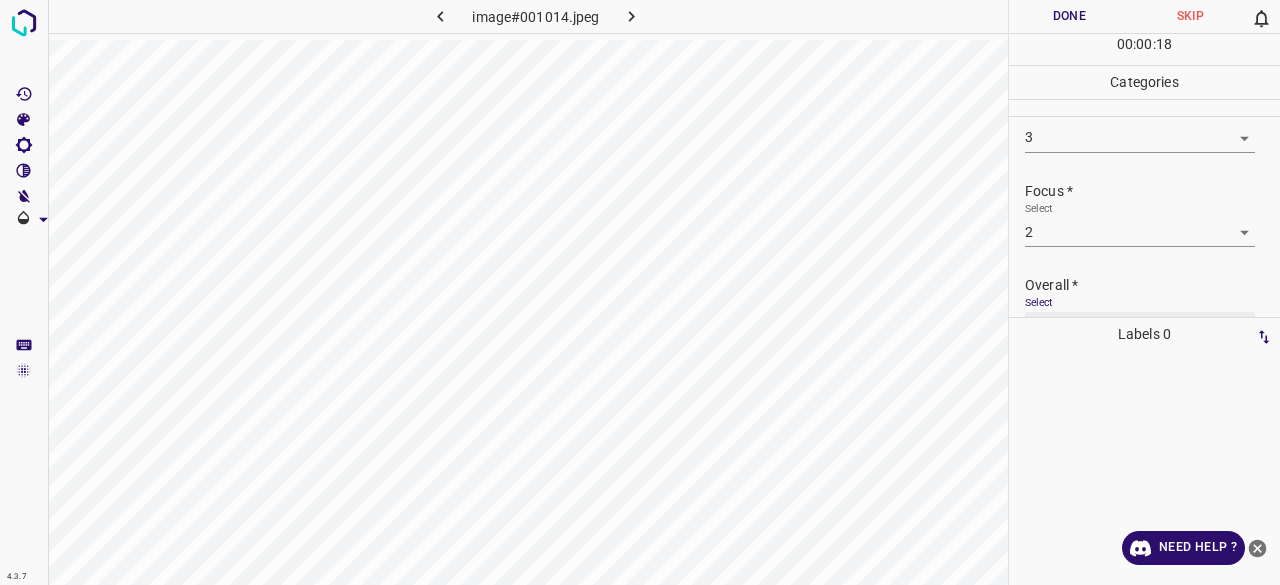 scroll, scrollTop: 98, scrollLeft: 0, axis: vertical 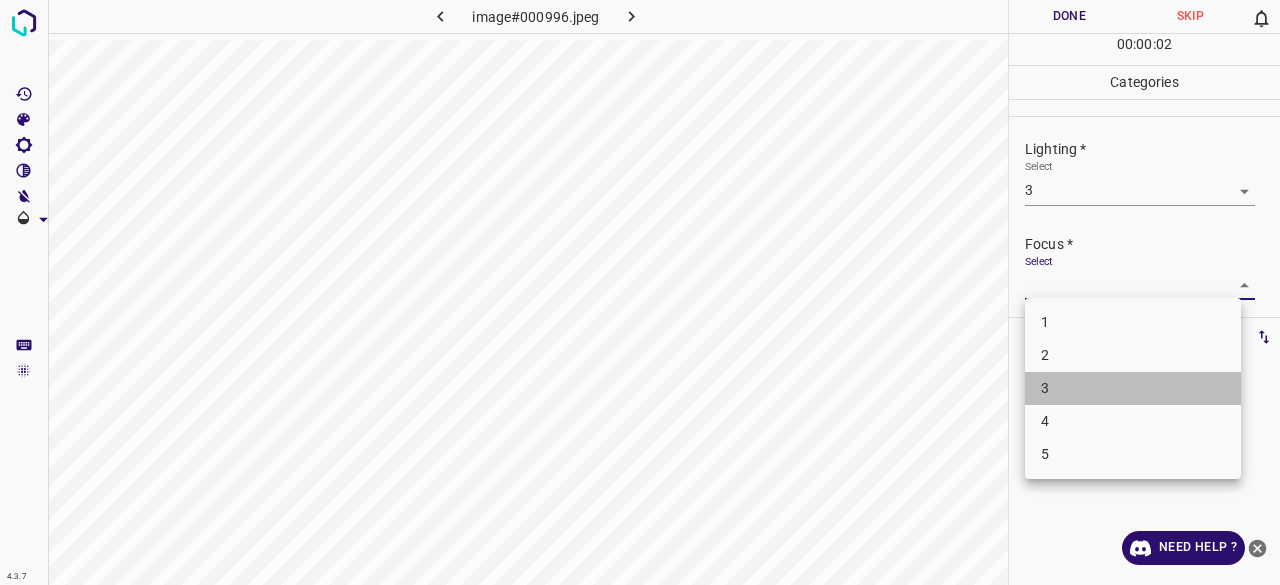 drag, startPoint x: 1052, startPoint y: 391, endPoint x: 1087, endPoint y: 281, distance: 115.43397 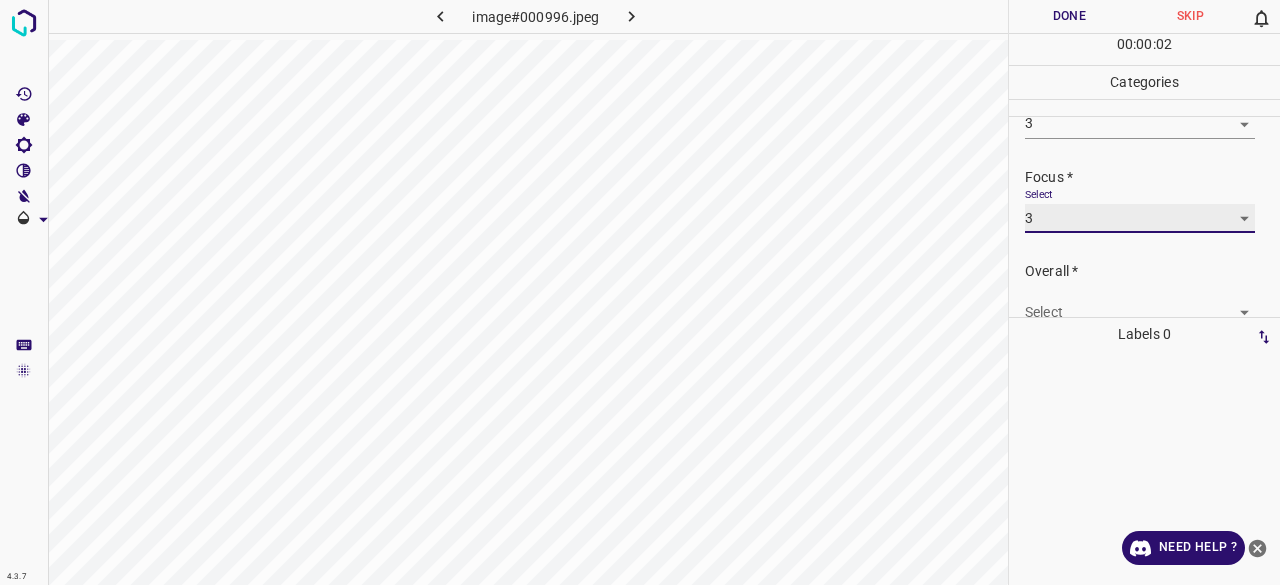 scroll, scrollTop: 98, scrollLeft: 0, axis: vertical 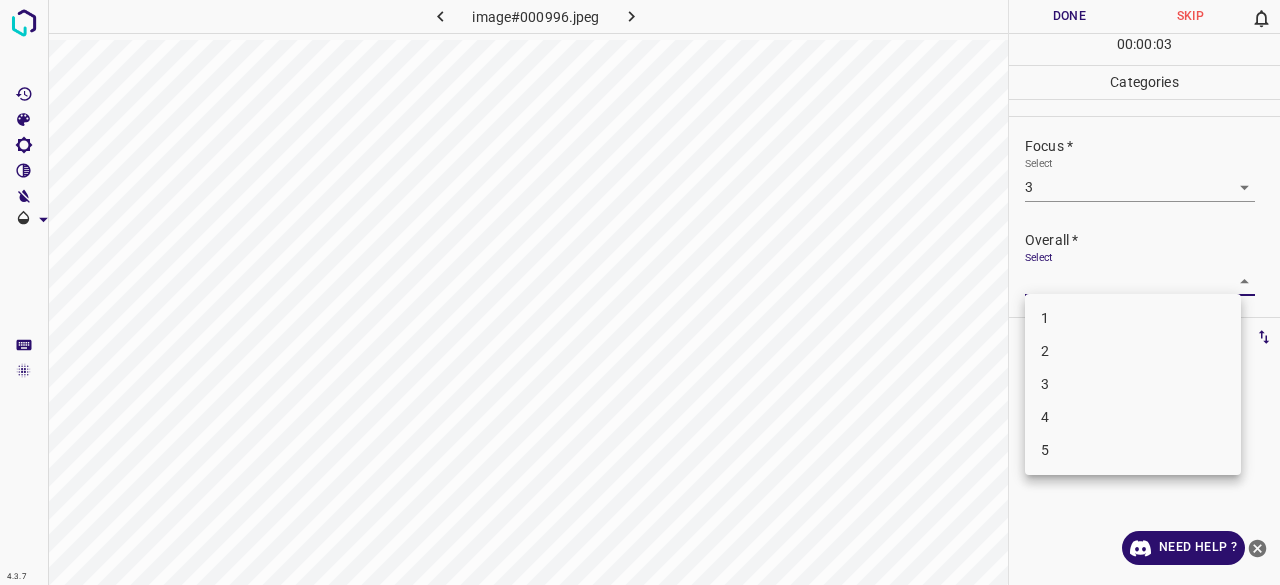 drag, startPoint x: 1080, startPoint y: 275, endPoint x: 1086, endPoint y: 314, distance: 39.45884 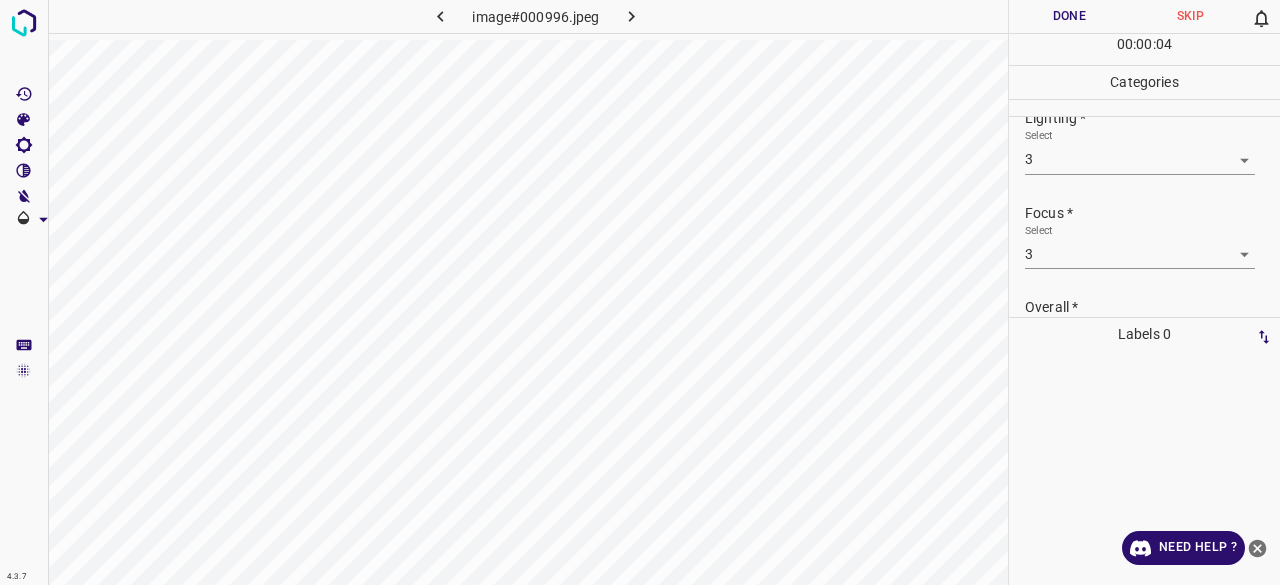 scroll, scrollTop: 0, scrollLeft: 0, axis: both 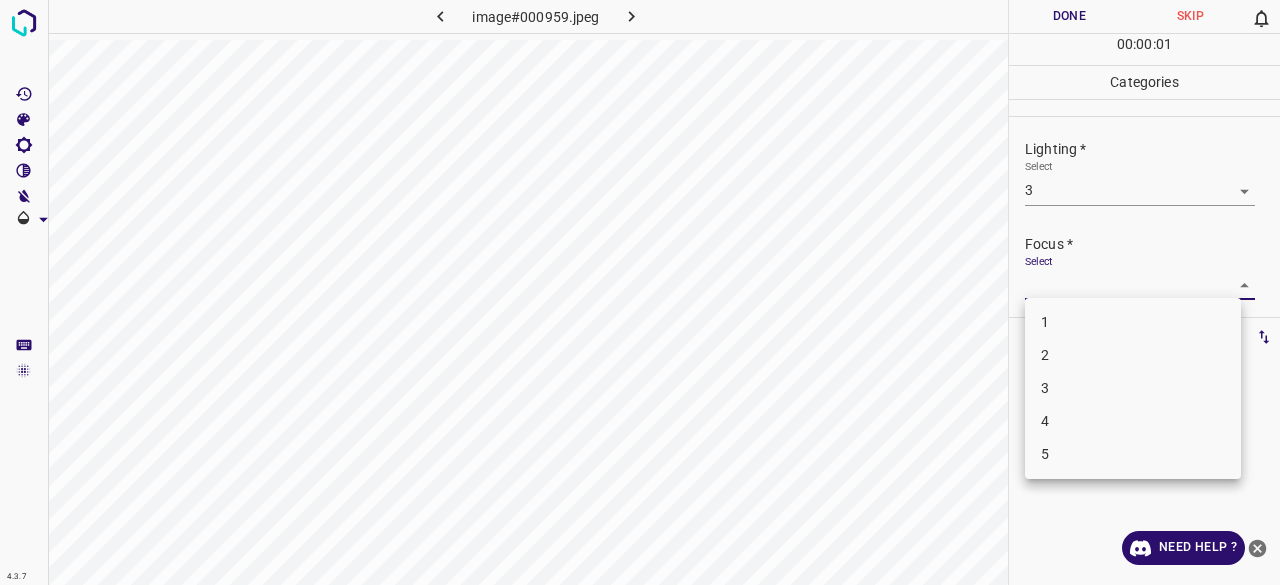 drag, startPoint x: 1046, startPoint y: 397, endPoint x: 1062, endPoint y: 295, distance: 103.24728 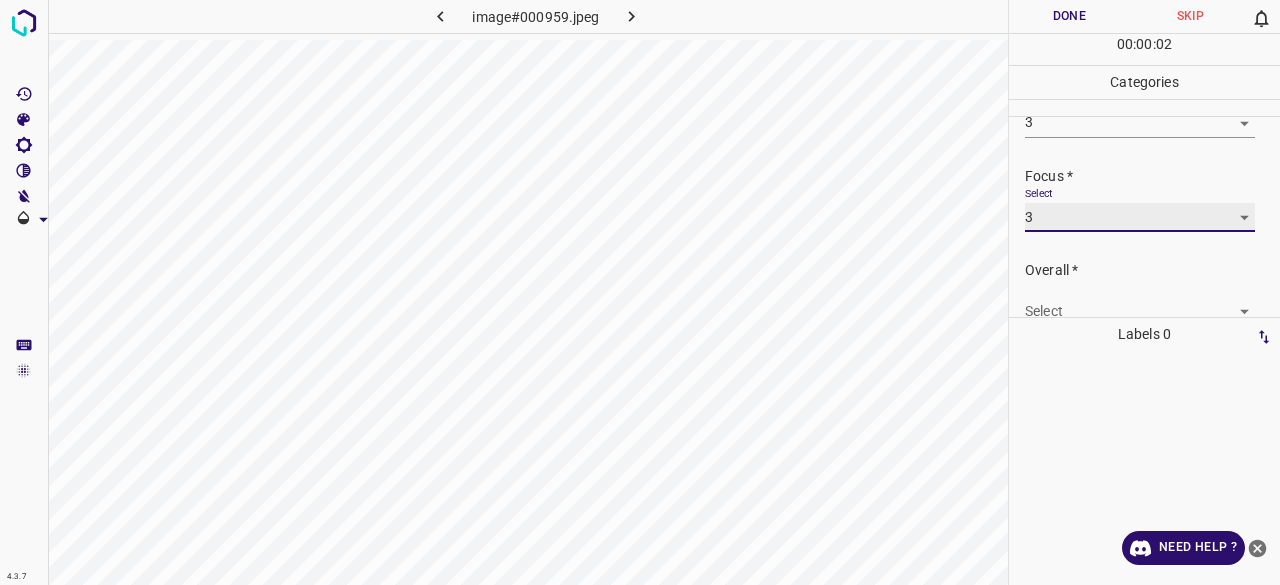 scroll, scrollTop: 98, scrollLeft: 0, axis: vertical 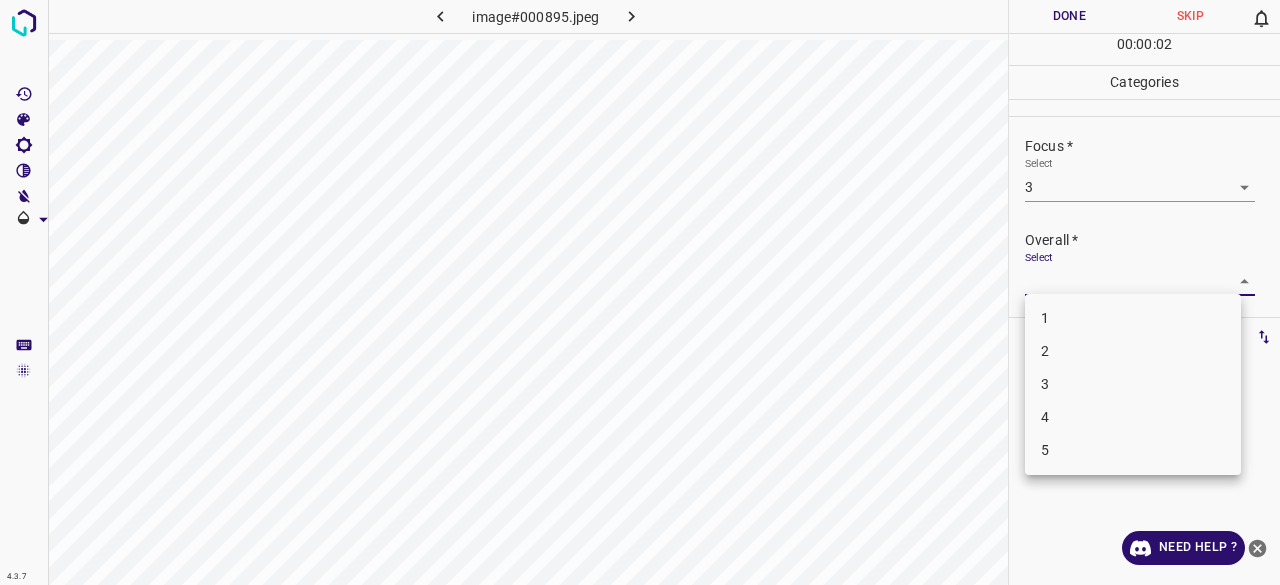 drag, startPoint x: 1073, startPoint y: 269, endPoint x: 1066, endPoint y: 309, distance: 40.60788 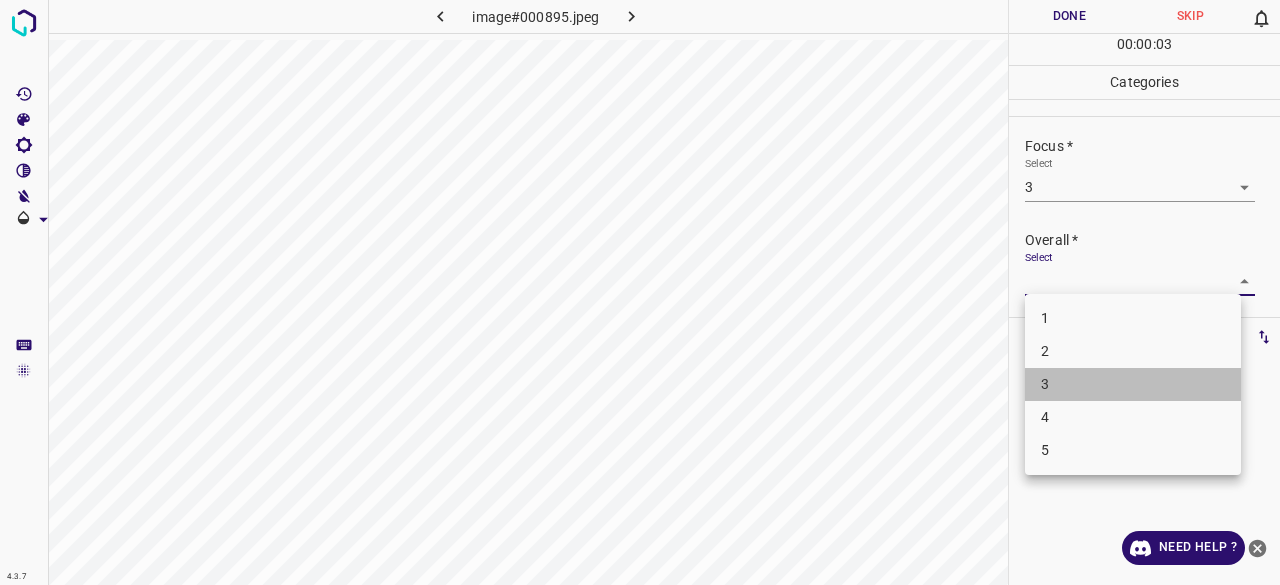 drag, startPoint x: 1061, startPoint y: 380, endPoint x: 1072, endPoint y: 264, distance: 116.520386 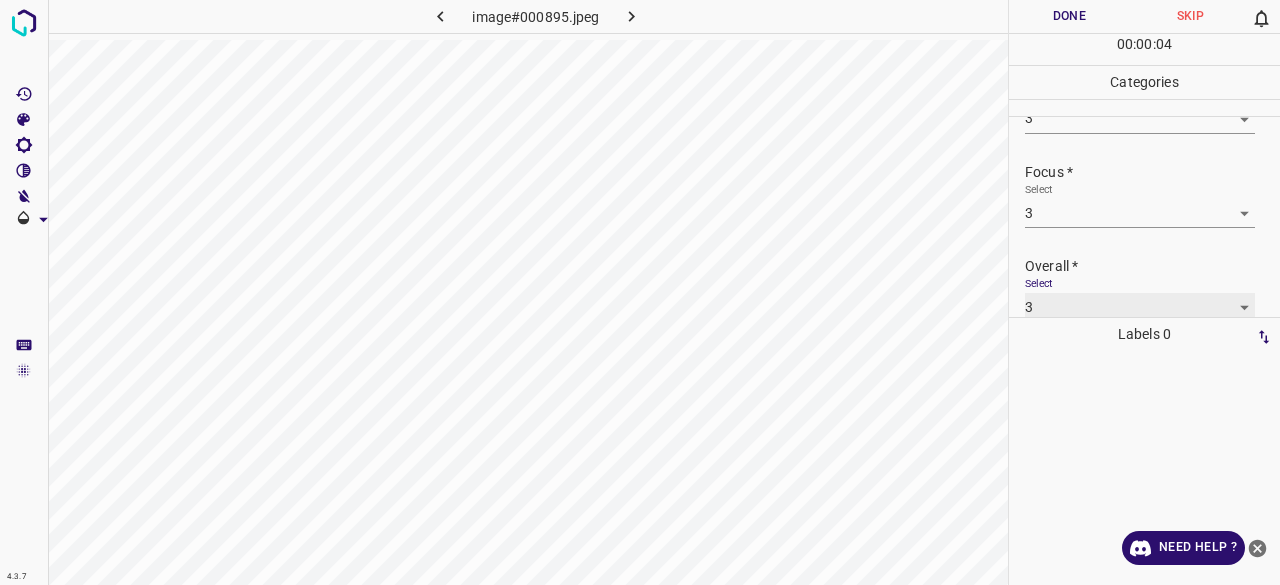 scroll, scrollTop: 98, scrollLeft: 0, axis: vertical 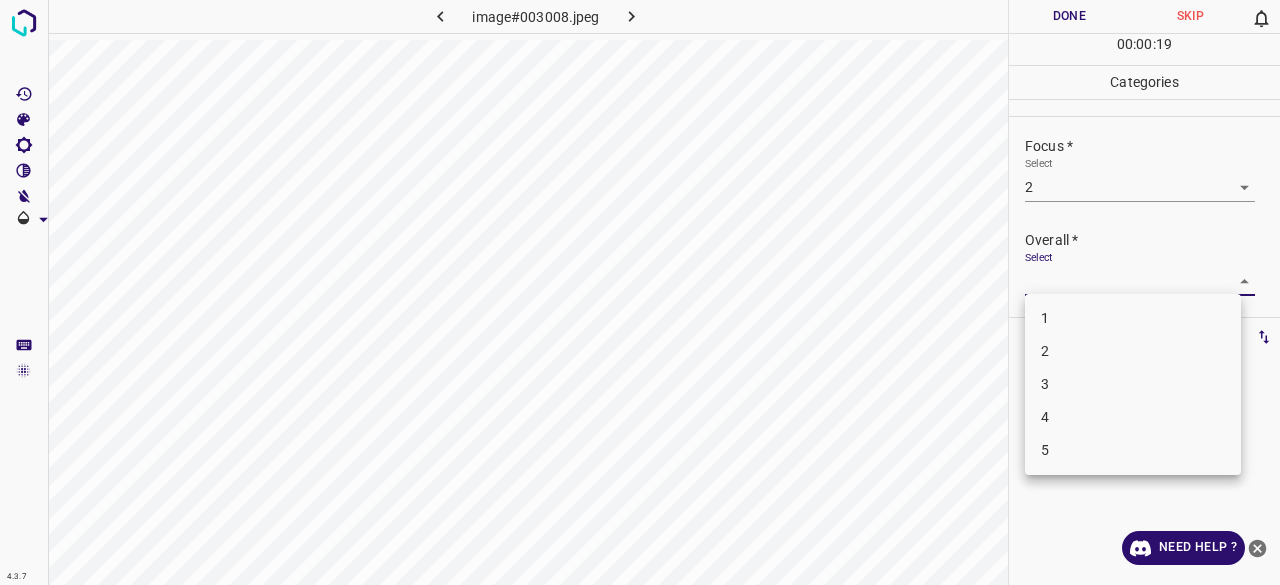drag, startPoint x: 1064, startPoint y: 382, endPoint x: 1067, endPoint y: 328, distance: 54.08327 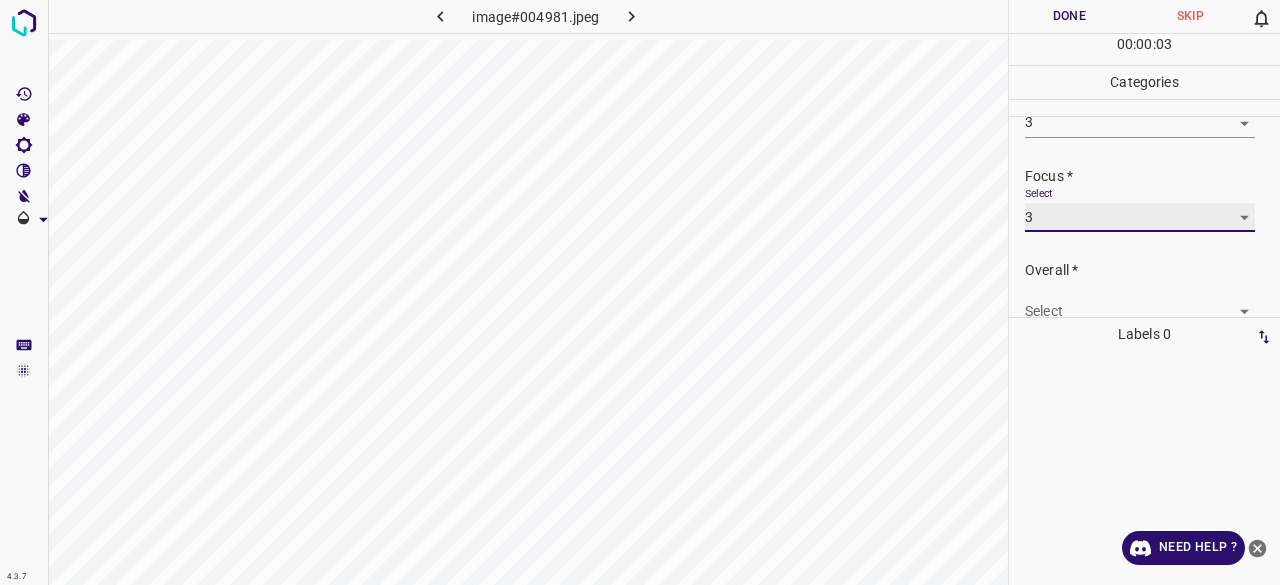scroll, scrollTop: 98, scrollLeft: 0, axis: vertical 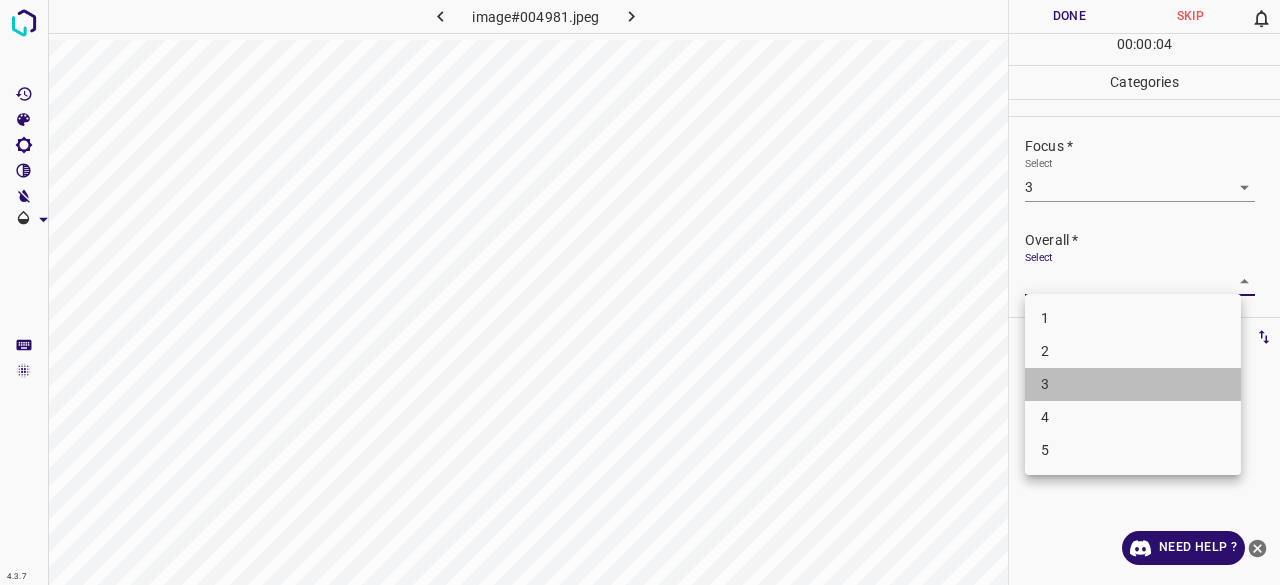 drag, startPoint x: 1046, startPoint y: 384, endPoint x: 1059, endPoint y: 202, distance: 182.4637 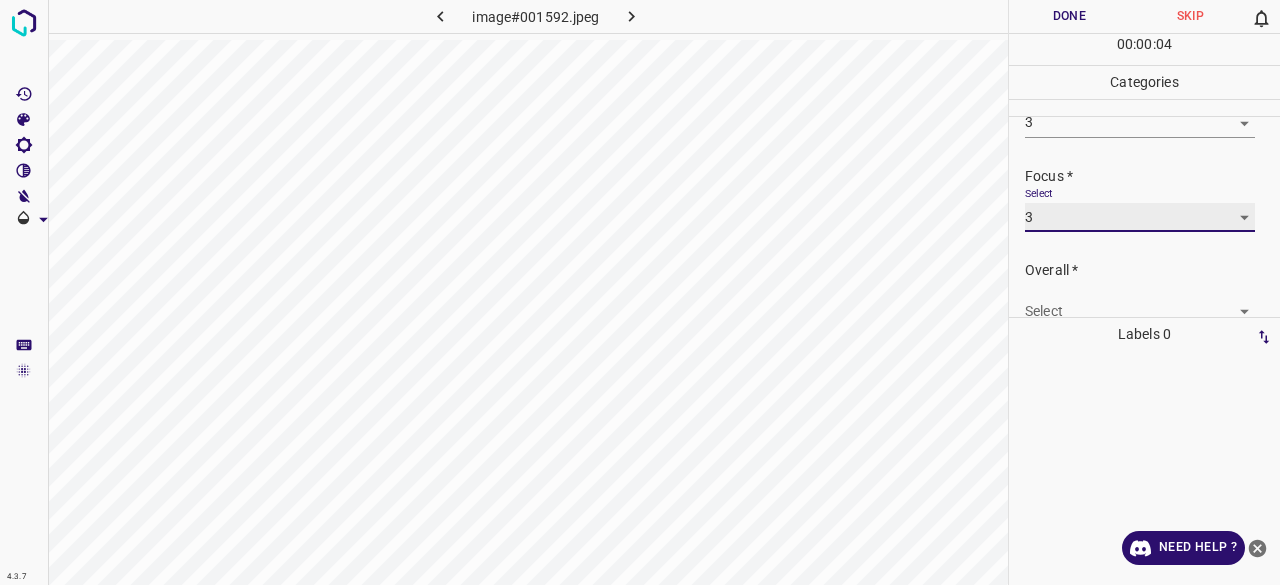 scroll, scrollTop: 98, scrollLeft: 0, axis: vertical 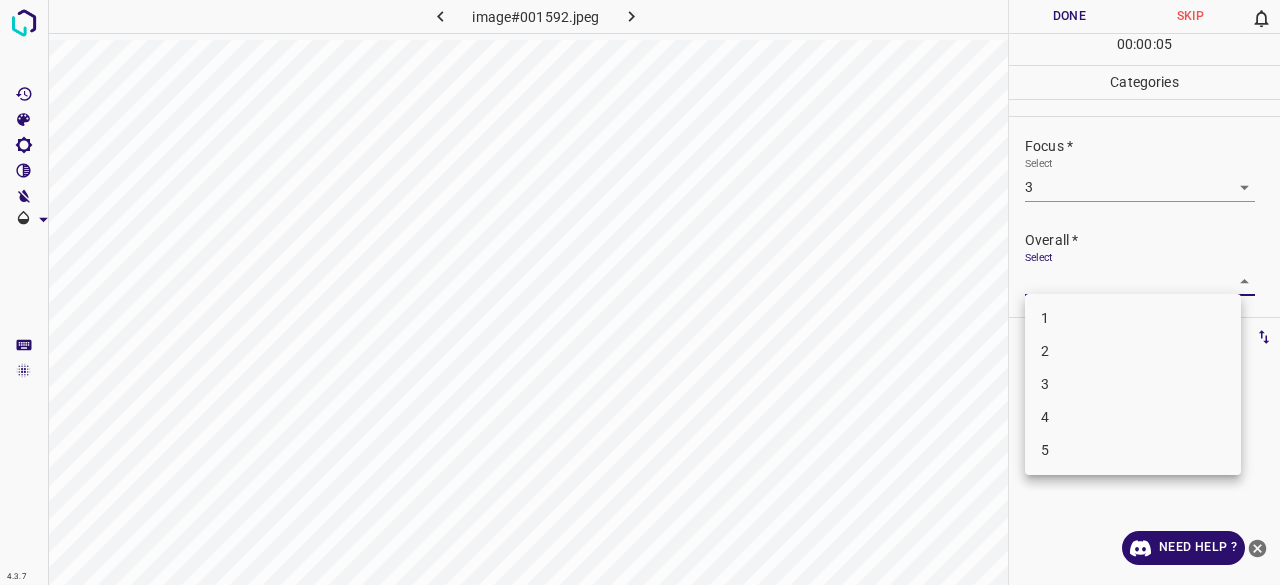 drag, startPoint x: 1071, startPoint y: 365, endPoint x: 1073, endPoint y: 379, distance: 14.142136 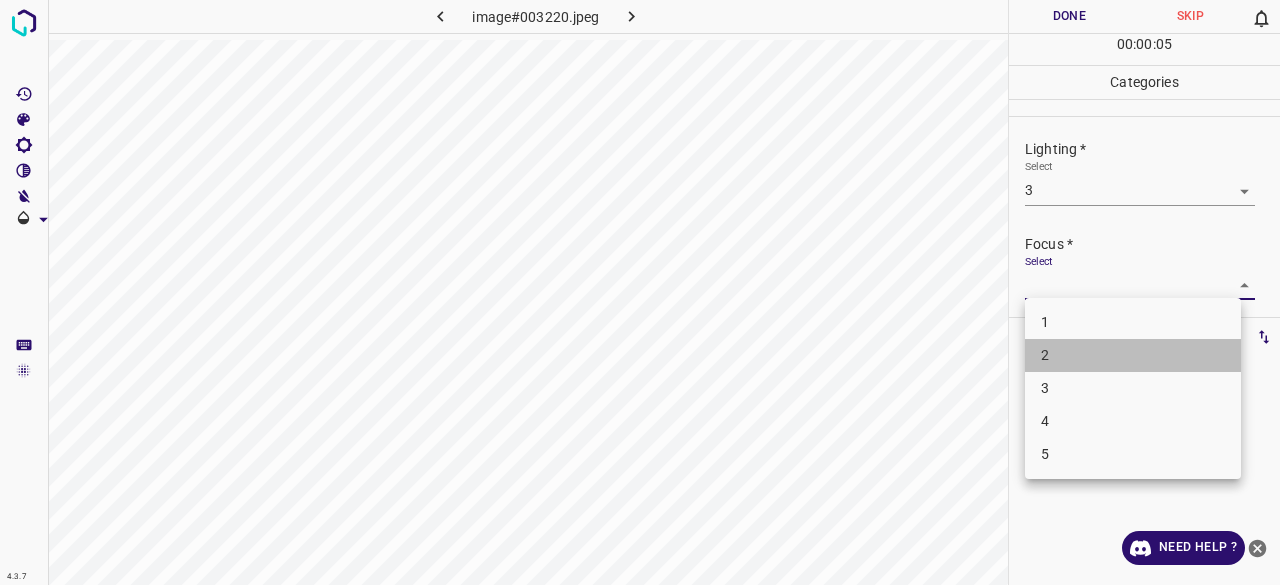 drag, startPoint x: 1062, startPoint y: 353, endPoint x: 1060, endPoint y: 341, distance: 12.165525 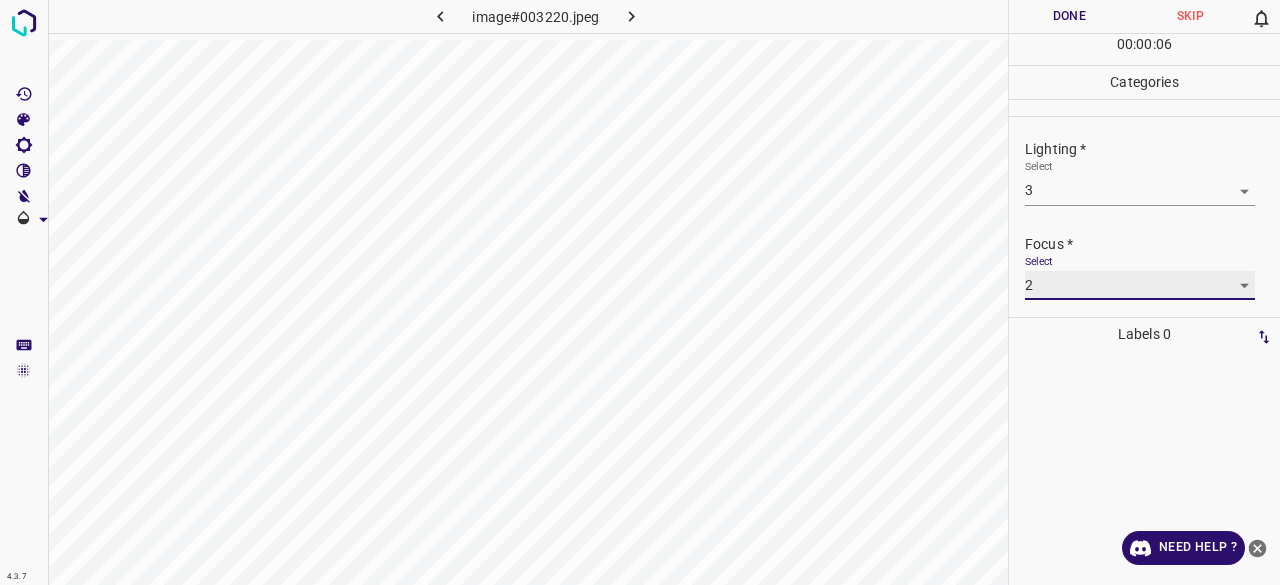 scroll, scrollTop: 98, scrollLeft: 0, axis: vertical 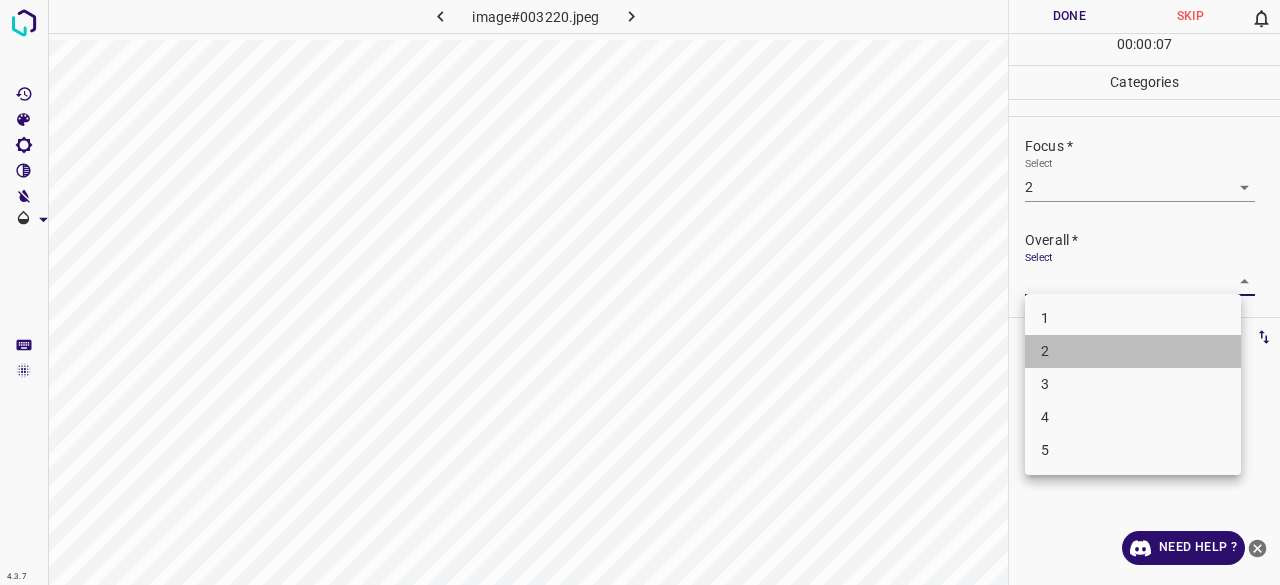 drag, startPoint x: 1072, startPoint y: 360, endPoint x: 1068, endPoint y: 216, distance: 144.05554 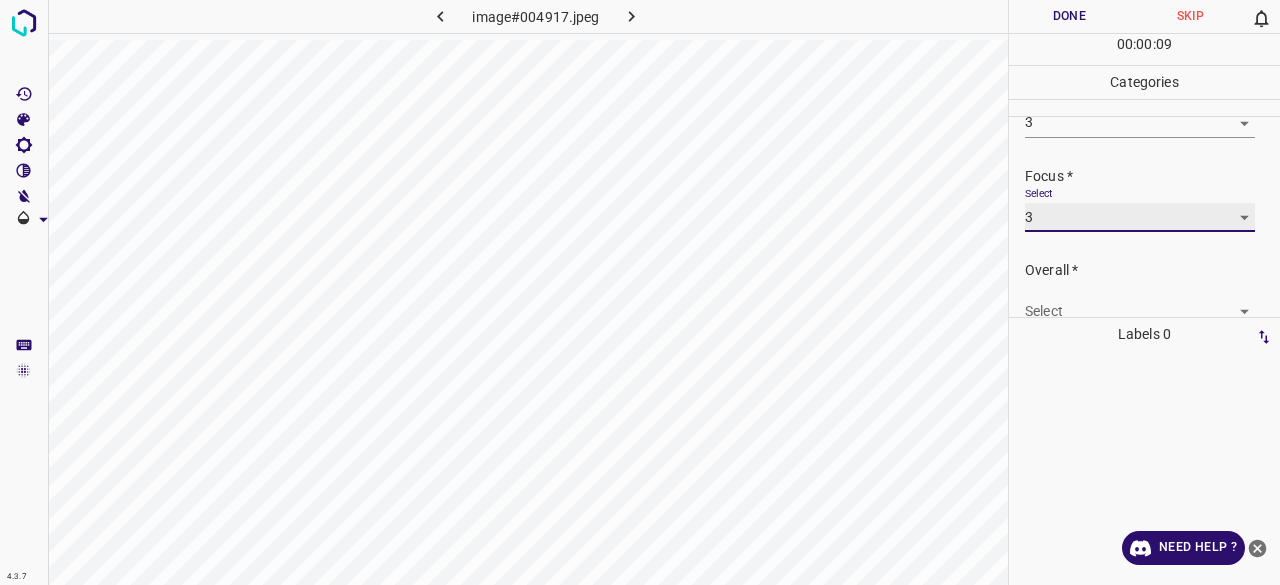 scroll, scrollTop: 98, scrollLeft: 0, axis: vertical 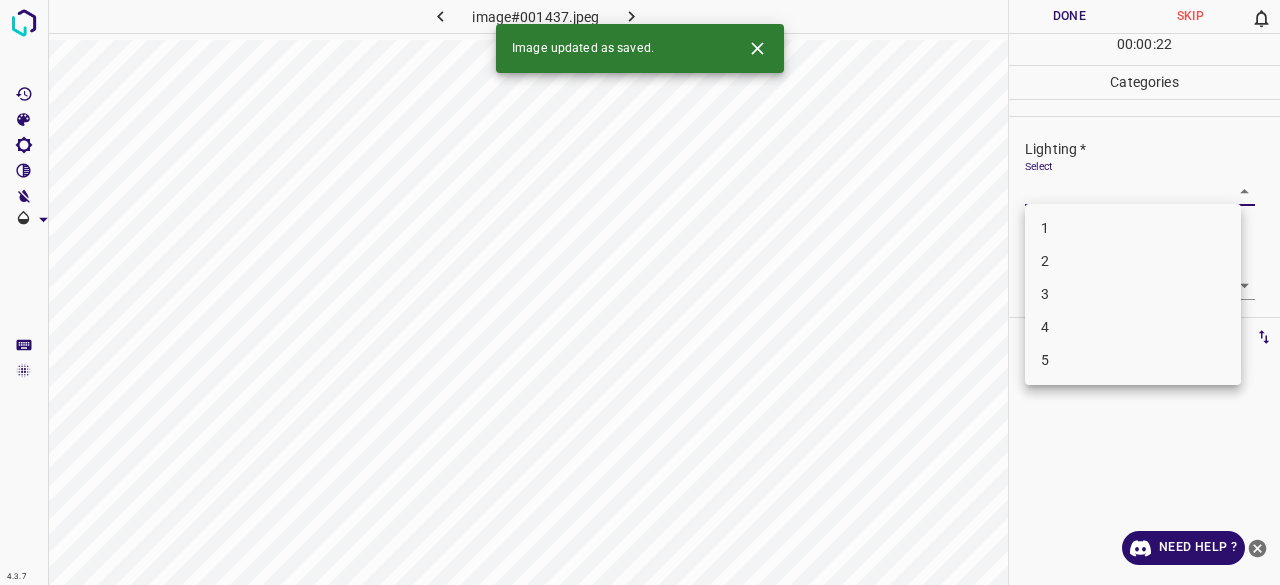 drag, startPoint x: 1079, startPoint y: 183, endPoint x: 1078, endPoint y: 201, distance: 18.027756 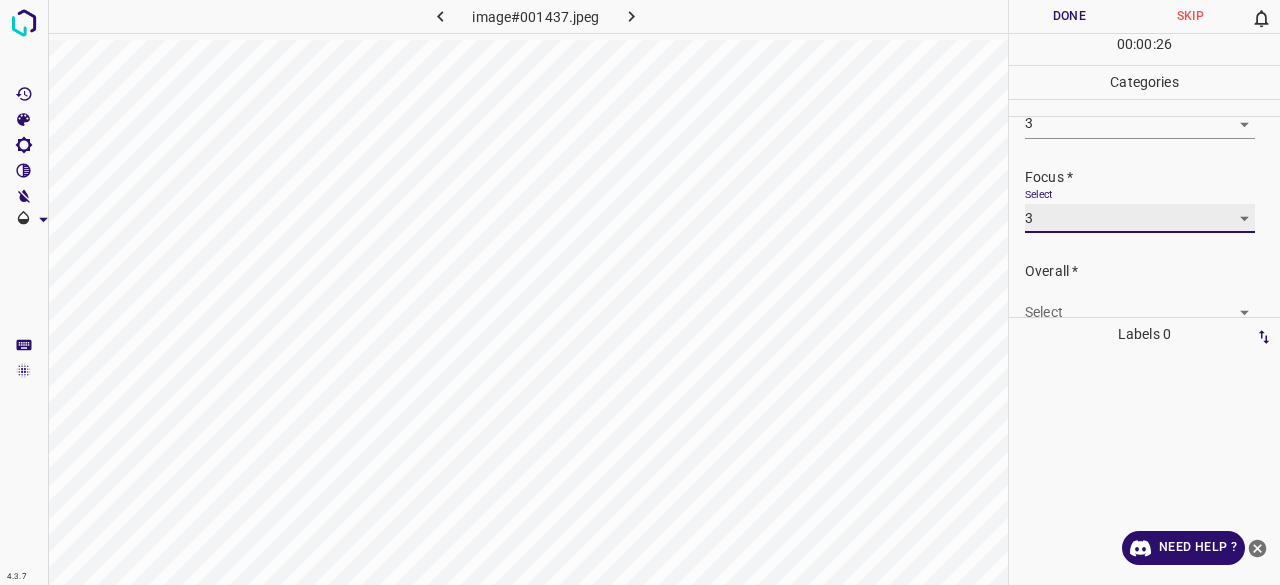 scroll, scrollTop: 98, scrollLeft: 0, axis: vertical 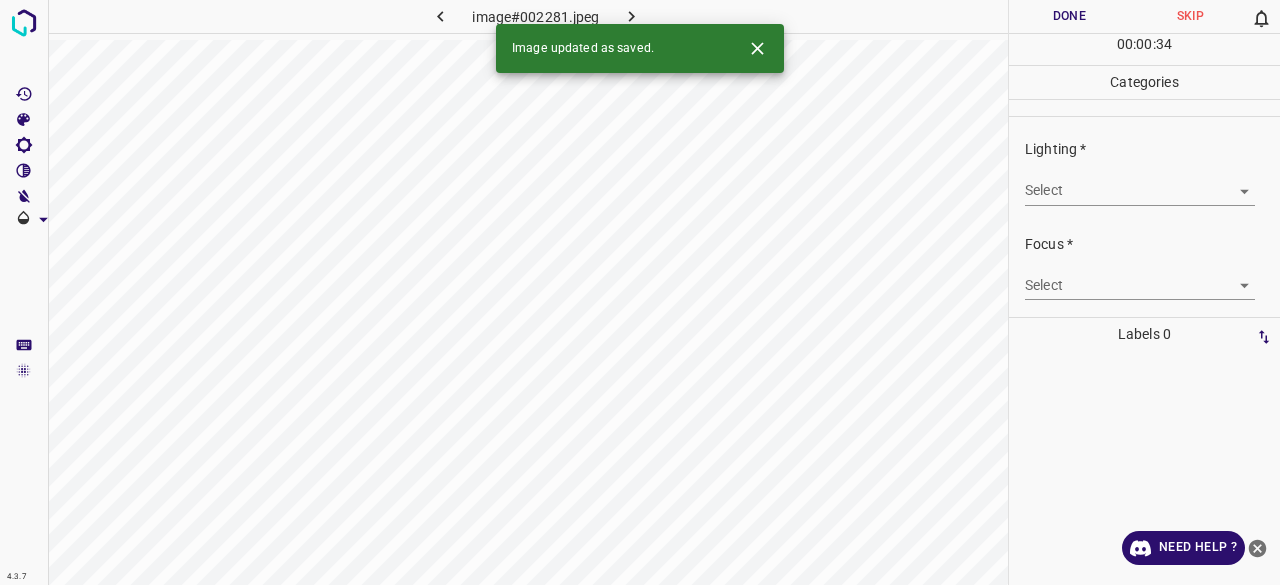 drag, startPoint x: 1100, startPoint y: 168, endPoint x: 1060, endPoint y: 185, distance: 43.462627 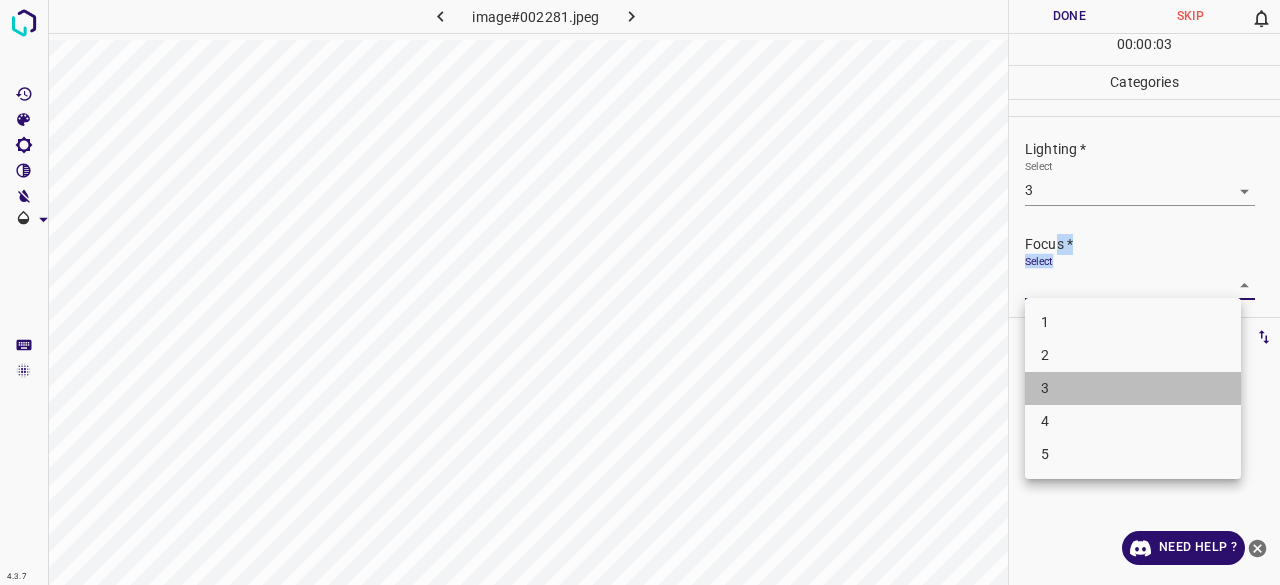 drag, startPoint x: 1068, startPoint y: 379, endPoint x: 1071, endPoint y: 351, distance: 28.160255 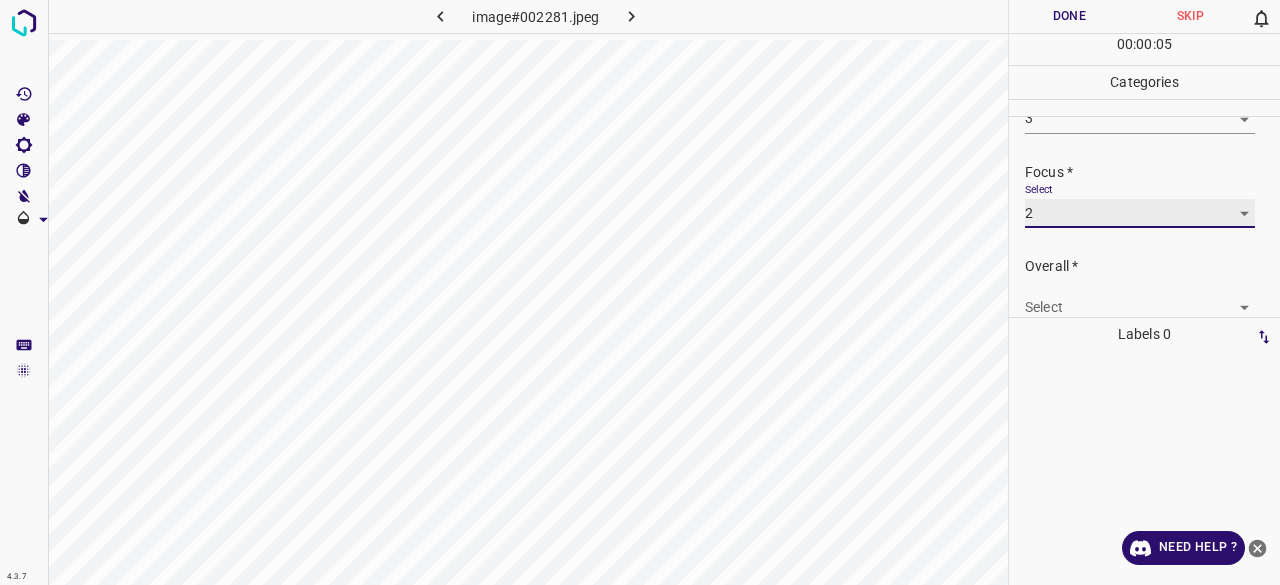 scroll, scrollTop: 98, scrollLeft: 0, axis: vertical 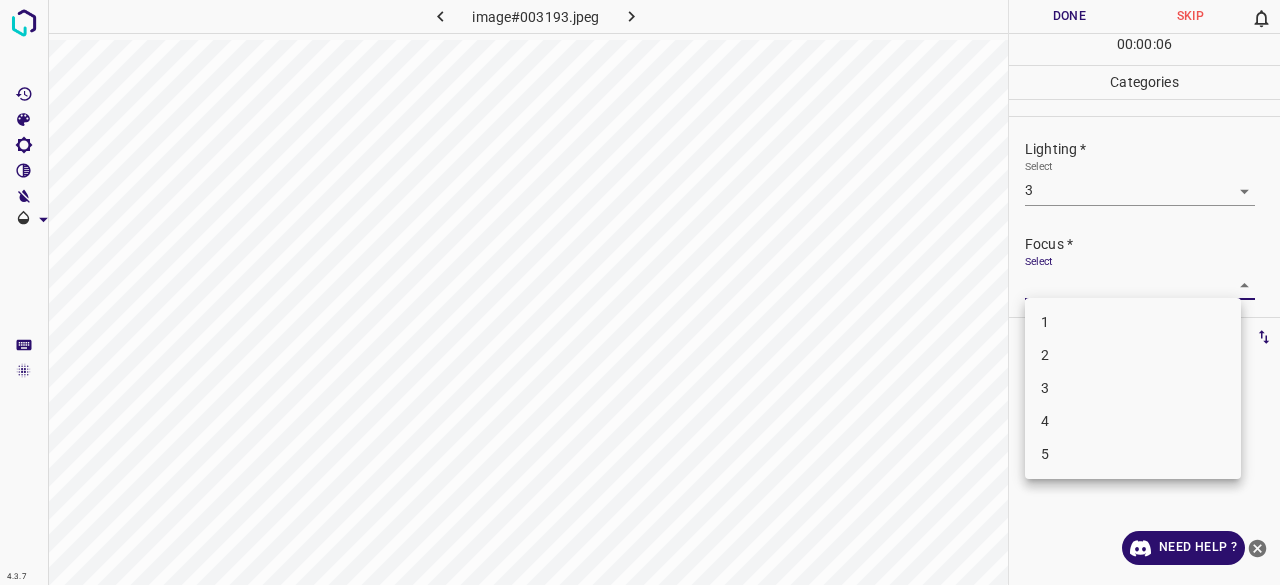 drag, startPoint x: 1090, startPoint y: 355, endPoint x: 1080, endPoint y: 281, distance: 74.672615 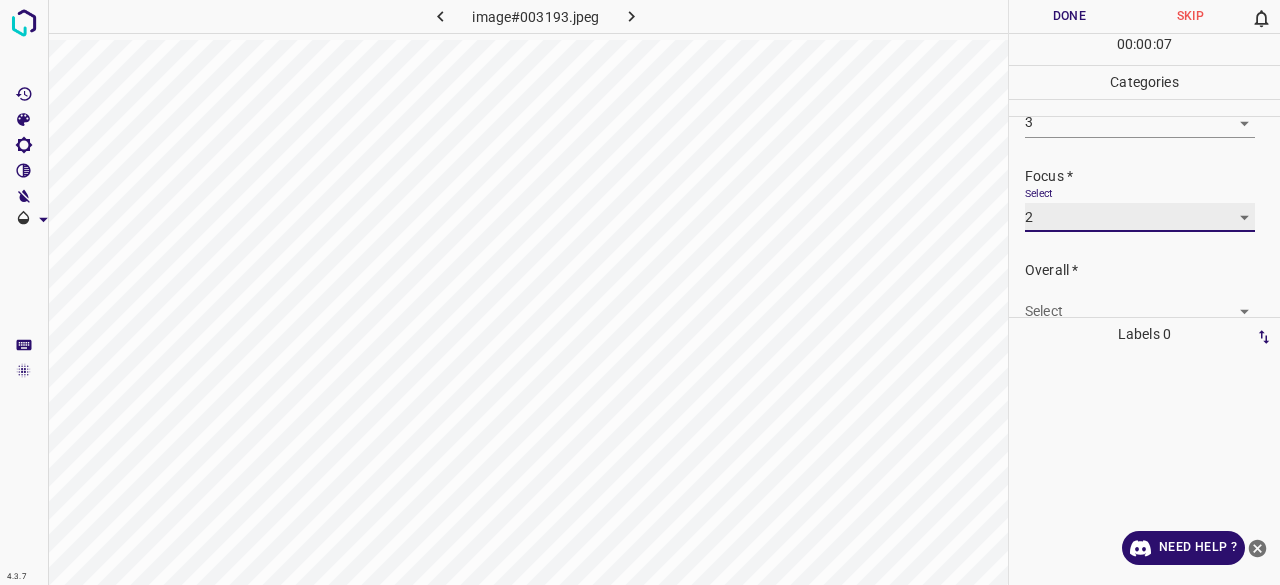 scroll, scrollTop: 98, scrollLeft: 0, axis: vertical 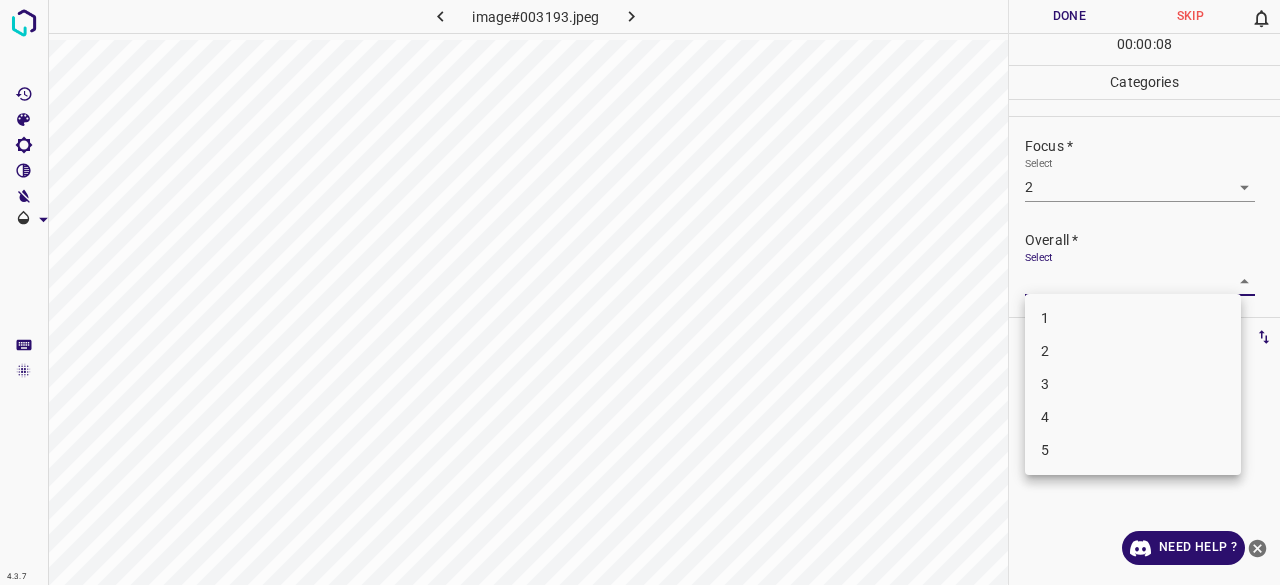 drag, startPoint x: 1071, startPoint y: 358, endPoint x: 1054, endPoint y: 269, distance: 90.60905 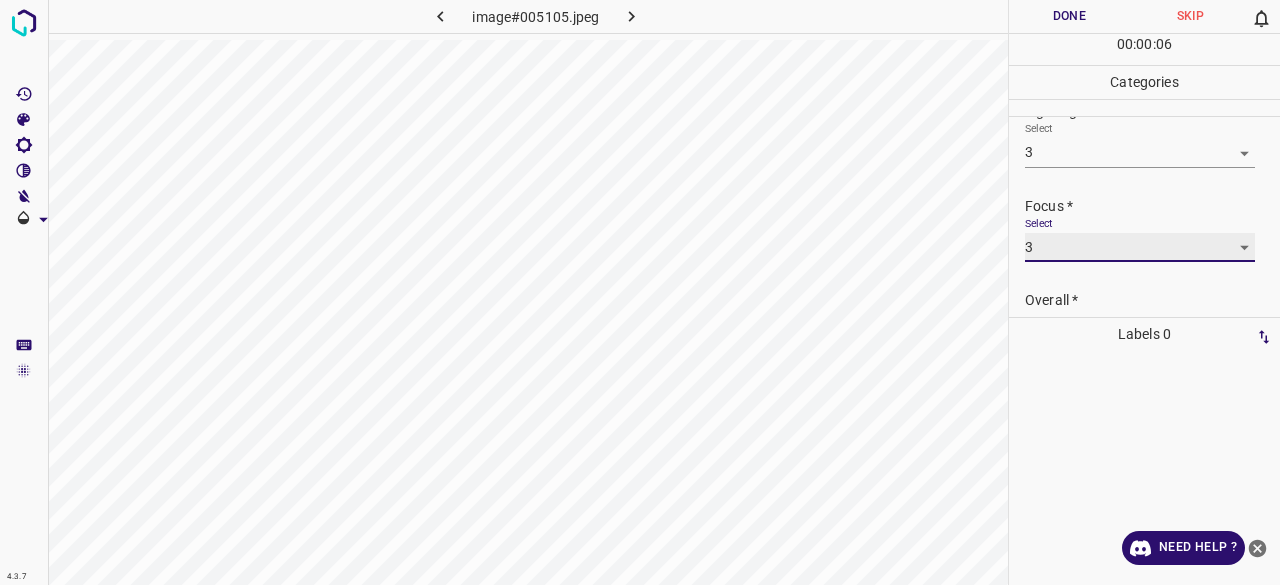 scroll, scrollTop: 98, scrollLeft: 0, axis: vertical 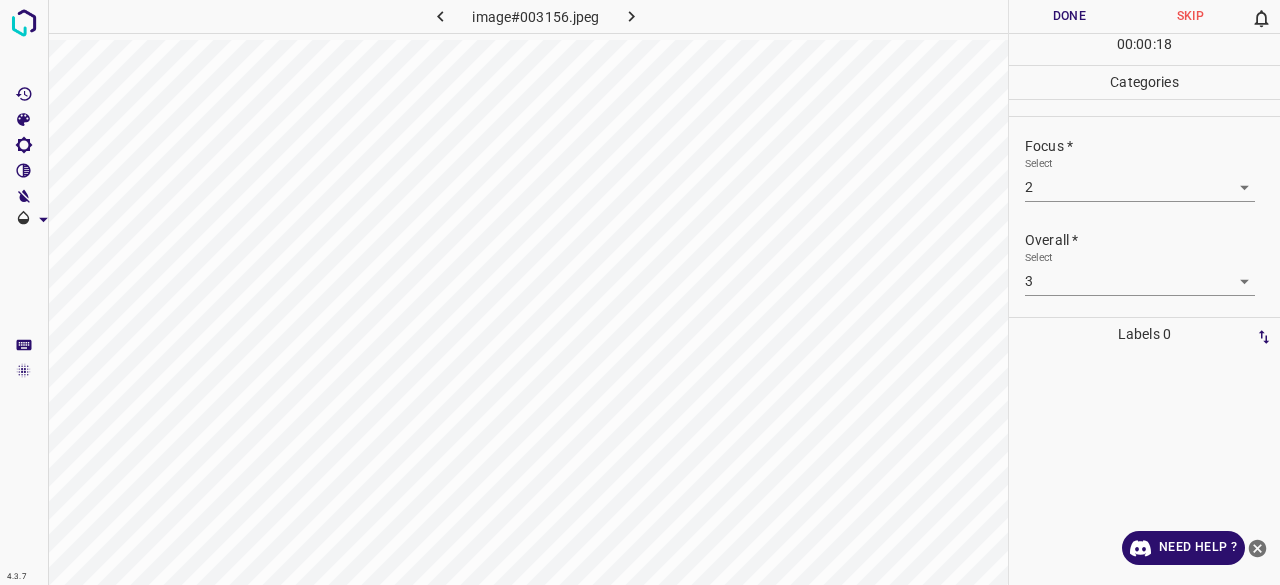 drag, startPoint x: 1074, startPoint y: 372, endPoint x: 1064, endPoint y: 345, distance: 28.79236 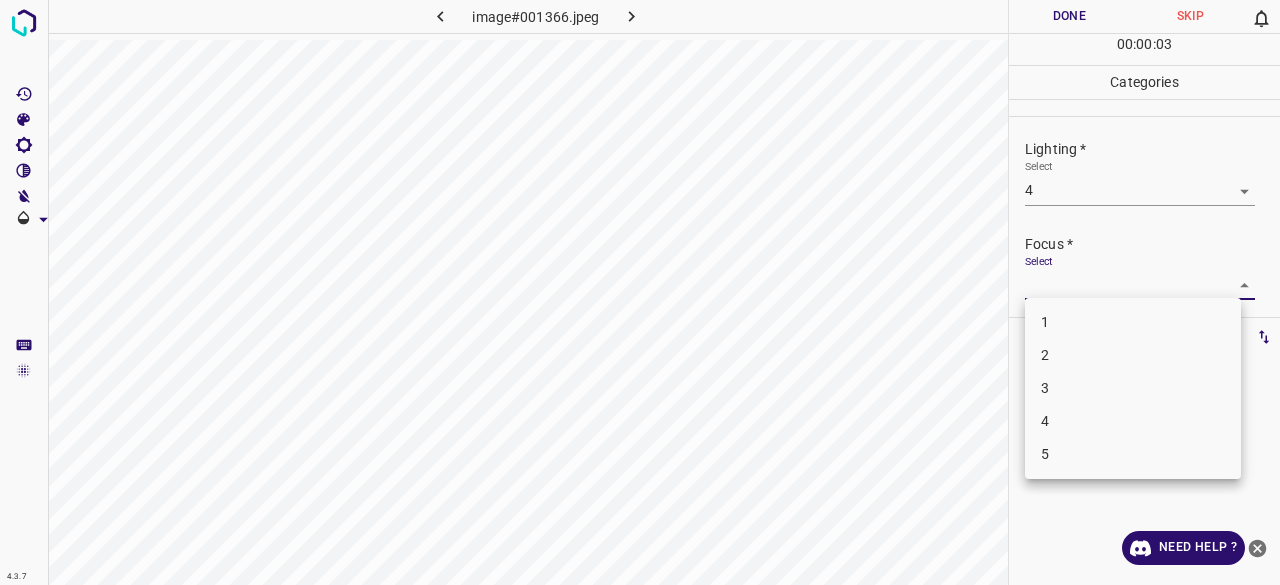 drag, startPoint x: 1066, startPoint y: 414, endPoint x: 1065, endPoint y: 349, distance: 65.00769 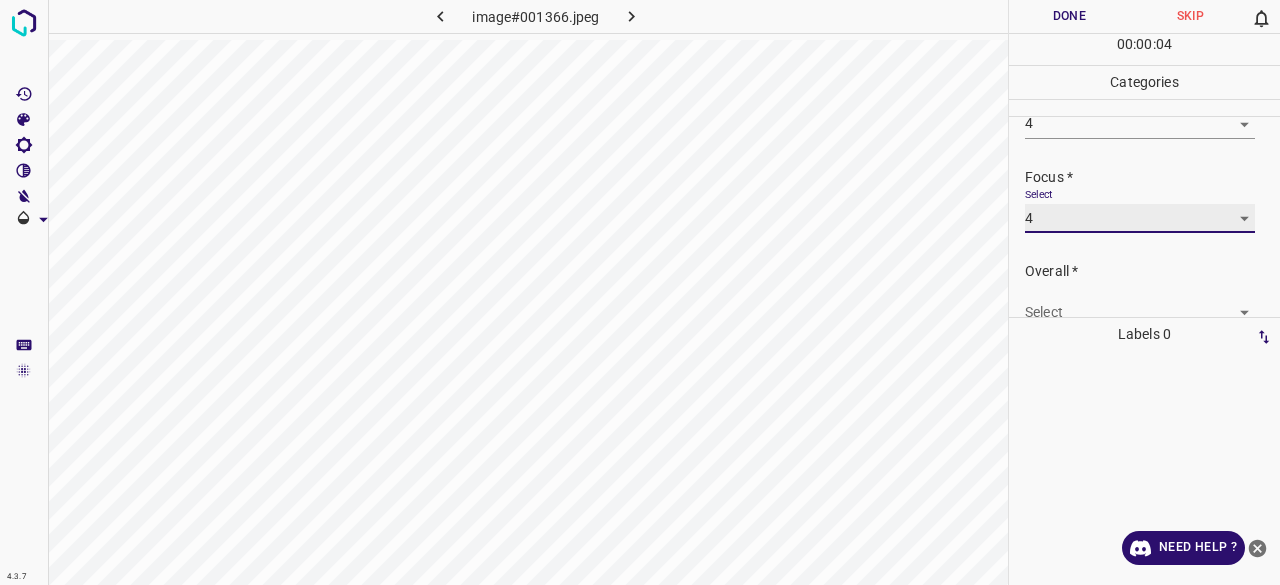 scroll, scrollTop: 98, scrollLeft: 0, axis: vertical 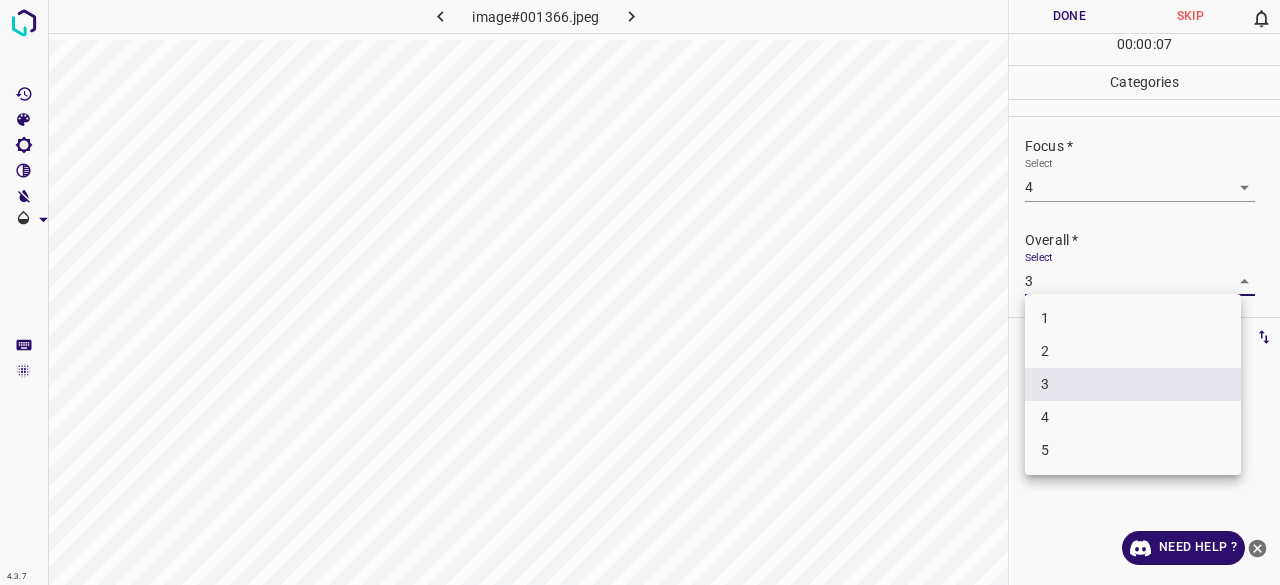 drag, startPoint x: 1058, startPoint y: 285, endPoint x: 1063, endPoint y: 329, distance: 44.28318 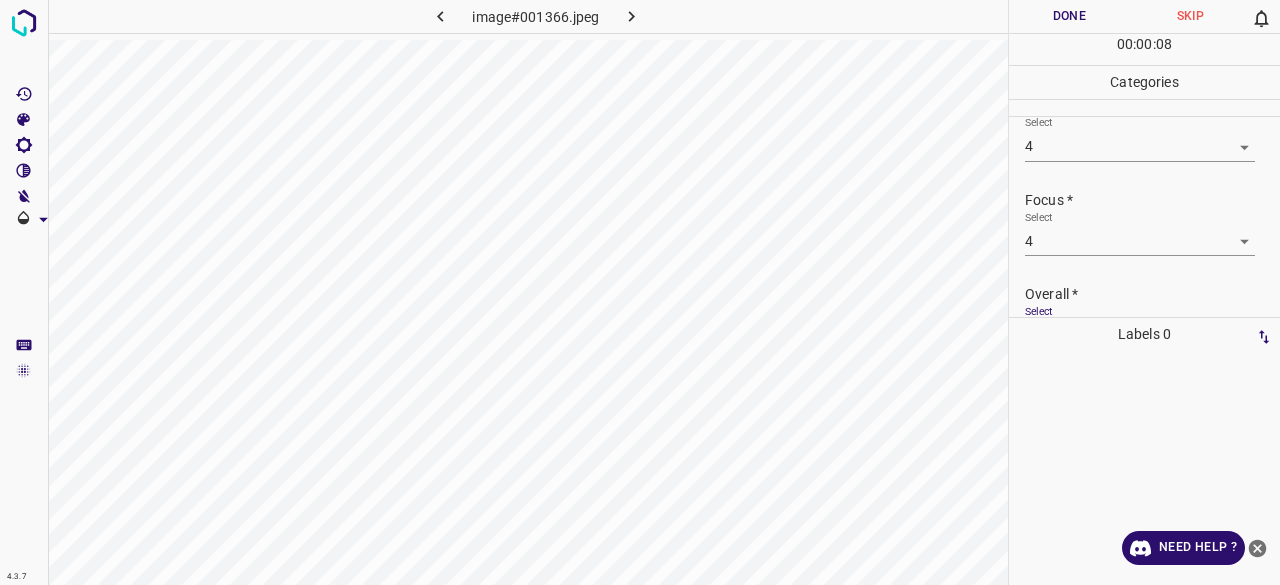 scroll, scrollTop: 0, scrollLeft: 0, axis: both 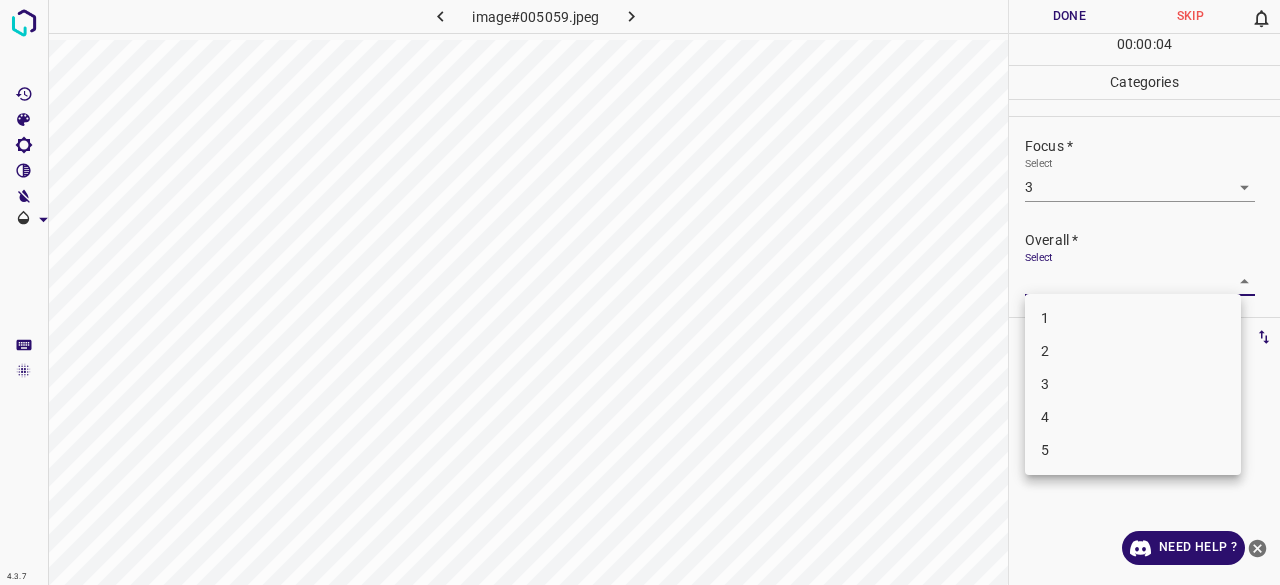 drag, startPoint x: 1083, startPoint y: 381, endPoint x: 1080, endPoint y: 330, distance: 51.088158 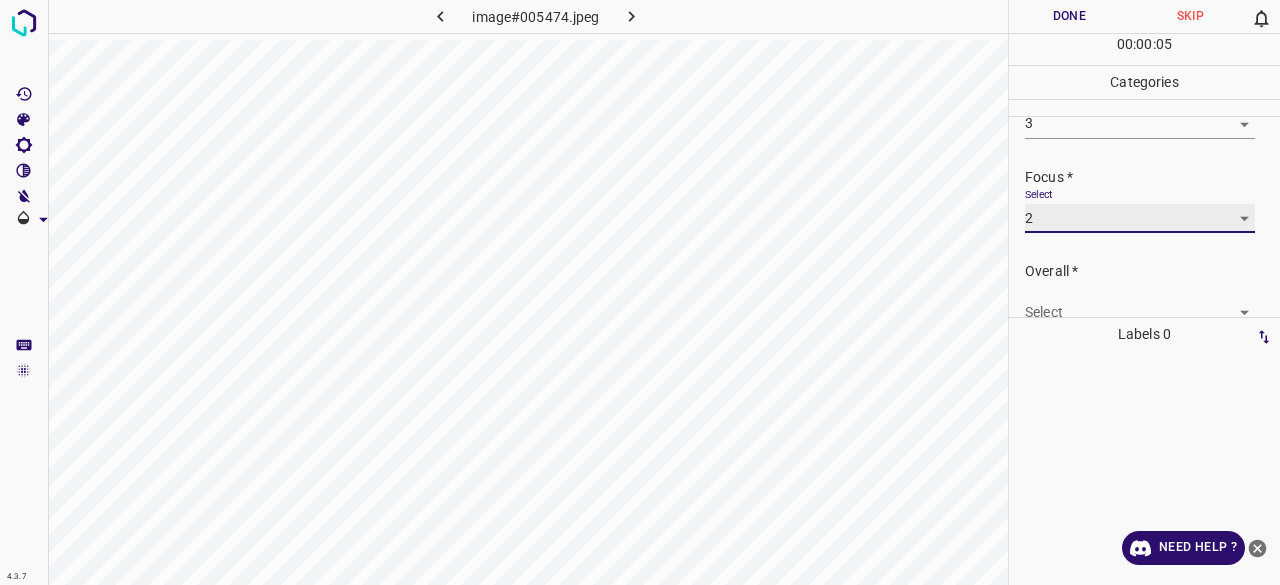scroll, scrollTop: 98, scrollLeft: 0, axis: vertical 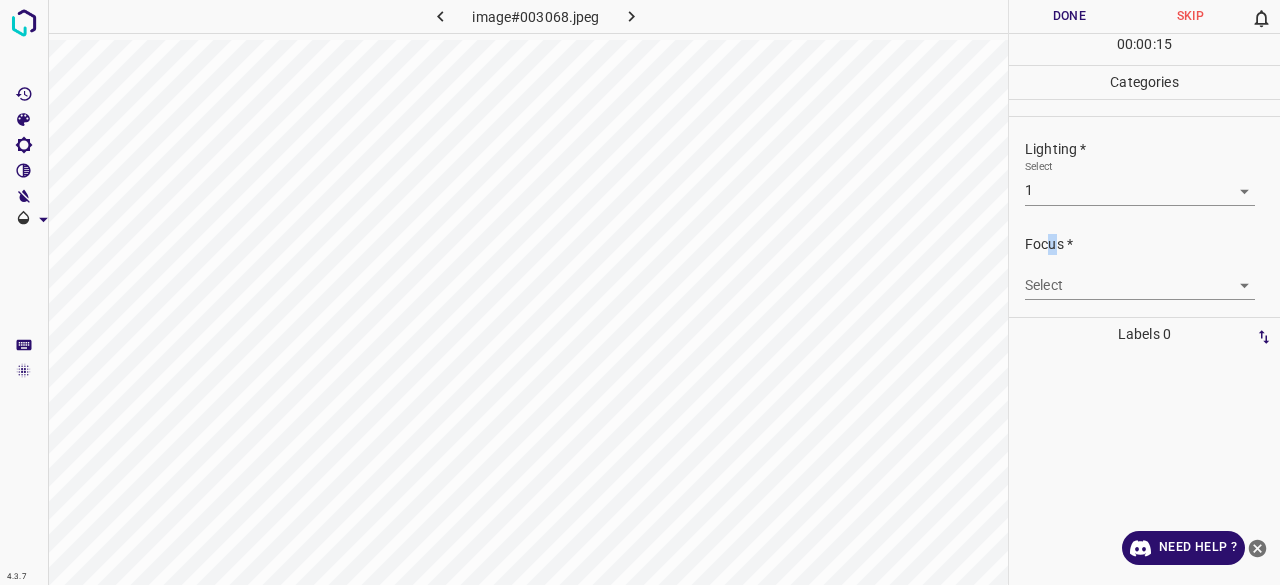 drag, startPoint x: 1051, startPoint y: 244, endPoint x: 1052, endPoint y: 272, distance: 28.01785 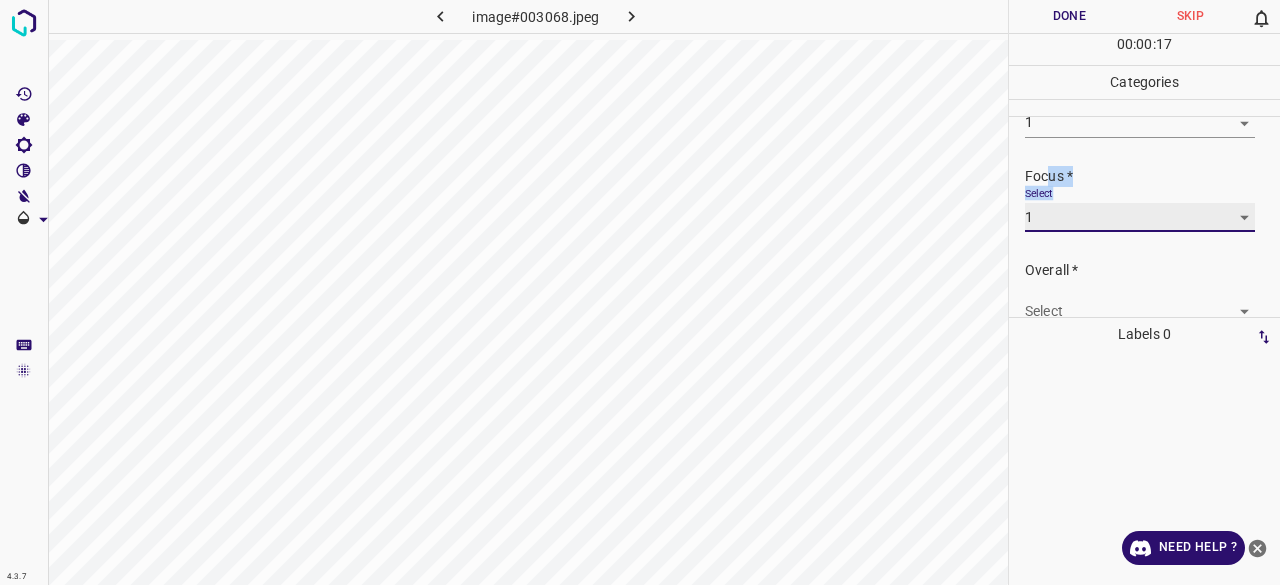 scroll, scrollTop: 98, scrollLeft: 0, axis: vertical 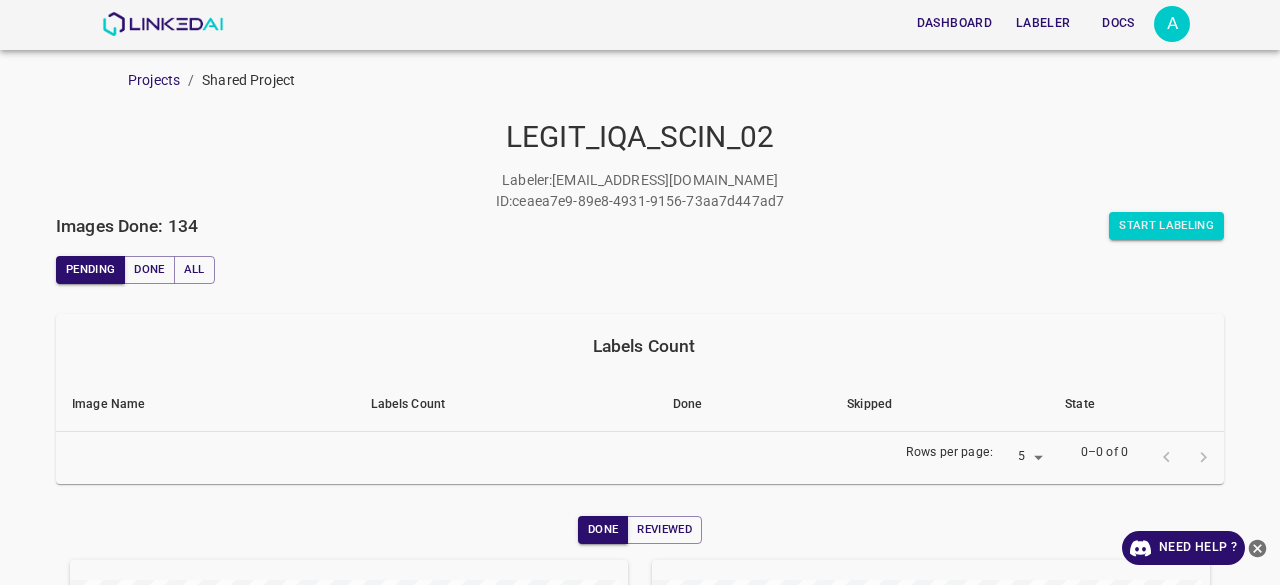 click on "Pending Done All" at bounding box center (640, 270) 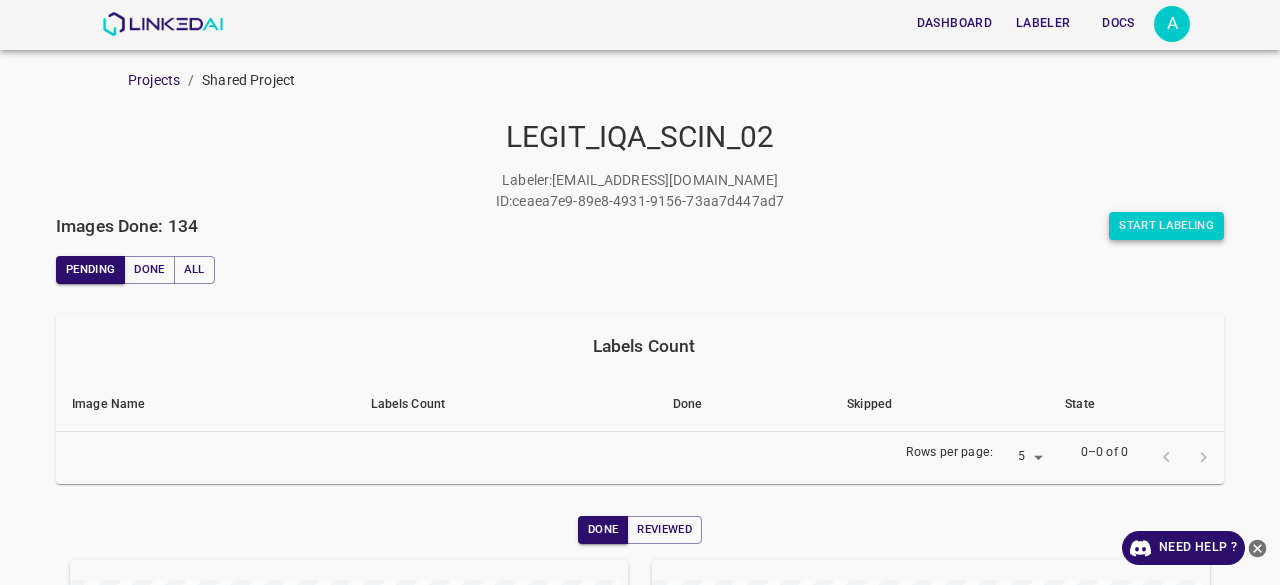 click on "Start Labeling" at bounding box center (1166, 226) 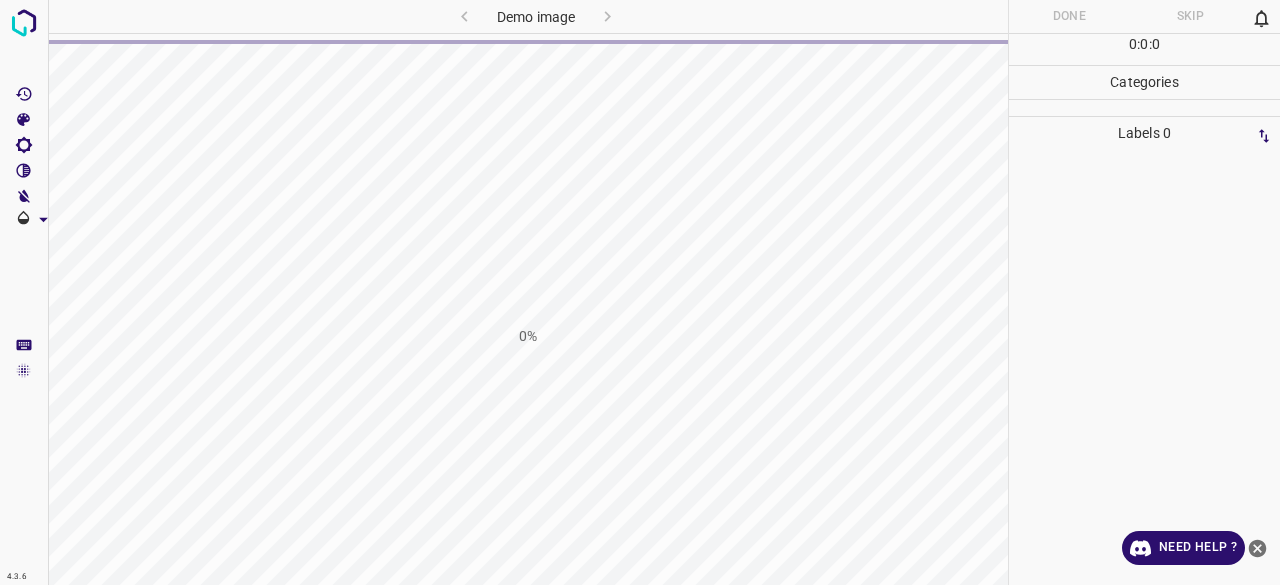 scroll, scrollTop: 0, scrollLeft: 0, axis: both 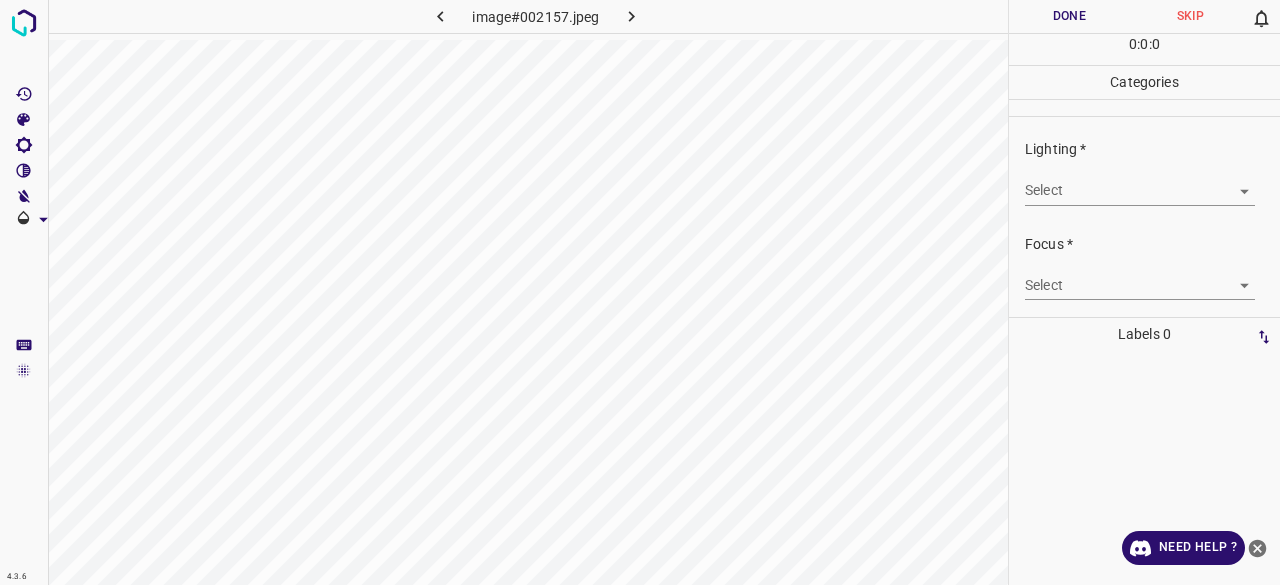 click on "4.3.6  image#002157.jpeg Done Skip 0 0   : 0   : 0   Categories Lighting *  Select ​ Focus *  Select ​ Overall *  Select ​ Labels   0 Categories 1 Lighting 2 Focus 3 Overall Tools Space Change between modes (Draw & Edit) I Auto labeling R Restore zoom M Zoom in N Zoom out Delete Delete selecte label Filters Z Restore filters X Saturation filter C Brightness filter V Contrast filter B Gray scale filter General O Download Need Help ? - Text - Hide - Delete" at bounding box center [640, 292] 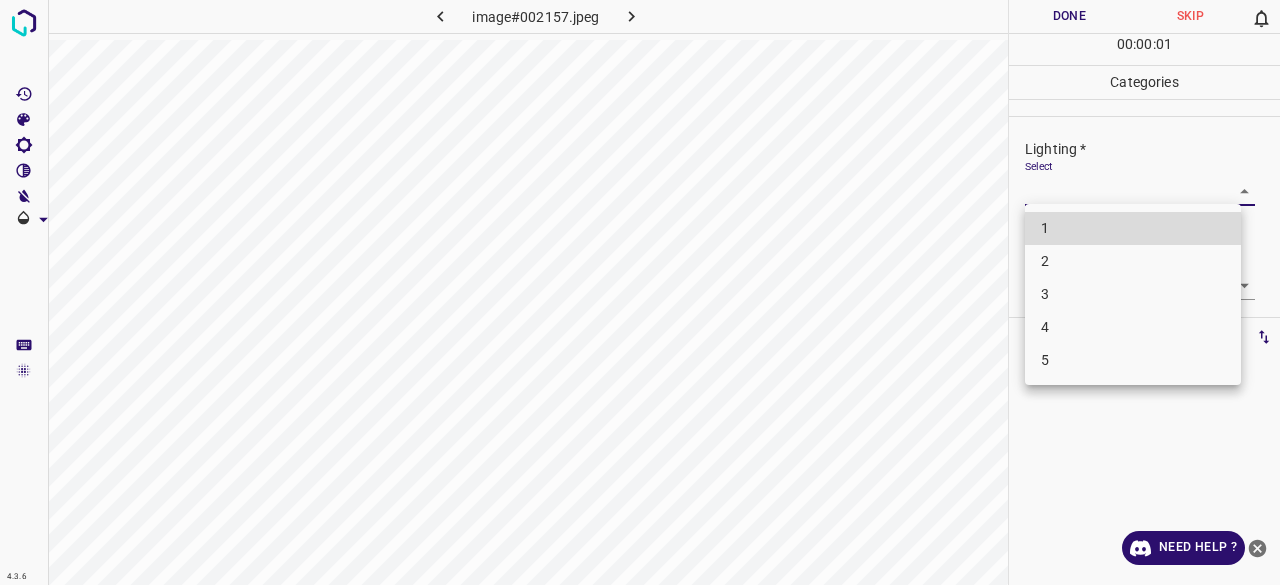 click on "3" at bounding box center (1133, 294) 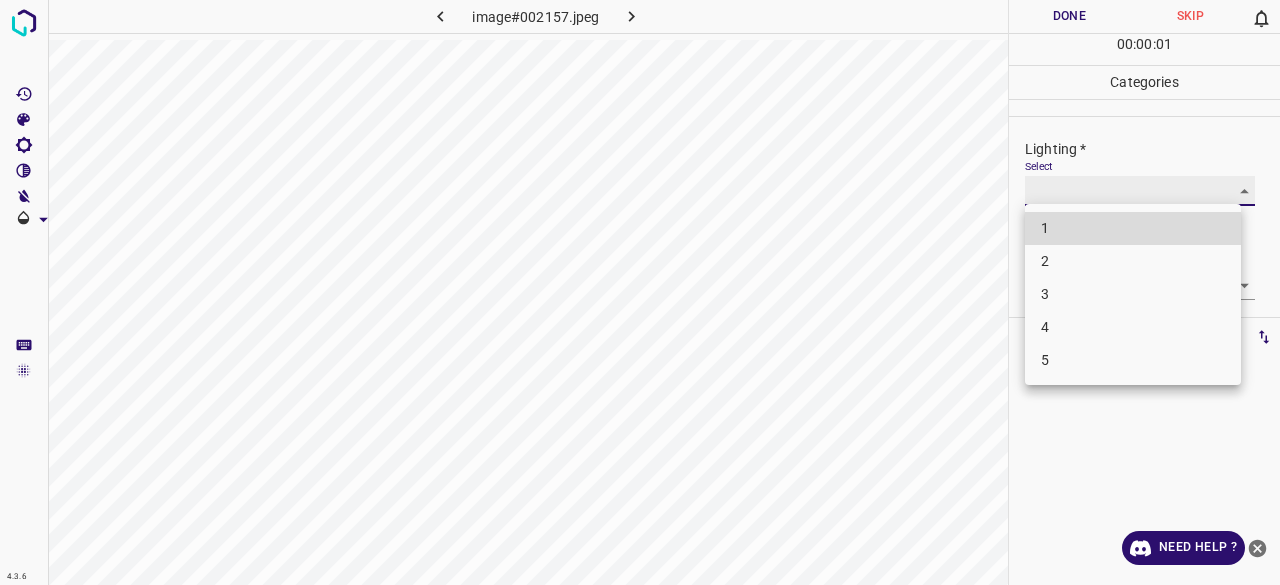 type on "3" 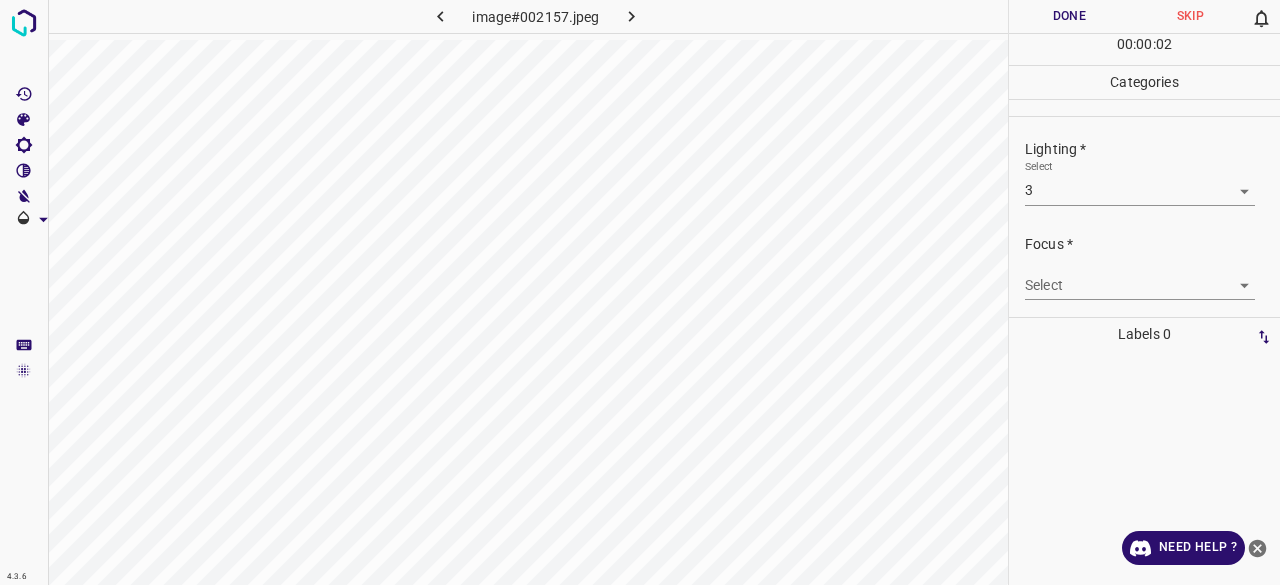 click on "4.3.6  image#002157.jpeg Done Skip 0 00   : 00   : 02   Categories Lighting *  Select 3 3 Focus *  Select ​ Overall *  Select ​ Labels   0 Categories 1 Lighting 2 Focus 3 Overall Tools Space Change between modes (Draw & Edit) I Auto labeling R Restore zoom M Zoom in N Zoom out Delete Delete selecte label Filters Z Restore filters X Saturation filter C Brightness filter V Contrast filter B Gray scale filter General O Download Need Help ? - Text - Hide - Delete" at bounding box center (640, 292) 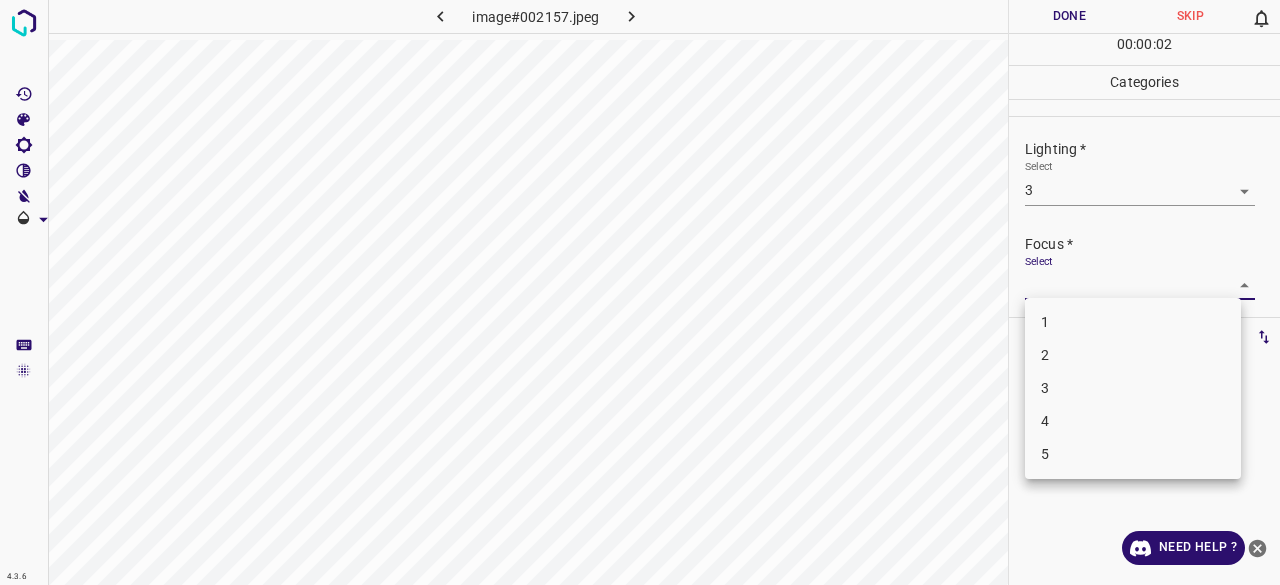click on "3" at bounding box center (1133, 388) 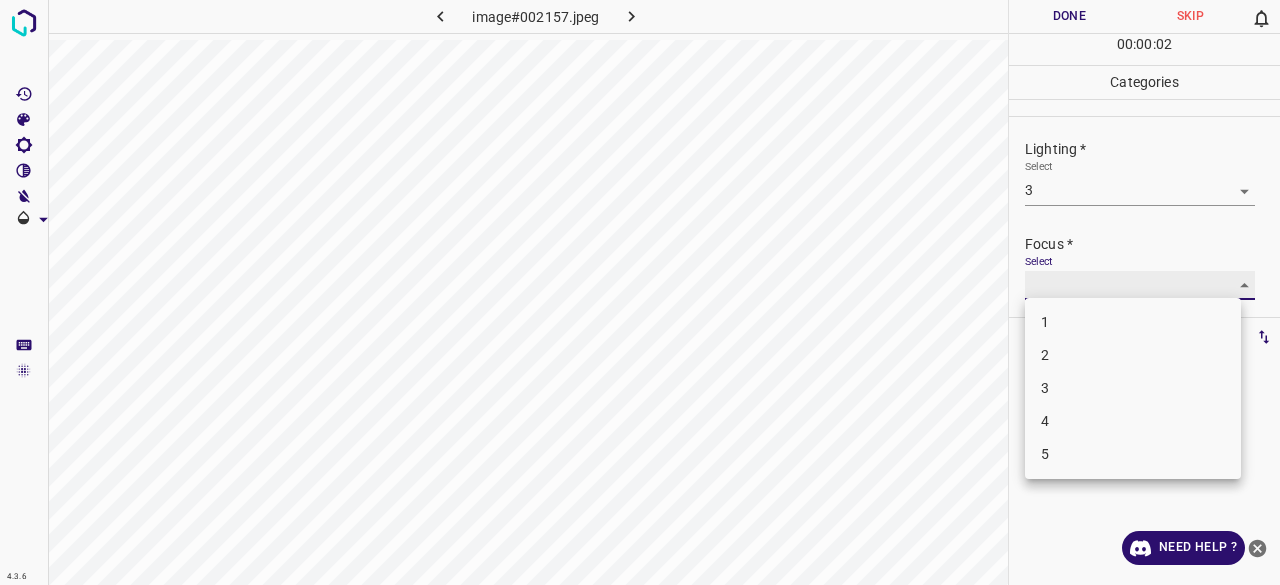 type on "3" 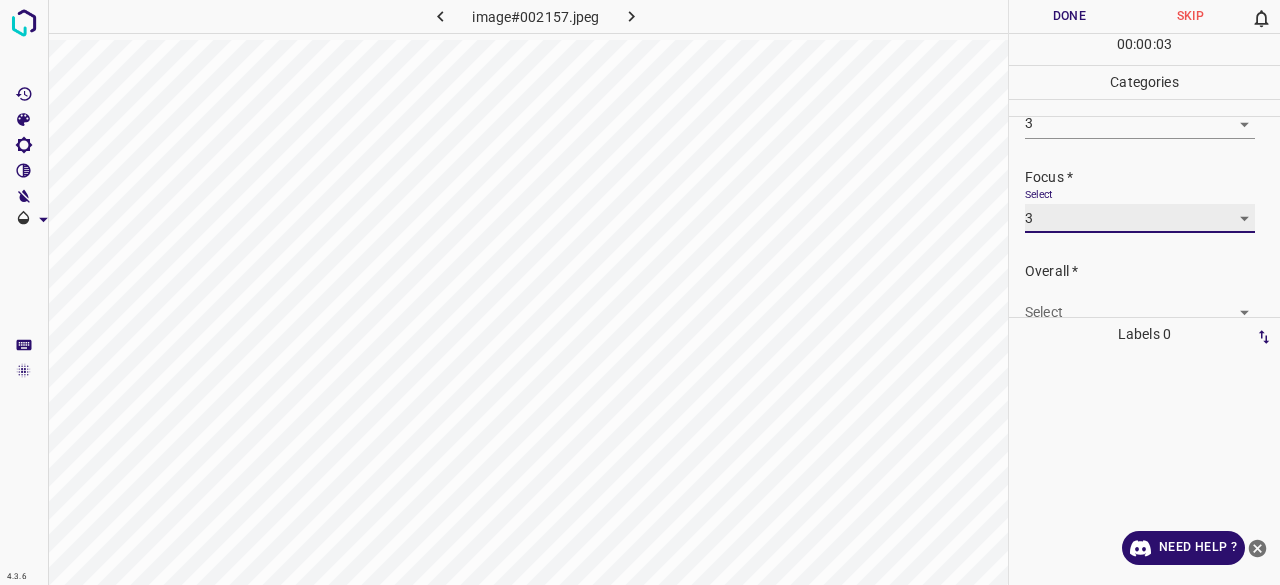 scroll, scrollTop: 98, scrollLeft: 0, axis: vertical 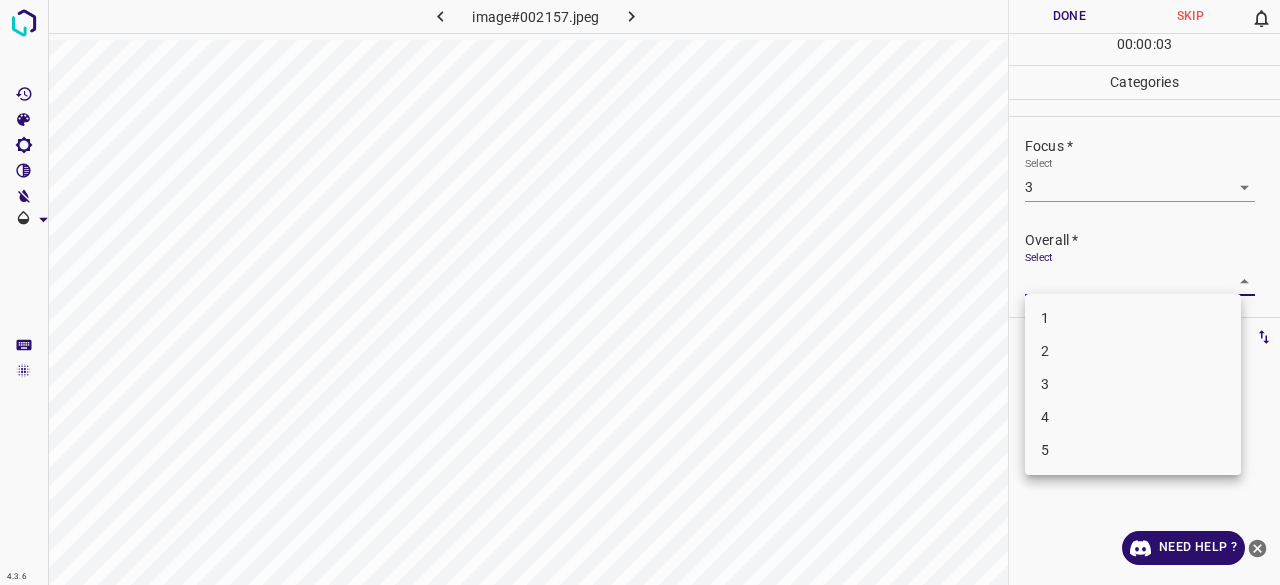 drag, startPoint x: 1088, startPoint y: 275, endPoint x: 1079, endPoint y: 297, distance: 23.769728 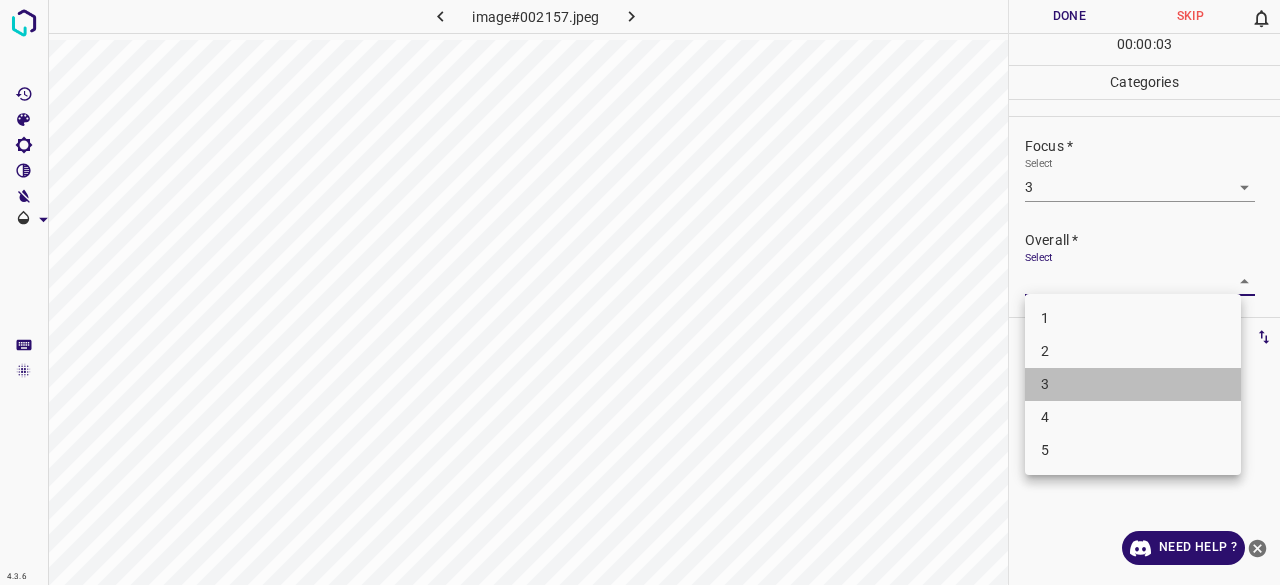 drag, startPoint x: 1063, startPoint y: 387, endPoint x: 1081, endPoint y: 157, distance: 230.70328 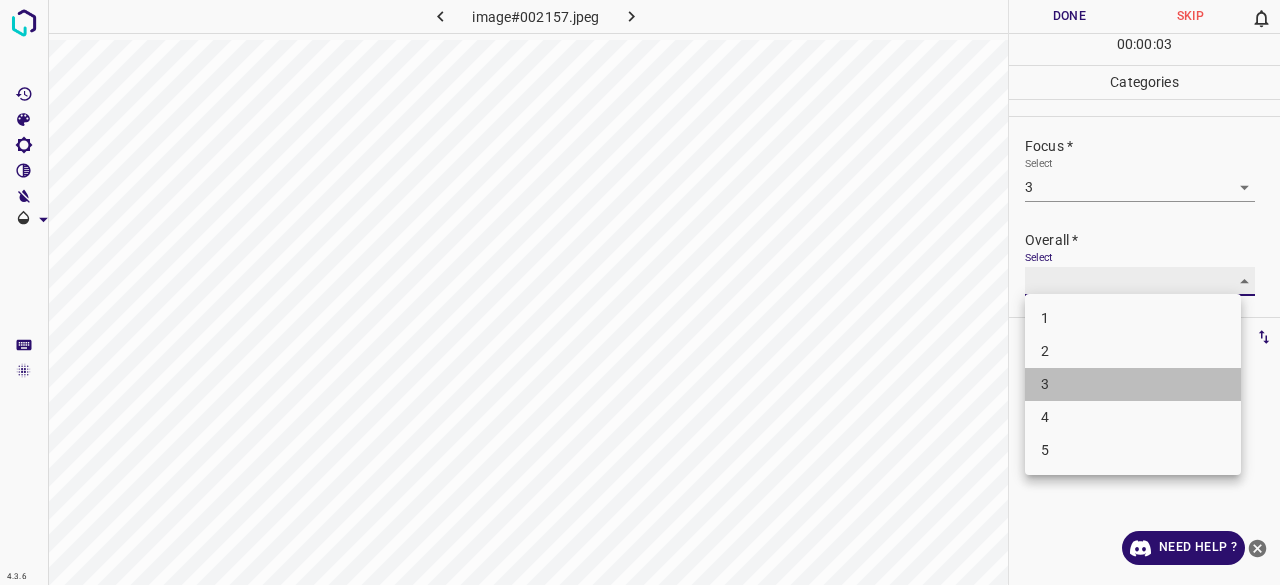 type on "3" 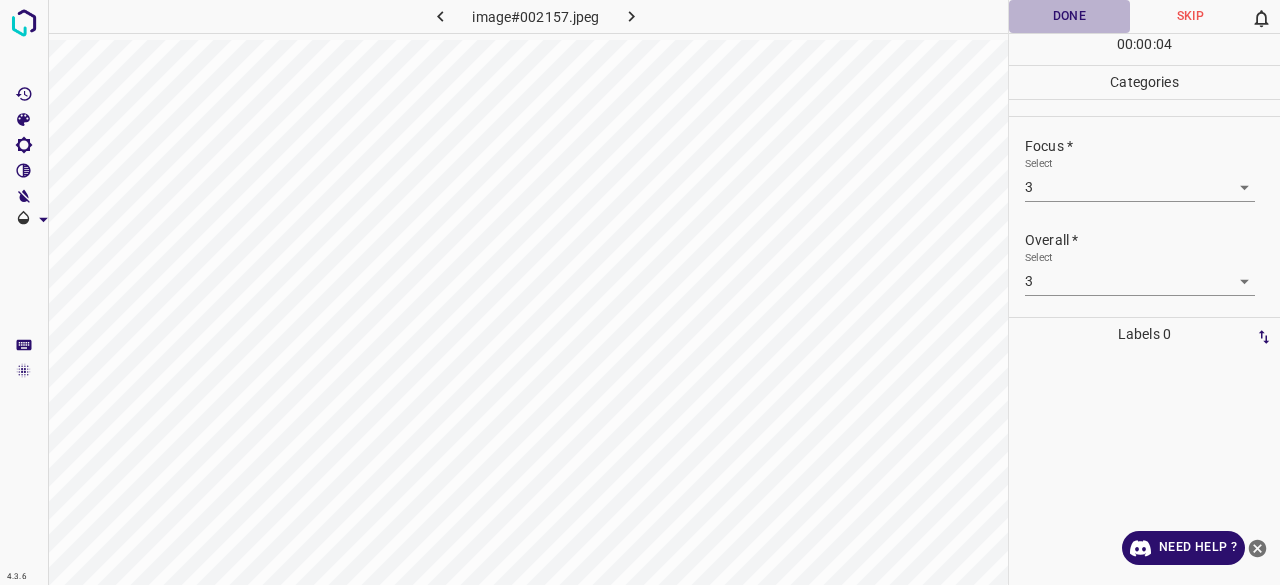 drag, startPoint x: 1066, startPoint y: 19, endPoint x: 1041, endPoint y: 48, distance: 38.28838 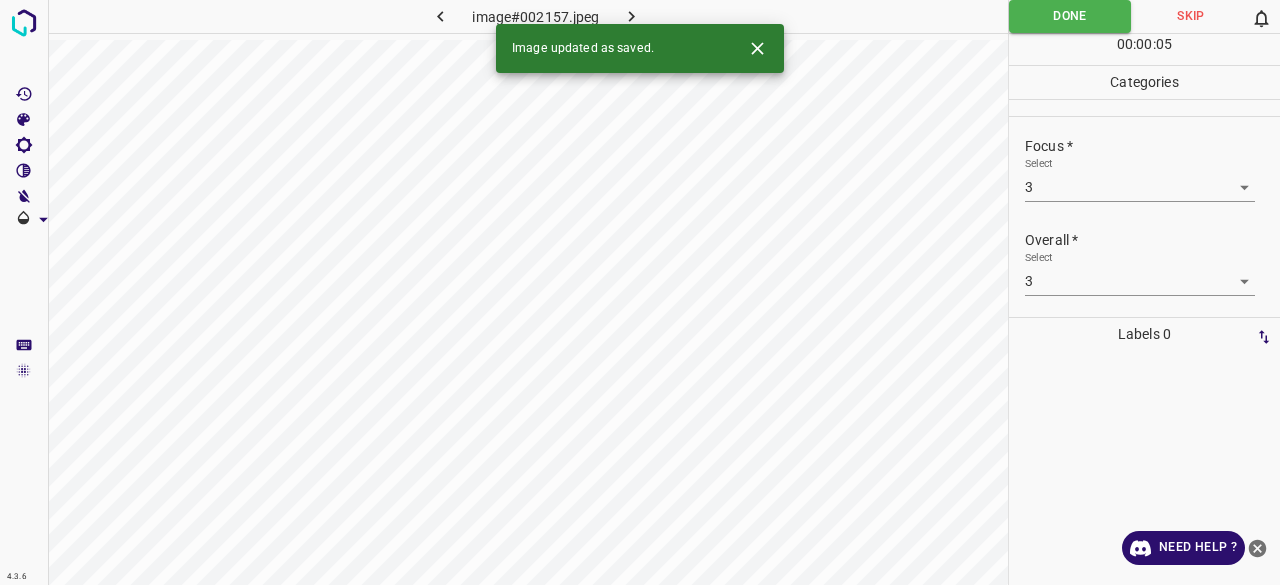 click 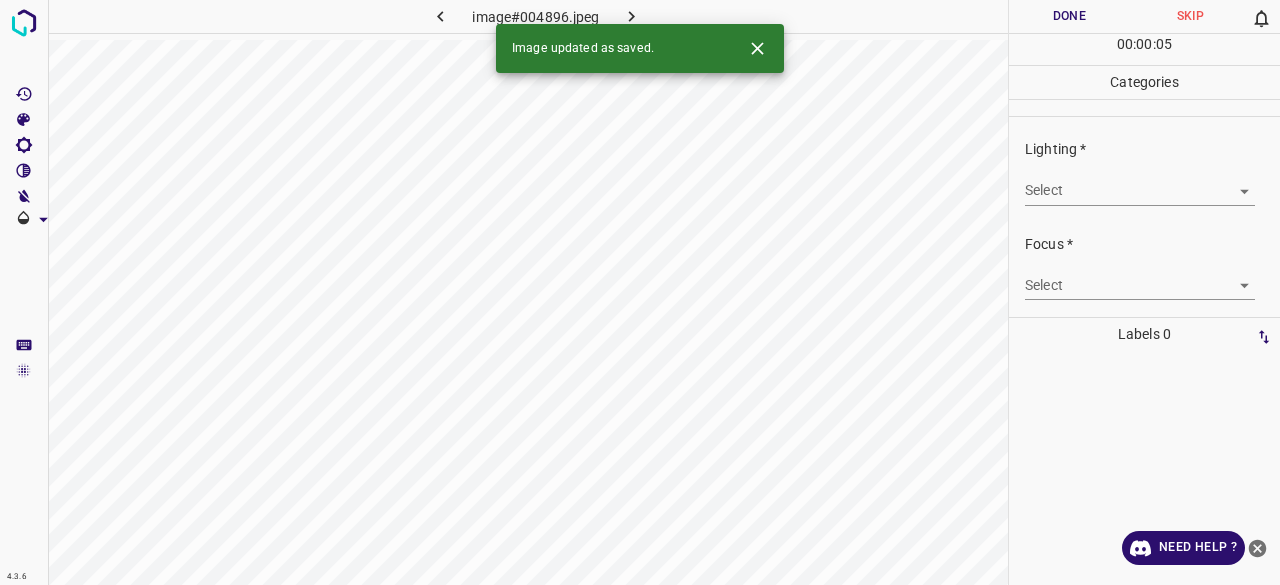 click at bounding box center [1144, 108] 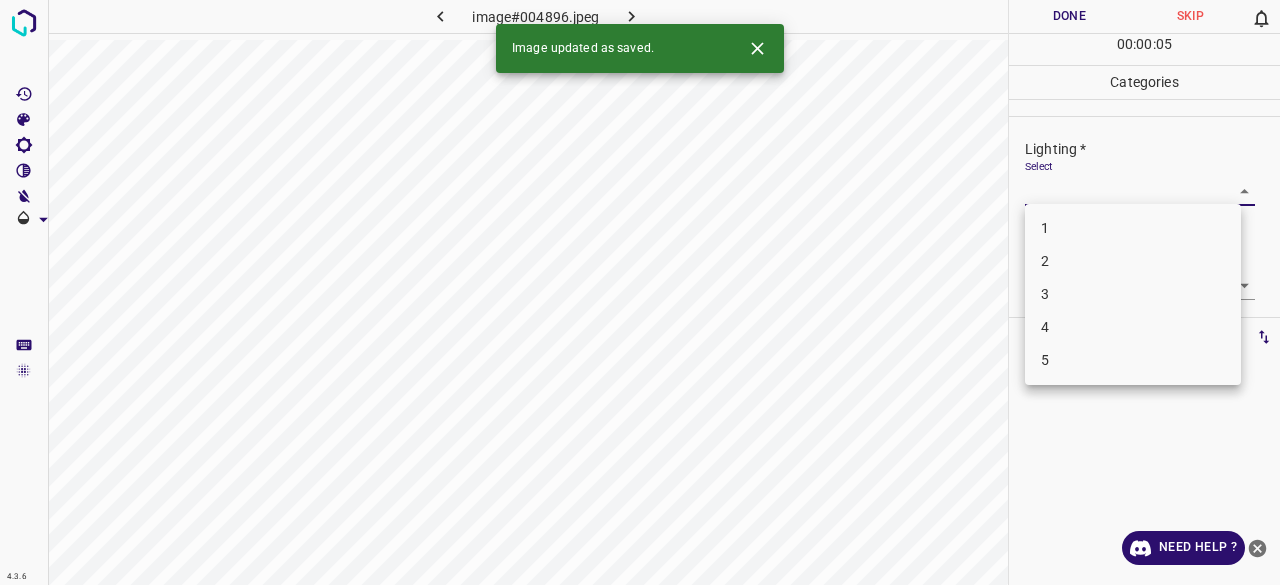 drag, startPoint x: 1069, startPoint y: 181, endPoint x: 1070, endPoint y: 229, distance: 48.010414 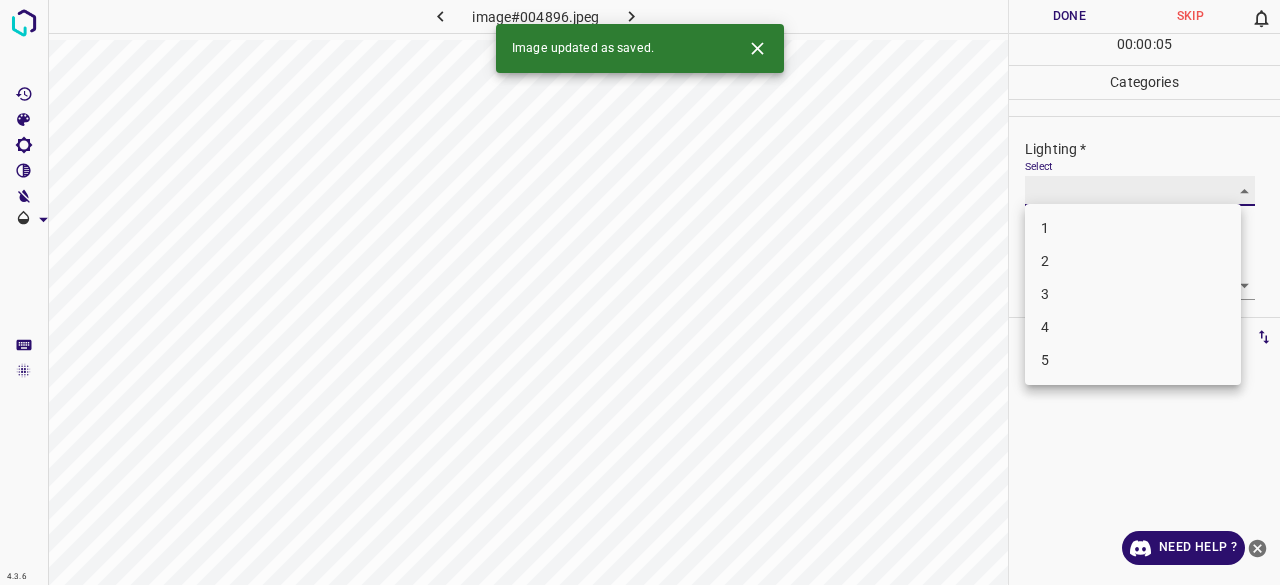 type on "3" 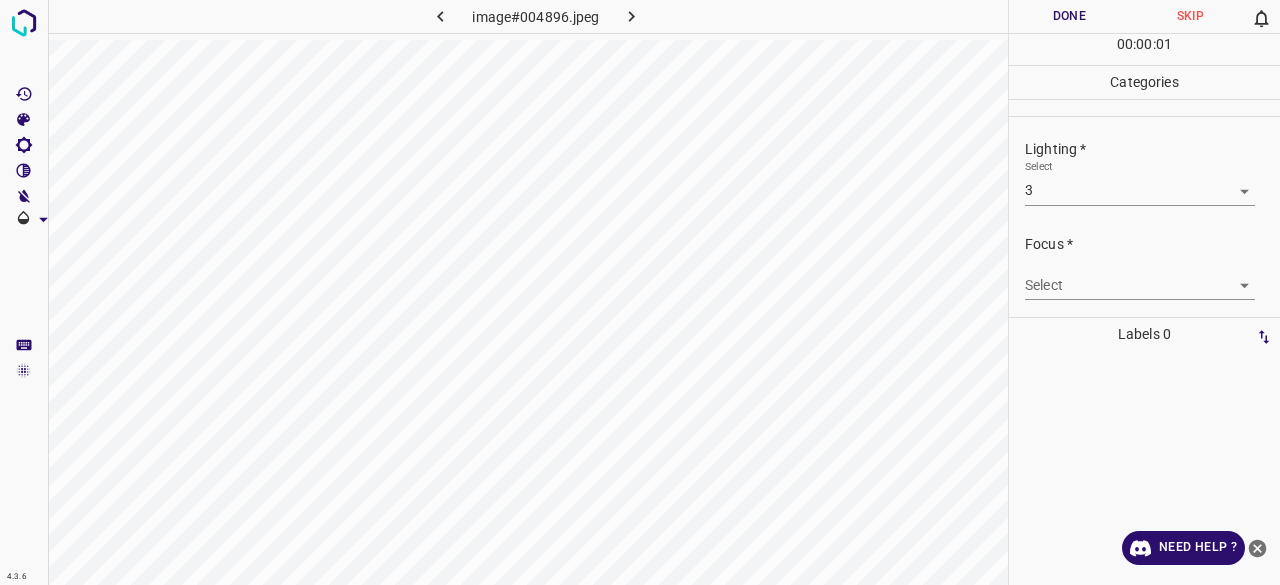 click on "4.3.6  image#004896.jpeg Done Skip 0 00   : 00   : 01   Categories Lighting *  Select 3 3 Focus *  Select ​ Overall *  Select ​ Labels   0 Categories 1 Lighting 2 Focus 3 Overall Tools Space Change between modes (Draw & Edit) I Auto labeling R Restore zoom M Zoom in N Zoom out Delete Delete selecte label Filters Z Restore filters X Saturation filter C Brightness filter V Contrast filter B Gray scale filter General O Download Need Help ? - Text - Hide - Delete" at bounding box center [640, 292] 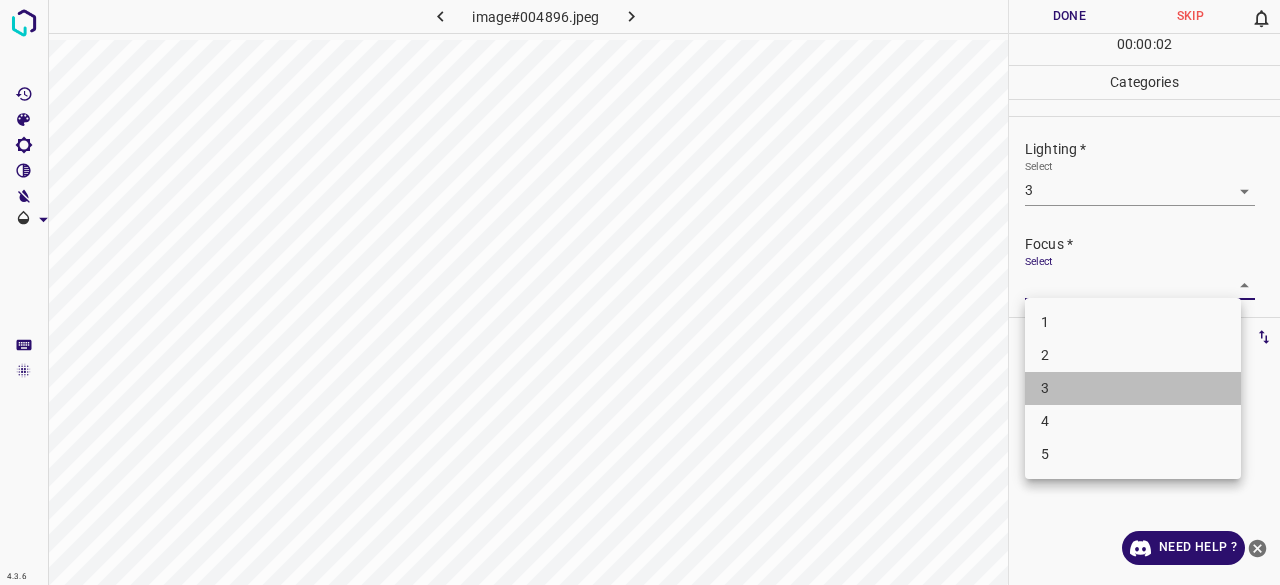 click on "3" at bounding box center (1133, 388) 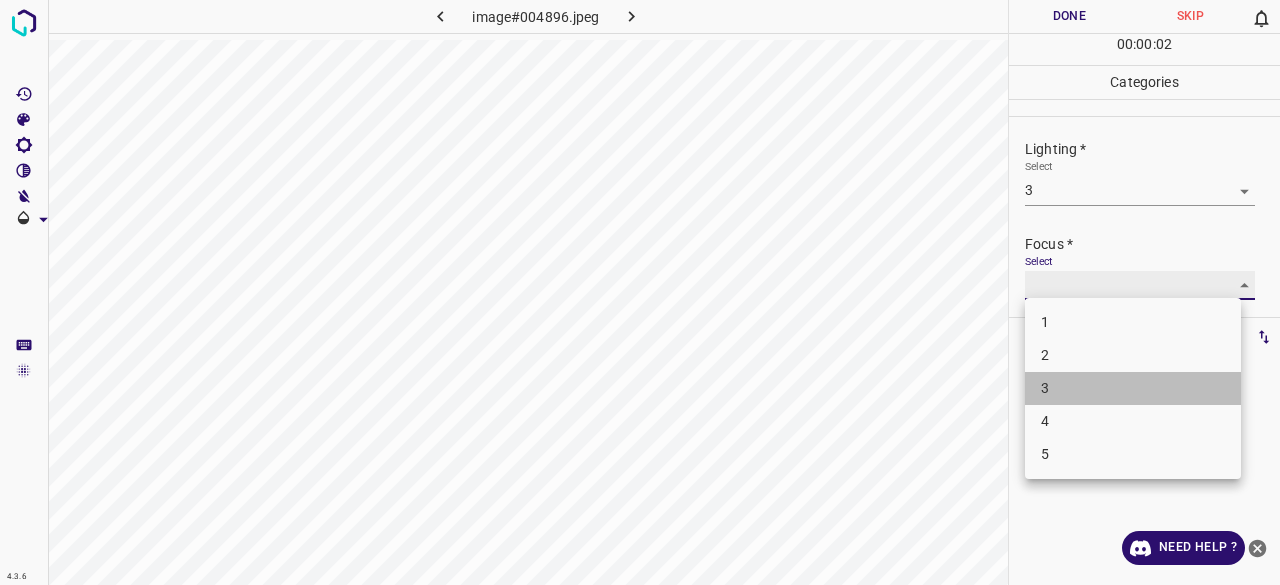 type on "3" 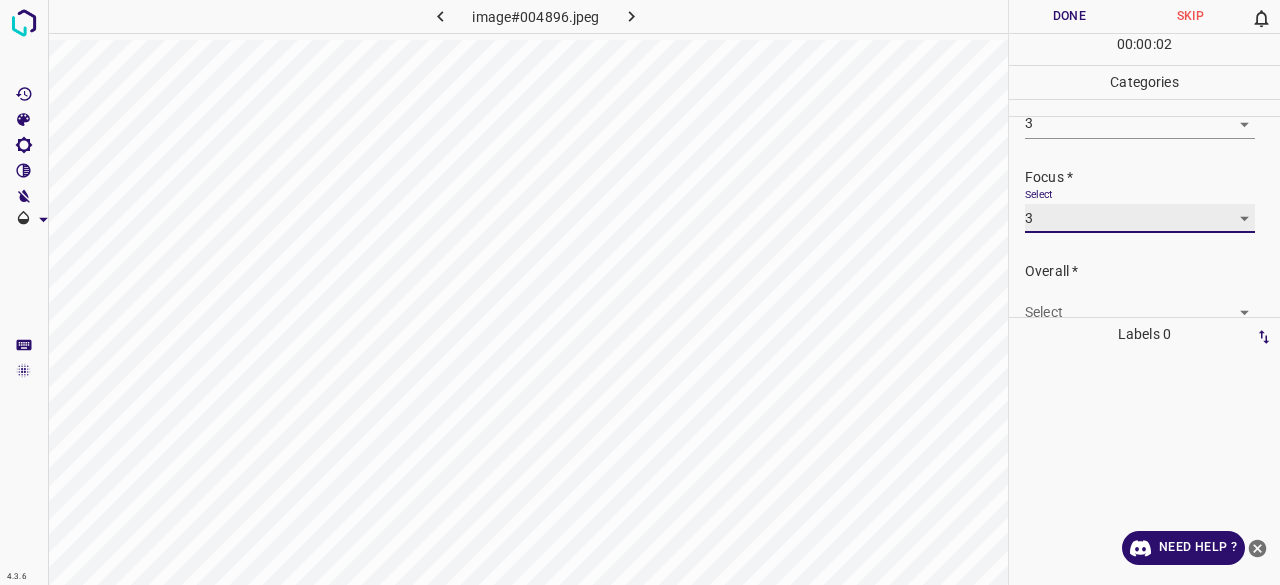 scroll, scrollTop: 98, scrollLeft: 0, axis: vertical 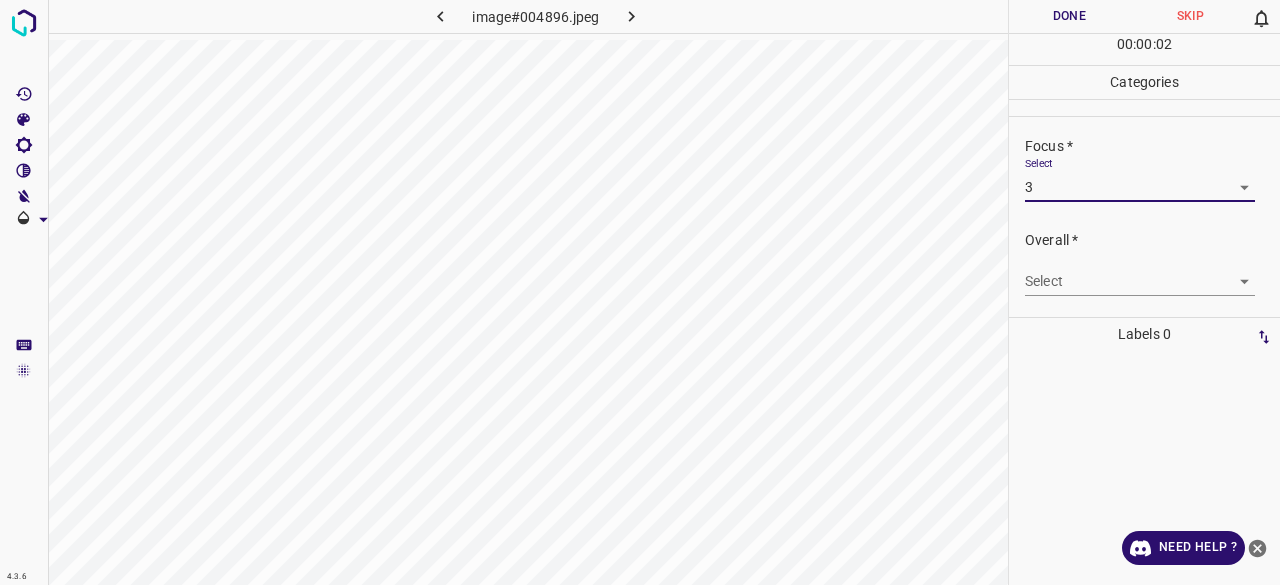 click on "4.3.6  image#004896.jpeg Done Skip 0 00   : 00   : 02   Categories Lighting *  Select 3 3 Focus *  Select 3 3 Overall *  Select ​ Labels   0 Categories 1 Lighting 2 Focus 3 Overall Tools Space Change between modes (Draw & Edit) I Auto labeling R Restore zoom M Zoom in N Zoom out Delete Delete selecte label Filters Z Restore filters X Saturation filter C Brightness filter V Contrast filter B Gray scale filter General O Download Need Help ? - Text - Hide - Delete" at bounding box center (640, 292) 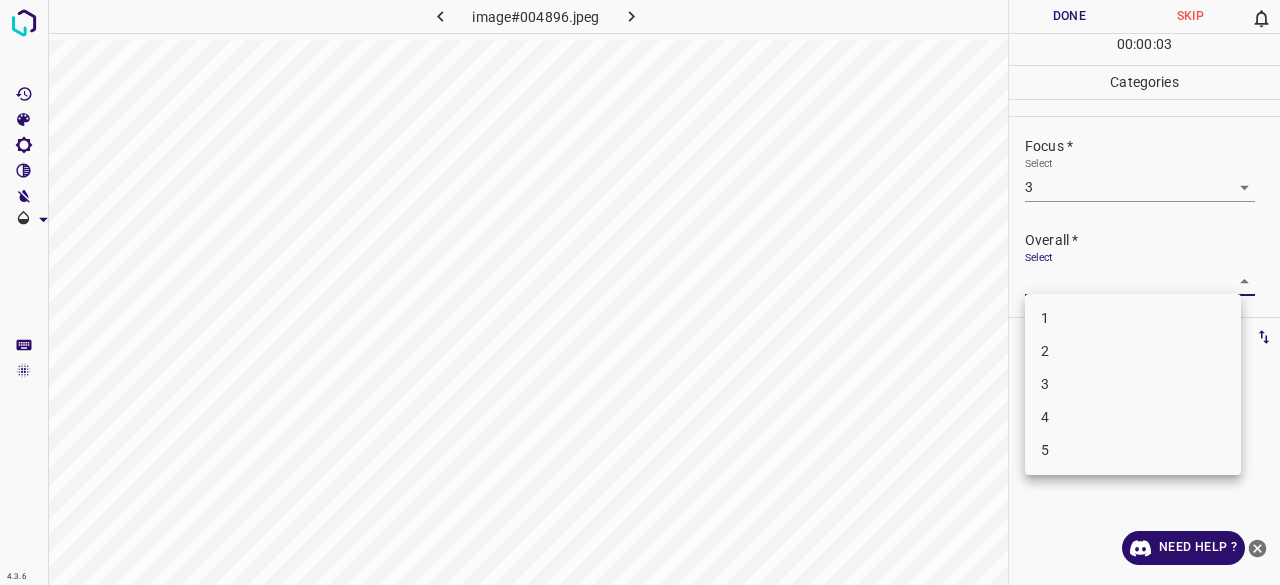 drag, startPoint x: 1062, startPoint y: 403, endPoint x: 1069, endPoint y: 373, distance: 30.805843 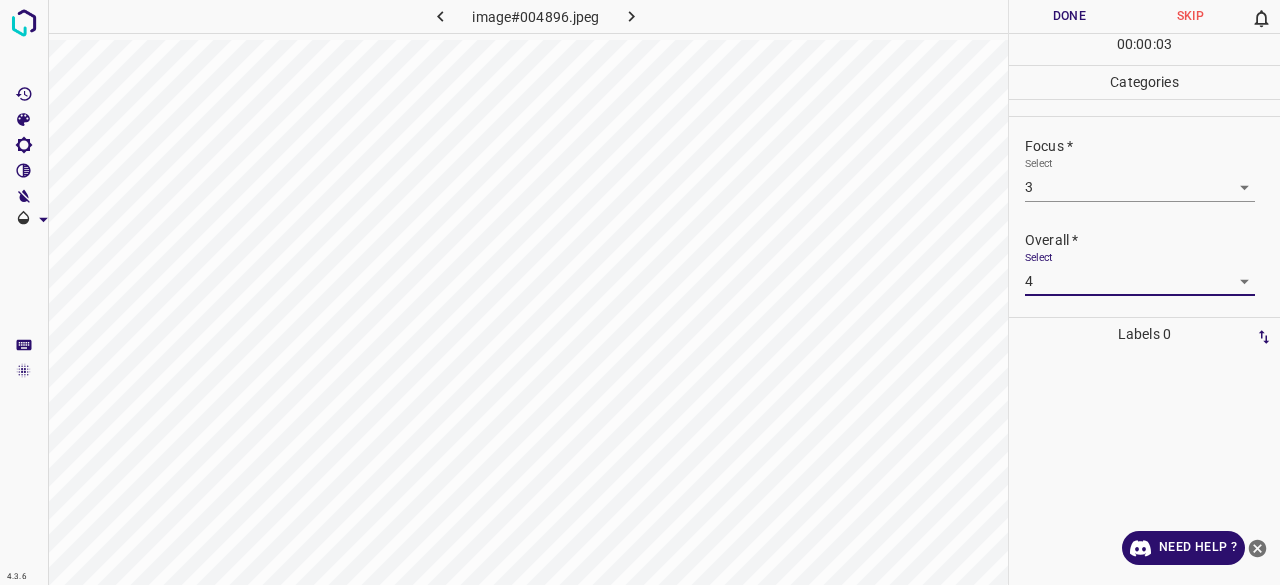 click on "Select 4 4" at bounding box center [1140, 273] 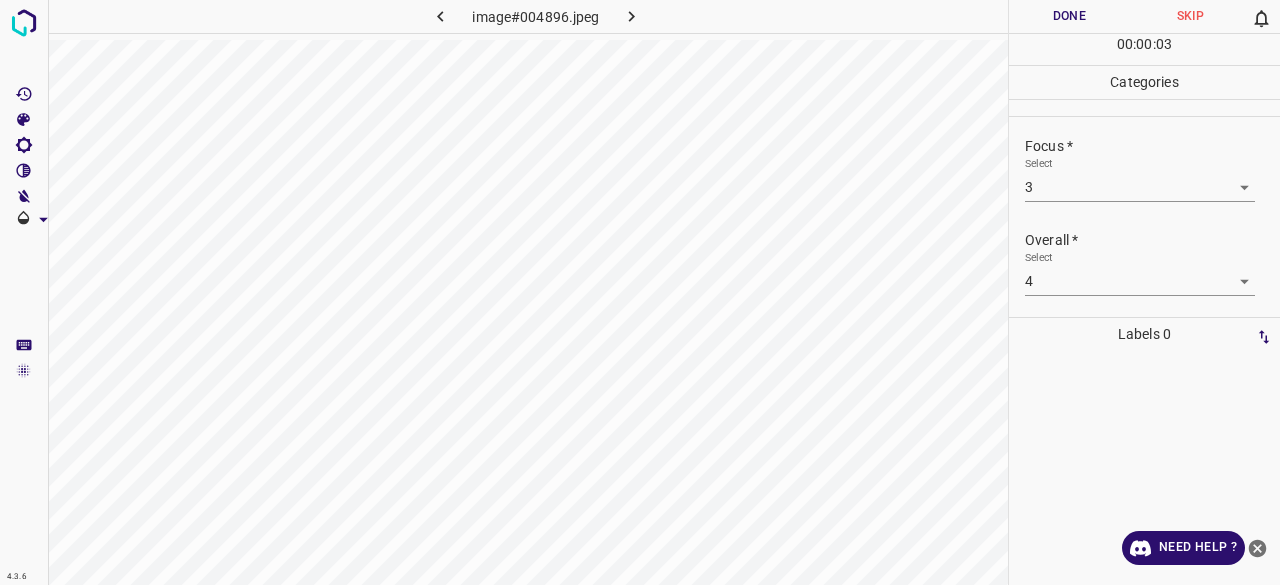 click on "Overall *  Select 4 4" at bounding box center (1144, 263) 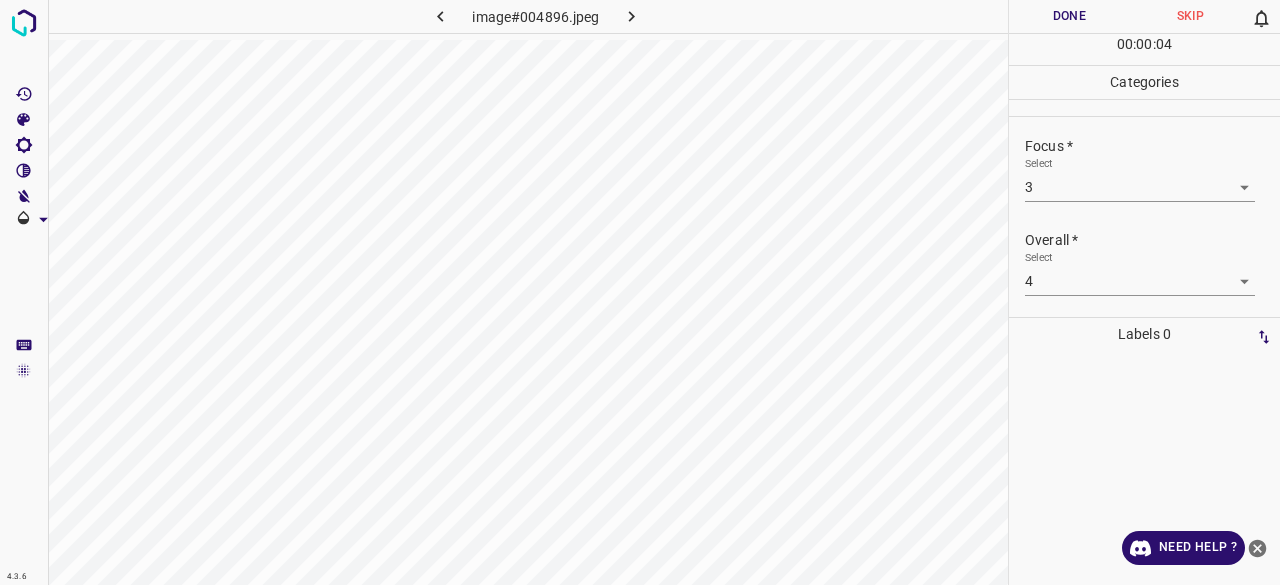 click on "4.3.6  image#004896.jpeg Done Skip 0 00   : 00   : 04   Categories Lighting *  Select 3 3 Focus *  Select 3 3 Overall *  Select 4 4 Labels   0 Categories 1 Lighting 2 Focus 3 Overall Tools Space Change between modes (Draw & Edit) I Auto labeling R Restore zoom M Zoom in N Zoom out Delete Delete selecte label Filters Z Restore filters X Saturation filter C Brightness filter V Contrast filter B Gray scale filter General O Download Need Help ? - Text - Hide - Delete" at bounding box center (640, 292) 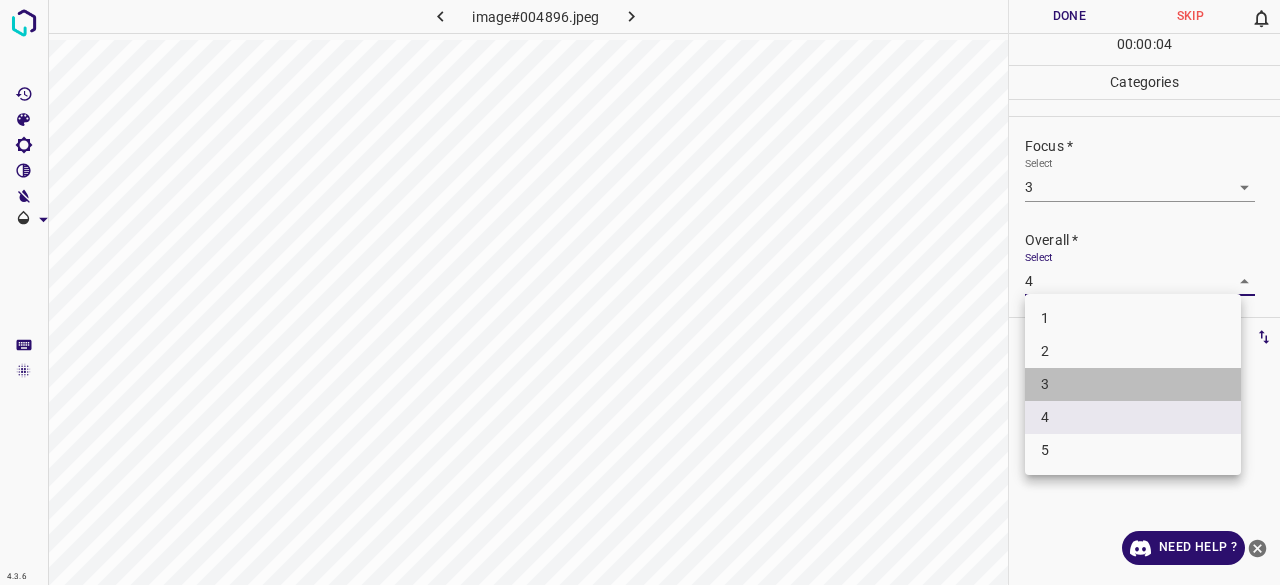 click on "3" at bounding box center (1133, 384) 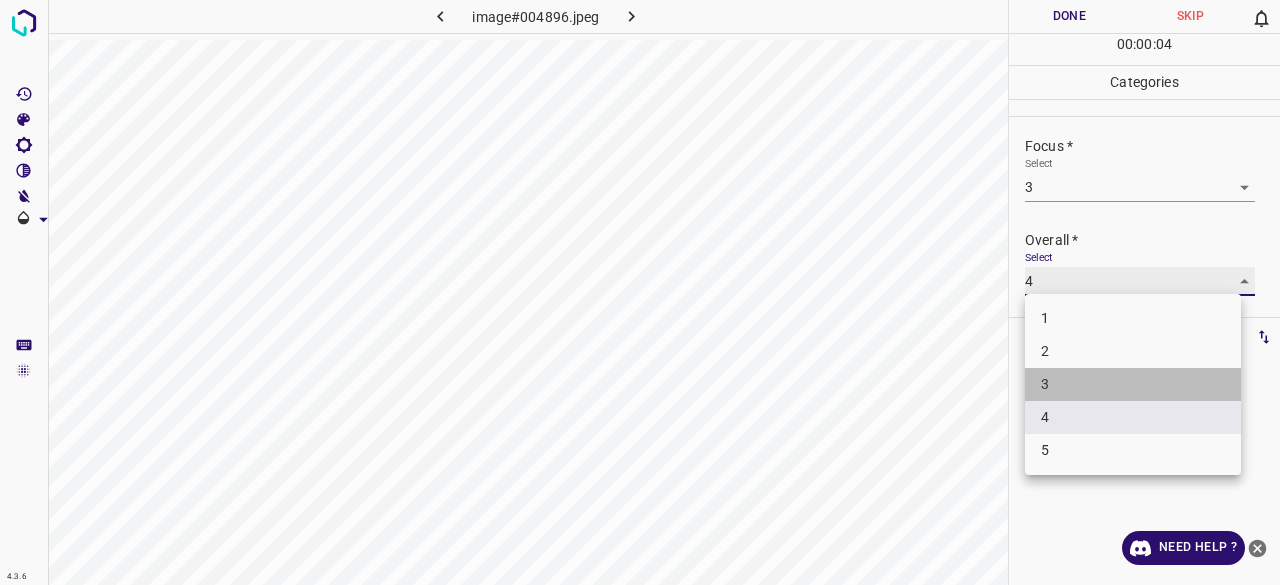 type on "3" 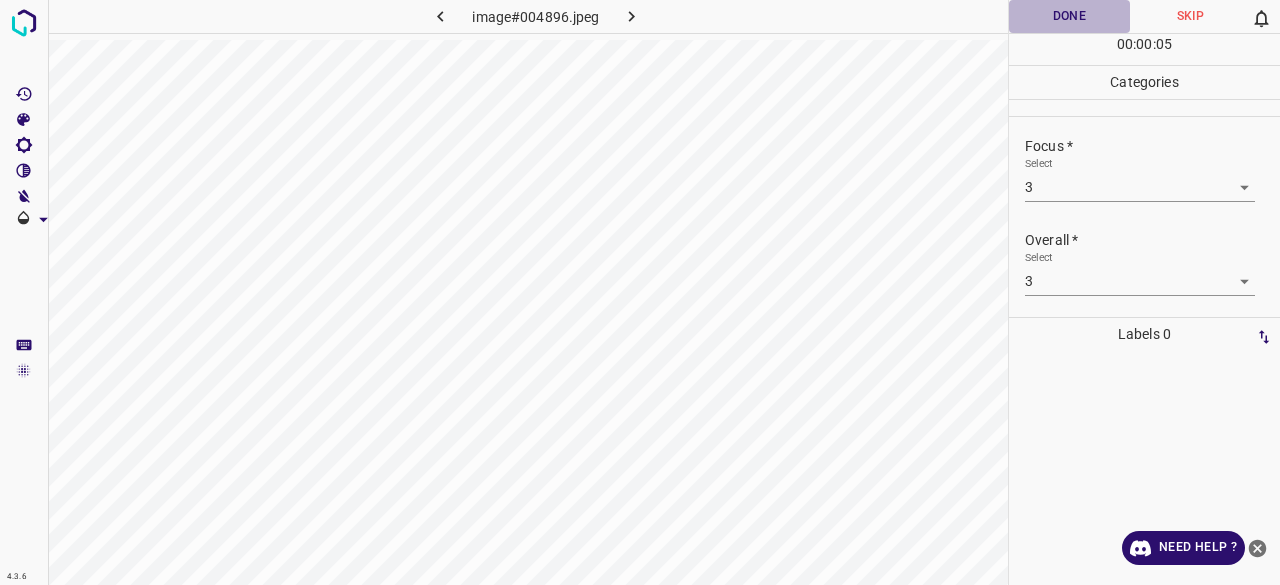 click on "Done" at bounding box center (1069, 16) 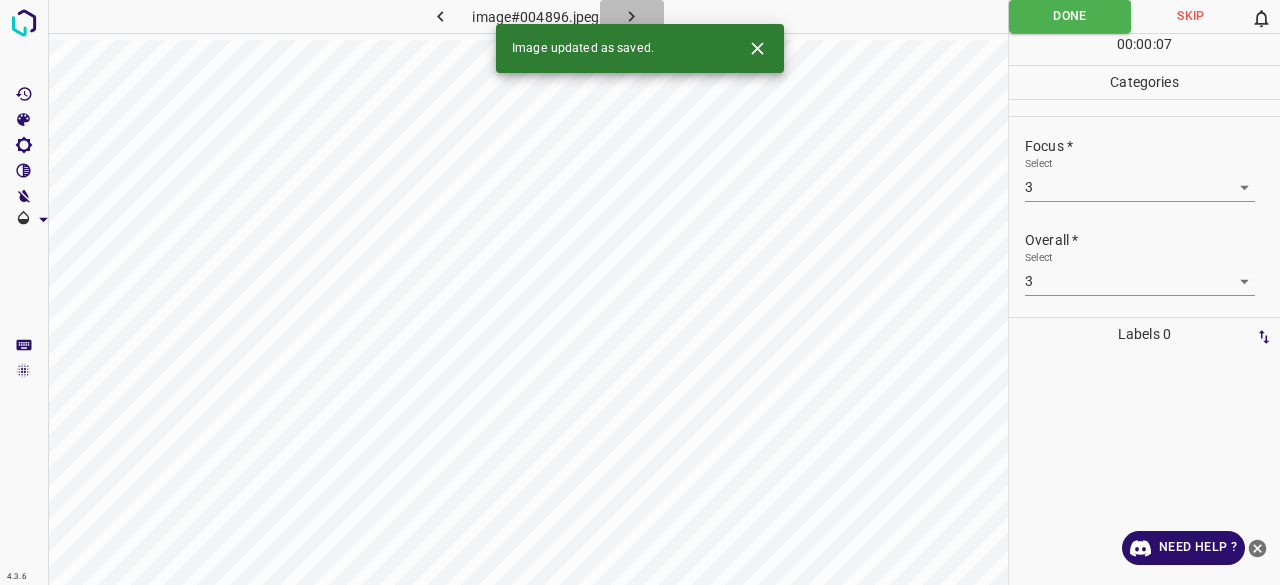click 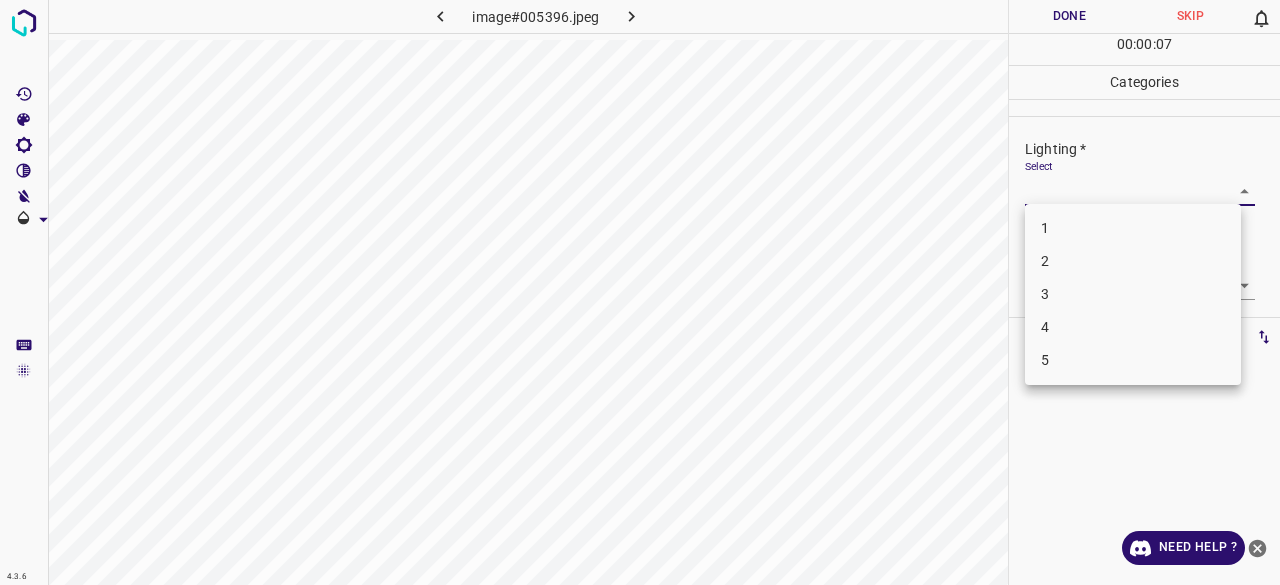click on "4.3.6  image#005396.jpeg Done Skip 0 00   : 00   : 07   Categories Lighting *  Select ​ Focus *  Select ​ Overall *  Select ​ Labels   0 Categories 1 Lighting 2 Focus 3 Overall Tools Space Change between modes (Draw & Edit) I Auto labeling R Restore zoom M Zoom in N Zoom out Delete Delete selecte label Filters Z Restore filters X Saturation filter C Brightness filter V Contrast filter B Gray scale filter General O Download Need Help ? - Text - Hide - Delete 1 2 3 4 5" at bounding box center [640, 292] 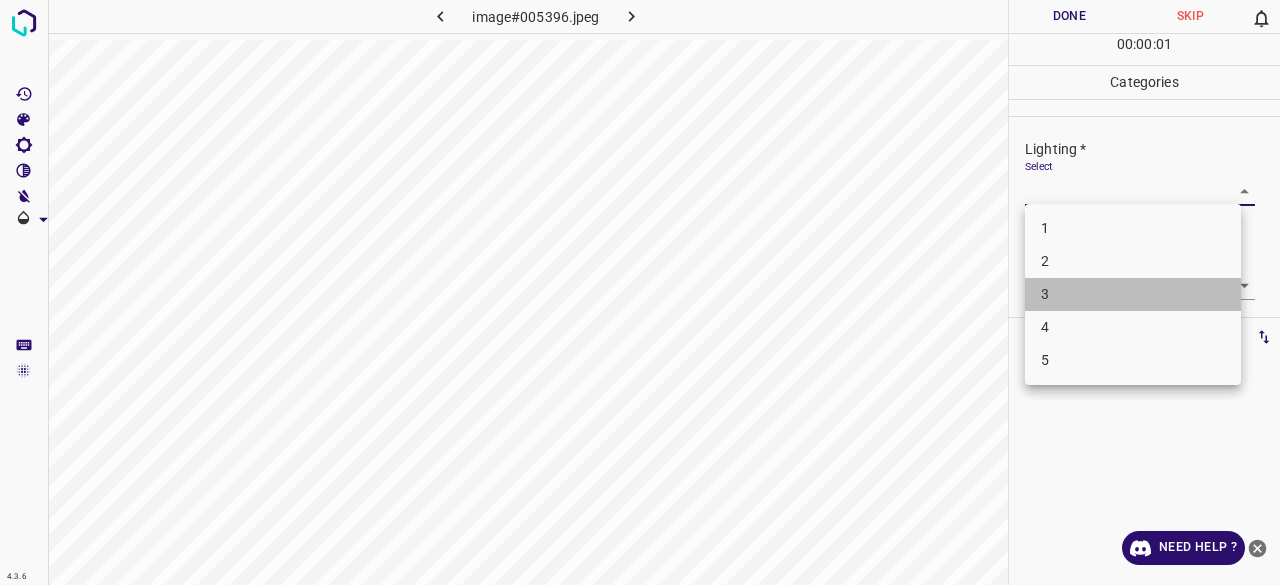 click on "3" at bounding box center (1133, 294) 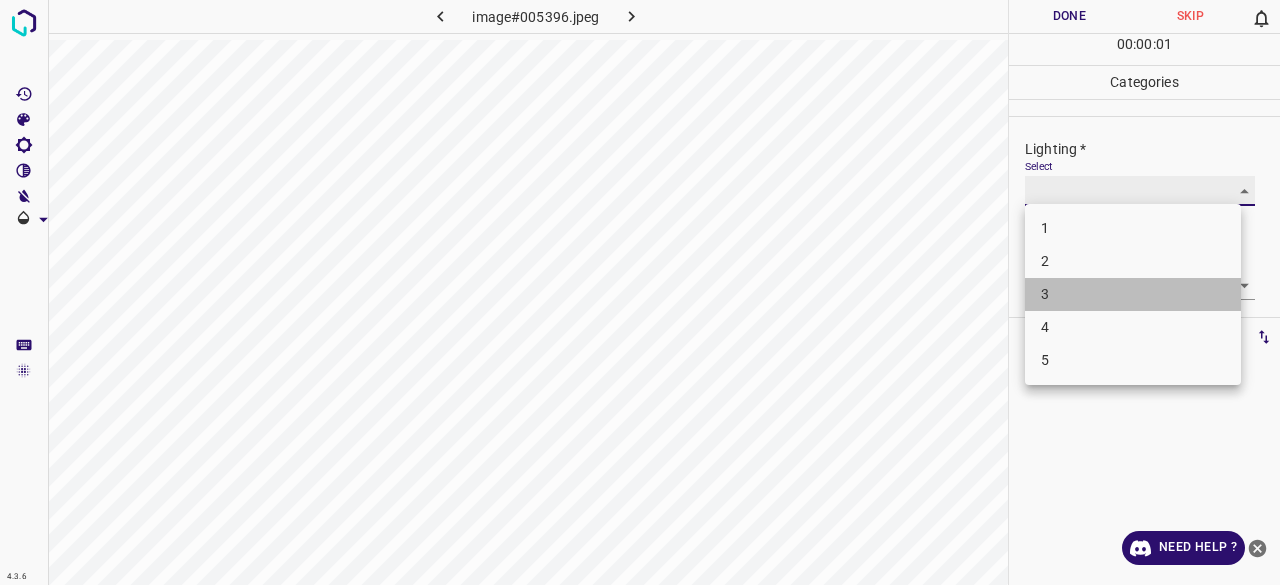 type on "3" 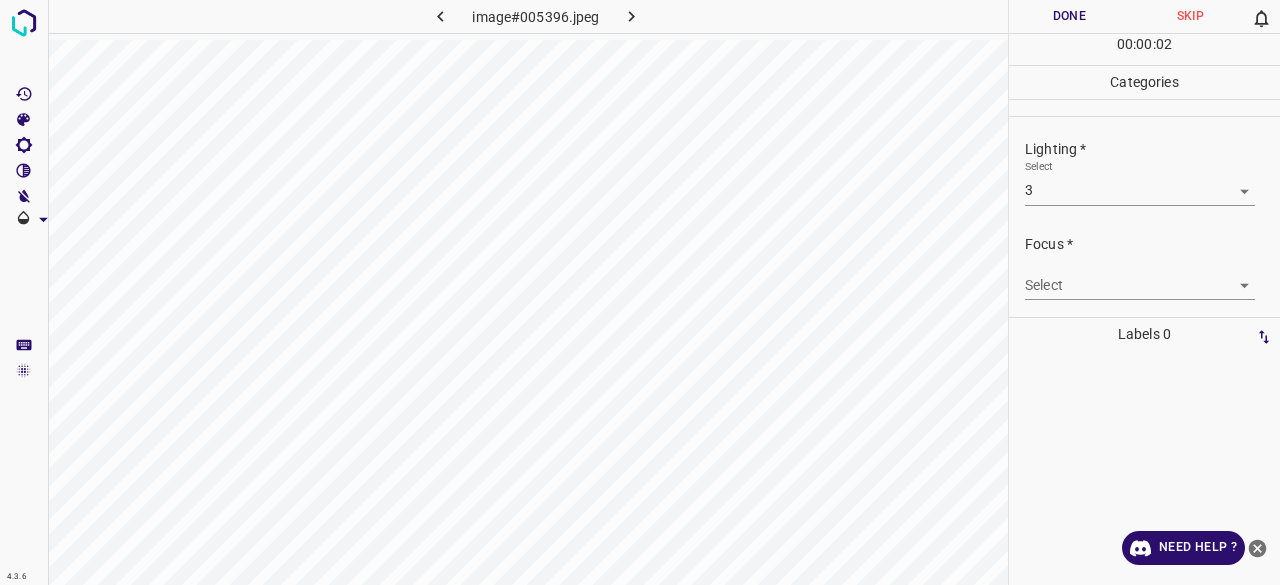 click on "4.3.6  image#005396.jpeg Done Skip 0 00   : 00   : 02   Categories Lighting *  Select 3 3 Focus *  Select ​ Overall *  Select ​ Labels   0 Categories 1 Lighting 2 Focus 3 Overall Tools Space Change between modes (Draw & Edit) I Auto labeling R Restore zoom M Zoom in N Zoom out Delete Delete selecte label Filters Z Restore filters X Saturation filter C Brightness filter V Contrast filter B Gray scale filter General O Download Need Help ? - Text - Hide - Delete" at bounding box center (640, 292) 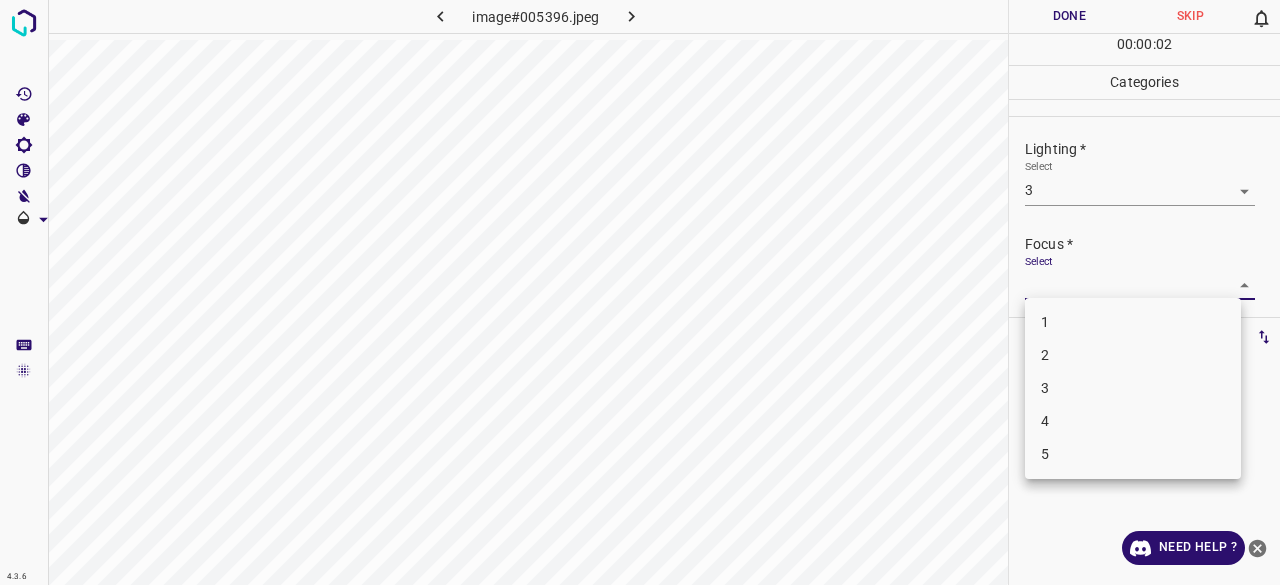 click on "2" at bounding box center (1133, 355) 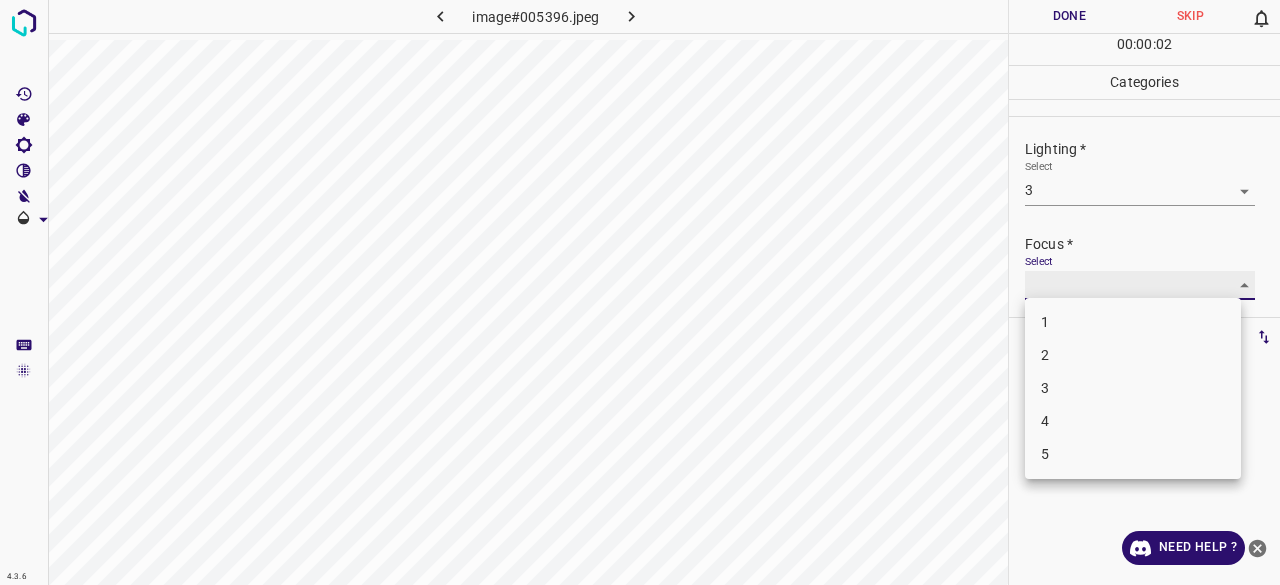 type on "2" 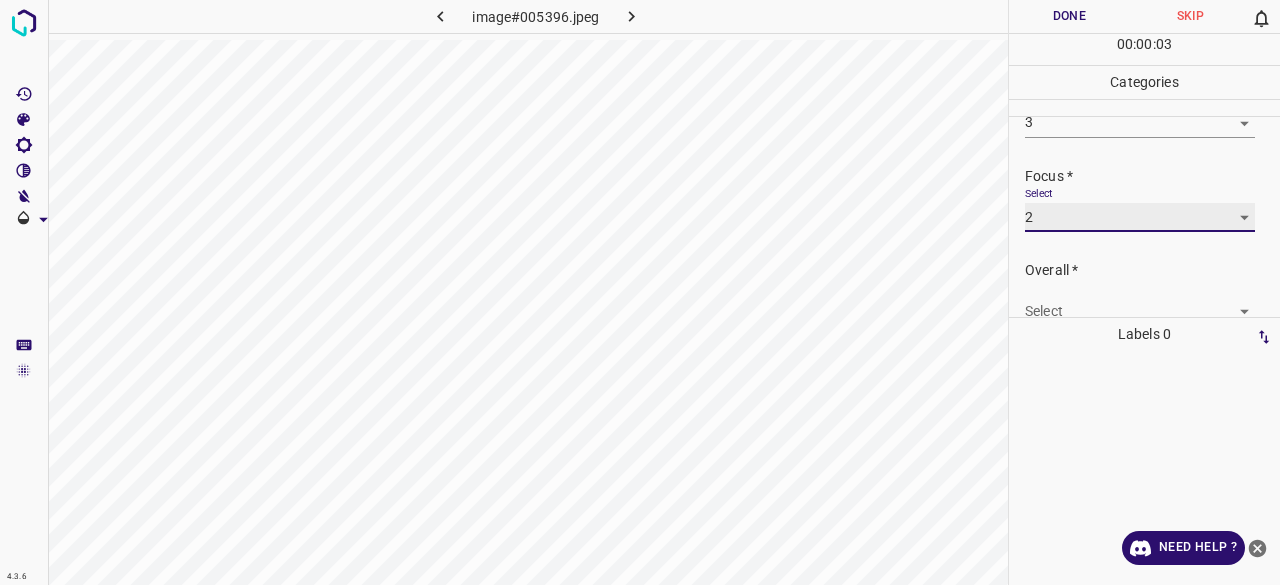 scroll, scrollTop: 98, scrollLeft: 0, axis: vertical 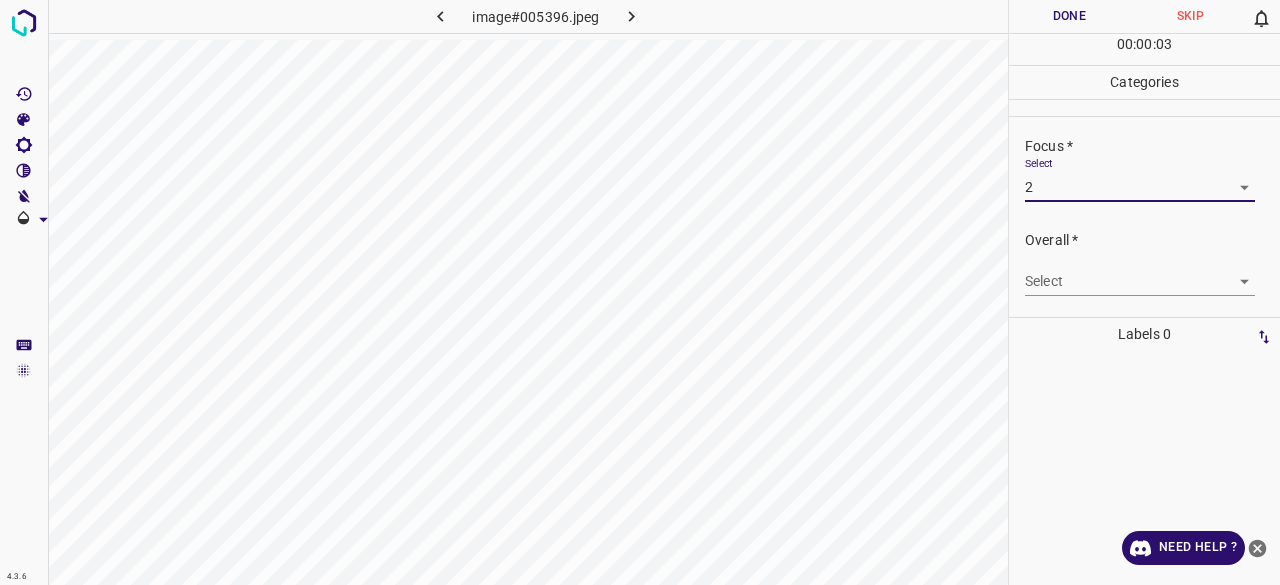 click on "4.3.6  image#005396.jpeg Done Skip 0 00   : 00   : 03   Categories Lighting *  Select 3 3 Focus *  Select 2 2 Overall *  Select ​ Labels   0 Categories 1 Lighting 2 Focus 3 Overall Tools Space Change between modes (Draw & Edit) I Auto labeling R Restore zoom M Zoom in N Zoom out Delete Delete selecte label Filters Z Restore filters X Saturation filter C Brightness filter V Contrast filter B Gray scale filter General O Download Need Help ? - Text - Hide - Delete" at bounding box center [640, 292] 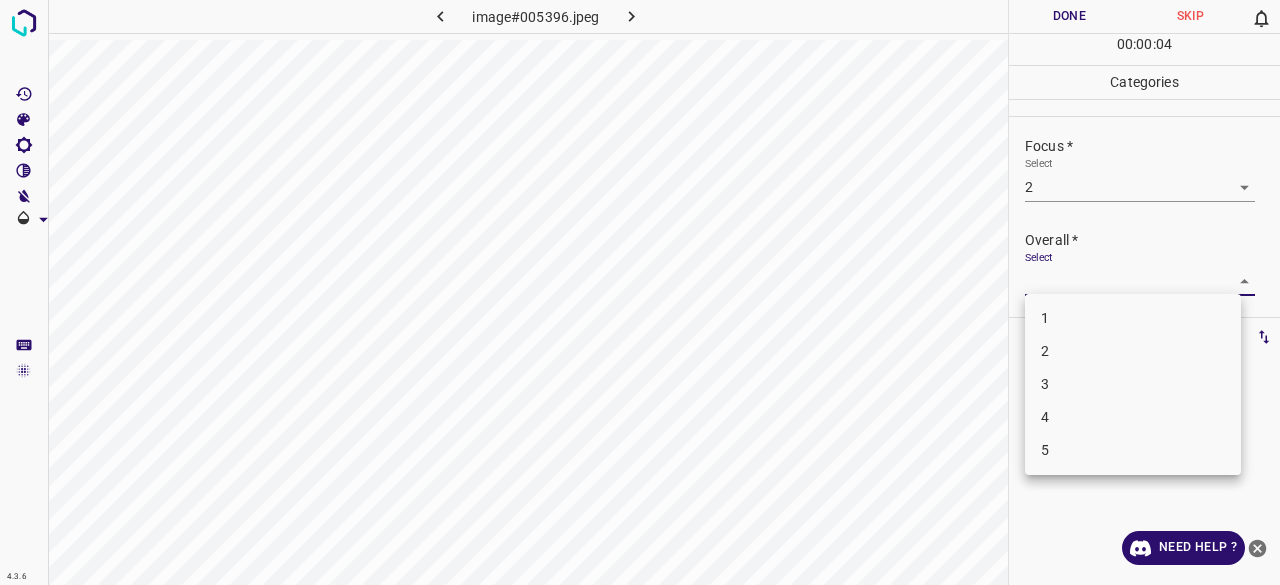 drag, startPoint x: 1057, startPoint y: 387, endPoint x: 1054, endPoint y: 165, distance: 222.02026 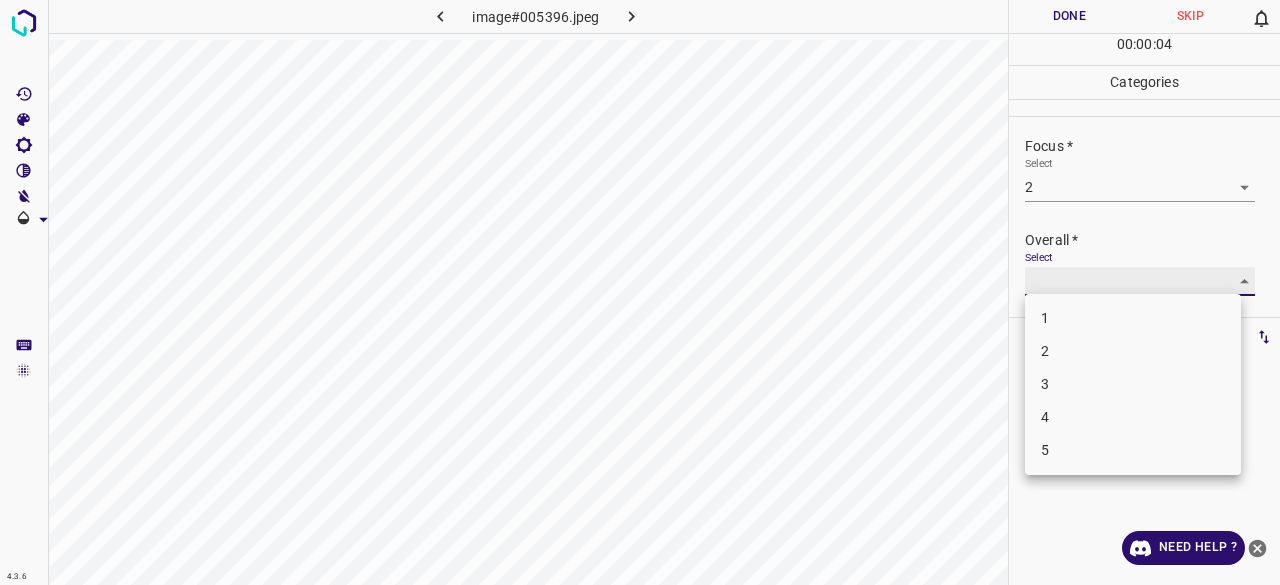 type on "3" 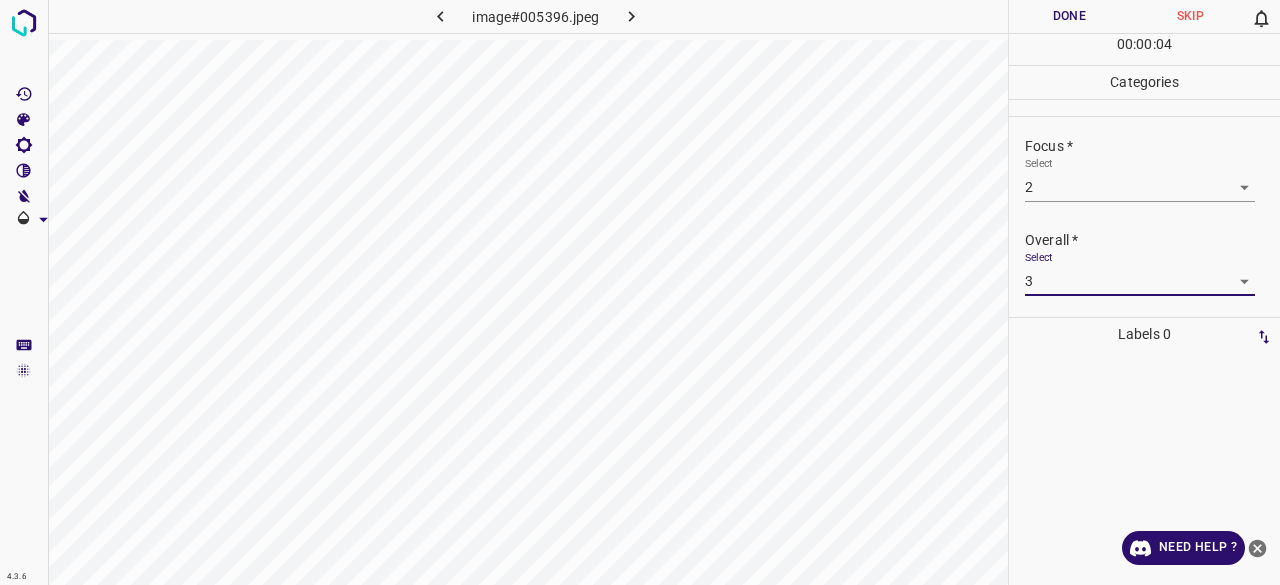 click on "Done" at bounding box center [1069, 16] 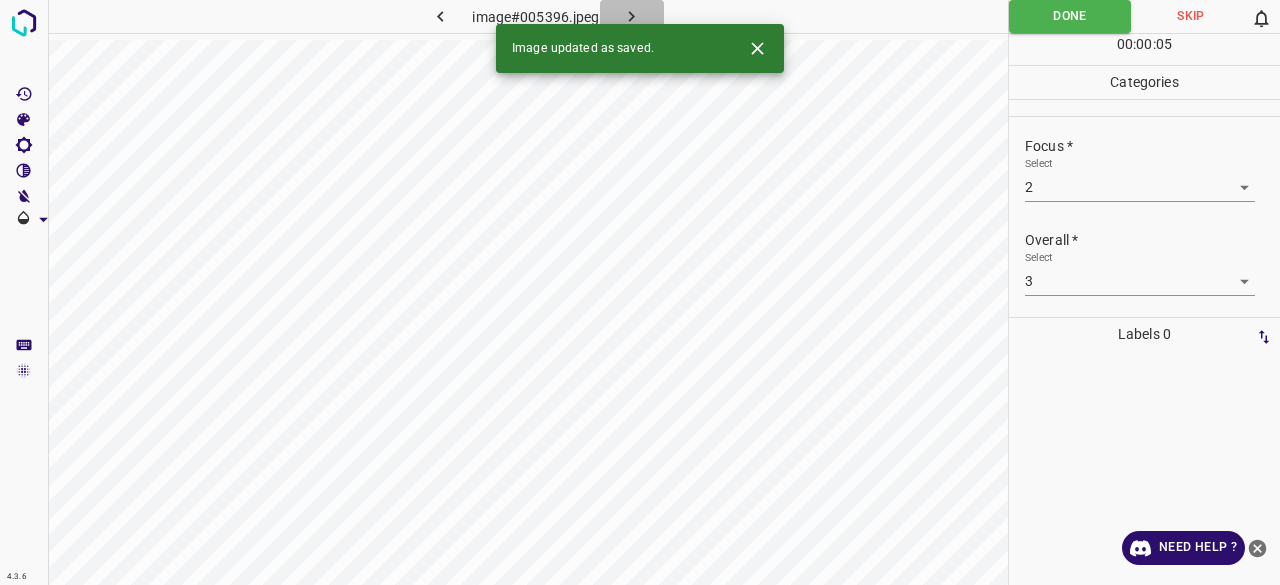 click 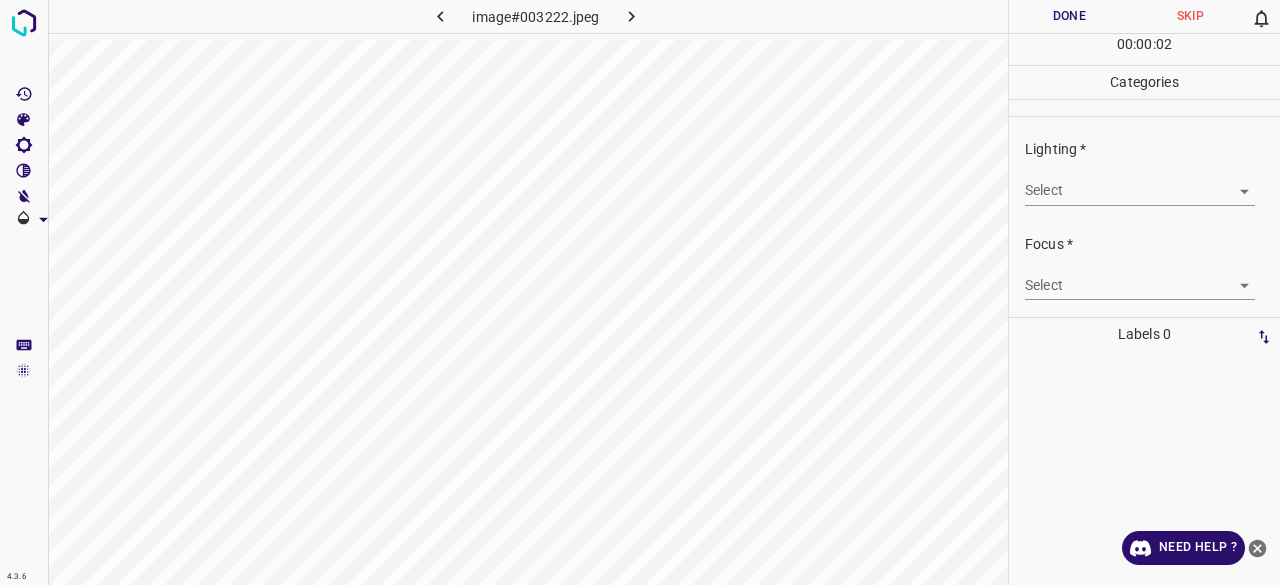 click on "4.3.6  image#003222.jpeg Done Skip 0 00   : 00   : 02   Categories Lighting *  Select ​ Focus *  Select ​ Overall *  Select ​ Labels   0 Categories 1 Lighting 2 Focus 3 Overall Tools Space Change between modes (Draw & Edit) I Auto labeling R Restore zoom M Zoom in N Zoom out Delete Delete selecte label Filters Z Restore filters X Saturation filter C Brightness filter V Contrast filter B Gray scale filter General O Download Need Help ? - Text - Hide - Delete" at bounding box center (640, 292) 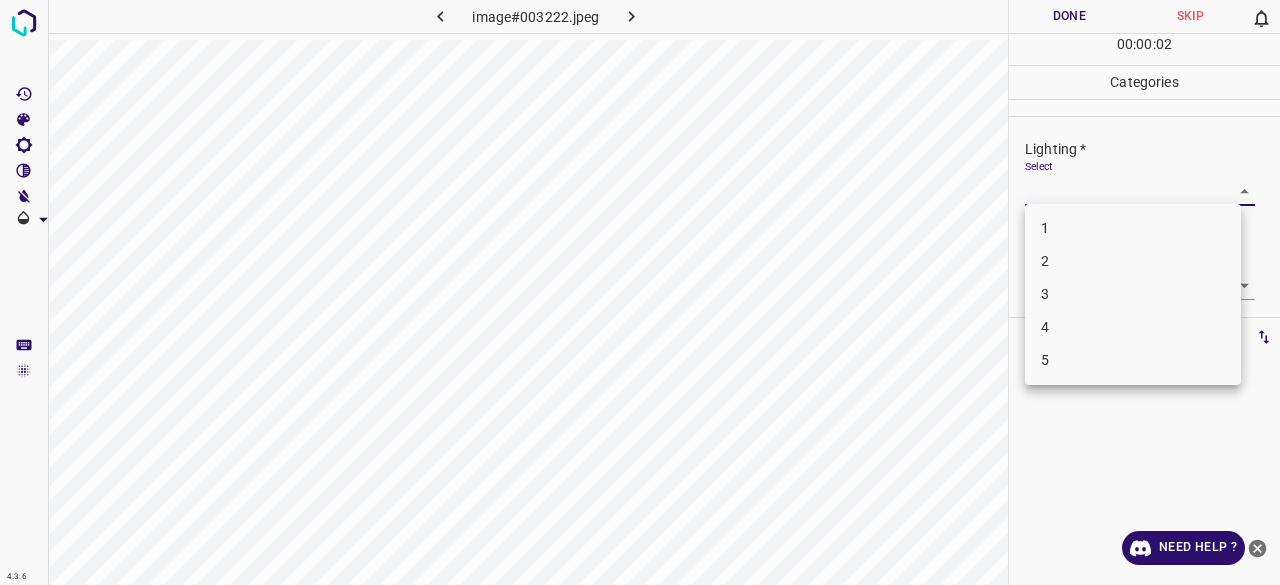 click on "2" at bounding box center (1133, 261) 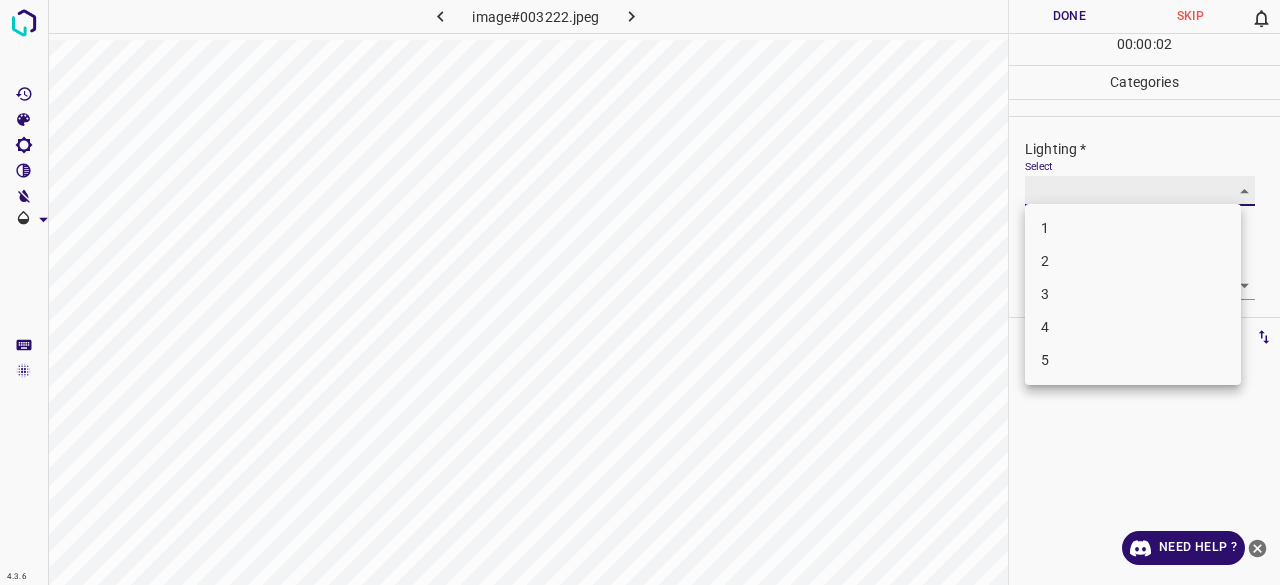 type on "2" 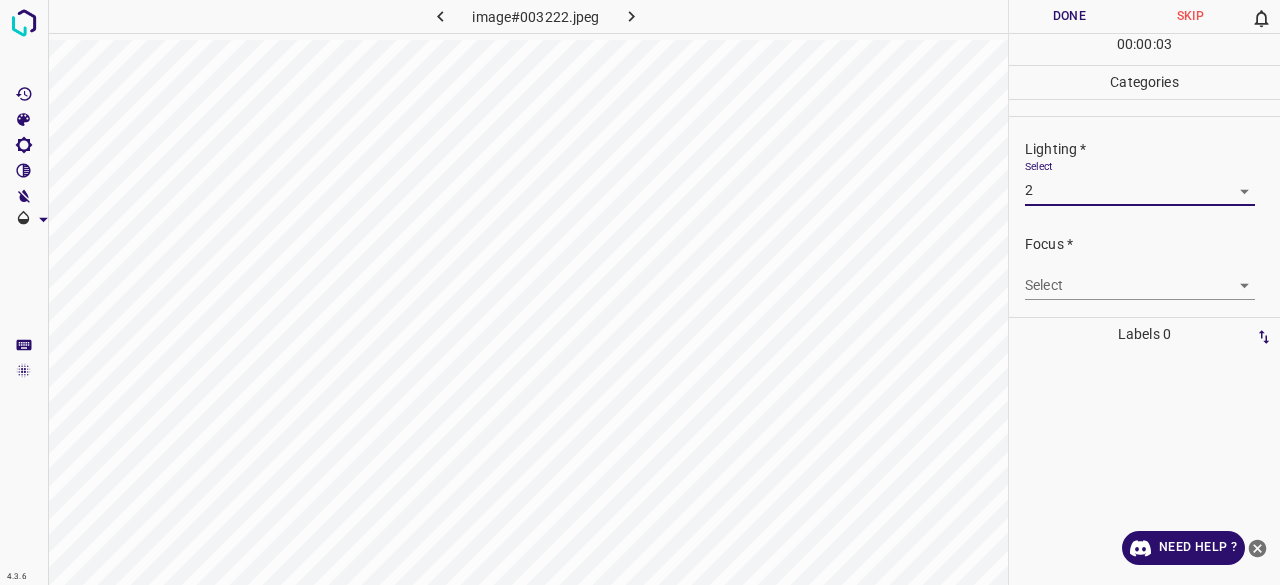 click on "4.3.6  image#003222.jpeg Done Skip 0 00   : 00   : 03   Categories Lighting *  Select 2 2 Focus *  Select ​ Overall *  Select ​ Labels   0 Categories 1 Lighting 2 Focus 3 Overall Tools Space Change between modes (Draw & Edit) I Auto labeling R Restore zoom M Zoom in N Zoom out Delete Delete selecte label Filters Z Restore filters X Saturation filter C Brightness filter V Contrast filter B Gray scale filter General O Download Need Help ? - Text - Hide - Delete 1 2 3 4 5" at bounding box center [640, 292] 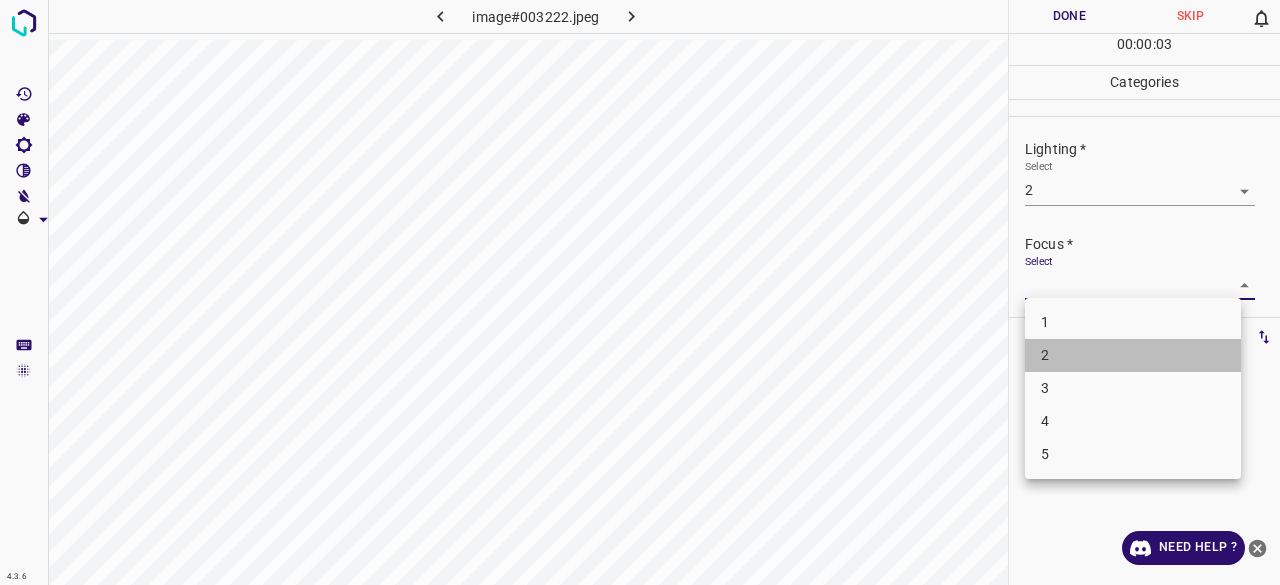 click on "2" at bounding box center (1133, 355) 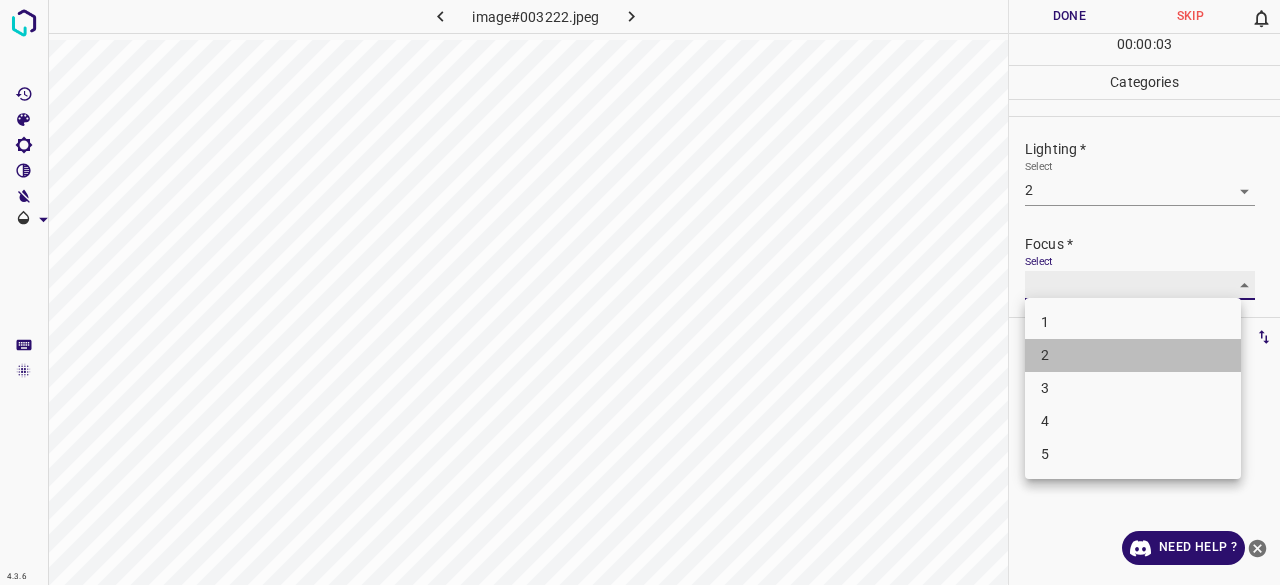 type on "2" 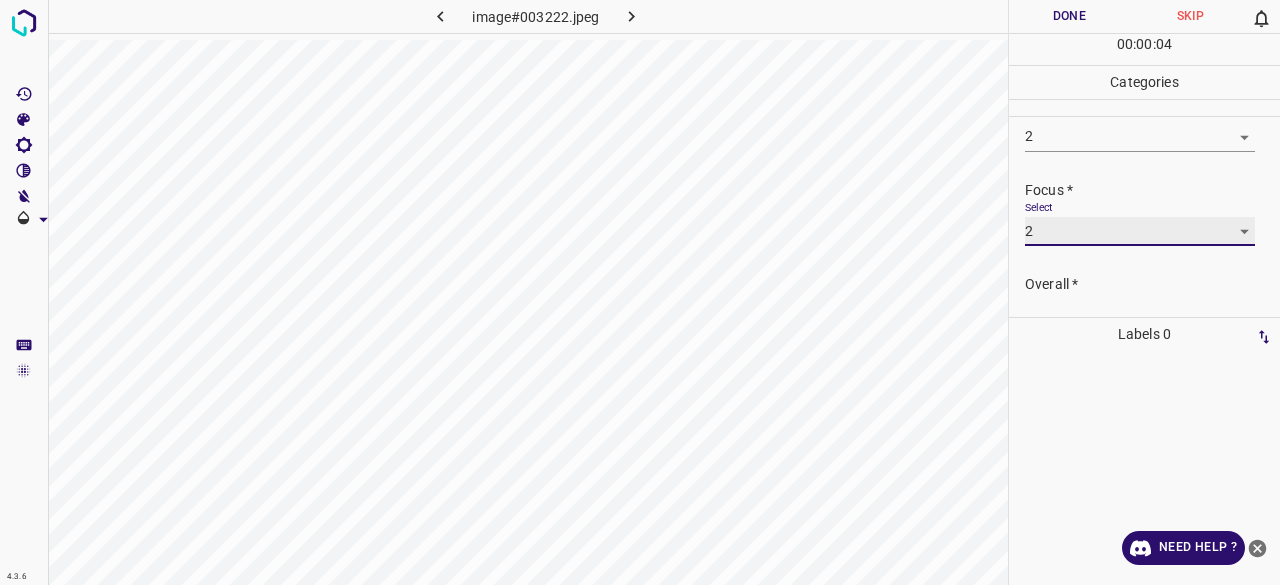scroll, scrollTop: 98, scrollLeft: 0, axis: vertical 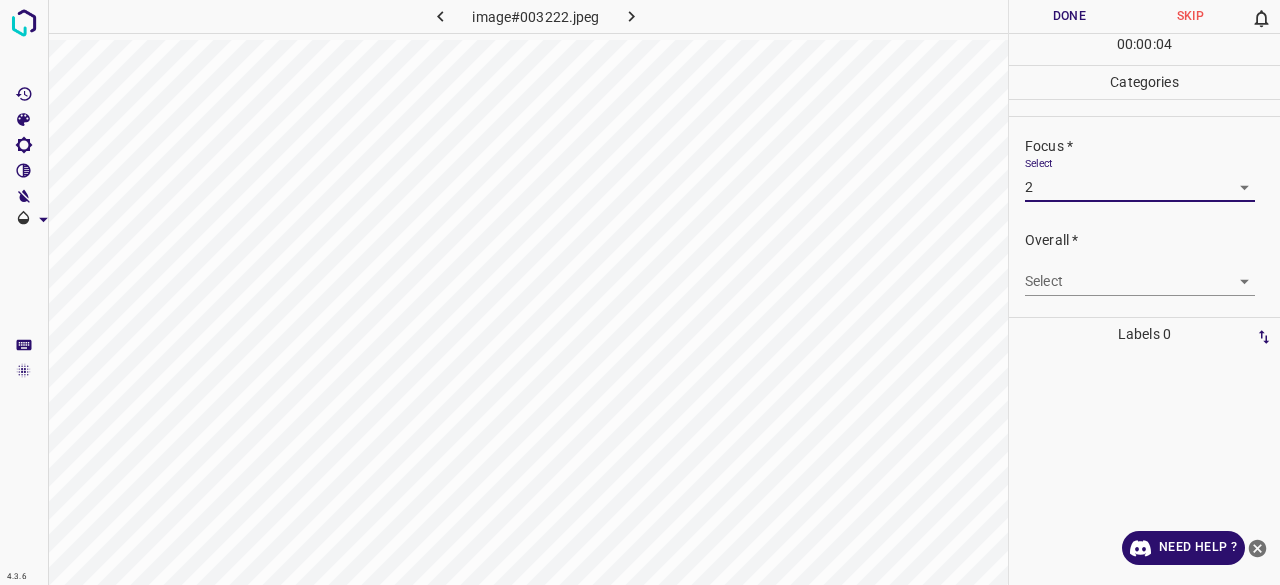 click on "4.3.6  image#003222.jpeg Done Skip 0 00   : 00   : 04   Categories Lighting *  Select 2 2 Focus *  Select 2 2 Overall *  Select ​ Labels   0 Categories 1 Lighting 2 Focus 3 Overall Tools Space Change between modes (Draw & Edit) I Auto labeling R Restore zoom M Zoom in N Zoom out Delete Delete selecte label Filters Z Restore filters X Saturation filter C Brightness filter V Contrast filter B Gray scale filter General O Download Need Help ? - Text - Hide - Delete" at bounding box center [640, 292] 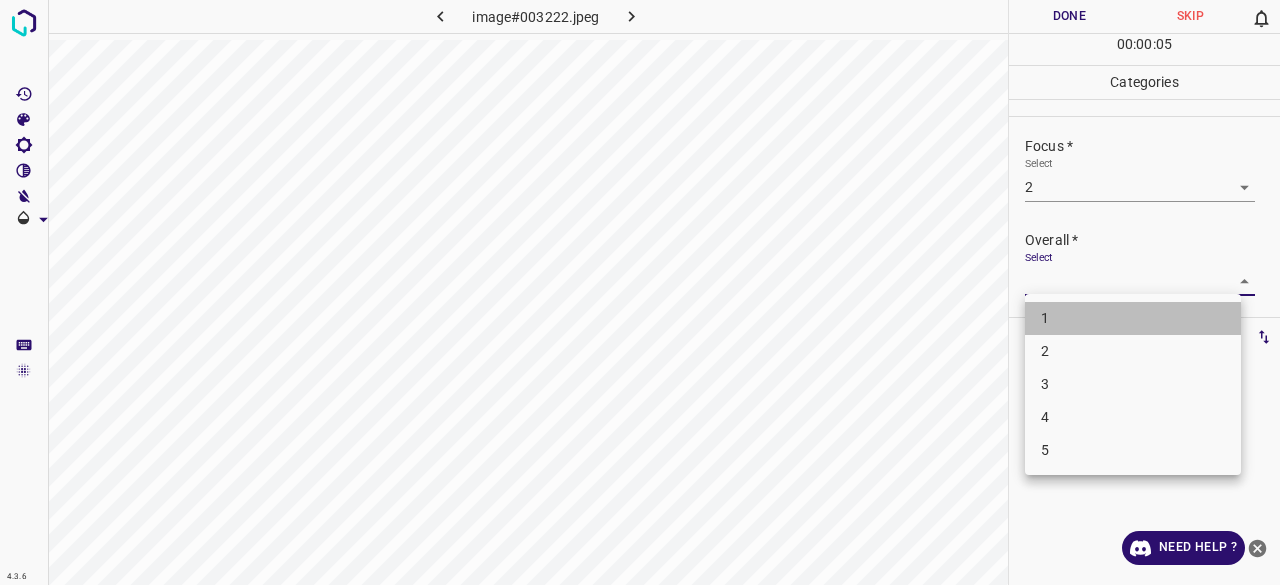 click on "1" at bounding box center (1133, 318) 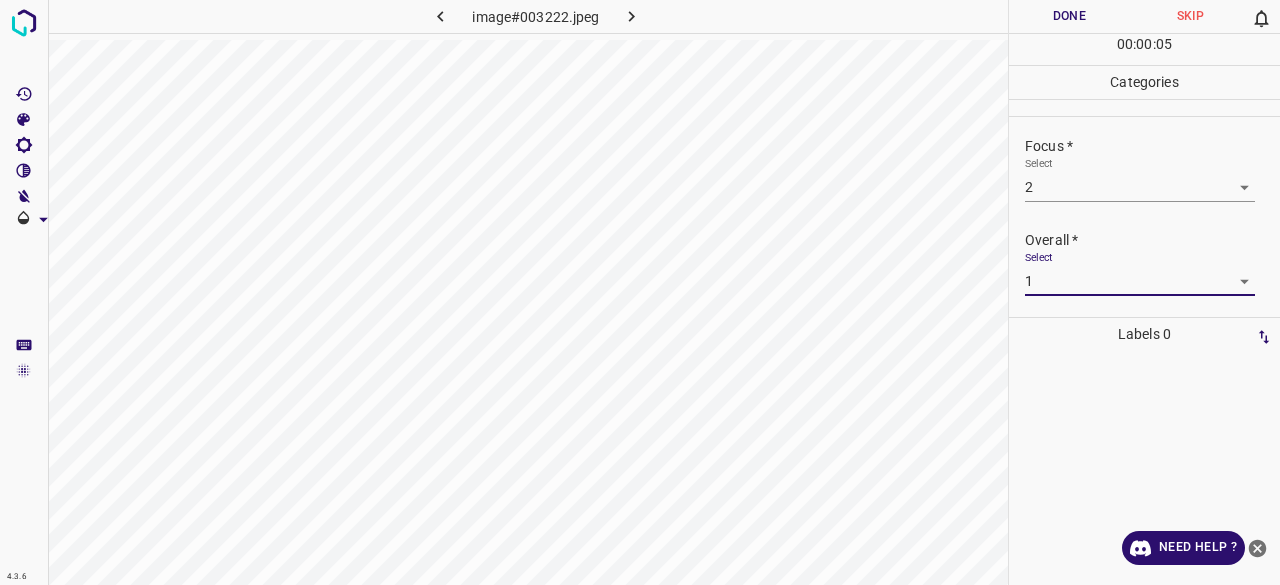click on "4.3.6  image#003222.jpeg Done Skip 0 00   : 00   : 05   Categories Lighting *  Select 2 2 Focus *  Select 2 2 Overall *  Select 1 1 Labels   0 Categories 1 Lighting 2 Focus 3 Overall Tools Space Change between modes (Draw & Edit) I Auto labeling R Restore zoom M Zoom in N Zoom out Delete Delete selecte label Filters Z Restore filters X Saturation filter C Brightness filter V Contrast filter B Gray scale filter General O Download Need Help ? - Text - Hide - Delete 1 2 3 4 5" at bounding box center (640, 292) 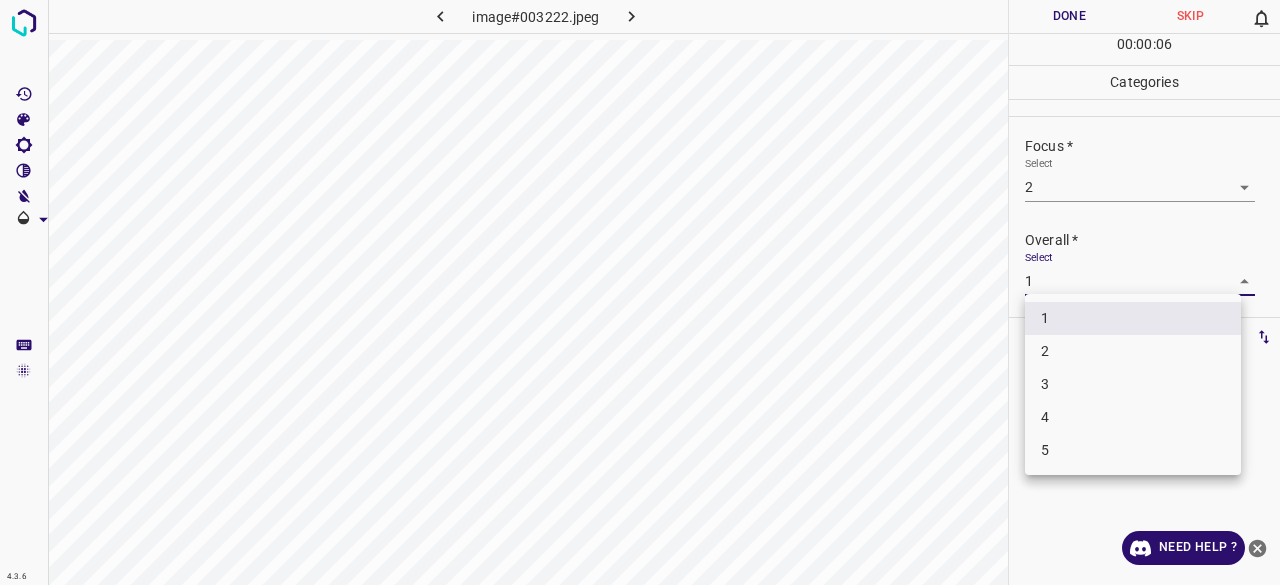 click on "2" at bounding box center (1133, 351) 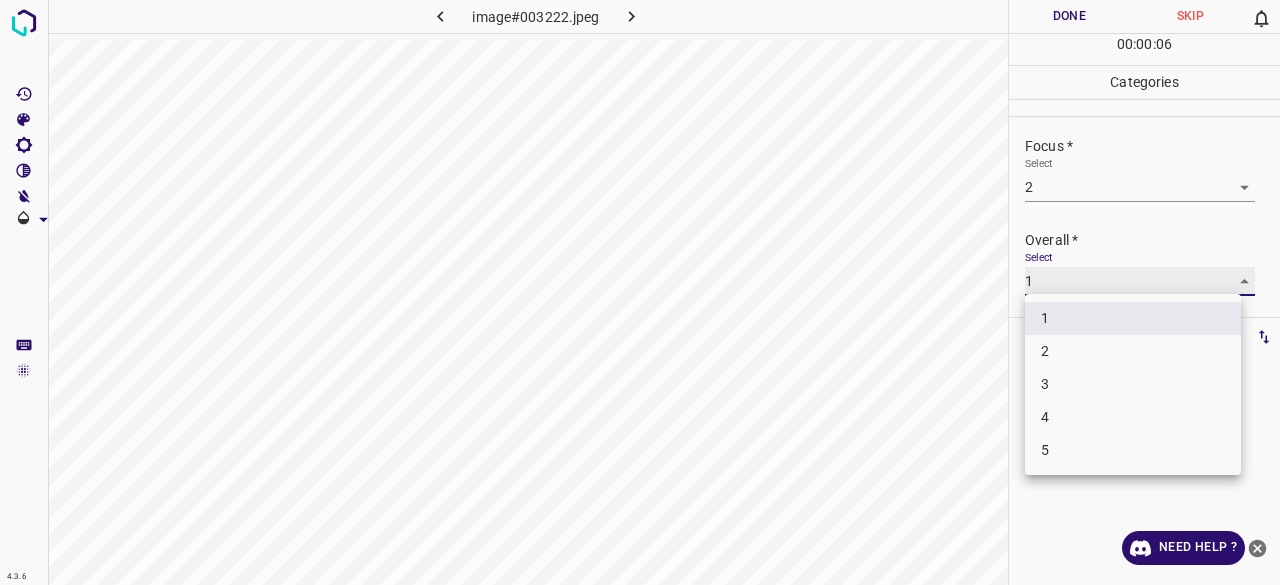 type on "2" 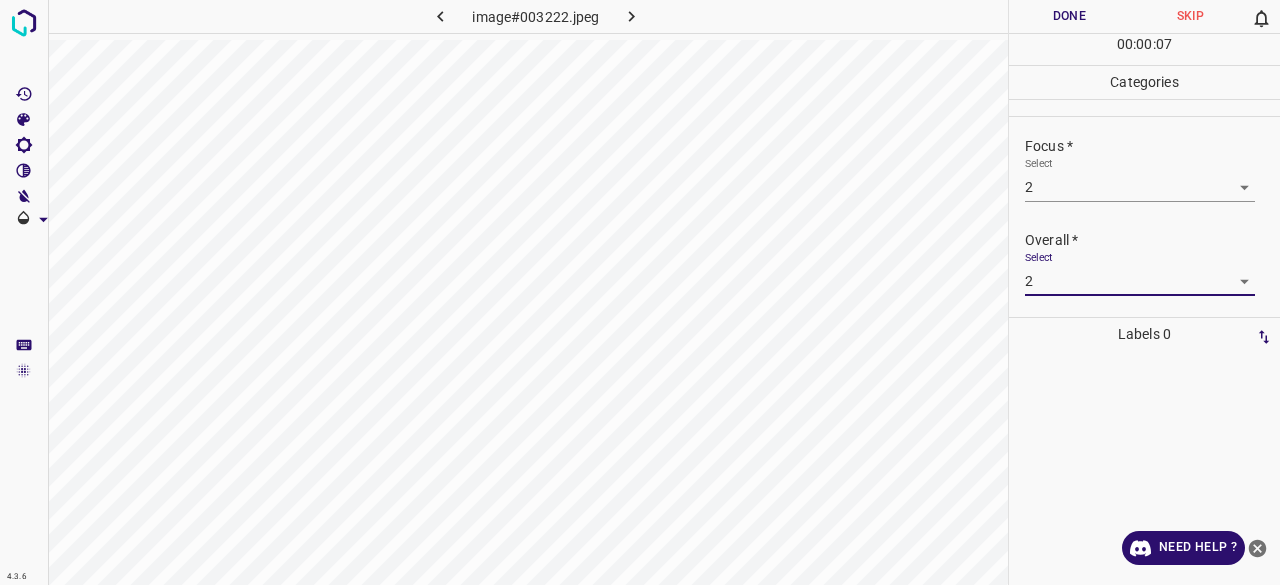 click on "Done" at bounding box center (1069, 16) 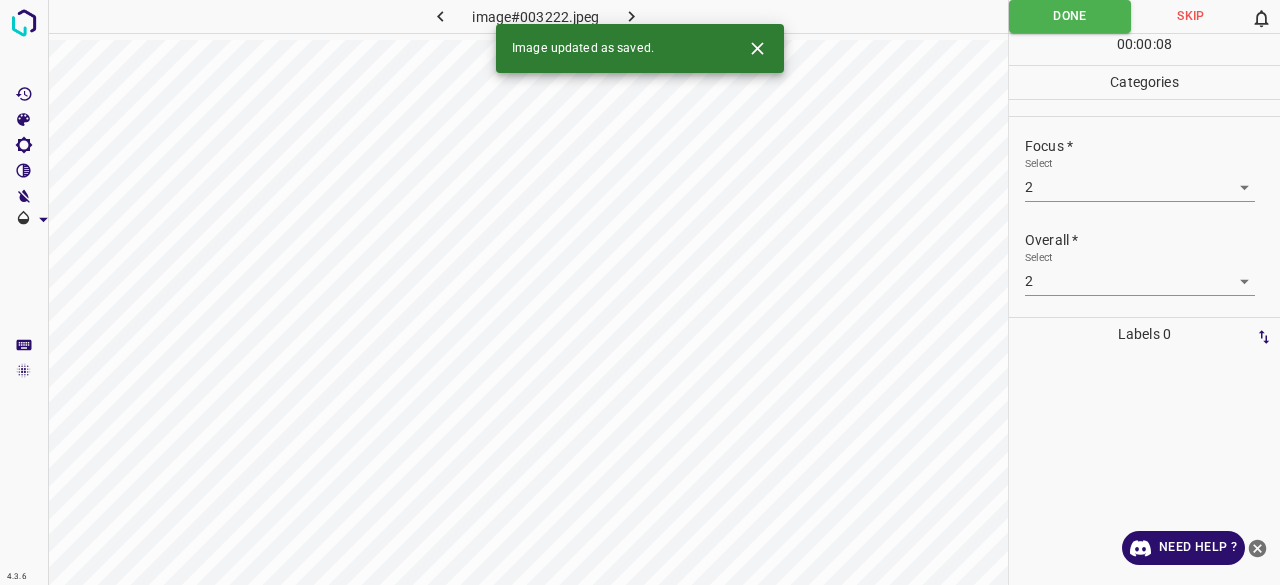 click 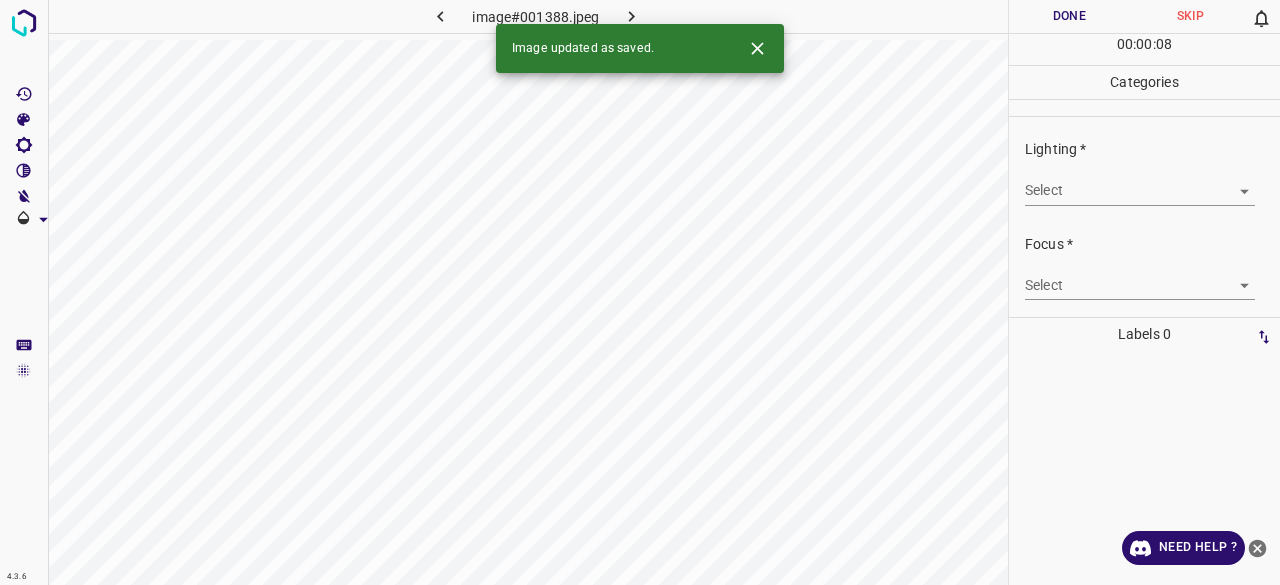 click on "4.3.6  image#001388.jpeg Done Skip 0 00   : 00   : 08   Categories Lighting *  Select ​ Focus *  Select ​ Overall *  Select ​ Labels   0 Categories 1 Lighting 2 Focus 3 Overall Tools Space Change between modes (Draw & Edit) I Auto labeling R Restore zoom M Zoom in N Zoom out Delete Delete selecte label Filters Z Restore filters X Saturation filter C Brightness filter V Contrast filter B Gray scale filter General O Download Image updated as saved. Need Help ? - Text - Hide - Delete" at bounding box center [640, 292] 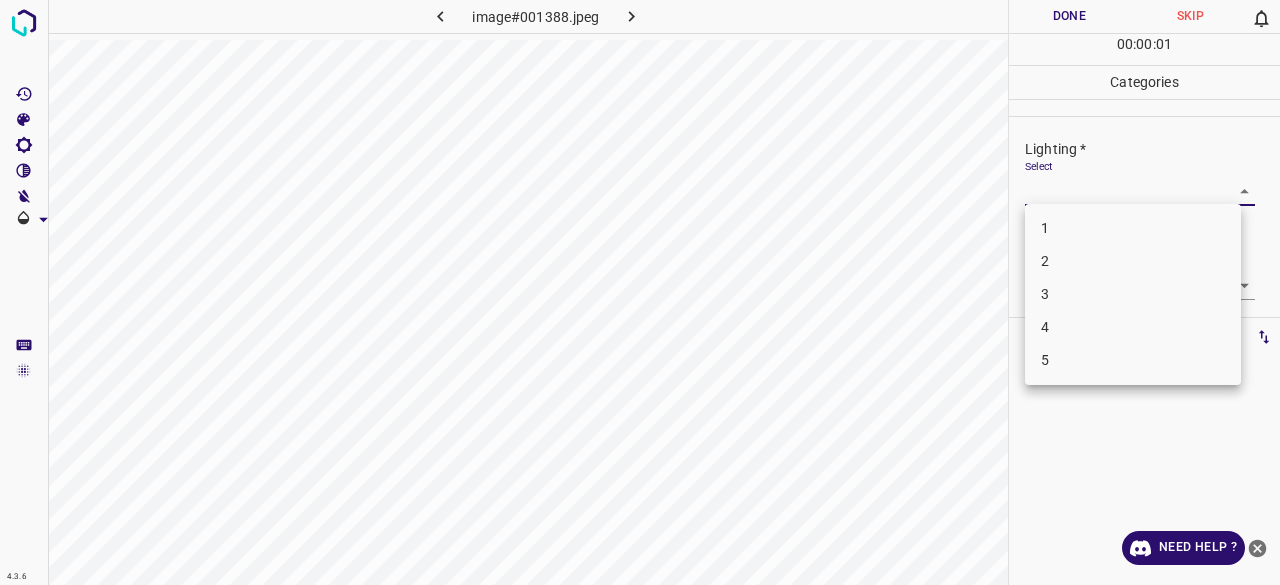 click on "4" at bounding box center [1133, 327] 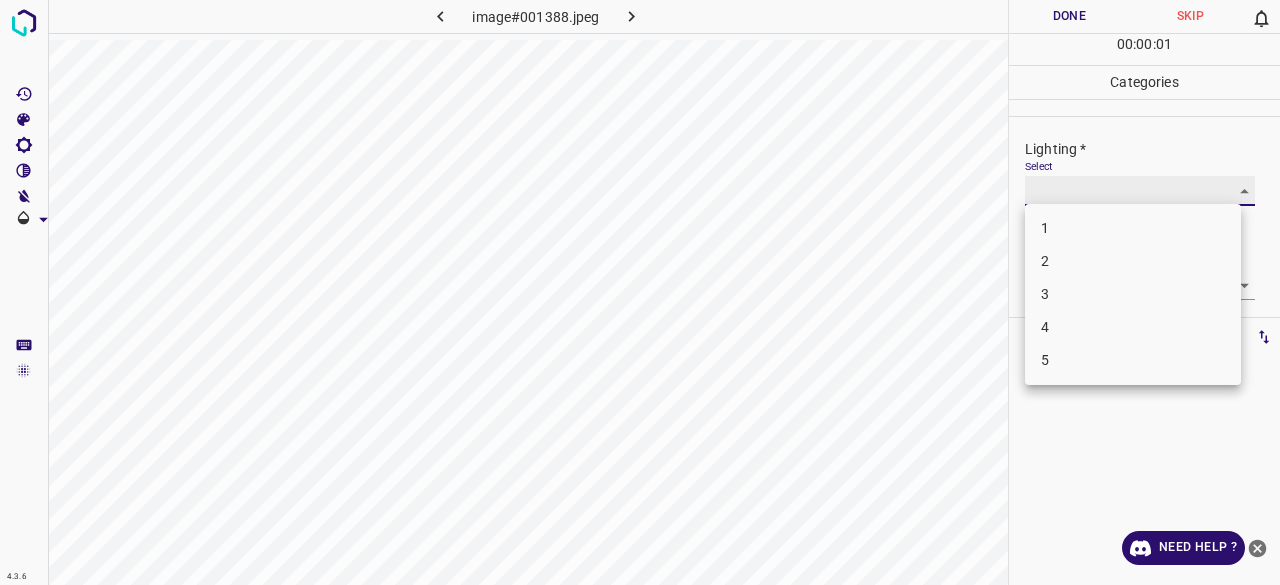 type on "4" 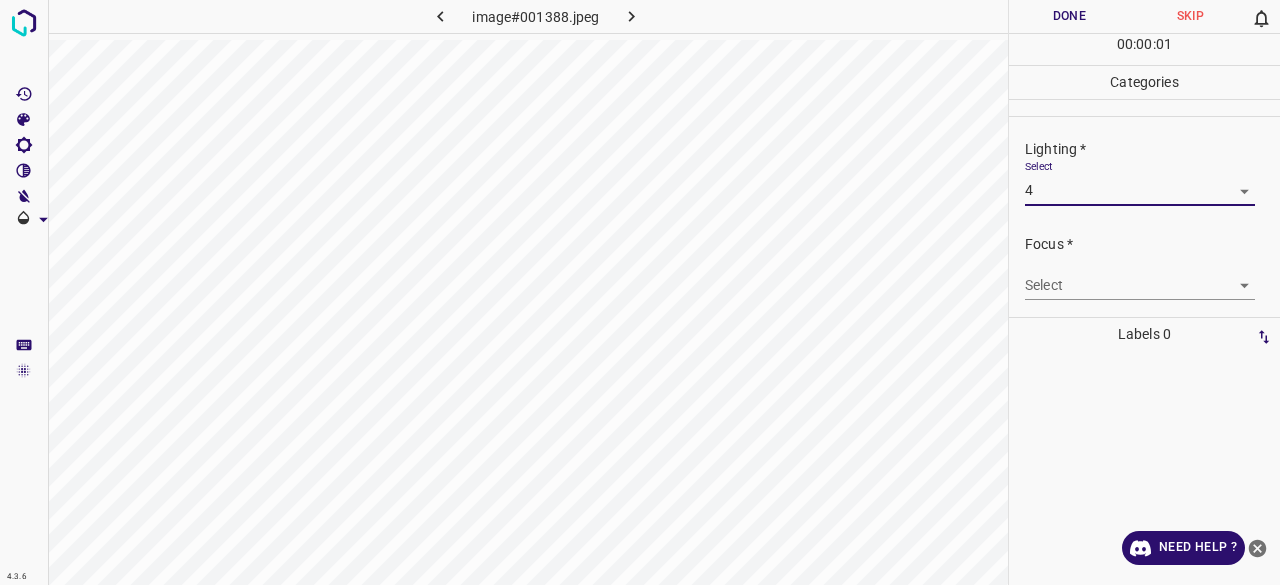 click on "Lighting *  Select 4 4 Focus *  Select ​ Overall *  Select ​" at bounding box center [1144, 266] 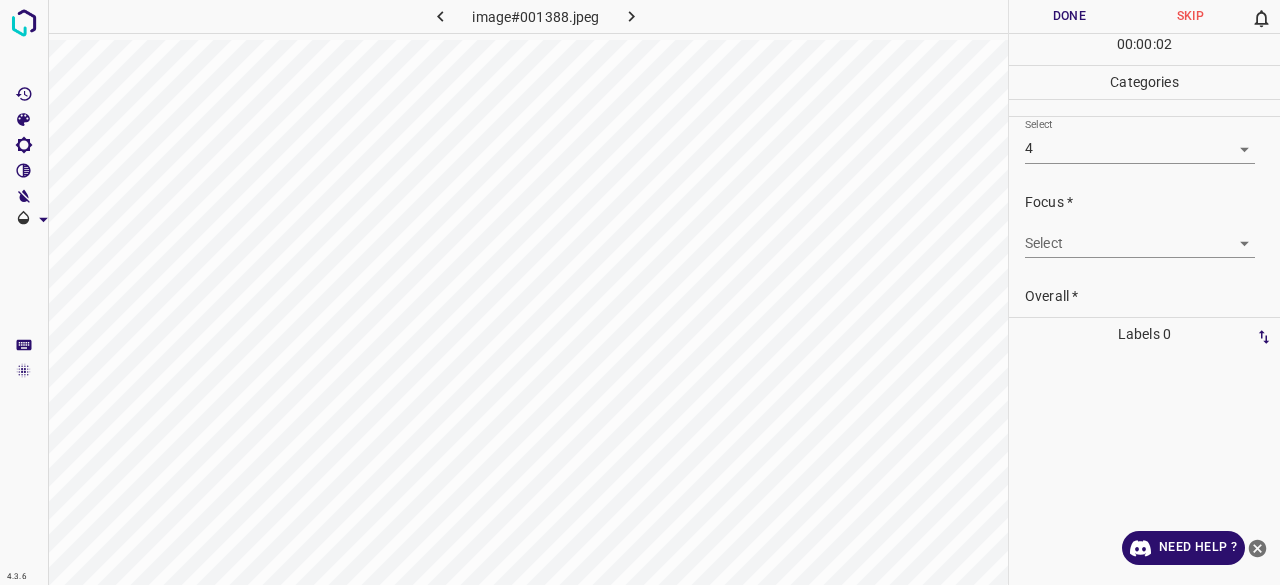 click on "Select ​" at bounding box center [1140, 235] 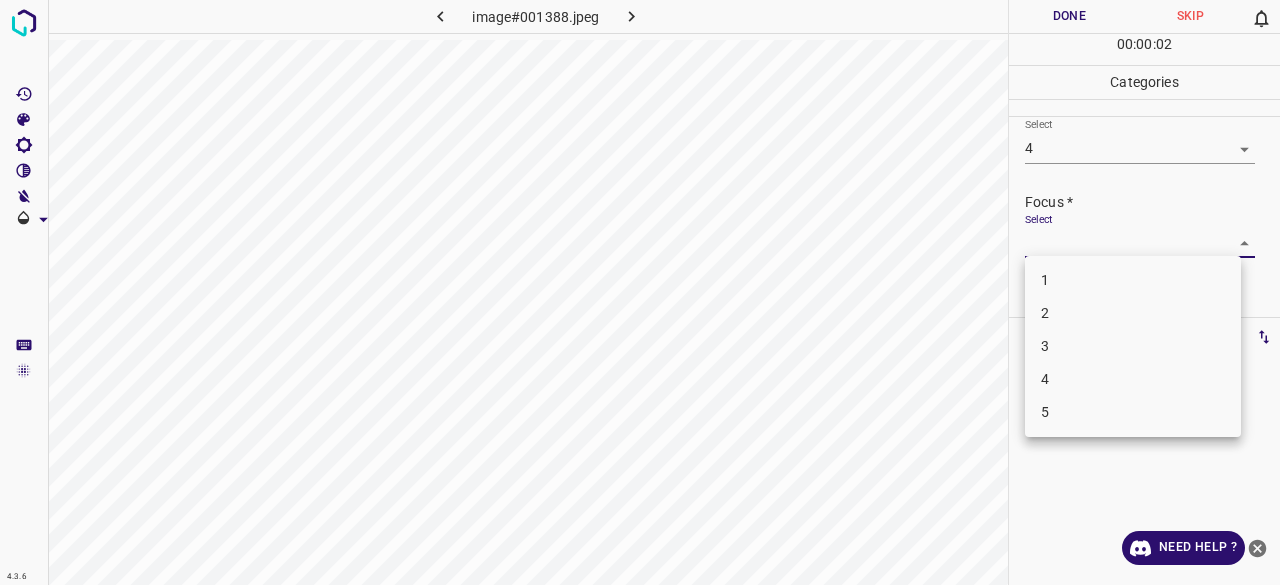 click on "4.3.6  image#001388.jpeg Done Skip 0 00   : 00   : 02   Categories Lighting *  Select 4 4 Focus *  Select ​ Overall *  Select ​ Labels   0 Categories 1 Lighting 2 Focus 3 Overall Tools Space Change between modes (Draw & Edit) I Auto labeling R Restore zoom M Zoom in N Zoom out Delete Delete selecte label Filters Z Restore filters X Saturation filter C Brightness filter V Contrast filter B Gray scale filter General O Download Need Help ? - Text - Hide - Delete 1 2 3 4 5" at bounding box center [640, 292] 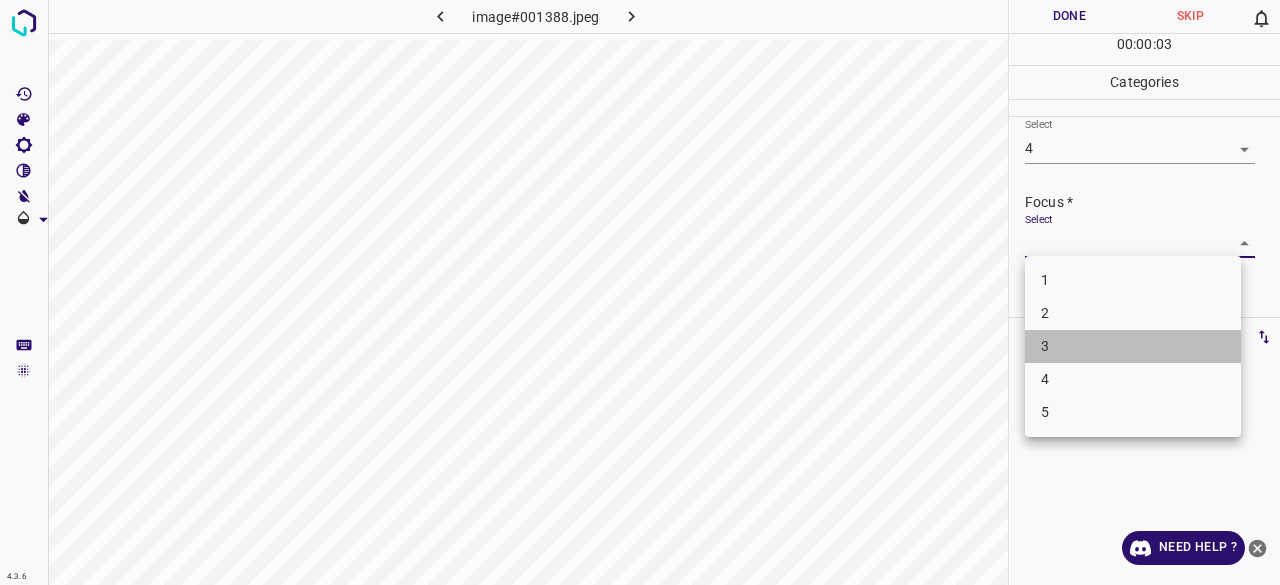 click on "3" at bounding box center [1133, 346] 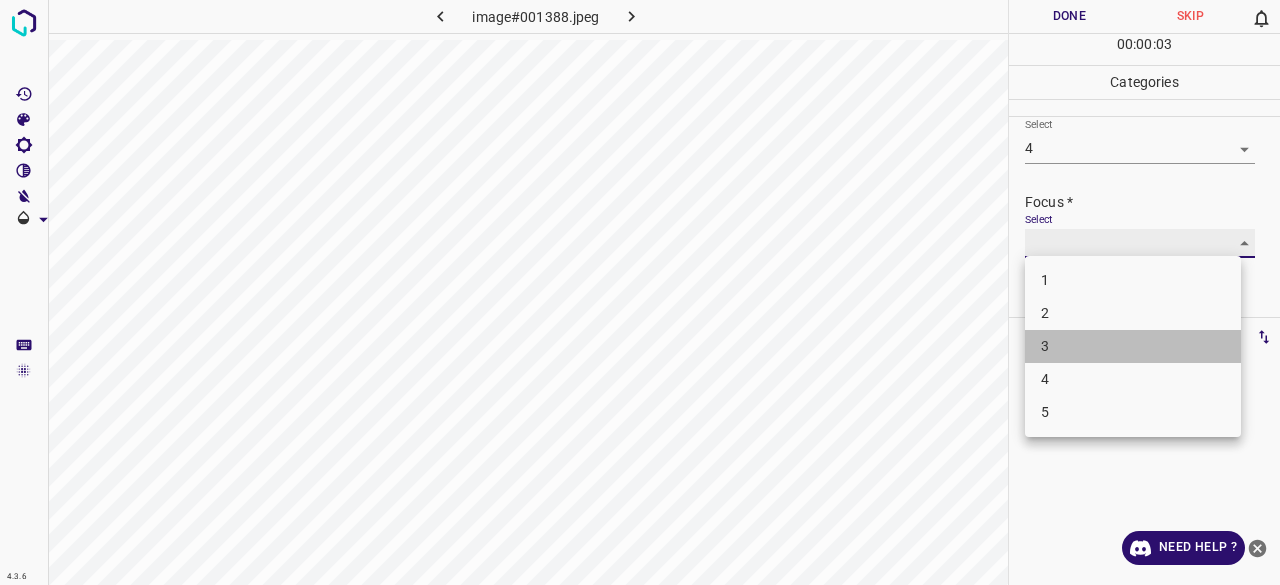 type on "3" 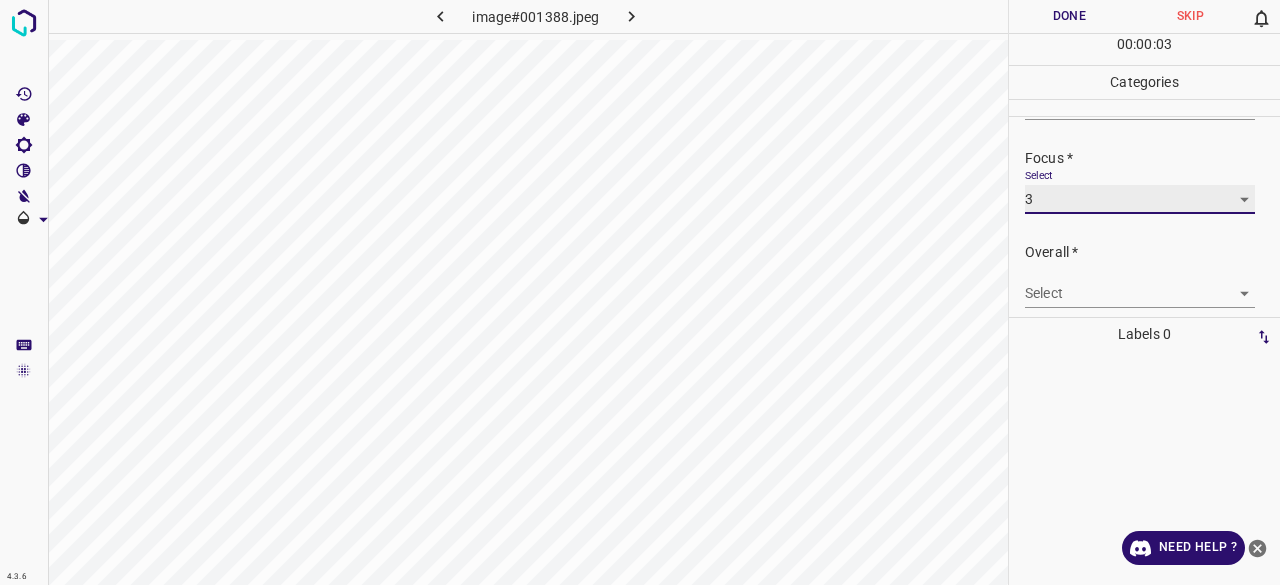 scroll, scrollTop: 98, scrollLeft: 0, axis: vertical 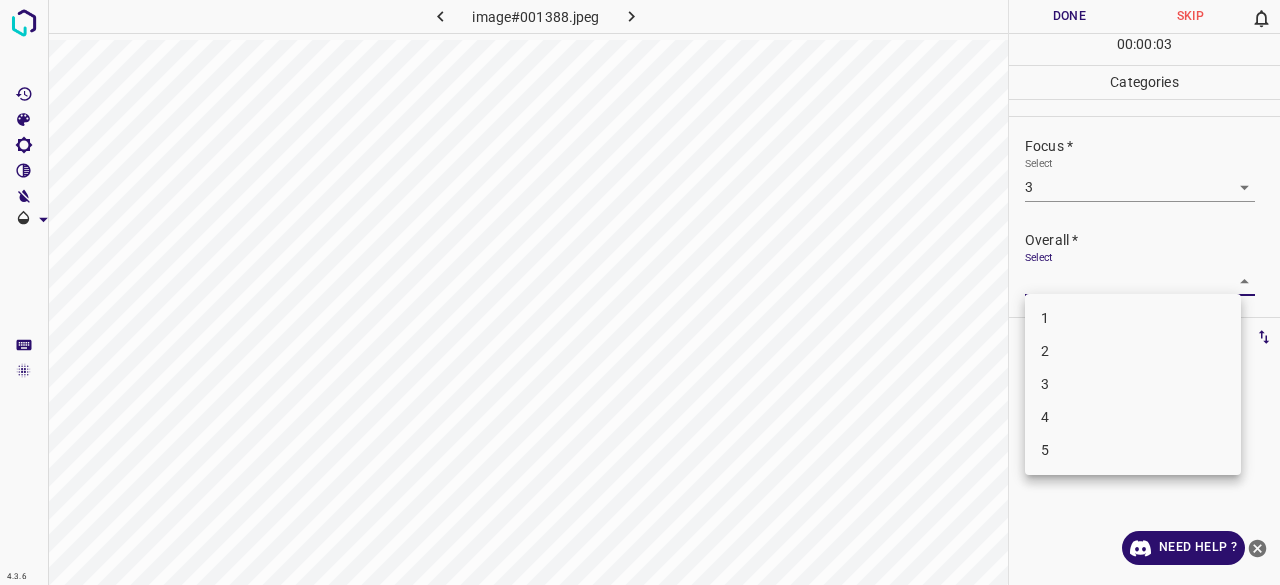 click on "4.3.6  image#001388.jpeg Done Skip 0 00   : 00   : 03   Categories Lighting *  Select 4 4 Focus *  Select 3 3 Overall *  Select ​ Labels   0 Categories 1 Lighting 2 Focus 3 Overall Tools Space Change between modes (Draw & Edit) I Auto labeling R Restore zoom M Zoom in N Zoom out Delete Delete selecte label Filters Z Restore filters X Saturation filter C Brightness filter V Contrast filter B Gray scale filter General O Download Need Help ? - Text - Hide - Delete 1 2 3 4 5" at bounding box center (640, 292) 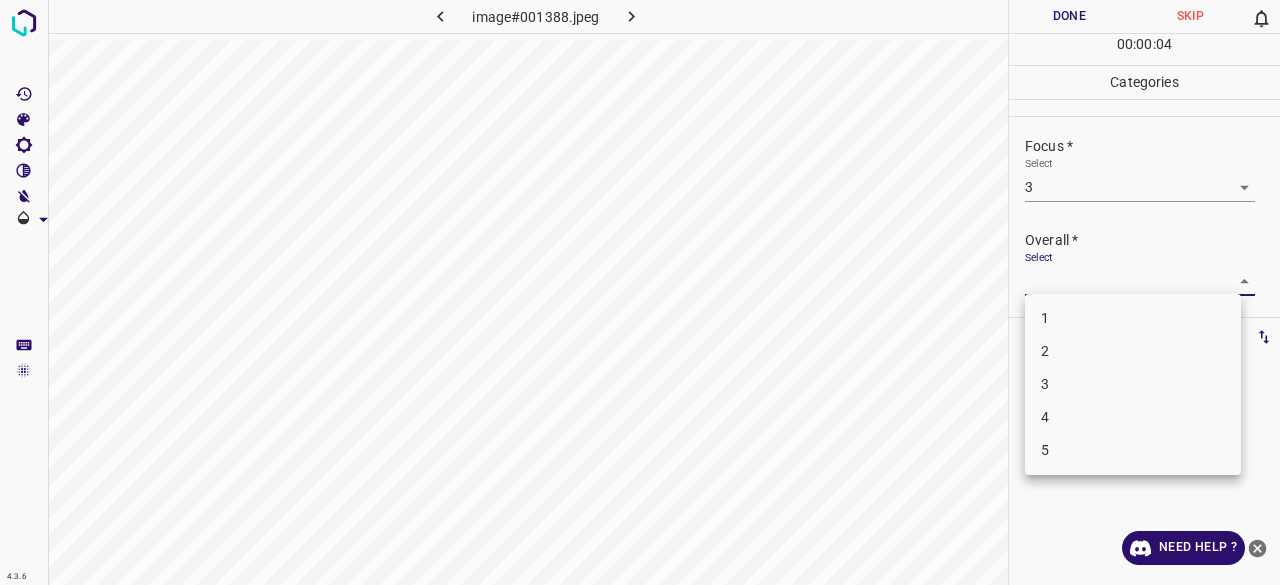 click on "1 2 3 4 5" at bounding box center (1133, 384) 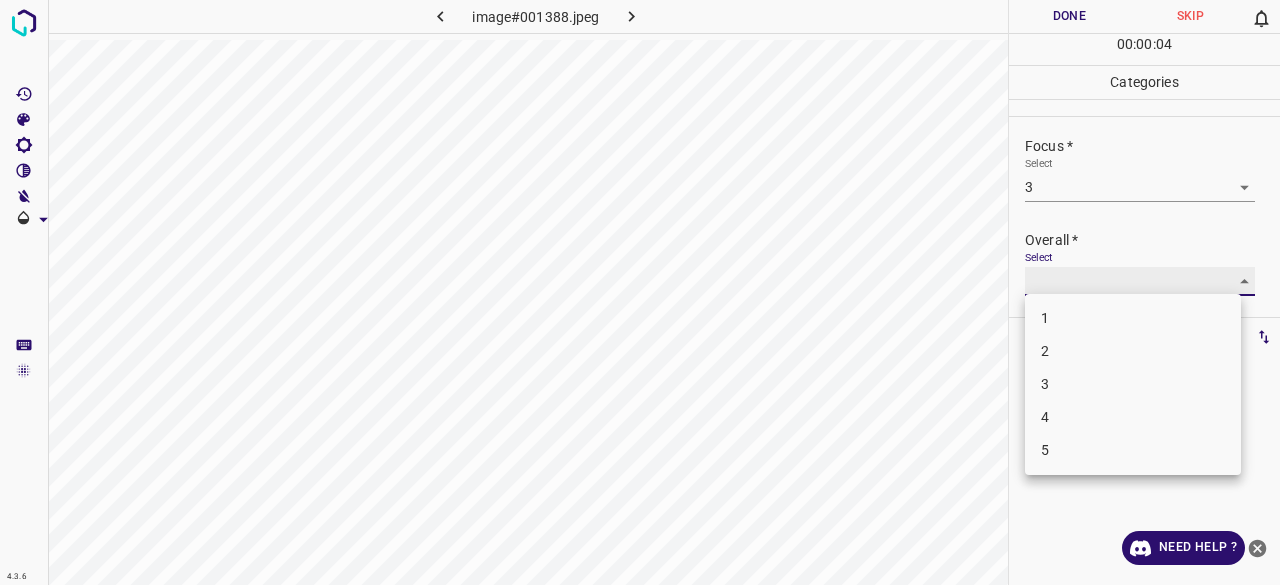 type on "3" 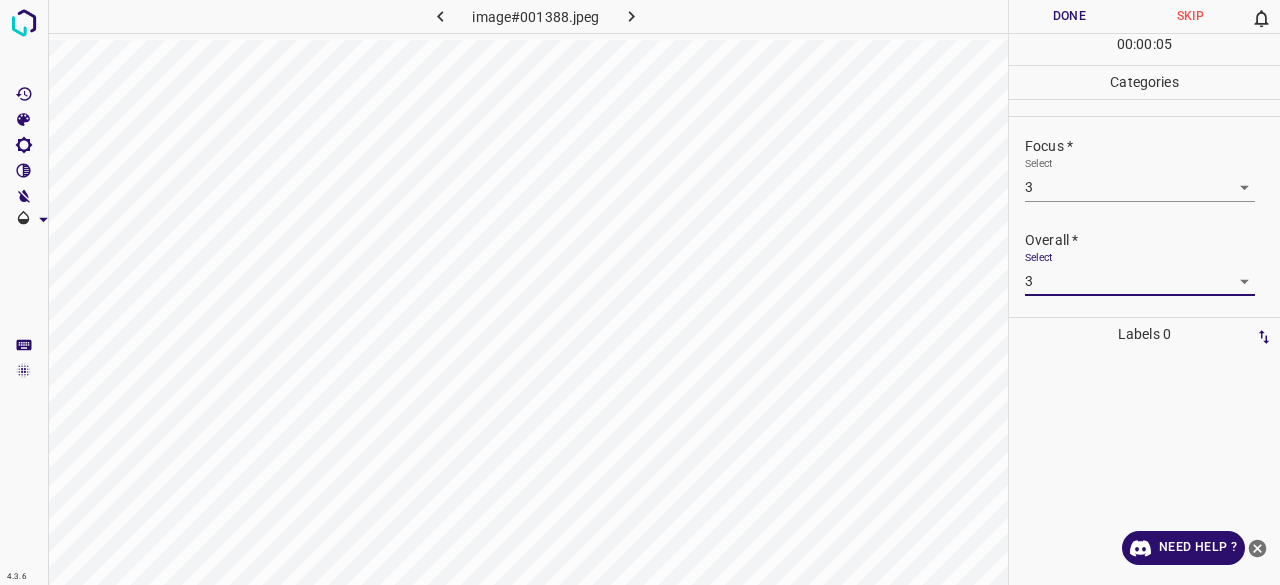 click on "Done" at bounding box center (1069, 16) 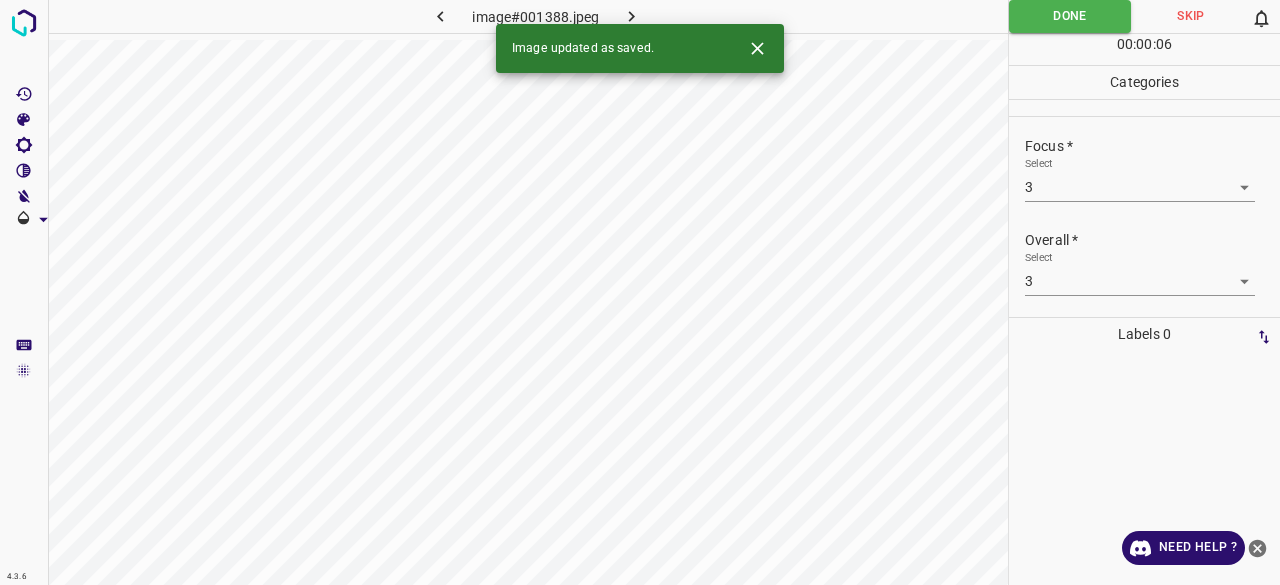 click 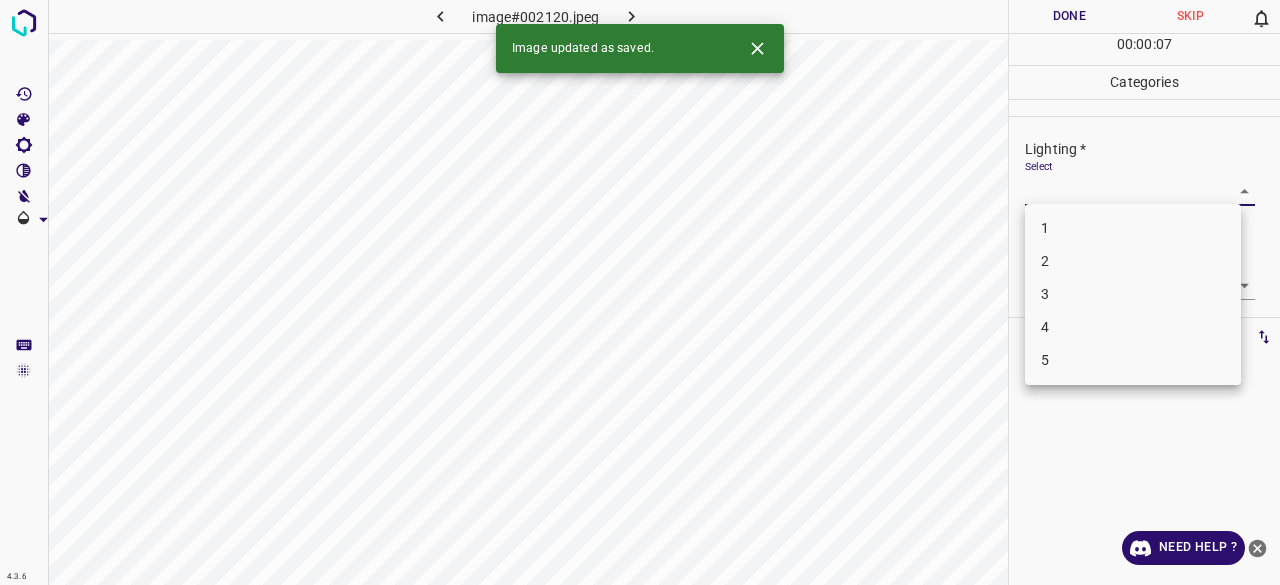 click on "4.3.6  image#002120.jpeg Done Skip 0 00   : 00   : 07   Categories Lighting *  Select ​ Focus *  Select ​ Overall *  Select ​ Labels   0 Categories 1 Lighting 2 Focus 3 Overall Tools Space Change between modes (Draw & Edit) I Auto labeling R Restore zoom M Zoom in N Zoom out Delete Delete selecte label Filters Z Restore filters X Saturation filter C Brightness filter V Contrast filter B Gray scale filter General O Download Image updated as saved. Need Help ? - Text - Hide - Delete 1 2 3 4 5" at bounding box center (640, 292) 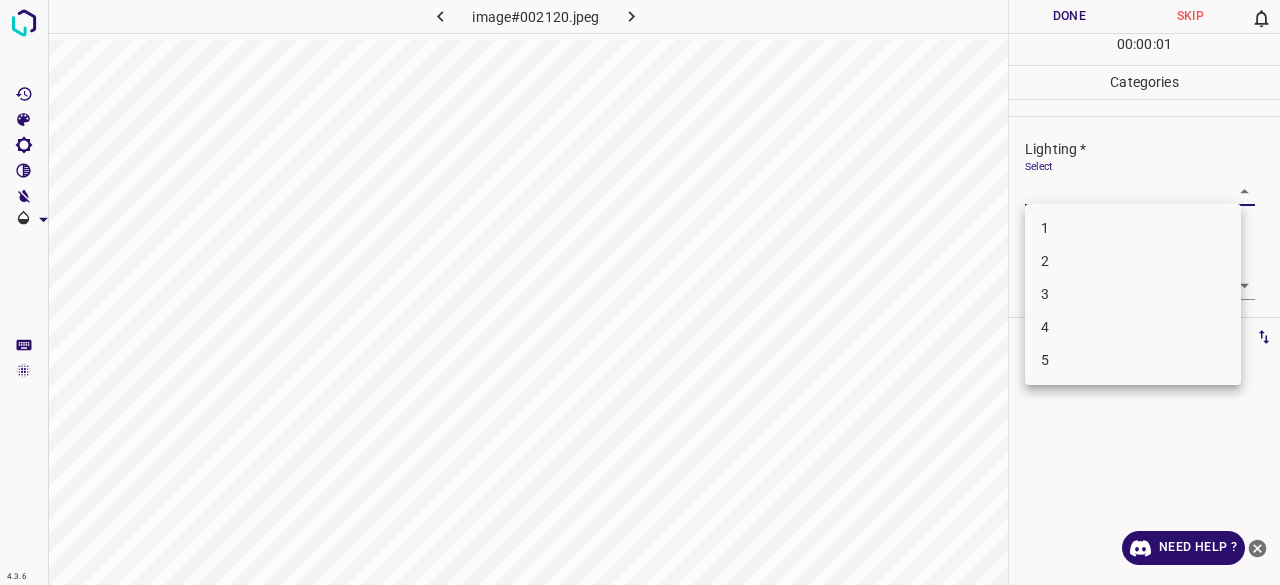 click on "2" at bounding box center (1133, 261) 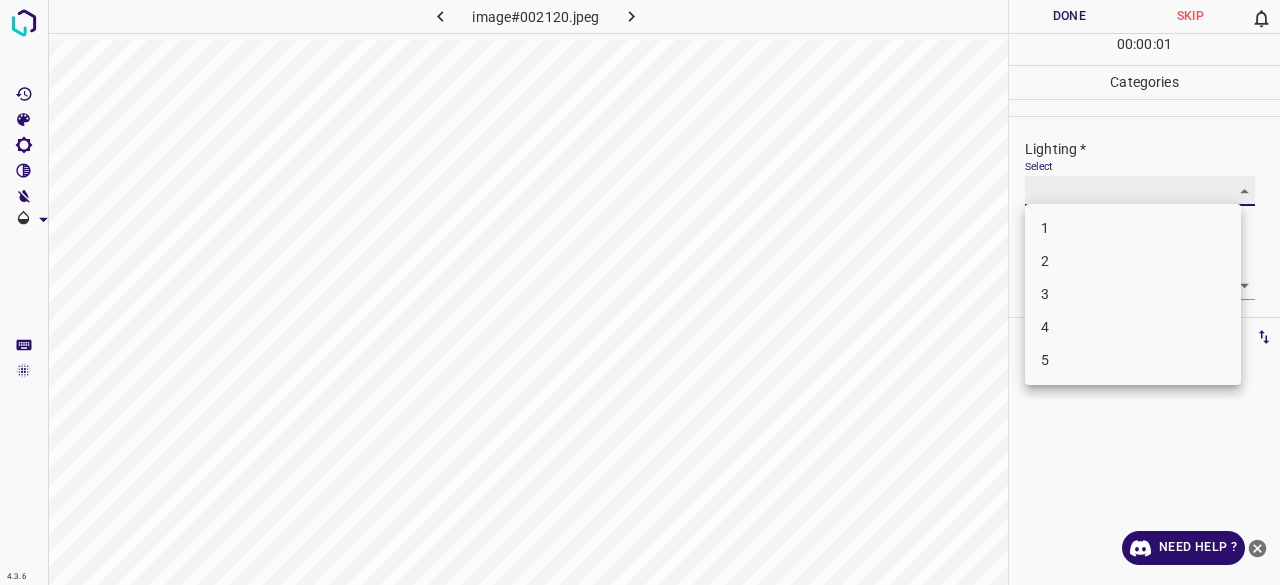 type on "2" 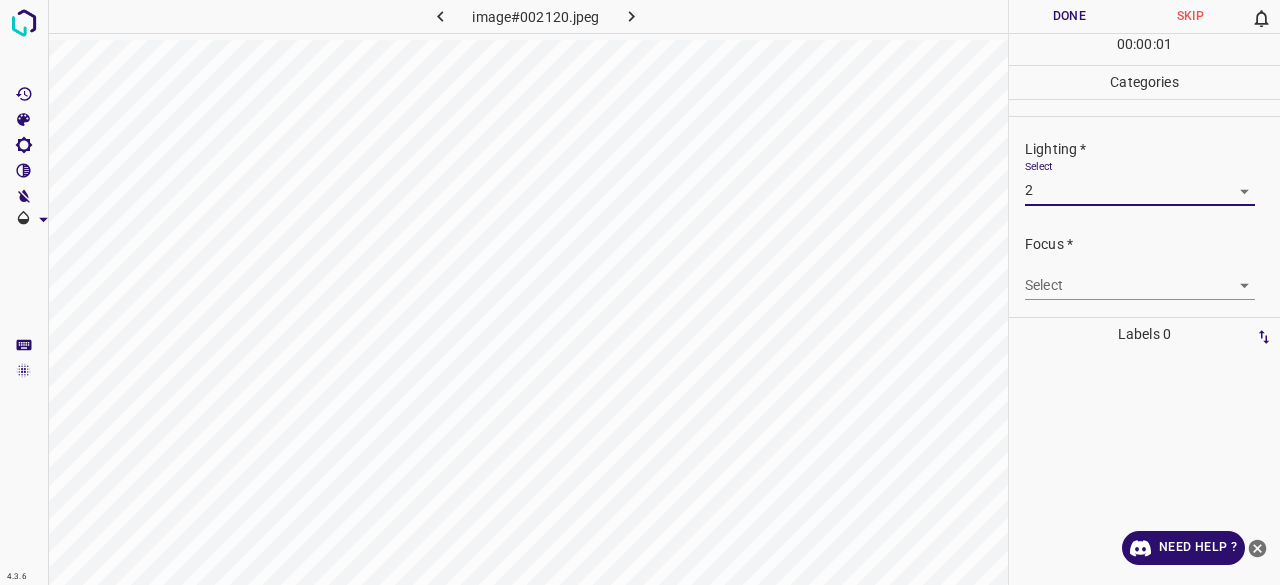 click on "Focus *" at bounding box center [1152, 244] 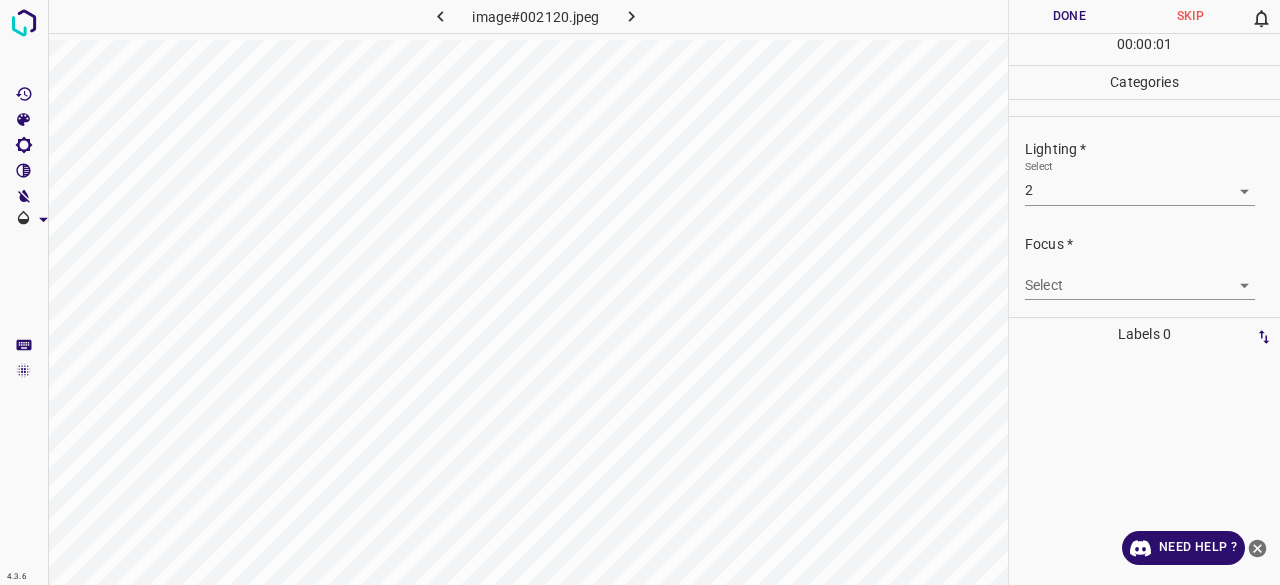 click on "4.3.6  image#002120.jpeg Done Skip 0 00   : 00   : 01   Categories Lighting *  Select 2 2 Focus *  Select ​ Overall *  Select ​ Labels   0 Categories 1 Lighting 2 Focus 3 Overall Tools Space Change between modes (Draw & Edit) I Auto labeling R Restore zoom M Zoom in N Zoom out Delete Delete selecte label Filters Z Restore filters X Saturation filter C Brightness filter V Contrast filter B Gray scale filter General O Download Need Help ? - Text - Hide - Delete" at bounding box center (640, 292) 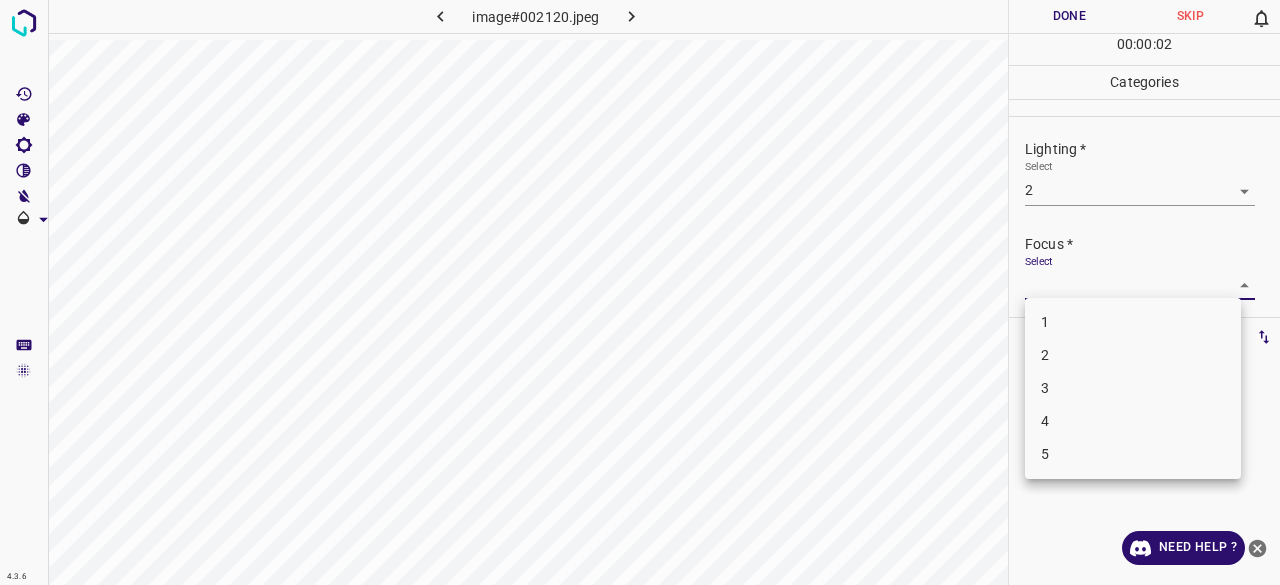 drag, startPoint x: 1062, startPoint y: 328, endPoint x: 1064, endPoint y: 310, distance: 18.110771 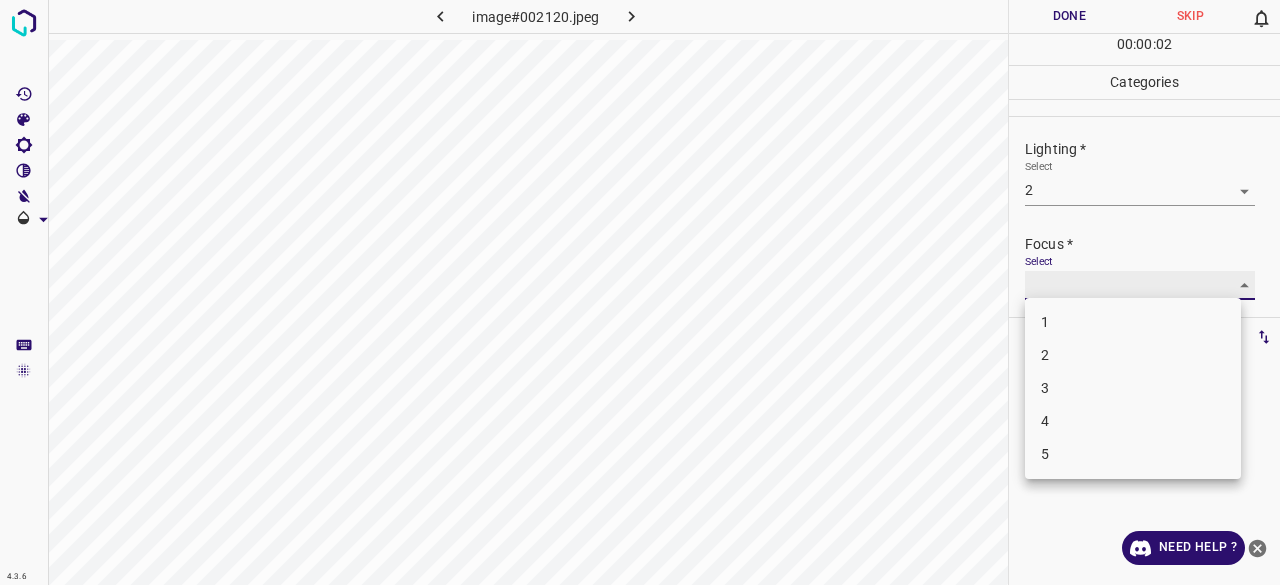 type on "1" 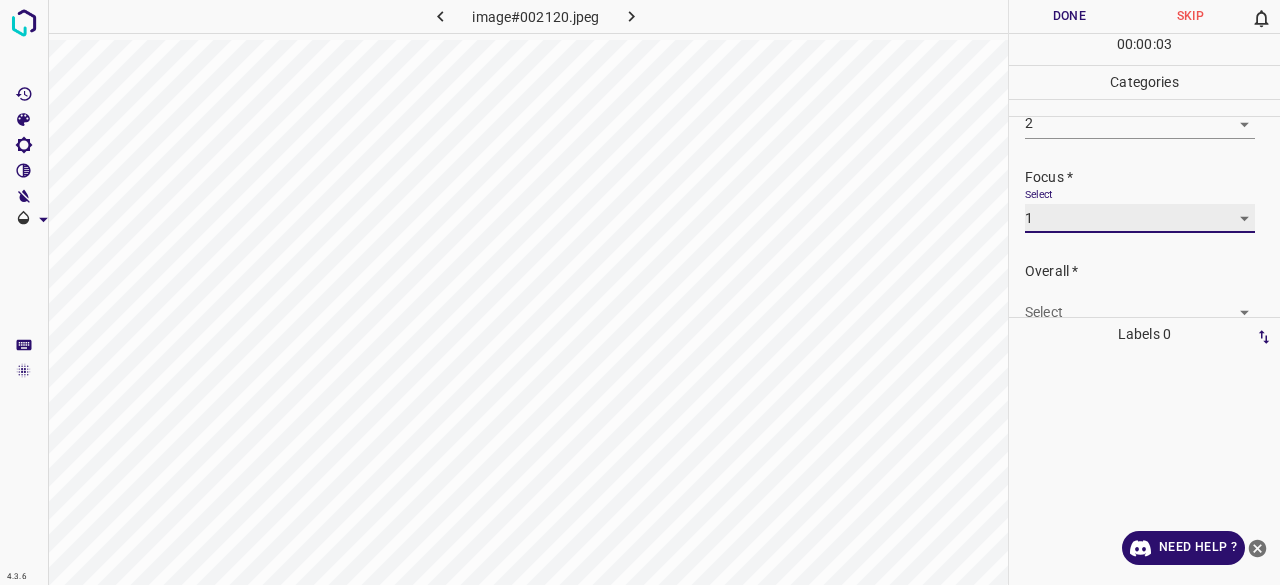 scroll, scrollTop: 98, scrollLeft: 0, axis: vertical 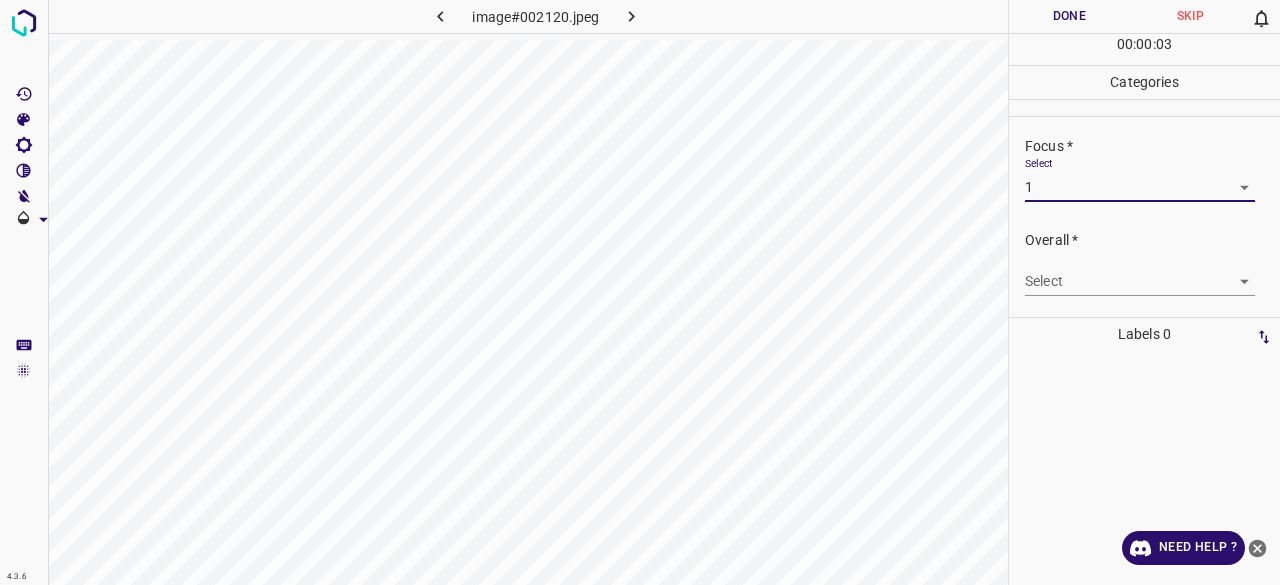 click on "4.3.6  image#002120.jpeg Done Skip 0 00   : 00   : 03   Categories Lighting *  Select 2 2 Focus *  Select 1 1 Overall *  Select ​ Labels   0 Categories 1 Lighting 2 Focus 3 Overall Tools Space Change between modes (Draw & Edit) I Auto labeling R Restore zoom M Zoom in N Zoom out Delete Delete selecte label Filters Z Restore filters X Saturation filter C Brightness filter V Contrast filter B Gray scale filter General O Download Need Help ? - Text - Hide - Delete" at bounding box center (640, 292) 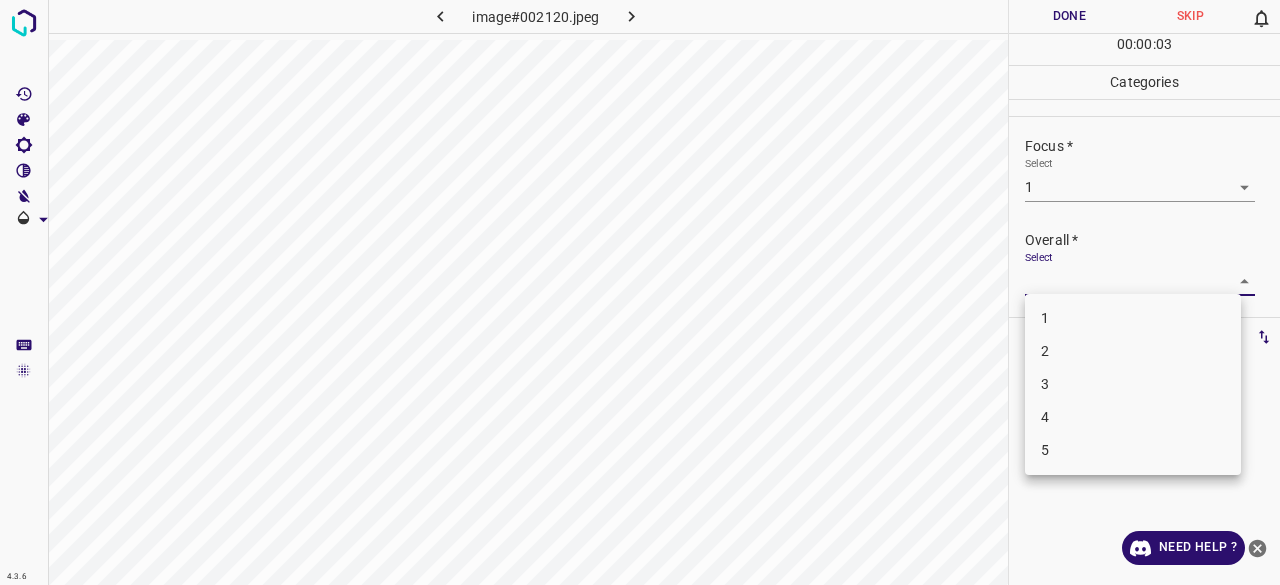 click on "2" at bounding box center (1133, 351) 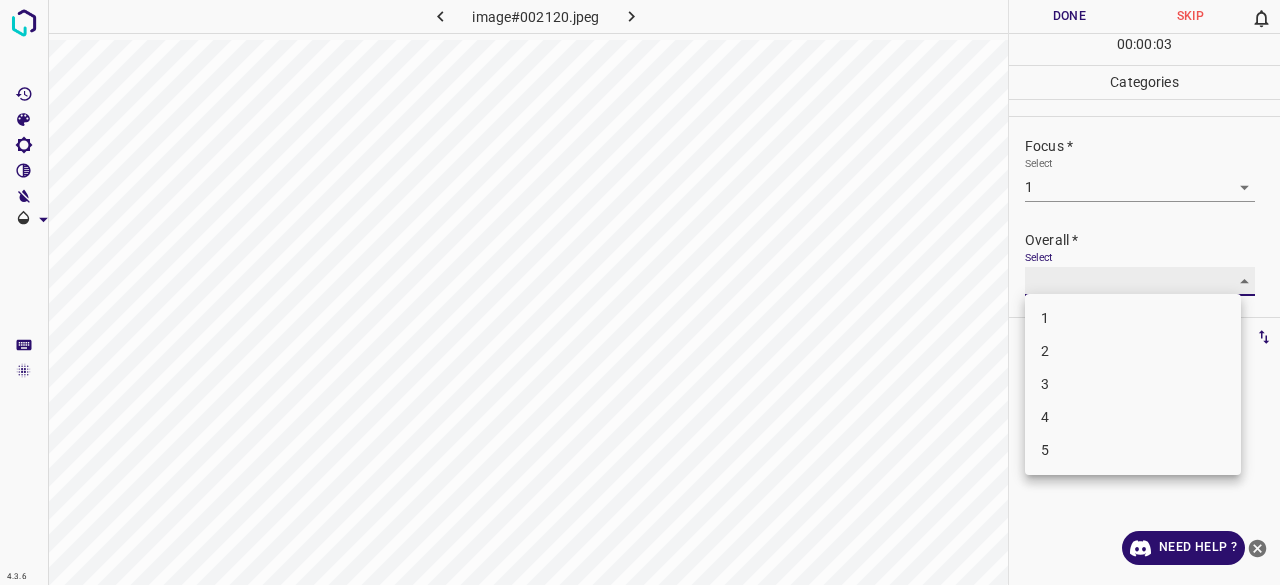 type on "2" 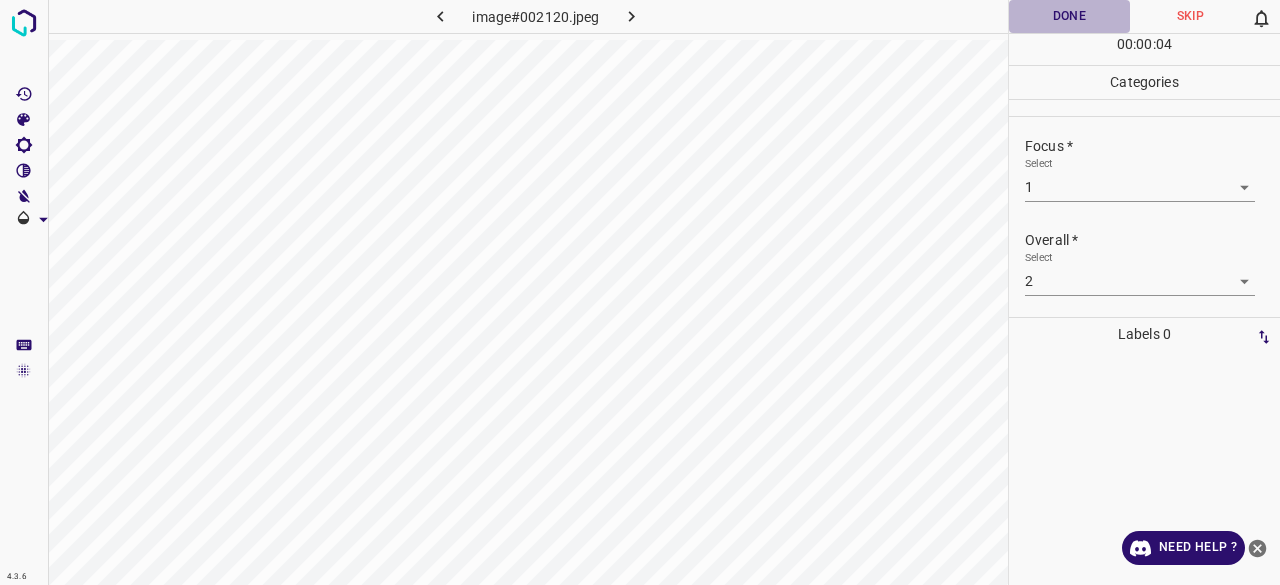 click on "Done" at bounding box center [1069, 16] 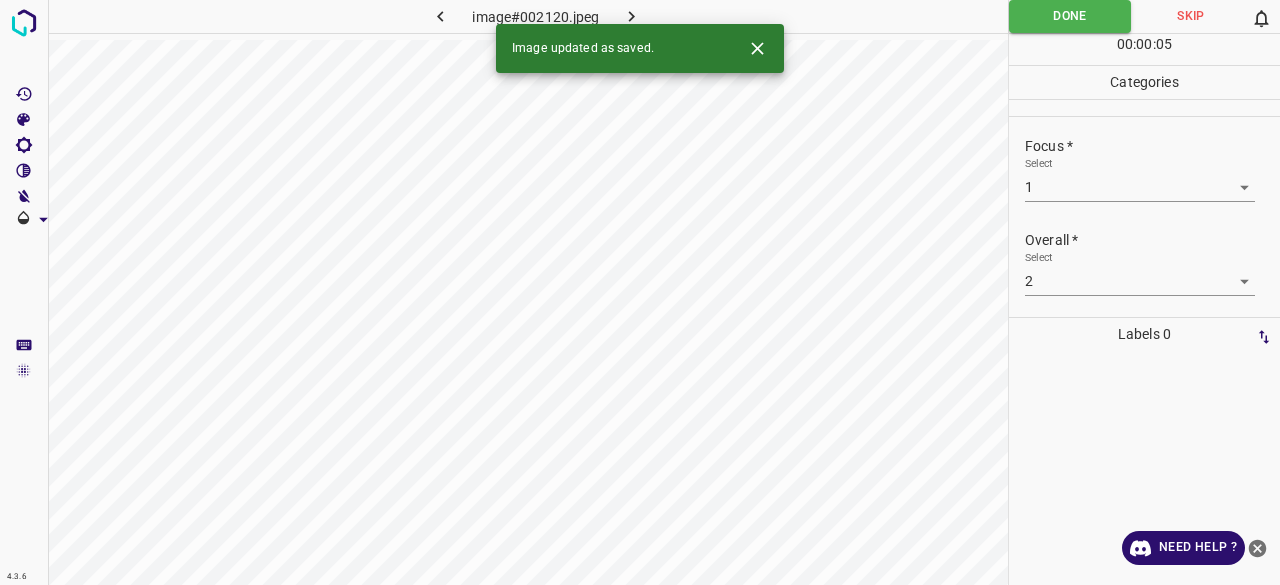 click at bounding box center (632, 16) 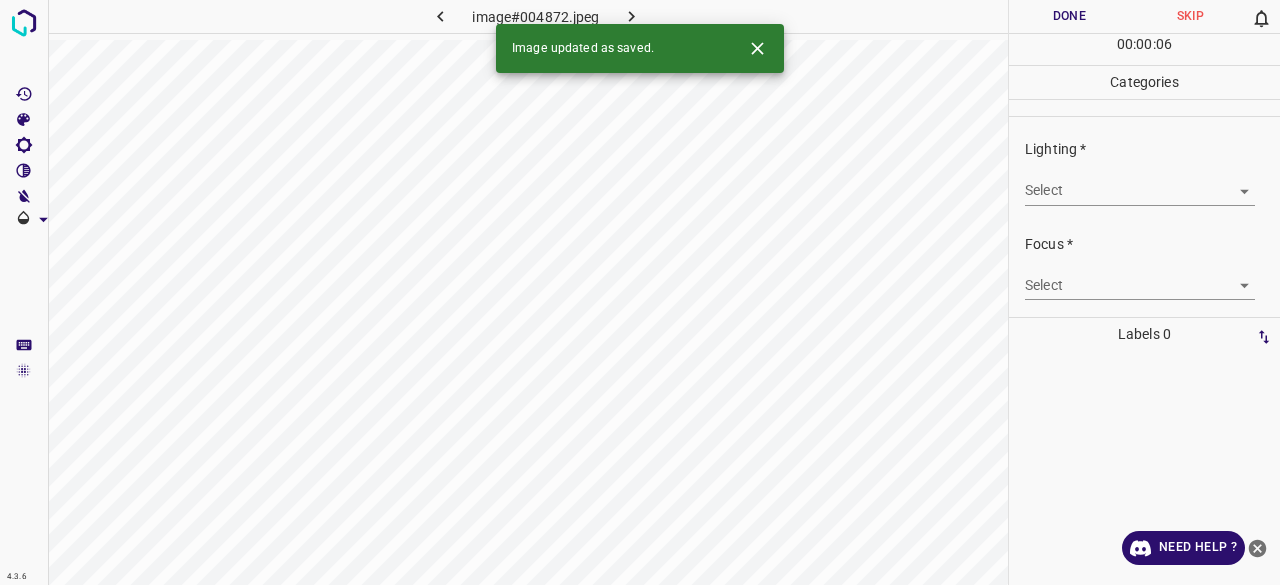 click on "4.3.6  image#004872.jpeg Done Skip 0 00   : 00   : 06   Categories Lighting *  Select ​ Focus *  Select ​ Overall *  Select ​ Labels   0 Categories 1 Lighting 2 Focus 3 Overall Tools Space Change between modes (Draw & Edit) I Auto labeling R Restore zoom M Zoom in N Zoom out Delete Delete selecte label Filters Z Restore filters X Saturation filter C Brightness filter V Contrast filter B Gray scale filter General O Download Image updated as saved. Need Help ? - Text - Hide - Delete" at bounding box center (640, 292) 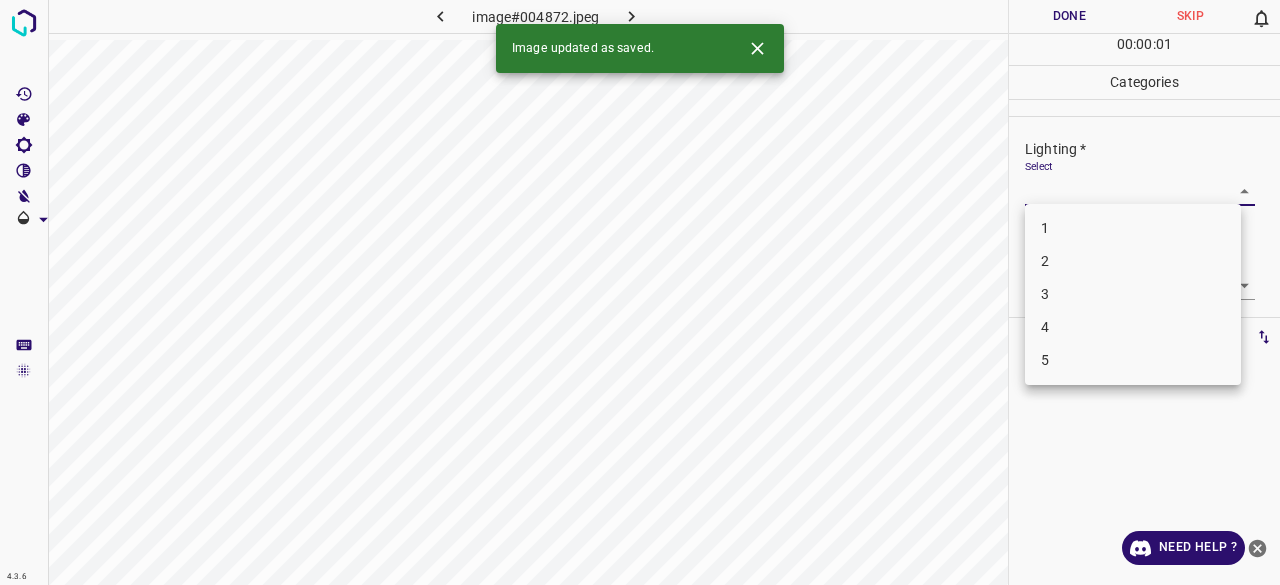 click on "3" at bounding box center [1133, 294] 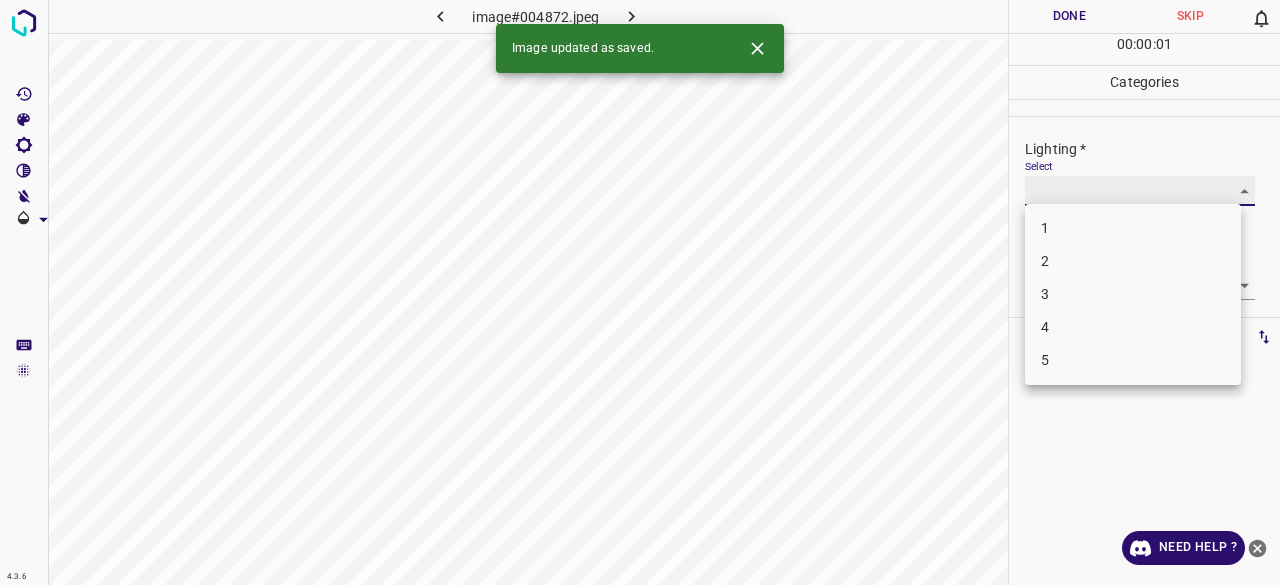 type on "3" 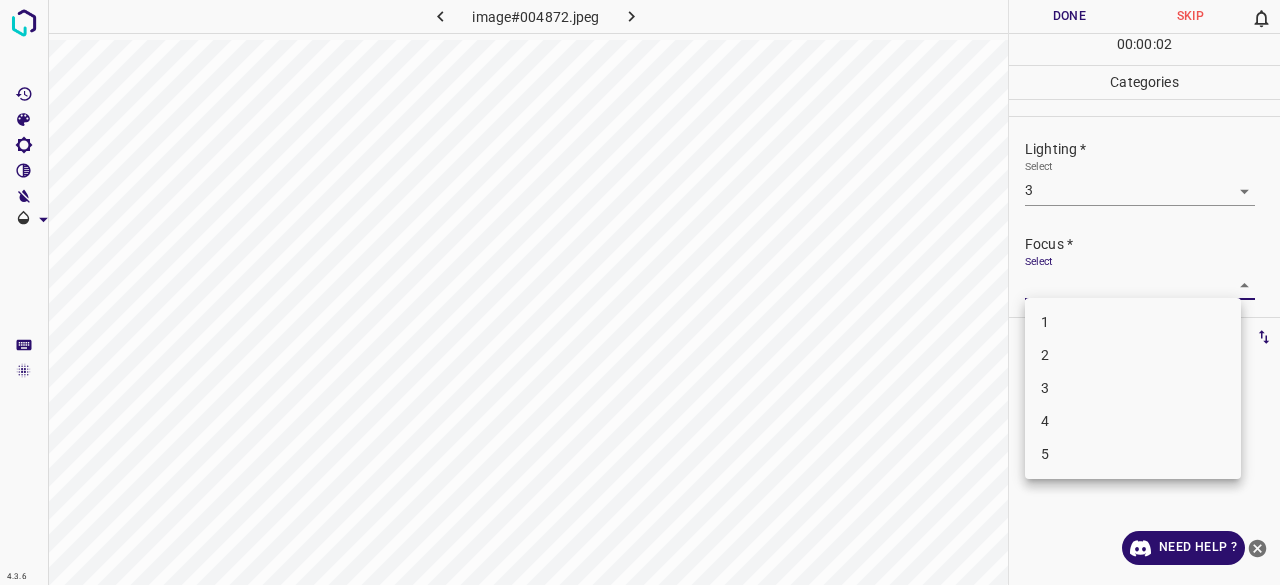click on "4.3.6  image#004872.jpeg Done Skip 0 00   : 00   : 02   Categories Lighting *  Select 3 3 Focus *  Select ​ Overall *  Select ​ Labels   0 Categories 1 Lighting 2 Focus 3 Overall Tools Space Change between modes (Draw & Edit) I Auto labeling R Restore zoom M Zoom in N Zoom out Delete Delete selecte label Filters Z Restore filters X Saturation filter C Brightness filter V Contrast filter B Gray scale filter General O Download Need Help ? - Text - Hide - Delete 1 2 3 4 5" at bounding box center [640, 292] 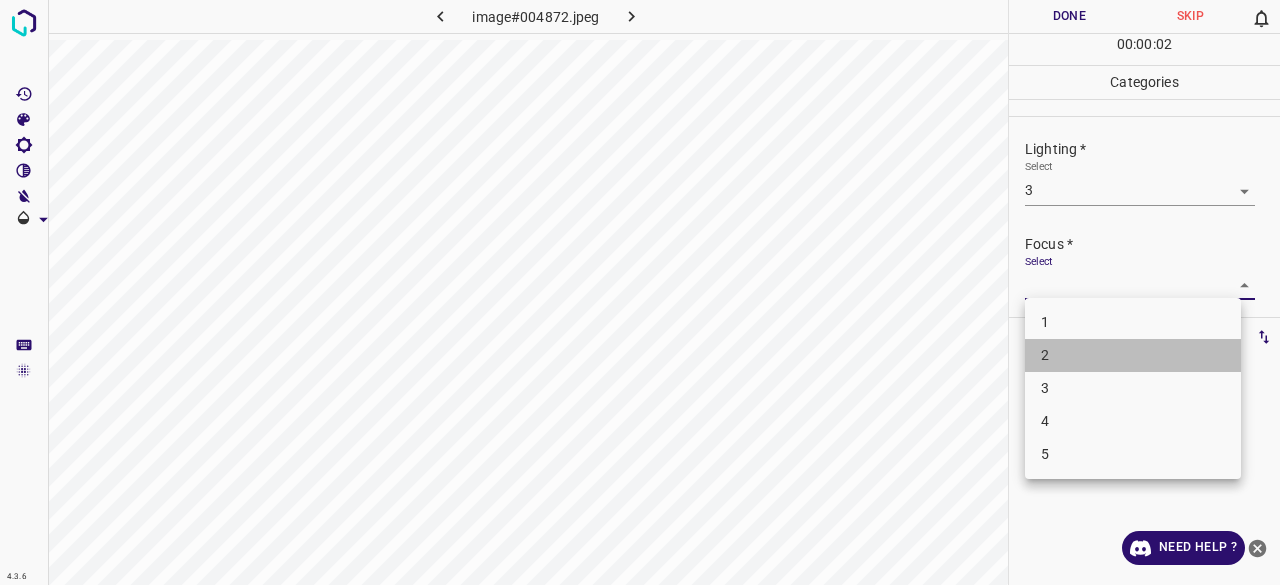 click on "2" at bounding box center [1133, 355] 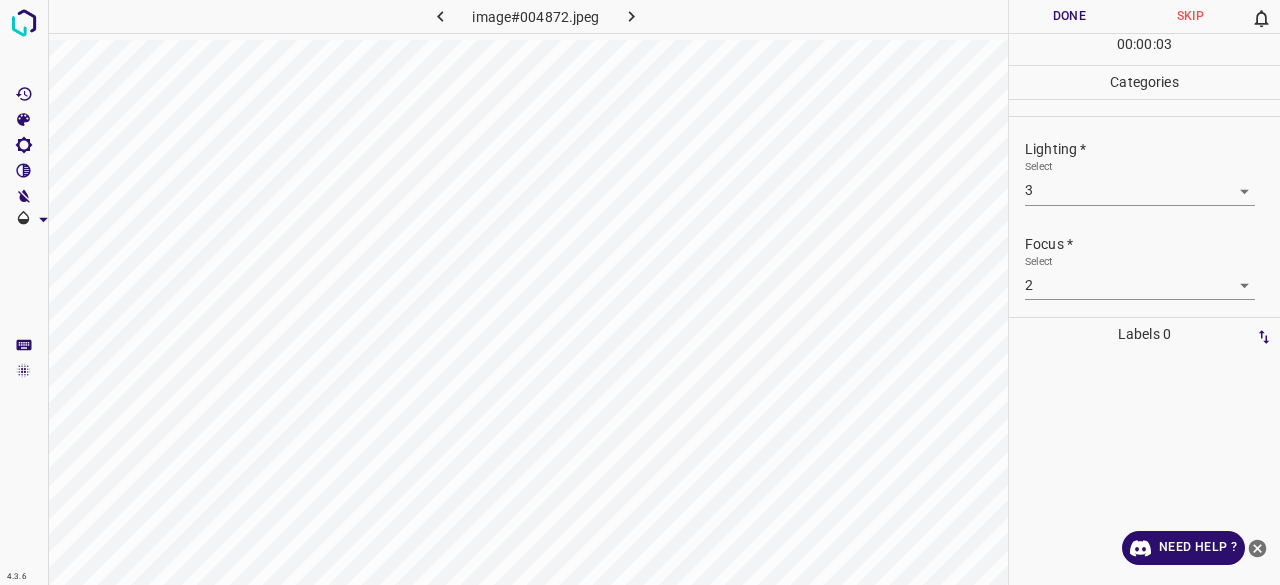 click at bounding box center (1144, 468) 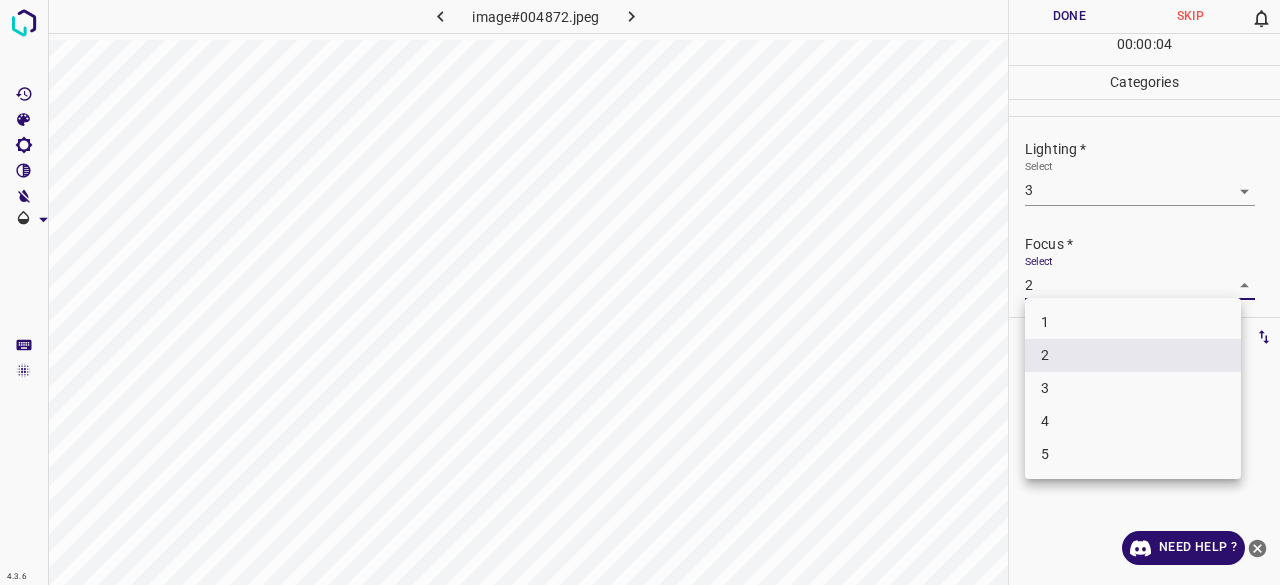drag, startPoint x: 1048, startPoint y: 407, endPoint x: 1060, endPoint y: 383, distance: 26.832815 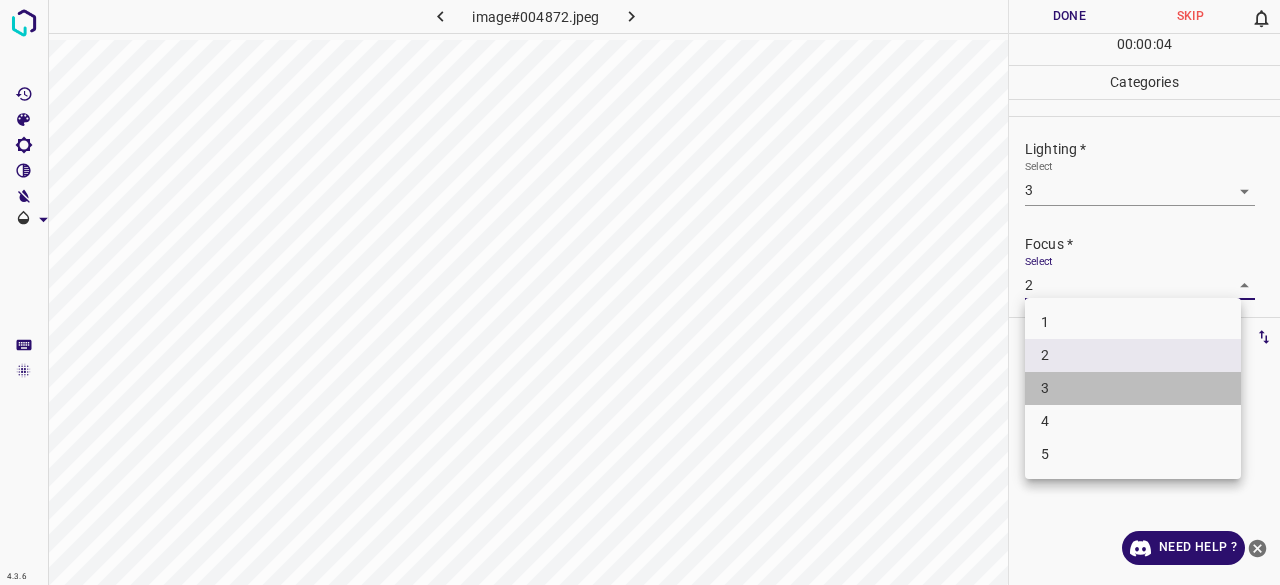 click on "3" at bounding box center (1133, 388) 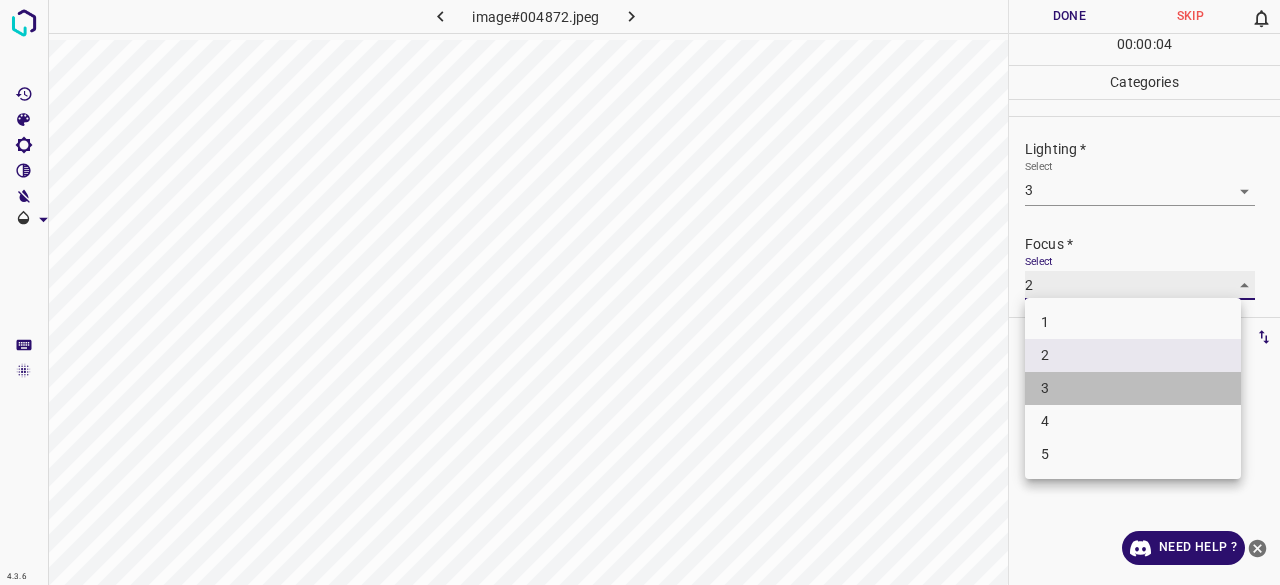 type on "3" 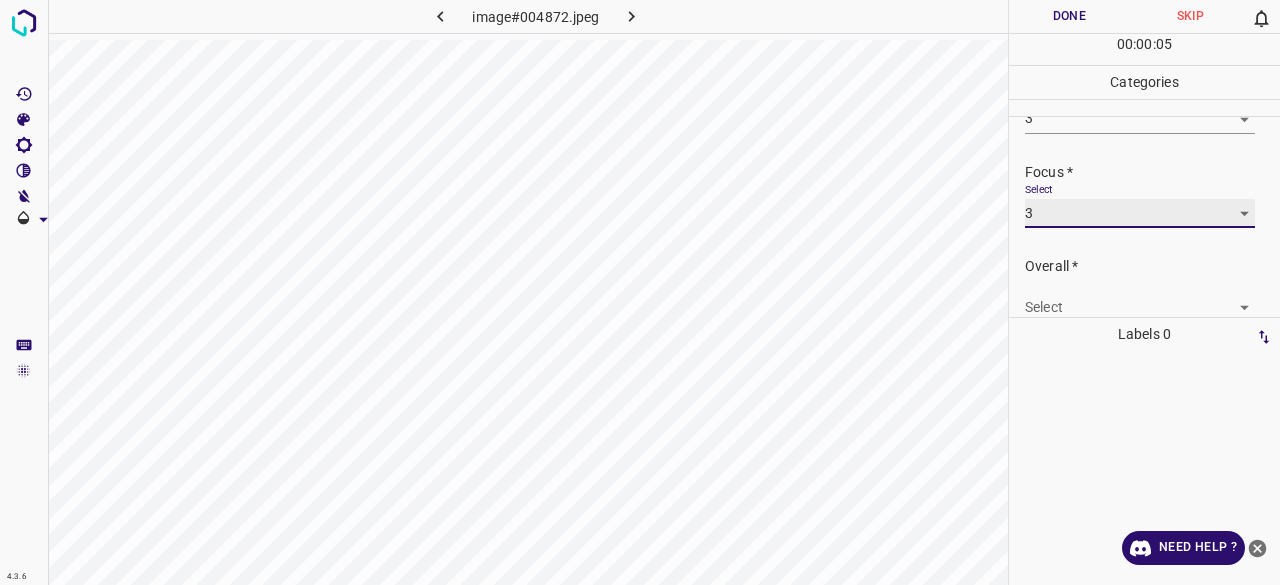 scroll, scrollTop: 98, scrollLeft: 0, axis: vertical 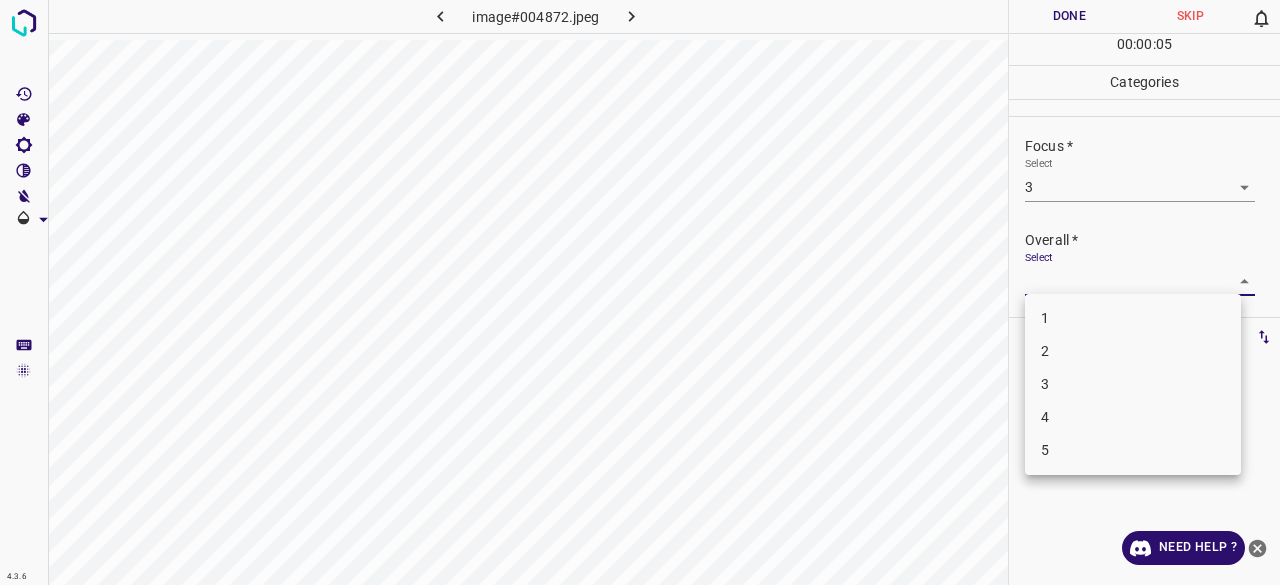 click on "4.3.6  image#004872.jpeg Done Skip 0 00   : 00   : 05   Categories Lighting *  Select 3 3 Focus *  Select 3 3 Overall *  Select ​ Labels   0 Categories 1 Lighting 2 Focus 3 Overall Tools Space Change between modes (Draw & Edit) I Auto labeling R Restore zoom M Zoom in N Zoom out Delete Delete selecte label Filters Z Restore filters X Saturation filter C Brightness filter V Contrast filter B Gray scale filter General O Download Need Help ? - Text - Hide - Delete 1 2 3 4 5" at bounding box center (640, 292) 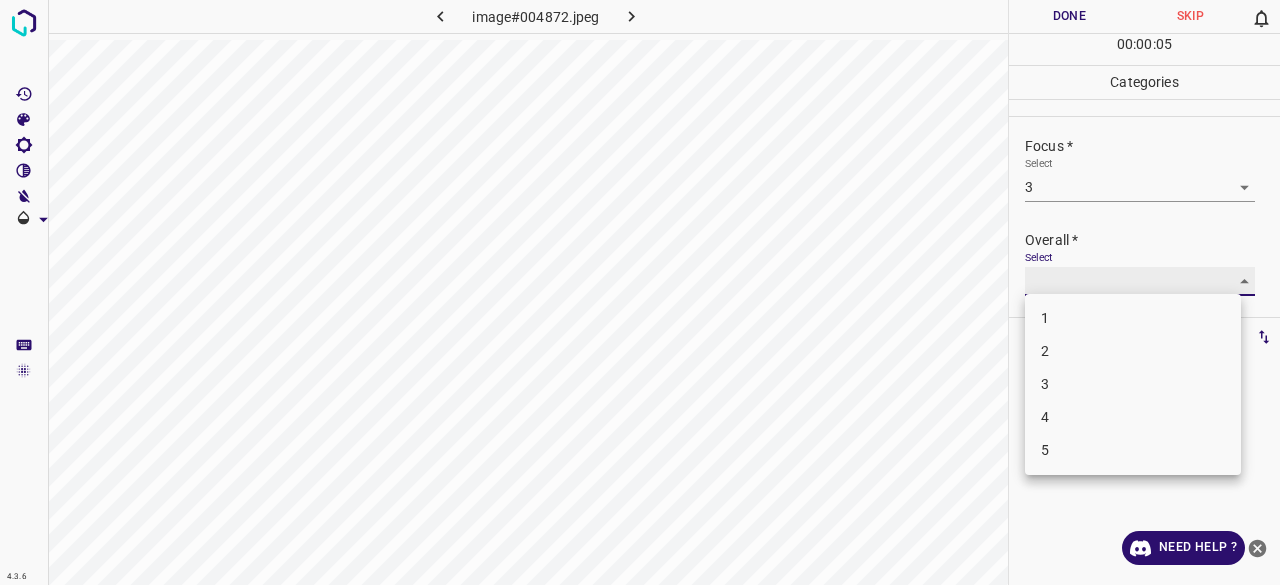 type on "3" 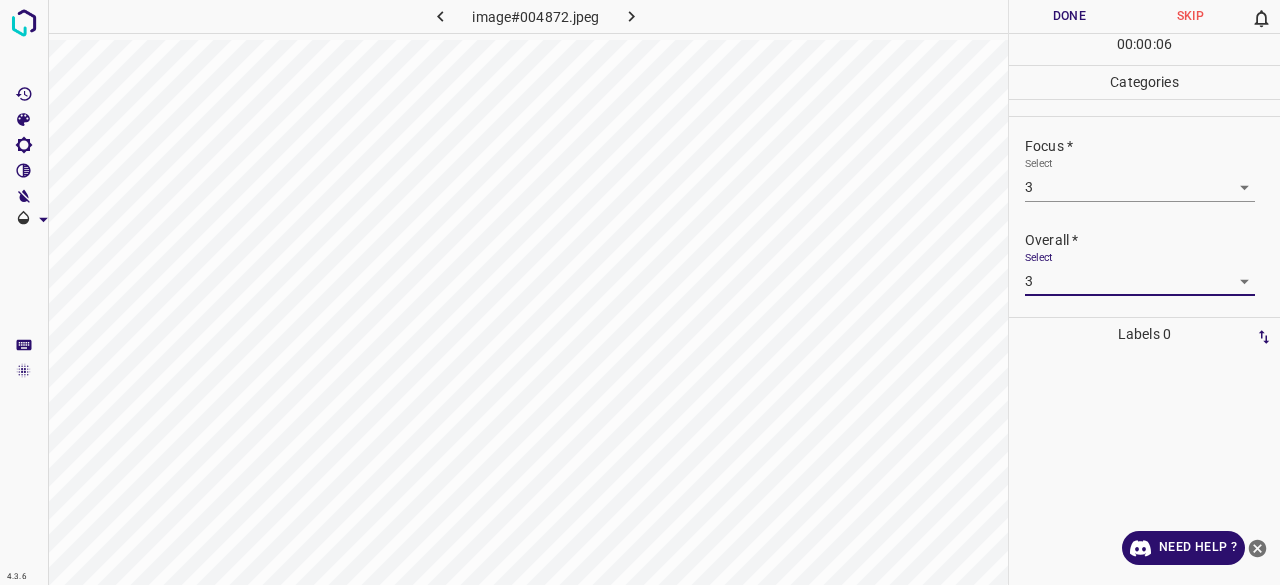 click on "Done" at bounding box center (1069, 16) 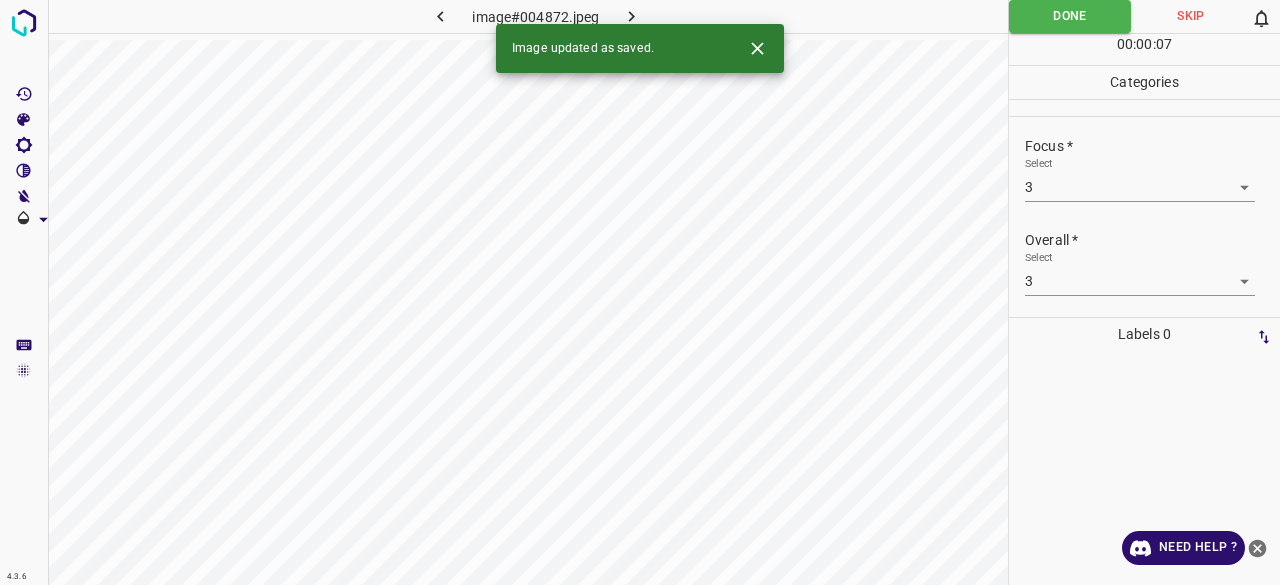 drag, startPoint x: 611, startPoint y: 5, endPoint x: 625, endPoint y: 11, distance: 15.231546 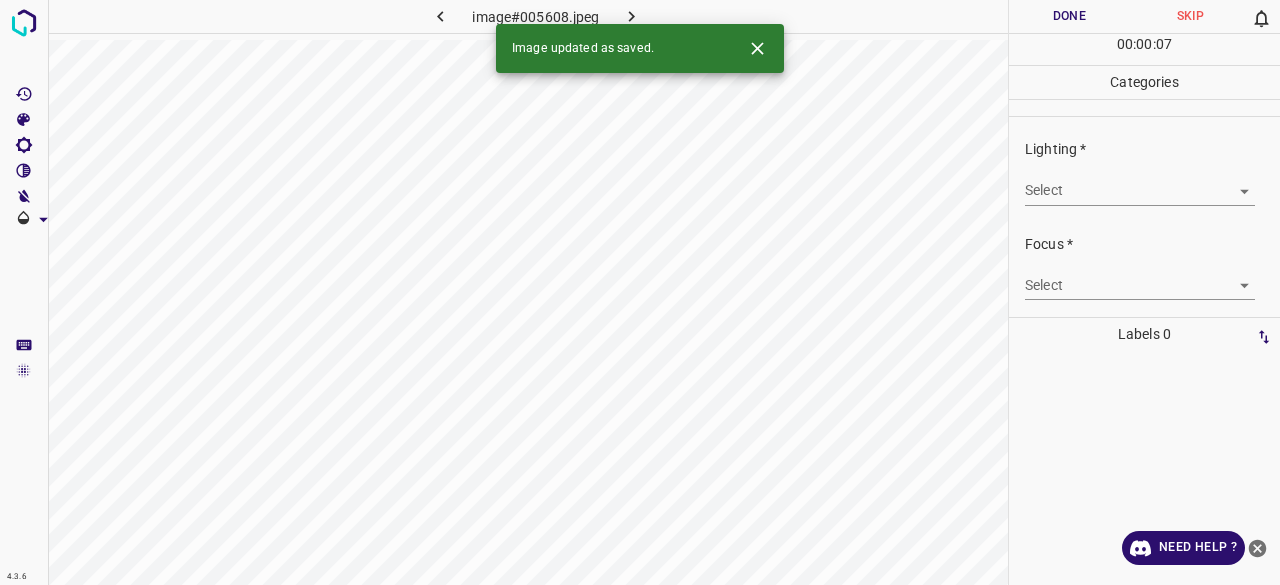 drag, startPoint x: 1141, startPoint y: 163, endPoint x: 1115, endPoint y: 185, distance: 34.058773 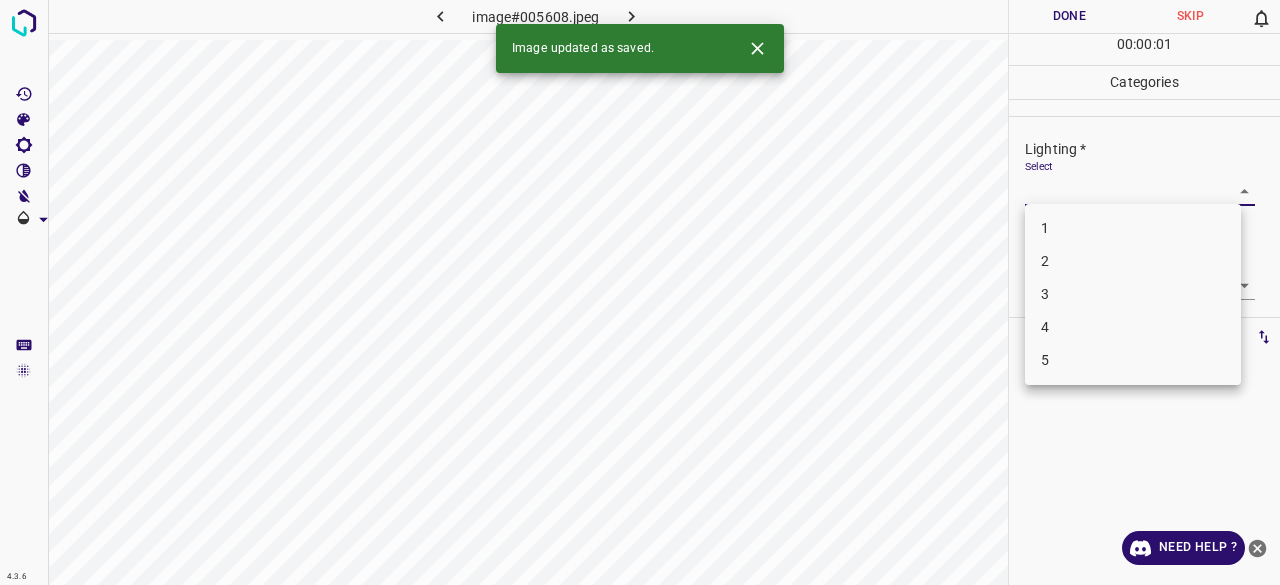 click on "3" at bounding box center [1133, 294] 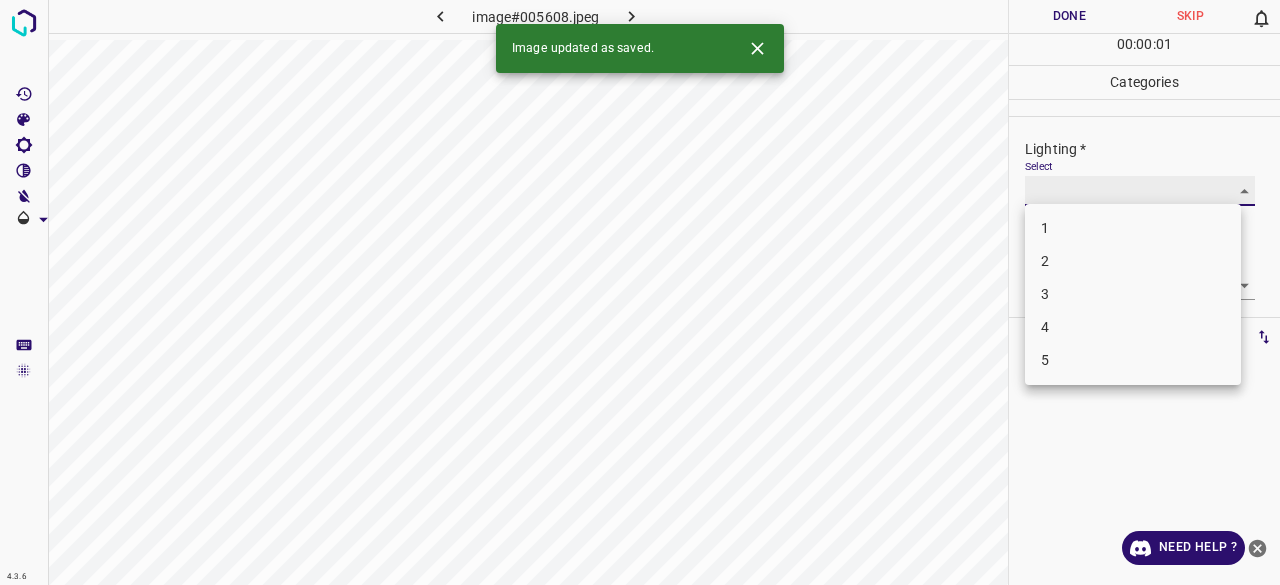 type on "3" 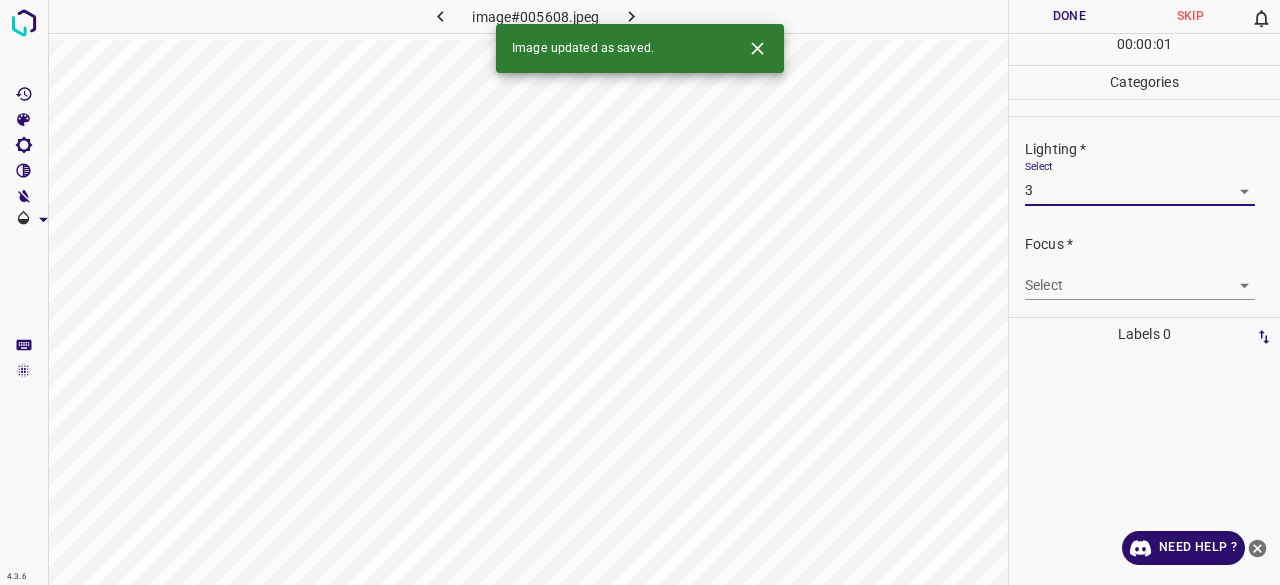 click on "4.3.6  image#005608.jpeg Done Skip 0 00   : 00   : 01   Categories Lighting *  Select 3 3 Focus *  Select ​ Overall *  Select ​ Labels   0 Categories 1 Lighting 2 Focus 3 Overall Tools Space Change between modes (Draw & Edit) I Auto labeling R Restore zoom M Zoom in N Zoom out Delete Delete selecte label Filters Z Restore filters X Saturation filter C Brightness filter V Contrast filter B Gray scale filter General O Download Image updated as saved. Need Help ? - Text - Hide - Delete" at bounding box center (640, 292) 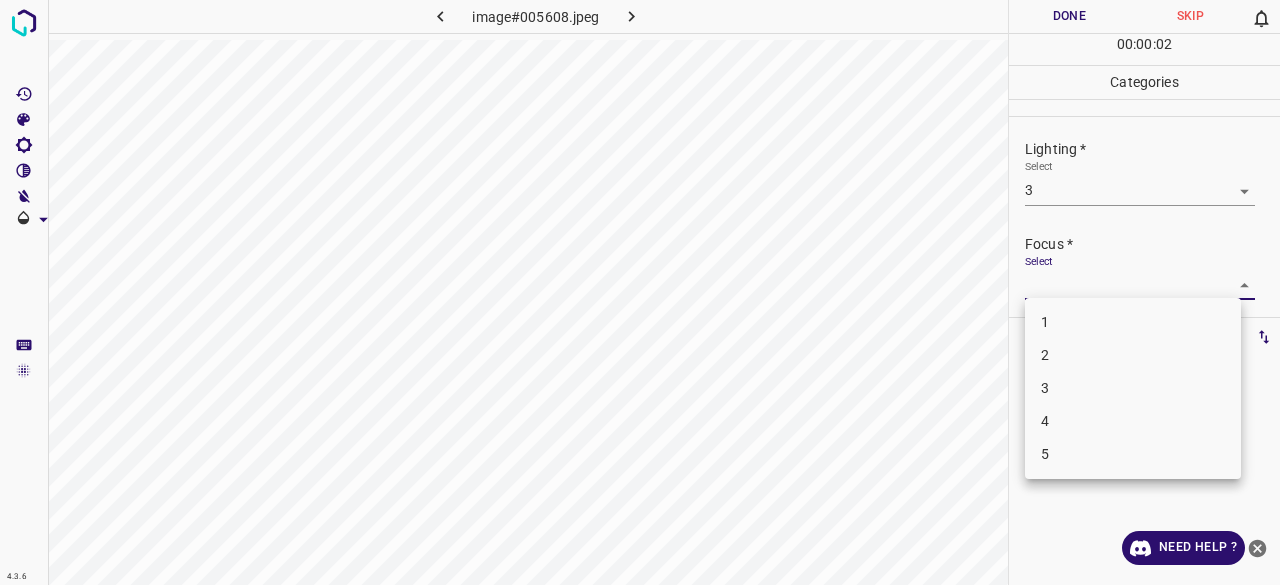 drag, startPoint x: 1076, startPoint y: 364, endPoint x: 1075, endPoint y: 383, distance: 19.026299 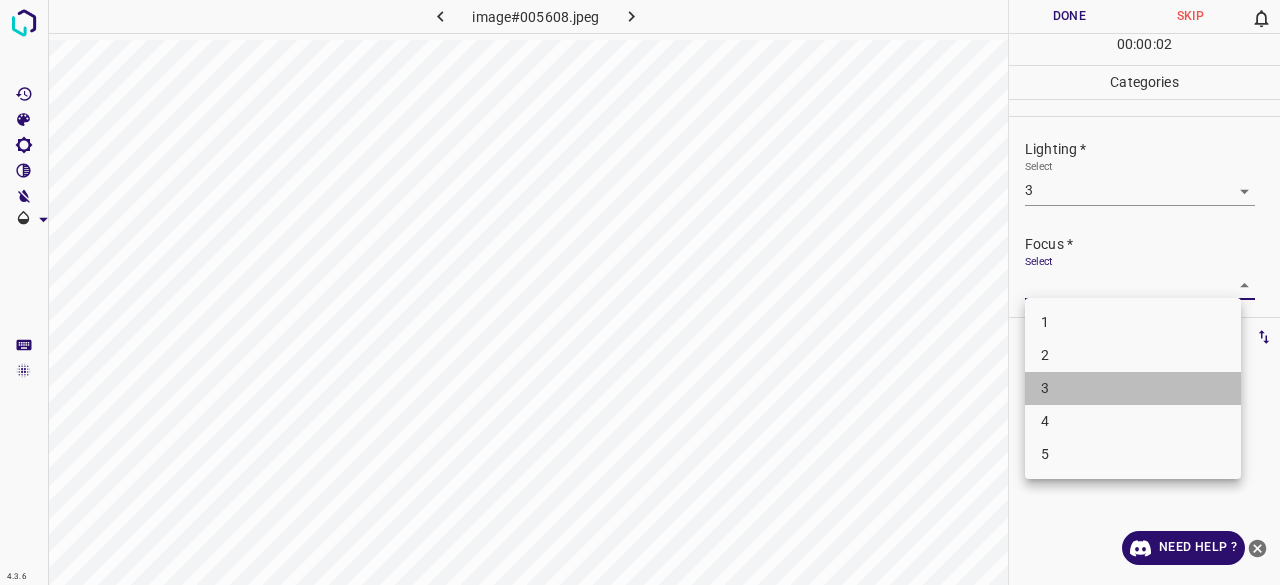 drag, startPoint x: 1075, startPoint y: 383, endPoint x: 1080, endPoint y: 279, distance: 104.120125 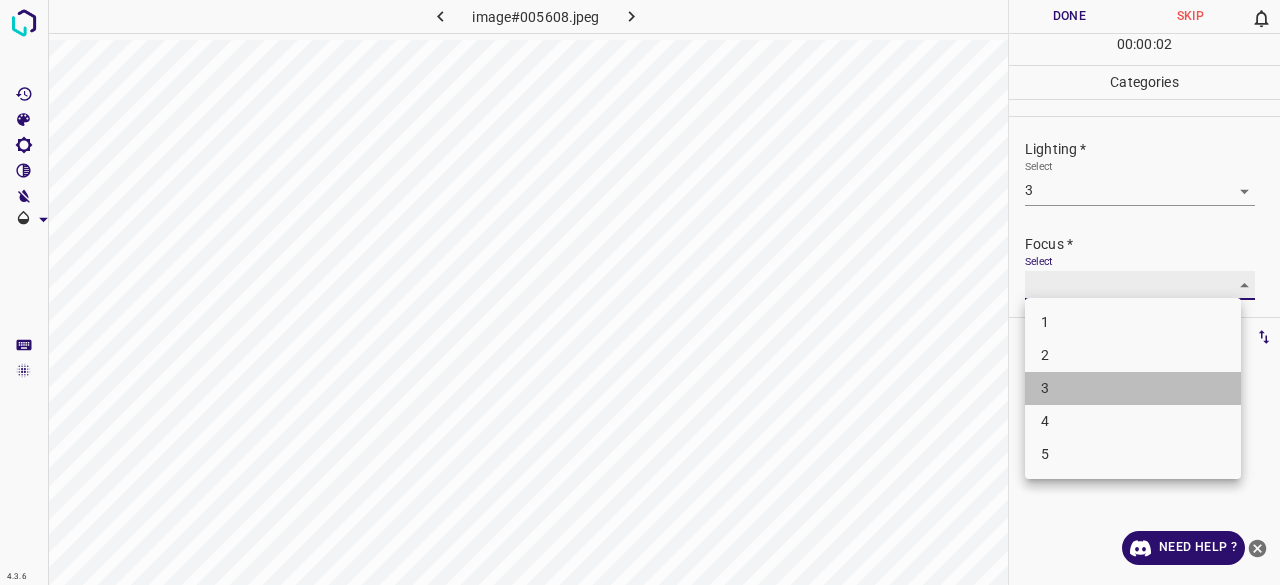 type on "3" 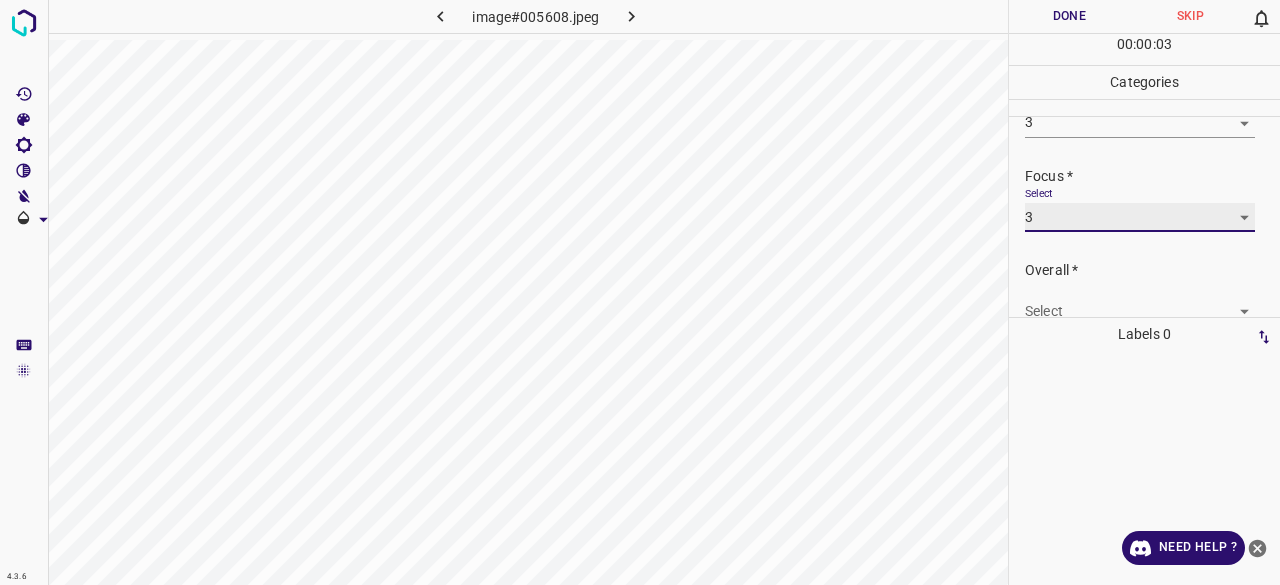 scroll, scrollTop: 98, scrollLeft: 0, axis: vertical 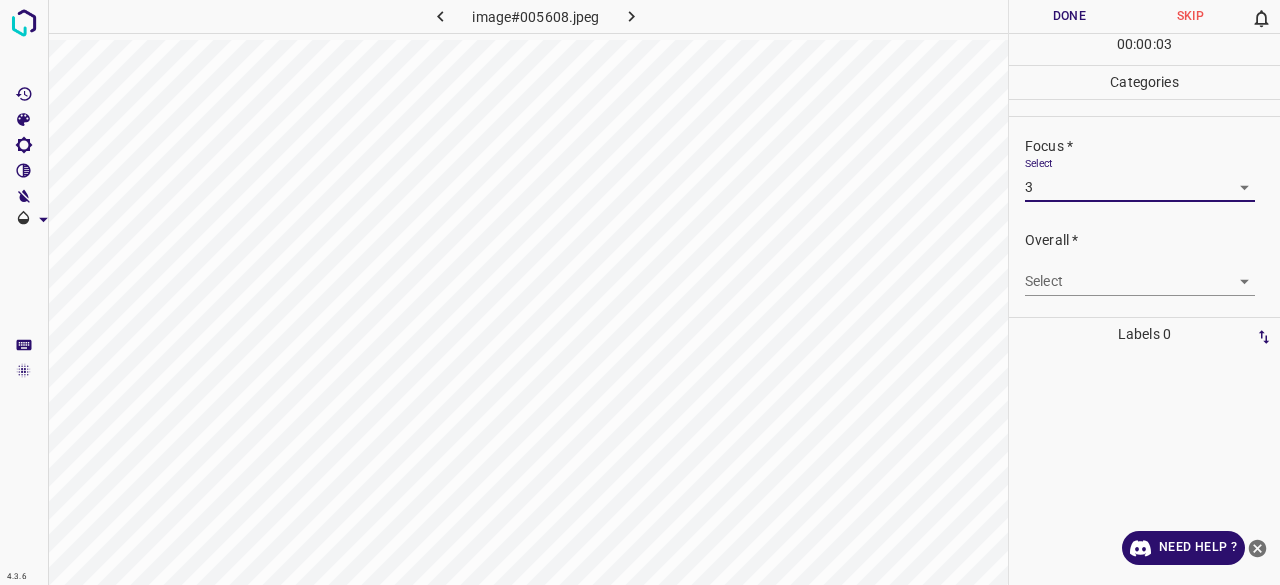 click on "Select ​" at bounding box center [1140, 273] 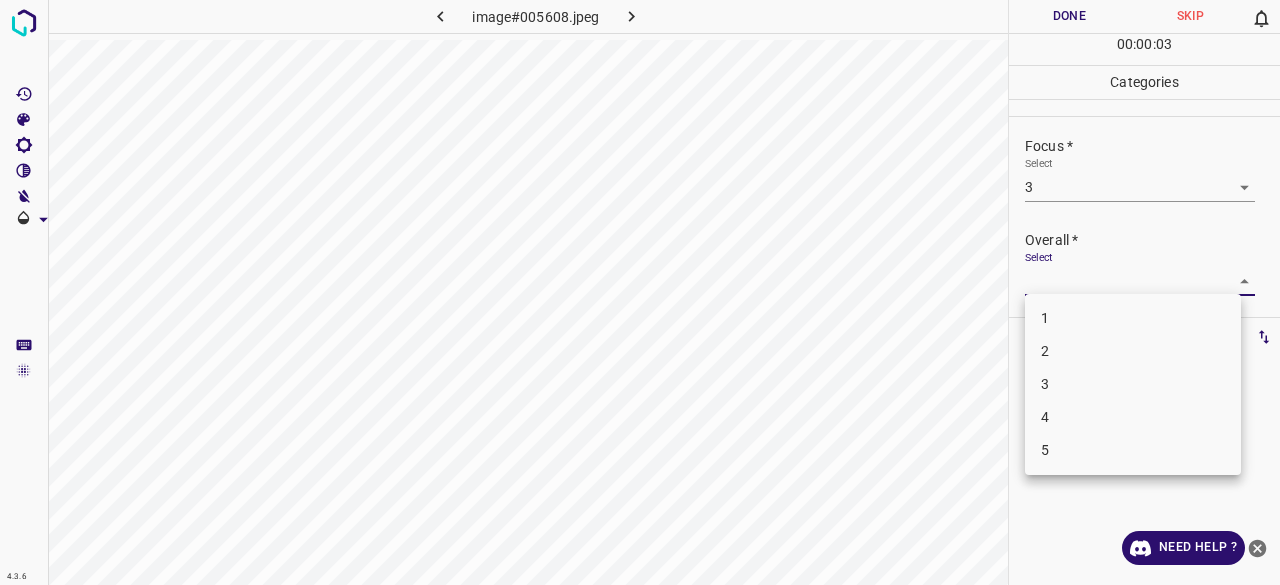 click on "4.3.6  image#005608.jpeg Done Skip 0 00   : 00   : 03   Categories Lighting *  Select 3 3 Focus *  Select 3 3 Overall *  Select ​ Labels   0 Categories 1 Lighting 2 Focus 3 Overall Tools Space Change between modes (Draw & Edit) I Auto labeling R Restore zoom M Zoom in N Zoom out Delete Delete selecte label Filters Z Restore filters X Saturation filter C Brightness filter V Contrast filter B Gray scale filter General O Download Need Help ? - Text - Hide - Delete 1 2 3 4 5" at bounding box center (640, 292) 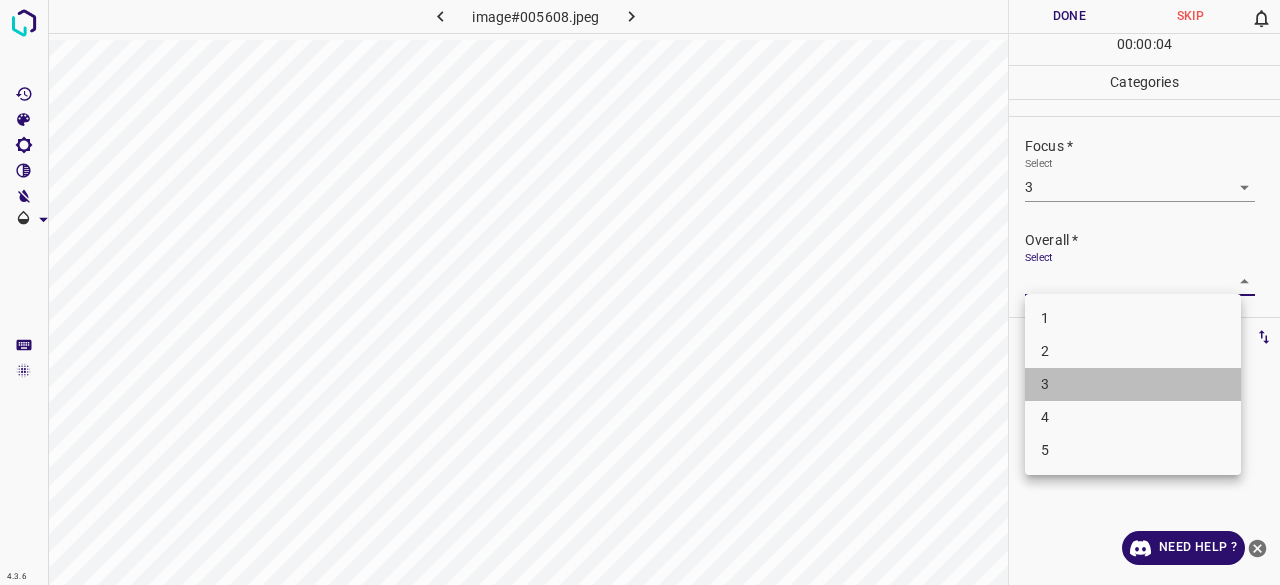 click on "3" at bounding box center (1133, 384) 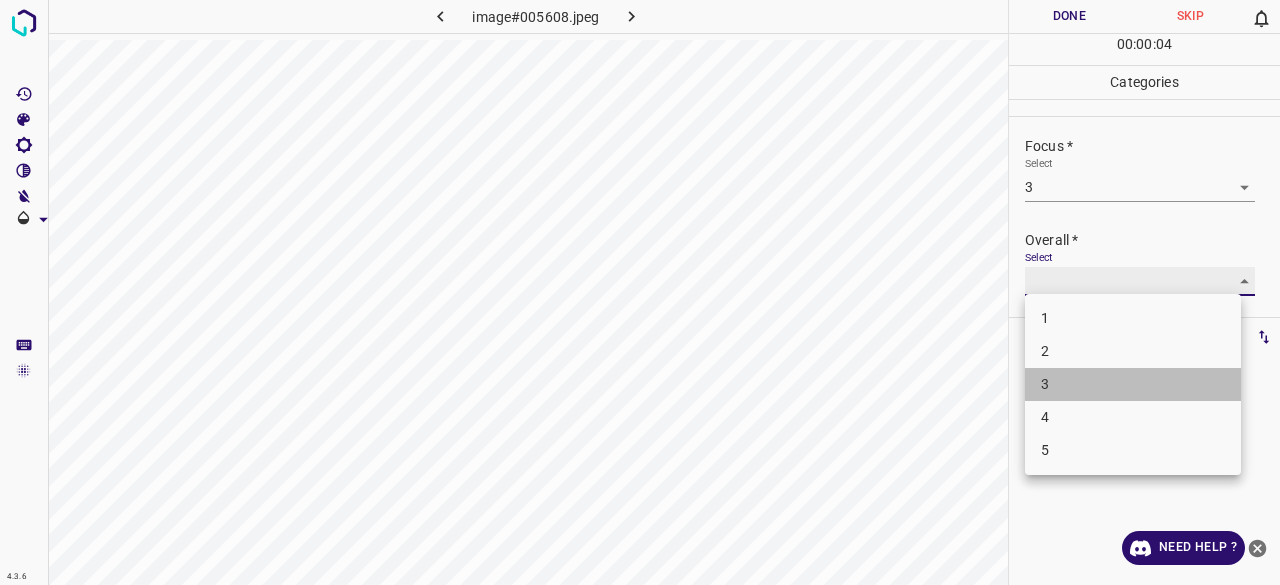 type on "3" 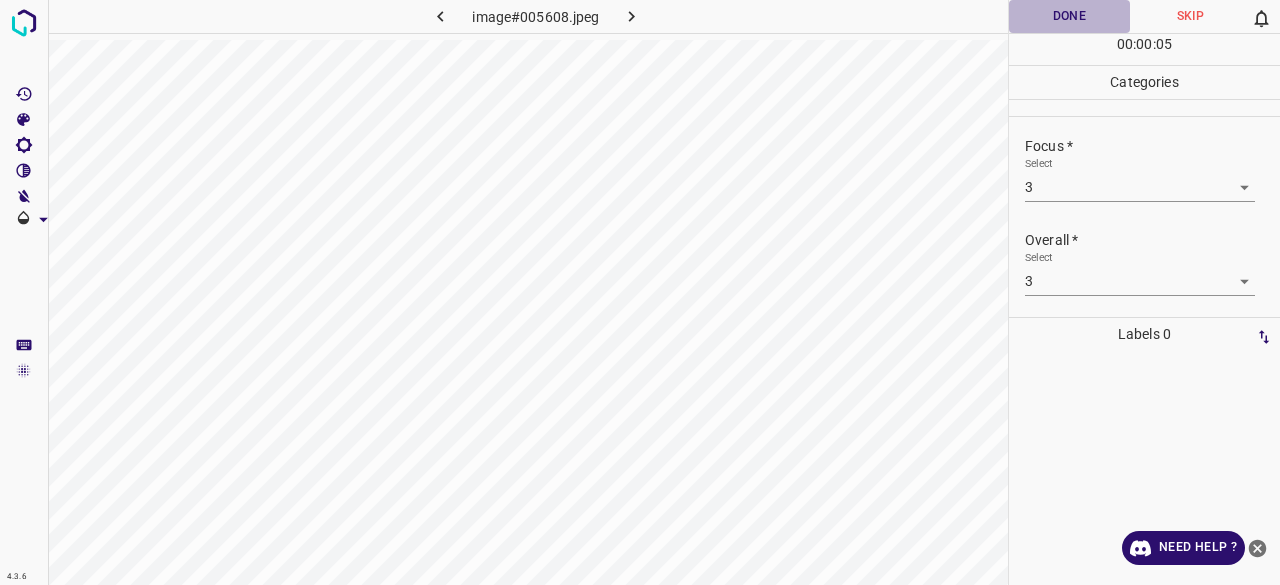 click on "Done" at bounding box center [1069, 16] 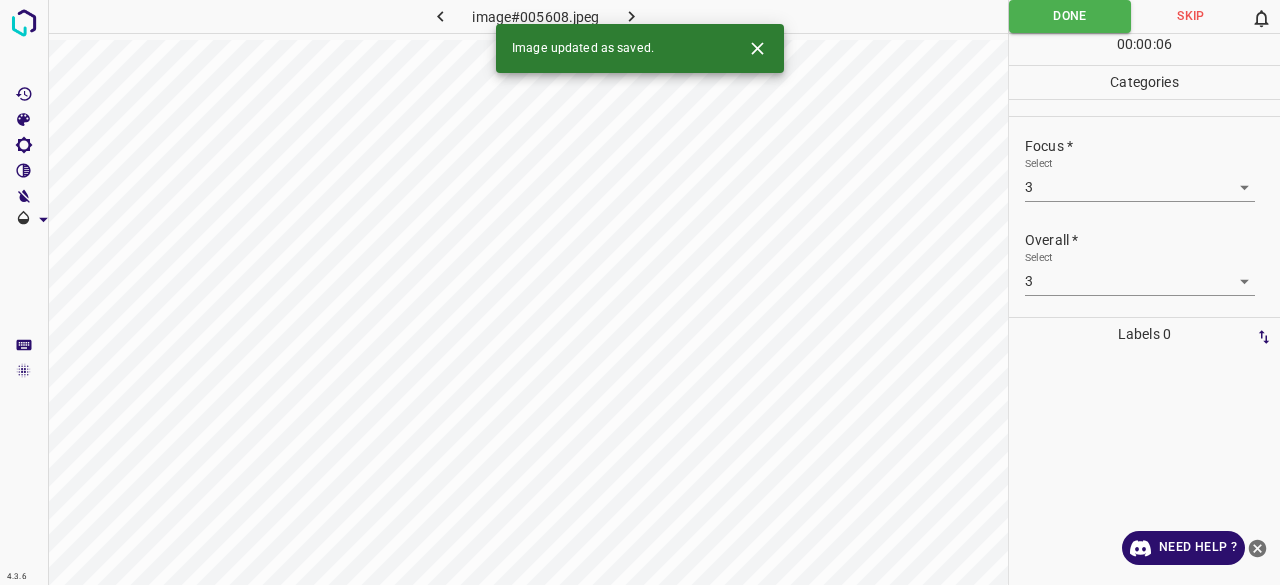 click 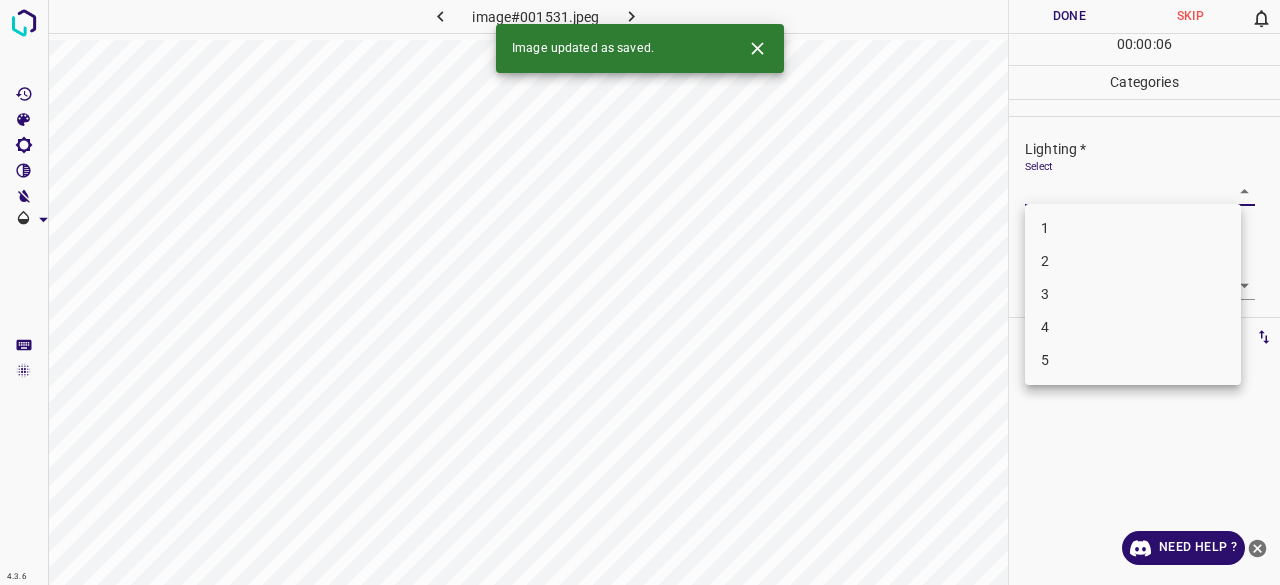 click on "4.3.6  image#001531.jpeg Done Skip 0 00   : 00   : 06   Categories Lighting *  Select ​ Focus *  Select ​ Overall *  Select ​ Labels   0 Categories 1 Lighting 2 Focus 3 Overall Tools Space Change between modes (Draw & Edit) I Auto labeling R Restore zoom M Zoom in N Zoom out Delete Delete selecte label Filters Z Restore filters X Saturation filter C Brightness filter V Contrast filter B Gray scale filter General O Download Image updated as saved. Need Help ? - Text - Hide - Delete 1 2 3 4 5" at bounding box center [640, 292] 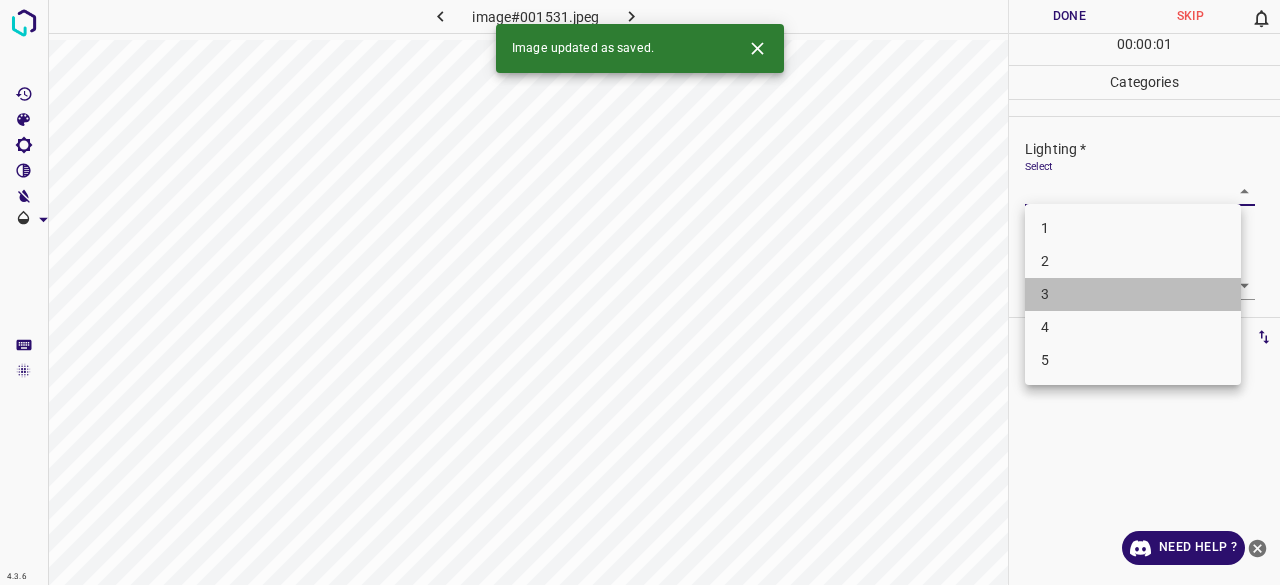 click on "3" at bounding box center [1133, 294] 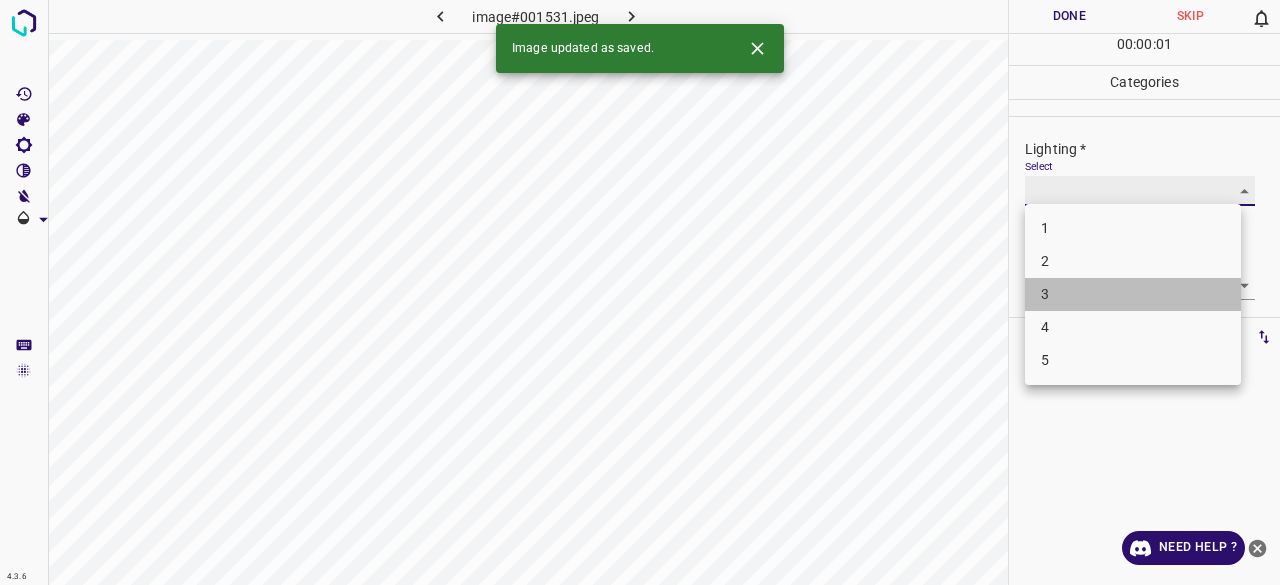 type on "3" 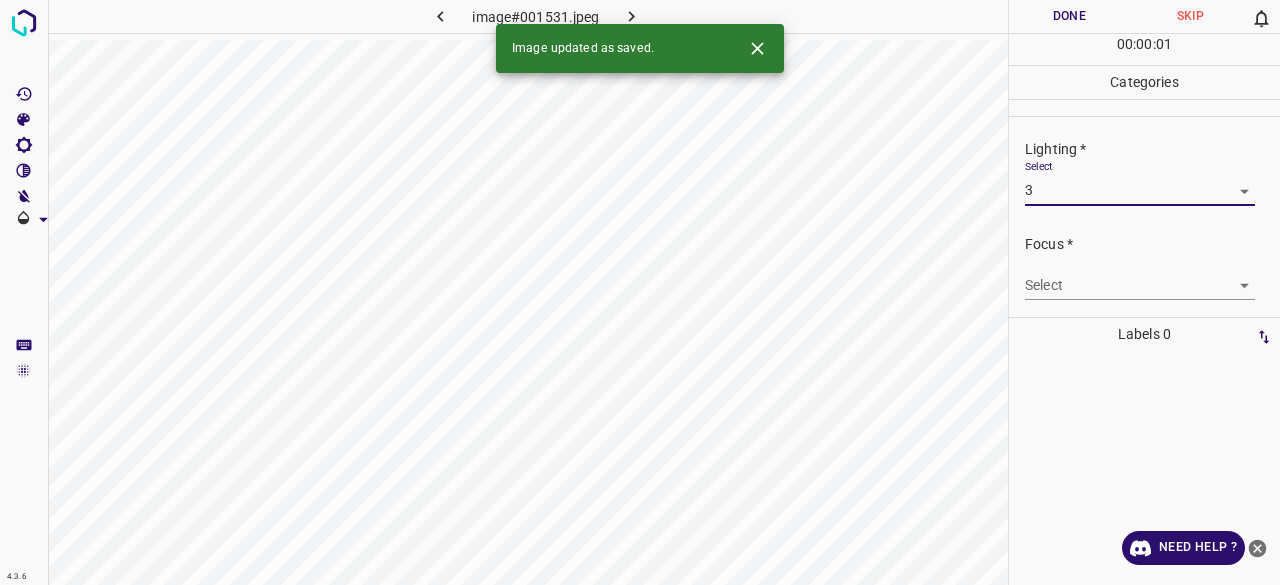 click on "4.3.6  image#001531.jpeg Done Skip 0 00   : 00   : 01   Categories Lighting *  Select 3 3 Focus *  Select ​ Overall *  Select ​ Labels   0 Categories 1 Lighting 2 Focus 3 Overall Tools Space Change between modes (Draw & Edit) I Auto labeling R Restore zoom M Zoom in N Zoom out Delete Delete selecte label Filters Z Restore filters X Saturation filter C Brightness filter V Contrast filter B Gray scale filter General O Download Image updated as saved. Need Help ? - Text - Hide - Delete 1 2 3 4 5" at bounding box center (640, 292) 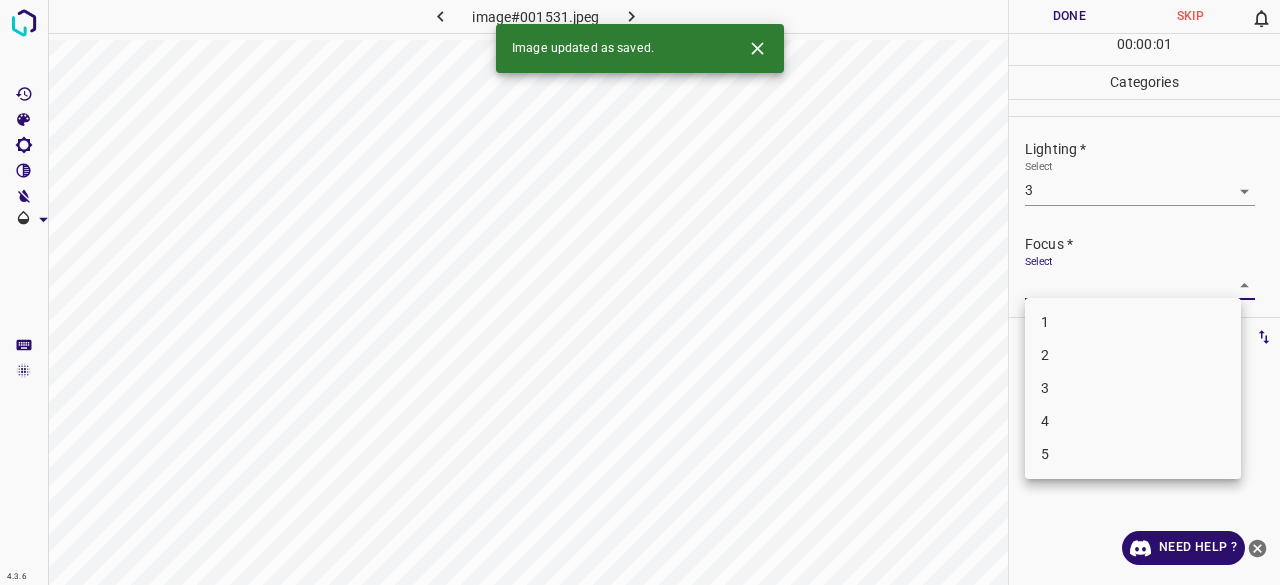 click on "2" at bounding box center (1133, 355) 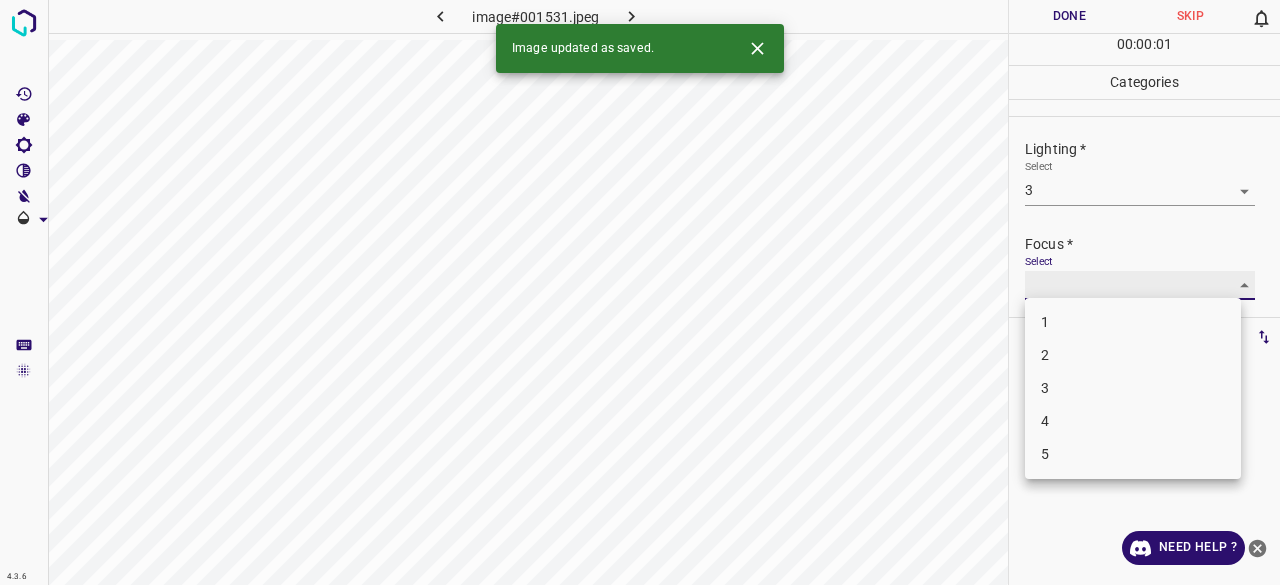 type on "2" 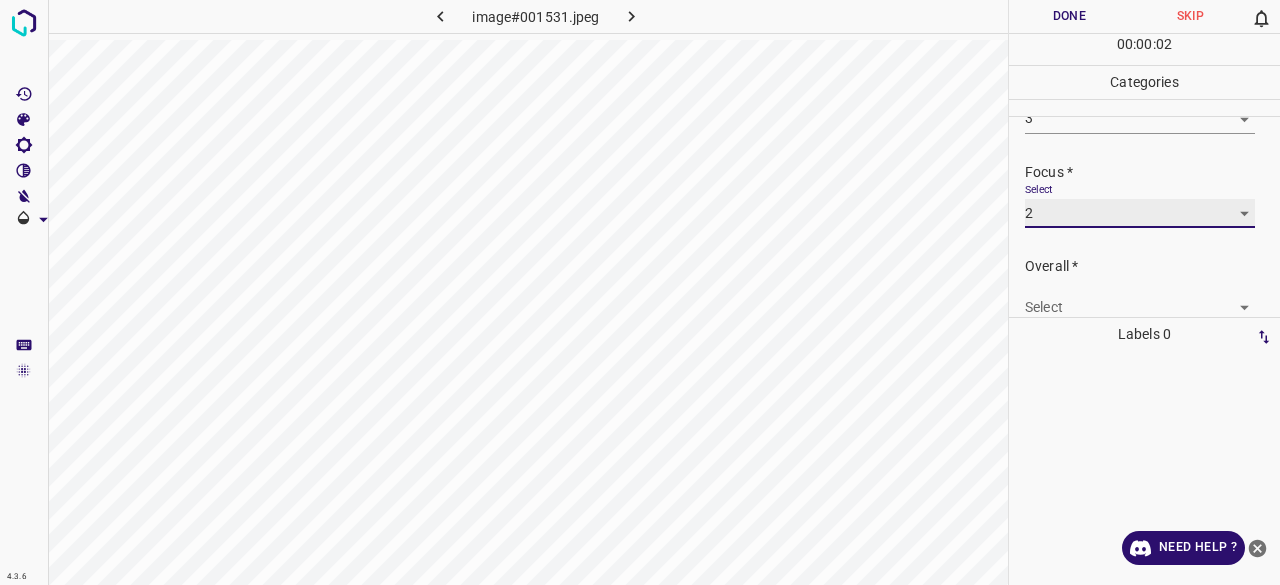 scroll, scrollTop: 98, scrollLeft: 0, axis: vertical 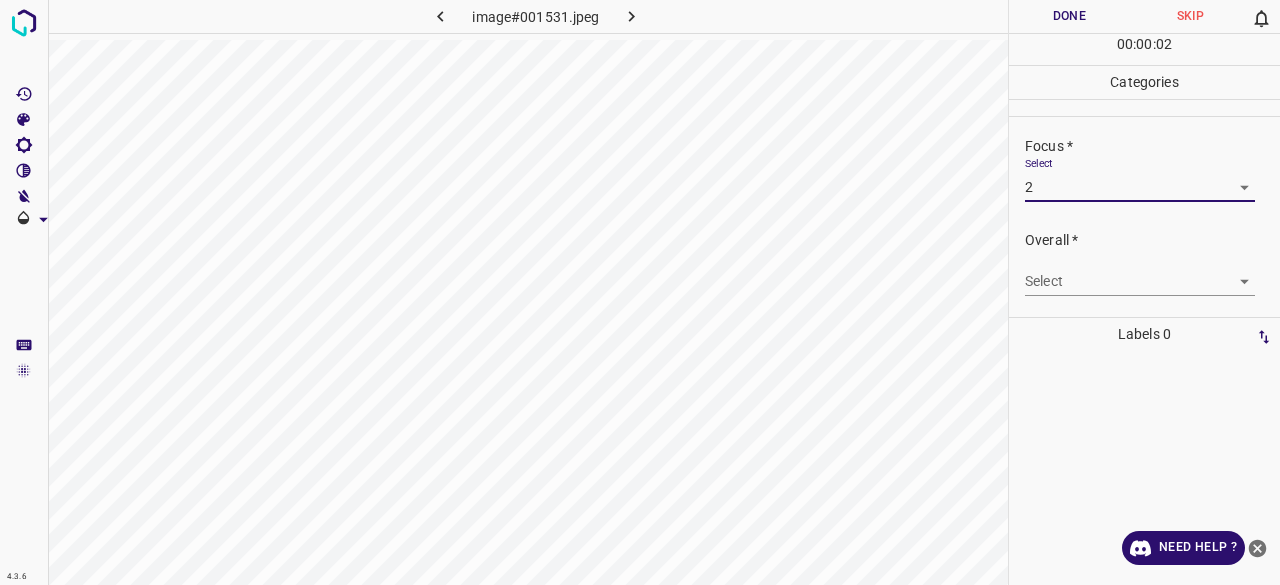 click on "Select ​" at bounding box center [1140, 273] 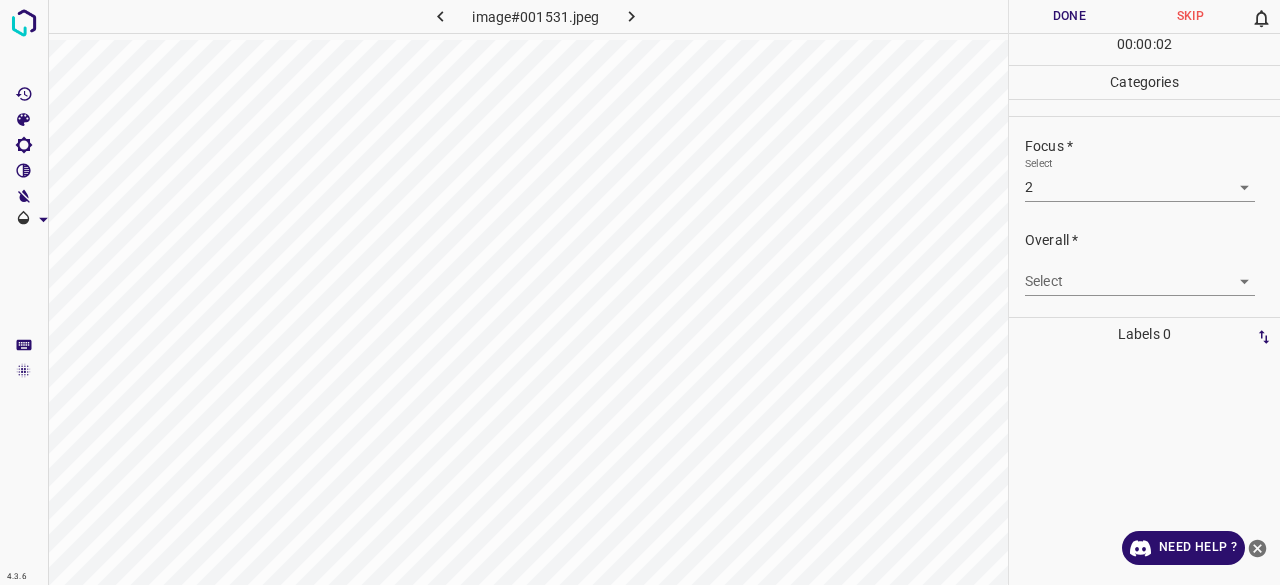 click on "4.3.6  image#001531.jpeg Done Skip 0 00   : 00   : 02   Categories Lighting *  Select 3 3 Focus *  Select 2 2 Overall *  Select ​ Labels   0 Categories 1 Lighting 2 Focus 3 Overall Tools Space Change between modes (Draw & Edit) I Auto labeling R Restore zoom M Zoom in N Zoom out Delete Delete selecte label Filters Z Restore filters X Saturation filter C Brightness filter V Contrast filter B Gray scale filter General O Download Need Help ? - Text - Hide - Delete" at bounding box center (640, 292) 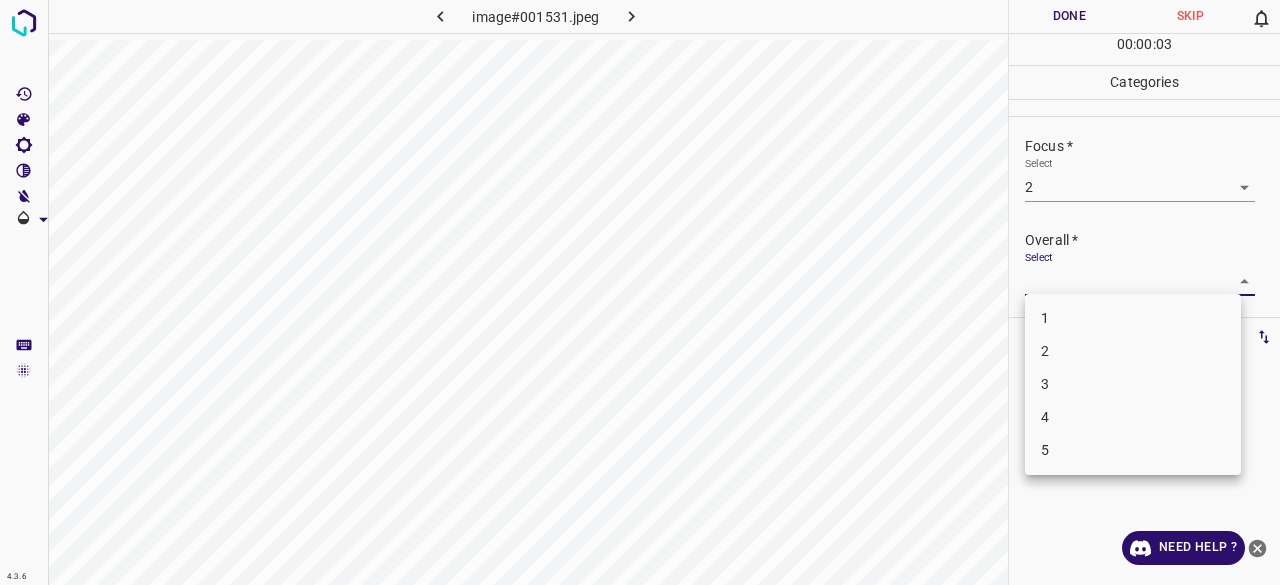 click on "1 2 3 4 5" at bounding box center [1133, 384] 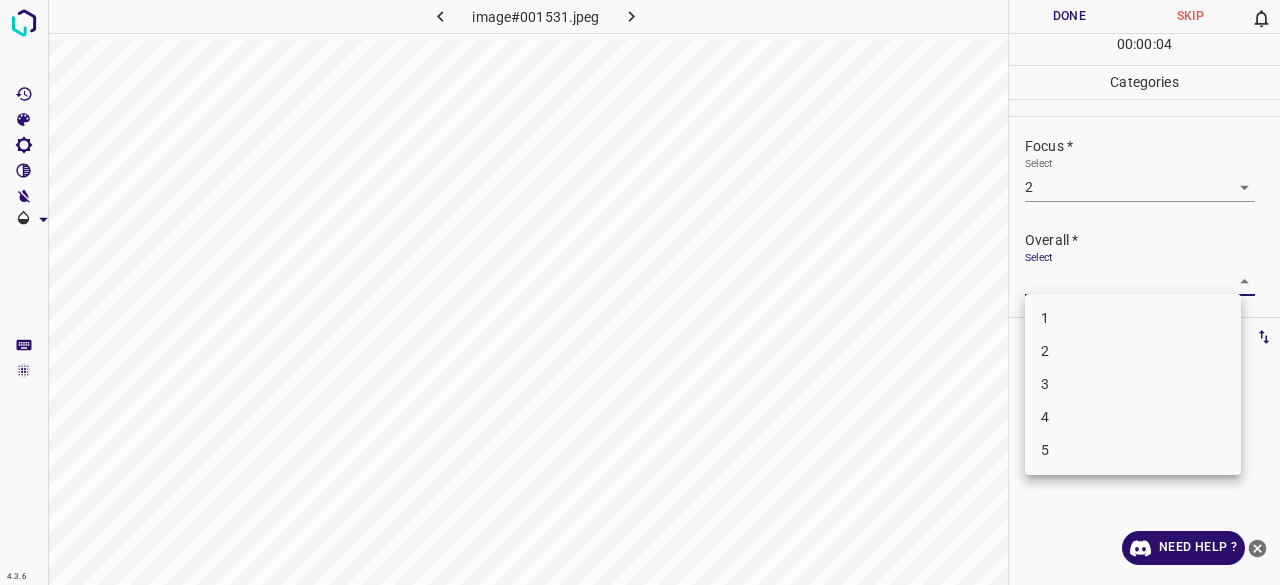 drag, startPoint x: 1049, startPoint y: 394, endPoint x: 1054, endPoint y: 361, distance: 33.37664 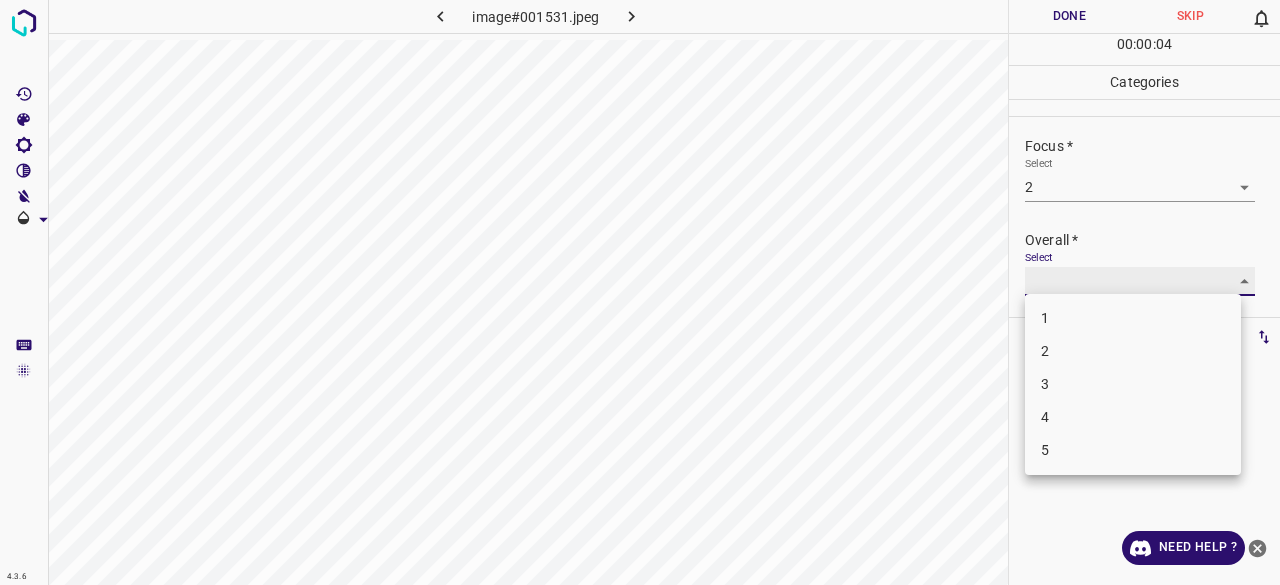 type on "3" 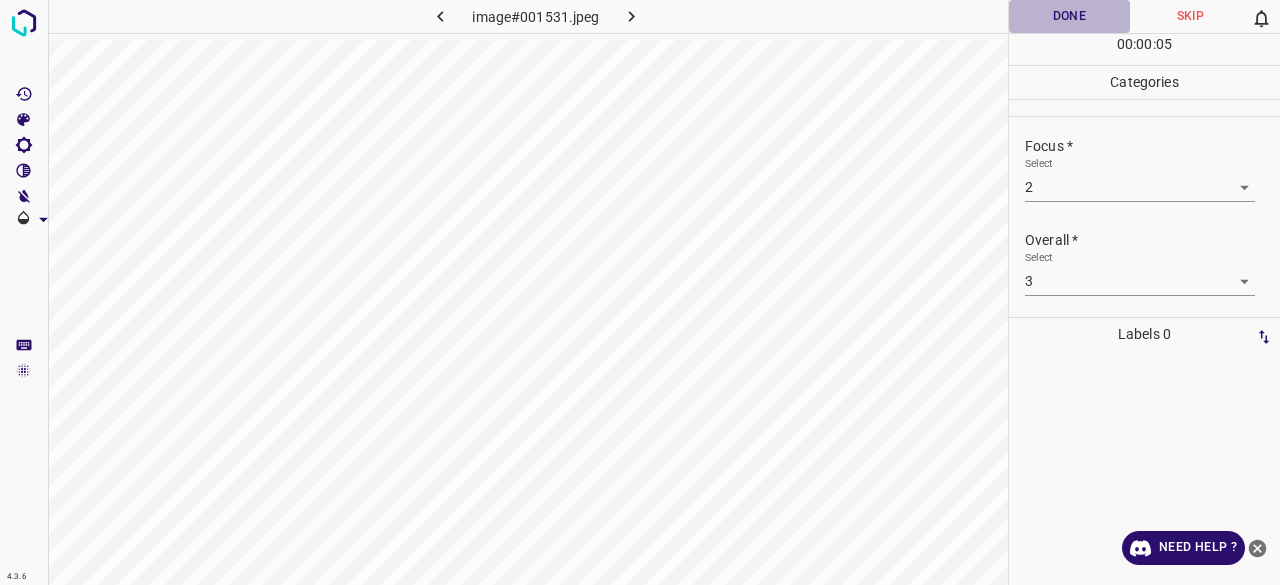 click on "Done" at bounding box center (1069, 16) 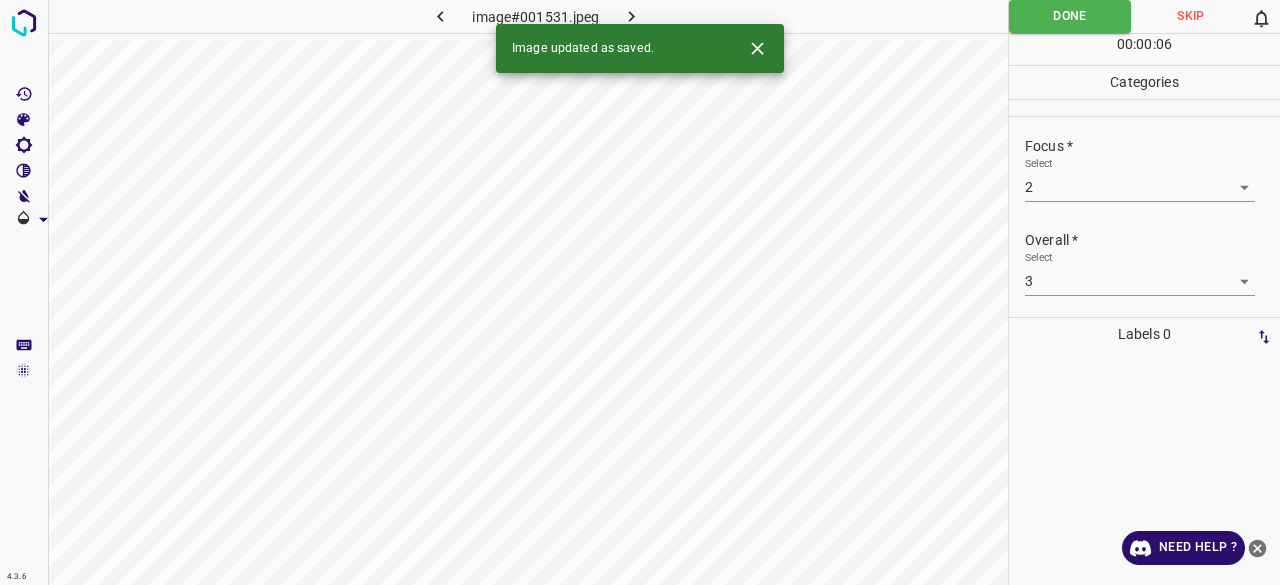 click 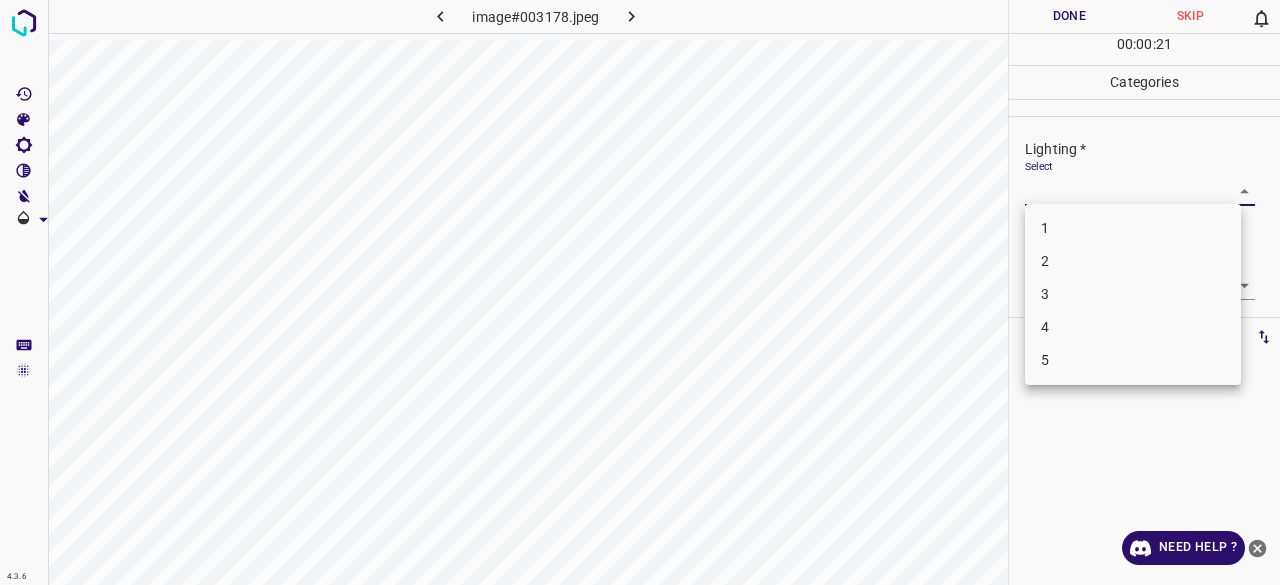 drag, startPoint x: 1070, startPoint y: 191, endPoint x: 1115, endPoint y: 196, distance: 45.276924 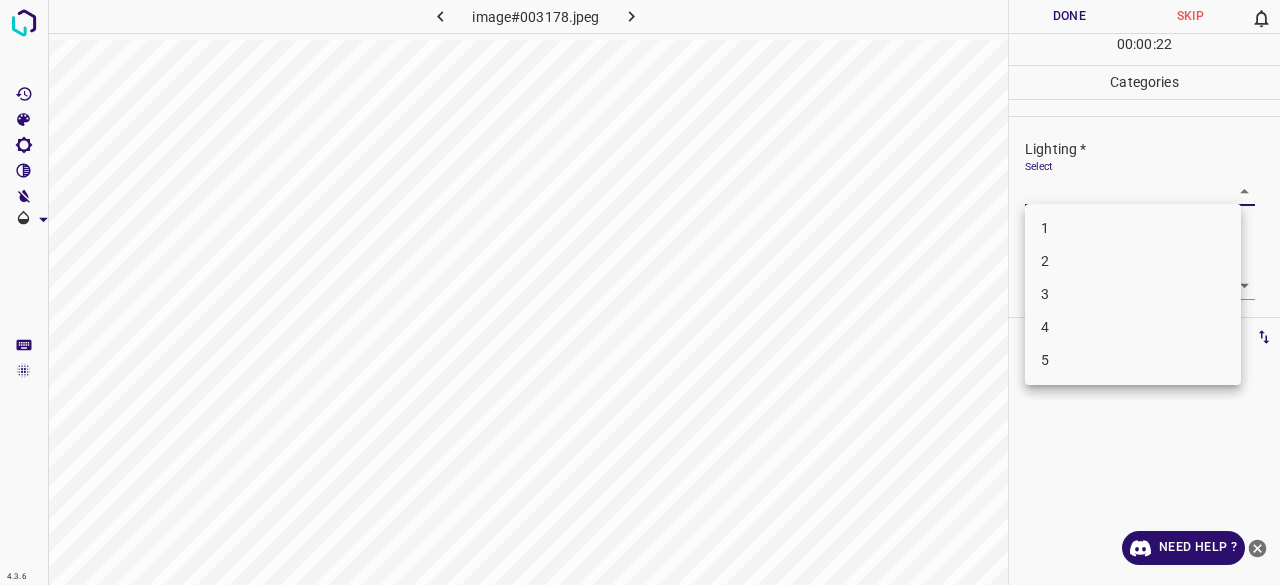 click on "3" at bounding box center [1133, 294] 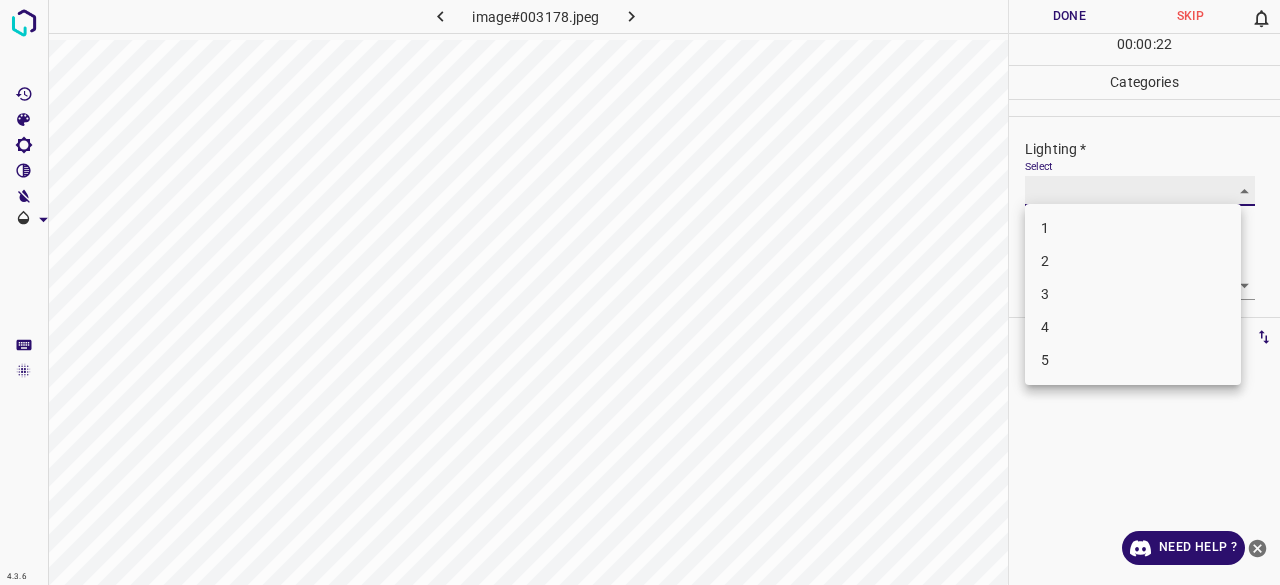 type on "3" 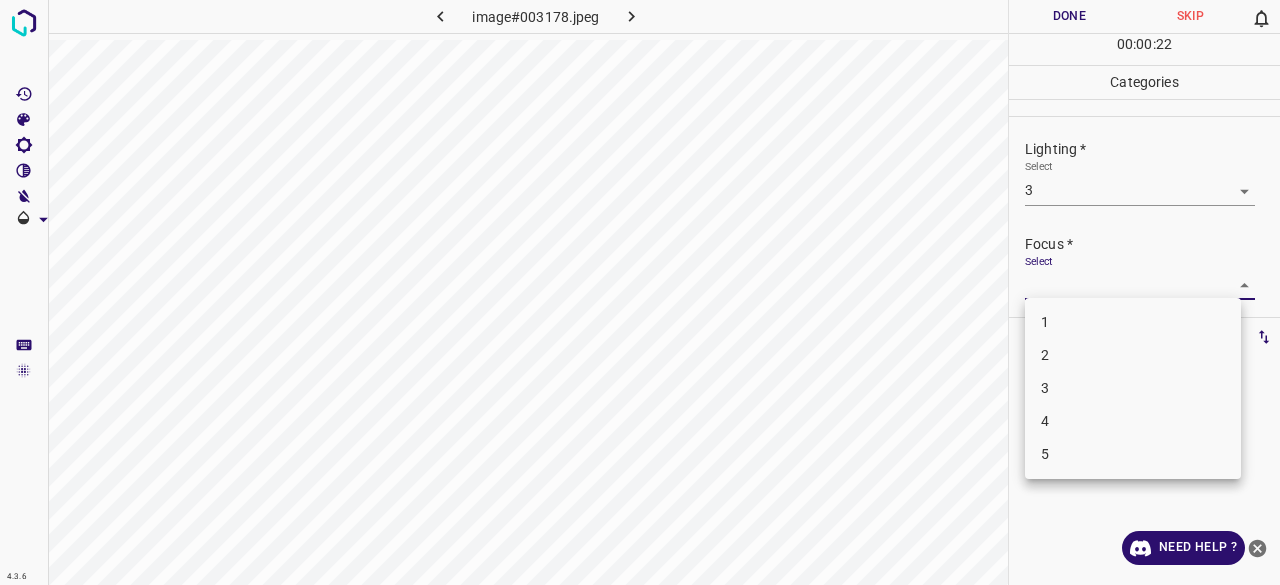 click on "4.3.6  image#003178.jpeg Done Skip 0 00   : 00   : 22   Categories Lighting *  Select 3 3 Focus *  Select ​ Overall *  Select ​ Labels   0 Categories 1 Lighting 2 Focus 3 Overall Tools Space Change between modes (Draw & Edit) I Auto labeling R Restore zoom M Zoom in N Zoom out Delete Delete selecte label Filters Z Restore filters X Saturation filter C Brightness filter V Contrast filter B Gray scale filter General O Download Need Help ? - Text - Hide - Delete 1 2 3 4 5" at bounding box center (640, 292) 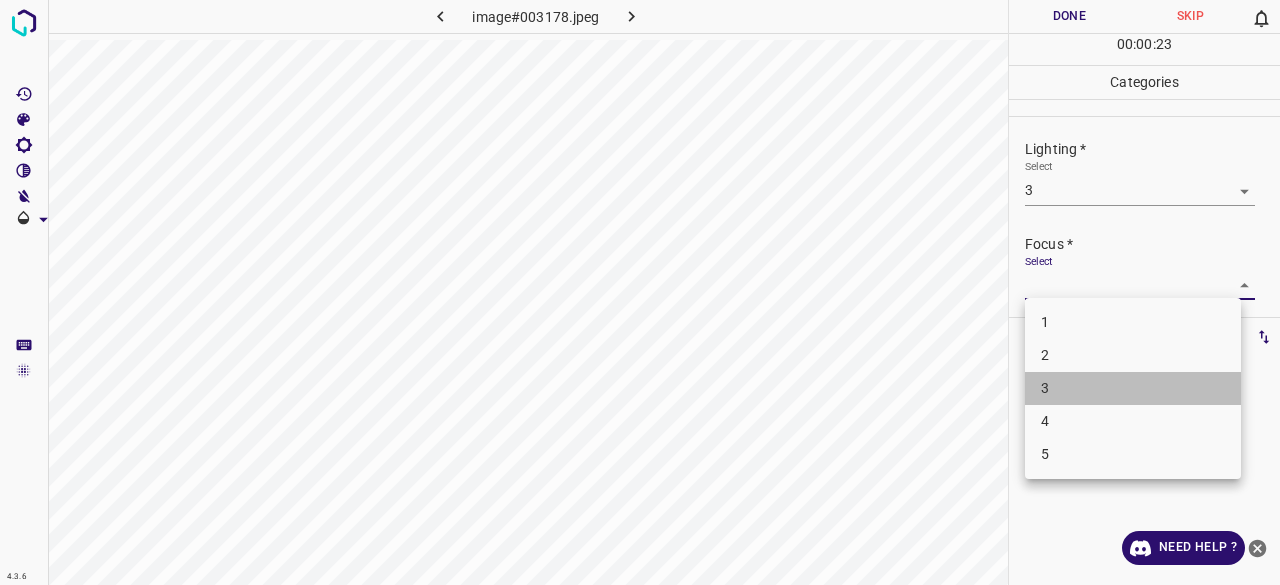 click on "3" at bounding box center [1133, 388] 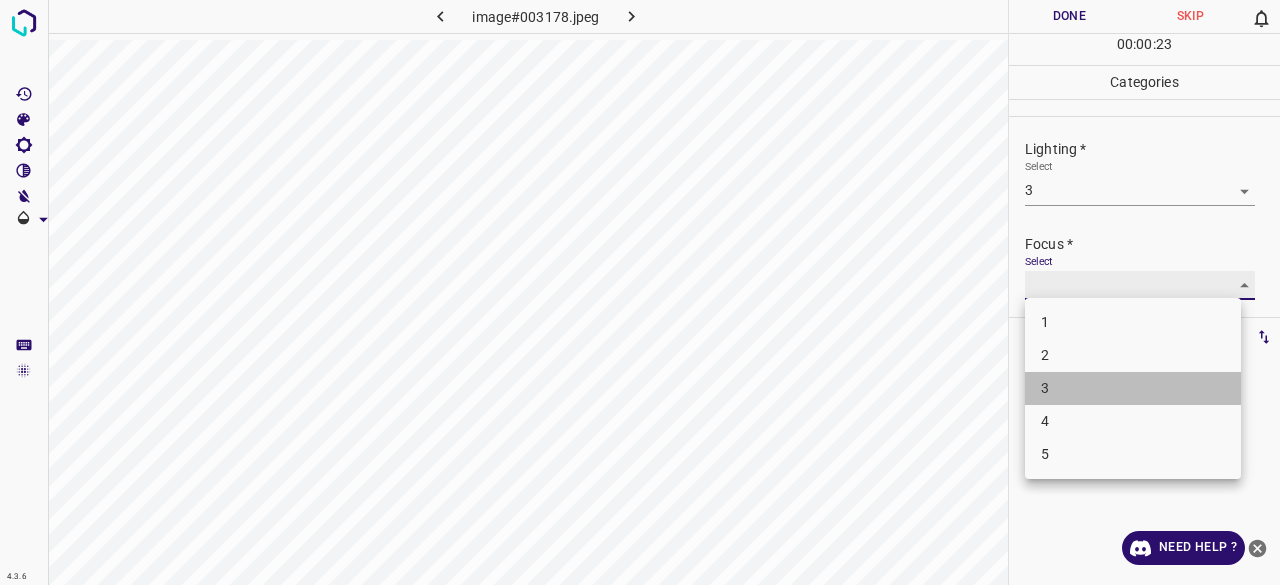 type on "3" 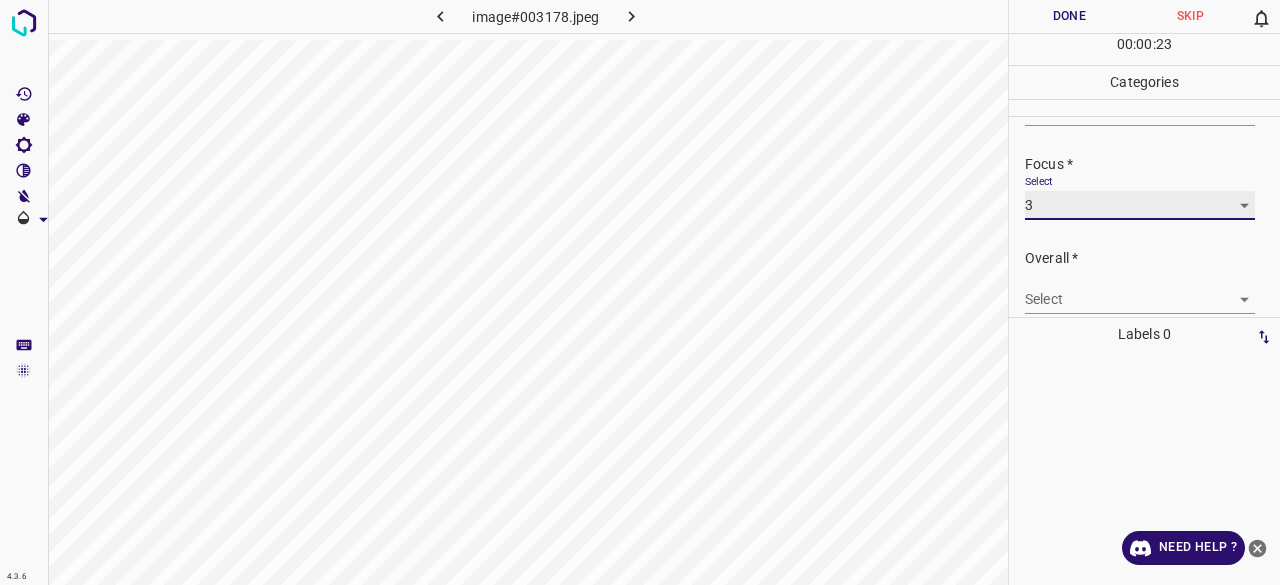scroll, scrollTop: 98, scrollLeft: 0, axis: vertical 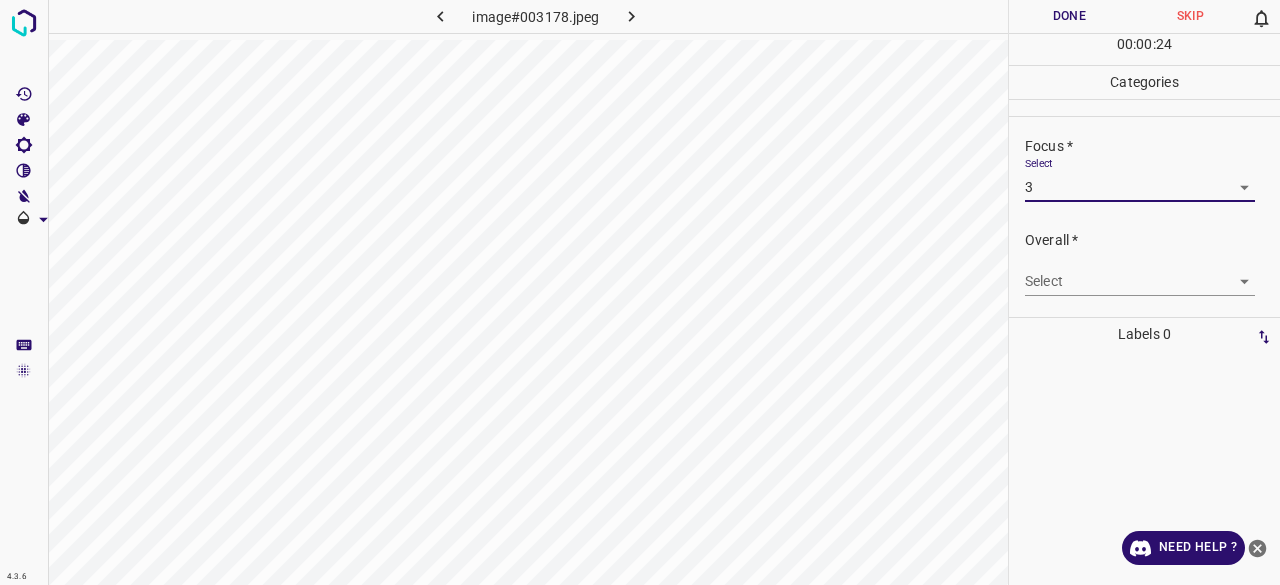 click on "4.3.6  image#003178.jpeg Done Skip 0 00   : 00   : 24   Categories Lighting *  Select 3 3 Focus *  Select 3 3 Overall *  Select ​ Labels   0 Categories 1 Lighting 2 Focus 3 Overall Tools Space Change between modes (Draw & Edit) I Auto labeling R Restore zoom M Zoom in N Zoom out Delete Delete selecte label Filters Z Restore filters X Saturation filter C Brightness filter V Contrast filter B Gray scale filter General O Download Need Help ? - Text - Hide - Delete" at bounding box center [640, 292] 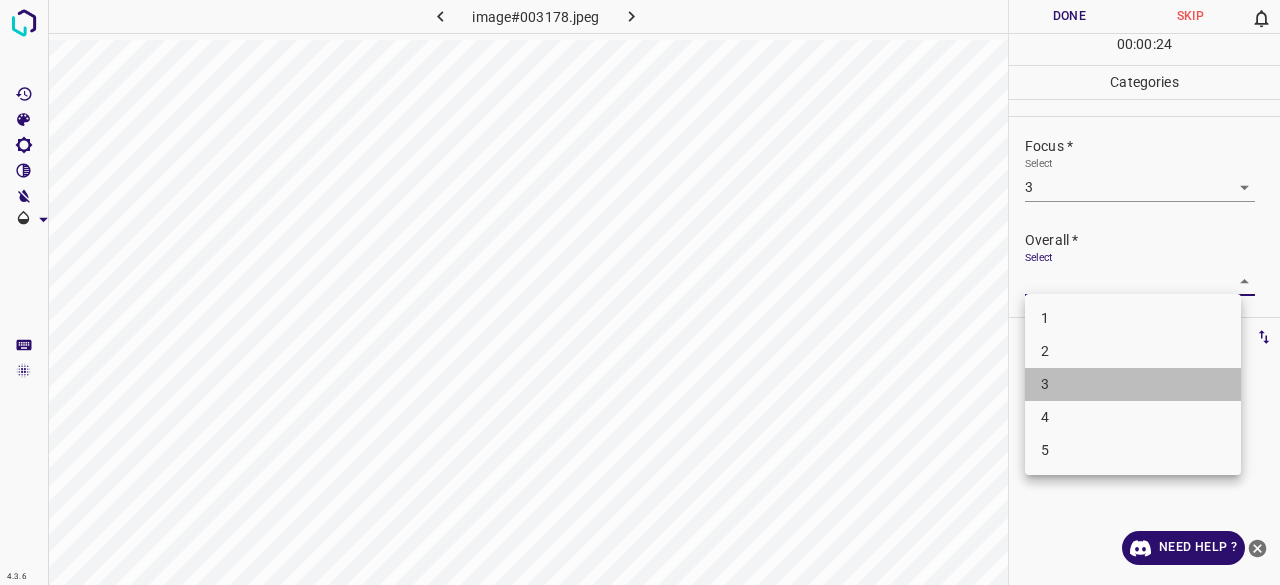 click on "3" at bounding box center [1133, 384] 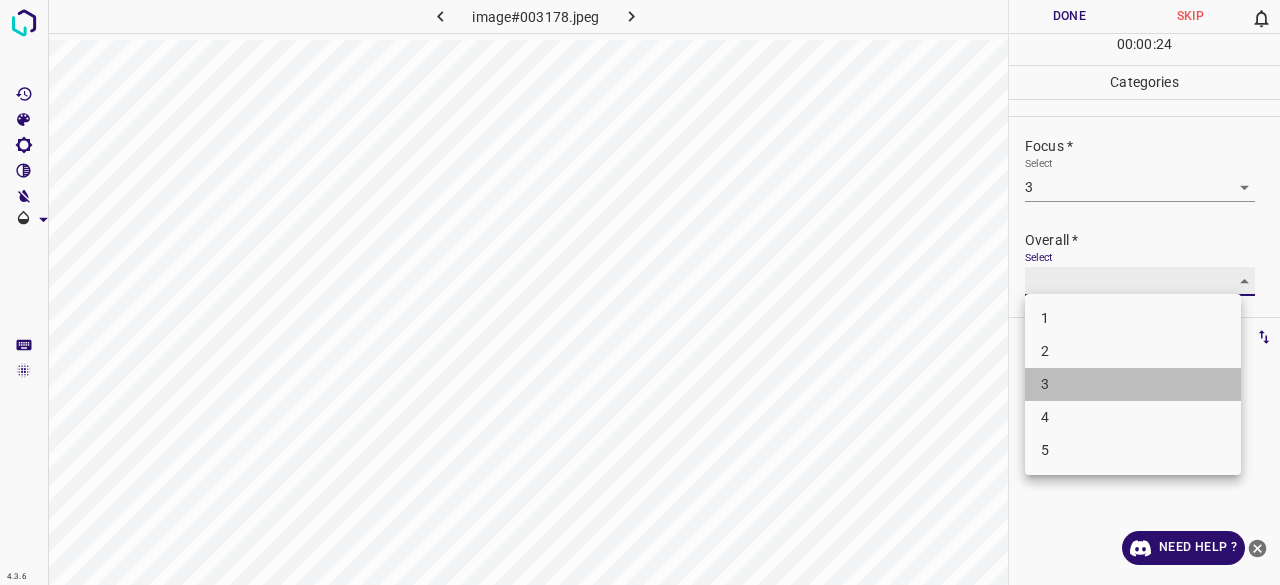 type on "3" 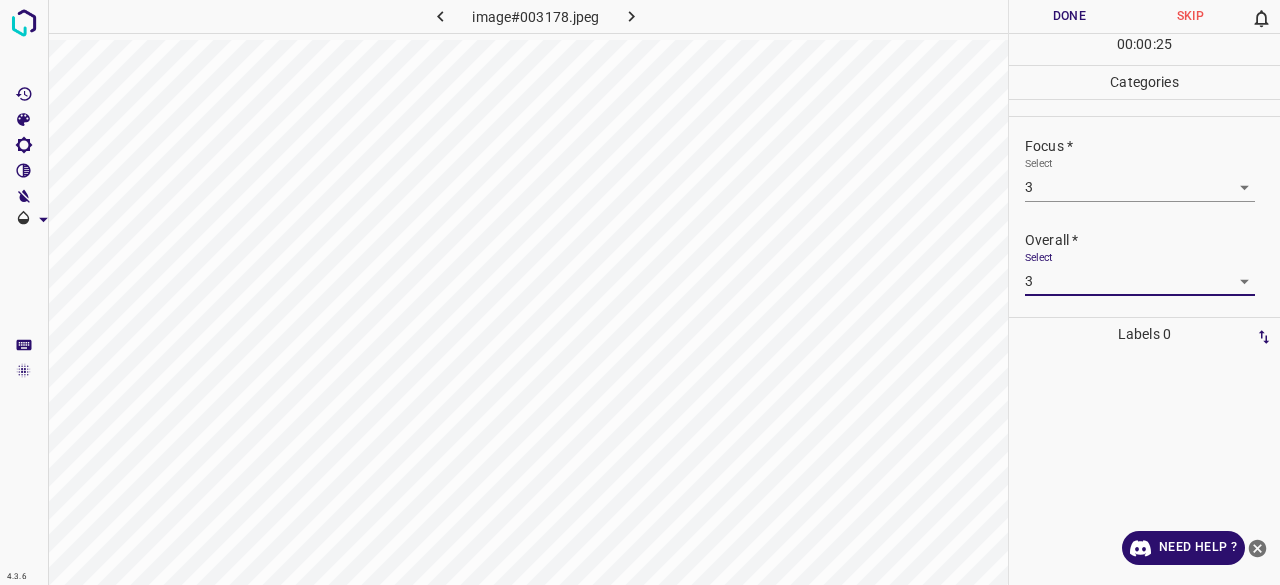 click on "Done Skip 0 00   : 00   : 25" at bounding box center (1144, 32) 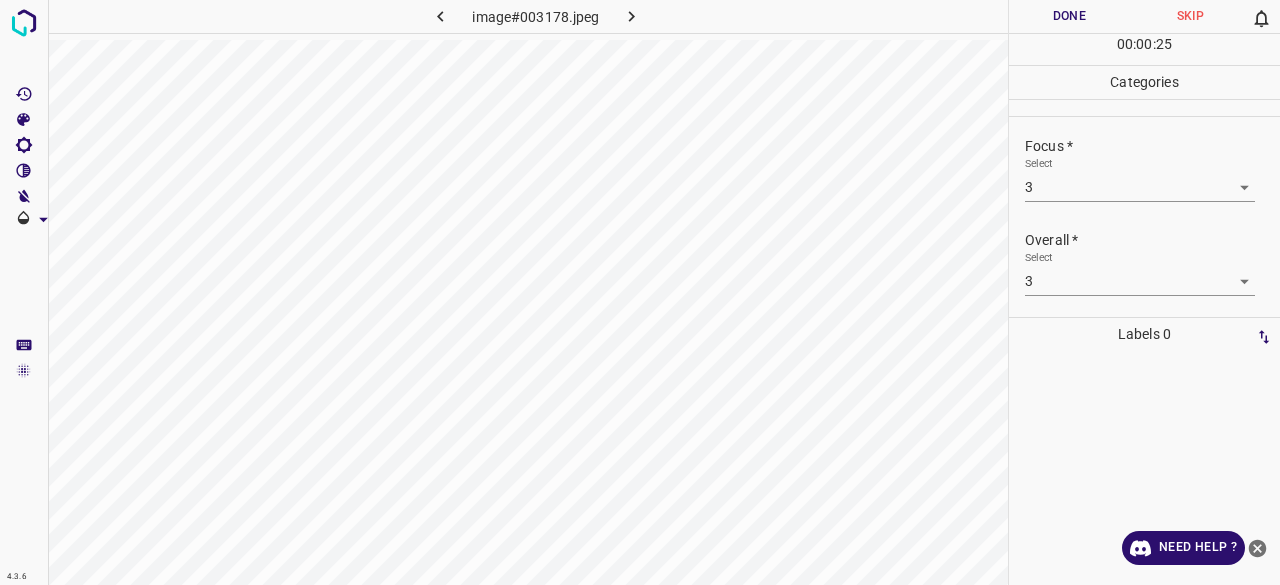 click on "Done" at bounding box center (1069, 16) 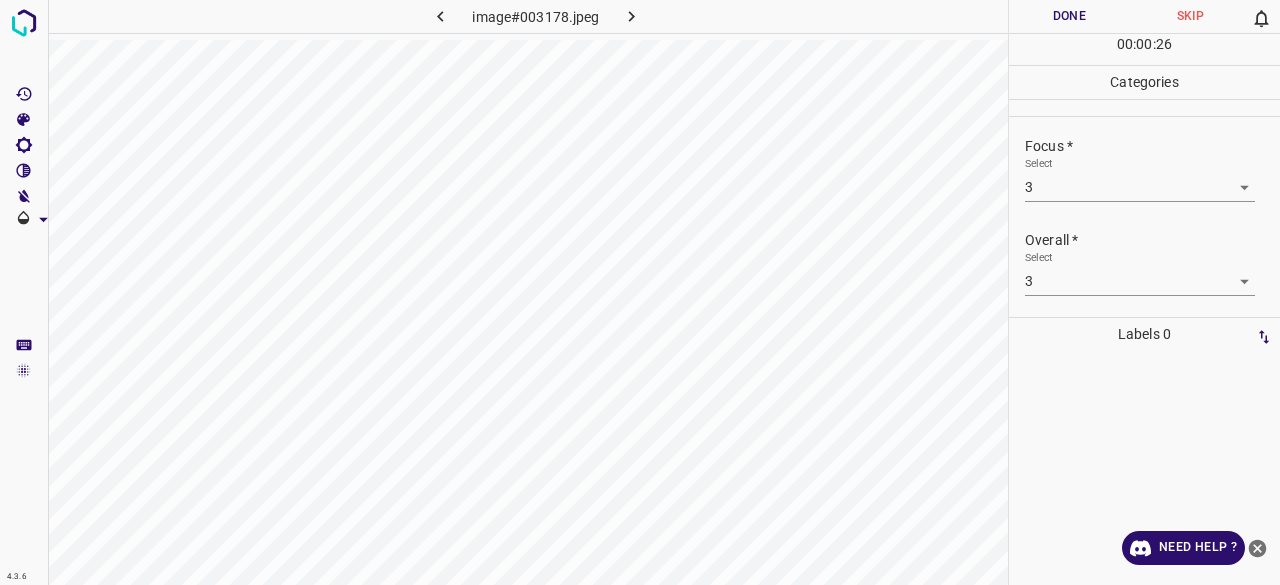 click 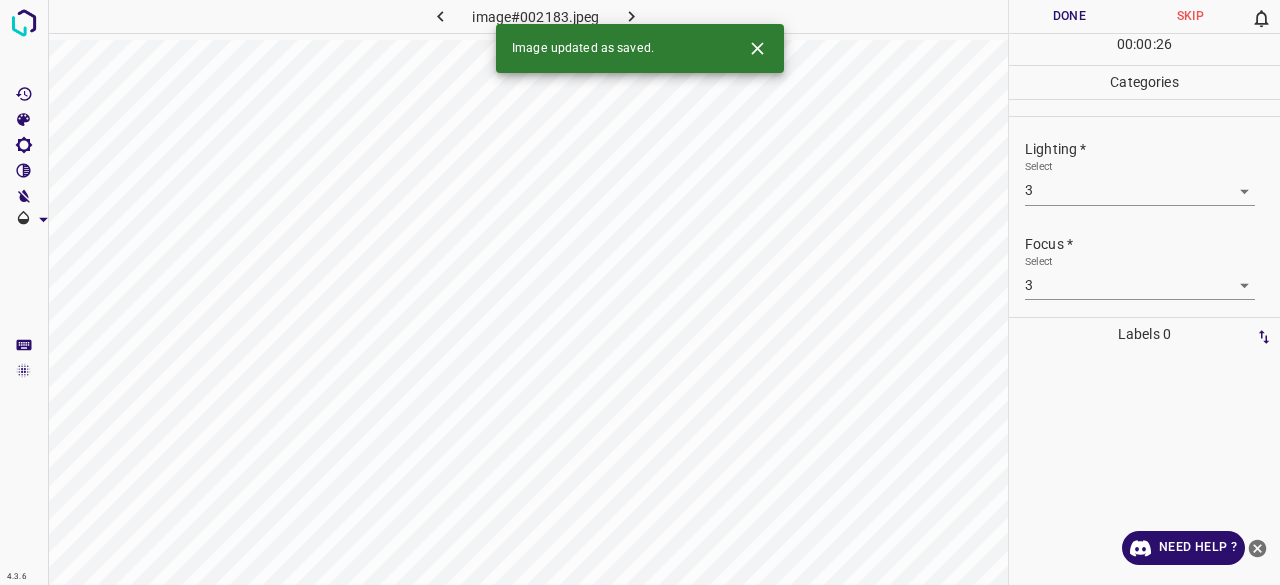 type 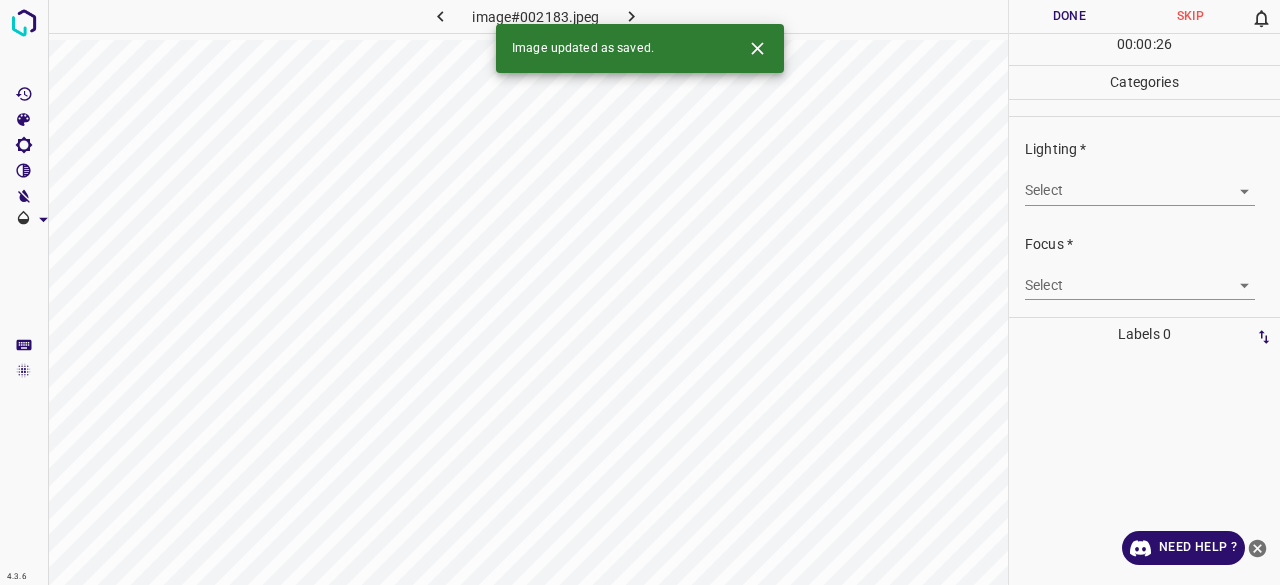 click on "Done" at bounding box center [1069, 16] 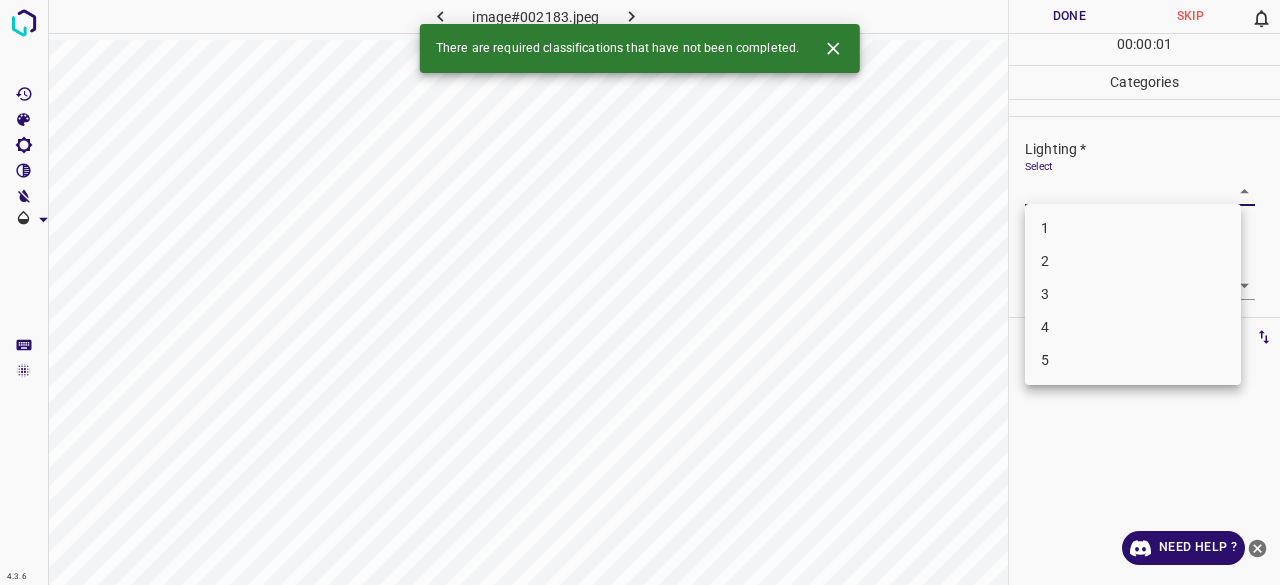 click on "4.3.6  image#002183.jpeg Done Skip 0 00   : 00   : 01   Categories Lighting *  Select ​ Focus *  Select ​ Overall *  Select ​ Labels   0 Categories 1 Lighting 2 Focus 3 Overall Tools Space Change between modes (Draw & Edit) I Auto labeling R Restore zoom M Zoom in N Zoom out Delete Delete selecte label Filters Z Restore filters X Saturation filter C Brightness filter V Contrast filter B Gray scale filter General O Download There are required classifications that have not been completed. Need Help ? - Text - Hide - Delete 1 2 3 4 5" at bounding box center (640, 292) 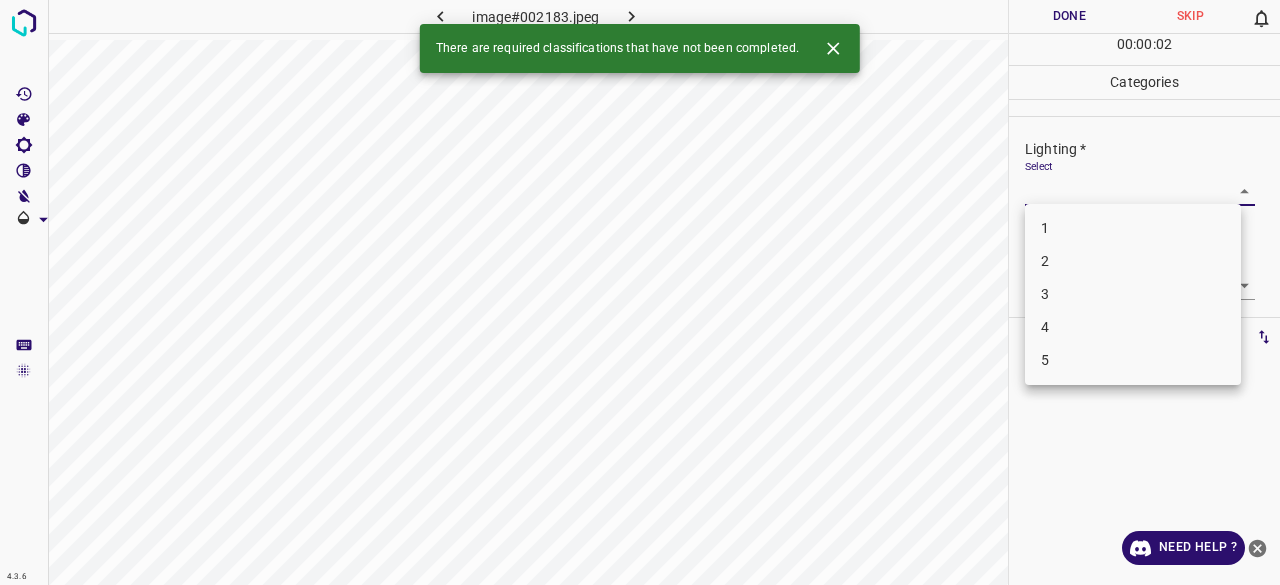 click on "4" at bounding box center (1133, 327) 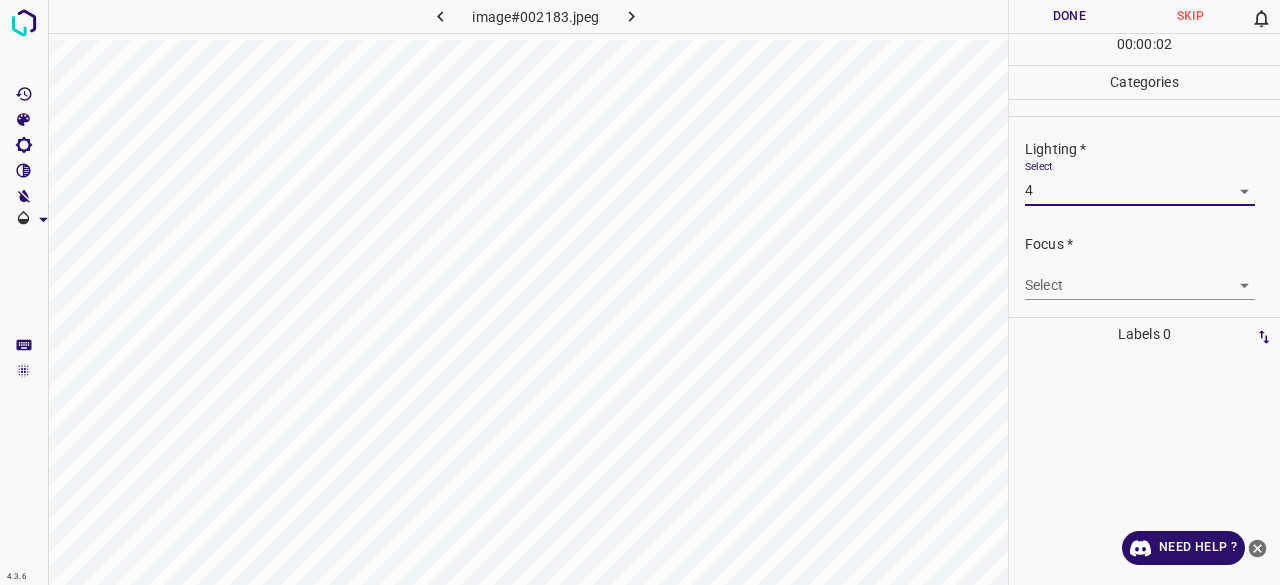 click on "Select" at bounding box center [1039, 166] 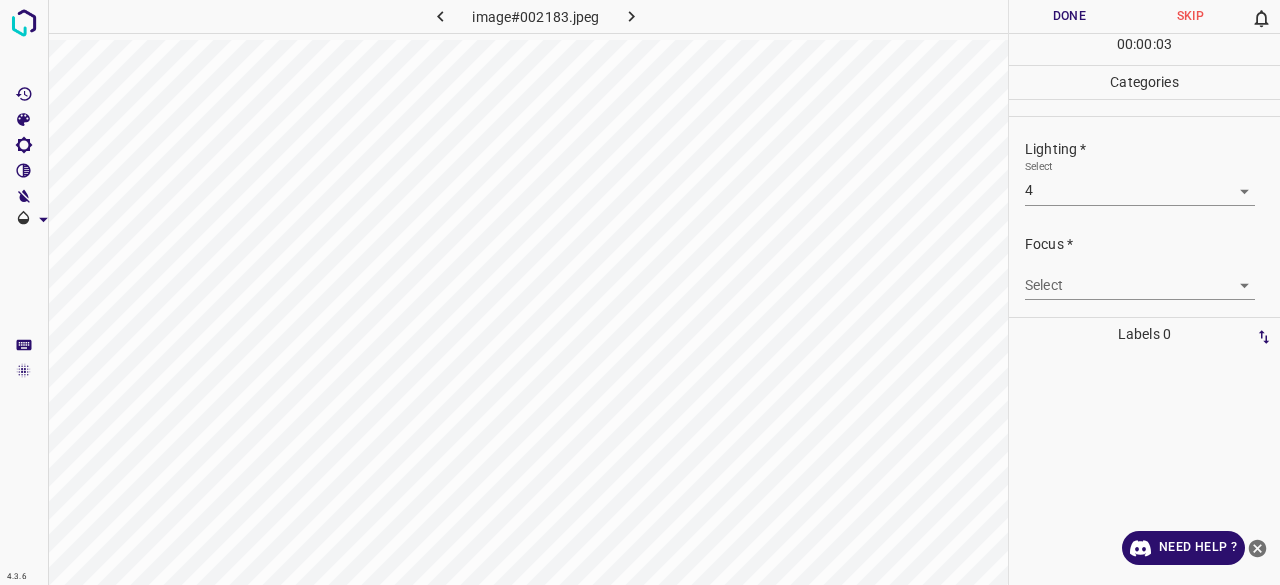 click on "4.3.6  image#002183.jpeg Done Skip 0 00   : 00   : 03   Categories Lighting *  Select 4 4 Focus *  Select ​ Overall *  Select ​ Labels   0 Categories 1 Lighting 2 Focus 3 Overall Tools Space Change between modes (Draw & Edit) I Auto labeling R Restore zoom M Zoom in N Zoom out Delete Delete selecte label Filters Z Restore filters X Saturation filter C Brightness filter V Contrast filter B Gray scale filter General O Download Need Help ? - Text - Hide - Delete" at bounding box center (640, 292) 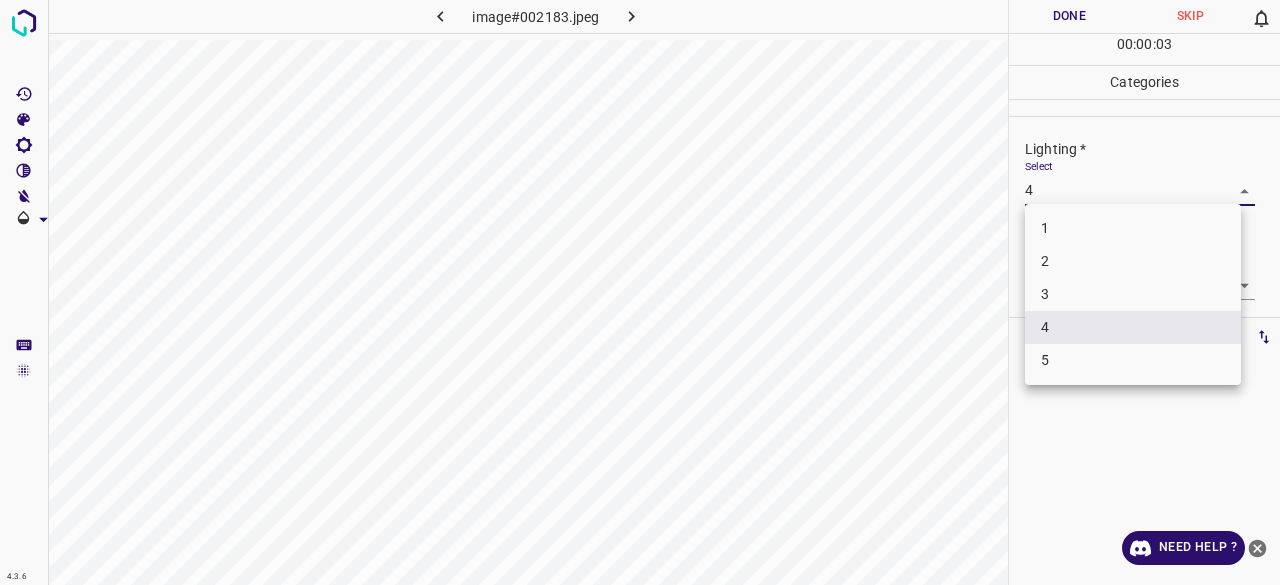 click on "3" at bounding box center [1133, 294] 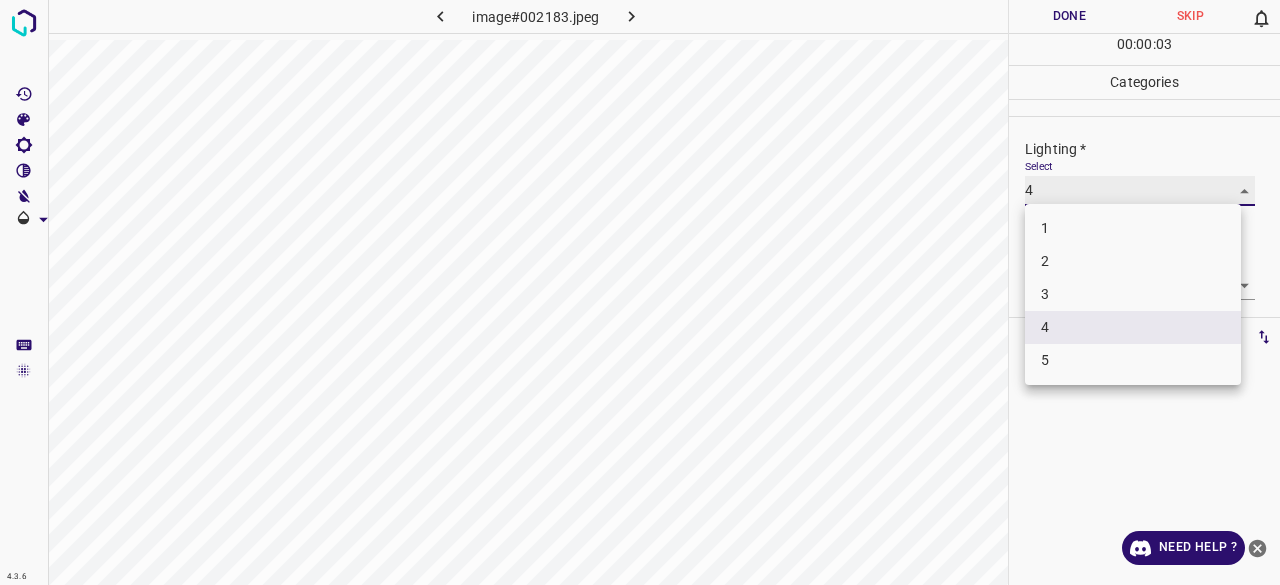 type on "3" 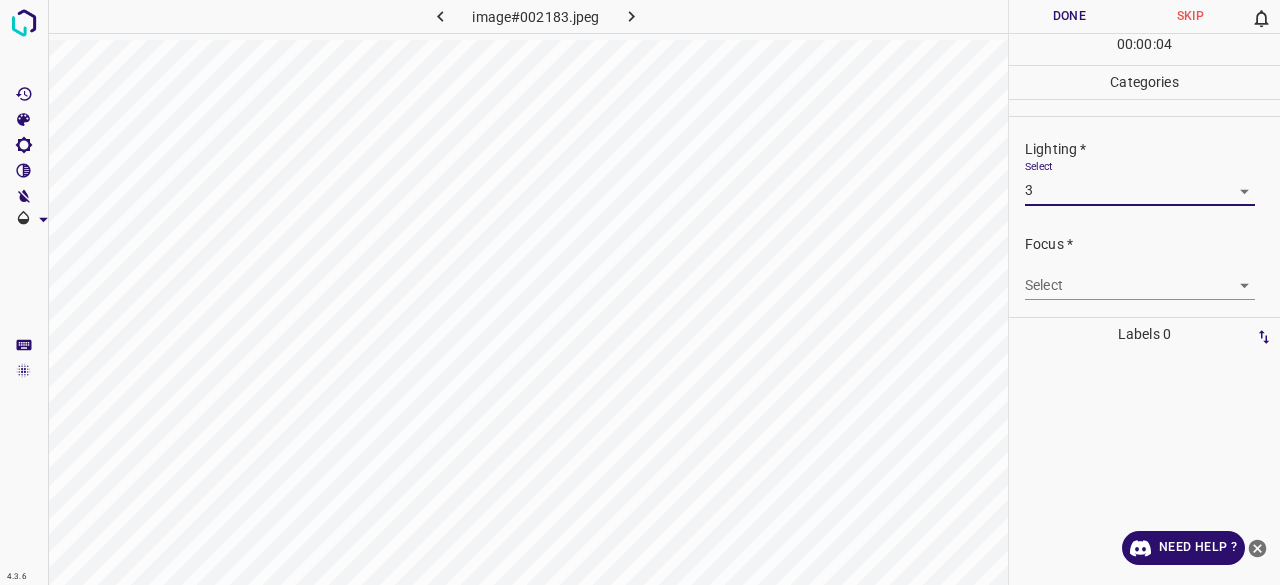 click on "4.3.6  image#002183.jpeg Done Skip 0 00   : 00   : 04   Categories Lighting *  Select 3 3 Focus *  Select ​ Overall *  Select ​ Labels   0 Categories 1 Lighting 2 Focus 3 Overall Tools Space Change between modes (Draw & Edit) I Auto labeling R Restore zoom M Zoom in N Zoom out Delete Delete selecte label Filters Z Restore filters X Saturation filter C Brightness filter V Contrast filter B Gray scale filter General O Download Need Help ? - Text - Hide - Delete" at bounding box center (640, 292) 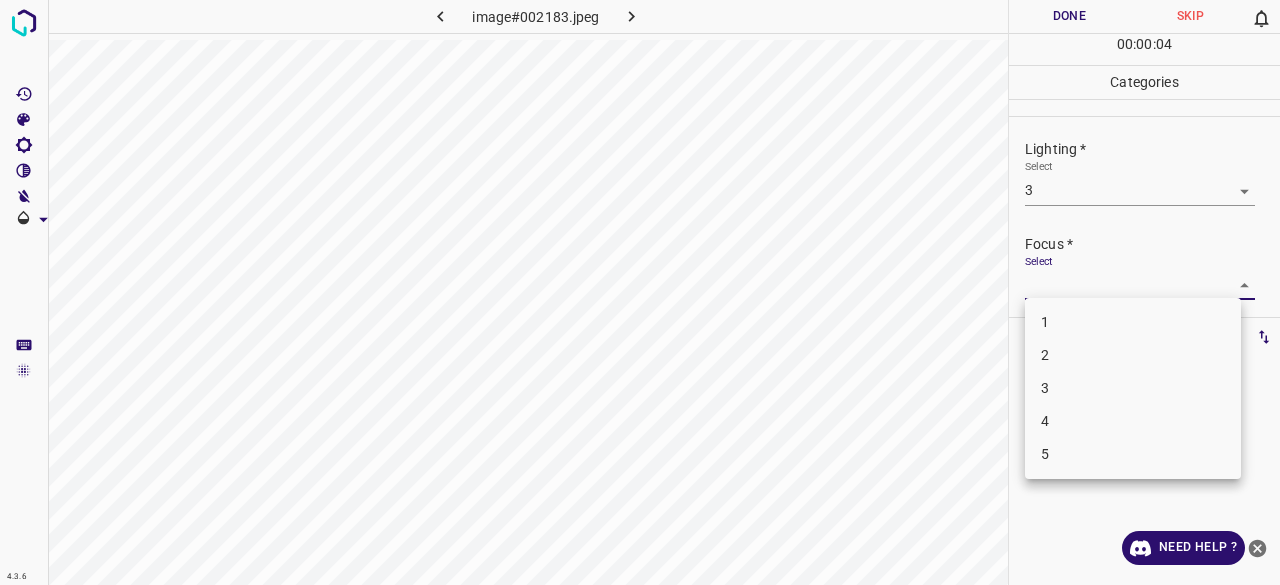 click on "2" at bounding box center (1133, 355) 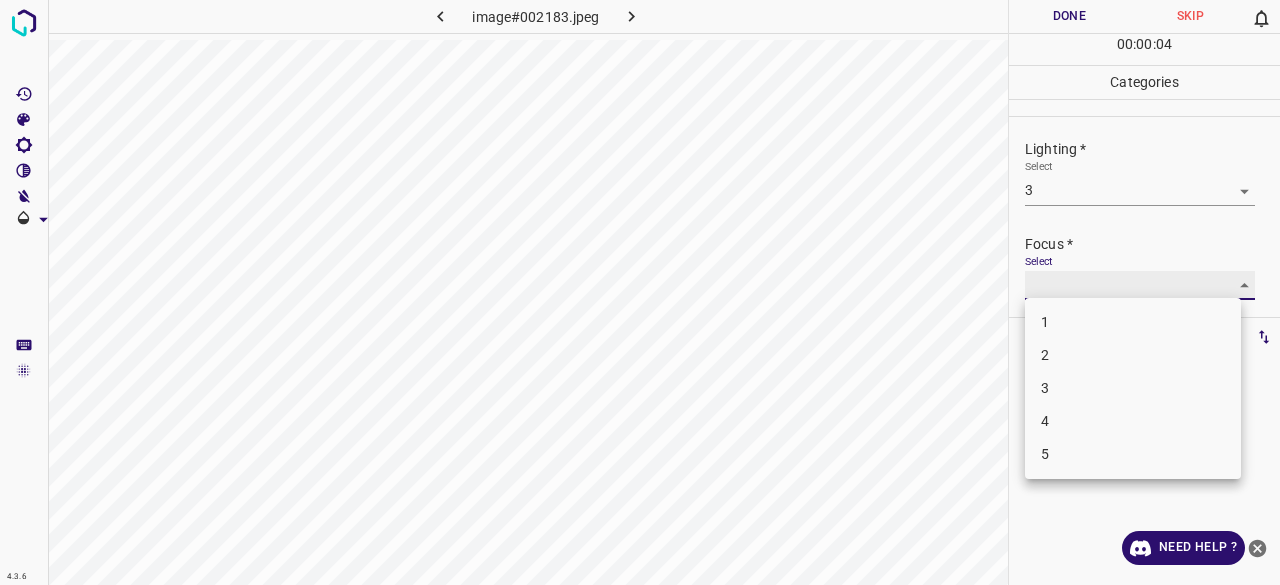 type on "2" 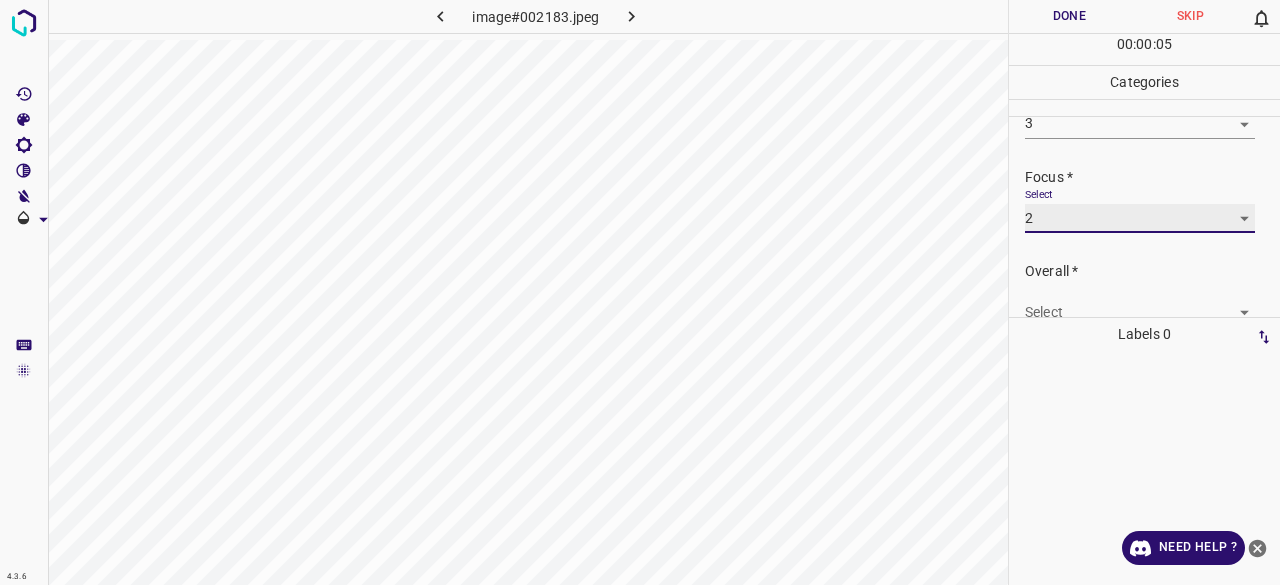 scroll, scrollTop: 98, scrollLeft: 0, axis: vertical 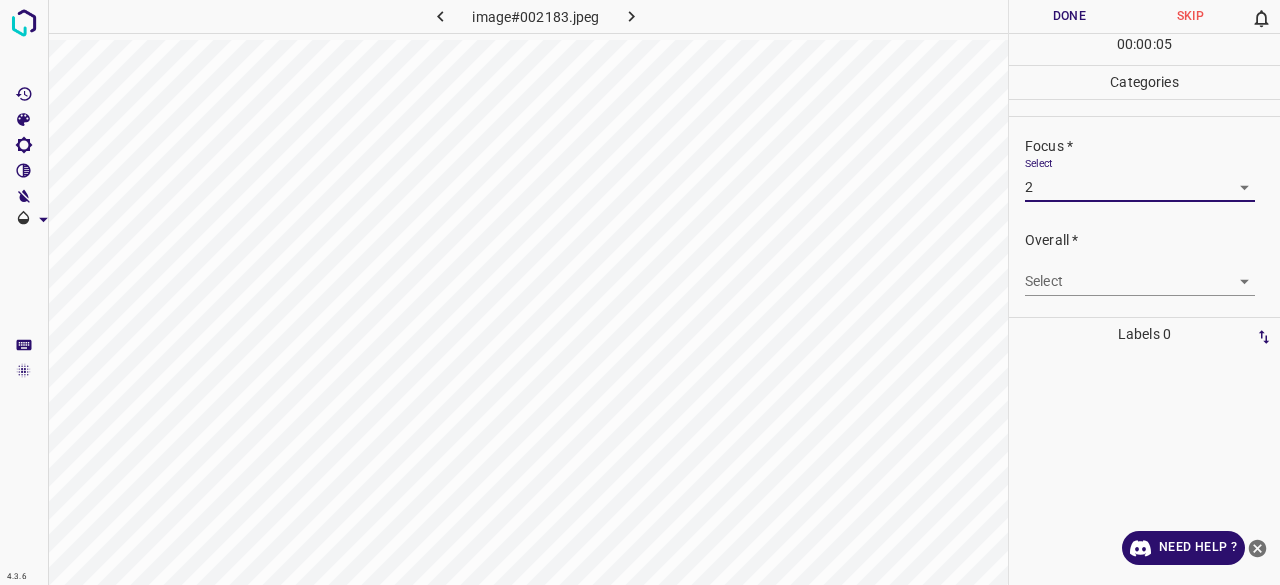 click on "4.3.6  image#002183.jpeg Done Skip 0 00   : 00   : 05   Categories Lighting *  Select 3 3 Focus *  Select 2 2 Overall *  Select ​ Labels   0 Categories 1 Lighting 2 Focus 3 Overall Tools Space Change between modes (Draw & Edit) I Auto labeling R Restore zoom M Zoom in N Zoom out Delete Delete selecte label Filters Z Restore filters X Saturation filter C Brightness filter V Contrast filter B Gray scale filter General O Download Need Help ? - Text - Hide - Delete" at bounding box center (640, 292) 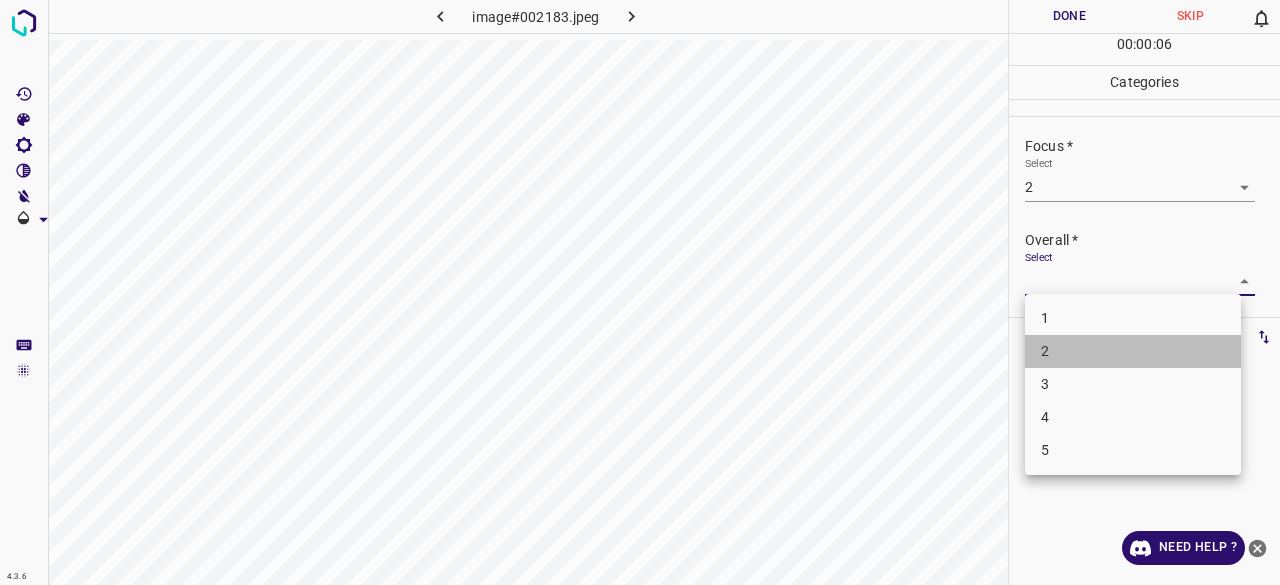 click on "2" at bounding box center [1133, 351] 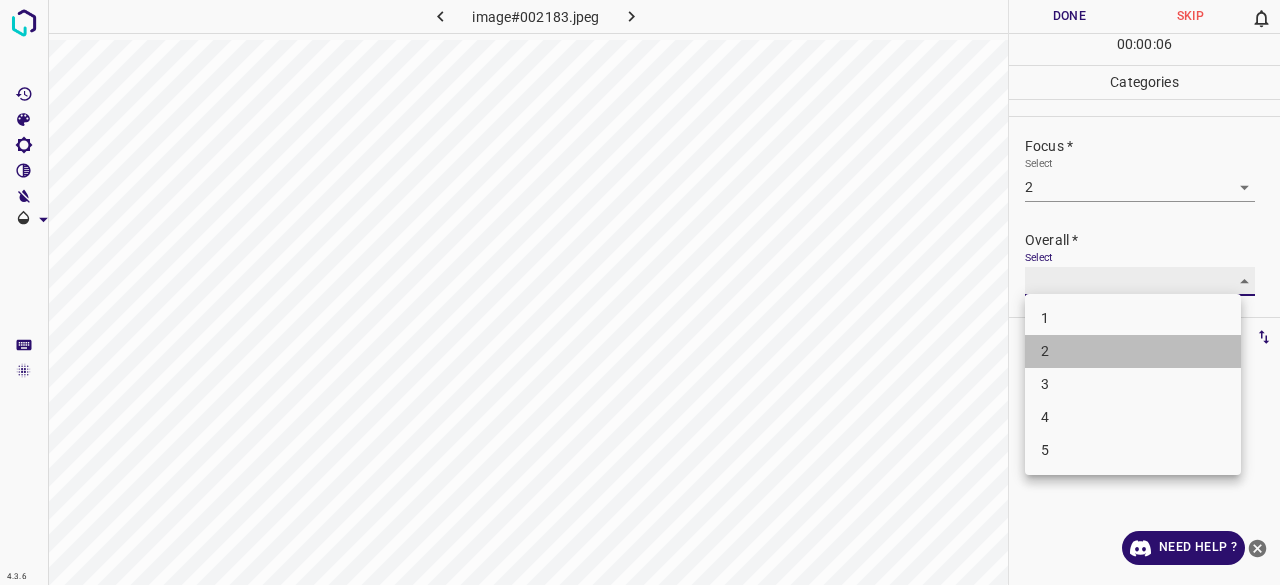 type on "2" 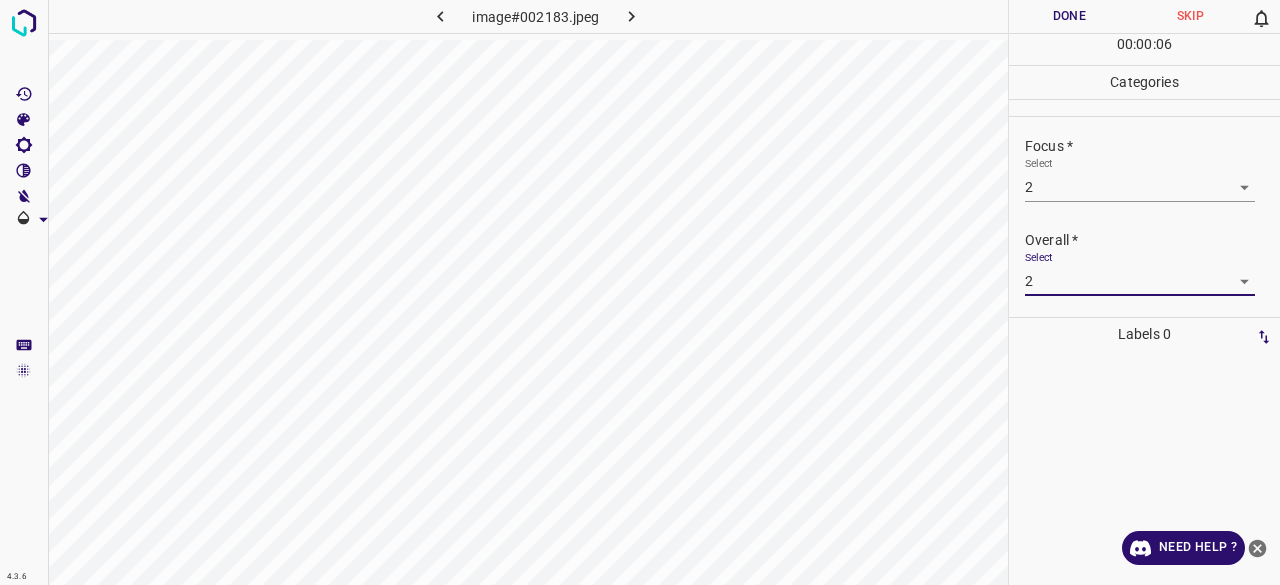 click on "4.3.6  image#002183.jpeg Done Skip 0 00   : 00   : 06   Categories Lighting *  Select 3 3 Focus *  Select 2 2 Overall *  Select 2 2 Labels   0 Categories 1 Lighting 2 Focus 3 Overall Tools Space Change between modes (Draw & Edit) I Auto labeling R Restore zoom M Zoom in N Zoom out Delete Delete selecte label Filters Z Restore filters X Saturation filter C Brightness filter V Contrast filter B Gray scale filter General O Download Need Help ? - Text - Hide - Delete" at bounding box center [640, 292] 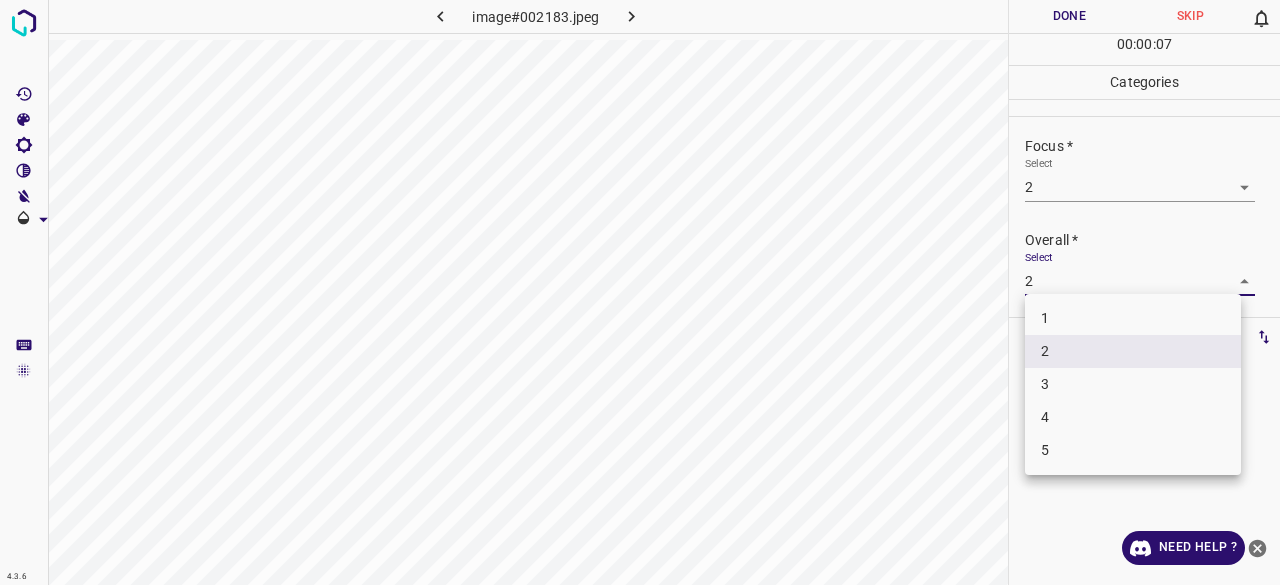 click at bounding box center [640, 292] 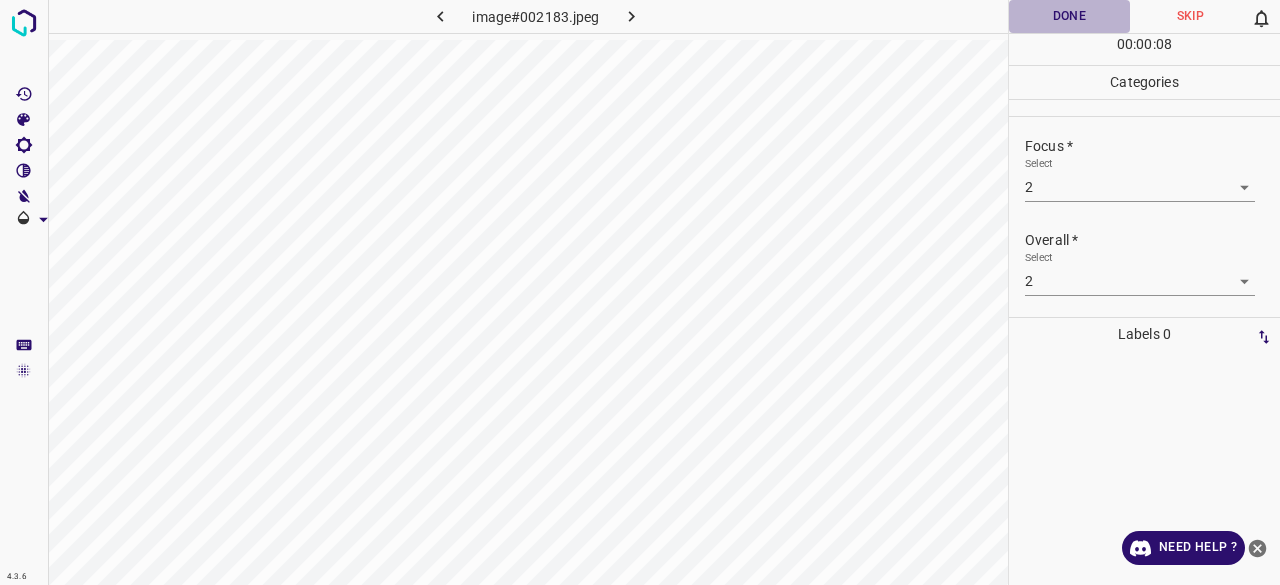 click on "Done" at bounding box center (1069, 16) 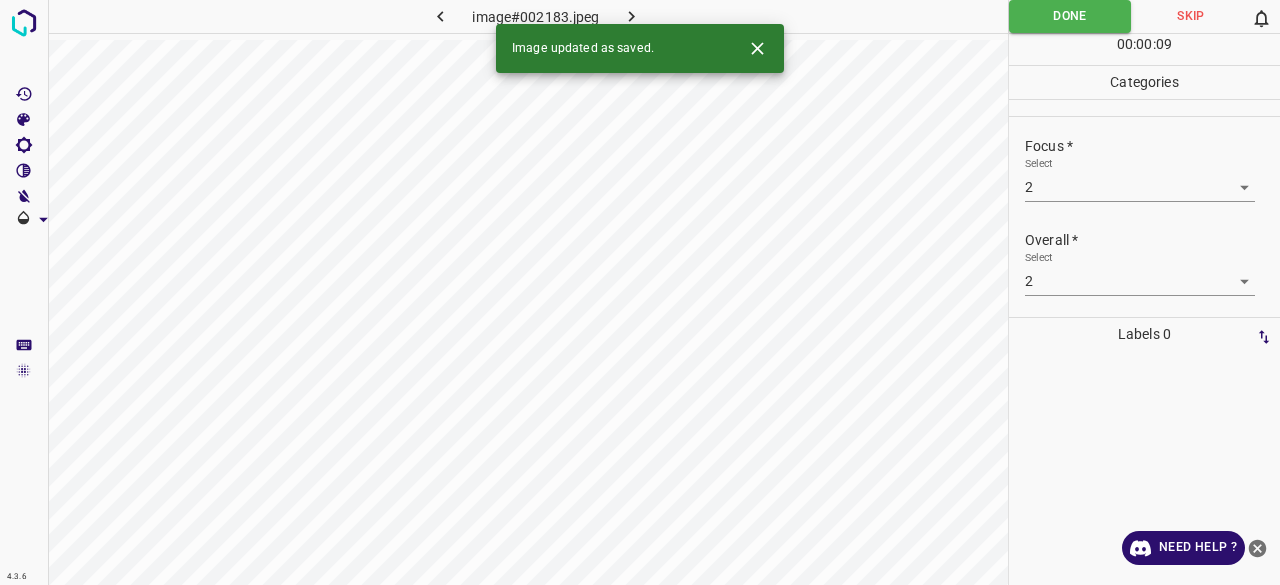 click on "Image updated as saved." at bounding box center [640, 48] 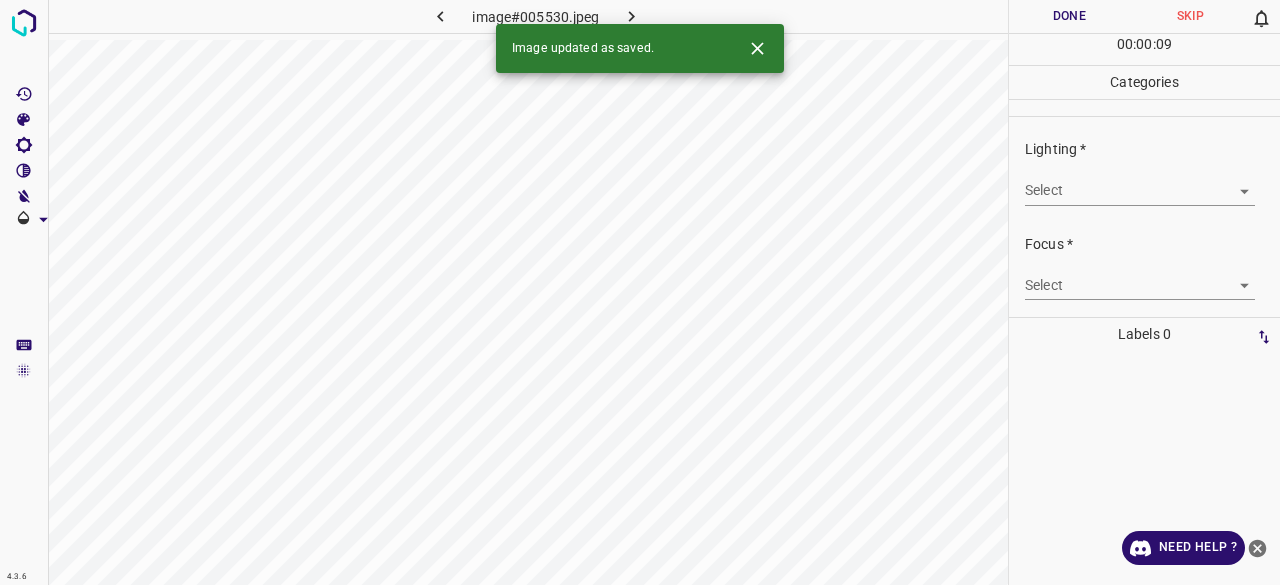 click on "4.3.6  image#005530.jpeg Done Skip 0 00   : 00   : 09   Categories Lighting *  Select ​ Focus *  Select ​ Overall *  Select ​ Labels   0 Categories 1 Lighting 2 Focus 3 Overall Tools Space Change between modes (Draw & Edit) I Auto labeling R Restore zoom M Zoom in N Zoom out Delete Delete selecte label Filters Z Restore filters X Saturation filter C Brightness filter V Contrast filter B Gray scale filter General O Download Image updated as saved. Need Help ? - Text - Hide - Delete" at bounding box center (640, 292) 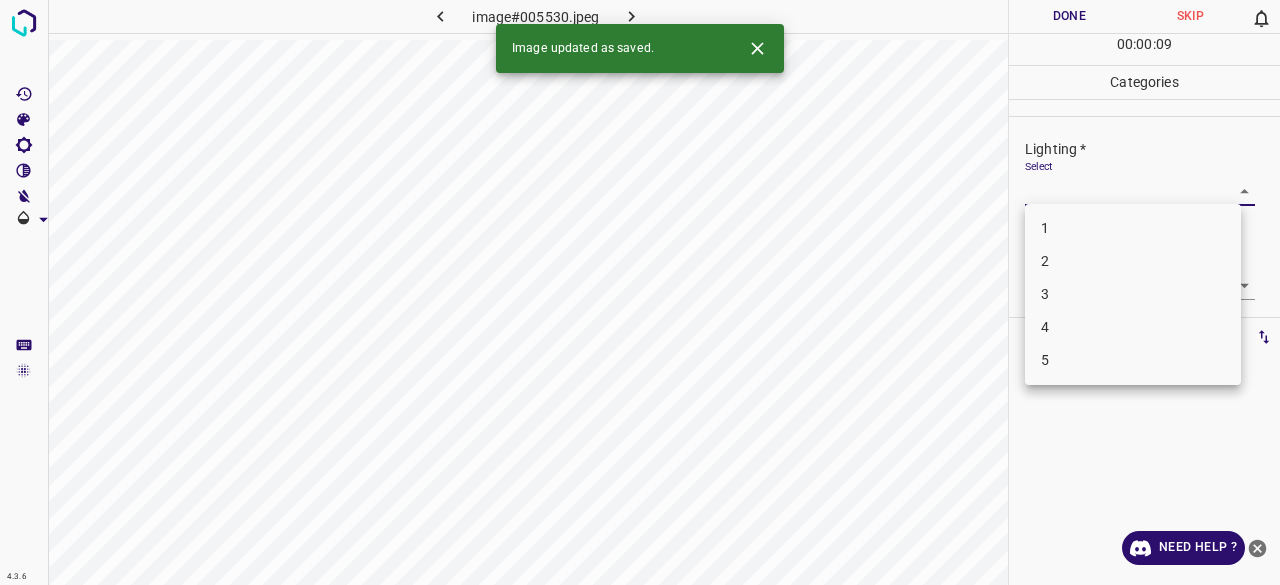 click on "3" at bounding box center (1133, 294) 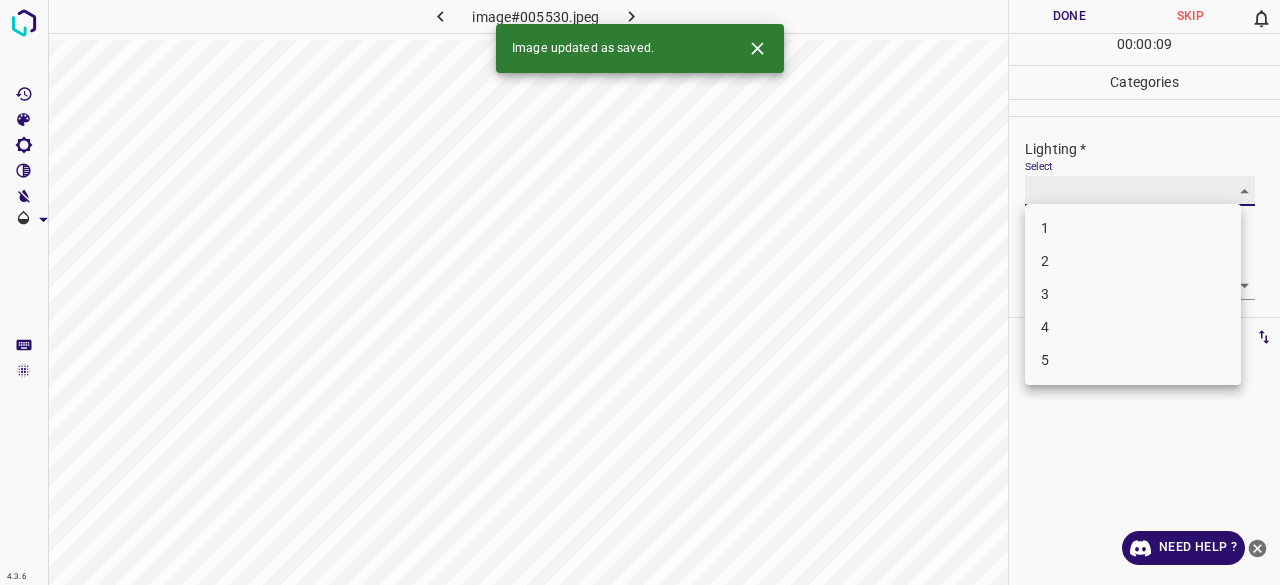 type on "3" 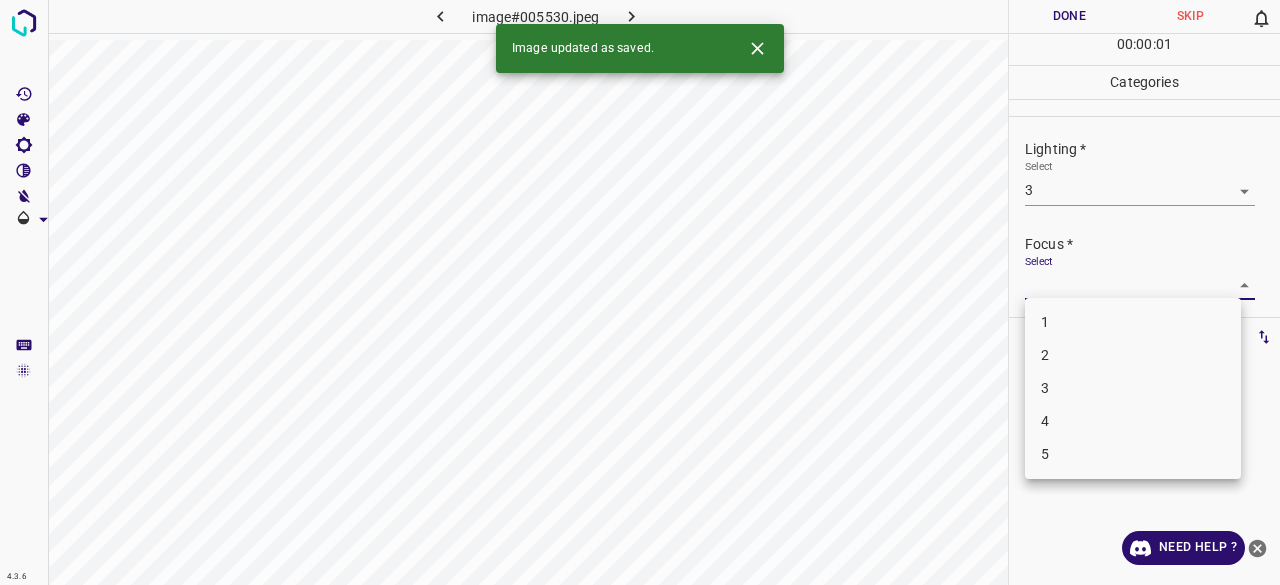 click on "4.3.6  image#005530.jpeg Done Skip 0 00   : 00   : 01   Categories Lighting *  Select 3 3 Focus *  Select ​ Overall *  Select ​ Labels   0 Categories 1 Lighting 2 Focus 3 Overall Tools Space Change between modes (Draw & Edit) I Auto labeling R Restore zoom M Zoom in N Zoom out Delete Delete selecte label Filters Z Restore filters X Saturation filter C Brightness filter V Contrast filter B Gray scale filter General O Download Image updated as saved. Need Help ? - Text - Hide - Delete 1 2 3 4 5" at bounding box center [640, 292] 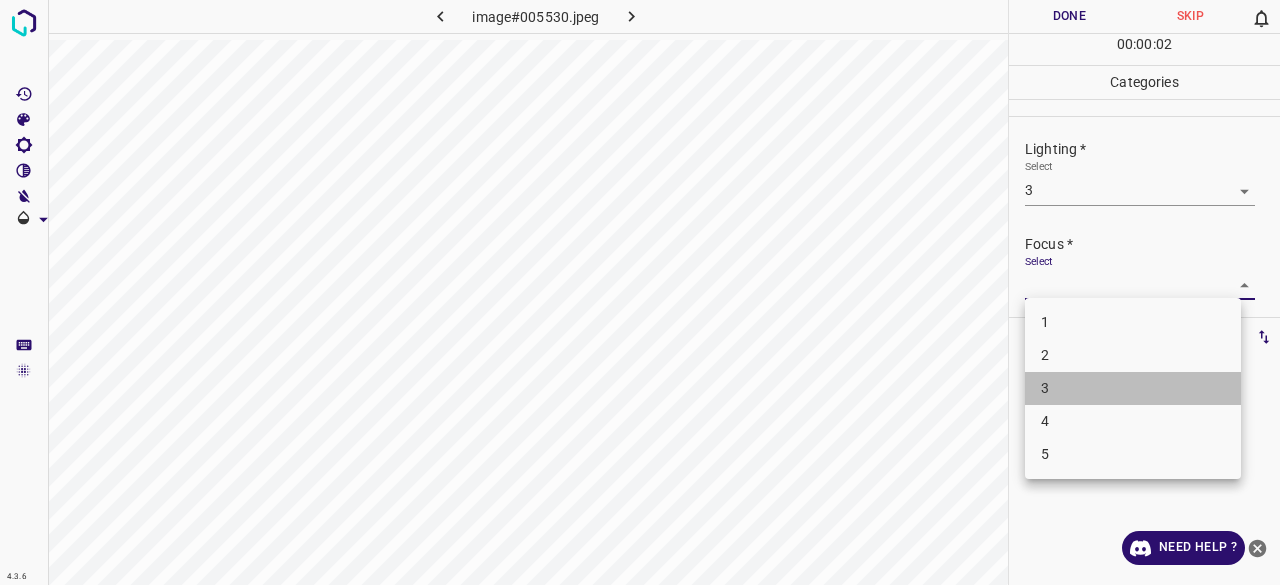 drag, startPoint x: 1057, startPoint y: 379, endPoint x: 1072, endPoint y: 371, distance: 17 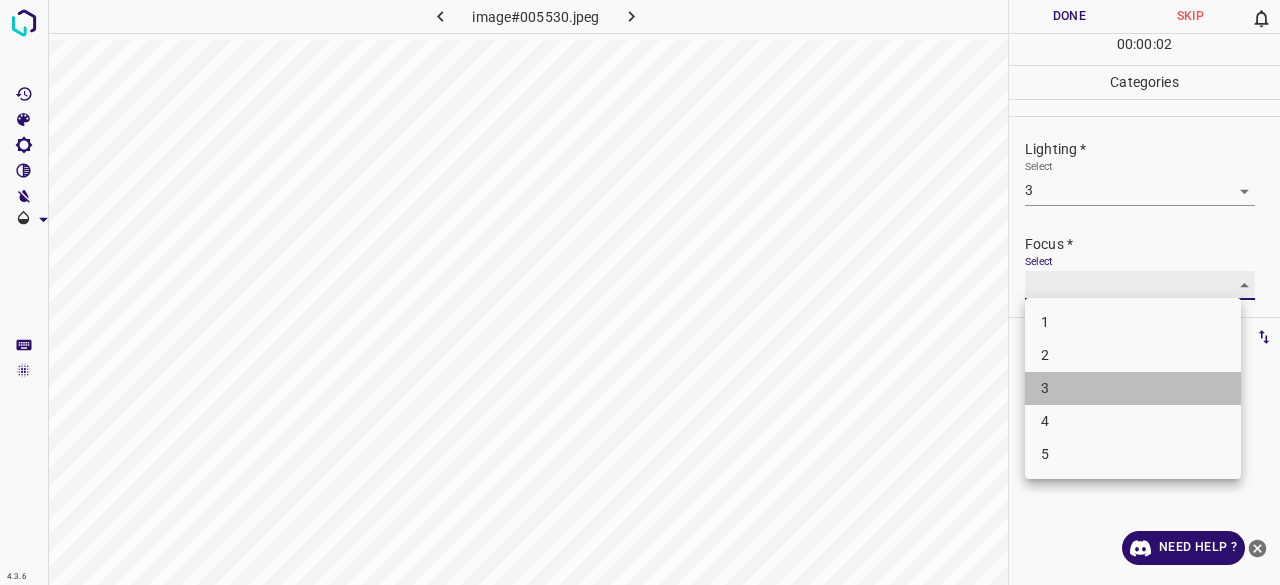 type on "3" 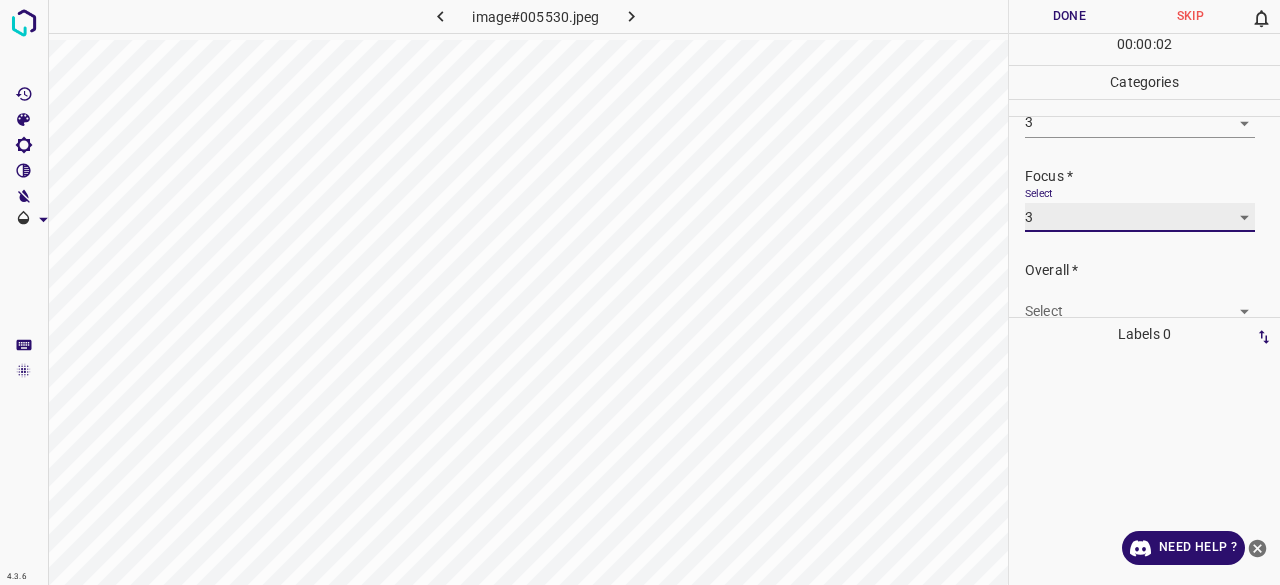 scroll, scrollTop: 98, scrollLeft: 0, axis: vertical 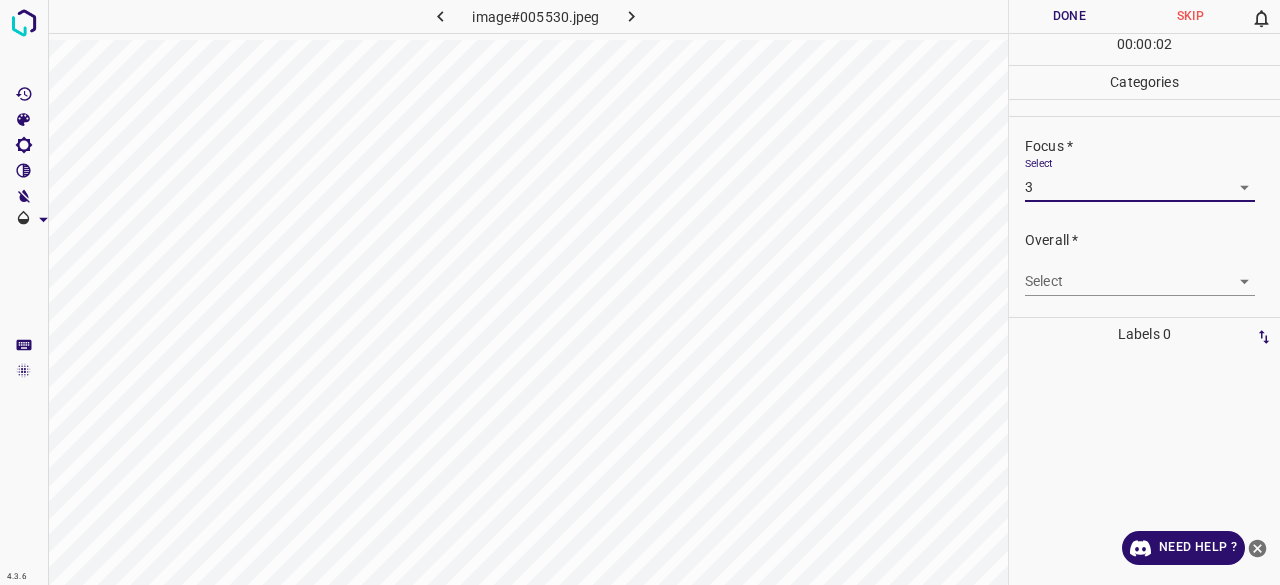 click on "4.3.6  image#005530.jpeg Done Skip 0 00   : 00   : 02   Categories Lighting *  Select 3 3 Focus *  Select 3 3 Overall *  Select ​ Labels   0 Categories 1 Lighting 2 Focus 3 Overall Tools Space Change between modes (Draw & Edit) I Auto labeling R Restore zoom M Zoom in N Zoom out Delete Delete selecte label Filters Z Restore filters X Saturation filter C Brightness filter V Contrast filter B Gray scale filter General O Download Need Help ? - Text - Hide - Delete" at bounding box center [640, 292] 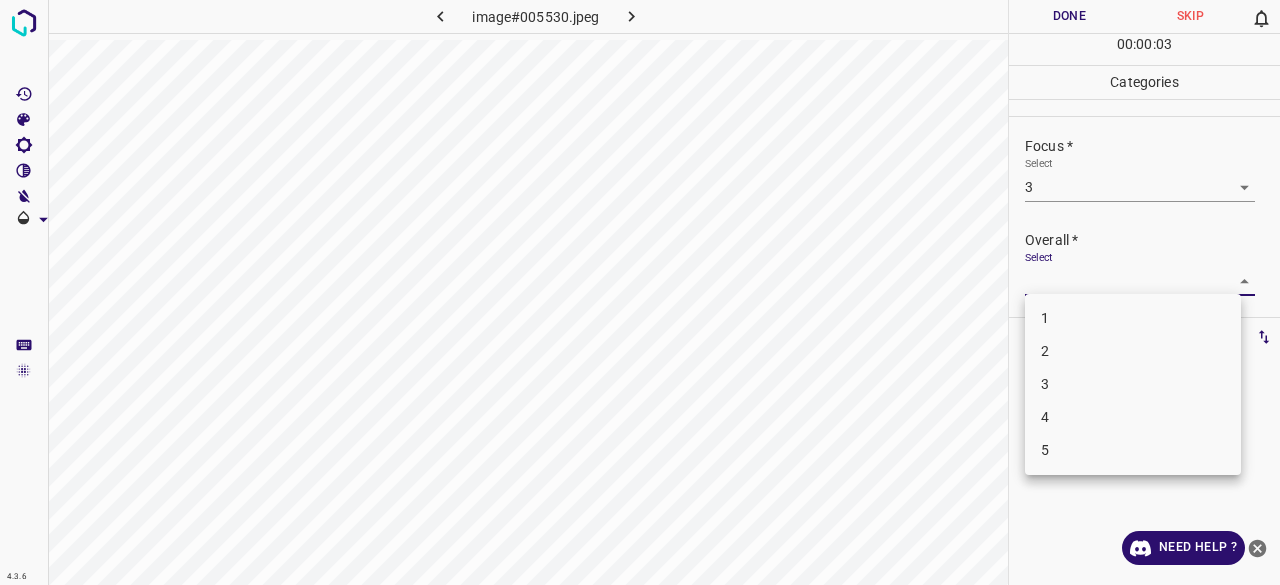 click on "3" at bounding box center (1133, 384) 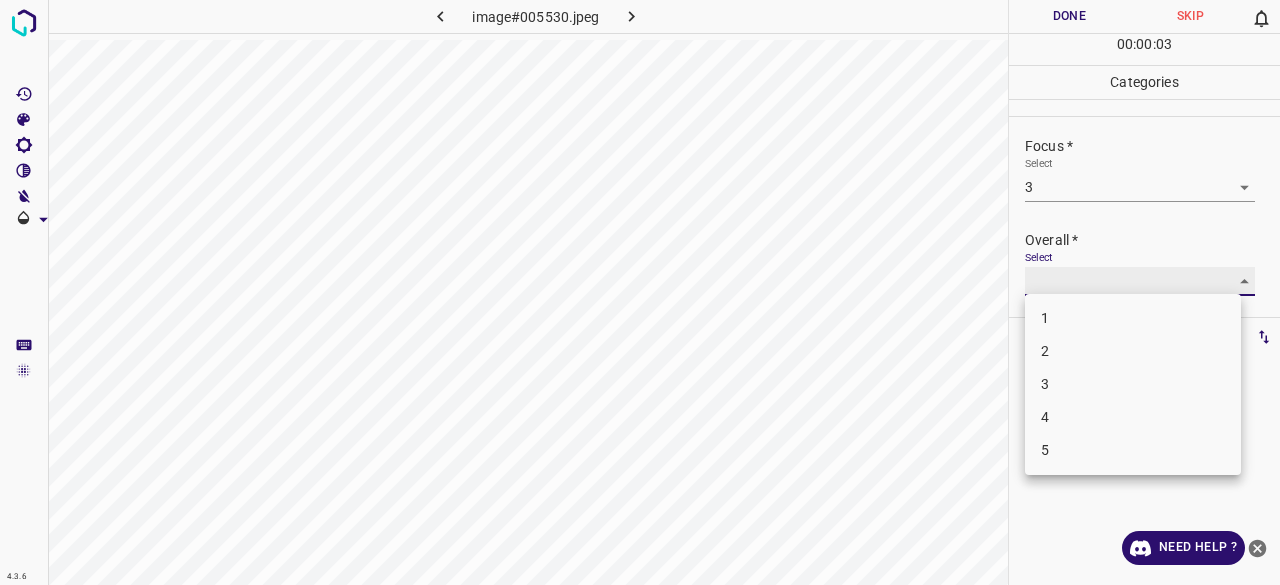type on "3" 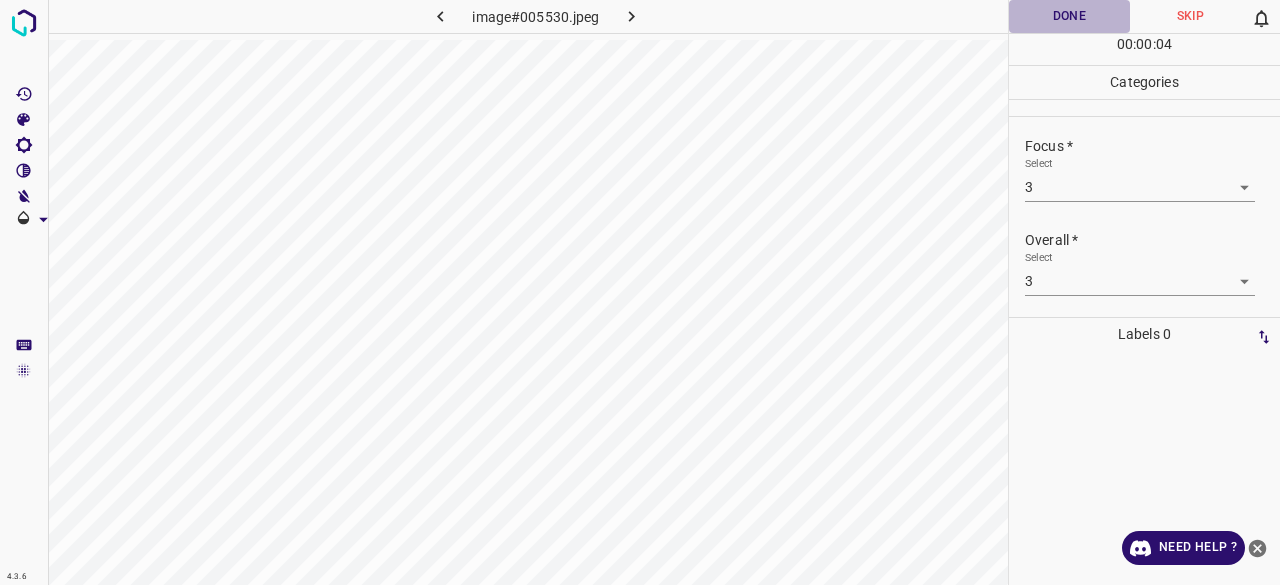 click on "Done" at bounding box center [1069, 16] 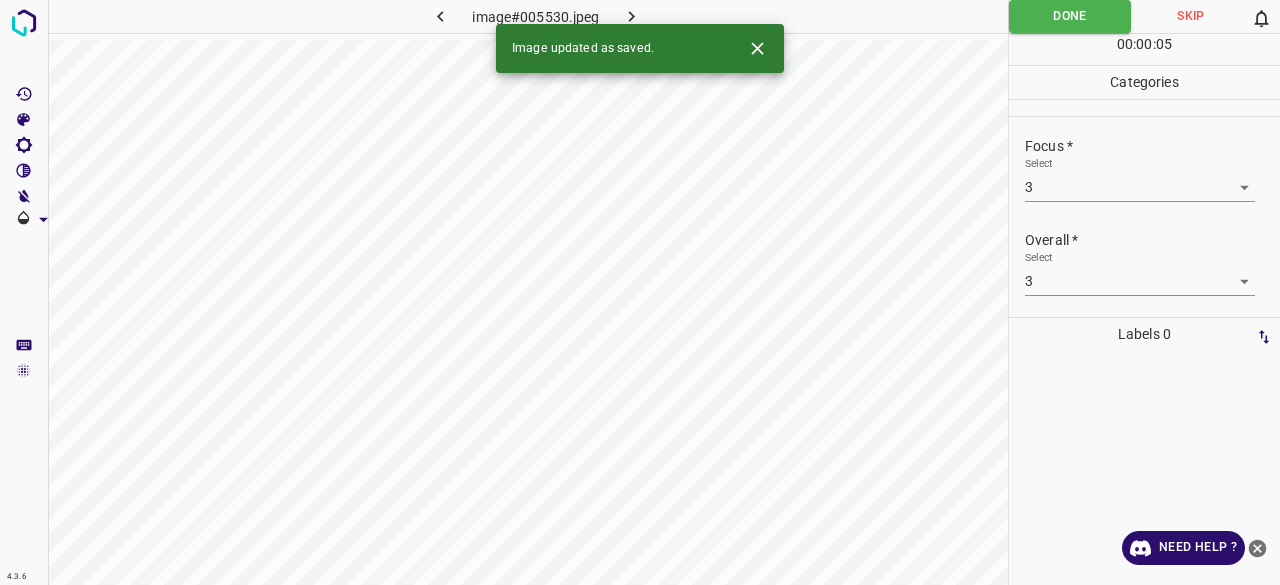 click at bounding box center [632, 16] 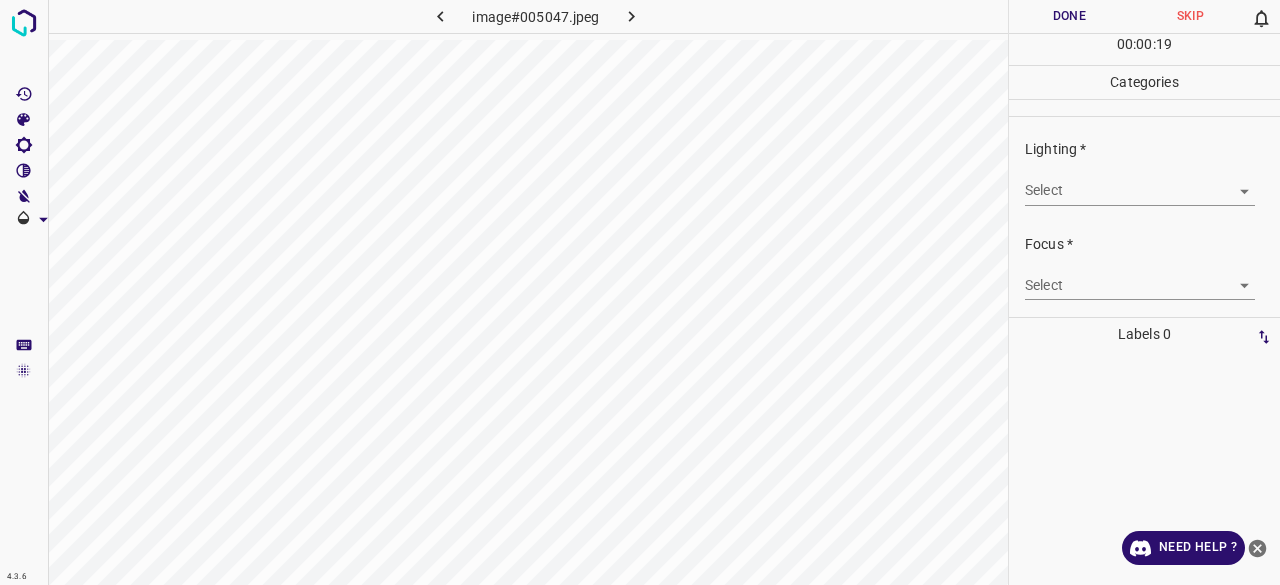 click on "4.3.6  image#005047.jpeg Done Skip 0 00   : 00   : 19   Categories Lighting *  Select ​ Focus *  Select ​ Overall *  Select ​ Labels   0 Categories 1 Lighting 2 Focus 3 Overall Tools Space Change between modes (Draw & Edit) I Auto labeling R Restore zoom M Zoom in N Zoom out Delete Delete selecte label Filters Z Restore filters X Saturation filter C Brightness filter V Contrast filter B Gray scale filter General O Download Need Help ? - Text - Hide - Delete" at bounding box center (640, 292) 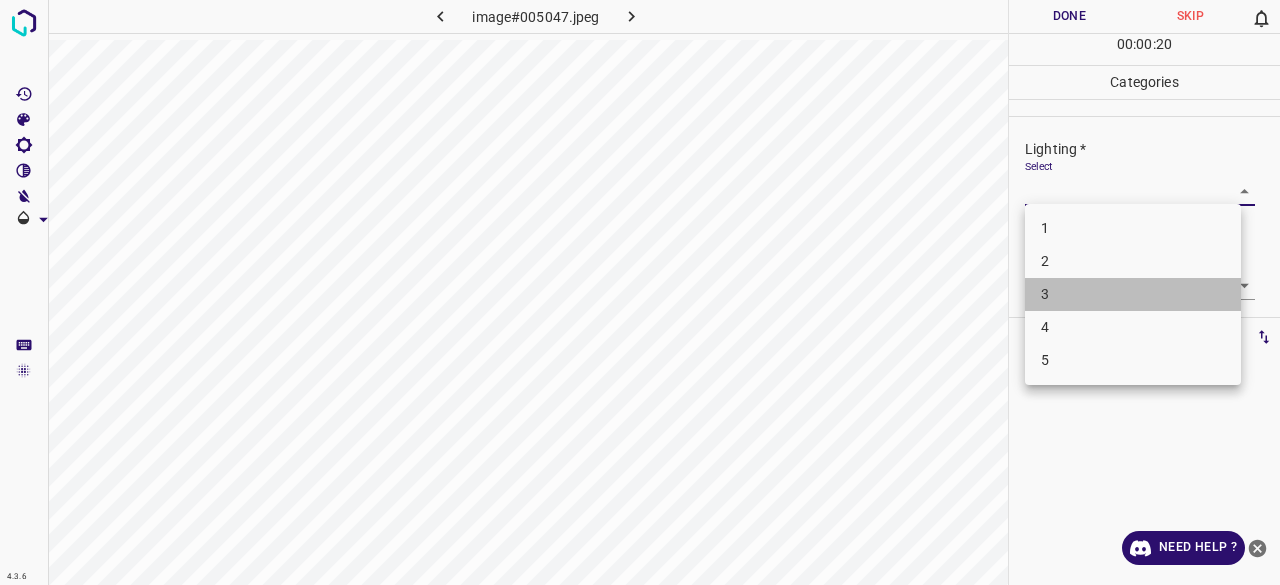 click on "3" at bounding box center (1133, 294) 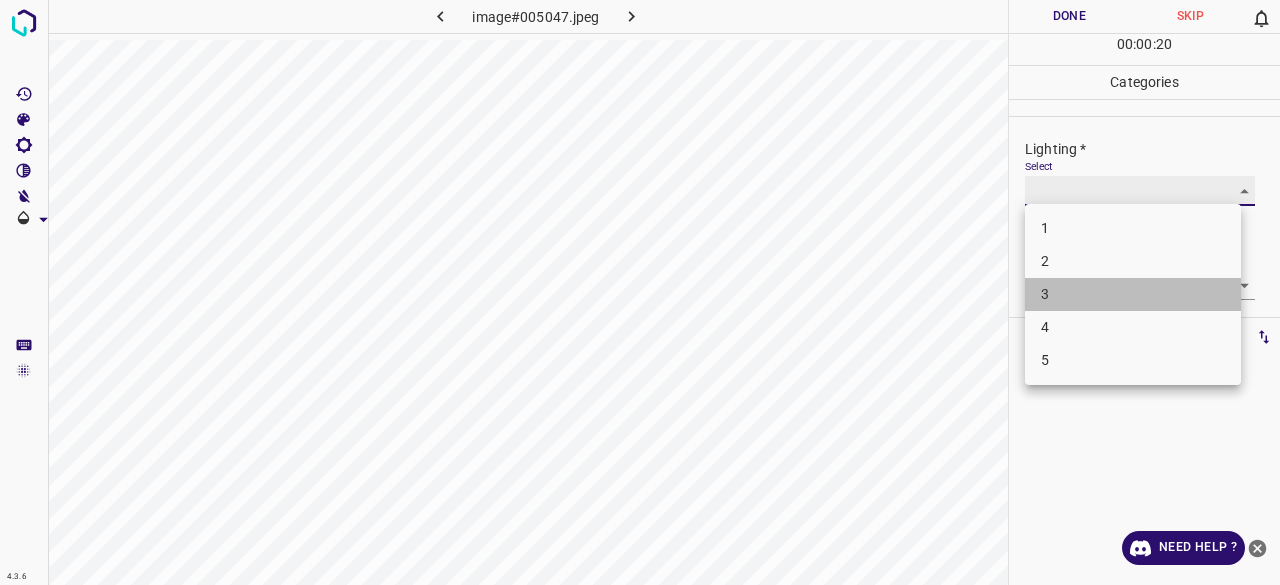 type on "3" 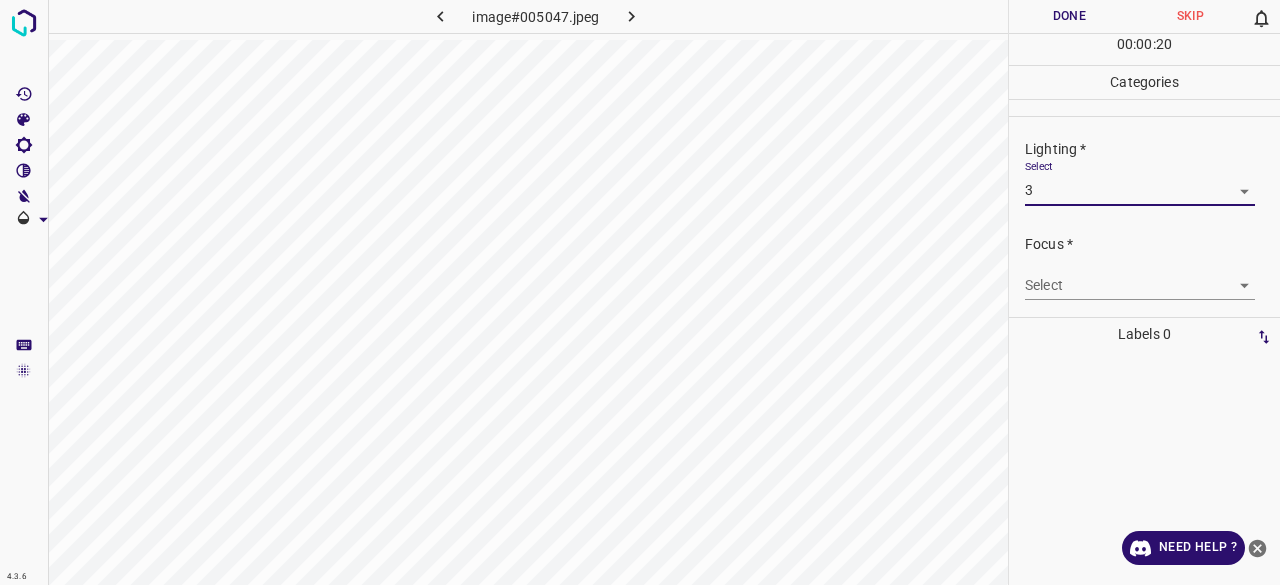 click on "4.3.6  image#005047.jpeg Done Skip 0 00   : 00   : 20   Categories Lighting *  Select 3 3 Focus *  Select ​ Overall *  Select ​ Labels   0 Categories 1 Lighting 2 Focus 3 Overall Tools Space Change between modes (Draw & Edit) I Auto labeling R Restore zoom M Zoom in N Zoom out Delete Delete selecte label Filters Z Restore filters X Saturation filter C Brightness filter V Contrast filter B Gray scale filter General O Download Need Help ? - Text - Hide - Delete 1 2 3 4 5" at bounding box center [640, 292] 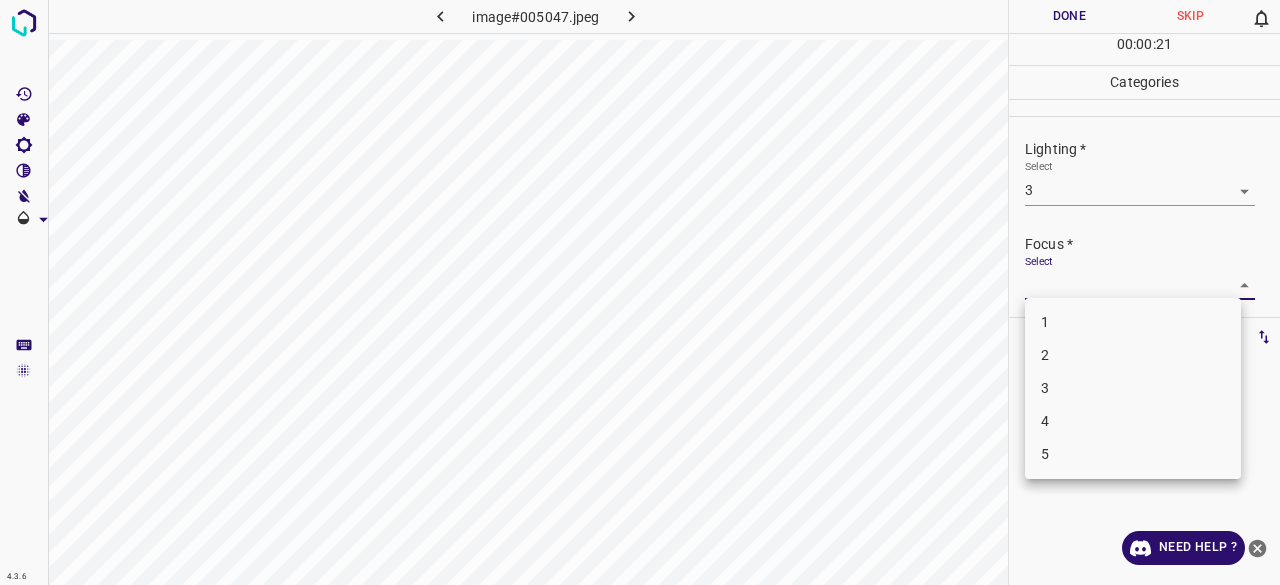 click on "3" at bounding box center [1133, 388] 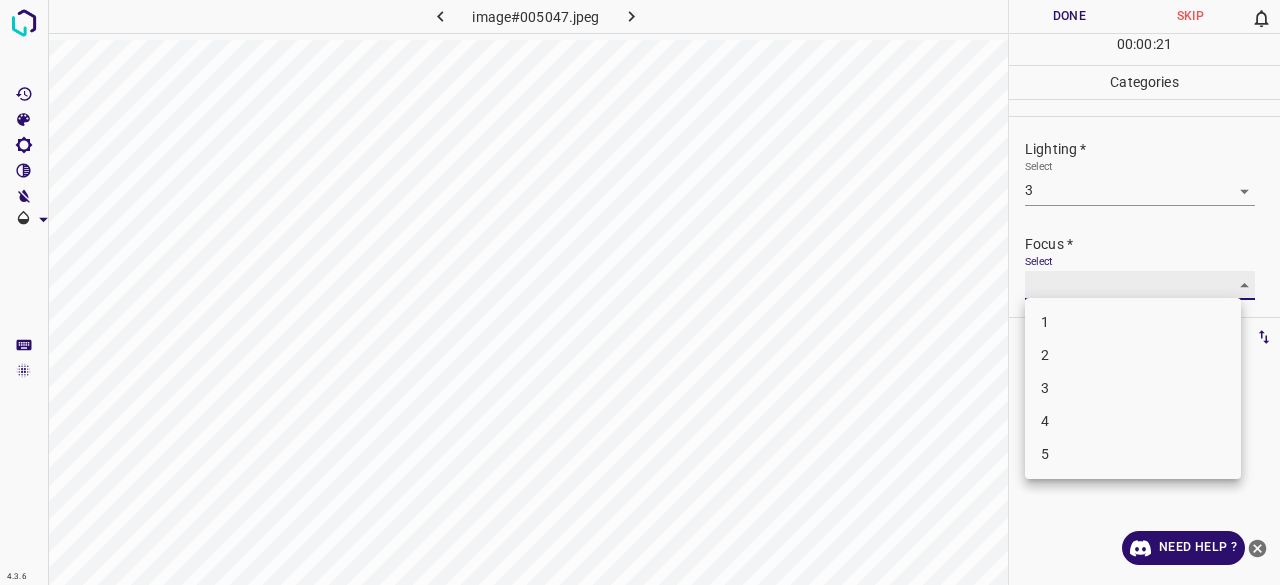 type on "3" 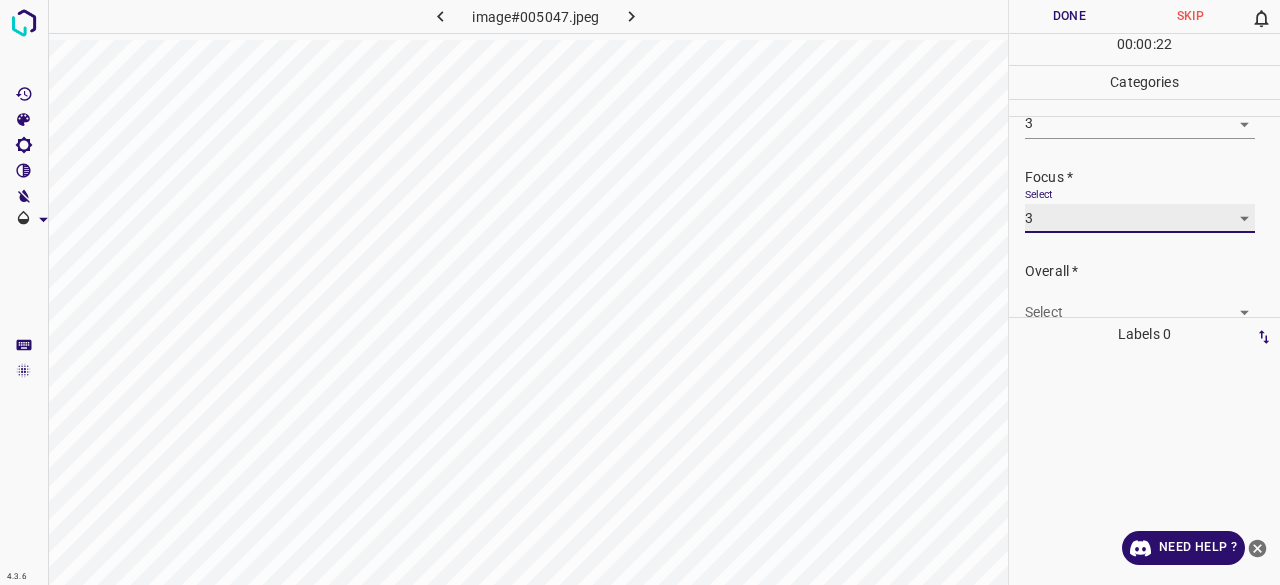 scroll, scrollTop: 98, scrollLeft: 0, axis: vertical 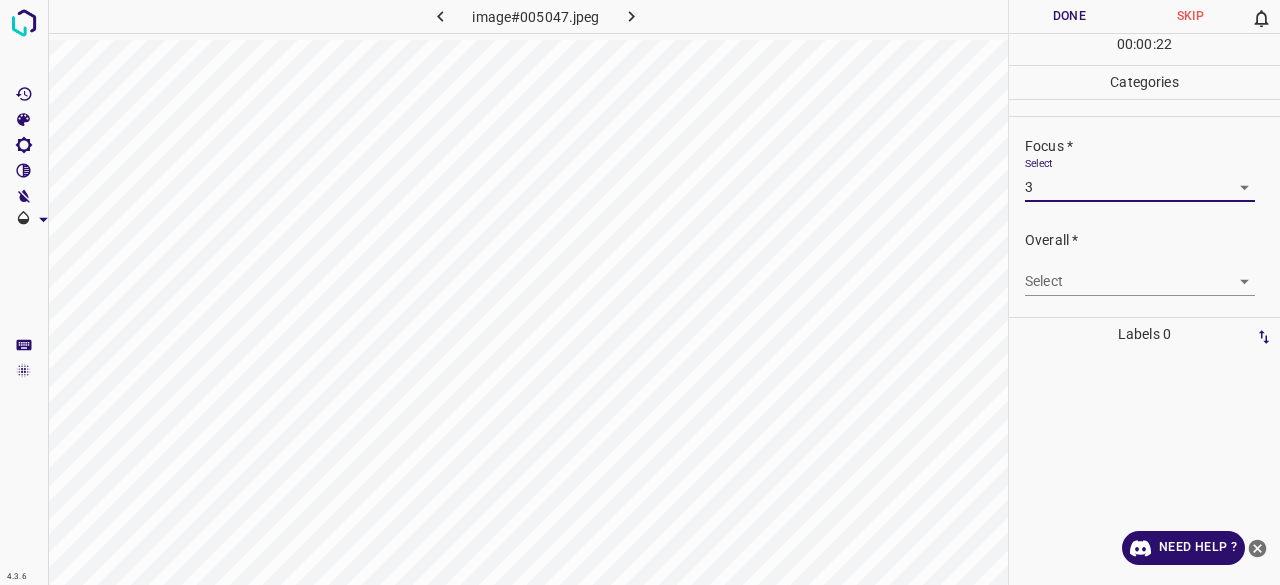 click on "4.3.6  image#005047.jpeg Done Skip 0 00   : 00   : 22   Categories Lighting *  Select 3 3 Focus *  Select 3 3 Overall *  Select ​ Labels   0 Categories 1 Lighting 2 Focus 3 Overall Tools Space Change between modes (Draw & Edit) I Auto labeling R Restore zoom M Zoom in N Zoom out Delete Delete selecte label Filters Z Restore filters X Saturation filter C Brightness filter V Contrast filter B Gray scale filter General O Download Need Help ? - Text - Hide - Delete" at bounding box center [640, 292] 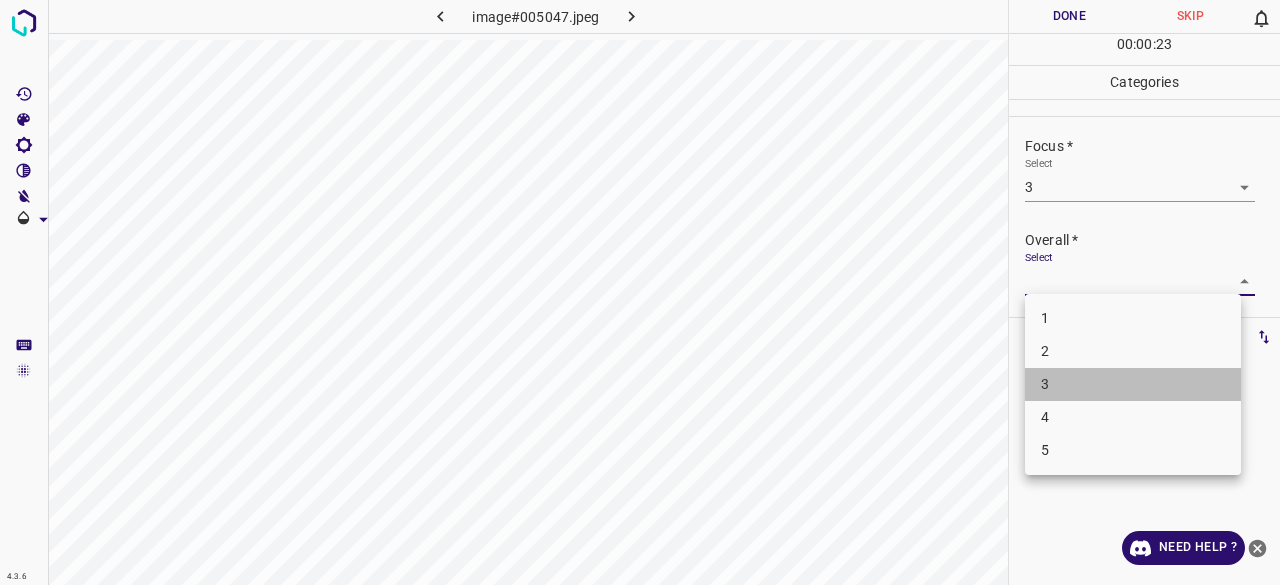 click on "3" at bounding box center [1133, 384] 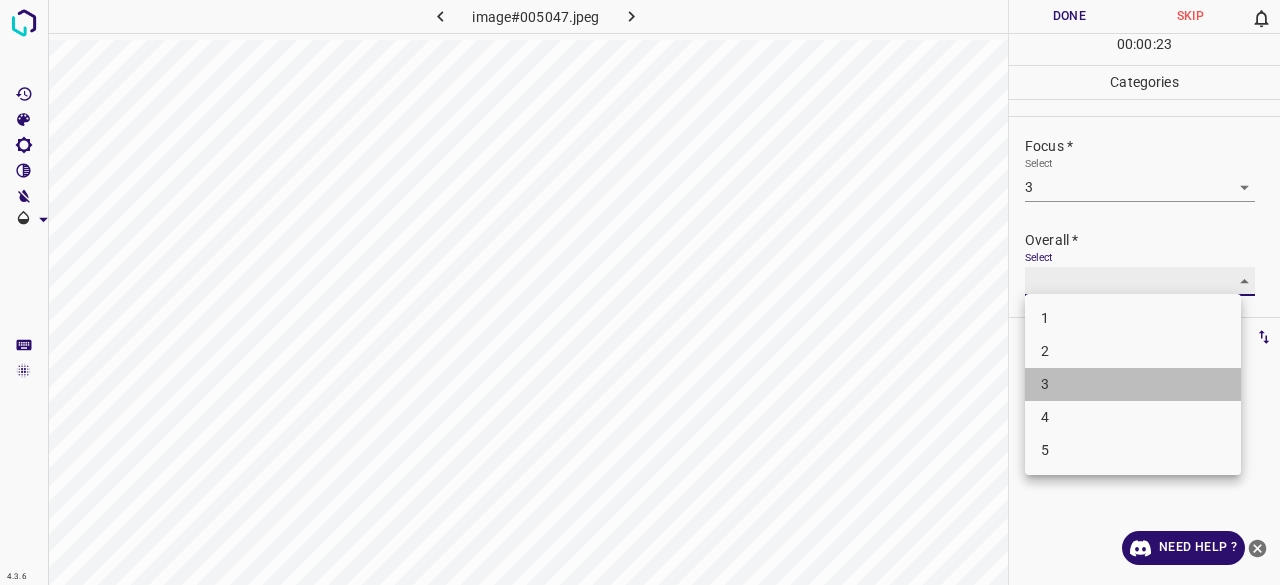 type on "3" 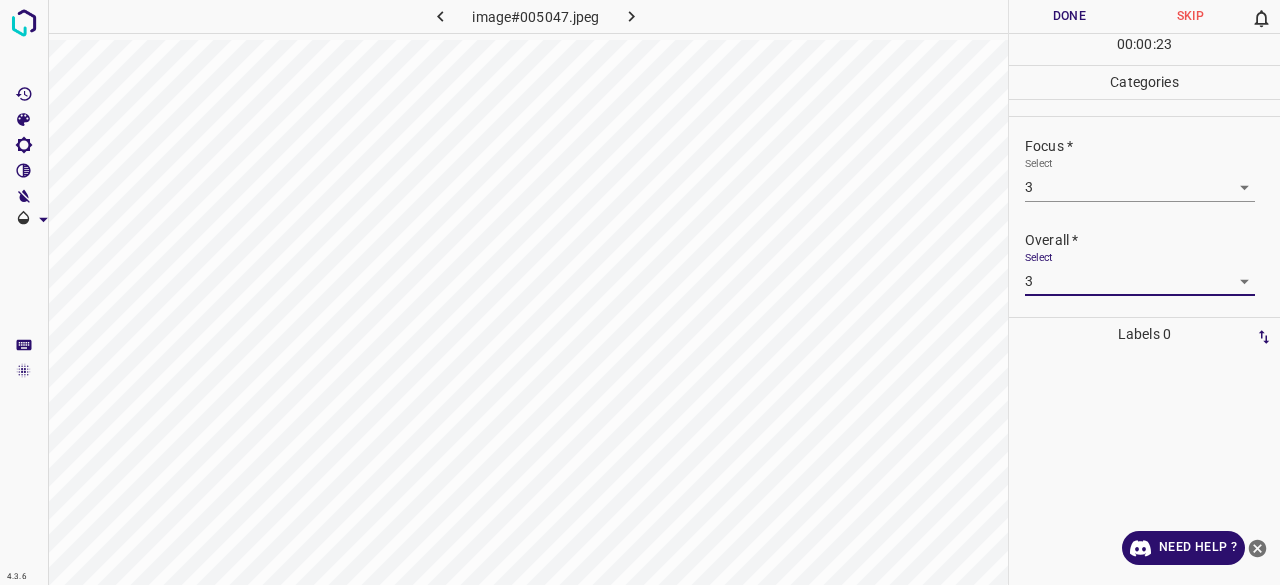 click on "Done" at bounding box center [1069, 16] 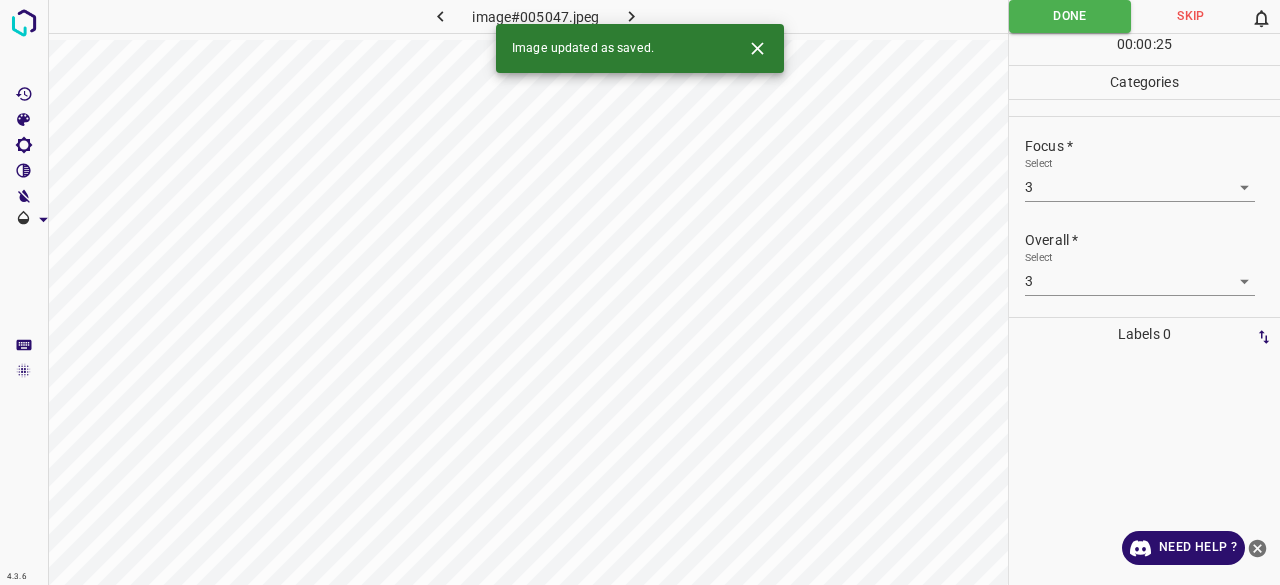 click 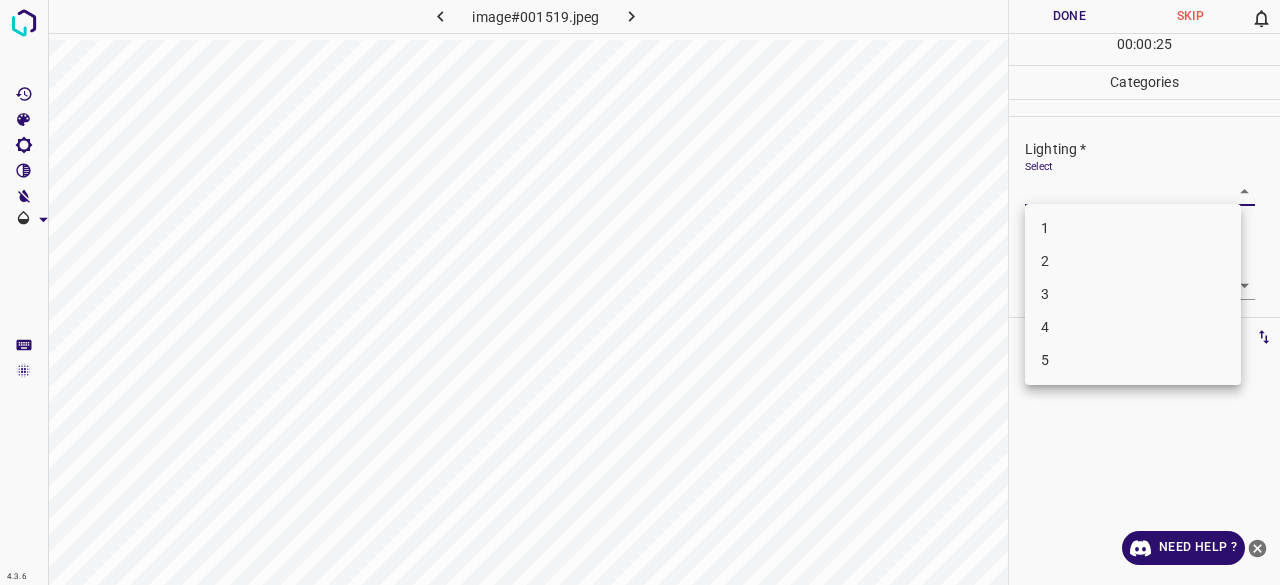 click on "4.3.6  image#001519.jpeg Done Skip 0 00   : 00   : 25   Categories Lighting *  Select ​ Focus *  Select ​ Overall *  Select ​ Labels   0 Categories 1 Lighting 2 Focus 3 Overall Tools Space Change between modes (Draw & Edit) I Auto labeling R Restore zoom M Zoom in N Zoom out Delete Delete selecte label Filters Z Restore filters X Saturation filter C Brightness filter V Contrast filter B Gray scale filter General O Download Need Help ? - Text - Hide - Delete 1 2 3 4 5" at bounding box center [640, 292] 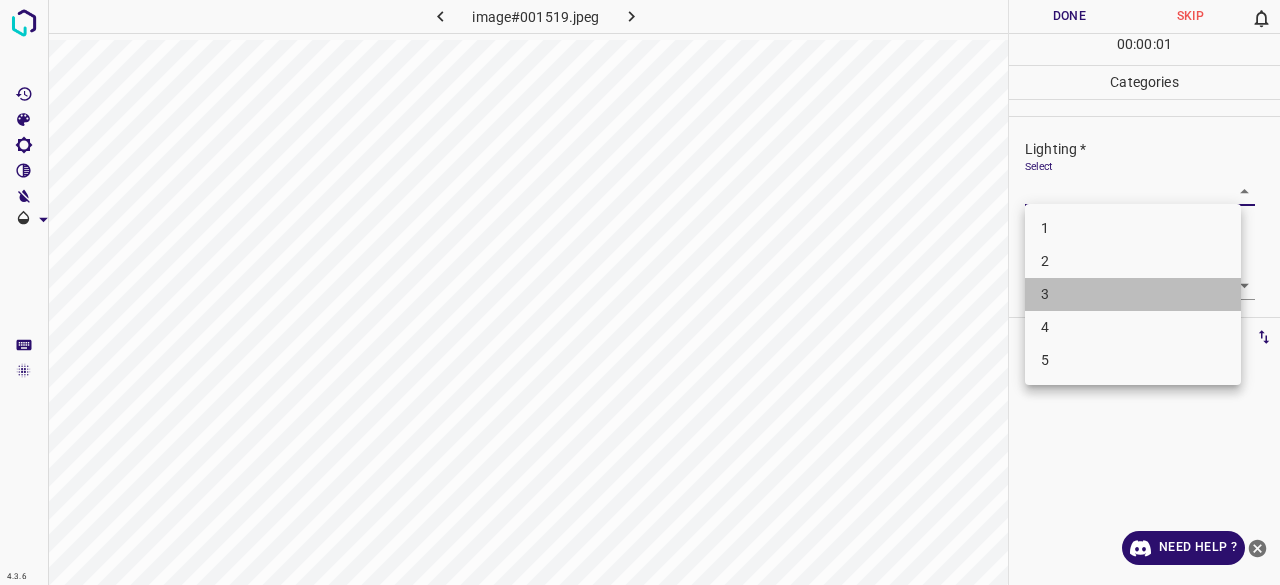 click on "3" at bounding box center (1133, 294) 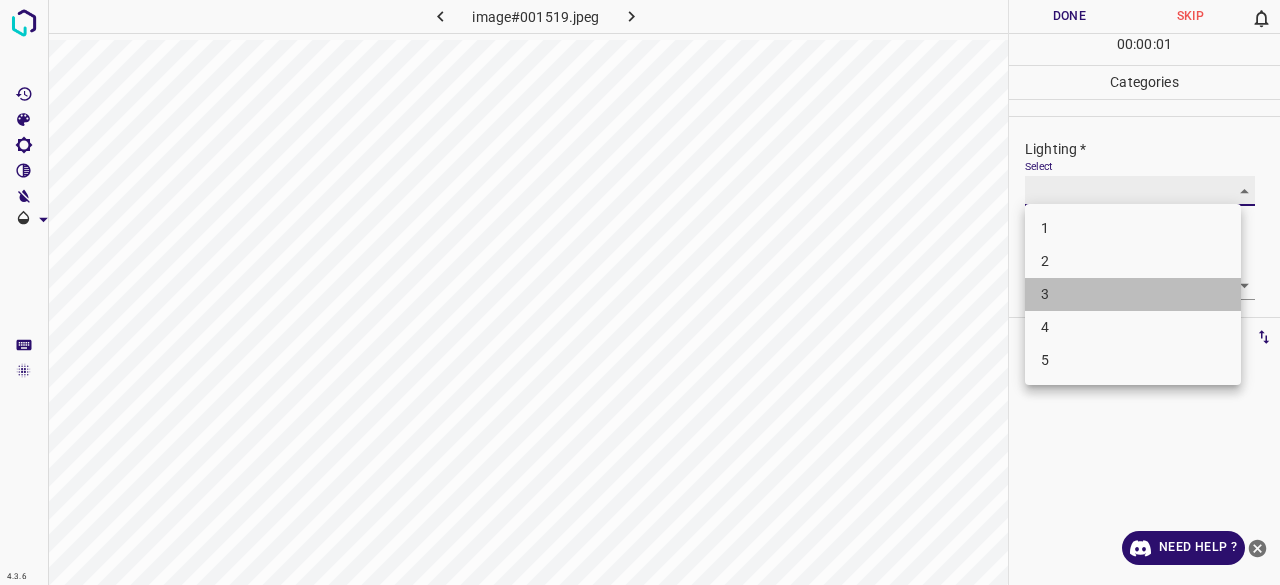 type on "3" 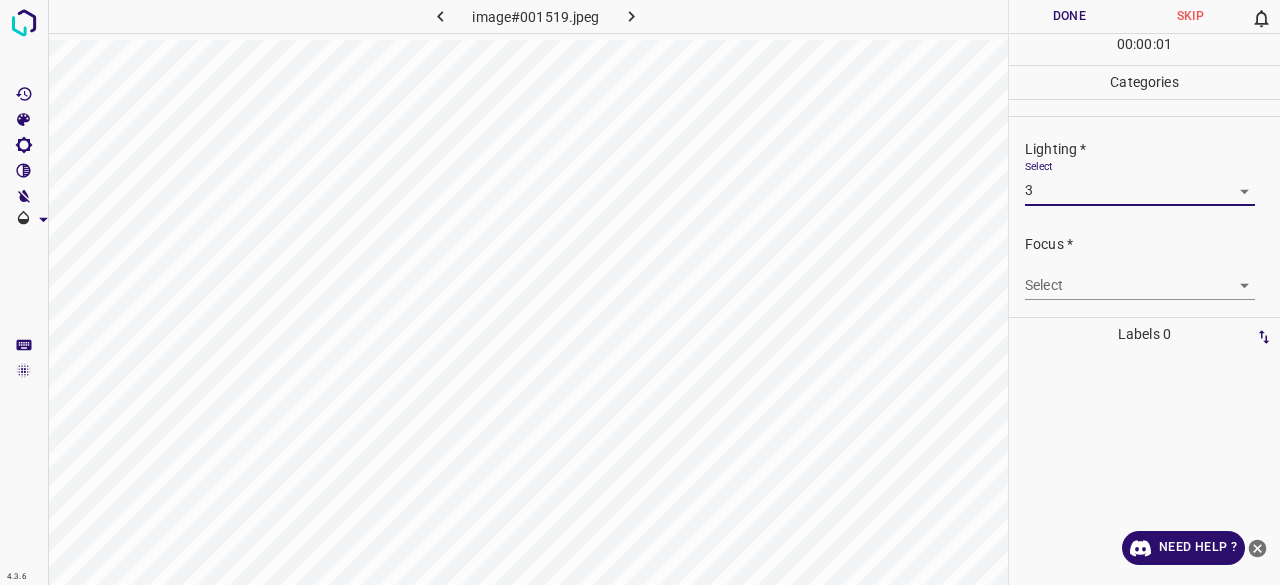 click on "4.3.6  image#001519.jpeg Done Skip 0 00   : 00   : 01   Categories Lighting *  Select 3 3 Focus *  Select ​ Overall *  Select ​ Labels   0 Categories 1 Lighting 2 Focus 3 Overall Tools Space Change between modes (Draw & Edit) I Auto labeling R Restore zoom M Zoom in N Zoom out Delete Delete selecte label Filters Z Restore filters X Saturation filter C Brightness filter V Contrast filter B Gray scale filter General O Download Need Help ? - Text - Hide - Delete 1 2 3 4 5" at bounding box center (640, 292) 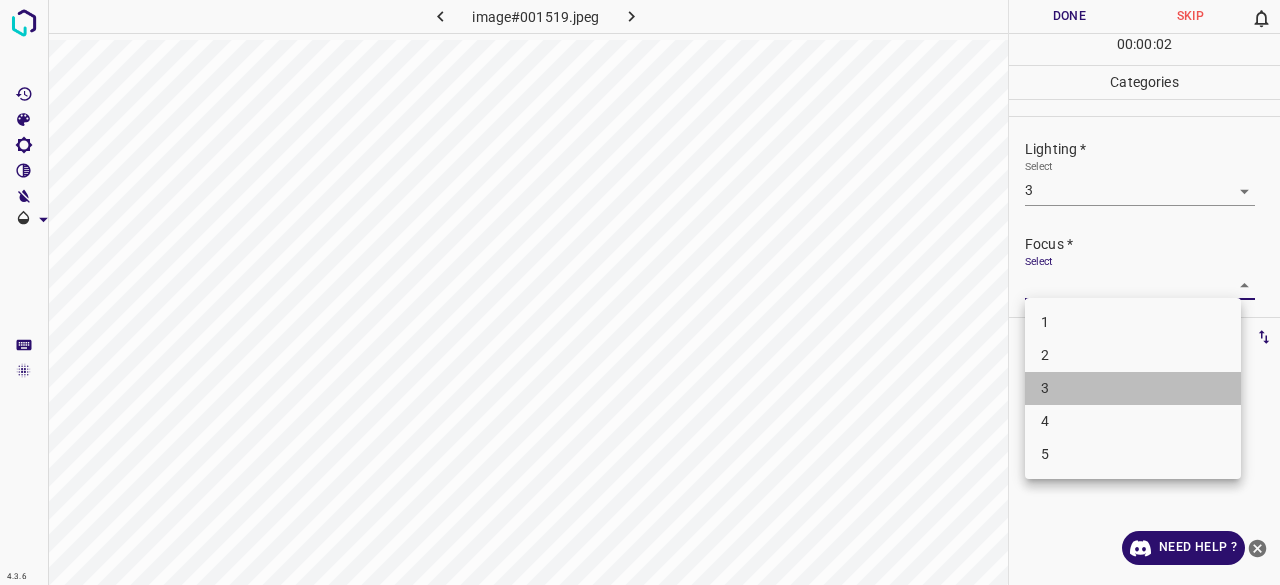 click on "3" at bounding box center (1133, 388) 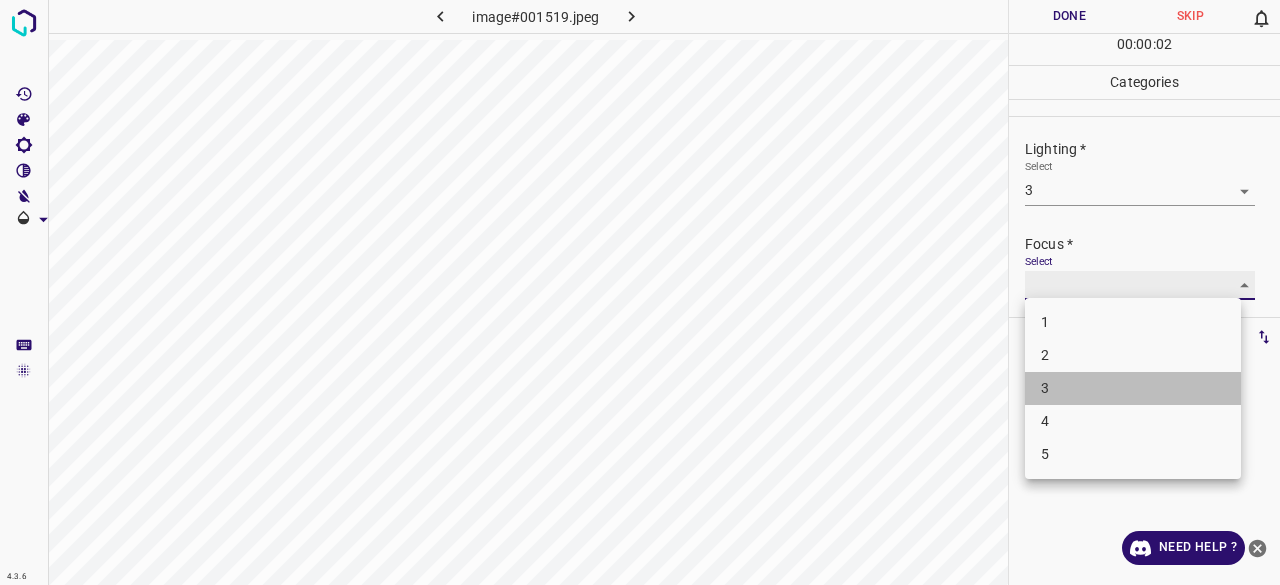 type on "3" 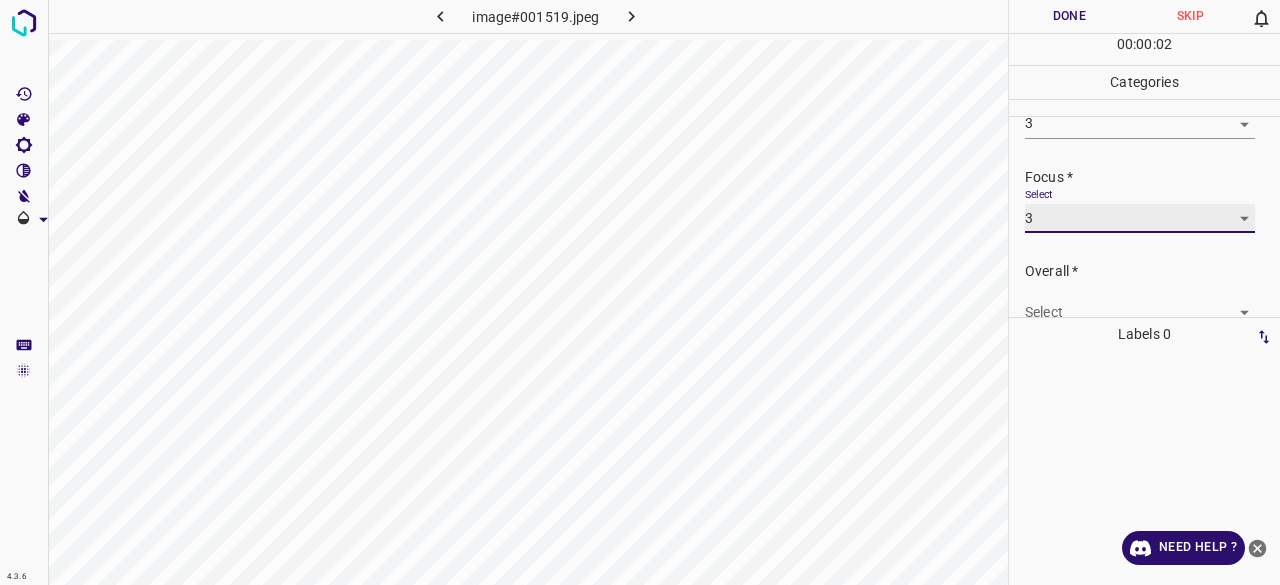 scroll, scrollTop: 98, scrollLeft: 0, axis: vertical 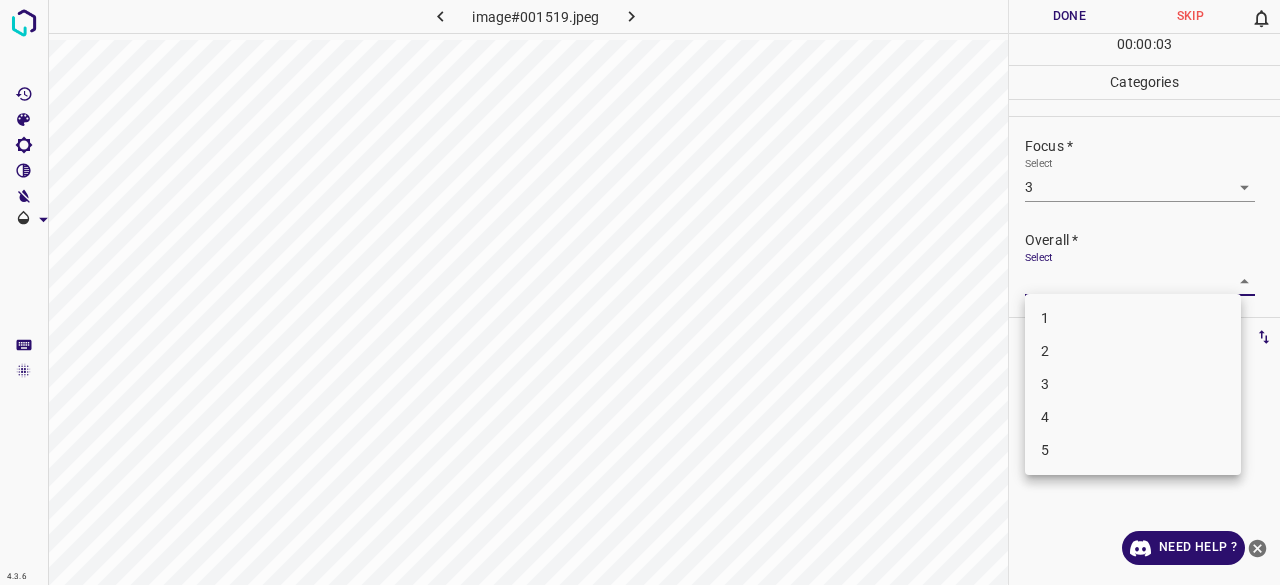 drag, startPoint x: 1055, startPoint y: 265, endPoint x: 1050, endPoint y: 287, distance: 22.561028 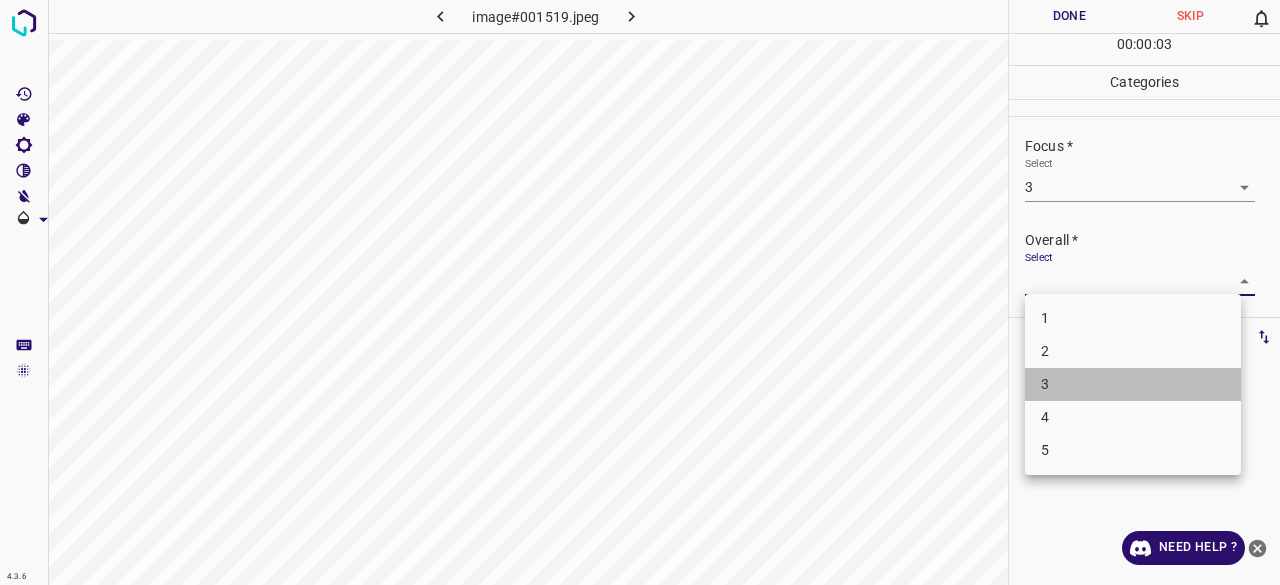 click on "3" at bounding box center (1133, 384) 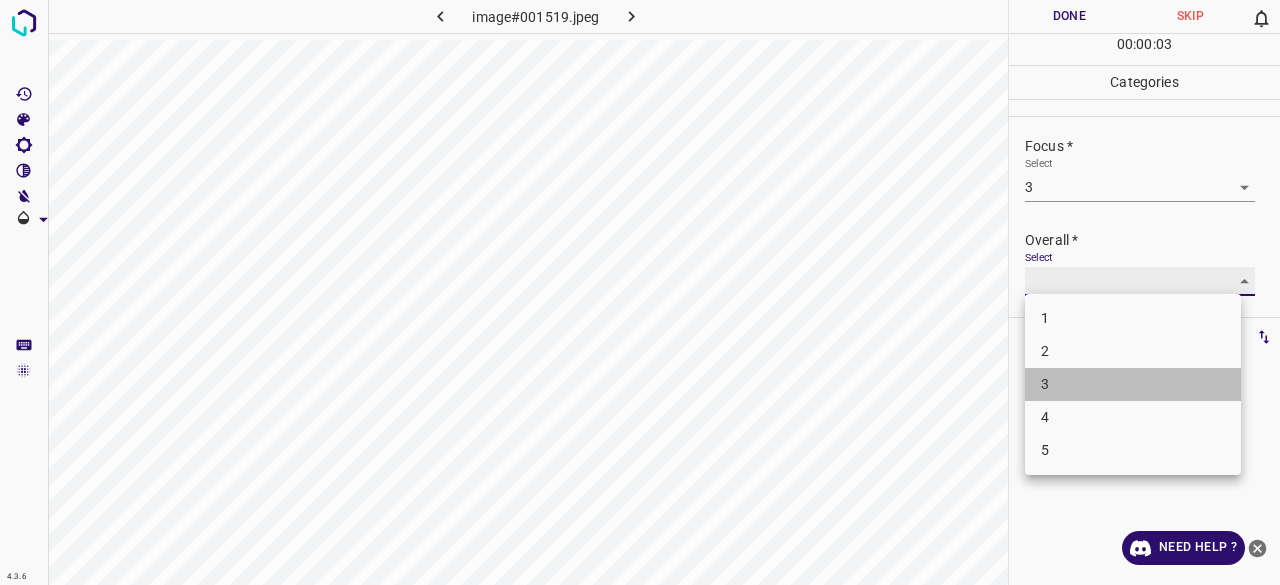 type on "3" 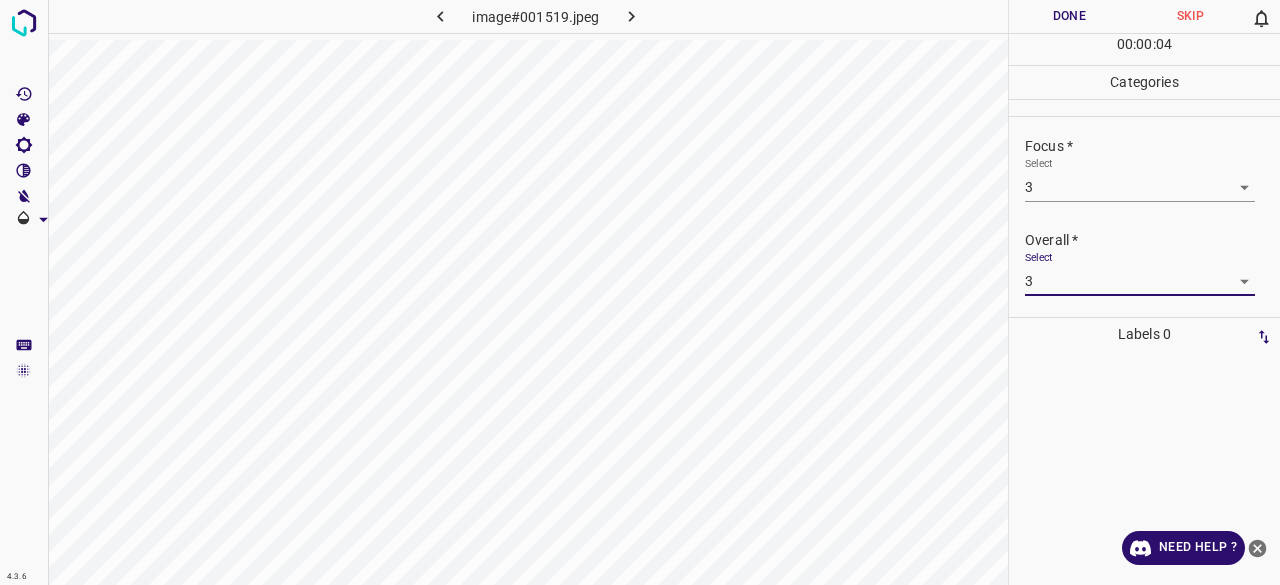 click on "Done" at bounding box center [1069, 16] 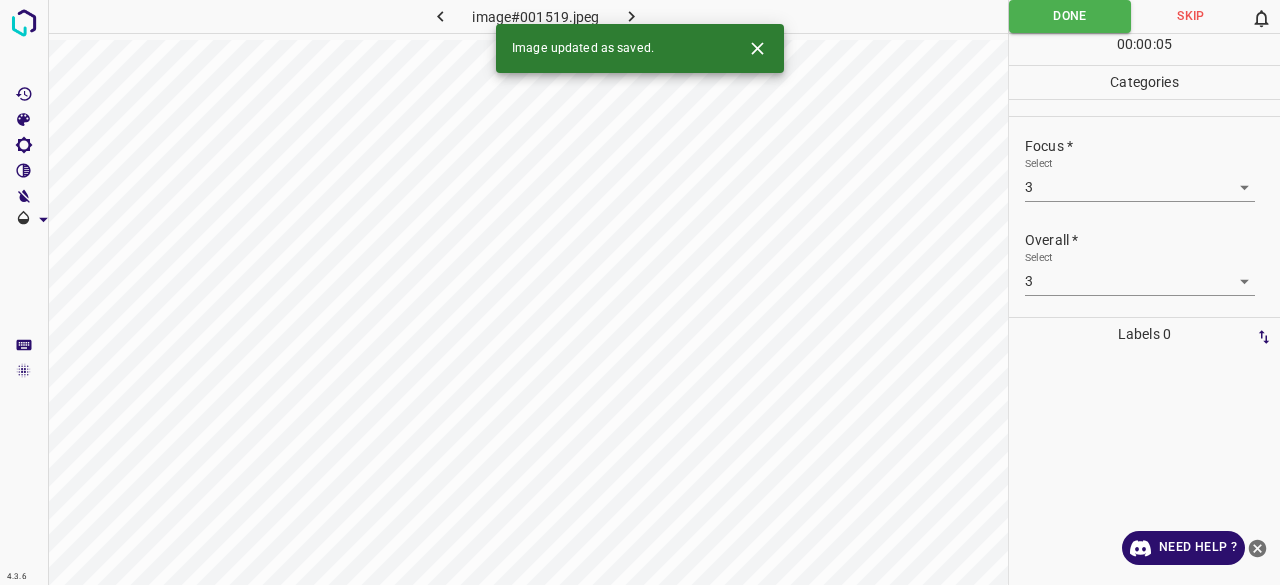 click 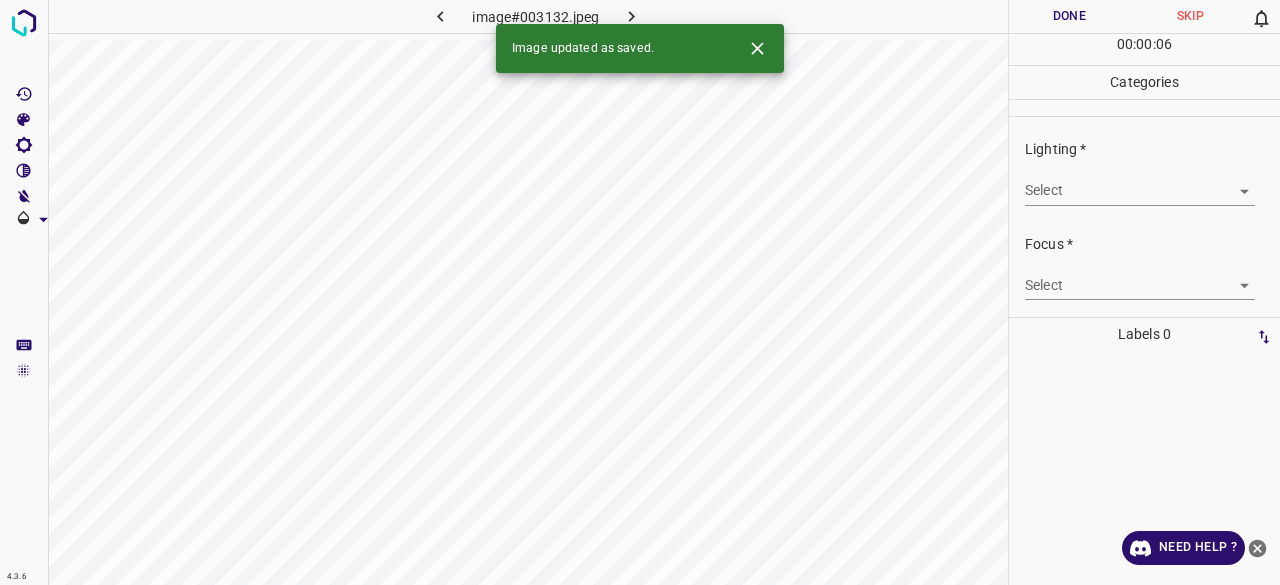 click on "4.3.6  image#003132.jpeg Done Skip 0 00   : 00   : 06   Categories Lighting *  Select ​ Focus *  Select ​ Overall *  Select ​ Labels   0 Categories 1 Lighting 2 Focus 3 Overall Tools Space Change between modes (Draw & Edit) I Auto labeling R Restore zoom M Zoom in N Zoom out Delete Delete selecte label Filters Z Restore filters X Saturation filter C Brightness filter V Contrast filter B Gray scale filter General O Download Image updated as saved. Need Help ? - Text - Hide - Delete" at bounding box center (640, 292) 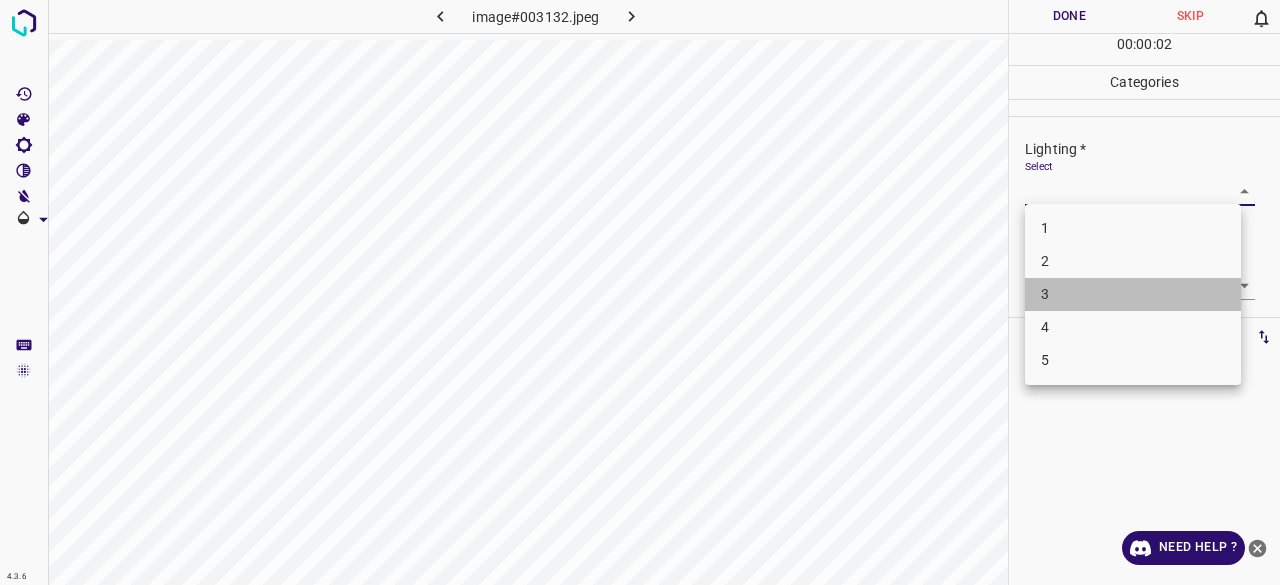 click on "3" at bounding box center (1133, 294) 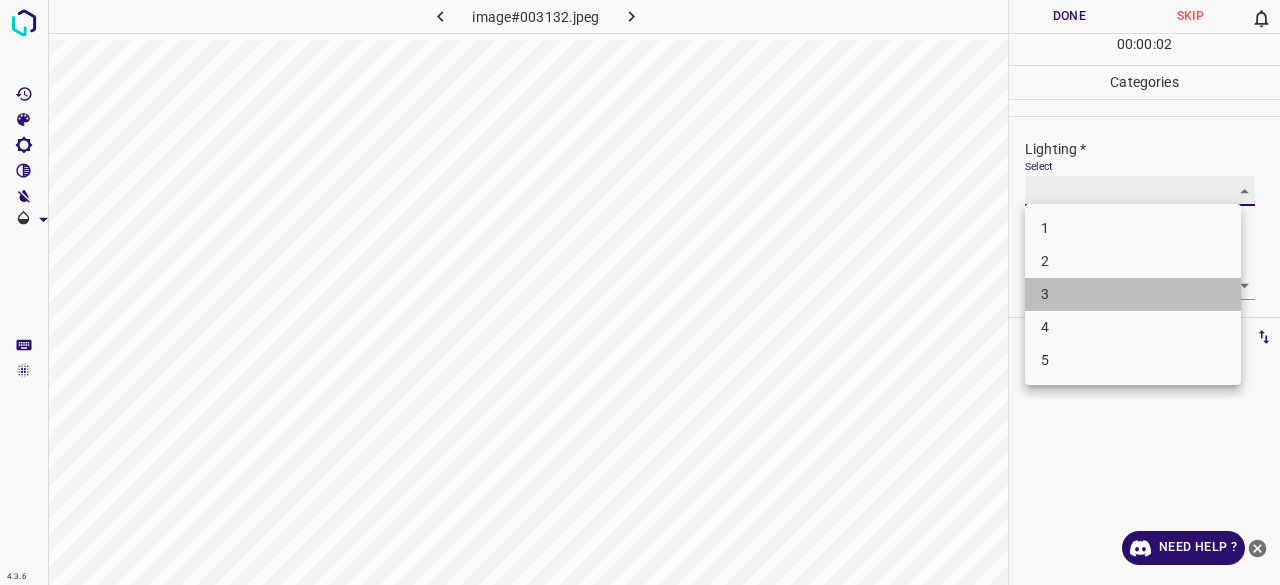 type on "3" 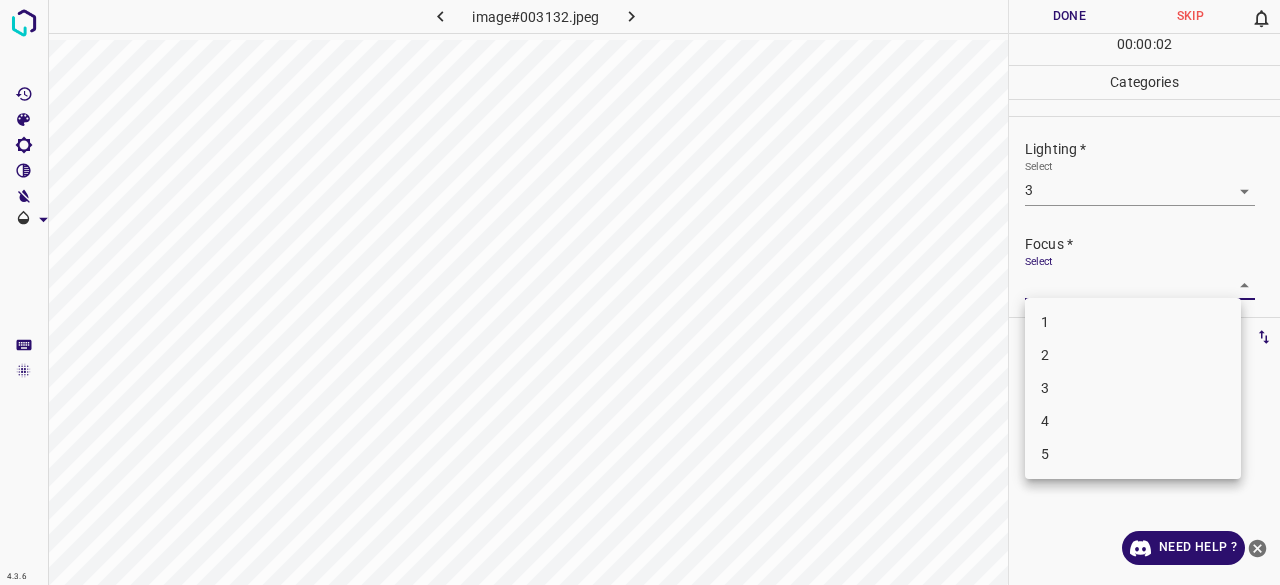 click on "4.3.6  image#003132.jpeg Done Skip 0 00   : 00   : 02   Categories Lighting *  Select 3 3 Focus *  Select ​ Overall *  Select ​ Labels   0 Categories 1 Lighting 2 Focus 3 Overall Tools Space Change between modes (Draw & Edit) I Auto labeling R Restore zoom M Zoom in N Zoom out Delete Delete selecte label Filters Z Restore filters X Saturation filter C Brightness filter V Contrast filter B Gray scale filter General O Download Need Help ? - Text - Hide - Delete 1 2 3 4 5" at bounding box center (640, 292) 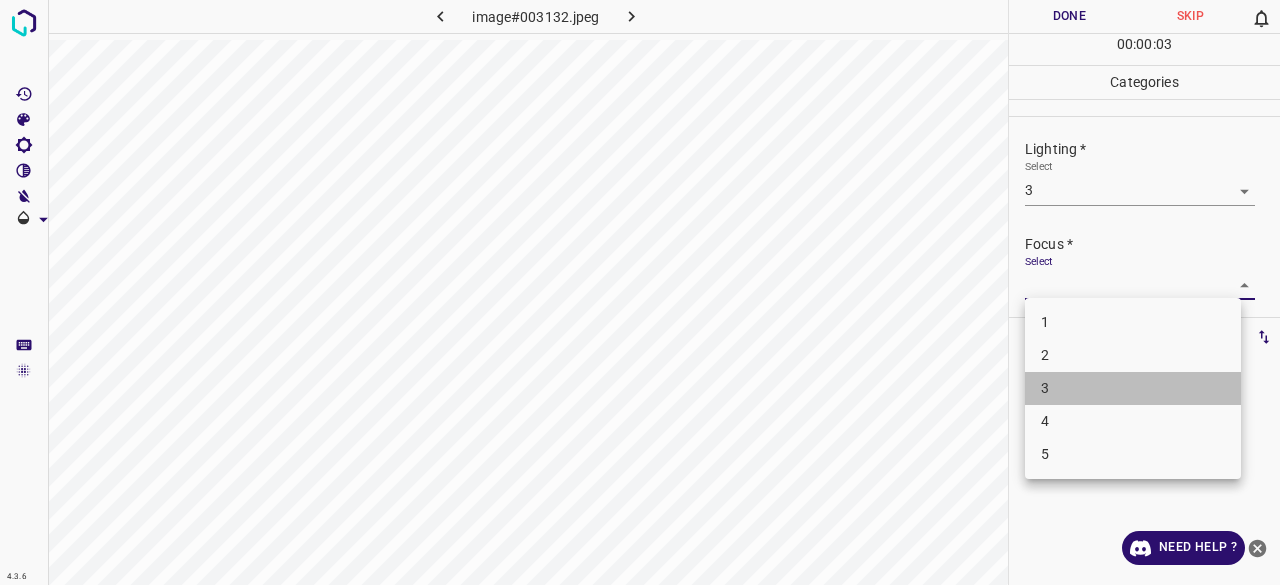 click on "3" at bounding box center (1133, 388) 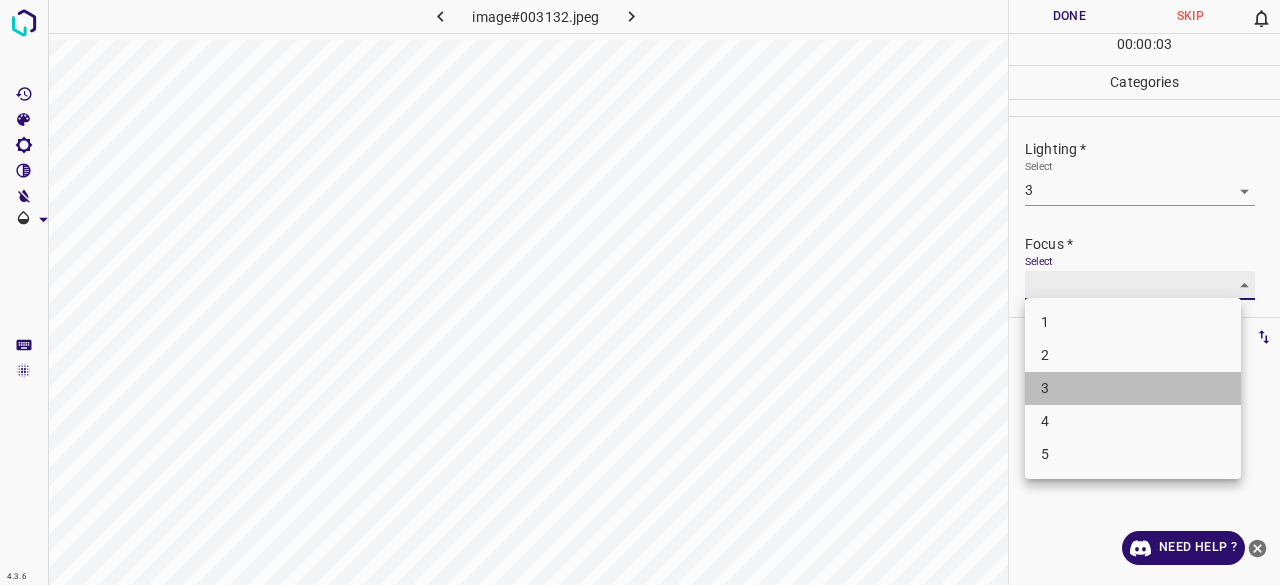 type on "3" 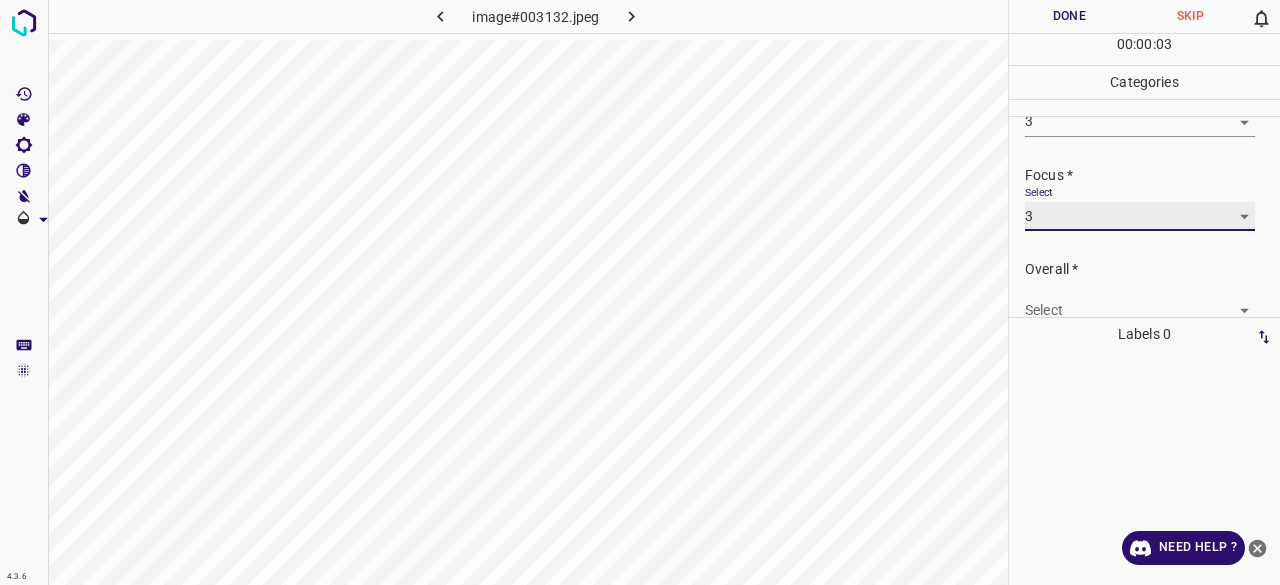 scroll, scrollTop: 98, scrollLeft: 0, axis: vertical 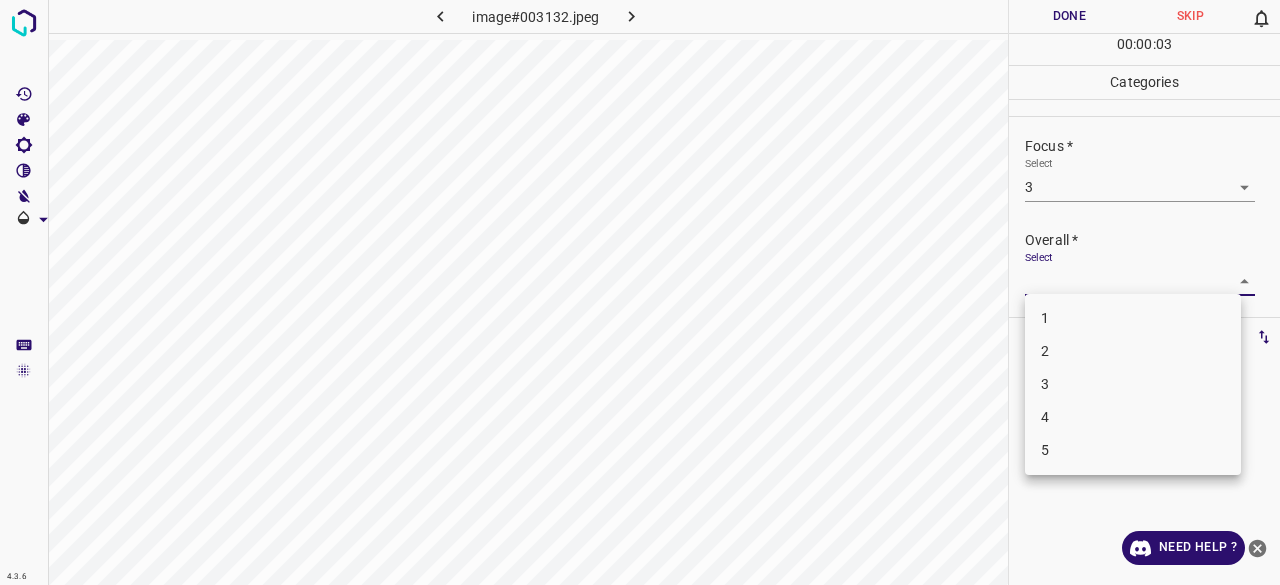 click on "4.3.6  image#003132.jpeg Done Skip 0 00   : 00   : 03   Categories Lighting *  Select 3 3 Focus *  Select 3 3 Overall *  Select ​ Labels   0 Categories 1 Lighting 2 Focus 3 Overall Tools Space Change between modes (Draw & Edit) I Auto labeling R Restore zoom M Zoom in N Zoom out Delete Delete selecte label Filters Z Restore filters X Saturation filter C Brightness filter V Contrast filter B Gray scale filter General O Download Need Help ? - Text - Hide - Delete 1 2 3 4 5" at bounding box center [640, 292] 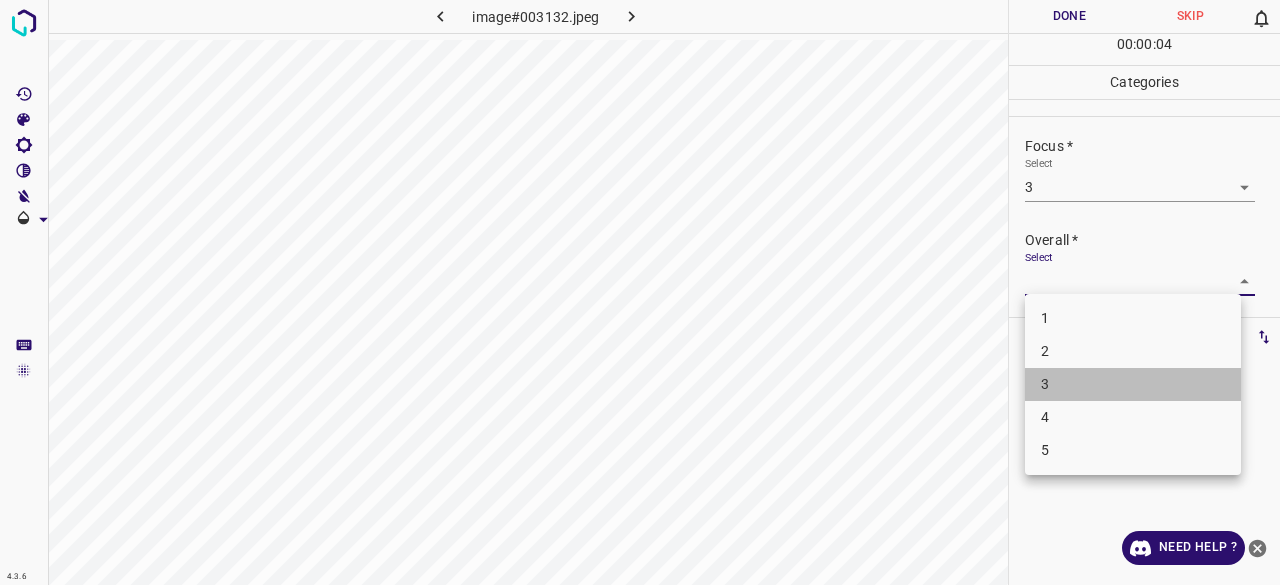click on "3" at bounding box center [1133, 384] 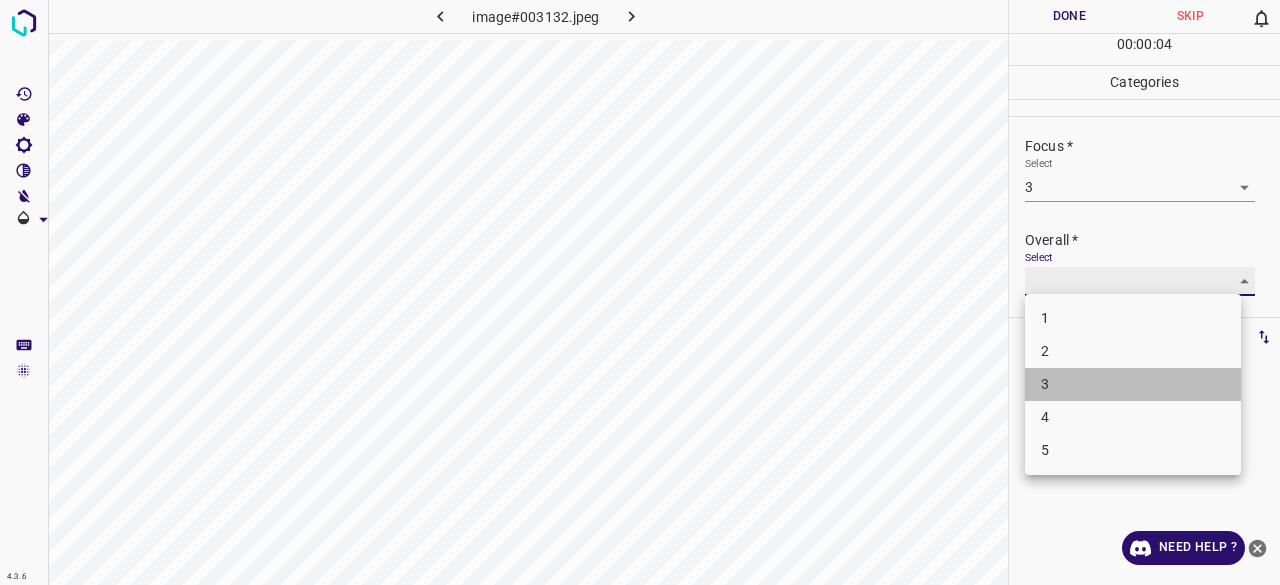 type on "3" 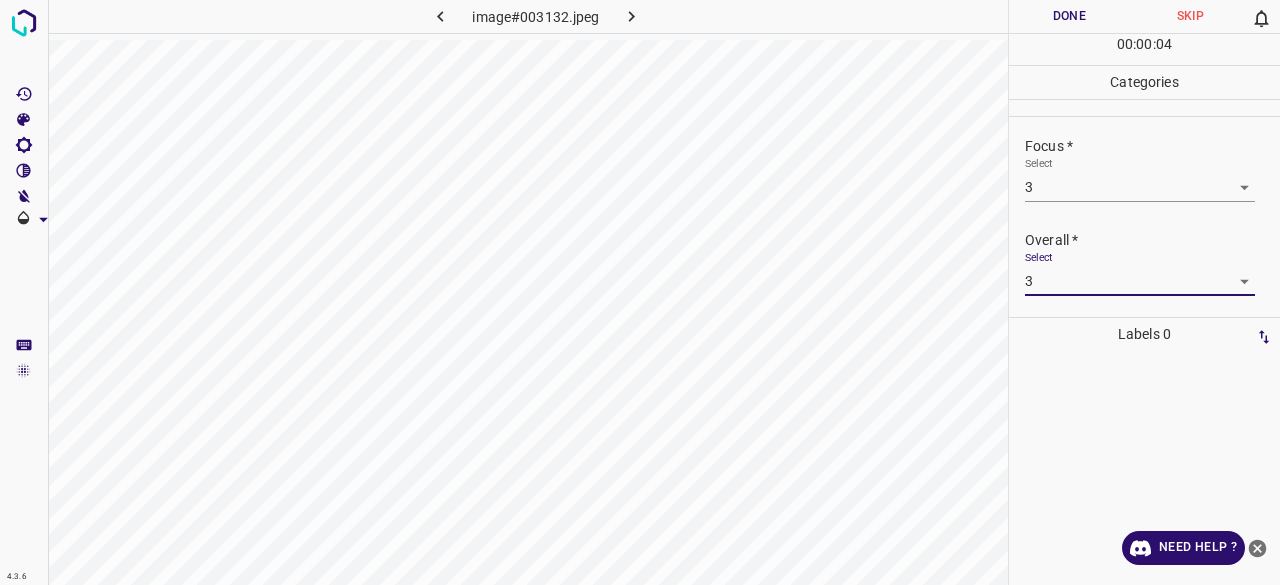 click on "Done" at bounding box center [1069, 16] 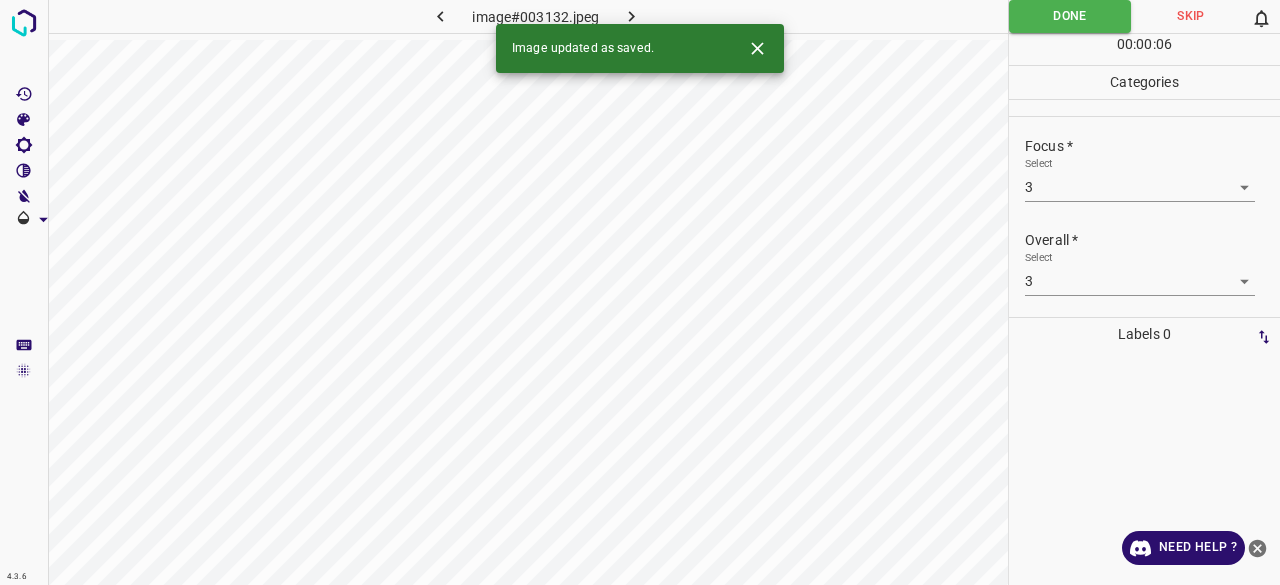 click 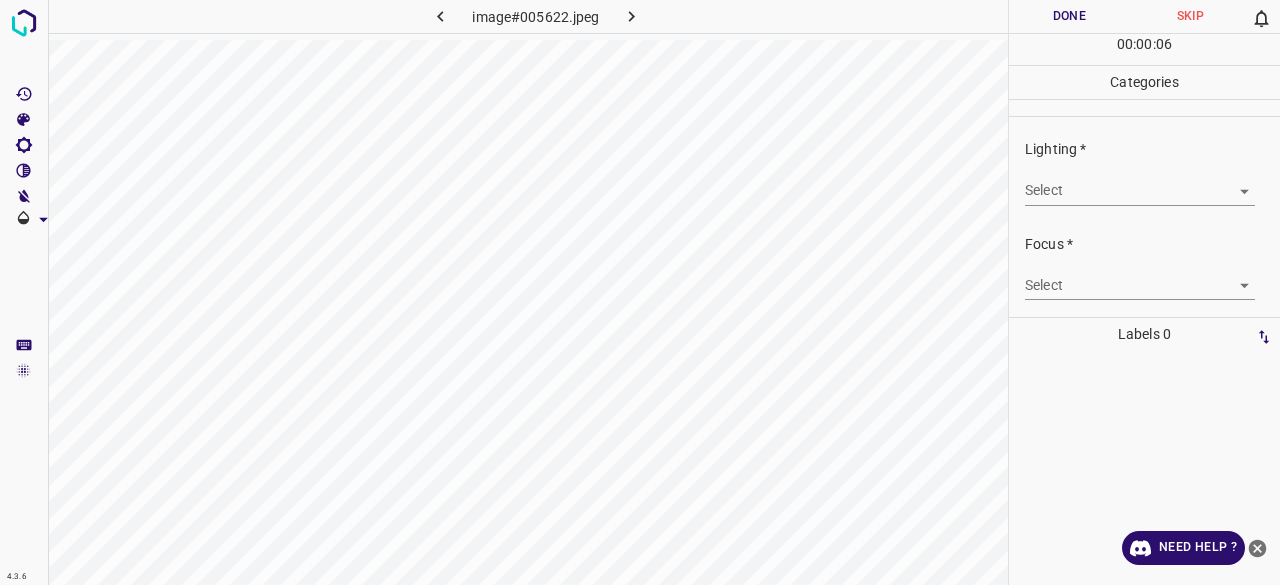 click on "4.3.6  image#005622.jpeg Done Skip 0 00   : 00   : 06   Categories Lighting *  Select ​ Focus *  Select ​ Overall *  Select ​ Labels   0 Categories 1 Lighting 2 Focus 3 Overall Tools Space Change between modes (Draw & Edit) I Auto labeling R Restore zoom M Zoom in N Zoom out Delete Delete selecte label Filters Z Restore filters X Saturation filter C Brightness filter V Contrast filter B Gray scale filter General O Download Need Help ? - Text - Hide - Delete" at bounding box center (640, 292) 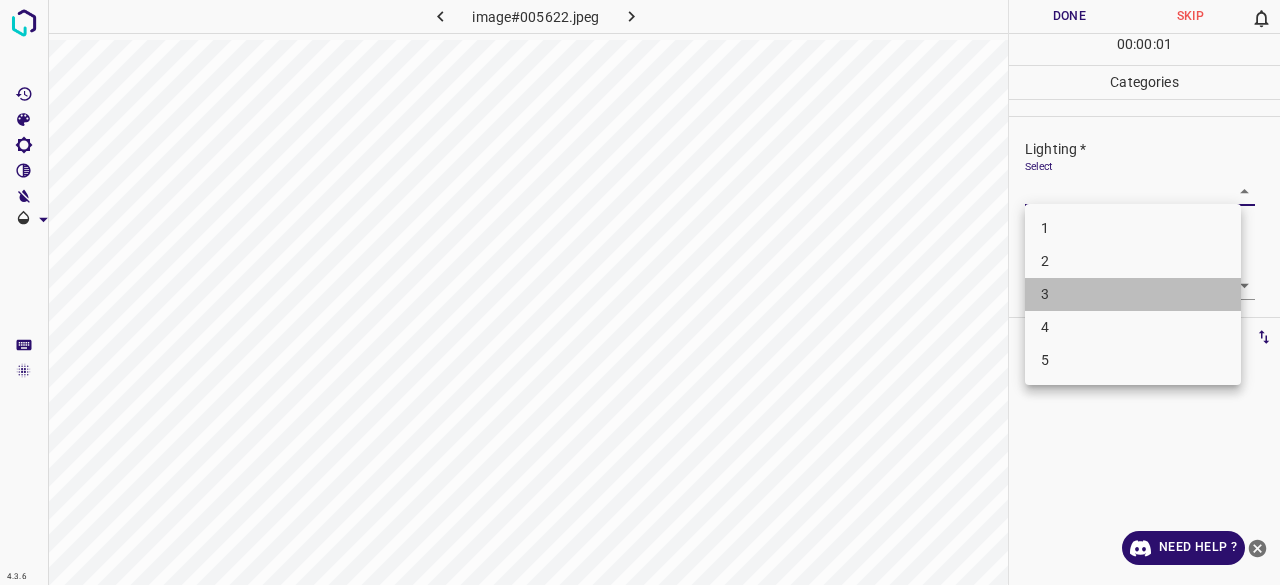 click on "3" at bounding box center (1133, 294) 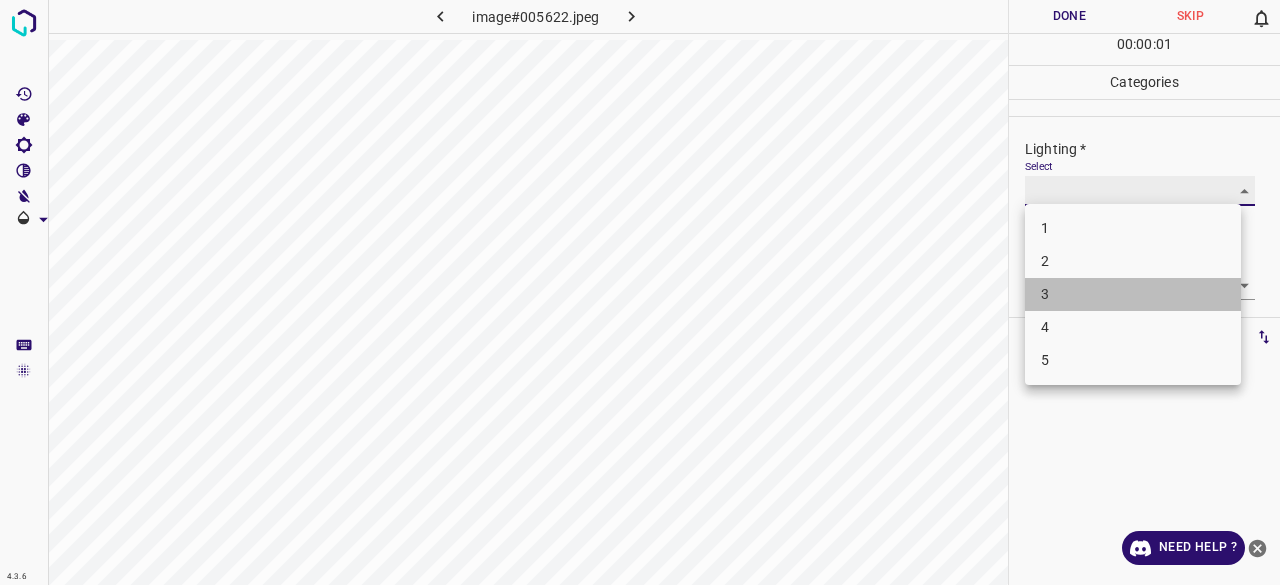 type on "3" 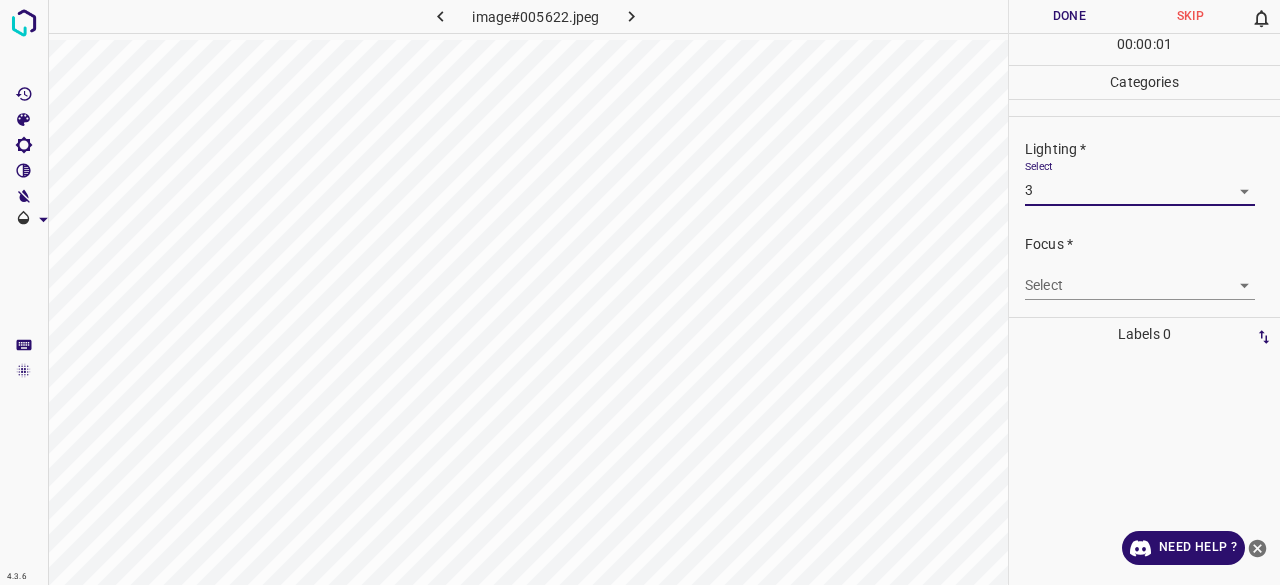 click on "1 2 3 4 5" at bounding box center (640, 292) 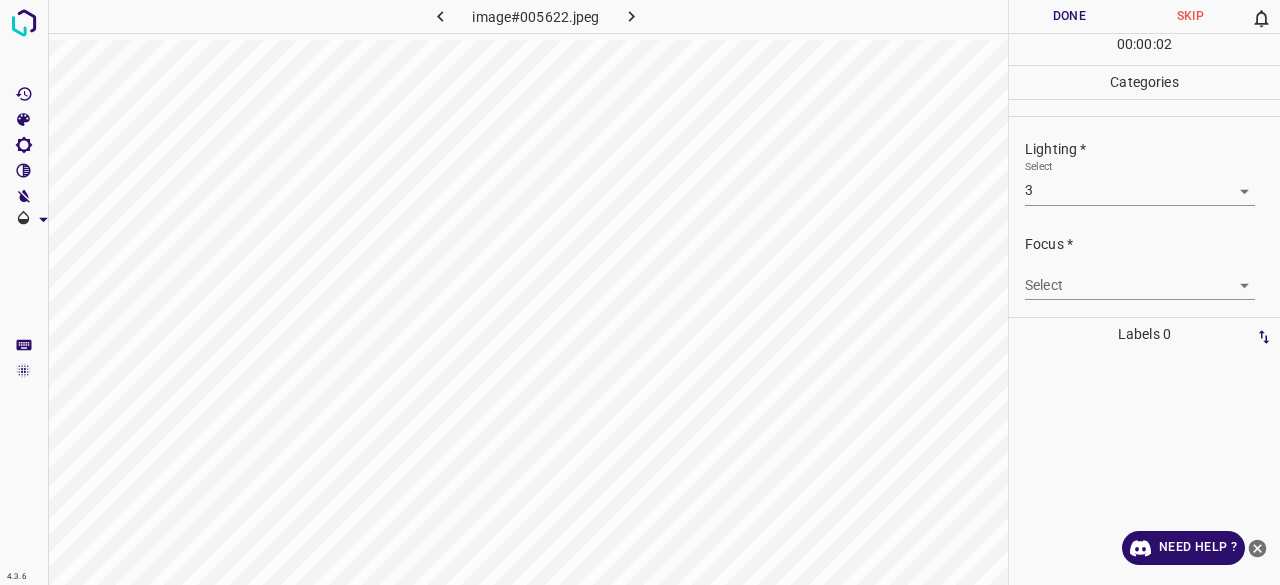 click on "4.3.6  image#005622.jpeg Done Skip 0 00   : 00   : 02   Categories Lighting *  Select 3 3 Focus *  Select ​ Overall *  Select ​ Labels   0 Categories 1 Lighting 2 Focus 3 Overall Tools Space Change between modes (Draw & Edit) I Auto labeling R Restore zoom M Zoom in N Zoom out Delete Delete selecte label Filters Z Restore filters X Saturation filter C Brightness filter V Contrast filter B Gray scale filter General O Download Need Help ? - Text - Hide - Delete" at bounding box center (640, 292) 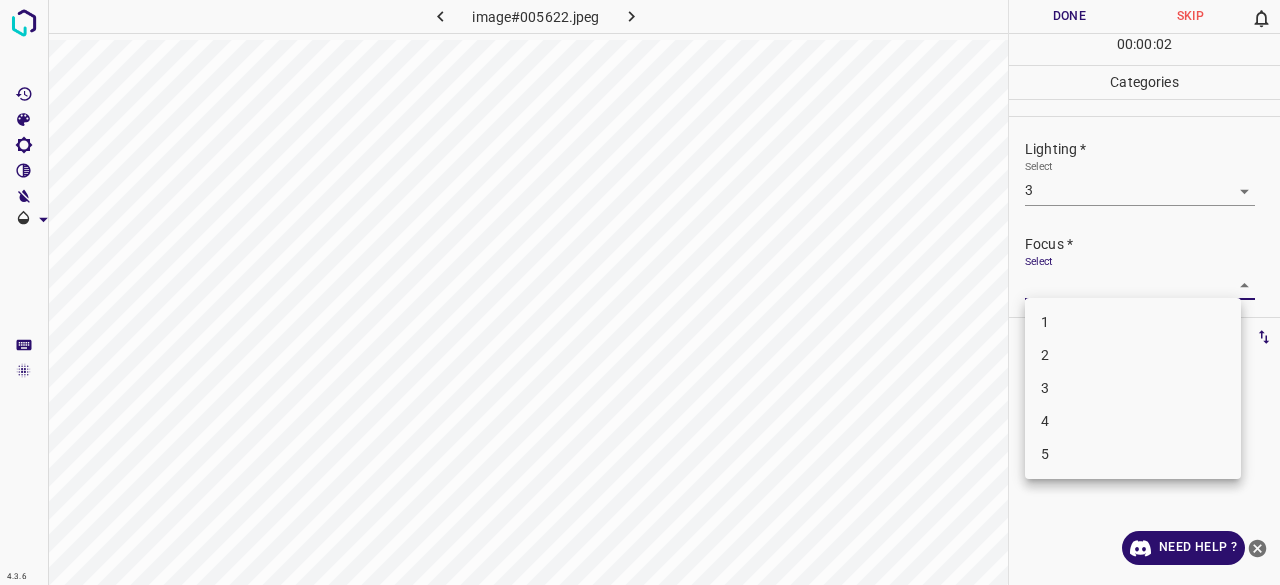 click on "3" at bounding box center [1133, 388] 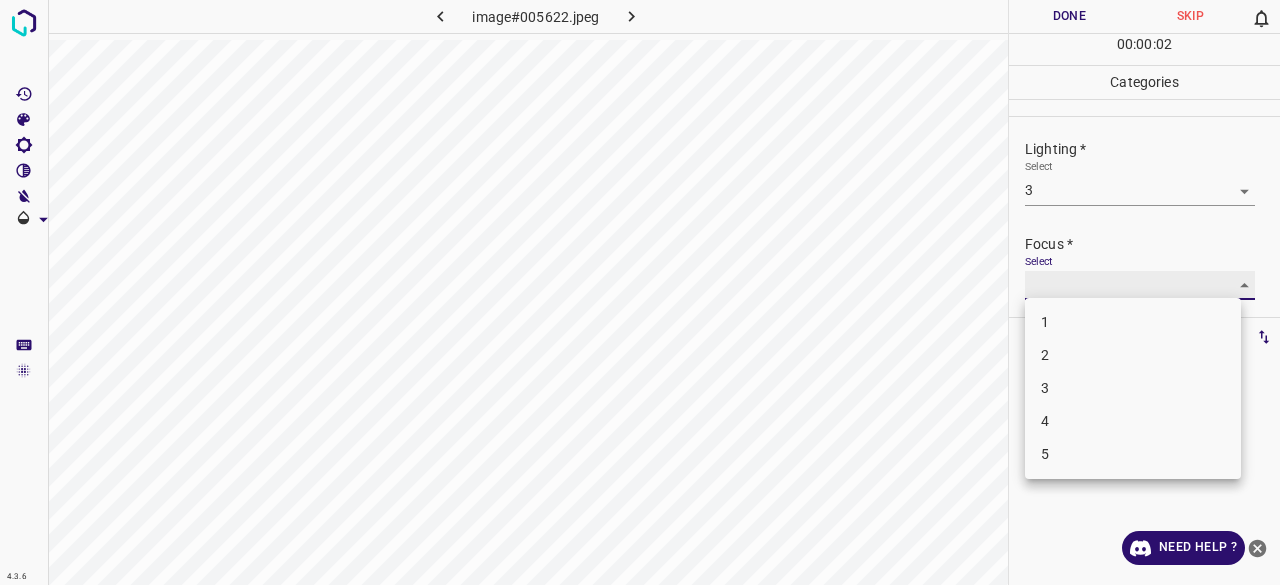 type on "3" 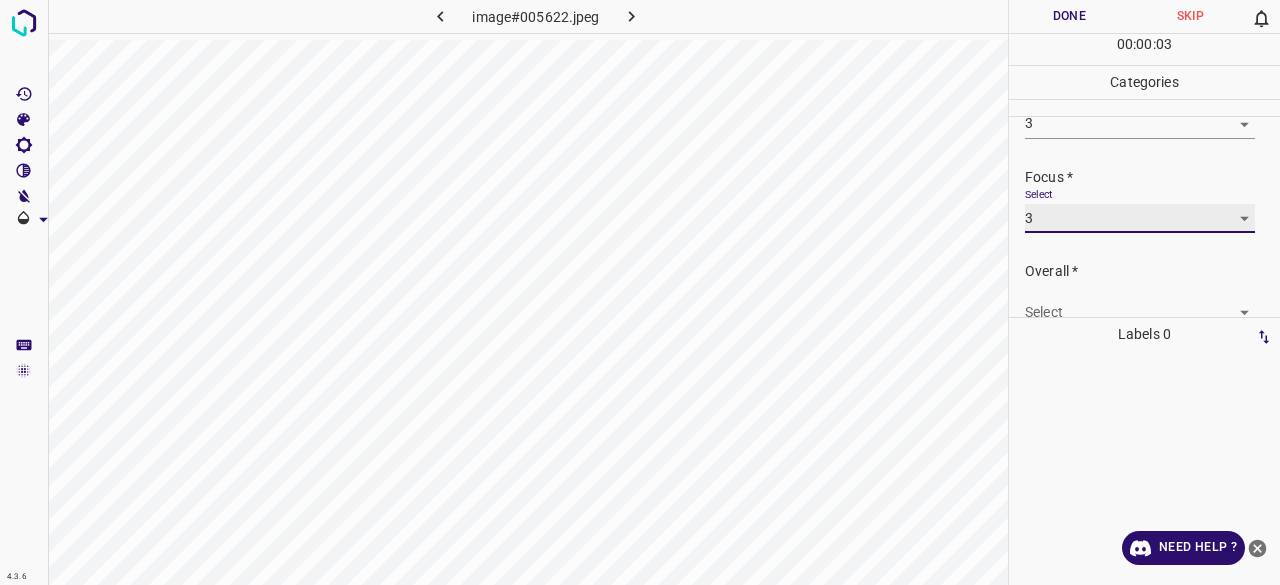 scroll, scrollTop: 98, scrollLeft: 0, axis: vertical 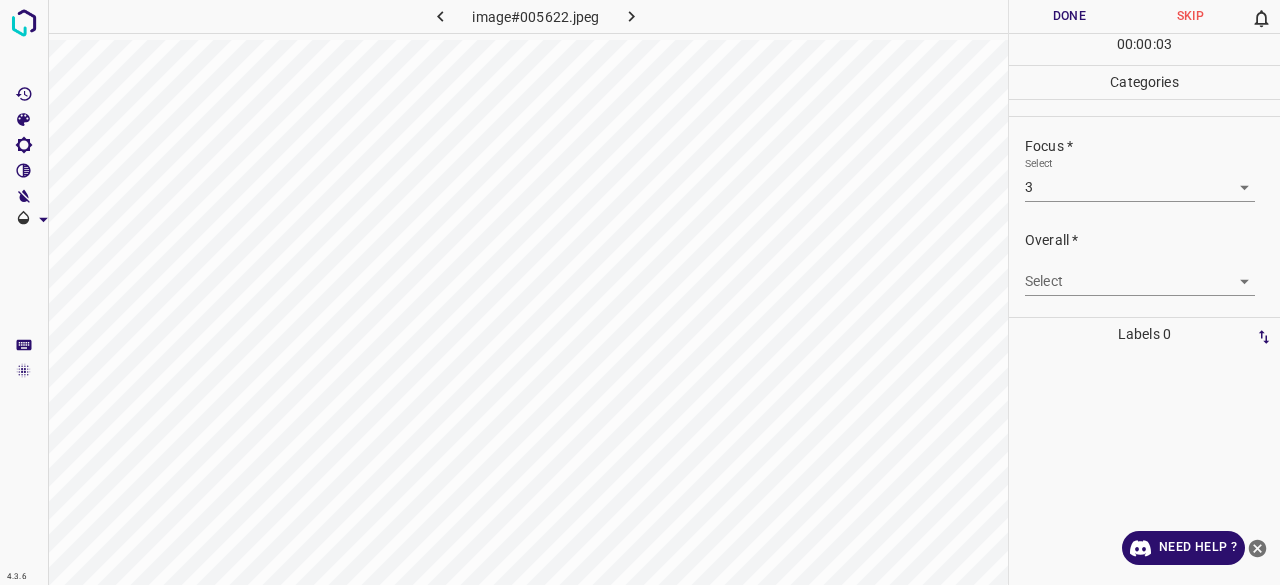 click on "Select ​" at bounding box center (1140, 273) 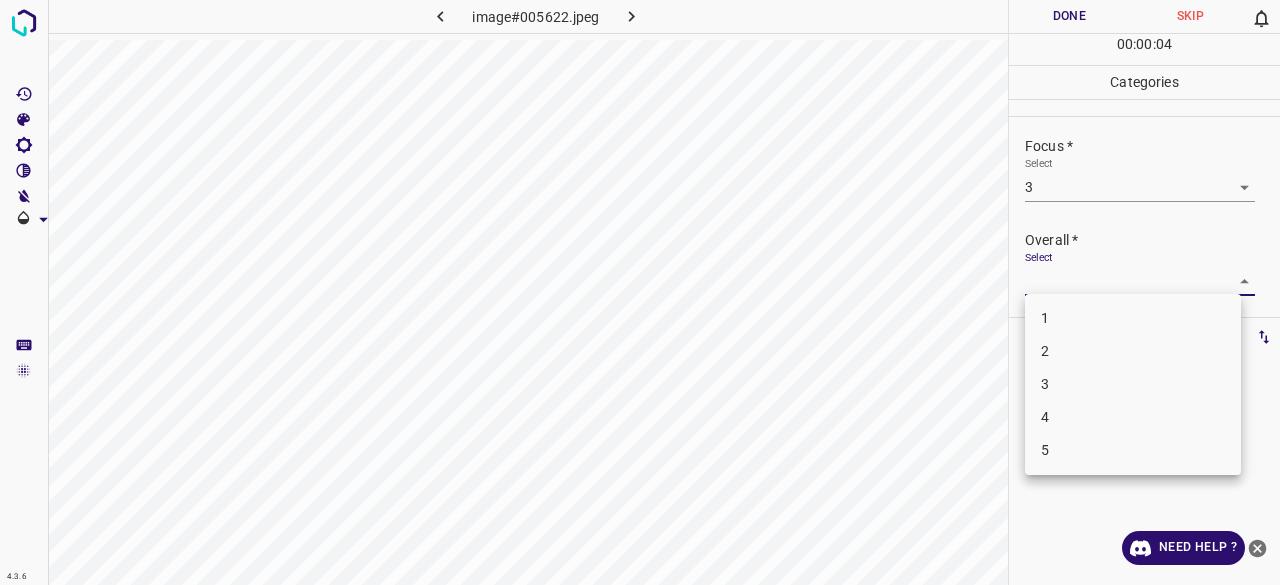click on "4.3.6  image#005622.jpeg Done Skip 0 00   : 00   : 04   Categories Lighting *  Select 3 3 Focus *  Select 3 3 Overall *  Select ​ Labels   0 Categories 1 Lighting 2 Focus 3 Overall Tools Space Change between modes (Draw & Edit) I Auto labeling R Restore zoom M Zoom in N Zoom out Delete Delete selecte label Filters Z Restore filters X Saturation filter C Brightness filter V Contrast filter B Gray scale filter General O Download Need Help ? - Text - Hide - Delete 1 2 3 4 5" at bounding box center [640, 292] 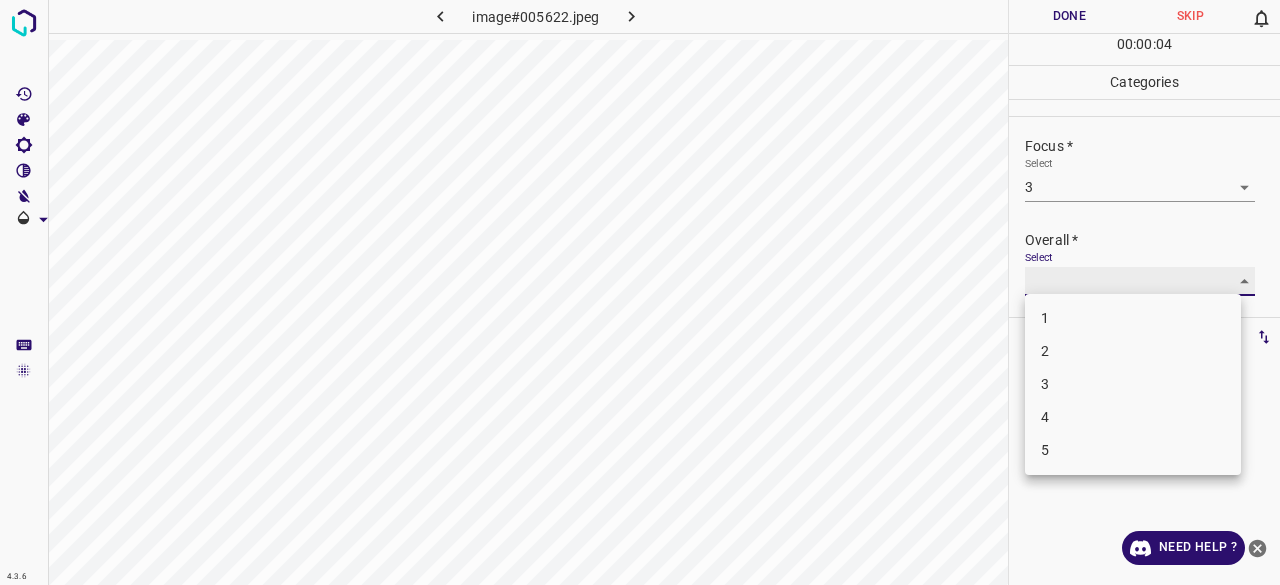 type on "3" 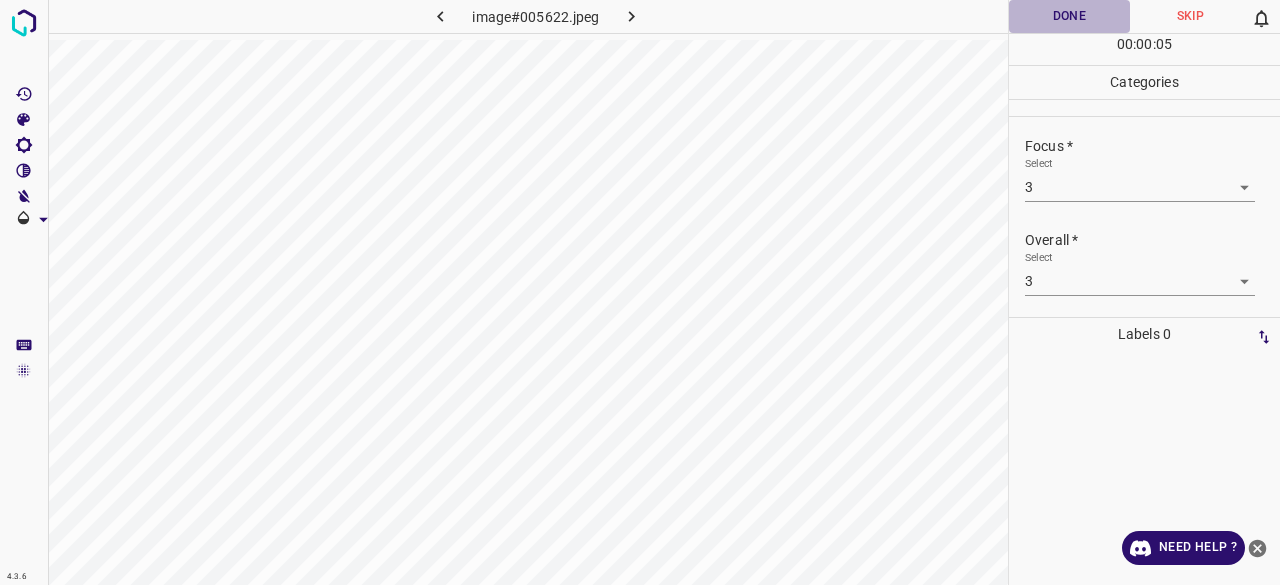 click on "Done" at bounding box center (1069, 16) 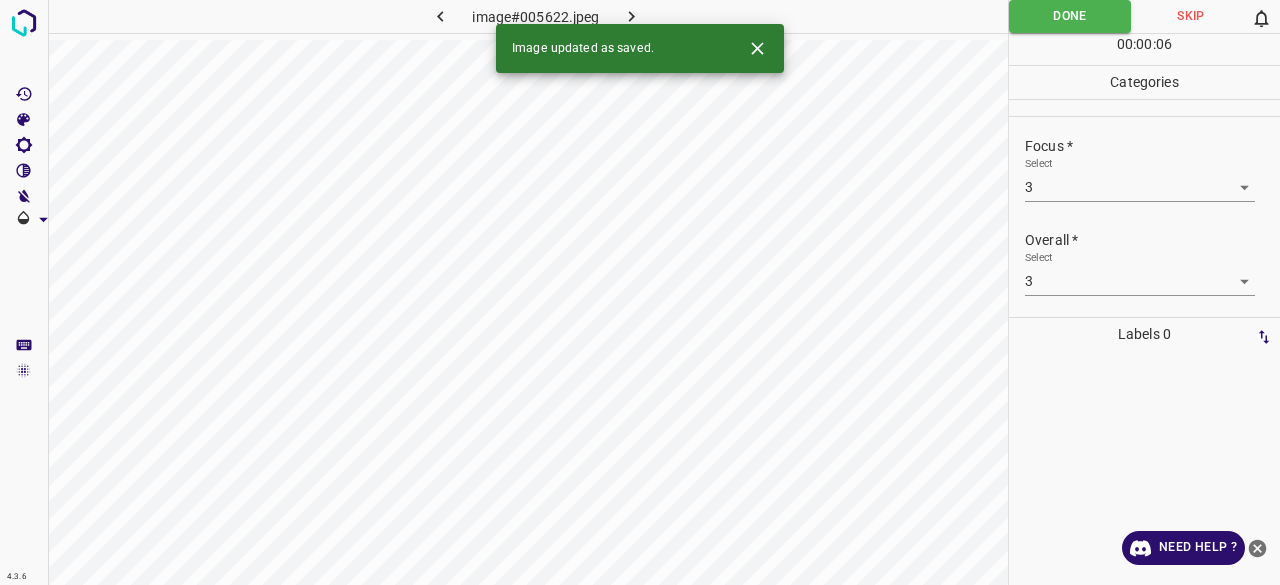 click 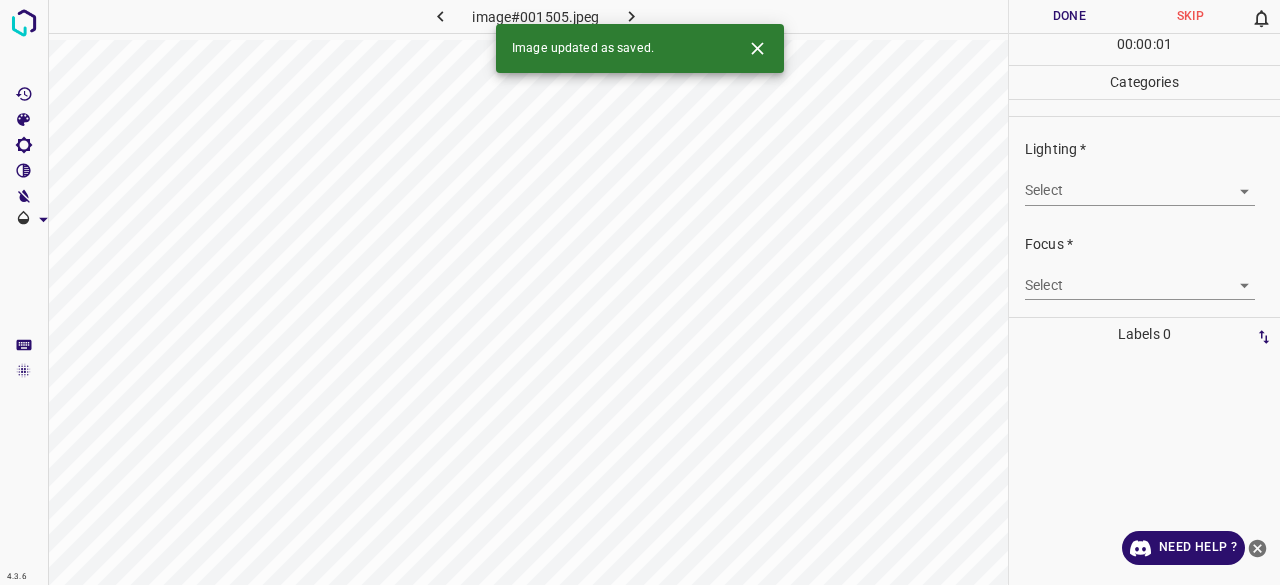 click on "4.3.6  image#001505.jpeg Done Skip 0 00   : 00   : 01   Categories Lighting *  Select ​ Focus *  Select ​ Overall *  Select ​ Labels   0 Categories 1 Lighting 2 Focus 3 Overall Tools Space Change between modes (Draw & Edit) I Auto labeling R Restore zoom M Zoom in N Zoom out Delete Delete selecte label Filters Z Restore filters X Saturation filter C Brightness filter V Contrast filter B Gray scale filter General O Download Image updated as saved. Need Help ? - Text - Hide - Delete" at bounding box center (640, 292) 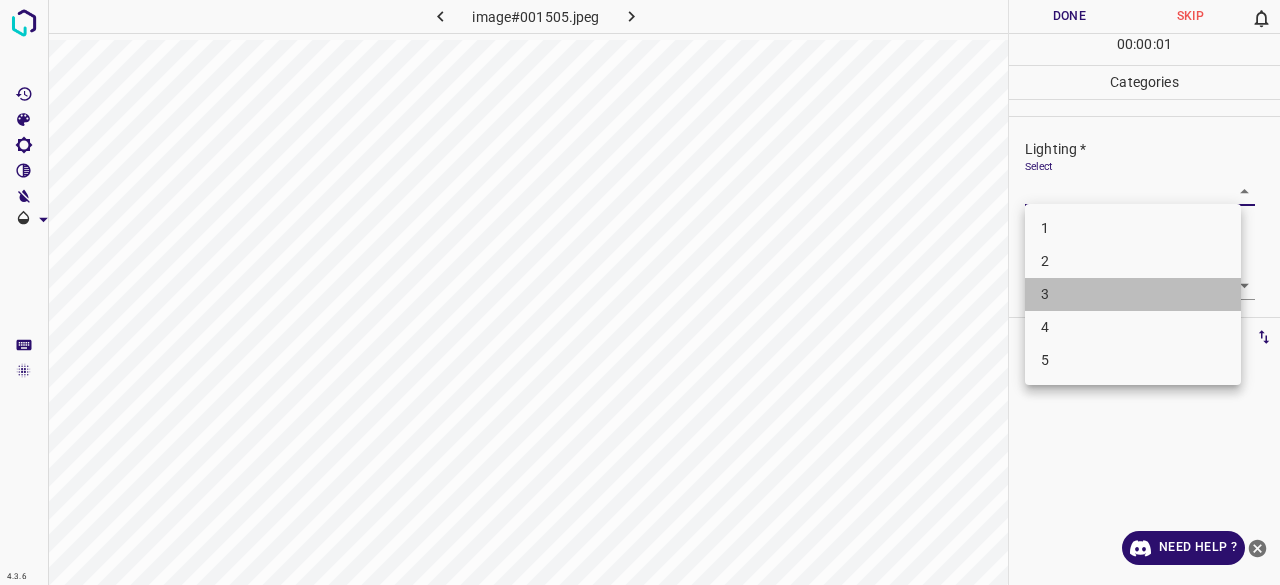 click on "3" at bounding box center (1133, 294) 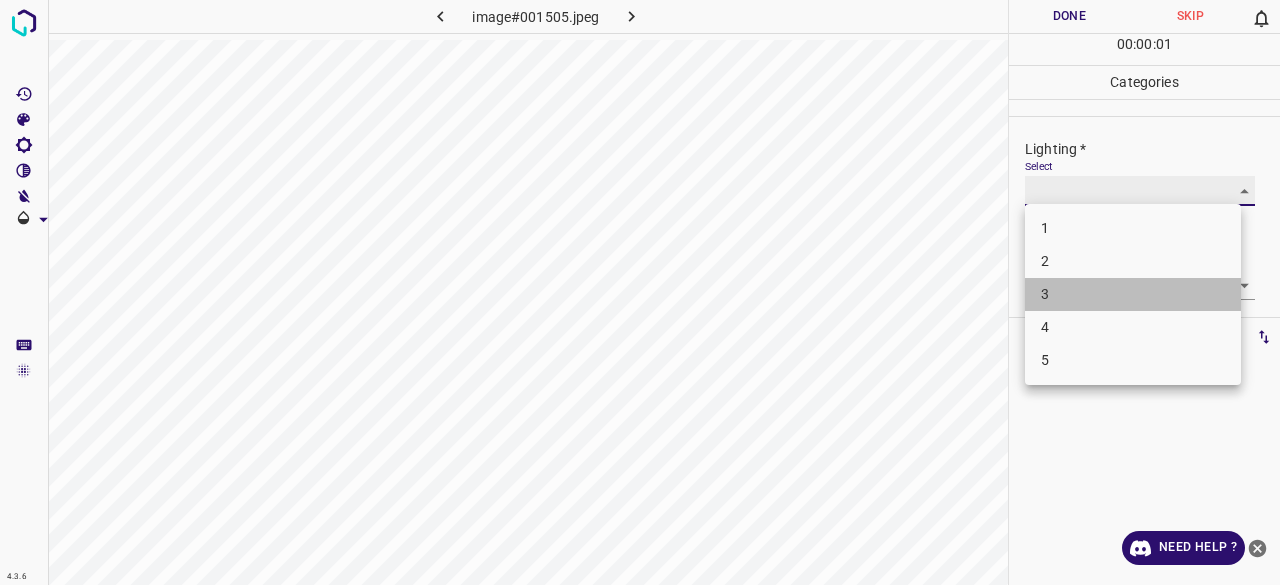 type on "3" 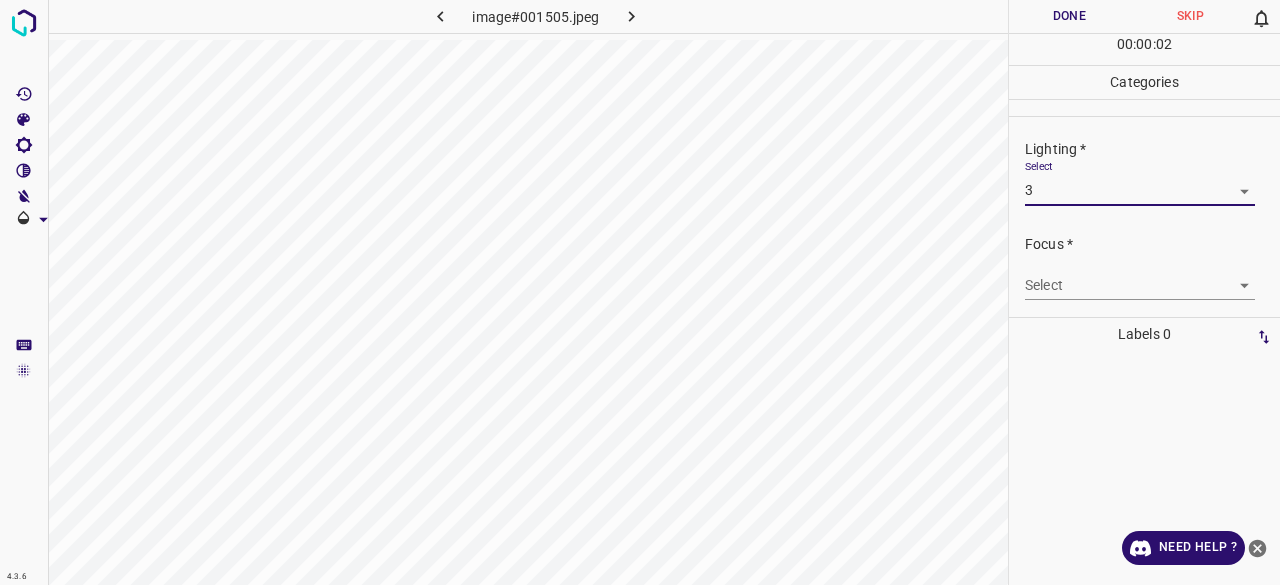 click on "4.3.6  image#001505.jpeg Done Skip 0 00   : 00   : 02   Categories Lighting *  Select 3 3 Focus *  Select ​ Overall *  Select ​ Labels   0 Categories 1 Lighting 2 Focus 3 Overall Tools Space Change between modes (Draw & Edit) I Auto labeling R Restore zoom M Zoom in N Zoom out Delete Delete selecte label Filters Z Restore filters X Saturation filter C Brightness filter V Contrast filter B Gray scale filter General O Download Need Help ? - Text - Hide - Delete 1 2 3 4 5" at bounding box center (640, 292) 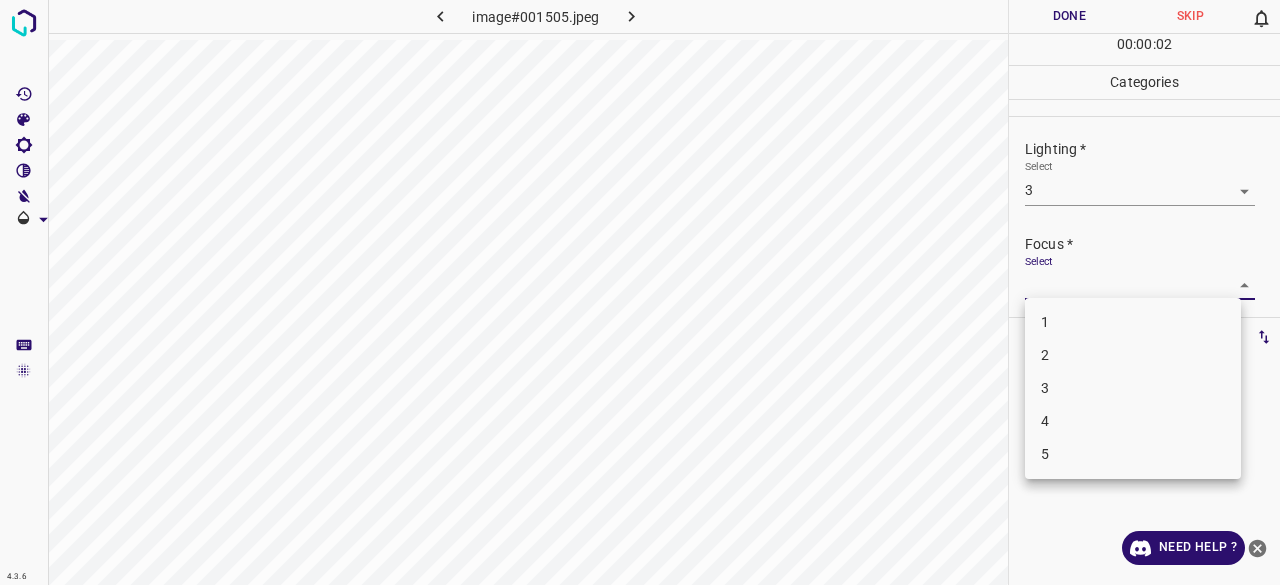 click on "3" at bounding box center (1133, 388) 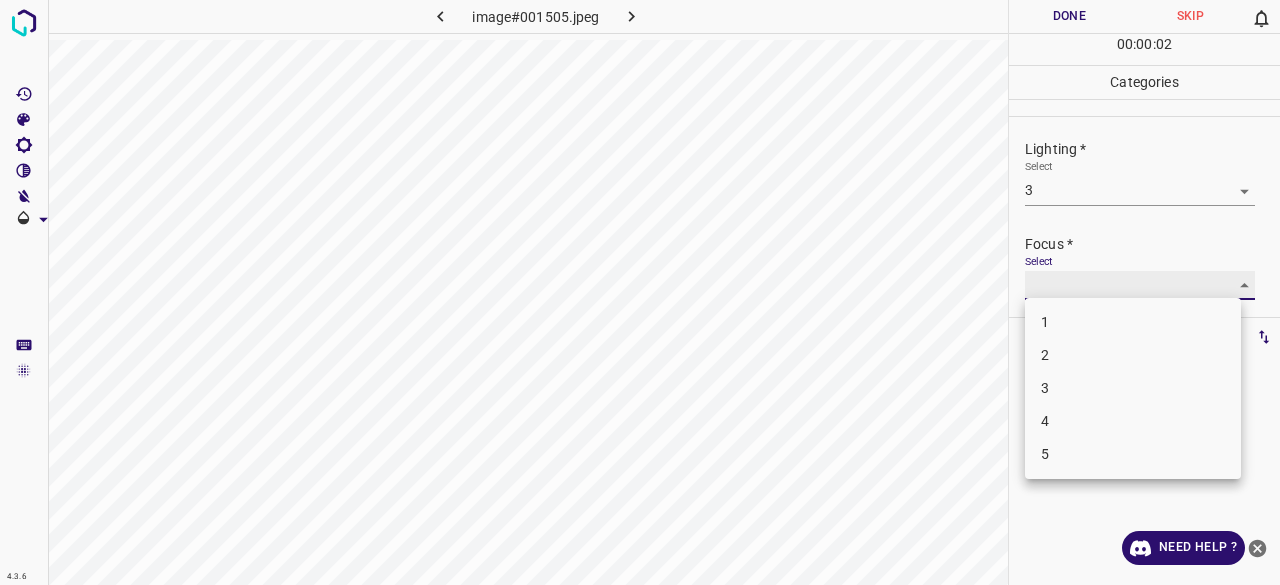 type on "3" 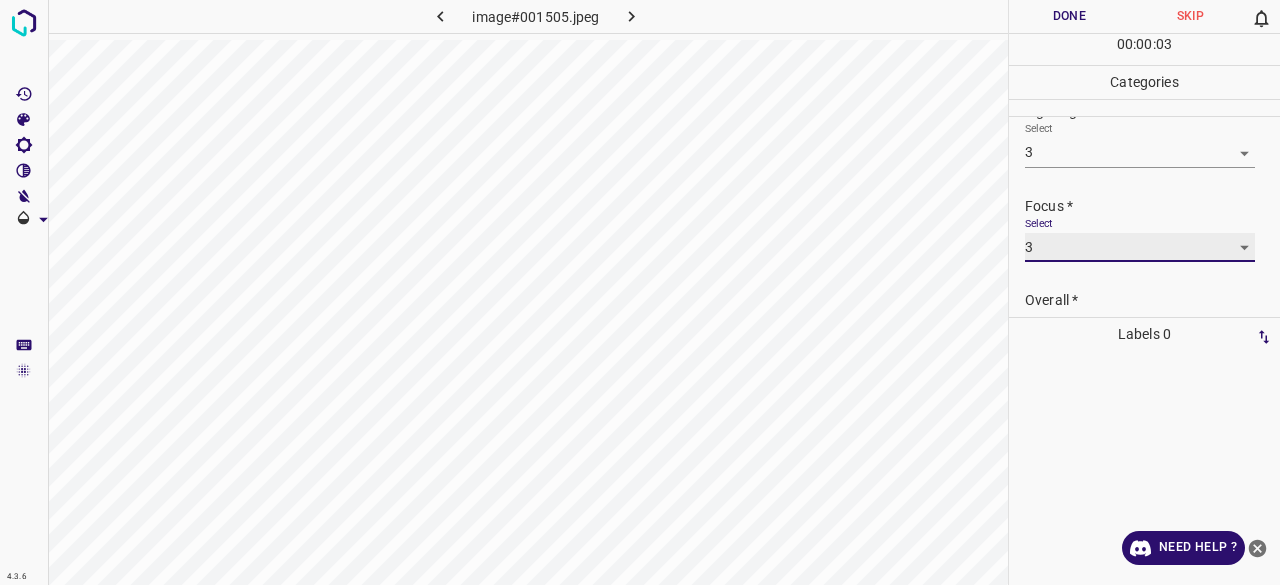 scroll, scrollTop: 98, scrollLeft: 0, axis: vertical 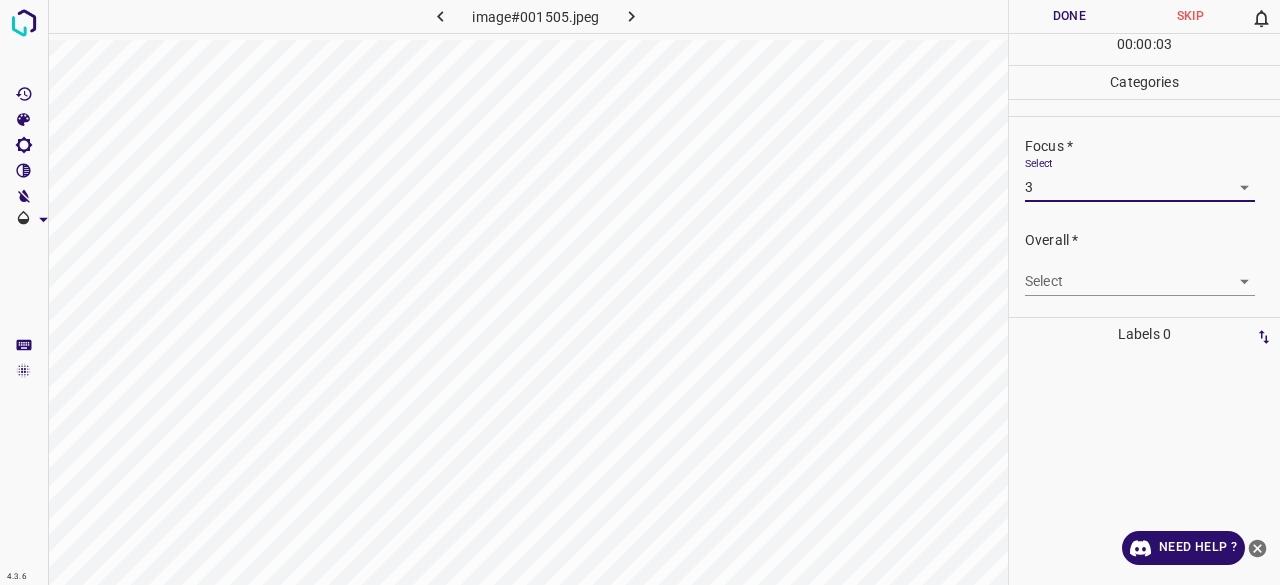 click on "4.3.6  image#001505.jpeg Done Skip 0 00   : 00   : 03   Categories Lighting *  Select 3 3 Focus *  Select 3 3 Overall *  Select ​ Labels   0 Categories 1 Lighting 2 Focus 3 Overall Tools Space Change between modes (Draw & Edit) I Auto labeling R Restore zoom M Zoom in N Zoom out Delete Delete selecte label Filters Z Restore filters X Saturation filter C Brightness filter V Contrast filter B Gray scale filter General O Download Need Help ? - Text - Hide - Delete" at bounding box center [640, 292] 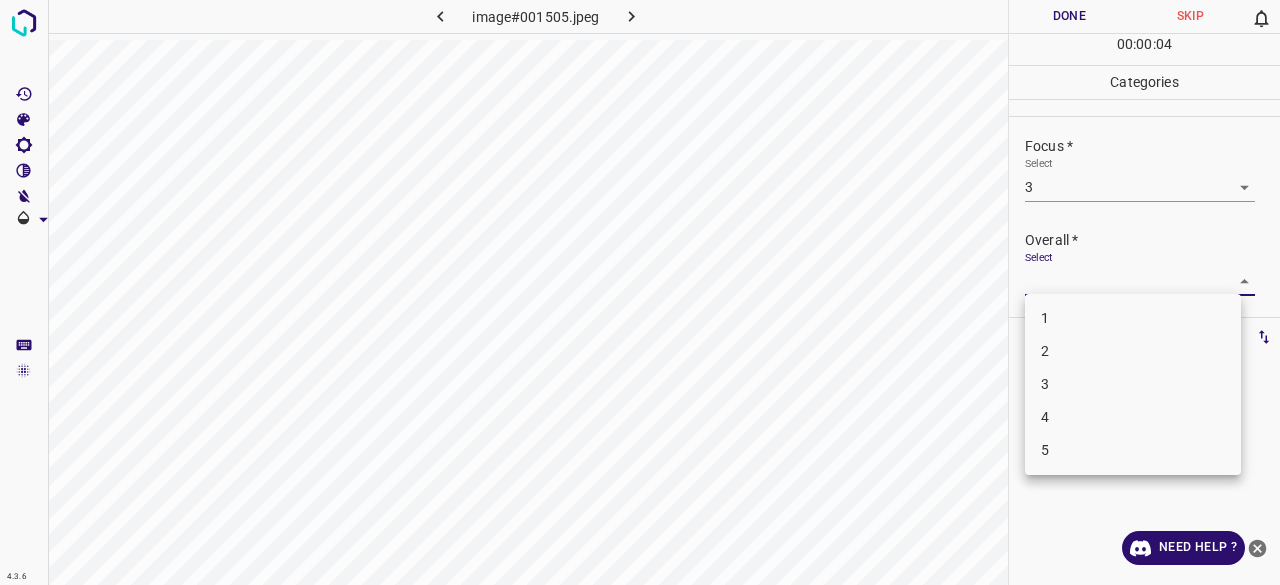 click on "3" at bounding box center (1133, 384) 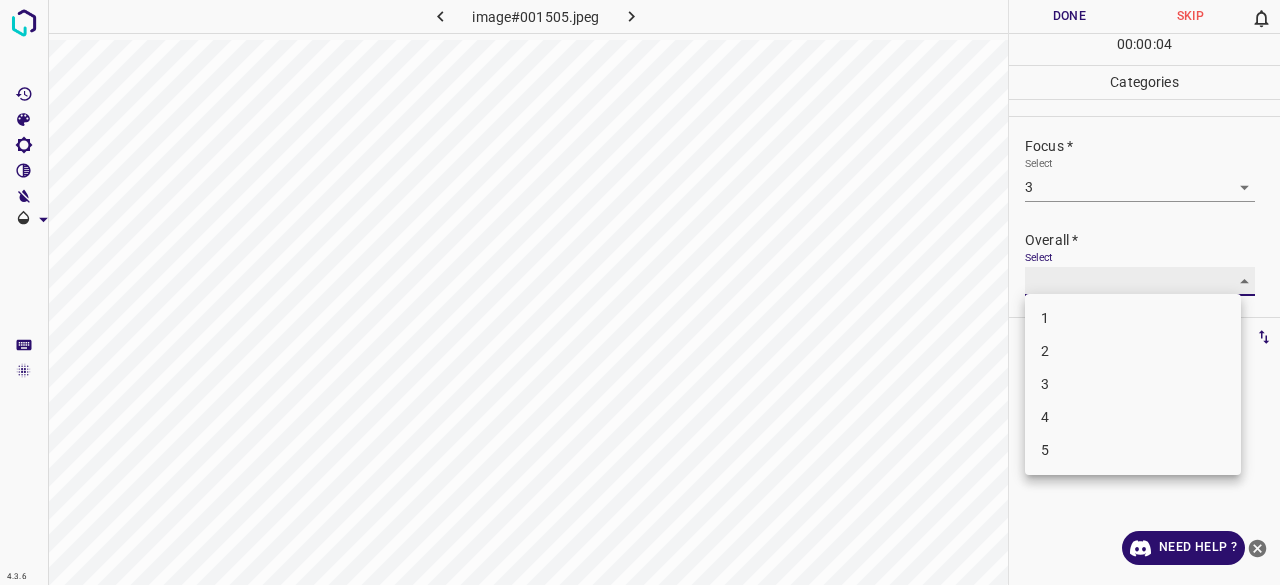 type on "3" 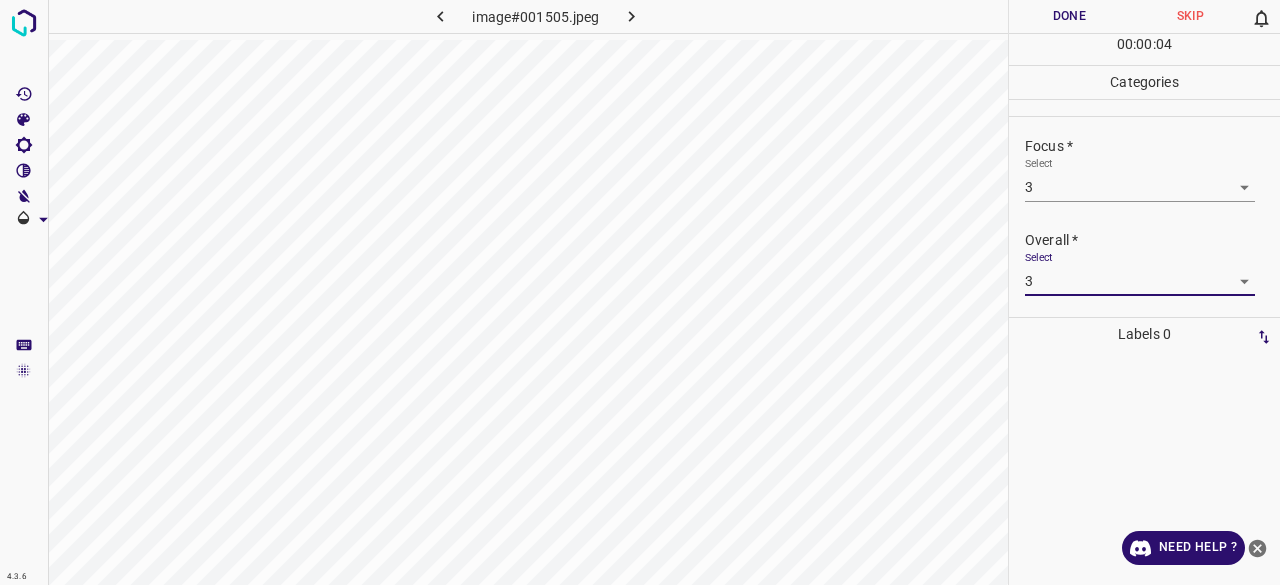 click on "Done" at bounding box center [1069, 16] 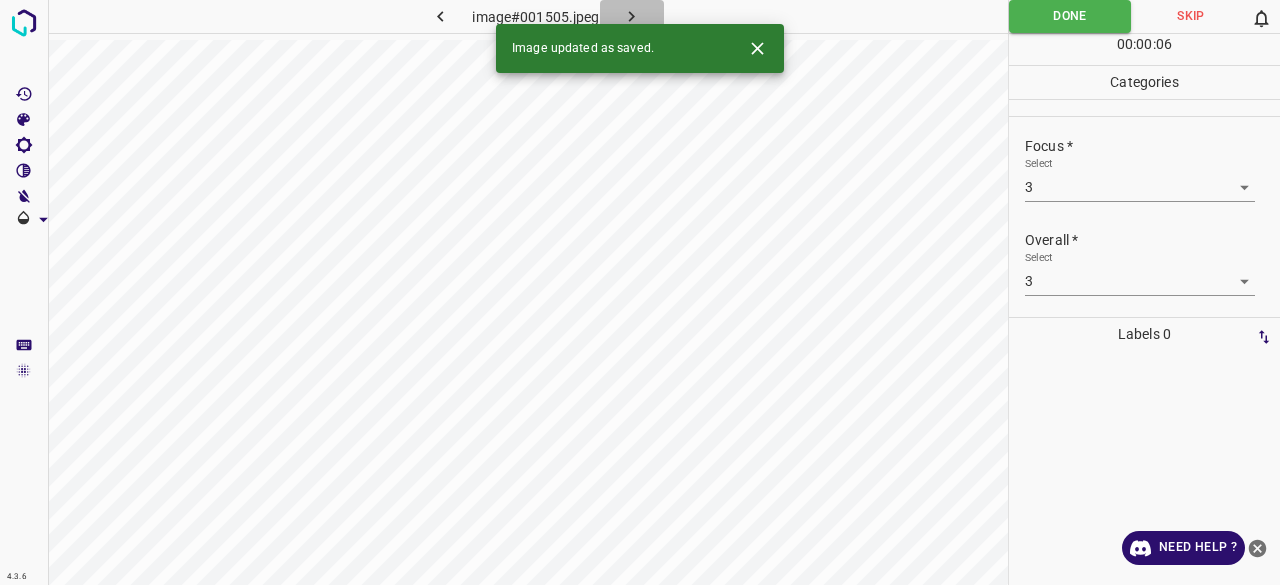 click 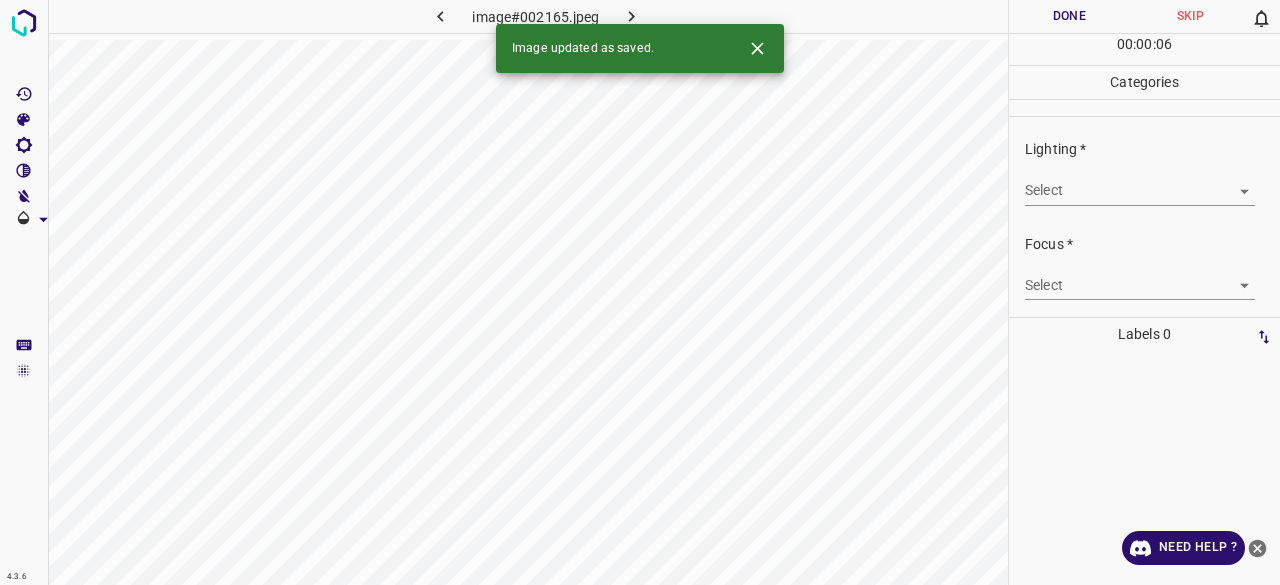 click on "4.3.6  image#002165.jpeg Done Skip 0 00   : 00   : 06   Categories Lighting *  Select ​ Focus *  Select ​ Overall *  Select ​ Labels   0 Categories 1 Lighting 2 Focus 3 Overall Tools Space Change between modes (Draw & Edit) I Auto labeling R Restore zoom M Zoom in N Zoom out Delete Delete selecte label Filters Z Restore filters X Saturation filter C Brightness filter V Contrast filter B Gray scale filter General O Download Image updated as saved. Need Help ? - Text - Hide - Delete" at bounding box center (640, 292) 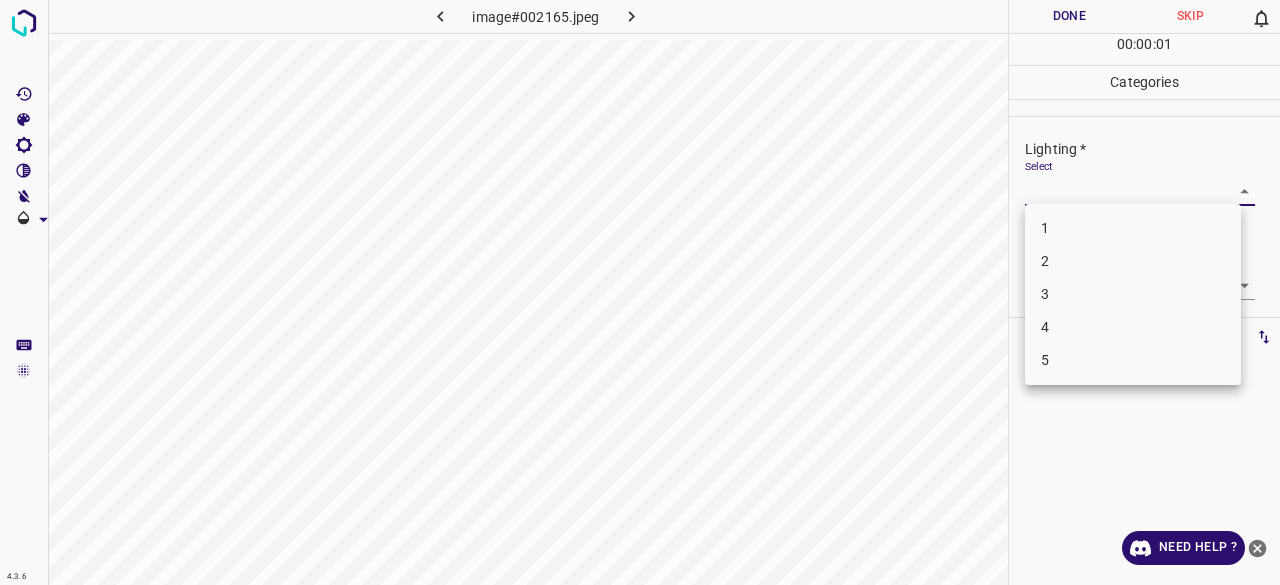 click on "3" at bounding box center (1133, 294) 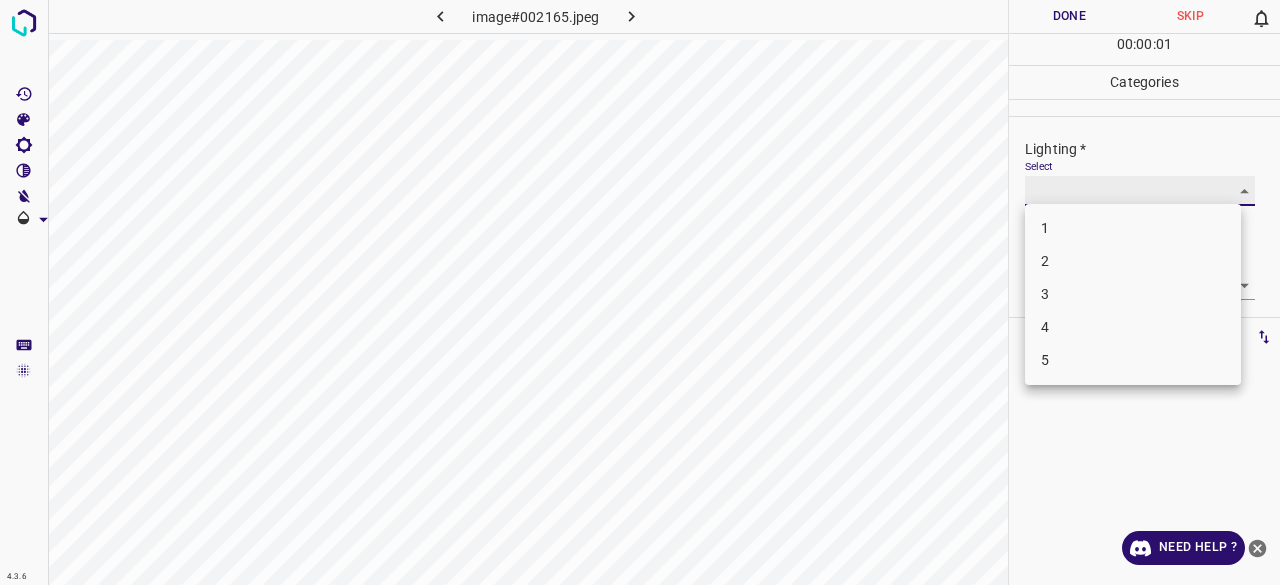 type on "3" 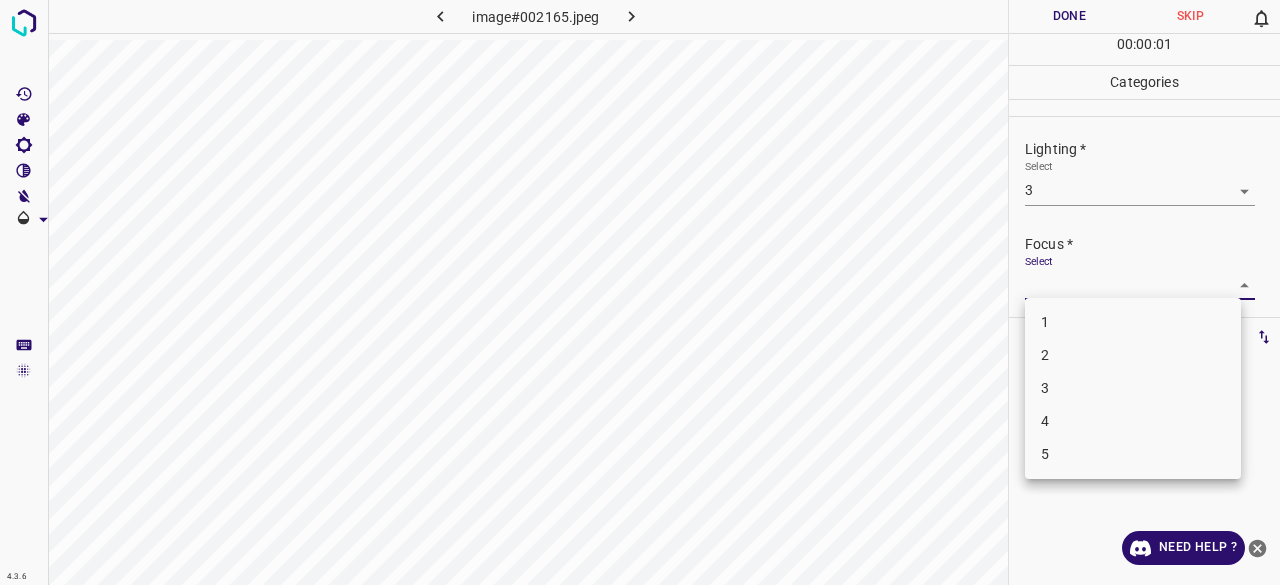 click on "4.3.6  image#002165.jpeg Done Skip 0 00   : 00   : 01   Categories Lighting *  Select 3 3 Focus *  Select ​ Overall *  Select ​ Labels   0 Categories 1 Lighting 2 Focus 3 Overall Tools Space Change between modes (Draw & Edit) I Auto labeling R Restore zoom M Zoom in N Zoom out Delete Delete selecte label Filters Z Restore filters X Saturation filter C Brightness filter V Contrast filter B Gray scale filter General O Download Need Help ? - Text - Hide - Delete 1 2 3 4 5" at bounding box center (640, 292) 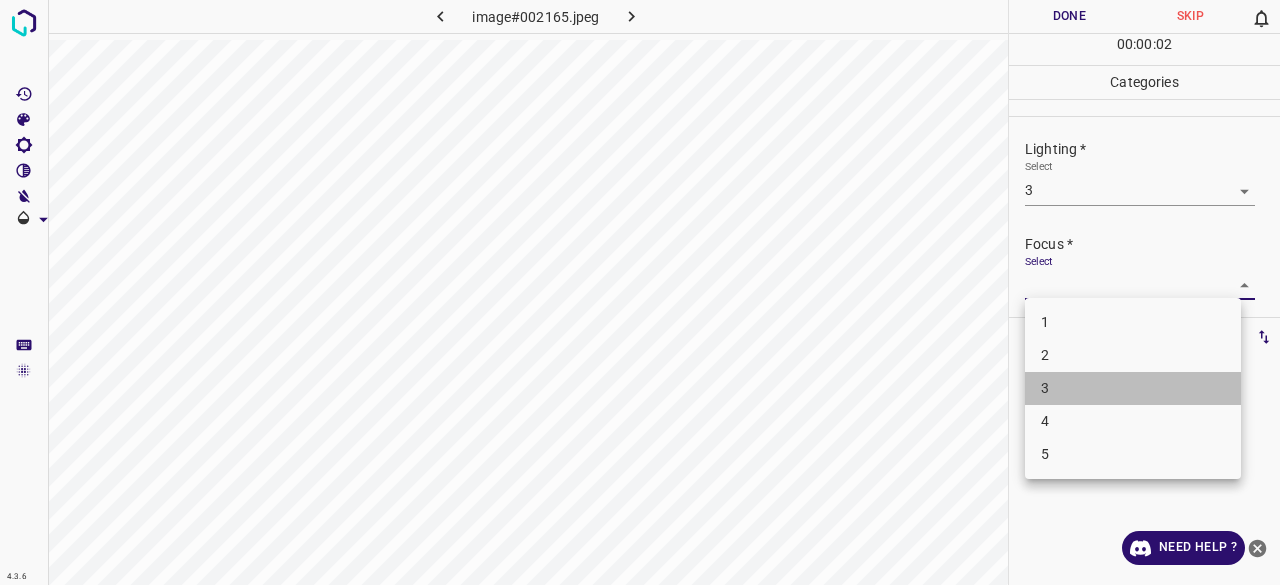 click on "3" at bounding box center (1133, 388) 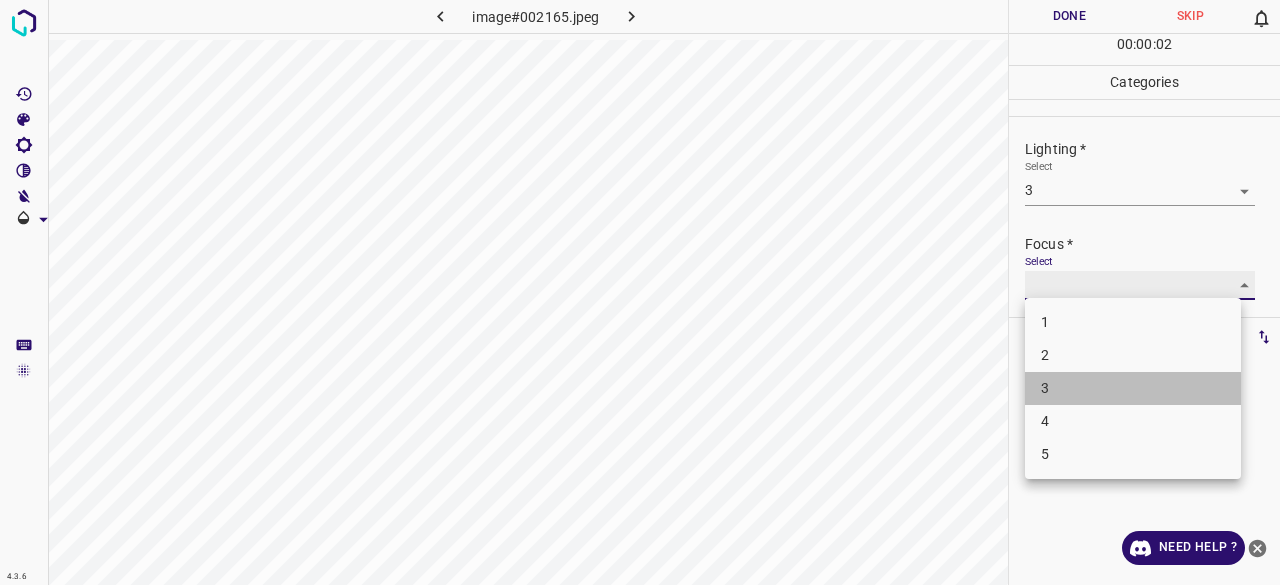 type on "3" 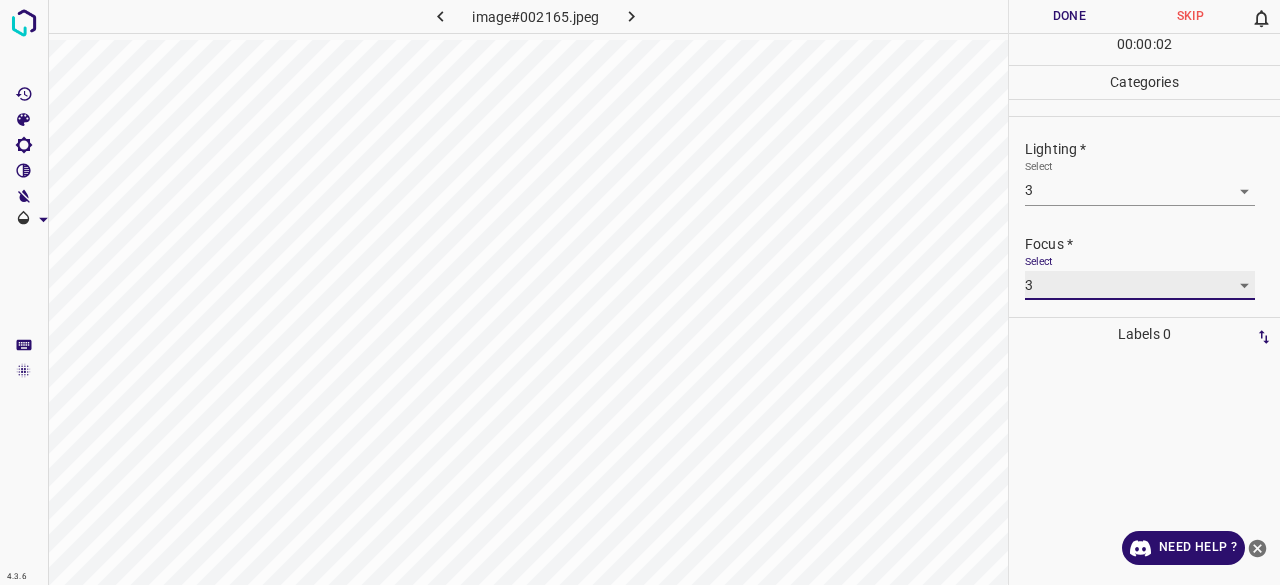 scroll, scrollTop: 98, scrollLeft: 0, axis: vertical 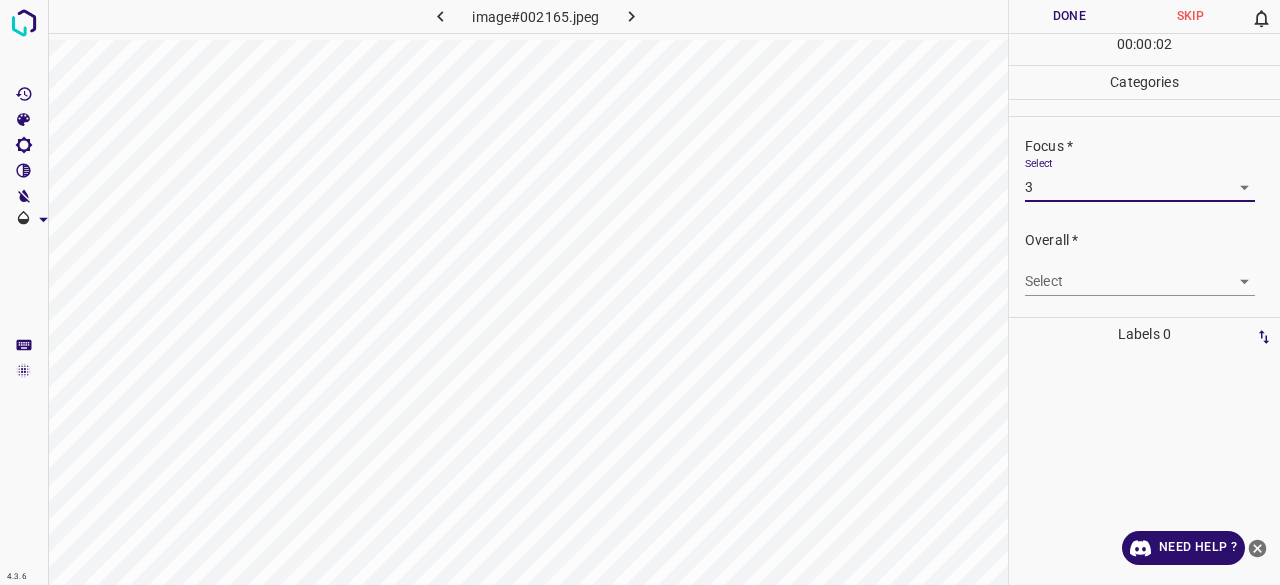 click on "4.3.6  image#002165.jpeg Done Skip 0 00   : 00   : 02   Categories Lighting *  Select 3 3 Focus *  Select 3 3 Overall *  Select ​ Labels   0 Categories 1 Lighting 2 Focus 3 Overall Tools Space Change between modes (Draw & Edit) I Auto labeling R Restore zoom M Zoom in N Zoom out Delete Delete selecte label Filters Z Restore filters X Saturation filter C Brightness filter V Contrast filter B Gray scale filter General O Download Need Help ? - Text - Hide - Delete" at bounding box center (640, 292) 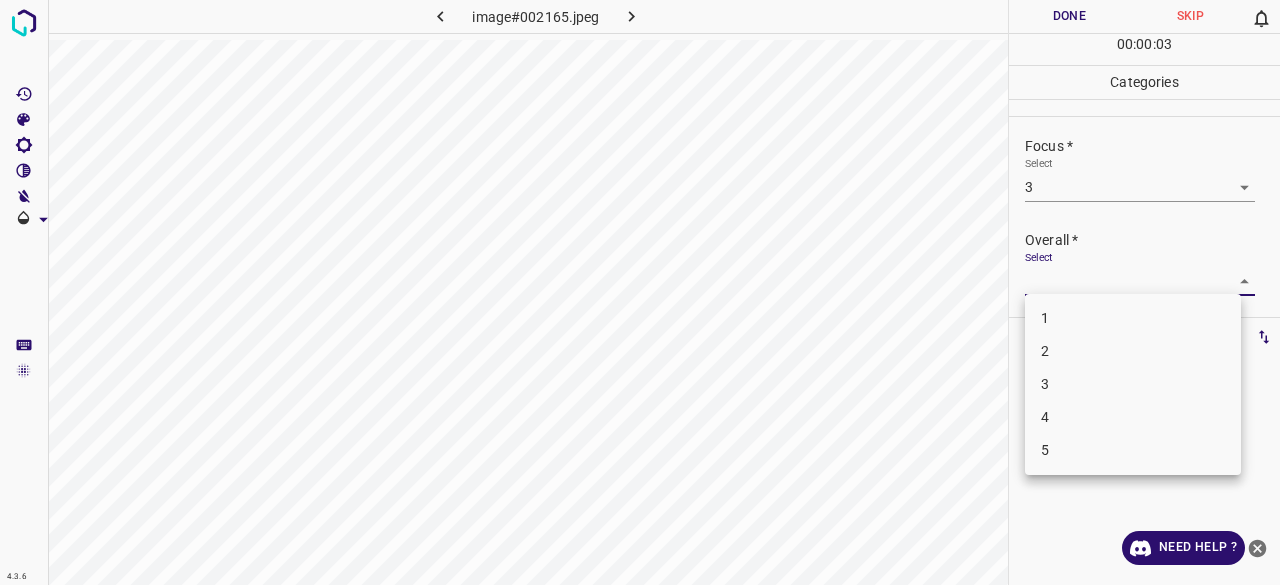 click on "3" at bounding box center (1133, 384) 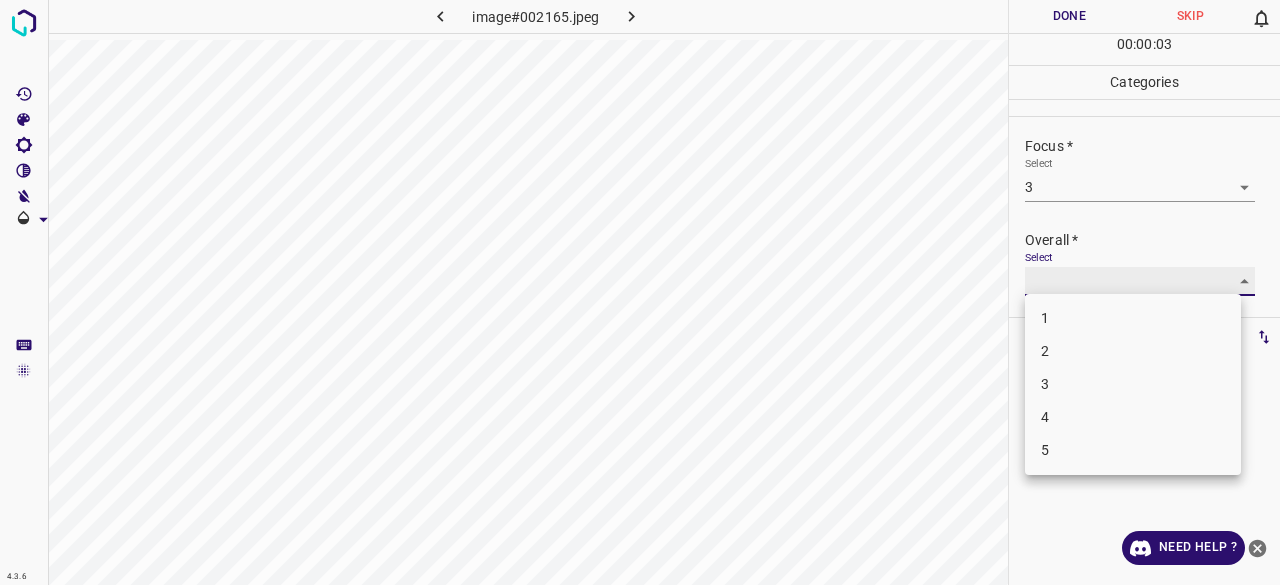 type on "3" 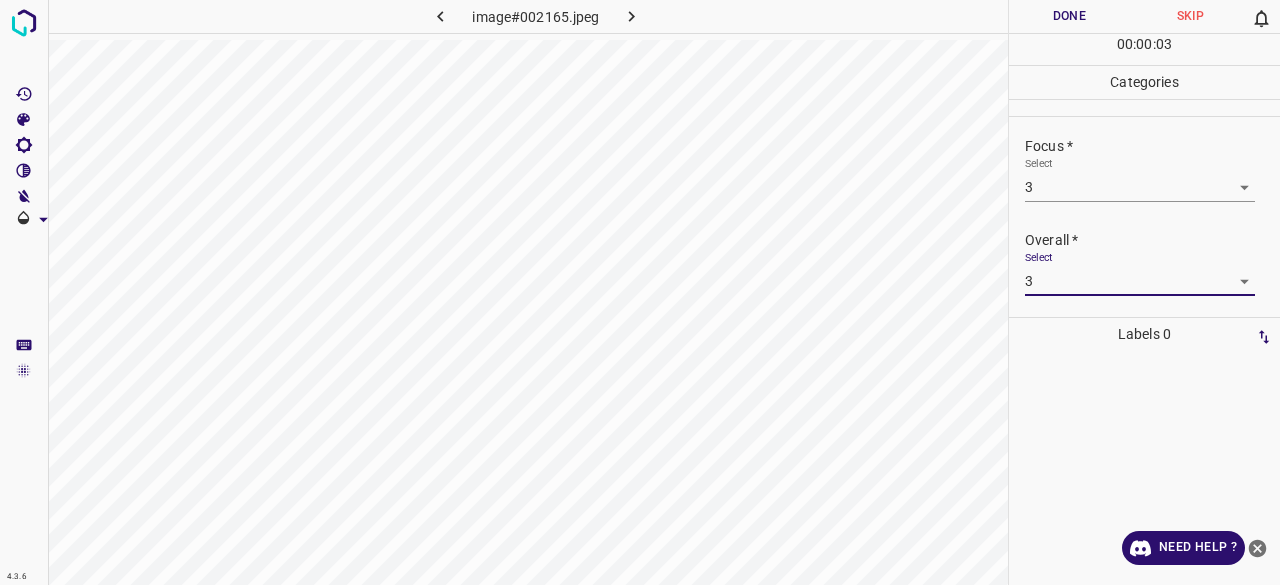 click on "Done" at bounding box center [1069, 16] 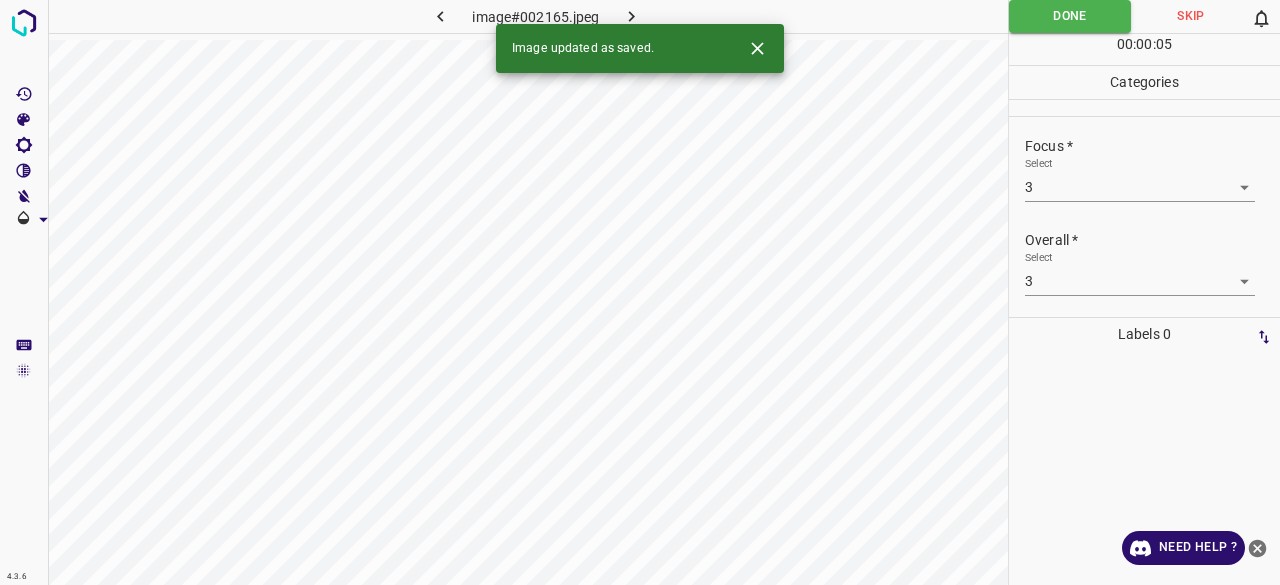 click 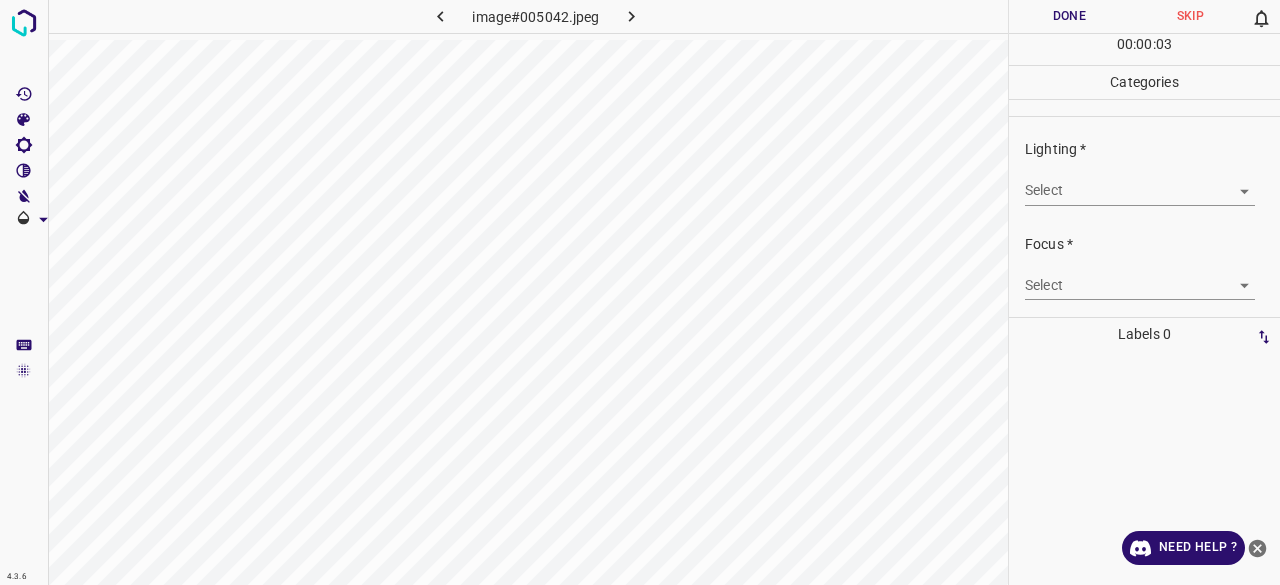 click on "4.3.6  image#005042.jpeg Done Skip 0 00   : 00   : 03   Categories Lighting *  Select ​ Focus *  Select ​ Overall *  Select ​ Labels   0 Categories 1 Lighting 2 Focus 3 Overall Tools Space Change between modes (Draw & Edit) I Auto labeling R Restore zoom M Zoom in N Zoom out Delete Delete selecte label Filters Z Restore filters X Saturation filter C Brightness filter V Contrast filter B Gray scale filter General O Download Need Help ? - Text - Hide - Delete" at bounding box center [640, 292] 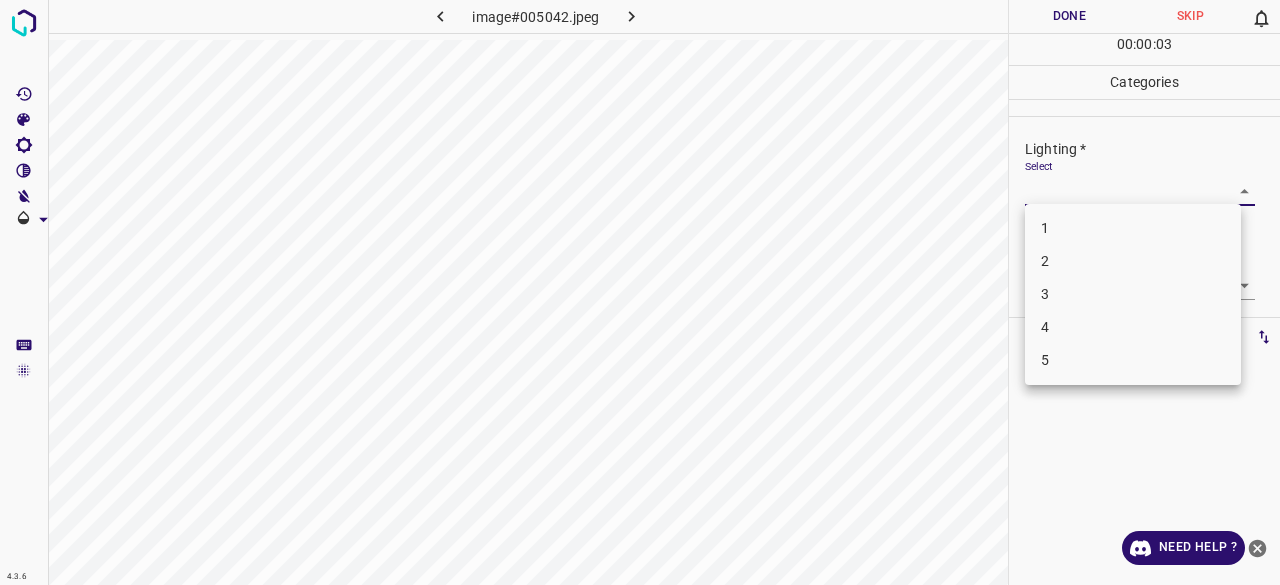 click on "3" at bounding box center (1133, 294) 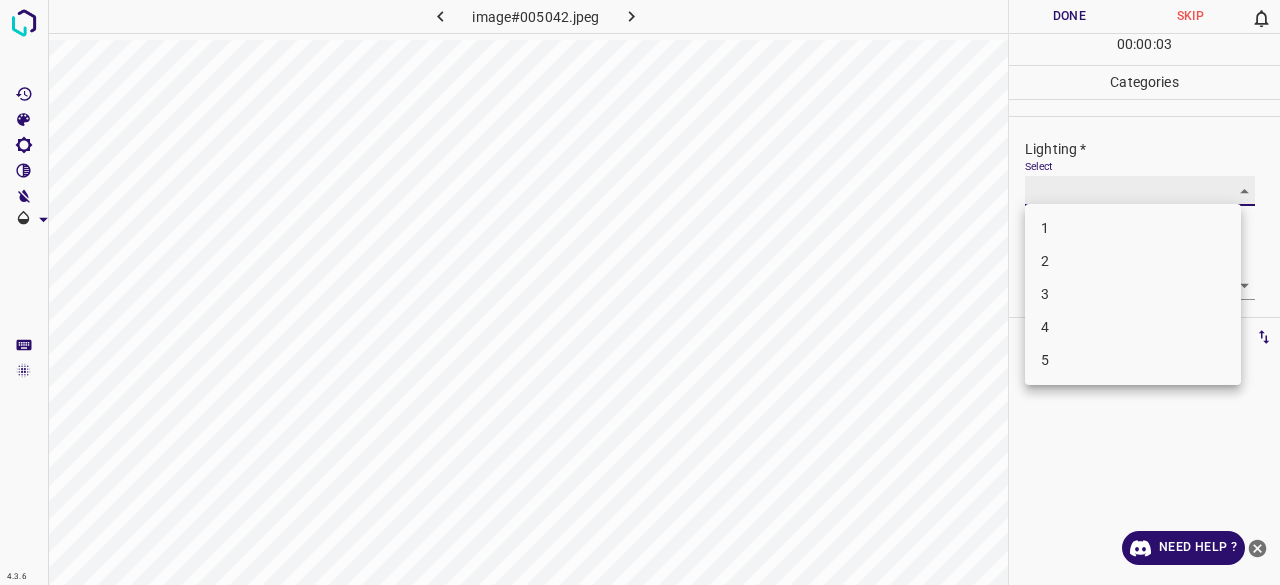 type on "3" 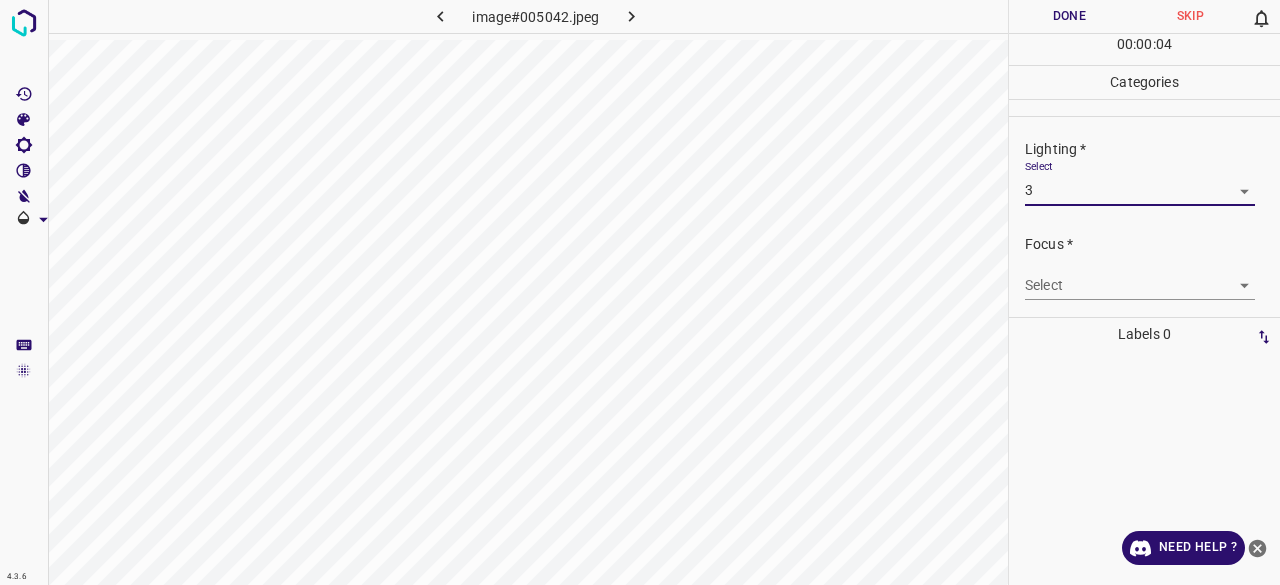click on "4.3.6  image#005042.jpeg Done Skip 0 00   : 00   : 04   Categories Lighting *  Select 3 3 Focus *  Select ​ Overall *  Select ​ Labels   0 Categories 1 Lighting 2 Focus 3 Overall Tools Space Change between modes (Draw & Edit) I Auto labeling R Restore zoom M Zoom in N Zoom out Delete Delete selecte label Filters Z Restore filters X Saturation filter C Brightness filter V Contrast filter B Gray scale filter General O Download Need Help ? - Text - Hide - Delete 1 2 3 4 5" at bounding box center [640, 292] 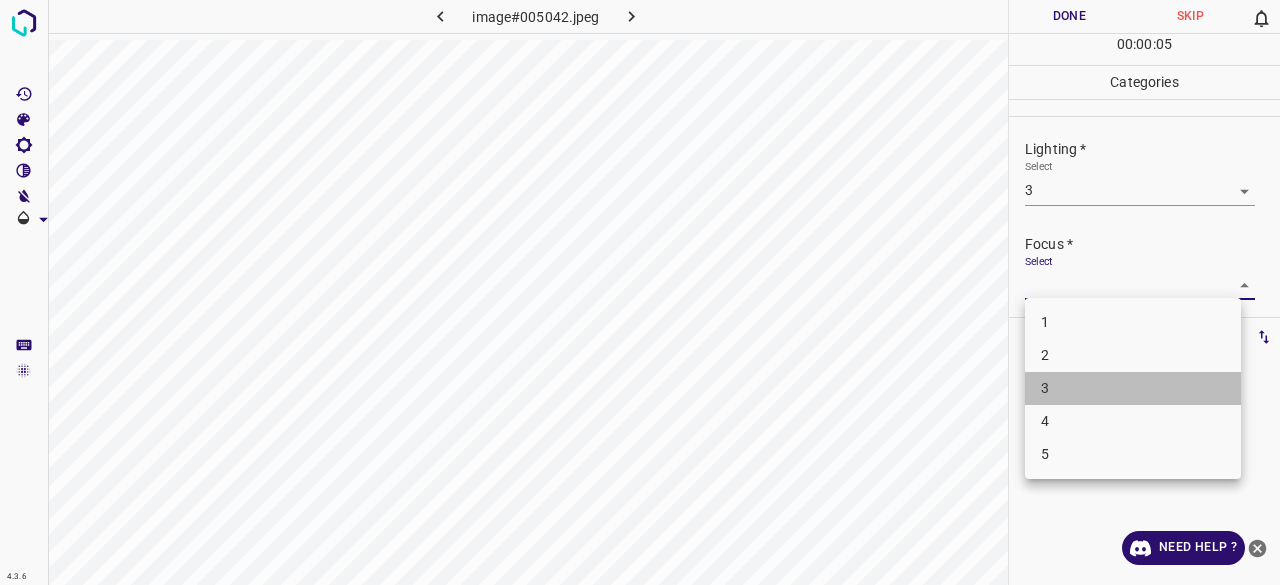 drag, startPoint x: 1056, startPoint y: 390, endPoint x: 1063, endPoint y: 250, distance: 140.1749 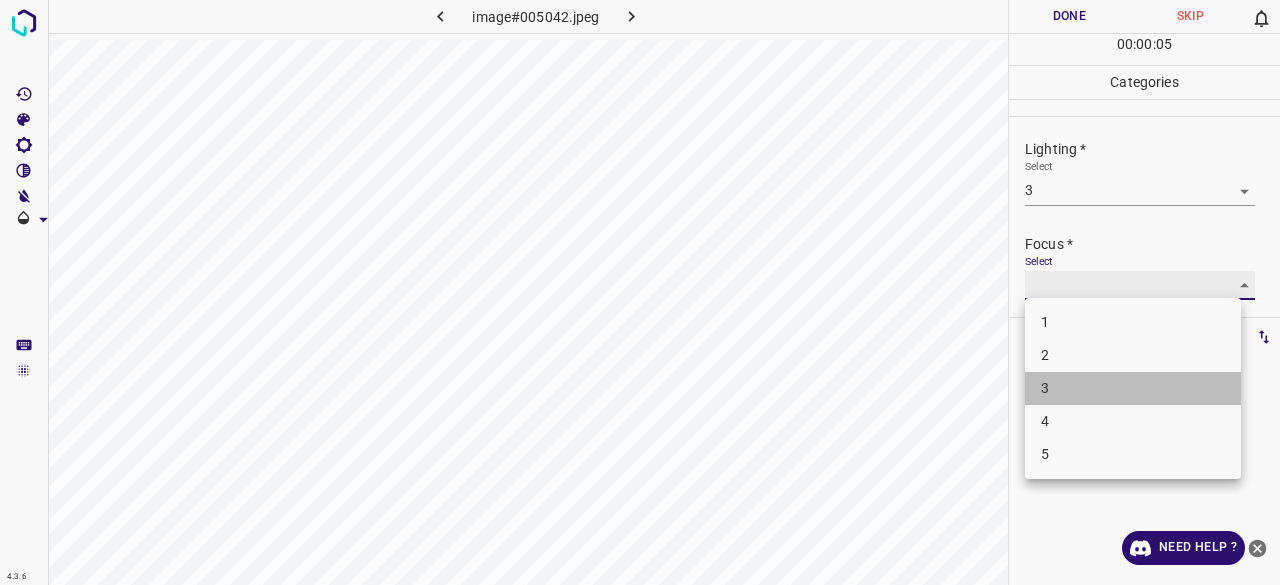 type on "3" 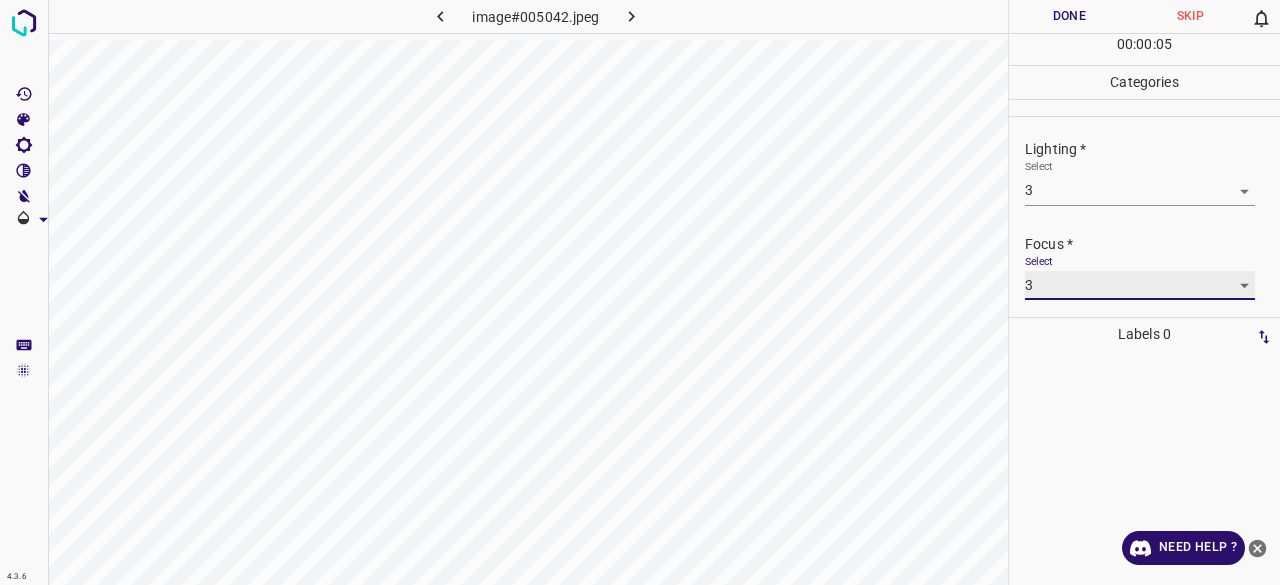 scroll, scrollTop: 98, scrollLeft: 0, axis: vertical 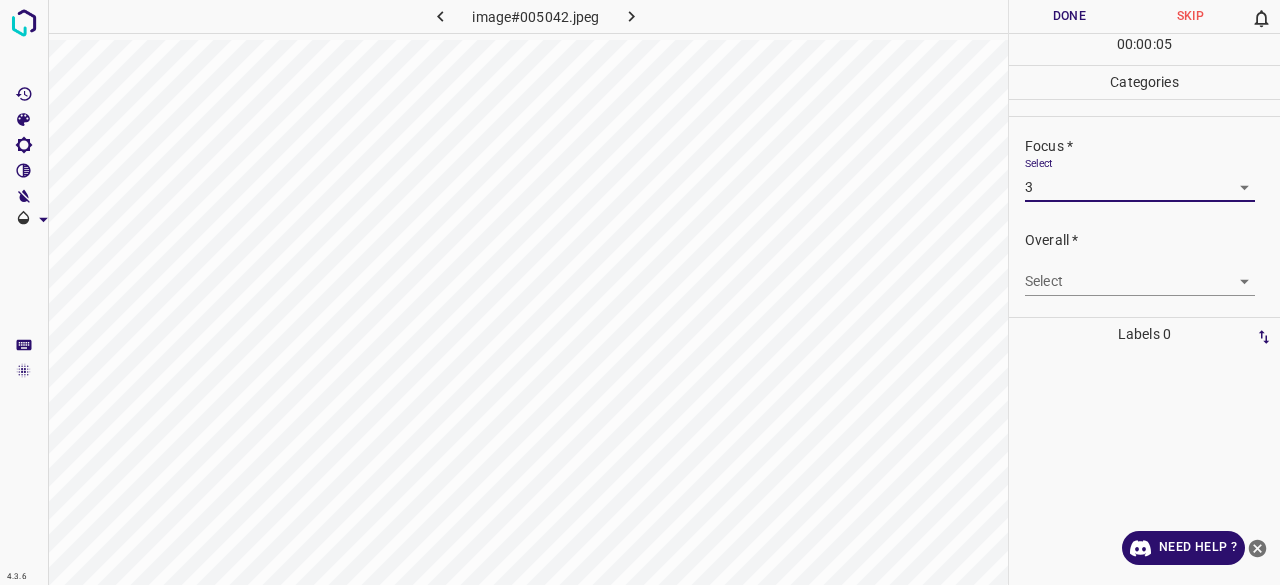 drag, startPoint x: 1058, startPoint y: 247, endPoint x: 1055, endPoint y: 267, distance: 20.22375 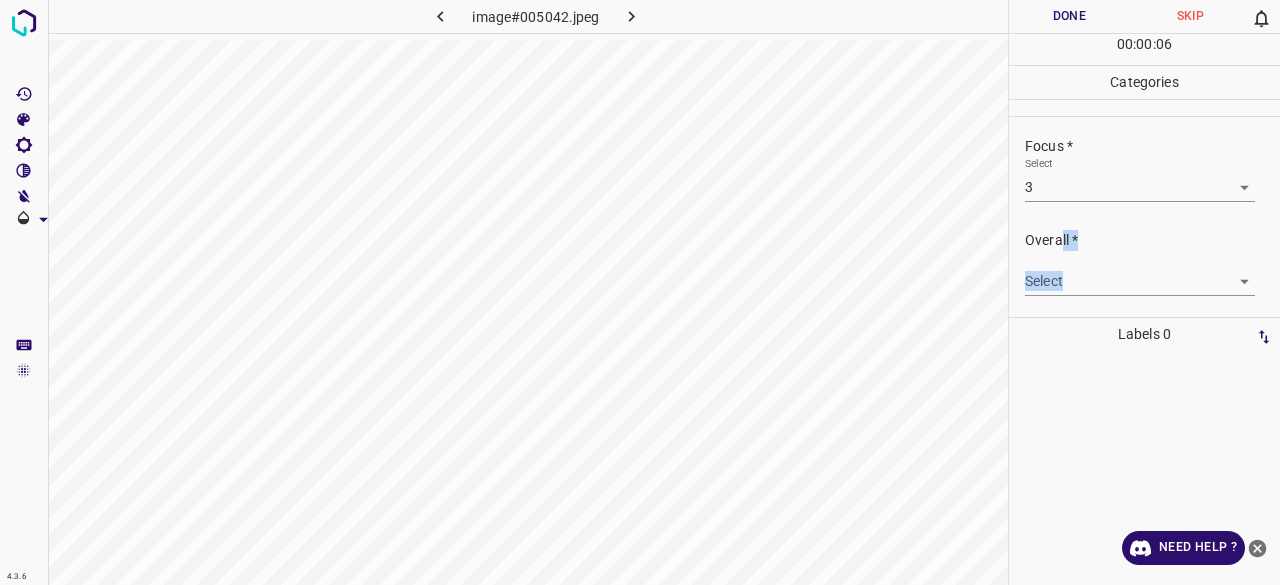 click on "4.3.6  image#005042.jpeg Done Skip 0 00   : 00   : 06   Categories Lighting *  Select 3 3 Focus *  Select 3 3 Overall *  Select ​ Labels   0 Categories 1 Lighting 2 Focus 3 Overall Tools Space Change between modes (Draw & Edit) I Auto labeling R Restore zoom M Zoom in N Zoom out Delete Delete selecte label Filters Z Restore filters X Saturation filter C Brightness filter V Contrast filter B Gray scale filter General O Download Need Help ? - Text - Hide - Delete" at bounding box center (640, 292) 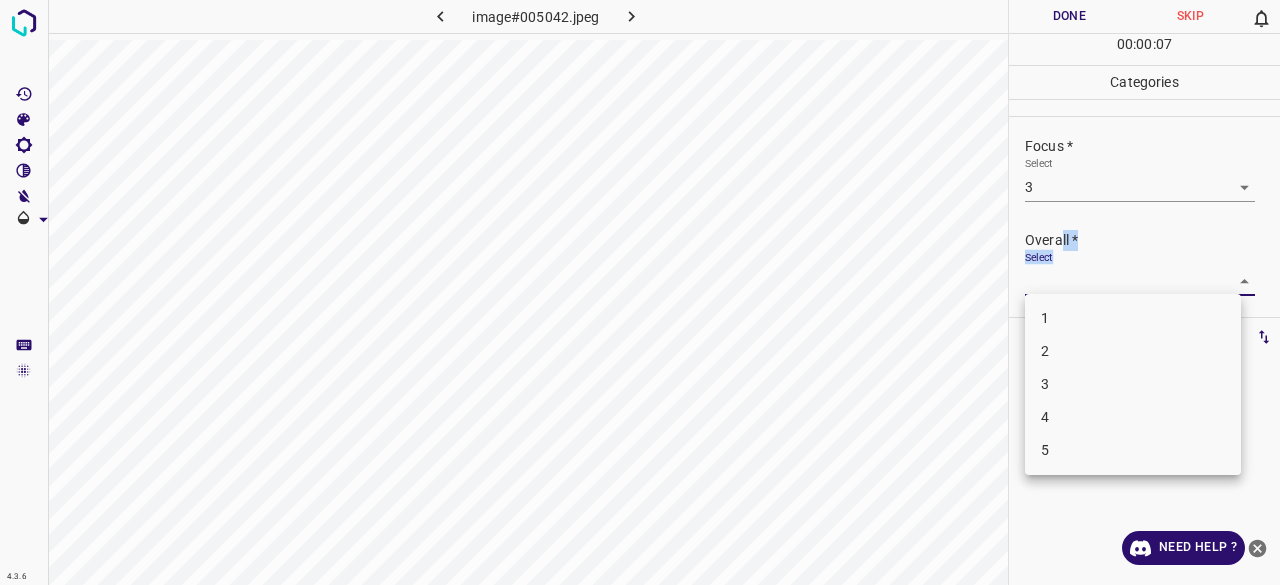 drag, startPoint x: 1059, startPoint y: 365, endPoint x: 1064, endPoint y: 377, distance: 13 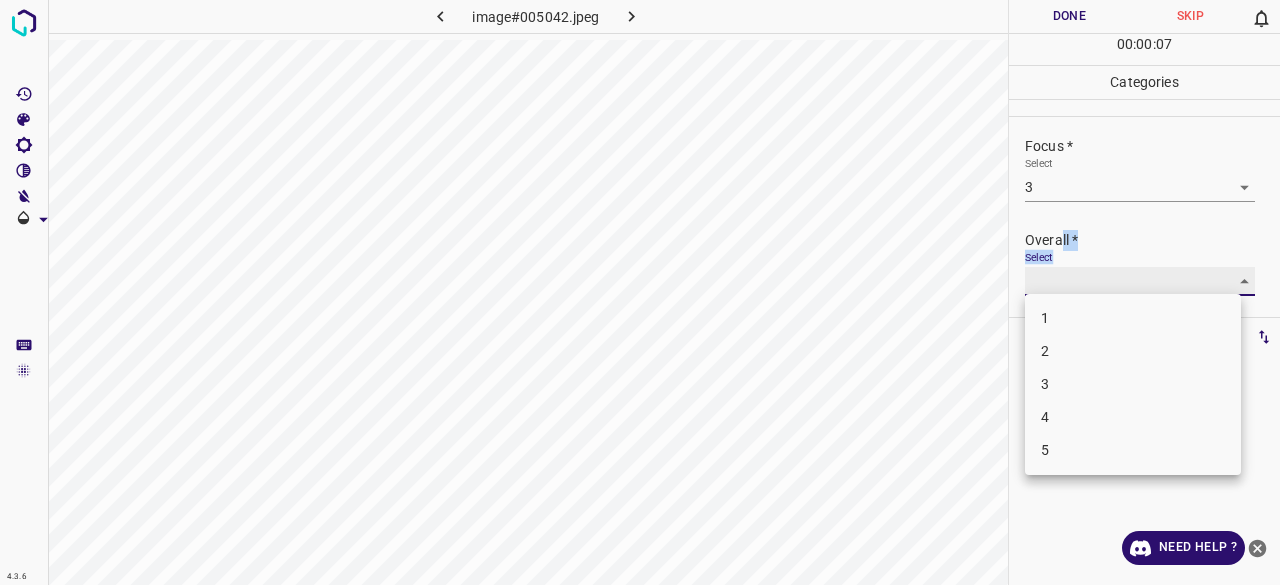 type on "3" 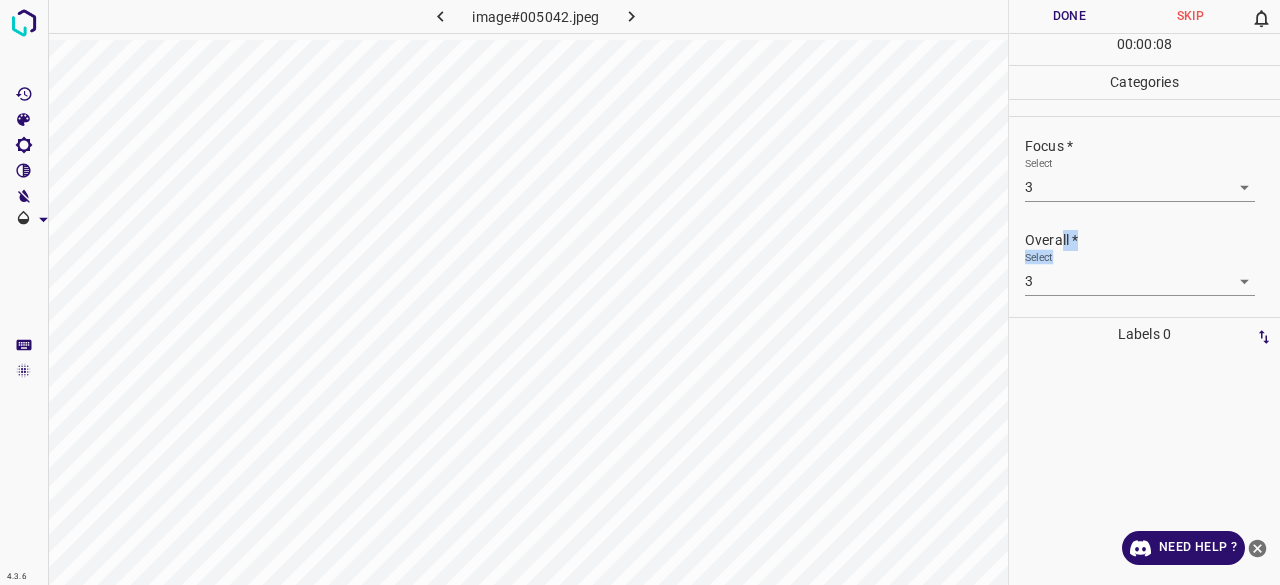 click on "Done" at bounding box center (1069, 16) 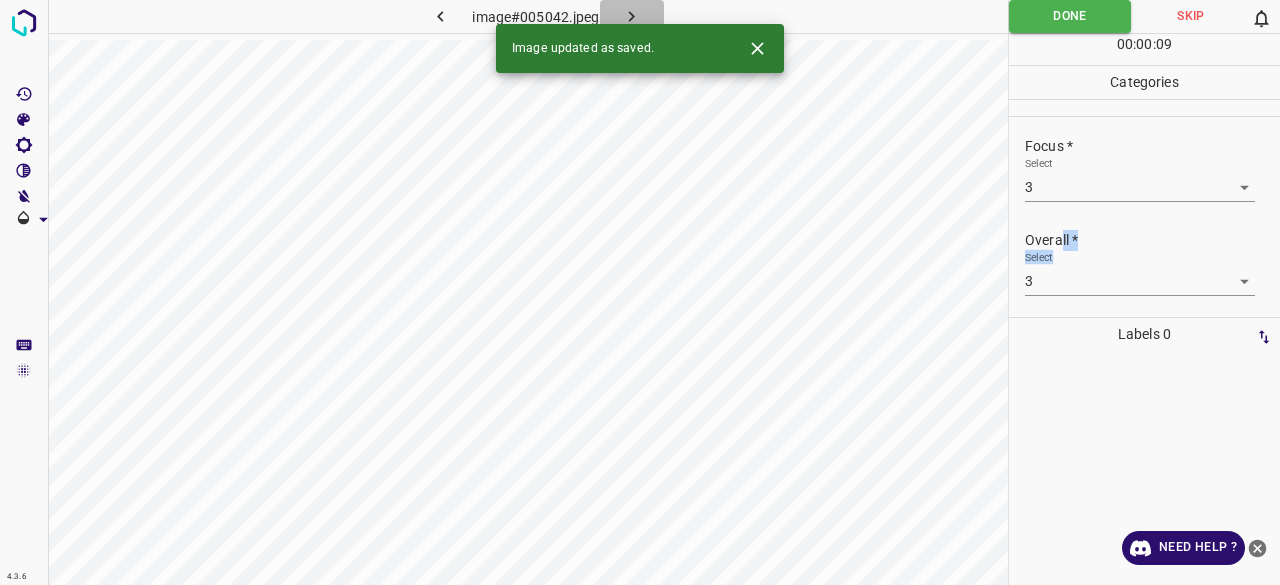 click 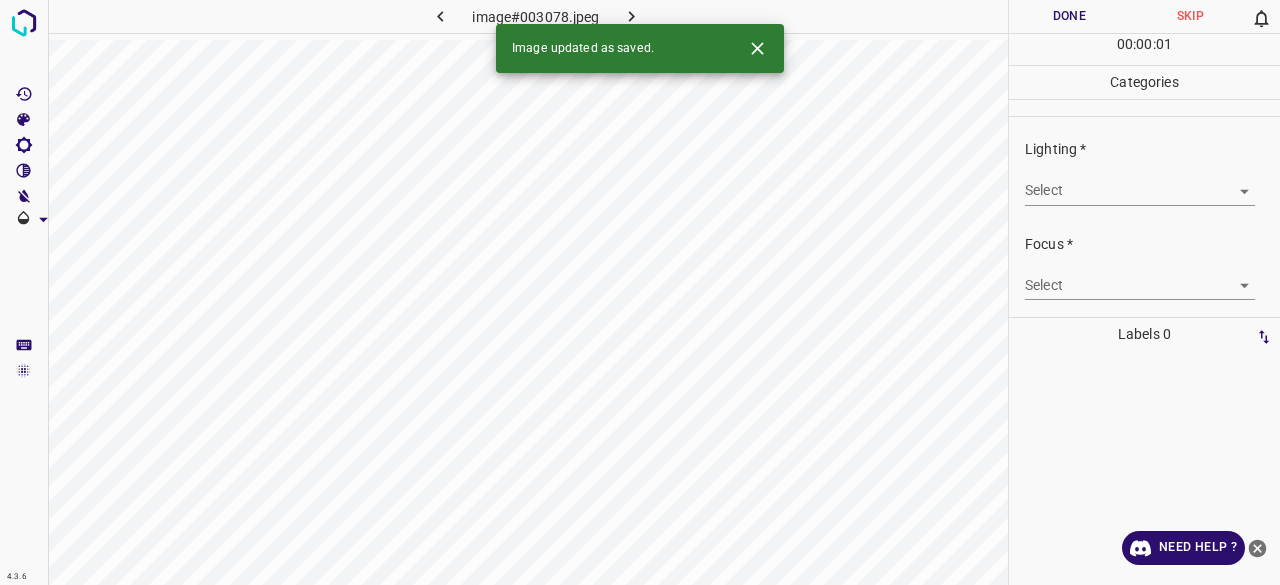 click on "4.3.6  image#003078.jpeg Done Skip 0 00   : 00   : 01   Categories Lighting *  Select ​ Focus *  Select ​ Overall *  Select ​ Labels   0 Categories 1 Lighting 2 Focus 3 Overall Tools Space Change between modes (Draw & Edit) I Auto labeling R Restore zoom M Zoom in N Zoom out Delete Delete selecte label Filters Z Restore filters X Saturation filter C Brightness filter V Contrast filter B Gray scale filter General O Download Image updated as saved. Need Help ? - Text - Hide - Delete" at bounding box center (640, 292) 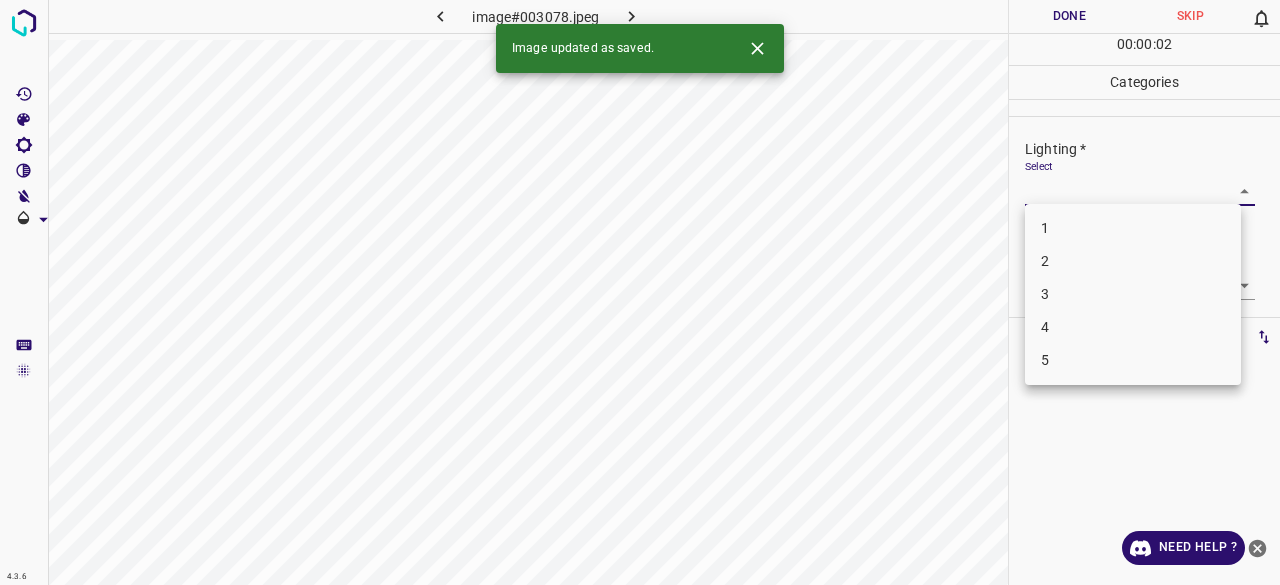 click on "3" at bounding box center (1133, 294) 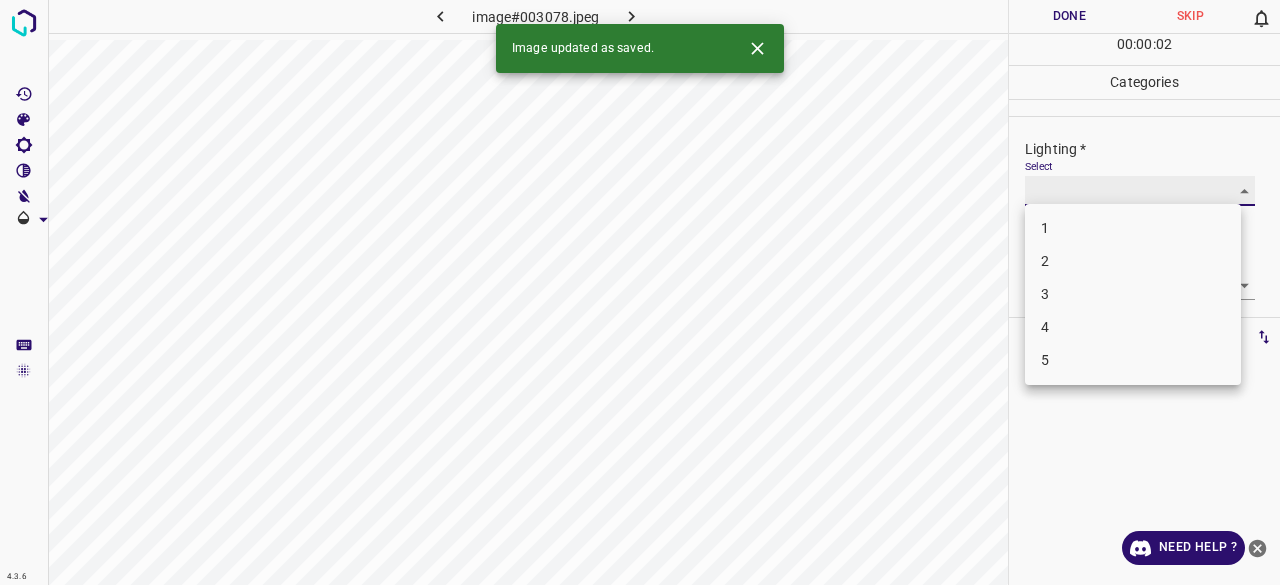 type on "3" 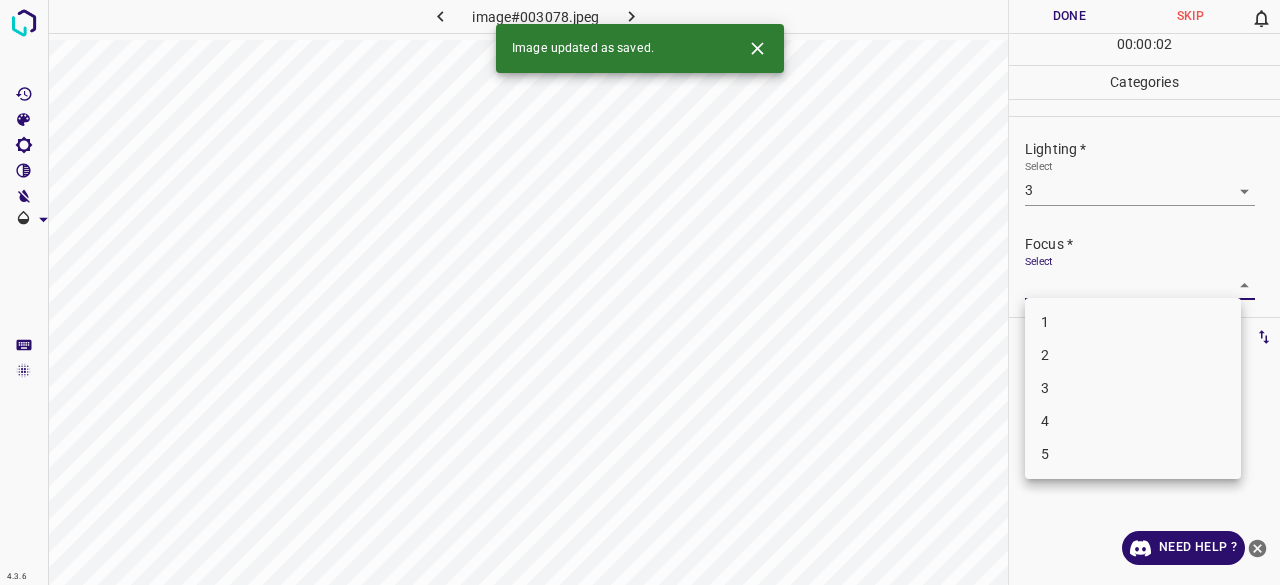 click on "4.3.6  image#003078.jpeg Done Skip 0 00   : 00   : 02   Categories Lighting *  Select 3 3 Focus *  Select ​ Overall *  Select ​ Labels   0 Categories 1 Lighting 2 Focus 3 Overall Tools Space Change between modes (Draw & Edit) I Auto labeling R Restore zoom M Zoom in N Zoom out Delete Delete selecte label Filters Z Restore filters X Saturation filter C Brightness filter V Contrast filter B Gray scale filter General O Download Image updated as saved. Need Help ? - Text - Hide - Delete 1 2 3 4 5" at bounding box center [640, 292] 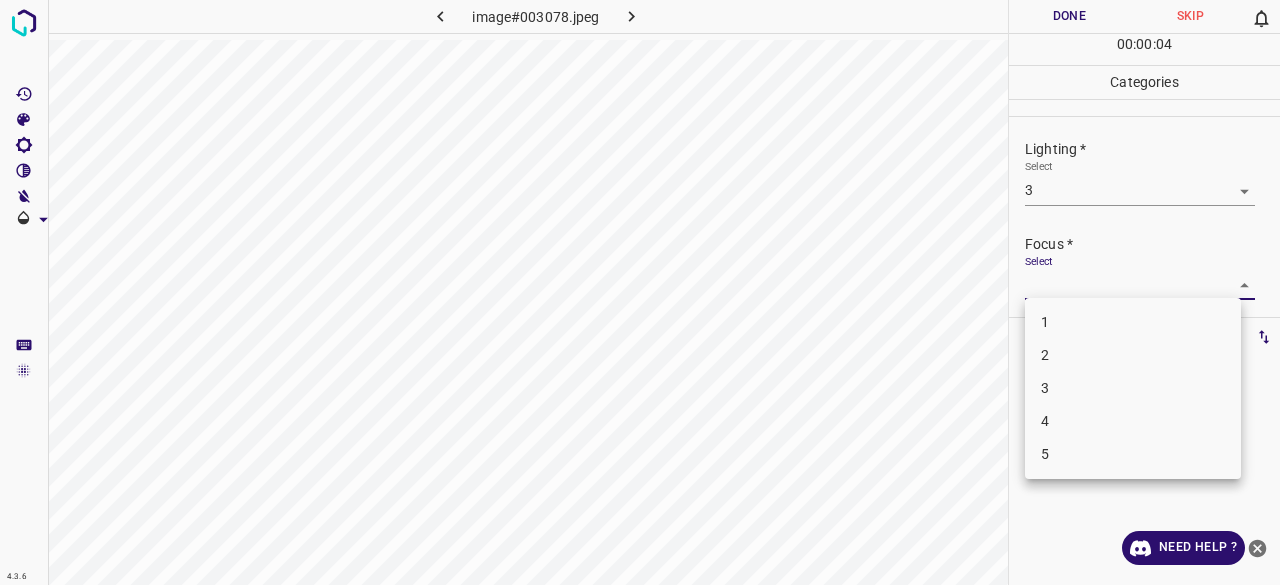 drag, startPoint x: 1065, startPoint y: 393, endPoint x: 1060, endPoint y: 355, distance: 38.327538 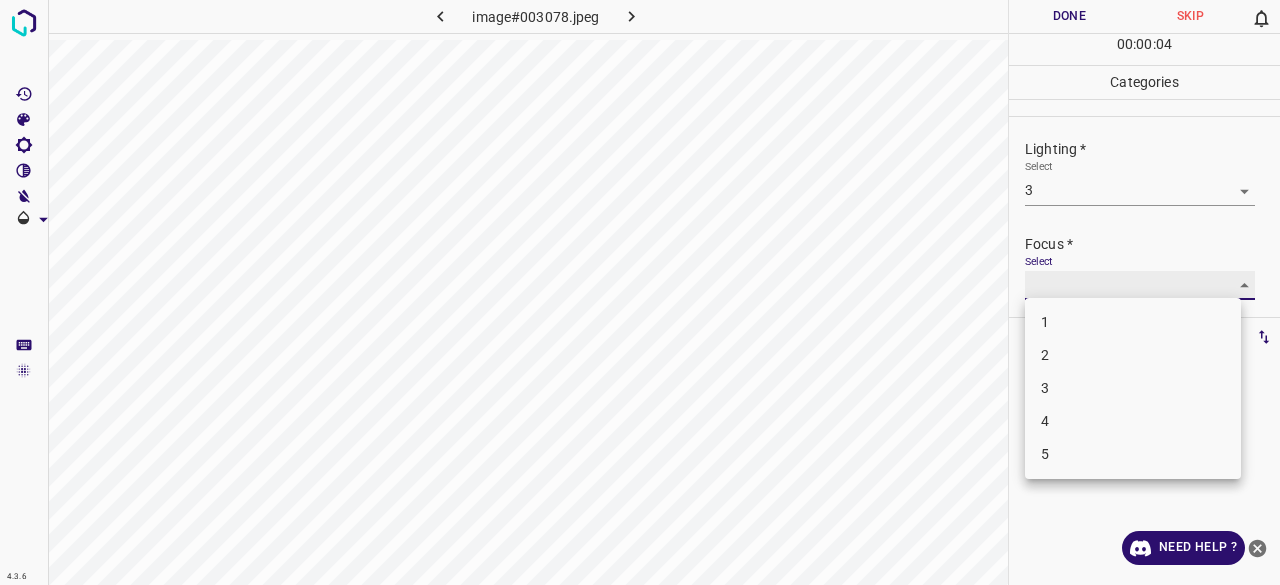 type on "2" 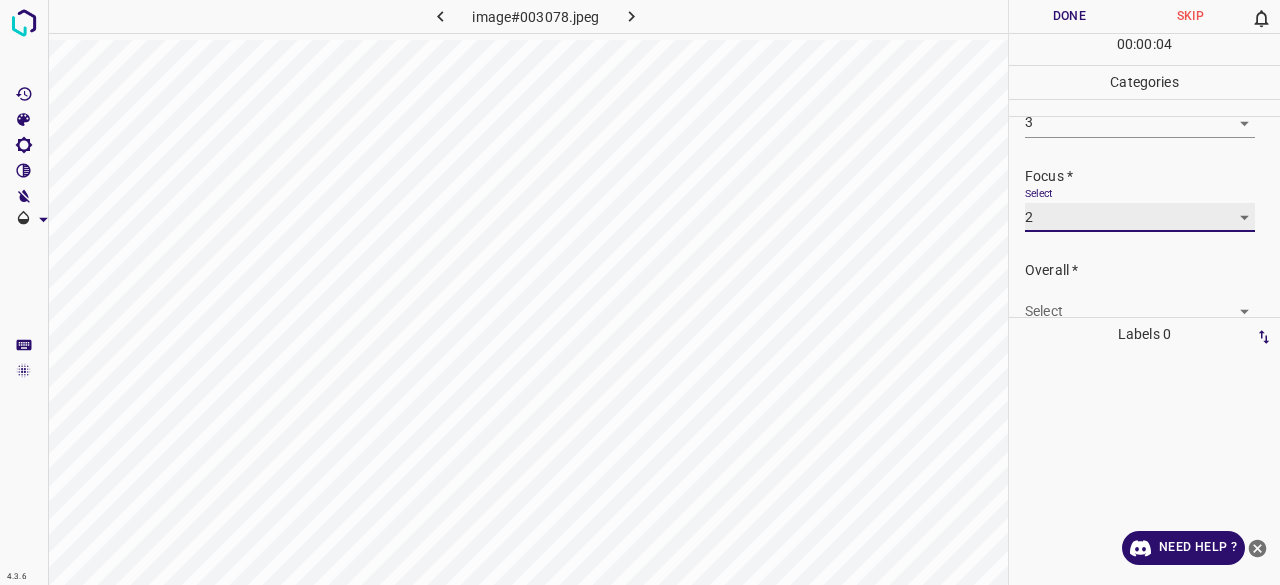 scroll, scrollTop: 98, scrollLeft: 0, axis: vertical 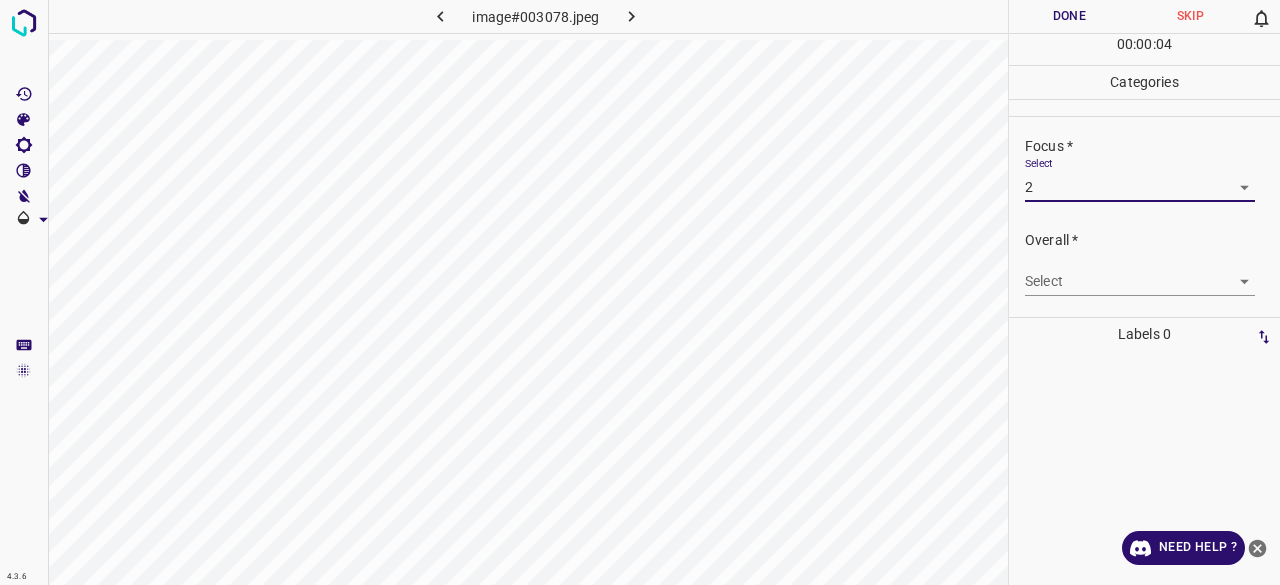 click on "4.3.6  image#003078.jpeg Done Skip 0 00   : 00   : 04   Categories Lighting *  Select 3 3 Focus *  Select 2 2 Overall *  Select ​ Labels   0 Categories 1 Lighting 2 Focus 3 Overall Tools Space Change between modes (Draw & Edit) I Auto labeling R Restore zoom M Zoom in N Zoom out Delete Delete selecte label Filters Z Restore filters X Saturation filter C Brightness filter V Contrast filter B Gray scale filter General O Download Need Help ? - Text - Hide - Delete" at bounding box center [640, 292] 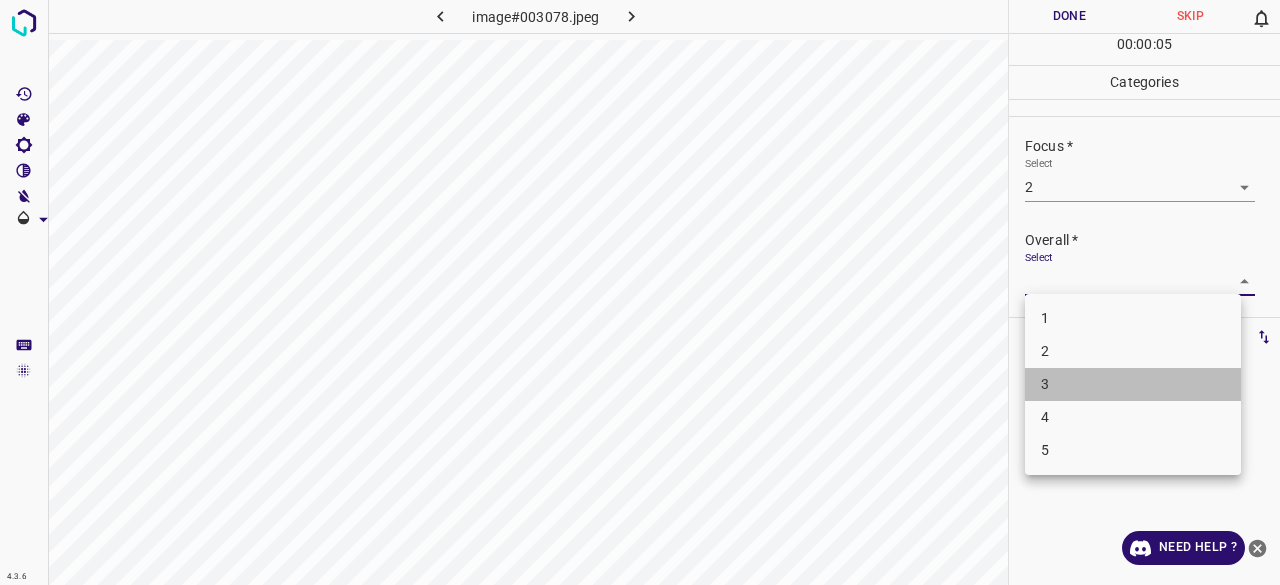 drag, startPoint x: 1057, startPoint y: 391, endPoint x: 1012, endPoint y: 140, distance: 255.00197 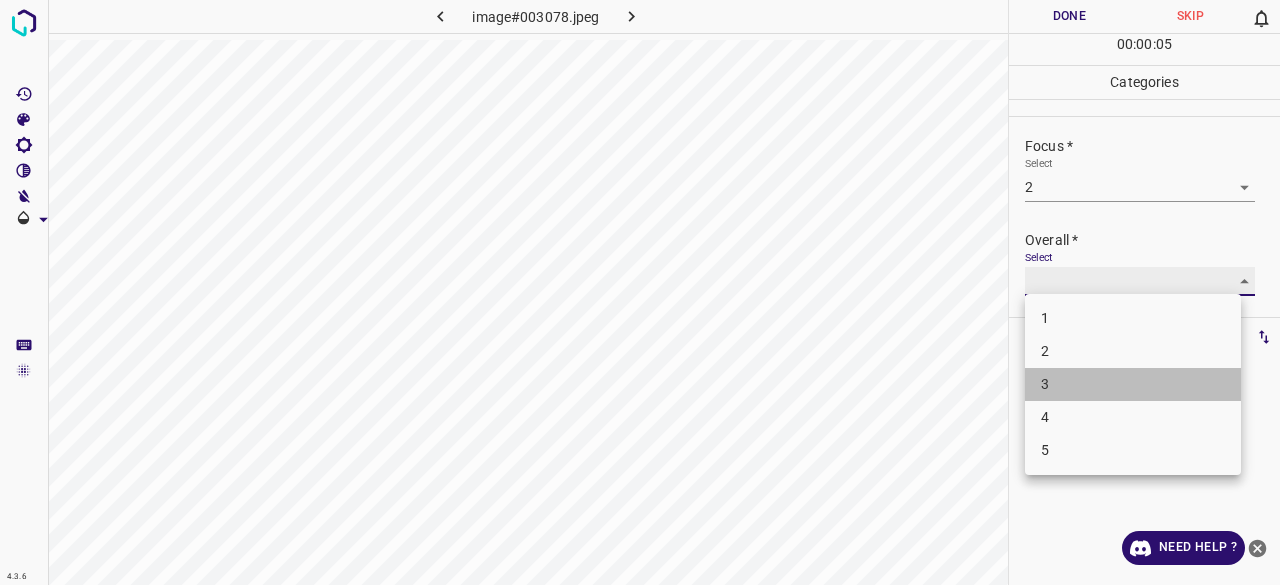 type on "3" 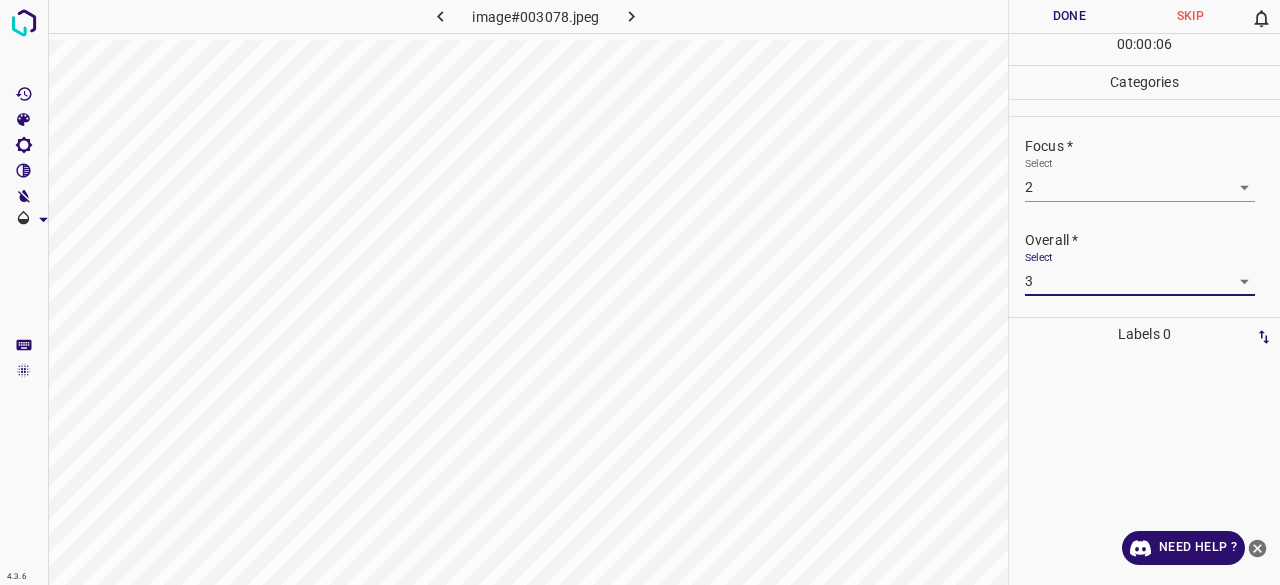 click on "Done" at bounding box center (1069, 16) 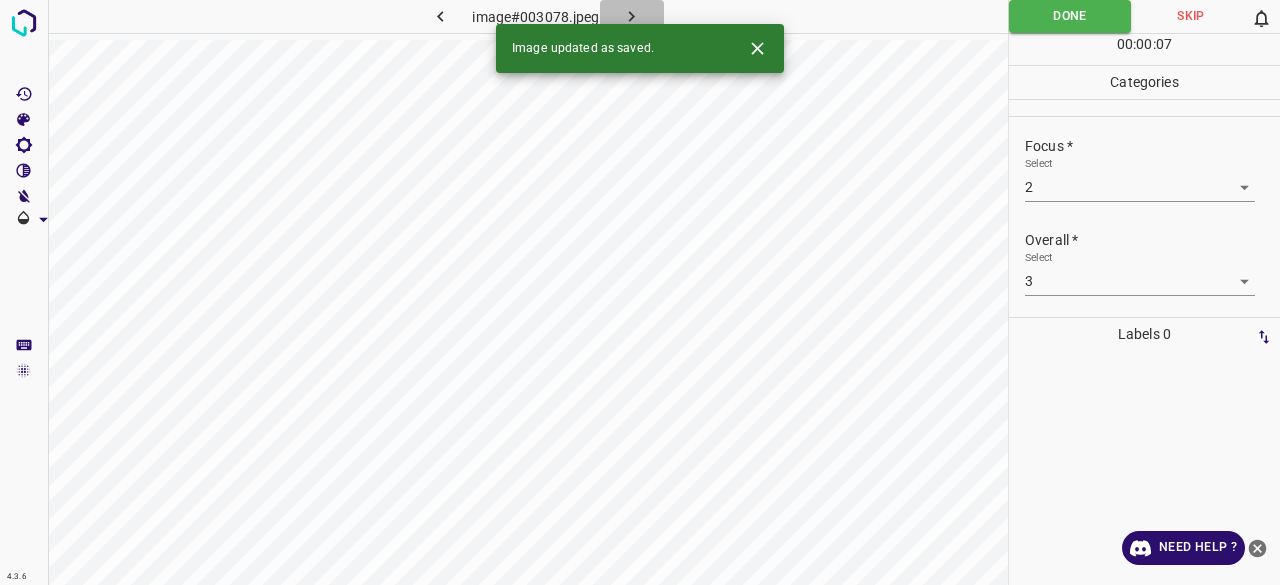 click 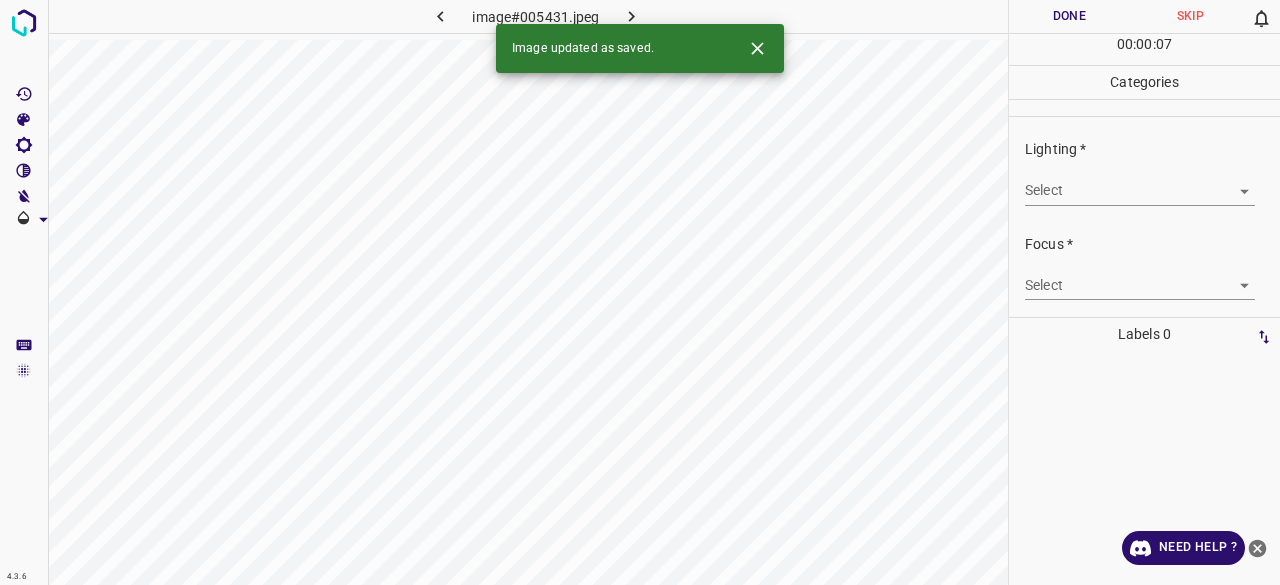 click on "4.3.6  image#005431.jpeg Done Skip 0 00   : 00   : 07   Categories Lighting *  Select ​ Focus *  Select ​ Overall *  Select ​ Labels   0 Categories 1 Lighting 2 Focus 3 Overall Tools Space Change between modes (Draw & Edit) I Auto labeling R Restore zoom M Zoom in N Zoom out Delete Delete selecte label Filters Z Restore filters X Saturation filter C Brightness filter V Contrast filter B Gray scale filter General O Download Image updated as saved. Need Help ? - Text - Hide - Delete" at bounding box center (640, 292) 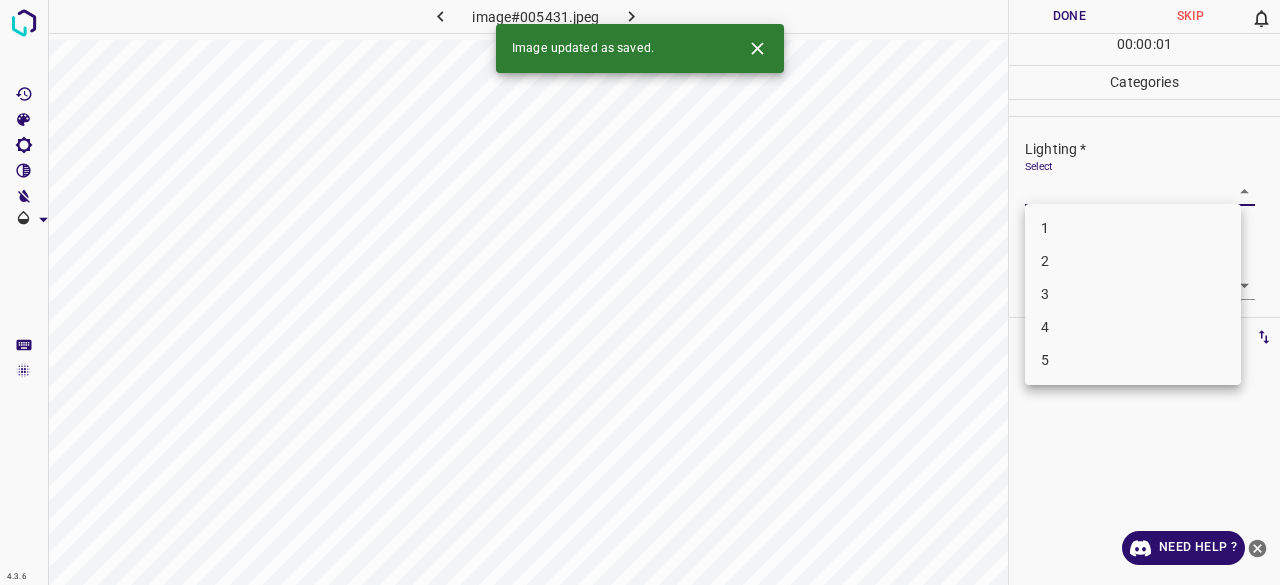 click on "3" at bounding box center [1133, 294] 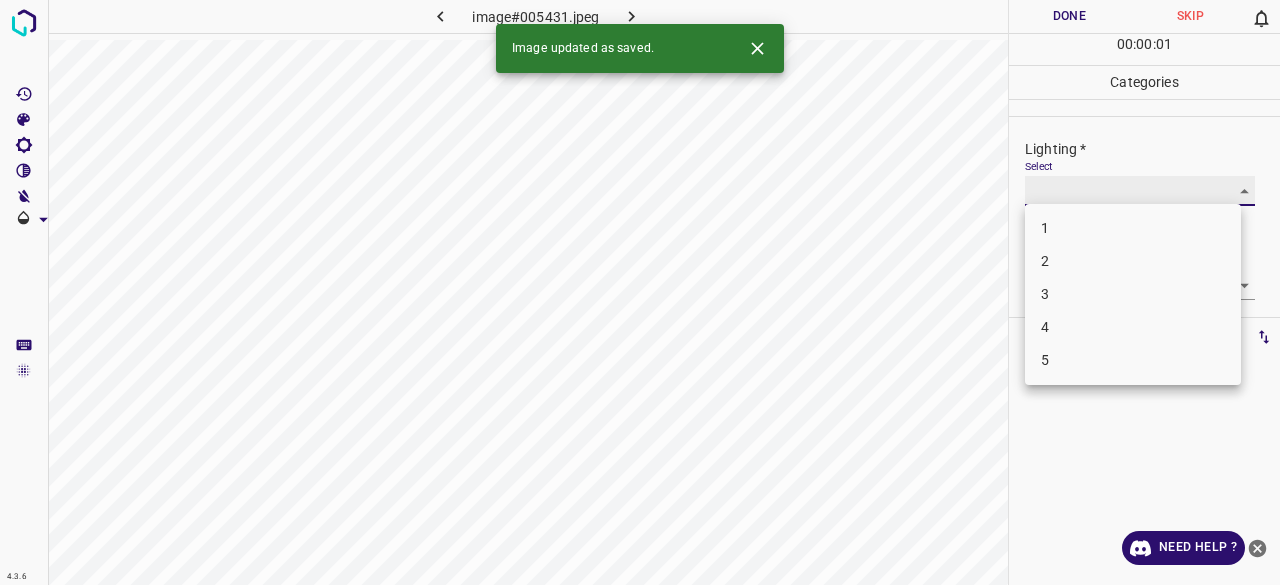 type on "3" 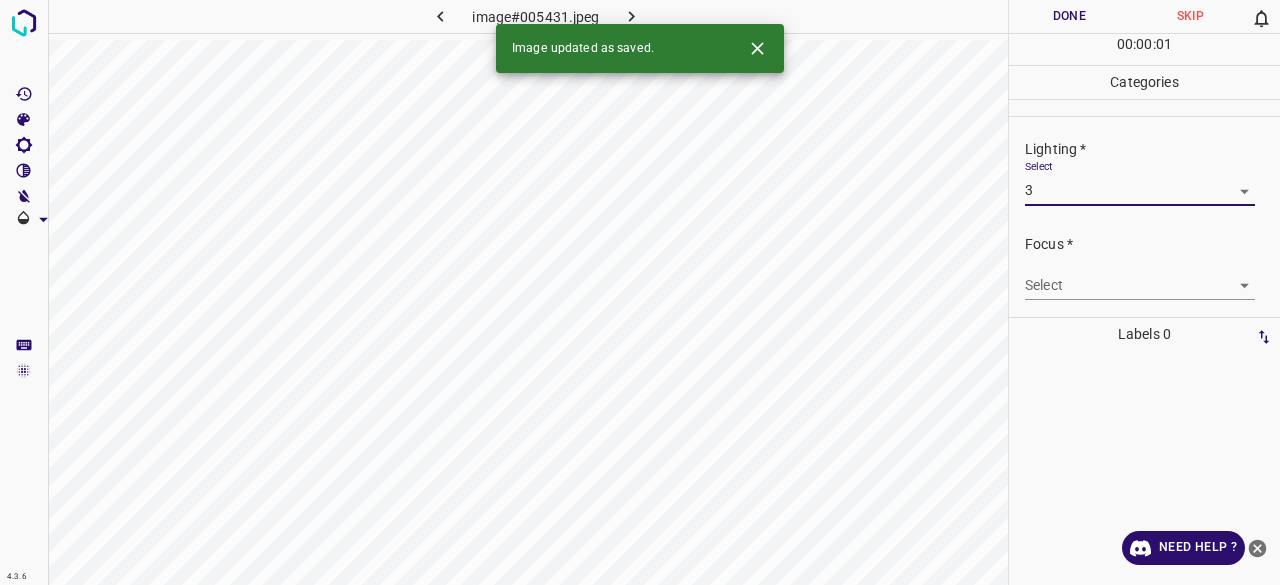 click on "4.3.6  image#005431.jpeg Done Skip 0 00   : 00   : 01   Categories Lighting *  Select 3 3 Focus *  Select ​ Overall *  Select ​ Labels   0 Categories 1 Lighting 2 Focus 3 Overall Tools Space Change between modes (Draw & Edit) I Auto labeling R Restore zoom M Zoom in N Zoom out Delete Delete selecte label Filters Z Restore filters X Saturation filter C Brightness filter V Contrast filter B Gray scale filter General O Download Image updated as saved. Need Help ? - Text - Hide - Delete" at bounding box center [640, 292] 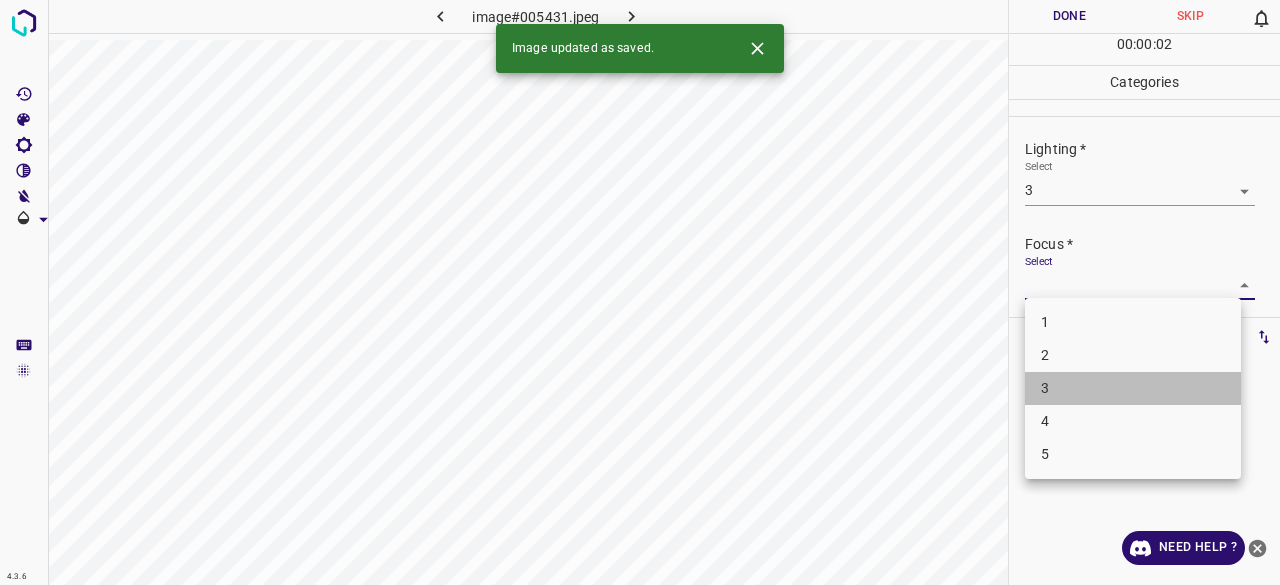 drag, startPoint x: 1079, startPoint y: 377, endPoint x: 1072, endPoint y: 325, distance: 52.46904 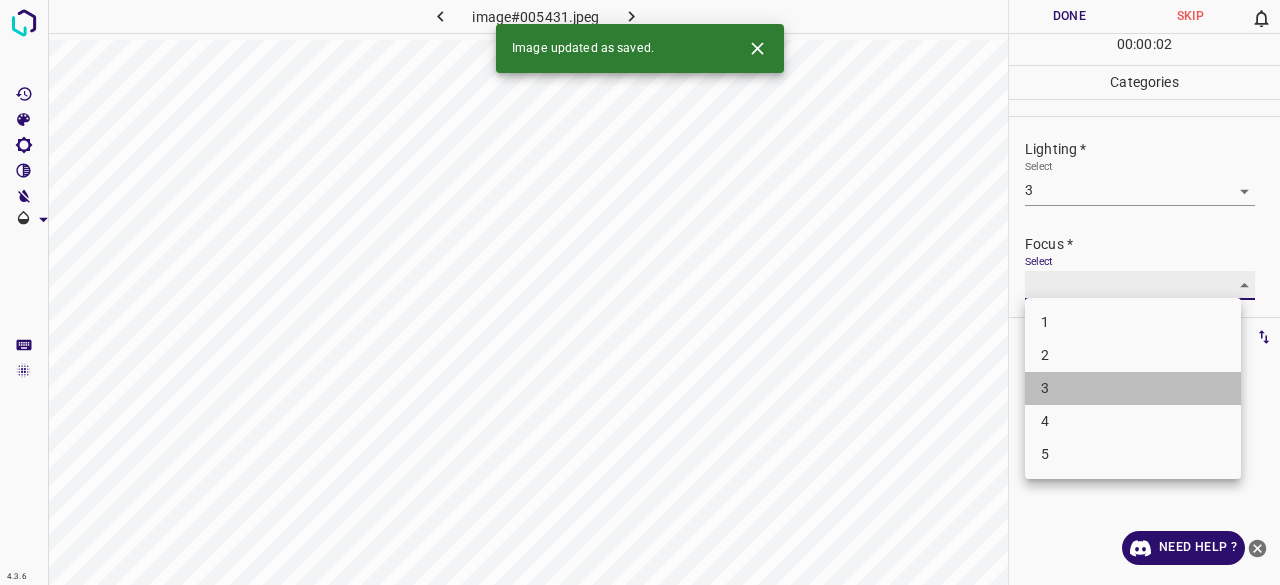 type on "3" 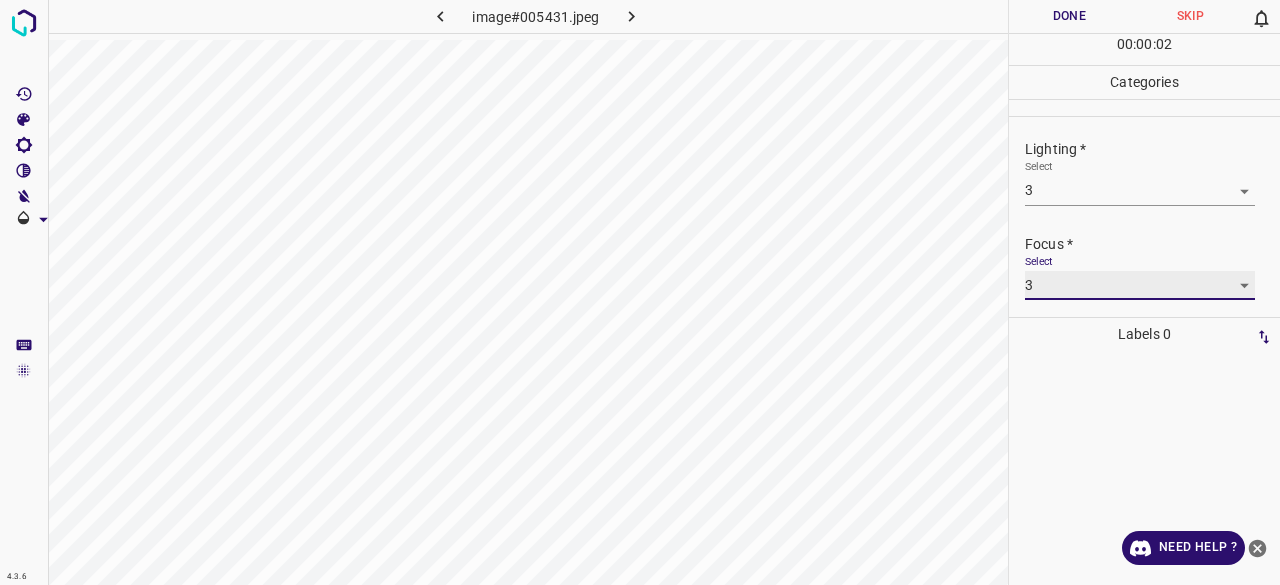 scroll, scrollTop: 98, scrollLeft: 0, axis: vertical 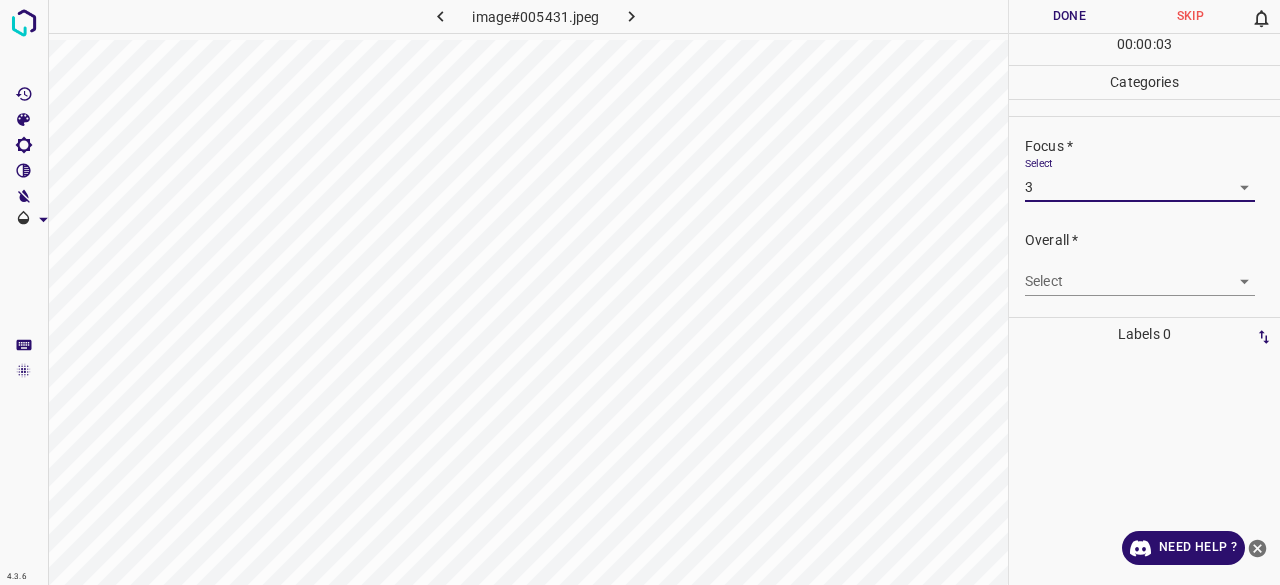 drag, startPoint x: 1062, startPoint y: 222, endPoint x: 1062, endPoint y: 243, distance: 21 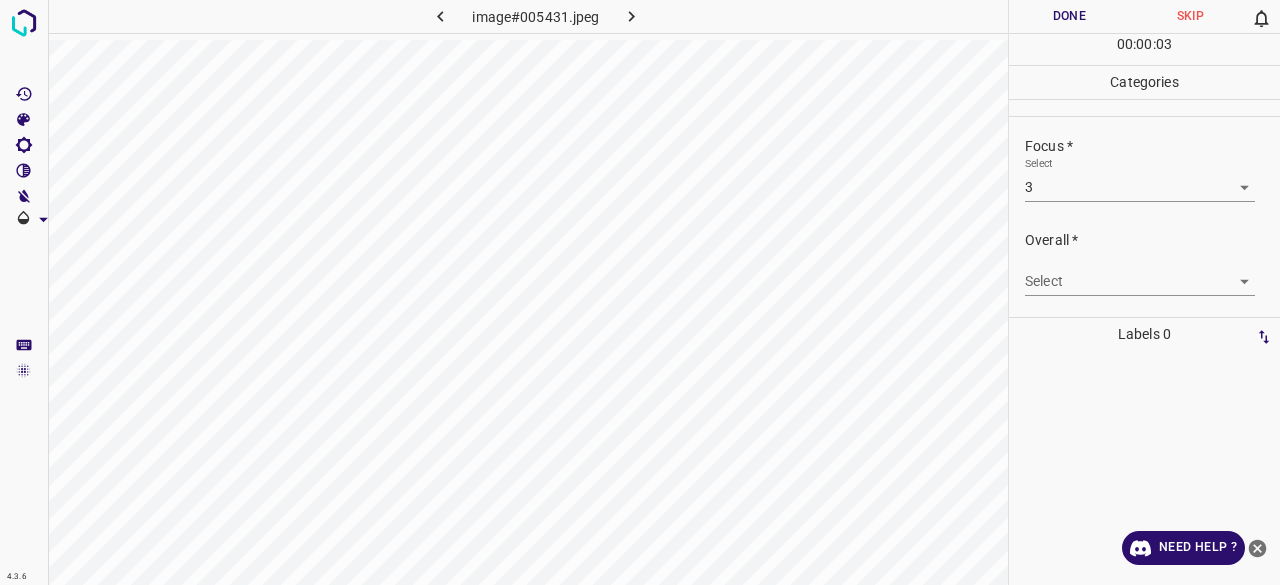click on "Overall *  Select ​" at bounding box center (1144, 263) 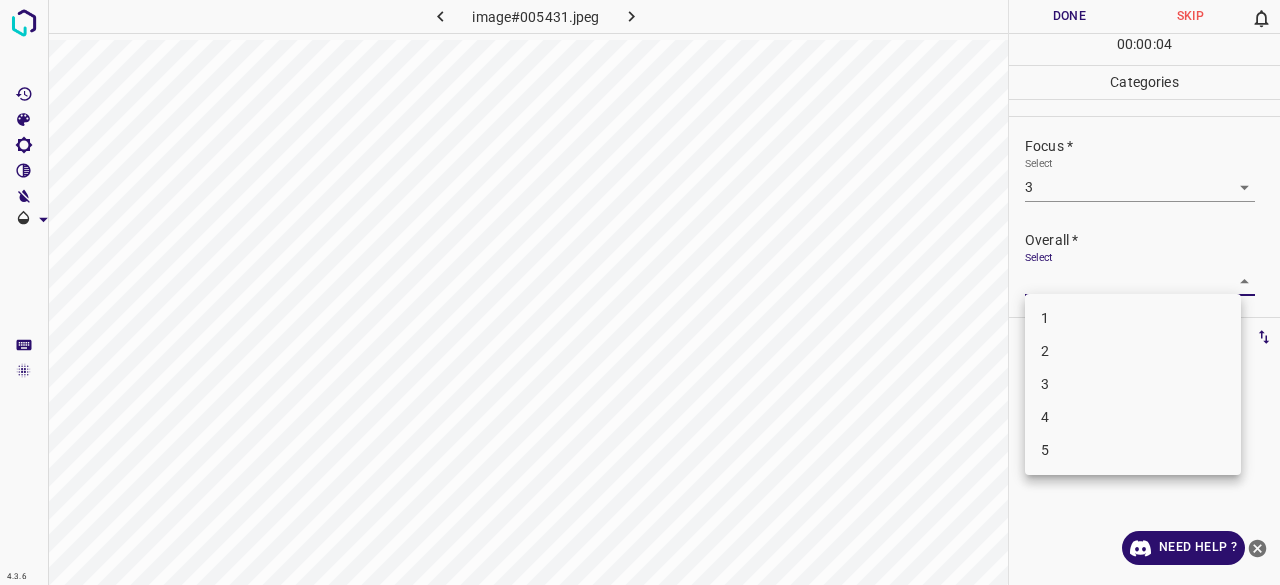 drag, startPoint x: 1052, startPoint y: 364, endPoint x: 1056, endPoint y: 387, distance: 23.345236 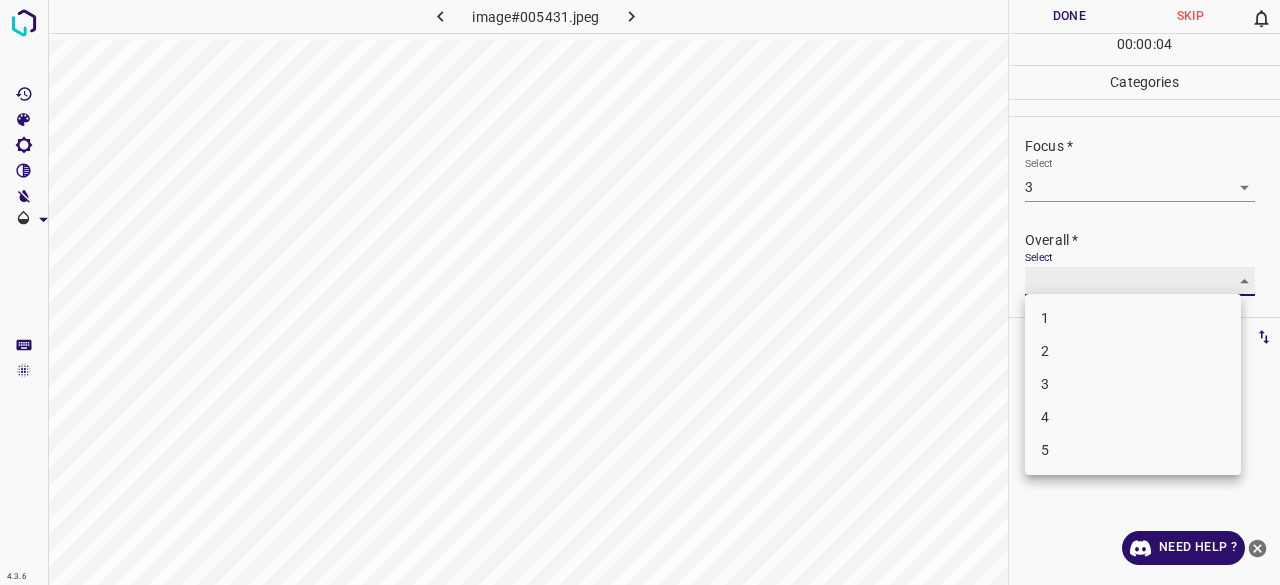 type on "3" 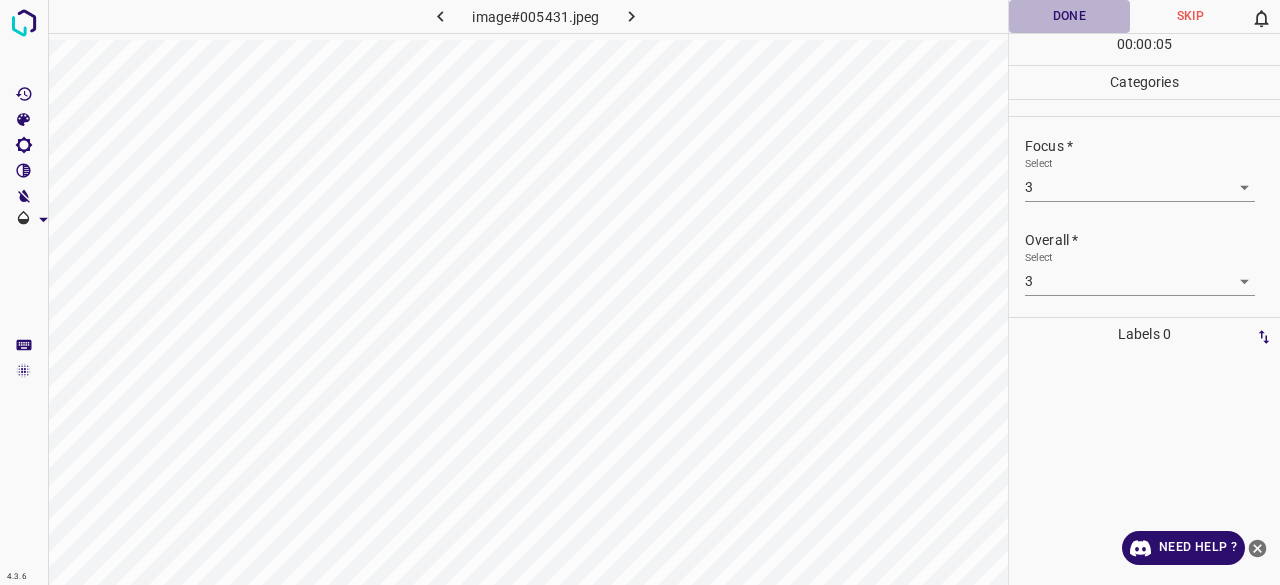 click on "Done" at bounding box center [1069, 16] 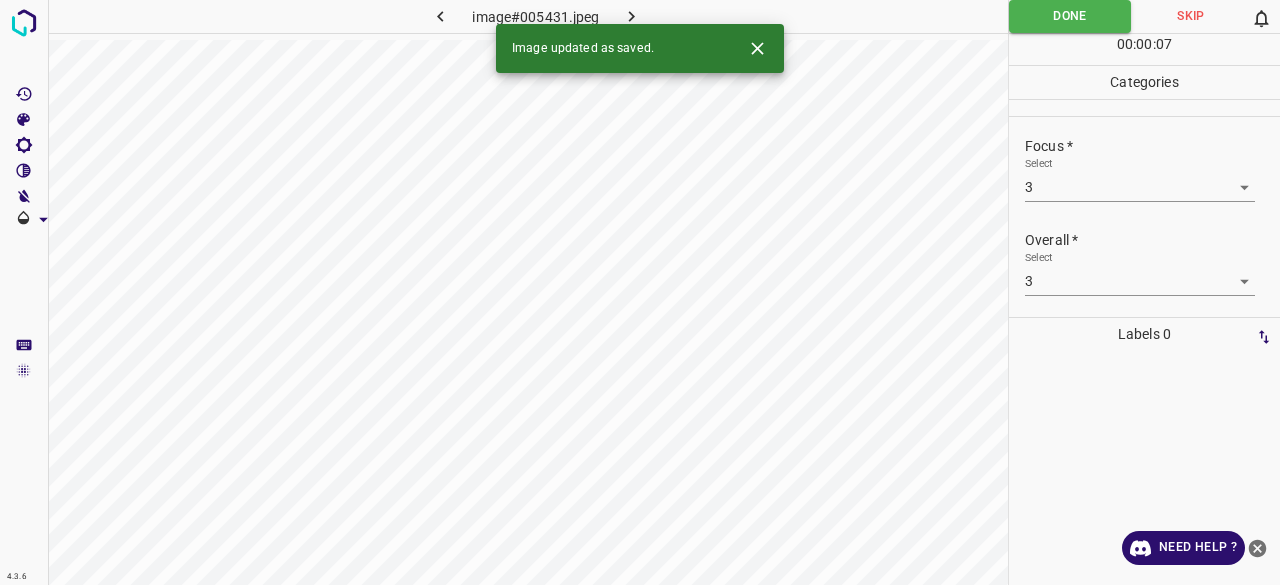 drag, startPoint x: 632, startPoint y: 6, endPoint x: 737, endPoint y: 42, distance: 111 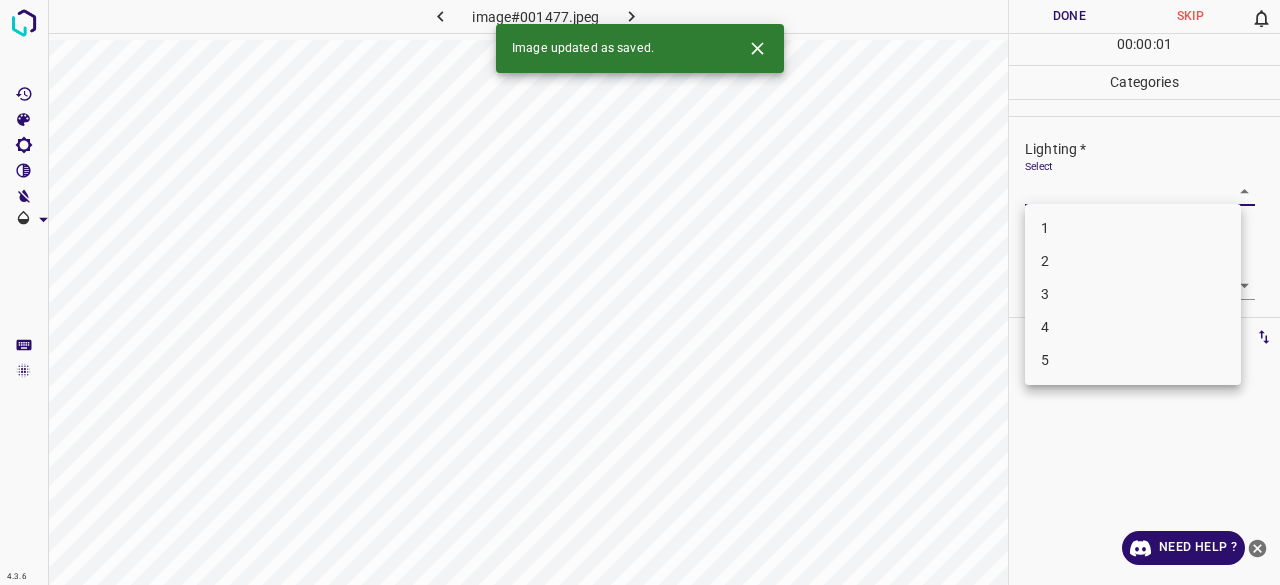 drag, startPoint x: 1070, startPoint y: 189, endPoint x: 1078, endPoint y: 233, distance: 44.72136 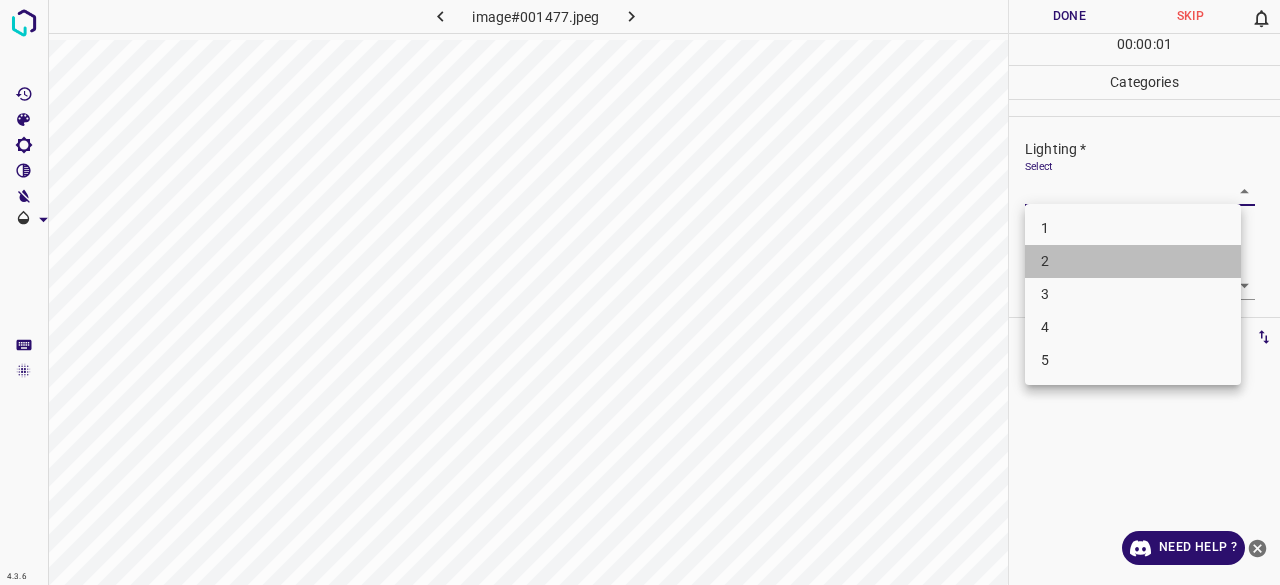 click on "2" at bounding box center (1133, 261) 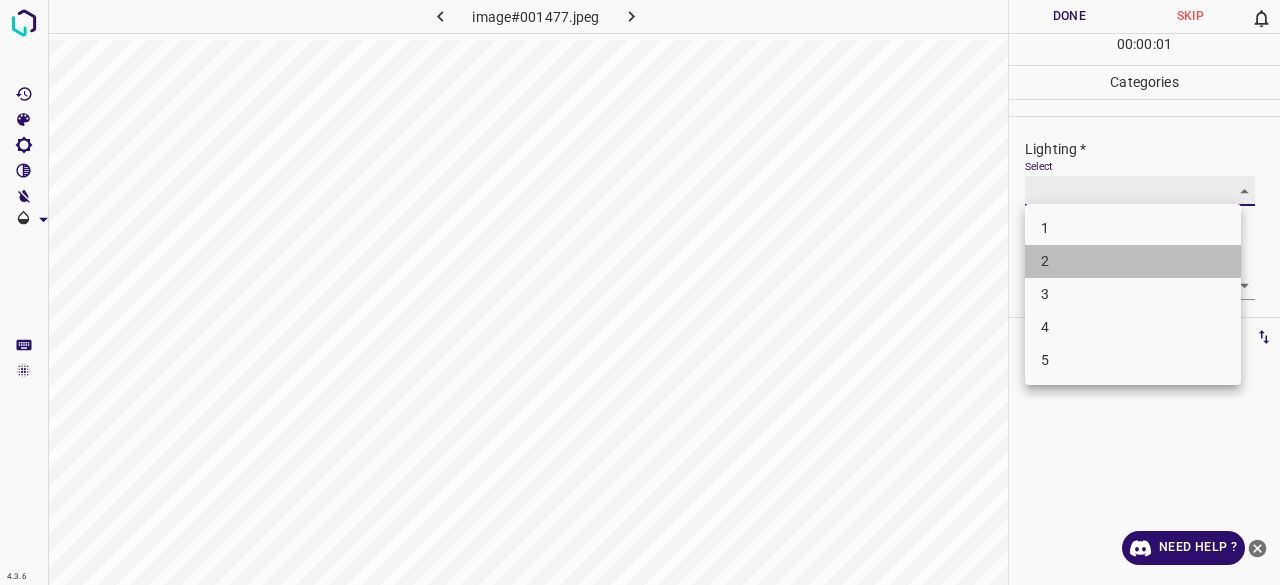 type on "2" 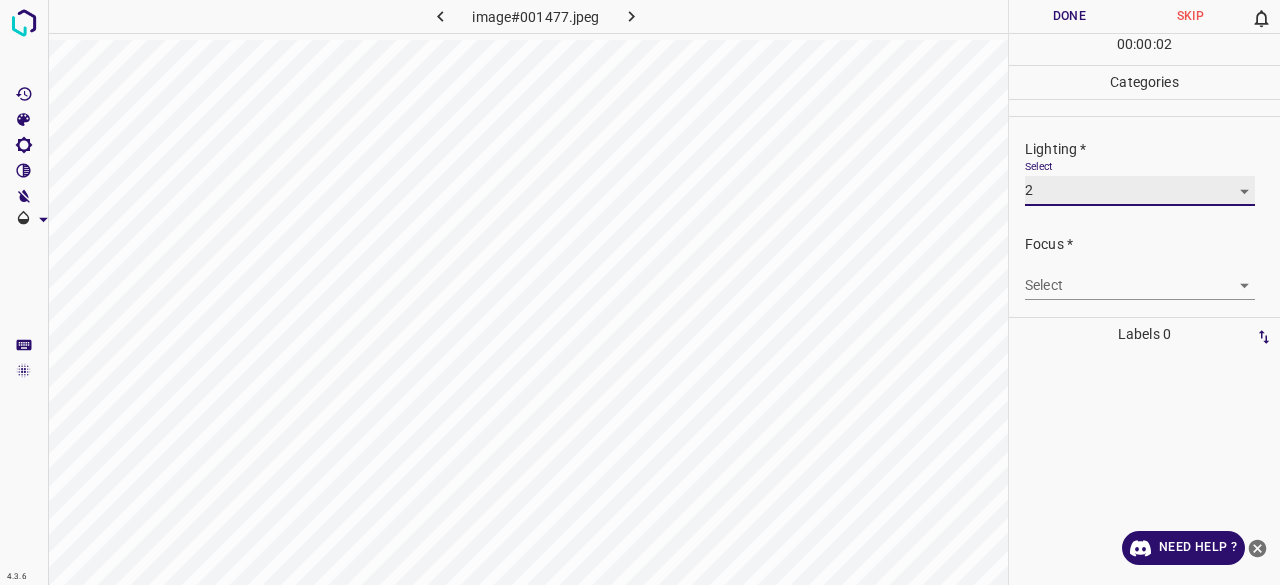 scroll, scrollTop: 98, scrollLeft: 0, axis: vertical 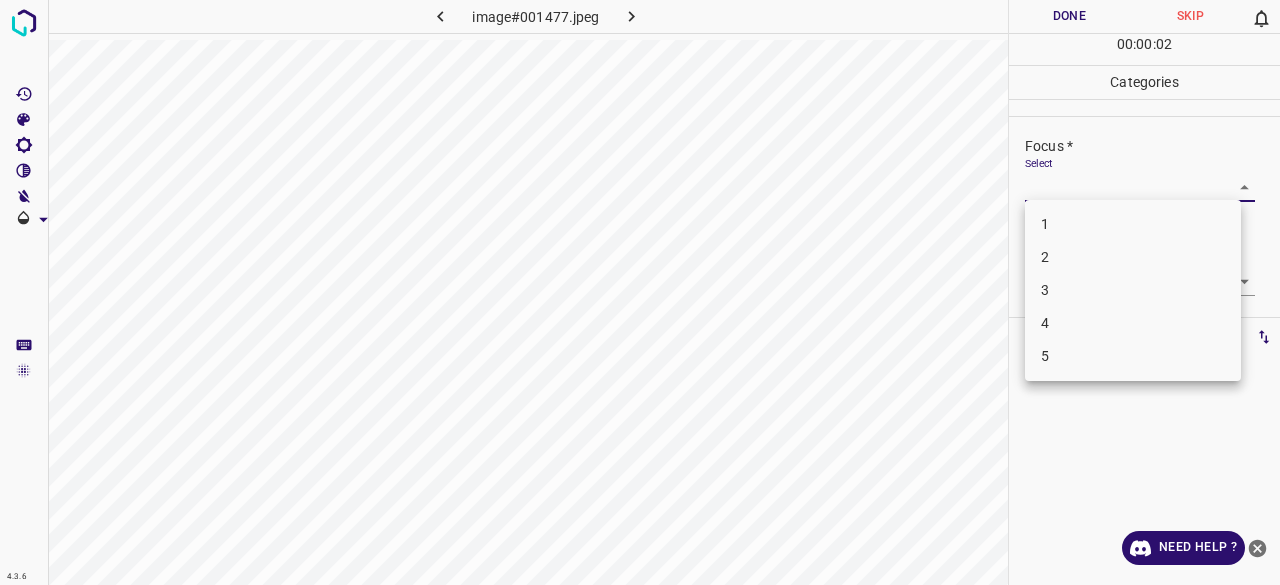 drag, startPoint x: 1057, startPoint y: 175, endPoint x: 1059, endPoint y: 211, distance: 36.05551 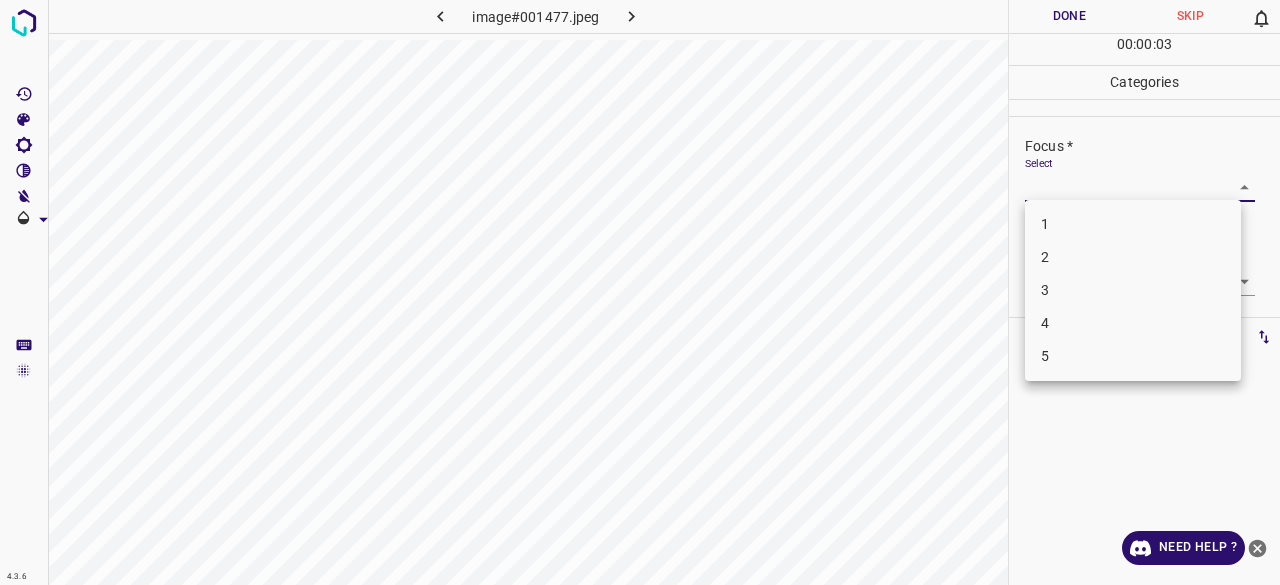click on "2" at bounding box center [1133, 257] 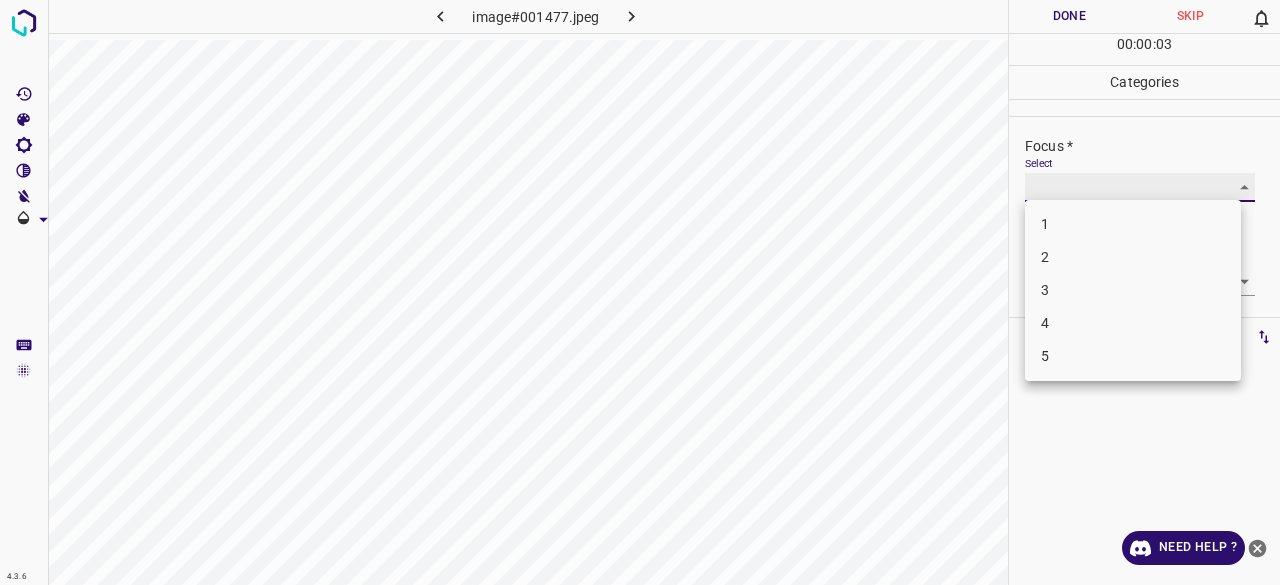 type on "2" 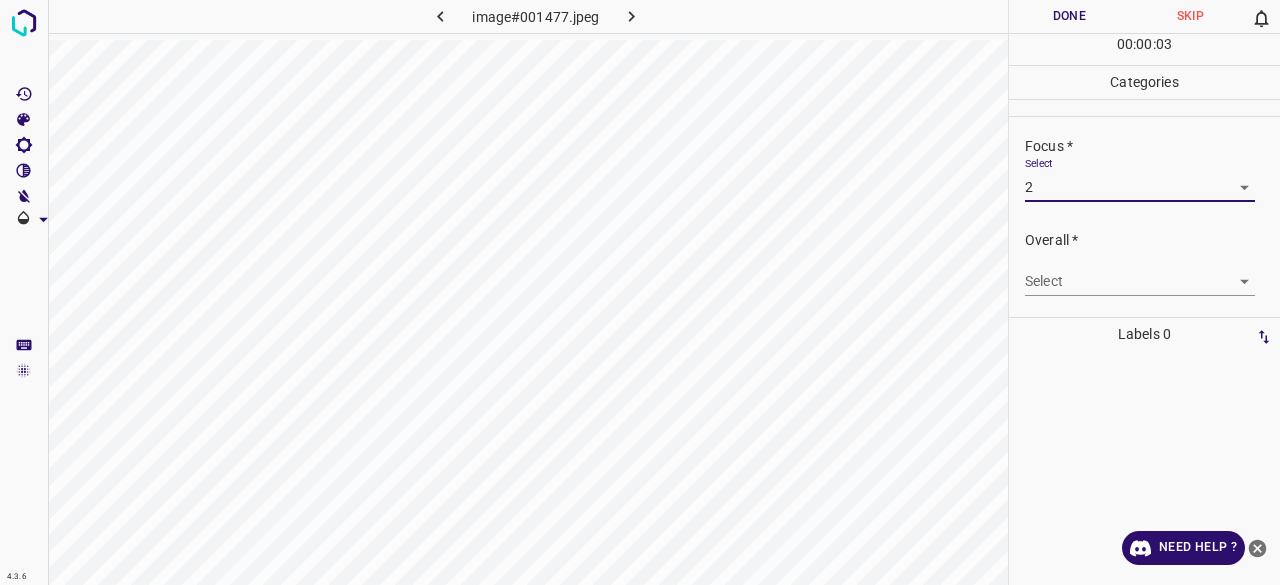 click on "4.3.6  image#001477.jpeg Done Skip 0 00   : 00   : 03   Categories Lighting *  Select 2 2 Focus *  Select 2 2 Overall *  Select ​ Labels   0 Categories 1 Lighting 2 Focus 3 Overall Tools Space Change between modes (Draw & Edit) I Auto labeling R Restore zoom M Zoom in N Zoom out Delete Delete selecte label Filters Z Restore filters X Saturation filter C Brightness filter V Contrast filter B Gray scale filter General O Download Need Help ? - Text - Hide - Delete" at bounding box center [640, 292] 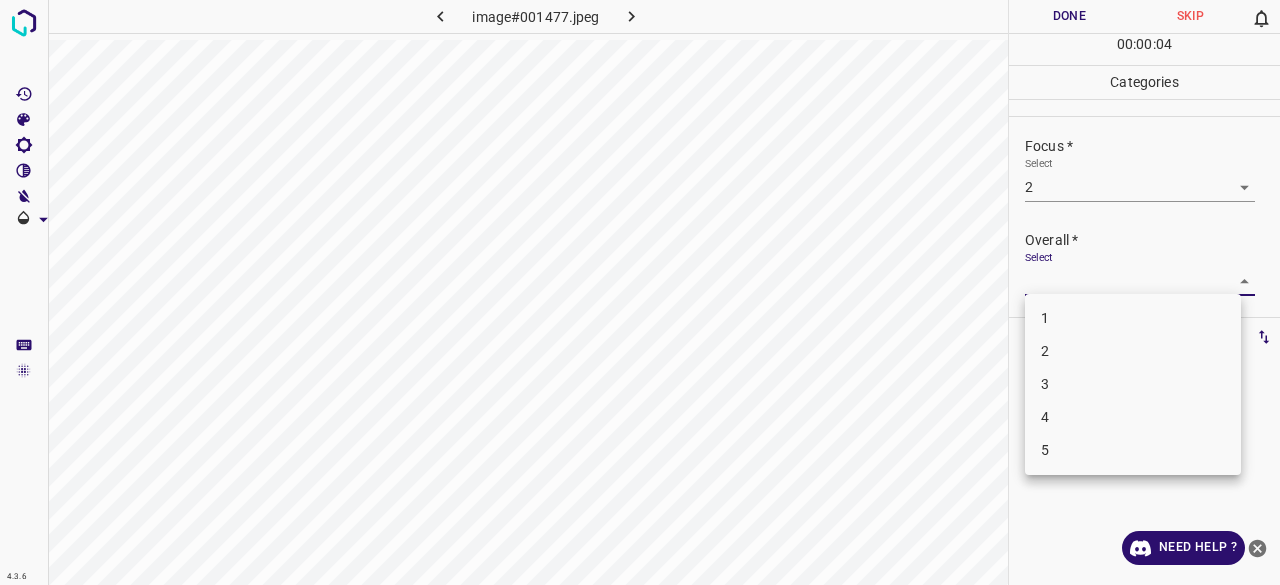click on "2" at bounding box center [1133, 351] 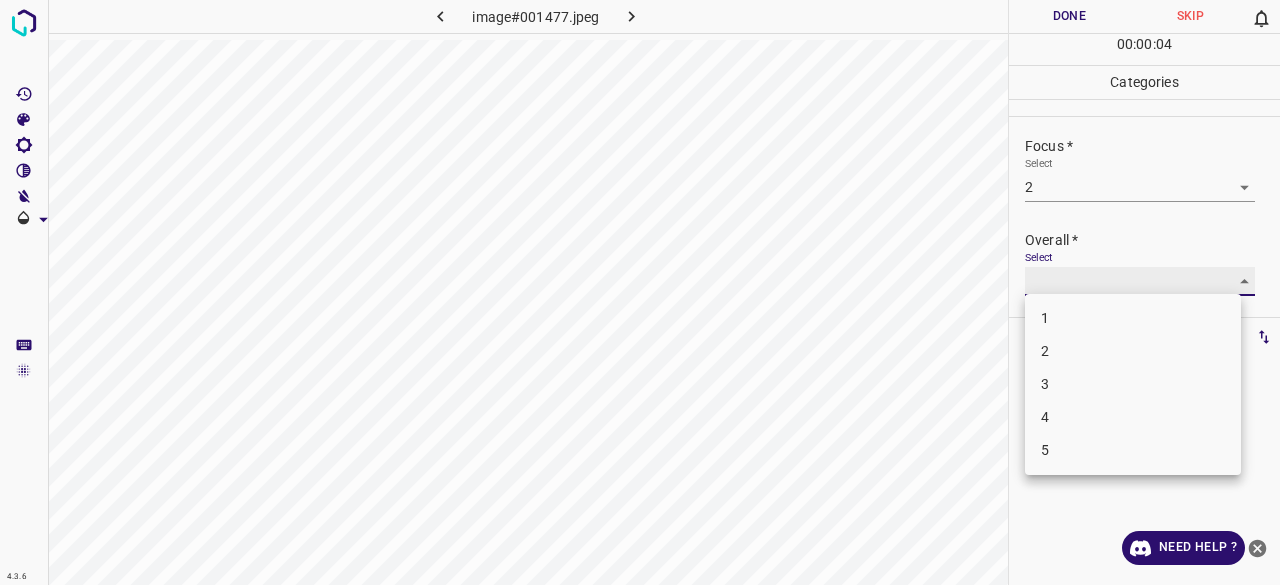 type on "2" 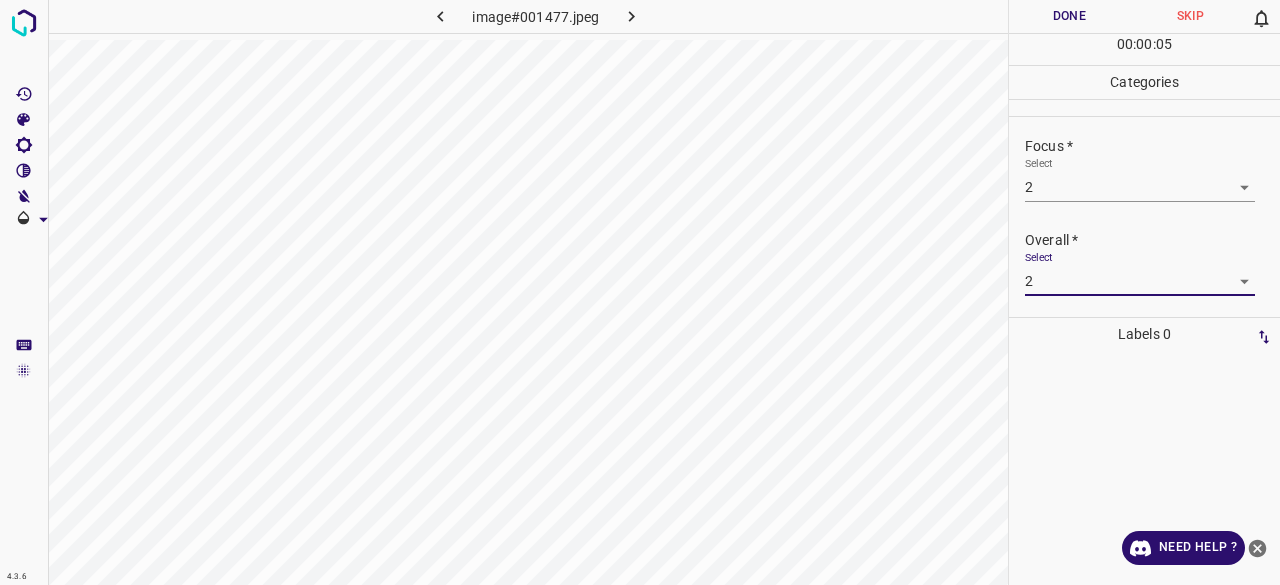 click on "Done" at bounding box center (1069, 16) 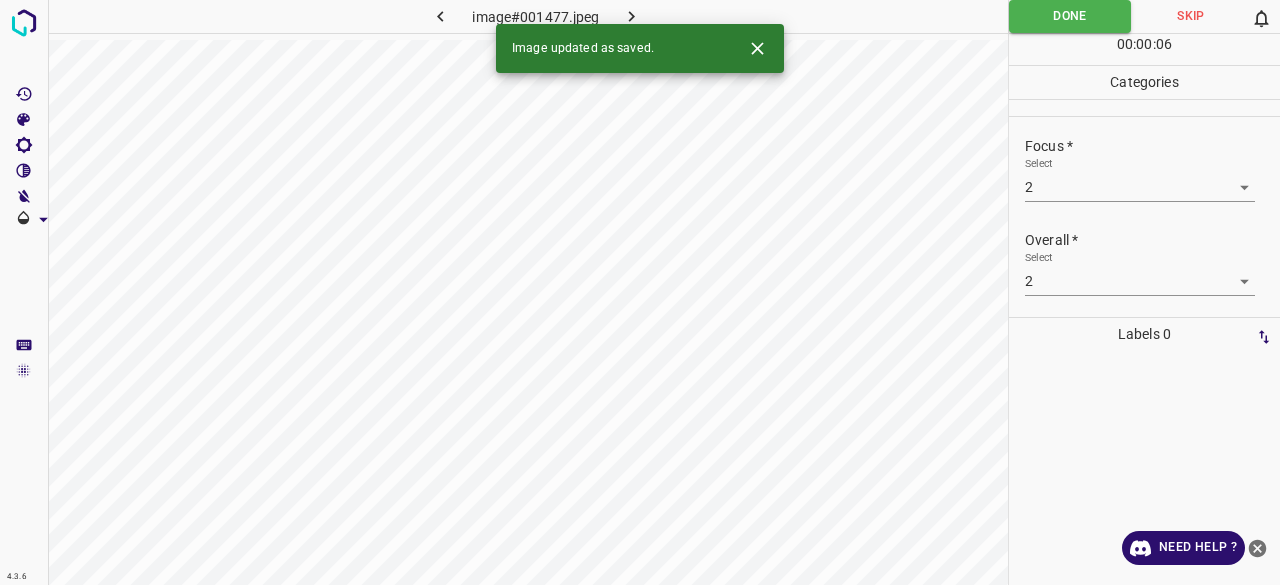 click 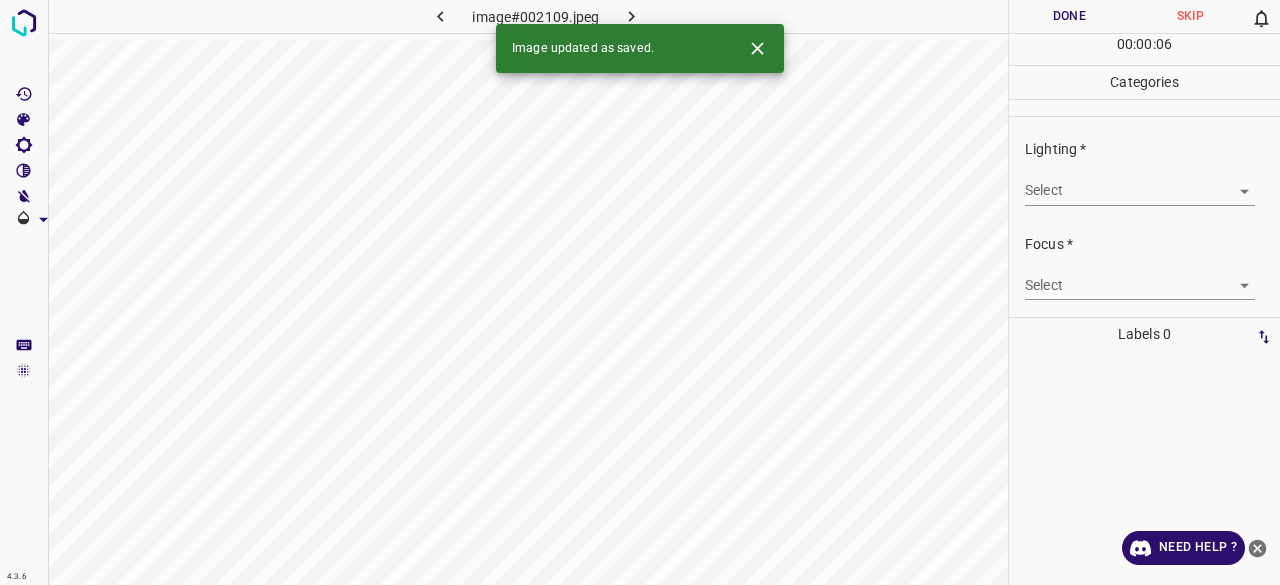 click on "4.3.6  image#002109.jpeg Done Skip 0 00   : 00   : 06   Categories Lighting *  Select ​ Focus *  Select ​ Overall *  Select ​ Labels   0 Categories 1 Lighting 2 Focus 3 Overall Tools Space Change between modes (Draw & Edit) I Auto labeling R Restore zoom M Zoom in N Zoom out Delete Delete selecte label Filters Z Restore filters X Saturation filter C Brightness filter V Contrast filter B Gray scale filter General O Download Image updated as saved. Need Help ? - Text - Hide - Delete" at bounding box center [640, 292] 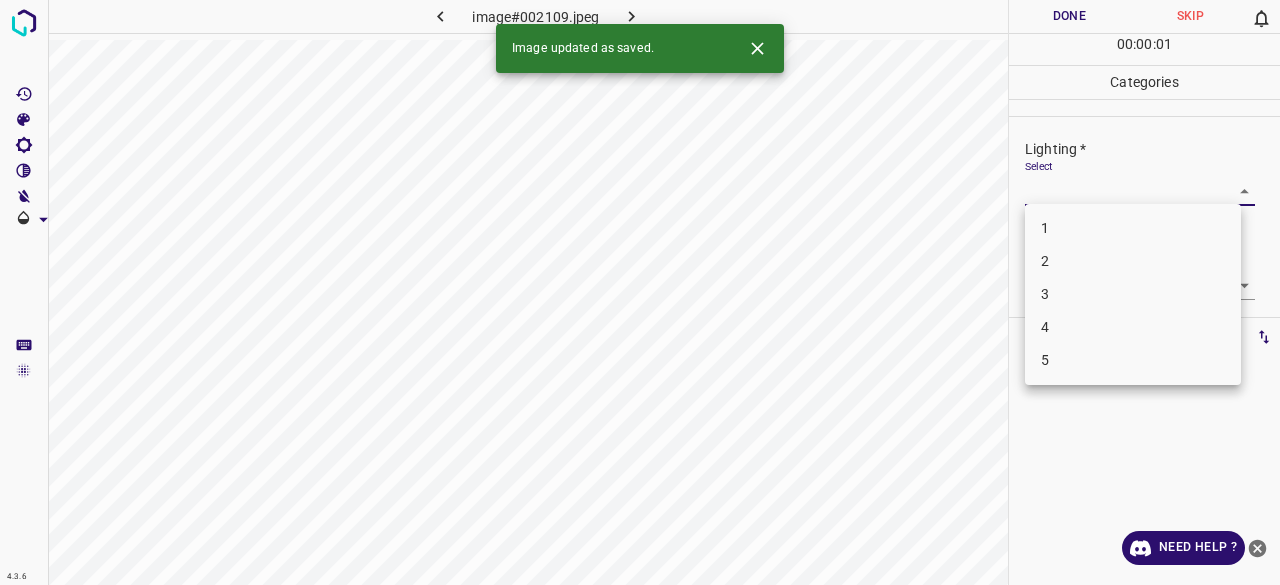 click on "3" at bounding box center [1133, 294] 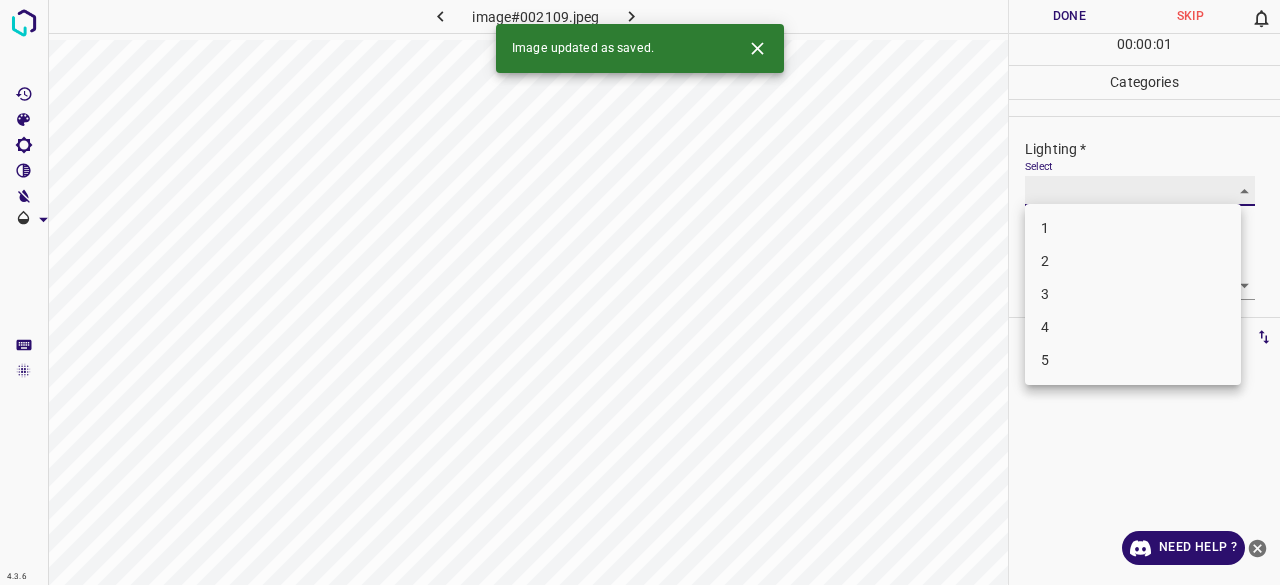 type on "3" 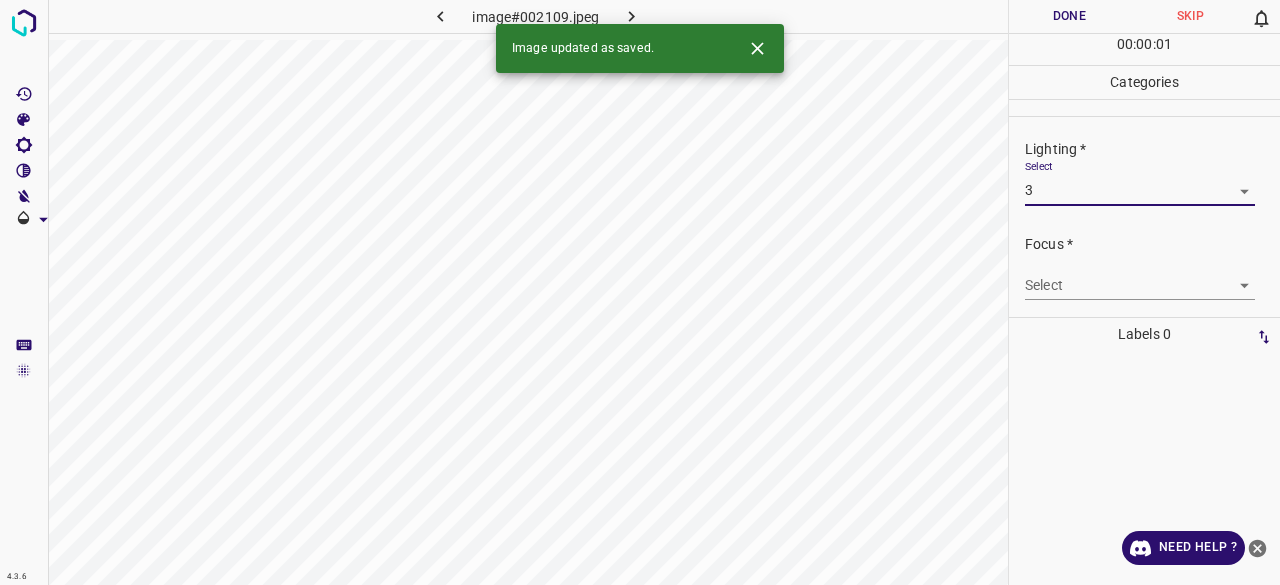 click on "Select ​" at bounding box center [1140, 277] 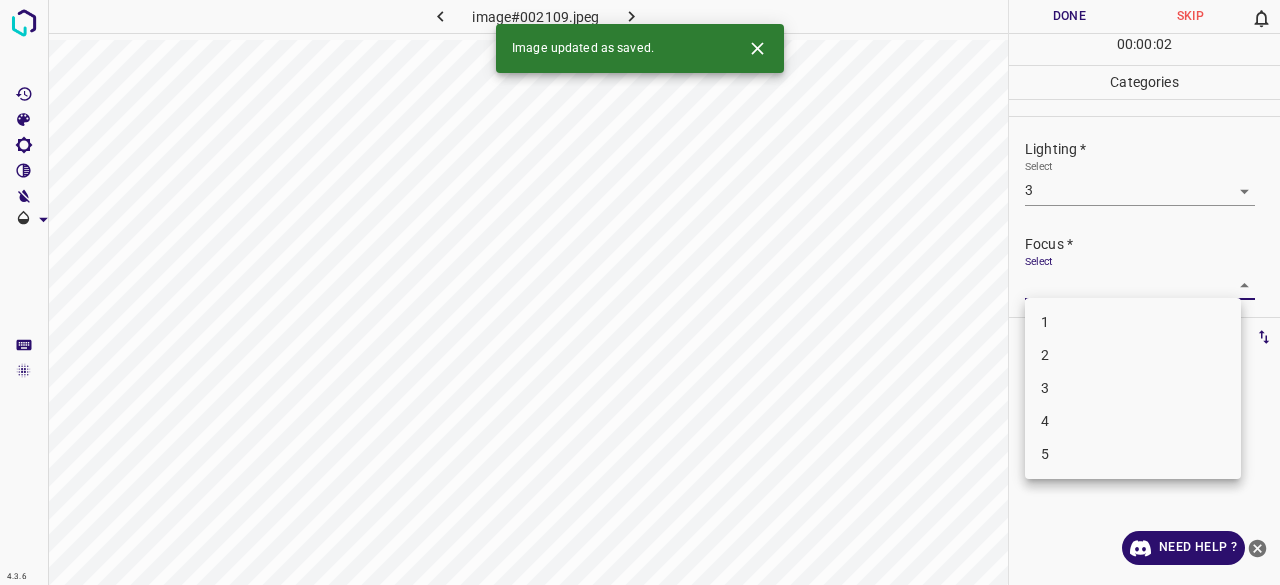 click on "4.3.6  image#002109.jpeg Done Skip 0 00   : 00   : 02   Categories Lighting *  Select 3 3 Focus *  Select ​ Overall *  Select ​ Labels   0 Categories 1 Lighting 2 Focus 3 Overall Tools Space Change between modes (Draw & Edit) I Auto labeling R Restore zoom M Zoom in N Zoom out Delete Delete selecte label Filters Z Restore filters X Saturation filter C Brightness filter V Contrast filter B Gray scale filter General O Download Image updated as saved. Need Help ? - Text - Hide - Delete 1 2 3 4 5" at bounding box center [640, 292] 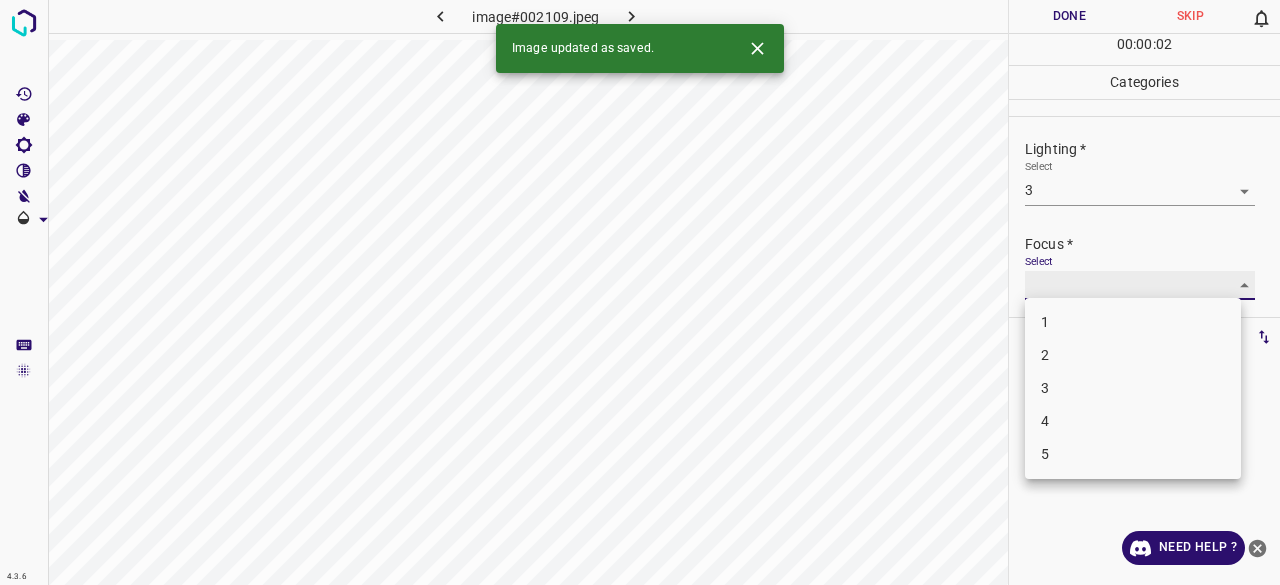 type on "3" 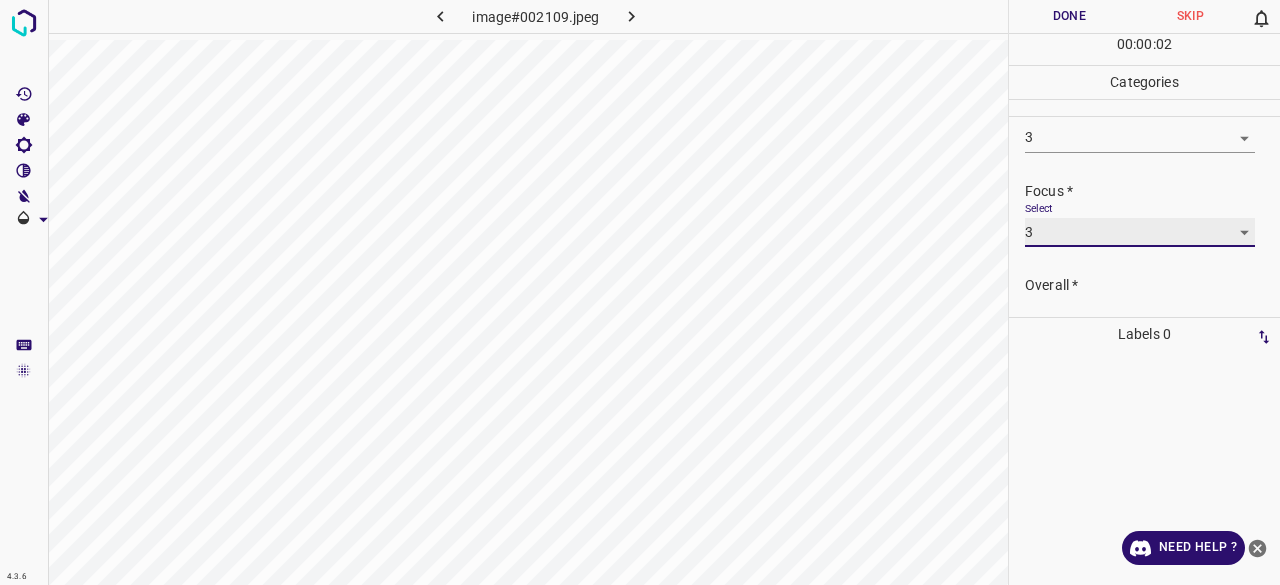 scroll, scrollTop: 98, scrollLeft: 0, axis: vertical 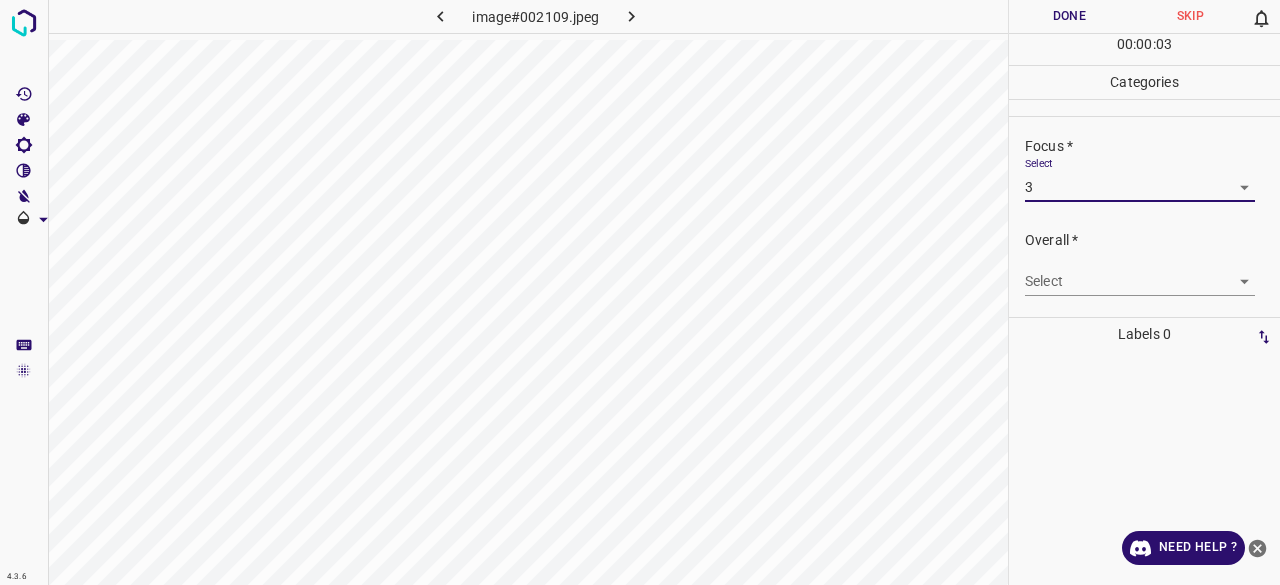 click on "4.3.6  image#002109.jpeg Done Skip 0 00   : 00   : 03   Categories Lighting *  Select 3 3 Focus *  Select 3 3 Overall *  Select ​ Labels   0 Categories 1 Lighting 2 Focus 3 Overall Tools Space Change between modes (Draw & Edit) I Auto labeling R Restore zoom M Zoom in N Zoom out Delete Delete selecte label Filters Z Restore filters X Saturation filter C Brightness filter V Contrast filter B Gray scale filter General O Download Need Help ? - Text - Hide - Delete" at bounding box center [640, 292] 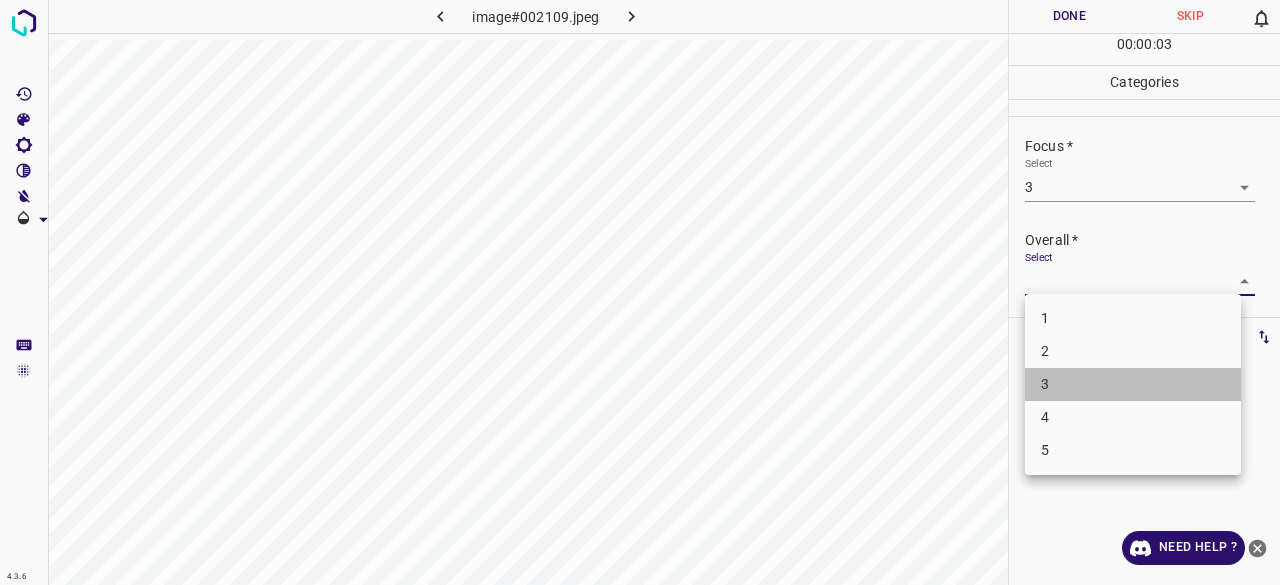 drag, startPoint x: 1056, startPoint y: 393, endPoint x: 1071, endPoint y: 283, distance: 111.01801 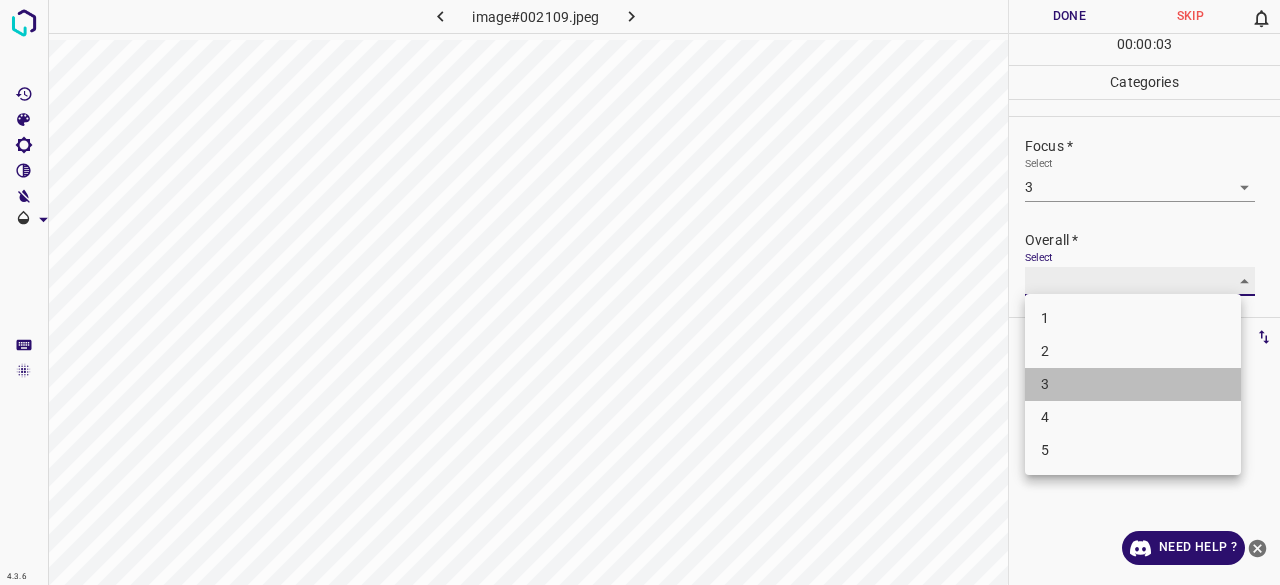 type on "3" 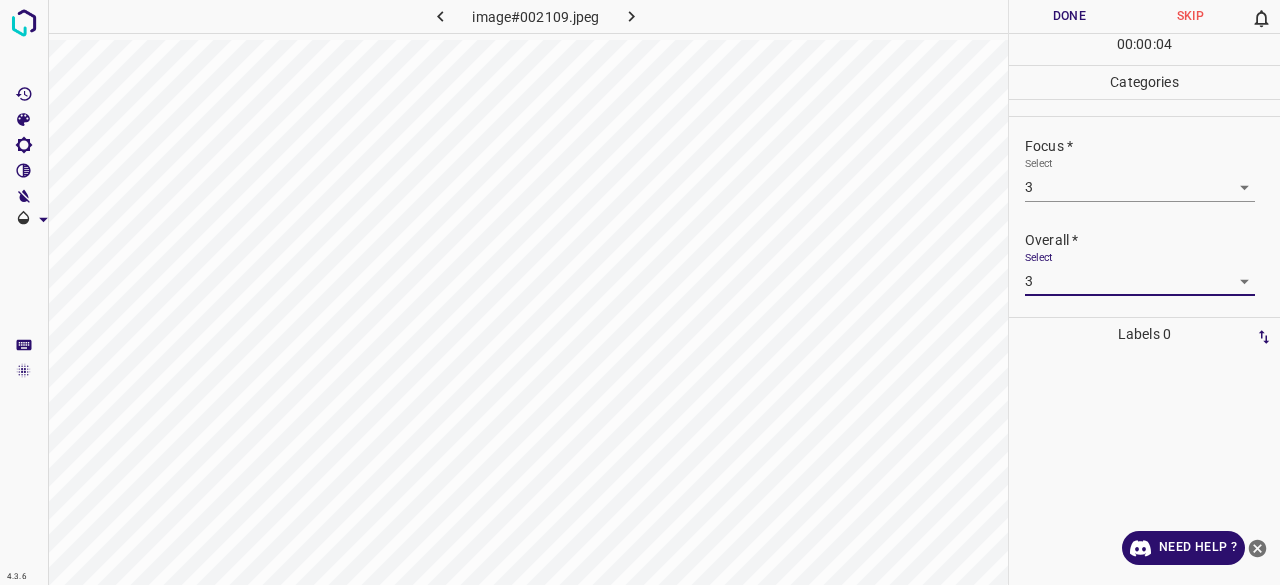 click on "00   : 00   : 04" at bounding box center [1144, 49] 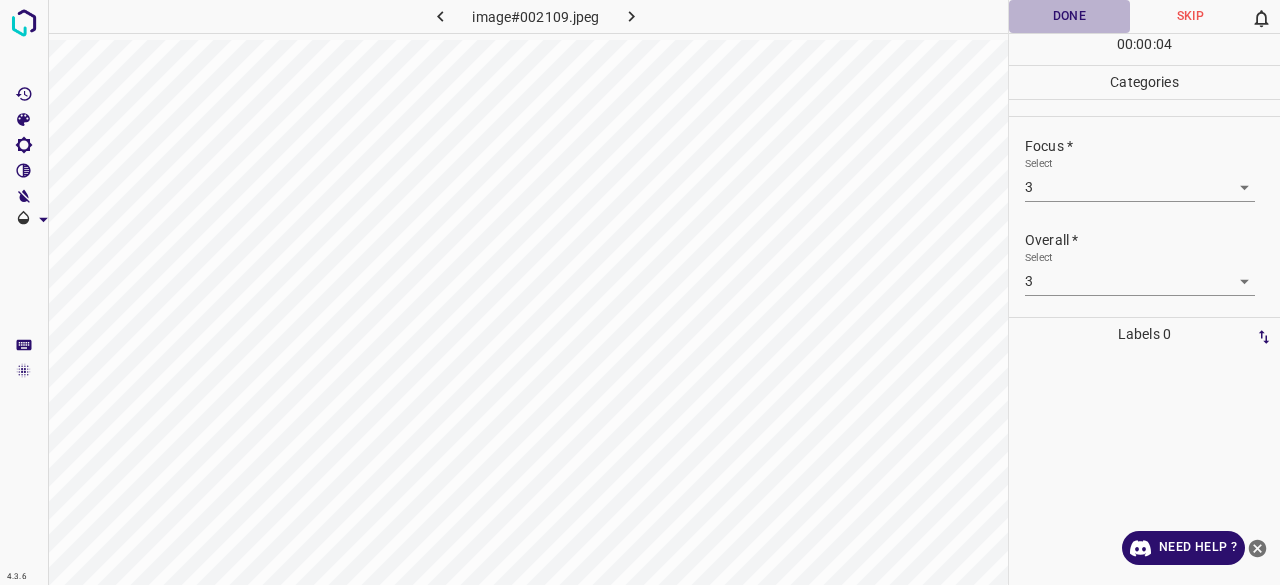 click on "Done" at bounding box center [1069, 16] 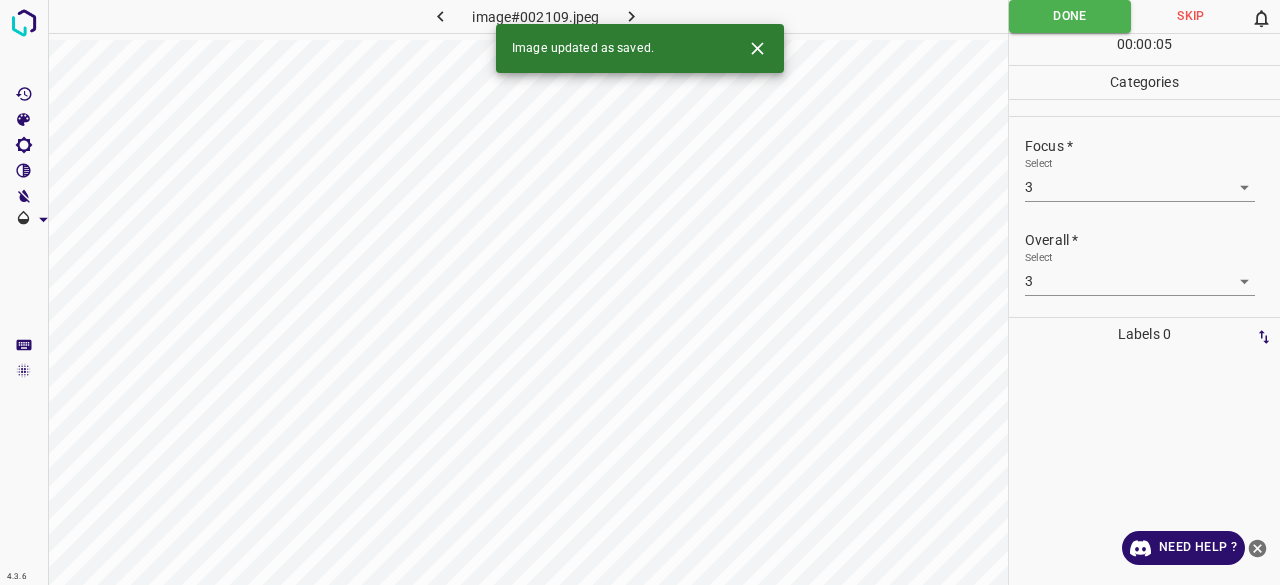 click 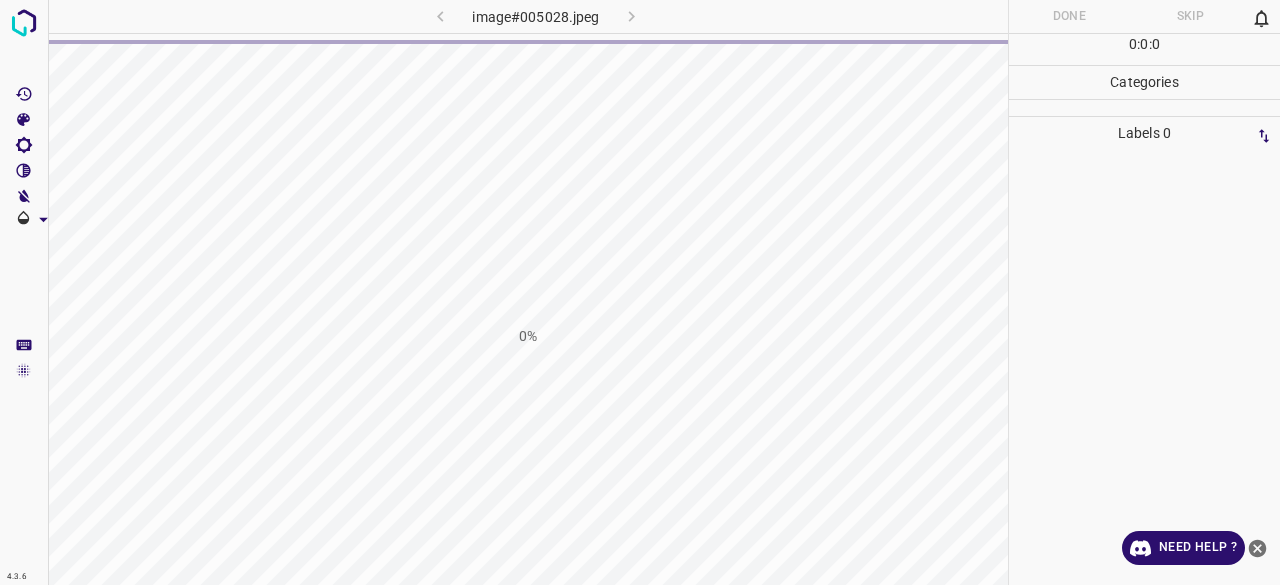 scroll, scrollTop: 0, scrollLeft: 0, axis: both 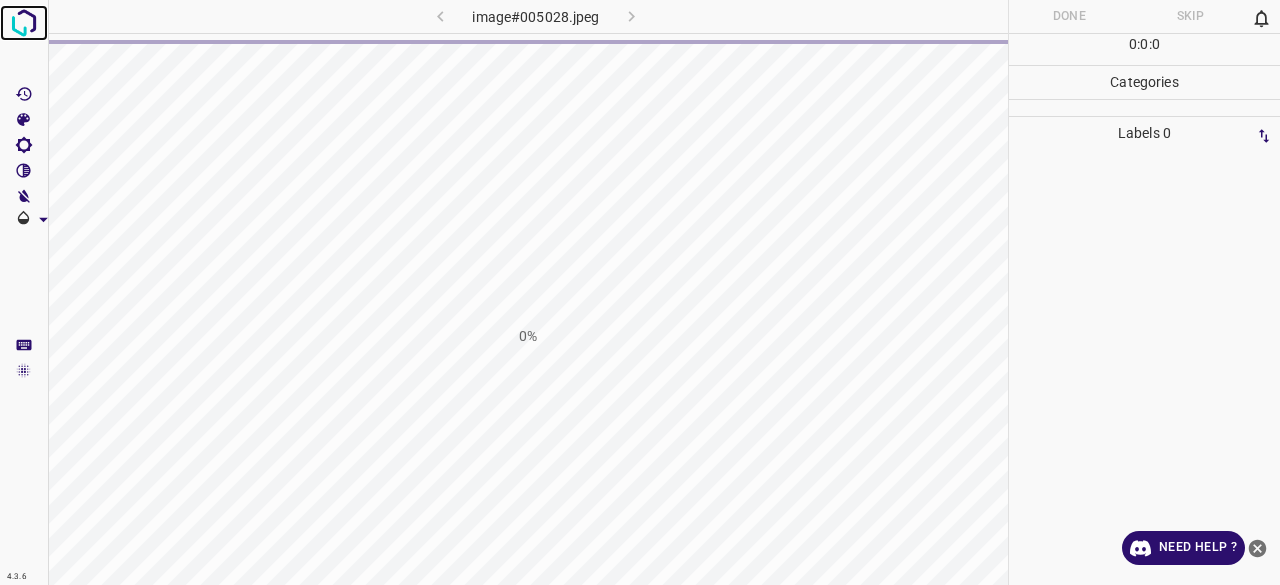 click at bounding box center (24, 23) 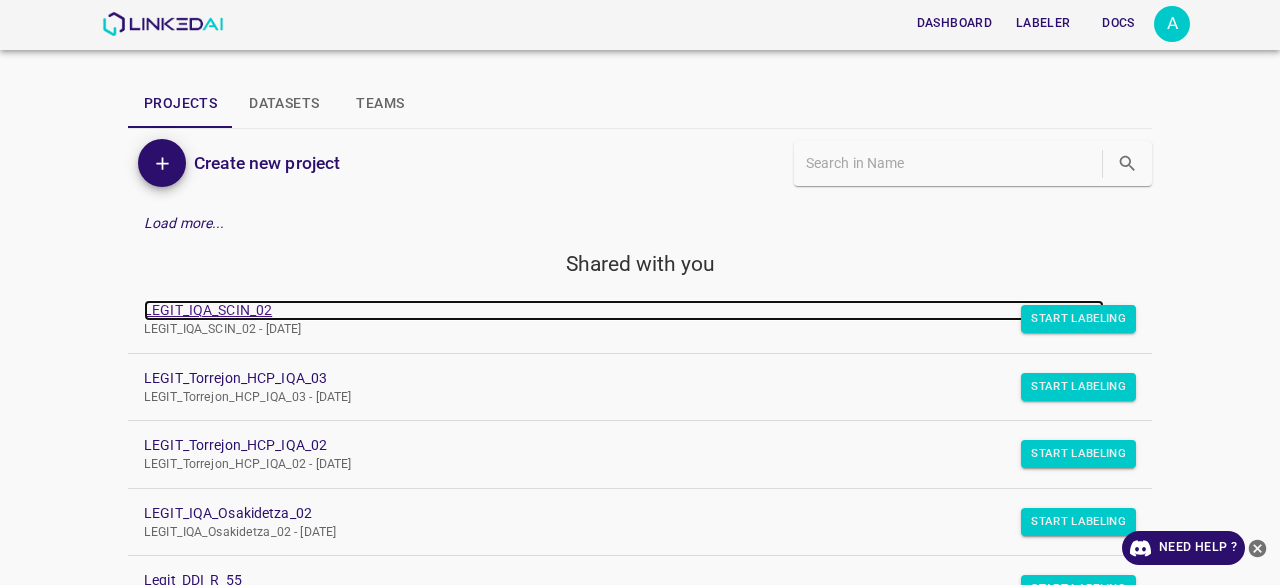 click on "LEGIT_IQA_SCIN_02" at bounding box center (624, 310) 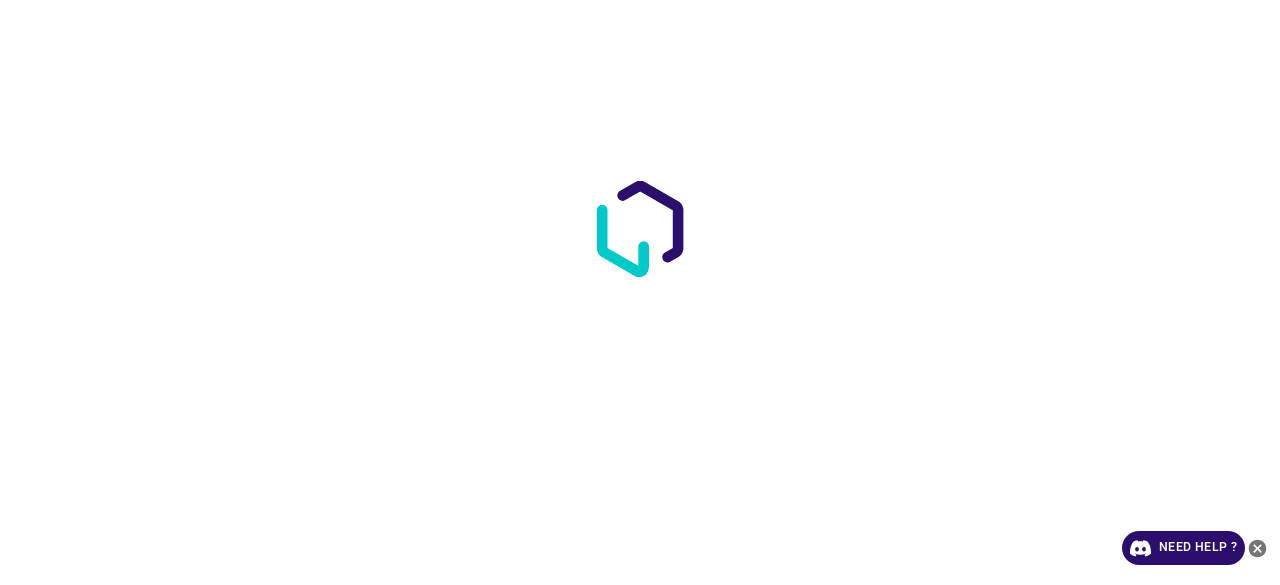 scroll, scrollTop: 0, scrollLeft: 0, axis: both 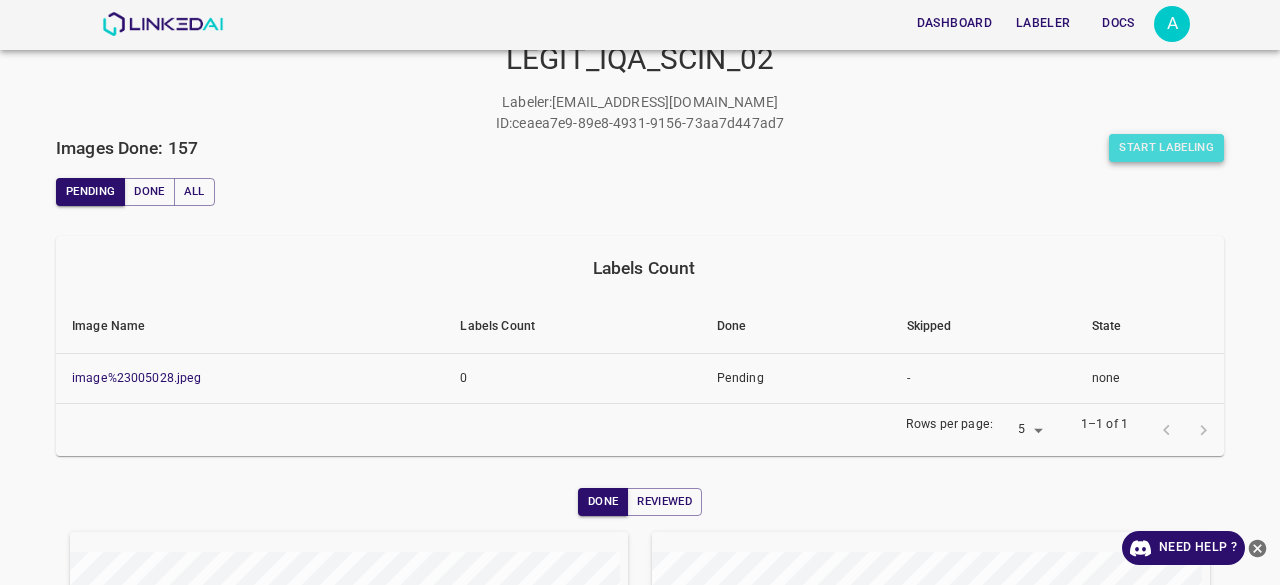 click on "Start Labeling" at bounding box center (1166, 148) 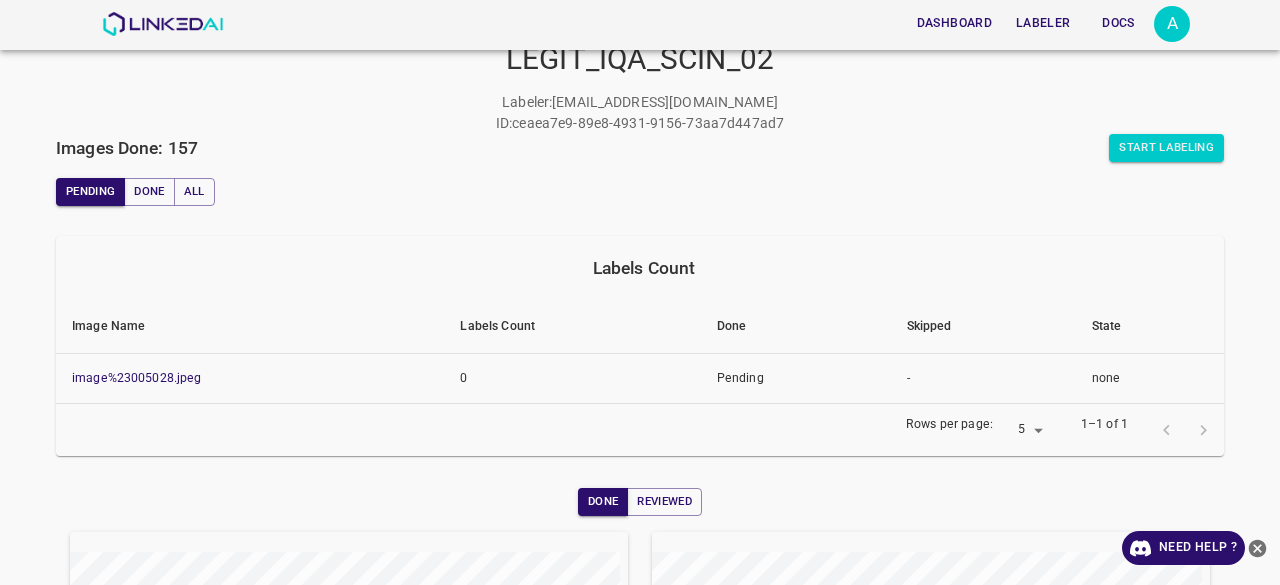 scroll, scrollTop: 0, scrollLeft: 0, axis: both 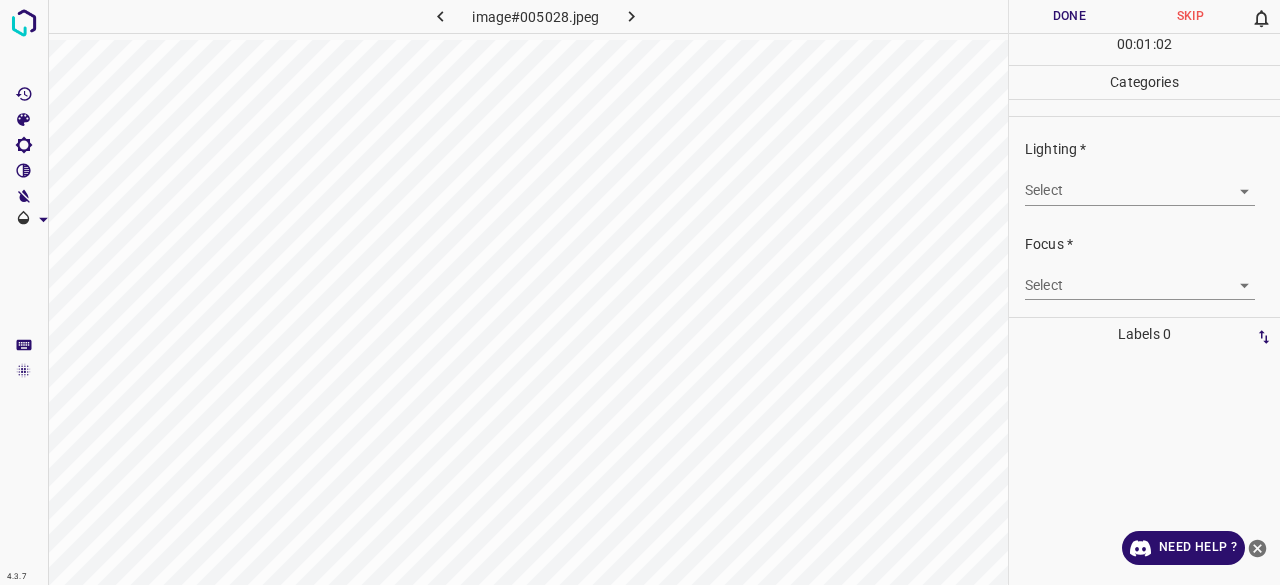 click on "Lighting *  Select ​" at bounding box center [1144, 172] 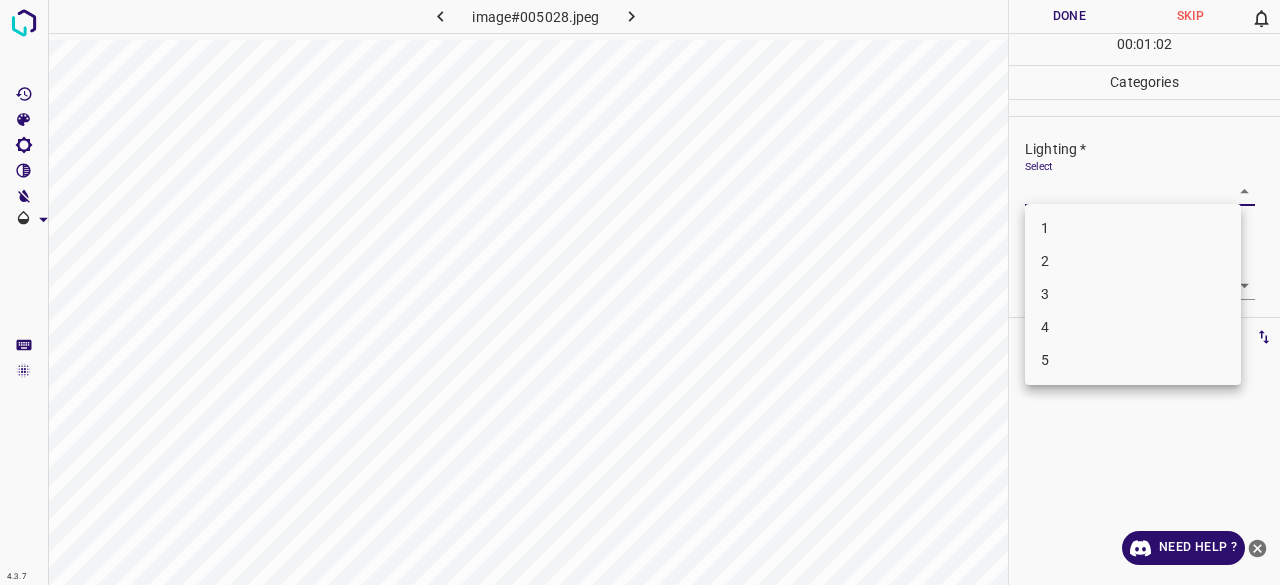click on "3" at bounding box center (1133, 294) 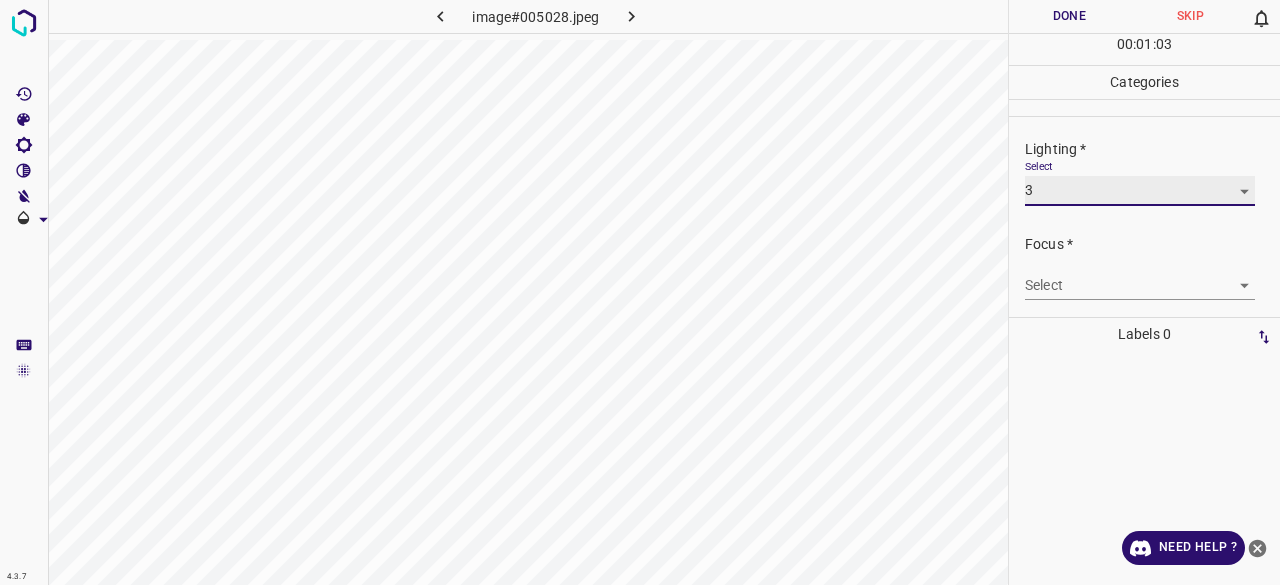 type on "3" 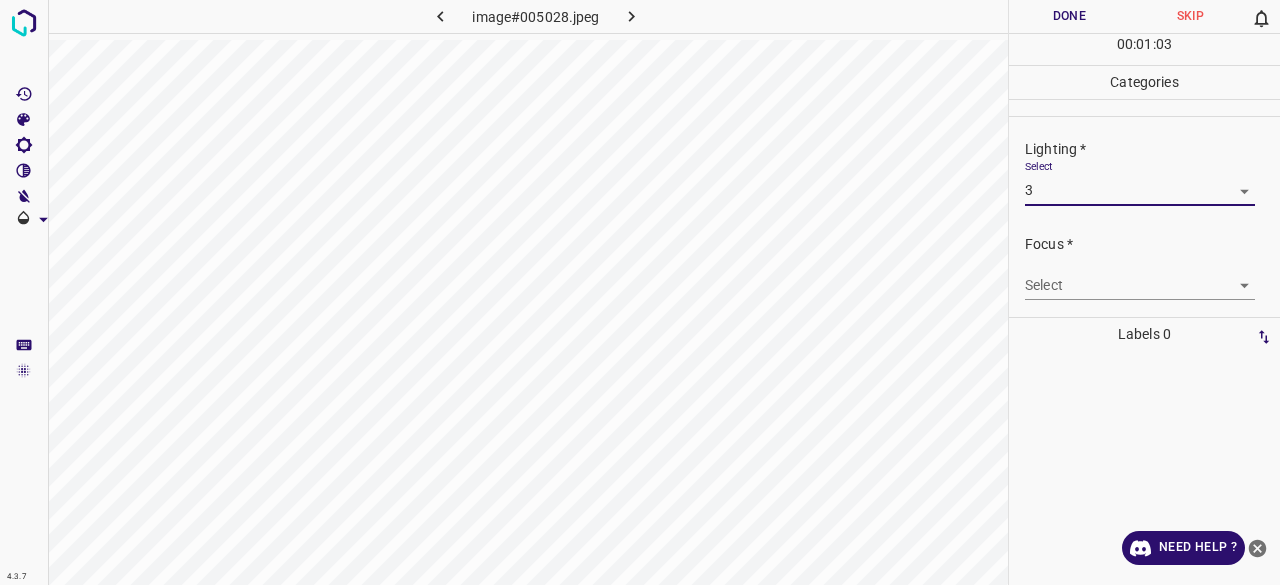 click on "4.3.7 image#005028.jpeg Done Skip 0 00   : 01   : 03   Categories Lighting *  Select 3 3 Focus *  Select ​ Overall *  Select ​ Labels   0 Categories 1 Lighting 2 Focus 3 Overall Tools Space Change between modes (Draw & Edit) I Auto labeling R Restore zoom M Zoom in N Zoom out Delete Delete selecte label Filters Z Restore filters X Saturation filter C Brightness filter V Contrast filter B Gray scale filter General O Download Need Help ? - Text - Hide - Delete 1 2 3 4 5" at bounding box center (640, 292) 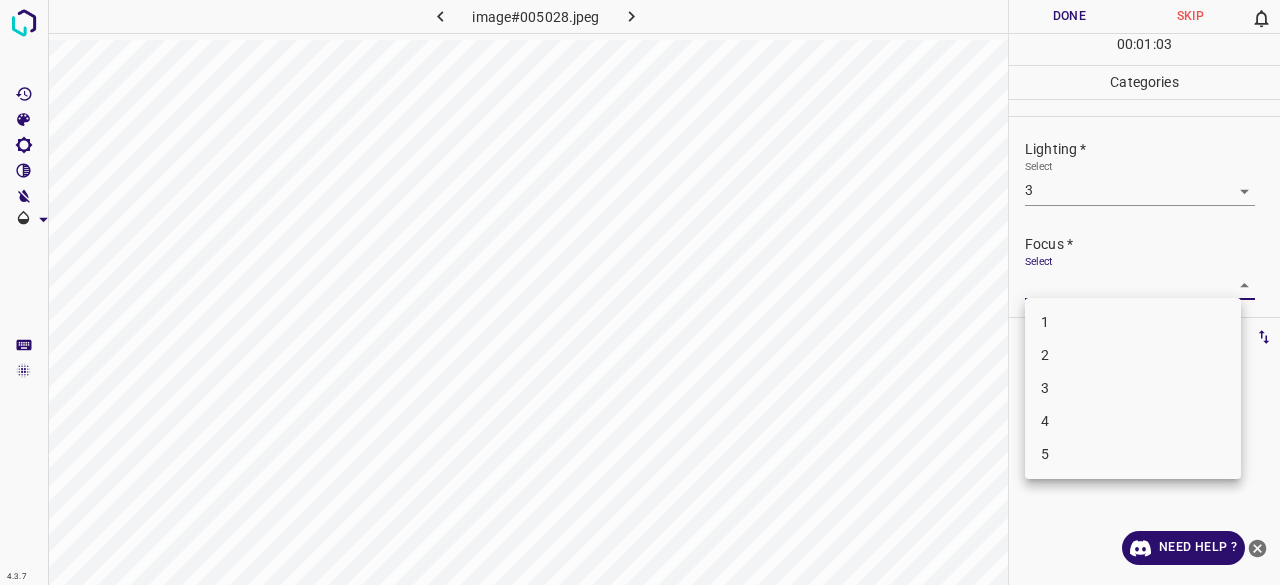 drag, startPoint x: 1075, startPoint y: 379, endPoint x: 1084, endPoint y: 357, distance: 23.769728 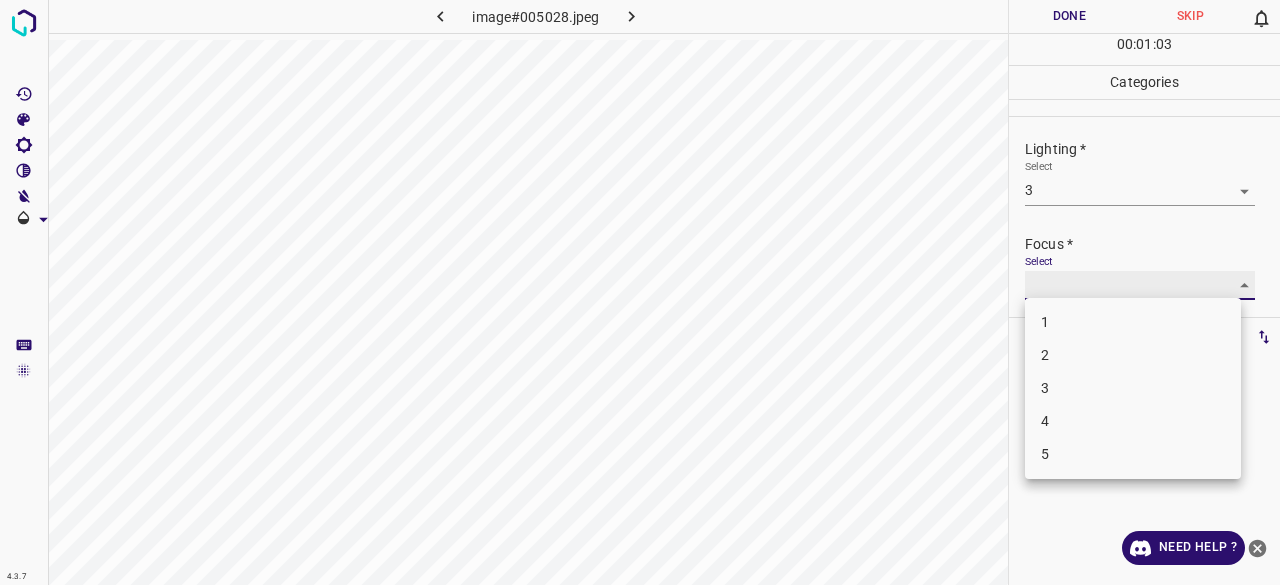 type on "3" 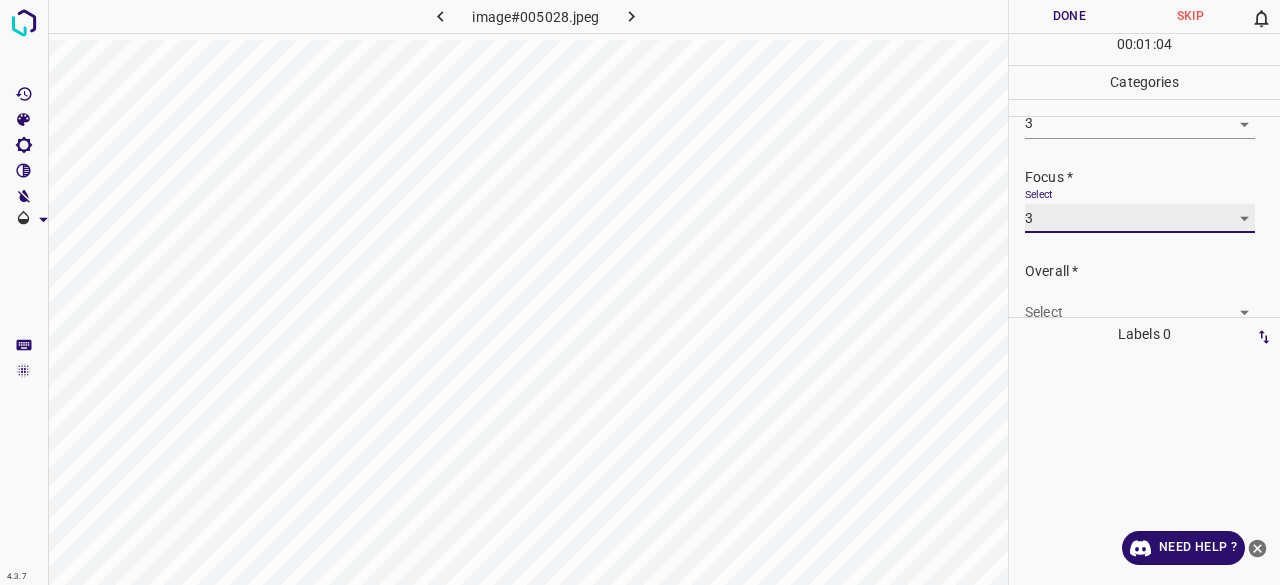 scroll, scrollTop: 98, scrollLeft: 0, axis: vertical 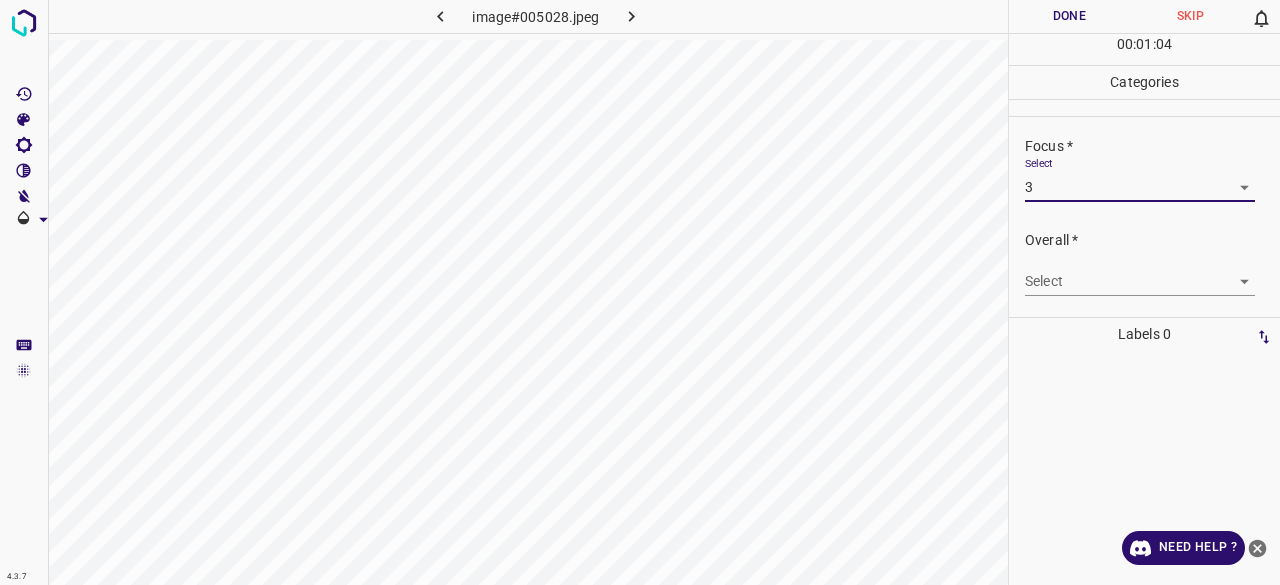 click on "4.3.7 image#005028.jpeg Done Skip 0 00   : 01   : 04   Categories Lighting *  Select 3 3 Focus *  Select 3 3 Overall *  Select ​ Labels   0 Categories 1 Lighting 2 Focus 3 Overall Tools Space Change between modes (Draw & Edit) I Auto labeling R Restore zoom M Zoom in N Zoom out Delete Delete selecte label Filters Z Restore filters X Saturation filter C Brightness filter V Contrast filter B Gray scale filter General O Download Need Help ? - Text - Hide - Delete" at bounding box center (640, 292) 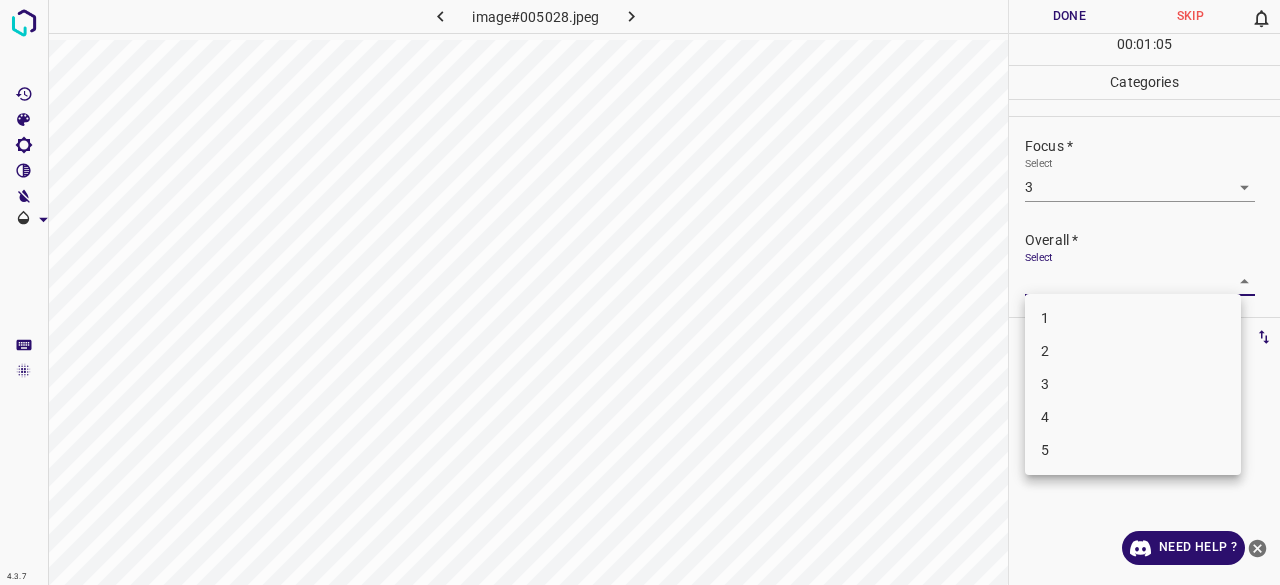 click on "3" at bounding box center (1133, 384) 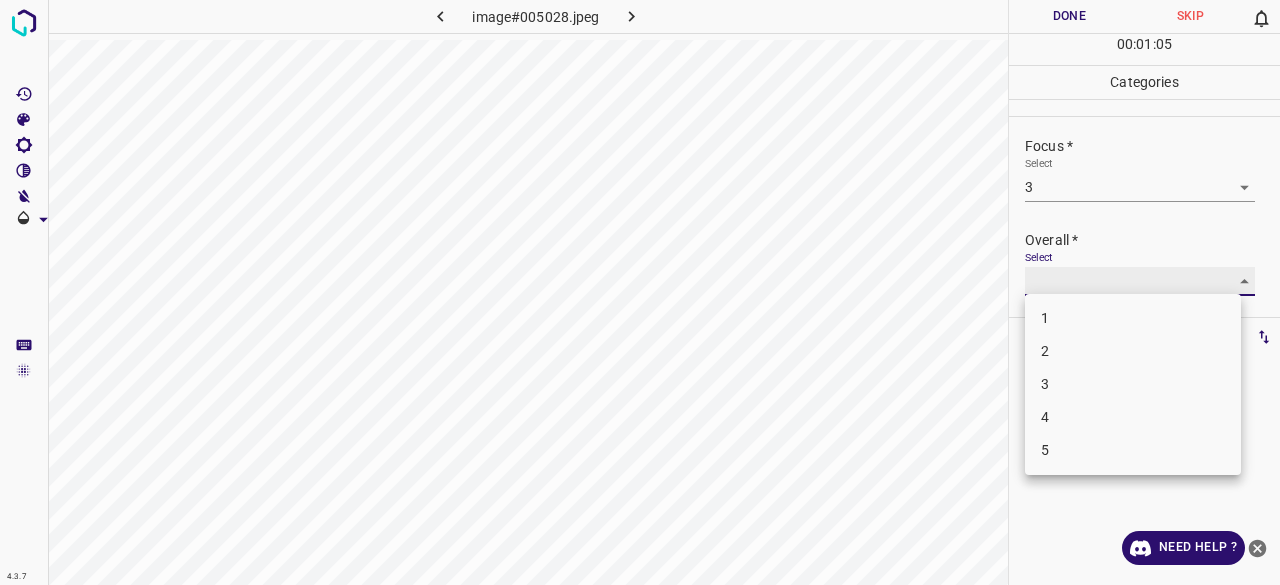 type on "3" 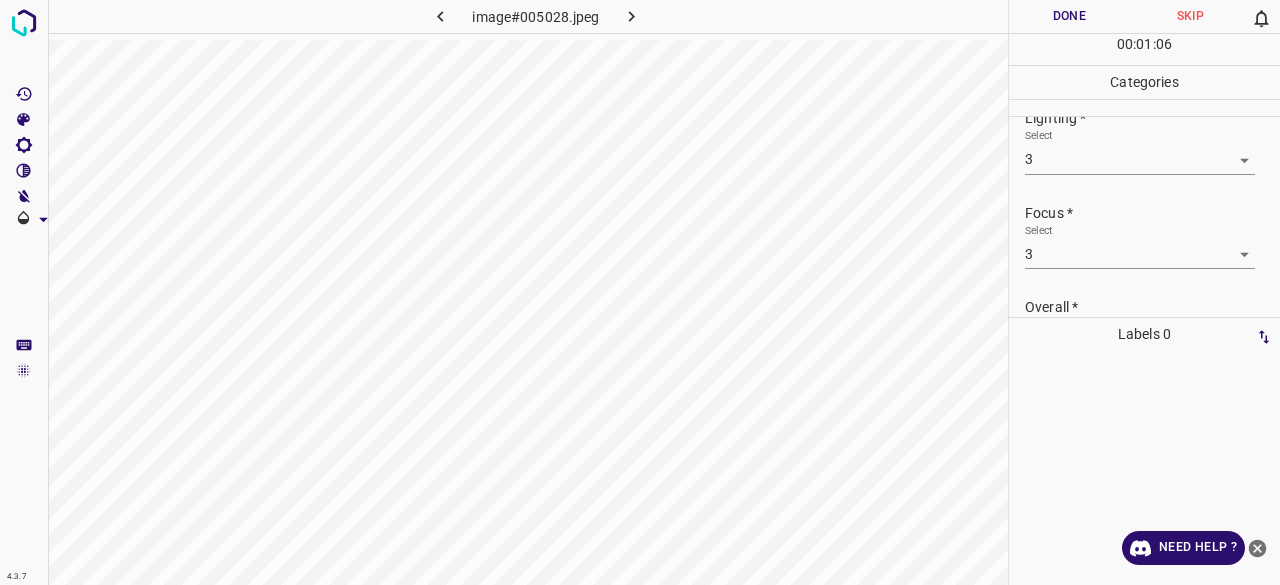 scroll, scrollTop: 0, scrollLeft: 0, axis: both 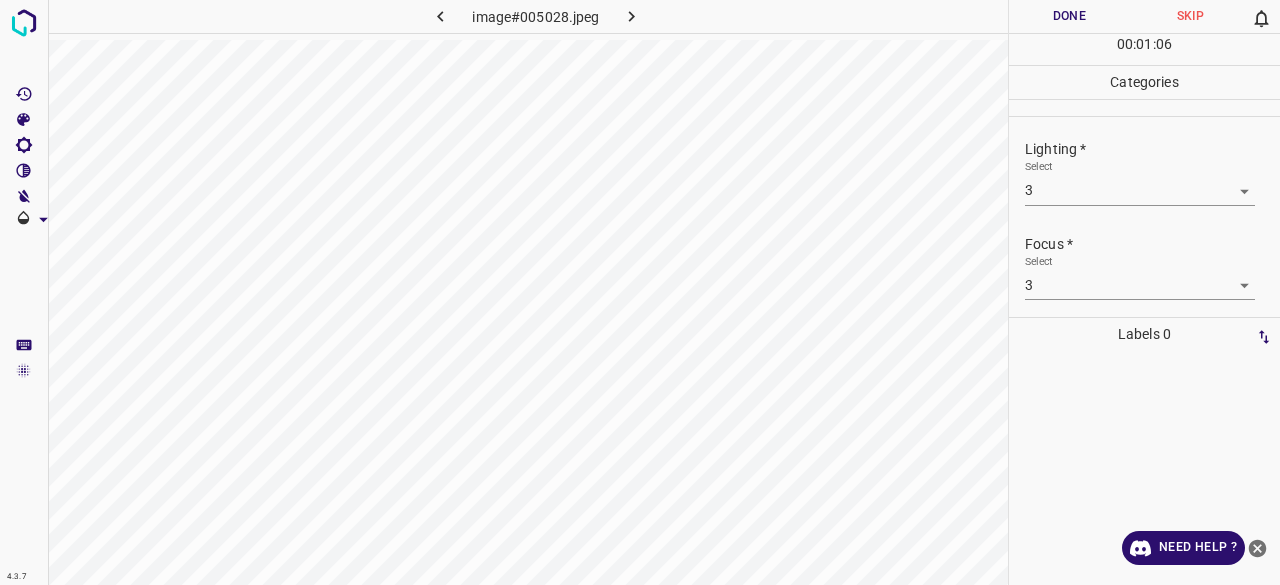 click on "Done" at bounding box center [1069, 16] 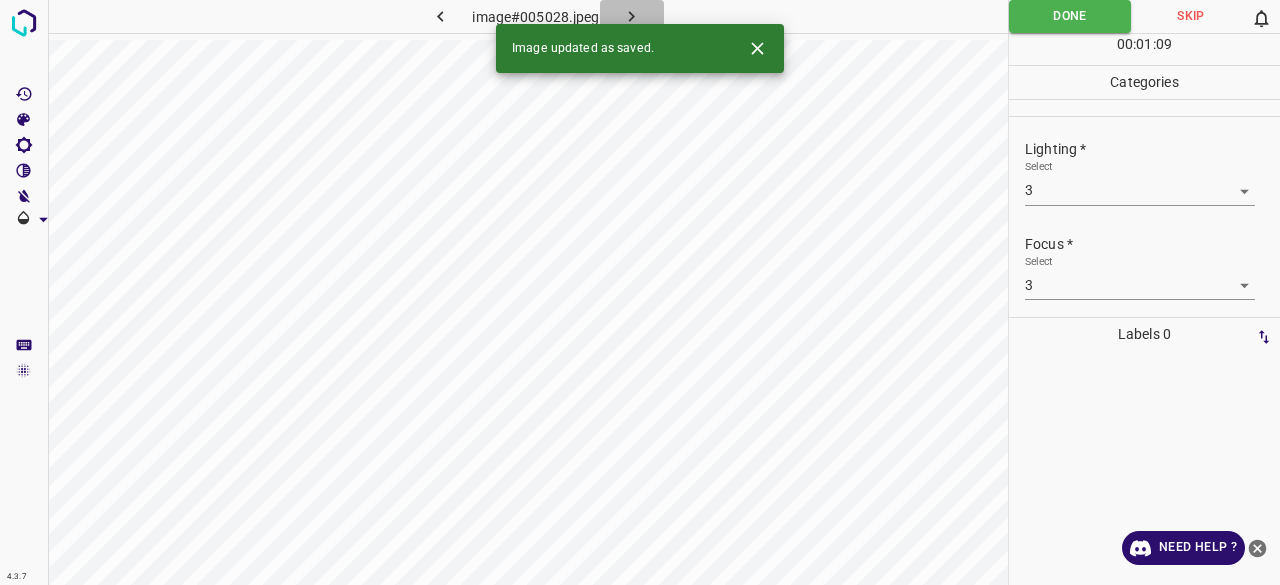 click 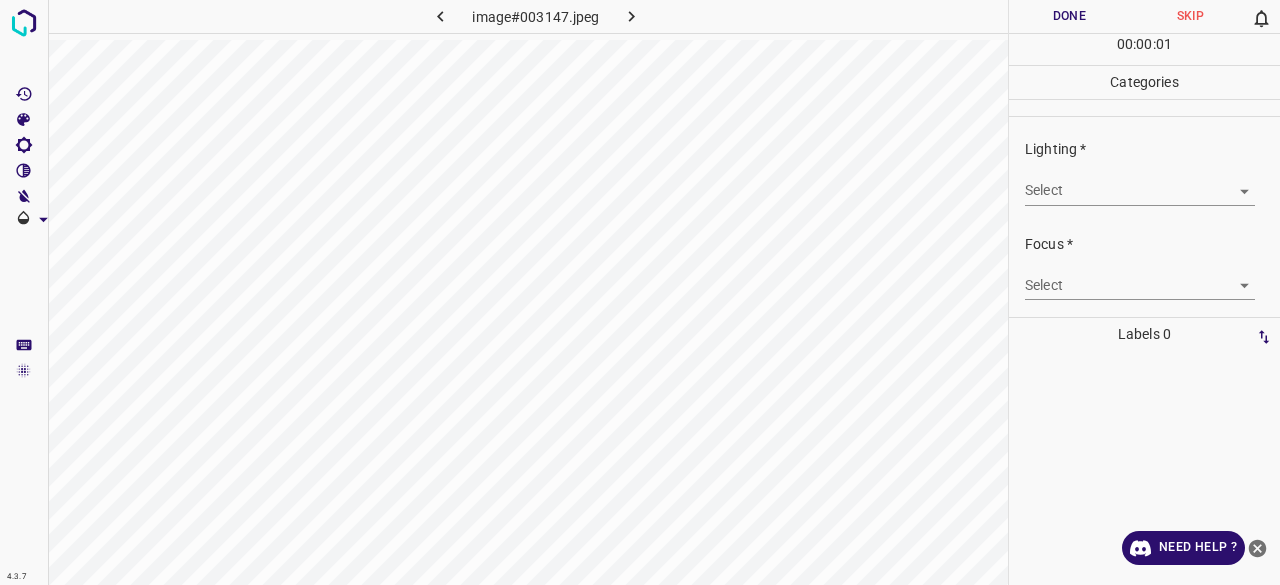 click on "Select ​" at bounding box center (1140, 182) 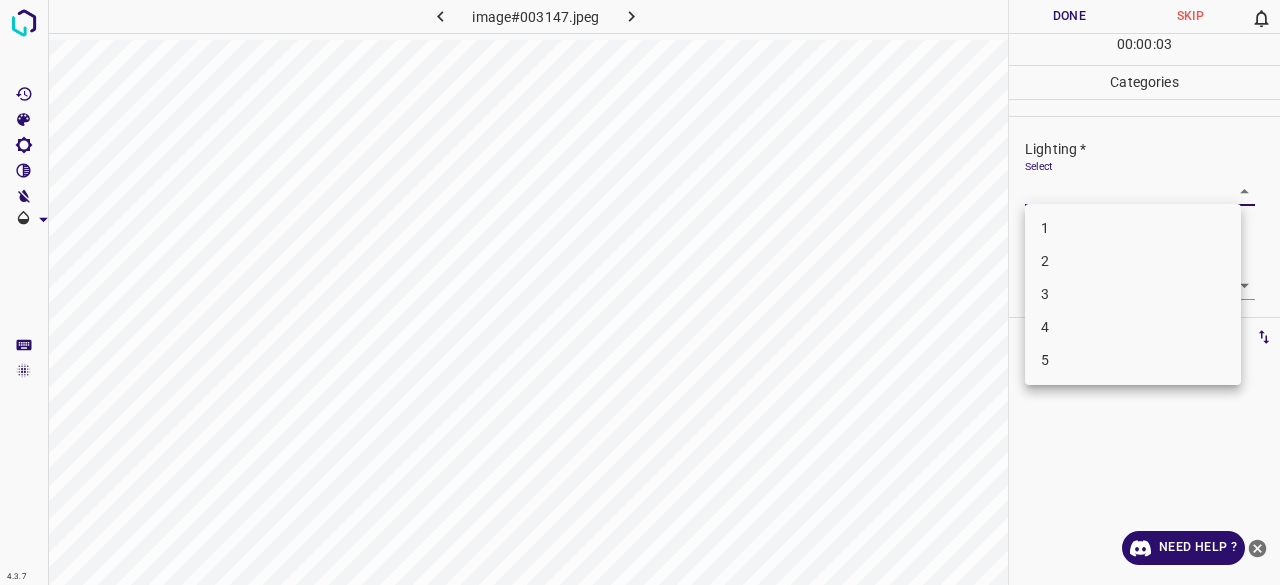 click on "3" at bounding box center [1133, 294] 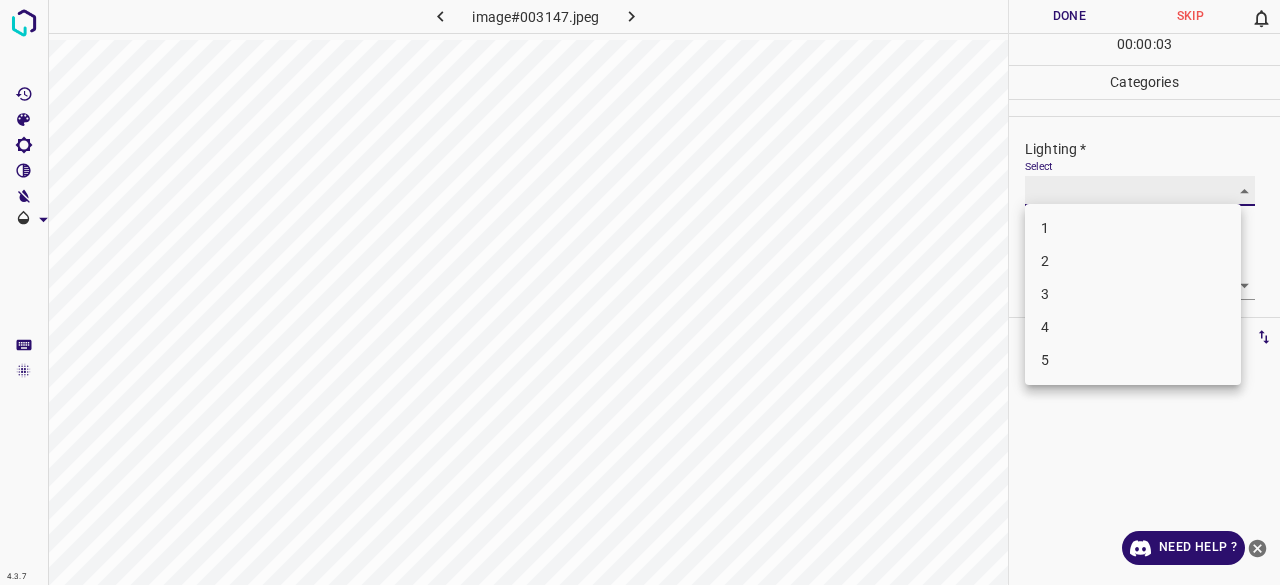 type on "3" 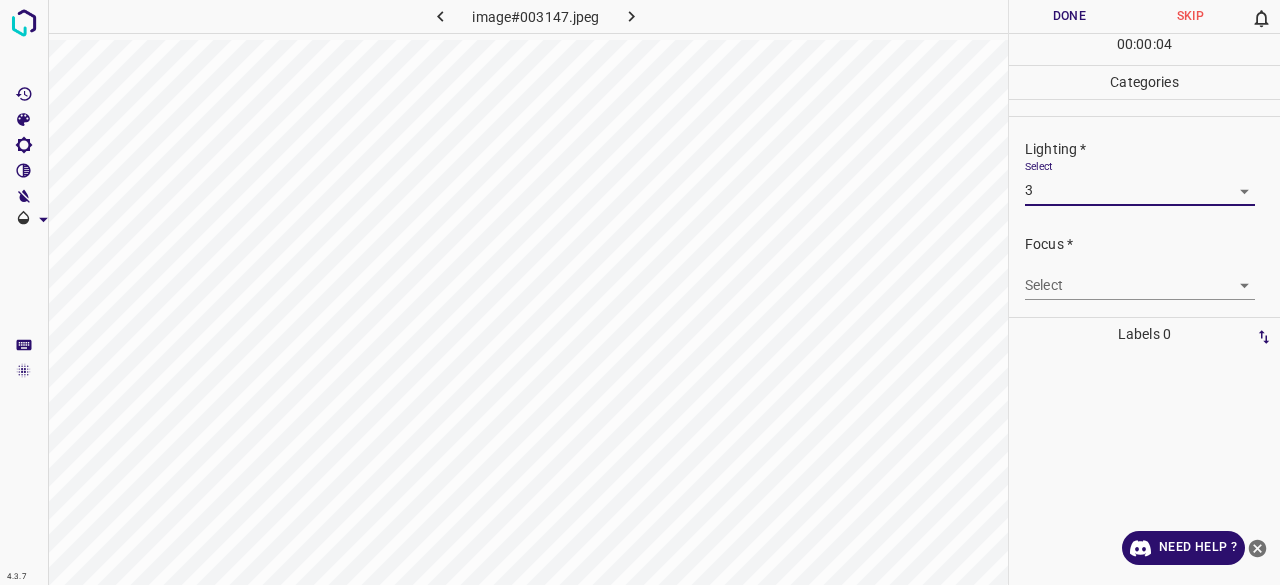 click on "4.3.7 image#003147.jpeg Done Skip 0 00   : 00   : 04   Categories Lighting *  Select 3 3 Focus *  Select ​ Overall *  Select ​ Labels   0 Categories 1 Lighting 2 Focus 3 Overall Tools Space Change between modes (Draw & Edit) I Auto labeling R Restore zoom M Zoom in N Zoom out Delete Delete selecte label Filters Z Restore filters X Saturation filter C Brightness filter V Contrast filter B Gray scale filter General O Download Need Help ? - Text - Hide - Delete" at bounding box center (640, 292) 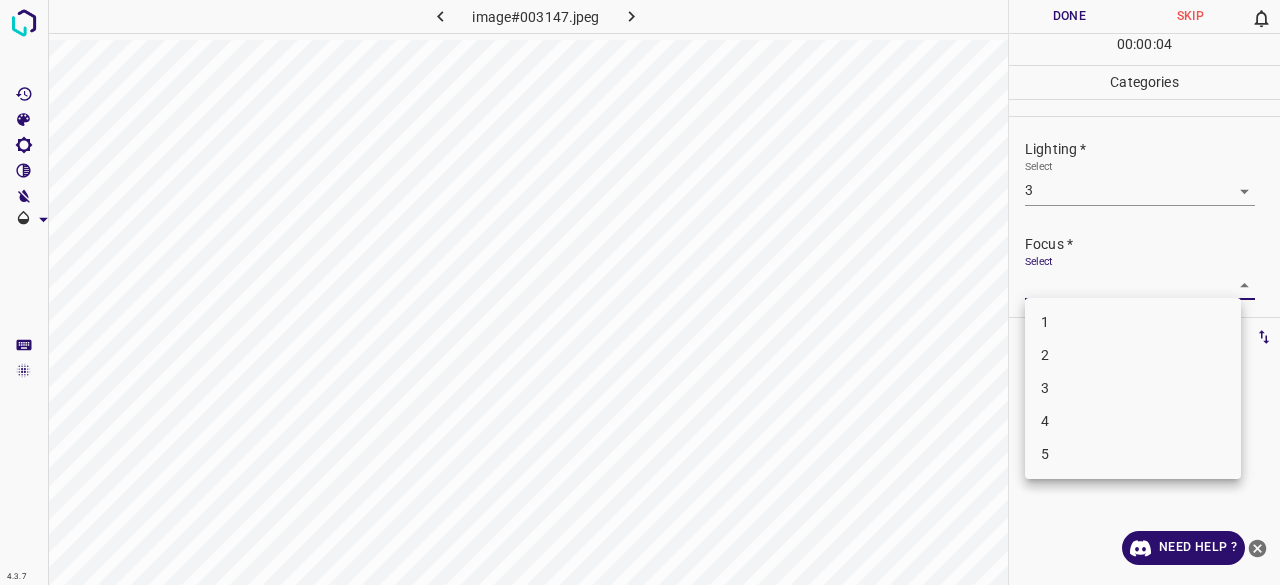 click on "2" at bounding box center [1133, 355] 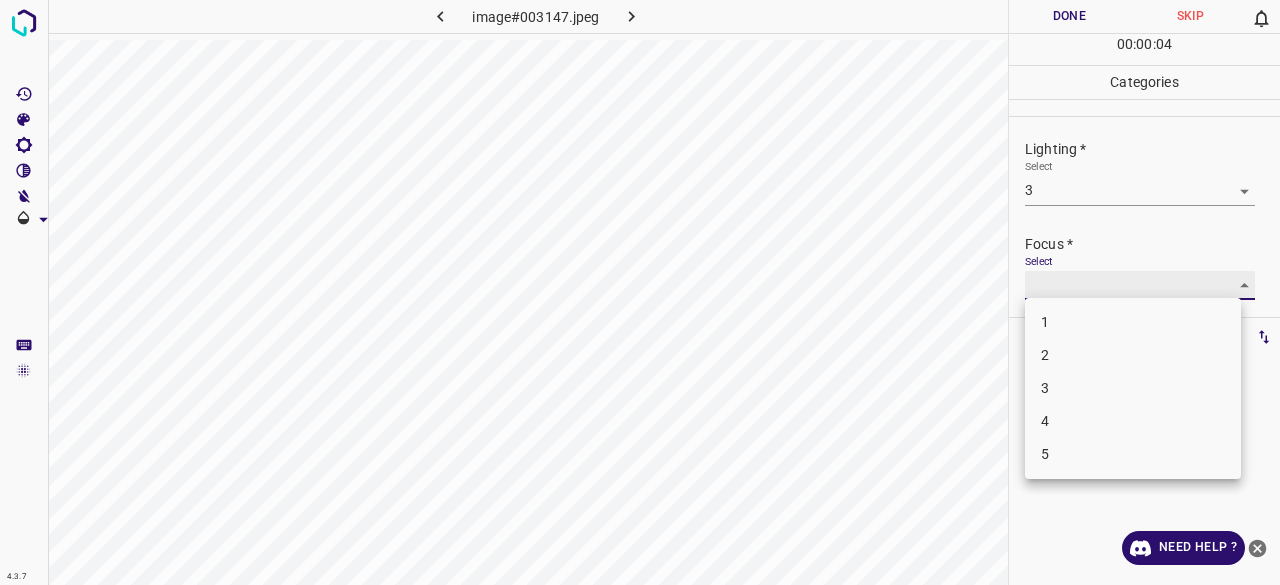 type on "2" 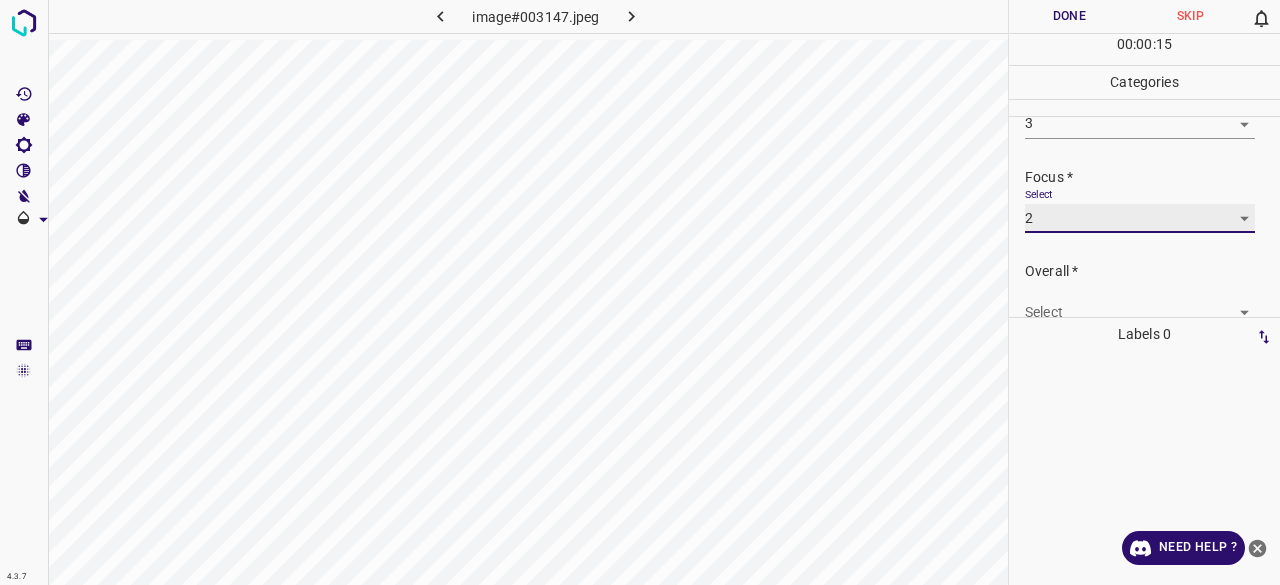 scroll, scrollTop: 98, scrollLeft: 0, axis: vertical 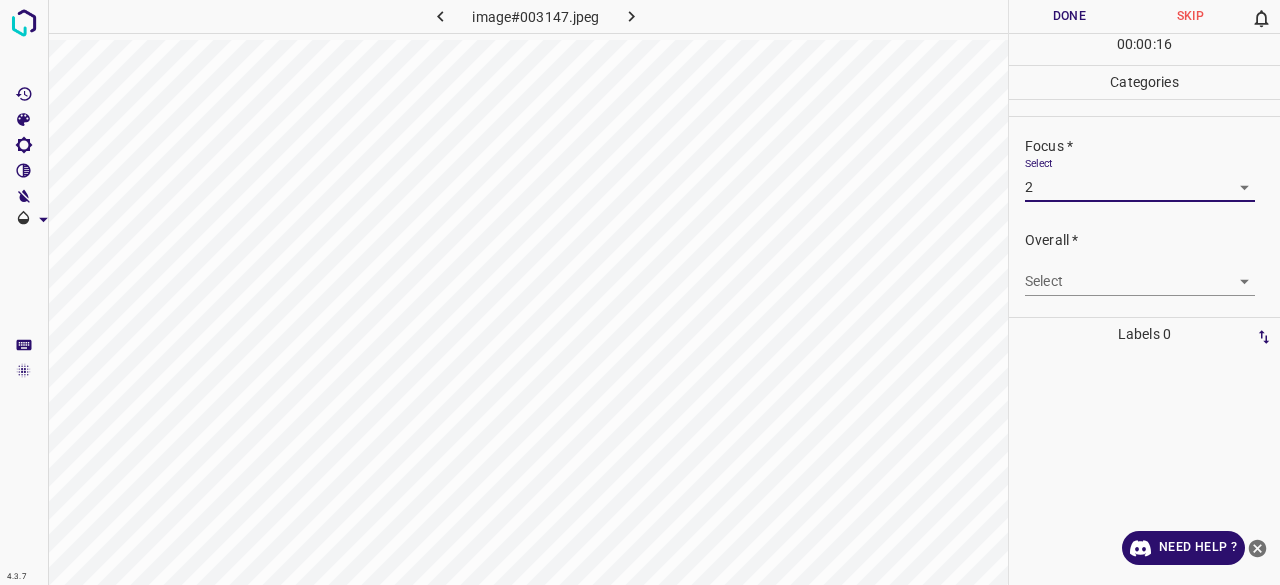 click on "Select ​" at bounding box center [1140, 273] 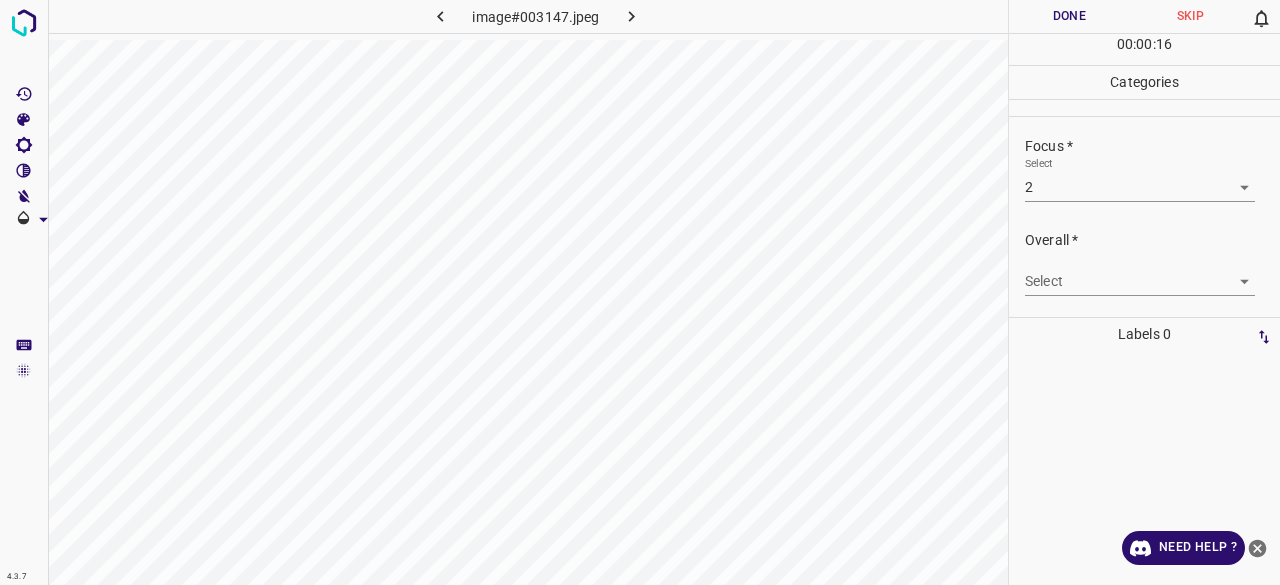 click on "4.3.7 image#003147.jpeg Done Skip 0 00   : 00   : 16   Categories Lighting *  Select 3 3 Focus *  Select 2 2 Overall *  Select ​ Labels   0 Categories 1 Lighting 2 Focus 3 Overall Tools Space Change between modes (Draw & Edit) I Auto labeling R Restore zoom M Zoom in N Zoom out Delete Delete selecte label Filters Z Restore filters X Saturation filter C Brightness filter V Contrast filter B Gray scale filter General O Download Need Help ? - Text - Hide - Delete" at bounding box center [640, 292] 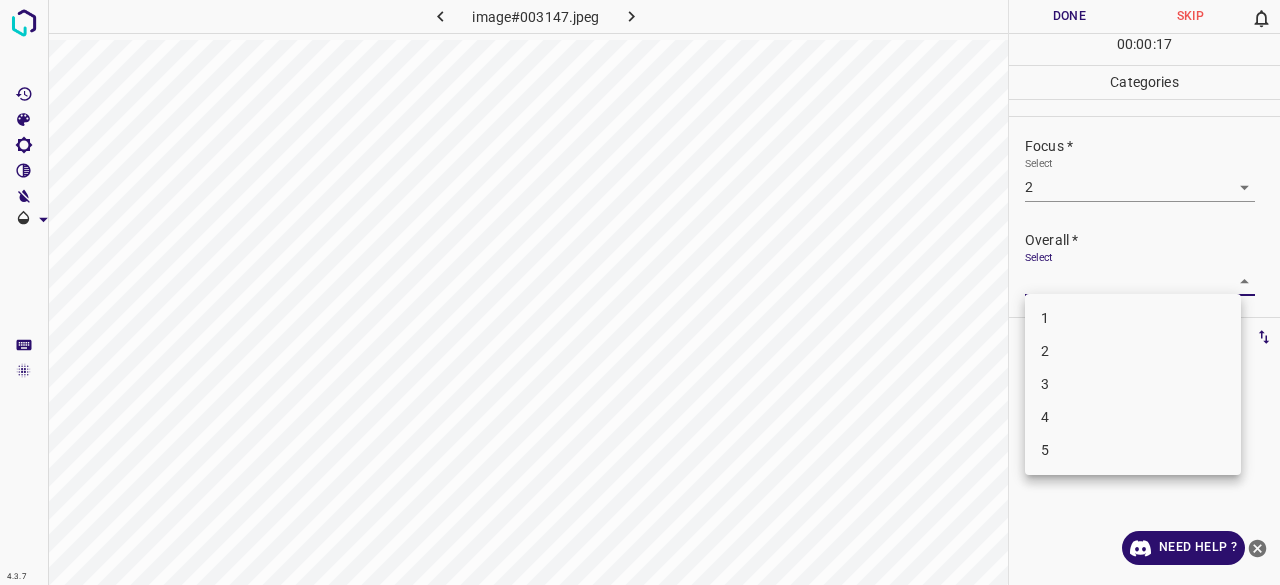 click on "2" at bounding box center (1133, 351) 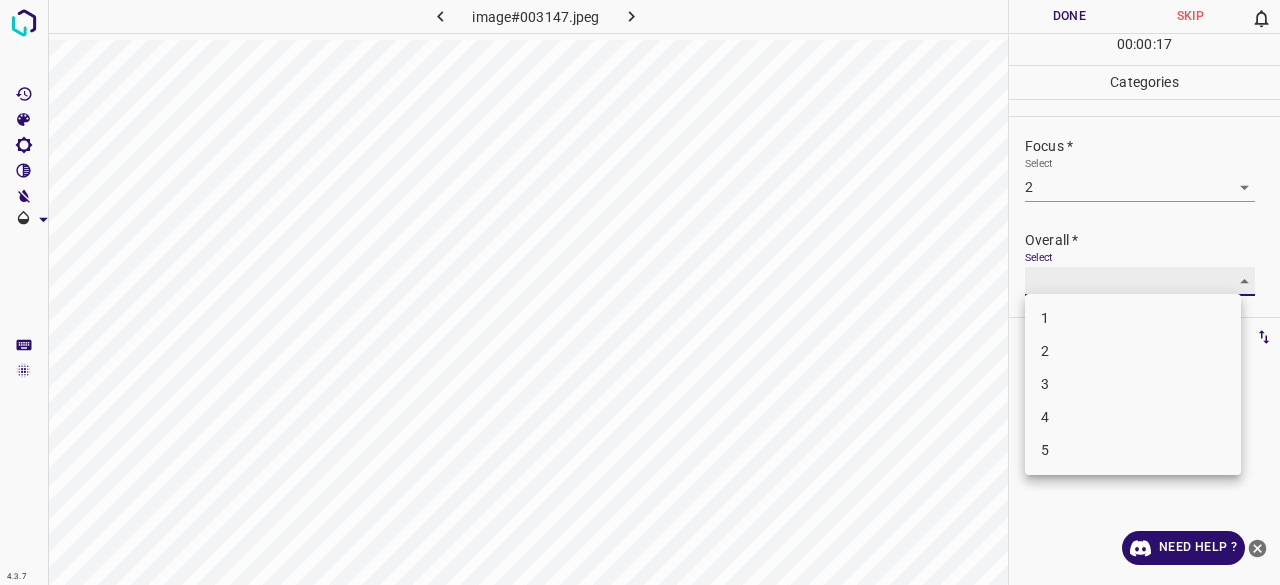 type on "2" 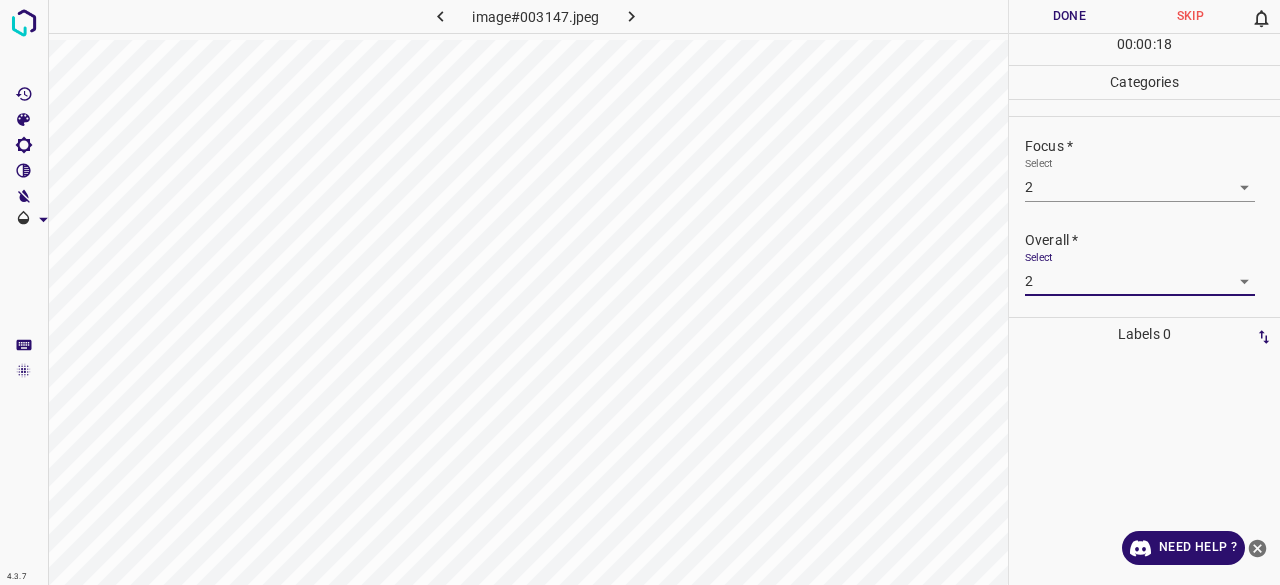 click on "Done" at bounding box center (1069, 16) 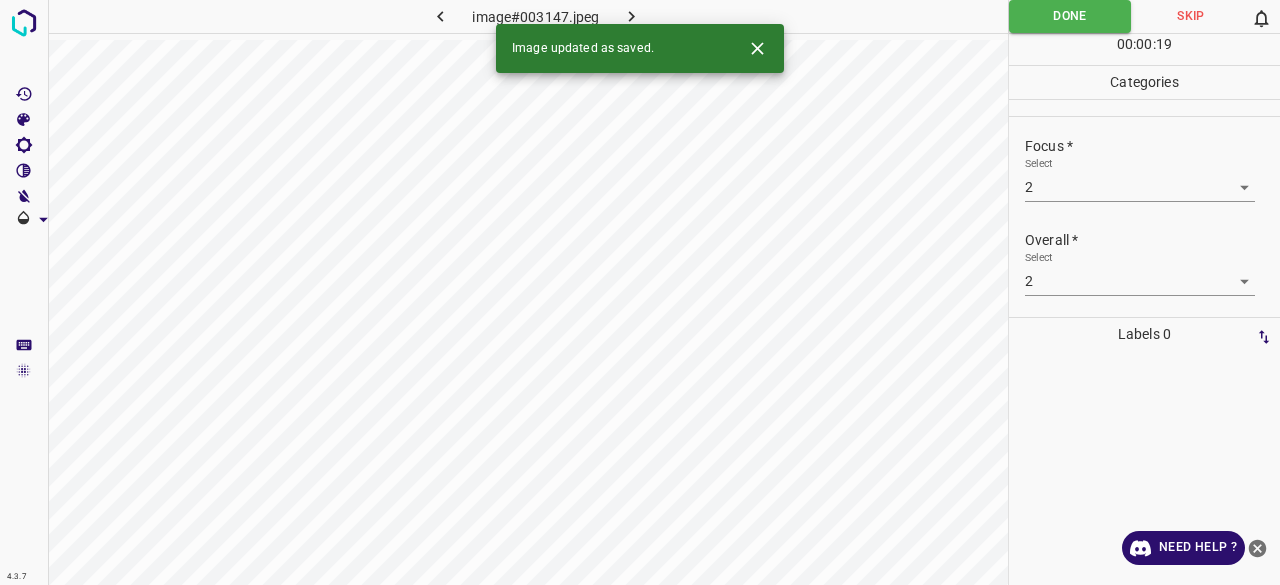 click at bounding box center (632, 16) 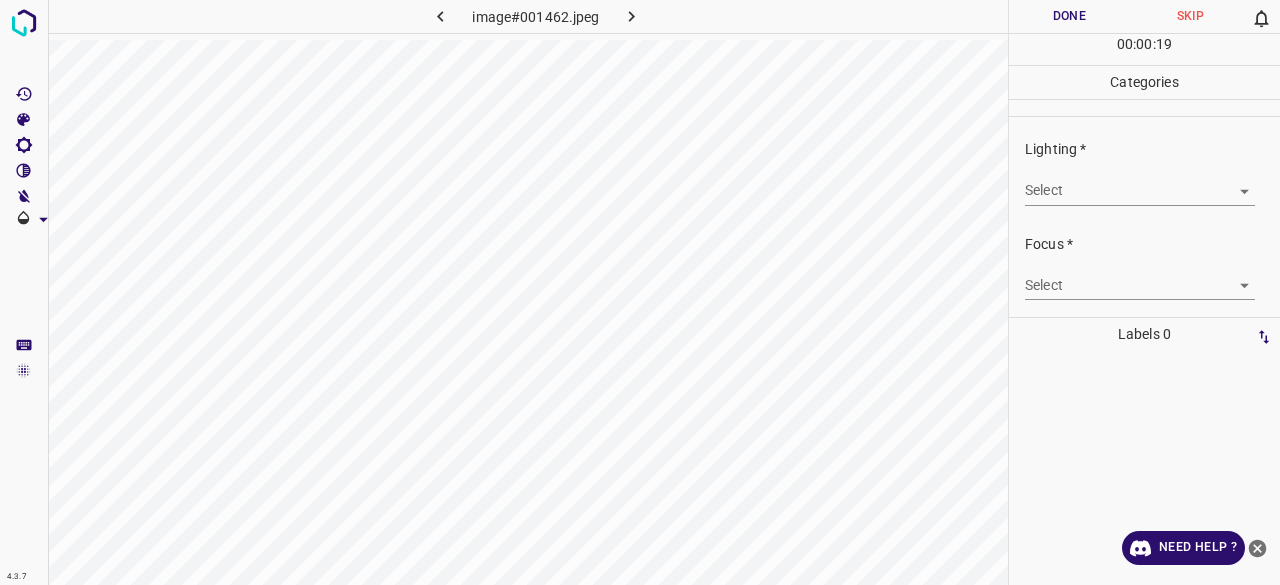 click on "4.3.7 image#001462.jpeg Done Skip 0 00   : 00   : 19   Categories Lighting *  Select ​ Focus *  Select ​ Overall *  Select ​ Labels   0 Categories 1 Lighting 2 Focus 3 Overall Tools Space Change between modes (Draw & Edit) I Auto labeling R Restore zoom M Zoom in N Zoom out Delete Delete selecte label Filters Z Restore filters X Saturation filter C Brightness filter V Contrast filter B Gray scale filter General O Download Need Help ? - Text - Hide - Delete" at bounding box center [640, 292] 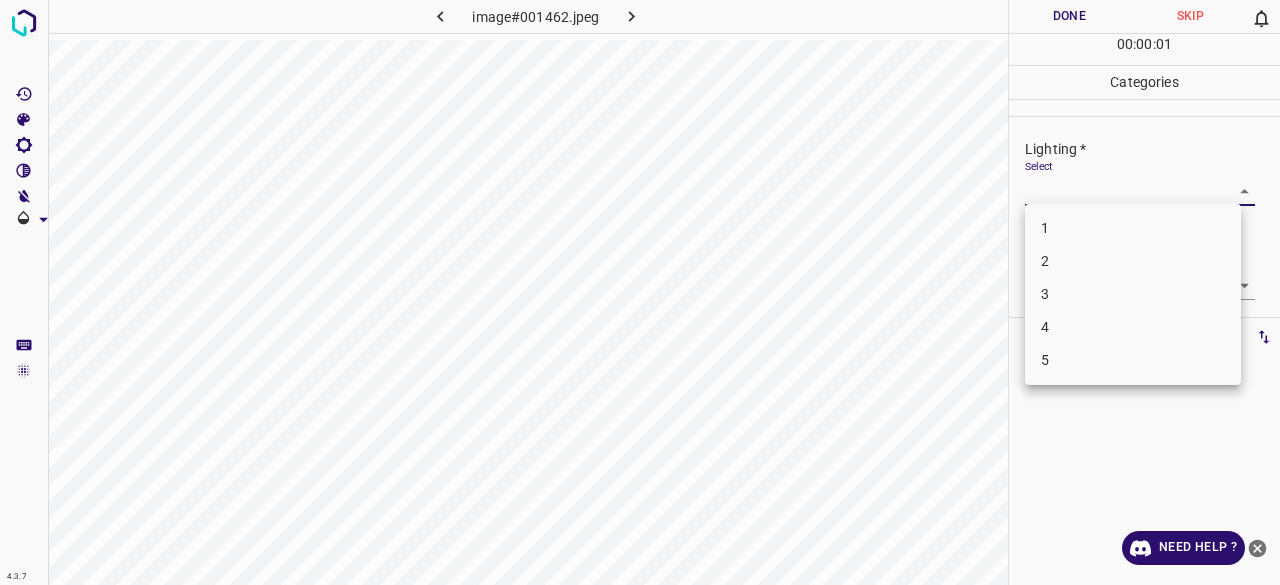 click on "3" at bounding box center [1133, 294] 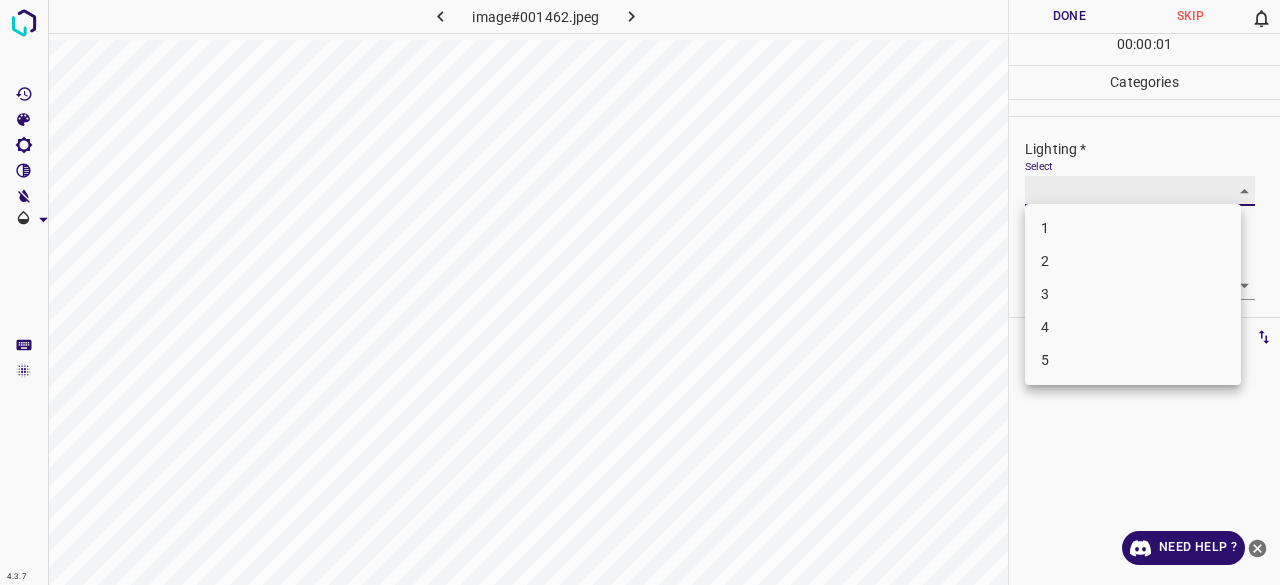 type on "3" 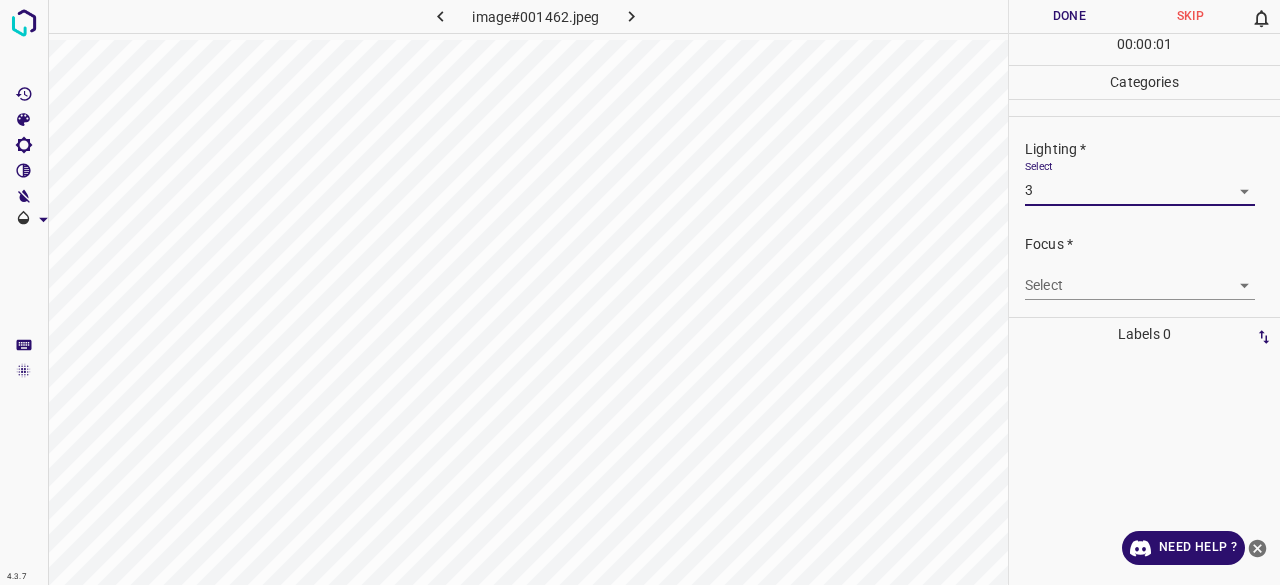 click on "4.3.7 image#001462.jpeg Done Skip 0 00   : 00   : 01   Categories Lighting *  Select 3 3 Focus *  Select ​ Overall *  Select ​ Labels   0 Categories 1 Lighting 2 Focus 3 Overall Tools Space Change between modes (Draw & Edit) I Auto labeling R Restore zoom M Zoom in N Zoom out Delete Delete selecte label Filters Z Restore filters X Saturation filter C Brightness filter V Contrast filter B Gray scale filter General O Download Need Help ? - Text - Hide - Delete 1 2 3 4 5" at bounding box center (640, 292) 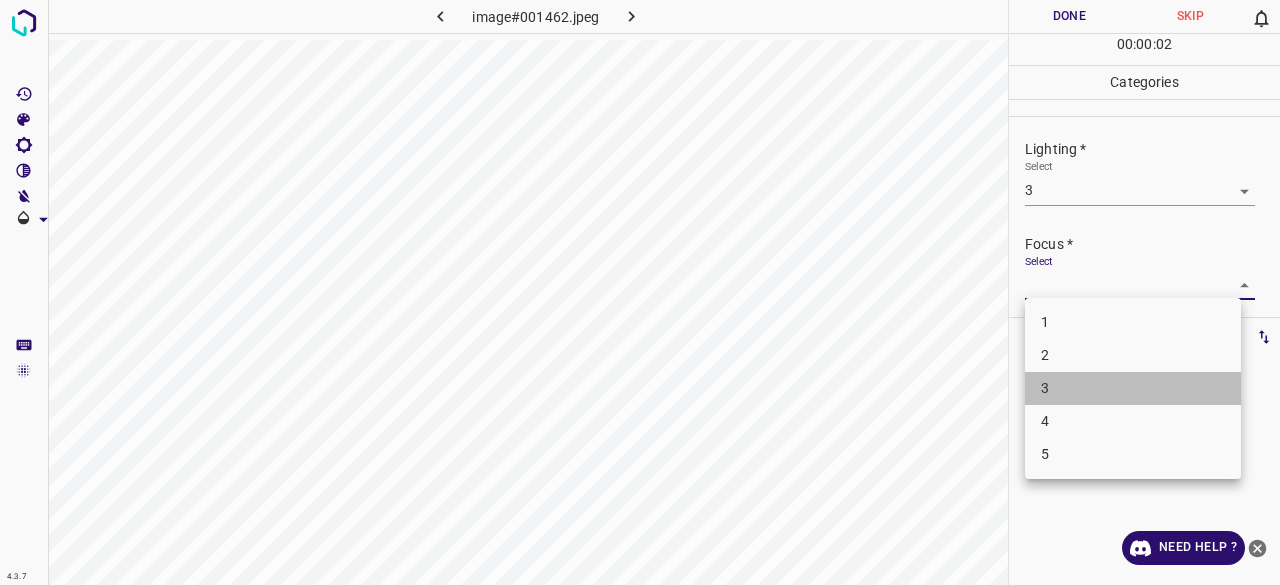 drag, startPoint x: 1063, startPoint y: 390, endPoint x: 1070, endPoint y: 265, distance: 125.19585 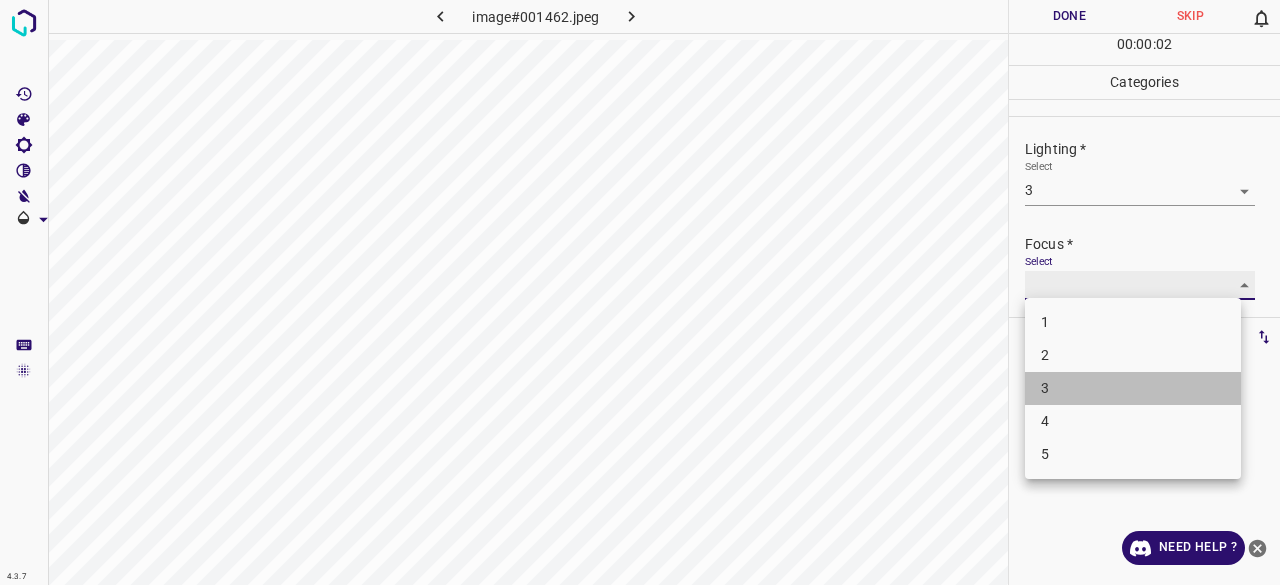 type on "3" 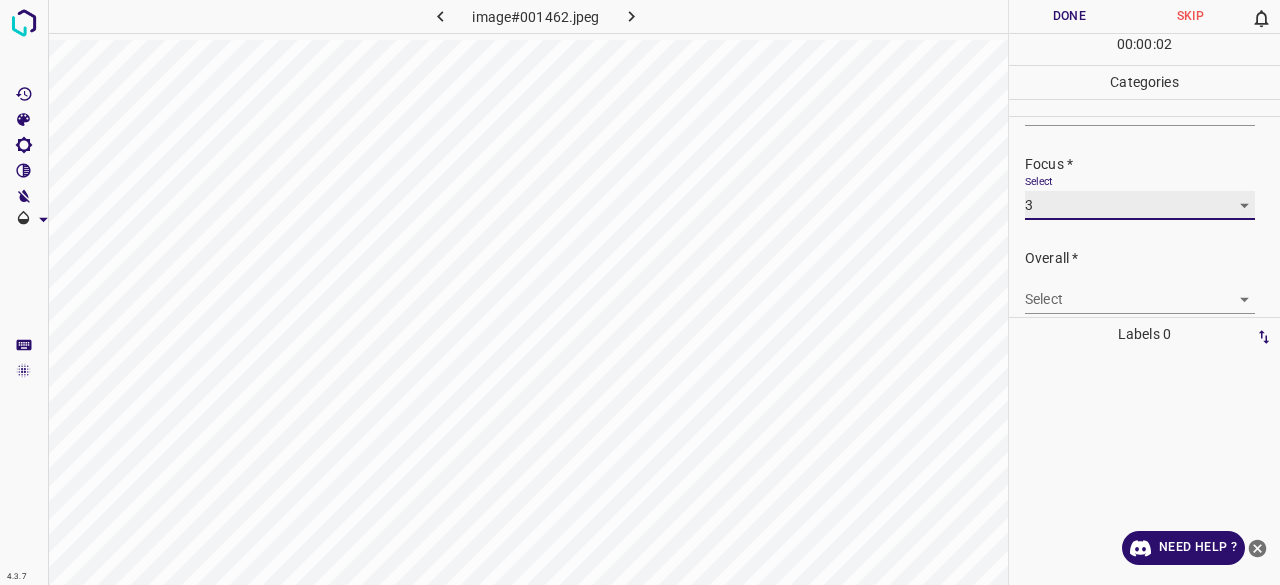 scroll, scrollTop: 98, scrollLeft: 0, axis: vertical 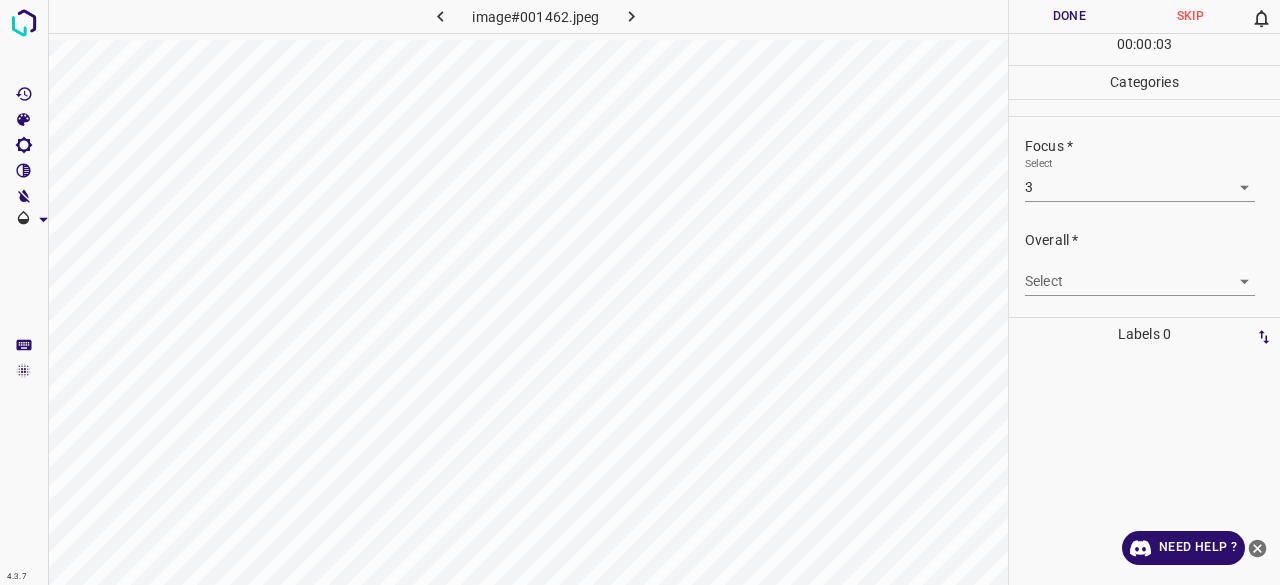 drag, startPoint x: 1074, startPoint y: 259, endPoint x: 1068, endPoint y: 291, distance: 32.55764 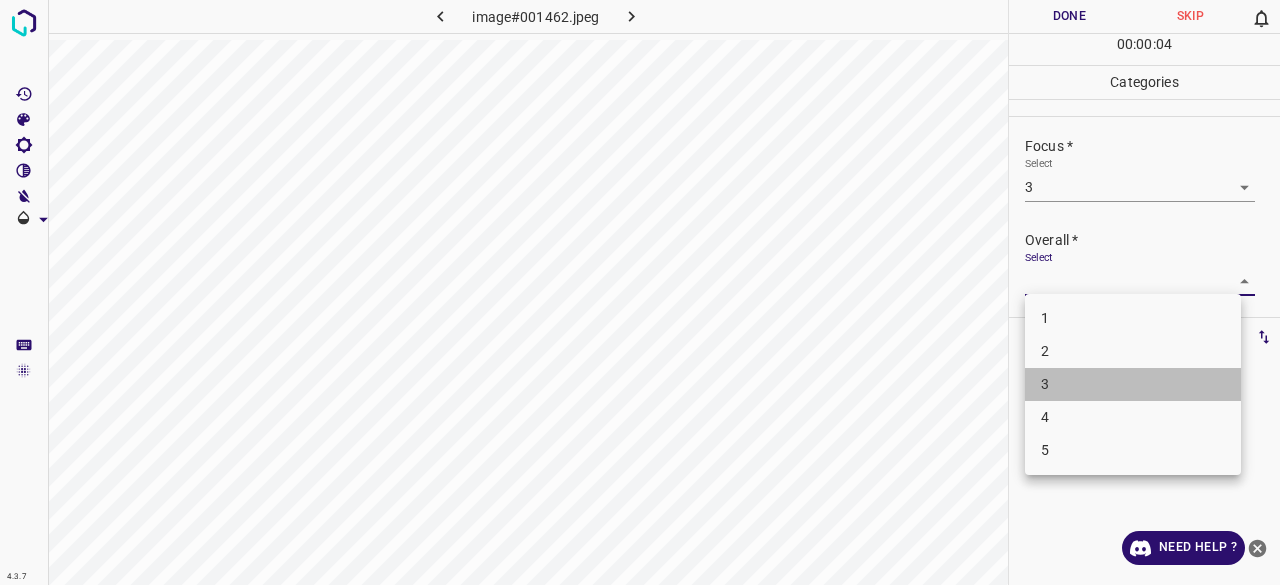 click on "3" at bounding box center (1133, 384) 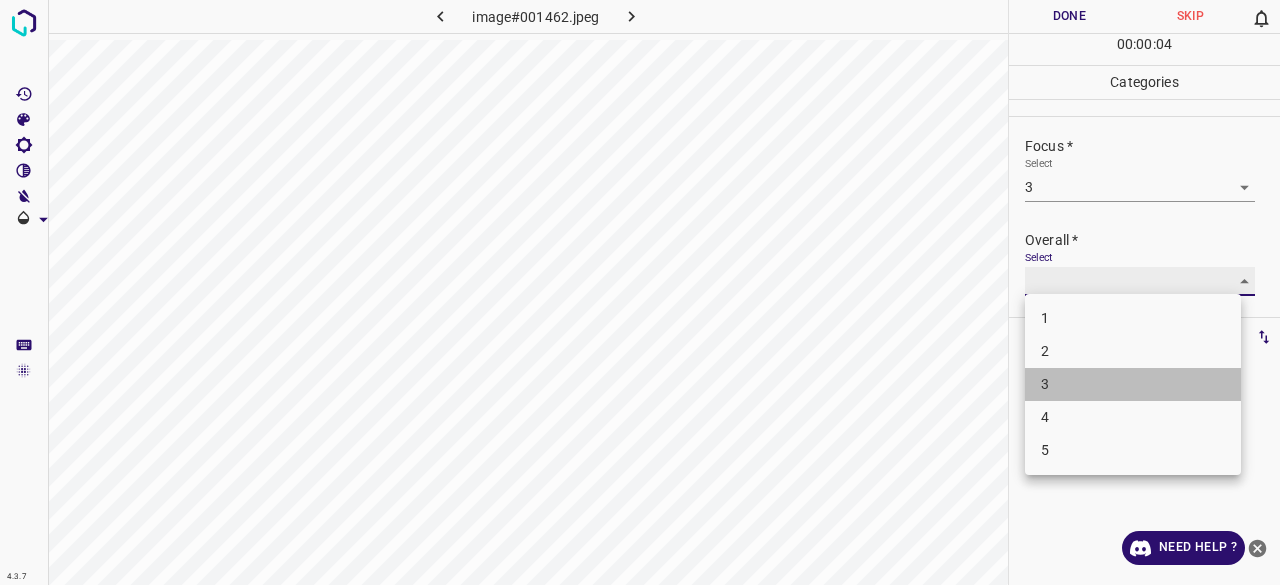 type on "3" 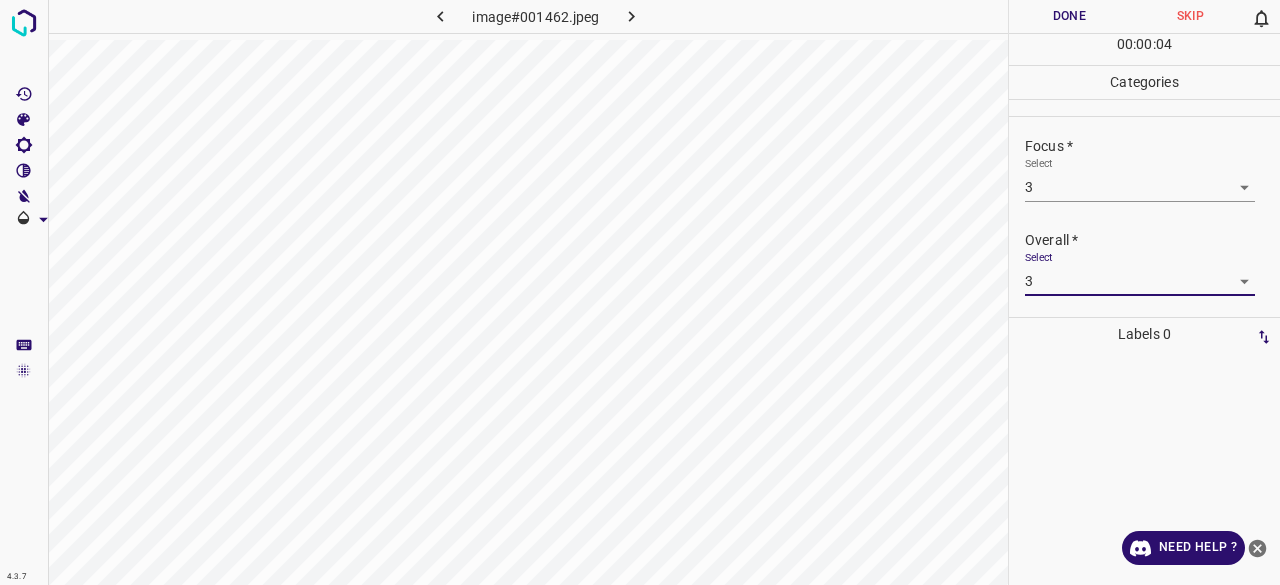click on "00   : 00   : 04" at bounding box center (1144, 49) 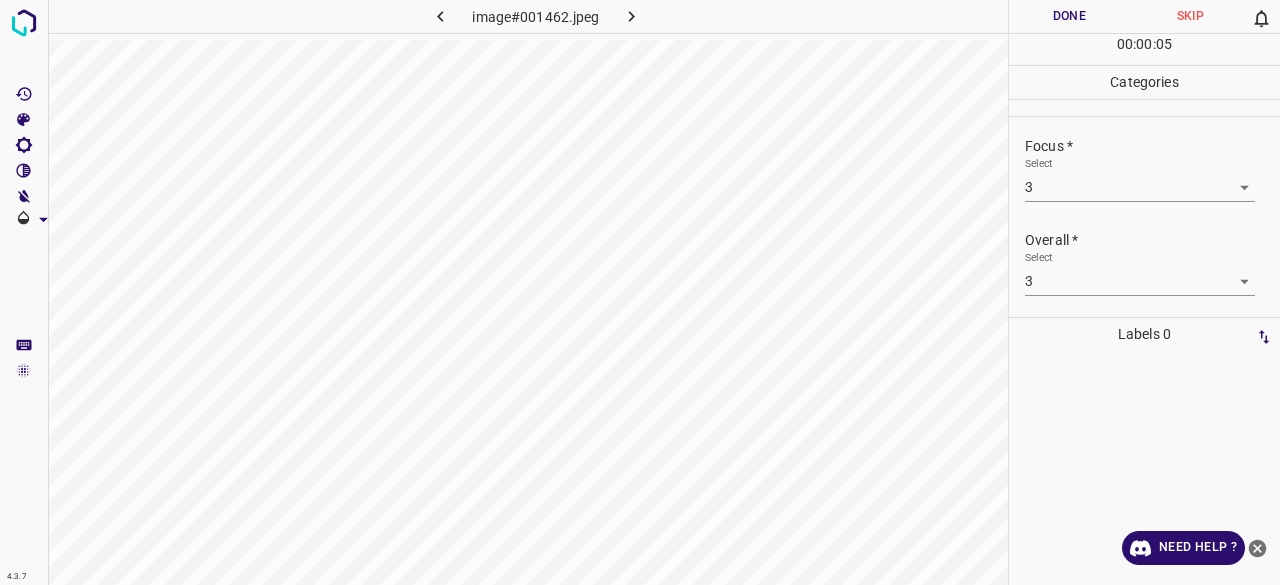 click on "Done" at bounding box center [1069, 16] 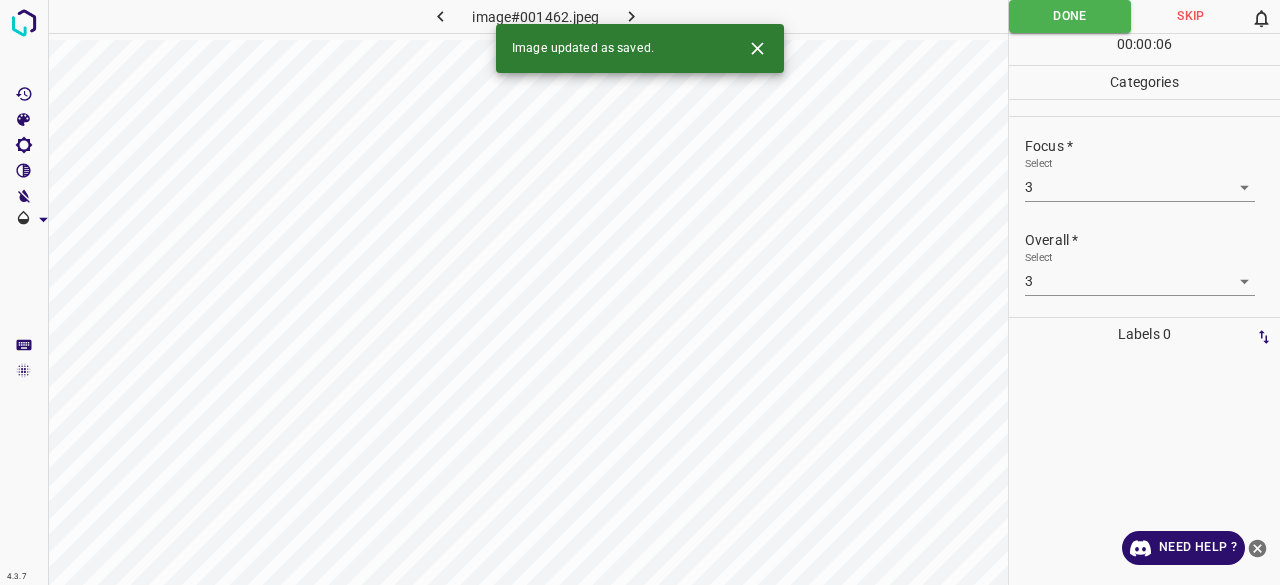 click 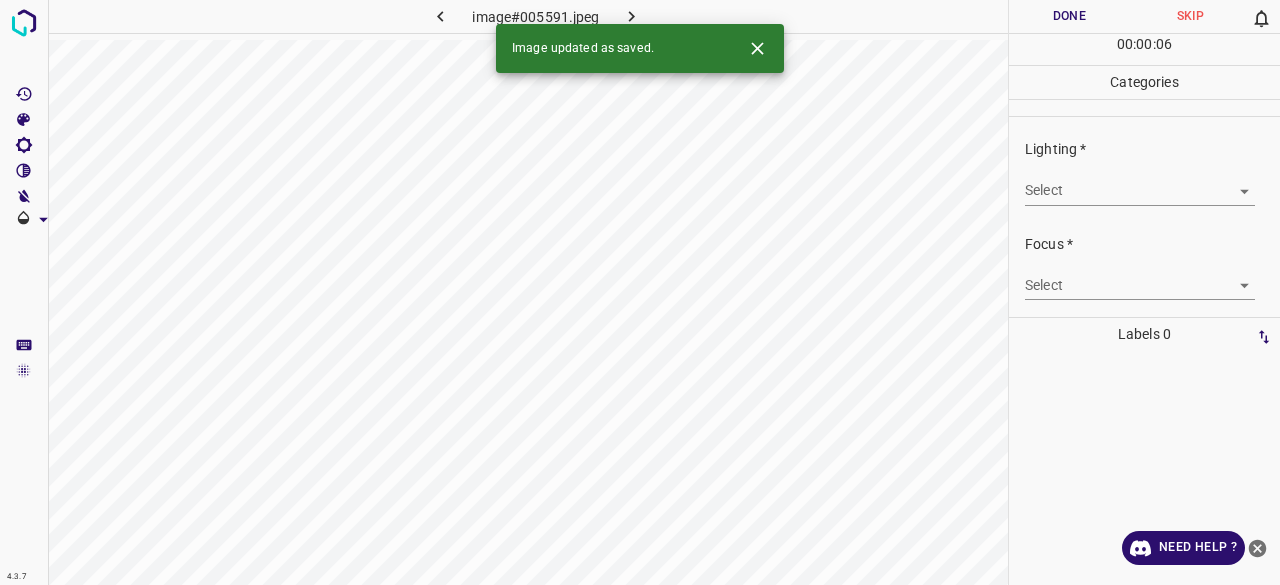 click on "4.3.7 image#005591.jpeg Done Skip 0 00   : 00   : 06   Categories Lighting *  Select ​ Focus *  Select ​ Overall *  Select ​ Labels   0 Categories 1 Lighting 2 Focus 3 Overall Tools Space Change between modes (Draw & Edit) I Auto labeling R Restore zoom M Zoom in N Zoom out Delete Delete selecte label Filters Z Restore filters X Saturation filter C Brightness filter V Contrast filter B Gray scale filter General O Download Image updated as saved. Need Help ? - Text - Hide - Delete" at bounding box center (640, 292) 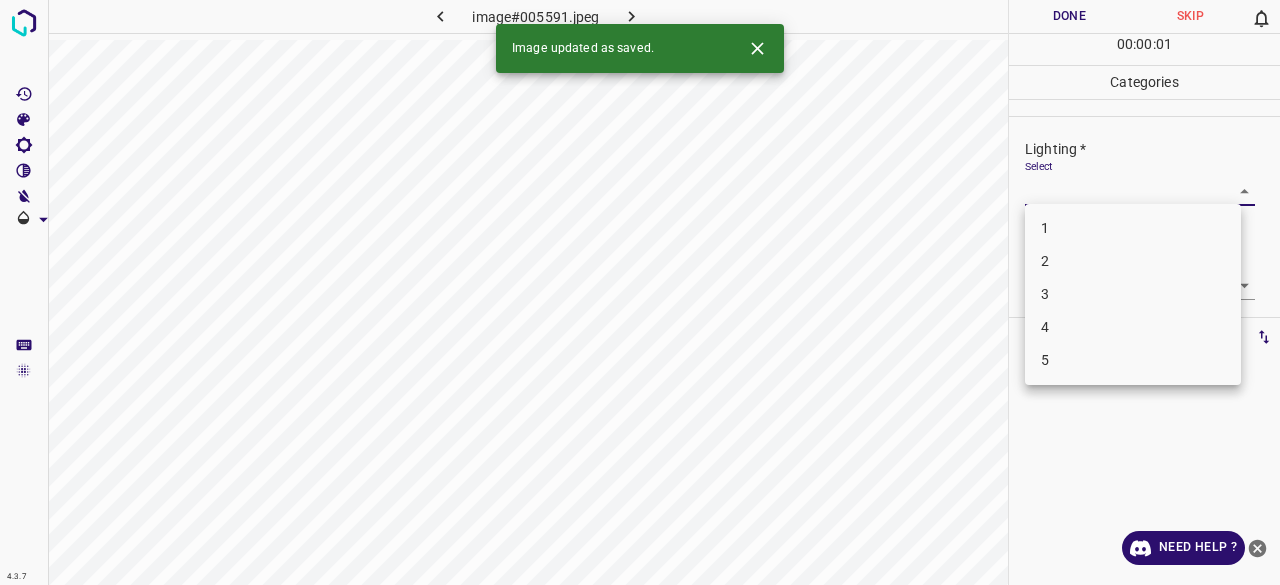 click on "3" at bounding box center [1133, 294] 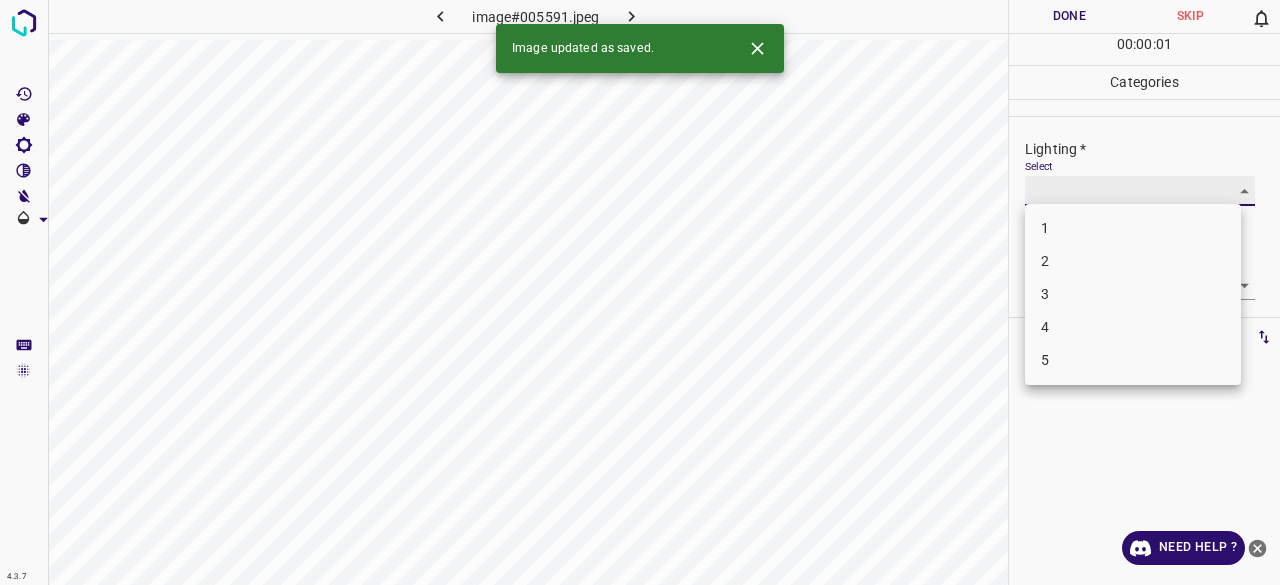 type on "3" 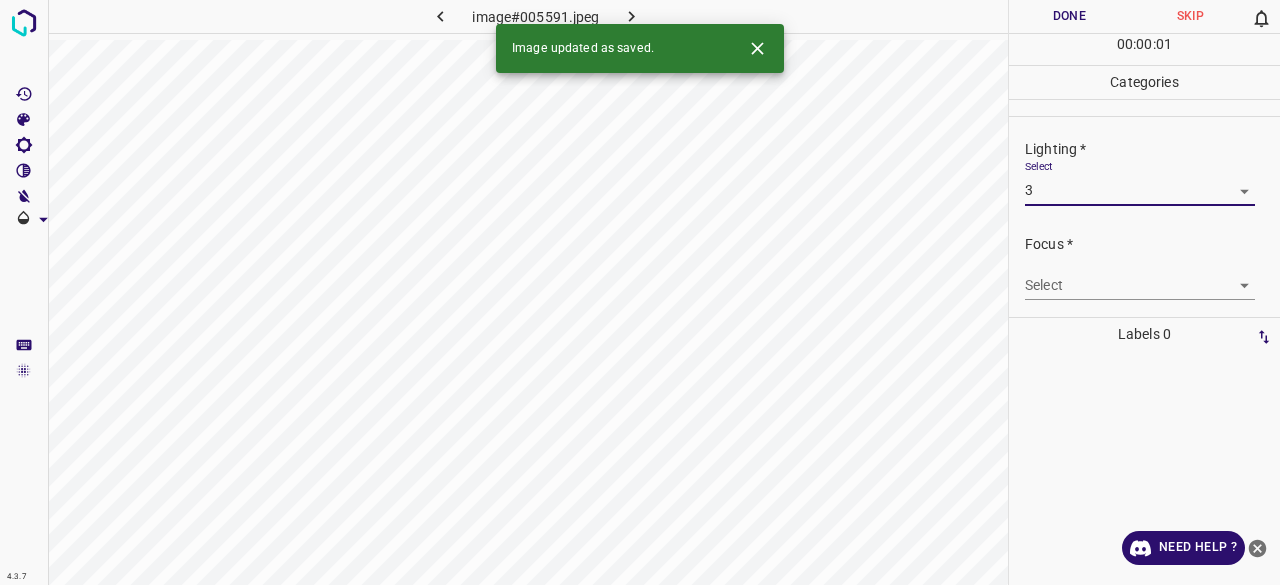 click on "4.3.7 image#005591.jpeg Done Skip 0 00   : 00   : 01   Categories Lighting *  Select 3 3 Focus *  Select ​ Overall *  Select ​ Labels   0 Categories 1 Lighting 2 Focus 3 Overall Tools Space Change between modes (Draw & Edit) I Auto labeling R Restore zoom M Zoom in N Zoom out Delete Delete selecte label Filters Z Restore filters X Saturation filter C Brightness filter V Contrast filter B Gray scale filter General O Download Image updated as saved. Need Help ? - Text - Hide - Delete 1 2 3 4 5" at bounding box center (640, 292) 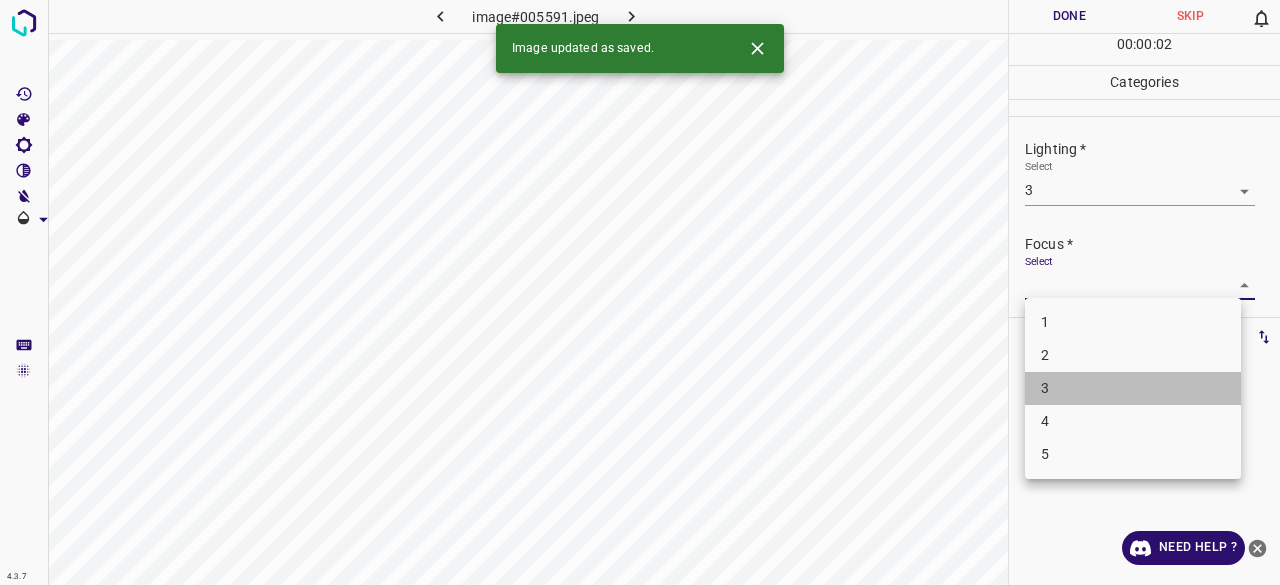 drag, startPoint x: 1054, startPoint y: 394, endPoint x: 1065, endPoint y: 325, distance: 69.87131 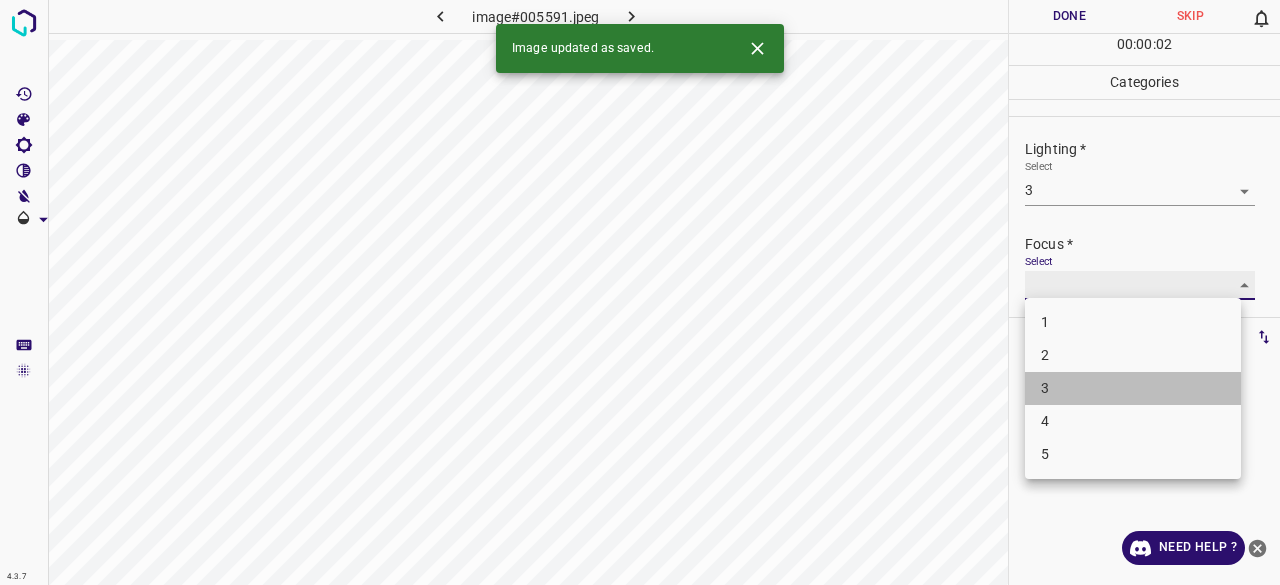 type on "3" 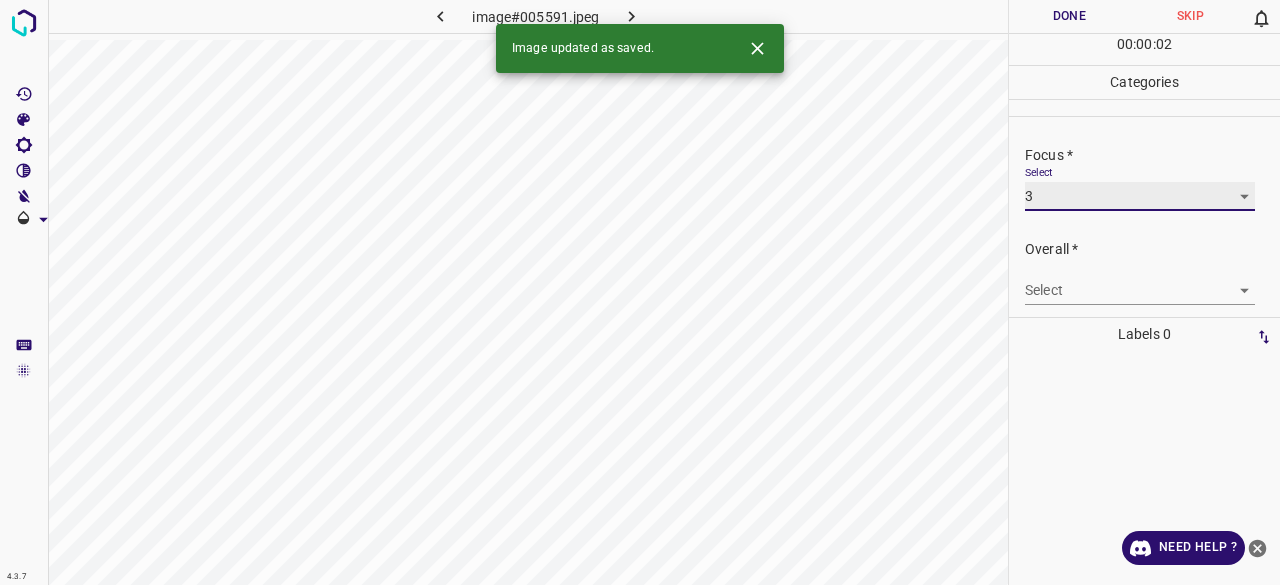 scroll, scrollTop: 98, scrollLeft: 0, axis: vertical 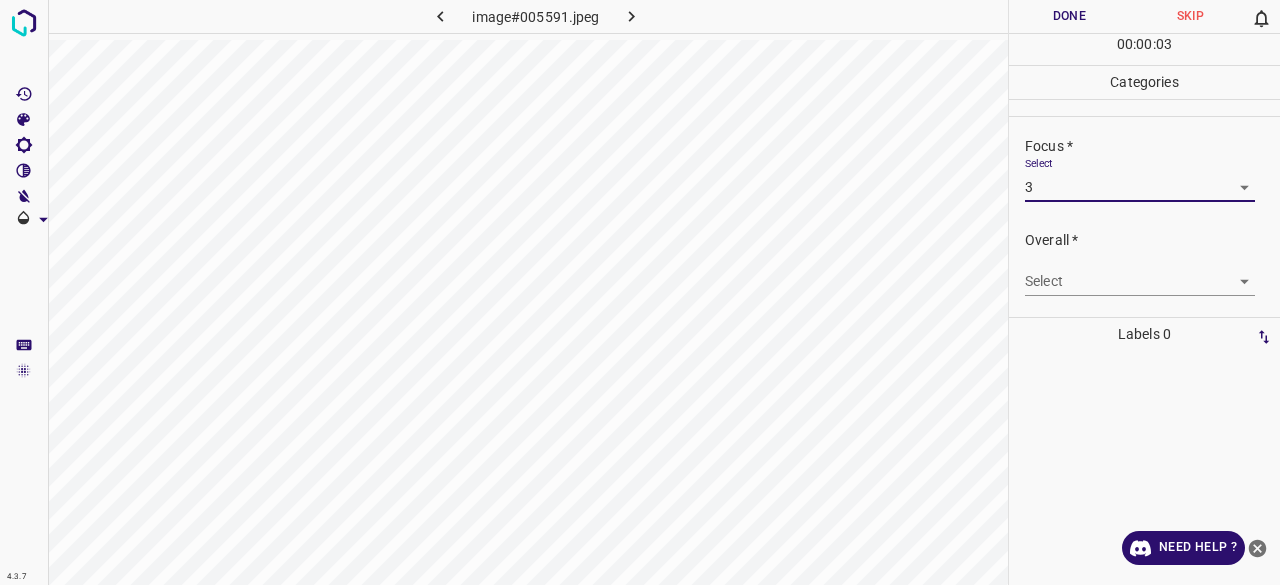 click on "4.3.7 image#005591.jpeg Done Skip 0 00   : 00   : 03   Categories Lighting *  Select 3 3 Focus *  Select 3 3 Overall *  Select ​ Labels   0 Categories 1 Lighting 2 Focus 3 Overall Tools Space Change between modes (Draw & Edit) I Auto labeling R Restore zoom M Zoom in N Zoom out Delete Delete selecte label Filters Z Restore filters X Saturation filter C Brightness filter V Contrast filter B Gray scale filter General O Download Need Help ? - Text - Hide - Delete" at bounding box center (640, 292) 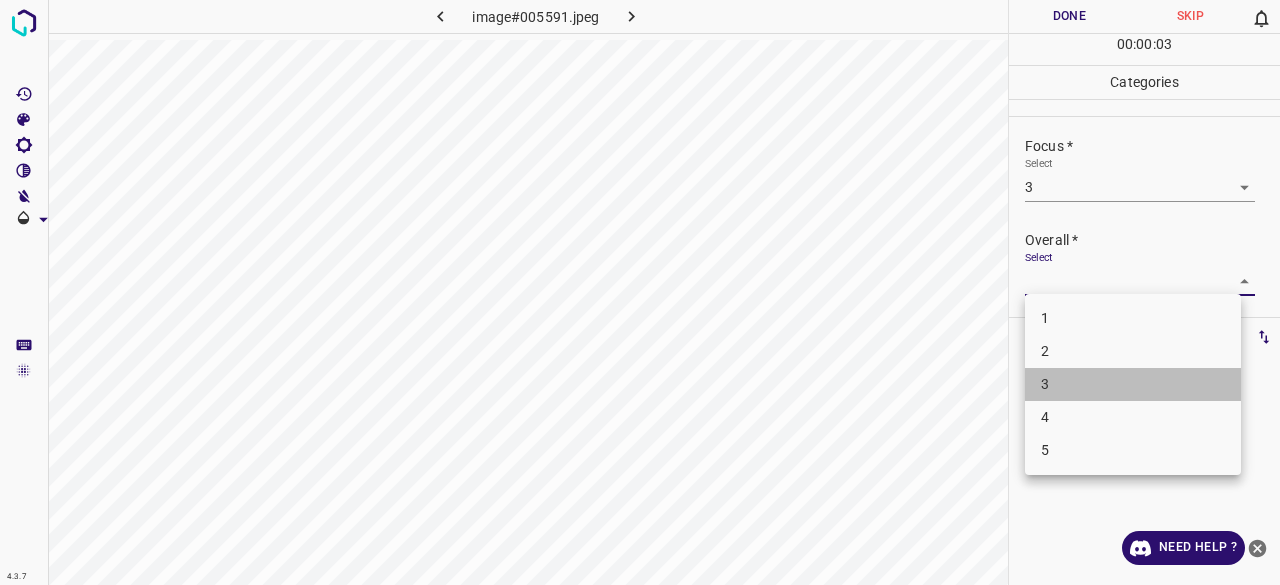 click on "3" at bounding box center [1133, 384] 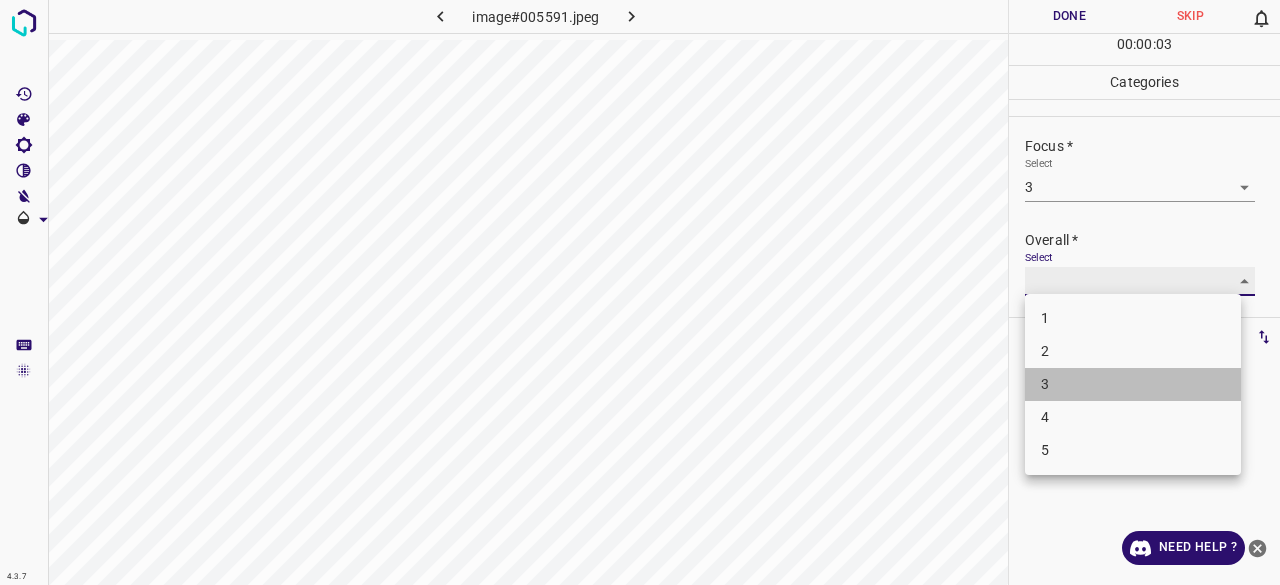 type on "3" 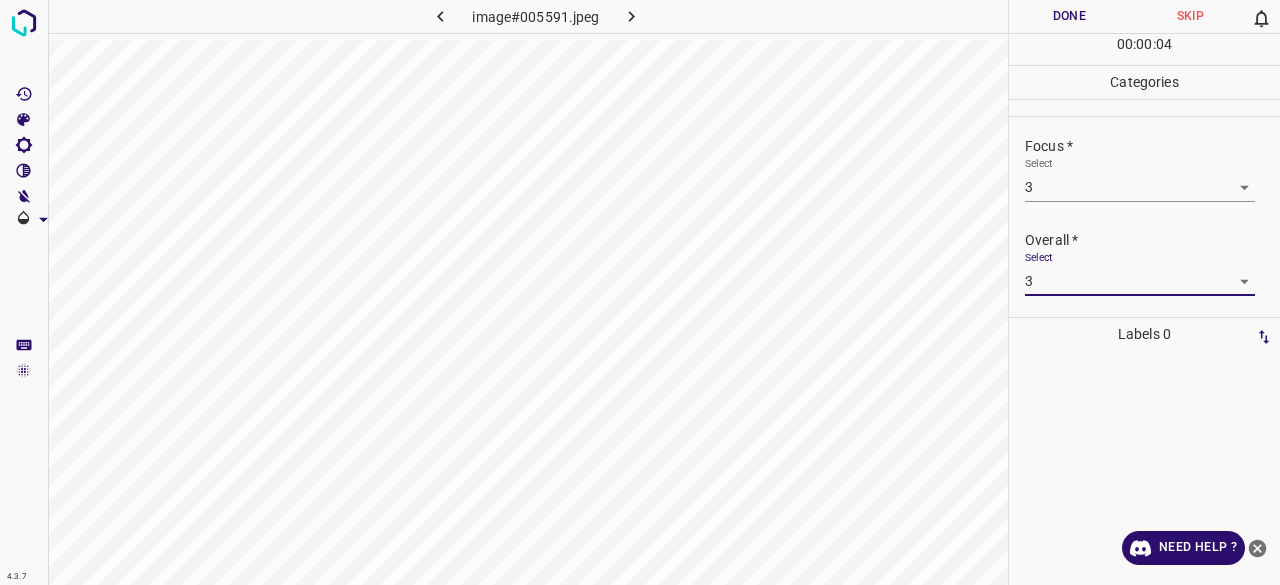 click on "00   : 00   : 04" at bounding box center [1144, 49] 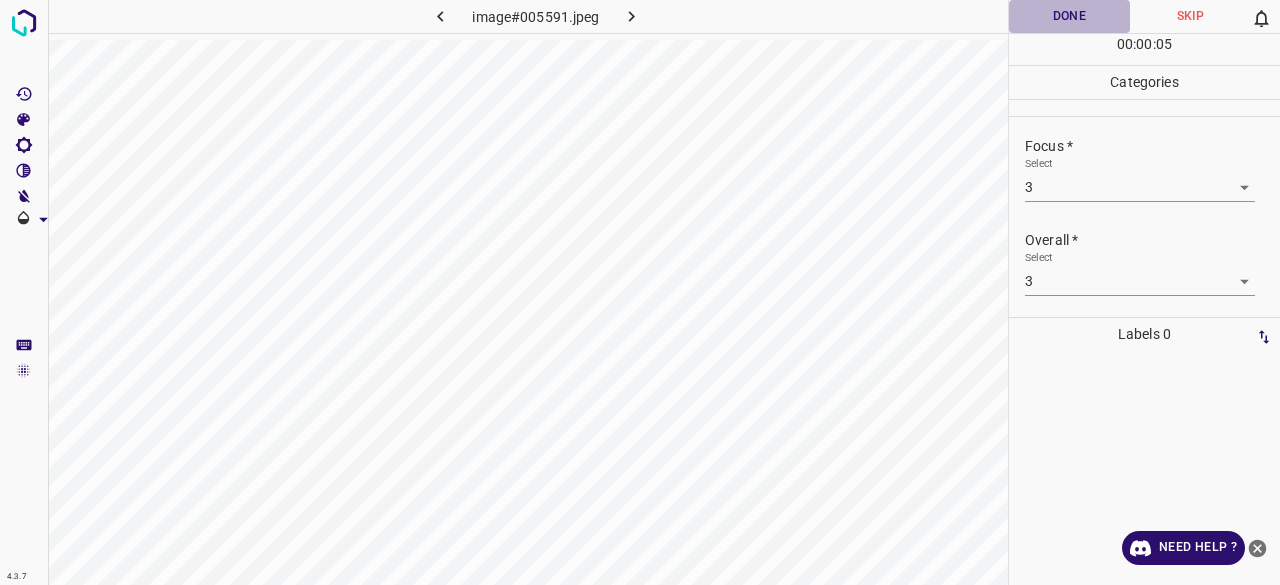 click on "Done" at bounding box center (1069, 16) 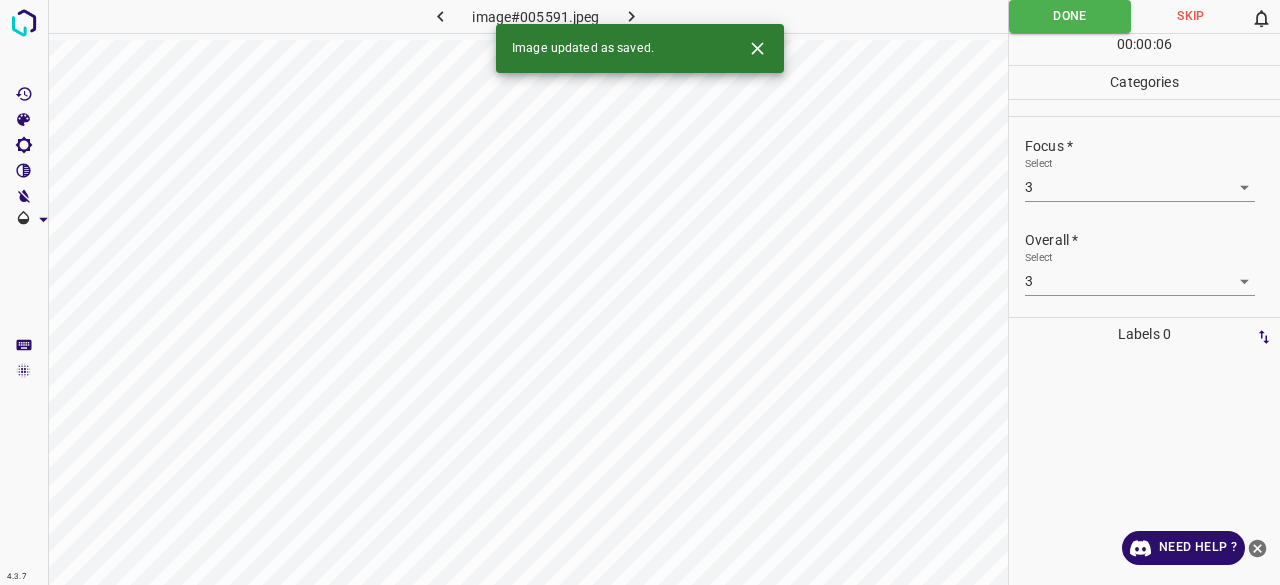 click at bounding box center [632, 16] 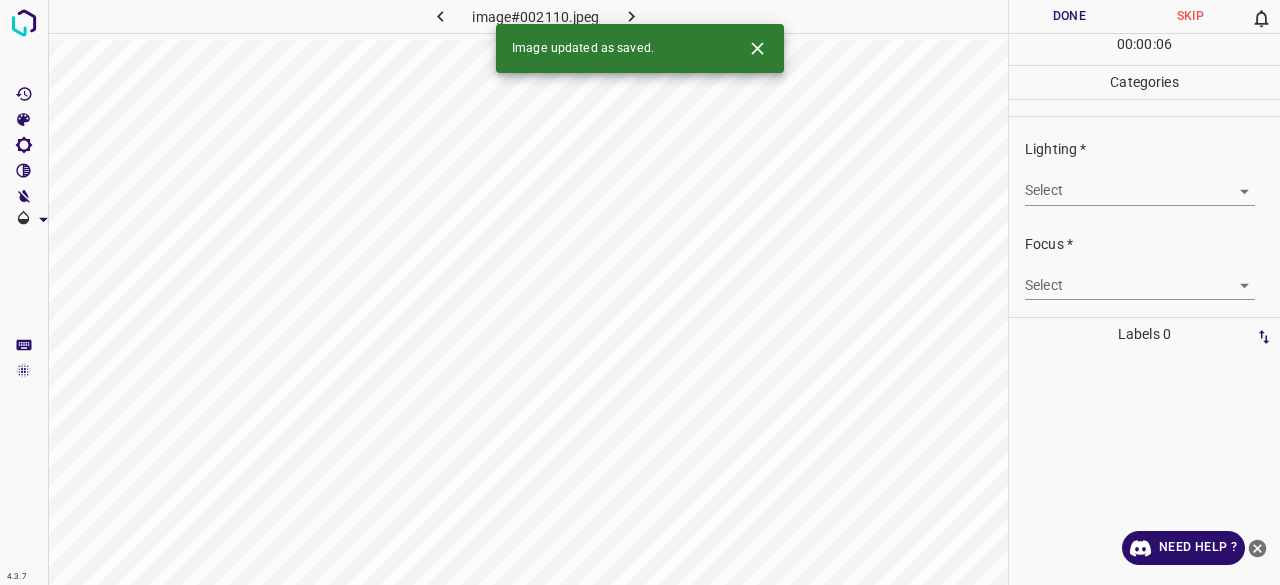 click on "Select ​" at bounding box center [1140, 182] 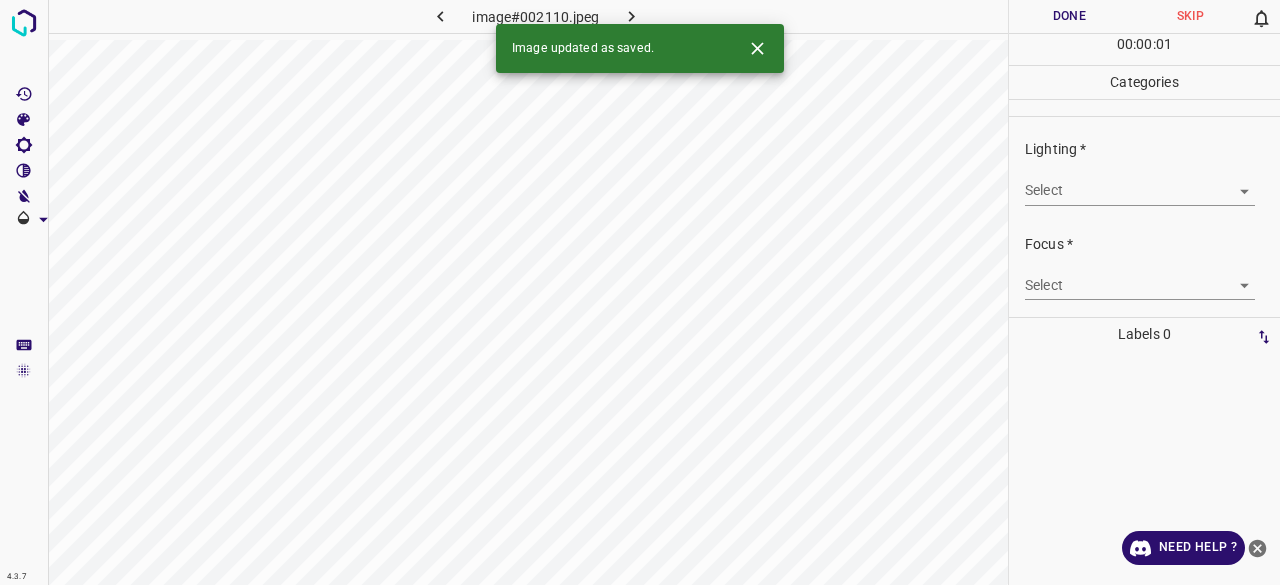 click on "4.3.7 image#002110.jpeg Done Skip 0 00   : 00   : 01   Categories Lighting *  Select ​ Focus *  Select ​ Overall *  Select ​ Labels   0 Categories 1 Lighting 2 Focus 3 Overall Tools Space Change between modes (Draw & Edit) I Auto labeling R Restore zoom M Zoom in N Zoom out Delete Delete selecte label Filters Z Restore filters X Saturation filter C Brightness filter V Contrast filter B Gray scale filter General O Download Image updated as saved. Need Help ? - Text - Hide - Delete" at bounding box center [640, 292] 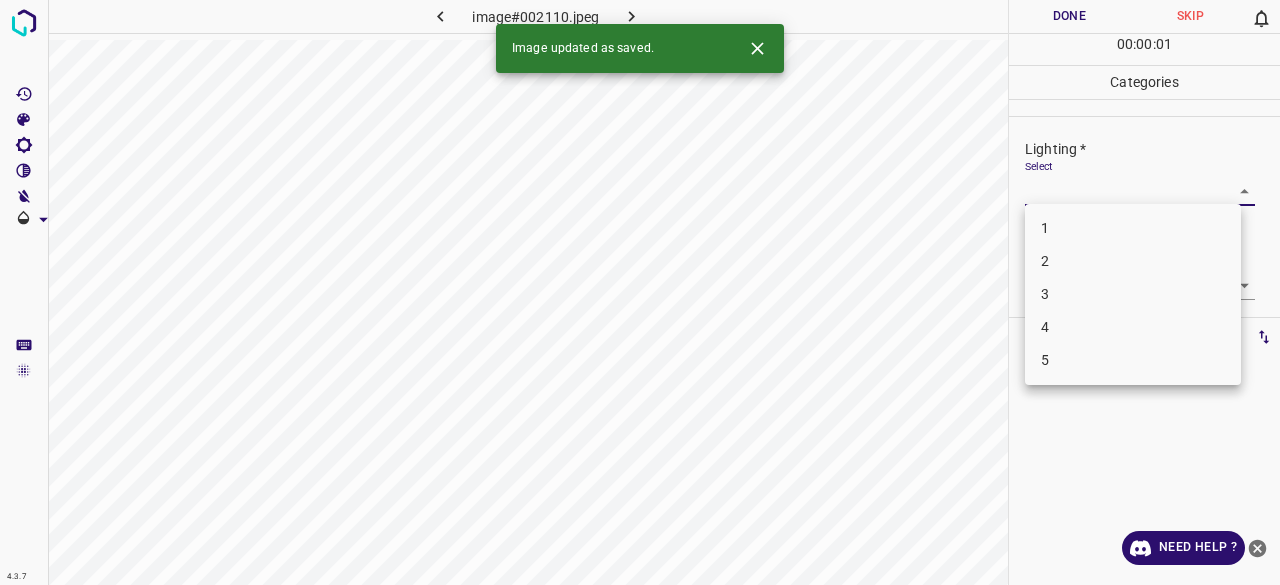 click on "3" at bounding box center (1133, 294) 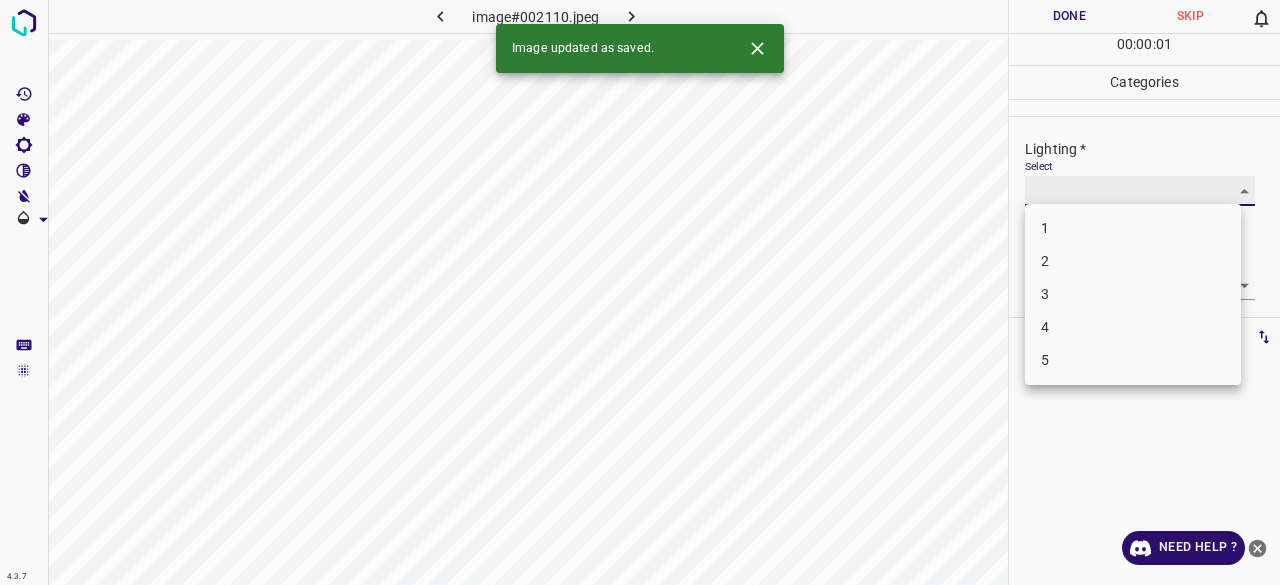 type on "3" 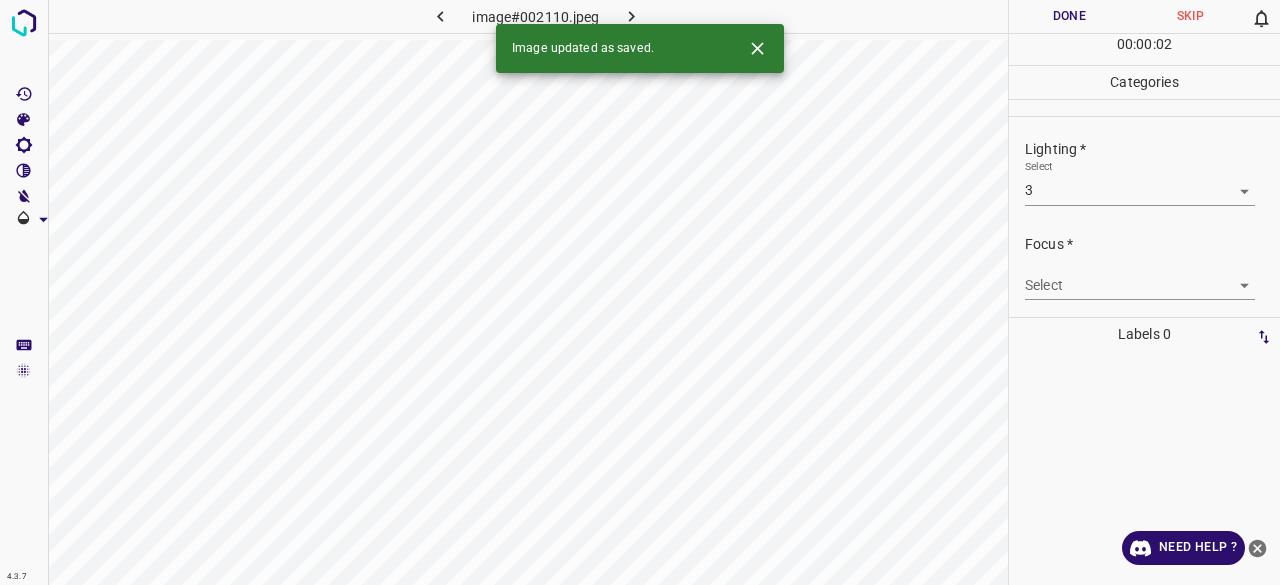 click on "4.3.7 image#002110.jpeg Done Skip 0 00   : 00   : 02   Categories Lighting *  Select 3 3 Focus *  Select ​ Overall *  Select ​ Labels   0 Categories 1 Lighting 2 Focus 3 Overall Tools Space Change between modes (Draw & Edit) I Auto labeling R Restore zoom M Zoom in N Zoom out Delete Delete selecte label Filters Z Restore filters X Saturation filter C Brightness filter V Contrast filter B Gray scale filter General O Download Image updated as saved. Need Help ? - Text - Hide - Delete" at bounding box center (640, 292) 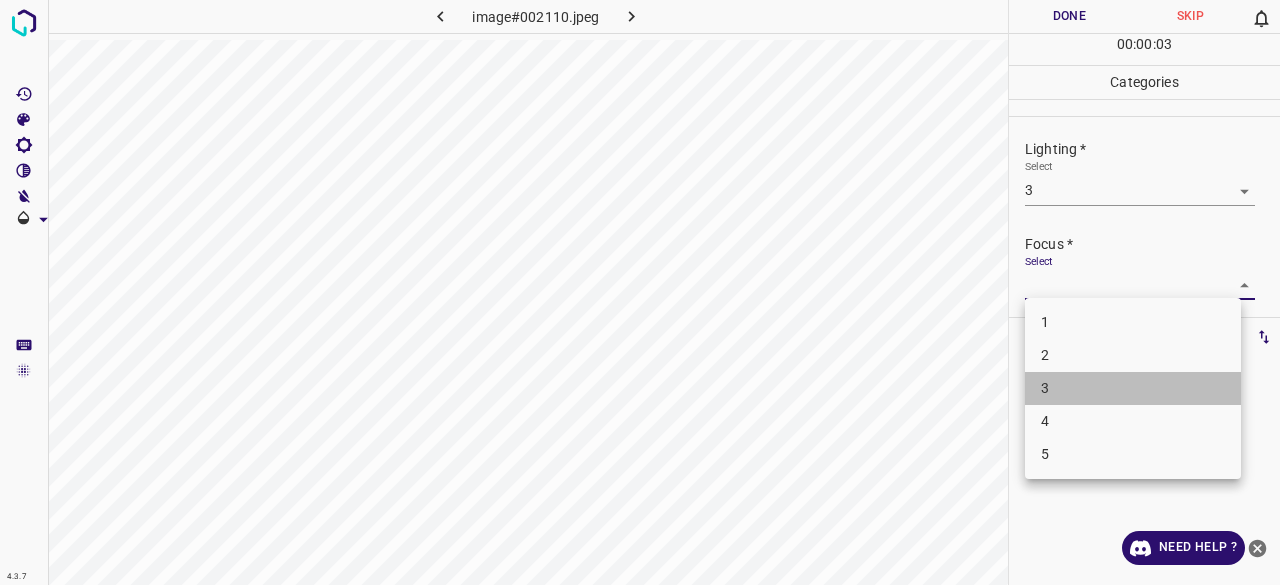 click on "3" at bounding box center (1133, 388) 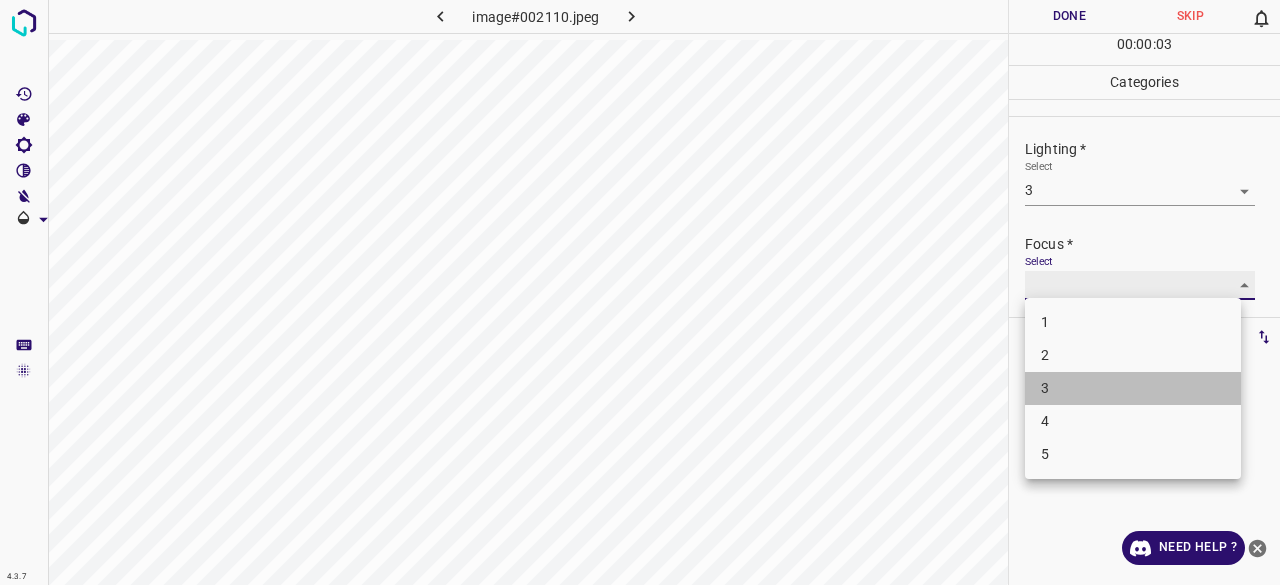 type on "3" 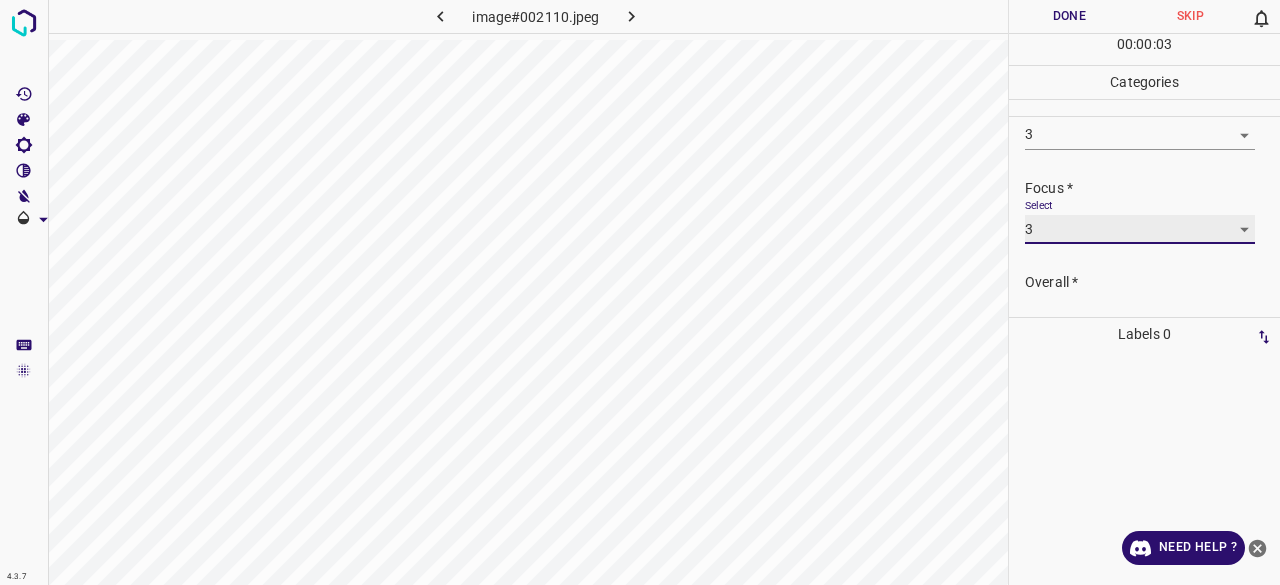 scroll, scrollTop: 98, scrollLeft: 0, axis: vertical 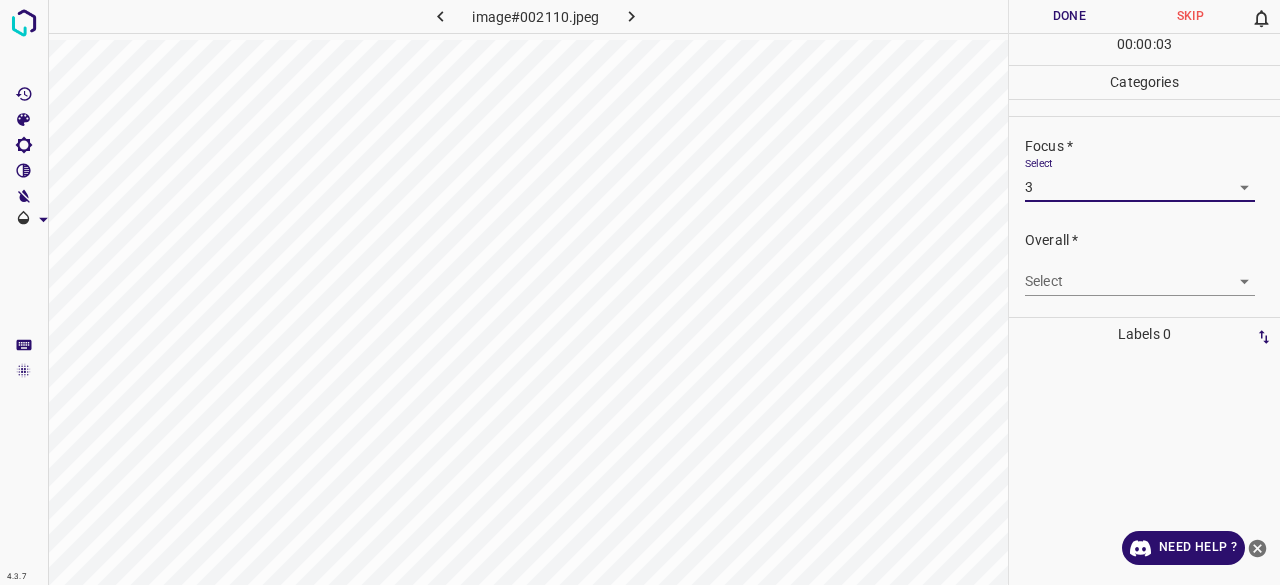 click on "4.3.7 image#002110.jpeg Done Skip 0 00   : 00   : 03   Categories Lighting *  Select 3 3 Focus *  Select 3 3 Overall *  Select ​ Labels   0 Categories 1 Lighting 2 Focus 3 Overall Tools Space Change between modes (Draw & Edit) I Auto labeling R Restore zoom M Zoom in N Zoom out Delete Delete selecte label Filters Z Restore filters X Saturation filter C Brightness filter V Contrast filter B Gray scale filter General O Download Need Help ? - Text - Hide - Delete" at bounding box center [640, 292] 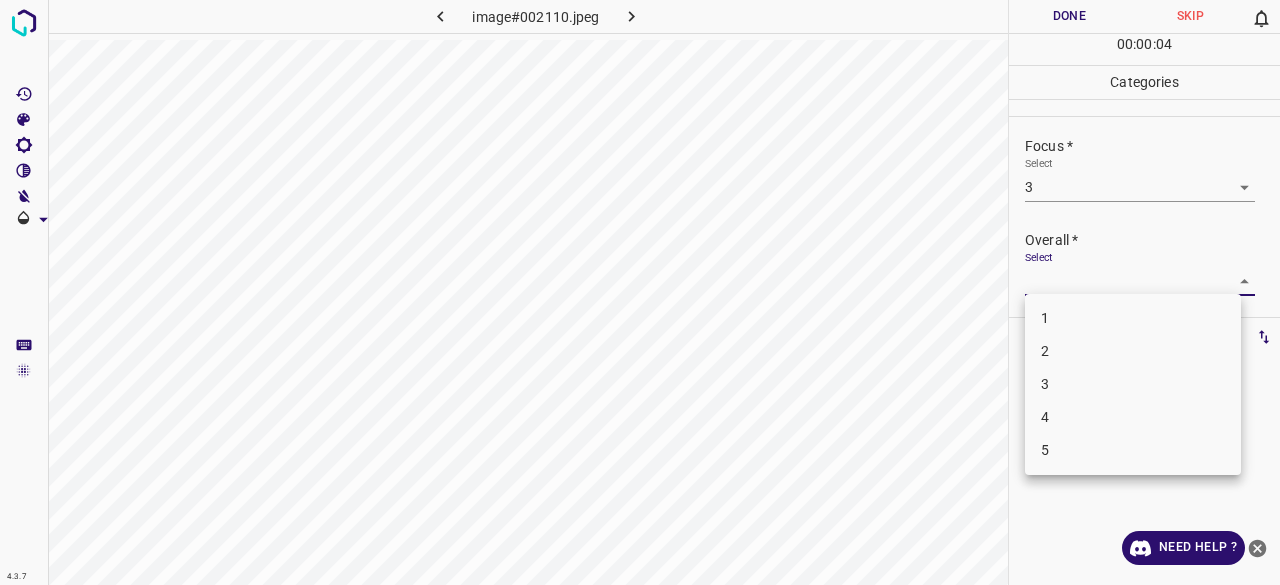 click on "3" at bounding box center [1133, 384] 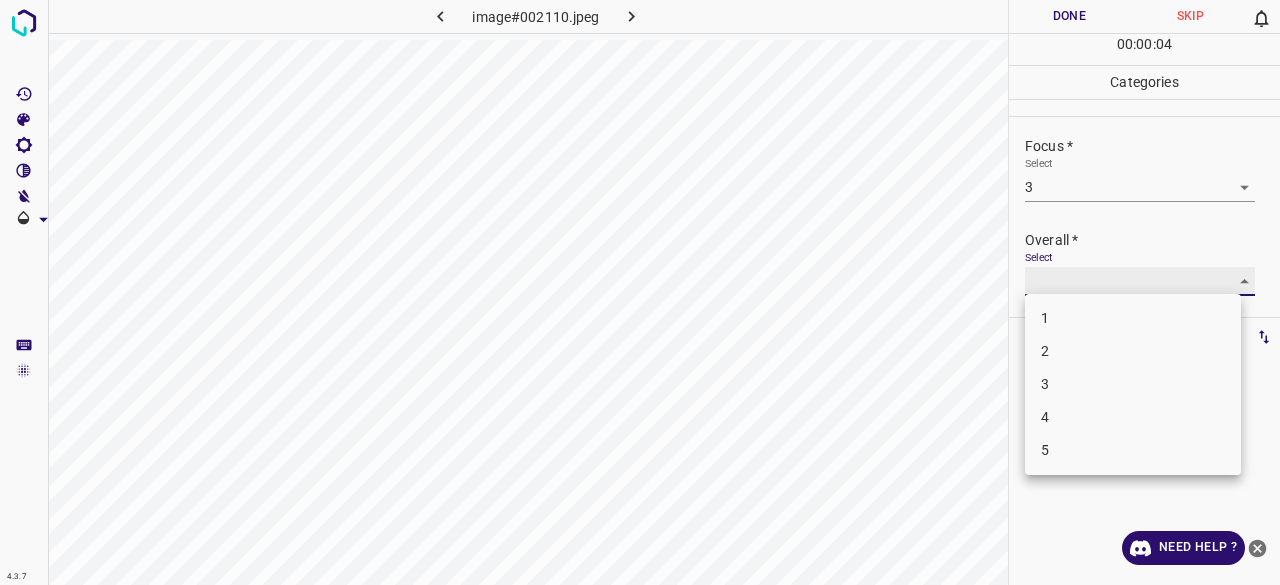 type on "3" 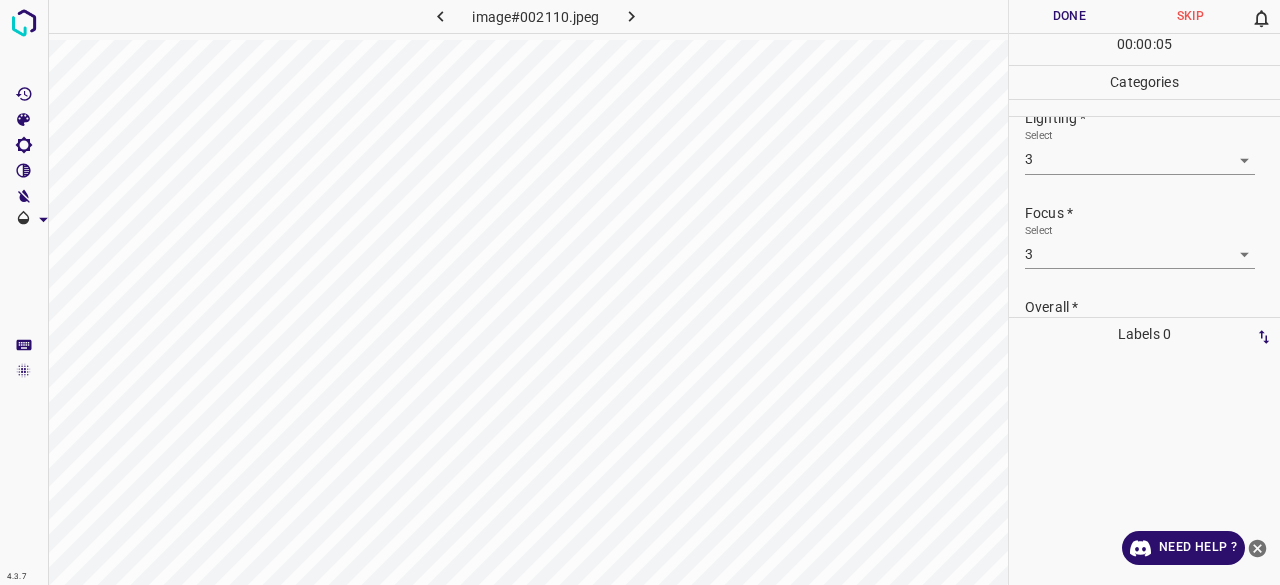 scroll, scrollTop: 0, scrollLeft: 0, axis: both 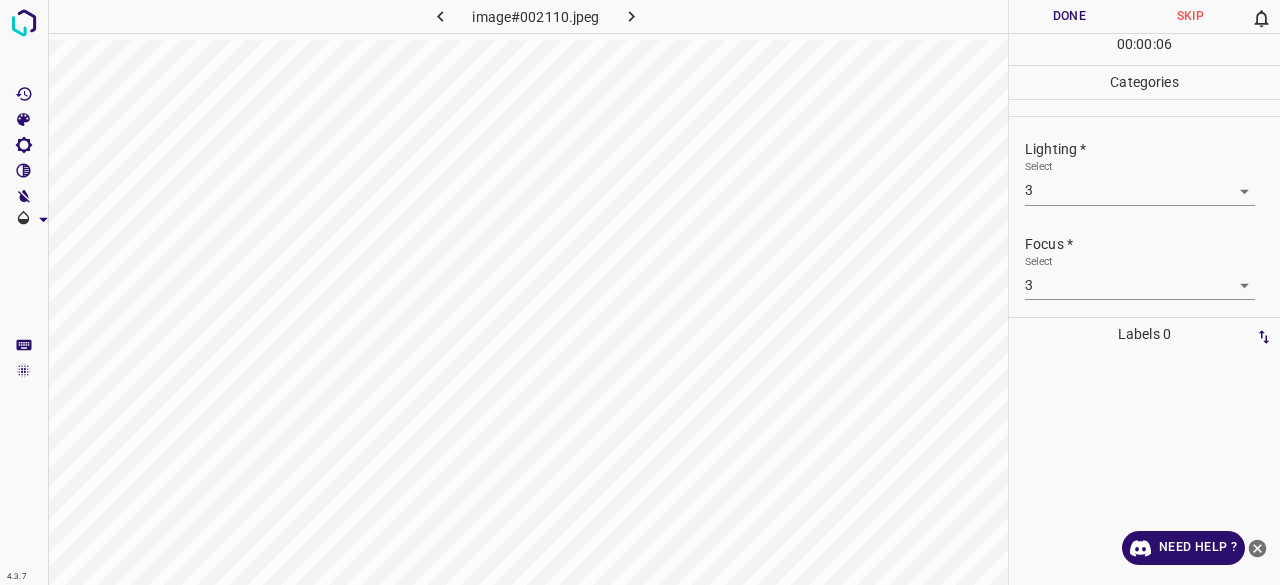 click on "Done" at bounding box center (1069, 16) 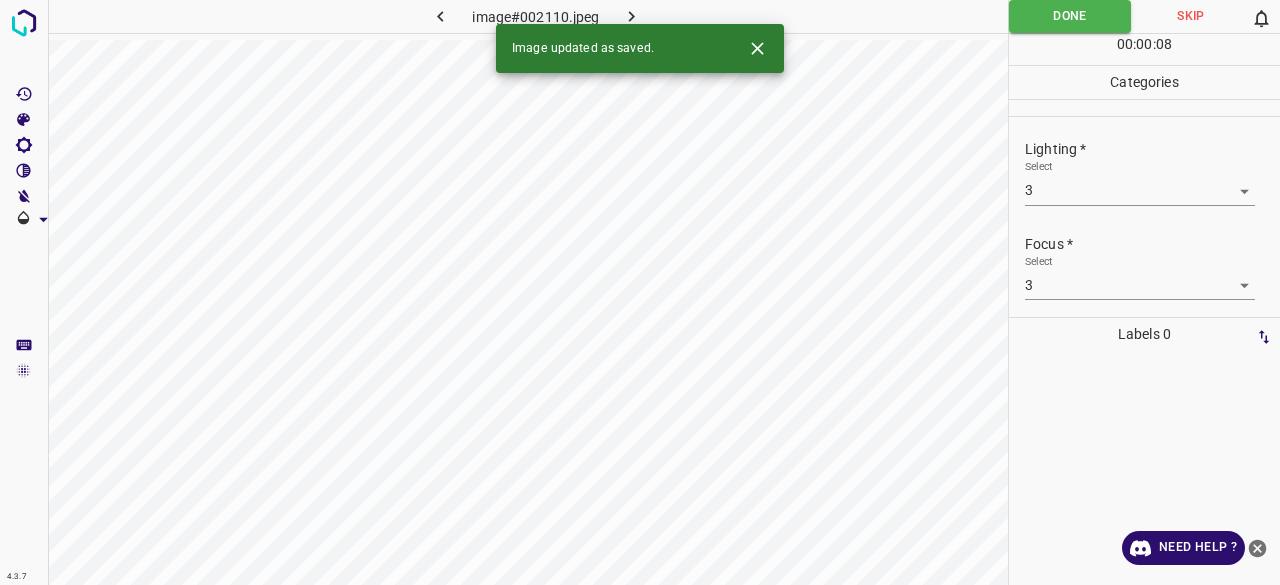 click 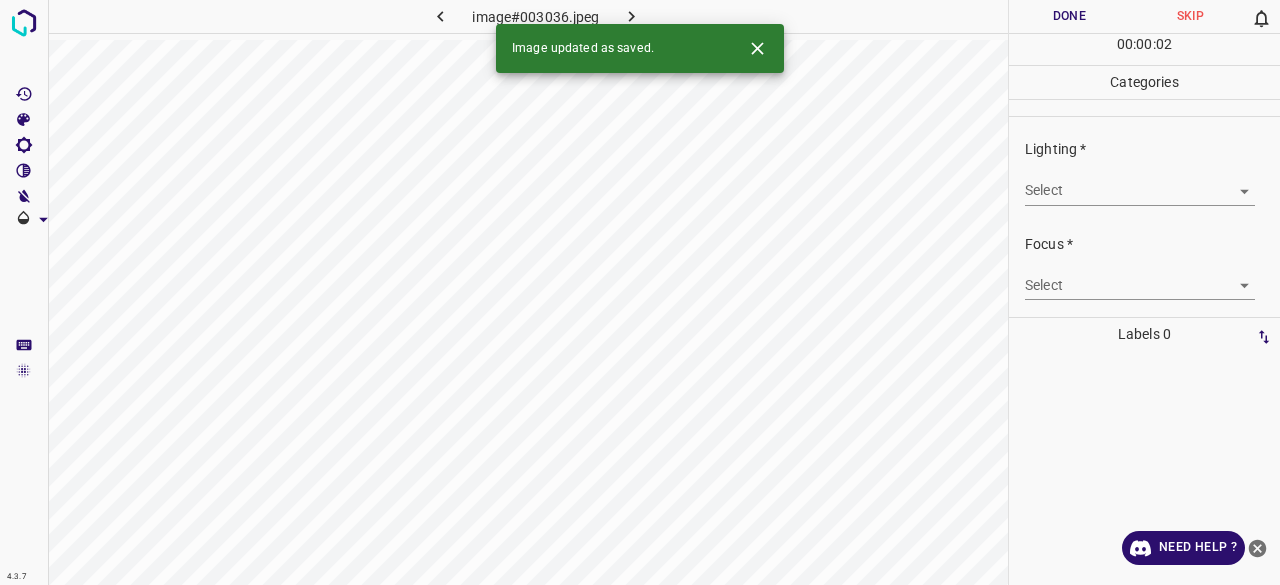 click on "Select ​" at bounding box center (1140, 182) 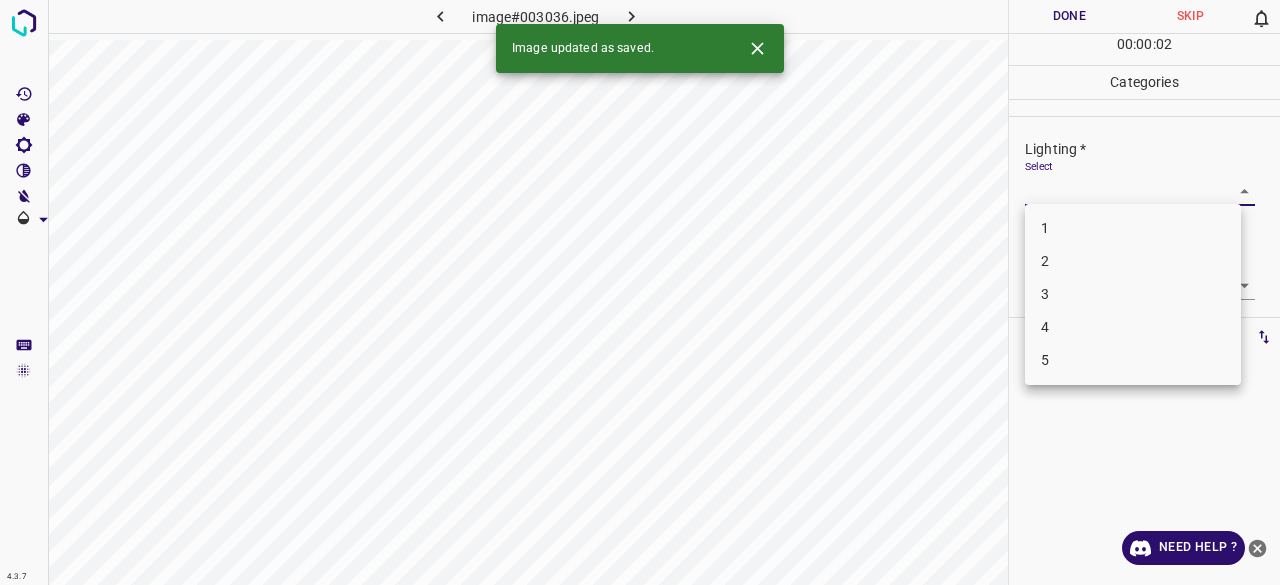 click on "3" at bounding box center [1133, 294] 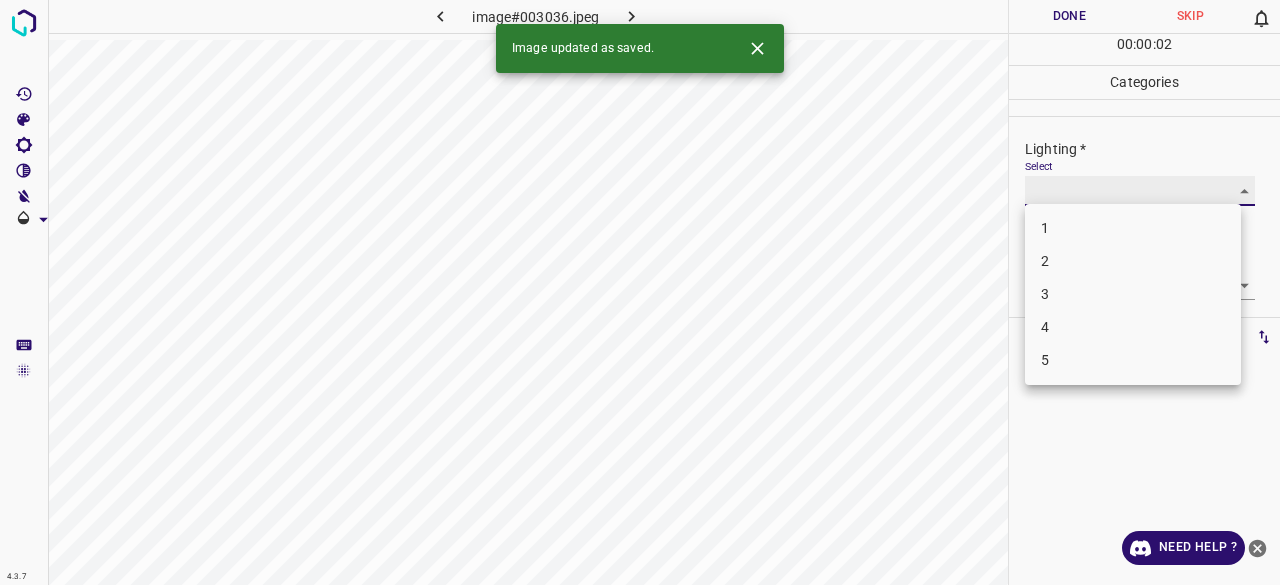 type on "3" 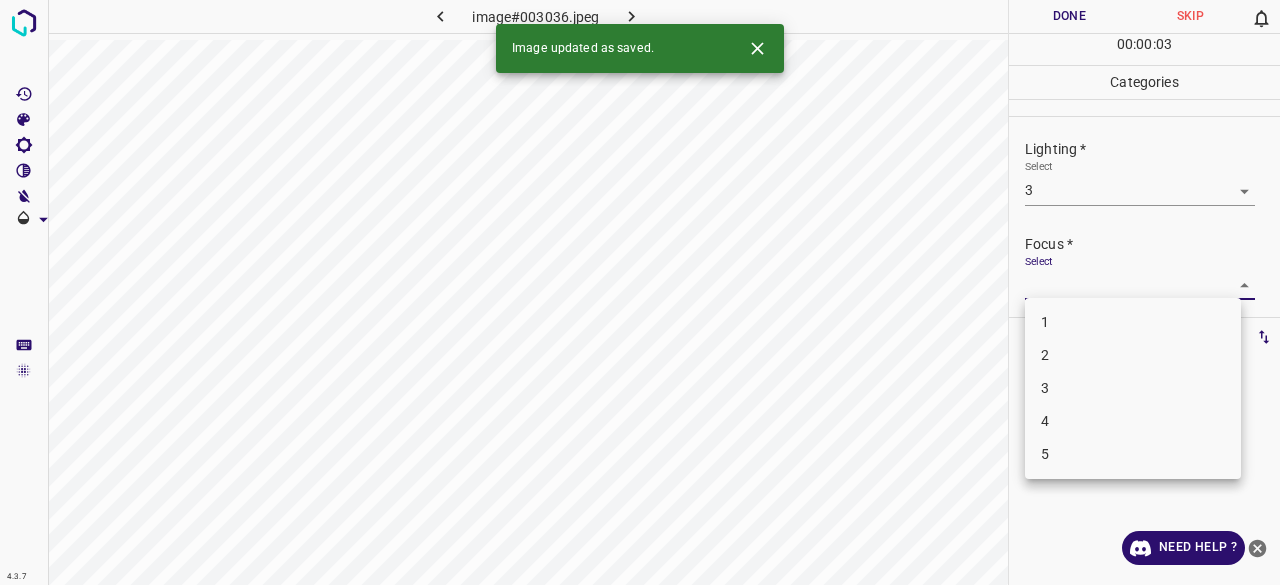 click on "4.3.7 image#003036.jpeg Done Skip 0 00   : 00   : 03   Categories Lighting *  Select 3 3 Focus *  Select ​ Overall *  Select ​ Labels   0 Categories 1 Lighting 2 Focus 3 Overall Tools Space Change between modes (Draw & Edit) I Auto labeling R Restore zoom M Zoom in N Zoom out Delete Delete selecte label Filters Z Restore filters X Saturation filter C Brightness filter V Contrast filter B Gray scale filter General O Download Image updated as saved. Need Help ? - Text - Hide - Delete 1 2 3 4 5" at bounding box center [640, 292] 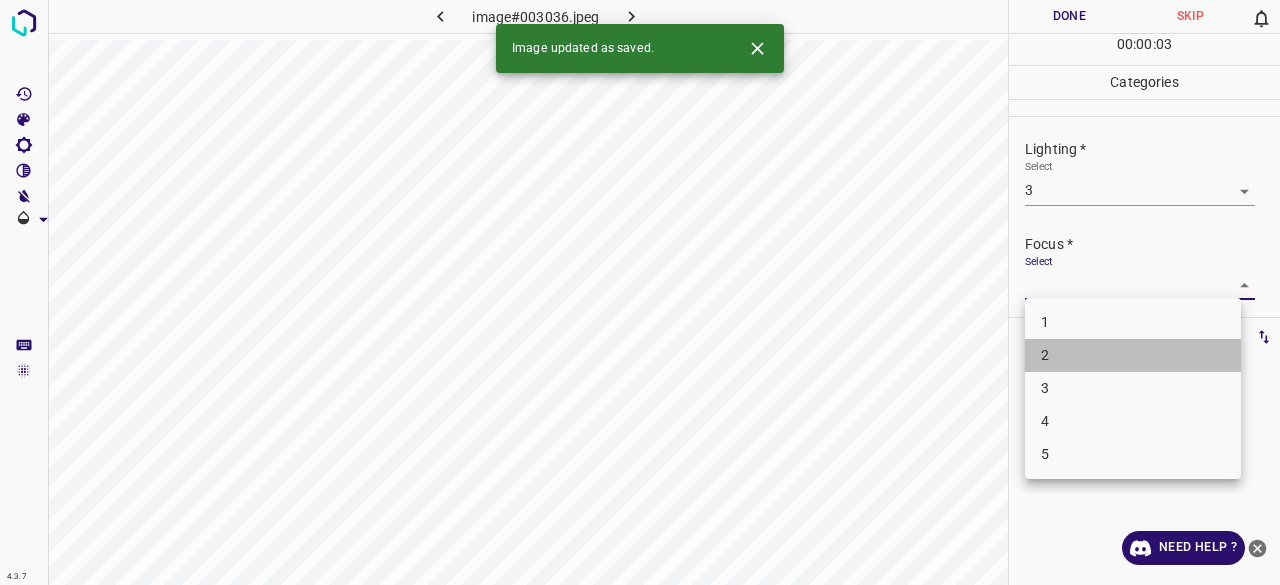 click on "2" at bounding box center (1133, 355) 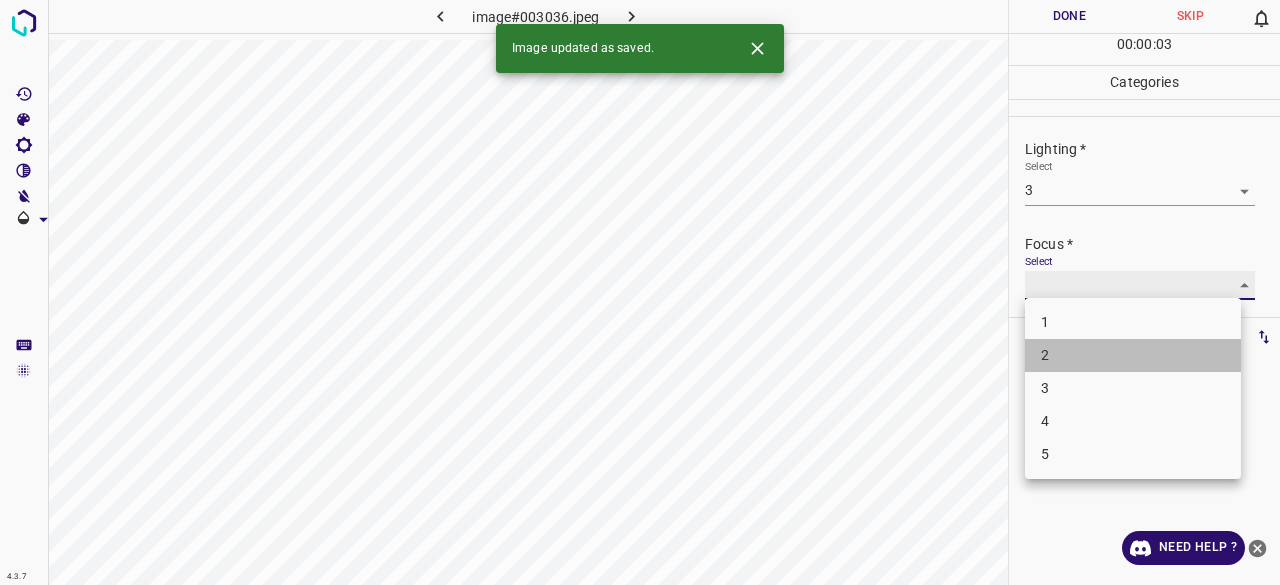 type on "2" 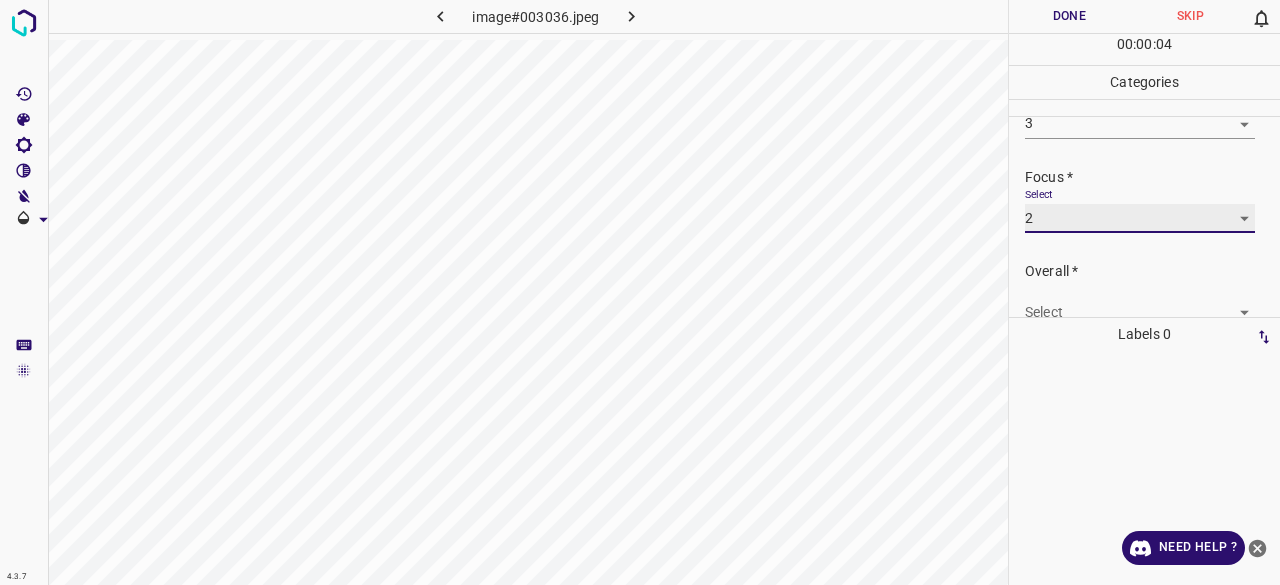 scroll, scrollTop: 98, scrollLeft: 0, axis: vertical 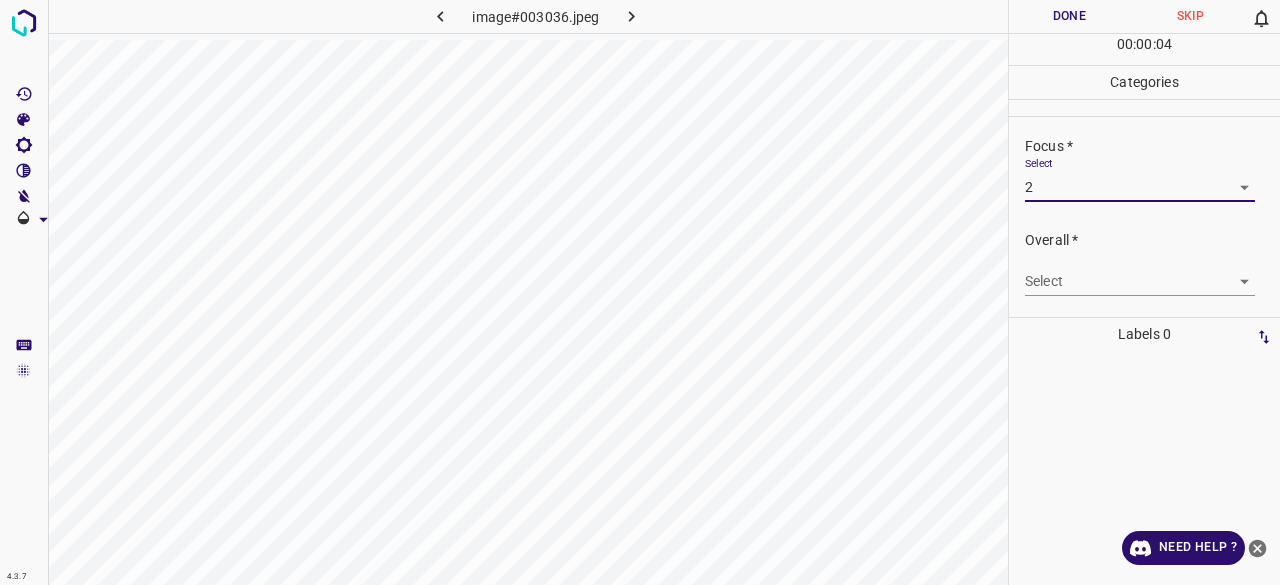 click on "4.3.7 image#003036.jpeg Done Skip 0 00   : 00   : 04   Categories Lighting *  Select 3 3 Focus *  Select 2 2 Overall *  Select ​ Labels   0 Categories 1 Lighting 2 Focus 3 Overall Tools Space Change between modes (Draw & Edit) I Auto labeling R Restore zoom M Zoom in N Zoom out Delete Delete selecte label Filters Z Restore filters X Saturation filter C Brightness filter V Contrast filter B Gray scale filter General O Download Need Help ? - Text - Hide - Delete" at bounding box center [640, 292] 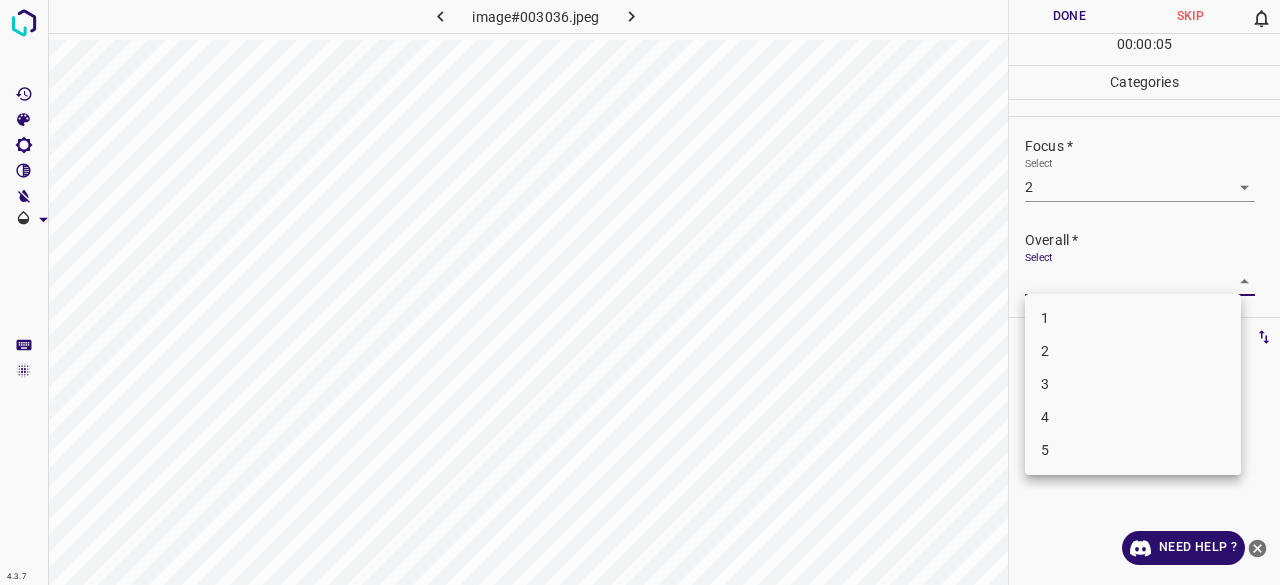 drag, startPoint x: 1058, startPoint y: 376, endPoint x: 1061, endPoint y: 359, distance: 17.262676 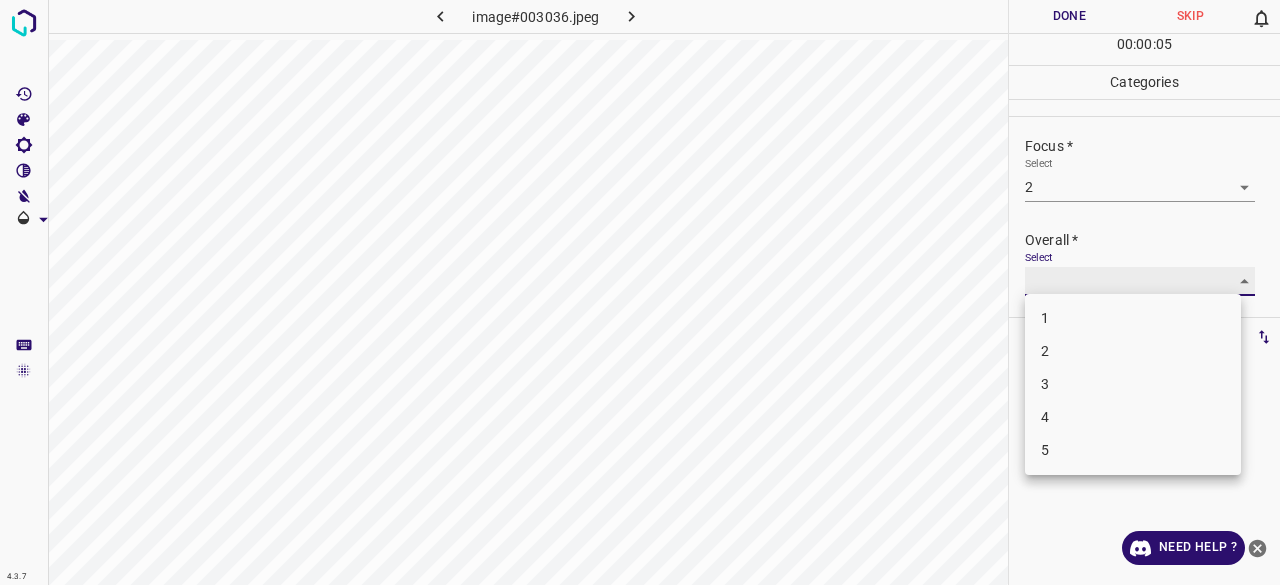 type on "3" 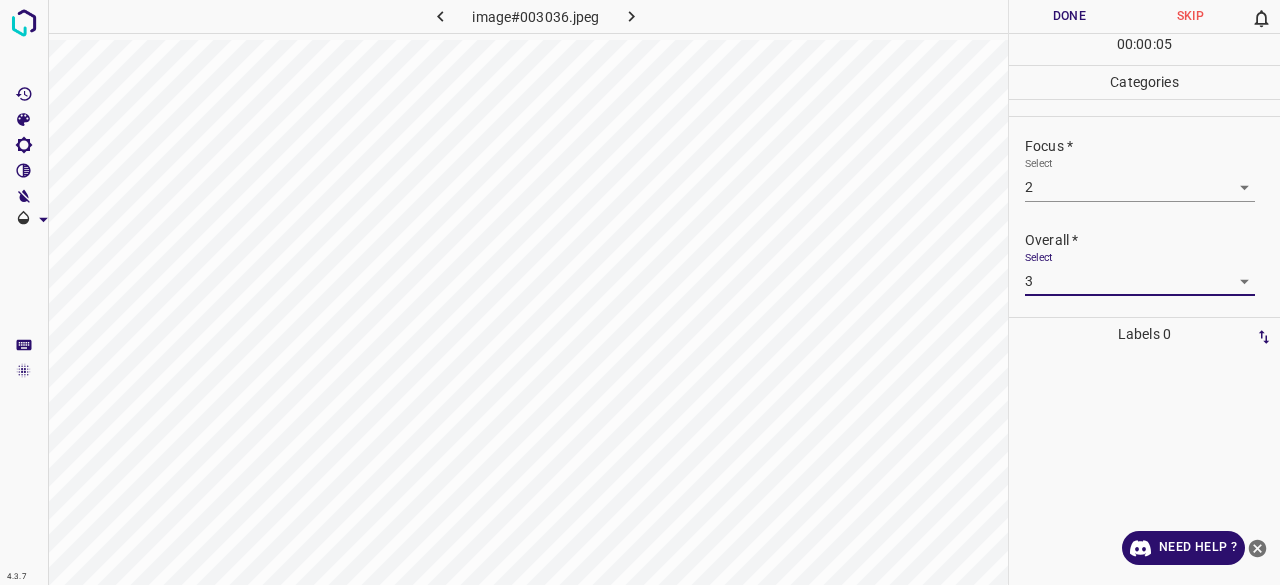 click on "Done" at bounding box center (1069, 16) 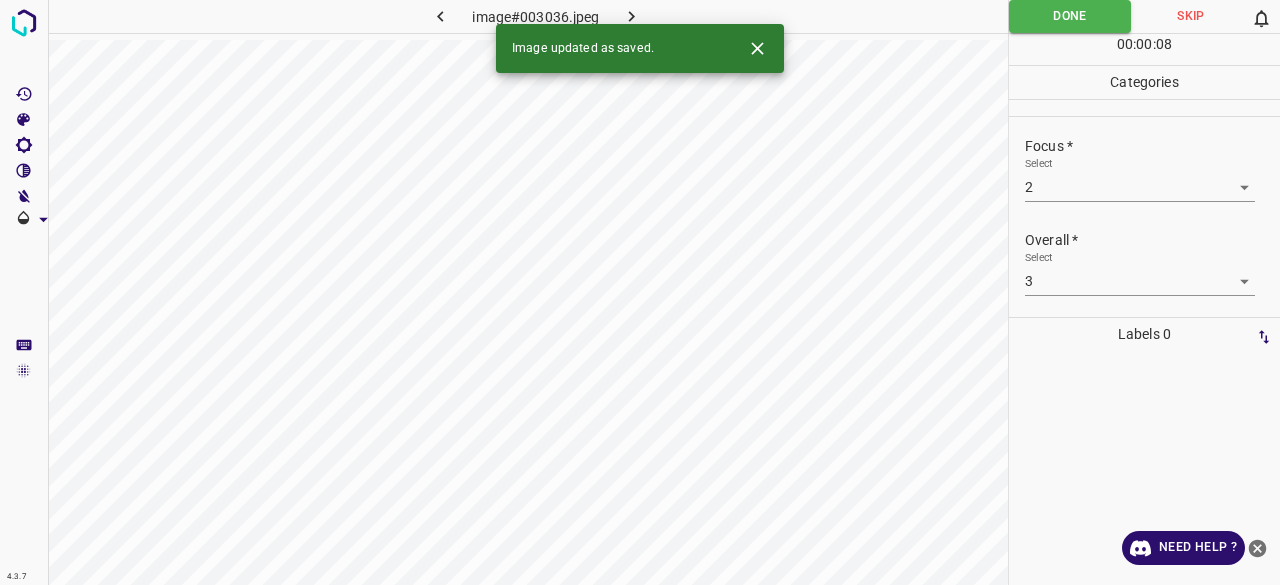 click 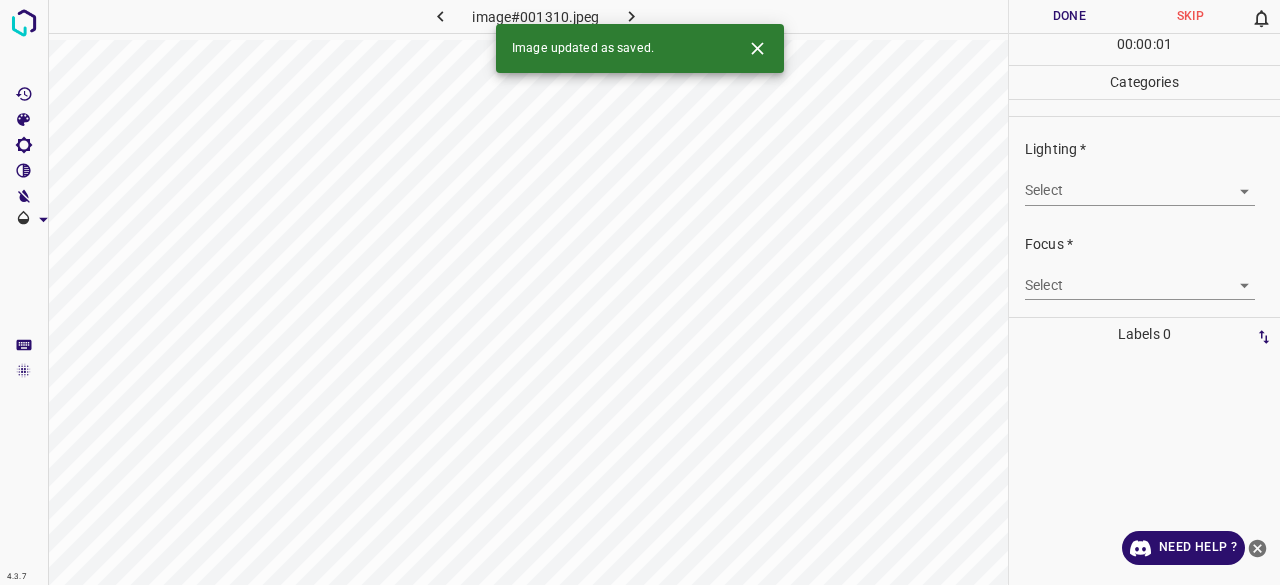 click on "4.3.7 image#001310.jpeg Done Skip 0 00   : 00   : 01   Categories Lighting *  Select ​ Focus *  Select ​ Overall *  Select ​ Labels   0 Categories 1 Lighting 2 Focus 3 Overall Tools Space Change between modes (Draw & Edit) I Auto labeling R Restore zoom M Zoom in N Zoom out Delete Delete selecte label Filters Z Restore filters X Saturation filter C Brightness filter V Contrast filter B Gray scale filter General O Download Image updated as saved. Need Help ? - Text - Hide - Delete" at bounding box center [640, 292] 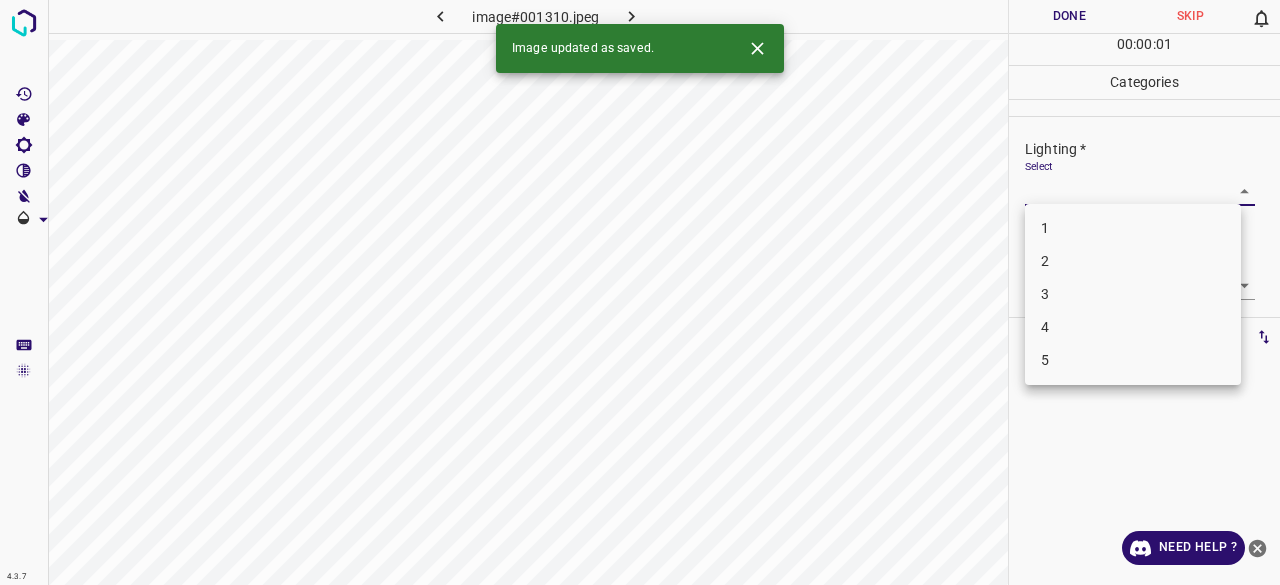 click on "1" at bounding box center [1133, 228] 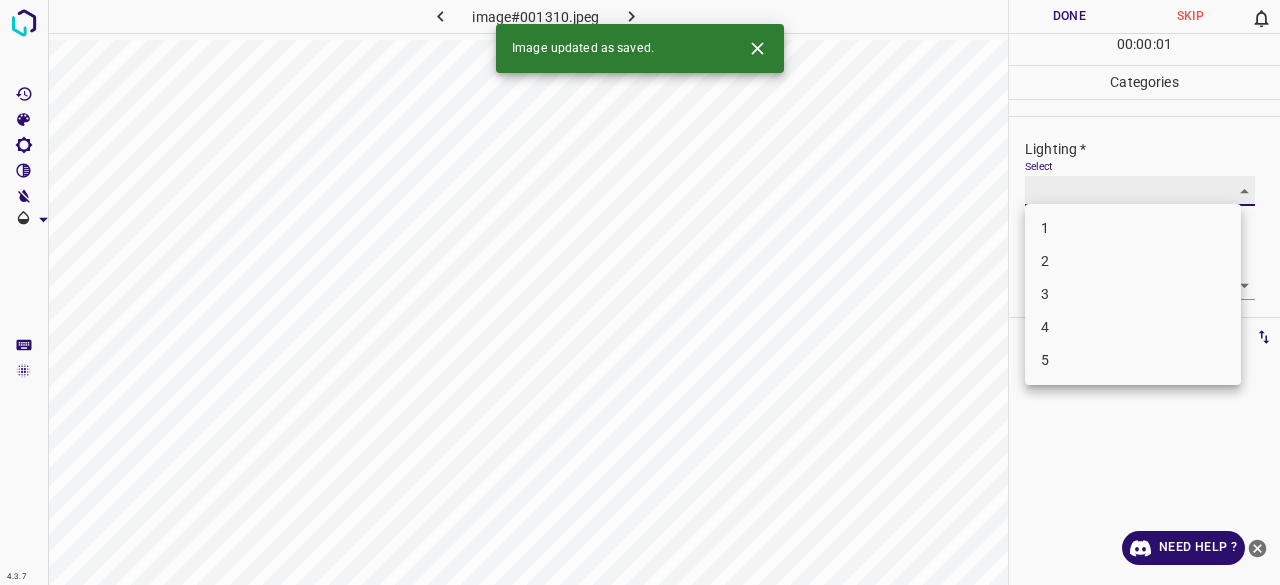 type on "1" 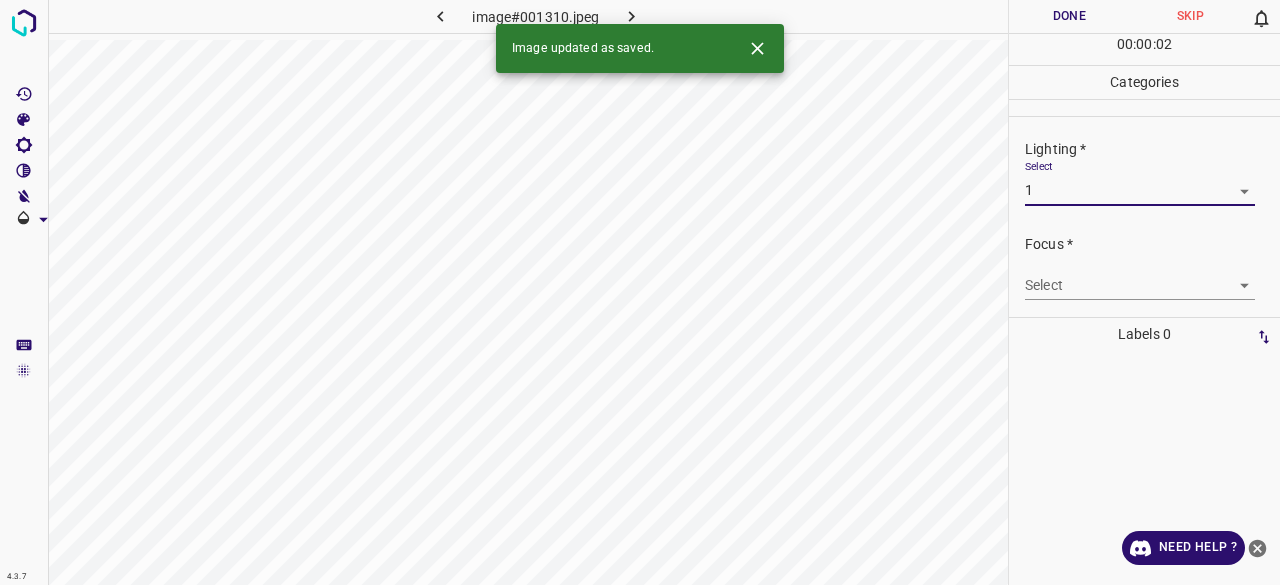 click on "Focus *" at bounding box center [1152, 244] 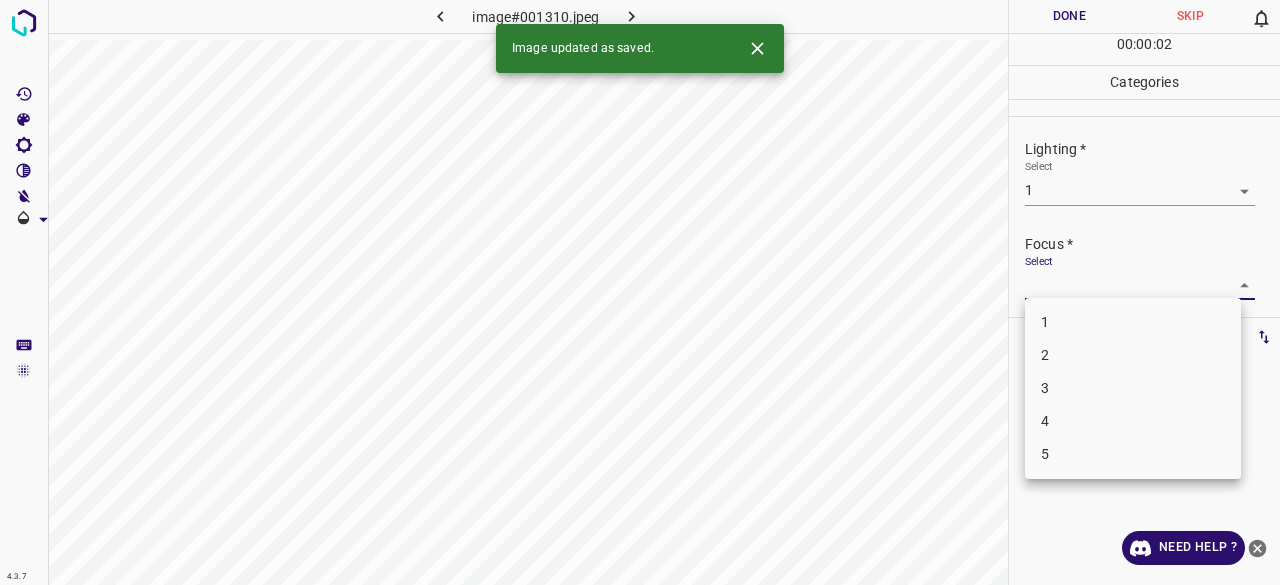 click on "4.3.7 image#001310.jpeg Done Skip 0 00   : 00   : 02   Categories Lighting *  Select 1 1 Focus *  Select ​ Overall *  Select ​ Labels   0 Categories 1 Lighting 2 Focus 3 Overall Tools Space Change between modes (Draw & Edit) I Auto labeling R Restore zoom M Zoom in N Zoom out Delete Delete selecte label Filters Z Restore filters X Saturation filter C Brightness filter V Contrast filter B Gray scale filter General O Download Image updated as saved. Need Help ? - Text - Hide - Delete 1 2 3 4 5" at bounding box center (640, 292) 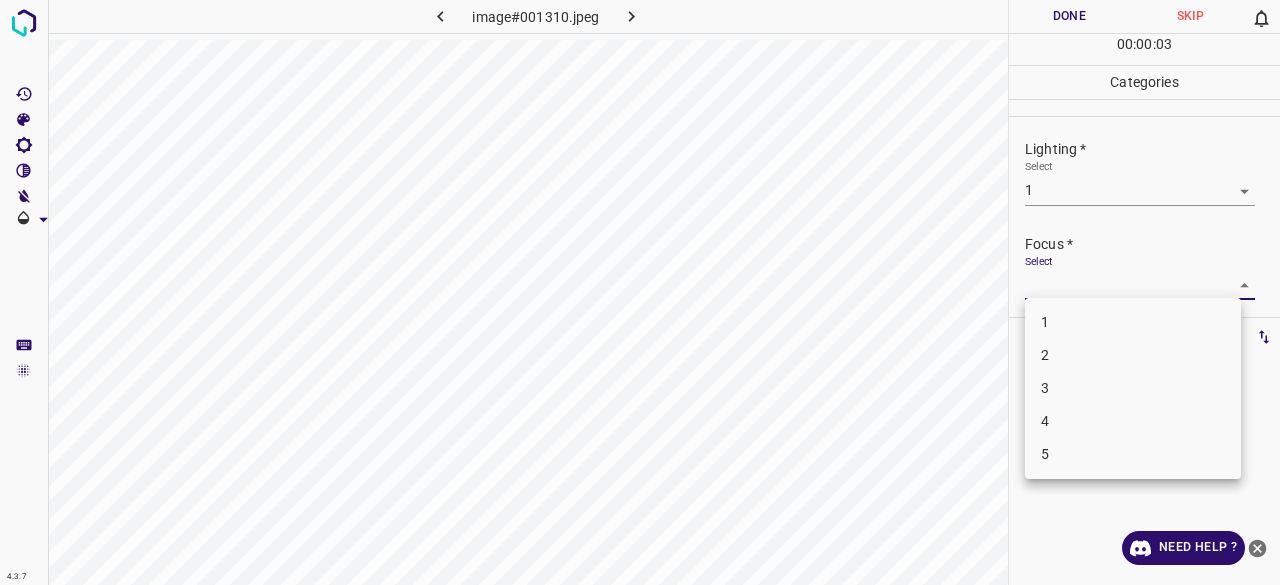 drag, startPoint x: 1066, startPoint y: 339, endPoint x: 1061, endPoint y: 326, distance: 13.928389 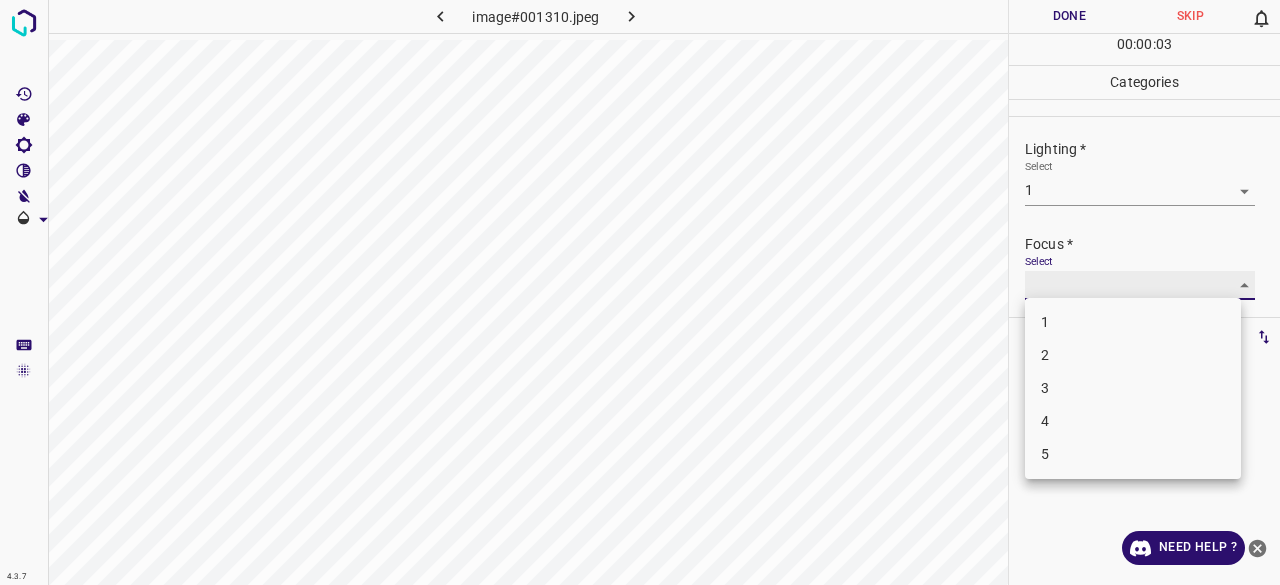 type on "1" 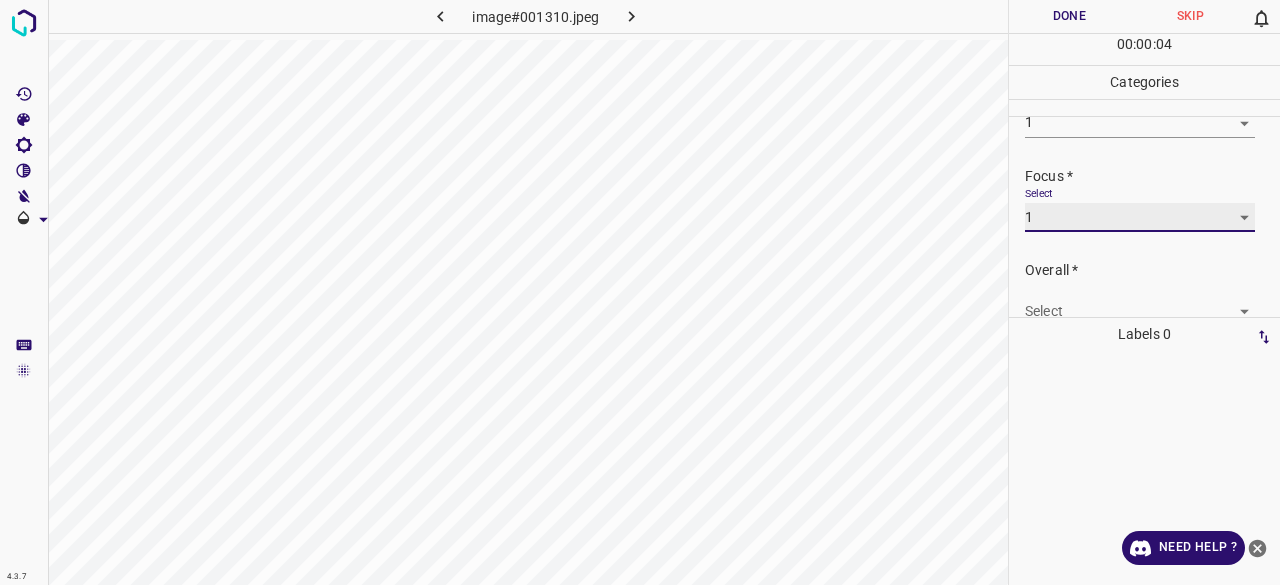 scroll, scrollTop: 98, scrollLeft: 0, axis: vertical 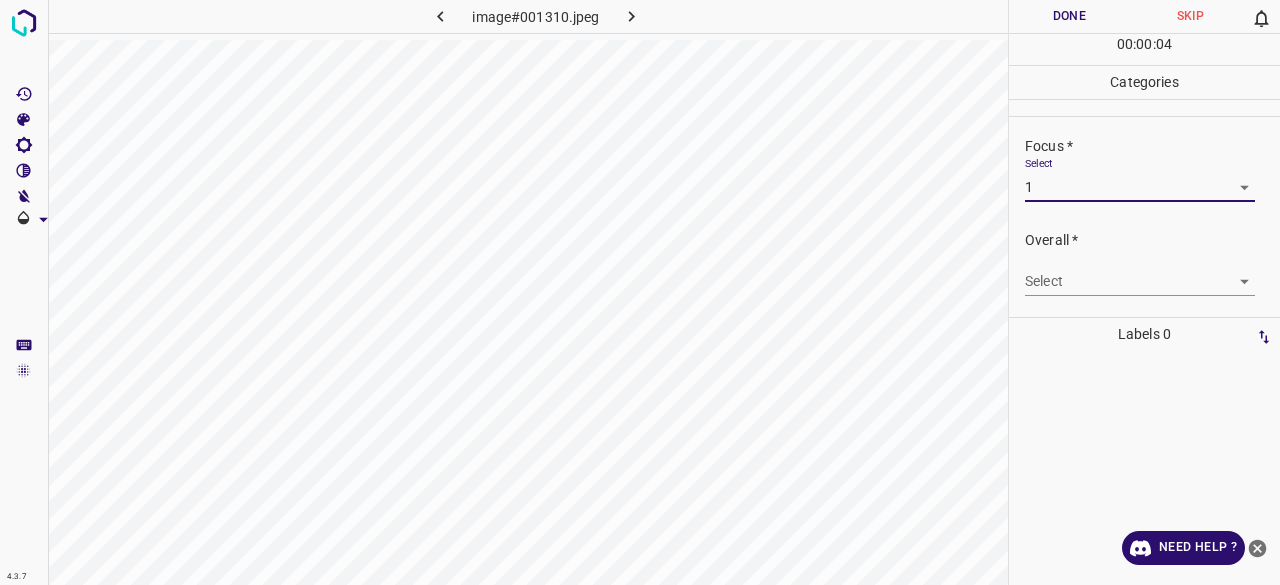 click on "4.3.7 image#001310.jpeg Done Skip 0 00   : 00   : 04   Categories Lighting *  Select 1 1 Focus *  Select 1 1 Overall *  Select ​ Labels   0 Categories 1 Lighting 2 Focus 3 Overall Tools Space Change between modes (Draw & Edit) I Auto labeling R Restore zoom M Zoom in N Zoom out Delete Delete selecte label Filters Z Restore filters X Saturation filter C Brightness filter V Contrast filter B Gray scale filter General O Download Need Help ? - Text - Hide - Delete" at bounding box center [640, 292] 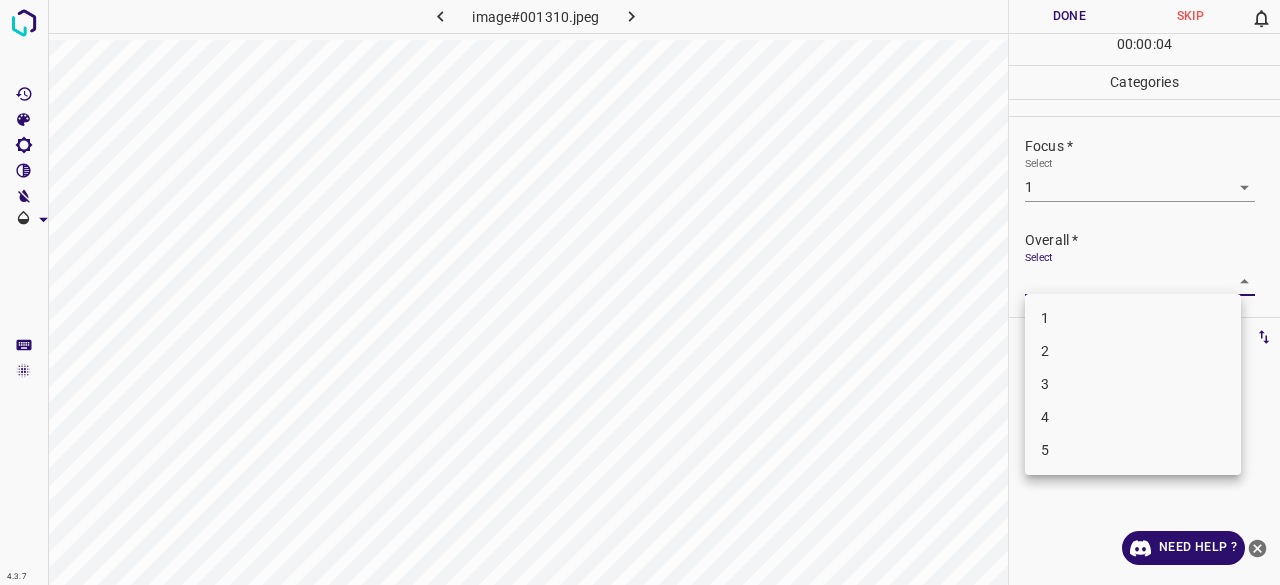 click on "2" at bounding box center [1133, 351] 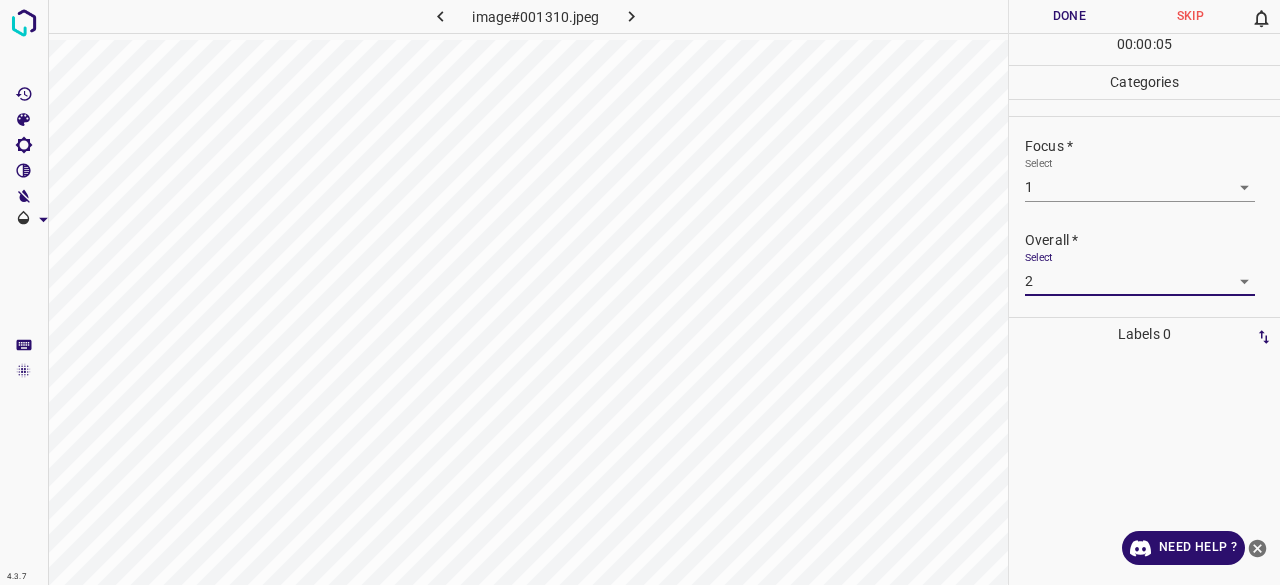 click on "4.3.7 image#001310.jpeg Done Skip 0 00   : 00   : 05   Categories Lighting *  Select 1 1 Focus *  Select 1 1 Overall *  Select 2 2 Labels   0 Categories 1 Lighting 2 Focus 3 Overall Tools Space Change between modes (Draw & Edit) I Auto labeling R Restore zoom M Zoom in N Zoom out Delete Delete selecte label Filters Z Restore filters X Saturation filter C Brightness filter V Contrast filter B Gray scale filter General O Download Need Help ? - Text - Hide - Delete" at bounding box center (640, 292) 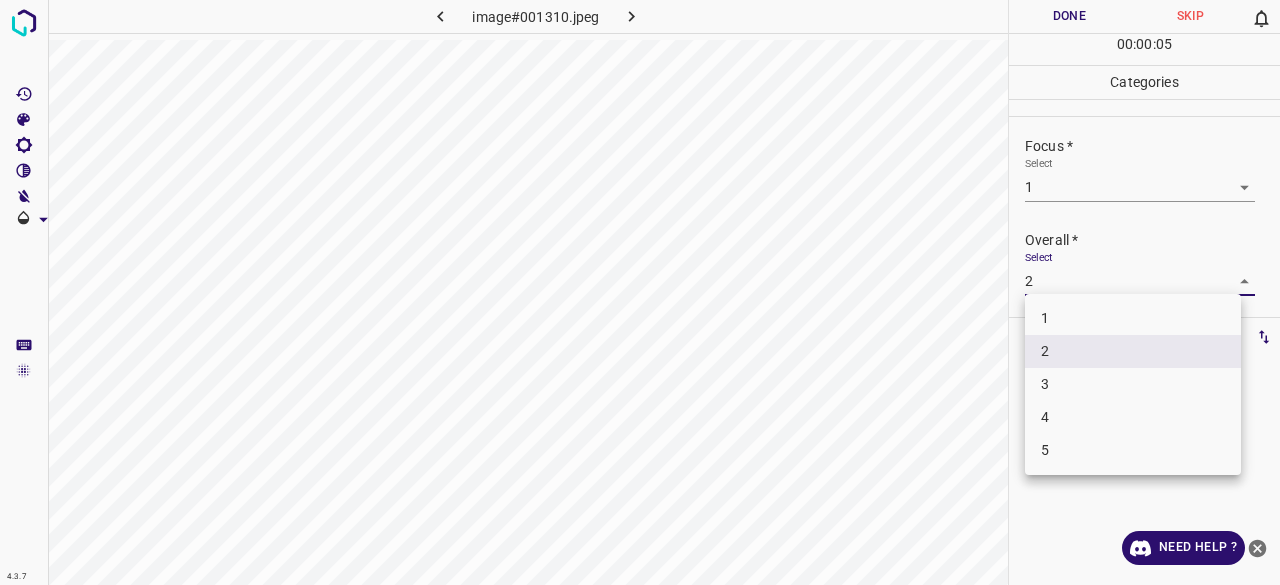 click on "1" at bounding box center [1133, 318] 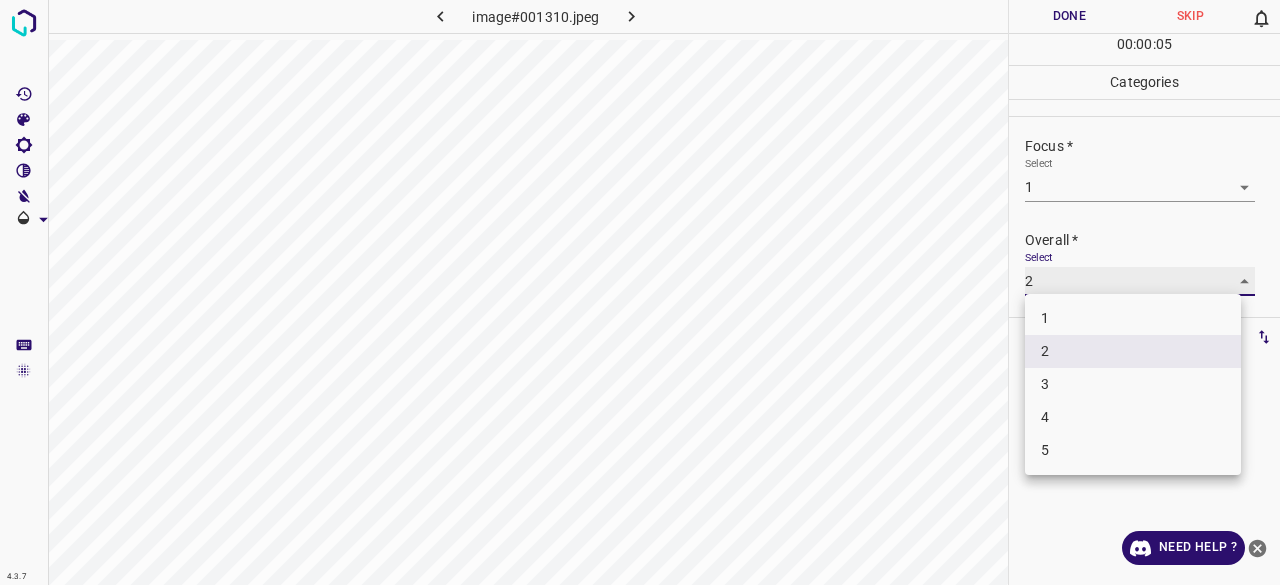 type on "1" 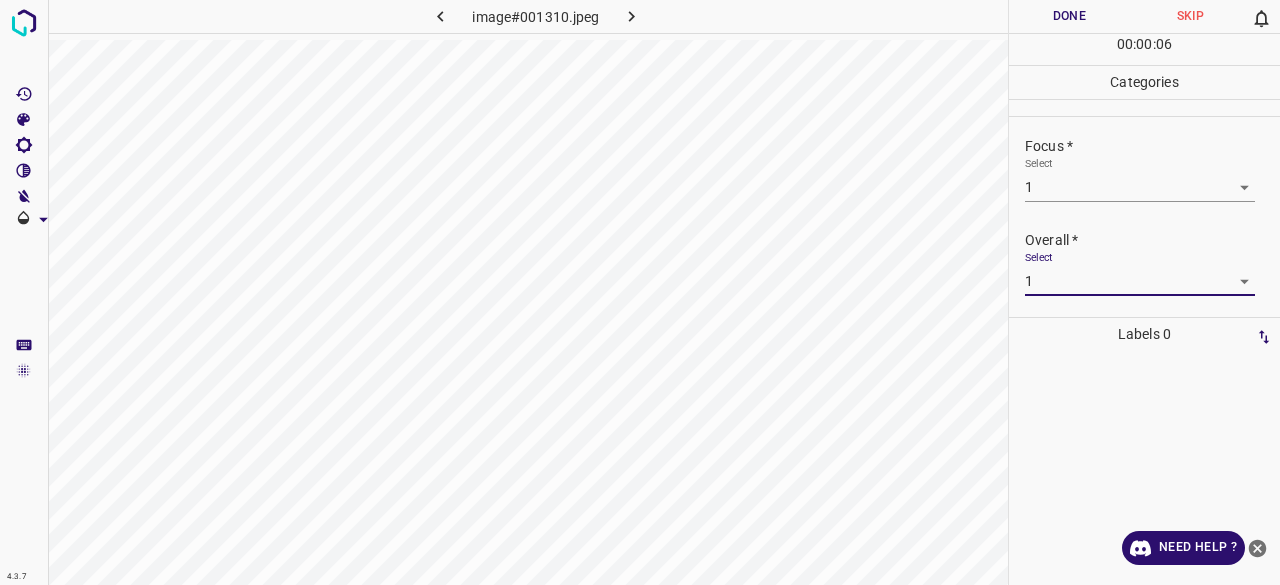 click on "Done" at bounding box center (1069, 16) 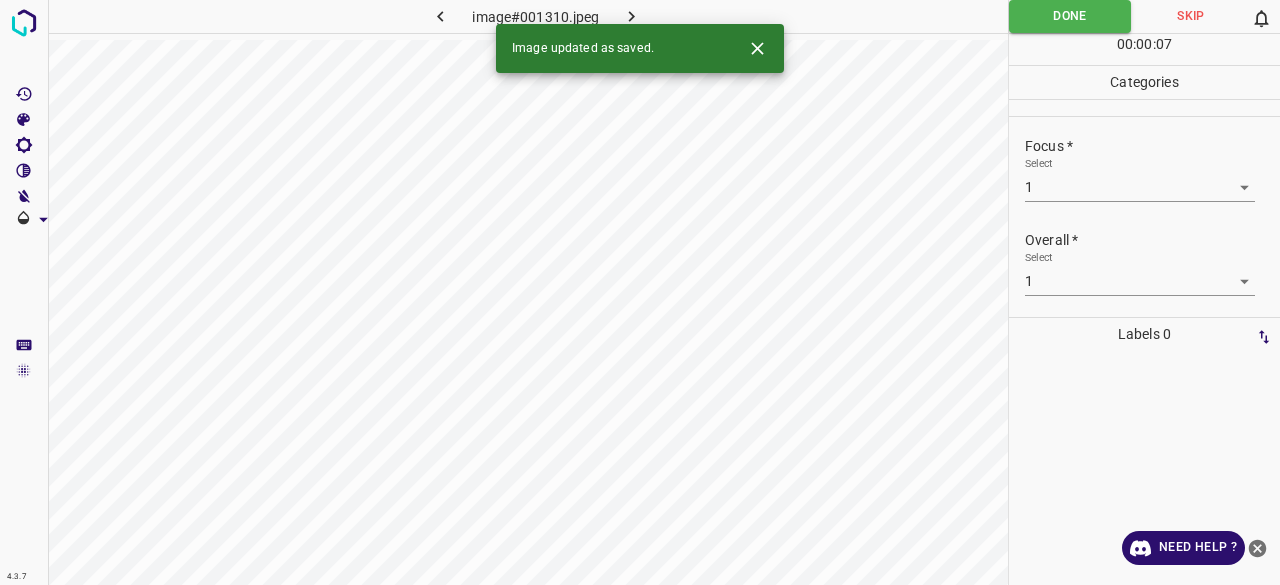 click on "Image updated as saved." at bounding box center [640, 48] 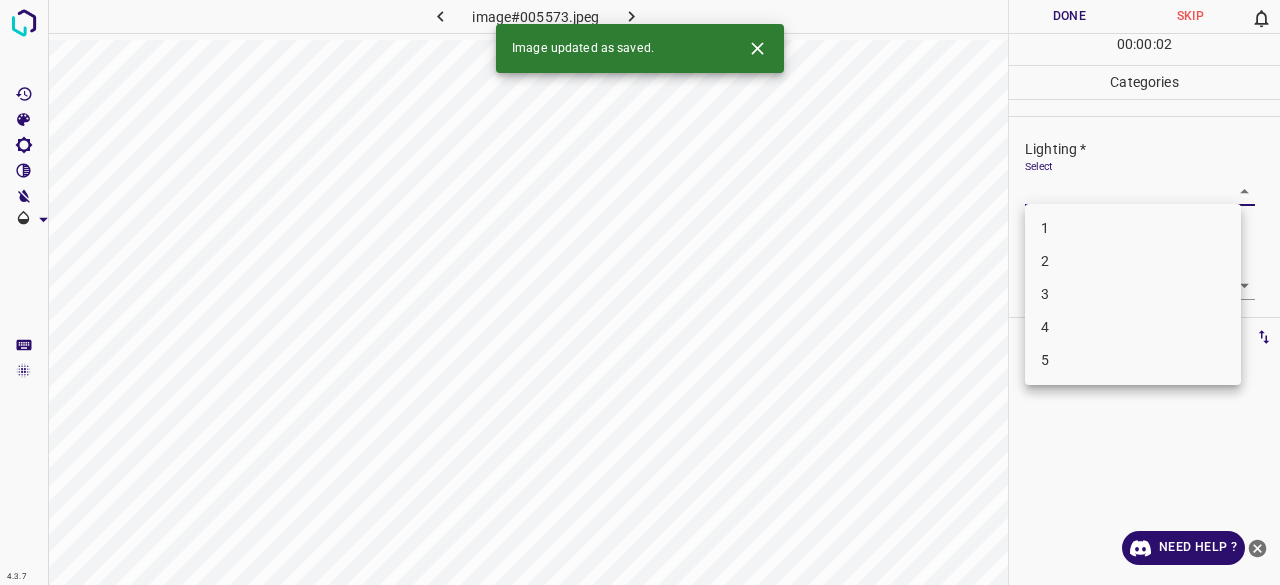 click on "4.3.7 image#005573.jpeg Done Skip 0 00   : 00   : 02   Categories Lighting *  Select ​ Focus *  Select ​ Overall *  Select ​ Labels   0 Categories 1 Lighting 2 Focus 3 Overall Tools Space Change between modes (Draw & Edit) I Auto labeling R Restore zoom M Zoom in N Zoom out Delete Delete selecte label Filters Z Restore filters X Saturation filter C Brightness filter V Contrast filter B Gray scale filter General O Download Image updated as saved. Need Help ? - Text - Hide - Delete 1 2 3 4 5" at bounding box center [640, 292] 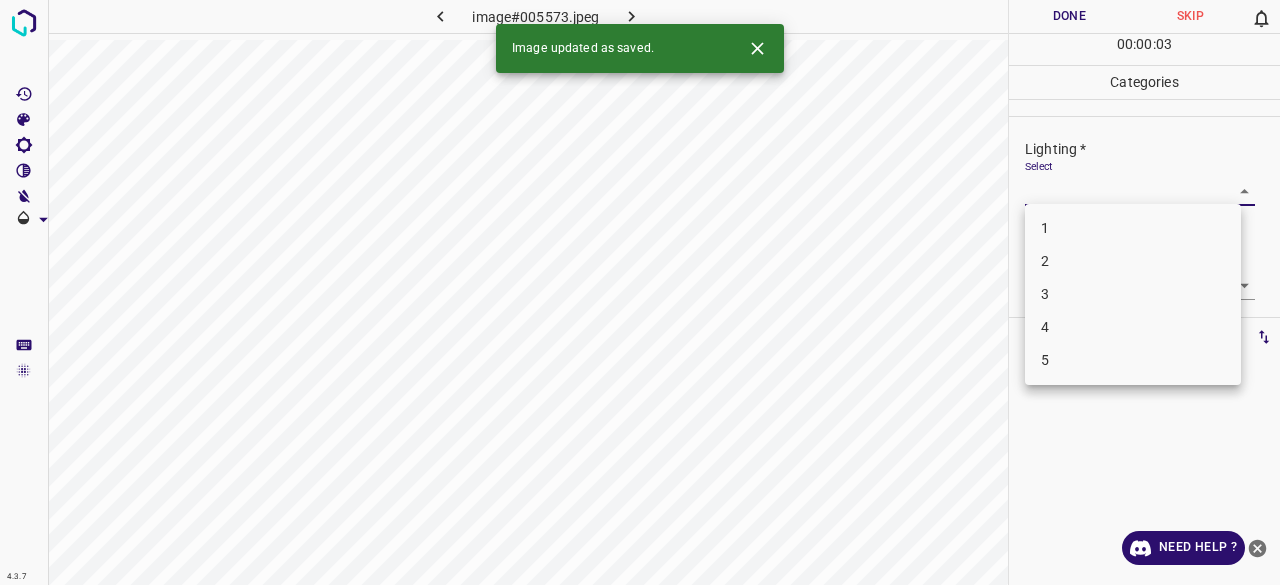 click on "3" at bounding box center [1133, 294] 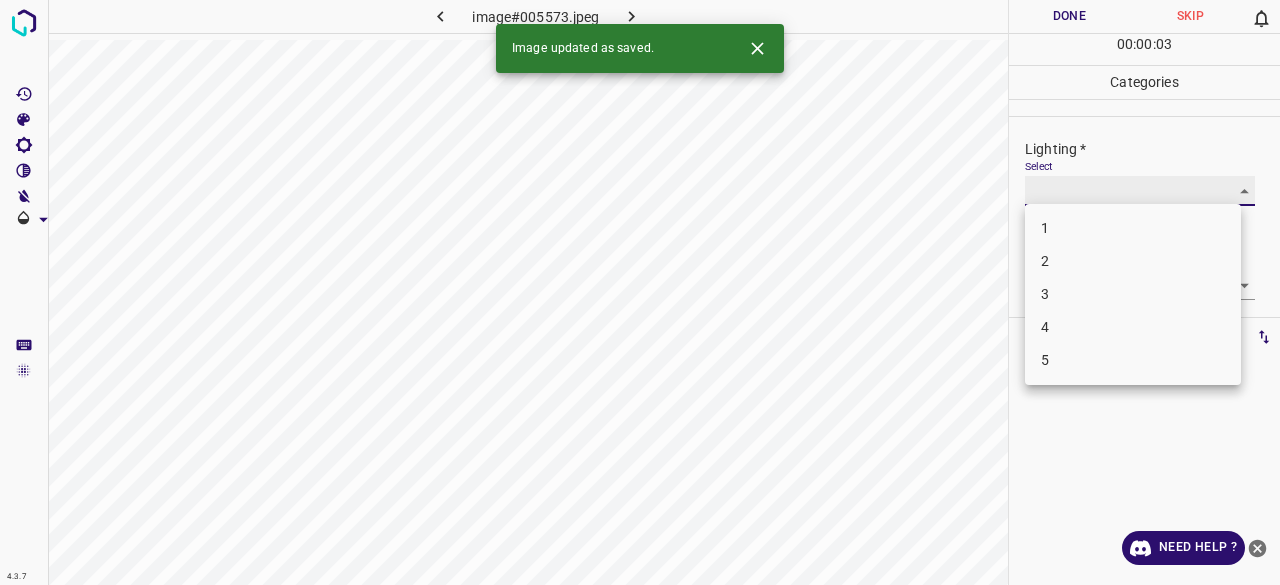 type on "3" 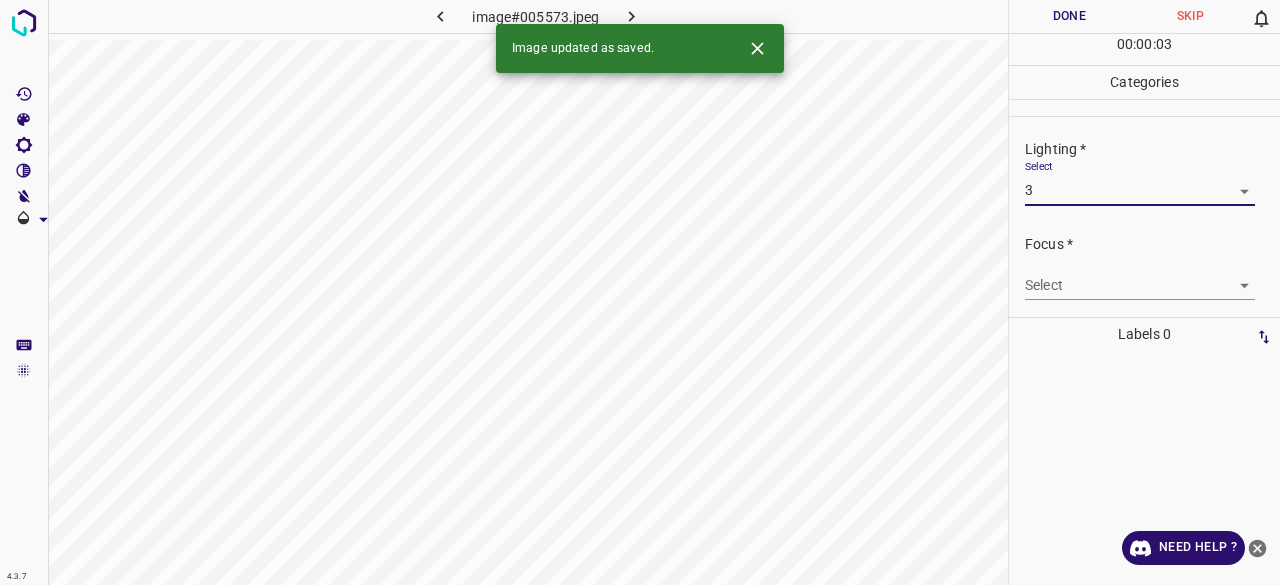 click on "Select ​" at bounding box center [1140, 277] 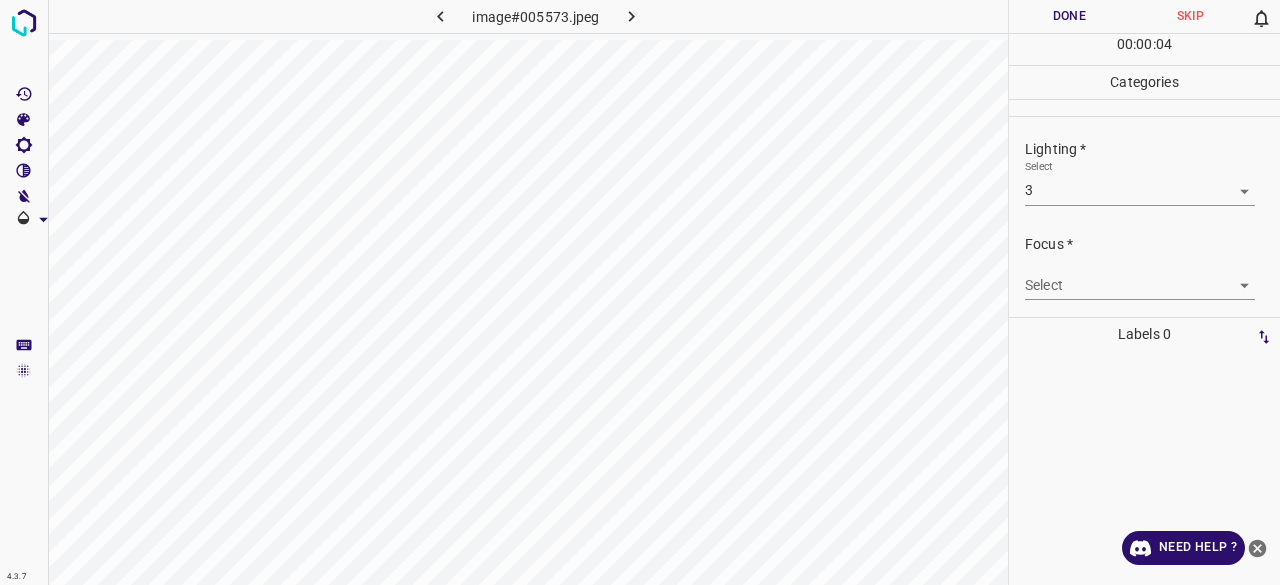 click on "4.3.7 image#005573.jpeg Done Skip 0 00   : 00   : 04   Categories Lighting *  Select 3 3 Focus *  Select ​ Overall *  Select ​ Labels   0 Categories 1 Lighting 2 Focus 3 Overall Tools Space Change between modes (Draw & Edit) I Auto labeling R Restore zoom M Zoom in N Zoom out Delete Delete selecte label Filters Z Restore filters X Saturation filter C Brightness filter V Contrast filter B Gray scale filter General O Download Need Help ? - Text - Hide - Delete" at bounding box center [640, 292] 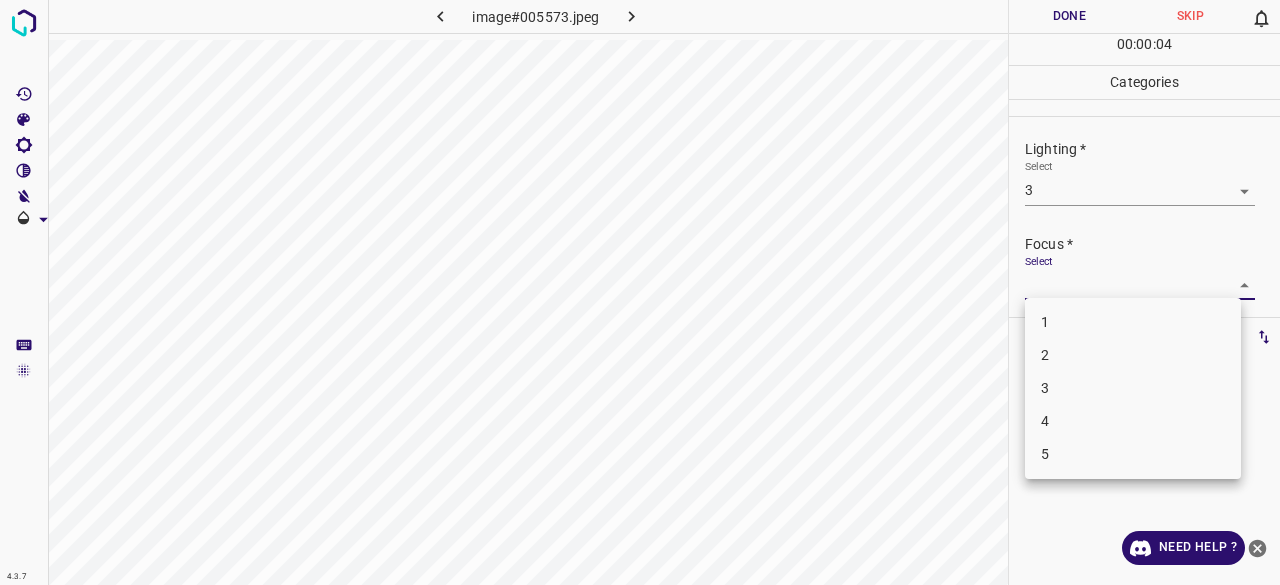 click on "2" at bounding box center (1133, 355) 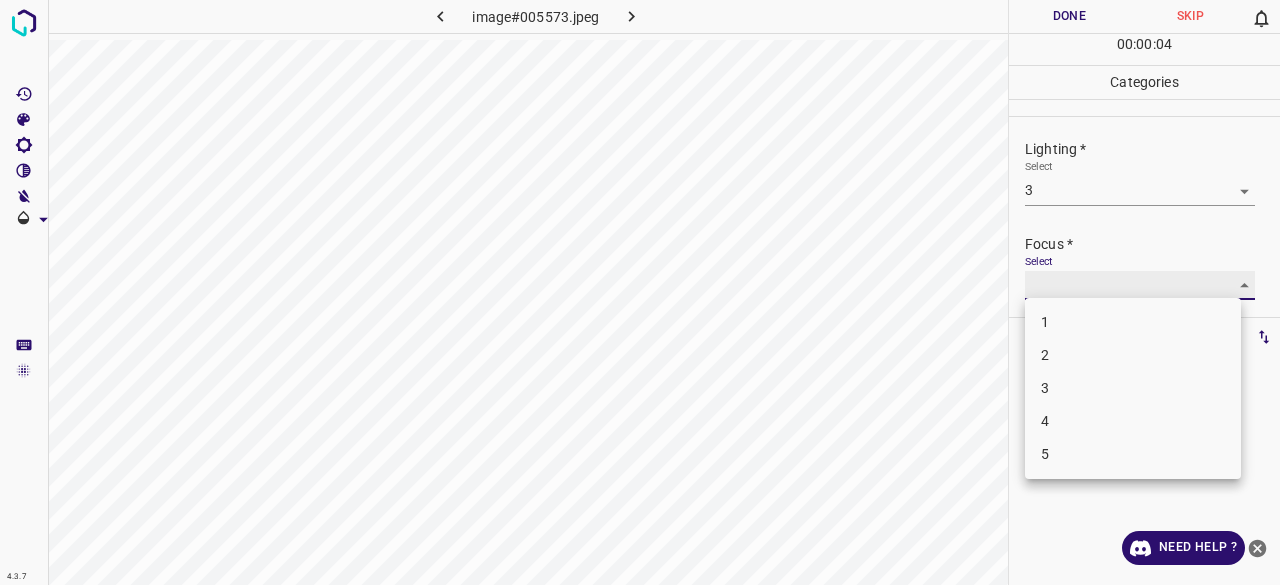 type on "2" 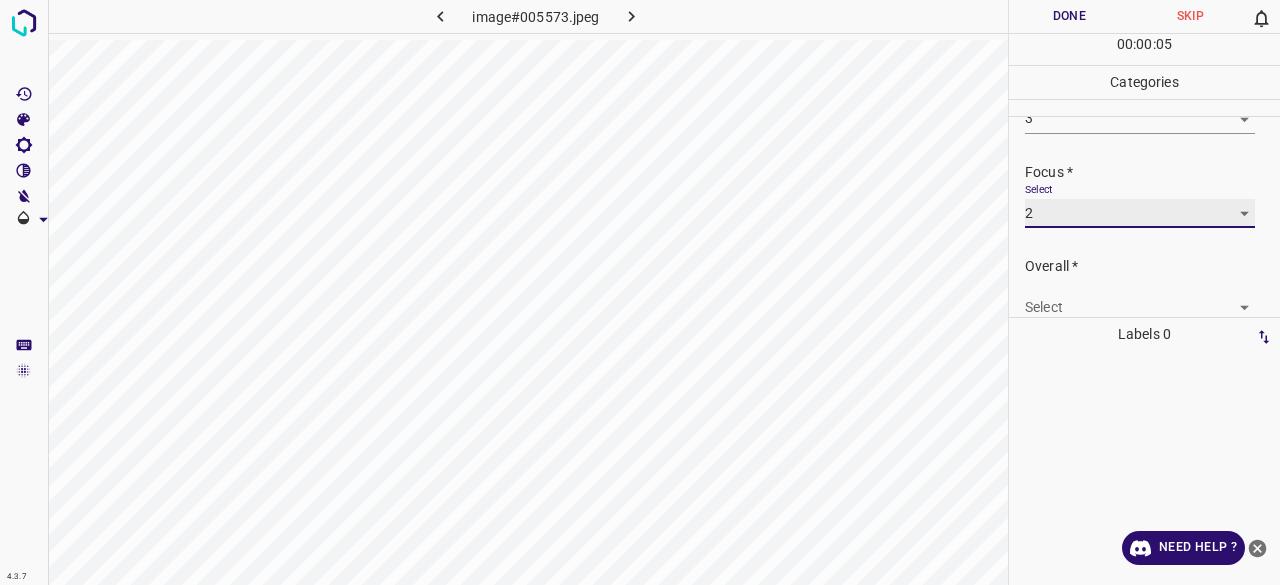 scroll, scrollTop: 98, scrollLeft: 0, axis: vertical 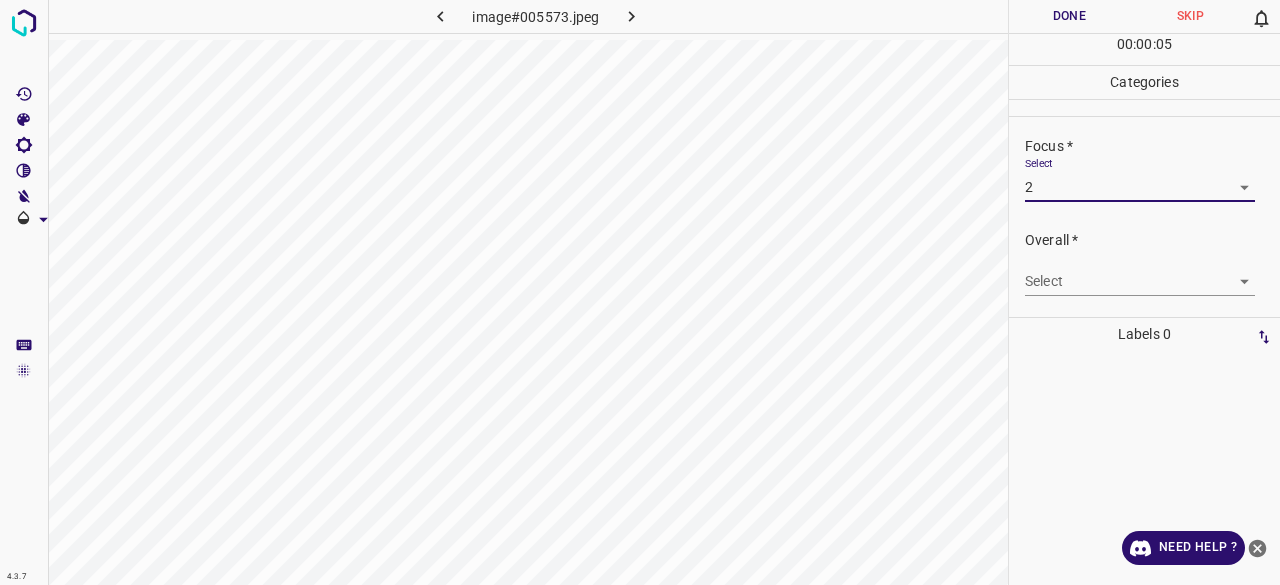 click on "Overall *  Select ​" at bounding box center [1144, 263] 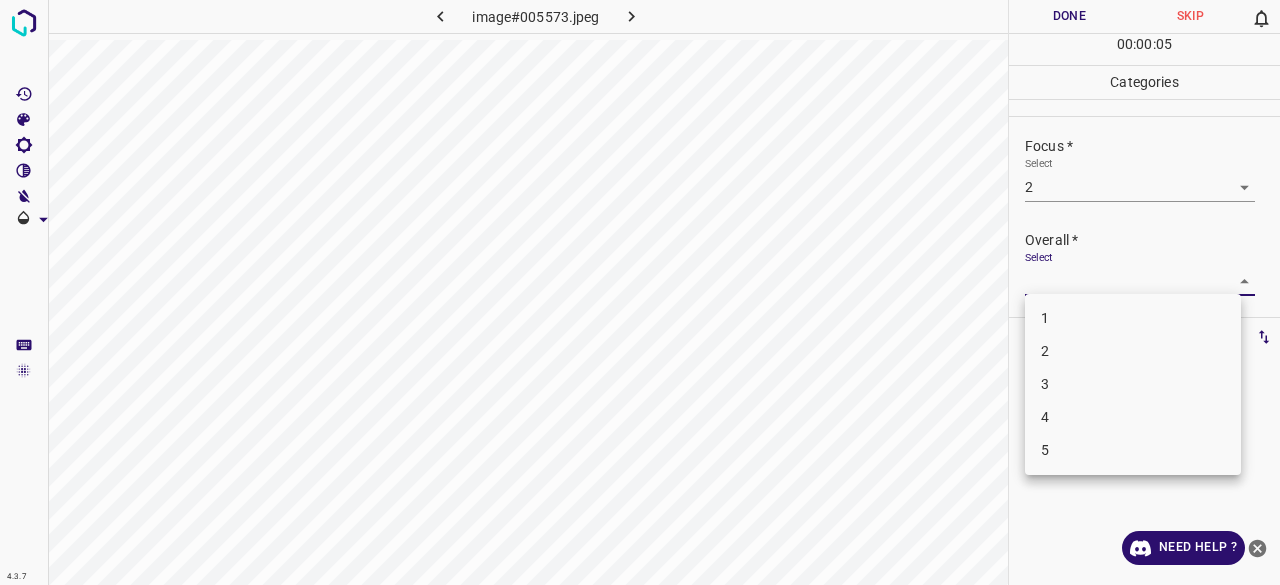 click on "4.3.7 image#005573.jpeg Done Skip 0 00   : 00   : 05   Categories Lighting *  Select 3 3 Focus *  Select 2 2 Overall *  Select ​ Labels   0 Categories 1 Lighting 2 Focus 3 Overall Tools Space Change between modes (Draw & Edit) I Auto labeling R Restore zoom M Zoom in N Zoom out Delete Delete selecte label Filters Z Restore filters X Saturation filter C Brightness filter V Contrast filter B Gray scale filter General O Download Need Help ? - Text - Hide - Delete 1 2 3 4 5" at bounding box center [640, 292] 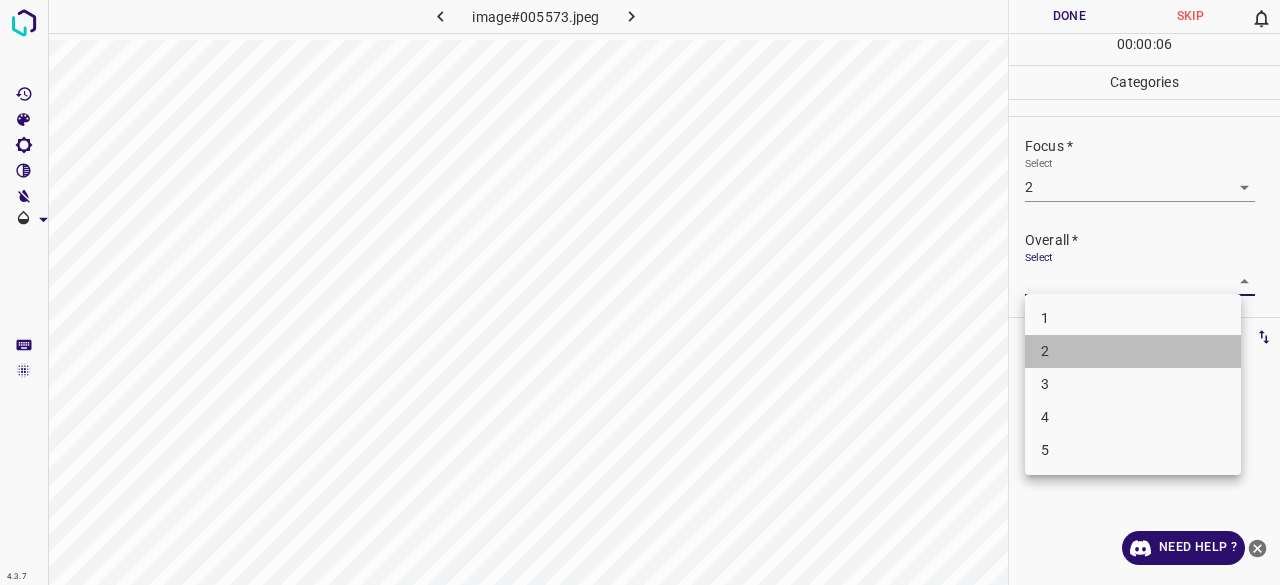 click on "2" at bounding box center [1133, 351] 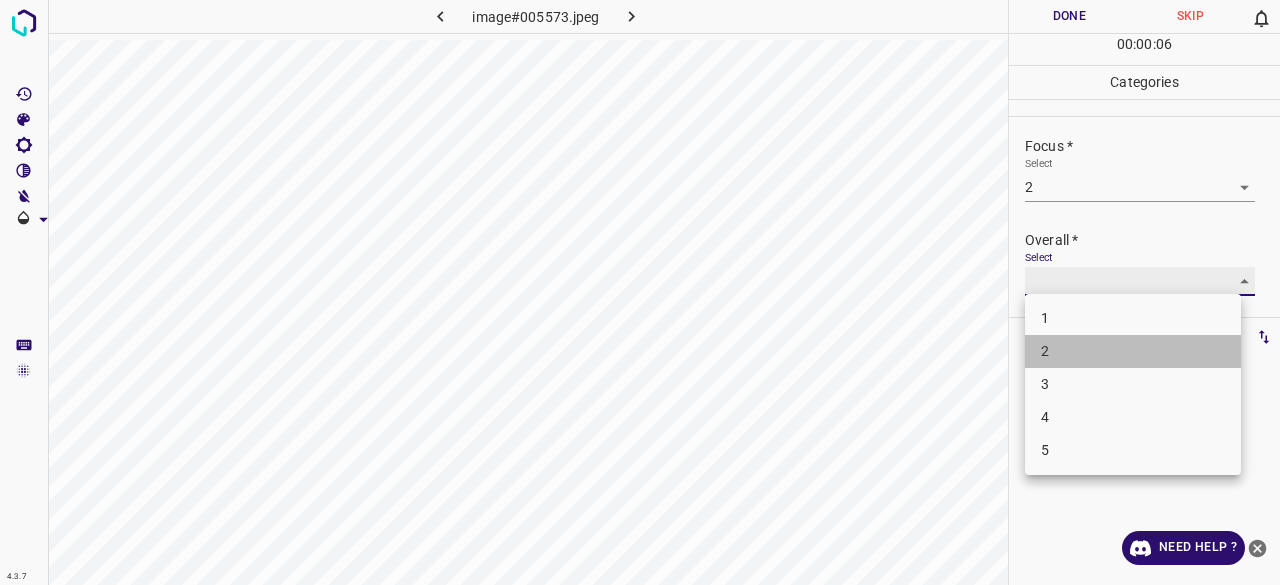 type on "2" 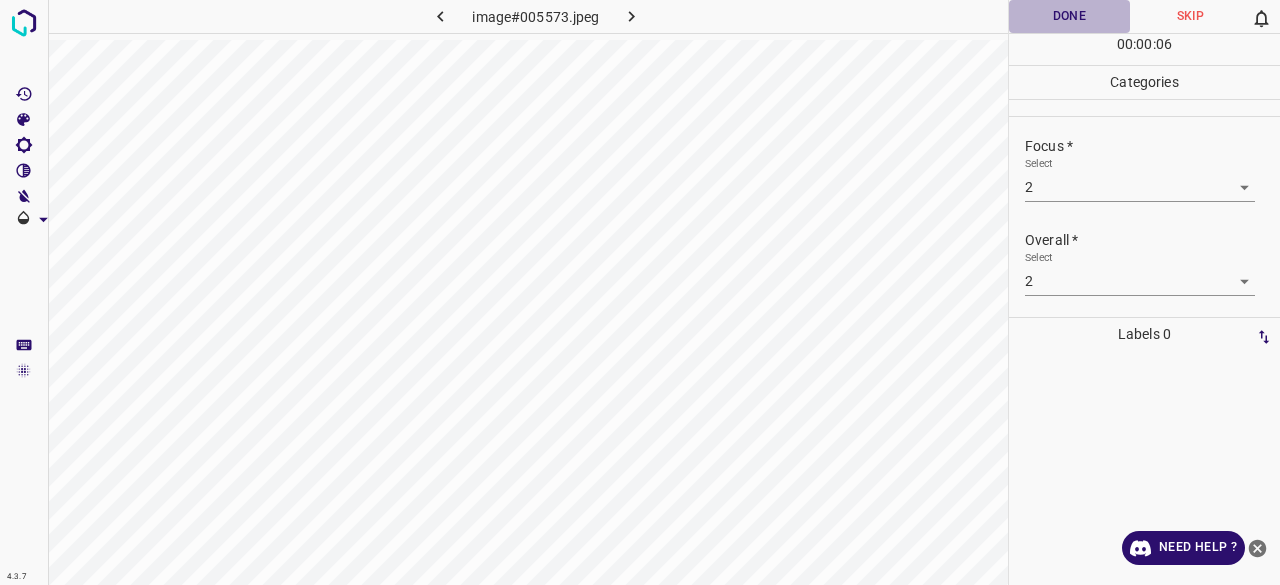 click on "Done" at bounding box center [1069, 16] 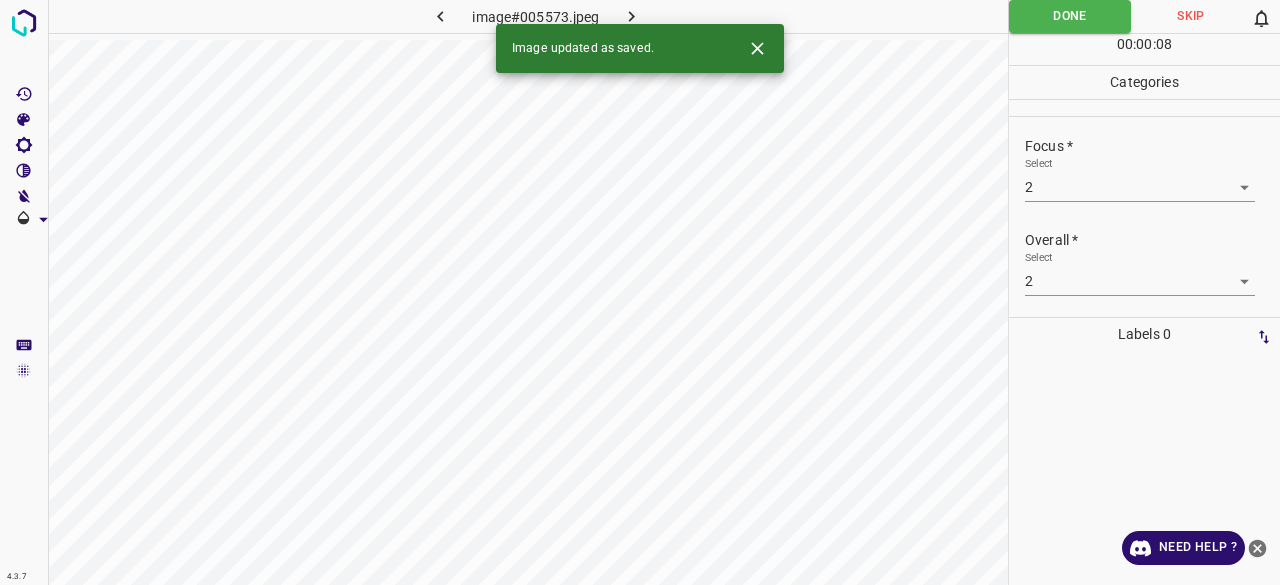 click at bounding box center [632, 16] 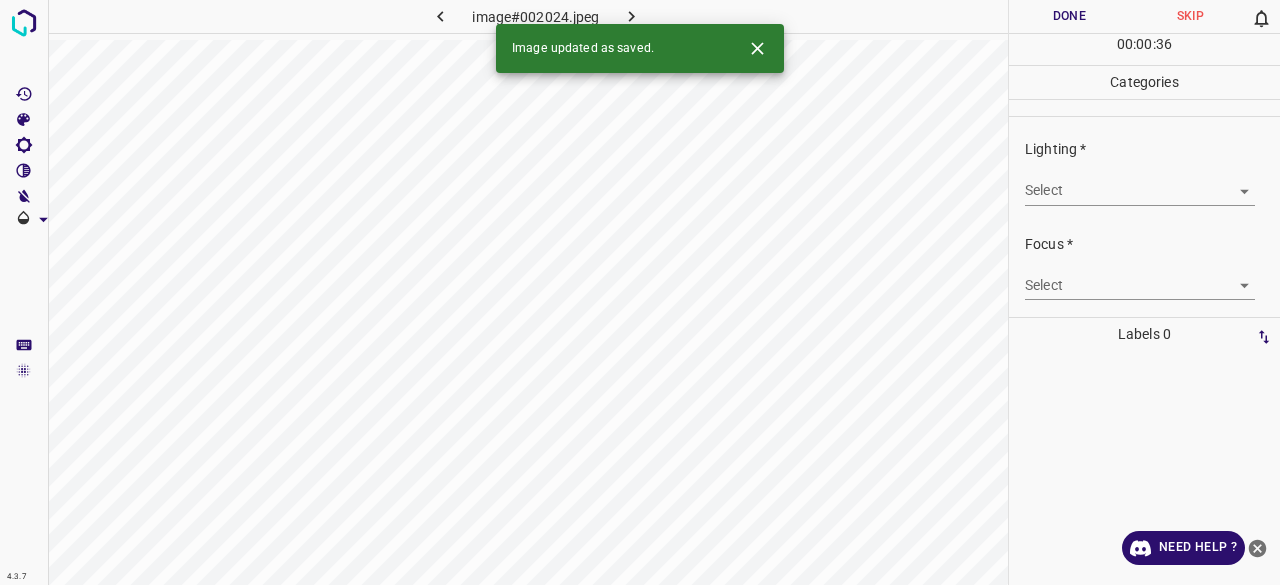 click on "4.3.7 image#002024.jpeg Done Skip 0 00   : 00   : 36   Categories Lighting *  Select ​ Focus *  Select ​ Overall *  Select ​ Labels   0 Categories 1 Lighting 2 Focus 3 Overall Tools Space Change between modes (Draw & Edit) I Auto labeling R Restore zoom M Zoom in N Zoom out Delete Delete selecte label Filters Z Restore filters X Saturation filter C Brightness filter V Contrast filter B Gray scale filter General O Download Image updated as saved. Need Help ? - Text - Hide - Delete" at bounding box center [640, 292] 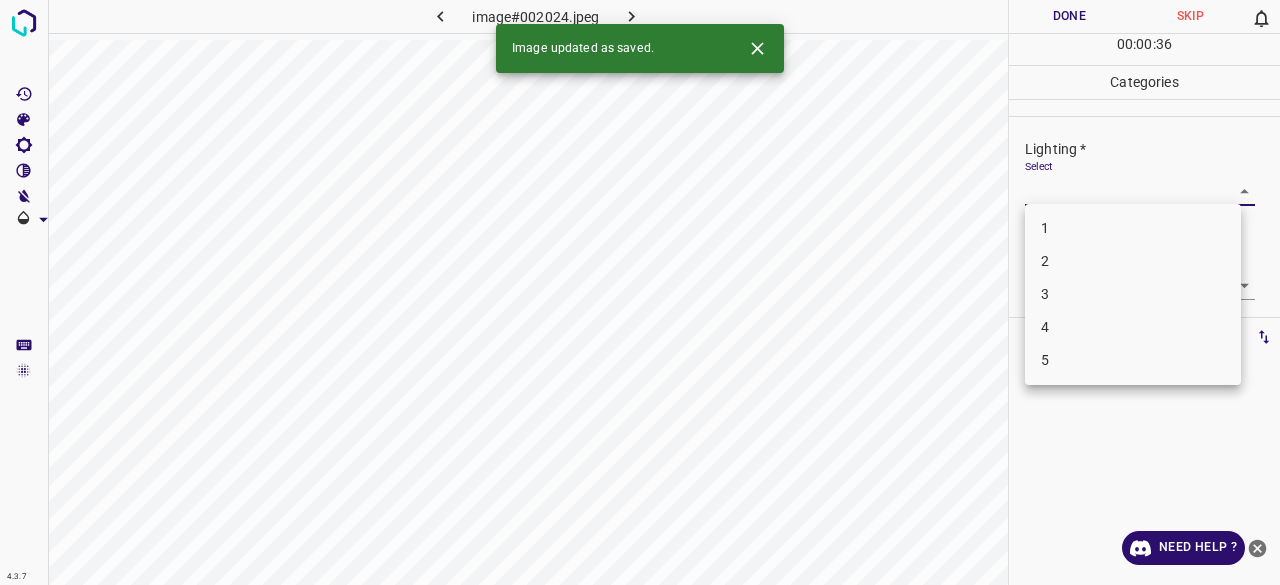 click on "3" at bounding box center (1133, 294) 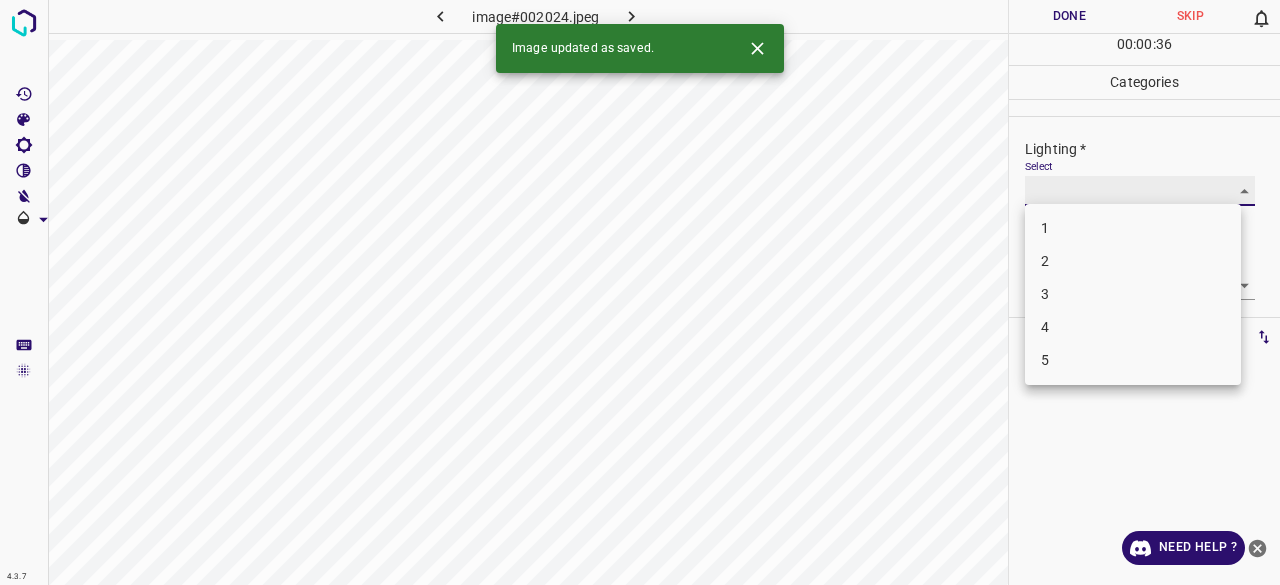 type on "3" 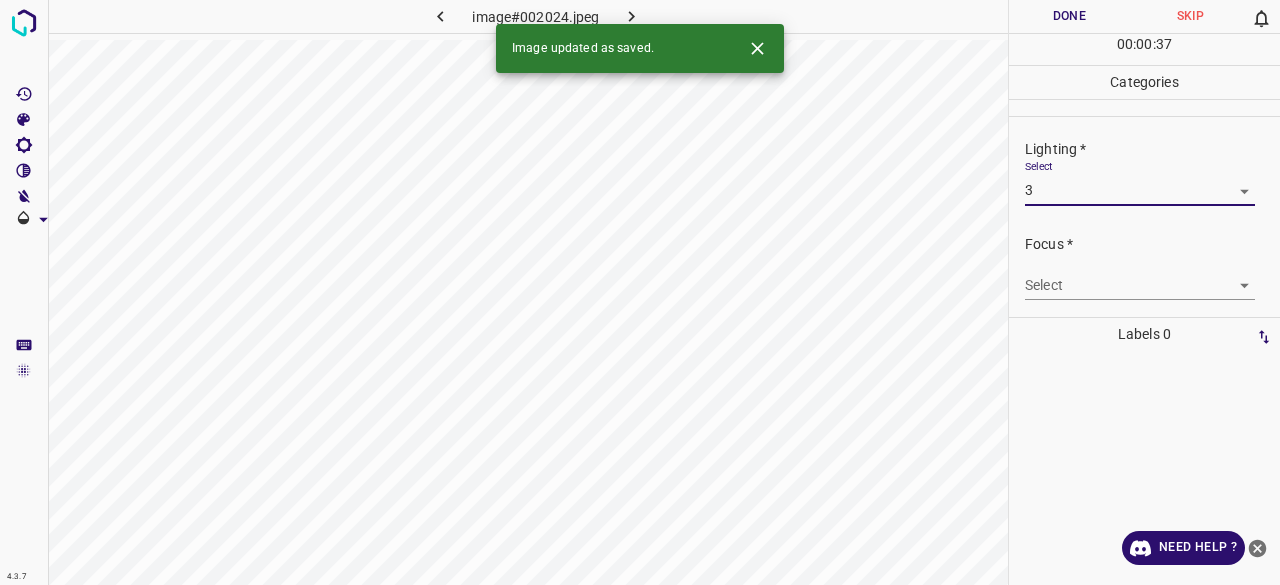 click on "4.3.7 image#002024.jpeg Done Skip 0 00   : 00   : 37   Categories Lighting *  Select 3 3 Focus *  Select ​ Overall *  Select ​ Labels   0 Categories 1 Lighting 2 Focus 3 Overall Tools Space Change between modes (Draw & Edit) I Auto labeling R Restore zoom M Zoom in N Zoom out Delete Delete selecte label Filters Z Restore filters X Saturation filter C Brightness filter V Contrast filter B Gray scale filter General O Download Image updated as saved. Need Help ? - Text - Hide - Delete 1 2 3 4 5" at bounding box center (640, 292) 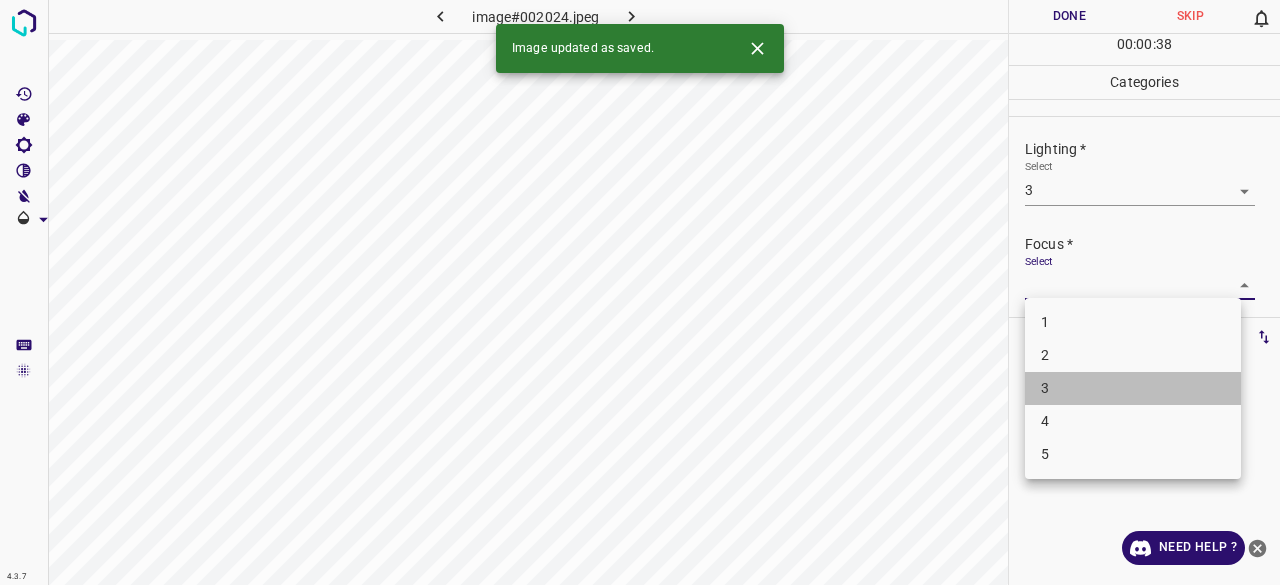click on "3" at bounding box center (1133, 388) 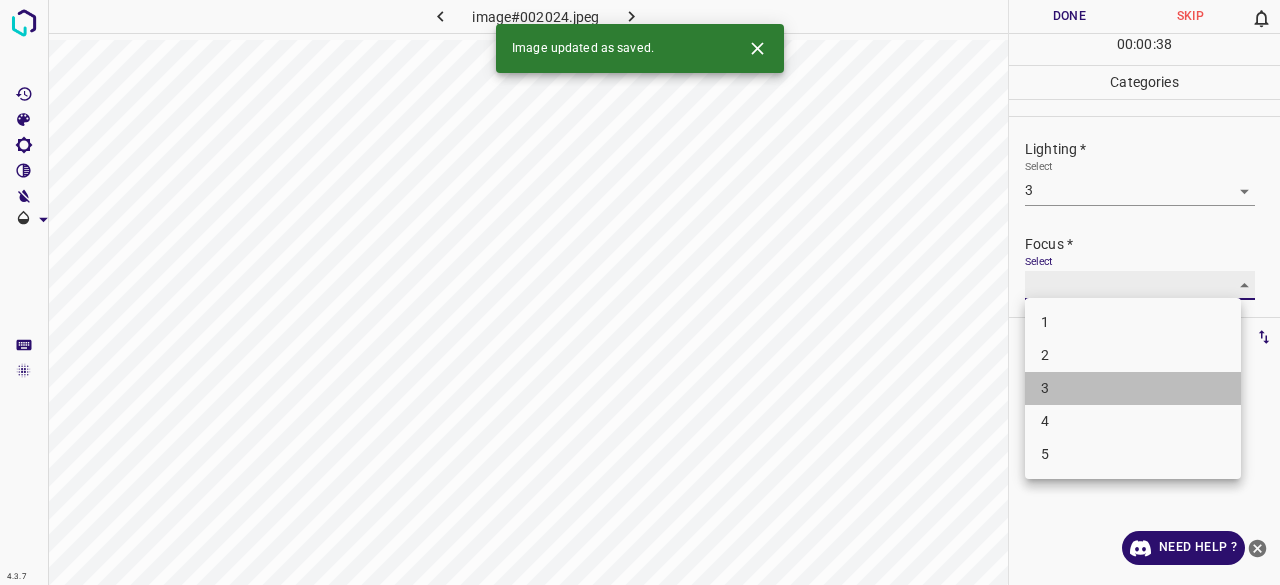 type on "3" 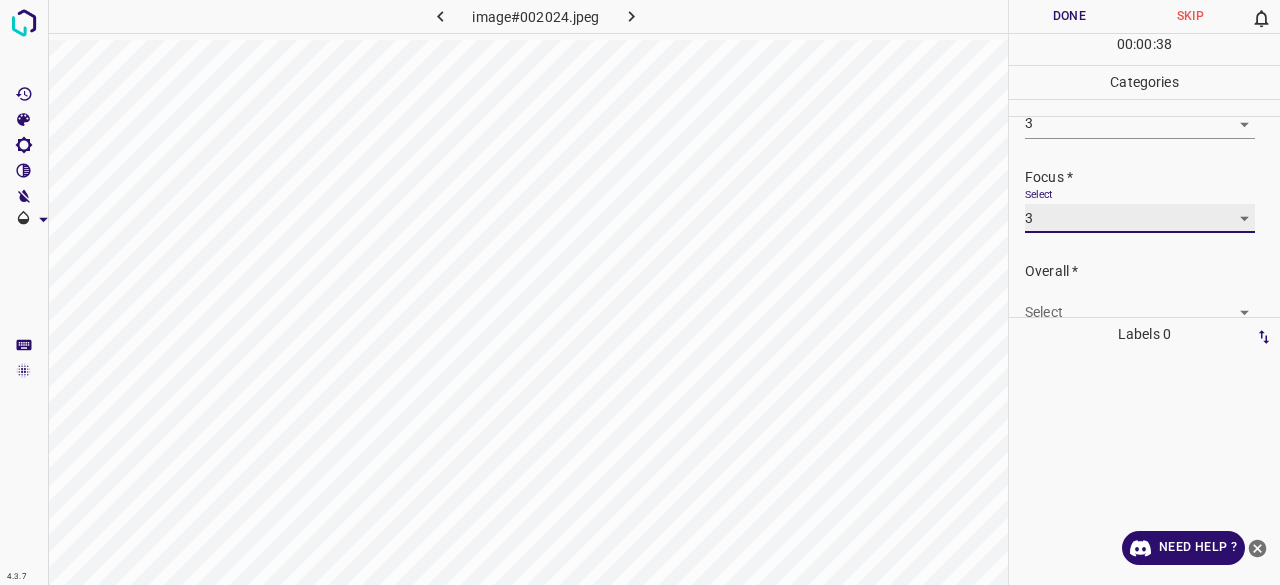 scroll, scrollTop: 98, scrollLeft: 0, axis: vertical 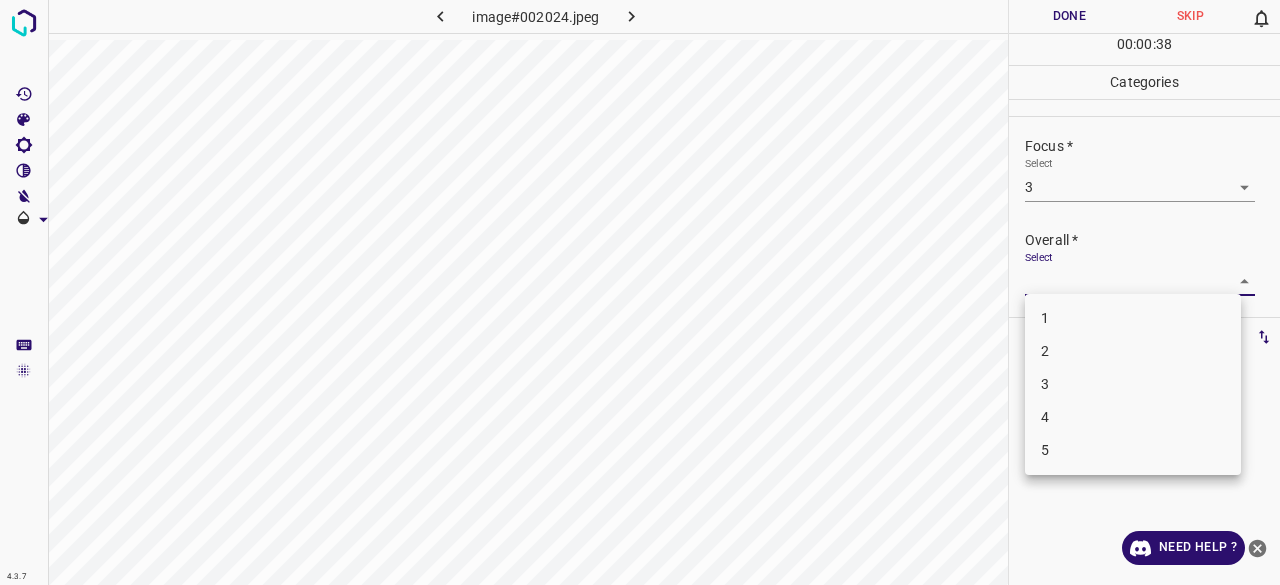 click on "4.3.7 image#002024.jpeg Done Skip 0 00   : 00   : 38   Categories Lighting *  Select 3 3 Focus *  Select 3 3 Overall *  Select ​ Labels   0 Categories 1 Lighting 2 Focus 3 Overall Tools Space Change between modes (Draw & Edit) I Auto labeling R Restore zoom M Zoom in N Zoom out Delete Delete selecte label Filters Z Restore filters X Saturation filter C Brightness filter V Contrast filter B Gray scale filter General O Download Need Help ? - Text - Hide - Delete 1 2 3 4 5" at bounding box center (640, 292) 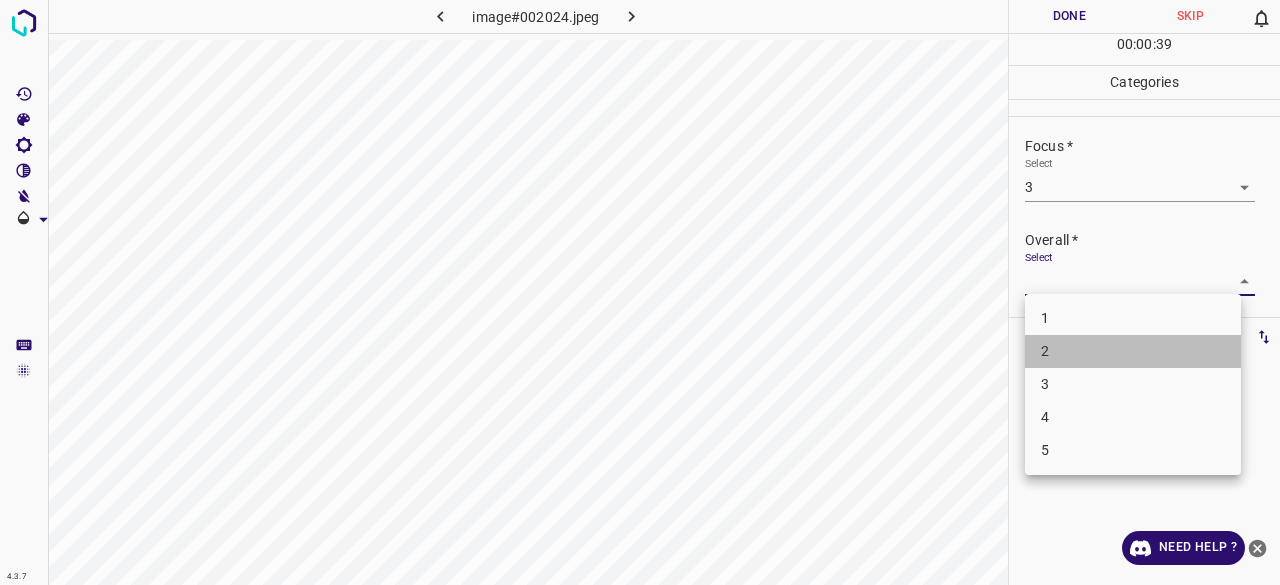 drag, startPoint x: 1056, startPoint y: 361, endPoint x: 1060, endPoint y: 383, distance: 22.36068 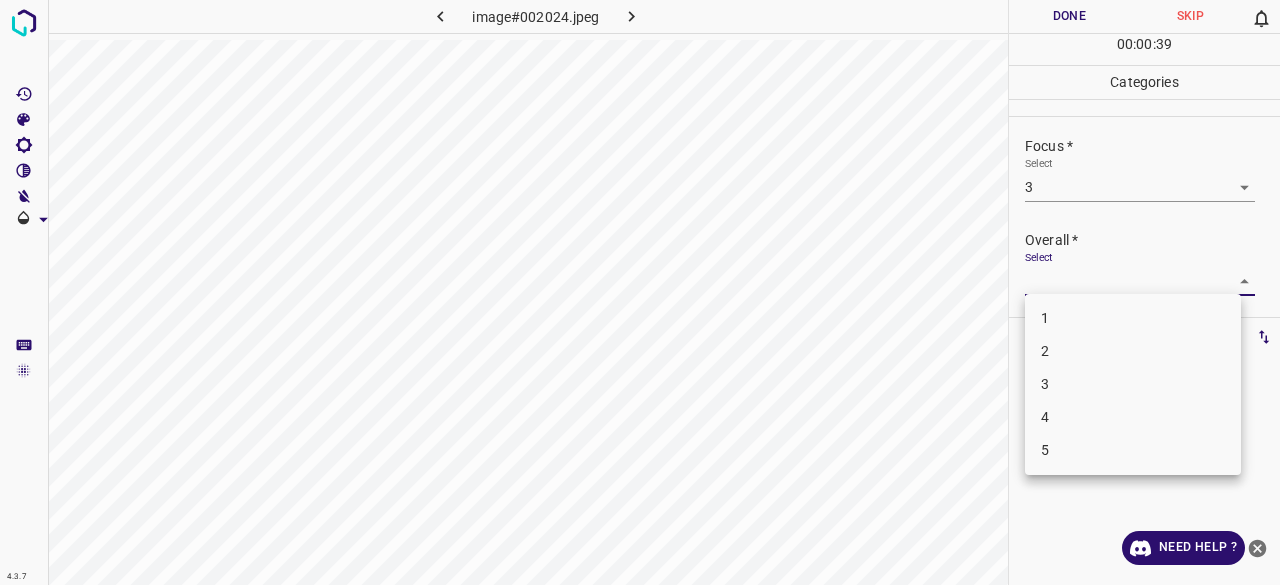 click on "3" at bounding box center (1133, 384) 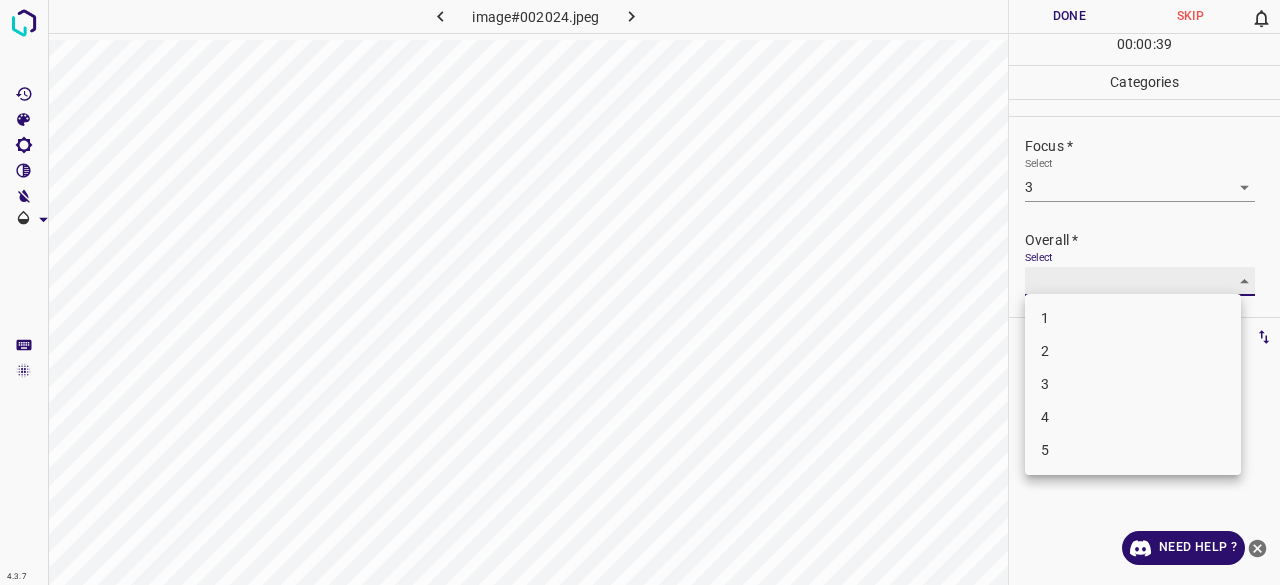 type on "3" 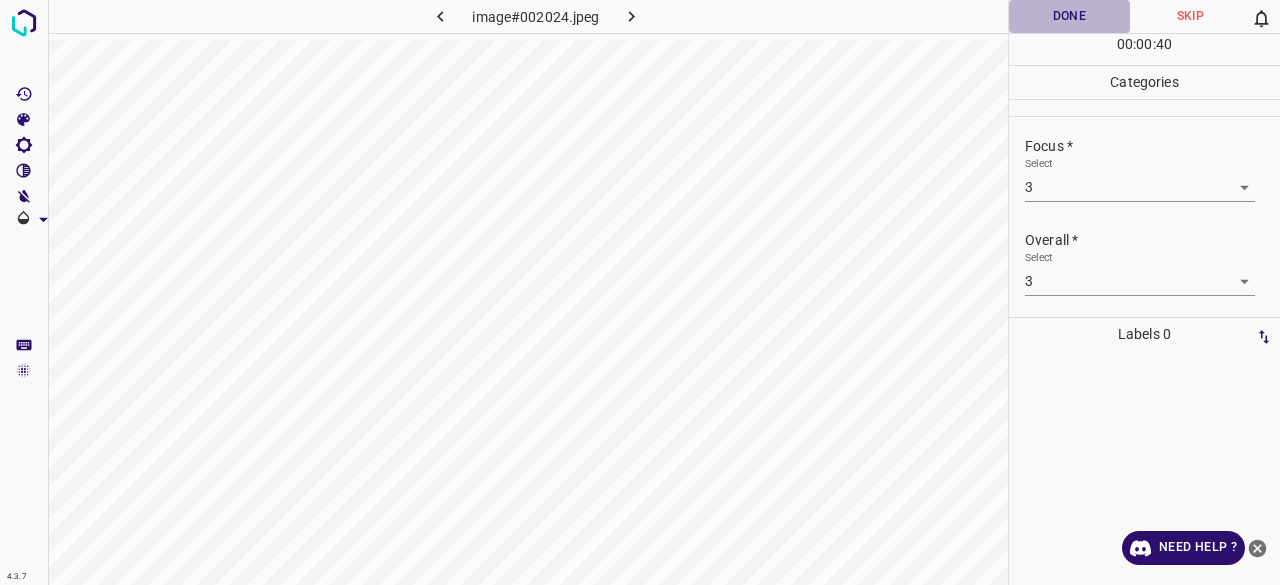 click on "Done" at bounding box center [1069, 16] 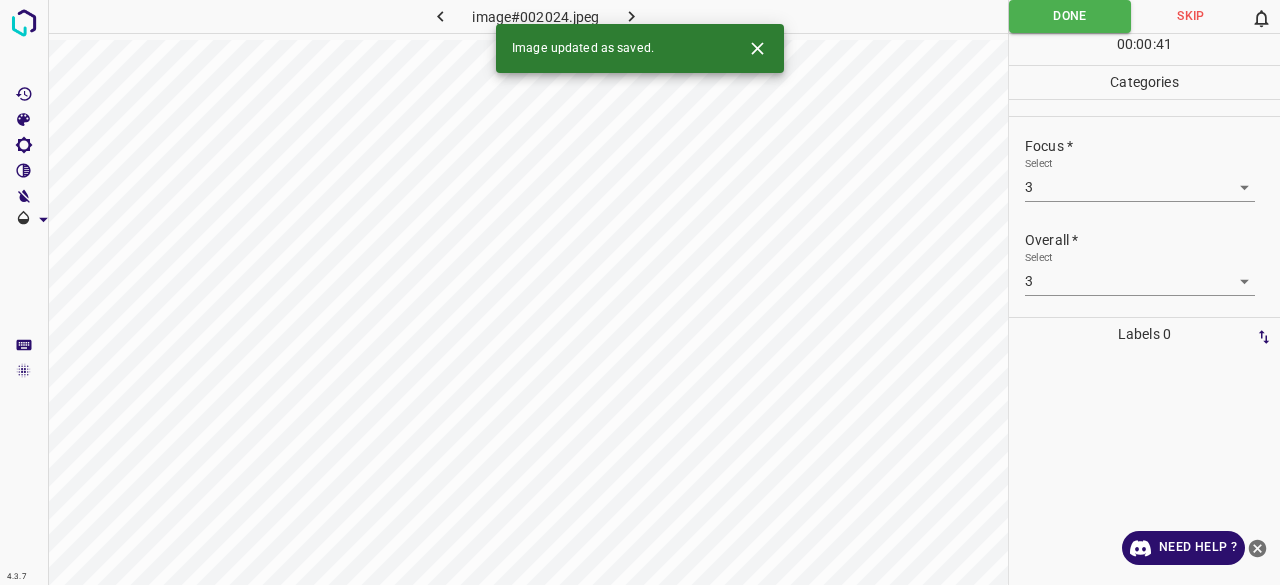 click 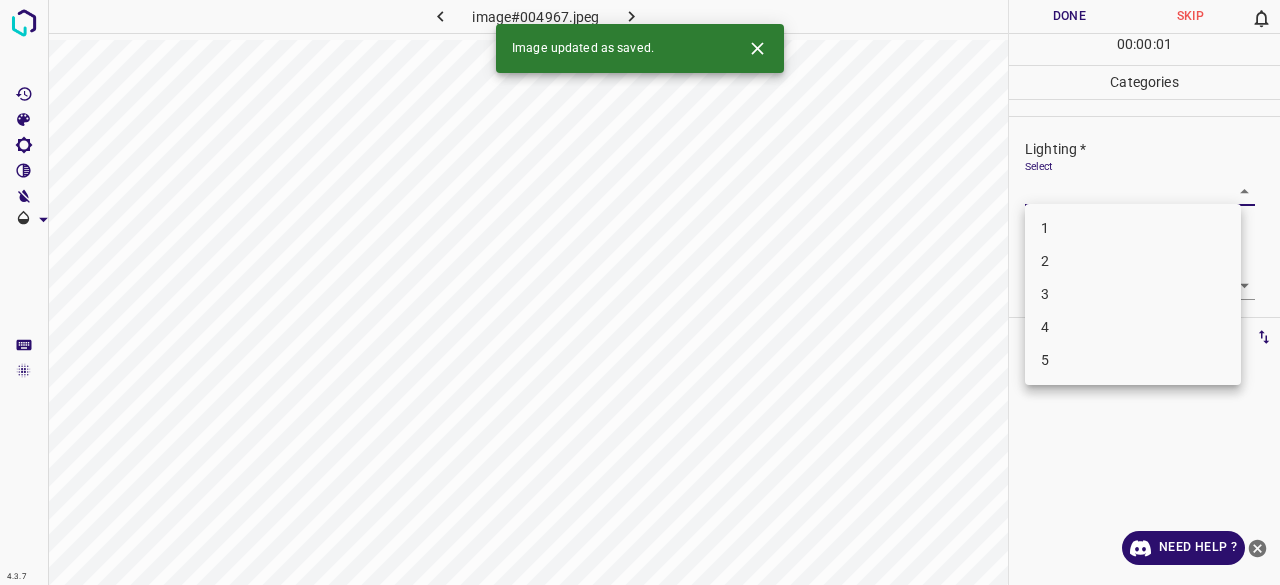 click on "4.3.7 image#004967.jpeg Done Skip 0 00   : 00   : 01   Categories Lighting *  Select ​ Focus *  Select ​ Overall *  Select ​ Labels   0 Categories 1 Lighting 2 Focus 3 Overall Tools Space Change between modes (Draw & Edit) I Auto labeling R Restore zoom M Zoom in N Zoom out Delete Delete selecte label Filters Z Restore filters X Saturation filter C Brightness filter V Contrast filter B Gray scale filter General O Download Image updated as saved. Need Help ? - Text - Hide - Delete 1 2 3 4 5" at bounding box center (640, 292) 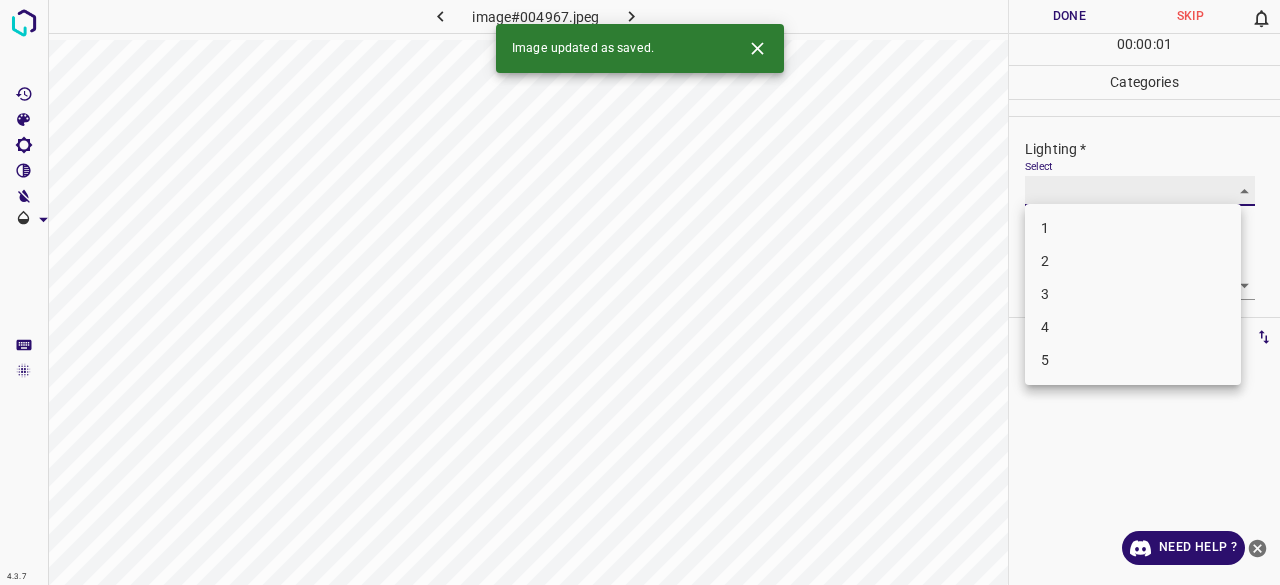 type on "3" 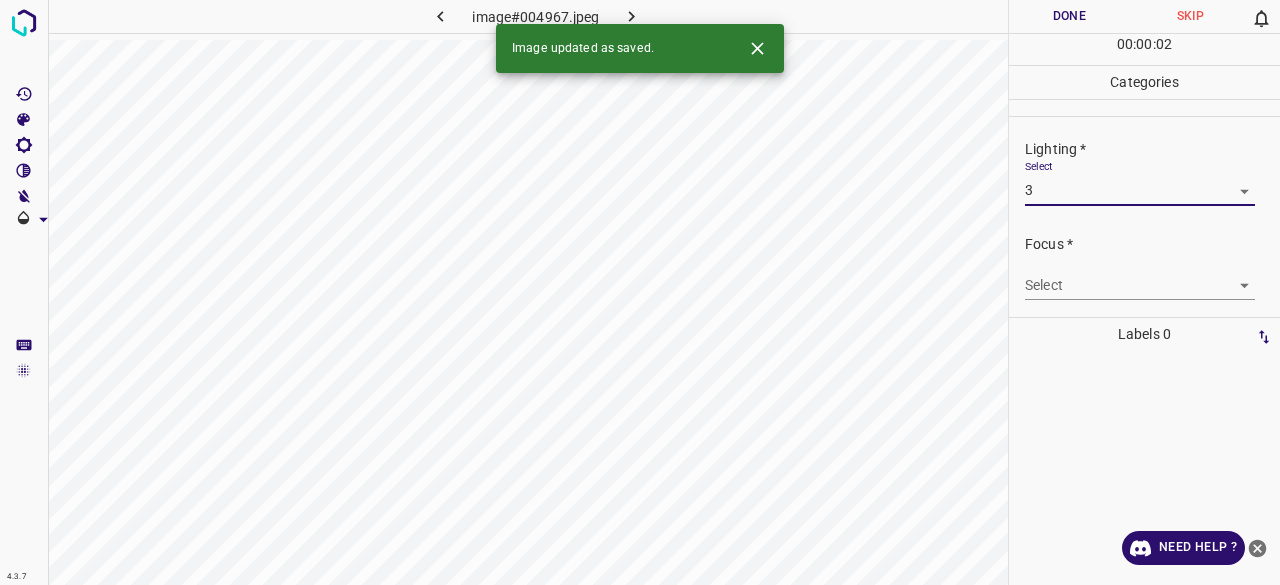 click on "4.3.7 image#004967.jpeg Done Skip 0 00   : 00   : 02   Categories Lighting *  Select 3 3 Focus *  Select ​ Overall *  Select ​ Labels   0 Categories 1 Lighting 2 Focus 3 Overall Tools Space Change between modes (Draw & Edit) I Auto labeling R Restore zoom M Zoom in N Zoom out Delete Delete selecte label Filters Z Restore filters X Saturation filter C Brightness filter V Contrast filter B Gray scale filter General O Download Image updated as saved. Need Help ? - Text - Hide - Delete" at bounding box center (640, 292) 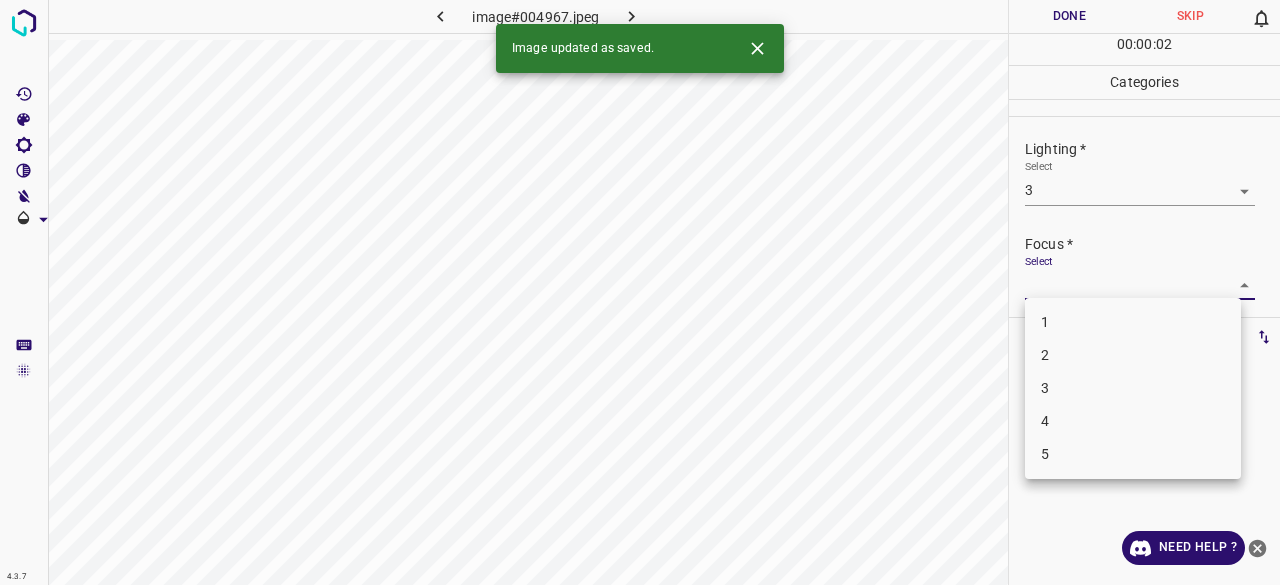drag, startPoint x: 1062, startPoint y: 379, endPoint x: 1065, endPoint y: 359, distance: 20.22375 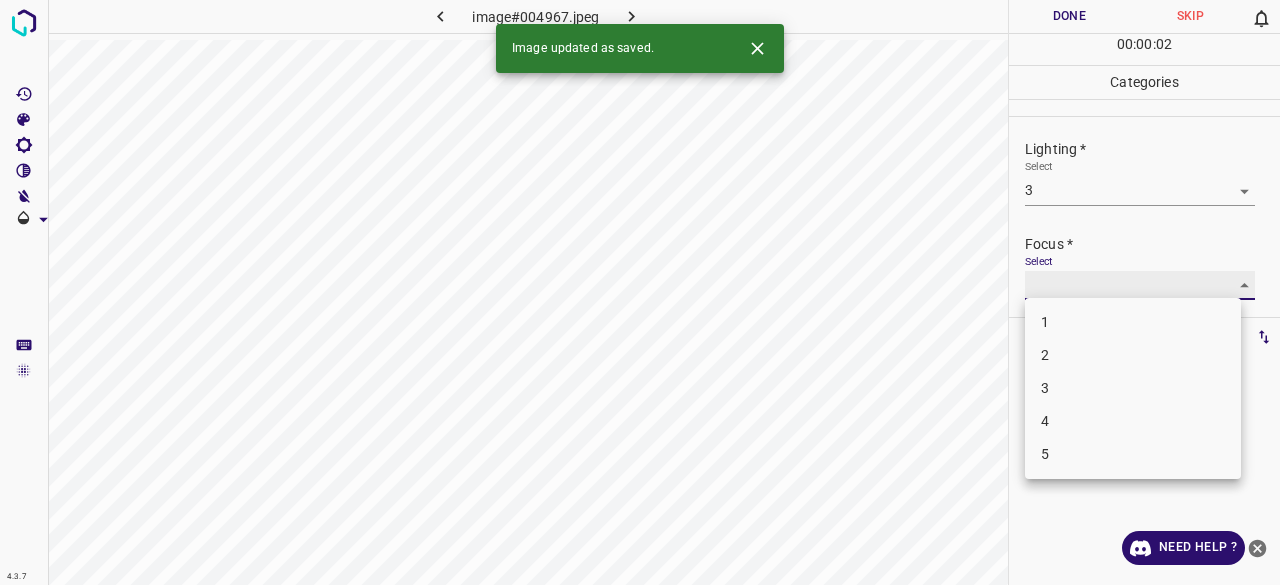 type on "3" 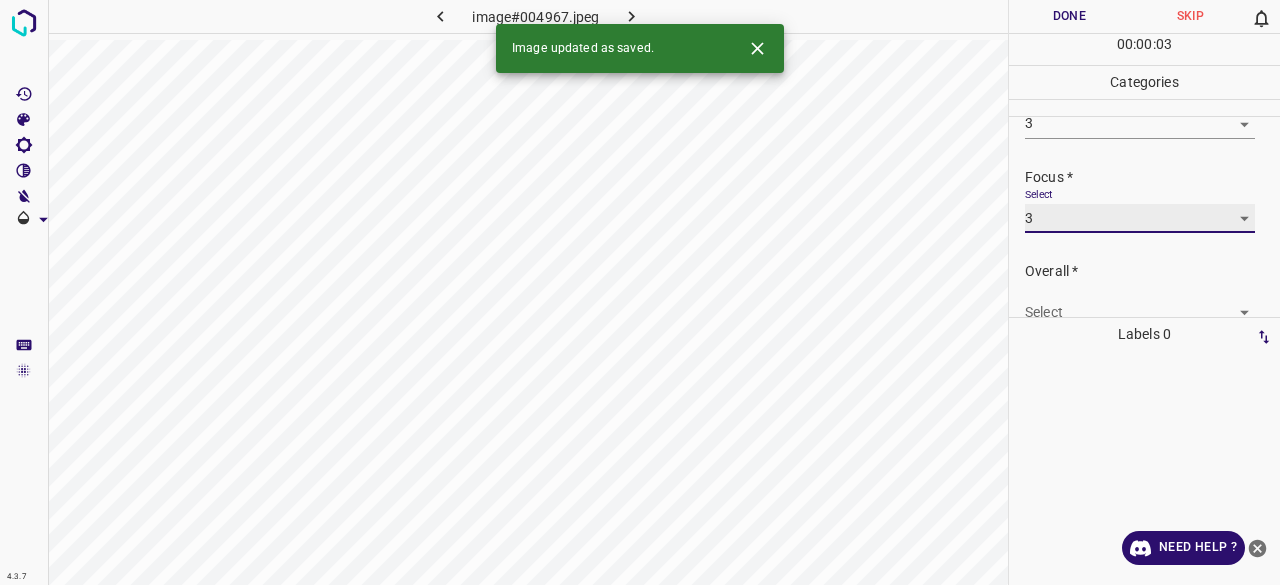 scroll, scrollTop: 98, scrollLeft: 0, axis: vertical 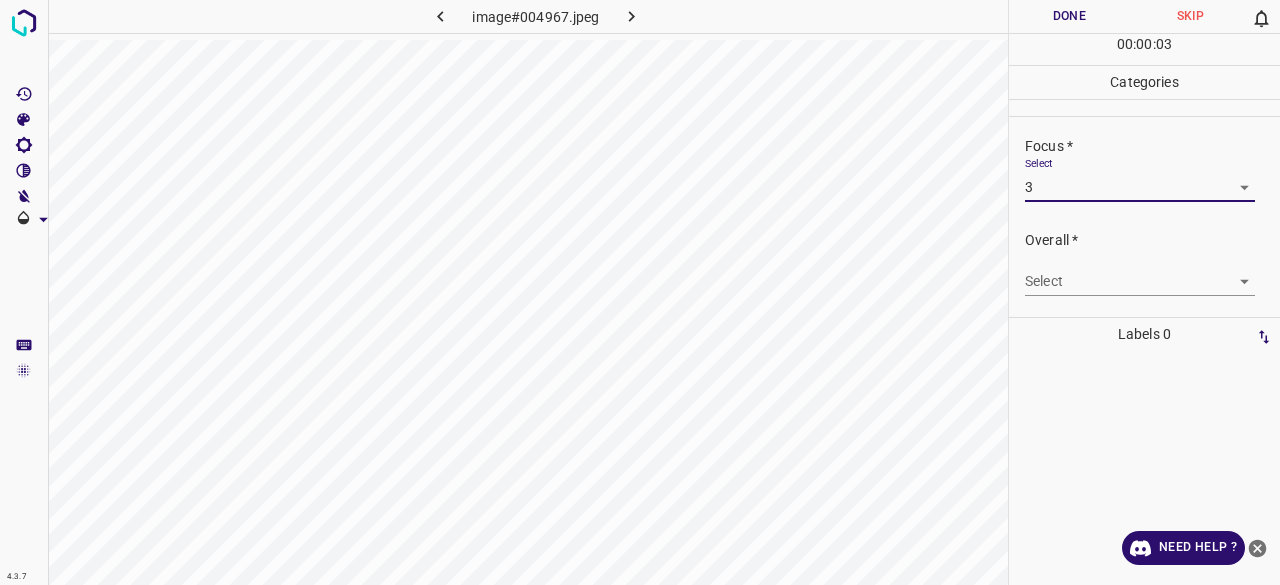 click on "4.3.7 image#004967.jpeg Done Skip 0 00   : 00   : 03   Categories Lighting *  Select 3 3 Focus *  Select 3 3 Overall *  Select ​ Labels   0 Categories 1 Lighting 2 Focus 3 Overall Tools Space Change between modes (Draw & Edit) I Auto labeling R Restore zoom M Zoom in N Zoom out Delete Delete selecte label Filters Z Restore filters X Saturation filter C Brightness filter V Contrast filter B Gray scale filter General O Download Need Help ? - Text - Hide - Delete" at bounding box center [640, 292] 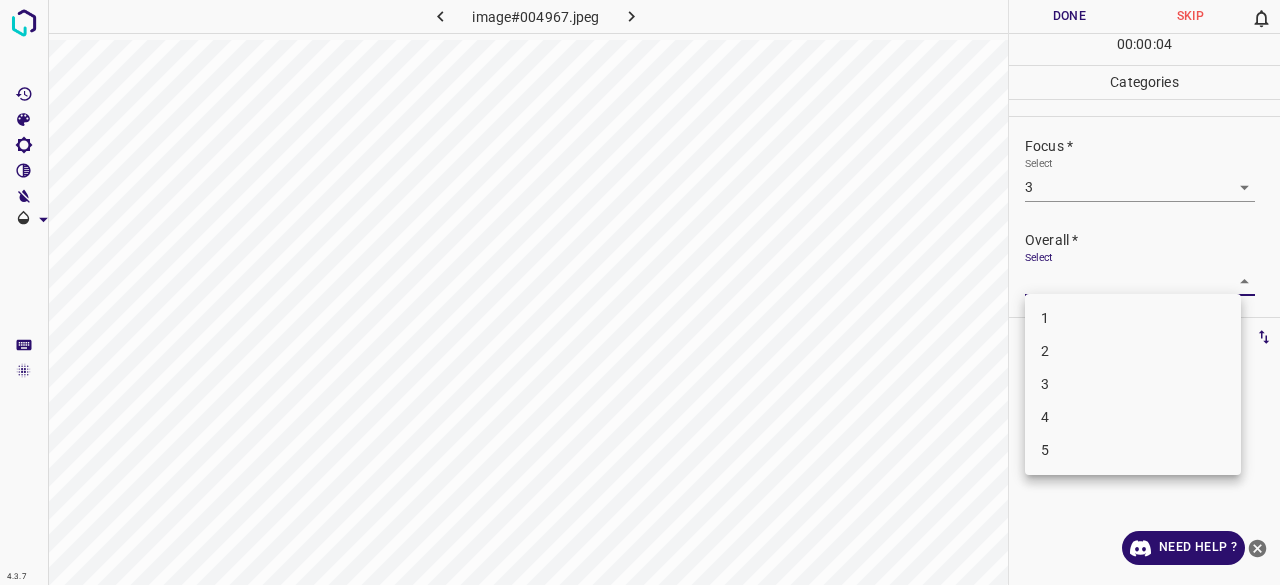 click on "3" at bounding box center (1133, 384) 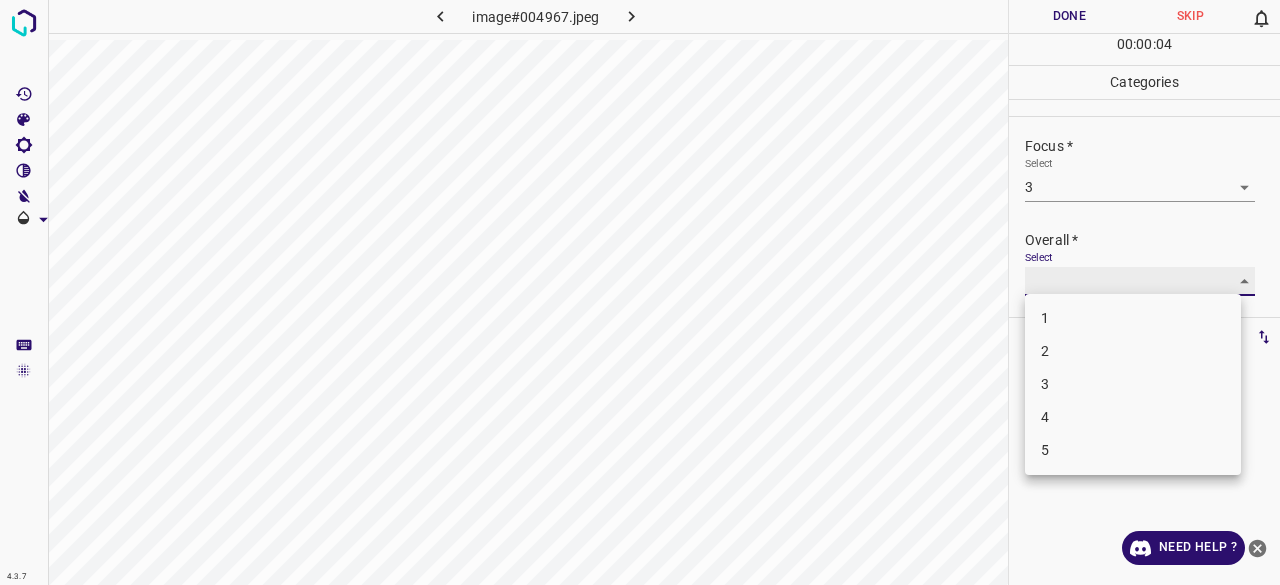 type on "3" 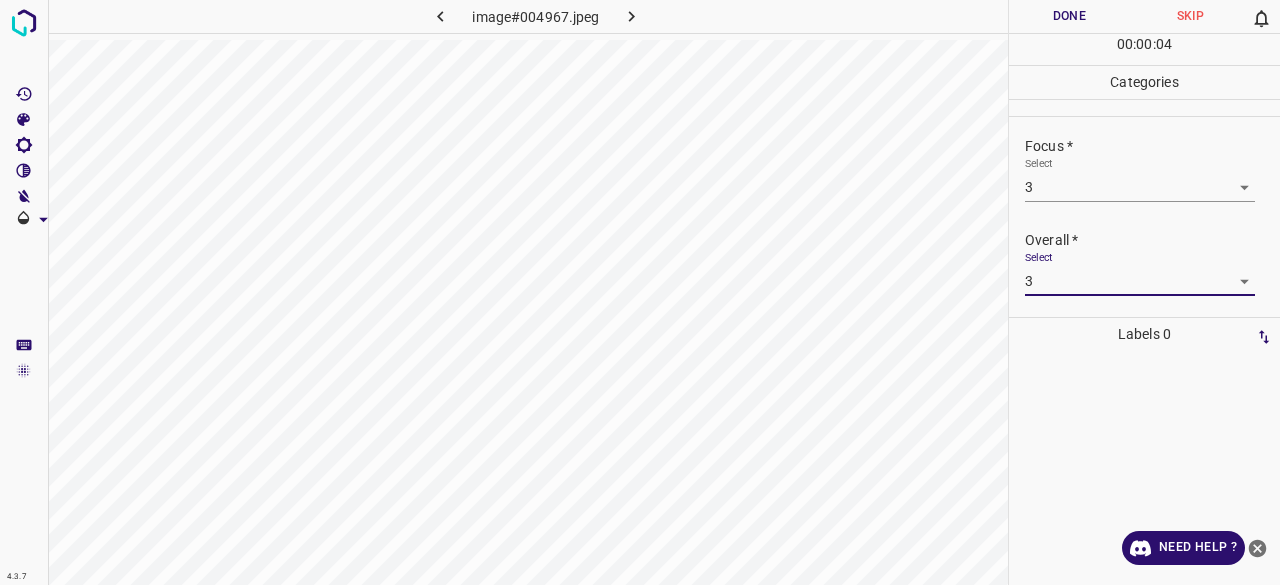 click on "Done" at bounding box center (1069, 16) 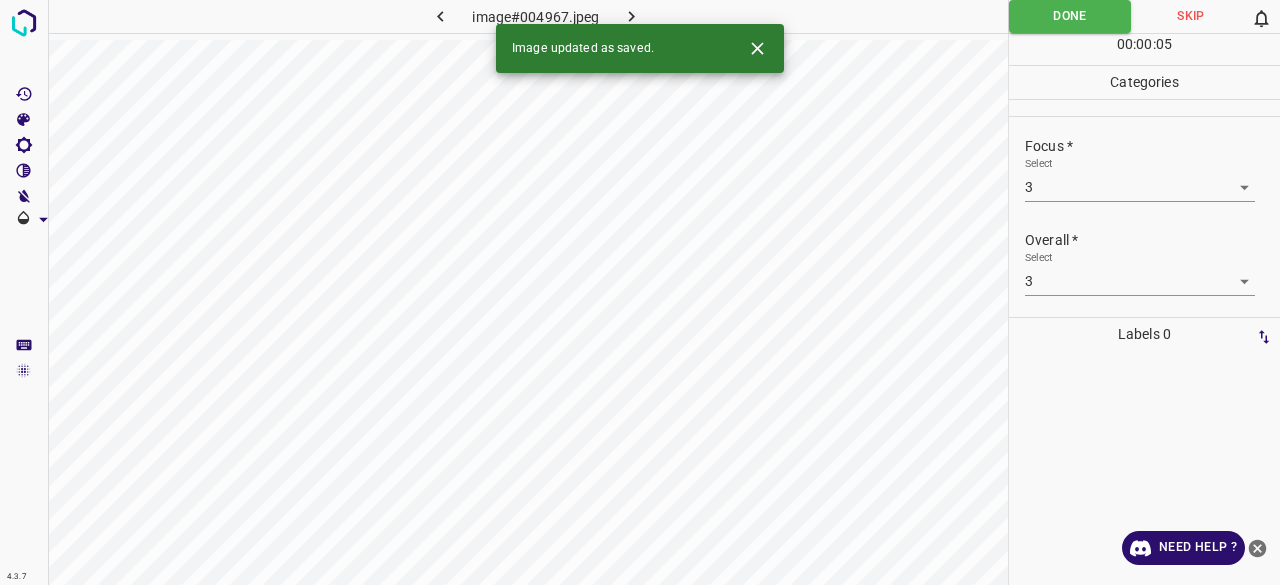 click on "Image updated as saved." at bounding box center (640, 48) 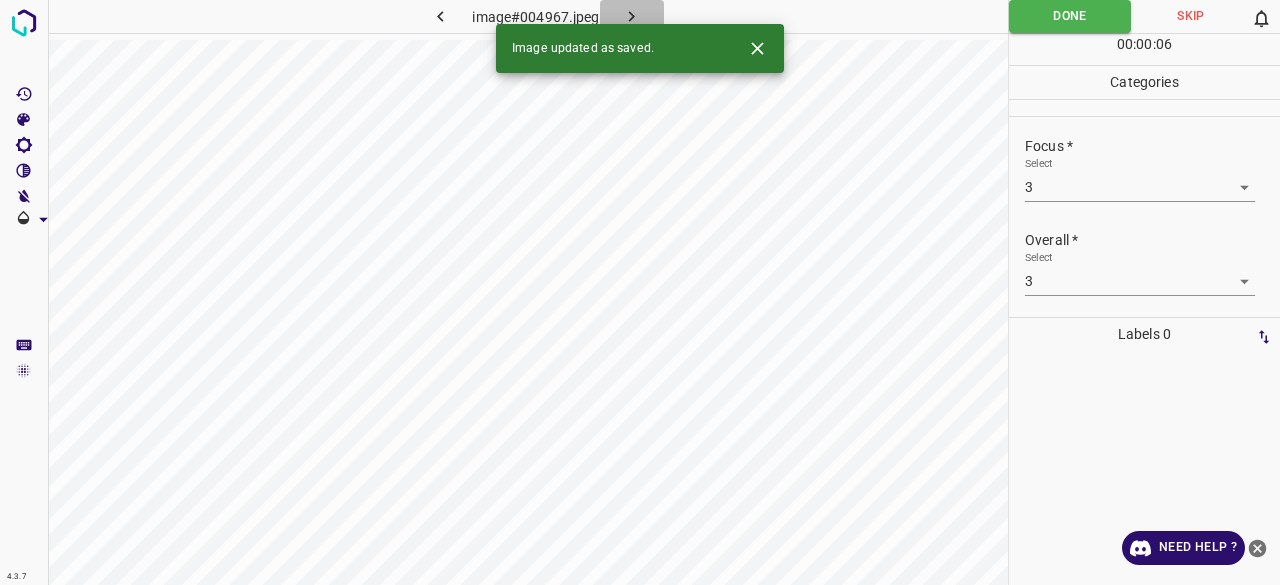 click 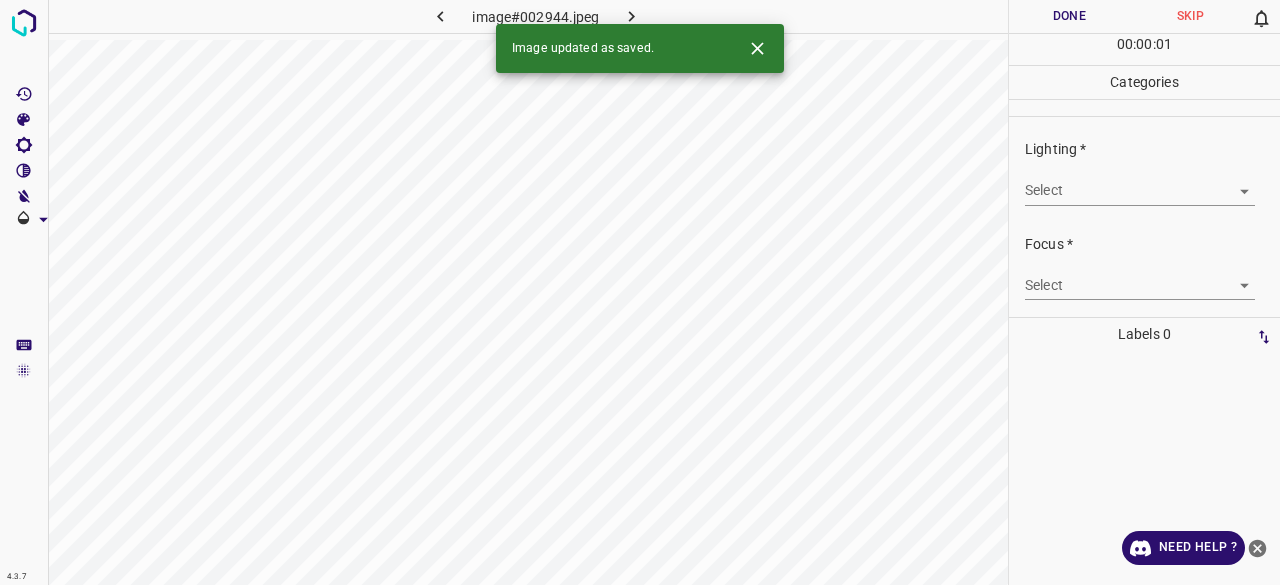 click on "4.3.7 image#002944.jpeg Done Skip 0 00   : 00   : 01   Categories Lighting *  Select ​ Focus *  Select ​ Overall *  Select ​ Labels   0 Categories 1 Lighting 2 Focus 3 Overall Tools Space Change between modes (Draw & Edit) I Auto labeling R Restore zoom M Zoom in N Zoom out Delete Delete selecte label Filters Z Restore filters X Saturation filter C Brightness filter V Contrast filter B Gray scale filter General O Download Image updated as saved. Need Help ? - Text - Hide - Delete" at bounding box center (640, 292) 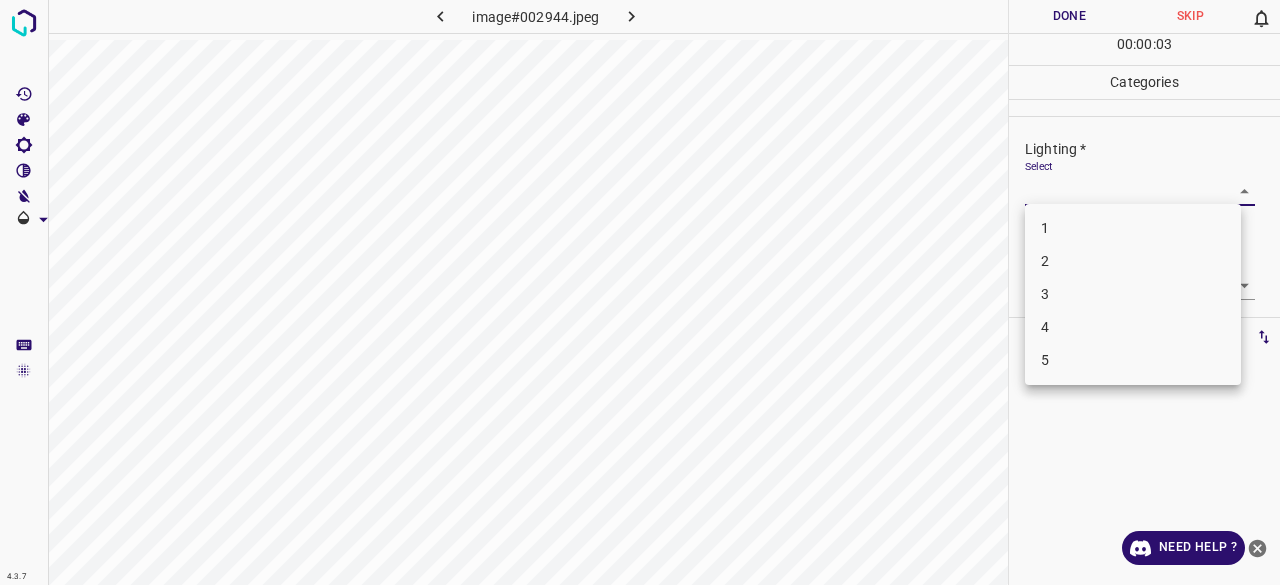 click on "3" at bounding box center [1133, 294] 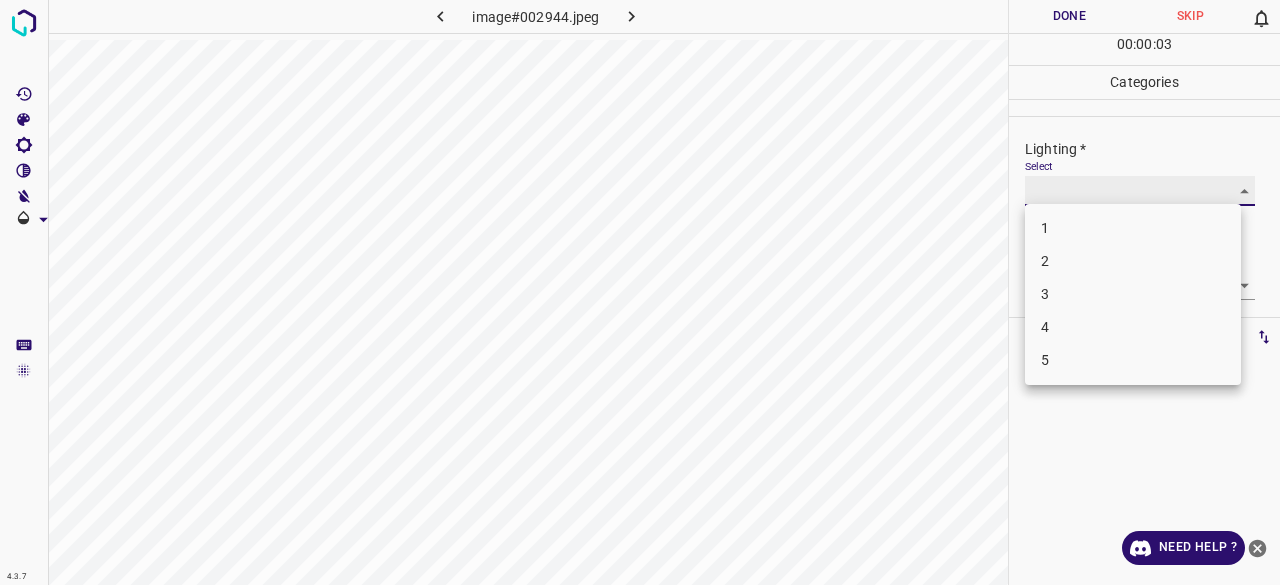 type on "3" 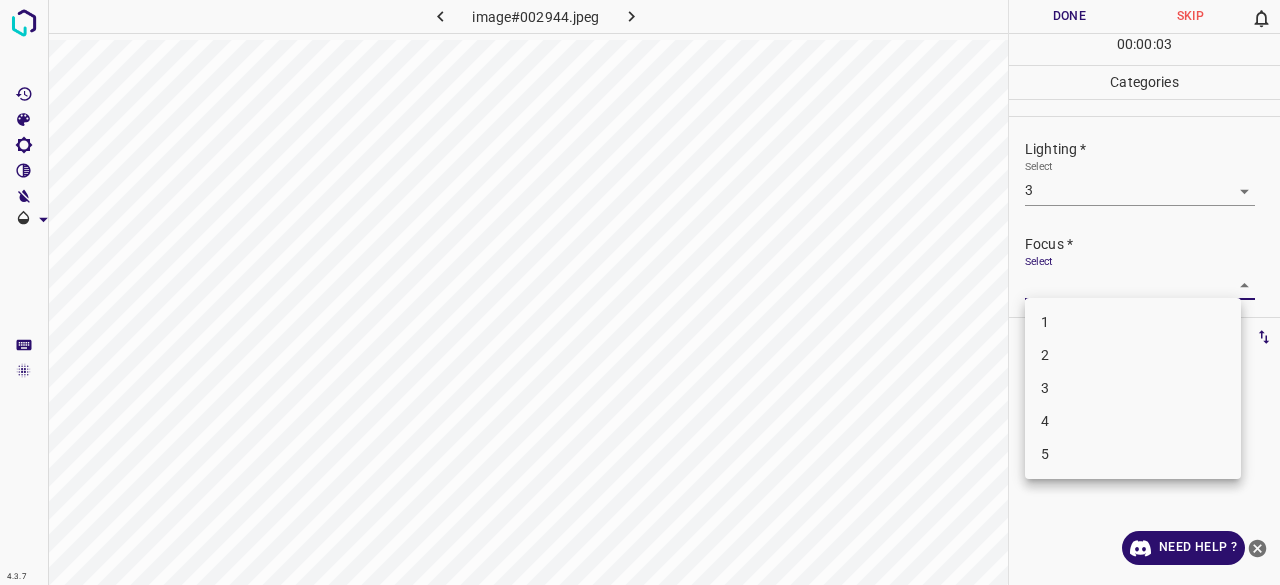 click on "4.3.7 image#002944.jpeg Done Skip 0 00   : 00   : 03   Categories Lighting *  Select 3 3 Focus *  Select ​ Overall *  Select ​ Labels   0 Categories 1 Lighting 2 Focus 3 Overall Tools Space Change between modes (Draw & Edit) I Auto labeling R Restore zoom M Zoom in N Zoom out Delete Delete selecte label Filters Z Restore filters X Saturation filter C Brightness filter V Contrast filter B Gray scale filter General O Download Need Help ? - Text - Hide - Delete 1 2 3 4 5" at bounding box center (640, 292) 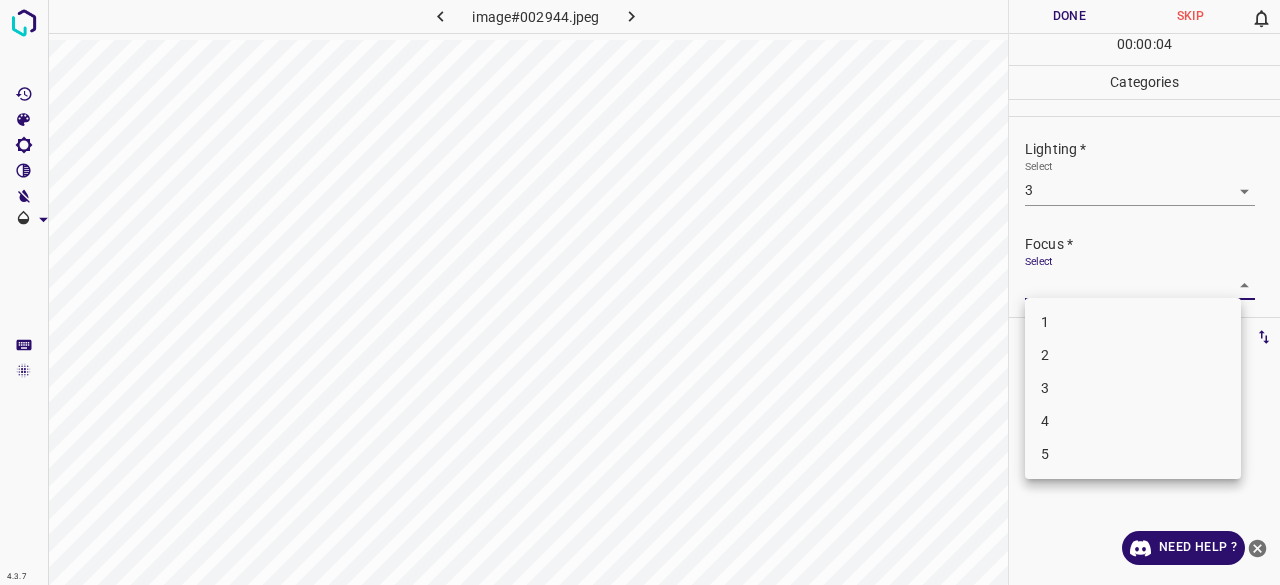 drag, startPoint x: 1078, startPoint y: 377, endPoint x: 1068, endPoint y: 281, distance: 96.519424 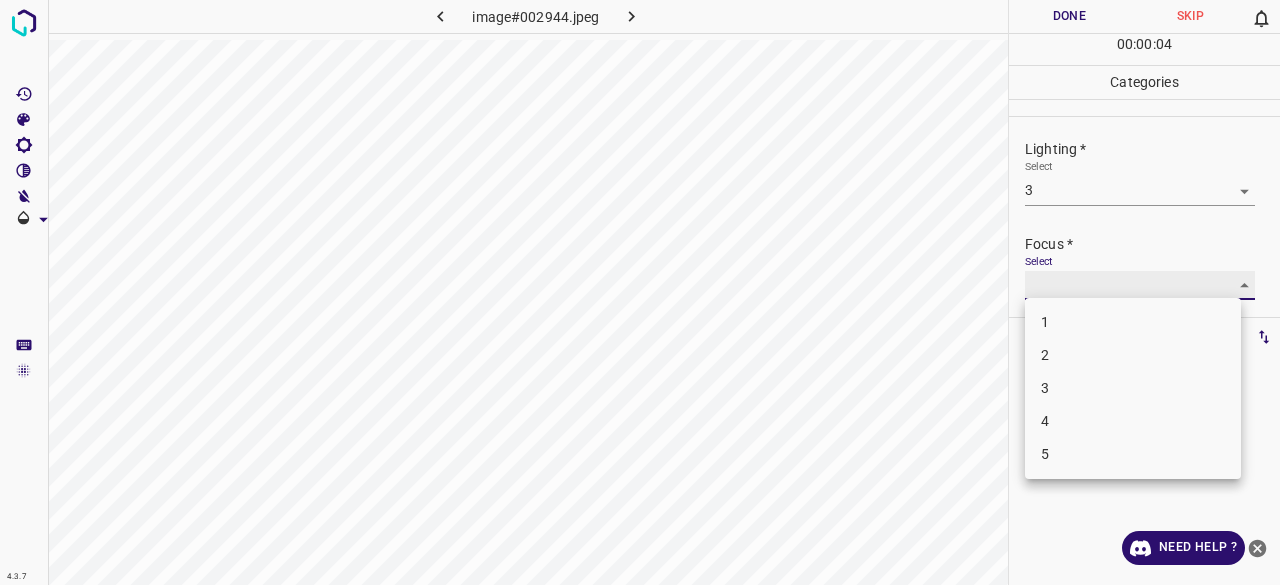 type on "3" 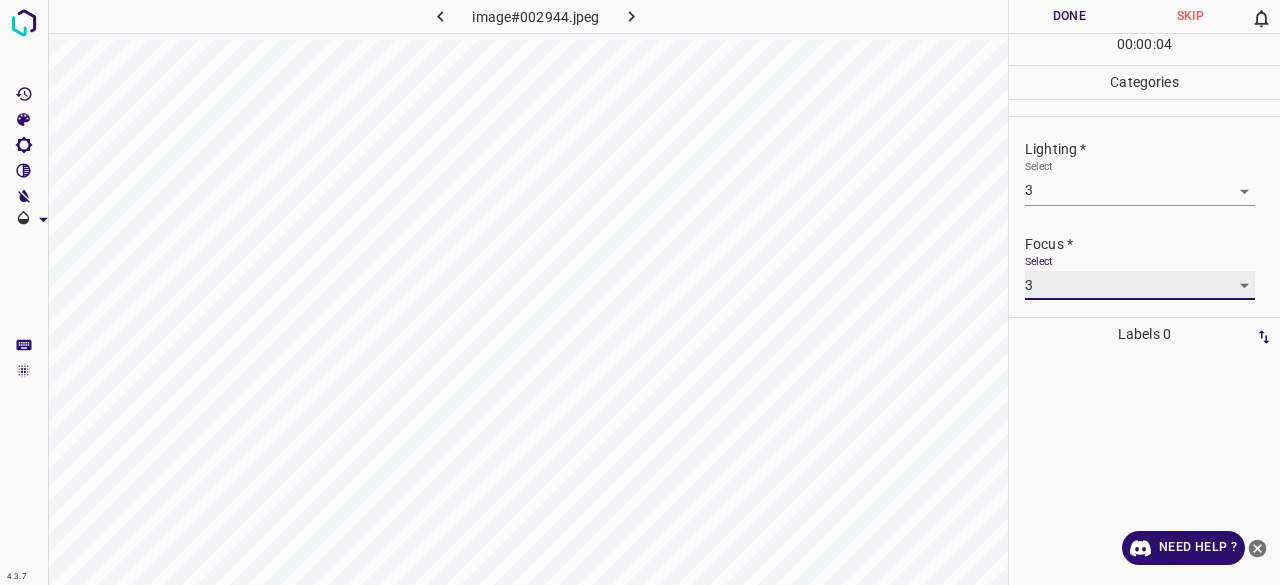 scroll, scrollTop: 98, scrollLeft: 0, axis: vertical 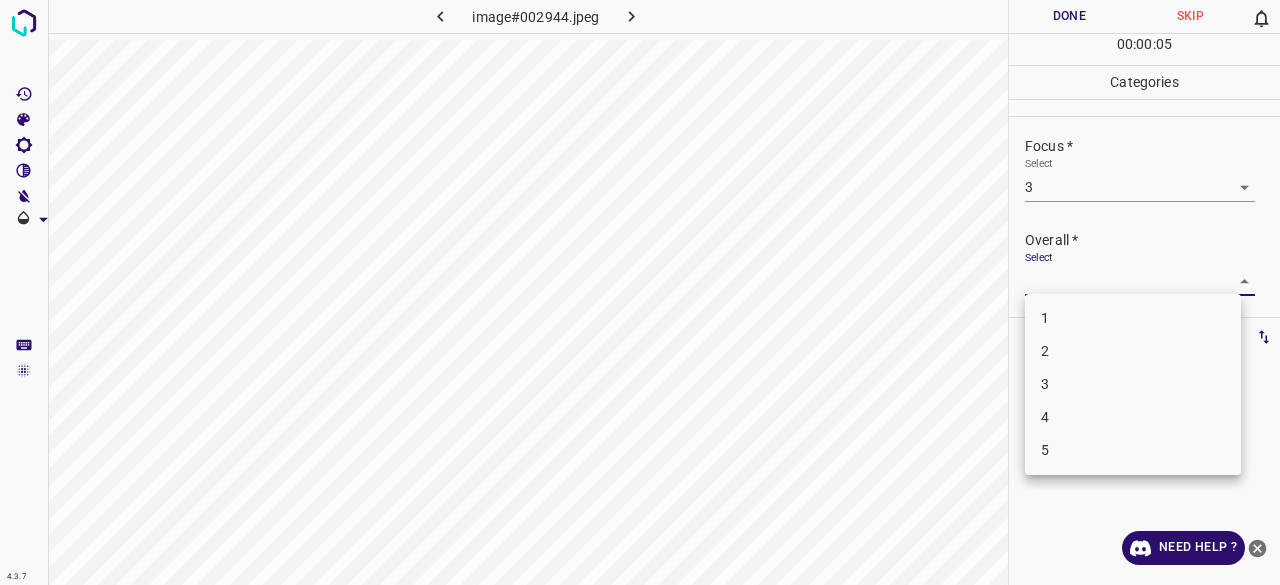 click on "4.3.7 image#002944.jpeg Done Skip 0 00   : 00   : 05   Categories Lighting *  Select 3 3 Focus *  Select 3 3 Overall *  Select ​ Labels   0 Categories 1 Lighting 2 Focus 3 Overall Tools Space Change between modes (Draw & Edit) I Auto labeling R Restore zoom M Zoom in N Zoom out Delete Delete selecte label Filters Z Restore filters X Saturation filter C Brightness filter V Contrast filter B Gray scale filter General O Download Need Help ? - Text - Hide - Delete 1 2 3 4 5" at bounding box center (640, 292) 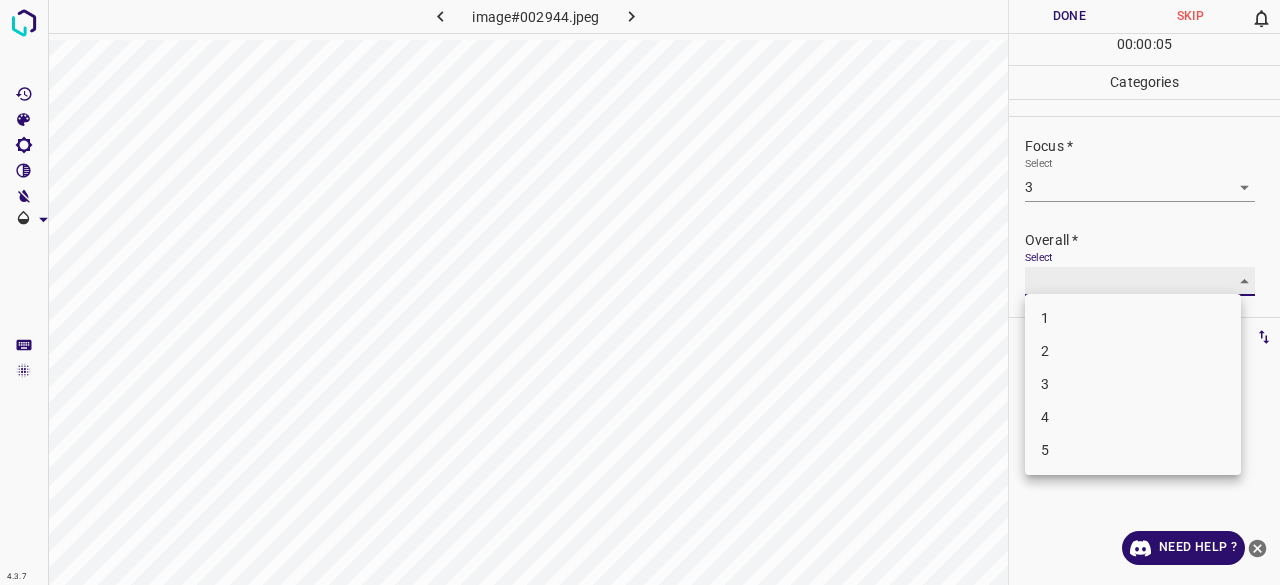 type on "3" 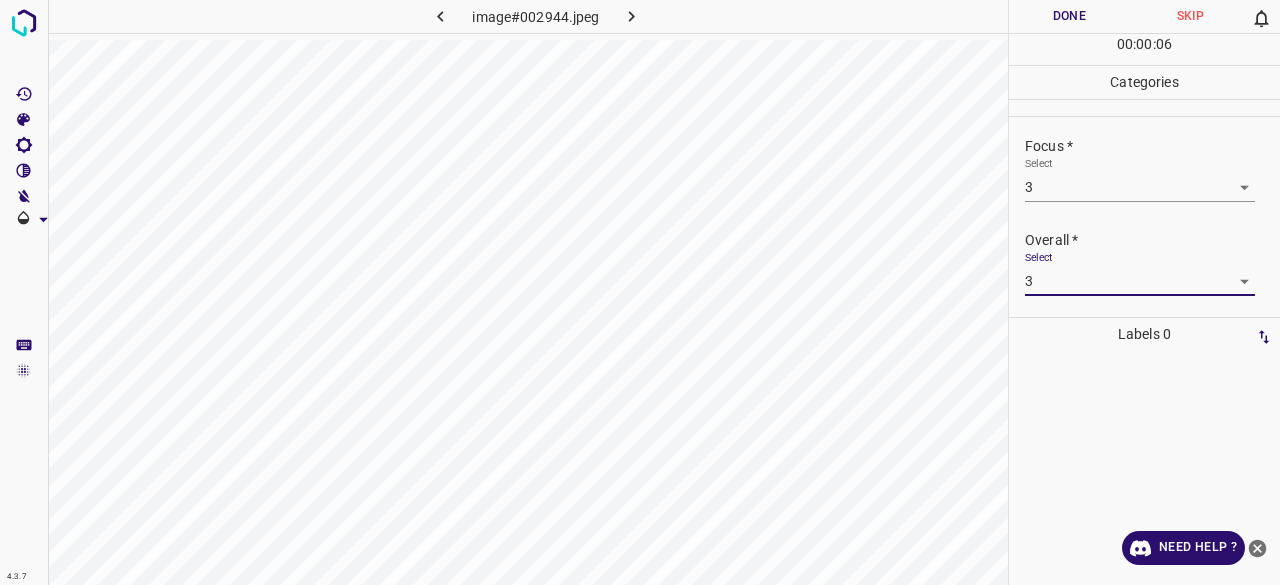 click on "Done" at bounding box center [1069, 16] 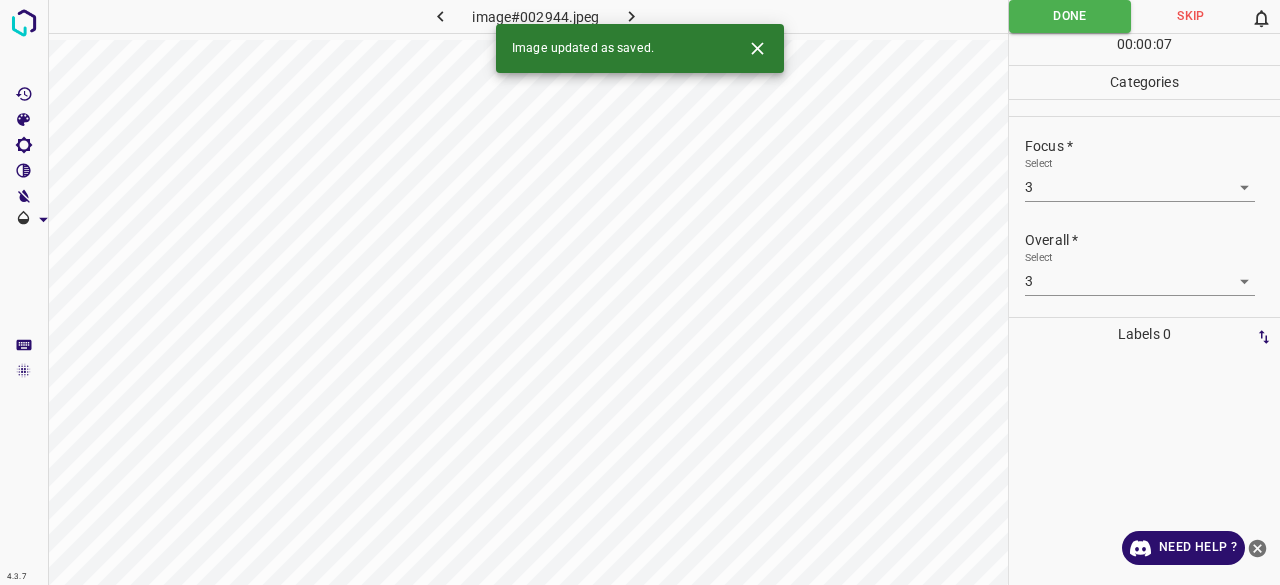 click at bounding box center (632, 16) 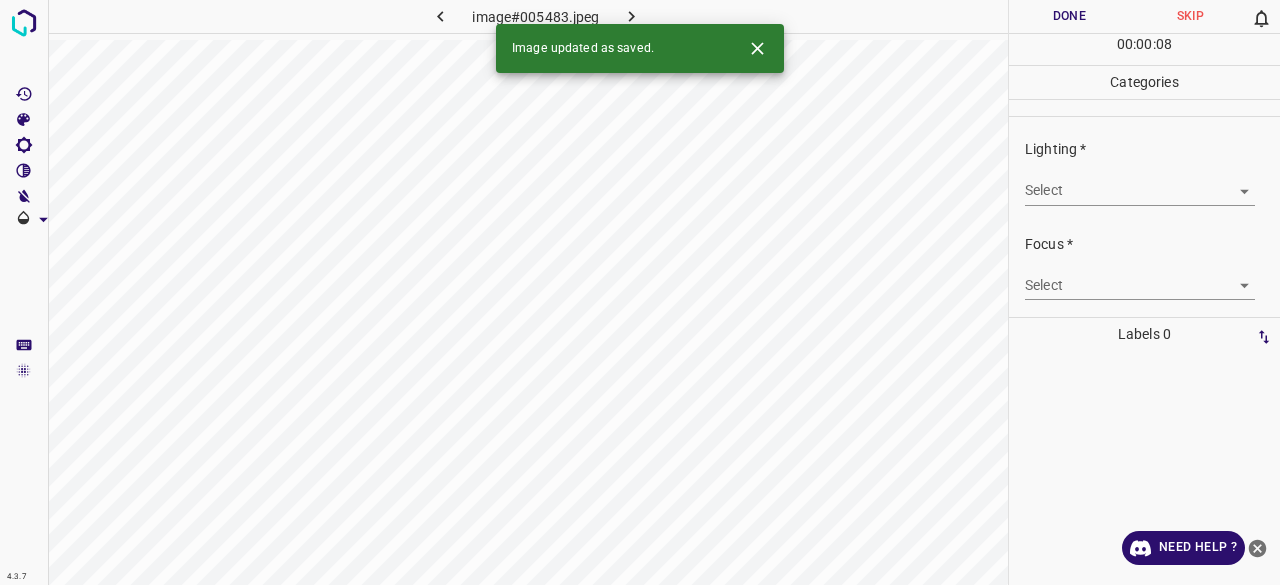click on "Select ​" at bounding box center [1140, 182] 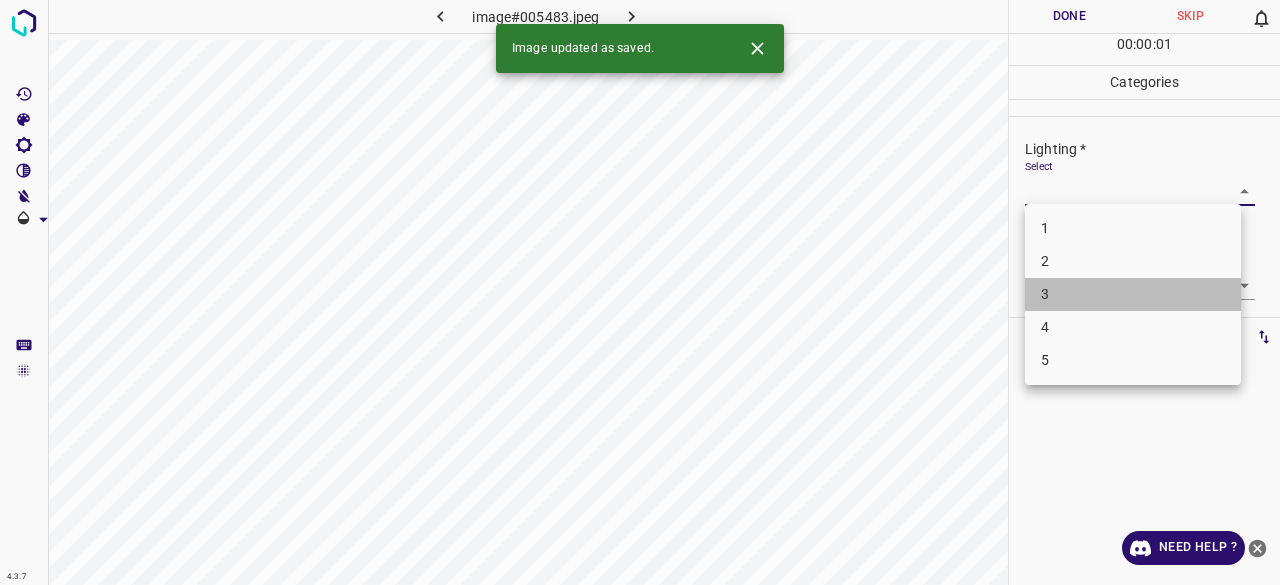 click on "3" at bounding box center [1133, 294] 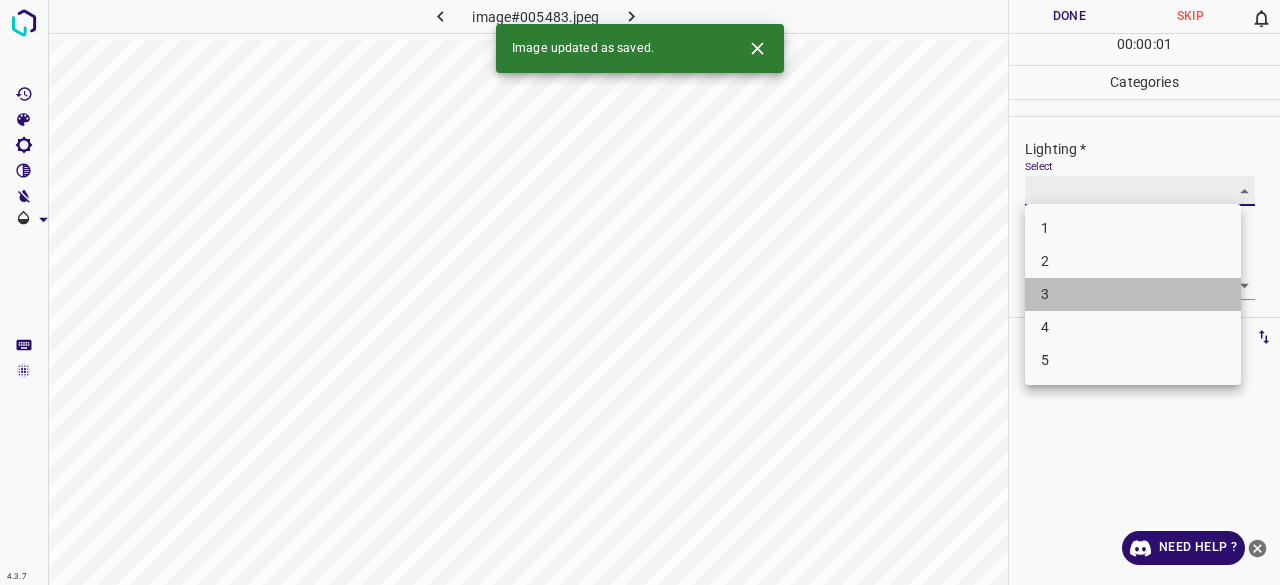 type on "3" 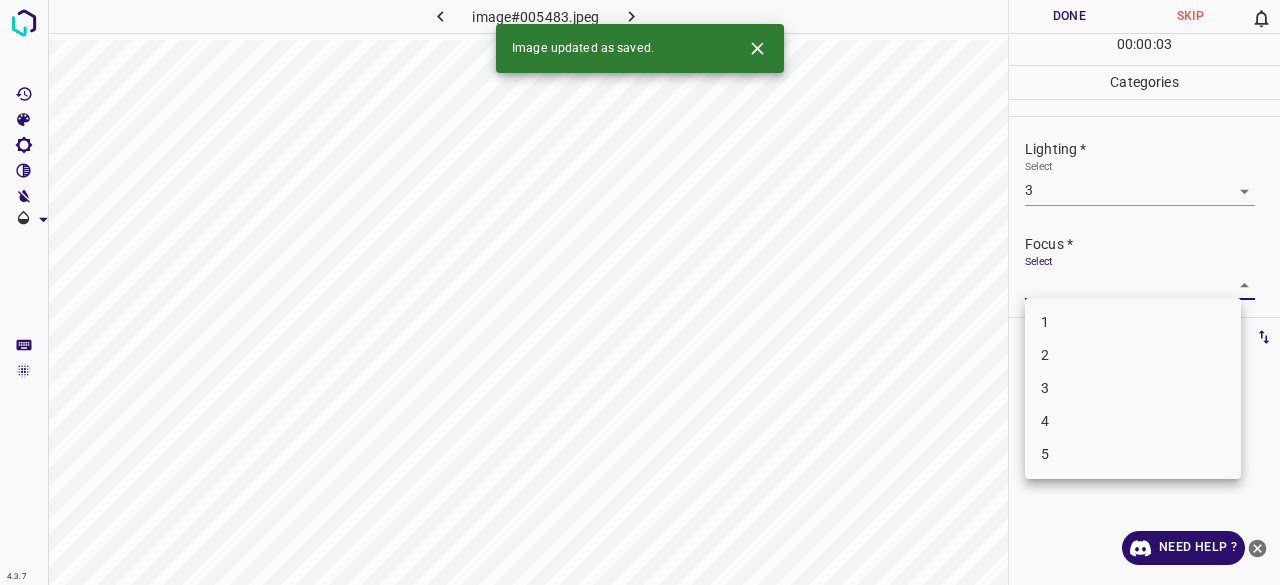 click on "4.3.7 image#005483.jpeg Done Skip 0 00   : 00   : 03   Categories Lighting *  Select 3 3 Focus *  Select ​ Overall *  Select ​ Labels   0 Categories 1 Lighting 2 Focus 3 Overall Tools Space Change between modes (Draw & Edit) I Auto labeling R Restore zoom M Zoom in N Zoom out Delete Delete selecte label Filters Z Restore filters X Saturation filter C Brightness filter V Contrast filter B Gray scale filter General O Download Image updated as saved. Need Help ? - Text - Hide - Delete 1 2 3 4 5" at bounding box center (640, 292) 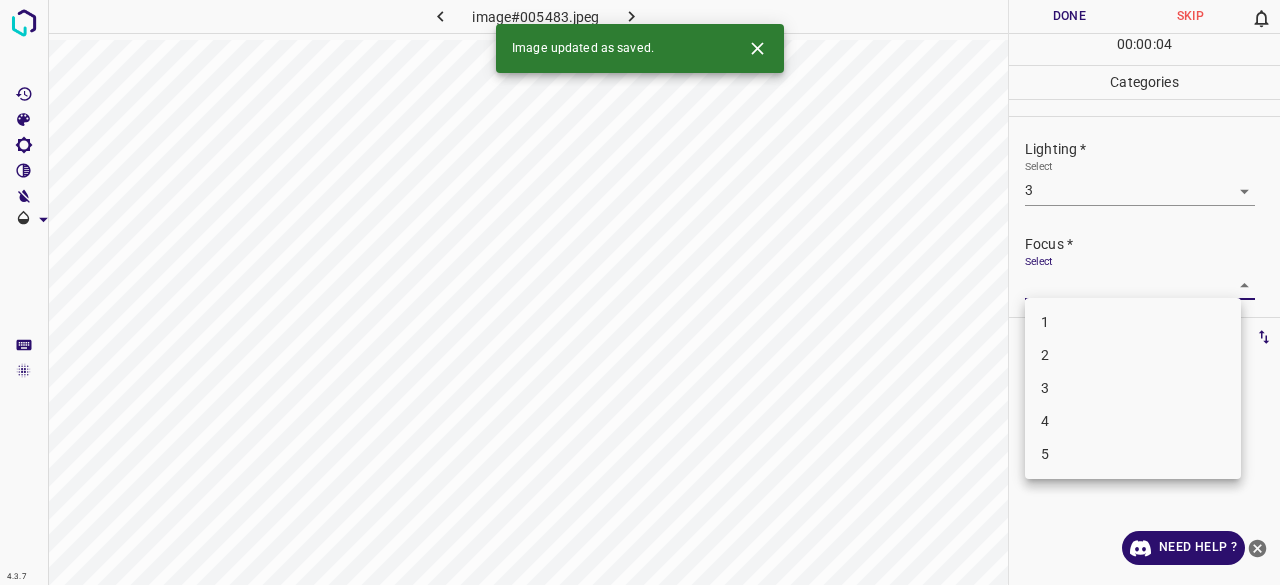 click on "3" at bounding box center [1133, 388] 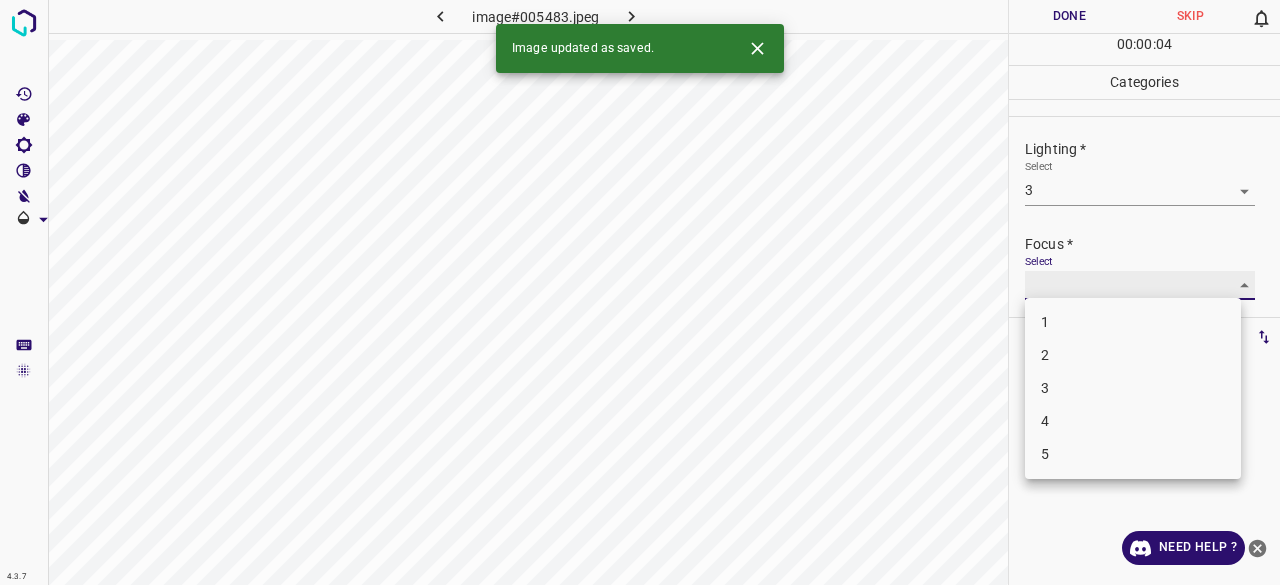 type on "3" 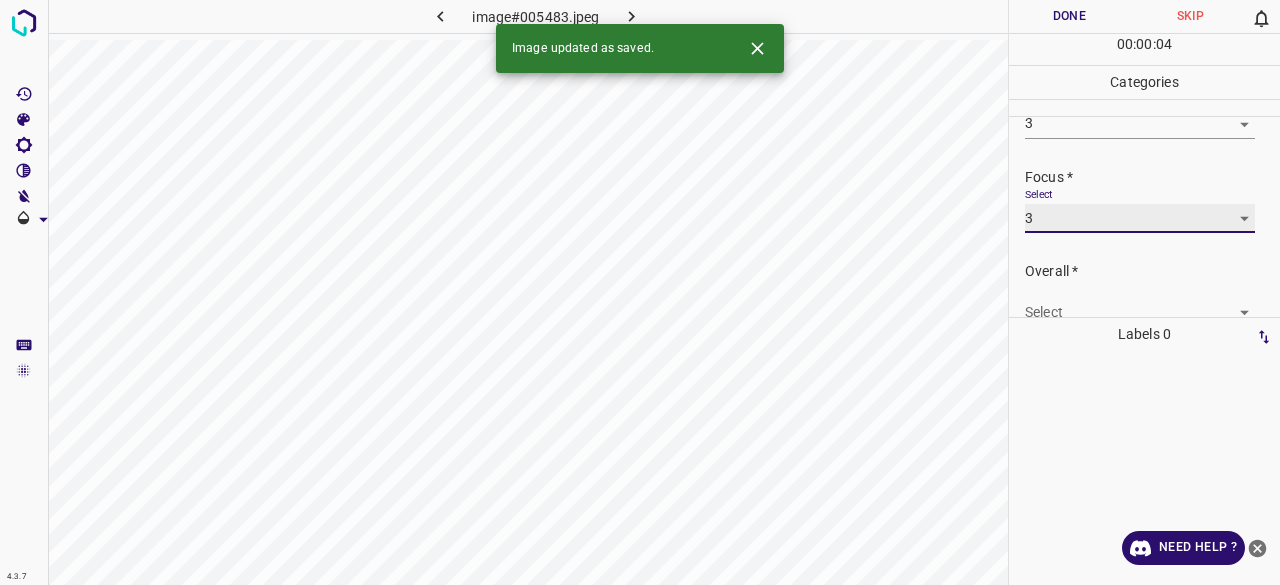 scroll, scrollTop: 98, scrollLeft: 0, axis: vertical 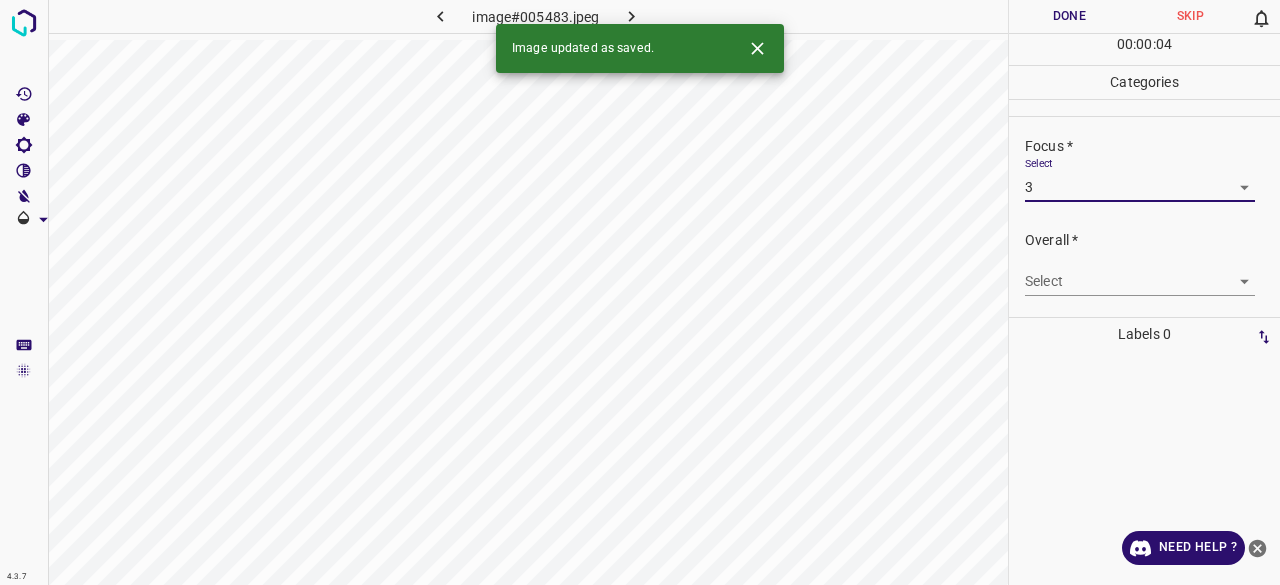click on "4.3.7 image#005483.jpeg Done Skip 0 00   : 00   : 04   Categories Lighting *  Select 3 3 Focus *  Select 3 3 Overall *  Select ​ Labels   0 Categories 1 Lighting 2 Focus 3 Overall Tools Space Change between modes (Draw & Edit) I Auto labeling R Restore zoom M Zoom in N Zoom out Delete Delete selecte label Filters Z Restore filters X Saturation filter C Brightness filter V Contrast filter B Gray scale filter General O Download Image updated as saved. Need Help ? - Text - Hide - Delete" at bounding box center (640, 292) 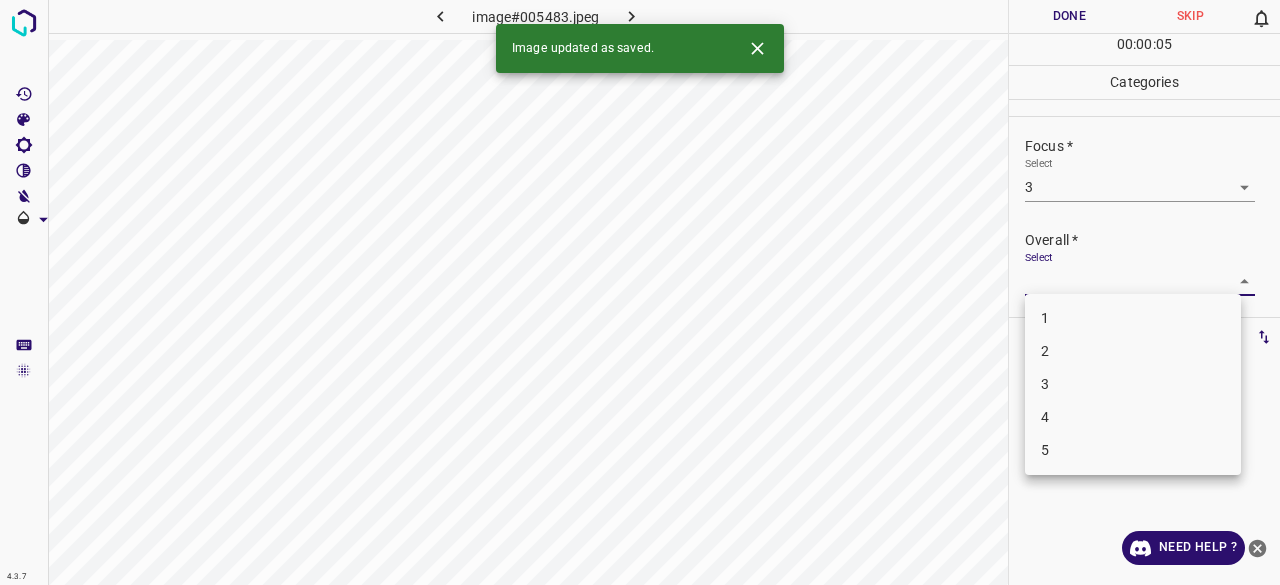 click on "3" at bounding box center (1133, 384) 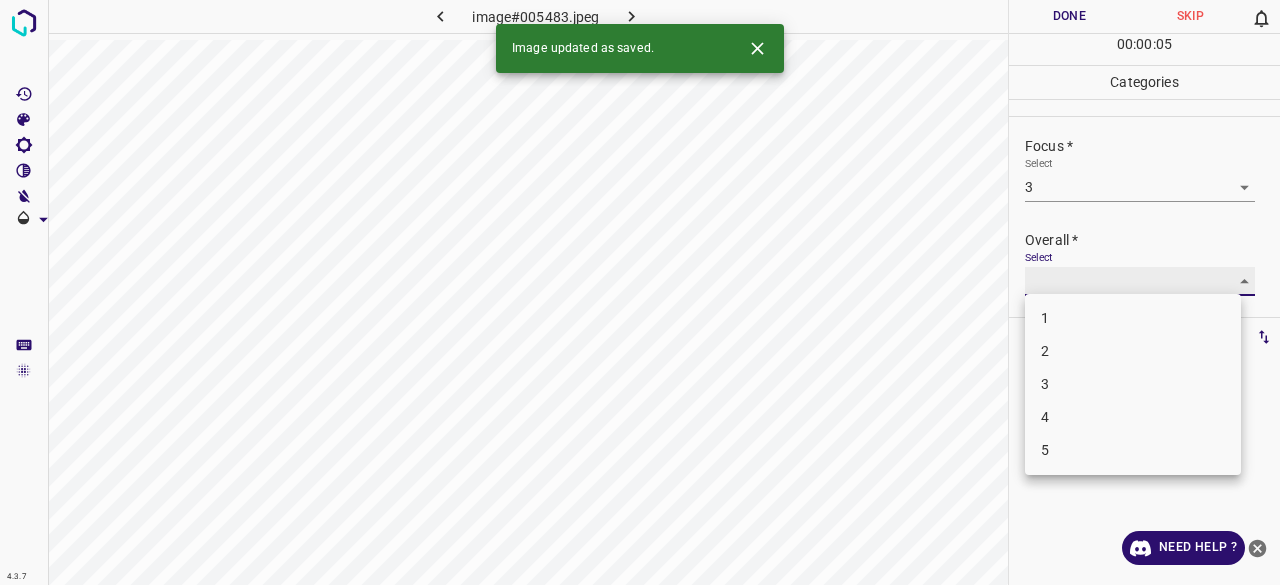 type on "3" 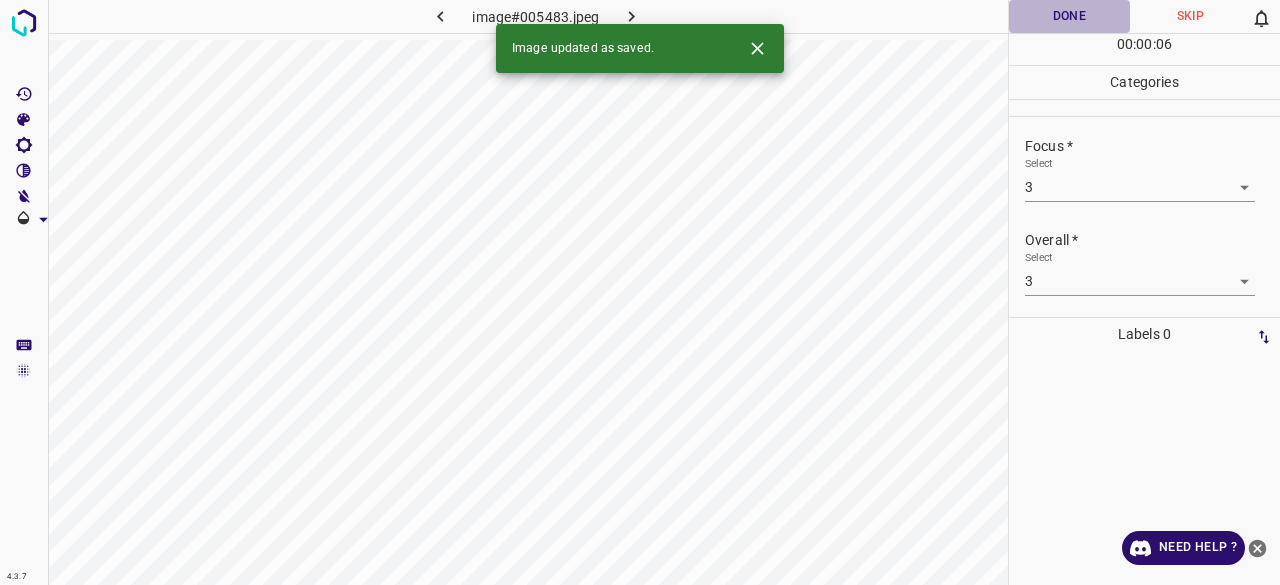 click on "Done" at bounding box center [1069, 16] 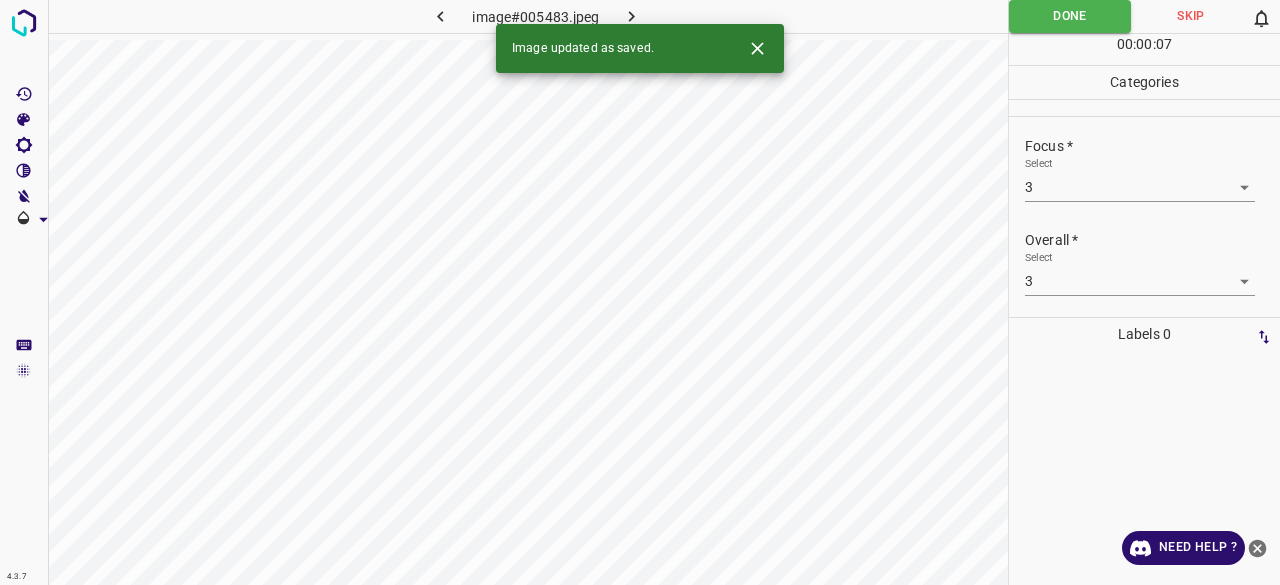 click 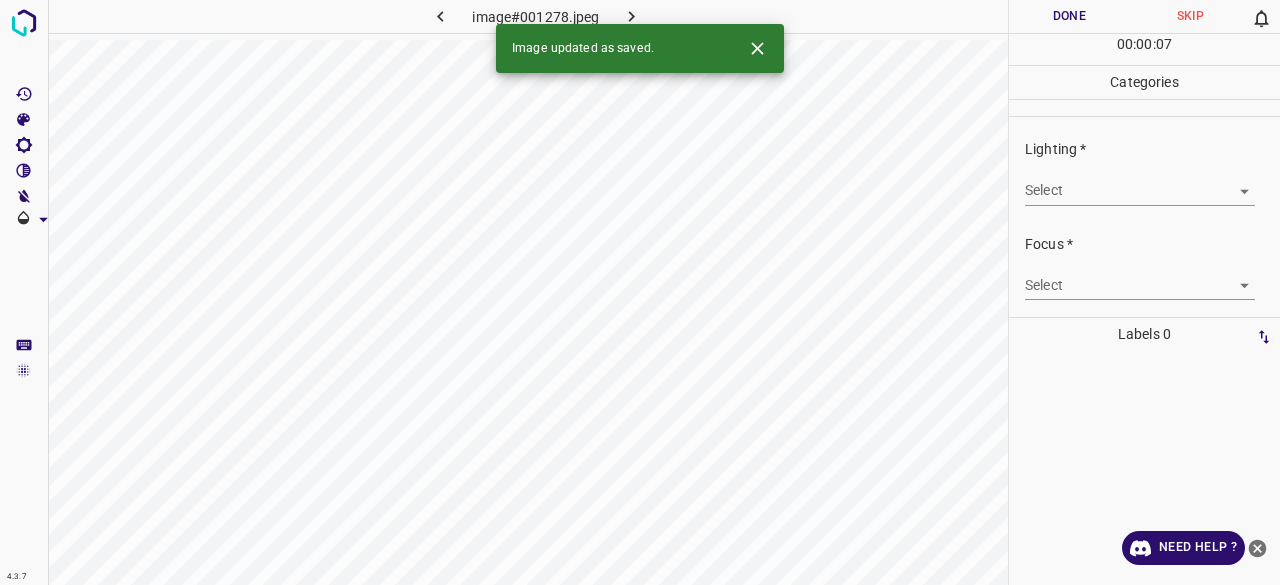 click 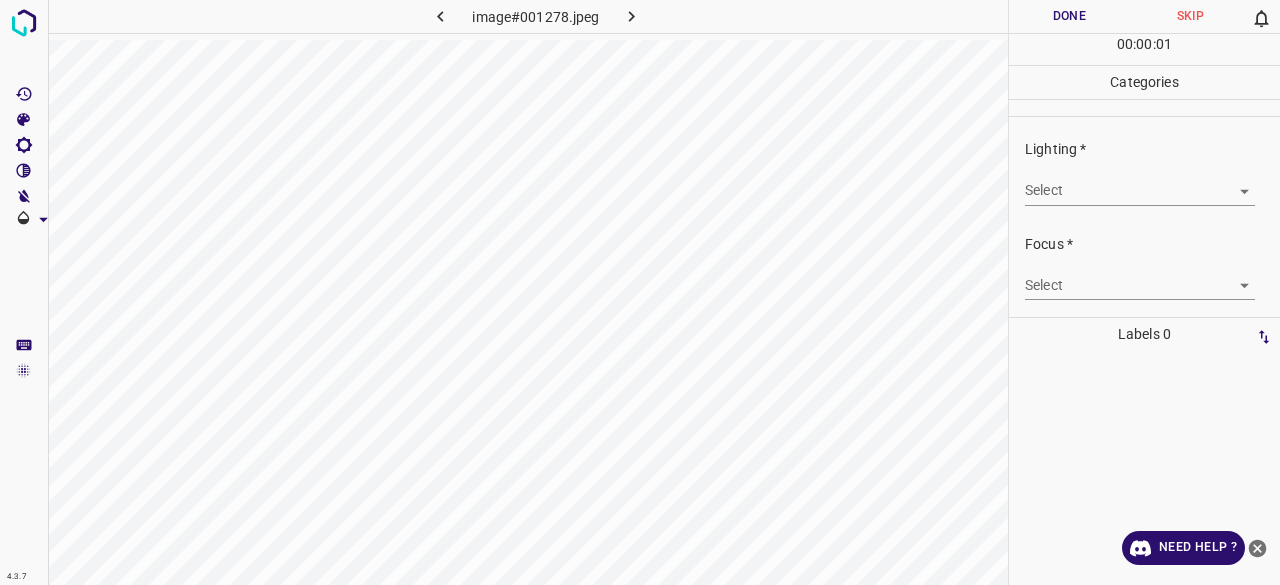 click on "4.3.7 image#001278.jpeg Done Skip 0 00   : 00   : 01   Categories Lighting *  Select ​ Focus *  Select ​ Overall *  Select ​ Labels   0 Categories 1 Lighting 2 Focus 3 Overall Tools Space Change between modes (Draw & Edit) I Auto labeling R Restore zoom M Zoom in N Zoom out Delete Delete selecte label Filters Z Restore filters X Saturation filter C Brightness filter V Contrast filter B Gray scale filter General O Download Need Help ? - Text - Hide - Delete" at bounding box center [640, 292] 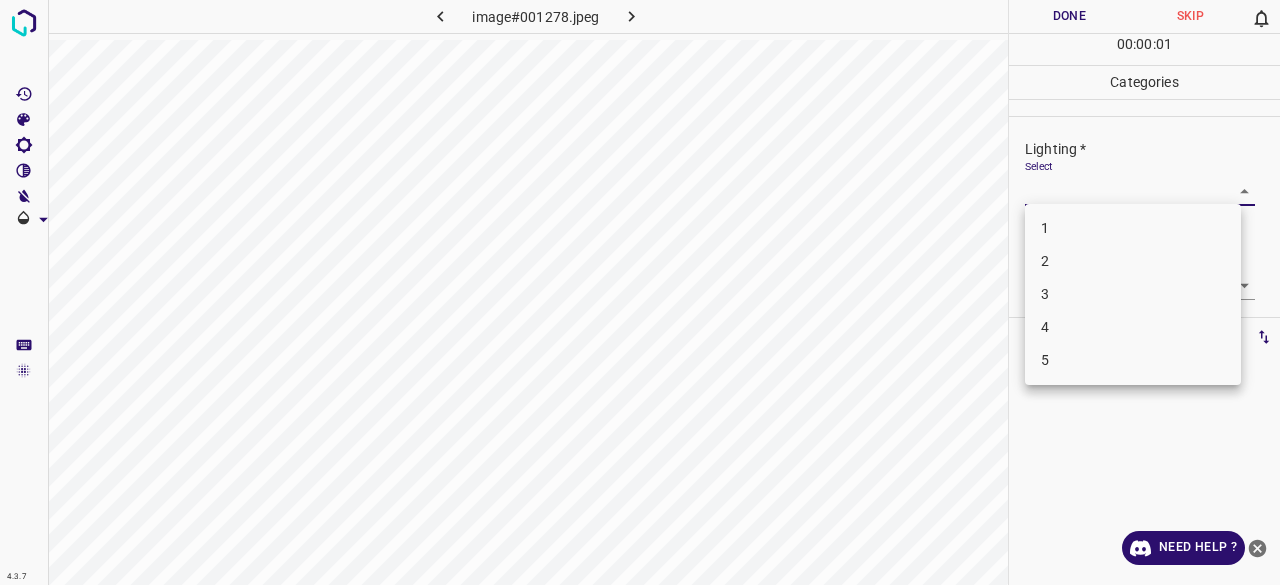 click on "3" at bounding box center (1133, 294) 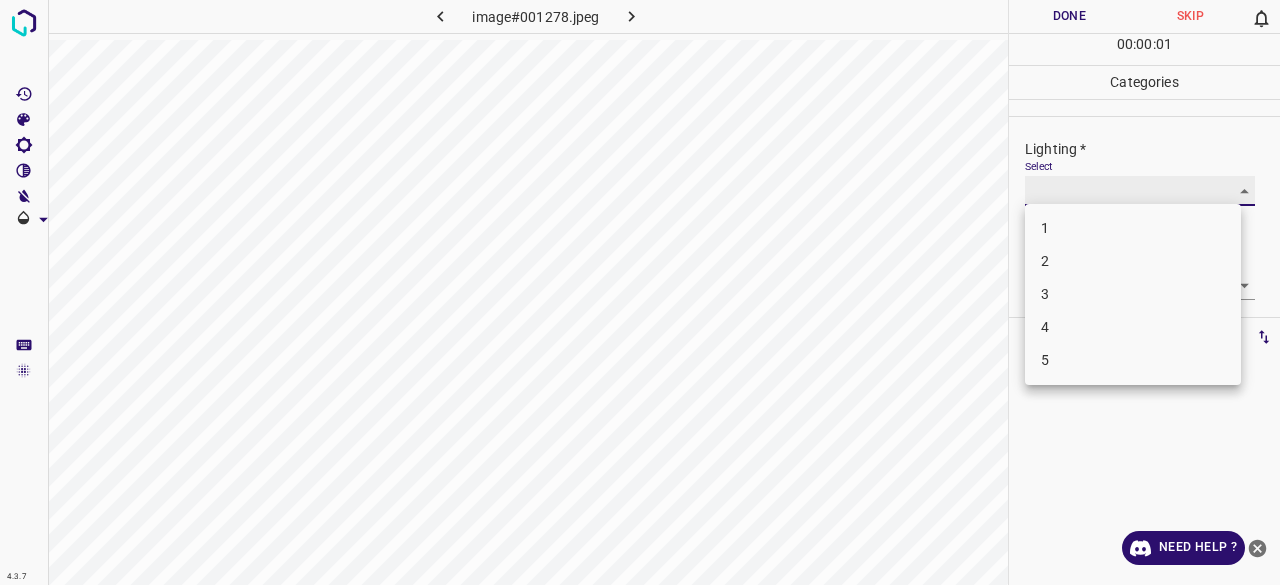 type on "3" 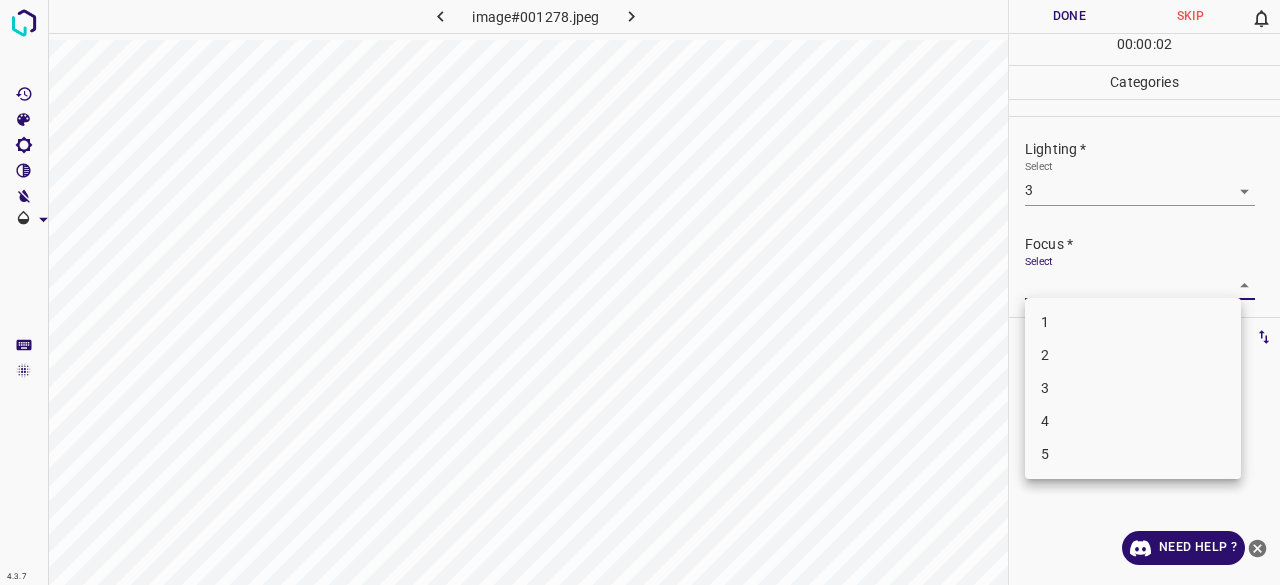 click on "4.3.7 image#001278.jpeg Done Skip 0 00   : 00   : 02   Categories Lighting *  Select 3 3 Focus *  Select ​ Overall *  Select ​ Labels   0 Categories 1 Lighting 2 Focus 3 Overall Tools Space Change between modes (Draw & Edit) I Auto labeling R Restore zoom M Zoom in N Zoom out Delete Delete selecte label Filters Z Restore filters X Saturation filter C Brightness filter V Contrast filter B Gray scale filter General O Download Need Help ? - Text - Hide - Delete 1 2 3 4 5" at bounding box center (640, 292) 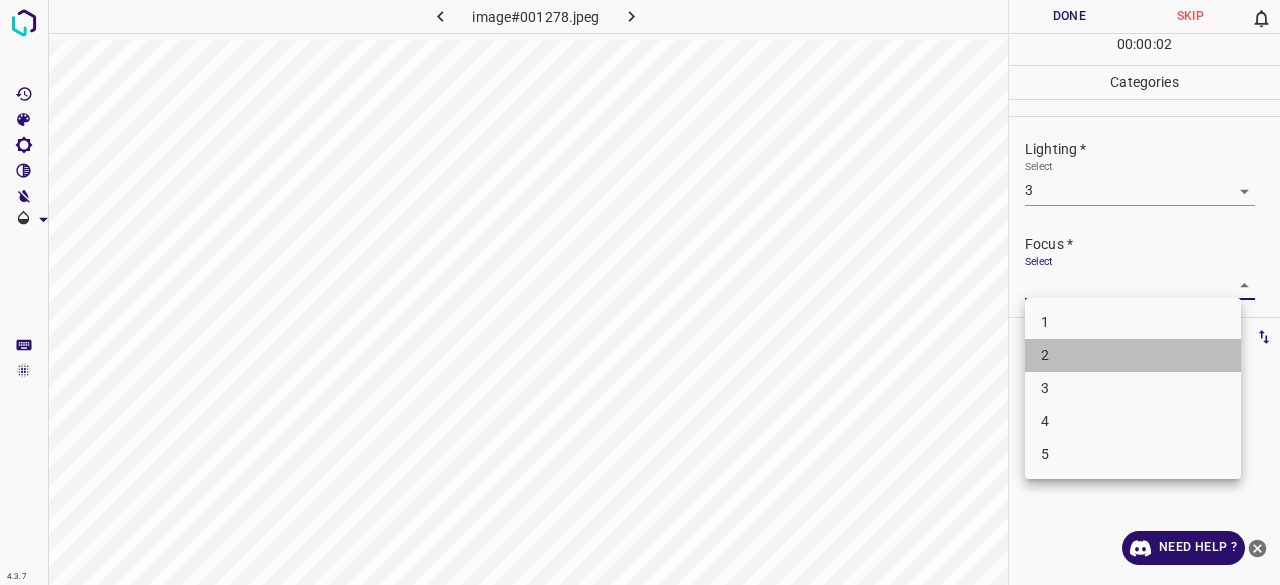 click on "2" at bounding box center (1133, 355) 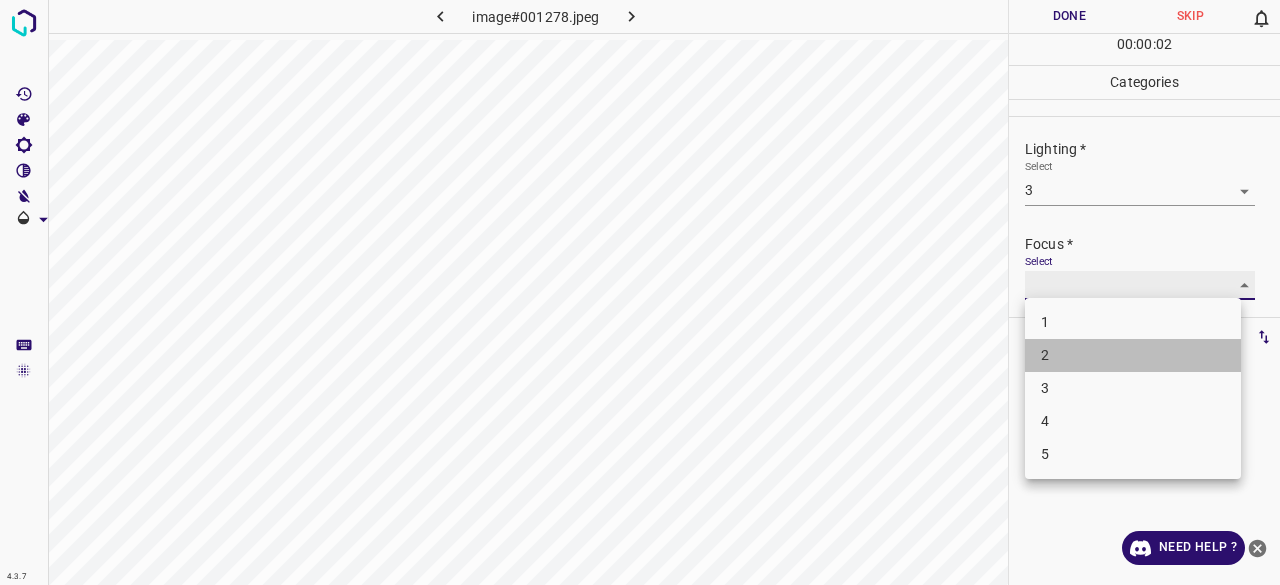 type on "2" 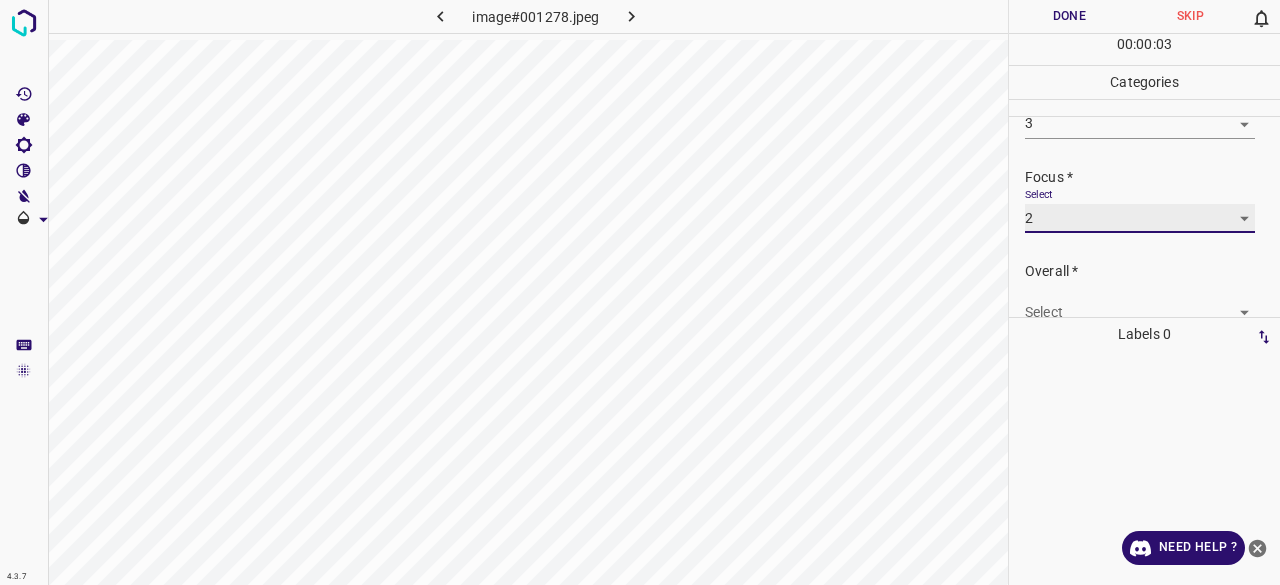 scroll, scrollTop: 98, scrollLeft: 0, axis: vertical 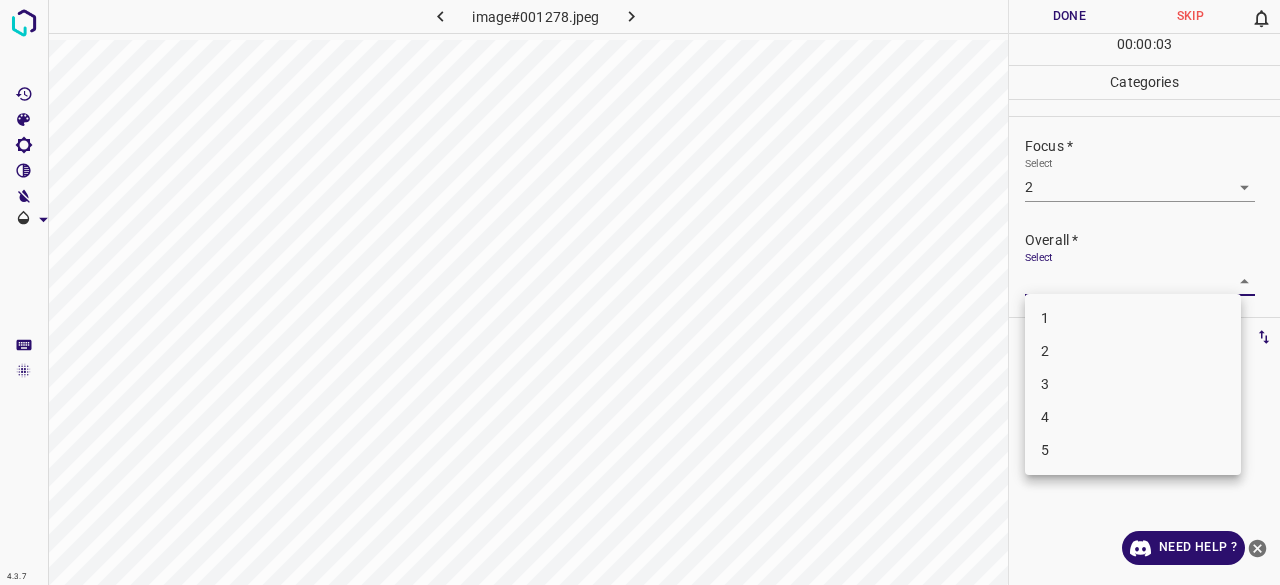click on "4.3.7 image#001278.jpeg Done Skip 0 00   : 00   : 03   Categories Lighting *  Select 3 3 Focus *  Select 2 2 Overall *  Select ​ Labels   0 Categories 1 Lighting 2 Focus 3 Overall Tools Space Change between modes (Draw & Edit) I Auto labeling R Restore zoom M Zoom in N Zoom out Delete Delete selecte label Filters Z Restore filters X Saturation filter C Brightness filter V Contrast filter B Gray scale filter General O Download Need Help ? - Text - Hide - Delete 1 2 3 4 5" at bounding box center (640, 292) 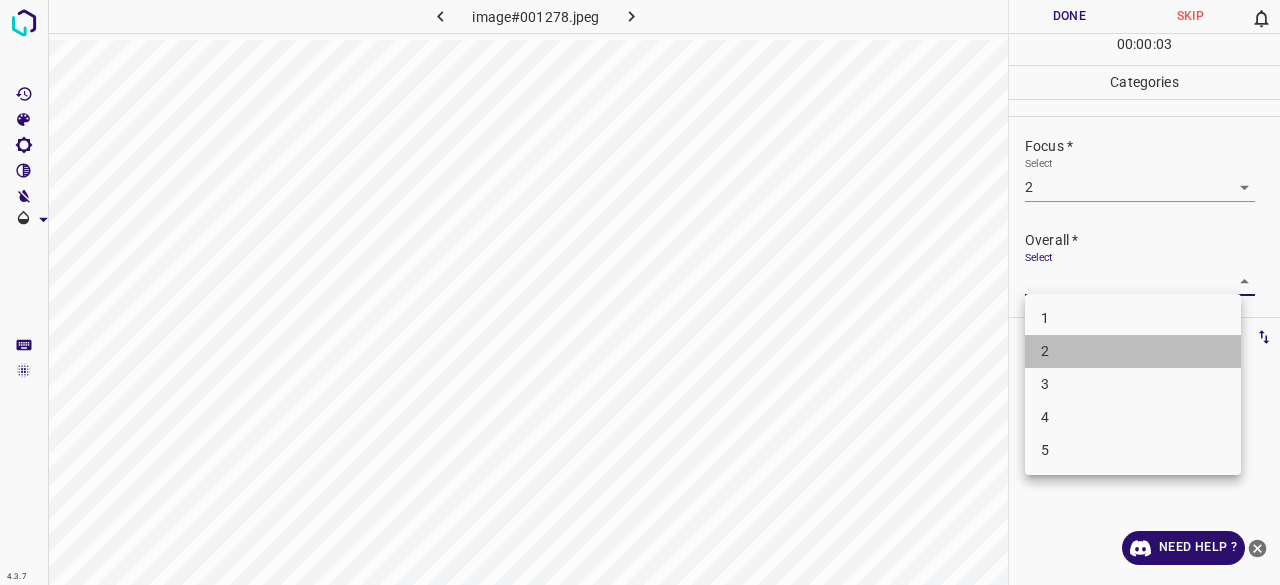 drag, startPoint x: 1045, startPoint y: 364, endPoint x: 1038, endPoint y: 209, distance: 155.15799 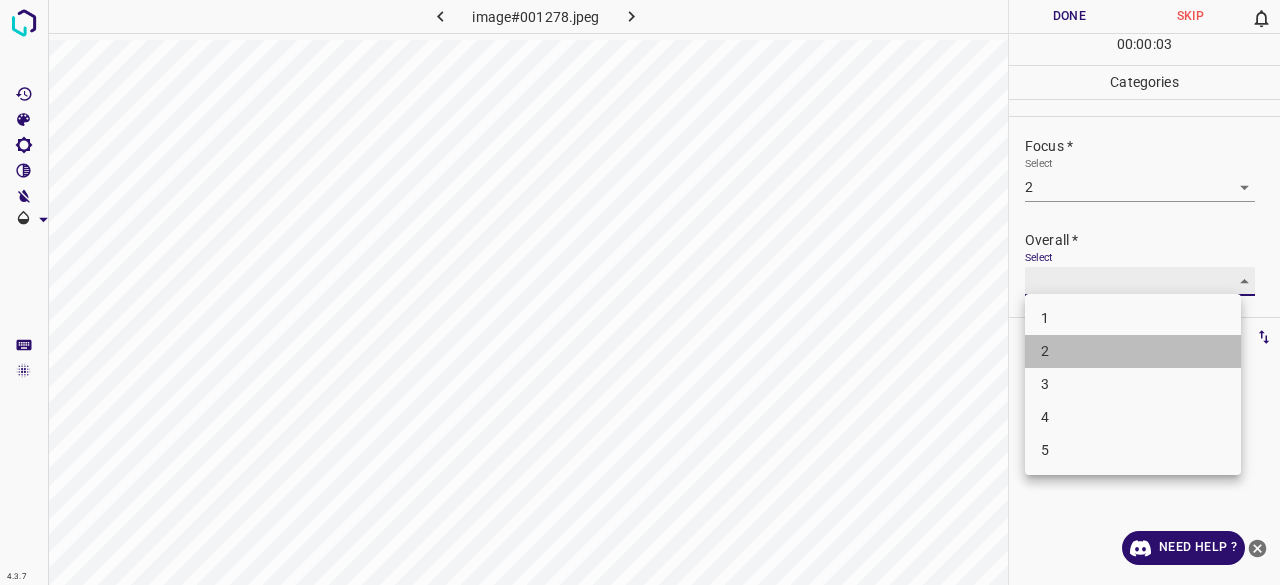 type on "2" 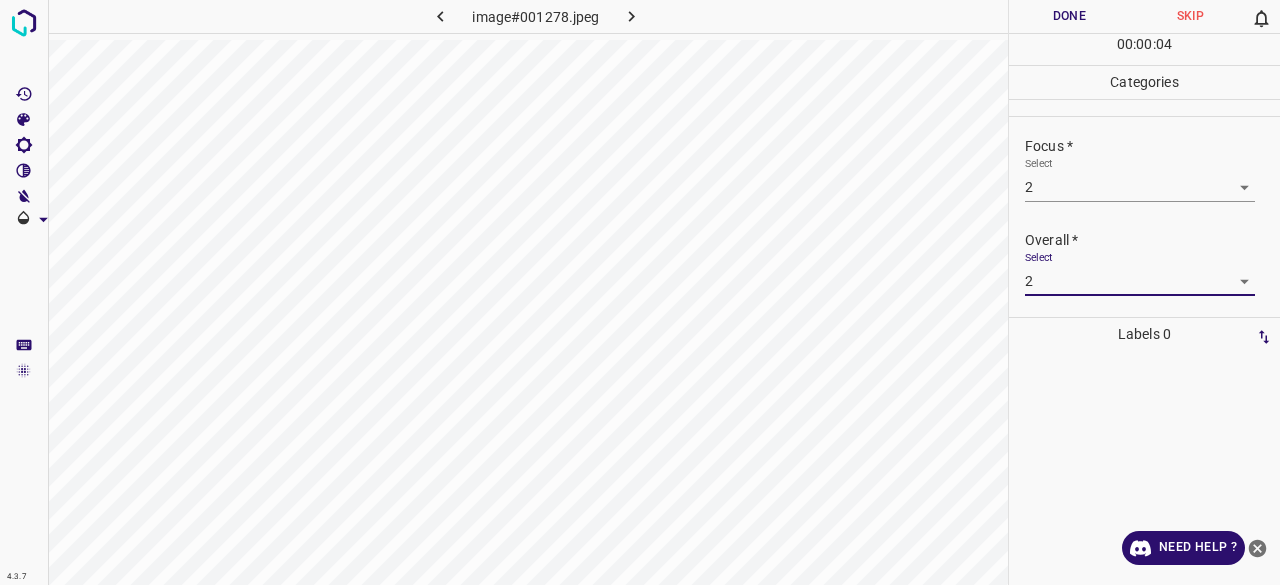 click on "Done" at bounding box center (1069, 16) 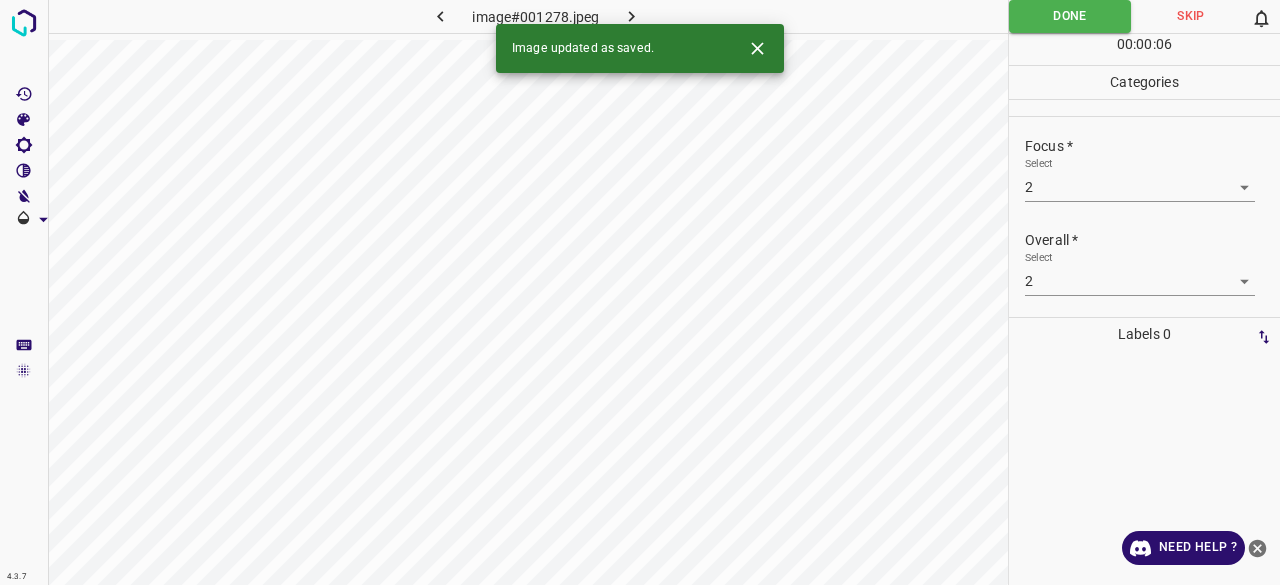 click 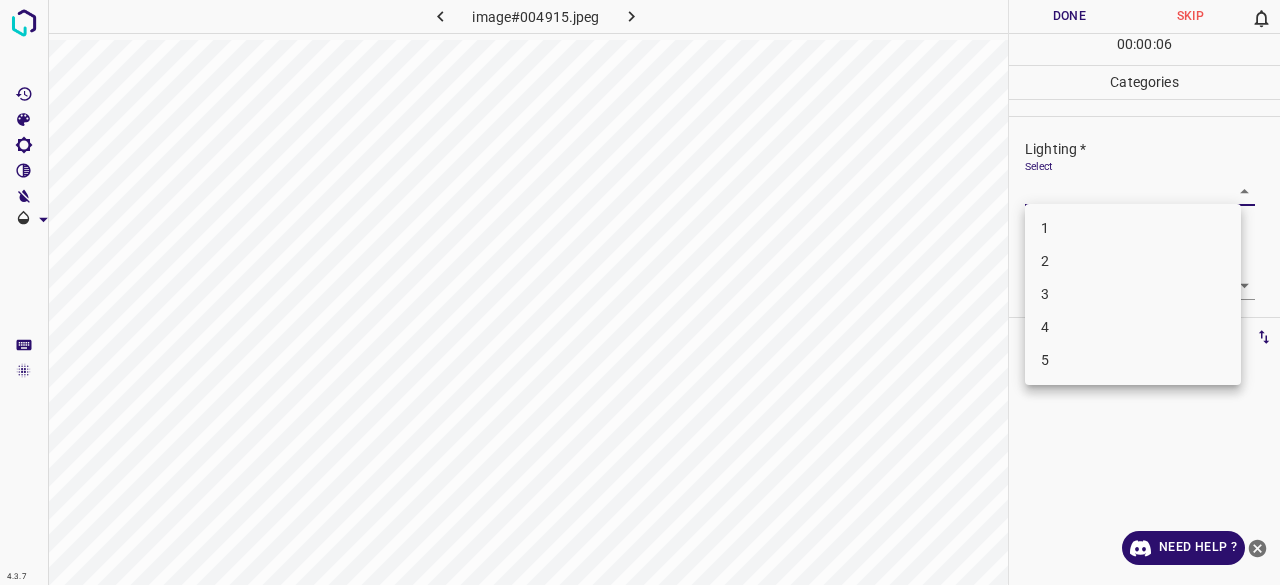 click on "4.3.7 image#004915.jpeg Done Skip 0 00   : 00   : 06   Categories Lighting *  Select ​ Focus *  Select ​ Overall *  Select ​ Labels   0 Categories 1 Lighting 2 Focus 3 Overall Tools Space Change between modes (Draw & Edit) I Auto labeling R Restore zoom M Zoom in N Zoom out Delete Delete selecte label Filters Z Restore filters X Saturation filter C Brightness filter V Contrast filter B Gray scale filter General O Download Need Help ? - Text - Hide - Delete 1 2 3 4 5" at bounding box center [640, 292] 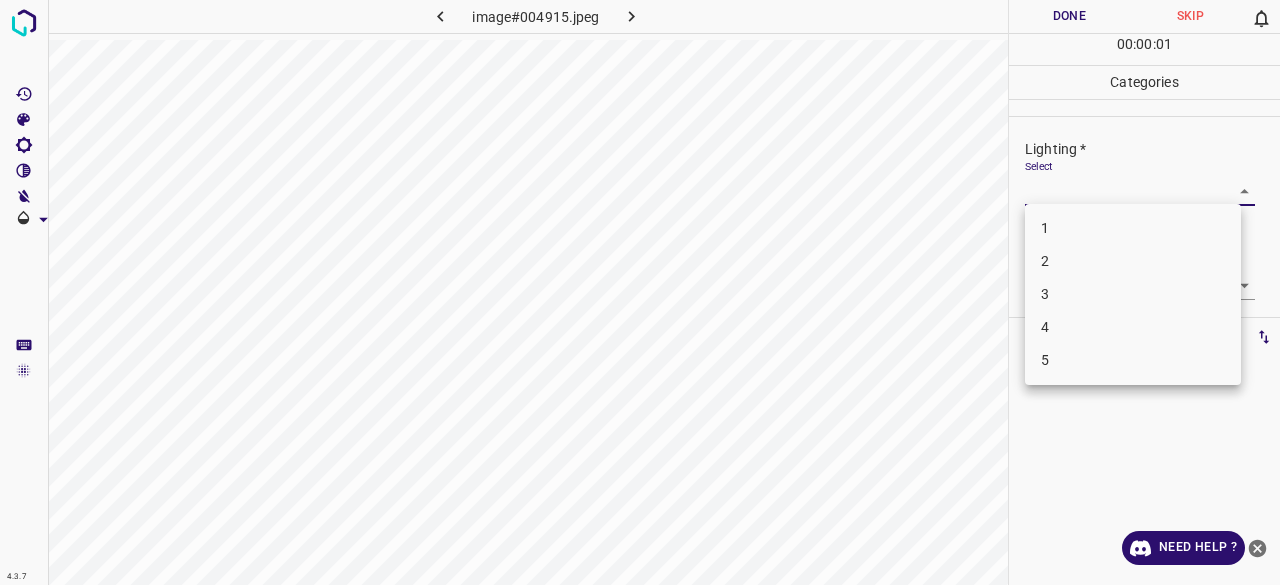 click on "3" at bounding box center [1133, 294] 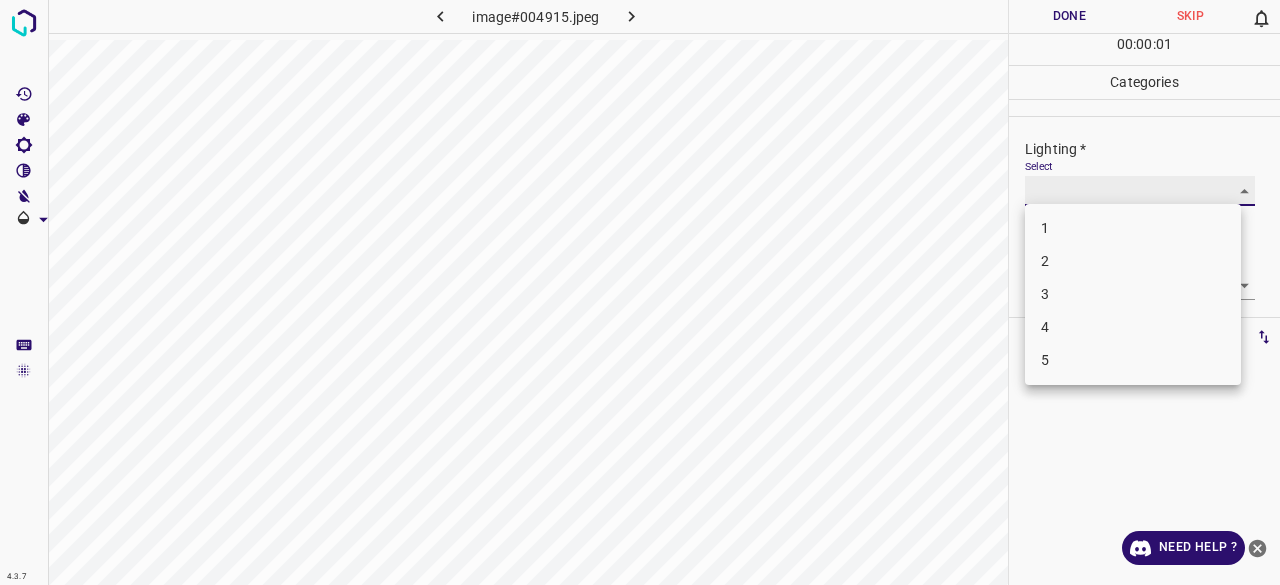 type on "3" 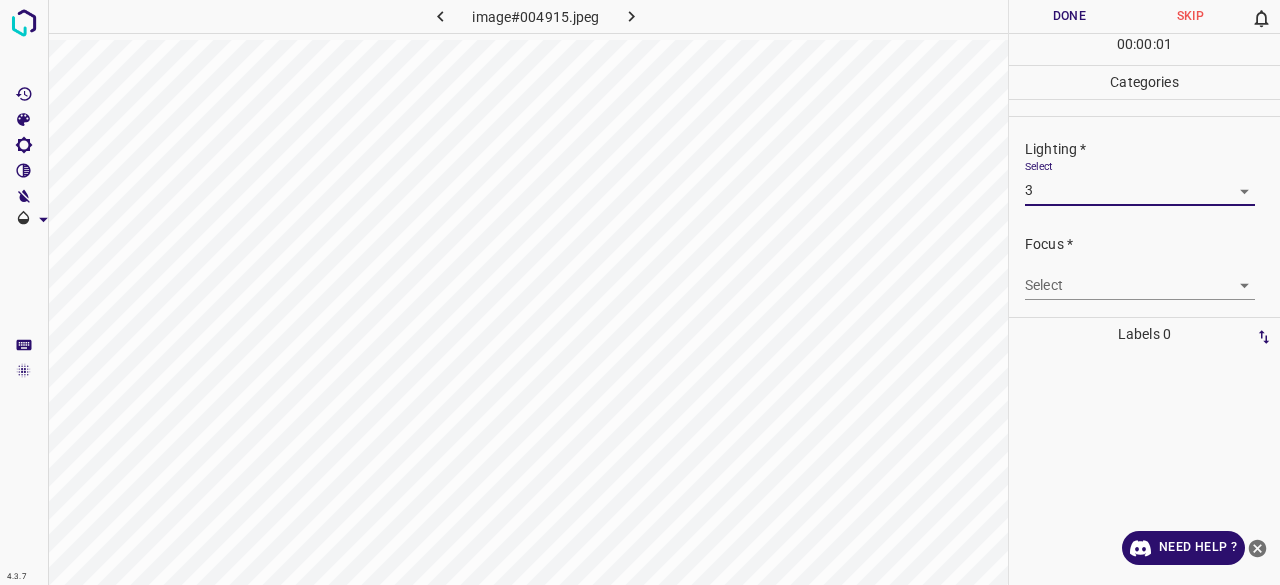 click on "4.3.7 image#004915.jpeg Done Skip 0 00   : 00   : 01   Categories Lighting *  Select 3 3 Focus *  Select ​ Overall *  Select ​ Labels   0 Categories 1 Lighting 2 Focus 3 Overall Tools Space Change between modes (Draw & Edit) I Auto labeling R Restore zoom M Zoom in N Zoom out Delete Delete selecte label Filters Z Restore filters X Saturation filter C Brightness filter V Contrast filter B Gray scale filter General O Download Need Help ? - Text - Hide - Delete 1 2 3 4 5" at bounding box center [640, 292] 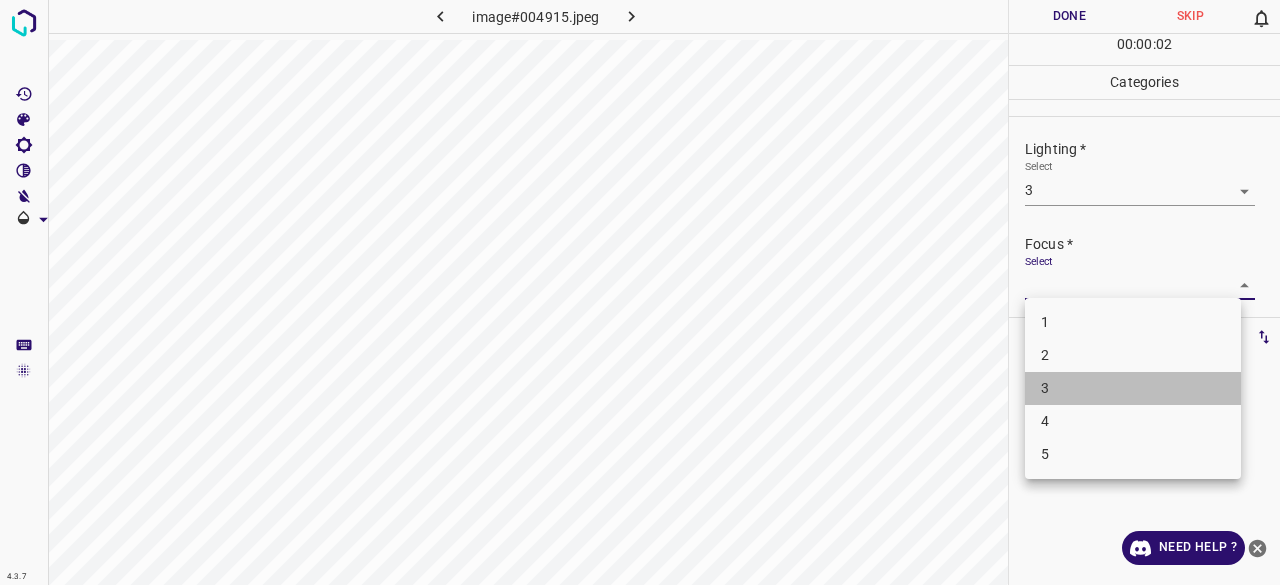click on "3" at bounding box center [1133, 388] 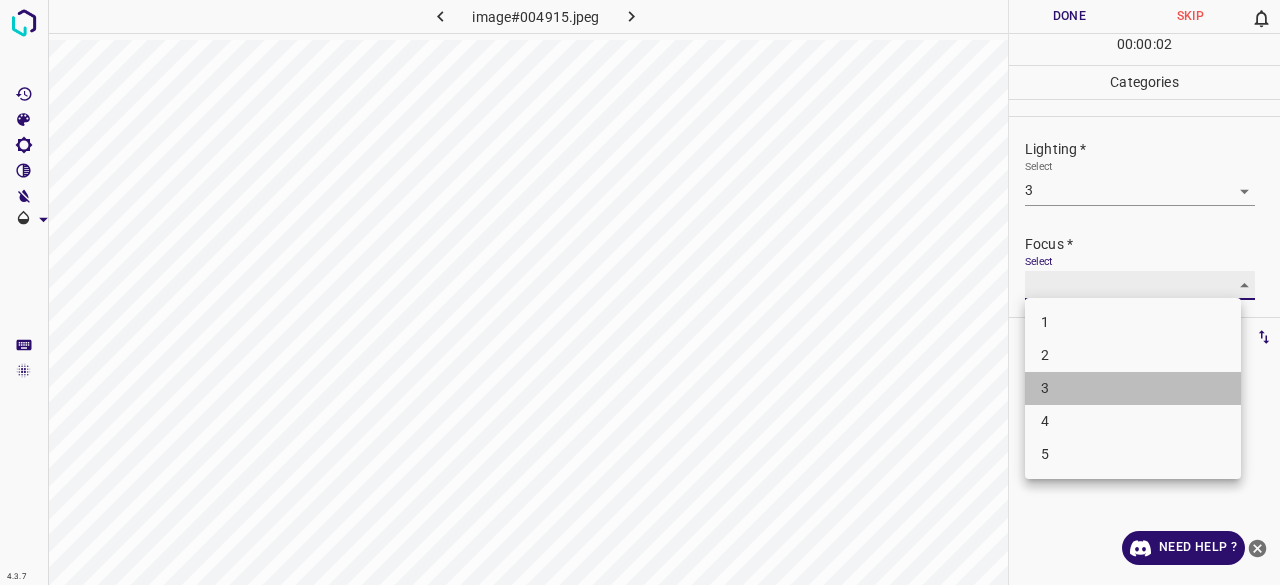 type on "3" 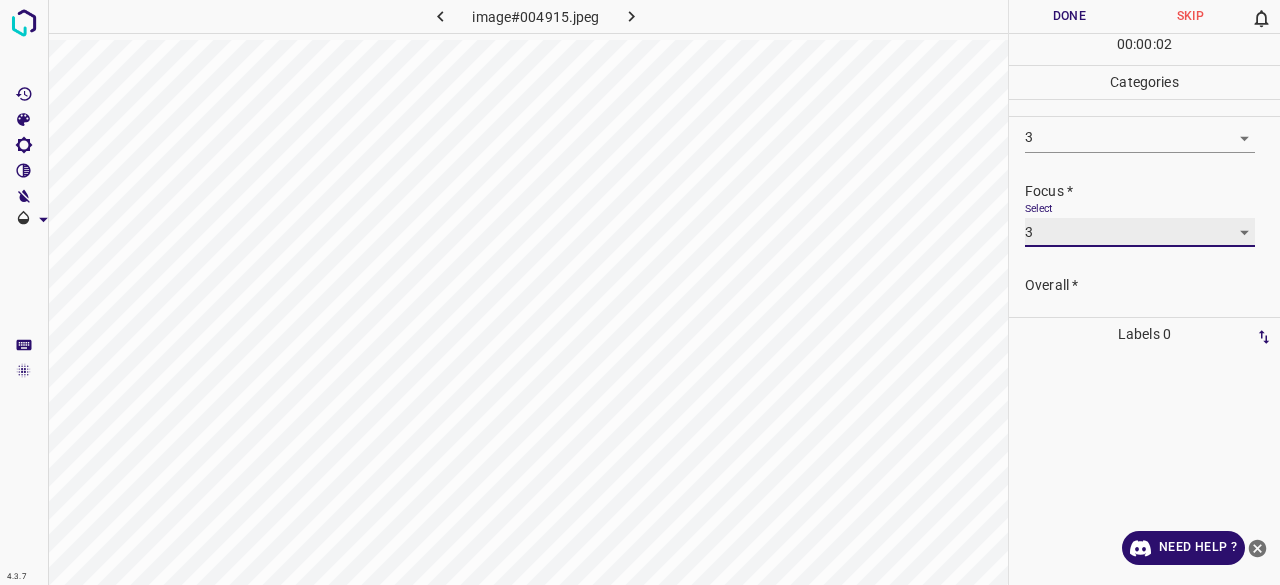 scroll, scrollTop: 98, scrollLeft: 0, axis: vertical 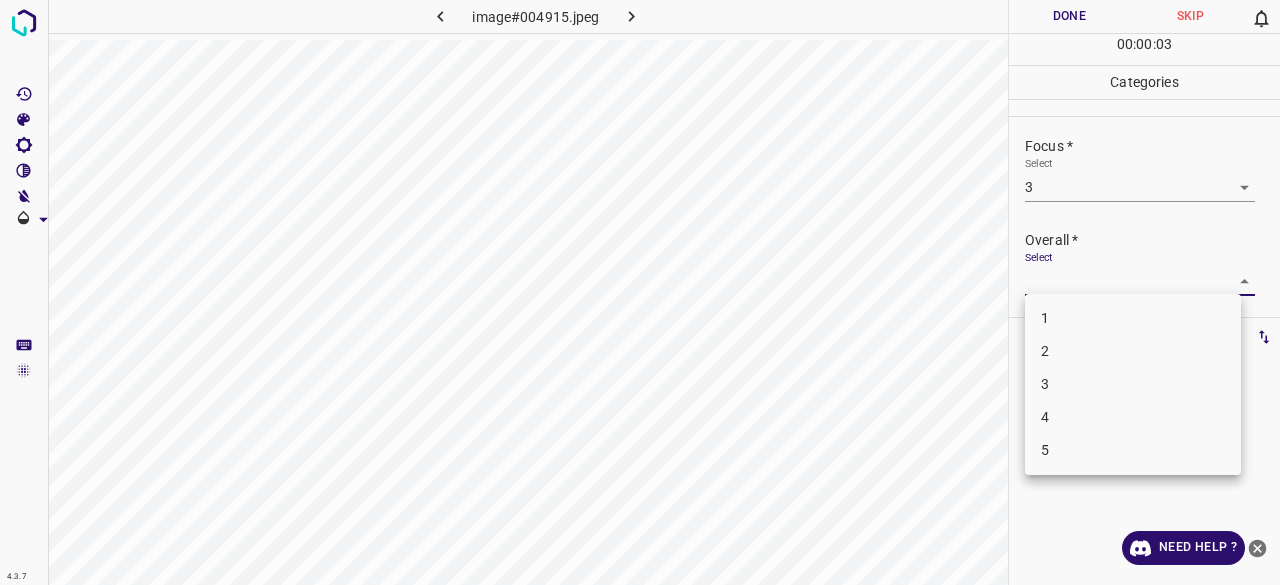 click on "4.3.7 image#004915.jpeg Done Skip 0 00   : 00   : 03   Categories Lighting *  Select 3 3 Focus *  Select 3 3 Overall *  Select ​ Labels   0 Categories 1 Lighting 2 Focus 3 Overall Tools Space Change between modes (Draw & Edit) I Auto labeling R Restore zoom M Zoom in N Zoom out Delete Delete selecte label Filters Z Restore filters X Saturation filter C Brightness filter V Contrast filter B Gray scale filter General O Download Need Help ? - Text - Hide - Delete 1 2 3 4 5" at bounding box center [640, 292] 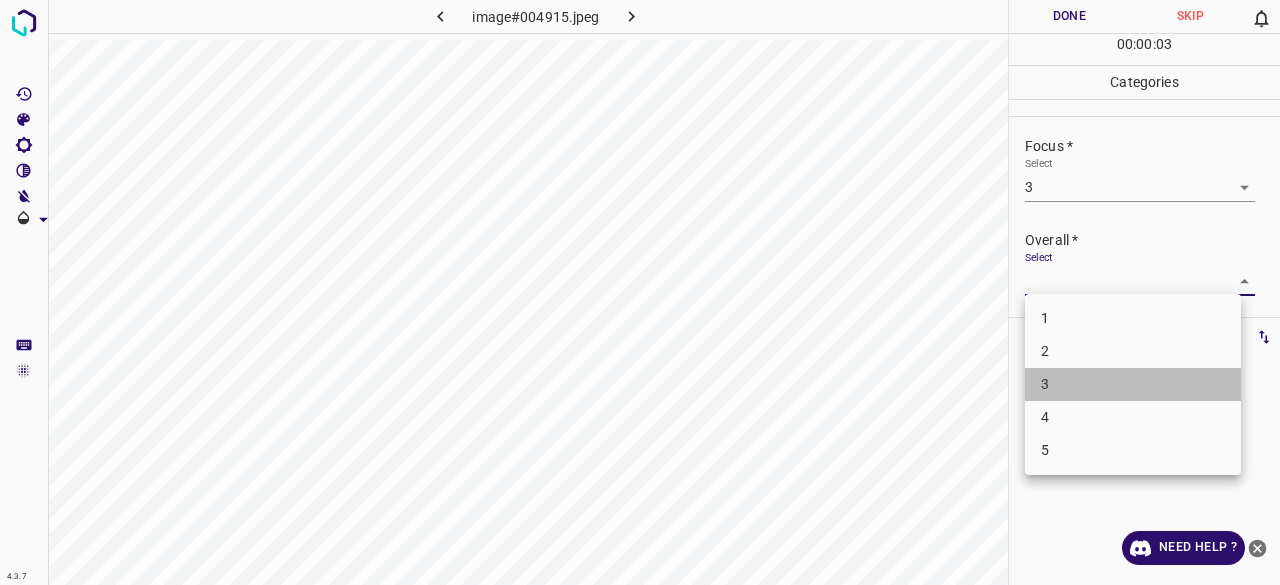 click on "3" at bounding box center [1133, 384] 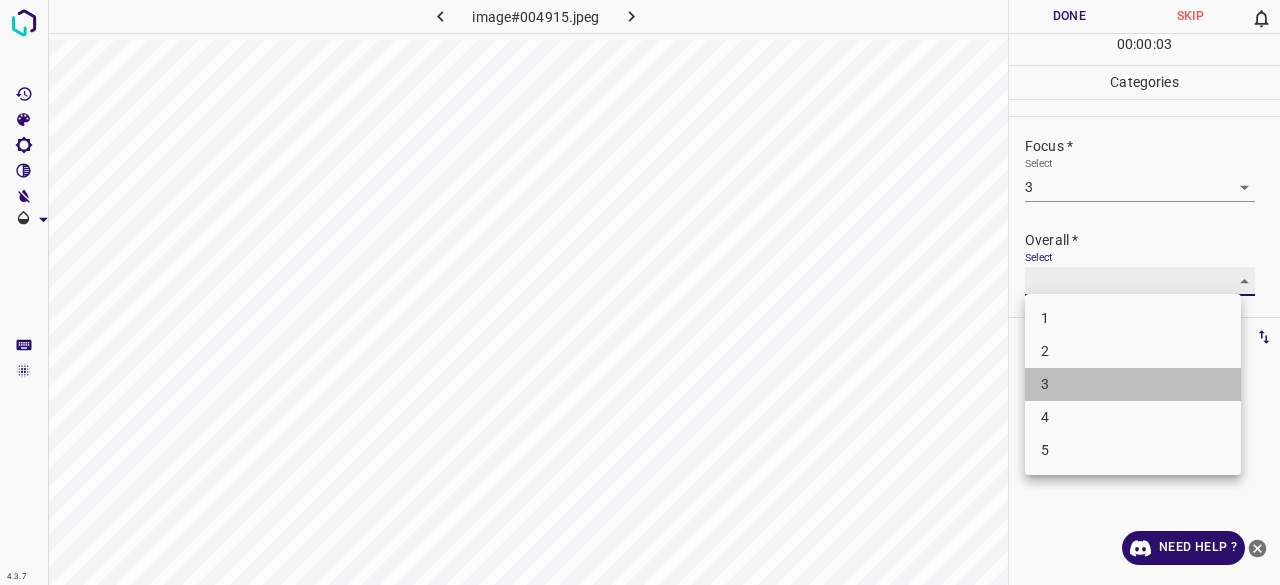 type on "3" 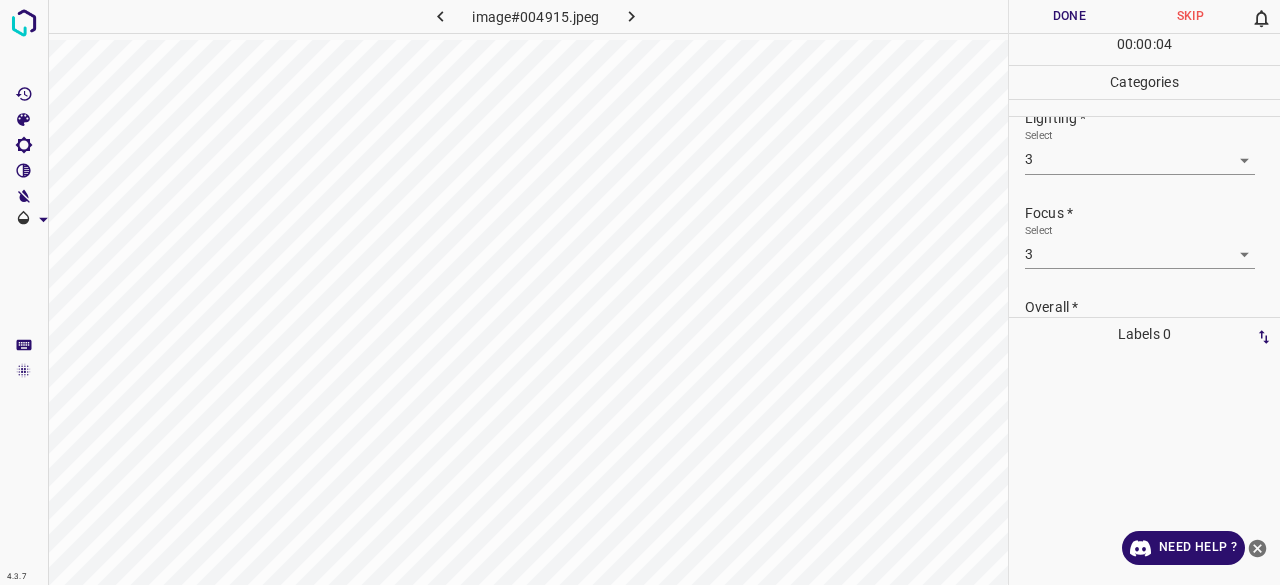 scroll, scrollTop: 0, scrollLeft: 0, axis: both 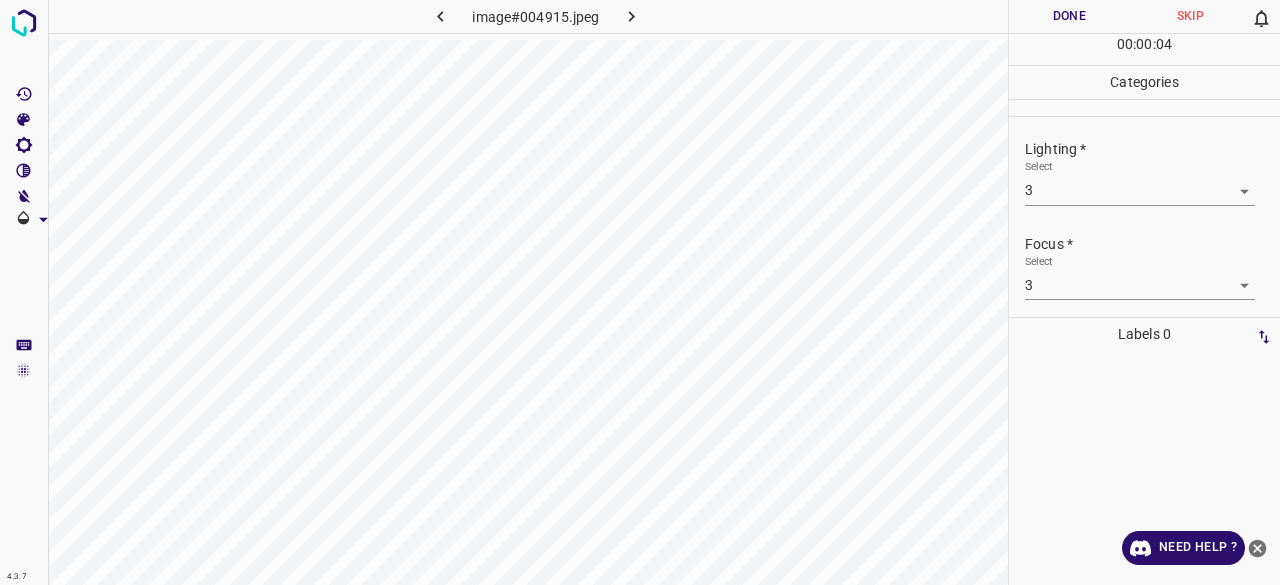 click on "Done" at bounding box center (1069, 16) 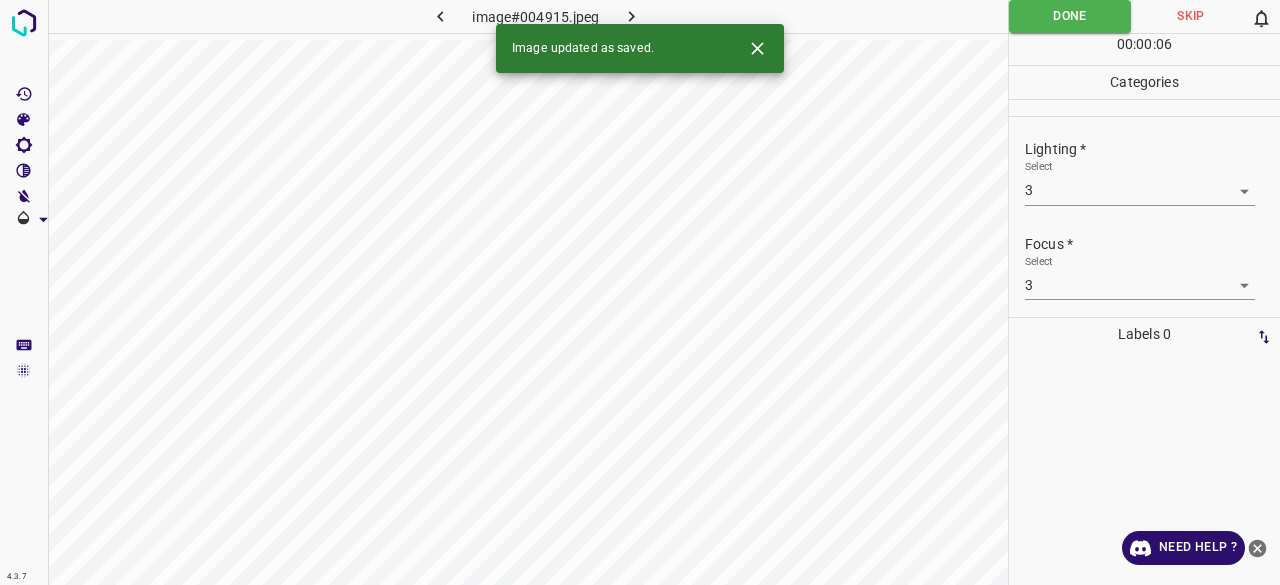 click 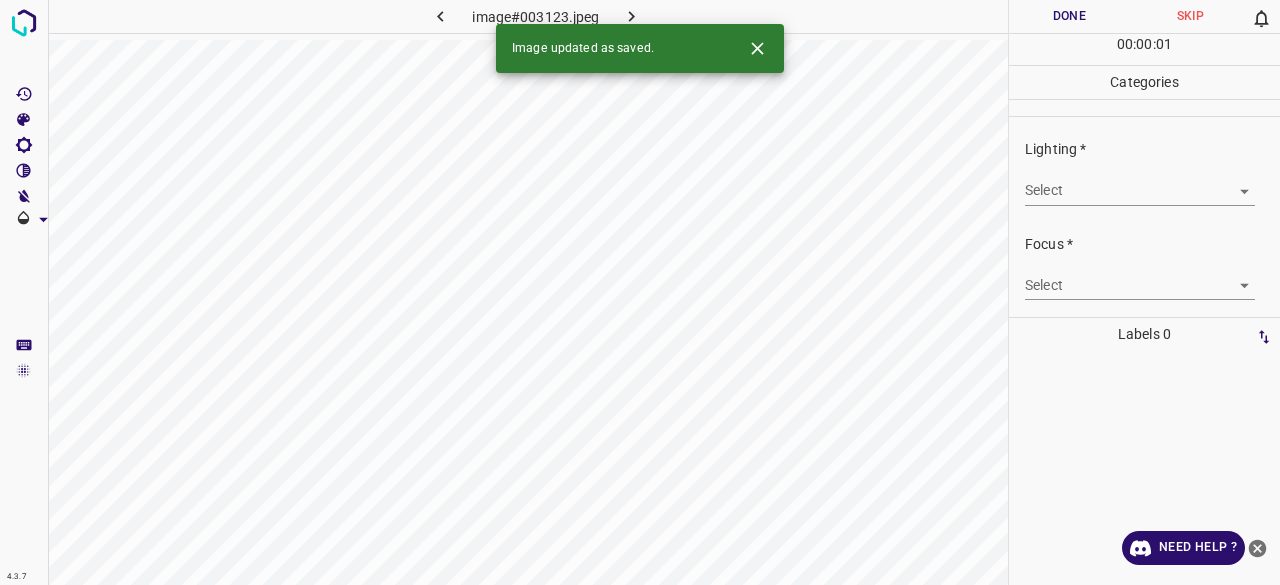 click on "4.3.7 image#003123.jpeg Done Skip 0 00   : 00   : 01   Categories Lighting *  Select ​ Focus *  Select ​ Overall *  Select ​ Labels   0 Categories 1 Lighting 2 Focus 3 Overall Tools Space Change between modes (Draw & Edit) I Auto labeling R Restore zoom M Zoom in N Zoom out Delete Delete selecte label Filters Z Restore filters X Saturation filter C Brightness filter V Contrast filter B Gray scale filter General O Download Image updated as saved. Need Help ? - Text - Hide - Delete" at bounding box center (640, 292) 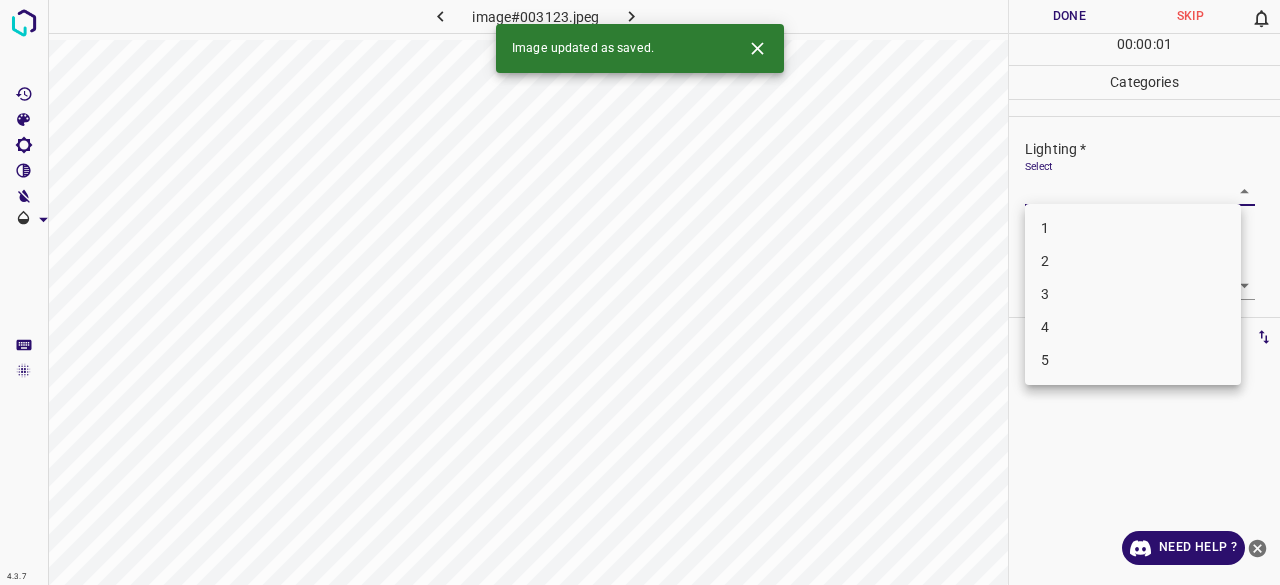 click on "3" at bounding box center (1133, 294) 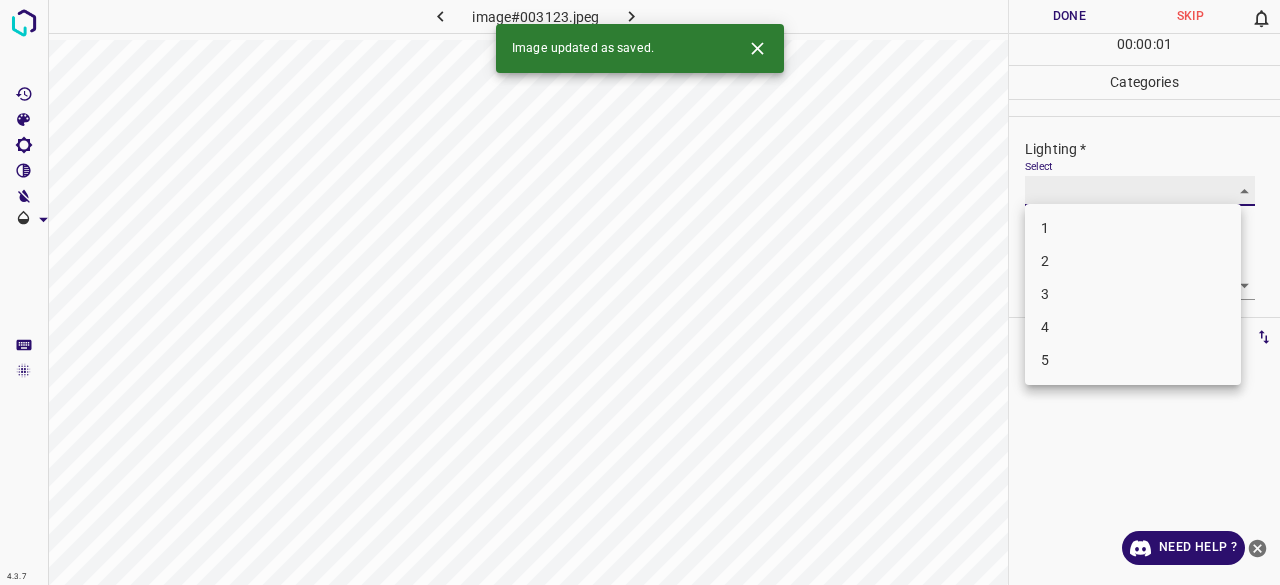 type on "3" 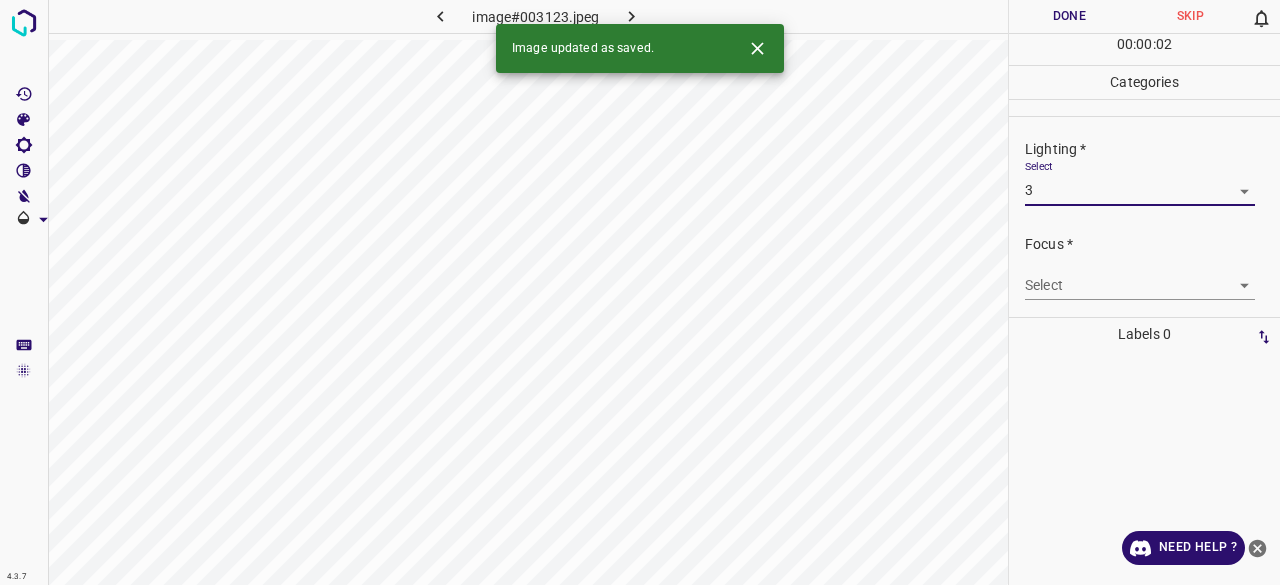 click on "4.3.7 image#003123.jpeg Done Skip 0 00   : 00   : 02   Categories Lighting *  Select 3 3 Focus *  Select ​ Overall *  Select ​ Labels   0 Categories 1 Lighting 2 Focus 3 Overall Tools Space Change between modes (Draw & Edit) I Auto labeling R Restore zoom M Zoom in N Zoom out Delete Delete selecte label Filters Z Restore filters X Saturation filter C Brightness filter V Contrast filter B Gray scale filter General O Download Image updated as saved. Need Help ? - Text - Hide - Delete" at bounding box center [640, 292] 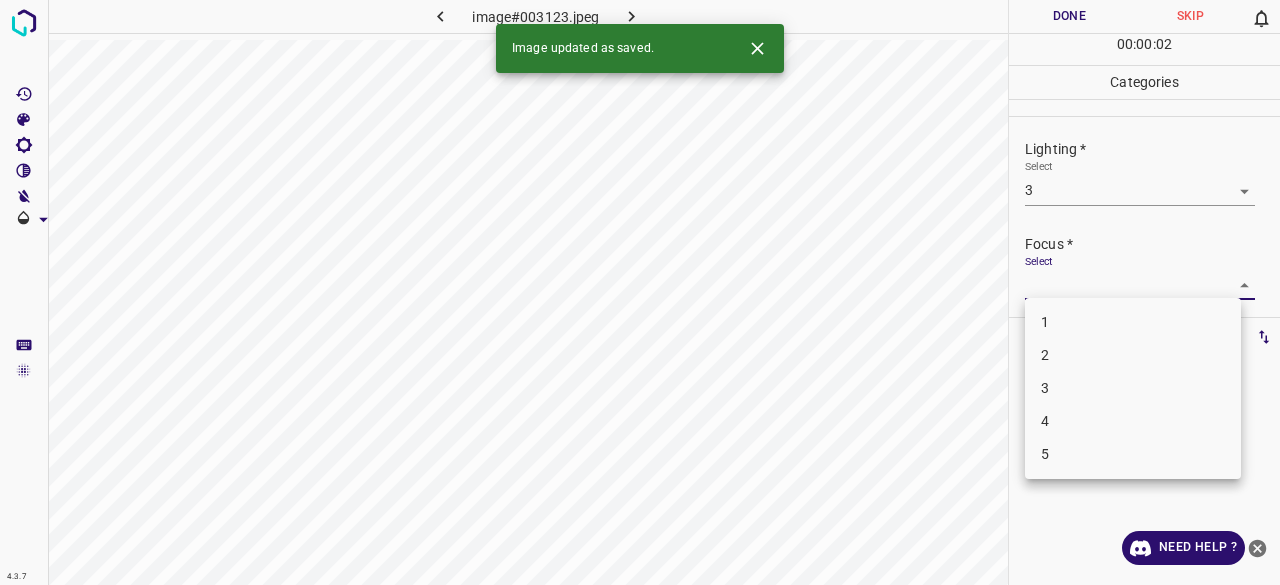 drag, startPoint x: 1059, startPoint y: 340, endPoint x: 1060, endPoint y: 350, distance: 10.049875 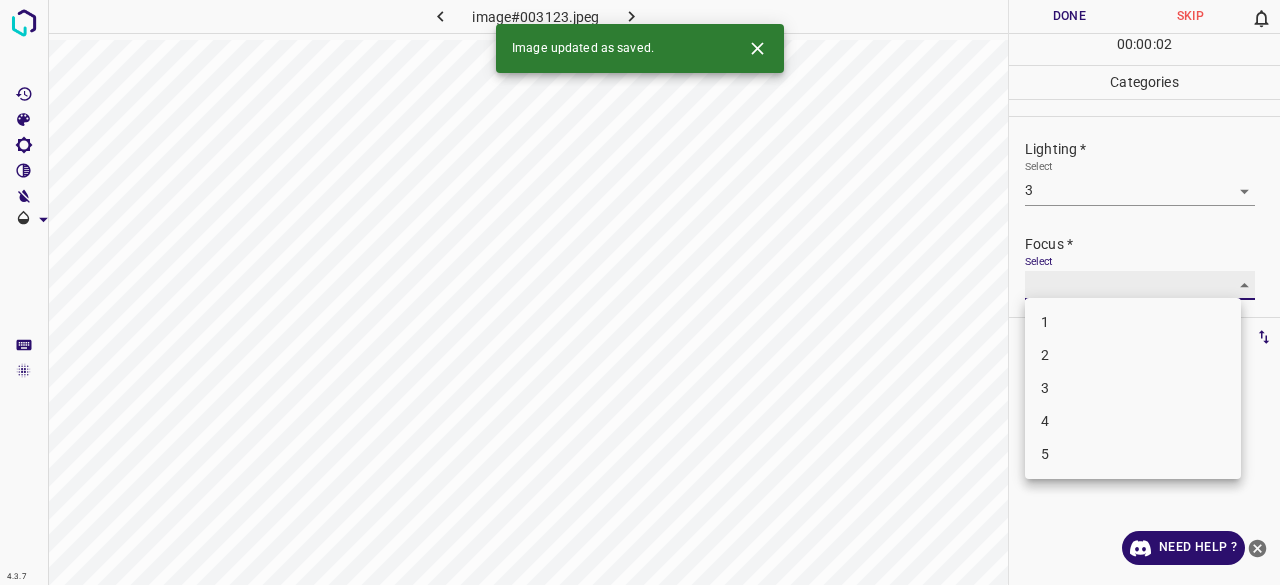 type on "2" 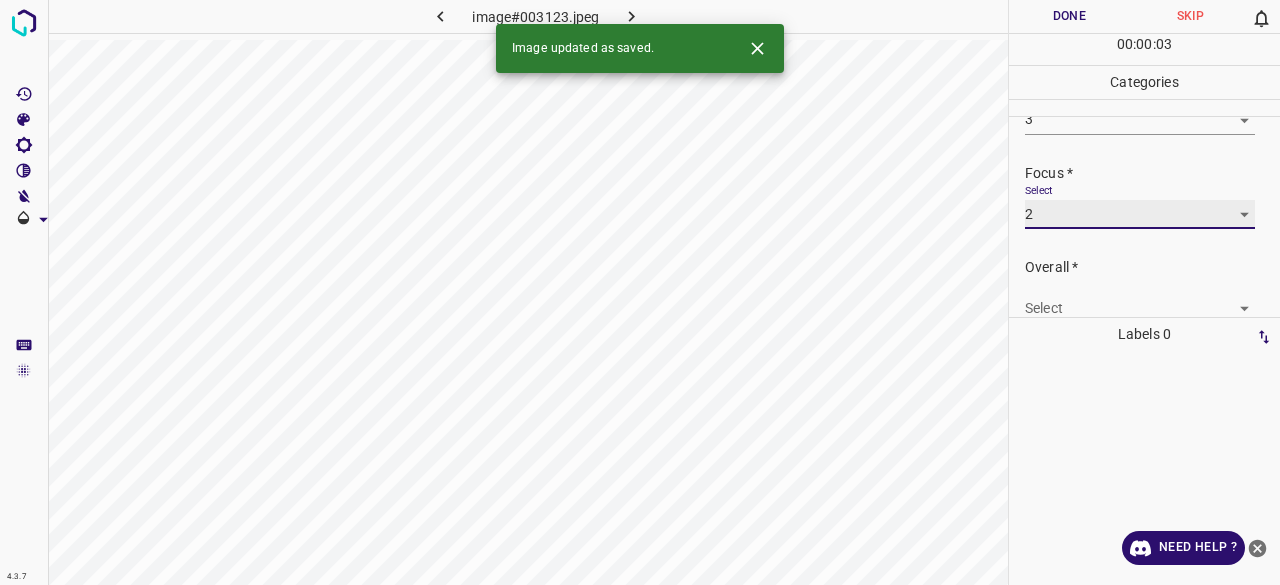 scroll, scrollTop: 98, scrollLeft: 0, axis: vertical 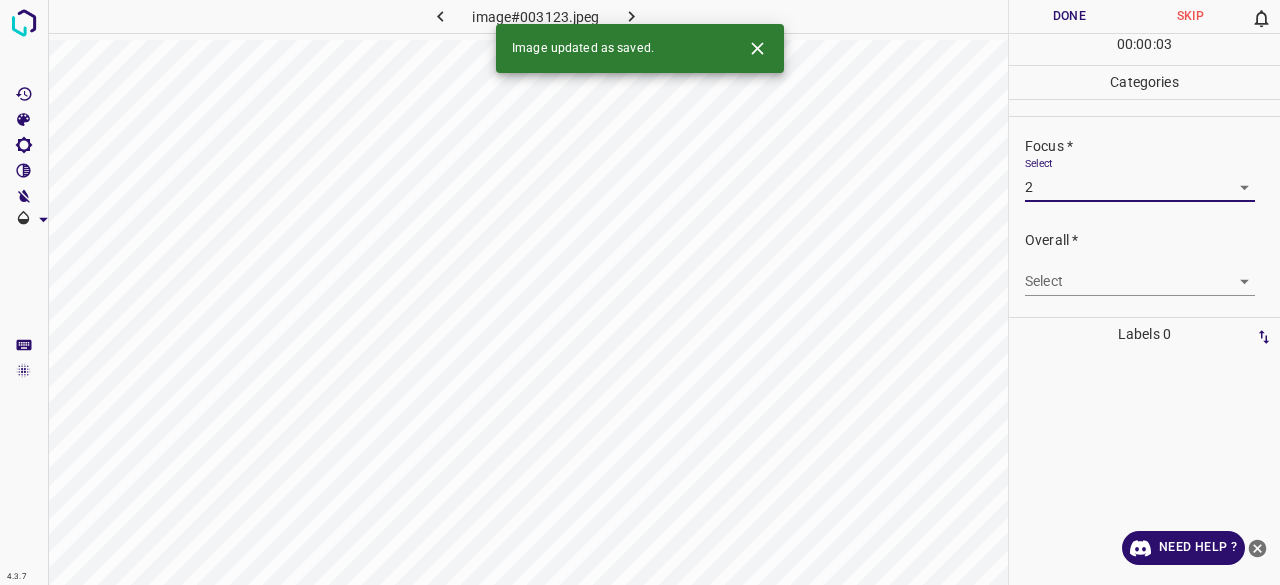 click on "4.3.7 image#003123.jpeg Done Skip 0 00   : 00   : 03   Categories Lighting *  Select 3 3 Focus *  Select 2 2 Overall *  Select ​ Labels   0 Categories 1 Lighting 2 Focus 3 Overall Tools Space Change between modes (Draw & Edit) I Auto labeling R Restore zoom M Zoom in N Zoom out Delete Delete selecte label Filters Z Restore filters X Saturation filter C Brightness filter V Contrast filter B Gray scale filter General O Download Image updated as saved. Need Help ? - Text - Hide - Delete" at bounding box center (640, 292) 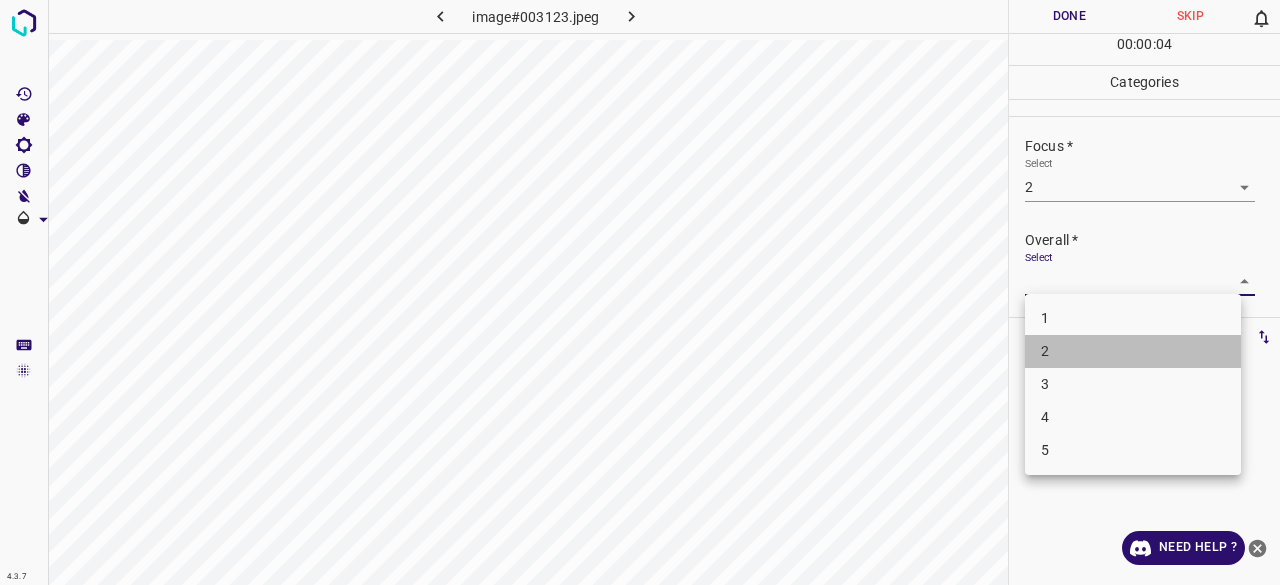 click on "2" at bounding box center (1133, 351) 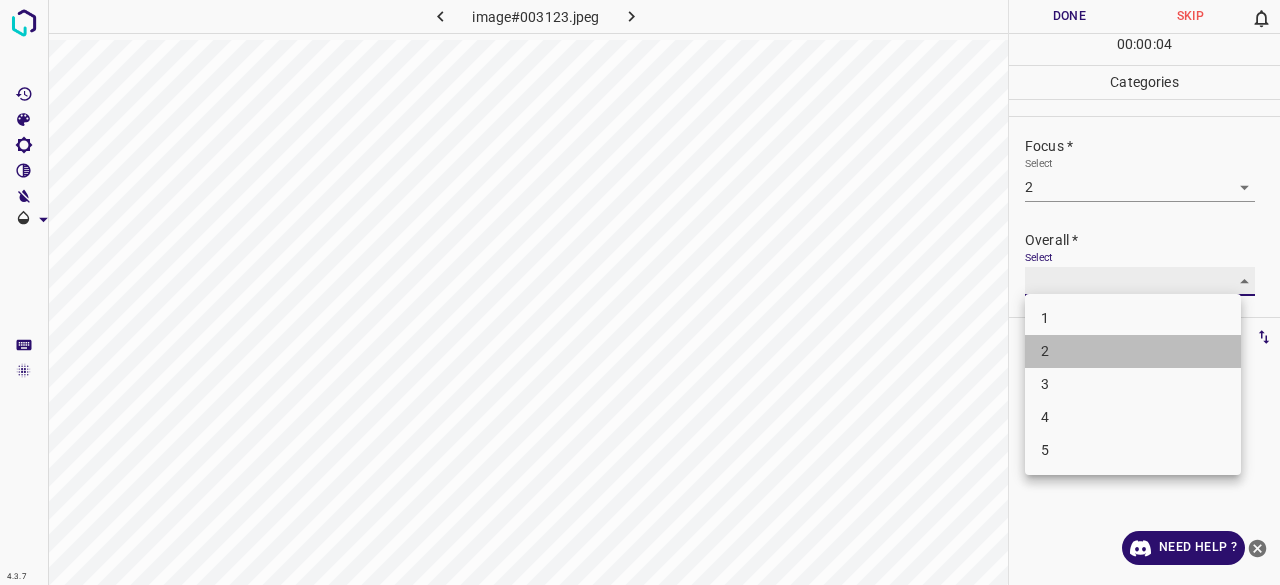 type on "2" 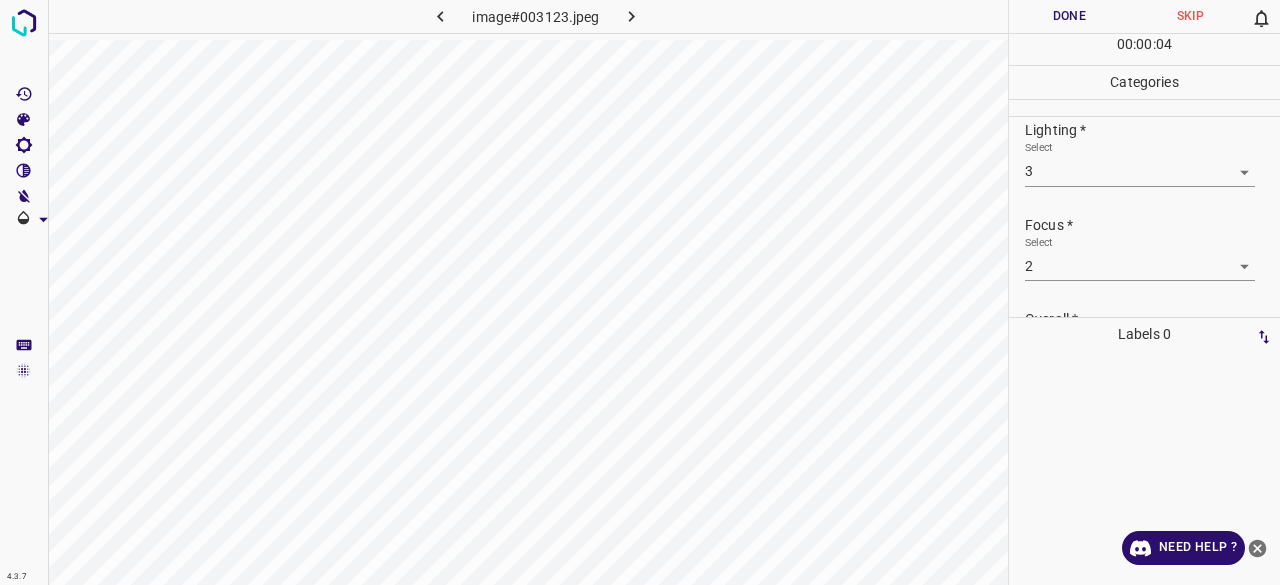 scroll, scrollTop: 0, scrollLeft: 0, axis: both 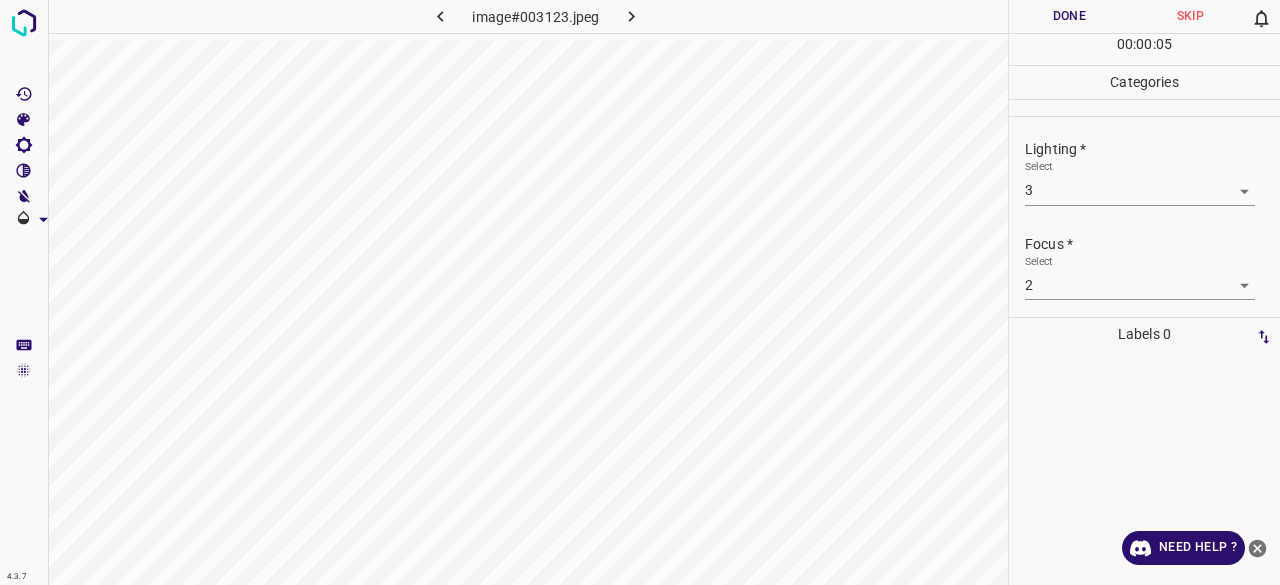 click on "Done" at bounding box center (1069, 16) 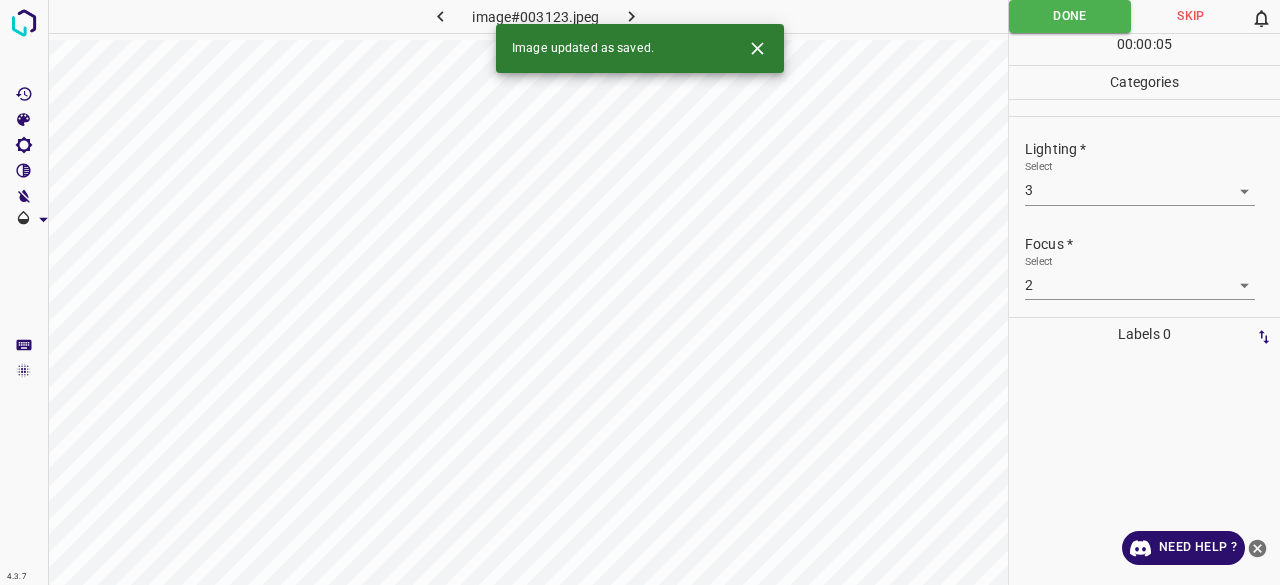 click on "Image updated as saved." at bounding box center (640, 48) 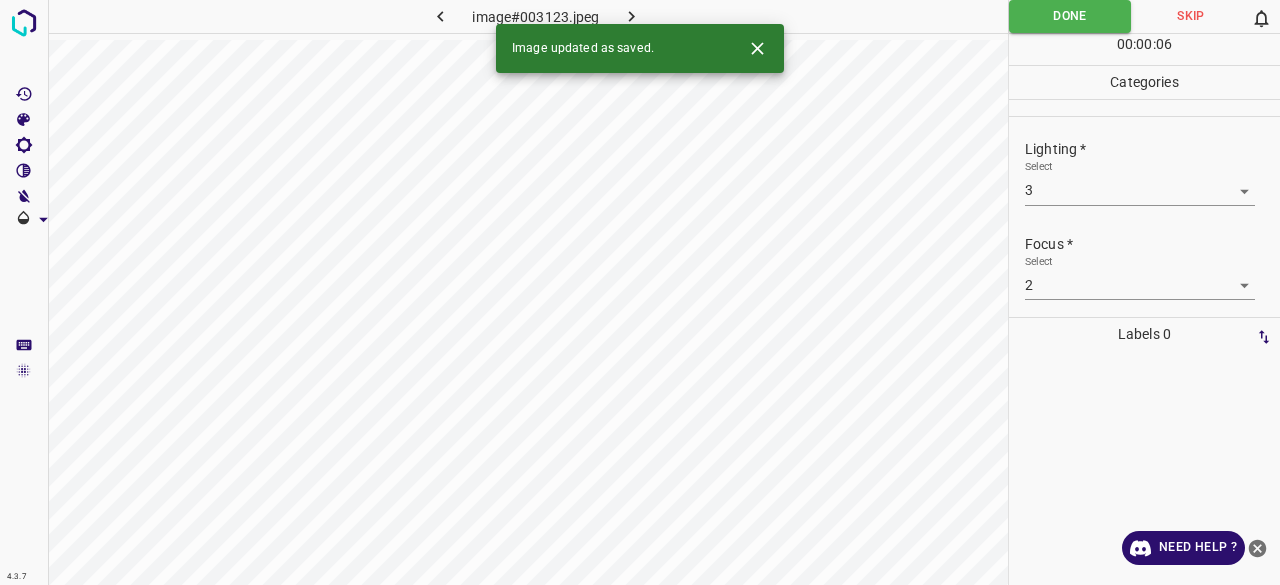 click 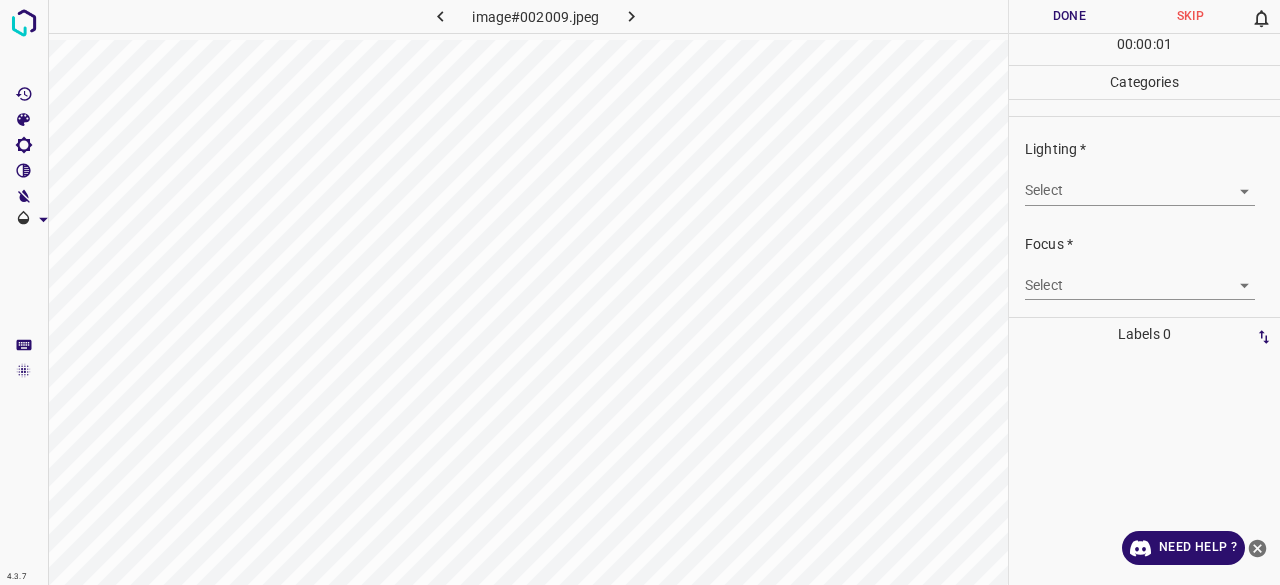 click on "4.3.7 image#002009.jpeg Done Skip 0 00   : 00   : 01   Categories Lighting *  Select ​ Focus *  Select ​ Overall *  Select ​ Labels   0 Categories 1 Lighting 2 Focus 3 Overall Tools Space Change between modes (Draw & Edit) I Auto labeling R Restore zoom M Zoom in N Zoom out Delete Delete selecte label Filters Z Restore filters X Saturation filter C Brightness filter V Contrast filter B Gray scale filter General O Download Need Help ? - Text - Hide - Delete" at bounding box center (640, 292) 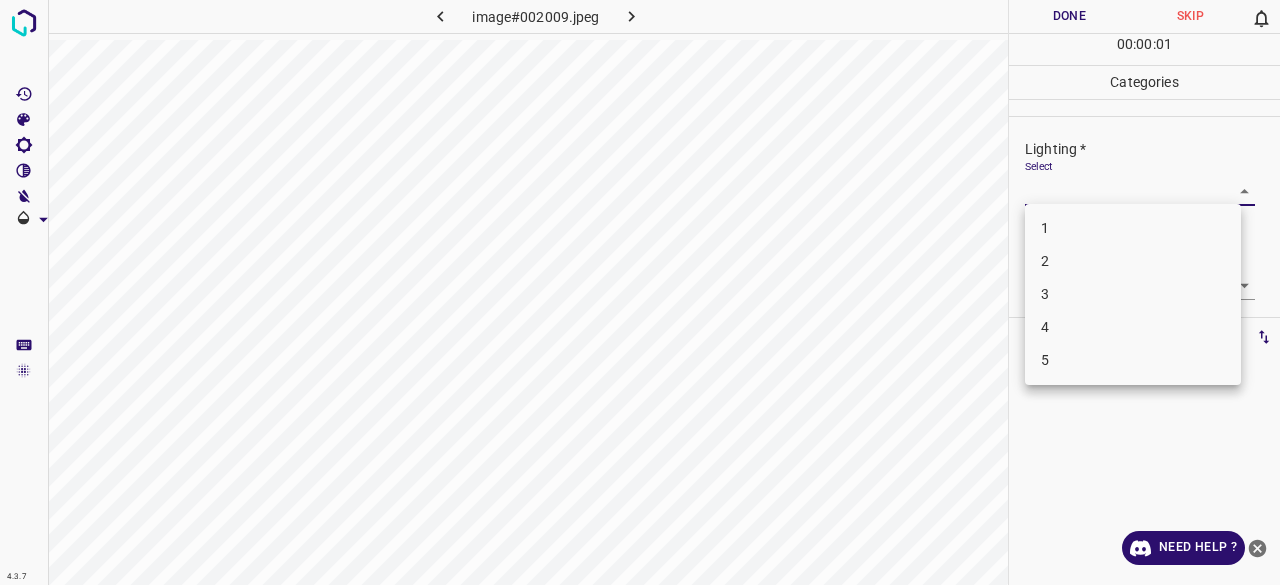 click on "1 2 3 4 5" at bounding box center [1133, 294] 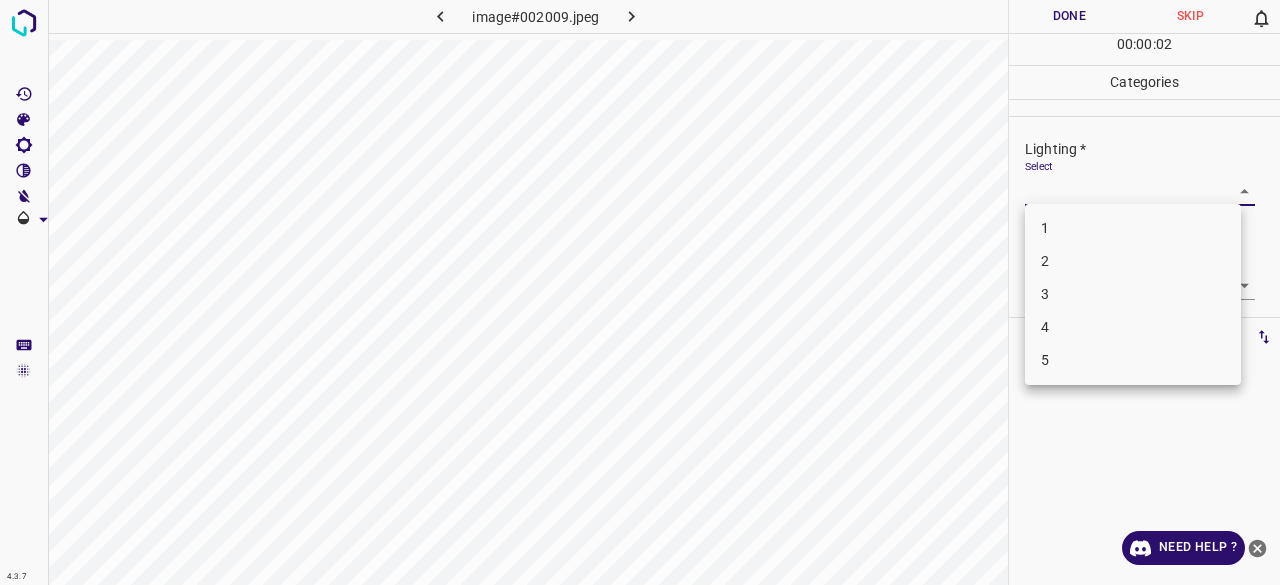 click on "4" at bounding box center (1133, 327) 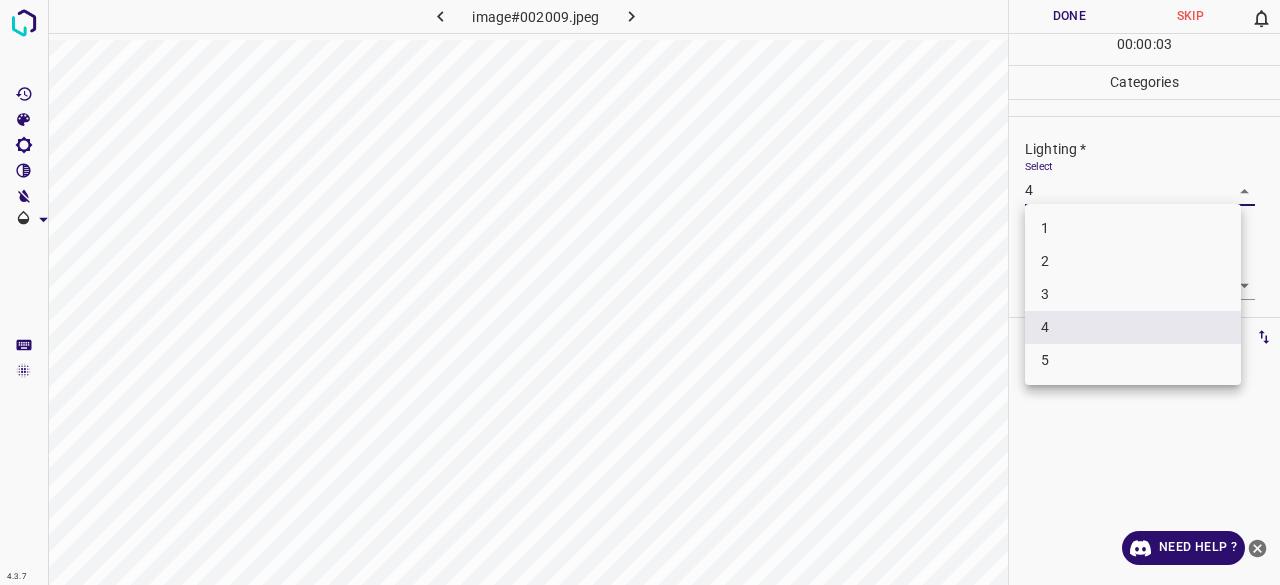 click on "4.3.7 image#002009.jpeg Done Skip 0 00   : 00   : 03   Categories Lighting *  Select 4 4 Focus *  Select ​ Overall *  Select ​ Labels   0 Categories 1 Lighting 2 Focus 3 Overall Tools Space Change between modes (Draw & Edit) I Auto labeling R Restore zoom M Zoom in N Zoom out Delete Delete selecte label Filters Z Restore filters X Saturation filter C Brightness filter V Contrast filter B Gray scale filter General O Download Need Help ? - Text - Hide - Delete 1 2 3 4 5" at bounding box center (640, 292) 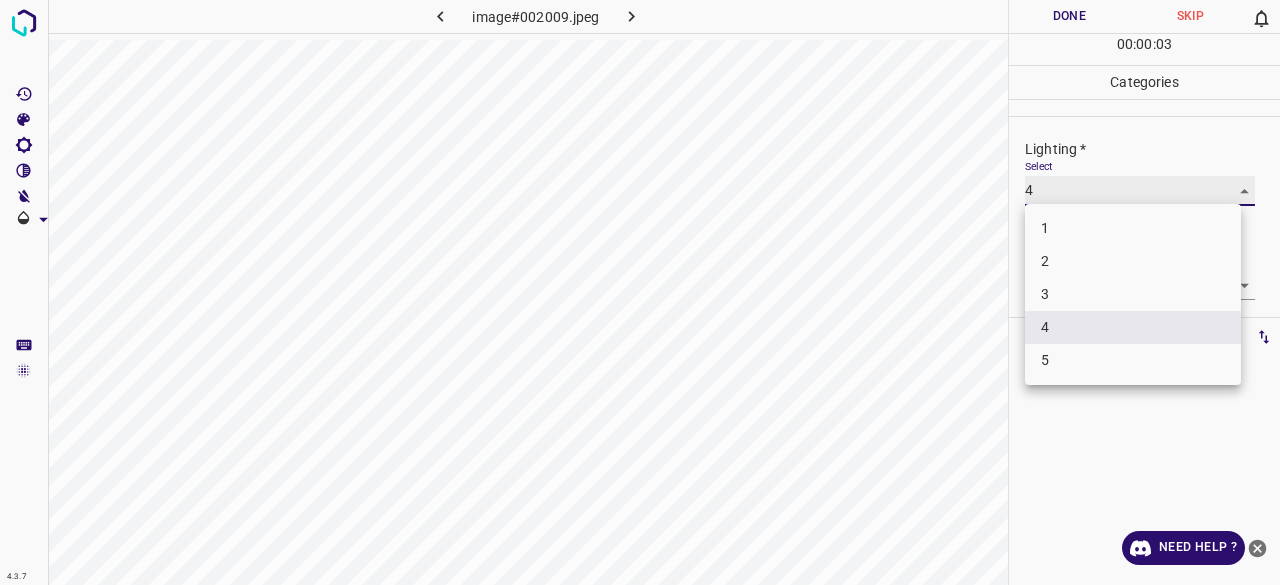 type on "3" 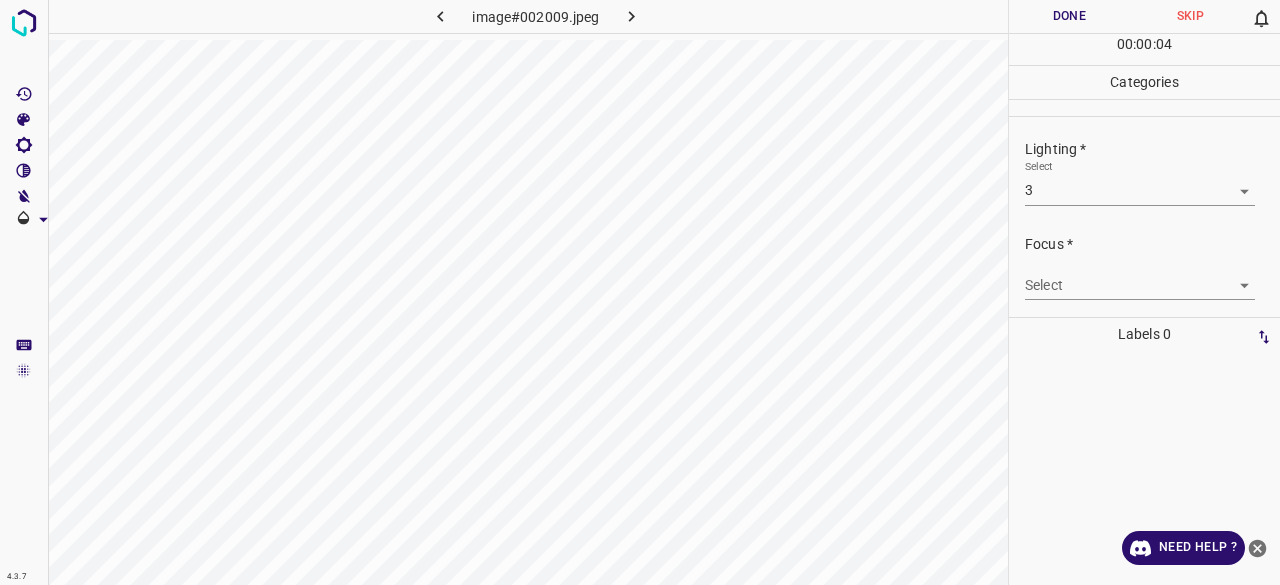 click on "Focus *  Select ​" at bounding box center [1144, 267] 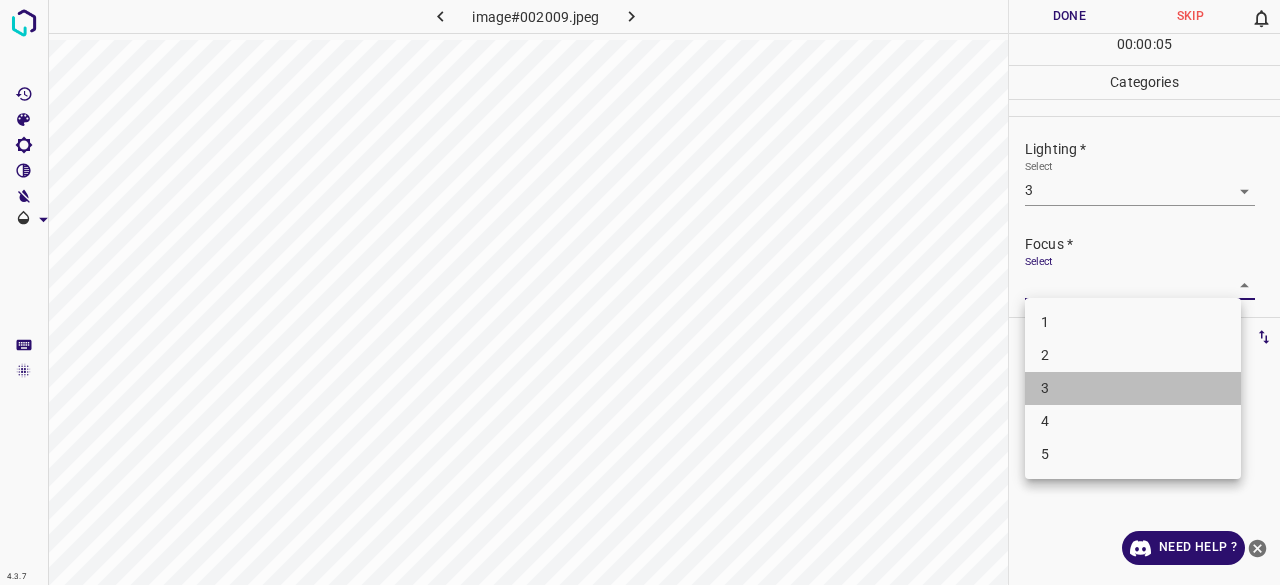 click on "3" at bounding box center (1133, 388) 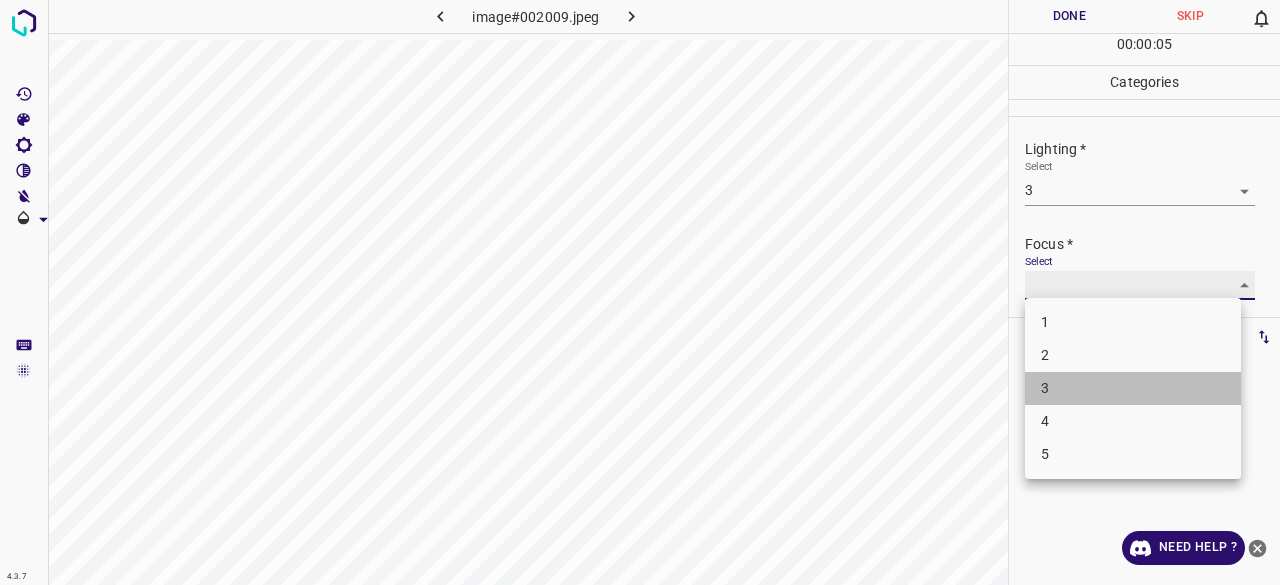 type on "3" 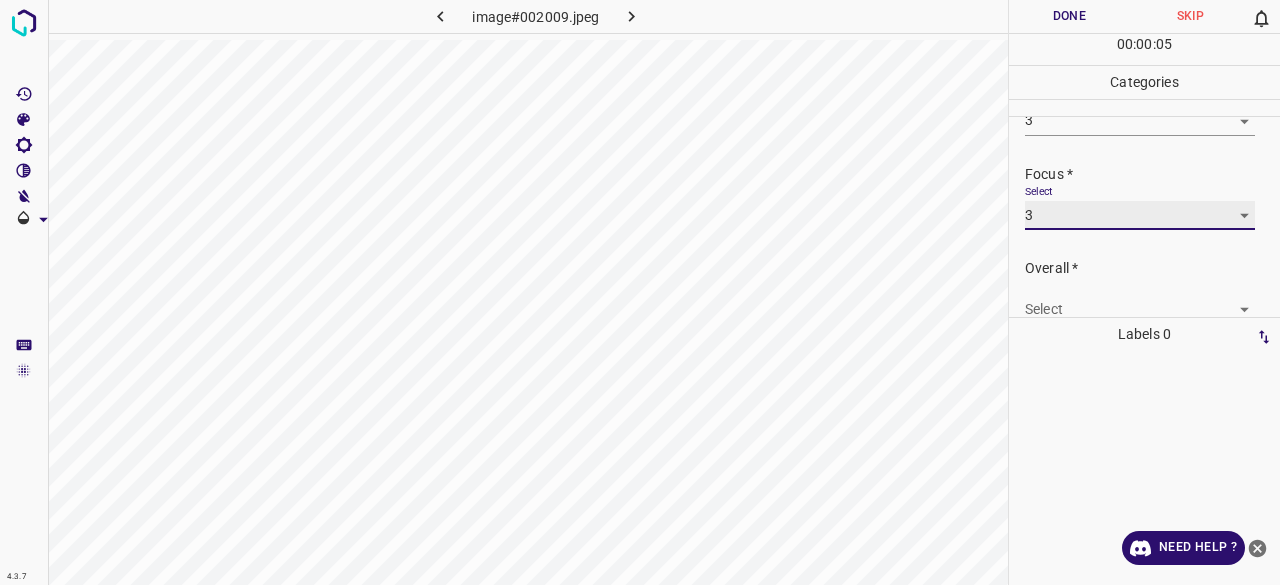scroll, scrollTop: 98, scrollLeft: 0, axis: vertical 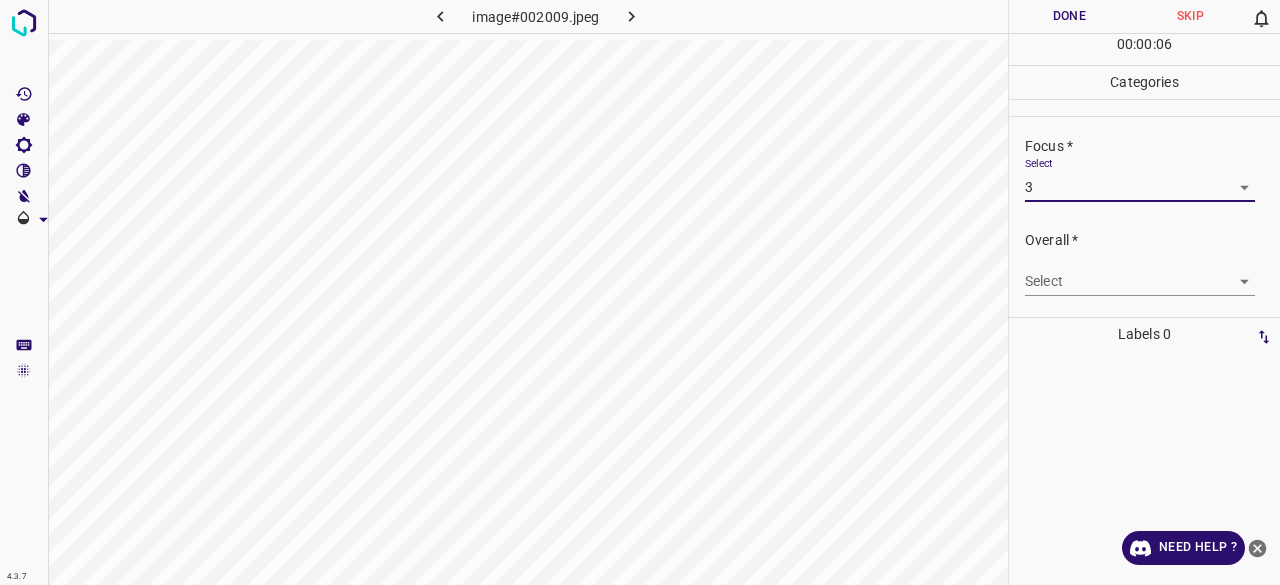 click on "4.3.7 image#002009.jpeg Done Skip 0 00   : 00   : 06   Categories Lighting *  Select 3 3 Focus *  Select 3 3 Overall *  Select ​ Labels   0 Categories 1 Lighting 2 Focus 3 Overall Tools Space Change between modes (Draw & Edit) I Auto labeling R Restore zoom M Zoom in N Zoom out Delete Delete selecte label Filters Z Restore filters X Saturation filter C Brightness filter V Contrast filter B Gray scale filter General O Download Need Help ? - Text - Hide - Delete" at bounding box center [640, 292] 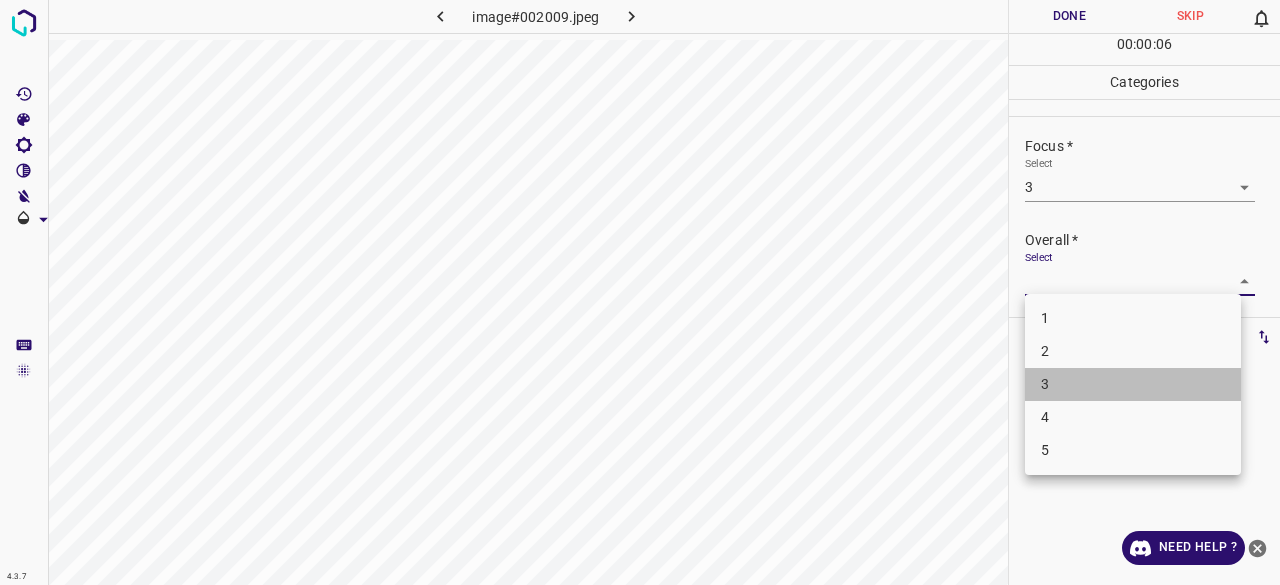 click on "3" at bounding box center [1133, 384] 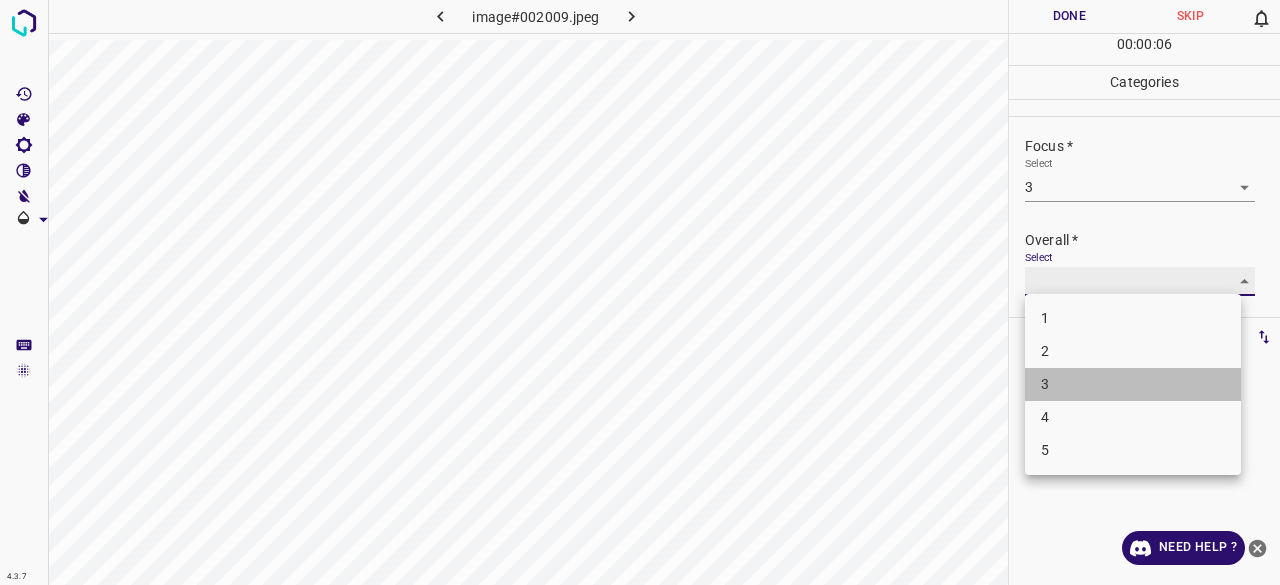 type on "3" 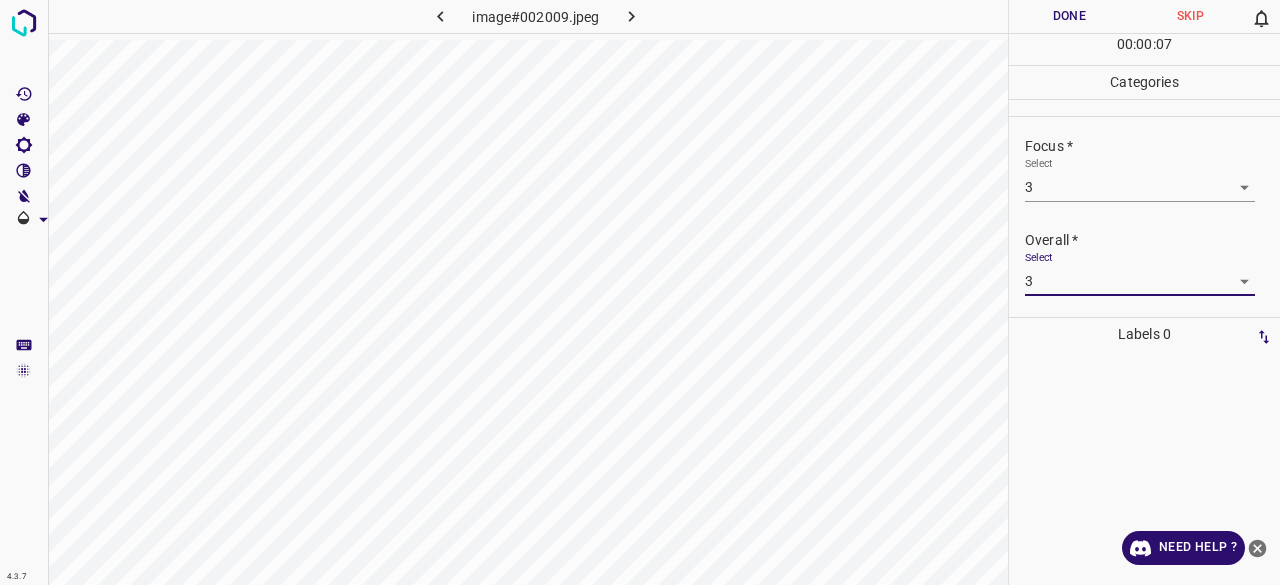 click on "Done" at bounding box center (1069, 16) 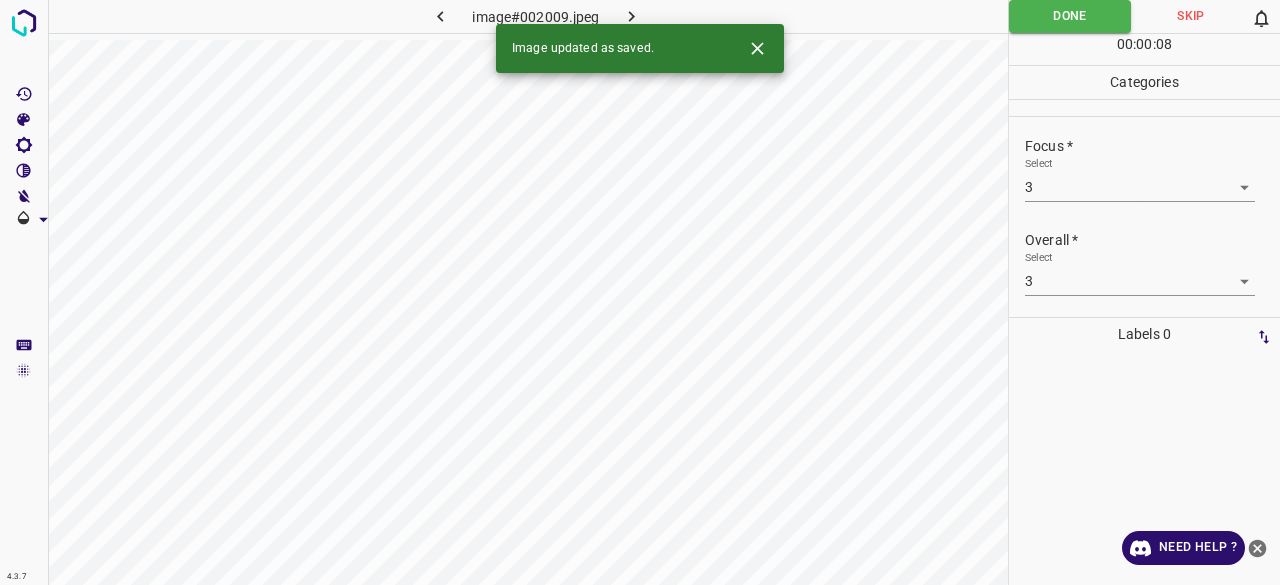 click 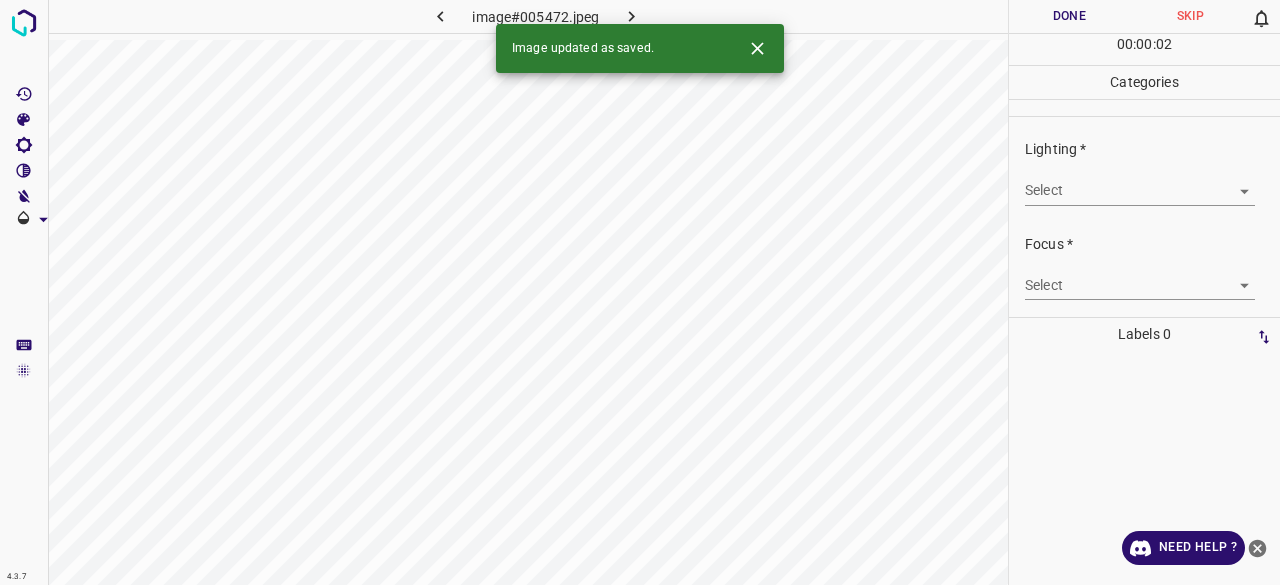 click on "Select ​" at bounding box center (1140, 182) 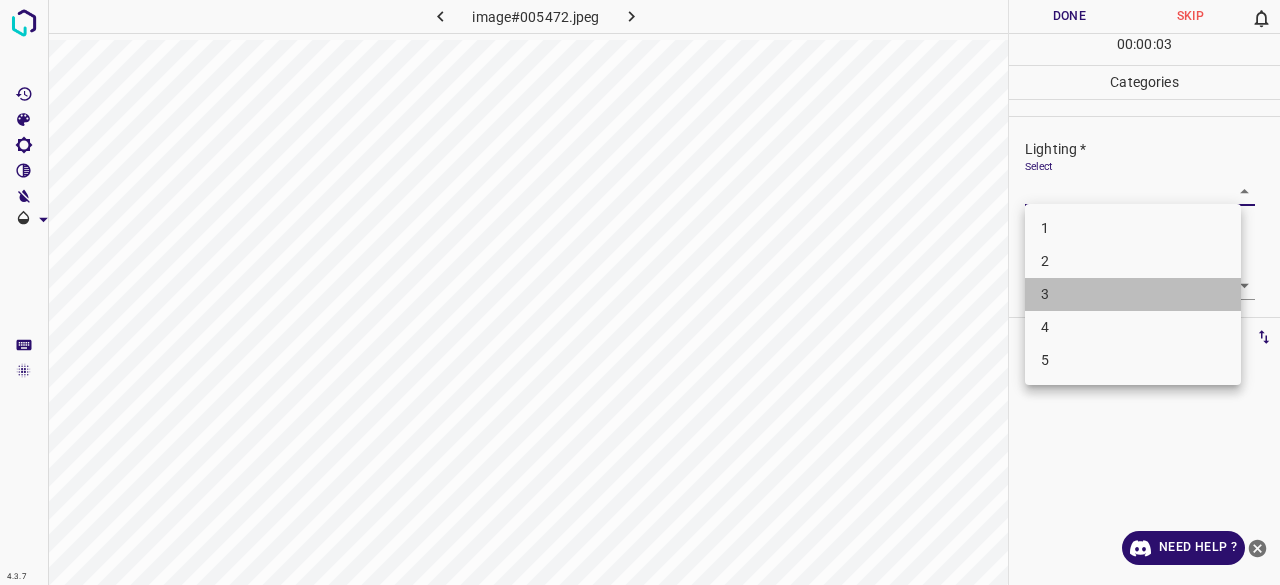 click on "3" at bounding box center [1133, 294] 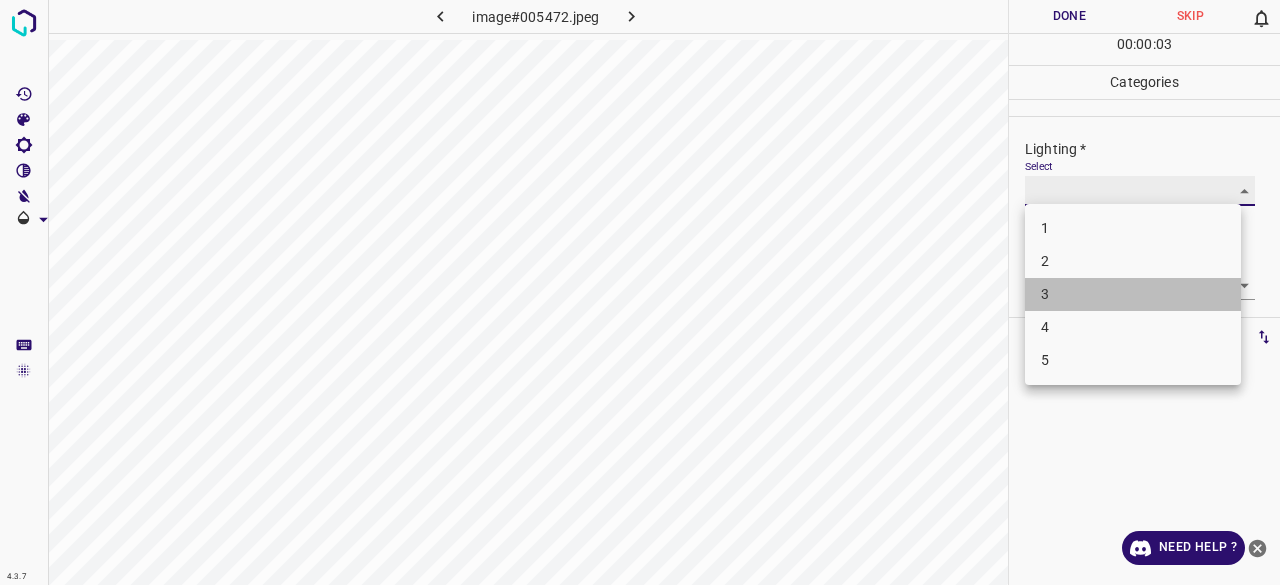 type on "3" 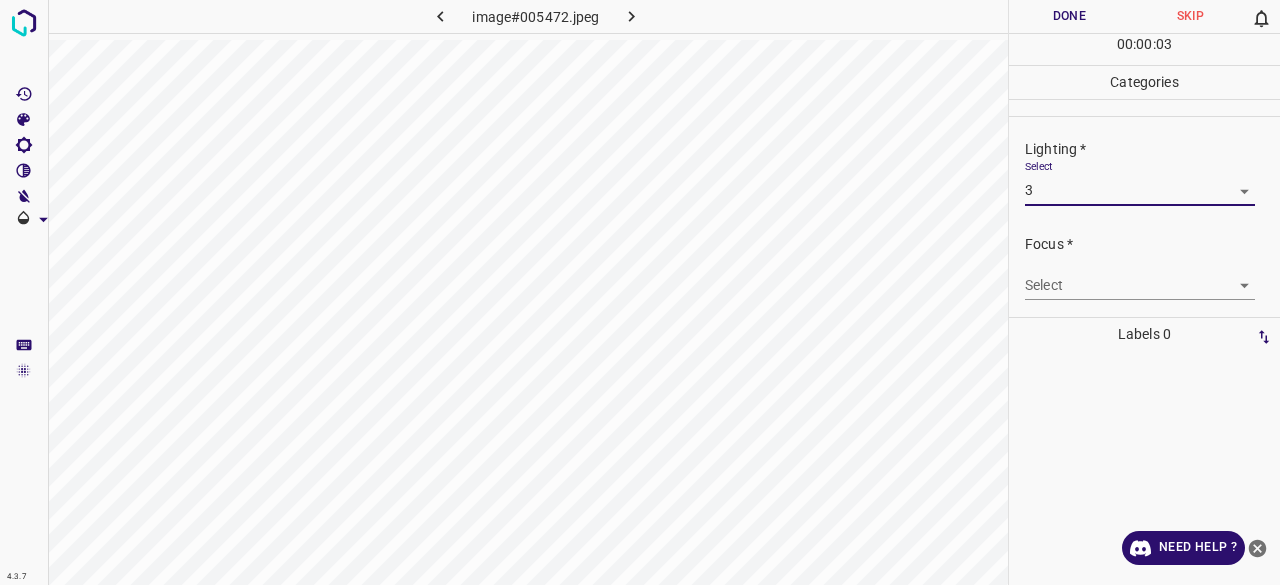 click on "Focus *  Select ​" at bounding box center [1144, 267] 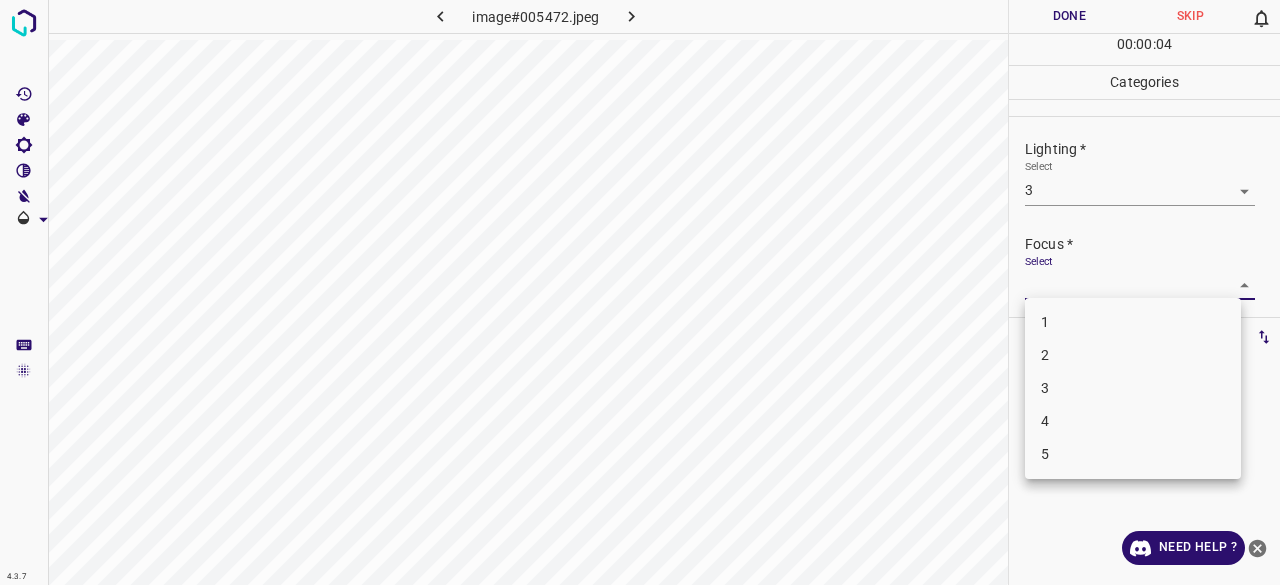 click on "4.3.7 image#005472.jpeg Done Skip 0 00   : 00   : 04   Categories Lighting *  Select 3 3 Focus *  Select ​ Overall *  Select ​ Labels   0 Categories 1 Lighting 2 Focus 3 Overall Tools Space Change between modes (Draw & Edit) I Auto labeling R Restore zoom M Zoom in N Zoom out Delete Delete selecte label Filters Z Restore filters X Saturation filter C Brightness filter V Contrast filter B Gray scale filter General O Download Need Help ? - Text - Hide - Delete 1 2 3 4 5" at bounding box center [640, 292] 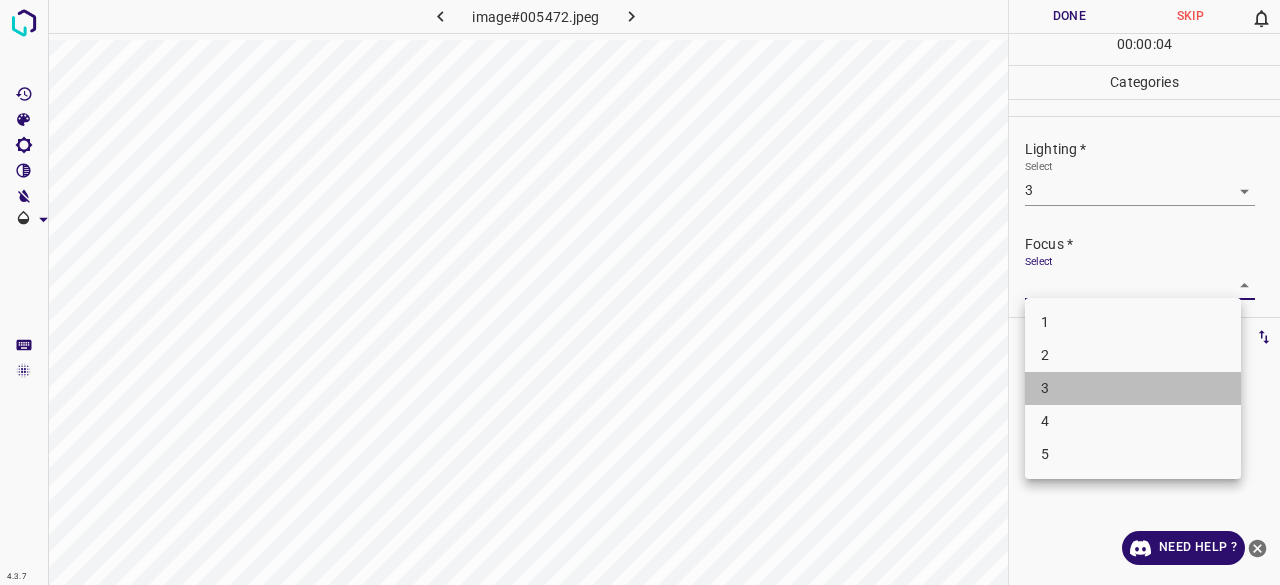 click on "3" at bounding box center (1133, 388) 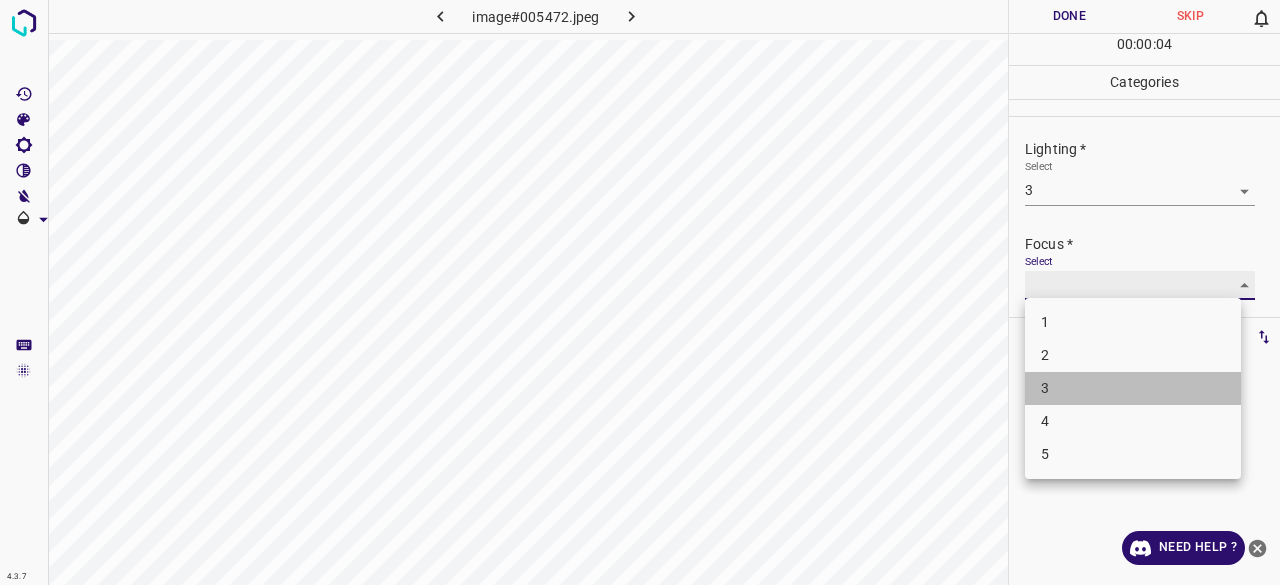 type on "3" 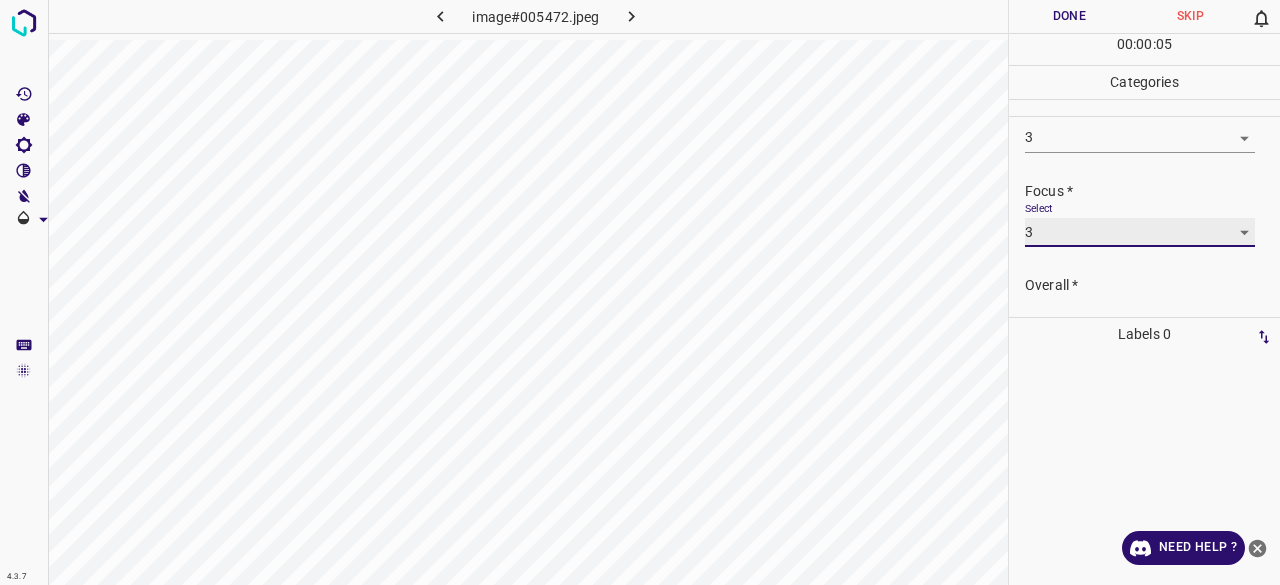 scroll, scrollTop: 98, scrollLeft: 0, axis: vertical 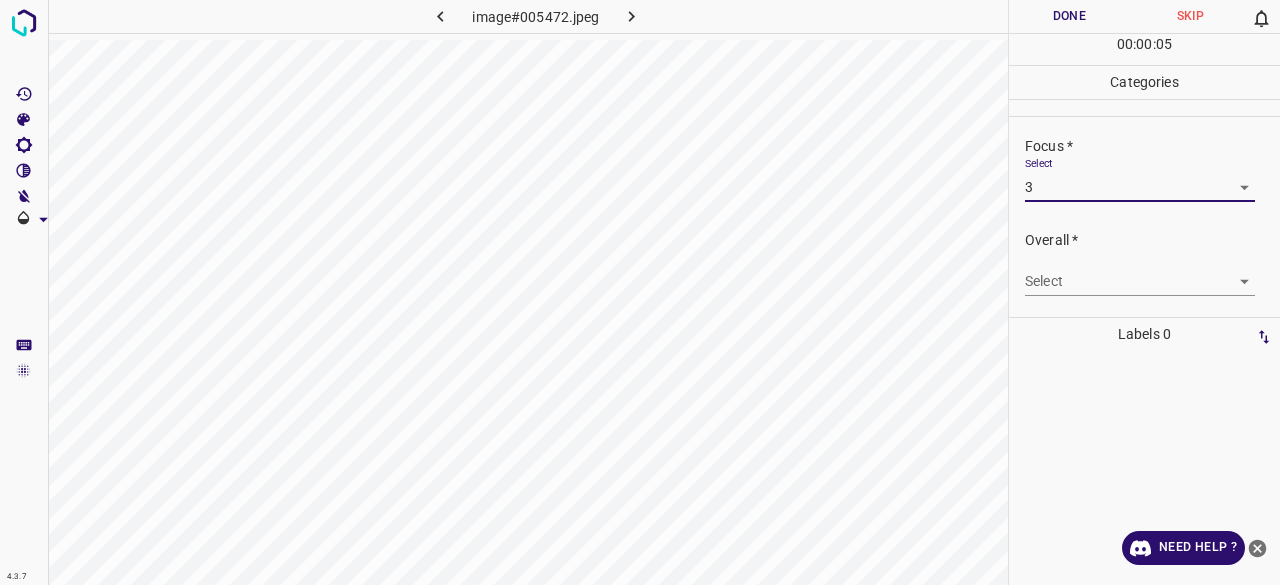 click on "4.3.7 image#005472.jpeg Done Skip 0 00   : 00   : 05   Categories Lighting *  Select 3 3 Focus *  Select 3 3 Overall *  Select ​ Labels   0 Categories 1 Lighting 2 Focus 3 Overall Tools Space Change between modes (Draw & Edit) I Auto labeling R Restore zoom M Zoom in N Zoom out Delete Delete selecte label Filters Z Restore filters X Saturation filter C Brightness filter V Contrast filter B Gray scale filter General O Download Need Help ? - Text - Hide - Delete" at bounding box center [640, 292] 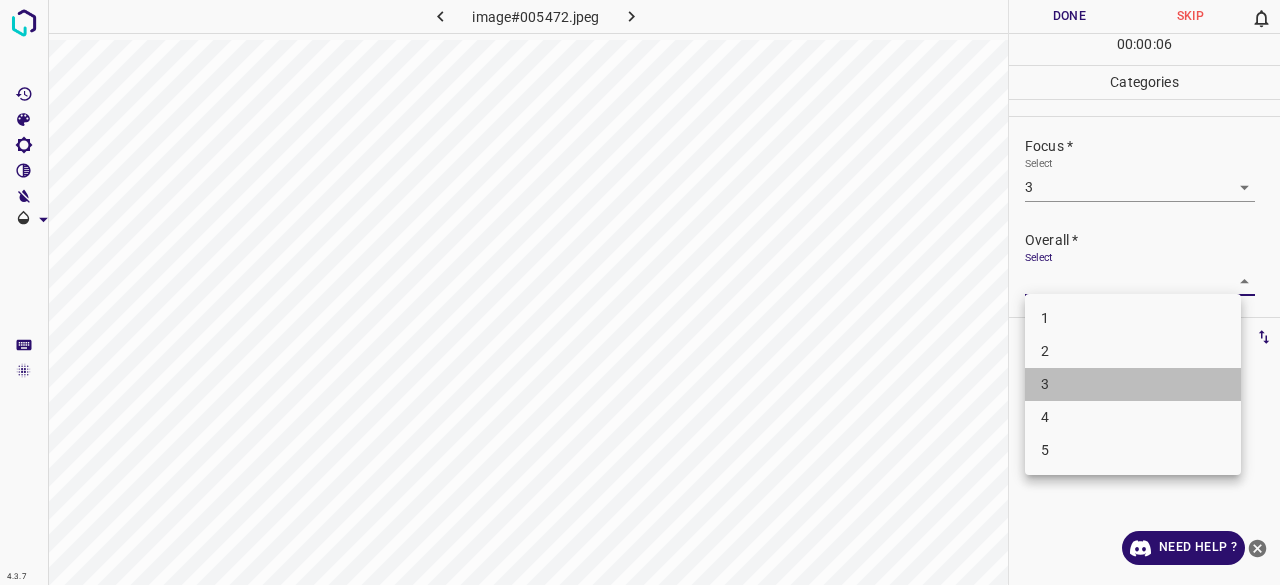 drag, startPoint x: 1064, startPoint y: 396, endPoint x: 1046, endPoint y: 230, distance: 166.97305 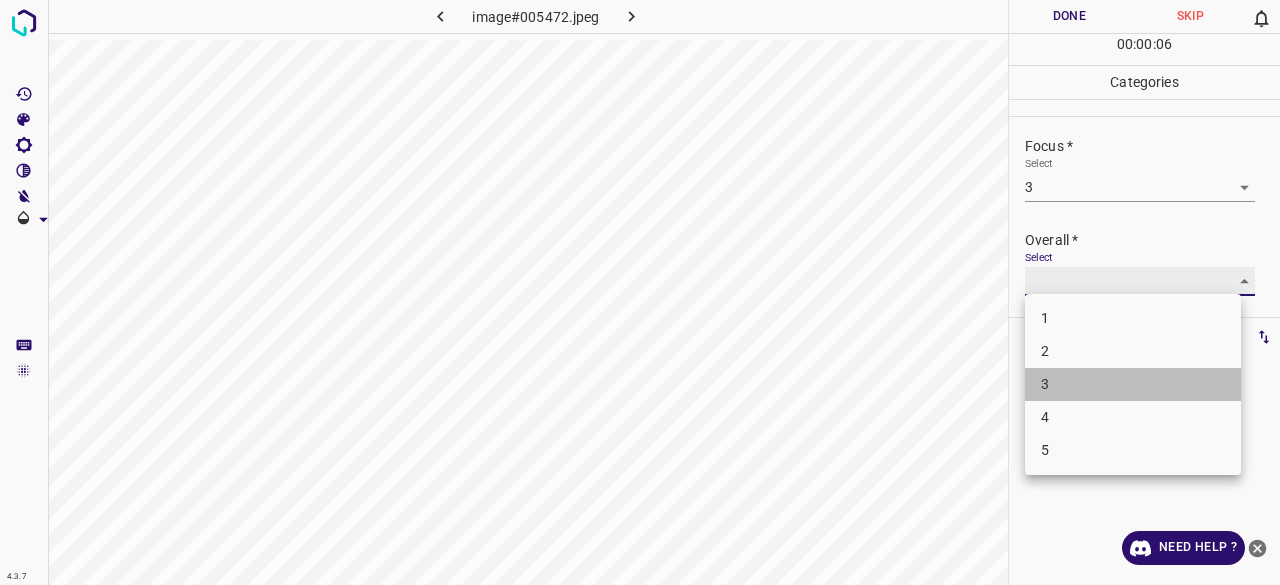 type on "3" 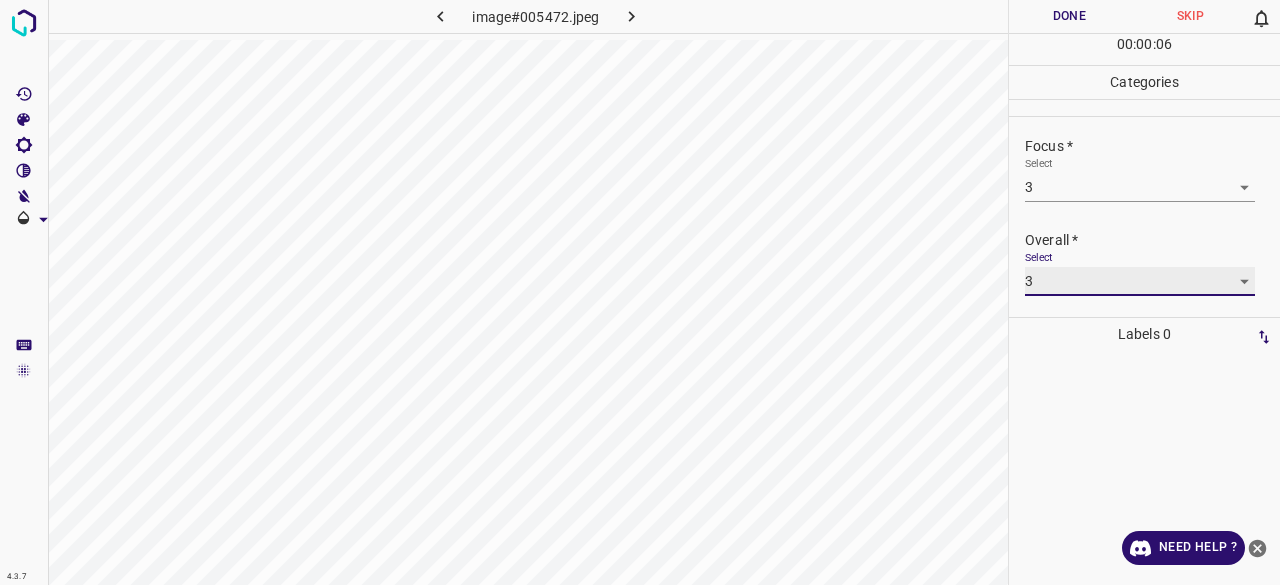 scroll, scrollTop: 0, scrollLeft: 0, axis: both 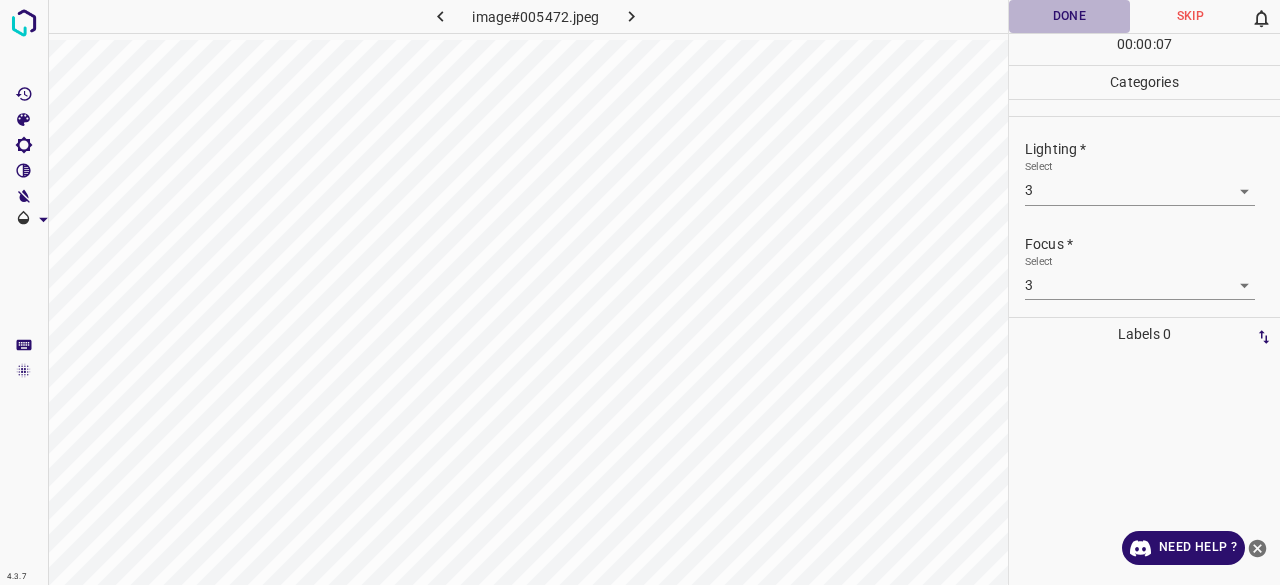 click on "Done" at bounding box center [1069, 16] 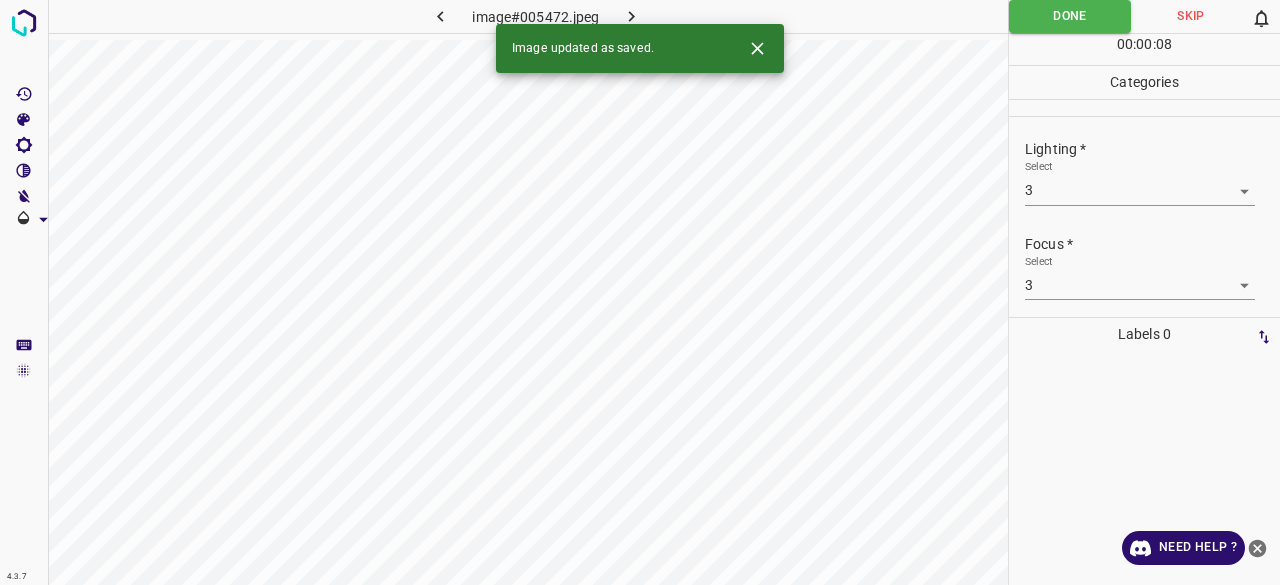 click 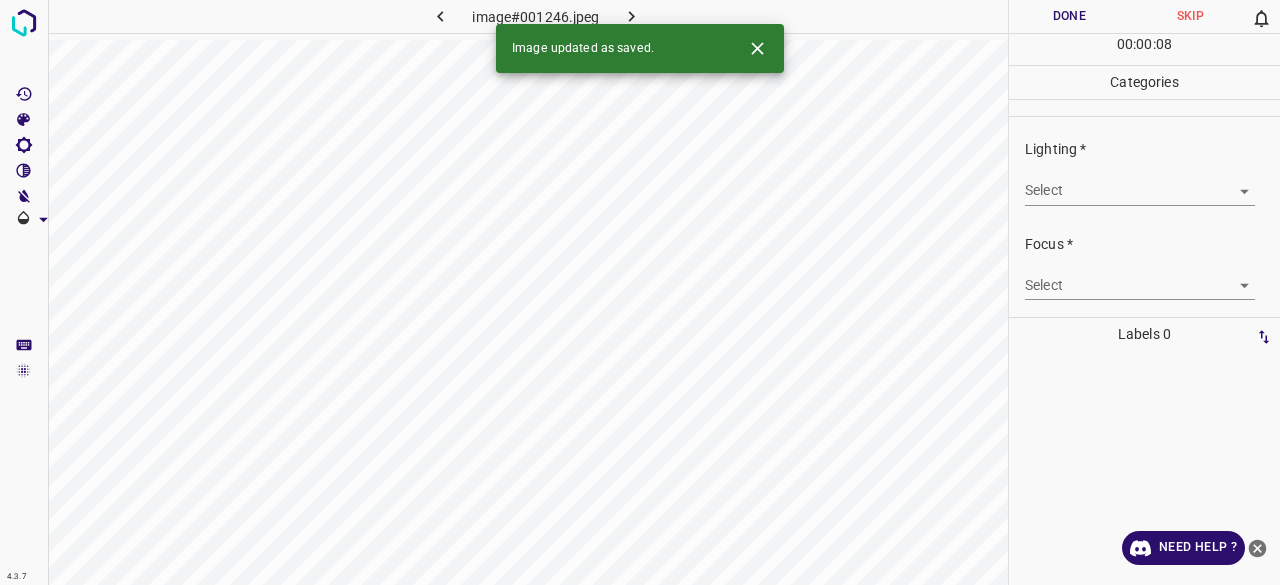 click on "4.3.7 image#001246.jpeg Done Skip 0 00   : 00   : 08   Categories Lighting *  Select ​ Focus *  Select ​ Overall *  Select ​ Labels   0 Categories 1 Lighting 2 Focus 3 Overall Tools Space Change between modes (Draw & Edit) I Auto labeling R Restore zoom M Zoom in N Zoom out Delete Delete selecte label Filters Z Restore filters X Saturation filter C Brightness filter V Contrast filter B Gray scale filter General O Download Image updated as saved. Need Help ? - Text - Hide - Delete" at bounding box center [640, 292] 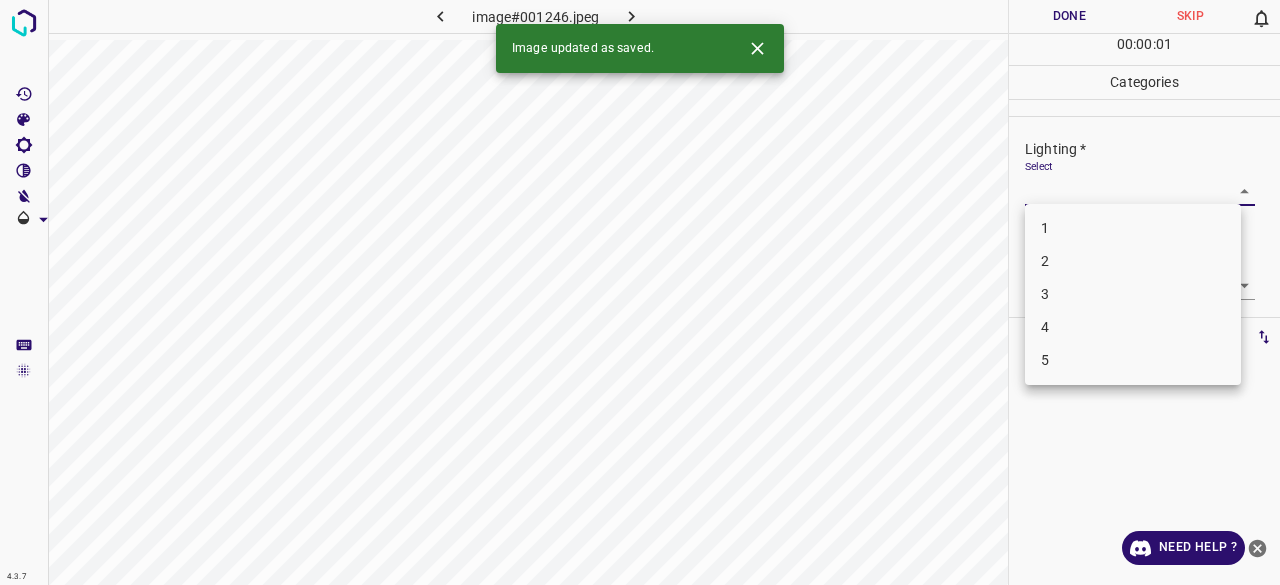 click on "3" at bounding box center (1133, 294) 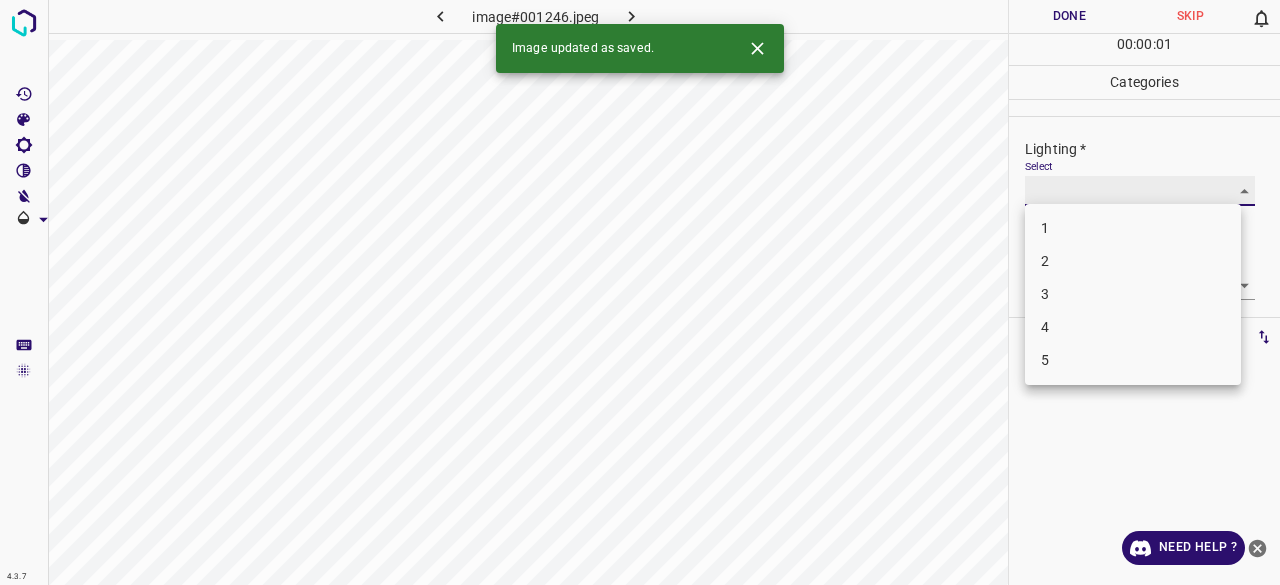 type on "3" 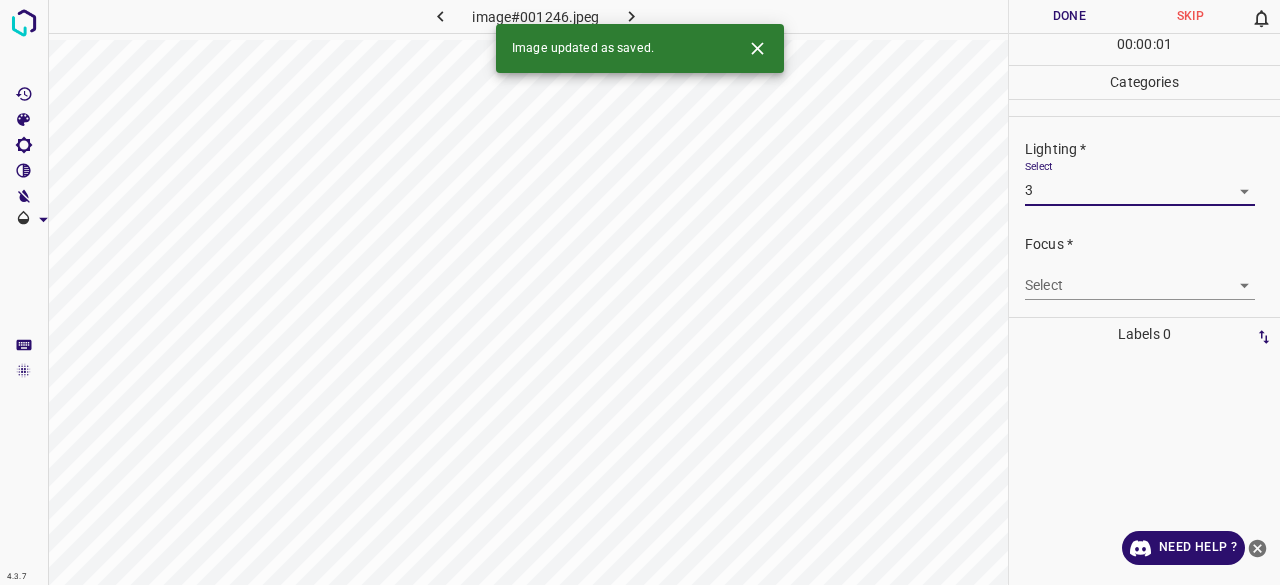 click on "4.3.7 image#001246.jpeg Done Skip 0 00   : 00   : 01   Categories Lighting *  Select 3 3 Focus *  Select ​ Overall *  Select ​ Labels   0 Categories 1 Lighting 2 Focus 3 Overall Tools Space Change between modes (Draw & Edit) I Auto labeling R Restore zoom M Zoom in N Zoom out Delete Delete selecte label Filters Z Restore filters X Saturation filter C Brightness filter V Contrast filter B Gray scale filter General O Download Image updated as saved. Need Help ? - Text - Hide - Delete" at bounding box center (640, 292) 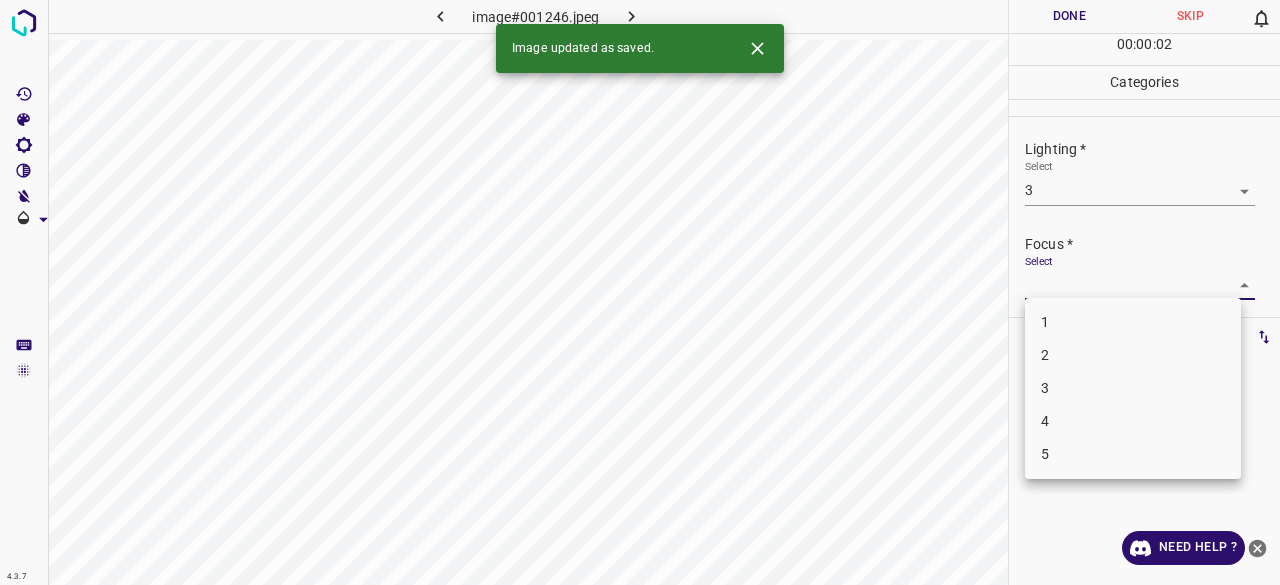 drag, startPoint x: 1059, startPoint y: 360, endPoint x: 1063, endPoint y: 385, distance: 25.317978 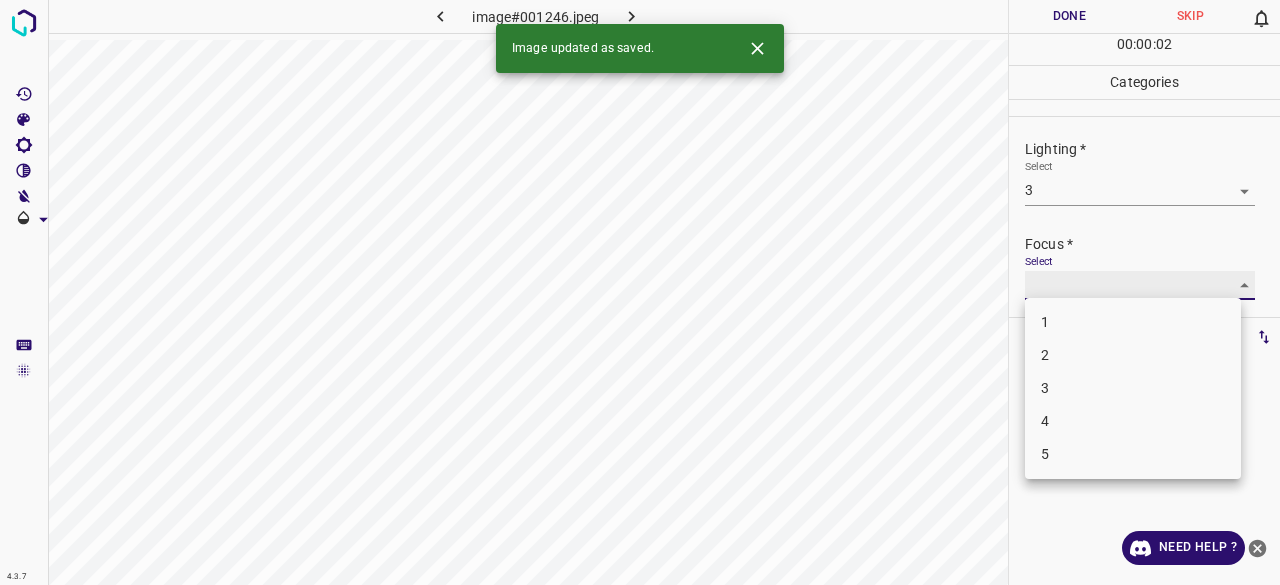 type on "3" 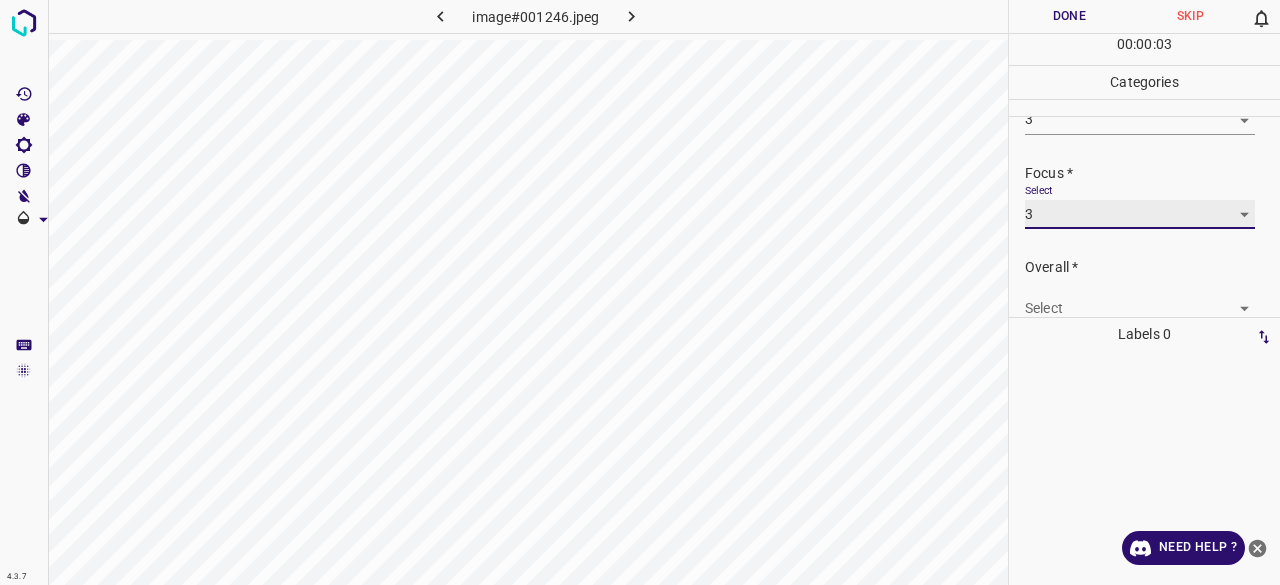 scroll, scrollTop: 98, scrollLeft: 0, axis: vertical 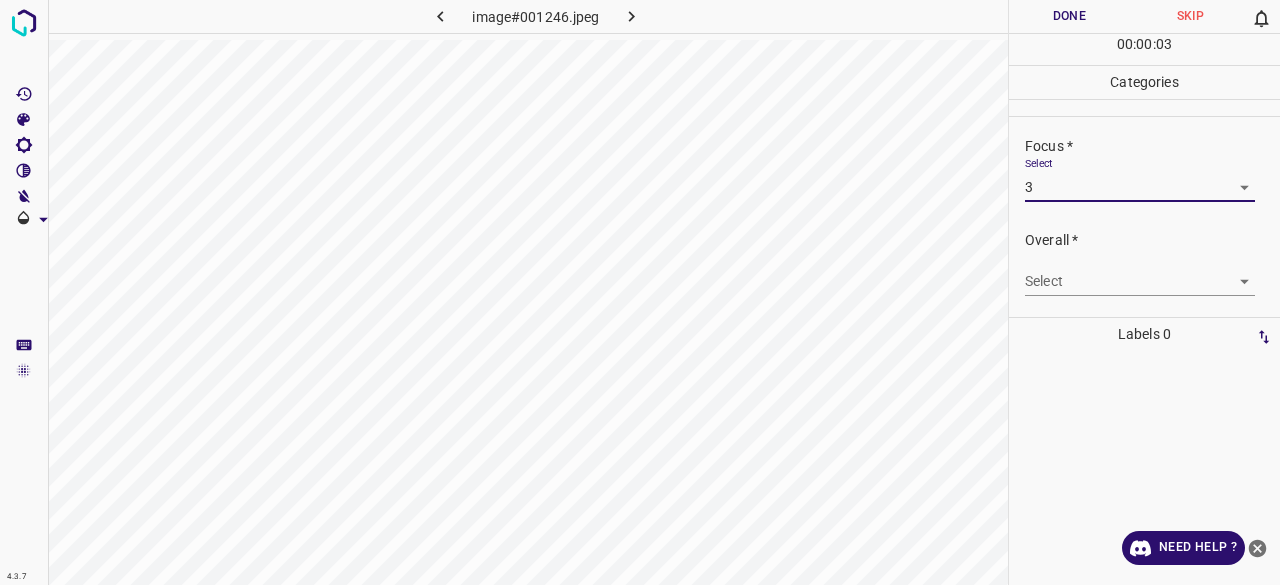 drag, startPoint x: 1055, startPoint y: 251, endPoint x: 1054, endPoint y: 282, distance: 31.016125 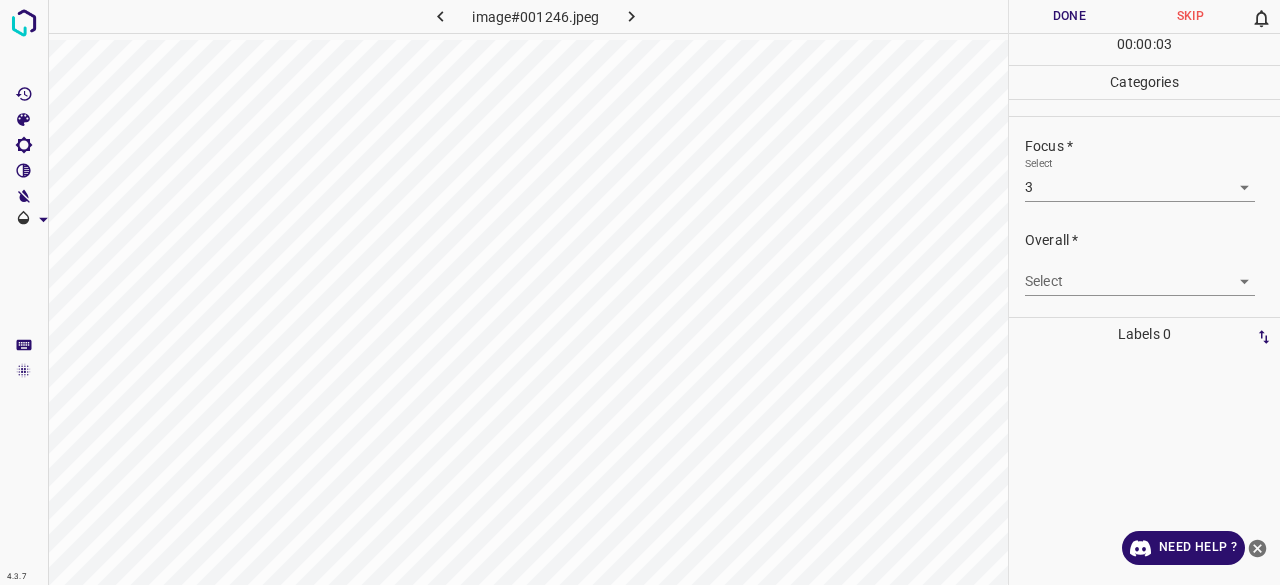 click on "4.3.7 image#001246.jpeg Done Skip 0 00   : 00   : 03   Categories Lighting *  Select 3 3 Focus *  Select 3 3 Overall *  Select ​ Labels   0 Categories 1 Lighting 2 Focus 3 Overall Tools Space Change between modes (Draw & Edit) I Auto labeling R Restore zoom M Zoom in N Zoom out Delete Delete selecte label Filters Z Restore filters X Saturation filter C Brightness filter V Contrast filter B Gray scale filter General O Download Need Help ? - Text - Hide - Delete" at bounding box center [640, 292] 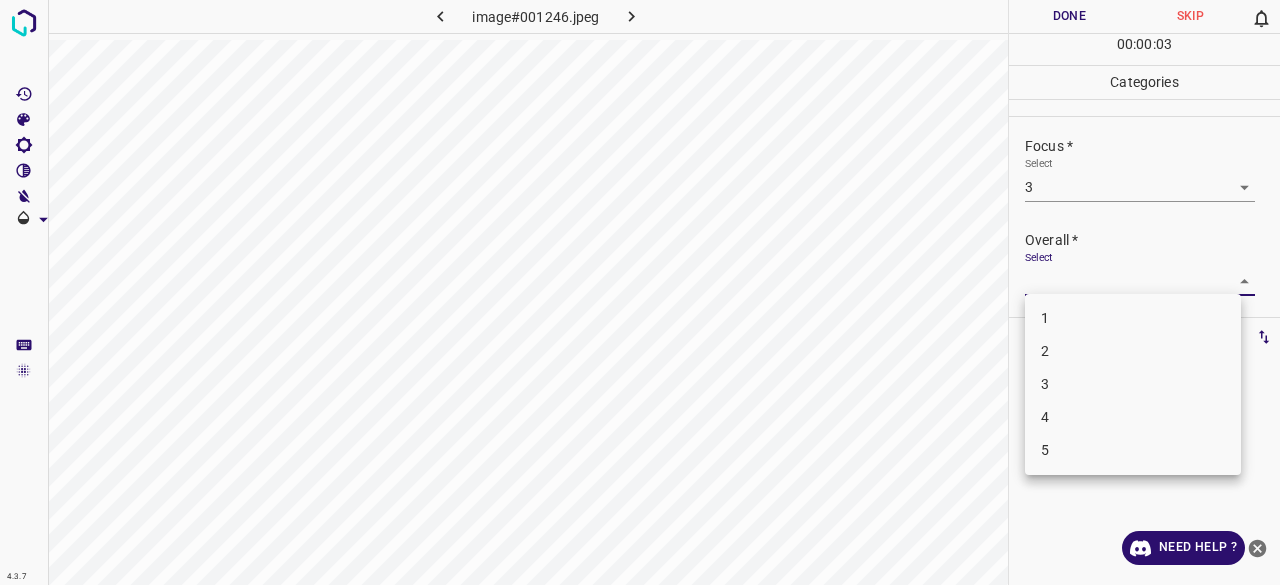 drag, startPoint x: 1050, startPoint y: 395, endPoint x: 1068, endPoint y: 257, distance: 139.16896 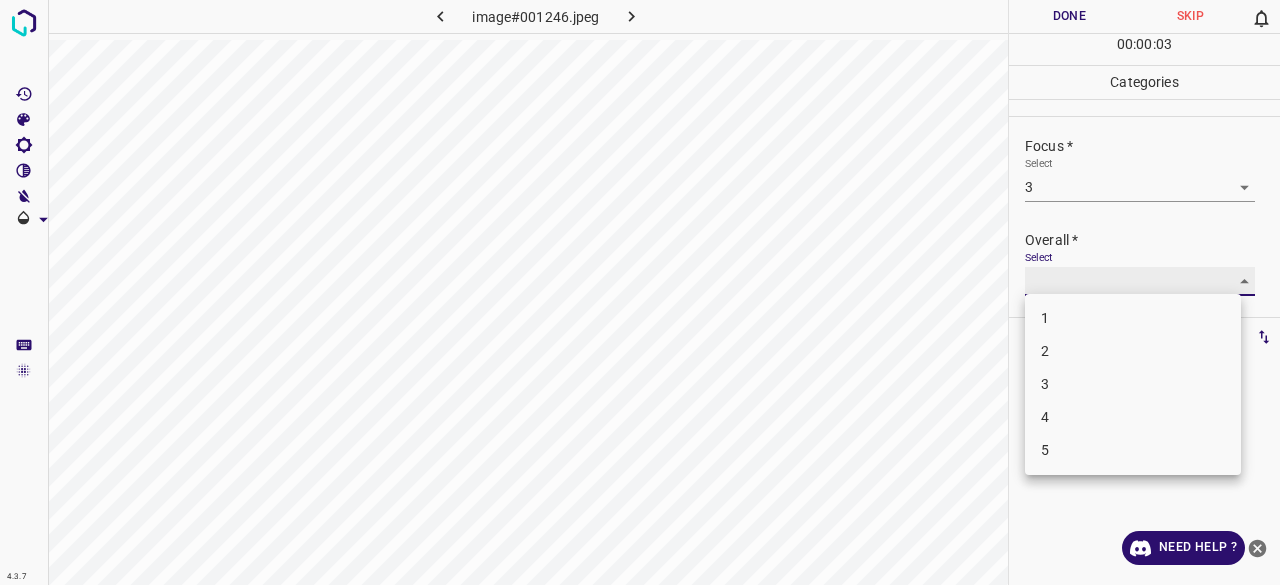 type on "3" 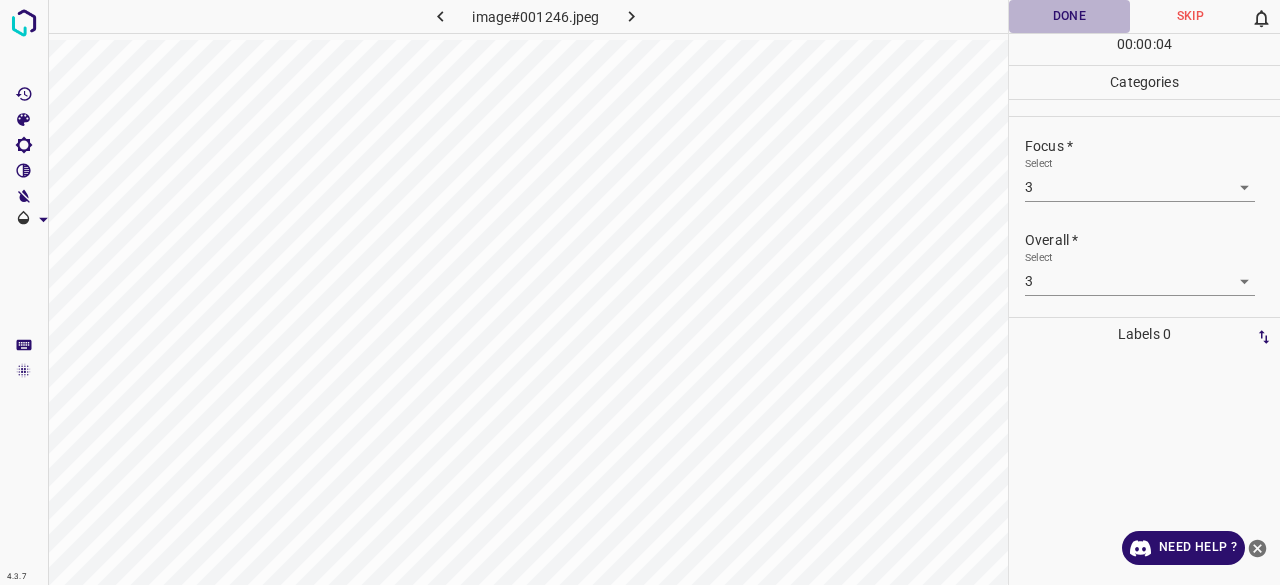 click on "Done" at bounding box center [1069, 16] 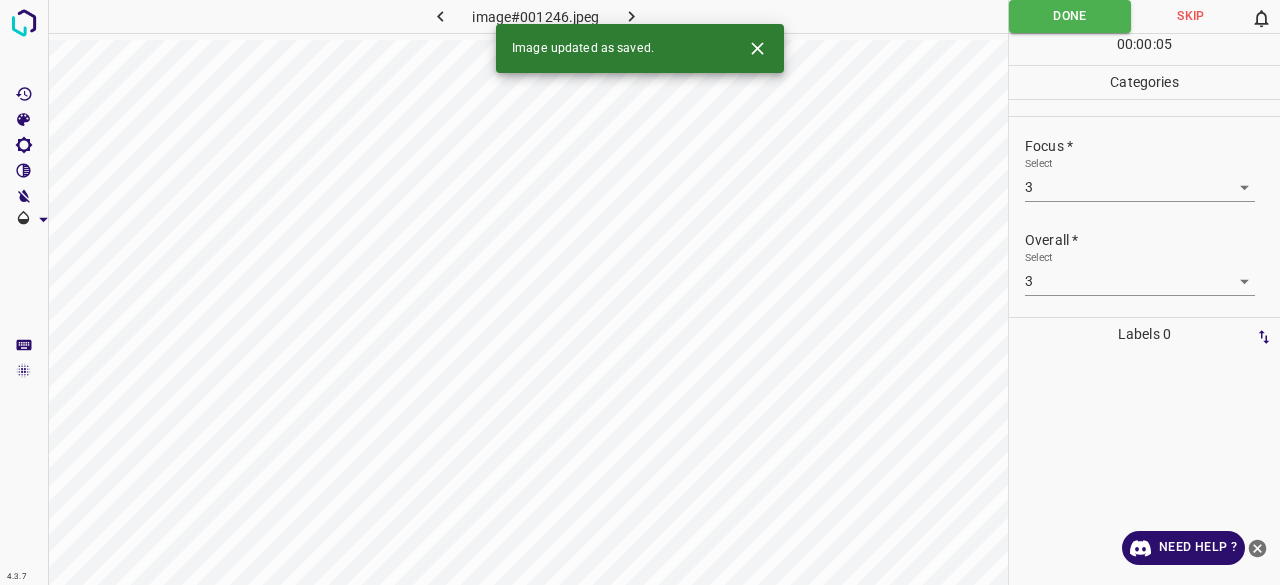 click at bounding box center (632, 16) 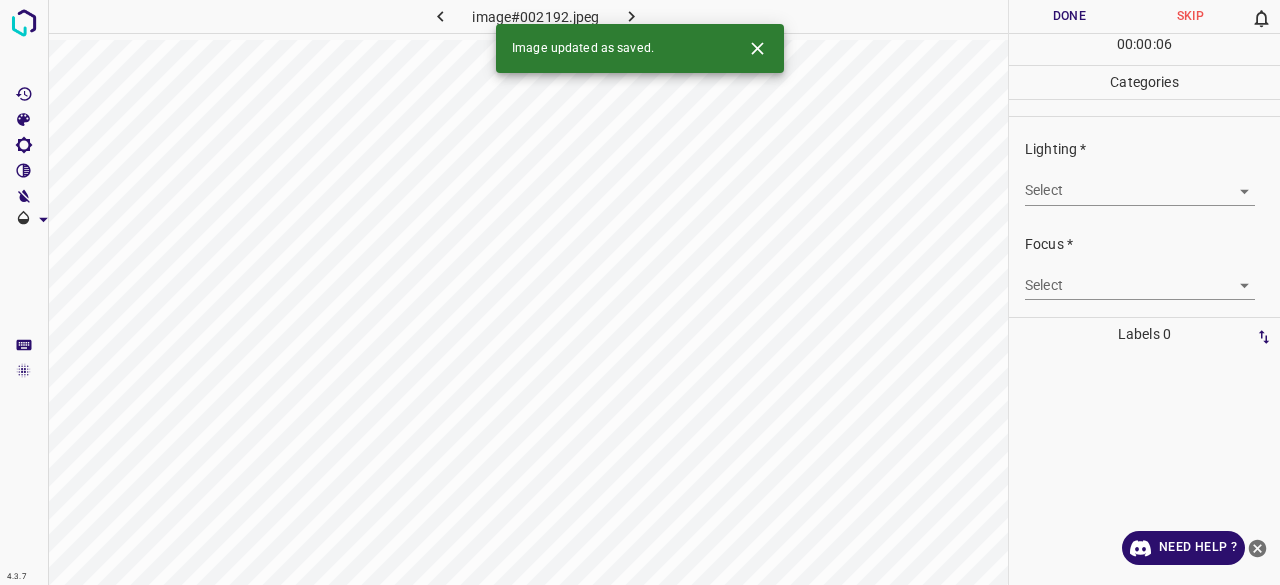 click on "4.3.7 image#002192.jpeg Done Skip 0 00   : 00   : 06   Categories Lighting *  Select ​ Focus *  Select ​ Overall *  Select ​ Labels   0 Categories 1 Lighting 2 Focus 3 Overall Tools Space Change between modes (Draw & Edit) I Auto labeling R Restore zoom M Zoom in N Zoom out Delete Delete selecte label Filters Z Restore filters X Saturation filter C Brightness filter V Contrast filter B Gray scale filter General O Download Image updated as saved. Need Help ? - Text - Hide - Delete" at bounding box center [640, 292] 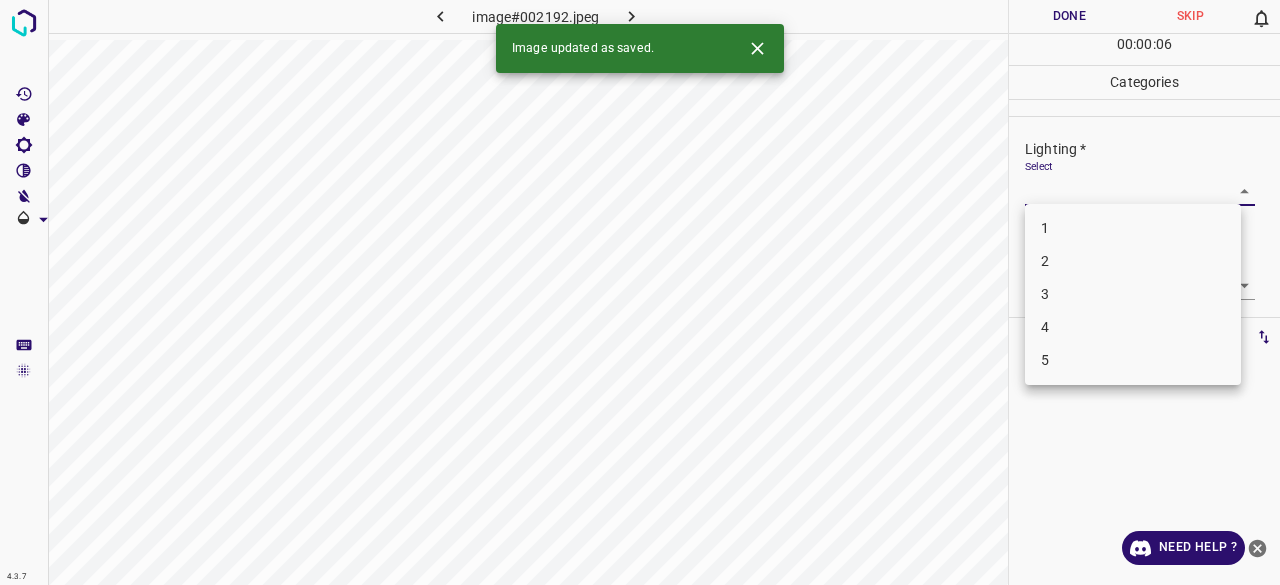 click on "3" at bounding box center (1133, 294) 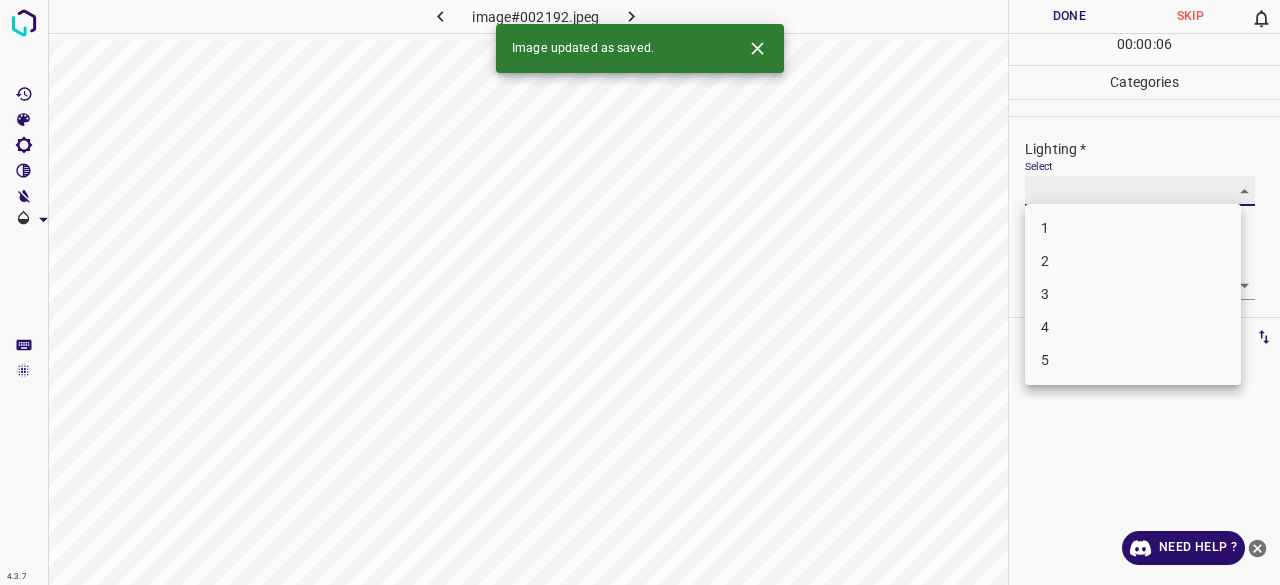 type on "3" 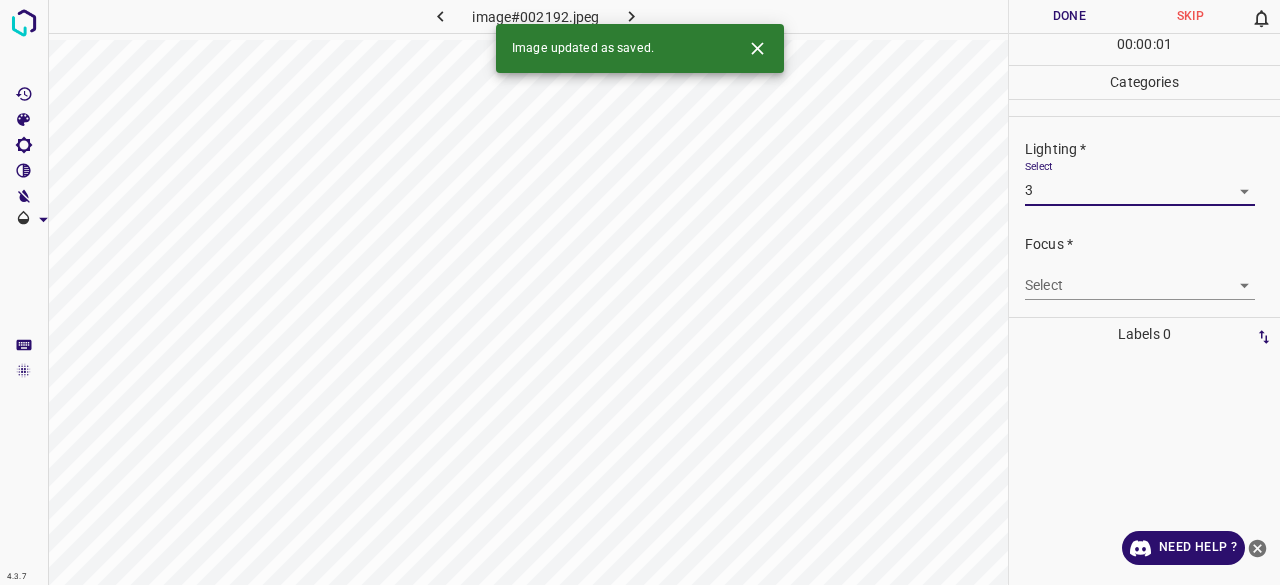 click on "4.3.7 image#002192.jpeg Done Skip 0 00   : 00   : 01   Categories Lighting *  Select 3 3 Focus *  Select ​ Overall *  Select ​ Labels   0 Categories 1 Lighting 2 Focus 3 Overall Tools Space Change between modes (Draw & Edit) I Auto labeling R Restore zoom M Zoom in N Zoom out Delete Delete selecte label Filters Z Restore filters X Saturation filter C Brightness filter V Contrast filter B Gray scale filter General O Download Image updated as saved. Need Help ? - Text - Hide - Delete" at bounding box center (640, 292) 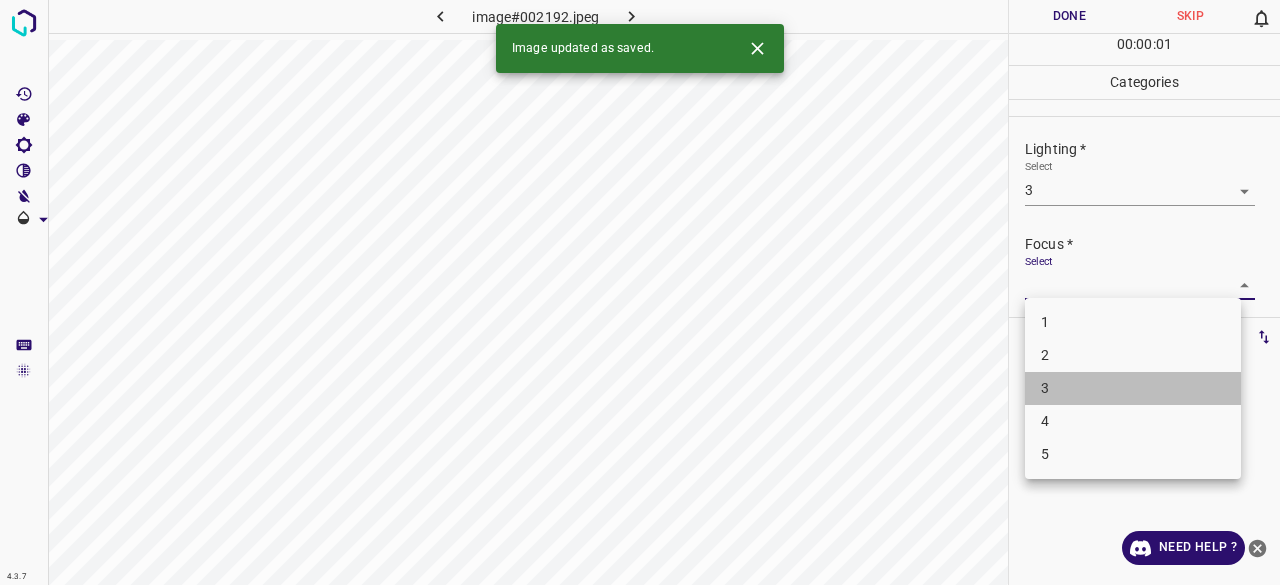 click on "3" at bounding box center [1133, 388] 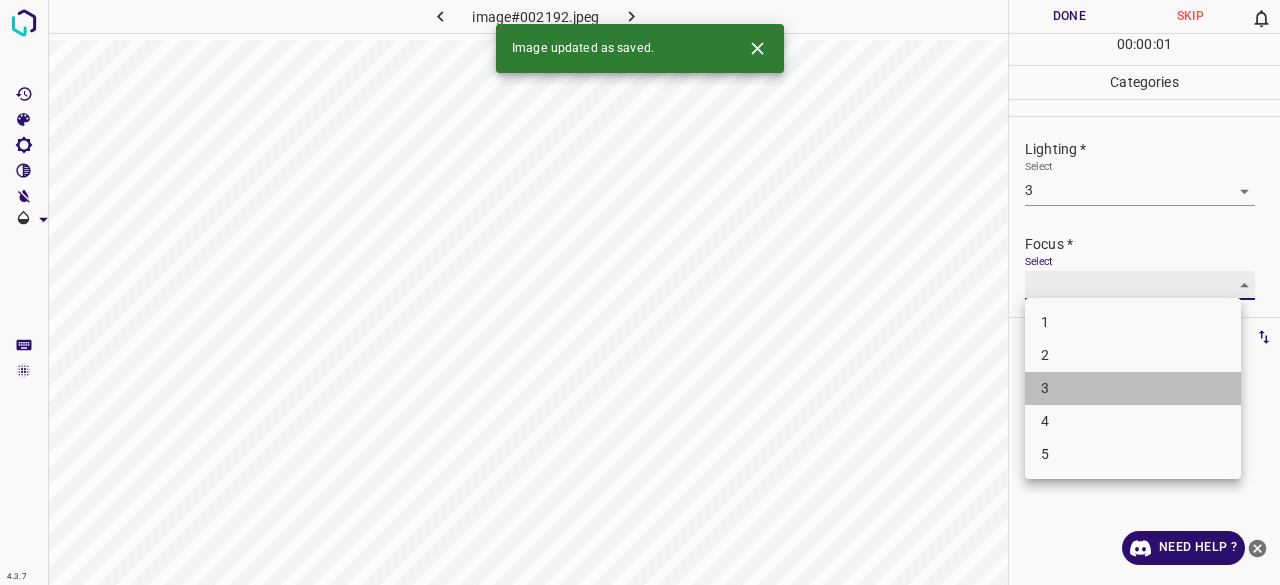 type on "3" 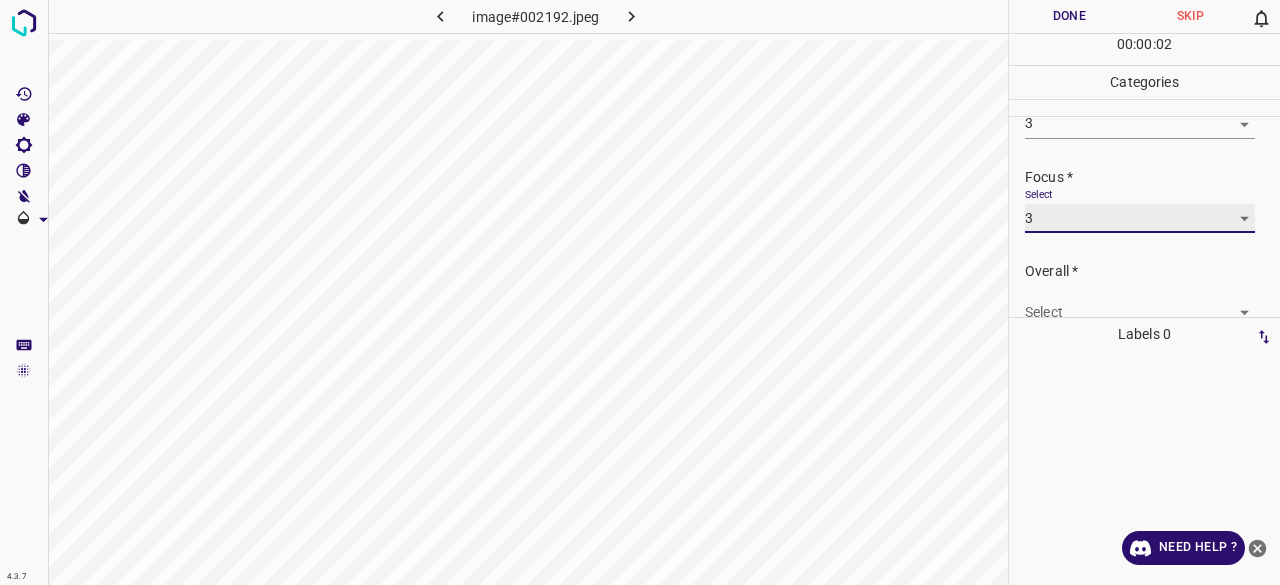 scroll, scrollTop: 98, scrollLeft: 0, axis: vertical 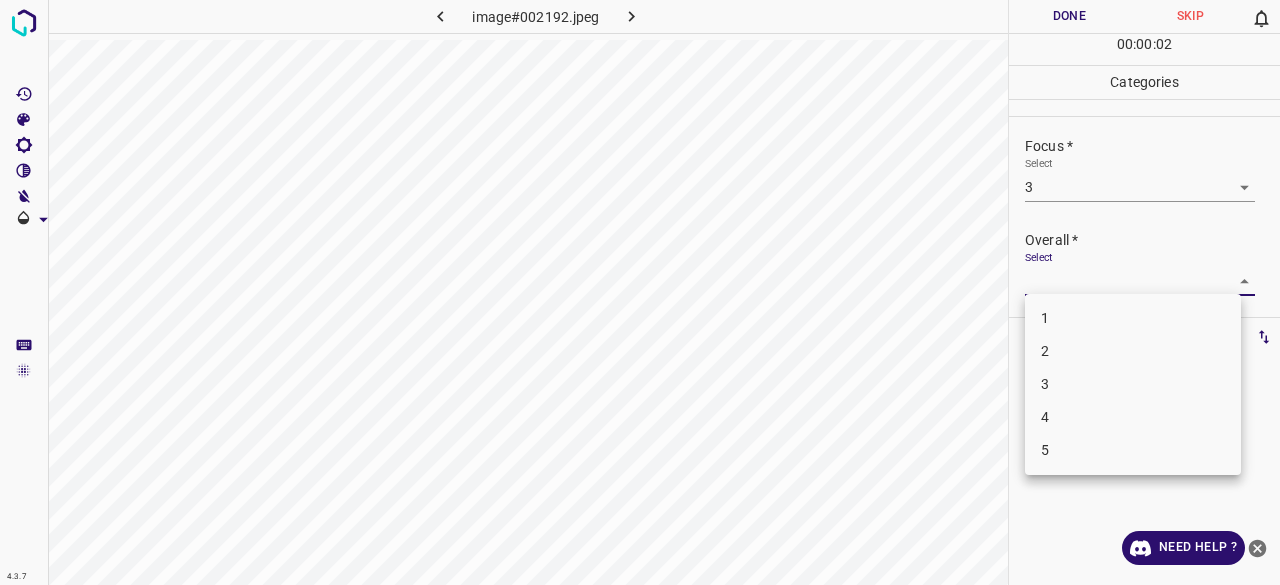 click on "4.3.7 image#002192.jpeg Done Skip 0 00   : 00   : 02   Categories Lighting *  Select 3 3 Focus *  Select 3 3 Overall *  Select ​ Labels   0 Categories 1 Lighting 2 Focus 3 Overall Tools Space Change between modes (Draw & Edit) I Auto labeling R Restore zoom M Zoom in N Zoom out Delete Delete selecte label Filters Z Restore filters X Saturation filter C Brightness filter V Contrast filter B Gray scale filter General O Download Need Help ? - Text - Hide - Delete 1 2 3 4 5" at bounding box center [640, 292] 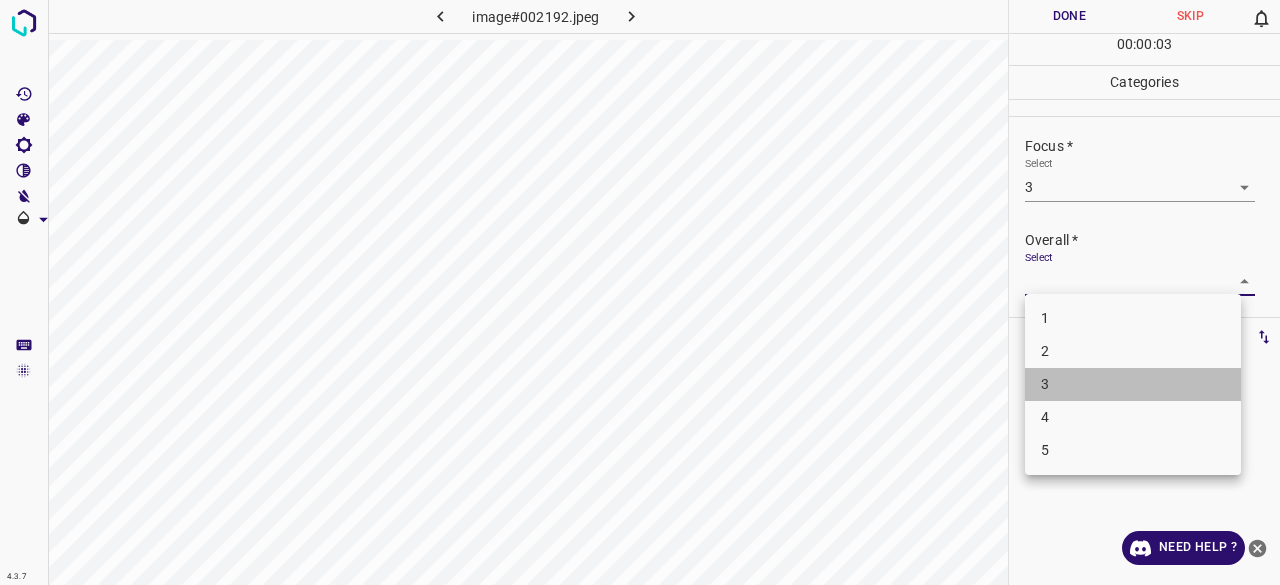 click on "3" at bounding box center (1133, 384) 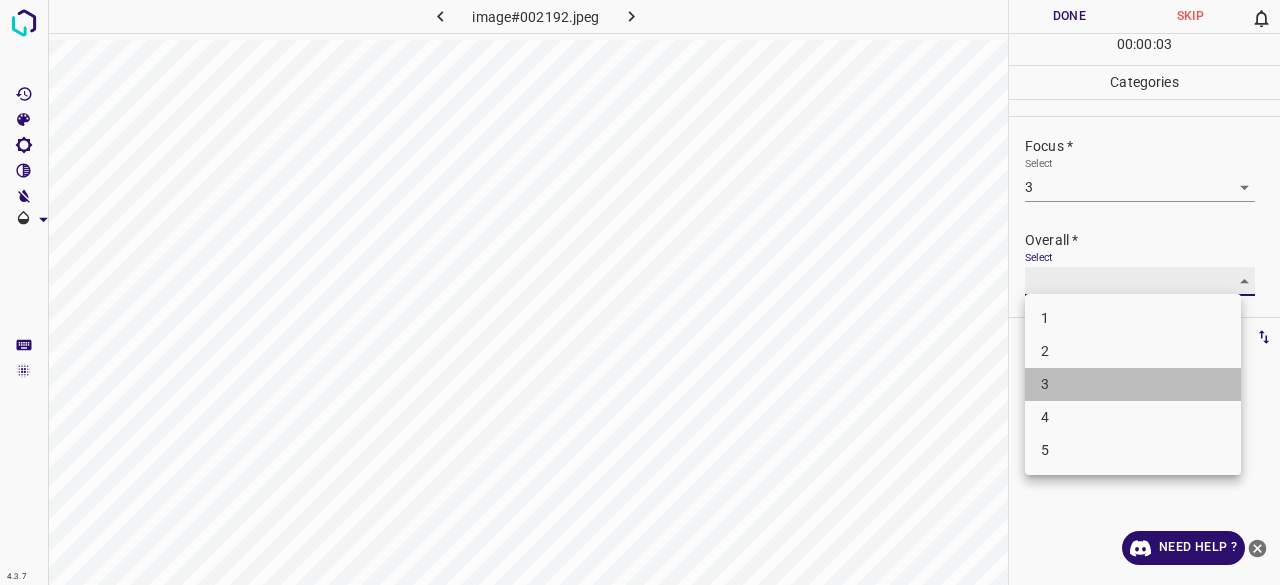 type on "3" 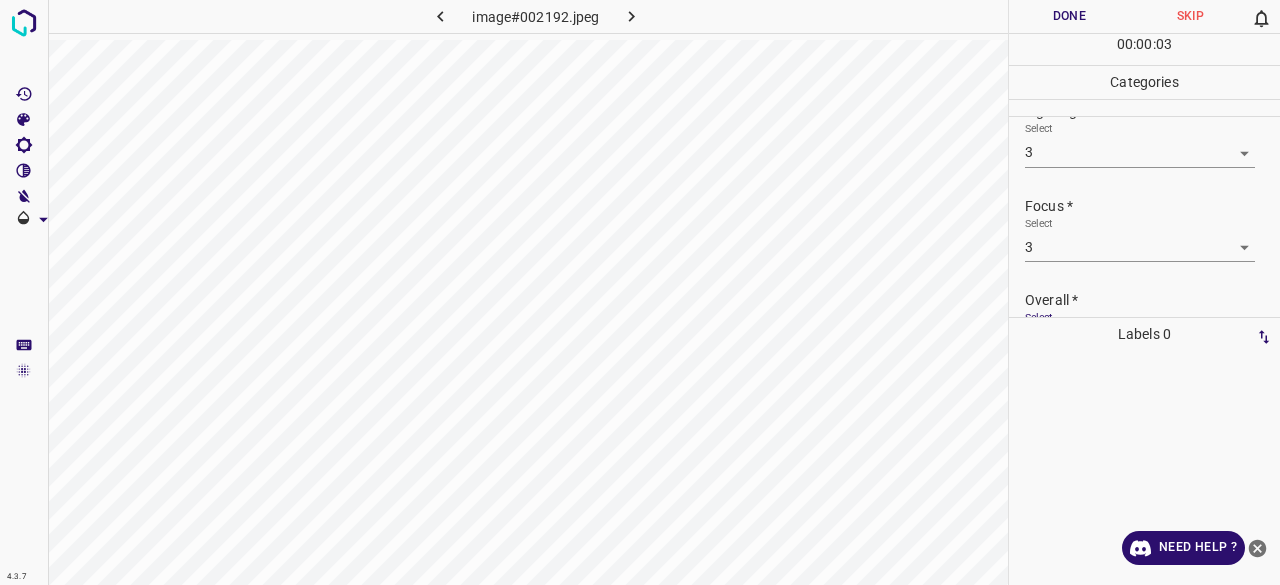 scroll, scrollTop: 98, scrollLeft: 0, axis: vertical 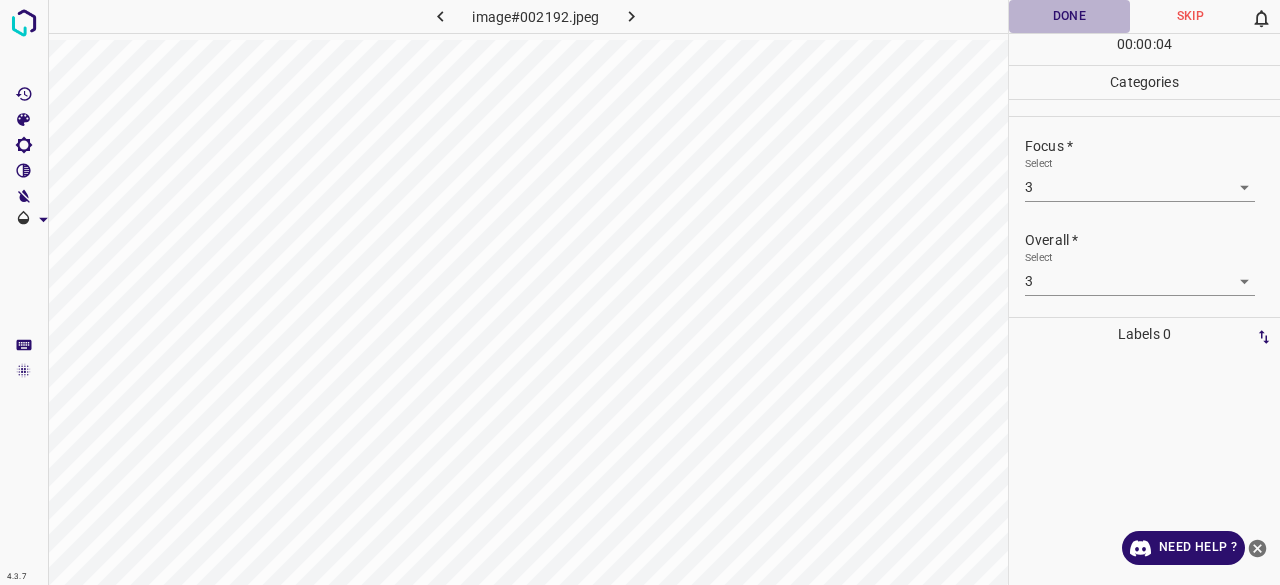 click on "Done" at bounding box center (1069, 16) 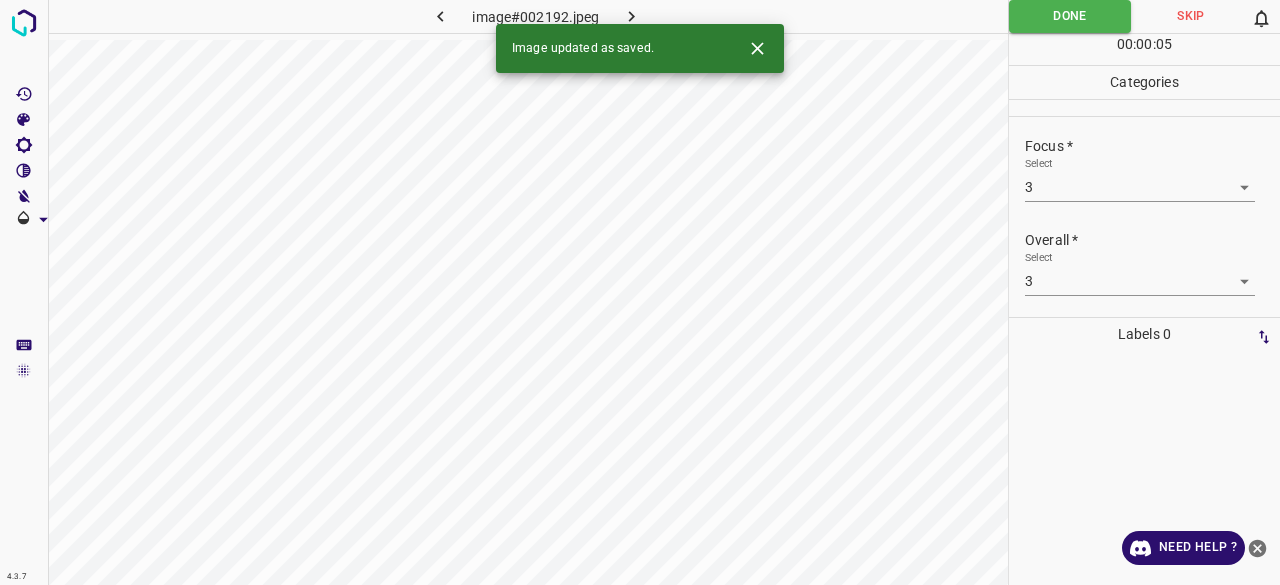 click 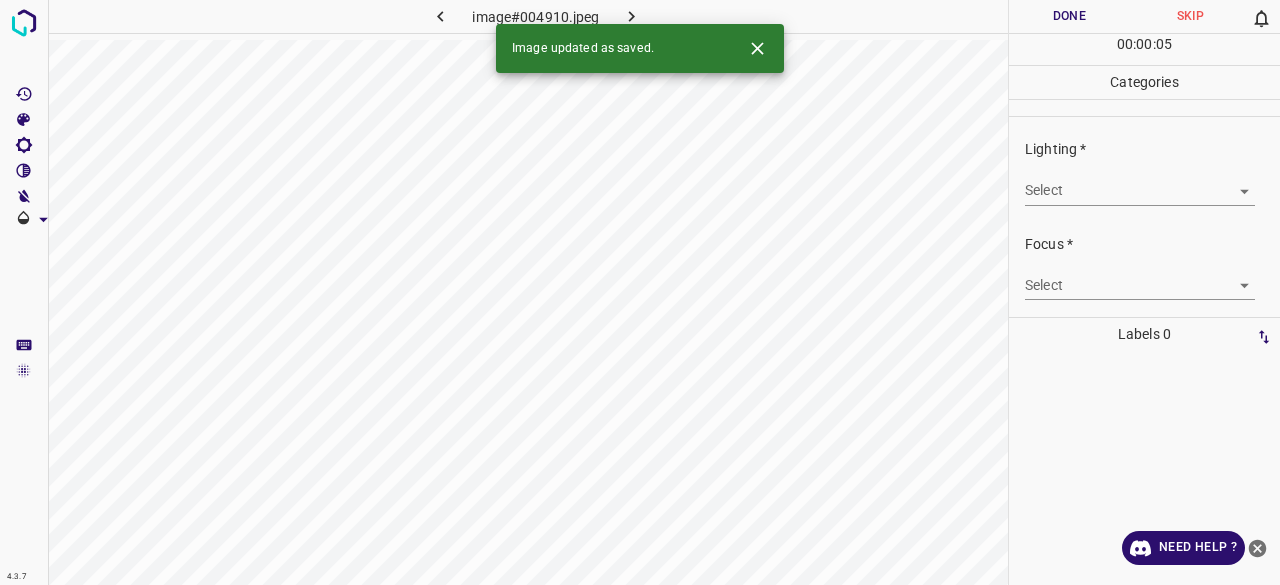 click on "Image updated as saved." at bounding box center (640, 48) 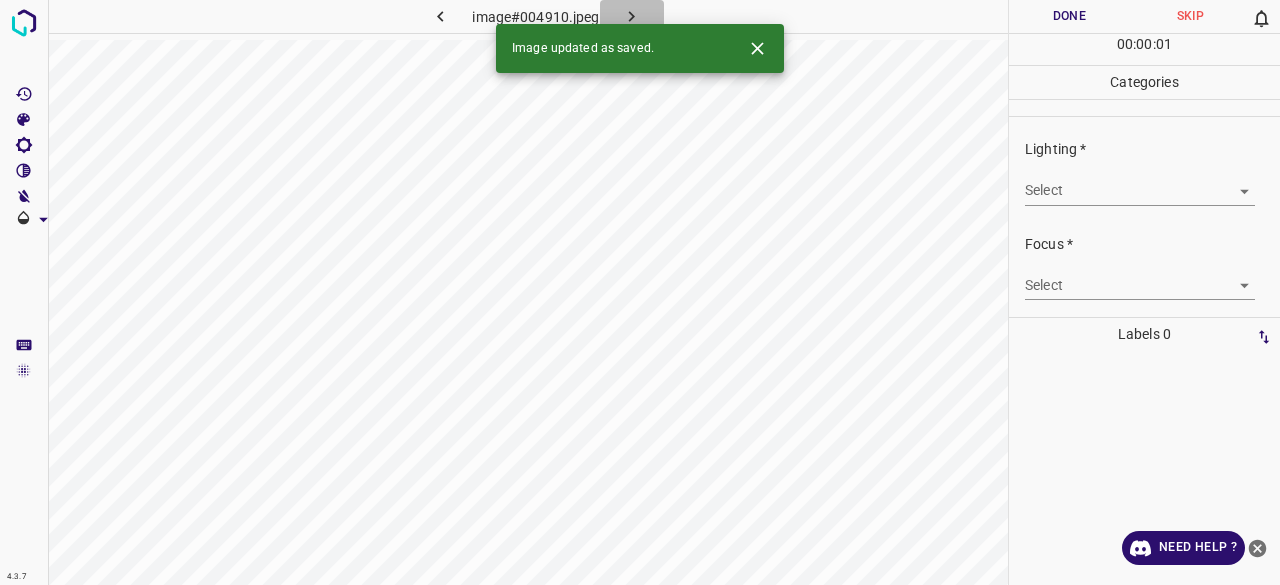 click 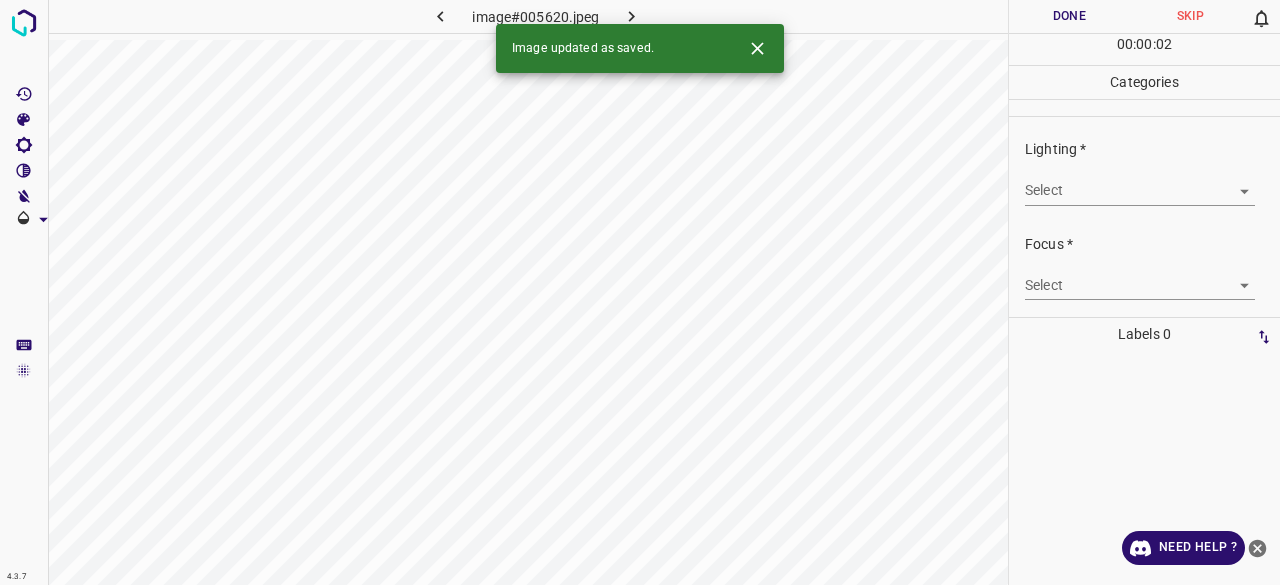 click on "4.3.7 image#005620.jpeg Done Skip 0 00   : 00   : 02   Categories Lighting *  Select ​ Focus *  Select ​ Overall *  Select ​ Labels   0 Categories 1 Lighting 2 Focus 3 Overall Tools Space Change between modes (Draw & Edit) I Auto labeling R Restore zoom M Zoom in N Zoom out Delete Delete selecte label Filters Z Restore filters X Saturation filter C Brightness filter V Contrast filter B Gray scale filter General O Download Image updated as saved. Need Help ? - Text - Hide - Delete" at bounding box center [640, 292] 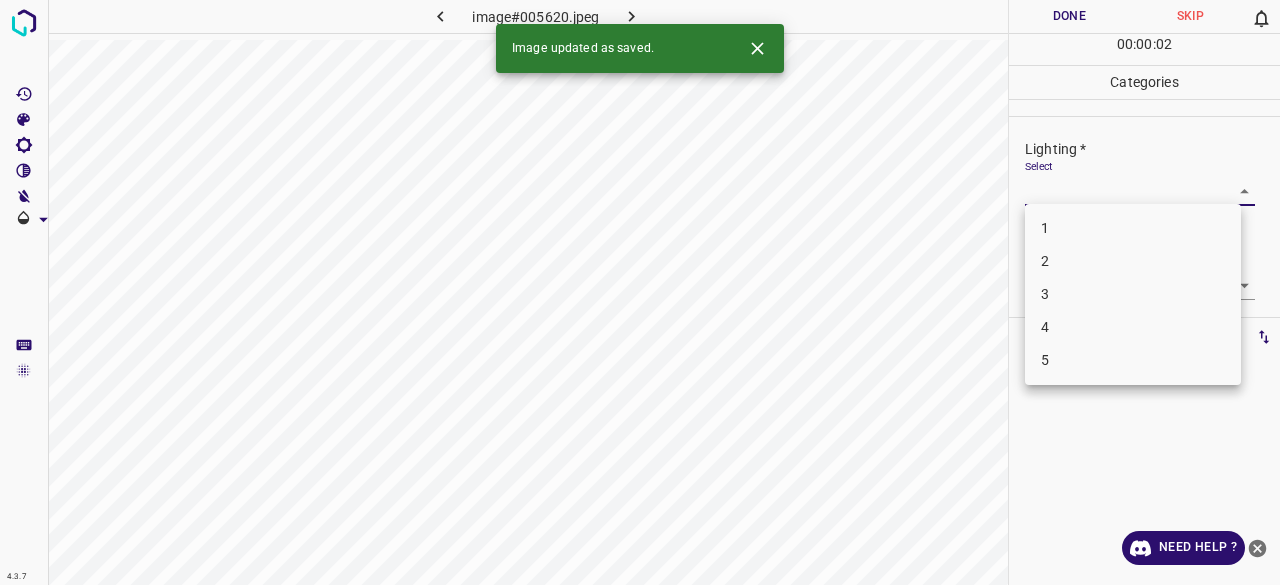 click on "3" at bounding box center (1133, 294) 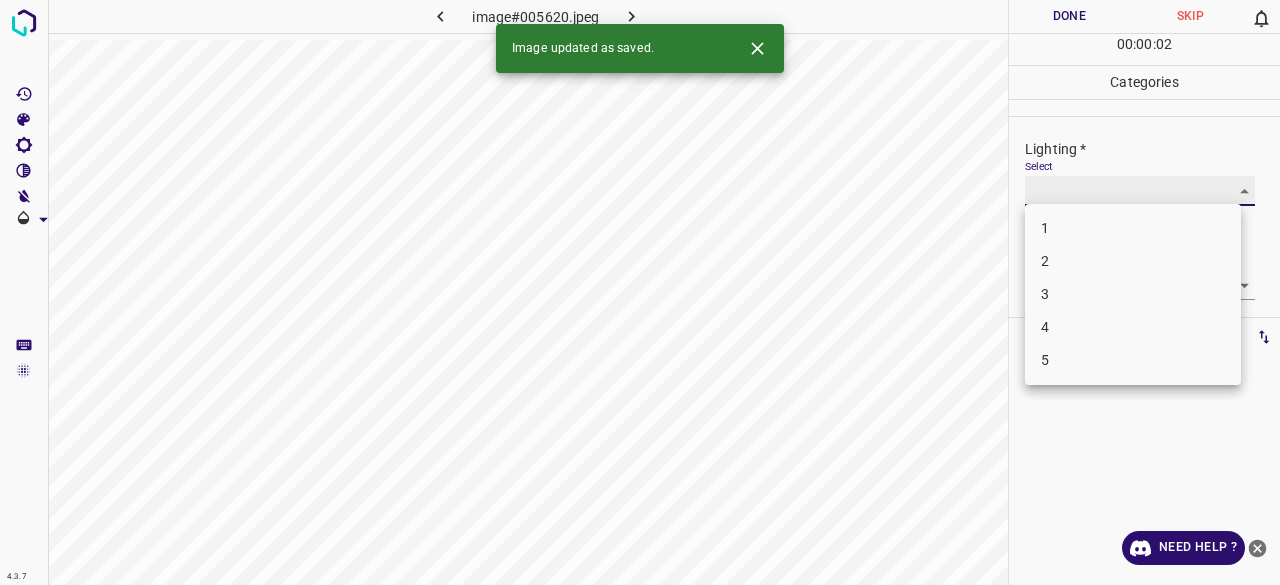 type on "3" 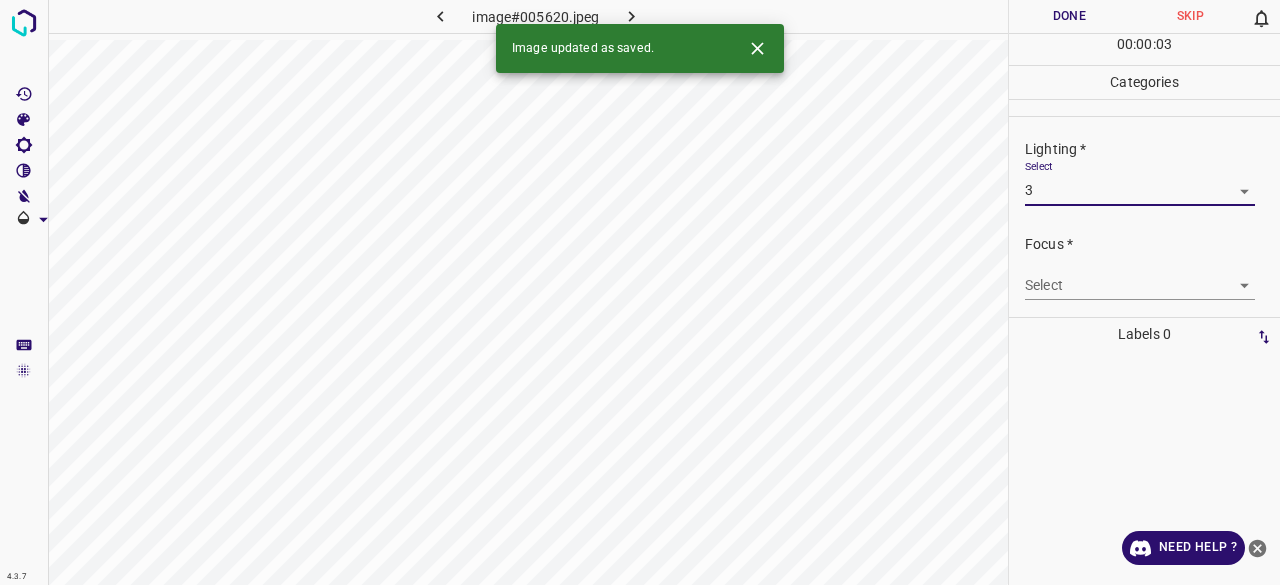 click on "4.3.7 image#005620.jpeg Done Skip 0 00   : 00   : 03   Categories Lighting *  Select 3 3 Focus *  Select ​ Overall *  Select ​ Labels   0 Categories 1 Lighting 2 Focus 3 Overall Tools Space Change between modes (Draw & Edit) I Auto labeling R Restore zoom M Zoom in N Zoom out Delete Delete selecte label Filters Z Restore filters X Saturation filter C Brightness filter V Contrast filter B Gray scale filter General O Download Image updated as saved. Need Help ? - Text - Hide - Delete 1 2 3 4 5" at bounding box center (640, 292) 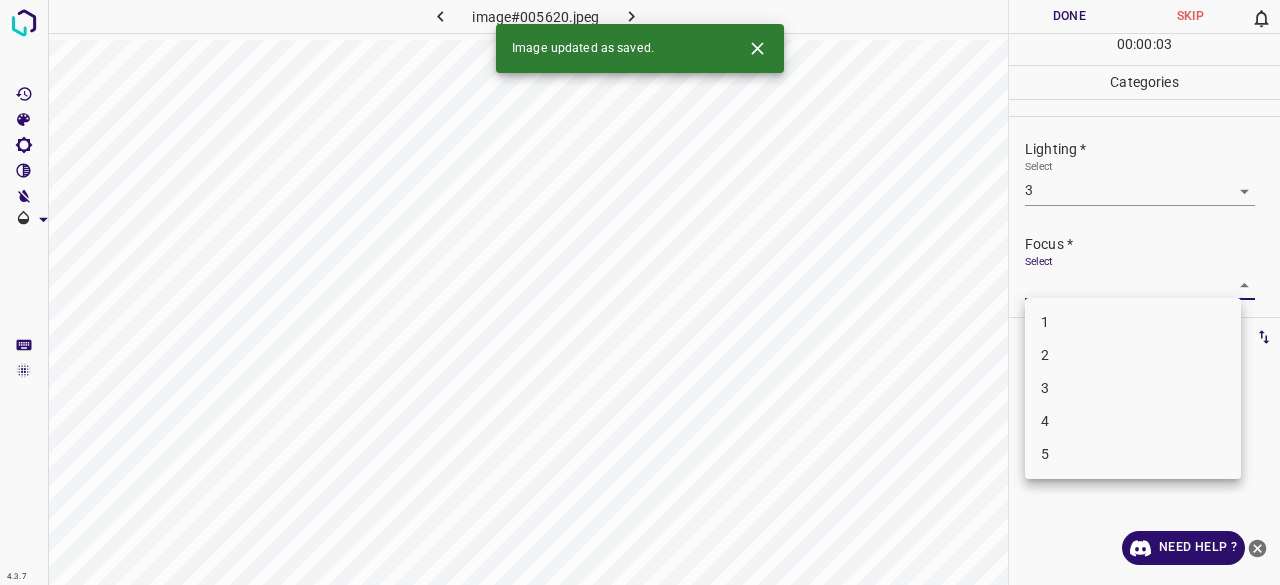 click on "2" at bounding box center (1133, 355) 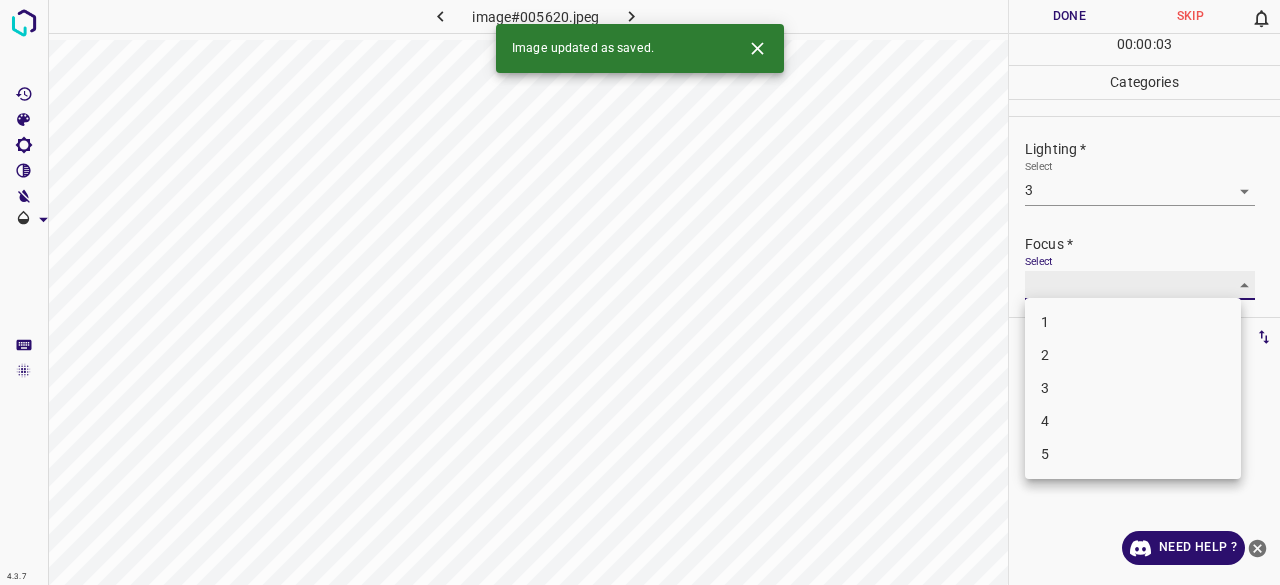type on "2" 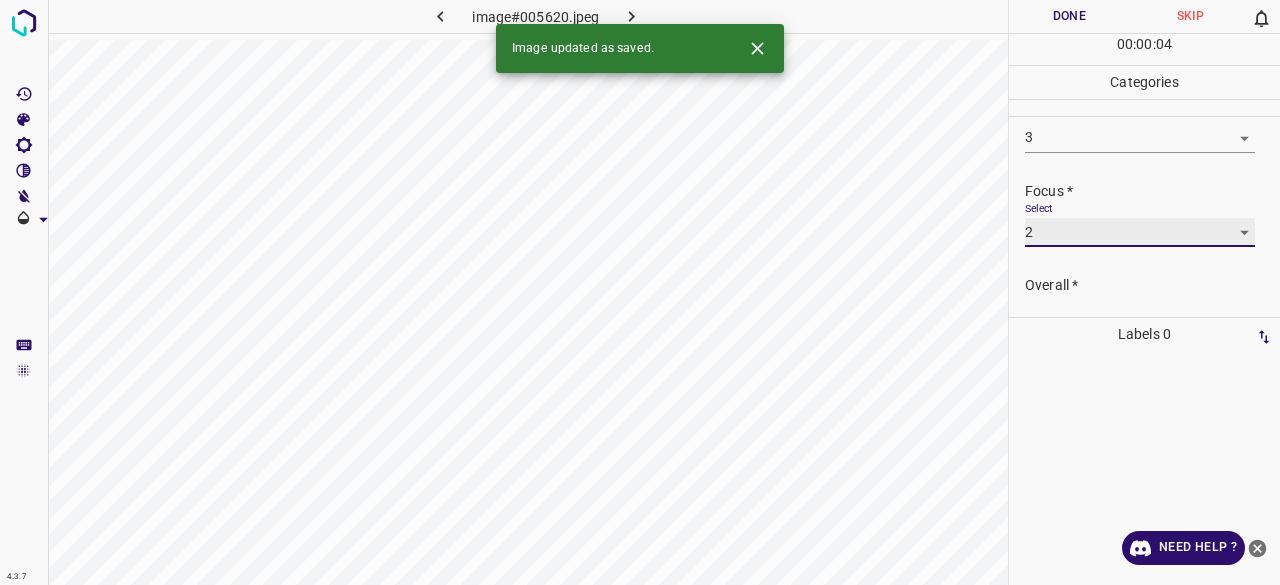 scroll, scrollTop: 98, scrollLeft: 0, axis: vertical 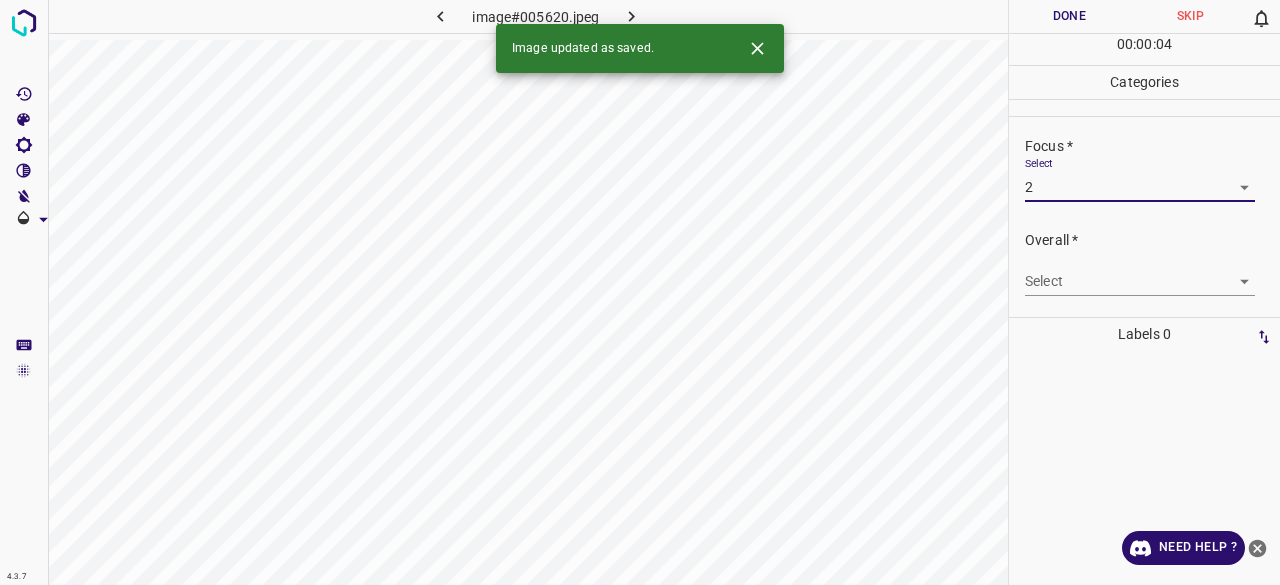 click on "4.3.7 image#005620.jpeg Done Skip 0 00   : 00   : 04   Categories Lighting *  Select 3 3 Focus *  Select 2 2 Overall *  Select ​ Labels   0 Categories 1 Lighting 2 Focus 3 Overall Tools Space Change between modes (Draw & Edit) I Auto labeling R Restore zoom M Zoom in N Zoom out Delete Delete selecte label Filters Z Restore filters X Saturation filter C Brightness filter V Contrast filter B Gray scale filter General O Download Image updated as saved. Need Help ? - Text - Hide - Delete" at bounding box center (640, 292) 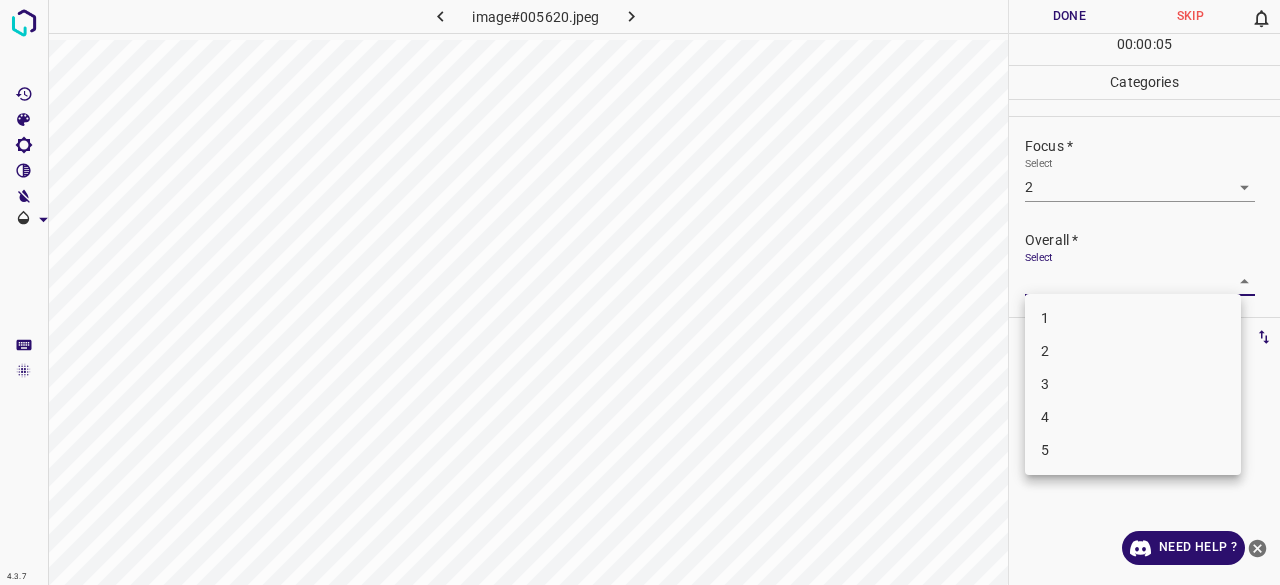 click on "3" at bounding box center [1133, 384] 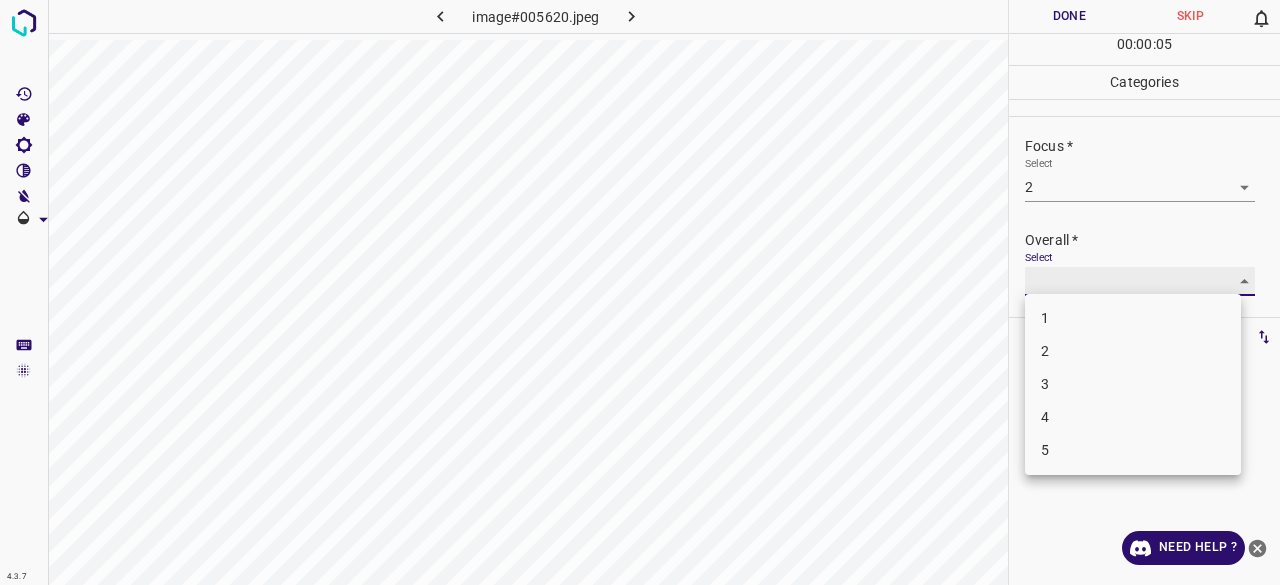type on "3" 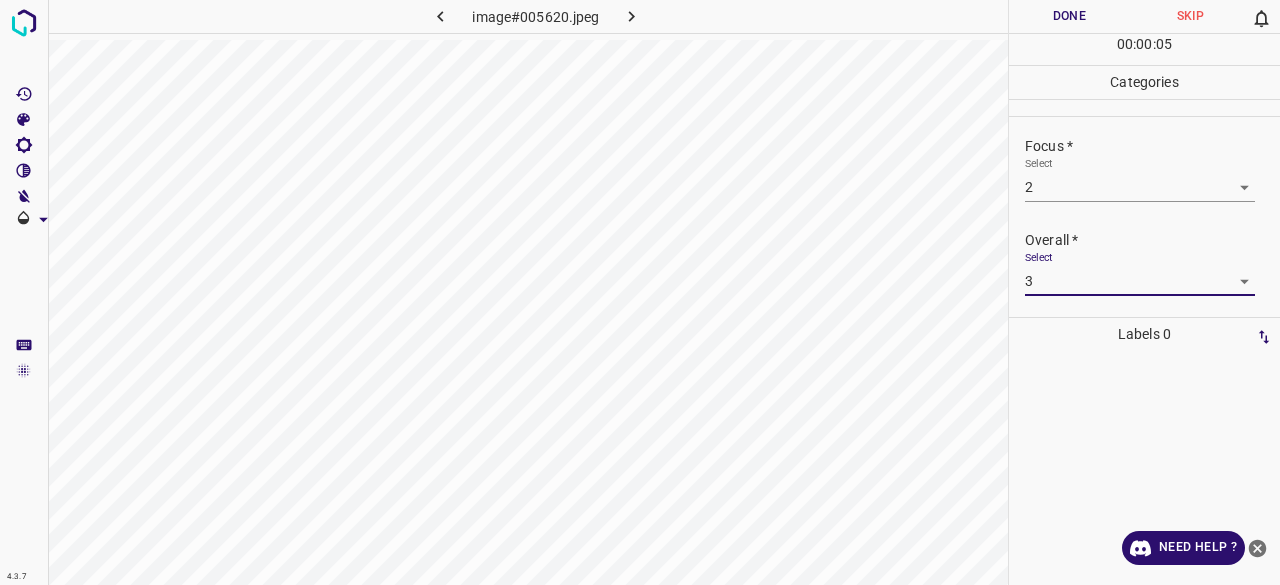 click on "Done" at bounding box center [1069, 16] 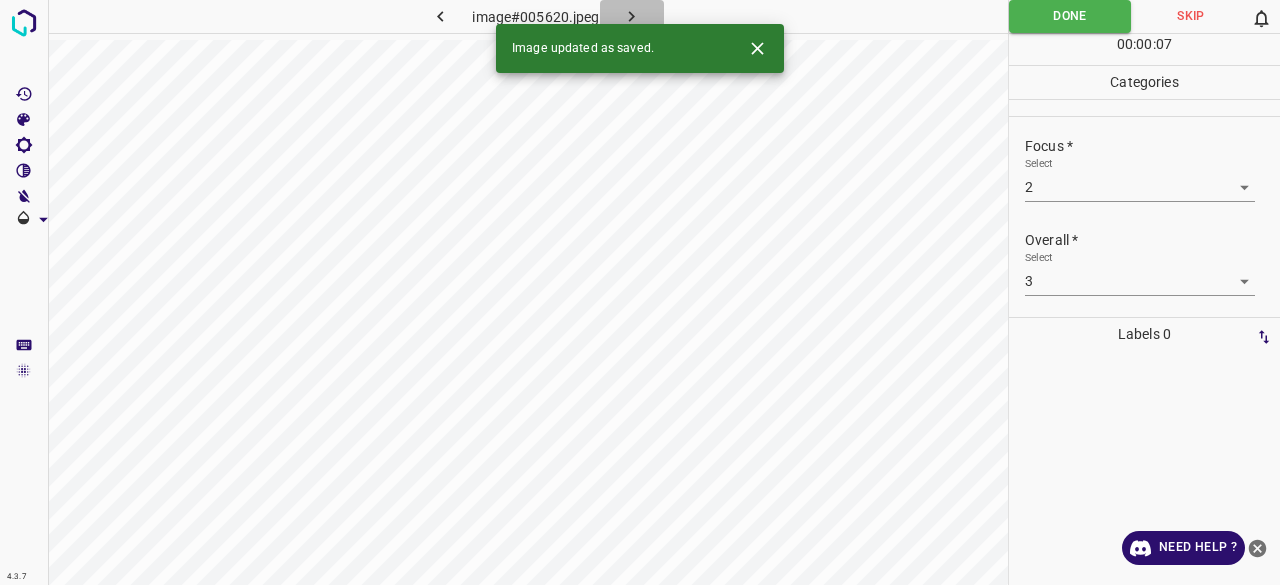 click 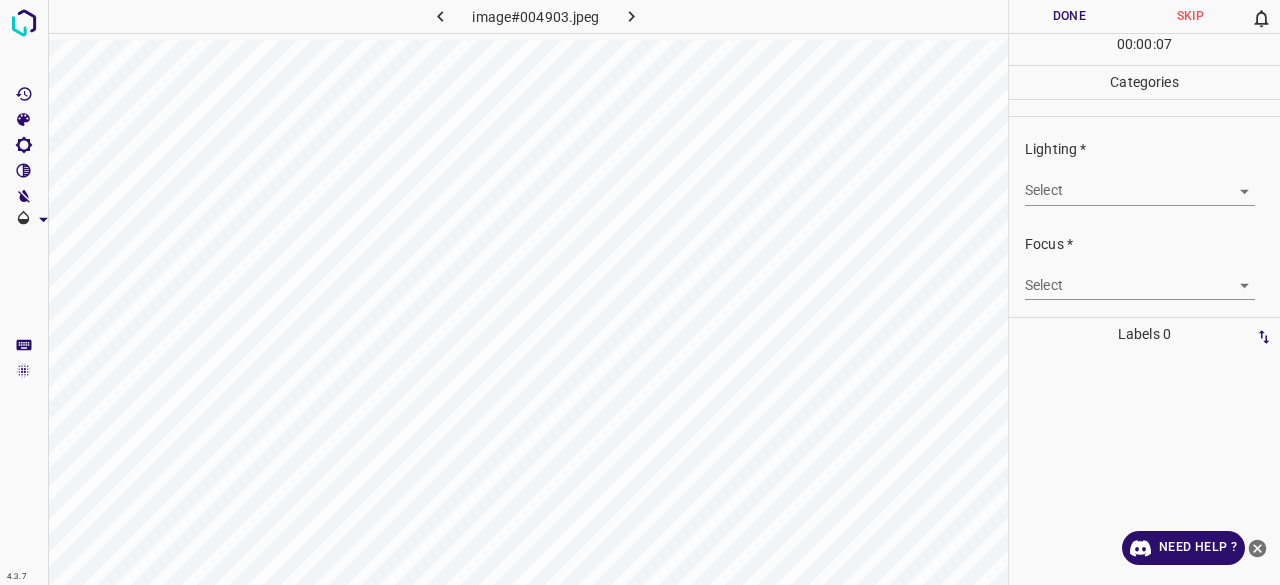 click on "4.3.7 image#004903.jpeg Done Skip 0 00   : 00   : 07   Categories Lighting *  Select ​ Focus *  Select ​ Overall *  Select ​ Labels   0 Categories 1 Lighting 2 Focus 3 Overall Tools Space Change between modes (Draw & Edit) I Auto labeling R Restore zoom M Zoom in N Zoom out Delete Delete selecte label Filters Z Restore filters X Saturation filter C Brightness filter V Contrast filter B Gray scale filter General O Download Need Help ? - Text - Hide - Delete" at bounding box center [640, 292] 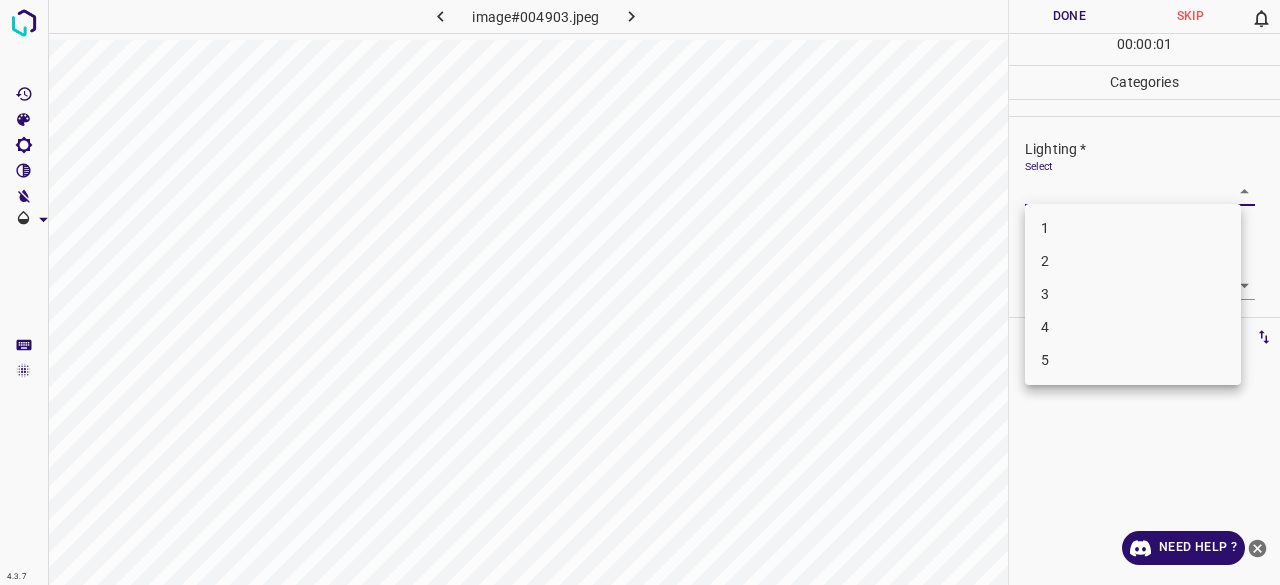 click on "3" at bounding box center [1133, 294] 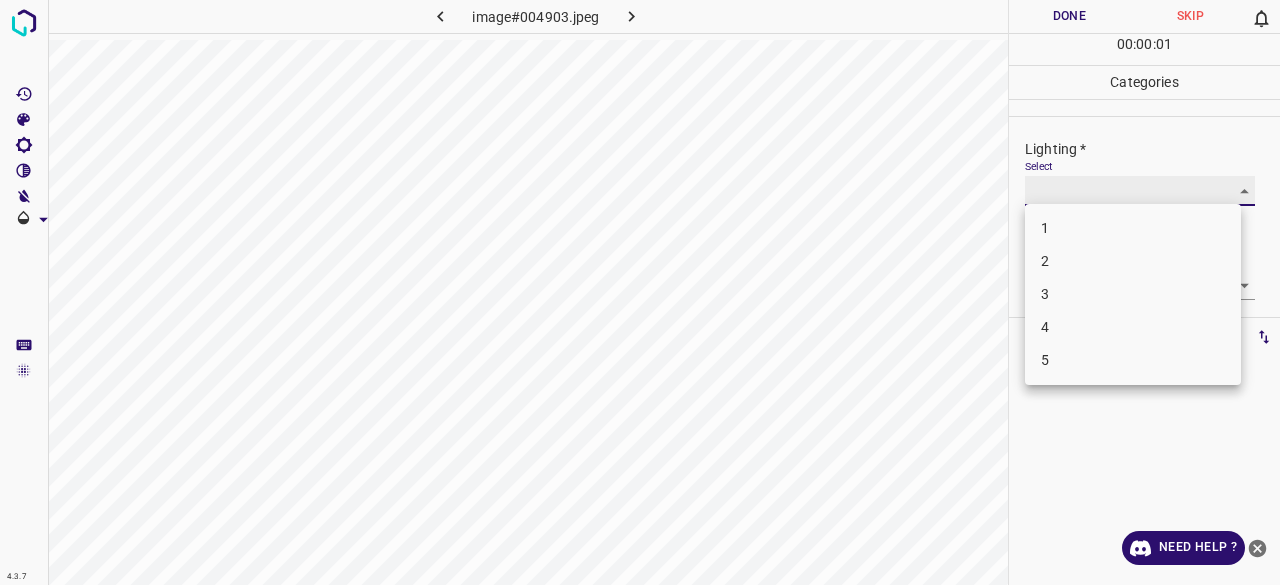 type on "3" 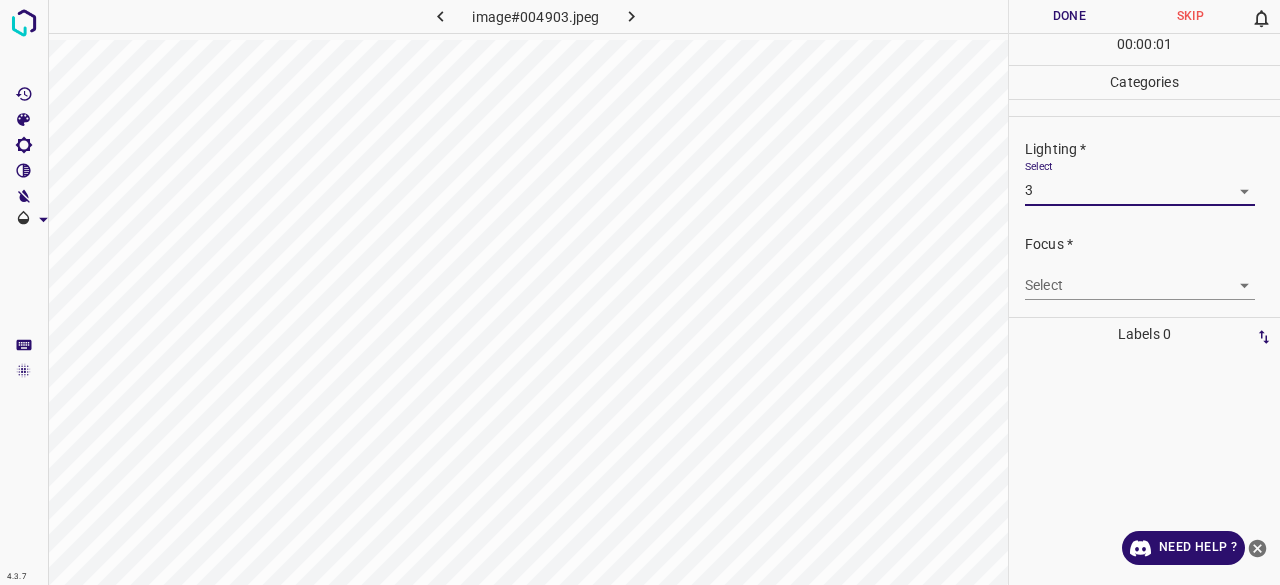 click on "4.3.7 image#004903.jpeg Done Skip 0 00   : 00   : 01   Categories Lighting *  Select 3 3 Focus *  Select ​ Overall *  Select ​ Labels   0 Categories 1 Lighting 2 Focus 3 Overall Tools Space Change between modes (Draw & Edit) I Auto labeling R Restore zoom M Zoom in N Zoom out Delete Delete selecte label Filters Z Restore filters X Saturation filter C Brightness filter V Contrast filter B Gray scale filter General O Download Need Help ? - Text - Hide - Delete" at bounding box center [640, 292] 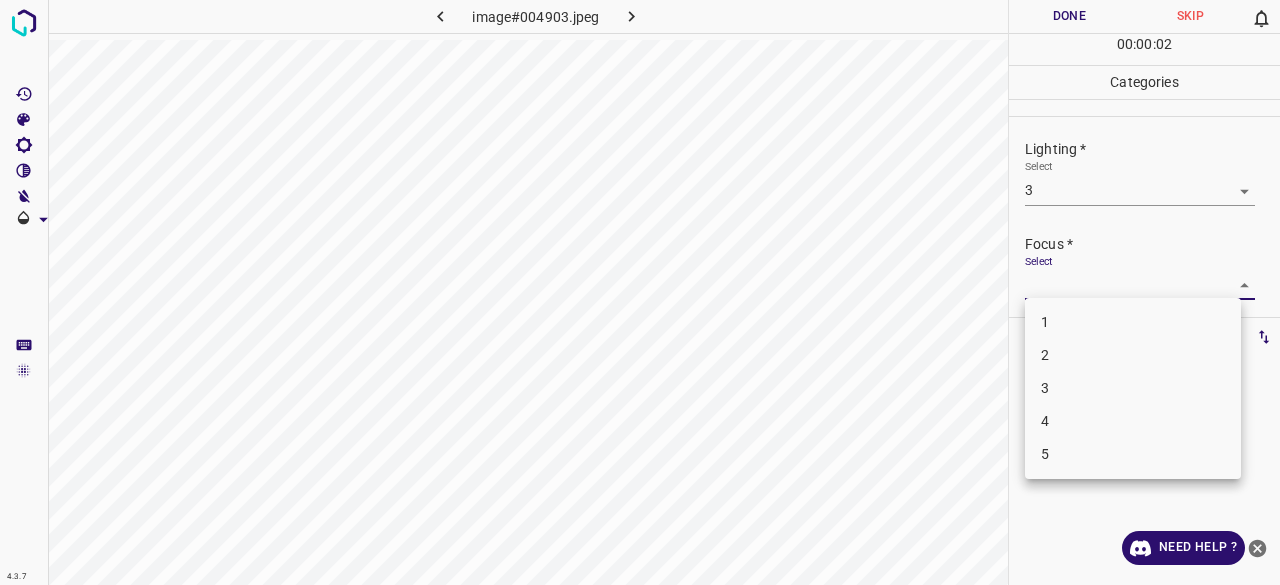click on "3" at bounding box center [1133, 388] 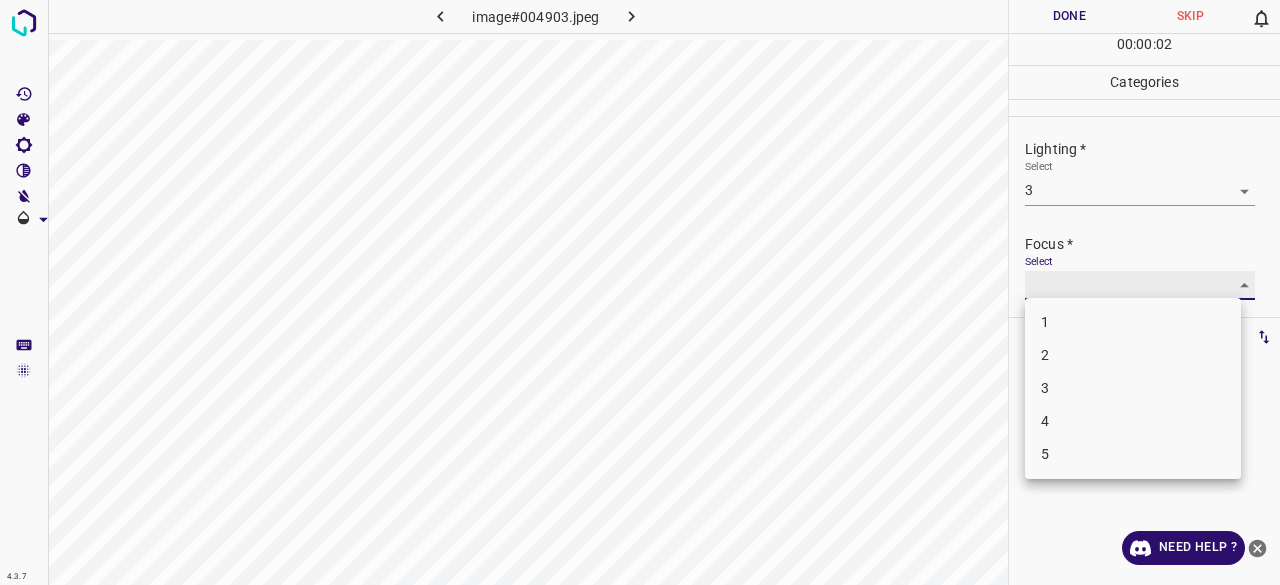 type on "3" 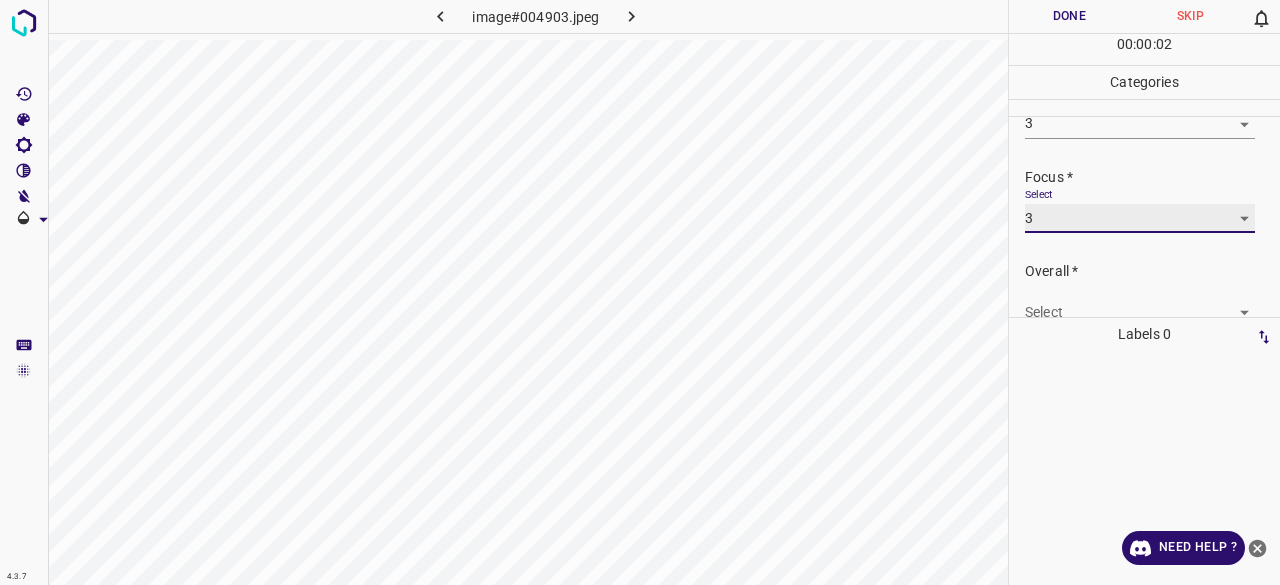 scroll, scrollTop: 98, scrollLeft: 0, axis: vertical 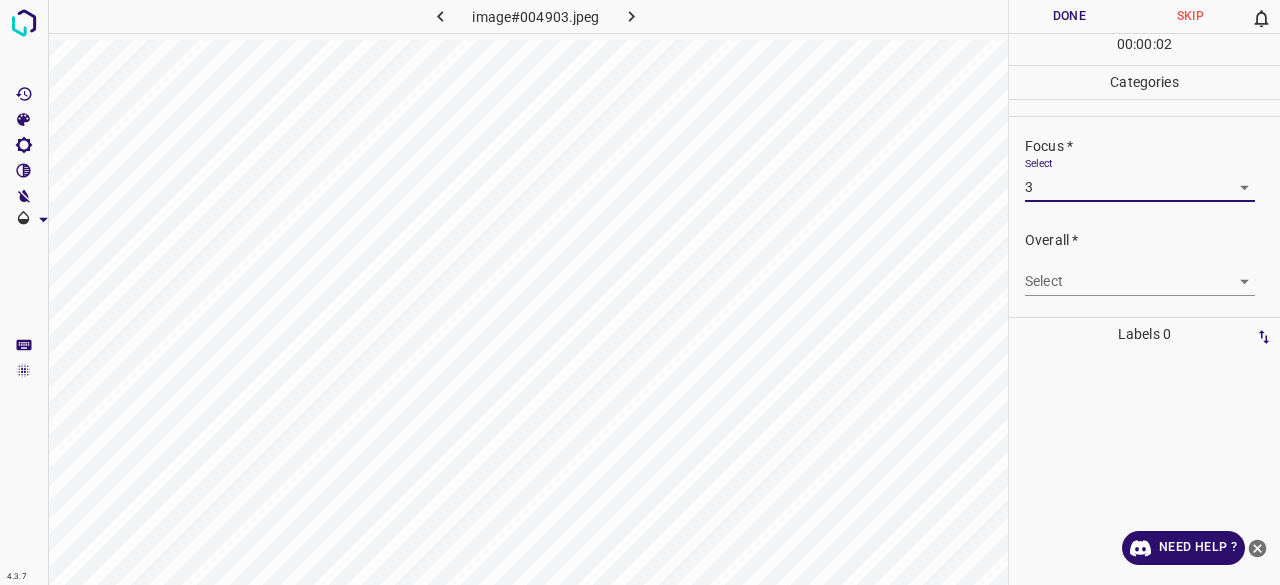 click on "4.3.7 image#004903.jpeg Done Skip 0 00   : 00   : 02   Categories Lighting *  Select 3 3 Focus *  Select 3 3 Overall *  Select ​ Labels   0 Categories 1 Lighting 2 Focus 3 Overall Tools Space Change between modes (Draw & Edit) I Auto labeling R Restore zoom M Zoom in N Zoom out Delete Delete selecte label Filters Z Restore filters X Saturation filter C Brightness filter V Contrast filter B Gray scale filter General O Download Need Help ? - Text - Hide - Delete" at bounding box center [640, 292] 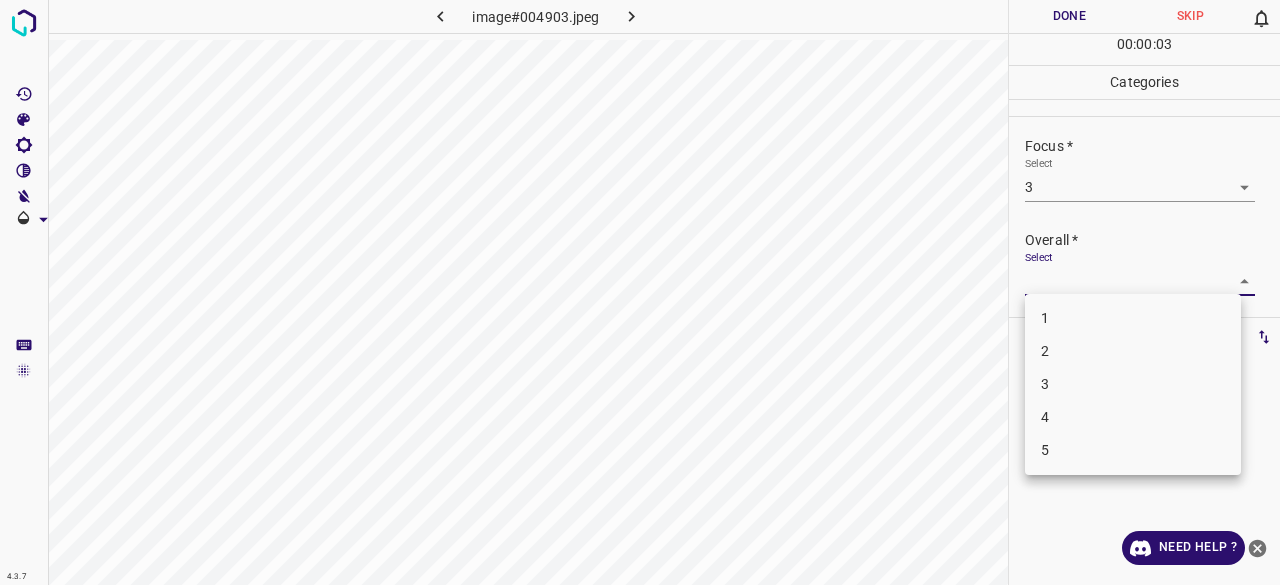 drag, startPoint x: 1048, startPoint y: 397, endPoint x: 1049, endPoint y: 311, distance: 86.00581 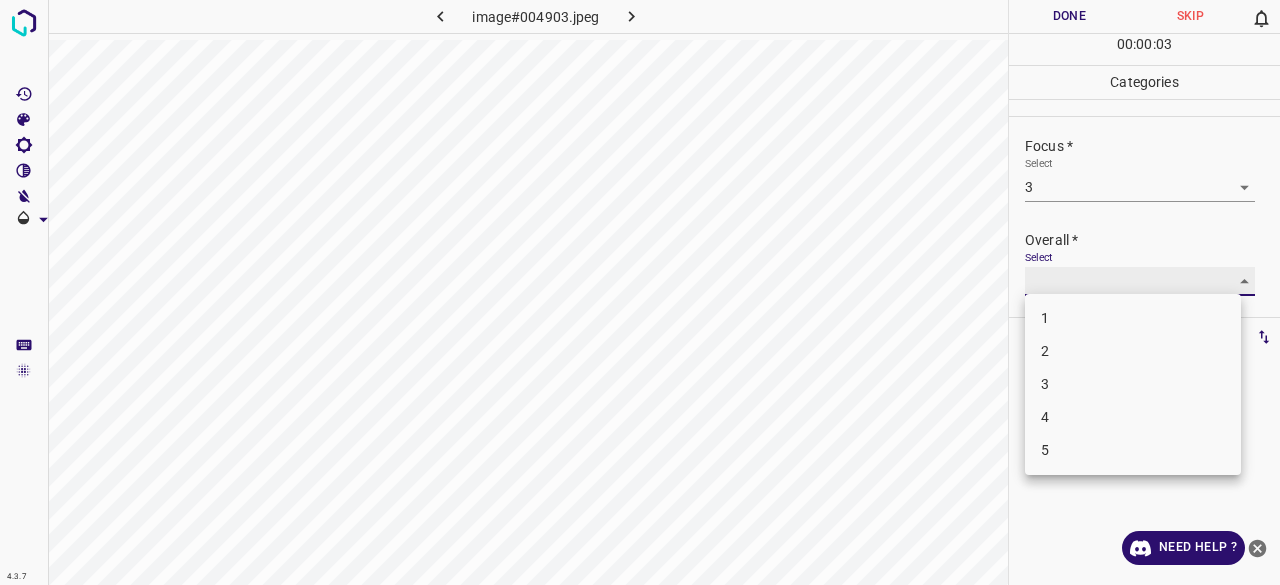 type on "3" 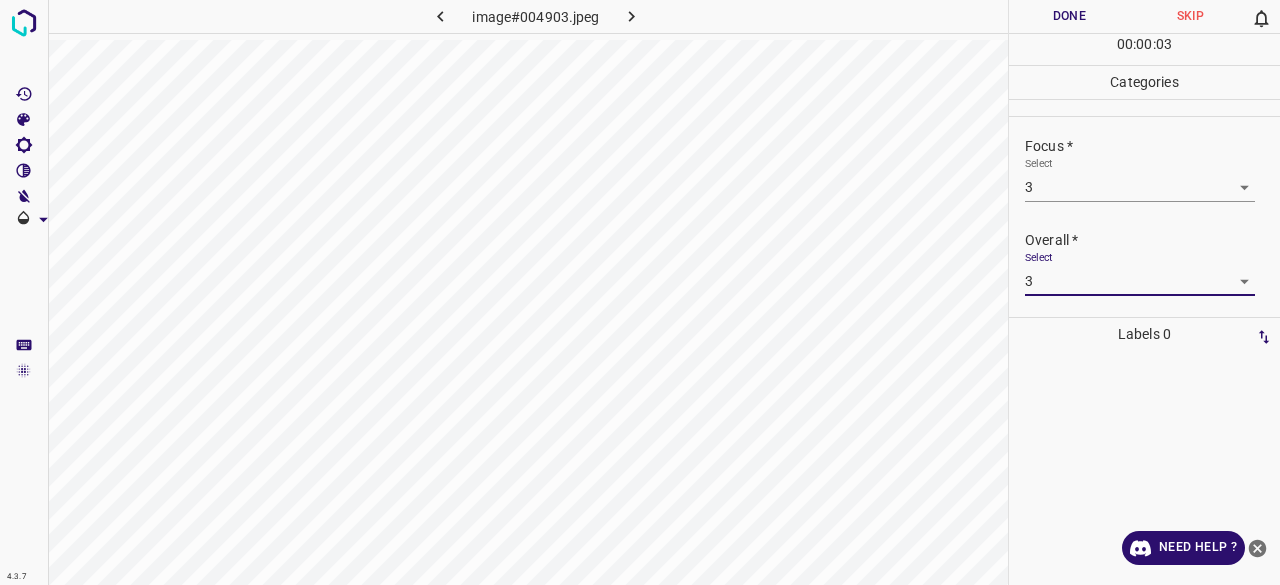 click on "Done" at bounding box center (1069, 16) 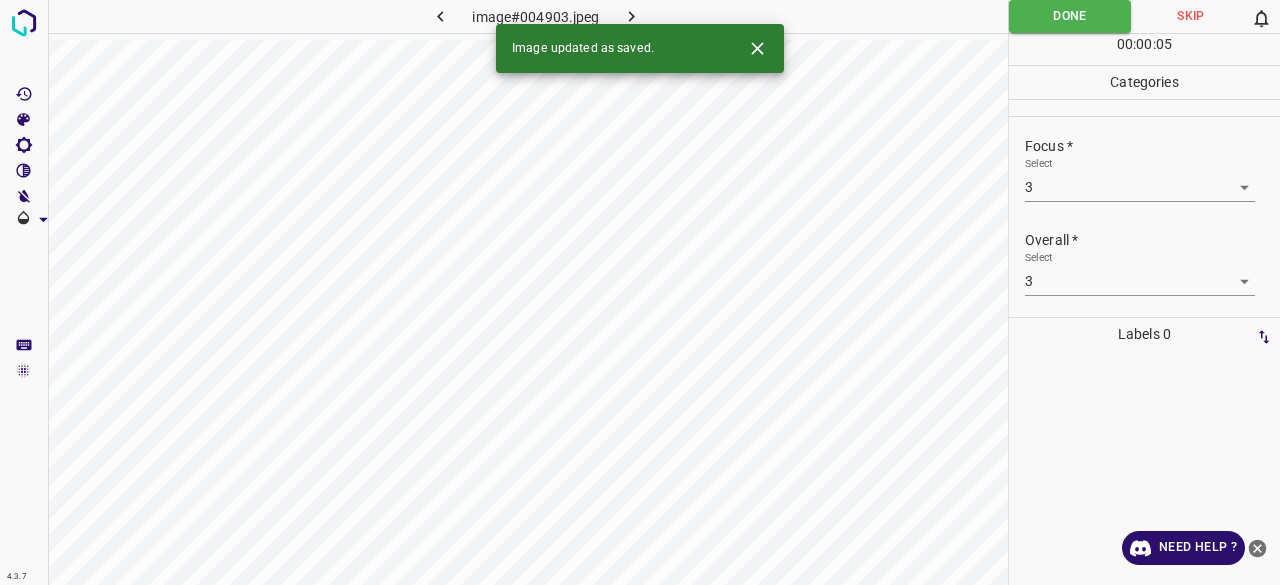 click at bounding box center (632, 16) 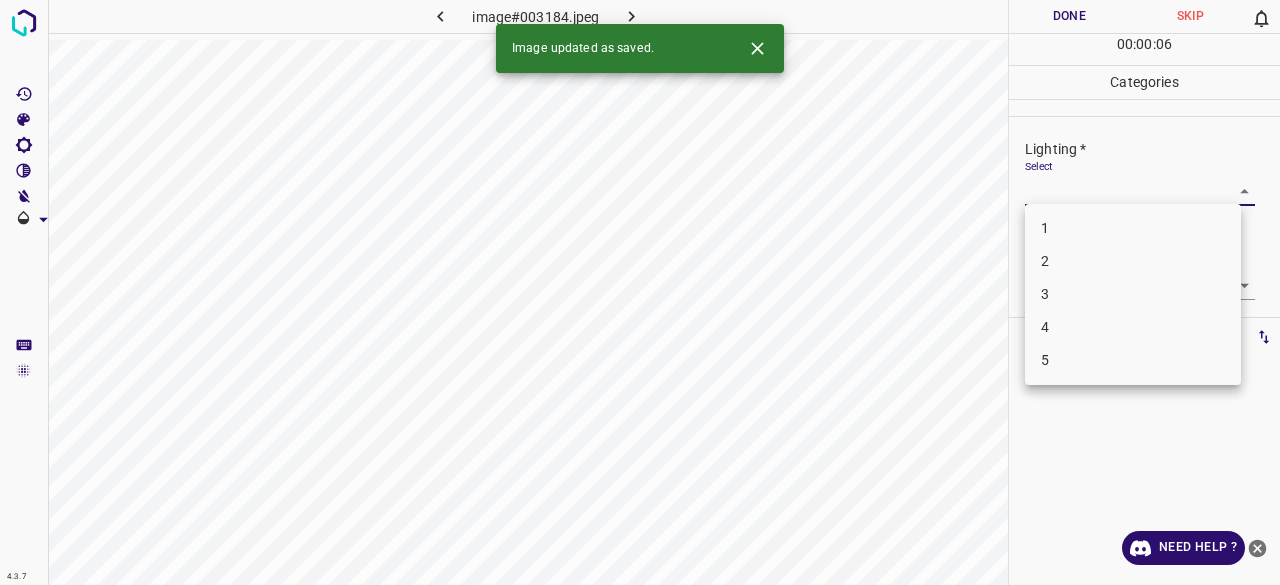 click on "4.3.7 image#003184.jpeg Done Skip 0 00   : 00   : 06   Categories Lighting *  Select ​ Focus *  Select ​ Overall *  Select ​ Labels   0 Categories 1 Lighting 2 Focus 3 Overall Tools Space Change between modes (Draw & Edit) I Auto labeling R Restore zoom M Zoom in N Zoom out Delete Delete selecte label Filters Z Restore filters X Saturation filter C Brightness filter V Contrast filter B Gray scale filter General O Download Image updated as saved. Need Help ? - Text - Hide - Delete 1 2 3 4 5" at bounding box center (640, 292) 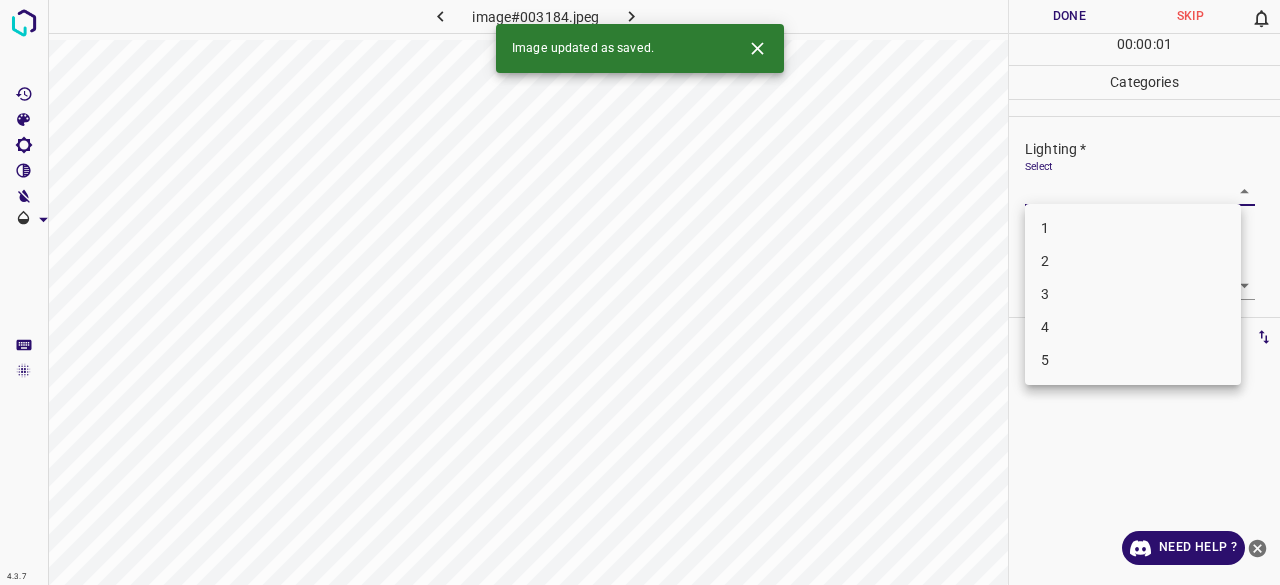 click on "2" at bounding box center [1133, 261] 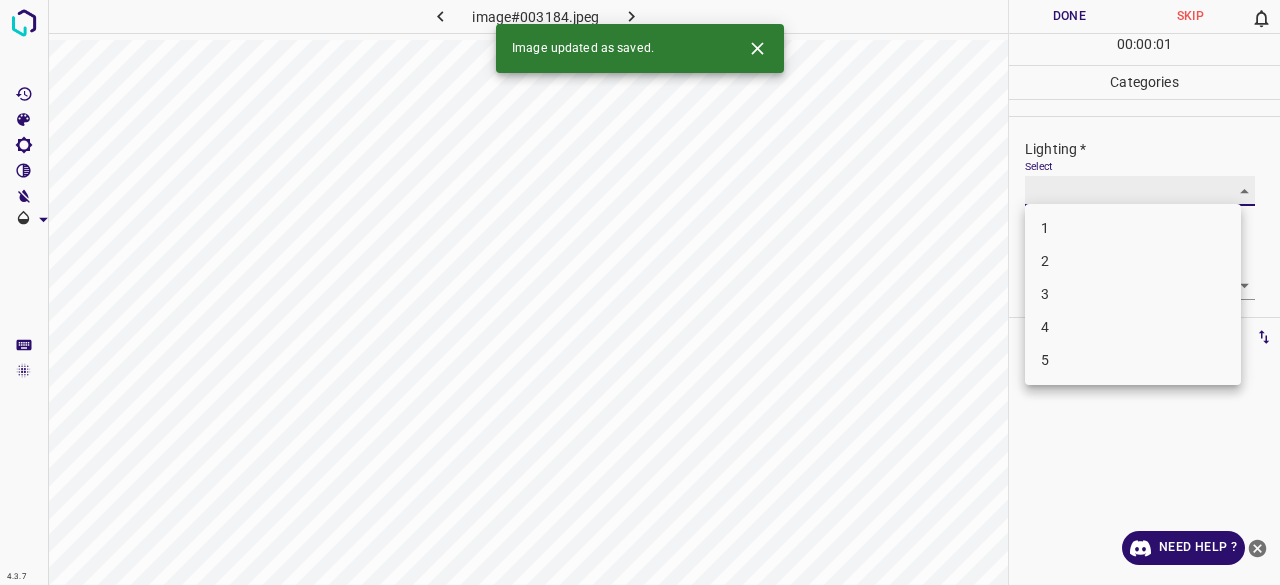 type on "2" 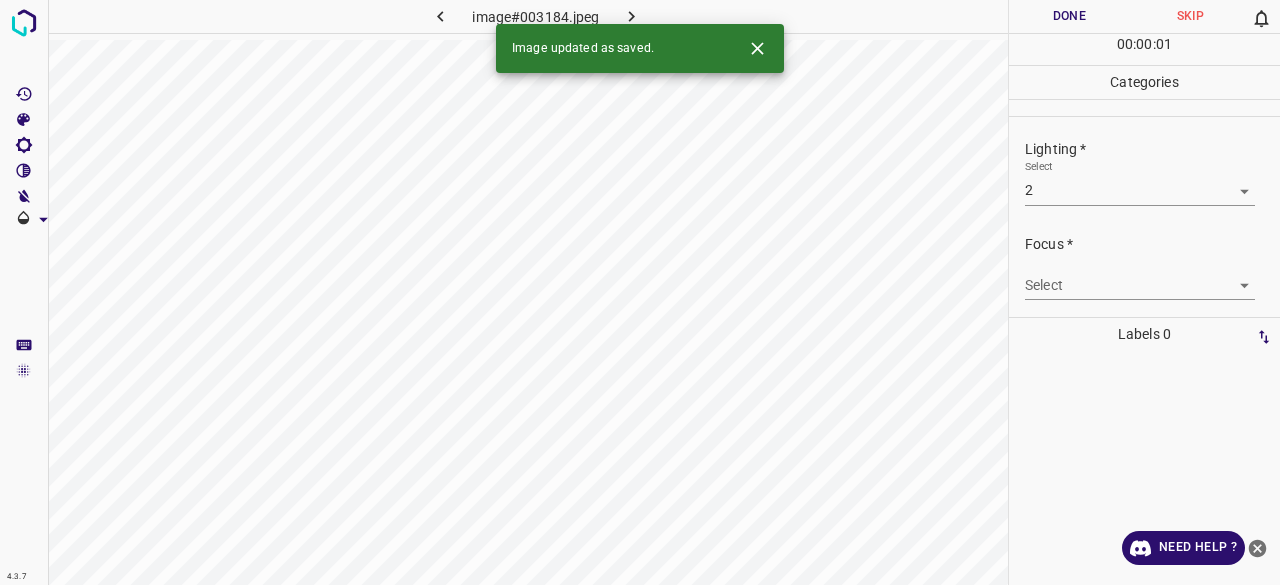 click on "Focus *" at bounding box center [1152, 244] 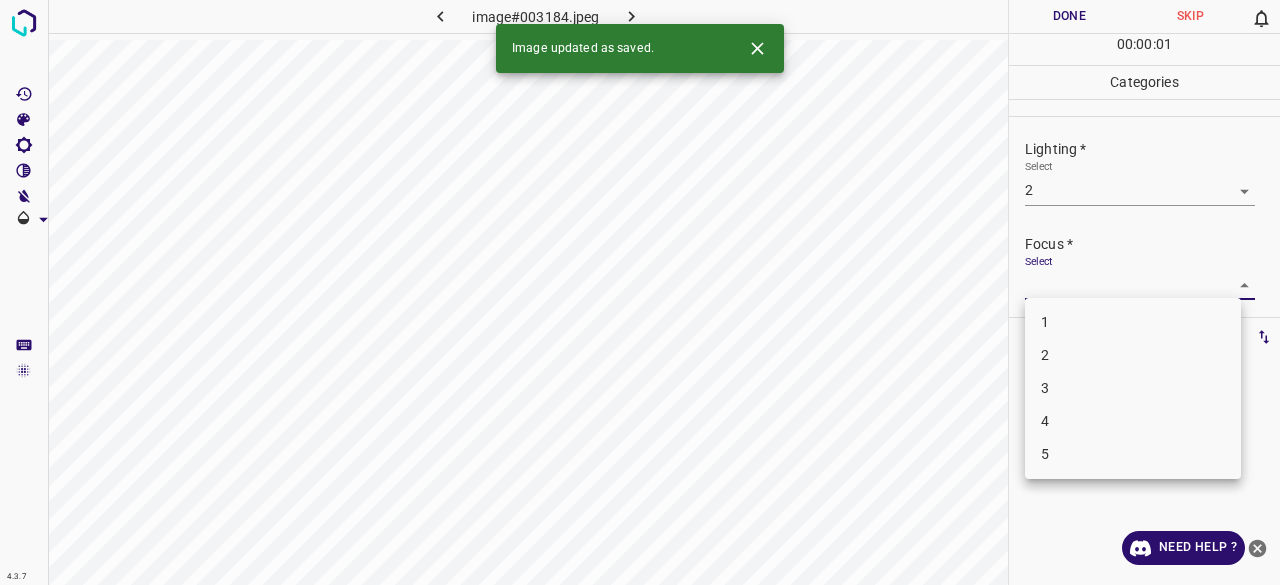 drag, startPoint x: 1052, startPoint y: 276, endPoint x: 1056, endPoint y: 307, distance: 31.257 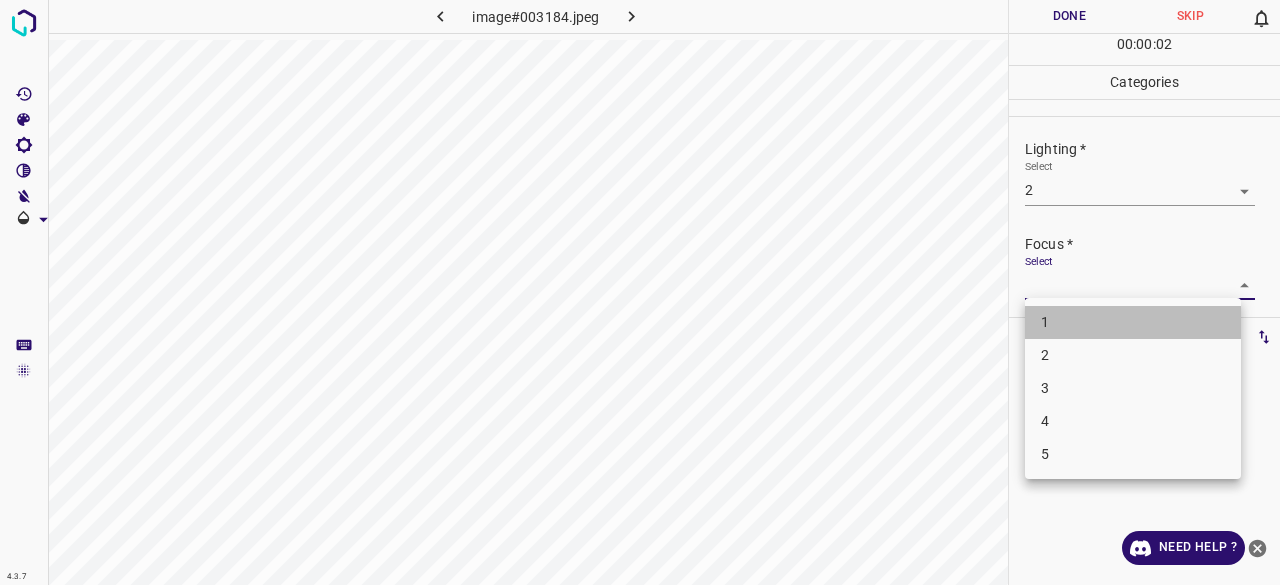 drag, startPoint x: 1066, startPoint y: 333, endPoint x: 1070, endPoint y: 309, distance: 24.33105 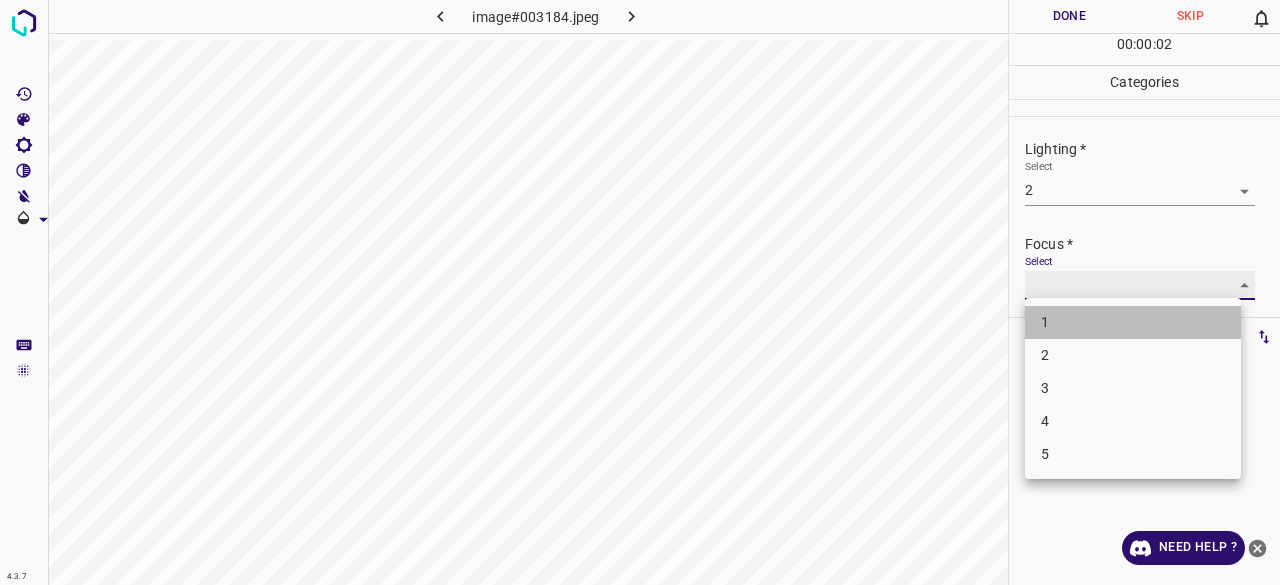 type on "1" 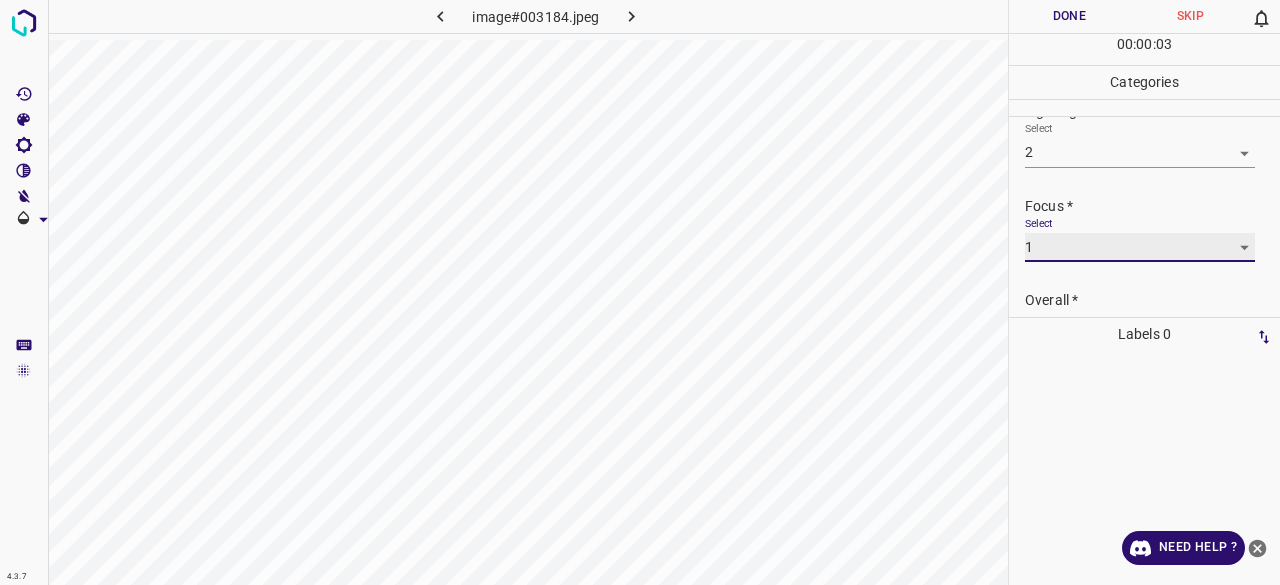 scroll, scrollTop: 98, scrollLeft: 0, axis: vertical 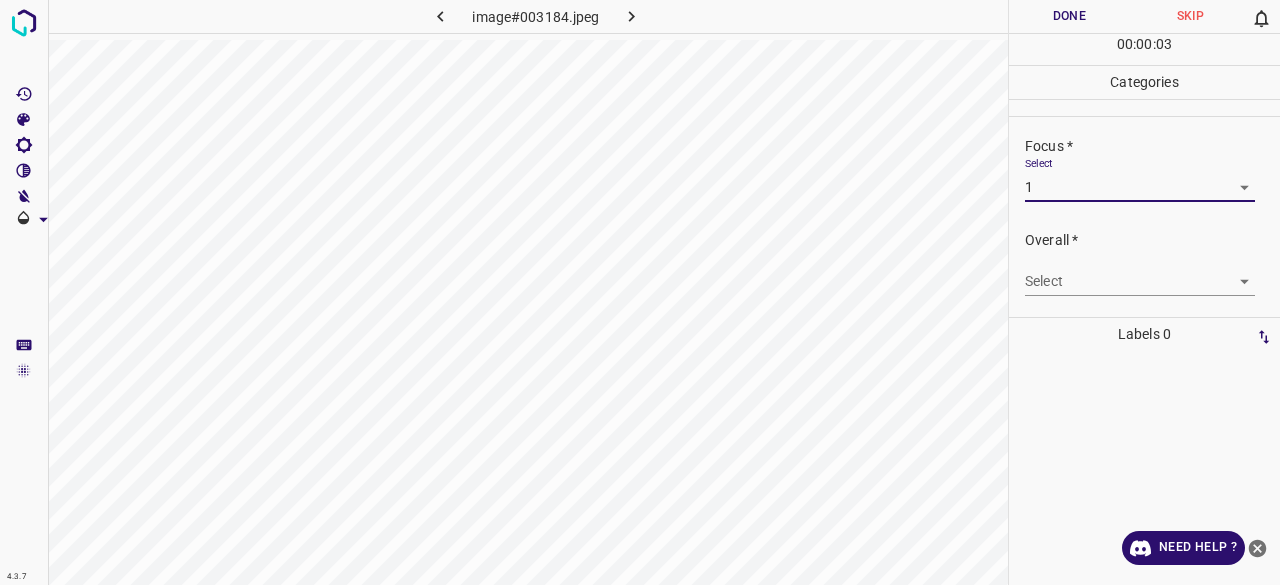 click on "Select ​" at bounding box center (1140, 273) 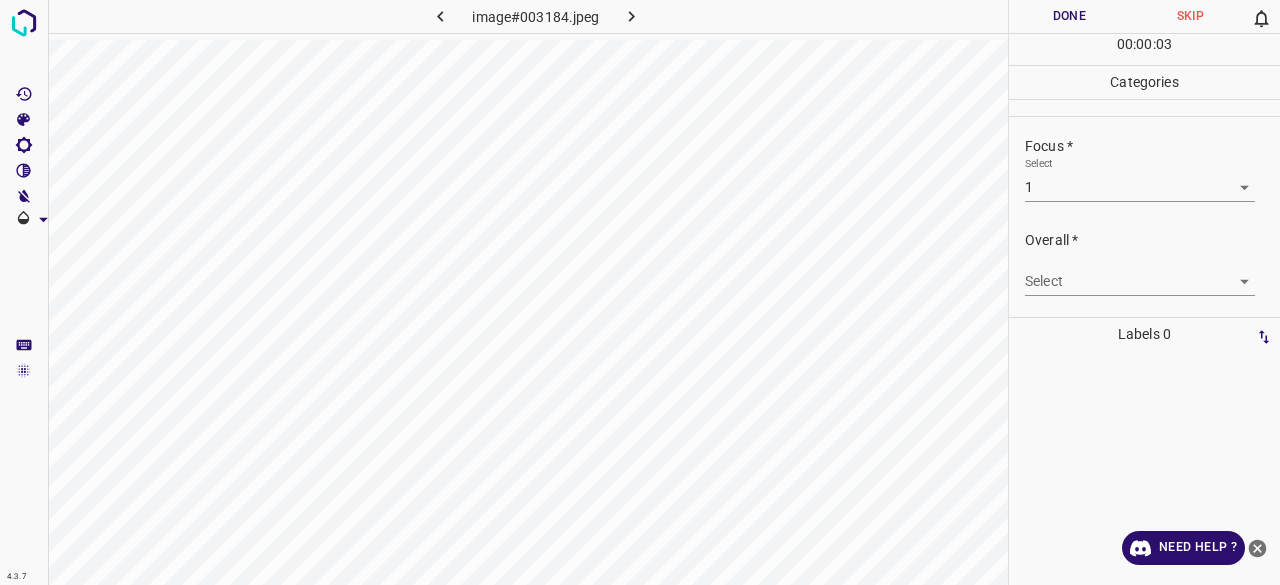 click on "4.3.7 image#003184.jpeg Done Skip 0 00   : 00   : 03   Categories Lighting *  Select 2 2 Focus *  Select 1 1 Overall *  Select ​ Labels   0 Categories 1 Lighting 2 Focus 3 Overall Tools Space Change between modes (Draw & Edit) I Auto labeling R Restore zoom M Zoom in N Zoom out Delete Delete selecte label Filters Z Restore filters X Saturation filter C Brightness filter V Contrast filter B Gray scale filter General O Download Need Help ? - Text - Hide - Delete" at bounding box center (640, 292) 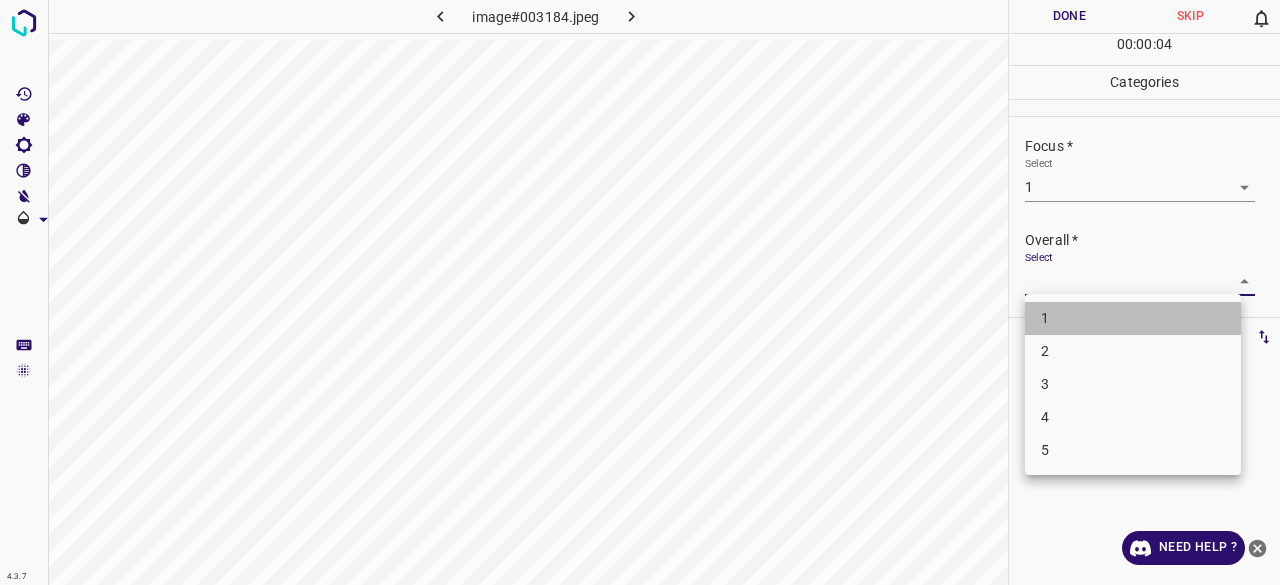 click on "1" at bounding box center (1133, 318) 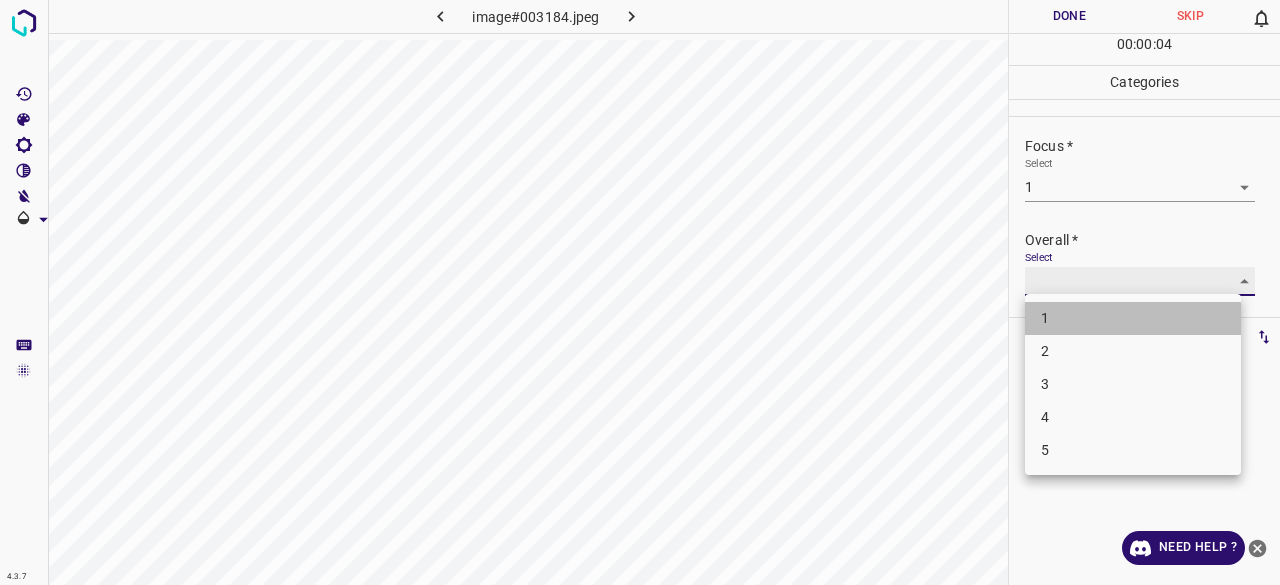 type on "1" 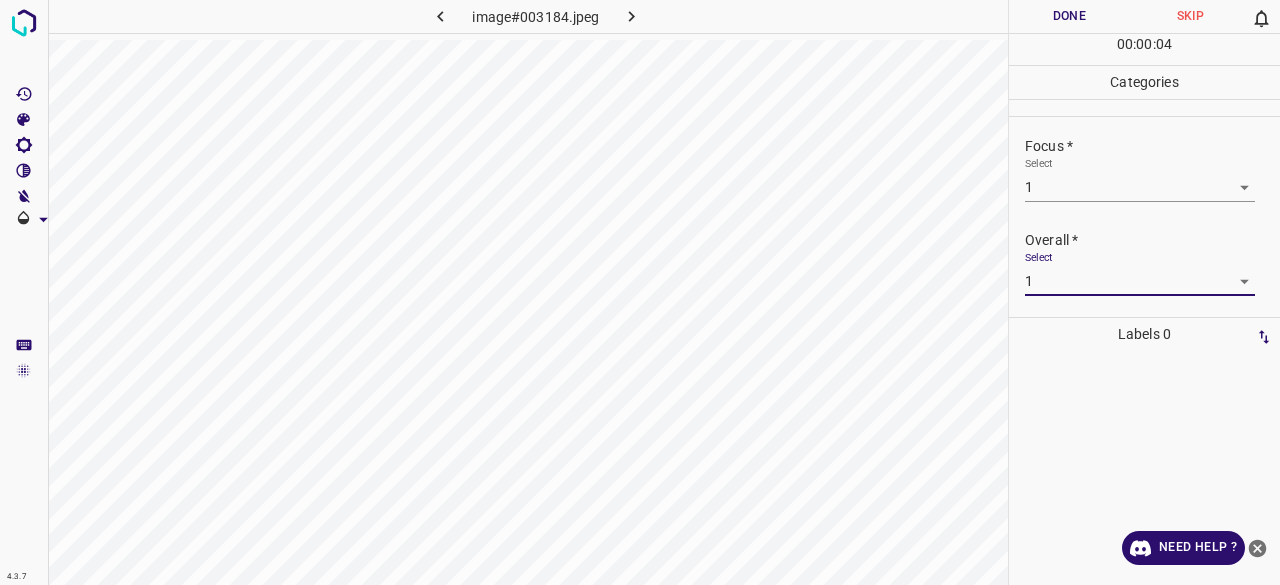 click on "Done" at bounding box center [1069, 16] 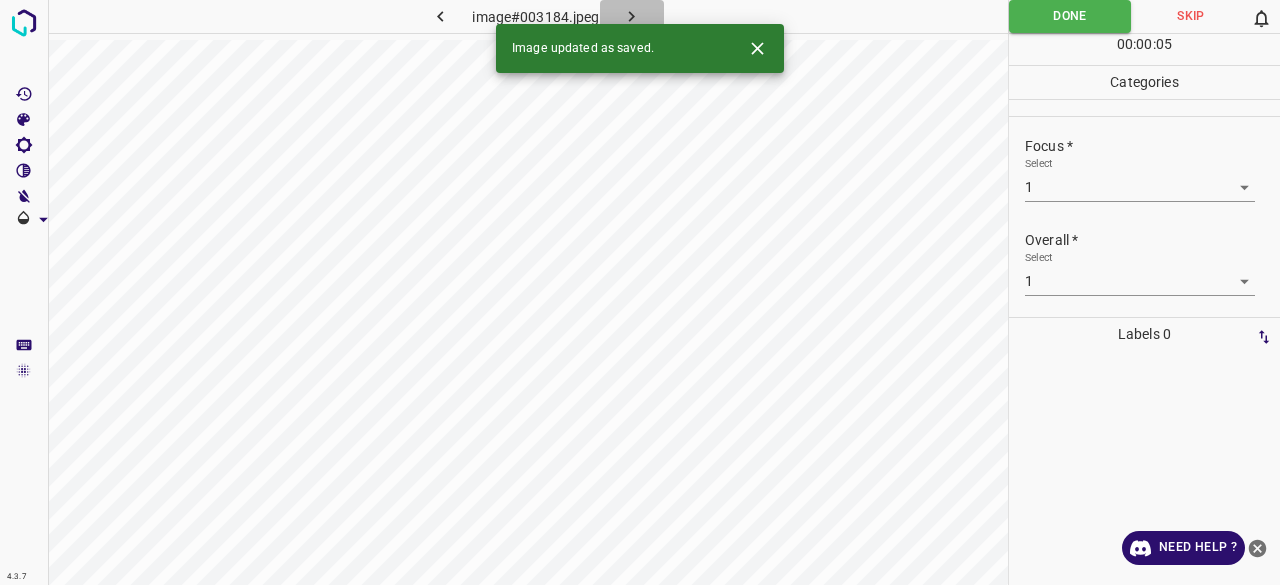 click 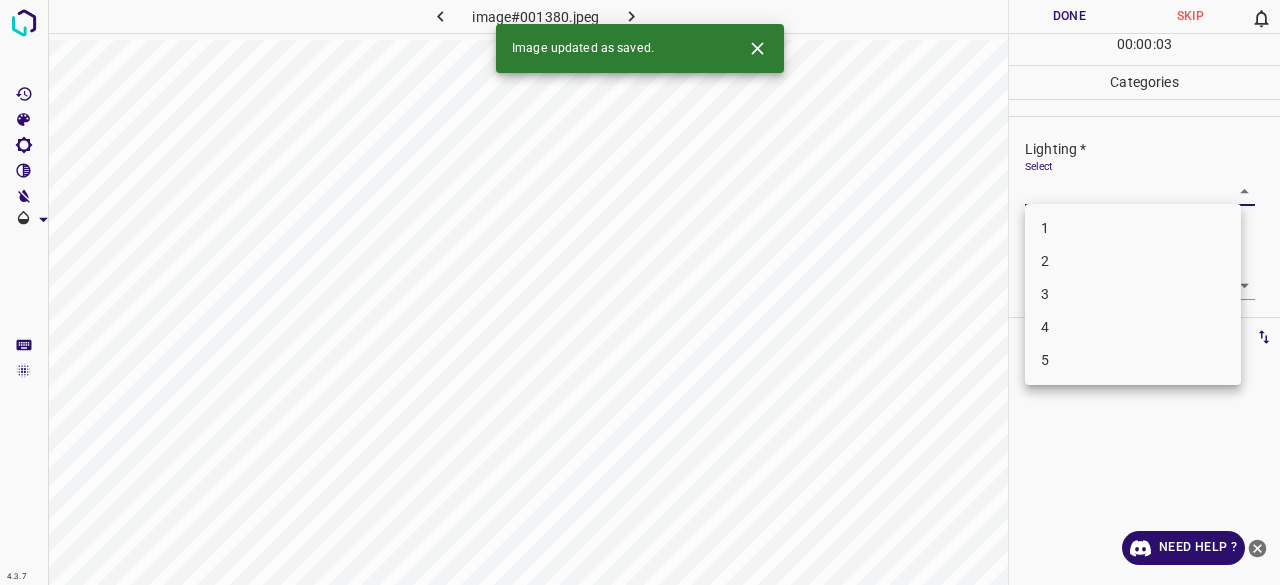 click on "4.3.7 image#001380.jpeg Done Skip 0 00   : 00   : 03   Categories Lighting *  Select ​ Focus *  Select ​ Overall *  Select ​ Labels   0 Categories 1 Lighting 2 Focus 3 Overall Tools Space Change between modes (Draw & Edit) I Auto labeling R Restore zoom M Zoom in N Zoom out Delete Delete selecte label Filters Z Restore filters X Saturation filter C Brightness filter V Contrast filter B Gray scale filter General O Download Image updated as saved. Need Help ? - Text - Hide - Delete 1 2 3 4 5" at bounding box center [640, 292] 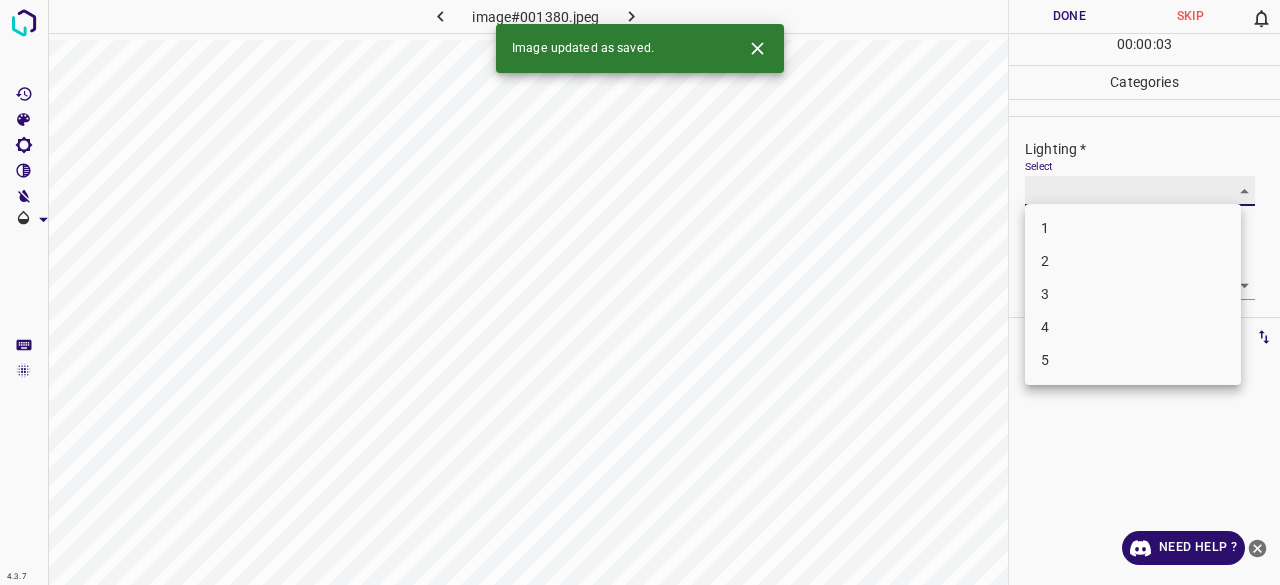 type on "3" 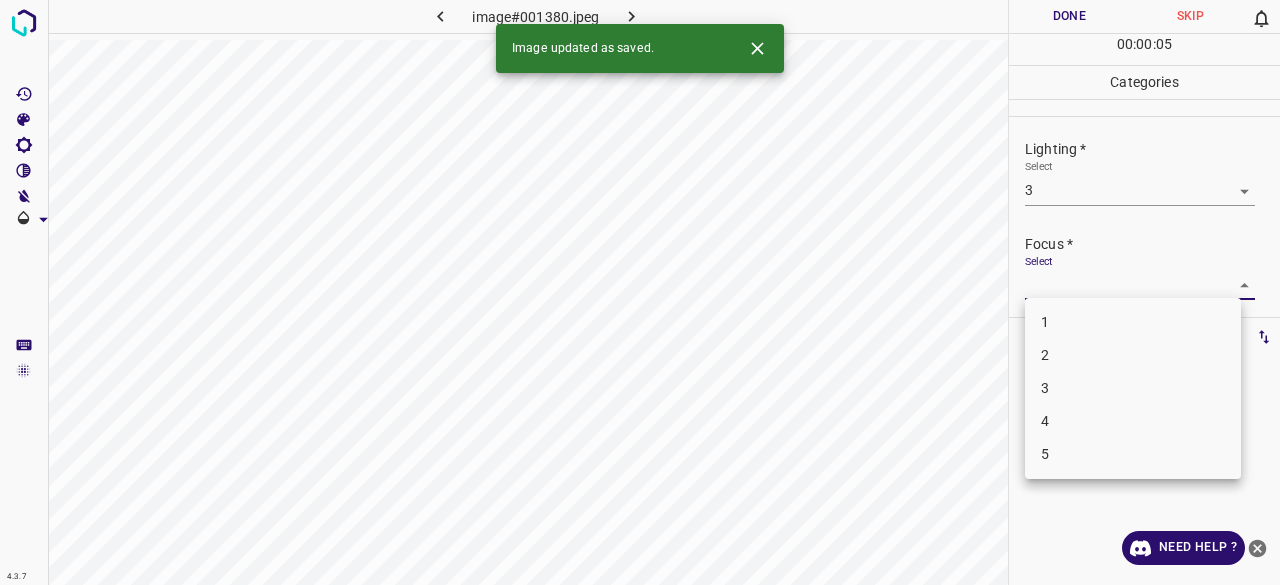 click on "3" at bounding box center [1133, 388] 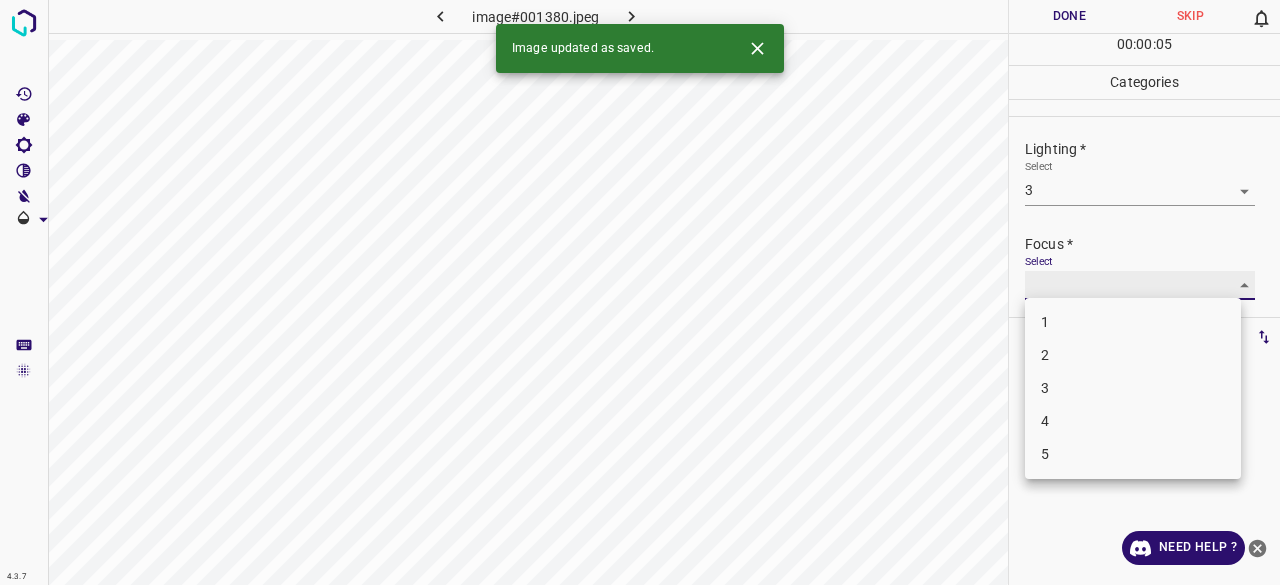 type on "3" 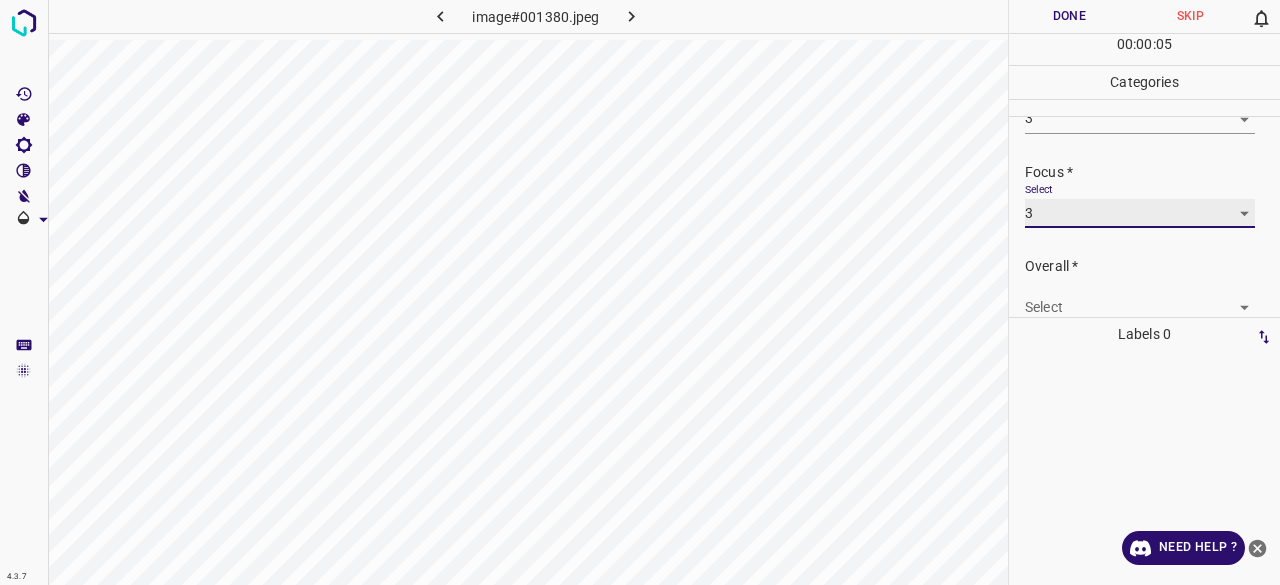 scroll, scrollTop: 98, scrollLeft: 0, axis: vertical 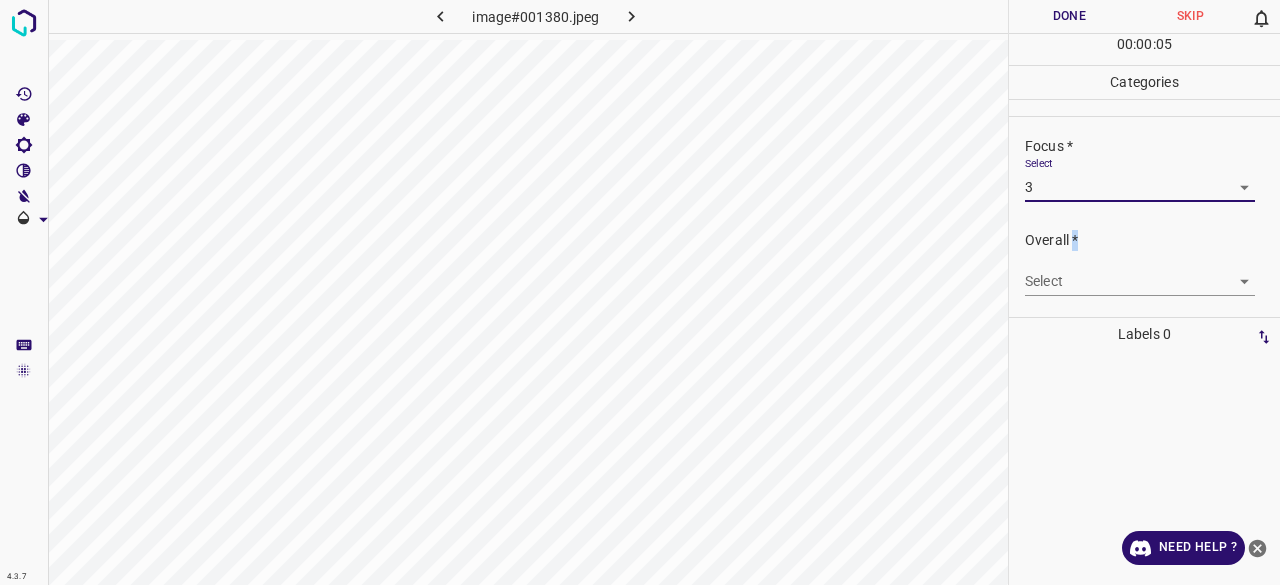 click on "Overall *  Select ​" at bounding box center (1152, 263) 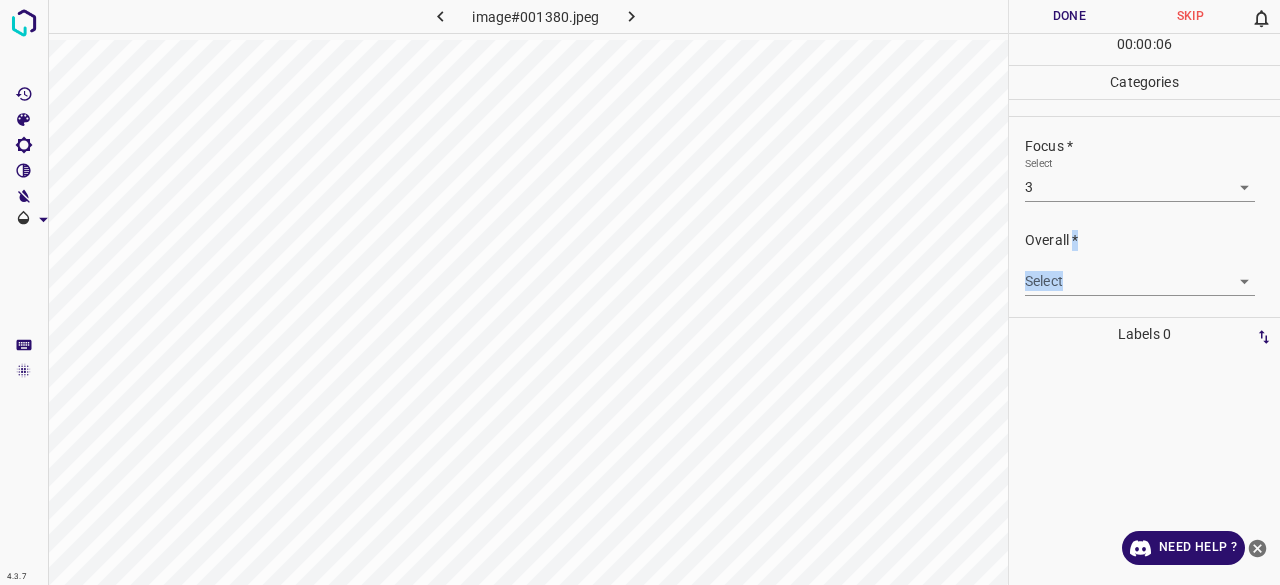 click on "4.3.7 image#001380.jpeg Done Skip 0 00   : 00   : 06   Categories Lighting *  Select 3 3 Focus *  Select 3 3 Overall *  Select ​ Labels   0 Categories 1 Lighting 2 Focus 3 Overall Tools Space Change between modes (Draw & Edit) I Auto labeling R Restore zoom M Zoom in N Zoom out Delete Delete selecte label Filters Z Restore filters X Saturation filter C Brightness filter V Contrast filter B Gray scale filter General O Download Need Help ? - Text - Hide - Delete" at bounding box center [640, 292] 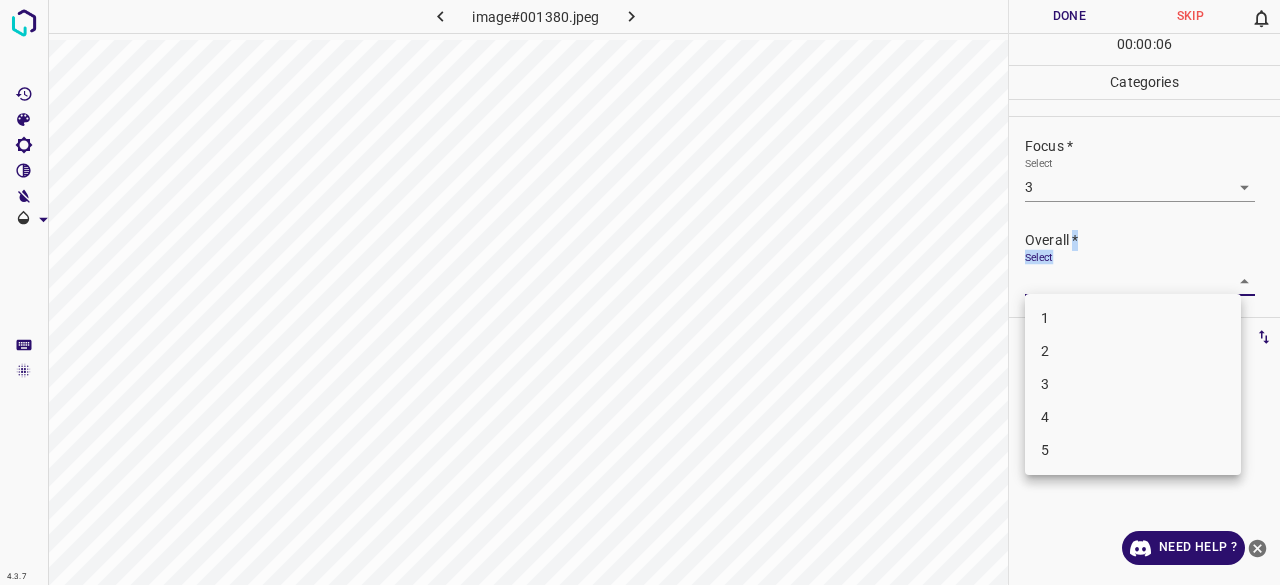 click on "3" at bounding box center (1133, 384) 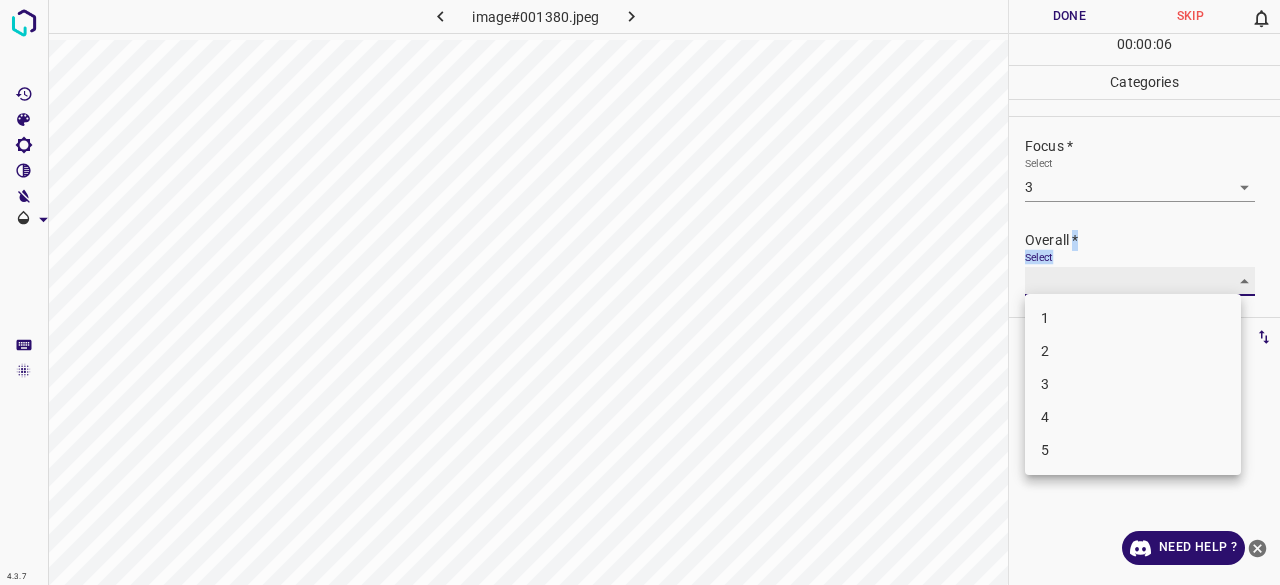 type on "3" 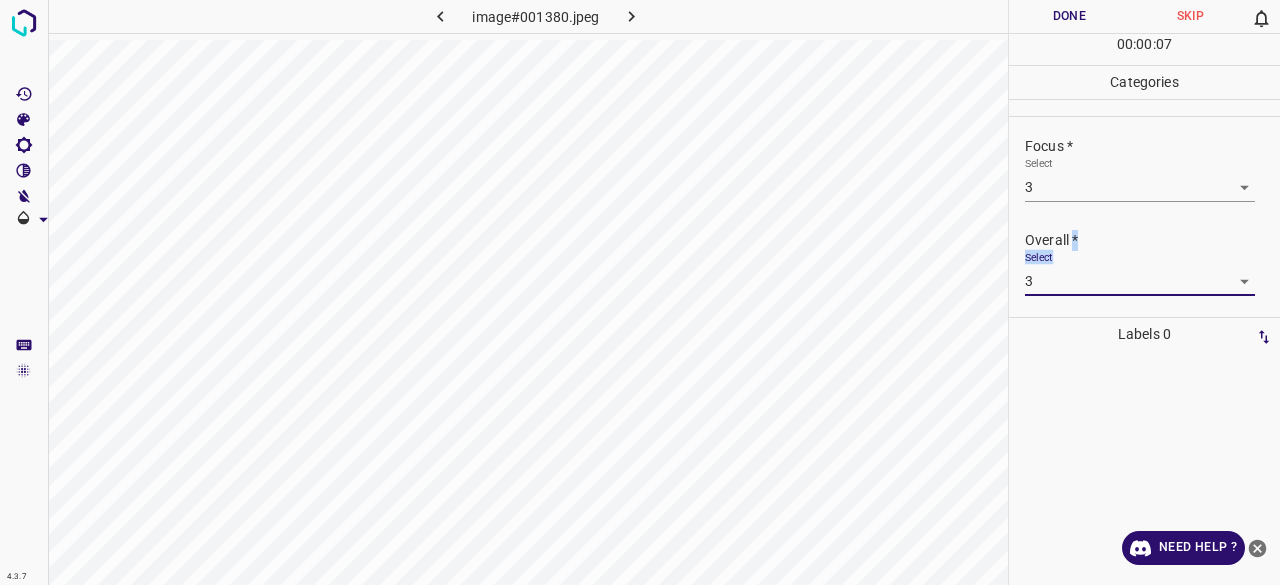 click on "Done" at bounding box center [1069, 16] 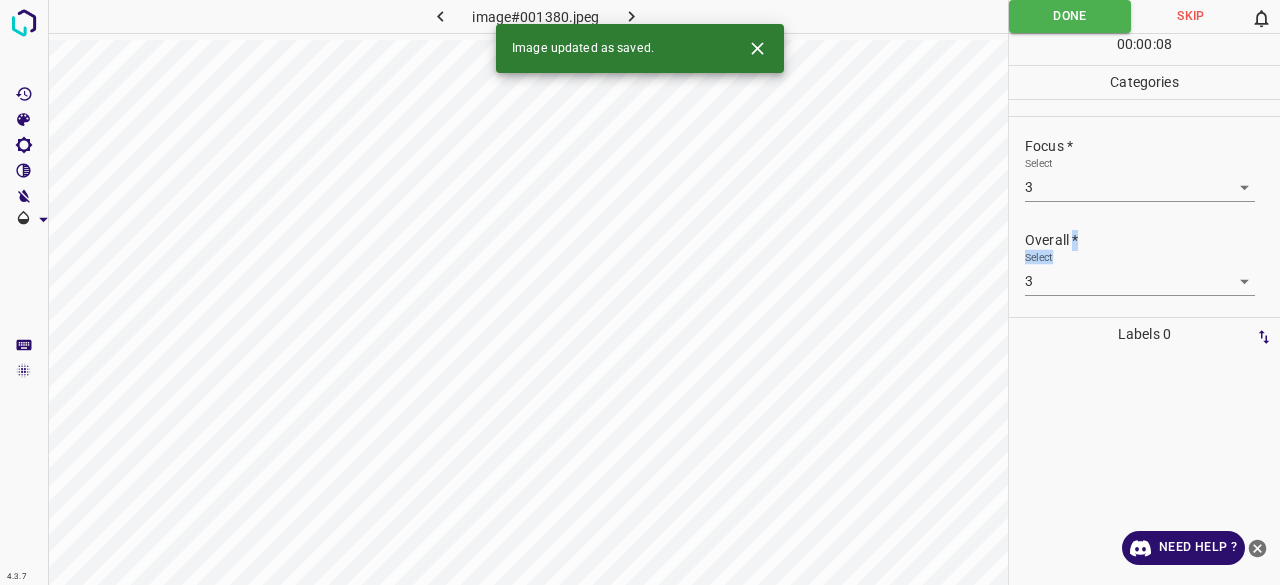 click 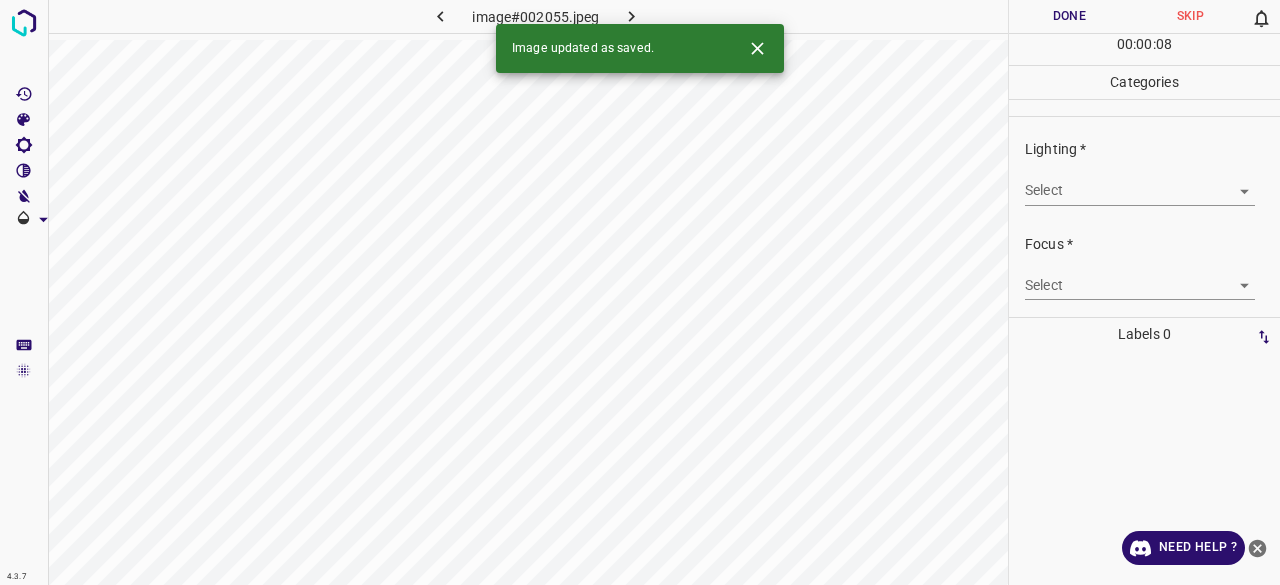 click on "4.3.7 image#002055.jpeg Done Skip 0 00   : 00   : 08   Categories Lighting *  Select ​ Focus *  Select ​ Overall *  Select ​ Labels   0 Categories 1 Lighting 2 Focus 3 Overall Tools Space Change between modes (Draw & Edit) I Auto labeling R Restore zoom M Zoom in N Zoom out Delete Delete selecte label Filters Z Restore filters X Saturation filter C Brightness filter V Contrast filter B Gray scale filter General O Download Image updated as saved. Need Help ? - Text - Hide - Delete" at bounding box center [640, 292] 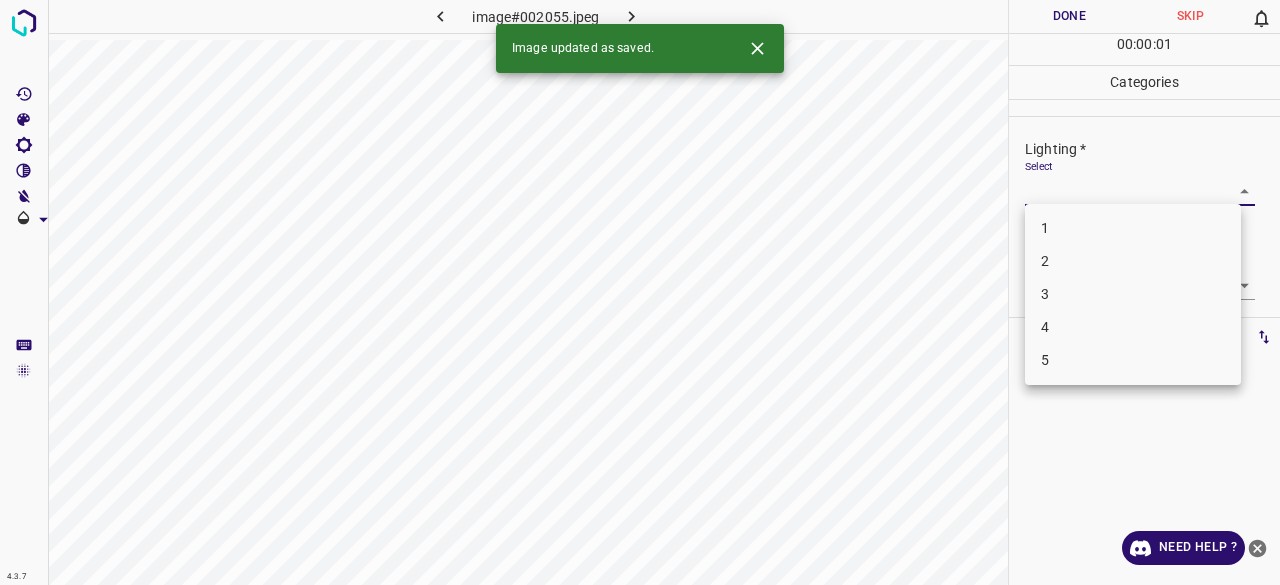 click on "3" at bounding box center (1133, 294) 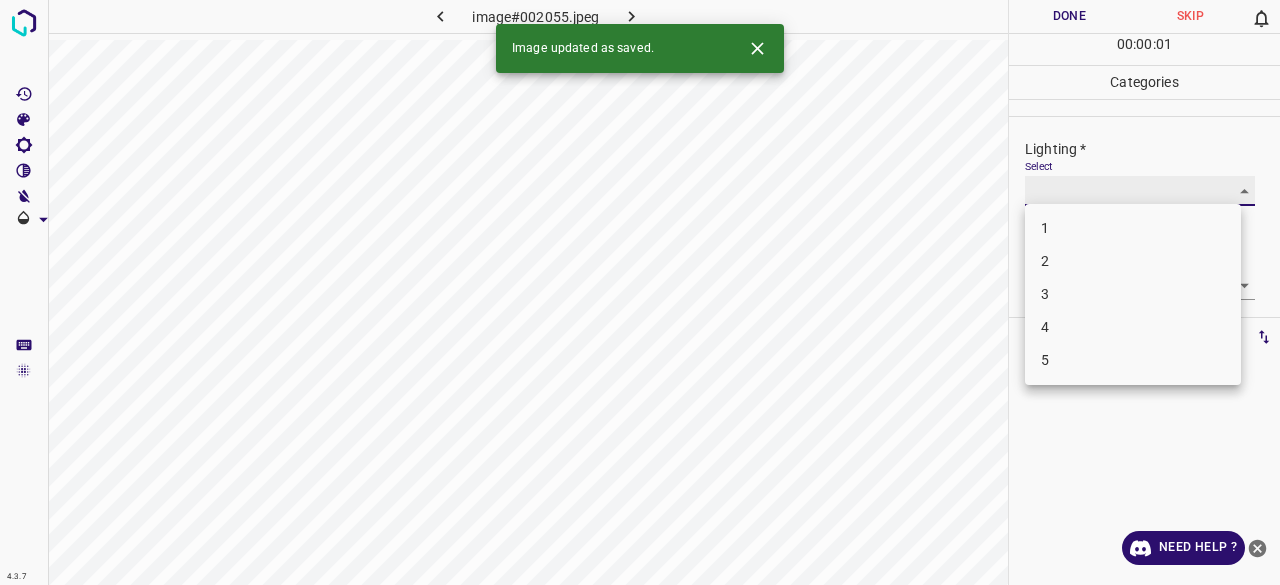 type on "3" 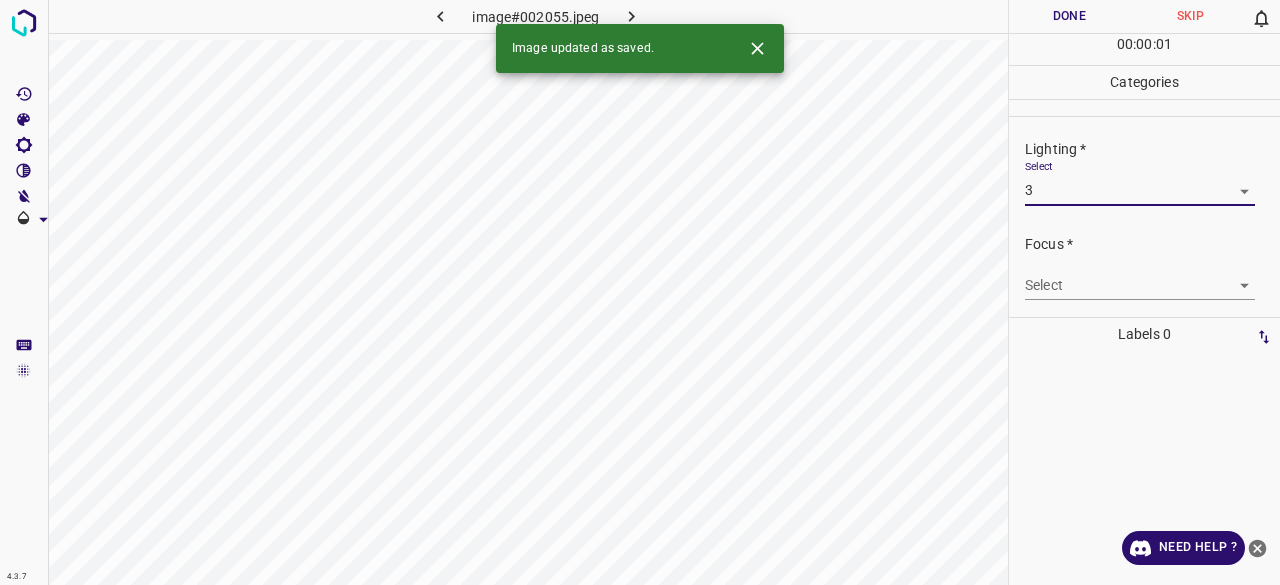 click on "4.3.7 image#002055.jpeg Done Skip 0 00   : 00   : 01   Categories Lighting *  Select 3 3 Focus *  Select ​ Overall *  Select ​ Labels   0 Categories 1 Lighting 2 Focus 3 Overall Tools Space Change between modes (Draw & Edit) I Auto labeling R Restore zoom M Zoom in N Zoom out Delete Delete selecte label Filters Z Restore filters X Saturation filter C Brightness filter V Contrast filter B Gray scale filter General O Download Image updated as saved. Need Help ? - Text - Hide - Delete 1 2 3 4 5" at bounding box center [640, 292] 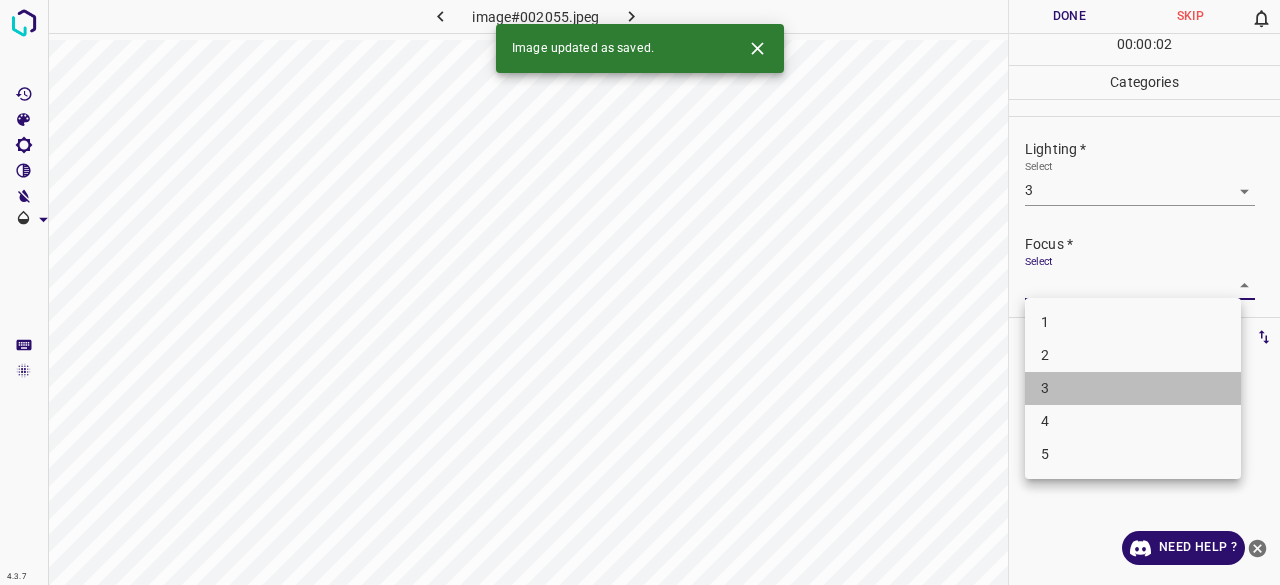 drag, startPoint x: 1068, startPoint y: 391, endPoint x: 1090, endPoint y: 277, distance: 116.1034 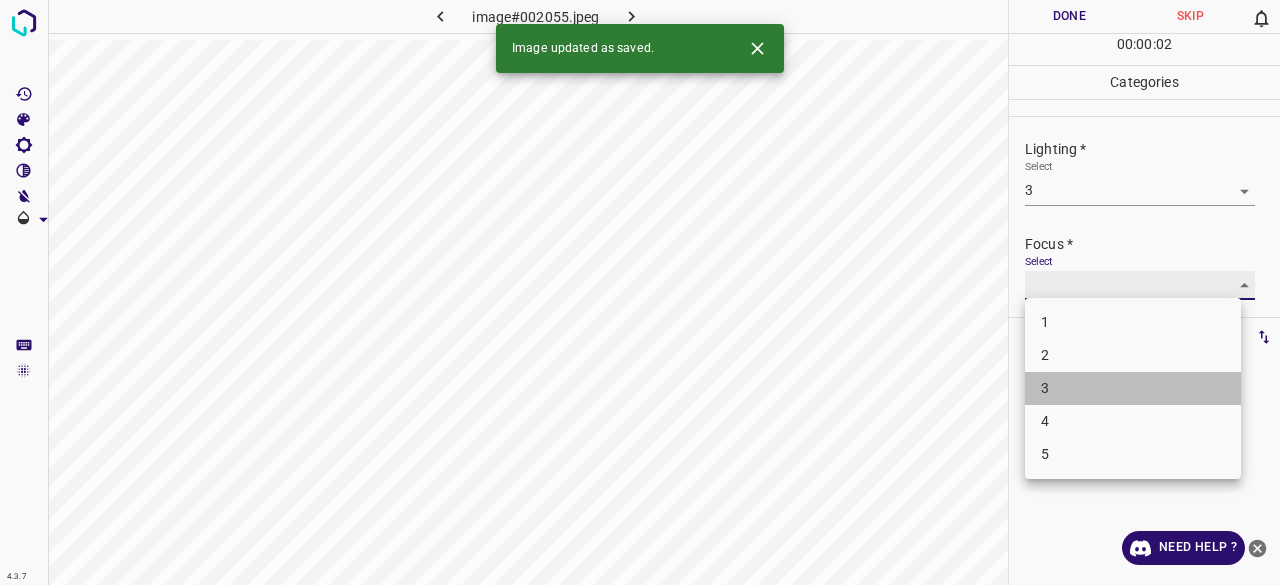 type on "3" 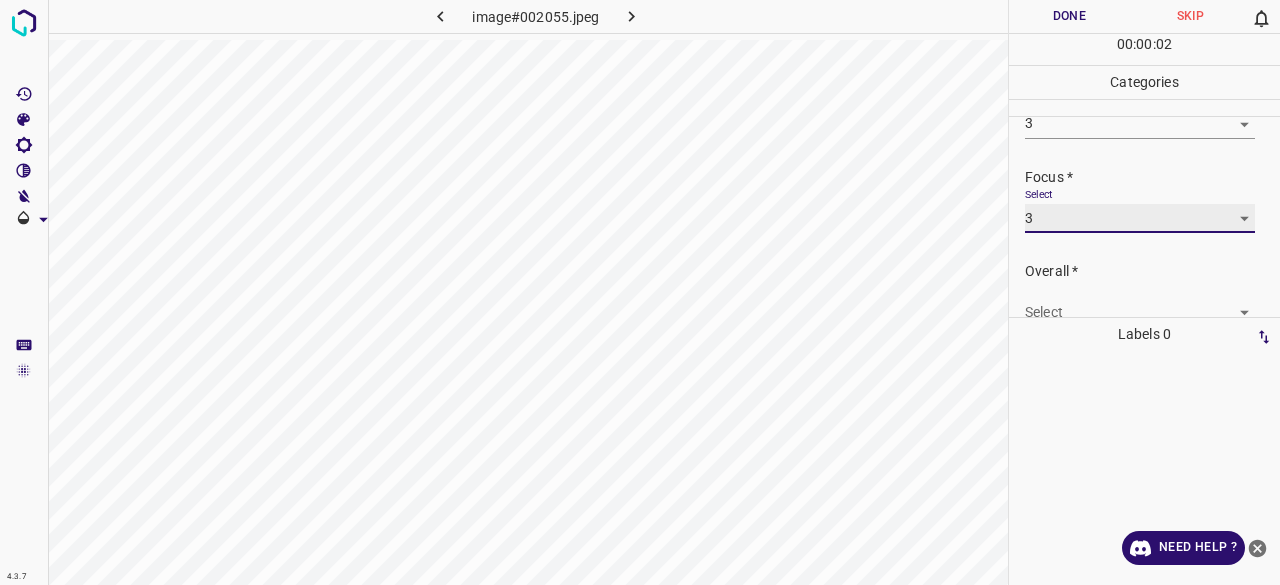 scroll, scrollTop: 98, scrollLeft: 0, axis: vertical 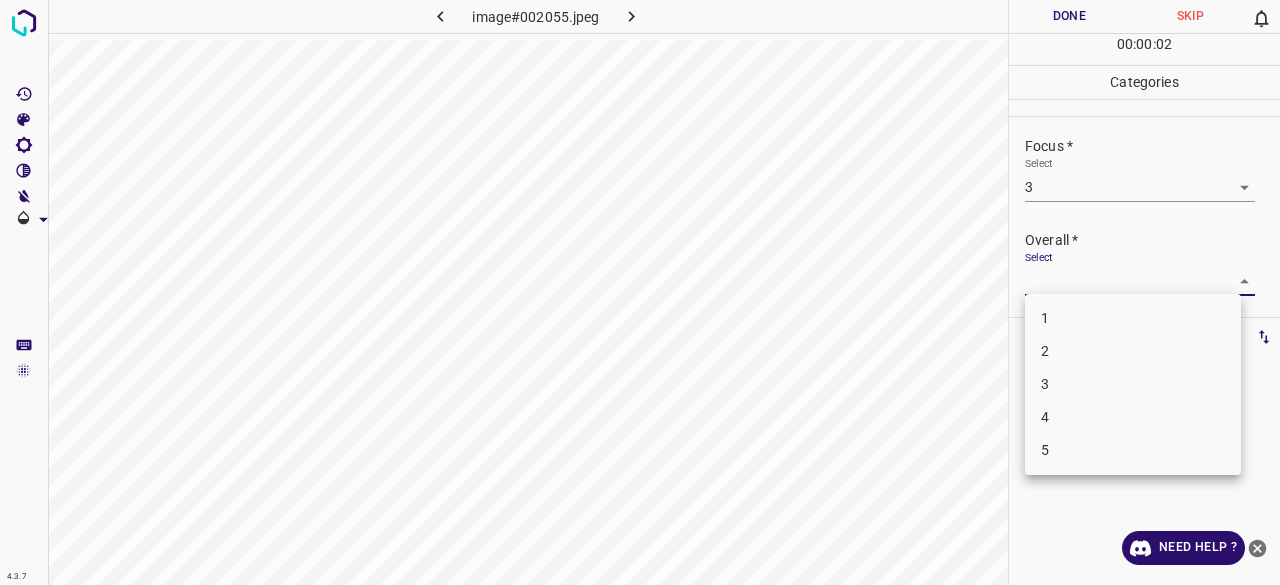 click on "4.3.7 image#002055.jpeg Done Skip 0 00   : 00   : 02   Categories Lighting *  Select 3 3 Focus *  Select 3 3 Overall *  Select ​ Labels   0 Categories 1 Lighting 2 Focus 3 Overall Tools Space Change between modes (Draw & Edit) I Auto labeling R Restore zoom M Zoom in N Zoom out Delete Delete selecte label Filters Z Restore filters X Saturation filter C Brightness filter V Contrast filter B Gray scale filter General O Download Need Help ? - Text - Hide - Delete 1 2 3 4 5" at bounding box center [640, 292] 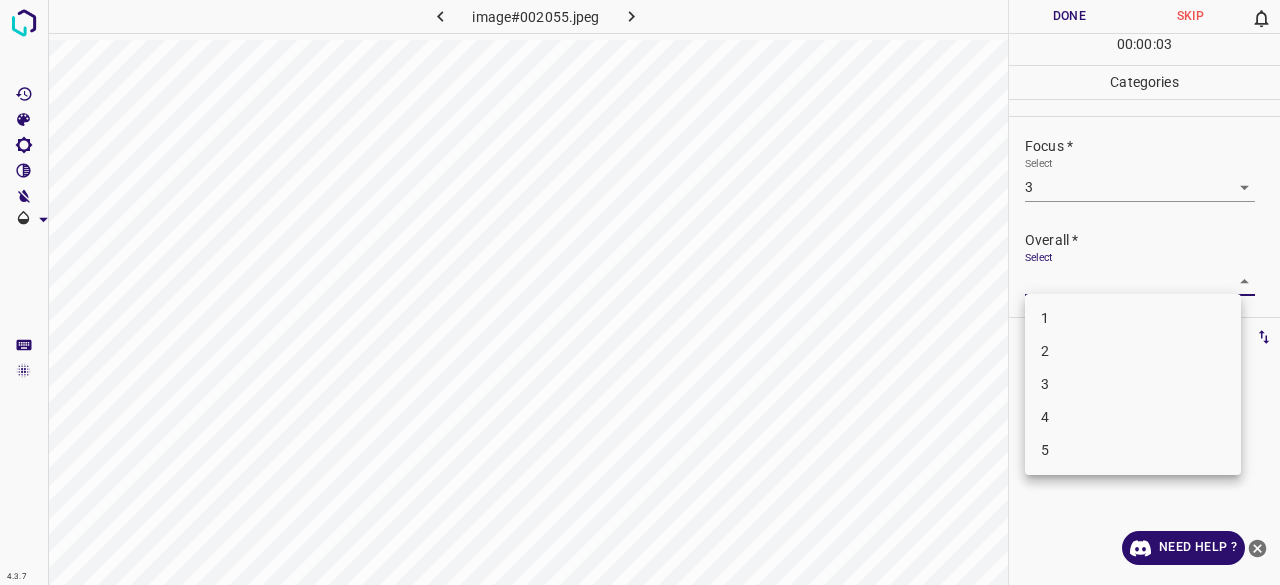 click on "3" at bounding box center [1133, 384] 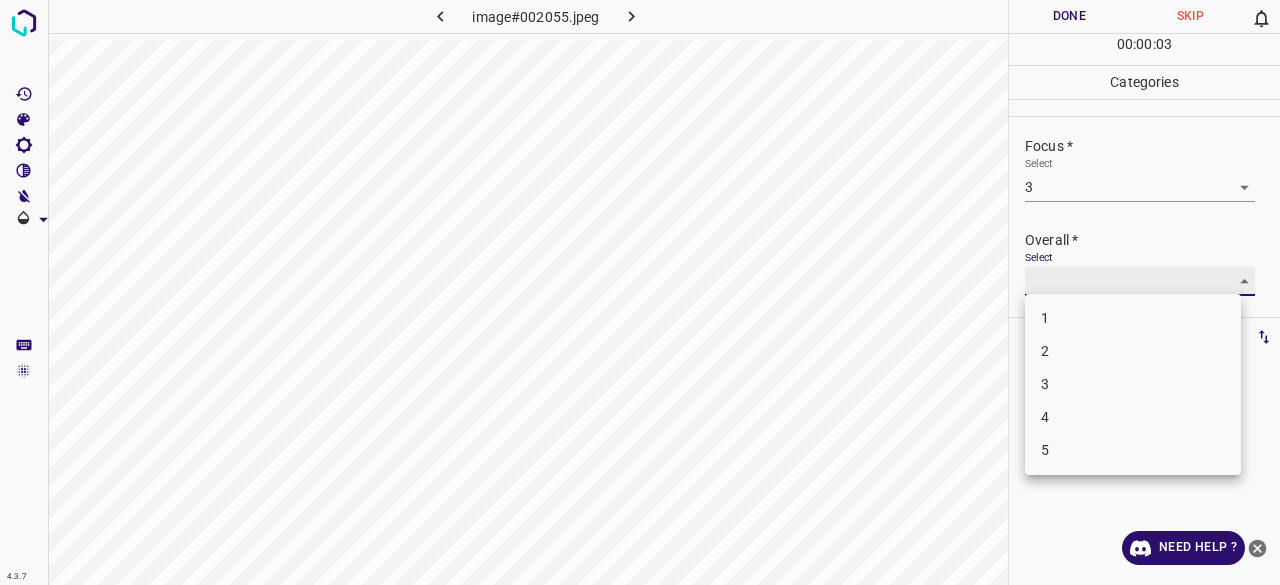 type on "3" 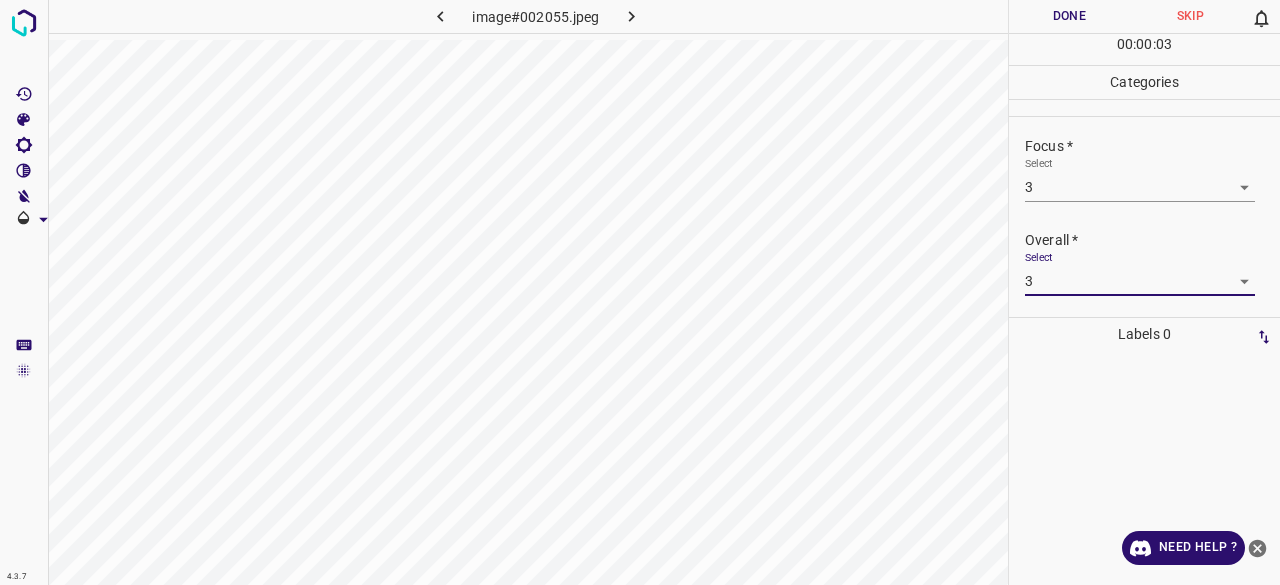 click on "Done" at bounding box center (1069, 16) 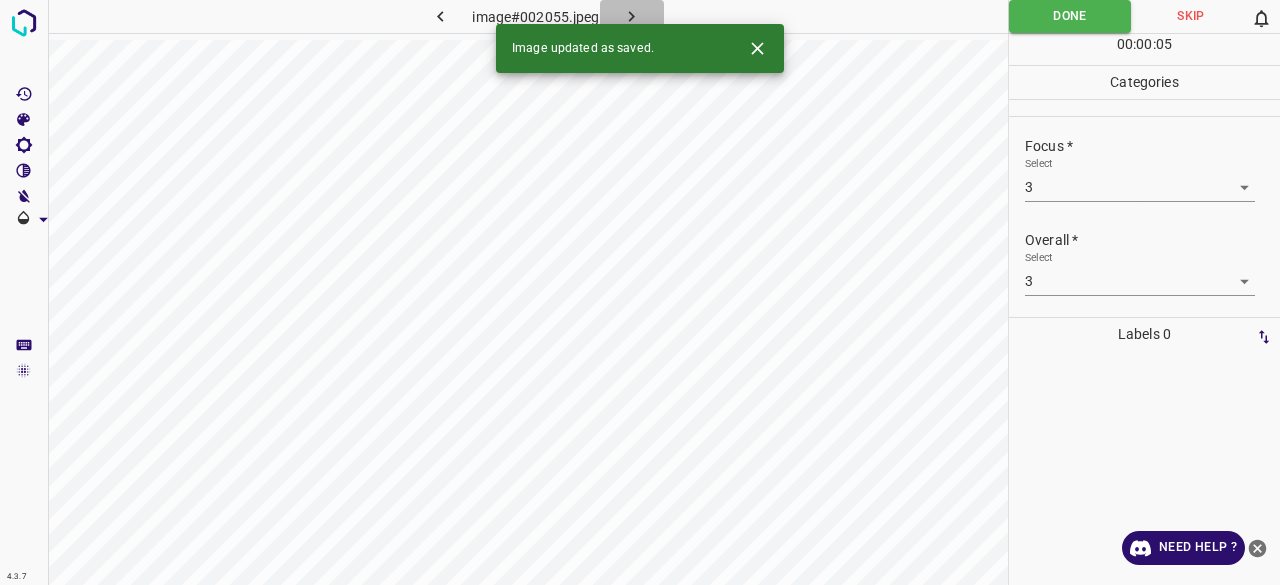 click 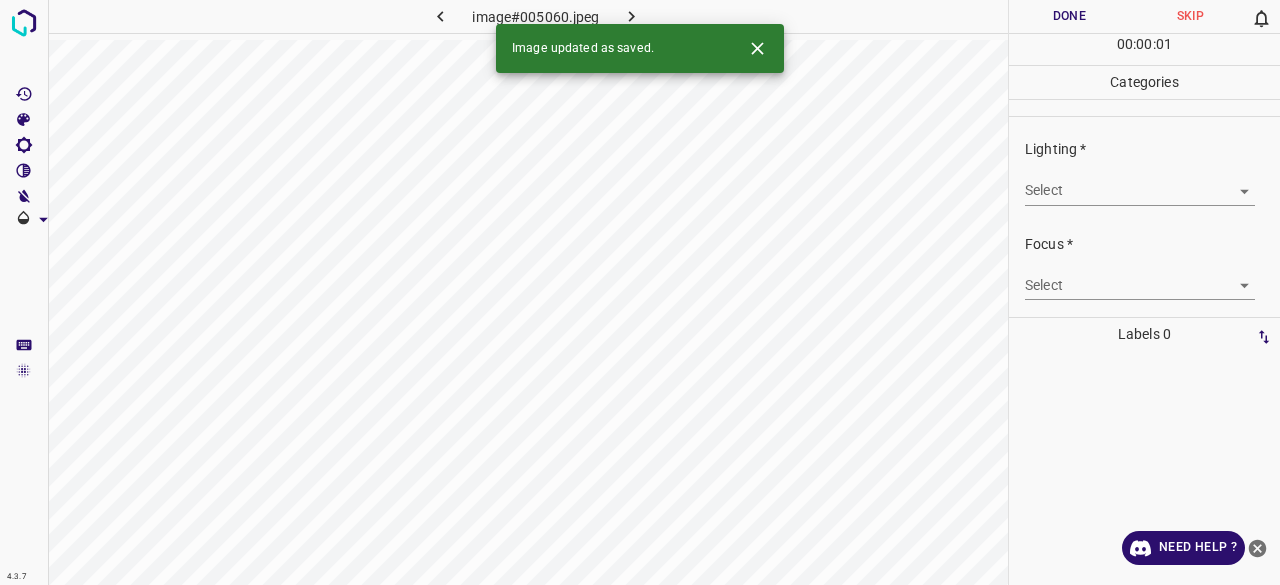 click on "4.3.7 image#005060.jpeg Done Skip 0 00   : 00   : 01   Categories Lighting *  Select ​ Focus *  Select ​ Overall *  Select ​ Labels   0 Categories 1 Lighting 2 Focus 3 Overall Tools Space Change between modes (Draw & Edit) I Auto labeling R Restore zoom M Zoom in N Zoom out Delete Delete selecte label Filters Z Restore filters X Saturation filter C Brightness filter V Contrast filter B Gray scale filter General O Download Image updated as saved. Need Help ? - Text - Hide - Delete" at bounding box center [640, 292] 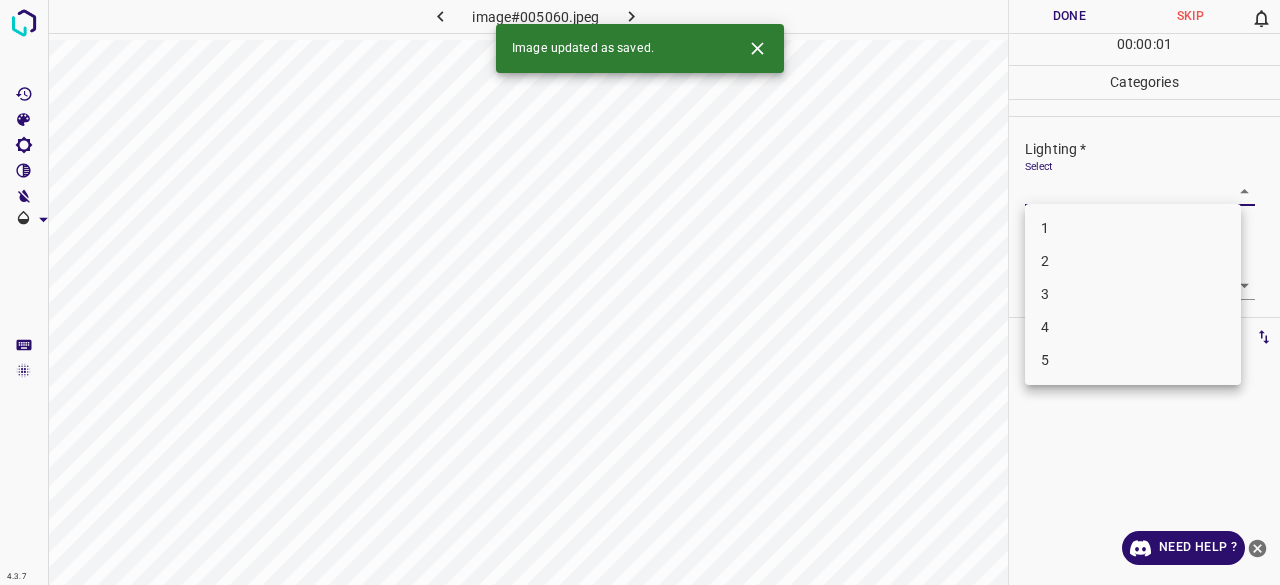 click on "3" at bounding box center (1133, 294) 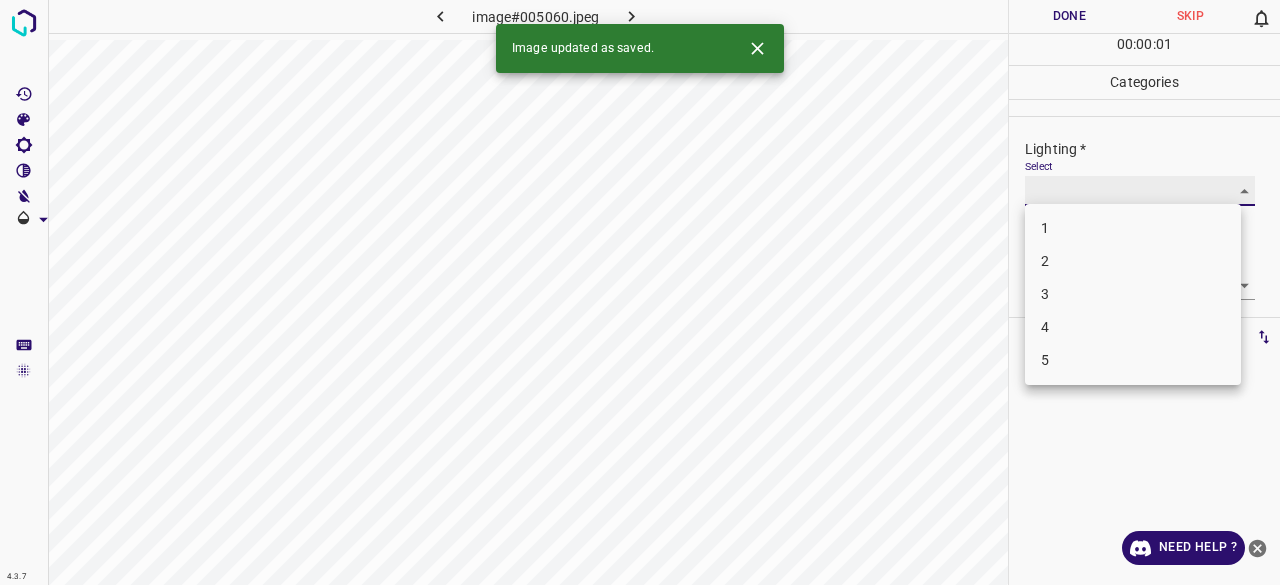type on "3" 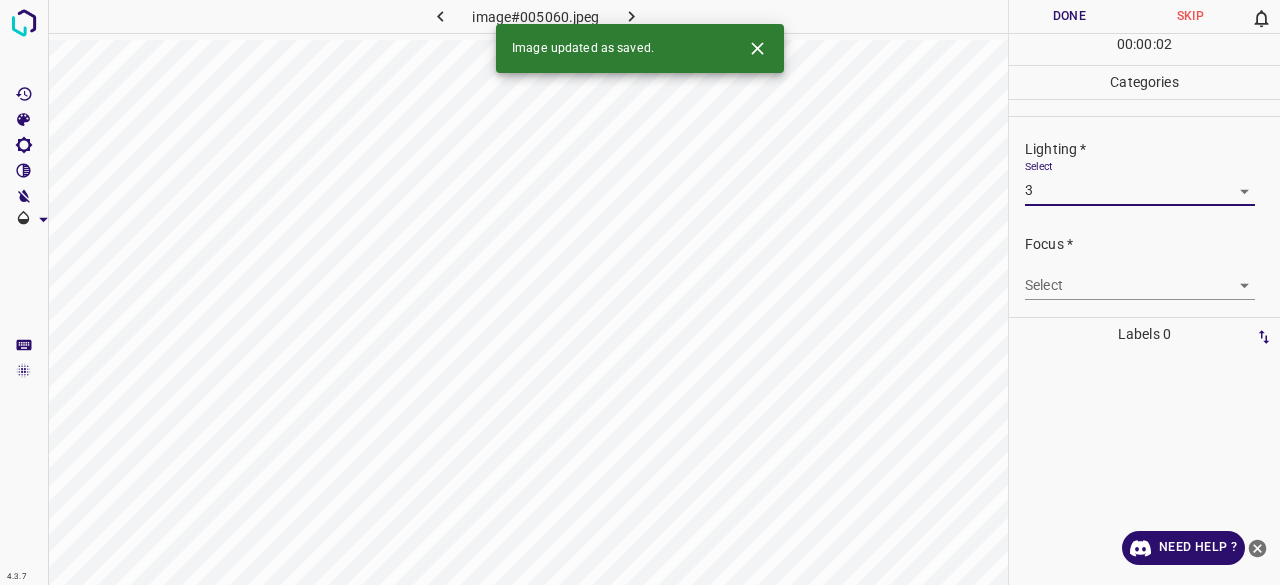 click on "4.3.7 image#005060.jpeg Done Skip 0 00   : 00   : 02   Categories Lighting *  Select 3 3 Focus *  Select ​ Overall *  Select ​ Labels   0 Categories 1 Lighting 2 Focus 3 Overall Tools Space Change between modes (Draw & Edit) I Auto labeling R Restore zoom M Zoom in N Zoom out Delete Delete selecte label Filters Z Restore filters X Saturation filter C Brightness filter V Contrast filter B Gray scale filter General O Download Image updated as saved. Need Help ? - Text - Hide - Delete 1 2 3 4 5" at bounding box center (640, 292) 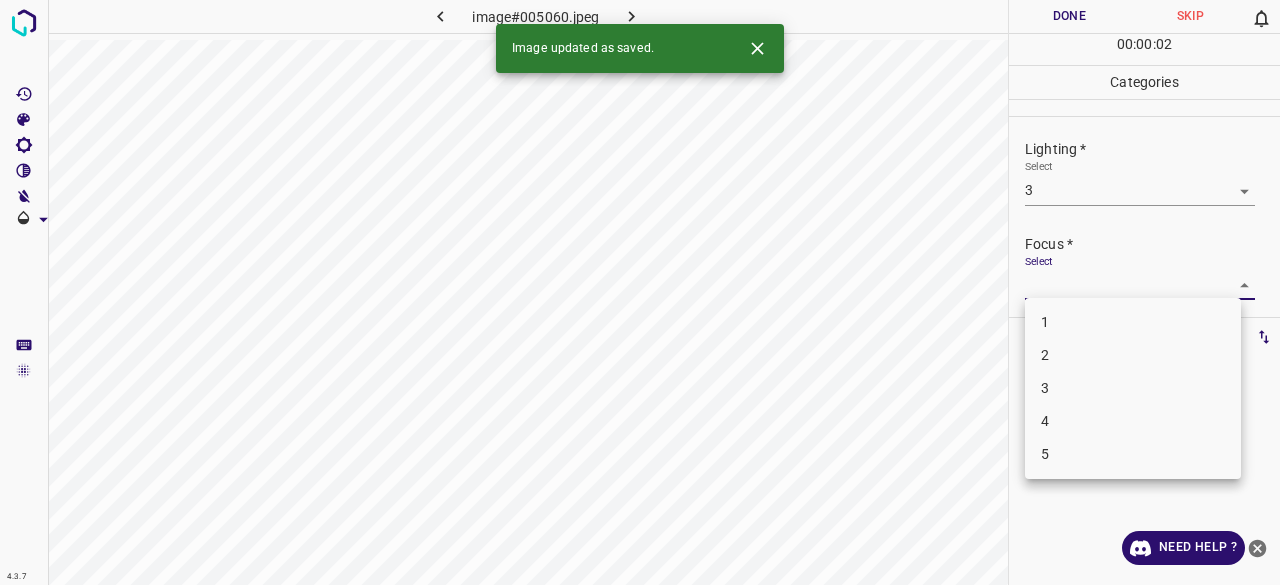 click on "3" at bounding box center (1133, 388) 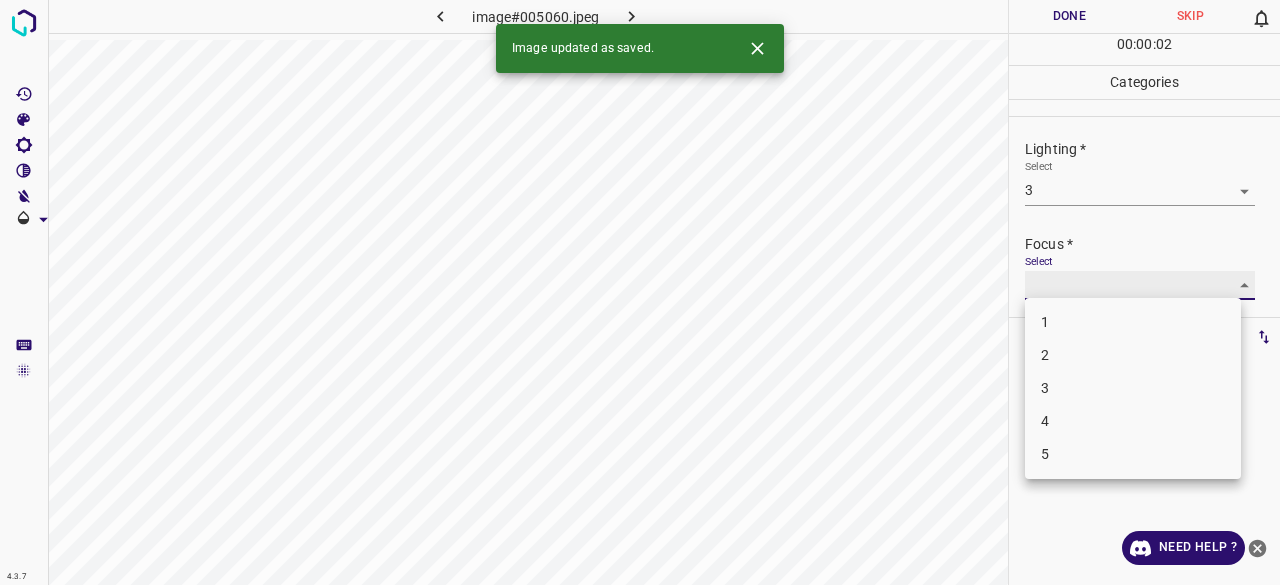 type on "3" 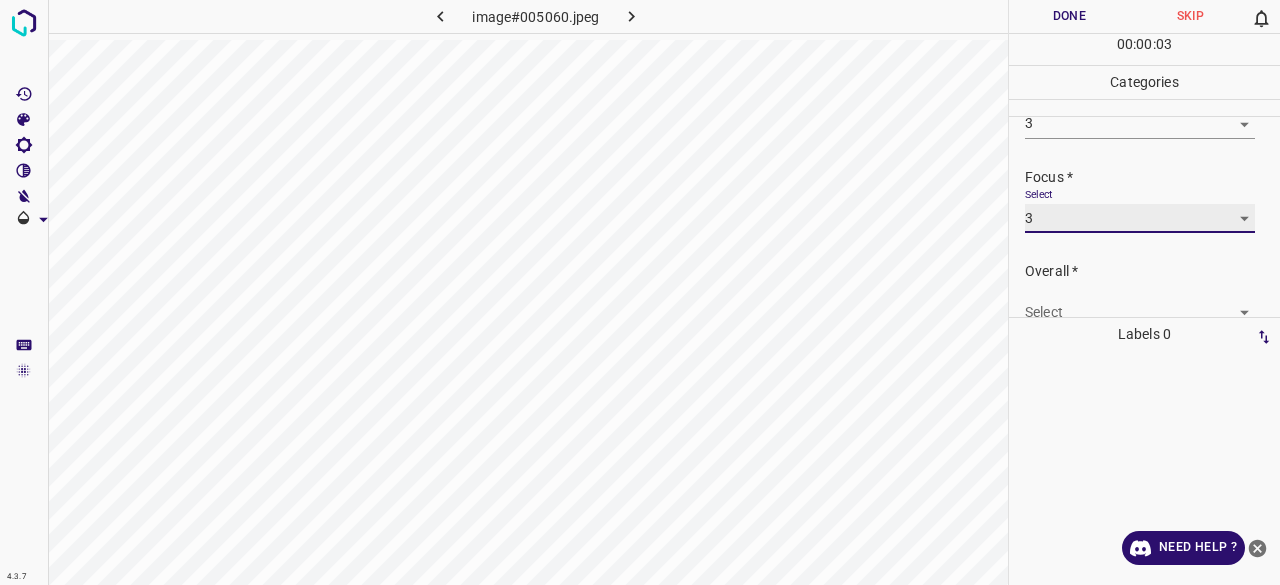 scroll, scrollTop: 98, scrollLeft: 0, axis: vertical 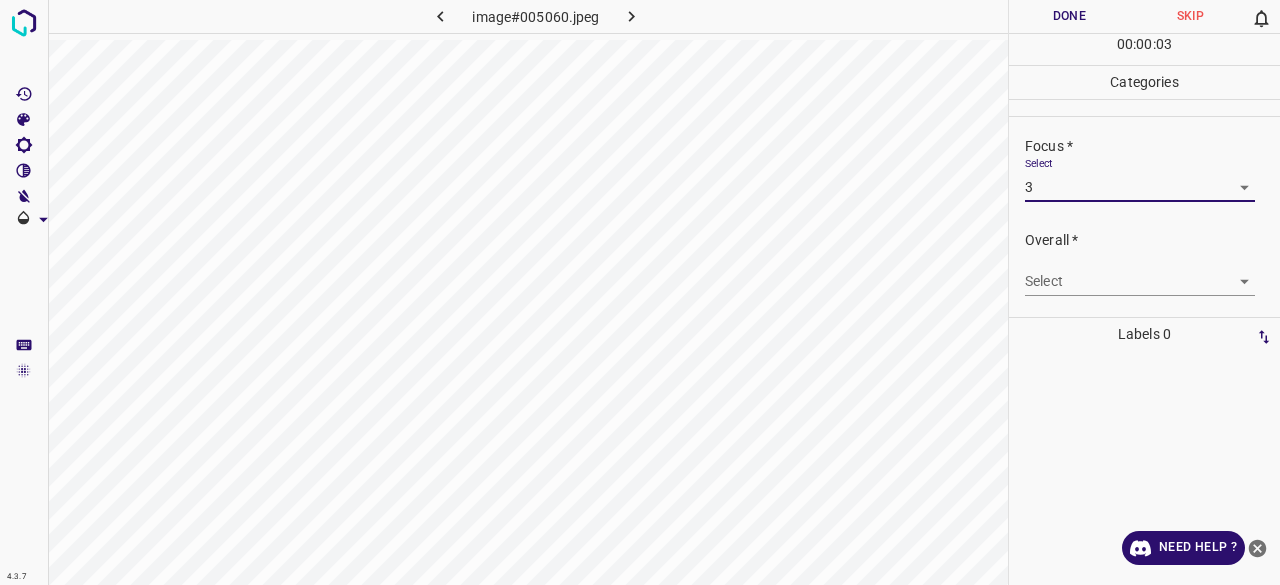 click on "4.3.7 image#005060.jpeg Done Skip 0 00   : 00   : 03   Categories Lighting *  Select 3 3 Focus *  Select 3 3 Overall *  Select ​ Labels   0 Categories 1 Lighting 2 Focus 3 Overall Tools Space Change between modes (Draw & Edit) I Auto labeling R Restore zoom M Zoom in N Zoom out Delete Delete selecte label Filters Z Restore filters X Saturation filter C Brightness filter V Contrast filter B Gray scale filter General O Download Need Help ? - Text - Hide - Delete" at bounding box center [640, 292] 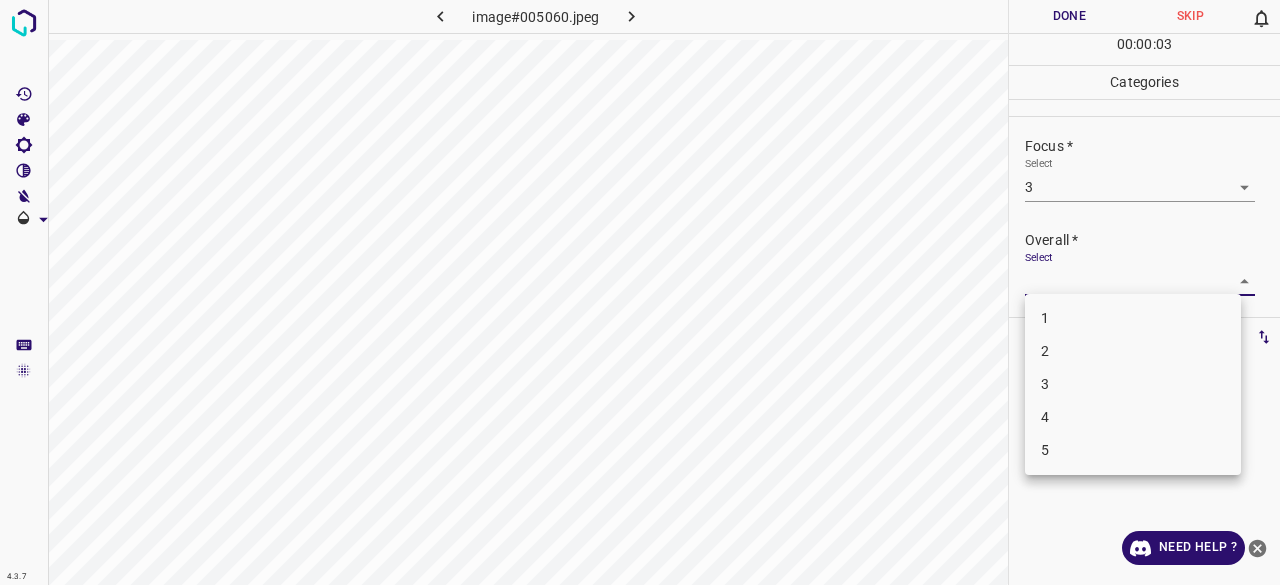 drag, startPoint x: 1061, startPoint y: 389, endPoint x: 1061, endPoint y: 373, distance: 16 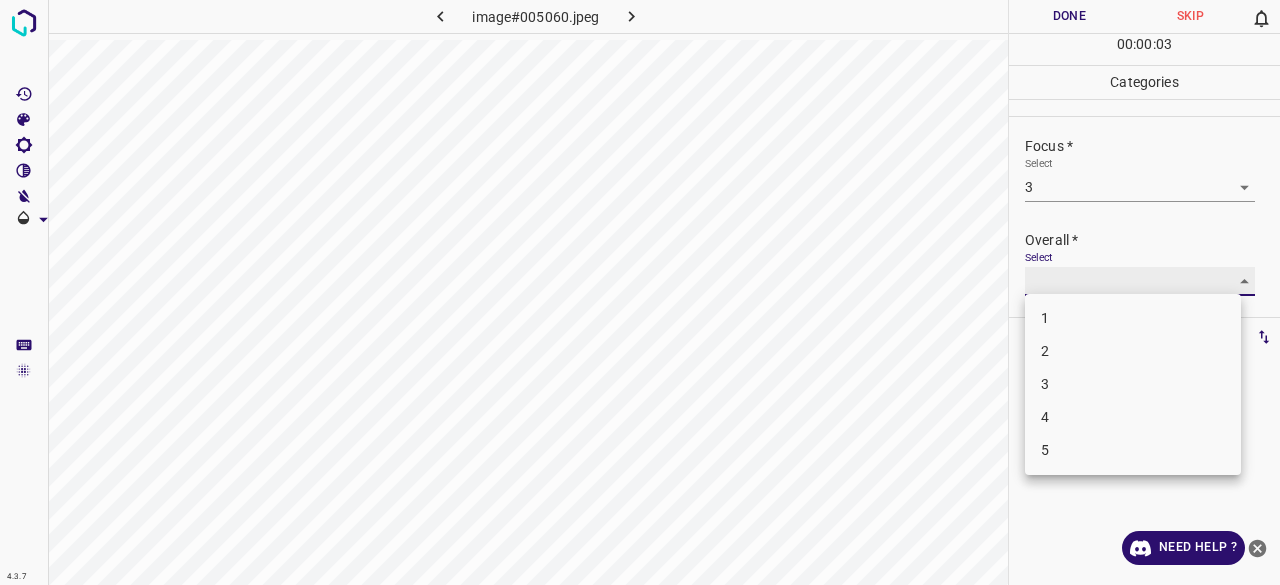 type on "3" 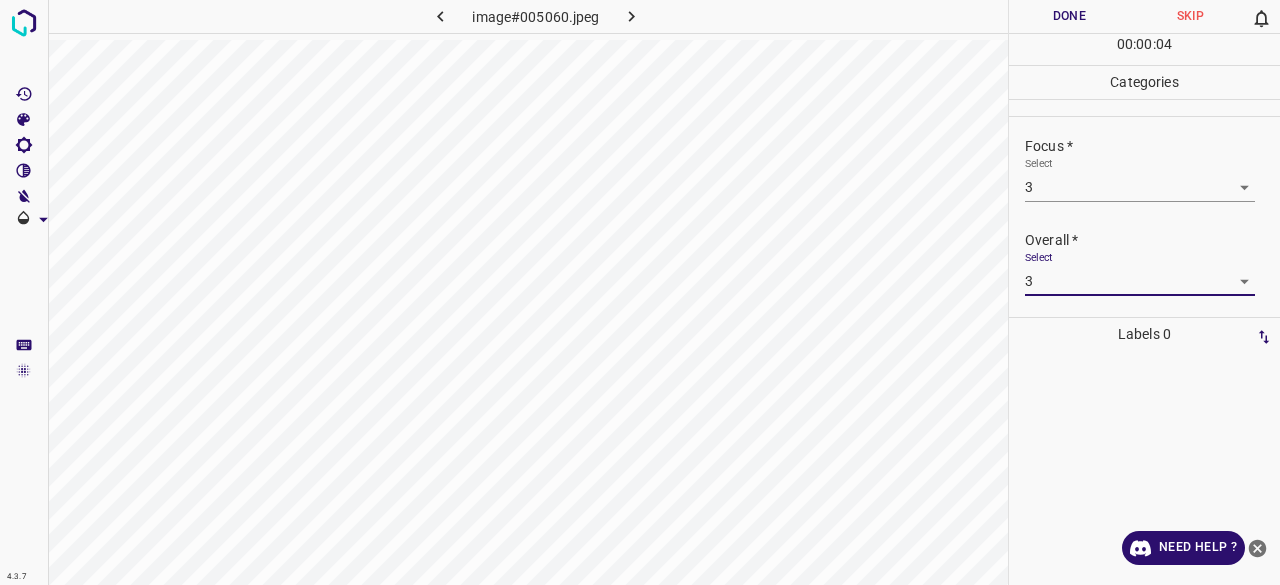 click on "Done" at bounding box center [1069, 16] 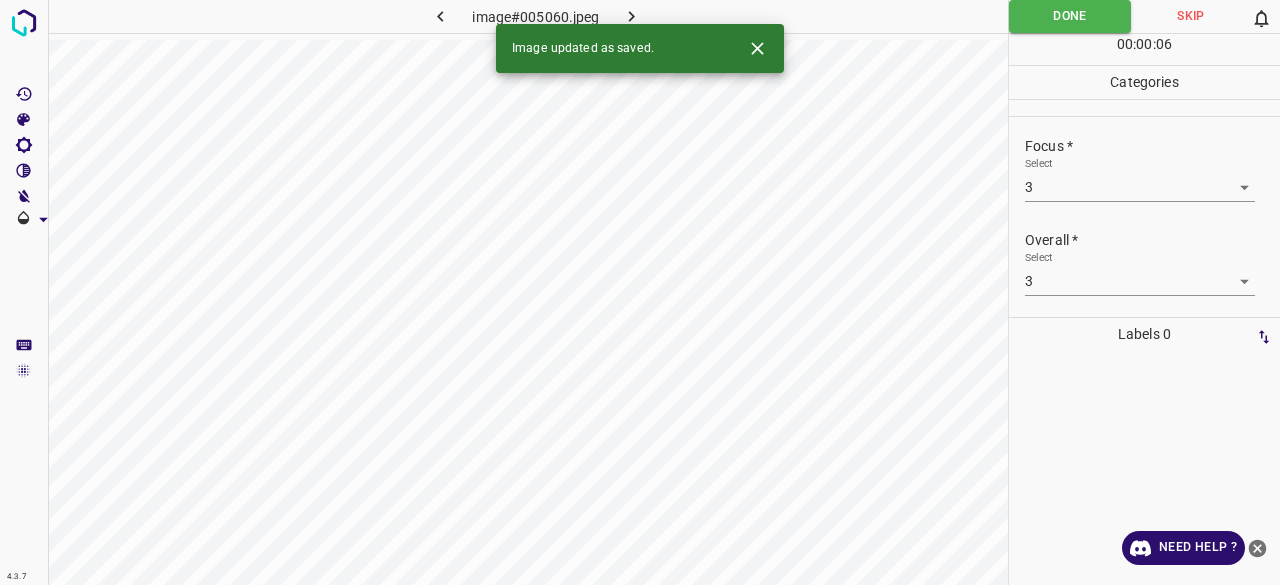 click at bounding box center [632, 16] 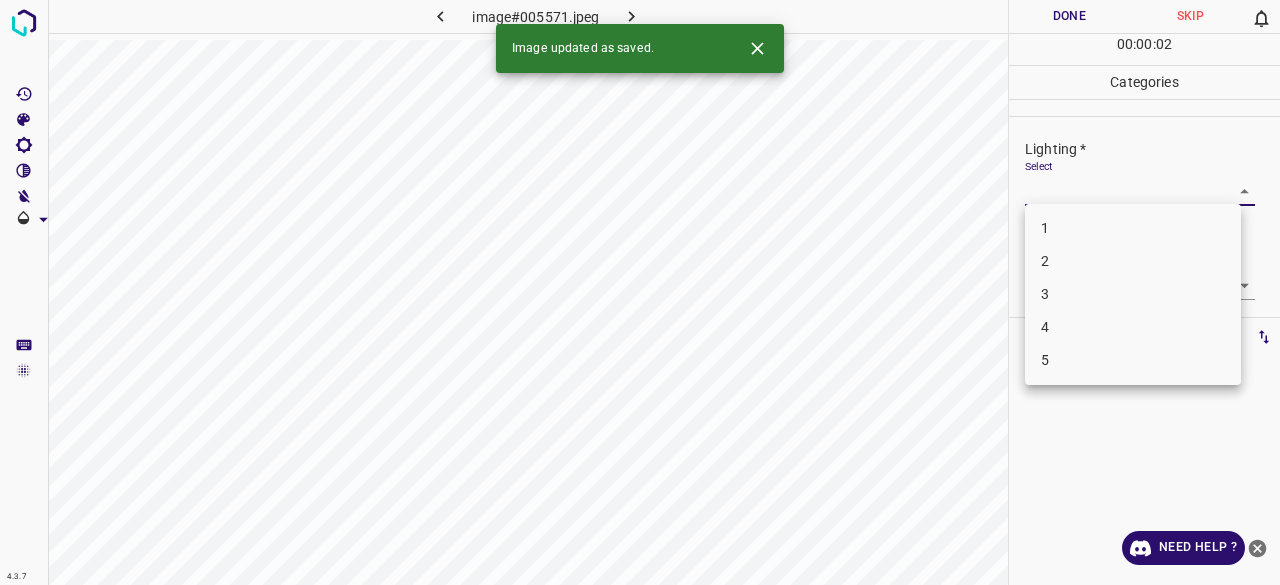 click on "4.3.7 image#005571.jpeg Done Skip 0 00   : 00   : 02   Categories Lighting *  Select ​ Focus *  Select ​ Overall *  Select ​ Labels   0 Categories 1 Lighting 2 Focus 3 Overall Tools Space Change between modes (Draw & Edit) I Auto labeling R Restore zoom M Zoom in N Zoom out Delete Delete selecte label Filters Z Restore filters X Saturation filter C Brightness filter V Contrast filter B Gray scale filter General O Download Image updated as saved. Need Help ? - Text - Hide - Delete 1 2 3 4 5" at bounding box center [640, 292] 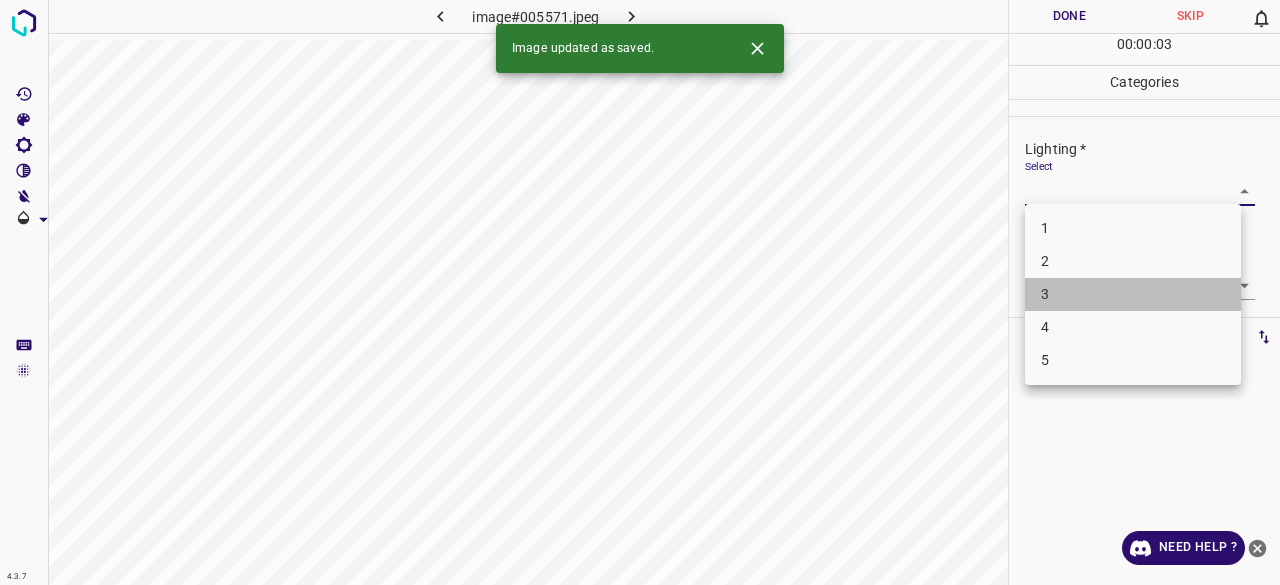 click on "3" at bounding box center [1133, 294] 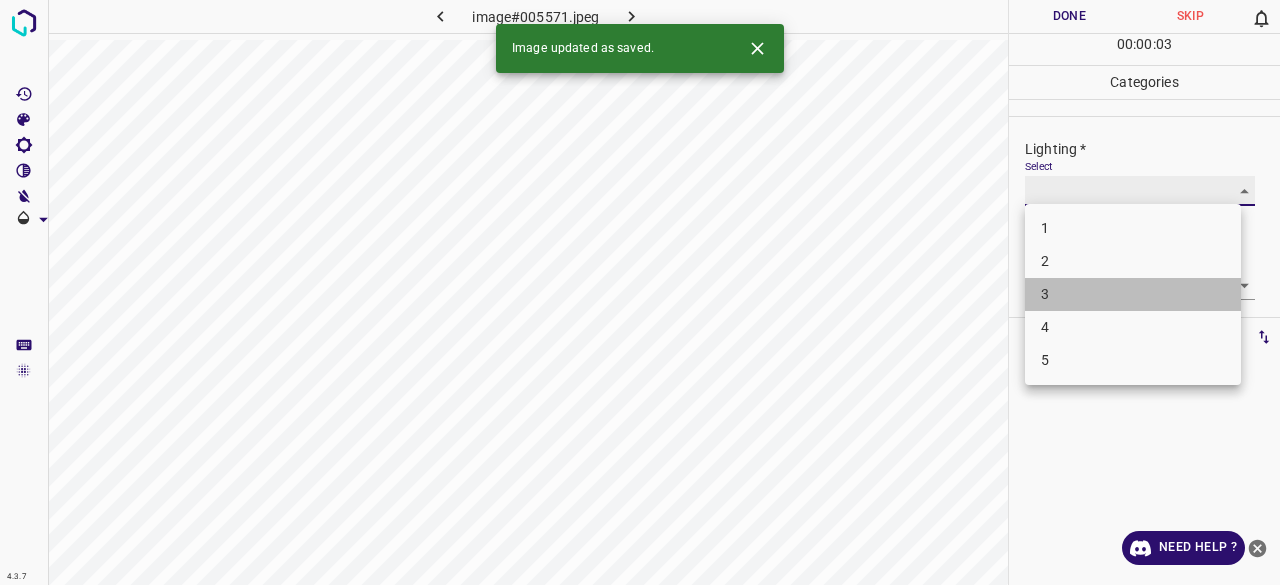 type on "3" 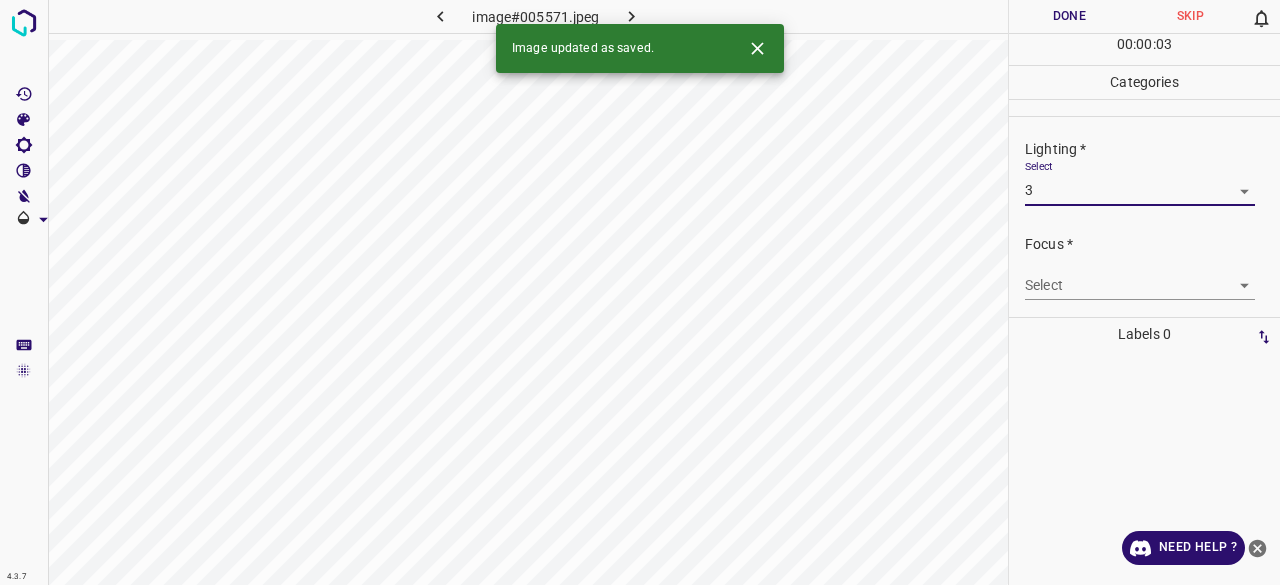 click on "4.3.7 image#005571.jpeg Done Skip 0 00   : 00   : 03   Categories Lighting *  Select 3 3 Focus *  Select ​ Overall *  Select ​ Labels   0 Categories 1 Lighting 2 Focus 3 Overall Tools Space Change between modes (Draw & Edit) I Auto labeling R Restore zoom M Zoom in N Zoom out Delete Delete selecte label Filters Z Restore filters X Saturation filter C Brightness filter V Contrast filter B Gray scale filter General O Download Image updated as saved. Need Help ? - Text - Hide - Delete 1 2 3 4 5" at bounding box center (640, 292) 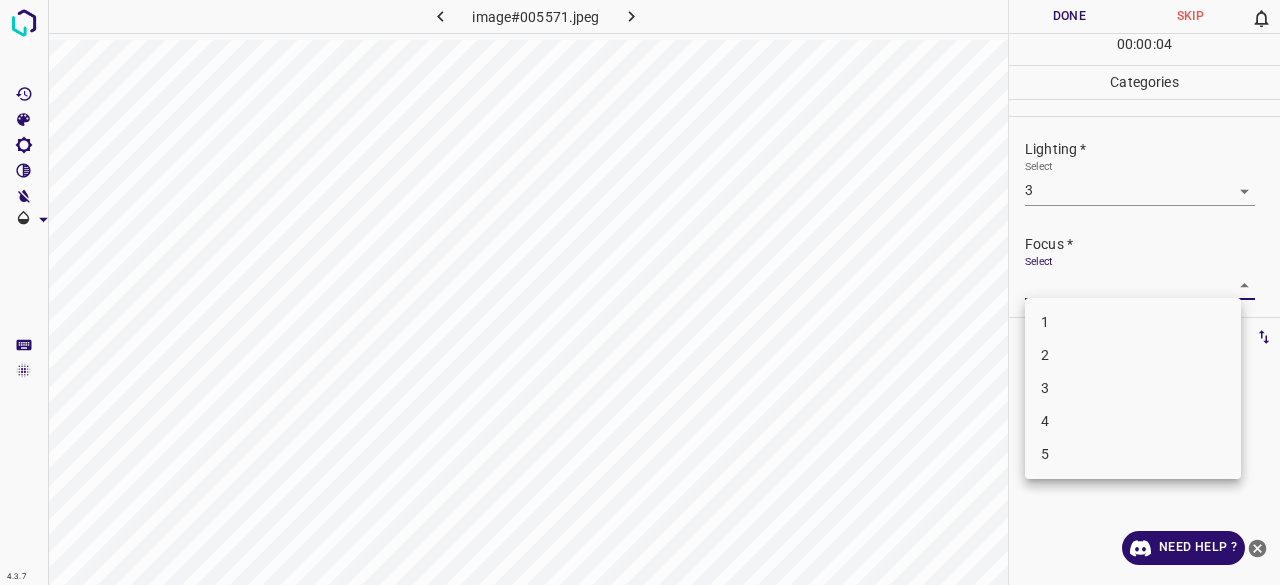 click on "2" at bounding box center (1133, 355) 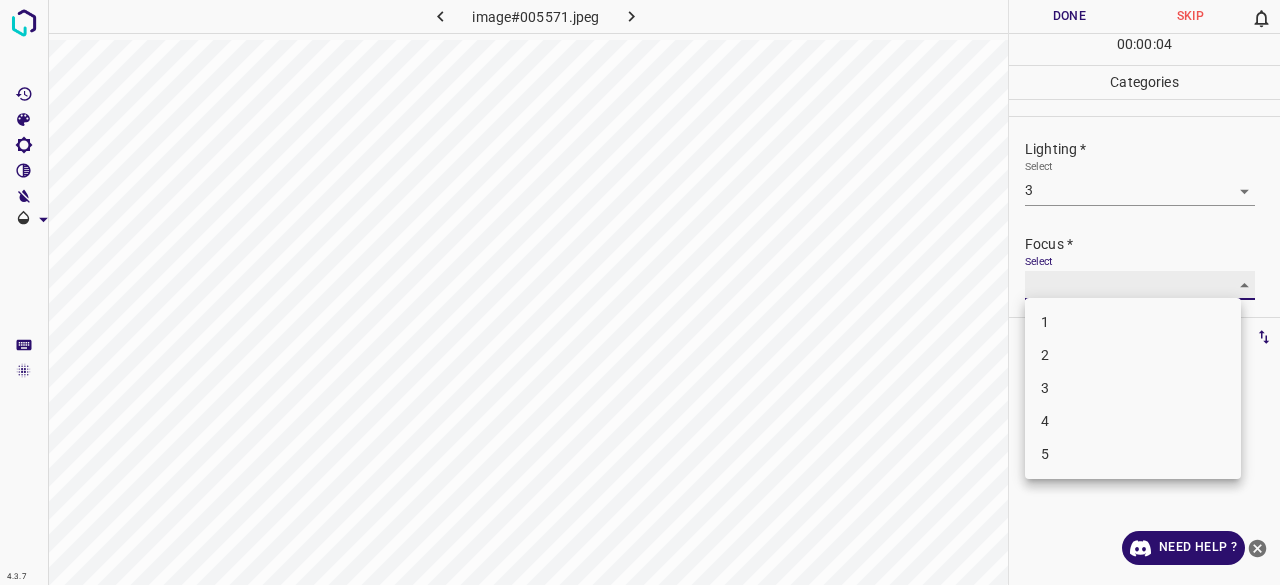 type on "2" 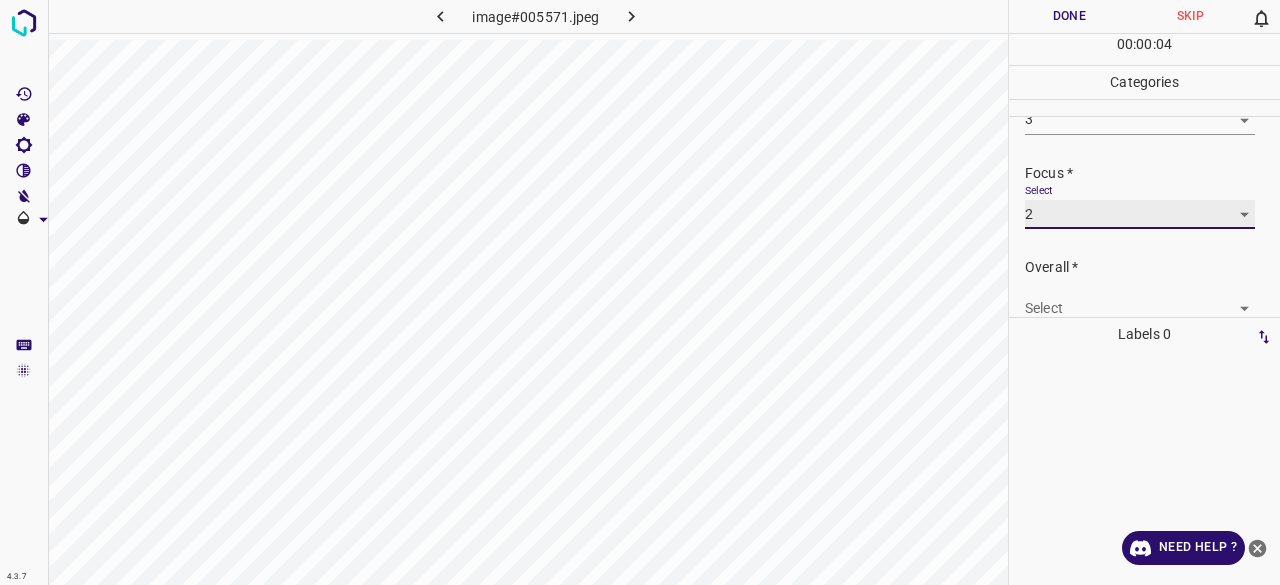 scroll, scrollTop: 98, scrollLeft: 0, axis: vertical 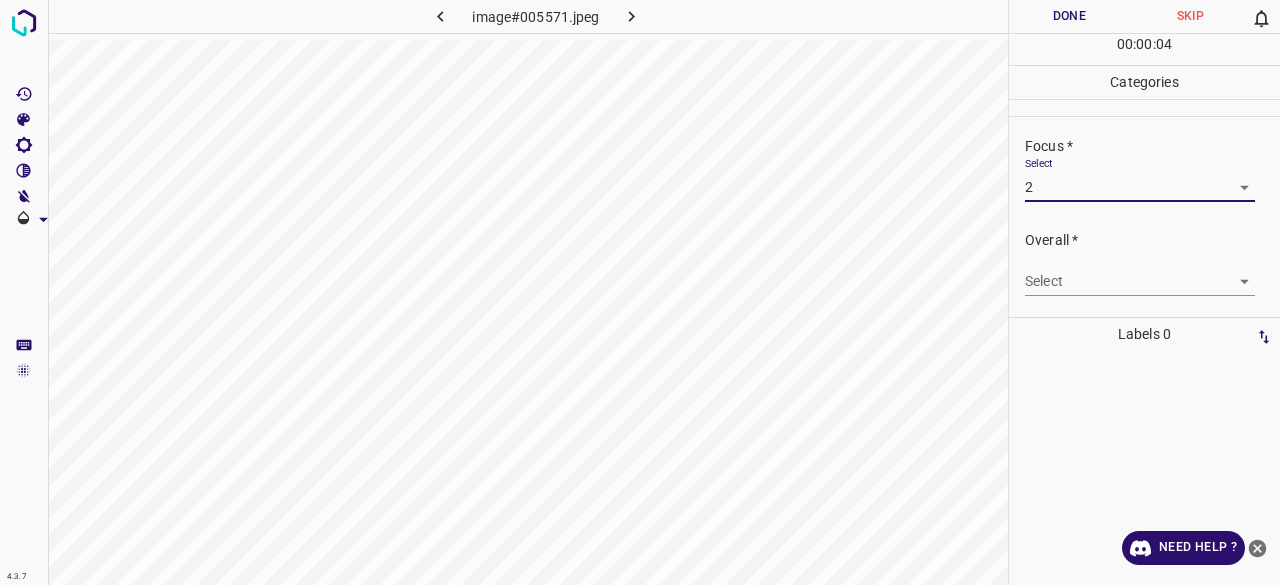 click on "4.3.7 image#005571.jpeg Done Skip 0 00   : 00   : 04   Categories Lighting *  Select 3 3 Focus *  Select 2 2 Overall *  Select ​ Labels   0 Categories 1 Lighting 2 Focus 3 Overall Tools Space Change between modes (Draw & Edit) I Auto labeling R Restore zoom M Zoom in N Zoom out Delete Delete selecte label Filters Z Restore filters X Saturation filter C Brightness filter V Contrast filter B Gray scale filter General O Download Need Help ? - Text - Hide - Delete" at bounding box center (640, 292) 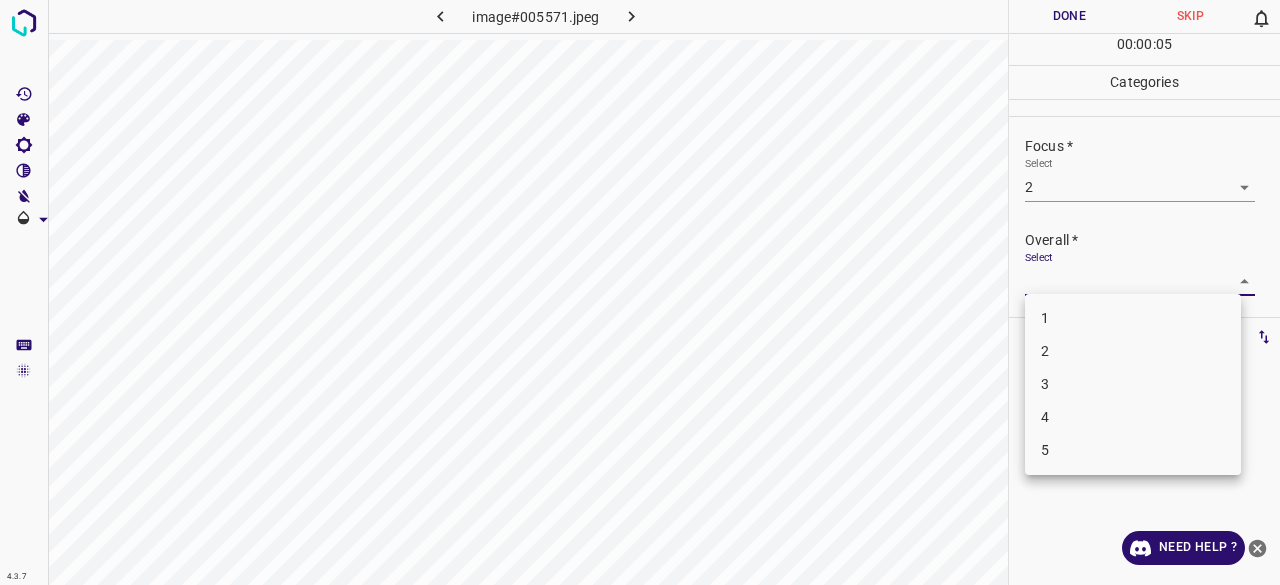 drag, startPoint x: 1065, startPoint y: 351, endPoint x: 1056, endPoint y: 274, distance: 77.52419 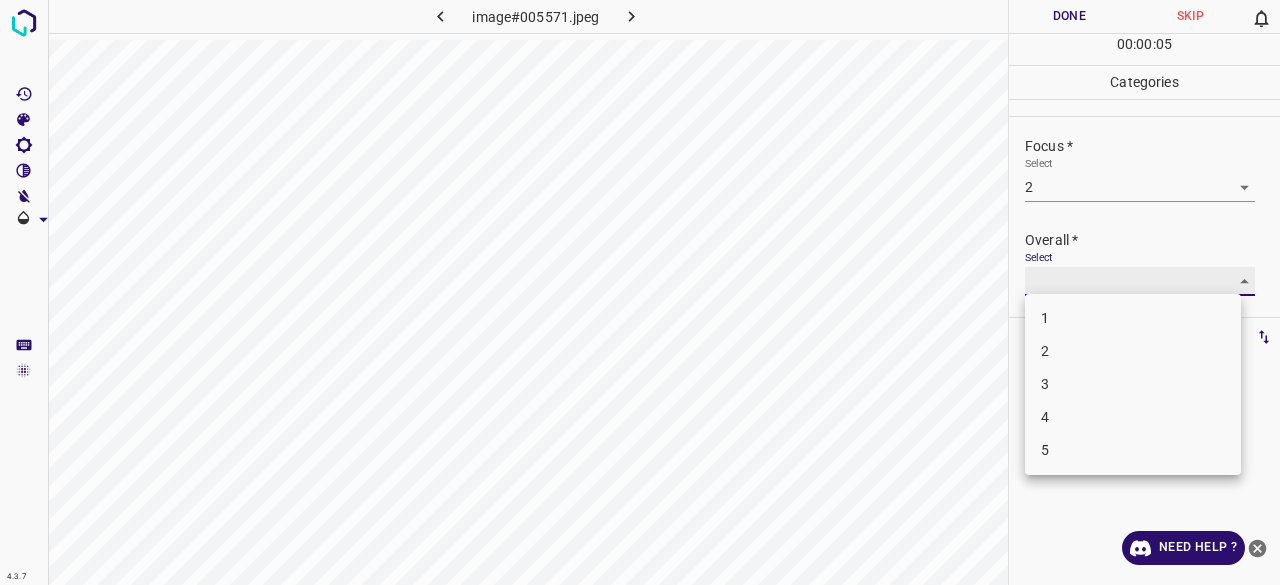 type on "2" 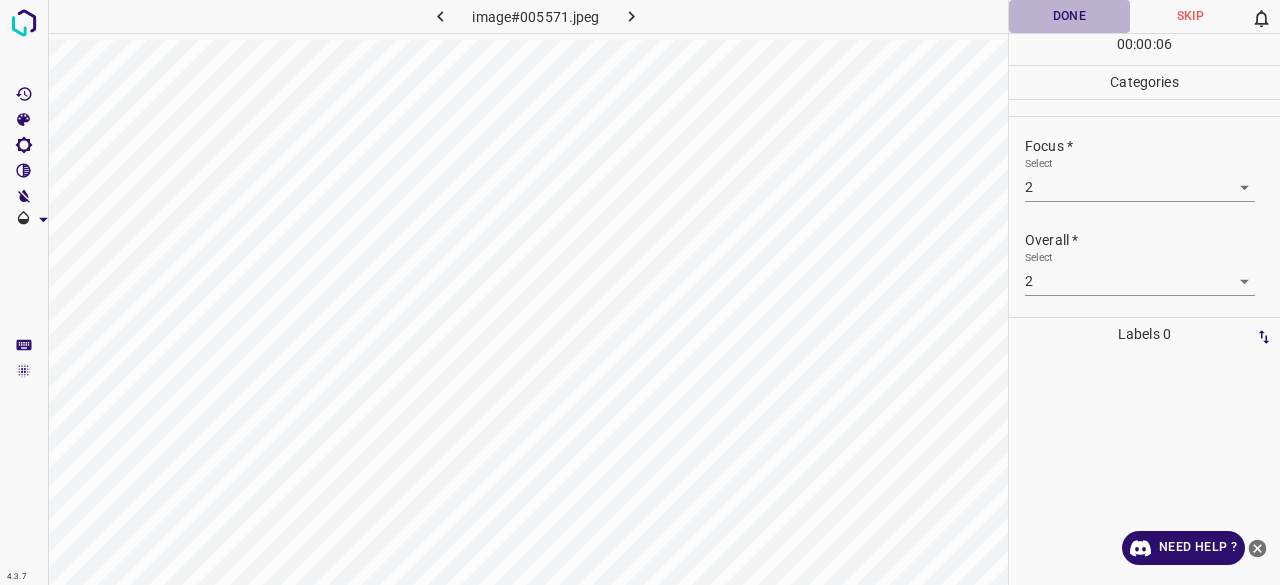 click on "Done" at bounding box center (1069, 16) 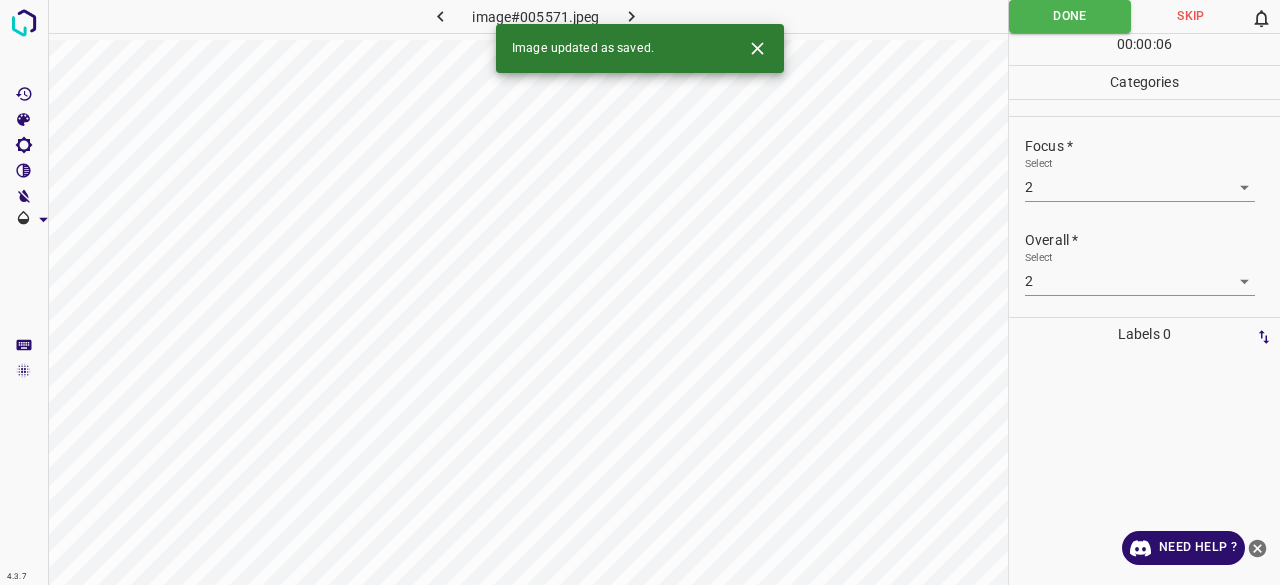 click at bounding box center (632, 16) 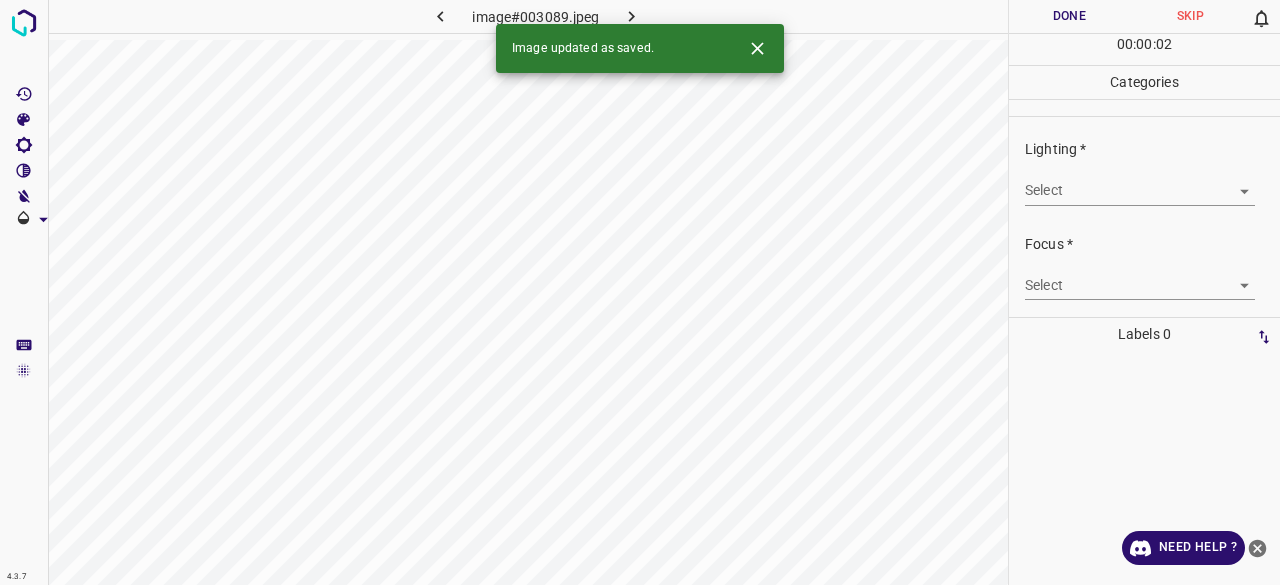 click on "4.3.7 image#003089.jpeg Done Skip 0 00   : 00   : 02   Categories Lighting *  Select ​ Focus *  Select ​ Overall *  Select ​ Labels   0 Categories 1 Lighting 2 Focus 3 Overall Tools Space Change between modes (Draw & Edit) I Auto labeling R Restore zoom M Zoom in N Zoom out Delete Delete selecte label Filters Z Restore filters X Saturation filter C Brightness filter V Contrast filter B Gray scale filter General O Download Image updated as saved. Need Help ? - Text - Hide - Delete" at bounding box center (640, 292) 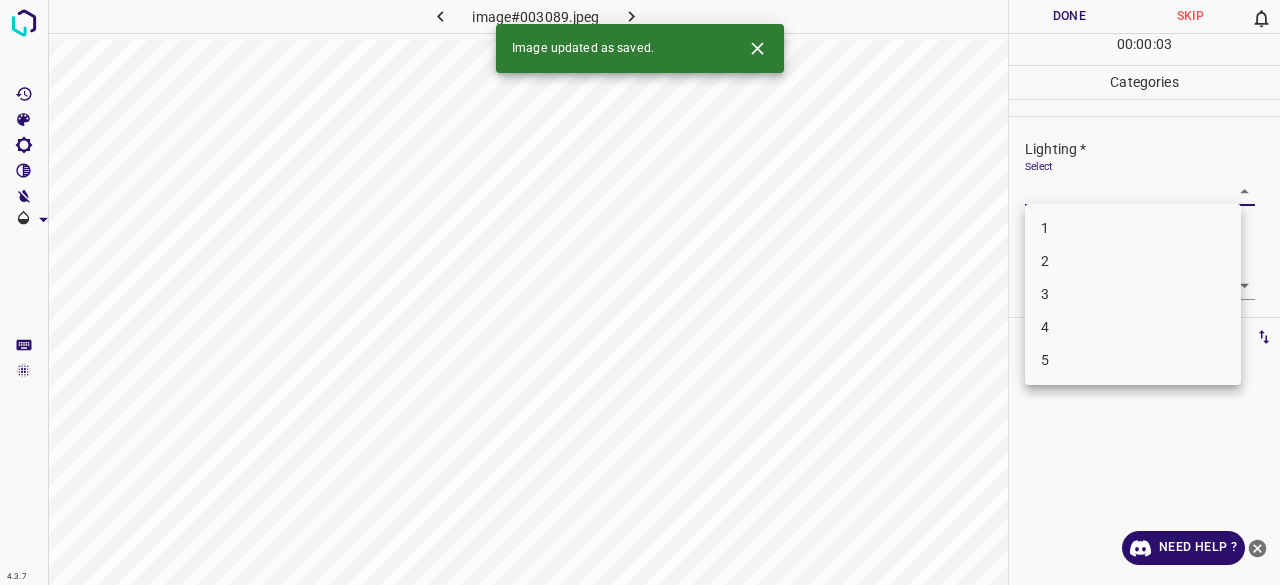 click on "2" at bounding box center (1133, 261) 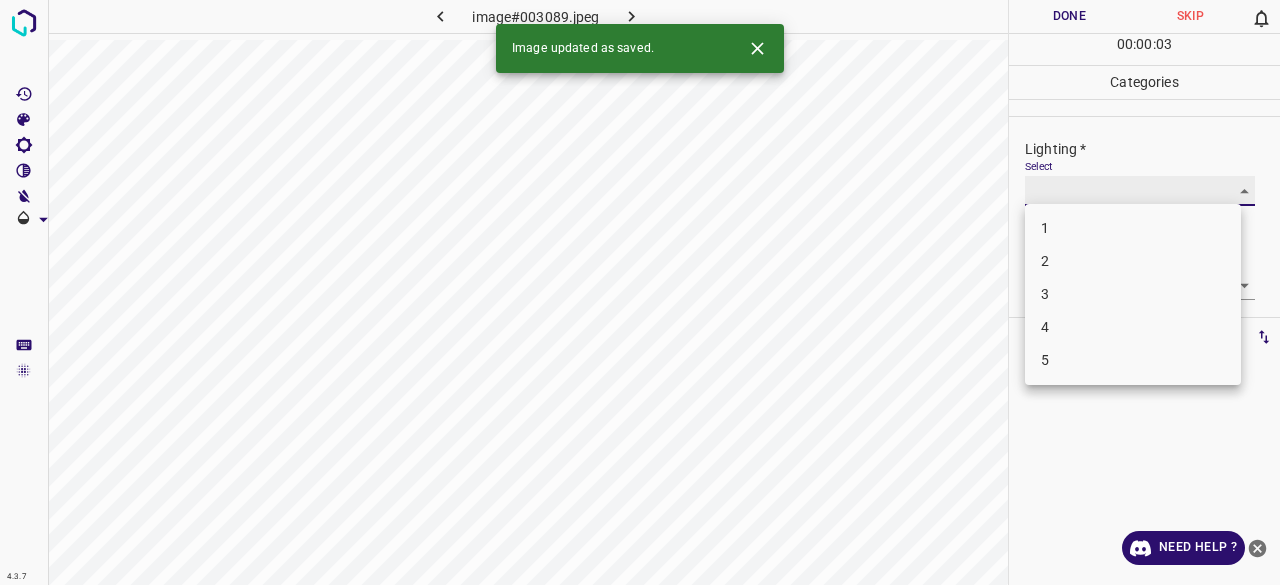 type on "2" 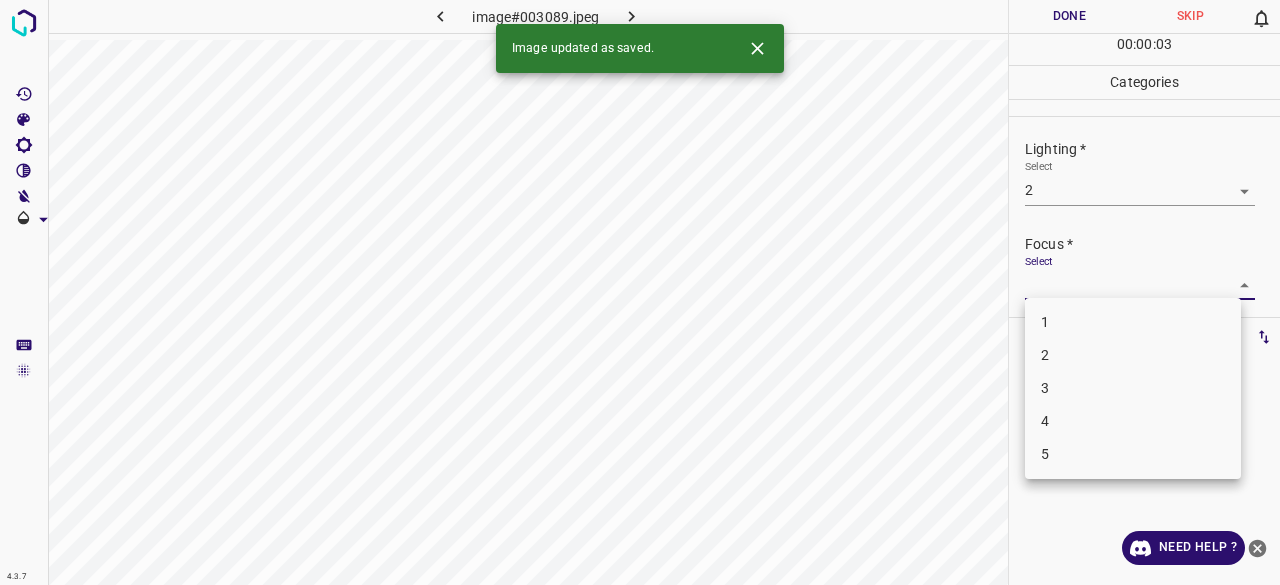 click on "4.3.7 image#003089.jpeg Done Skip 0 00   : 00   : 03   Categories Lighting *  Select 2 2 Focus *  Select ​ Overall *  Select ​ Labels   0 Categories 1 Lighting 2 Focus 3 Overall Tools Space Change between modes (Draw & Edit) I Auto labeling R Restore zoom M Zoom in N Zoom out Delete Delete selecte label Filters Z Restore filters X Saturation filter C Brightness filter V Contrast filter B Gray scale filter General O Download Image updated as saved. Need Help ? - Text - Hide - Delete 1 2 3 4 5" at bounding box center (640, 292) 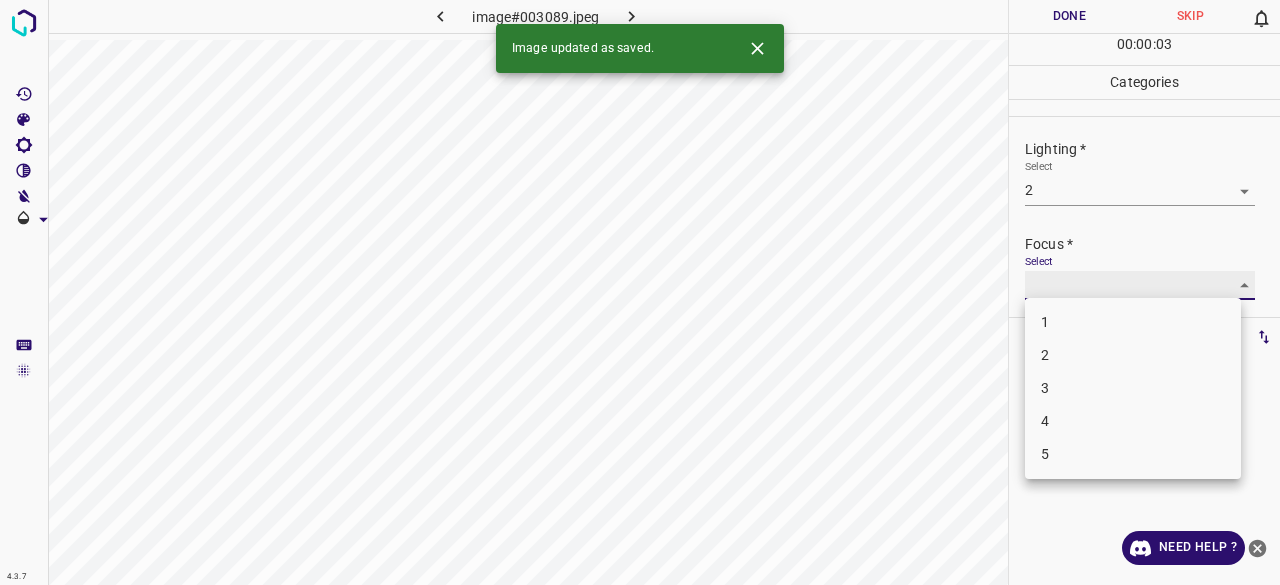 type on "2" 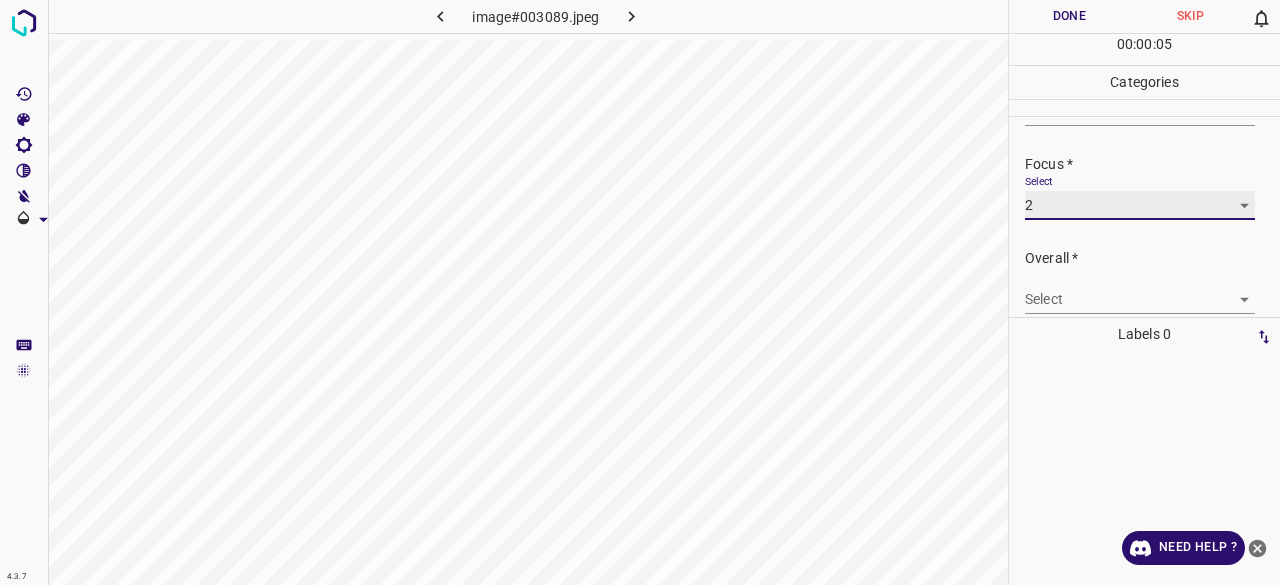 scroll, scrollTop: 98, scrollLeft: 0, axis: vertical 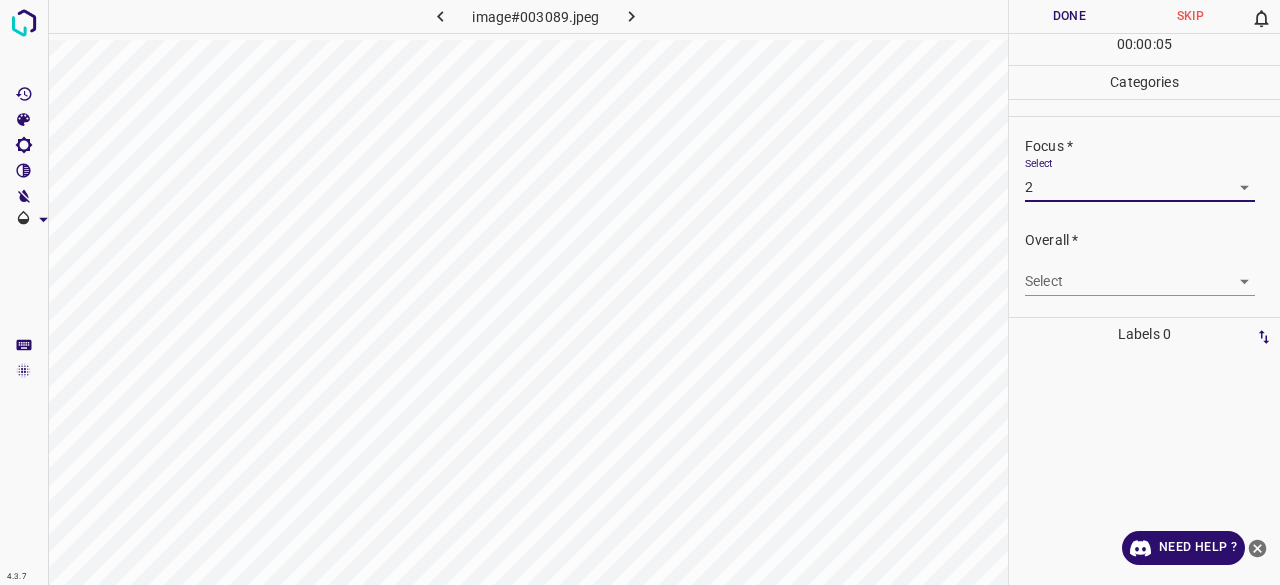 click on "Overall *  Select ​" at bounding box center [1144, 263] 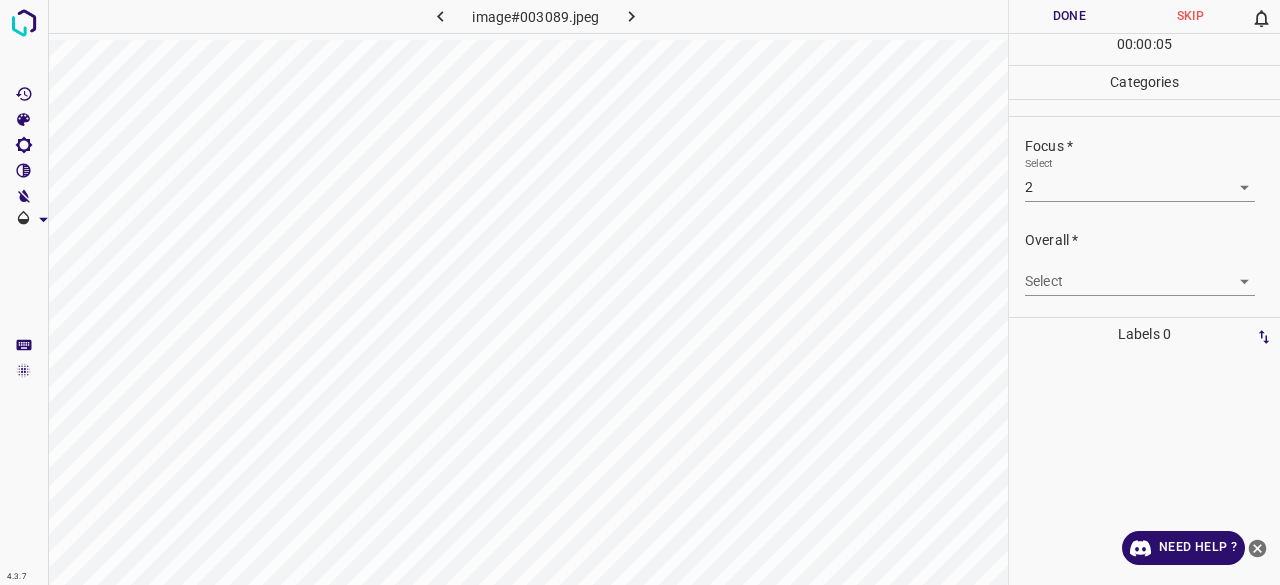 click on "4.3.7 image#003089.jpeg Done Skip 0 00   : 00   : 05   Categories Lighting *  Select 2 2 Focus *  Select 2 2 Overall *  Select ​ Labels   0 Categories 1 Lighting 2 Focus 3 Overall Tools Space Change between modes (Draw & Edit) I Auto labeling R Restore zoom M Zoom in N Zoom out Delete Delete selecte label Filters Z Restore filters X Saturation filter C Brightness filter V Contrast filter B Gray scale filter General O Download Need Help ? - Text - Hide - Delete" at bounding box center [640, 292] 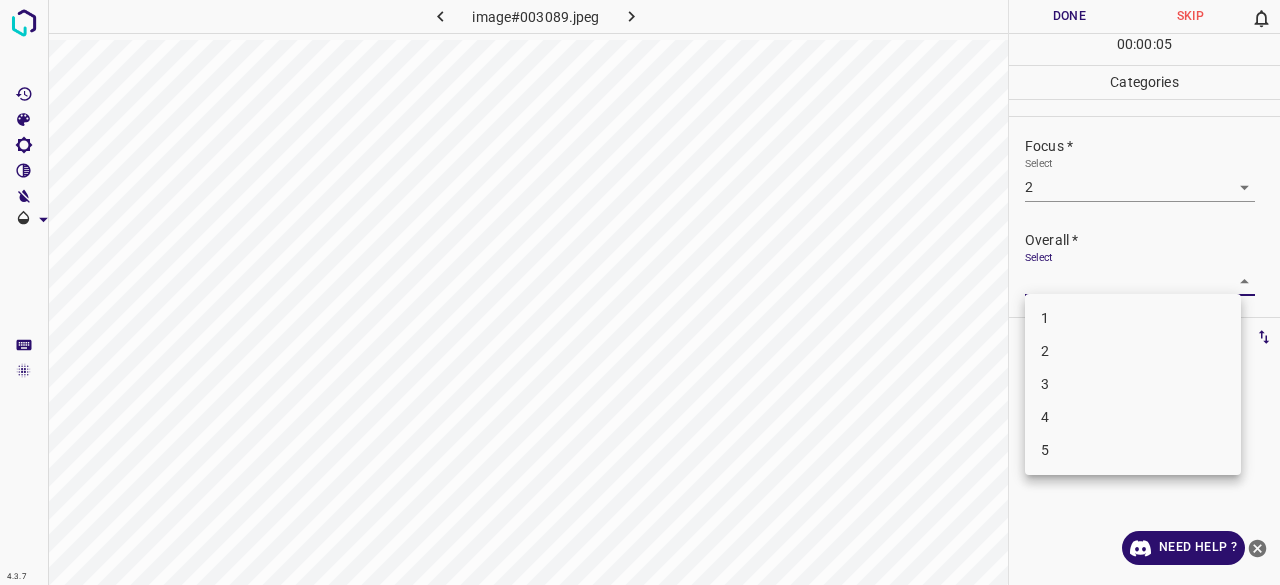 drag, startPoint x: 1054, startPoint y: 347, endPoint x: 1040, endPoint y: 245, distance: 102.9563 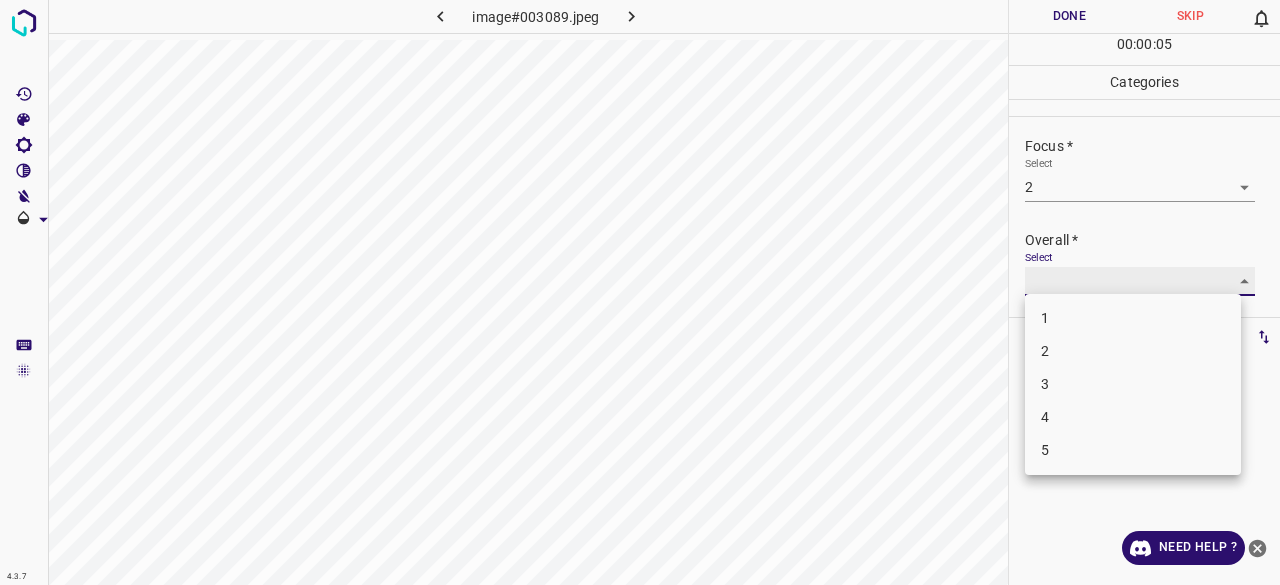 type on "2" 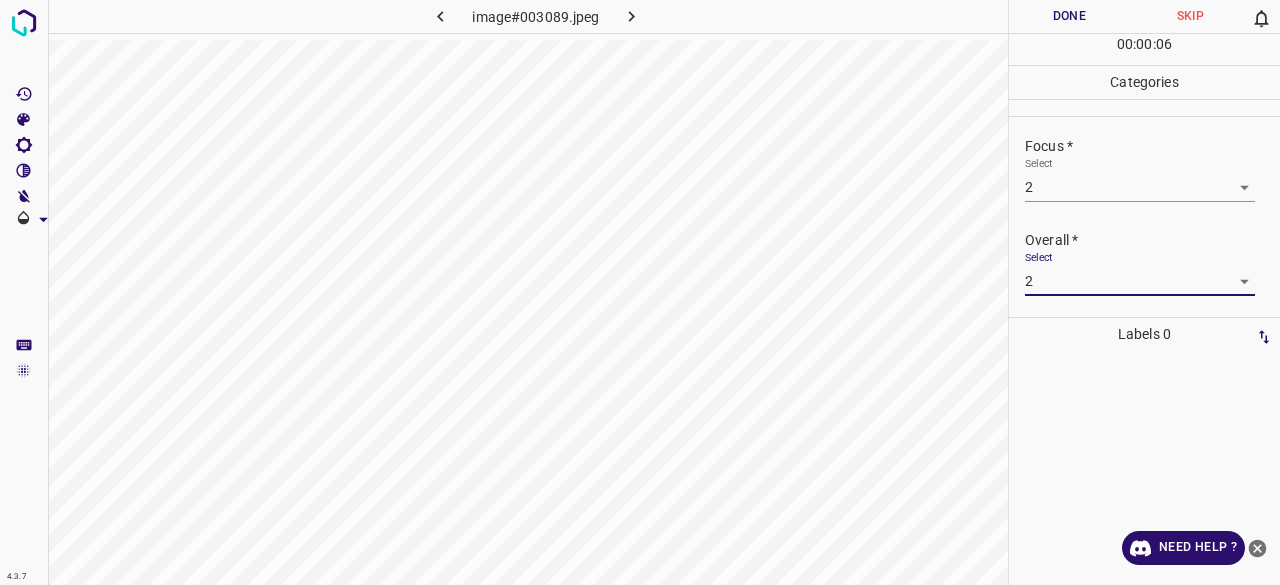 click on "Done" at bounding box center [1069, 16] 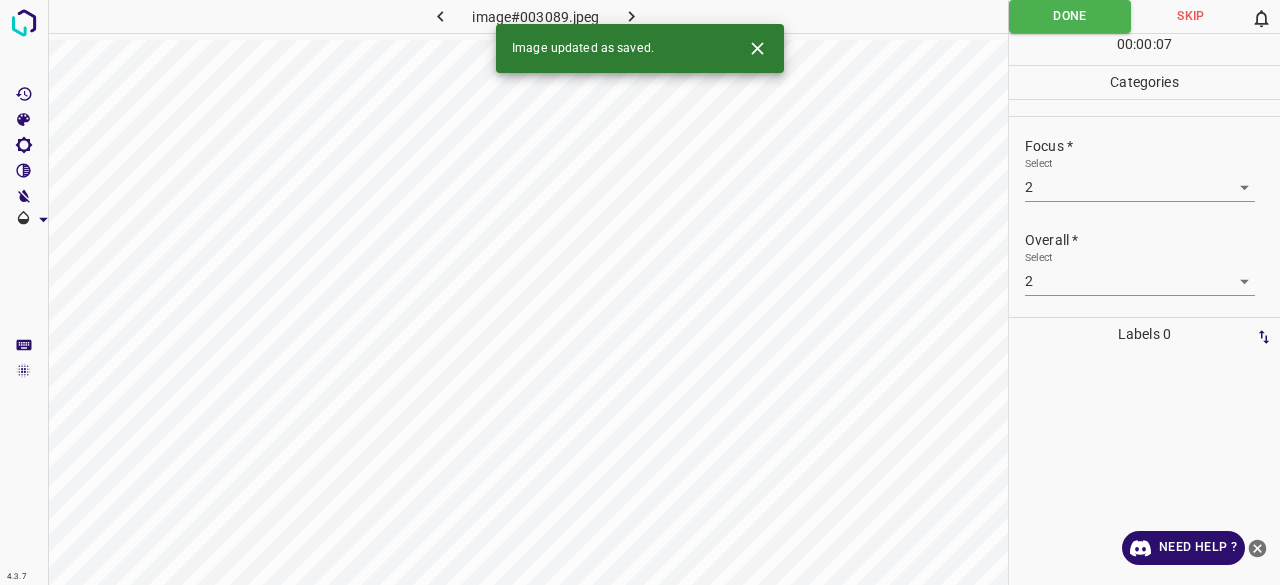 click at bounding box center (632, 16) 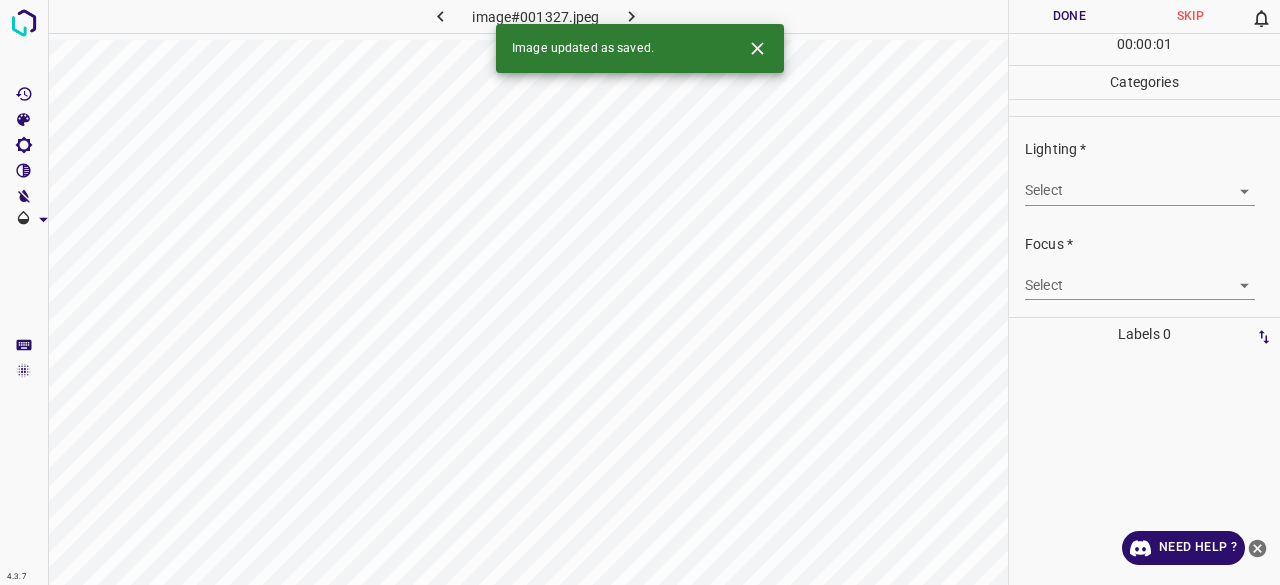 click on "Lighting *  Select ​" at bounding box center [1144, 172] 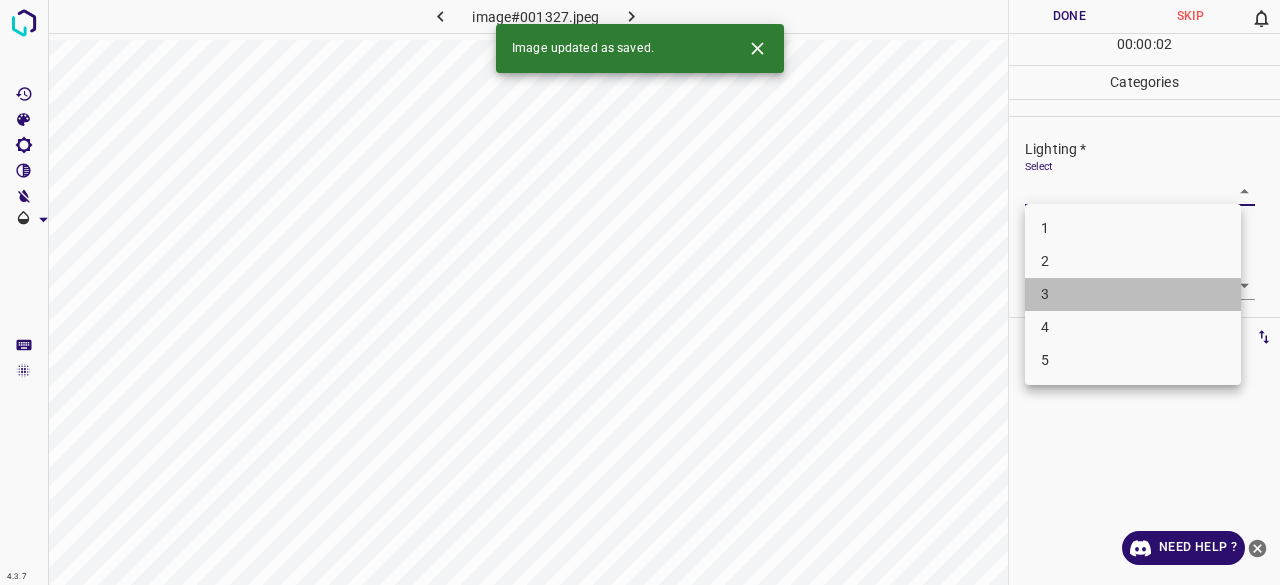 click on "3" at bounding box center (1133, 294) 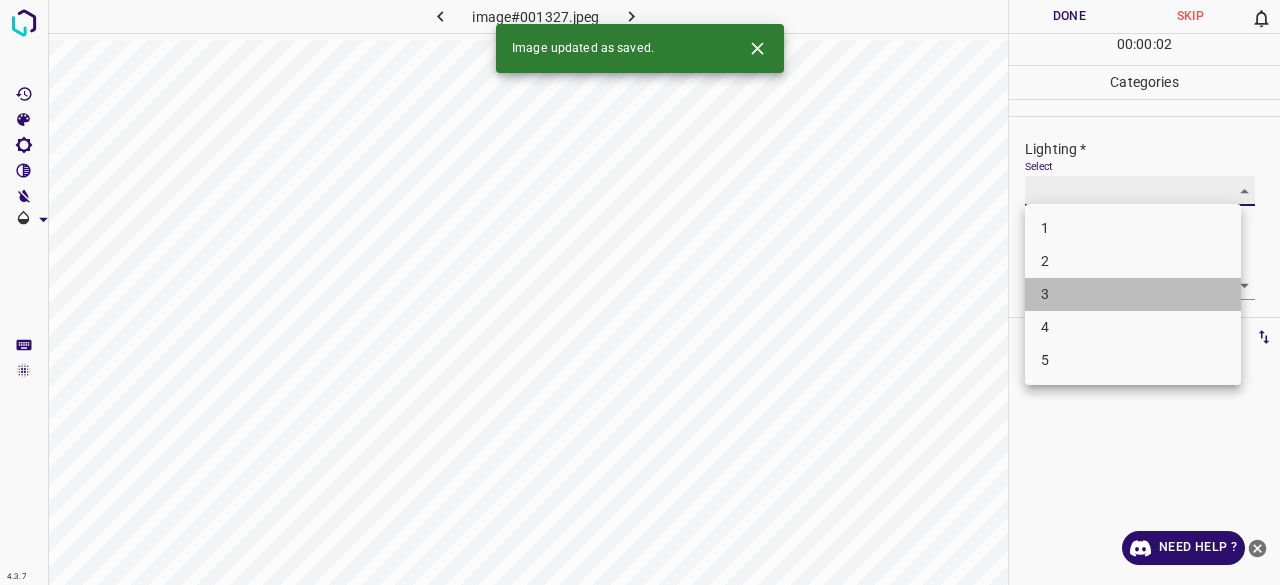 type on "3" 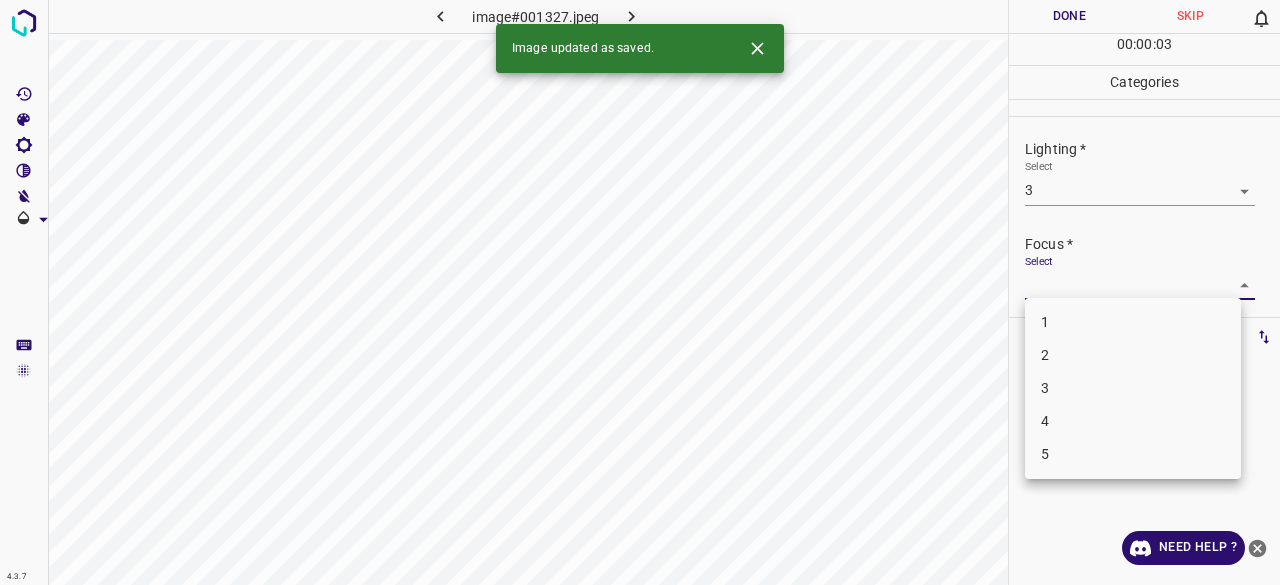 drag, startPoint x: 1047, startPoint y: 287, endPoint x: 1053, endPoint y: 302, distance: 16.155495 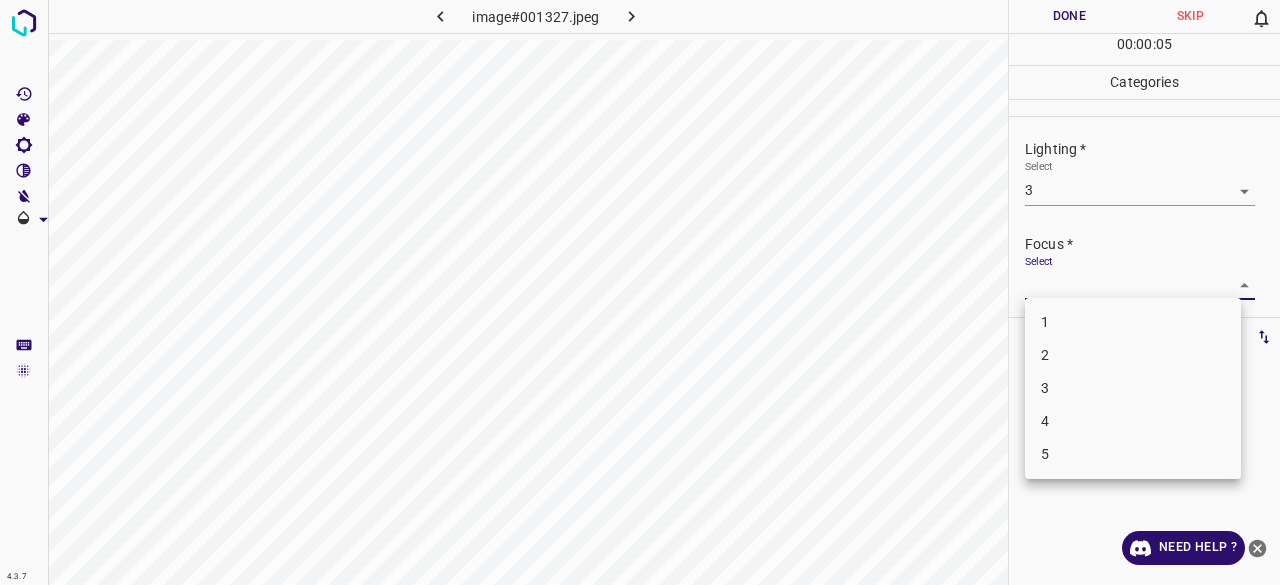 drag, startPoint x: 1056, startPoint y: 353, endPoint x: 1057, endPoint y: 386, distance: 33.01515 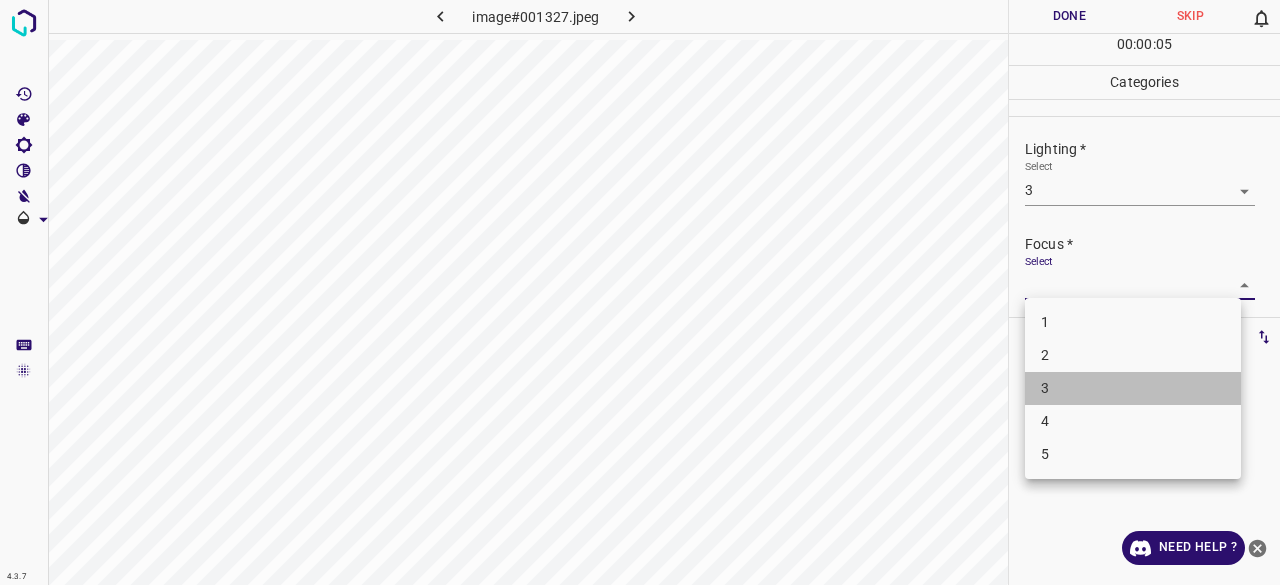 click on "3" at bounding box center [1133, 388] 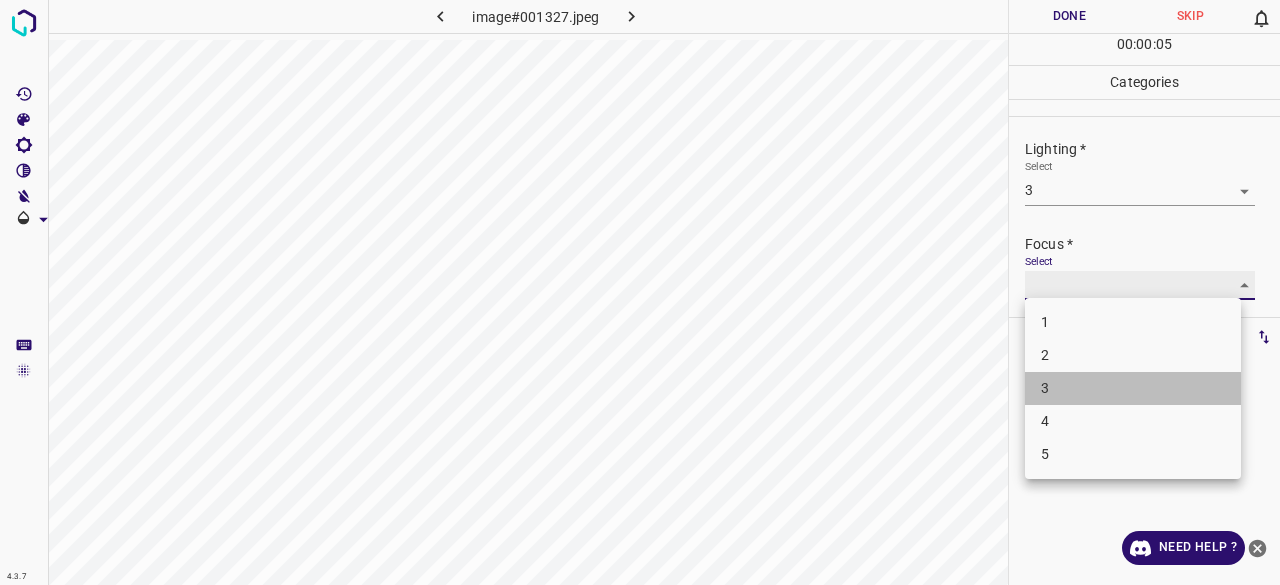 type on "3" 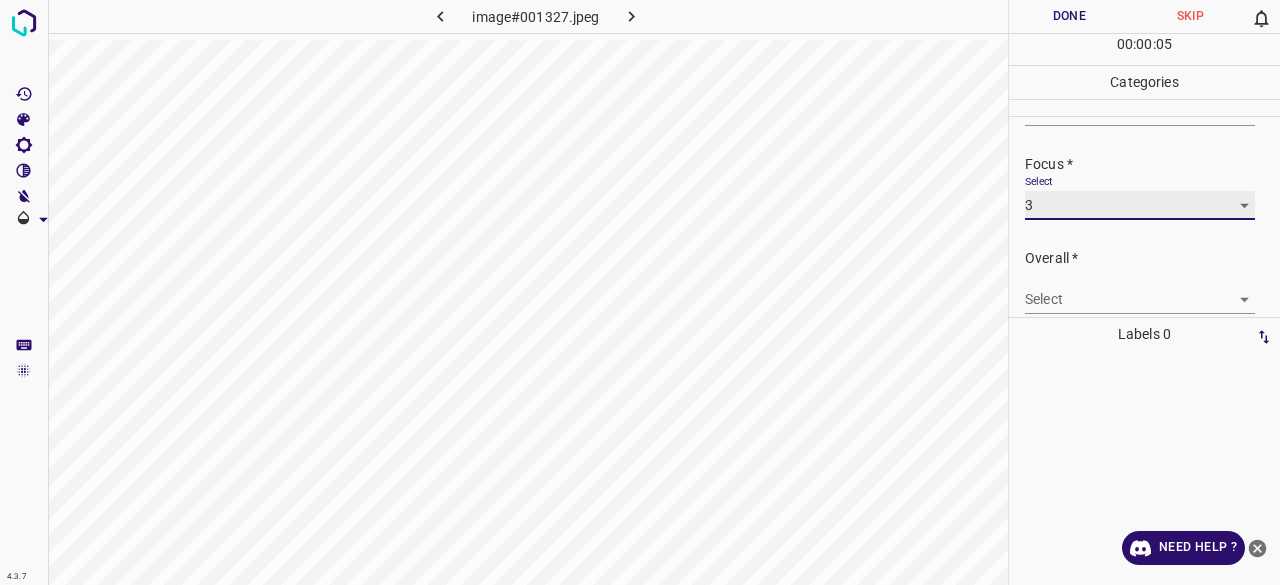 scroll, scrollTop: 98, scrollLeft: 0, axis: vertical 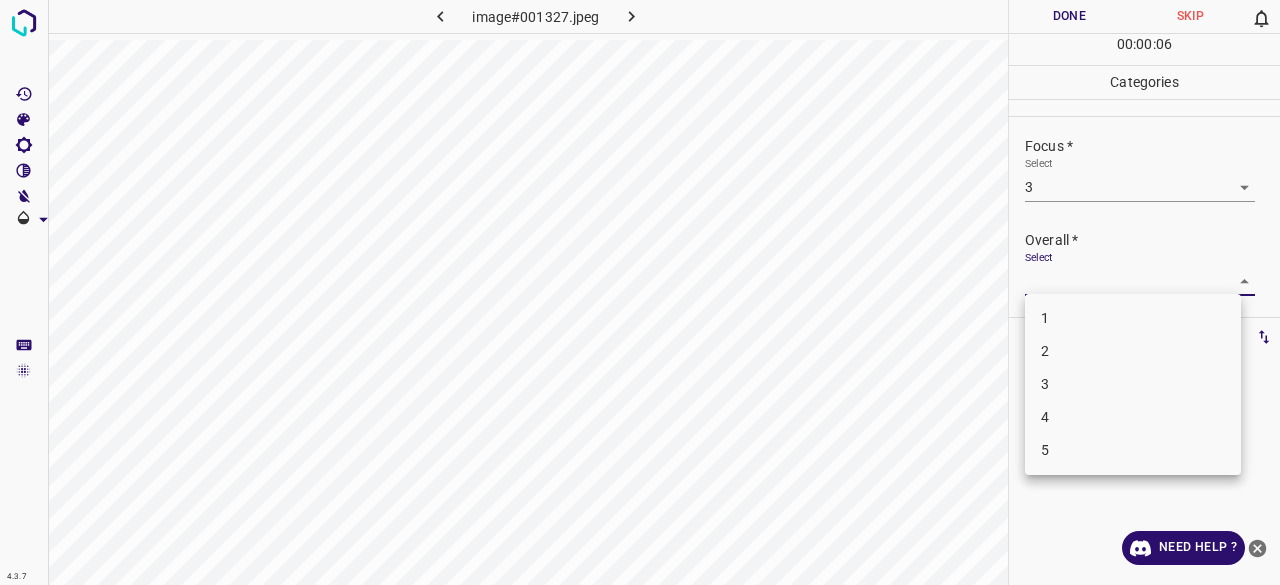 click on "4.3.7 image#001327.jpeg Done Skip 0 00   : 00   : 06   Categories Lighting *  Select 3 3 Focus *  Select 3 3 Overall *  Select ​ Labels   0 Categories 1 Lighting 2 Focus 3 Overall Tools Space Change between modes (Draw & Edit) I Auto labeling R Restore zoom M Zoom in N Zoom out Delete Delete selecte label Filters Z Restore filters X Saturation filter C Brightness filter V Contrast filter B Gray scale filter General O Download Need Help ? - Text - Hide - Delete 1 2 3 4 5" at bounding box center [640, 292] 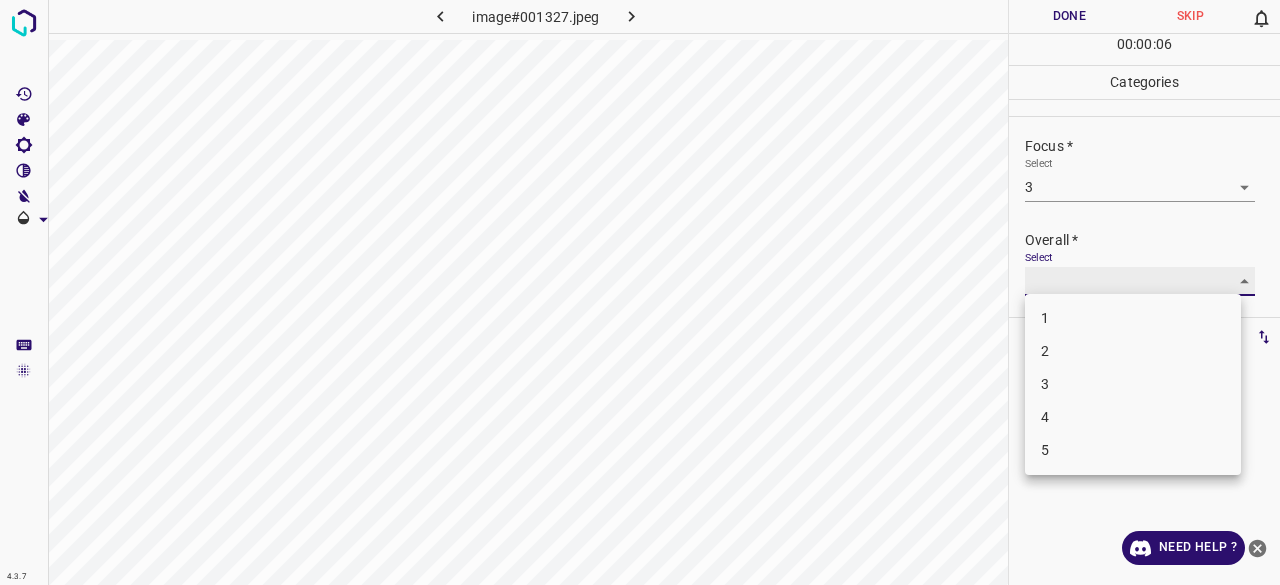 type on "3" 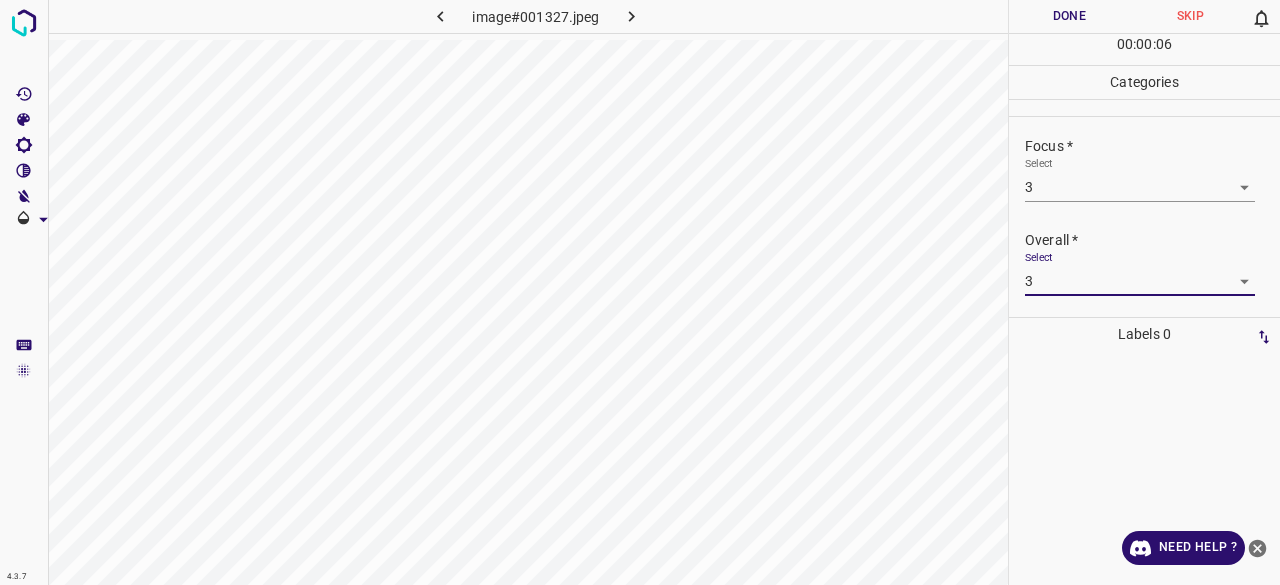 click on "Done" at bounding box center (1069, 16) 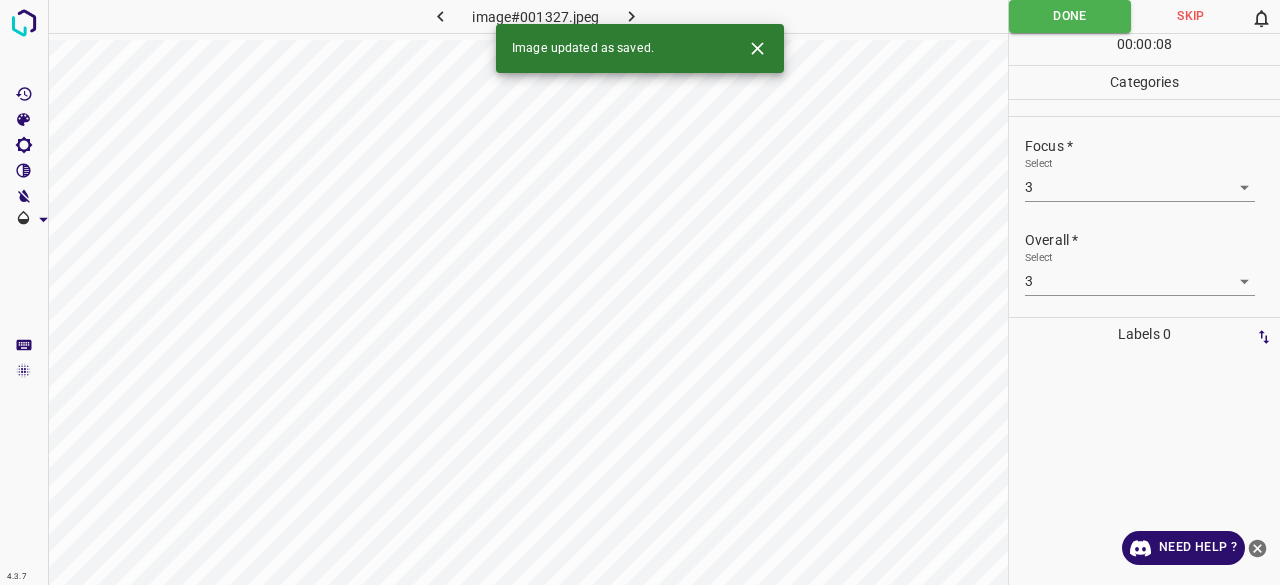 click 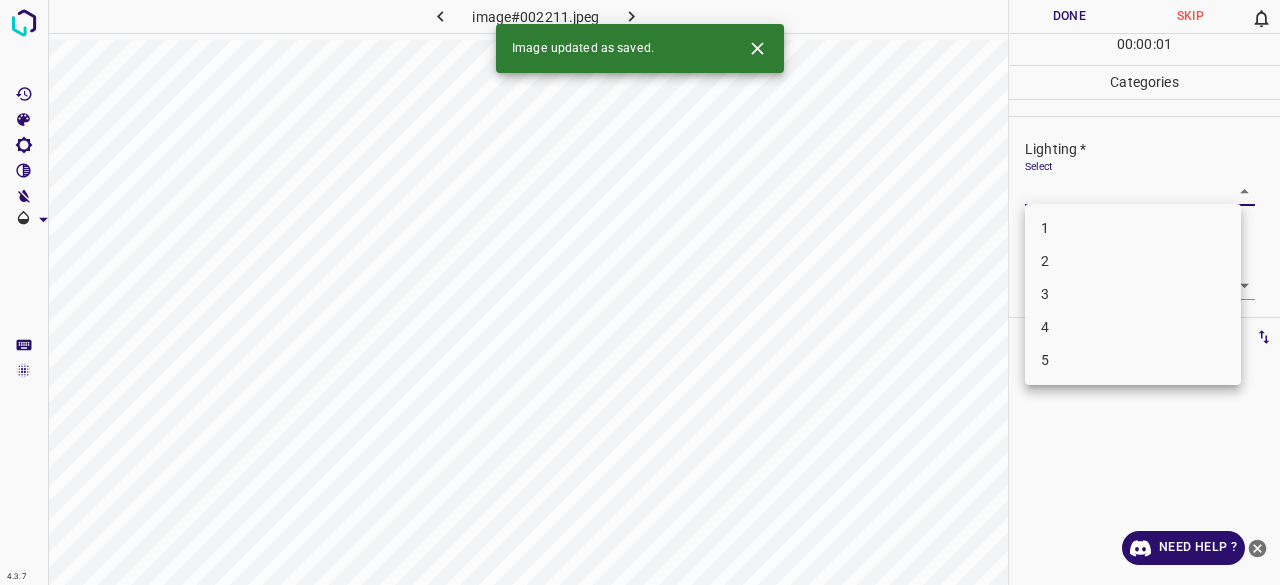 click on "4.3.7 image#002211.jpeg Done Skip 0 00   : 00   : 01   Categories Lighting *  Select ​ Focus *  Select ​ Overall *  Select ​ Labels   0 Categories 1 Lighting 2 Focus 3 Overall Tools Space Change between modes (Draw & Edit) I Auto labeling R Restore zoom M Zoom in N Zoom out Delete Delete selecte label Filters Z Restore filters X Saturation filter C Brightness filter V Contrast filter B Gray scale filter General O Download Image updated as saved. Need Help ? - Text - Hide - Delete 1 2 3 4 5" at bounding box center (640, 292) 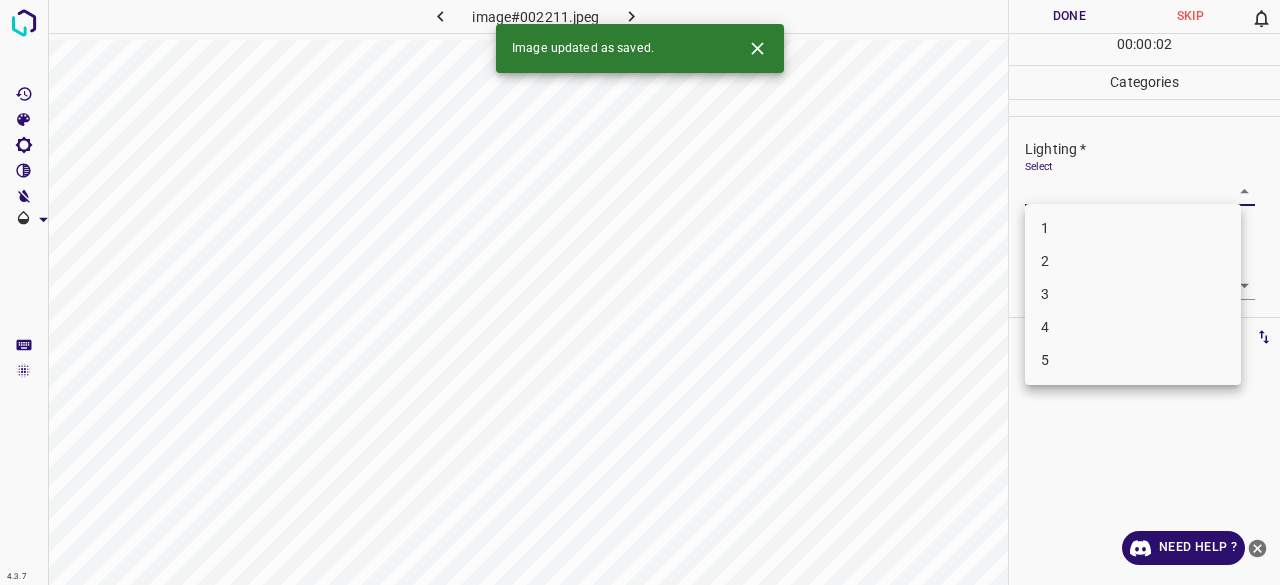 click on "3" at bounding box center [1133, 294] 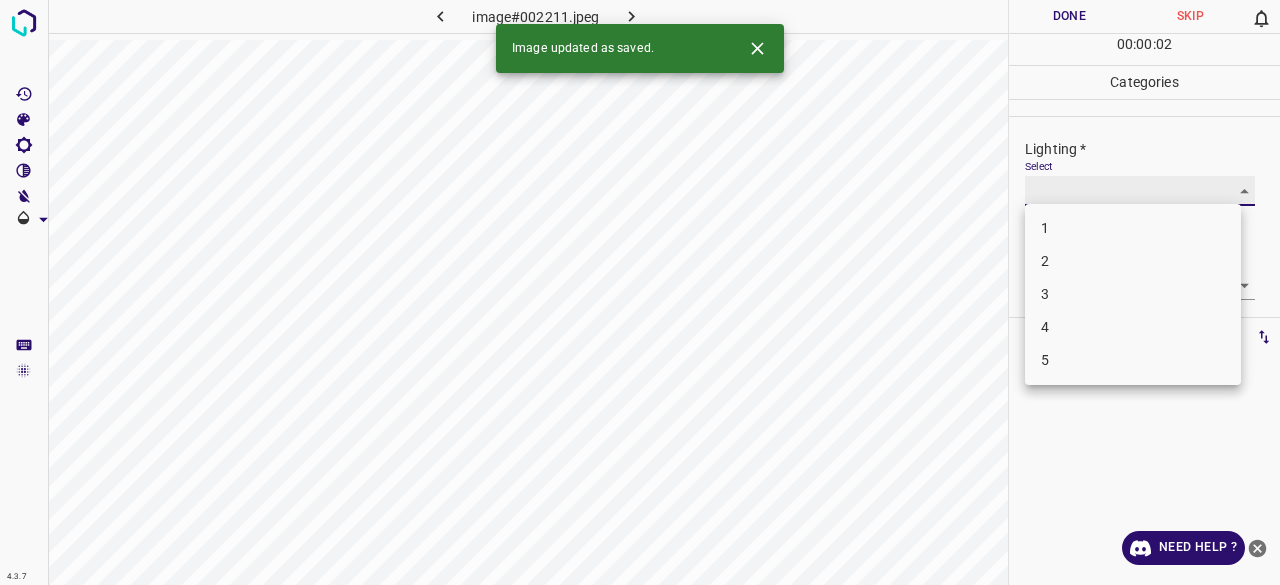 type on "3" 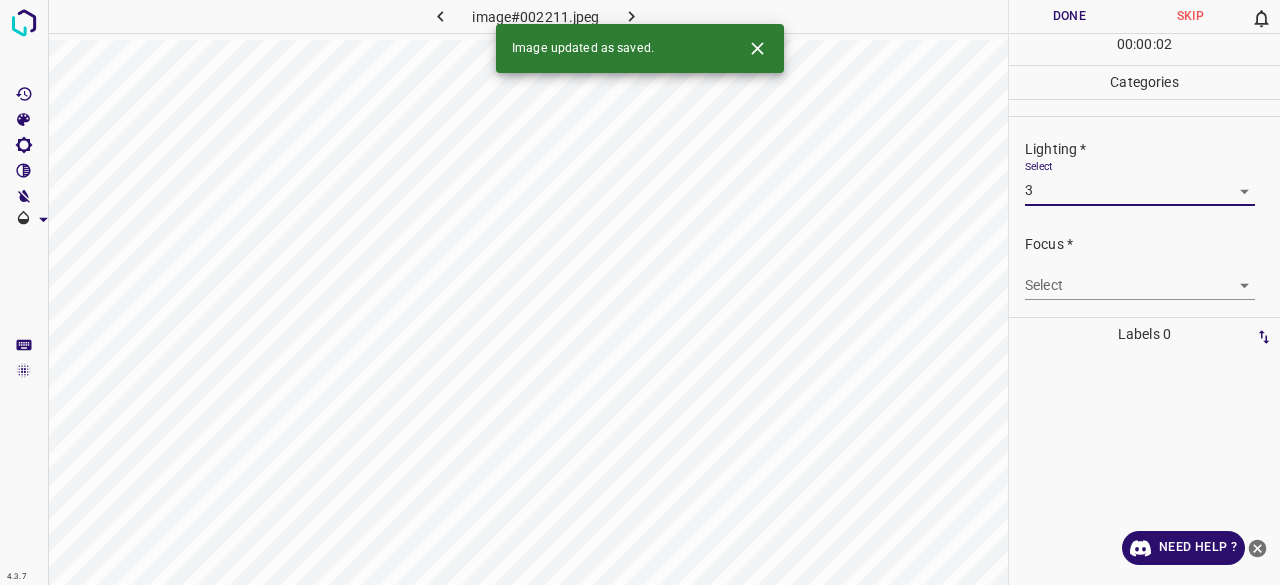 click on "4.3.7 image#002211.jpeg Done Skip 0 00   : 00   : 02   Categories Lighting *  Select 3 3 Focus *  Select ​ Overall *  Select ​ Labels   0 Categories 1 Lighting 2 Focus 3 Overall Tools Space Change between modes (Draw & Edit) I Auto labeling R Restore zoom M Zoom in N Zoom out Delete Delete selecte label Filters Z Restore filters X Saturation filter C Brightness filter V Contrast filter B Gray scale filter General O Download Image updated as saved. Need Help ? - Text - Hide - Delete" at bounding box center (640, 292) 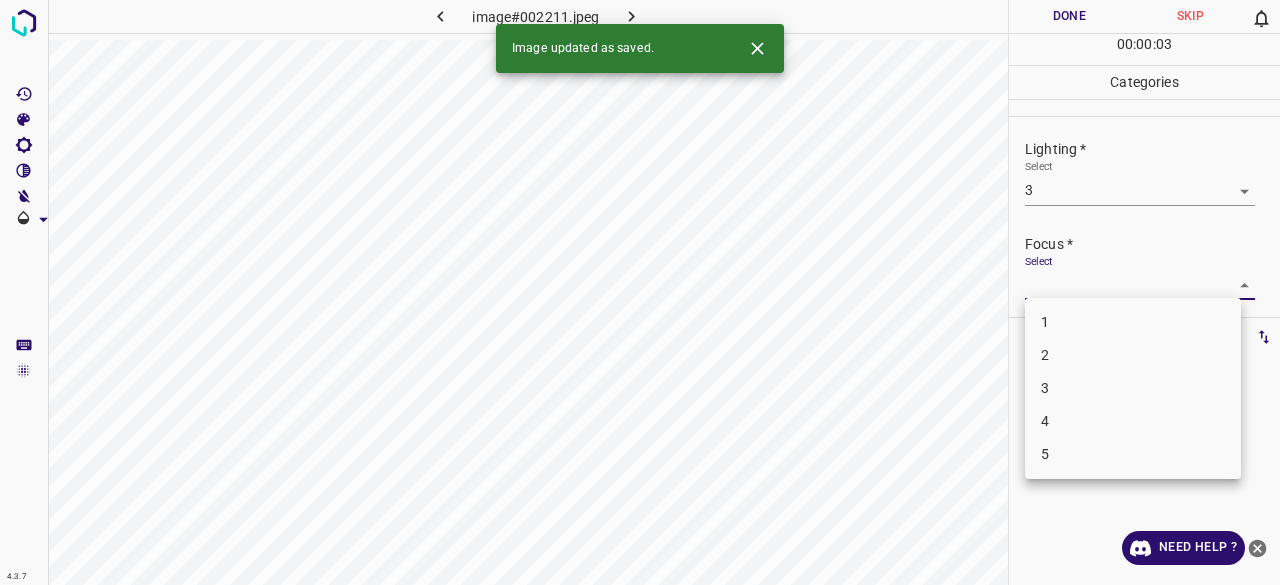 drag, startPoint x: 1070, startPoint y: 362, endPoint x: 1075, endPoint y: 267, distance: 95.131485 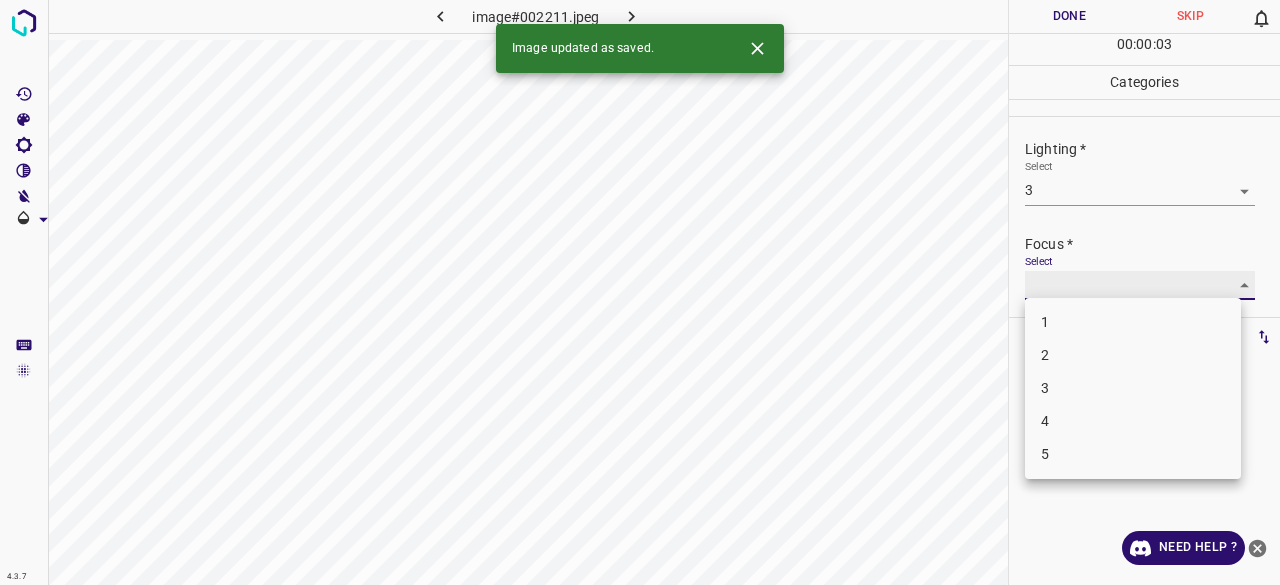 type on "2" 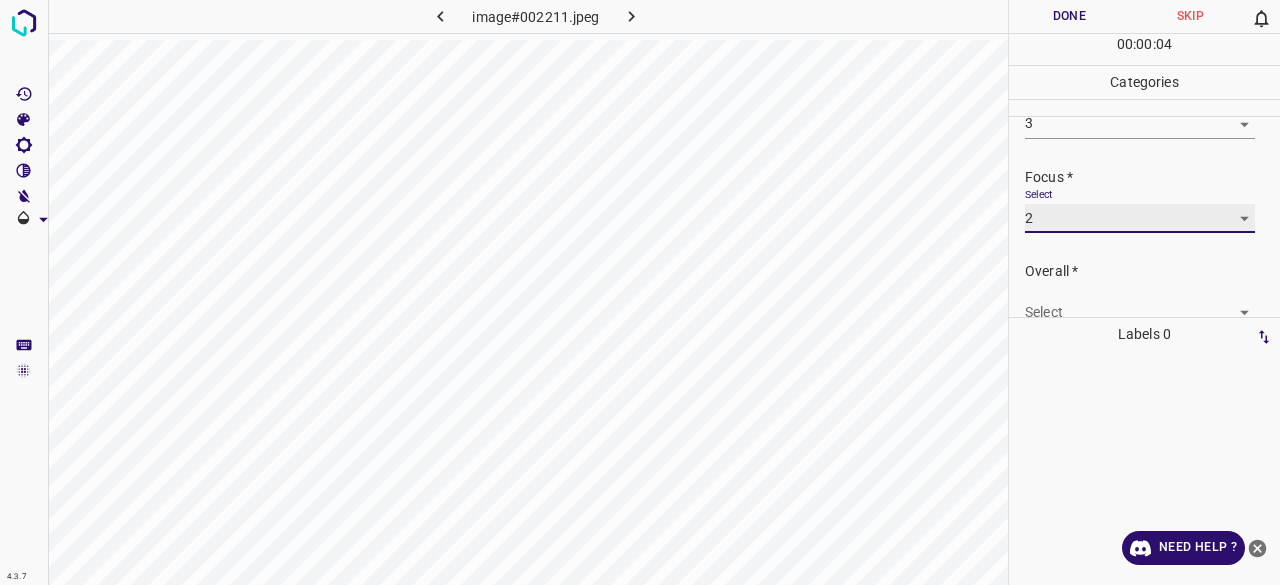 scroll, scrollTop: 98, scrollLeft: 0, axis: vertical 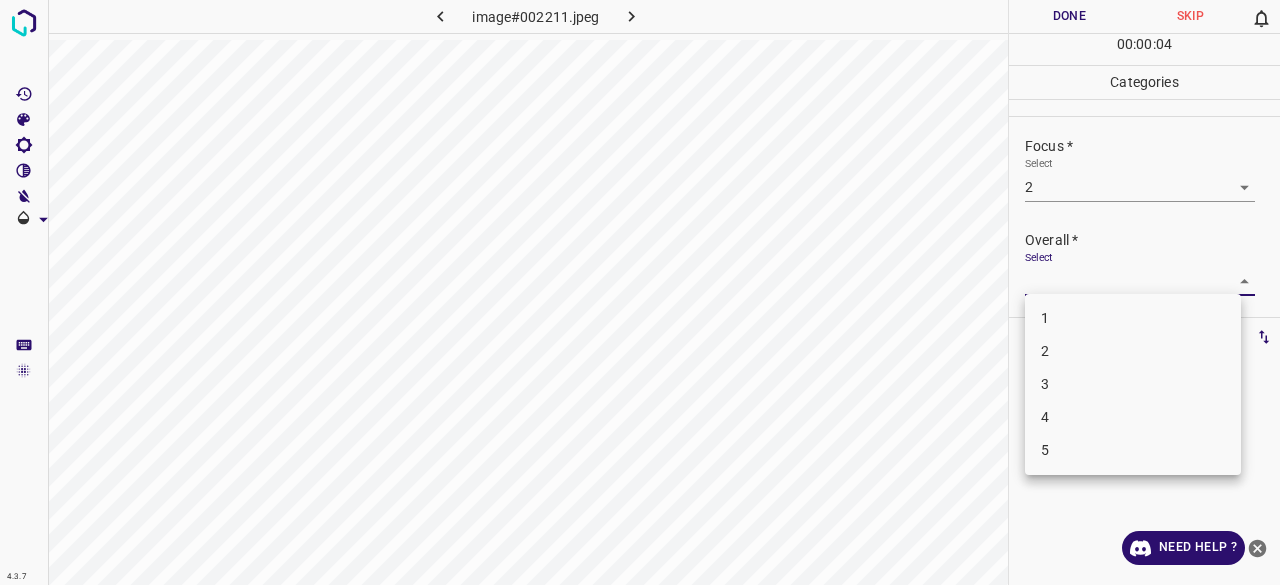 click on "4.3.7 image#002211.jpeg Done Skip 0 00   : 00   : 04   Categories Lighting *  Select 3 3 Focus *  Select 2 2 Overall *  Select ​ Labels   0 Categories 1 Lighting 2 Focus 3 Overall Tools Space Change between modes (Draw & Edit) I Auto labeling R Restore zoom M Zoom in N Zoom out Delete Delete selecte label Filters Z Restore filters X Saturation filter C Brightness filter V Contrast filter B Gray scale filter General O Download Need Help ? - Text - Hide - Delete 1 2 3 4 5" at bounding box center [640, 292] 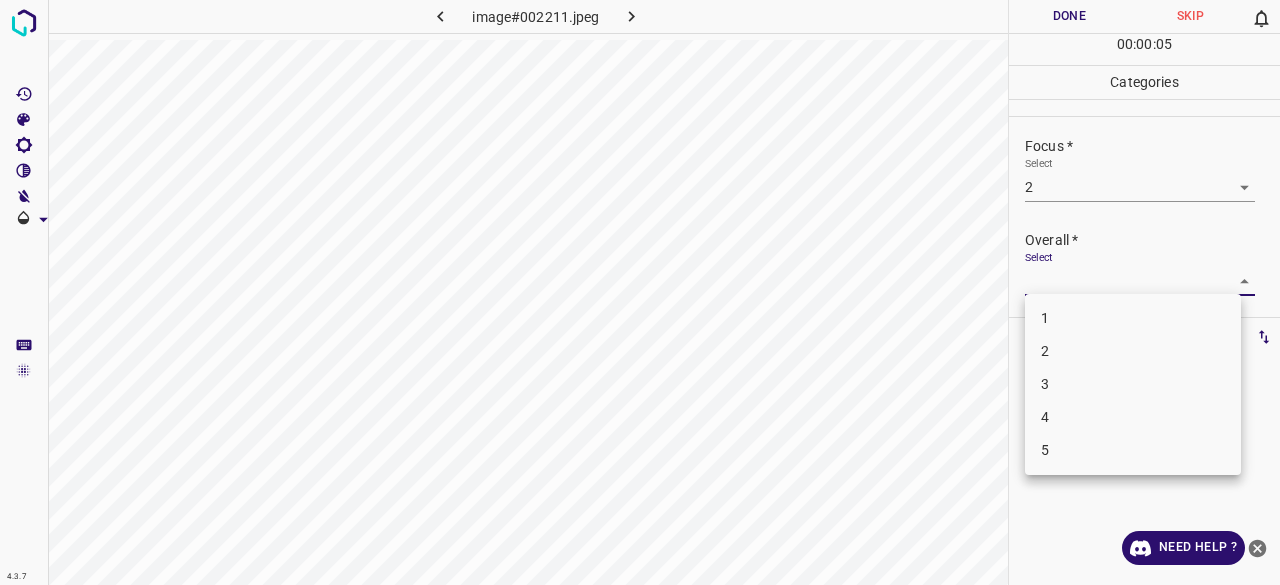 click on "3" at bounding box center [1133, 384] 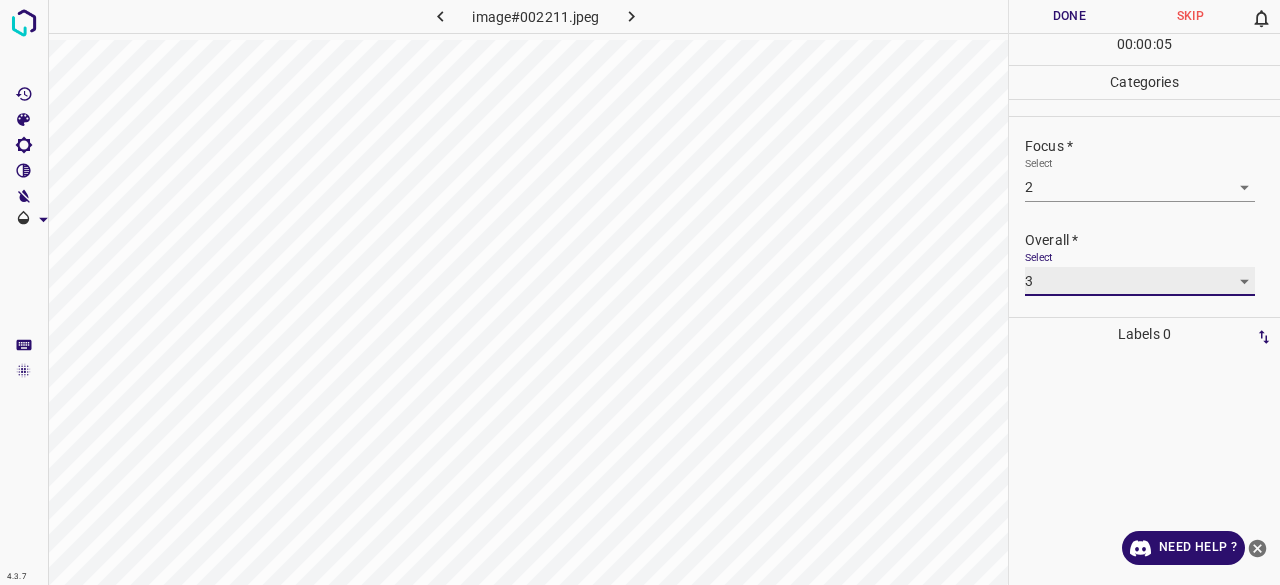 type on "3" 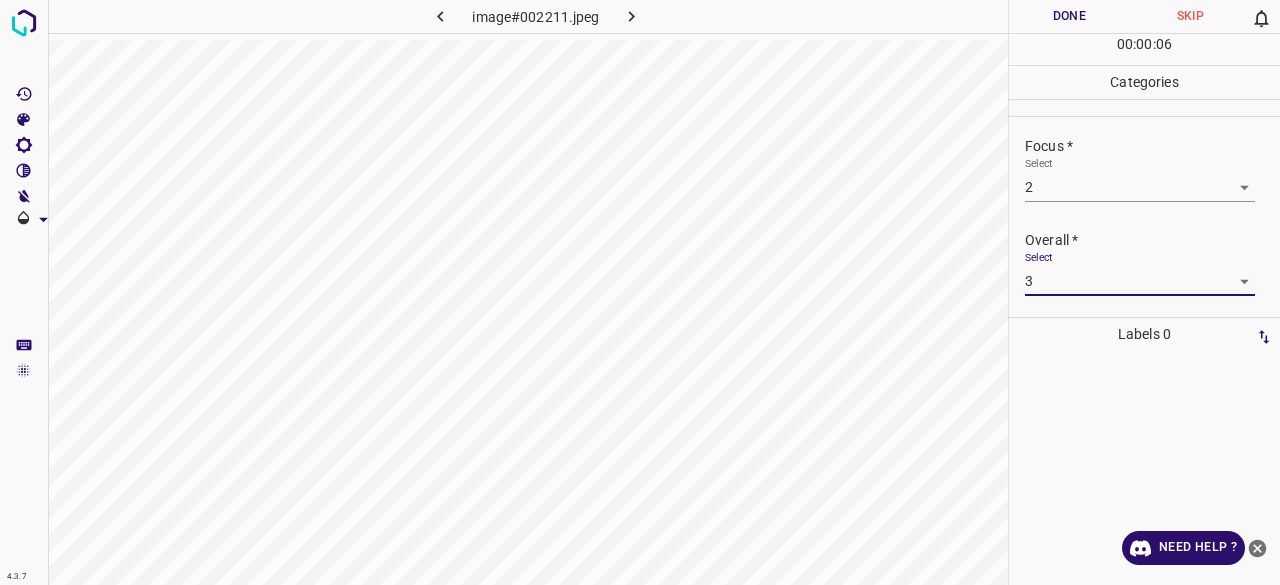 click on "Done" at bounding box center (1069, 16) 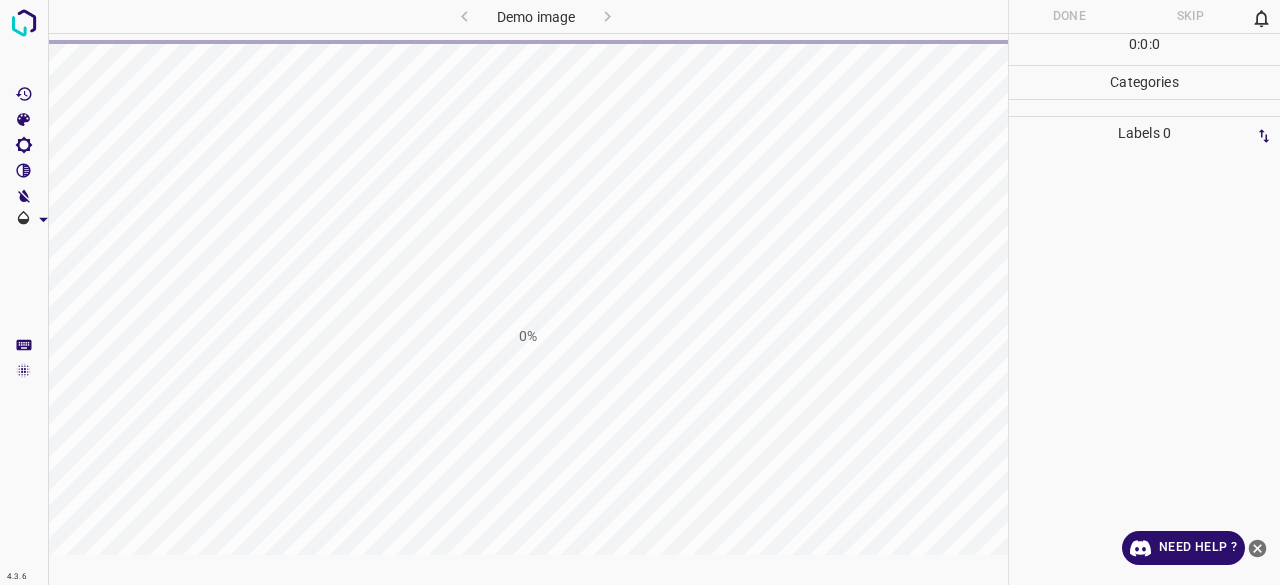 scroll, scrollTop: 0, scrollLeft: 0, axis: both 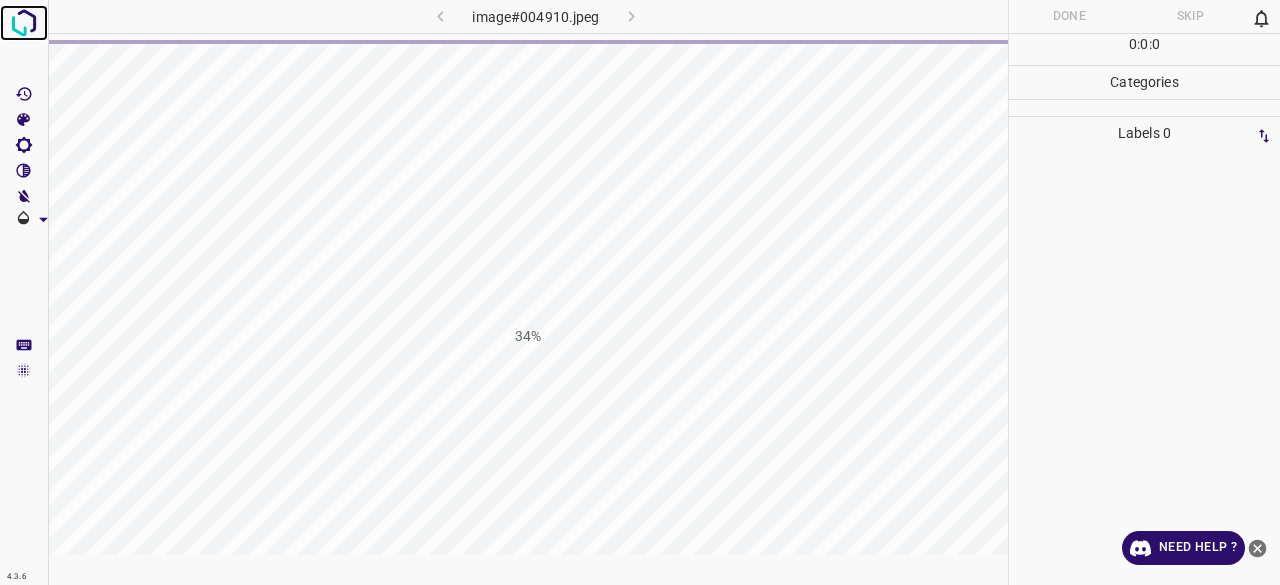 click at bounding box center (24, 23) 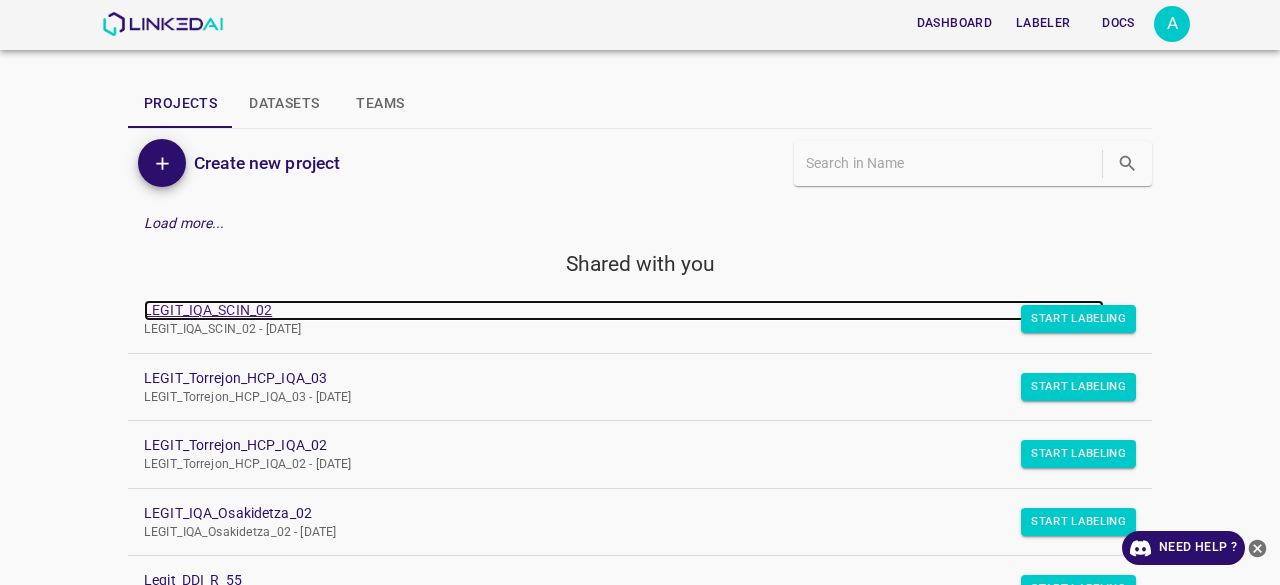 click on "LEGIT_IQA_SCIN_02" at bounding box center (624, 310) 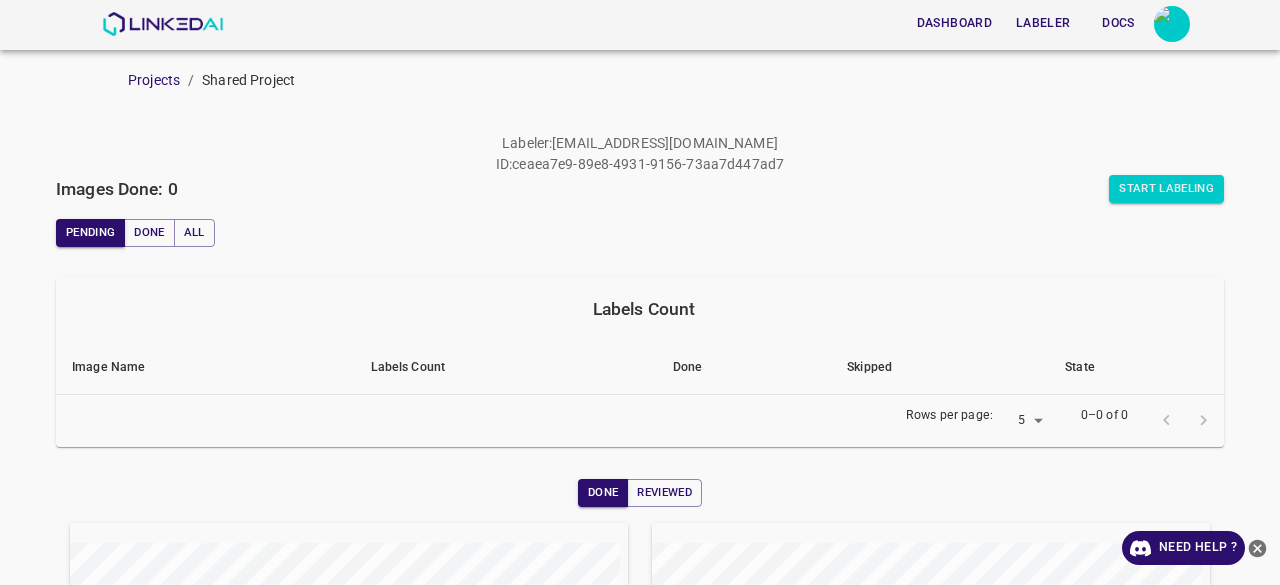 scroll, scrollTop: 0, scrollLeft: 0, axis: both 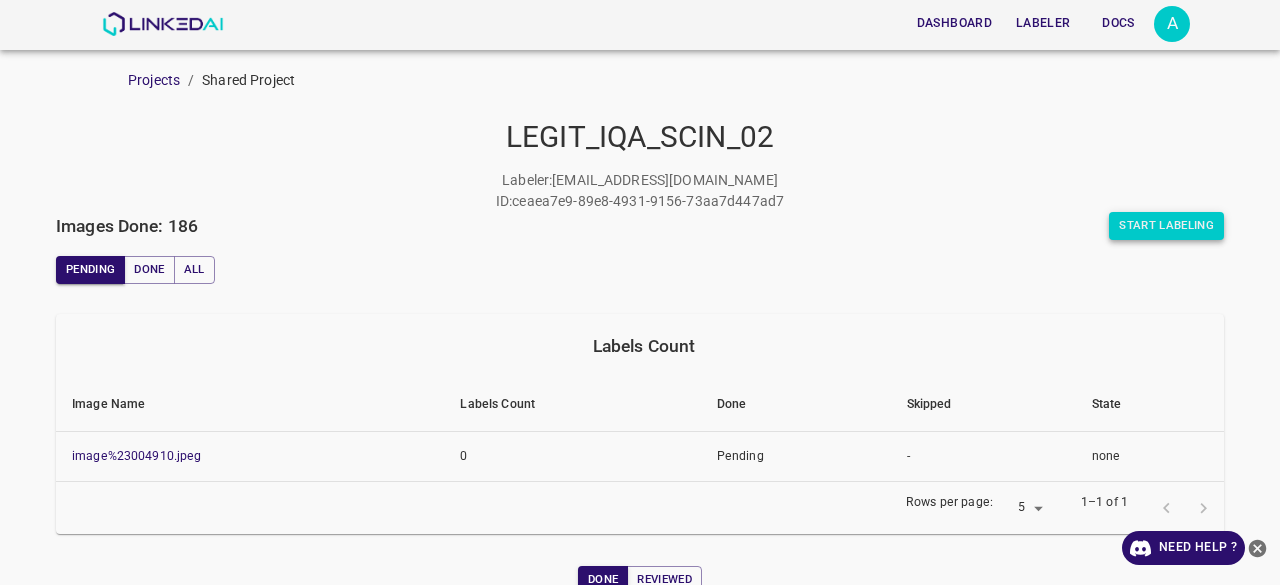 click on "Start Labeling" at bounding box center [1166, 226] 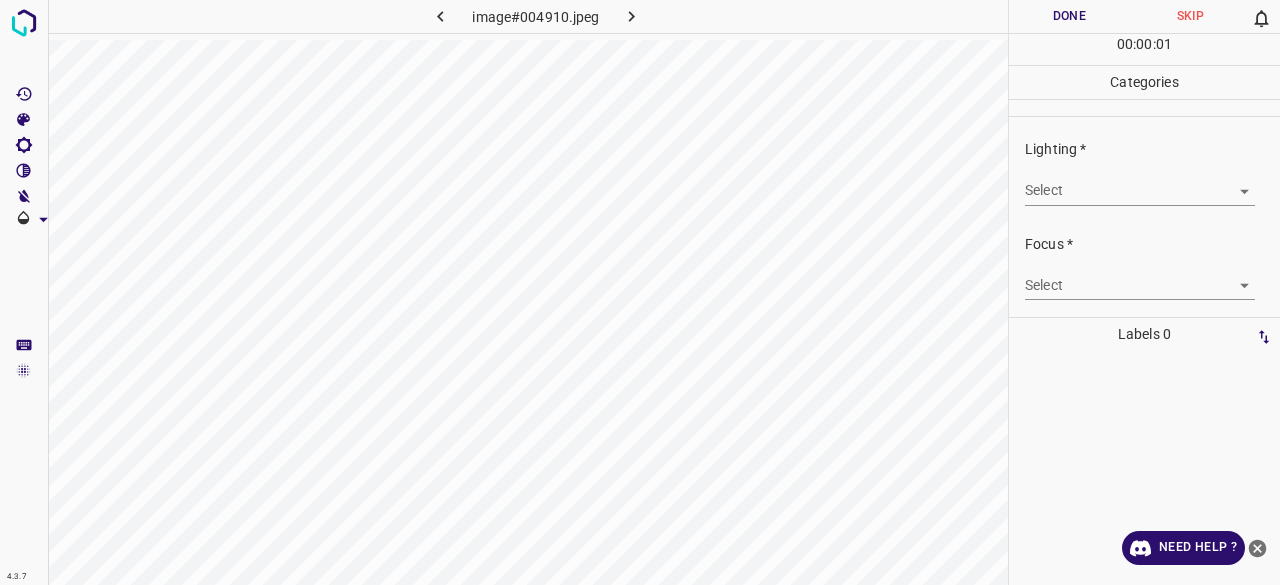 click on "Lighting *  Select ​" at bounding box center (1144, 172) 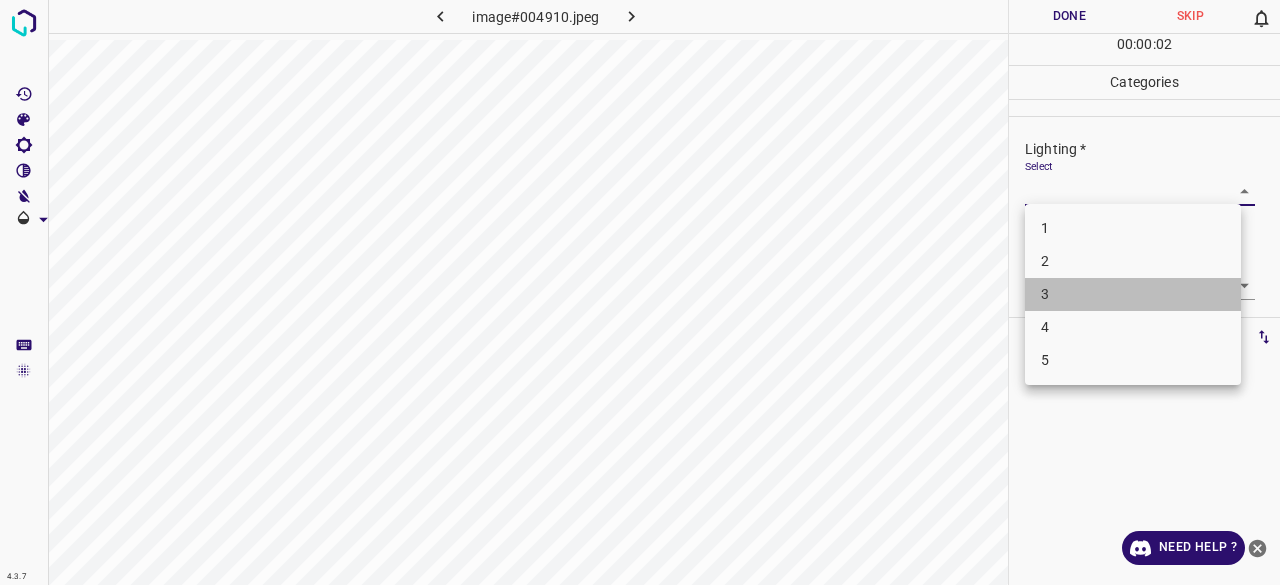 click on "3" at bounding box center [1133, 294] 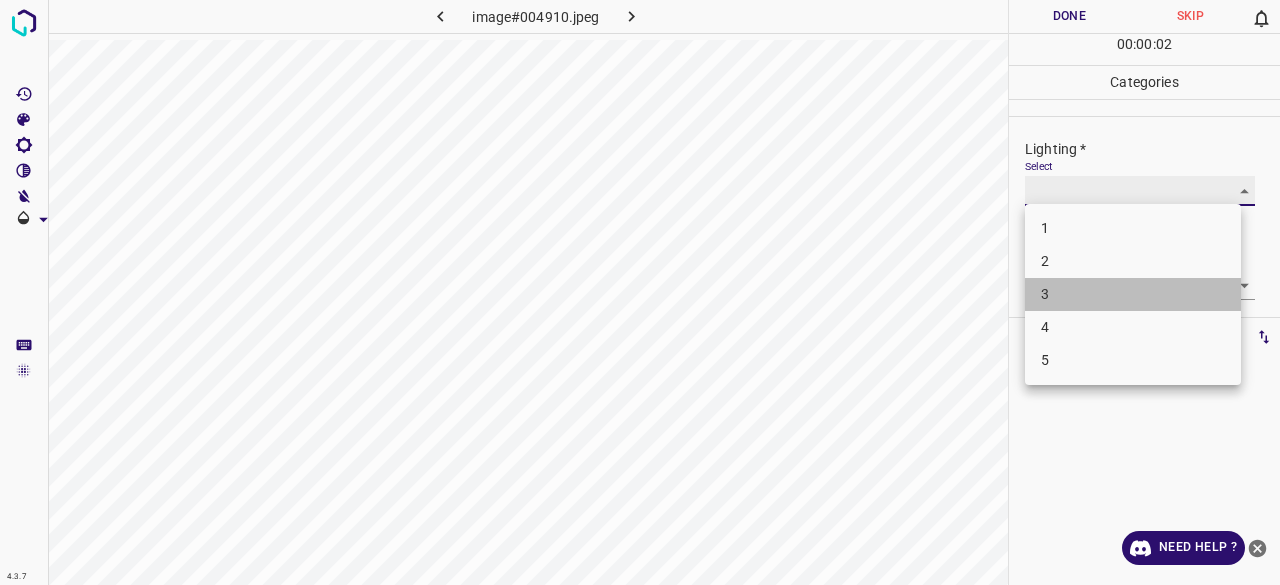 type on "3" 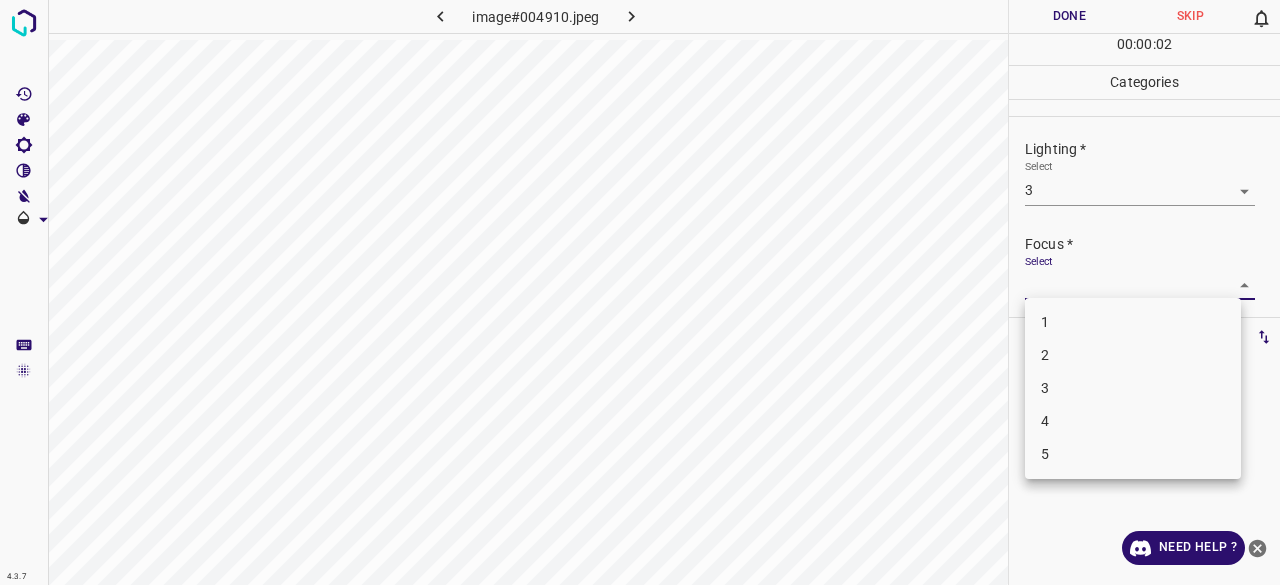click on "4.3.7 image#004910.jpeg Done Skip 0 00   : 00   : 02   Categories Lighting *  Select 3 3 Focus *  Select ​ Overall *  Select ​ Labels   0 Categories 1 Lighting 2 Focus 3 Overall Tools Space Change between modes (Draw & Edit) I Auto labeling R Restore zoom M Zoom in N Zoom out Delete Delete selecte label Filters Z Restore filters X Saturation filter C Brightness filter V Contrast filter B Gray scale filter General O Download Need Help ? - Text - Hide - Delete 1 2 3 4 5" at bounding box center [640, 292] 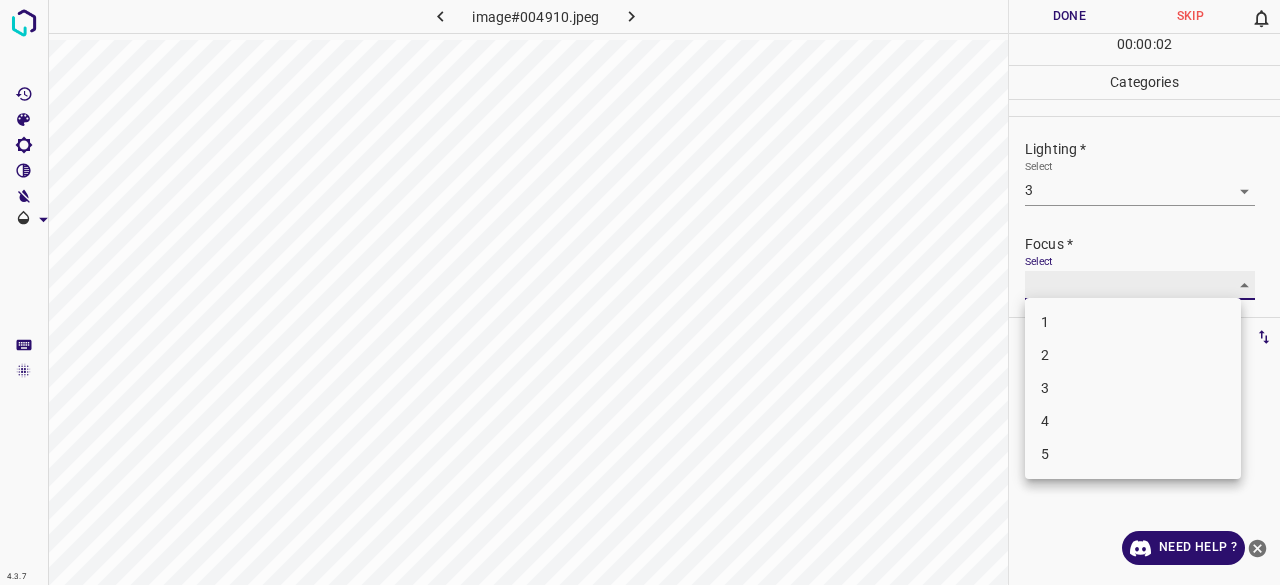 type on "3" 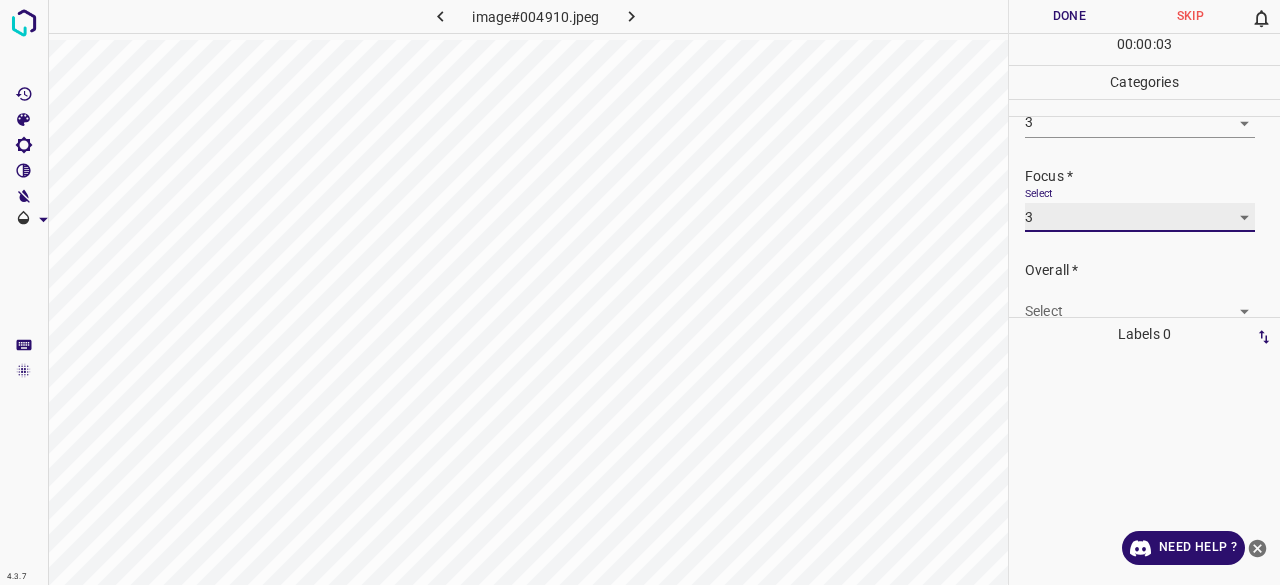 scroll, scrollTop: 98, scrollLeft: 0, axis: vertical 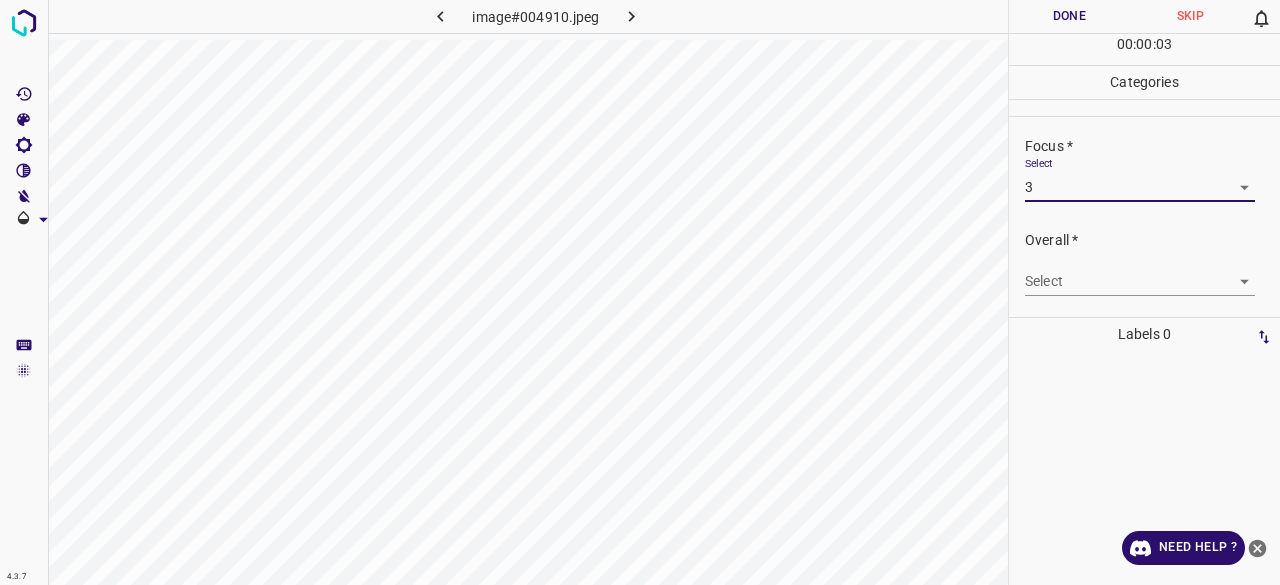 click on "4.3.7 image#004910.jpeg Done Skip 0 00   : 00   : 03   Categories Lighting *  Select 3 3 Focus *  Select 3 3 Overall *  Select ​ Labels   0 Categories 1 Lighting 2 Focus 3 Overall Tools Space Change between modes (Draw & Edit) I Auto labeling R Restore zoom M Zoom in N Zoom out Delete Delete selecte label Filters Z Restore filters X Saturation filter C Brightness filter V Contrast filter B Gray scale filter General O Download Need Help ? - Text - Hide - Delete" at bounding box center [640, 292] 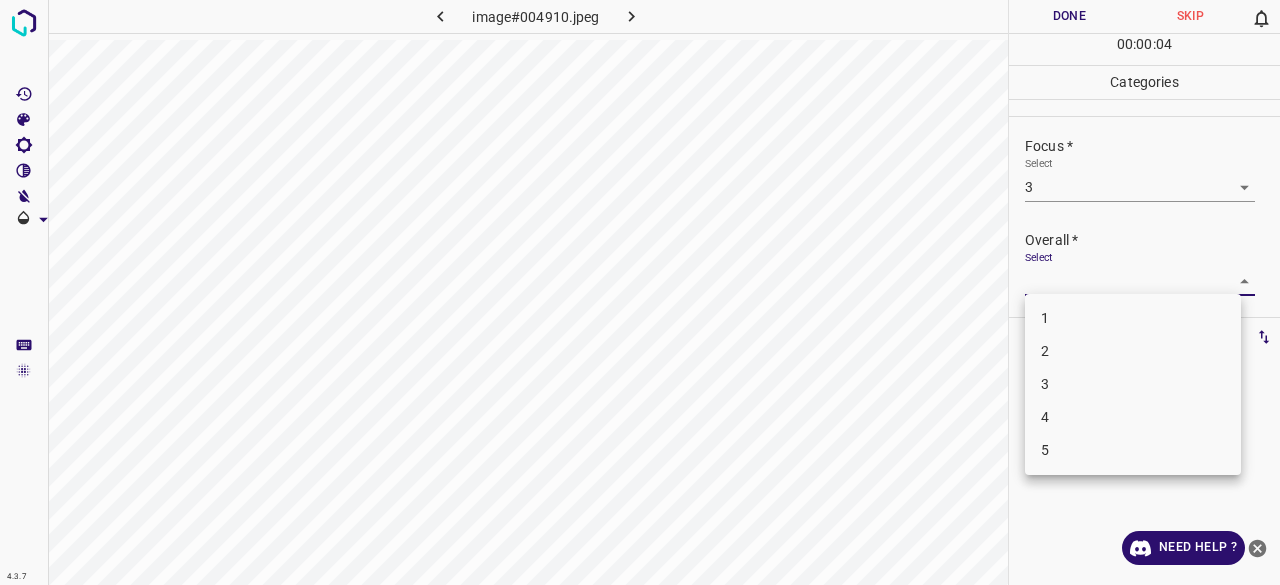 click on "3" at bounding box center (1133, 384) 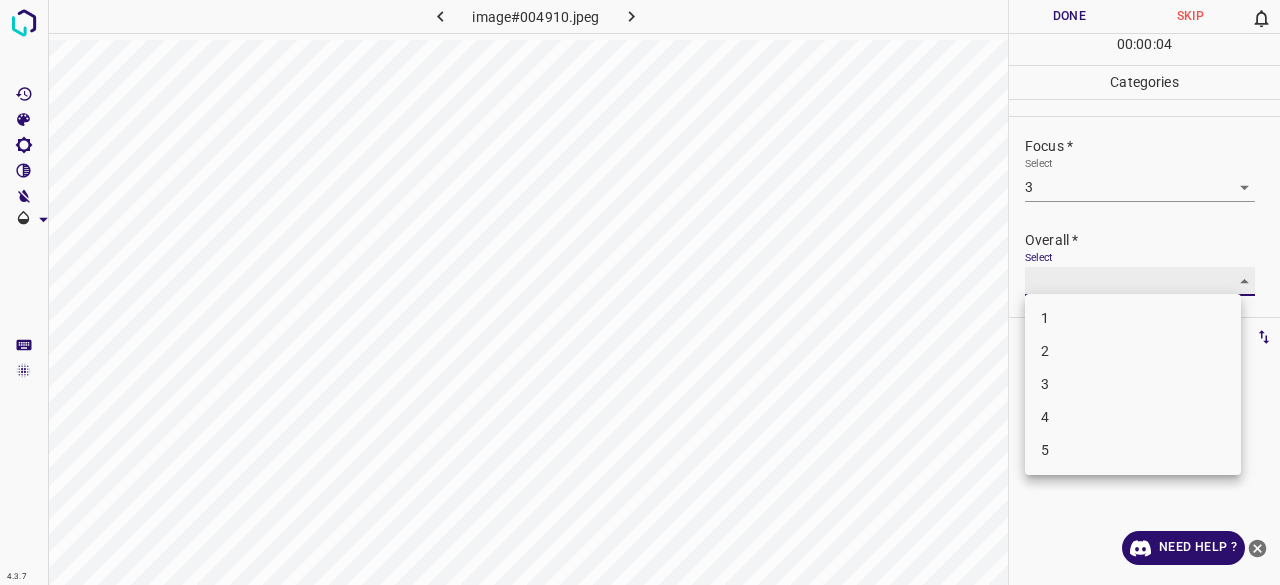 type on "3" 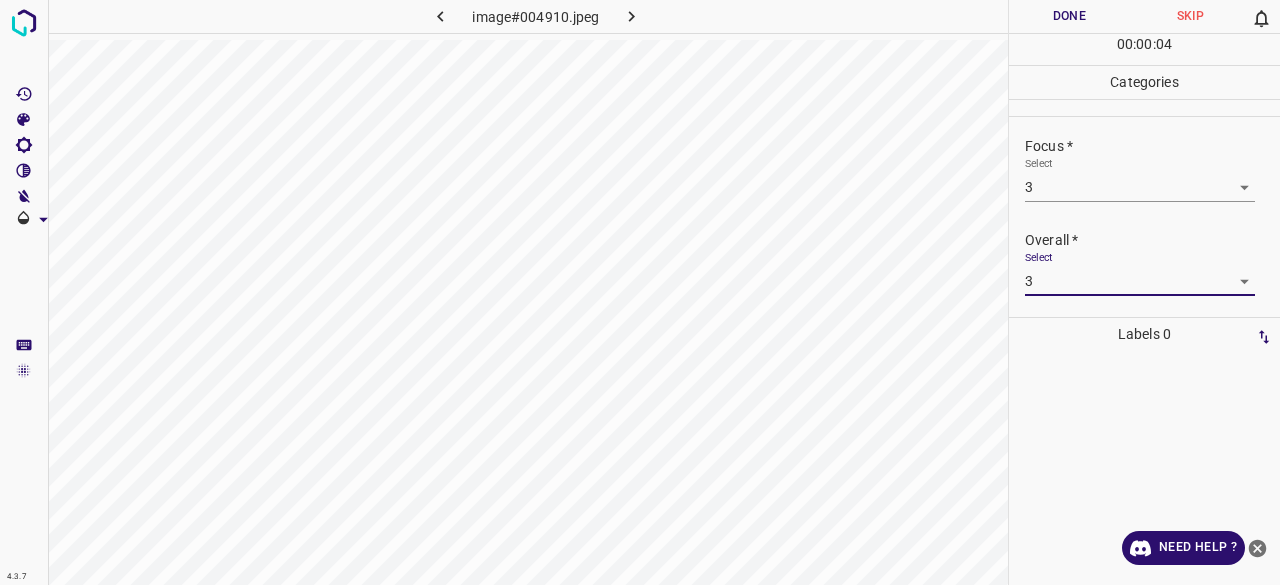 click on "Done" at bounding box center (1069, 16) 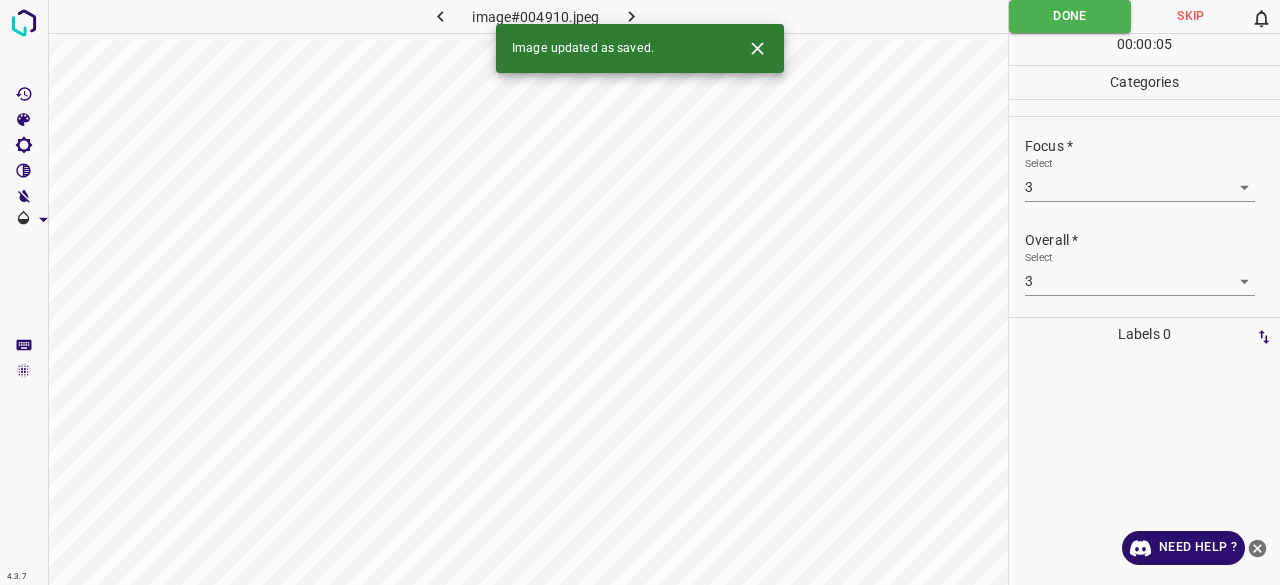 click 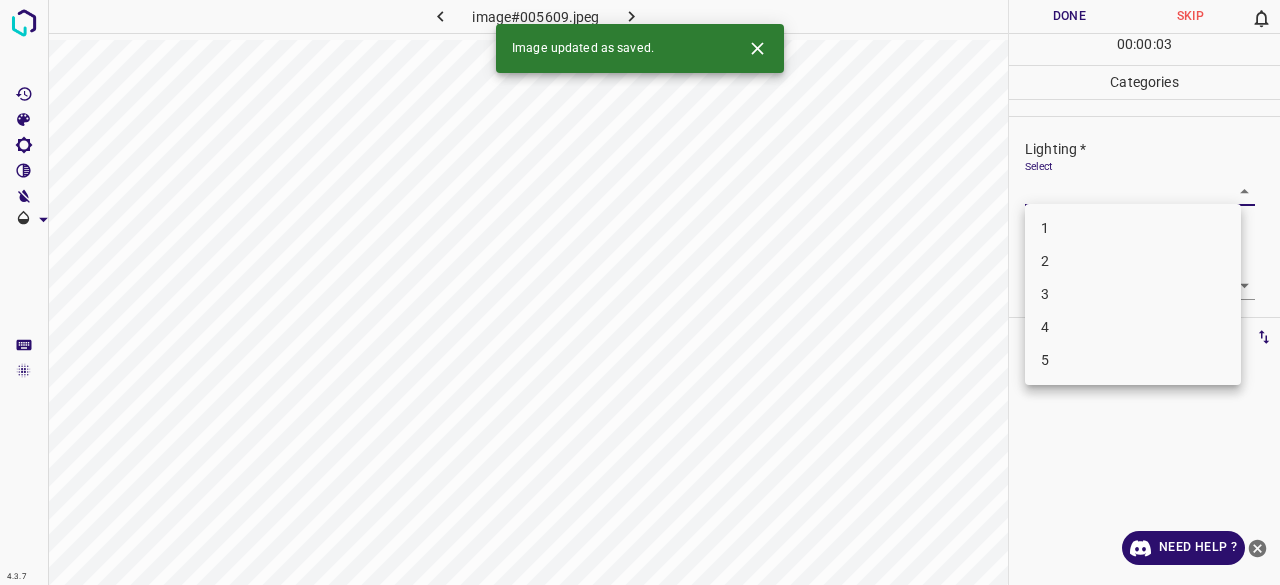 click on "4.3.7 image#005609.jpeg Done Skip 0 00   : 00   : 03   Categories Lighting *  Select ​ Focus *  Select ​ Overall *  Select ​ Labels   0 Categories 1 Lighting 2 Focus 3 Overall Tools Space Change between modes (Draw & Edit) I Auto labeling R Restore zoom M Zoom in N Zoom out Delete Delete selecte label Filters Z Restore filters X Saturation filter C Brightness filter V Contrast filter B Gray scale filter General O Download Image updated as saved. Need Help ? - Text - Hide - Delete 1 2 3 4 5" at bounding box center (640, 292) 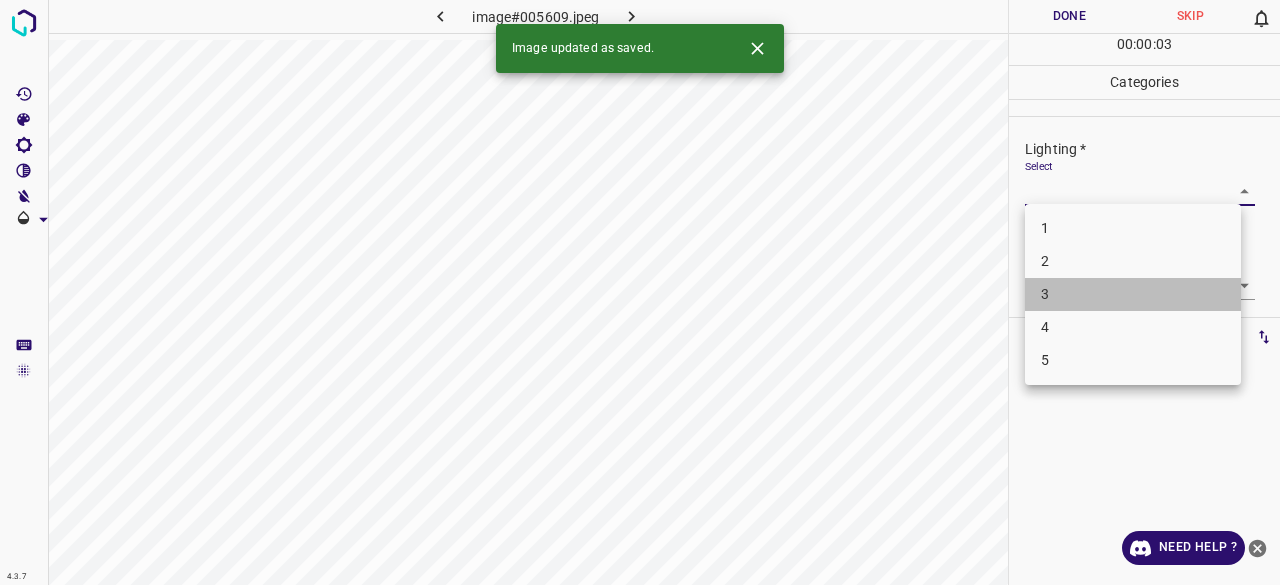 click on "3" at bounding box center [1133, 294] 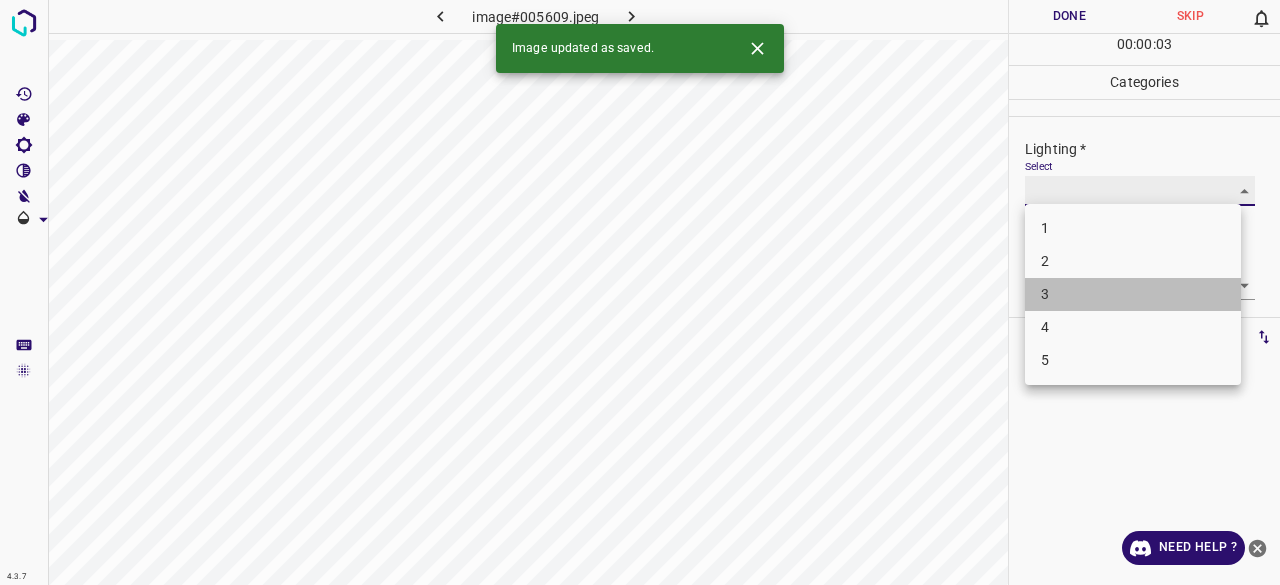 type on "3" 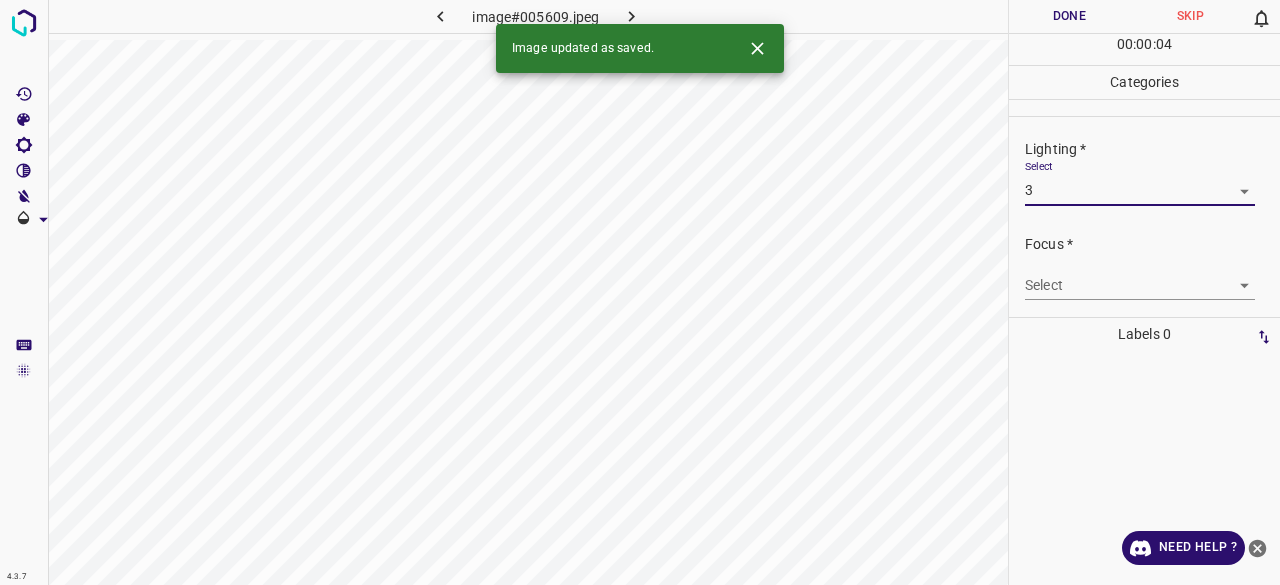 click on "4.3.7 image#005609.jpeg Done Skip 0 00   : 00   : 04   Categories Lighting *  Select 3 3 Focus *  Select ​ Overall *  Select ​ Labels   0 Categories 1 Lighting 2 Focus 3 Overall Tools Space Change between modes (Draw & Edit) I Auto labeling R Restore zoom M Zoom in N Zoom out Delete Delete selecte label Filters Z Restore filters X Saturation filter C Brightness filter V Contrast filter B Gray scale filter General O Download Image updated as saved. Need Help ? - Text - Hide - Delete 1 2 3 4 5" at bounding box center (640, 292) 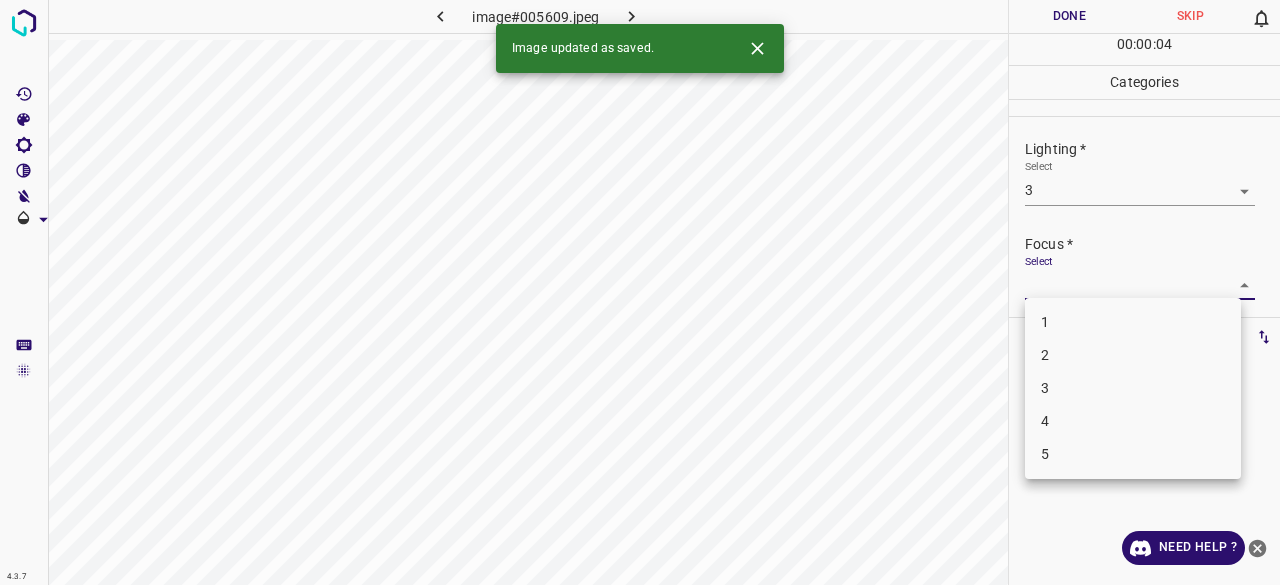 click on "3" at bounding box center [1133, 388] 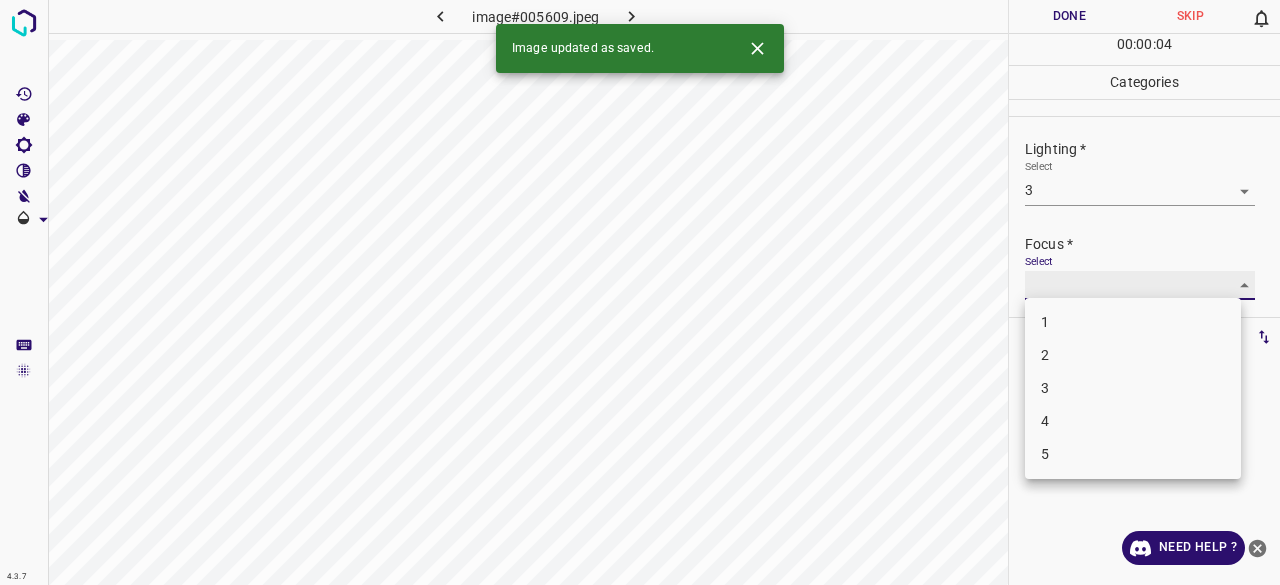 type on "3" 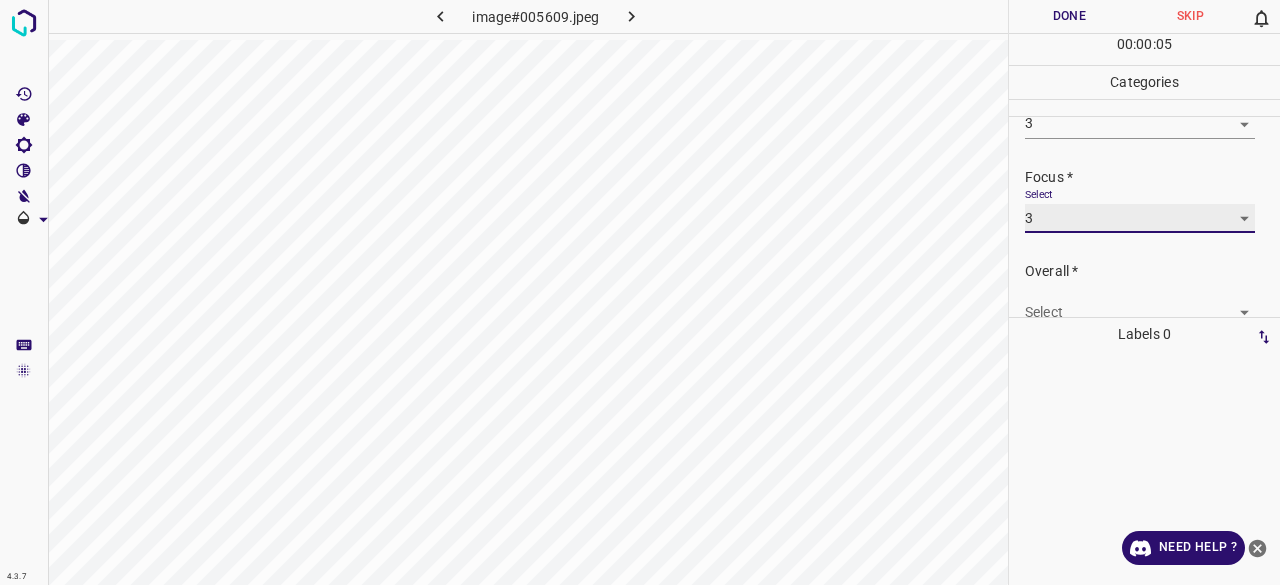scroll, scrollTop: 98, scrollLeft: 0, axis: vertical 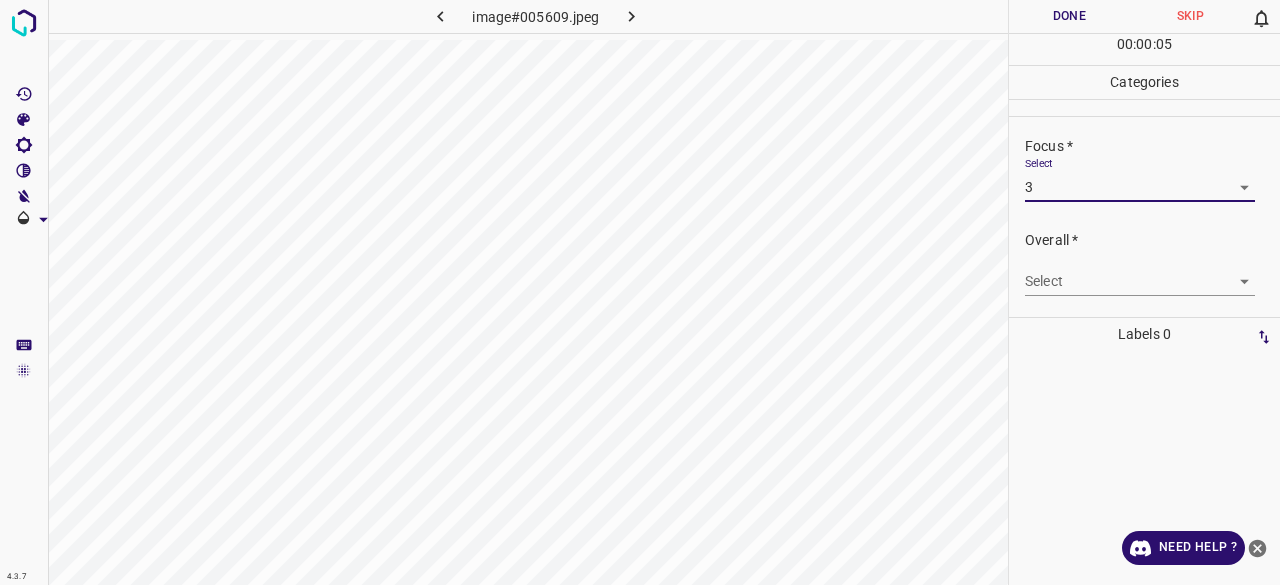 click on "4.3.7 image#005609.jpeg Done Skip 0 00   : 00   : 05   Categories Lighting *  Select 3 3 Focus *  Select 3 3 Overall *  Select ​ Labels   0 Categories 1 Lighting 2 Focus 3 Overall Tools Space Change between modes (Draw & Edit) I Auto labeling R Restore zoom M Zoom in N Zoom out Delete Delete selecte label Filters Z Restore filters X Saturation filter C Brightness filter V Contrast filter B Gray scale filter General O Download Need Help ? - Text - Hide - Delete" at bounding box center [640, 292] 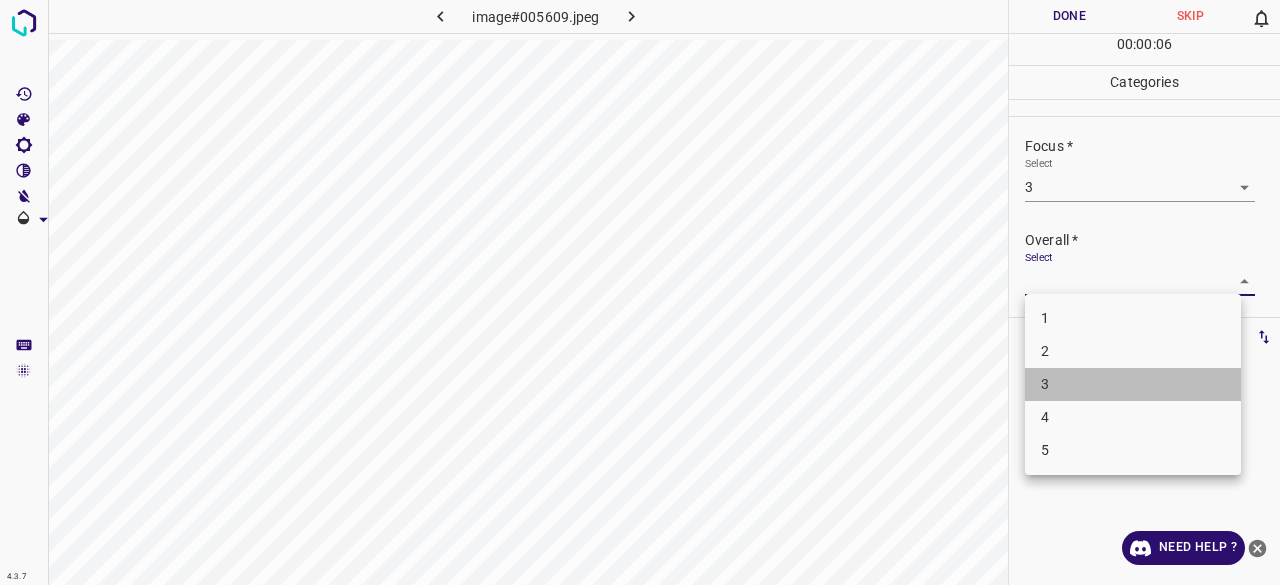 click on "3" at bounding box center [1133, 384] 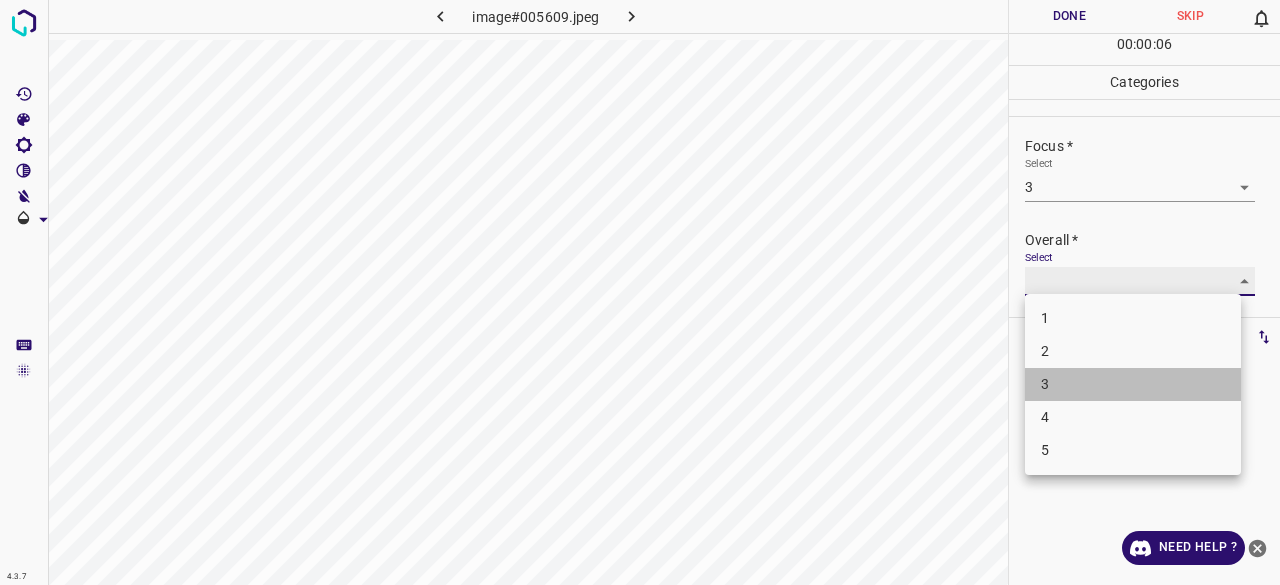 type on "3" 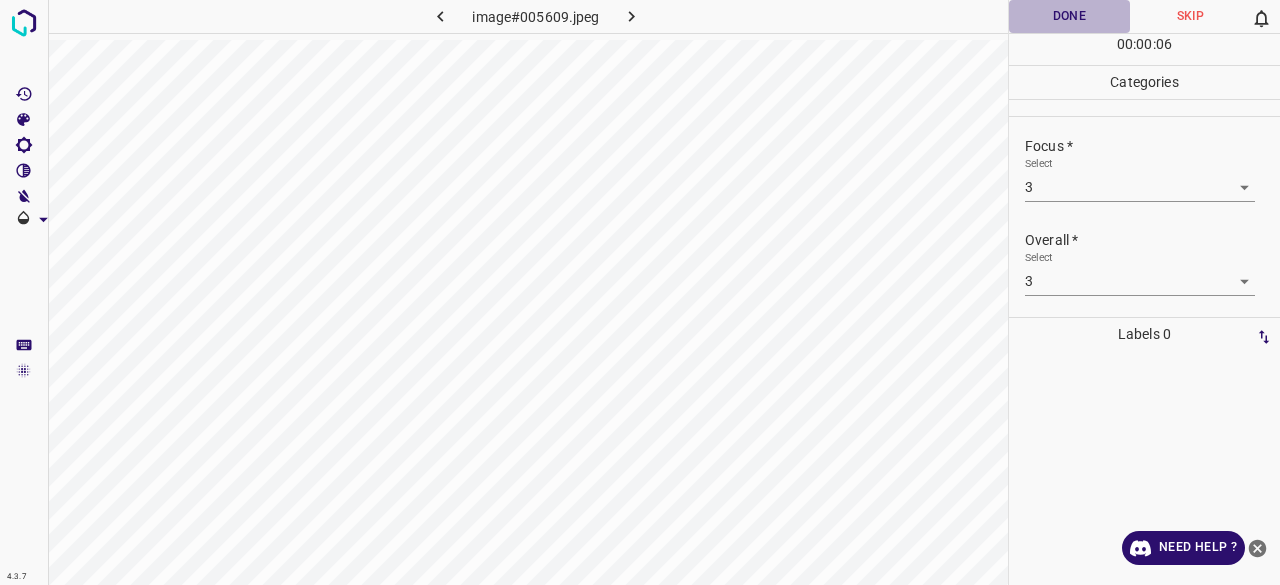 click on "Done" at bounding box center [1069, 16] 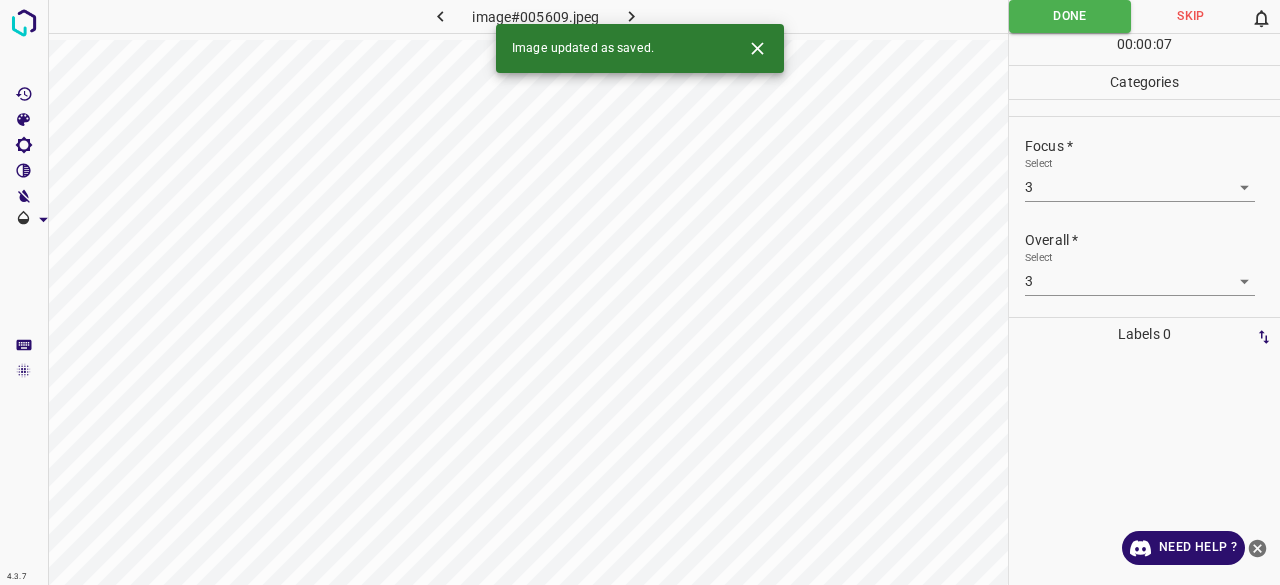 click 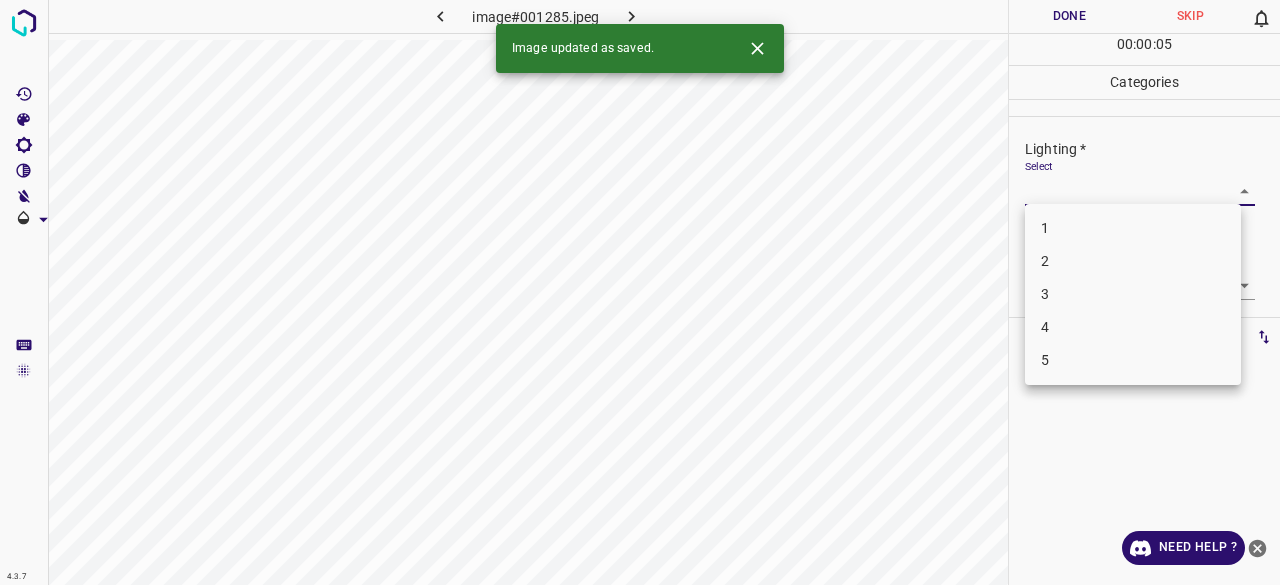 click on "4.3.7 image#001285.jpeg Done Skip 0 00   : 00   : 05   Categories Lighting *  Select ​ Focus *  Select ​ Overall *  Select ​ Labels   0 Categories 1 Lighting 2 Focus 3 Overall Tools Space Change between modes (Draw & Edit) I Auto labeling R Restore zoom M Zoom in N Zoom out Delete Delete selecte label Filters Z Restore filters X Saturation filter C Brightness filter V Contrast filter B Gray scale filter General O Download Image updated as saved. Need Help ? - Text - Hide - Delete 1 2 3 4 5" at bounding box center (640, 292) 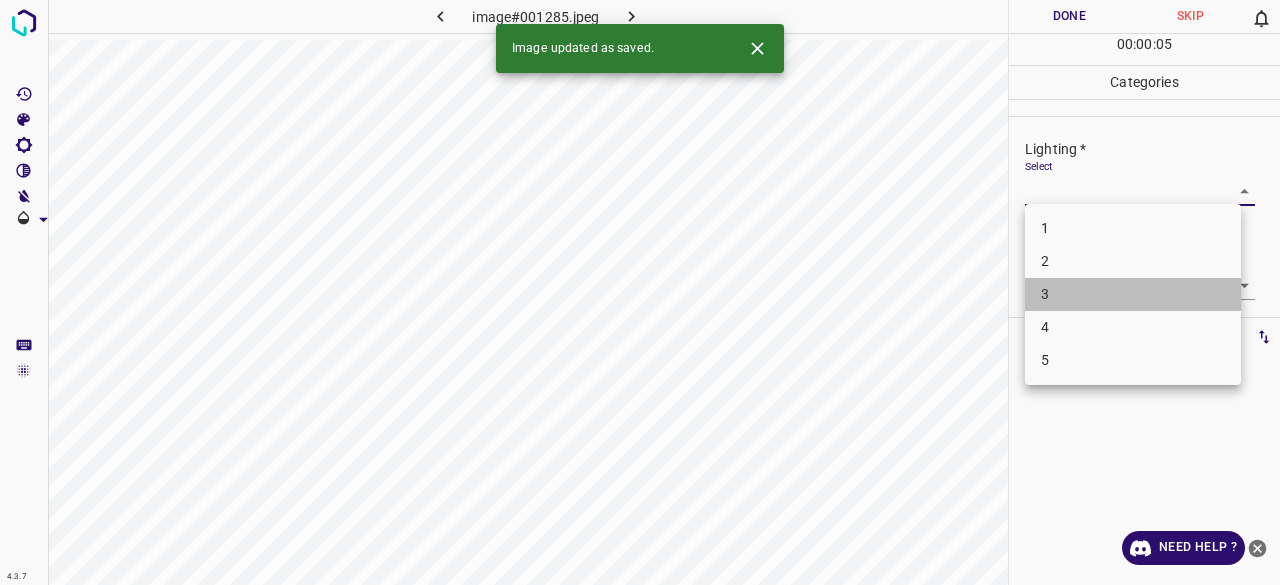 click on "3" at bounding box center (1133, 294) 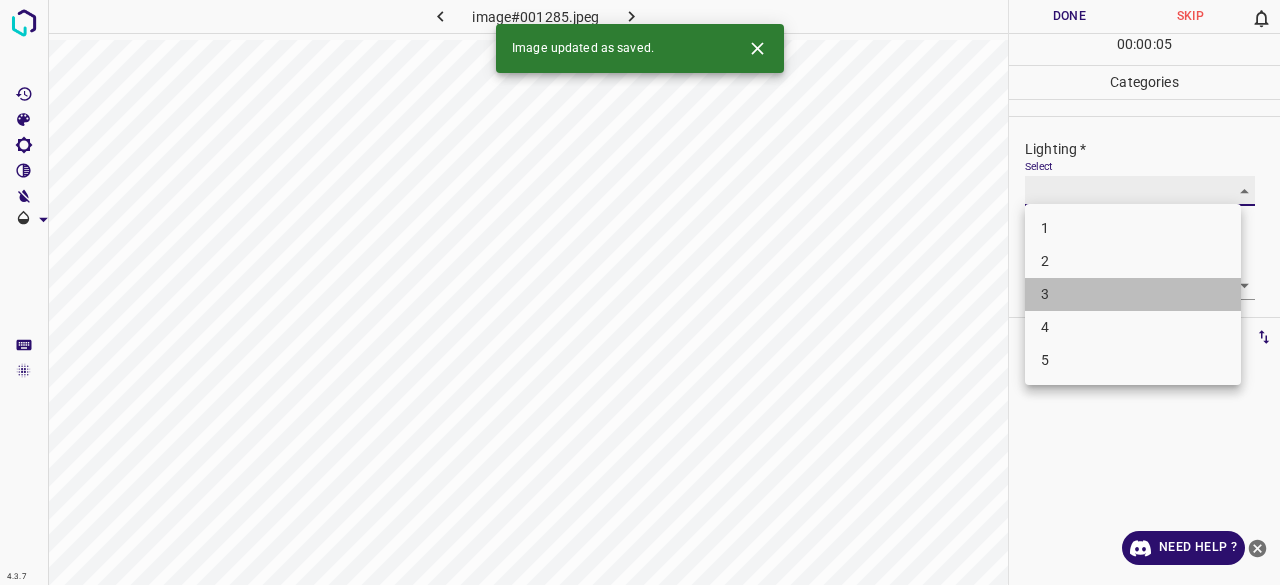 type on "3" 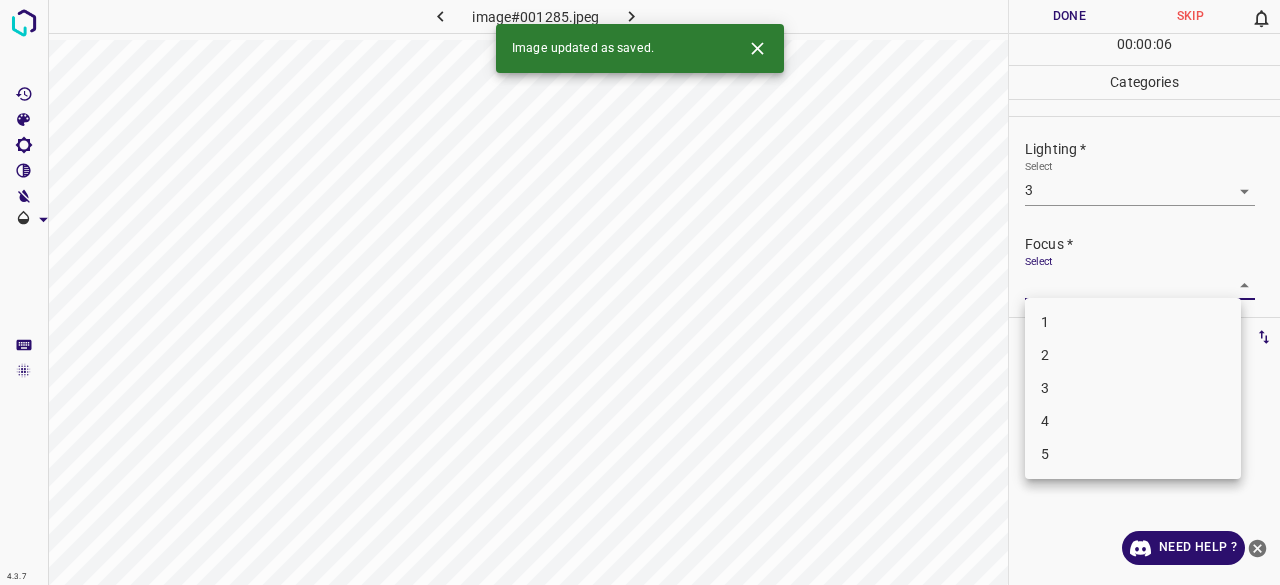 click on "4.3.7 image#001285.jpeg Done Skip 0 00   : 00   : 06   Categories Lighting *  Select 3 3 Focus *  Select ​ Overall *  Select ​ Labels   0 Categories 1 Lighting 2 Focus 3 Overall Tools Space Change between modes (Draw & Edit) I Auto labeling R Restore zoom M Zoom in N Zoom out Delete Delete selecte label Filters Z Restore filters X Saturation filter C Brightness filter V Contrast filter B Gray scale filter General O Download Image updated as saved. Need Help ? - Text - Hide - Delete 1 2 3 4 5" at bounding box center (640, 292) 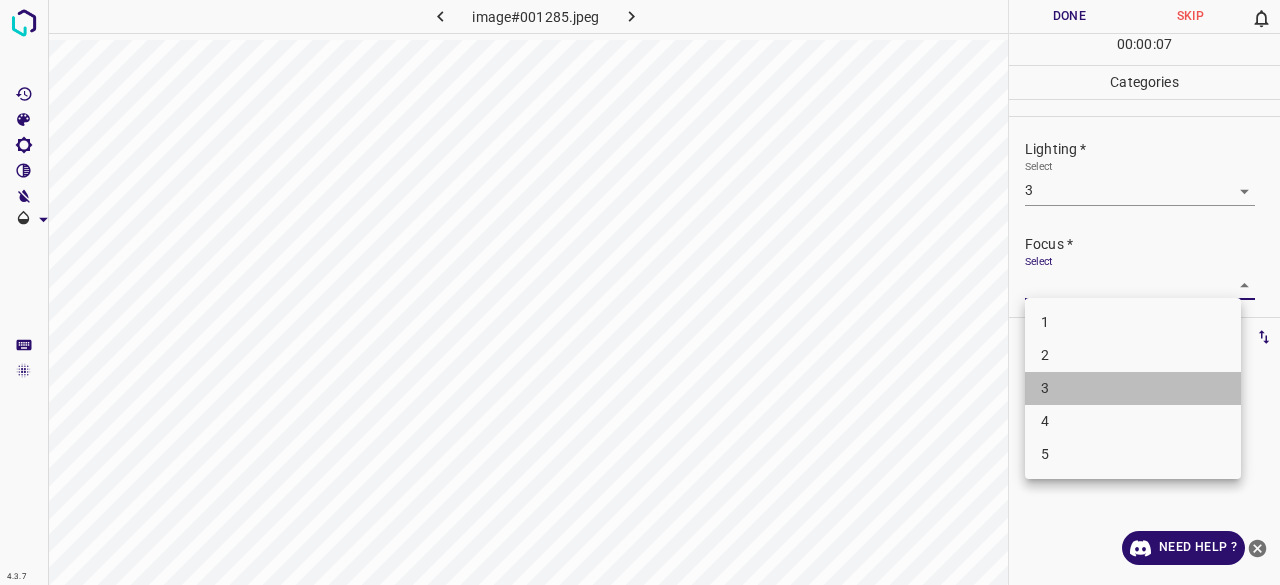 drag, startPoint x: 1071, startPoint y: 389, endPoint x: 1095, endPoint y: 269, distance: 122.376465 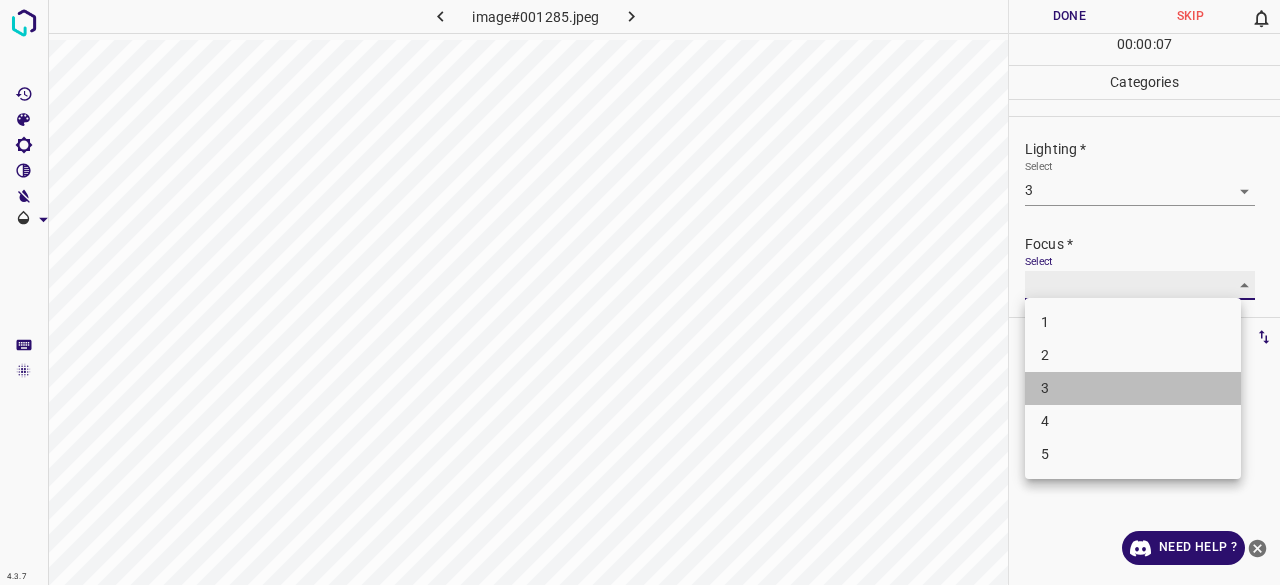 type on "3" 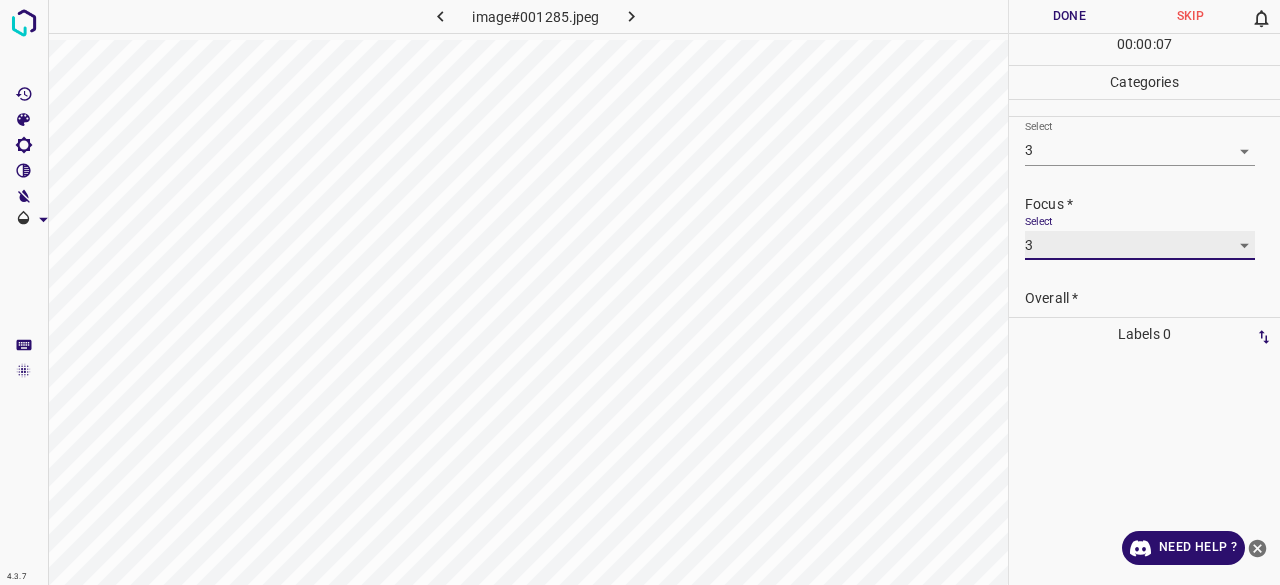 scroll, scrollTop: 98, scrollLeft: 0, axis: vertical 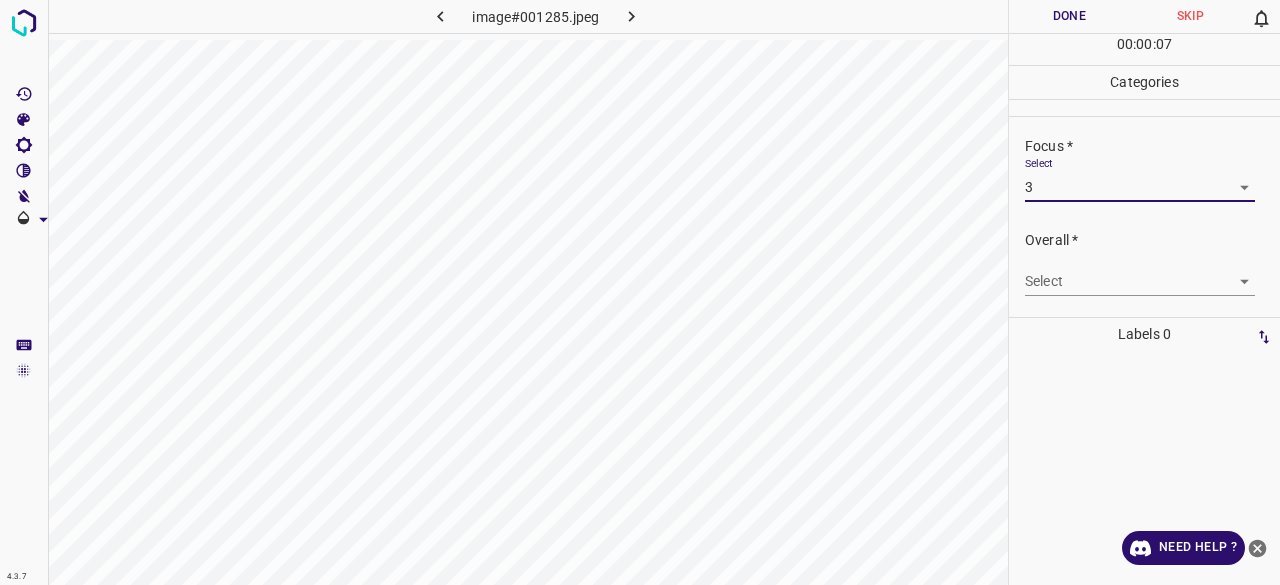 click on "4.3.7 image#001285.jpeg Done Skip 0 00   : 00   : 07   Categories Lighting *  Select 3 3 Focus *  Select 3 3 Overall *  Select ​ Labels   0 Categories 1 Lighting 2 Focus 3 Overall Tools Space Change between modes (Draw & Edit) I Auto labeling R Restore zoom M Zoom in N Zoom out Delete Delete selecte label Filters Z Restore filters X Saturation filter C Brightness filter V Contrast filter B Gray scale filter General O Download Need Help ? - Text - Hide - Delete" at bounding box center [640, 292] 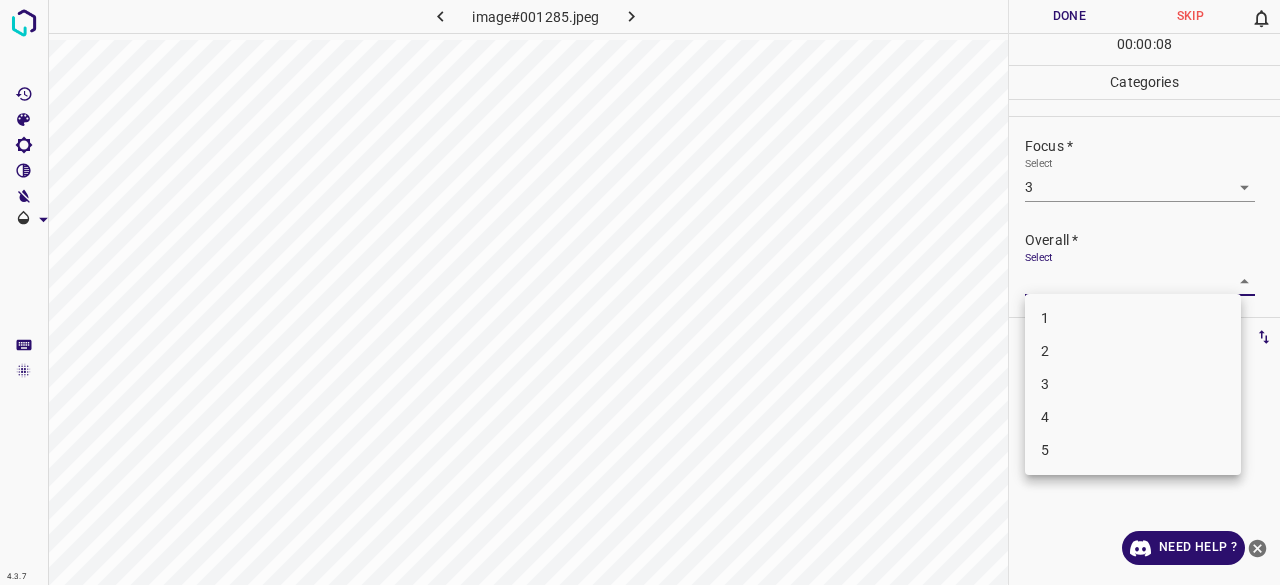 drag, startPoint x: 1073, startPoint y: 389, endPoint x: 1073, endPoint y: 376, distance: 13 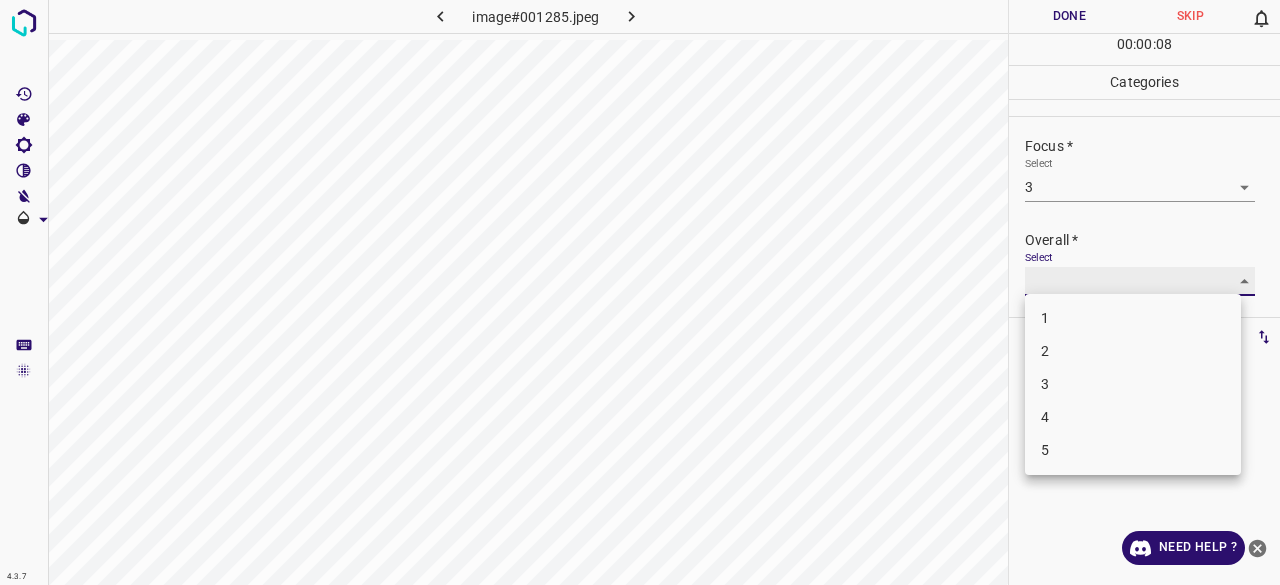 type on "3" 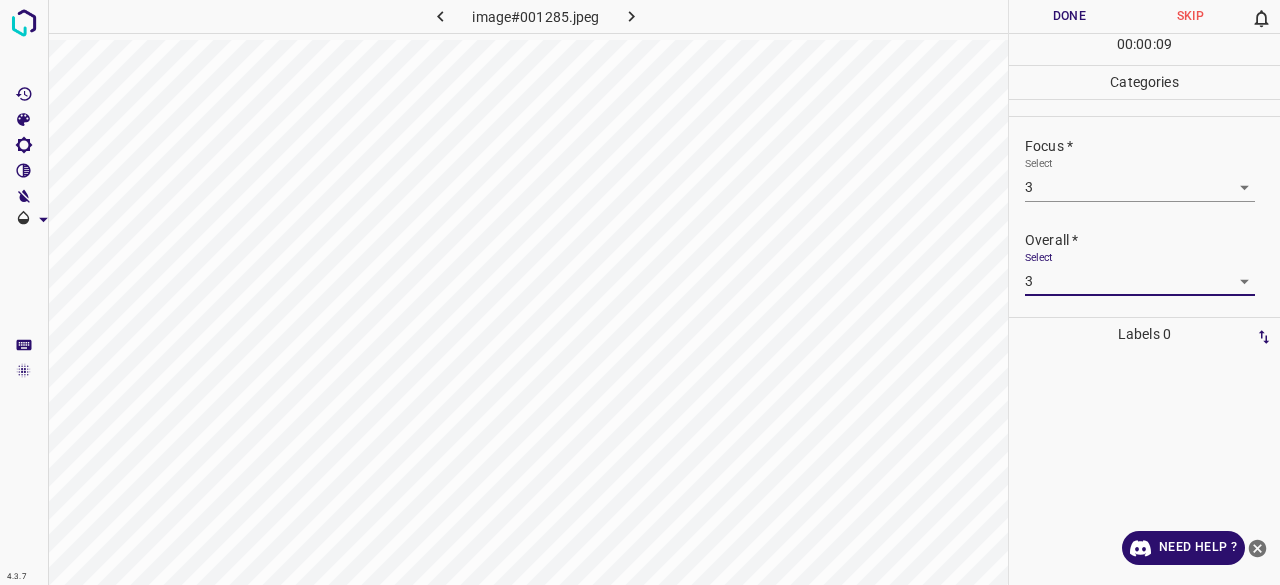 click on "Done" at bounding box center [1069, 16] 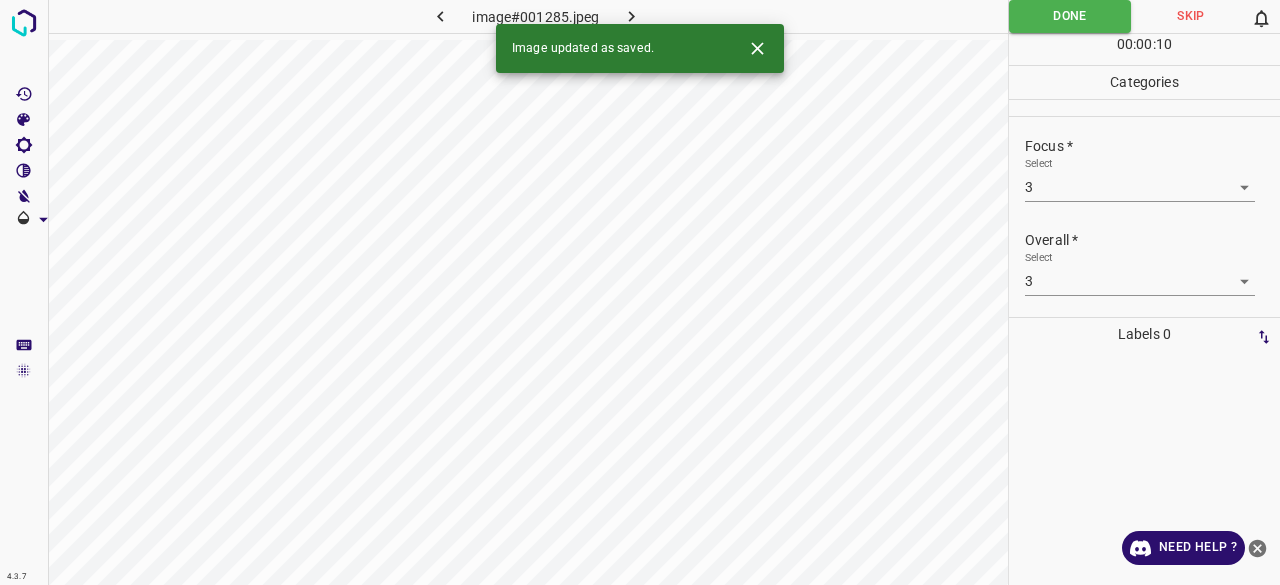 click 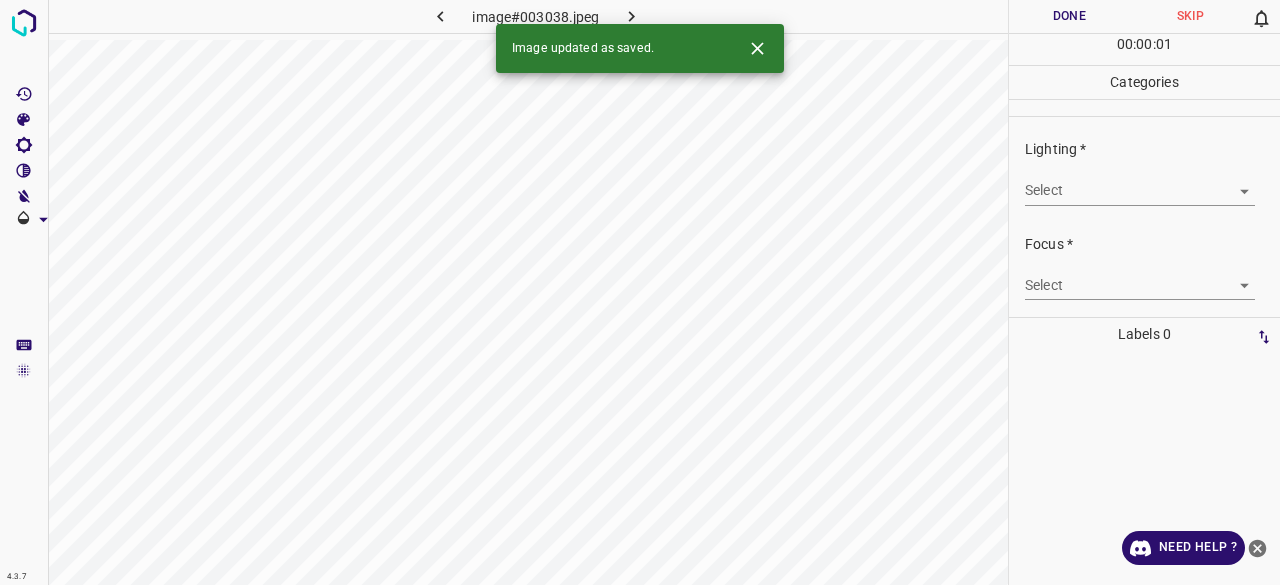 click on "4.3.7 image#003038.jpeg Done Skip 0 00   : 00   : 01   Categories Lighting *  Select ​ Focus *  Select ​ Overall *  Select ​ Labels   0 Categories 1 Lighting 2 Focus 3 Overall Tools Space Change between modes (Draw & Edit) I Auto labeling R Restore zoom M Zoom in N Zoom out Delete Delete selecte label Filters Z Restore filters X Saturation filter C Brightness filter V Contrast filter B Gray scale filter General O Download Image updated as saved. Need Help ? - Text - Hide - Delete" at bounding box center [640, 292] 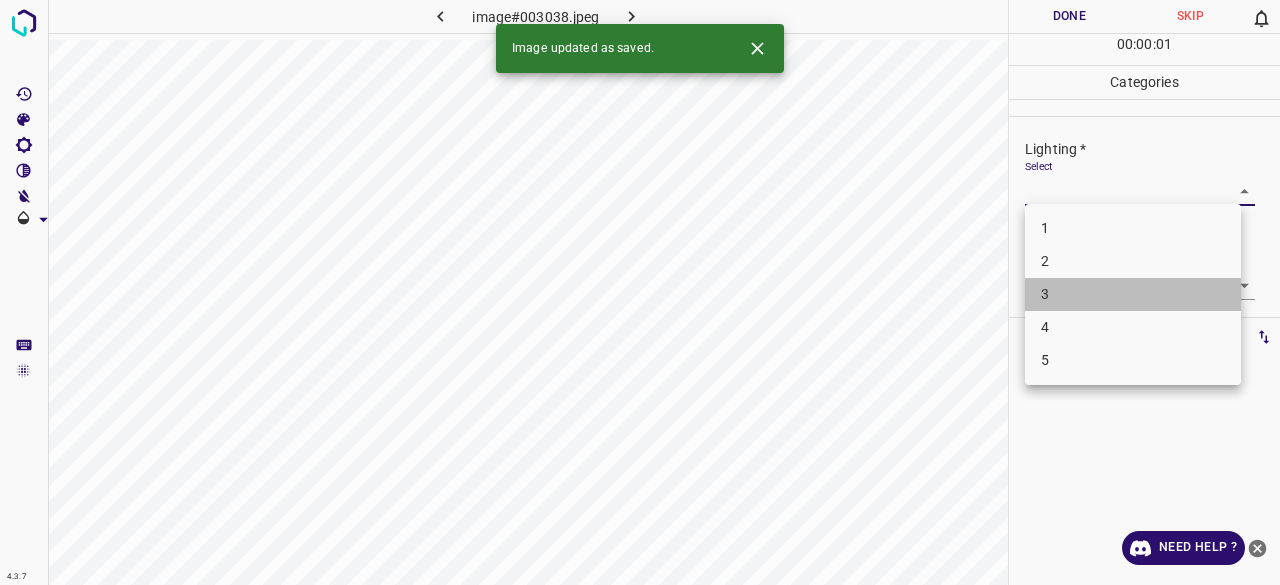 click on "3" at bounding box center (1133, 294) 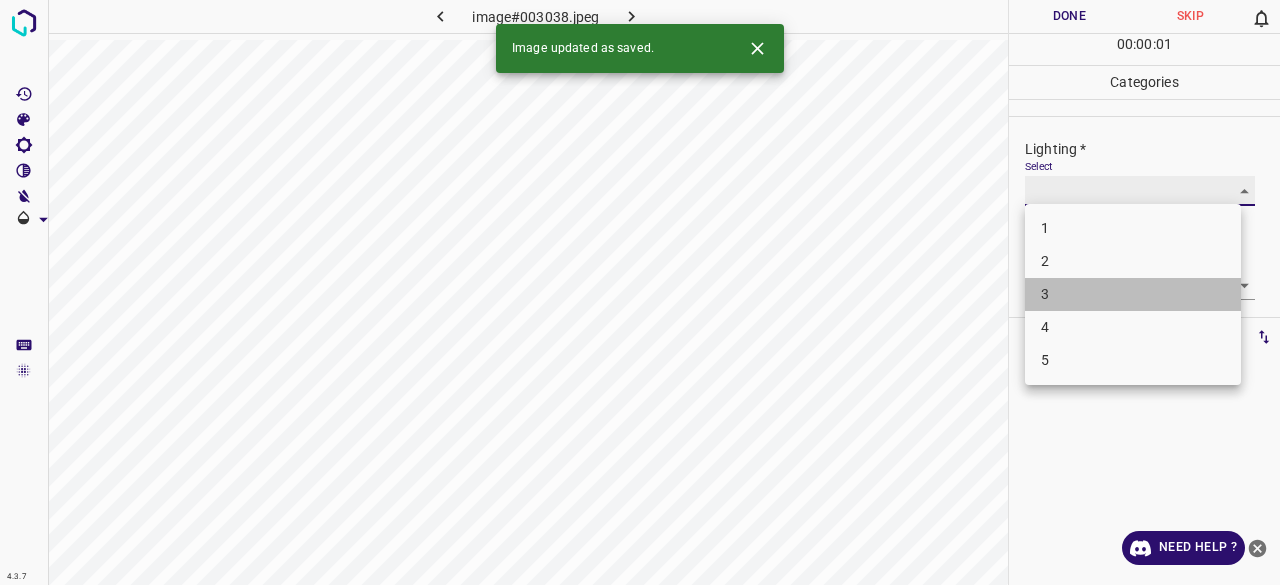type on "3" 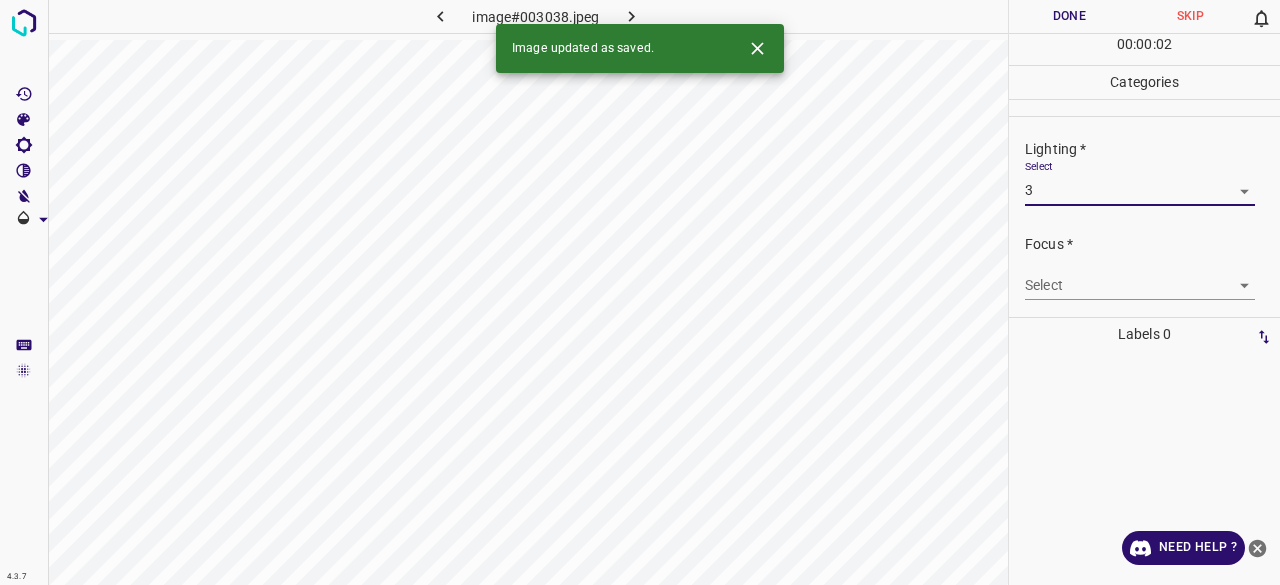 click on "4.3.7 image#003038.jpeg Done Skip 0 00   : 00   : 02   Categories Lighting *  Select 3 3 Focus *  Select ​ Overall *  Select ​ Labels   0 Categories 1 Lighting 2 Focus 3 Overall Tools Space Change between modes (Draw & Edit) I Auto labeling R Restore zoom M Zoom in N Zoom out Delete Delete selecte label Filters Z Restore filters X Saturation filter C Brightness filter V Contrast filter B Gray scale filter General O Download Image updated as saved. Need Help ? - Text - Hide - Delete 1 2 3 4 5" at bounding box center [640, 292] 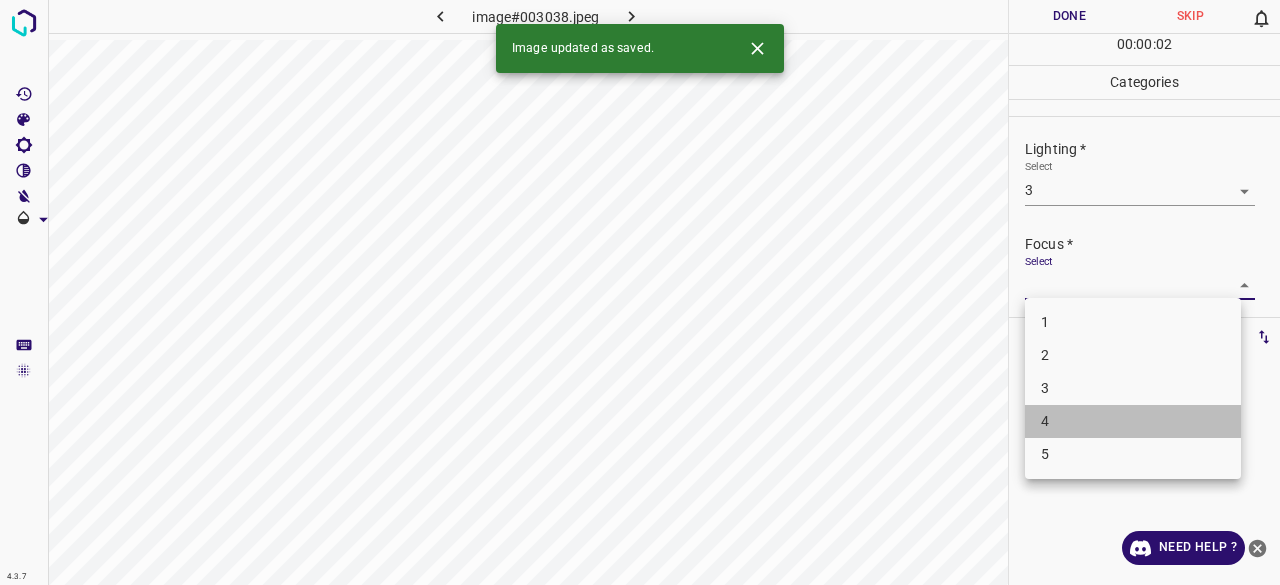 drag, startPoint x: 1068, startPoint y: 405, endPoint x: 1072, endPoint y: 371, distance: 34.234486 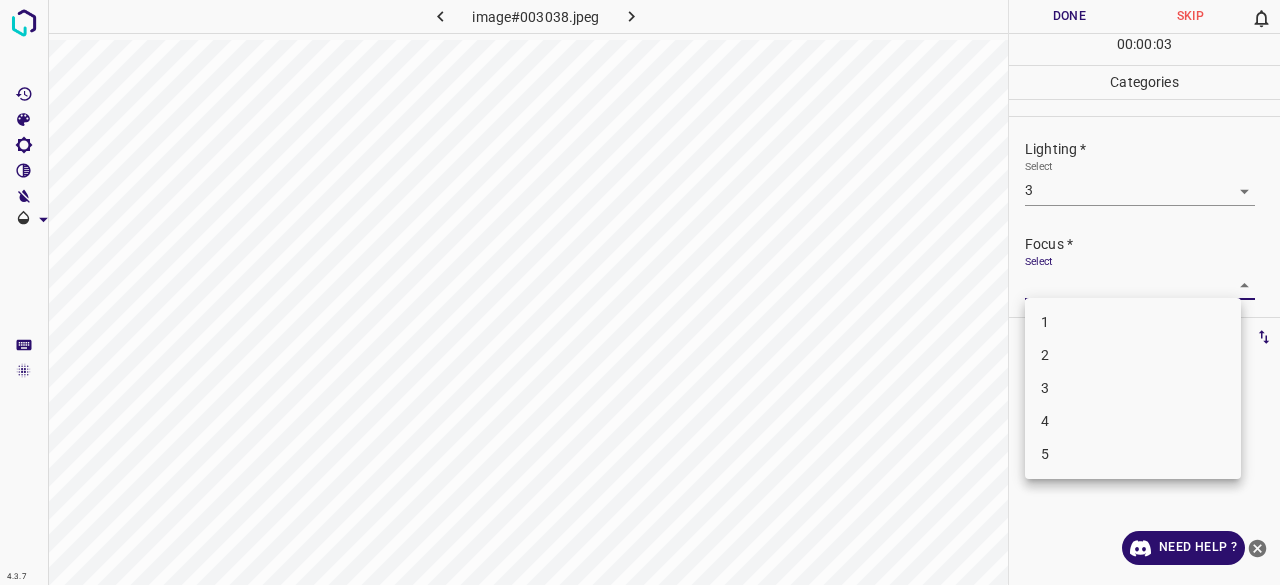 drag, startPoint x: 1068, startPoint y: 395, endPoint x: 1067, endPoint y: 383, distance: 12.0415945 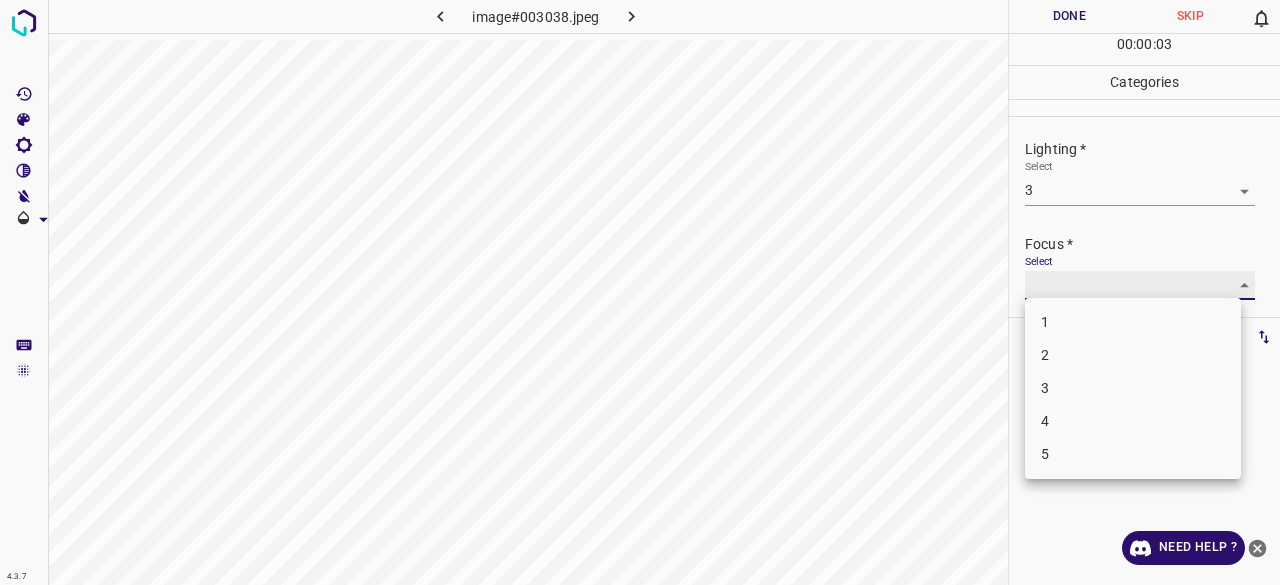type on "3" 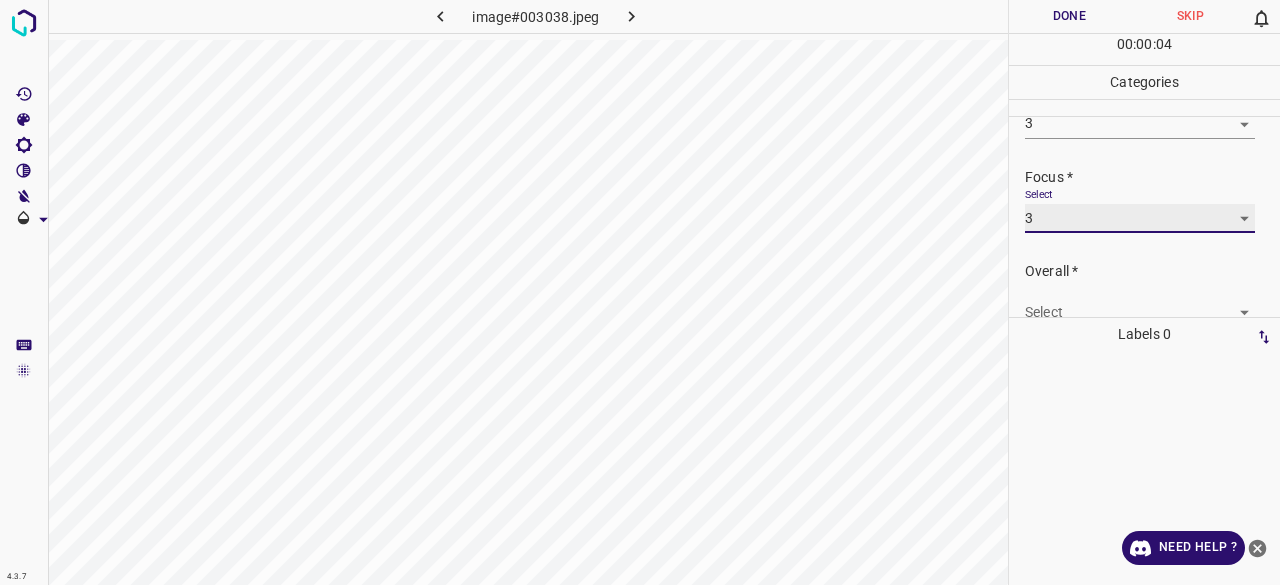 scroll, scrollTop: 98, scrollLeft: 0, axis: vertical 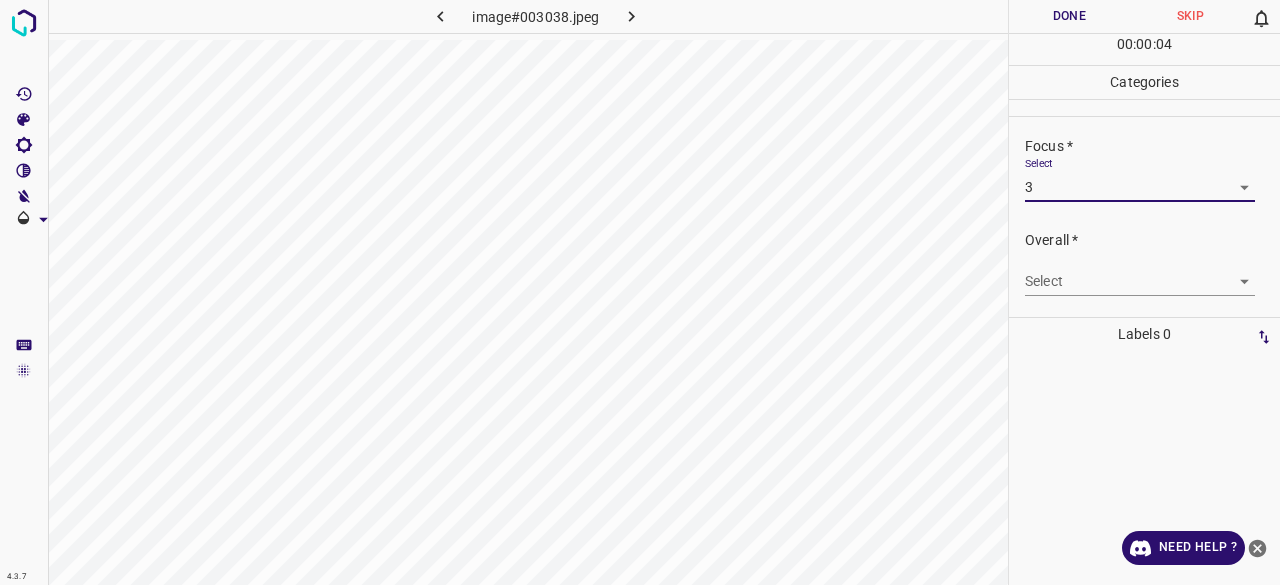 click on "4.3.7 image#003038.jpeg Done Skip 0 00   : 00   : 04   Categories Lighting *  Select 3 3 Focus *  Select 3 3 Overall *  Select ​ Labels   0 Categories 1 Lighting 2 Focus 3 Overall Tools Space Change between modes (Draw & Edit) I Auto labeling R Restore zoom M Zoom in N Zoom out Delete Delete selecte label Filters Z Restore filters X Saturation filter C Brightness filter V Contrast filter B Gray scale filter General O Download Need Help ? - Text - Hide - Delete" at bounding box center (640, 292) 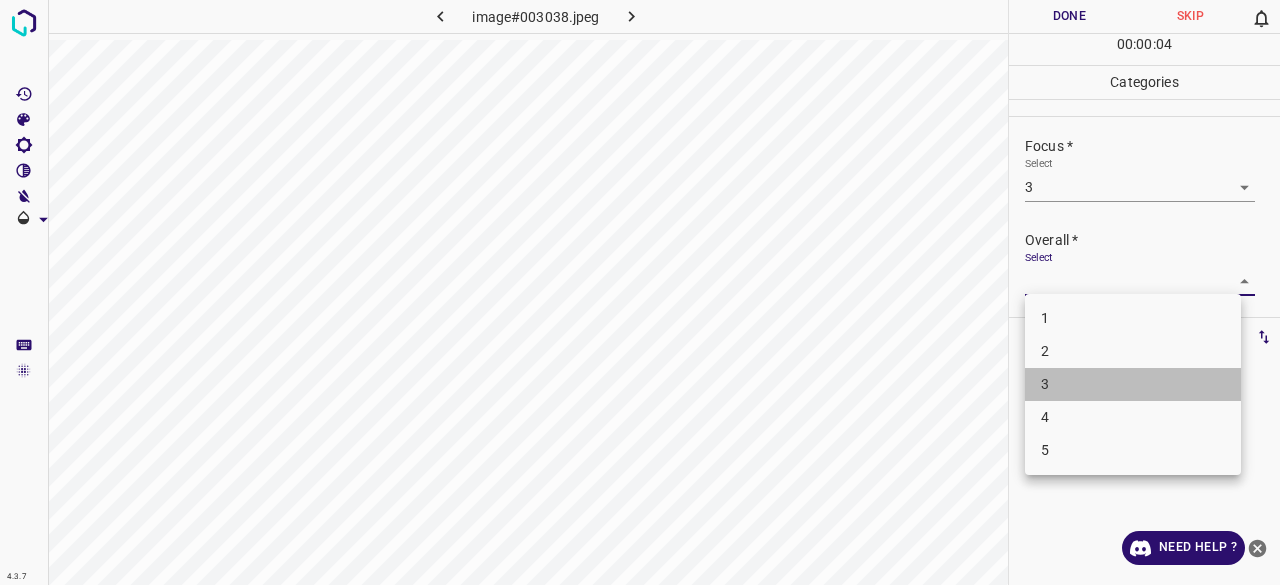 click on "3" at bounding box center [1133, 384] 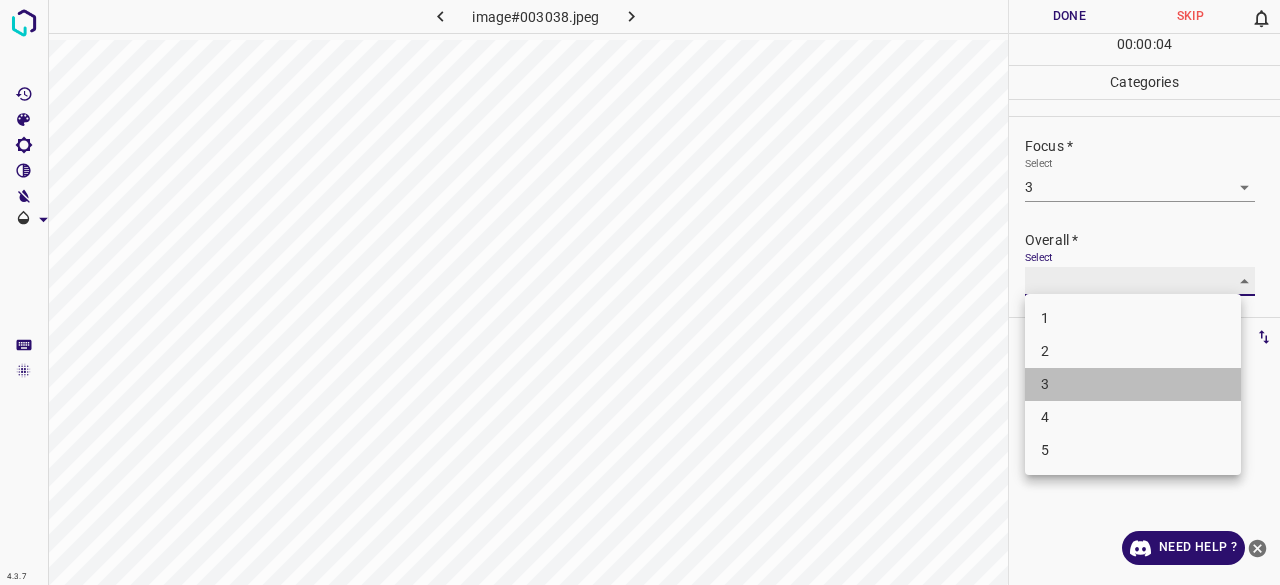 type on "3" 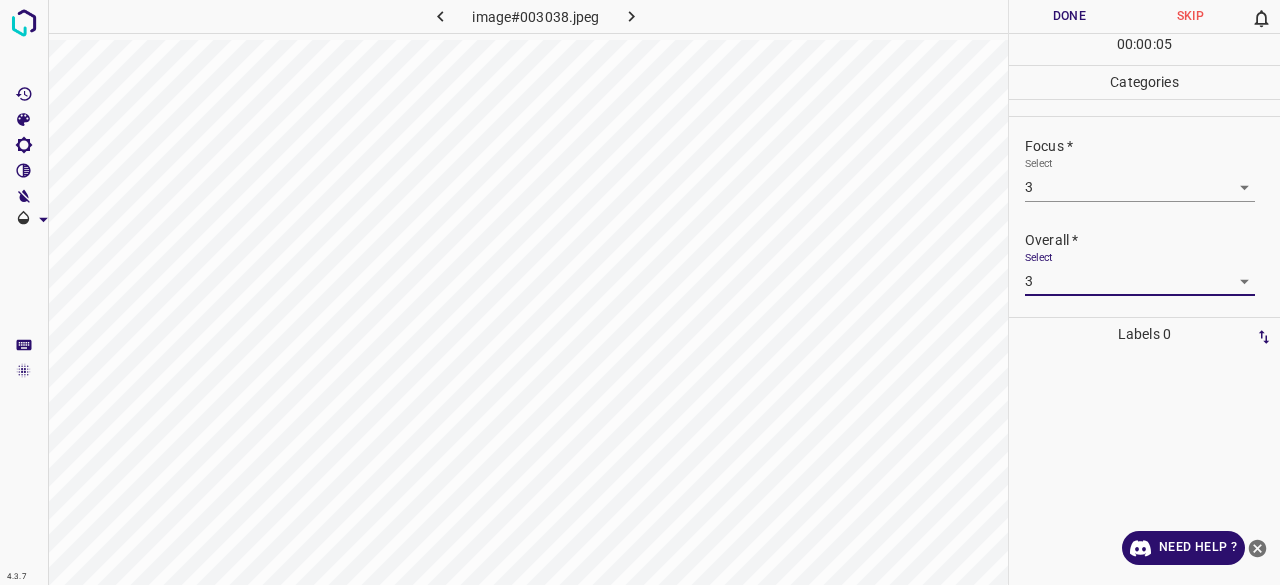click on "Done" at bounding box center (1069, 16) 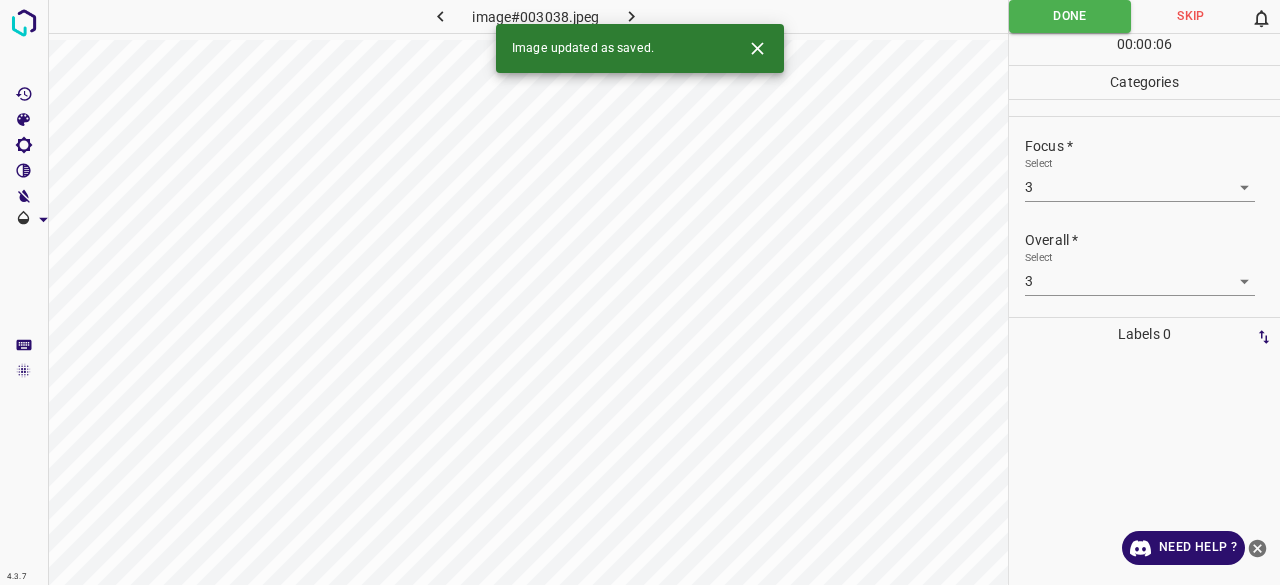 click 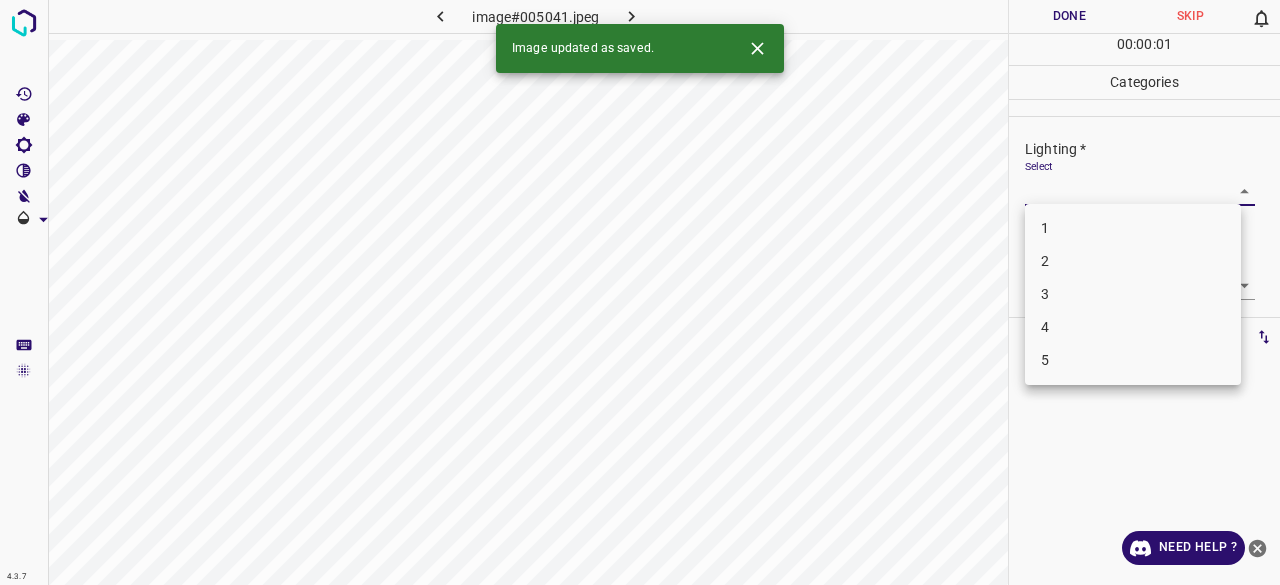 click on "4.3.7 image#005041.jpeg Done Skip 0 00   : 00   : 01   Categories Lighting *  Select ​ Focus *  Select ​ Overall *  Select ​ Labels   0 Categories 1 Lighting 2 Focus 3 Overall Tools Space Change between modes (Draw & Edit) I Auto labeling R Restore zoom M Zoom in N Zoom out Delete Delete selecte label Filters Z Restore filters X Saturation filter C Brightness filter V Contrast filter B Gray scale filter General O Download Image updated as saved. Need Help ? - Text - Hide - Delete 1 2 3 4 5" at bounding box center (640, 292) 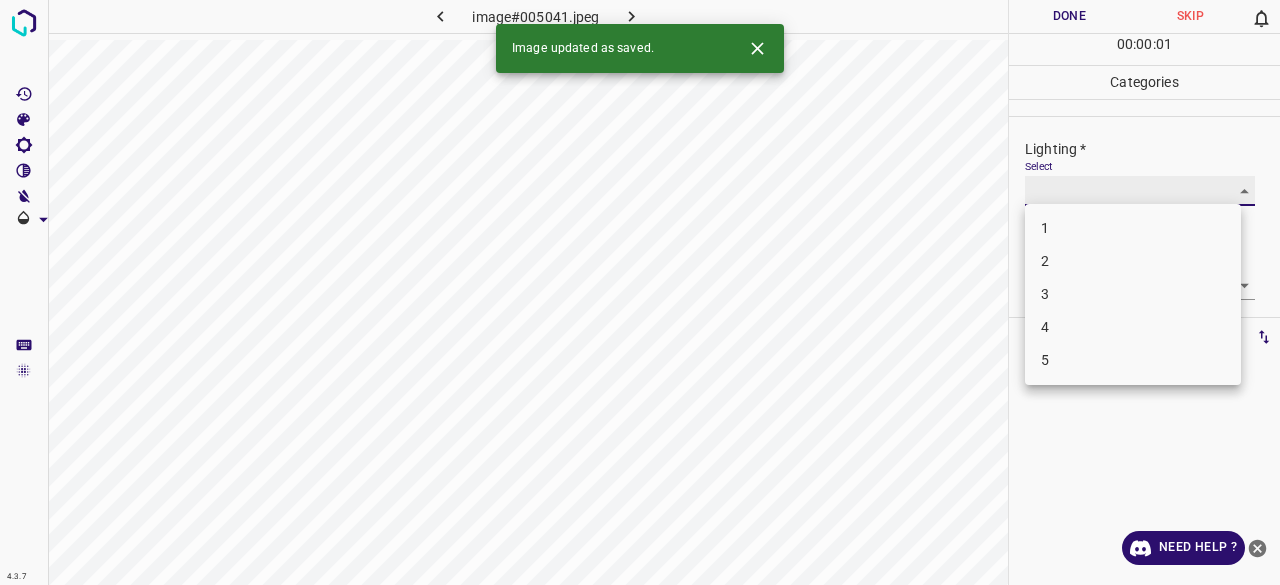 type on "3" 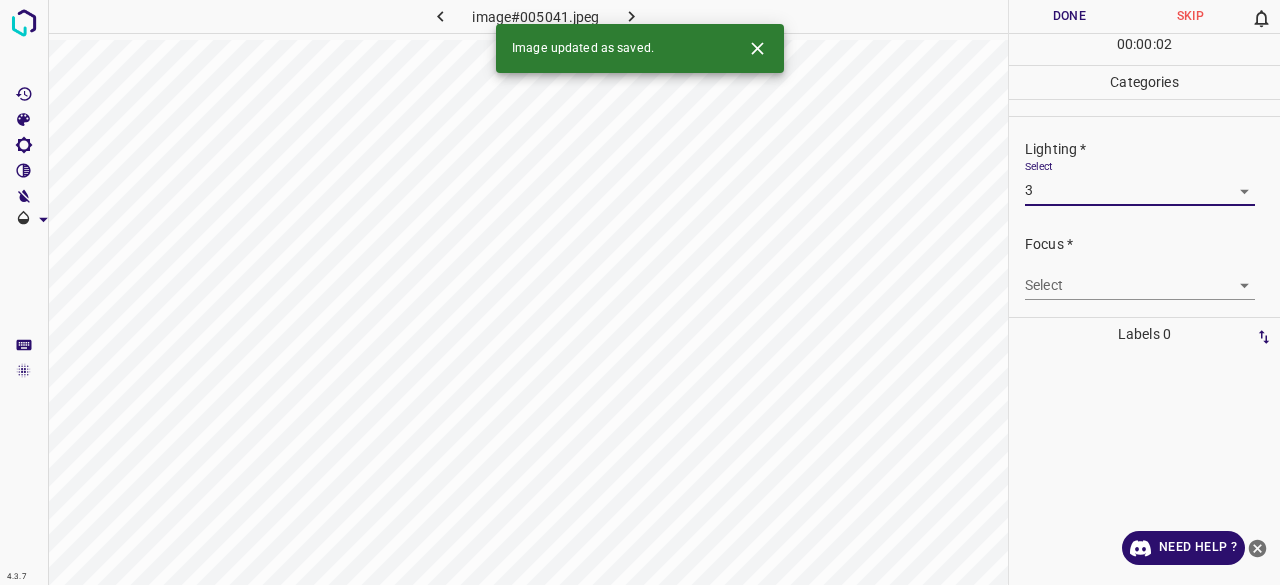 click on "4.3.7 image#005041.jpeg Done Skip 0 00   : 00   : 02   Categories Lighting *  Select 3 3 Focus *  Select ​ Overall *  Select ​ Labels   0 Categories 1 Lighting 2 Focus 3 Overall Tools Space Change between modes (Draw & Edit) I Auto labeling R Restore zoom M Zoom in N Zoom out Delete Delete selecte label Filters Z Restore filters X Saturation filter C Brightness filter V Contrast filter B Gray scale filter General O Download Image updated as saved. Need Help ? - Text - Hide - Delete" at bounding box center [640, 292] 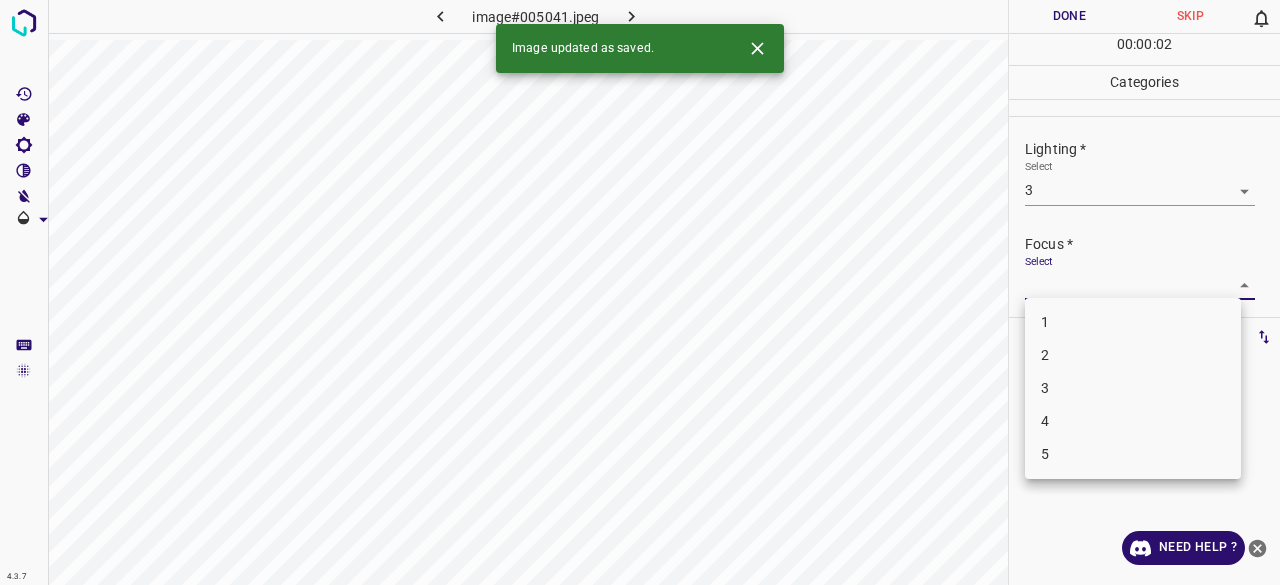 click on "3" at bounding box center [1133, 388] 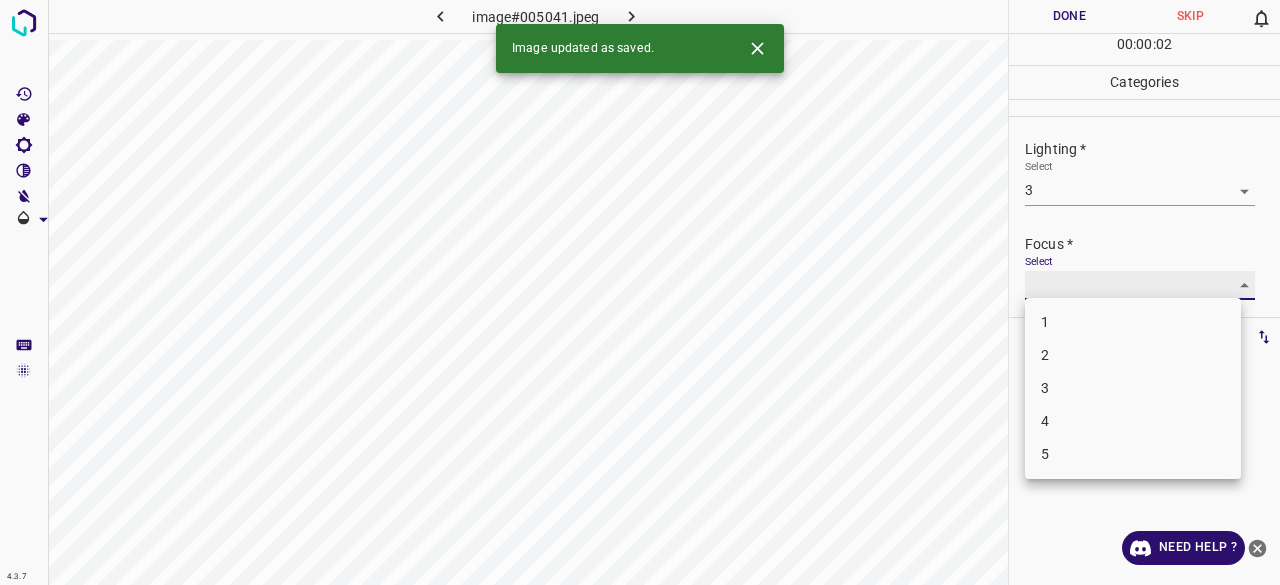 type on "3" 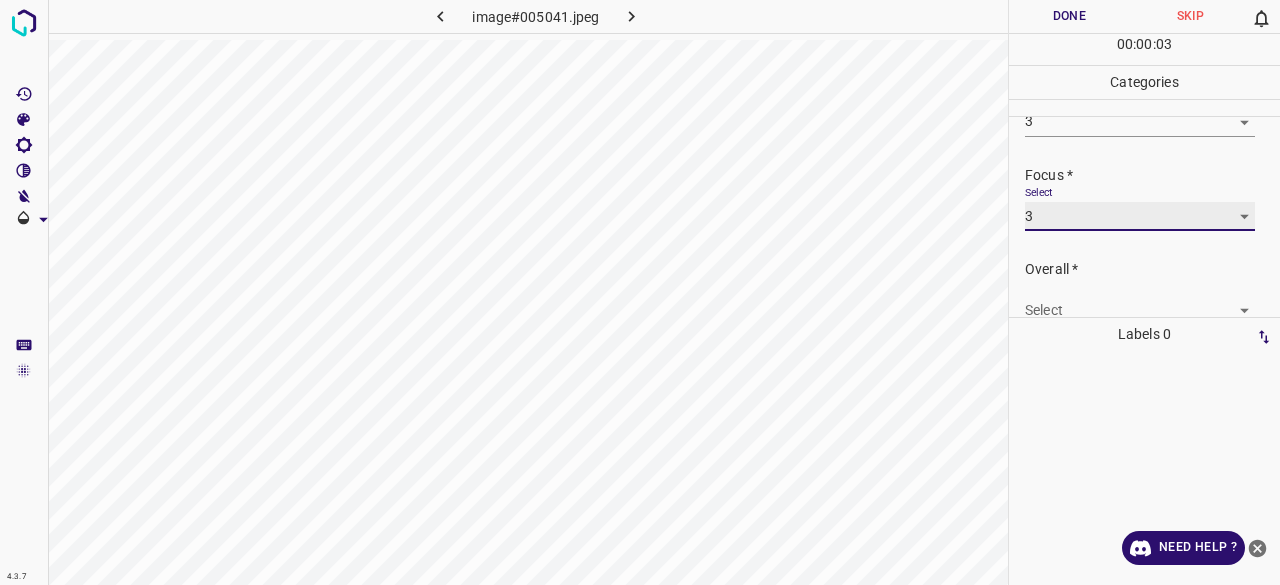 scroll, scrollTop: 98, scrollLeft: 0, axis: vertical 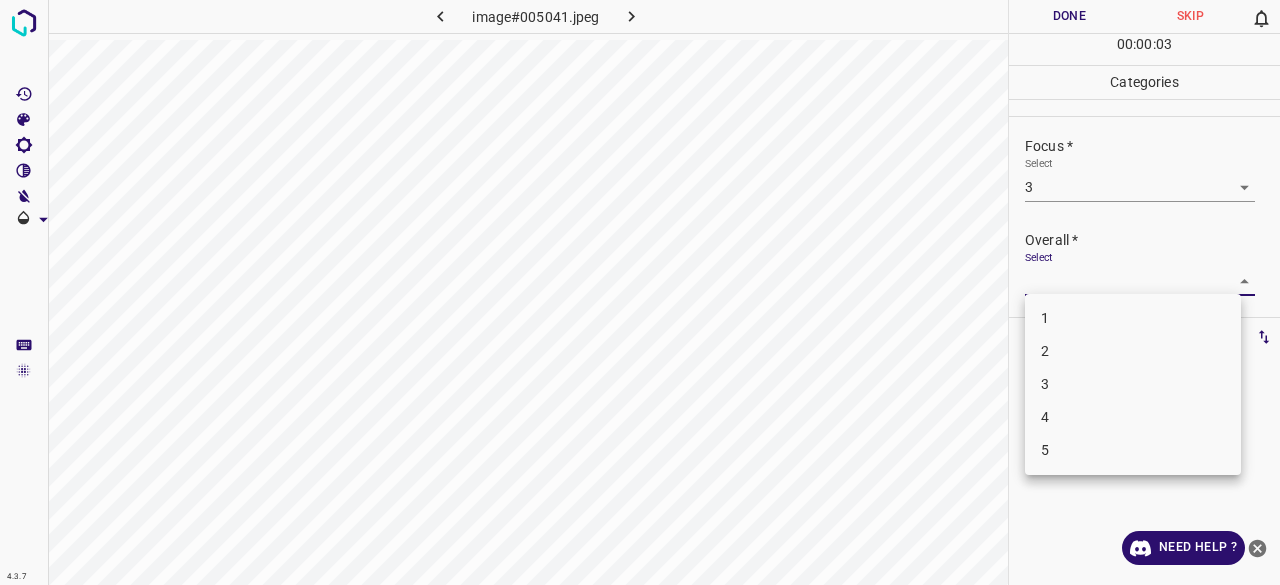 click on "4.3.7 image#005041.jpeg Done Skip 0 00   : 00   : 03   Categories Lighting *  Select 3 3 Focus *  Select 3 3 Overall *  Select ​ Labels   0 Categories 1 Lighting 2 Focus 3 Overall Tools Space Change between modes (Draw & Edit) I Auto labeling R Restore zoom M Zoom in N Zoom out Delete Delete selecte label Filters Z Restore filters X Saturation filter C Brightness filter V Contrast filter B Gray scale filter General O Download Need Help ? - Text - Hide - Delete 1 2 3 4 5" at bounding box center (640, 292) 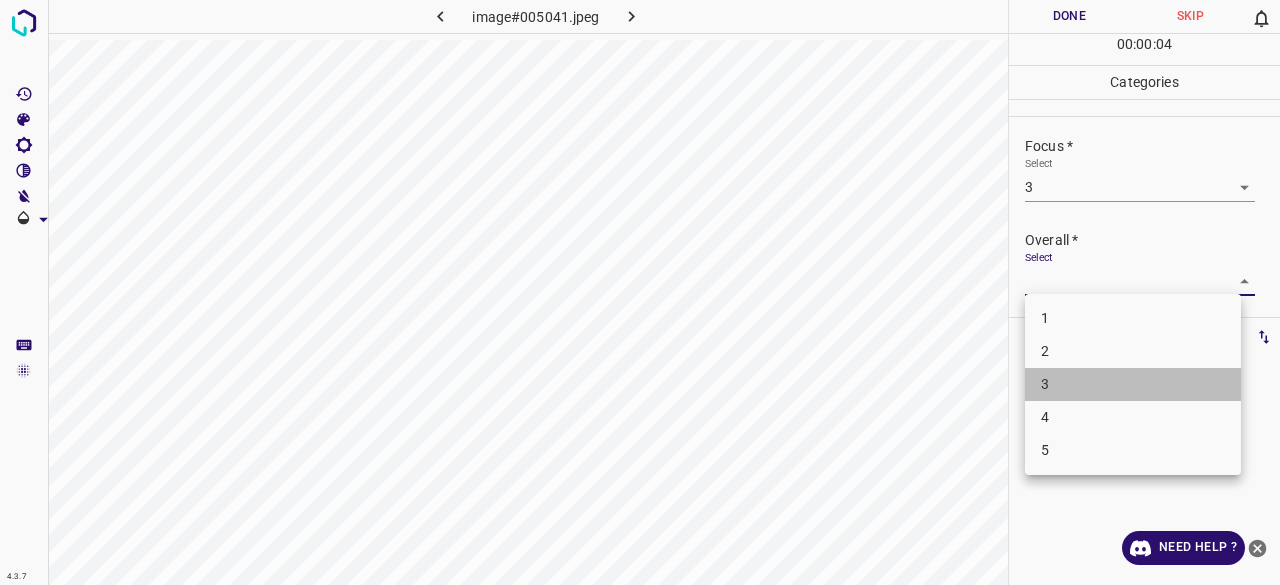 click on "3" at bounding box center [1133, 384] 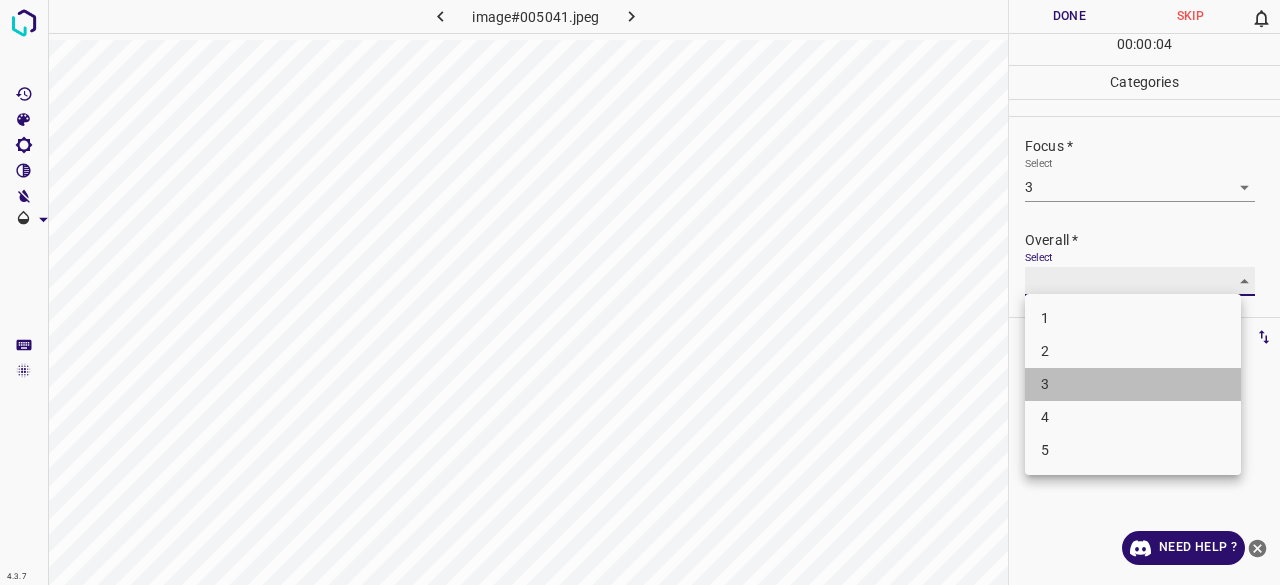type on "3" 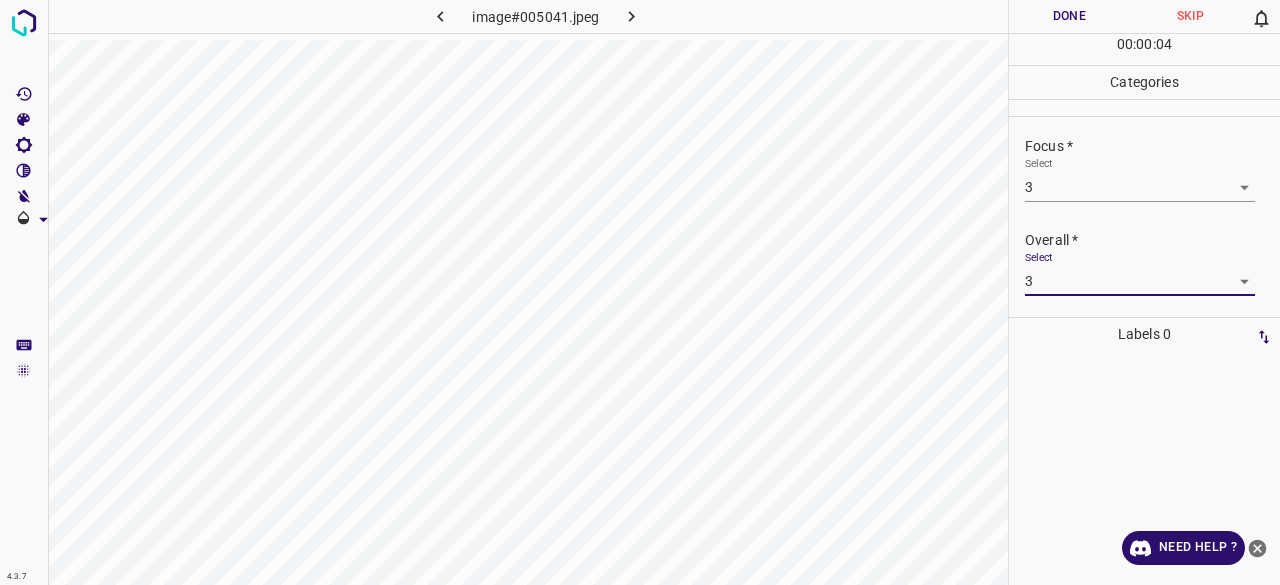 click on "00   : 00   : 04" at bounding box center [1144, 49] 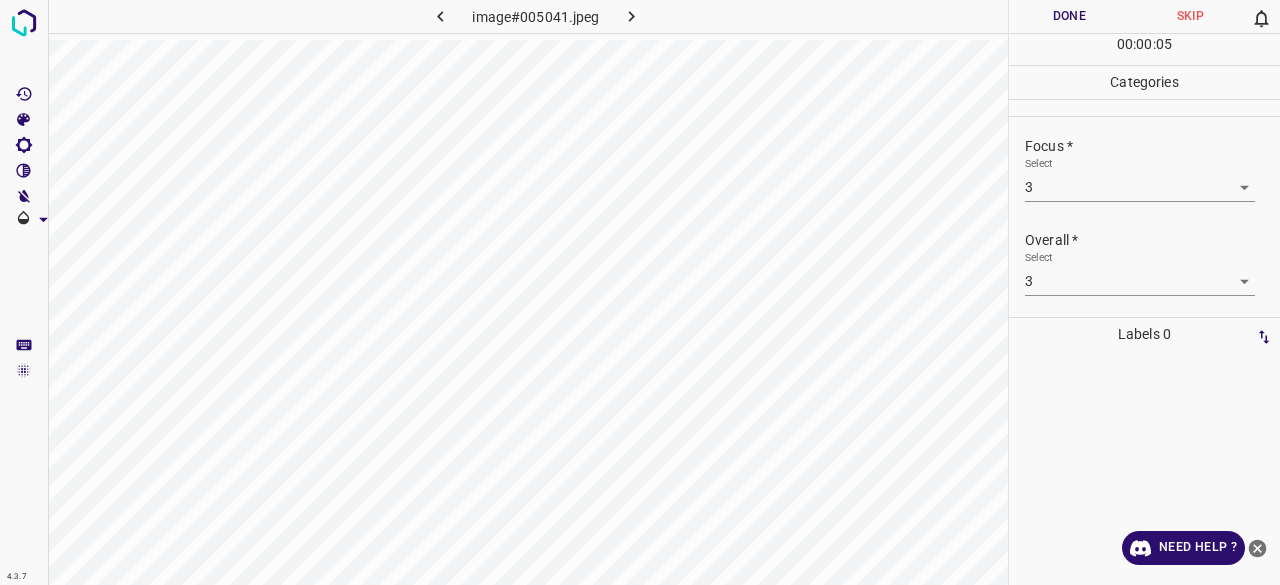 click on "Done" at bounding box center [1069, 16] 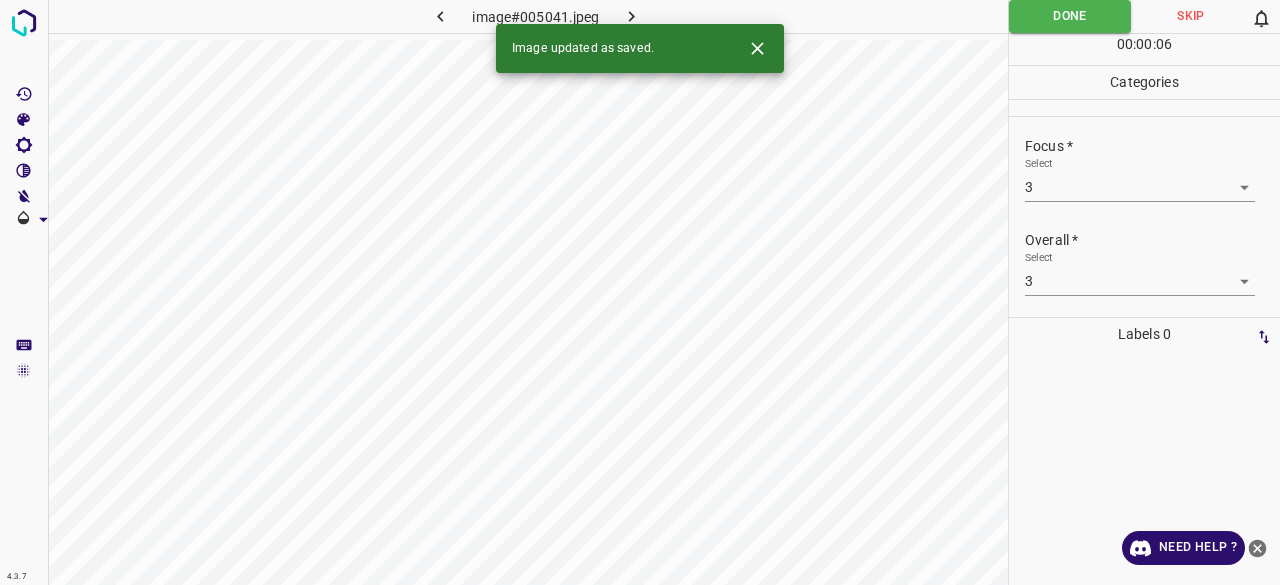 click 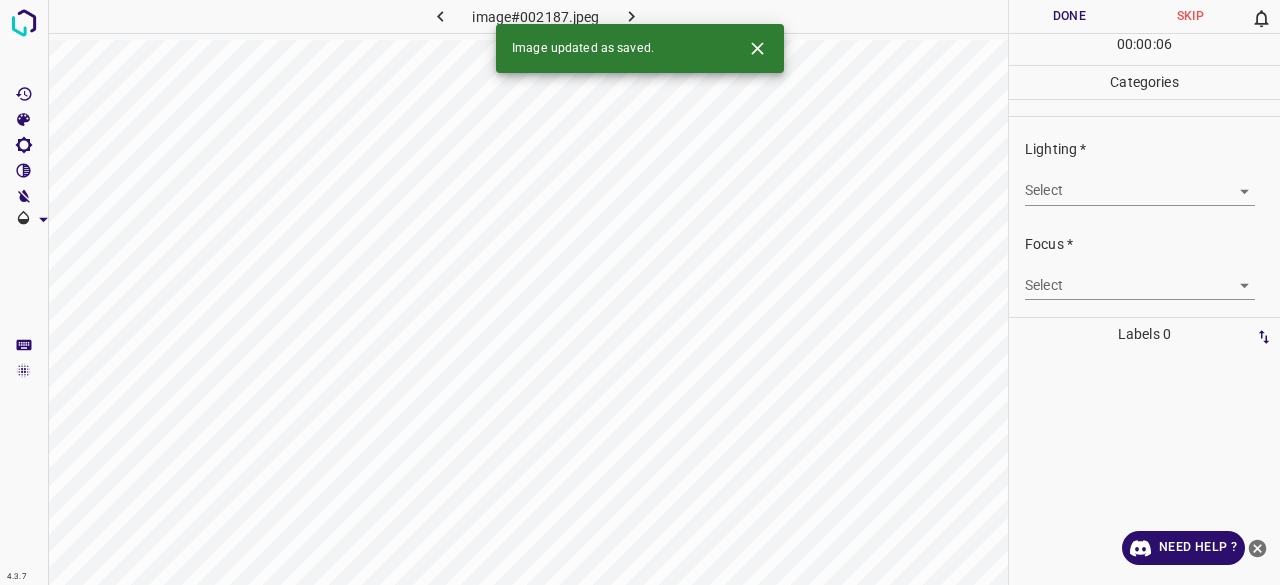 click on "Select ​" at bounding box center [1140, 182] 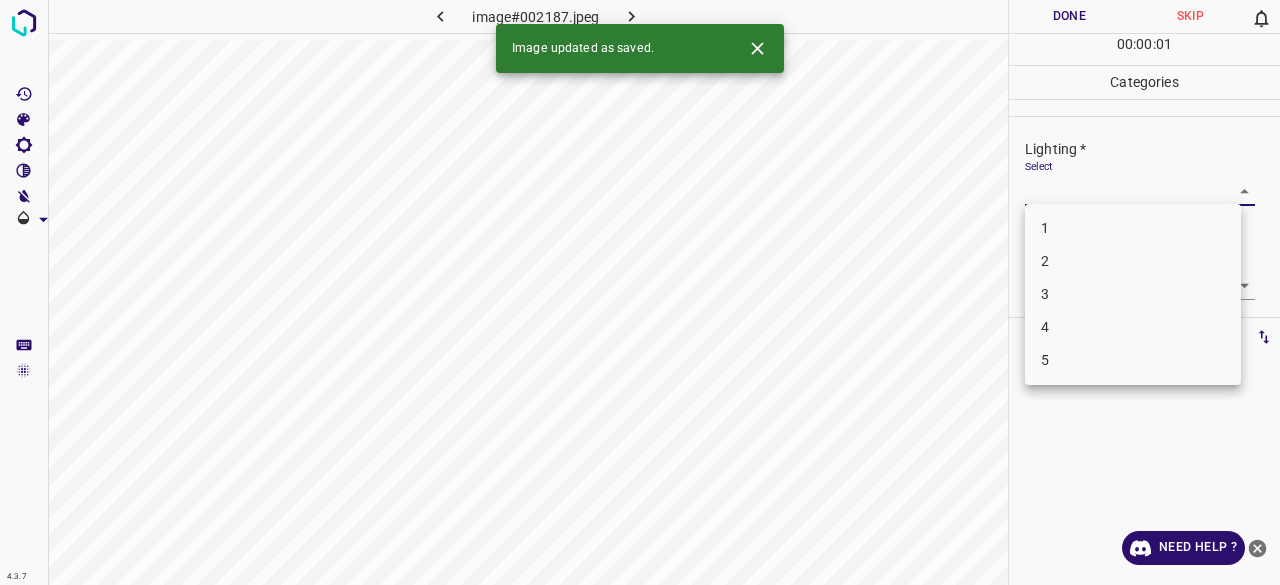 drag, startPoint x: 1061, startPoint y: 289, endPoint x: 1050, endPoint y: 285, distance: 11.7046995 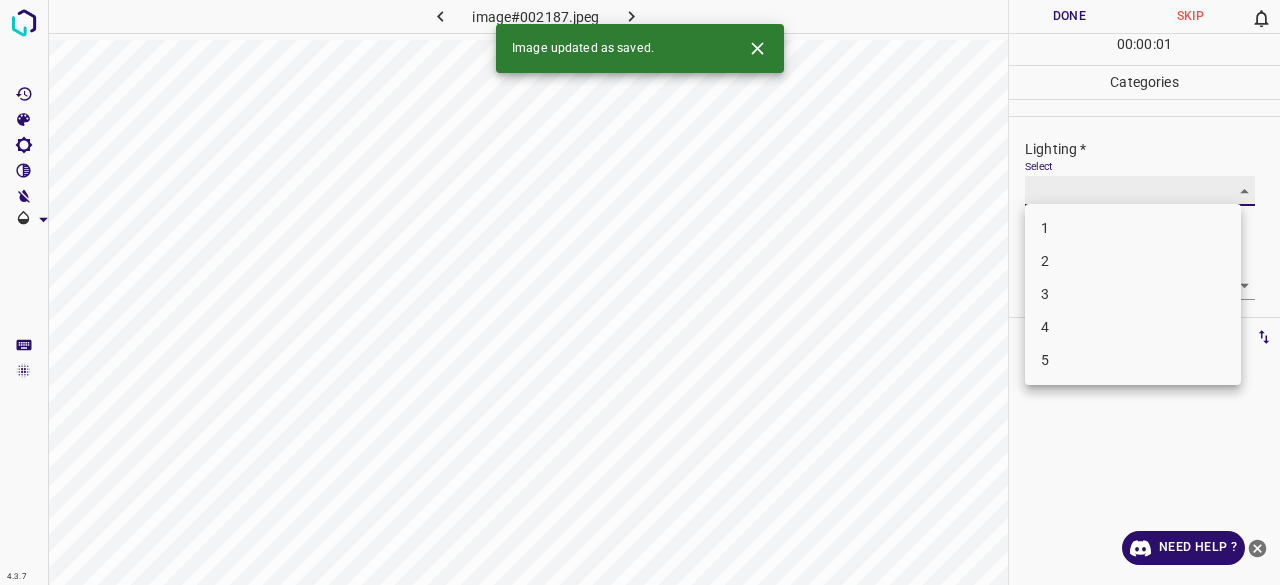 type on "3" 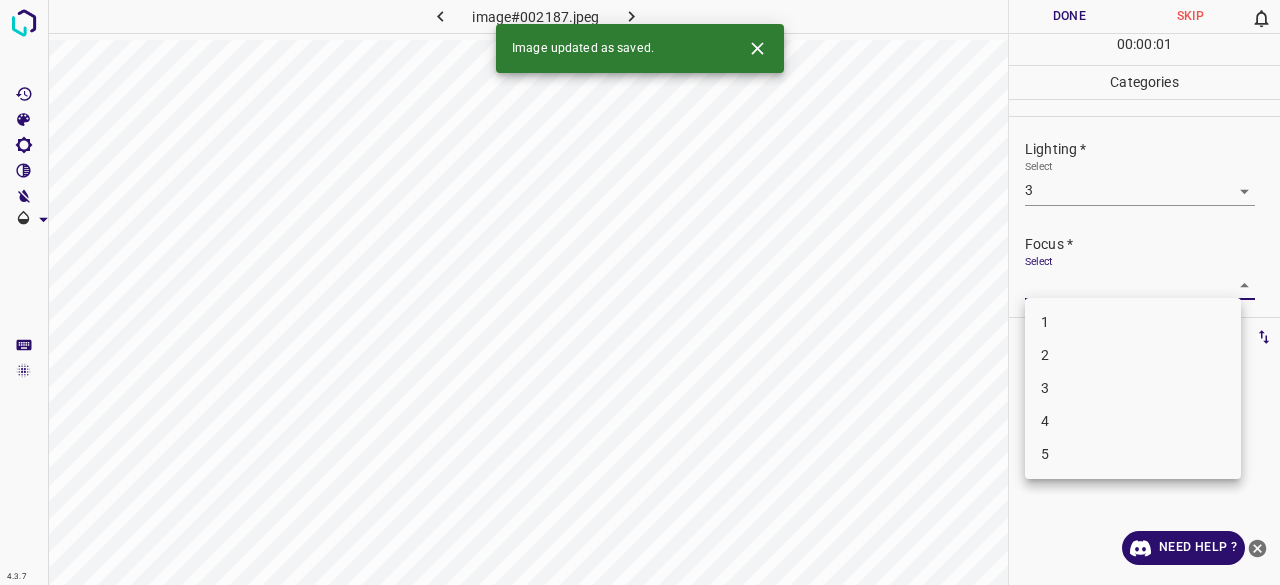 click on "4.3.7 image#002187.jpeg Done Skip 0 00   : 00   : 01   Categories Lighting *  Select 3 3 Focus *  Select ​ Overall *  Select ​ Labels   0 Categories 1 Lighting 2 Focus 3 Overall Tools Space Change between modes (Draw & Edit) I Auto labeling R Restore zoom M Zoom in N Zoom out Delete Delete selecte label Filters Z Restore filters X Saturation filter C Brightness filter V Contrast filter B Gray scale filter General O Download Image updated as saved. Need Help ? - Text - Hide - Delete 1 2 3 4 5" at bounding box center (640, 292) 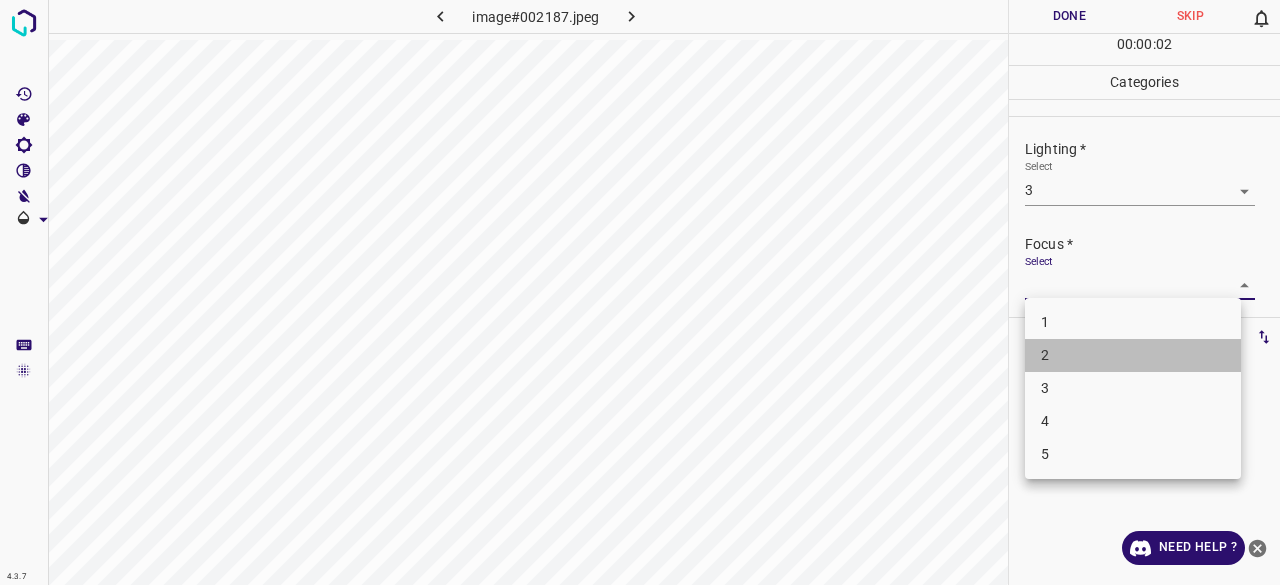 click on "1 2 3 4 5" at bounding box center (1133, 388) 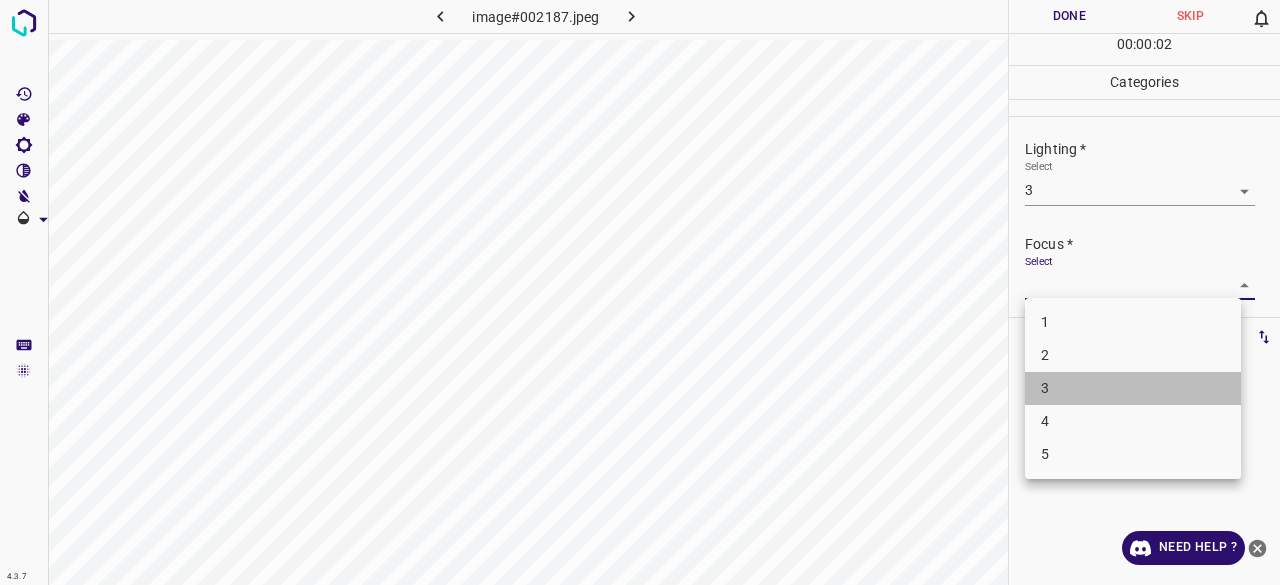 click on "3" at bounding box center [1133, 388] 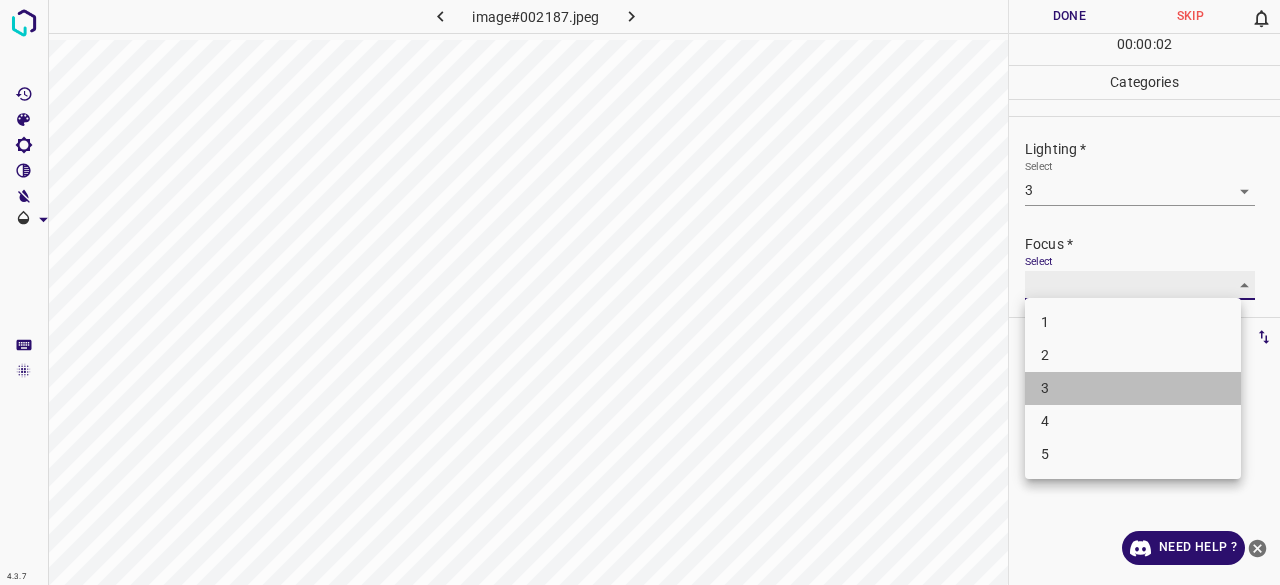 type on "3" 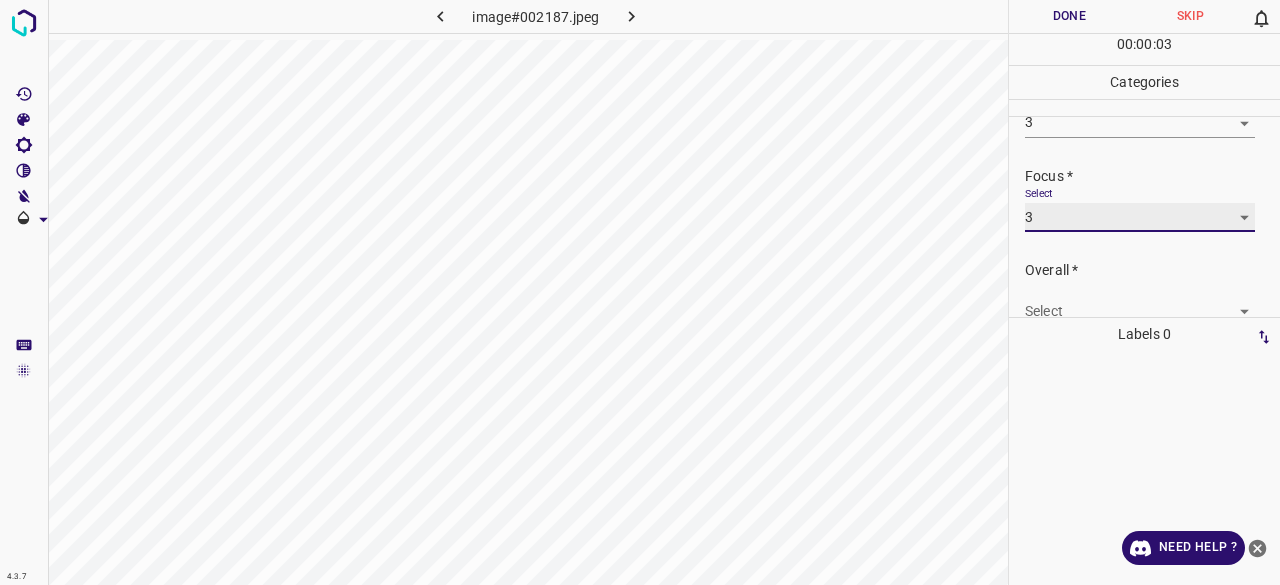 scroll, scrollTop: 98, scrollLeft: 0, axis: vertical 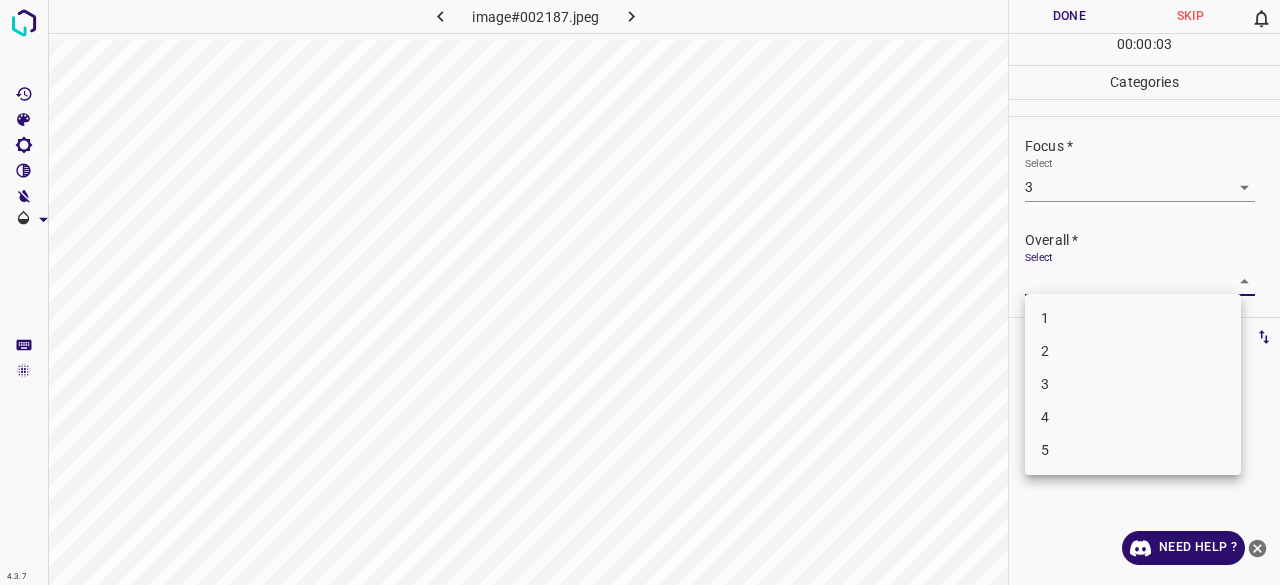 drag, startPoint x: 1053, startPoint y: 269, endPoint x: 1055, endPoint y: 283, distance: 14.142136 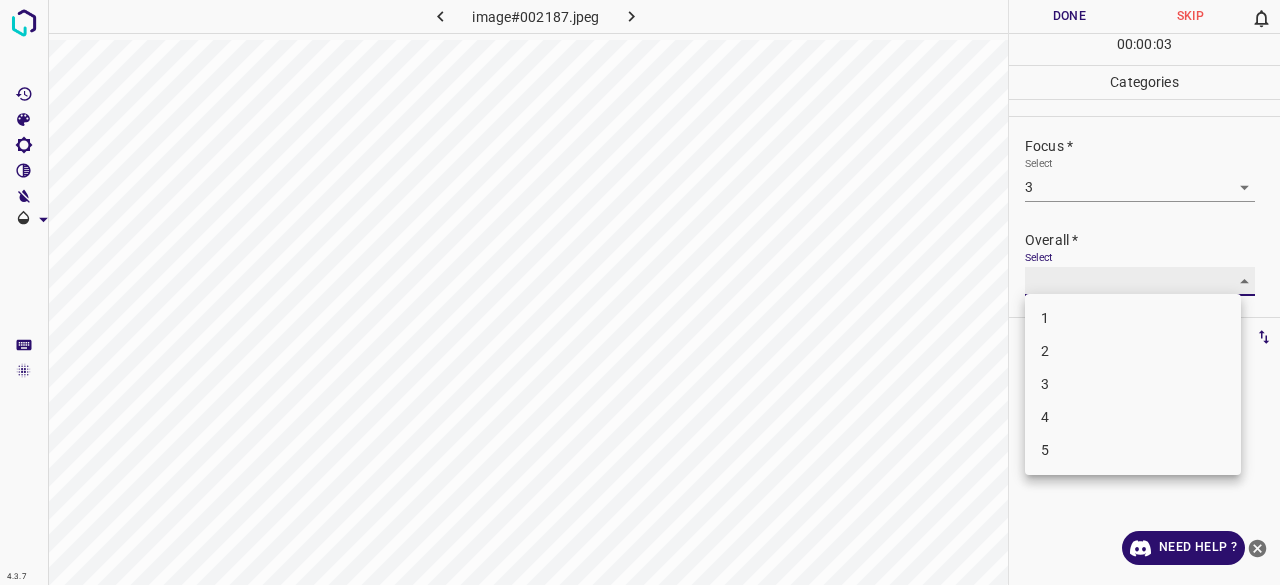 type on "3" 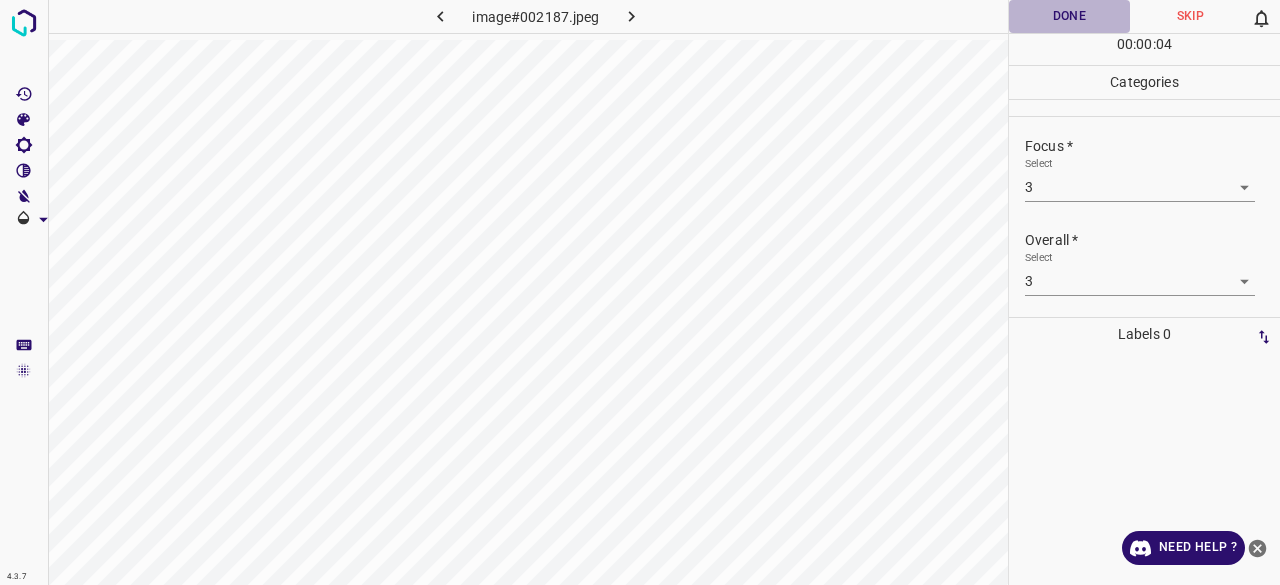 drag, startPoint x: 1066, startPoint y: 25, endPoint x: 973, endPoint y: 37, distance: 93.770996 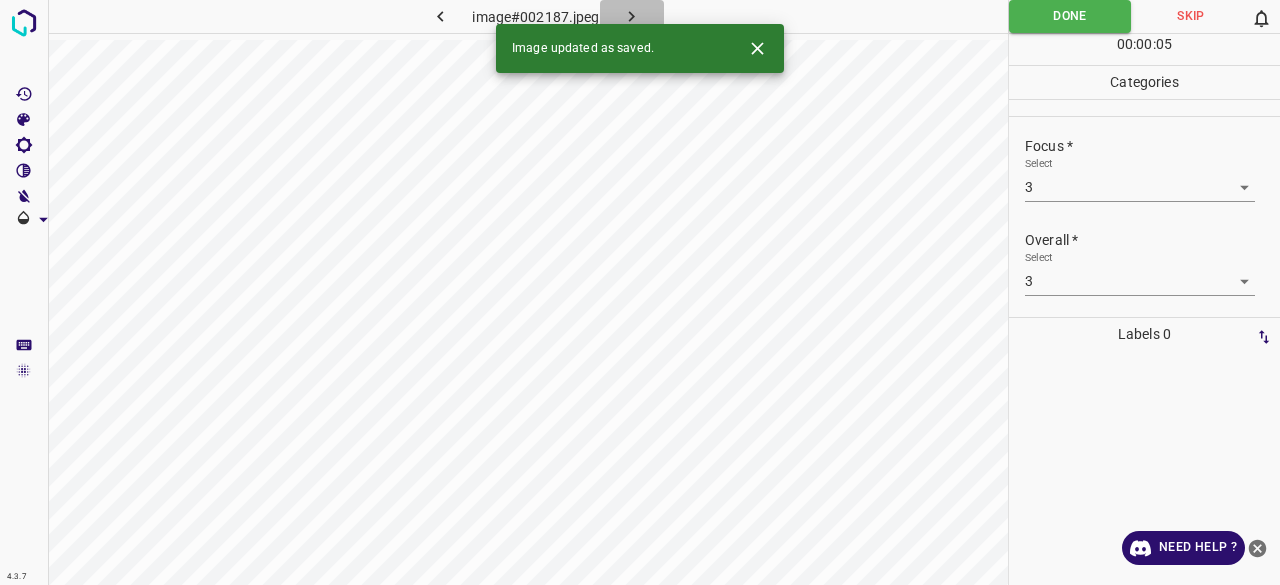click at bounding box center (632, 16) 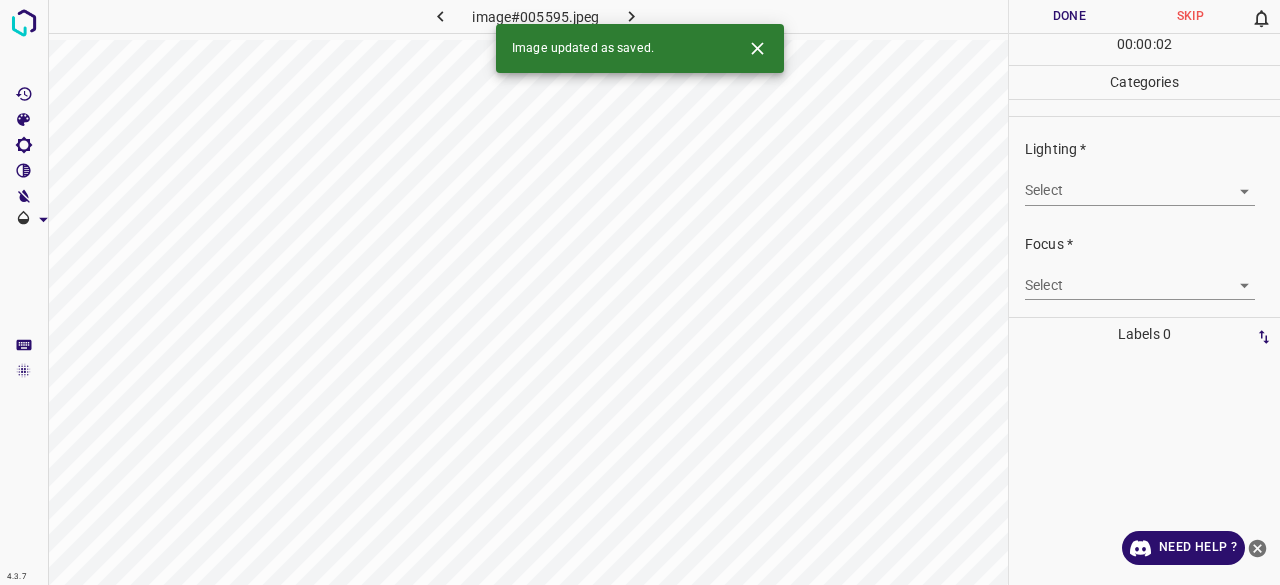 click on "Select ​" at bounding box center (1140, 182) 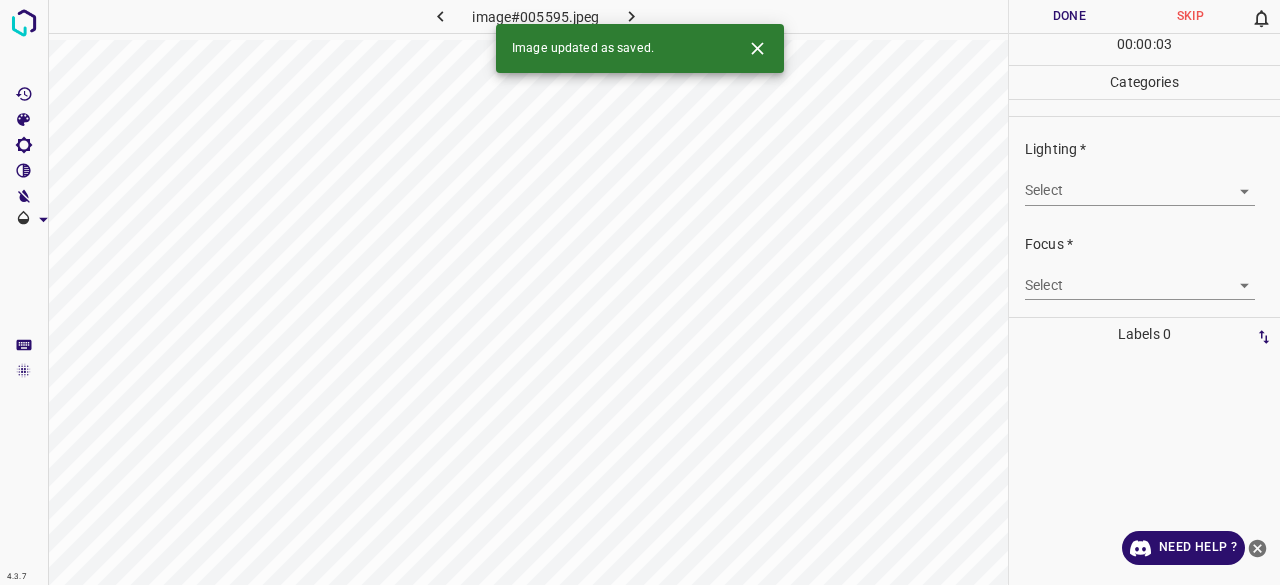 click on "4.3.7 image#005595.jpeg Done Skip 0 00   : 00   : 03   Categories Lighting *  Select ​ Focus *  Select ​ Overall *  Select ​ Labels   0 Categories 1 Lighting 2 Focus 3 Overall Tools Space Change between modes (Draw & Edit) I Auto labeling R Restore zoom M Zoom in N Zoom out Delete Delete selecte label Filters Z Restore filters X Saturation filter C Brightness filter V Contrast filter B Gray scale filter General O Download Image updated as saved. Need Help ? - Text - Hide - Delete" at bounding box center [640, 292] 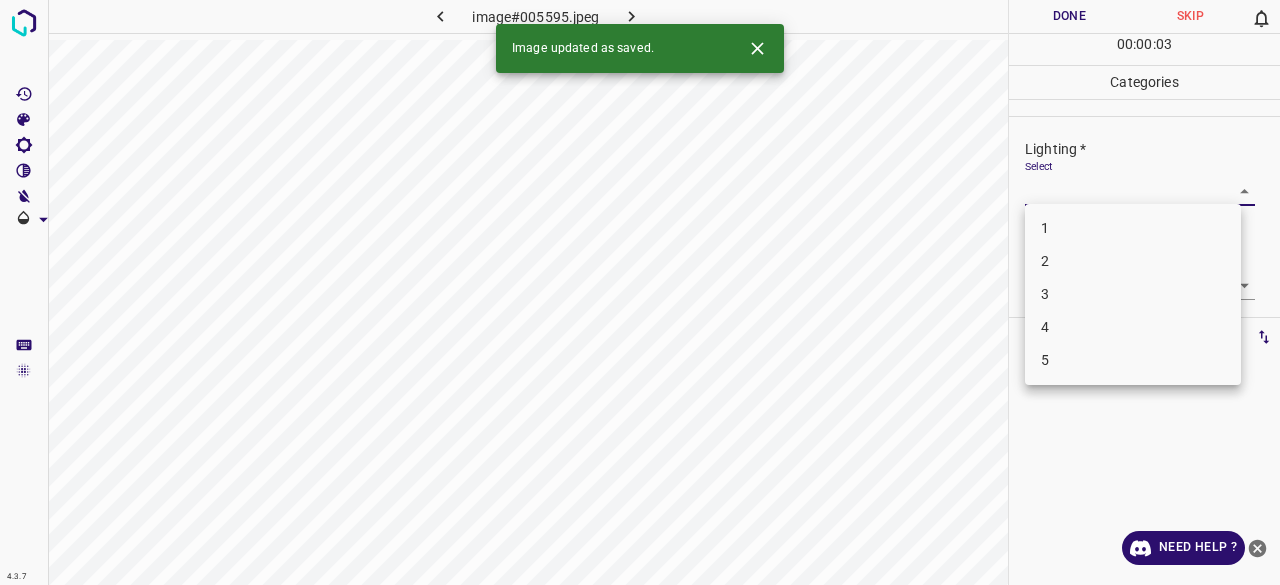 click on "3" at bounding box center [1133, 294] 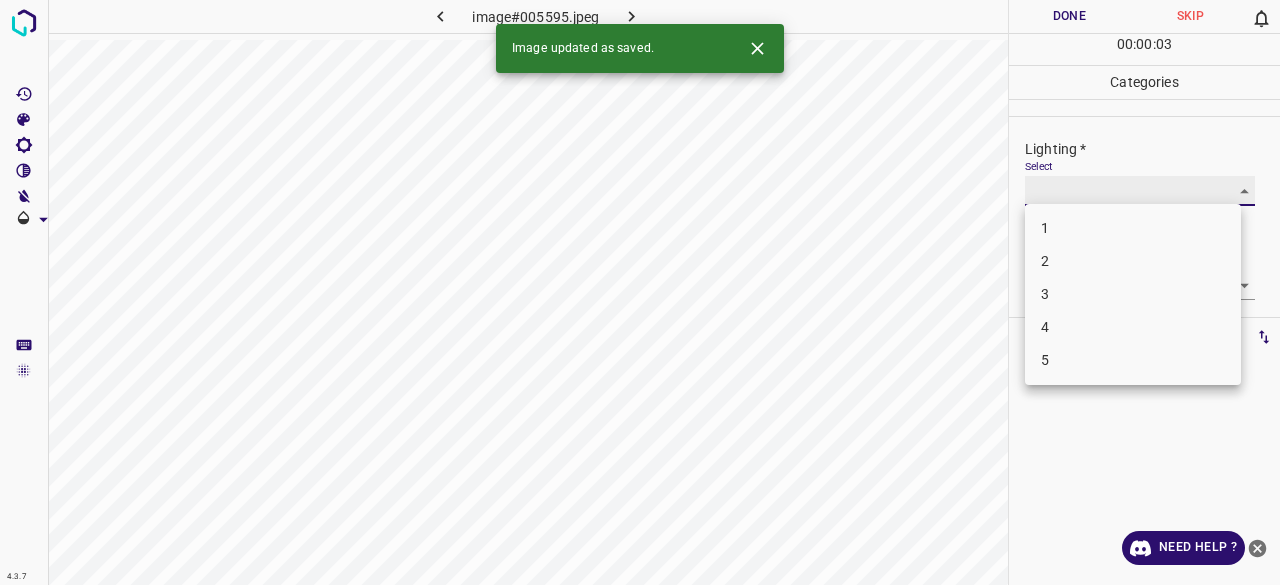 type on "3" 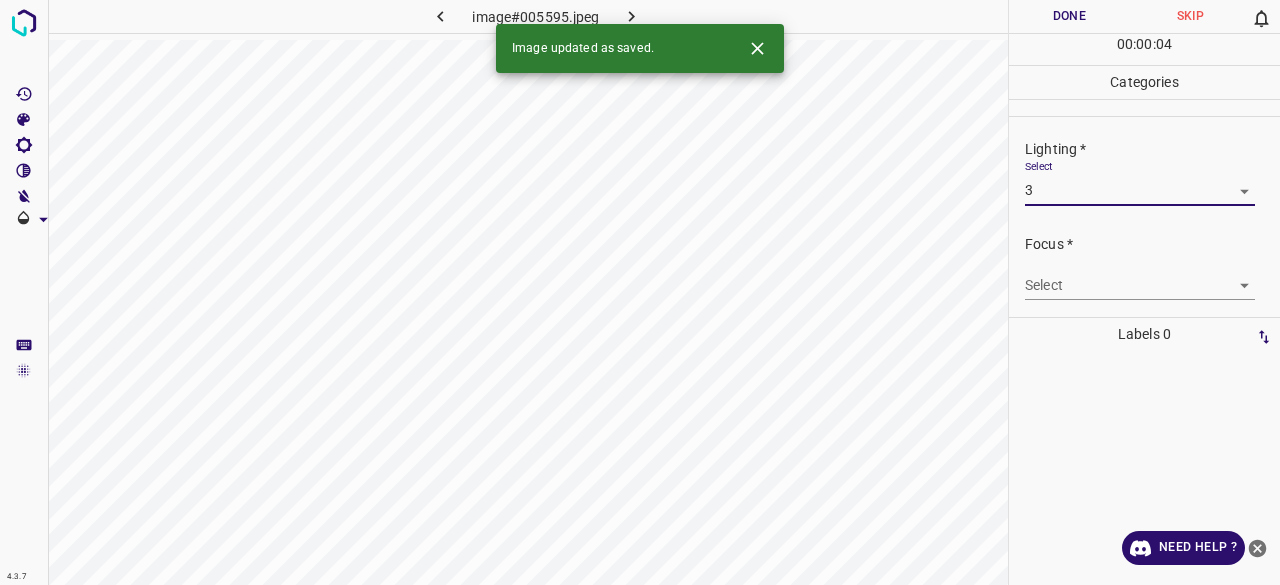 click on "4.3.7 image#005595.jpeg Done Skip 0 00   : 00   : 04   Categories Lighting *  Select 3 3 Focus *  Select ​ Overall *  Select ​ Labels   0 Categories 1 Lighting 2 Focus 3 Overall Tools Space Change between modes (Draw & Edit) I Auto labeling R Restore zoom M Zoom in N Zoom out Delete Delete selecte label Filters Z Restore filters X Saturation filter C Brightness filter V Contrast filter B Gray scale filter General O Download Image updated as saved. Need Help ? - Text - Hide - Delete" at bounding box center [640, 292] 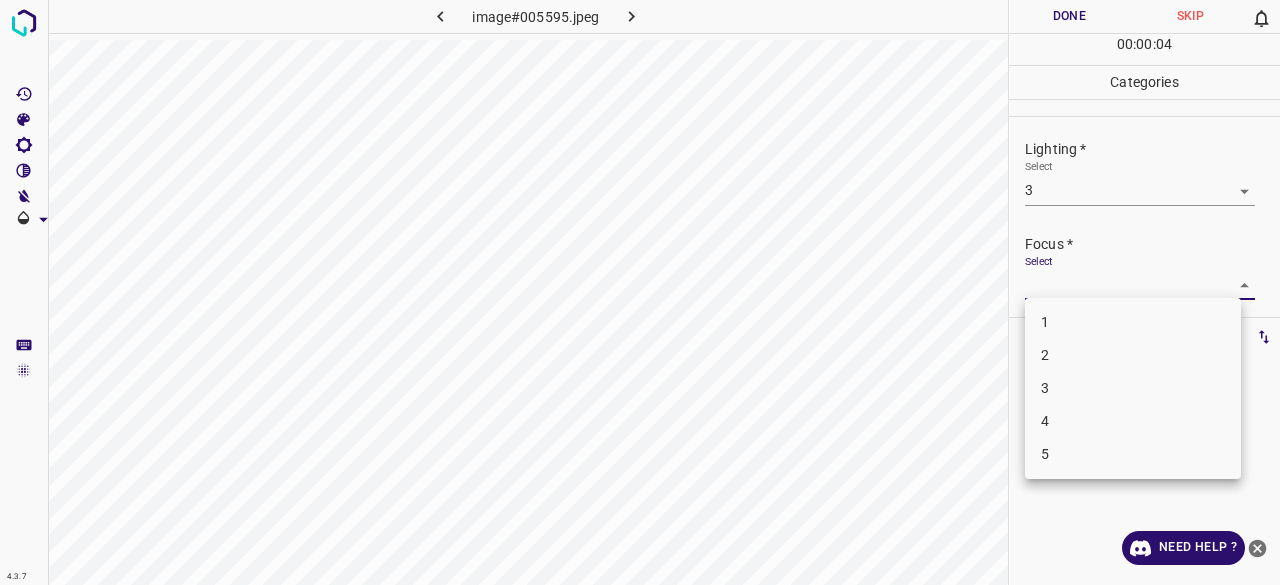 click on "2" at bounding box center (1133, 355) 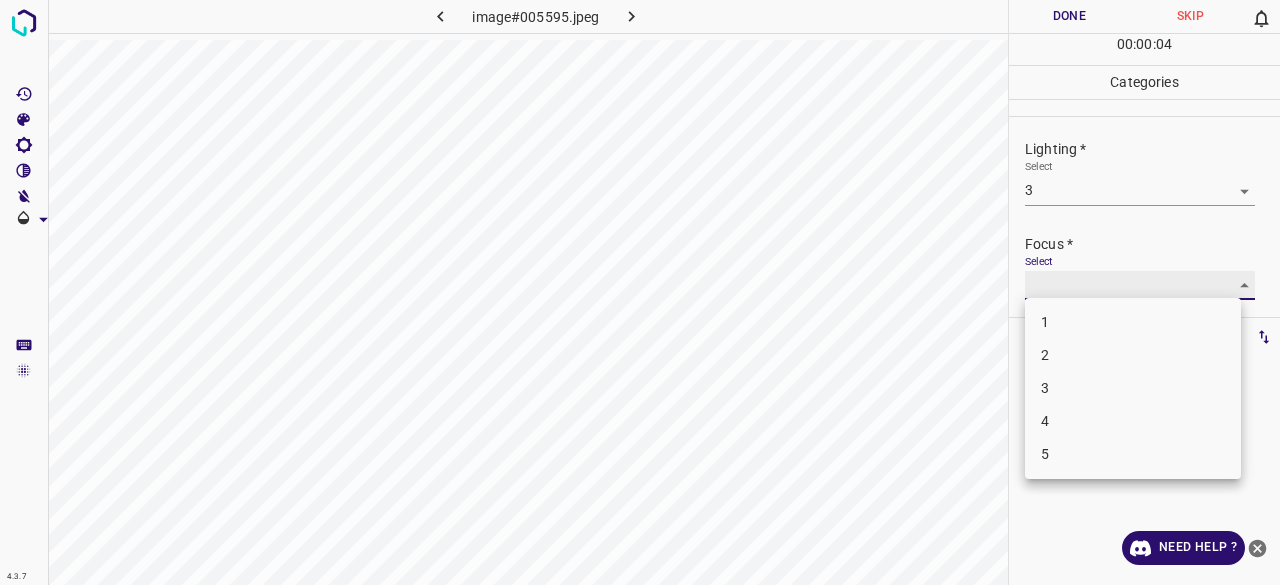 type on "2" 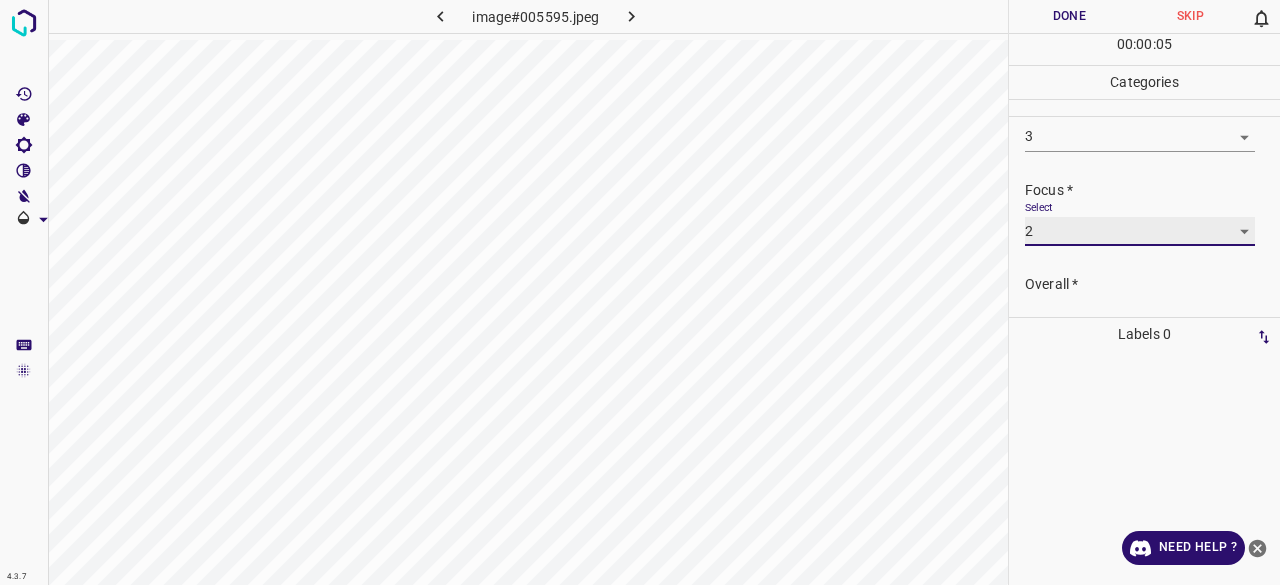 scroll, scrollTop: 98, scrollLeft: 0, axis: vertical 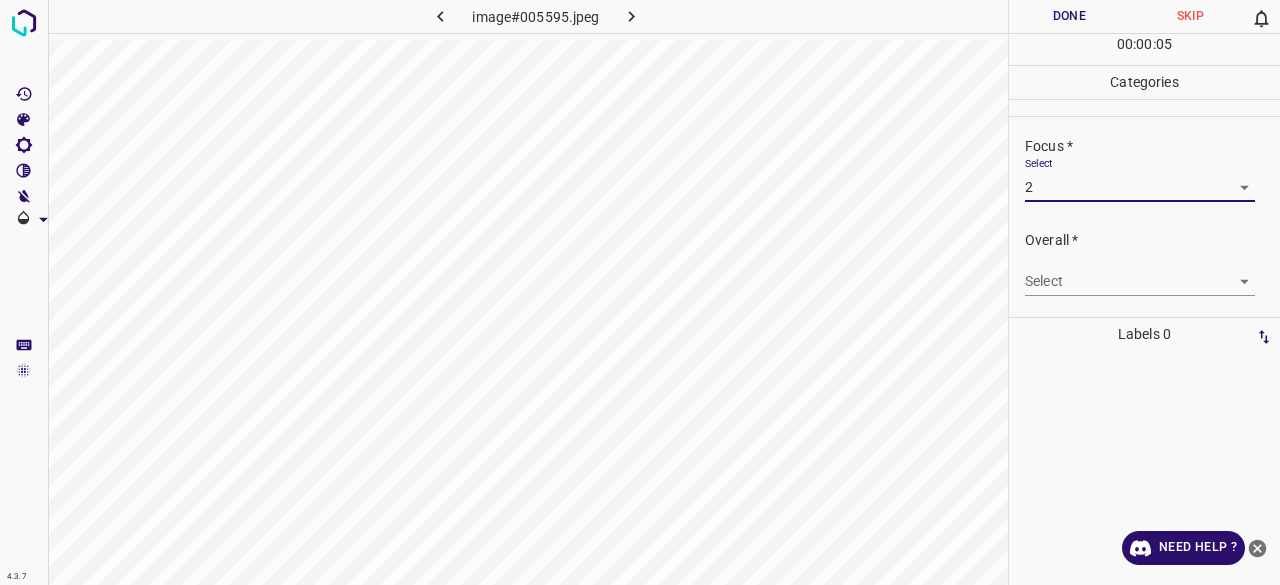 click on "4.3.7 image#005595.jpeg Done Skip 0 00   : 00   : 05   Categories Lighting *  Select 3 3 Focus *  Select 2 2 Overall *  Select ​ Labels   0 Categories 1 Lighting 2 Focus 3 Overall Tools Space Change between modes (Draw & Edit) I Auto labeling R Restore zoom M Zoom in N Zoom out Delete Delete selecte label Filters Z Restore filters X Saturation filter C Brightness filter V Contrast filter B Gray scale filter General O Download Need Help ? - Text - Hide - Delete" at bounding box center (640, 292) 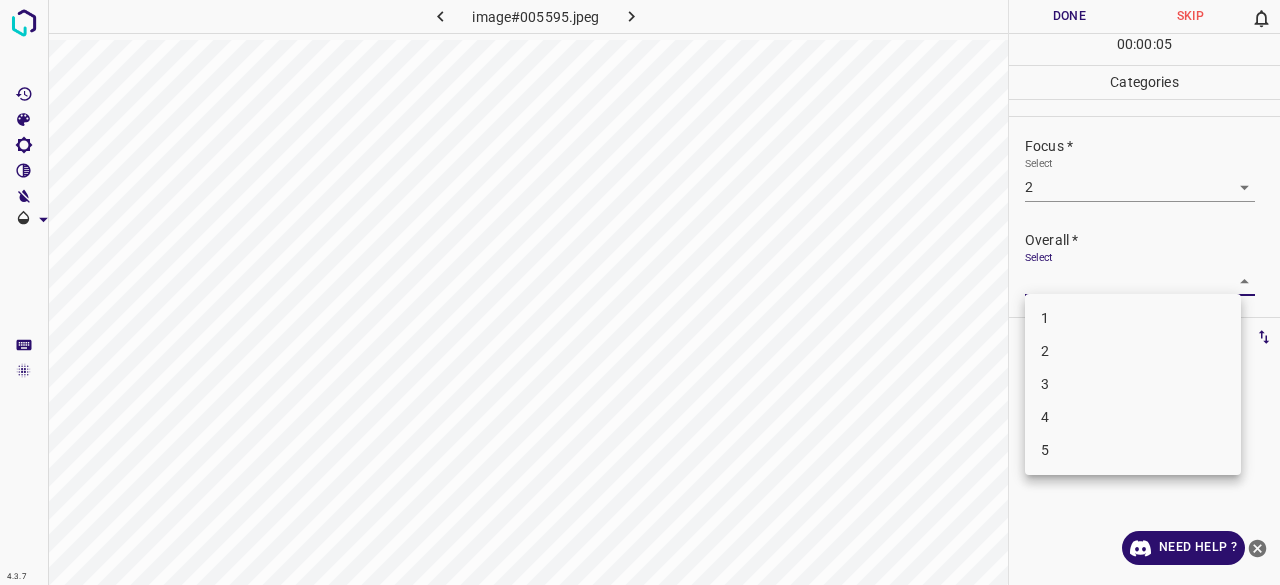 click on "3" at bounding box center [1133, 384] 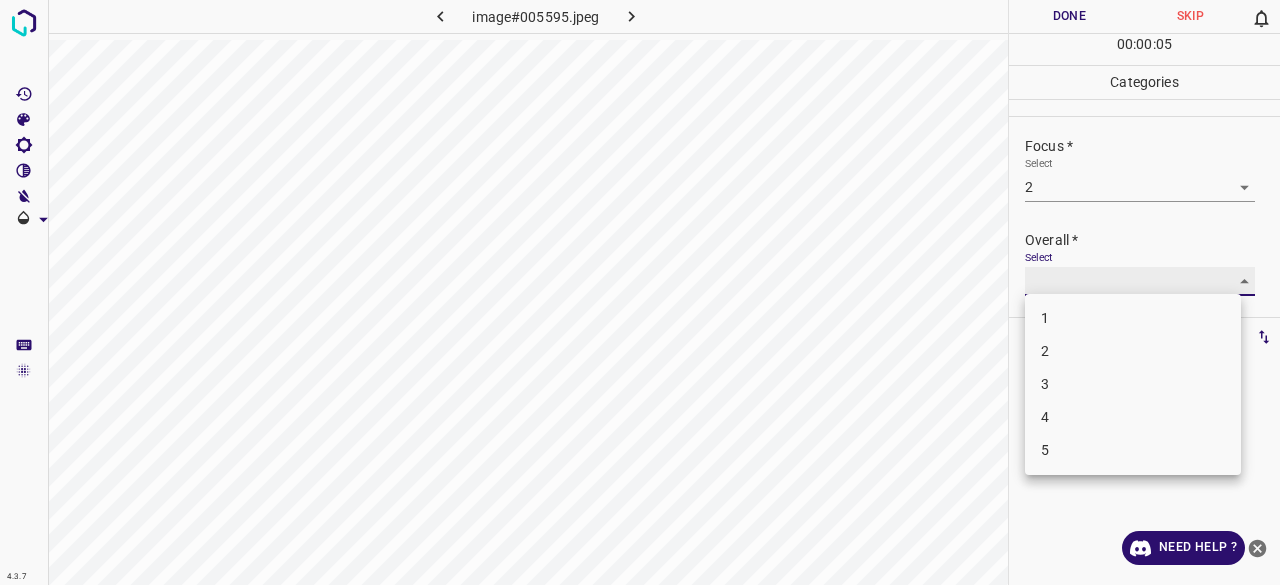 type on "3" 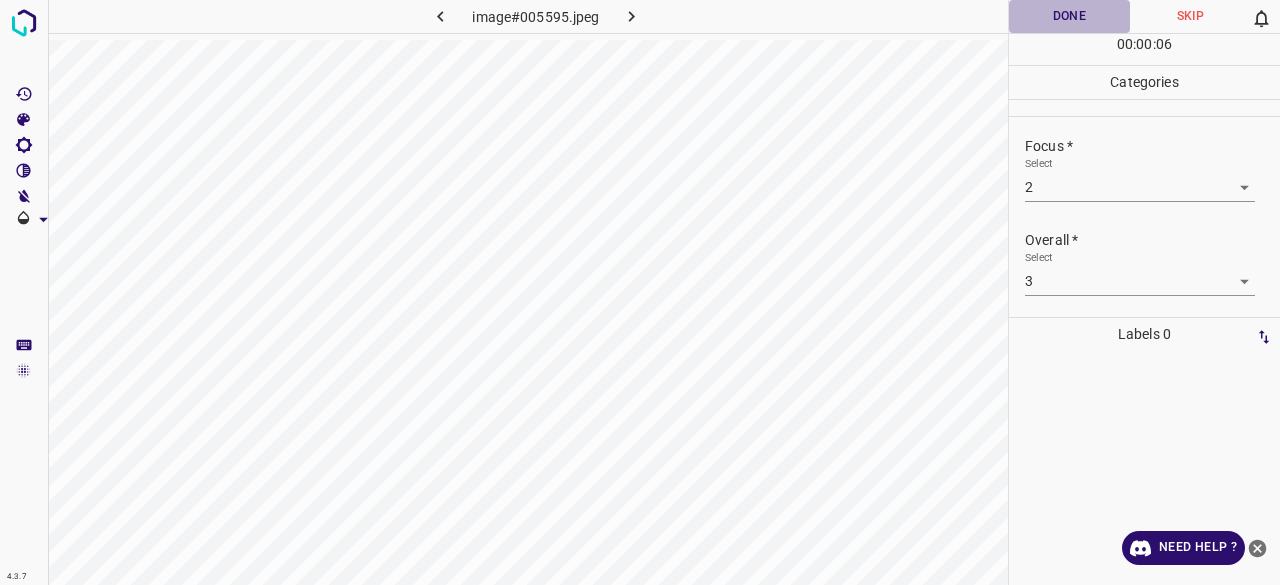 click on "Done" at bounding box center [1069, 16] 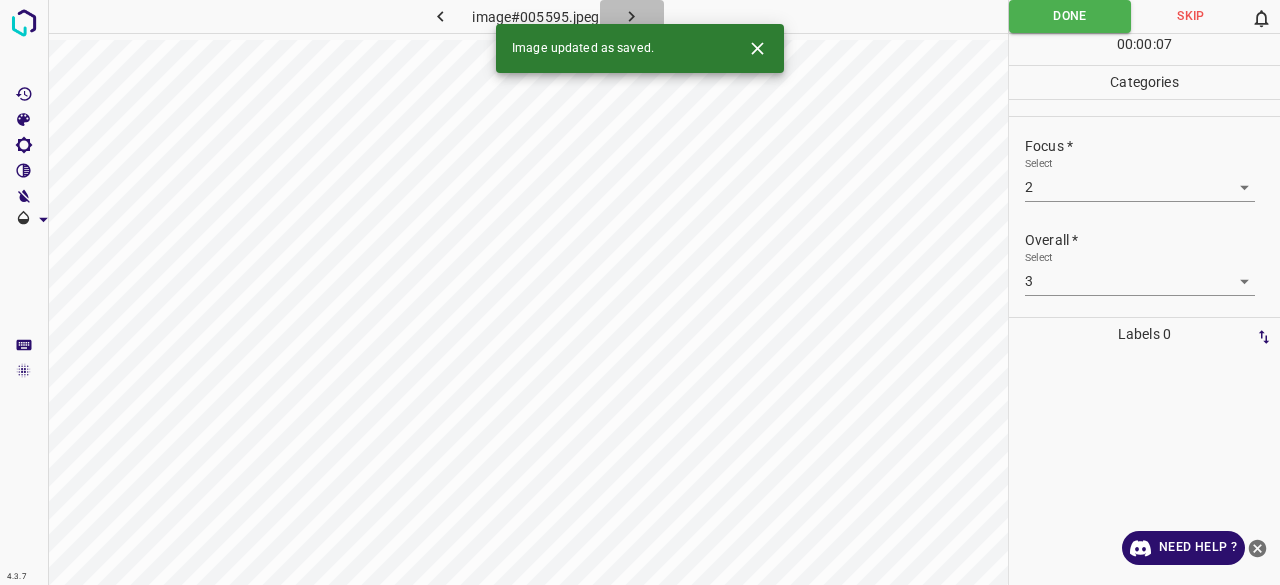 click at bounding box center [632, 16] 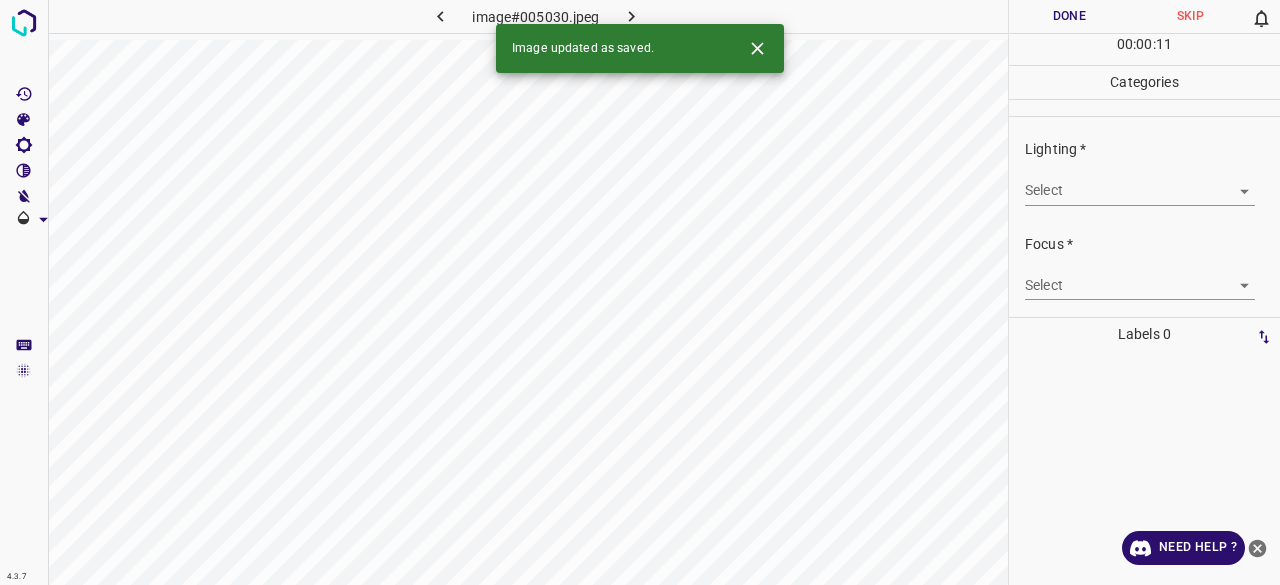 click on "4.3.7 image#005030.jpeg Done Skip 0 00   : 00   : 11   Categories Lighting *  Select ​ Focus *  Select ​ Overall *  Select ​ Labels   0 Categories 1 Lighting 2 Focus 3 Overall Tools Space Change between modes (Draw & Edit) I Auto labeling R Restore zoom M Zoom in N Zoom out Delete Delete selecte label Filters Z Restore filters X Saturation filter C Brightness filter V Contrast filter B Gray scale filter General O Download Image updated as saved. Need Help ? - Text - Hide - Delete" at bounding box center (640, 292) 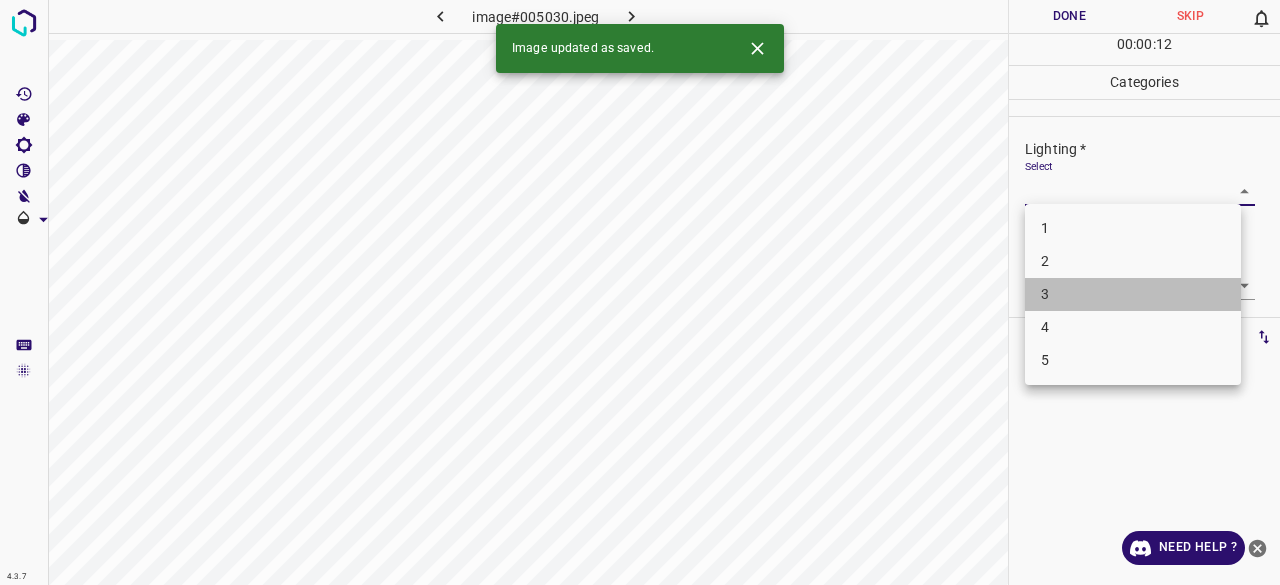 click on "3" at bounding box center (1133, 294) 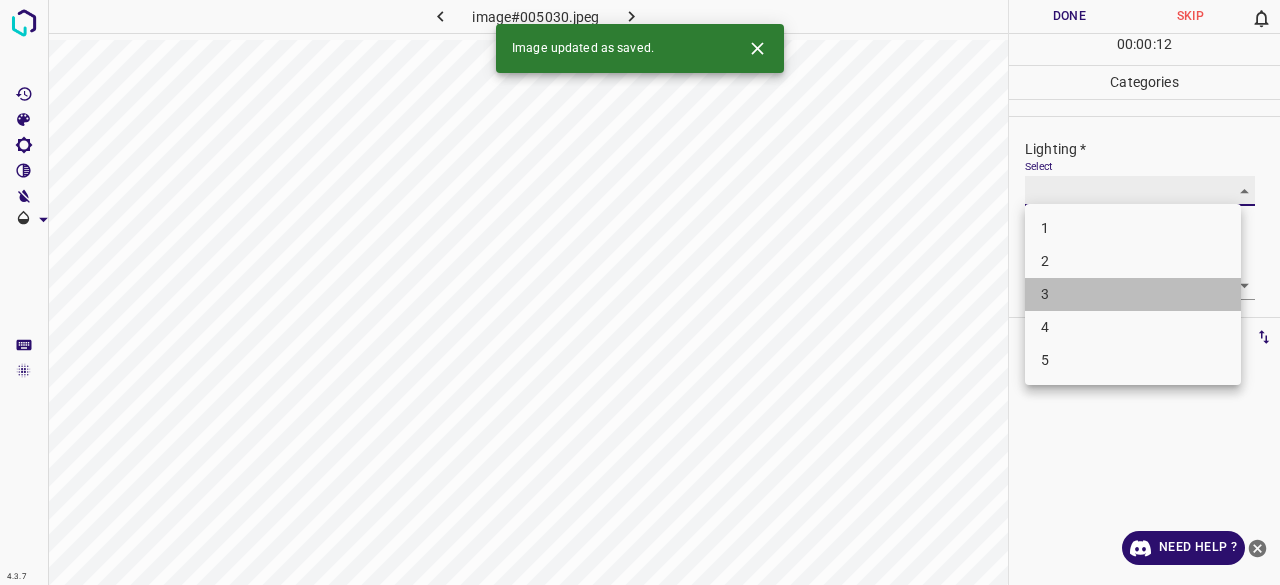 type on "3" 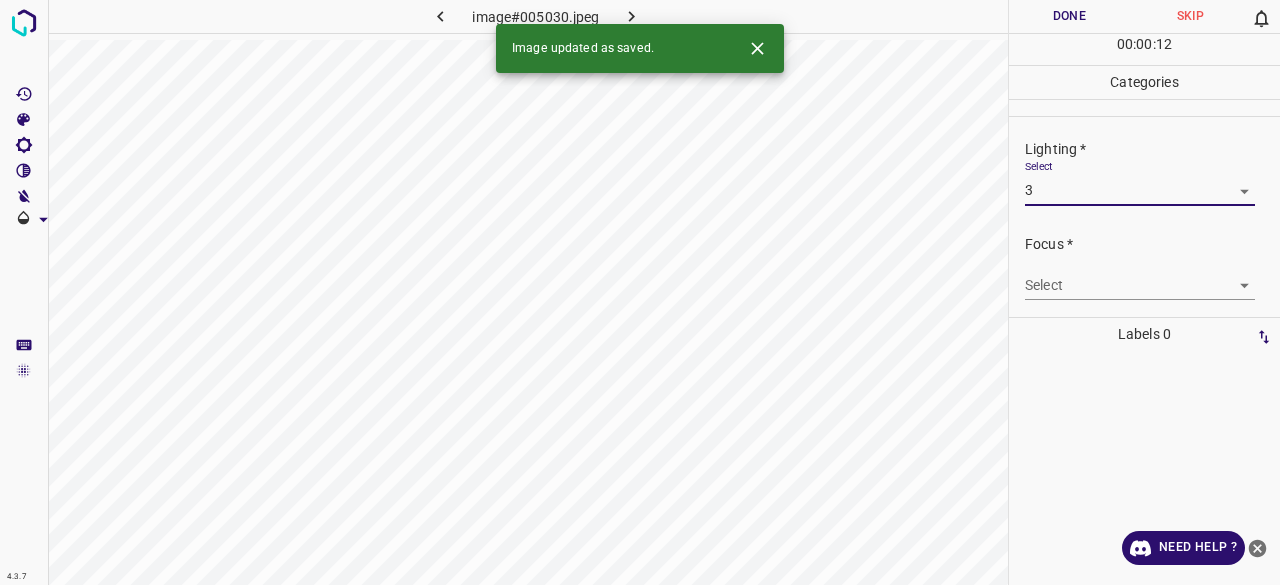 click on "4.3.7 image#005030.jpeg Done Skip 0 00   : 00   : 12   Categories Lighting *  Select 3 3 Focus *  Select ​ Overall *  Select ​ Labels   0 Categories 1 Lighting 2 Focus 3 Overall Tools Space Change between modes (Draw & Edit) I Auto labeling R Restore zoom M Zoom in N Zoom out Delete Delete selecte label Filters Z Restore filters X Saturation filter C Brightness filter V Contrast filter B Gray scale filter General O Download Image updated as saved. Need Help ? - Text - Hide - Delete 1 2 3 4 5" at bounding box center [640, 292] 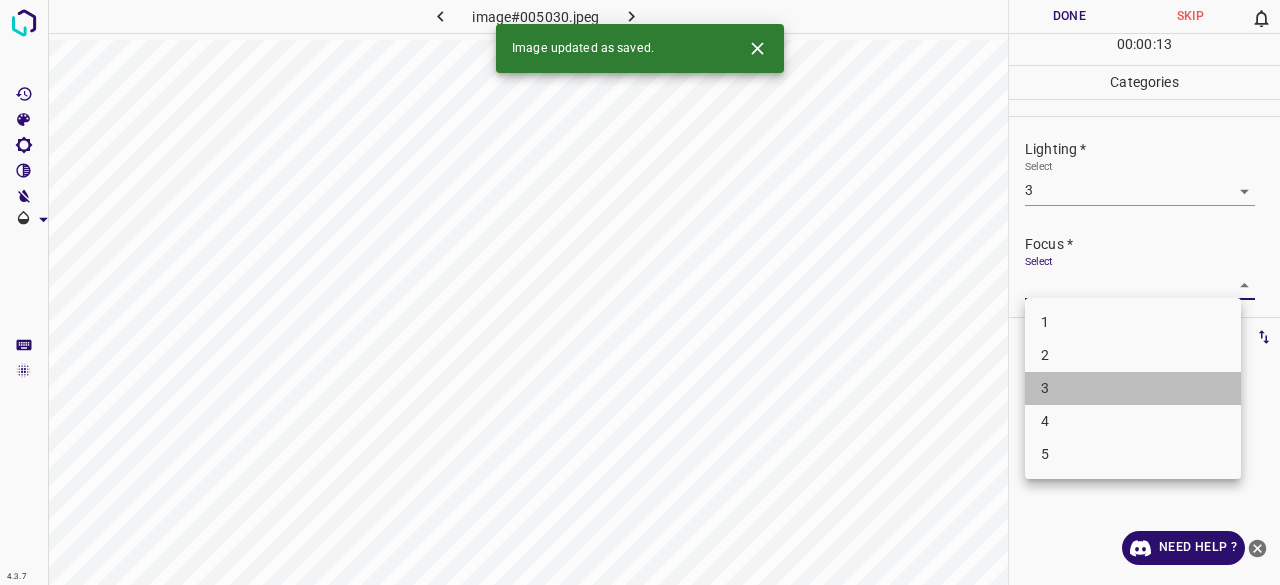 drag, startPoint x: 1070, startPoint y: 387, endPoint x: 1040, endPoint y: 229, distance: 160.82289 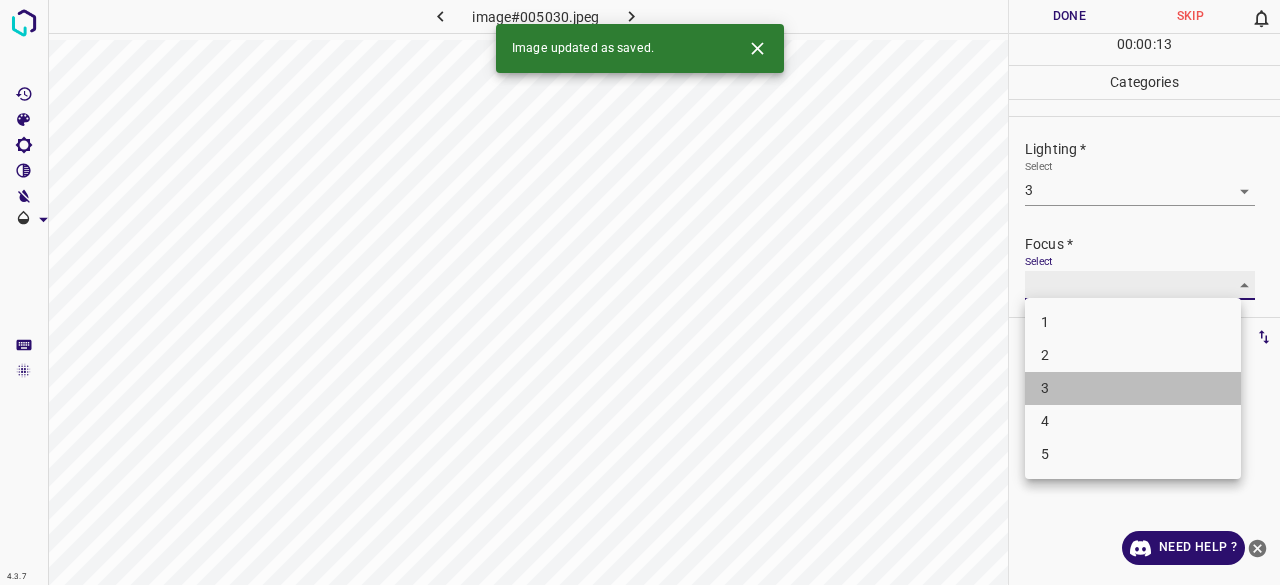 type on "3" 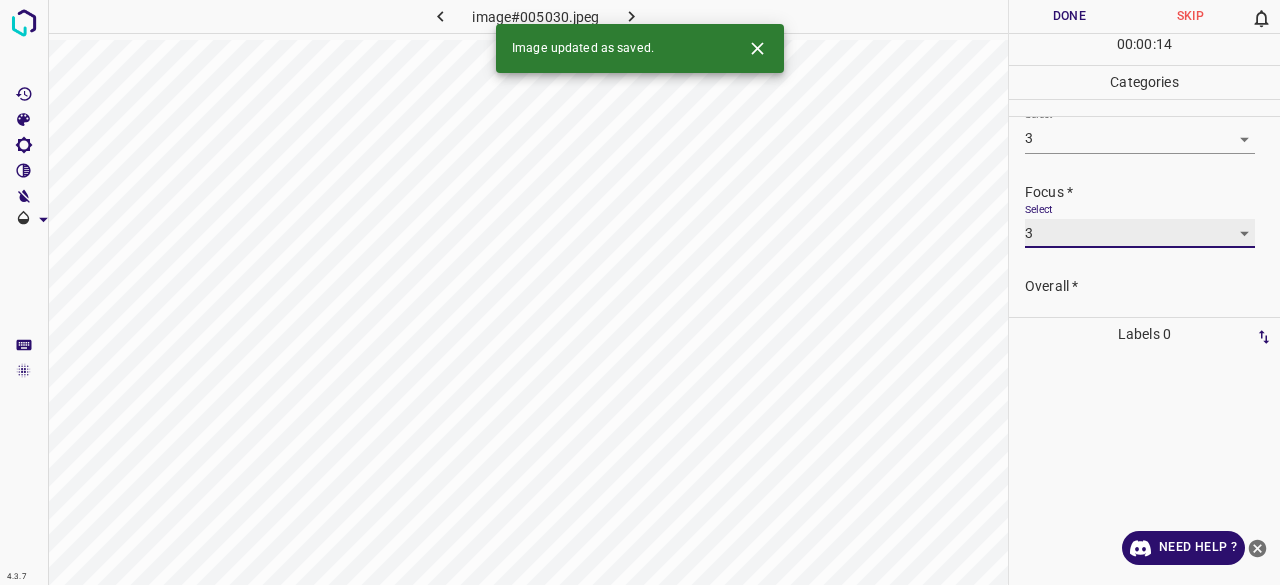 scroll, scrollTop: 98, scrollLeft: 0, axis: vertical 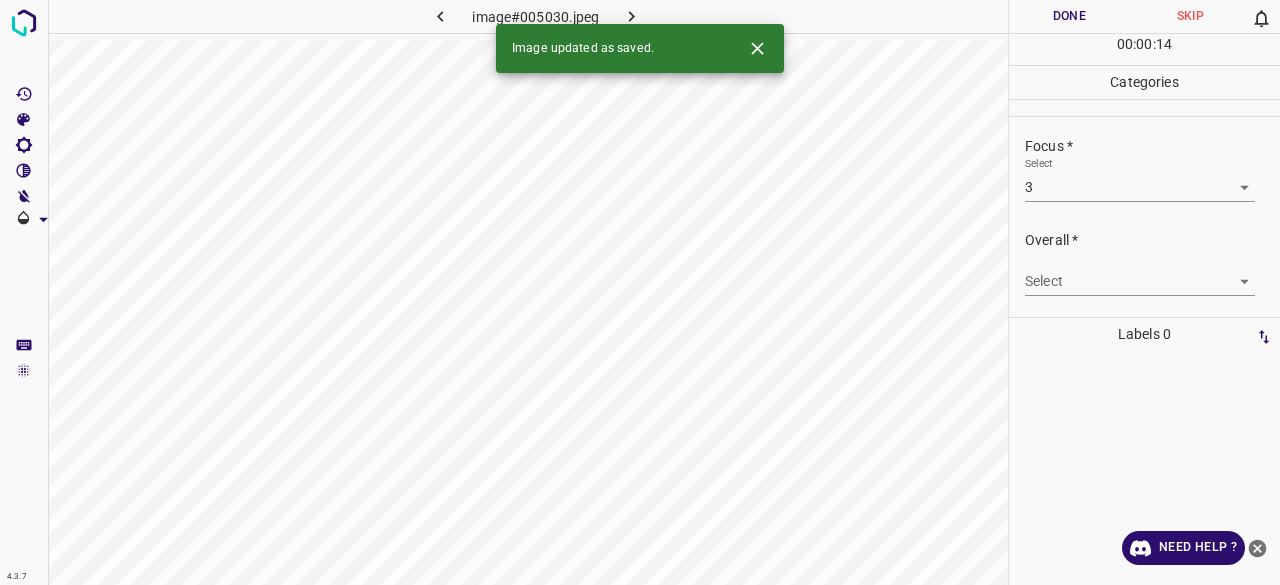 drag, startPoint x: 1068, startPoint y: 261, endPoint x: 1068, endPoint y: 282, distance: 21 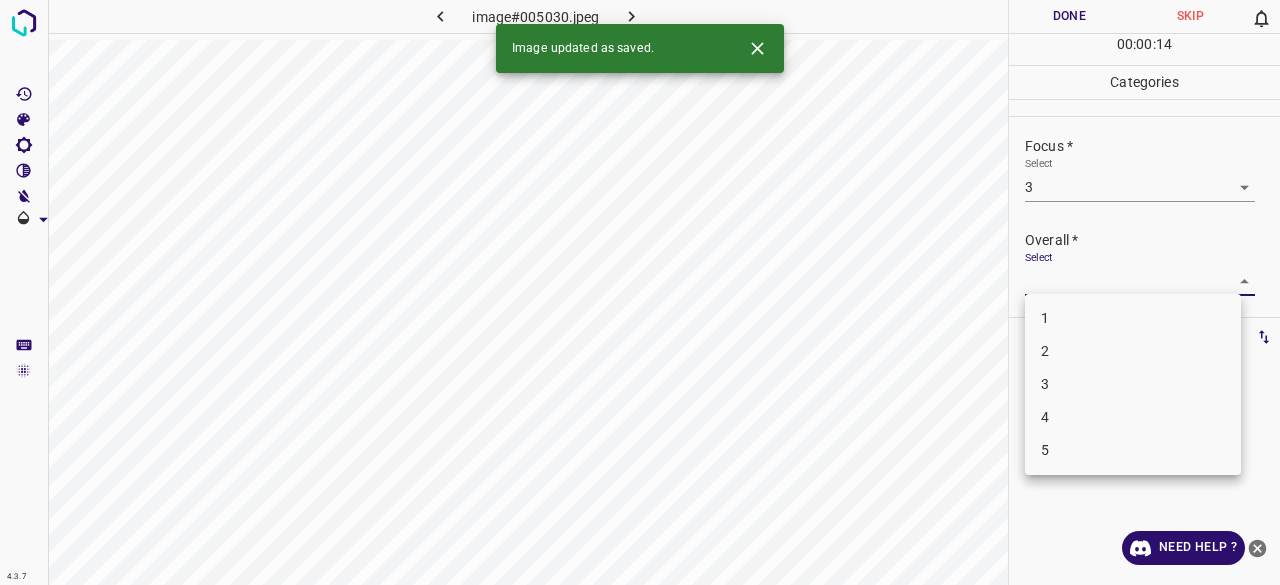 click on "4.3.7 image#005030.jpeg Done Skip 0 00   : 00   : 14   Categories Lighting *  Select 3 3 Focus *  Select 3 3 Overall *  Select ​ Labels   0 Categories 1 Lighting 2 Focus 3 Overall Tools Space Change between modes (Draw & Edit) I Auto labeling R Restore zoom M Zoom in N Zoom out Delete Delete selecte label Filters Z Restore filters X Saturation filter C Brightness filter V Contrast filter B Gray scale filter General O Download Image updated as saved. Need Help ? - Text - Hide - Delete 1 2 3 4 5" at bounding box center [640, 292] 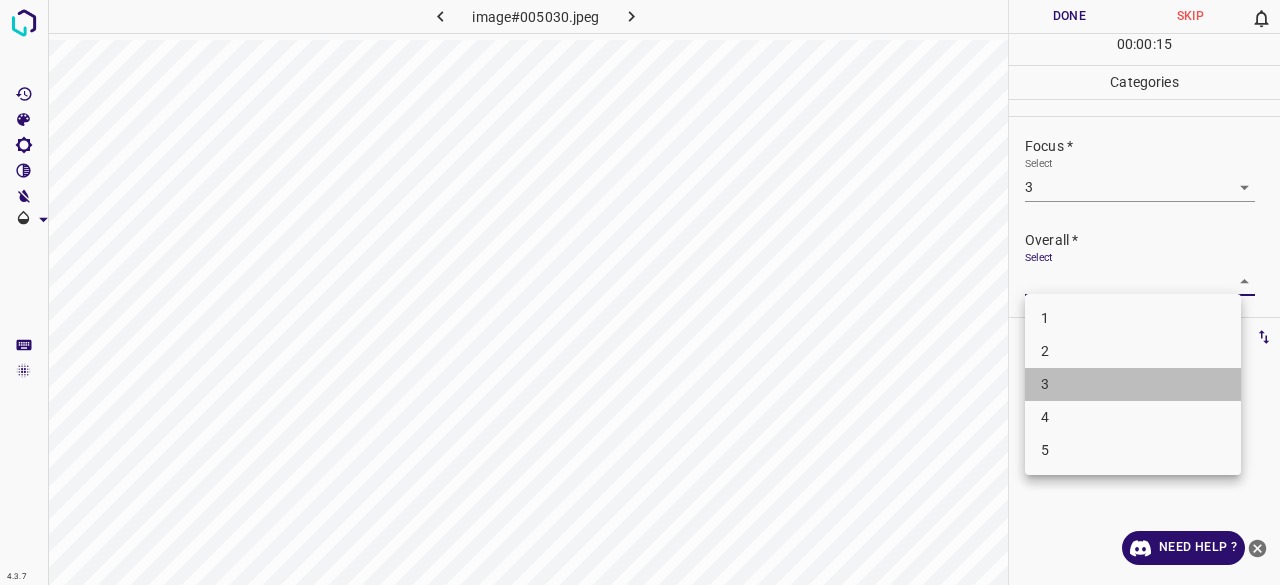 click on "3" at bounding box center (1133, 384) 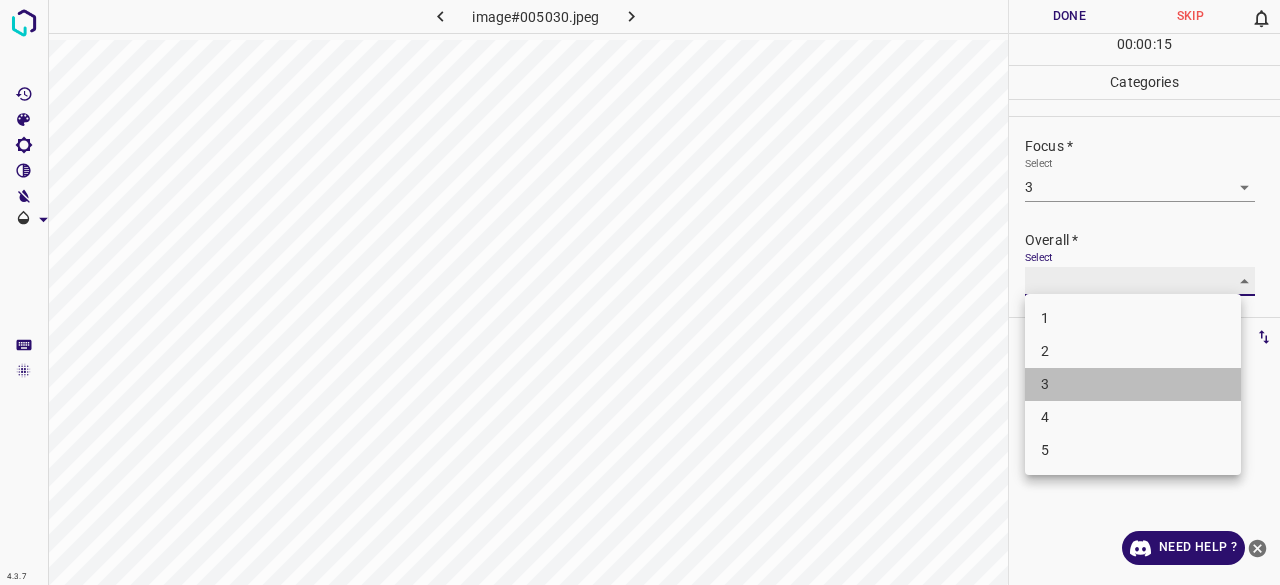 type on "3" 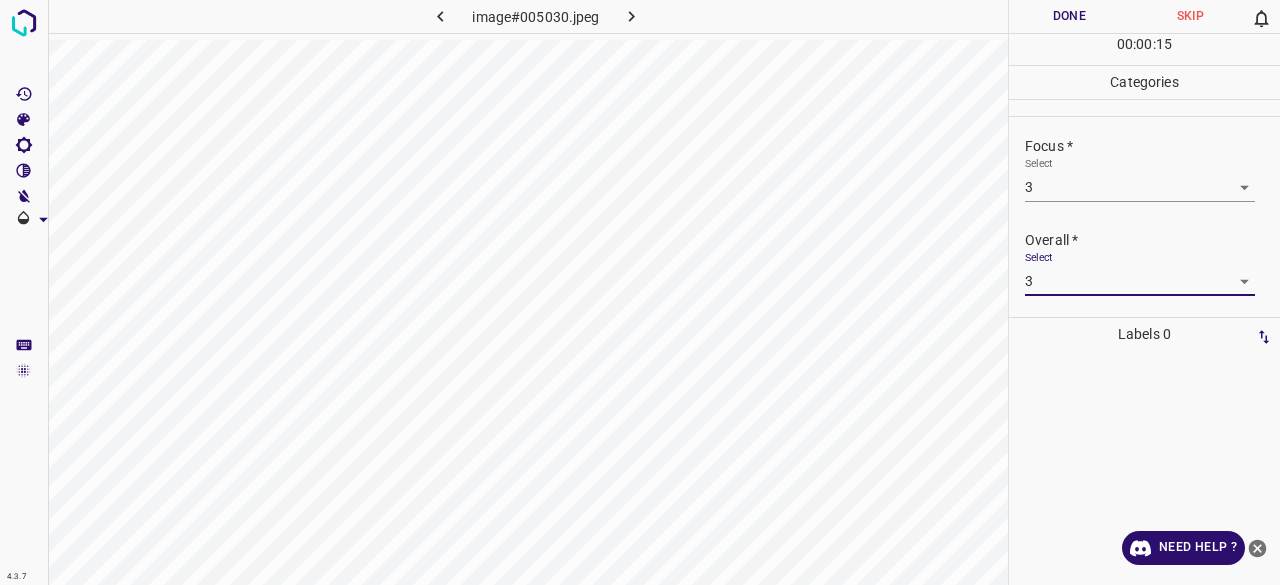 click on "Done" at bounding box center [1069, 16] 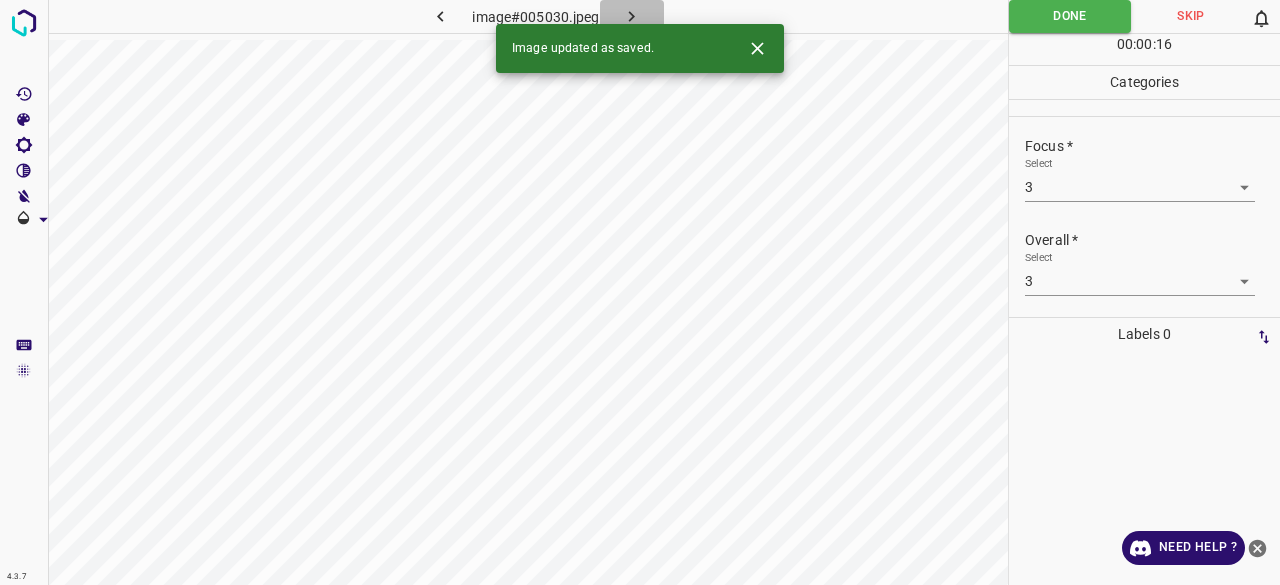 click 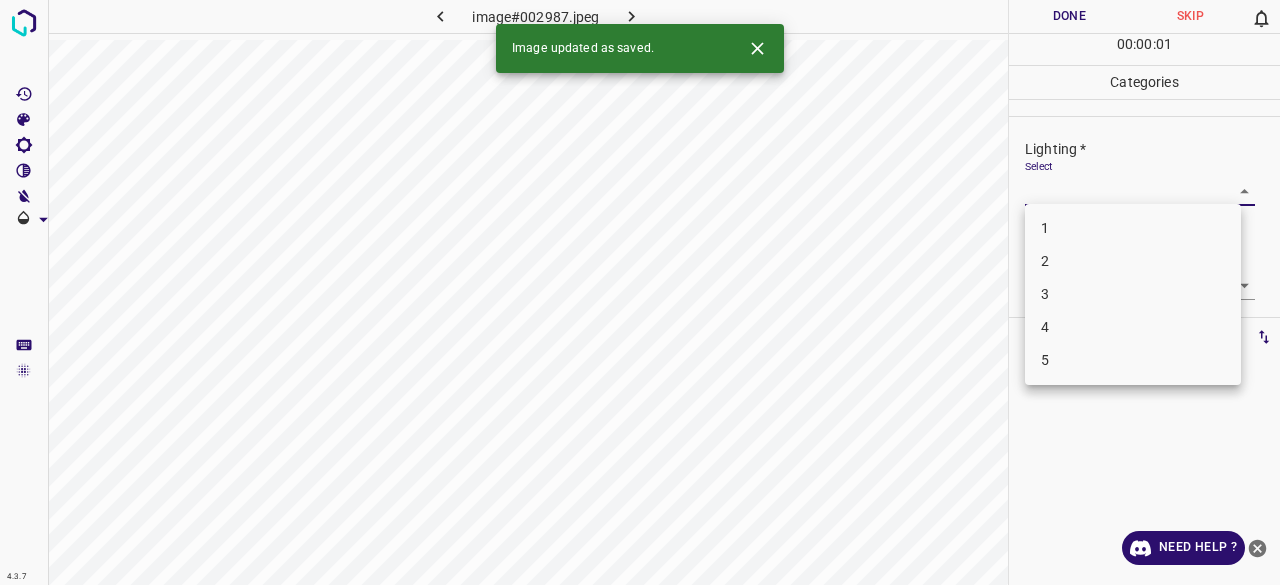 click on "4.3.7 image#002987.jpeg Done Skip 0 00   : 00   : 01   Categories Lighting *  Select ​ Focus *  Select ​ Overall *  Select ​ Labels   0 Categories 1 Lighting 2 Focus 3 Overall Tools Space Change between modes (Draw & Edit) I Auto labeling R Restore zoom M Zoom in N Zoom out Delete Delete selecte label Filters Z Restore filters X Saturation filter C Brightness filter V Contrast filter B Gray scale filter General O Download Image updated as saved. Need Help ? - Text - Hide - Delete 1 2 3 4 5" at bounding box center (640, 292) 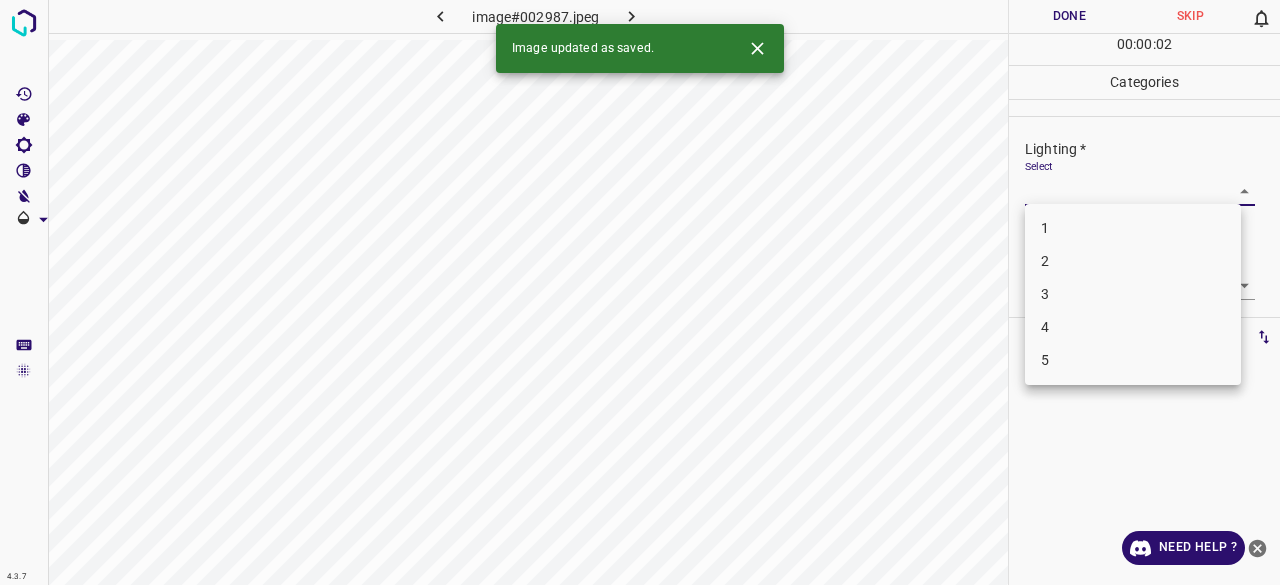 click on "3" at bounding box center (1133, 294) 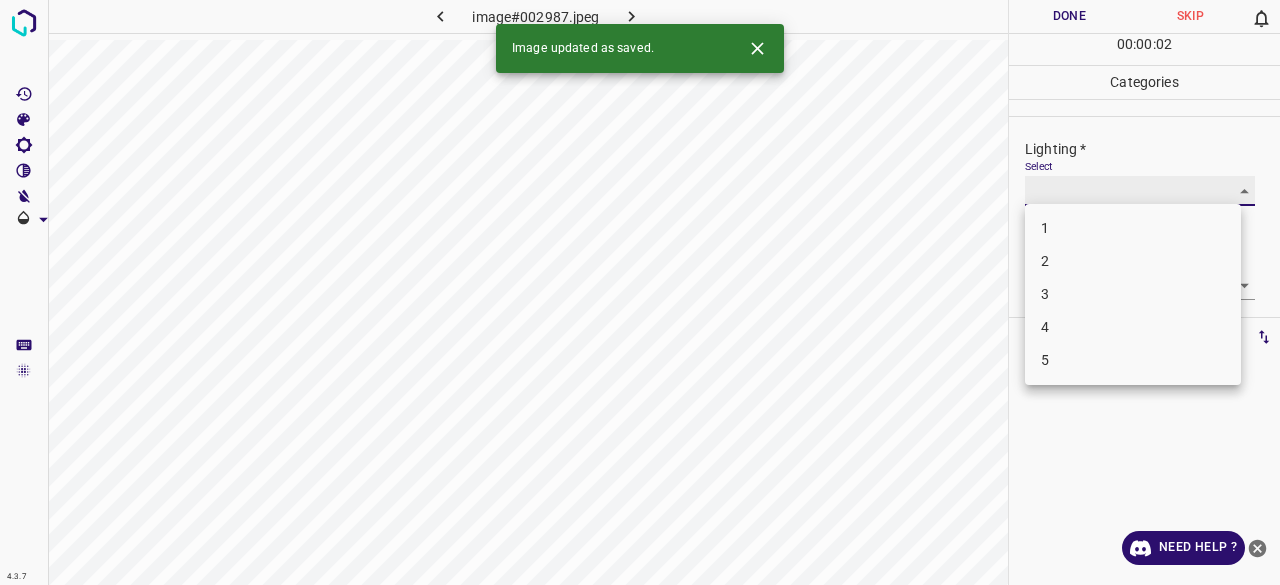 type on "3" 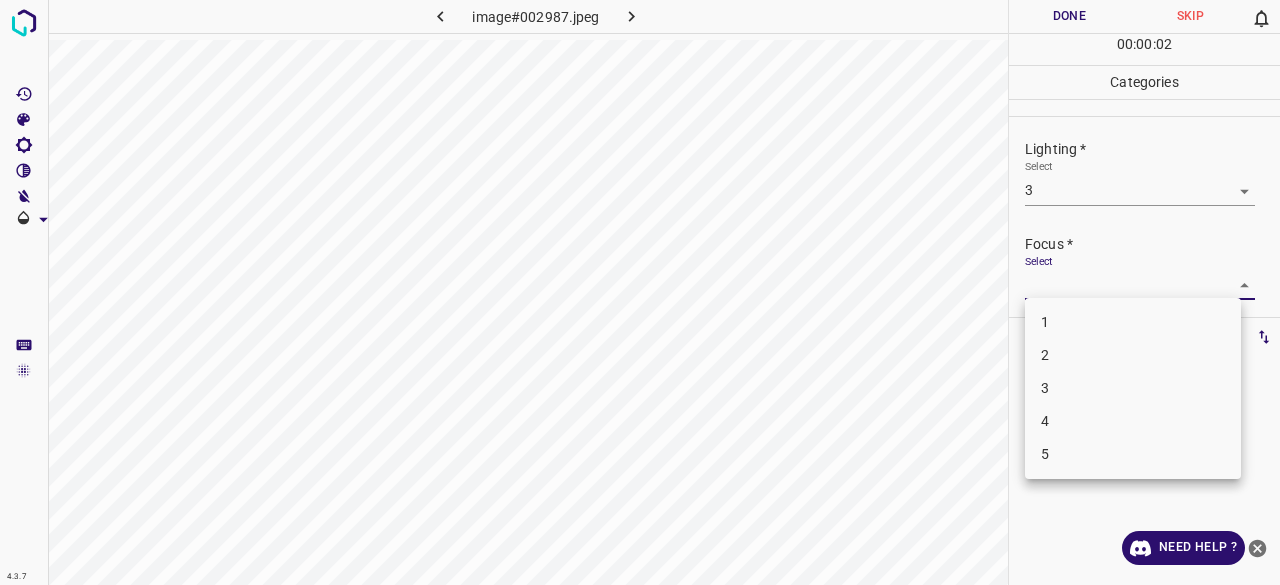click on "4.3.7 image#002987.jpeg Done Skip 0 00   : 00   : 02   Categories Lighting *  Select 3 3 Focus *  Select ​ Overall *  Select ​ Labels   0 Categories 1 Lighting 2 Focus 3 Overall Tools Space Change between modes (Draw & Edit) I Auto labeling R Restore zoom M Zoom in N Zoom out Delete Delete selecte label Filters Z Restore filters X Saturation filter C Brightness filter V Contrast filter B Gray scale filter General O Download Need Help ? - Text - Hide - Delete 1 2 3 4 5" at bounding box center [640, 292] 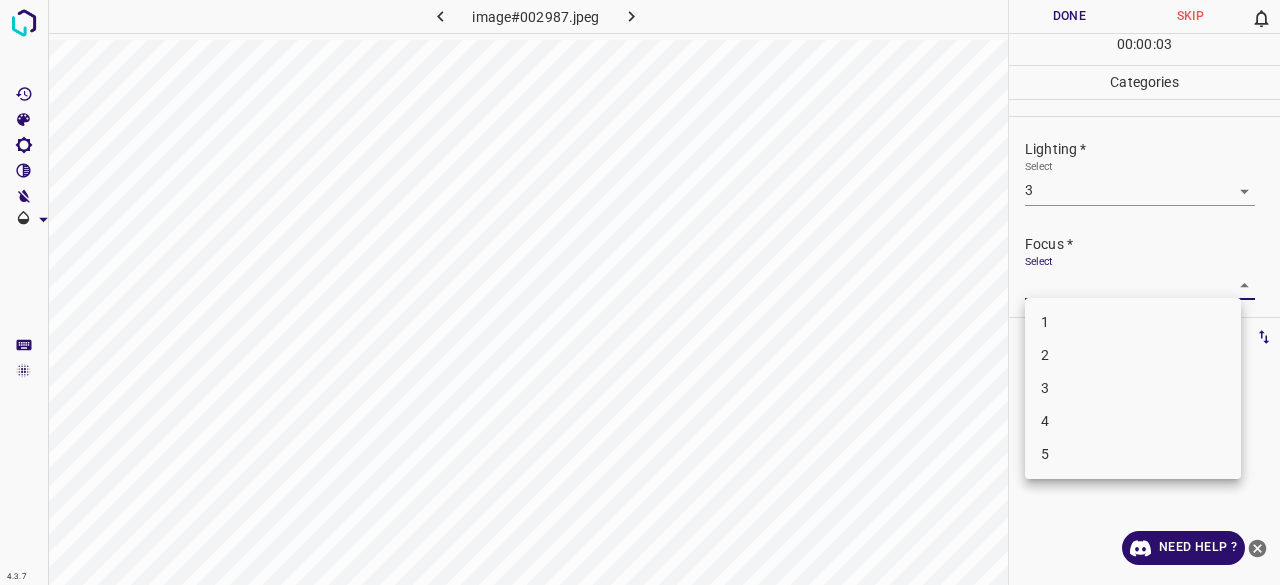 drag, startPoint x: 1086, startPoint y: 390, endPoint x: 1098, endPoint y: 304, distance: 86.833176 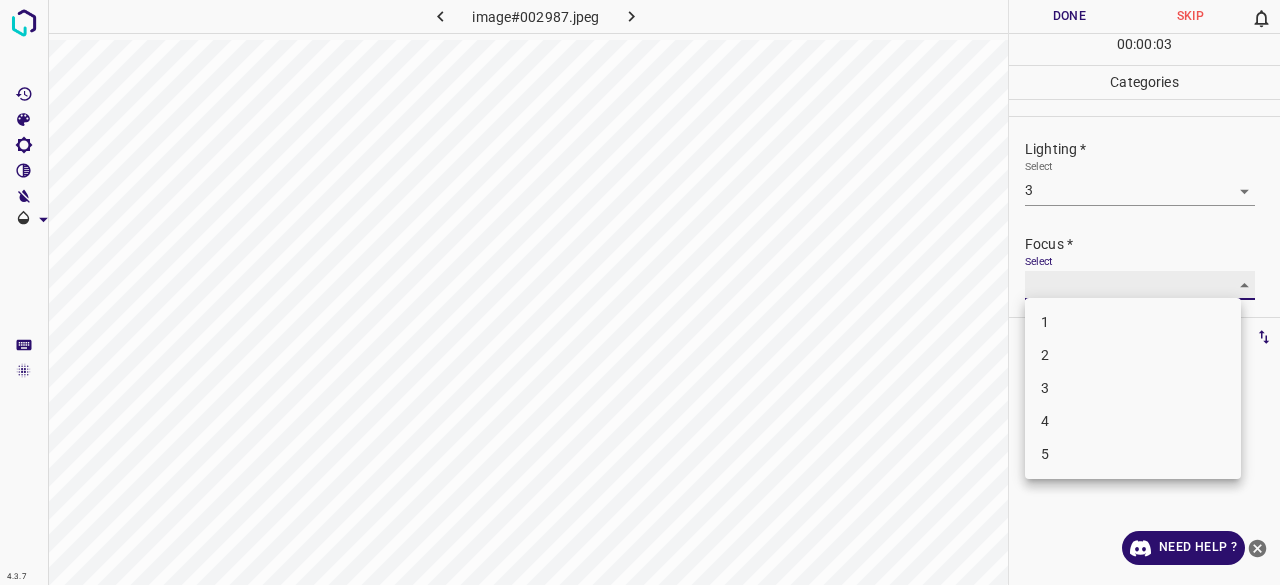 type on "3" 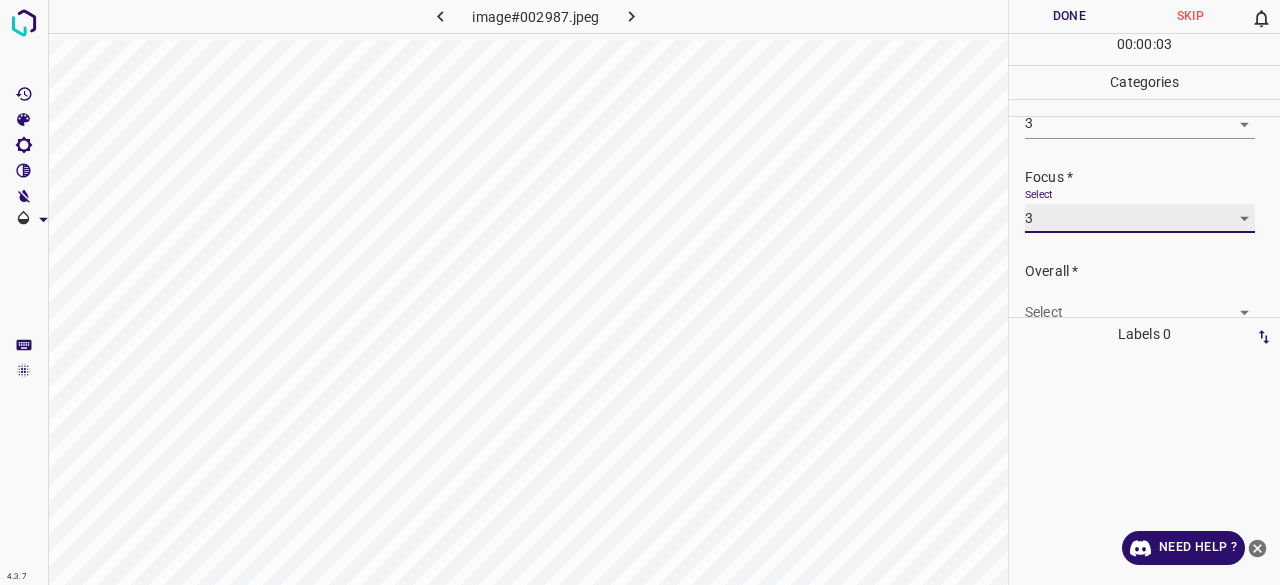 scroll, scrollTop: 98, scrollLeft: 0, axis: vertical 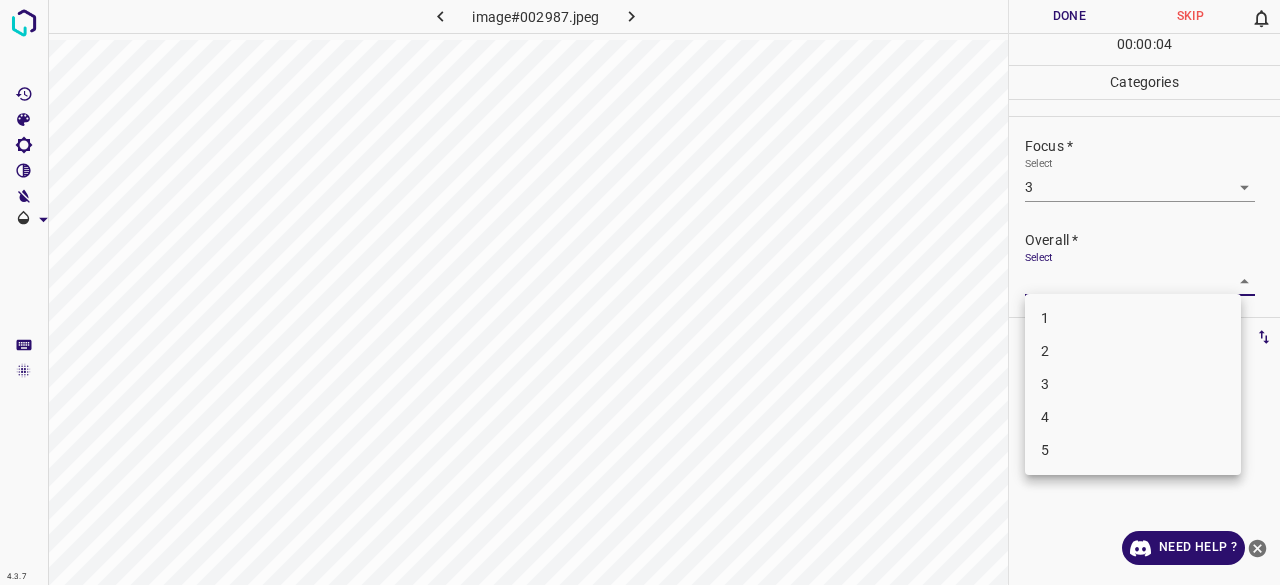 click on "4.3.7 image#002987.jpeg Done Skip 0 00   : 00   : 04   Categories Lighting *  Select 3 3 Focus *  Select 3 3 Overall *  Select ​ Labels   0 Categories 1 Lighting 2 Focus 3 Overall Tools Space Change between modes (Draw & Edit) I Auto labeling R Restore zoom M Zoom in N Zoom out Delete Delete selecte label Filters Z Restore filters X Saturation filter C Brightness filter V Contrast filter B Gray scale filter General O Download Need Help ? - Text - Hide - Delete 1 2 3 4 5" at bounding box center (640, 292) 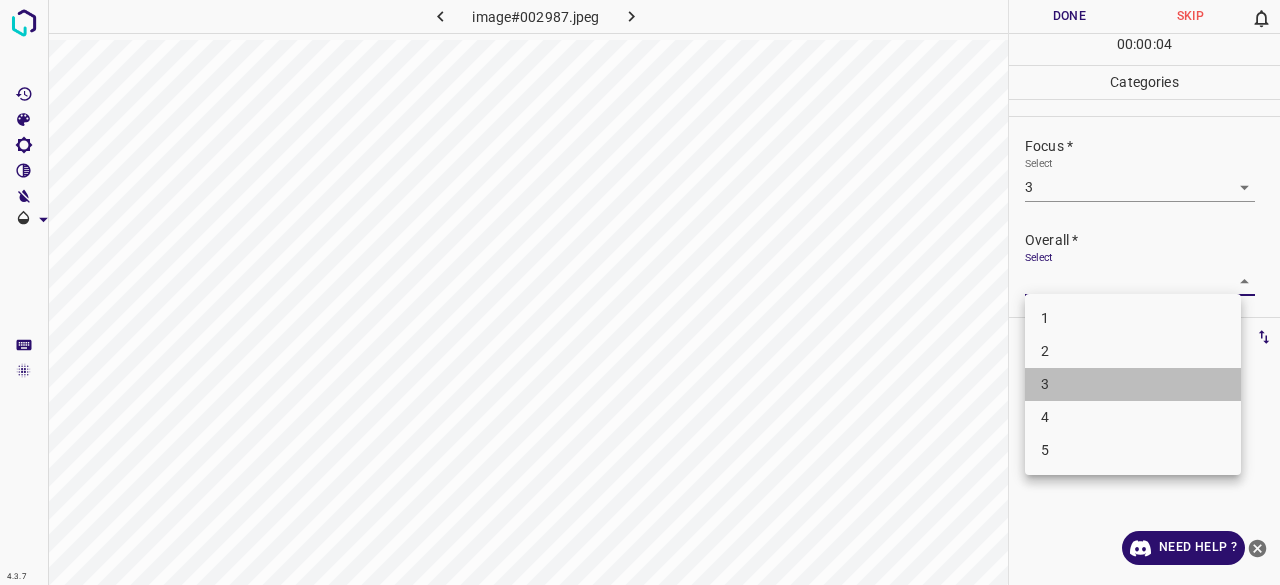 click on "3" at bounding box center [1133, 384] 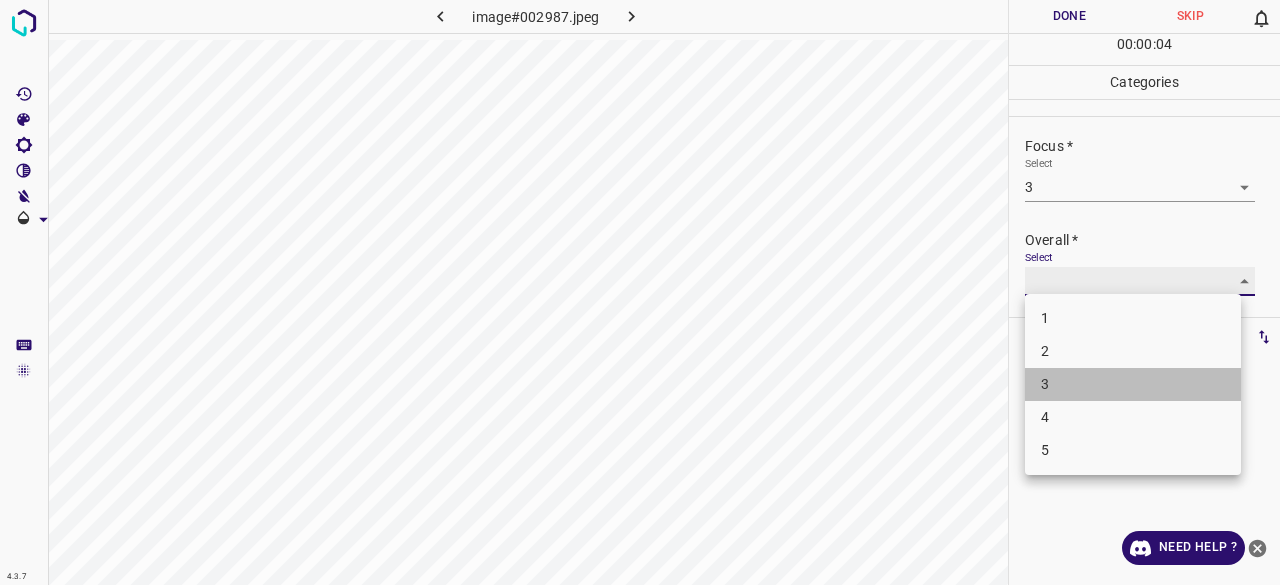 type on "3" 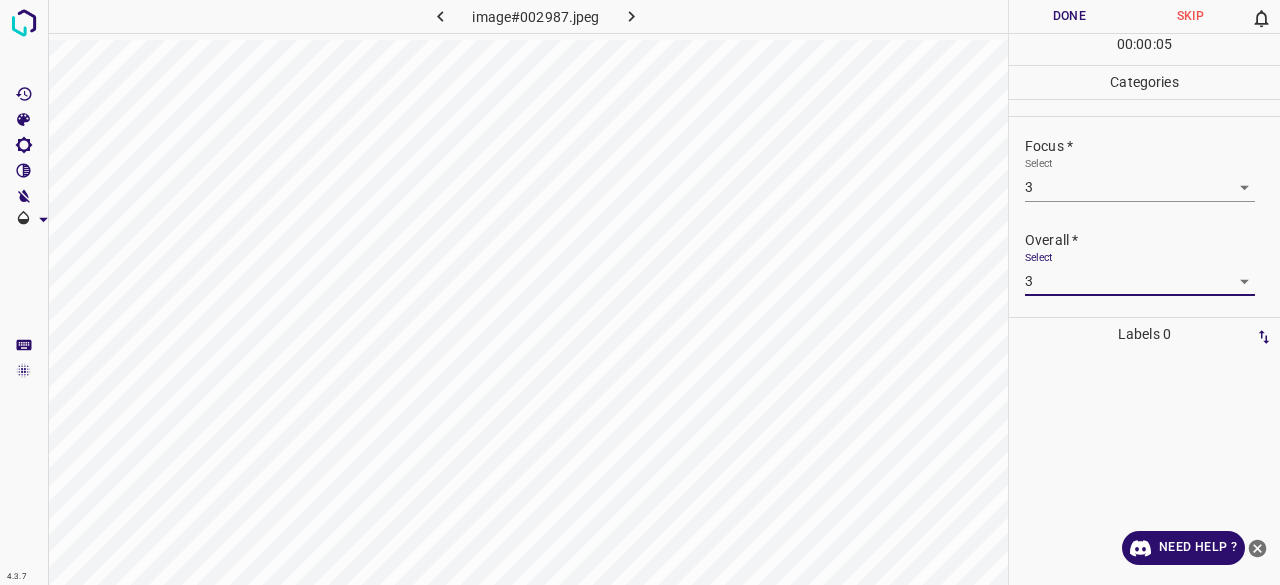 click on "Done" at bounding box center (1069, 16) 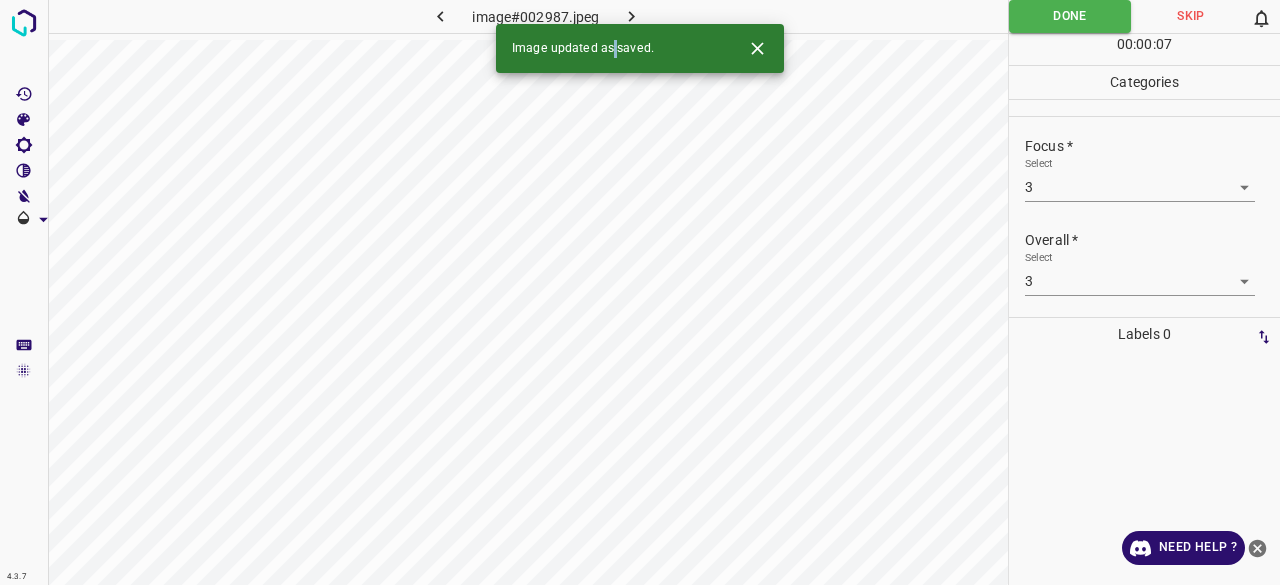 click on "Image updated as saved." at bounding box center (640, 48) 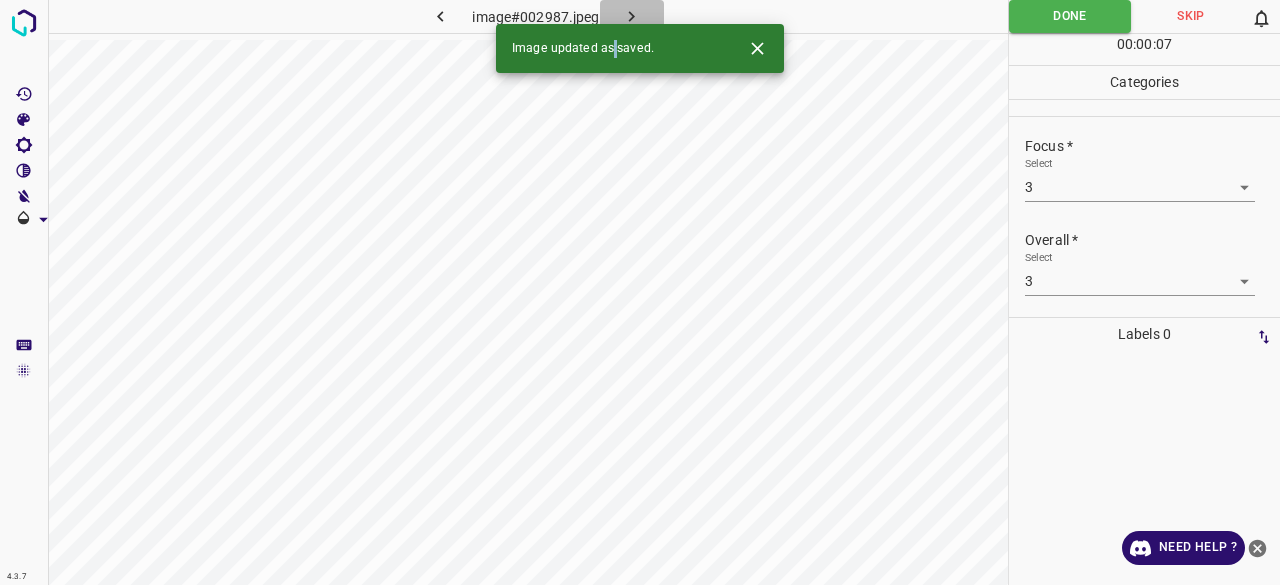 click 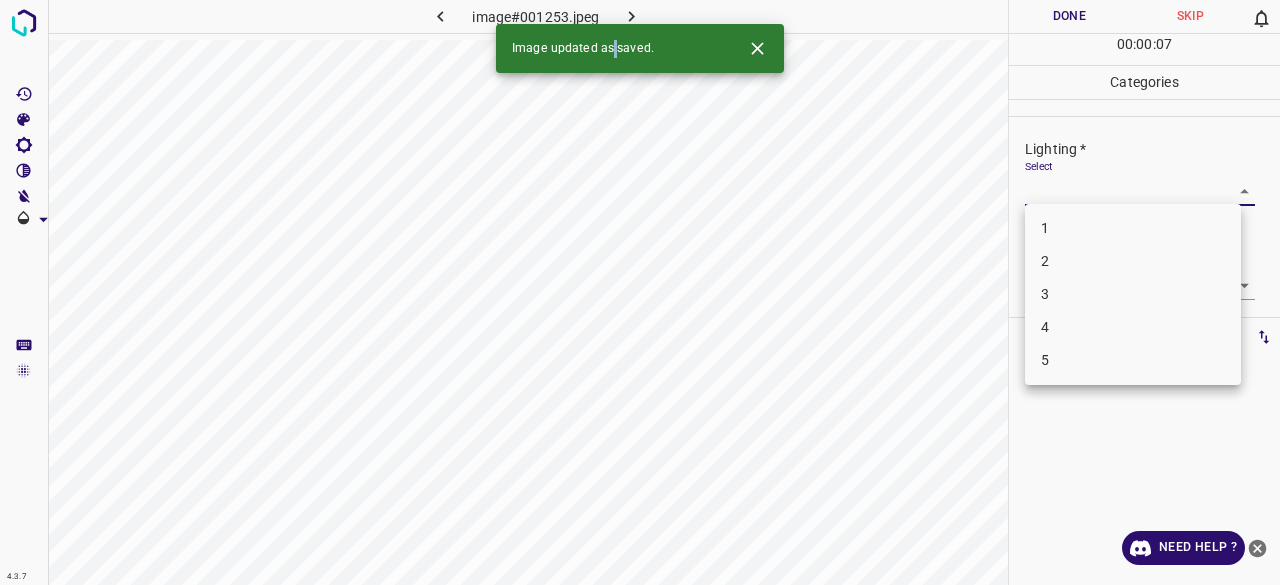 click on "4.3.7 image#001253.jpeg Done Skip 0 00   : 00   : 07   Categories Lighting *  Select ​ Focus *  Select ​ Overall *  Select ​ Labels   0 Categories 1 Lighting 2 Focus 3 Overall Tools Space Change between modes (Draw & Edit) I Auto labeling R Restore zoom M Zoom in N Zoom out Delete Delete selecte label Filters Z Restore filters X Saturation filter C Brightness filter V Contrast filter B Gray scale filter General O Download Image updated as saved. Need Help ? - Text - Hide - Delete 1 2 3 4 5" at bounding box center (640, 292) 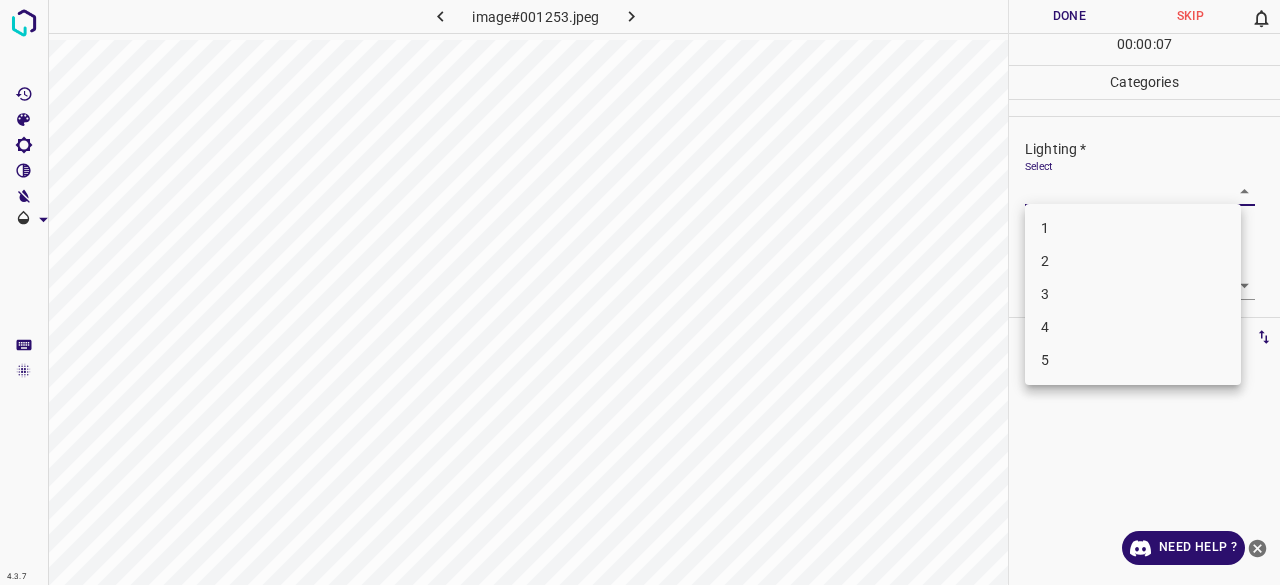 click on "3" at bounding box center [1133, 294] 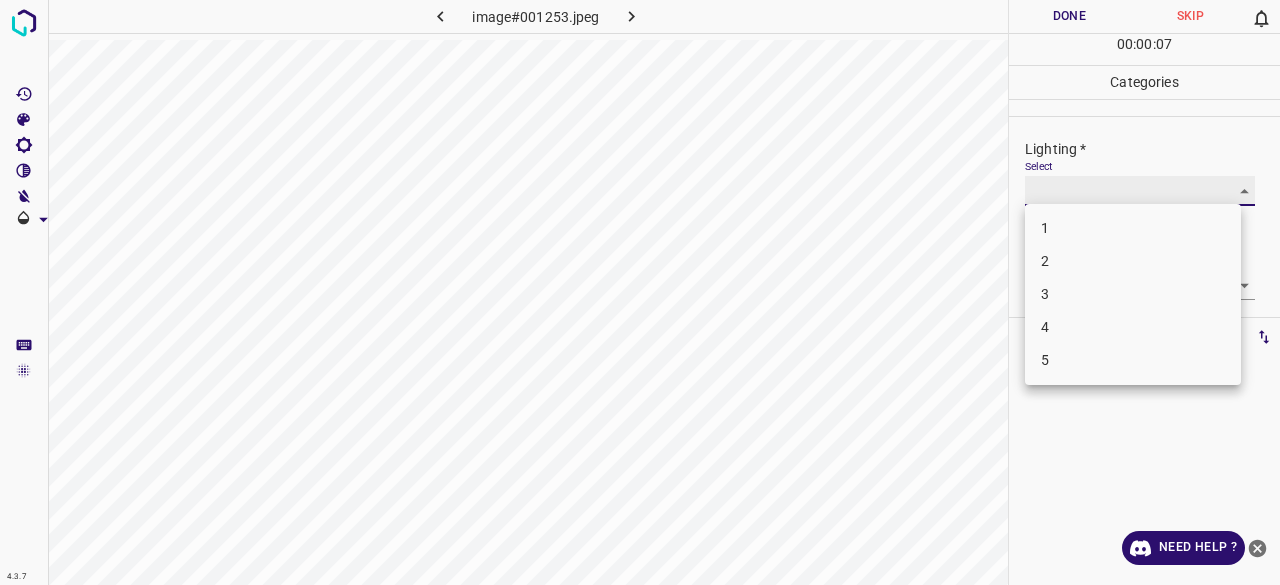type on "3" 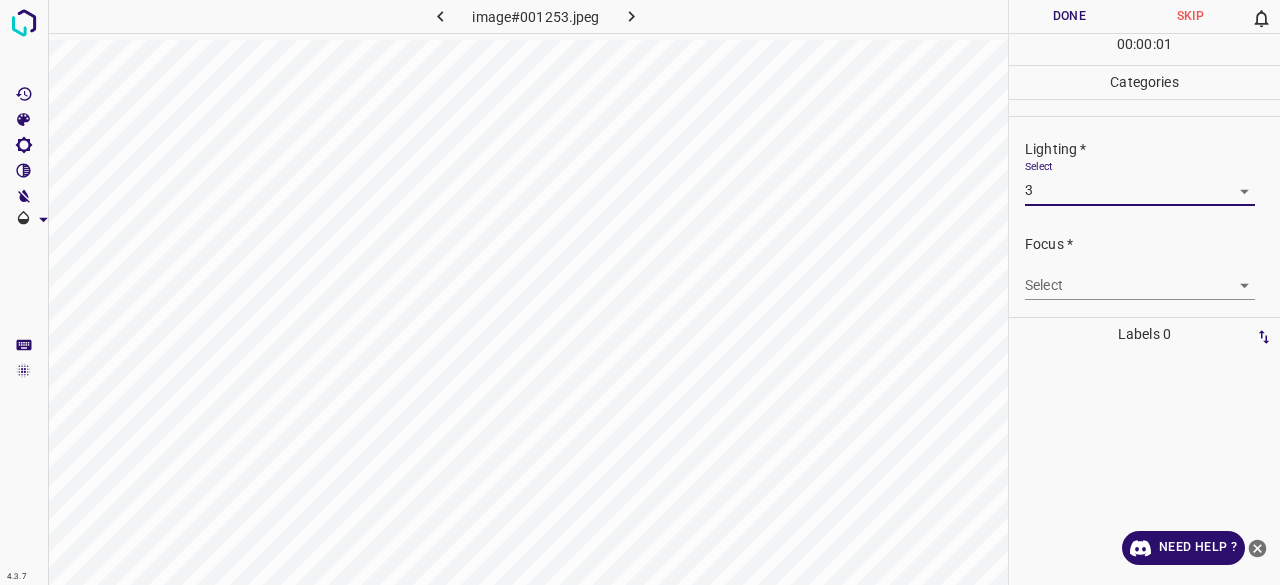 click on "4.3.7 image#001253.jpeg Done Skip 0 00   : 00   : 01   Categories Lighting *  Select 3 3 Focus *  Select ​ Overall *  Select ​ Labels   0 Categories 1 Lighting 2 Focus 3 Overall Tools Space Change between modes (Draw & Edit) I Auto labeling R Restore zoom M Zoom in N Zoom out Delete Delete selecte label Filters Z Restore filters X Saturation filter C Brightness filter V Contrast filter B Gray scale filter General O Download Need Help ? - Text - Hide - Delete 1 2 3 4 5" at bounding box center [640, 292] 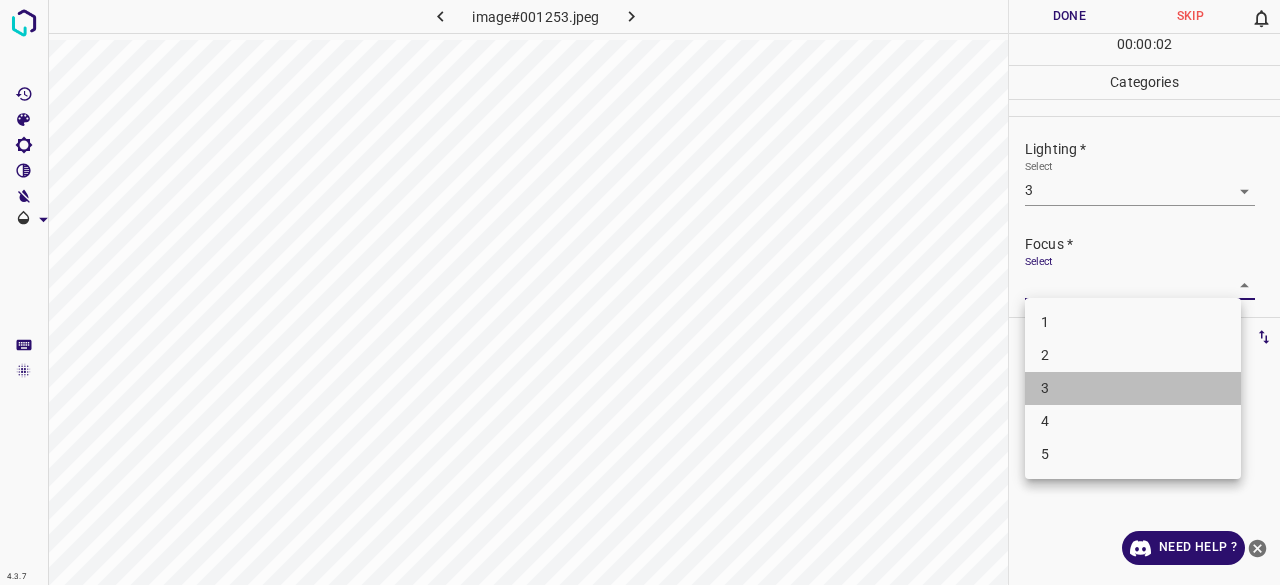 click on "3" at bounding box center [1133, 388] 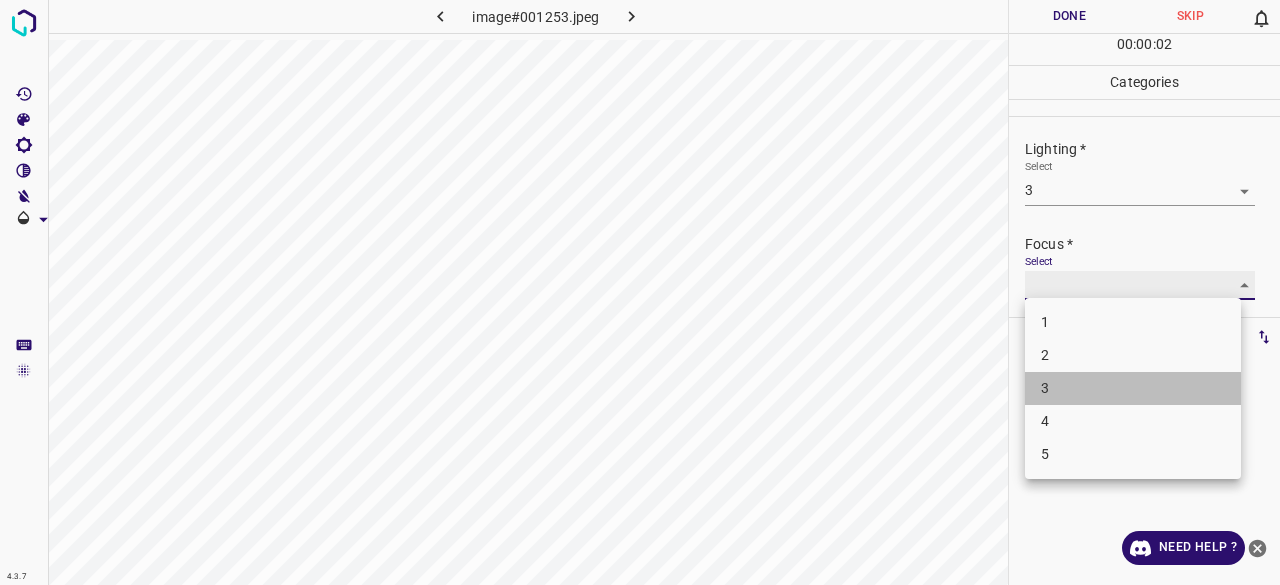 type on "3" 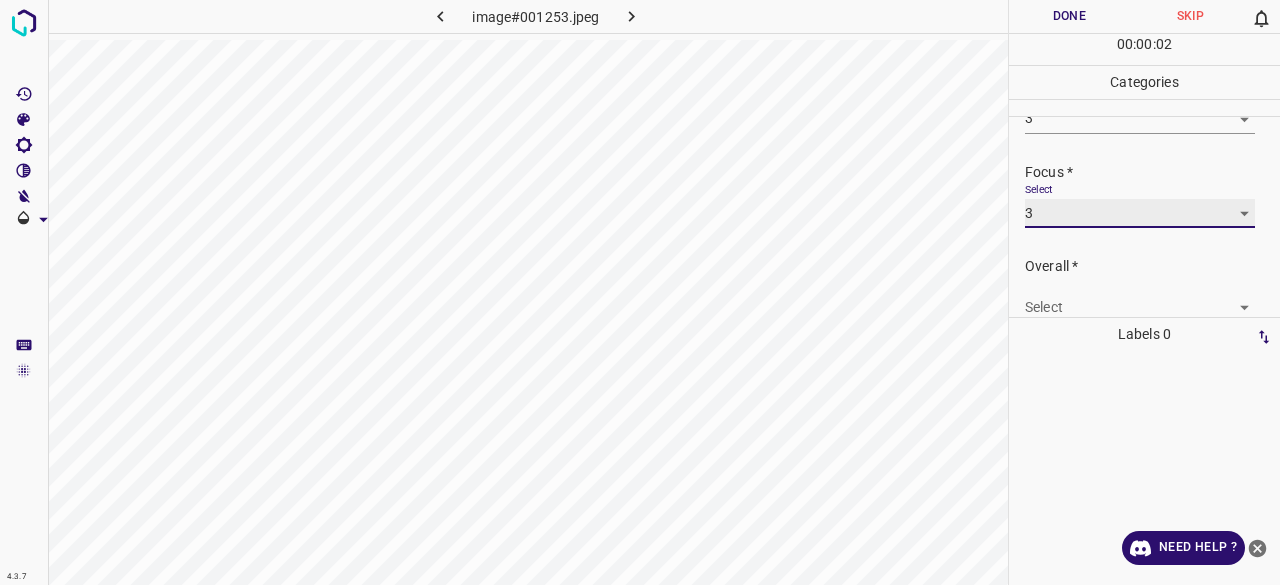 scroll, scrollTop: 98, scrollLeft: 0, axis: vertical 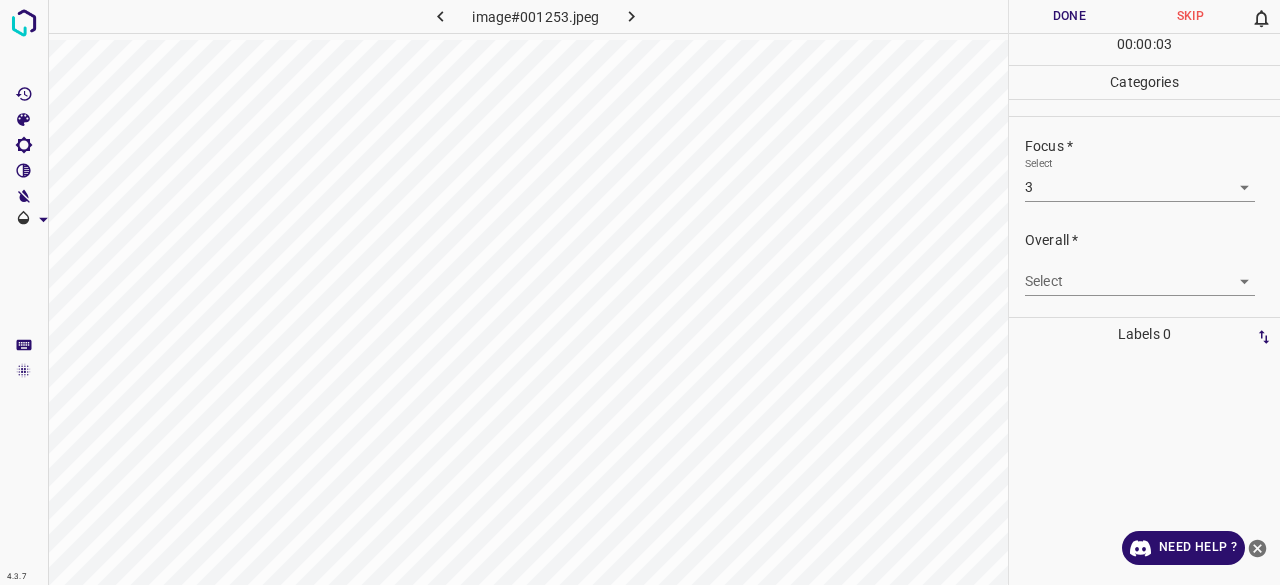 click on "Select ​" at bounding box center (1140, 273) 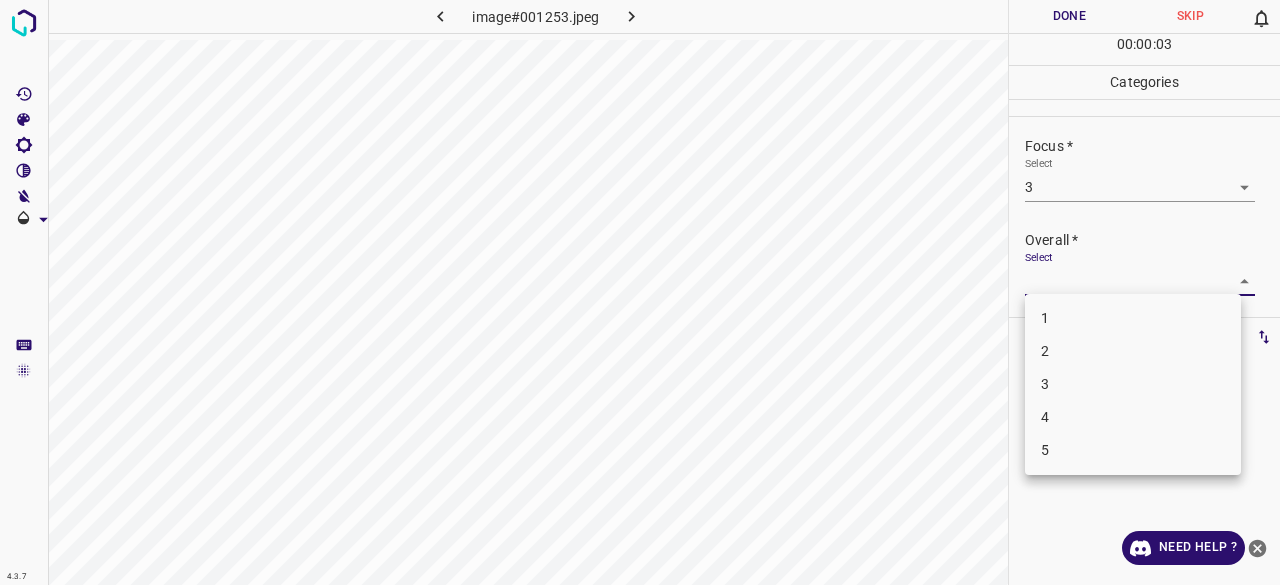 click on "4.3.7 image#001253.jpeg Done Skip 0 00   : 00   : 03   Categories Lighting *  Select 3 3 Focus *  Select 3 3 Overall *  Select ​ Labels   0 Categories 1 Lighting 2 Focus 3 Overall Tools Space Change between modes (Draw & Edit) I Auto labeling R Restore zoom M Zoom in N Zoom out Delete Delete selecte label Filters Z Restore filters X Saturation filter C Brightness filter V Contrast filter B Gray scale filter General O Download Need Help ? - Text - Hide - Delete 1 2 3 4 5" at bounding box center [640, 292] 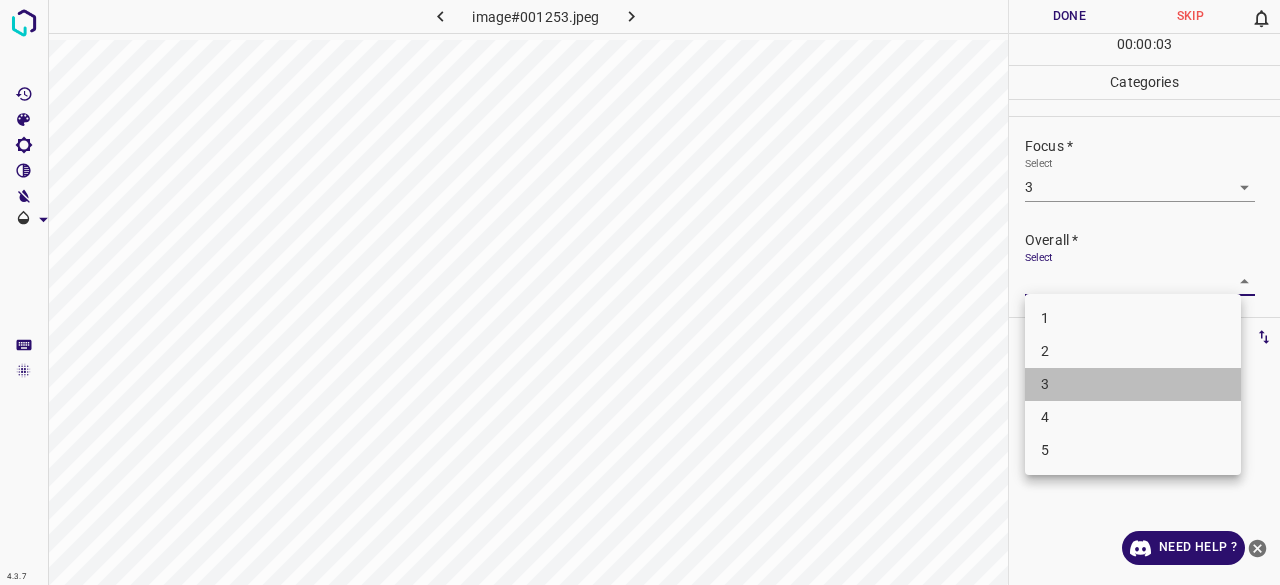 drag, startPoint x: 1060, startPoint y: 380, endPoint x: 1054, endPoint y: 317, distance: 63.28507 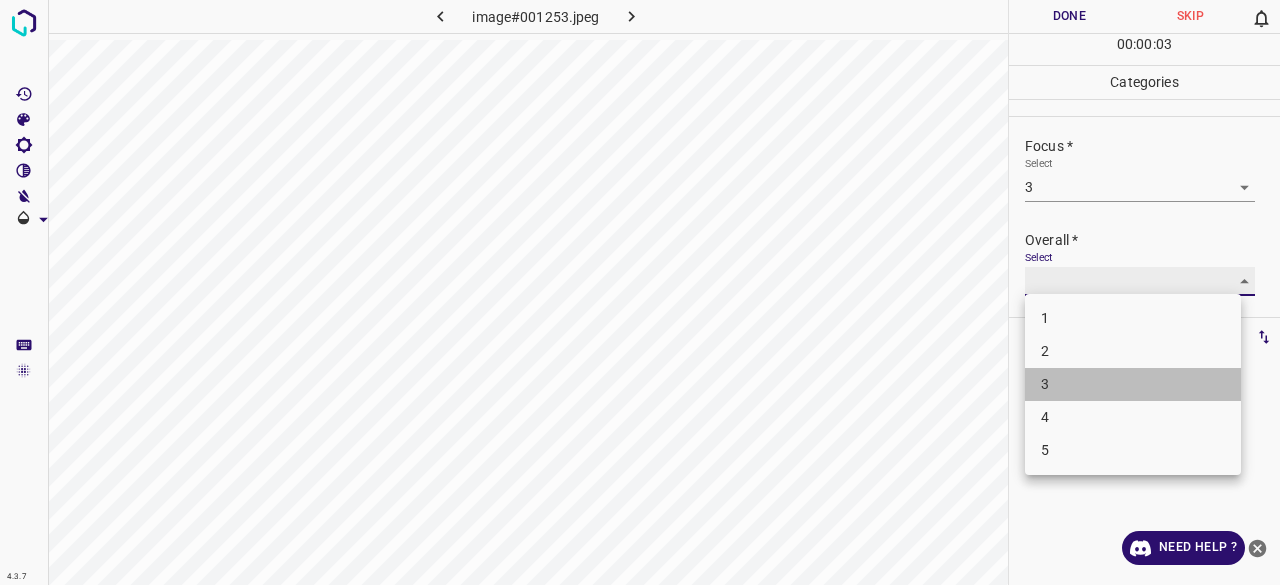 type on "3" 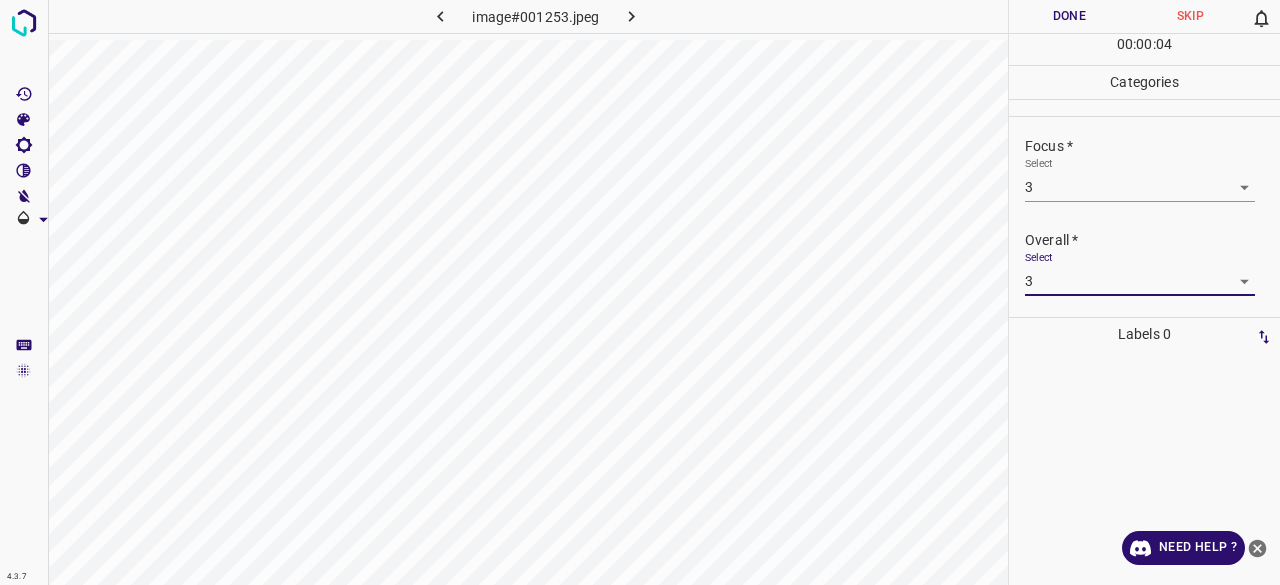 click on "Done" at bounding box center [1069, 16] 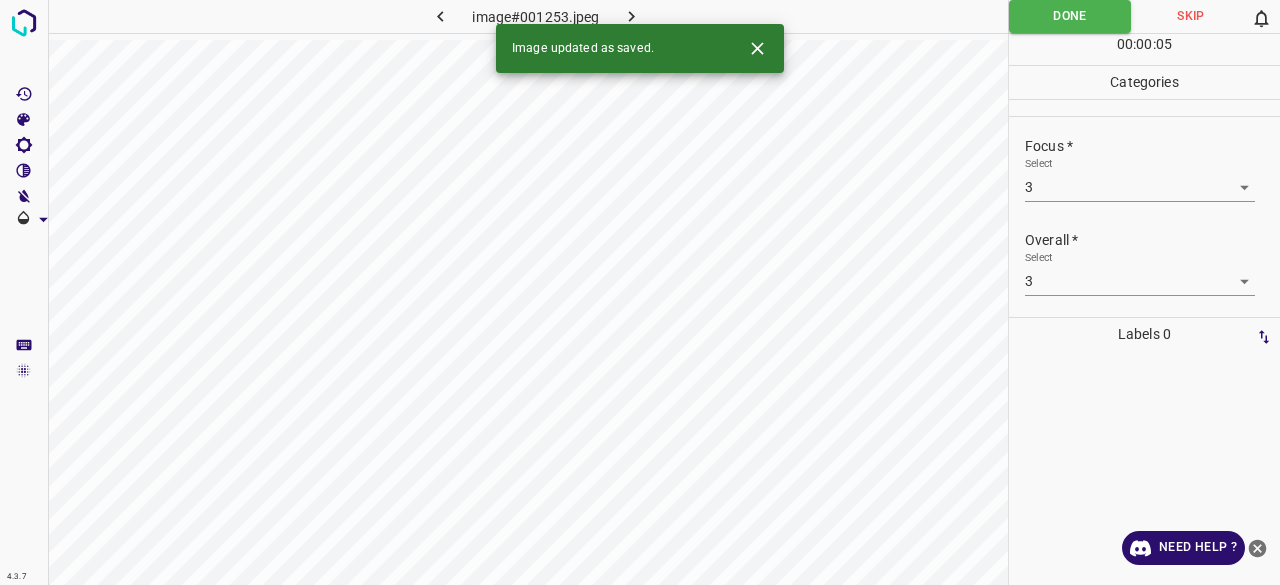 click 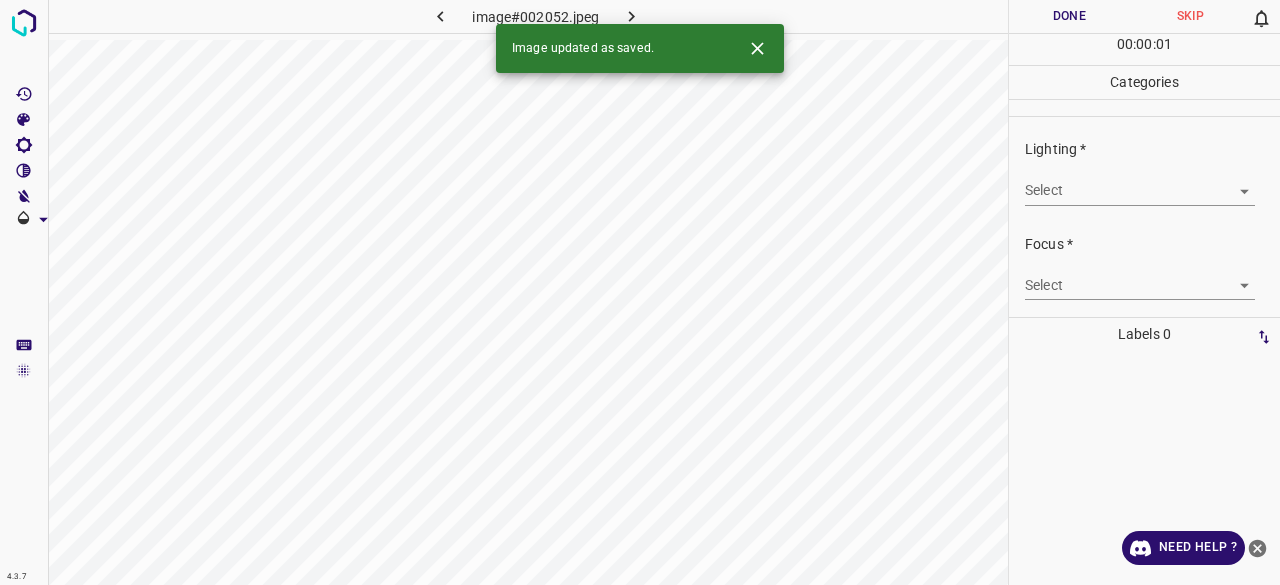 click on "4.3.7 image#002052.jpeg Done Skip 0 00   : 00   : 01   Categories Lighting *  Select ​ Focus *  Select ​ Overall *  Select ​ Labels   0 Categories 1 Lighting 2 Focus 3 Overall Tools Space Change between modes (Draw & Edit) I Auto labeling R Restore zoom M Zoom in N Zoom out Delete Delete selecte label Filters Z Restore filters X Saturation filter C Brightness filter V Contrast filter B Gray scale filter General O Download Image updated as saved. Need Help ? - Text - Hide - Delete" at bounding box center (640, 292) 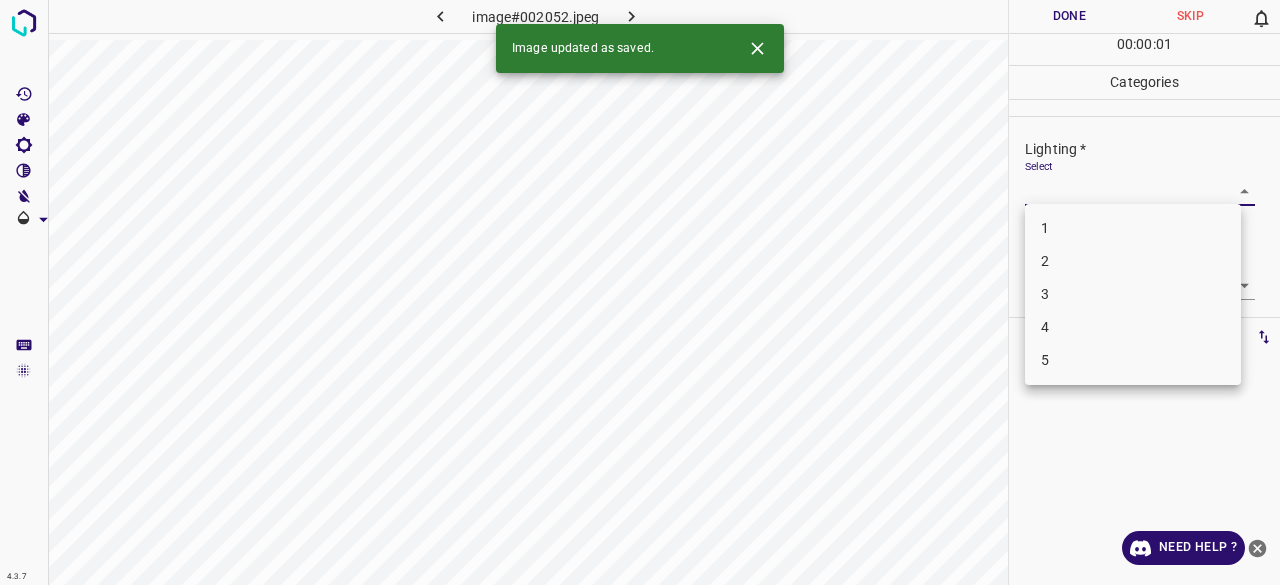 click on "3" at bounding box center (1133, 294) 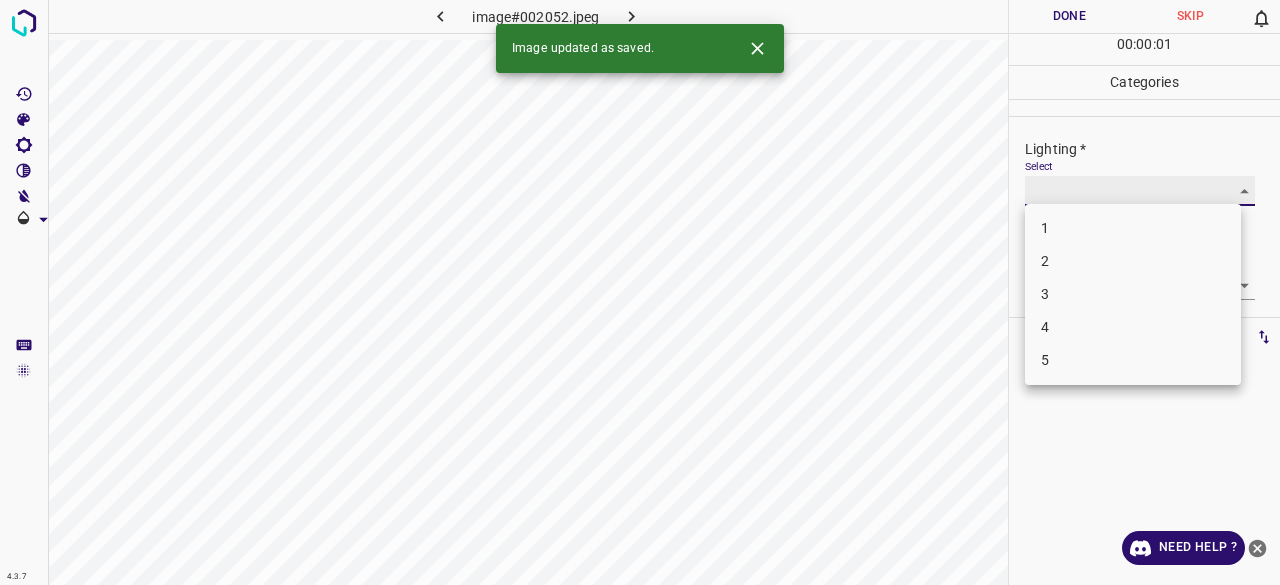 type on "3" 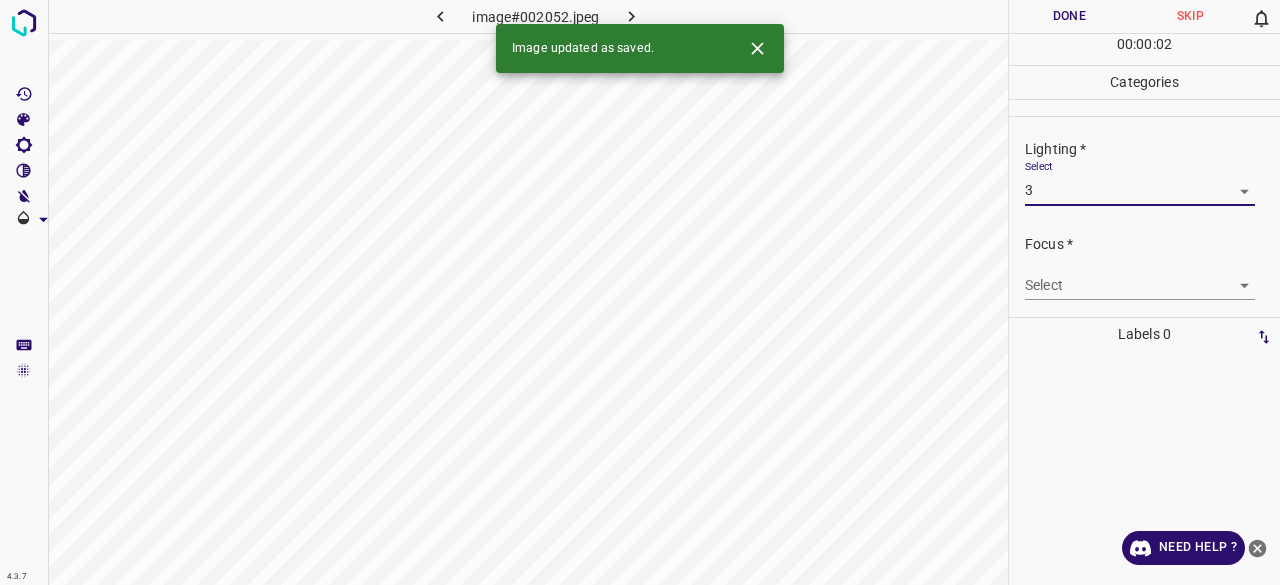 click on "4.3.7 image#002052.jpeg Done Skip 0 00   : 00   : 02   Categories Lighting *  Select 3 3 Focus *  Select ​ Overall *  Select ​ Labels   0 Categories 1 Lighting 2 Focus 3 Overall Tools Space Change between modes (Draw & Edit) I Auto labeling R Restore zoom M Zoom in N Zoom out Delete Delete selecte label Filters Z Restore filters X Saturation filter C Brightness filter V Contrast filter B Gray scale filter General O Download Image updated as saved. Need Help ? - Text - Hide - Delete 1 2 3 4 5" at bounding box center [640, 292] 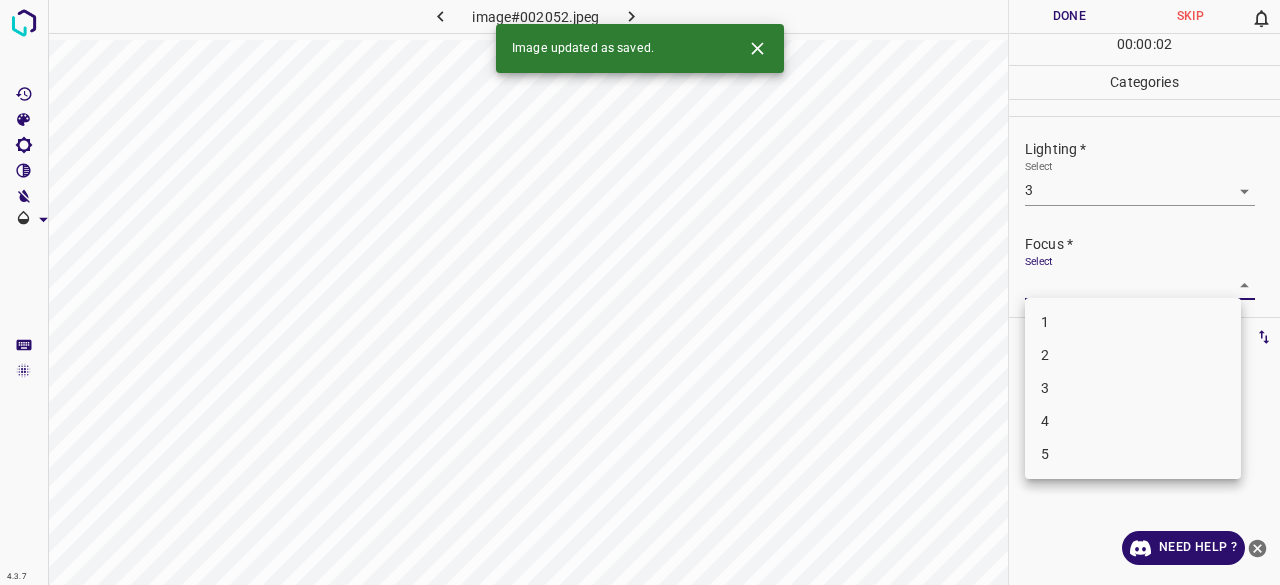 click on "3" at bounding box center (1133, 388) 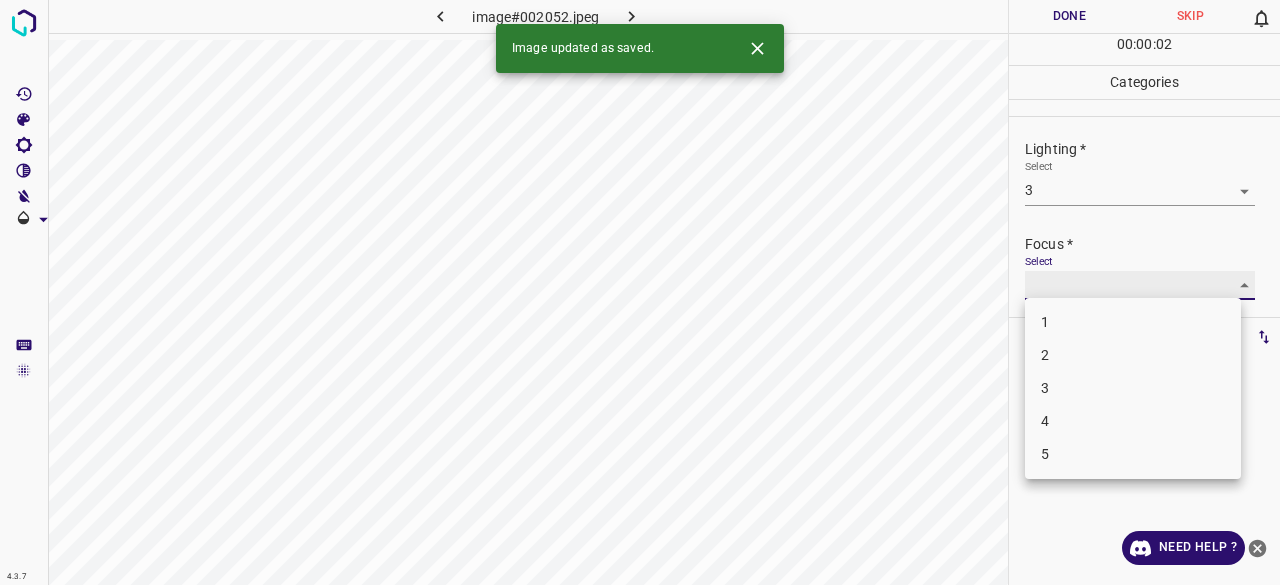 type on "3" 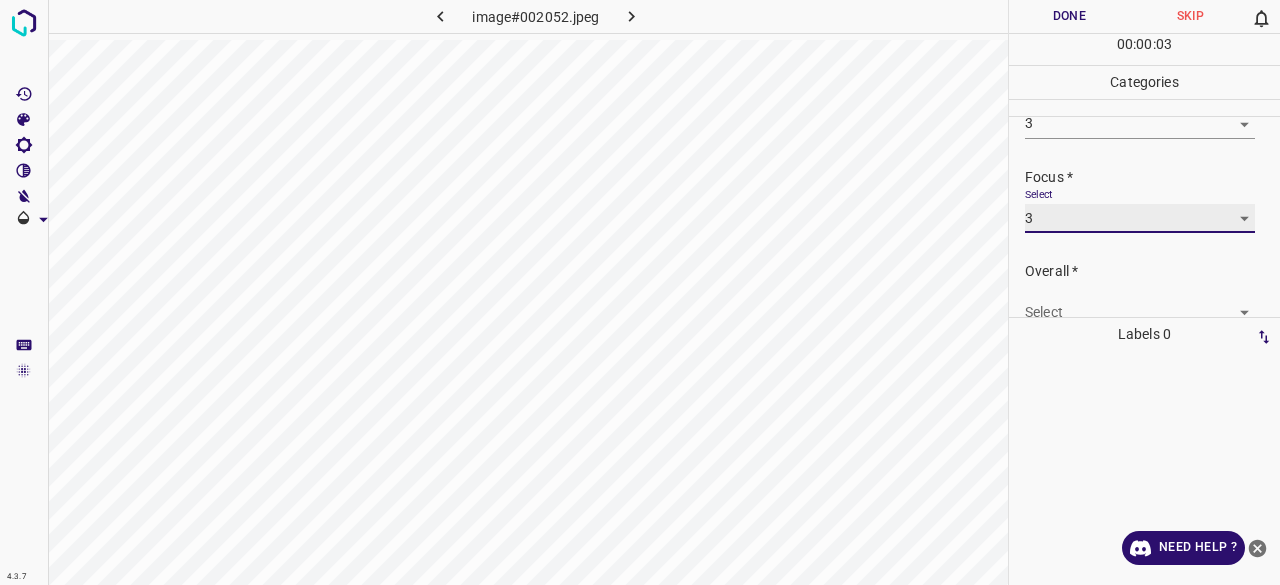 scroll, scrollTop: 98, scrollLeft: 0, axis: vertical 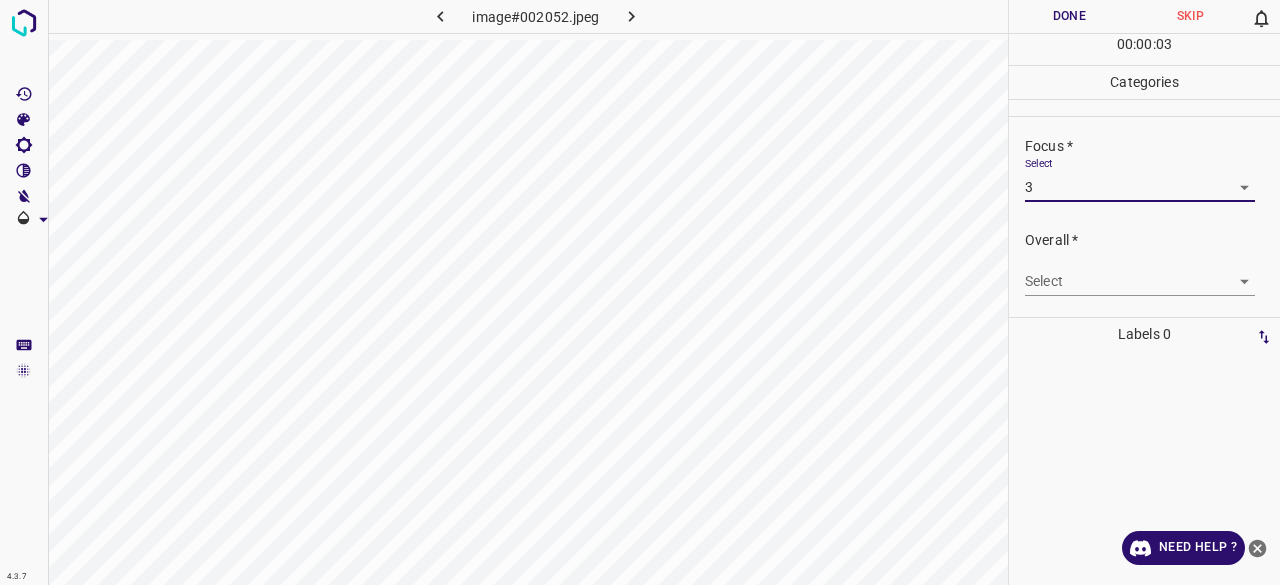 click on "4.3.7 image#002052.jpeg Done Skip 0 00   : 00   : 03   Categories Lighting *  Select 3 3 Focus *  Select 3 3 Overall *  Select ​ Labels   0 Categories 1 Lighting 2 Focus 3 Overall Tools Space Change between modes (Draw & Edit) I Auto labeling R Restore zoom M Zoom in N Zoom out Delete Delete selecte label Filters Z Restore filters X Saturation filter C Brightness filter V Contrast filter B Gray scale filter General O Download Need Help ? - Text - Hide - Delete" at bounding box center (640, 292) 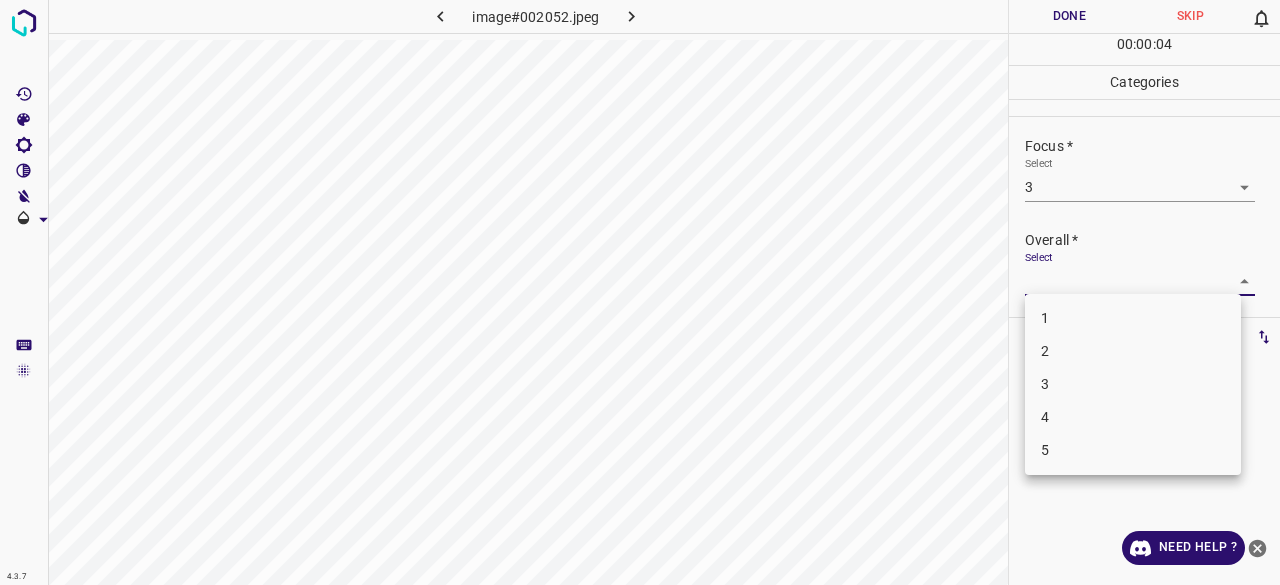 click on "3" at bounding box center [1133, 384] 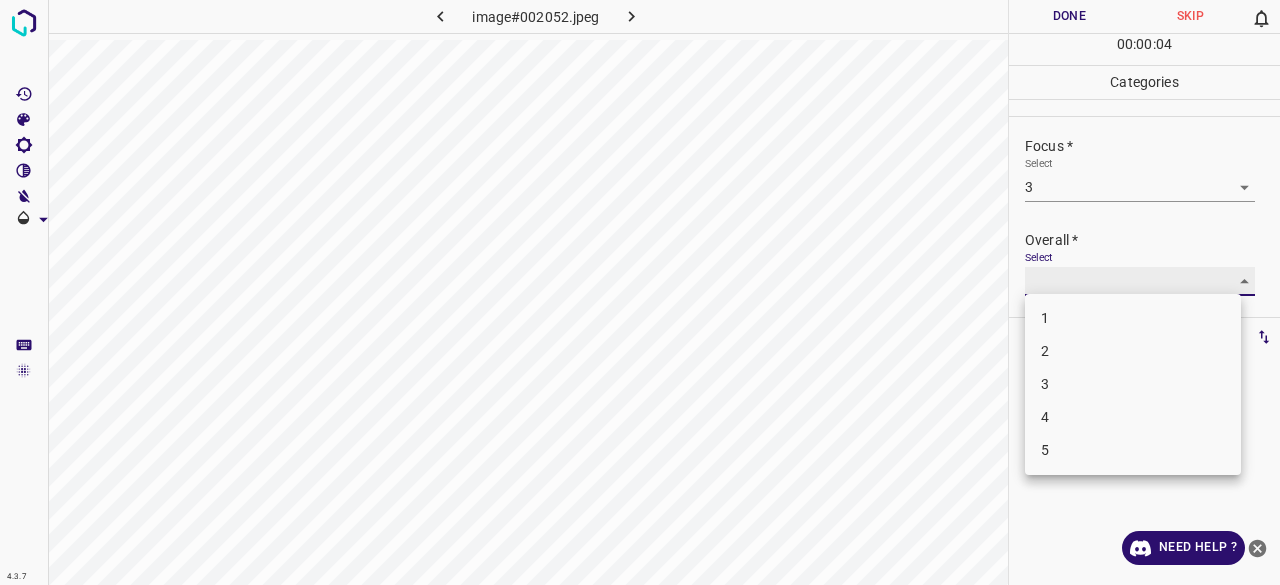 type on "3" 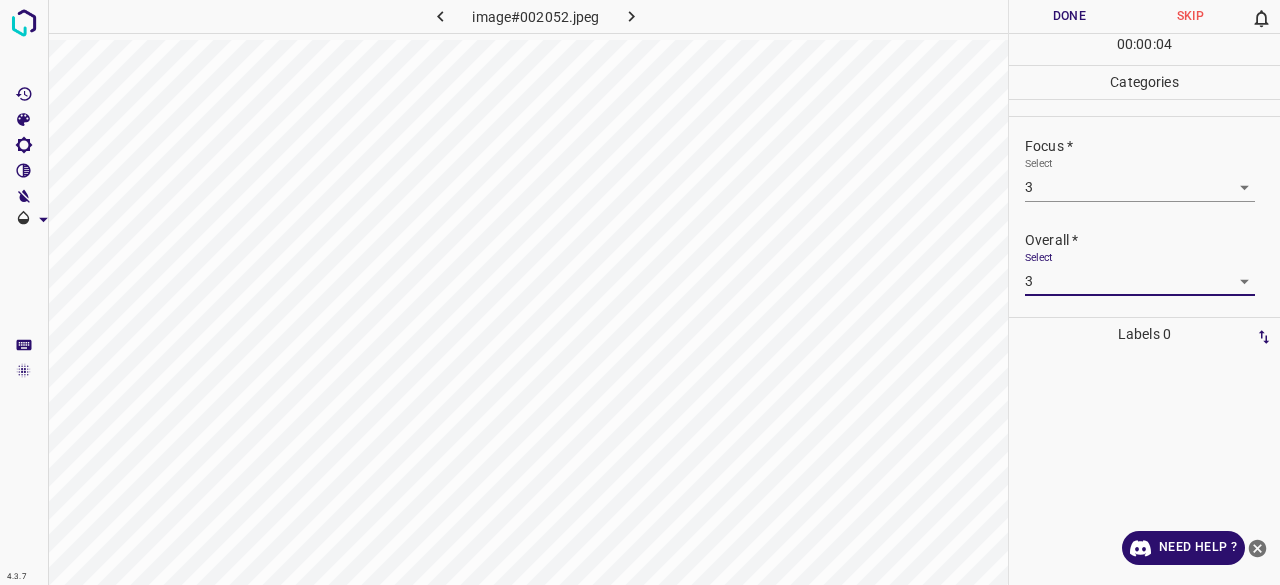 click on "Done" at bounding box center (1069, 16) 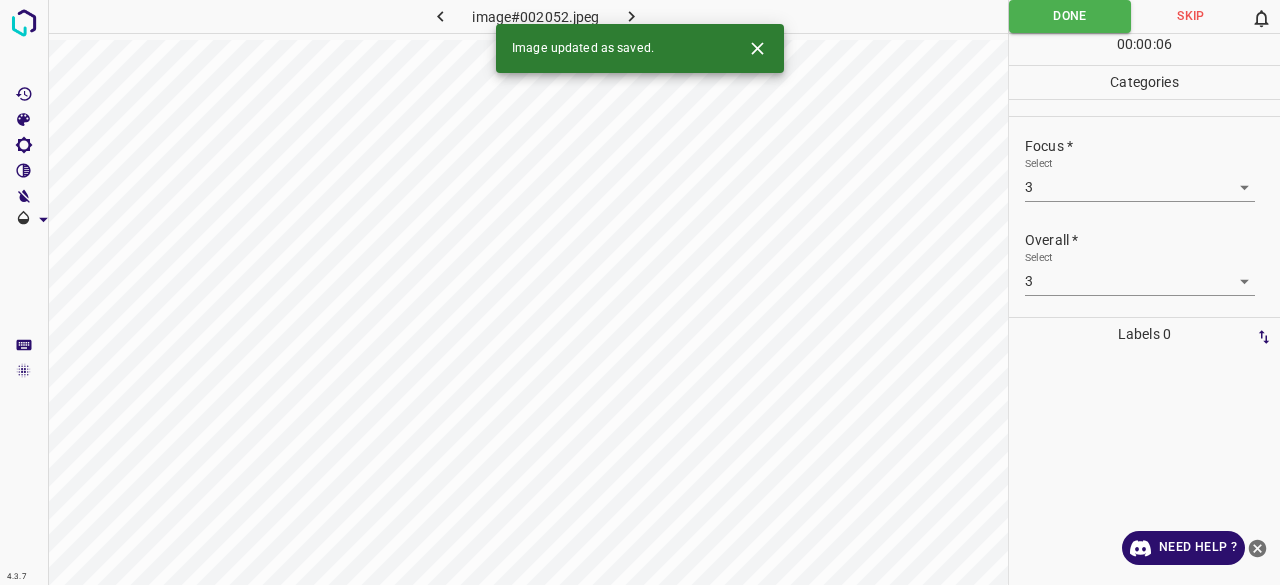 drag, startPoint x: 628, startPoint y: 13, endPoint x: 616, endPoint y: 5, distance: 14.422205 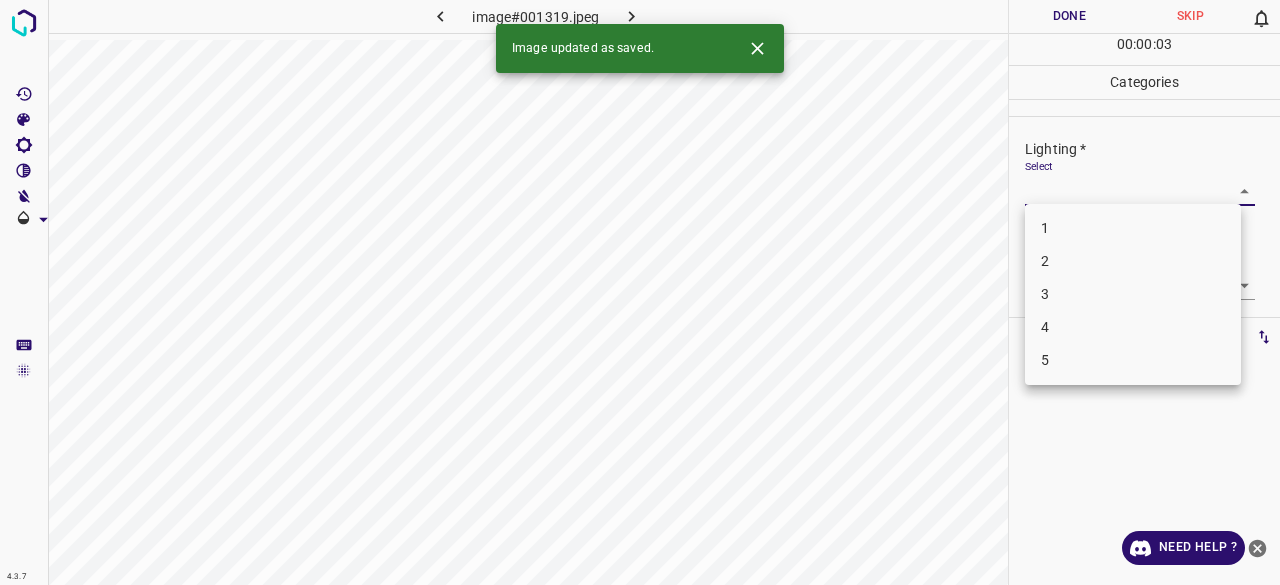click on "4.3.7 image#001319.jpeg Done Skip 0 00   : 00   : 03   Categories Lighting *  Select ​ Focus *  Select ​ Overall *  Select ​ Labels   0 Categories 1 Lighting 2 Focus 3 Overall Tools Space Change between modes (Draw & Edit) I Auto labeling R Restore zoom M Zoom in N Zoom out Delete Delete selecte label Filters Z Restore filters X Saturation filter C Brightness filter V Contrast filter B Gray scale filter General O Download Image updated as saved. Need Help ? - Text - Hide - Delete 1 2 3 4 5" at bounding box center [640, 292] 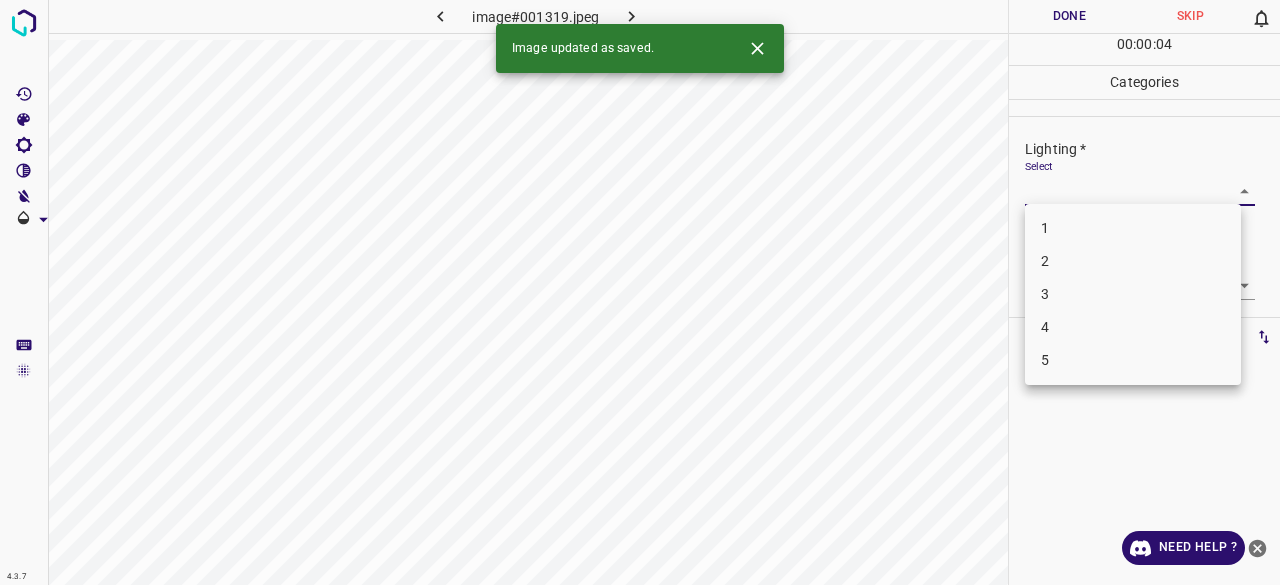 click on "4" at bounding box center (1133, 327) 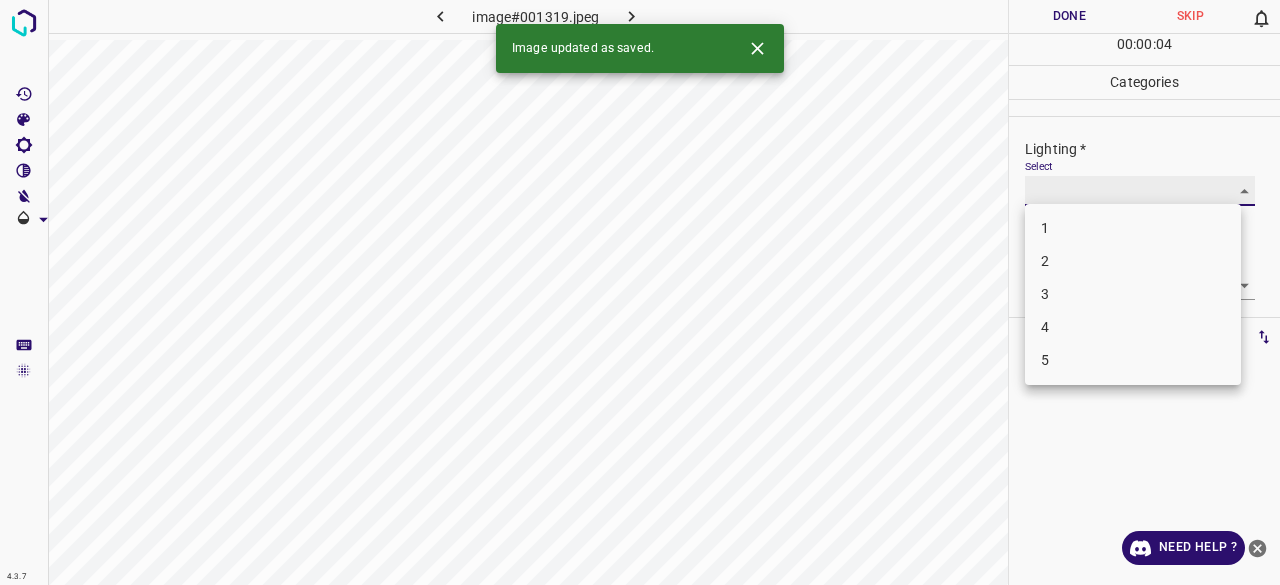 type on "4" 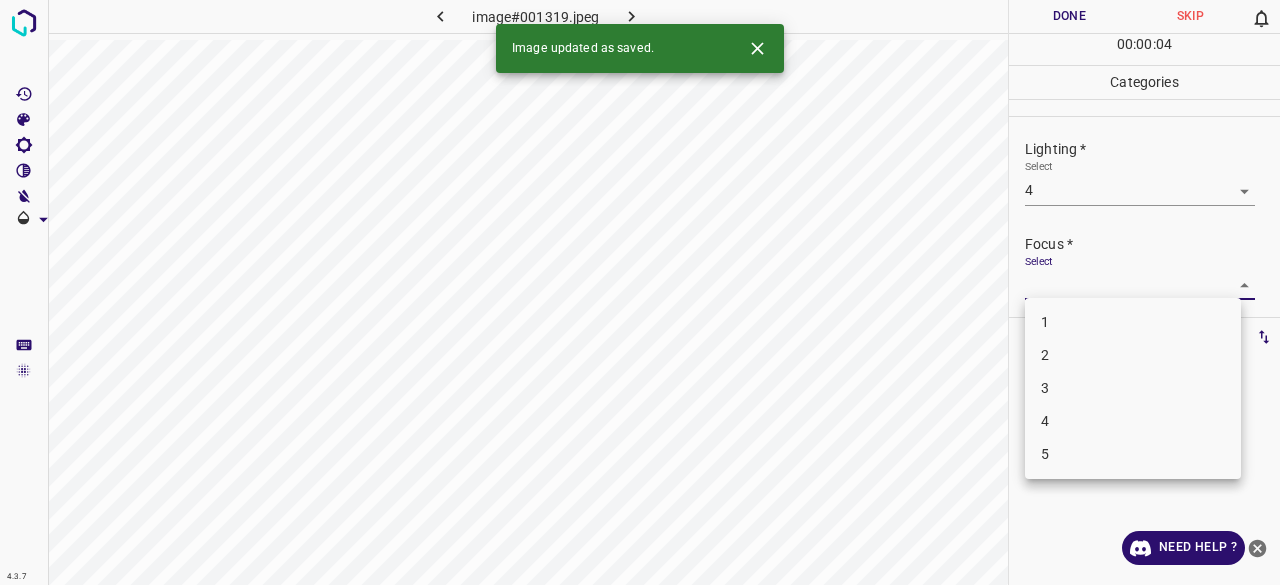 click on "4.3.7 image#001319.jpeg Done Skip 0 00   : 00   : 04   Categories Lighting *  Select 4 4 Focus *  Select ​ Overall *  Select ​ Labels   0 Categories 1 Lighting 2 Focus 3 Overall Tools Space Change between modes (Draw & Edit) I Auto labeling R Restore zoom M Zoom in N Zoom out Delete Delete selecte label Filters Z Restore filters X Saturation filter C Brightness filter V Contrast filter B Gray scale filter General O Download Image updated as saved. Need Help ? - Text - Hide - Delete 1 2 3 4 5" at bounding box center (640, 292) 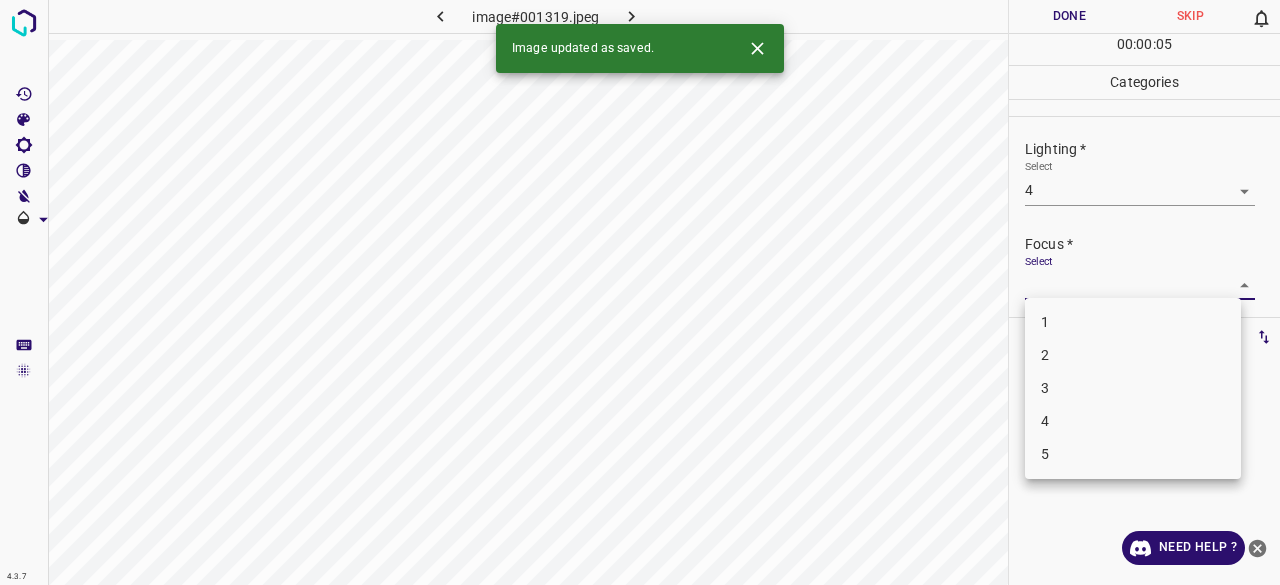 click on "3" at bounding box center [1133, 388] 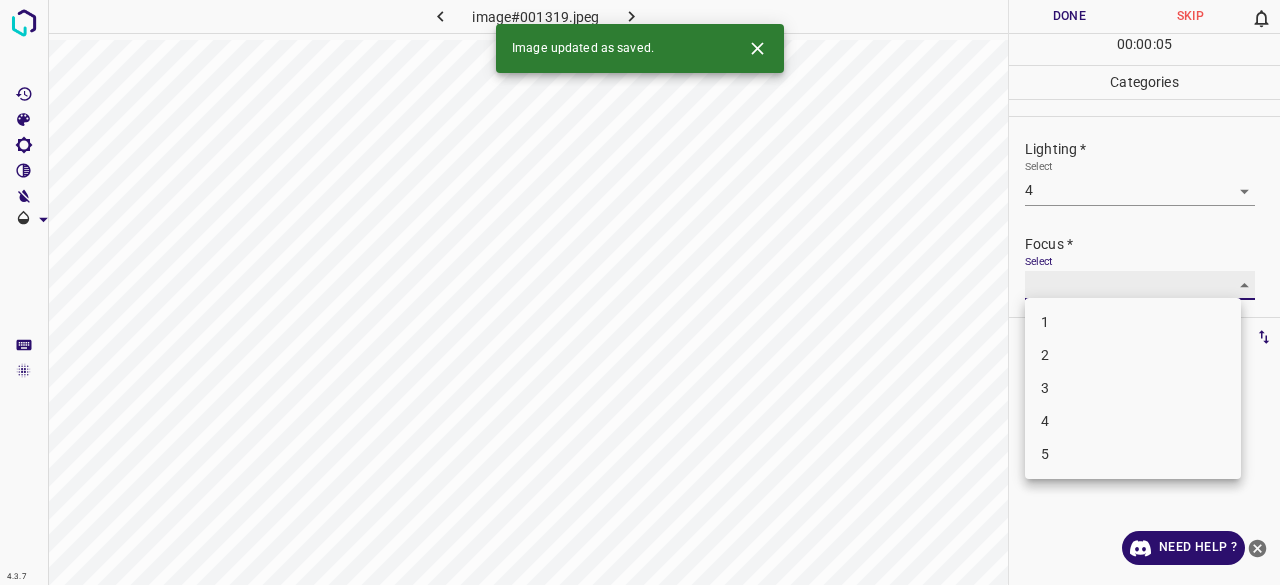 type on "3" 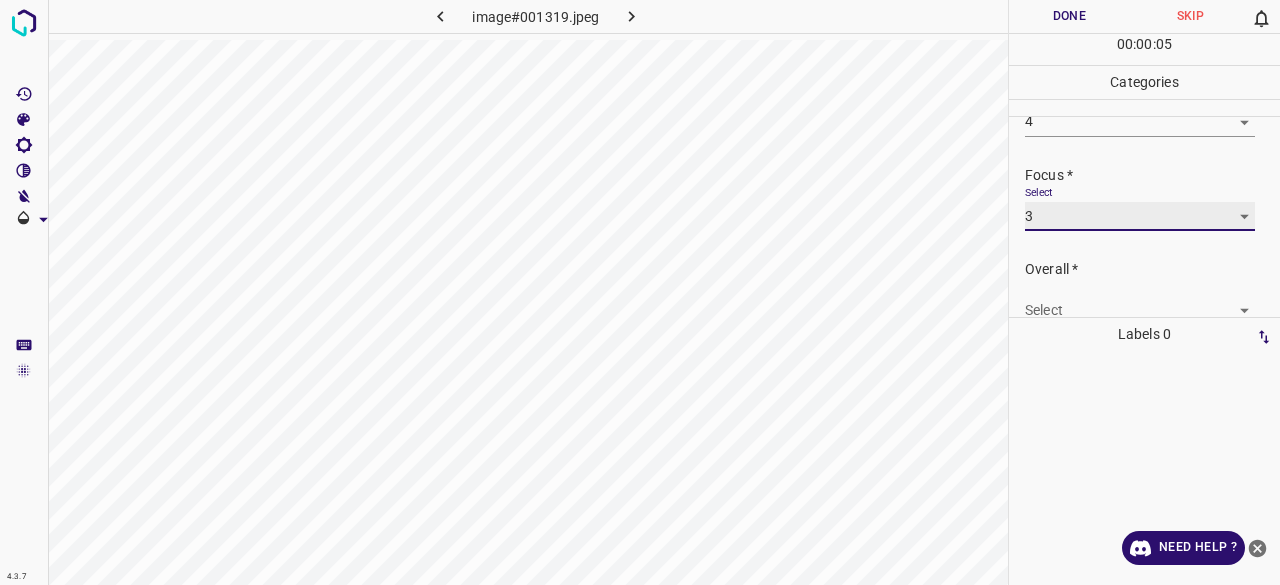 scroll, scrollTop: 98, scrollLeft: 0, axis: vertical 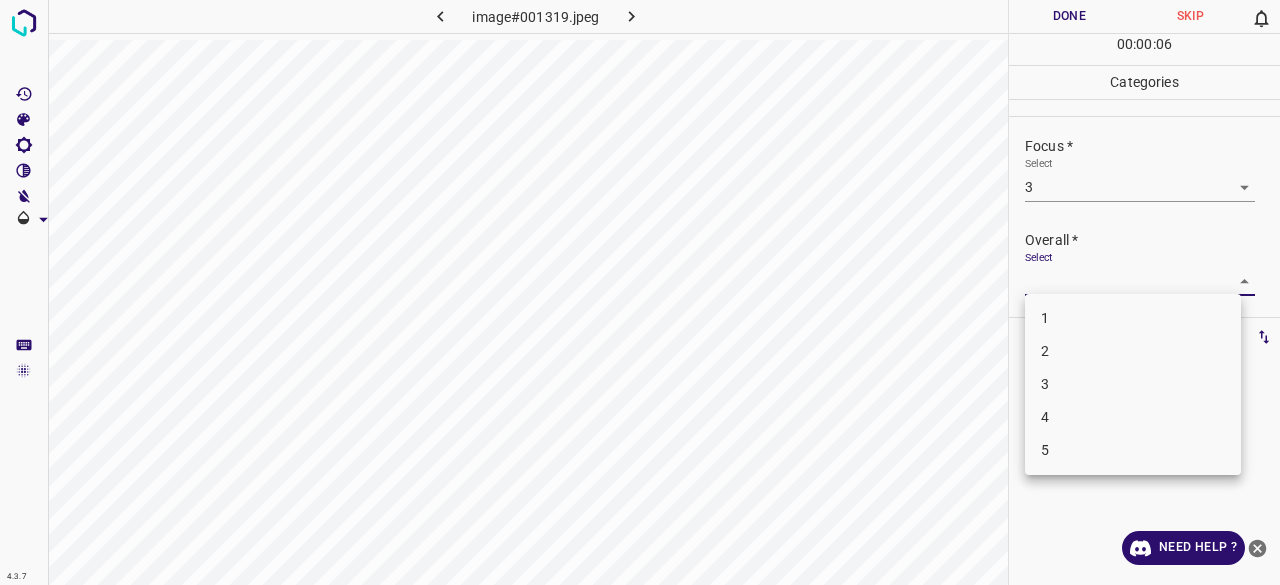 click on "4.3.7 image#001319.jpeg Done Skip 0 00   : 00   : 06   Categories Lighting *  Select 4 4 Focus *  Select 3 3 Overall *  Select ​ Labels   0 Categories 1 Lighting 2 Focus 3 Overall Tools Space Change between modes (Draw & Edit) I Auto labeling R Restore zoom M Zoom in N Zoom out Delete Delete selecte label Filters Z Restore filters X Saturation filter C Brightness filter V Contrast filter B Gray scale filter General O Download Need Help ? - Text - Hide - Delete 1 2 3 4 5" at bounding box center [640, 292] 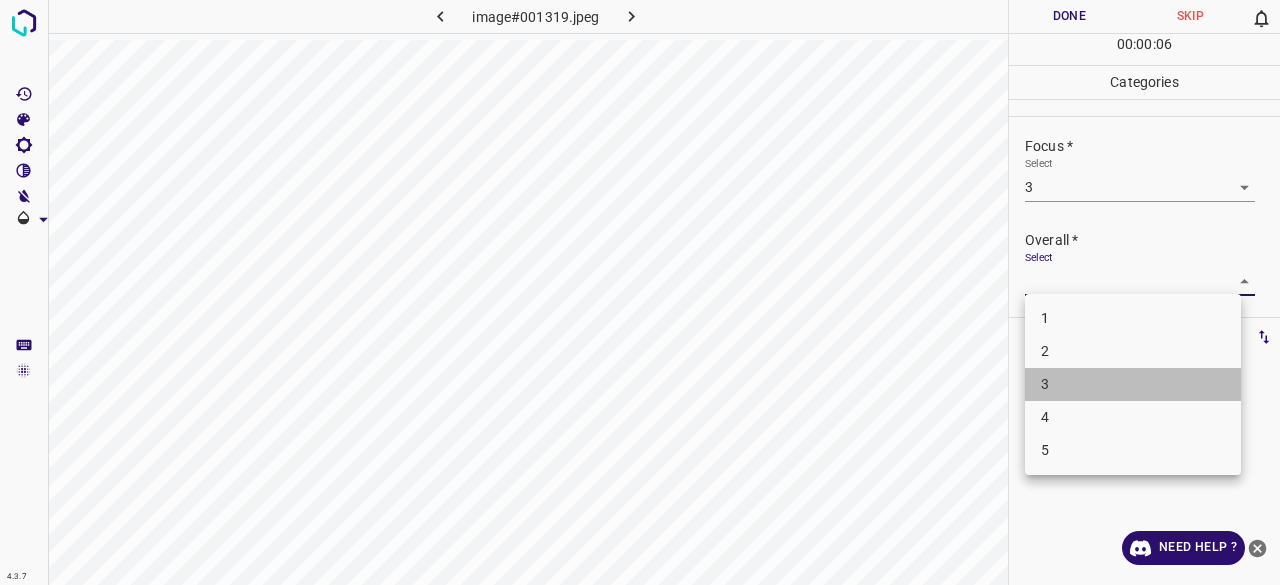 click on "3" at bounding box center (1133, 384) 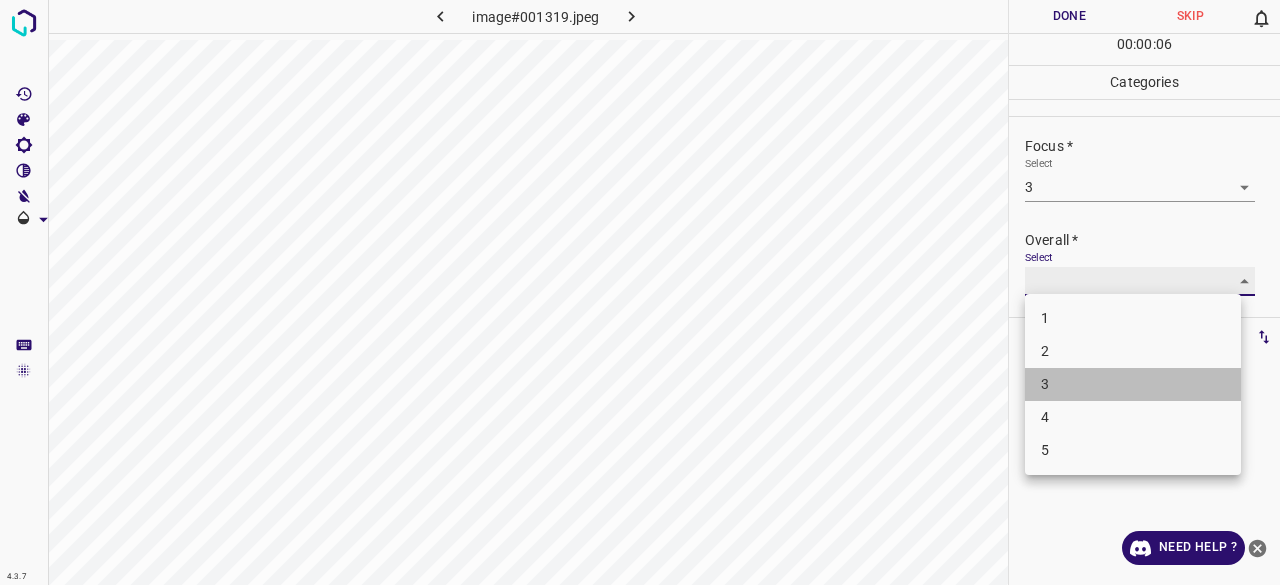 type on "3" 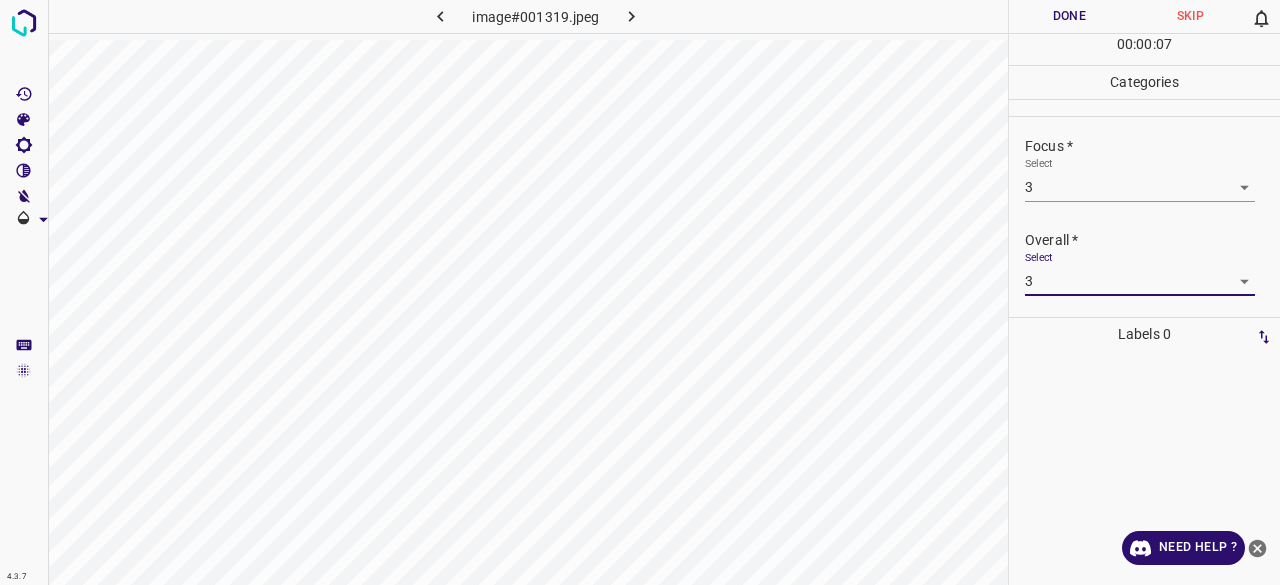 click on "Done" at bounding box center (1069, 16) 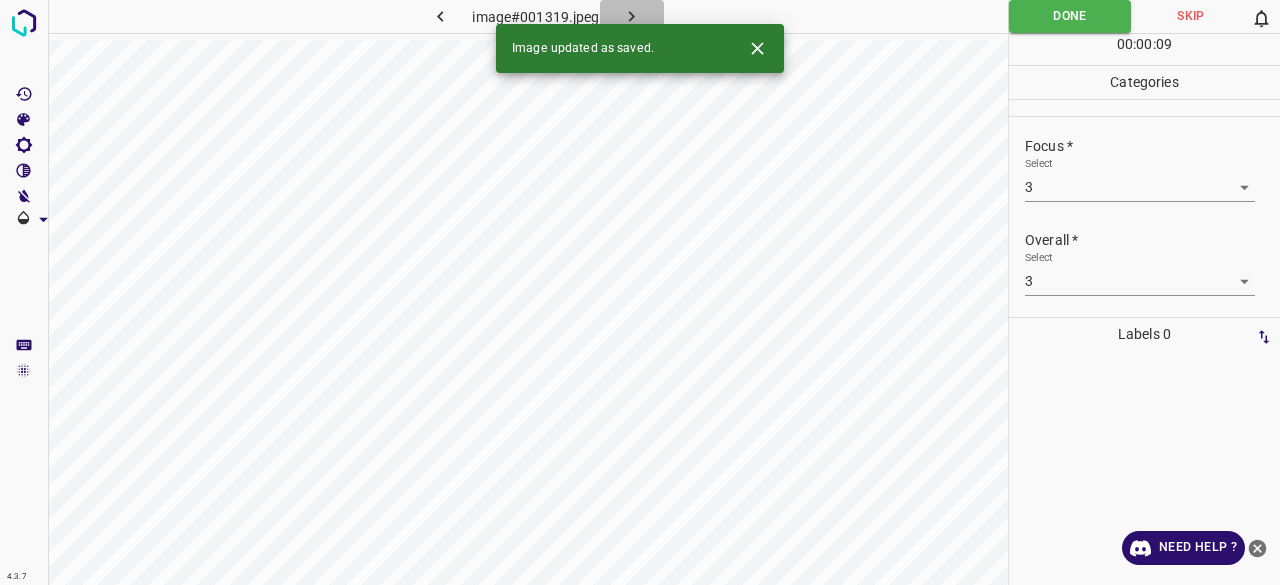click 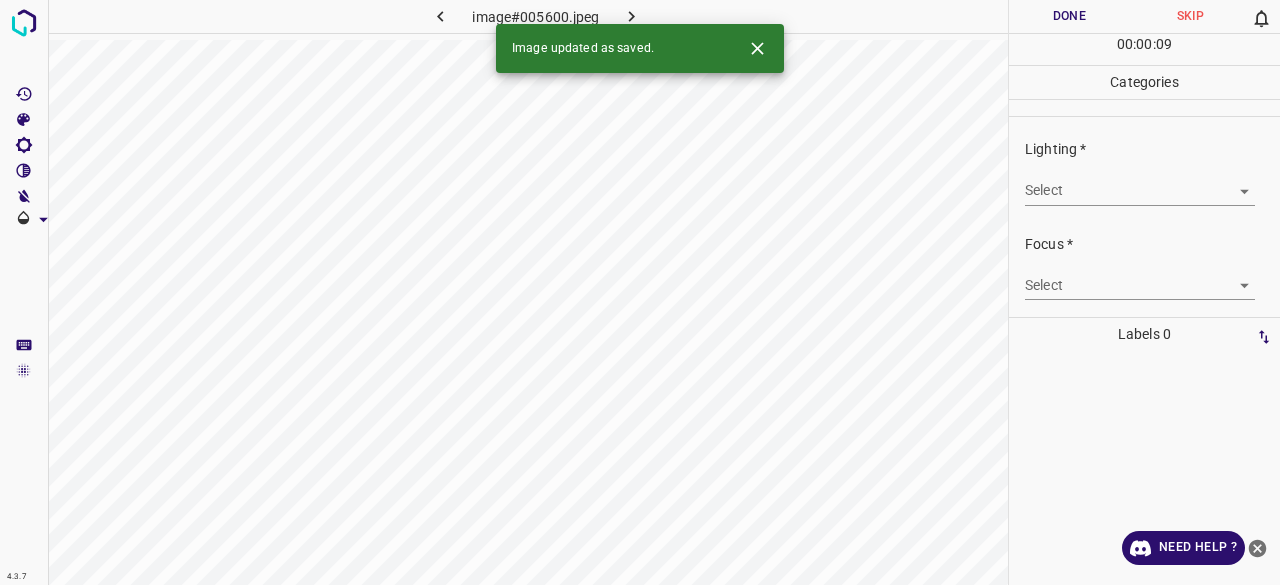 click on "4.3.7 image#005600.jpeg Done Skip 0 00   : 00   : 09   Categories Lighting *  Select ​ Focus *  Select ​ Overall *  Select ​ Labels   0 Categories 1 Lighting 2 Focus 3 Overall Tools Space Change between modes (Draw & Edit) I Auto labeling R Restore zoom M Zoom in N Zoom out Delete Delete selecte label Filters Z Restore filters X Saturation filter C Brightness filter V Contrast filter B Gray scale filter General O Download Image updated as saved. Need Help ? - Text - Hide - Delete" at bounding box center (640, 292) 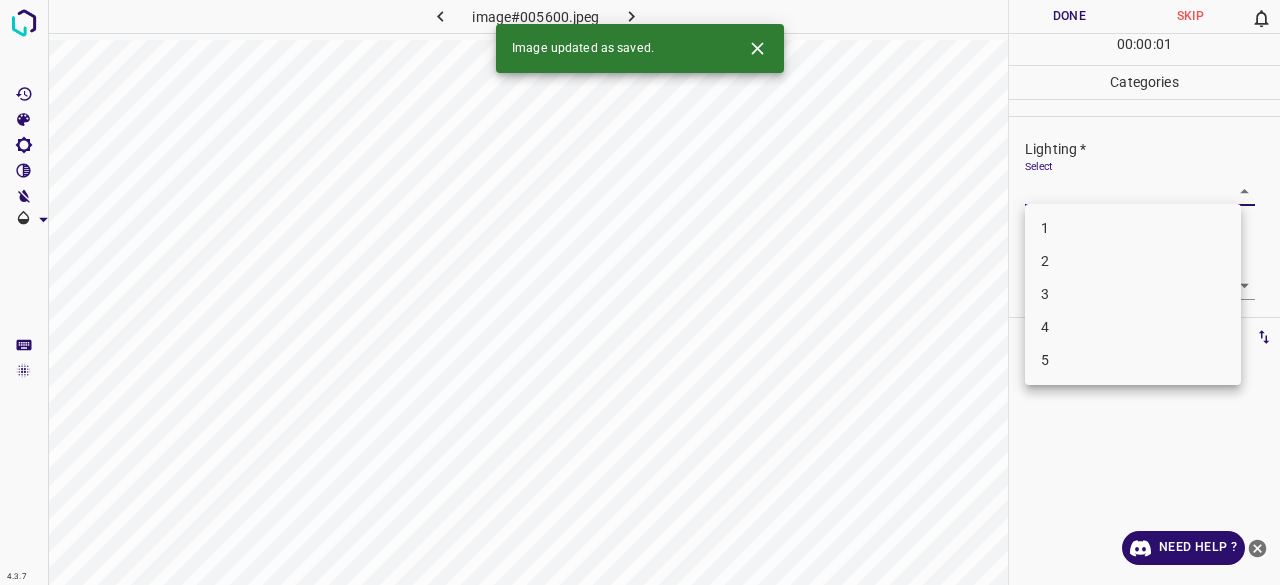 click on "3" at bounding box center [1133, 294] 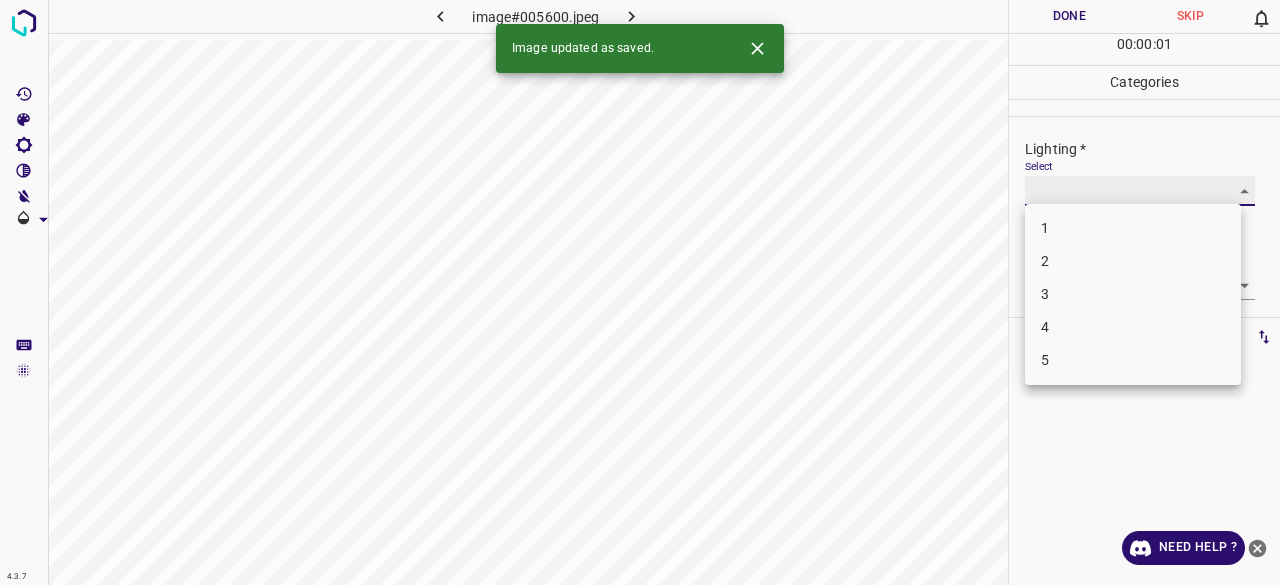 type on "3" 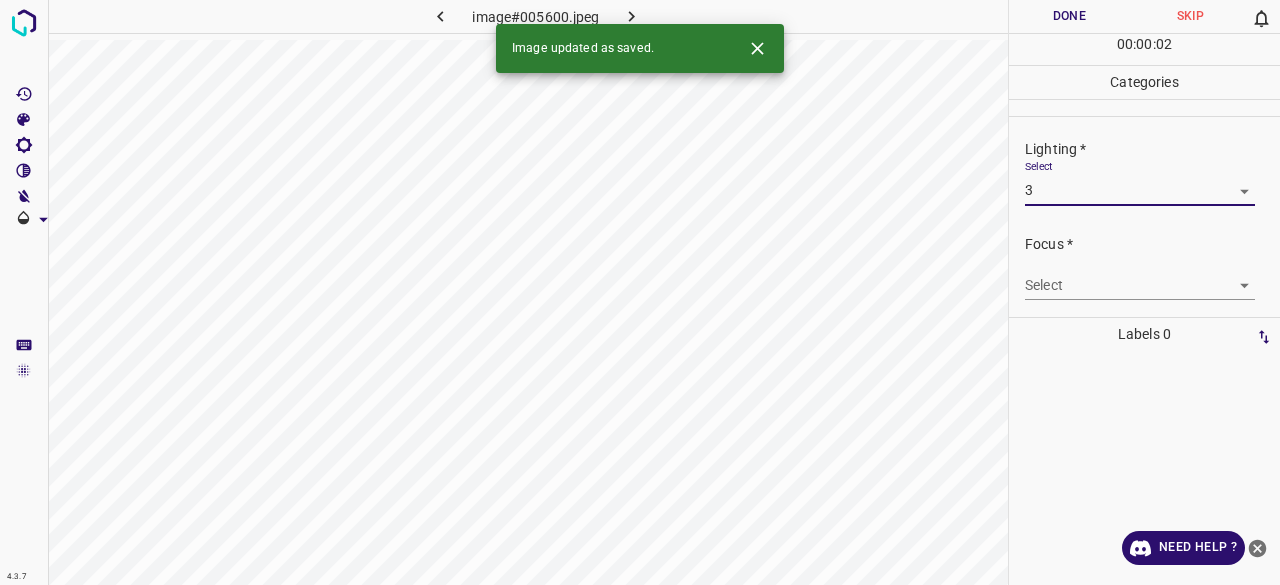 click on "4.3.7 image#005600.jpeg Done Skip 0 00   : 00   : 02   Categories Lighting *  Select 3 3 Focus *  Select ​ Overall *  Select ​ Labels   0 Categories 1 Lighting 2 Focus 3 Overall Tools Space Change between modes (Draw & Edit) I Auto labeling R Restore zoom M Zoom in N Zoom out Delete Delete selecte label Filters Z Restore filters X Saturation filter C Brightness filter V Contrast filter B Gray scale filter General O Download Image updated as saved. Need Help ? - Text - Hide - Delete" at bounding box center [640, 292] 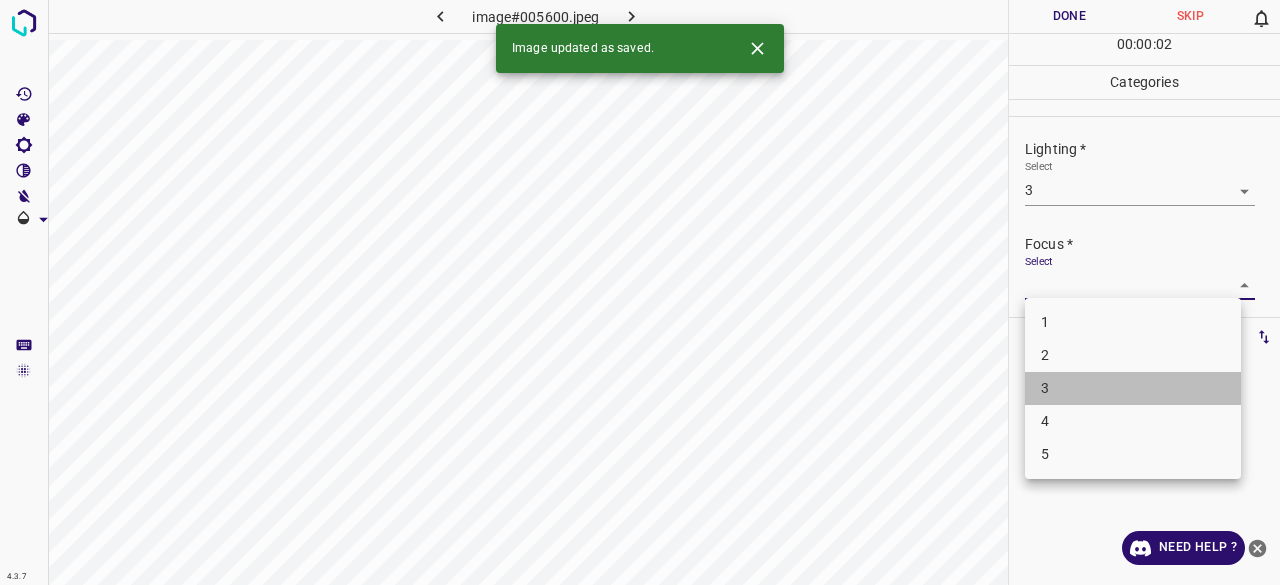 click on "3" at bounding box center (1133, 388) 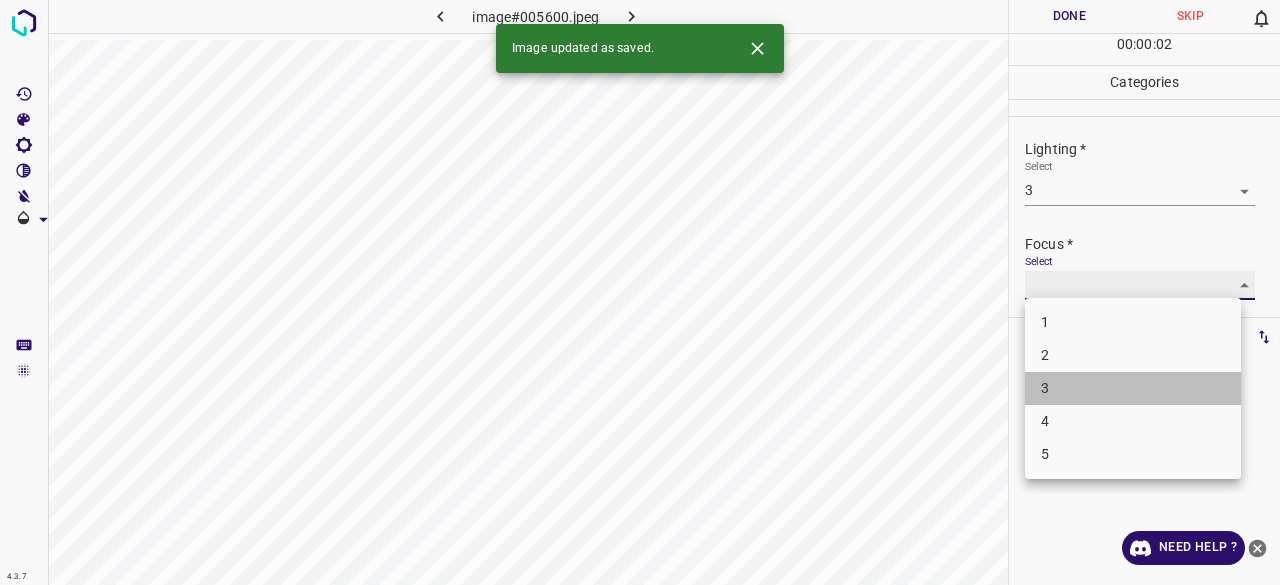 type on "3" 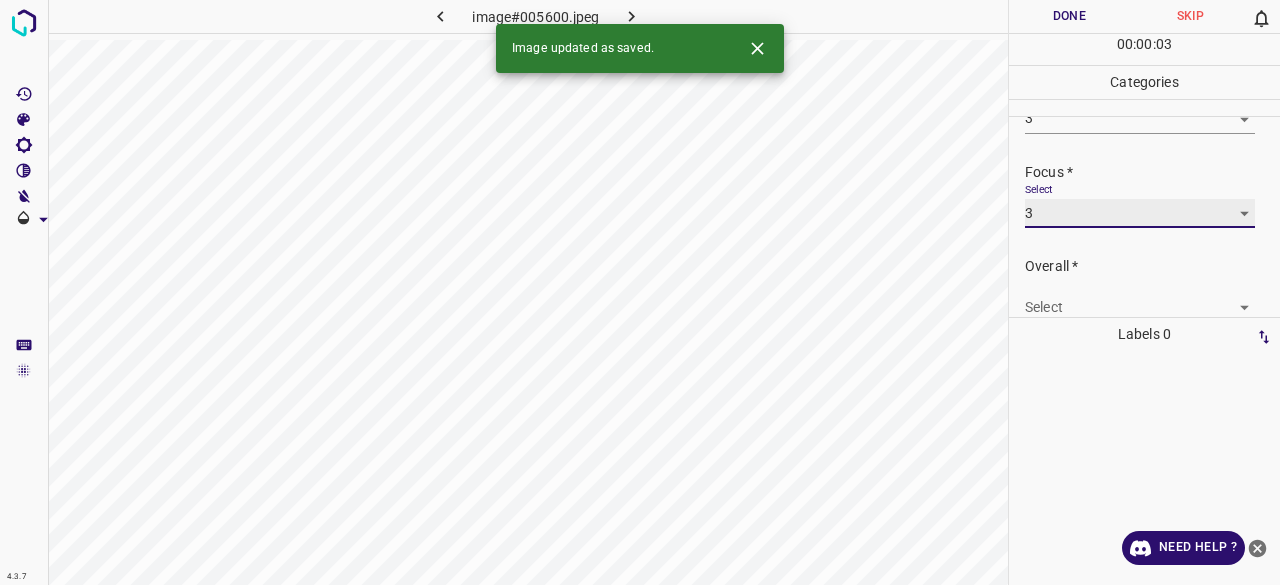 scroll, scrollTop: 98, scrollLeft: 0, axis: vertical 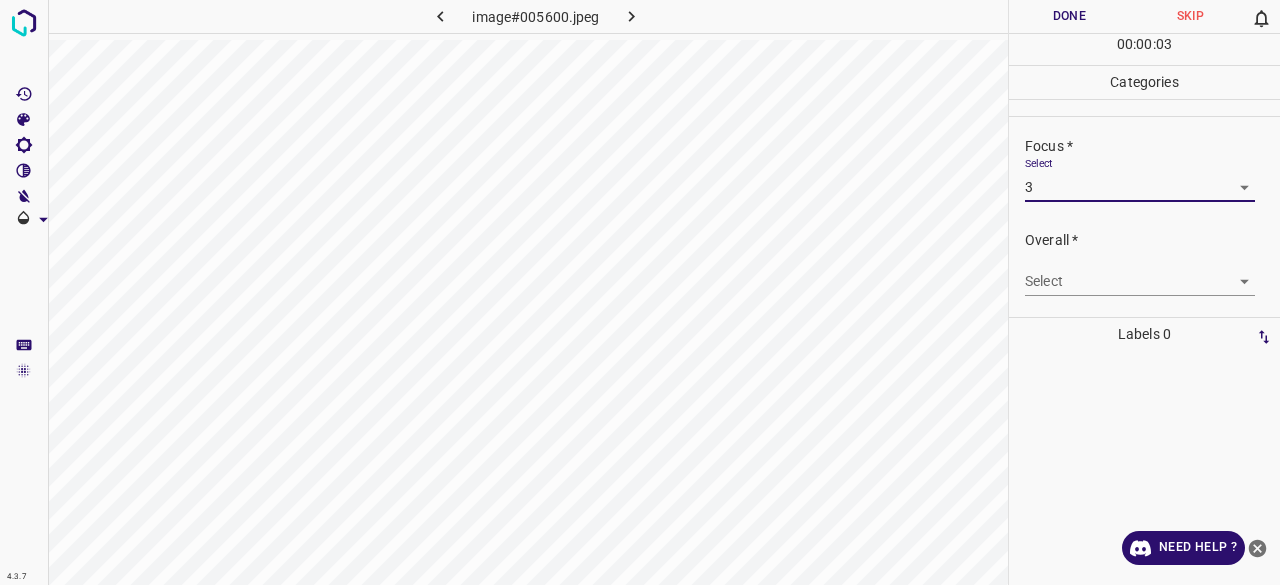 click on "Select ​" at bounding box center (1140, 273) 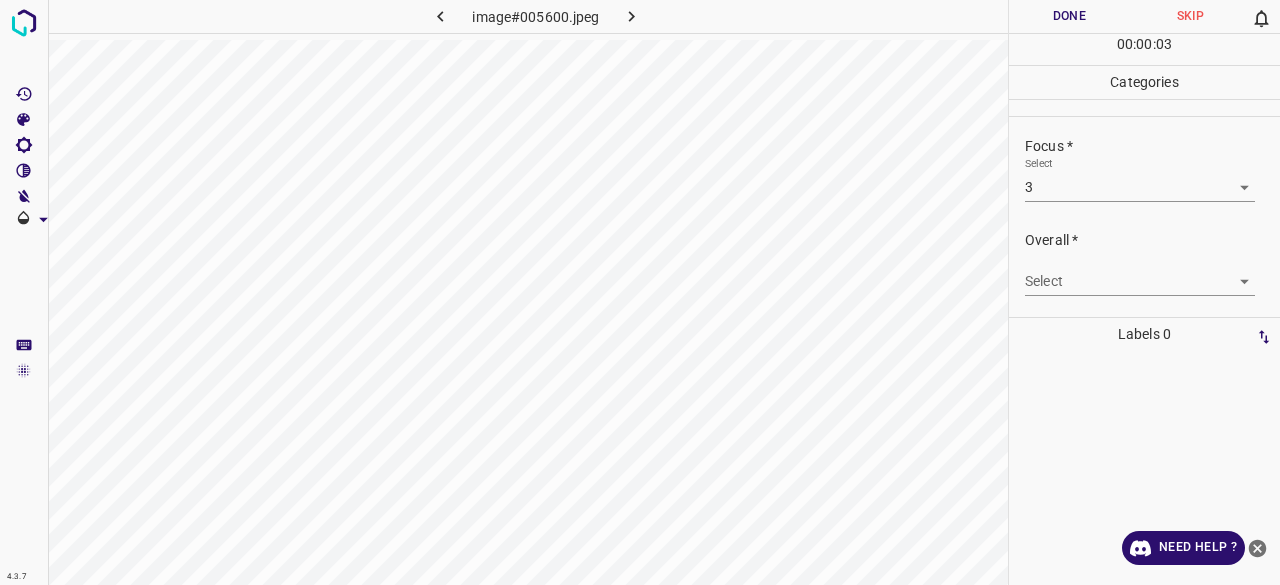 click on "4.3.7 image#005600.jpeg Done Skip 0 00   : 00   : 03   Categories Lighting *  Select 3 3 Focus *  Select 3 3 Overall *  Select ​ Labels   0 Categories 1 Lighting 2 Focus 3 Overall Tools Space Change between modes (Draw & Edit) I Auto labeling R Restore zoom M Zoom in N Zoom out Delete Delete selecte label Filters Z Restore filters X Saturation filter C Brightness filter V Contrast filter B Gray scale filter General O Download Need Help ? - Text - Hide - Delete" at bounding box center (640, 292) 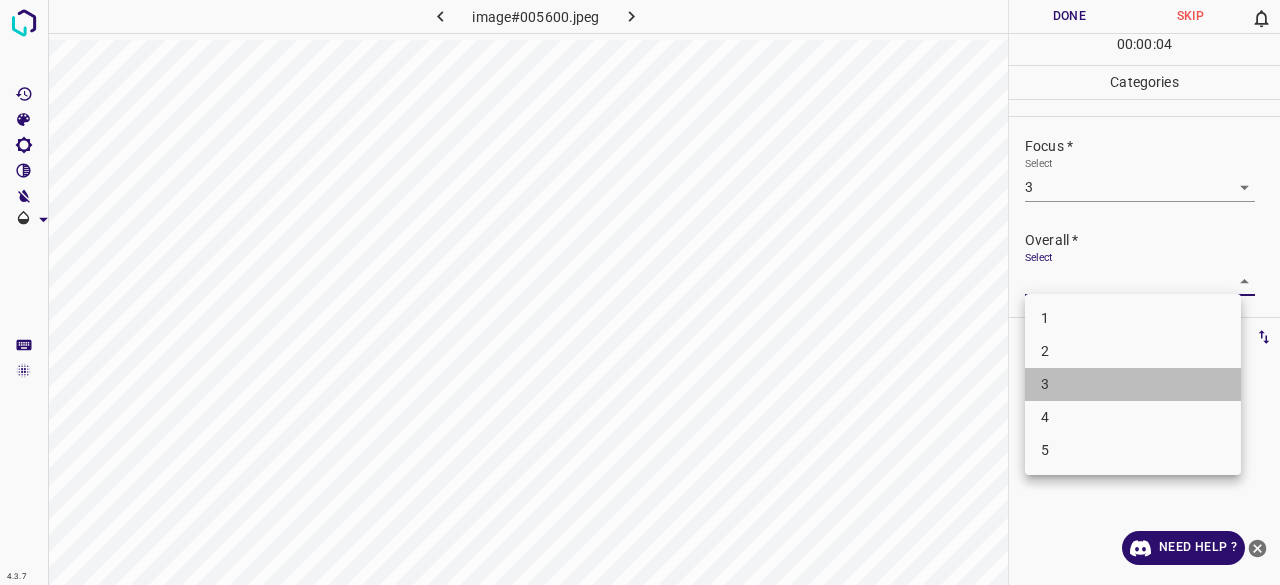 click on "3" at bounding box center (1133, 384) 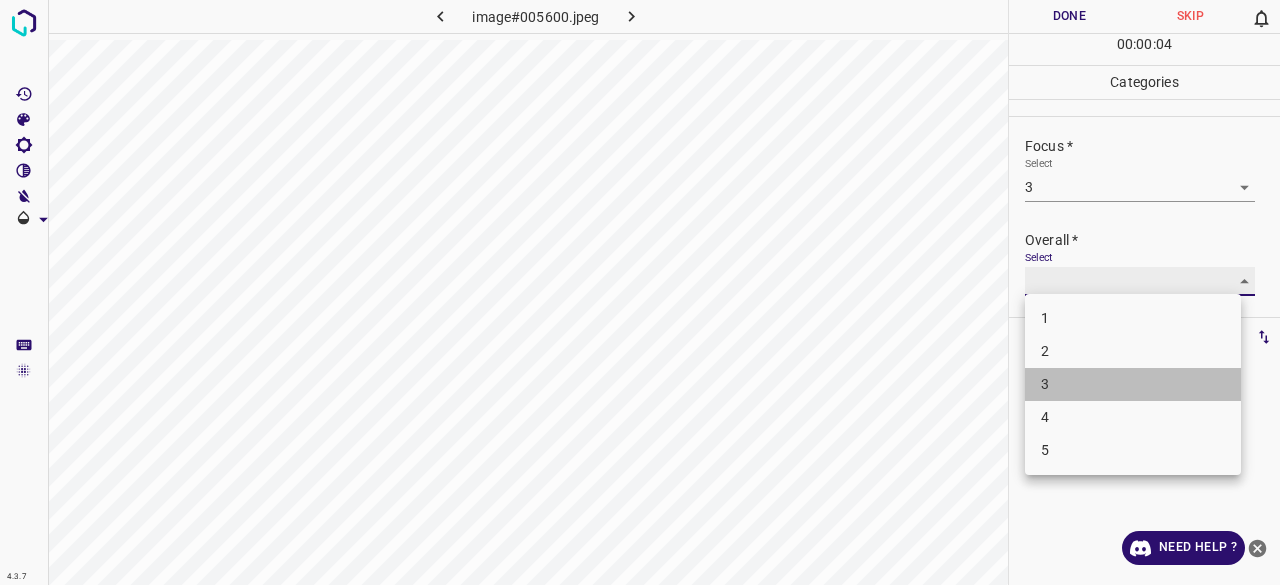 type on "3" 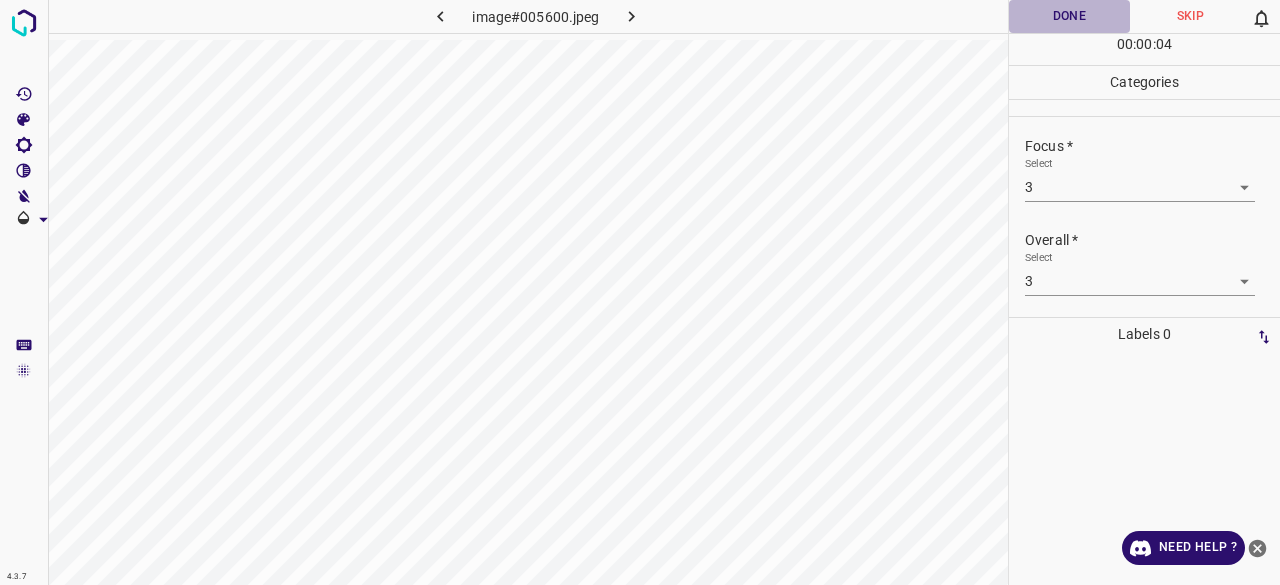 click on "Done" at bounding box center (1069, 16) 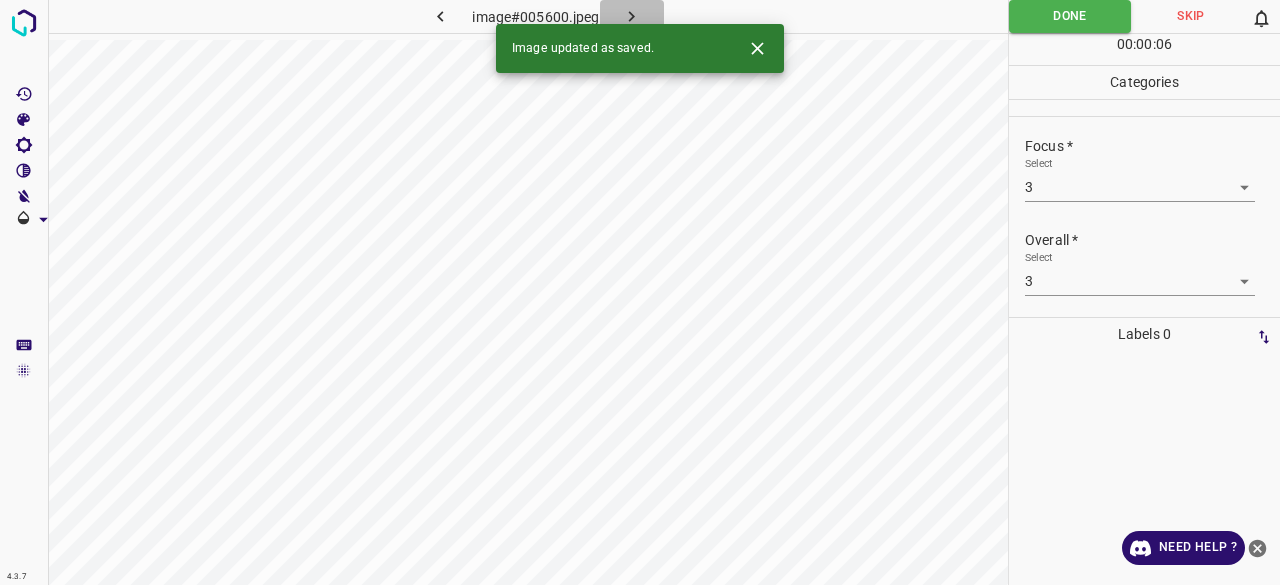 click 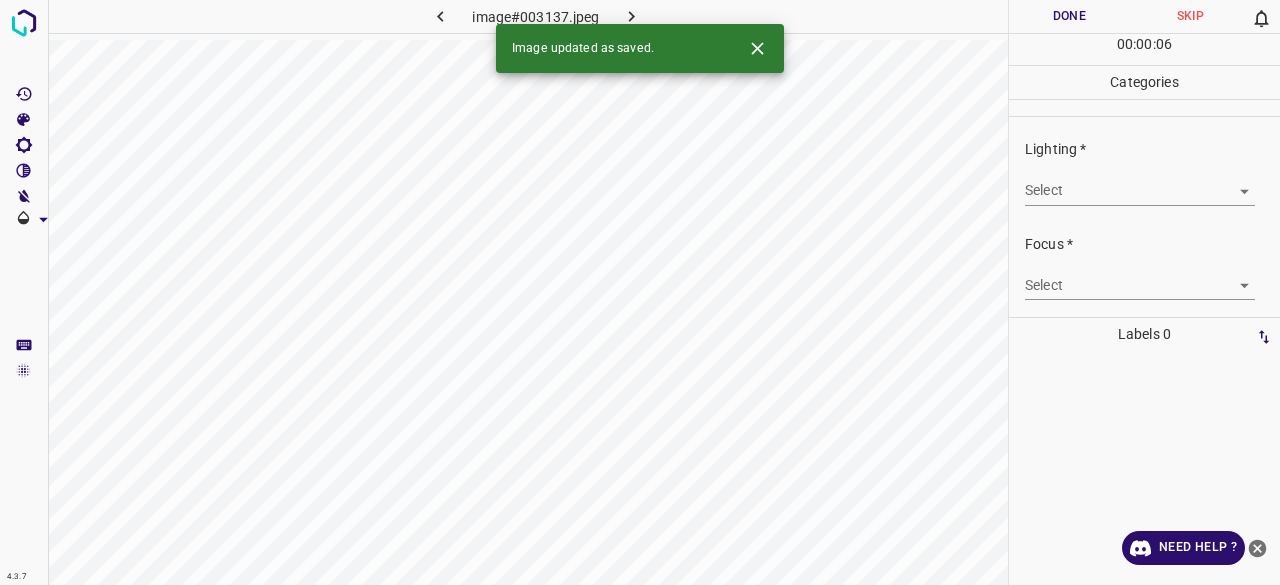 click on "4.3.7 image#003137.jpeg Done Skip 0 00   : 00   : 06   Categories Lighting *  Select ​ Focus *  Select ​ Overall *  Select ​ Labels   0 Categories 1 Lighting 2 Focus 3 Overall Tools Space Change between modes (Draw & Edit) I Auto labeling R Restore zoom M Zoom in N Zoom out Delete Delete selecte label Filters Z Restore filters X Saturation filter C Brightness filter V Contrast filter B Gray scale filter General O Download Image updated as saved. Need Help ? - Text - Hide - Delete" at bounding box center (640, 292) 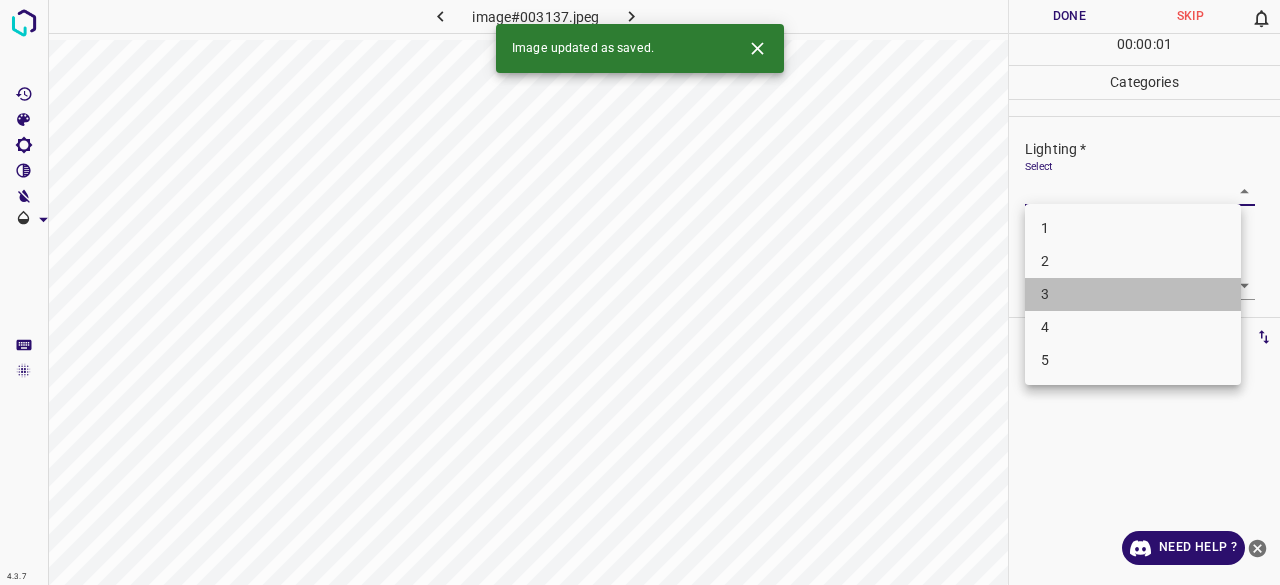 click on "3" at bounding box center [1133, 294] 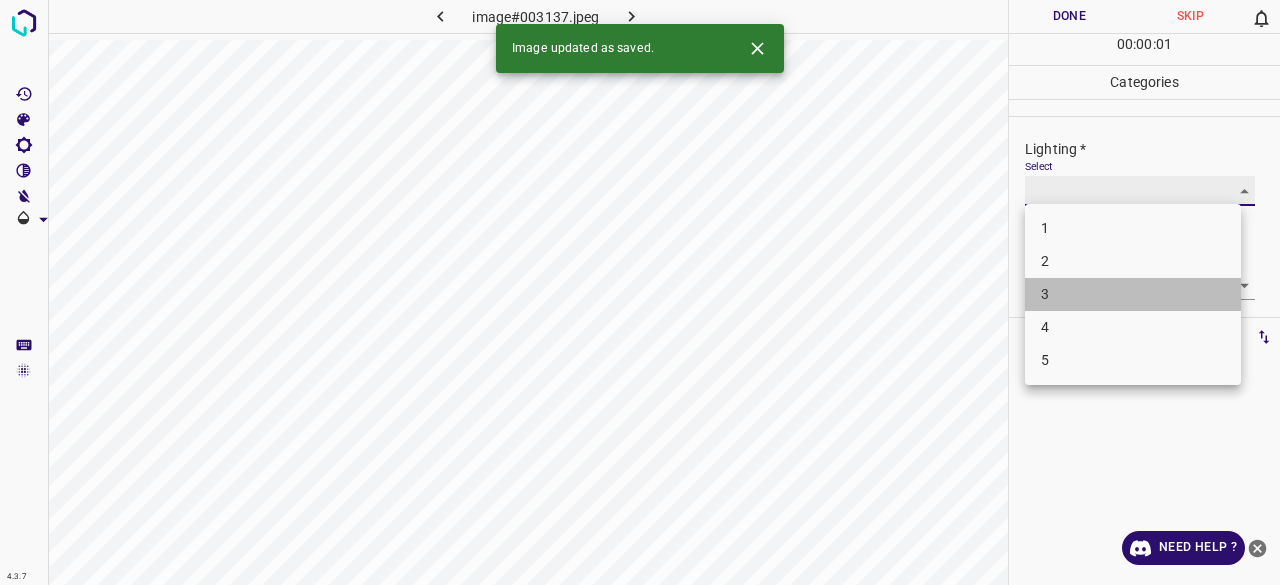 type on "3" 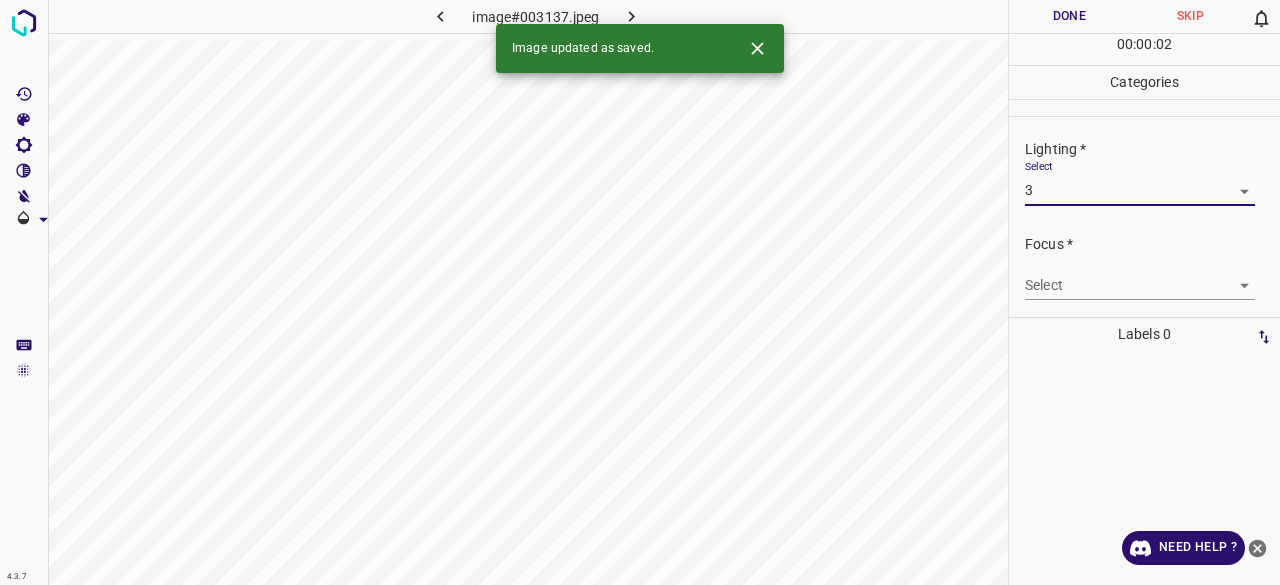 click on "4.3.7 image#003137.jpeg Done Skip 0 00   : 00   : 02   Categories Lighting *  Select 3 3 Focus *  Select ​ Overall *  Select ​ Labels   0 Categories 1 Lighting 2 Focus 3 Overall Tools Space Change between modes (Draw & Edit) I Auto labeling R Restore zoom M Zoom in N Zoom out Delete Delete selecte label Filters Z Restore filters X Saturation filter C Brightness filter V Contrast filter B Gray scale filter General O Download Image updated as saved. Need Help ? - Text - Hide - Delete" at bounding box center (640, 292) 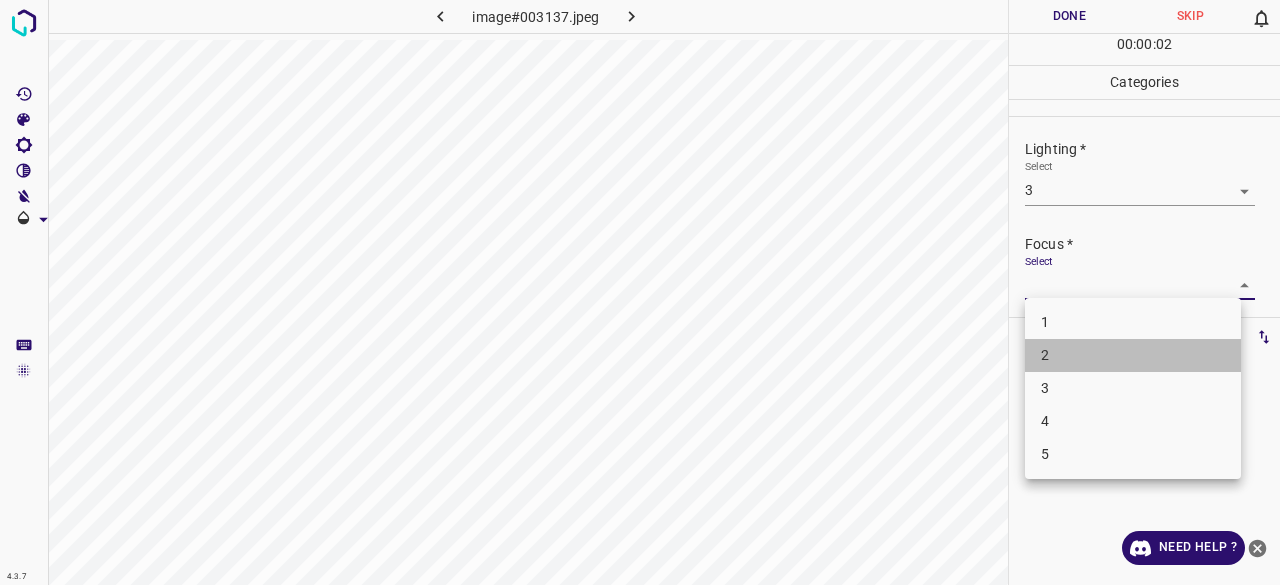 click on "2" at bounding box center [1133, 355] 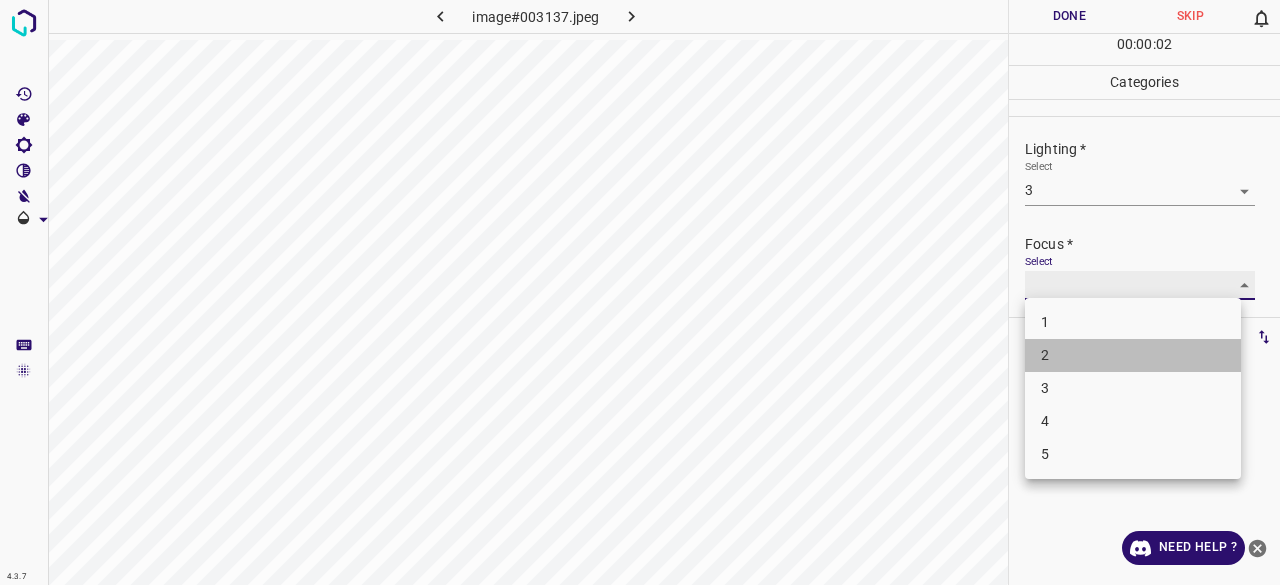 type on "2" 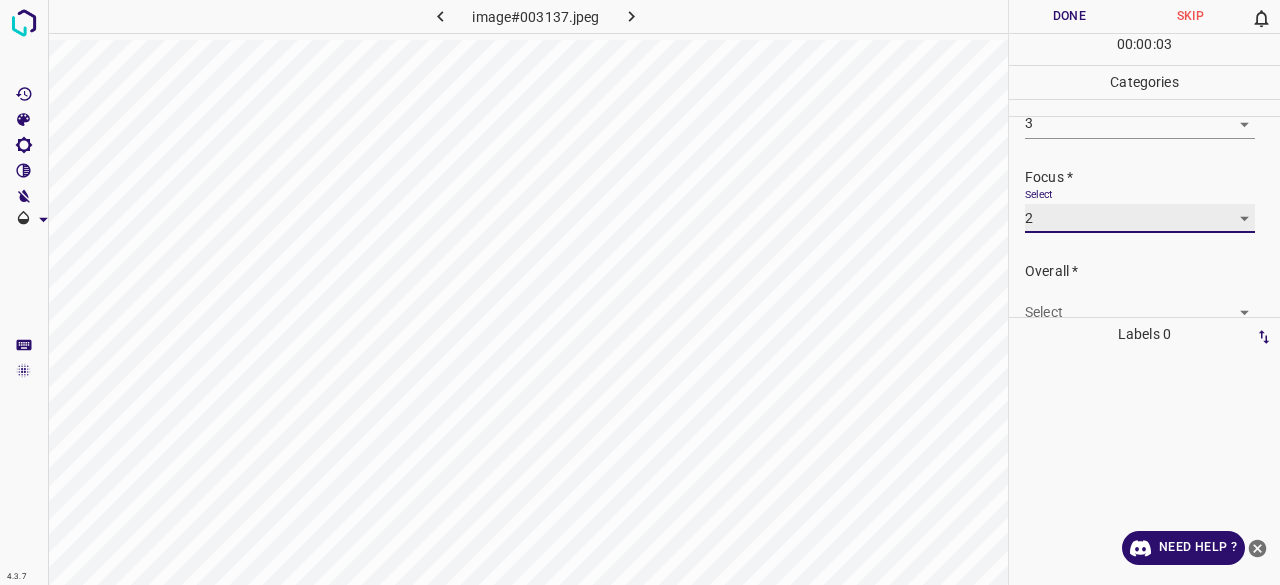 scroll, scrollTop: 98, scrollLeft: 0, axis: vertical 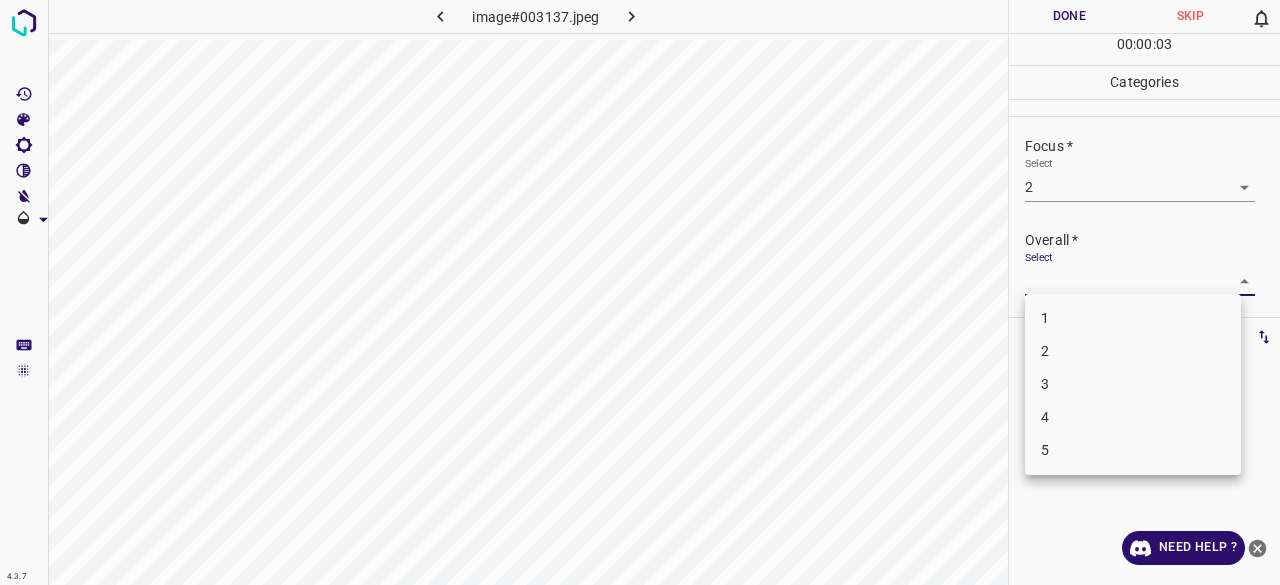 click on "4.3.7 image#003137.jpeg Done Skip 0 00   : 00   : 03   Categories Lighting *  Select 3 3 Focus *  Select 2 2 Overall *  Select ​ Labels   0 Categories 1 Lighting 2 Focus 3 Overall Tools Space Change between modes (Draw & Edit) I Auto labeling R Restore zoom M Zoom in N Zoom out Delete Delete selecte label Filters Z Restore filters X Saturation filter C Brightness filter V Contrast filter B Gray scale filter General O Download Need Help ? - Text - Hide - Delete 1 2 3 4 5" at bounding box center [640, 292] 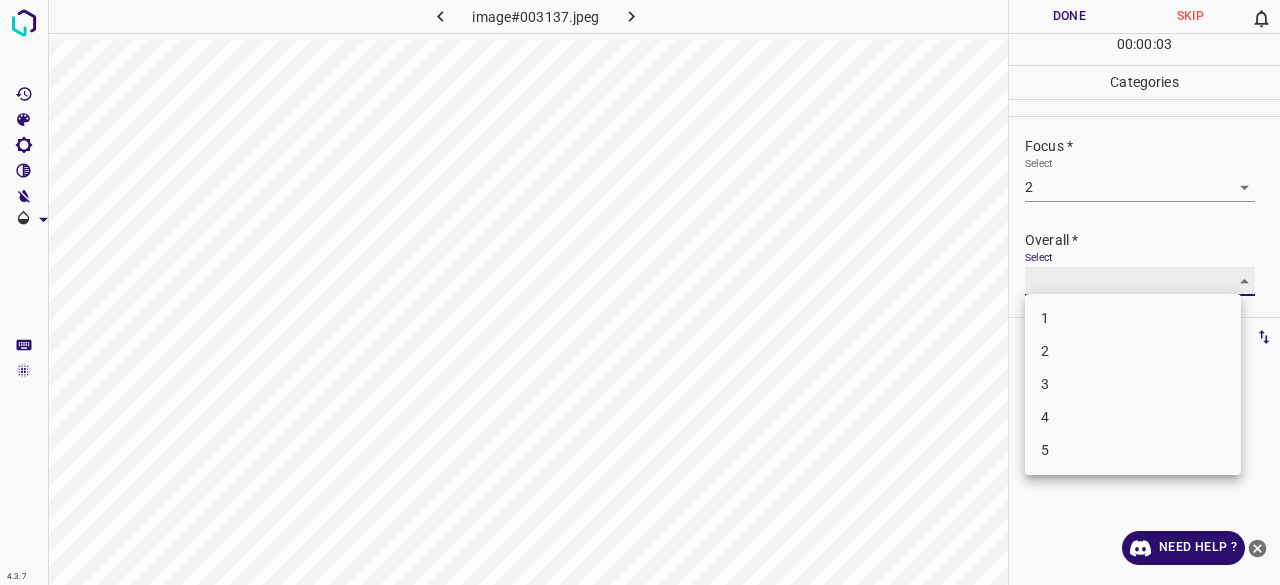 type on "3" 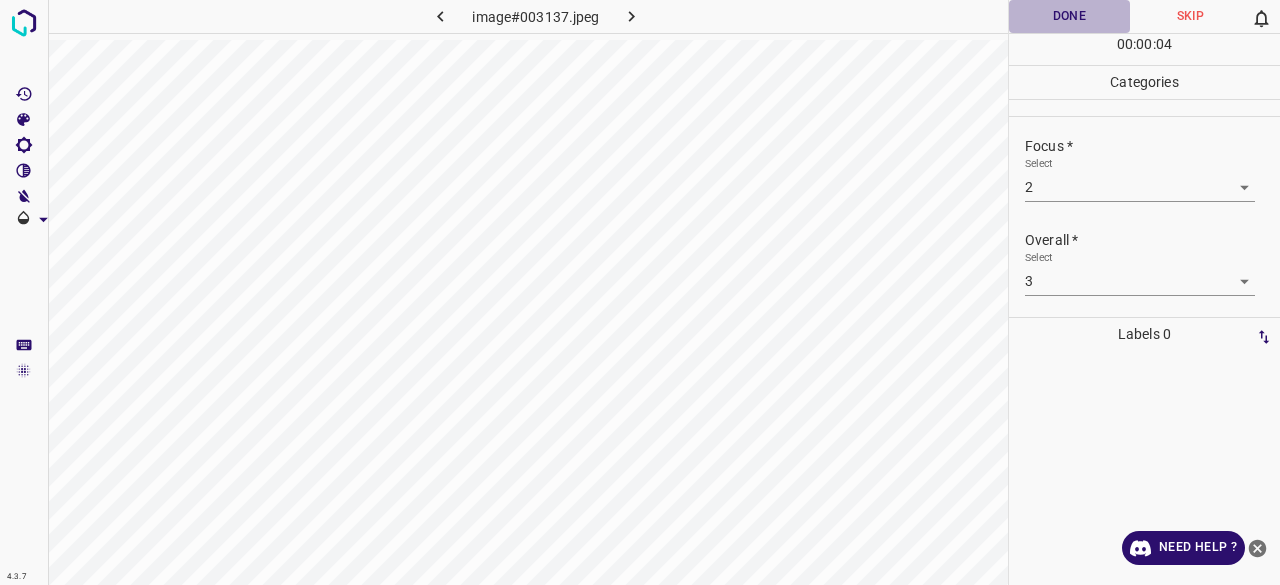 drag, startPoint x: 1058, startPoint y: 21, endPoint x: 959, endPoint y: 36, distance: 100.12991 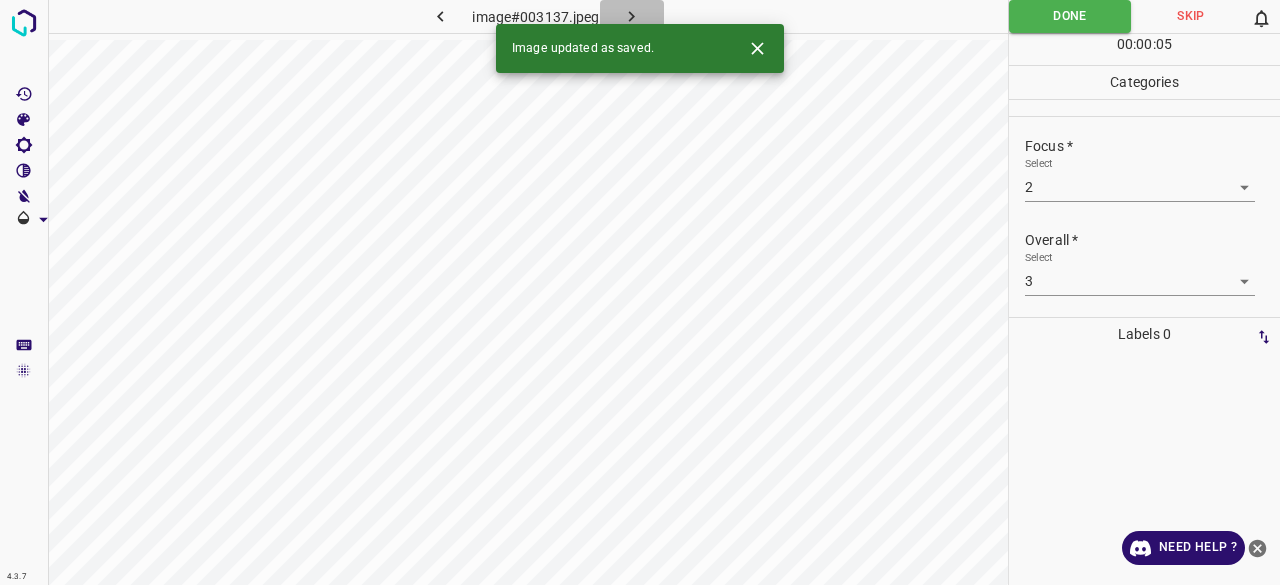 click 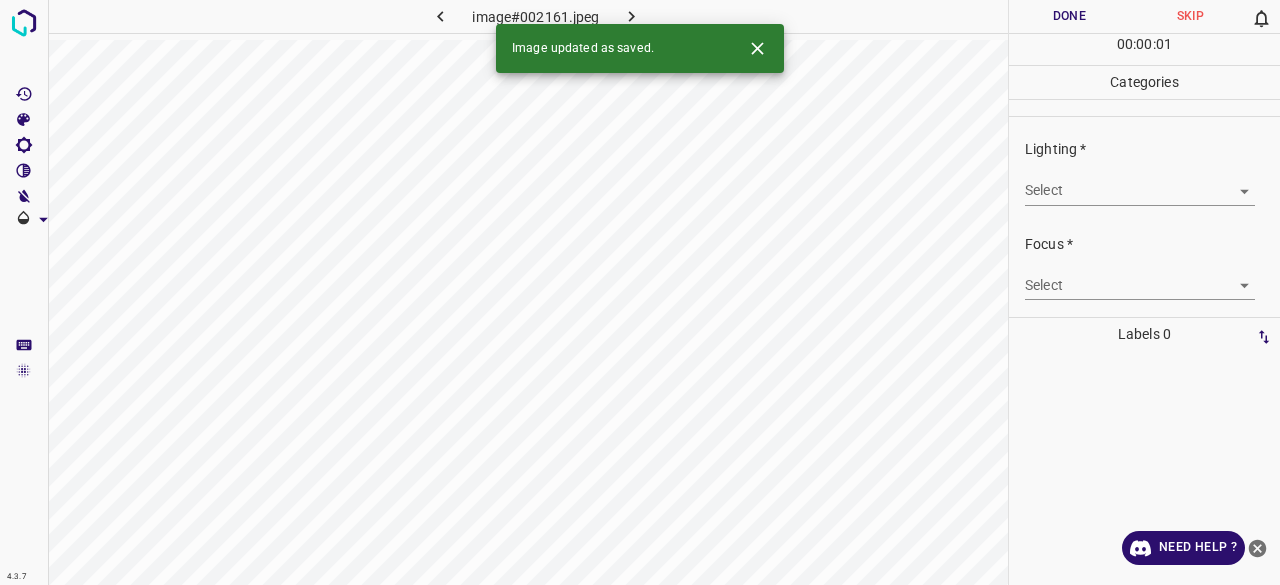 click on "4.3.7 image#002161.jpeg Done Skip 0 00   : 00   : 01   Categories Lighting *  Select ​ Focus *  Select ​ Overall *  Select ​ Labels   0 Categories 1 Lighting 2 Focus 3 Overall Tools Space Change between modes (Draw & Edit) I Auto labeling R Restore zoom M Zoom in N Zoom out Delete Delete selecte label Filters Z Restore filters X Saturation filter C Brightness filter V Contrast filter B Gray scale filter General O Download Image updated as saved. Need Help ? - Text - Hide - Delete" at bounding box center [640, 292] 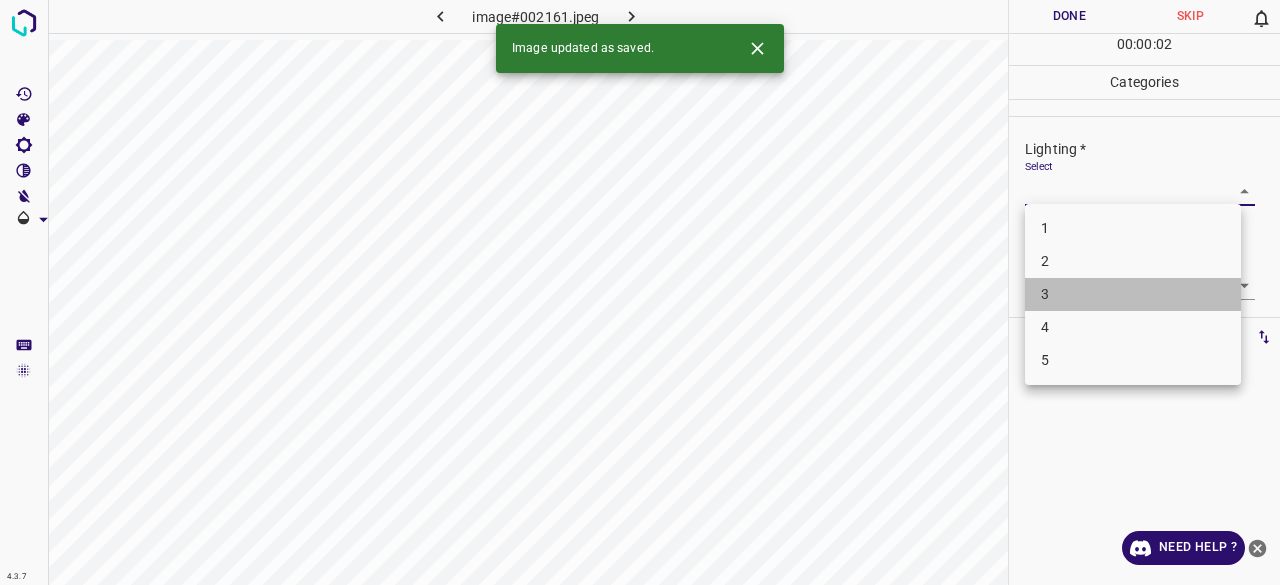 click on "3" at bounding box center [1133, 294] 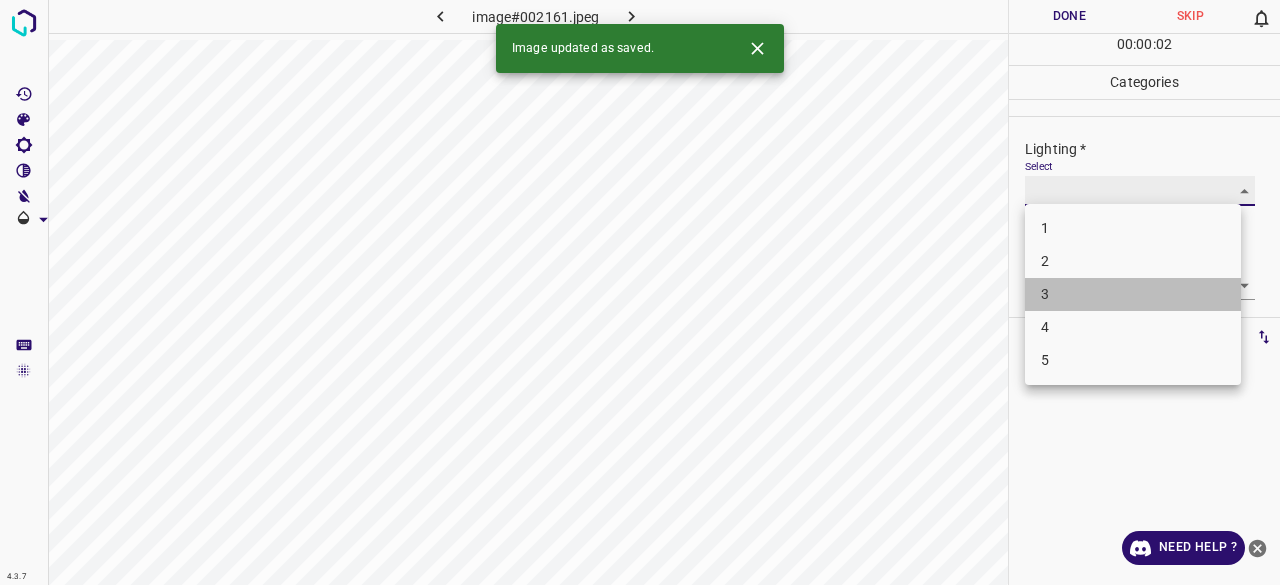type on "3" 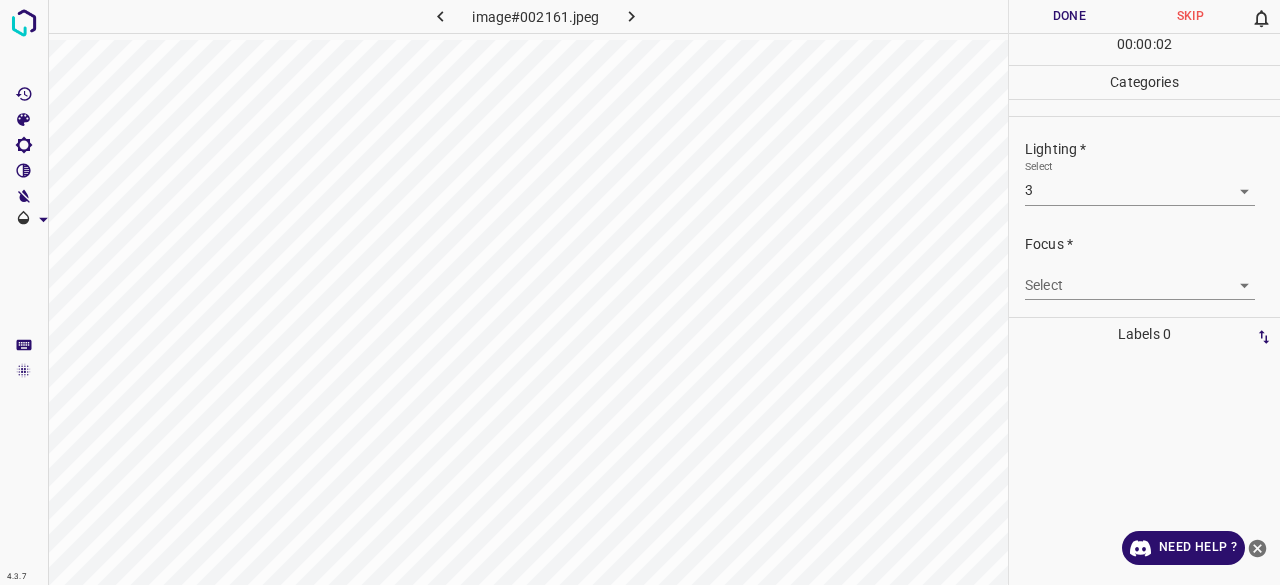 click on "Labels   0" at bounding box center [1144, 334] 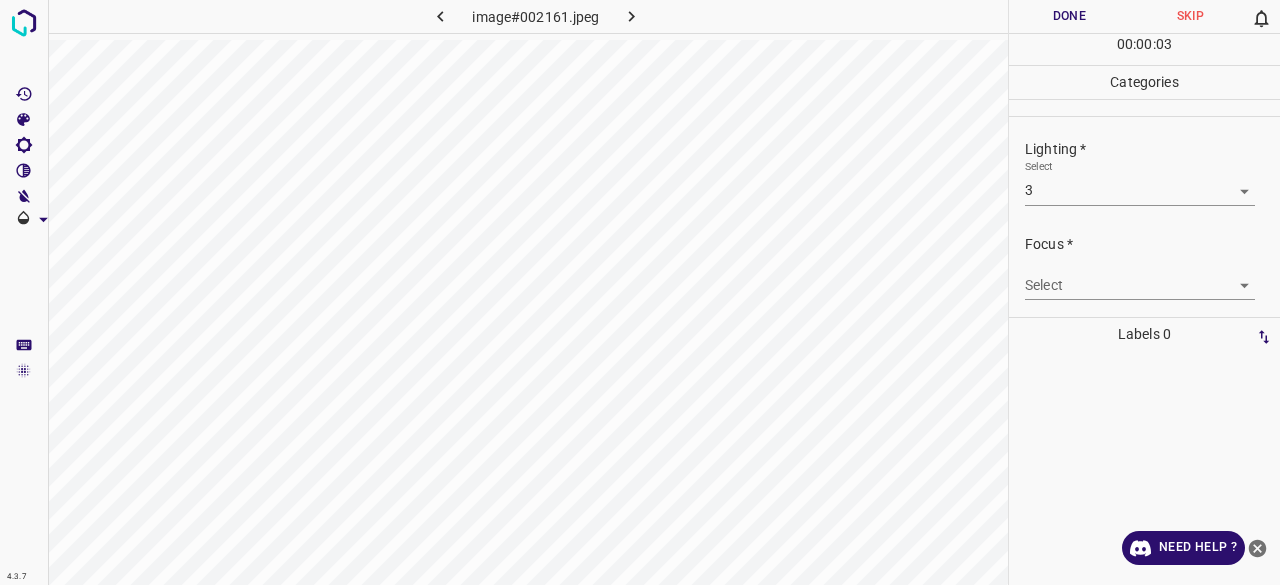 click on "4.3.7 image#002161.jpeg Done Skip 0 00   : 00   : 03   Categories Lighting *  Select 3 3 Focus *  Select ​ Overall *  Select ​ Labels   0 Categories 1 Lighting 2 Focus 3 Overall Tools Space Change between modes (Draw & Edit) I Auto labeling R Restore zoom M Zoom in N Zoom out Delete Delete selecte label Filters Z Restore filters X Saturation filter C Brightness filter V Contrast filter B Gray scale filter General O Download Need Help ? - Text - Hide - Delete" at bounding box center (640, 292) 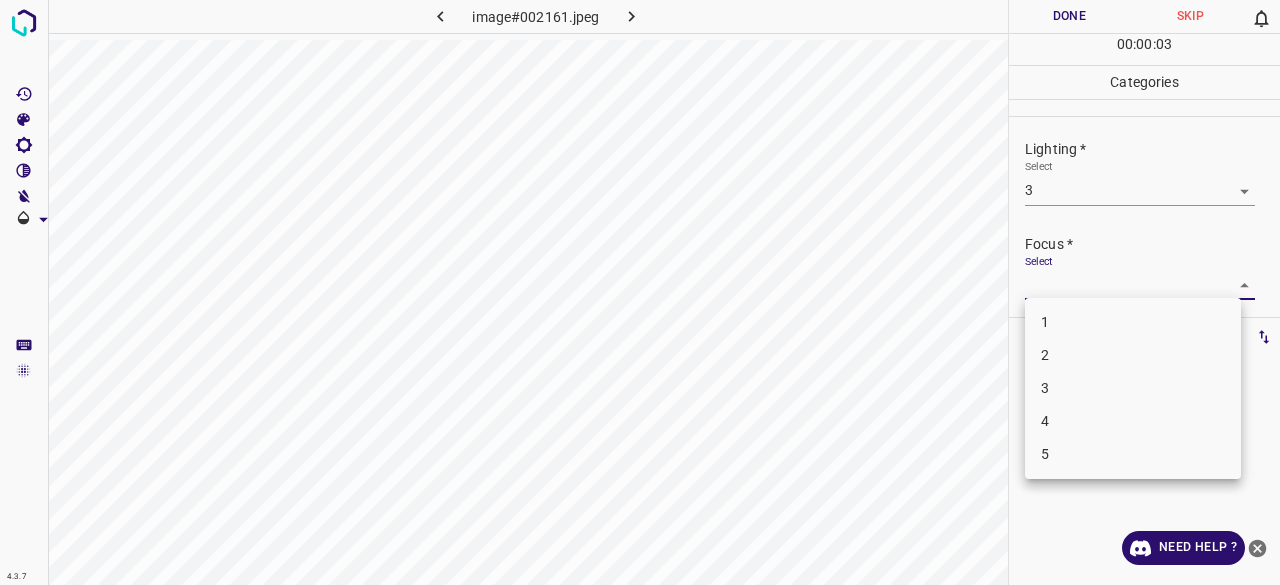 click on "3" at bounding box center [1133, 388] 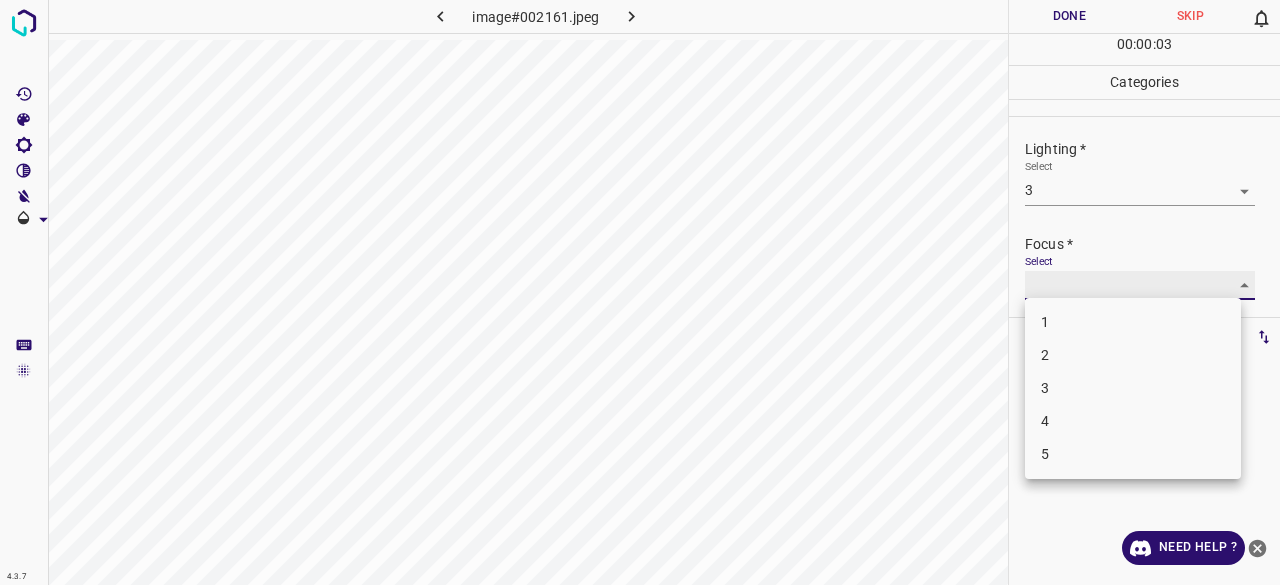 type on "3" 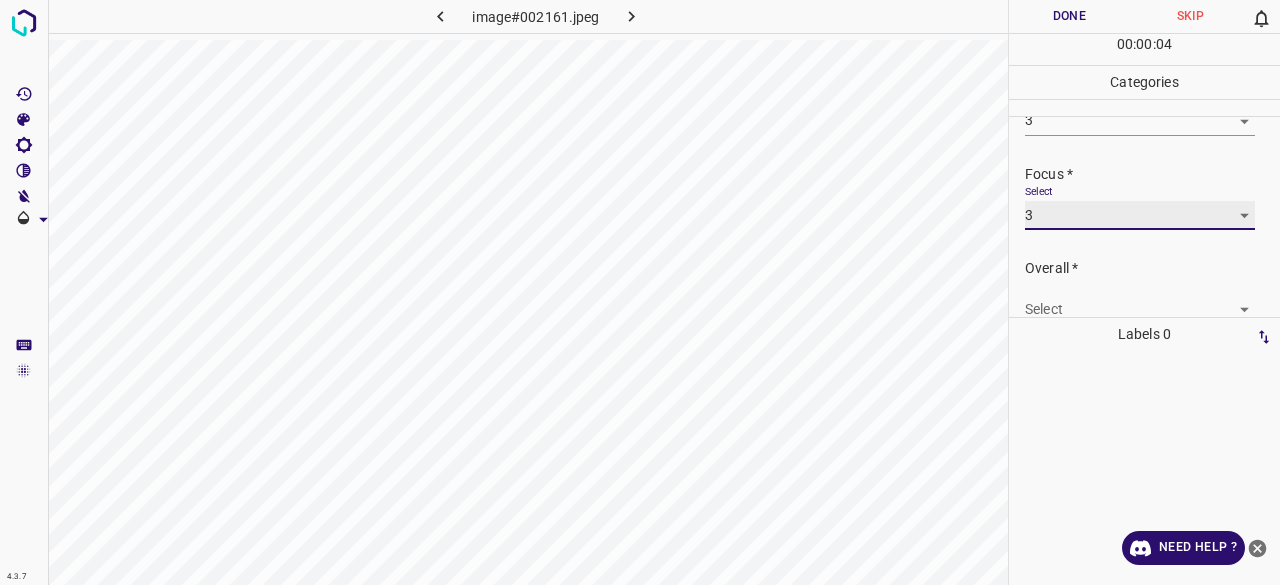 scroll, scrollTop: 98, scrollLeft: 0, axis: vertical 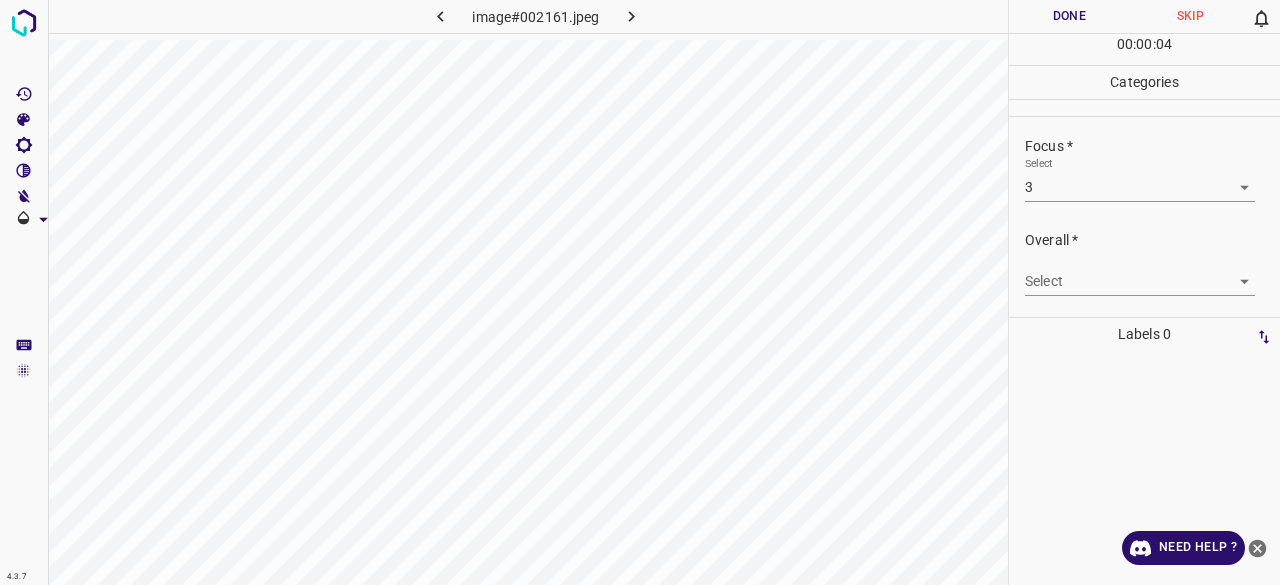 click on "Overall *  Select ​" at bounding box center (1144, 263) 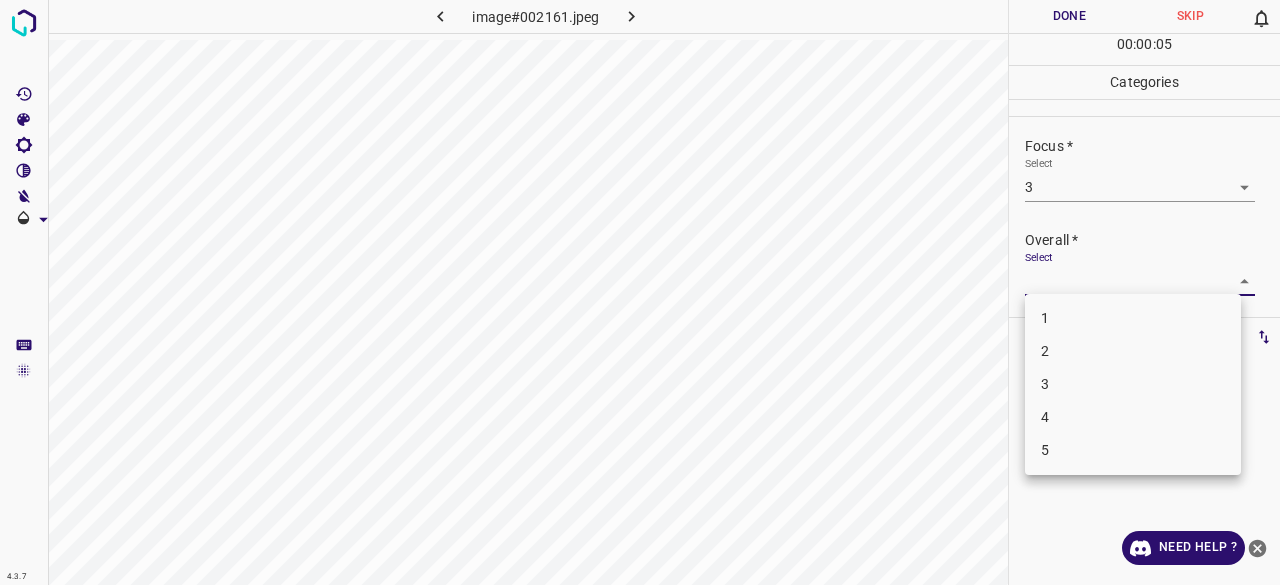 drag, startPoint x: 1058, startPoint y: 379, endPoint x: 1059, endPoint y: 344, distance: 35.014282 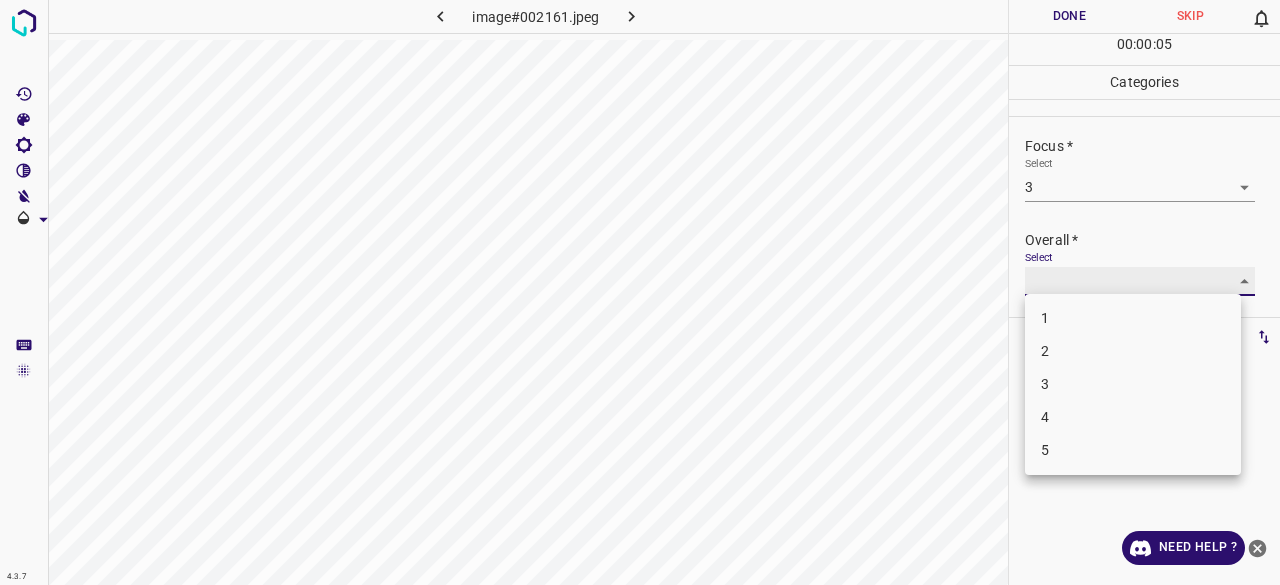 type on "3" 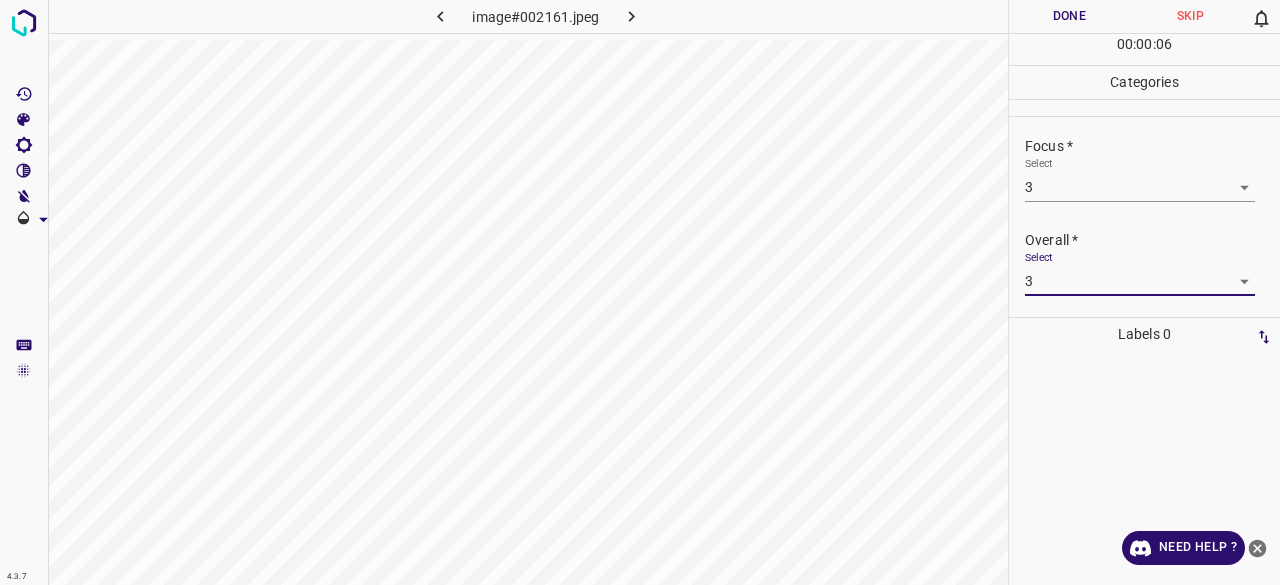 click on "4.3.7 image#002161.jpeg Done Skip 0 00   : 00   : 06   Categories Lighting *  Select 3 3 Focus *  Select 3 3 Overall *  Select 3 3 Labels   0 Categories 1 Lighting 2 Focus 3 Overall Tools Space Change between modes (Draw & Edit) I Auto labeling R Restore zoom M Zoom in N Zoom out Delete Delete selecte label Filters Z Restore filters X Saturation filter C Brightness filter V Contrast filter B Gray scale filter General O Download Need Help ? - Text - Hide - Delete" at bounding box center [640, 292] 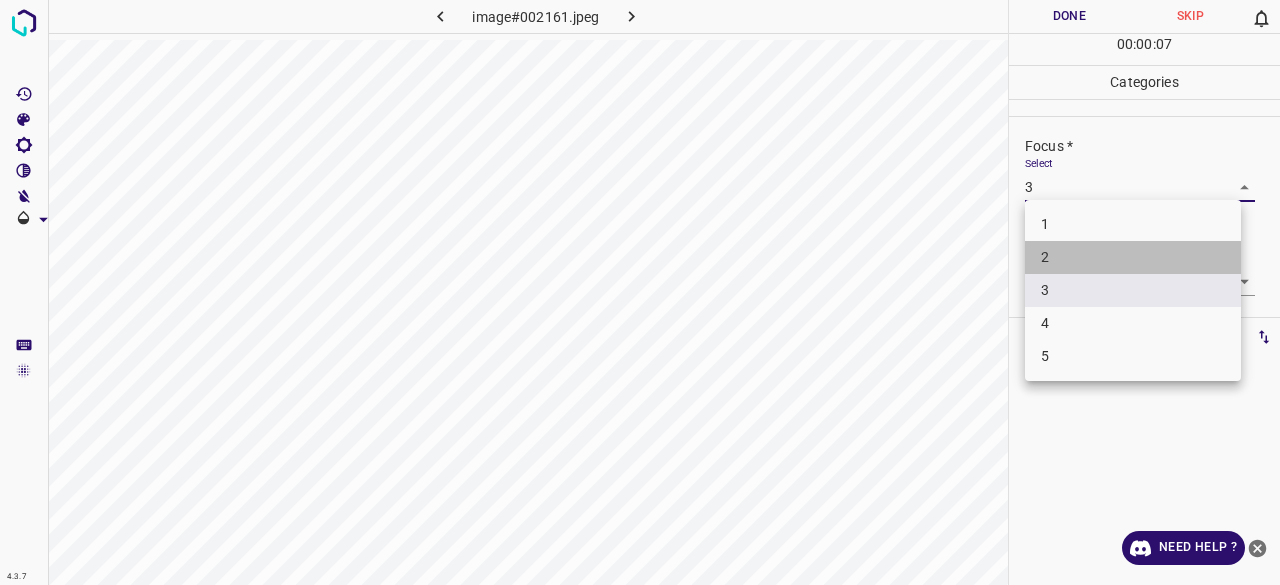 drag, startPoint x: 1046, startPoint y: 267, endPoint x: 1056, endPoint y: 249, distance: 20.59126 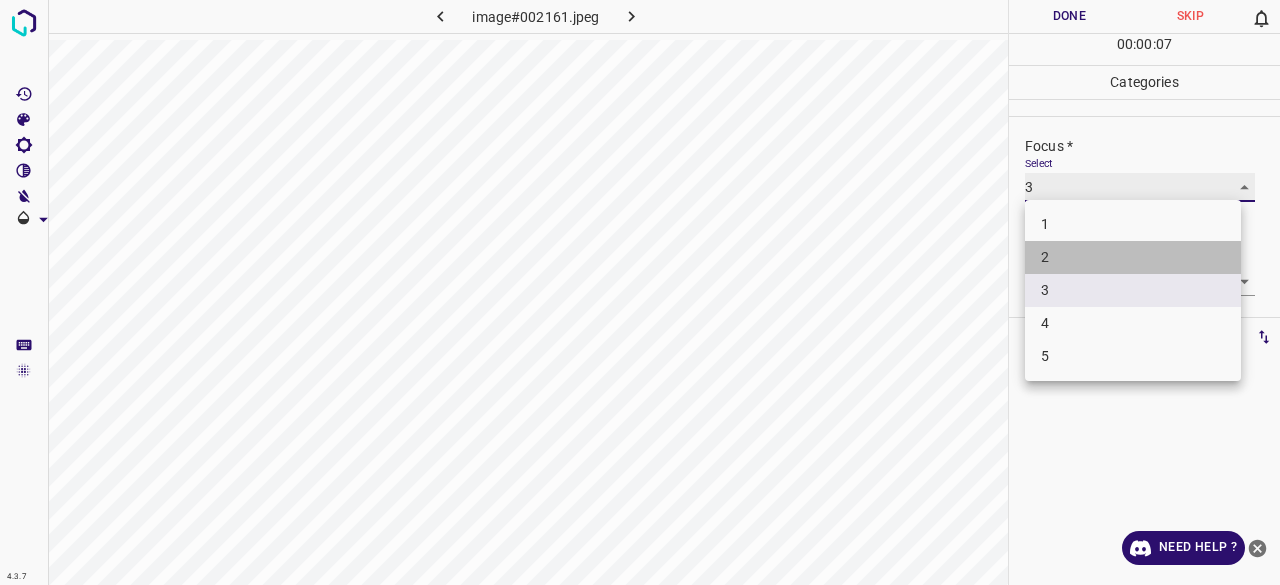 type on "2" 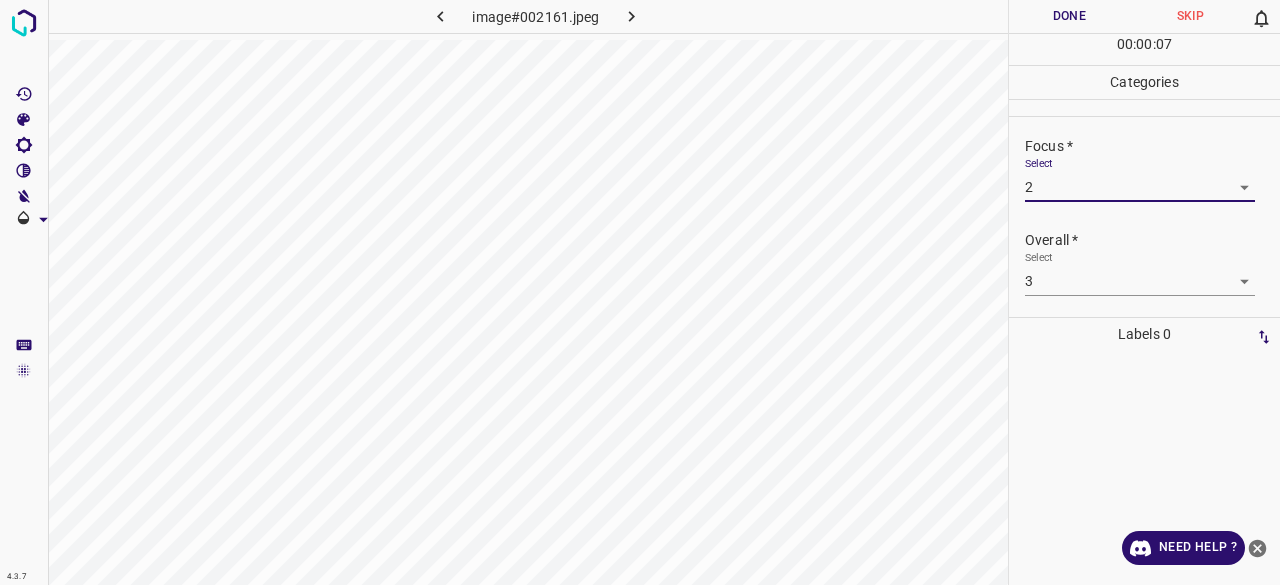 drag, startPoint x: 1058, startPoint y: 14, endPoint x: 1036, endPoint y: 13, distance: 22.022715 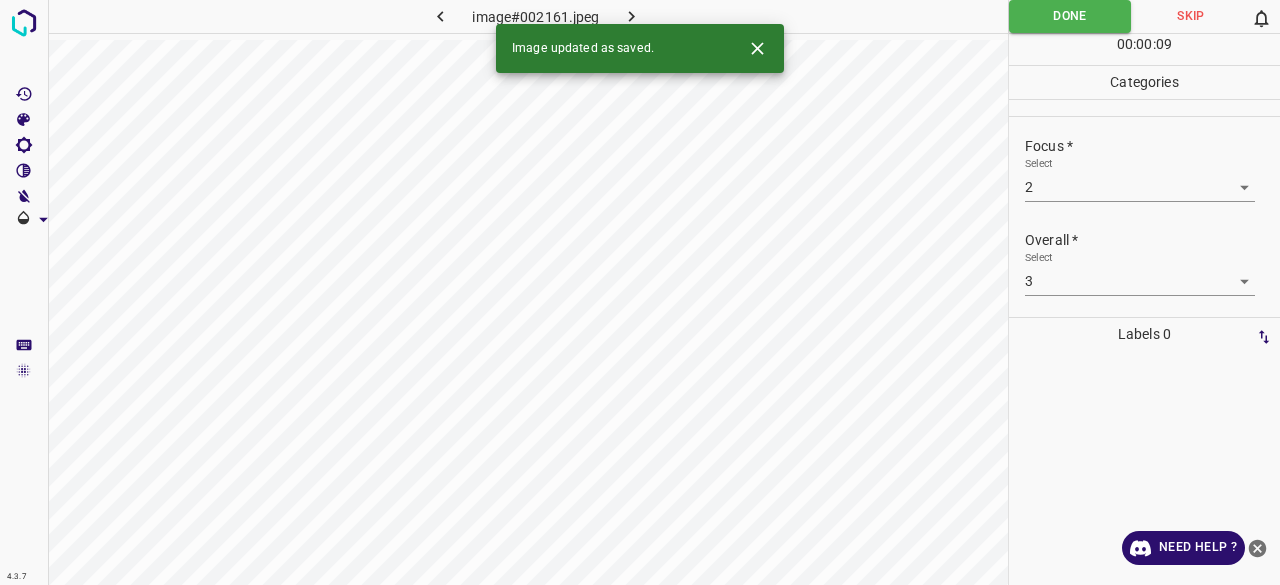 click 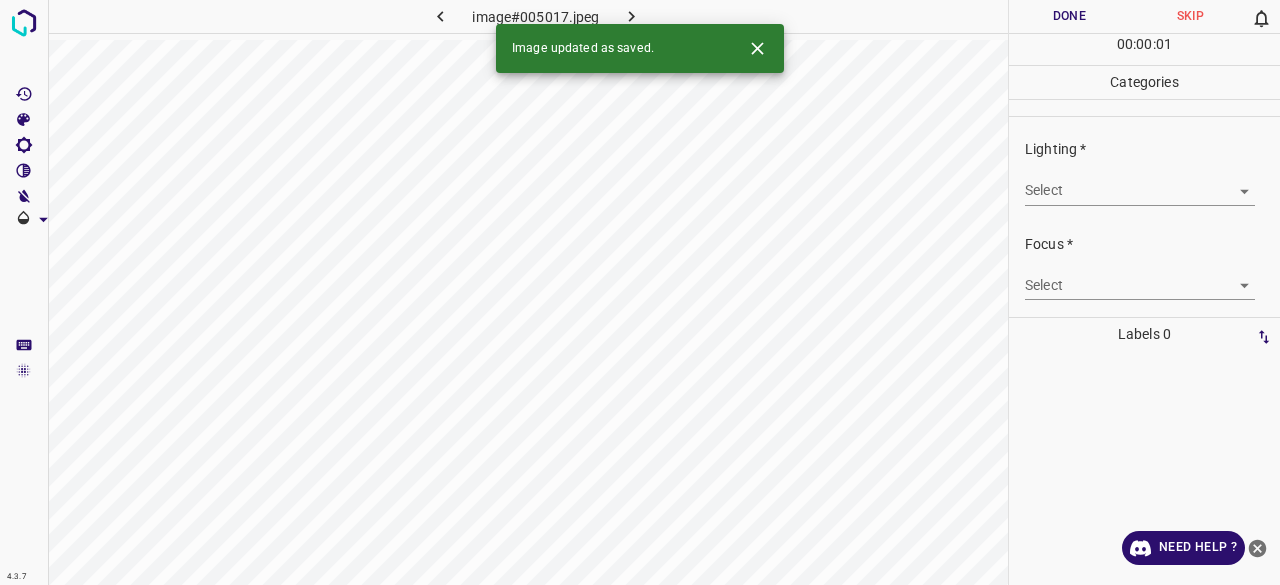 click on "4.3.7 image#005017.jpeg Done Skip 0 00   : 00   : 01   Categories Lighting *  Select ​ Focus *  Select ​ Overall *  Select ​ Labels   0 Categories 1 Lighting 2 Focus 3 Overall Tools Space Change between modes (Draw & Edit) I Auto labeling R Restore zoom M Zoom in N Zoom out Delete Delete selecte label Filters Z Restore filters X Saturation filter C Brightness filter V Contrast filter B Gray scale filter General O Download Image updated as saved. Need Help ? - Text - Hide - Delete" at bounding box center (640, 292) 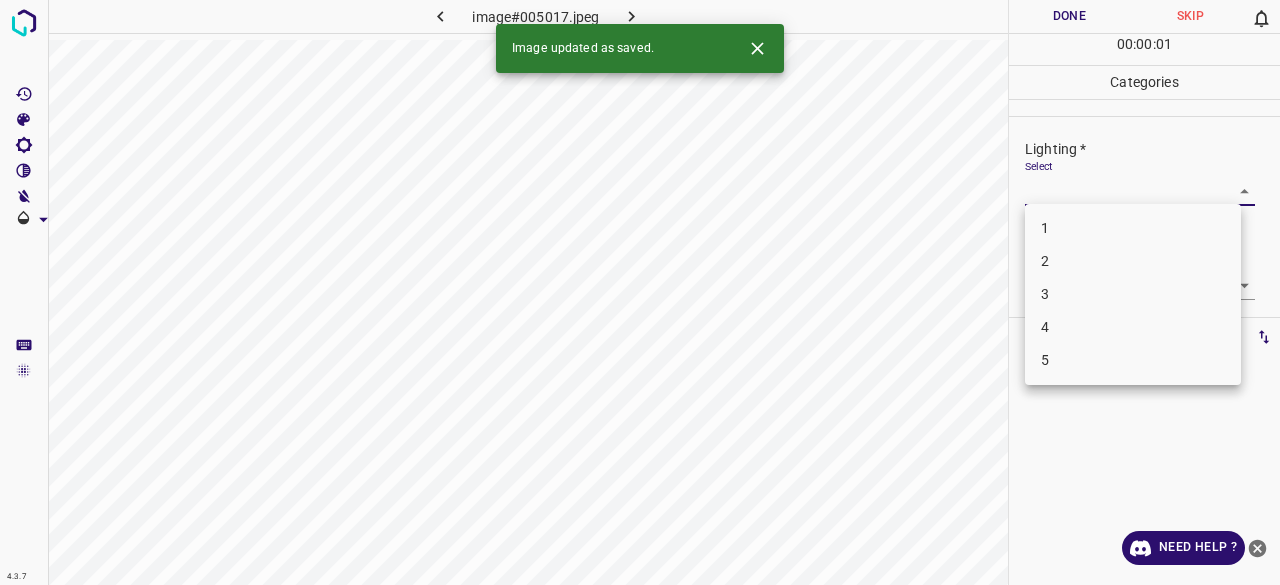 click on "3" at bounding box center (1133, 294) 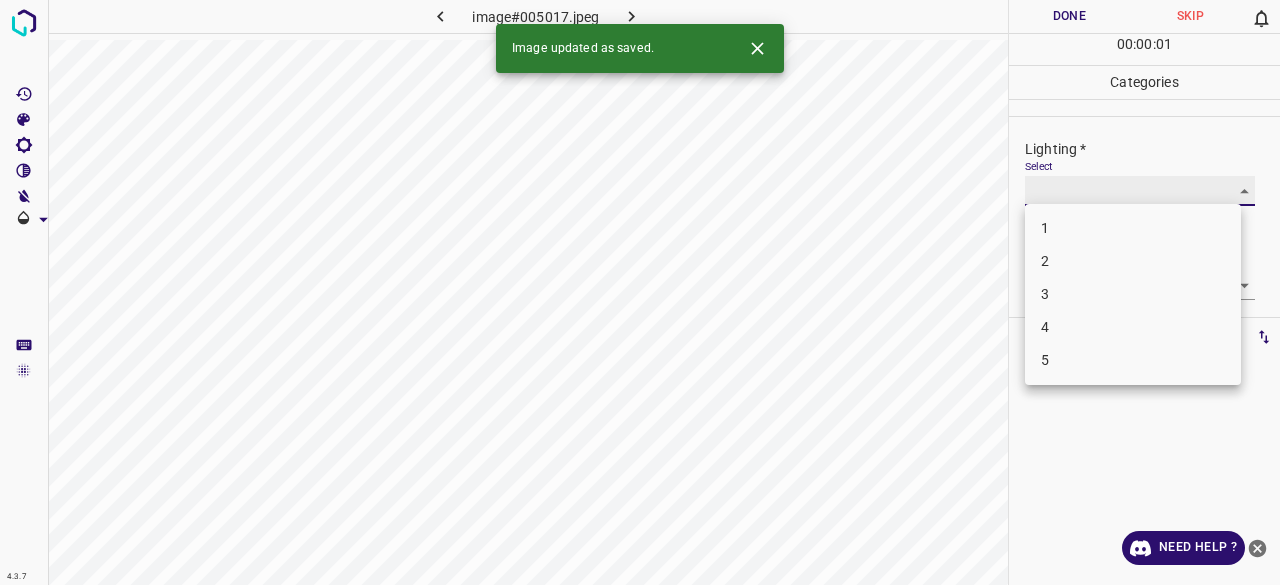 type on "3" 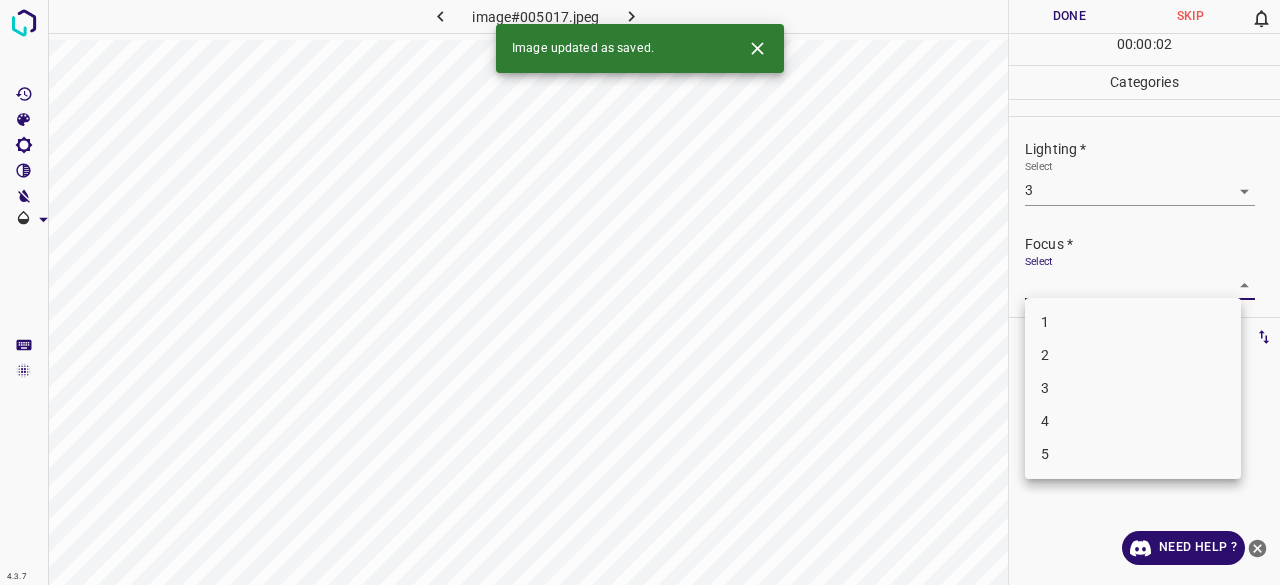 click on "4.3.7 image#005017.jpeg Done Skip 0 00   : 00   : 02   Categories Lighting *  Select 3 3 Focus *  Select ​ Overall *  Select ​ Labels   0 Categories 1 Lighting 2 Focus 3 Overall Tools Space Change between modes (Draw & Edit) I Auto labeling R Restore zoom M Zoom in N Zoom out Delete Delete selecte label Filters Z Restore filters X Saturation filter C Brightness filter V Contrast filter B Gray scale filter General O Download Image updated as saved. Need Help ? - Text - Hide - Delete 1 2 3 4 5" at bounding box center [640, 292] 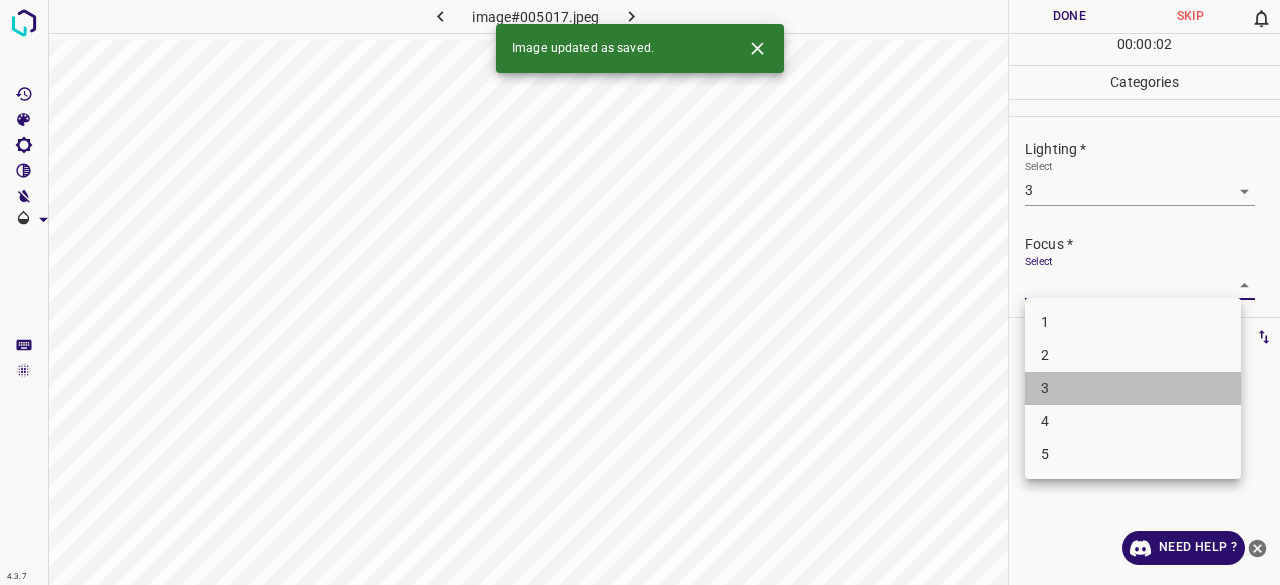 click on "3" at bounding box center [1133, 388] 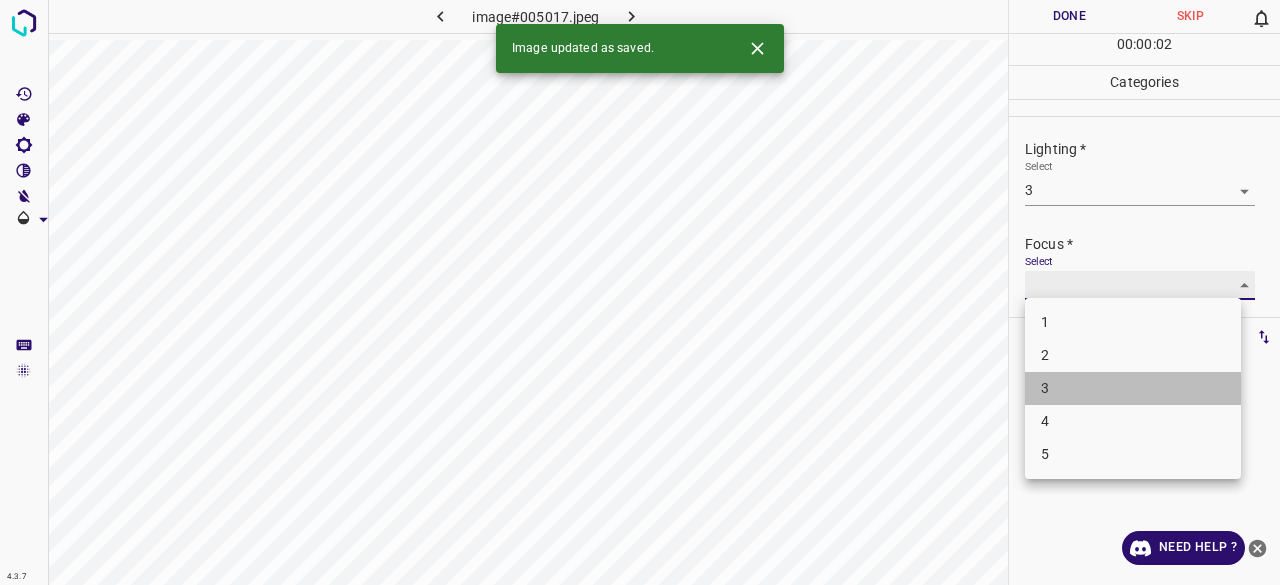 type on "3" 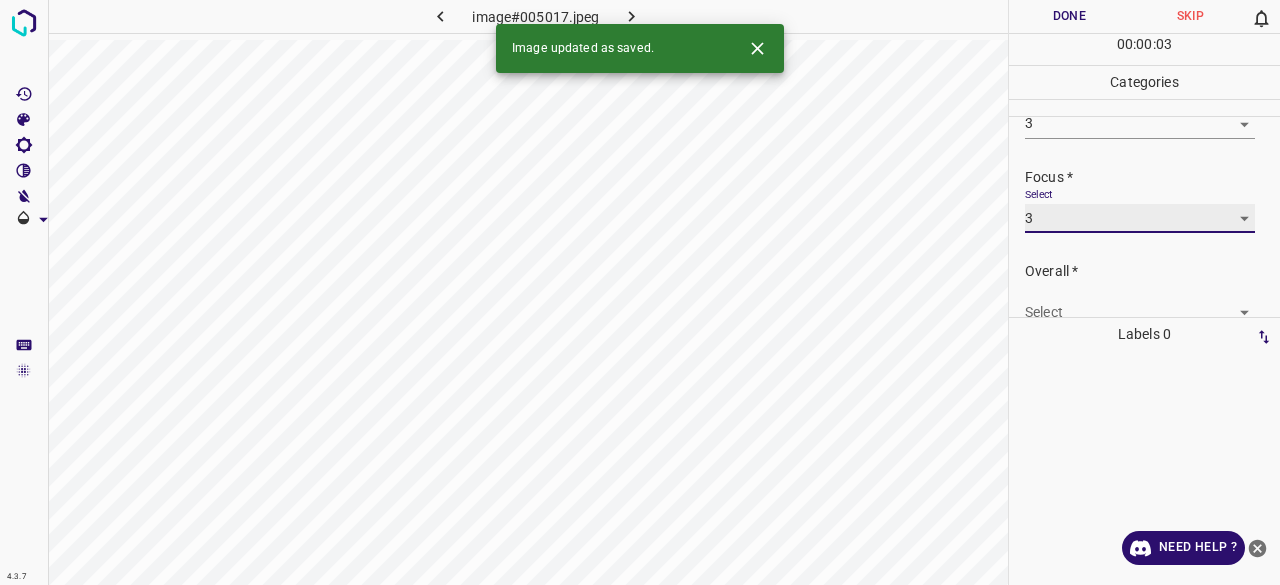 scroll, scrollTop: 98, scrollLeft: 0, axis: vertical 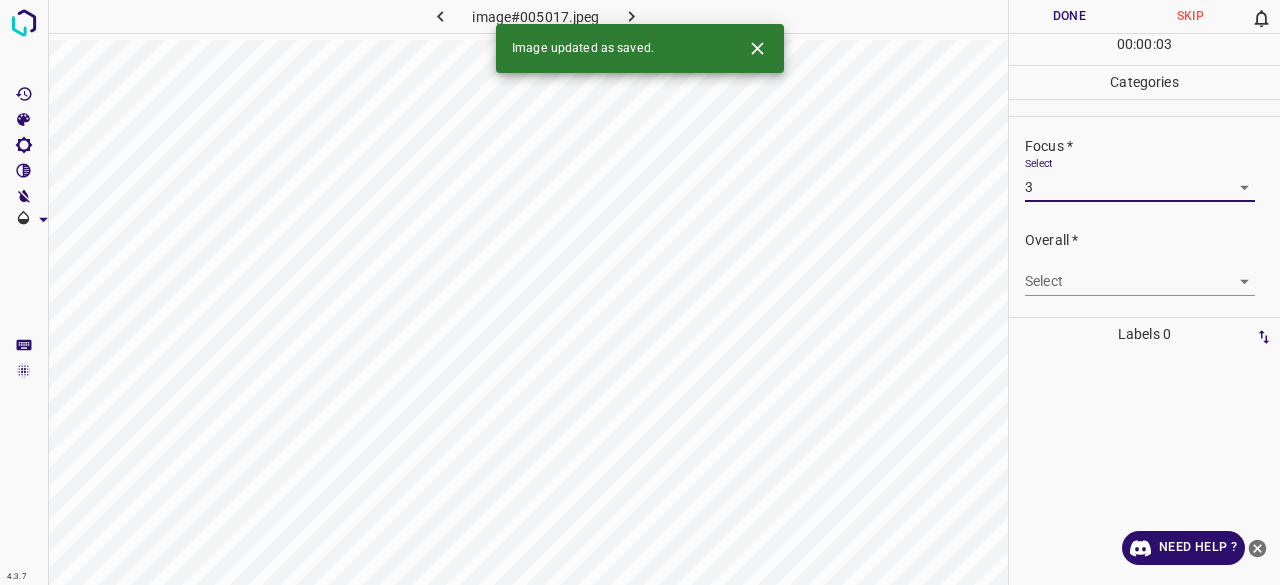 click on "4.3.7 image#005017.jpeg Done Skip 0 00   : 00   : 03   Categories Lighting *  Select 3 3 Focus *  Select 3 3 Overall *  Select ​ Labels   0 Categories 1 Lighting 2 Focus 3 Overall Tools Space Change between modes (Draw & Edit) I Auto labeling R Restore zoom M Zoom in N Zoom out Delete Delete selecte label Filters Z Restore filters X Saturation filter C Brightness filter V Contrast filter B Gray scale filter General O Download Image updated as saved. Need Help ? - Text - Hide - Delete" at bounding box center (640, 292) 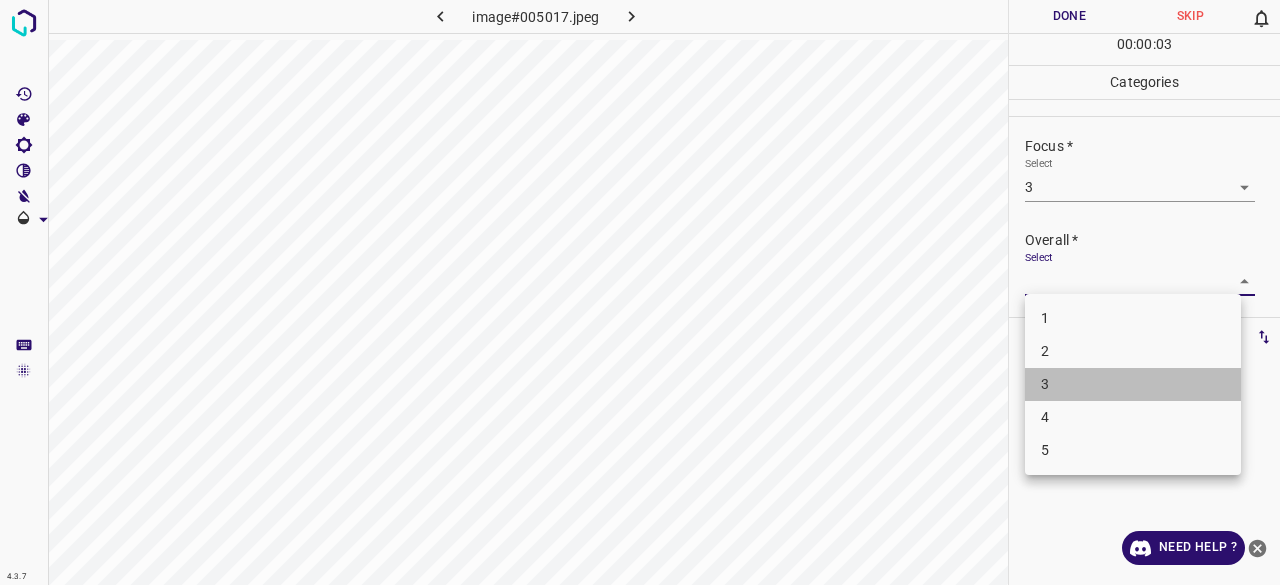 click on "3" at bounding box center [1133, 384] 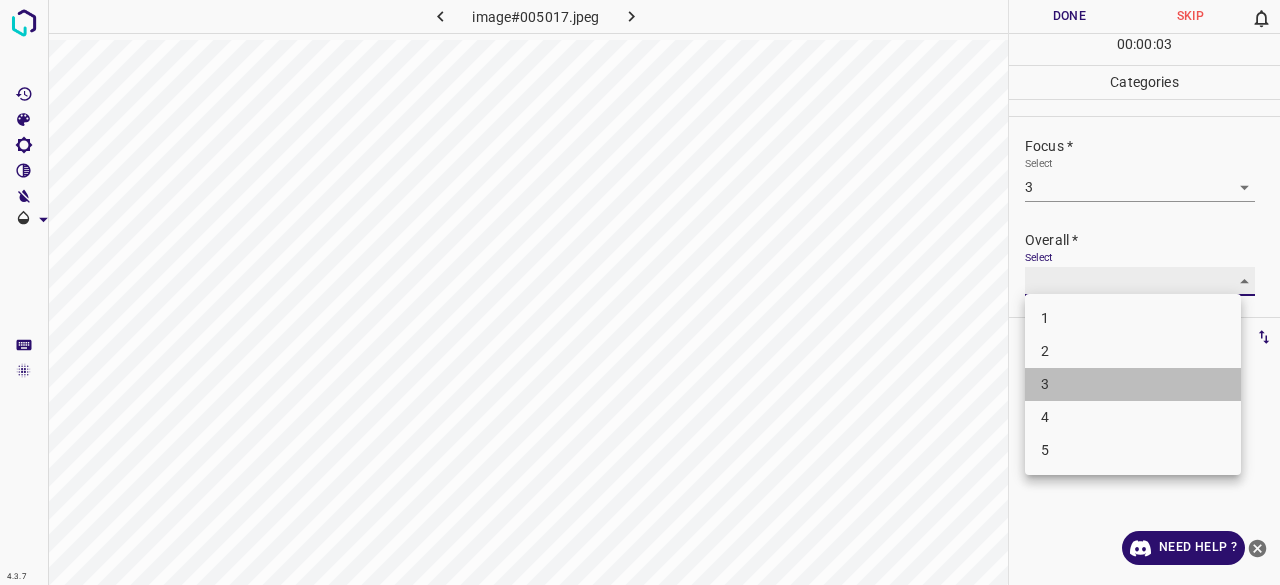 type on "3" 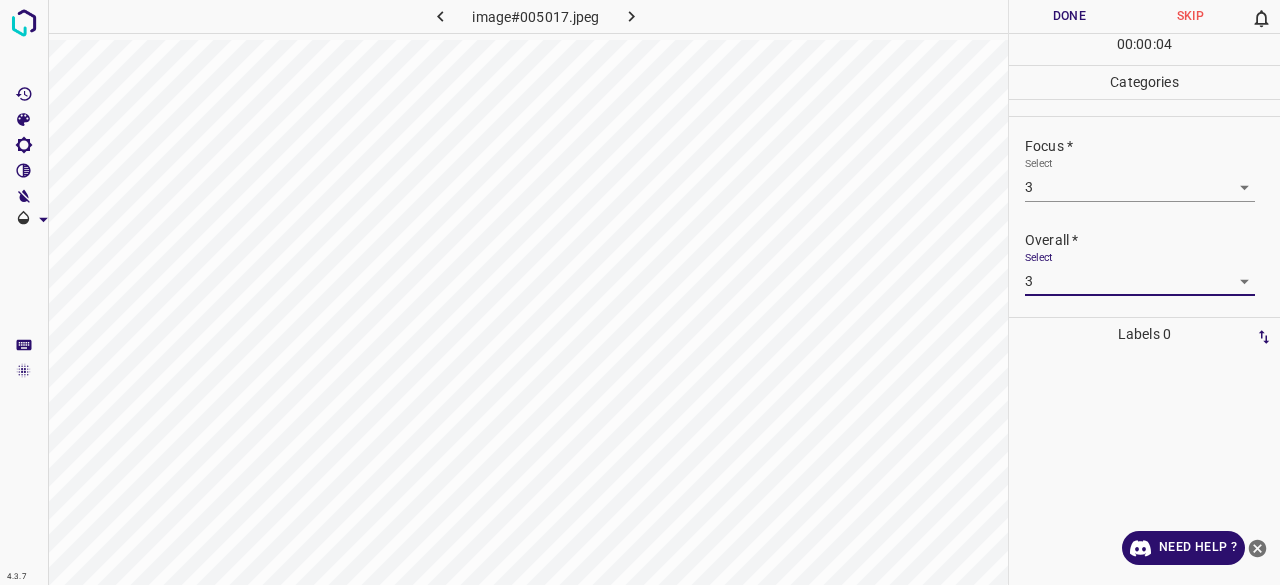 click on "Done" at bounding box center [1069, 16] 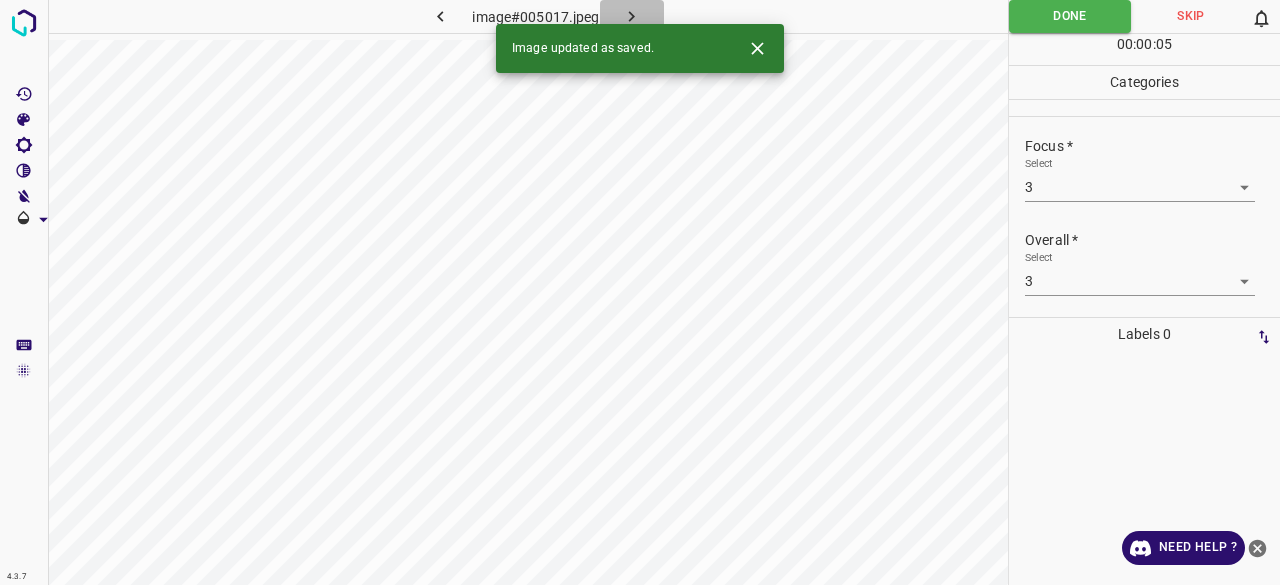 click 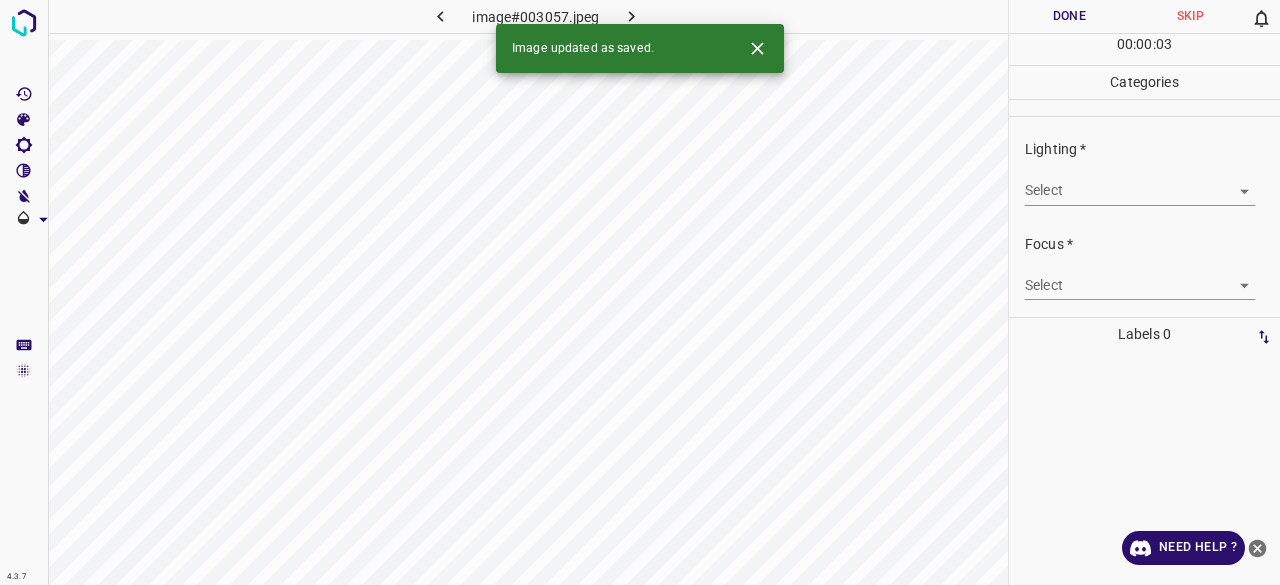 click on "4.3.7 image#003057.jpeg Done Skip 0 00   : 00   : 03   Categories Lighting *  Select ​ Focus *  Select ​ Overall *  Select ​ Labels   0 Categories 1 Lighting 2 Focus 3 Overall Tools Space Change between modes (Draw & Edit) I Auto labeling R Restore zoom M Zoom in N Zoom out Delete Delete selecte label Filters Z Restore filters X Saturation filter C Brightness filter V Contrast filter B Gray scale filter General O Download Image updated as saved. Need Help ? - Text - Hide - Delete" at bounding box center [640, 292] 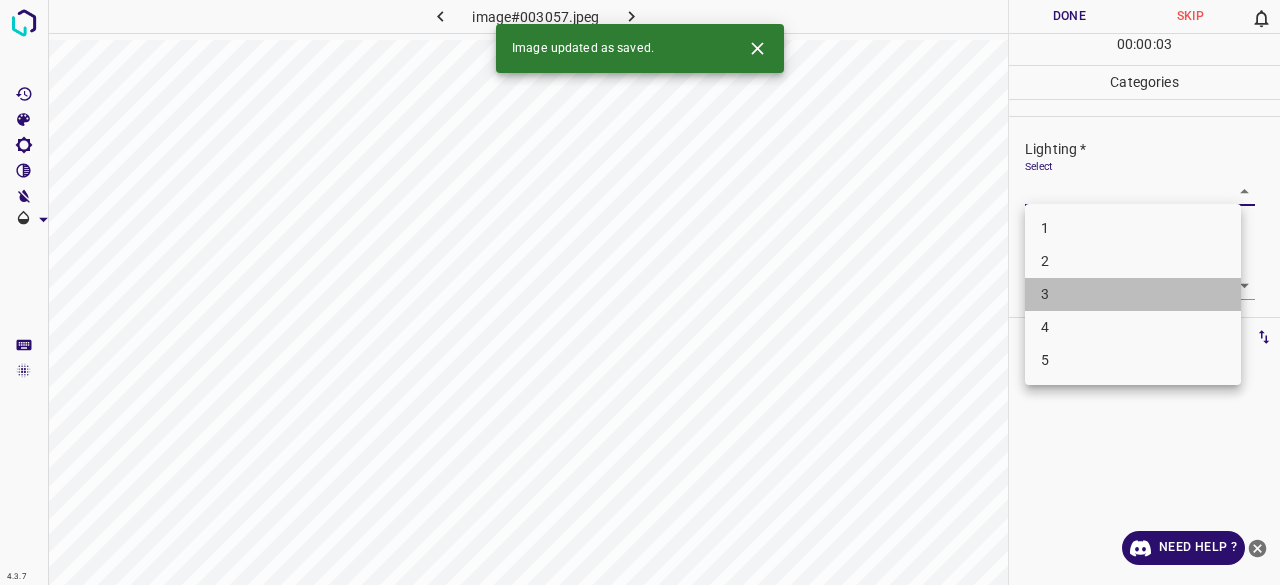 click on "3" at bounding box center [1133, 294] 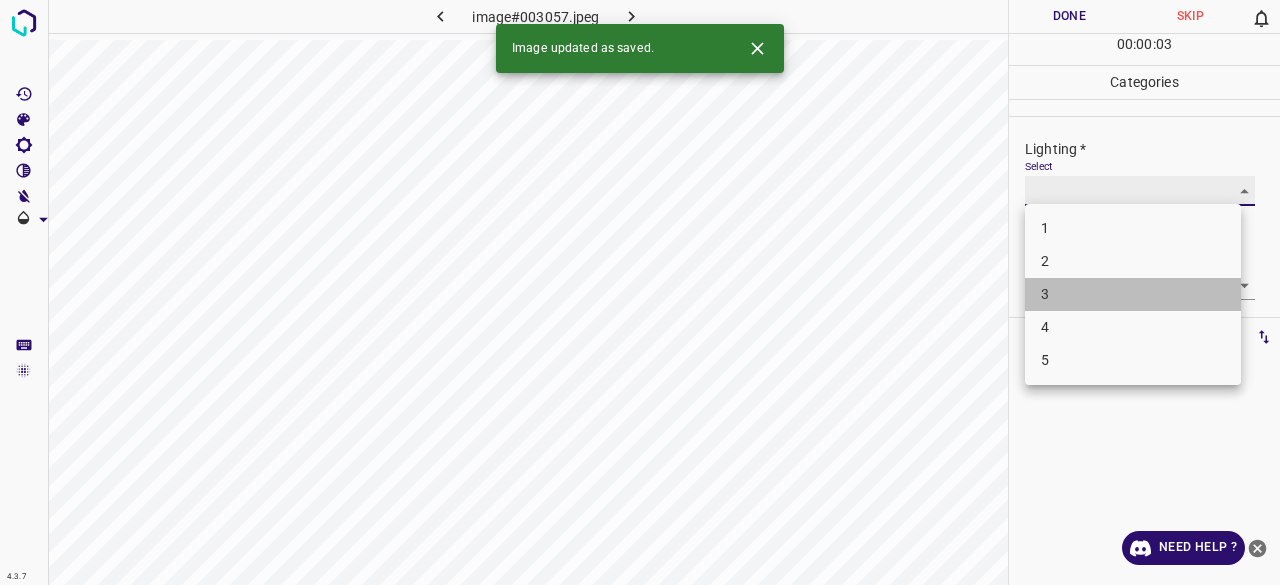 type on "3" 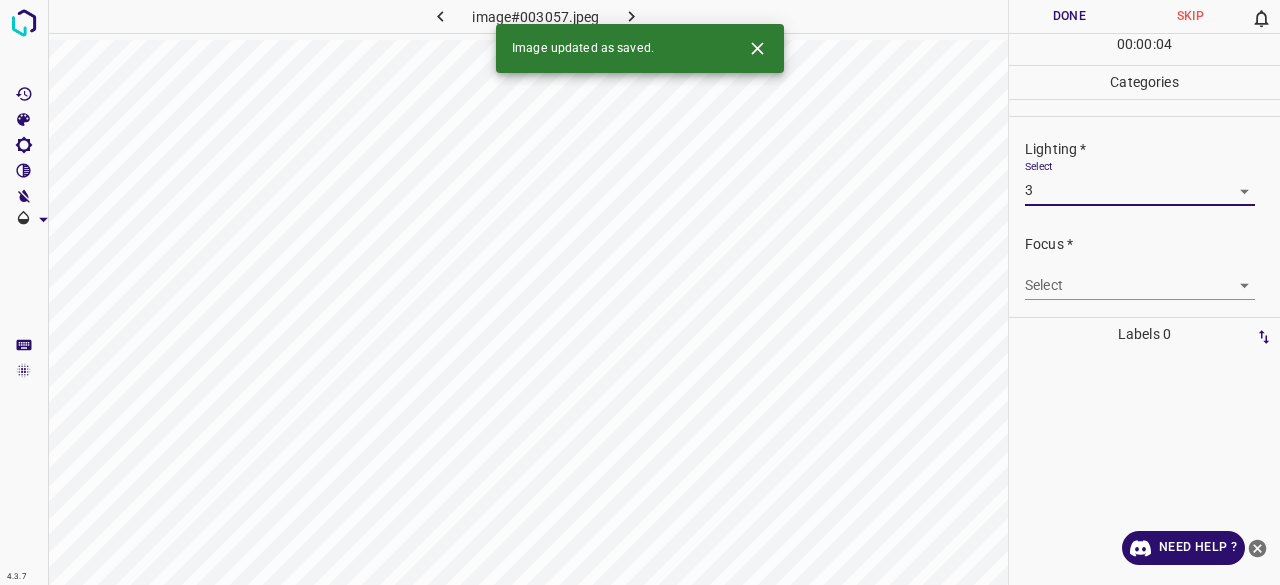 click on "4.3.7 image#003057.jpeg Done Skip 0 00   : 00   : 04   Categories Lighting *  Select 3 3 Focus *  Select ​ Overall *  Select ​ Labels   0 Categories 1 Lighting 2 Focus 3 Overall Tools Space Change between modes (Draw & Edit) I Auto labeling R Restore zoom M Zoom in N Zoom out Delete Delete selecte label Filters Z Restore filters X Saturation filter C Brightness filter V Contrast filter B Gray scale filter General O Download Image updated as saved. Need Help ? - Text - Hide - Delete 1 2 3 4 5" at bounding box center (640, 292) 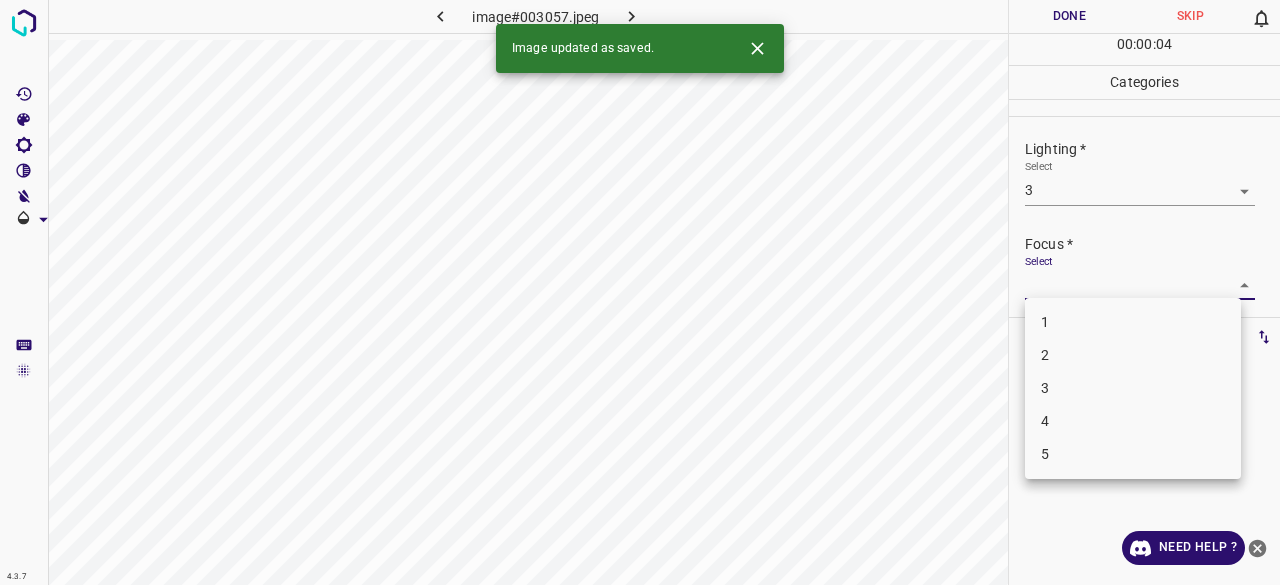 drag, startPoint x: 1048, startPoint y: 358, endPoint x: 1064, endPoint y: 304, distance: 56.32051 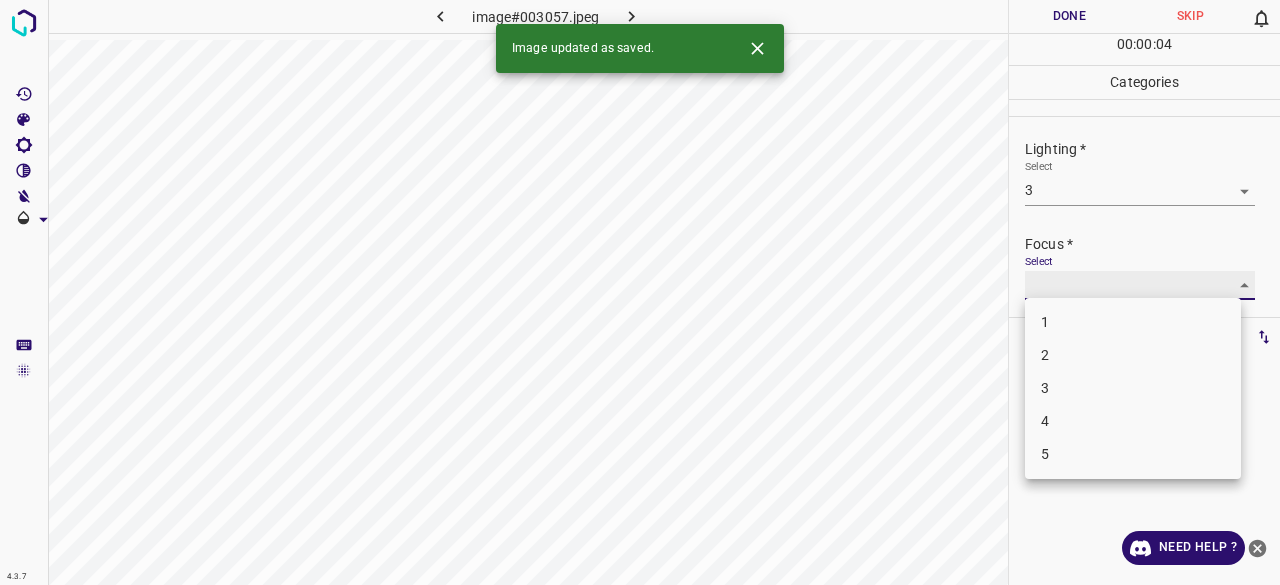 type on "2" 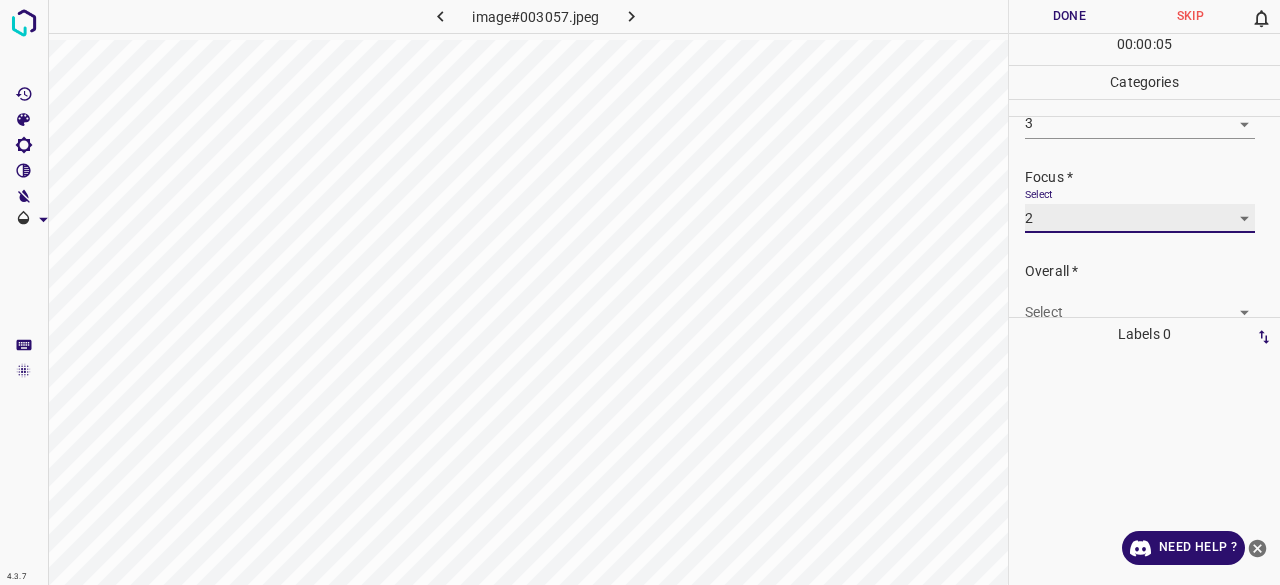 scroll, scrollTop: 98, scrollLeft: 0, axis: vertical 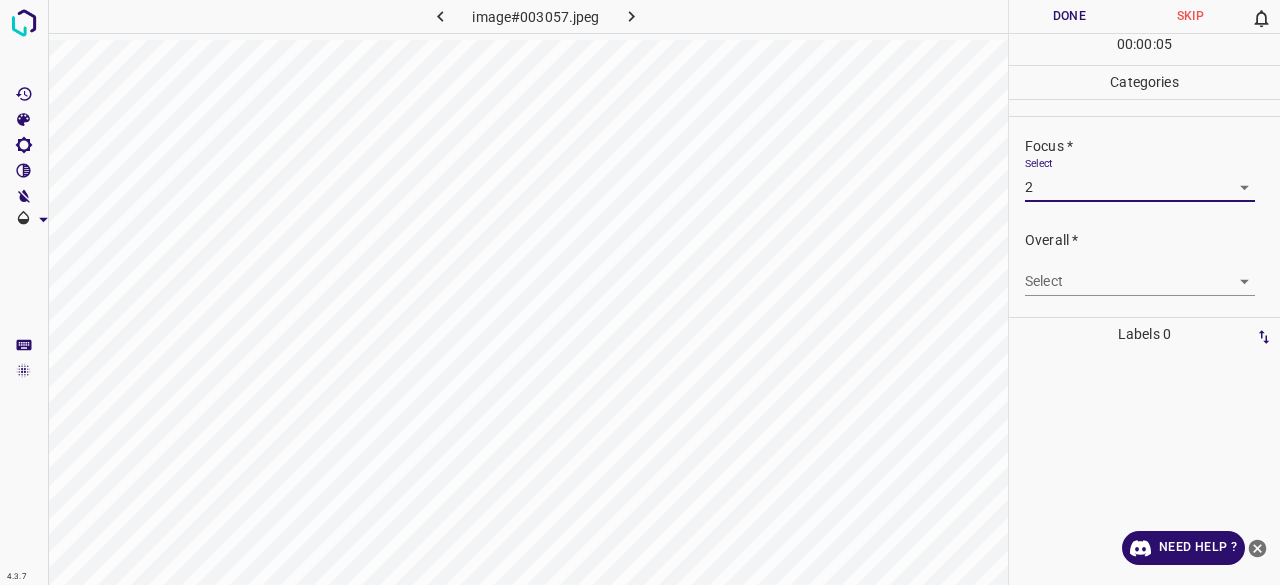 click on "4.3.7 image#003057.jpeg Done Skip 0 00   : 00   : 05   Categories Lighting *  Select 3 3 Focus *  Select 2 2 Overall *  Select ​ Labels   0 Categories 1 Lighting 2 Focus 3 Overall Tools Space Change between modes (Draw & Edit) I Auto labeling R Restore zoom M Zoom in N Zoom out Delete Delete selecte label Filters Z Restore filters X Saturation filter C Brightness filter V Contrast filter B Gray scale filter General O Download Need Help ? - Text - Hide - Delete" at bounding box center (640, 292) 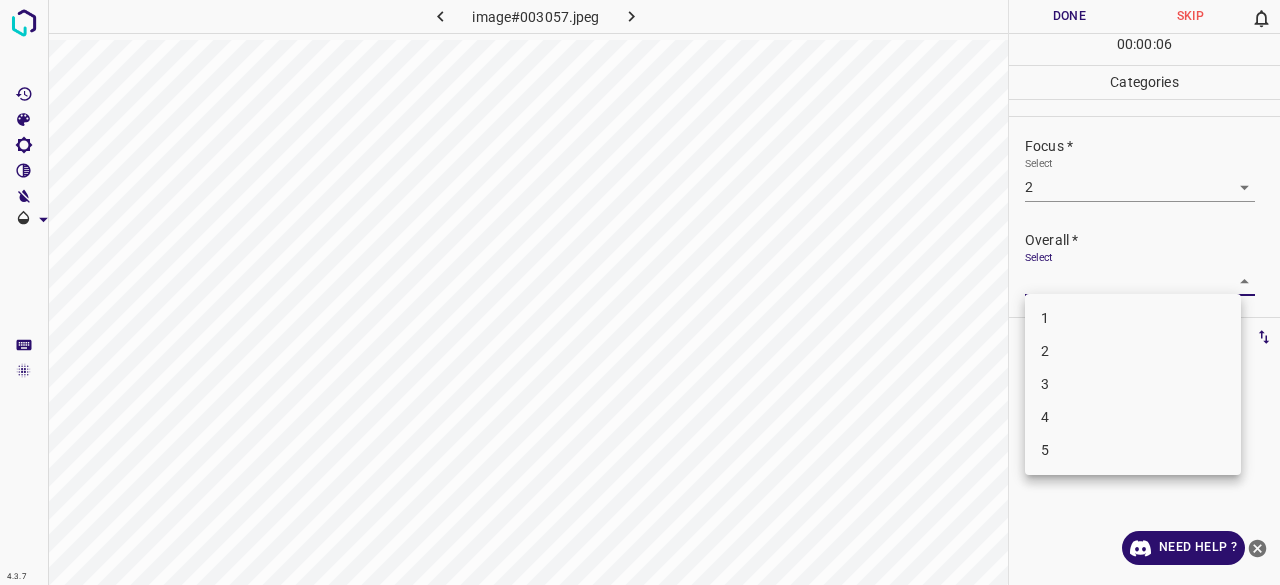 click on "3" at bounding box center [1133, 384] 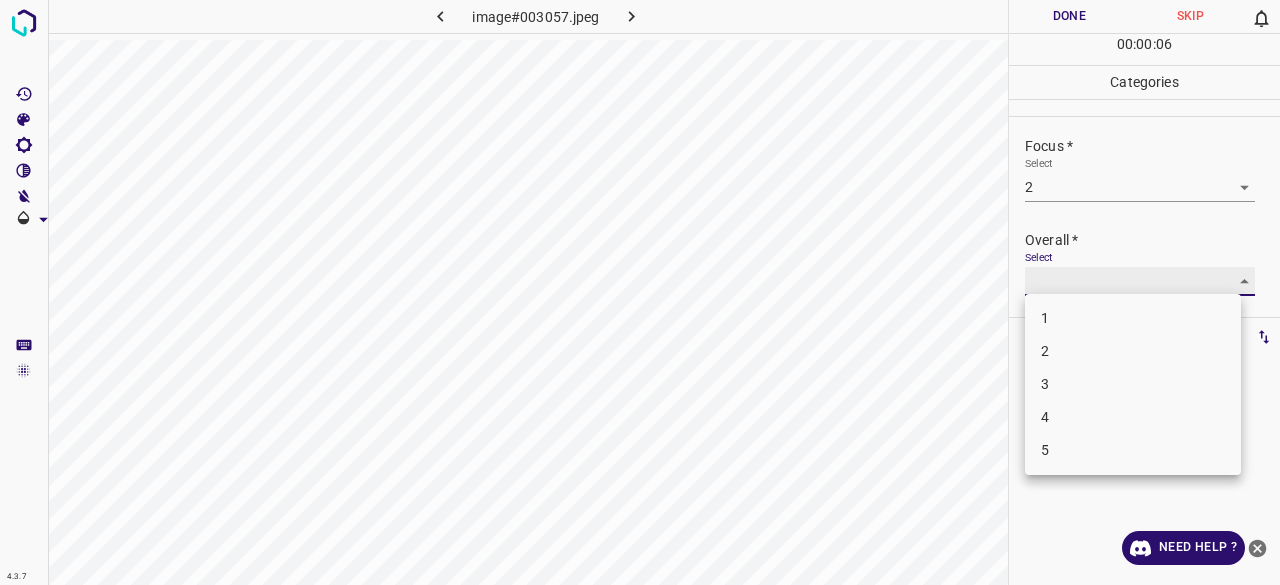 type on "3" 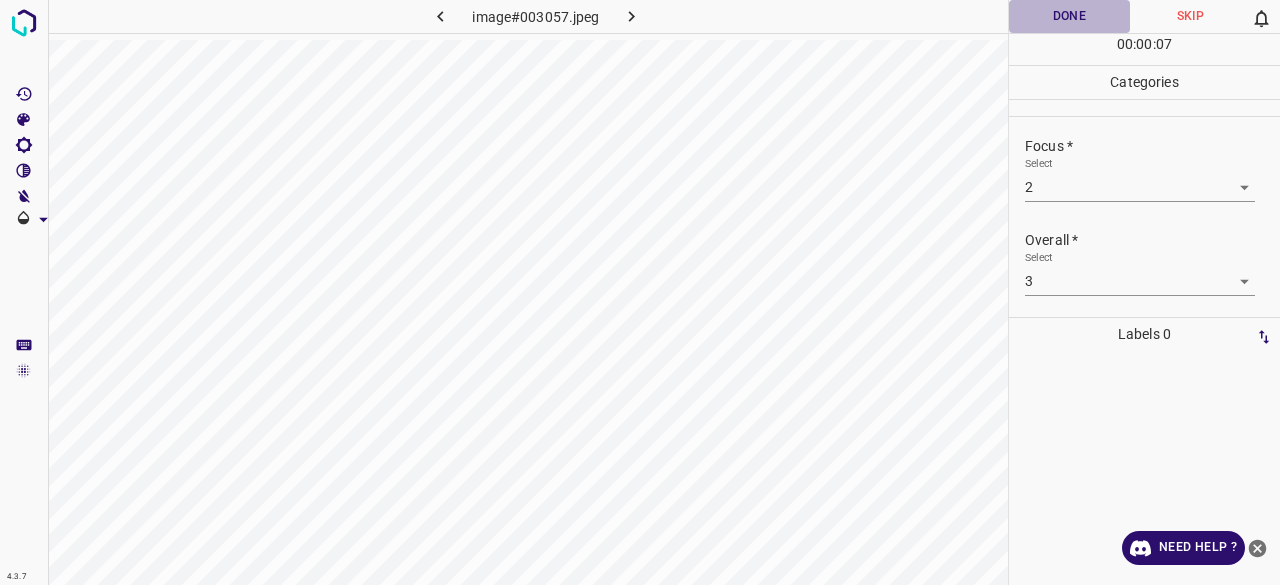 click on "Done" at bounding box center [1069, 16] 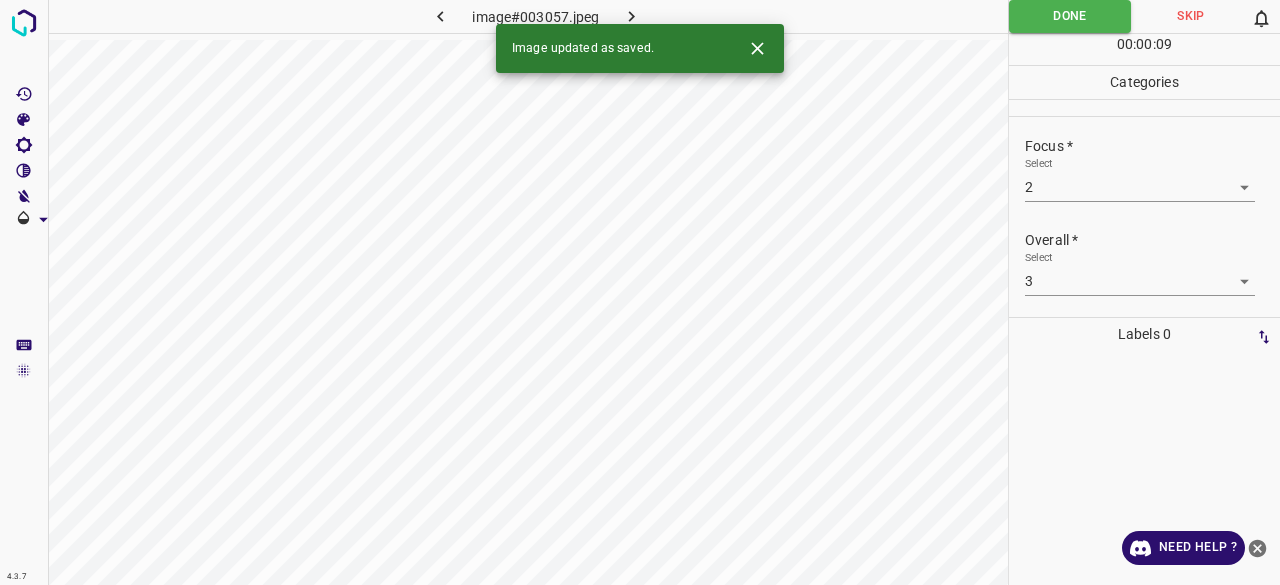 click on "Image updated as saved." at bounding box center [640, 48] 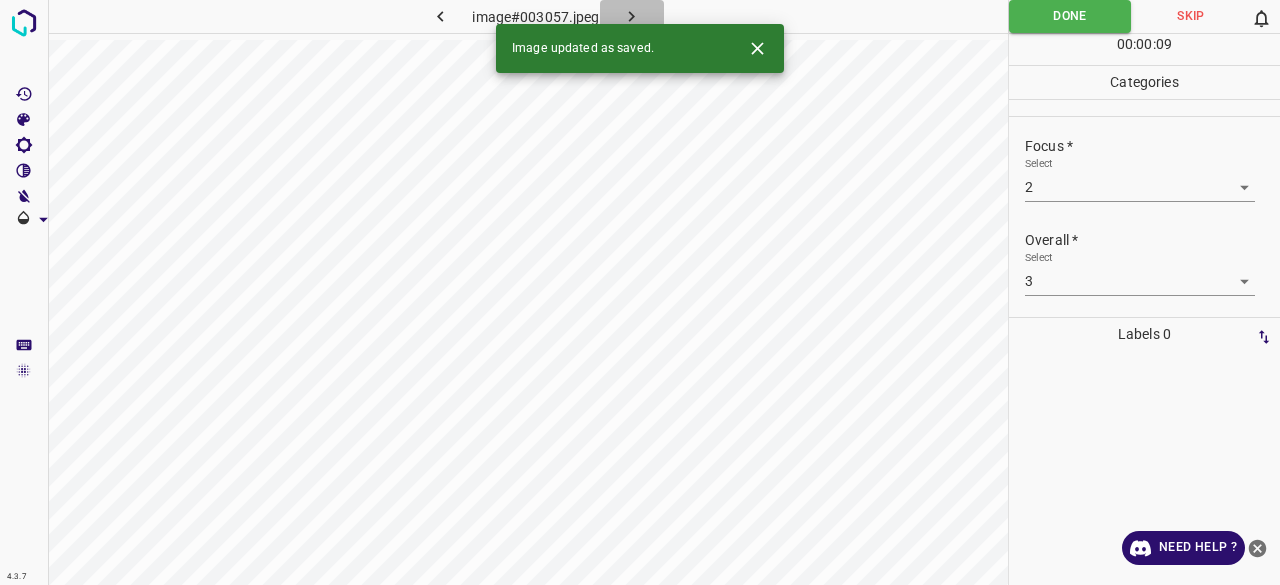 click 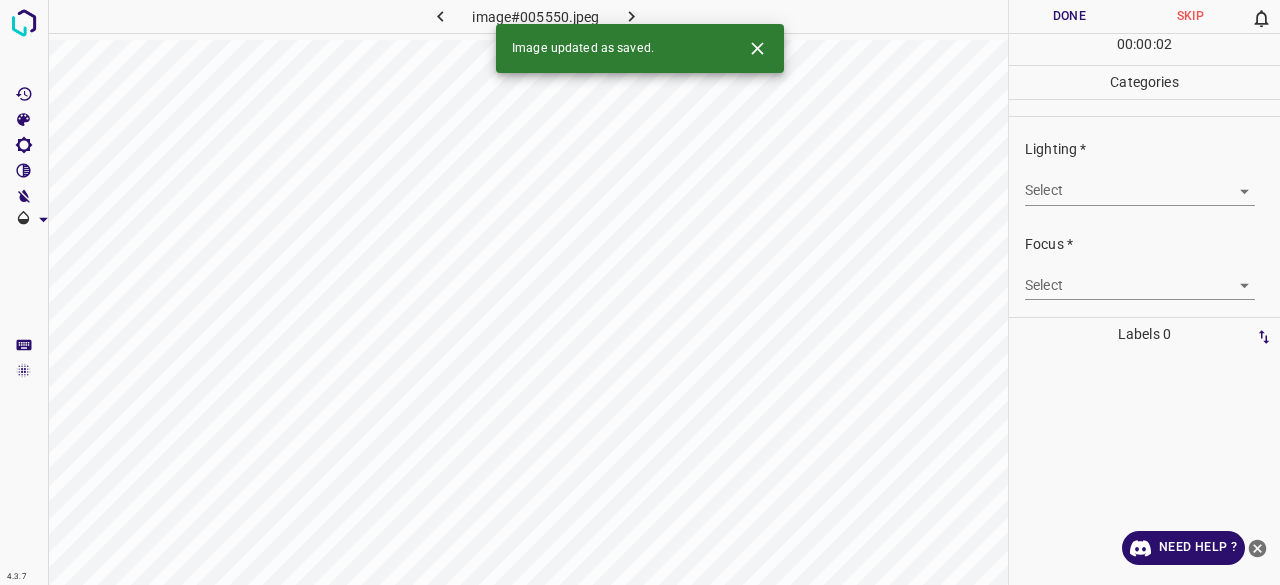 click on "4.3.7 image#005550.jpeg Done Skip 0 00   : 00   : 02   Categories Lighting *  Select ​ Focus *  Select ​ Overall *  Select ​ Labels   0 Categories 1 Lighting 2 Focus 3 Overall Tools Space Change between modes (Draw & Edit) I Auto labeling R Restore zoom M Zoom in N Zoom out Delete Delete selecte label Filters Z Restore filters X Saturation filter C Brightness filter V Contrast filter B Gray scale filter General O Download Image updated as saved. Need Help ? - Text - Hide - Delete" at bounding box center (640, 292) 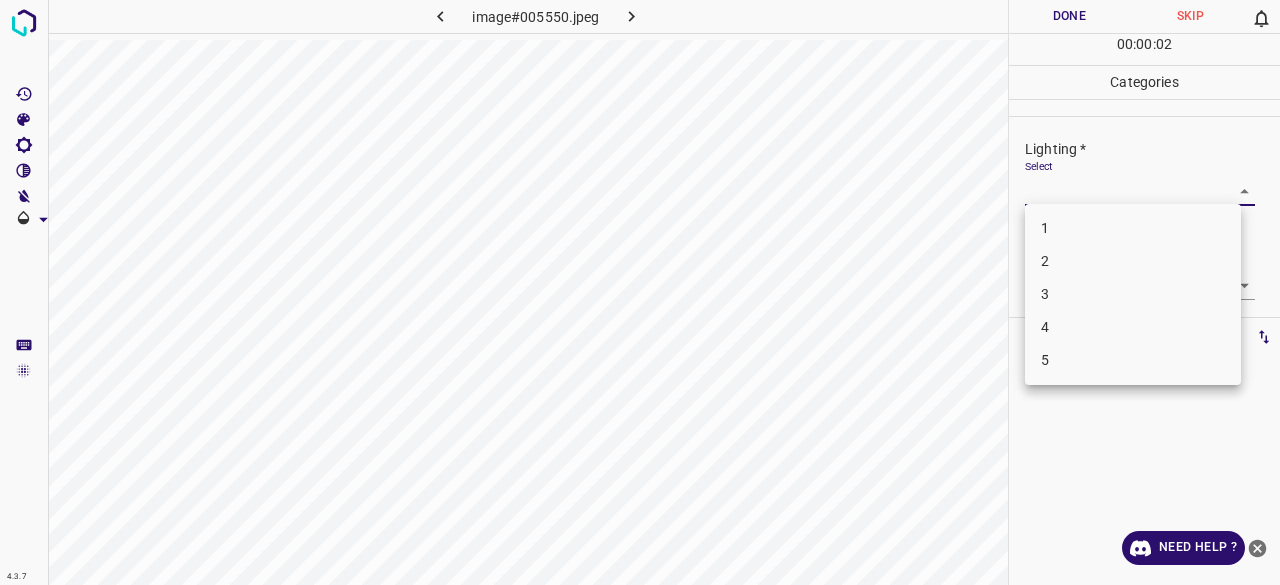 click on "3" at bounding box center [1133, 294] 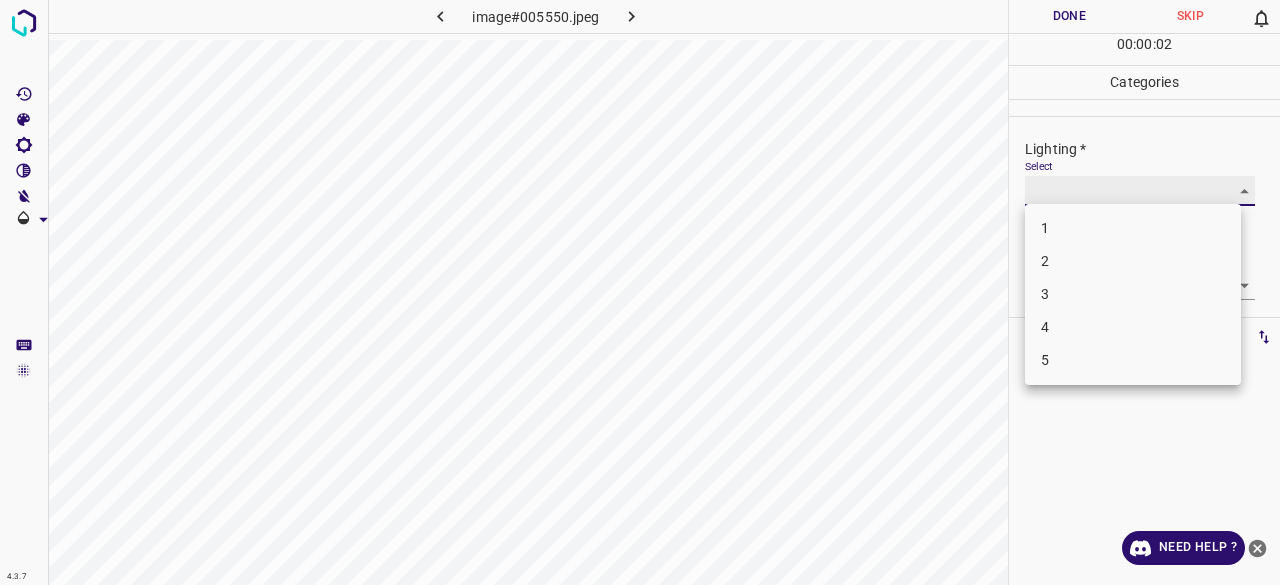 type on "3" 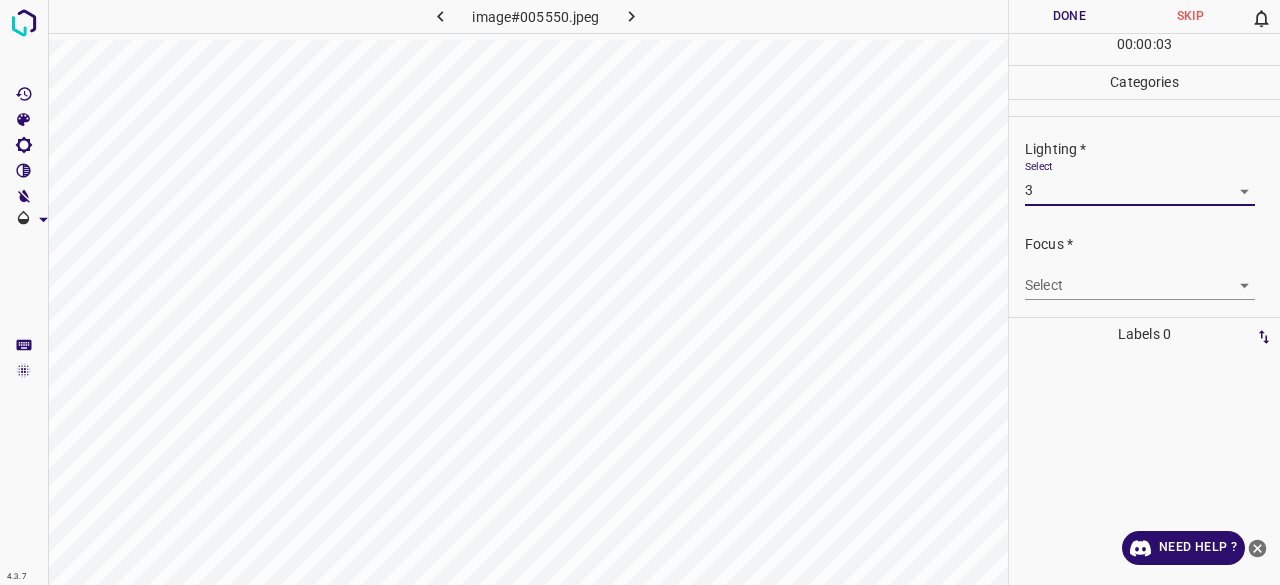 click on "4.3.7 image#005550.jpeg Done Skip 0 00   : 00   : 03   Categories Lighting *  Select 3 3 Focus *  Select ​ Overall *  Select ​ Labels   0 Categories 1 Lighting 2 Focus 3 Overall Tools Space Change between modes (Draw & Edit) I Auto labeling R Restore zoom M Zoom in N Zoom out Delete Delete selecte label Filters Z Restore filters X Saturation filter C Brightness filter V Contrast filter B Gray scale filter General O Download Need Help ? - Text - Hide - Delete 1 2 3 4 5" at bounding box center (640, 292) 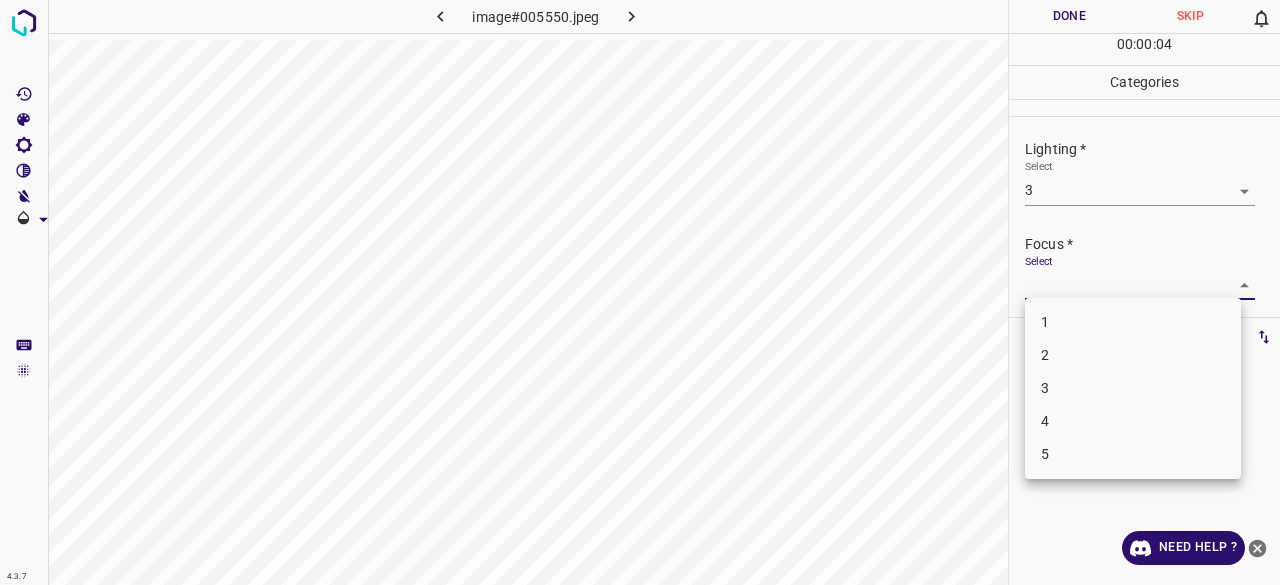 drag, startPoint x: 1064, startPoint y: 400, endPoint x: 1049, endPoint y: 307, distance: 94.20191 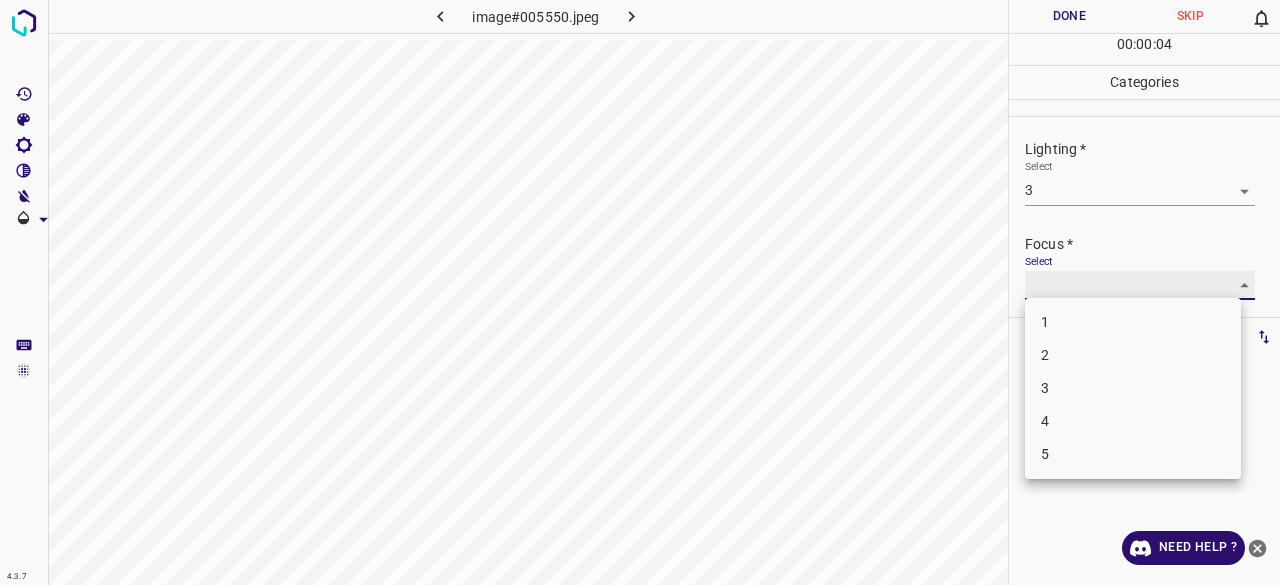 type on "3" 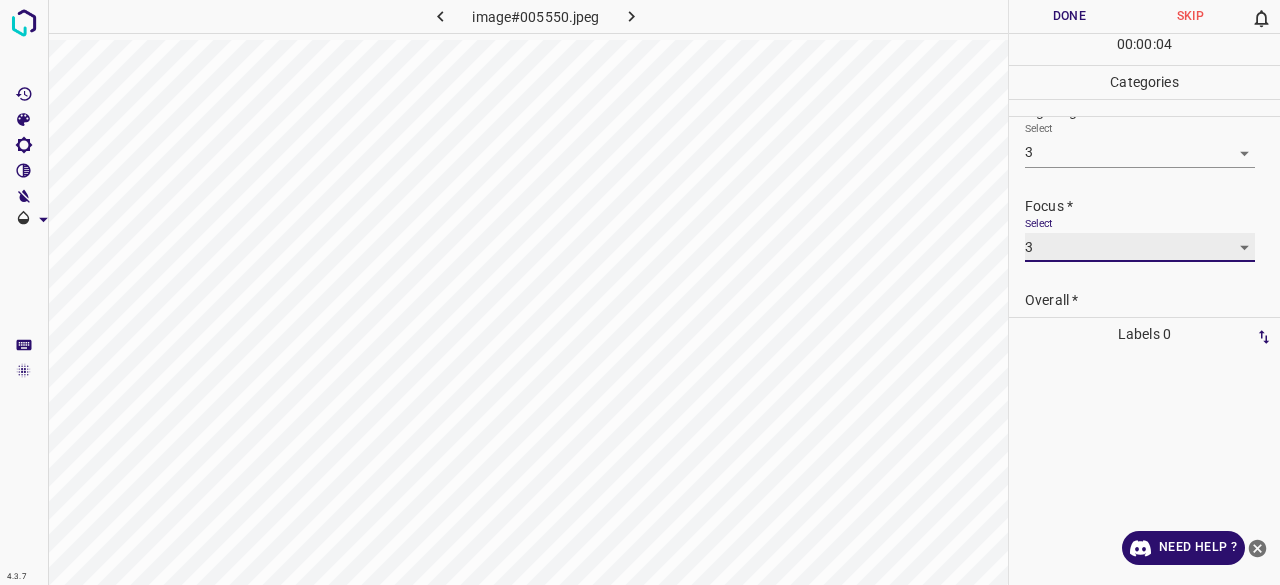 scroll, scrollTop: 98, scrollLeft: 0, axis: vertical 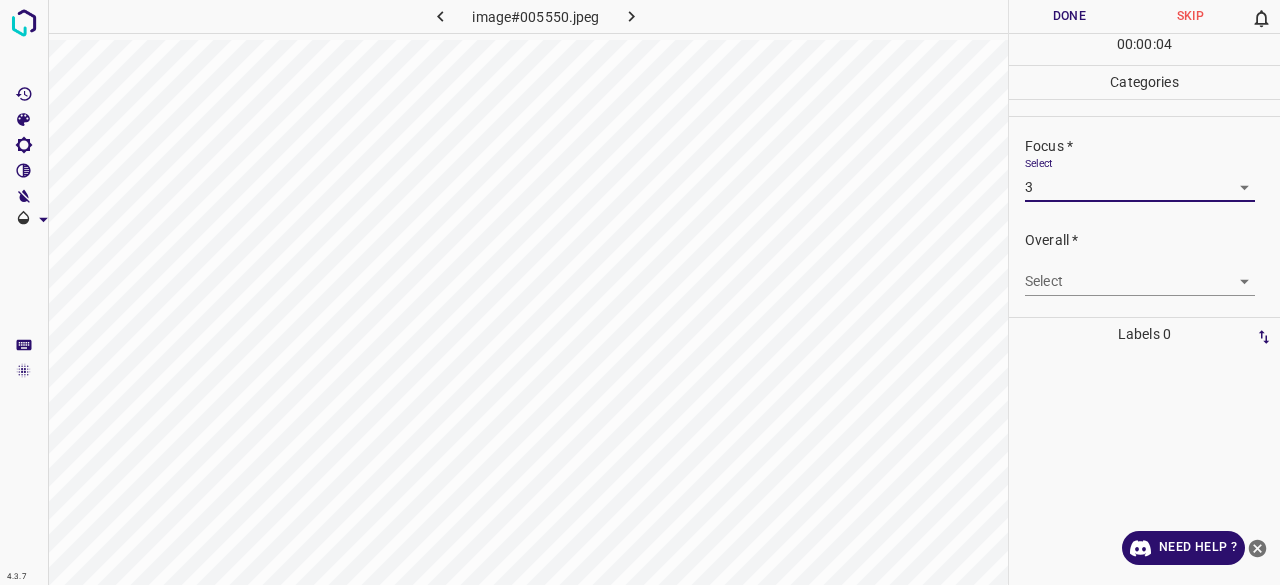 click on "4.3.7 image#005550.jpeg Done Skip 0 00   : 00   : 04   Categories Lighting *  Select 3 3 Focus *  Select 3 3 Overall *  Select ​ Labels   0 Categories 1 Lighting 2 Focus 3 Overall Tools Space Change between modes (Draw & Edit) I Auto labeling R Restore zoom M Zoom in N Zoom out Delete Delete selecte label Filters Z Restore filters X Saturation filter C Brightness filter V Contrast filter B Gray scale filter General O Download Need Help ? - Text - Hide - Delete" at bounding box center (640, 292) 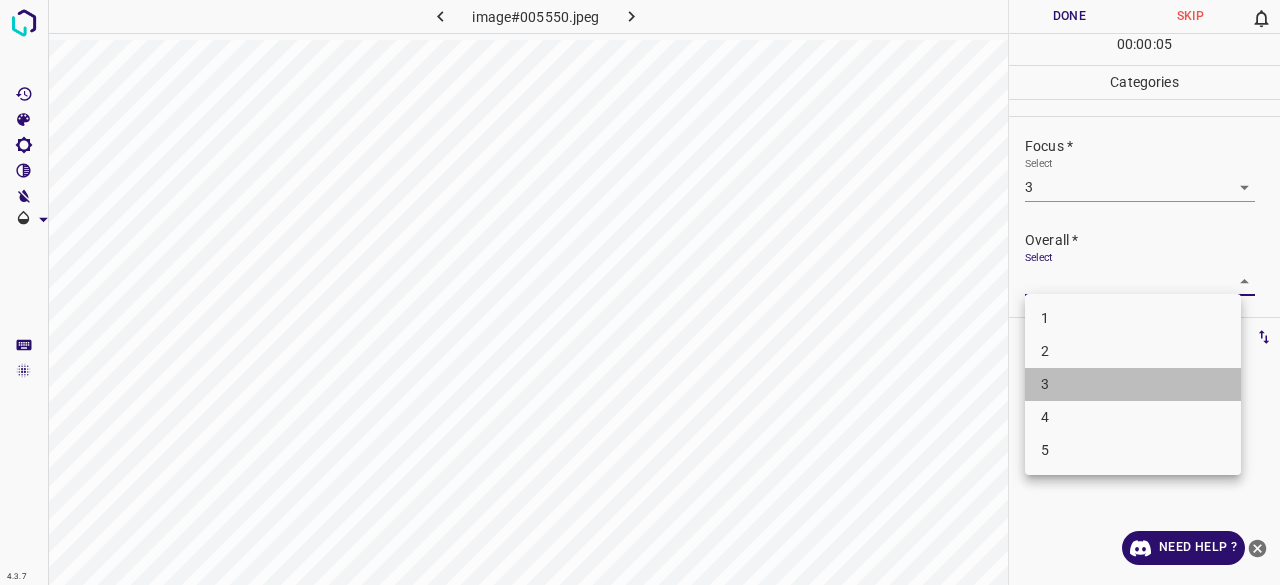 click on "3" at bounding box center (1133, 384) 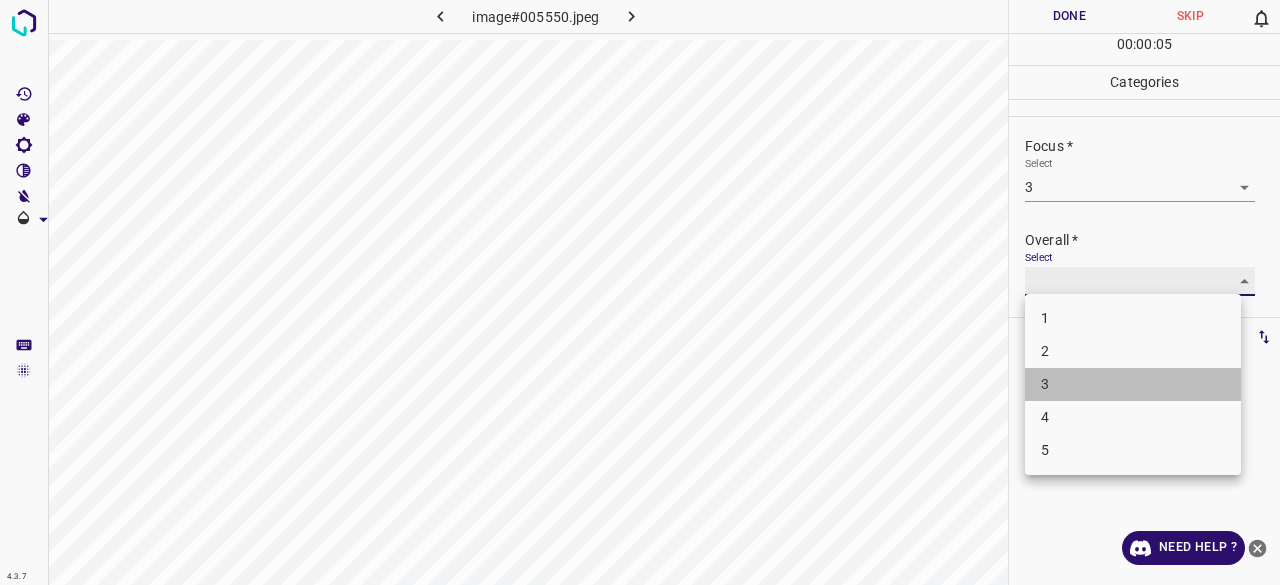 type on "3" 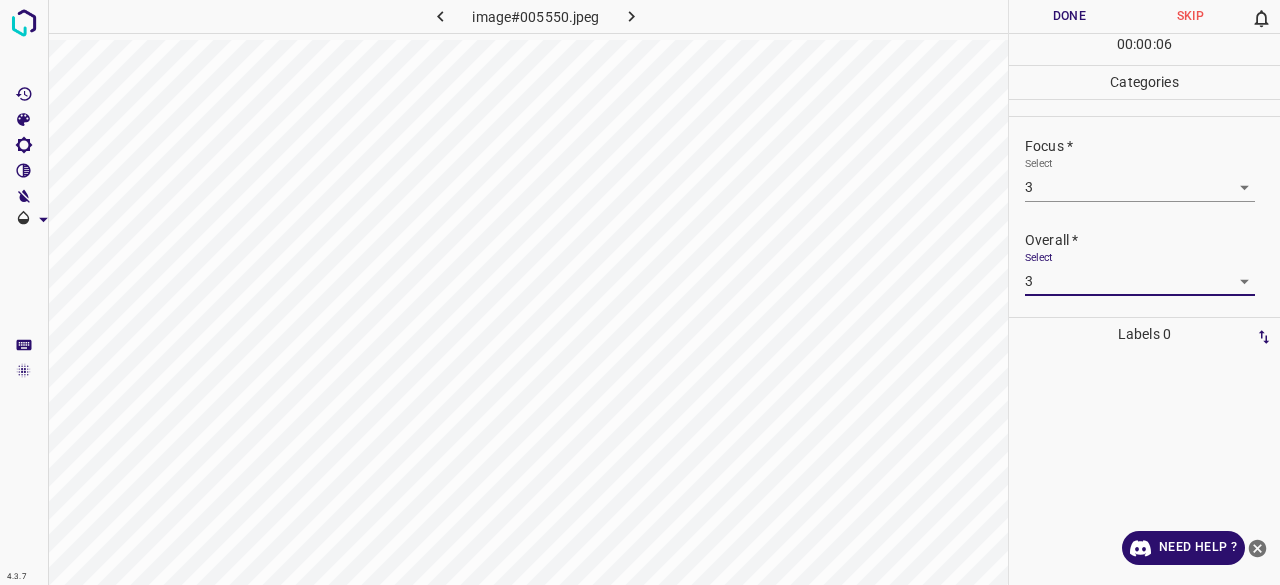 click on "Done" at bounding box center [1069, 16] 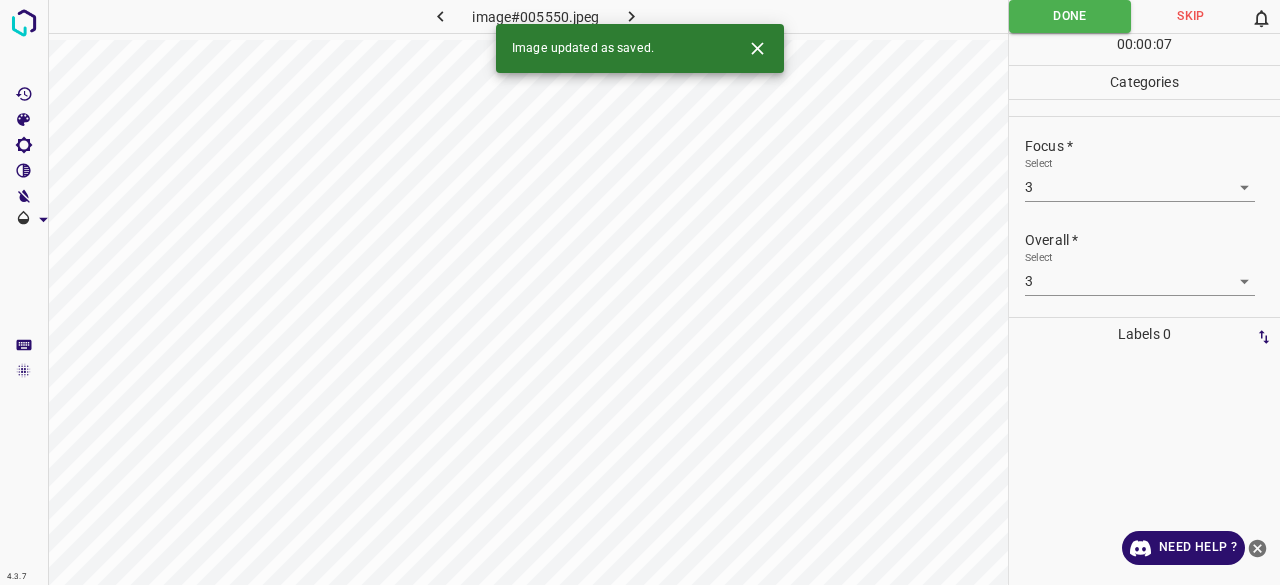 click at bounding box center [632, 16] 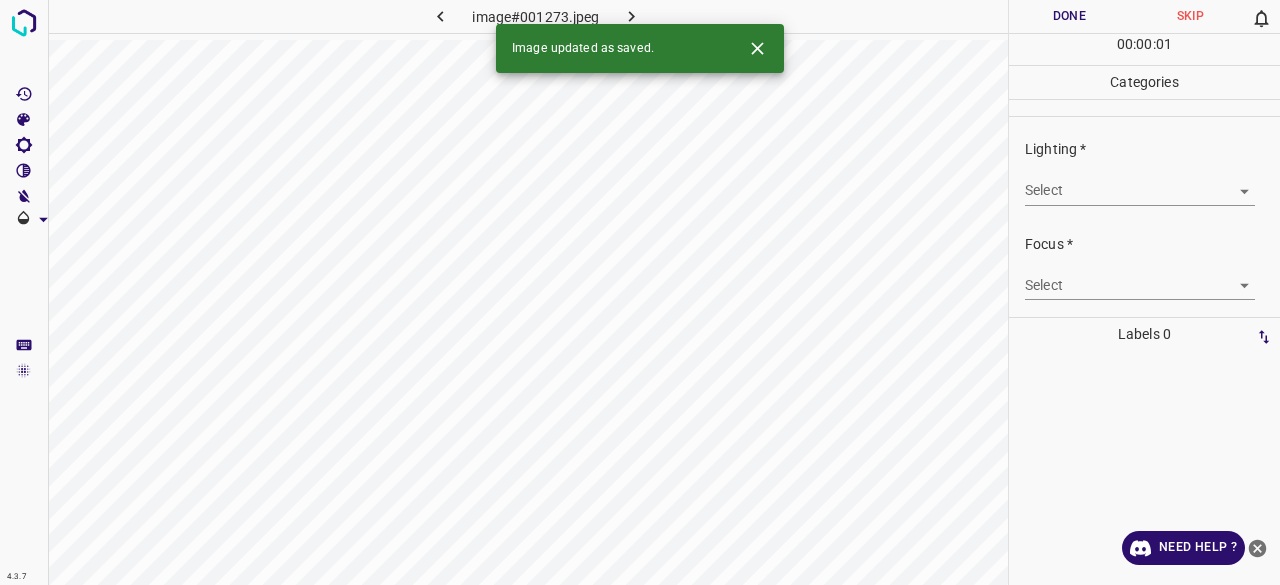 click on "4.3.7 image#001273.jpeg Done Skip 0 00   : 00   : 01   Categories Lighting *  Select ​ Focus *  Select ​ Overall *  Select ​ Labels   0 Categories 1 Lighting 2 Focus 3 Overall Tools Space Change between modes (Draw & Edit) I Auto labeling R Restore zoom M Zoom in N Zoom out Delete Delete selecte label Filters Z Restore filters X Saturation filter C Brightness filter V Contrast filter B Gray scale filter General O Download Image updated as saved. Need Help ? - Text - Hide - Delete" at bounding box center [640, 292] 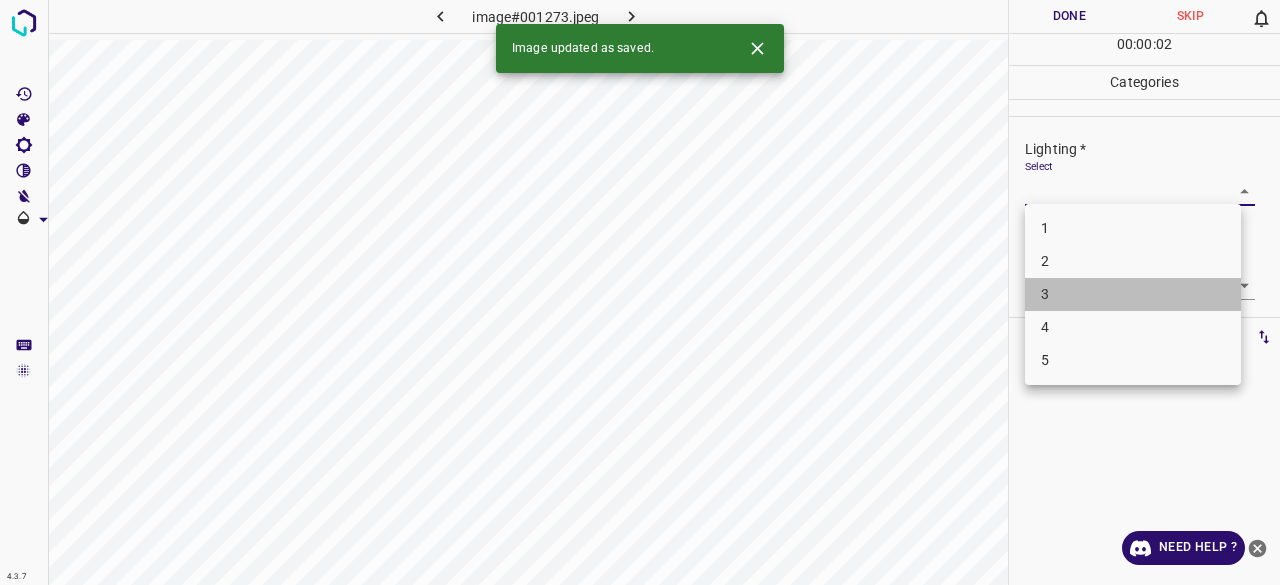 click on "3" at bounding box center (1133, 294) 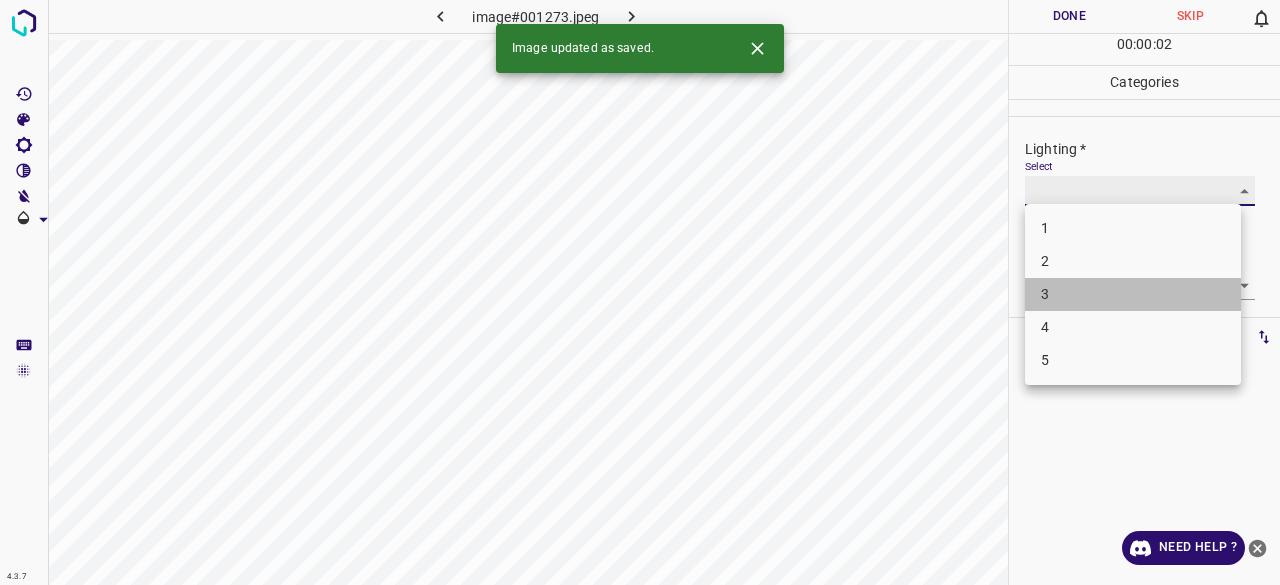 type on "3" 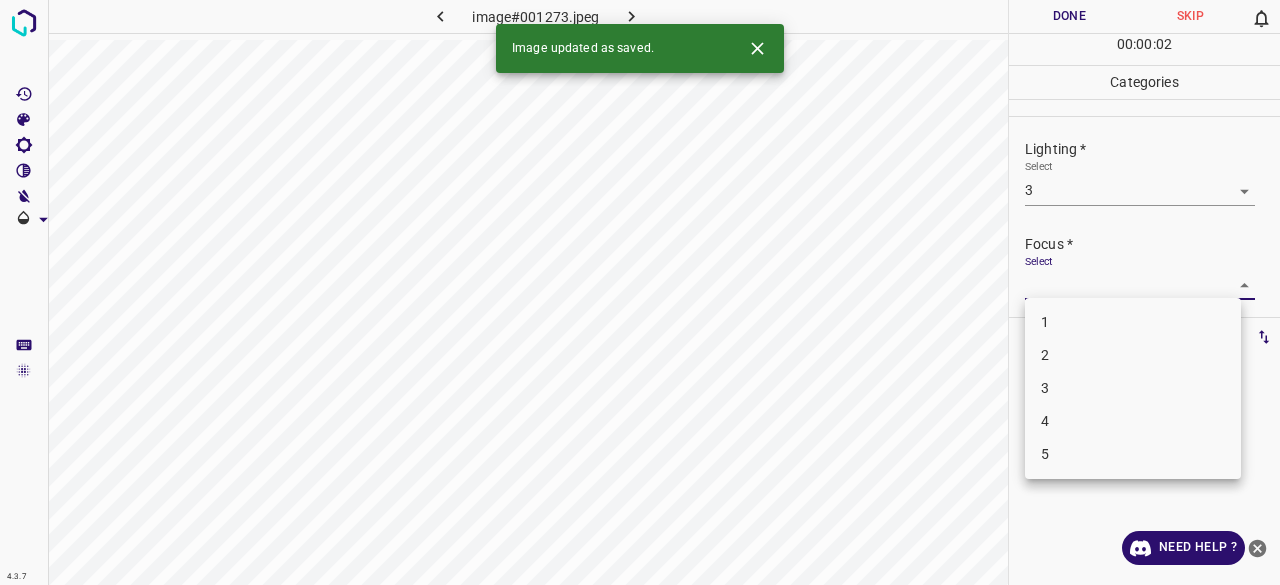 click on "4.3.7 image#001273.jpeg Done Skip 0 00   : 00   : 02   Categories Lighting *  Select 3 3 Focus *  Select ​ Overall *  Select ​ Labels   0 Categories 1 Lighting 2 Focus 3 Overall Tools Space Change between modes (Draw & Edit) I Auto labeling R Restore zoom M Zoom in N Zoom out Delete Delete selecte label Filters Z Restore filters X Saturation filter C Brightness filter V Contrast filter B Gray scale filter General O Download Image updated as saved. Need Help ? - Text - Hide - Delete 1 2 3 4 5" at bounding box center (640, 292) 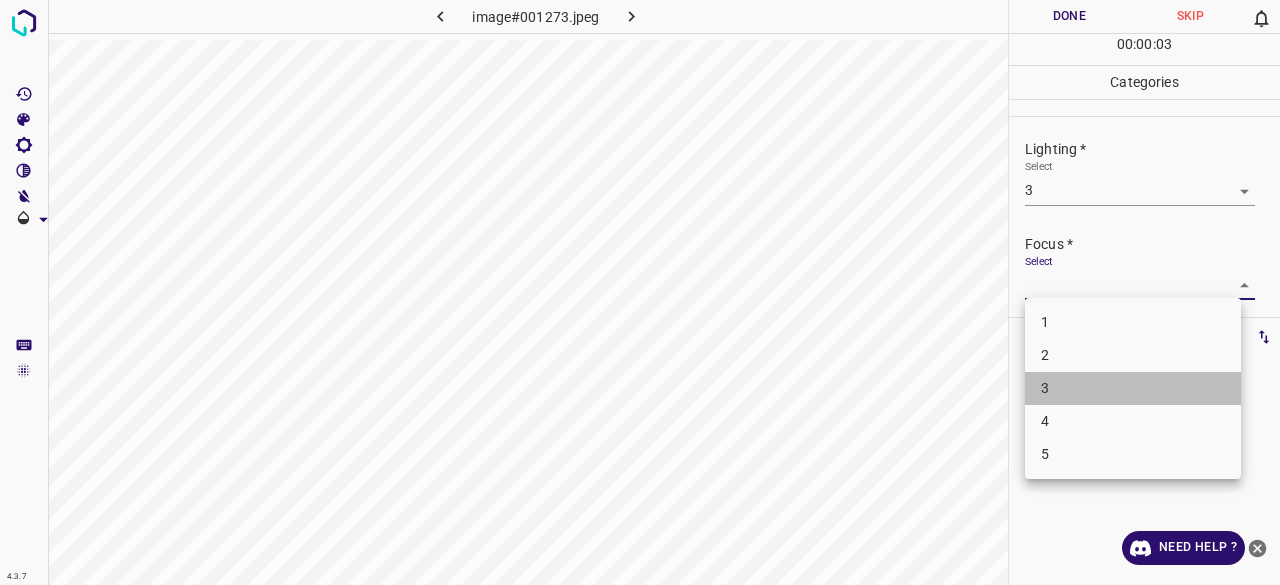 drag, startPoint x: 1044, startPoint y: 385, endPoint x: 1058, endPoint y: 272, distance: 113.86395 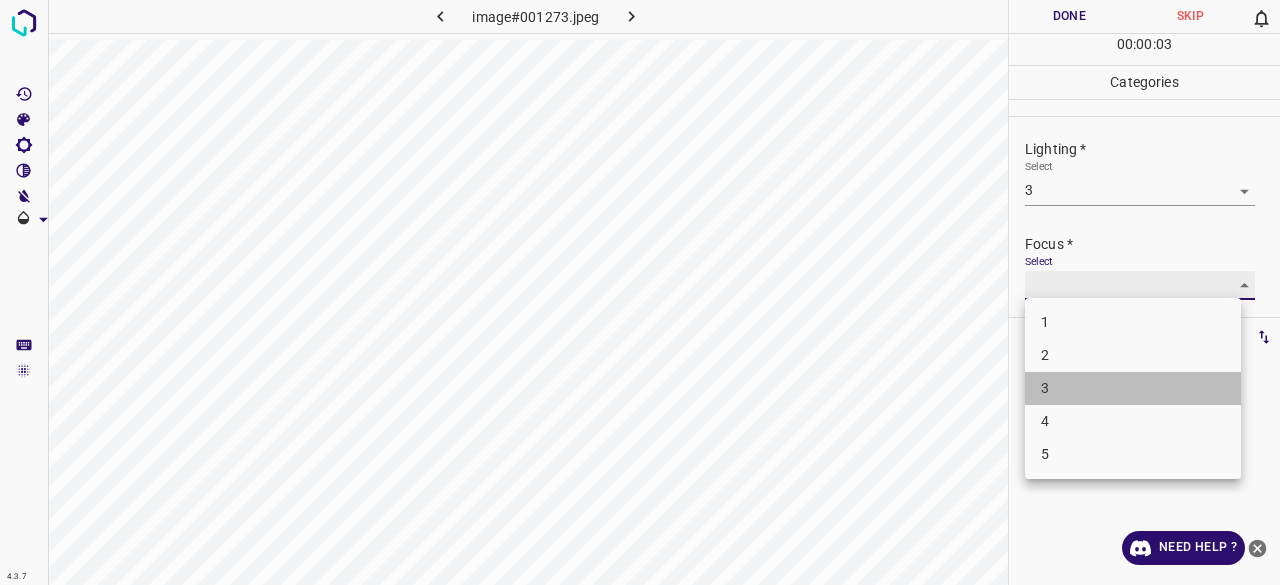 type on "3" 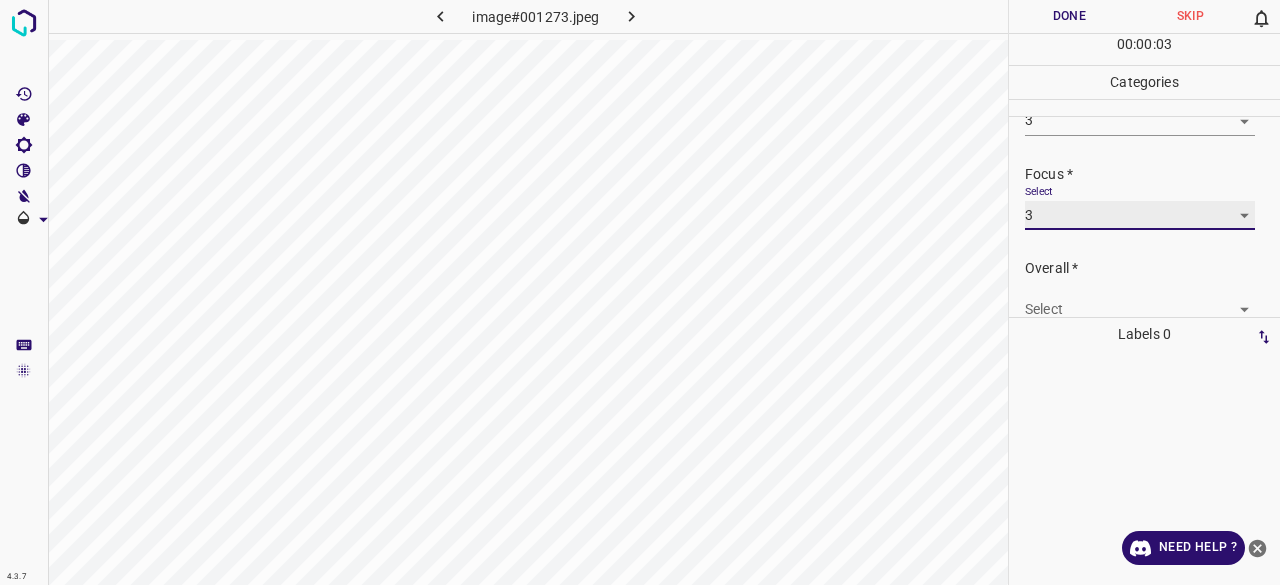 scroll, scrollTop: 98, scrollLeft: 0, axis: vertical 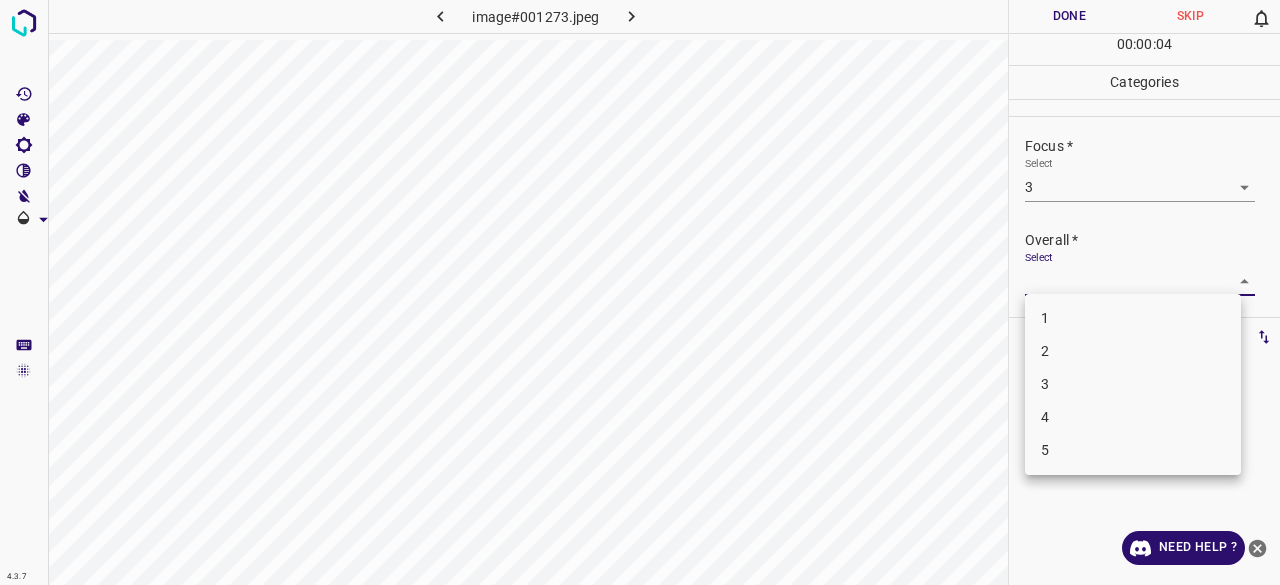drag, startPoint x: 1053, startPoint y: 275, endPoint x: 1055, endPoint y: 307, distance: 32.06244 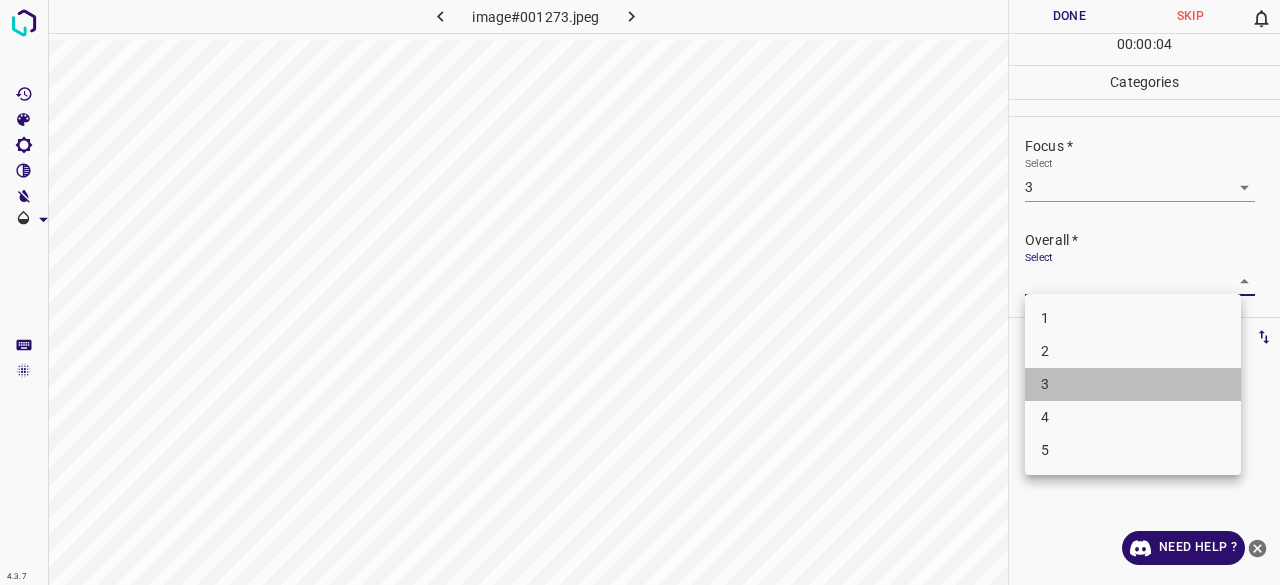 click on "3" at bounding box center [1133, 384] 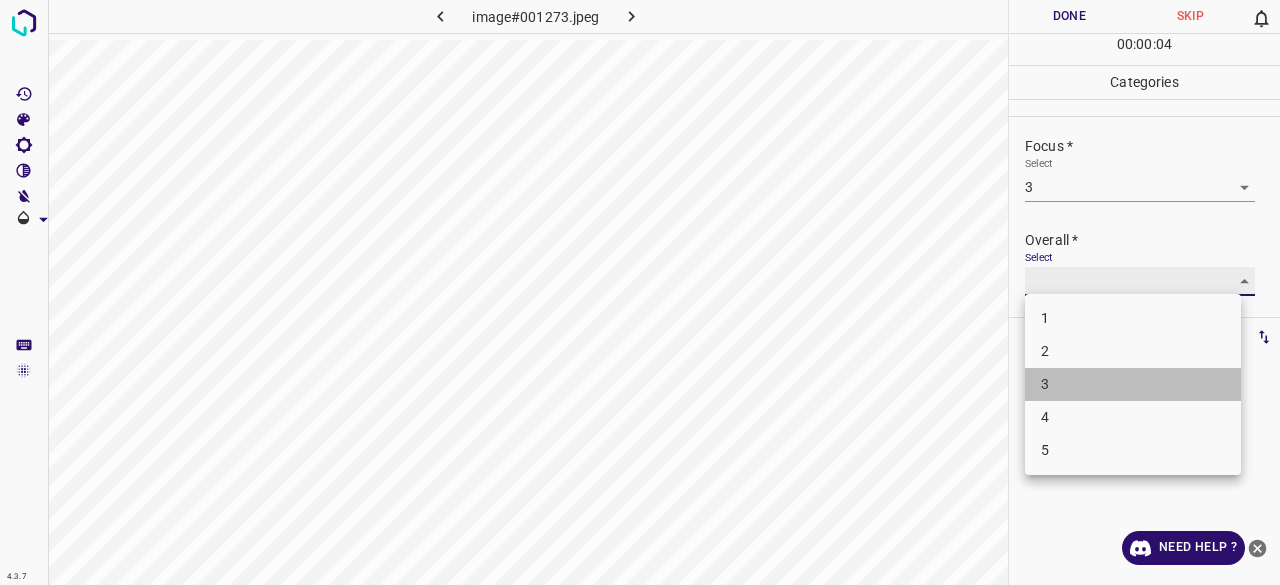 type on "3" 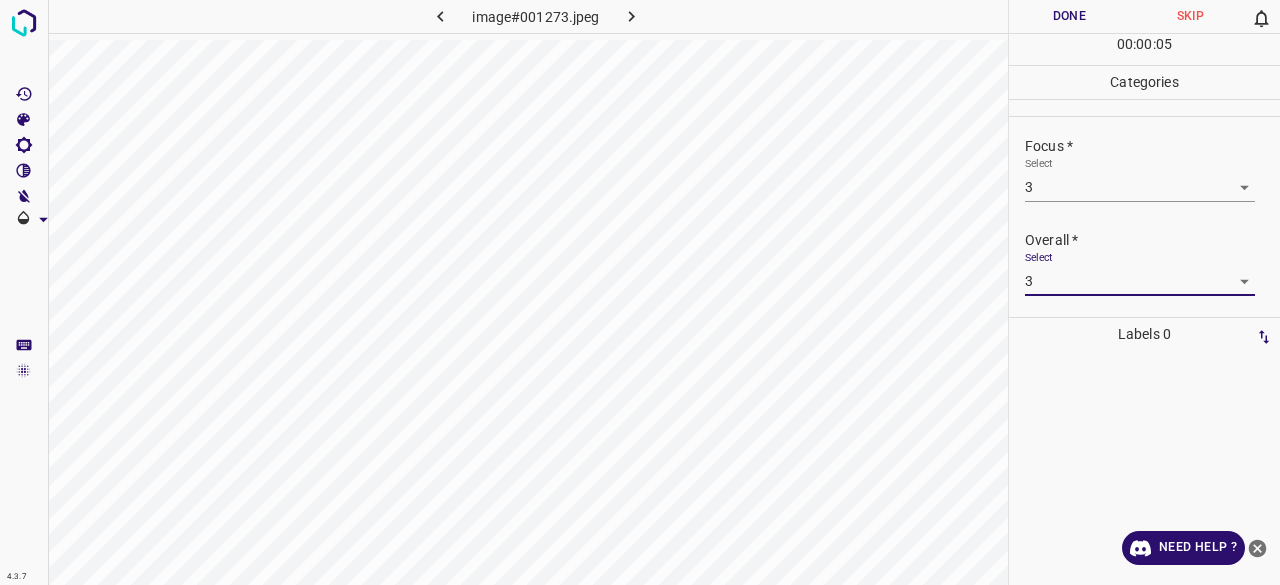 click on "Done" at bounding box center (1069, 16) 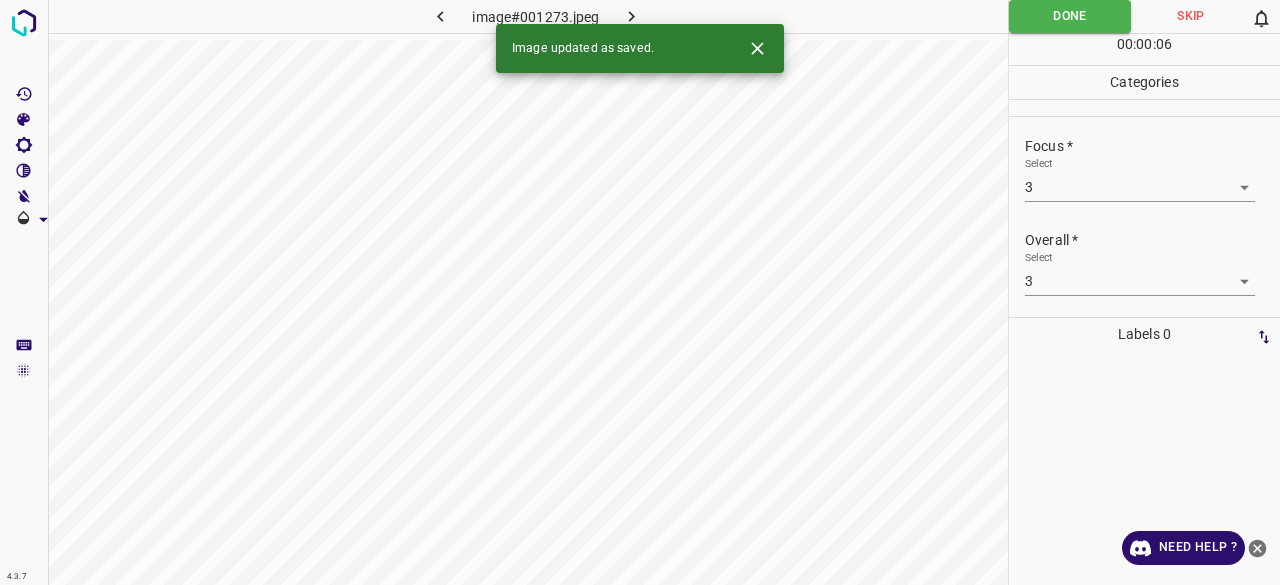 click on "Image updated as saved." at bounding box center (640, 48) 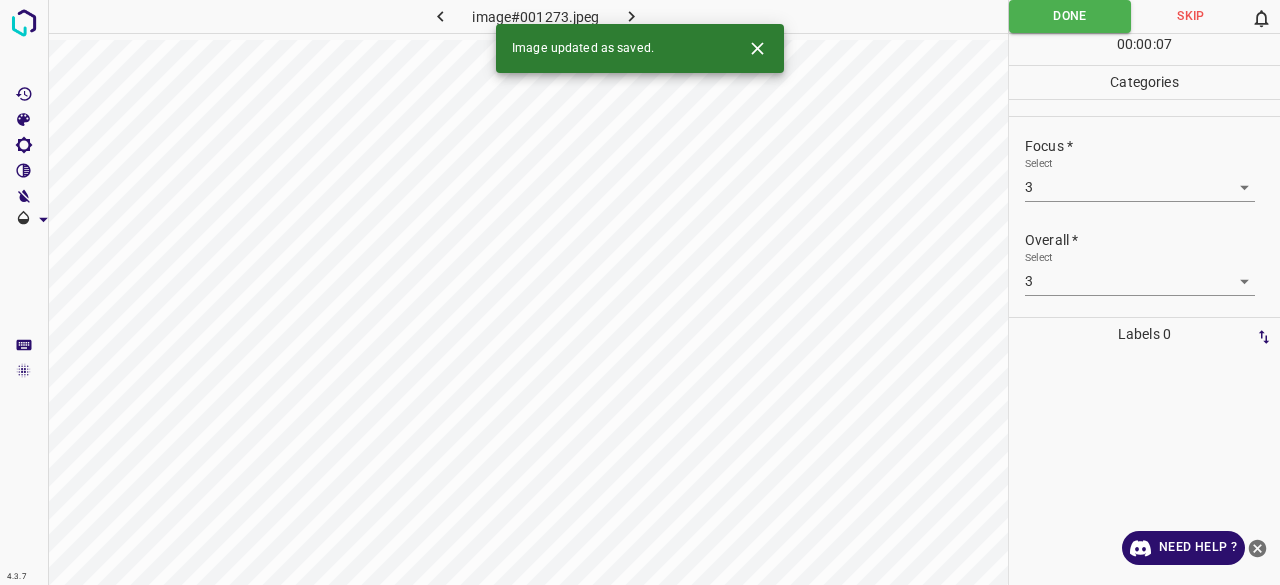 click 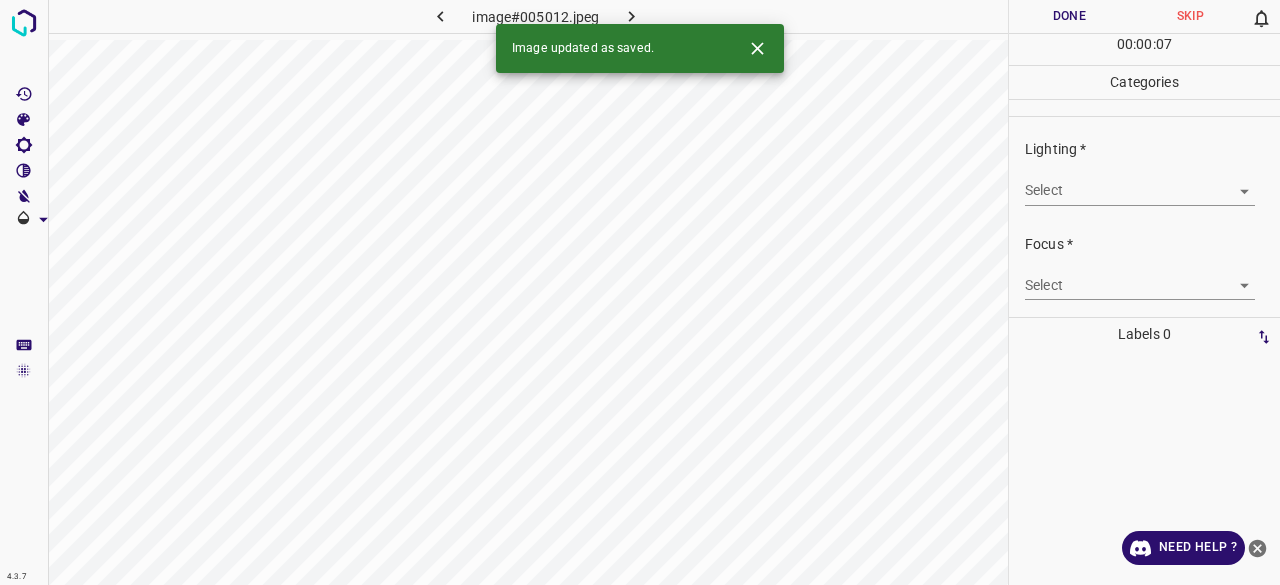 click on "4.3.7 image#005012.jpeg Done Skip 0 00   : 00   : 07   Categories Lighting *  Select ​ Focus *  Select ​ Overall *  Select ​ Labels   0 Categories 1 Lighting 2 Focus 3 Overall Tools Space Change between modes (Draw & Edit) I Auto labeling R Restore zoom M Zoom in N Zoom out Delete Delete selecte label Filters Z Restore filters X Saturation filter C Brightness filter V Contrast filter B Gray scale filter General O Download Image updated as saved. Need Help ? - Text - Hide - Delete" at bounding box center (640, 292) 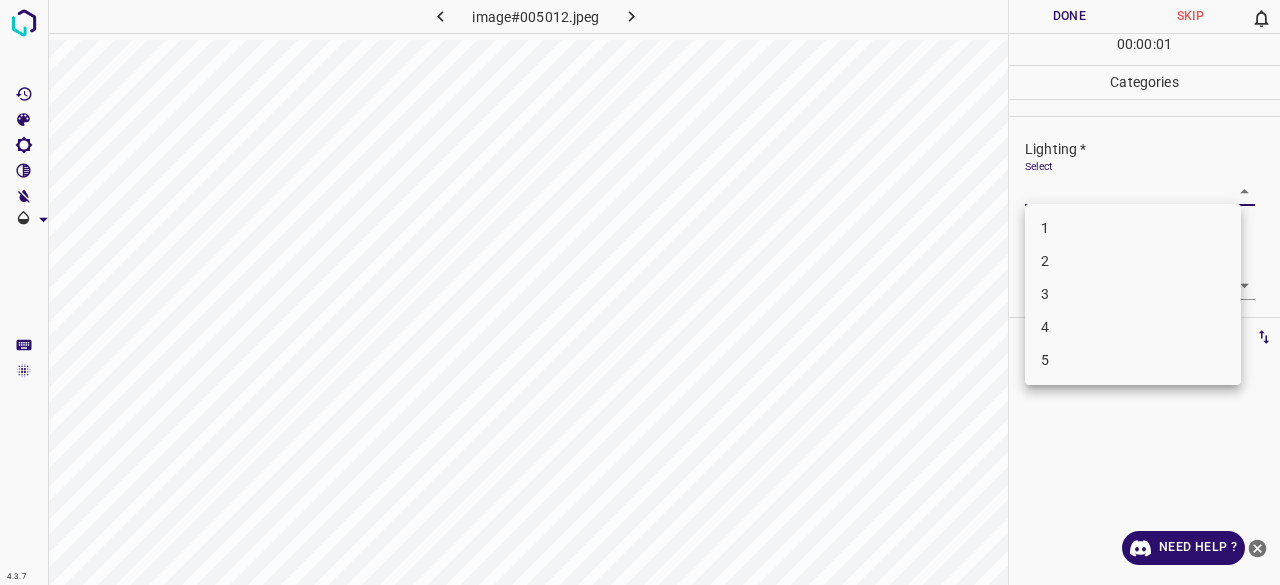 click on "3" at bounding box center (1133, 294) 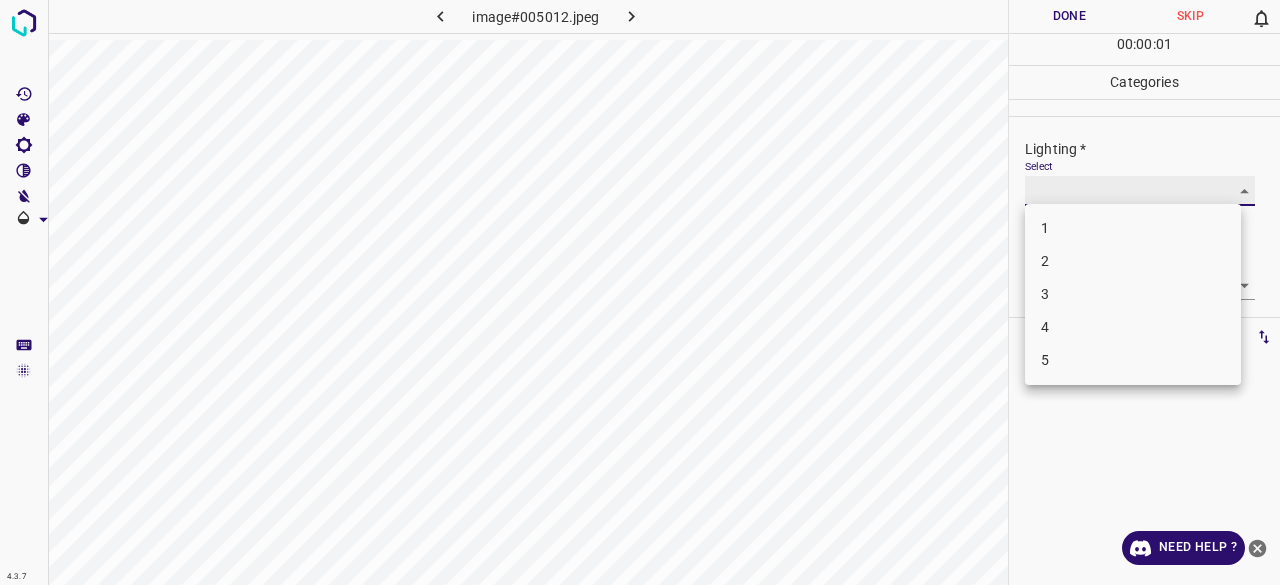 type on "3" 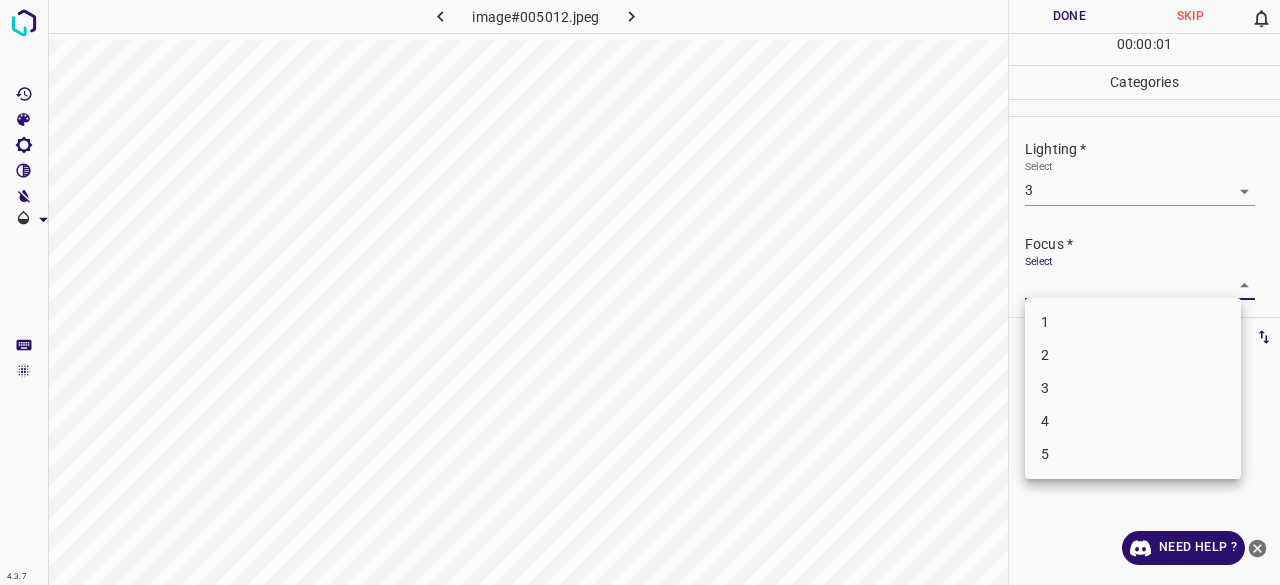 click on "4.3.7 image#005012.jpeg Done Skip 0 00   : 00   : 01   Categories Lighting *  Select 3 3 Focus *  Select ​ Overall *  Select ​ Labels   0 Categories 1 Lighting 2 Focus 3 Overall Tools Space Change between modes (Draw & Edit) I Auto labeling R Restore zoom M Zoom in N Zoom out Delete Delete selecte label Filters Z Restore filters X Saturation filter C Brightness filter V Contrast filter B Gray scale filter General O Download Need Help ? - Text - Hide - Delete 1 2 3 4 5" at bounding box center (640, 292) 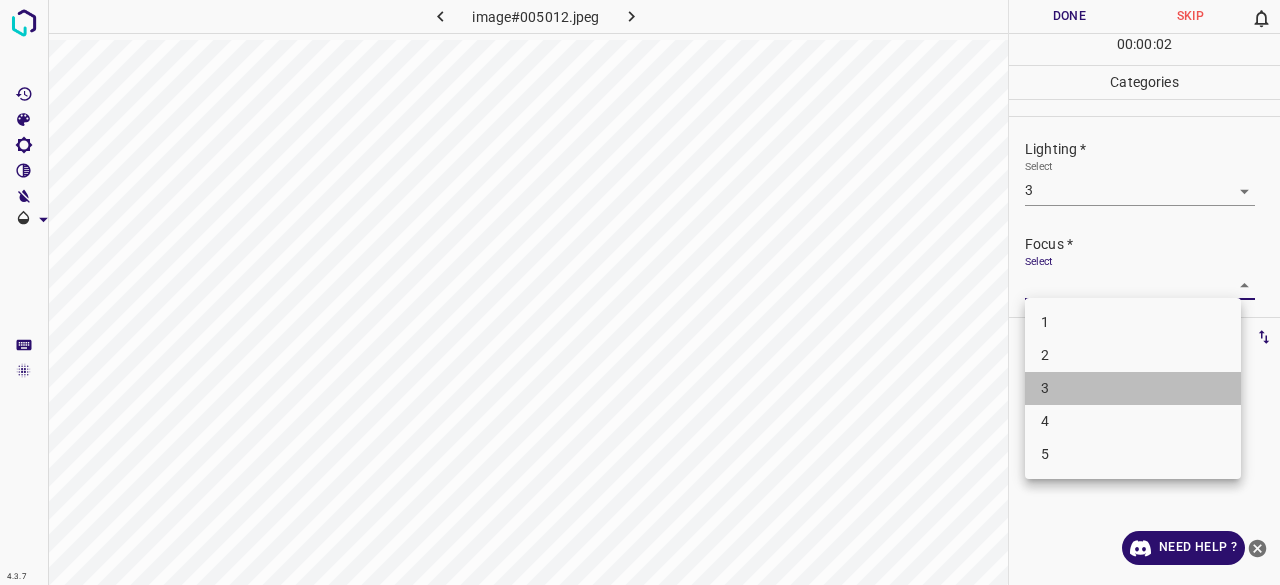 click on "3" at bounding box center (1133, 388) 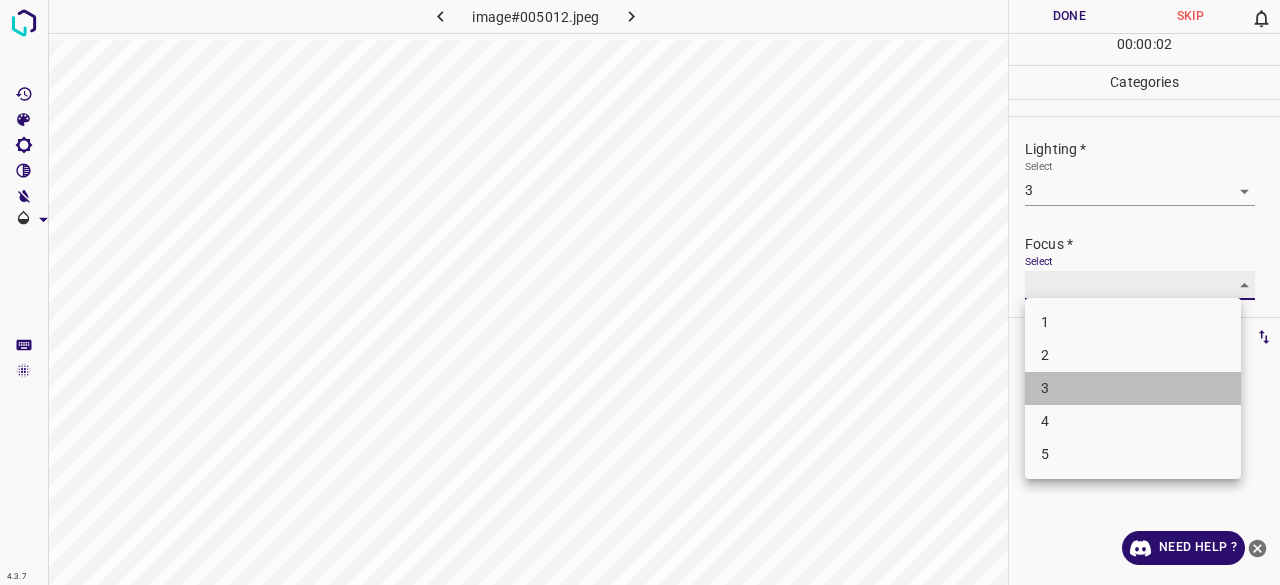 type on "3" 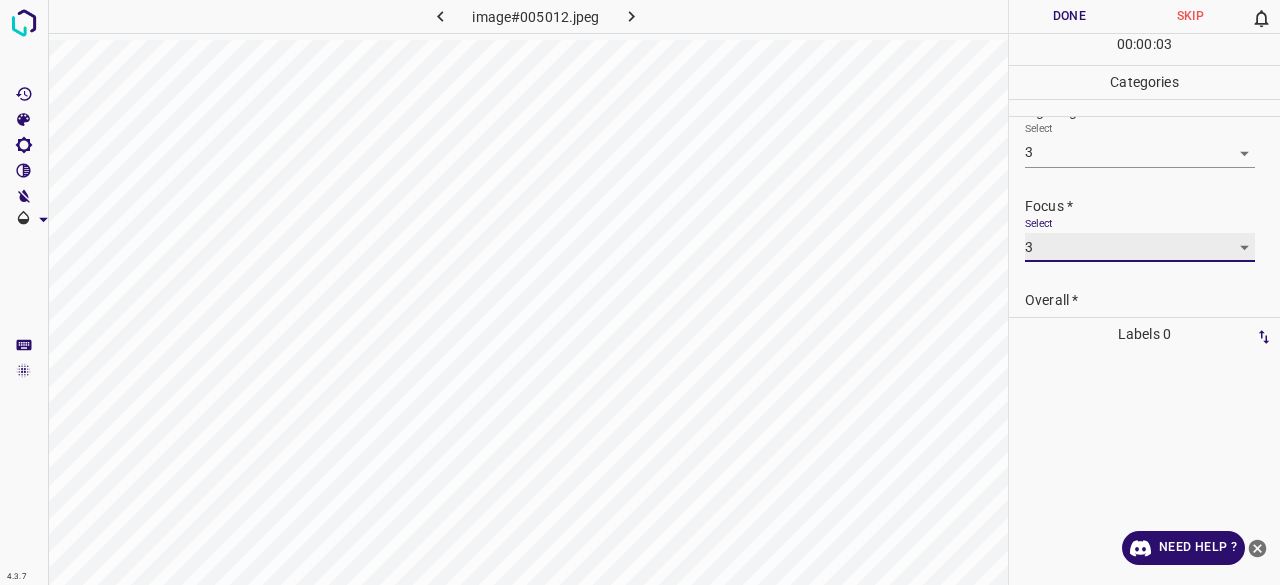 scroll, scrollTop: 98, scrollLeft: 0, axis: vertical 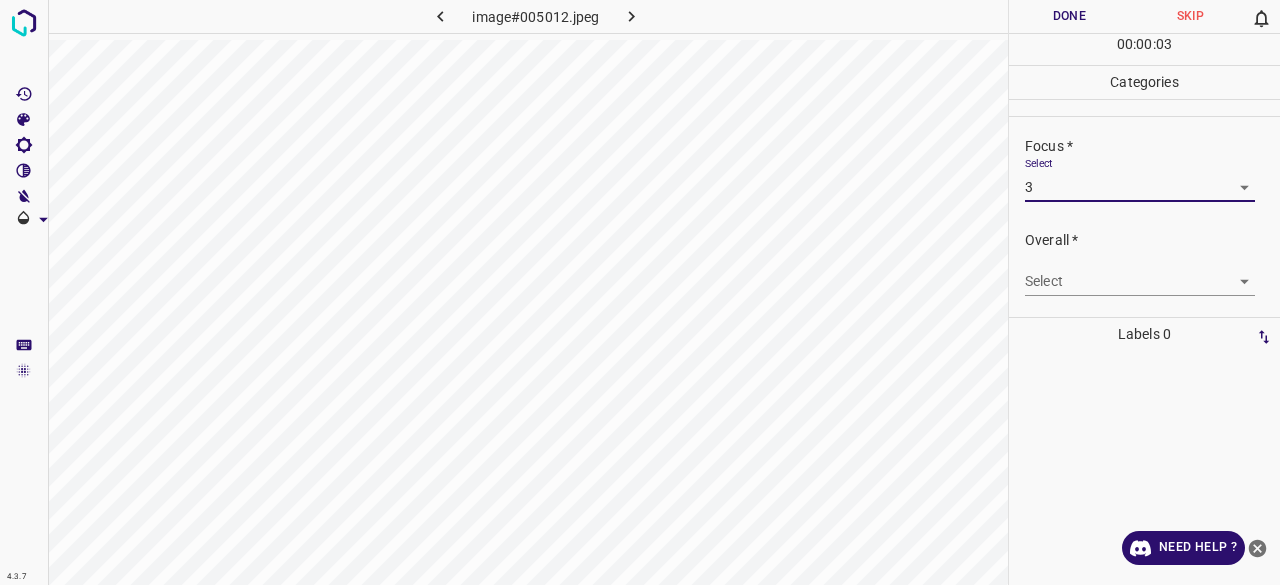 click on "4.3.7 image#005012.jpeg Done Skip 0 00   : 00   : 03   Categories Lighting *  Select 3 3 Focus *  Select 3 3 Overall *  Select ​ Labels   0 Categories 1 Lighting 2 Focus 3 Overall Tools Space Change between modes (Draw & Edit) I Auto labeling R Restore zoom M Zoom in N Zoom out Delete Delete selecte label Filters Z Restore filters X Saturation filter C Brightness filter V Contrast filter B Gray scale filter General O Download Need Help ? - Text - Hide - Delete" at bounding box center [640, 292] 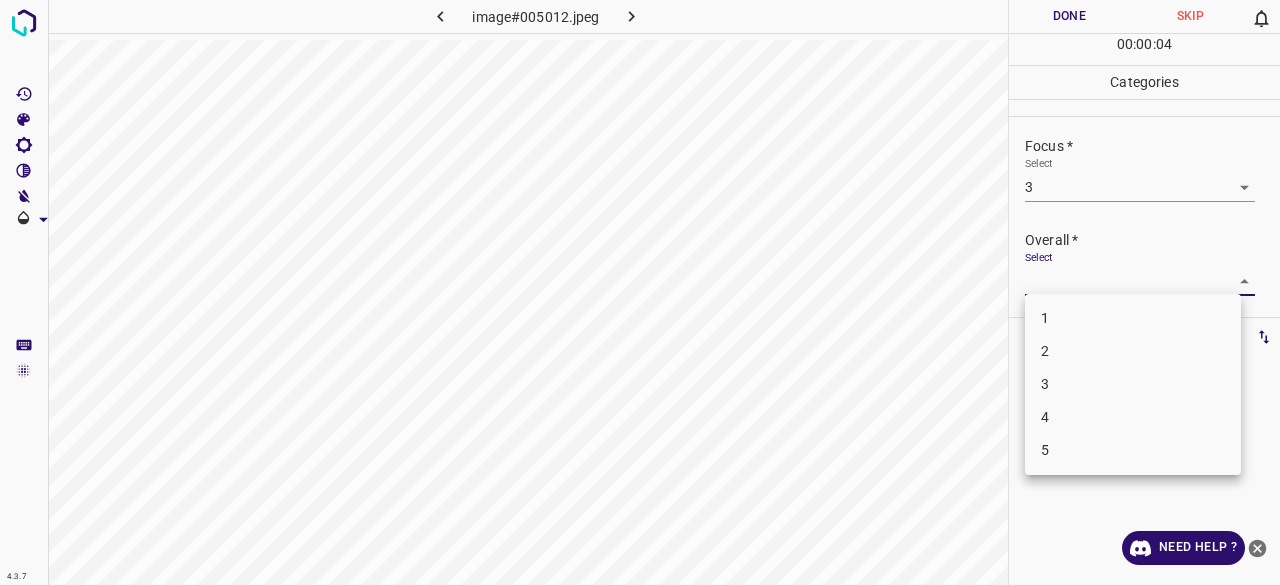 drag, startPoint x: 1068, startPoint y: 396, endPoint x: 1068, endPoint y: 309, distance: 87 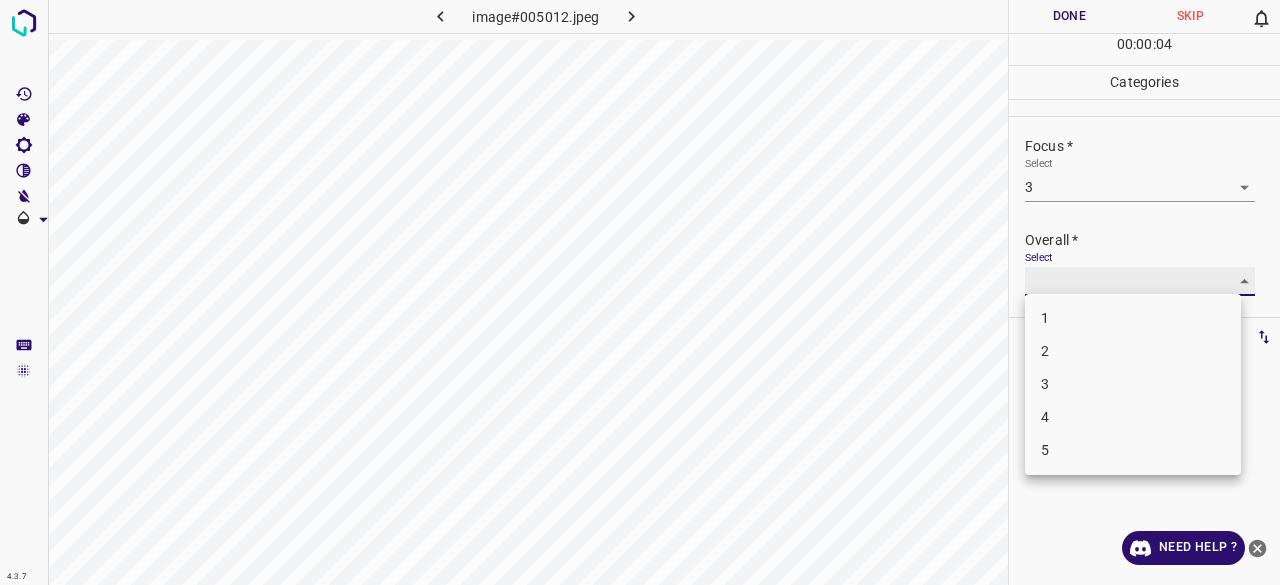 type on "3" 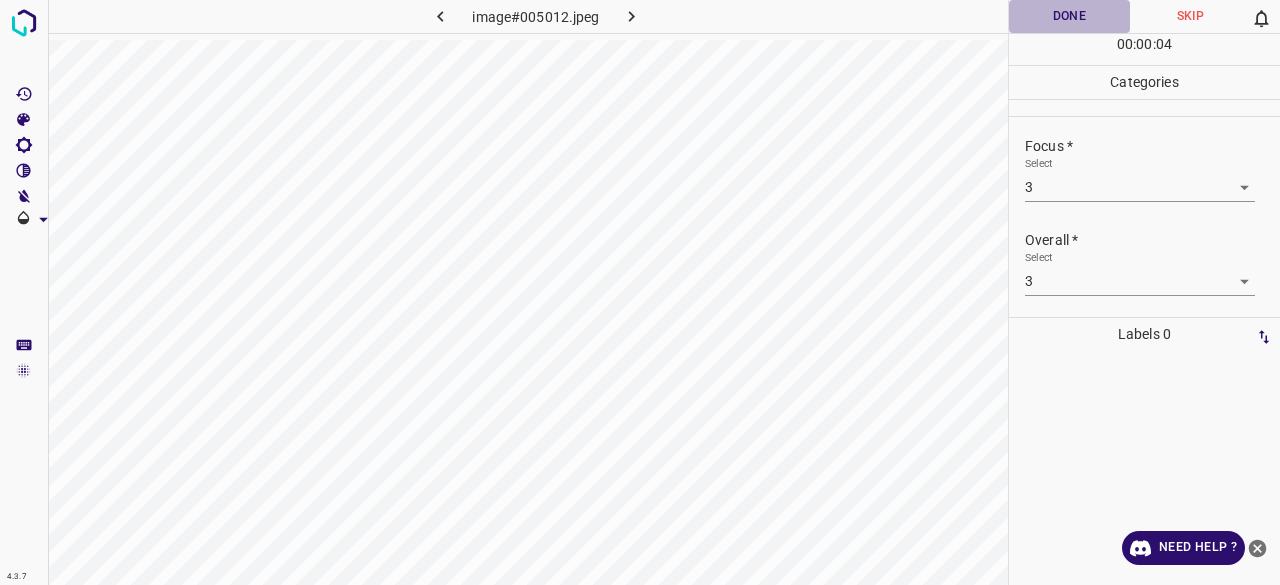 click on "Done" at bounding box center (1069, 16) 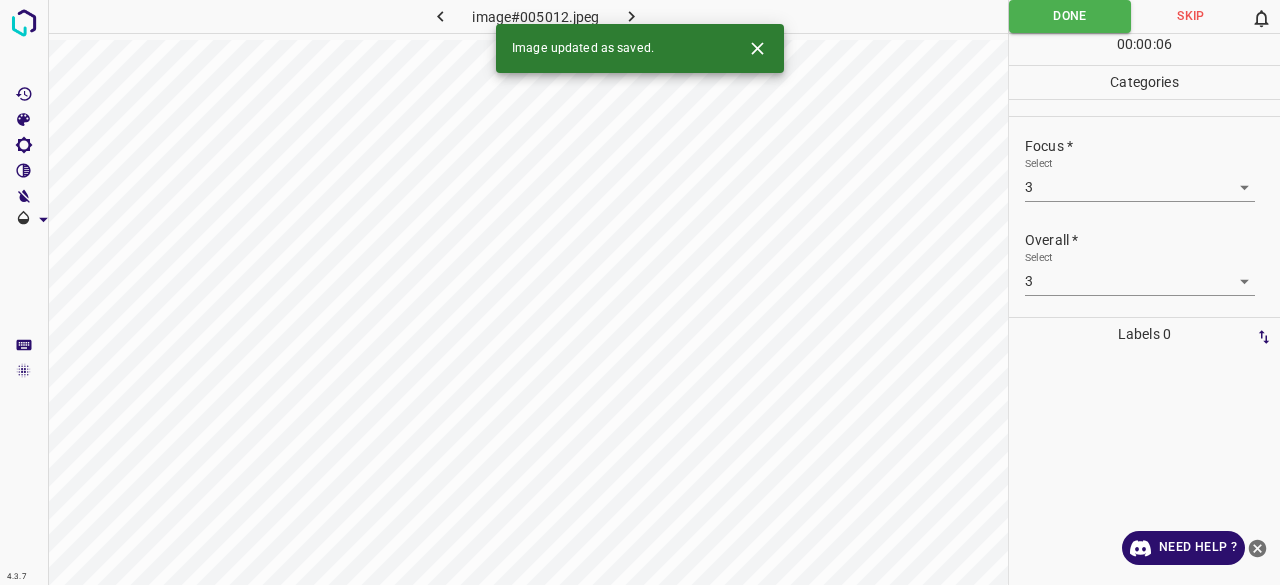 click at bounding box center [632, 16] 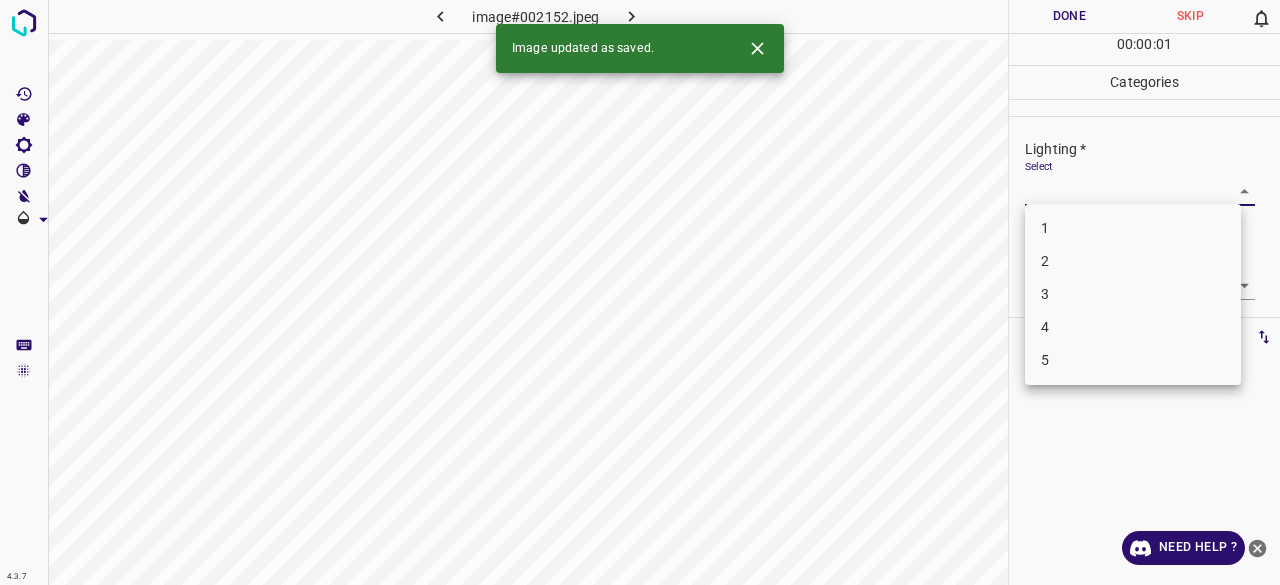click on "4.3.7 image#002152.jpeg Done Skip 0 00   : 00   : 01   Categories Lighting *  Select ​ Focus *  Select ​ Overall *  Select ​ Labels   0 Categories 1 Lighting 2 Focus 3 Overall Tools Space Change between modes (Draw & Edit) I Auto labeling R Restore zoom M Zoom in N Zoom out Delete Delete selecte label Filters Z Restore filters X Saturation filter C Brightness filter V Contrast filter B Gray scale filter General O Download Image updated as saved. Need Help ? - Text - Hide - Delete 1 2 3 4 5" at bounding box center [640, 292] 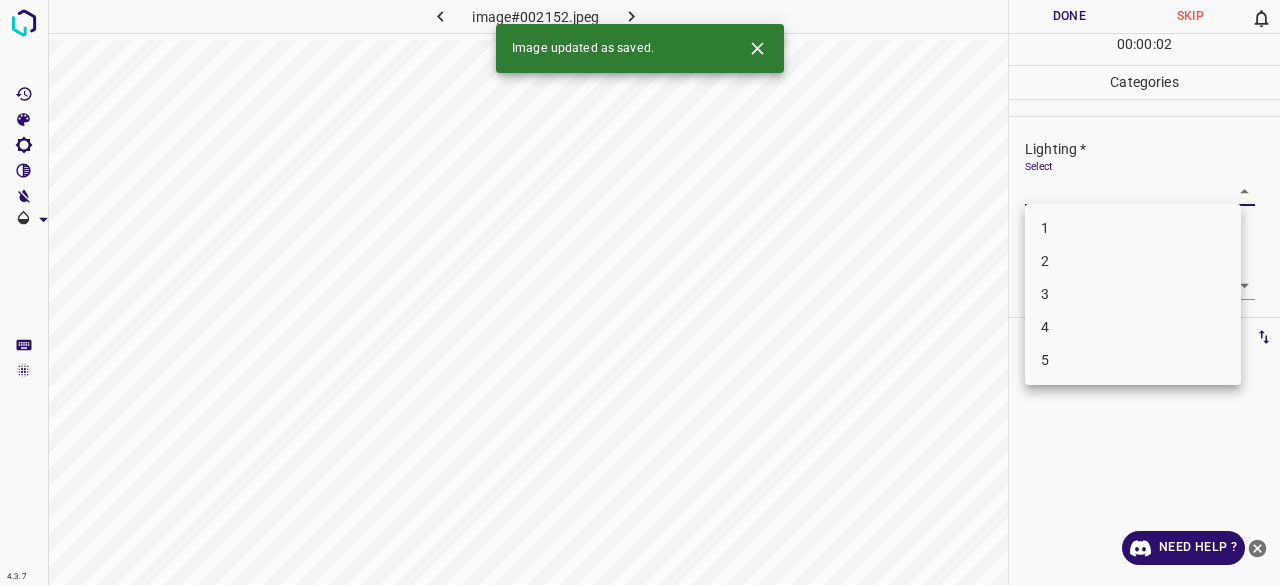 click on "3" at bounding box center [1133, 294] 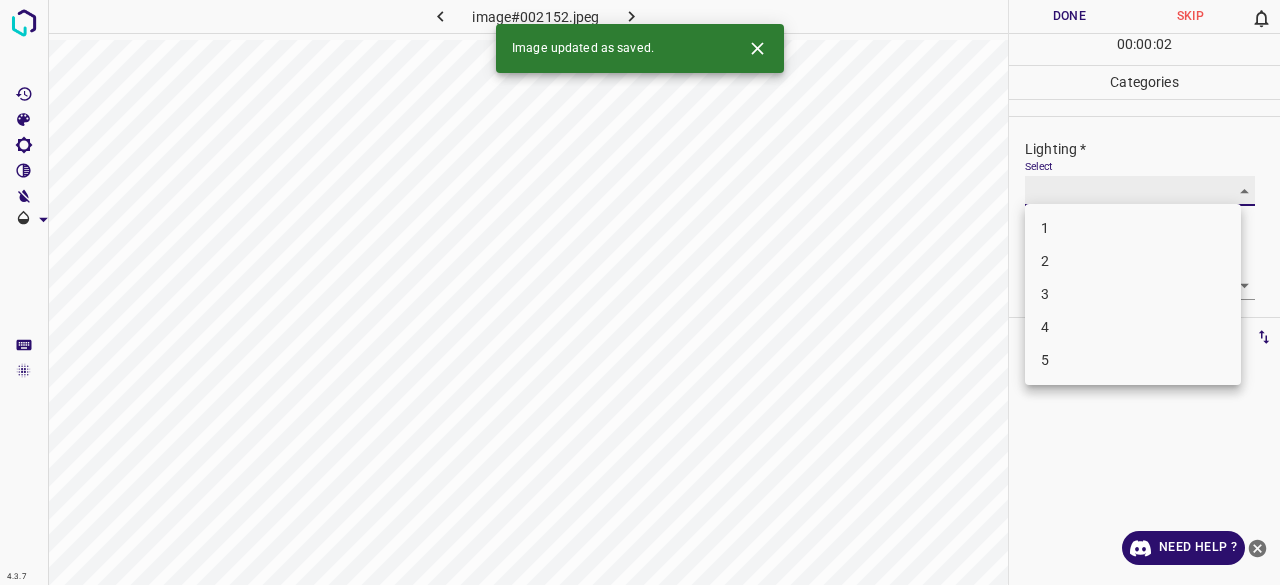 type on "3" 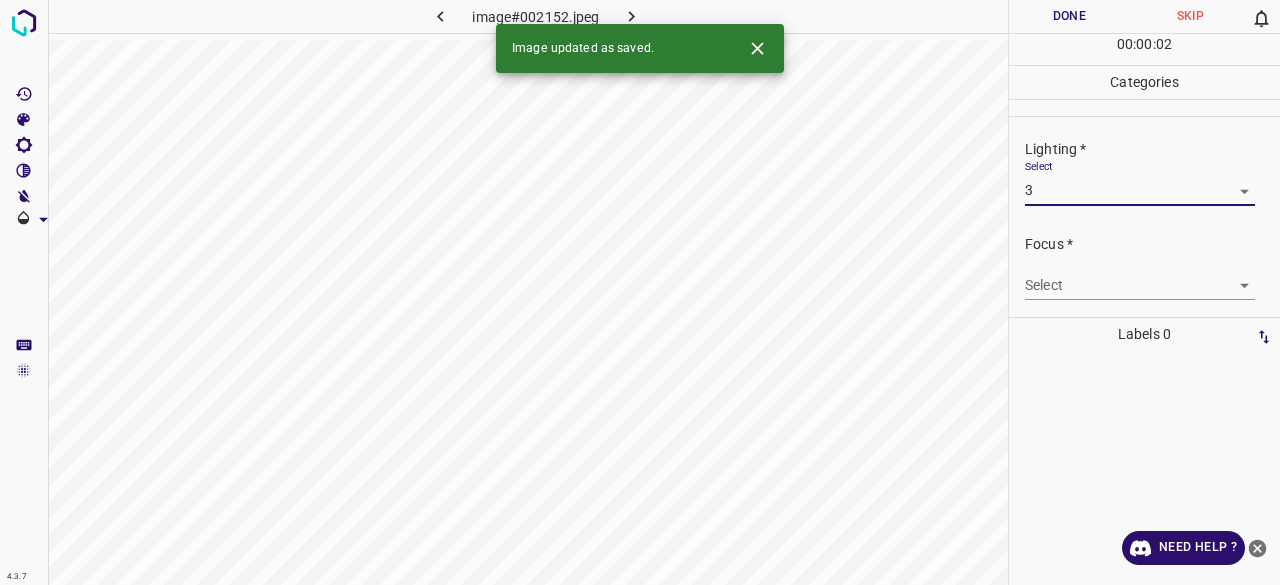 click on "4.3.7 image#002152.jpeg Done Skip 0 00   : 00   : 02   Categories Lighting *  Select 3 3 Focus *  Select ​ Overall *  Select ​ Labels   0 Categories 1 Lighting 2 Focus 3 Overall Tools Space Change between modes (Draw & Edit) I Auto labeling R Restore zoom M Zoom in N Zoom out Delete Delete selecte label Filters Z Restore filters X Saturation filter C Brightness filter V Contrast filter B Gray scale filter General O Download Image updated as saved. Need Help ? - Text - Hide - Delete" at bounding box center [640, 292] 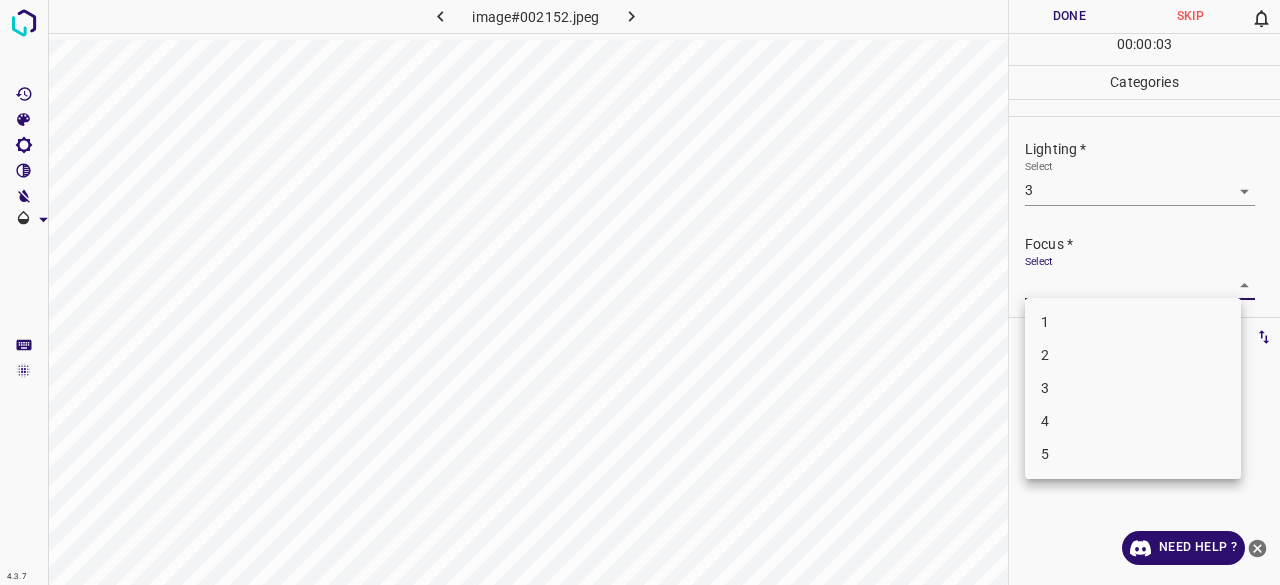 click on "2" at bounding box center (1133, 355) 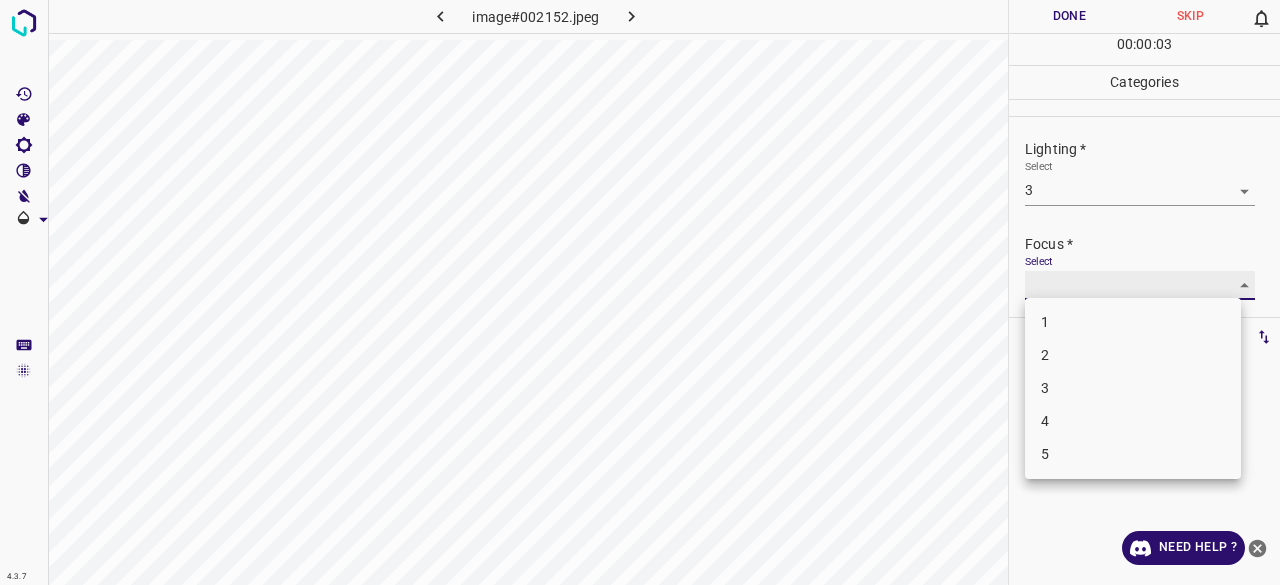 type on "2" 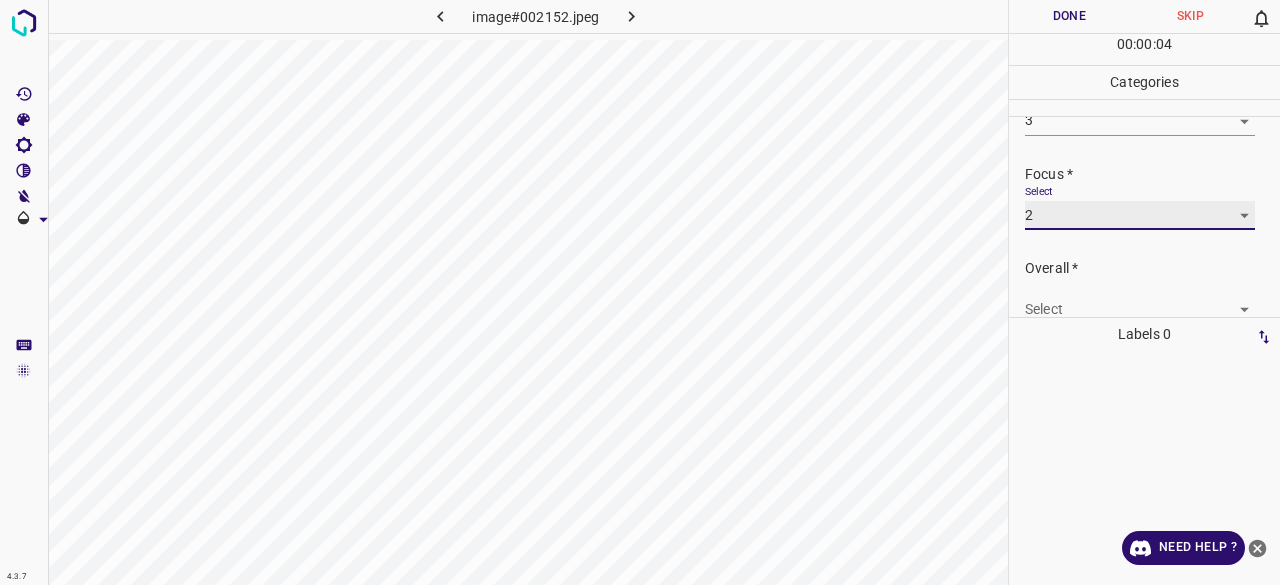 scroll, scrollTop: 98, scrollLeft: 0, axis: vertical 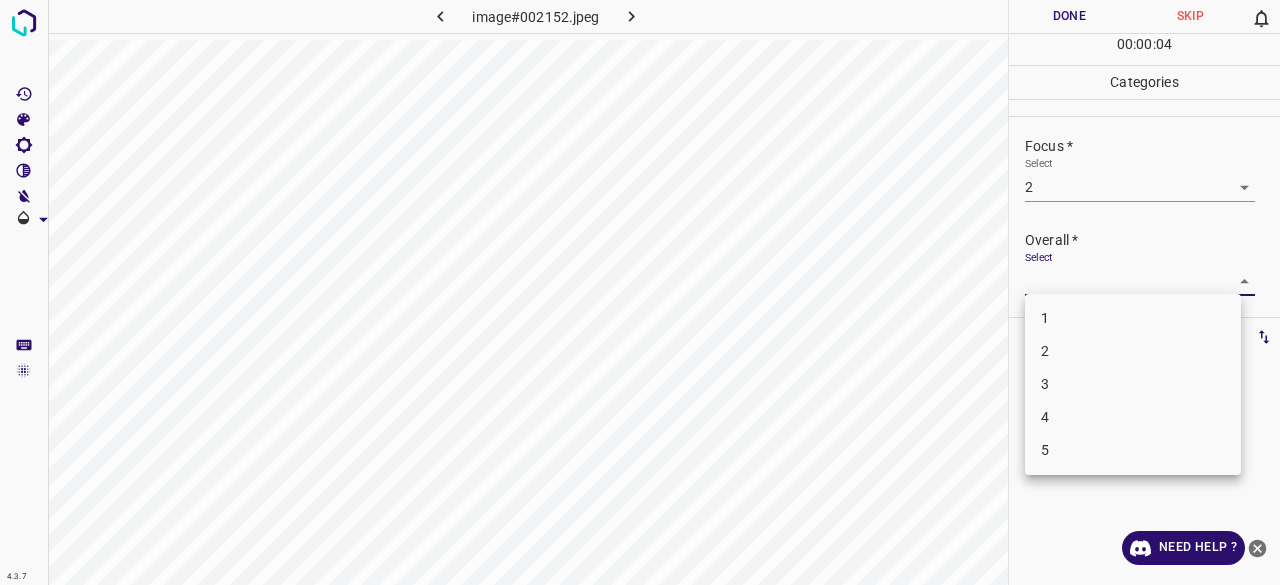 drag, startPoint x: 1036, startPoint y: 279, endPoint x: 1062, endPoint y: 295, distance: 30.528675 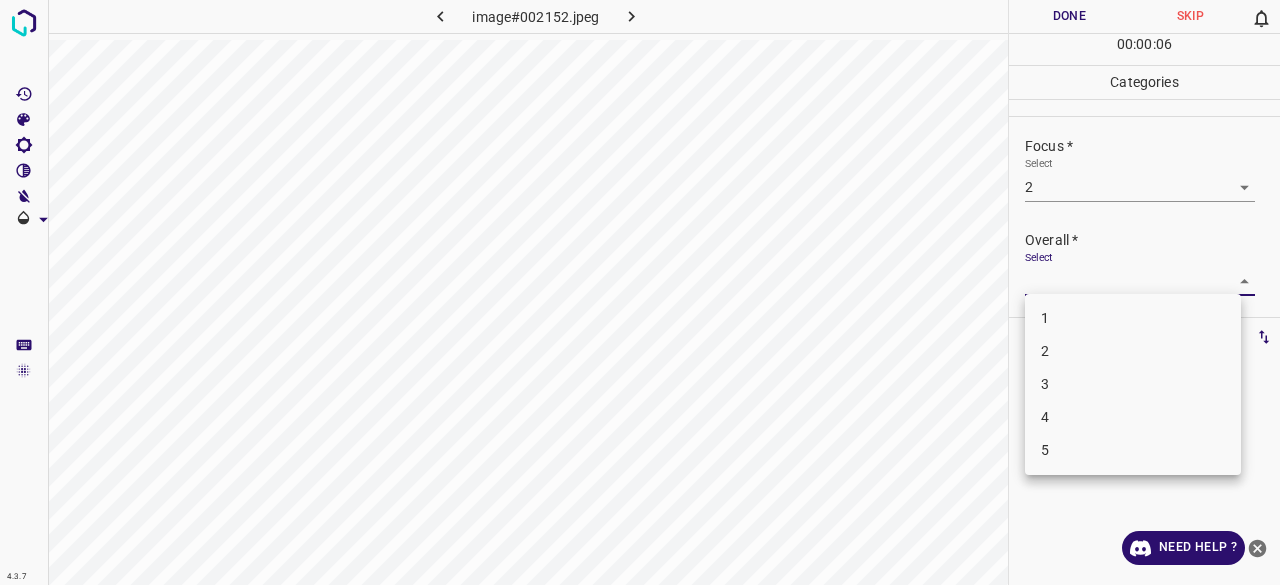 click on "3" at bounding box center [1133, 384] 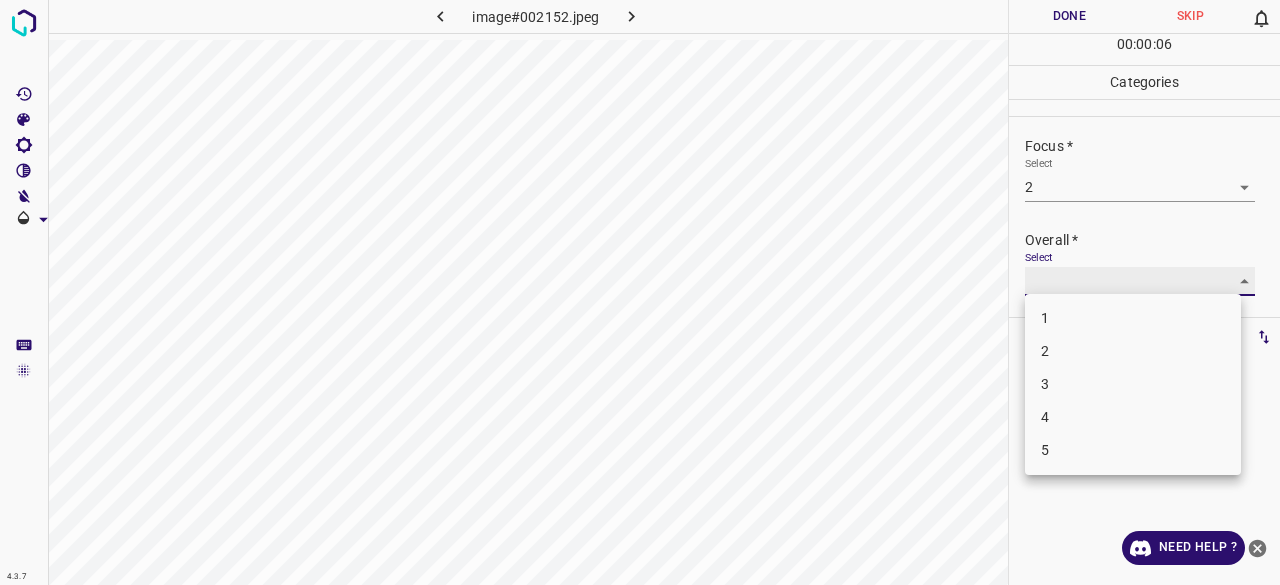 type on "3" 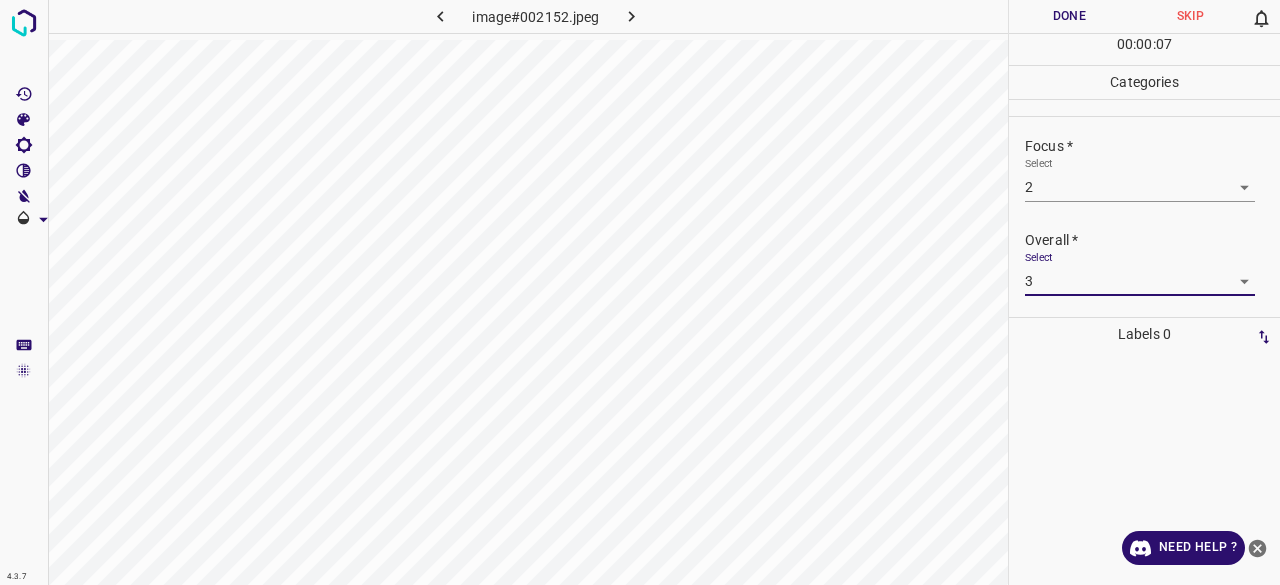 click on "Done" at bounding box center [1069, 16] 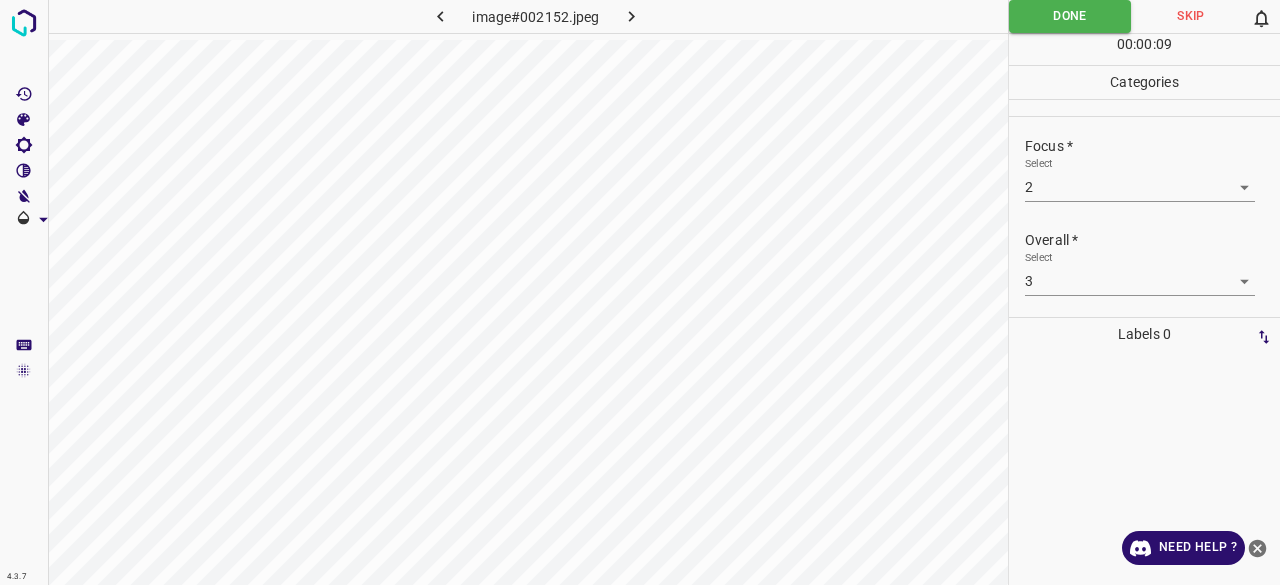 click 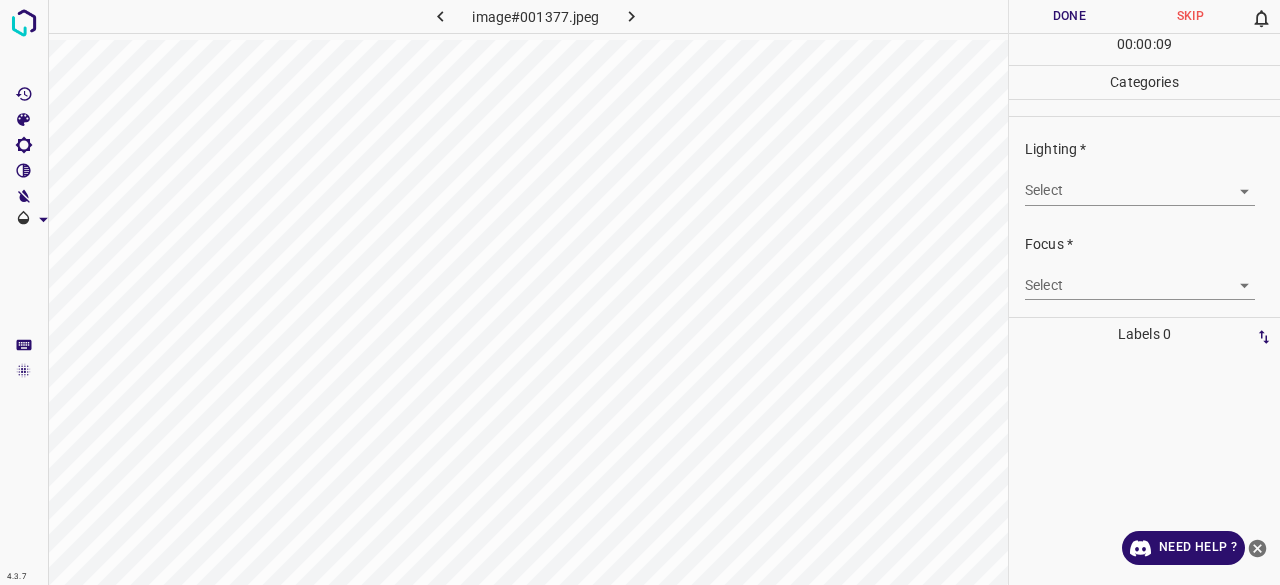click on "4.3.7 image#001377.jpeg Done Skip 0 00   : 00   : 09   Categories Lighting *  Select ​ Focus *  Select ​ Overall *  Select ​ Labels   0 Categories 1 Lighting 2 Focus 3 Overall Tools Space Change between modes (Draw & Edit) I Auto labeling R Restore zoom M Zoom in N Zoom out Delete Delete selecte label Filters Z Restore filters X Saturation filter C Brightness filter V Contrast filter B Gray scale filter General O Download Need Help ? - Text - Hide - Delete" at bounding box center (640, 292) 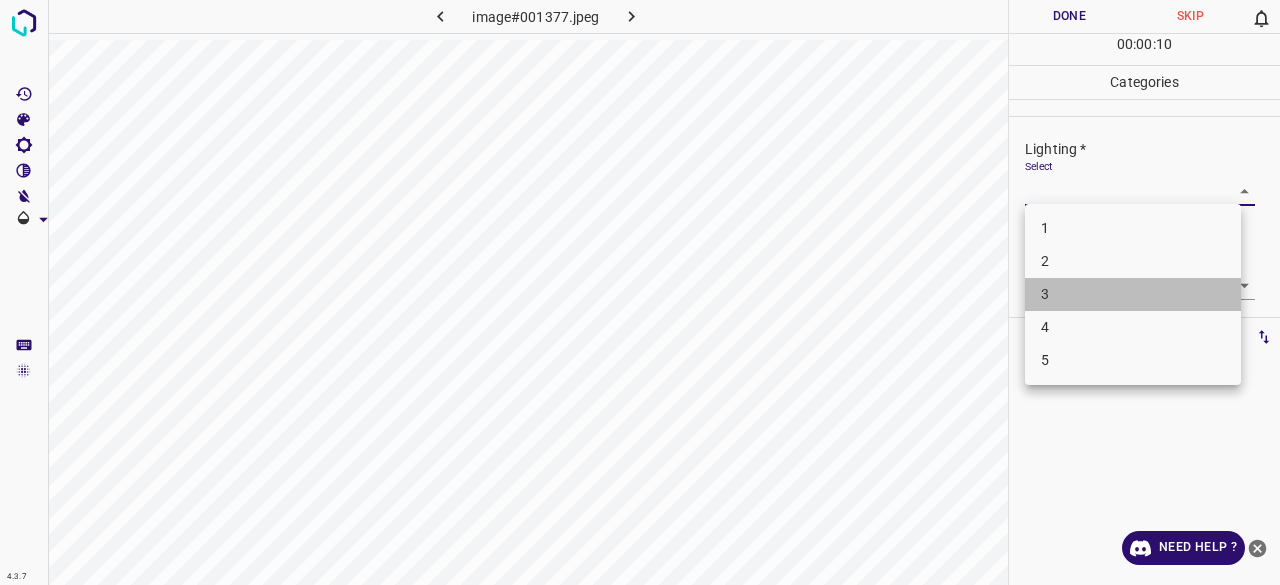 click on "3" at bounding box center (1133, 294) 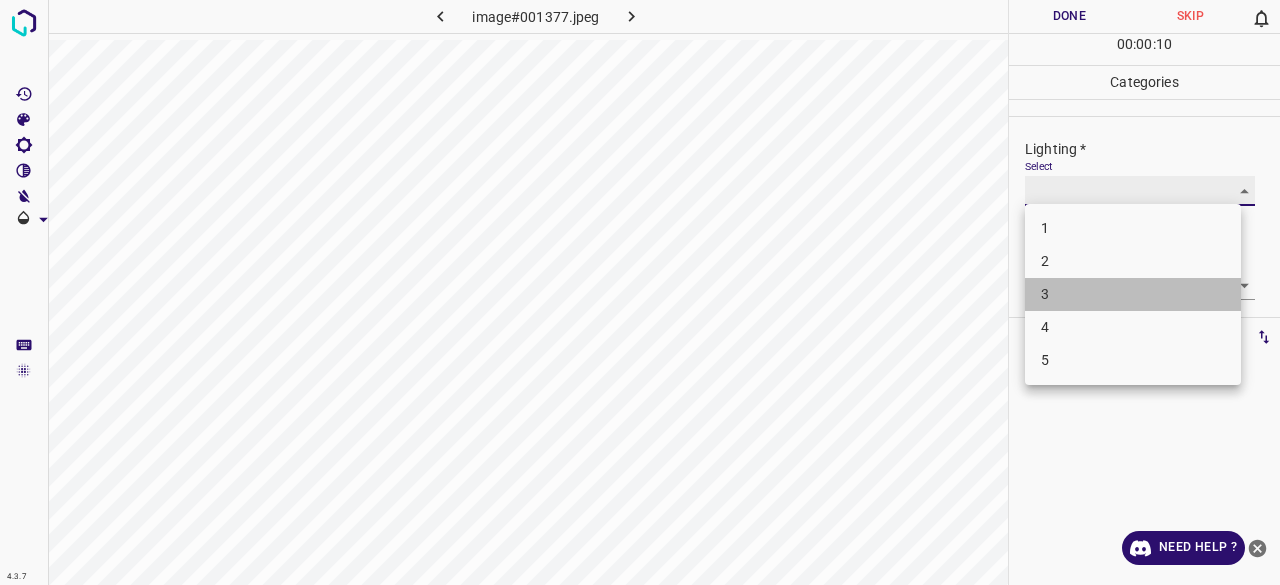 type on "3" 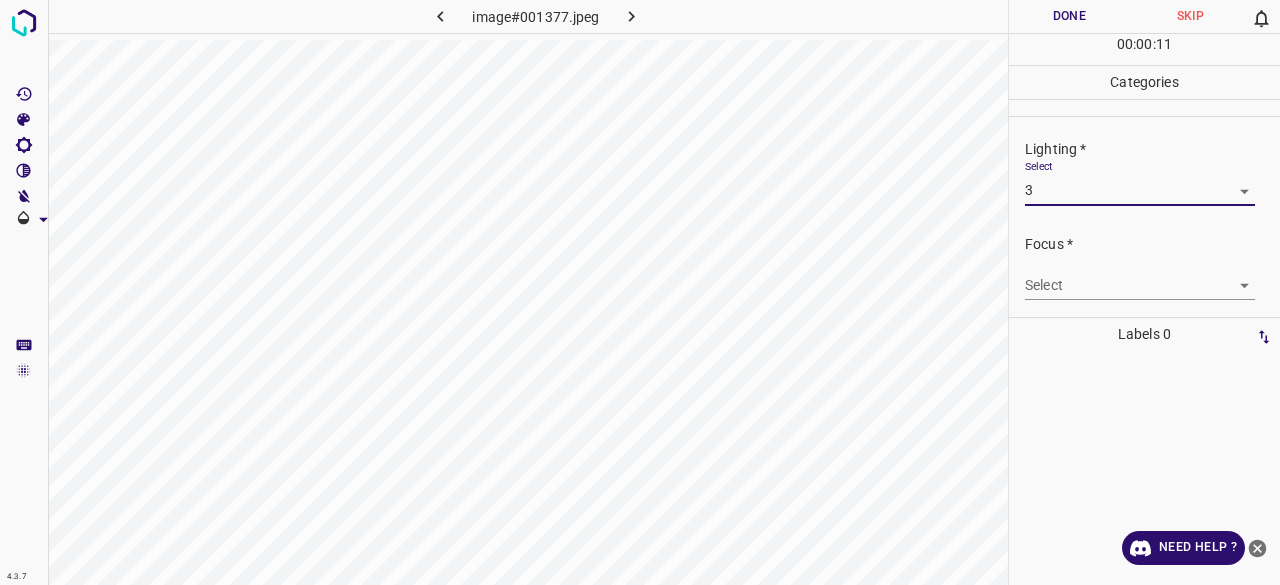click on "4.3.7 image#001377.jpeg Done Skip 0 00   : 00   : 11   Categories Lighting *  Select 3 3 Focus *  Select ​ Overall *  Select ​ Labels   0 Categories 1 Lighting 2 Focus 3 Overall Tools Space Change between modes (Draw & Edit) I Auto labeling R Restore zoom M Zoom in N Zoom out Delete Delete selecte label Filters Z Restore filters X Saturation filter C Brightness filter V Contrast filter B Gray scale filter General O Download Need Help ? - Text - Hide - Delete" at bounding box center [640, 292] 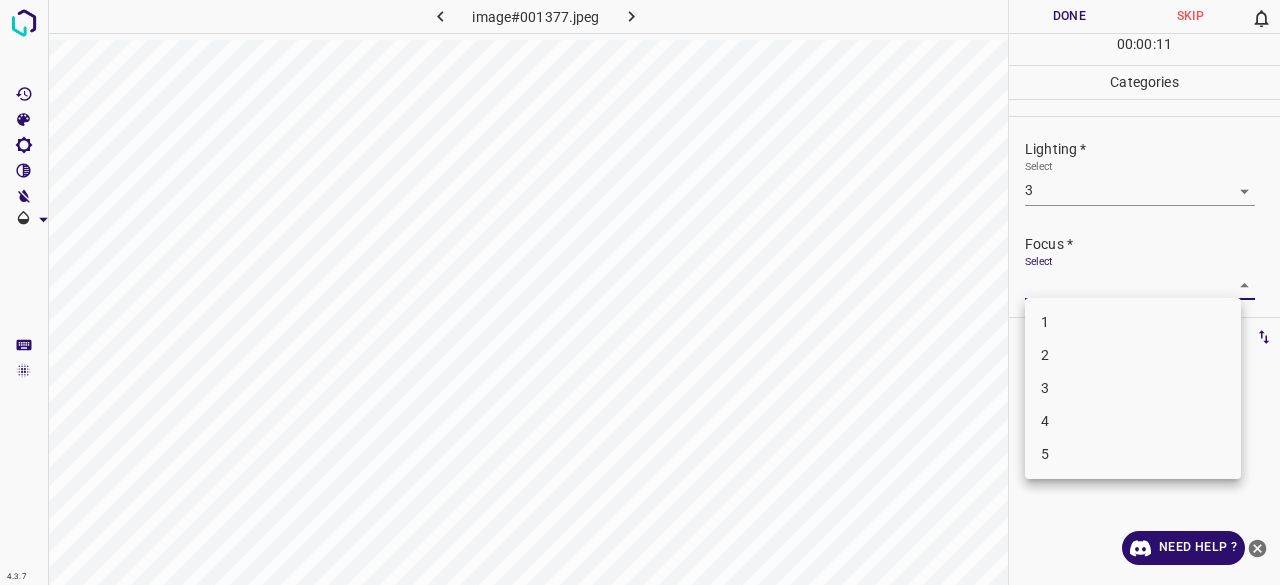 click on "2" at bounding box center [1133, 355] 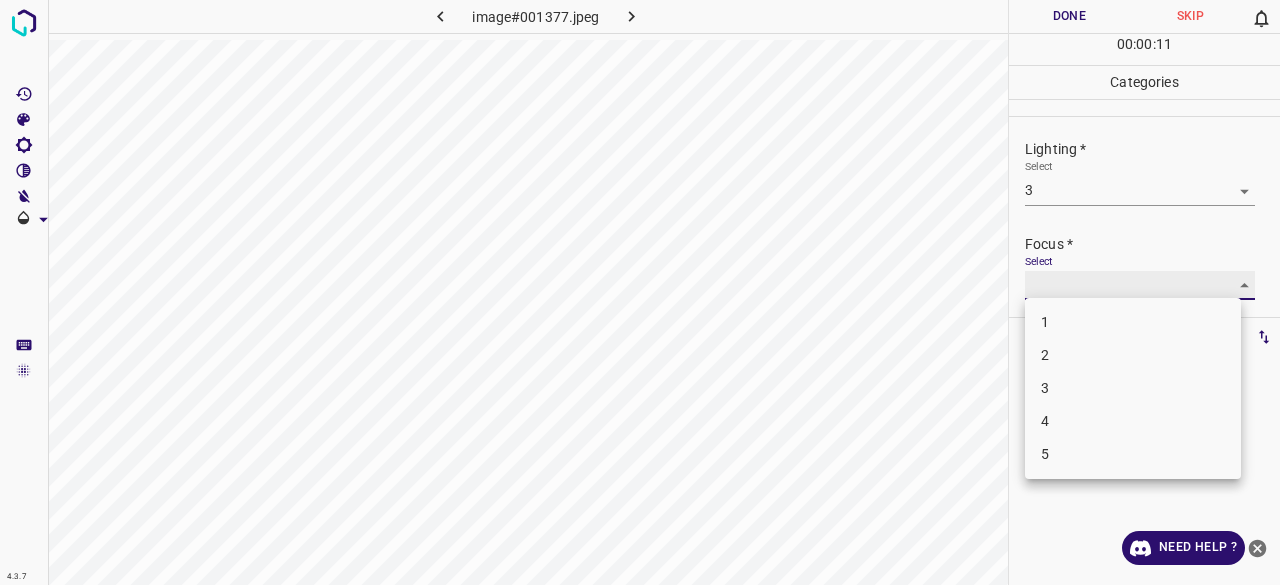 type on "2" 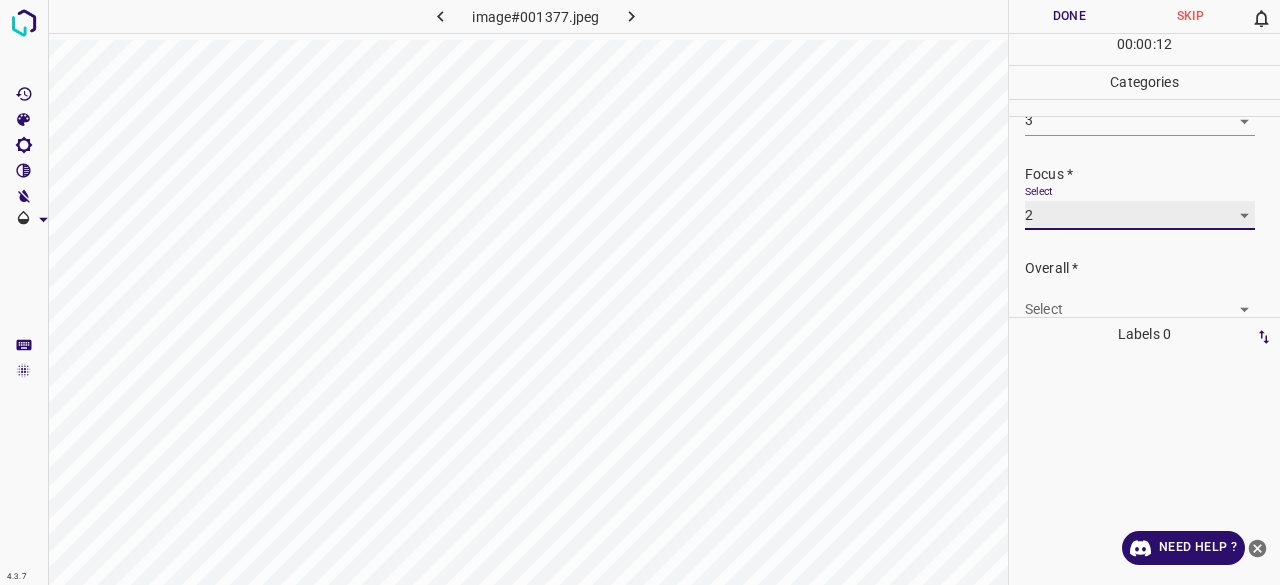 scroll, scrollTop: 98, scrollLeft: 0, axis: vertical 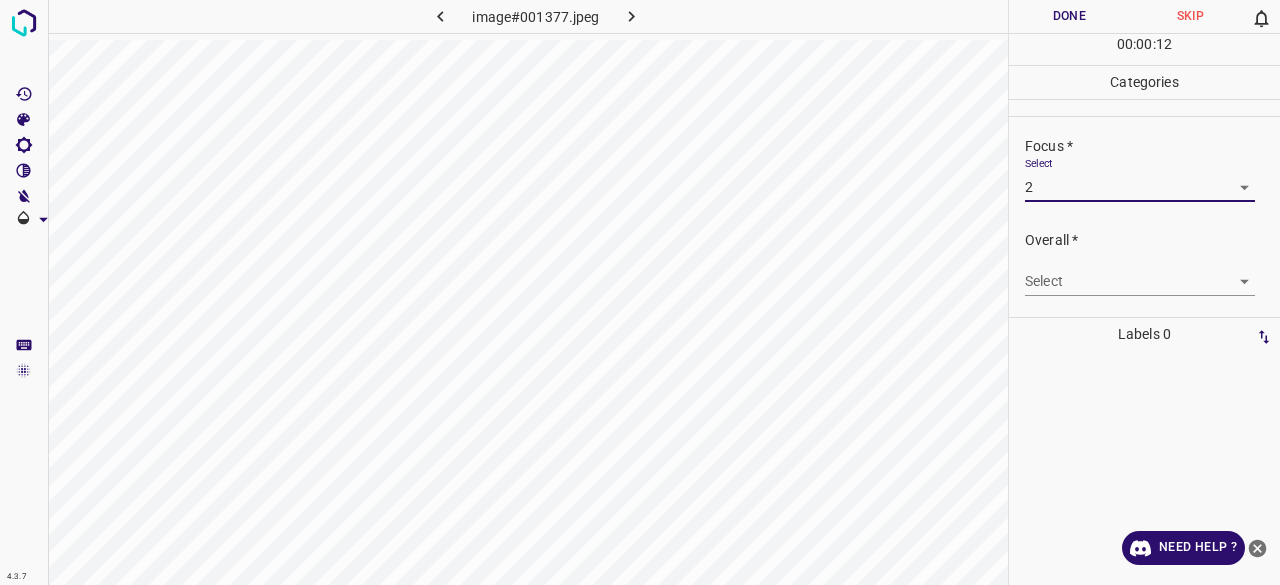 click on "4.3.7 image#001377.jpeg Done Skip 0 00   : 00   : 12   Categories Lighting *  Select 3 3 Focus *  Select 2 2 Overall *  Select ​ Labels   0 Categories 1 Lighting 2 Focus 3 Overall Tools Space Change between modes (Draw & Edit) I Auto labeling R Restore zoom M Zoom in N Zoom out Delete Delete selecte label Filters Z Restore filters X Saturation filter C Brightness filter V Contrast filter B Gray scale filter General O Download Need Help ? - Text - Hide - Delete" at bounding box center [640, 292] 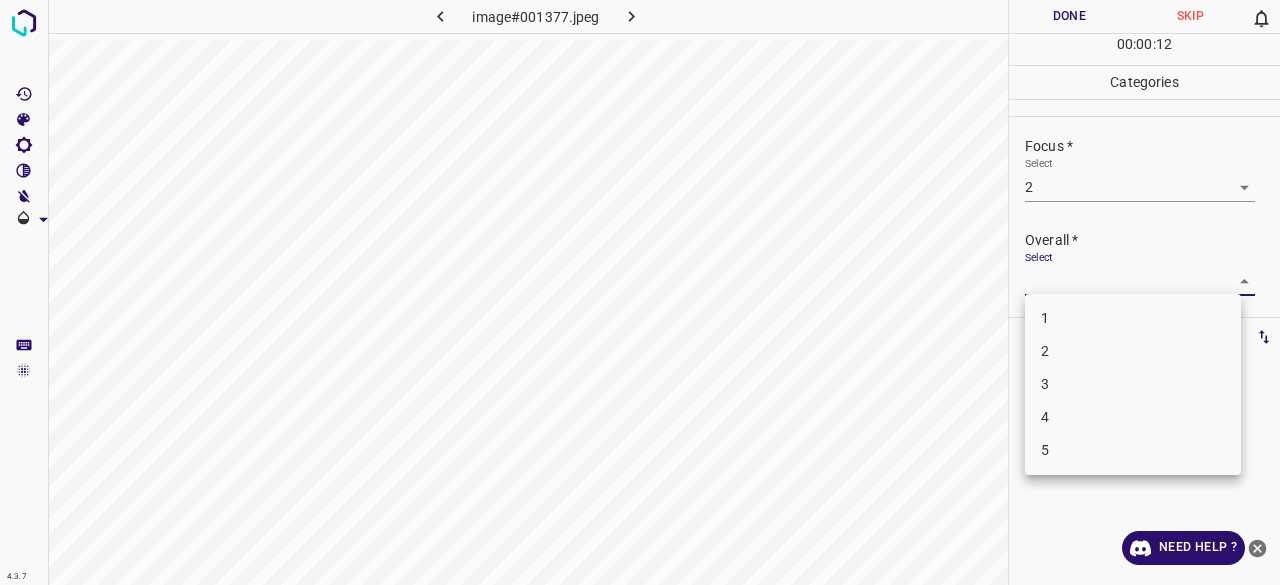 click on "3" at bounding box center [1133, 384] 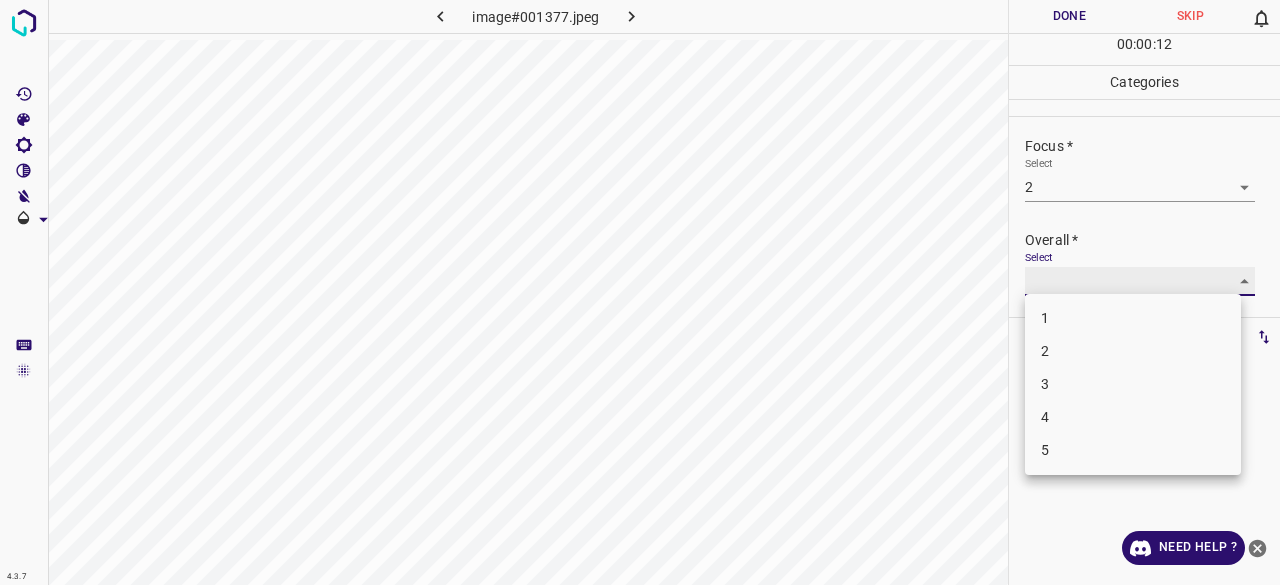 type on "3" 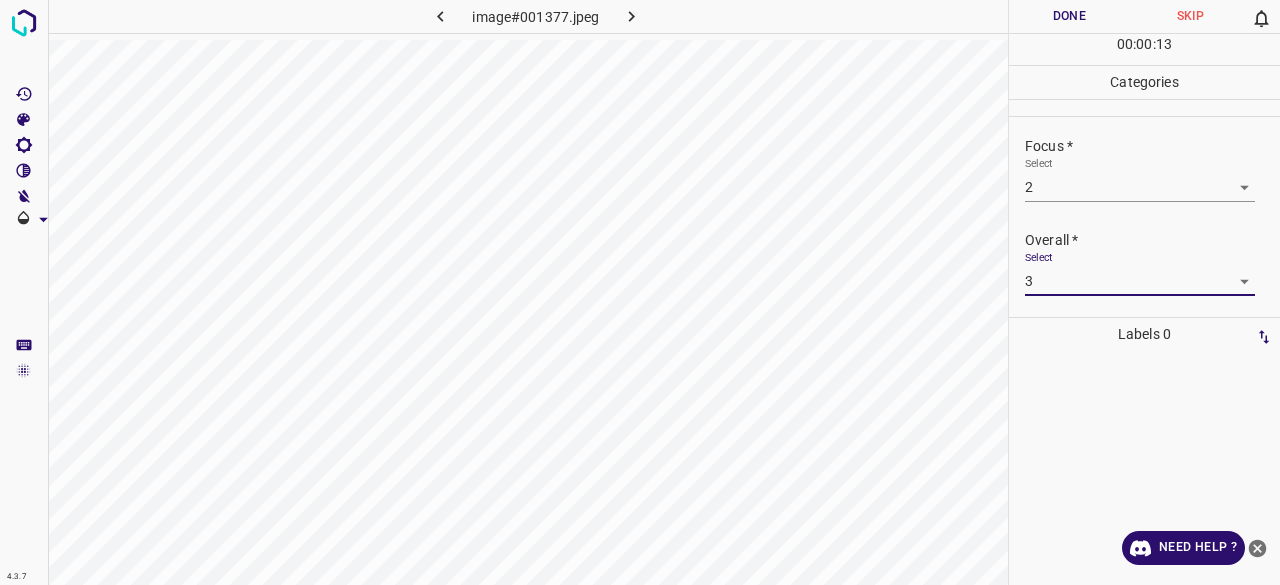 click on "Done" at bounding box center (1069, 16) 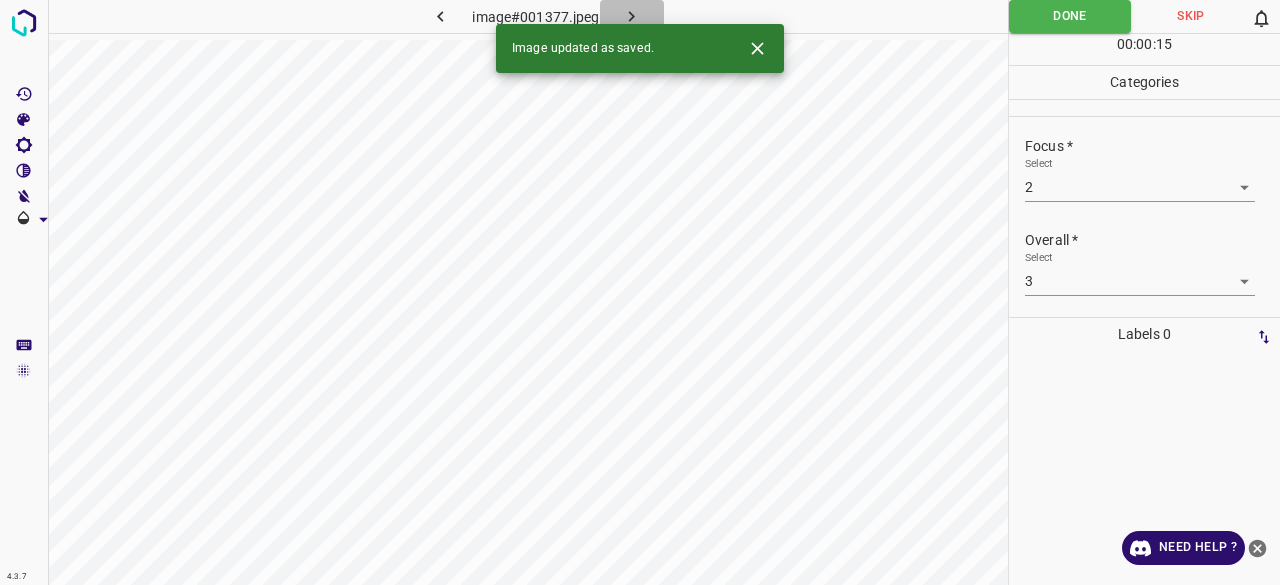 click 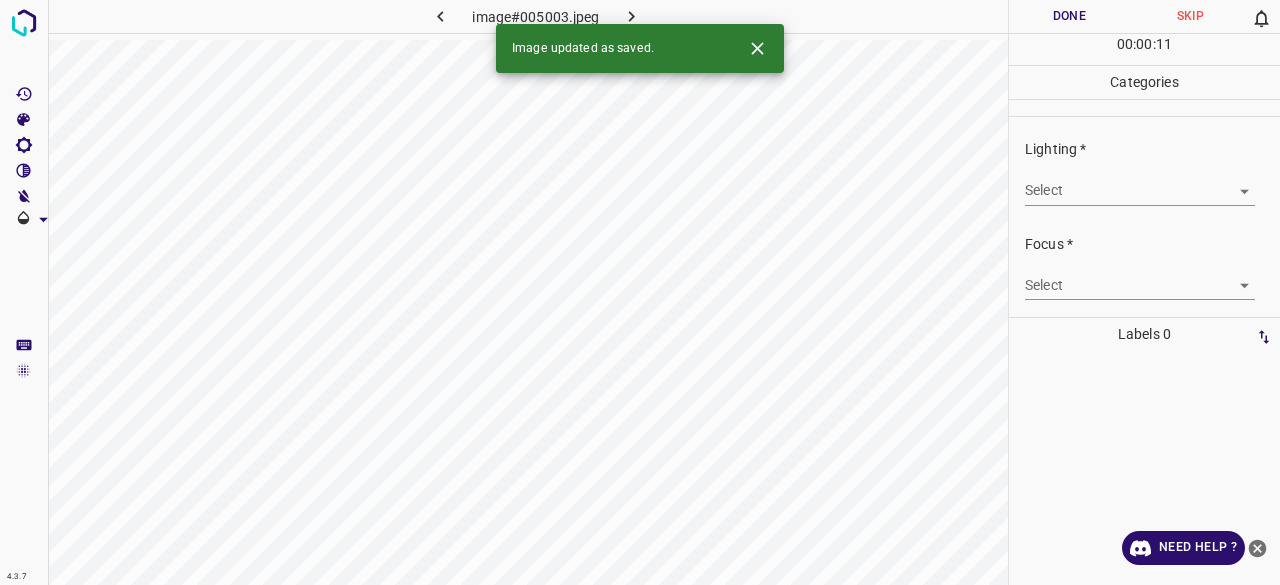 click on "Select ​" at bounding box center [1140, 182] 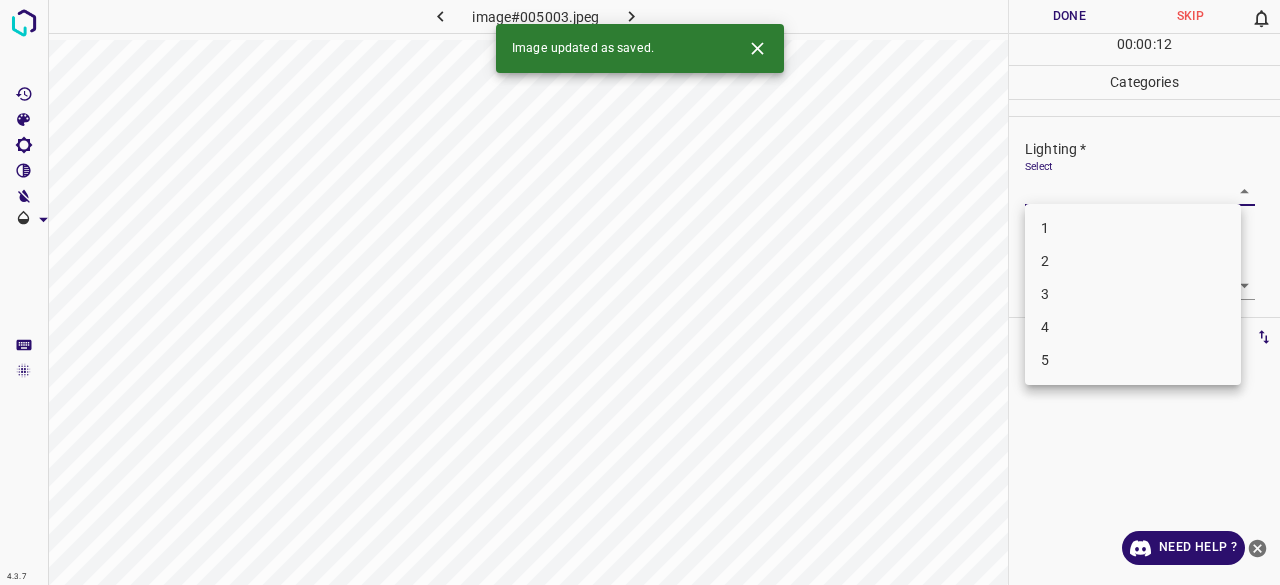click on "3" at bounding box center (1133, 294) 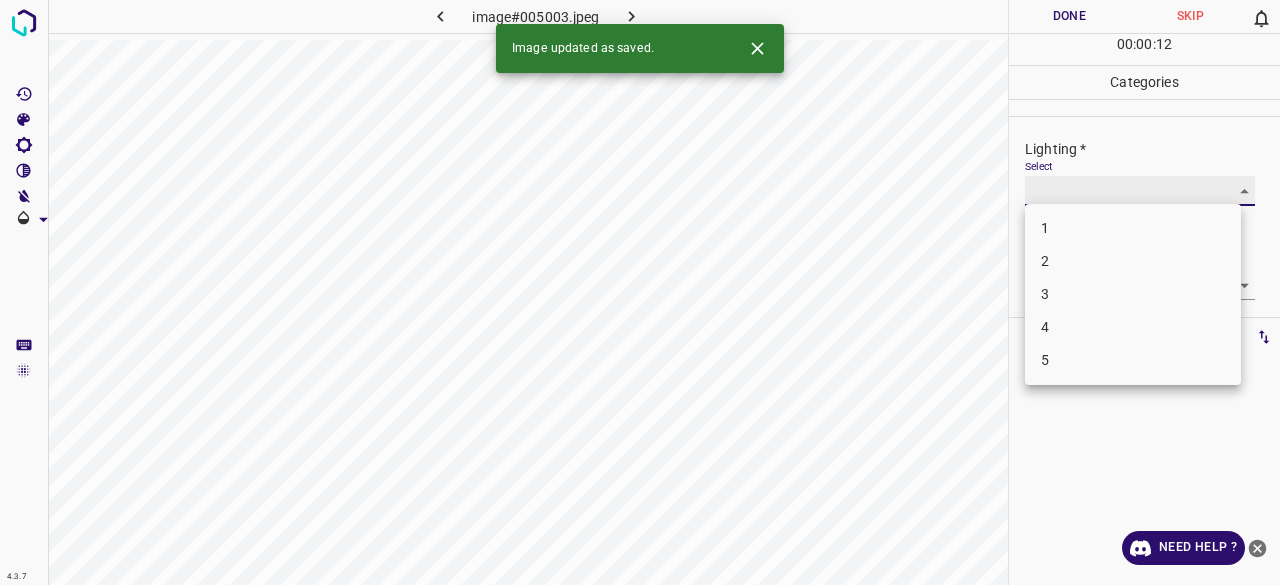 type on "3" 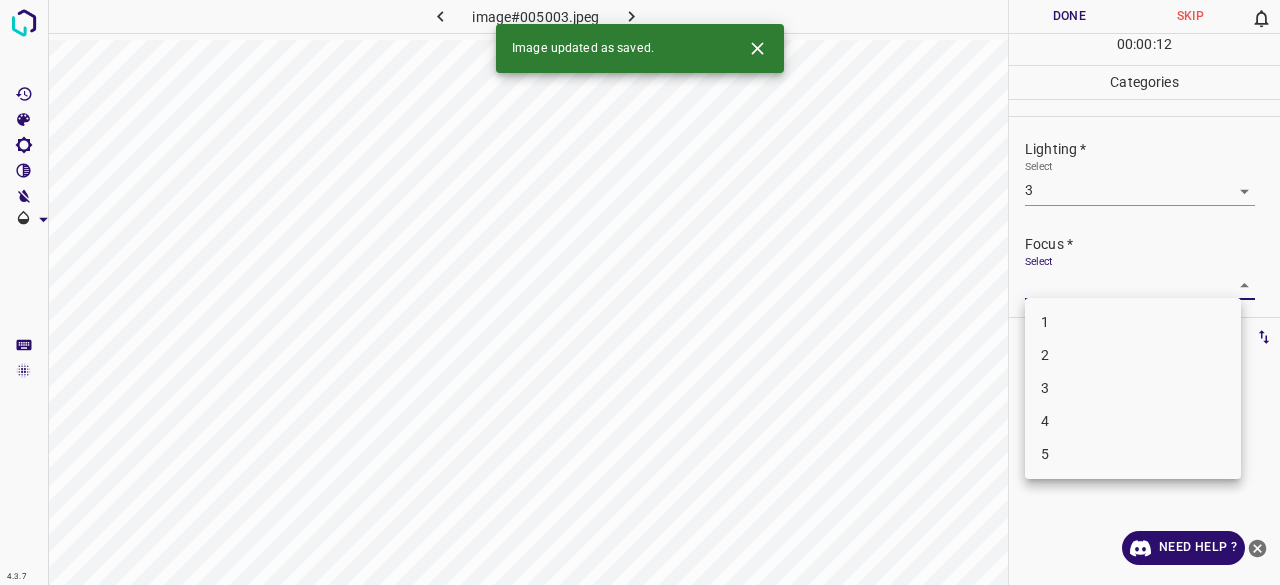 drag, startPoint x: 1058, startPoint y: 283, endPoint x: 1065, endPoint y: 329, distance: 46.52956 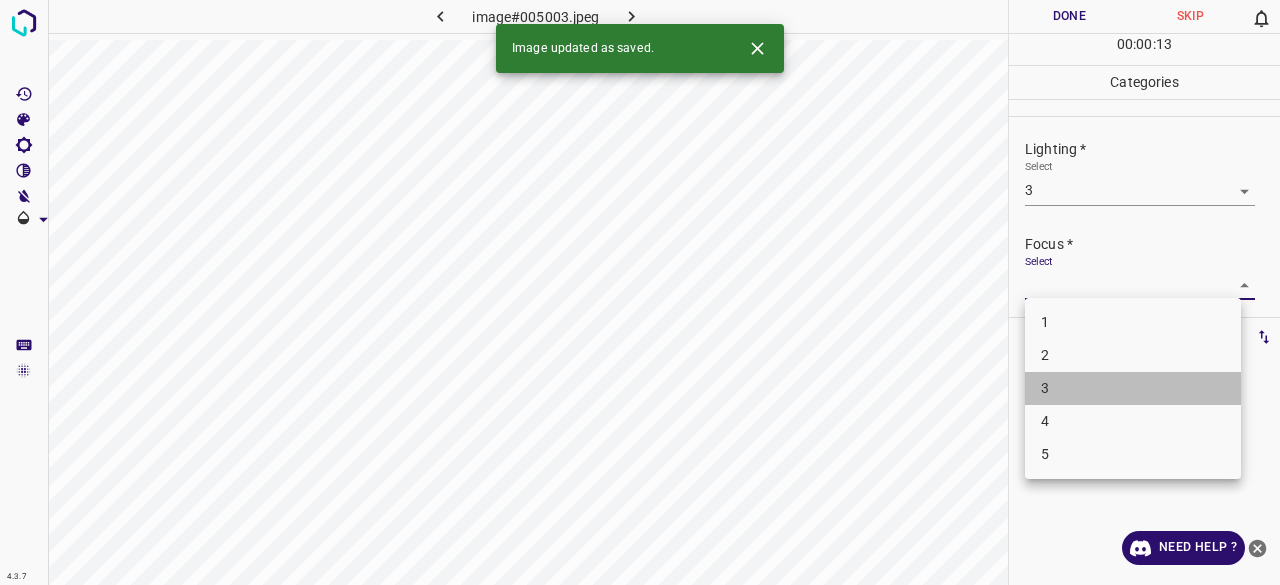 drag, startPoint x: 1068, startPoint y: 396, endPoint x: 1071, endPoint y: 317, distance: 79.05694 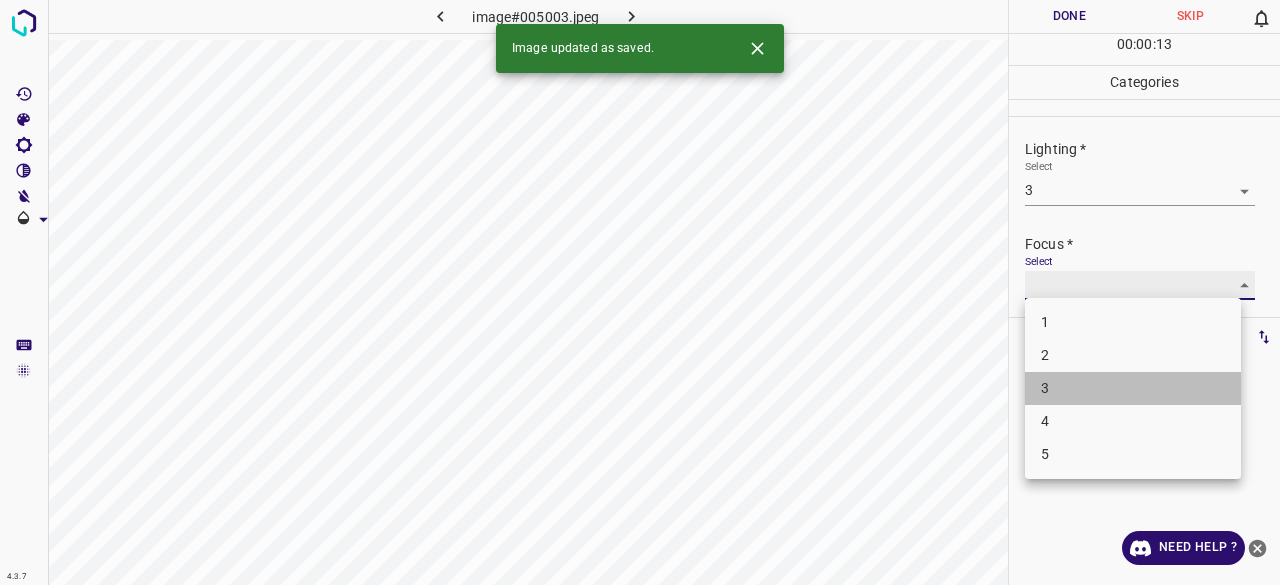 type on "3" 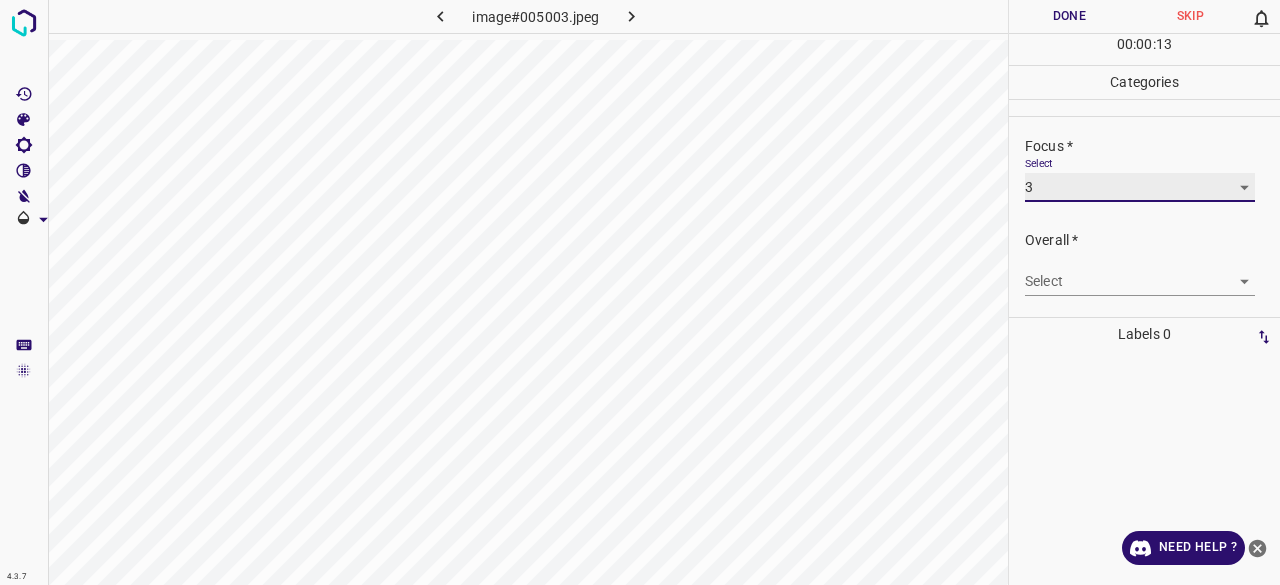 scroll, scrollTop: 98, scrollLeft: 0, axis: vertical 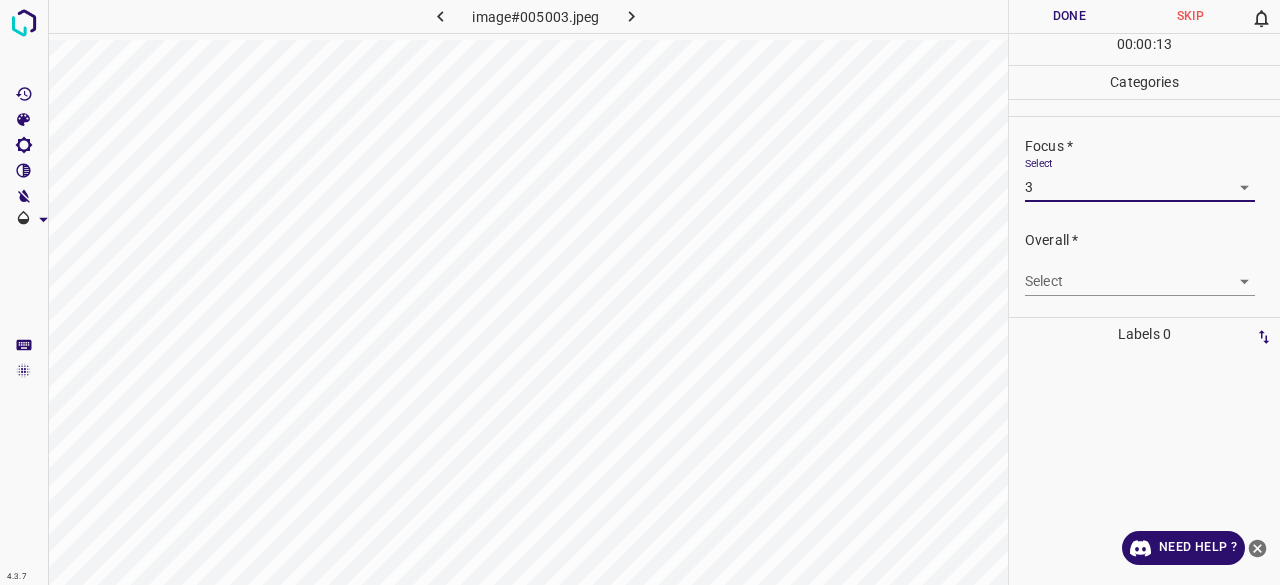 click on "4.3.7 image#005003.jpeg Done Skip 0 00   : 00   : 13   Categories Lighting *  Select 3 3 Focus *  Select 3 3 Overall *  Select ​ Labels   0 Categories 1 Lighting 2 Focus 3 Overall Tools Space Change between modes (Draw & Edit) I Auto labeling R Restore zoom M Zoom in N Zoom out Delete Delete selecte label Filters Z Restore filters X Saturation filter C Brightness filter V Contrast filter B Gray scale filter General O Download Need Help ? - Text - Hide - Delete" at bounding box center (640, 292) 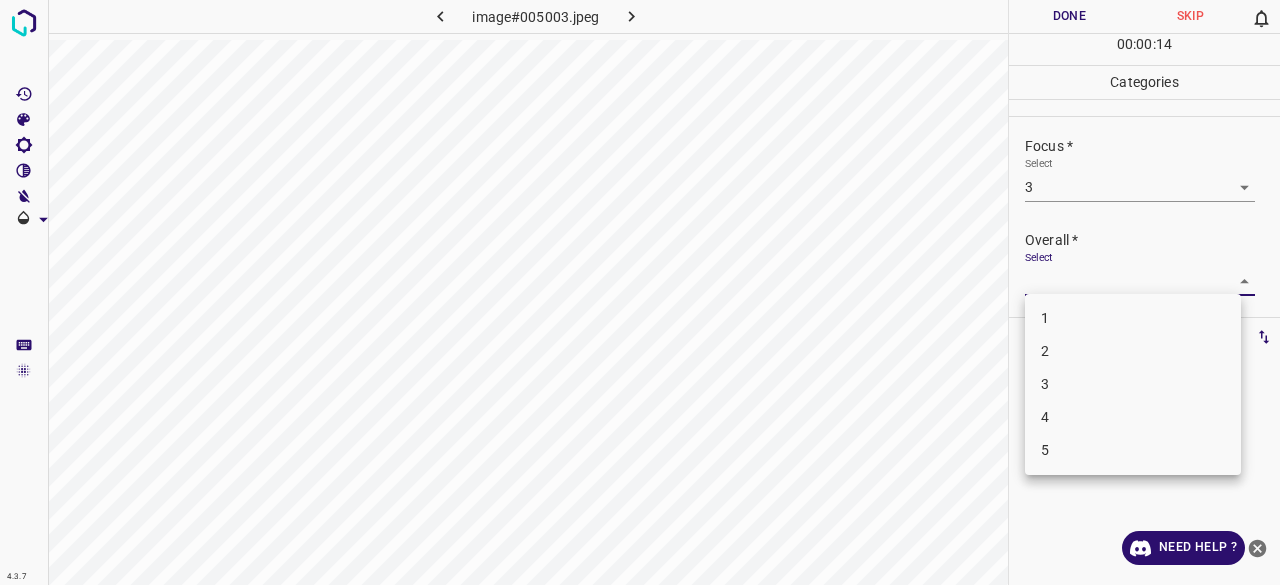 drag, startPoint x: 1066, startPoint y: 392, endPoint x: 1057, endPoint y: 245, distance: 147.27525 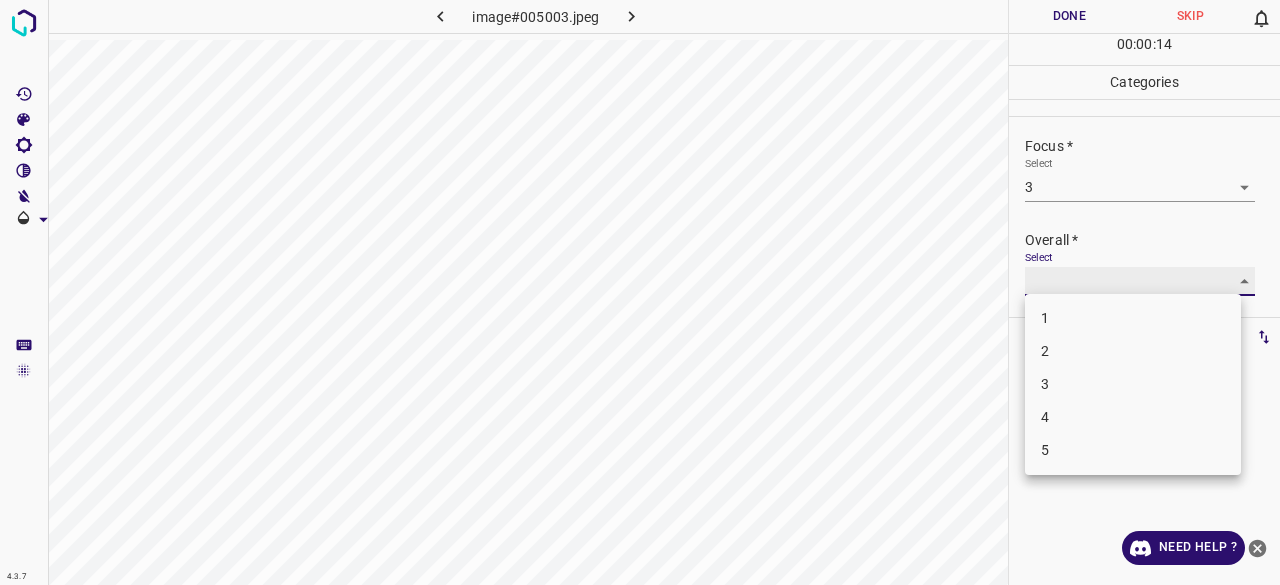 type on "3" 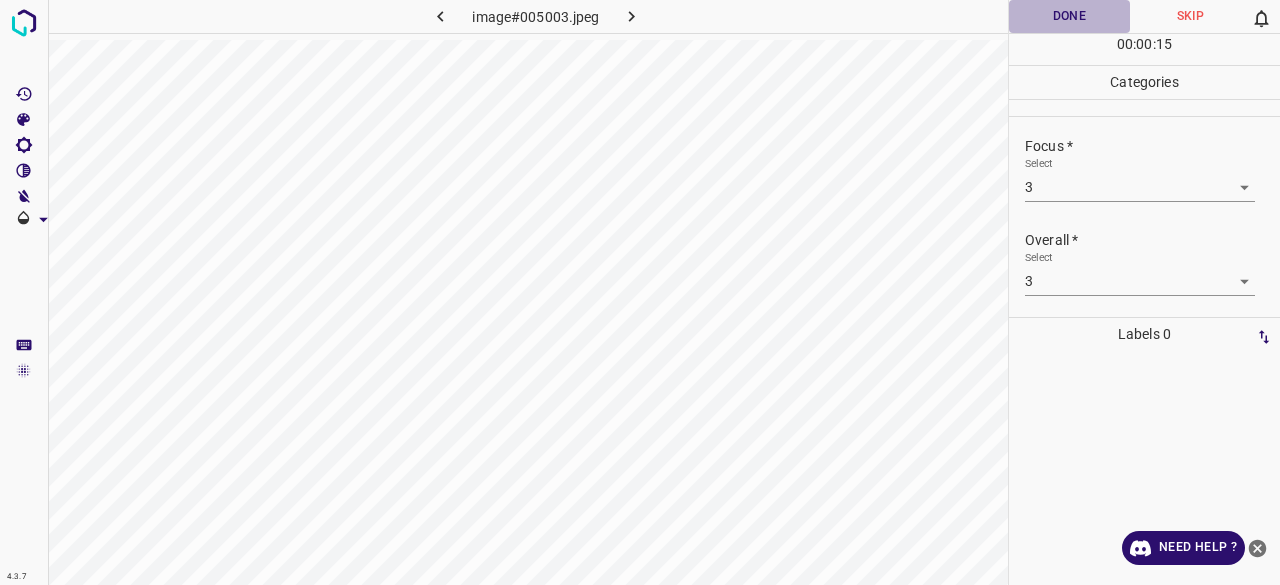 click on "Done" at bounding box center (1069, 16) 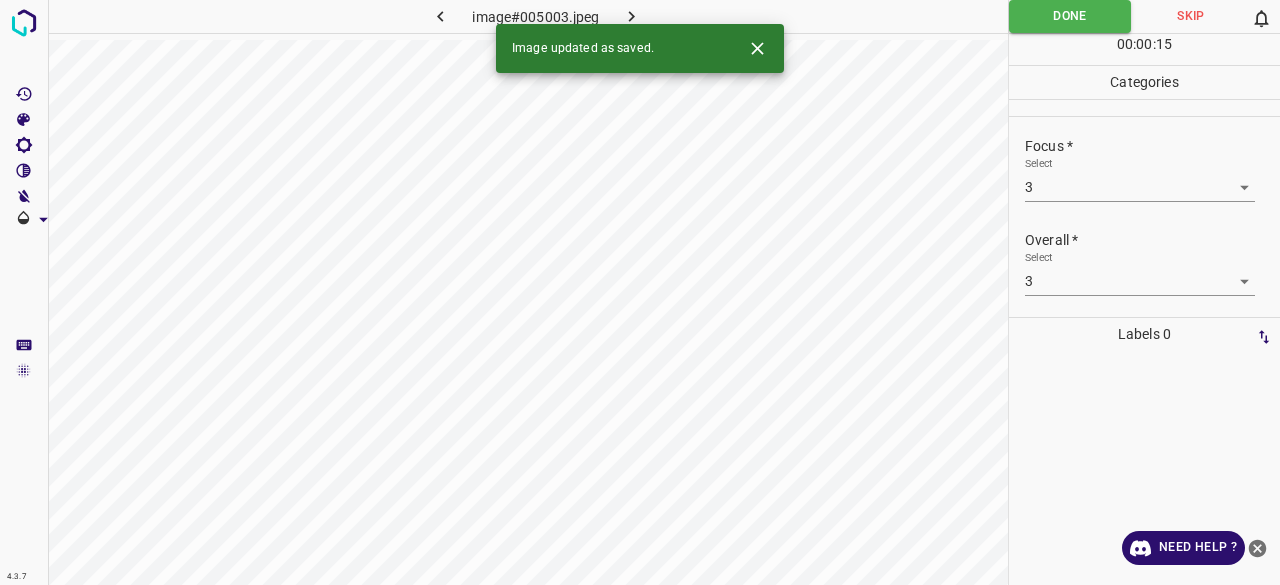 click at bounding box center [632, 16] 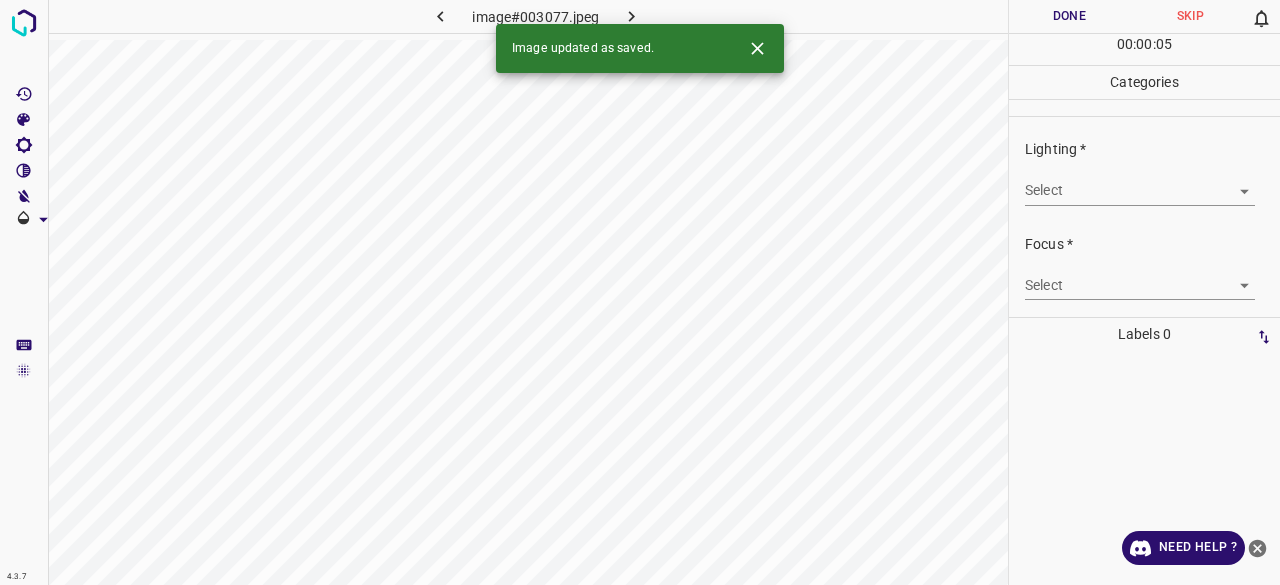 click on "4.3.7 image#003077.jpeg Done Skip 0 00   : 00   : 05   Categories Lighting *  Select ​ Focus *  Select ​ Overall *  Select ​ Labels   0 Categories 1 Lighting 2 Focus 3 Overall Tools Space Change between modes (Draw & Edit) I Auto labeling R Restore zoom M Zoom in N Zoom out Delete Delete selecte label Filters Z Restore filters X Saturation filter C Brightness filter V Contrast filter B Gray scale filter General O Download Image updated as saved. Need Help ? - Text - Hide - Delete" at bounding box center (640, 292) 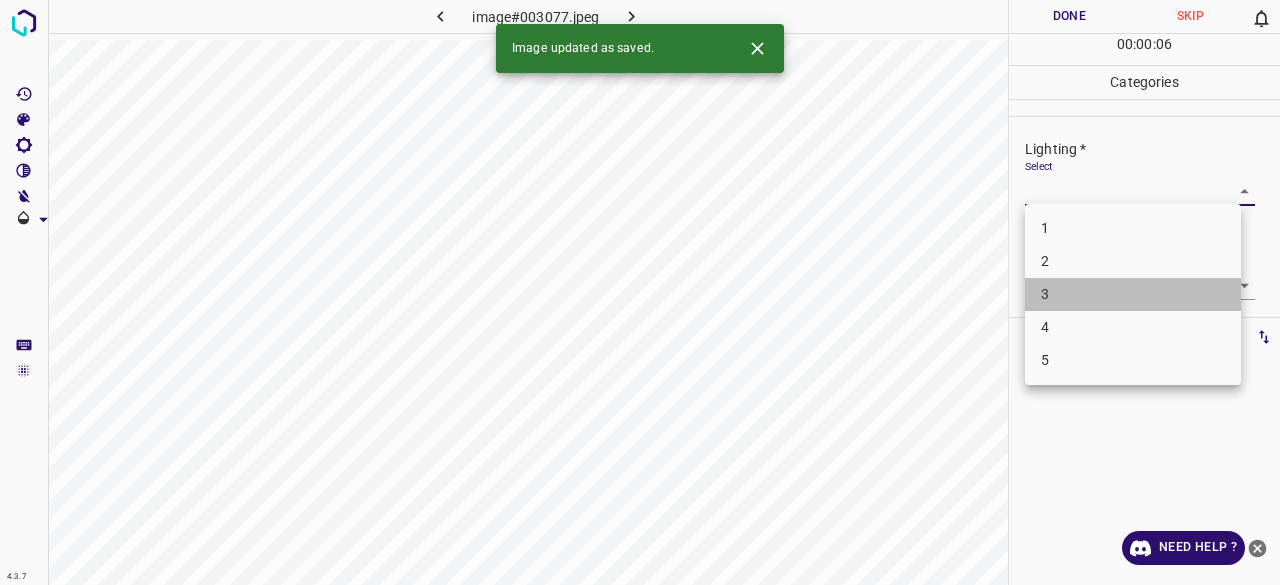 click on "3" at bounding box center [1133, 294] 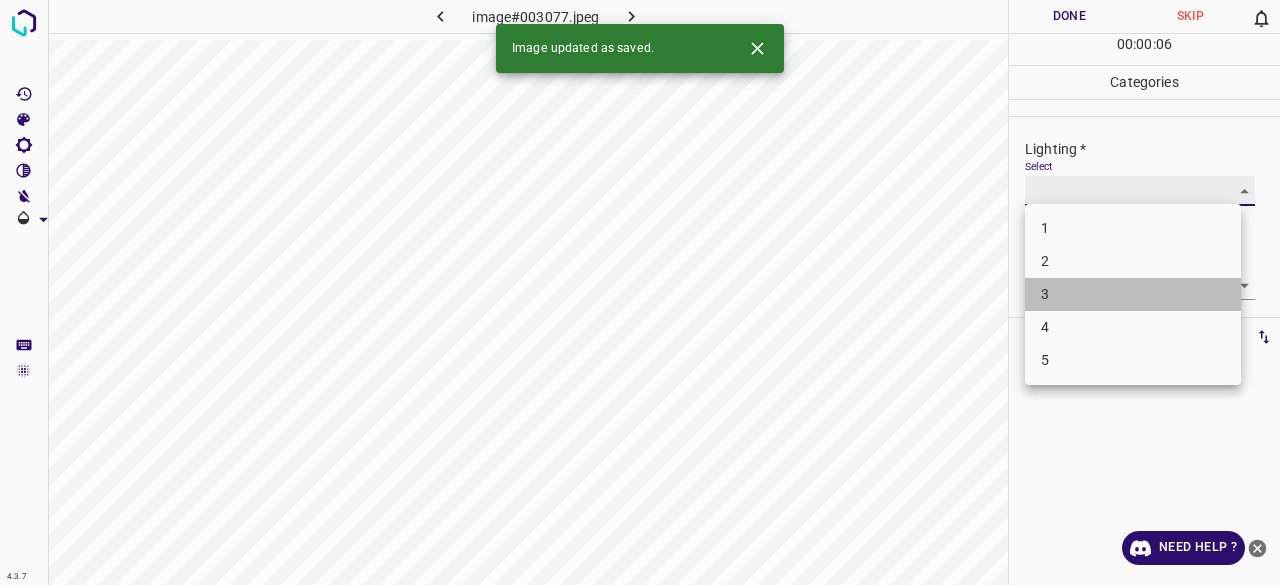 type on "3" 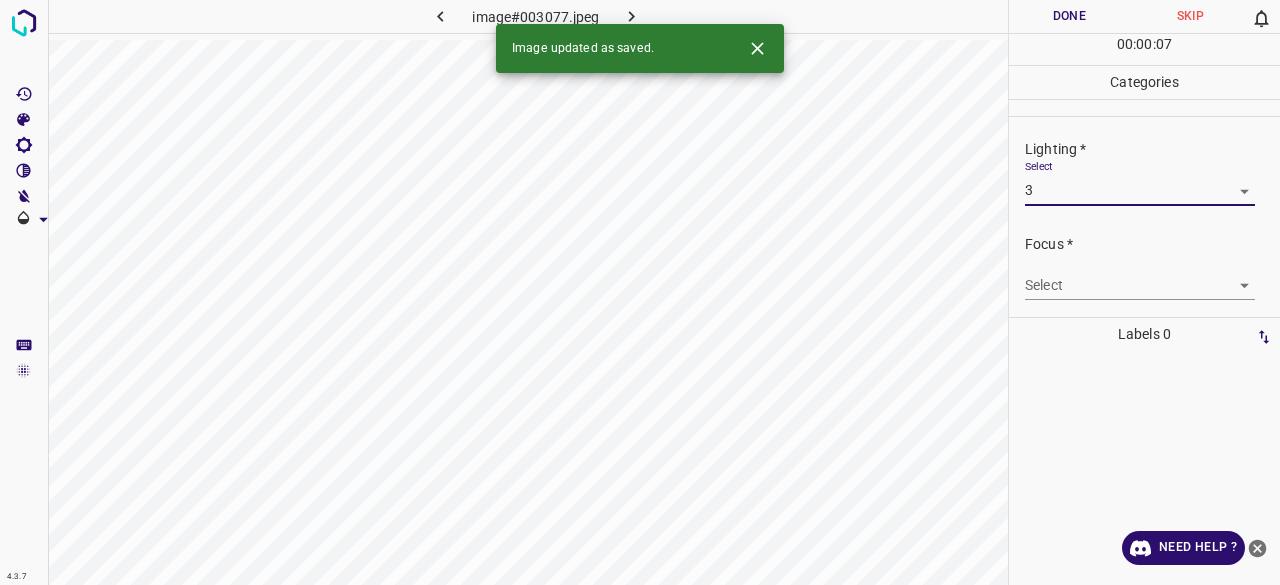click on "4.3.7 image#003077.jpeg Done Skip 0 00   : 00   : 07   Categories Lighting *  Select 3 3 Focus *  Select ​ Overall *  Select ​ Labels   0 Categories 1 Lighting 2 Focus 3 Overall Tools Space Change between modes (Draw & Edit) I Auto labeling R Restore zoom M Zoom in N Zoom out Delete Delete selecte label Filters Z Restore filters X Saturation filter C Brightness filter V Contrast filter B Gray scale filter General O Download Image updated as saved. Need Help ? - Text - Hide - Delete" at bounding box center (640, 292) 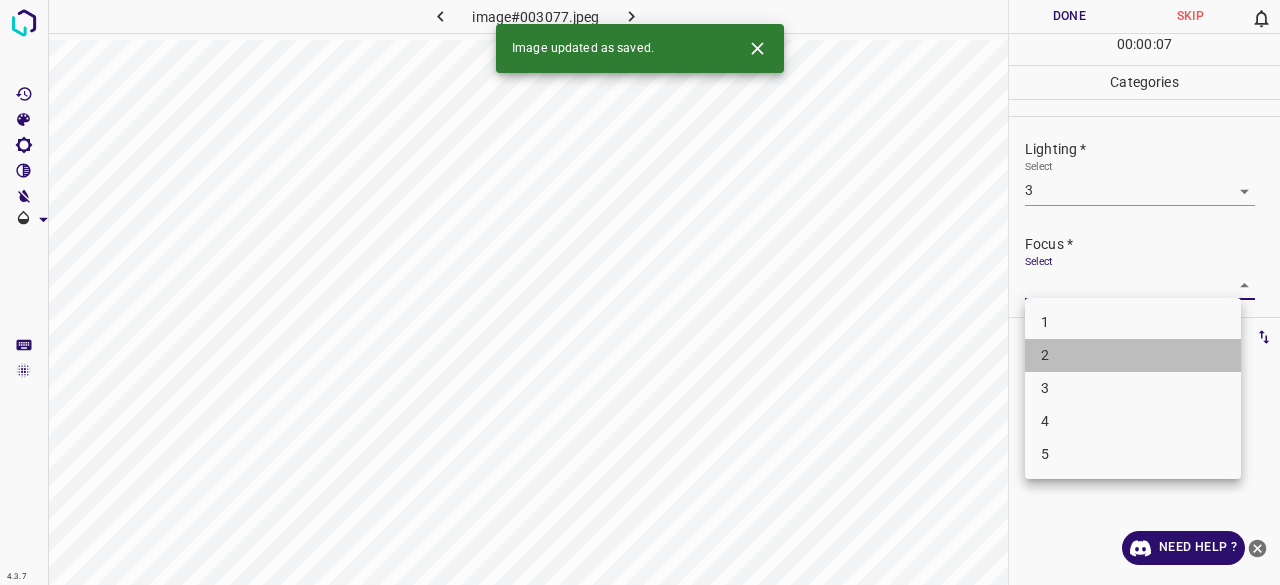 click on "2" at bounding box center [1133, 355] 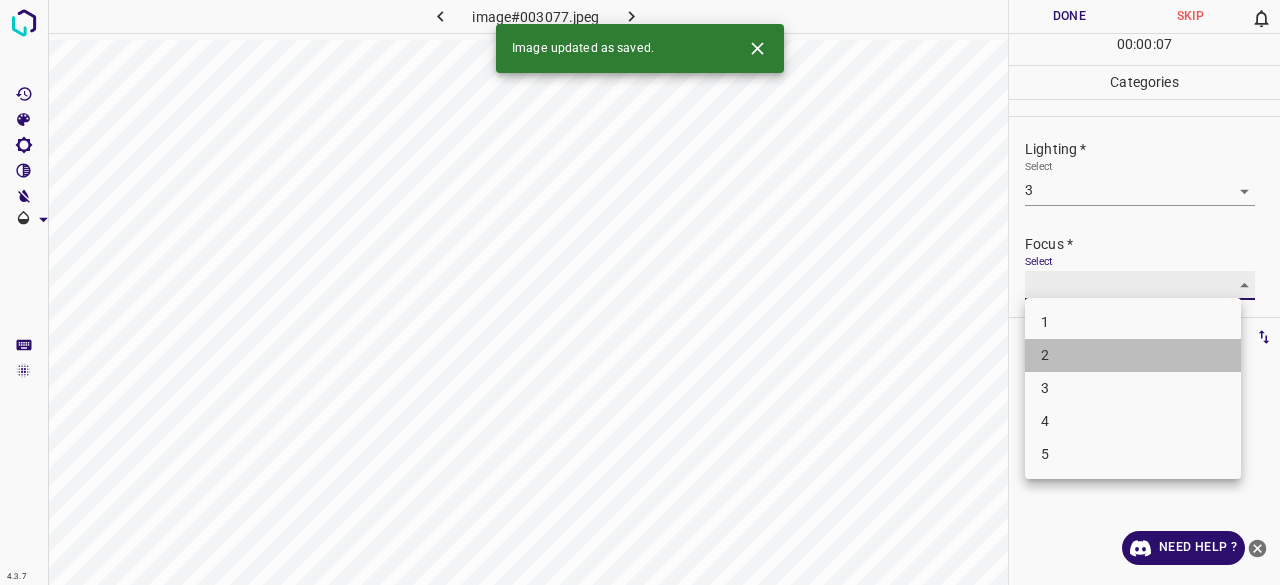 type on "2" 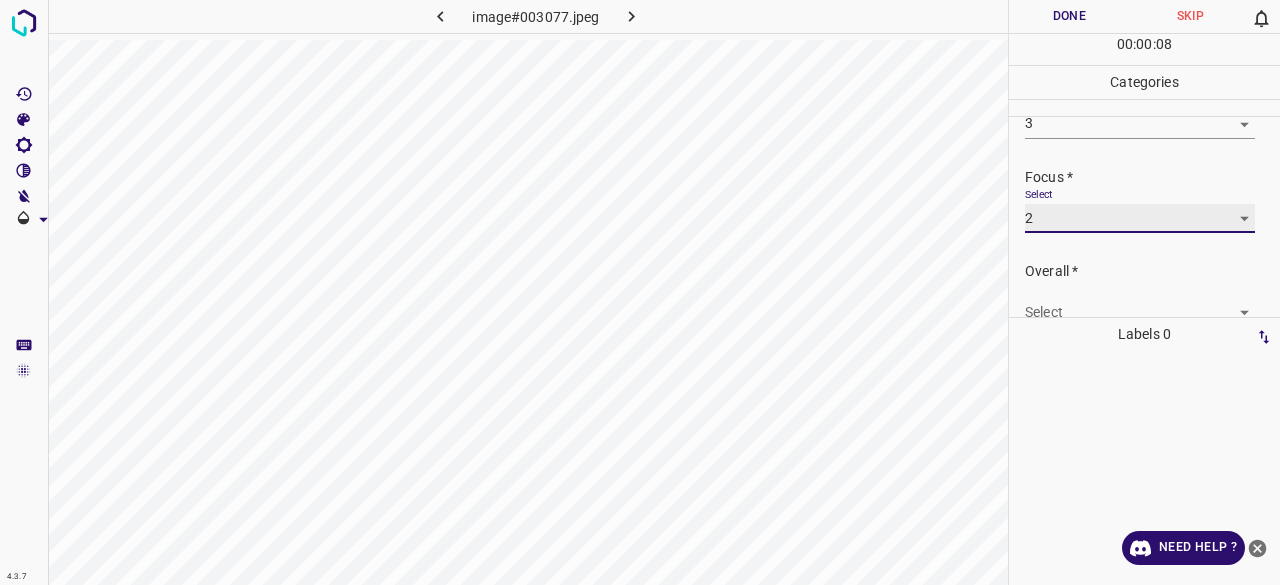 scroll, scrollTop: 98, scrollLeft: 0, axis: vertical 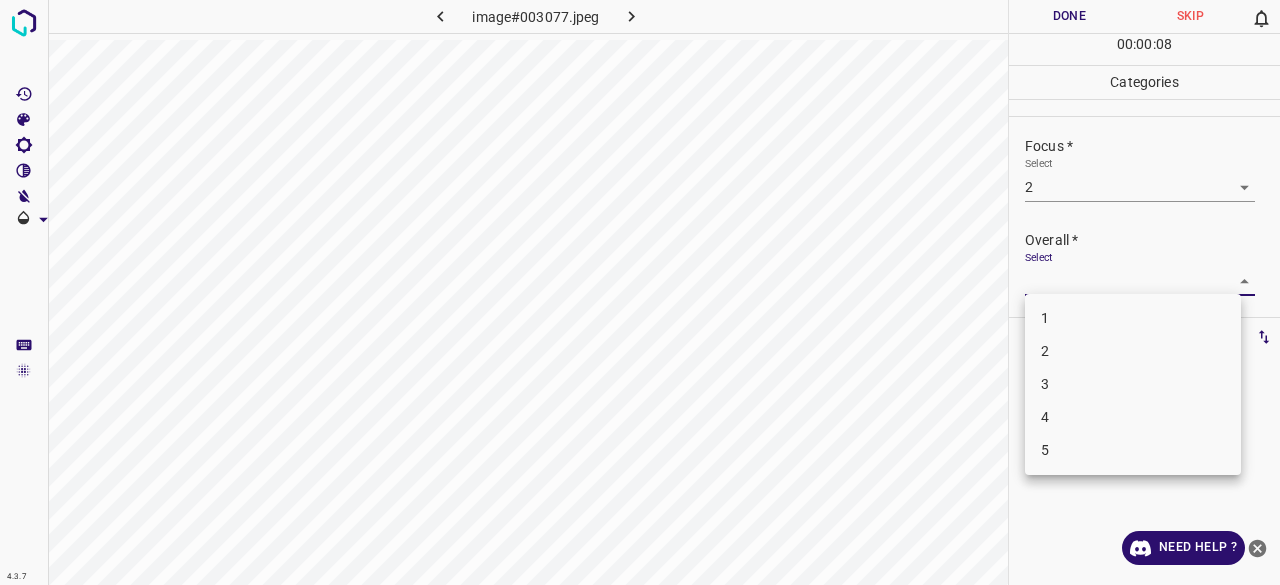 click on "4.3.7 image#003077.jpeg Done Skip 0 00   : 00   : 08   Categories Lighting *  Select 3 3 Focus *  Select 2 2 Overall *  Select ​ Labels   0 Categories 1 Lighting 2 Focus 3 Overall Tools Space Change between modes (Draw & Edit) I Auto labeling R Restore zoom M Zoom in N Zoom out Delete Delete selecte label Filters Z Restore filters X Saturation filter C Brightness filter V Contrast filter B Gray scale filter General O Download Need Help ? - Text - Hide - Delete 1 2 3 4 5" at bounding box center (640, 292) 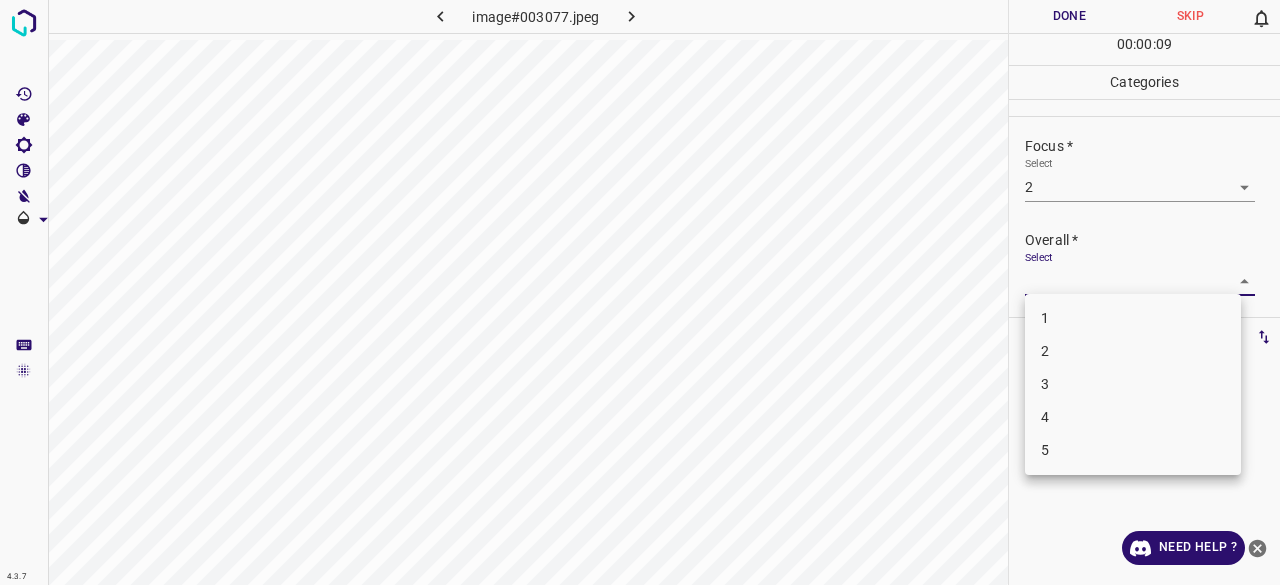 click on "3" at bounding box center [1133, 384] 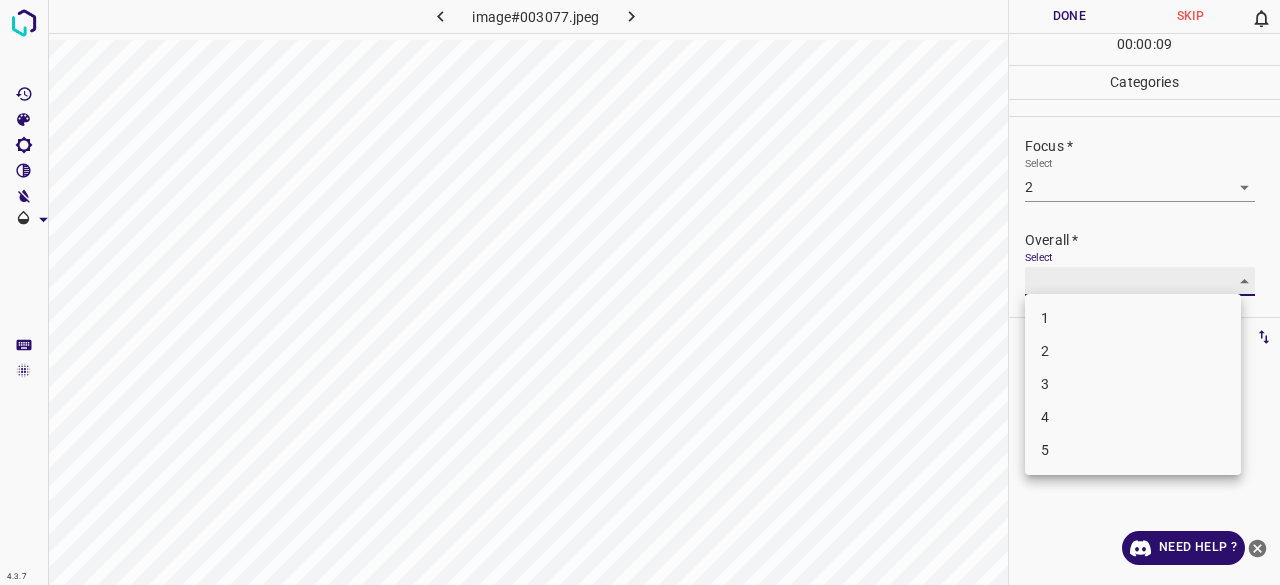 type on "3" 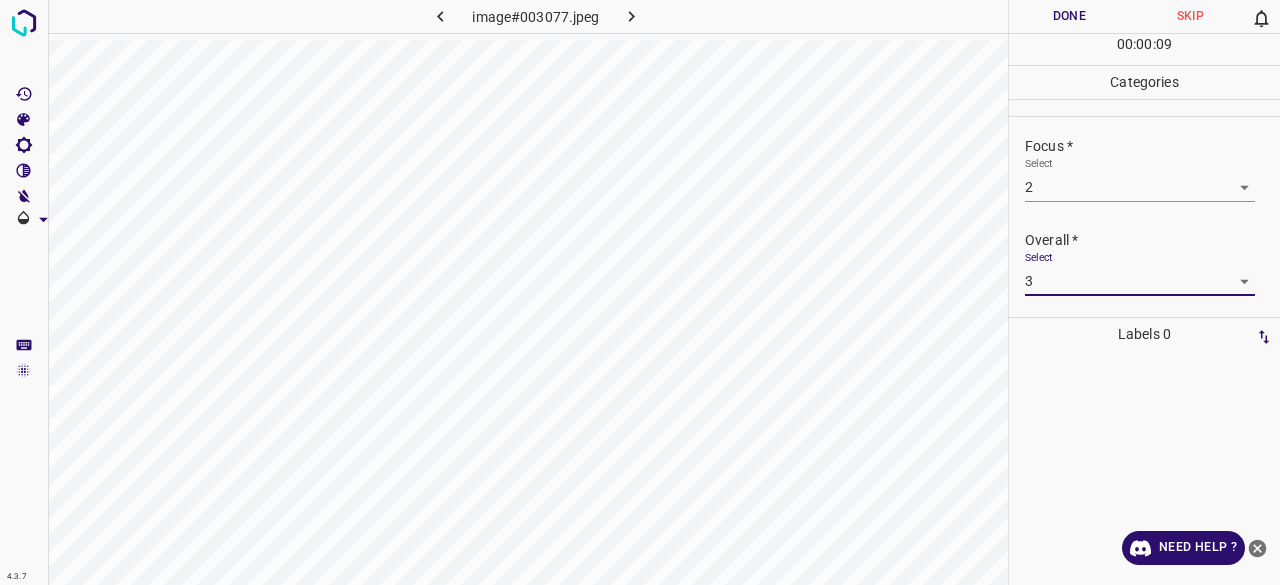 click on "Done" at bounding box center [1069, 16] 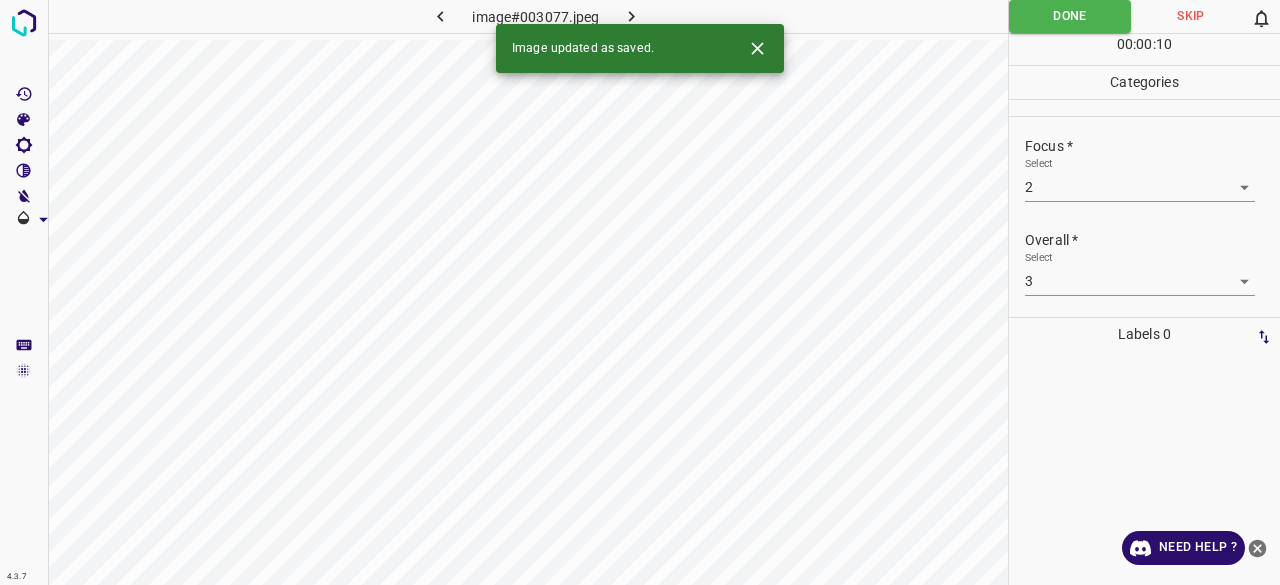 click 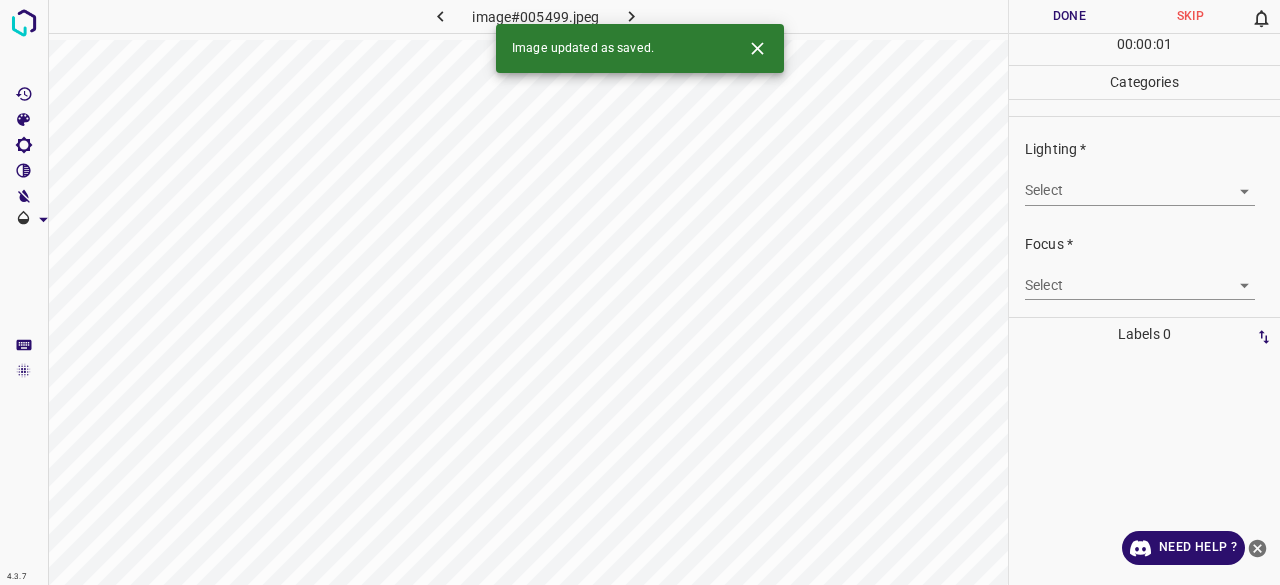 click on "4.3.7 image#005499.jpeg Done Skip 0 00   : 00   : 01   Categories Lighting *  Select ​ Focus *  Select ​ Overall *  Select ​ Labels   0 Categories 1 Lighting 2 Focus 3 Overall Tools Space Change between modes (Draw & Edit) I Auto labeling R Restore zoom M Zoom in N Zoom out Delete Delete selecte label Filters Z Restore filters X Saturation filter C Brightness filter V Contrast filter B Gray scale filter General O Download Image updated as saved. Need Help ? - Text - Hide - Delete" at bounding box center (640, 292) 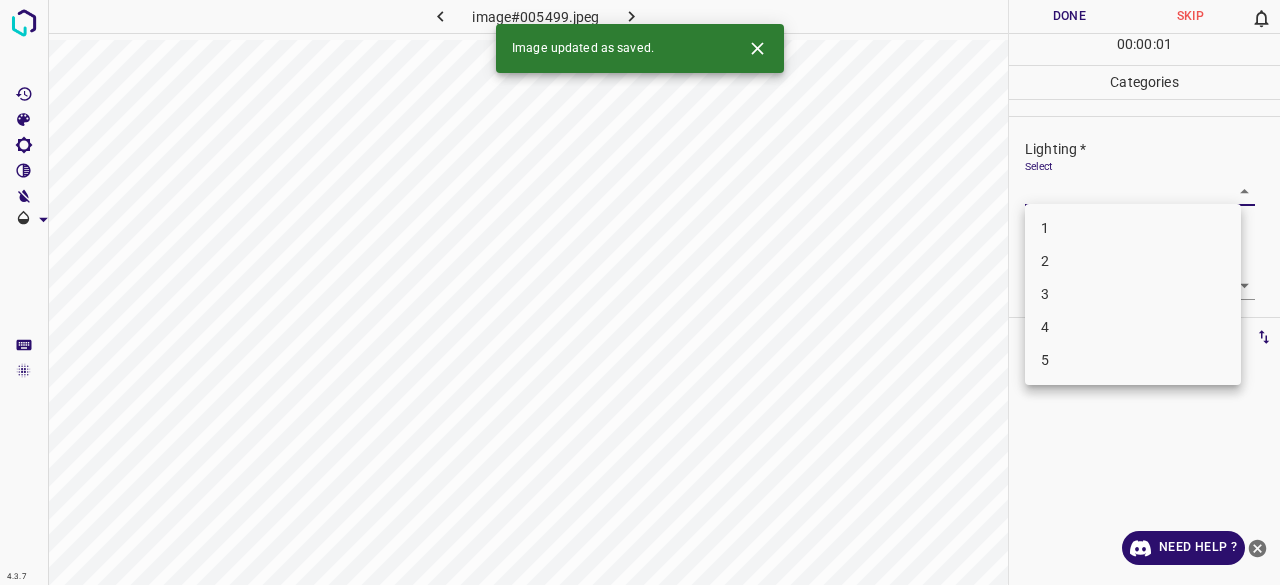 click on "3" at bounding box center [1133, 294] 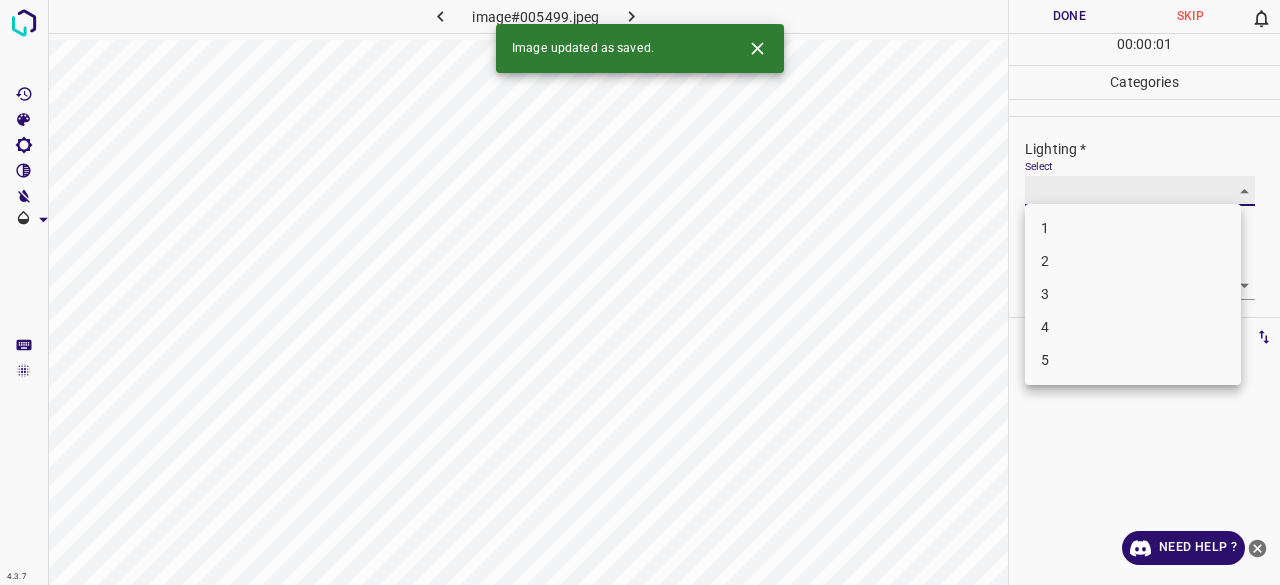 type on "3" 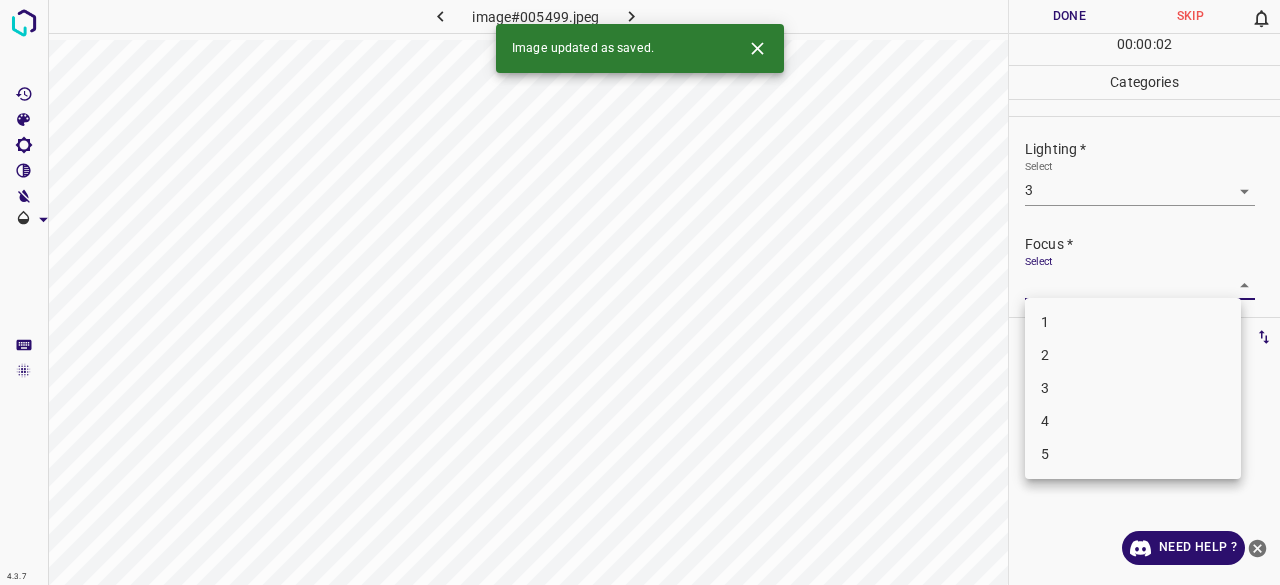 click on "4.3.7 image#005499.jpeg Done Skip 0 00   : 00   : 02   Categories Lighting *  Select 3 3 Focus *  Select ​ Overall *  Select ​ Labels   0 Categories 1 Lighting 2 Focus 3 Overall Tools Space Change between modes (Draw & Edit) I Auto labeling R Restore zoom M Zoom in N Zoom out Delete Delete selecte label Filters Z Restore filters X Saturation filter C Brightness filter V Contrast filter B Gray scale filter General O Download Image updated as saved. Need Help ? - Text - Hide - Delete 1 2 3 4 5" at bounding box center (640, 292) 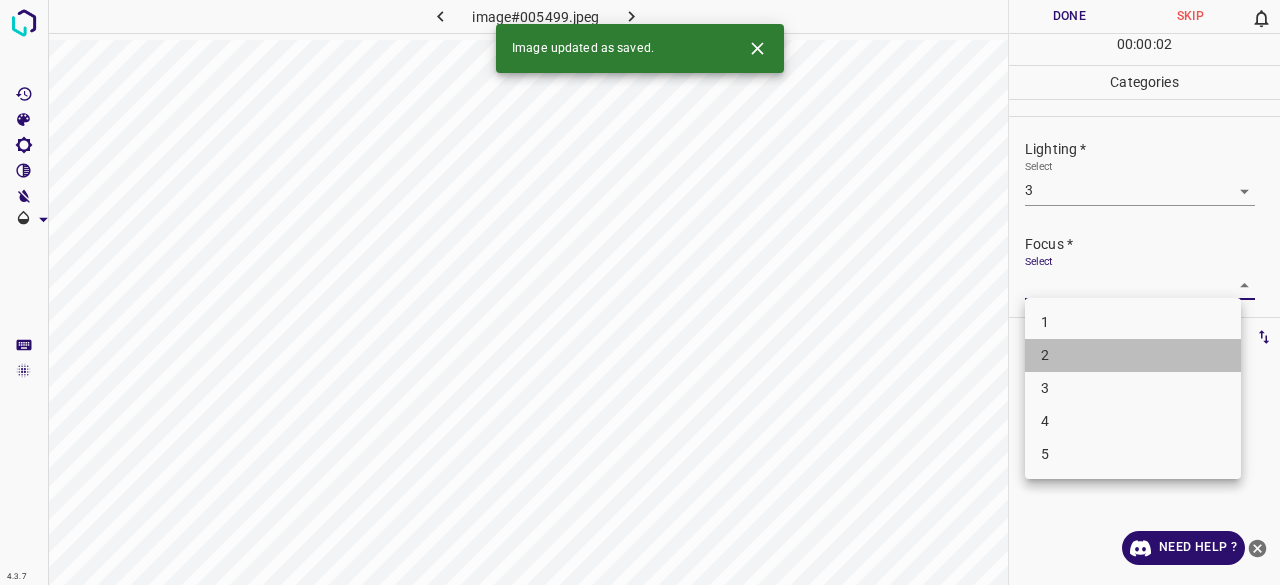 drag, startPoint x: 1070, startPoint y: 357, endPoint x: 1074, endPoint y: 322, distance: 35.22783 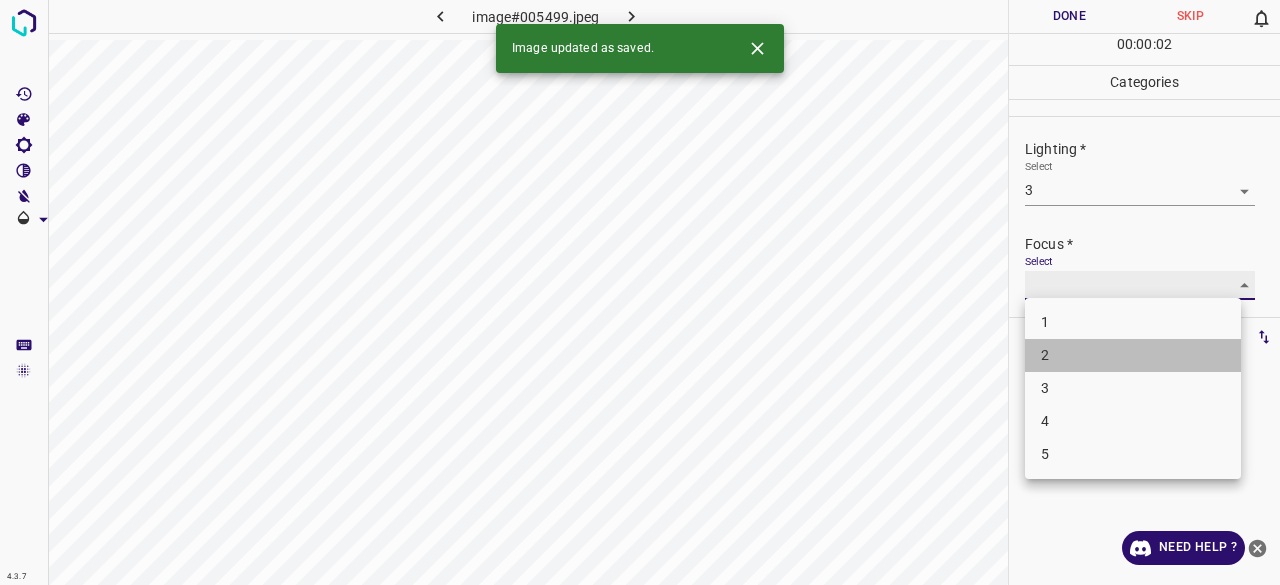 type on "2" 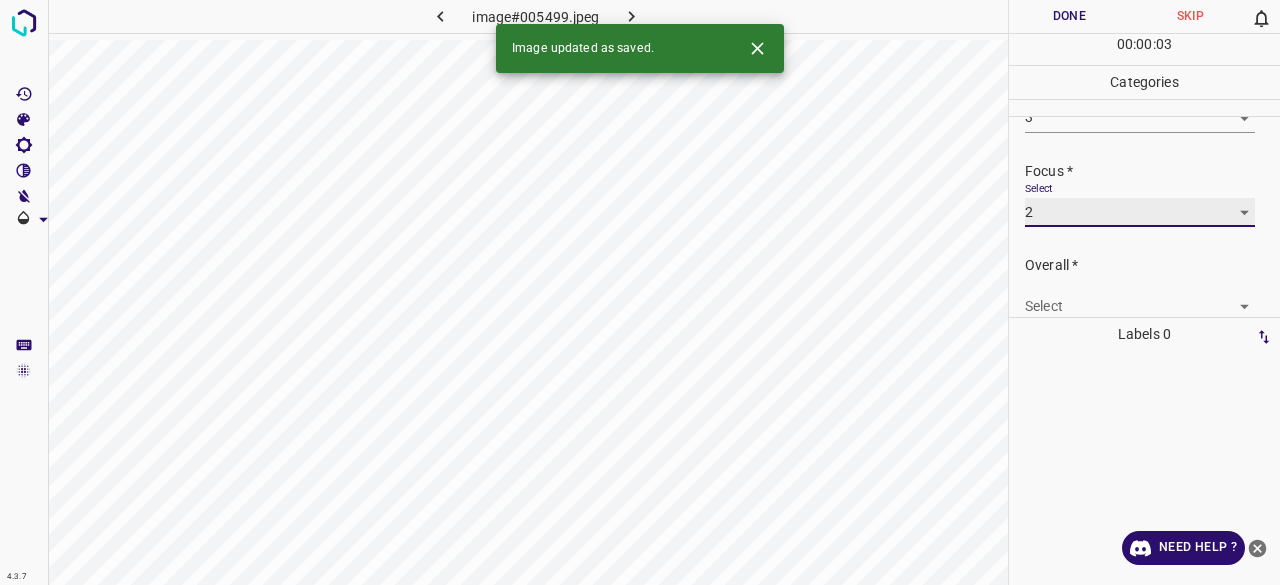 scroll, scrollTop: 98, scrollLeft: 0, axis: vertical 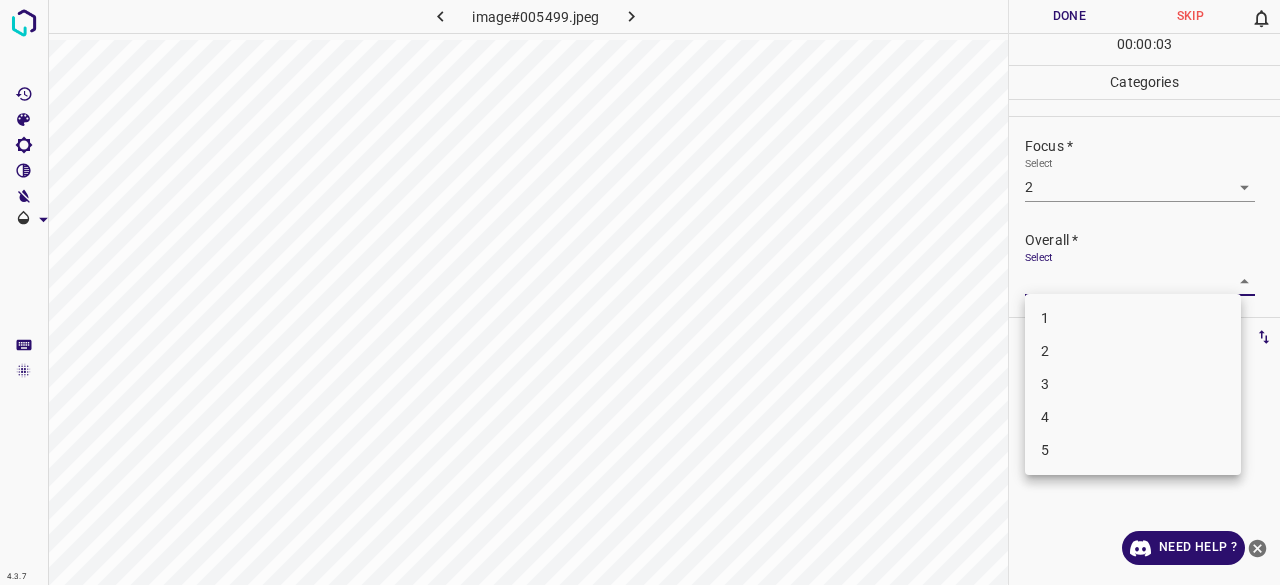 click on "4.3.7 image#005499.jpeg Done Skip 0 00   : 00   : 03   Categories Lighting *  Select 3 3 Focus *  Select 2 2 Overall *  Select ​ Labels   0 Categories 1 Lighting 2 Focus 3 Overall Tools Space Change between modes (Draw & Edit) I Auto labeling R Restore zoom M Zoom in N Zoom out Delete Delete selecte label Filters Z Restore filters X Saturation filter C Brightness filter V Contrast filter B Gray scale filter General O Download Need Help ? - Text - Hide - Delete 1 2 3 4 5" at bounding box center (640, 292) 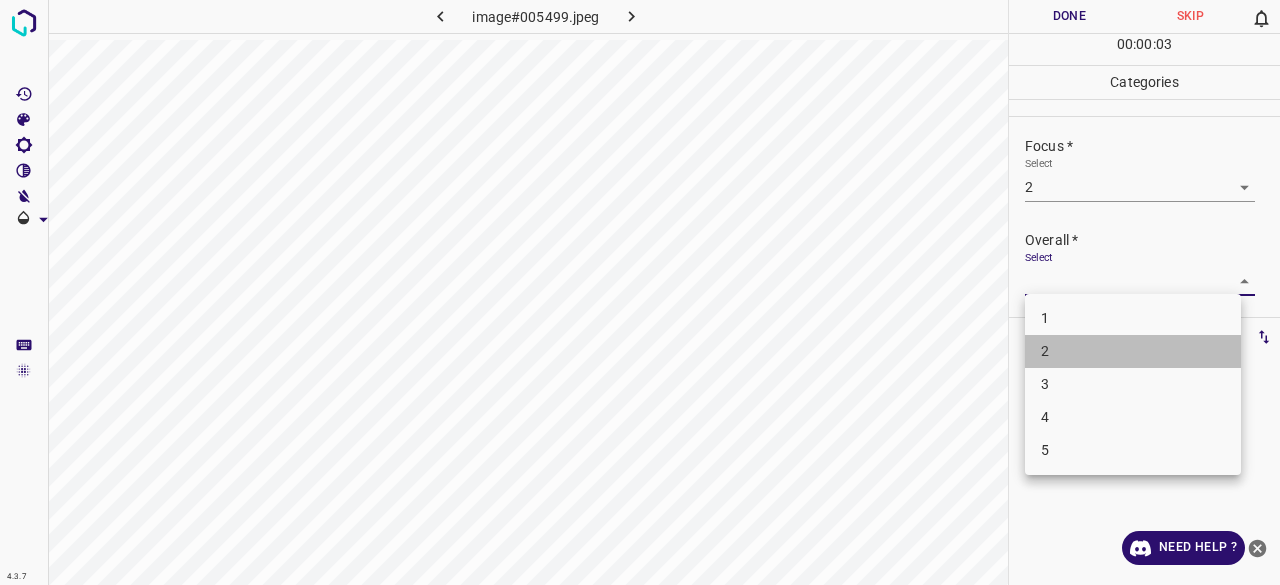 drag, startPoint x: 1064, startPoint y: 355, endPoint x: 1020, endPoint y: 151, distance: 208.69116 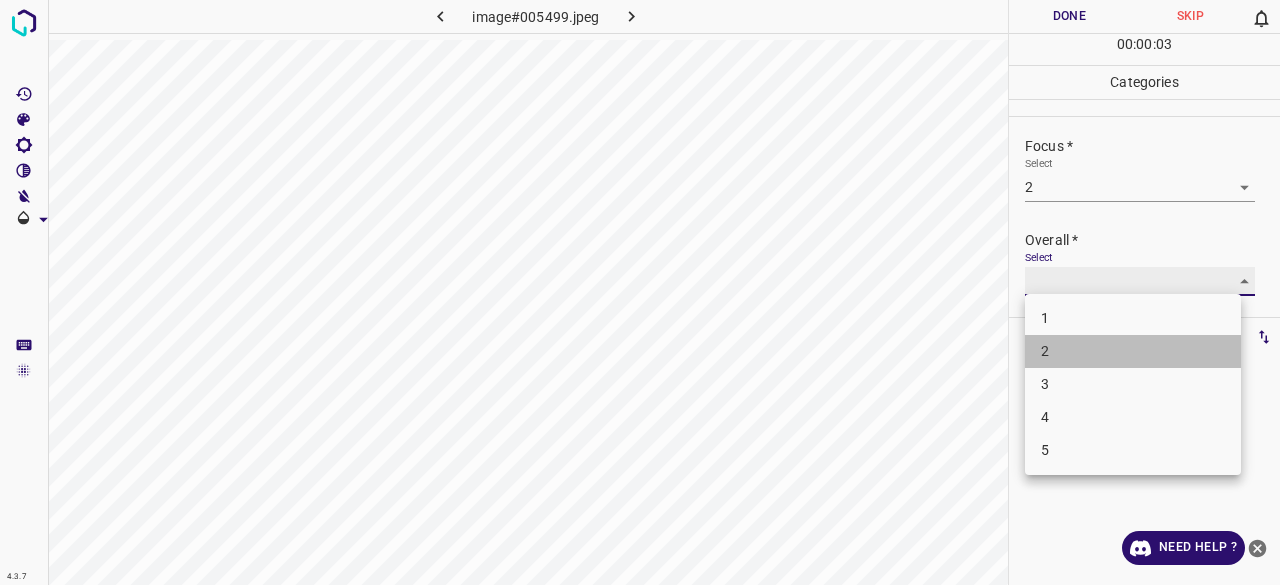 type on "2" 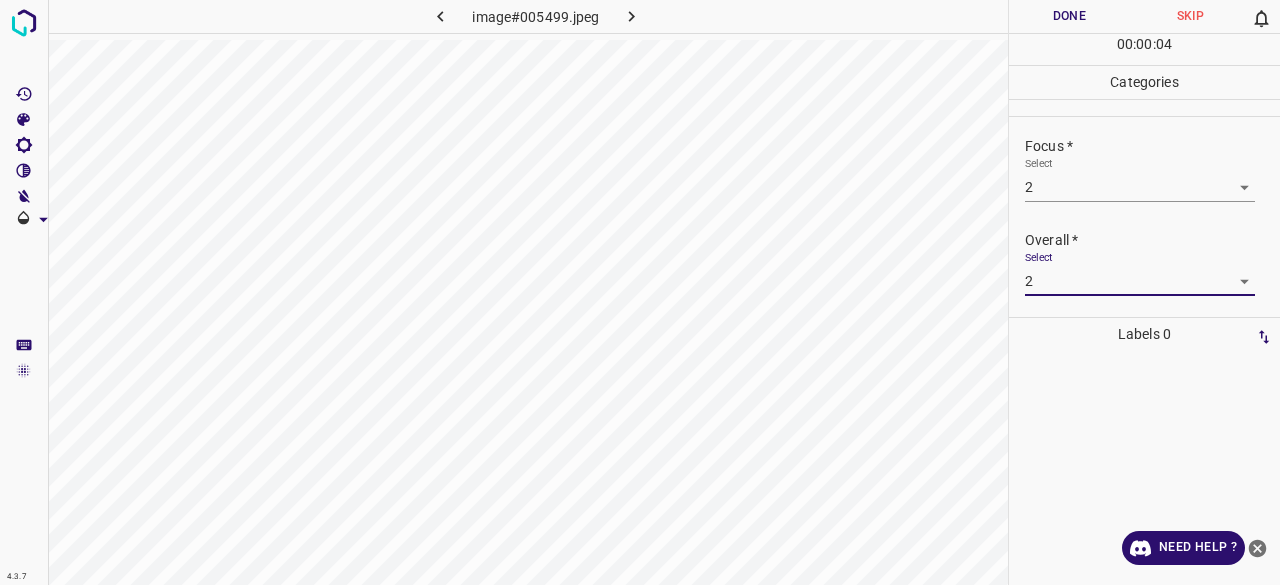 click on "Done" at bounding box center (1069, 16) 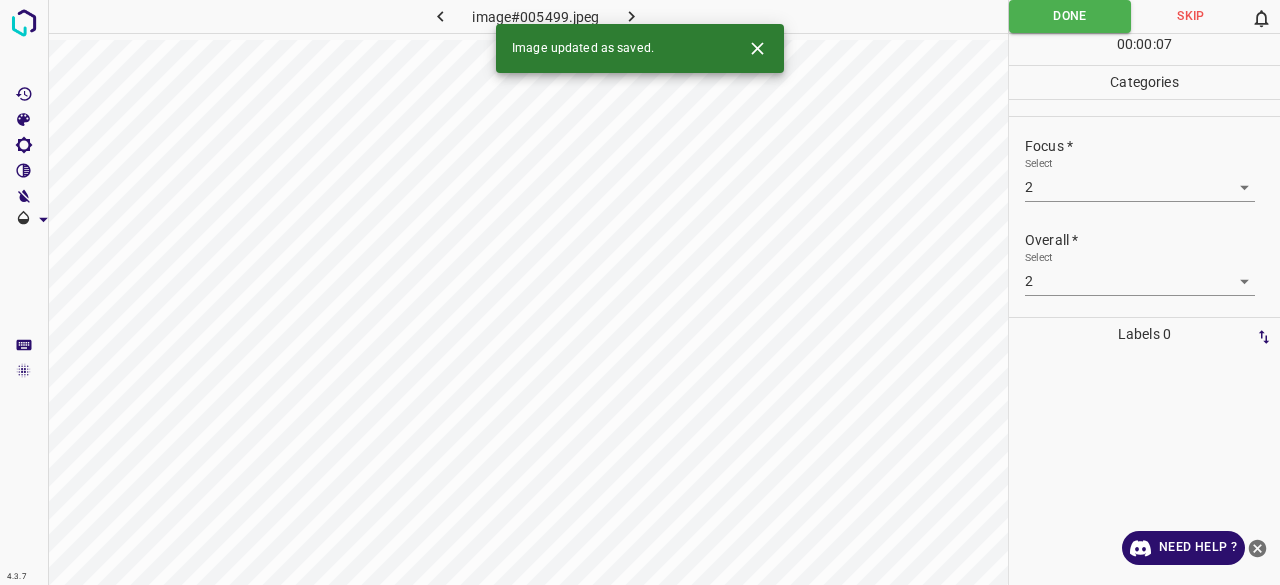 click at bounding box center [632, 16] 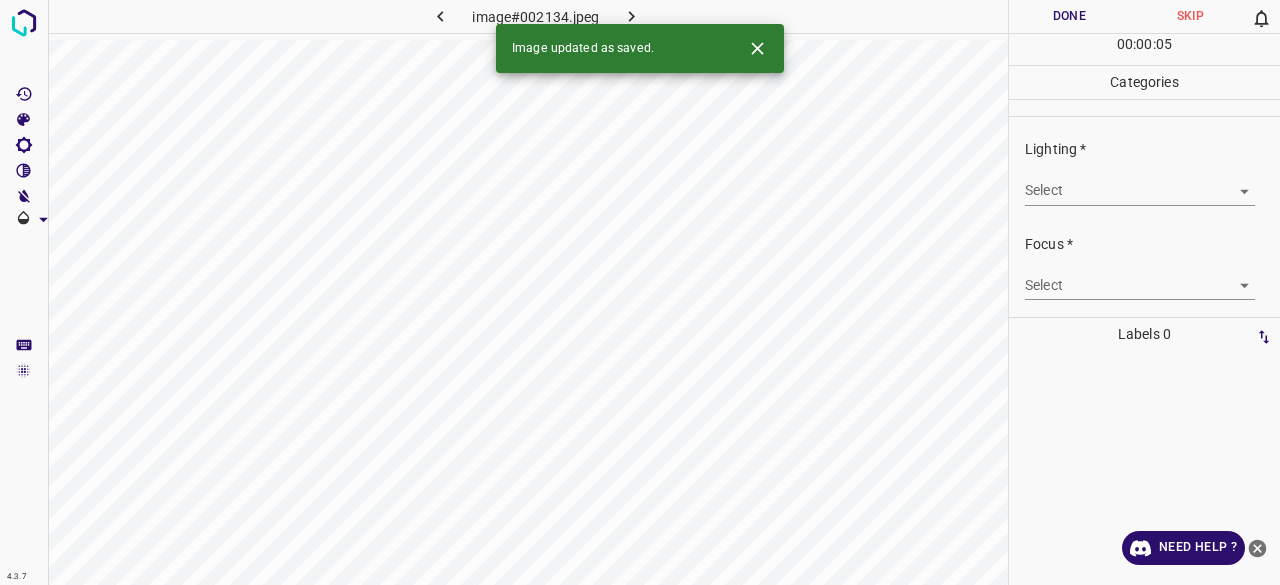 click on "Lighting *  Select ​" at bounding box center (1144, 172) 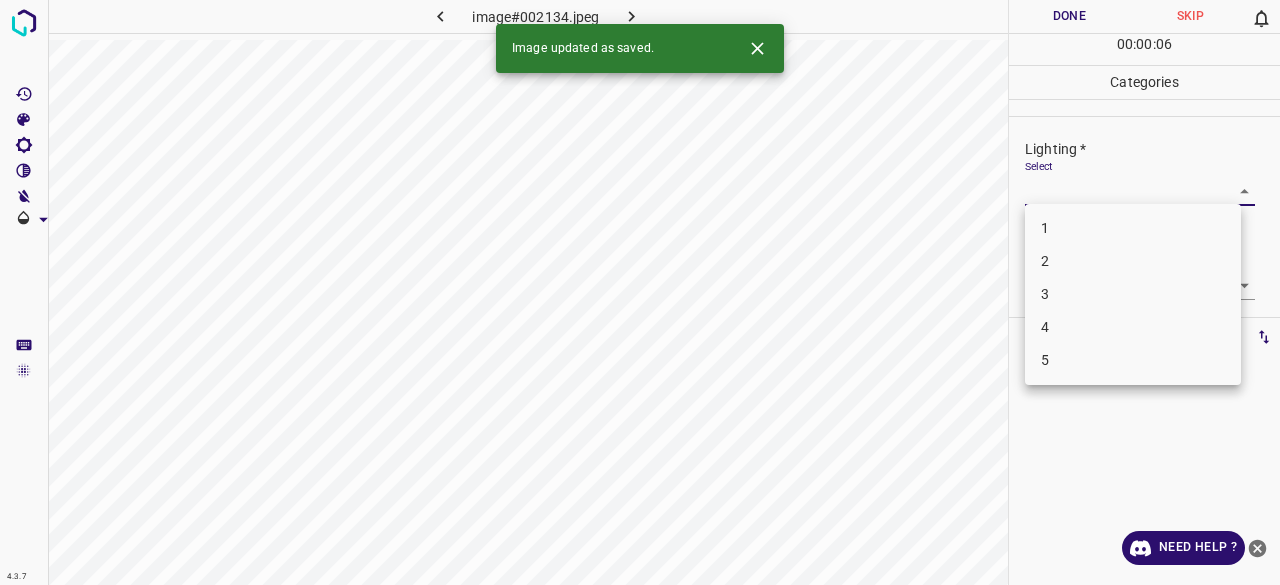 click on "3" at bounding box center (1133, 294) 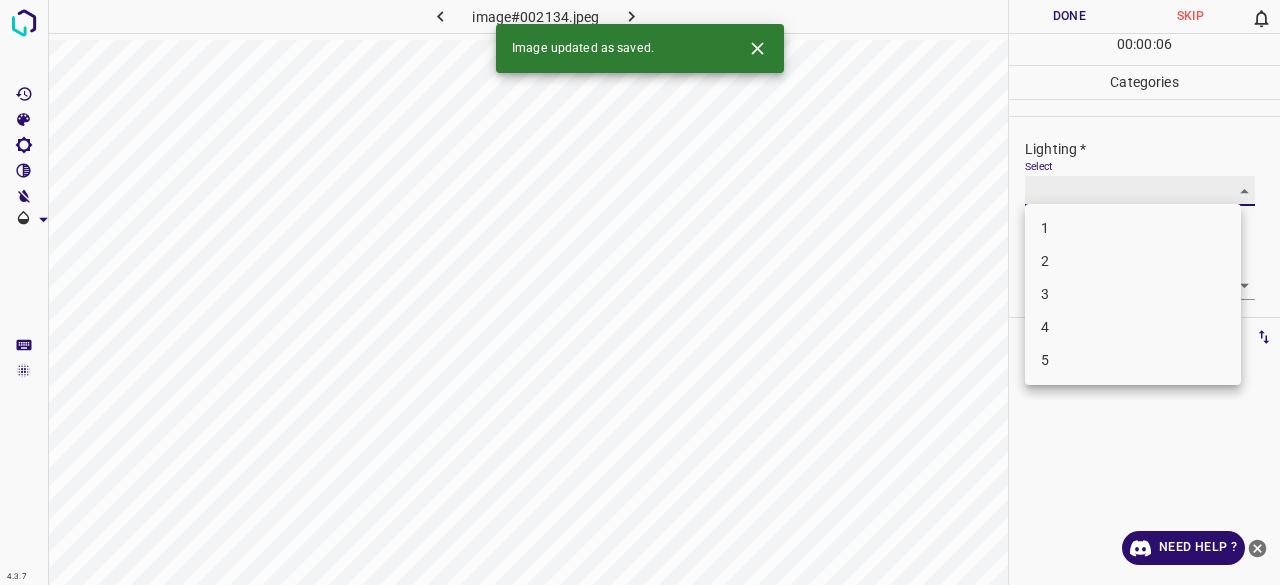 type on "3" 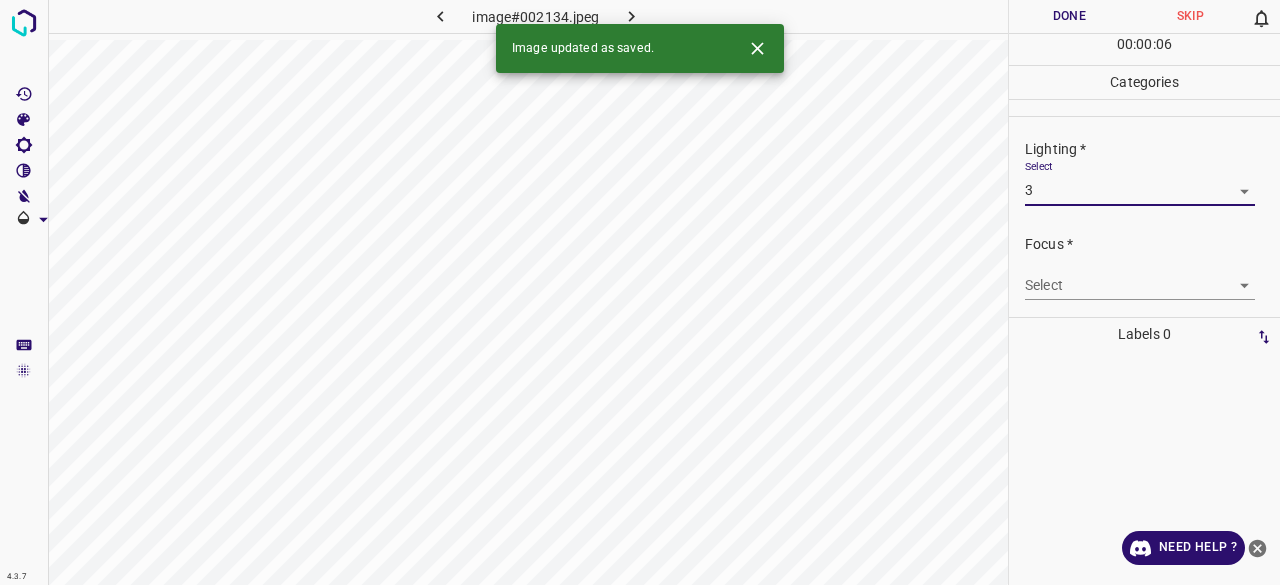 click on "4.3.7 image#002134.jpeg Done Skip 0 00   : 00   : 06   Categories Lighting *  Select 3 3 Focus *  Select ​ Overall *  Select ​ Labels   0 Categories 1 Lighting 2 Focus 3 Overall Tools Space Change between modes (Draw & Edit) I Auto labeling R Restore zoom M Zoom in N Zoom out Delete Delete selecte label Filters Z Restore filters X Saturation filter C Brightness filter V Contrast filter B Gray scale filter General O Download Image updated as saved. Need Help ? - Text - Hide - Delete" at bounding box center (640, 292) 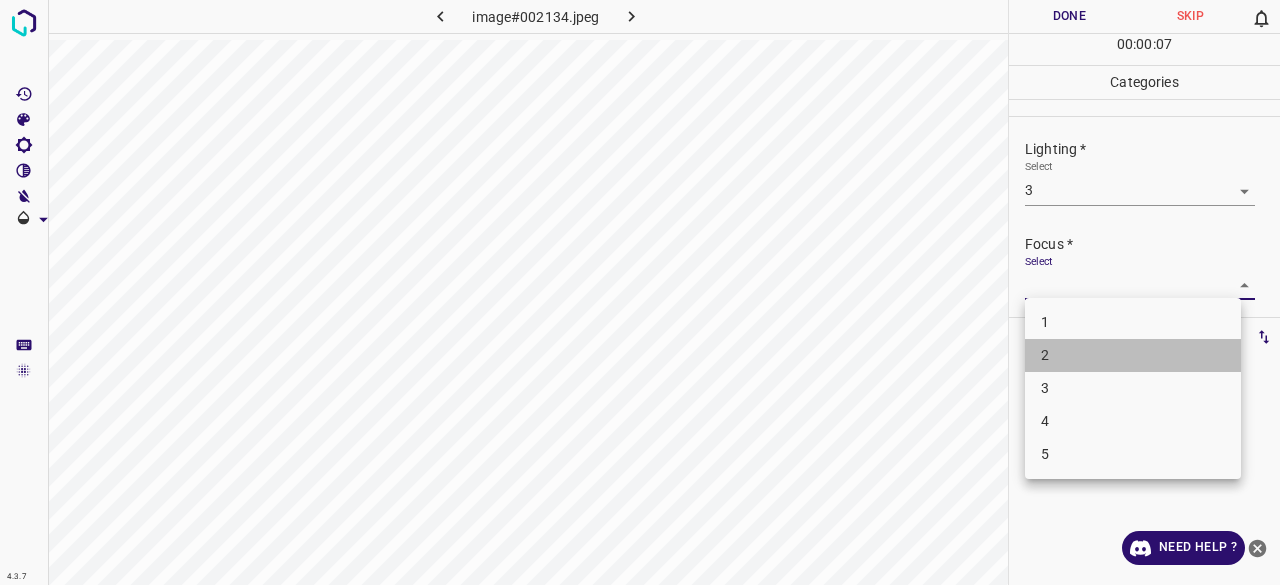 click on "2" at bounding box center (1133, 355) 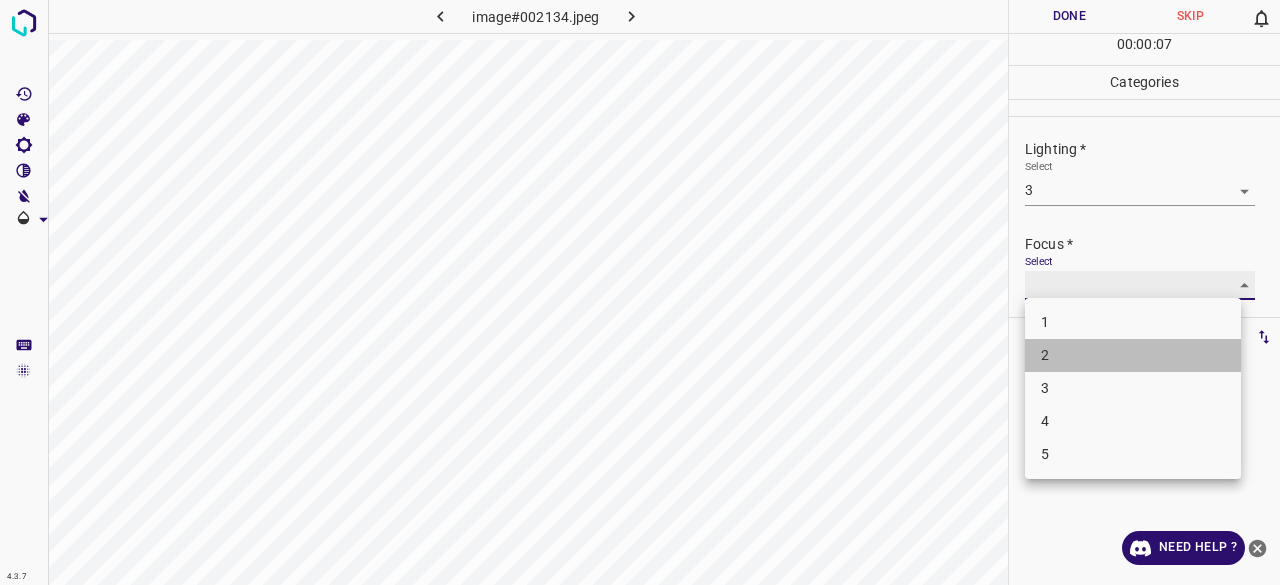 type on "2" 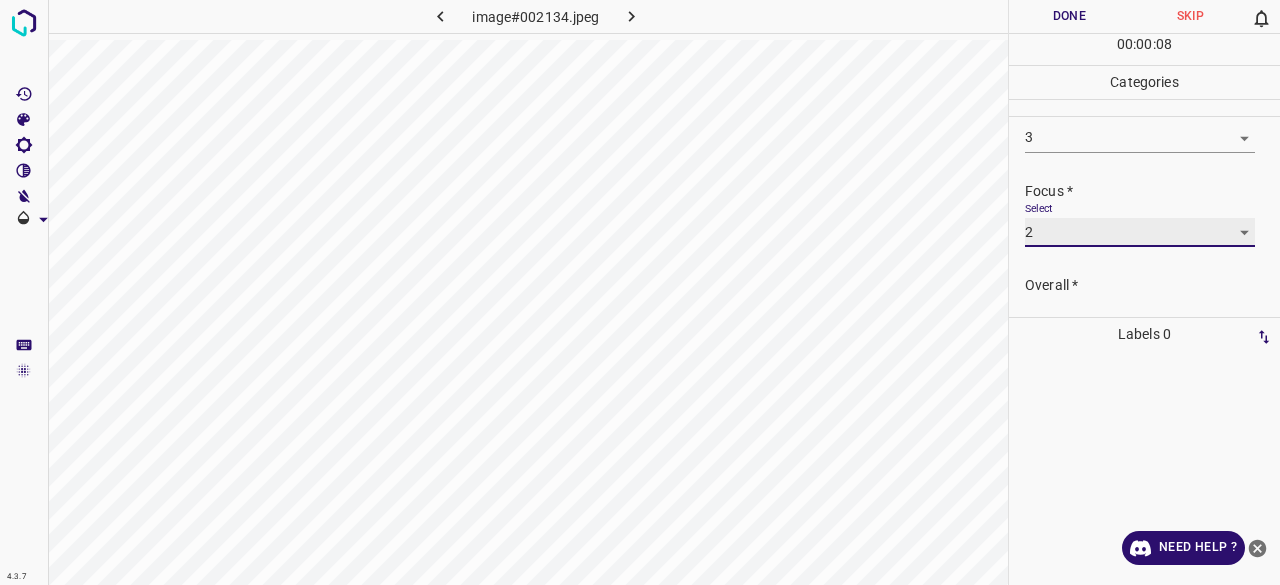 scroll, scrollTop: 98, scrollLeft: 0, axis: vertical 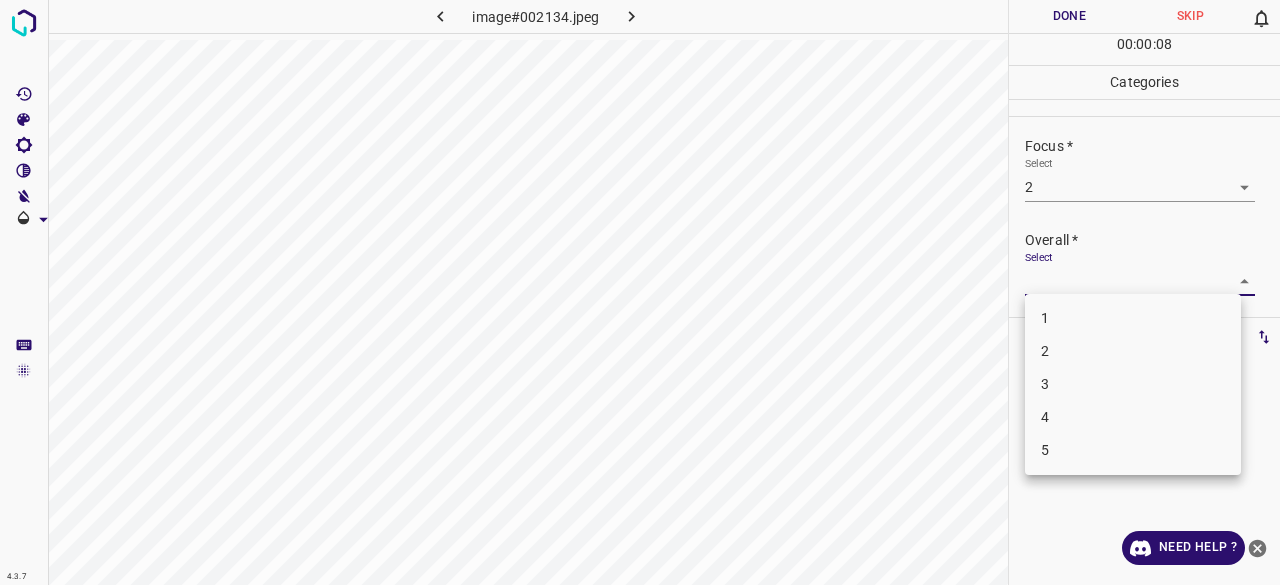 click on "4.3.7 image#002134.jpeg Done Skip 0 00   : 00   : 08   Categories Lighting *  Select 3 3 Focus *  Select 2 2 Overall *  Select ​ Labels   0 Categories 1 Lighting 2 Focus 3 Overall Tools Space Change between modes (Draw & Edit) I Auto labeling R Restore zoom M Zoom in N Zoom out Delete Delete selecte label Filters Z Restore filters X Saturation filter C Brightness filter V Contrast filter B Gray scale filter General O Download Need Help ? - Text - Hide - Delete 1 2 3 4 5" at bounding box center [640, 292] 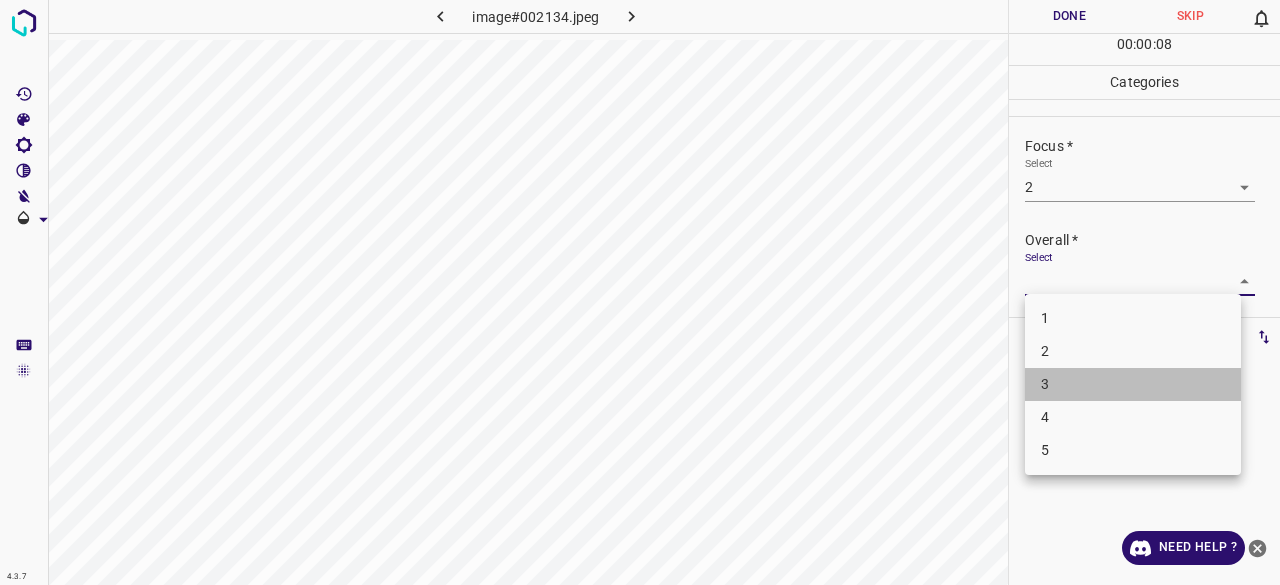 click on "3" at bounding box center [1133, 384] 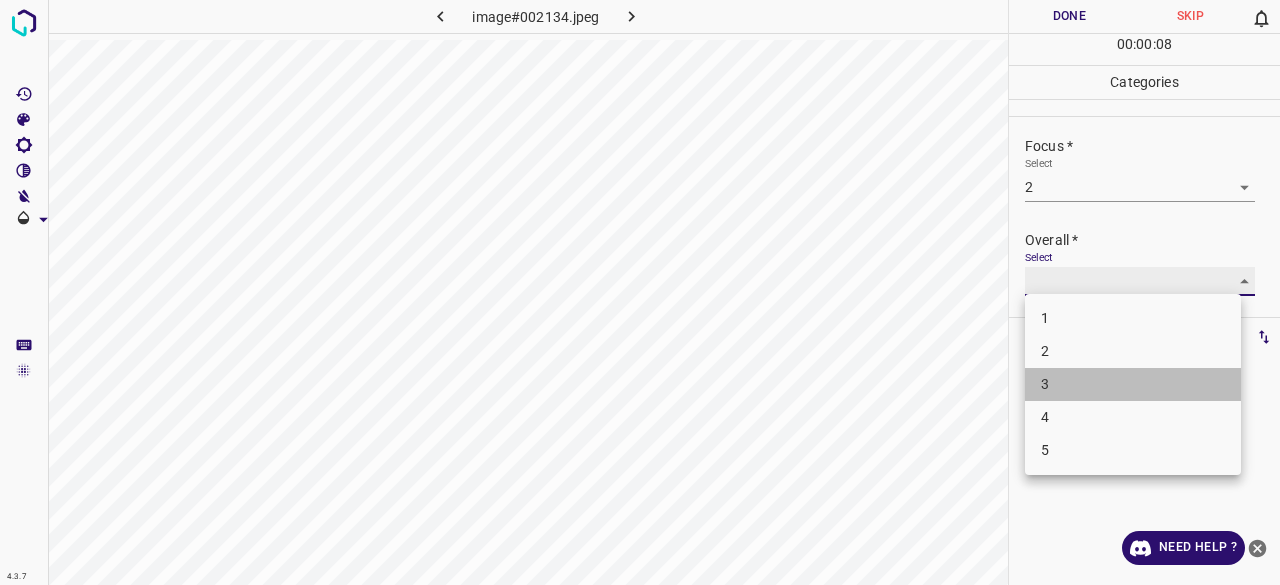 type on "3" 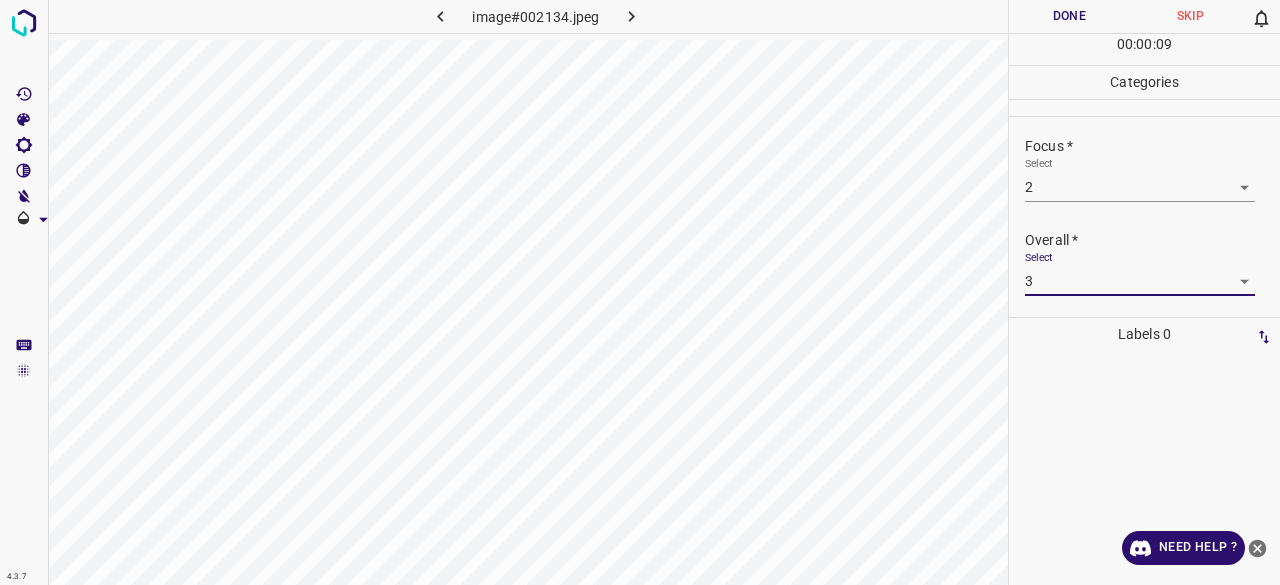 click on "Done" at bounding box center (1069, 16) 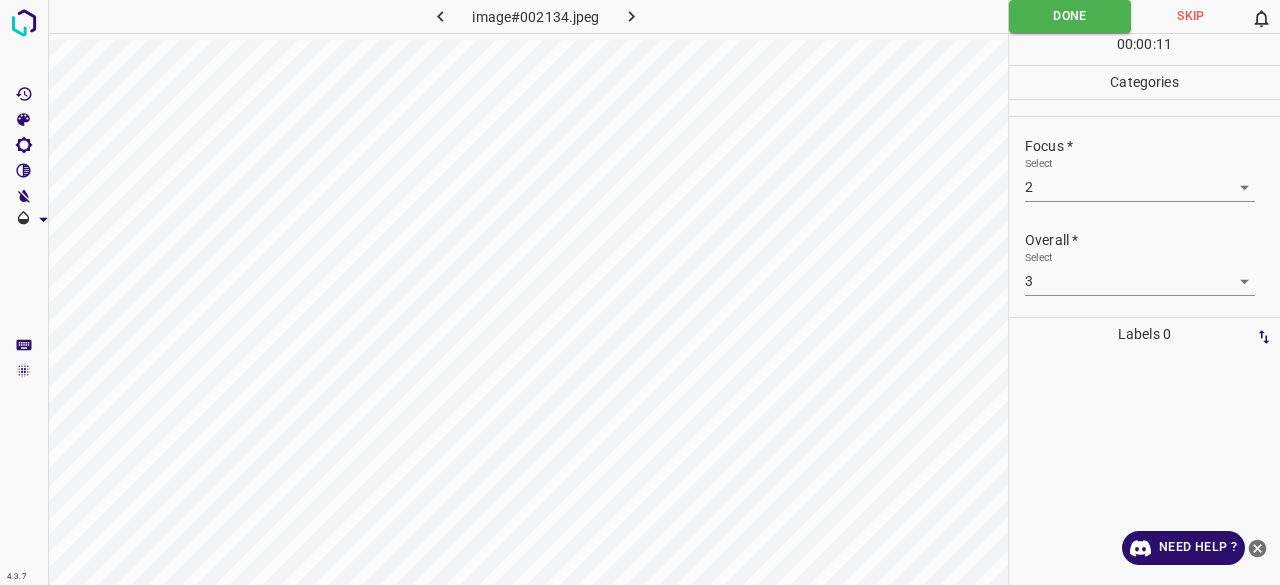 click 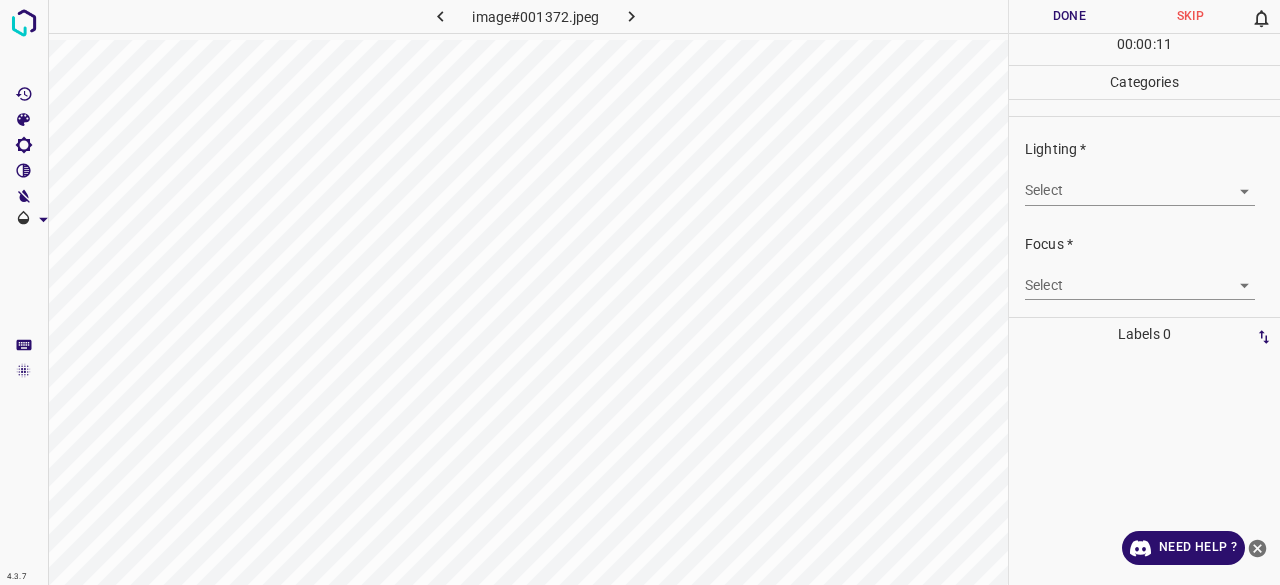 click on "4.3.7 image#001372.jpeg Done Skip 0 00   : 00   : 11   Categories Lighting *  Select ​ Focus *  Select ​ Overall *  Select ​ Labels   0 Categories 1 Lighting 2 Focus 3 Overall Tools Space Change between modes (Draw & Edit) I Auto labeling R Restore zoom M Zoom in N Zoom out Delete Delete selecte label Filters Z Restore filters X Saturation filter C Brightness filter V Contrast filter B Gray scale filter General O Download Need Help ? - Text - Hide - Delete" at bounding box center (640, 292) 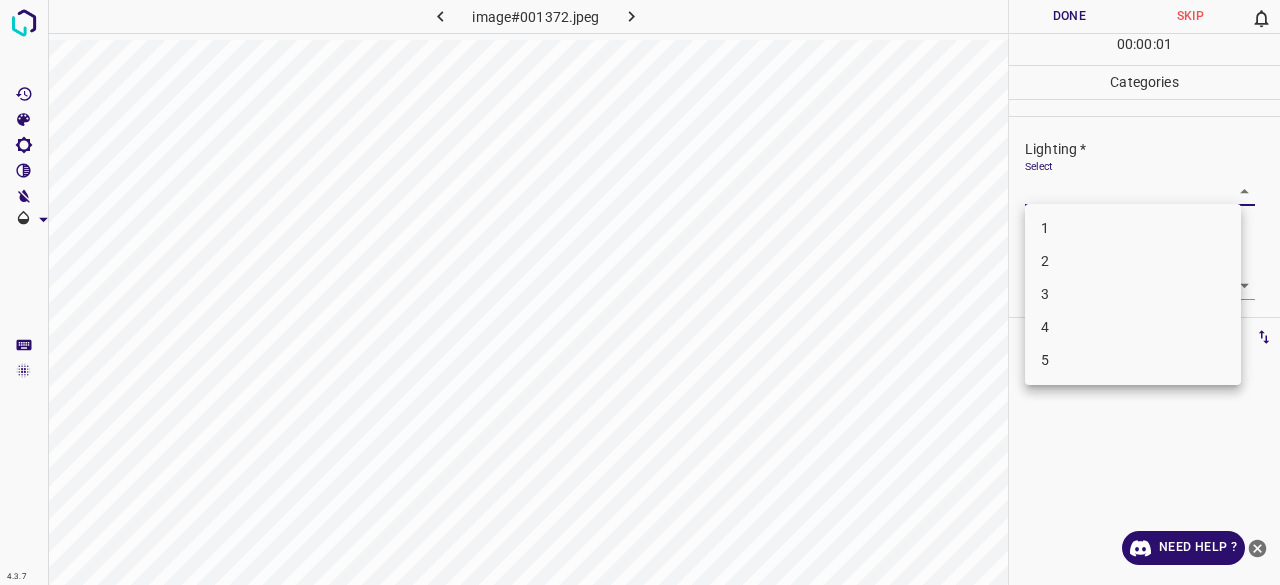 click on "2" at bounding box center [1133, 261] 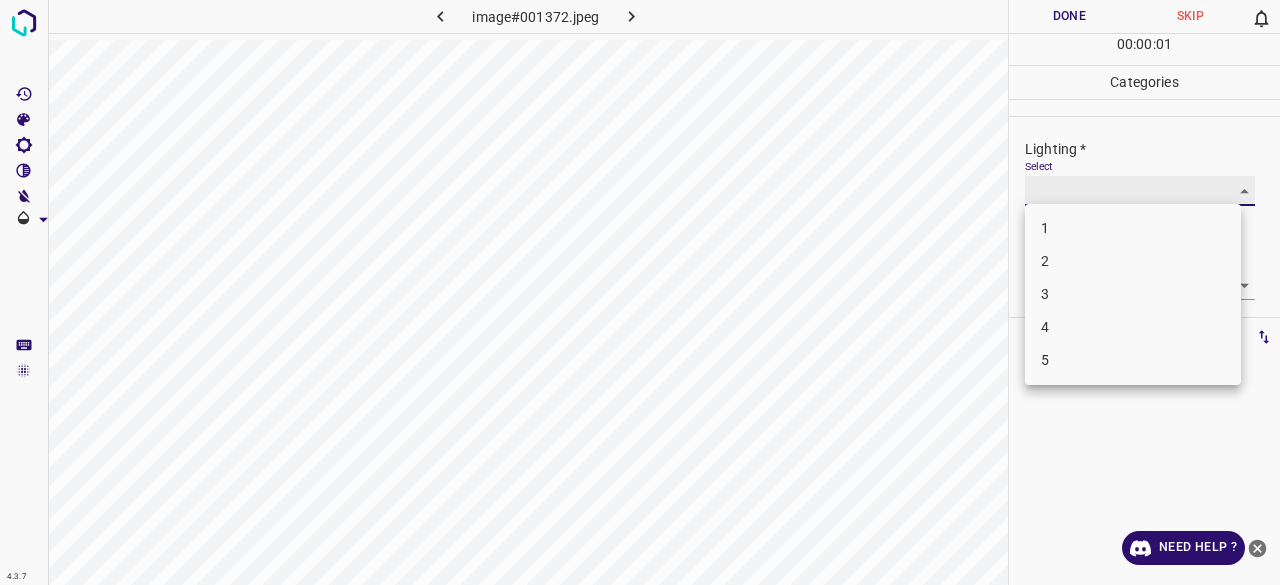 type on "2" 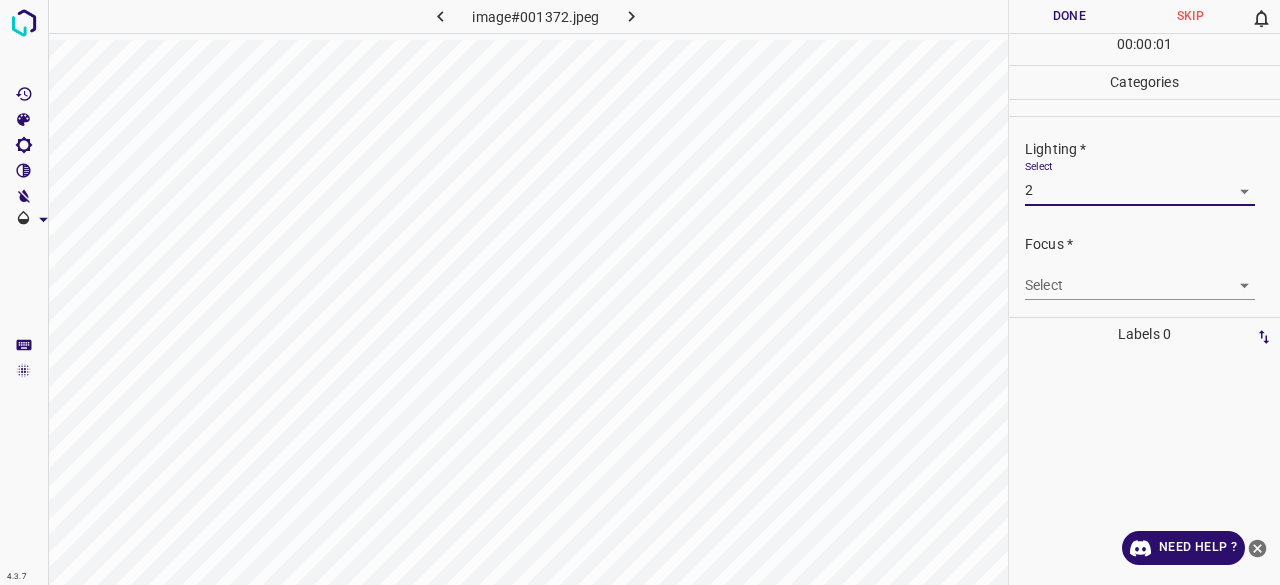 click on "4.3.7 image#001372.jpeg Done Skip 0 00   : 00   : 01   Categories Lighting *  Select 2 2 Focus *  Select ​ Overall *  Select ​ Labels   0 Categories 1 Lighting 2 Focus 3 Overall Tools Space Change between modes (Draw & Edit) I Auto labeling R Restore zoom M Zoom in N Zoom out Delete Delete selecte label Filters Z Restore filters X Saturation filter C Brightness filter V Contrast filter B Gray scale filter General O Download Need Help ? - Text - Hide - Delete 1 2 3 4 5" at bounding box center (640, 292) 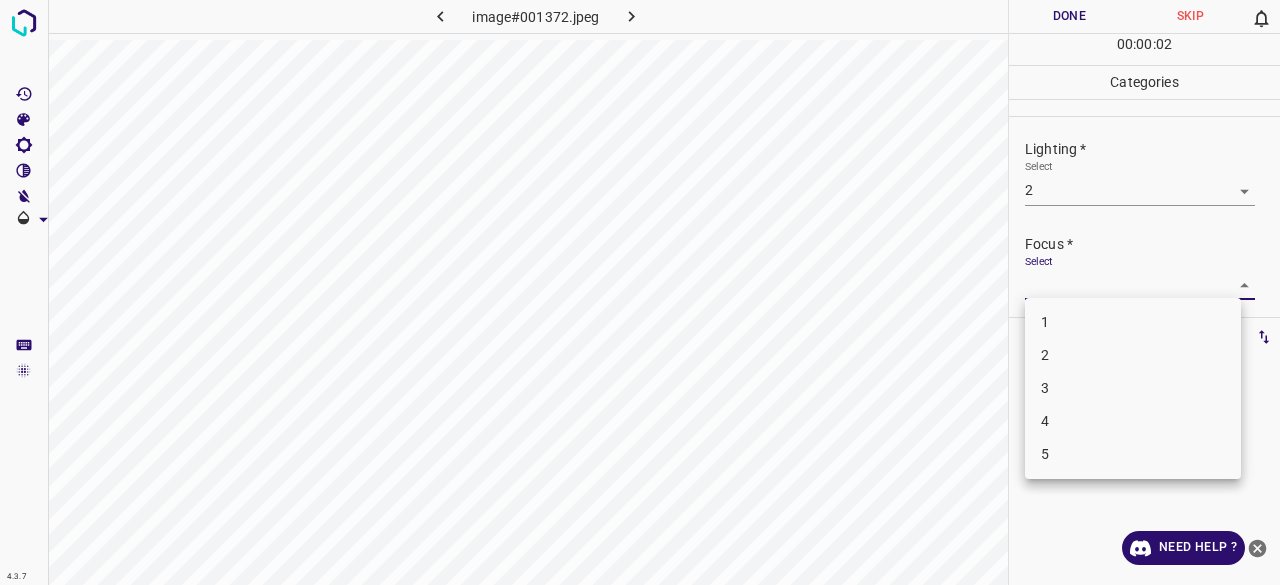 drag, startPoint x: 1067, startPoint y: 351, endPoint x: 1073, endPoint y: 243, distance: 108.16654 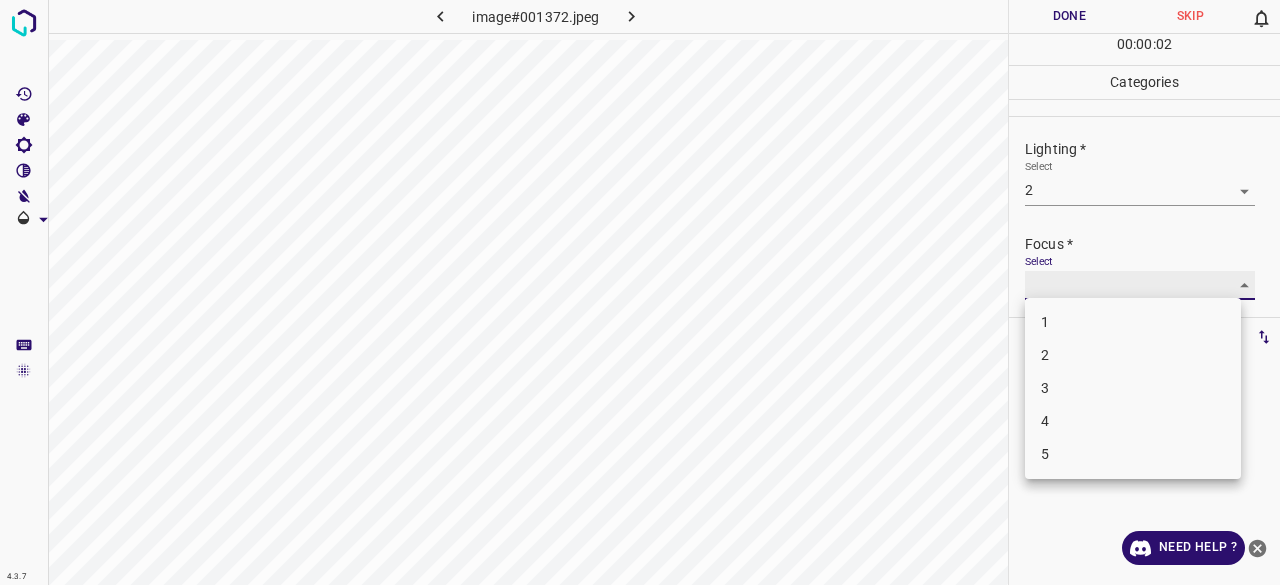 type on "2" 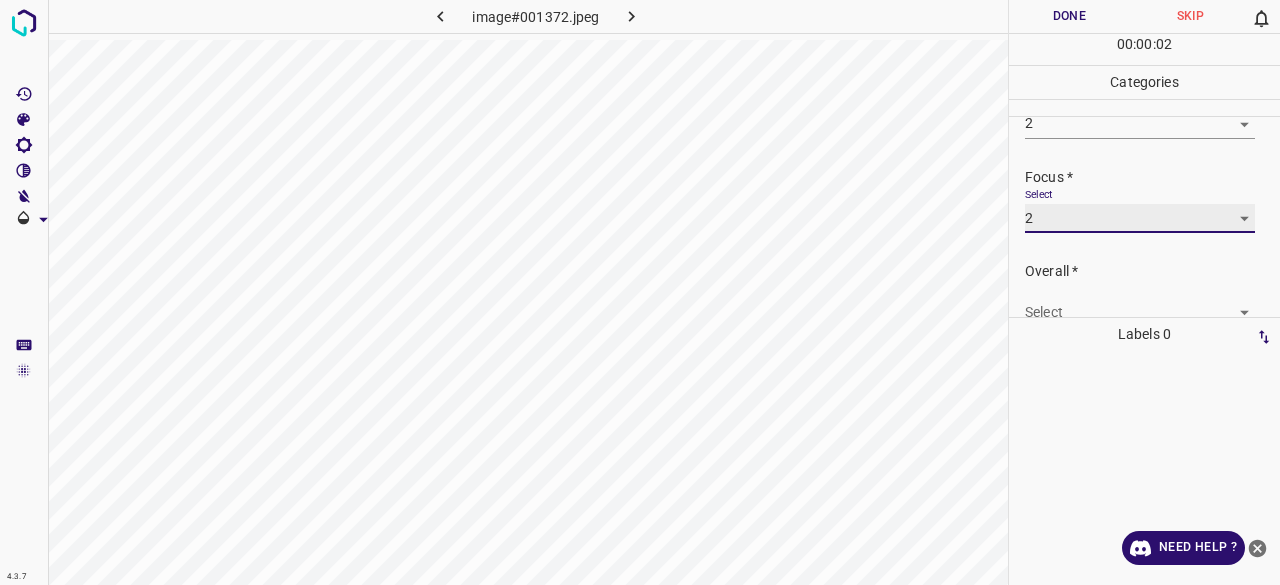 scroll, scrollTop: 98, scrollLeft: 0, axis: vertical 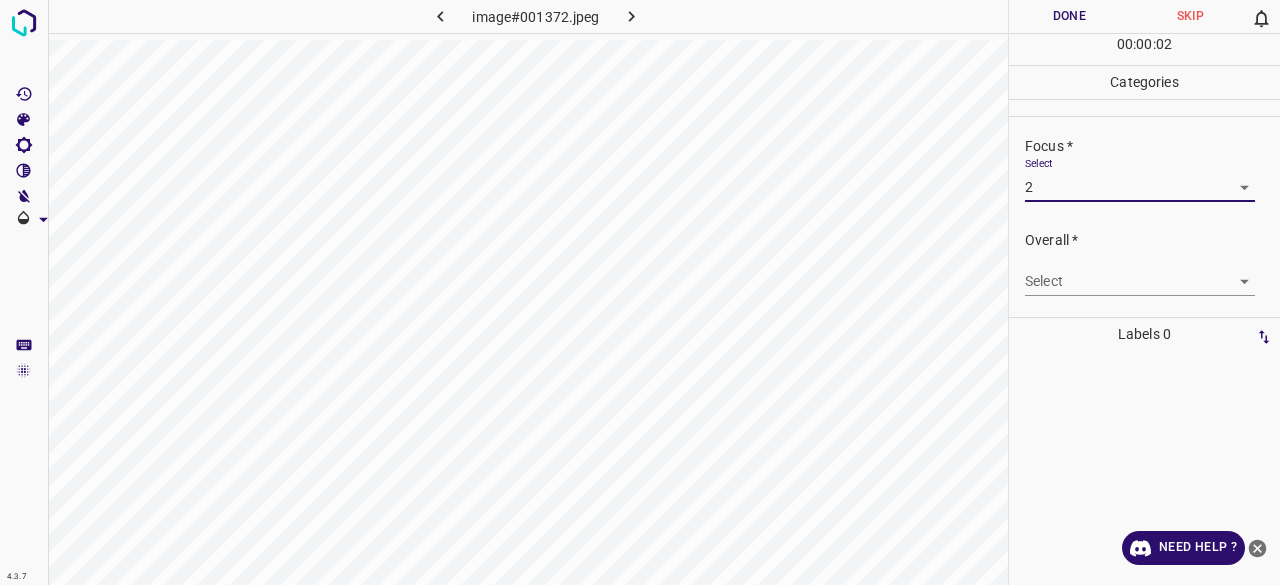 drag, startPoint x: 1064, startPoint y: 243, endPoint x: 1067, endPoint y: 292, distance: 49.09175 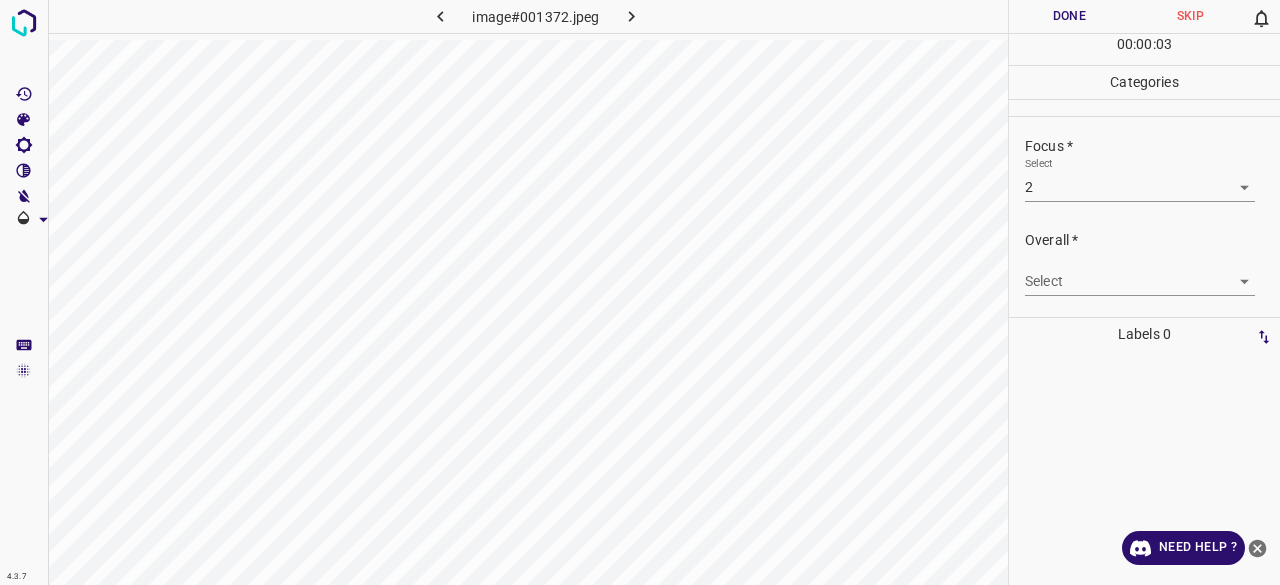 click on "4.3.7 image#001372.jpeg Done Skip 0 00   : 00   : 03   Categories Lighting *  Select 2 2 Focus *  Select 2 2 Overall *  Select ​ Labels   0 Categories 1 Lighting 2 Focus 3 Overall Tools Space Change between modes (Draw & Edit) I Auto labeling R Restore zoom M Zoom in N Zoom out Delete Delete selecte label Filters Z Restore filters X Saturation filter C Brightness filter V Contrast filter B Gray scale filter General O Download Need Help ? - Text - Hide - Delete" at bounding box center (640, 292) 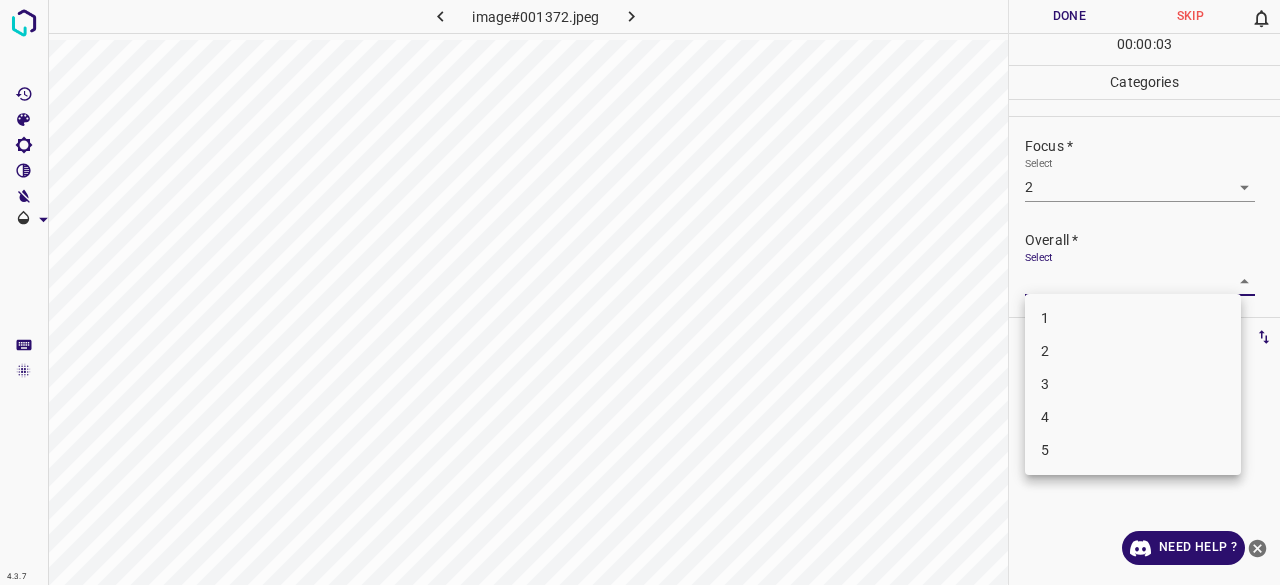 click on "2" at bounding box center (1133, 351) 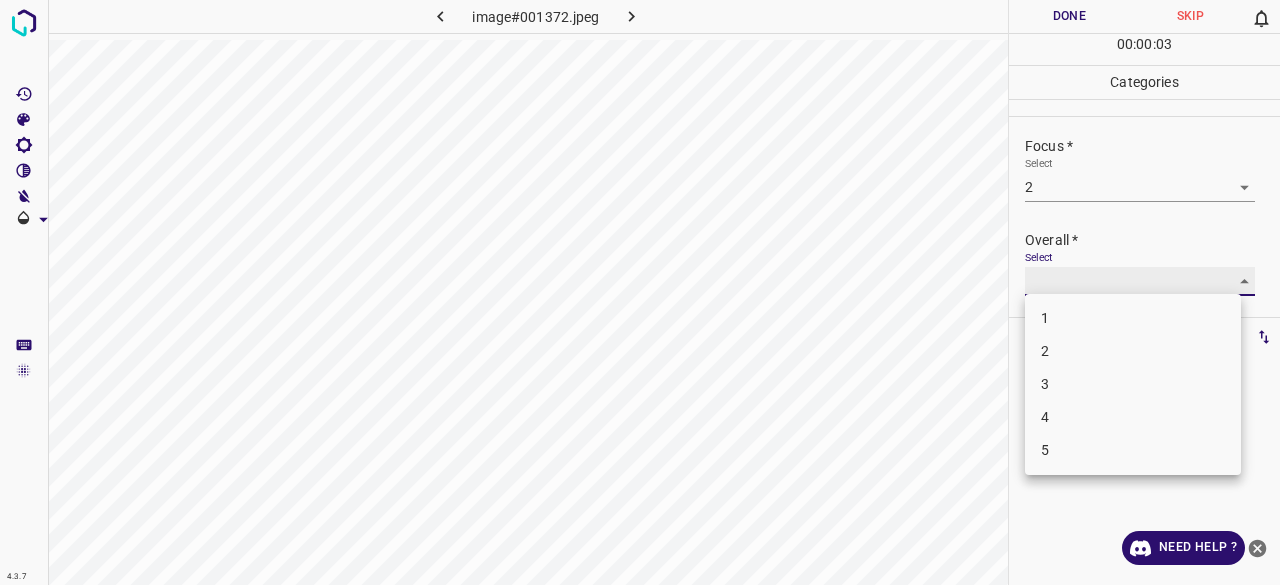 type on "2" 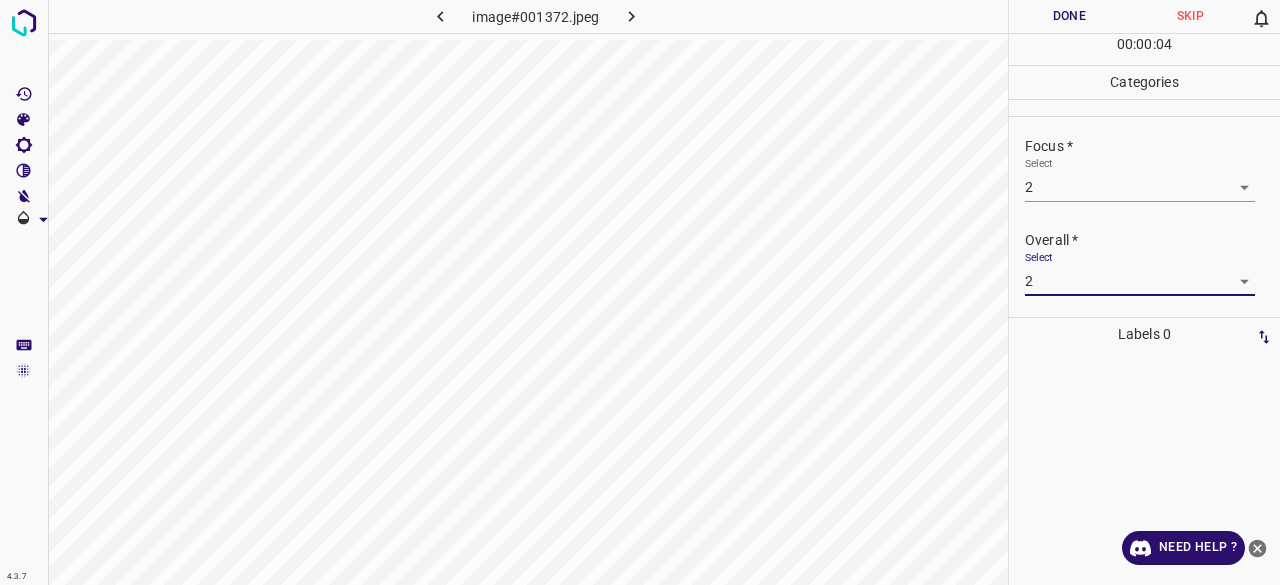 click on "Done" at bounding box center (1069, 16) 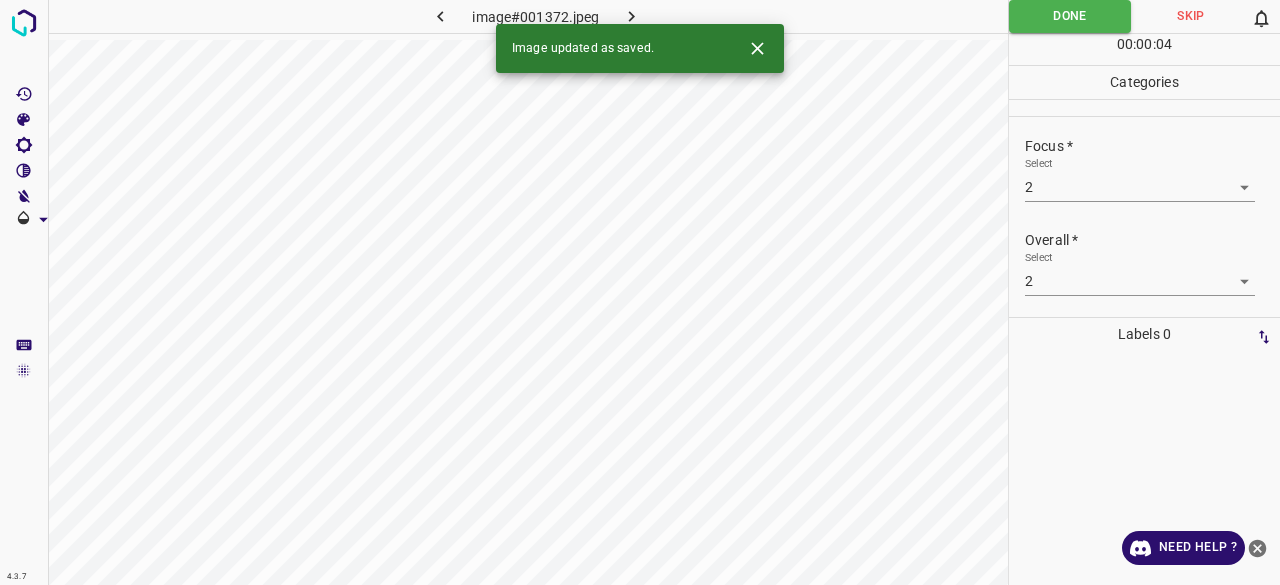click at bounding box center [632, 16] 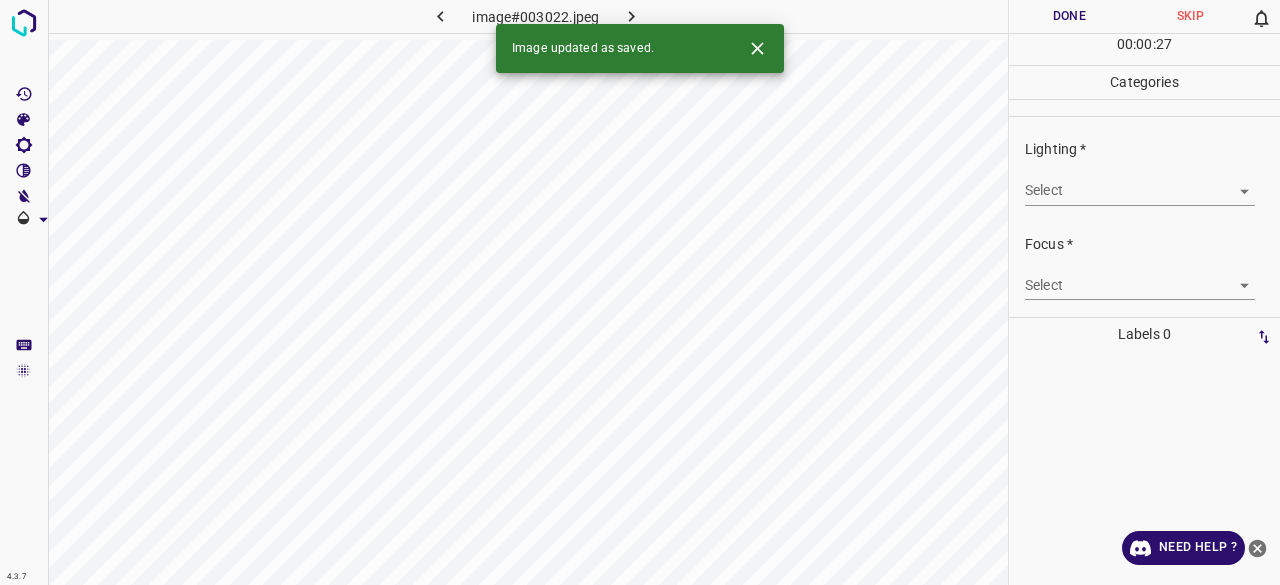click on "4.3.7 image#003022.jpeg Done Skip 0 00   : 00   : 27   Categories Lighting *  Select ​ Focus *  Select ​ Overall *  Select ​ Labels   0 Categories 1 Lighting 2 Focus 3 Overall Tools Space Change between modes (Draw & Edit) I Auto labeling R Restore zoom M Zoom in N Zoom out Delete Delete selecte label Filters Z Restore filters X Saturation filter C Brightness filter V Contrast filter B Gray scale filter General O Download Image updated as saved. Need Help ? - Text - Hide - Delete" at bounding box center [640, 292] 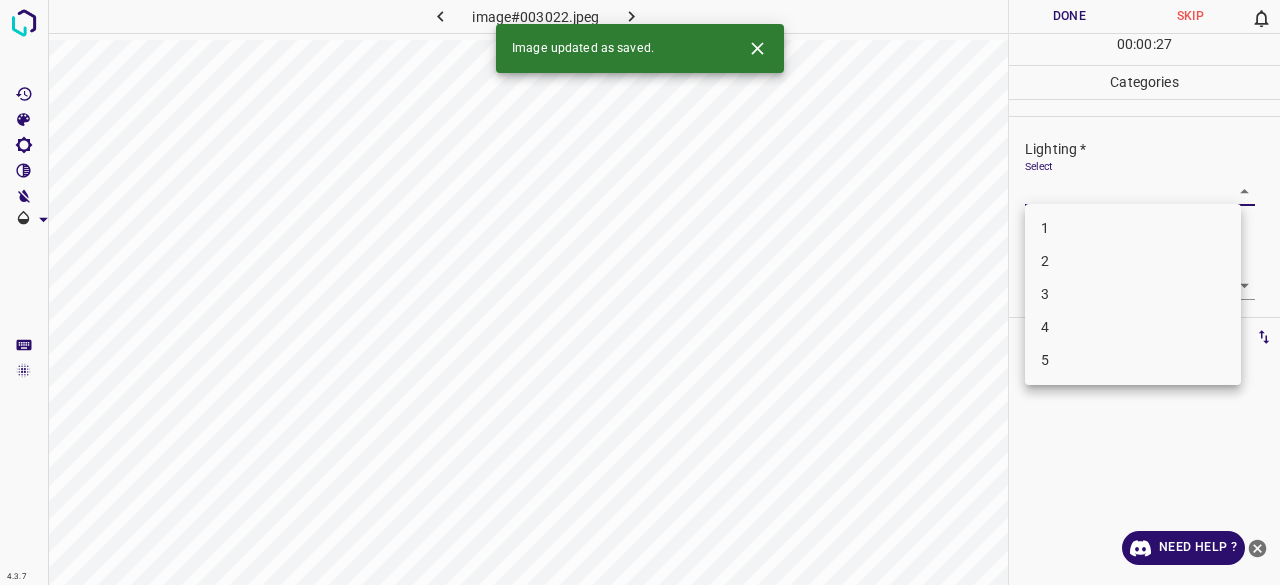 click on "3" at bounding box center (1133, 294) 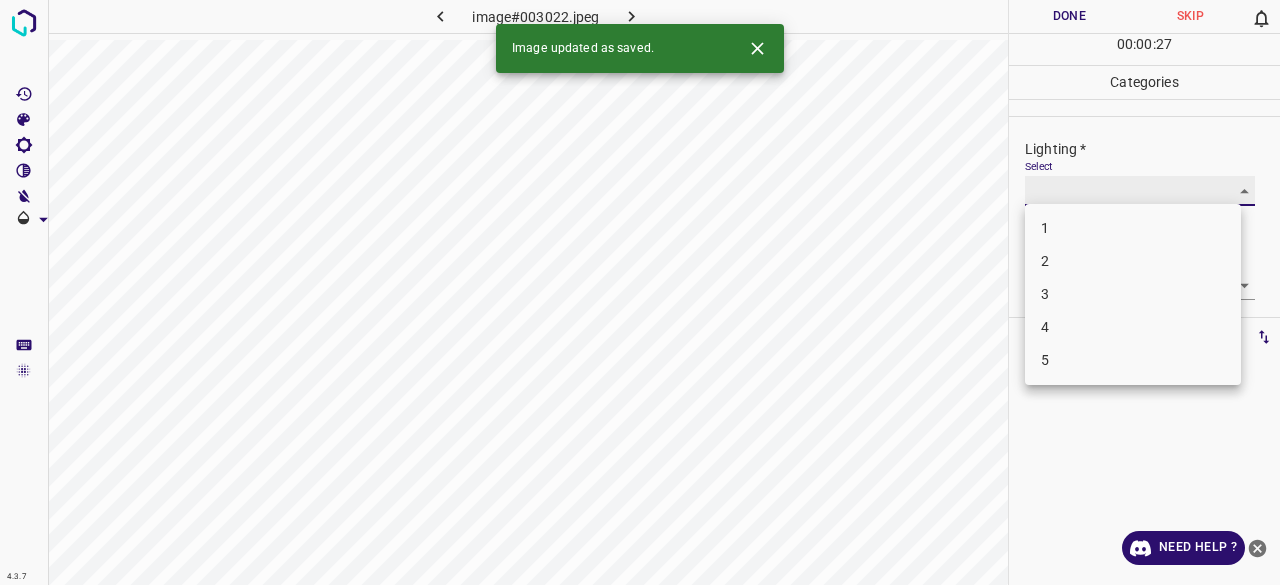 type on "3" 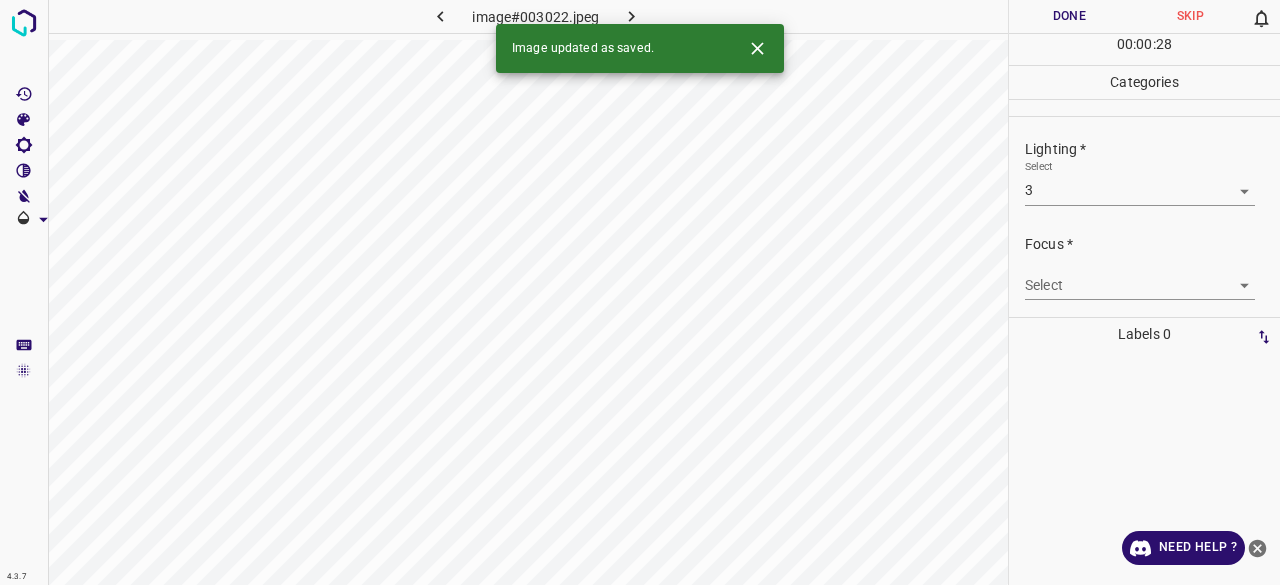 click on "4.3.7 image#003022.jpeg Done Skip 0 00   : 00   : 28   Categories Lighting *  Select 3 3 Focus *  Select ​ Overall *  Select ​ Labels   0 Categories 1 Lighting 2 Focus 3 Overall Tools Space Change between modes (Draw & Edit) I Auto labeling R Restore zoom M Zoom in N Zoom out Delete Delete selecte label Filters Z Restore filters X Saturation filter C Brightness filter V Contrast filter B Gray scale filter General O Download Image updated as saved. Need Help ? - Text - Hide - Delete" at bounding box center (640, 292) 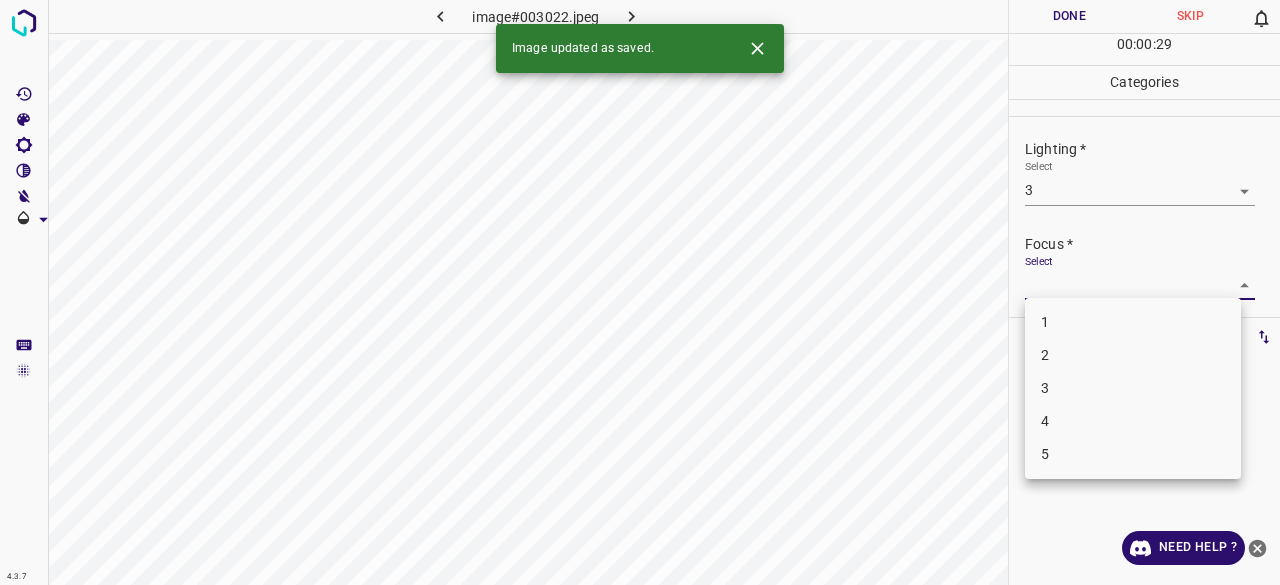 click on "1 2 3 4 5" at bounding box center (1133, 388) 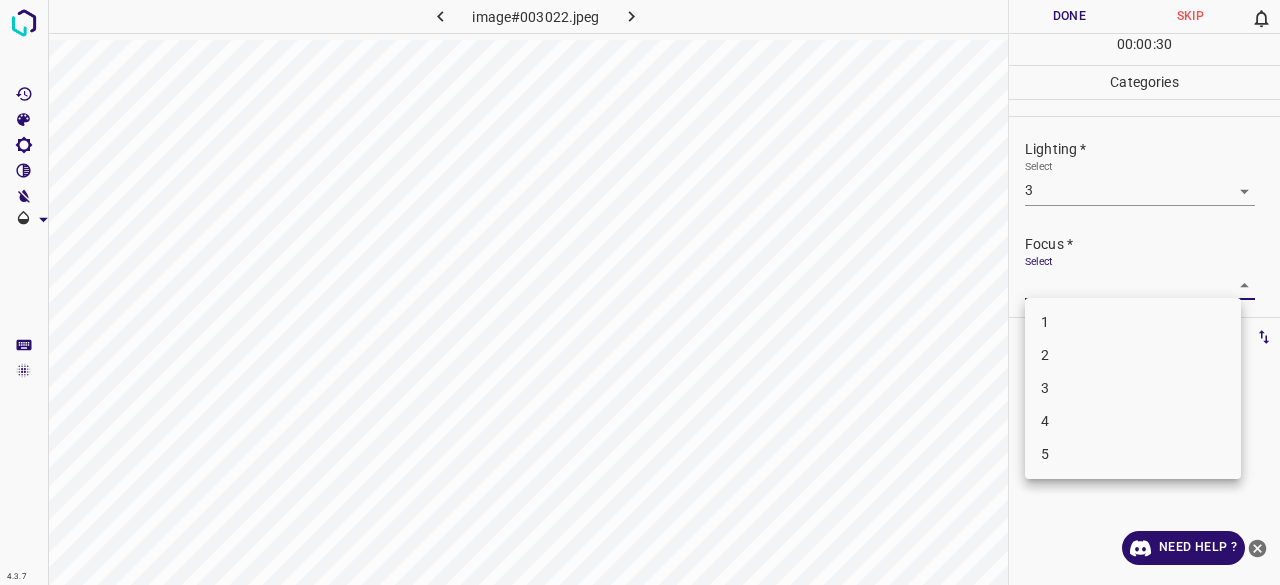 click on "3" at bounding box center (1133, 388) 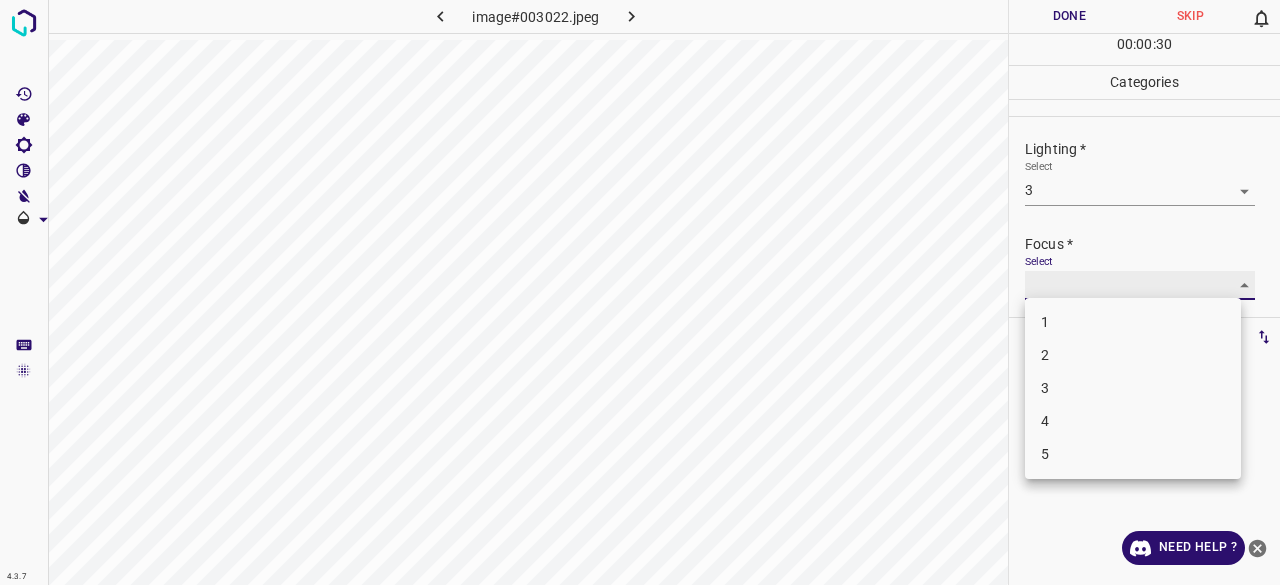 type on "3" 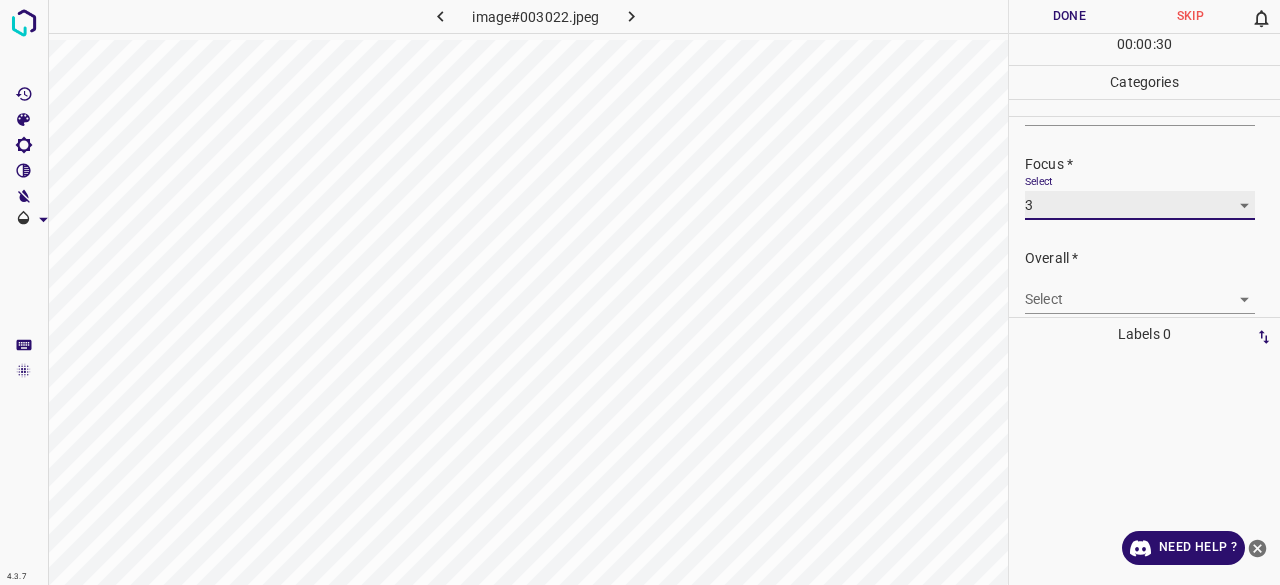 scroll, scrollTop: 98, scrollLeft: 0, axis: vertical 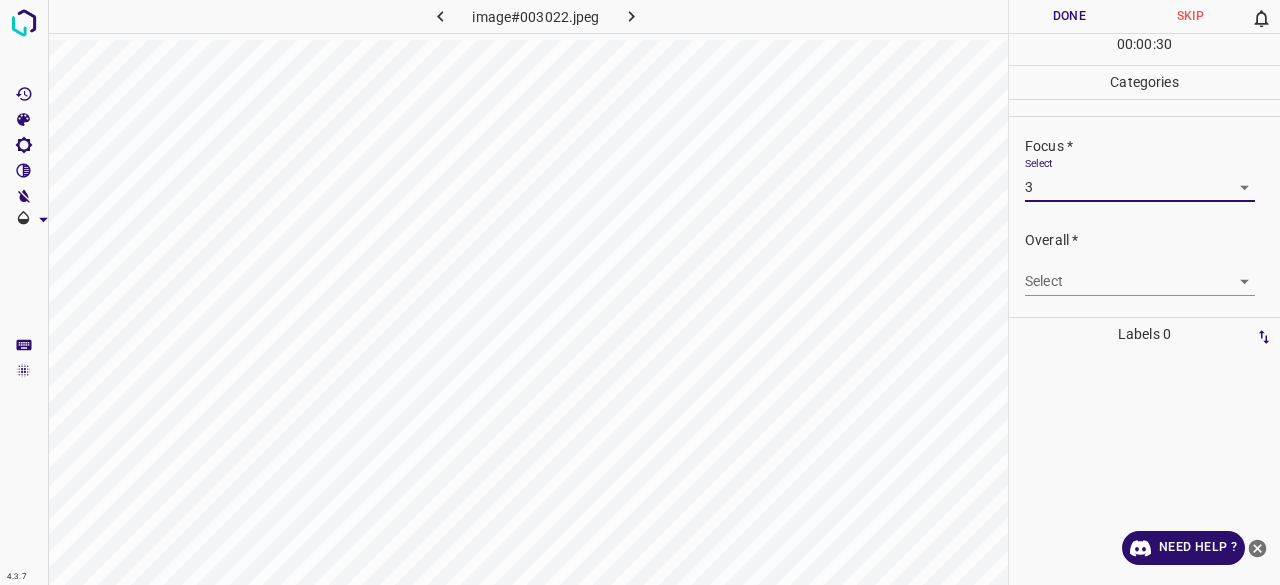 click on "4.3.7 image#003022.jpeg Done Skip 0 00   : 00   : 30   Categories Lighting *  Select 3 3 Focus *  Select 3 3 Overall *  Select ​ Labels   0 Categories 1 Lighting 2 Focus 3 Overall Tools Space Change between modes (Draw & Edit) I Auto labeling R Restore zoom M Zoom in N Zoom out Delete Delete selecte label Filters Z Restore filters X Saturation filter C Brightness filter V Contrast filter B Gray scale filter General O Download Need Help ? - Text - Hide - Delete" at bounding box center [640, 292] 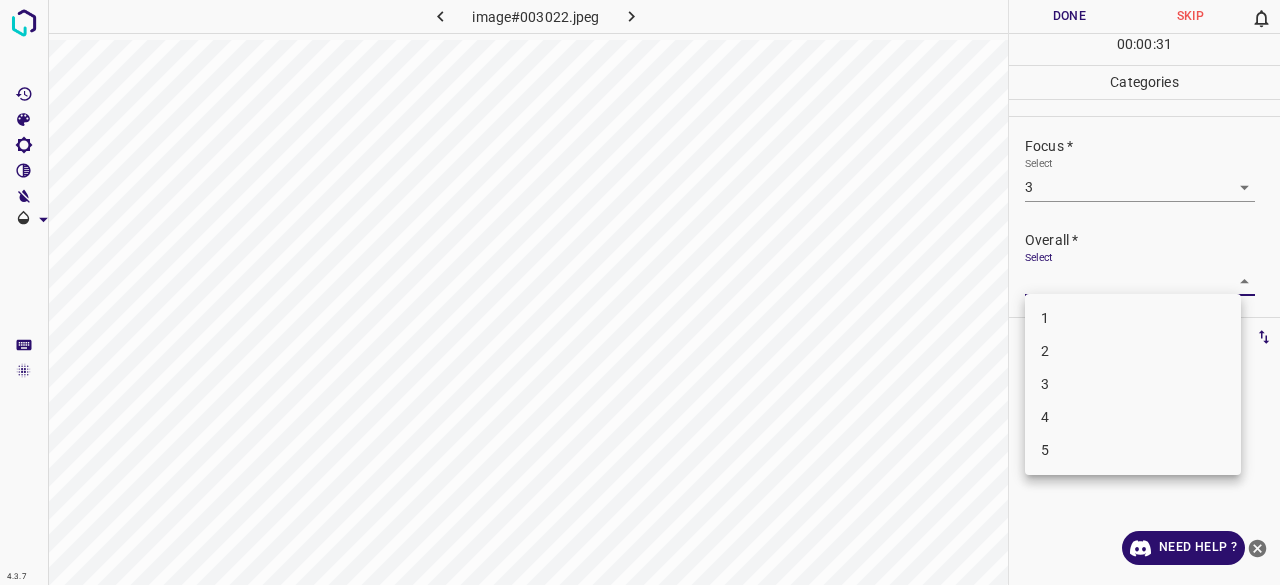 click on "3" at bounding box center (1133, 384) 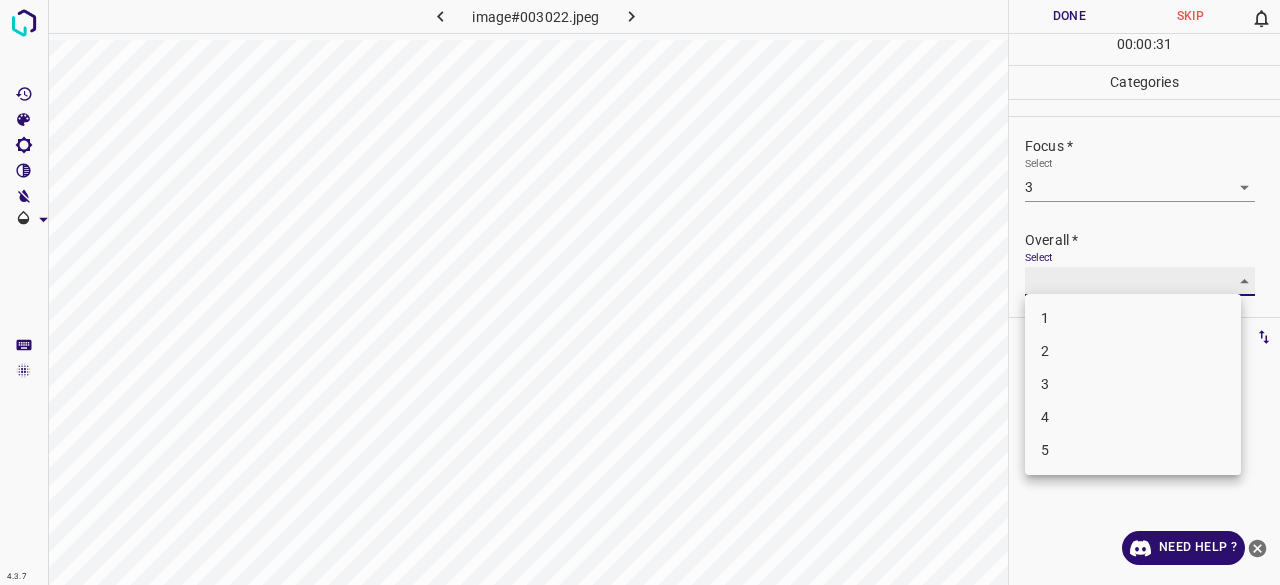 type on "3" 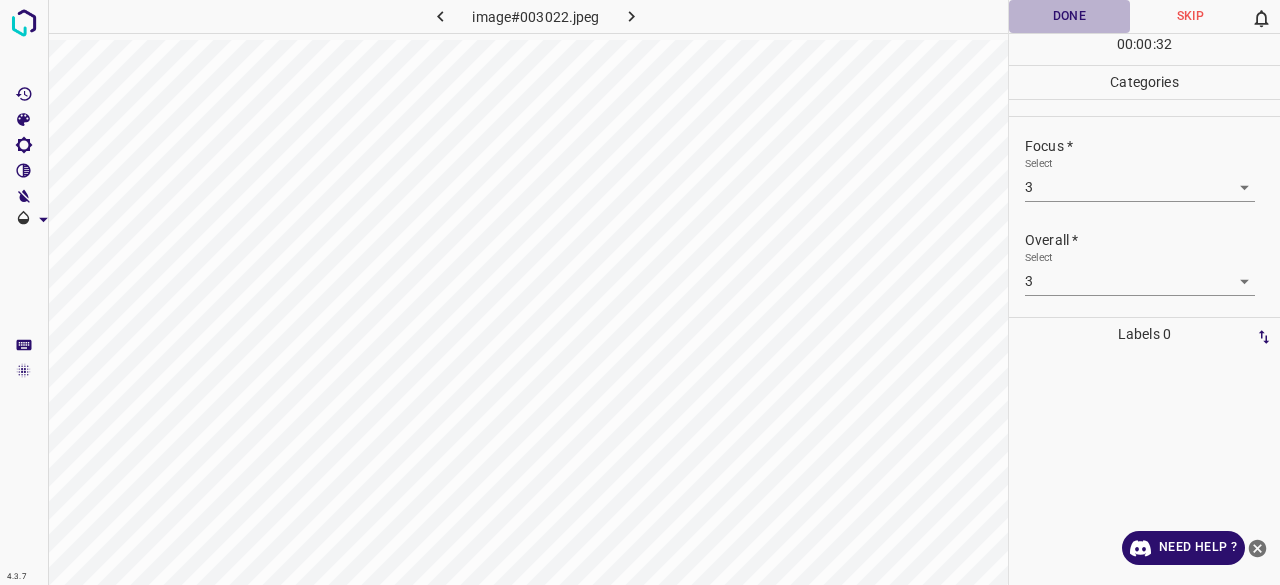 click on "Done" at bounding box center (1069, 16) 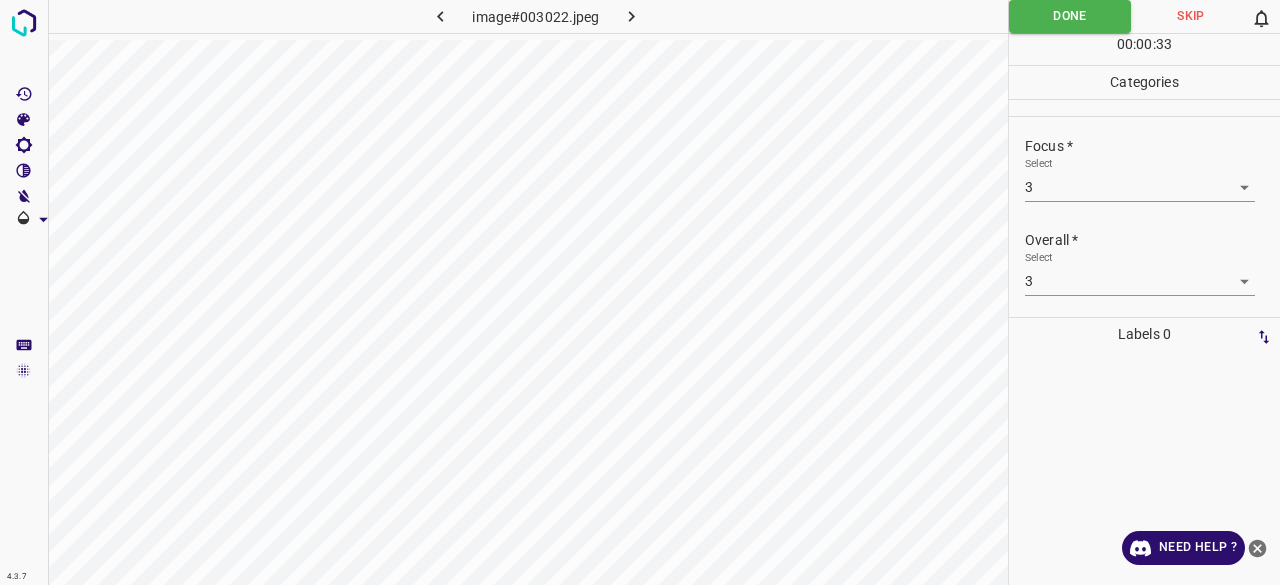 click 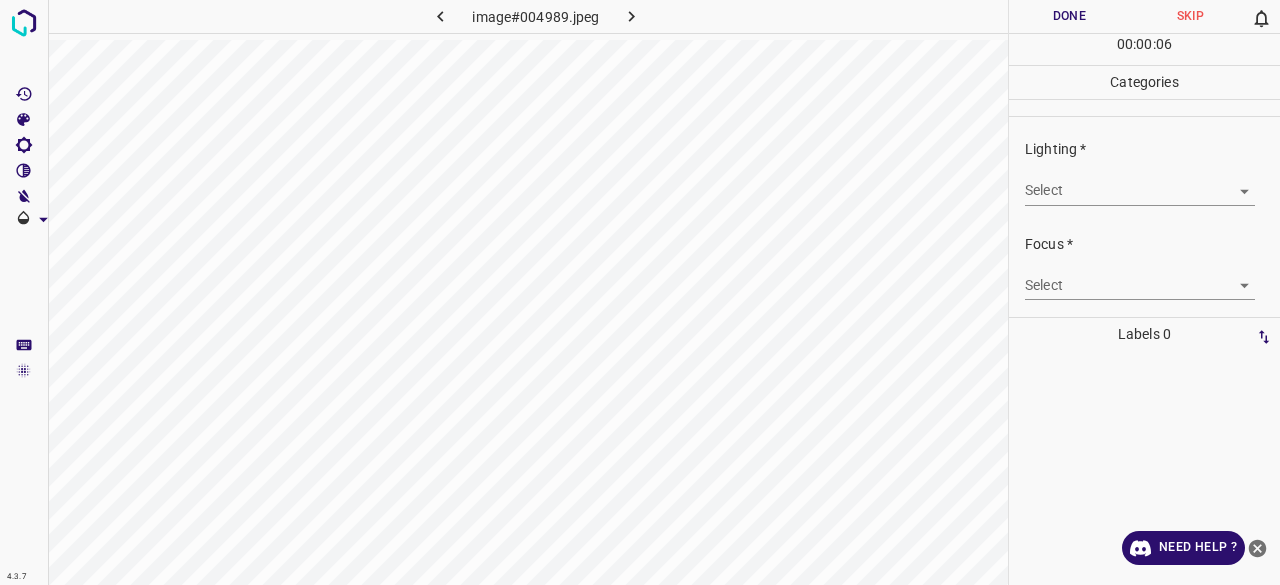 click on "4.3.7 image#004989.jpeg Done Skip 0 00   : 00   : 06   Categories Lighting *  Select ​ Focus *  Select ​ Overall *  Select ​ Labels   0 Categories 1 Lighting 2 Focus 3 Overall Tools Space Change between modes (Draw & Edit) I Auto labeling R Restore zoom M Zoom in N Zoom out Delete Delete selecte label Filters Z Restore filters X Saturation filter C Brightness filter V Contrast filter B Gray scale filter General O Download Need Help ? - Text - Hide - Delete" at bounding box center (640, 292) 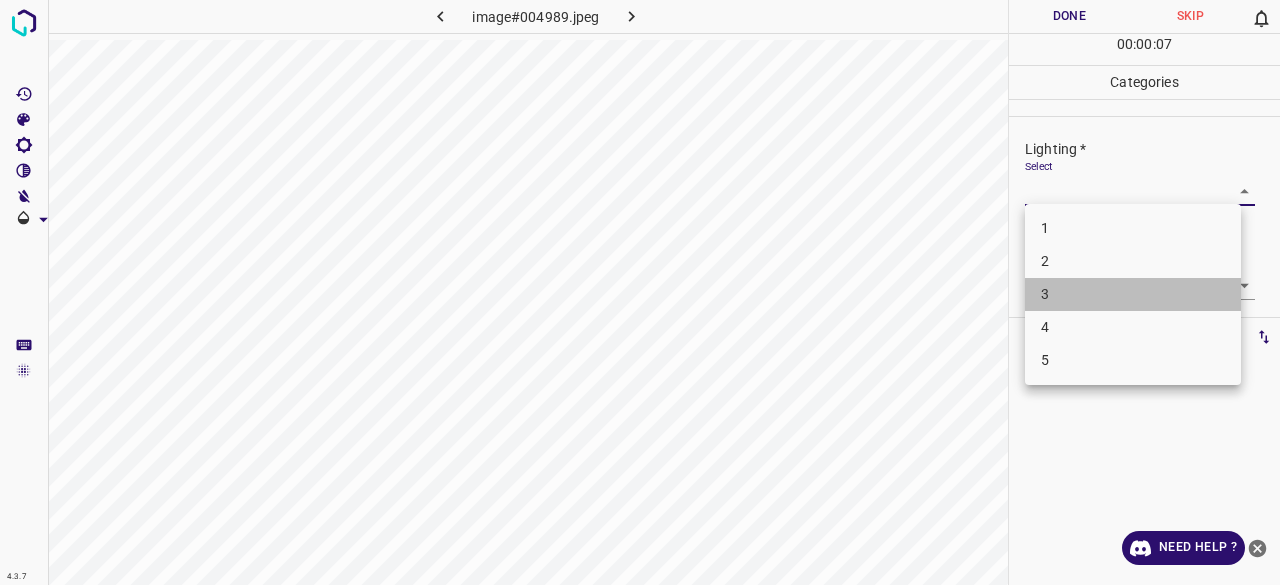 click on "3" at bounding box center (1133, 294) 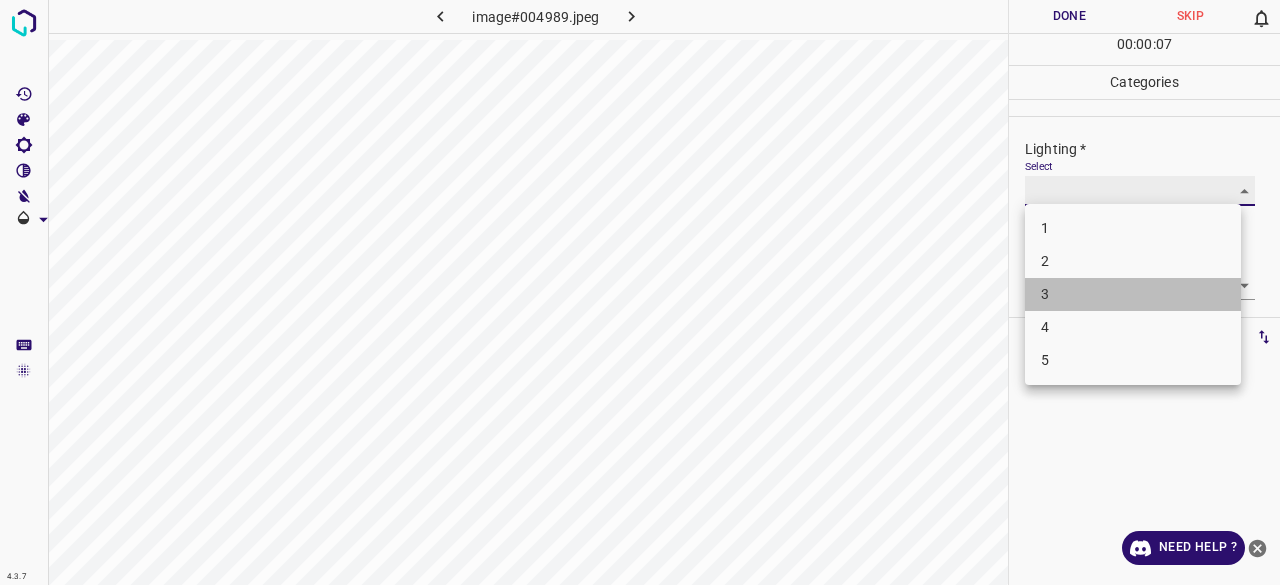 type on "3" 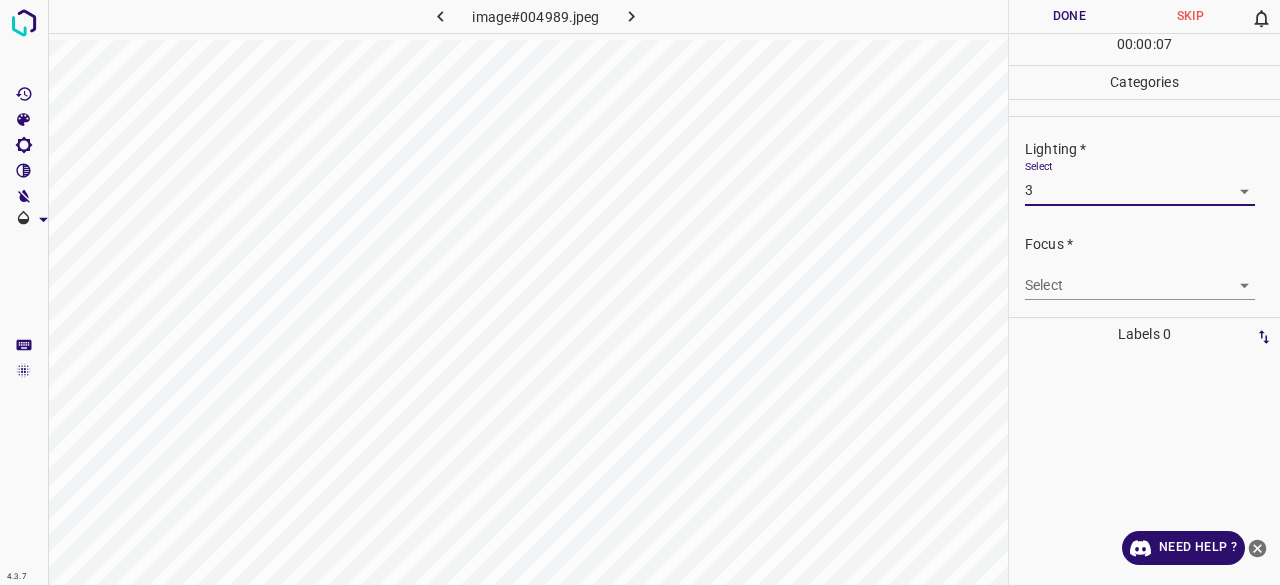click on "4.3.7 image#004989.jpeg Done Skip 0 00   : 00   : 07   Categories Lighting *  Select 3 3 Focus *  Select ​ Overall *  Select ​ Labels   0 Categories 1 Lighting 2 Focus 3 Overall Tools Space Change between modes (Draw & Edit) I Auto labeling R Restore zoom M Zoom in N Zoom out Delete Delete selecte label Filters Z Restore filters X Saturation filter C Brightness filter V Contrast filter B Gray scale filter General O Download Need Help ? - Text - Hide - Delete 1 2 3 4 5" at bounding box center [640, 292] 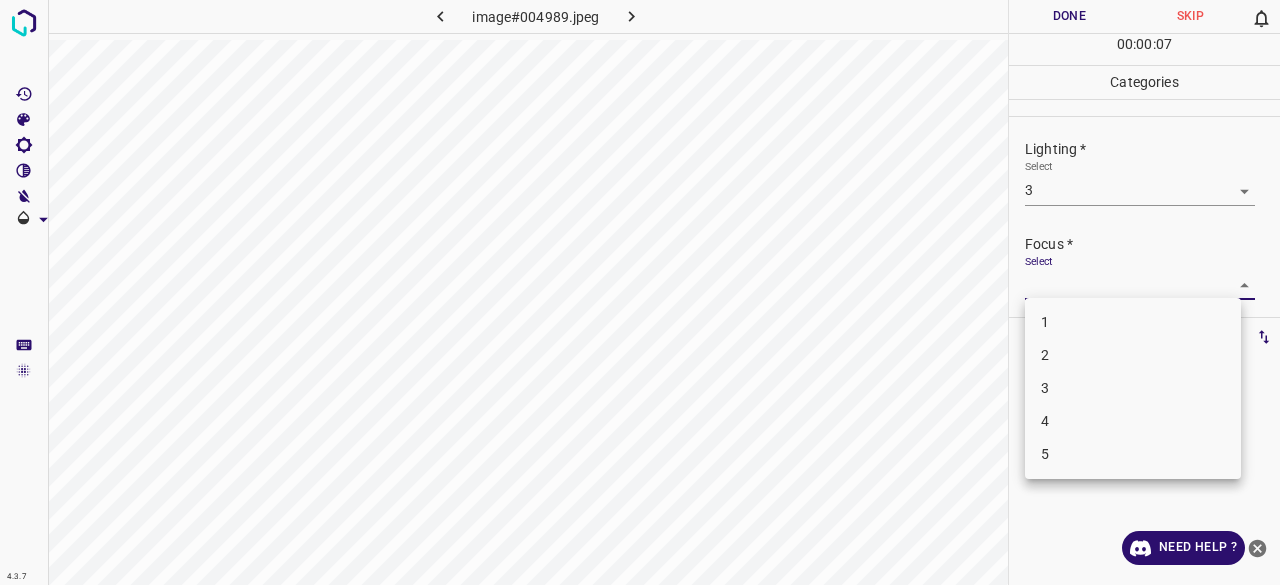 click on "3" at bounding box center (1133, 388) 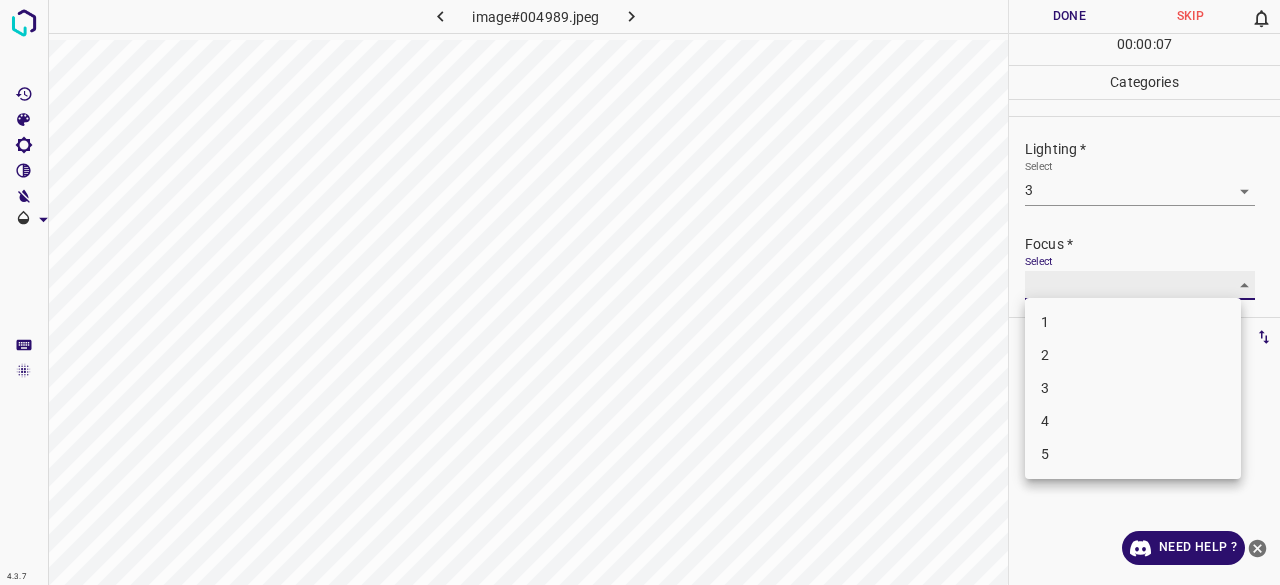 type on "3" 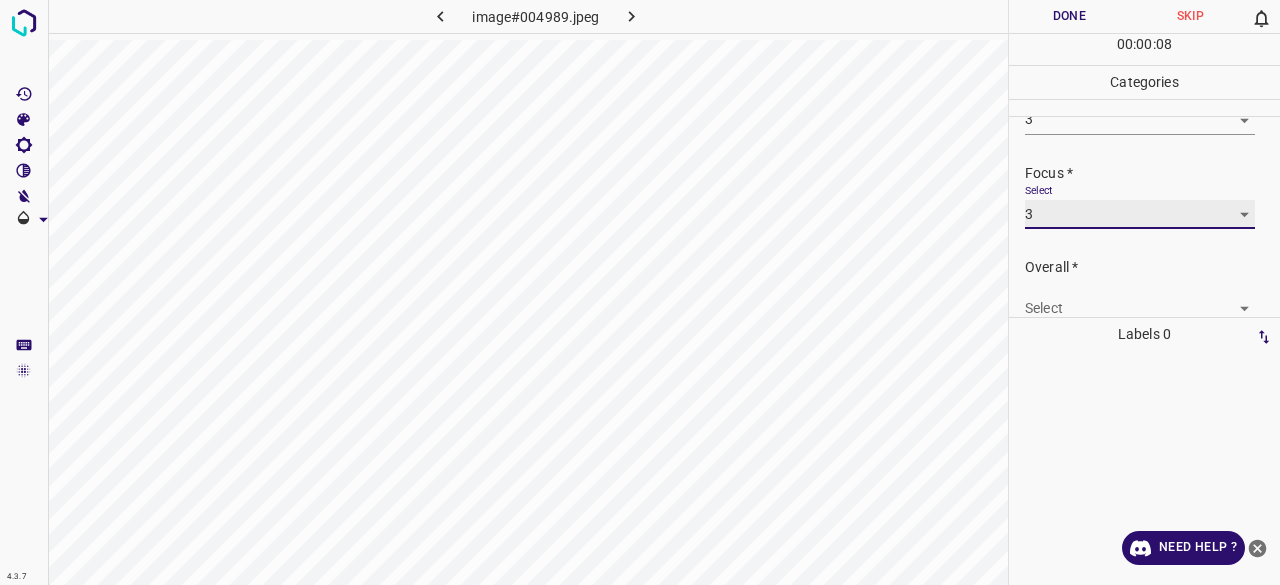 scroll, scrollTop: 98, scrollLeft: 0, axis: vertical 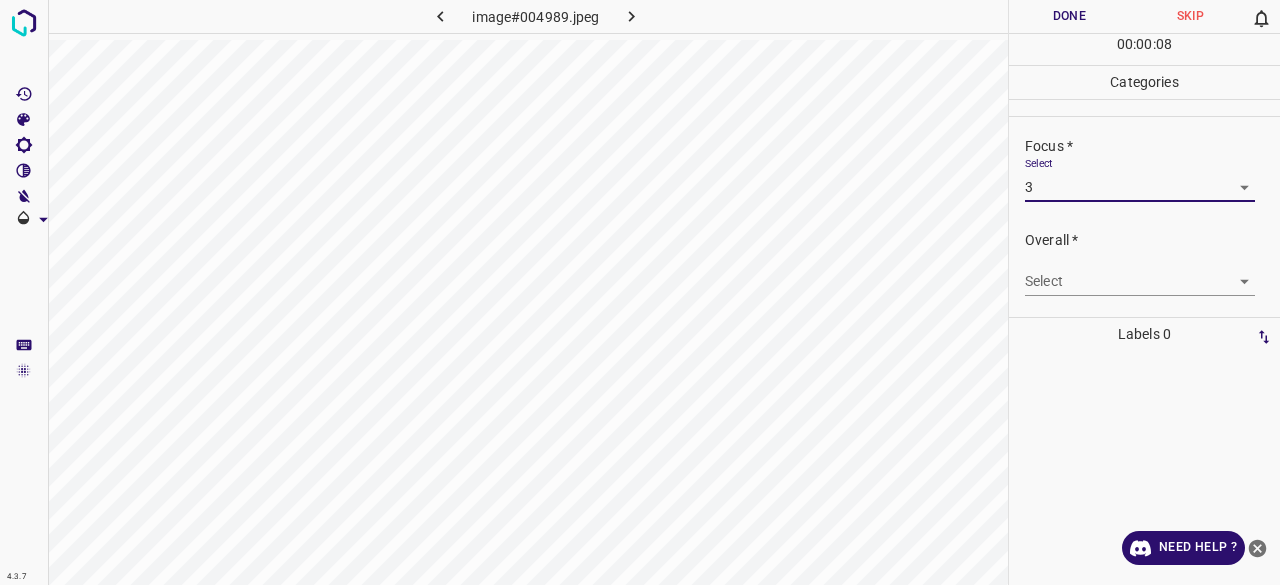 click on "4.3.7 image#004989.jpeg Done Skip 0 00   : 00   : 08   Categories Lighting *  Select 3 3 Focus *  Select 3 3 Overall *  Select ​ Labels   0 Categories 1 Lighting 2 Focus 3 Overall Tools Space Change between modes (Draw & Edit) I Auto labeling R Restore zoom M Zoom in N Zoom out Delete Delete selecte label Filters Z Restore filters X Saturation filter C Brightness filter V Contrast filter B Gray scale filter General O Download Need Help ? - Text - Hide - Delete" at bounding box center [640, 292] 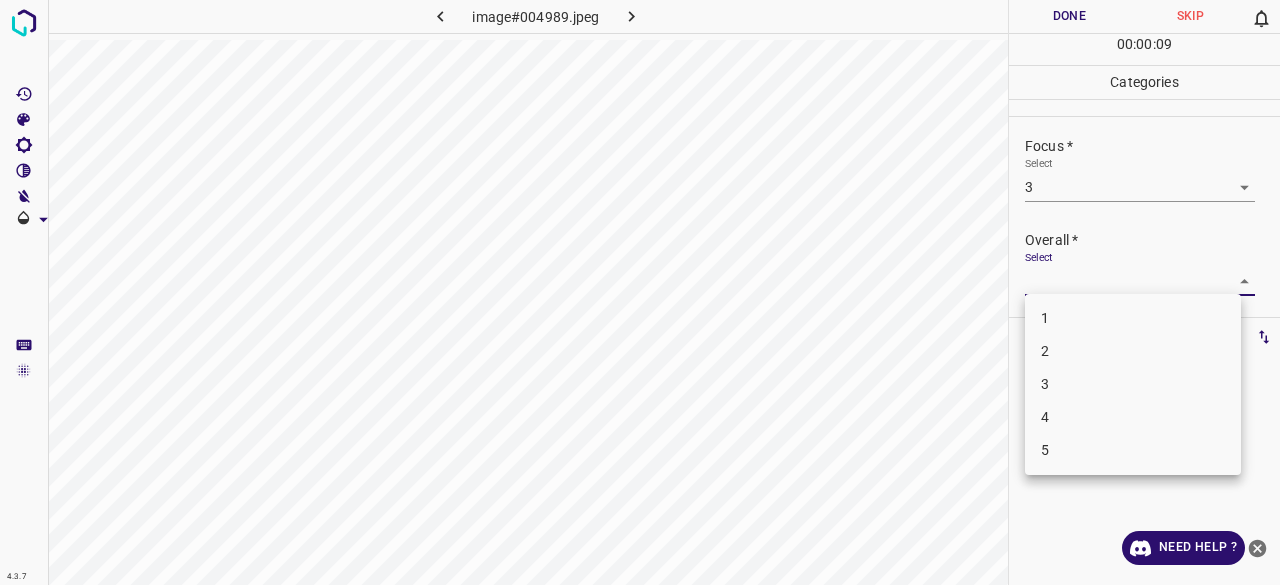 drag, startPoint x: 1066, startPoint y: 379, endPoint x: 1066, endPoint y: 353, distance: 26 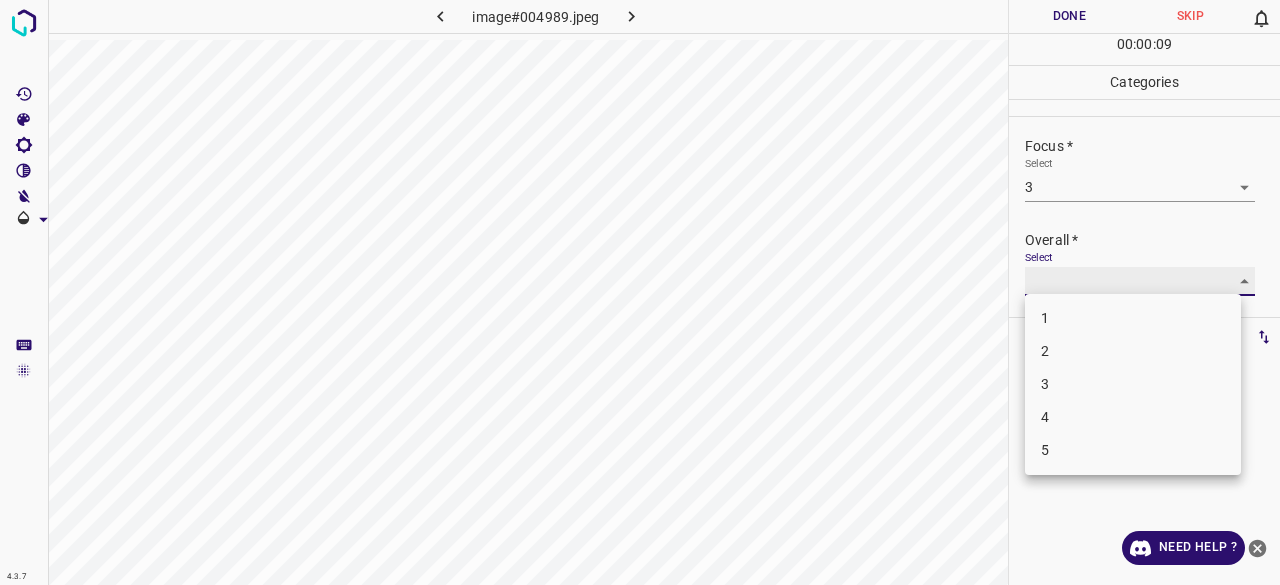 type on "3" 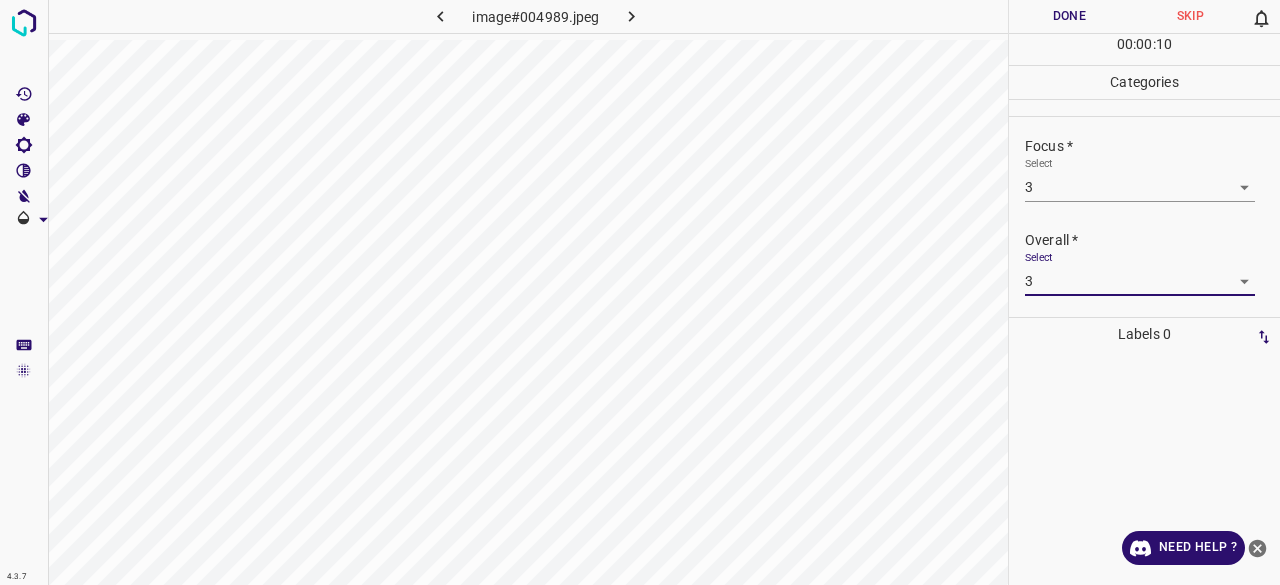click on "Done" at bounding box center [1069, 16] 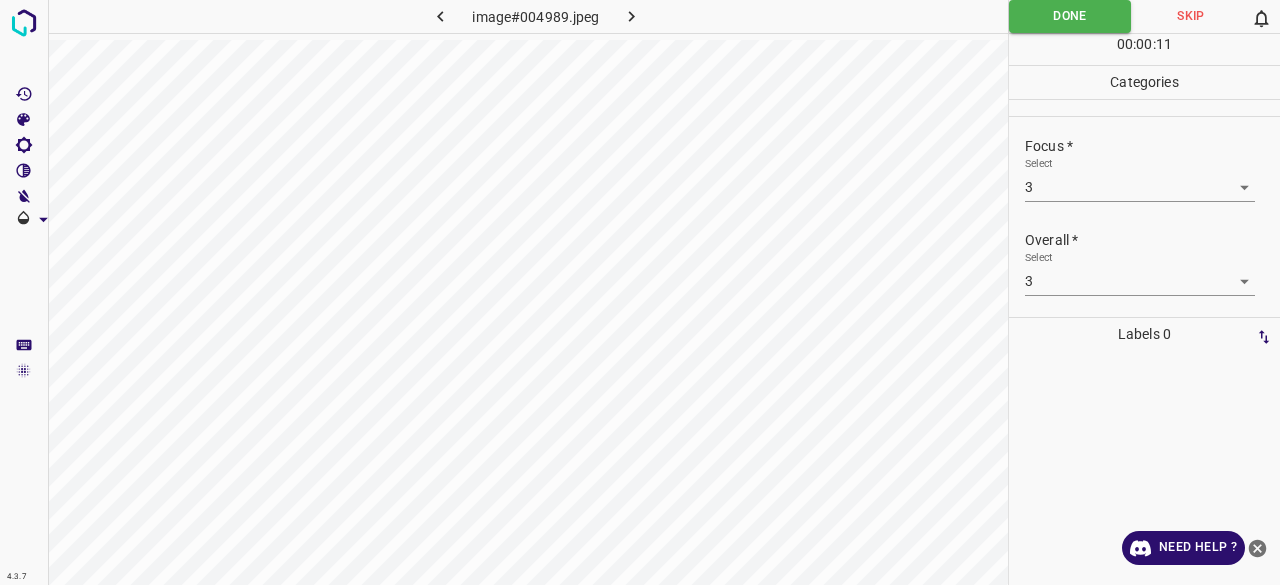 click at bounding box center (632, 16) 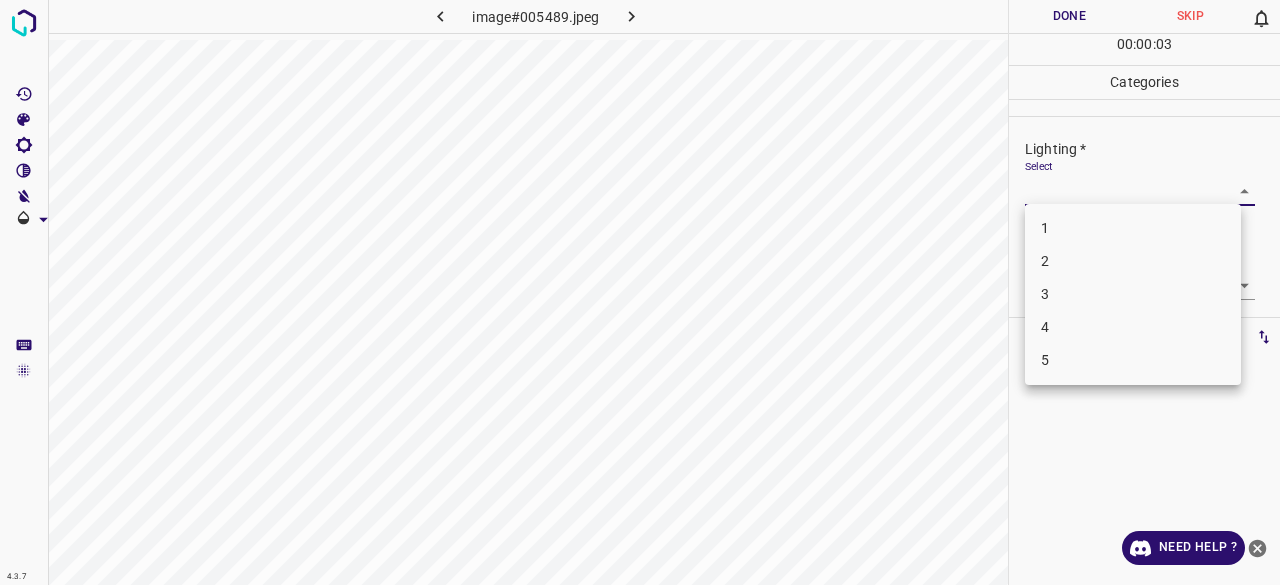 click on "4.3.7 image#005489.jpeg Done Skip 0 00   : 00   : 03   Categories Lighting *  Select ​ Focus *  Select ​ Overall *  Select ​ Labels   0 Categories 1 Lighting 2 Focus 3 Overall Tools Space Change between modes (Draw & Edit) I Auto labeling R Restore zoom M Zoom in N Zoom out Delete Delete selecte label Filters Z Restore filters X Saturation filter C Brightness filter V Contrast filter B Gray scale filter General O Download Need Help ? - Text - Hide - Delete 1 2 3 4 5" at bounding box center [640, 292] 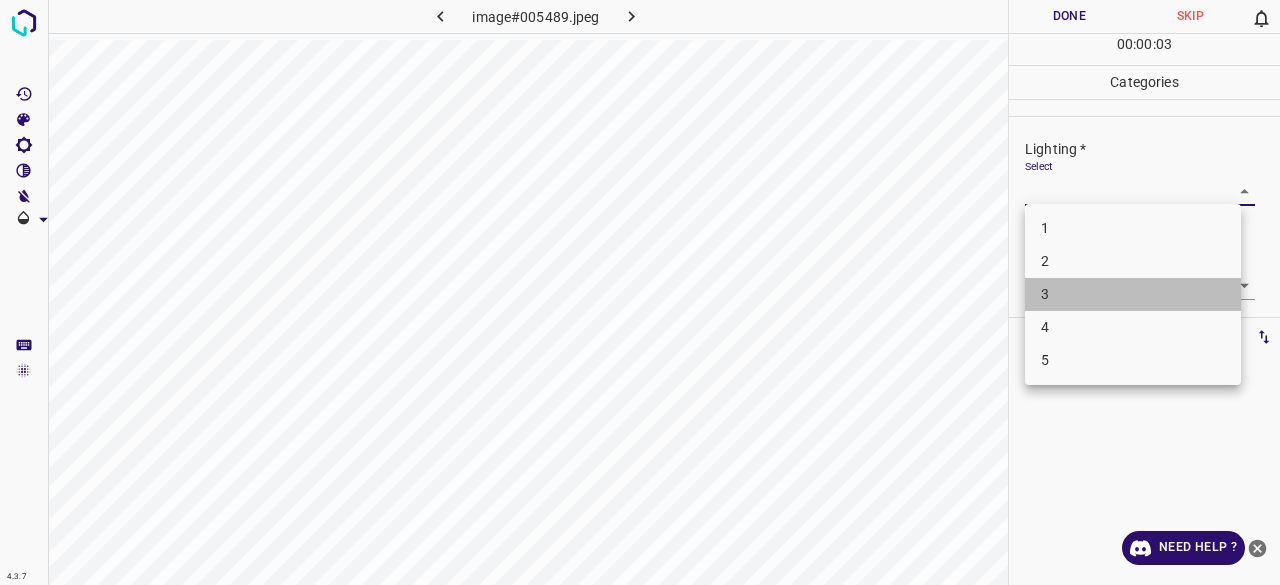 click on "3" at bounding box center (1133, 294) 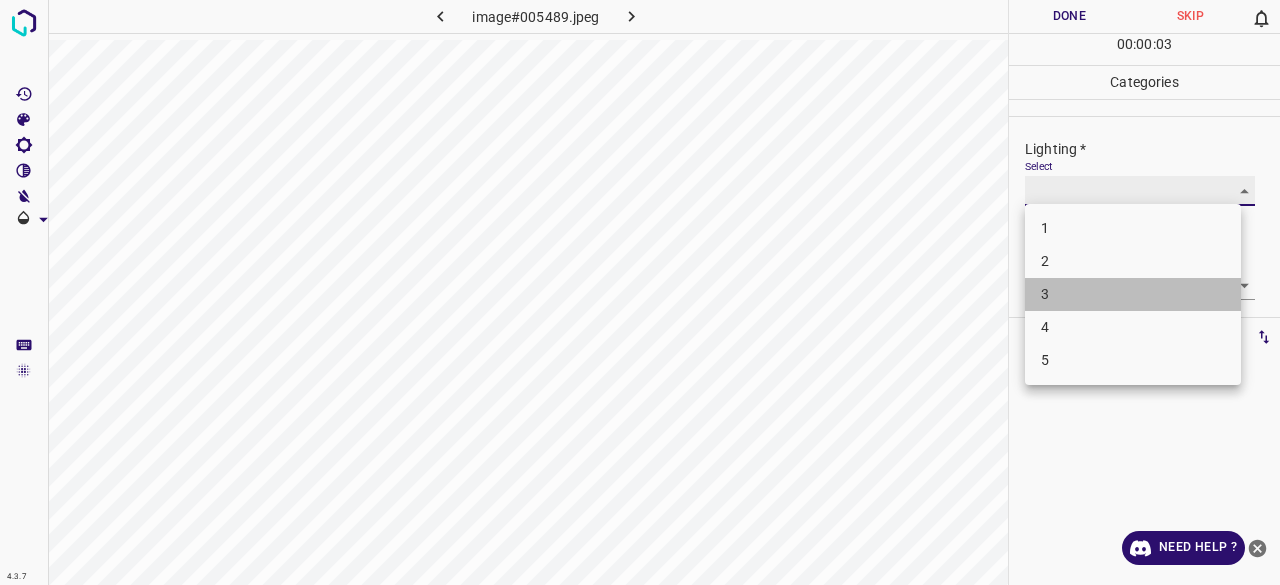 type on "3" 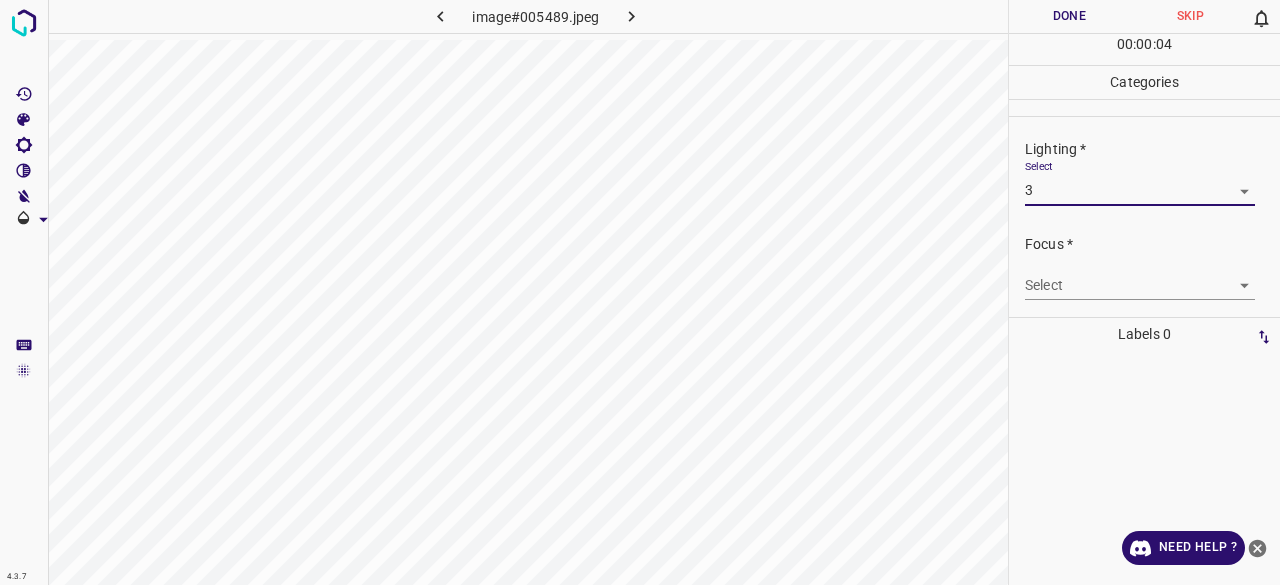 click on "4.3.7 image#005489.jpeg Done Skip 0 00   : 00   : 04   Categories Lighting *  Select 3 3 Focus *  Select ​ Overall *  Select ​ Labels   0 Categories 1 Lighting 2 Focus 3 Overall Tools Space Change between modes (Draw & Edit) I Auto labeling R Restore zoom M Zoom in N Zoom out Delete Delete selecte label Filters Z Restore filters X Saturation filter C Brightness filter V Contrast filter B Gray scale filter General O Download Need Help ? - Text - Hide - Delete" at bounding box center (640, 292) 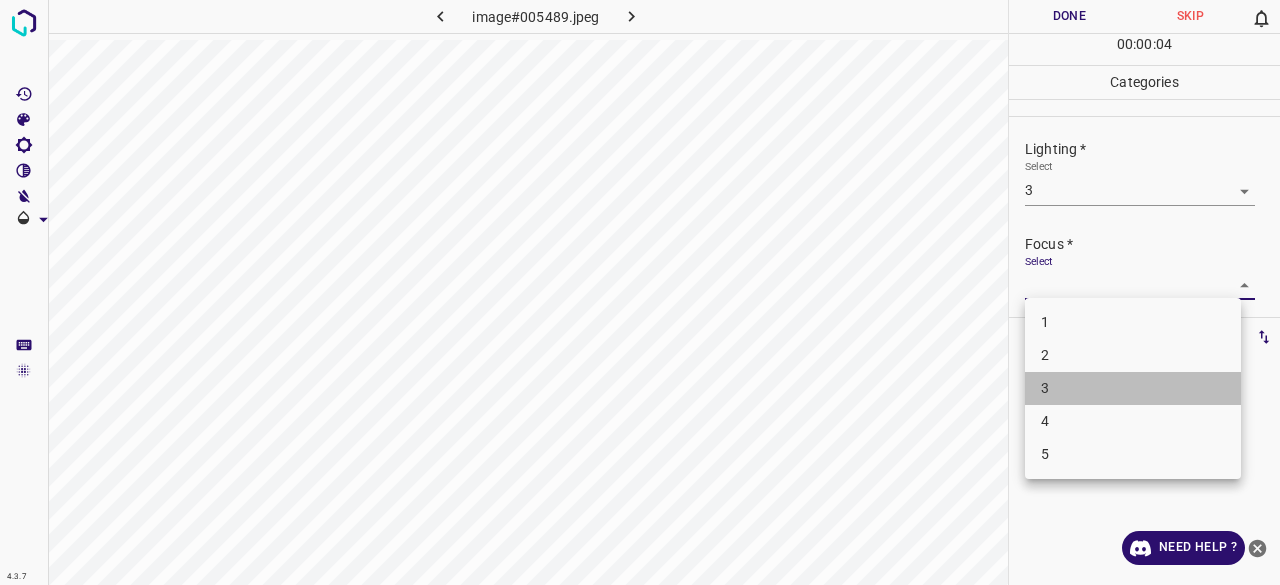 click on "3" at bounding box center [1133, 388] 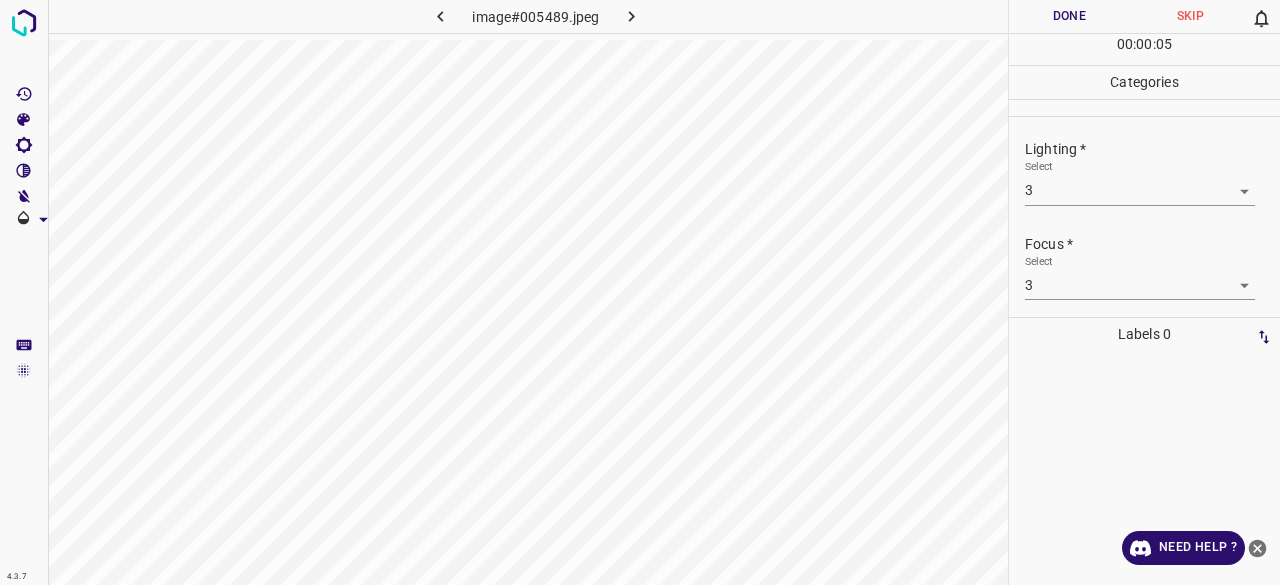 click on "Focus *  Select 3 3" at bounding box center (1144, 267) 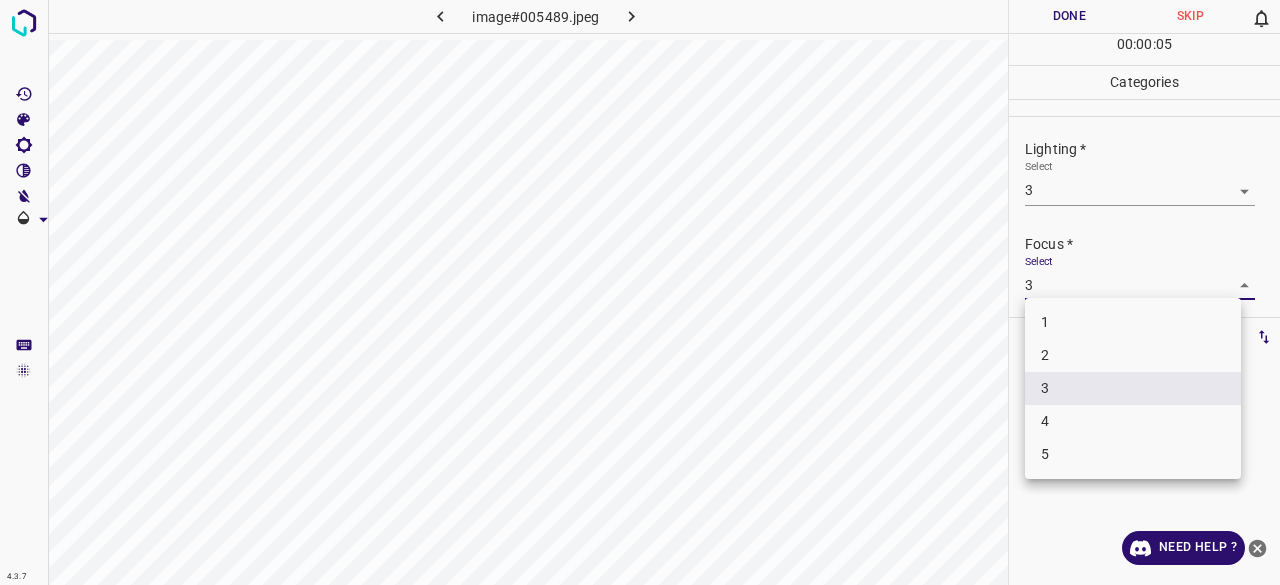 click on "4.3.7 image#005489.jpeg Done Skip 0 00   : 00   : 05   Categories Lighting *  Select 3 3 Focus *  Select 3 3 Overall *  Select ​ Labels   0 Categories 1 Lighting 2 Focus 3 Overall Tools Space Change between modes (Draw & Edit) I Auto labeling R Restore zoom M Zoom in N Zoom out Delete Delete selecte label Filters Z Restore filters X Saturation filter C Brightness filter V Contrast filter B Gray scale filter General O Download Need Help ? - Text - Hide - Delete 1 2 3 4 5" at bounding box center [640, 292] 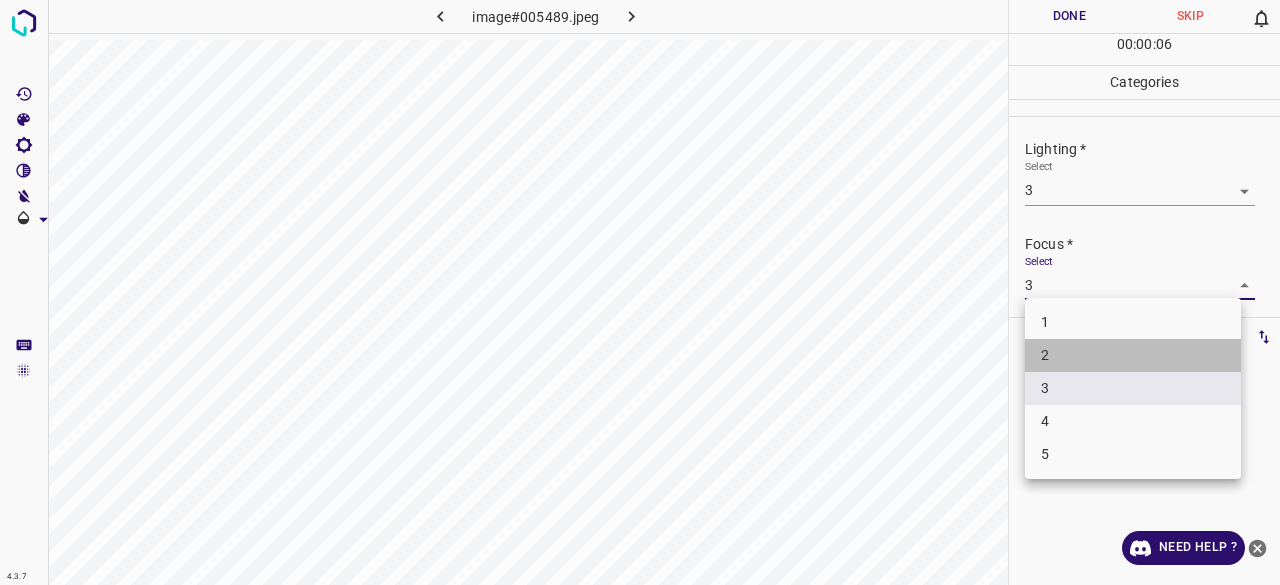 click on "2" at bounding box center [1133, 355] 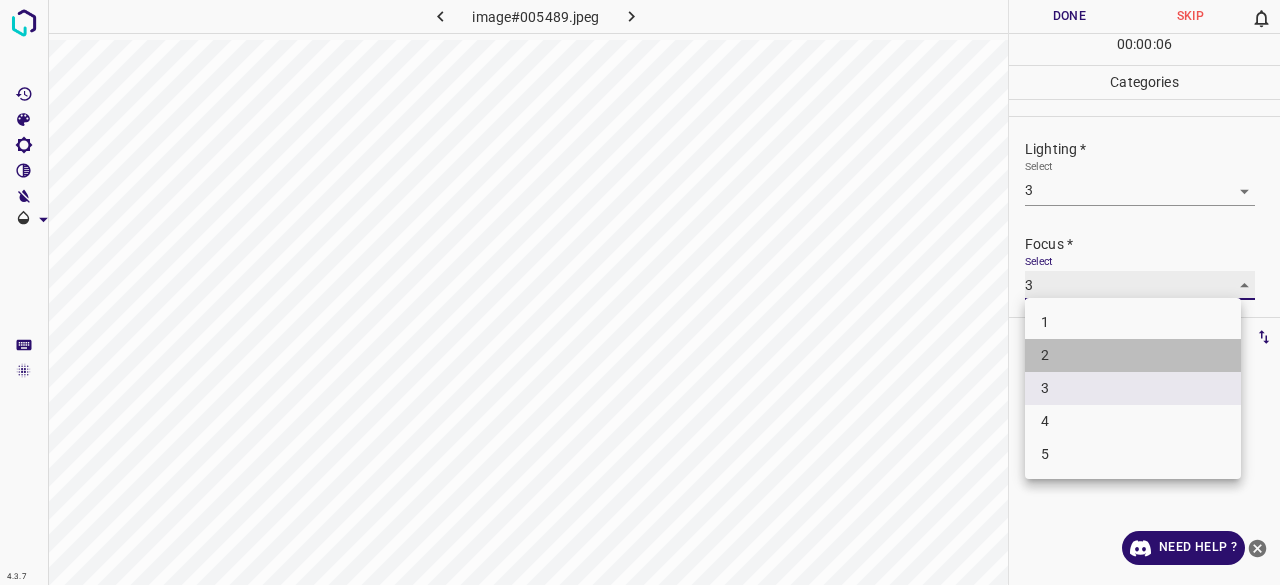 type on "2" 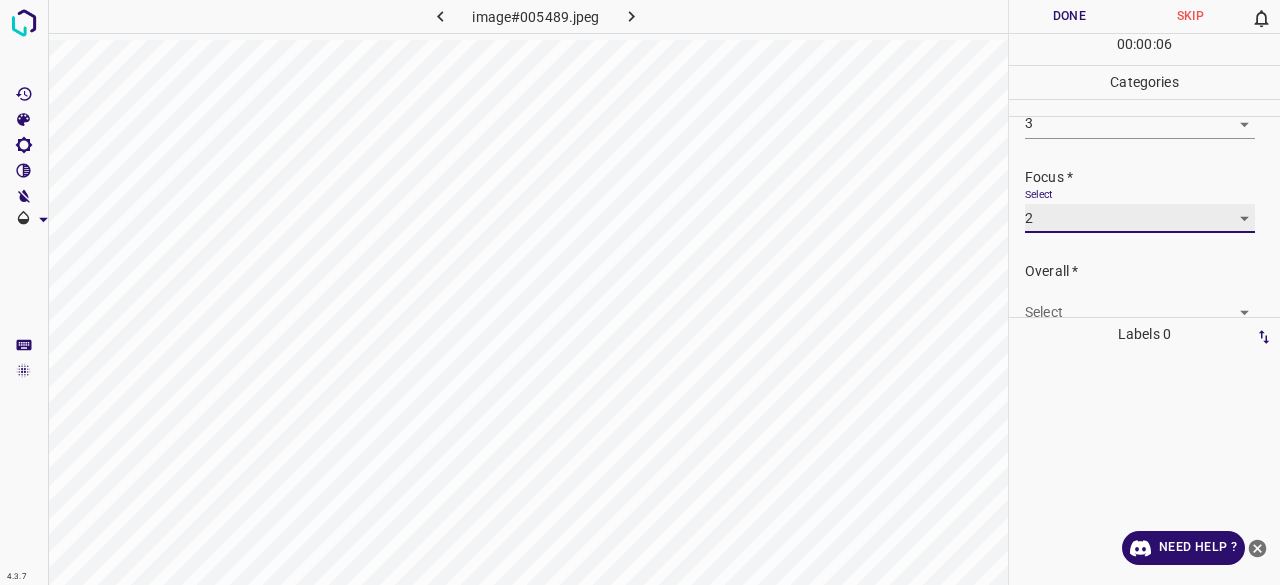 scroll, scrollTop: 98, scrollLeft: 0, axis: vertical 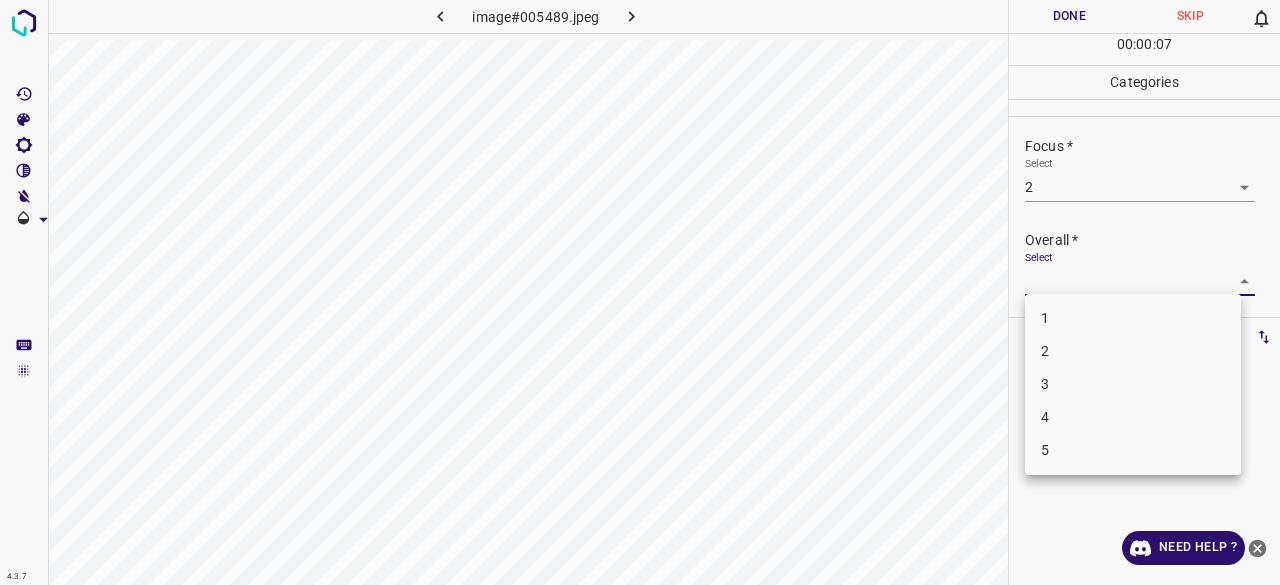 click on "4.3.7 image#005489.jpeg Done Skip 0 00   : 00   : 07   Categories Lighting *  Select 3 3 Focus *  Select 2 2 Overall *  Select ​ Labels   0 Categories 1 Lighting 2 Focus 3 Overall Tools Space Change between modes (Draw & Edit) I Auto labeling R Restore zoom M Zoom in N Zoom out Delete Delete selecte label Filters Z Restore filters X Saturation filter C Brightness filter V Contrast filter B Gray scale filter General O Download Need Help ? - Text - Hide - Delete 1 2 3 4 5" at bounding box center [640, 292] 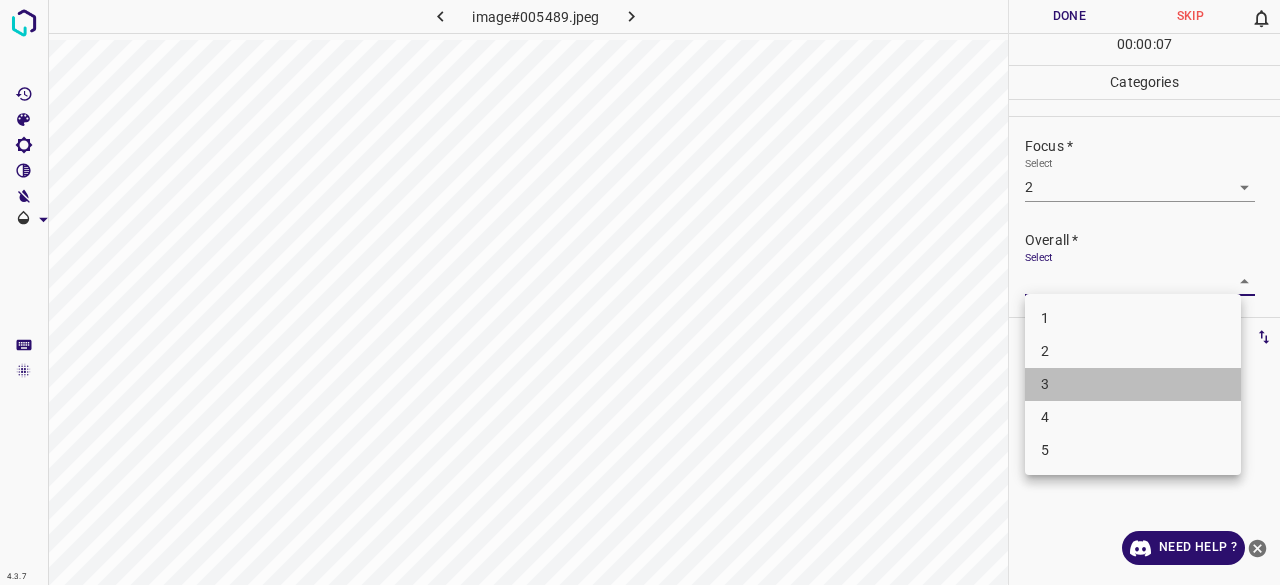 drag, startPoint x: 1068, startPoint y: 399, endPoint x: 1067, endPoint y: 379, distance: 20.024984 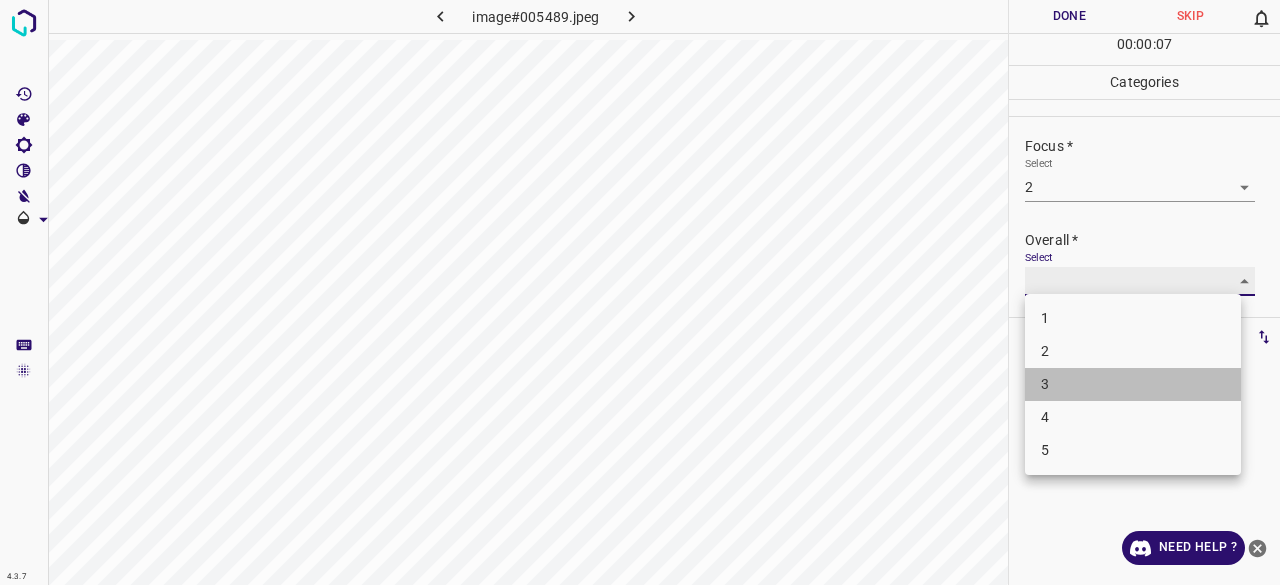 type on "3" 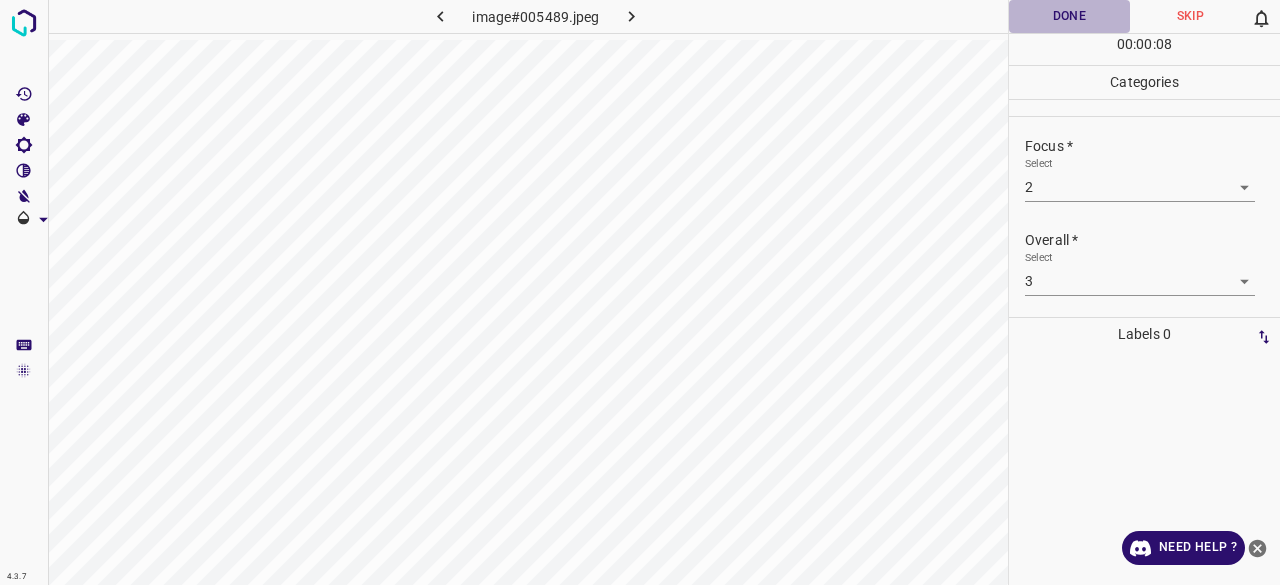click on "Done" at bounding box center (1069, 16) 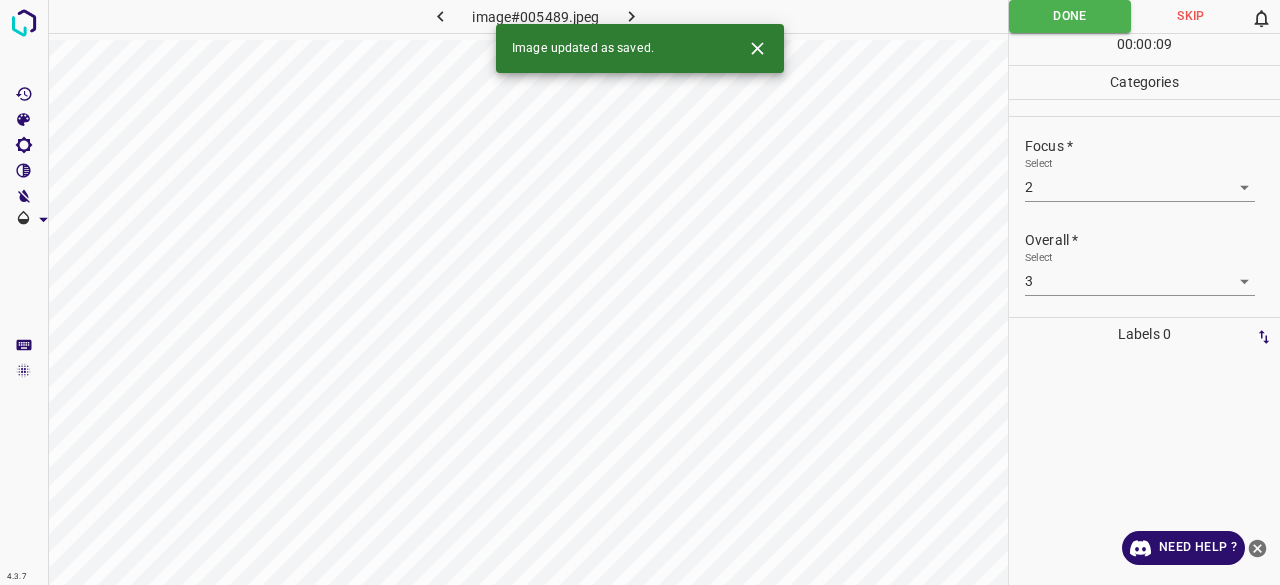 click 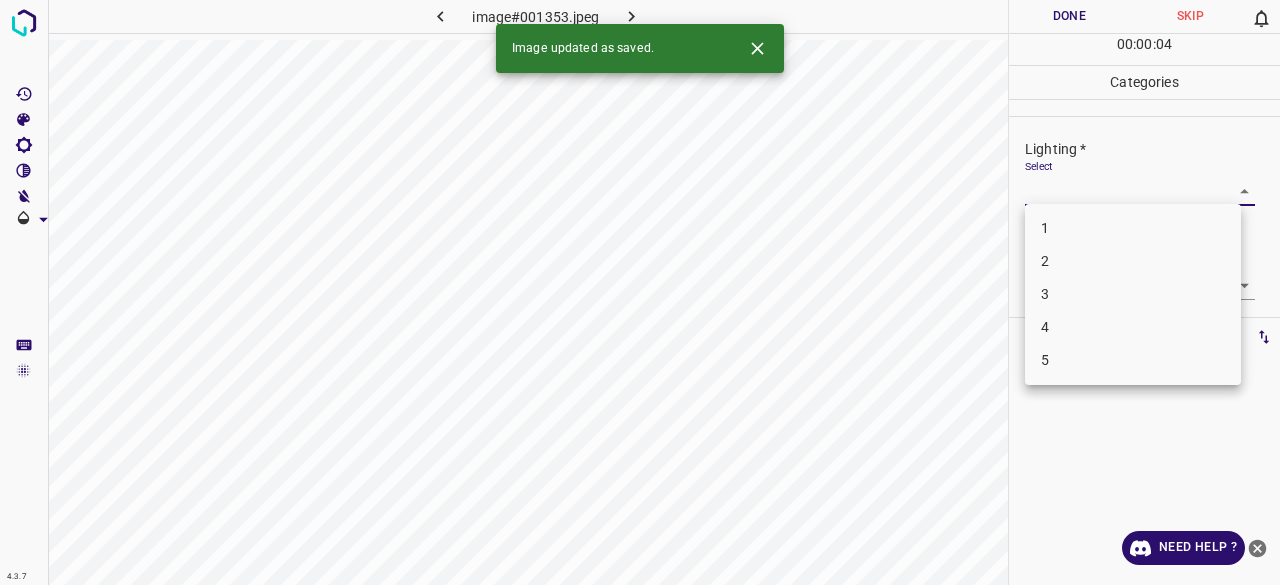 click on "4.3.7 image#001353.jpeg Done Skip 0 00   : 00   : 04   Categories Lighting *  Select ​ Focus *  Select ​ Overall *  Select ​ Labels   0 Categories 1 Lighting 2 Focus 3 Overall Tools Space Change between modes (Draw & Edit) I Auto labeling R Restore zoom M Zoom in N Zoom out Delete Delete selecte label Filters Z Restore filters X Saturation filter C Brightness filter V Contrast filter B Gray scale filter General O Download Image updated as saved. Need Help ? - Text - Hide - Delete 1 2 3 4 5" at bounding box center [640, 292] 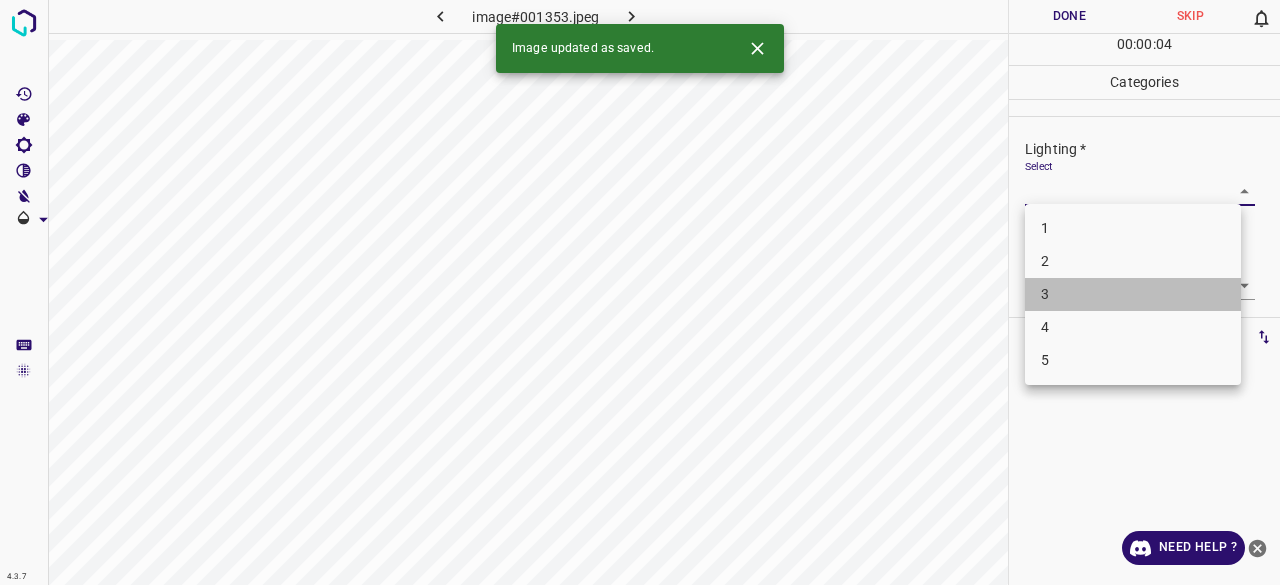 click on "3" at bounding box center [1133, 294] 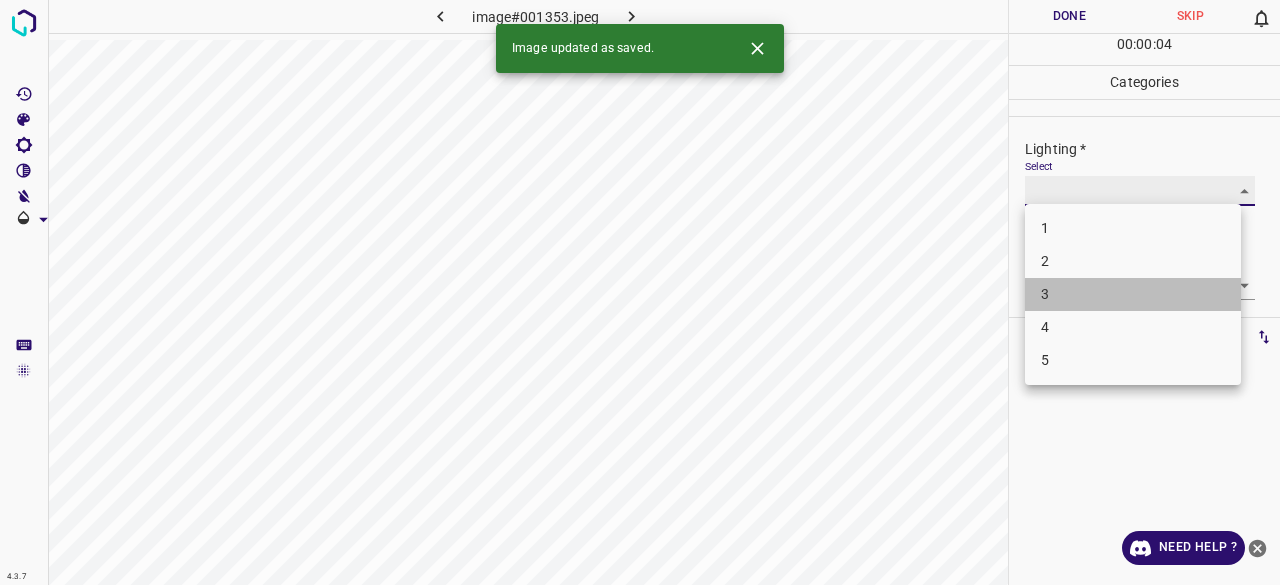 type on "3" 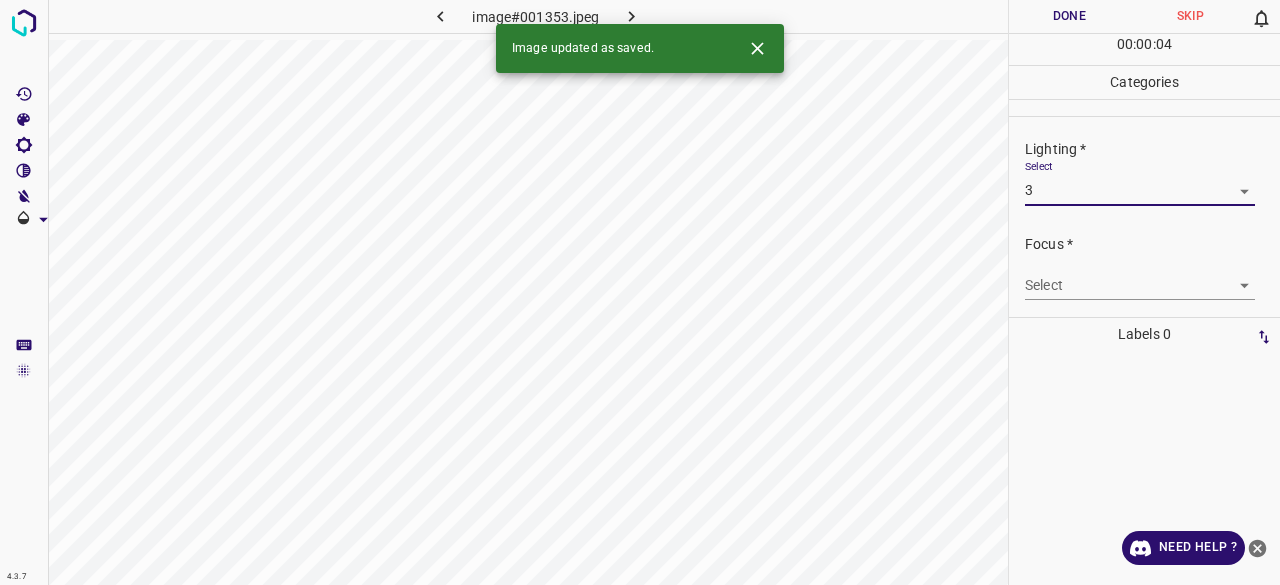 click on "4.3.7 image#001353.jpeg Done Skip 0 00   : 00   : 04   Categories Lighting *  Select 3 3 Focus *  Select ​ Overall *  Select ​ Labels   0 Categories 1 Lighting 2 Focus 3 Overall Tools Space Change between modes (Draw & Edit) I Auto labeling R Restore zoom M Zoom in N Zoom out Delete Delete selecte label Filters Z Restore filters X Saturation filter C Brightness filter V Contrast filter B Gray scale filter General O Download Image updated as saved. Need Help ? - Text - Hide - Delete 1 2 3 4 5" at bounding box center (640, 292) 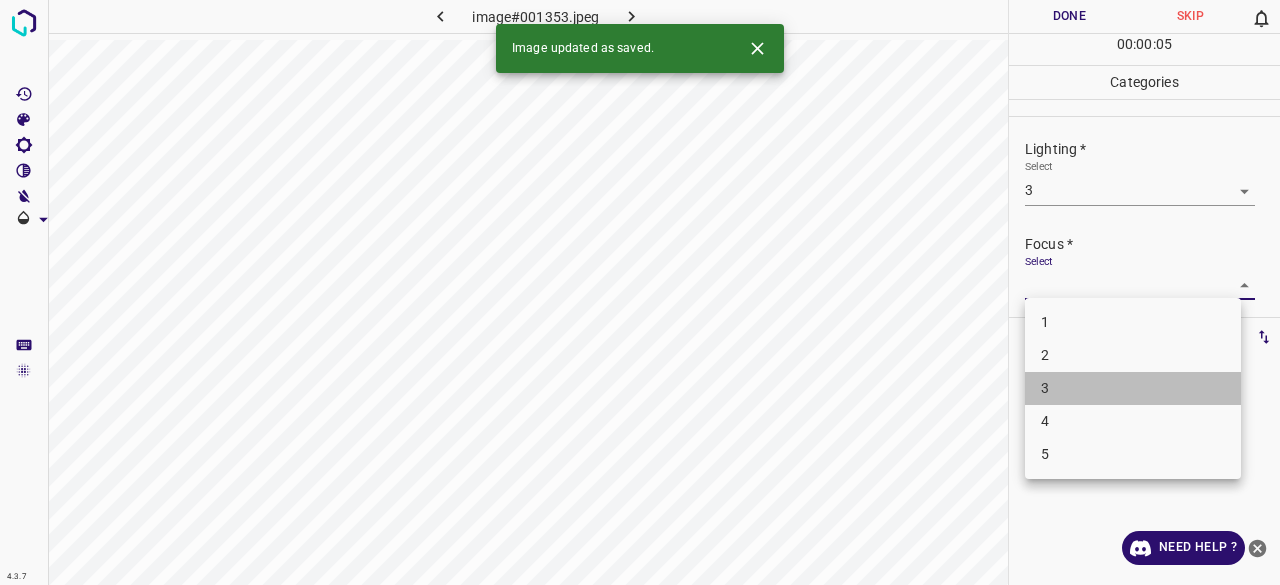 click on "3" at bounding box center [1133, 388] 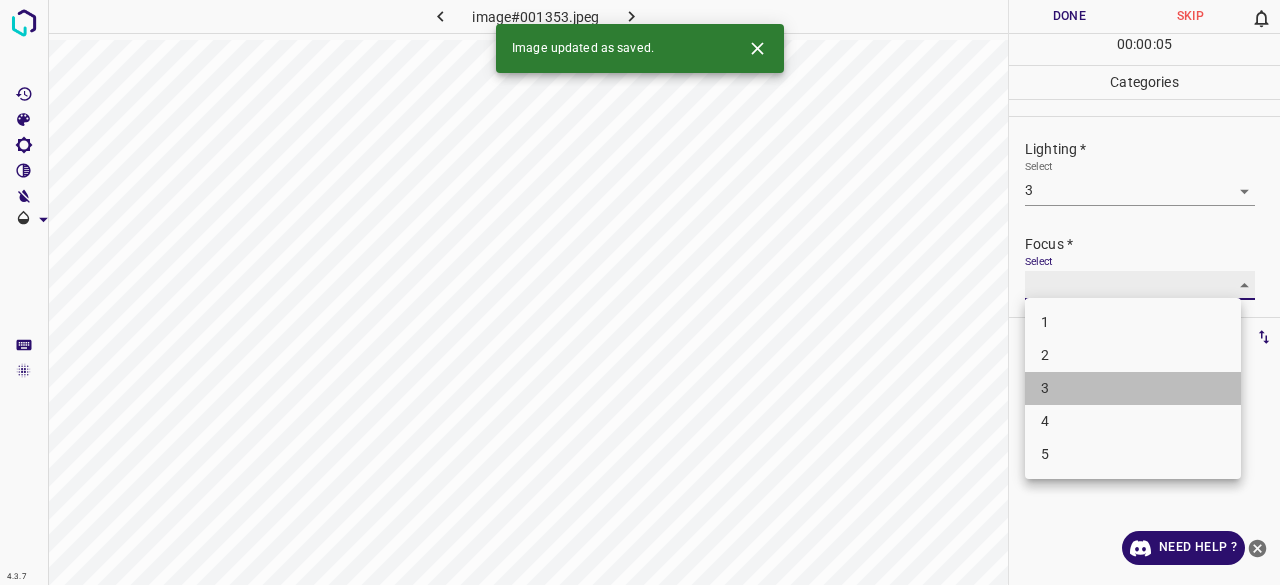 type on "3" 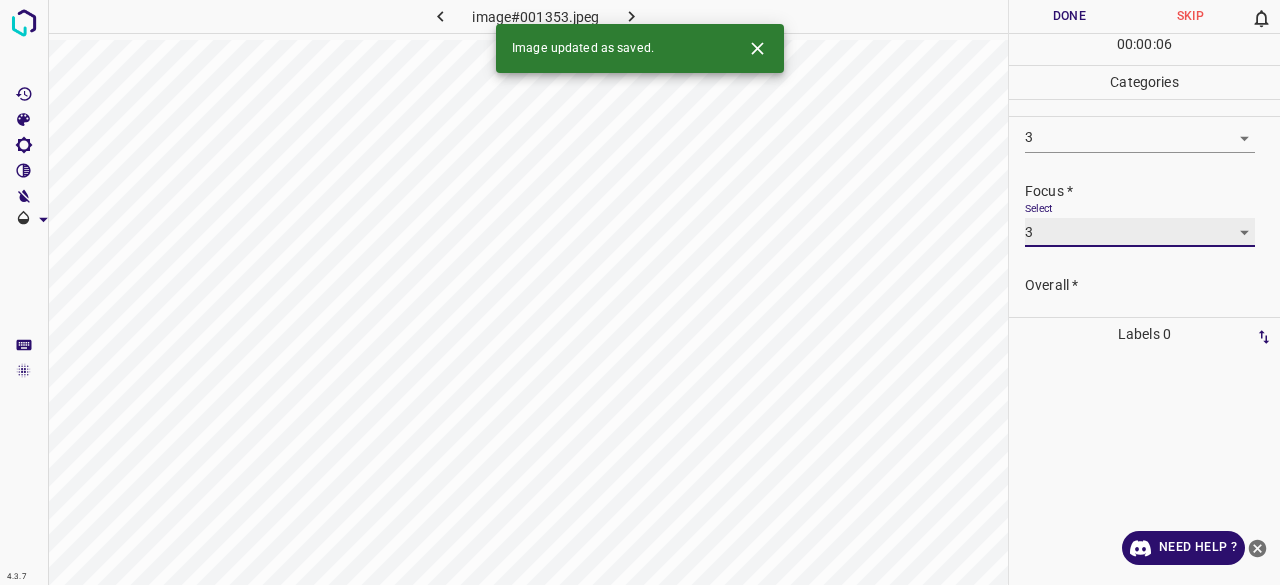 scroll, scrollTop: 98, scrollLeft: 0, axis: vertical 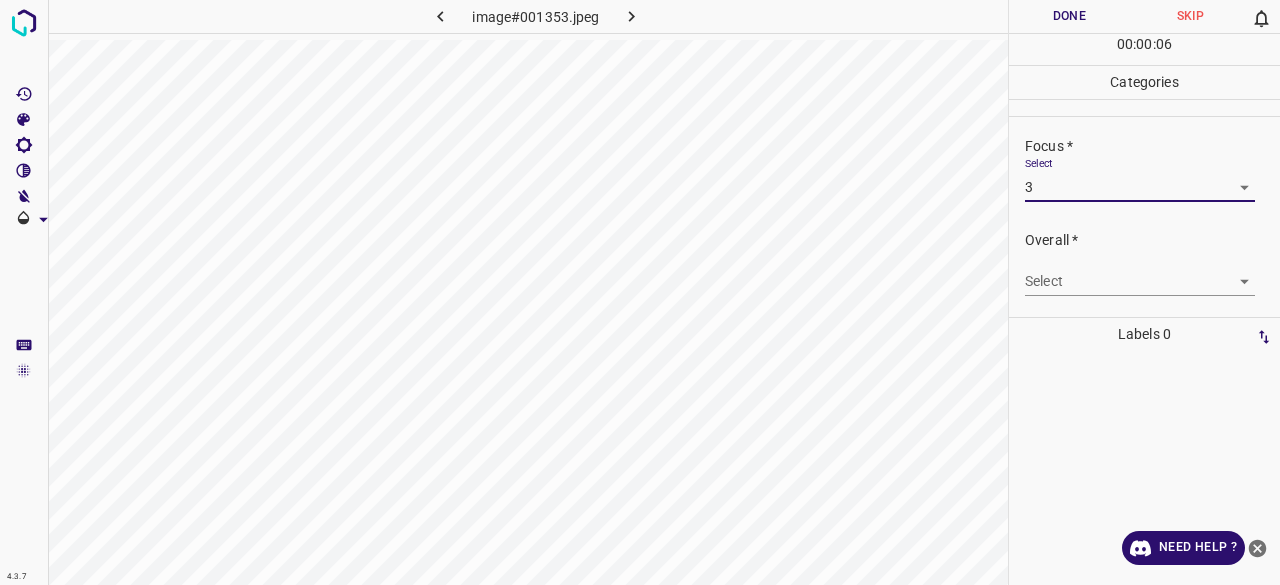 click on "4.3.7 image#001353.jpeg Done Skip 0 00   : 00   : 06   Categories Lighting *  Select 3 3 Focus *  Select 3 3 Overall *  Select ​ Labels   0 Categories 1 Lighting 2 Focus 3 Overall Tools Space Change between modes (Draw & Edit) I Auto labeling R Restore zoom M Zoom in N Zoom out Delete Delete selecte label Filters Z Restore filters X Saturation filter C Brightness filter V Contrast filter B Gray scale filter General O Download Need Help ? - Text - Hide - Delete" at bounding box center [640, 292] 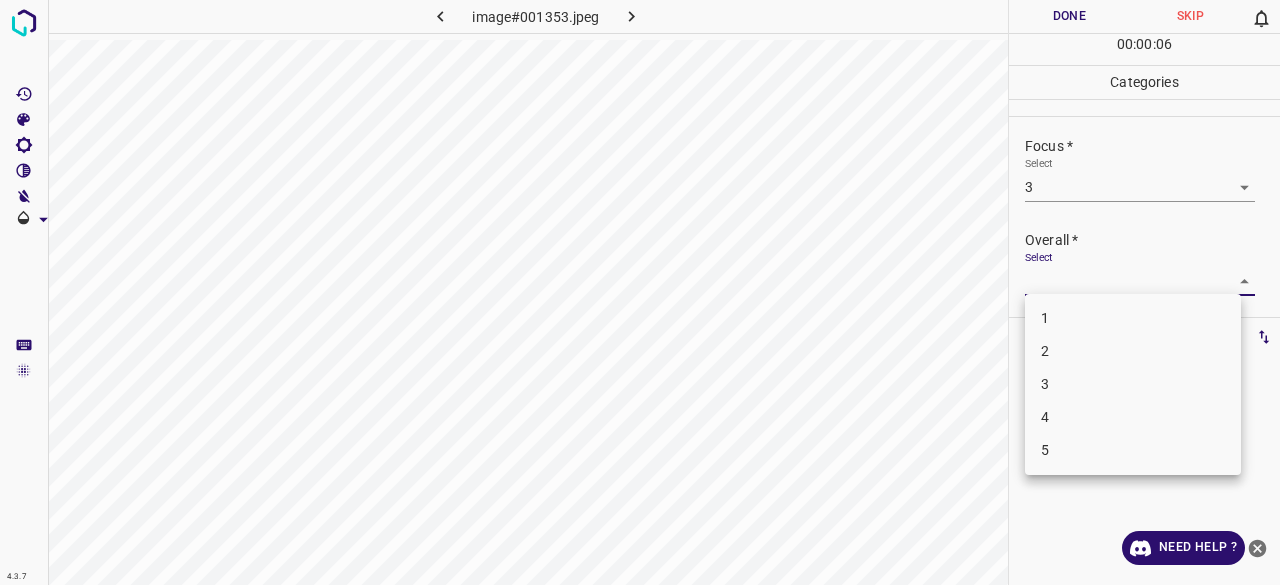 drag, startPoint x: 1064, startPoint y: 387, endPoint x: 1076, endPoint y: 279, distance: 108.66462 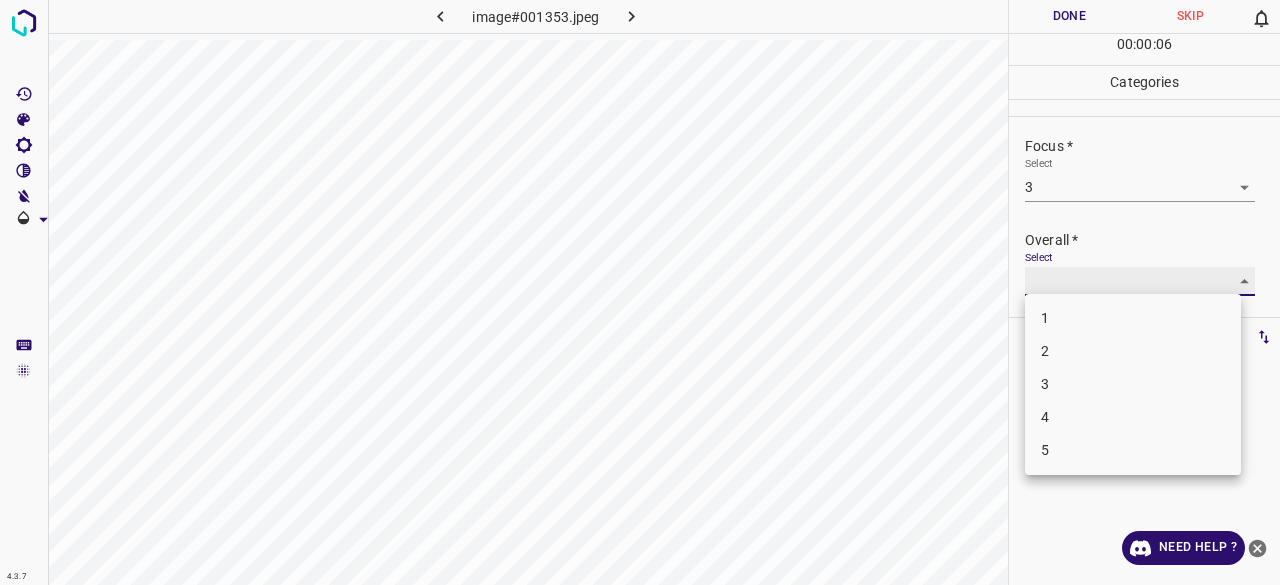 type on "3" 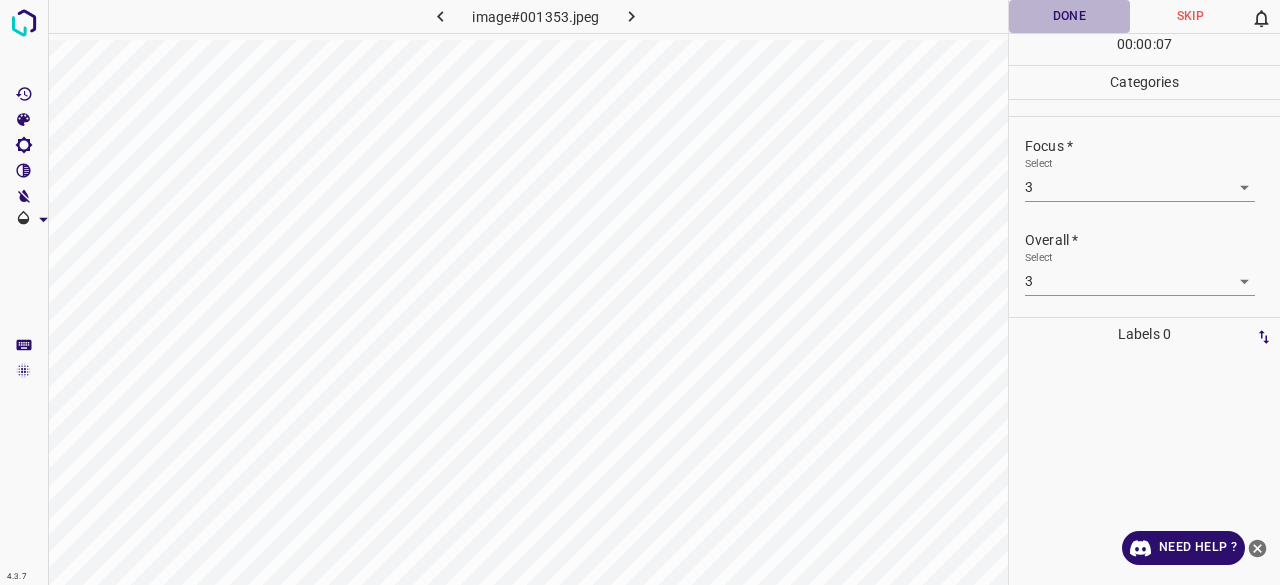 click on "Done" at bounding box center [1069, 16] 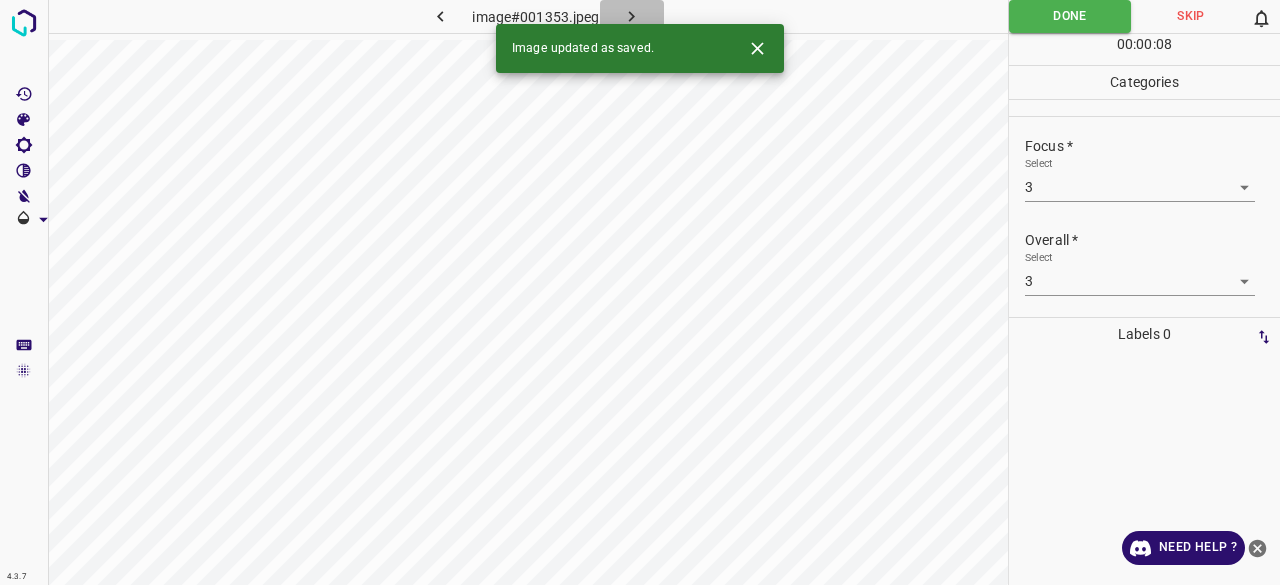 click 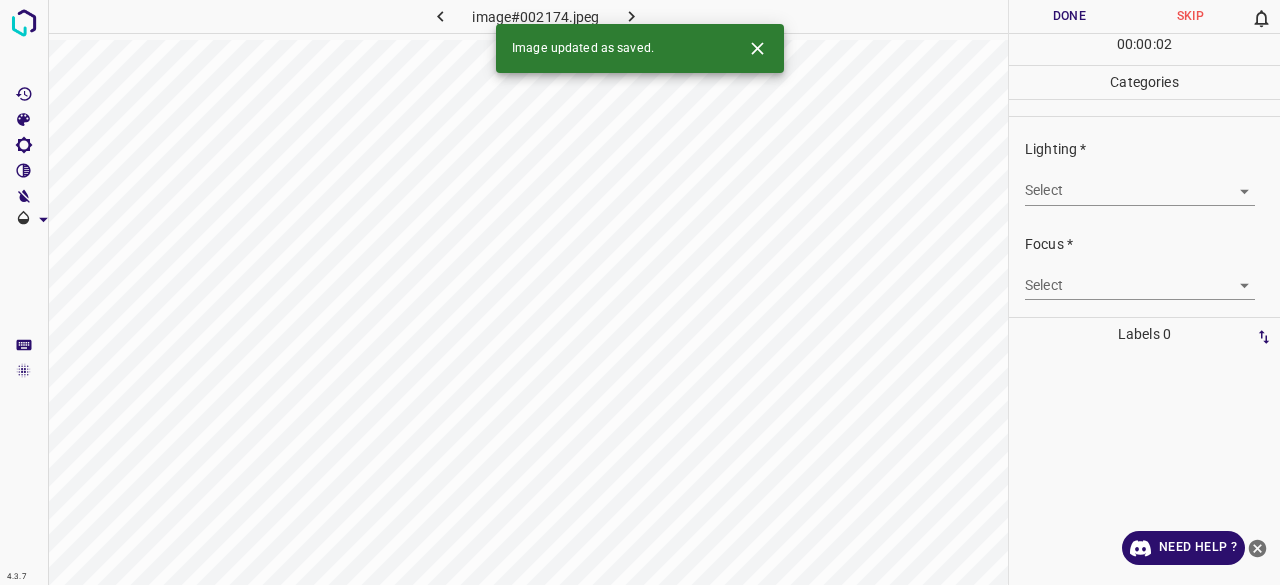 click on "4.3.7 image#002174.jpeg Done Skip 0 00   : 00   : 02   Categories Lighting *  Select ​ Focus *  Select ​ Overall *  Select ​ Labels   0 Categories 1 Lighting 2 Focus 3 Overall Tools Space Change between modes (Draw & Edit) I Auto labeling R Restore zoom M Zoom in N Zoom out Delete Delete selecte label Filters Z Restore filters X Saturation filter C Brightness filter V Contrast filter B Gray scale filter General O Download Image updated as saved. Need Help ? - Text - Hide - Delete" at bounding box center (640, 292) 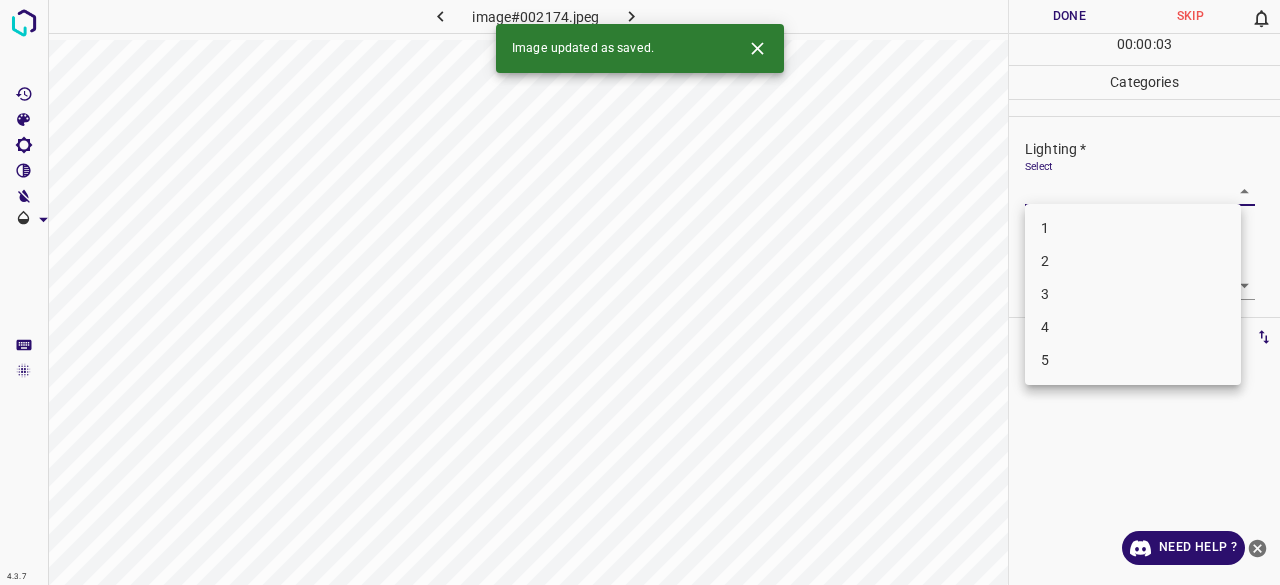 click on "3" at bounding box center [1133, 294] 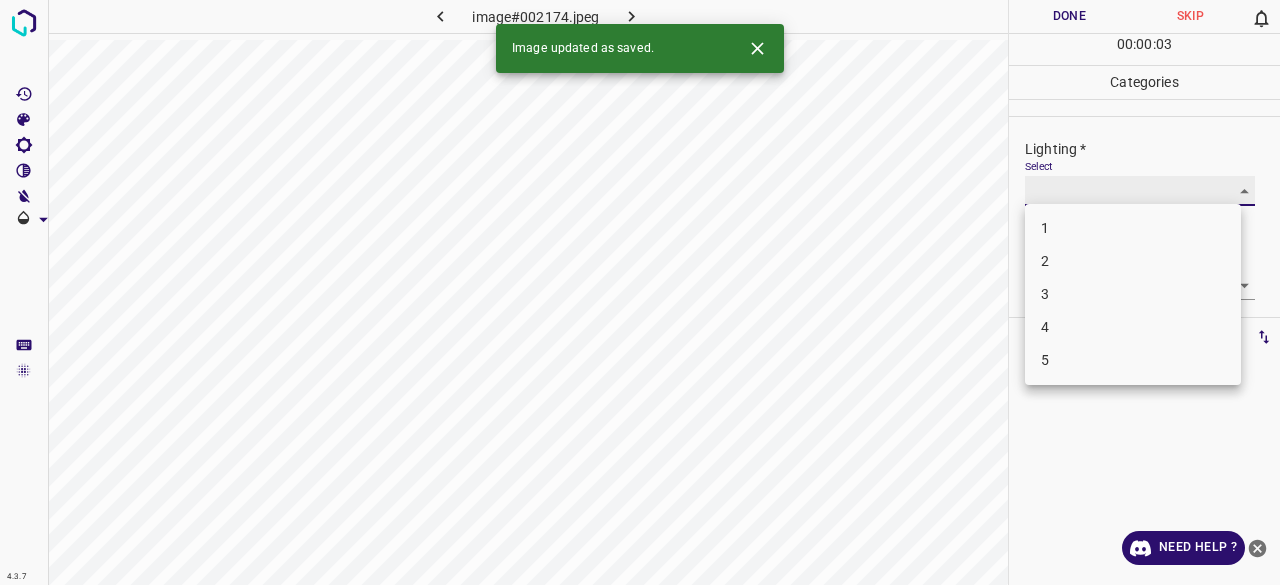type on "3" 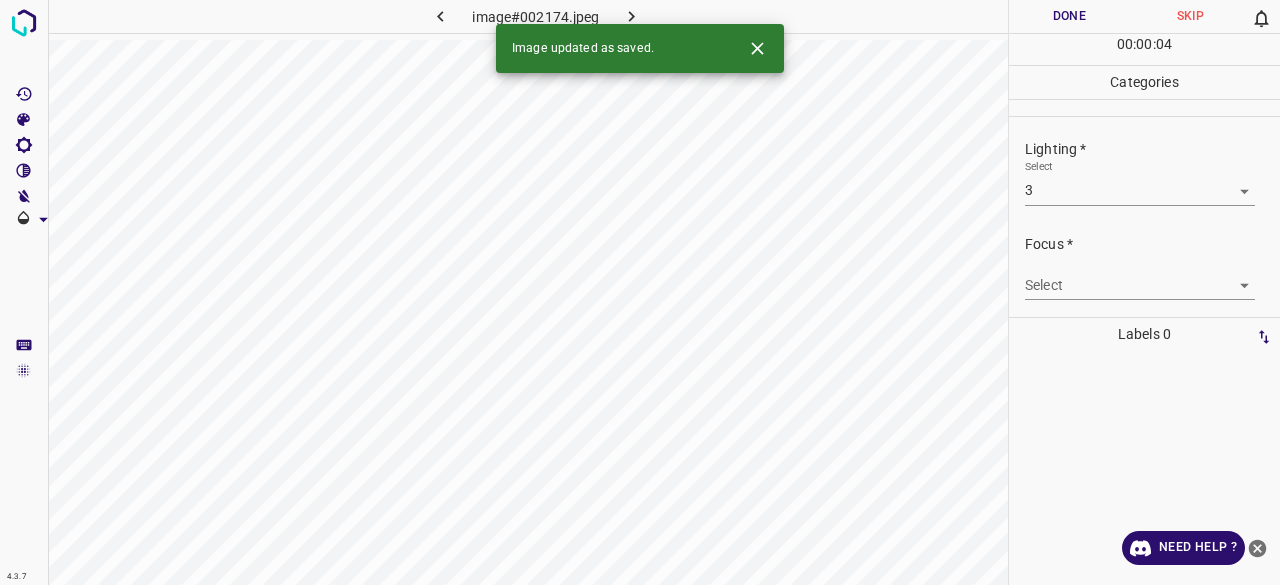 click on "4.3.7 image#002174.jpeg Done Skip 0 00   : 00   : 04   Categories Lighting *  Select 3 3 Focus *  Select ​ Overall *  Select ​ Labels   0 Categories 1 Lighting 2 Focus 3 Overall Tools Space Change between modes (Draw & Edit) I Auto labeling R Restore zoom M Zoom in N Zoom out Delete Delete selecte label Filters Z Restore filters X Saturation filter C Brightness filter V Contrast filter B Gray scale filter General O Download Image updated as saved. Need Help ? - Text - Hide - Delete" at bounding box center [640, 292] 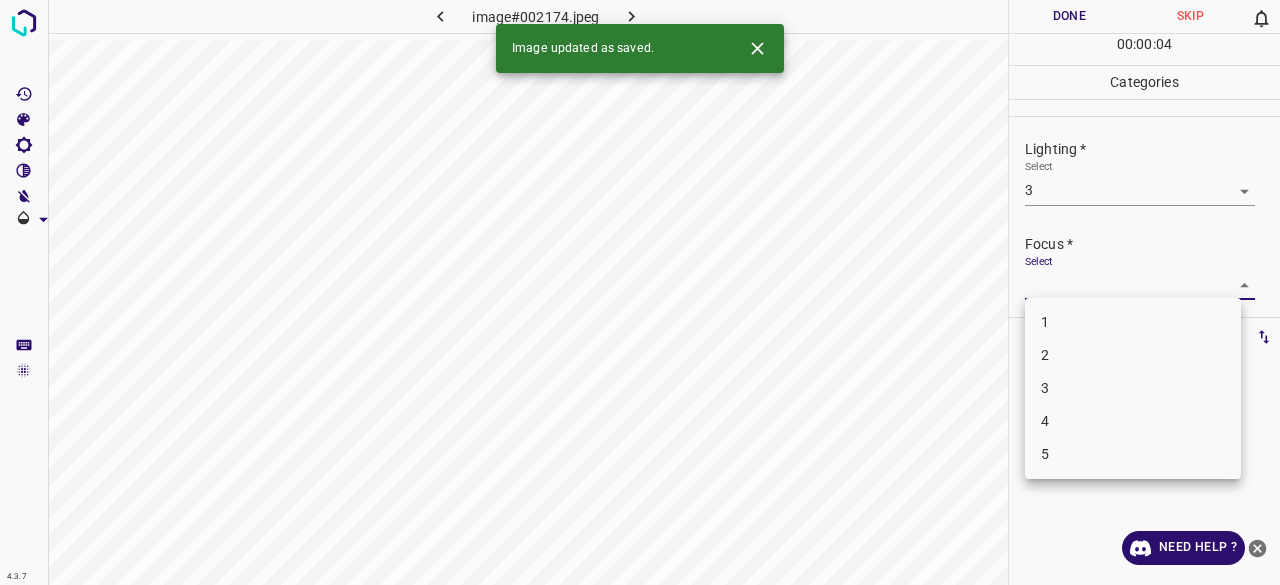 click on "3" at bounding box center [1133, 388] 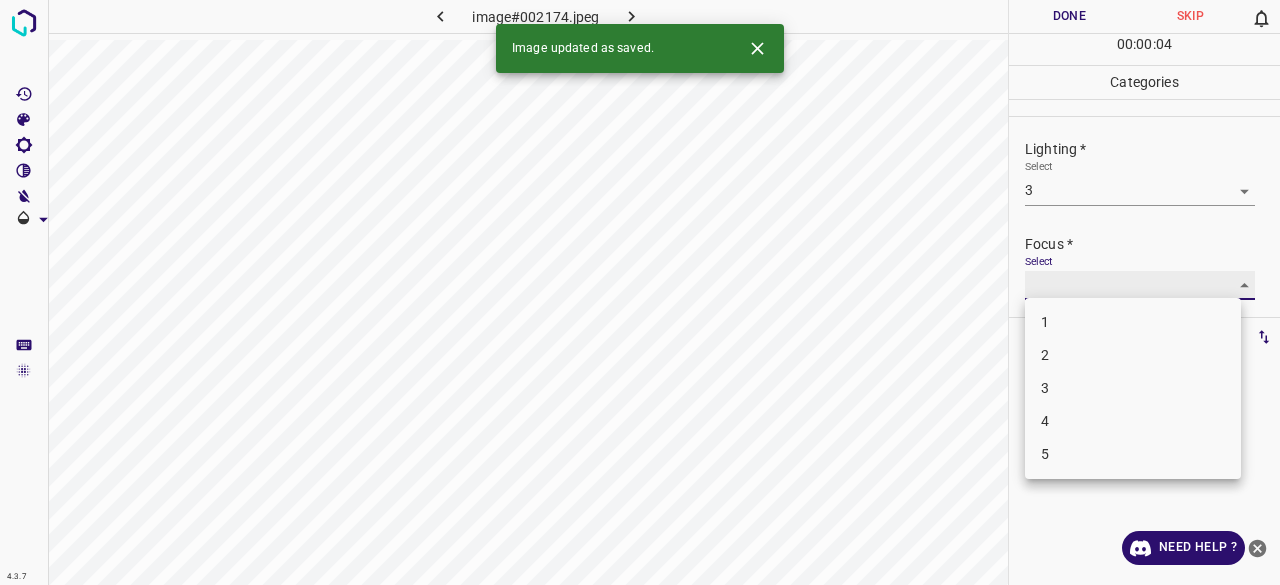 type on "3" 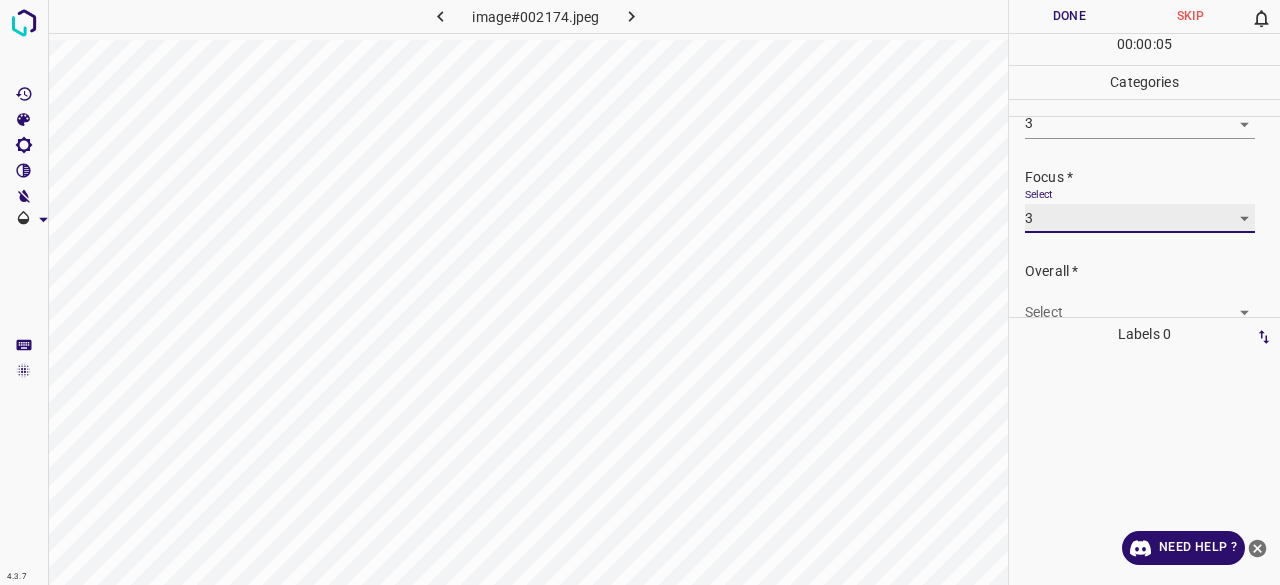 scroll, scrollTop: 98, scrollLeft: 0, axis: vertical 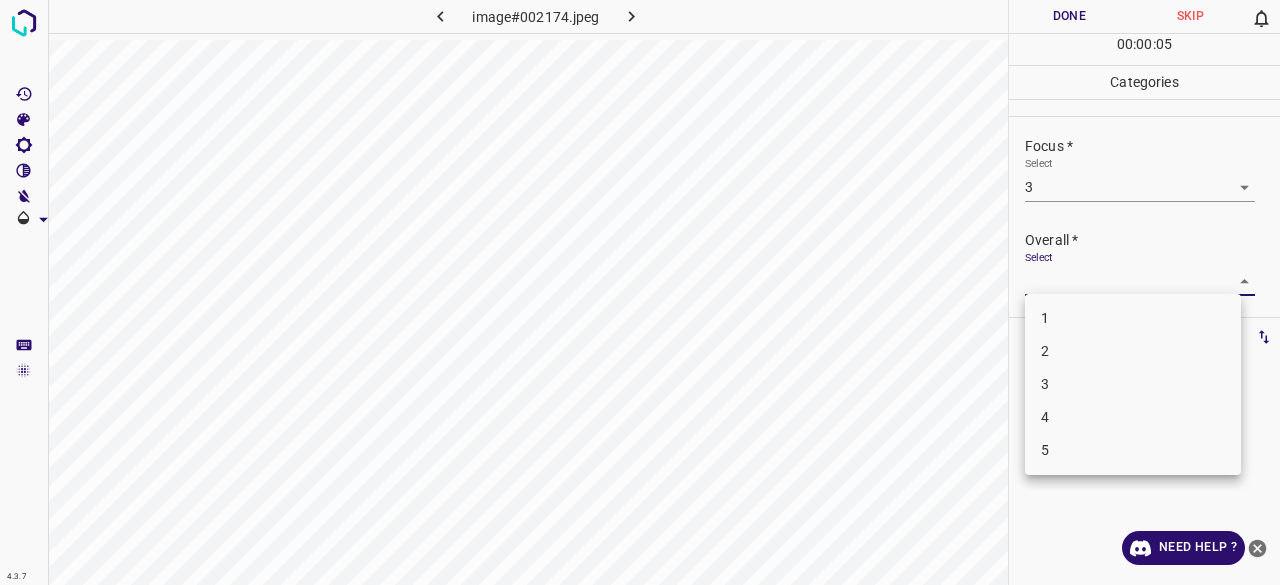 click on "4.3.7 image#002174.jpeg Done Skip 0 00   : 00   : 05   Categories Lighting *  Select 3 3 Focus *  Select 3 3 Overall *  Select ​ Labels   0 Categories 1 Lighting 2 Focus 3 Overall Tools Space Change between modes (Draw & Edit) I Auto labeling R Restore zoom M Zoom in N Zoom out Delete Delete selecte label Filters Z Restore filters X Saturation filter C Brightness filter V Contrast filter B Gray scale filter General O Download Need Help ? - Text - Hide - Delete 1 2 3 4 5" at bounding box center [640, 292] 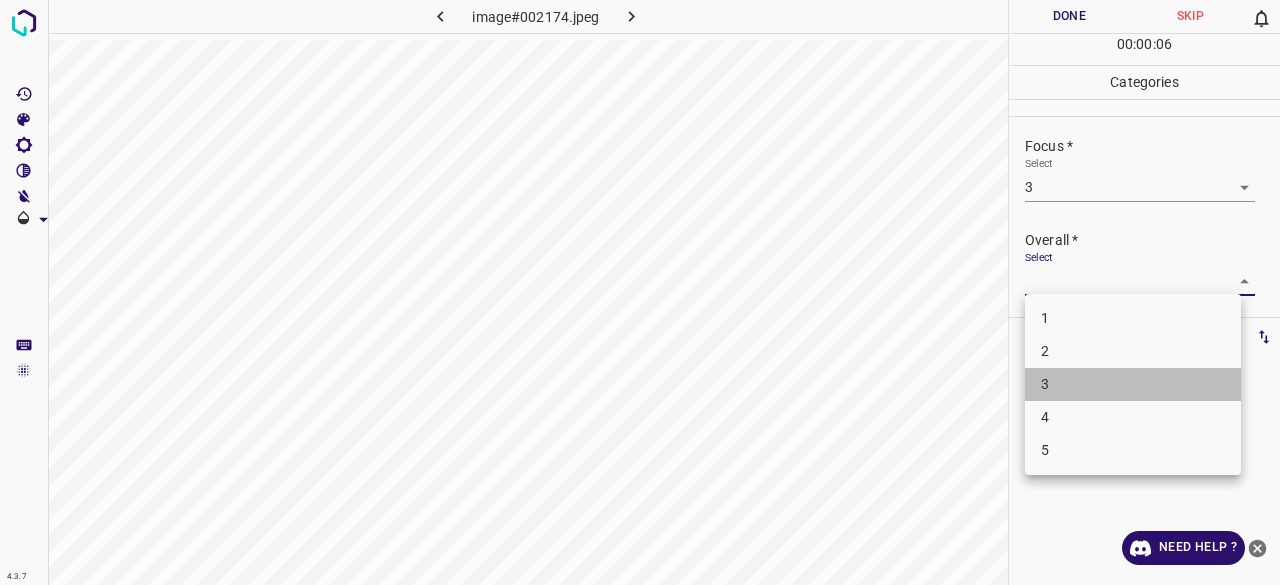 click on "3" at bounding box center (1133, 384) 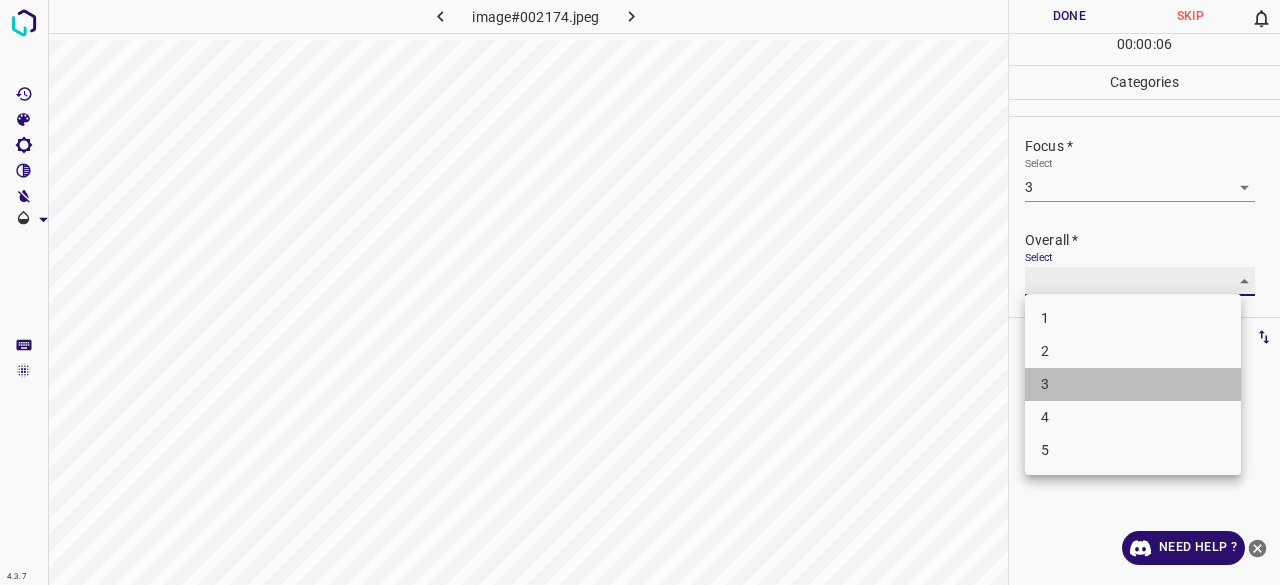 type on "3" 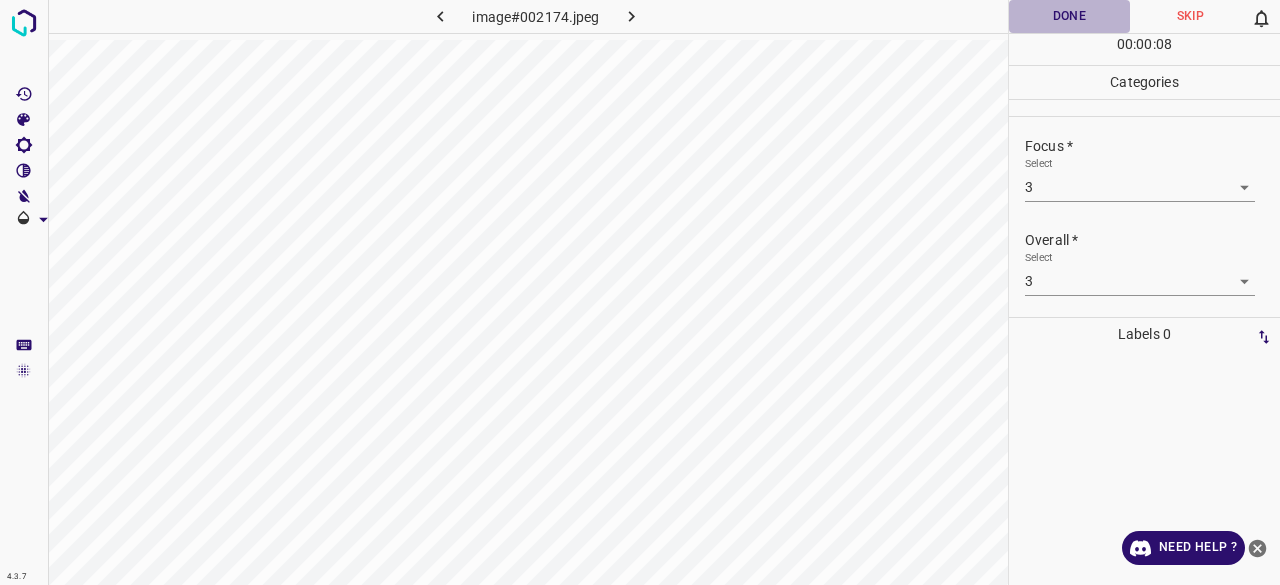 click on "Done" at bounding box center (1069, 16) 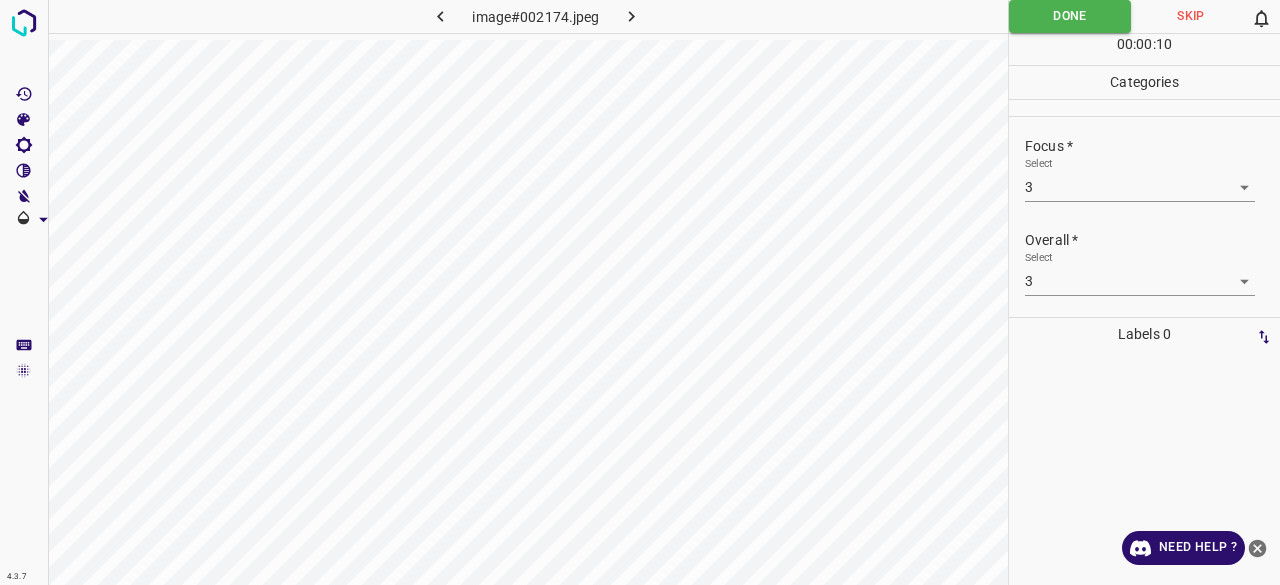 click 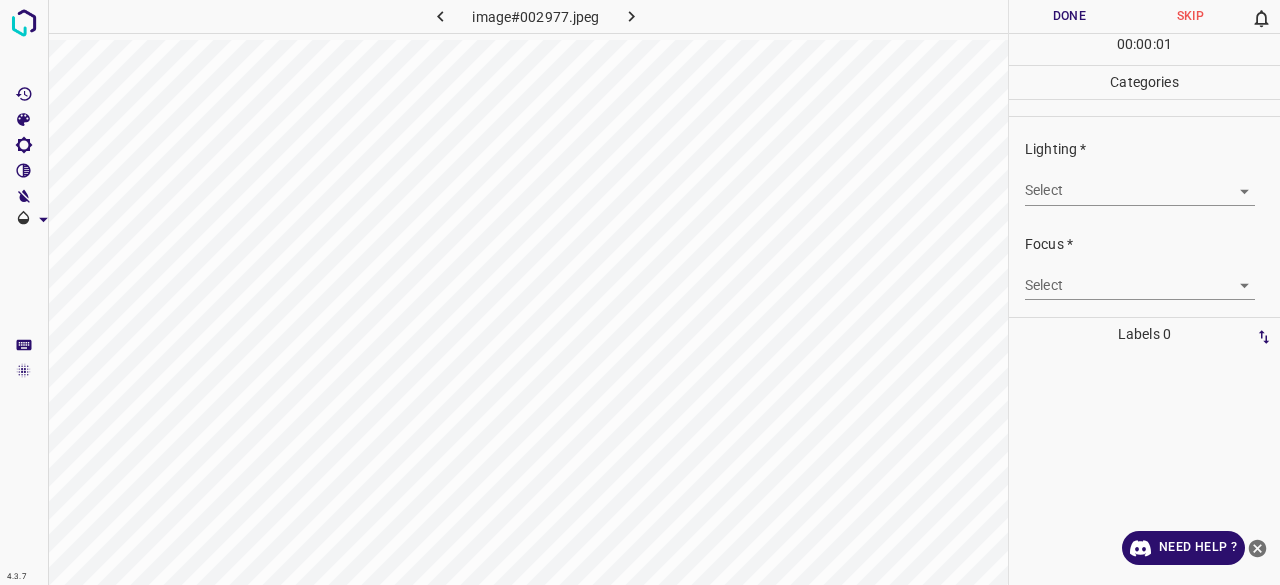 click on "4.3.7 image#002977.jpeg Done Skip 0 00   : 00   : 01   Categories Lighting *  Select ​ Focus *  Select ​ Overall *  Select ​ Labels   0 Categories 1 Lighting 2 Focus 3 Overall Tools Space Change between modes (Draw & Edit) I Auto labeling R Restore zoom M Zoom in N Zoom out Delete Delete selecte label Filters Z Restore filters X Saturation filter C Brightness filter V Contrast filter B Gray scale filter General O Download Need Help ? - Text - Hide - Delete" at bounding box center (640, 292) 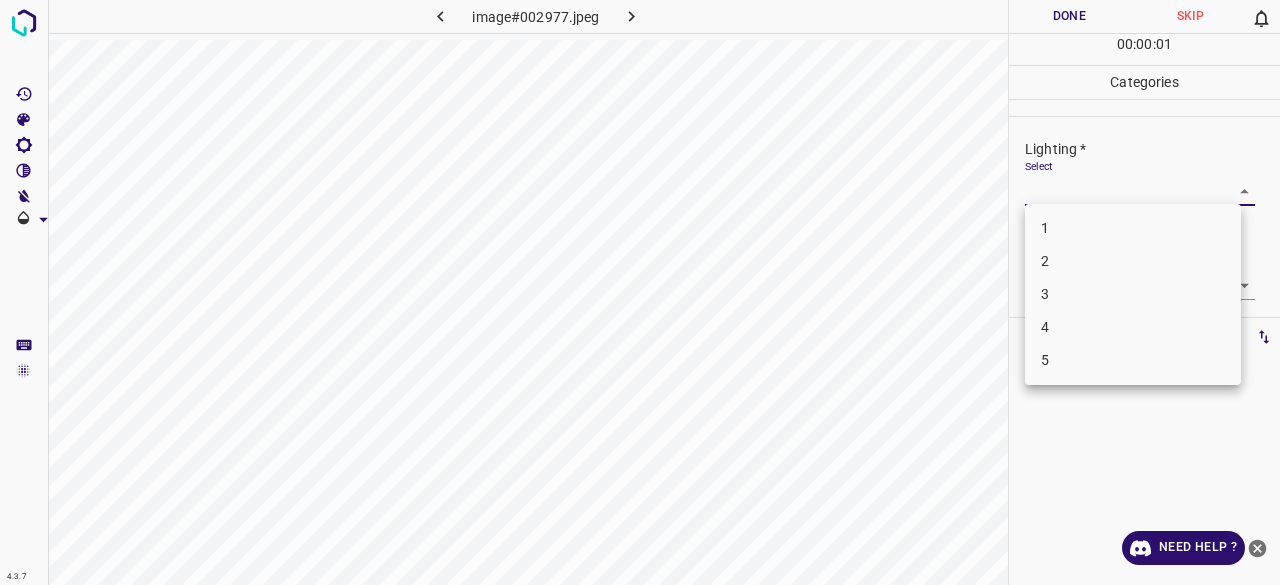click on "3" at bounding box center [1133, 294] 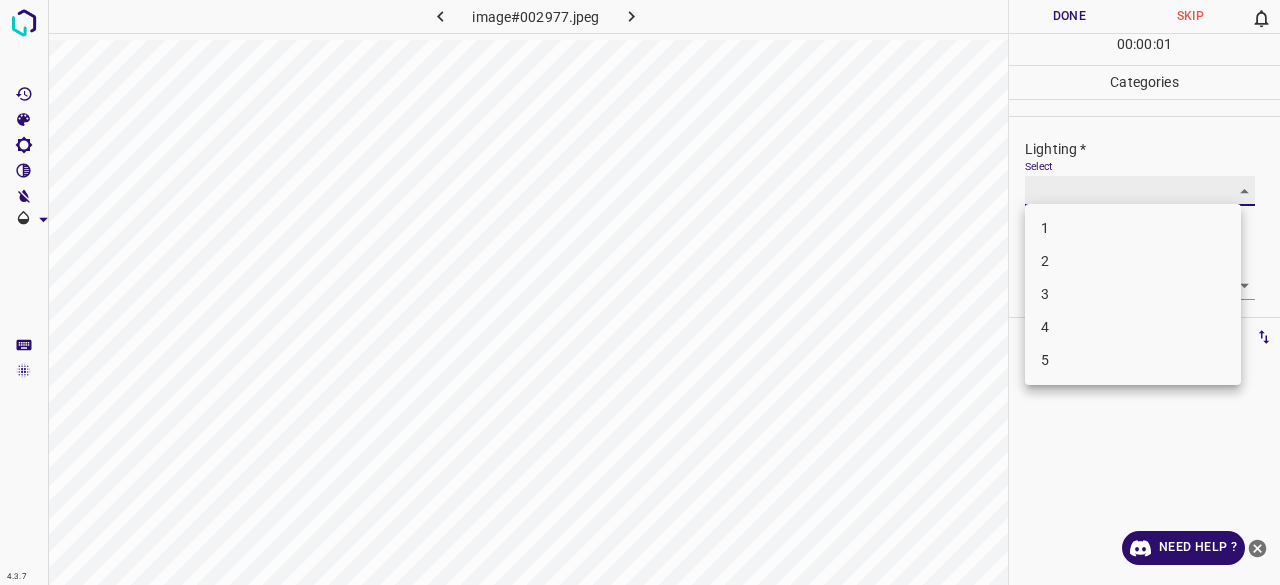 type on "3" 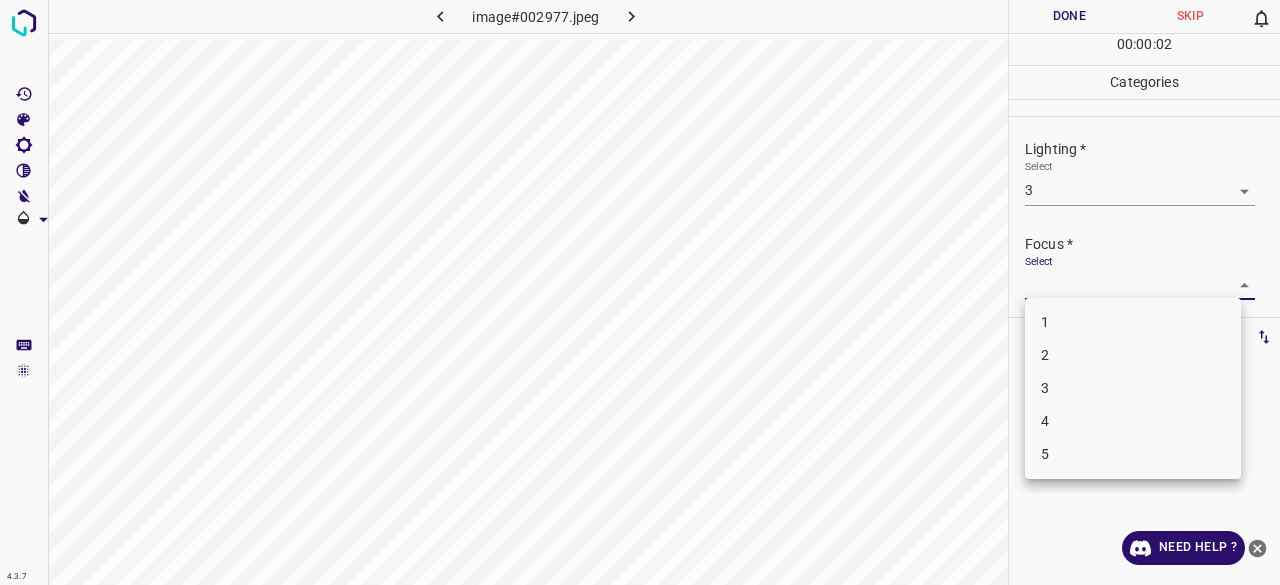 drag, startPoint x: 1051, startPoint y: 293, endPoint x: 1054, endPoint y: 307, distance: 14.3178215 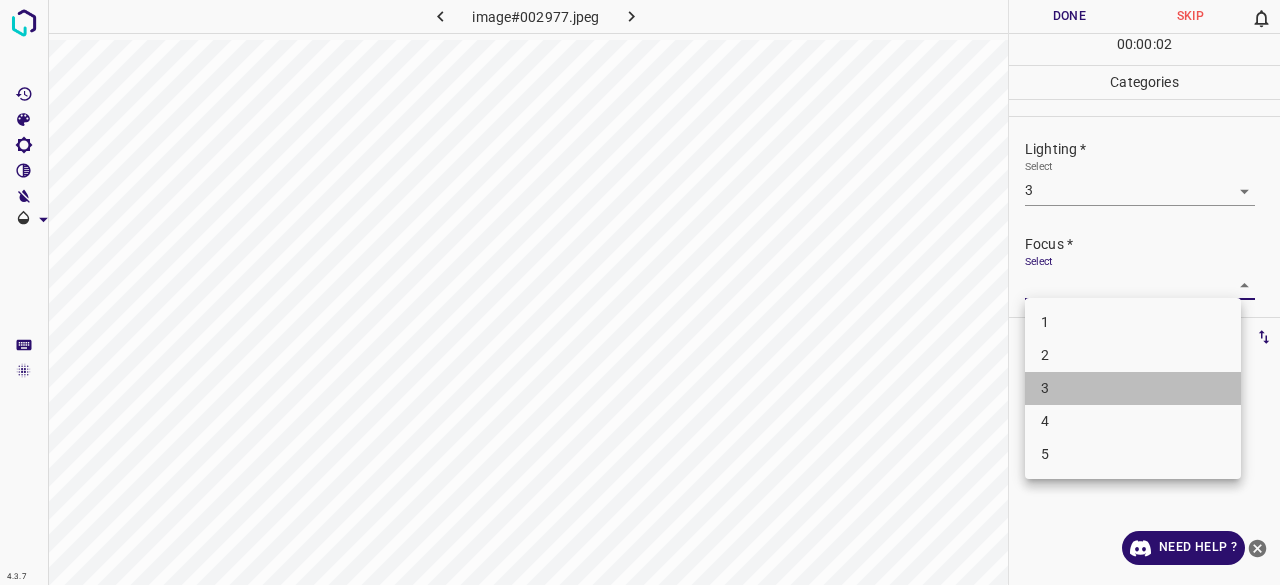click on "3" at bounding box center (1133, 388) 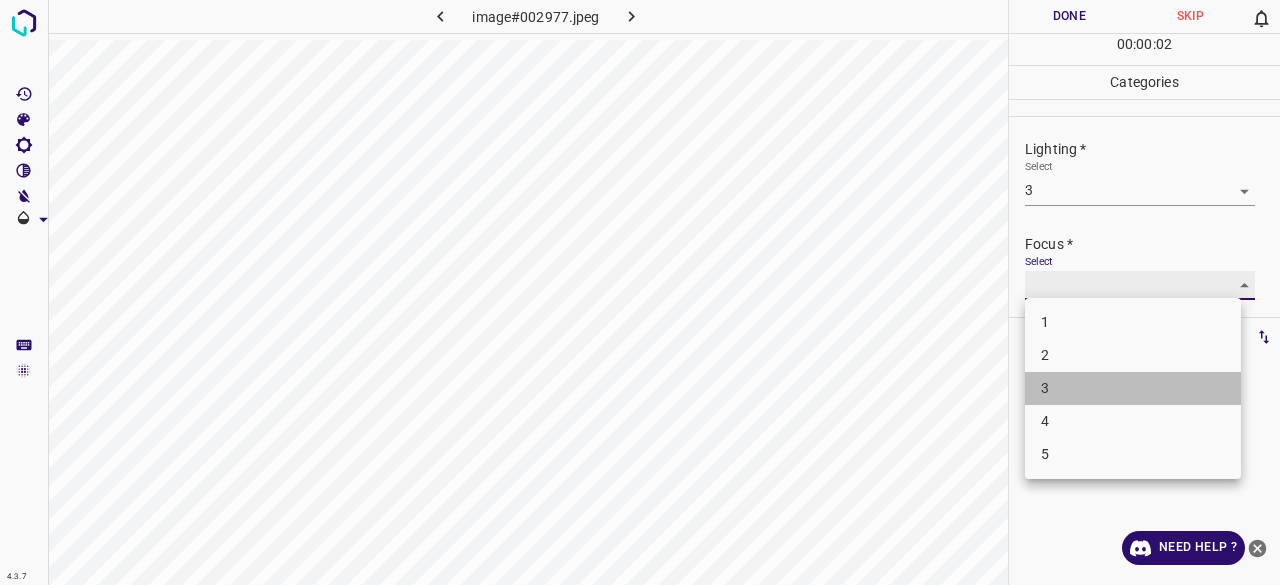 type on "3" 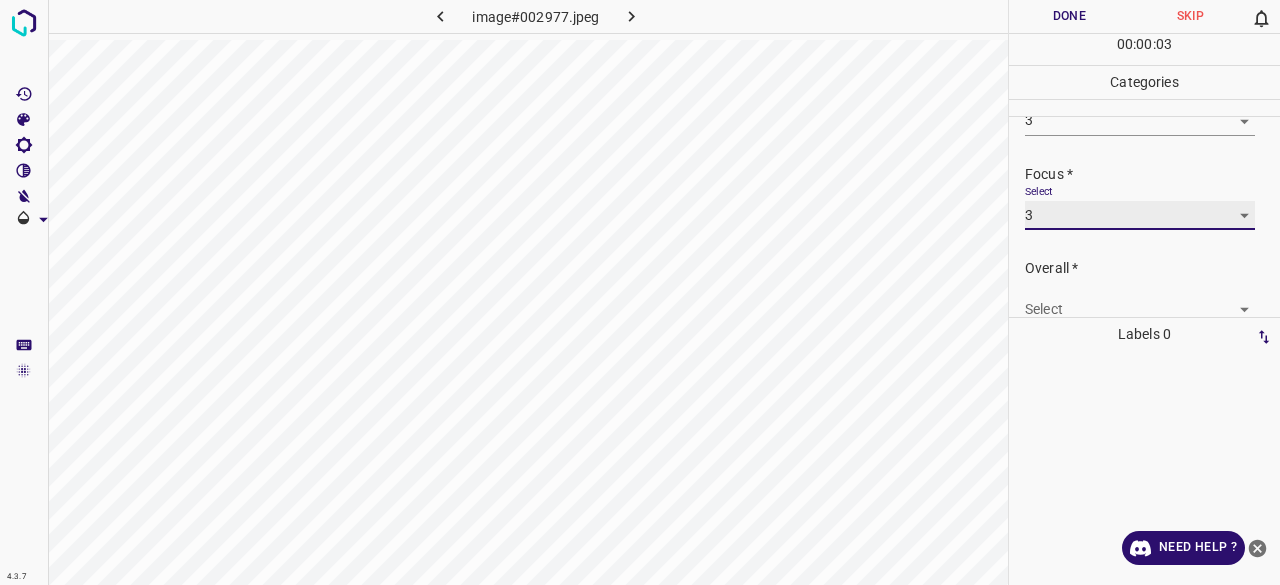 scroll, scrollTop: 98, scrollLeft: 0, axis: vertical 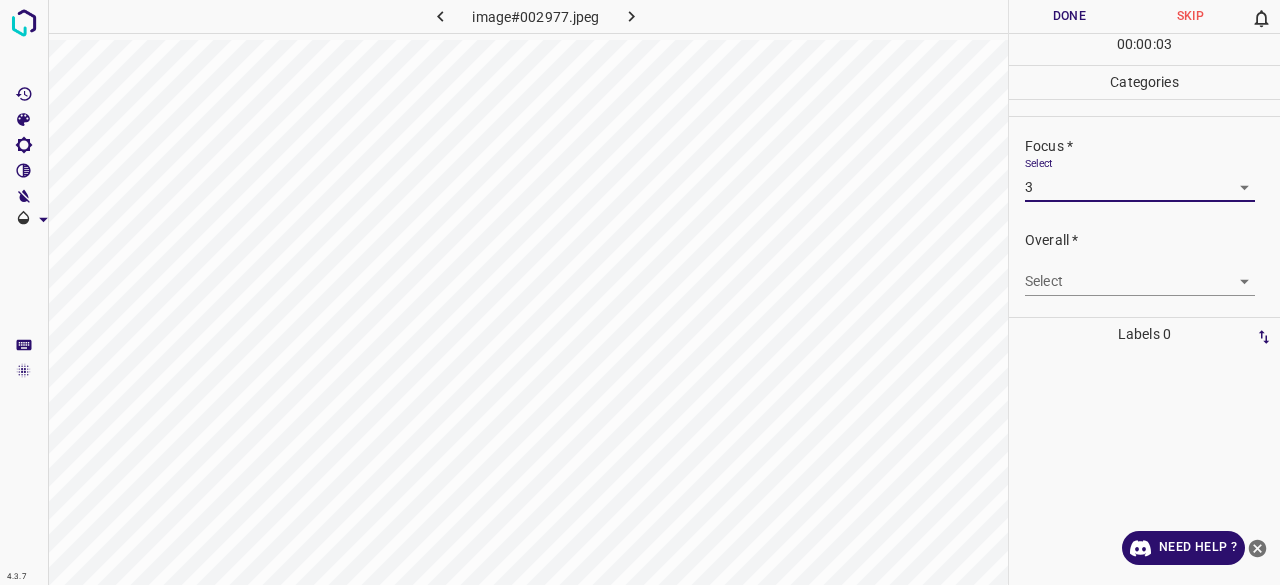click on "4.3.7 image#002977.jpeg Done Skip 0 00   : 00   : 03   Categories Lighting *  Select 3 3 Focus *  Select 3 3 Overall *  Select ​ Labels   0 Categories 1 Lighting 2 Focus 3 Overall Tools Space Change between modes (Draw & Edit) I Auto labeling R Restore zoom M Zoom in N Zoom out Delete Delete selecte label Filters Z Restore filters X Saturation filter C Brightness filter V Contrast filter B Gray scale filter General O Download Need Help ? - Text - Hide - Delete" at bounding box center (640, 292) 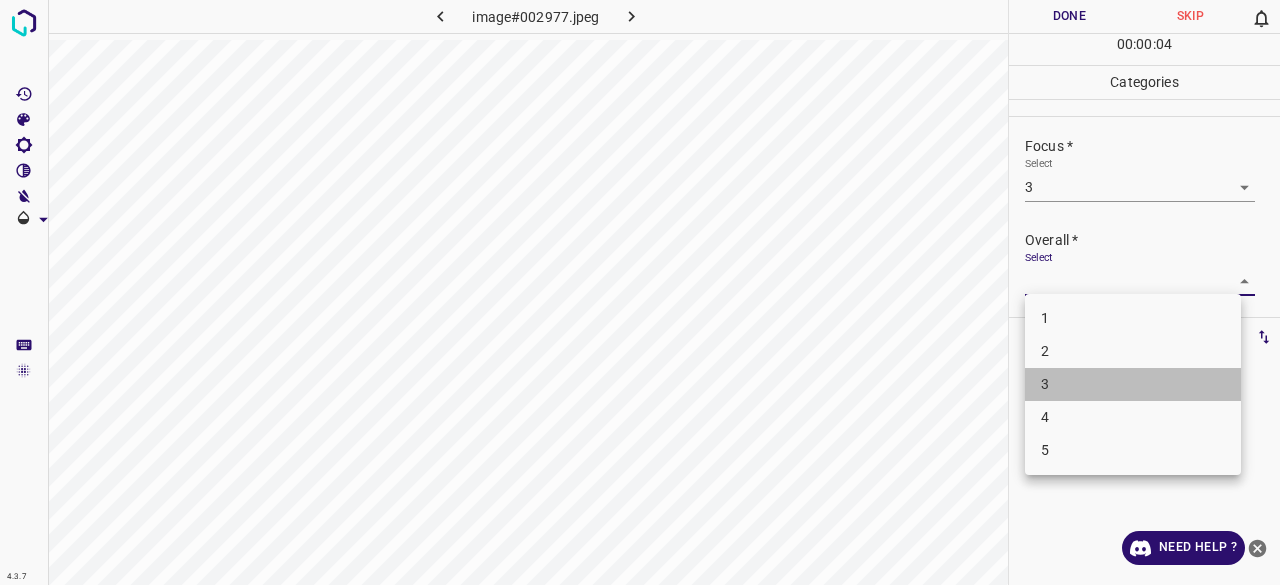 click on "3" at bounding box center (1133, 384) 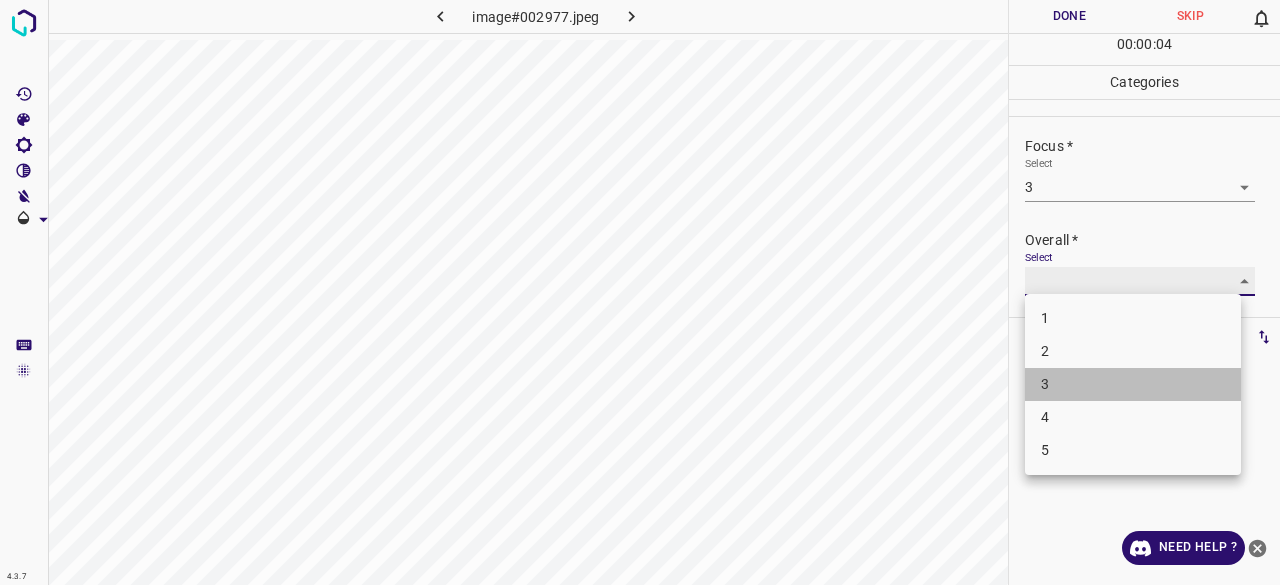 type on "3" 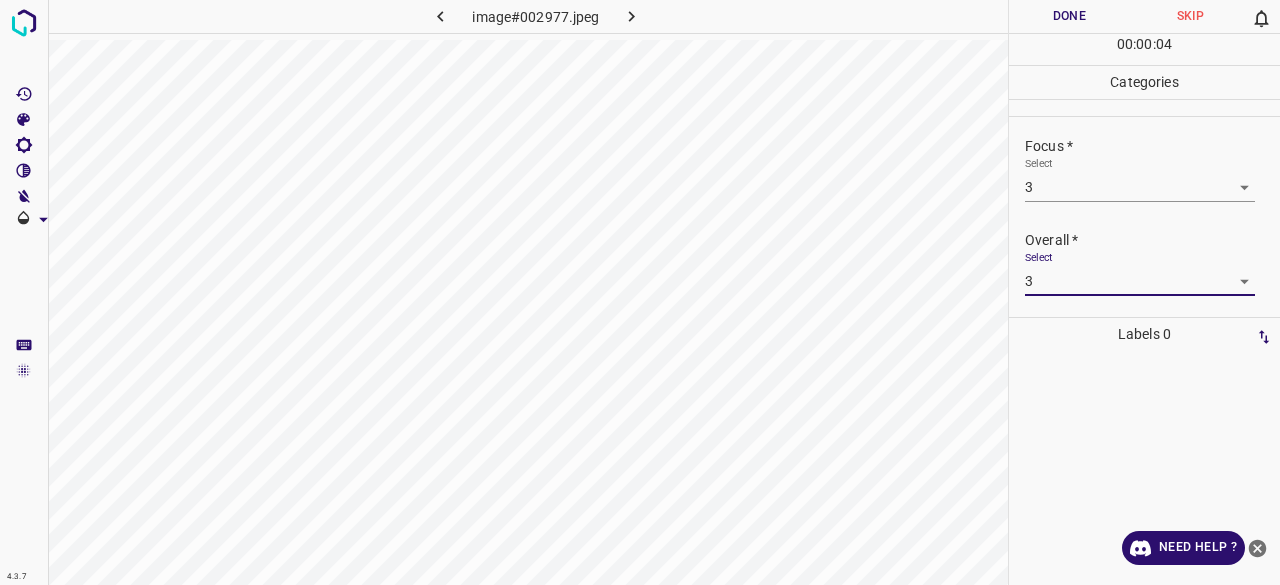 click on "Done" at bounding box center [1069, 16] 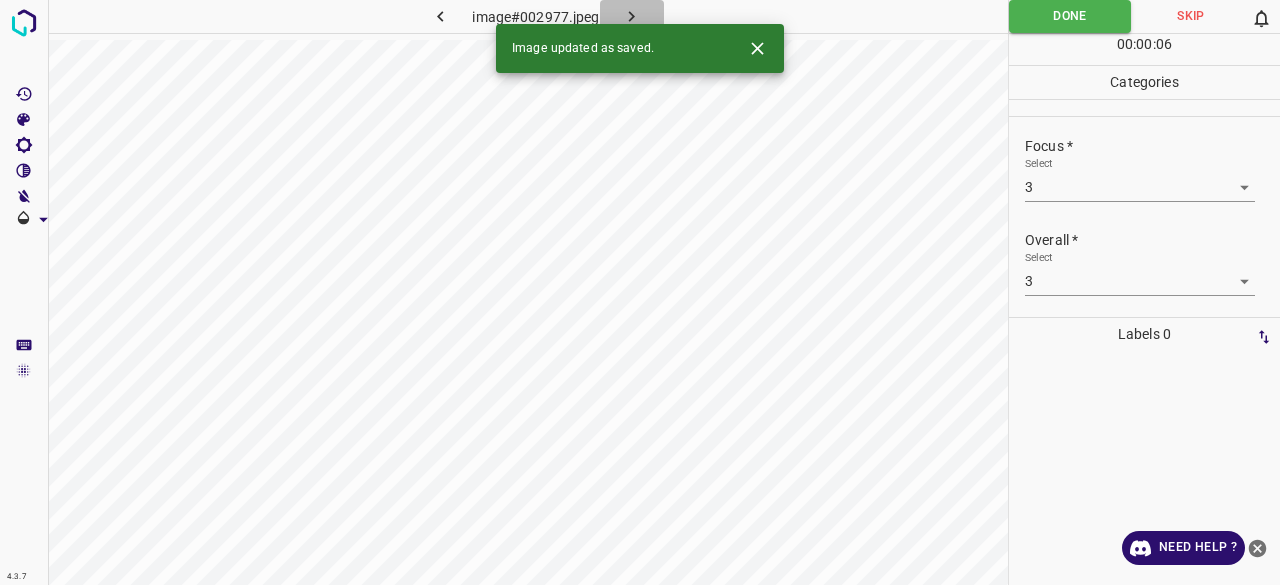 click 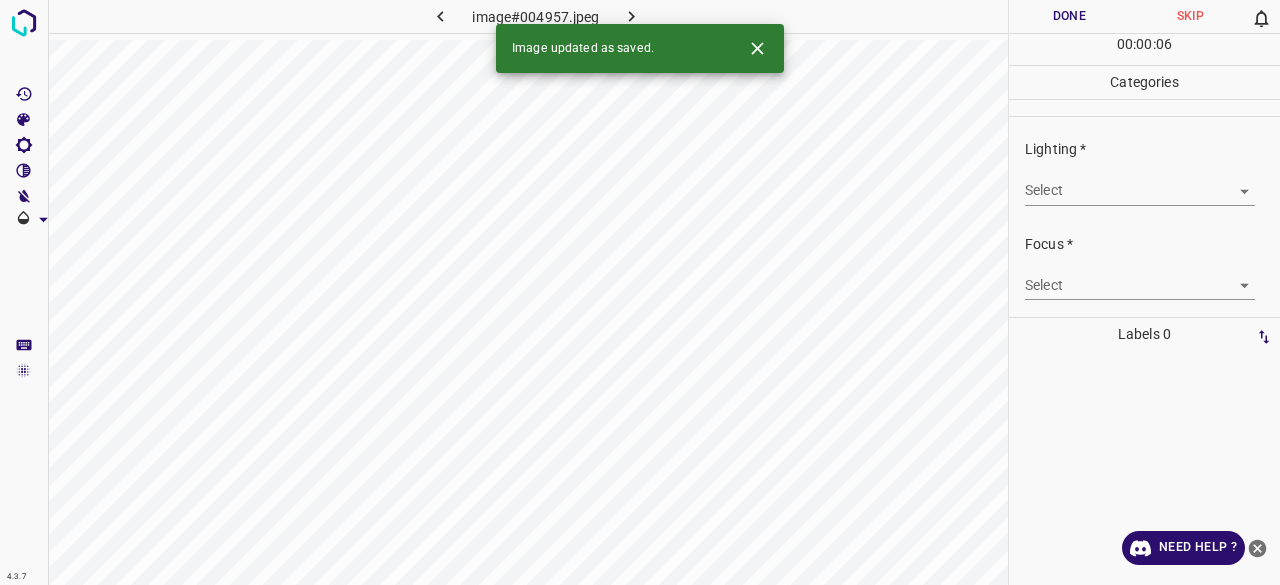 click on "4.3.7 image#004957.jpeg Done Skip 0 00   : 00   : 06   Categories Lighting *  Select ​ Focus *  Select ​ Overall *  Select ​ Labels   0 Categories 1 Lighting 2 Focus 3 Overall Tools Space Change between modes (Draw & Edit) I Auto labeling R Restore zoom M Zoom in N Zoom out Delete Delete selecte label Filters Z Restore filters X Saturation filter C Brightness filter V Contrast filter B Gray scale filter General O Download Image updated as saved. Need Help ? - Text - Hide - Delete" at bounding box center [640, 292] 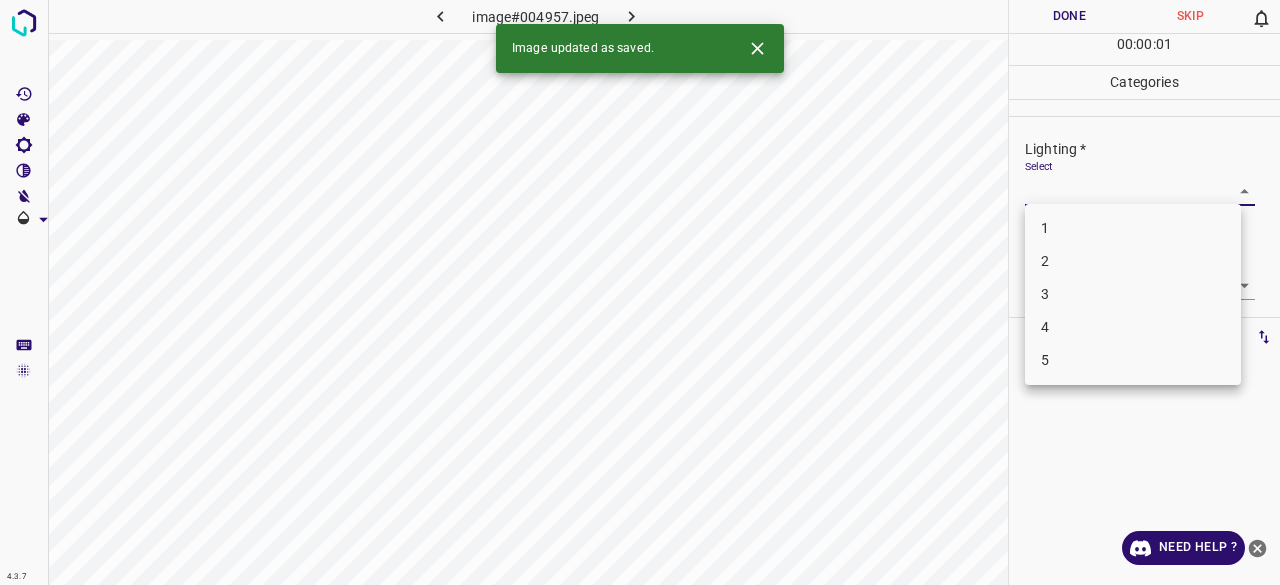 click on "3" at bounding box center [1133, 294] 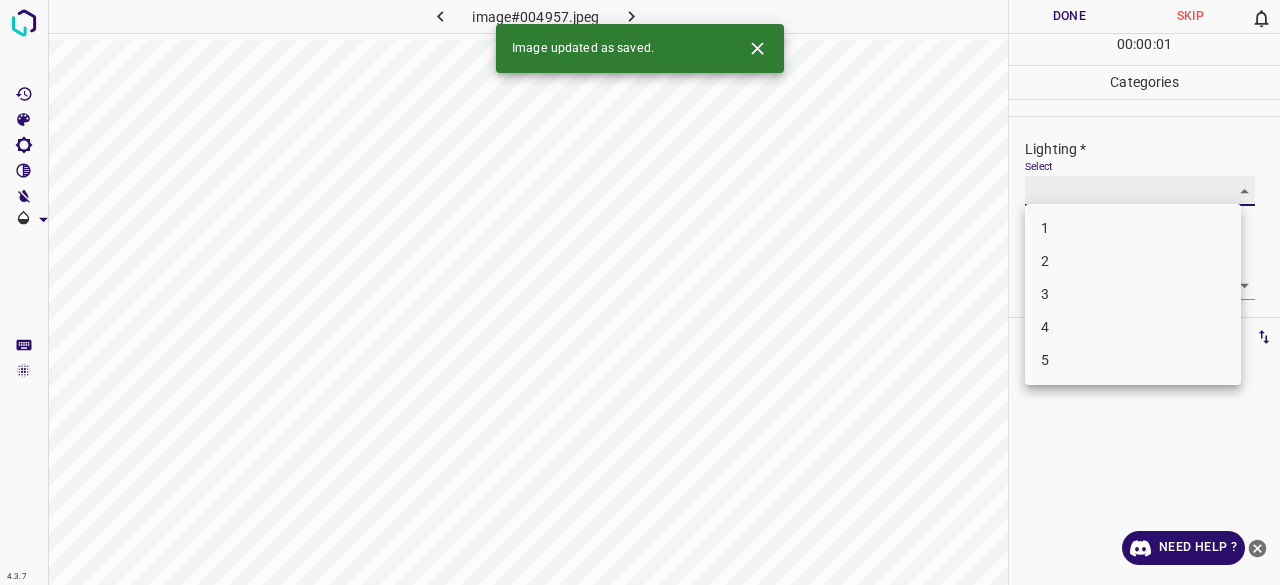 type on "3" 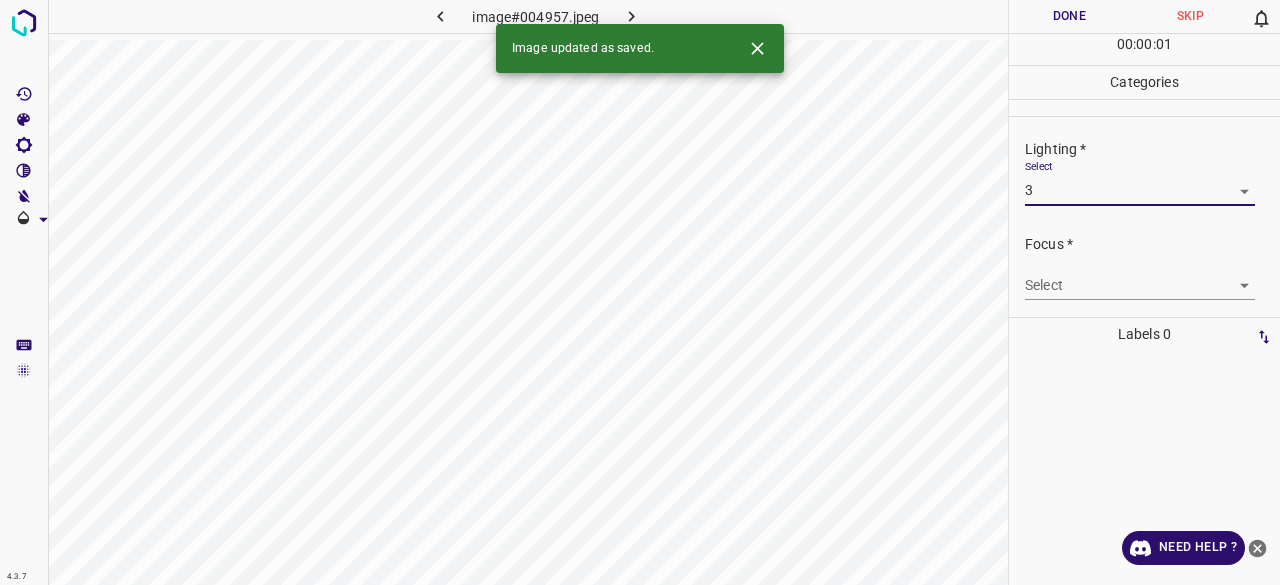 click on "4.3.7 image#004957.jpeg Done Skip 0 00   : 00   : 01   Categories Lighting *  Select 3 3 Focus *  Select ​ Overall *  Select ​ Labels   0 Categories 1 Lighting 2 Focus 3 Overall Tools Space Change between modes (Draw & Edit) I Auto labeling R Restore zoom M Zoom in N Zoom out Delete Delete selecte label Filters Z Restore filters X Saturation filter C Brightness filter V Contrast filter B Gray scale filter General O Download Image updated as saved. Need Help ? - Text - Hide - Delete 1 2 3 4 5" at bounding box center [640, 292] 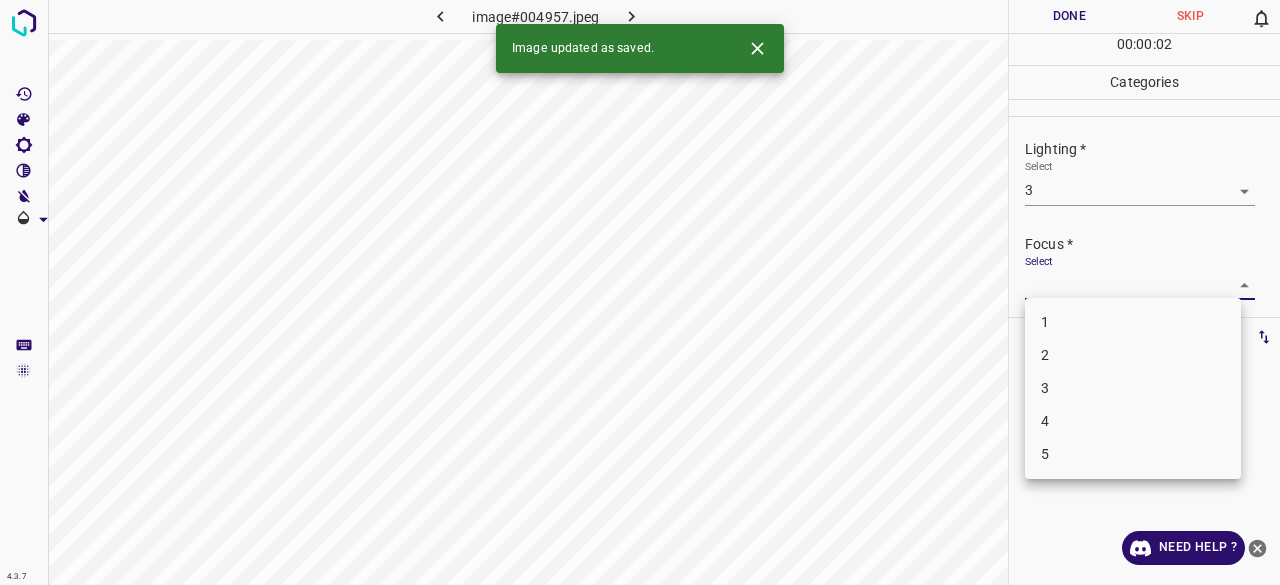 click on "3" at bounding box center (1133, 388) 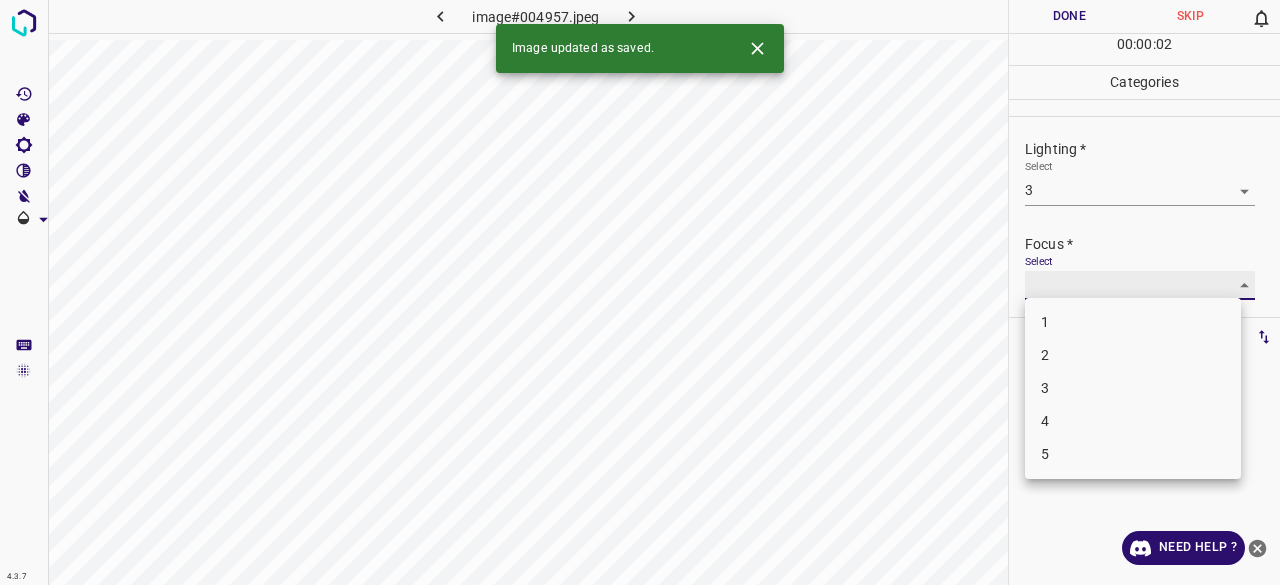 type on "3" 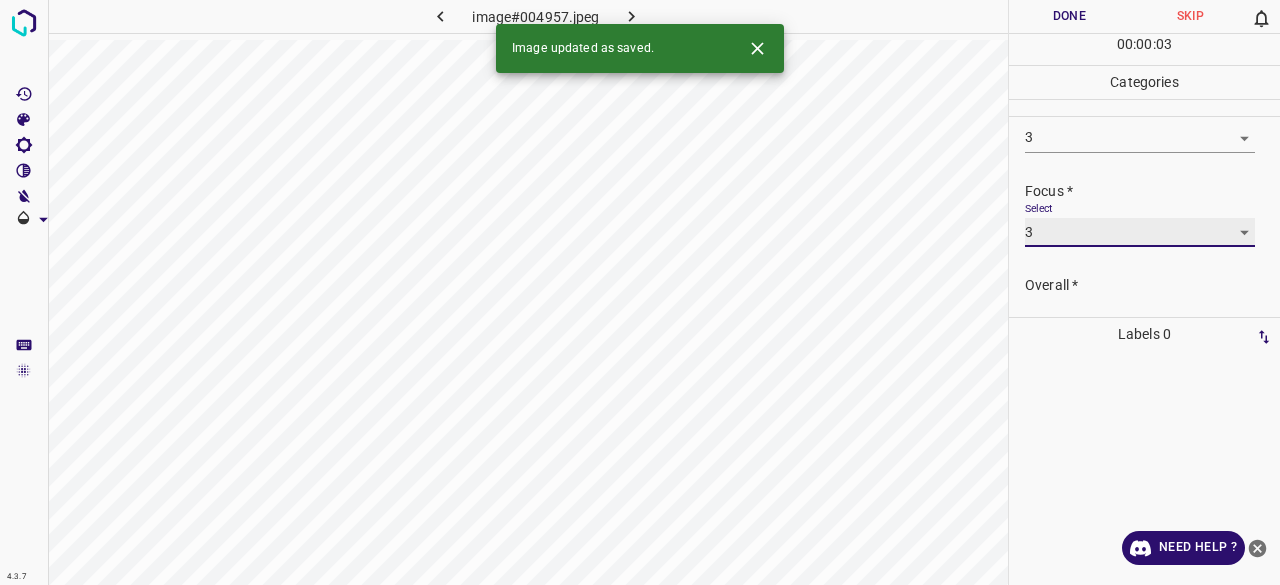 scroll, scrollTop: 98, scrollLeft: 0, axis: vertical 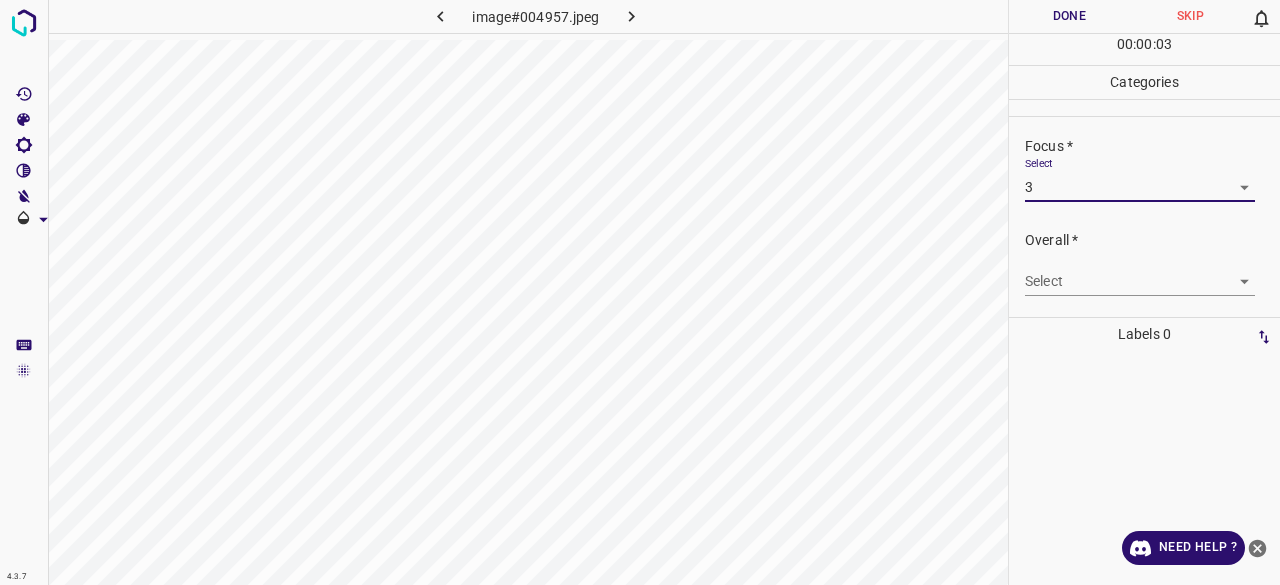 click on "4.3.7 image#004957.jpeg Done Skip 0 00   : 00   : 03   Categories Lighting *  Select 3 3 Focus *  Select 3 3 Overall *  Select ​ Labels   0 Categories 1 Lighting 2 Focus 3 Overall Tools Space Change between modes (Draw & Edit) I Auto labeling R Restore zoom M Zoom in N Zoom out Delete Delete selecte label Filters Z Restore filters X Saturation filter C Brightness filter V Contrast filter B Gray scale filter General O Download Need Help ? - Text - Hide - Delete" at bounding box center [640, 292] 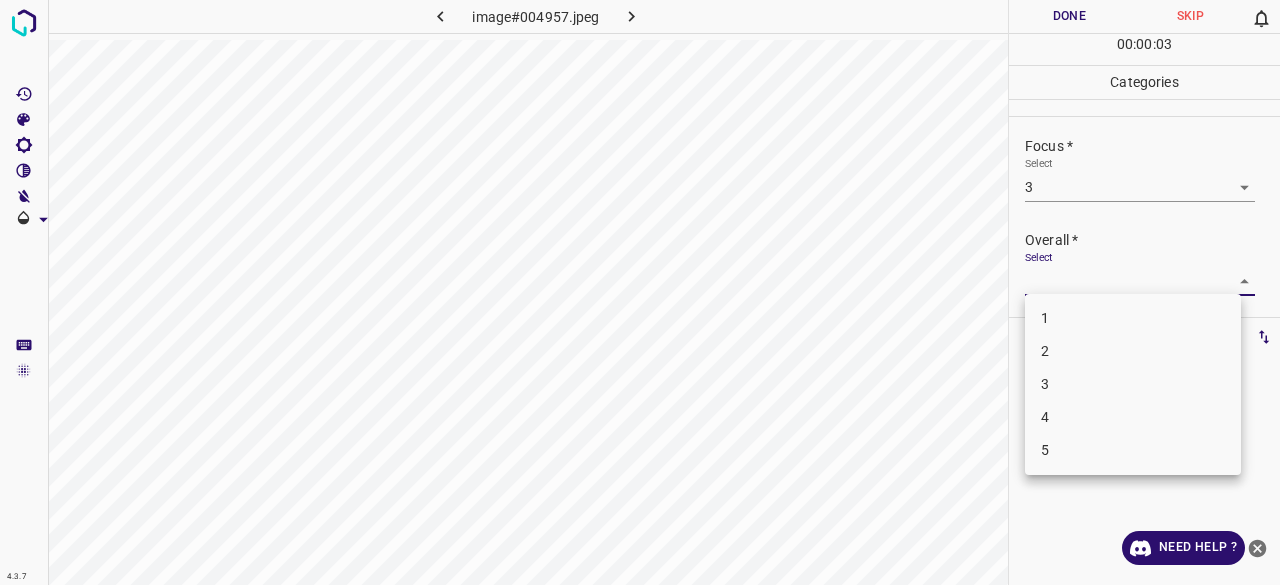 click on "3" at bounding box center [1133, 384] 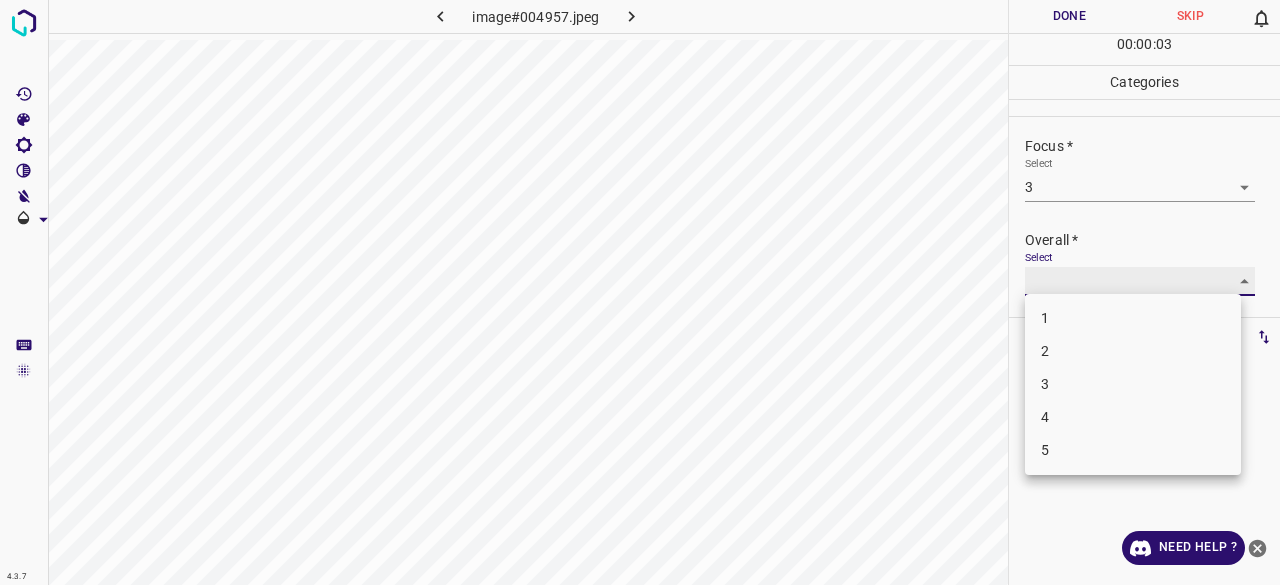 type on "3" 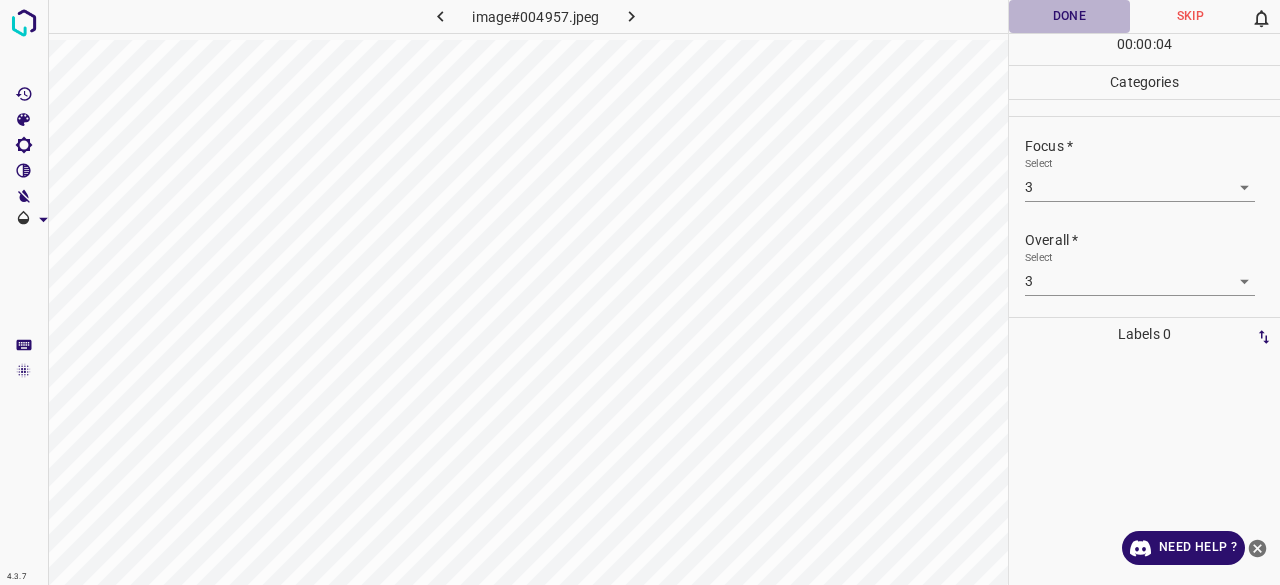 click on "Done" at bounding box center (1069, 16) 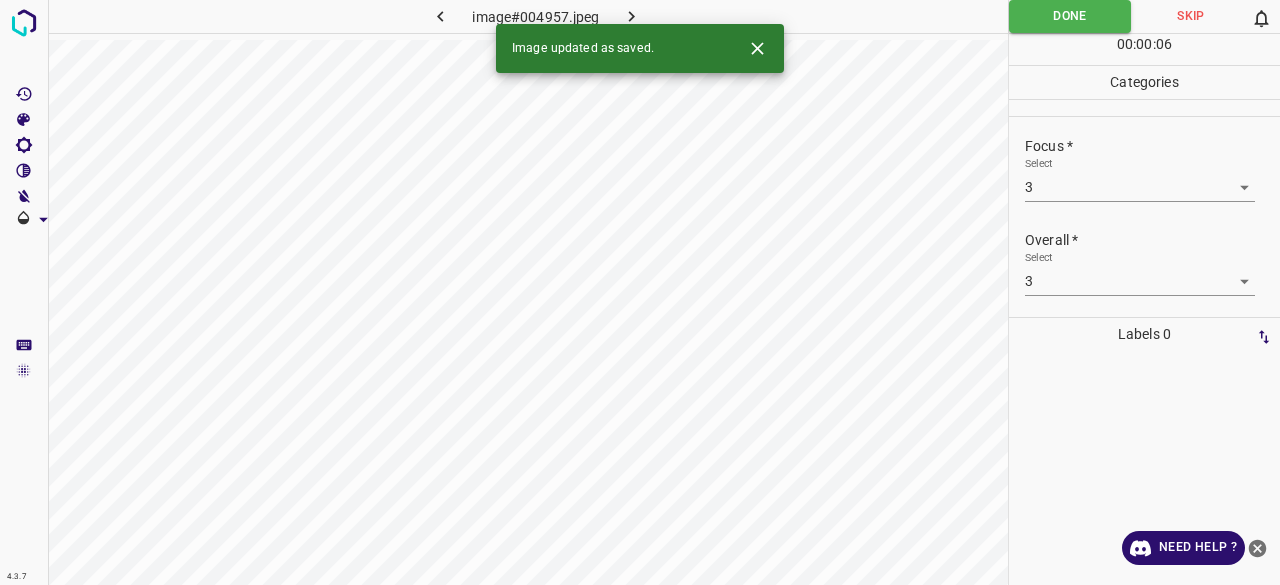 click at bounding box center [632, 16] 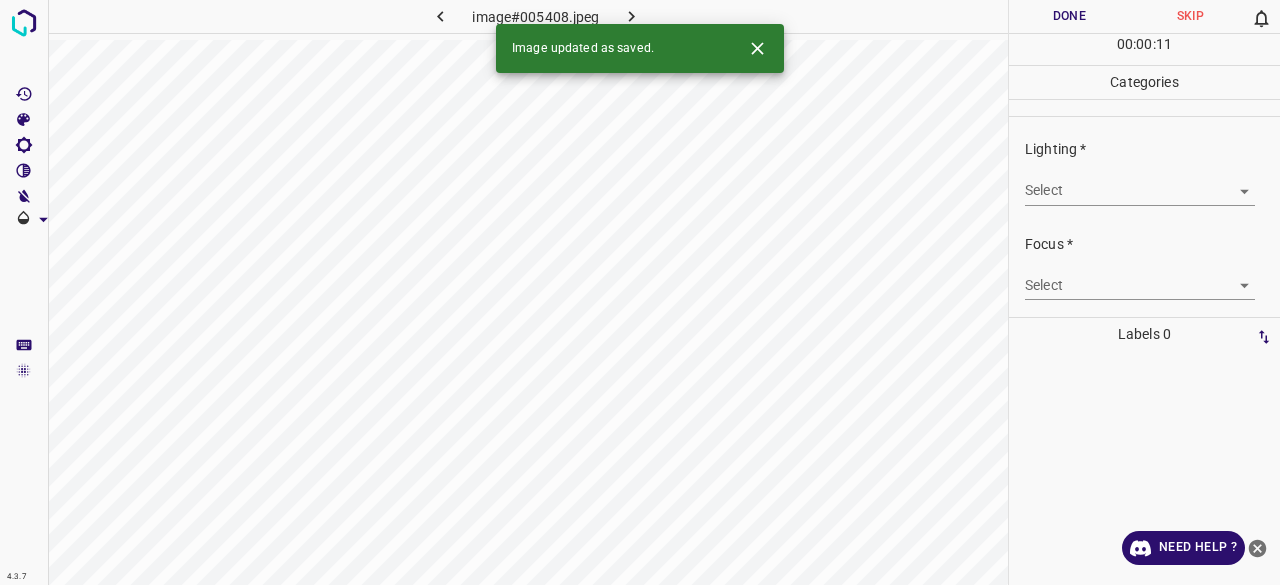 click on "4.3.7 image#005408.jpeg Done Skip 0 00   : 00   : 11   Categories Lighting *  Select ​ Focus *  Select ​ Overall *  Select ​ Labels   0 Categories 1 Lighting 2 Focus 3 Overall Tools Space Change between modes (Draw & Edit) I Auto labeling R Restore zoom M Zoom in N Zoom out Delete Delete selecte label Filters Z Restore filters X Saturation filter C Brightness filter V Contrast filter B Gray scale filter General O Download Image updated as saved. Need Help ? - Text - Hide - Delete" at bounding box center (640, 292) 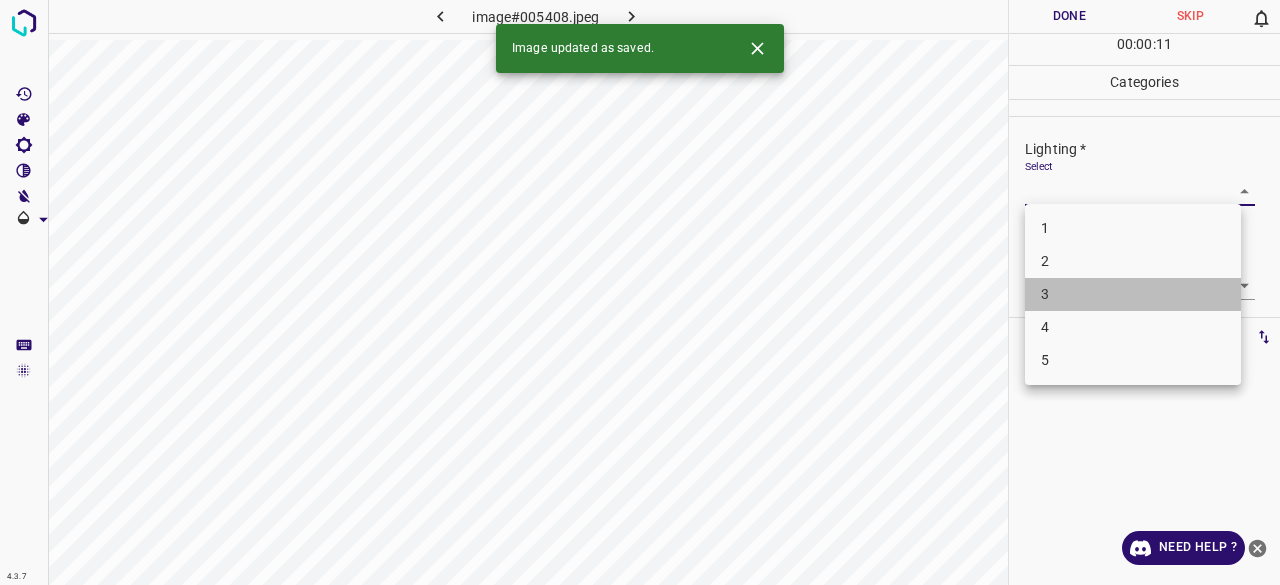 click on "3" at bounding box center (1133, 294) 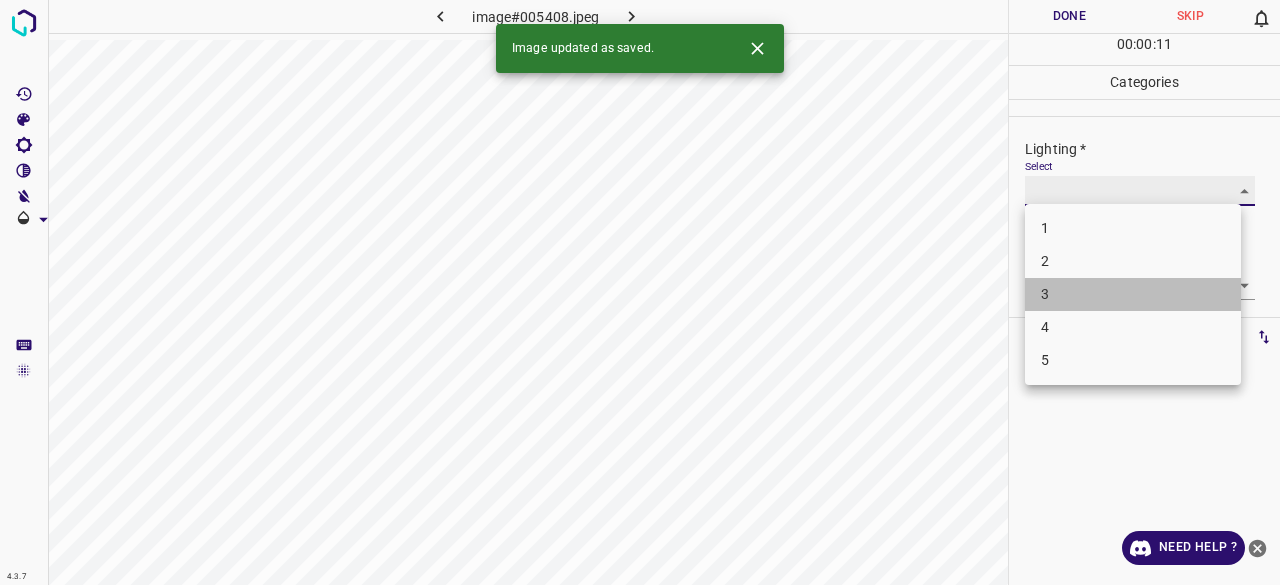 type on "3" 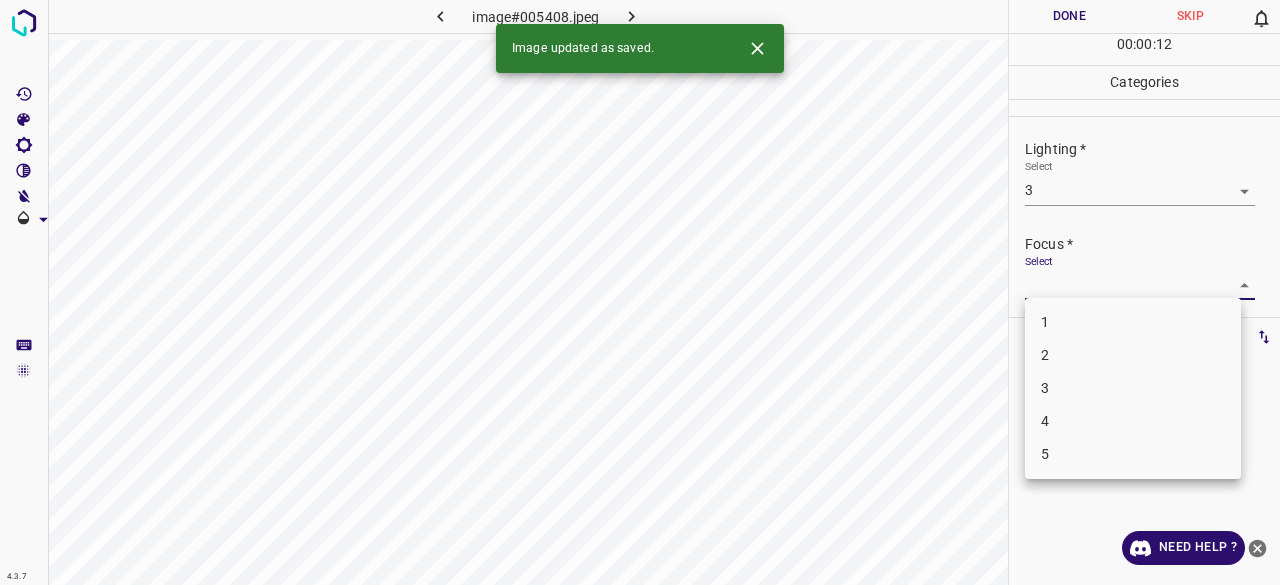 click on "4.3.7 image#005408.jpeg Done Skip 0 00   : 00   : 12   Categories Lighting *  Select 3 3 Focus *  Select ​ Overall *  Select ​ Labels   0 Categories 1 Lighting 2 Focus 3 Overall Tools Space Change between modes (Draw & Edit) I Auto labeling R Restore zoom M Zoom in N Zoom out Delete Delete selecte label Filters Z Restore filters X Saturation filter C Brightness filter V Contrast filter B Gray scale filter General O Download Image updated as saved. Need Help ? - Text - Hide - Delete 1 2 3 4 5" at bounding box center (640, 292) 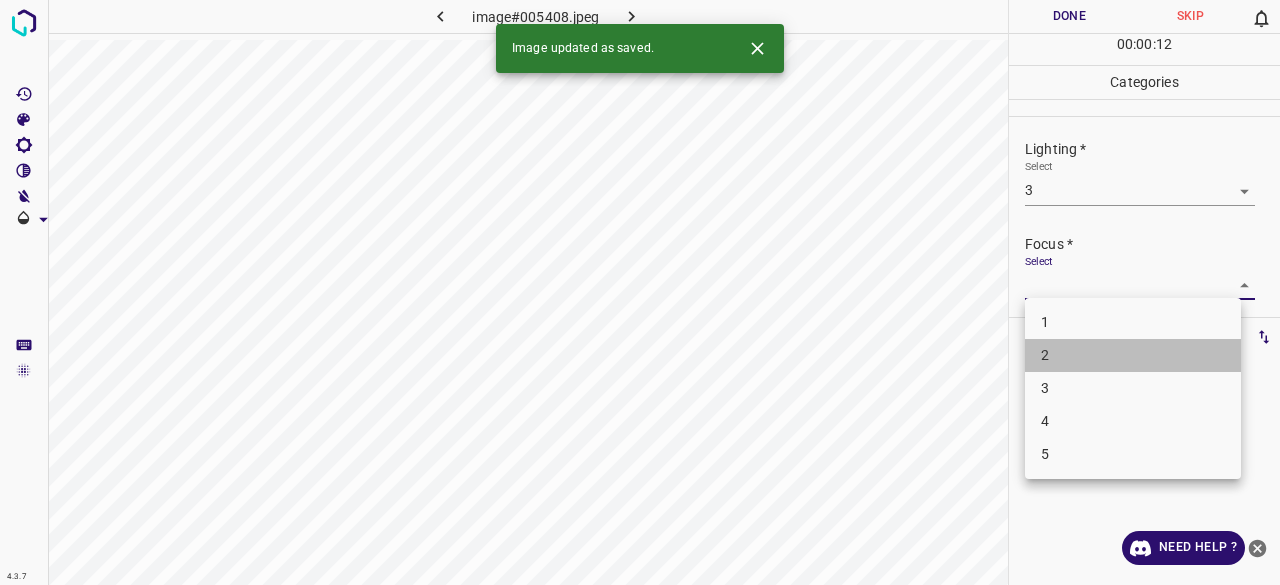 click on "2" at bounding box center [1133, 355] 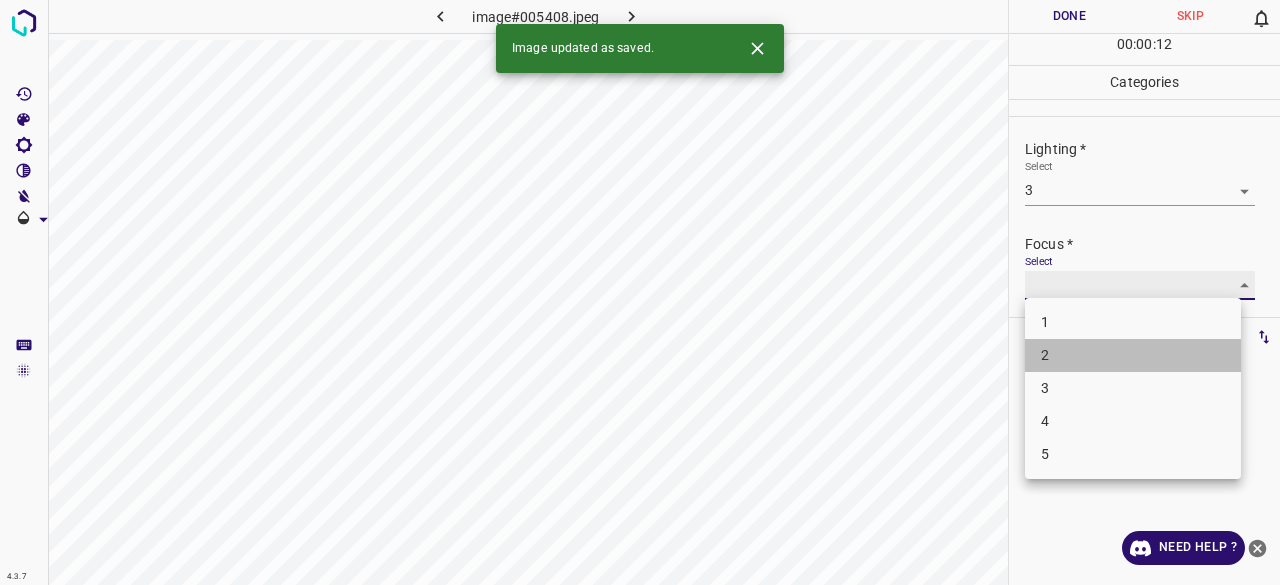 type on "2" 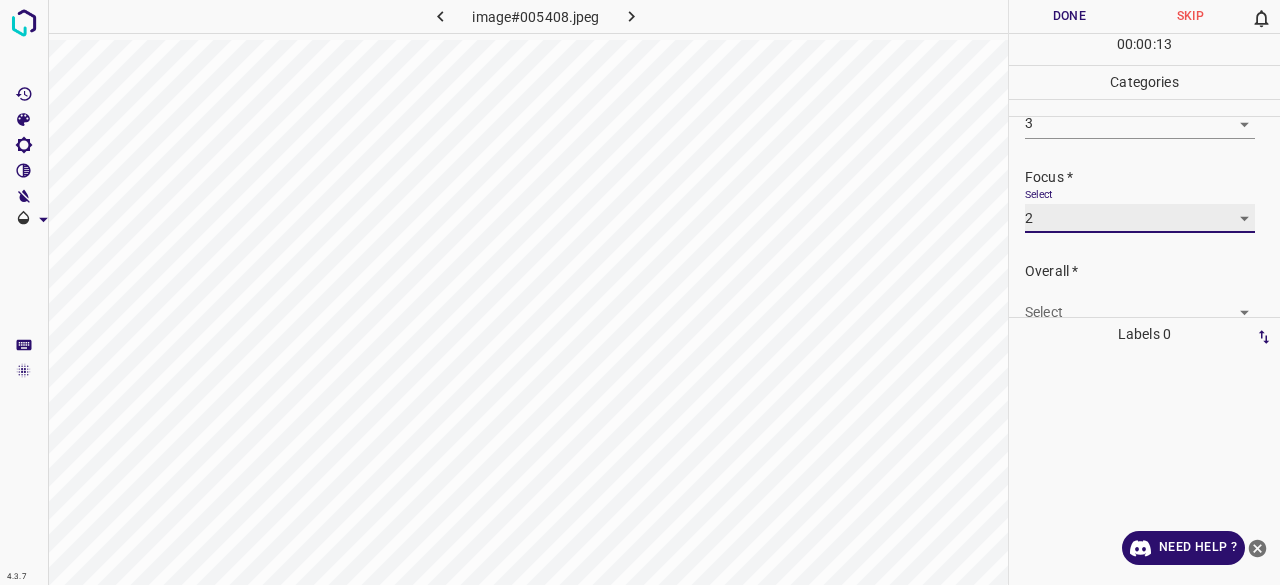 scroll, scrollTop: 98, scrollLeft: 0, axis: vertical 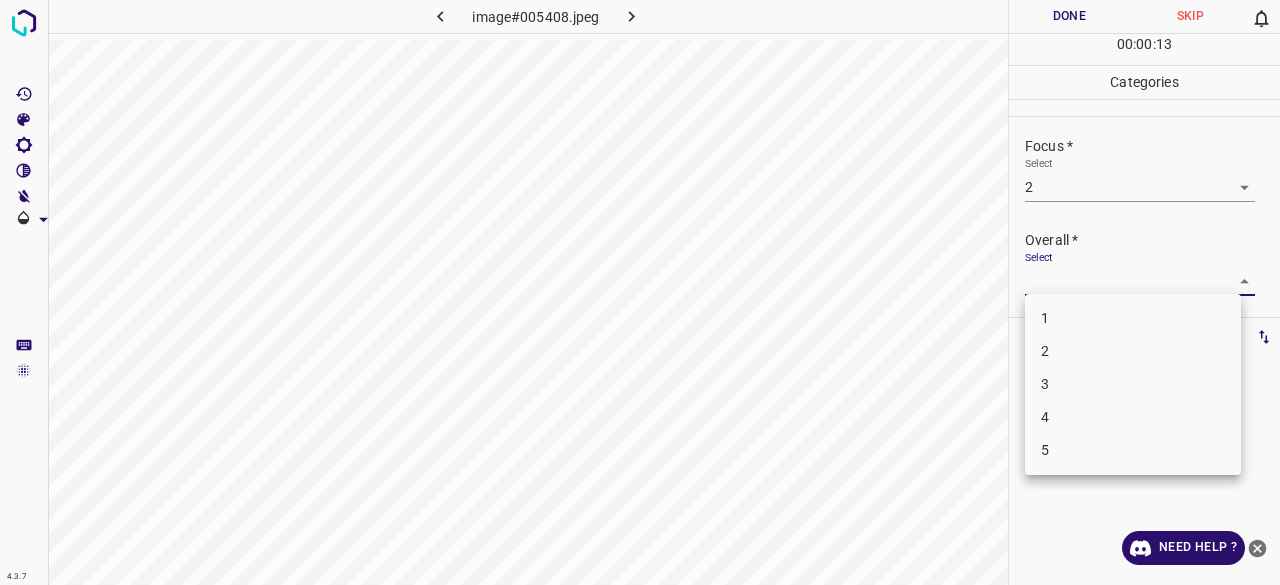 click on "4.3.7 image#005408.jpeg Done Skip 0 00   : 00   : 13   Categories Lighting *  Select 3 3 Focus *  Select 2 2 Overall *  Select ​ Labels   0 Categories 1 Lighting 2 Focus 3 Overall Tools Space Change between modes (Draw & Edit) I Auto labeling R Restore zoom M Zoom in N Zoom out Delete Delete selecte label Filters Z Restore filters X Saturation filter C Brightness filter V Contrast filter B Gray scale filter General O Download Need Help ? - Text - Hide - Delete 1 2 3 4 5" at bounding box center [640, 292] 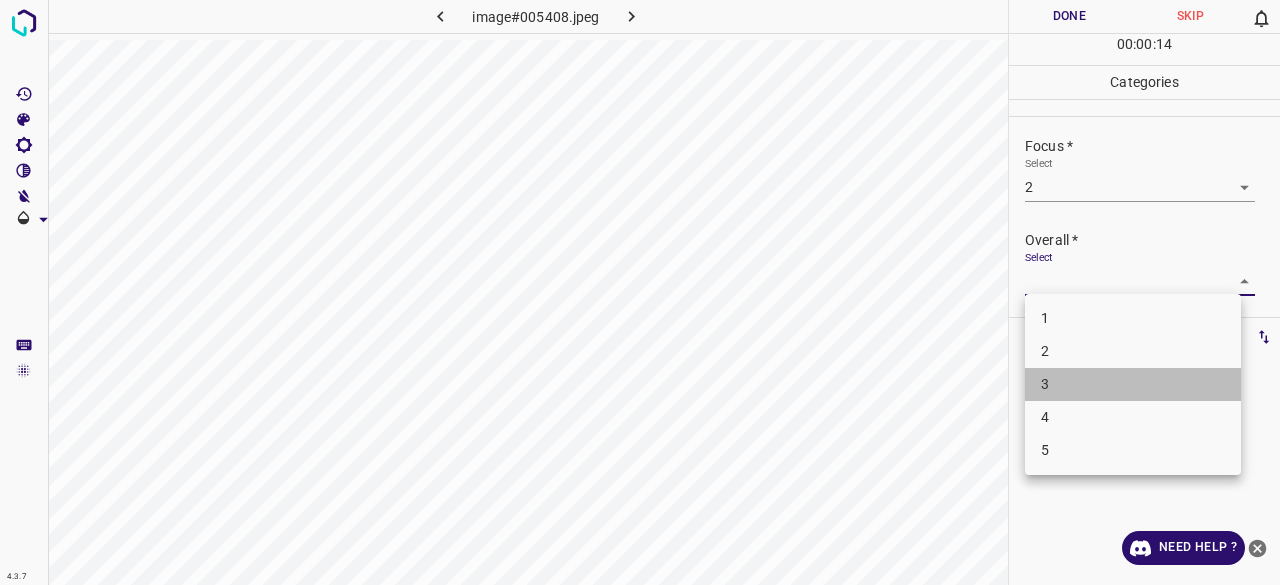 click on "3" at bounding box center [1133, 384] 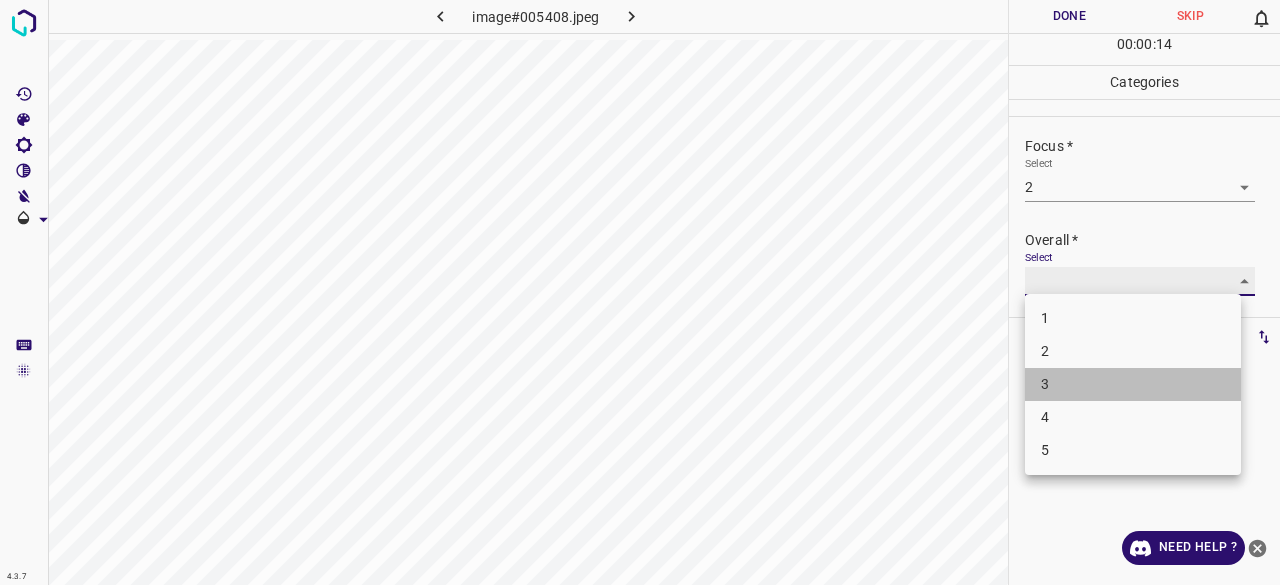 type on "3" 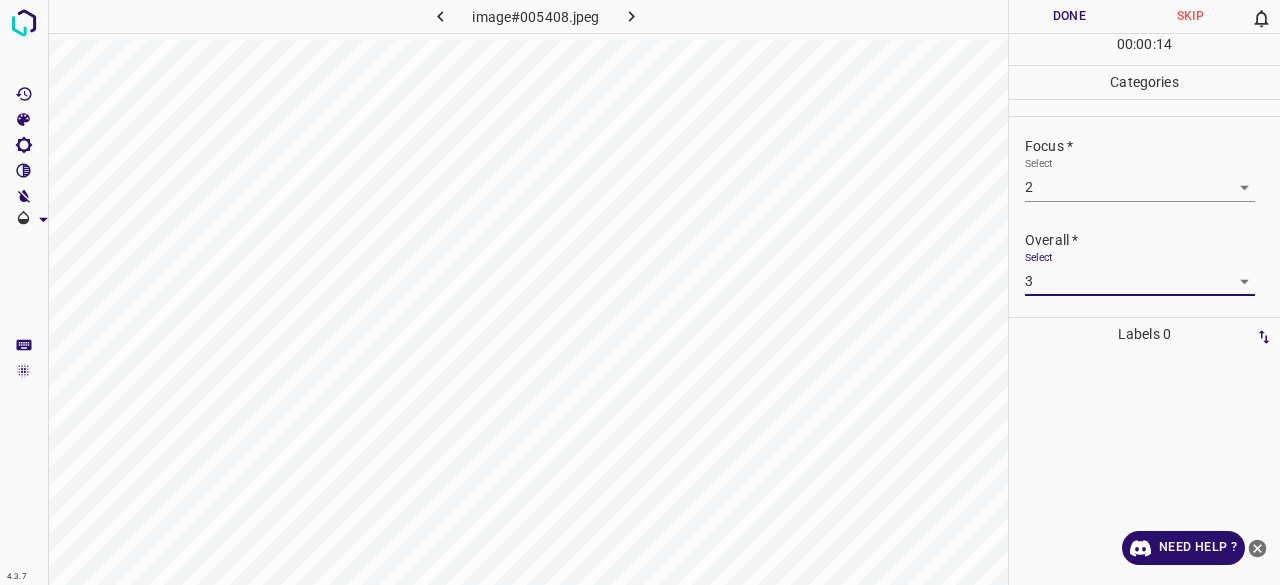 click on "Done" at bounding box center [1069, 16] 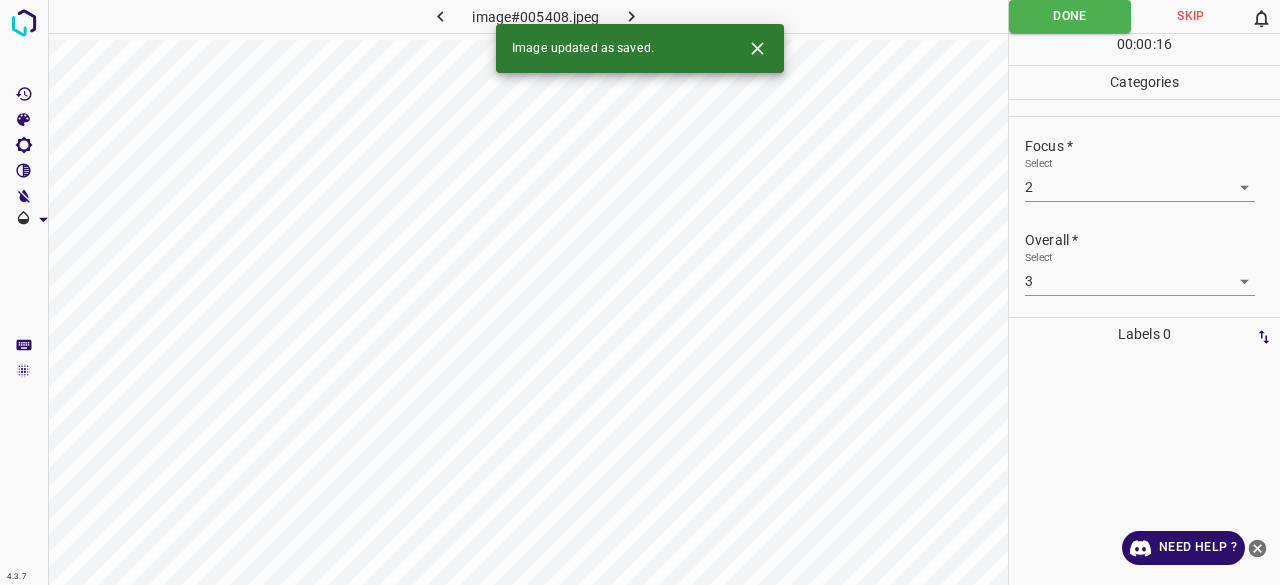 click at bounding box center (632, 16) 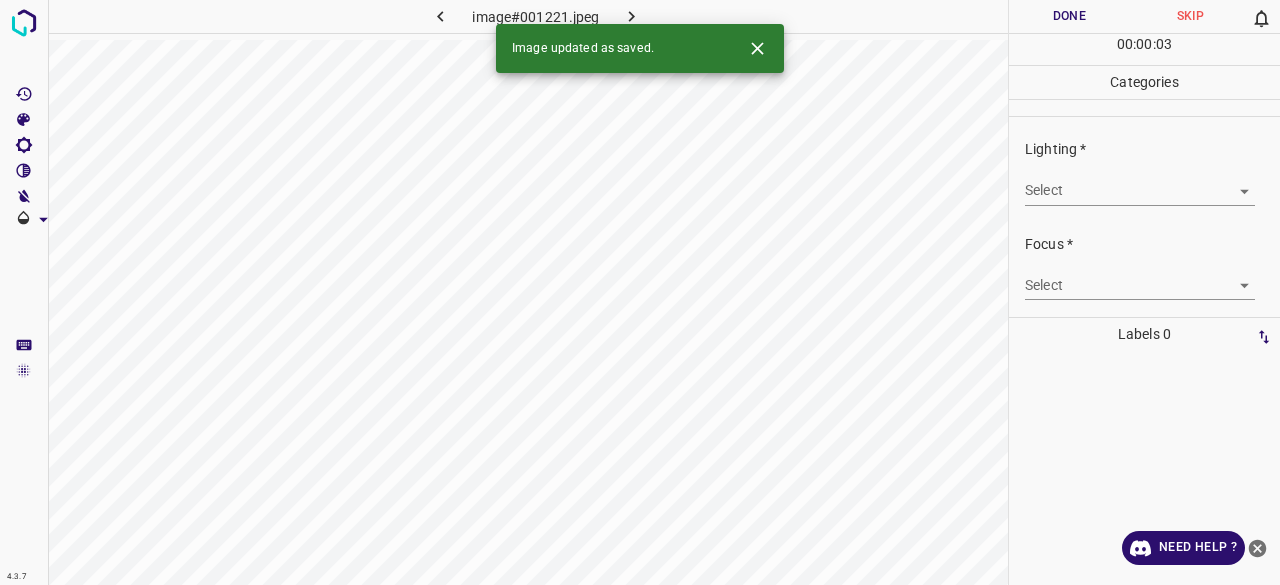 click on "4.3.7 image#001221.jpeg Done Skip 0 00   : 00   : 03   Categories Lighting *  Select ​ Focus *  Select ​ Overall *  Select ​ Labels   0 Categories 1 Lighting 2 Focus 3 Overall Tools Space Change between modes (Draw & Edit) I Auto labeling R Restore zoom M Zoom in N Zoom out Delete Delete selecte label Filters Z Restore filters X Saturation filter C Brightness filter V Contrast filter B Gray scale filter General O Download Image updated as saved. Need Help ? - Text - Hide - Delete" at bounding box center (640, 292) 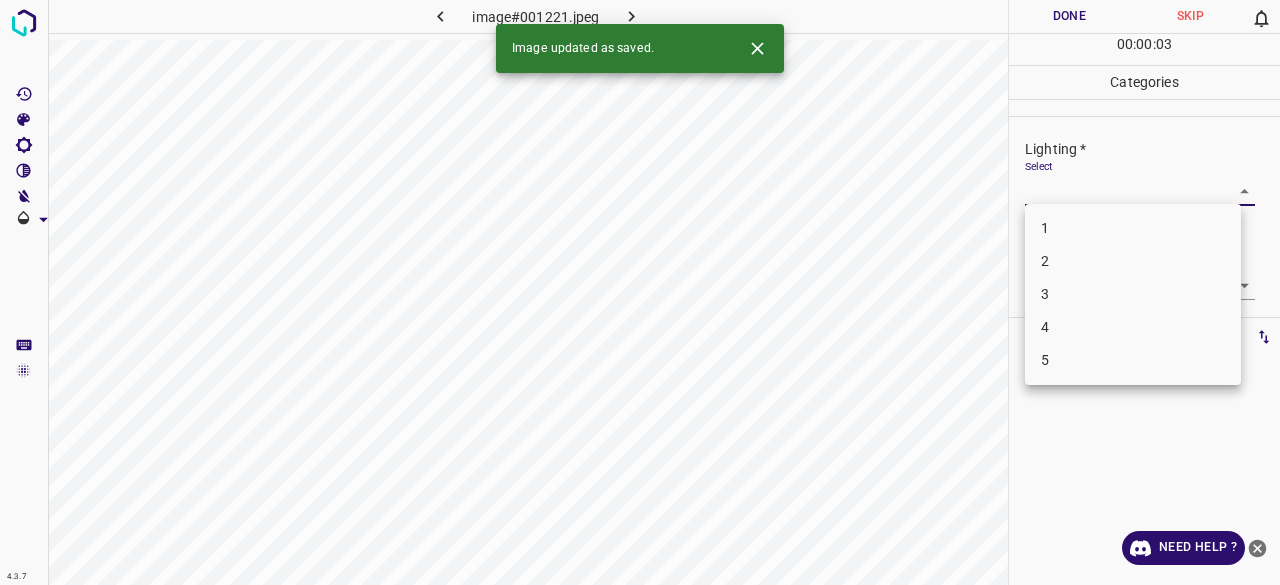 click on "3" at bounding box center (1133, 294) 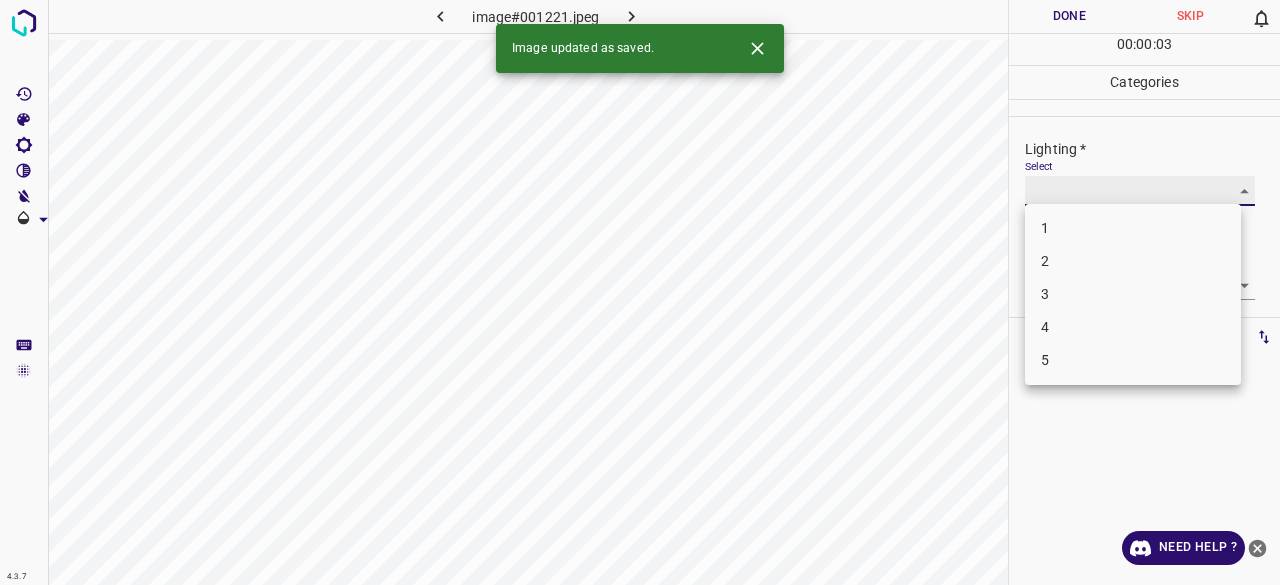 type on "3" 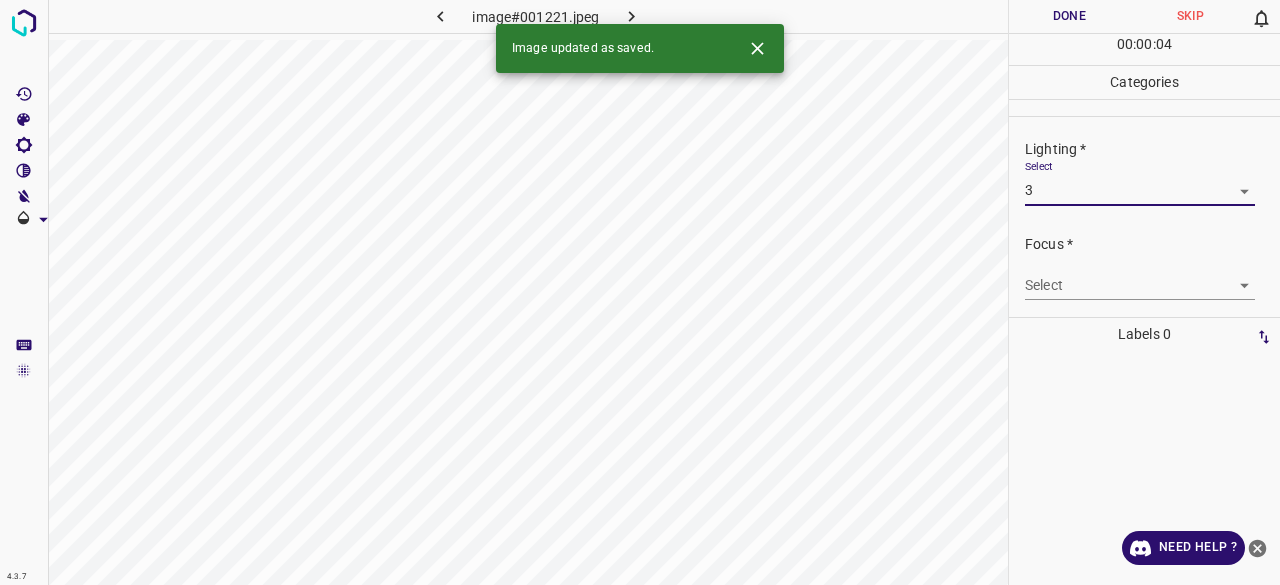 click on "4.3.7 image#001221.jpeg Done Skip 0 00   : 00   : 04   Categories Lighting *  Select 3 3 Focus *  Select ​ Overall *  Select ​ Labels   0 Categories 1 Lighting 2 Focus 3 Overall Tools Space Change between modes (Draw & Edit) I Auto labeling R Restore zoom M Zoom in N Zoom out Delete Delete selecte label Filters Z Restore filters X Saturation filter C Brightness filter V Contrast filter B Gray scale filter General O Download Image updated as saved. Need Help ? - Text - Hide - Delete" at bounding box center (640, 292) 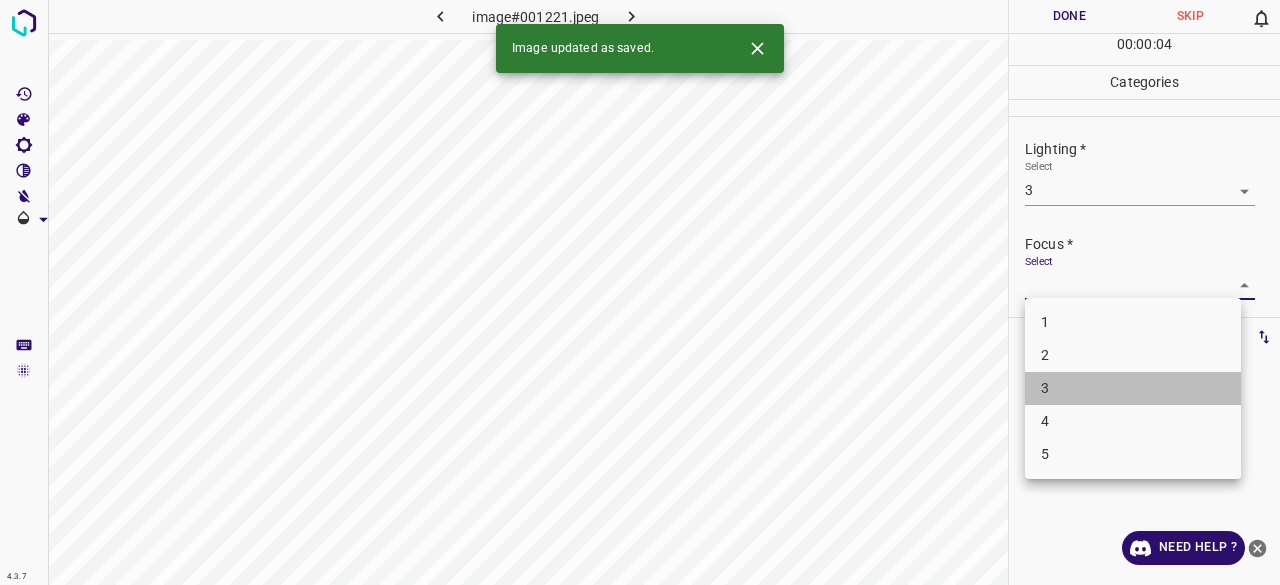 click on "3" at bounding box center [1133, 388] 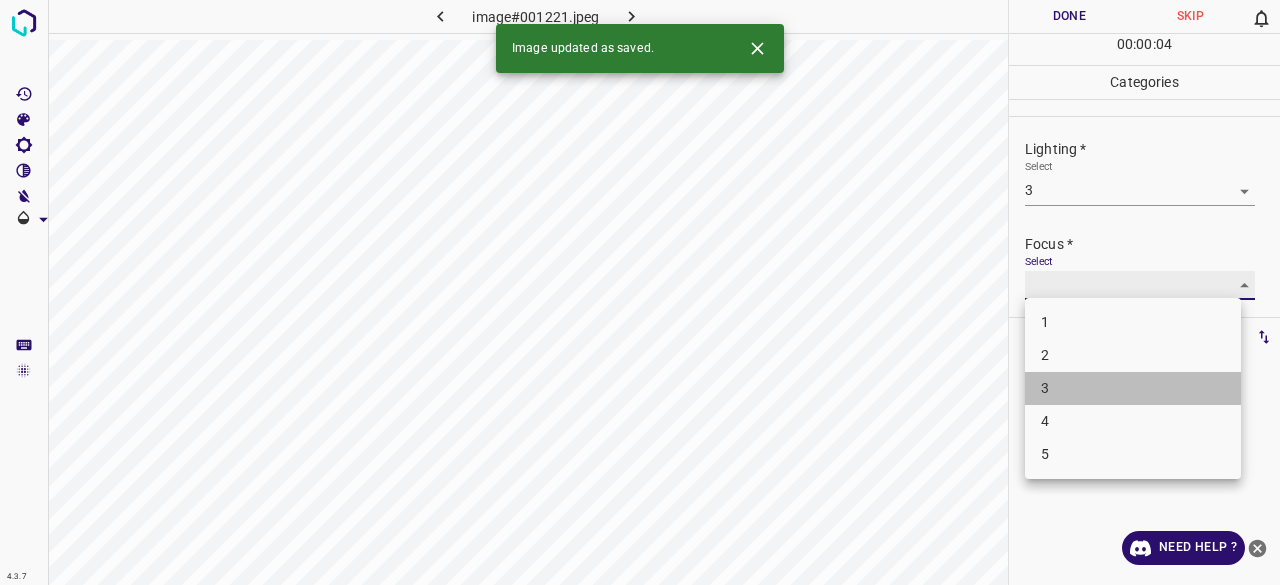 type on "3" 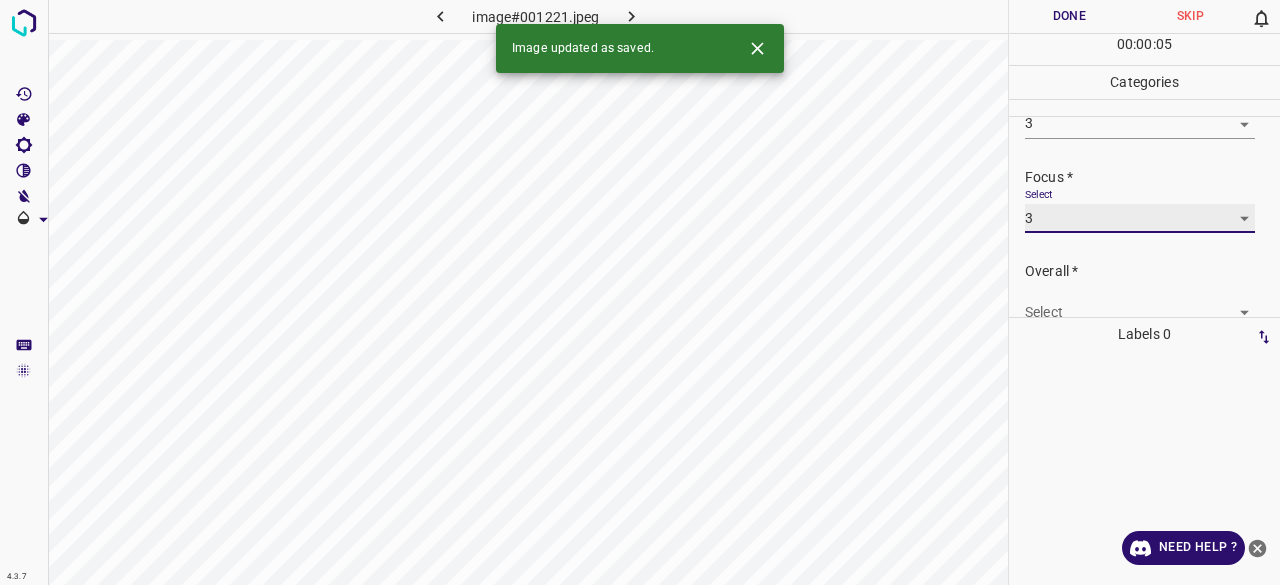 scroll, scrollTop: 98, scrollLeft: 0, axis: vertical 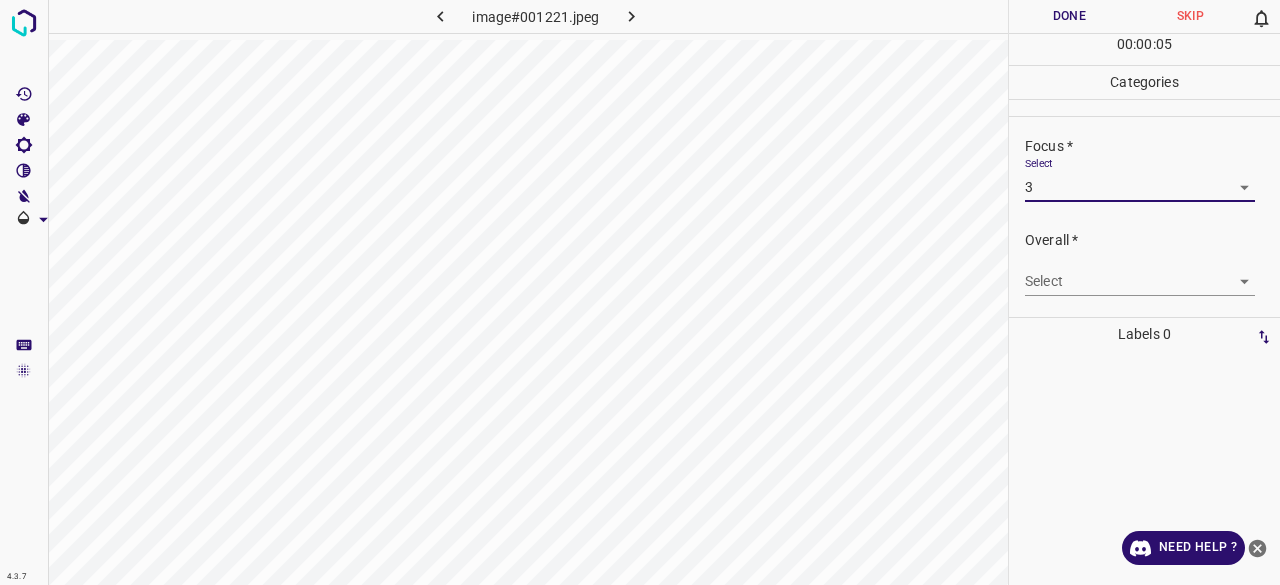 click on "4.3.7 image#001221.jpeg Done Skip 0 00   : 00   : 05   Categories Lighting *  Select 3 3 Focus *  Select 3 3 Overall *  Select ​ Labels   0 Categories 1 Lighting 2 Focus 3 Overall Tools Space Change between modes (Draw & Edit) I Auto labeling R Restore zoom M Zoom in N Zoom out Delete Delete selecte label Filters Z Restore filters X Saturation filter C Brightness filter V Contrast filter B Gray scale filter General O Download Need Help ? - Text - Hide - Delete" at bounding box center [640, 292] 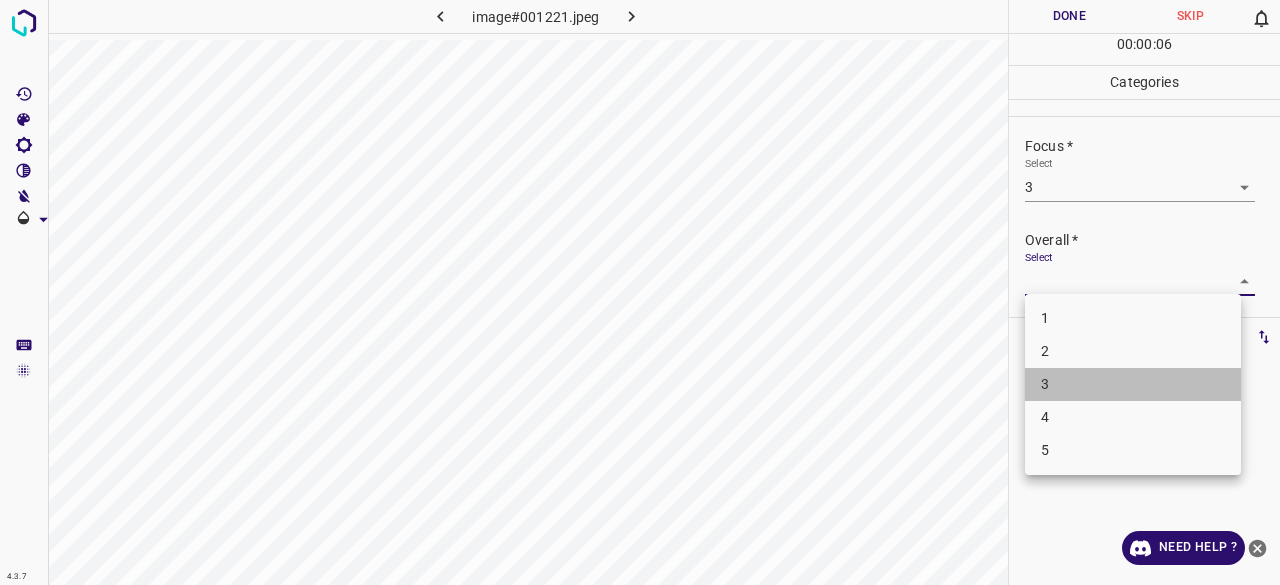 click on "3" at bounding box center [1133, 384] 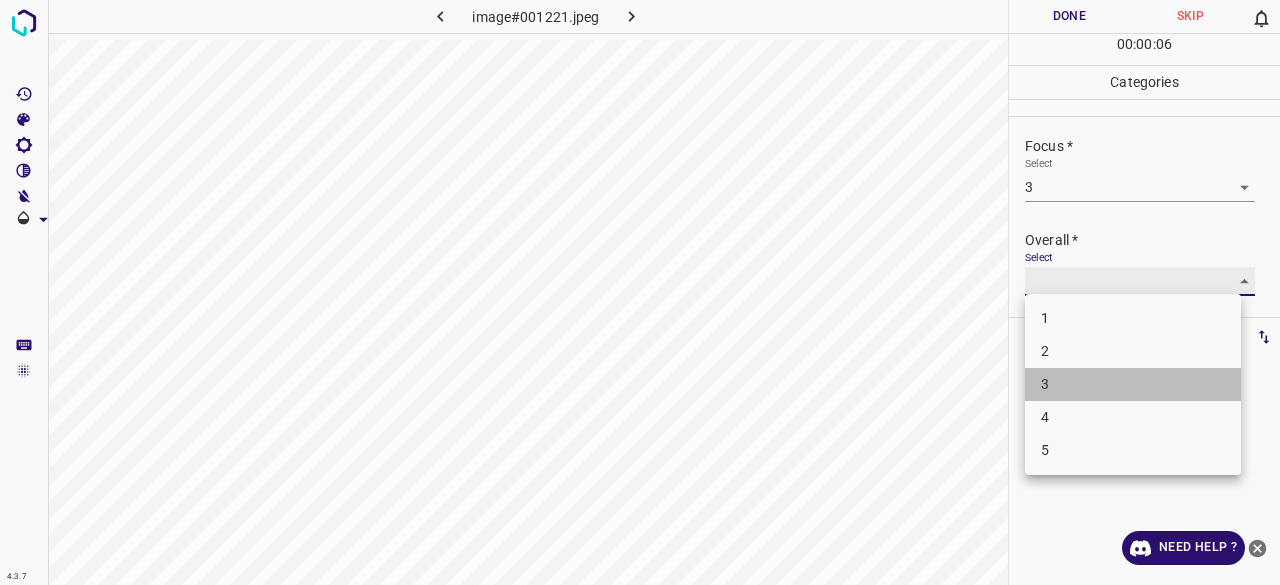 type on "3" 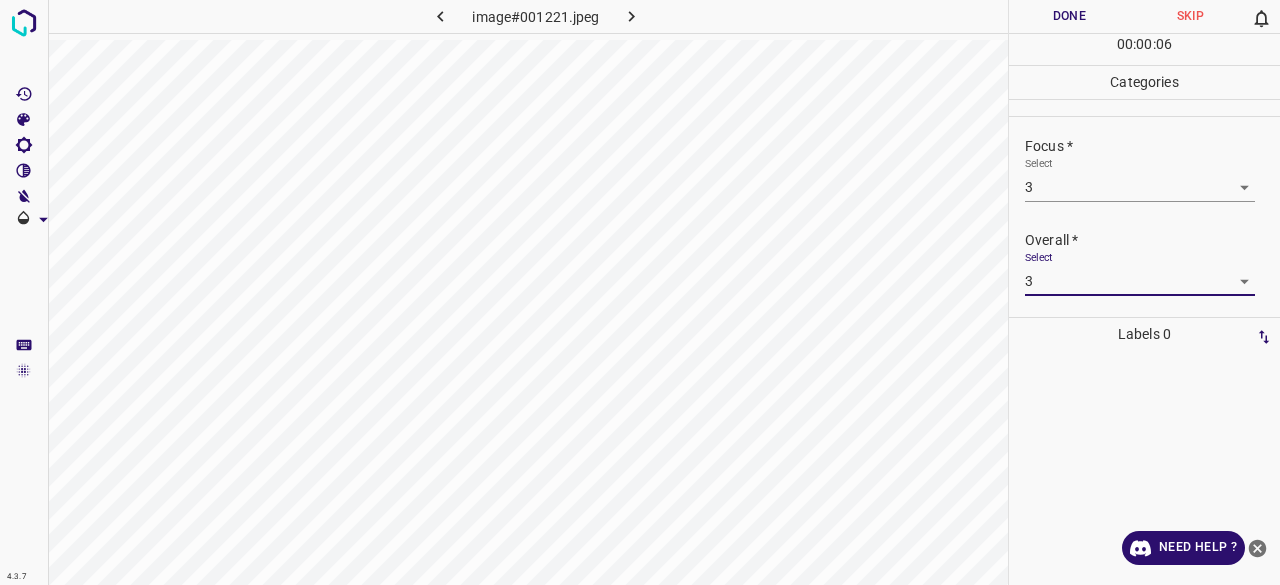 click on "Done" at bounding box center [1069, 16] 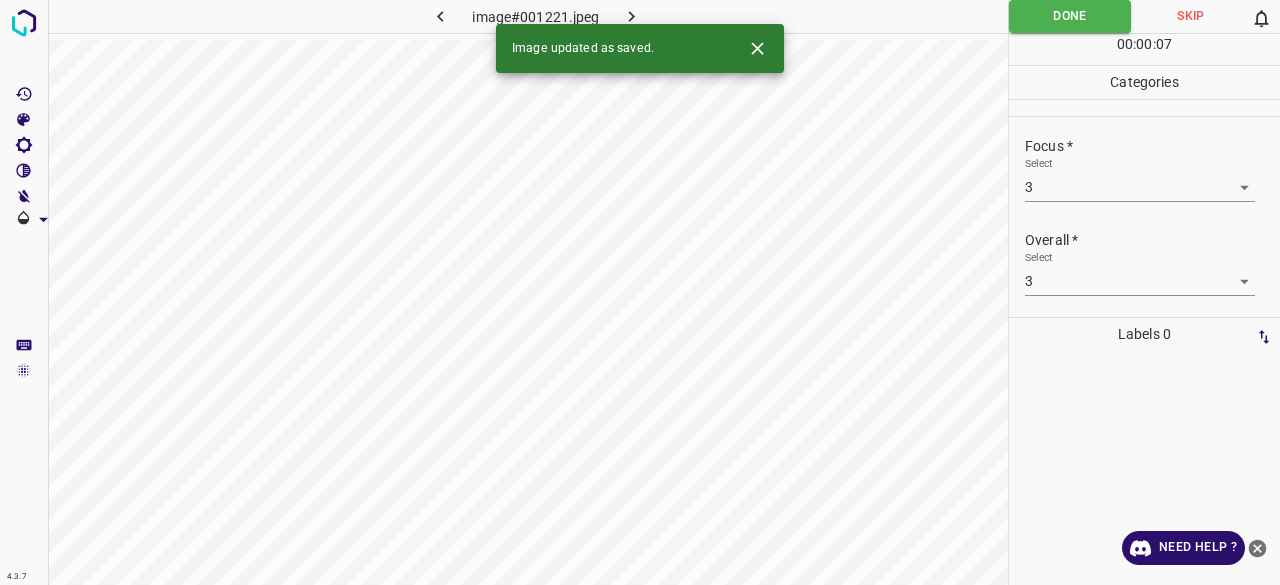 click 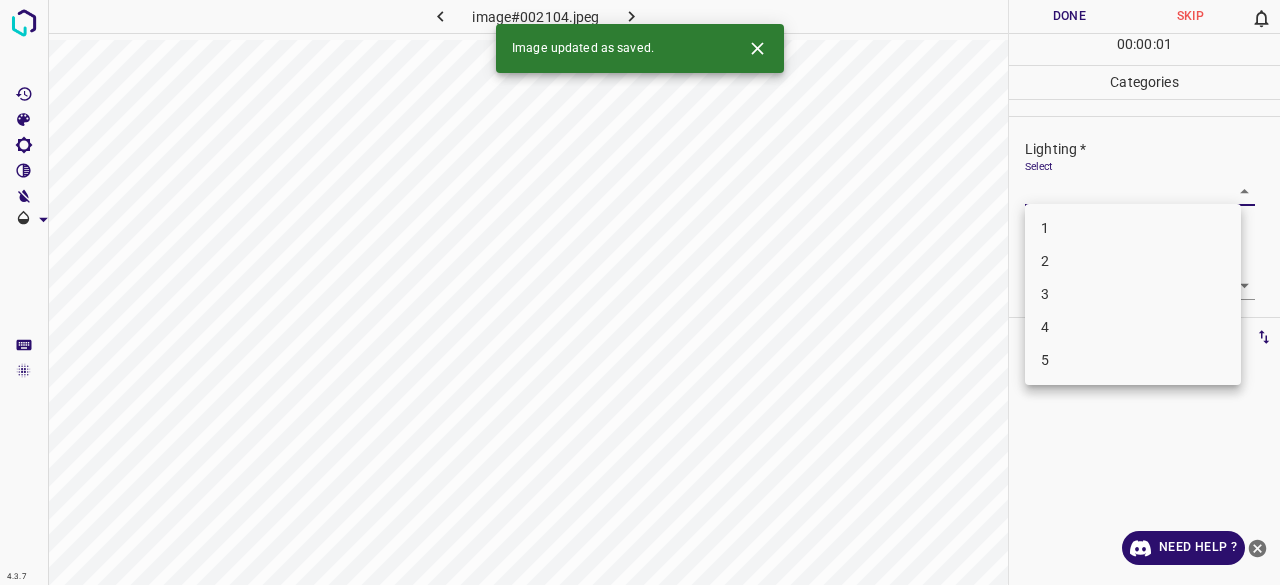 click on "4.3.7 image#002104.jpeg Done Skip 0 00   : 00   : 01   Categories Lighting *  Select ​ Focus *  Select ​ Overall *  Select ​ Labels   0 Categories 1 Lighting 2 Focus 3 Overall Tools Space Change between modes (Draw & Edit) I Auto labeling R Restore zoom M Zoom in N Zoom out Delete Delete selecte label Filters Z Restore filters X Saturation filter C Brightness filter V Contrast filter B Gray scale filter General O Download Image updated as saved. Need Help ? - Text - Hide - Delete 1 2 3 4 5" at bounding box center (640, 292) 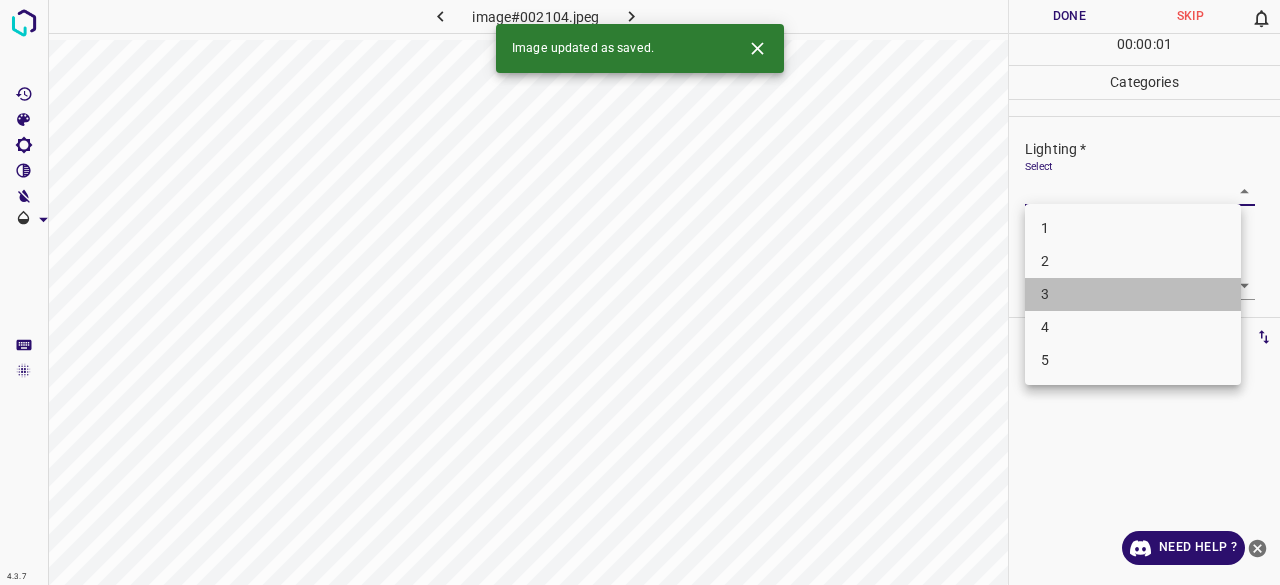 click on "3" at bounding box center [1133, 294] 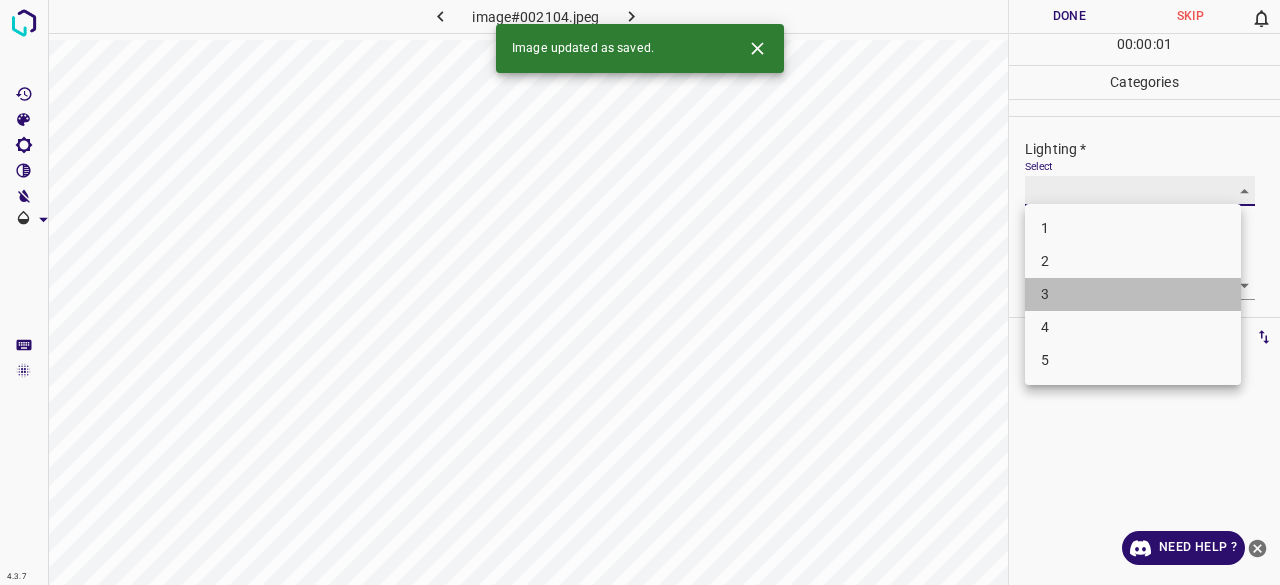 type on "3" 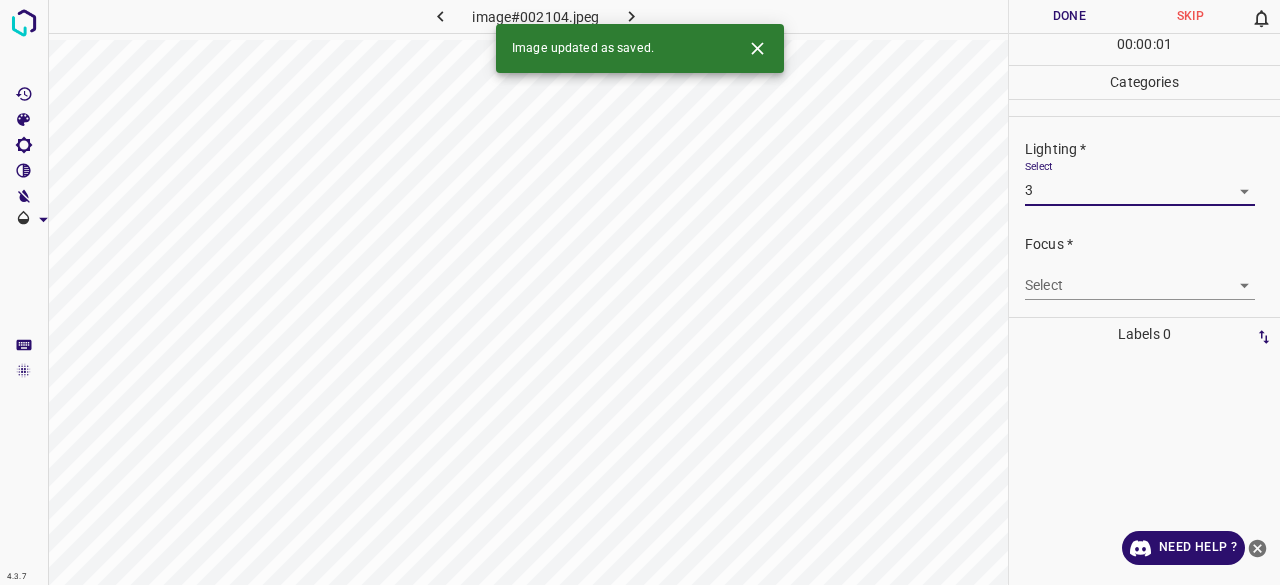 click on "4.3.7 image#002104.jpeg Done Skip 0 00   : 00   : 01   Categories Lighting *  Select 3 3 Focus *  Select ​ Overall *  Select ​ Labels   0 Categories 1 Lighting 2 Focus 3 Overall Tools Space Change between modes (Draw & Edit) I Auto labeling R Restore zoom M Zoom in N Zoom out Delete Delete selecte label Filters Z Restore filters X Saturation filter C Brightness filter V Contrast filter B Gray scale filter General O Download Image updated as saved. Need Help ? - Text - Hide - Delete 1 2 3 4 5" at bounding box center (640, 292) 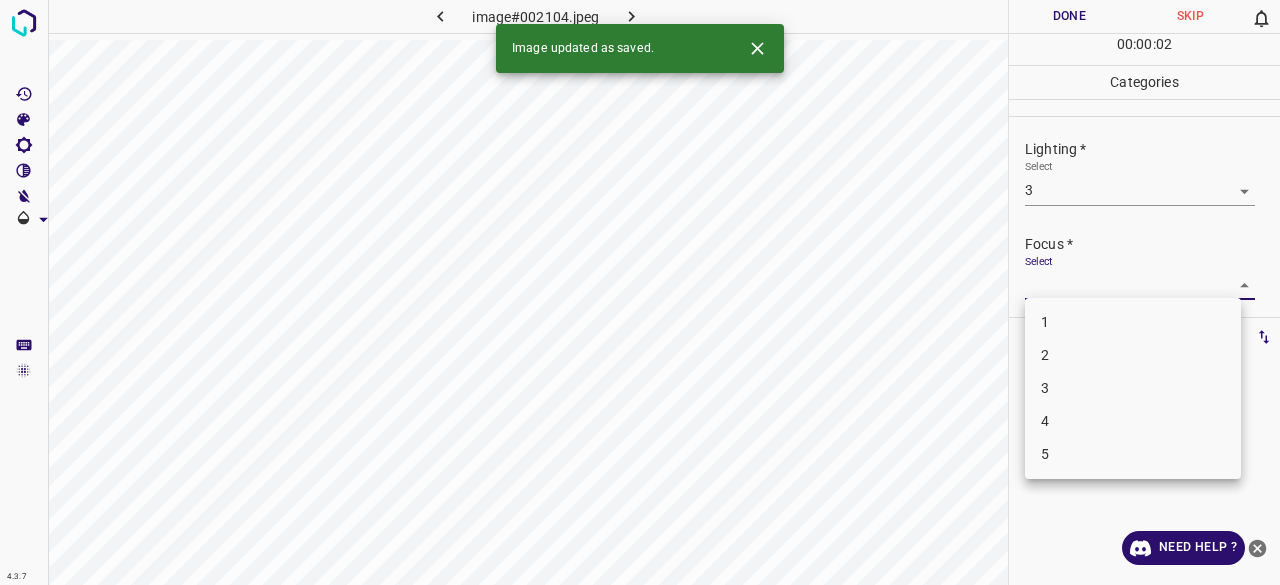 click on "3" at bounding box center [1133, 388] 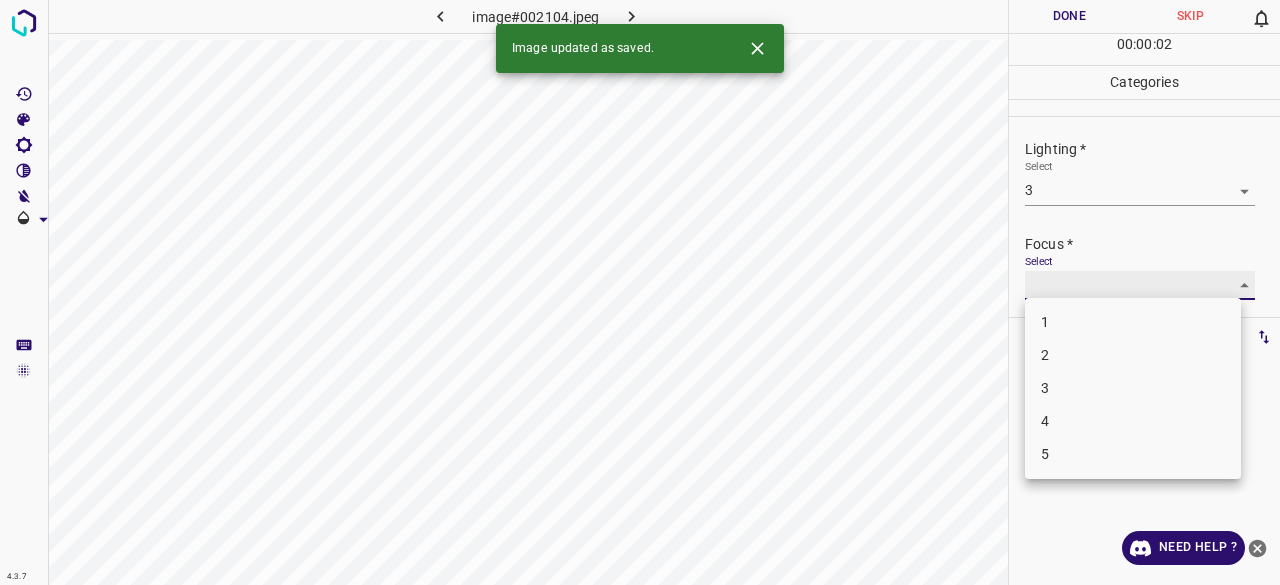 type on "3" 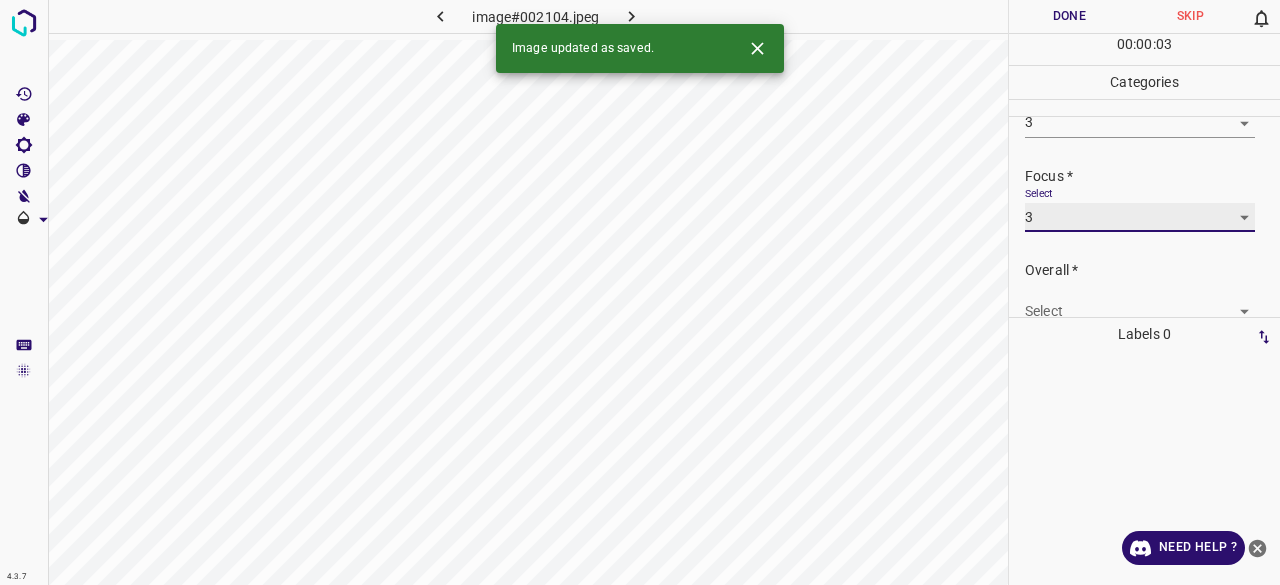 scroll, scrollTop: 98, scrollLeft: 0, axis: vertical 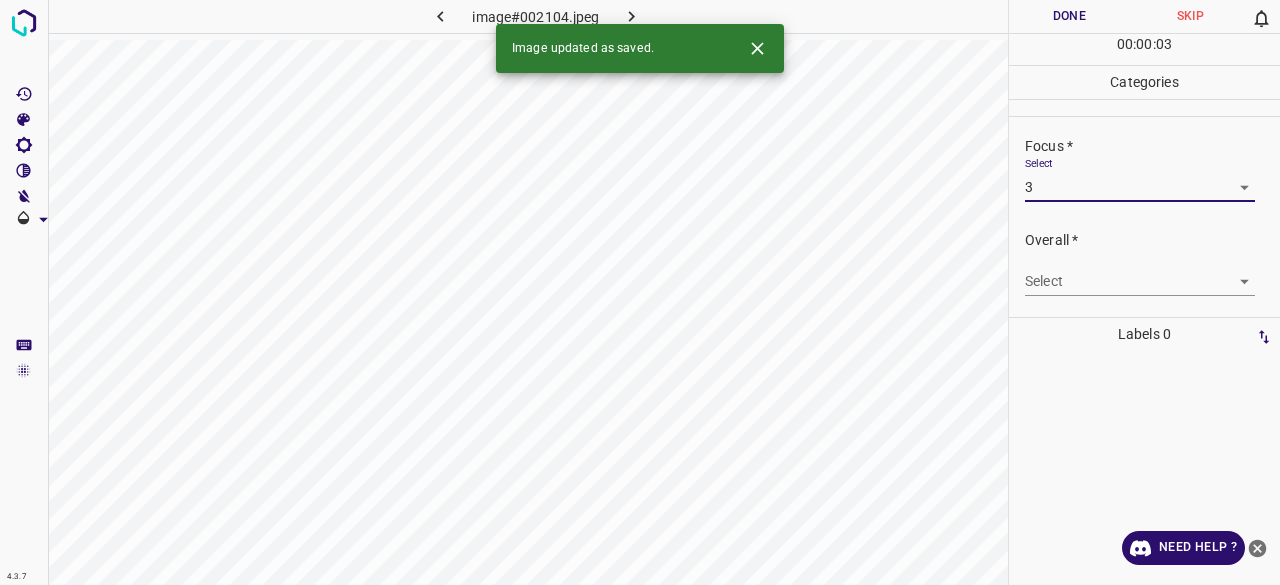 click on "4.3.7 image#002104.jpeg Done Skip 0 00   : 00   : 03   Categories Lighting *  Select 3 3 Focus *  Select 3 3 Overall *  Select ​ Labels   0 Categories 1 Lighting 2 Focus 3 Overall Tools Space Change between modes (Draw & Edit) I Auto labeling R Restore zoom M Zoom in N Zoom out Delete Delete selecte label Filters Z Restore filters X Saturation filter C Brightness filter V Contrast filter B Gray scale filter General O Download Image updated as saved. Need Help ? - Text - Hide - Delete" at bounding box center (640, 292) 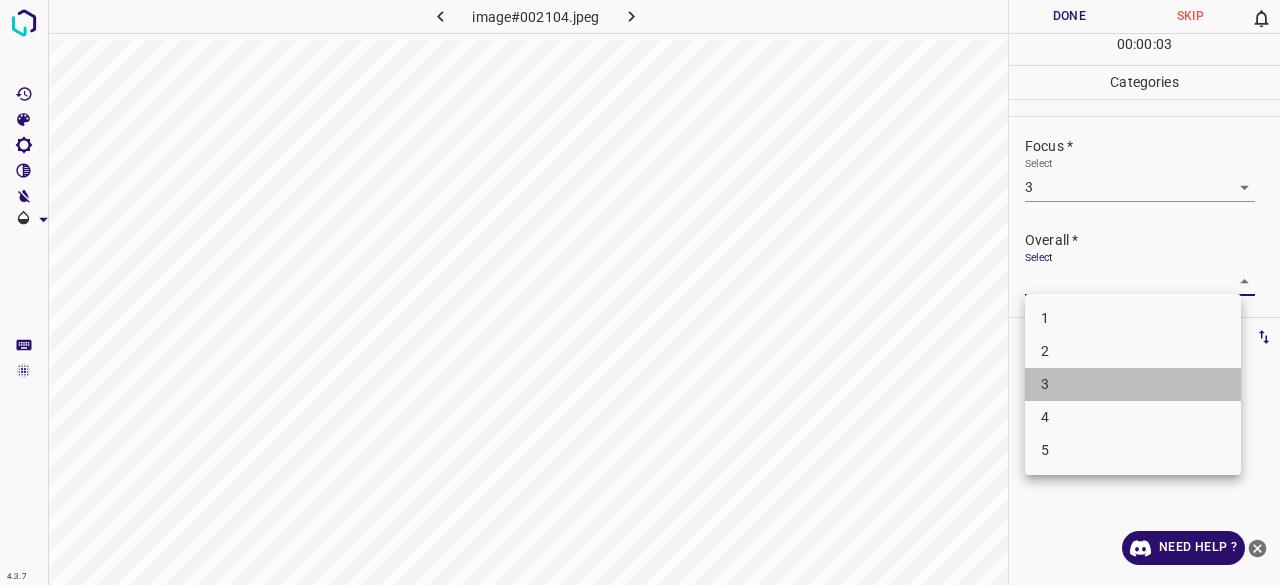 click on "3" at bounding box center [1133, 384] 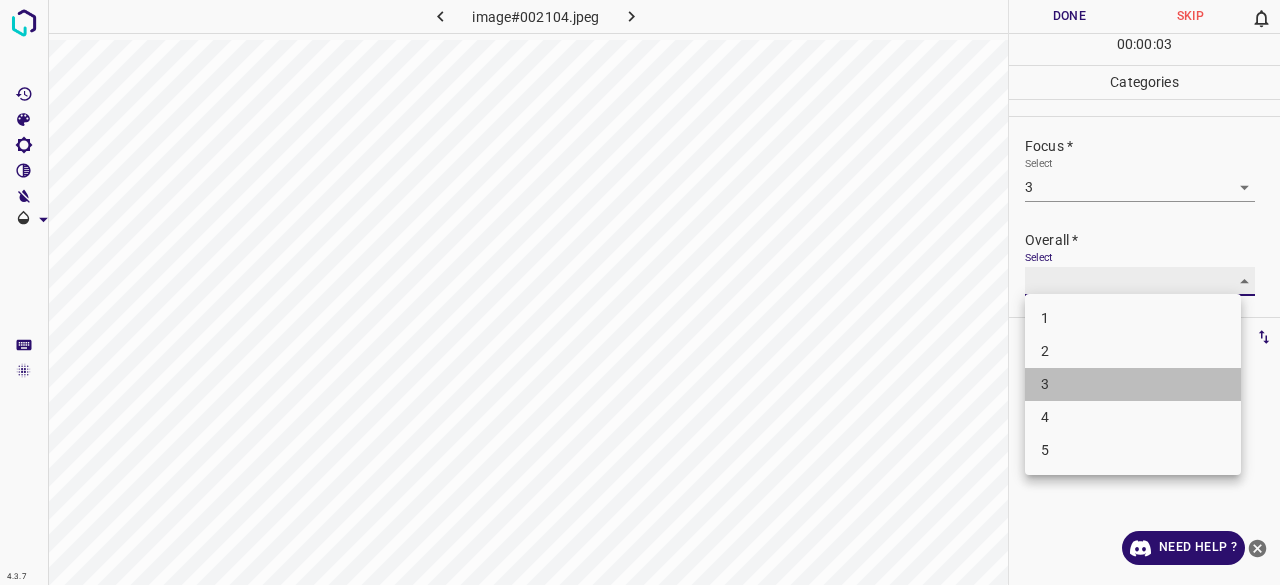 type on "3" 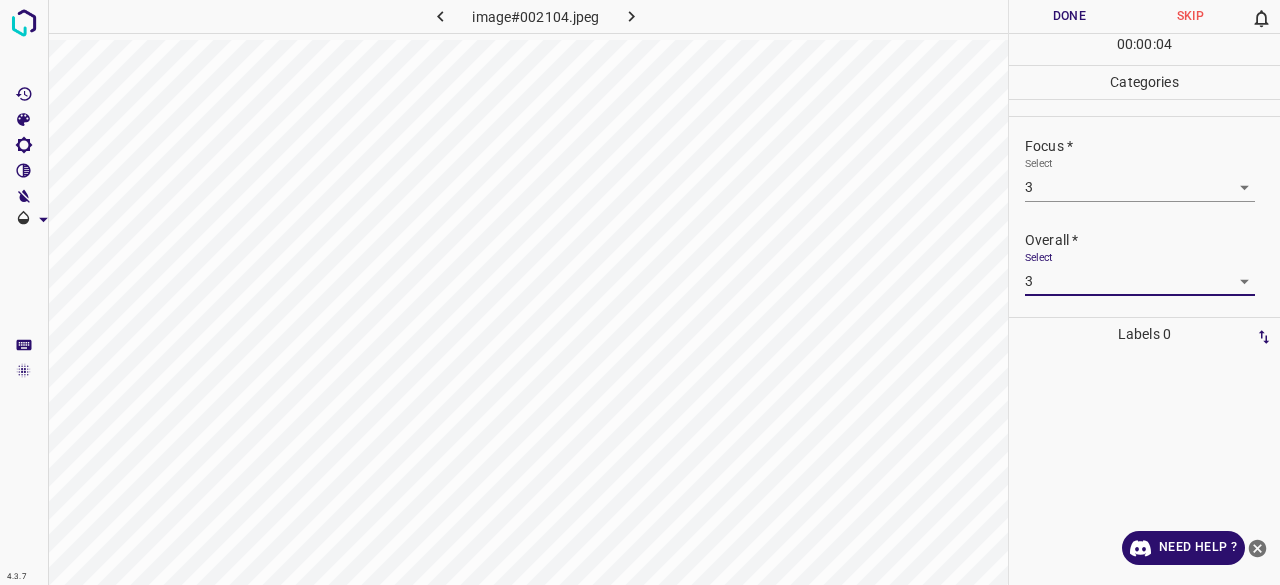 click on "Done" at bounding box center [1069, 16] 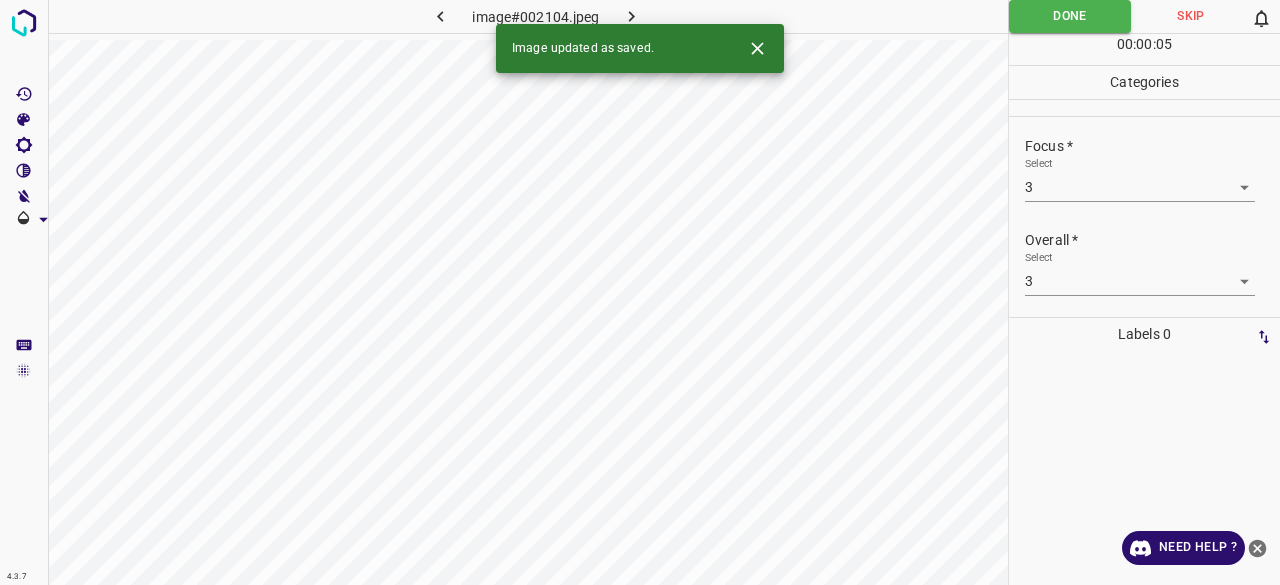 click on "Image updated as saved." at bounding box center [640, 48] 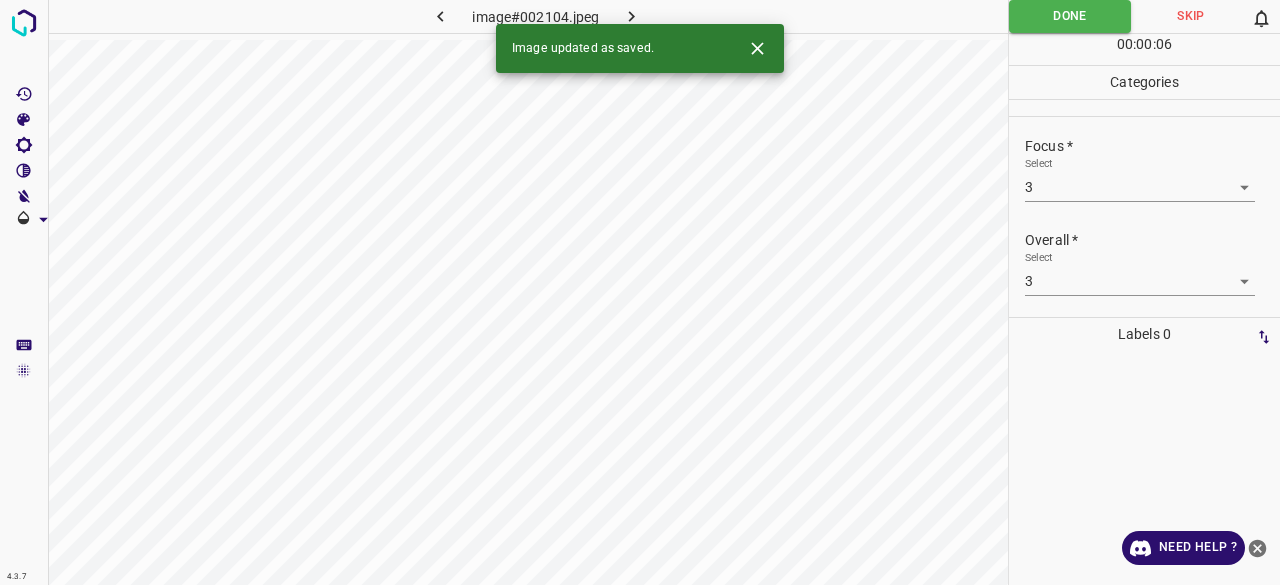 click 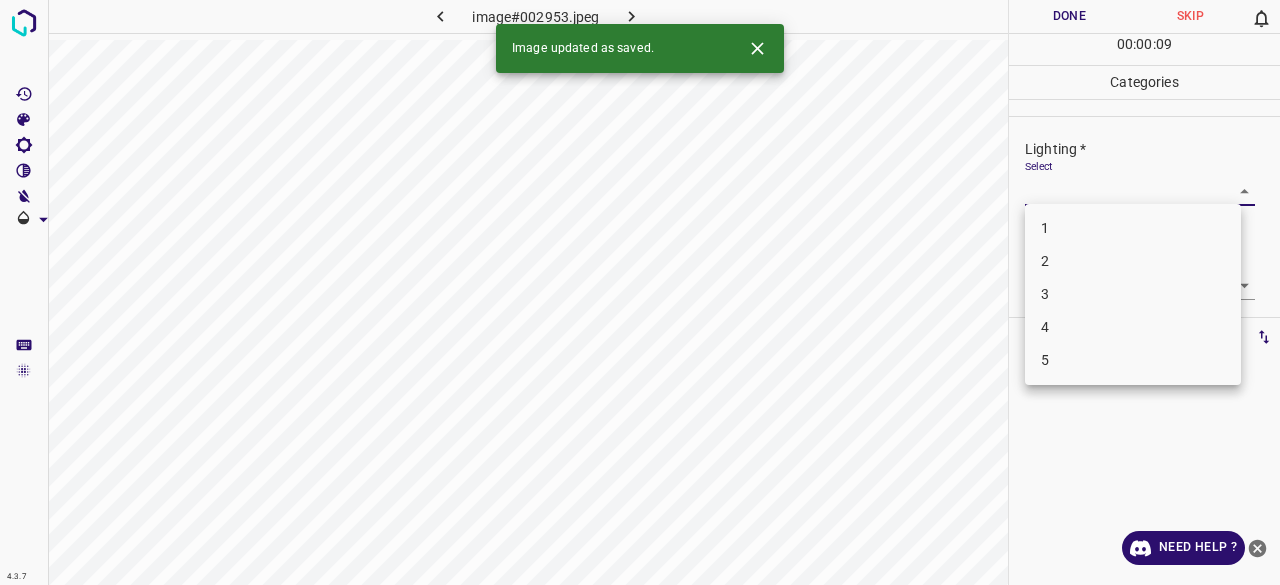 drag, startPoint x: 1050, startPoint y: 195, endPoint x: 1062, endPoint y: 238, distance: 44.64303 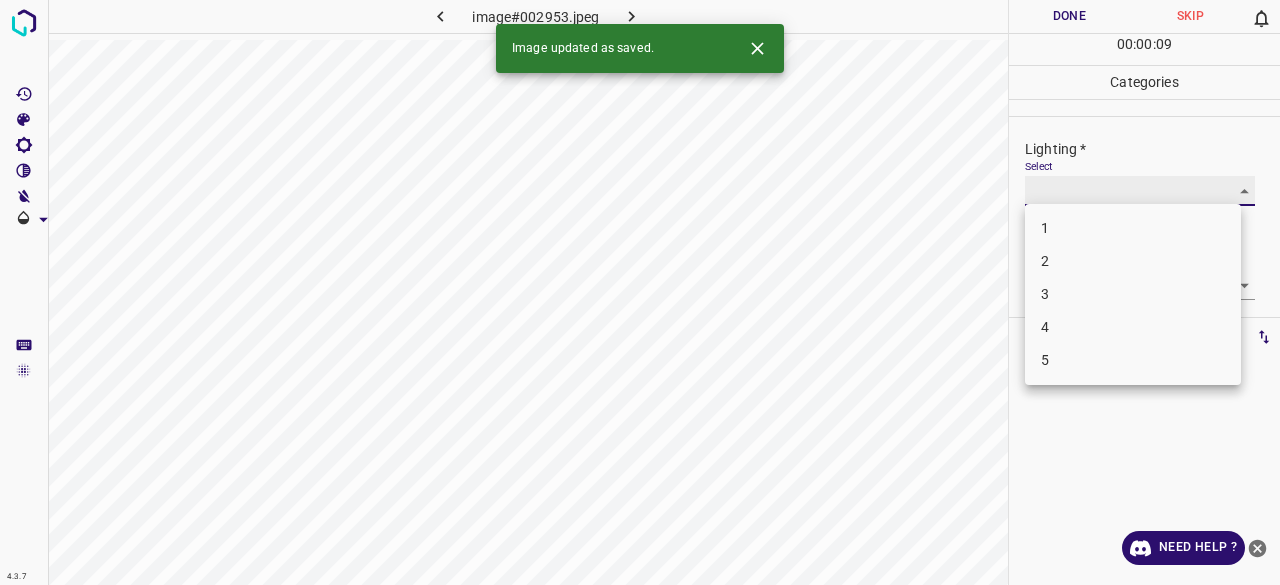 type on "3" 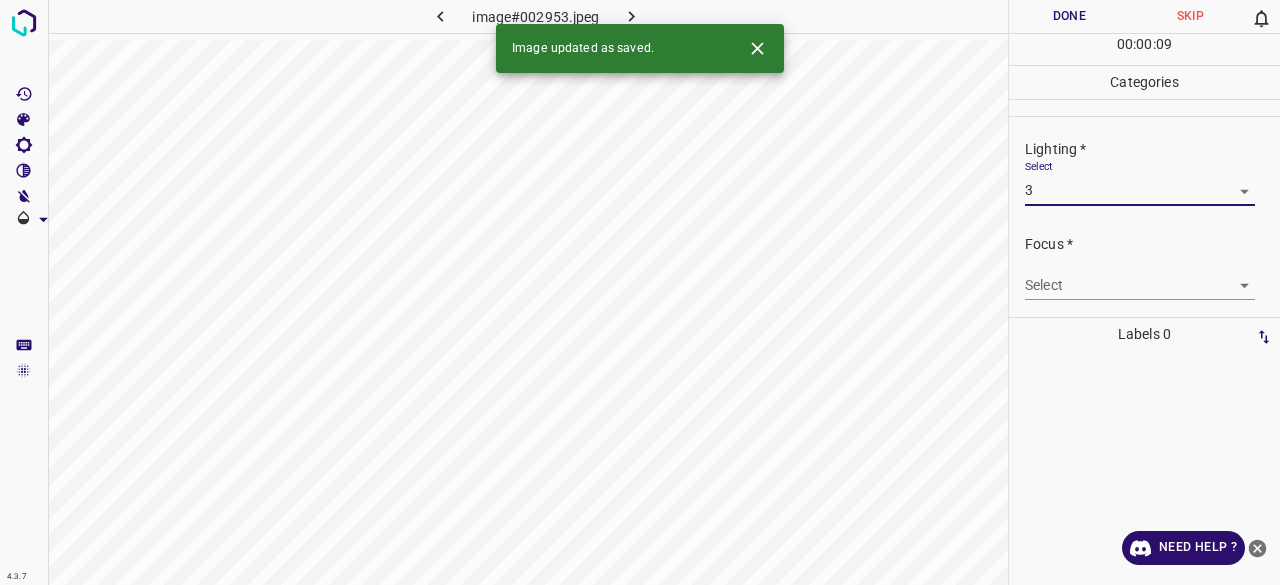 click on "4.3.7 image#002953.jpeg Done Skip 0 00   : 00   : 09   Categories Lighting *  Select 3 3 Focus *  Select ​ Overall *  Select ​ Labels   0 Categories 1 Lighting 2 Focus 3 Overall Tools Space Change between modes (Draw & Edit) I Auto labeling R Restore zoom M Zoom in N Zoom out Delete Delete selecte label Filters Z Restore filters X Saturation filter C Brightness filter V Contrast filter B Gray scale filter General O Download Image updated as saved. Need Help ? - Text - Hide - Delete 1 2 3 4 5" at bounding box center (640, 292) 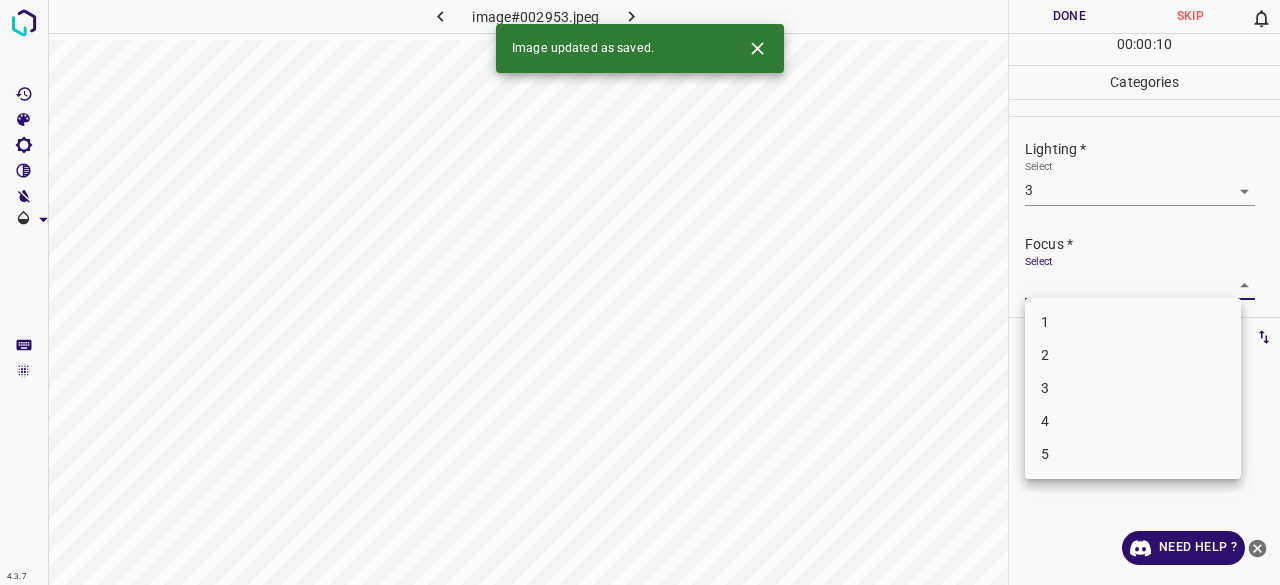 drag, startPoint x: 1064, startPoint y: 393, endPoint x: 1082, endPoint y: 341, distance: 55.027267 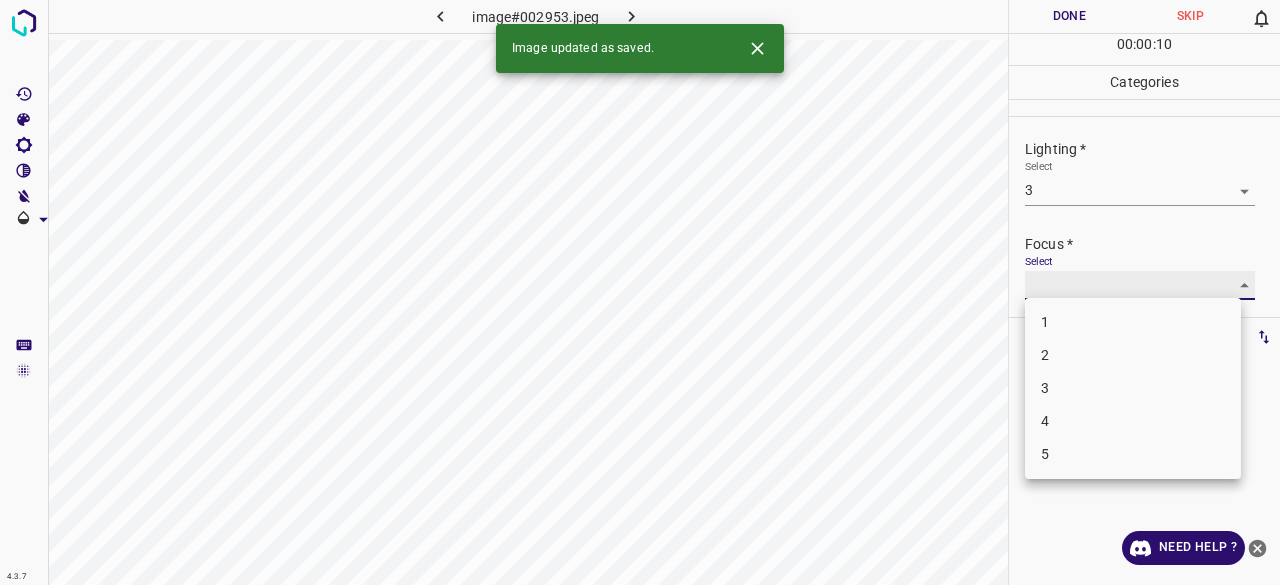 type on "3" 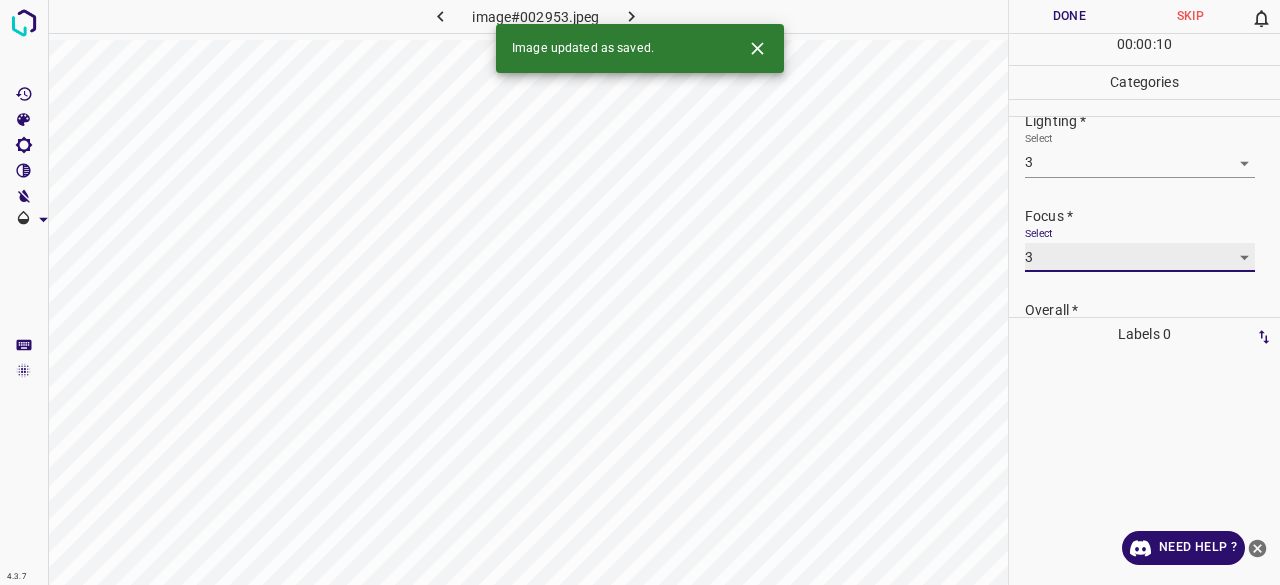 scroll, scrollTop: 98, scrollLeft: 0, axis: vertical 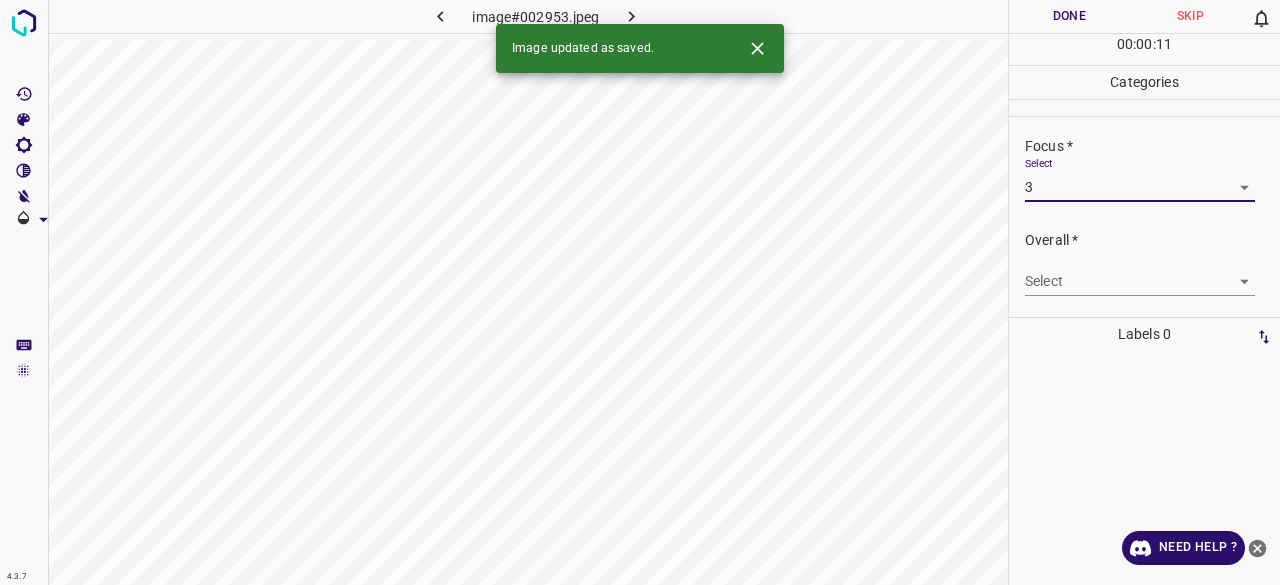 click on "4.3.7 image#002953.jpeg Done Skip 0 00   : 00   : 11   Categories Lighting *  Select 3 3 Focus *  Select 3 3 Overall *  Select ​ Labels   0 Categories 1 Lighting 2 Focus 3 Overall Tools Space Change between modes (Draw & Edit) I Auto labeling R Restore zoom M Zoom in N Zoom out Delete Delete selecte label Filters Z Restore filters X Saturation filter C Brightness filter V Contrast filter B Gray scale filter General O Download Image updated as saved. Need Help ? - Text - Hide - Delete" at bounding box center (640, 292) 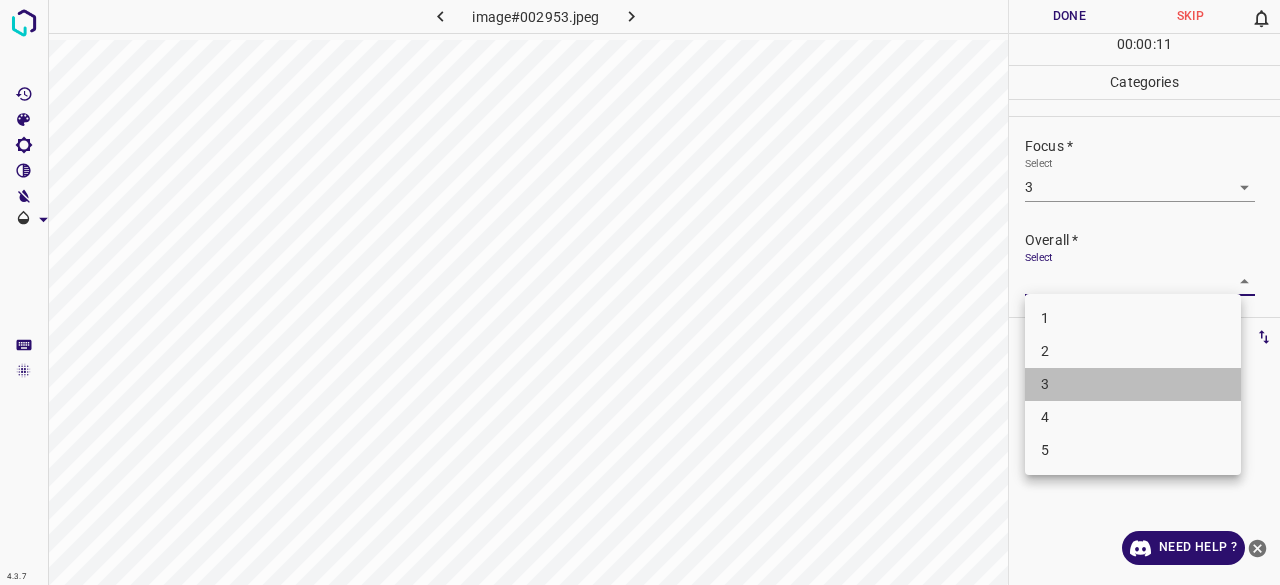 click on "3" at bounding box center (1133, 384) 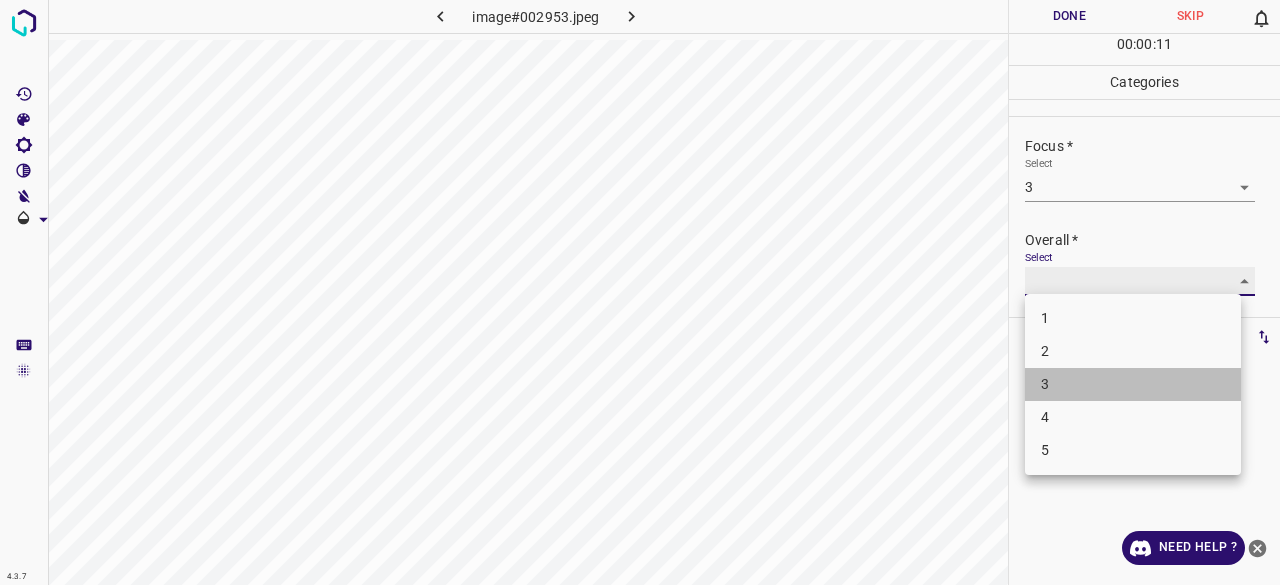 type on "3" 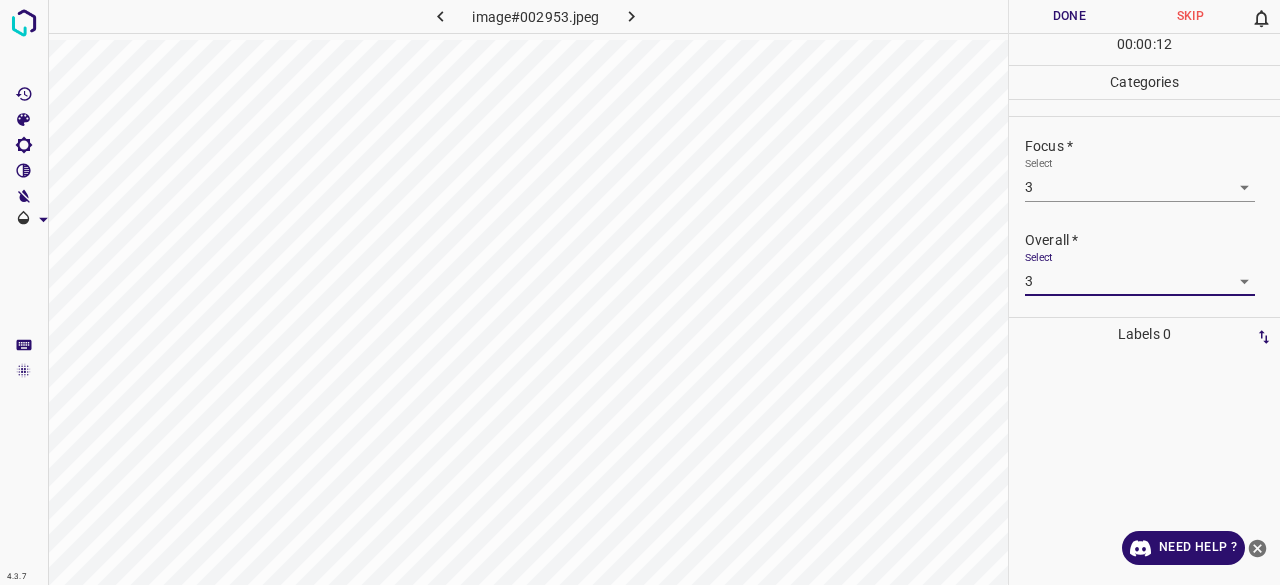 click on "Done" at bounding box center [1069, 16] 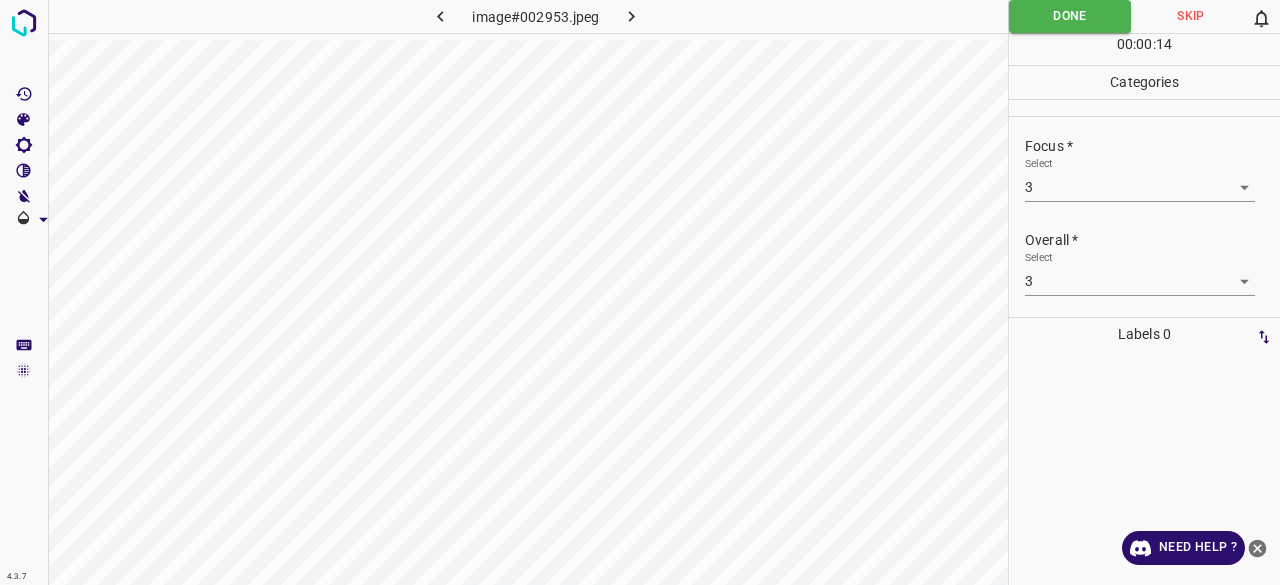 click at bounding box center [632, 16] 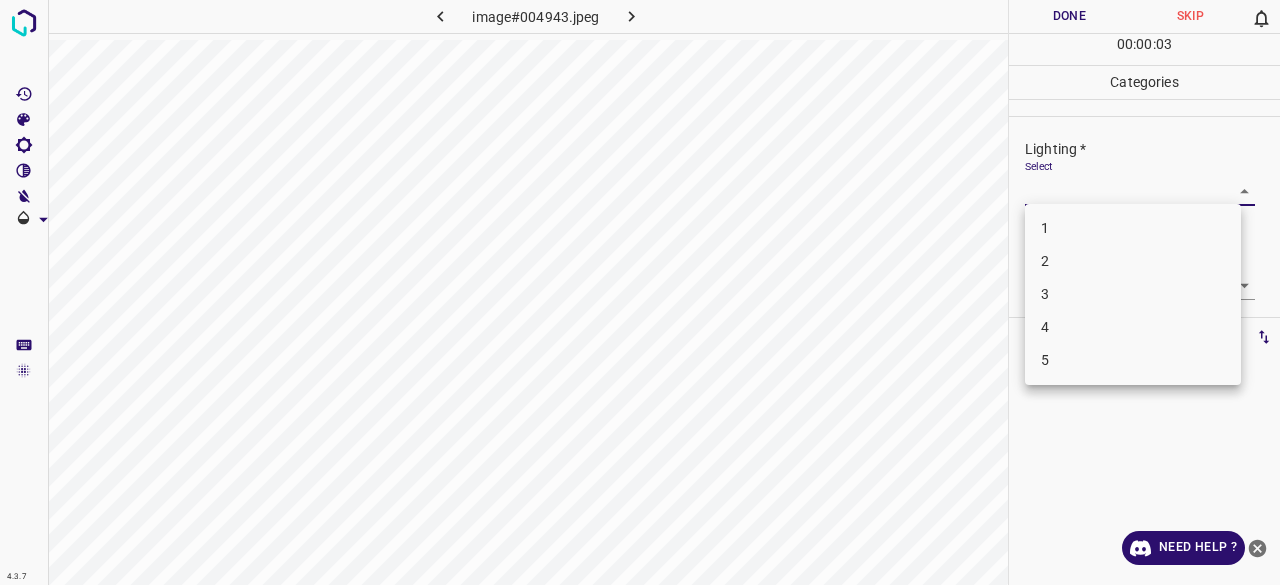click on "4.3.7 image#004943.jpeg Done Skip 0 00   : 00   : 03   Categories Lighting *  Select ​ Focus *  Select ​ Overall *  Select ​ Labels   0 Categories 1 Lighting 2 Focus 3 Overall Tools Space Change between modes (Draw & Edit) I Auto labeling R Restore zoom M Zoom in N Zoom out Delete Delete selecte label Filters Z Restore filters X Saturation filter C Brightness filter V Contrast filter B Gray scale filter General O Download Need Help ? - Text - Hide - Delete 1 2 3 4 5" at bounding box center (640, 292) 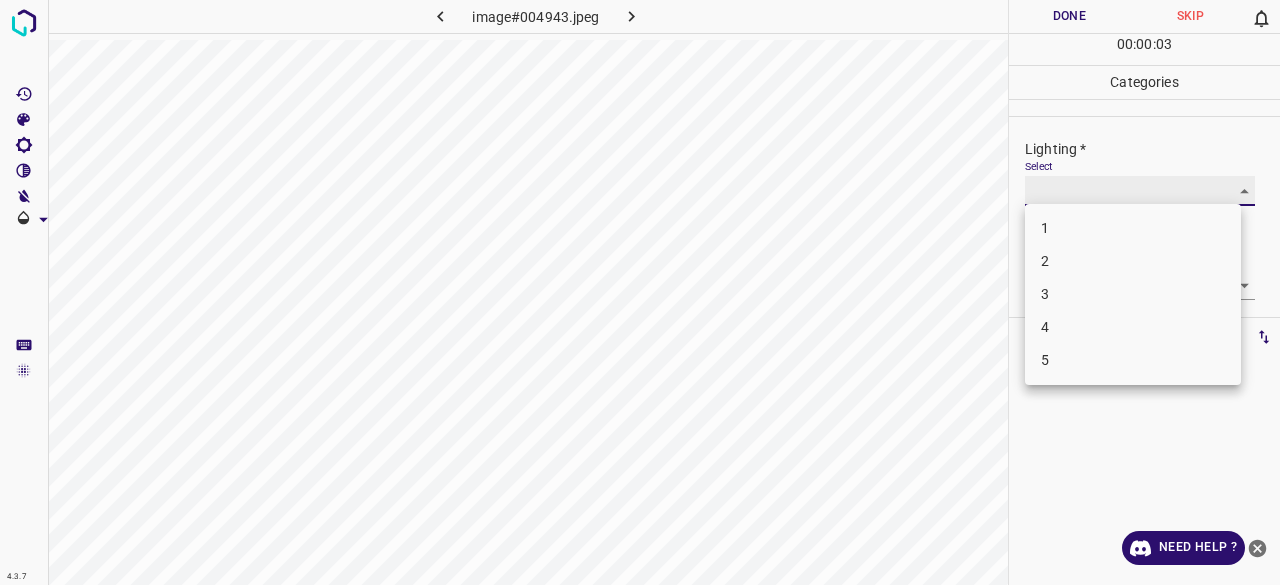 type on "3" 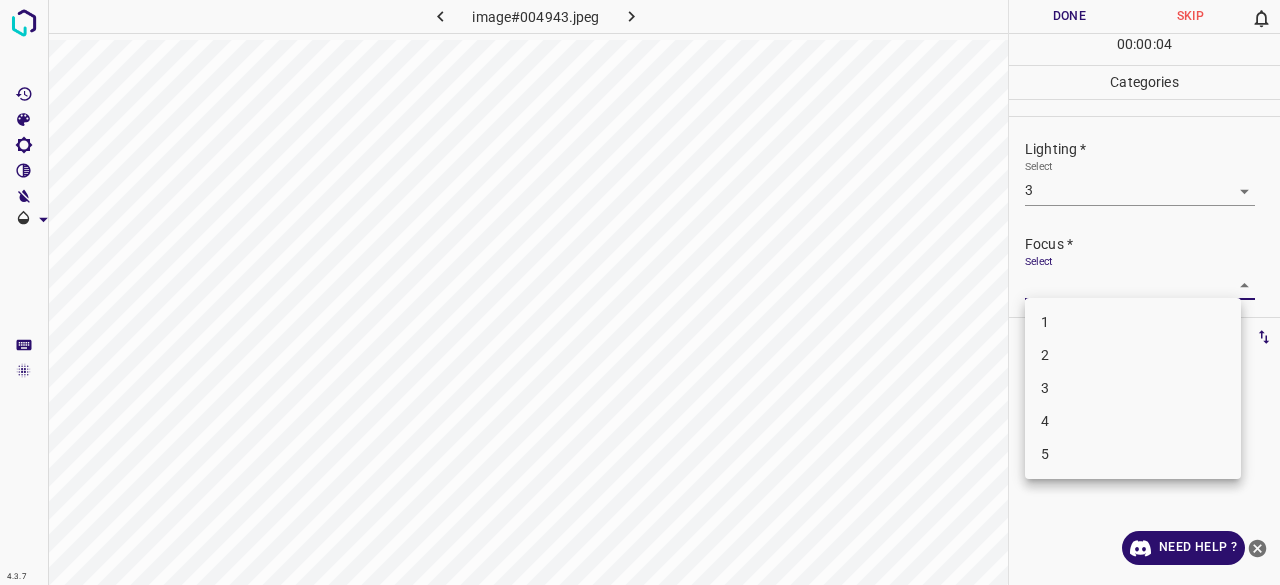 click on "4.3.7 image#004943.jpeg Done Skip 0 00   : 00   : 04   Categories Lighting *  Select 3 3 Focus *  Select ​ Overall *  Select ​ Labels   0 Categories 1 Lighting 2 Focus 3 Overall Tools Space Change between modes (Draw & Edit) I Auto labeling R Restore zoom M Zoom in N Zoom out Delete Delete selecte label Filters Z Restore filters X Saturation filter C Brightness filter V Contrast filter B Gray scale filter General O Download Need Help ? - Text - Hide - Delete 1 2 3 4 5" at bounding box center [640, 292] 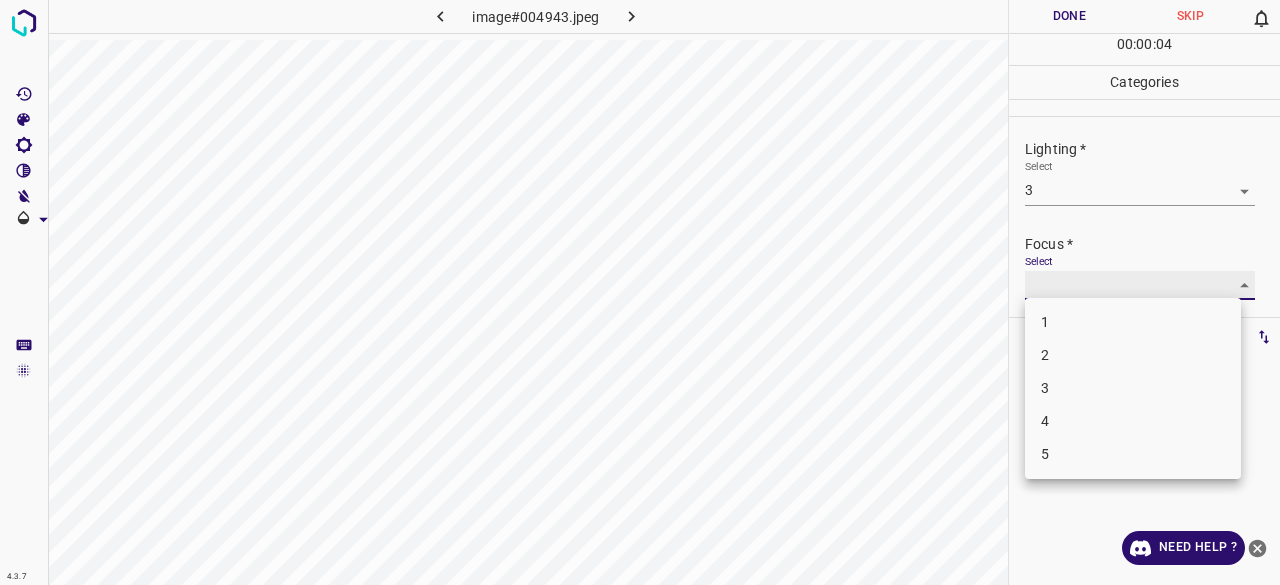 type on "3" 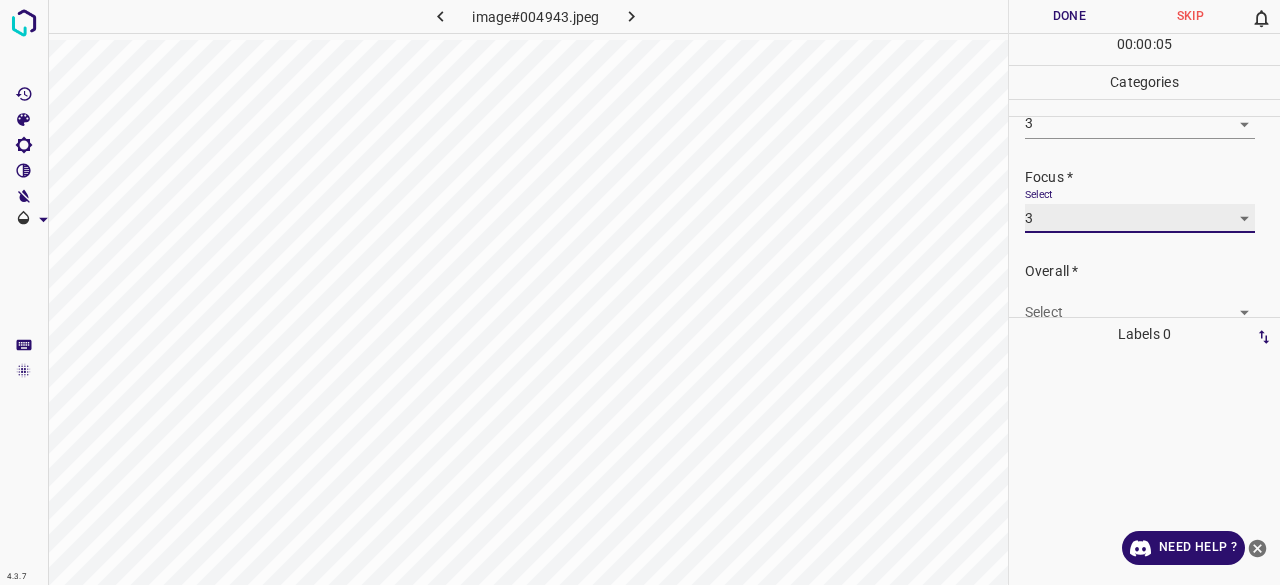 scroll, scrollTop: 98, scrollLeft: 0, axis: vertical 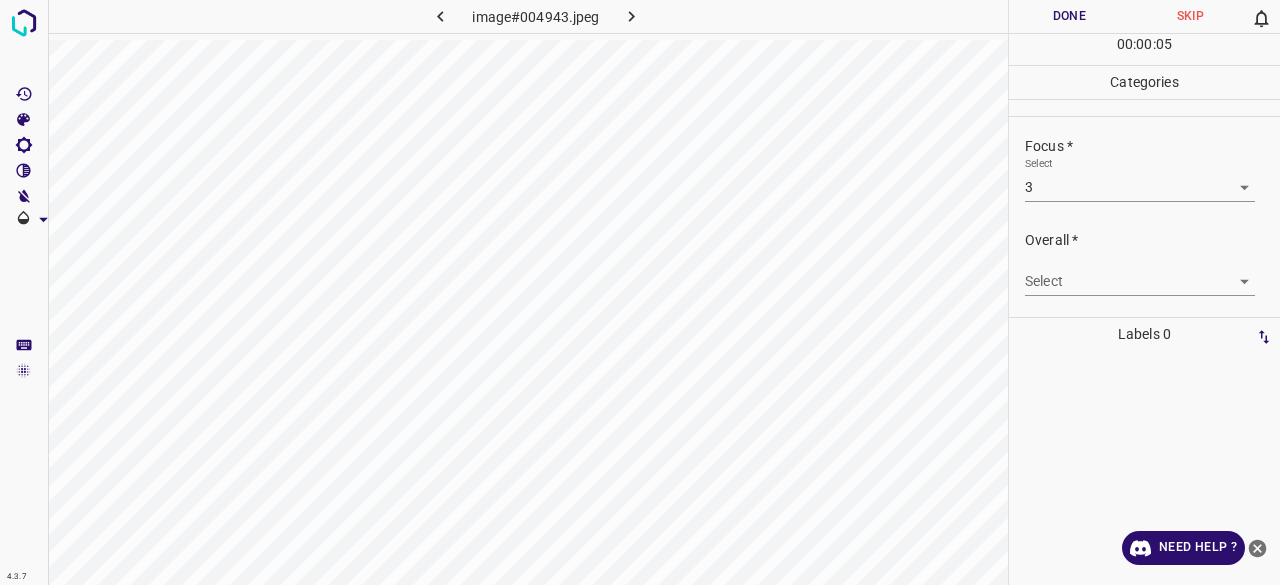 click on "Select ​" at bounding box center [1140, 273] 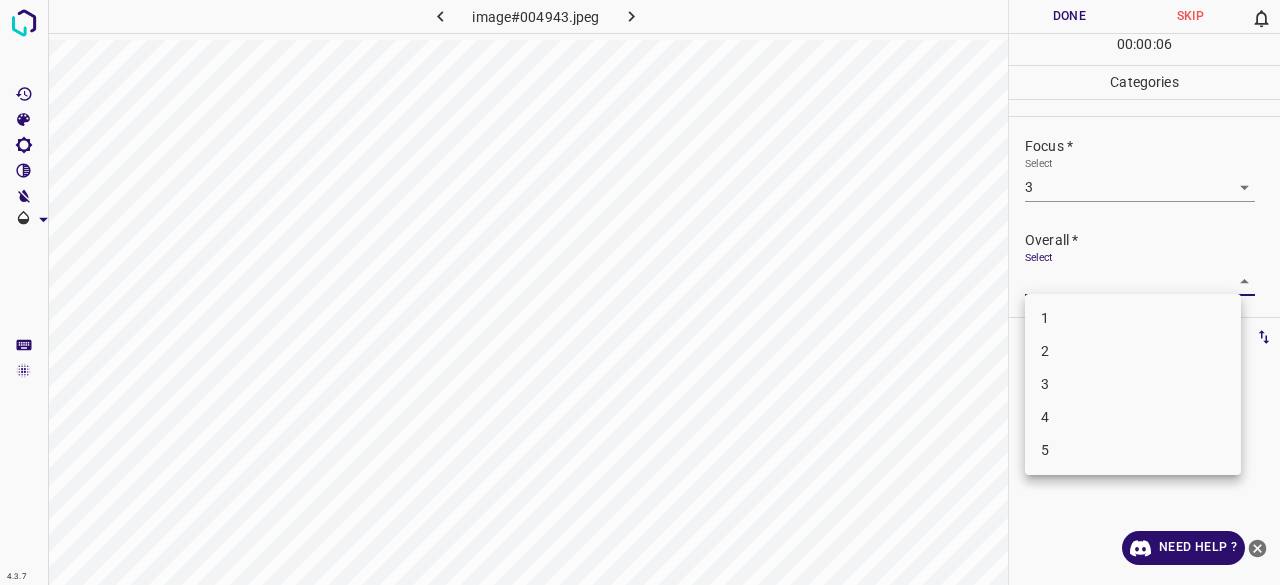 click on "4.3.7 image#004943.jpeg Done Skip 0 00   : 00   : 06   Categories Lighting *  Select 3 3 Focus *  Select 3 3 Overall *  Select ​ Labels   0 Categories 1 Lighting 2 Focus 3 Overall Tools Space Change between modes (Draw & Edit) I Auto labeling R Restore zoom M Zoom in N Zoom out Delete Delete selecte label Filters Z Restore filters X Saturation filter C Brightness filter V Contrast filter B Gray scale filter General O Download Need Help ? - Text - Hide - Delete 1 2 3 4 5" at bounding box center [640, 292] 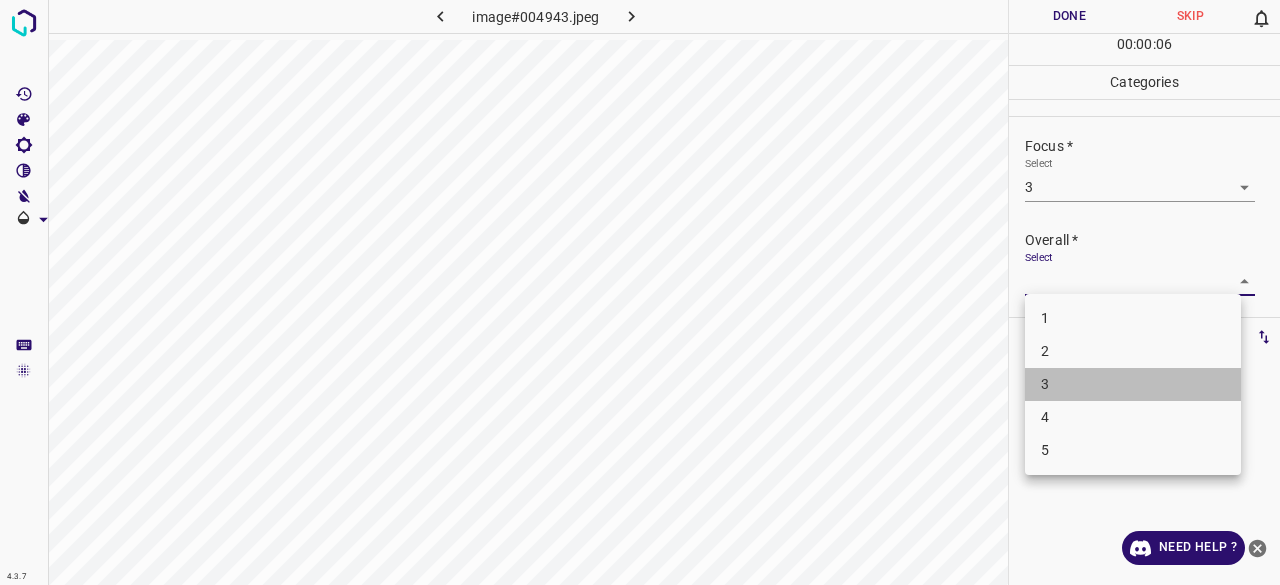 drag, startPoint x: 1075, startPoint y: 385, endPoint x: 1074, endPoint y: 312, distance: 73.00685 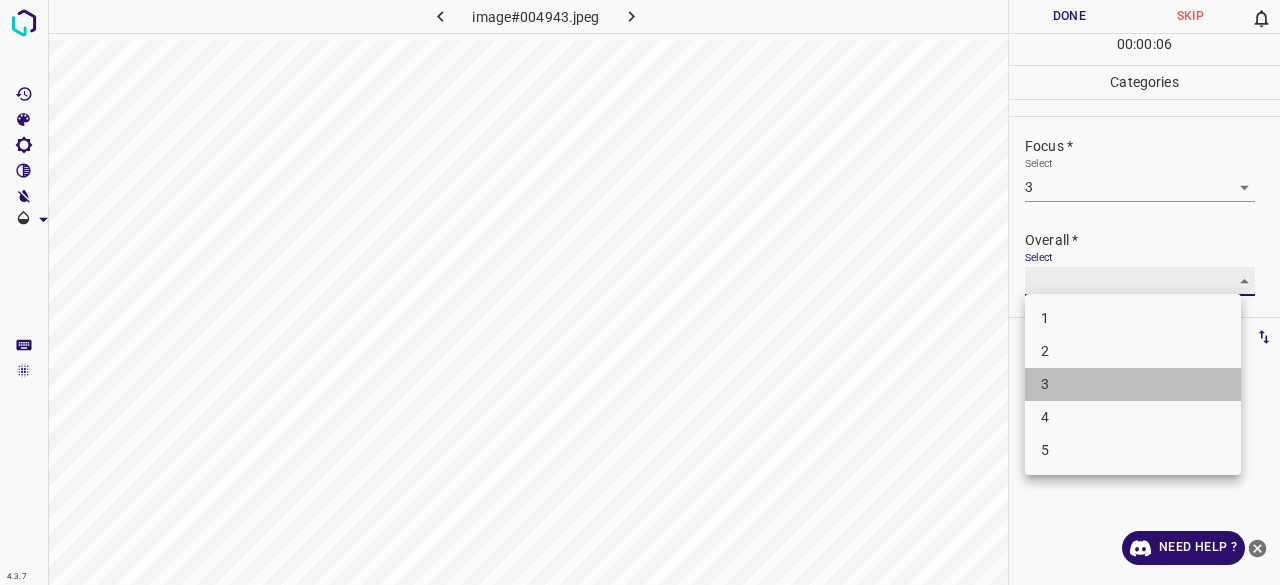 type on "3" 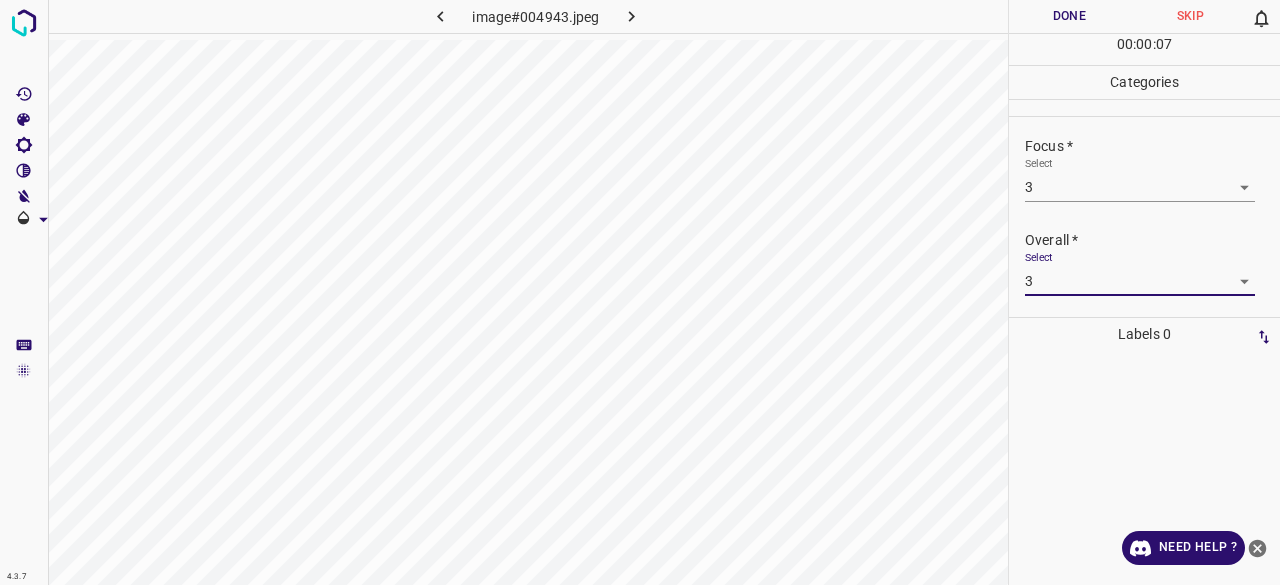 click on "Done" at bounding box center (1069, 16) 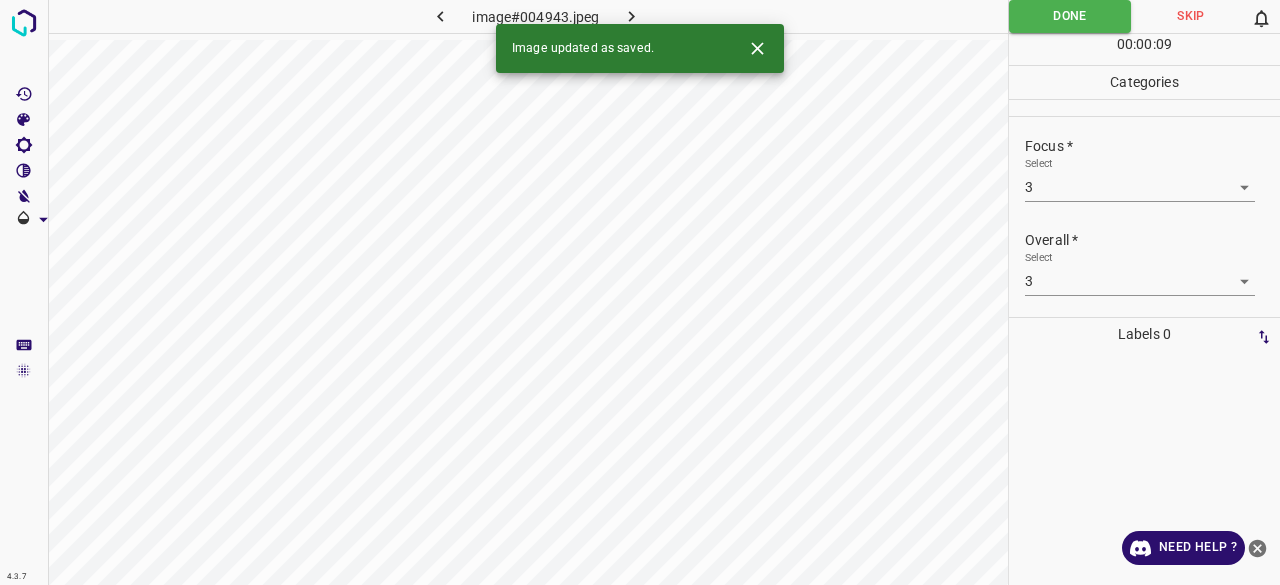 drag, startPoint x: 628, startPoint y: 20, endPoint x: 552, endPoint y: 5, distance: 77.46612 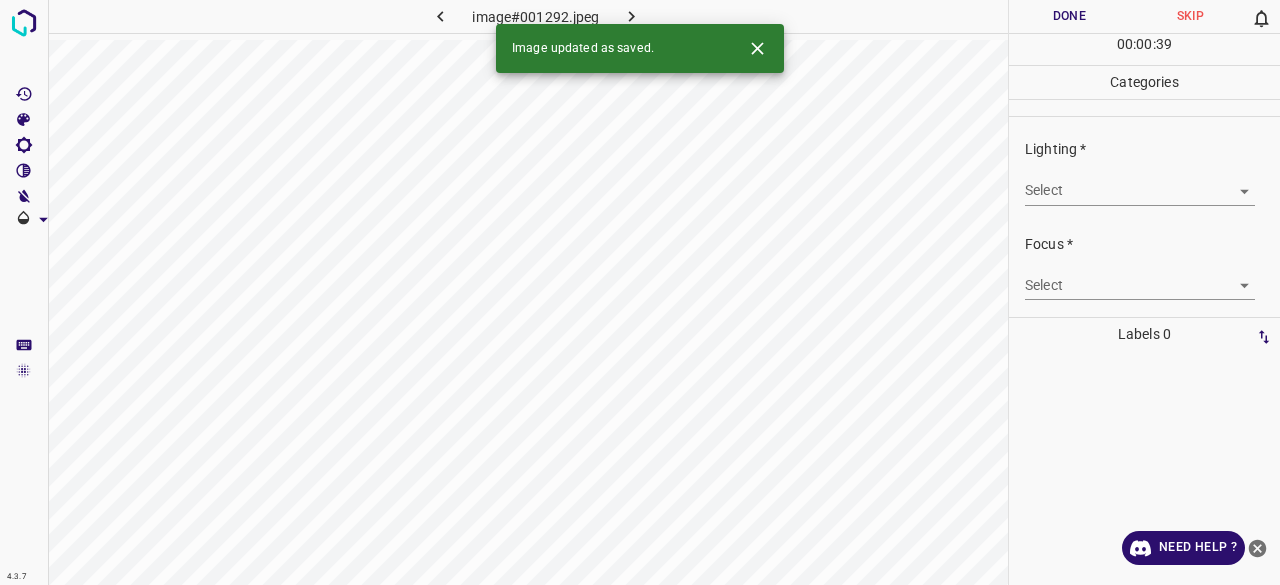 click on "Select ​" at bounding box center [1140, 182] 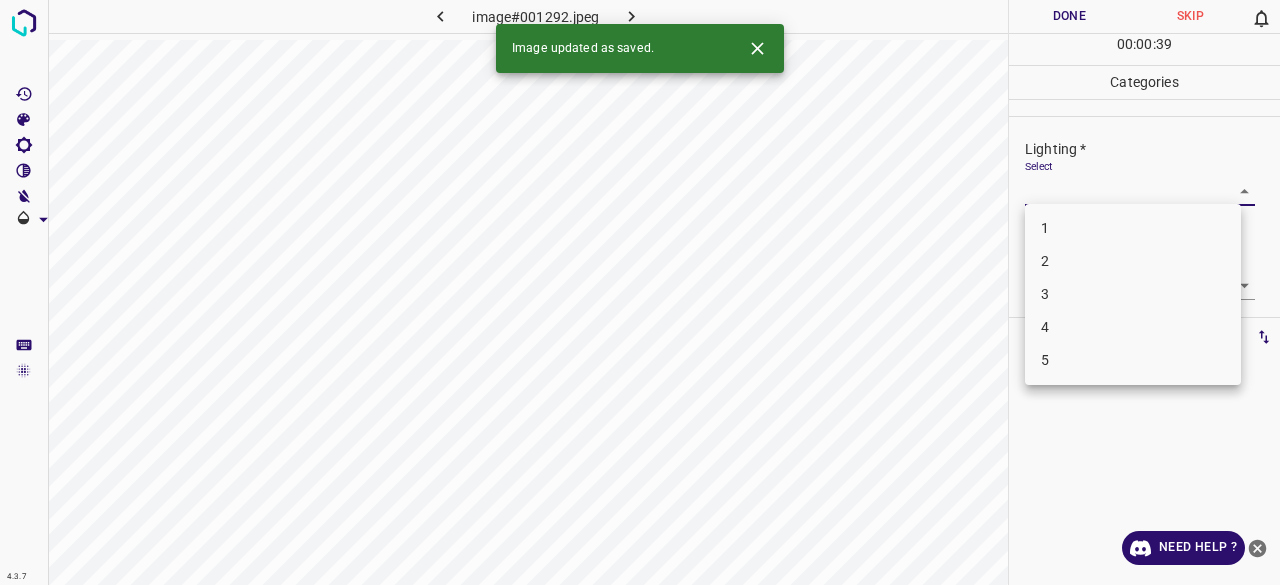 click on "4.3.7 image#001292.jpeg Done Skip 0 00   : 00   : 39   Categories Lighting *  Select ​ Focus *  Select ​ Overall *  Select ​ Labels   0 Categories 1 Lighting 2 Focus 3 Overall Tools Space Change between modes (Draw & Edit) I Auto labeling R Restore zoom M Zoom in N Zoom out Delete Delete selecte label Filters Z Restore filters X Saturation filter C Brightness filter V Contrast filter B Gray scale filter General O Download Image updated as saved. Need Help ? - Text - Hide - Delete 1 2 3 4 5" at bounding box center [640, 292] 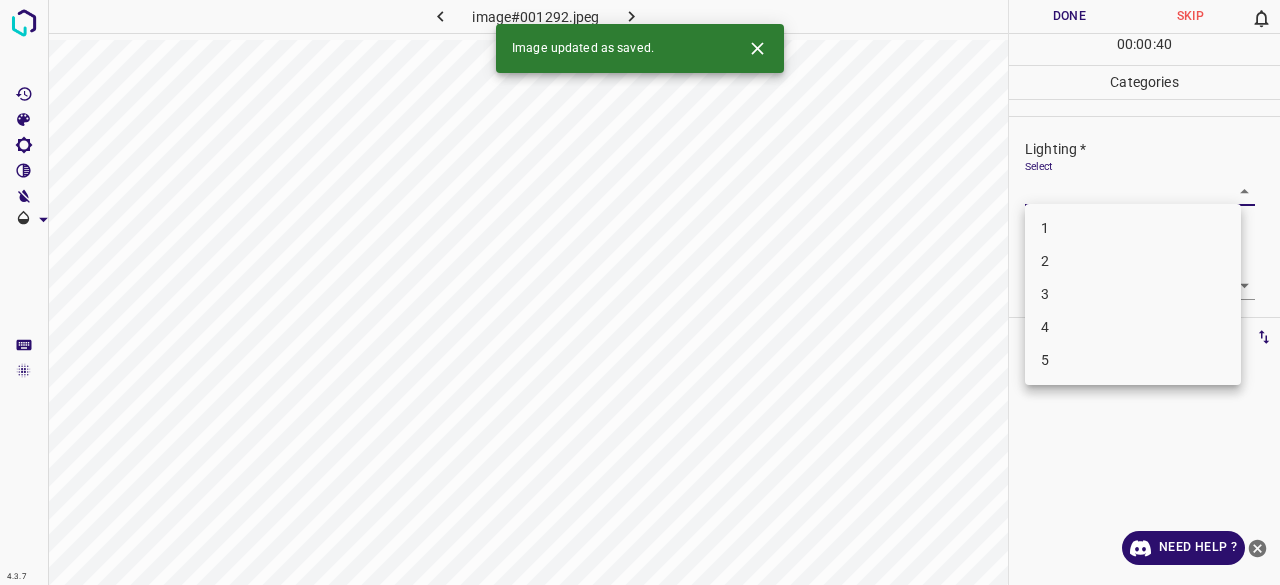 click on "3" at bounding box center (1133, 294) 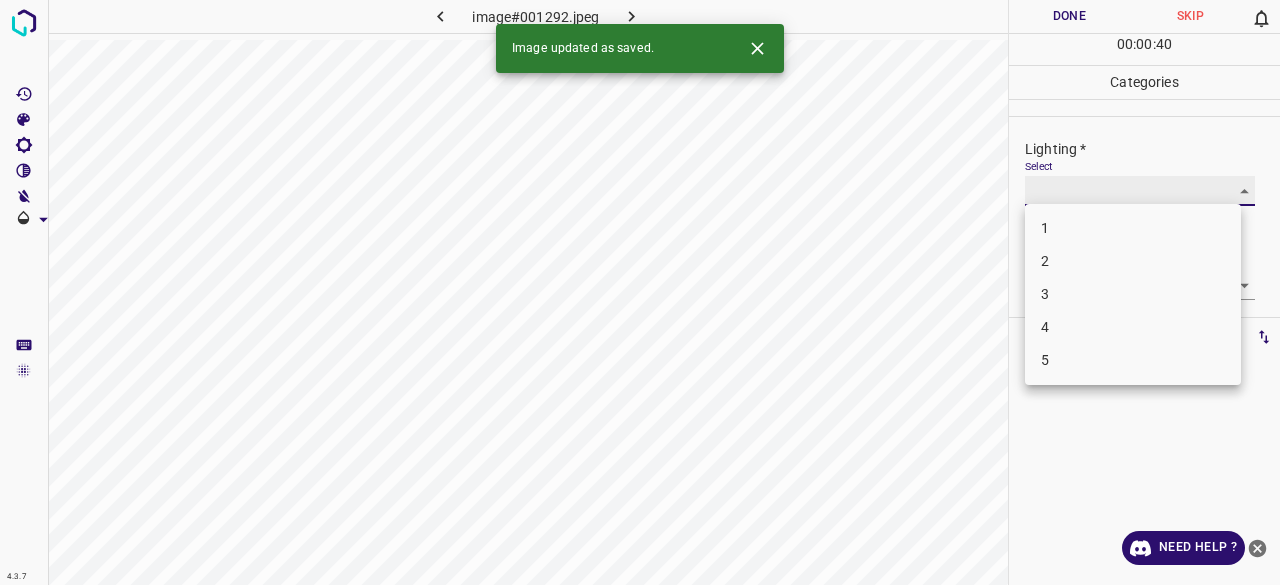 type on "3" 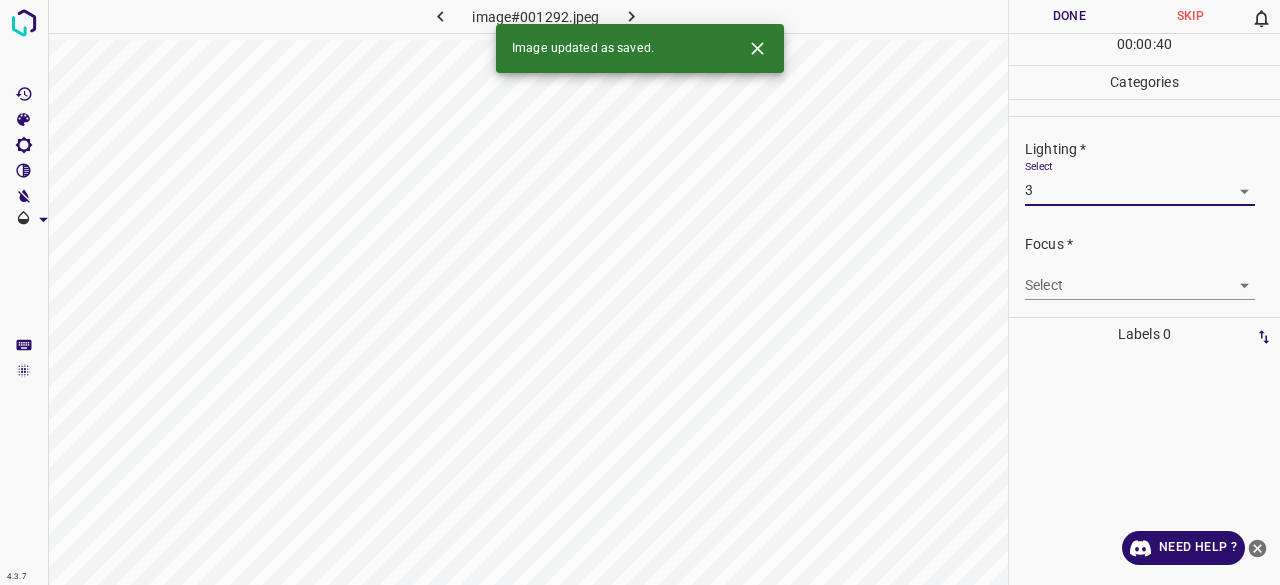 click on "Focus *  Select ​" at bounding box center [1144, 267] 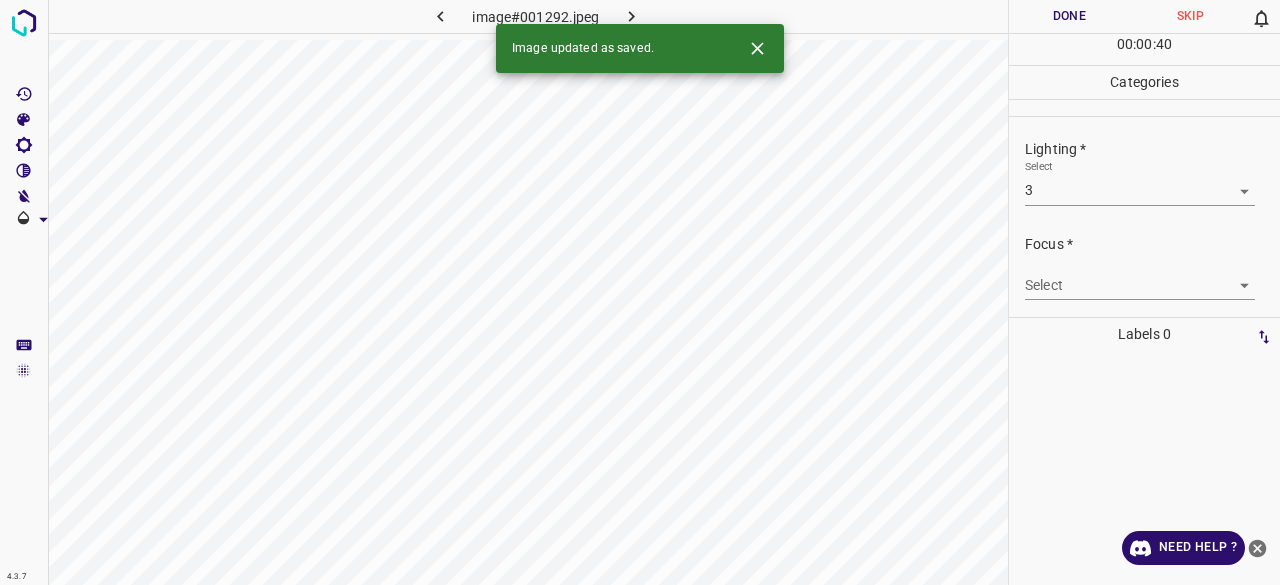 click on "4.3.7 image#001292.jpeg Done Skip 0 00   : 00   : 40   Categories Lighting *  Select 3 3 Focus *  Select ​ Overall *  Select ​ Labels   0 Categories 1 Lighting 2 Focus 3 Overall Tools Space Change between modes (Draw & Edit) I Auto labeling R Restore zoom M Zoom in N Zoom out Delete Delete selecte label Filters Z Restore filters X Saturation filter C Brightness filter V Contrast filter B Gray scale filter General O Download Image updated as saved. Need Help ? - Text - Hide - Delete" at bounding box center (640, 292) 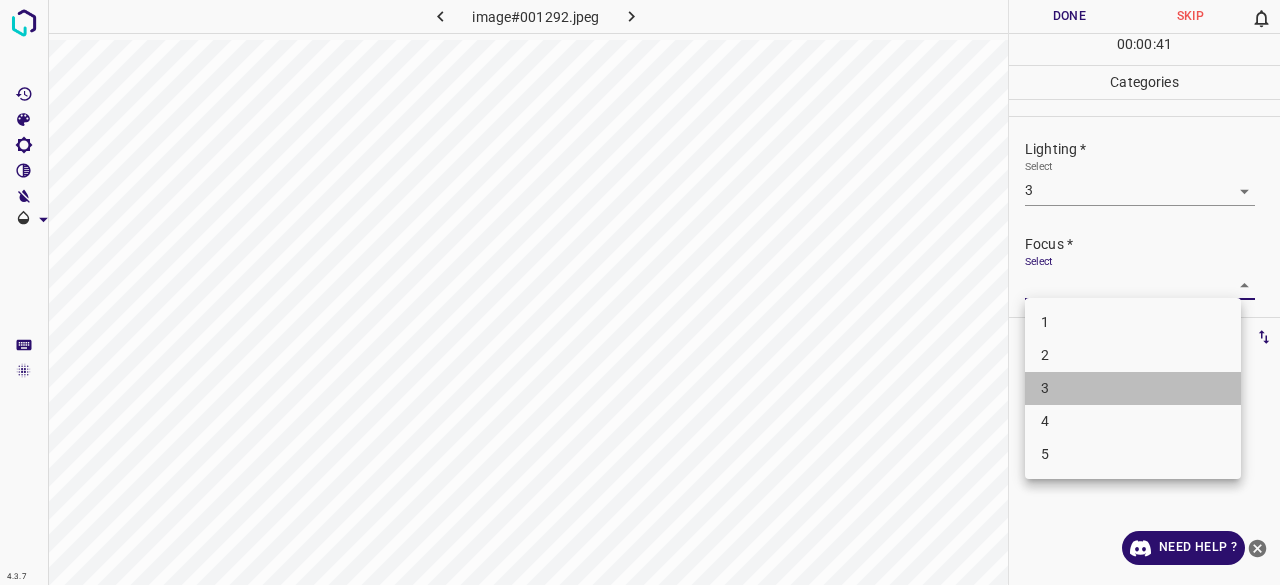 click on "3" at bounding box center [1133, 388] 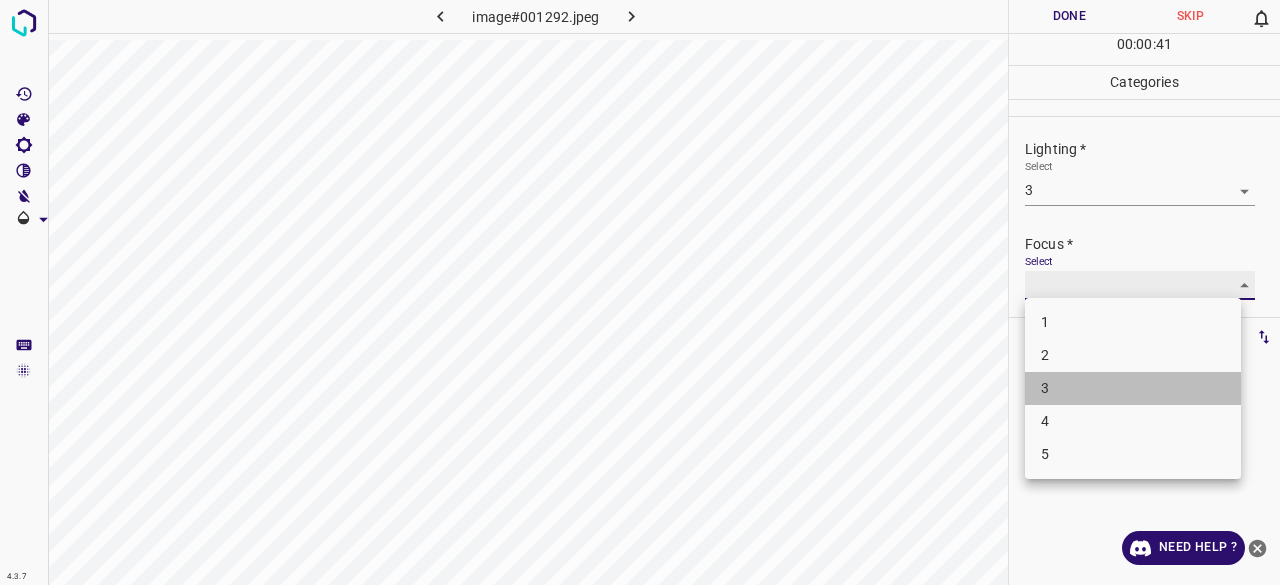 type on "3" 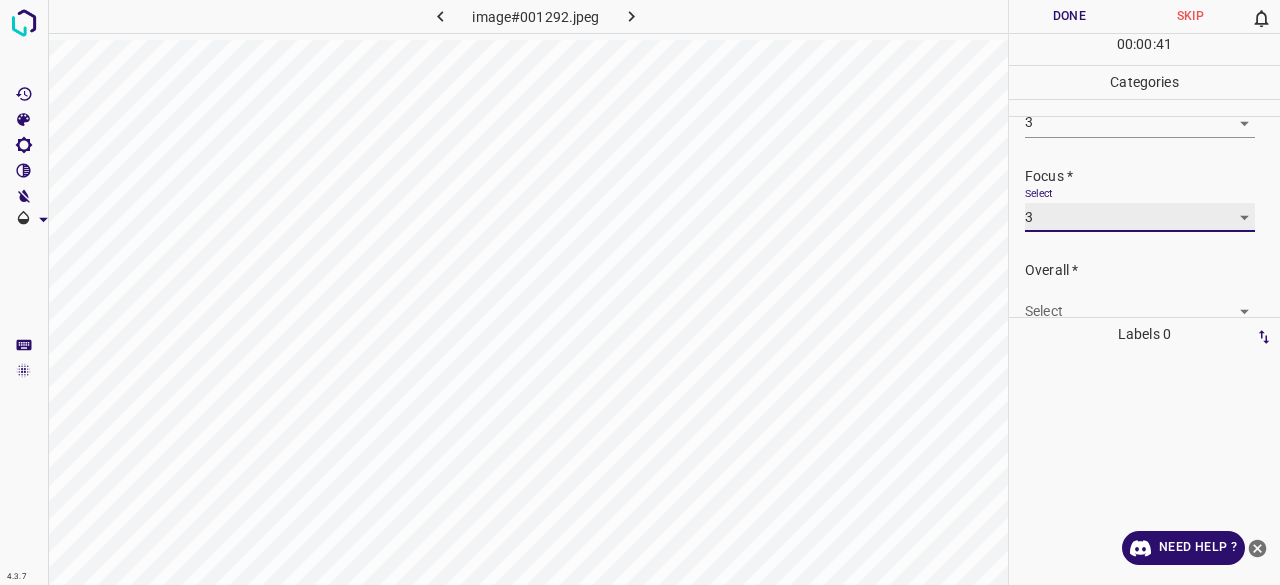 scroll, scrollTop: 98, scrollLeft: 0, axis: vertical 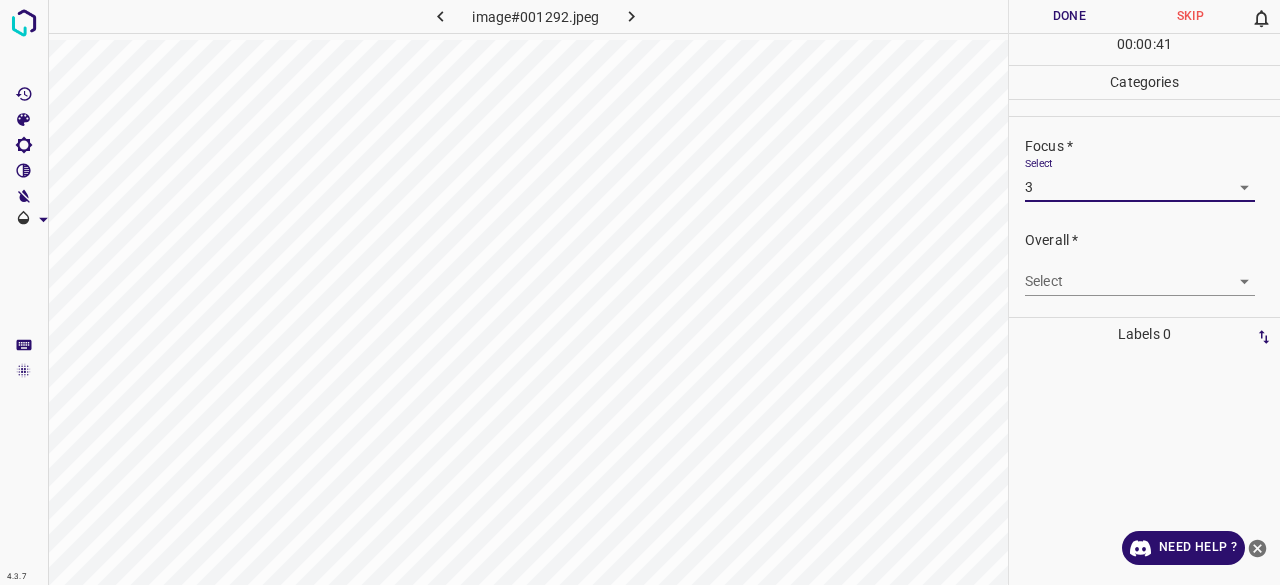 click on "4.3.7 image#001292.jpeg Done Skip 0 00   : 00   : 41   Categories Lighting *  Select 3 3 Focus *  Select 3 3 Overall *  Select ​ Labels   0 Categories 1 Lighting 2 Focus 3 Overall Tools Space Change between modes (Draw & Edit) I Auto labeling R Restore zoom M Zoom in N Zoom out Delete Delete selecte label Filters Z Restore filters X Saturation filter C Brightness filter V Contrast filter B Gray scale filter General O Download Need Help ? - Text - Hide - Delete" at bounding box center [640, 292] 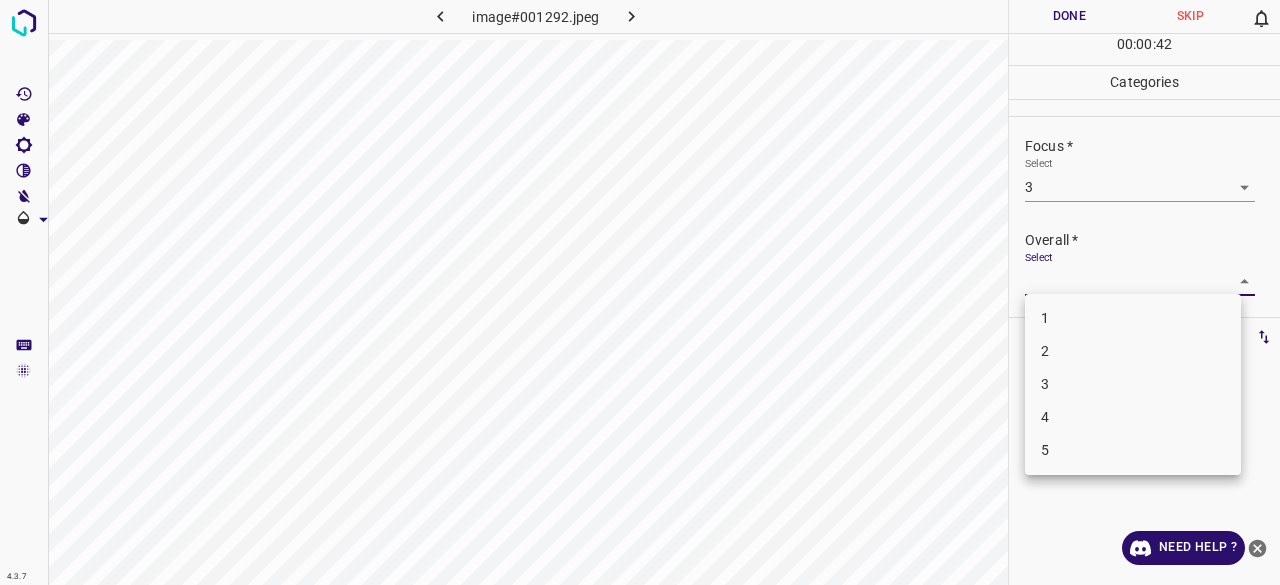 click on "3" at bounding box center (1133, 384) 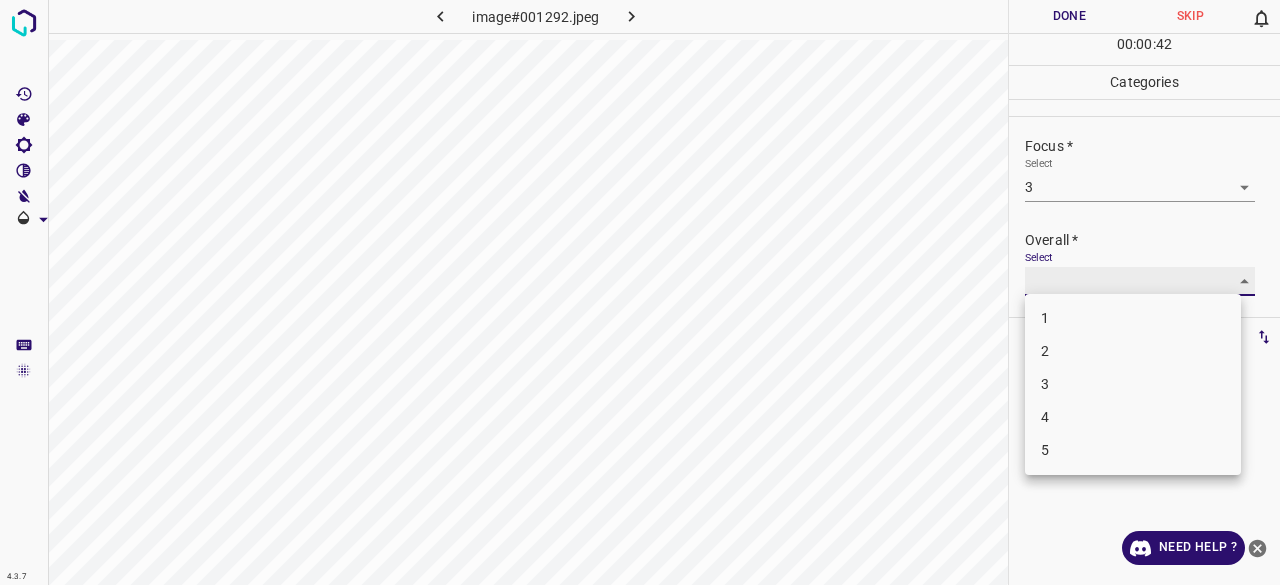 type on "3" 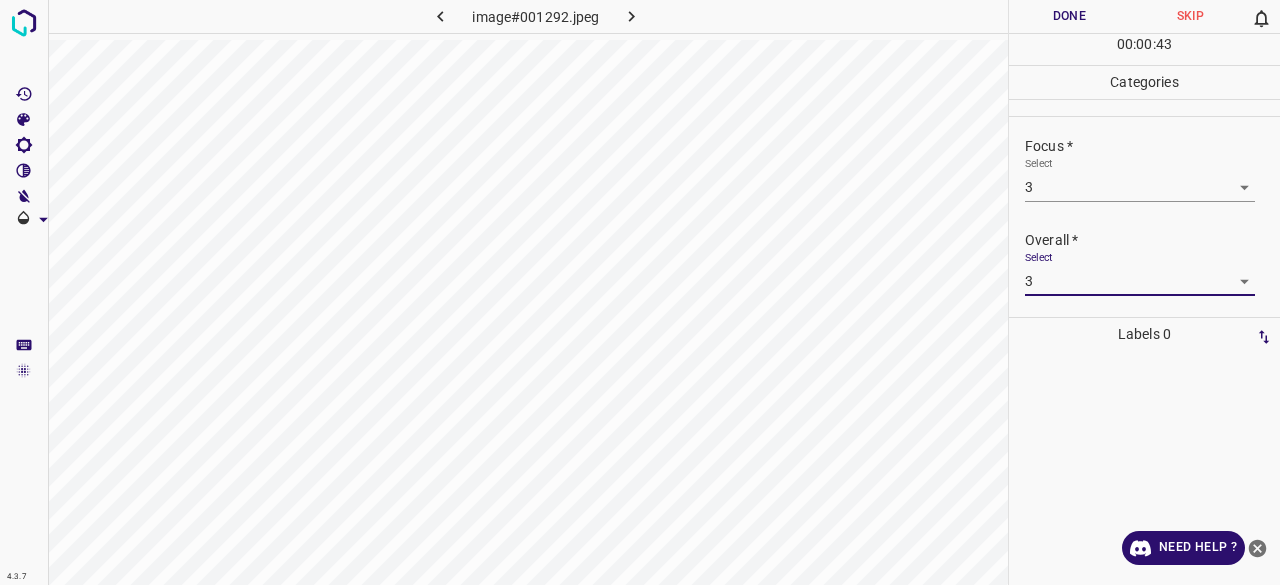 click on "Done" at bounding box center [1069, 16] 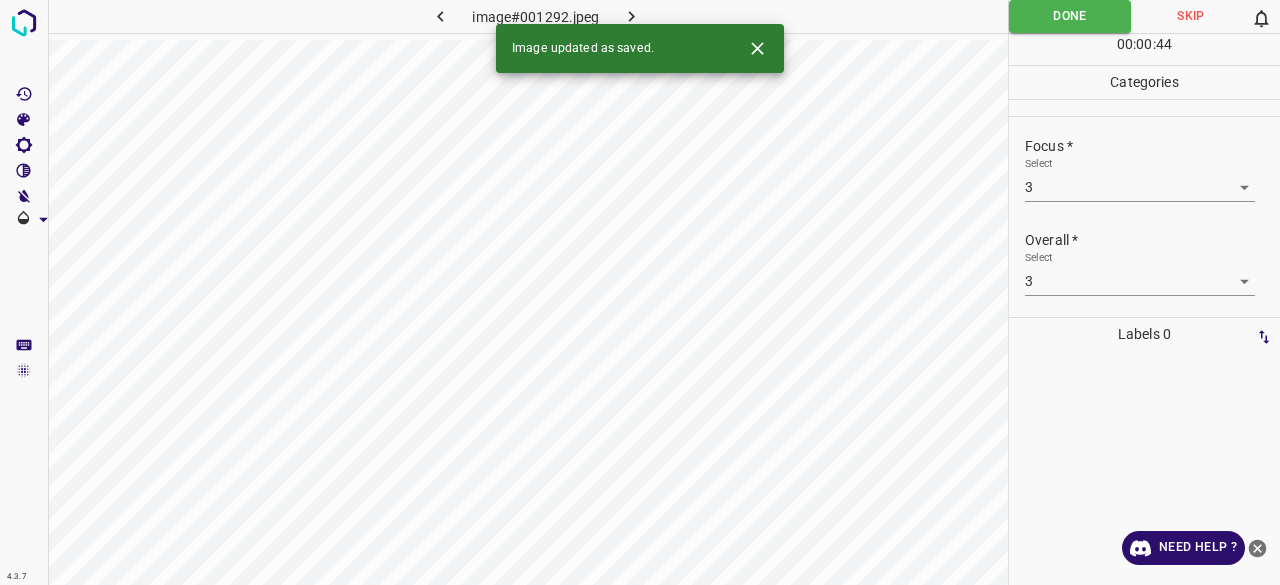 click at bounding box center (632, 16) 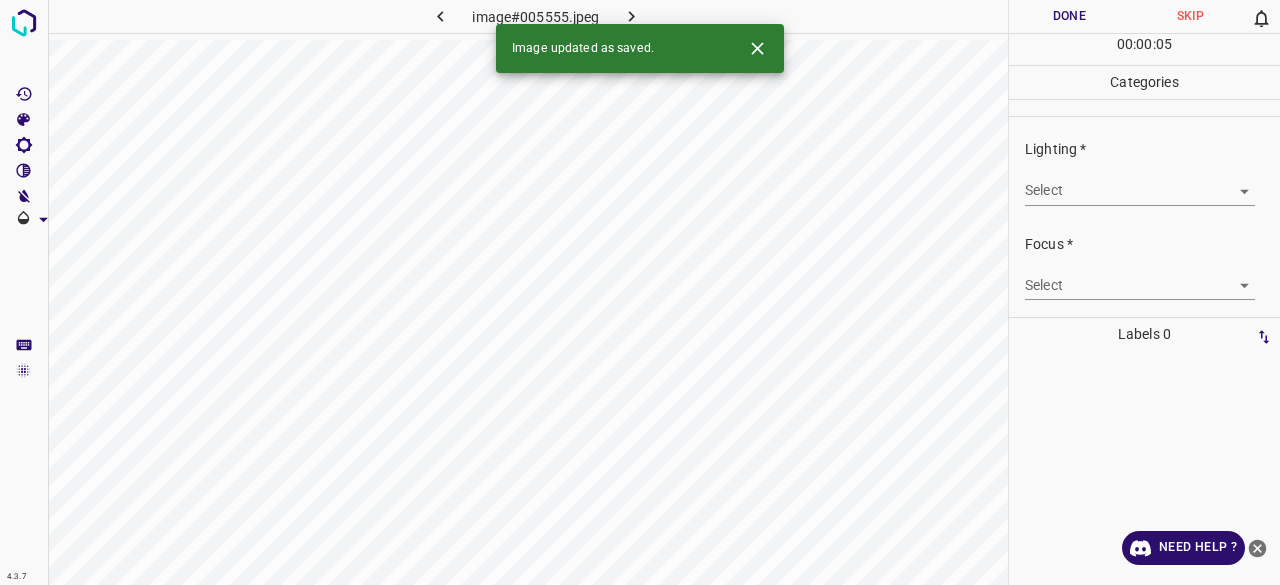 click on "4.3.7 image#005555.jpeg Done Skip 0 00   : 00   : 05   Categories Lighting *  Select ​ Focus *  Select ​ Overall *  Select ​ Labels   0 Categories 1 Lighting 2 Focus 3 Overall Tools Space Change between modes (Draw & Edit) I Auto labeling R Restore zoom M Zoom in N Zoom out Delete Delete selecte label Filters Z Restore filters X Saturation filter C Brightness filter V Contrast filter B Gray scale filter General O Download Image updated as saved. Need Help ? - Text - Hide - Delete" at bounding box center (640, 292) 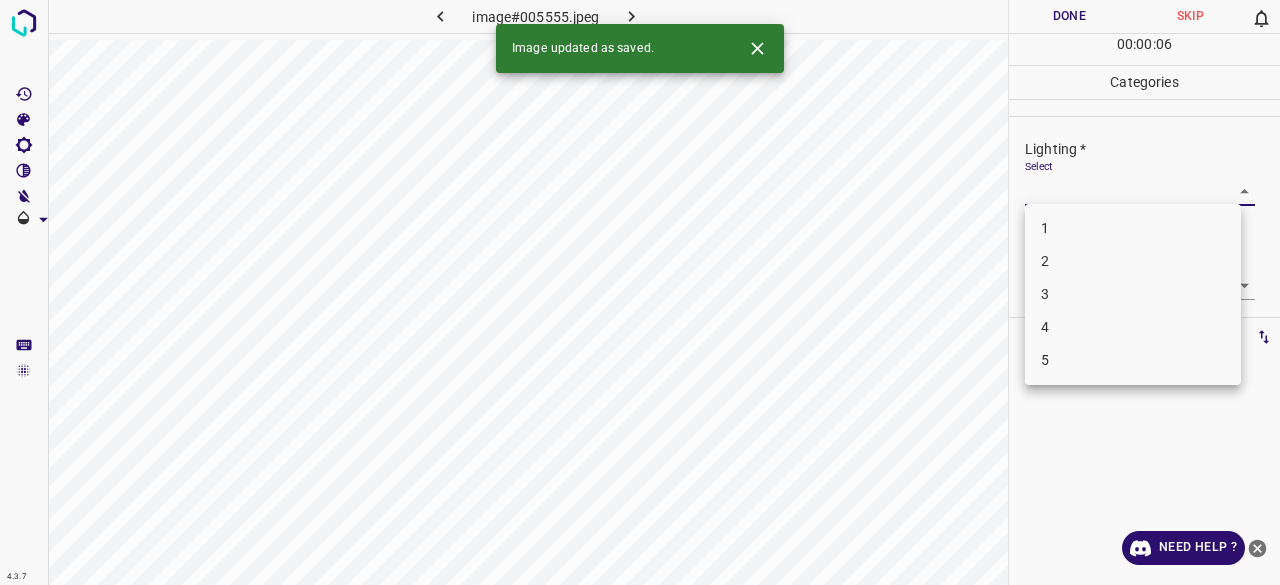 click on "3" at bounding box center [1133, 294] 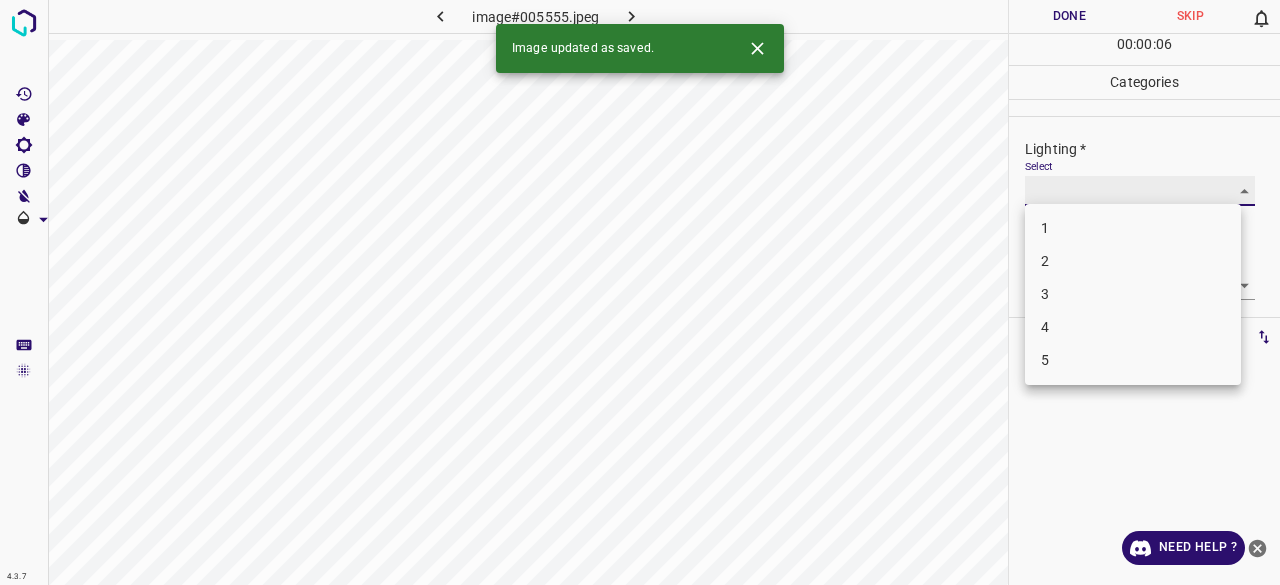 type on "3" 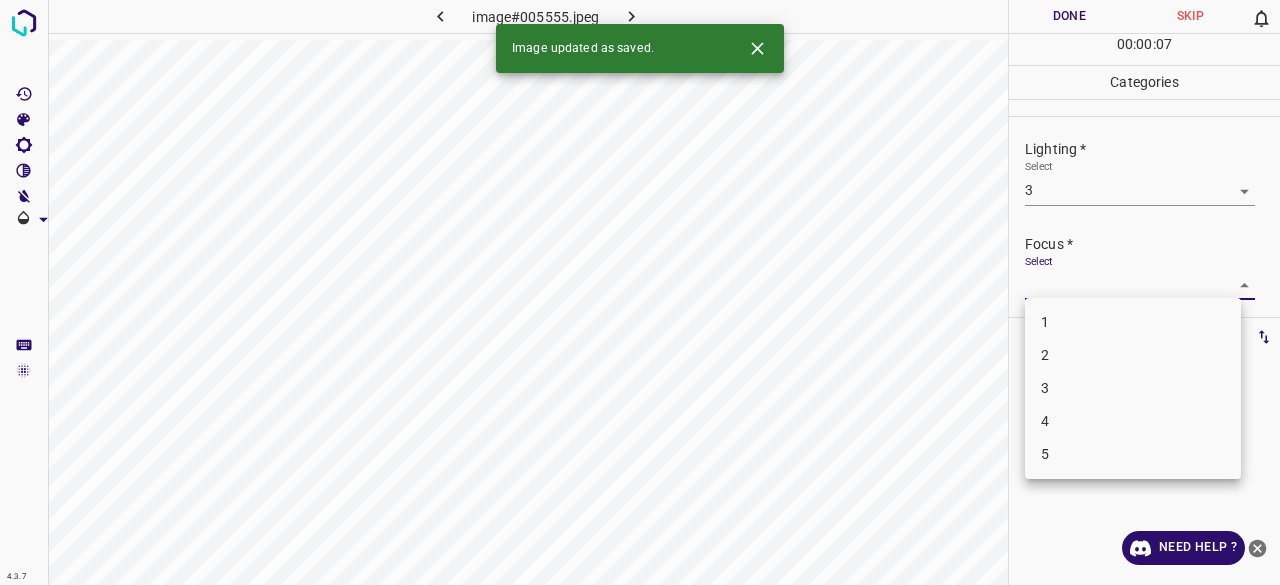 click on "4.3.7 image#005555.jpeg Done Skip 0 00   : 00   : 07   Categories Lighting *  Select 3 3 Focus *  Select ​ Overall *  Select ​ Labels   0 Categories 1 Lighting 2 Focus 3 Overall Tools Space Change between modes (Draw & Edit) I Auto labeling R Restore zoom M Zoom in N Zoom out Delete Delete selecte label Filters Z Restore filters X Saturation filter C Brightness filter V Contrast filter B Gray scale filter General O Download Image updated as saved. Need Help ? - Text - Hide - Delete 1 2 3 4 5" at bounding box center [640, 292] 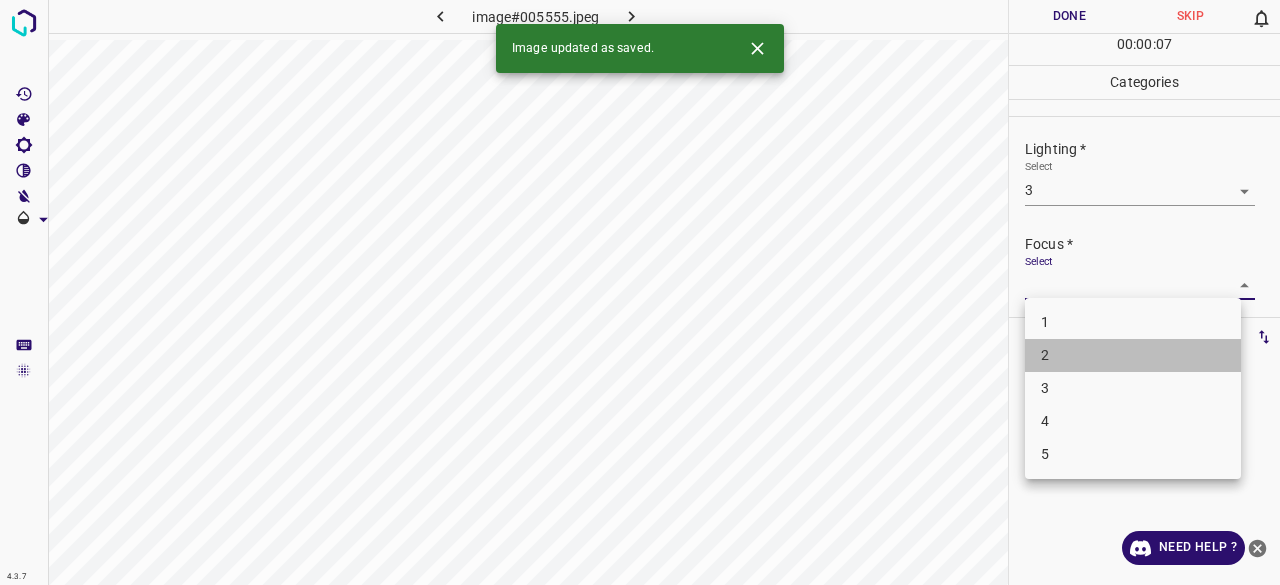 click on "2" at bounding box center [1133, 355] 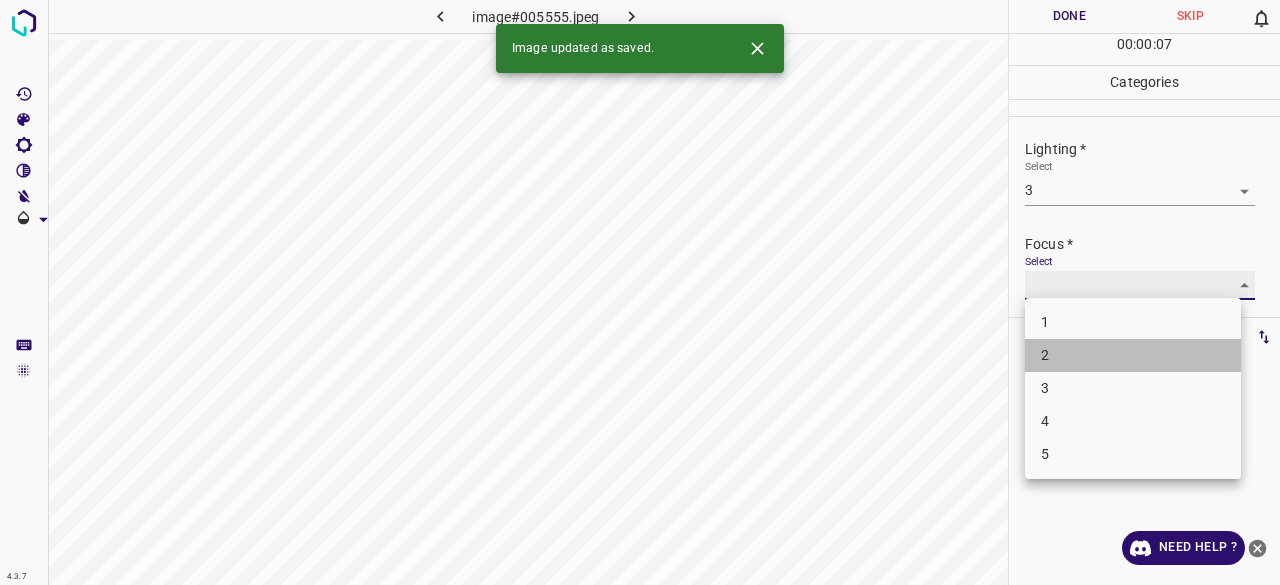 type on "2" 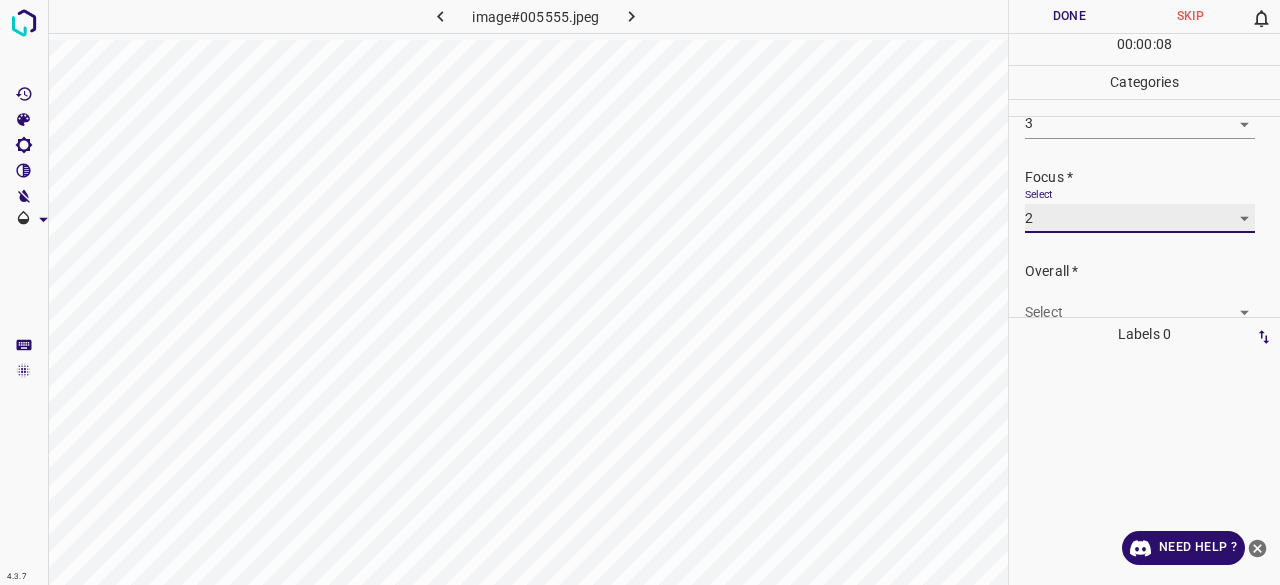scroll, scrollTop: 98, scrollLeft: 0, axis: vertical 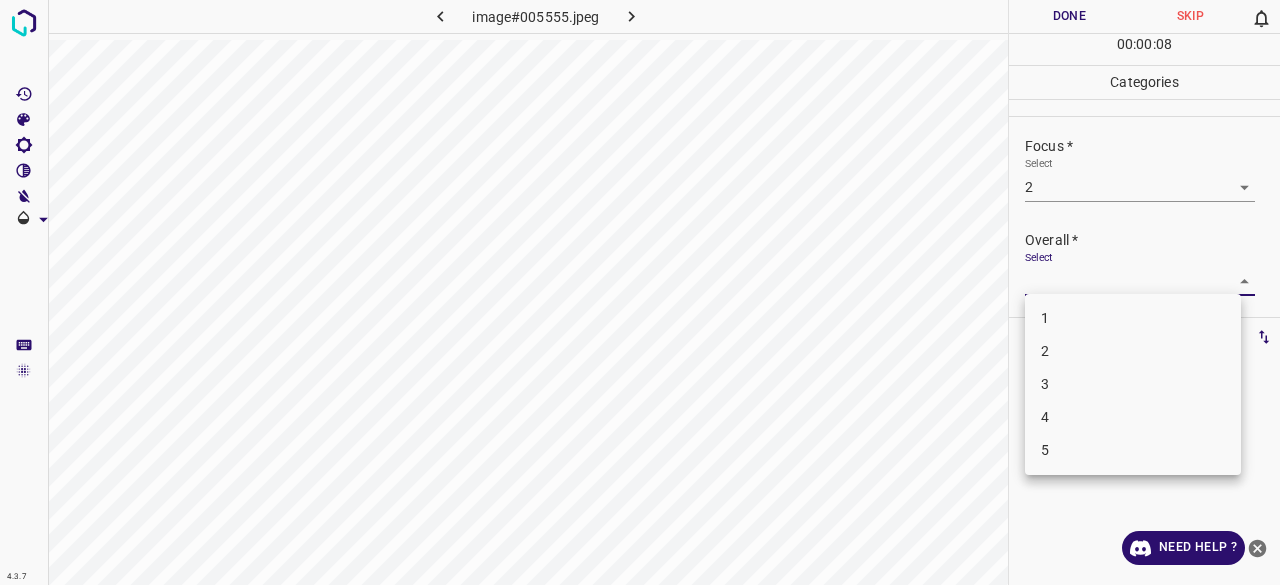 click on "4.3.7 image#005555.jpeg Done Skip 0 00   : 00   : 08   Categories Lighting *  Select 3 3 Focus *  Select 2 2 Overall *  Select ​ Labels   0 Categories 1 Lighting 2 Focus 3 Overall Tools Space Change between modes (Draw & Edit) I Auto labeling R Restore zoom M Zoom in N Zoom out Delete Delete selecte label Filters Z Restore filters X Saturation filter C Brightness filter V Contrast filter B Gray scale filter General O Download Need Help ? - Text - Hide - Delete 1 2 3 4 5" at bounding box center (640, 292) 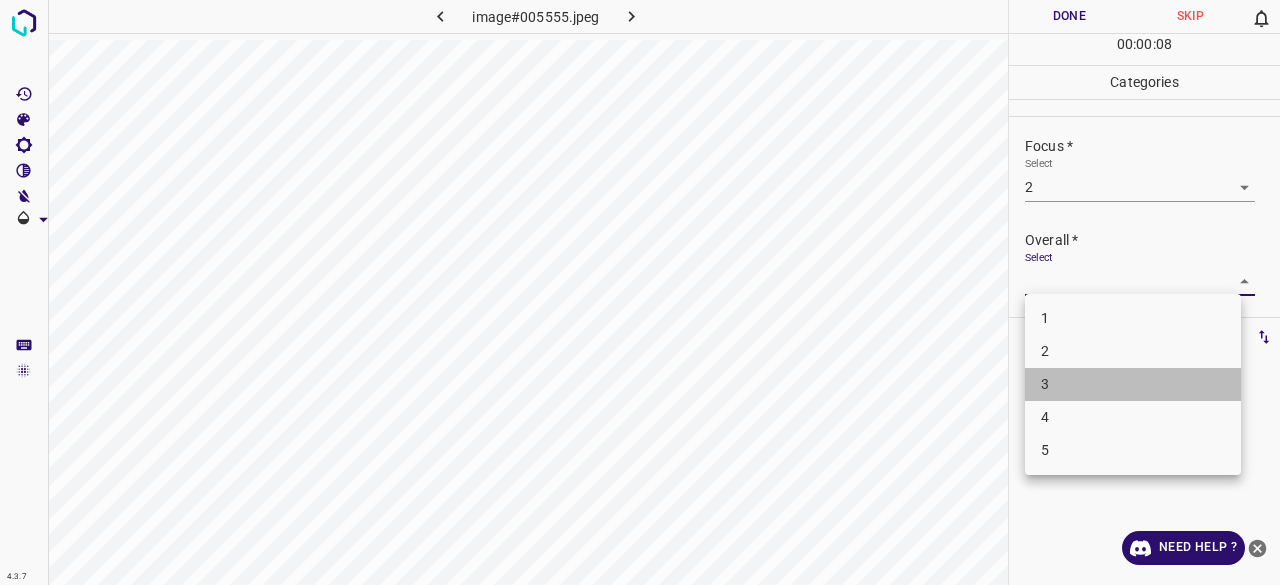 click on "3" at bounding box center [1133, 384] 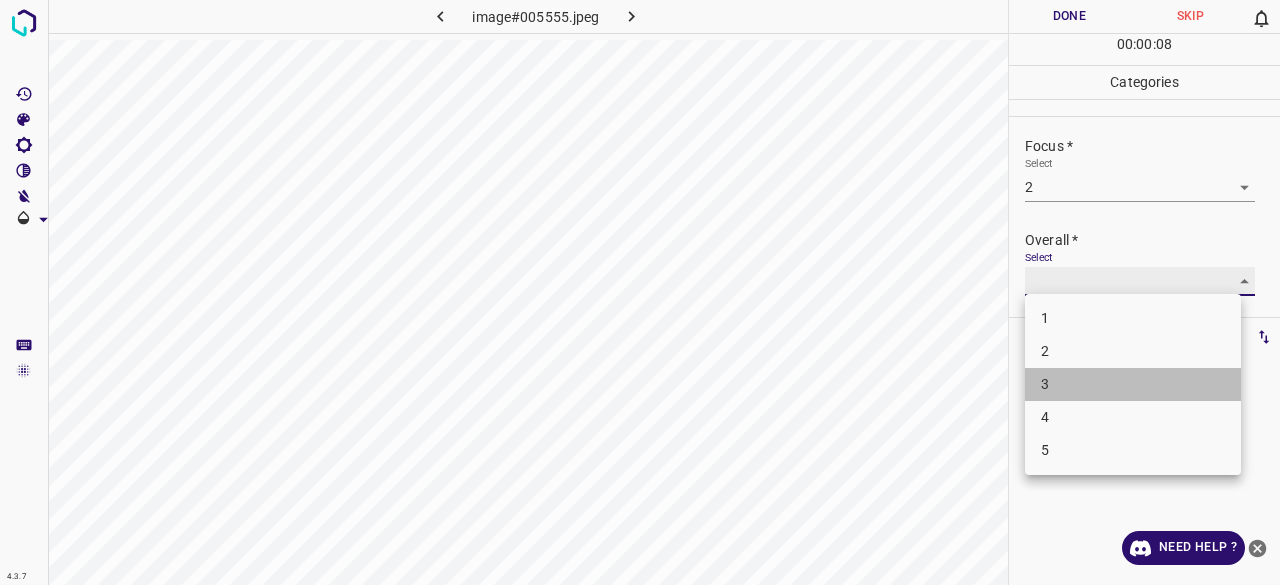type on "3" 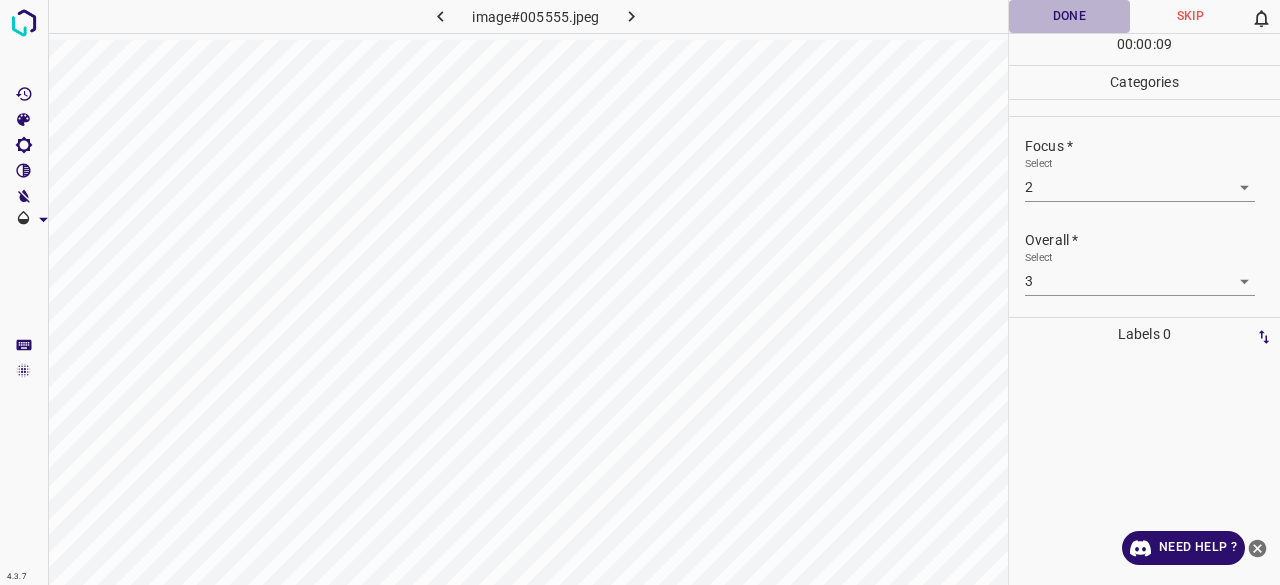 click on "Done" at bounding box center [1069, 16] 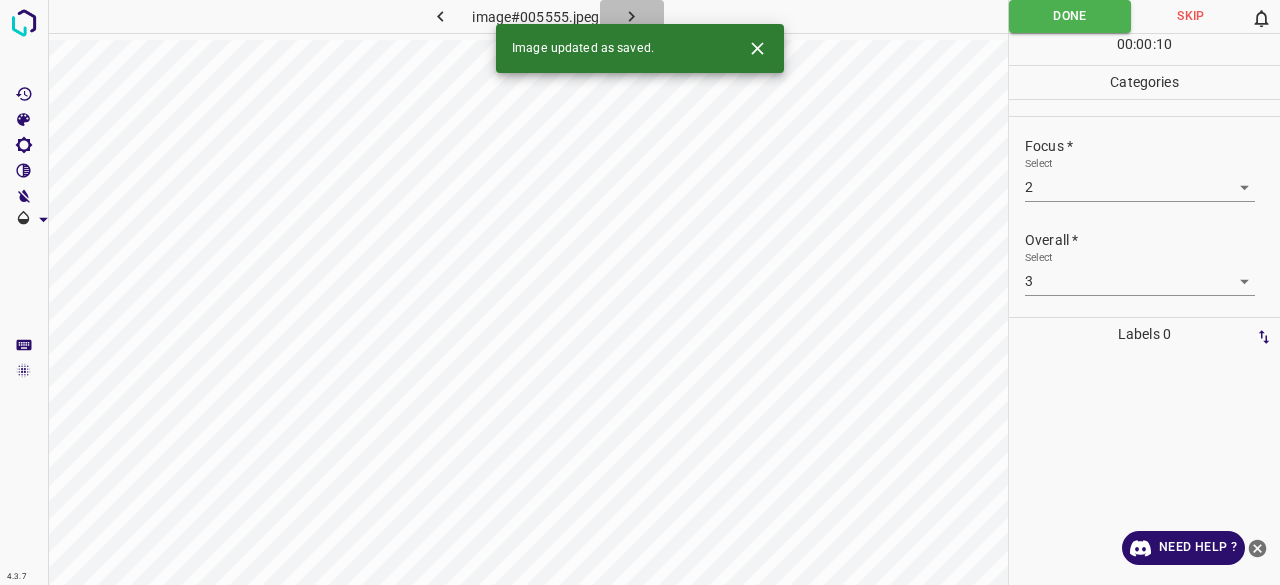 click at bounding box center (632, 16) 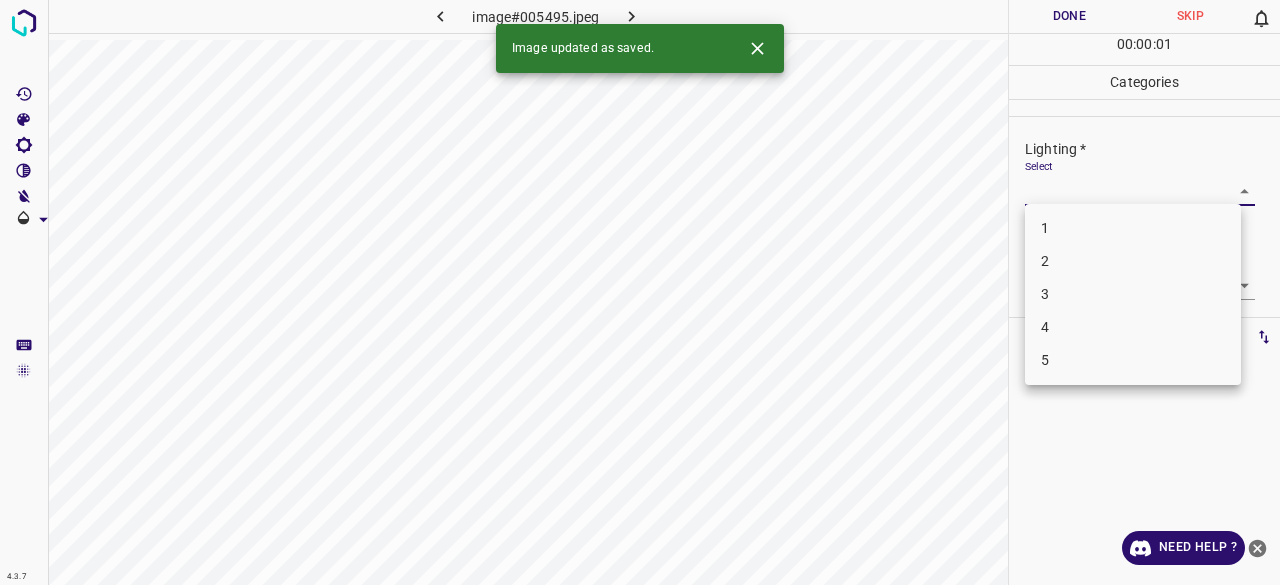 click on "4.3.7 image#005495.jpeg Done Skip 0 00   : 00   : 01   Categories Lighting *  Select ​ Focus *  Select ​ Overall *  Select ​ Labels   0 Categories 1 Lighting 2 Focus 3 Overall Tools Space Change between modes (Draw & Edit) I Auto labeling R Restore zoom M Zoom in N Zoom out Delete Delete selecte label Filters Z Restore filters X Saturation filter C Brightness filter V Contrast filter B Gray scale filter General O Download Image updated as saved. Need Help ? - Text - Hide - Delete 1 2 3 4 5" at bounding box center [640, 292] 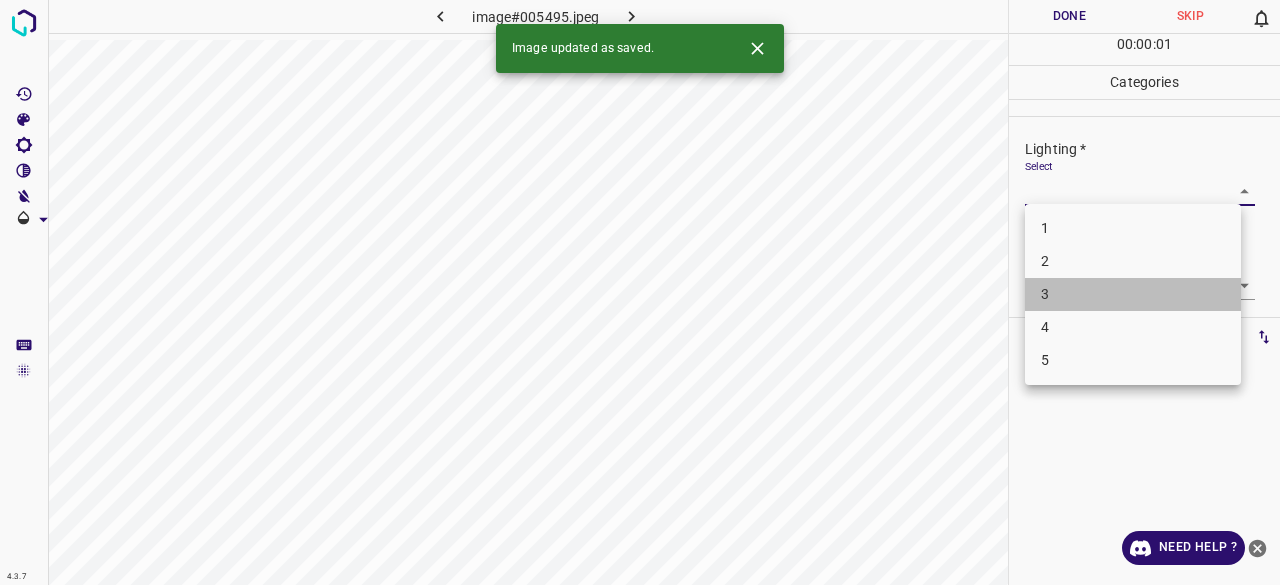 click on "3" at bounding box center (1133, 294) 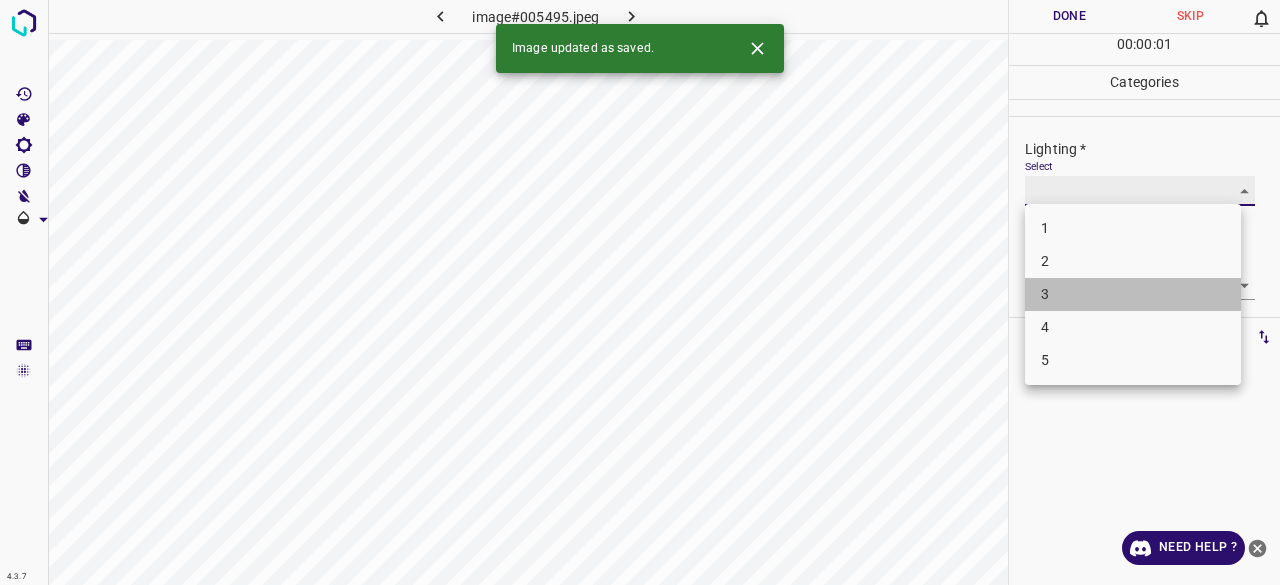 type on "3" 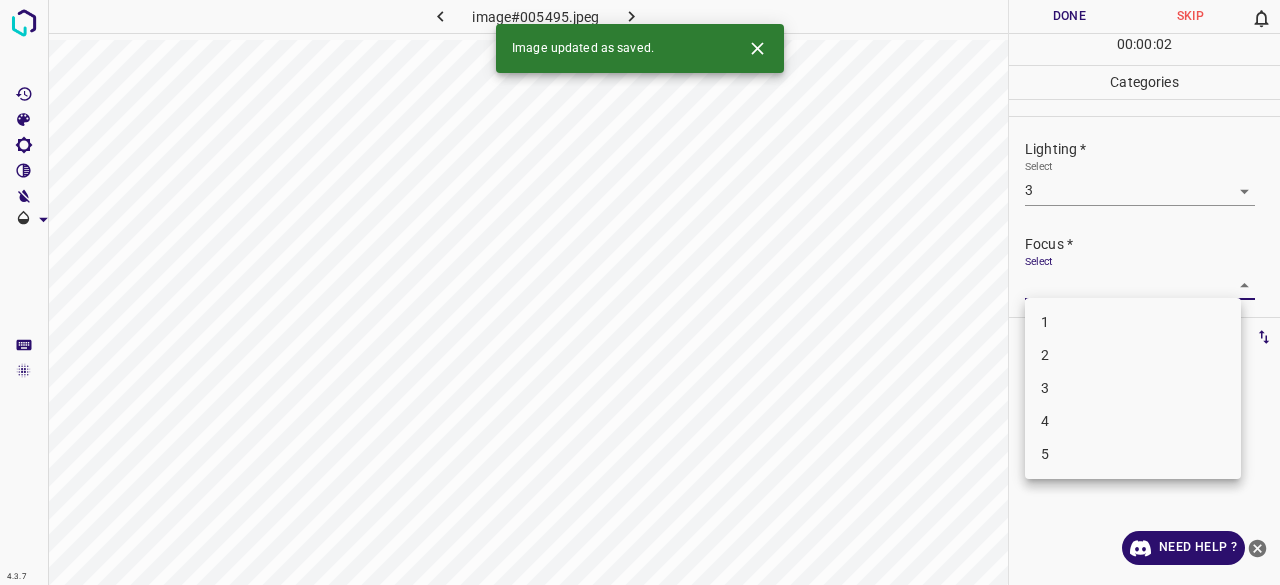 click on "4.3.7 image#005495.jpeg Done Skip 0 00   : 00   : 02   Categories Lighting *  Select 3 3 Focus *  Select ​ Overall *  Select ​ Labels   0 Categories 1 Lighting 2 Focus 3 Overall Tools Space Change between modes (Draw & Edit) I Auto labeling R Restore zoom M Zoom in N Zoom out Delete Delete selecte label Filters Z Restore filters X Saturation filter C Brightness filter V Contrast filter B Gray scale filter General O Download Image updated as saved. Need Help ? - Text - Hide - Delete 1 2 3 4 5" at bounding box center (640, 292) 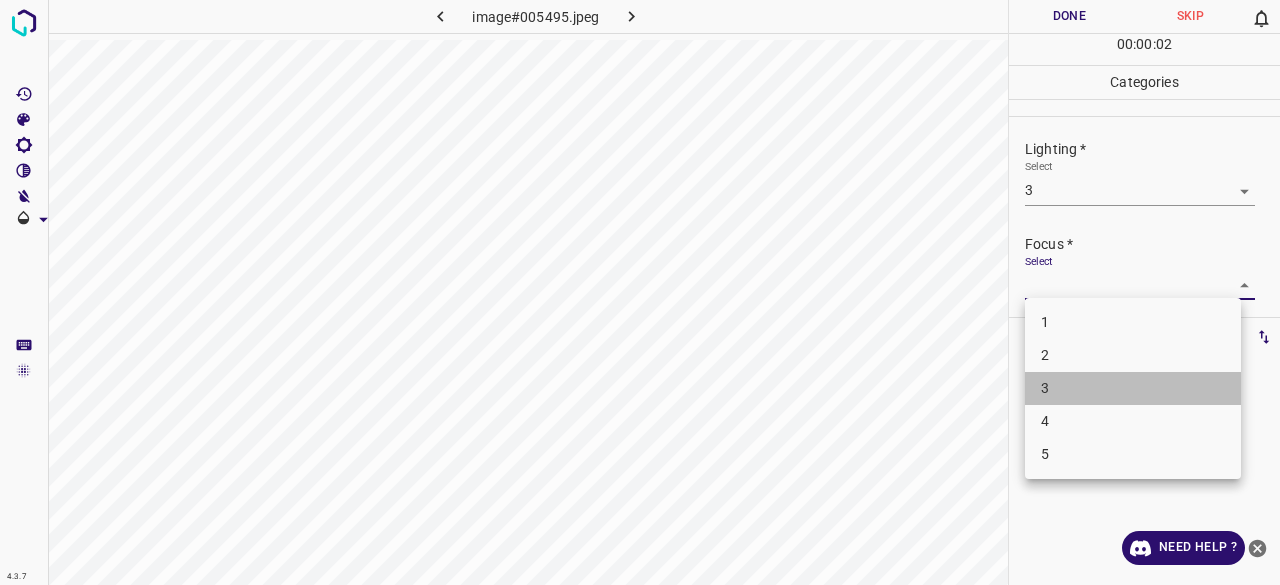 click on "3" at bounding box center (1133, 388) 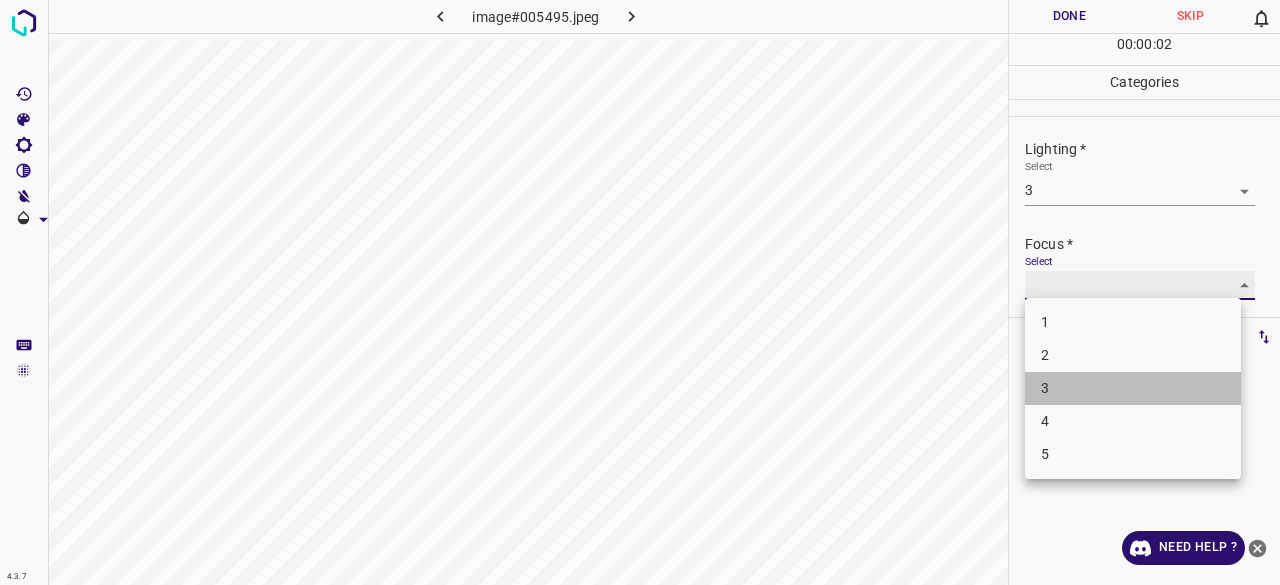 type on "3" 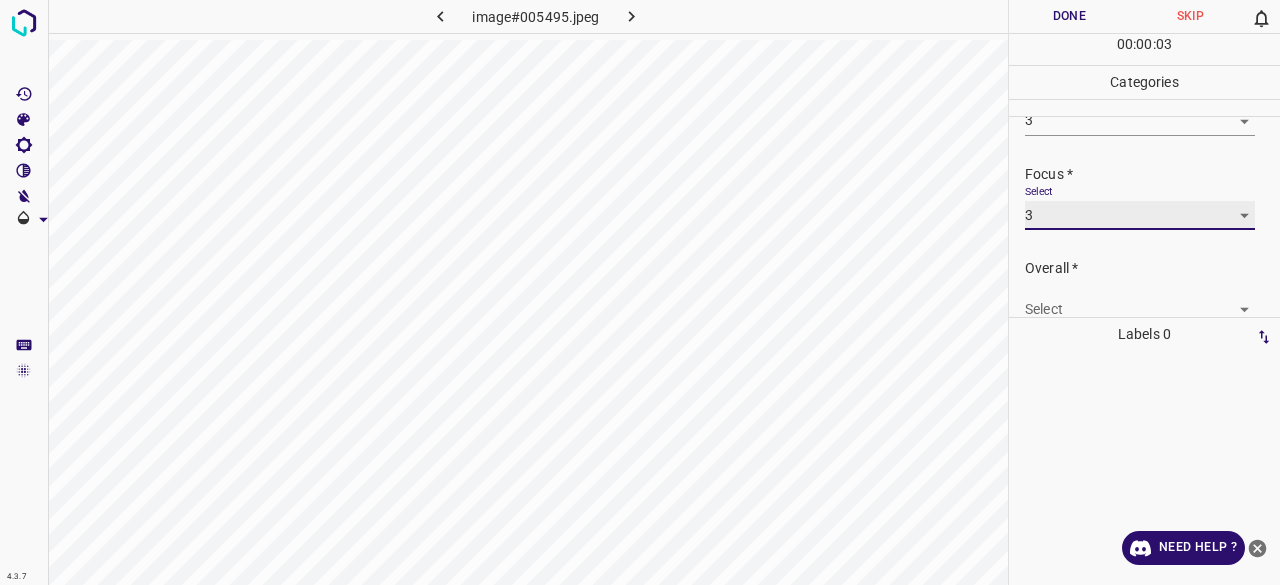 scroll, scrollTop: 98, scrollLeft: 0, axis: vertical 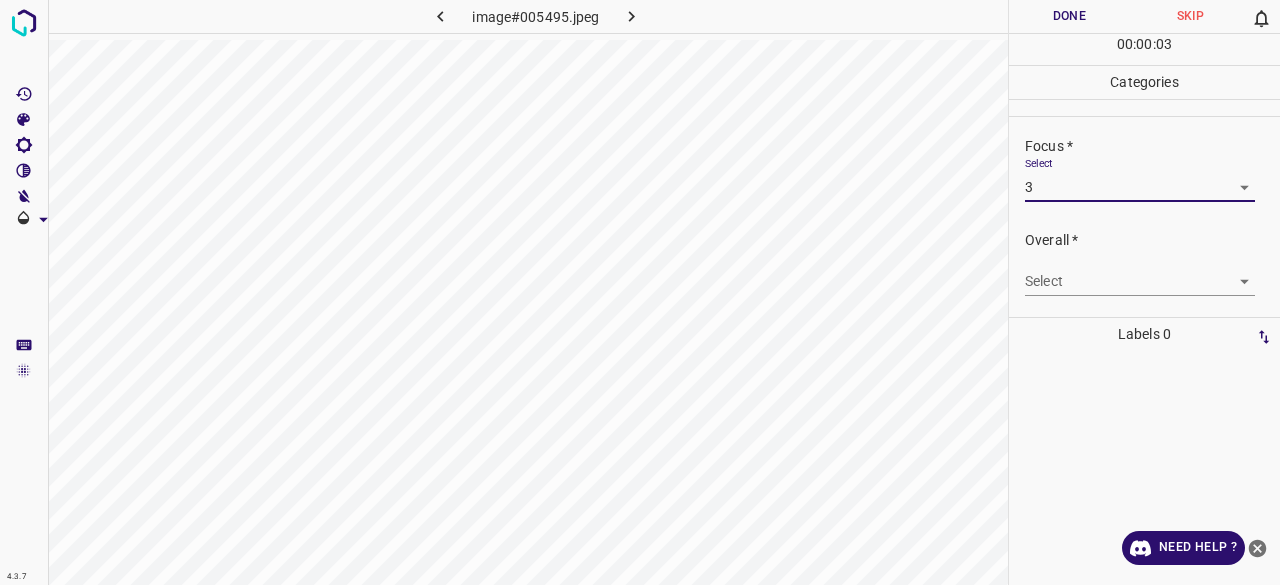 click on "4.3.7 image#005495.jpeg Done Skip 0 00   : 00   : 03   Categories Lighting *  Select 3 3 Focus *  Select 3 3 Overall *  Select ​ Labels   0 Categories 1 Lighting 2 Focus 3 Overall Tools Space Change between modes (Draw & Edit) I Auto labeling R Restore zoom M Zoom in N Zoom out Delete Delete selecte label Filters Z Restore filters X Saturation filter C Brightness filter V Contrast filter B Gray scale filter General O Download Need Help ? - Text - Hide - Delete" at bounding box center [640, 292] 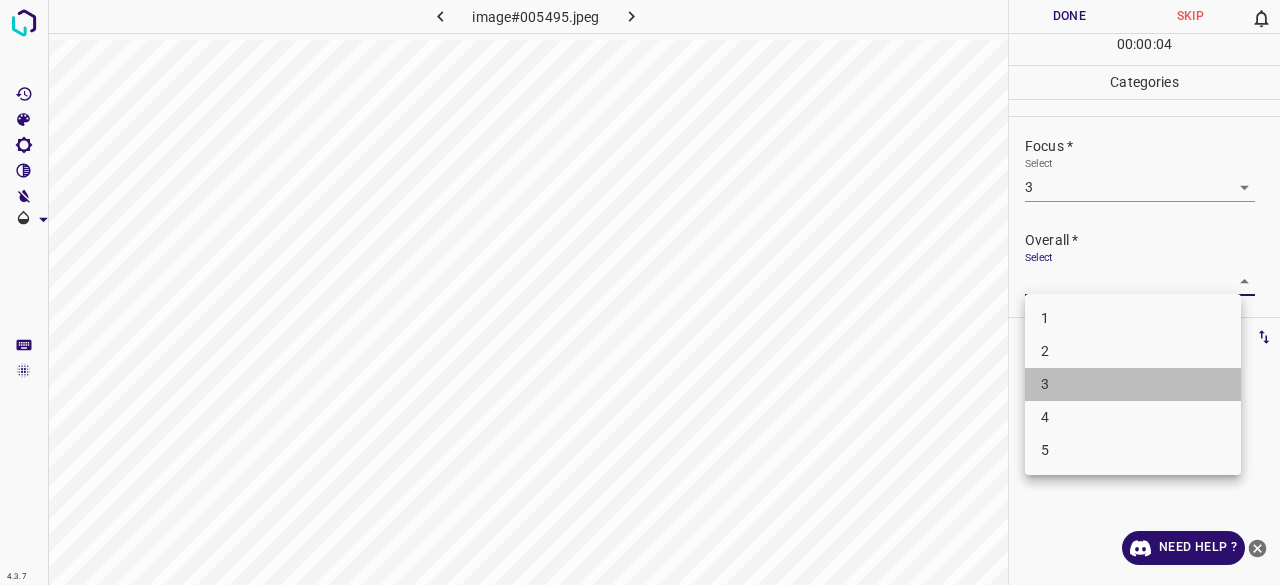 click on "3" at bounding box center (1133, 384) 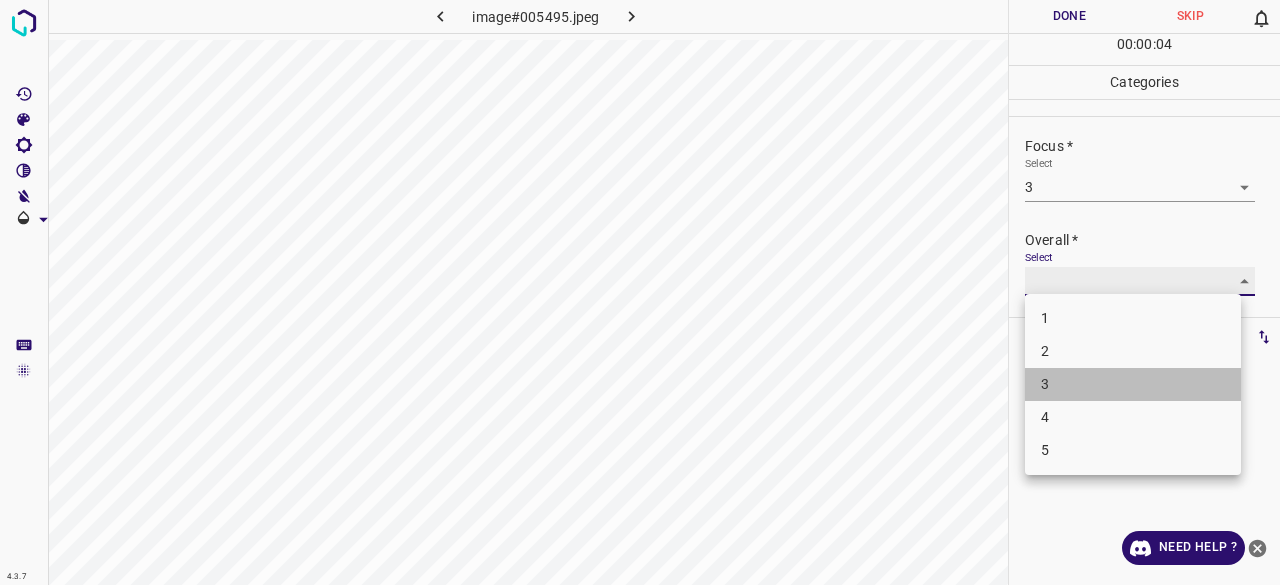 type on "3" 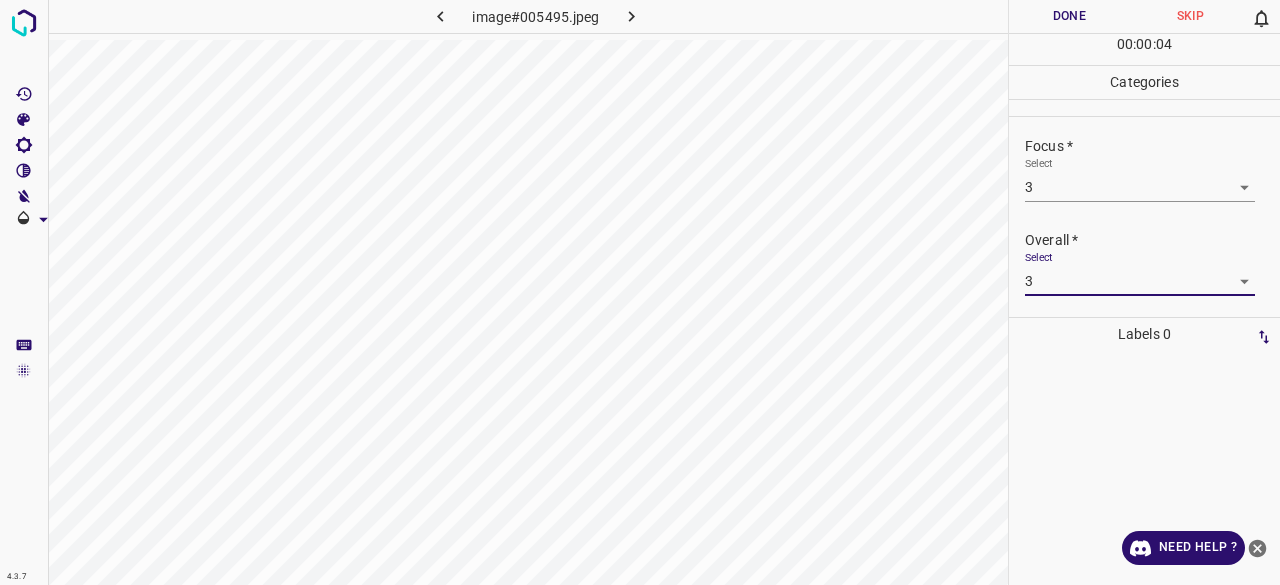 click on "Done" at bounding box center [1069, 16] 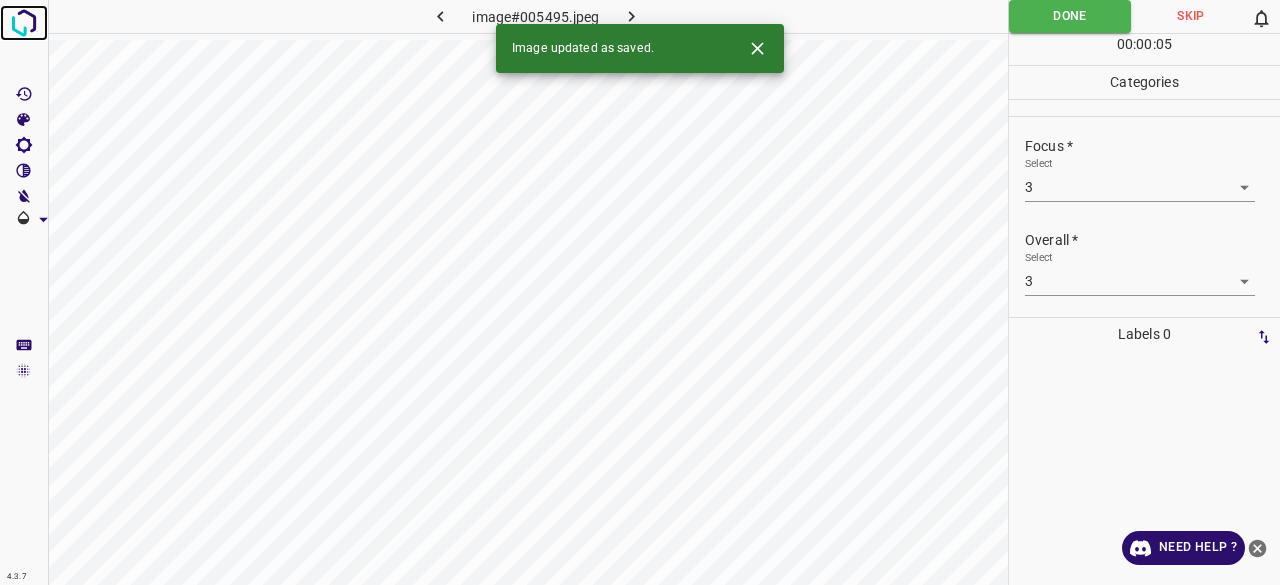 click at bounding box center [24, 23] 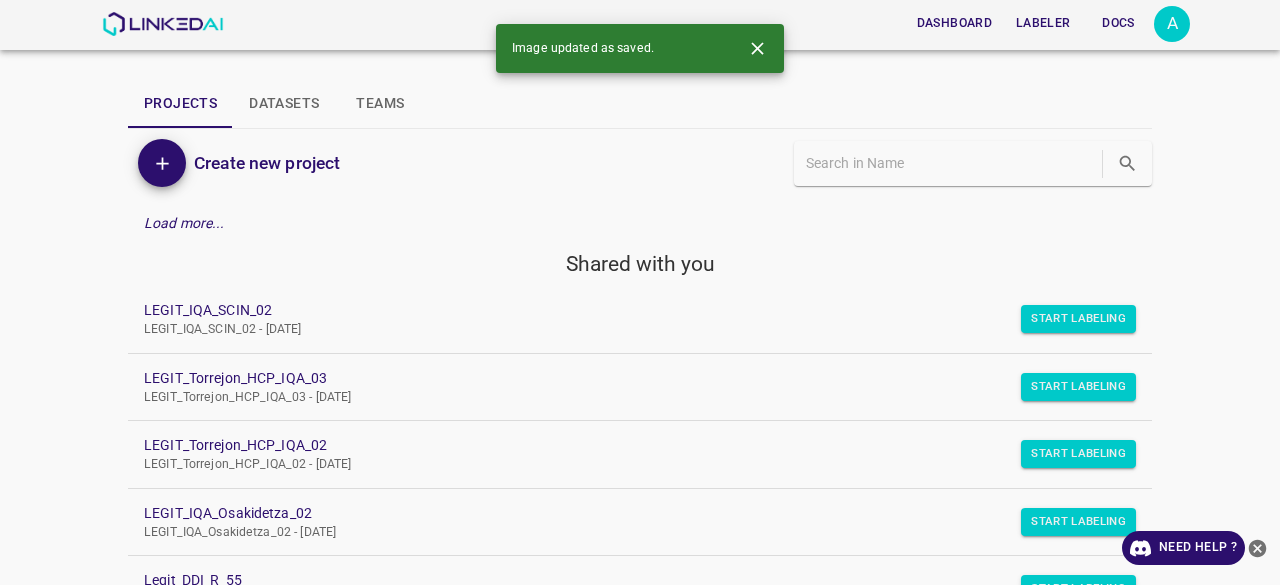 click on "LEGIT_IQA_SCIN_02 - Wed Jun 11 2025" at bounding box center [624, 330] 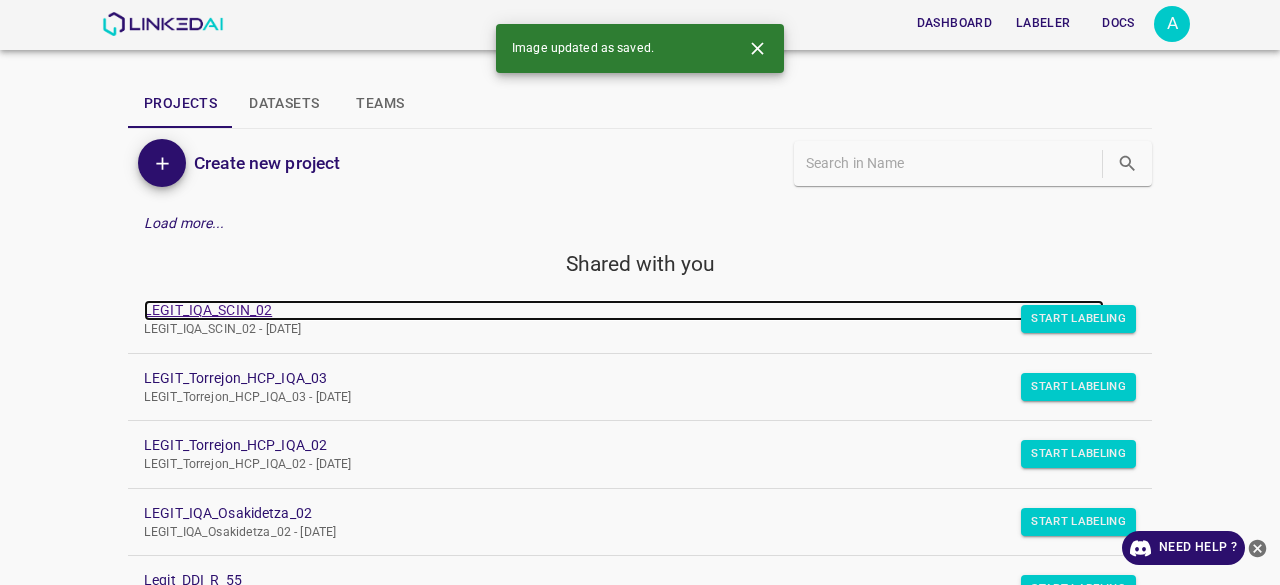 click on "LEGIT_IQA_SCIN_02" at bounding box center (624, 310) 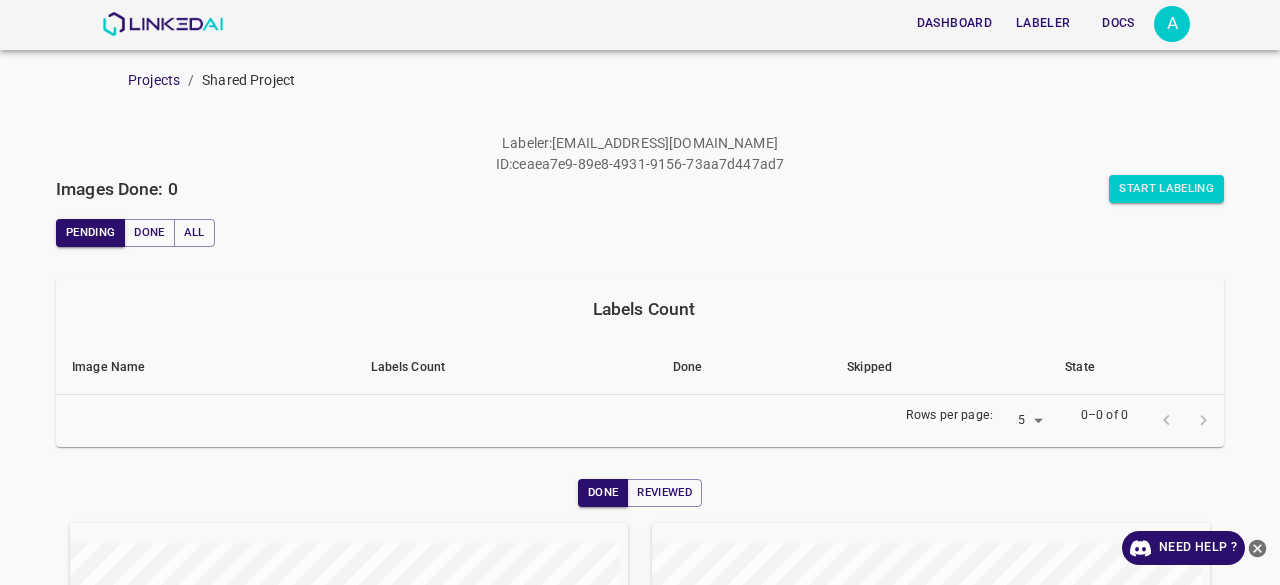 scroll, scrollTop: 0, scrollLeft: 0, axis: both 